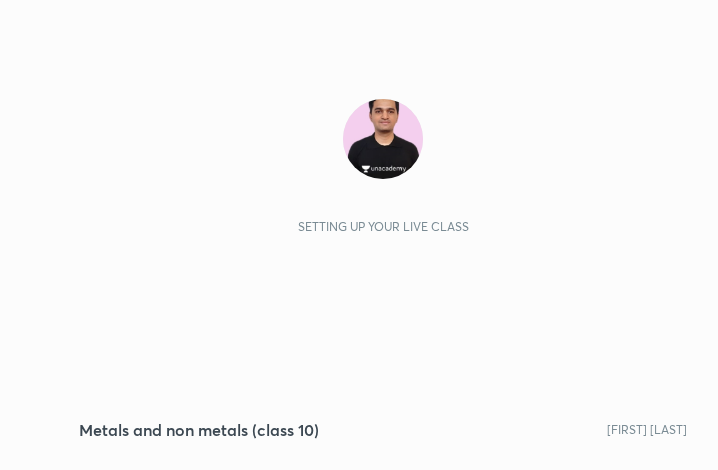 scroll, scrollTop: 0, scrollLeft: 0, axis: both 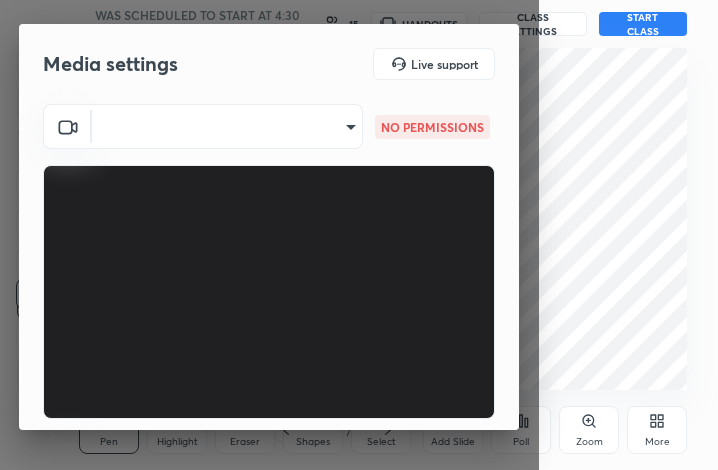 click on "1 2 3 4 5 6 7 C X Z C X Z E E Erase all   H H Metals and non metals (class 10) WAS SCHEDULED TO START AT  4:30 PM 15 HANDOUTS CLASS SETTINGS START CLASS Setting up your live class Back Metals and non metals (class 10) [FIRST] [LAST] Pen P Highlight H Eraser Shapes L Select S 1 / 1 Add Slide Poll Zoom More Chat 4 NEW MESSAGES Enable hand raising Enable raise hand to speak to learners. Once enabled, chat will be turned off temporarily. Enable x   Doubts asked by learners will show up here Raise hand disabled You have disabled Raise hand currently. Enable it to invite learners to speak Enable Can't raise hand Looks like educator just invited you to speak. Please wait before you can raise your hand again. Got it T Messages (T) D Doubts (D) G Raise Hand (G) Report an issue Reason for reporting Buffering Chat not working Audio - Video sync issue Educator video quality low ​ Attach an image Report Media settings Live support ​ NO PERMISSIONS ​ NOT CONNECTED 1 / 4 Next" at bounding box center [359, 235] 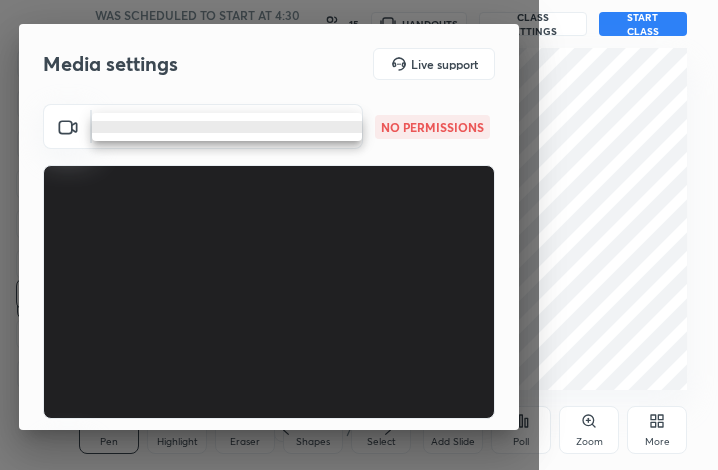 click at bounding box center [359, 235] 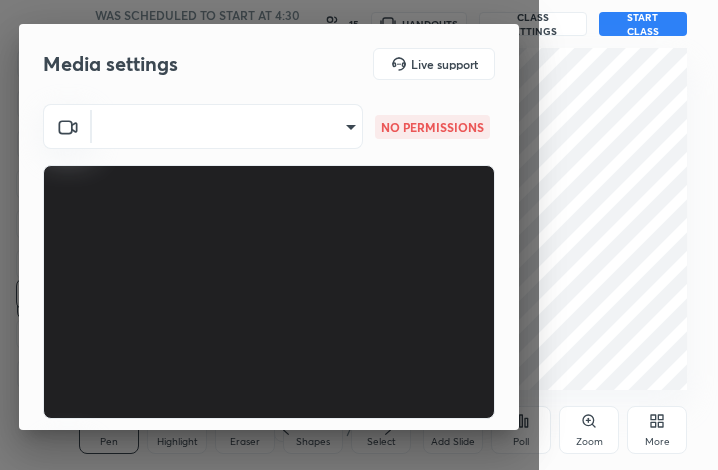 click on "1 2 3 4 5 6 7 C X Z C X Z E E Erase all   H H Metals and non metals (class 10) WAS SCHEDULED TO START AT  4:30 PM 15 HANDOUTS CLASS SETTINGS START CLASS Setting up your live class Back Metals and non metals (class 10) [FIRST] [LAST] Pen P Highlight H Eraser Shapes L Select S 1 / 1 Add Slide Poll Zoom More Chat 6 NEW MESSAGES 1 Enable hand raising Enable raise hand to speak to learners. Once enabled, chat will be turned off temporarily. Enable x   Doubts asked by learners will show up here Raise hand disabled You have disabled Raise hand currently. Enable it to invite learners to speak Enable Can't raise hand Looks like educator just invited you to speak. Please wait before you can raise your hand again. Got it T Messages (T) D Doubts (D) G Raise Hand (G) Report an issue Reason for reporting Buffering Chat not working Audio - Video sync issue Educator video quality low ​ Attach an image Report Media settings Live support ​ NO PERMISSIONS ​ NOT CONNECTED 1 / 4 Next" at bounding box center (359, 235) 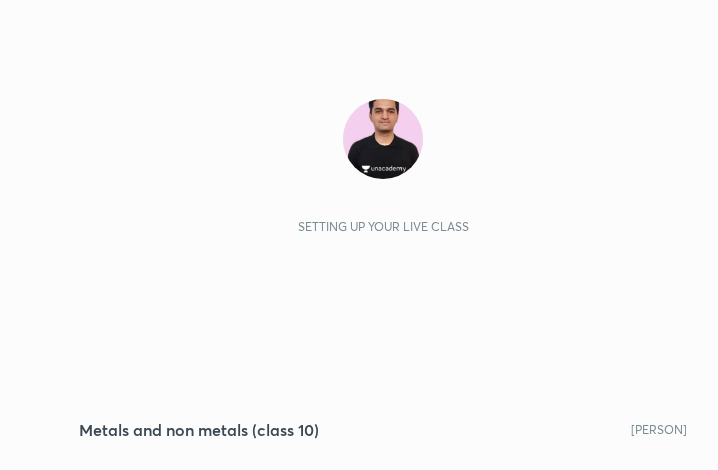 scroll, scrollTop: 0, scrollLeft: 0, axis: both 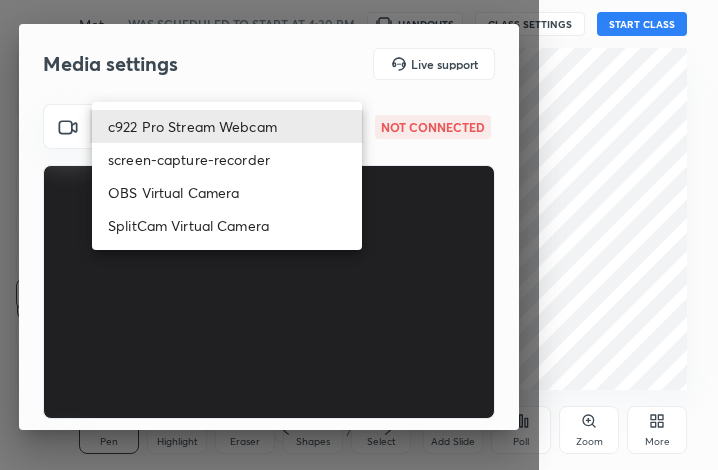 click on "1 2 3 4 5 6 7 C X Z C X Z E E Erase all   H H Metals and non metals (class 10) WAS SCHEDULED TO START AT  4:30 PM HANDOUTS CLASS SETTINGS START CLASS Setting up your live class Back Metals and non metals (class 10) Ajinkya Solunke Pen P Highlight H Eraser Shapes L Select S 1 / 1 Add Slide Poll Zoom More Chat 1 NEW MESSAGE Enable hand raising Enable raise hand to speak to learners. Once enabled, chat will be turned off temporarily. Enable x   Doubts asked by learners will show up here Raise hand disabled You have disabled Raise hand currently. Enable it to invite learners to speak Enable Can't raise hand Looks like educator just invited you to speak. Please wait before you can raise your hand again. Got it T Messages (T) D Doubts (D) G Raise Hand (G) Report an issue Reason for reporting Buffering Chat not working Audio - Video sync issue Educator video quality low ​ Attach an image Report Media settings Live support ​ NOT CONNECTED ​ NOT CONNECTED 1 / 4 Next c922 Pro Stream Webcam screen-capture-recorder" at bounding box center [359, 235] 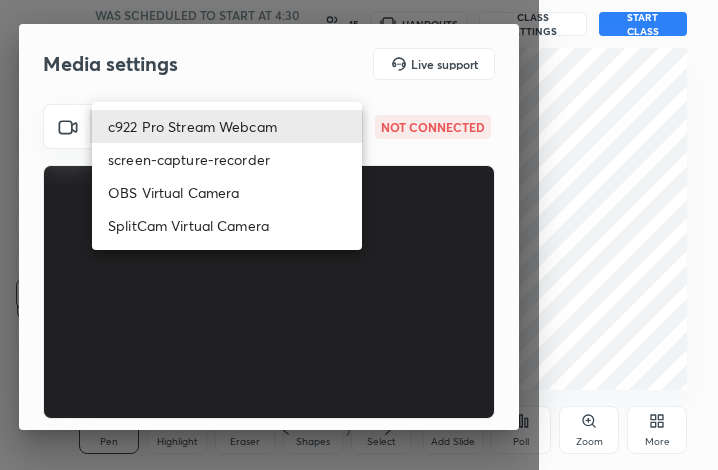 click on "SplitCam Virtual Camera" at bounding box center [227, 225] 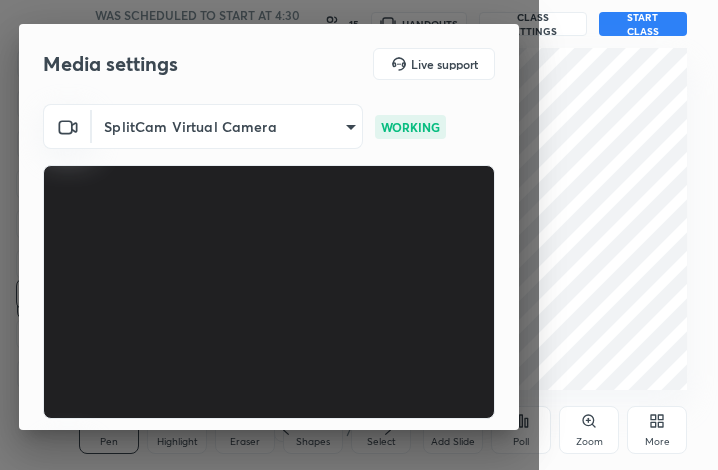 scroll, scrollTop: 186, scrollLeft: 0, axis: vertical 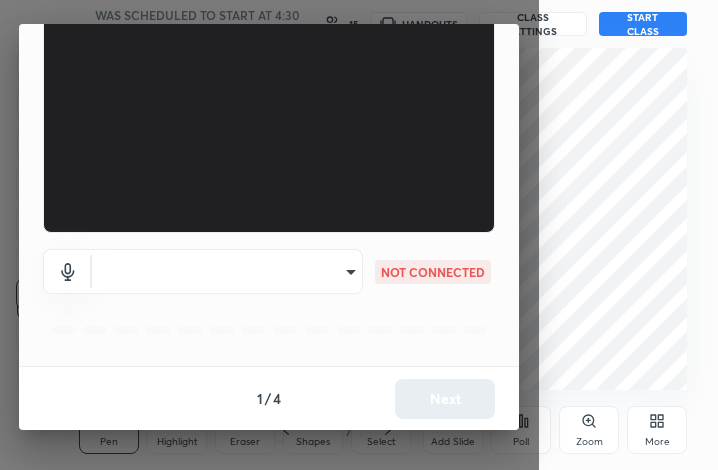 click on "1 2 3 4 5 6 7 C X Z C X Z E E Erase all   H H Metals and non metals (class 10) WAS SCHEDULED TO START AT  4:30 PM 15 HANDOUTS CLASS SETTINGS START CLASS Setting up your live class Back Metals and non metals (class 10) Ajinkya Solunke Pen P Highlight H Eraser Shapes L Select S 1 / 1 Add Slide Poll Zoom More Chat 1 NEW MESSAGE Enable hand raising Enable raise hand to speak to learners. Once enabled, chat will be turned off temporarily. Enable x   Doubts asked by learners will show up here Raise hand disabled You have disabled Raise hand currently. Enable it to invite learners to speak Enable Can't raise hand Looks like educator just invited you to speak. Please wait before you can raise your hand again. Got it T Messages (T) D Doubts (D) G Raise Hand (G) Report an issue Reason for reporting Buffering Chat not working Audio - Video sync issue Educator video quality low ​ Attach an image Report Media settings Live support SplitCam Virtual Camera 9mpUWD95S0vIuZNdYoe0IecZE/hZ/xElQmaf1tb3+lA= WORKING ​ 1 / 4" at bounding box center [359, 235] 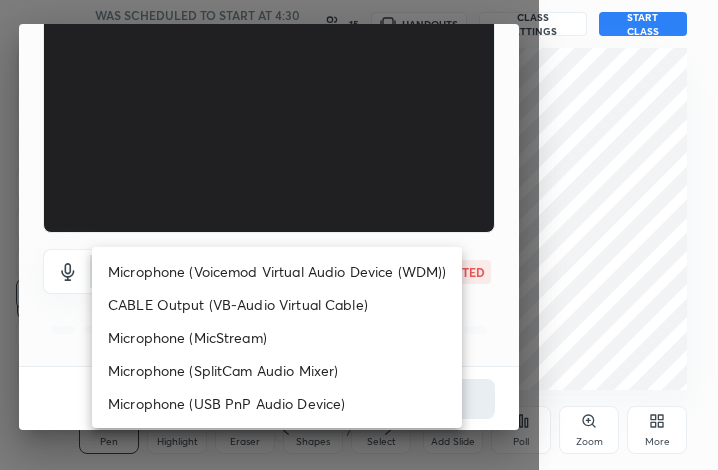 click on "Microphone (Voicemod Virtual Audio Device (WDM))" at bounding box center (277, 271) 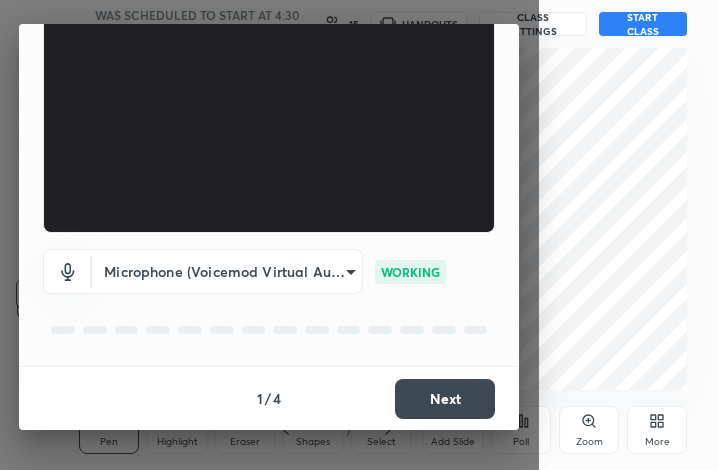 click on "Next" at bounding box center [445, 399] 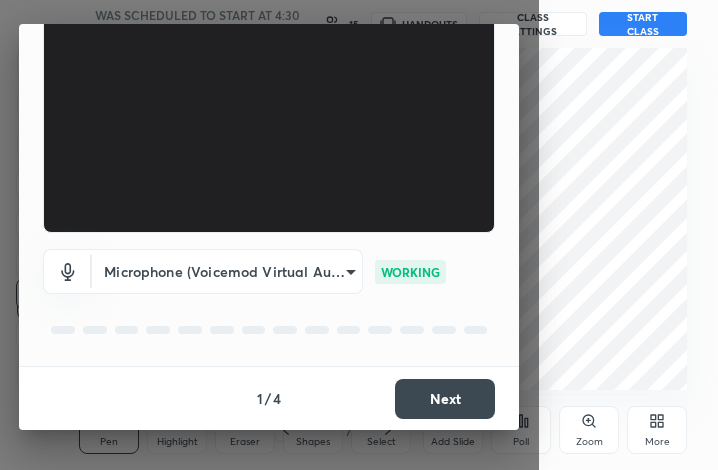 scroll, scrollTop: 110, scrollLeft: 0, axis: vertical 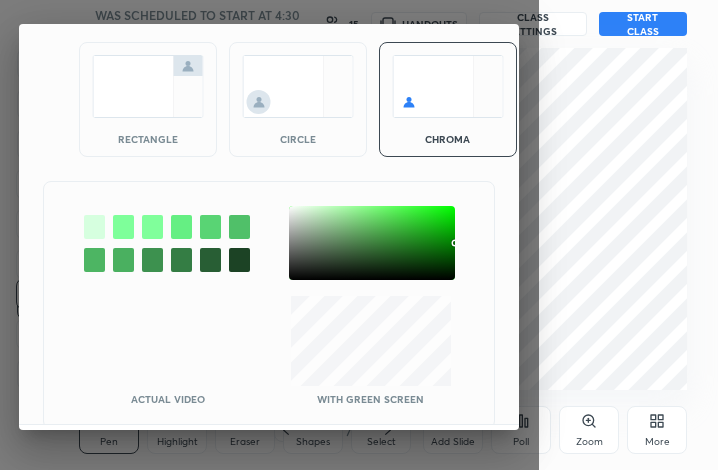 click at bounding box center (372, 243) 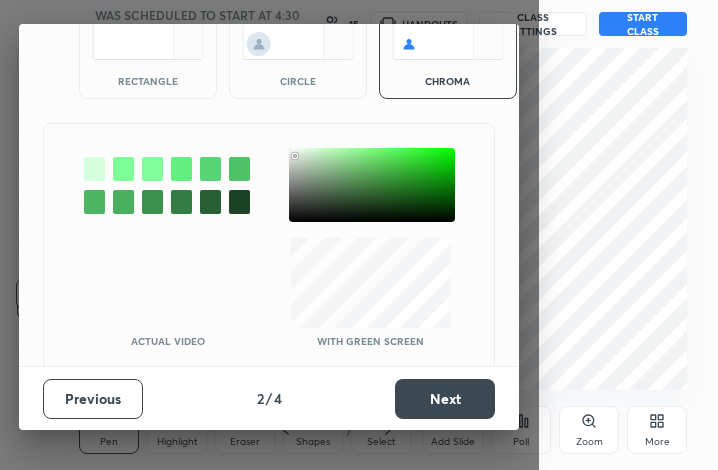 click on "Next" at bounding box center [445, 399] 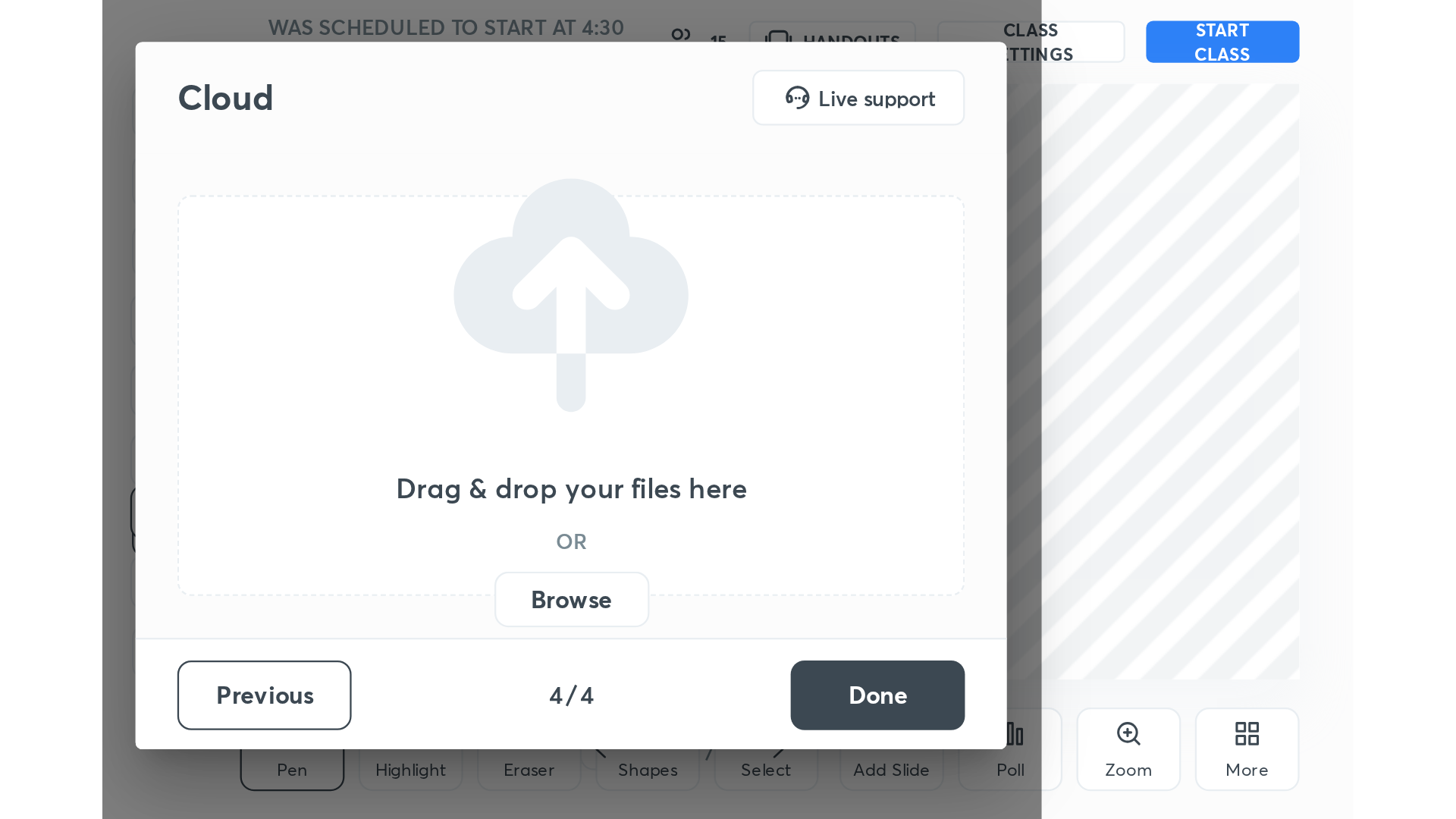 scroll, scrollTop: 0, scrollLeft: 0, axis: both 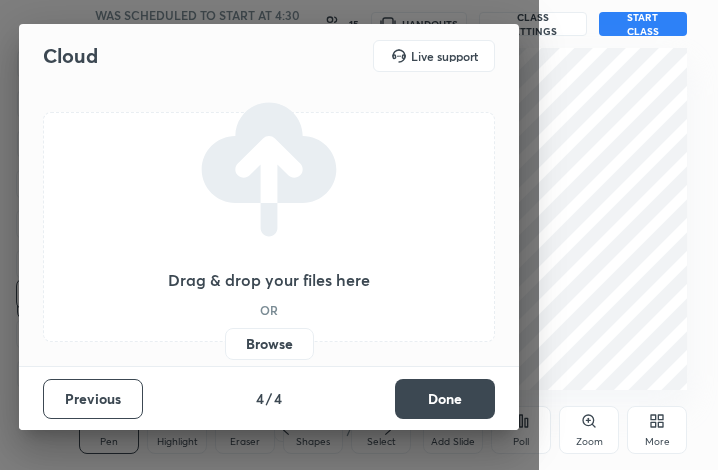 click on "Done" at bounding box center (445, 399) 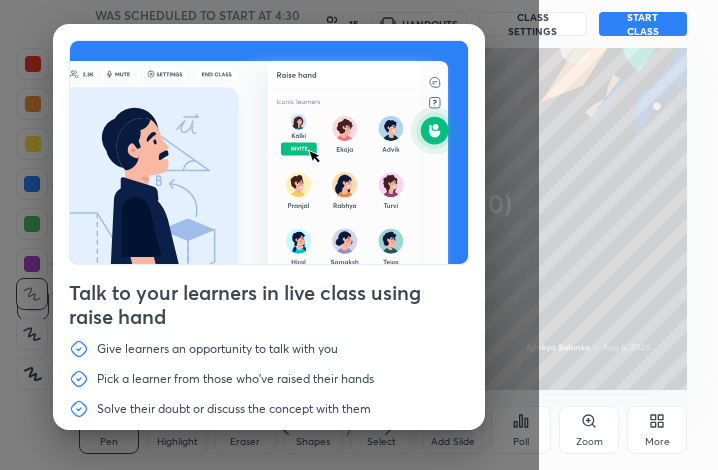 click on "More" at bounding box center (657, 430) 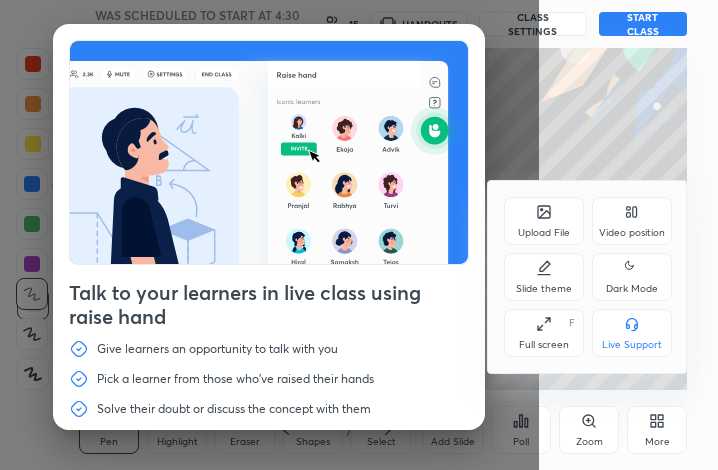 click on "Full screen F" at bounding box center [544, 333] 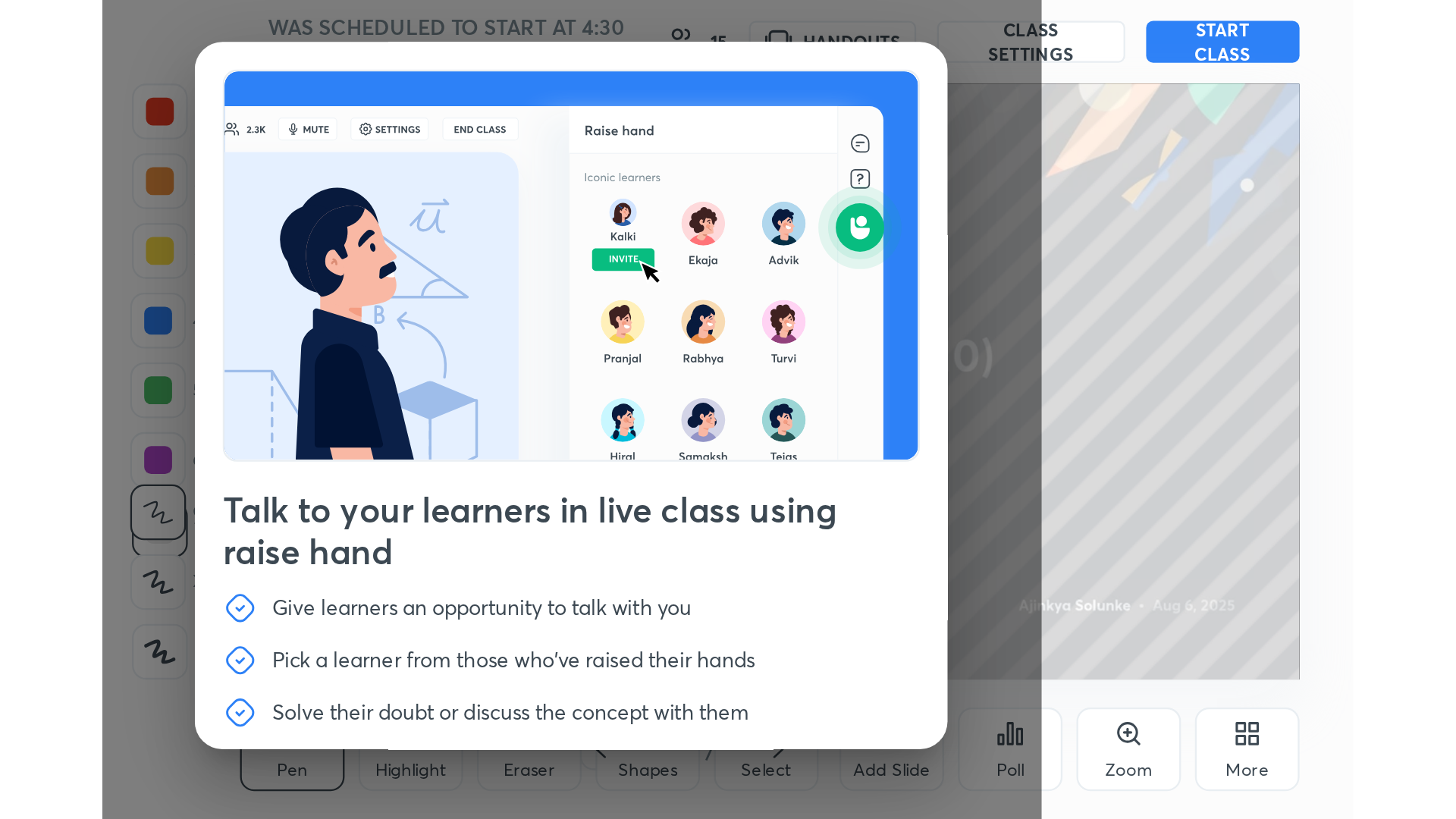 scroll, scrollTop: 75111, scrollLeft: 74479, axis: both 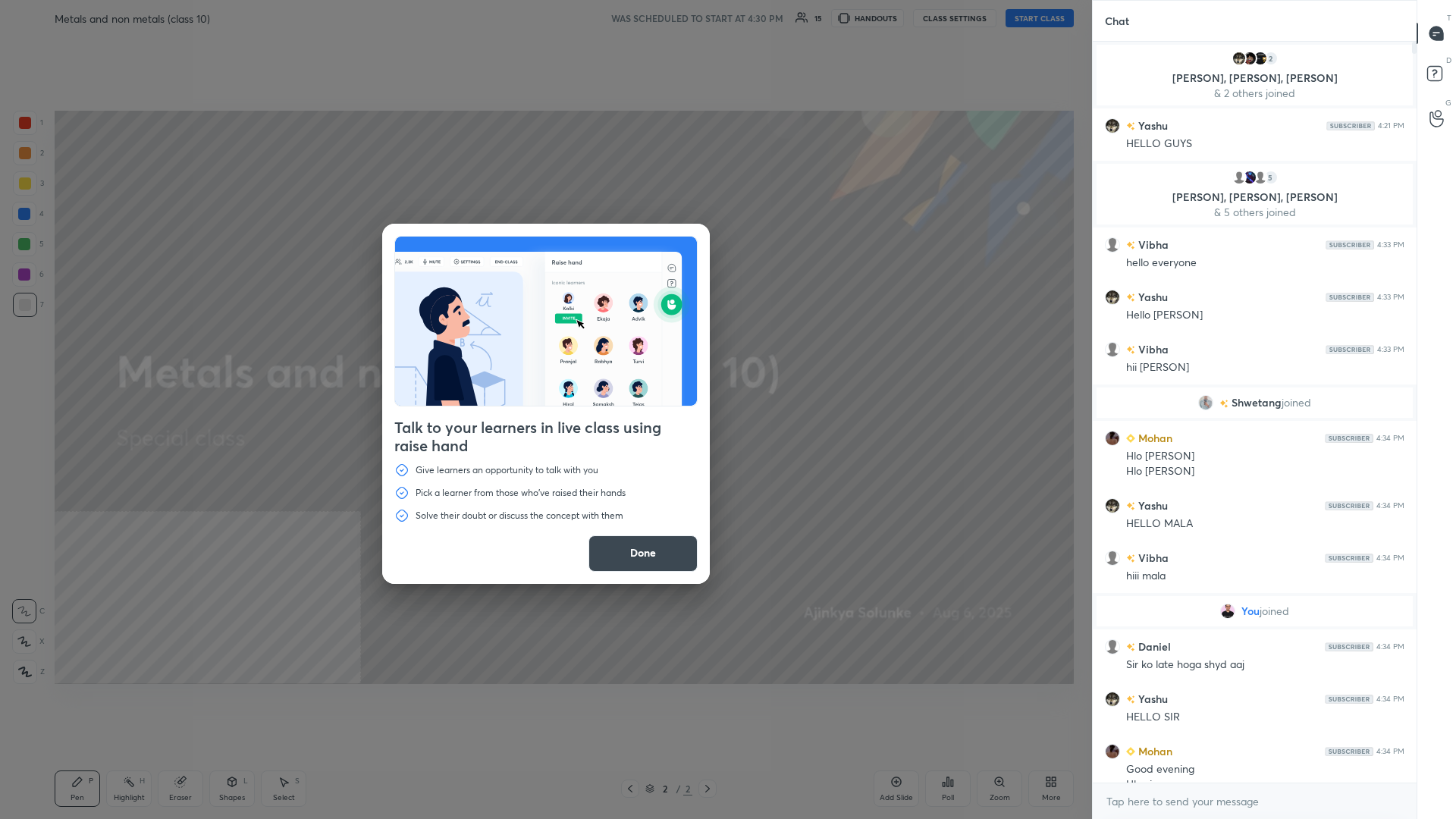 click on "Done" at bounding box center [643, 554] 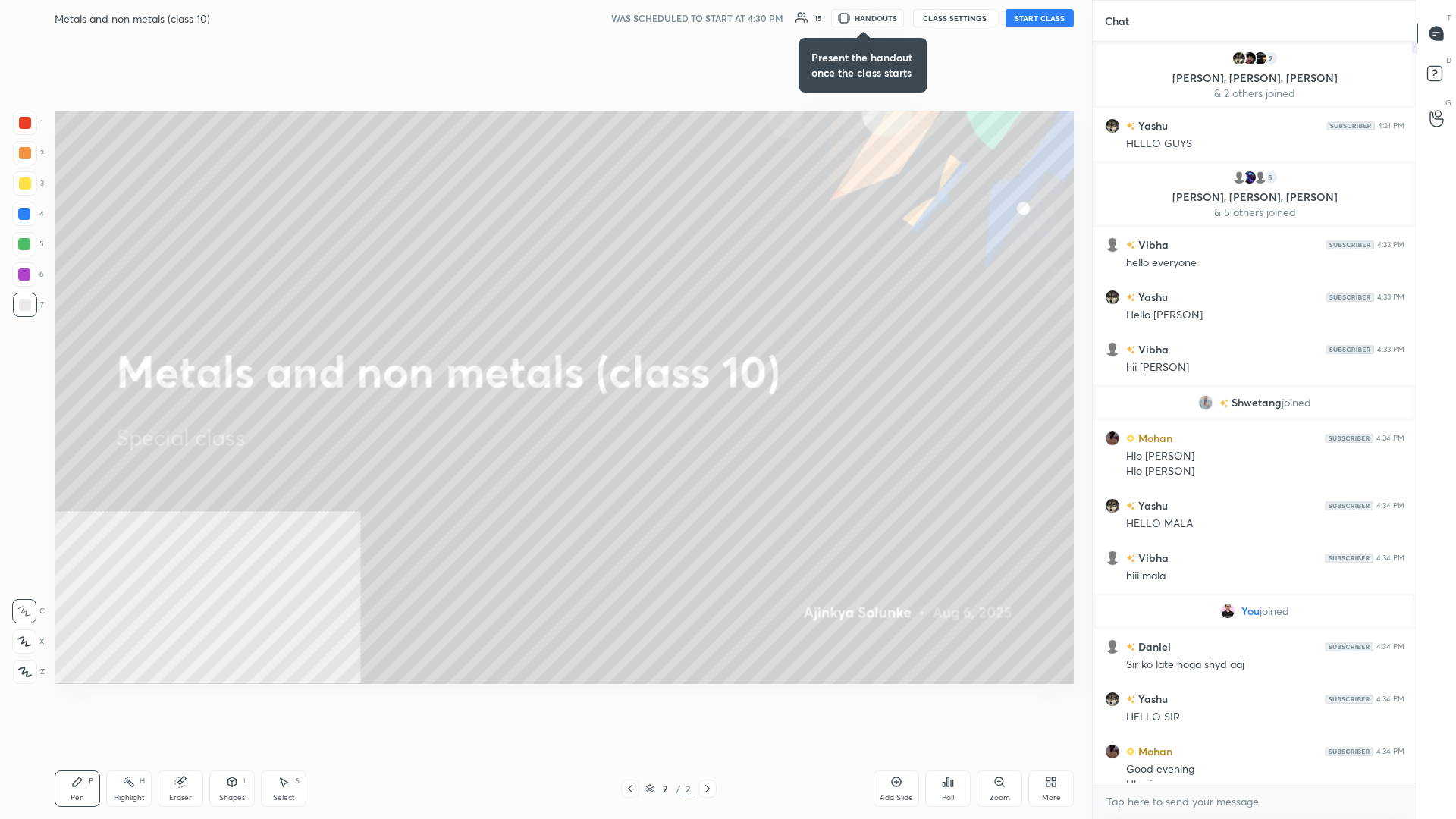 click on "More" at bounding box center [1051, 789] 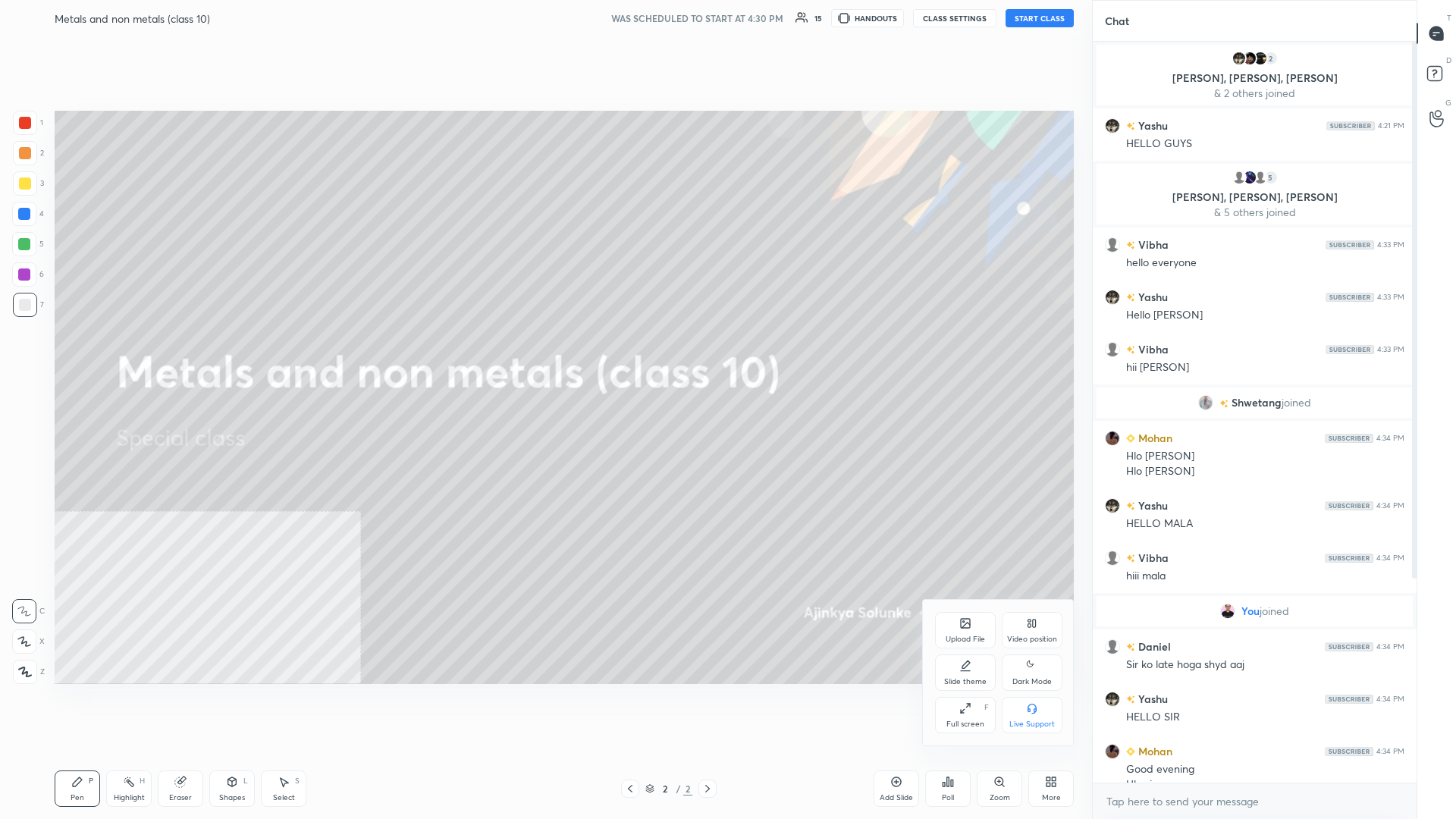 click on "Video position" at bounding box center (1032, 630) 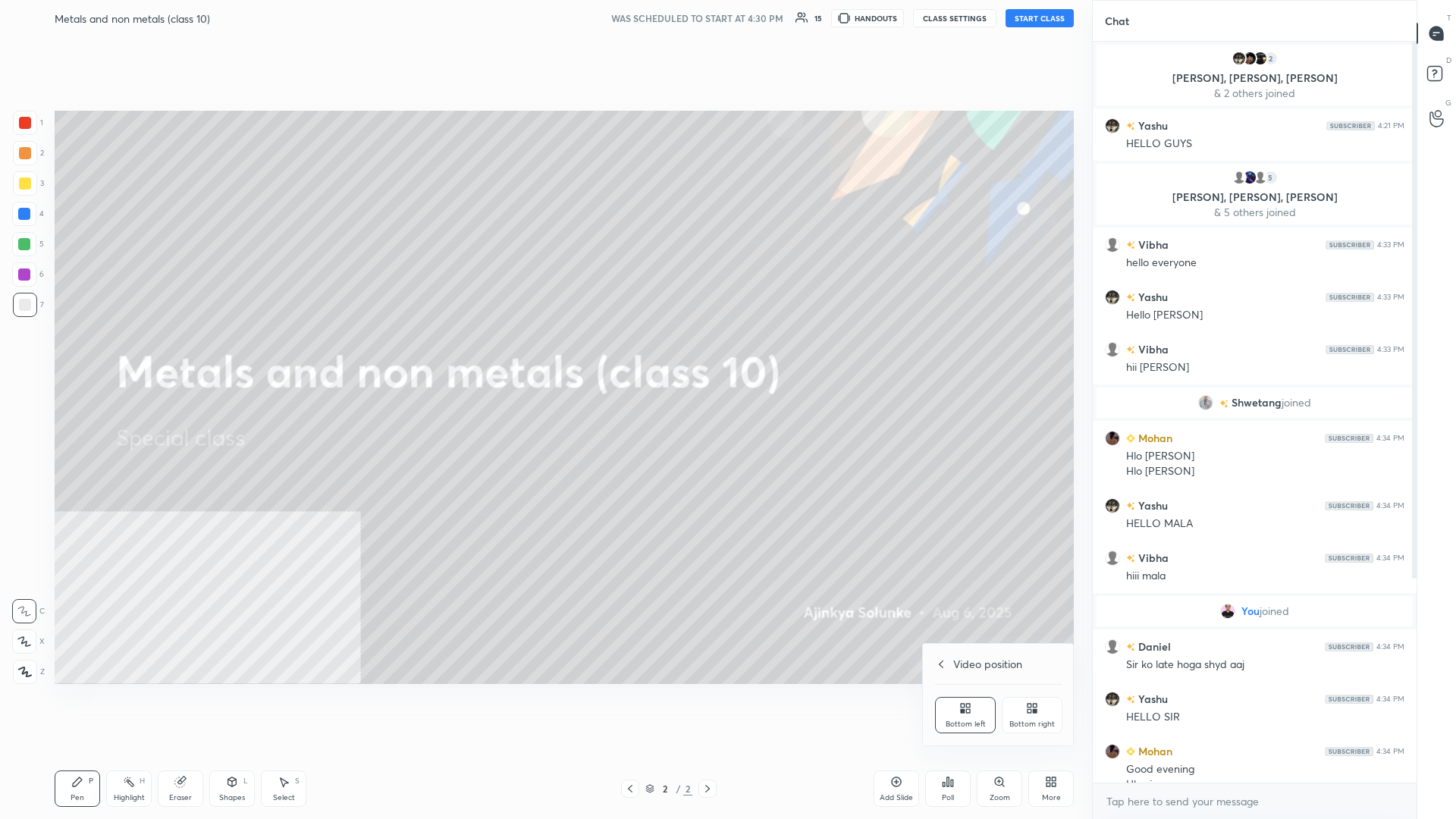 click on "Video position Bottom left Bottom right" at bounding box center (999, 695) 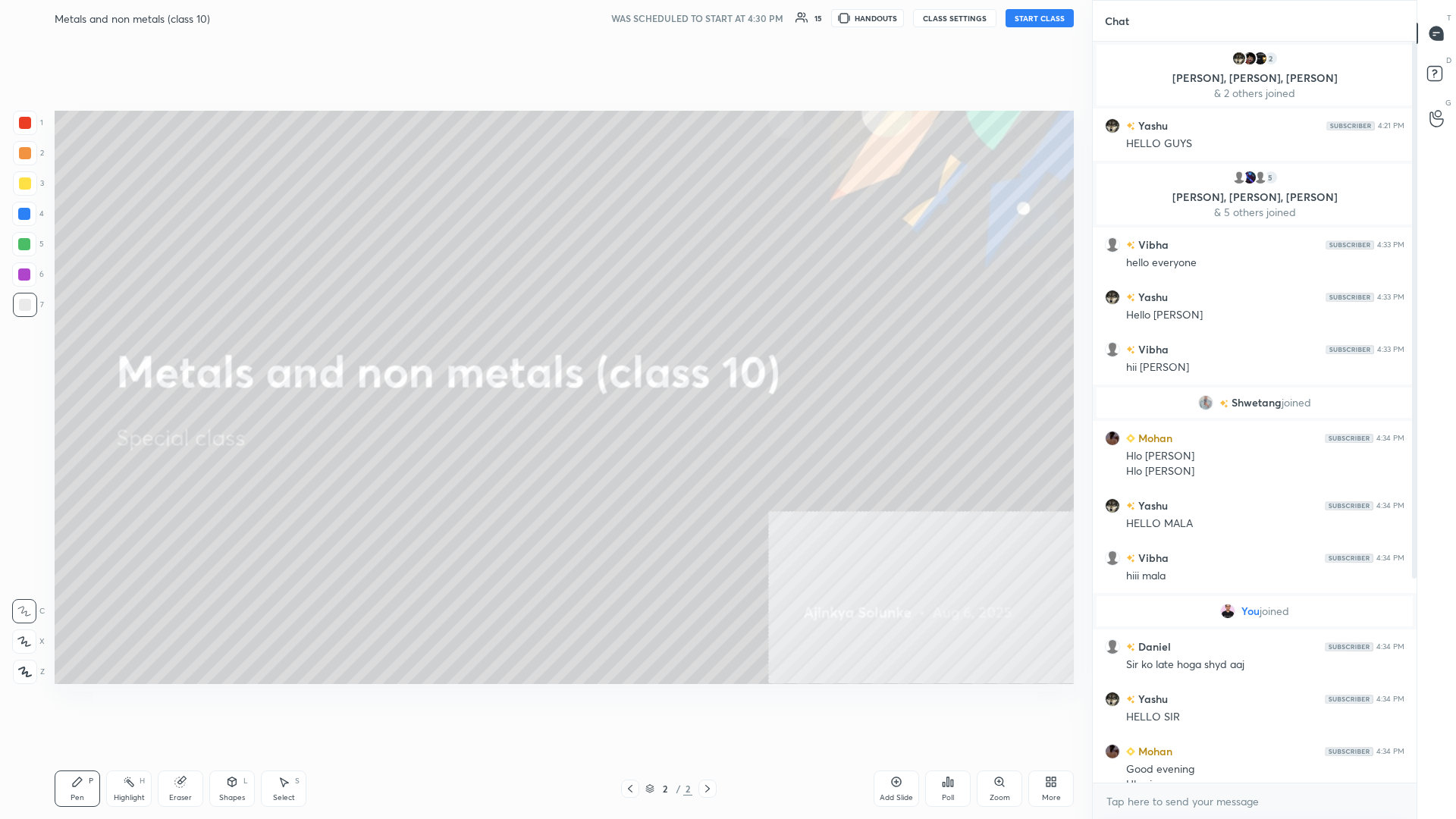 click on "More" at bounding box center (1051, 789) 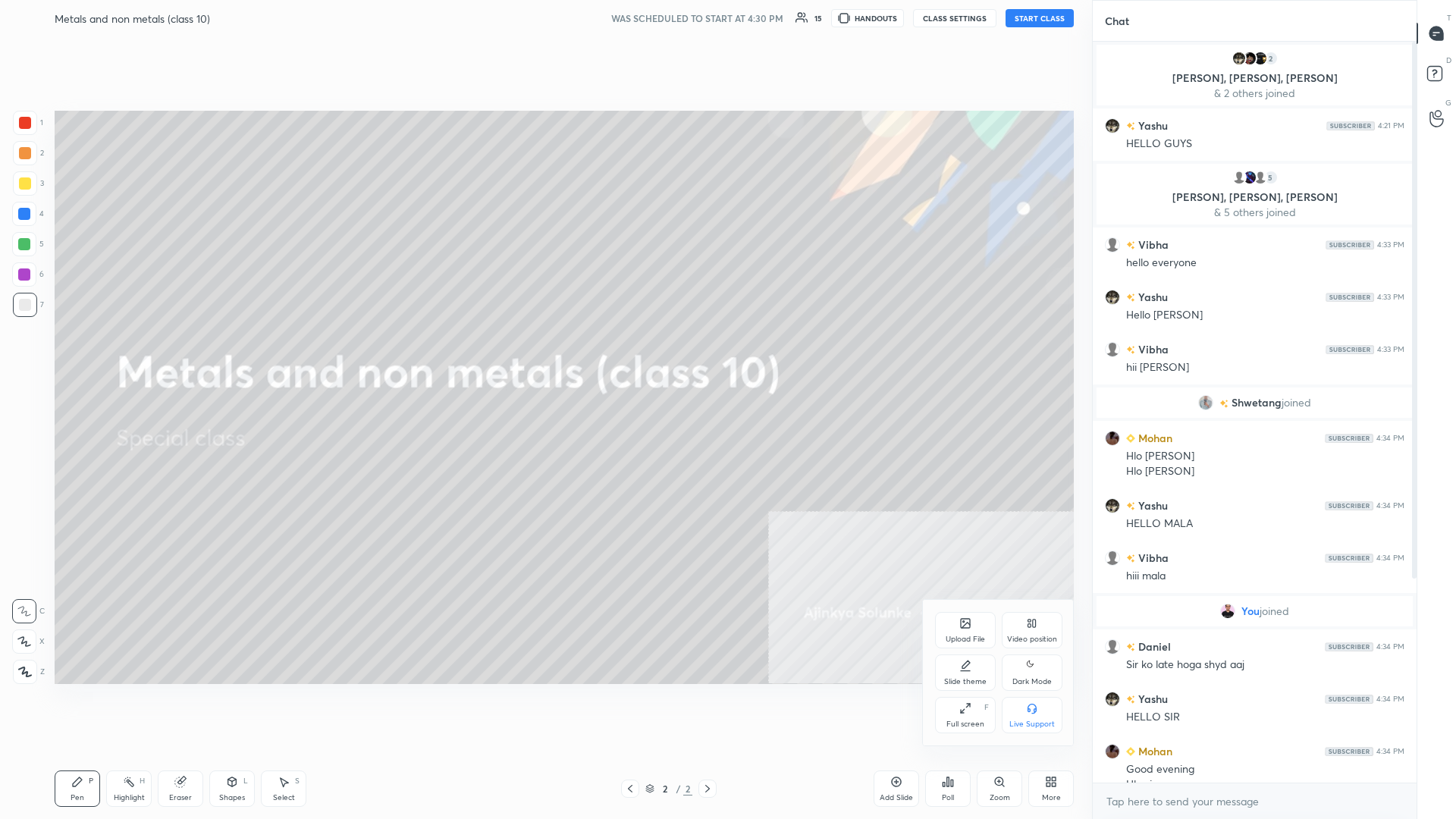 click on "Dark Mode" at bounding box center (1032, 682) 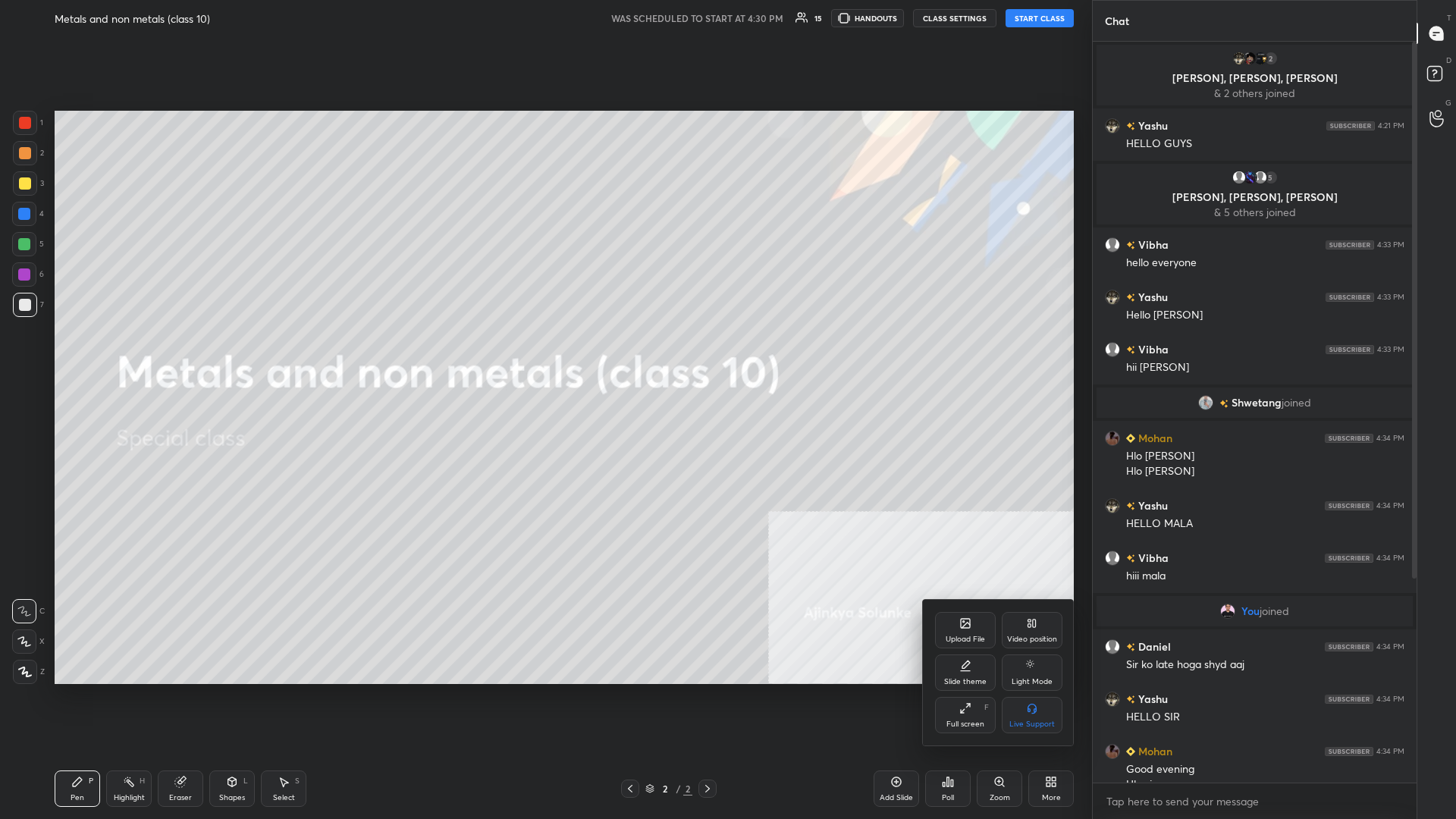 click at bounding box center (728, 410) 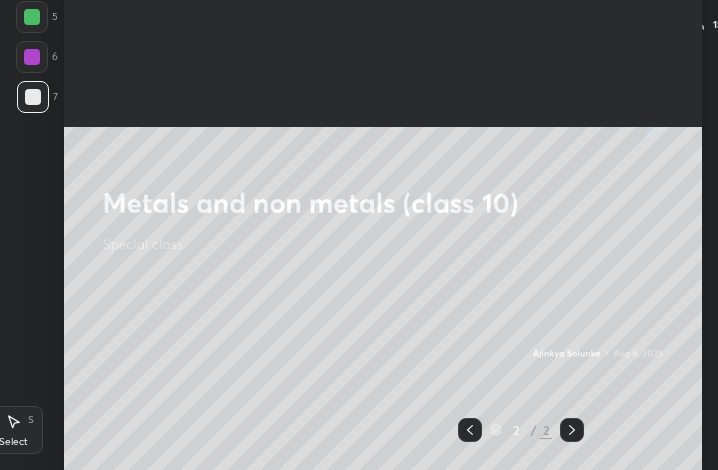 scroll, scrollTop: 99658, scrollLeft: 99521, axis: both 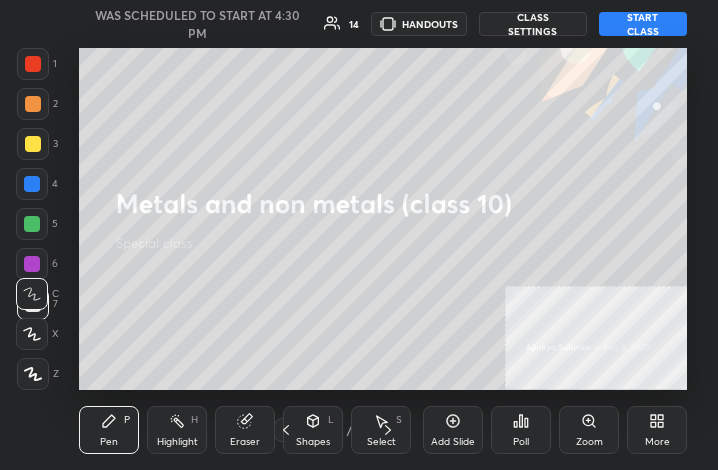 click on "START CLASS" at bounding box center (643, 24) 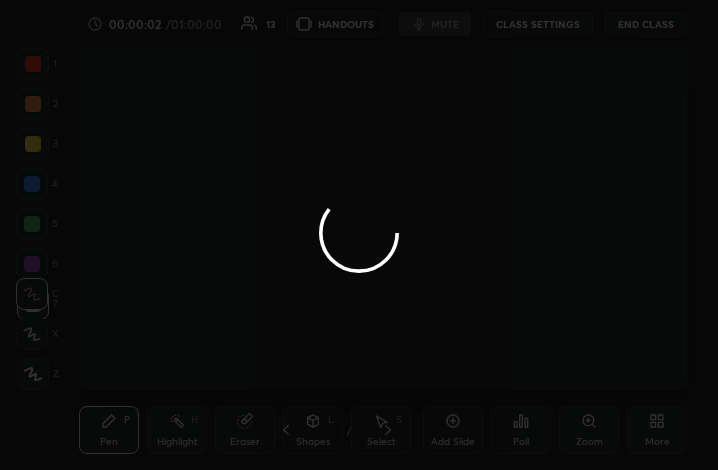 click at bounding box center [359, 235] 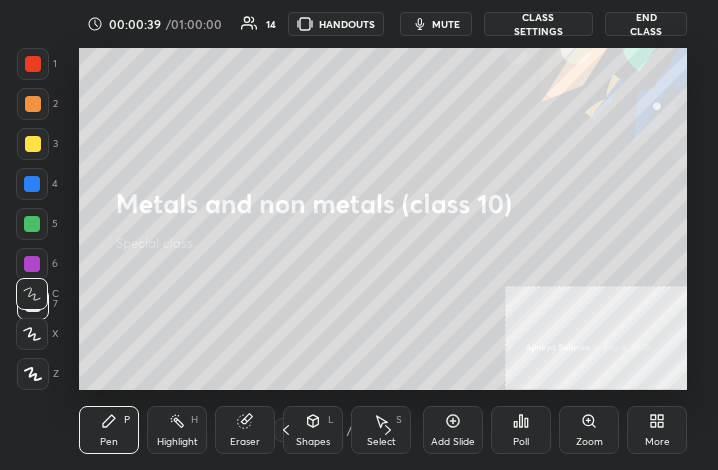 click on "More" at bounding box center [657, 430] 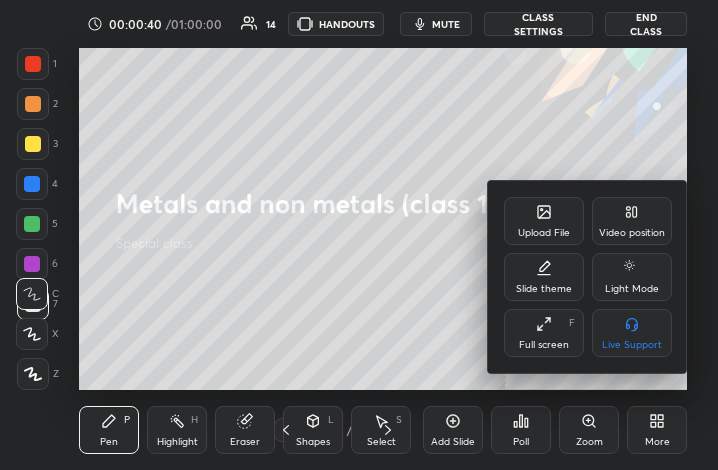 click on "Full screen F" at bounding box center (544, 333) 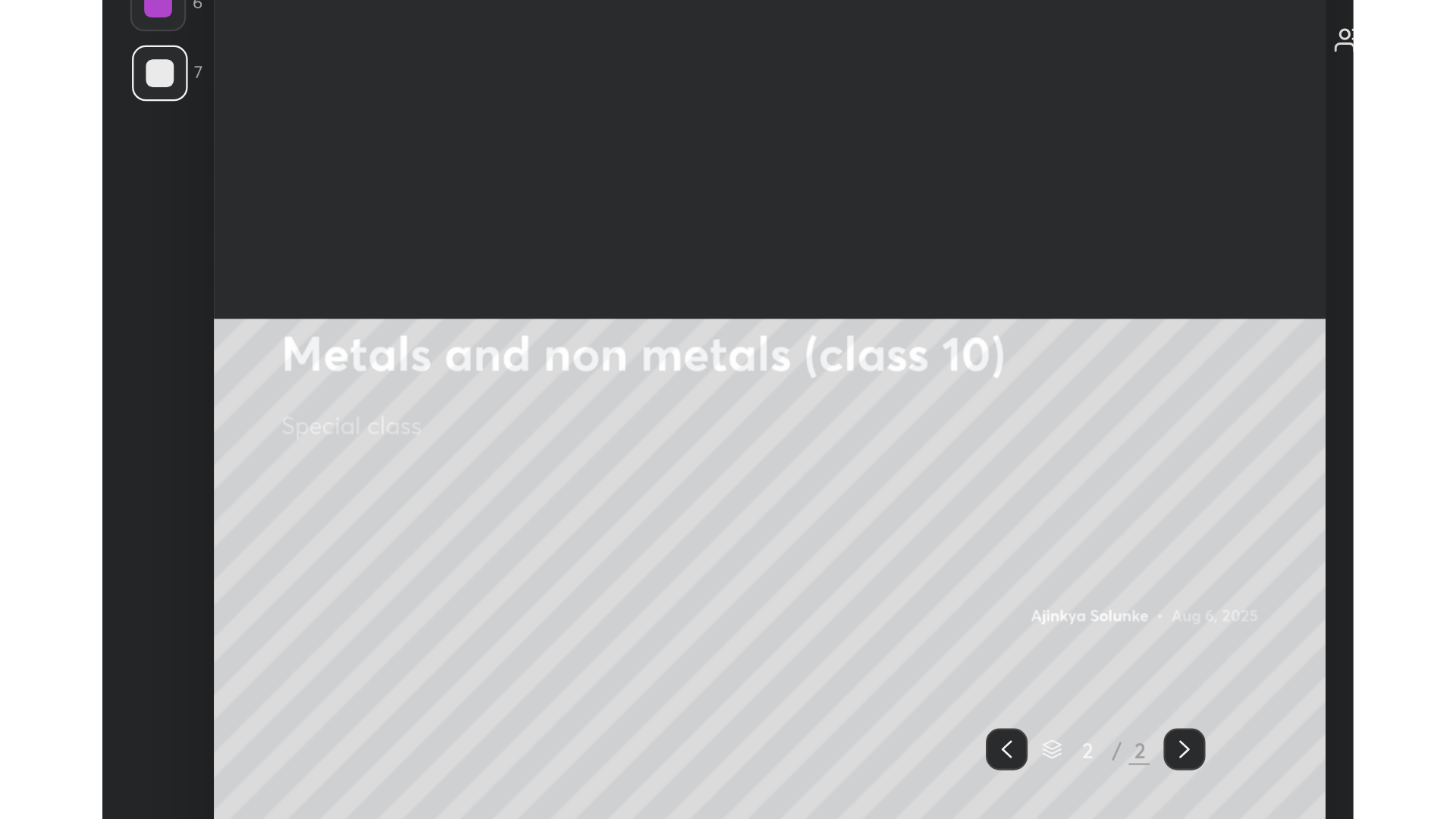 scroll, scrollTop: 75111, scrollLeft: 74458, axis: both 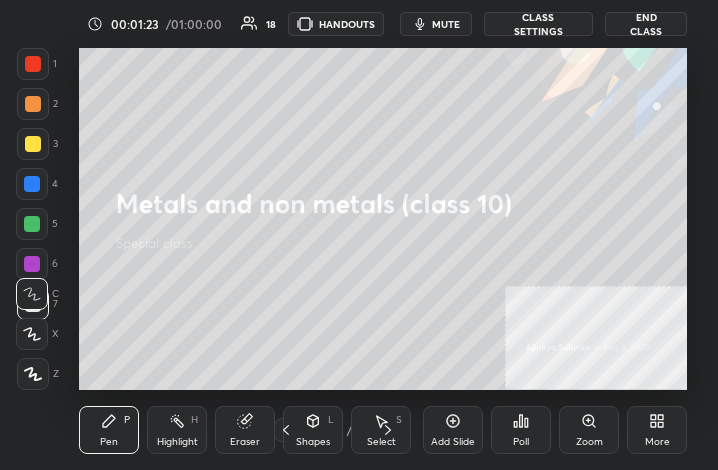 click on "More" at bounding box center [657, 430] 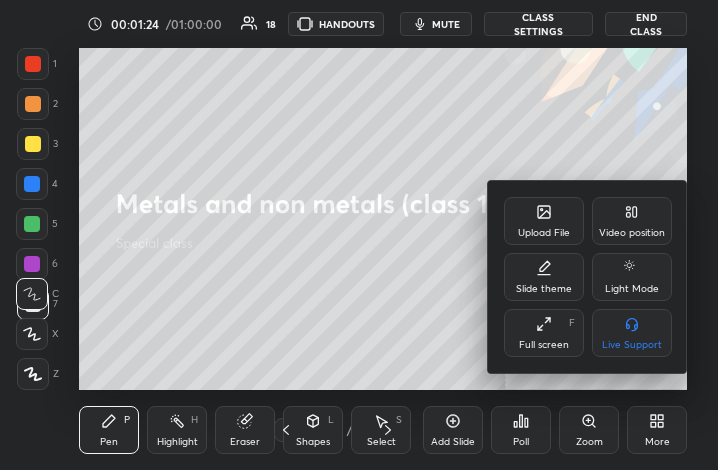 click on "Full screen F" at bounding box center [544, 333] 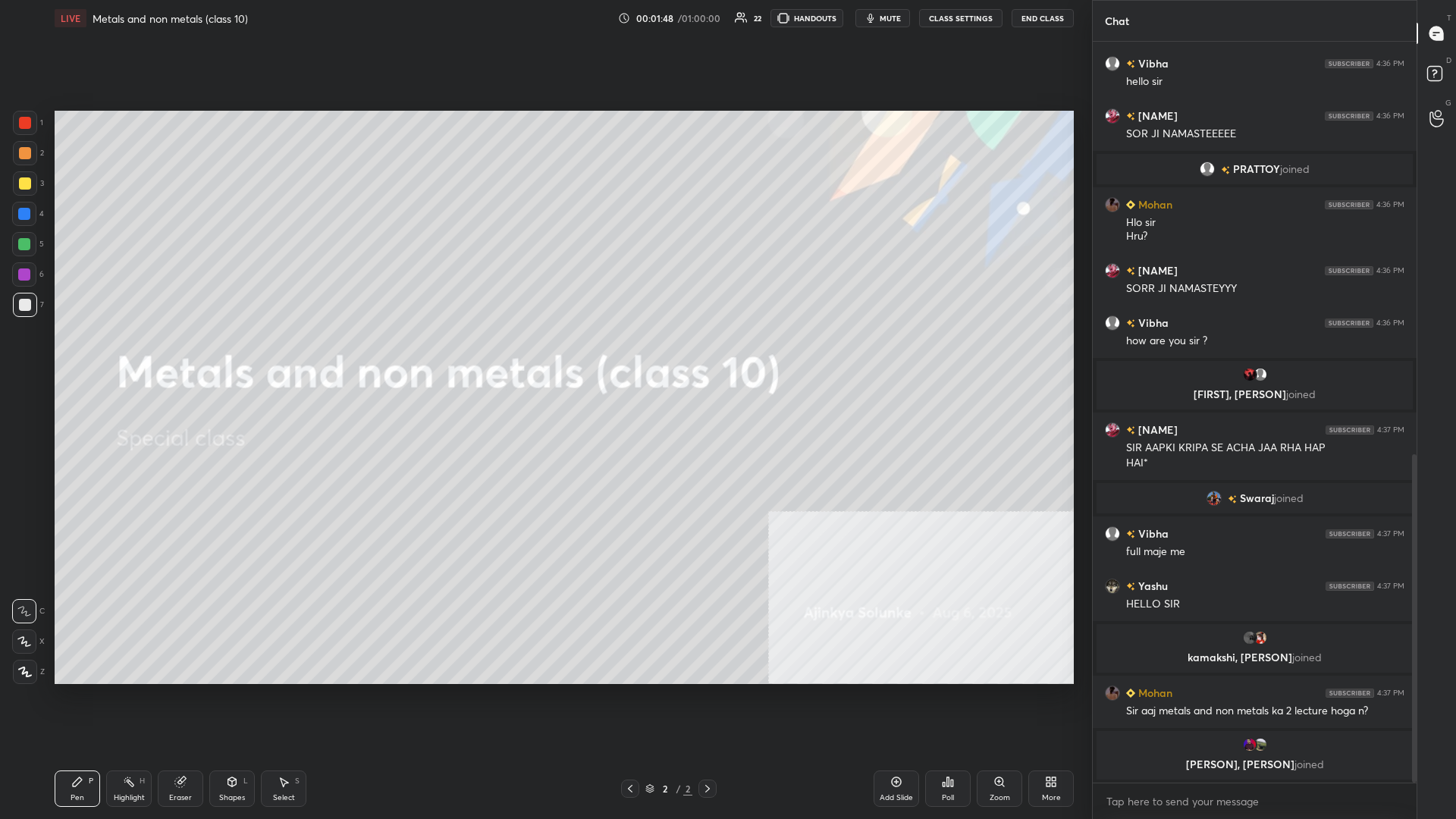 click on "More" at bounding box center (1051, 789) 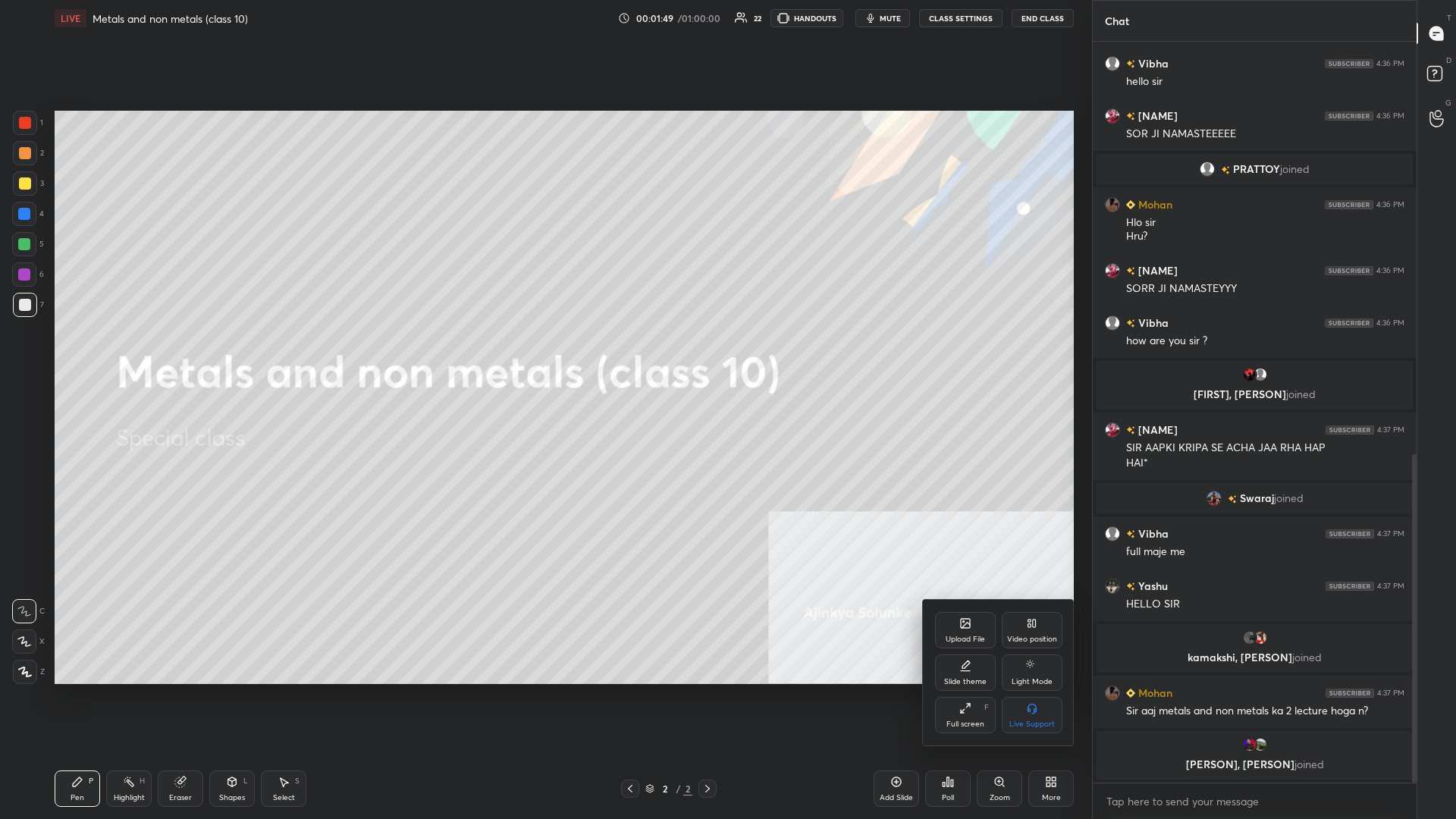 click on "Upload File" at bounding box center [965, 630] 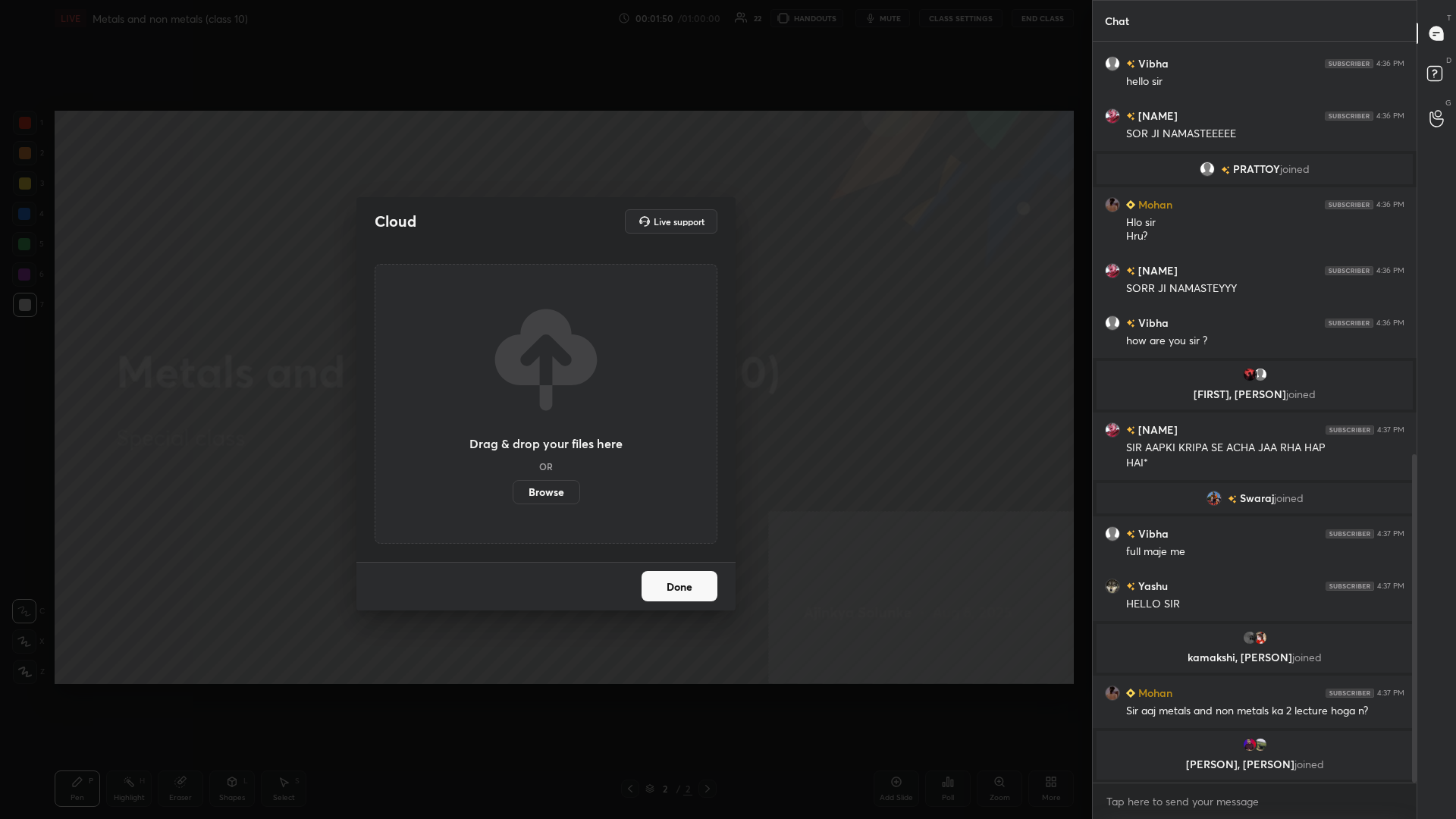 click on "Browse" at bounding box center [546, 492] 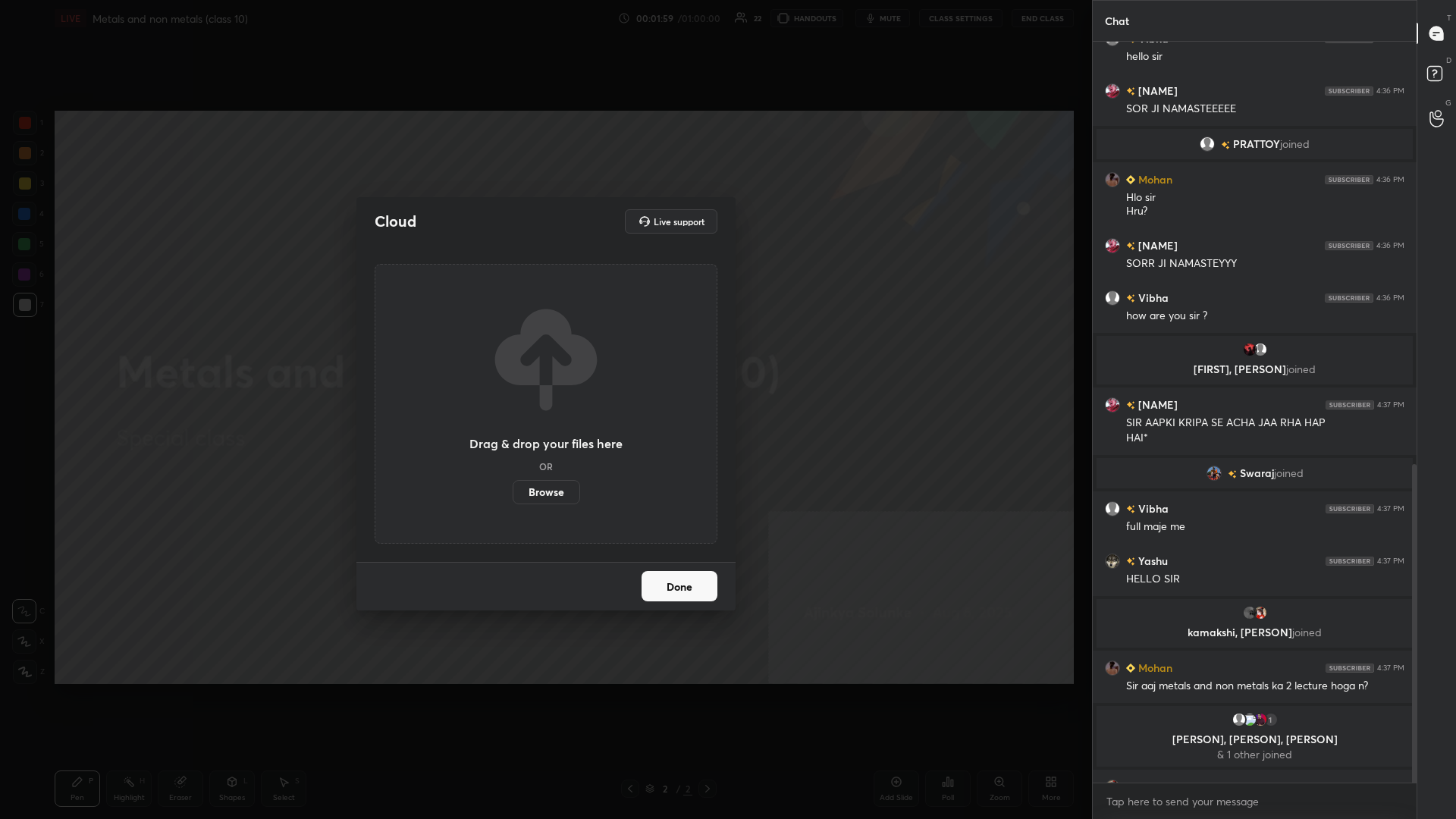 scroll, scrollTop: 983, scrollLeft: 0, axis: vertical 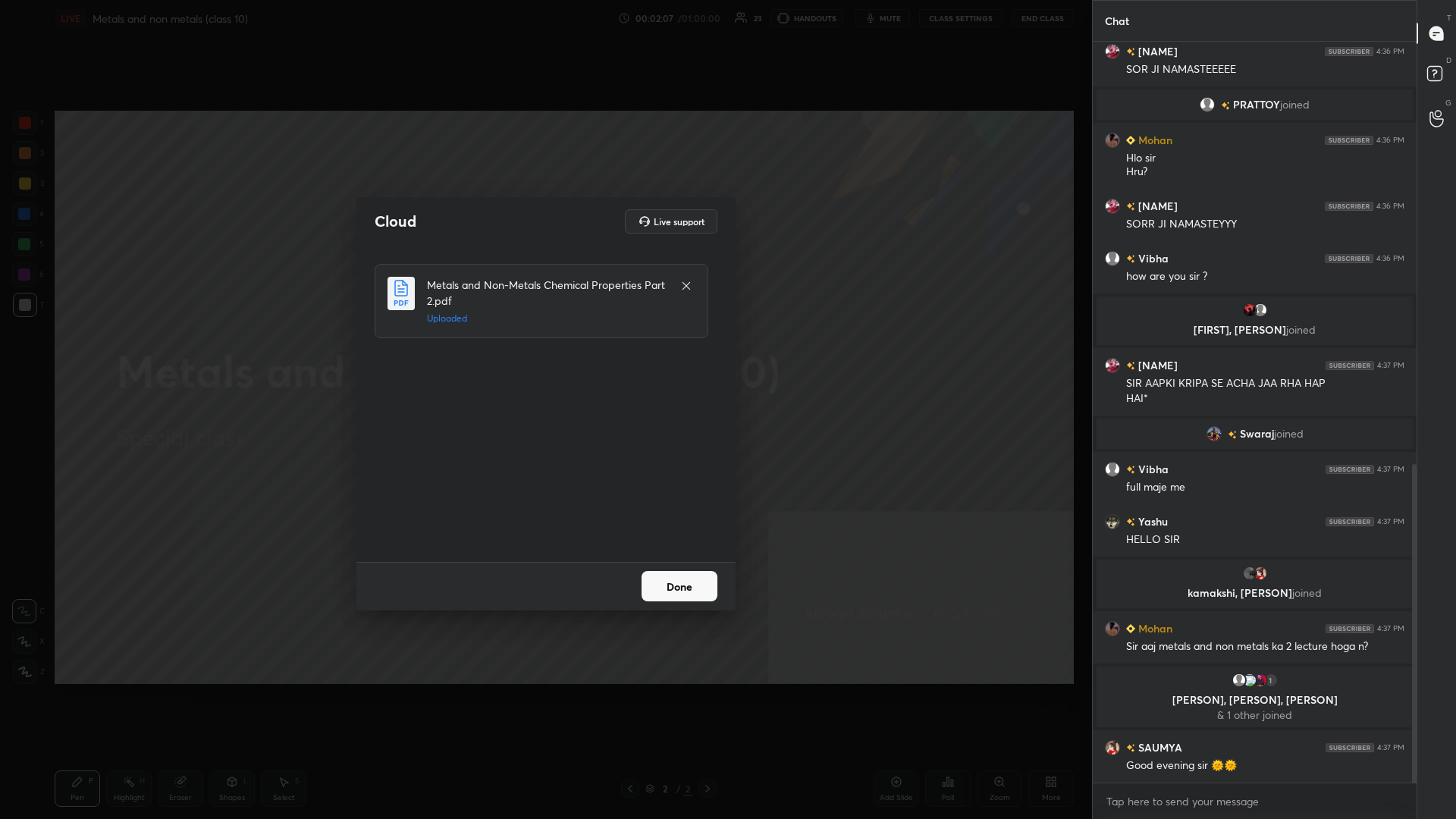 click on "Done" at bounding box center [679, 586] 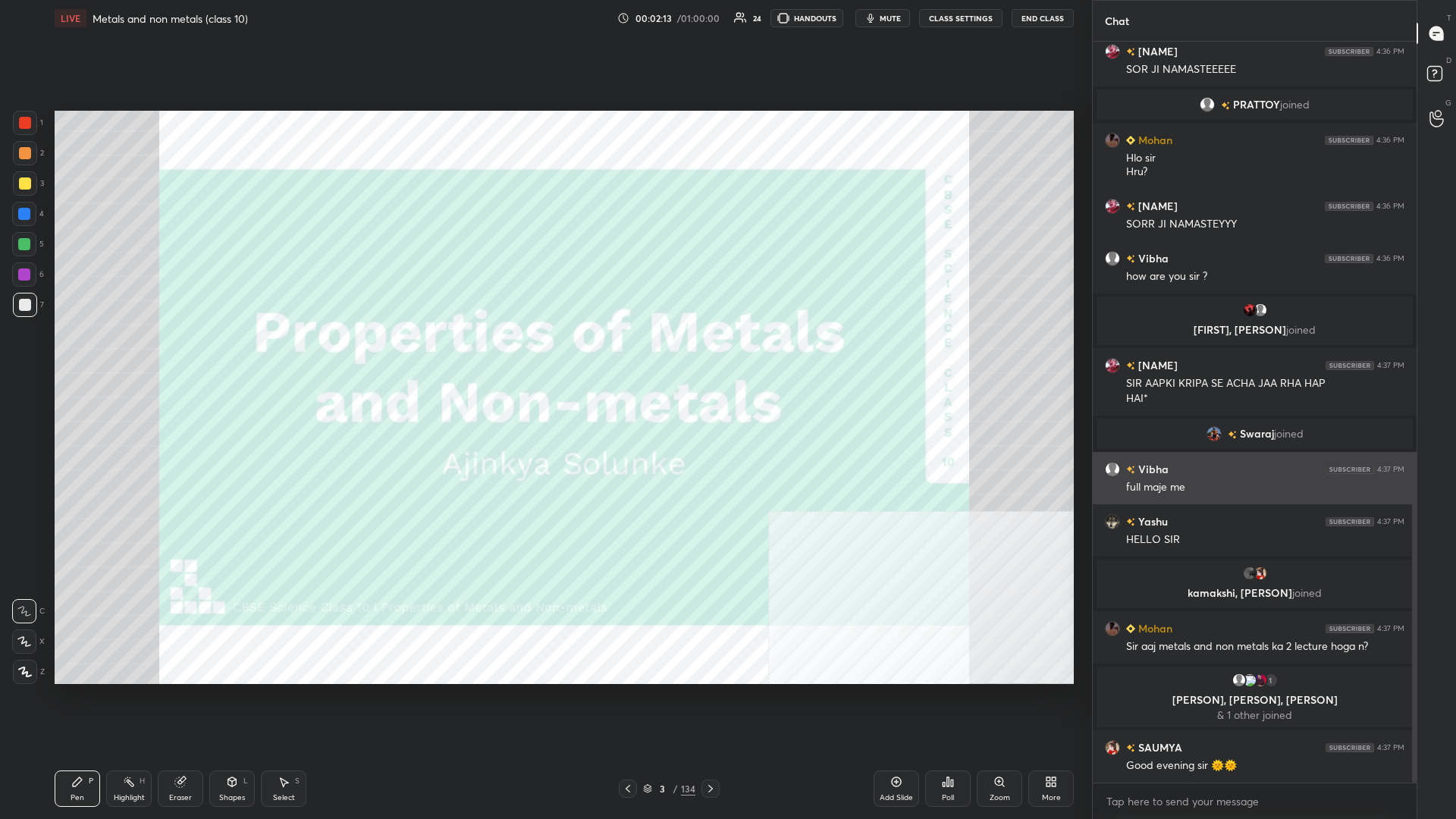 scroll, scrollTop: 1019, scrollLeft: 0, axis: vertical 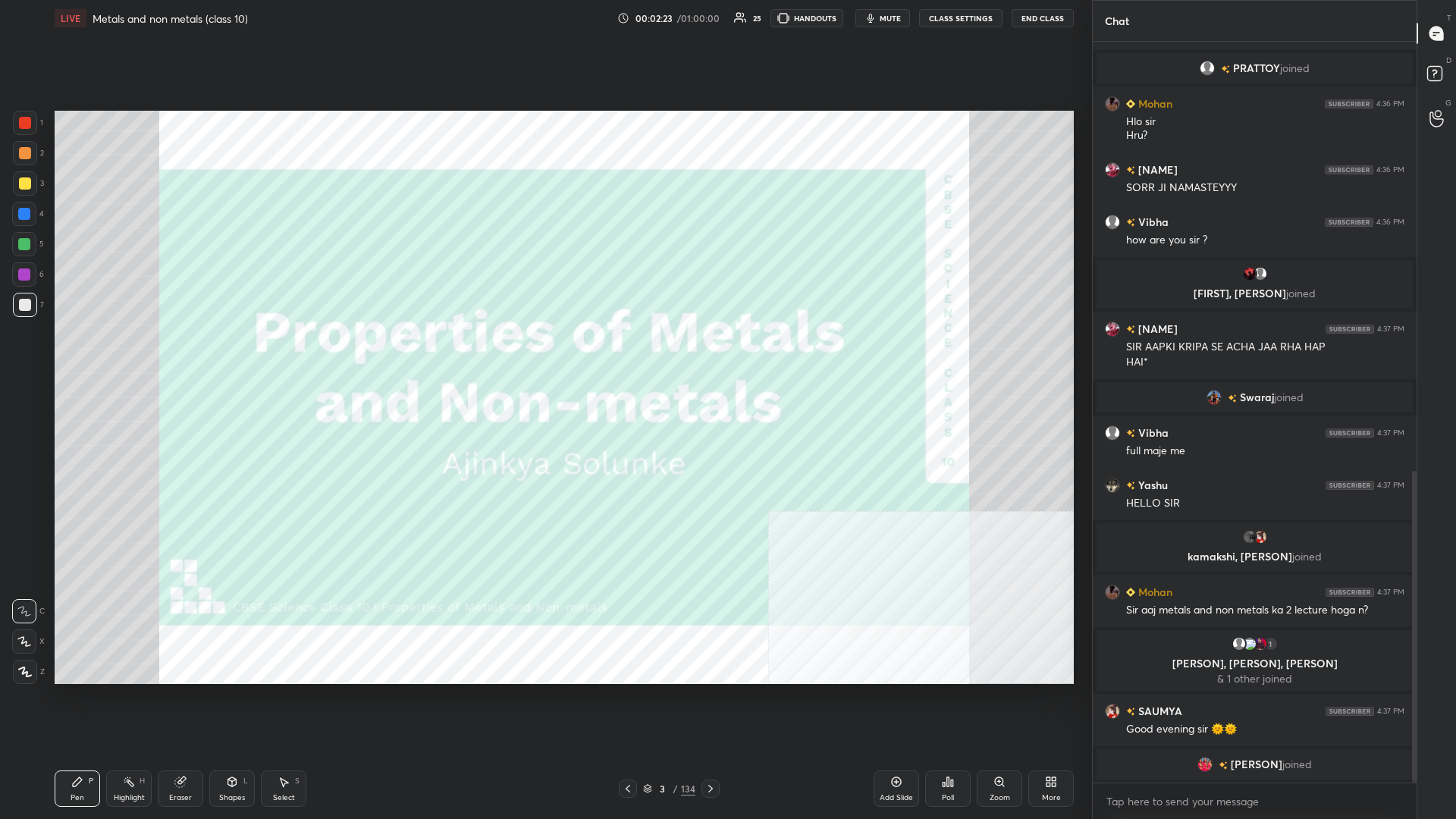 click at bounding box center (25, 123) 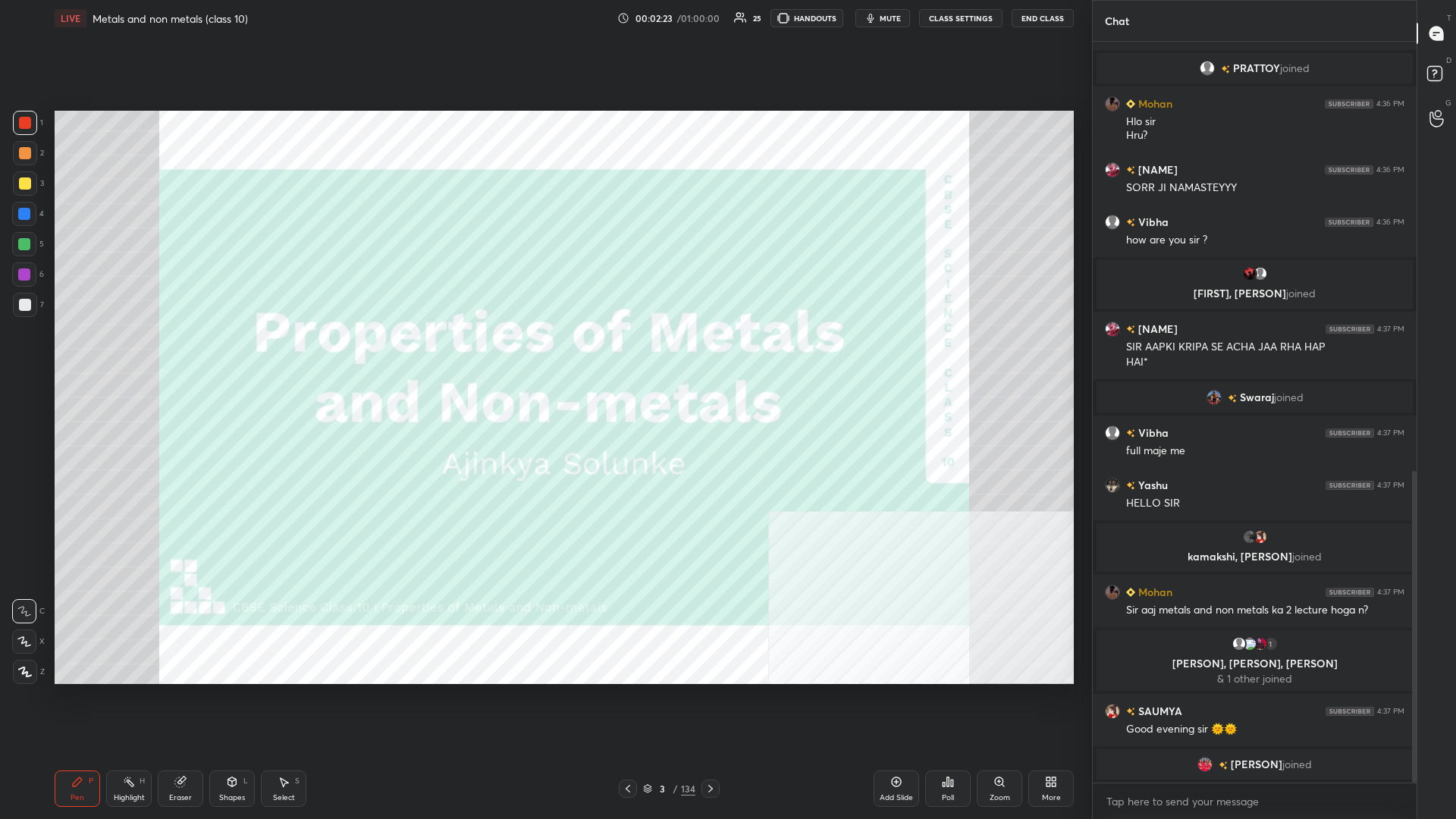 click at bounding box center (25, 123) 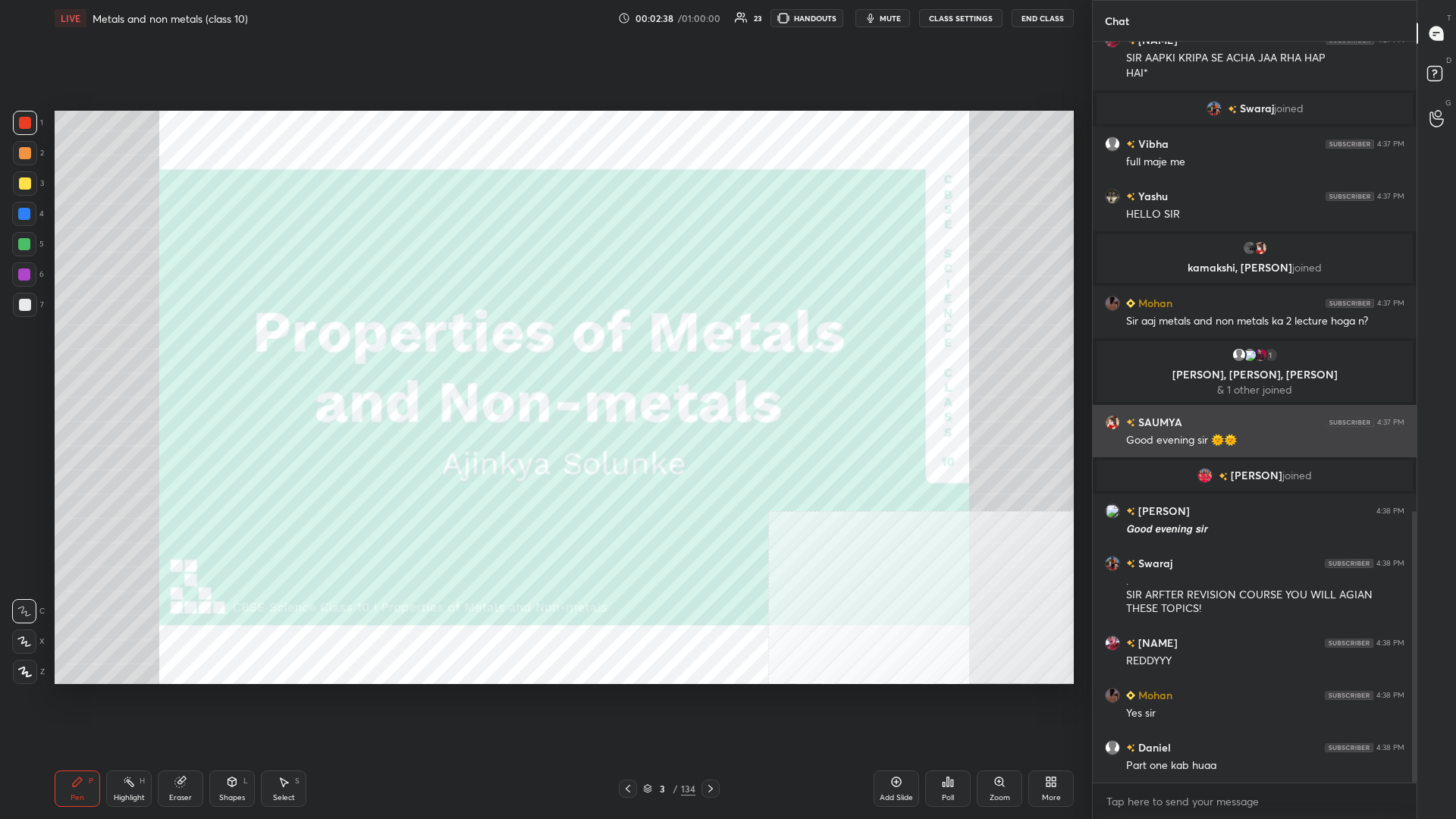 scroll, scrollTop: 1331, scrollLeft: 0, axis: vertical 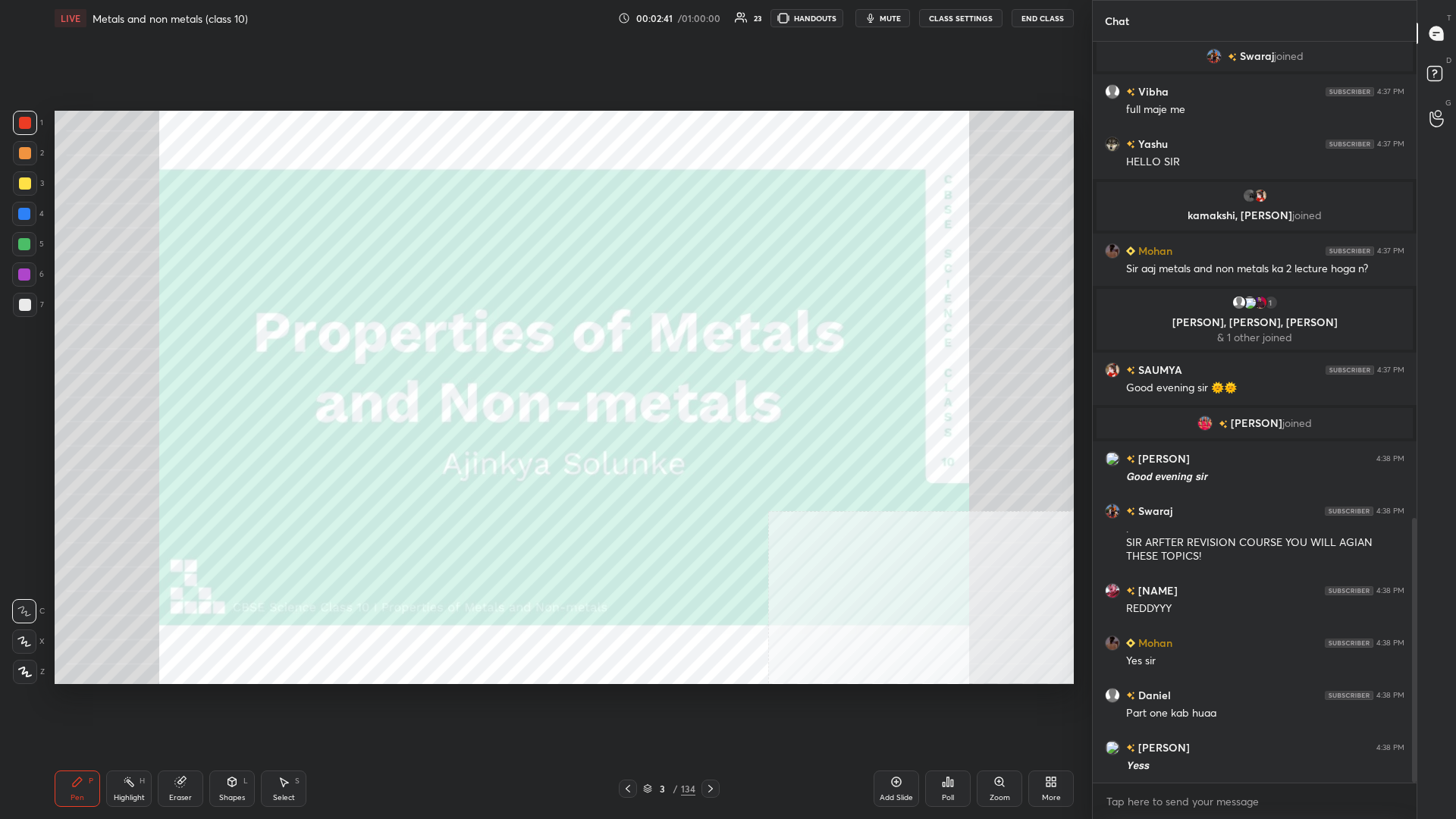 click on "/" at bounding box center (676, 789) 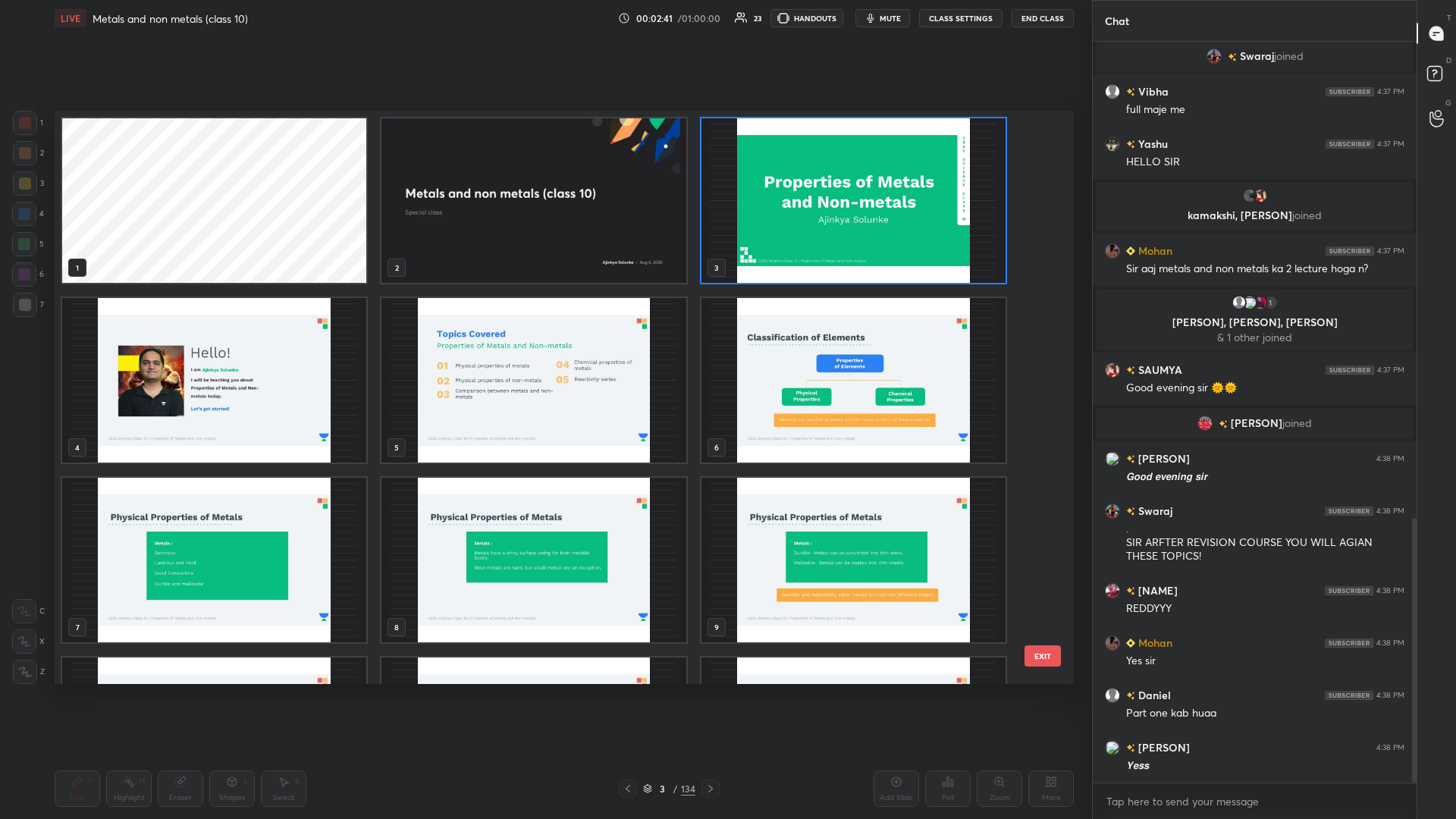 scroll, scrollTop: 1, scrollLeft: 1, axis: both 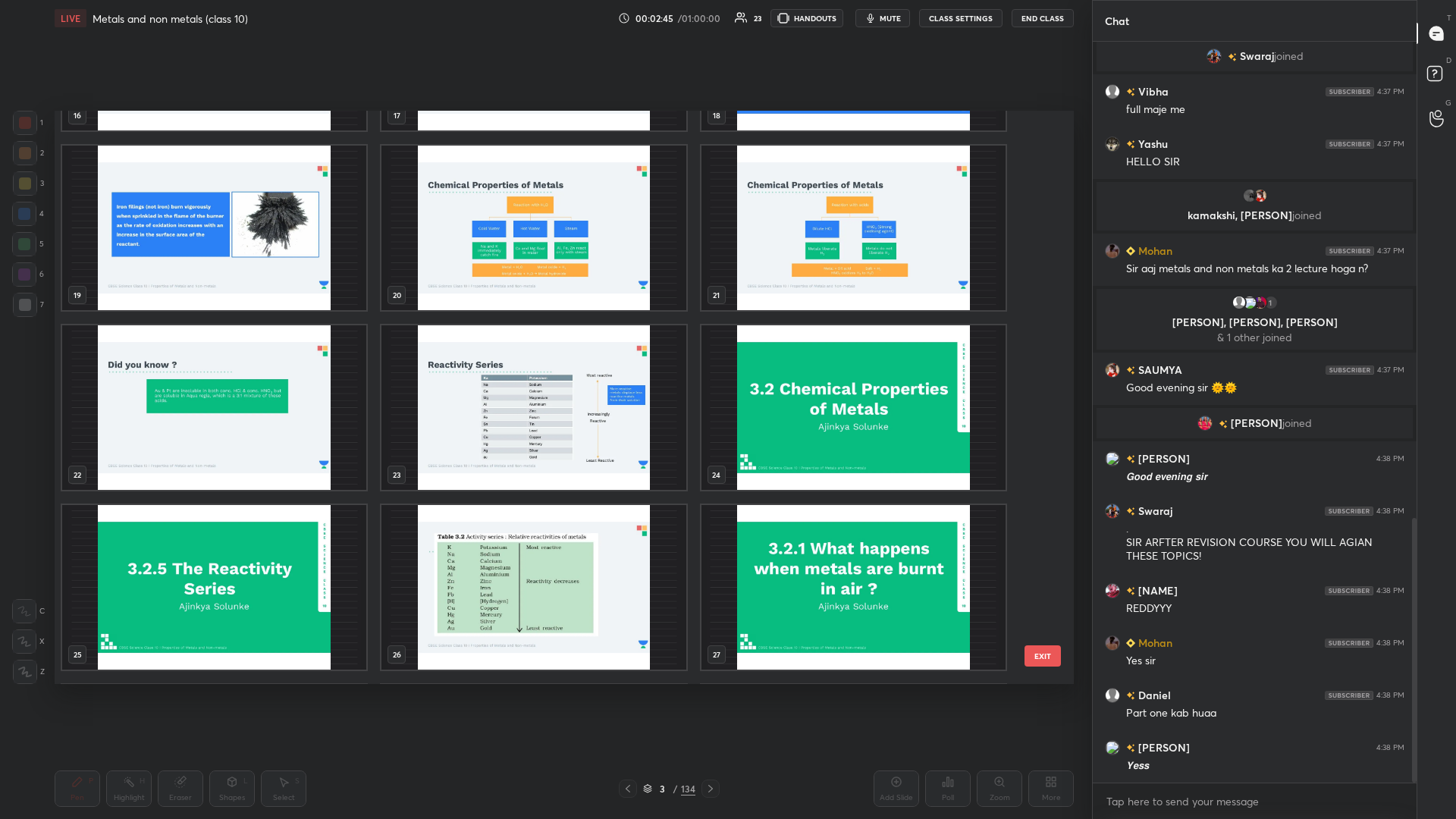click at bounding box center [853, 407] 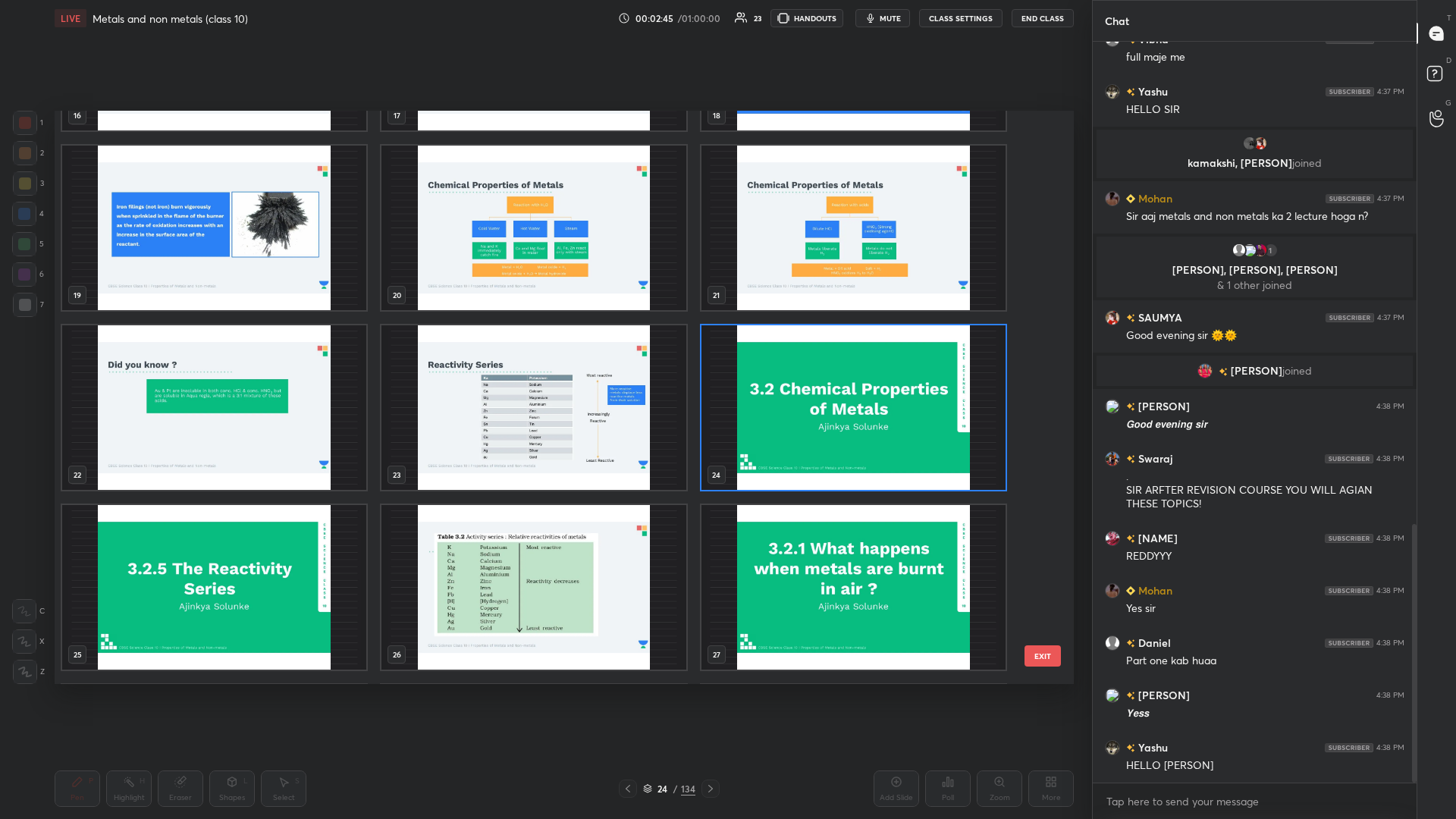 click at bounding box center (853, 407) 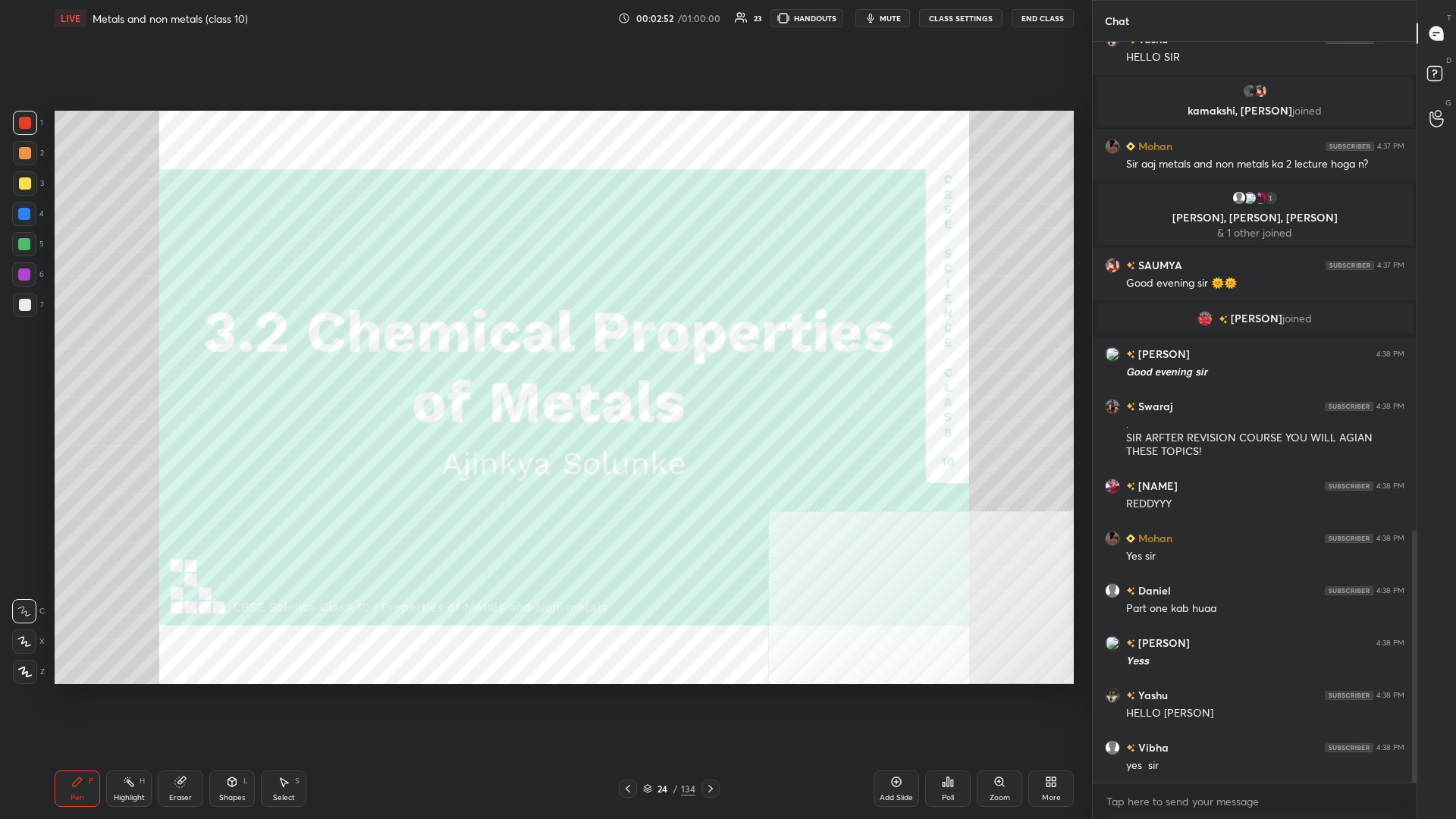 scroll, scrollTop: 1488, scrollLeft: 0, axis: vertical 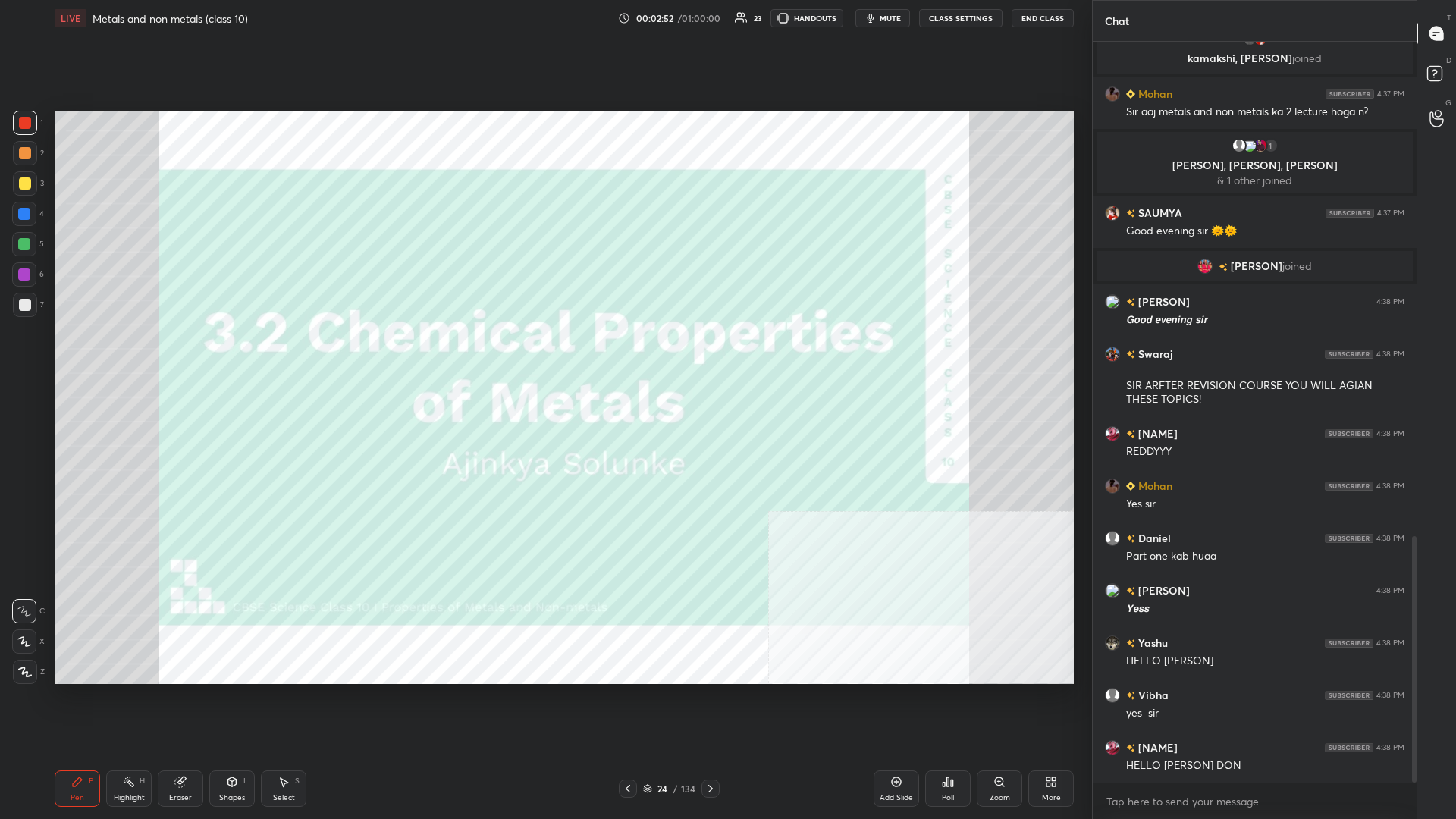 click at bounding box center (25, 123) 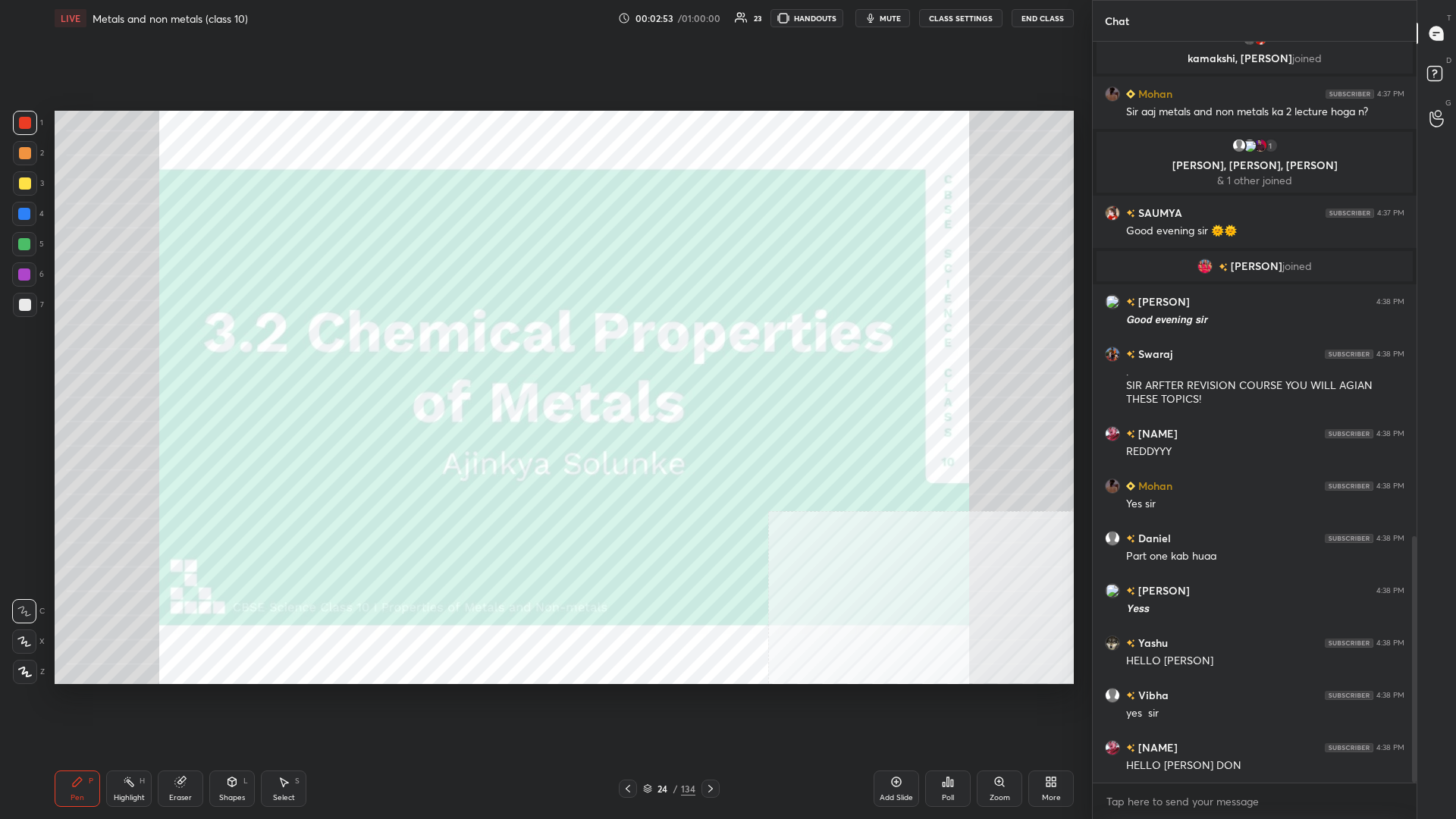 click at bounding box center [25, 672] 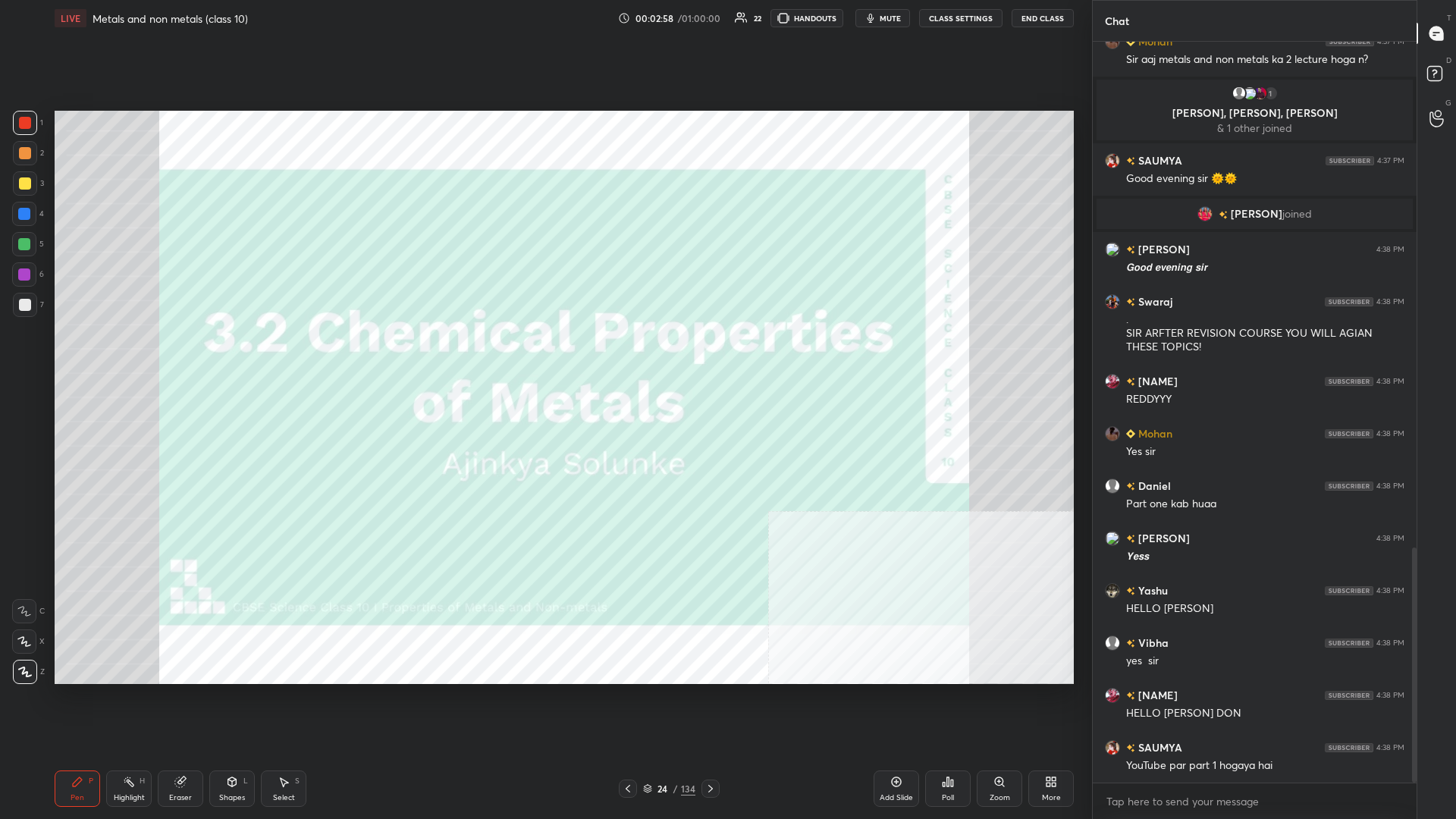 scroll, scrollTop: 1592, scrollLeft: 0, axis: vertical 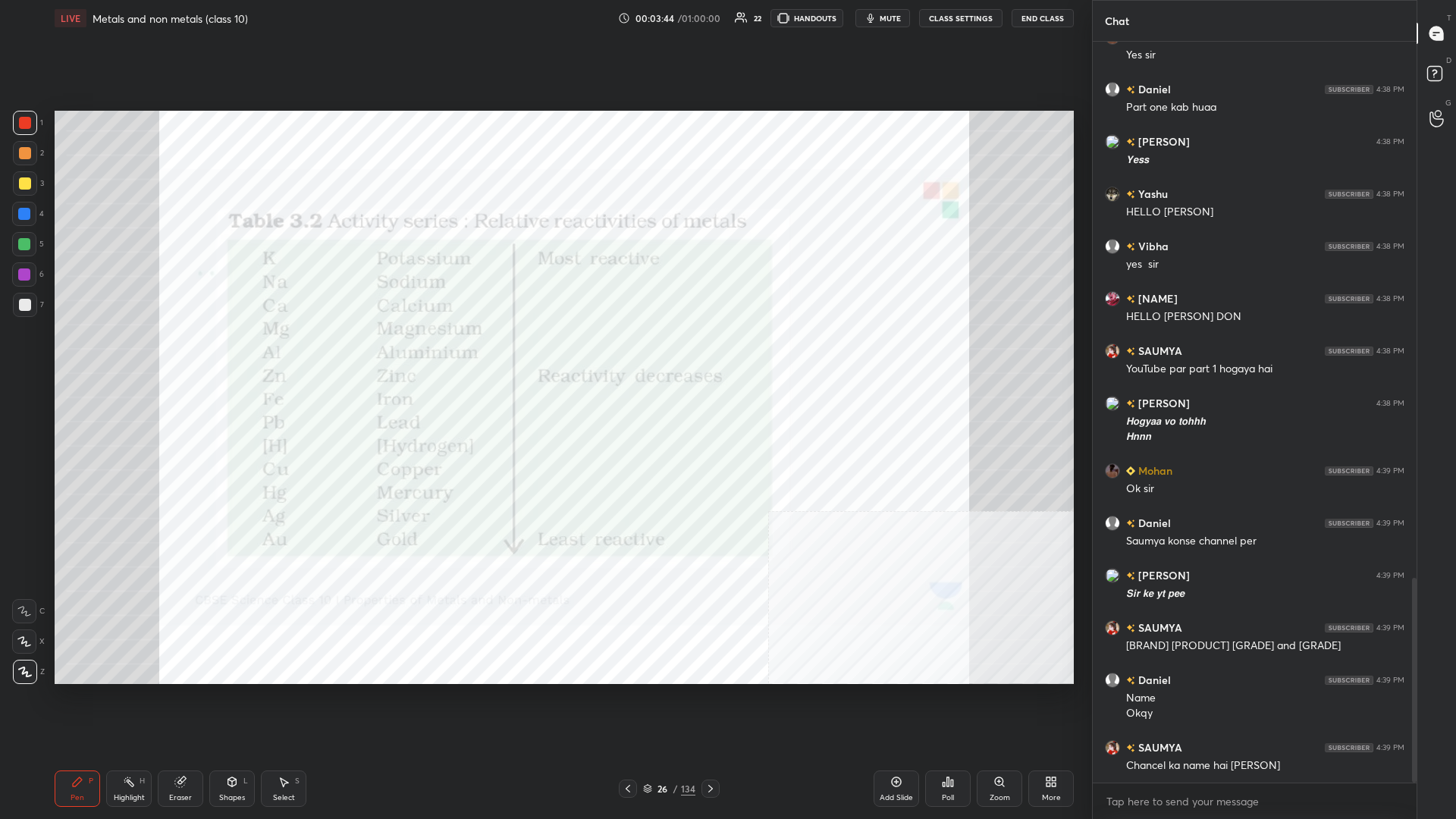 click at bounding box center [25, 123] 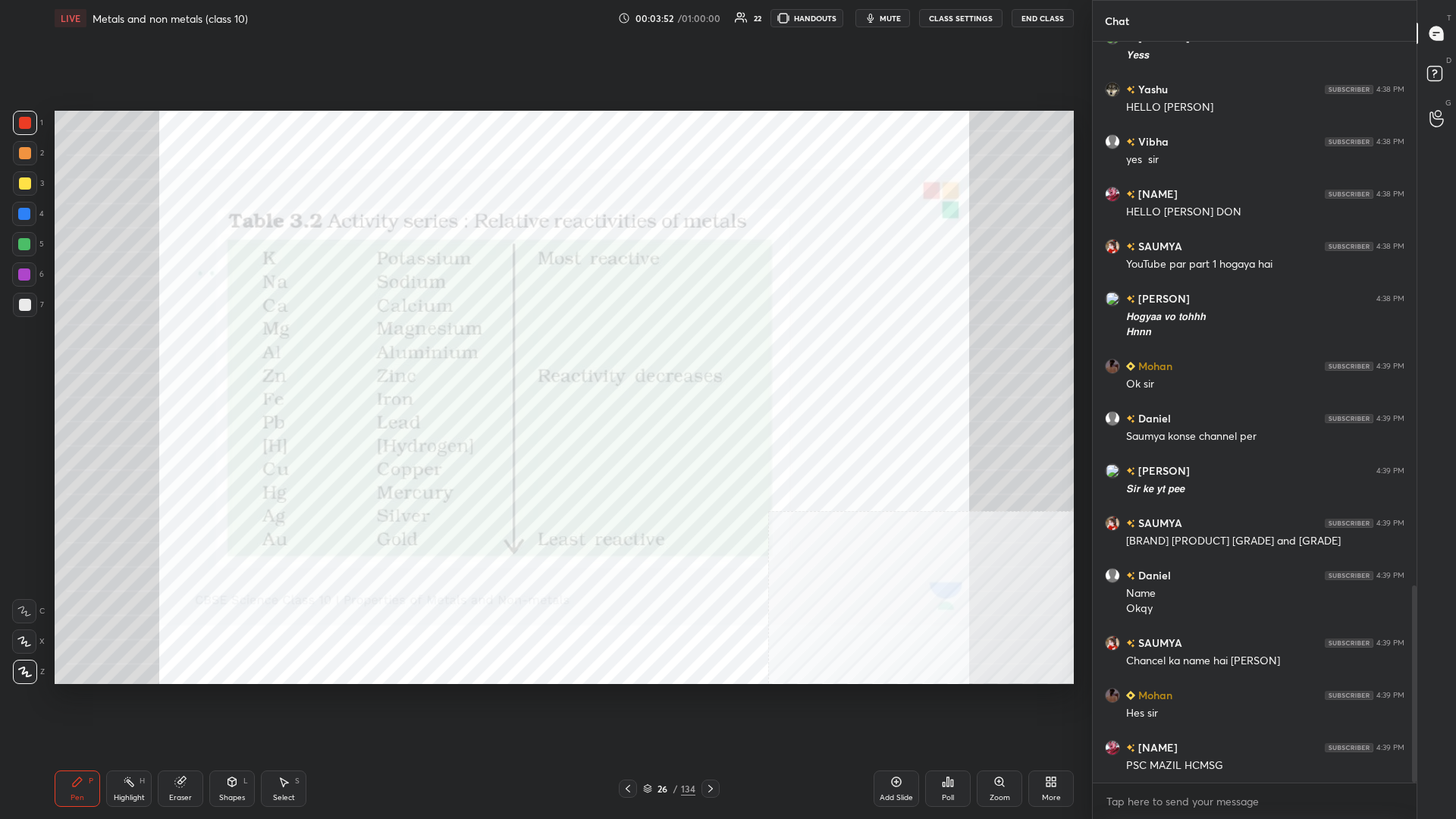 scroll, scrollTop: 2094, scrollLeft: 0, axis: vertical 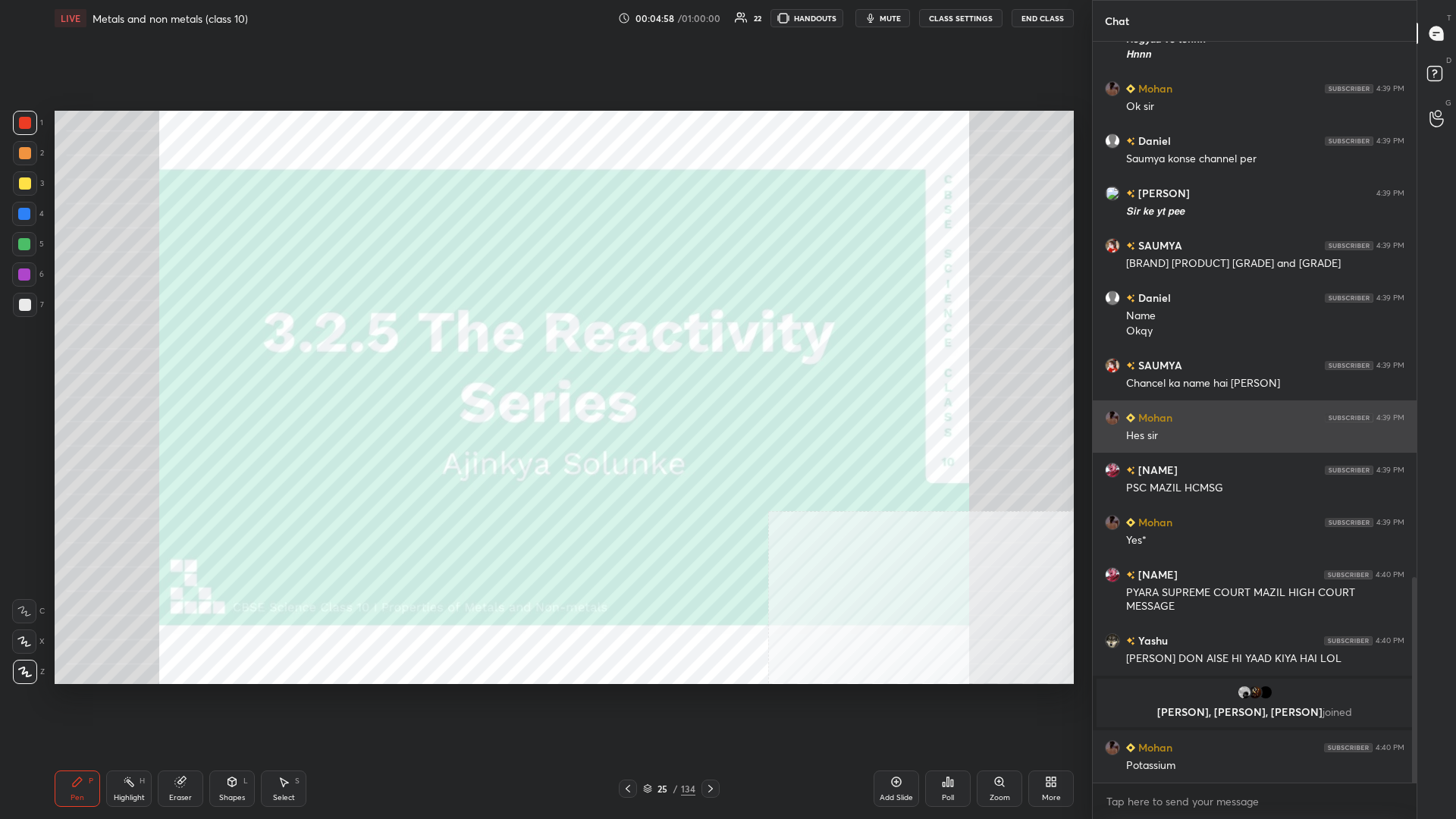 click on "Hes sir" at bounding box center (1265, 436) 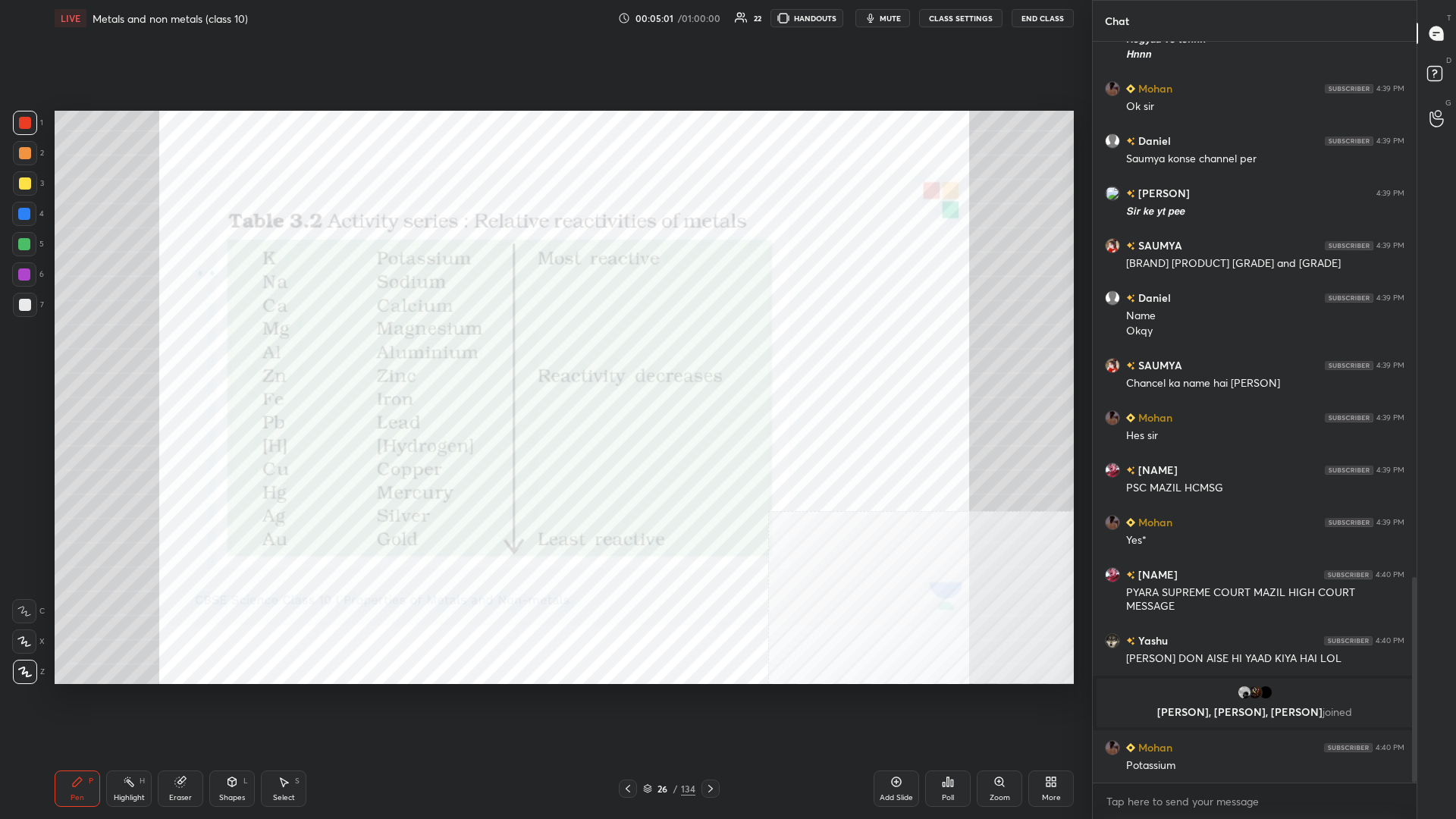 click on "Highlight" at bounding box center [129, 798] 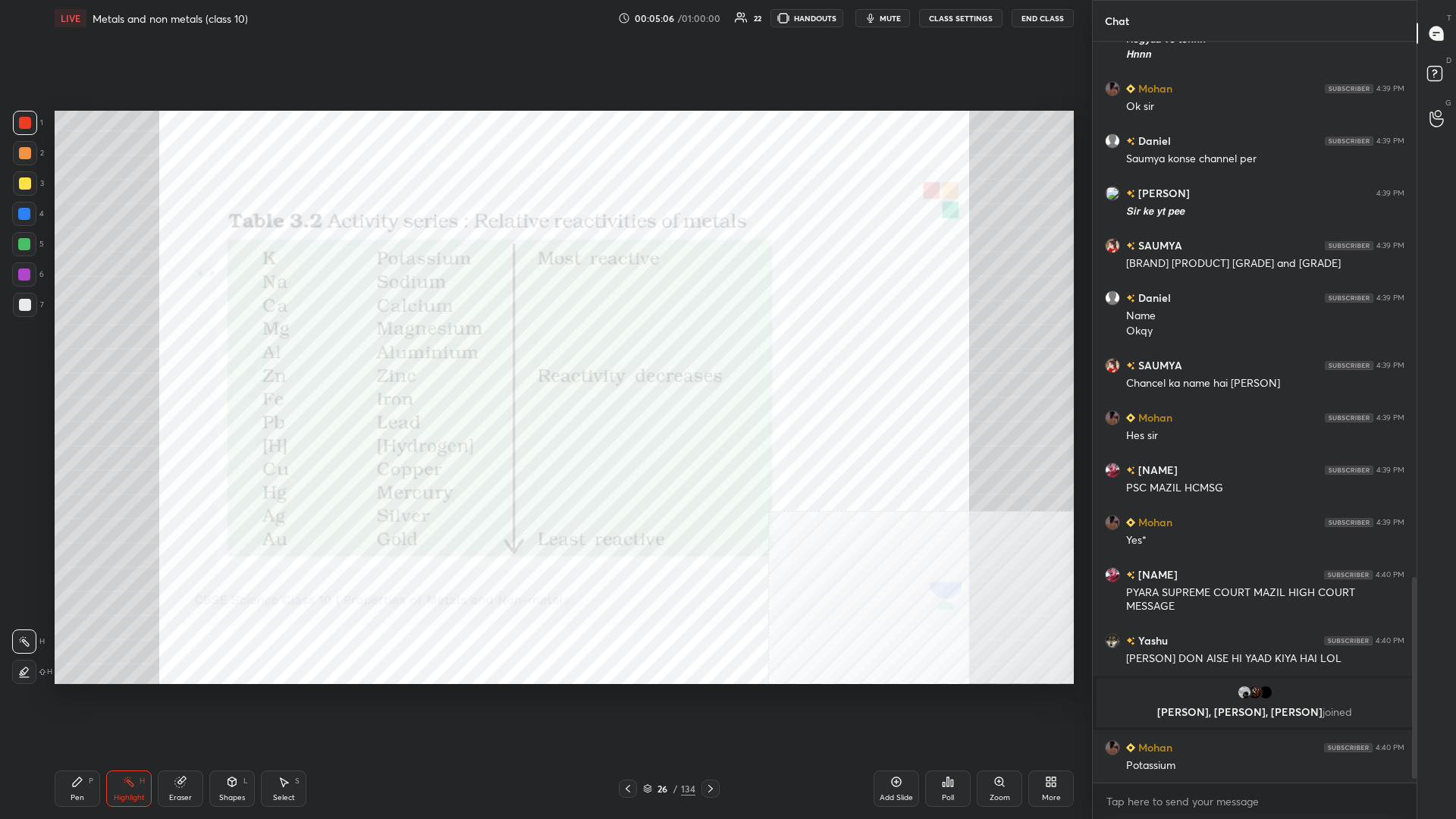 scroll, scrollTop: 1981, scrollLeft: 0, axis: vertical 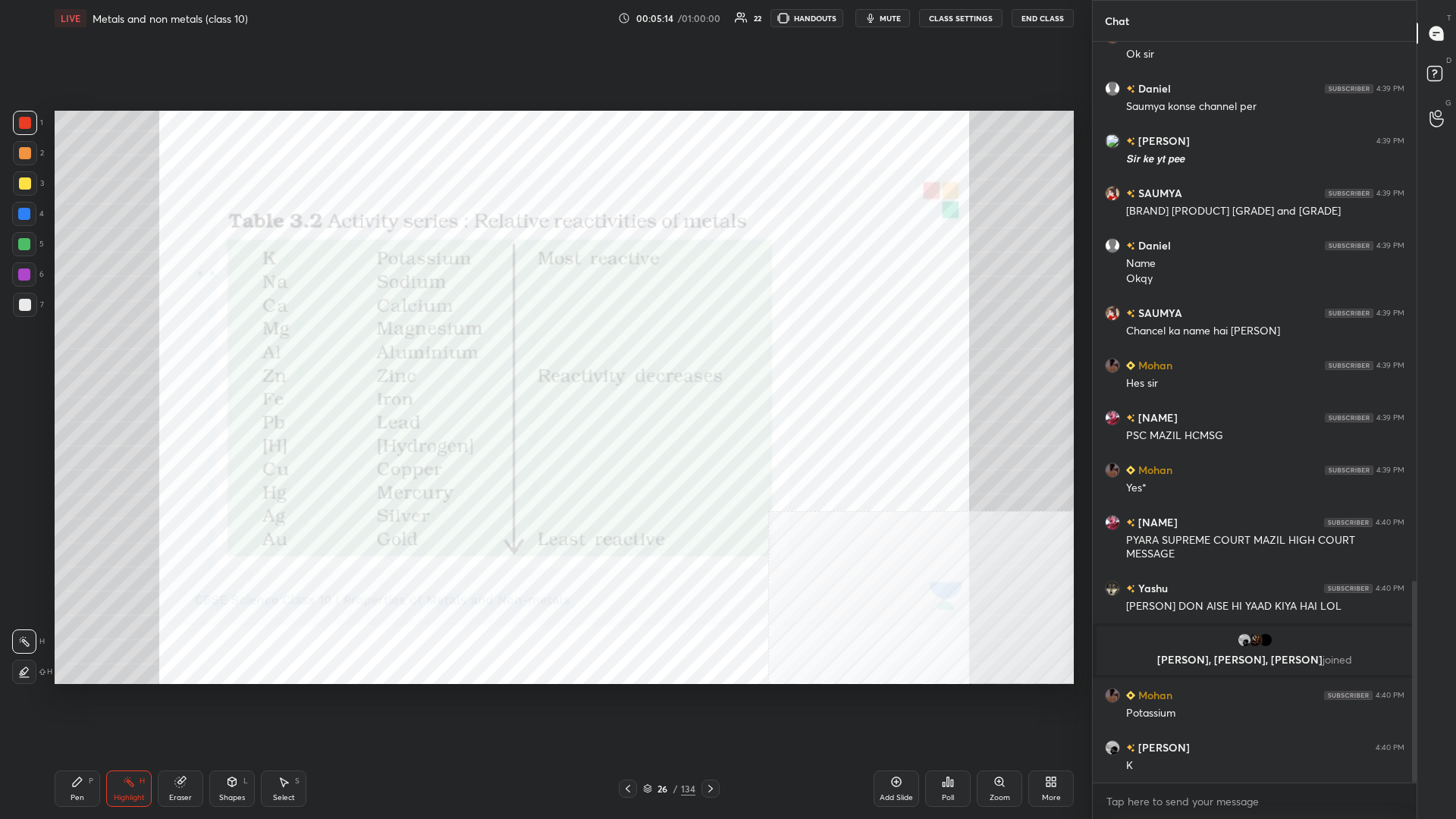 click on "Pen P" at bounding box center (77, 789) 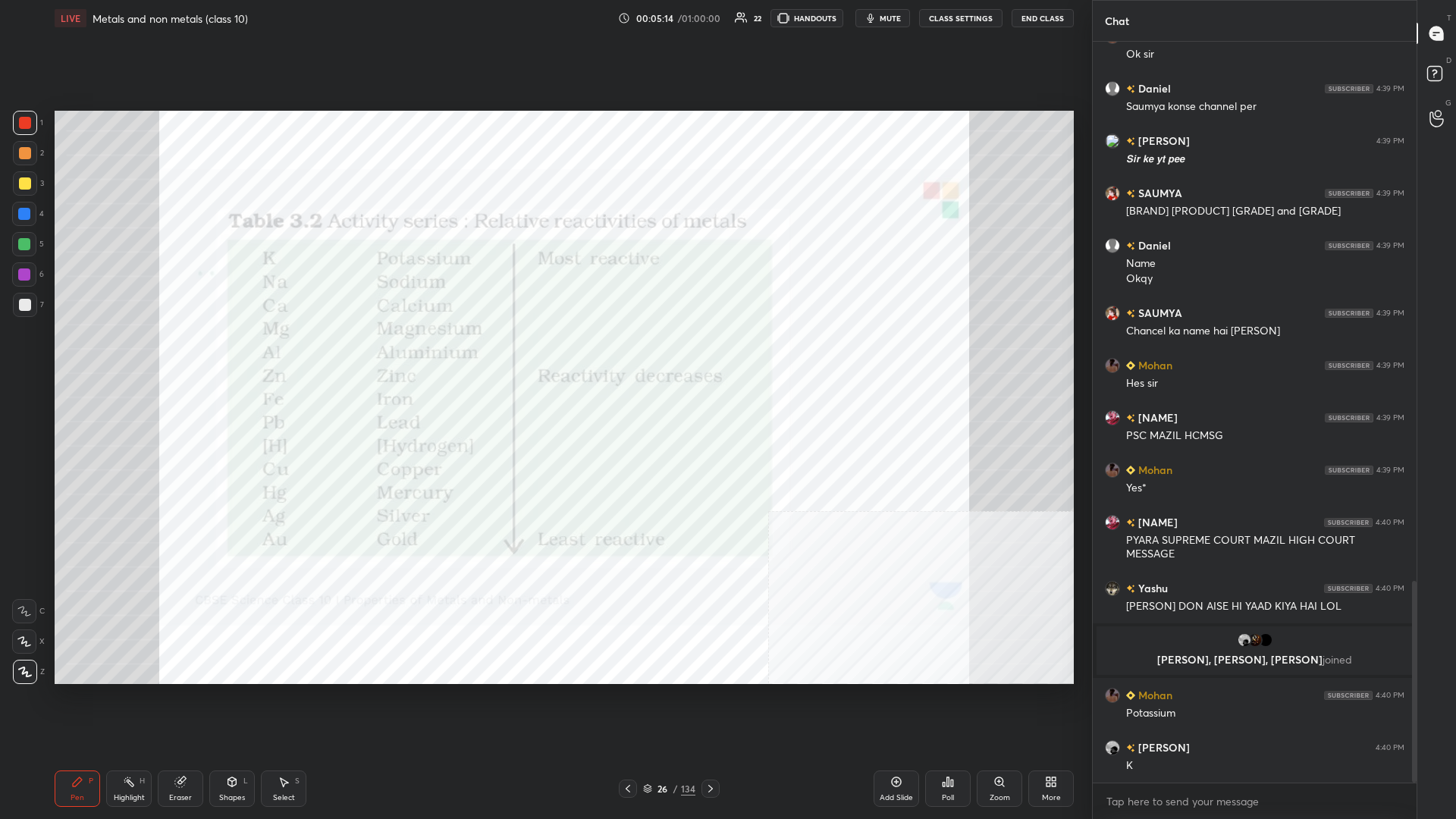 click on "Pen P" at bounding box center (77, 789) 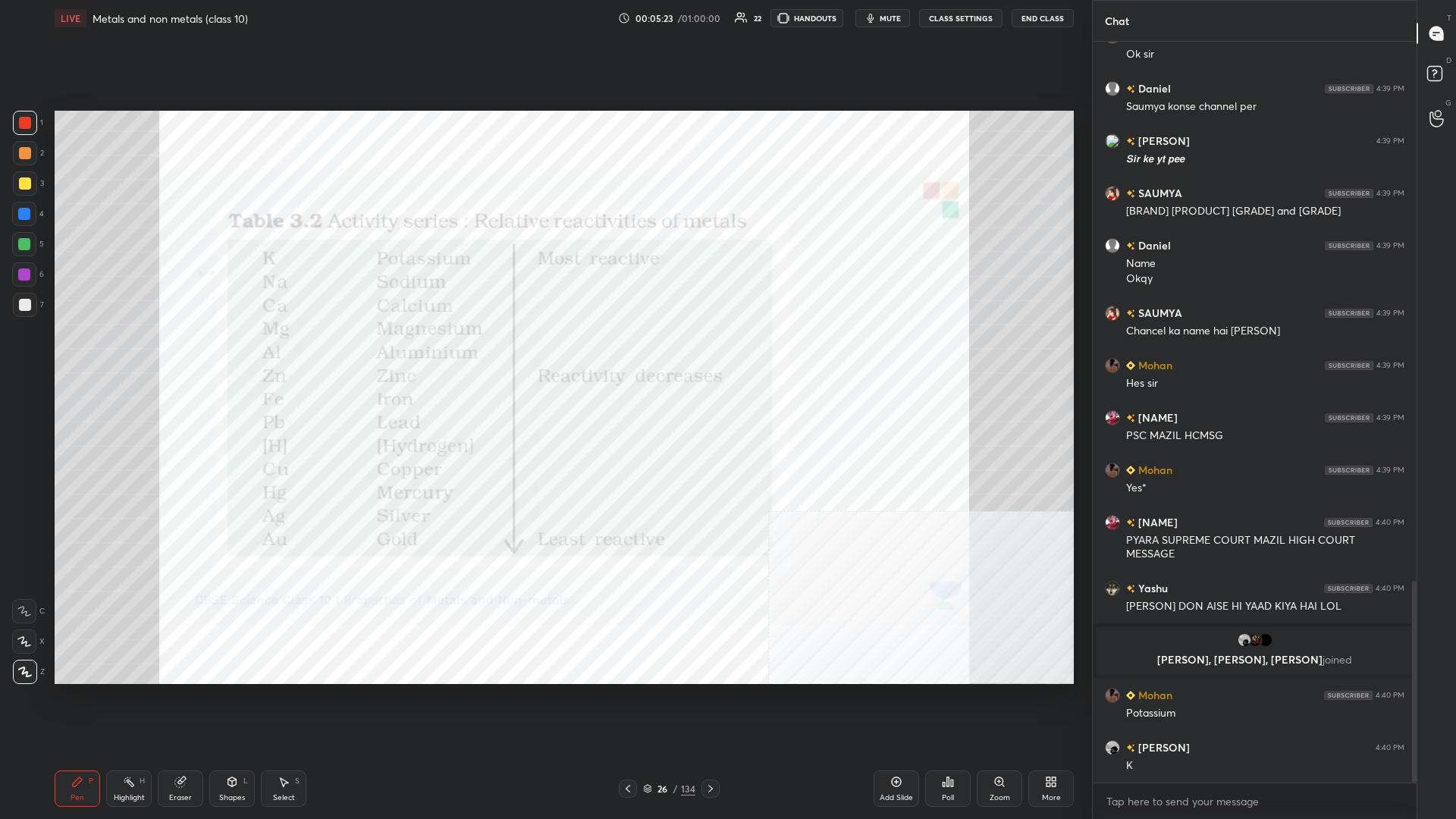 click at bounding box center [24, 214] 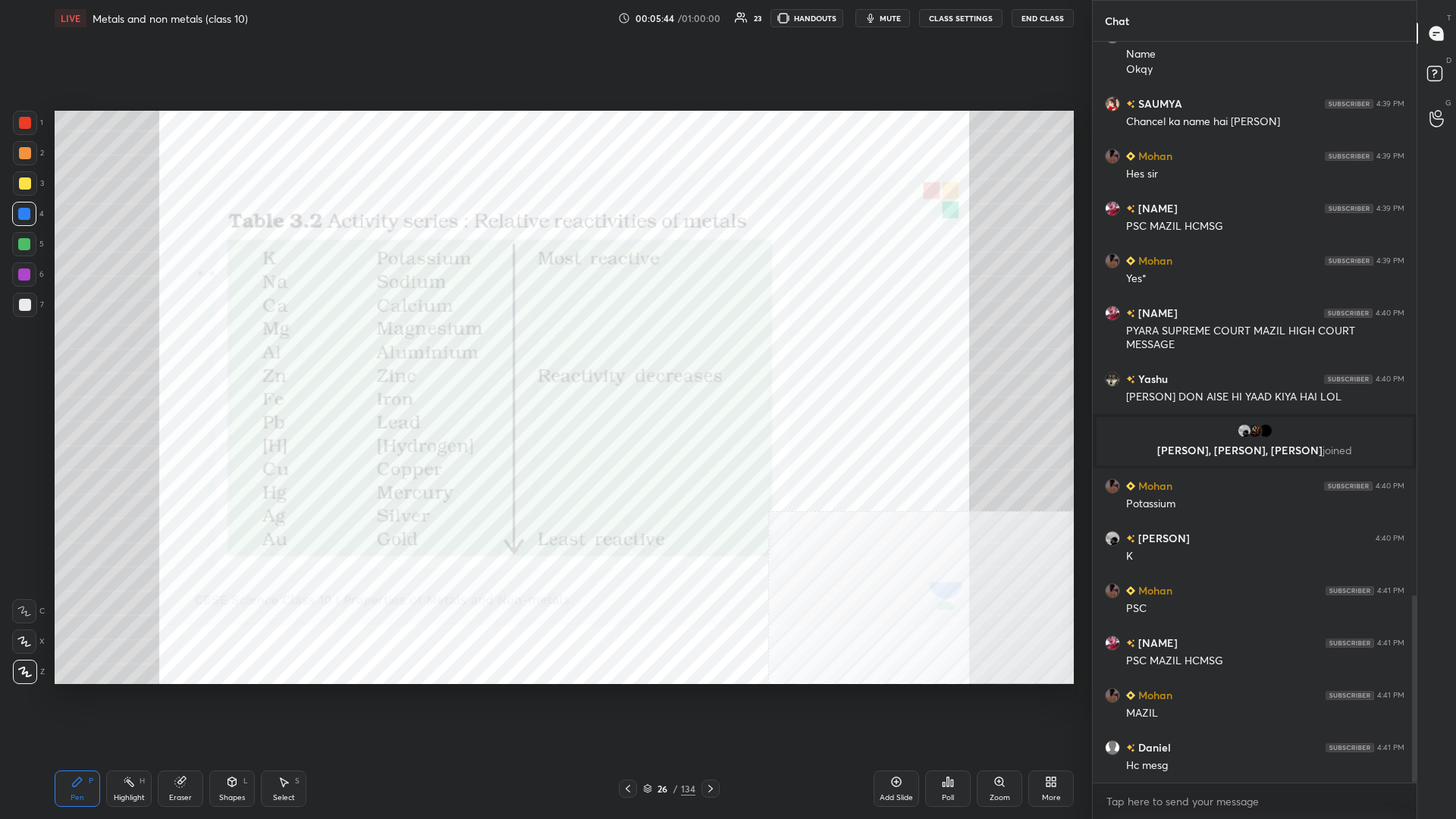scroll, scrollTop: 2242, scrollLeft: 0, axis: vertical 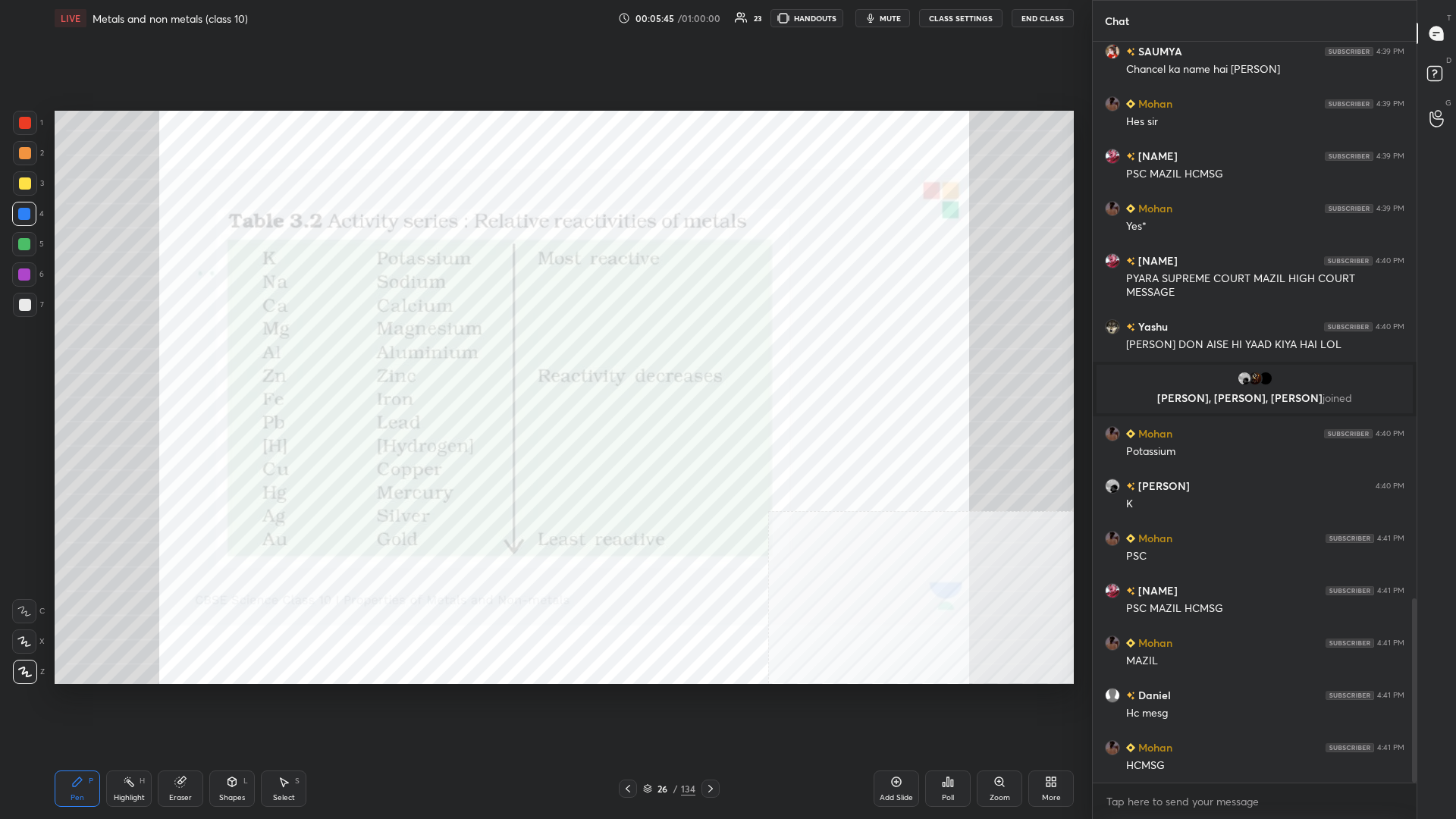 click at bounding box center (24, 275) 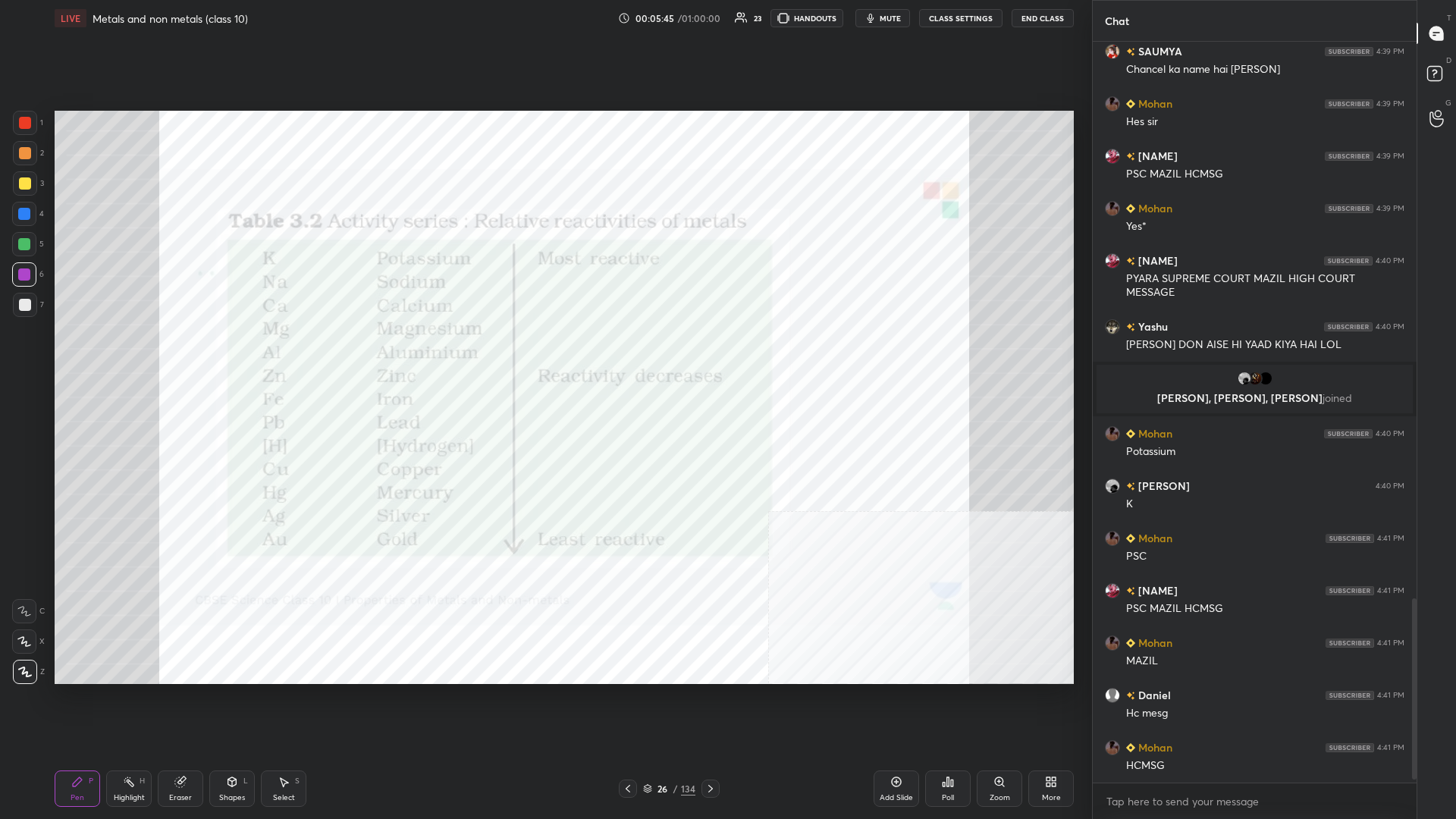 scroll, scrollTop: 2295, scrollLeft: 0, axis: vertical 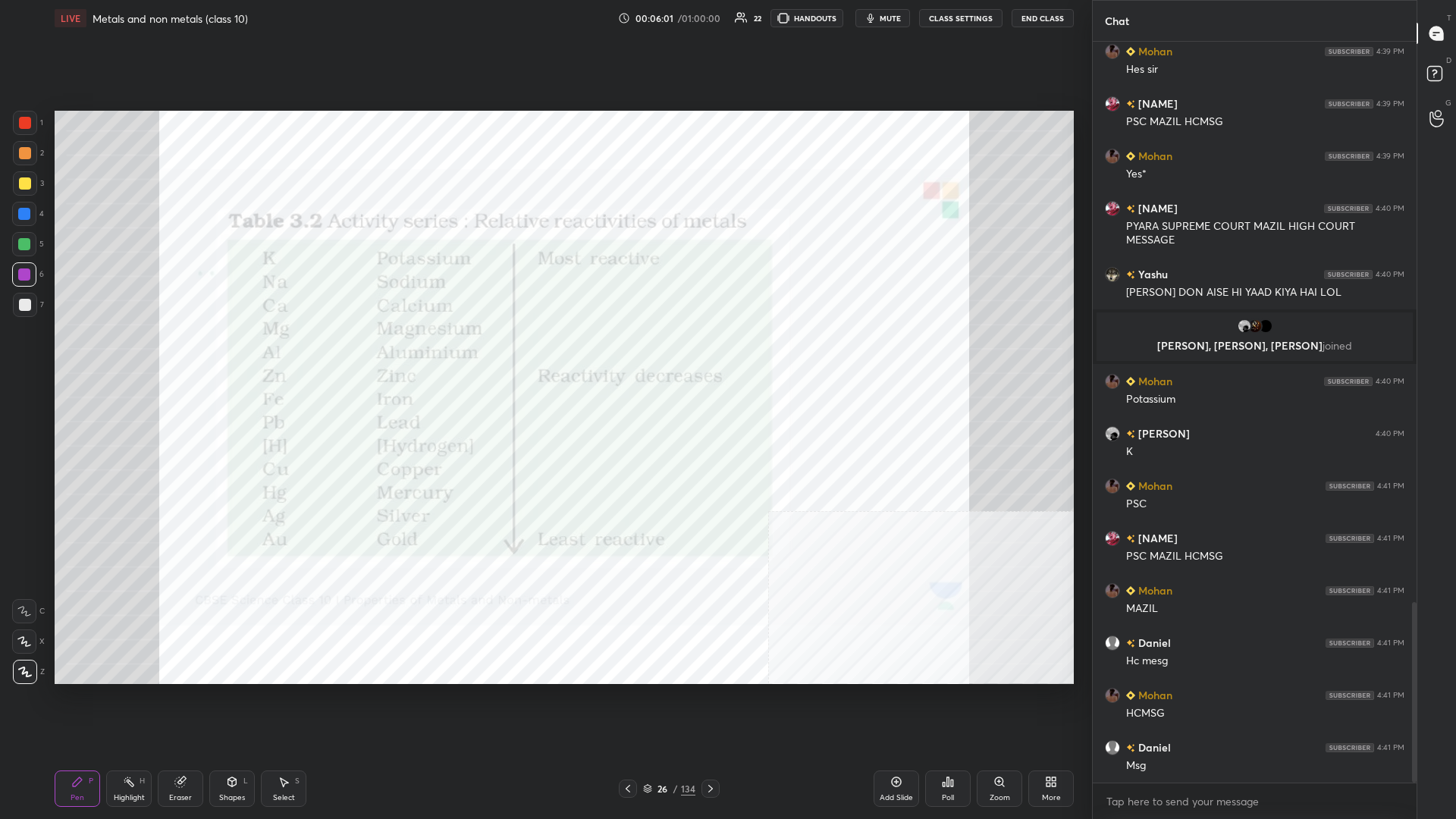 click on "Eraser" at bounding box center [180, 789] 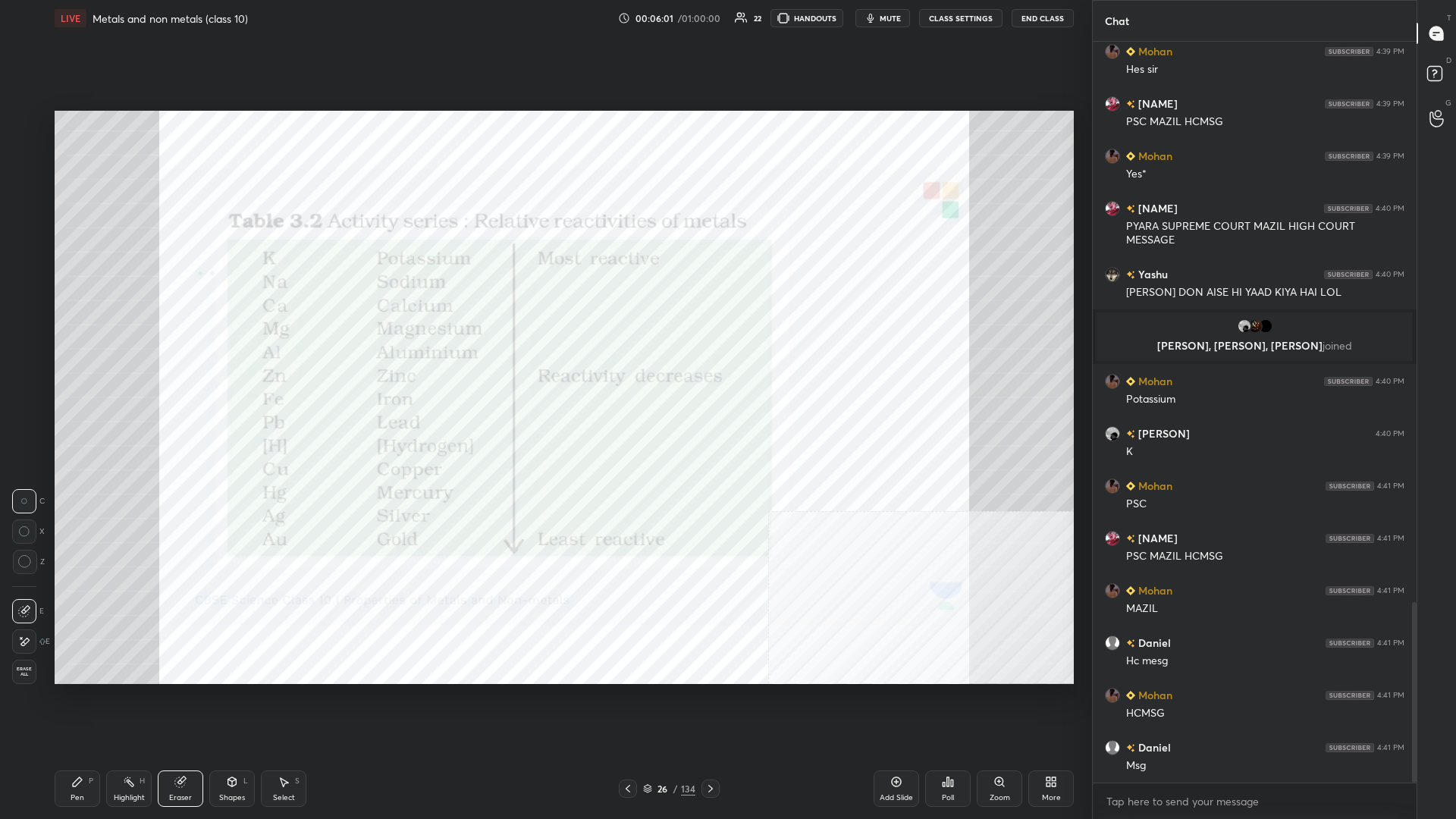 click on "Pen P Highlight H Eraser Shapes L Select S" at bounding box center (259, 789) 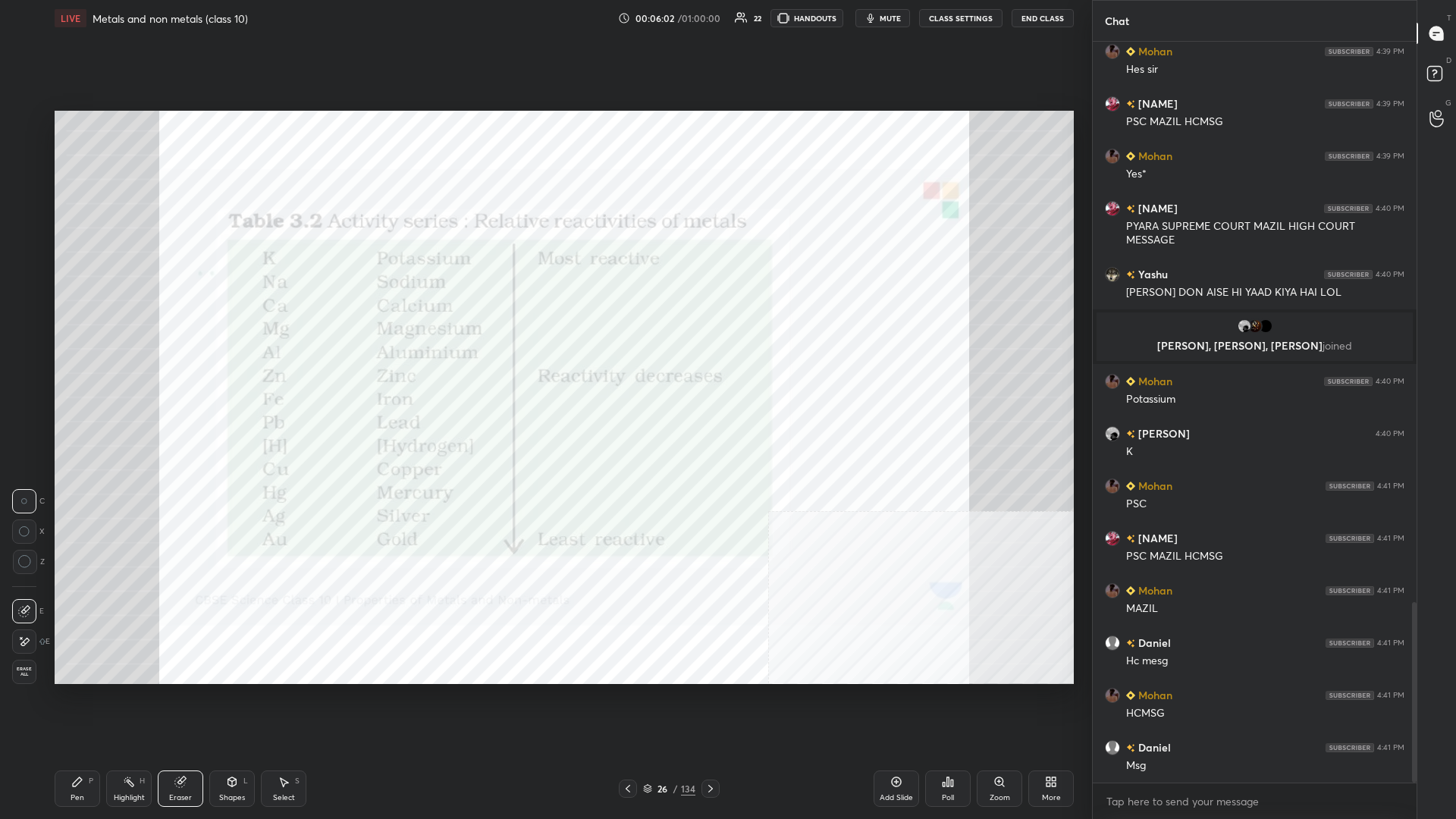 click on "Highlight H" at bounding box center (129, 789) 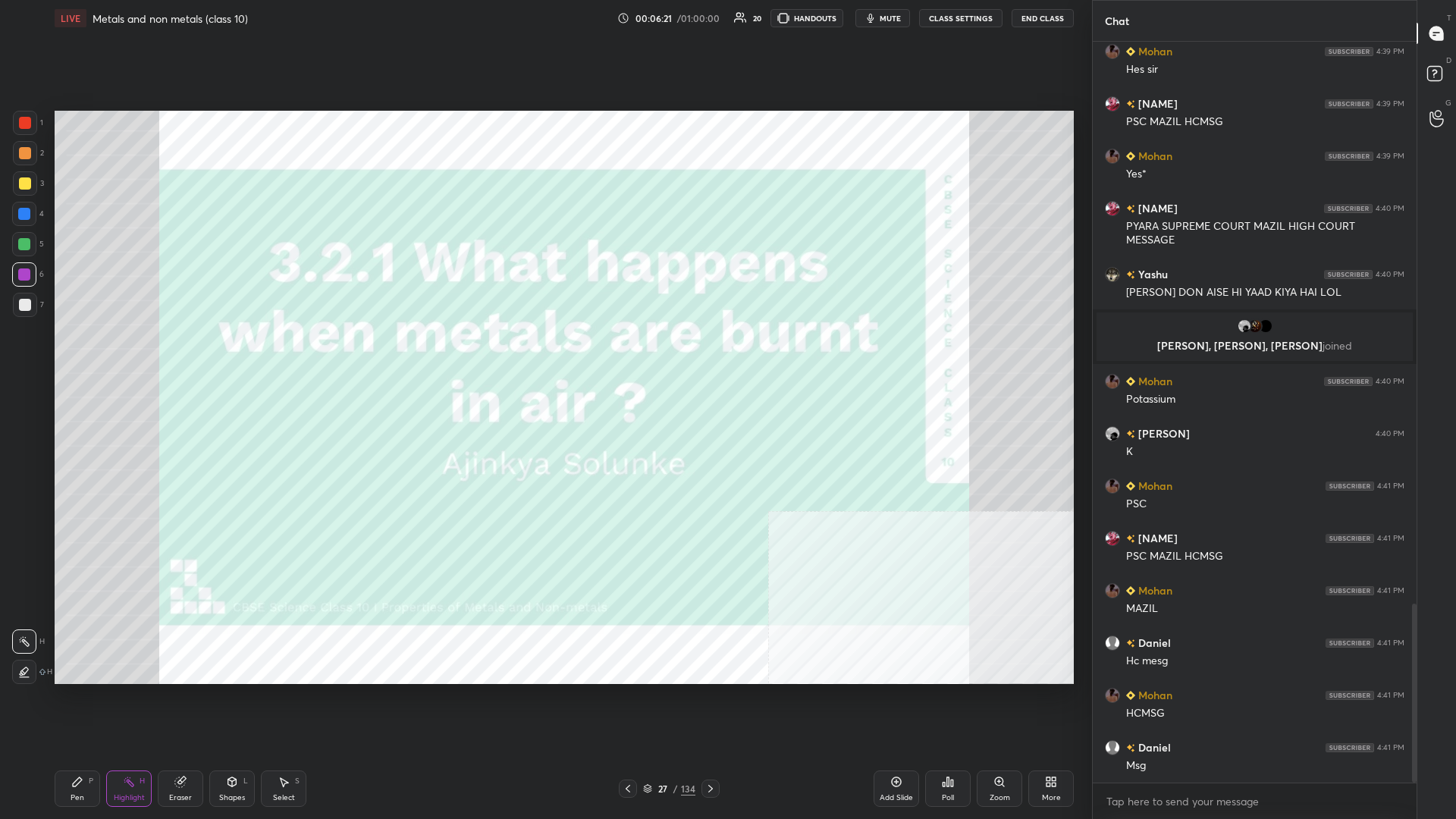 scroll, scrollTop: 2331, scrollLeft: 0, axis: vertical 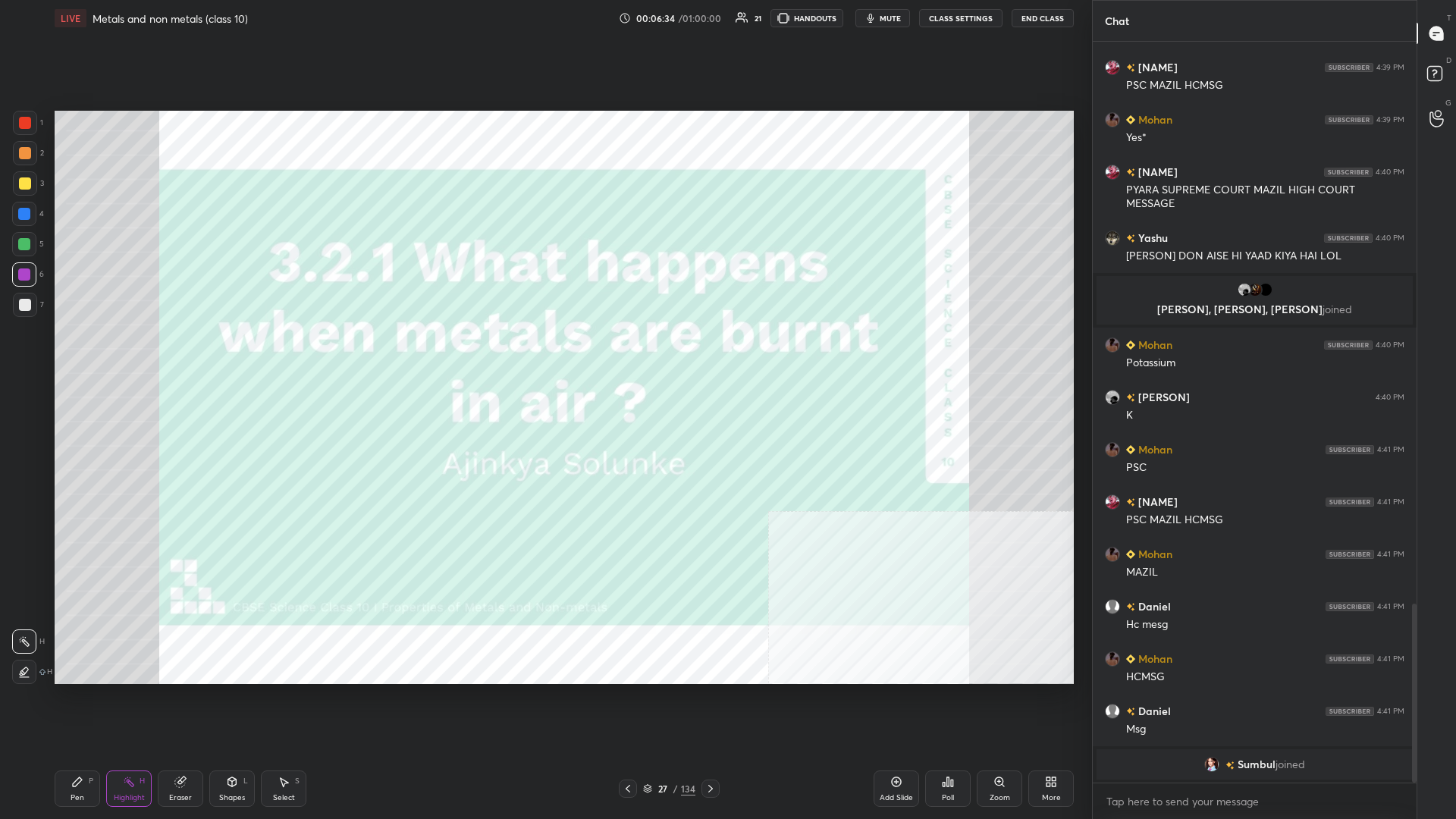 click 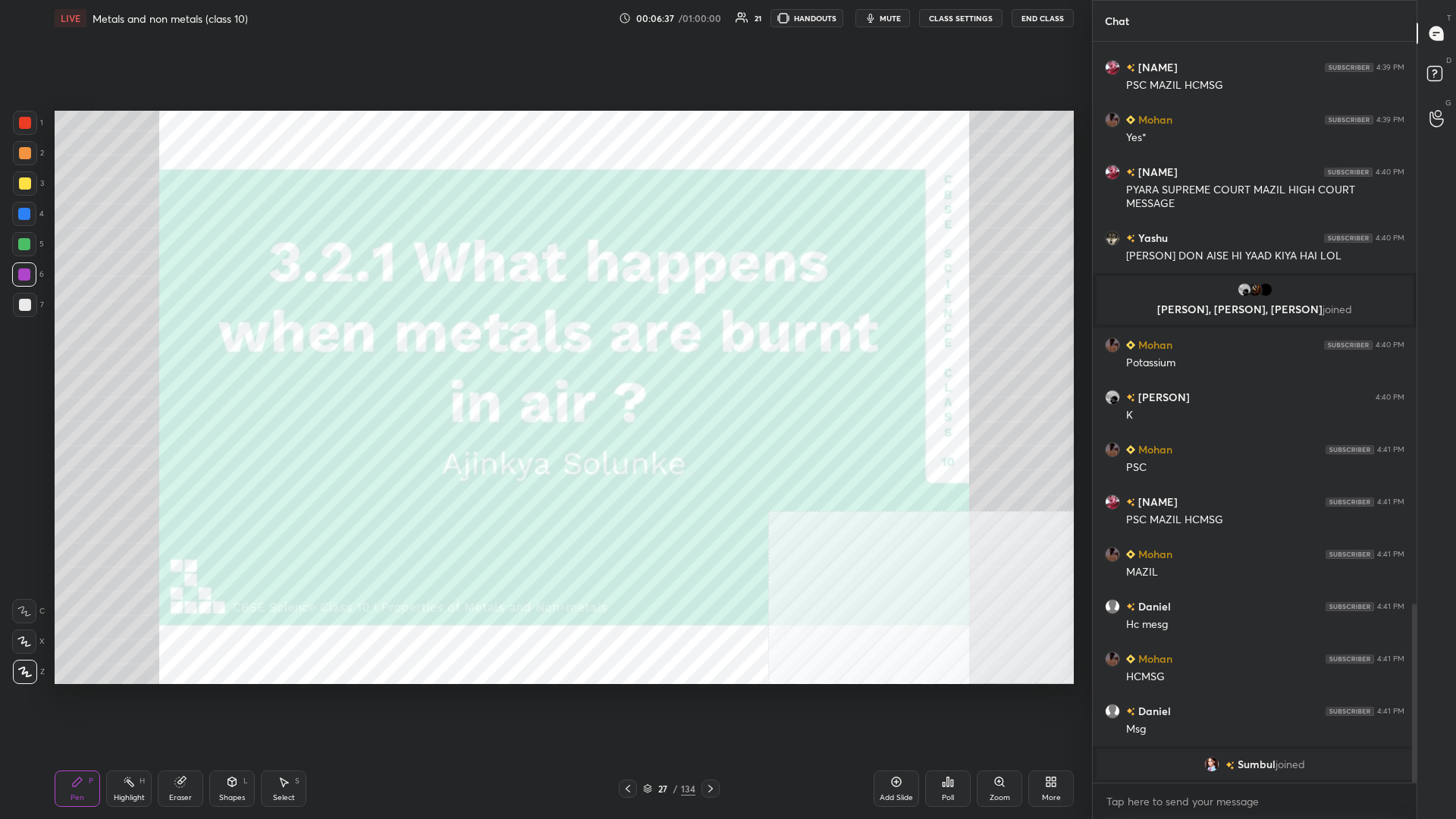 scroll, scrollTop: 2271, scrollLeft: 0, axis: vertical 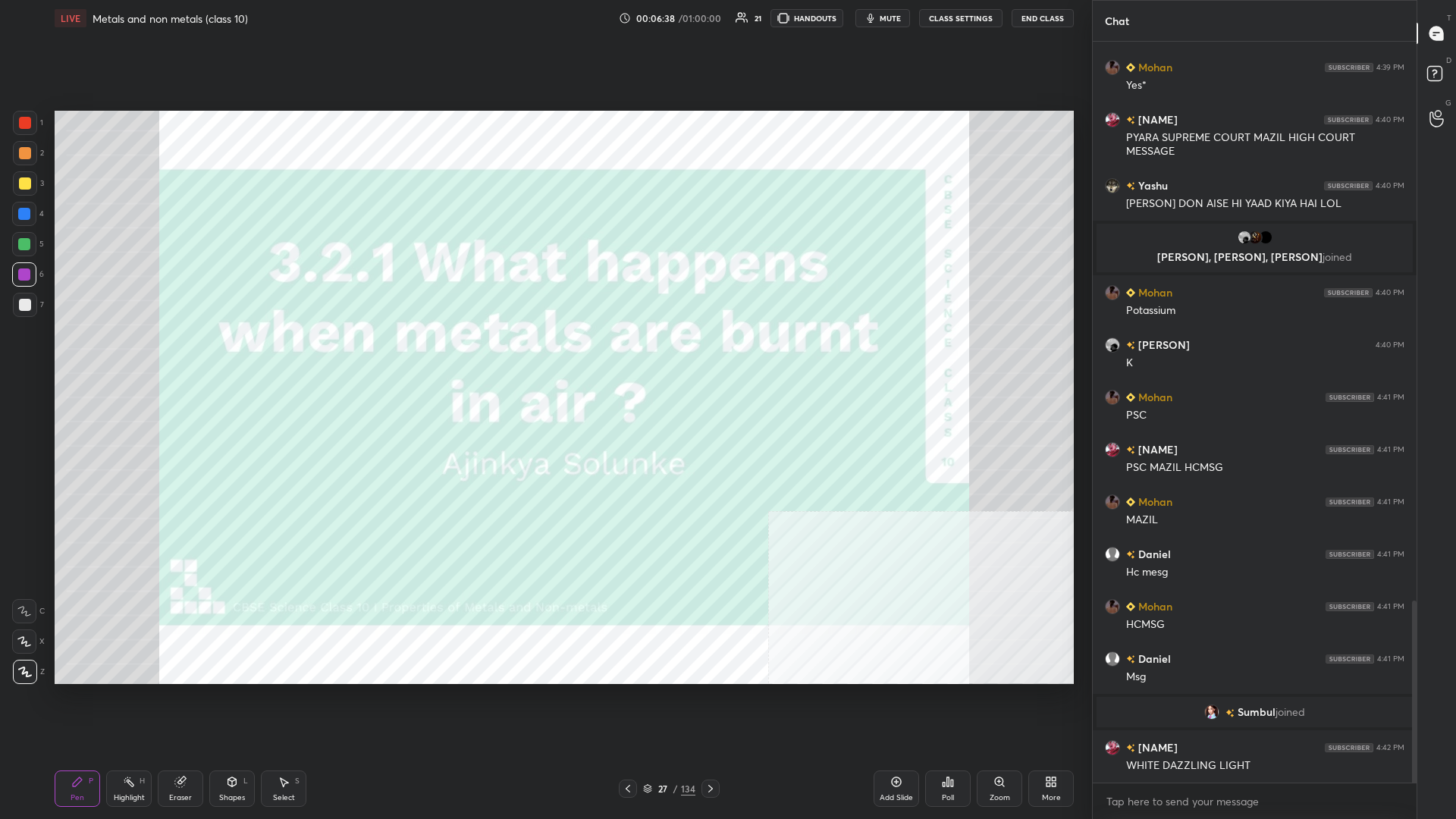click on "1 2 3 4 5 6 7 C X Z C X Z E E Erase all   H H" at bounding box center (24, 397) 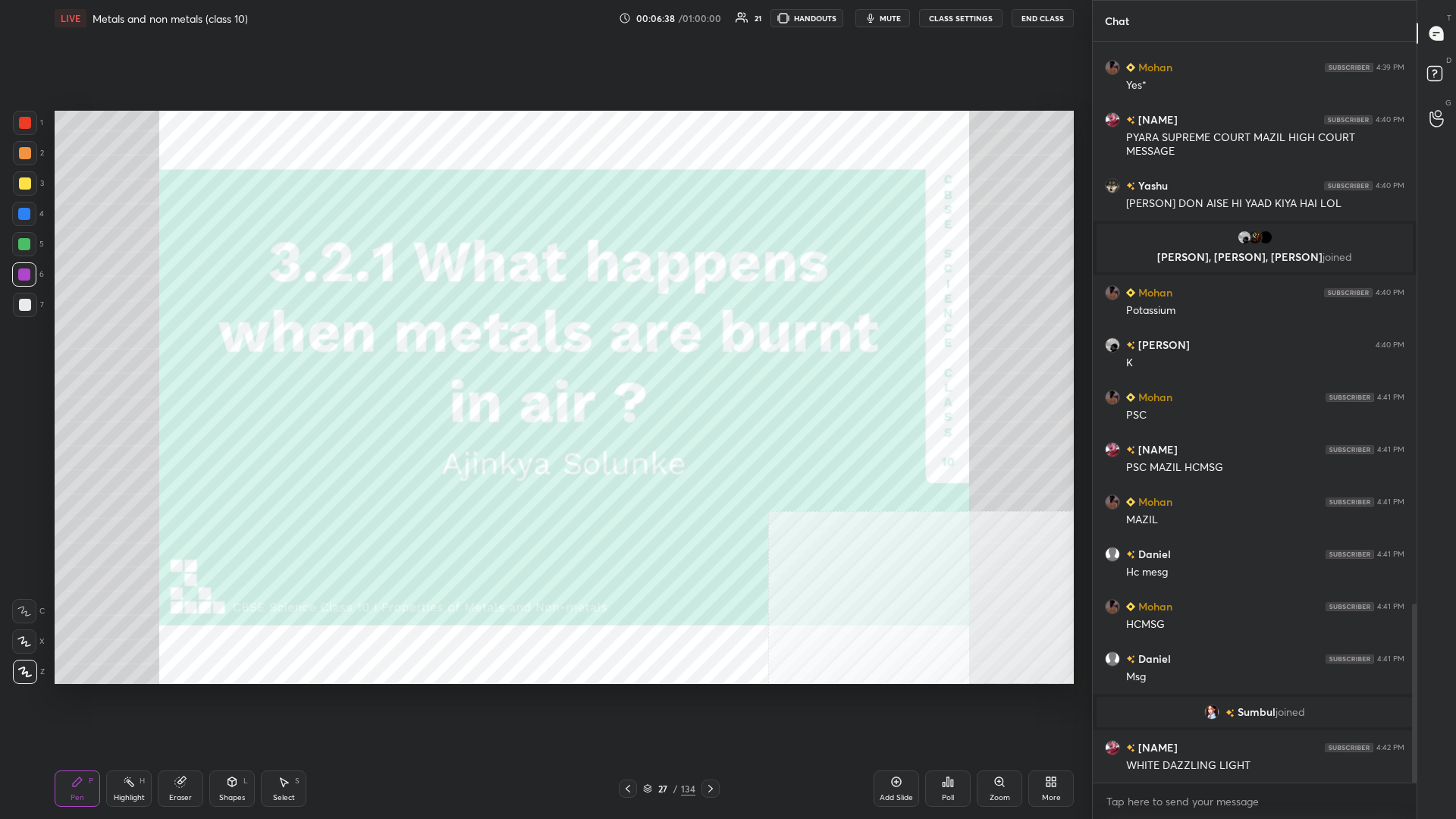 click at bounding box center (25, 123) 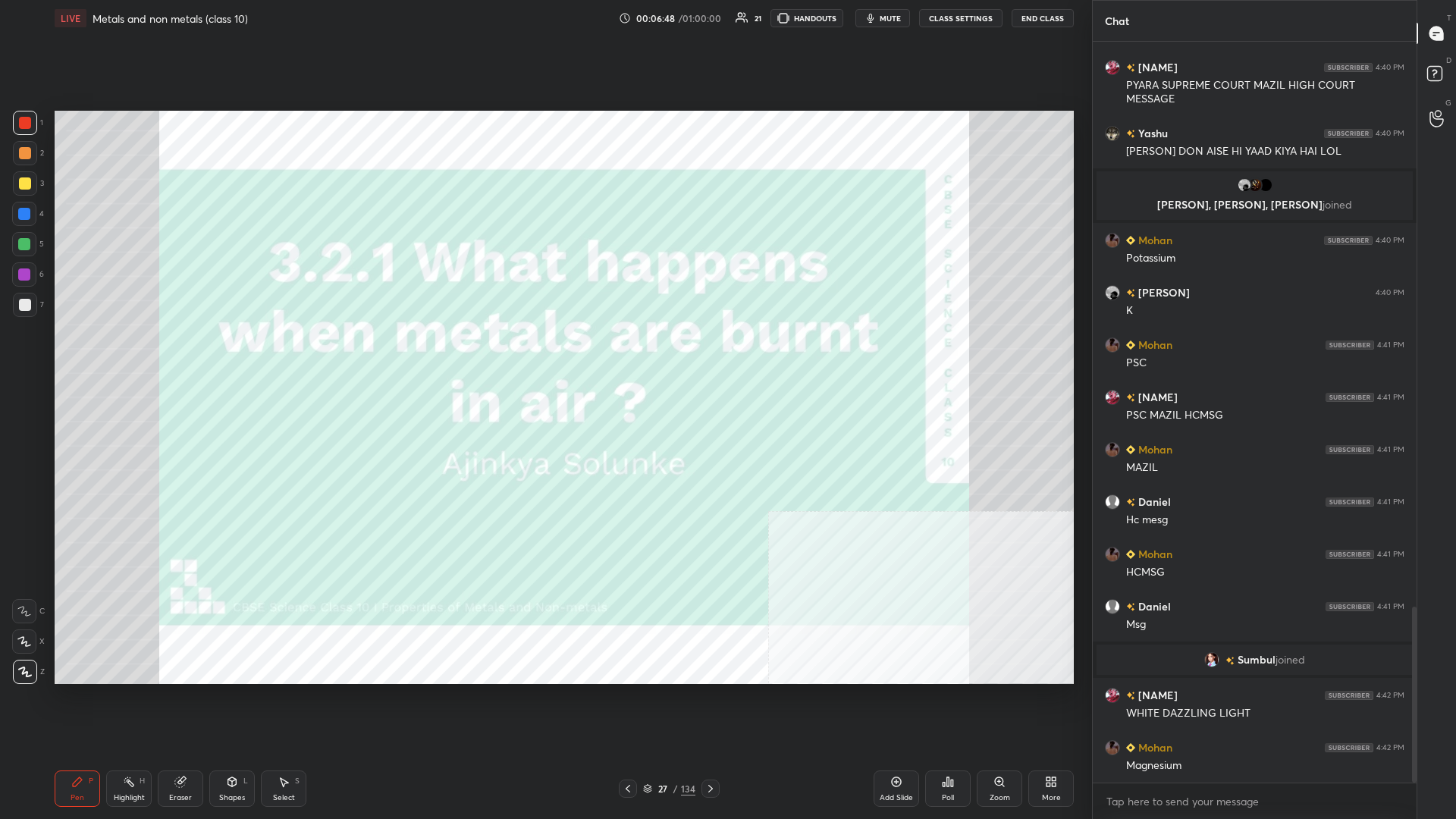 scroll, scrollTop: 2376, scrollLeft: 0, axis: vertical 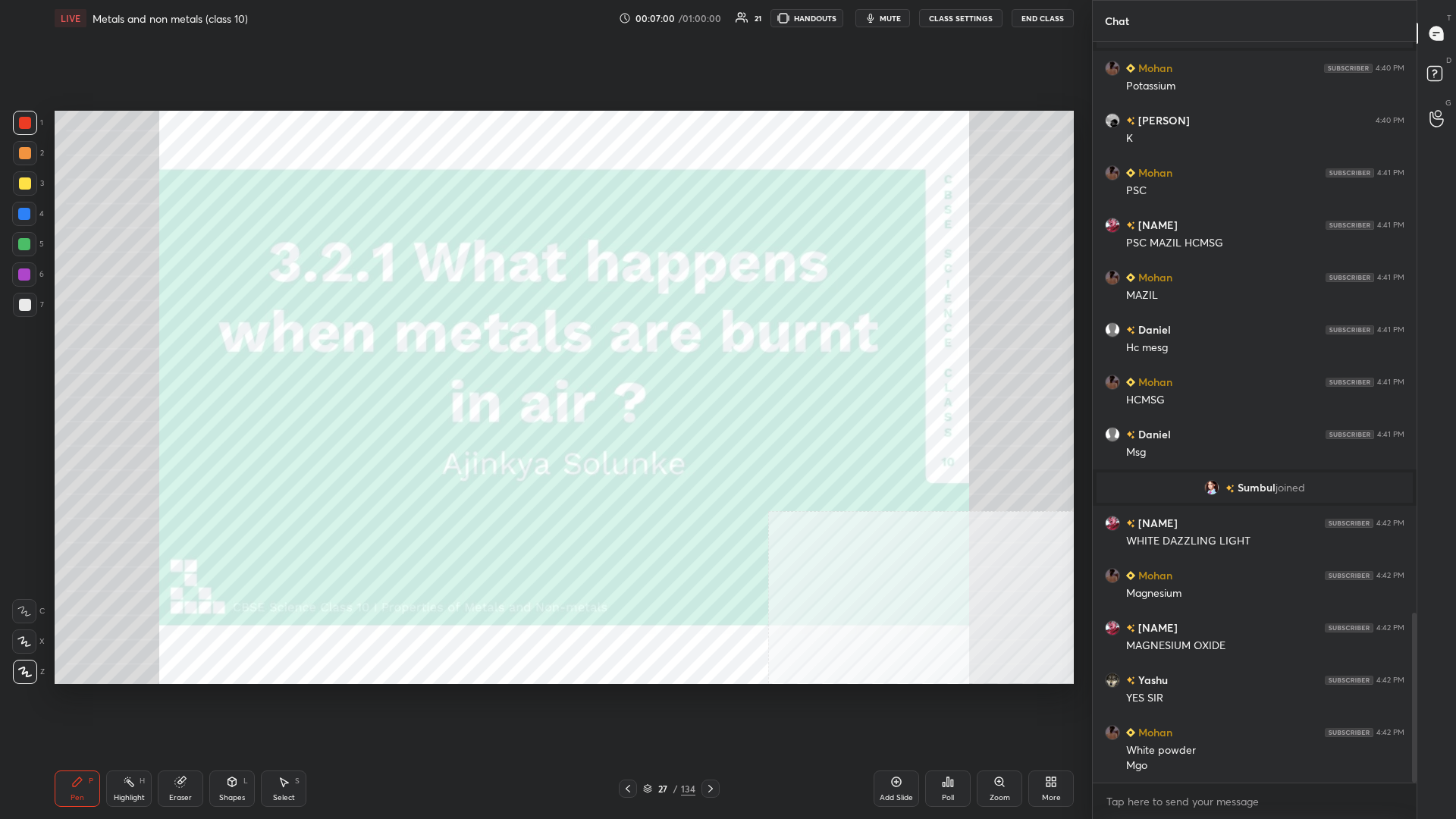 click at bounding box center (24, 214) 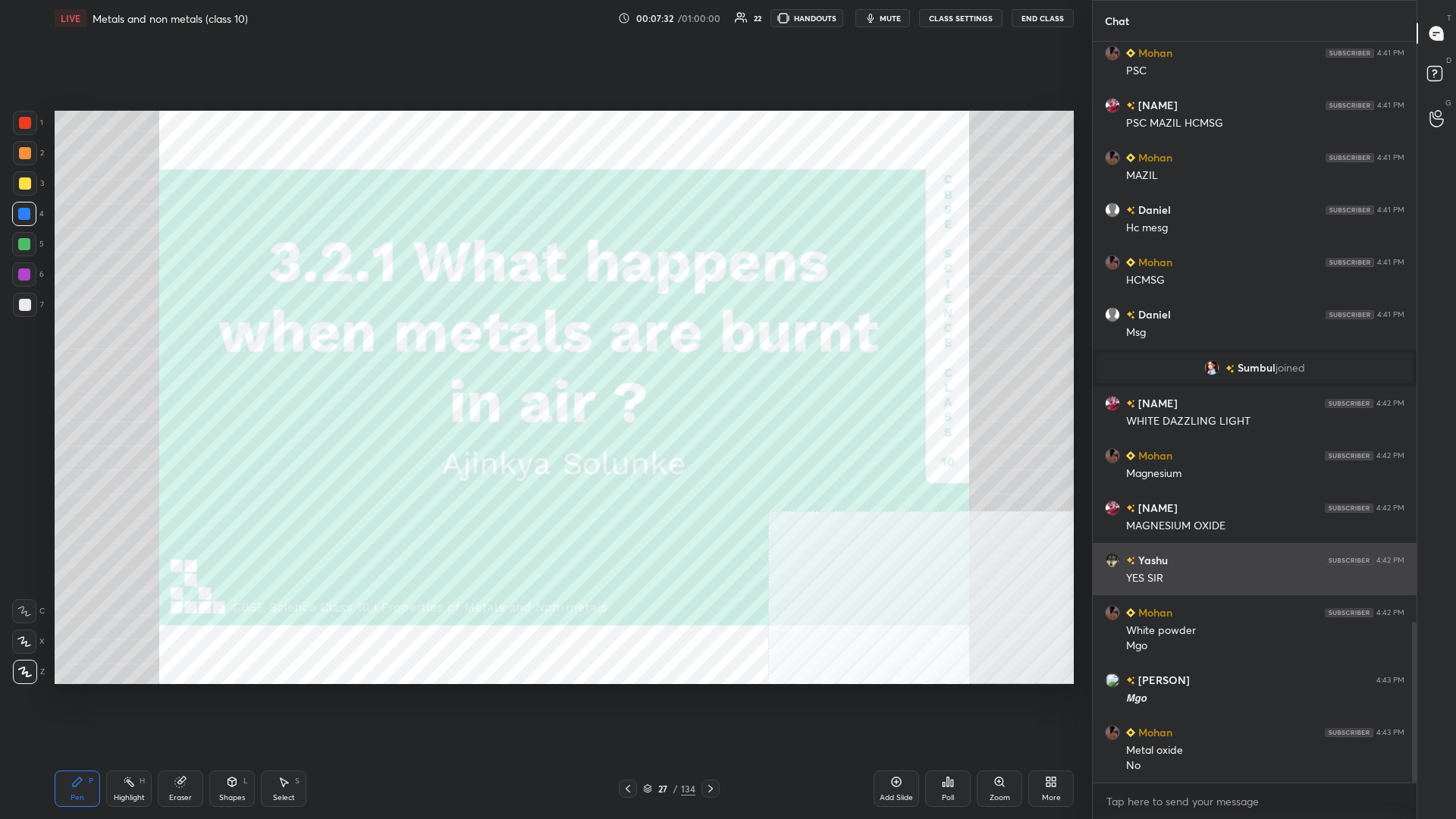 scroll, scrollTop: 2668, scrollLeft: 0, axis: vertical 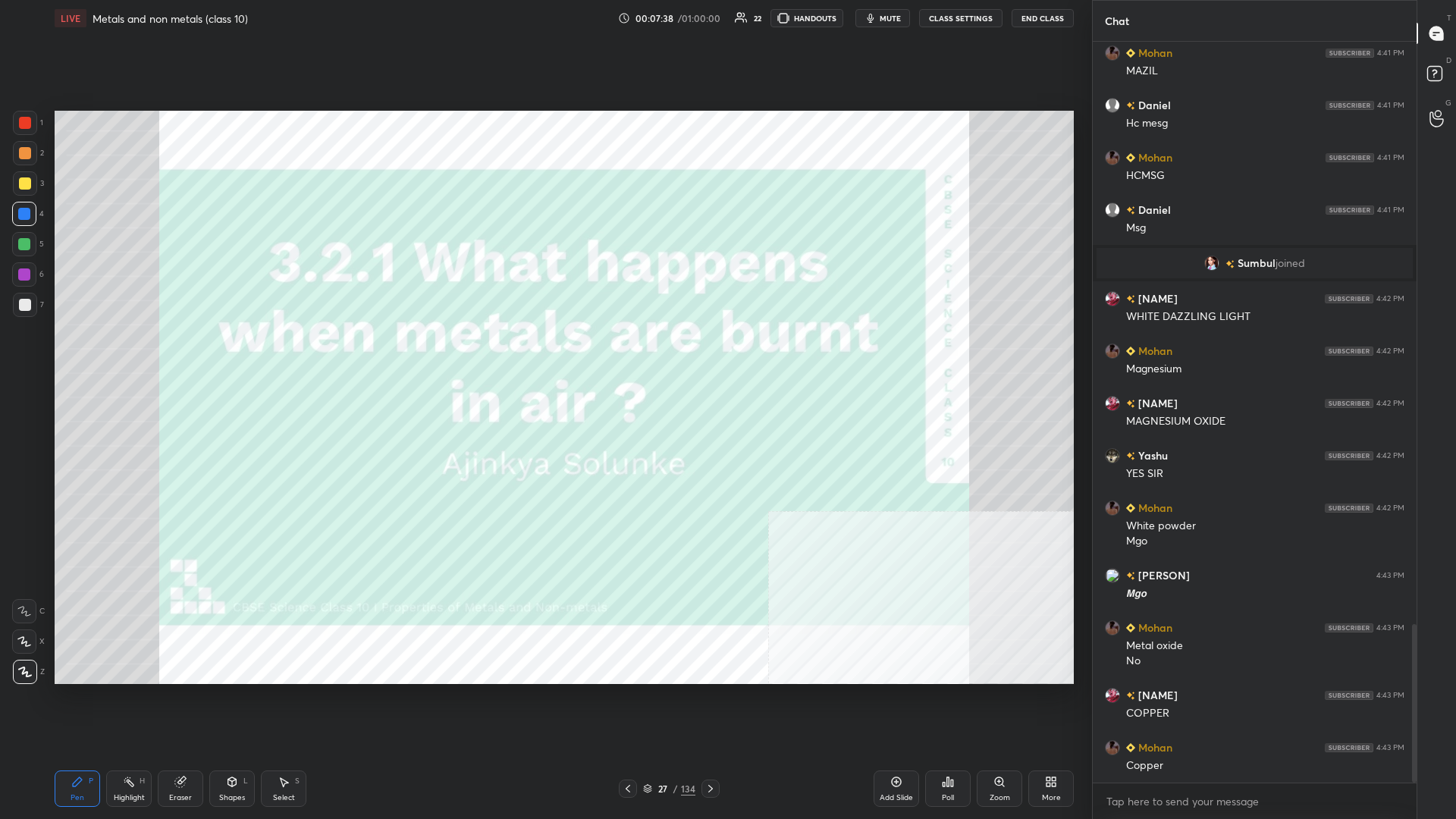 click 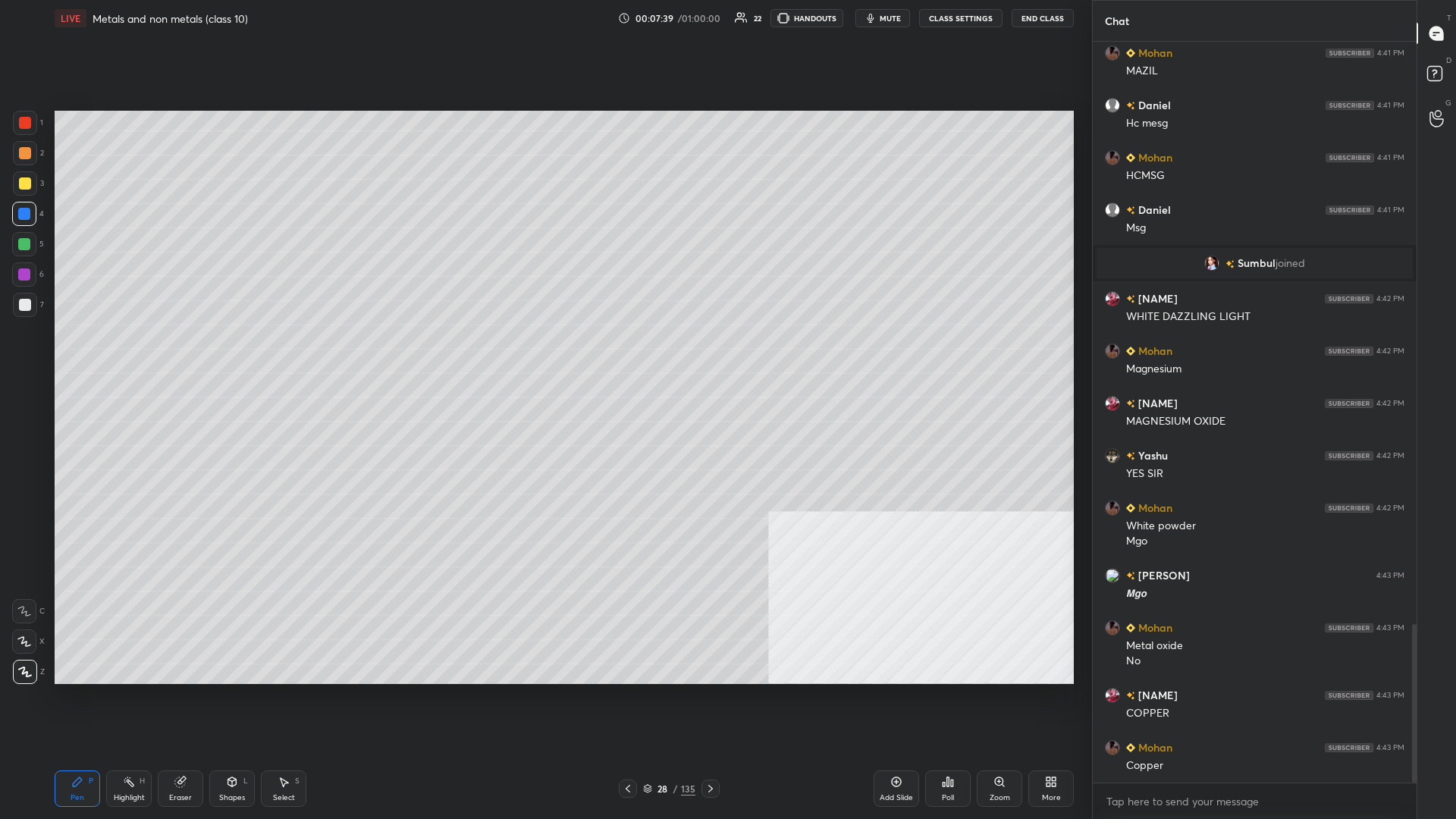 click at bounding box center (25, 184) 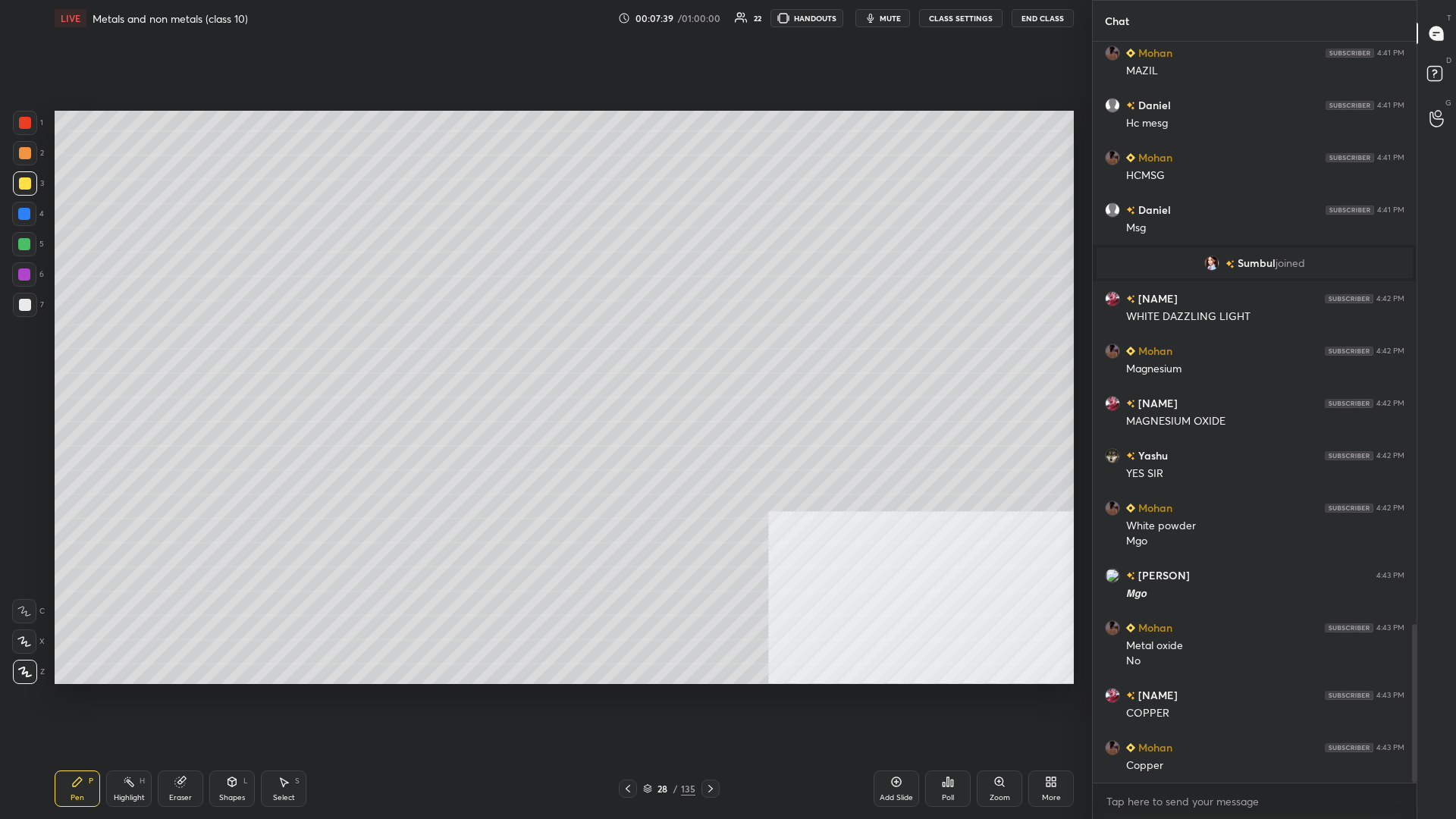 click at bounding box center [25, 184] 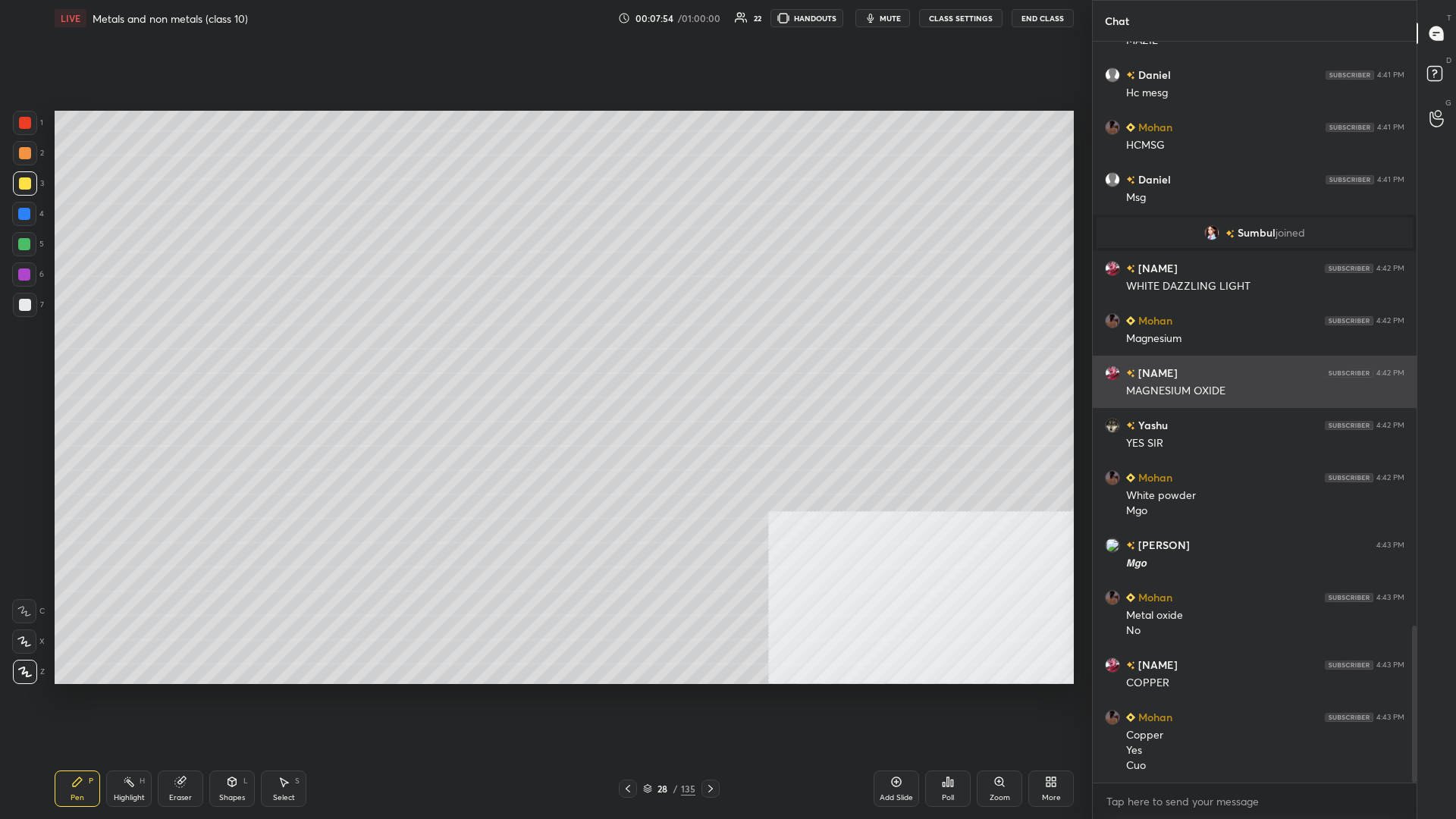 scroll, scrollTop: 2766, scrollLeft: 0, axis: vertical 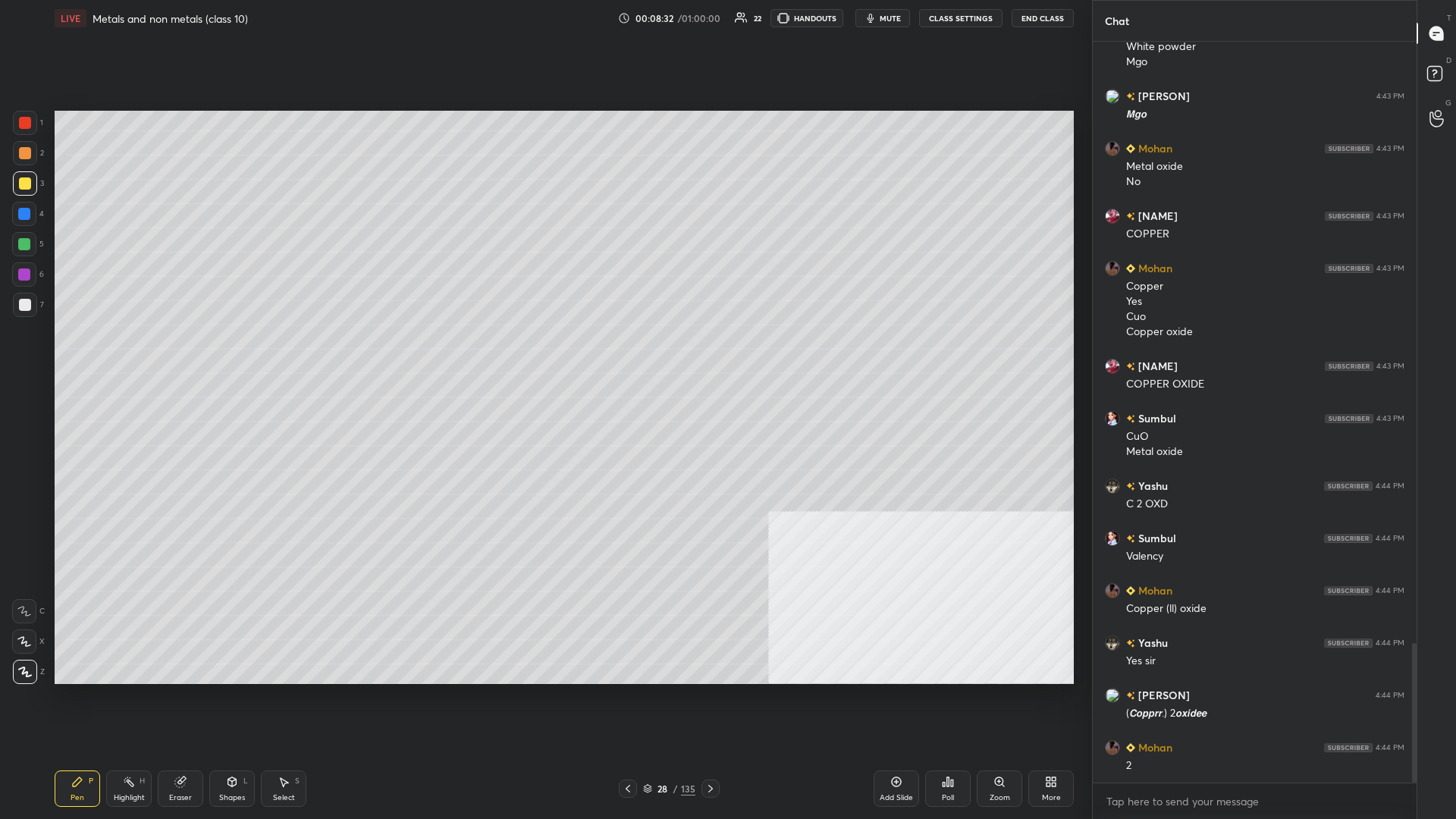 click at bounding box center (25, 153) 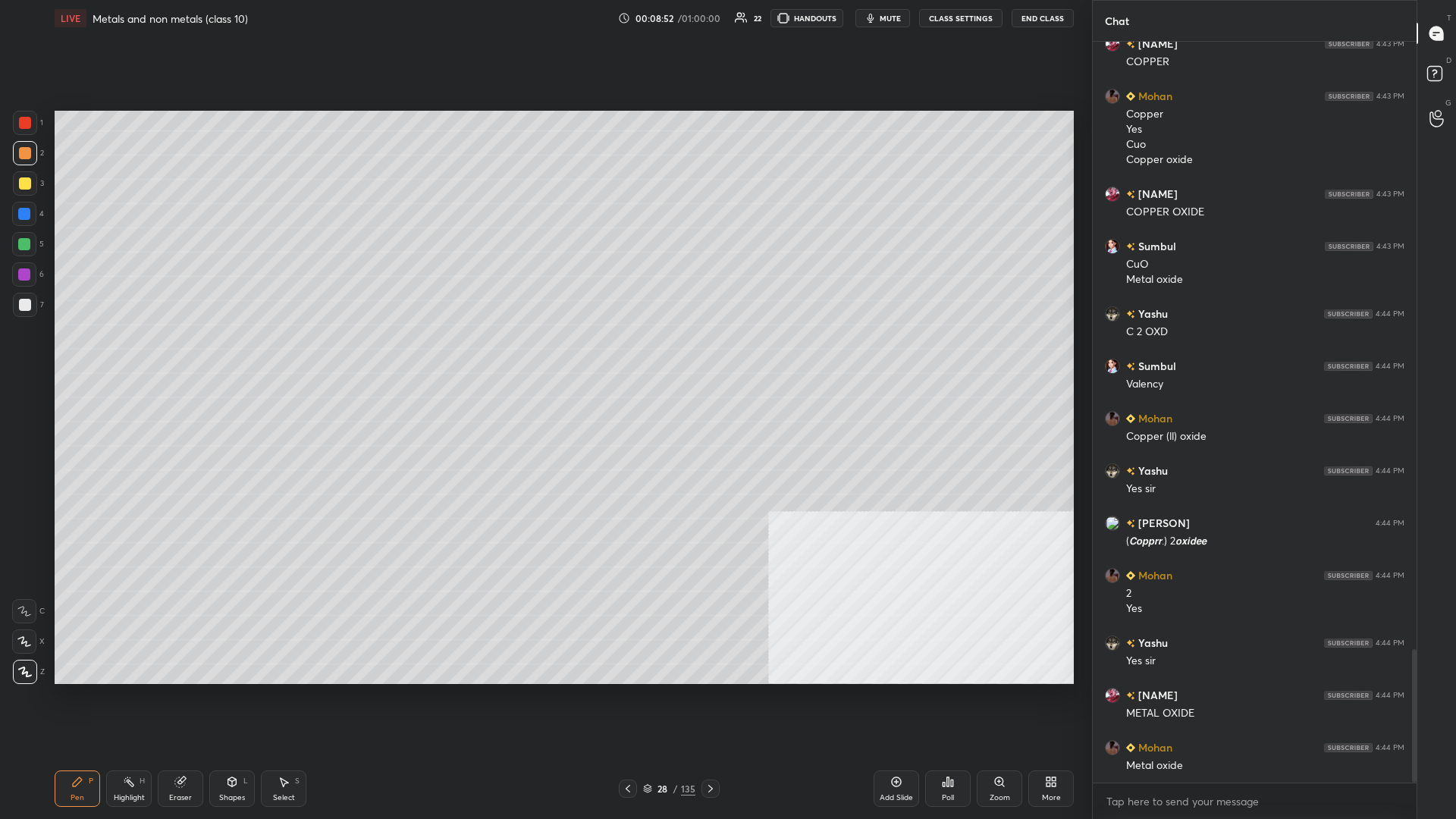 scroll, scrollTop: 3424, scrollLeft: 0, axis: vertical 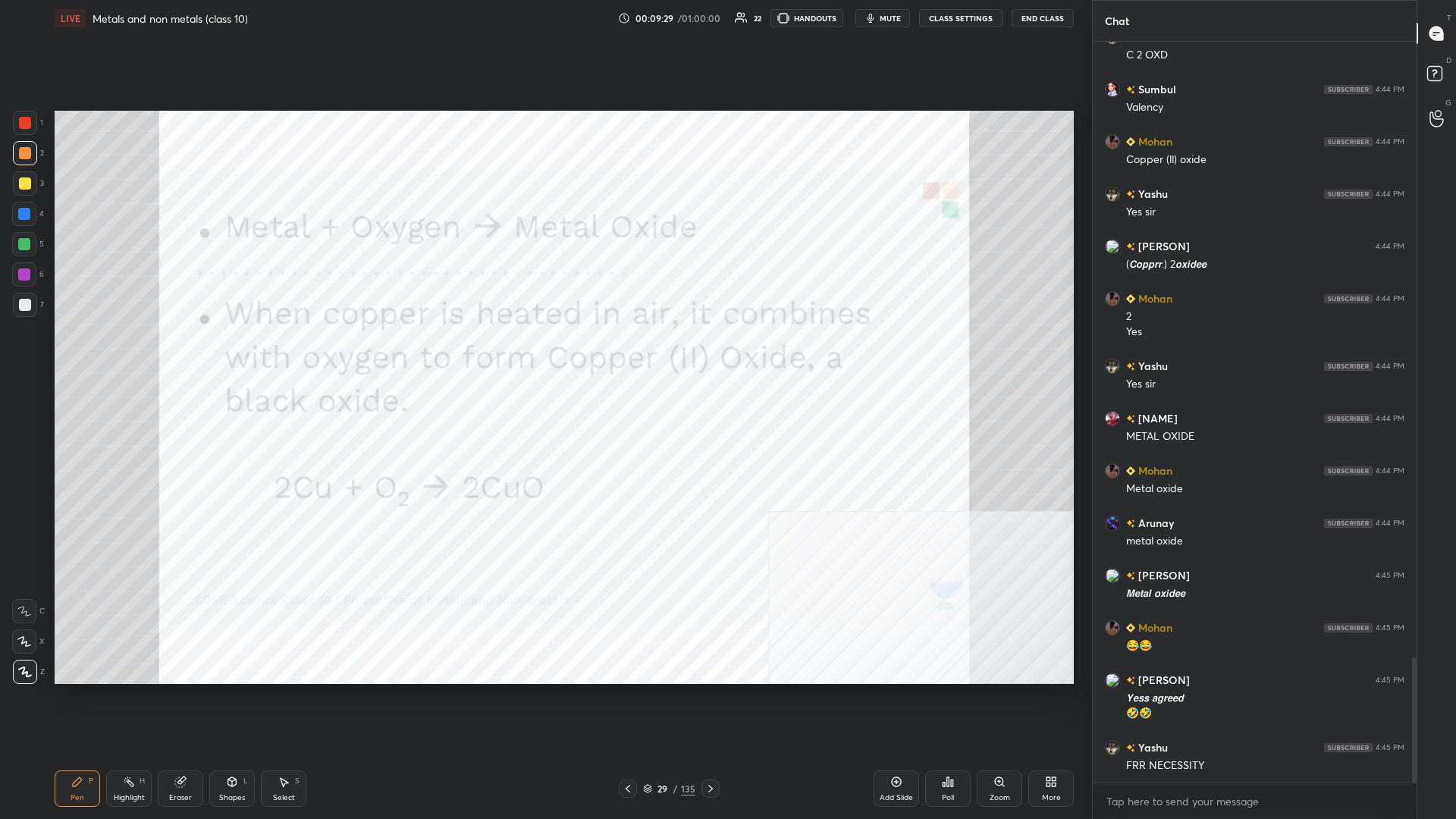 click on "Add Slide" at bounding box center (896, 789) 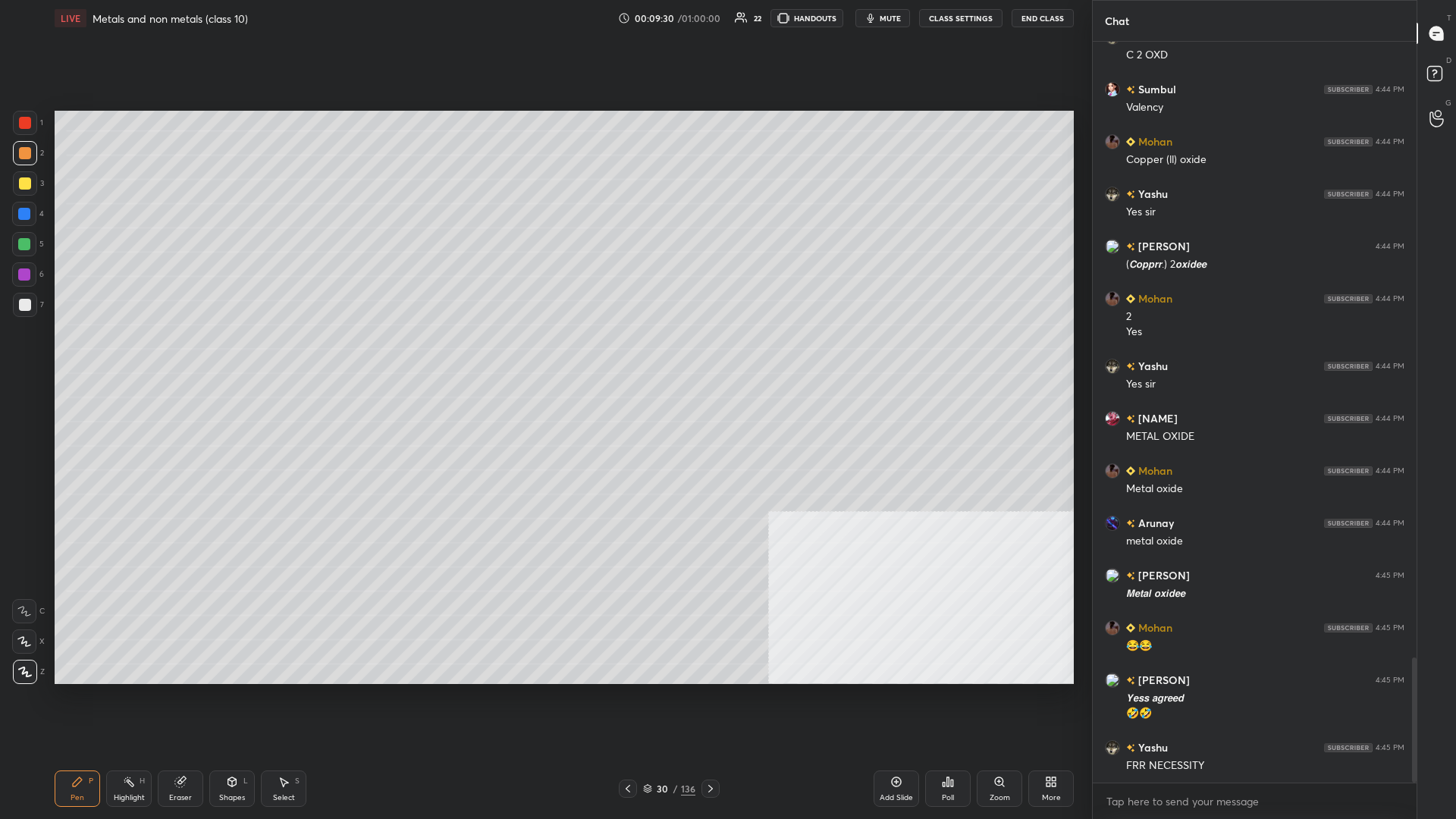 click at bounding box center [25, 184] 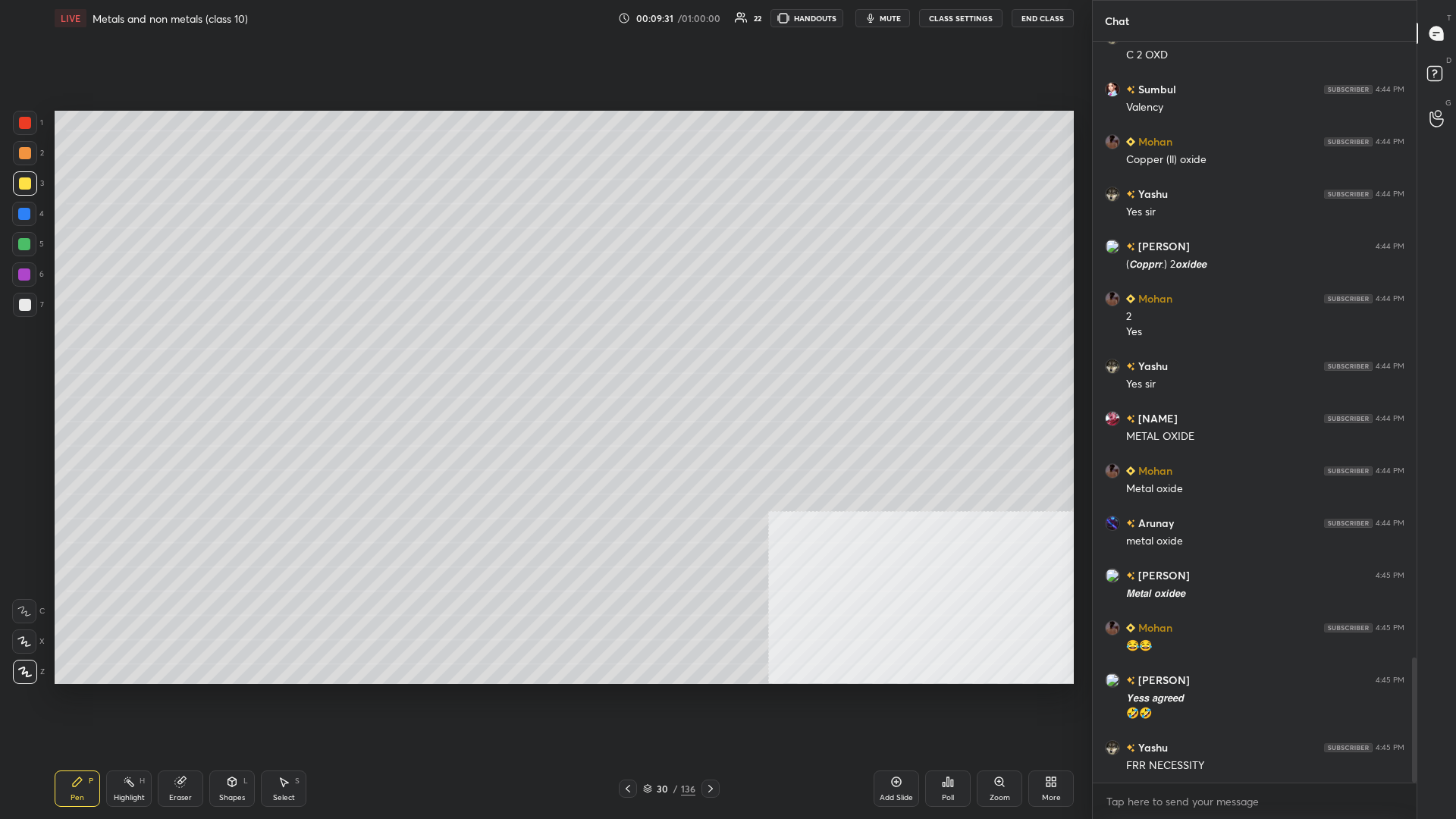 click at bounding box center [25, 184] 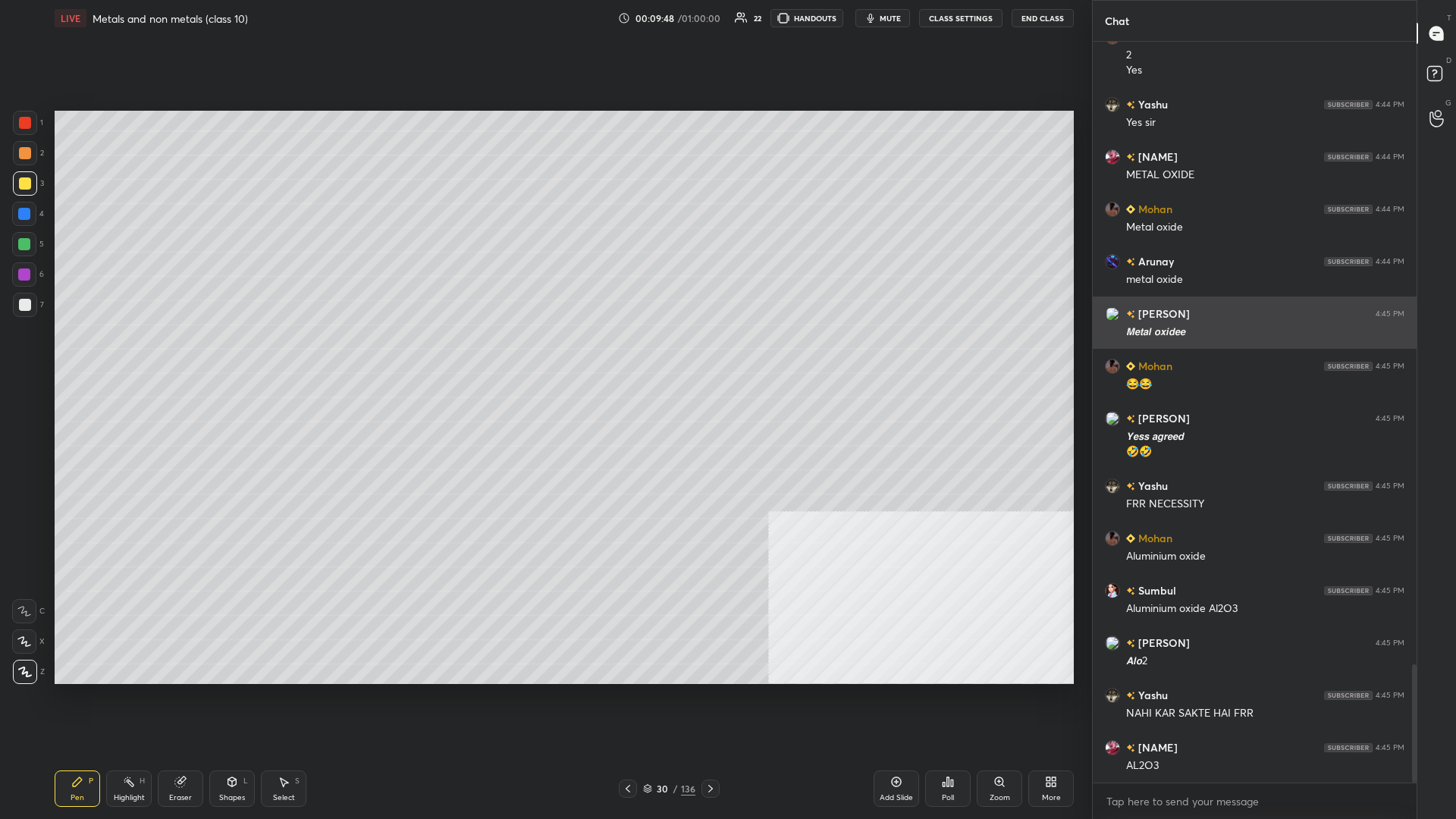 scroll, scrollTop: 3962, scrollLeft: 0, axis: vertical 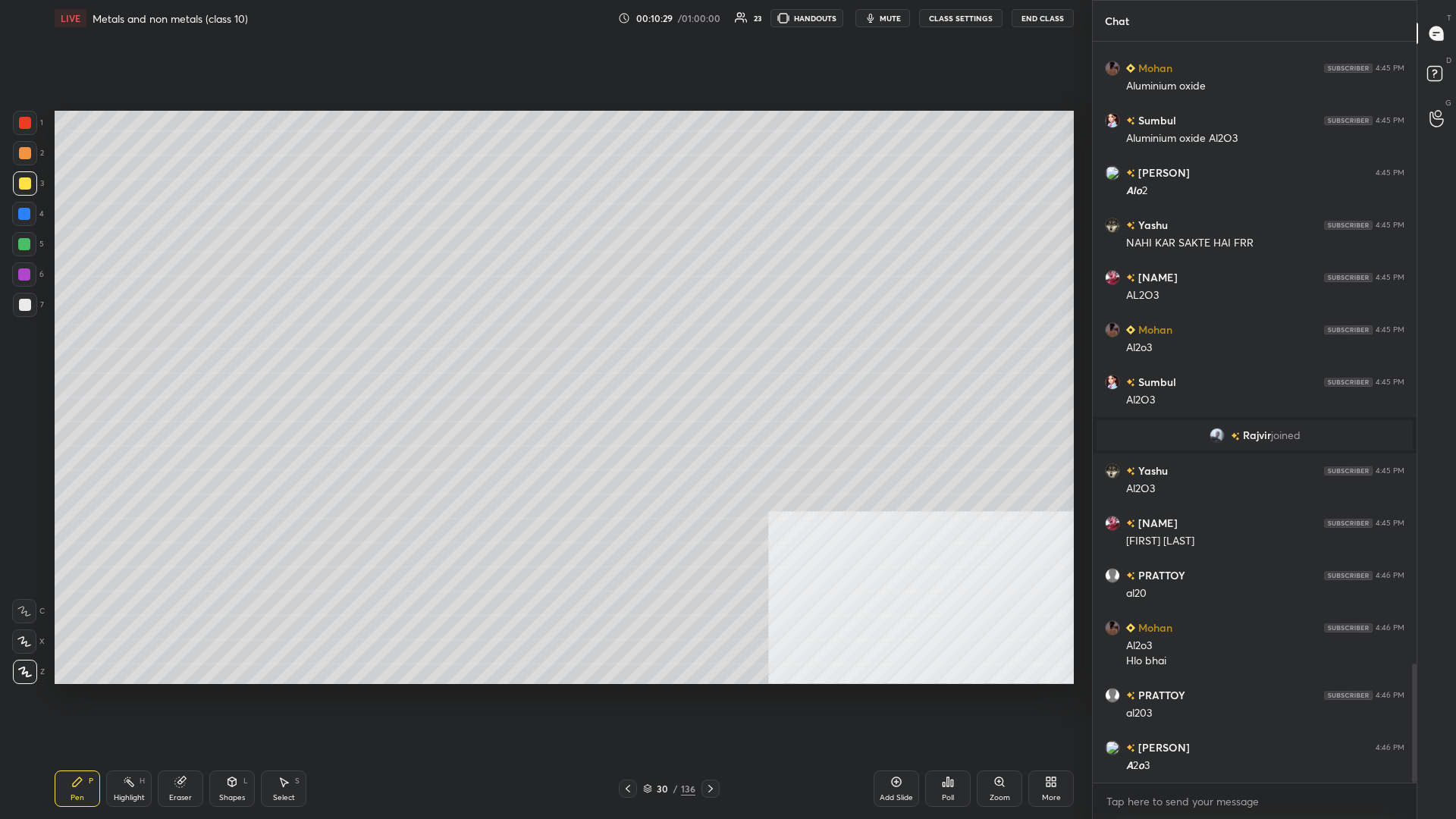 click at bounding box center (24, 214) 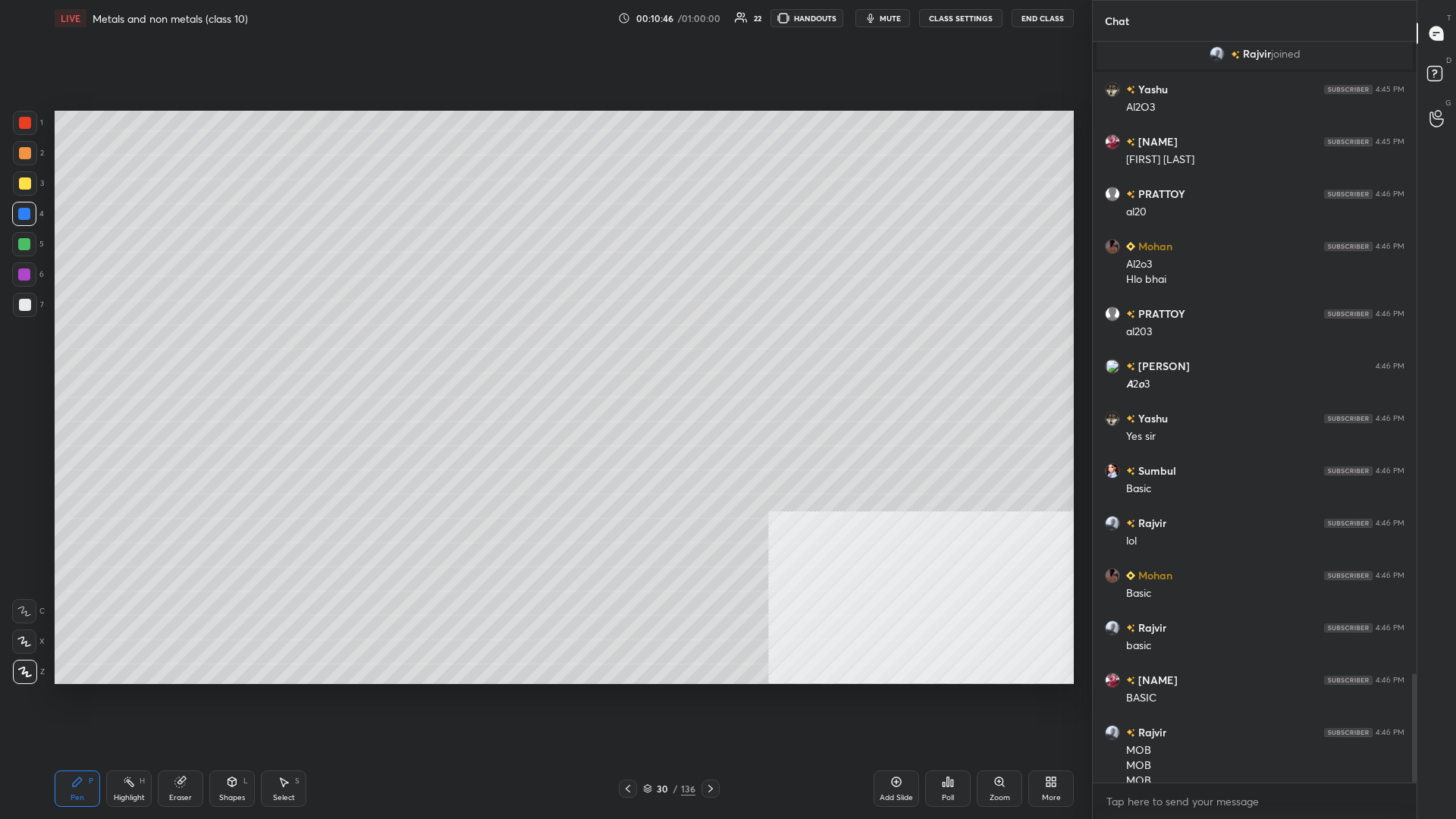 scroll, scrollTop: 4270, scrollLeft: 0, axis: vertical 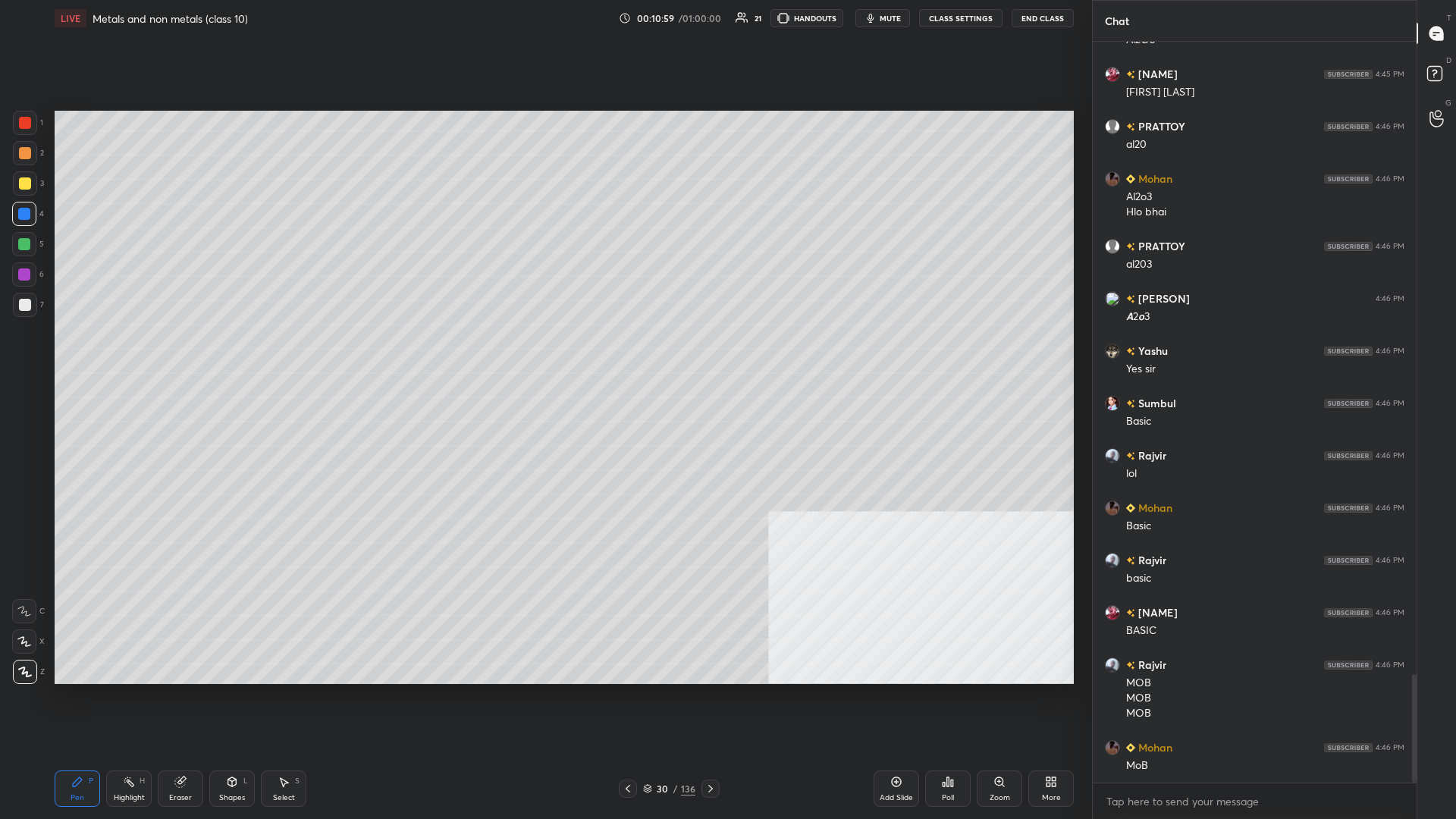 click on "More" at bounding box center (1051, 789) 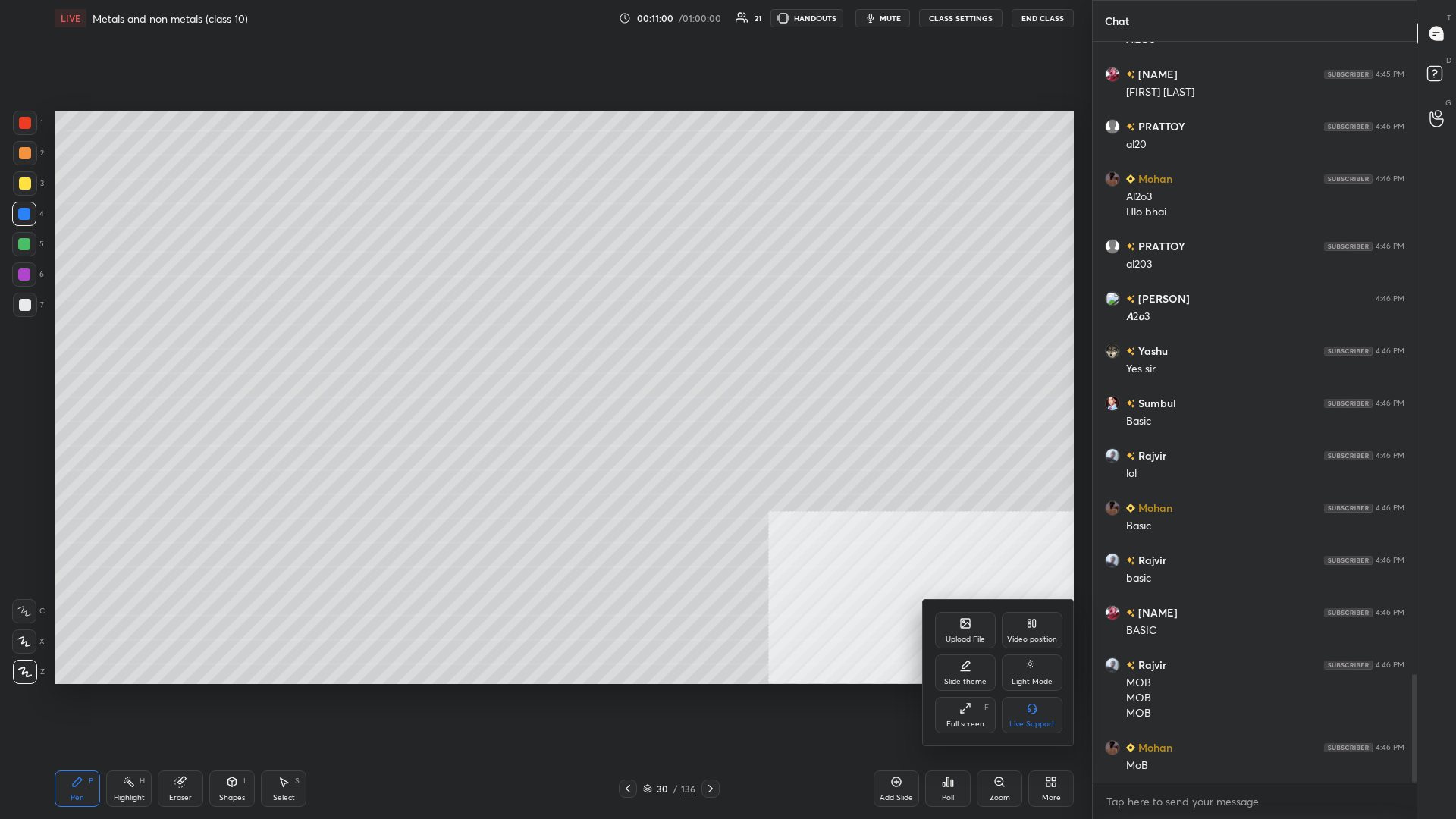 click on "Upload File Video position Slide theme Light Mode Full screen F Live Support" at bounding box center (999, 673) 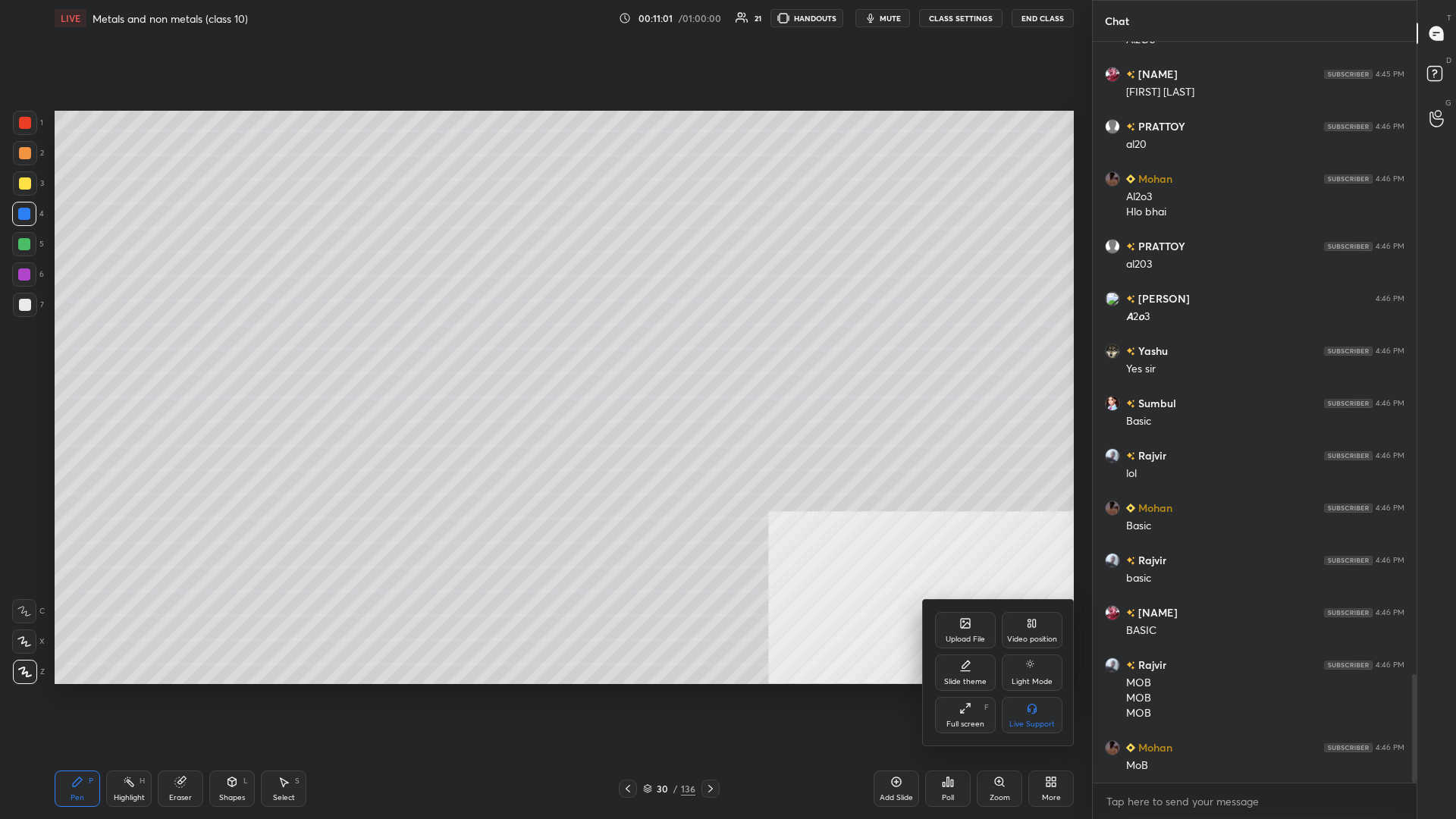 click on "Upload File" at bounding box center (965, 630) 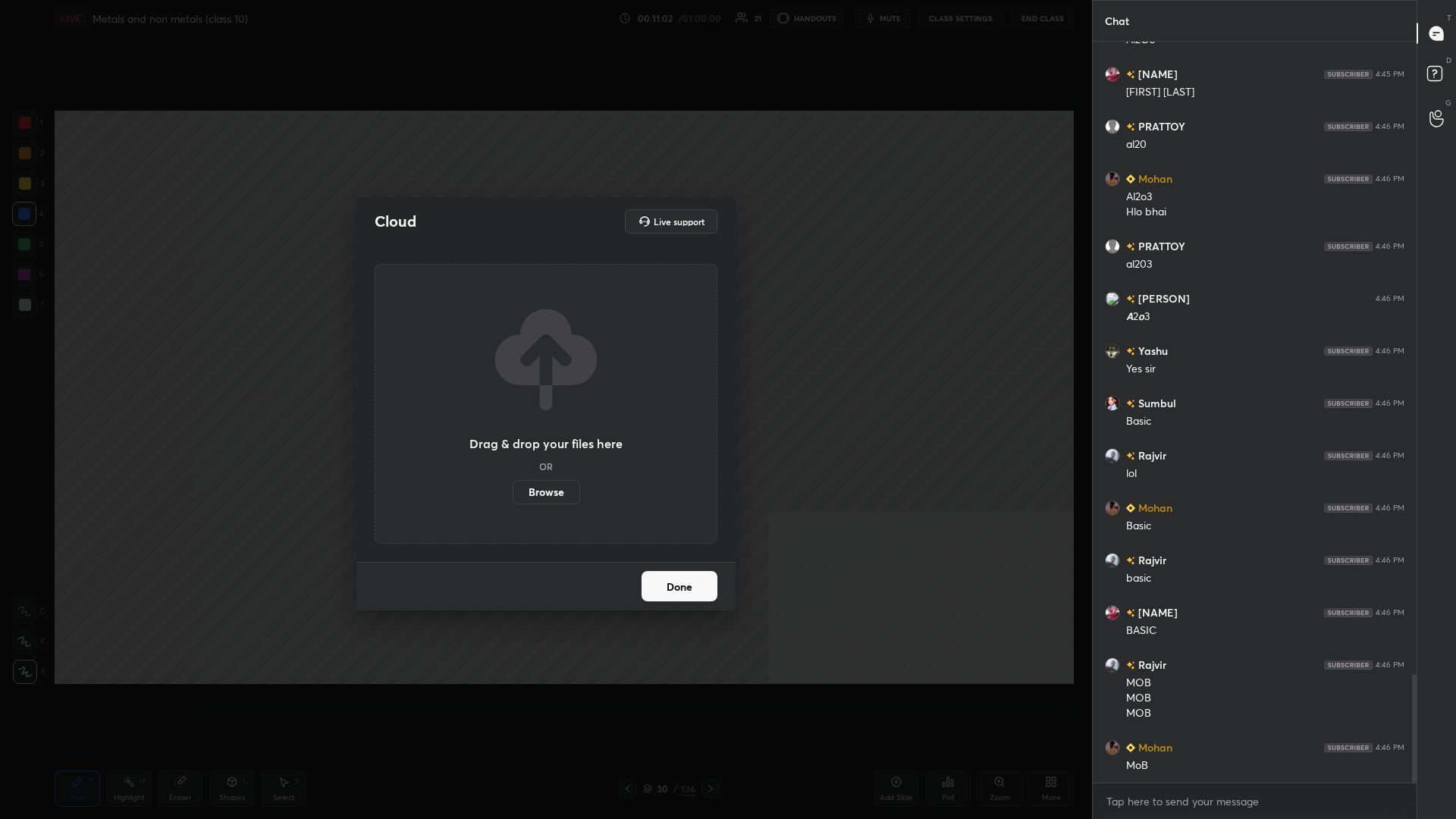 click on "Browse" at bounding box center [546, 492] 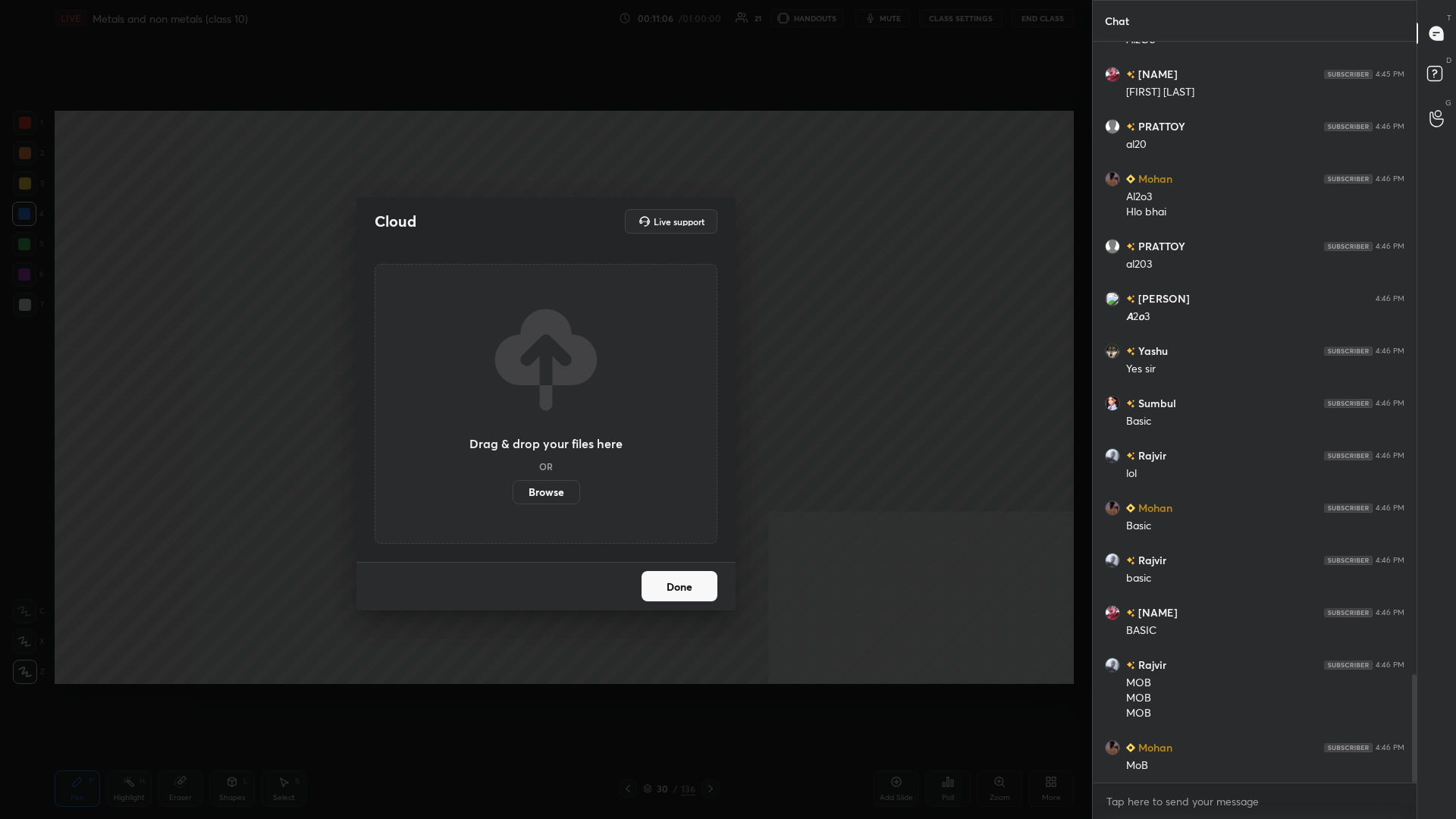 scroll, scrollTop: 4375, scrollLeft: 0, axis: vertical 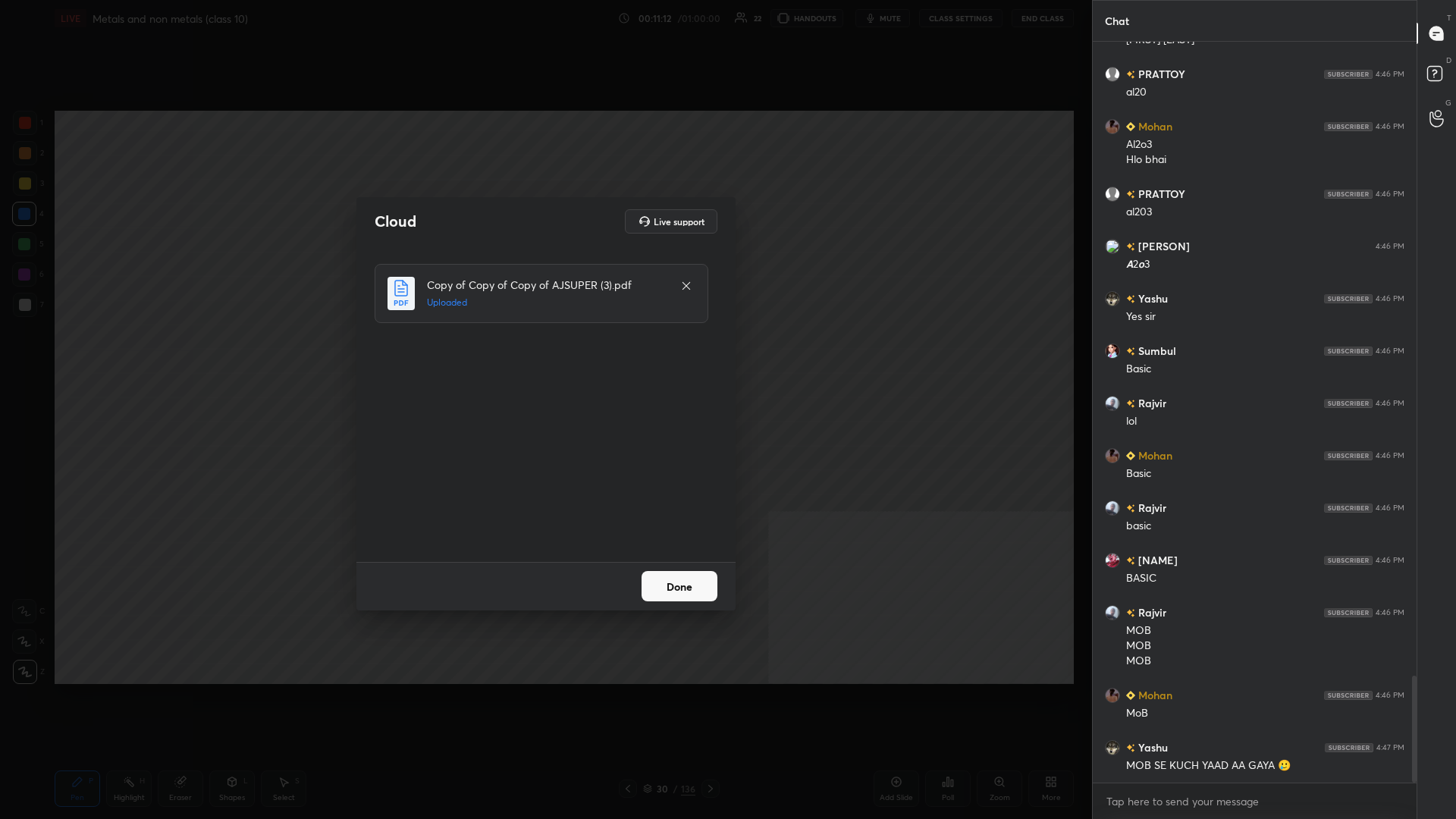 click on "Done" at bounding box center [679, 586] 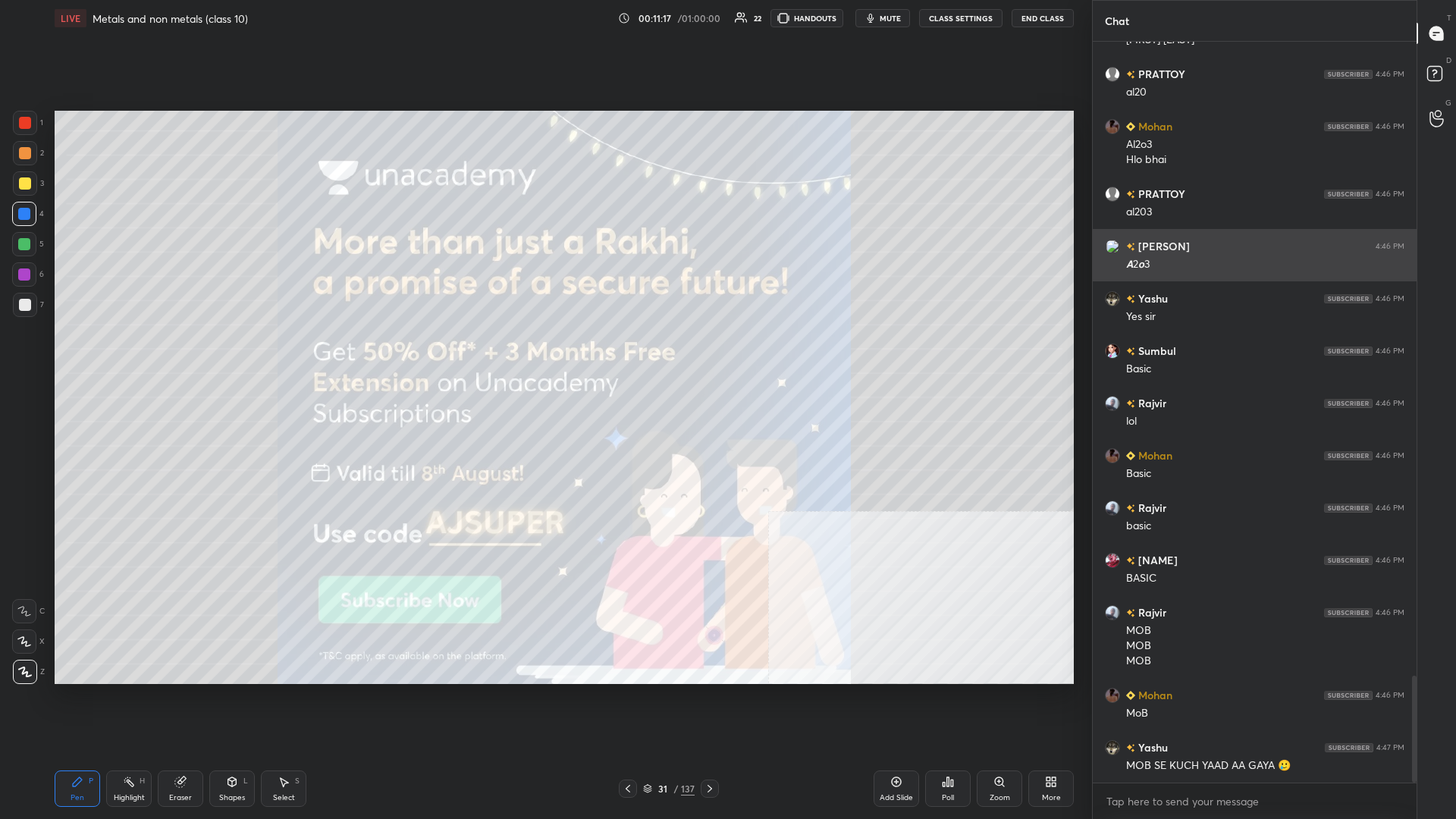 scroll, scrollTop: 4427, scrollLeft: 0, axis: vertical 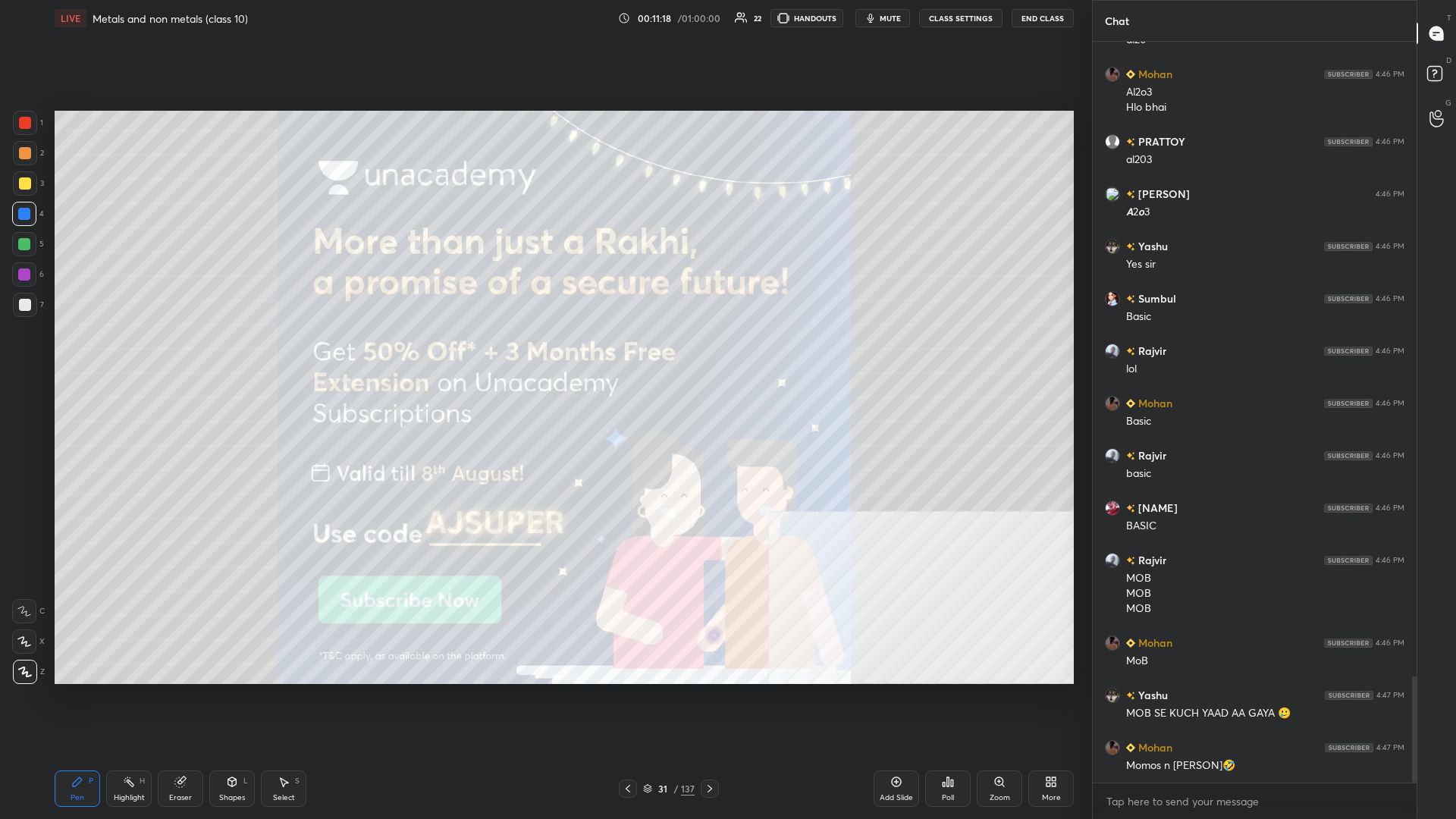 click at bounding box center (25, 184) 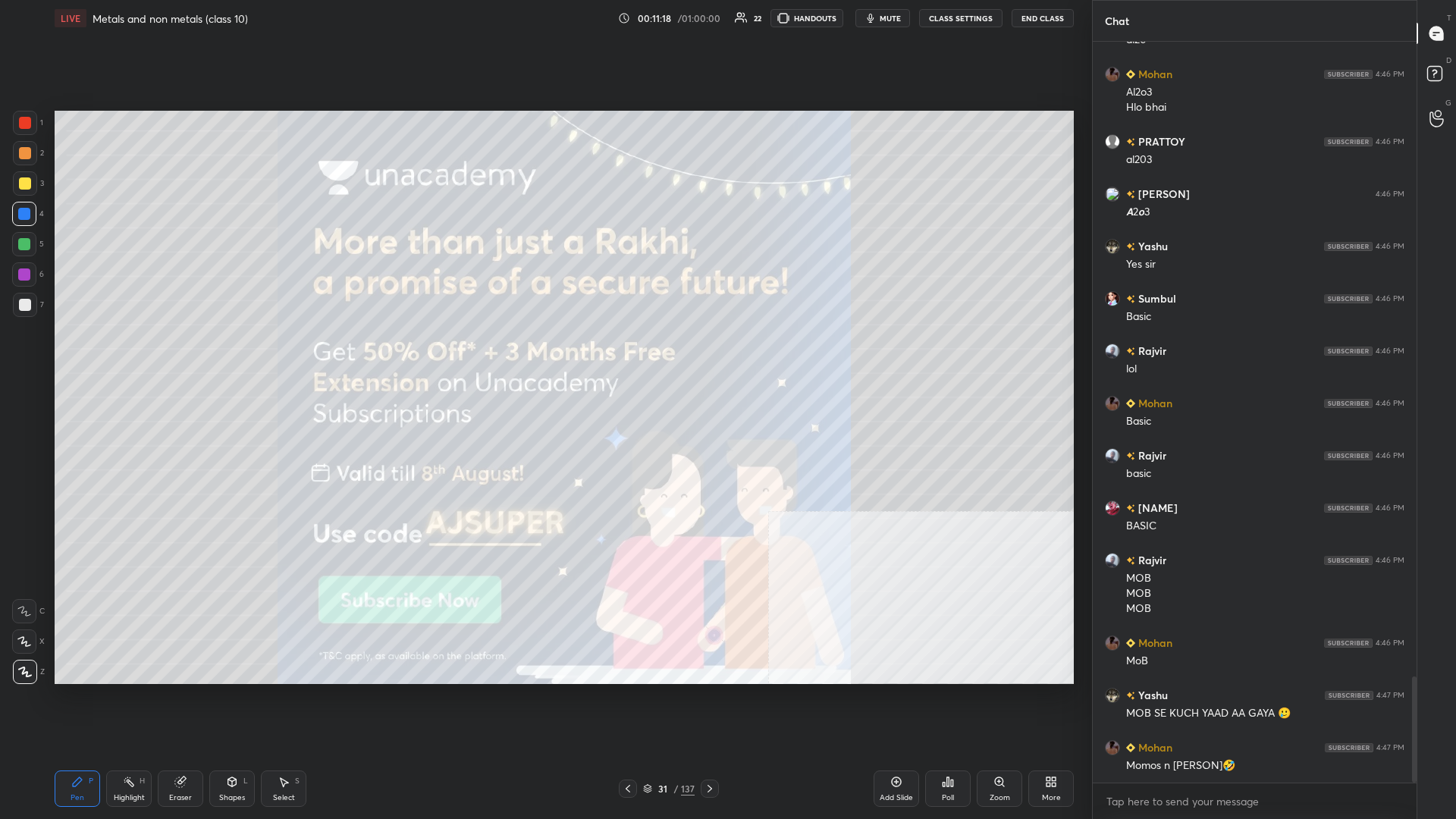 click at bounding box center (25, 184) 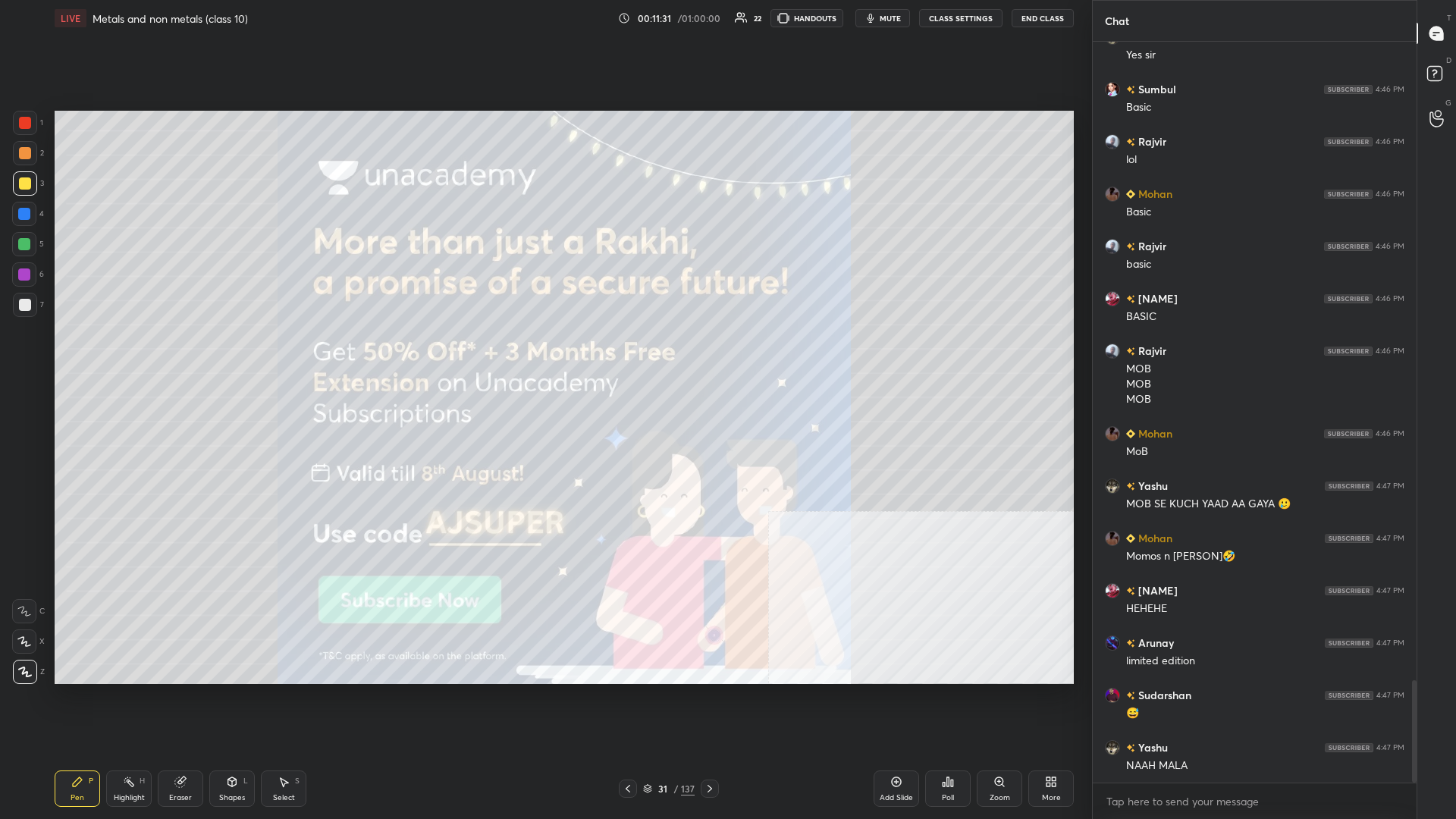 scroll, scrollTop: 4689, scrollLeft: 0, axis: vertical 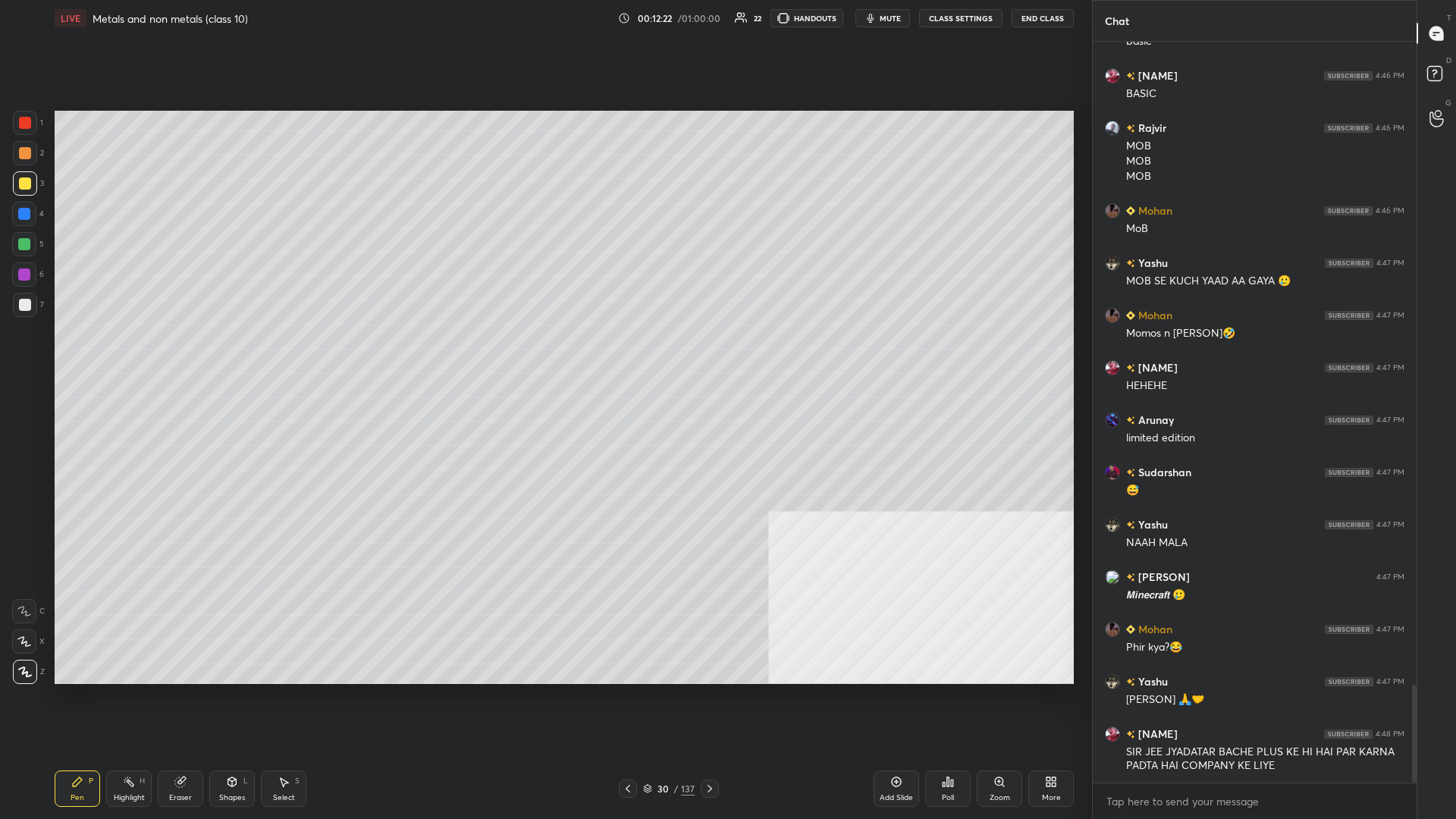 click on "Add Slide" at bounding box center (896, 789) 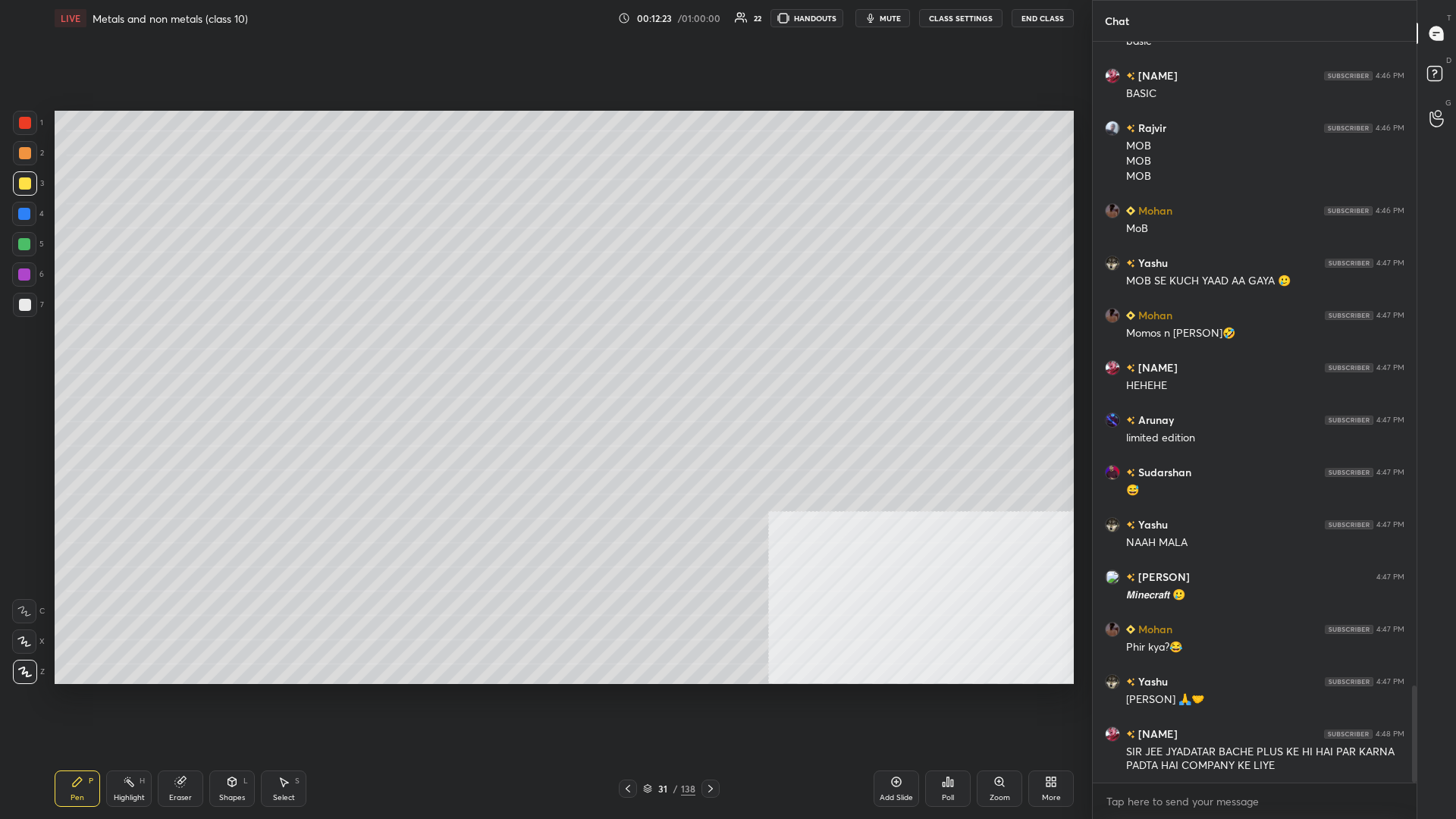 scroll, scrollTop: 4912, scrollLeft: 0, axis: vertical 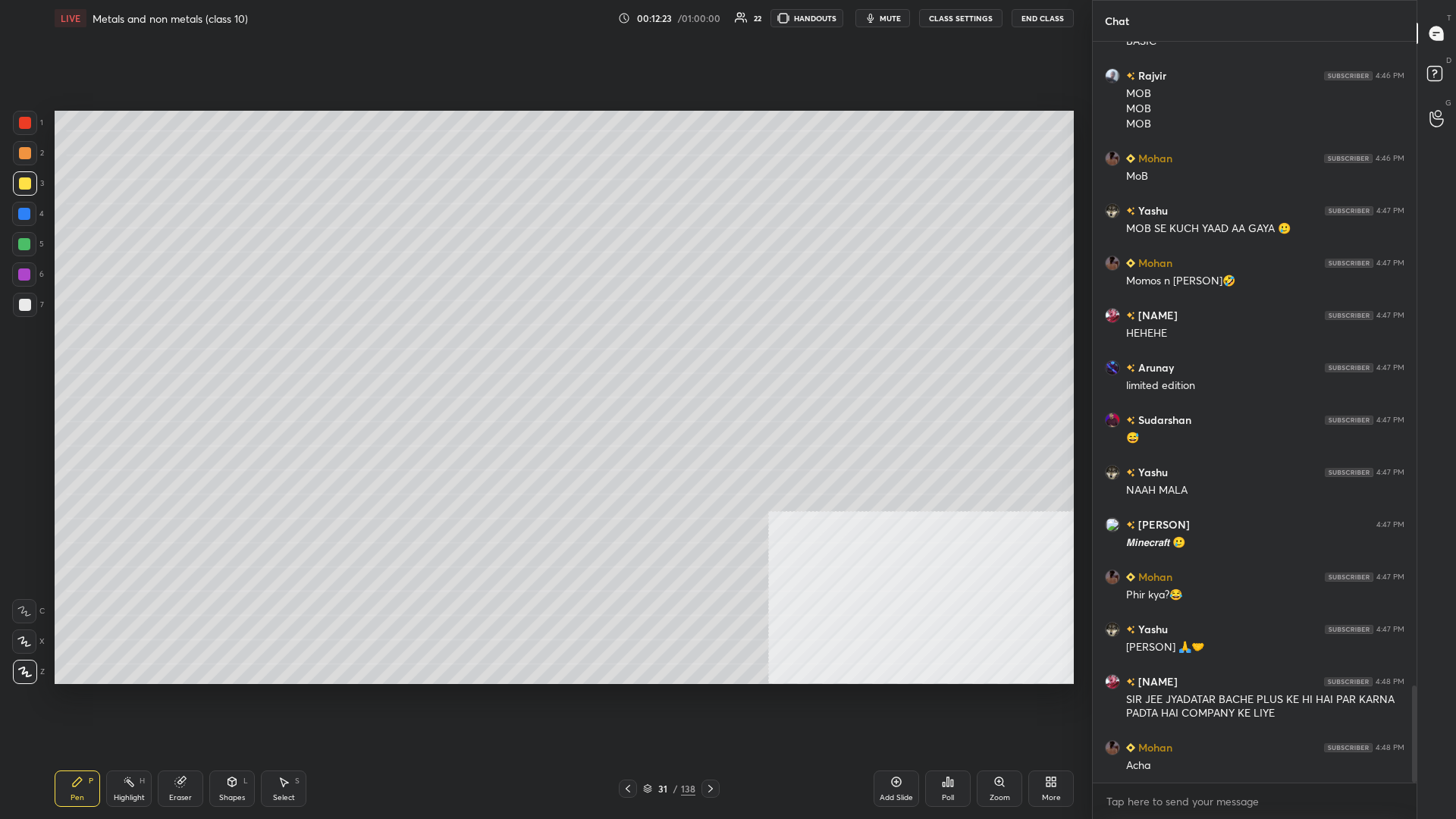 click on "1 2 3 4 5 6 7 C X Z C X Z E E Erase all   H H" at bounding box center (24, 397) 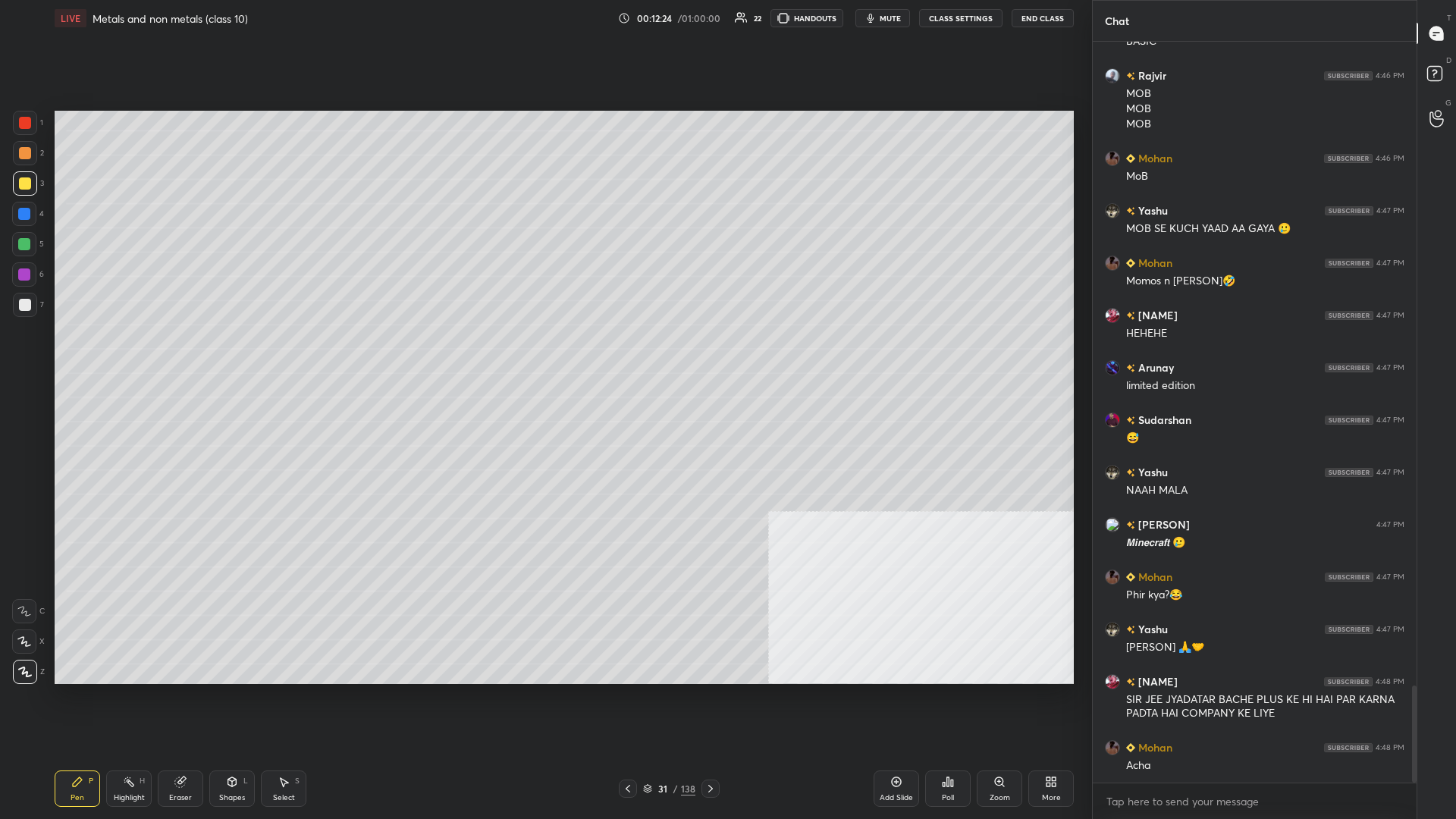 scroll, scrollTop: 4948, scrollLeft: 0, axis: vertical 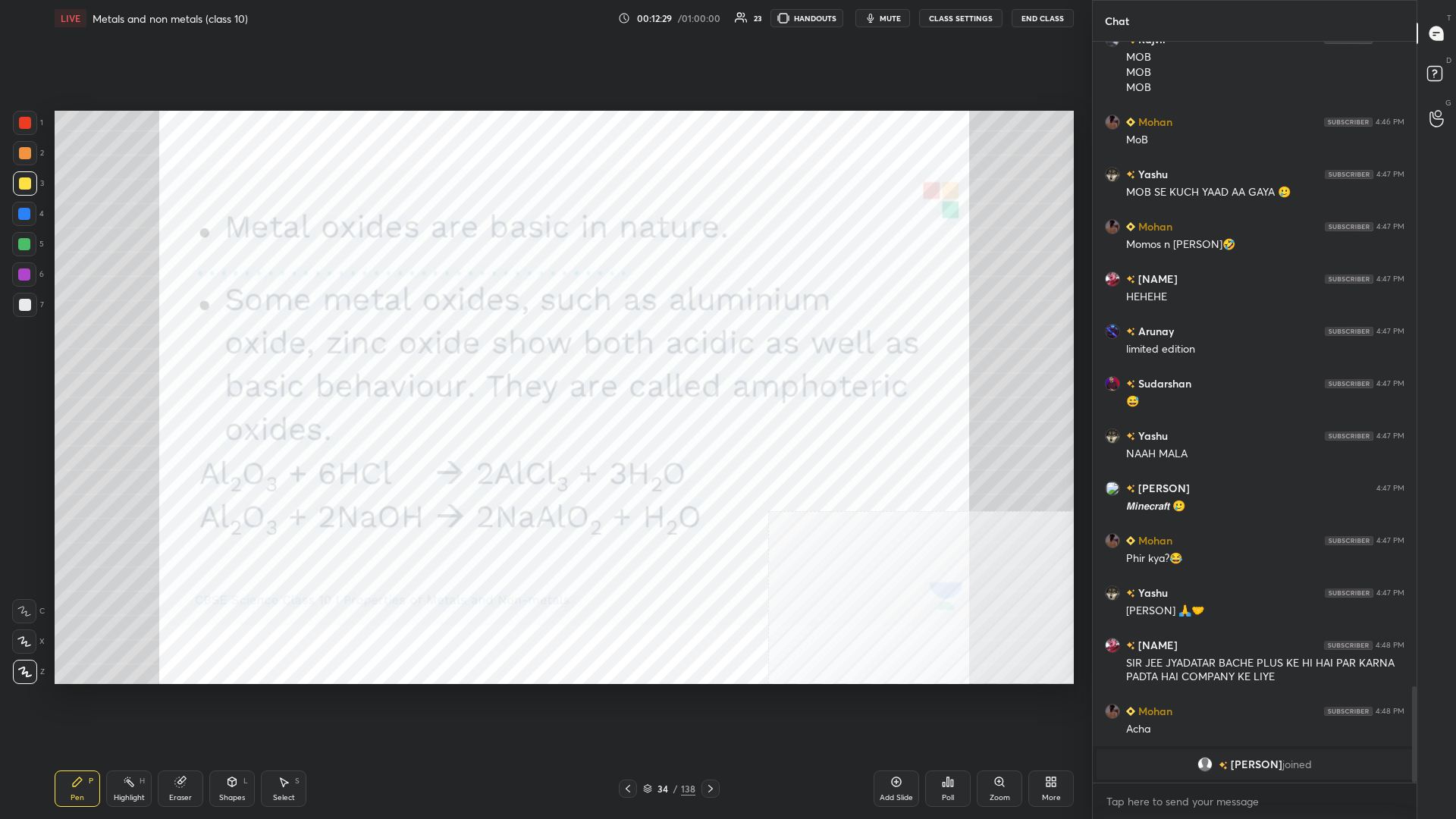 click on "Highlight H" at bounding box center [129, 789] 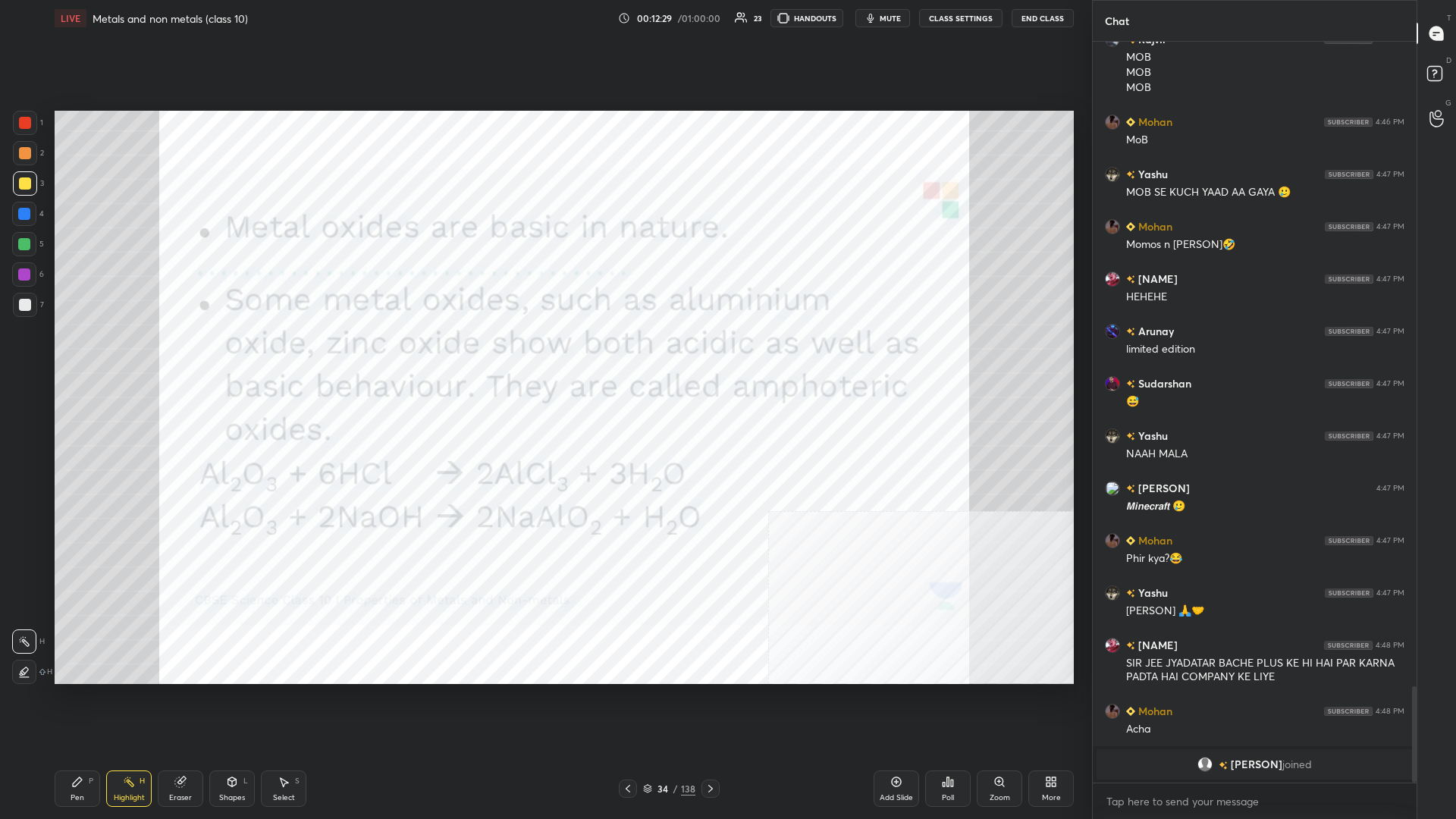 click 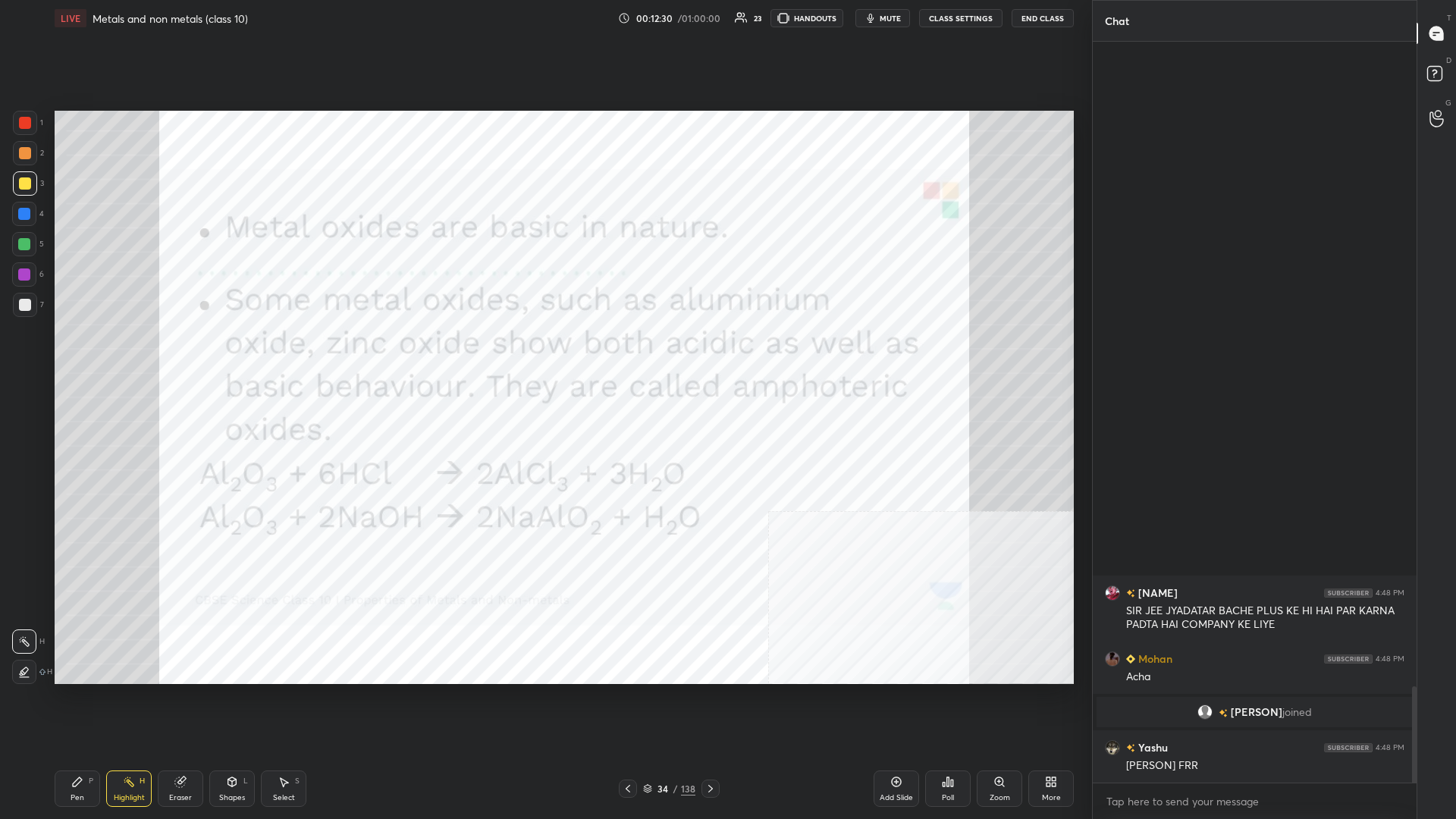 scroll, scrollTop: 4507, scrollLeft: 0, axis: vertical 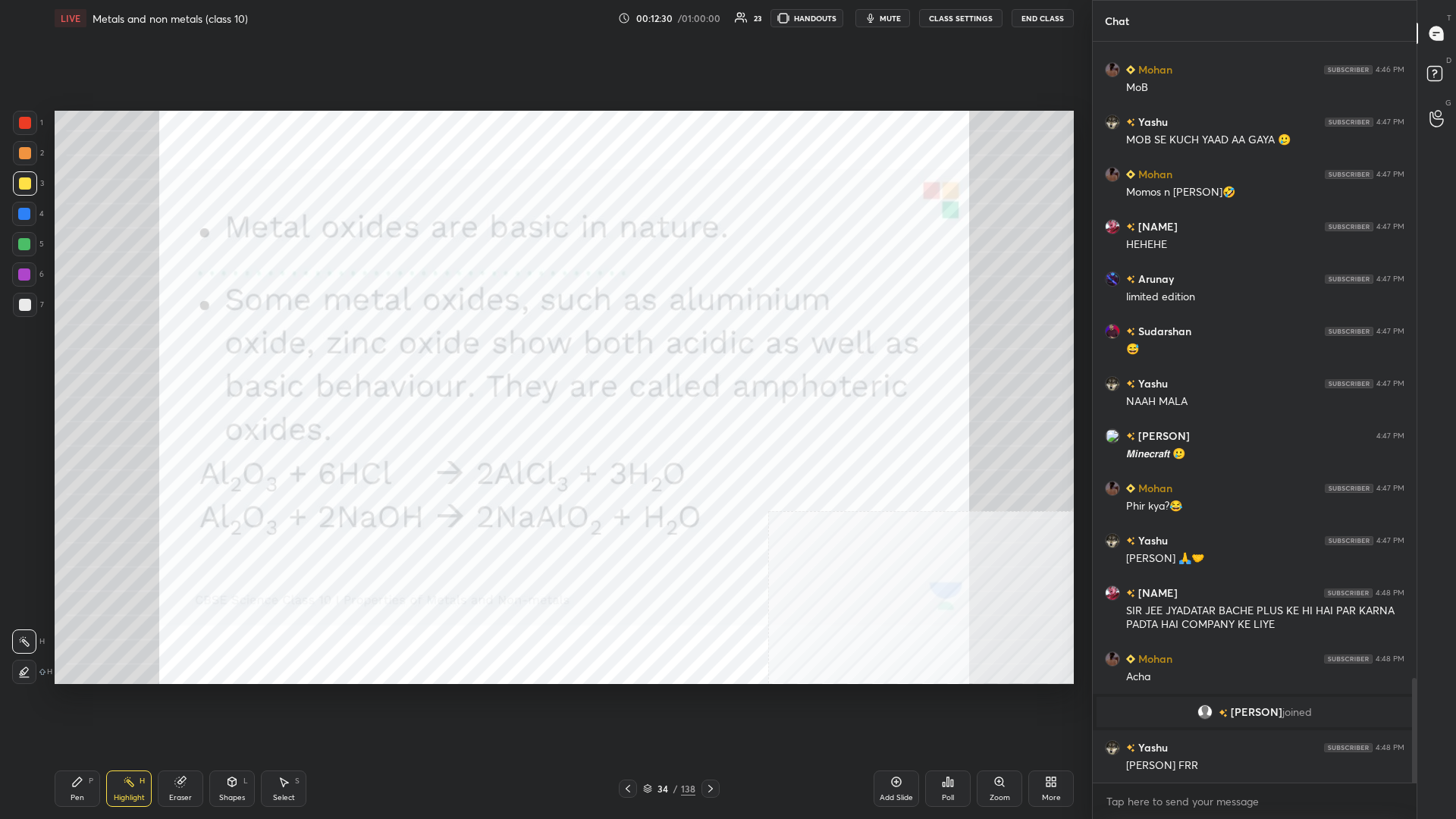 click at bounding box center [24, 275] 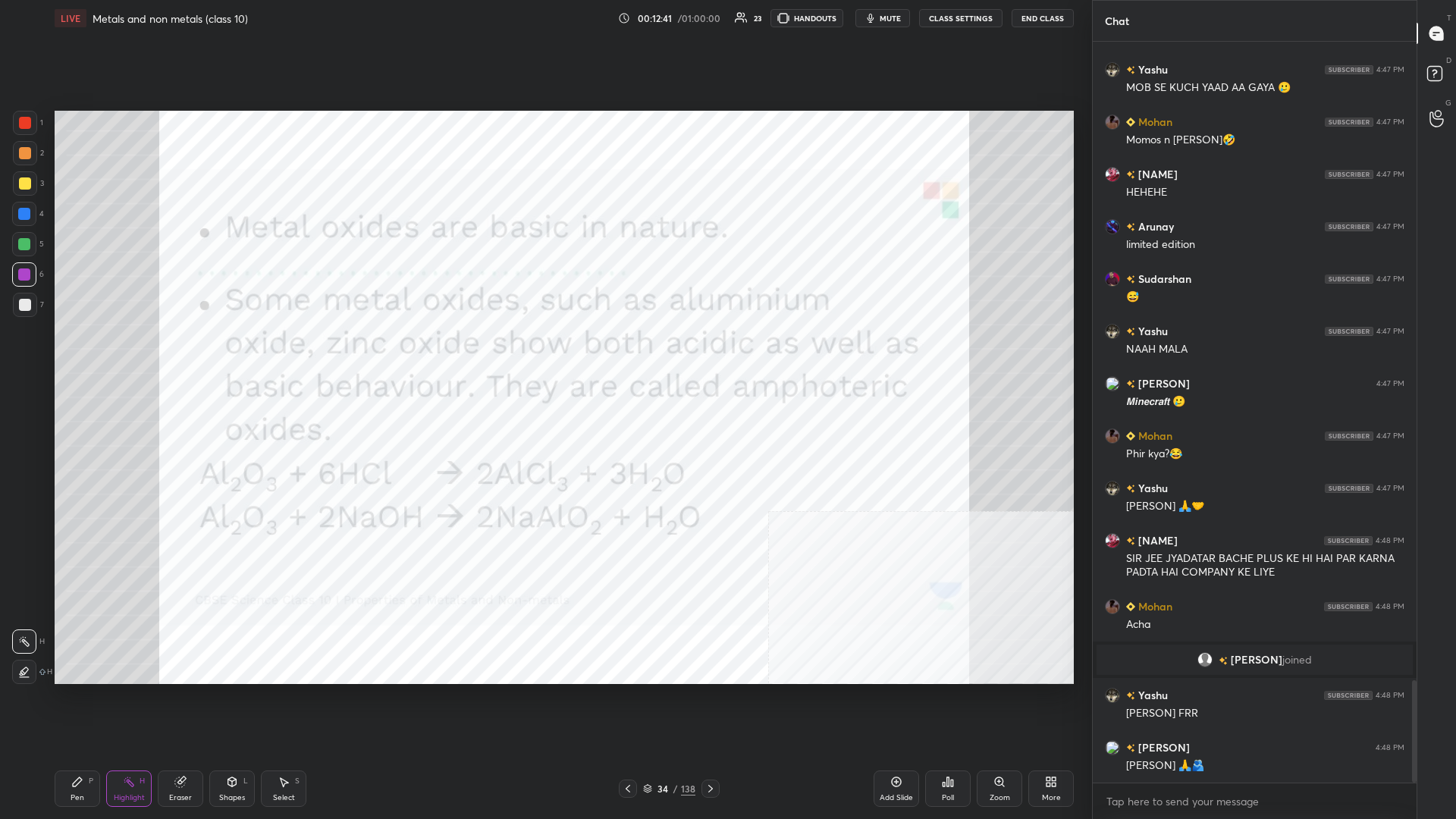 scroll, scrollTop: 4611, scrollLeft: 0, axis: vertical 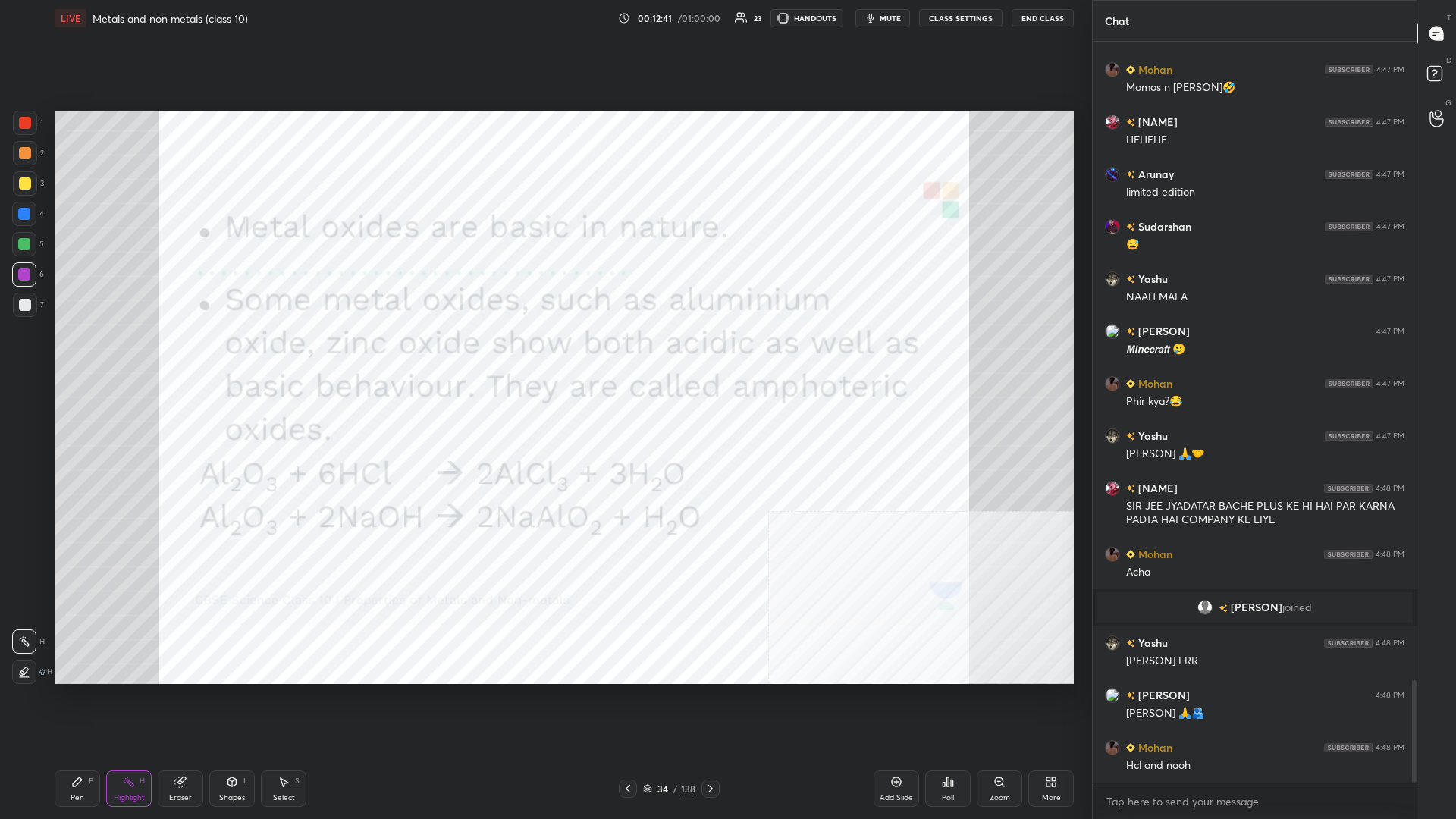 click on "Pen P Highlight H Eraser Shapes L Select S" at bounding box center (259, 789) 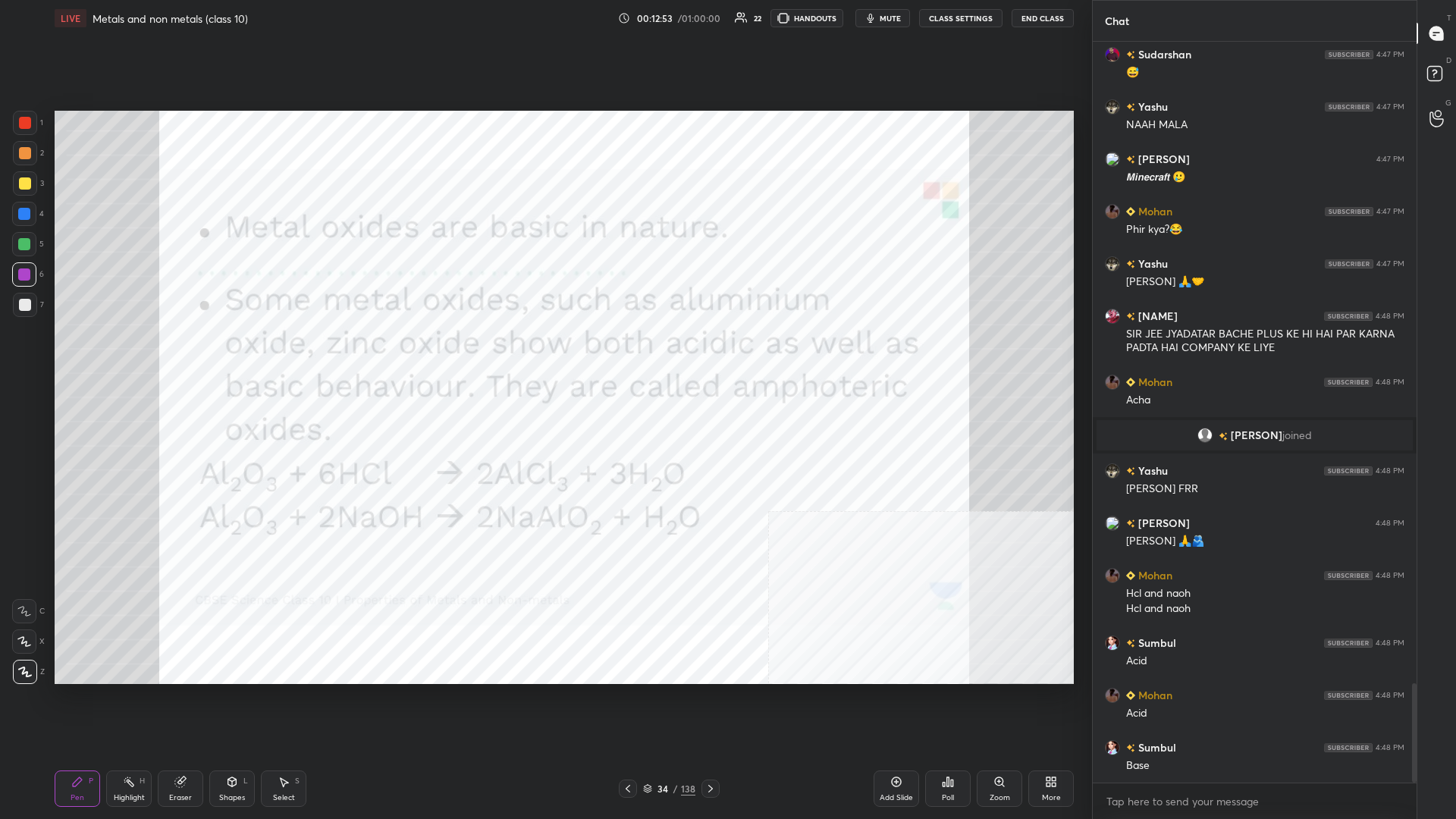 scroll, scrollTop: 4888, scrollLeft: 0, axis: vertical 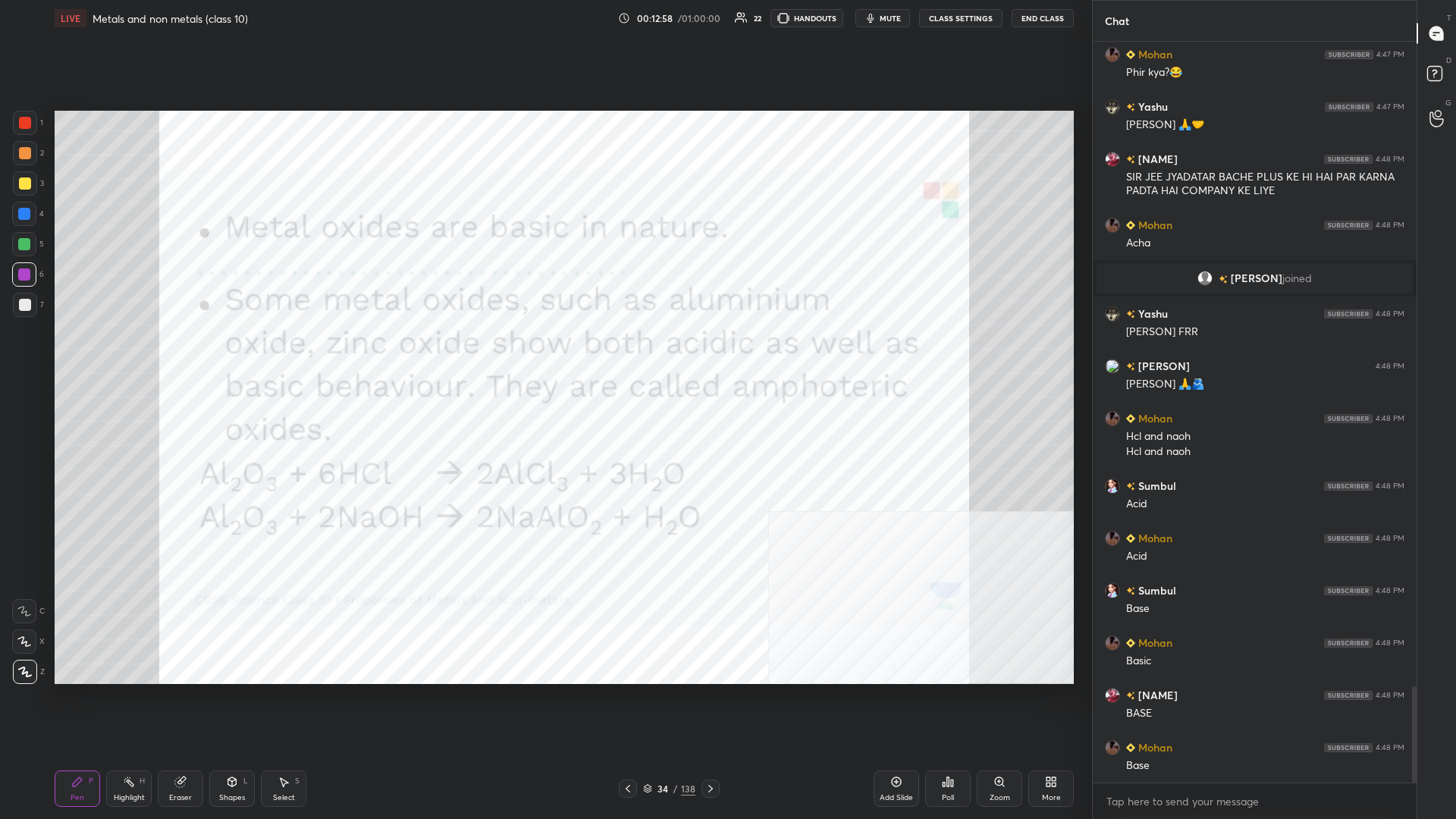 click 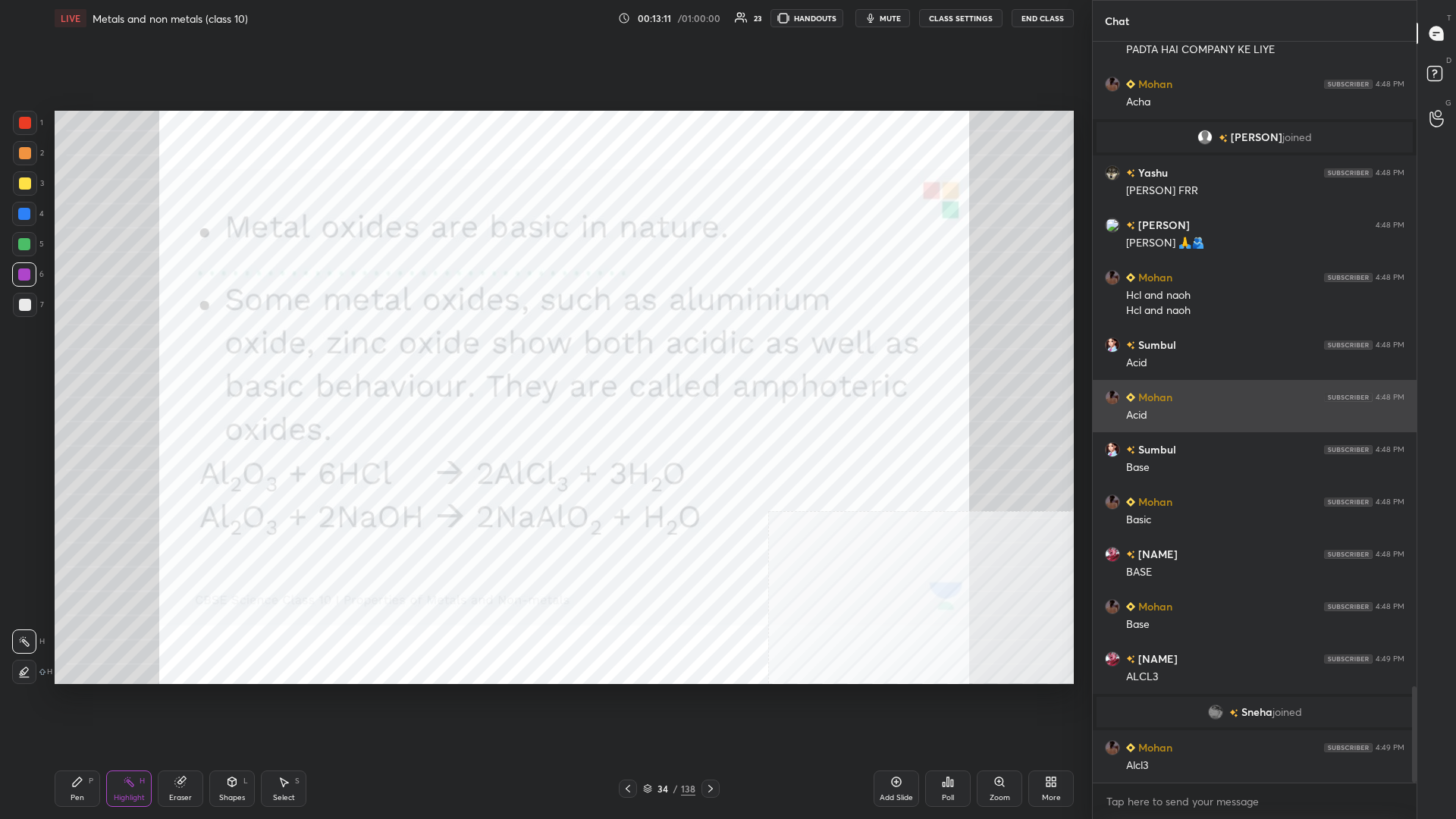 scroll, scrollTop: 4975, scrollLeft: 0, axis: vertical 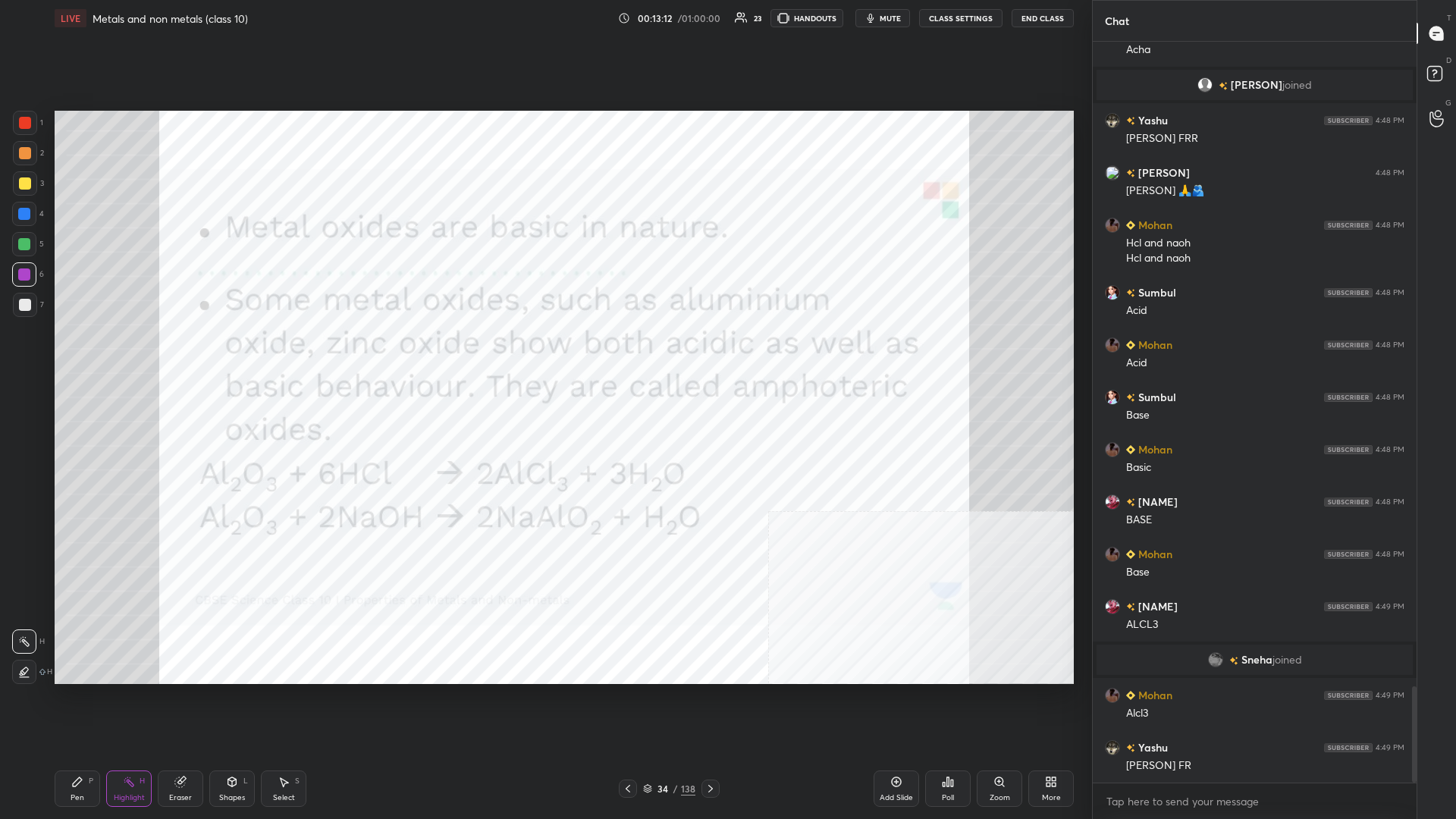 click 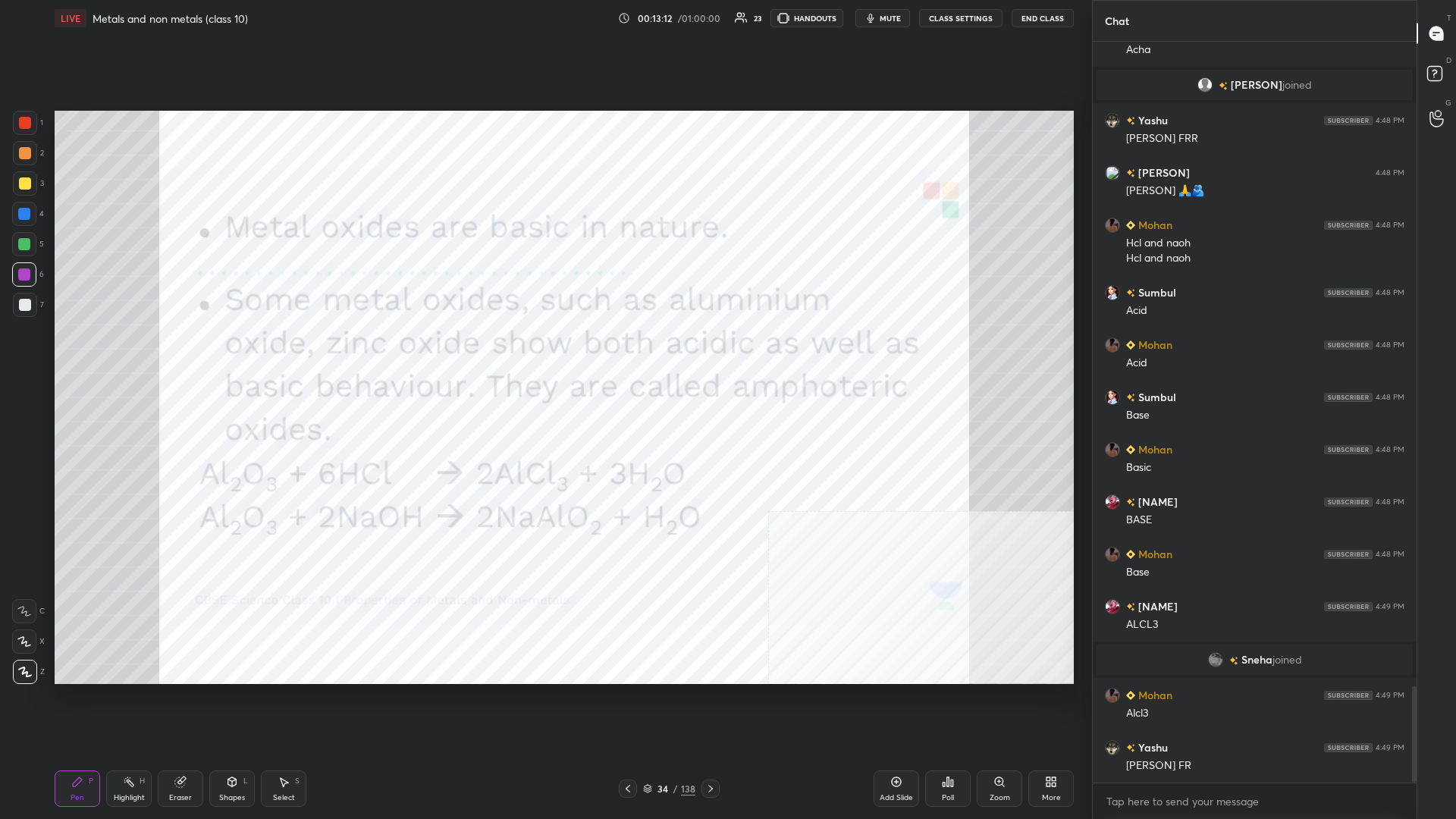 click 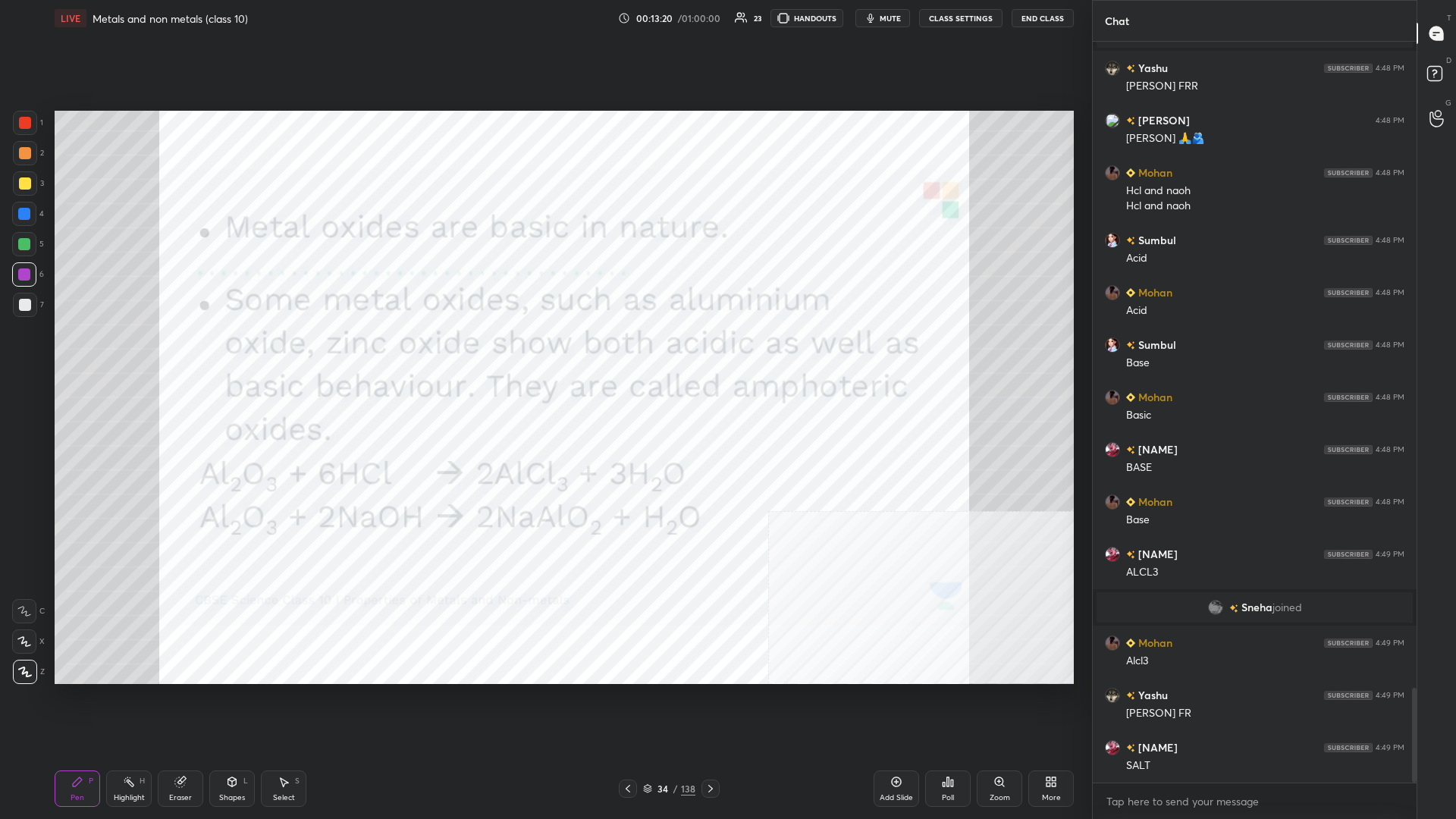 scroll, scrollTop: 5079, scrollLeft: 0, axis: vertical 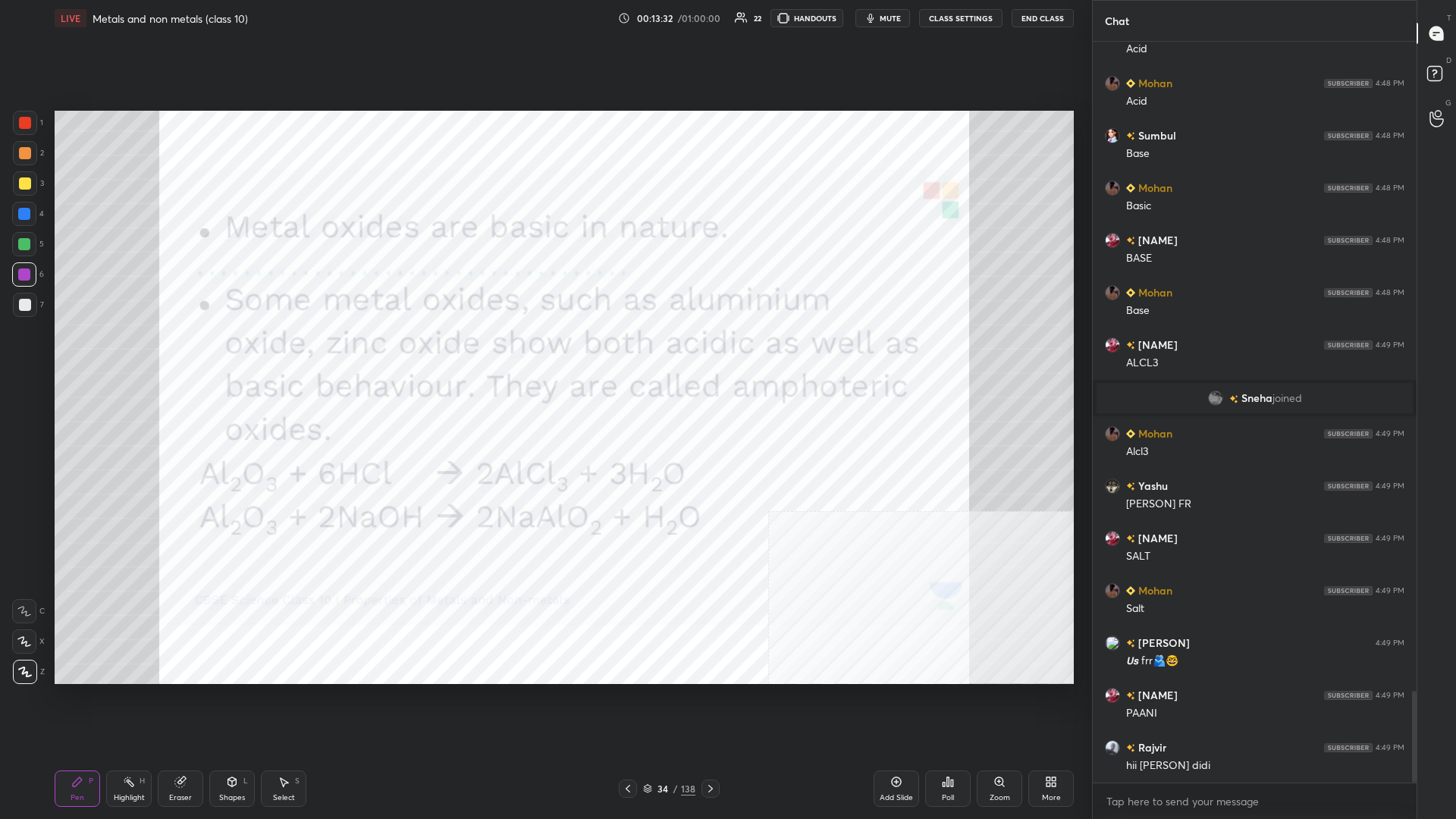 click on "Highlight H" at bounding box center [129, 789] 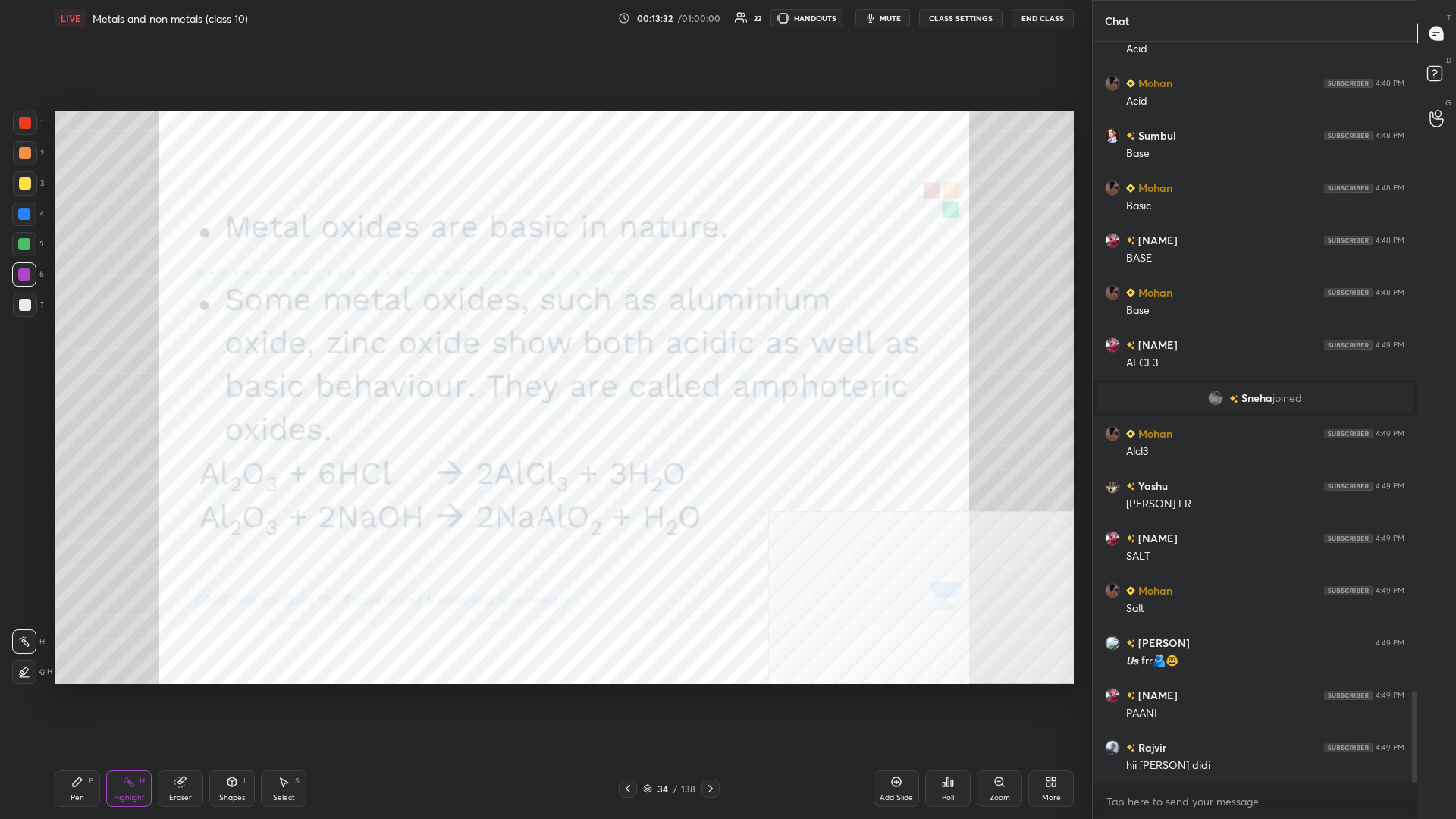 click 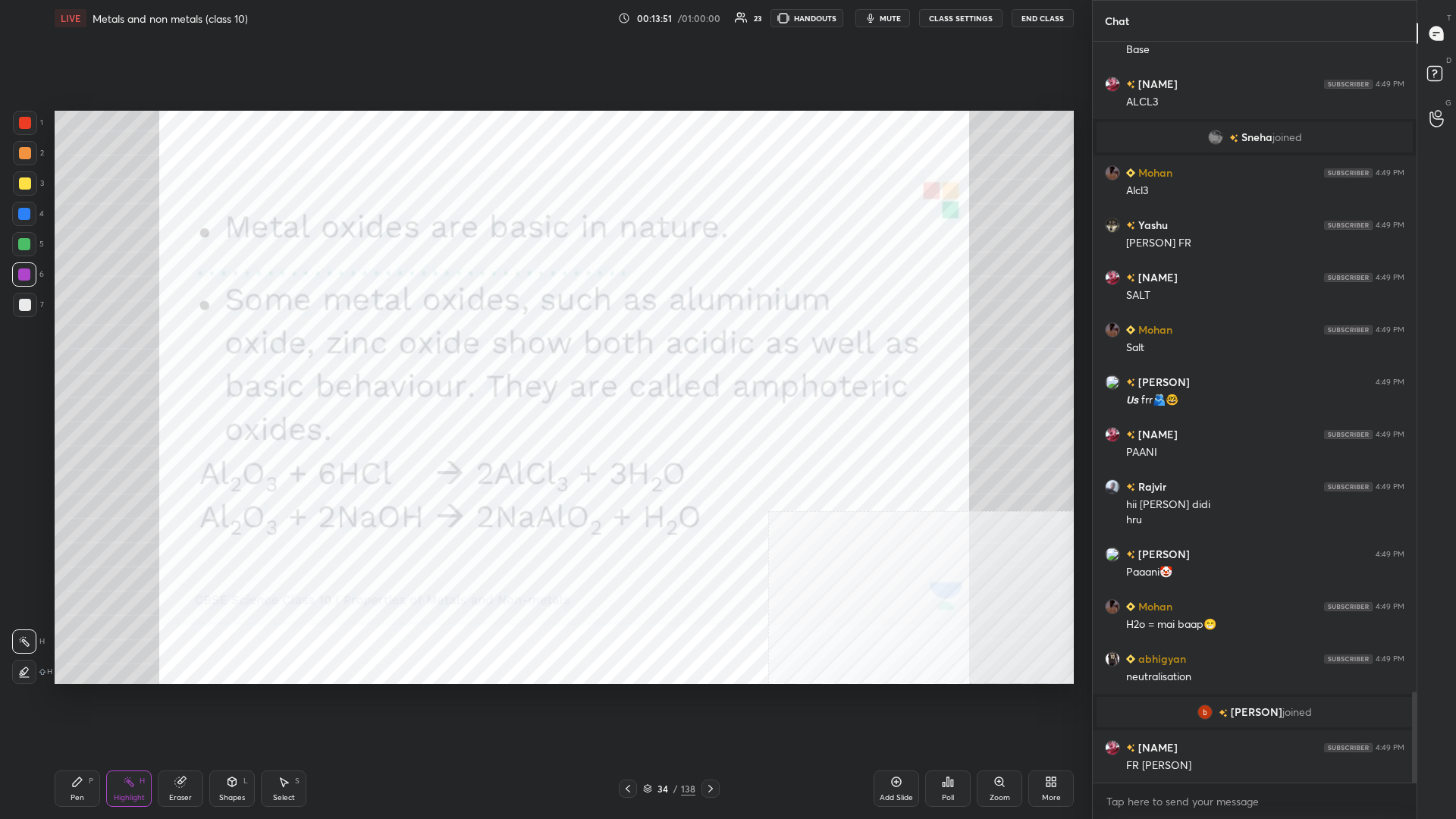 scroll, scrollTop: 5308, scrollLeft: 0, axis: vertical 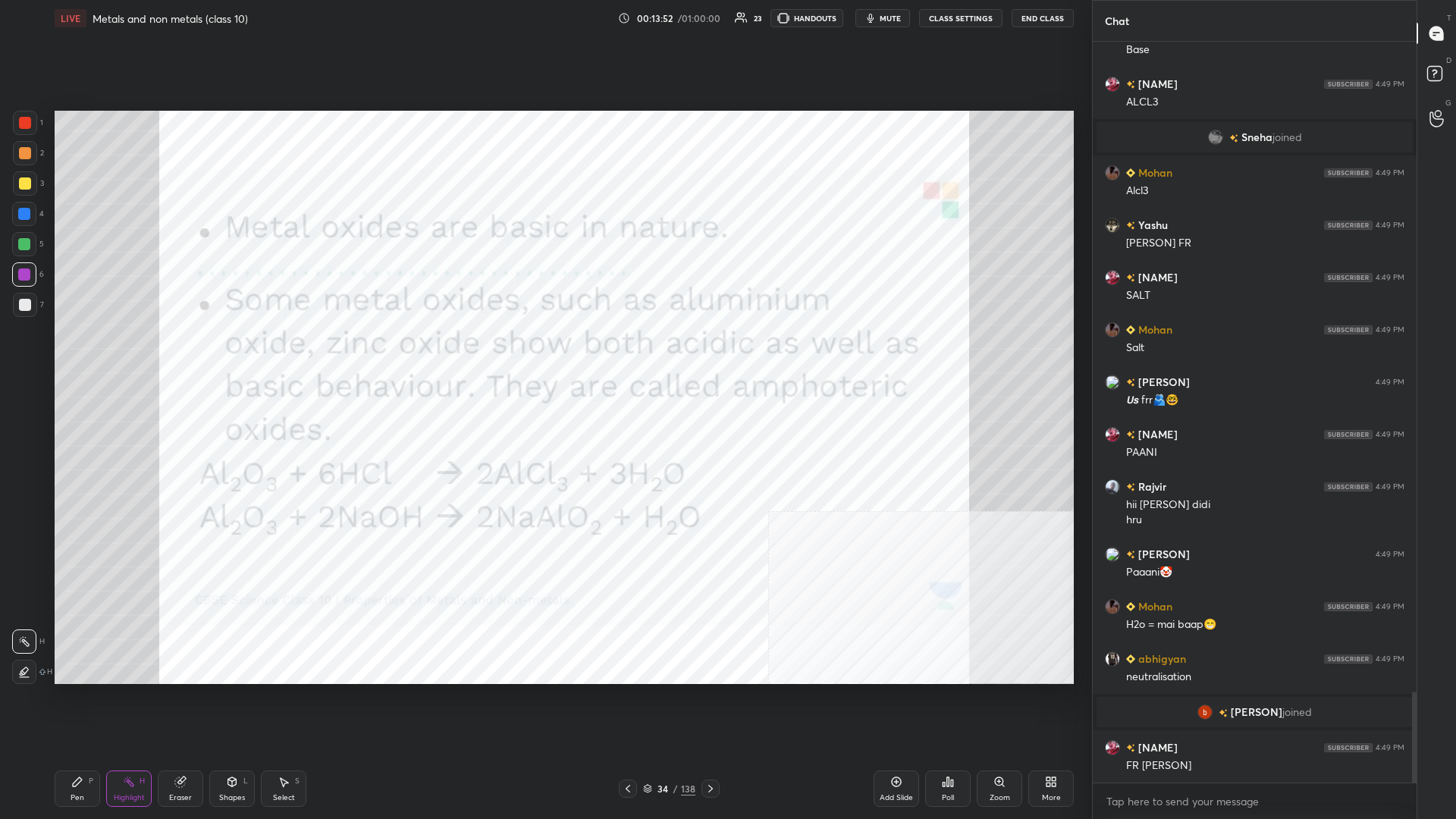 click on "Pen P" at bounding box center (77, 789) 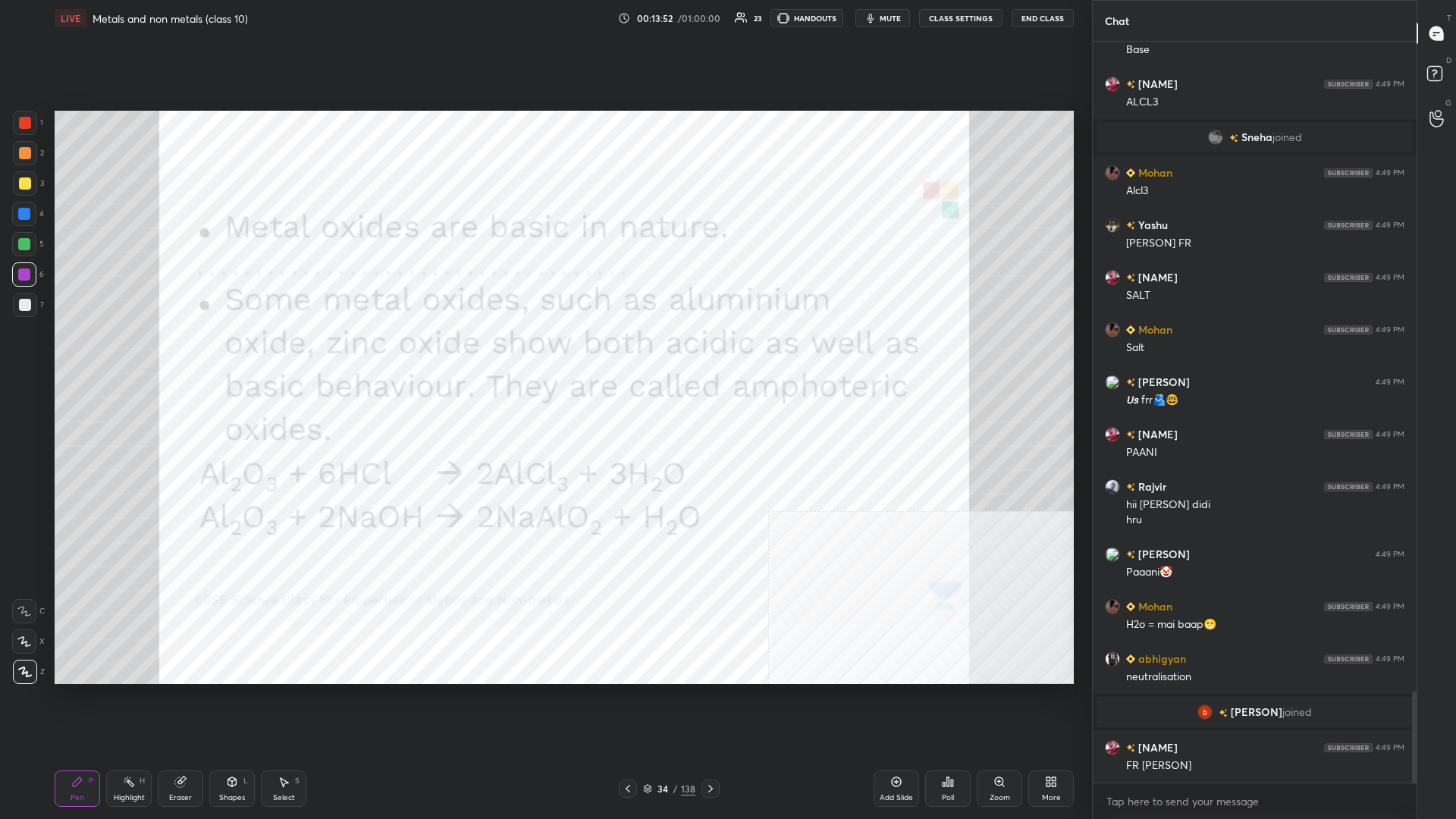 click on "Pen P" at bounding box center [77, 789] 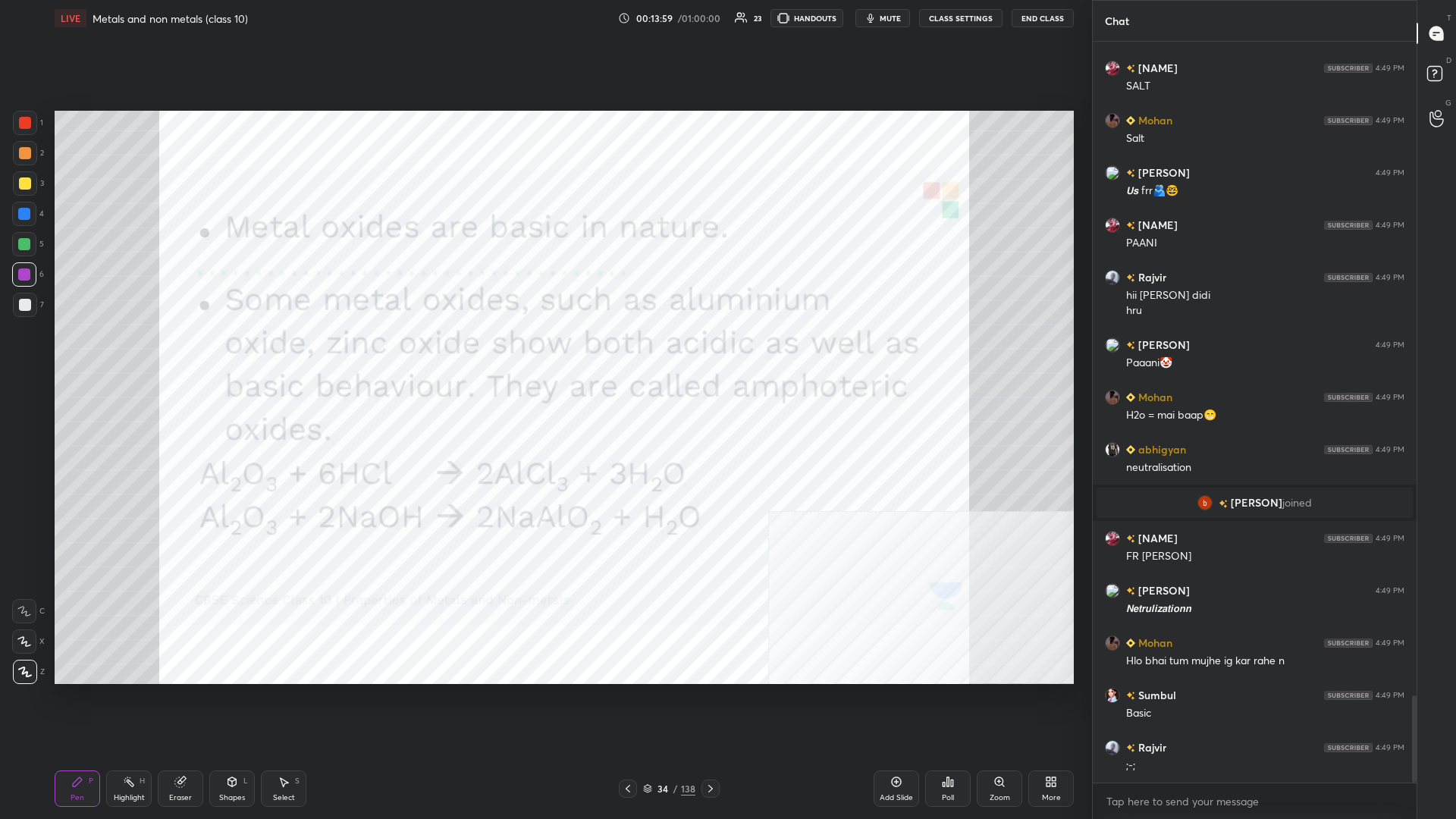 scroll, scrollTop: 5570, scrollLeft: 0, axis: vertical 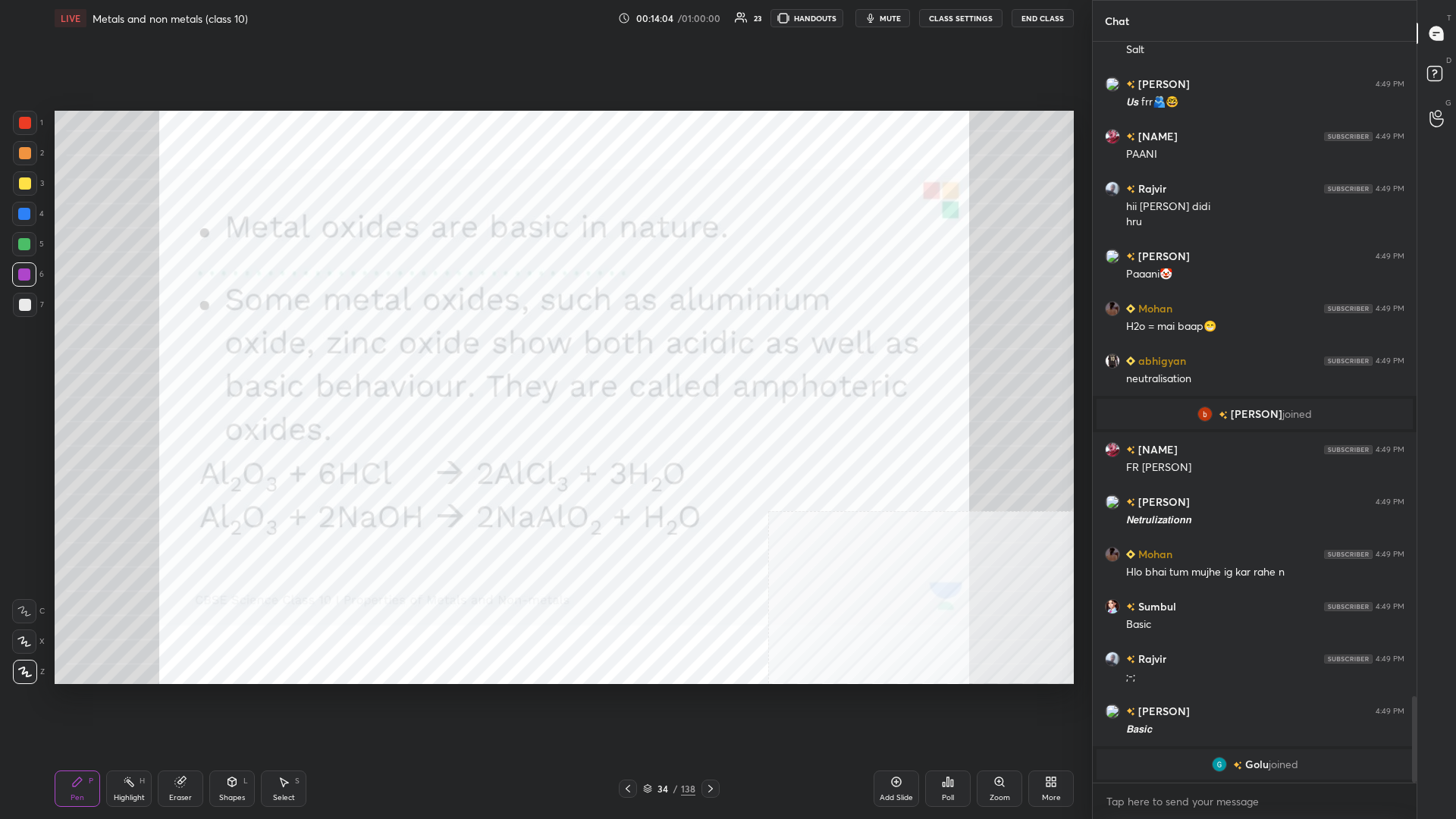 click on "Highlight" at bounding box center [129, 798] 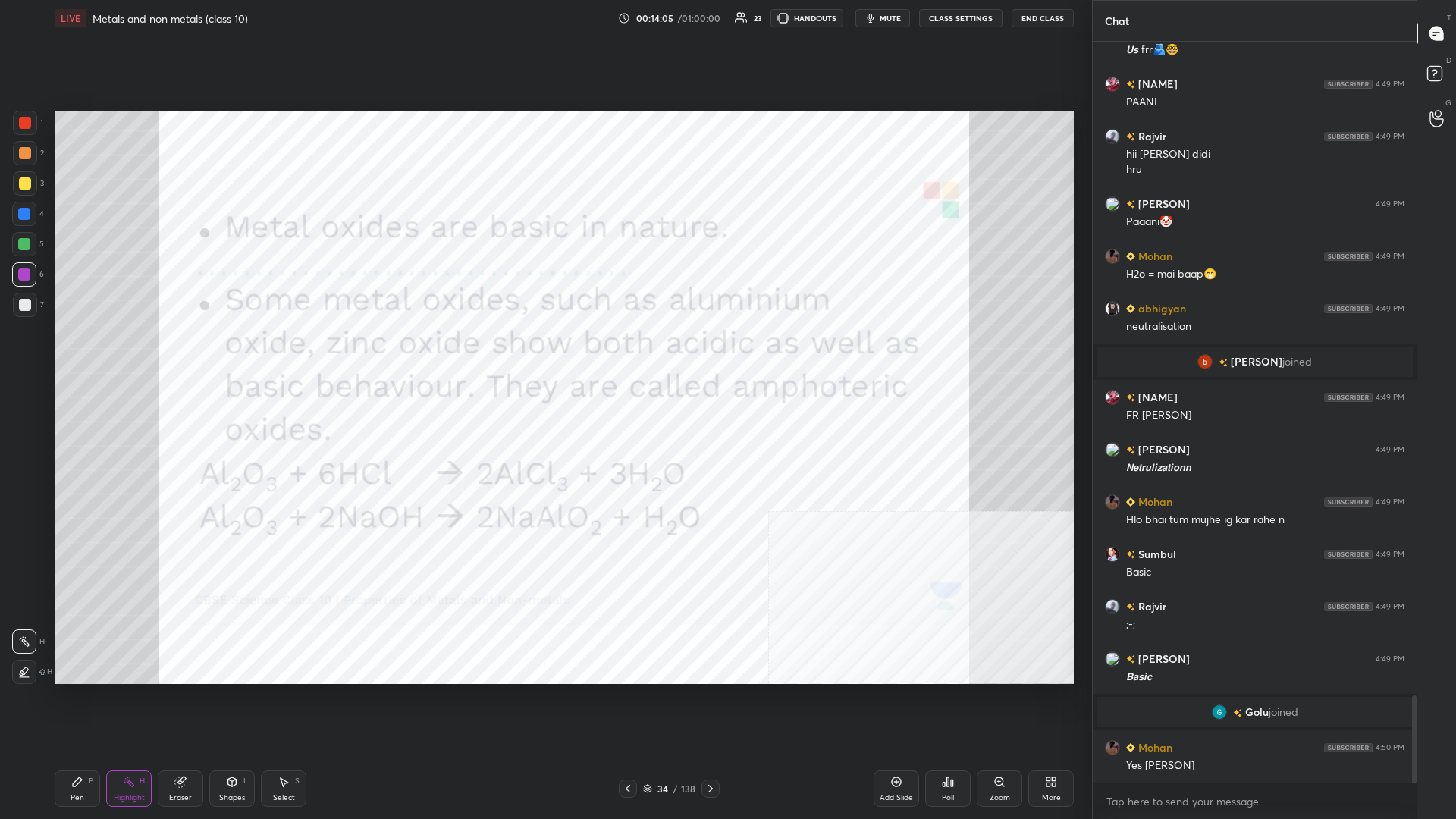 click on "Highlight H" at bounding box center [129, 789] 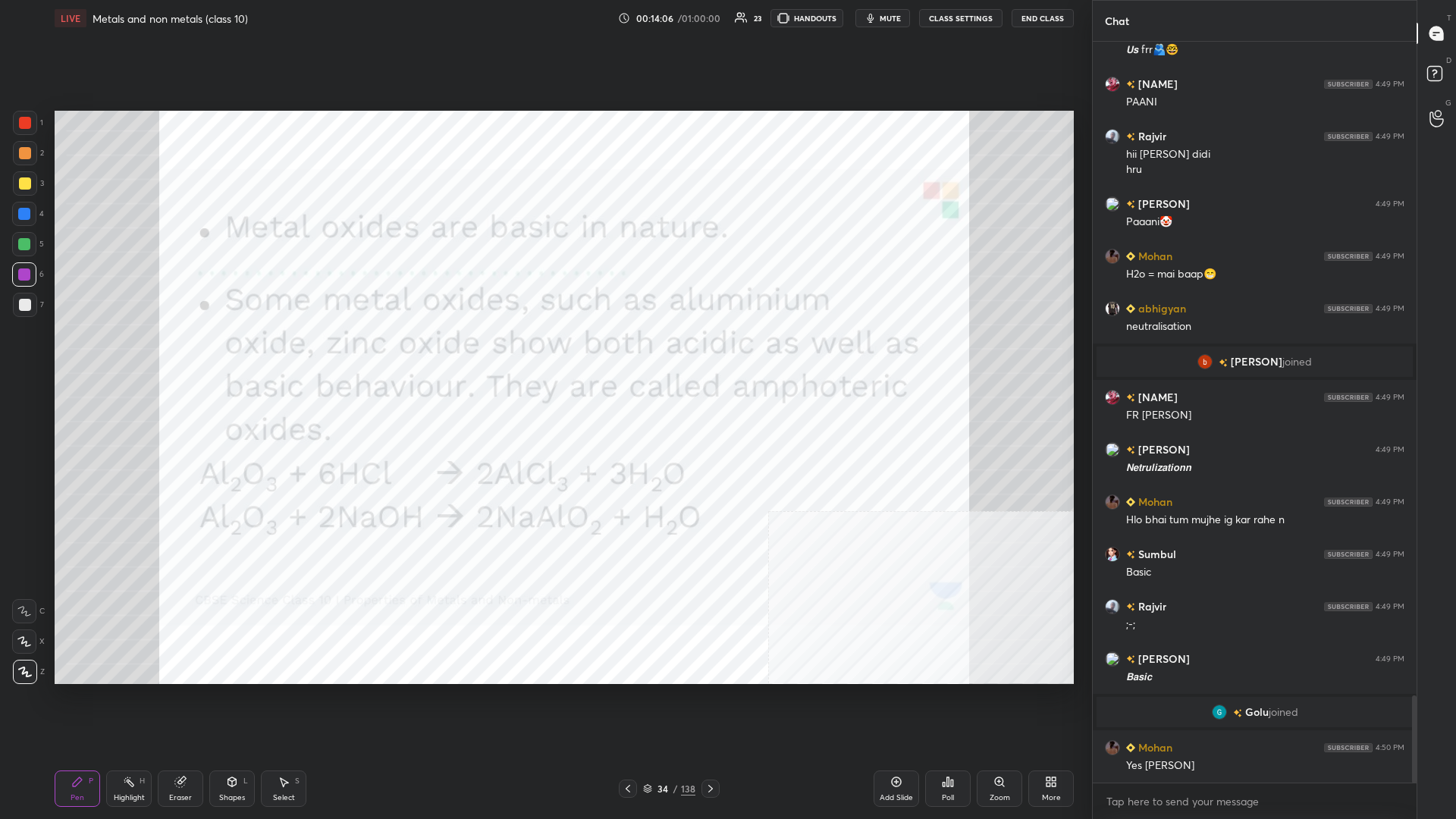 click on "Highlight H" at bounding box center [129, 789] 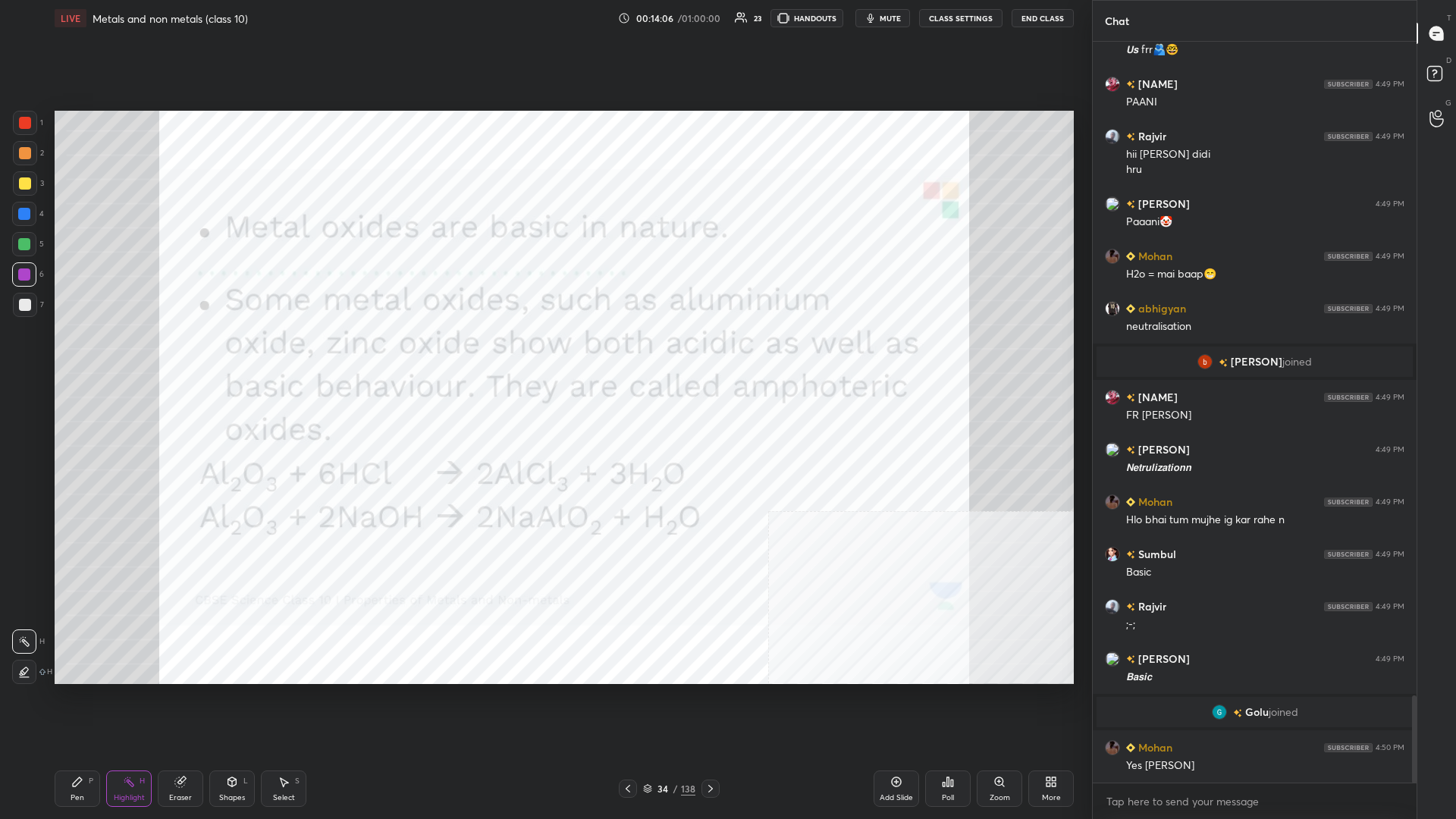 click on "Highlight H" at bounding box center (129, 789) 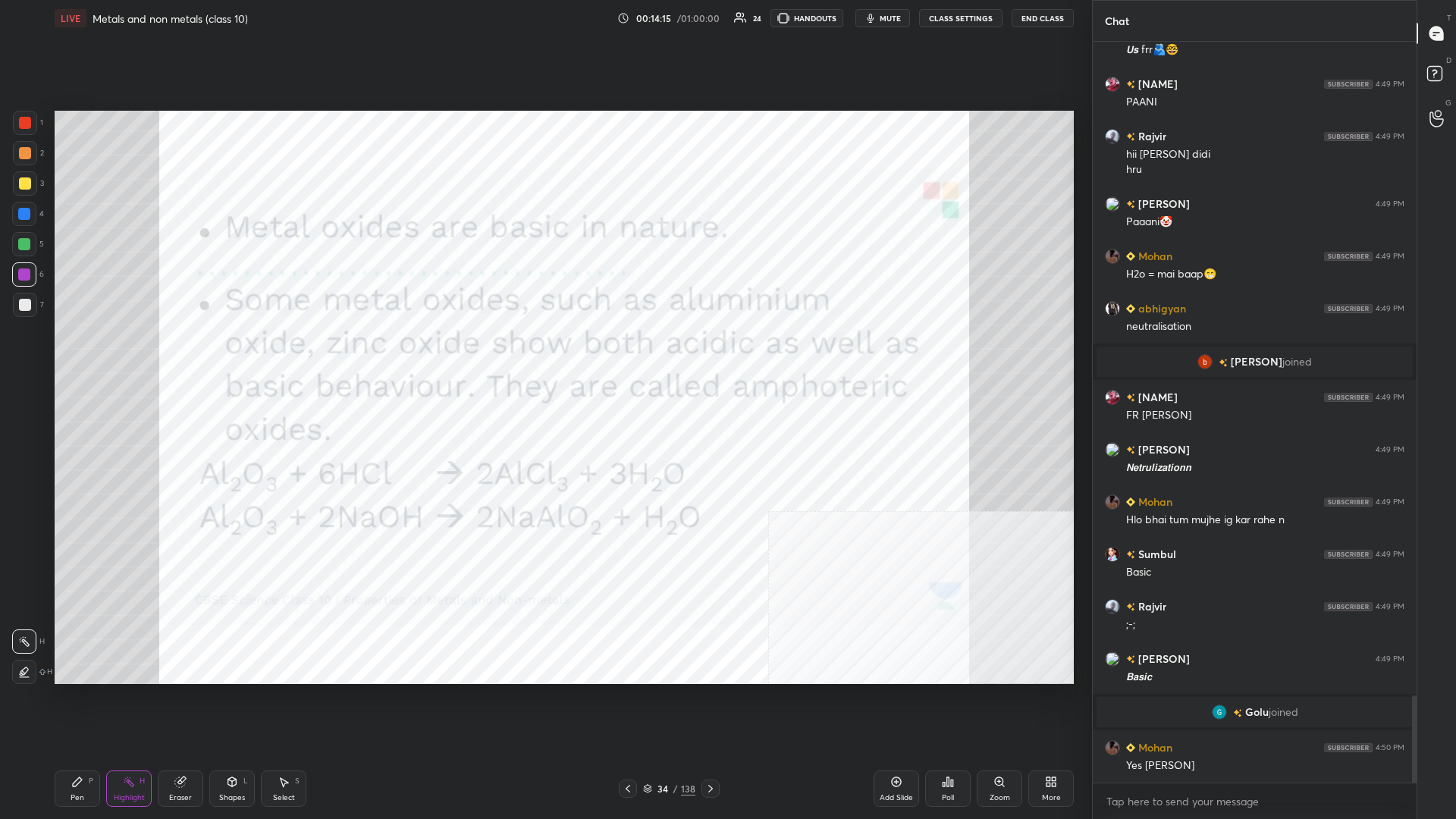 click on "Pen P" at bounding box center (77, 789) 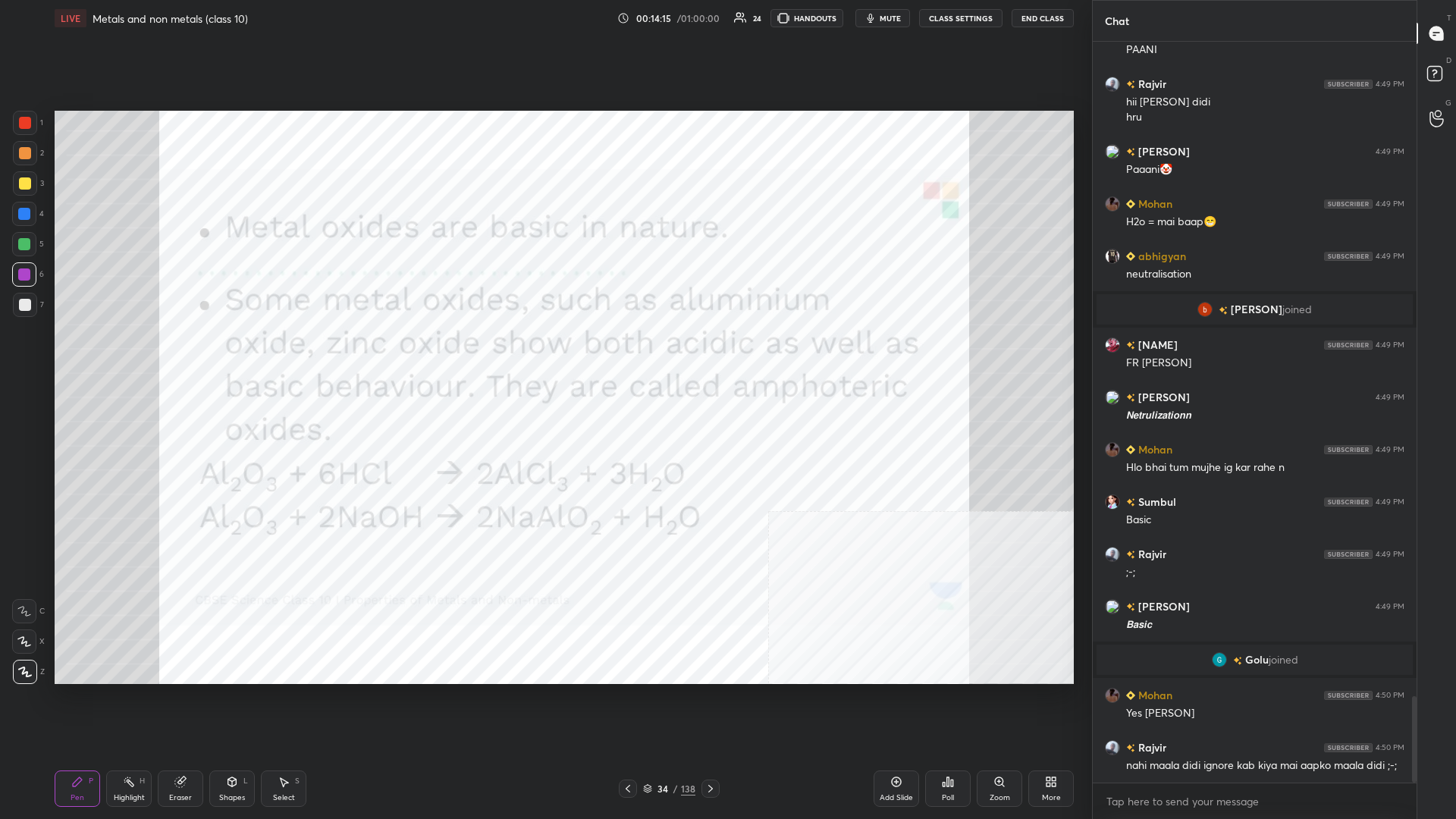 click on "Pen P" at bounding box center (77, 789) 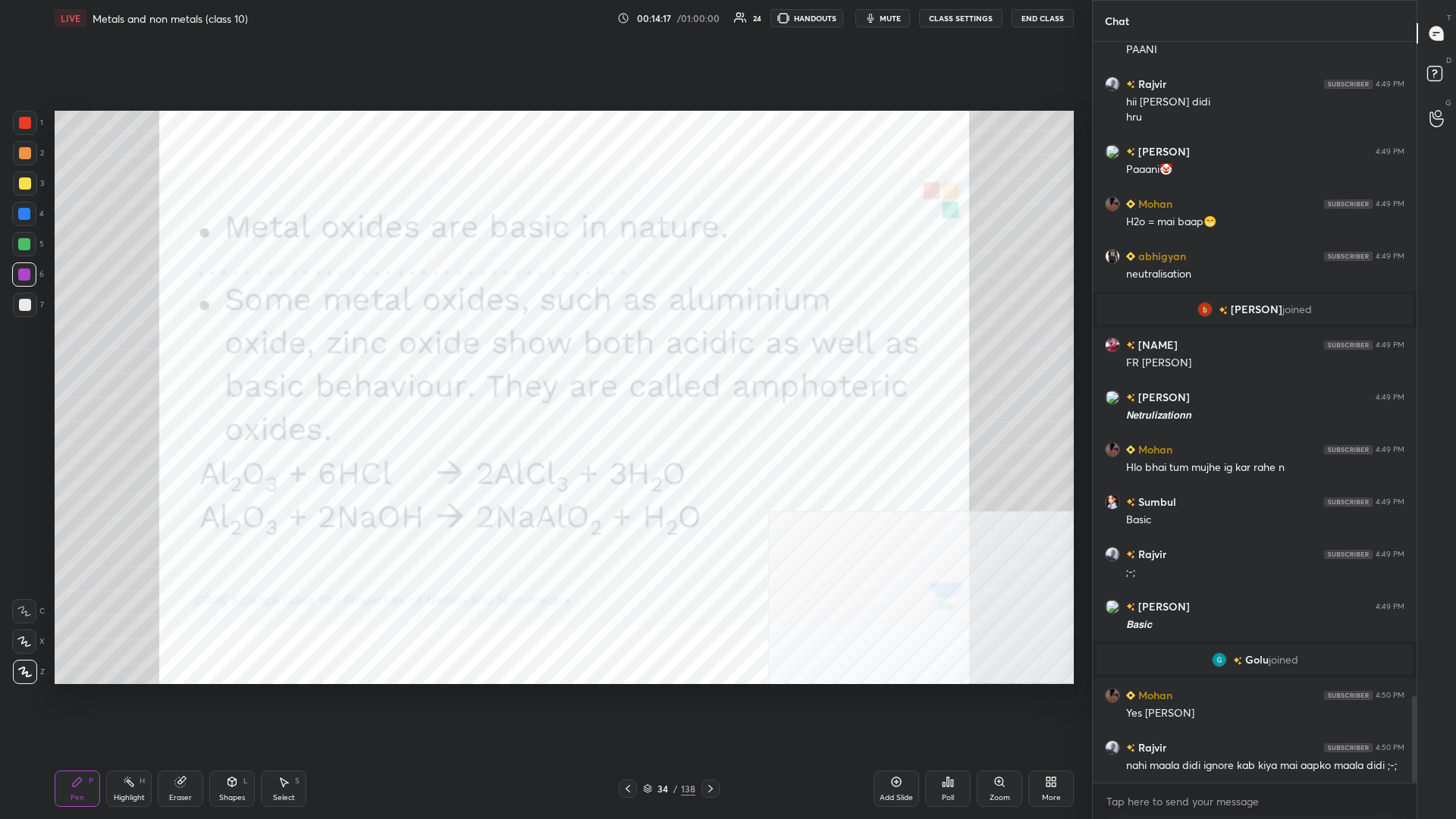 click 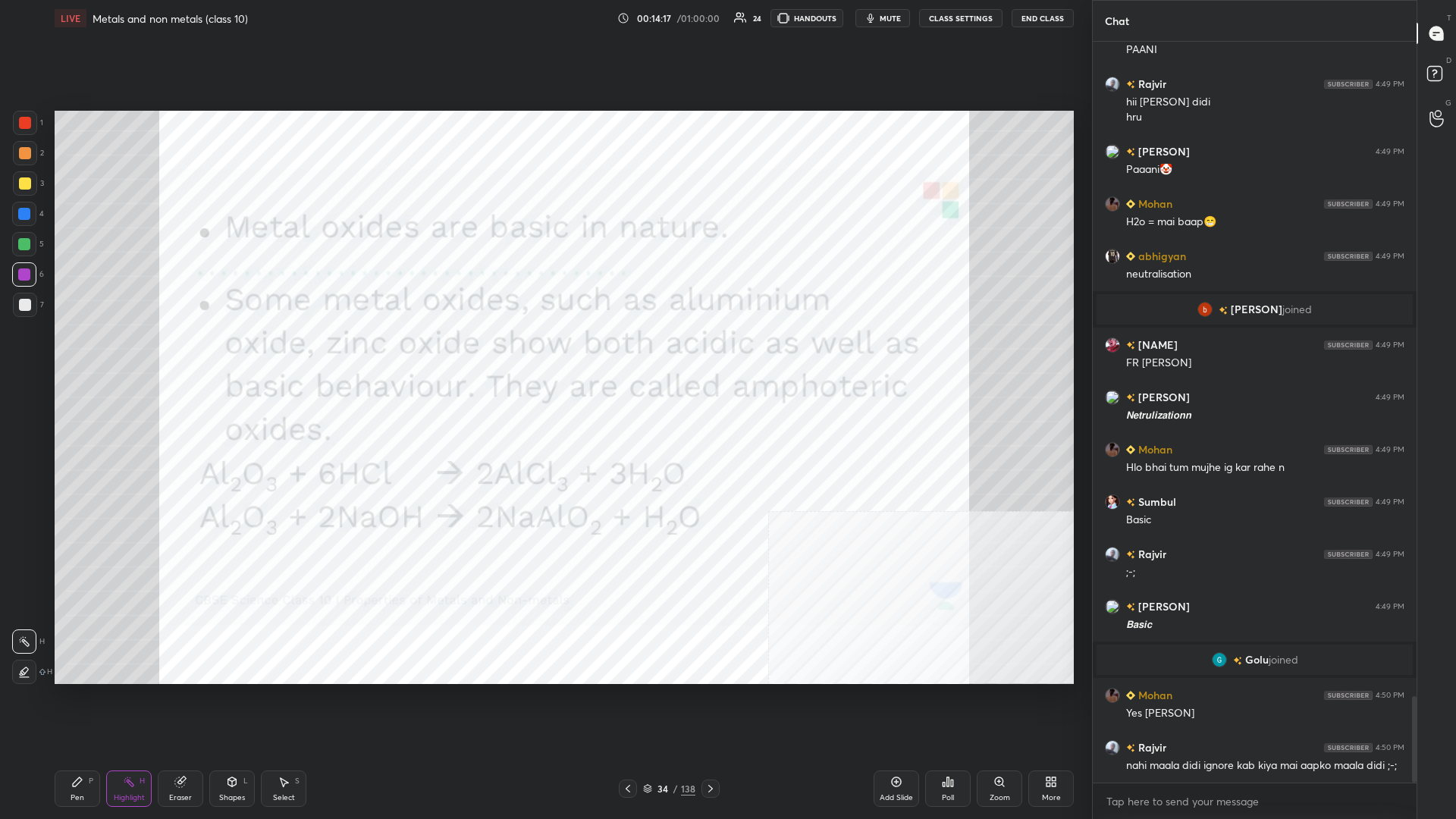 click on "H" at bounding box center [142, 781] 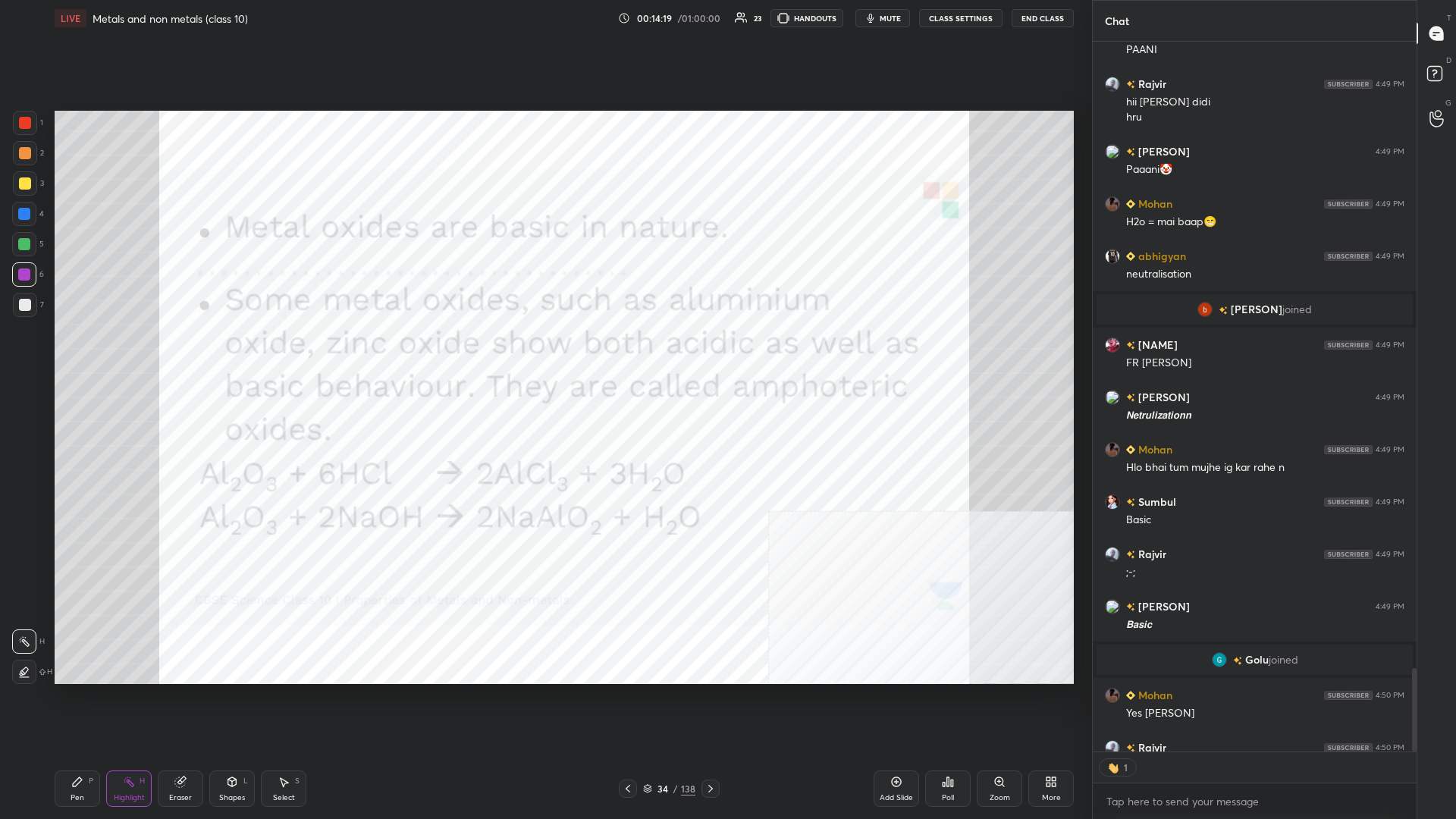 scroll, scrollTop: 710, scrollLeft: 324, axis: both 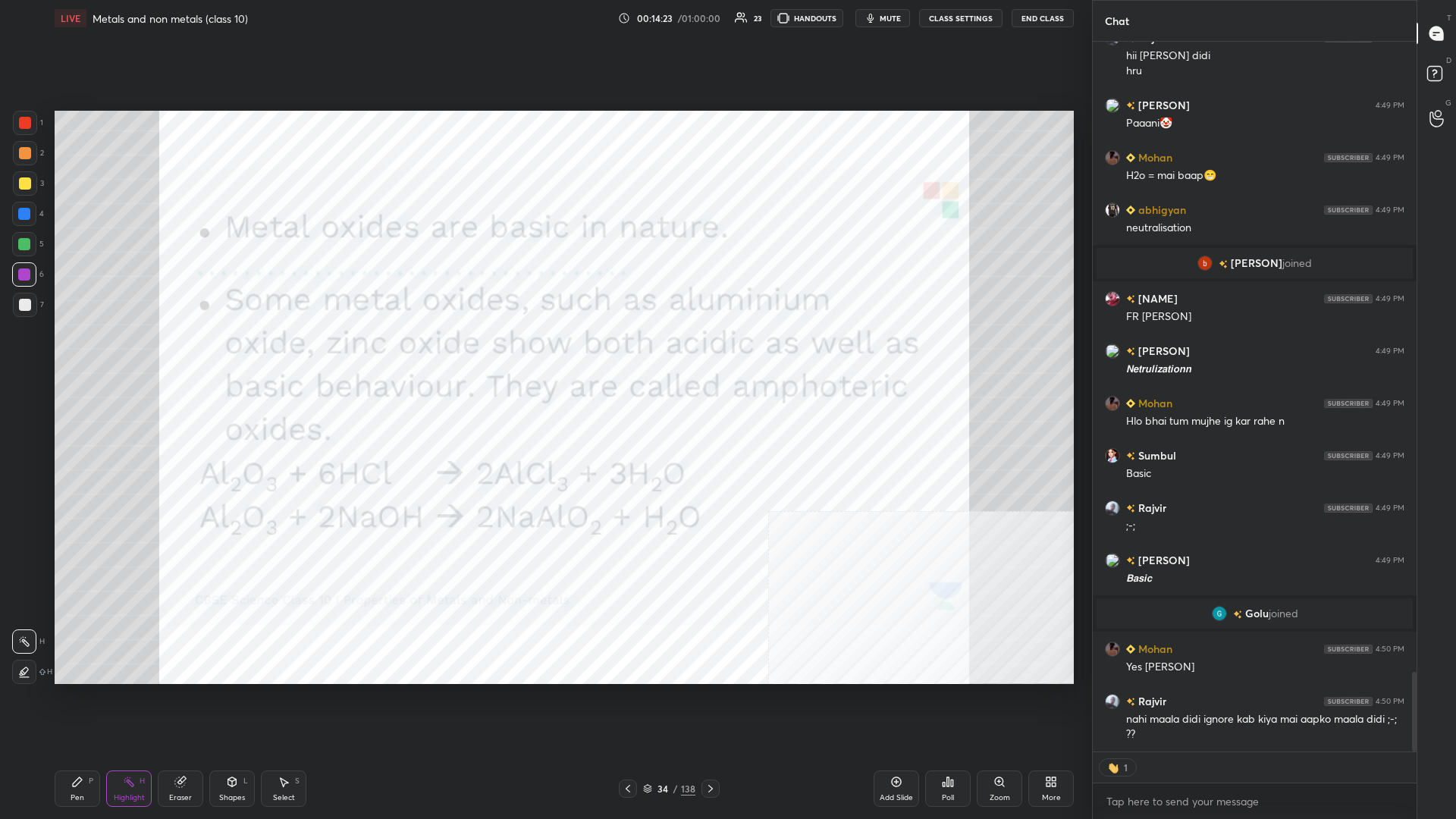 click on "Pen P Highlight H Eraser Shapes L Select S 34 / 138 Add Slide Poll Zoom More" at bounding box center [564, 789] 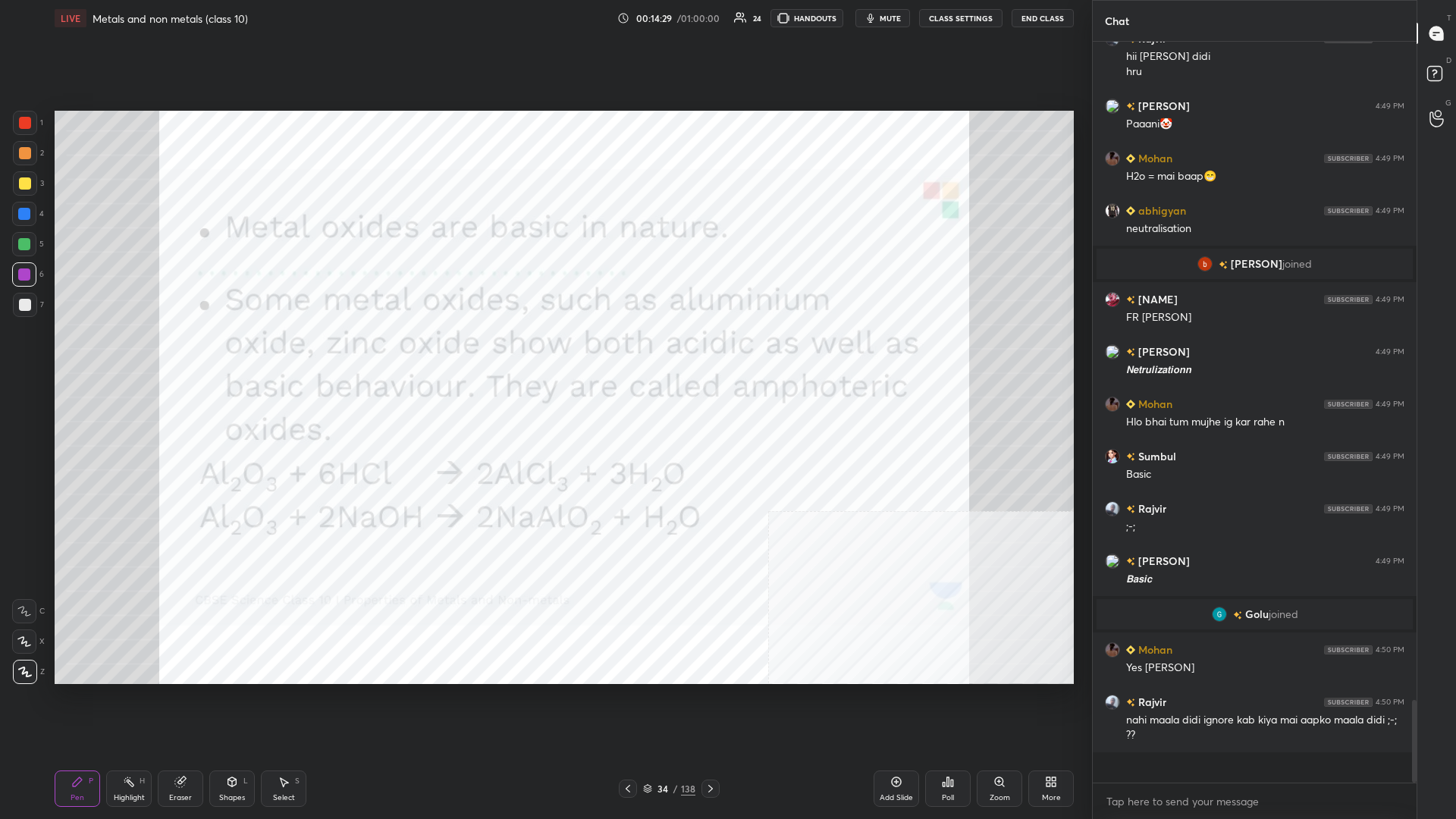 scroll, scrollTop: 1, scrollLeft: 1, axis: both 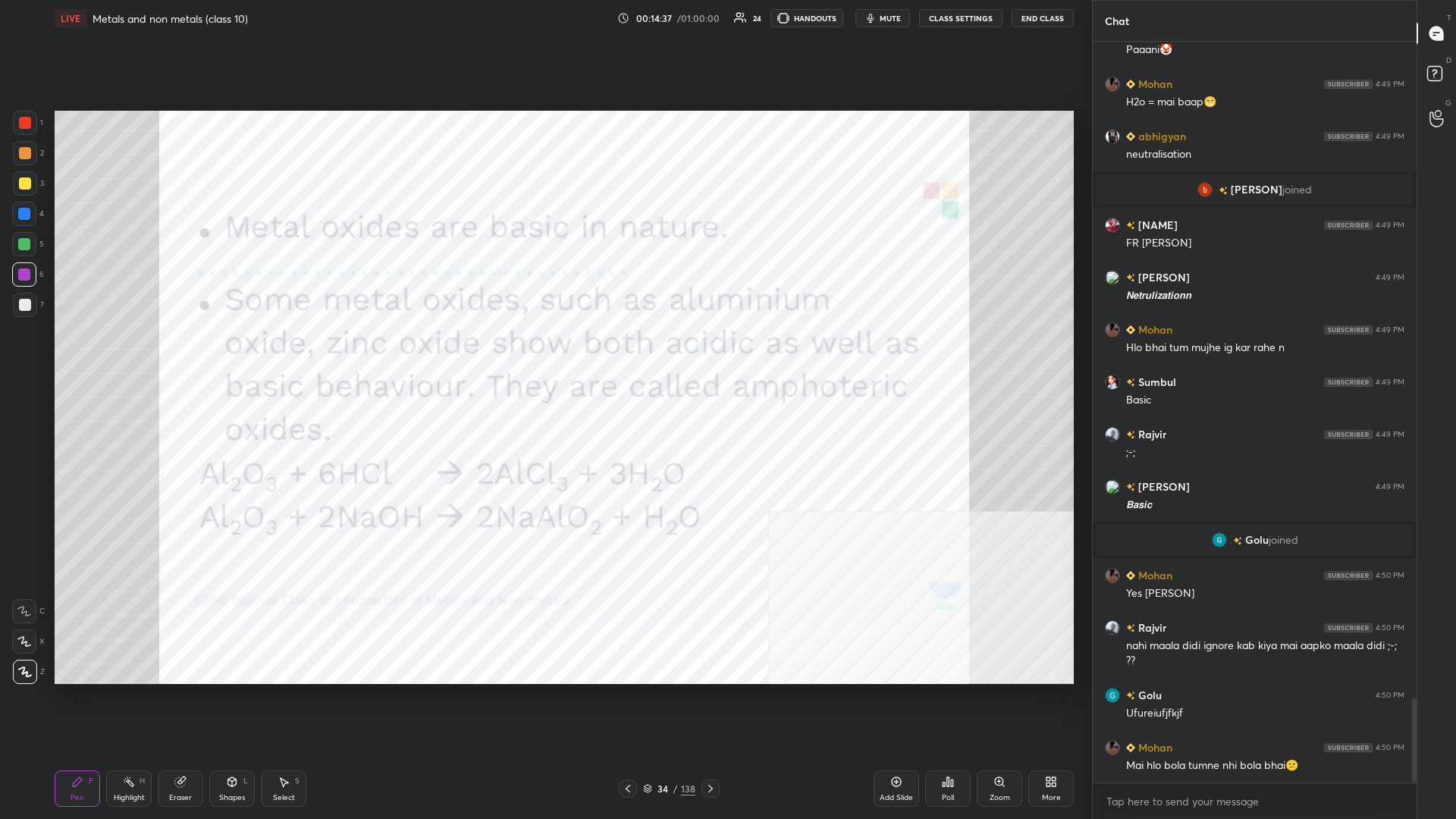 click on "Highlight H" at bounding box center [129, 789] 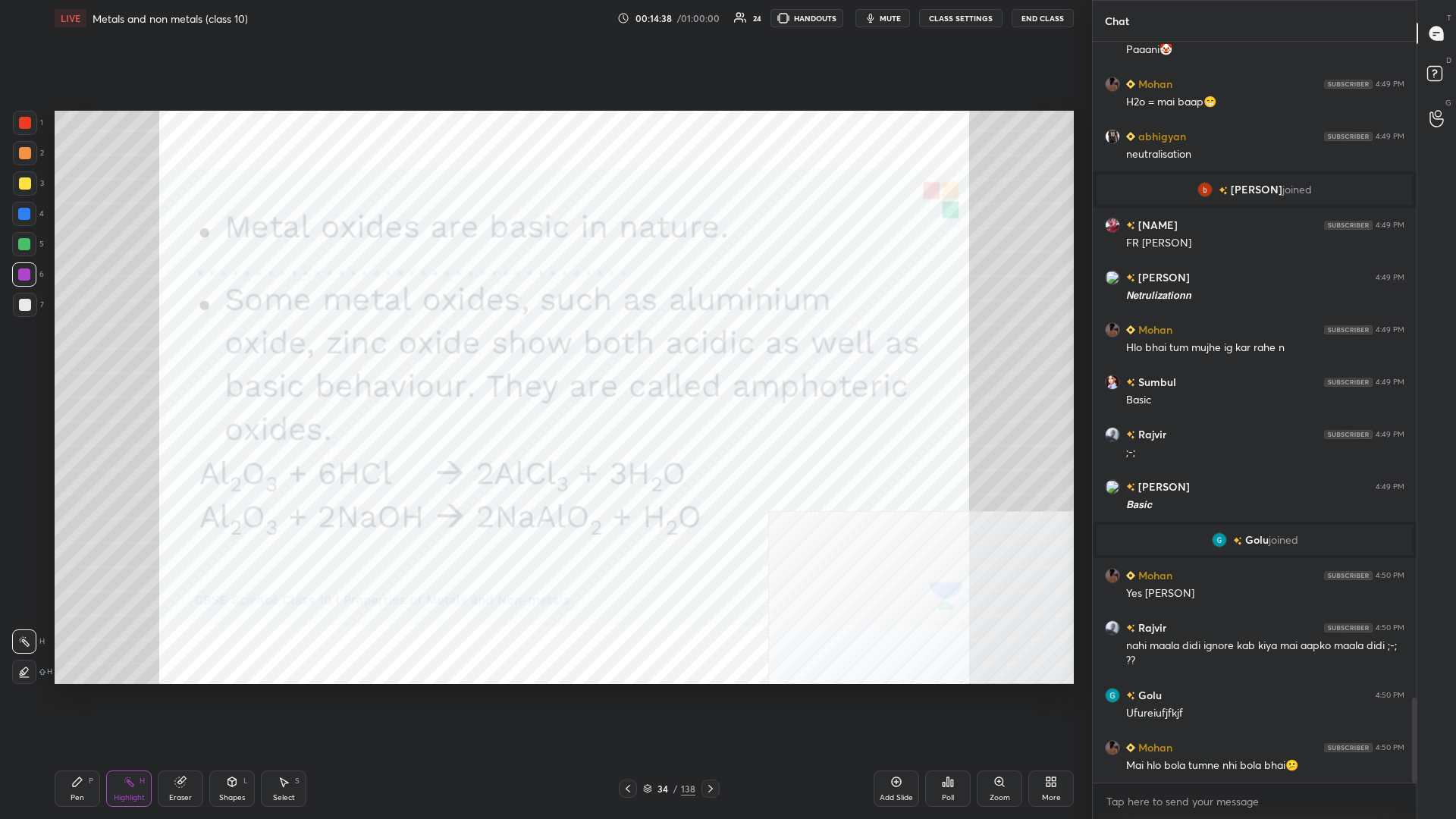 click 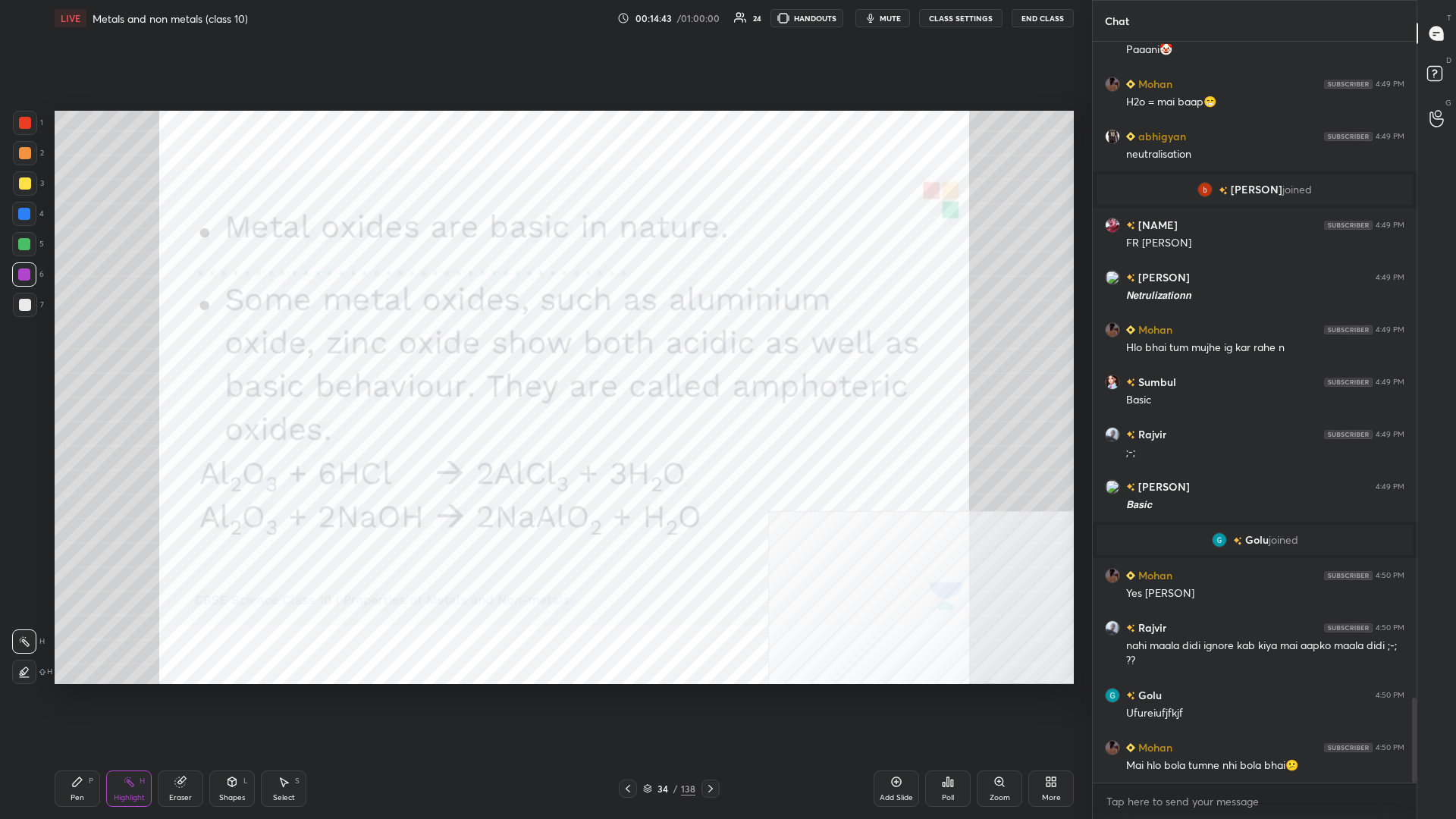 click on "Pen P" at bounding box center [77, 789] 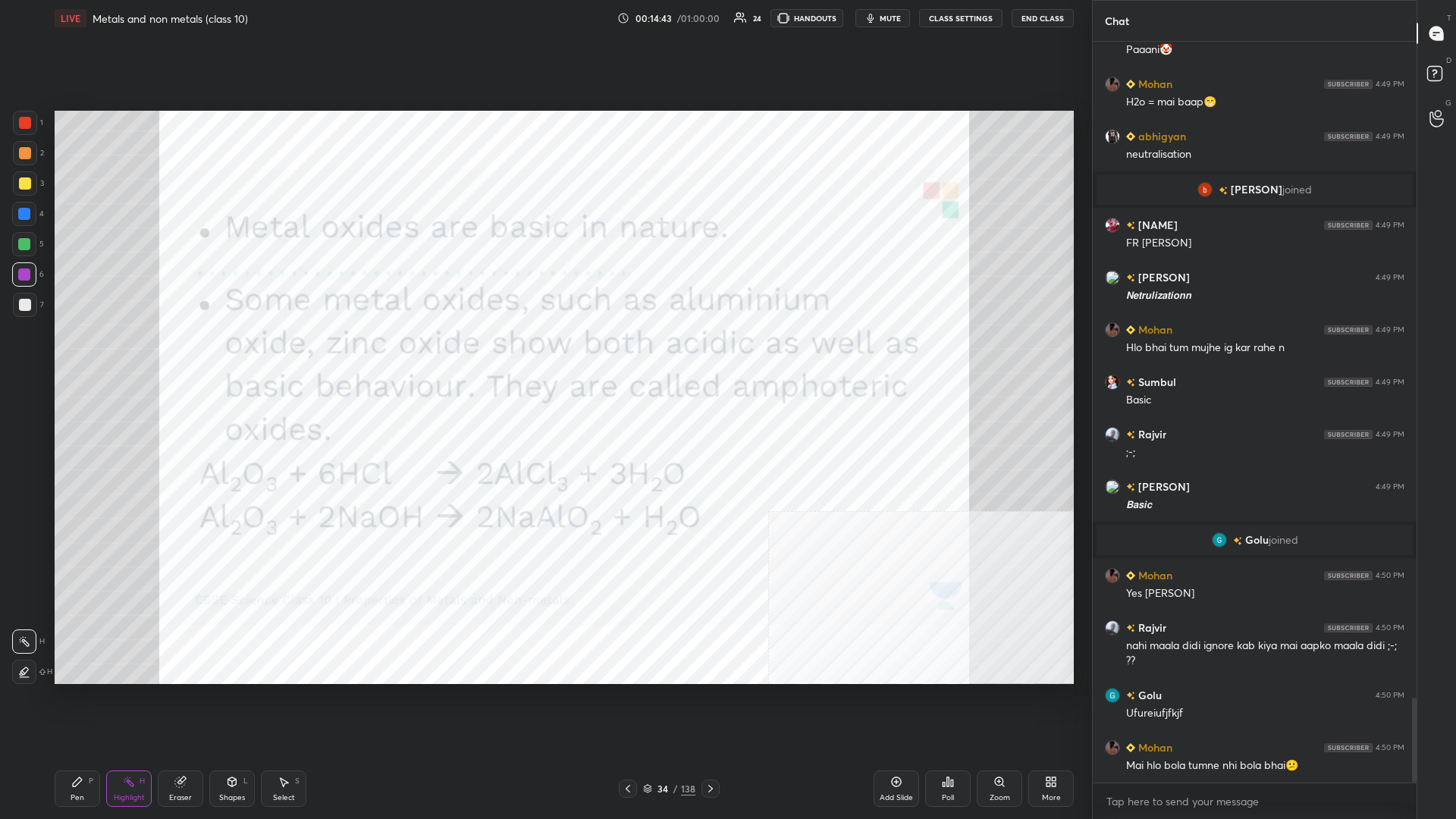 click on "Pen P" at bounding box center (77, 789) 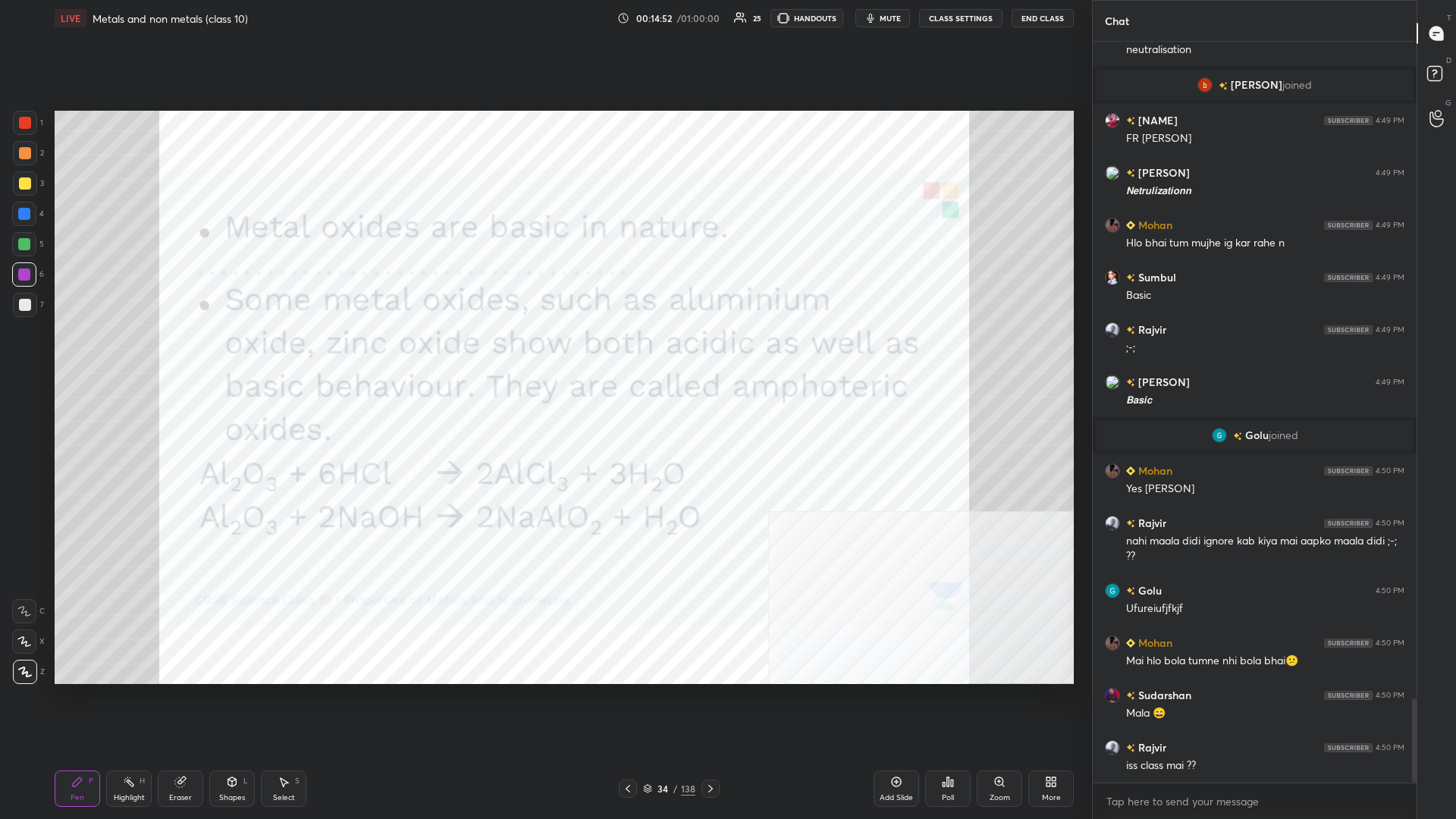 scroll, scrollTop: 5860, scrollLeft: 0, axis: vertical 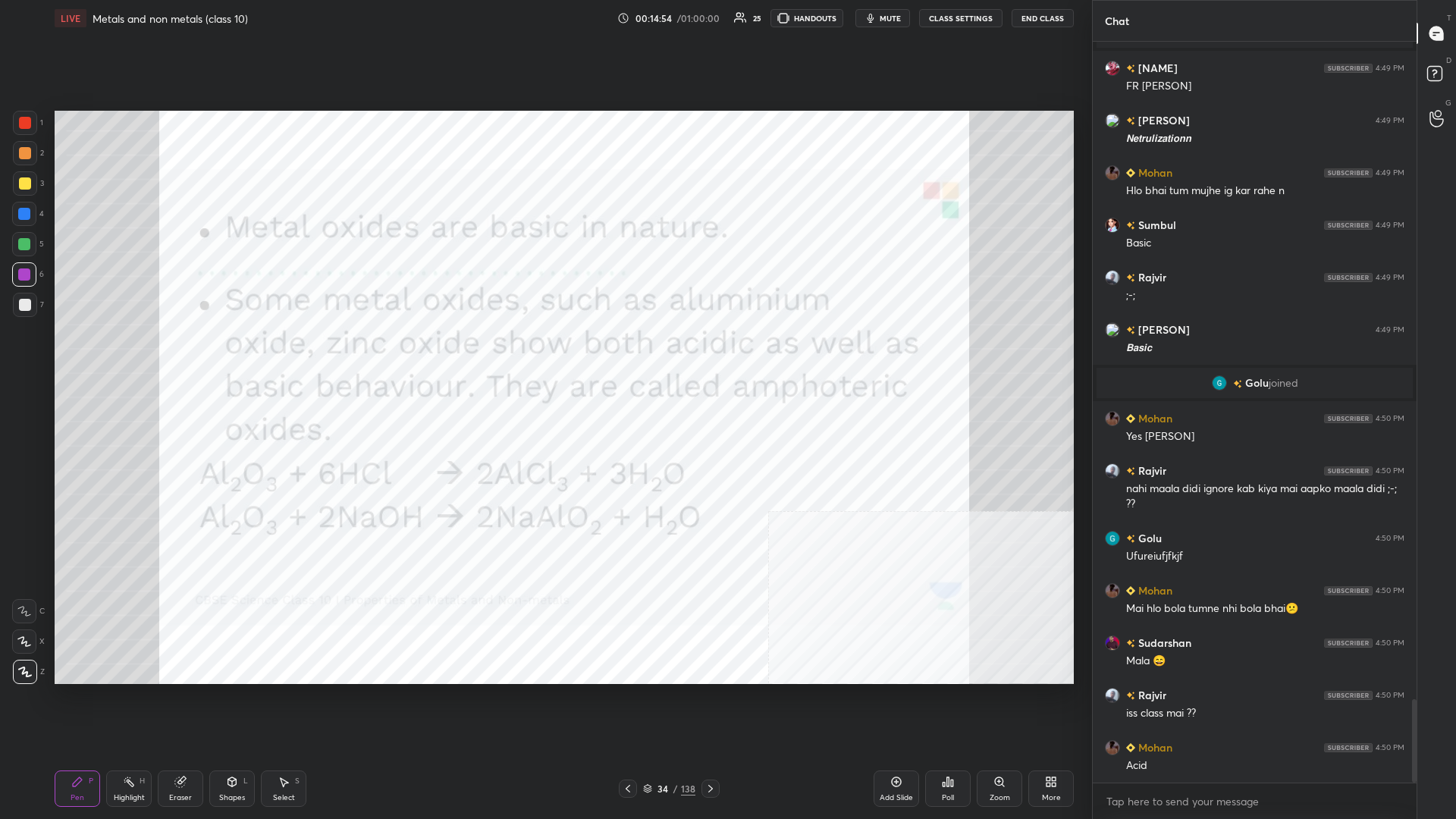 click on "Highlight H" at bounding box center (129, 789) 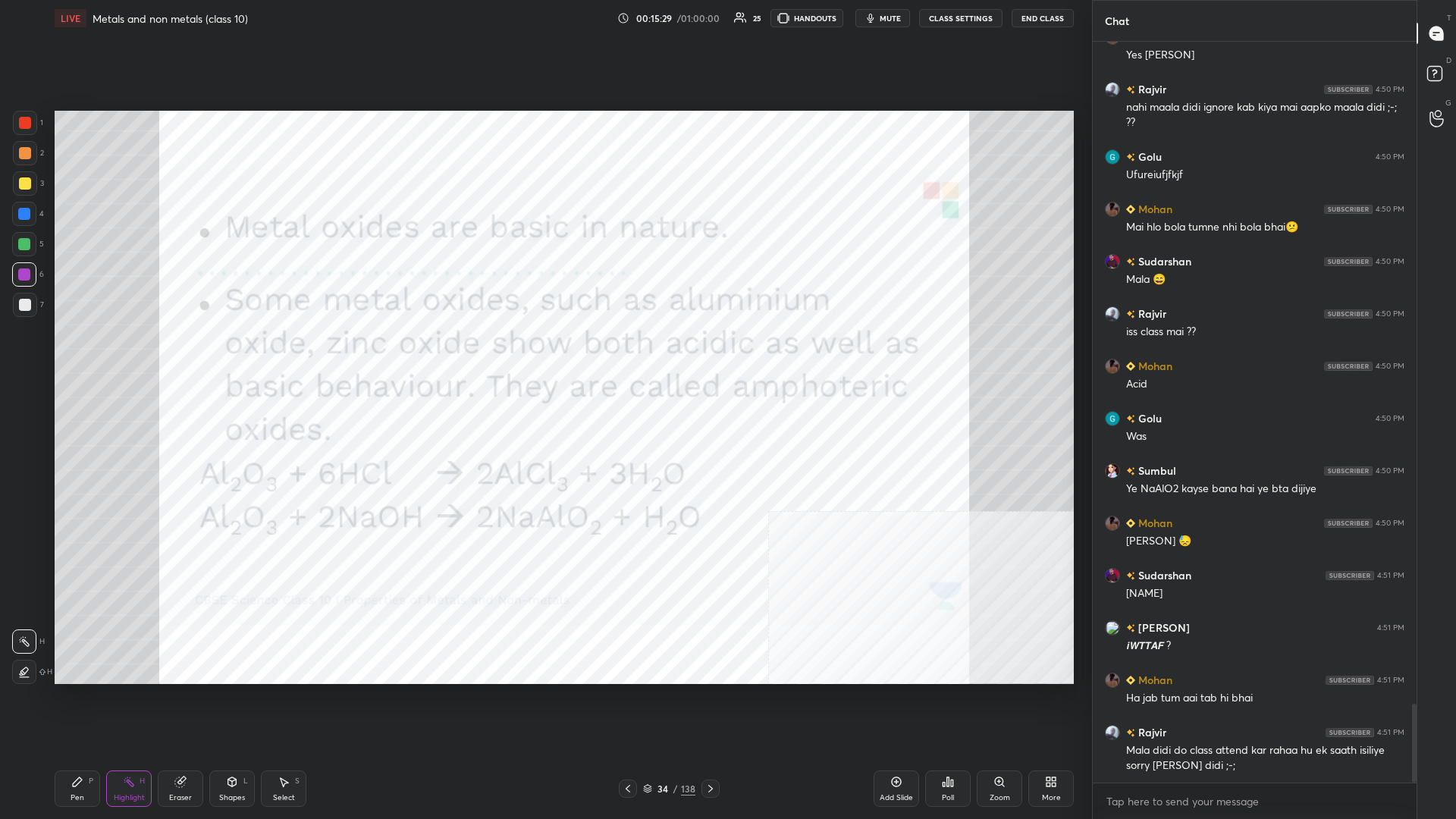 scroll, scrollTop: 6293, scrollLeft: 0, axis: vertical 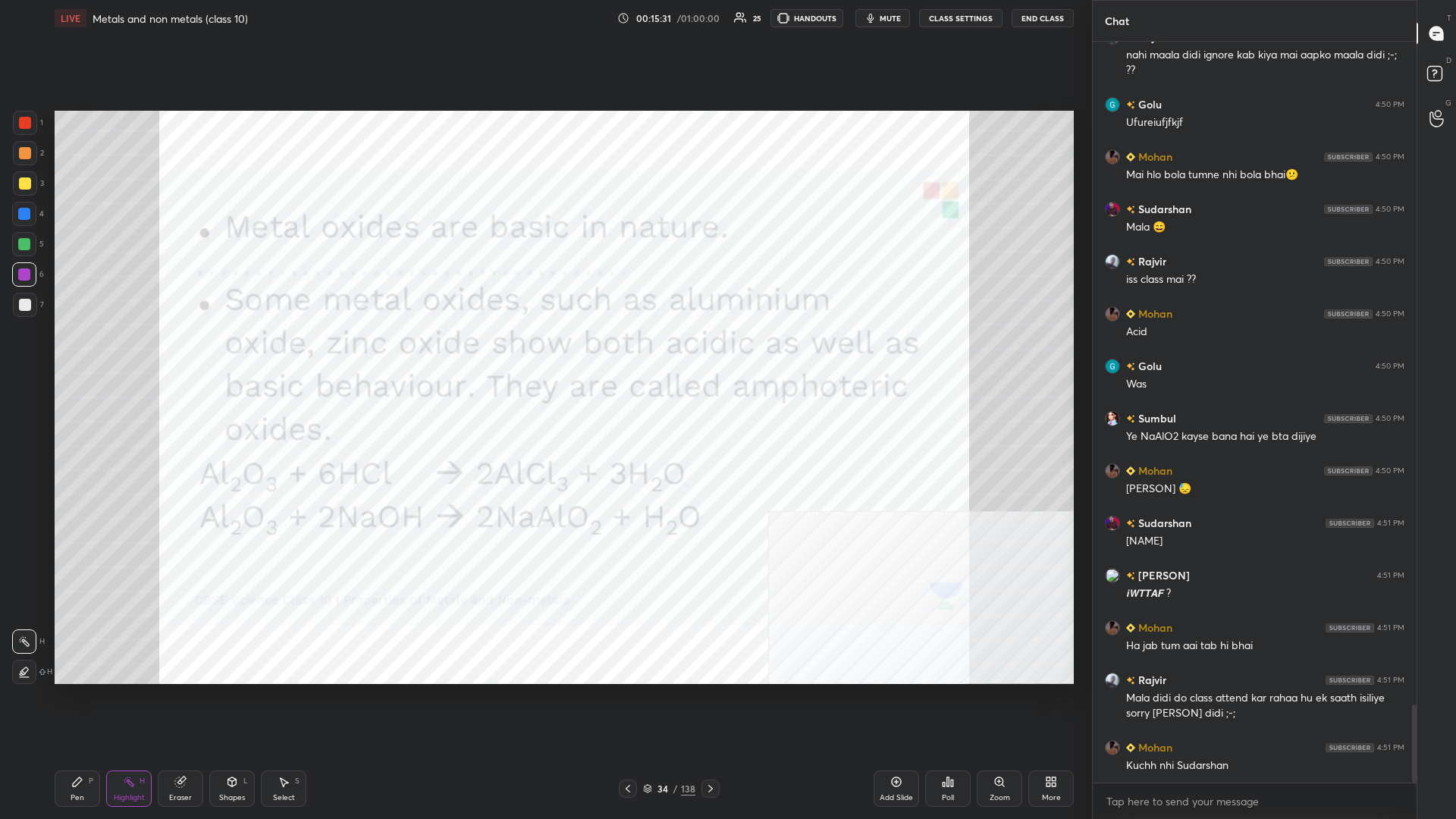 click 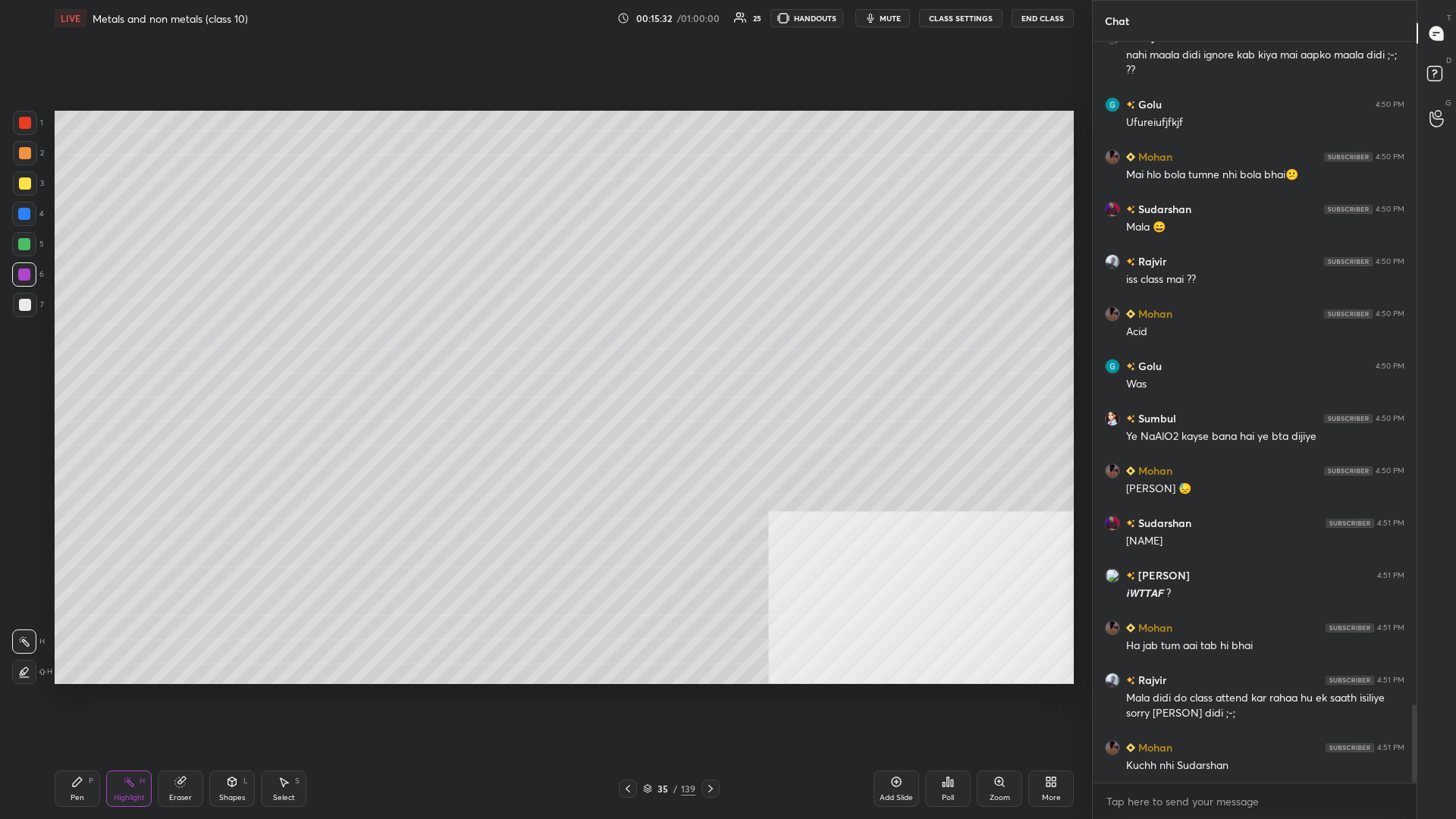click on "Pen P" at bounding box center [77, 789] 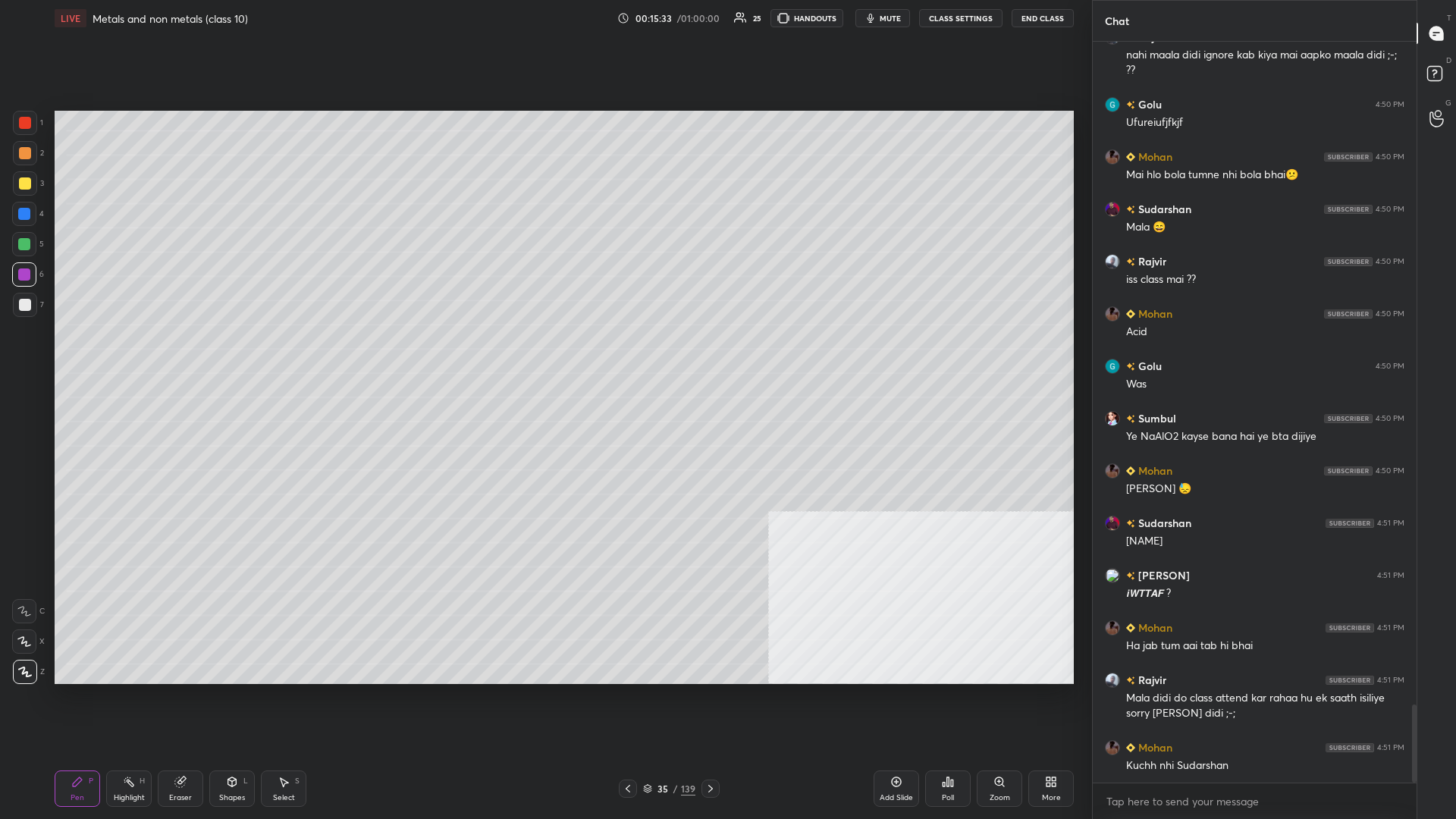 click on "2" at bounding box center [28, 156] 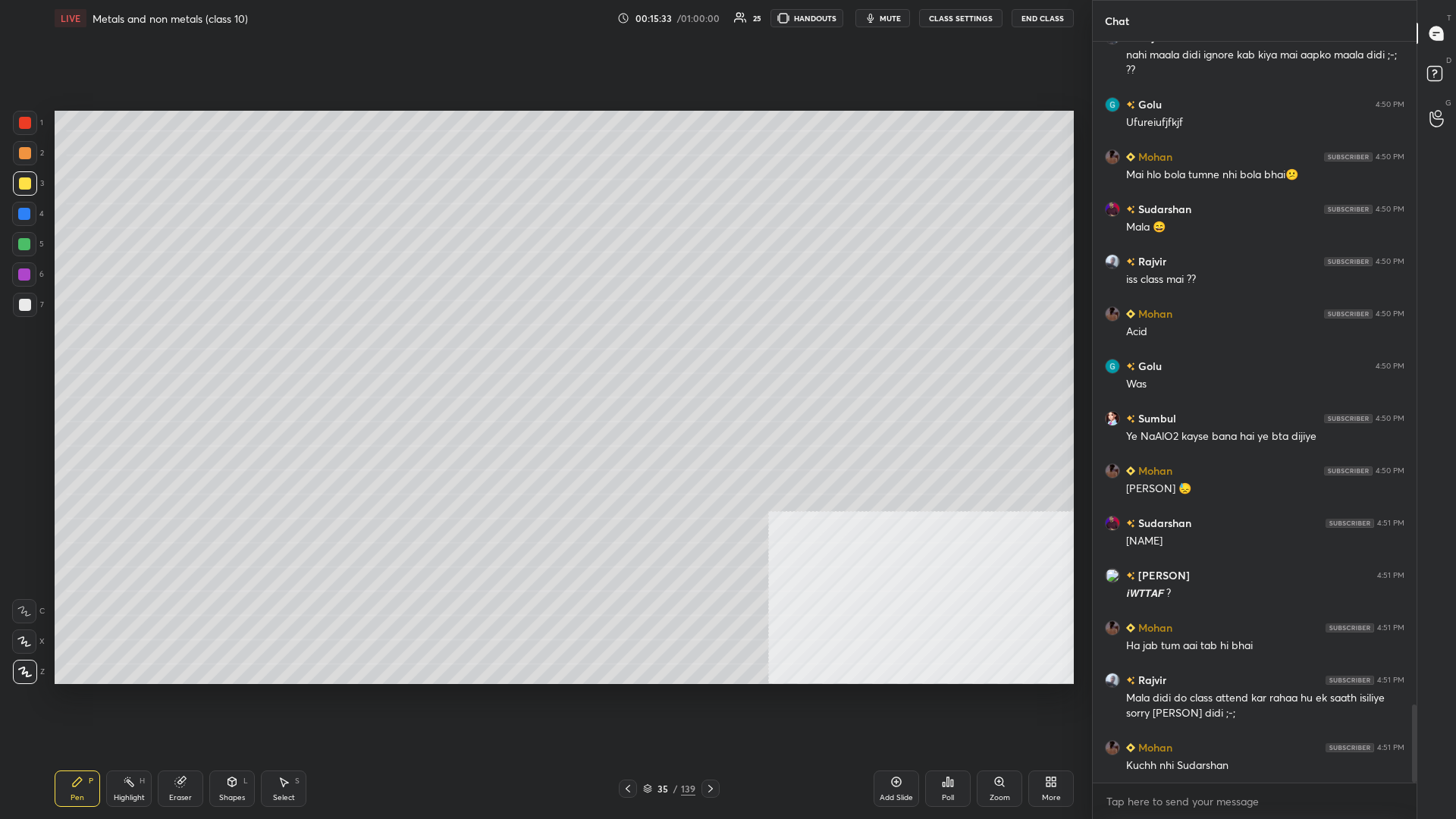 click at bounding box center [25, 184] 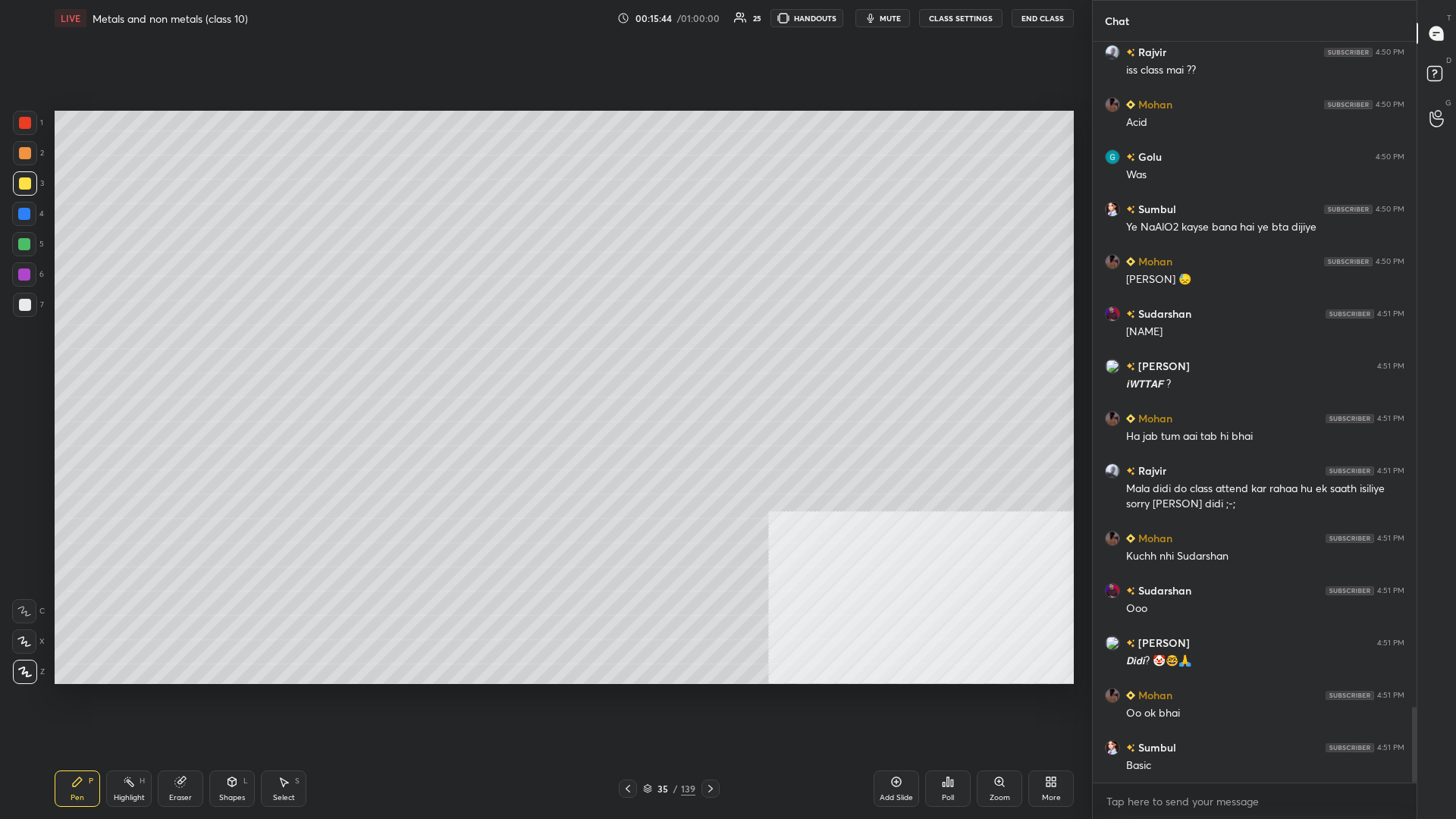 scroll, scrollTop: 6555, scrollLeft: 0, axis: vertical 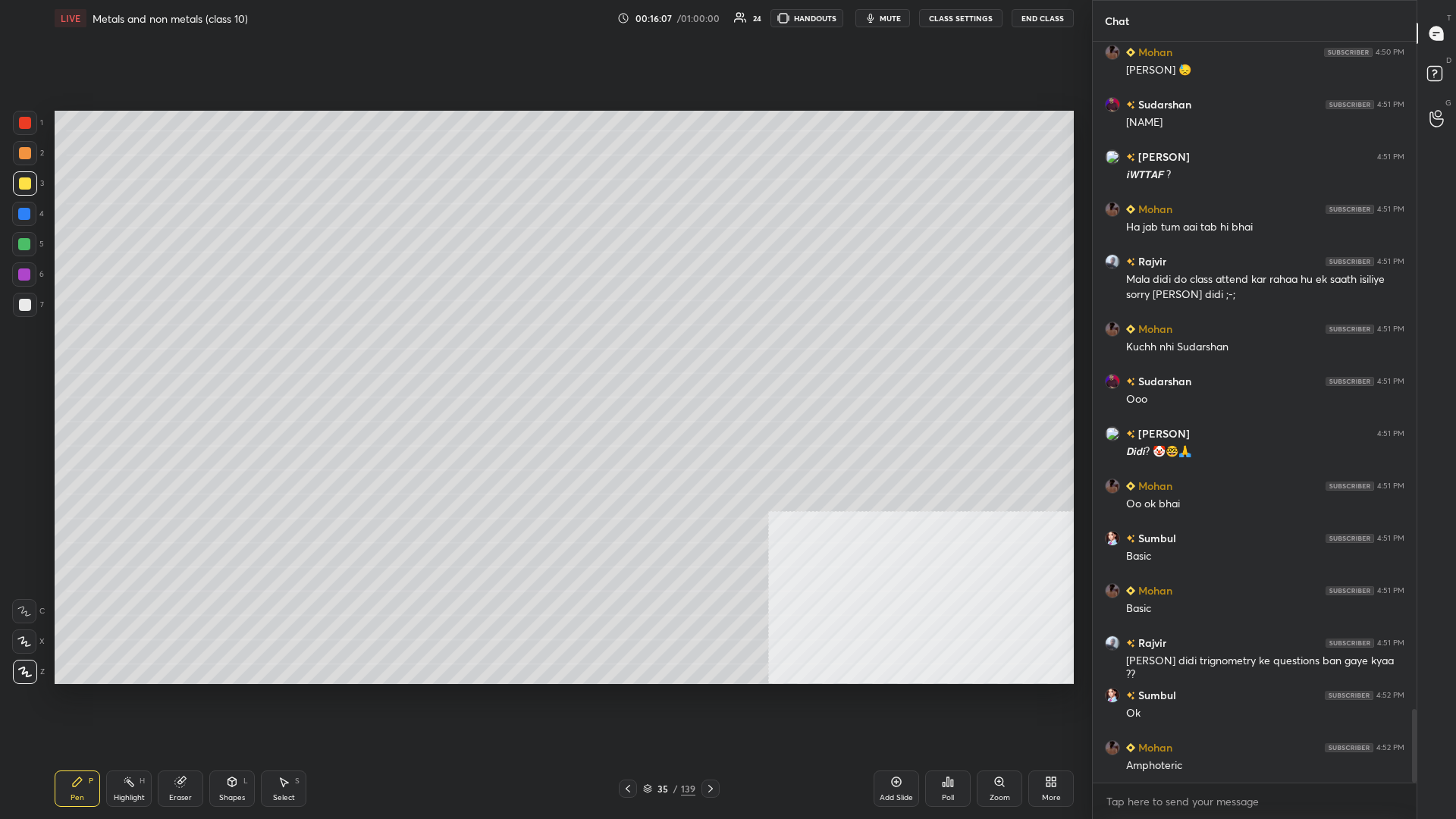 click at bounding box center [24, 244] 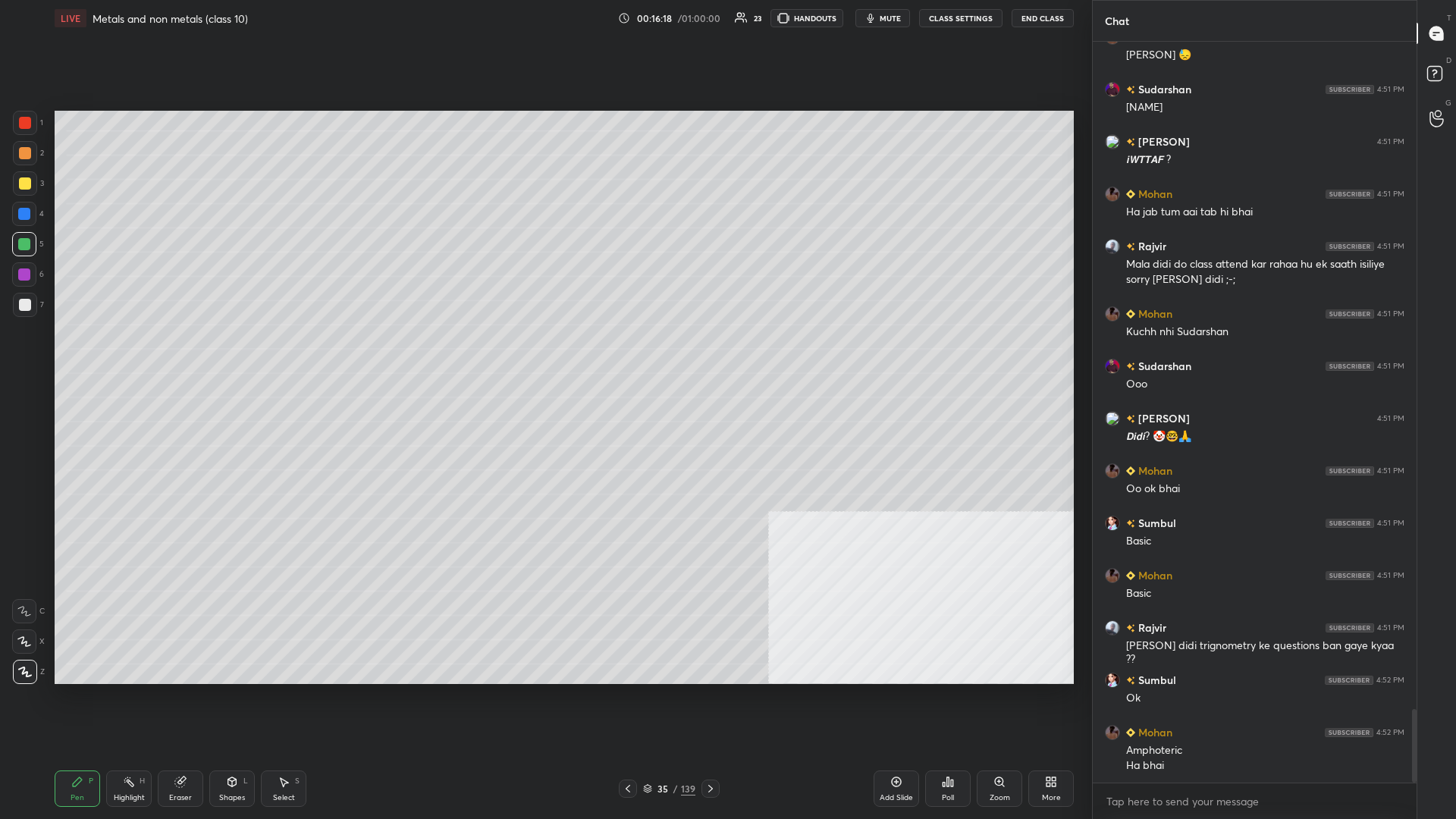 scroll, scrollTop: 6780, scrollLeft: 0, axis: vertical 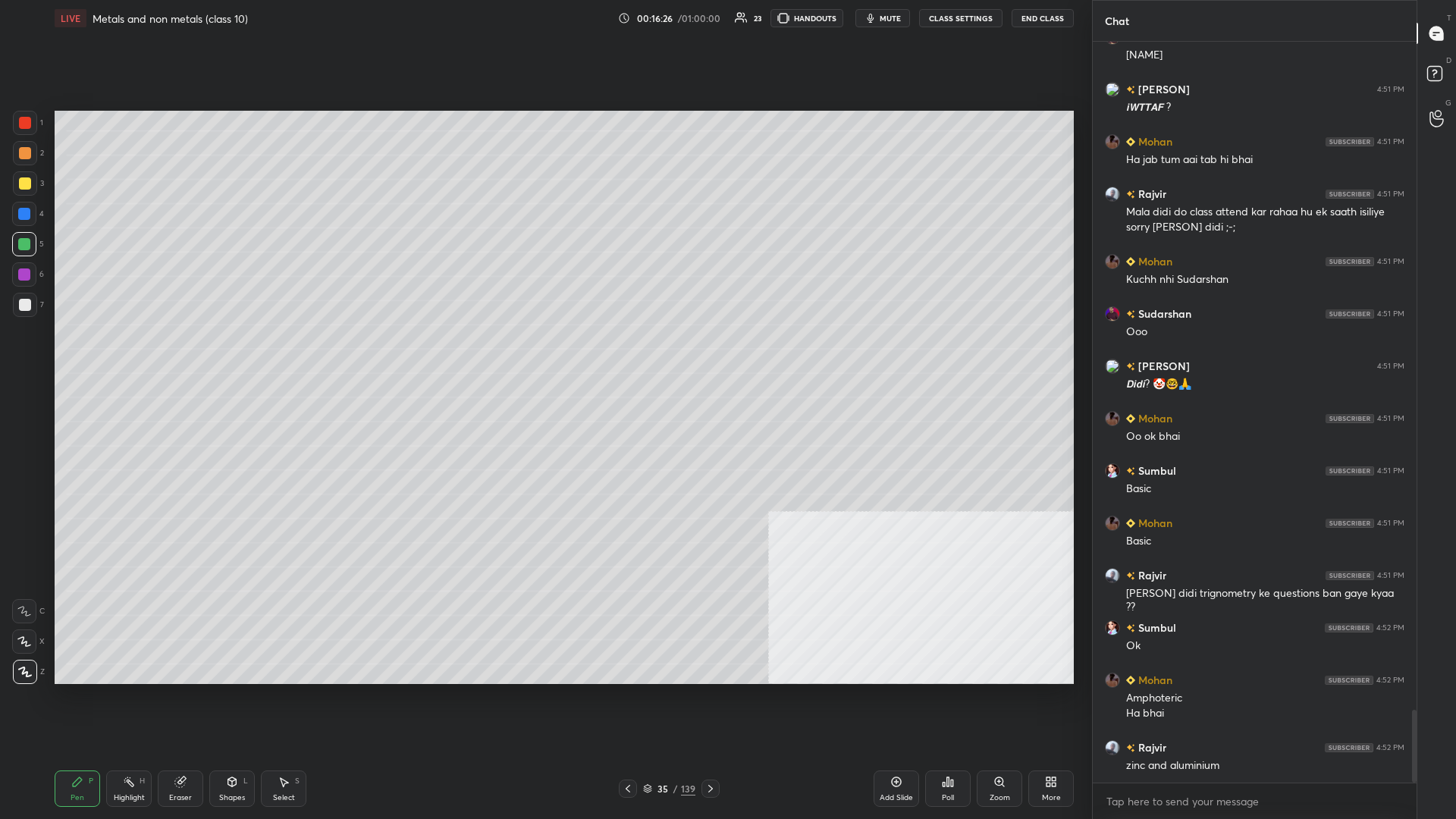 click at bounding box center (25, 123) 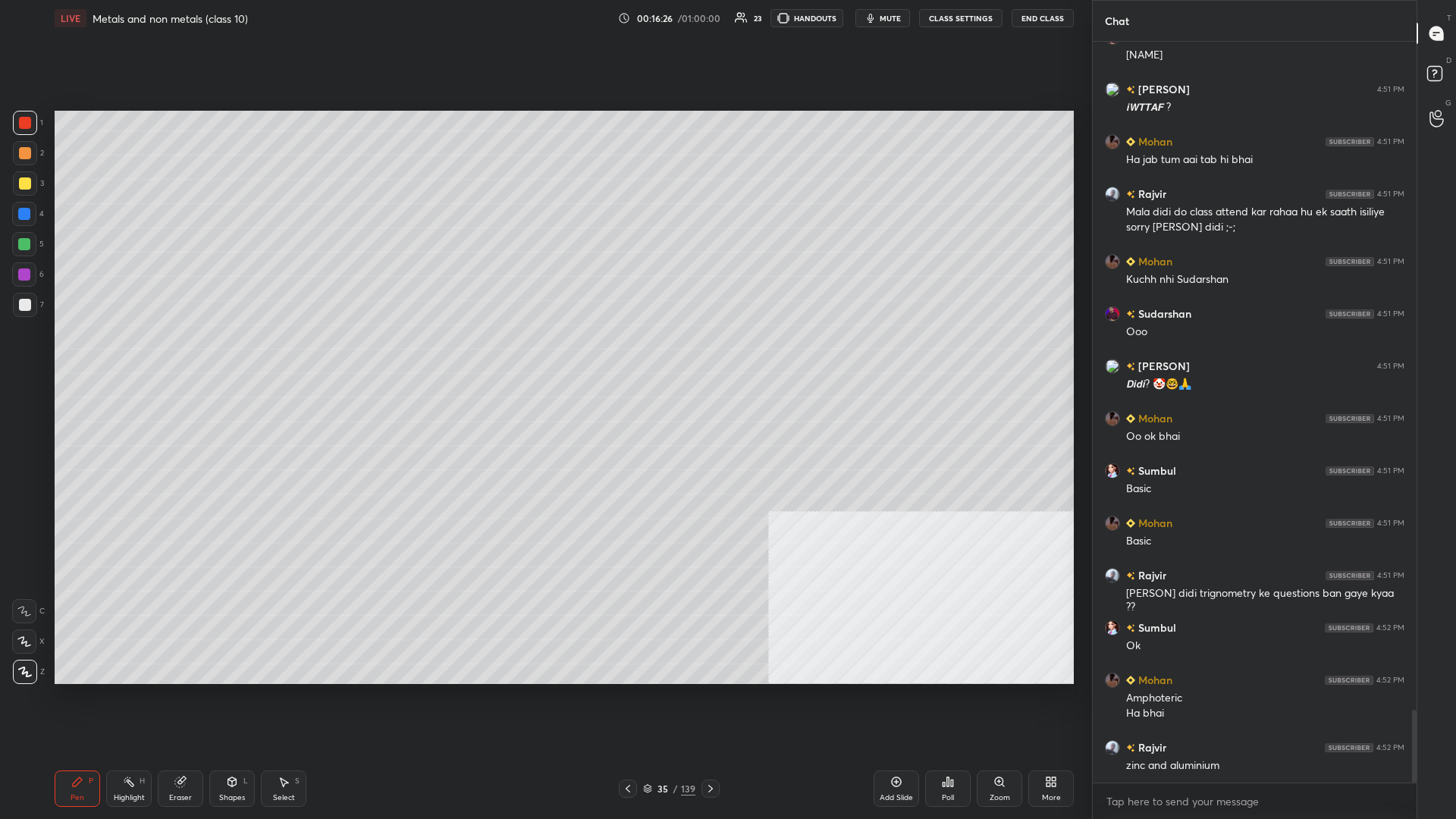 click at bounding box center [25, 123] 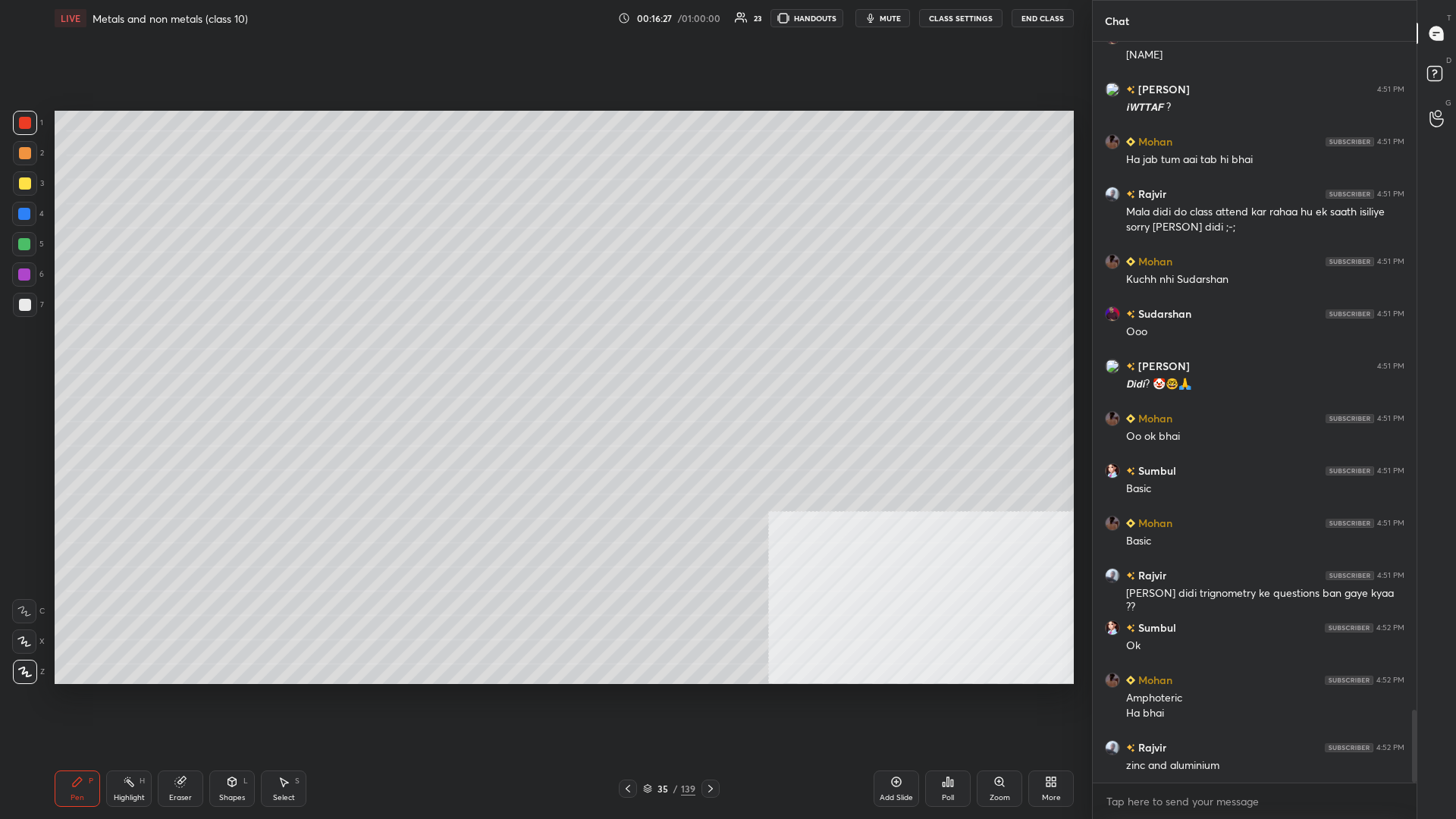 scroll, scrollTop: 6832, scrollLeft: 0, axis: vertical 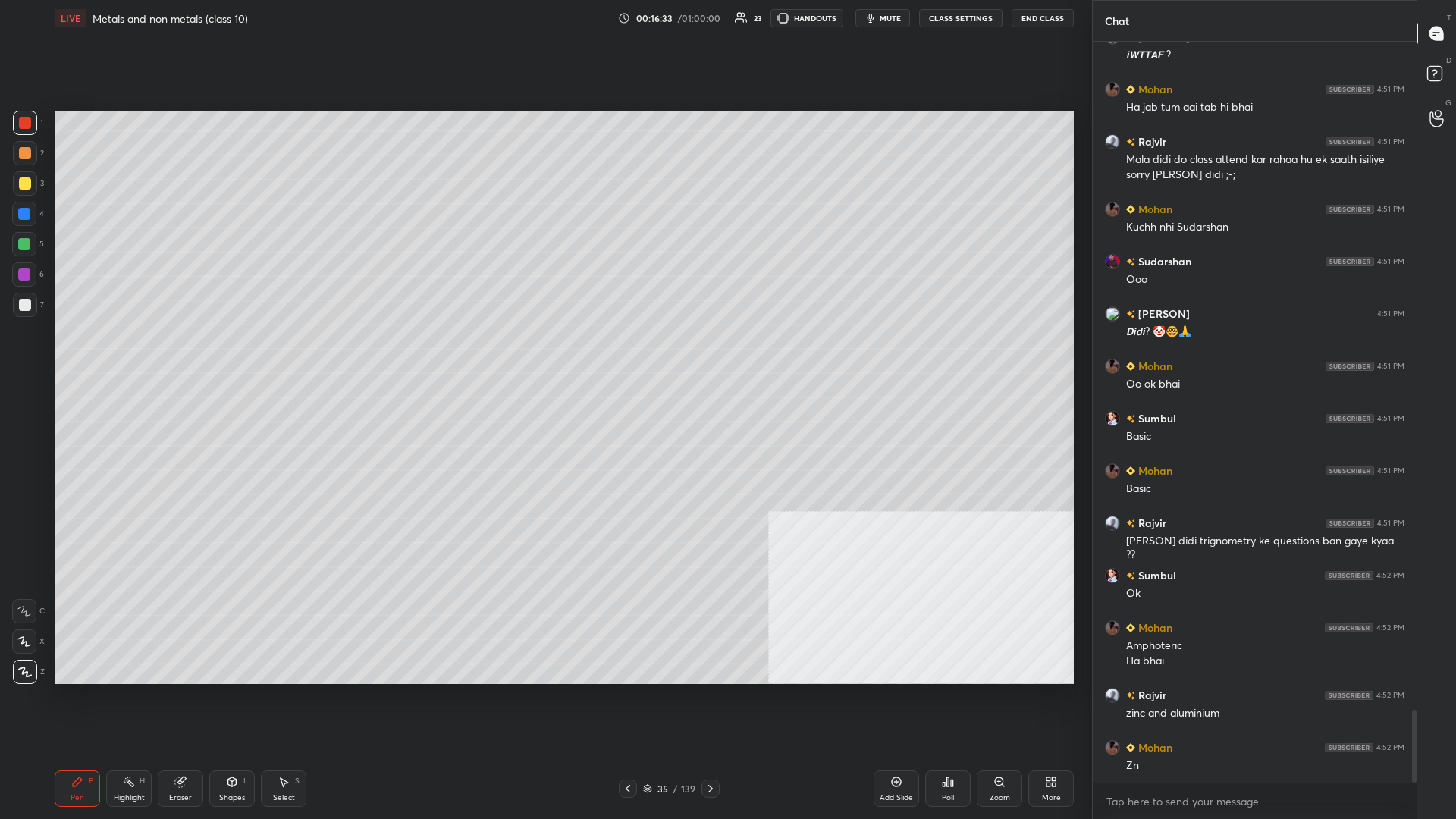 click at bounding box center (24, 244) 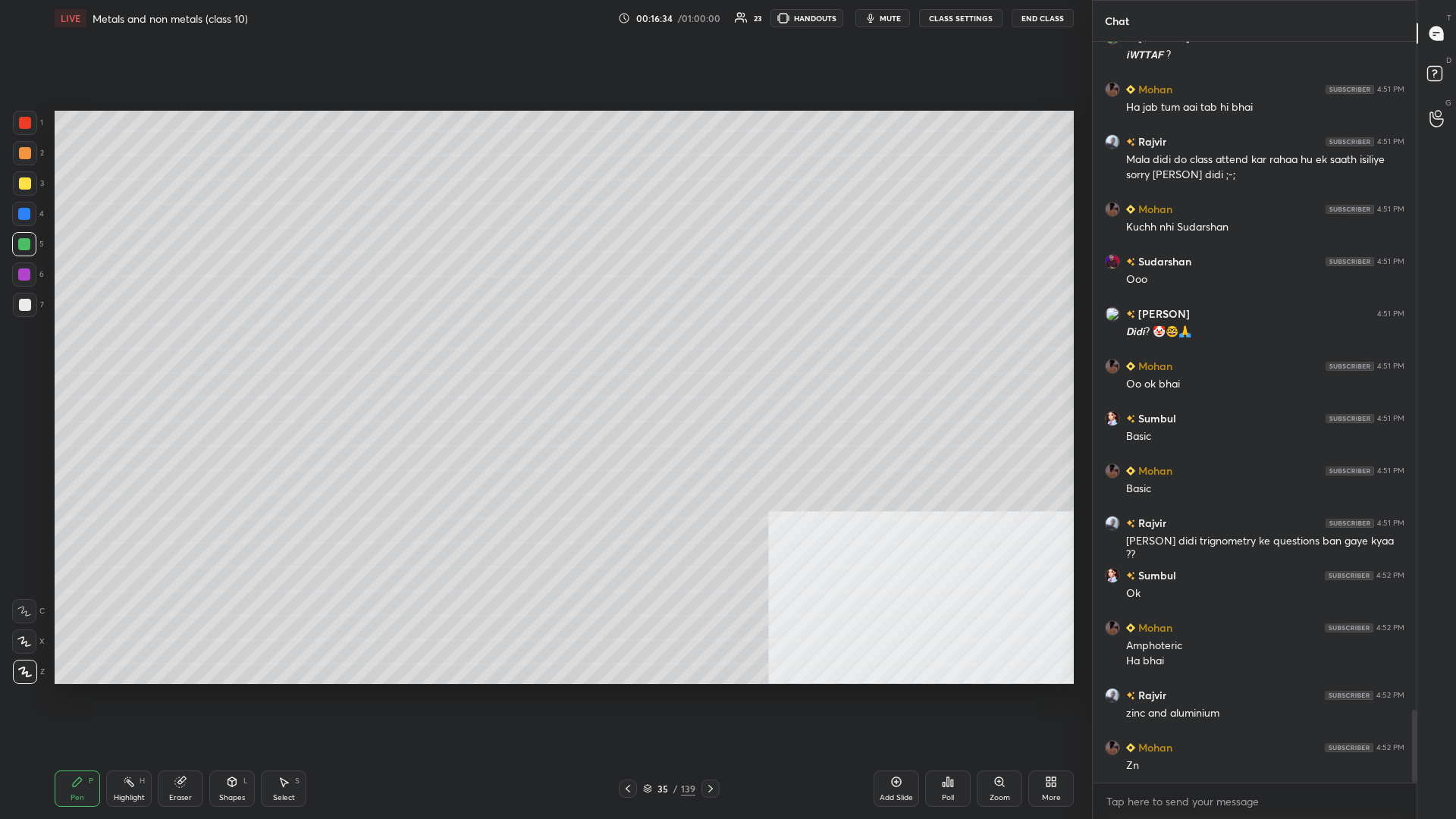 click at bounding box center [24, 214] 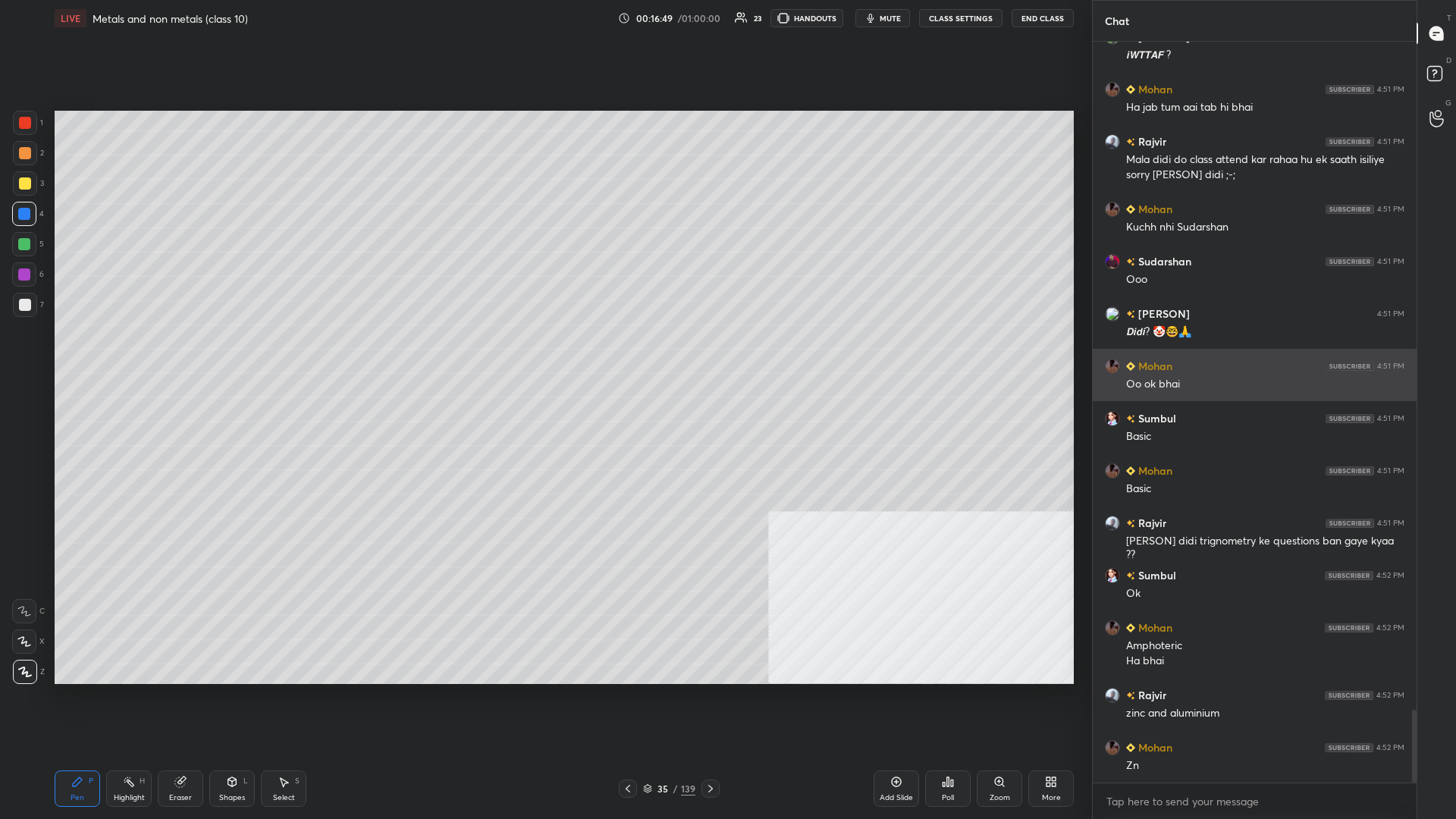 scroll, scrollTop: 6884, scrollLeft: 0, axis: vertical 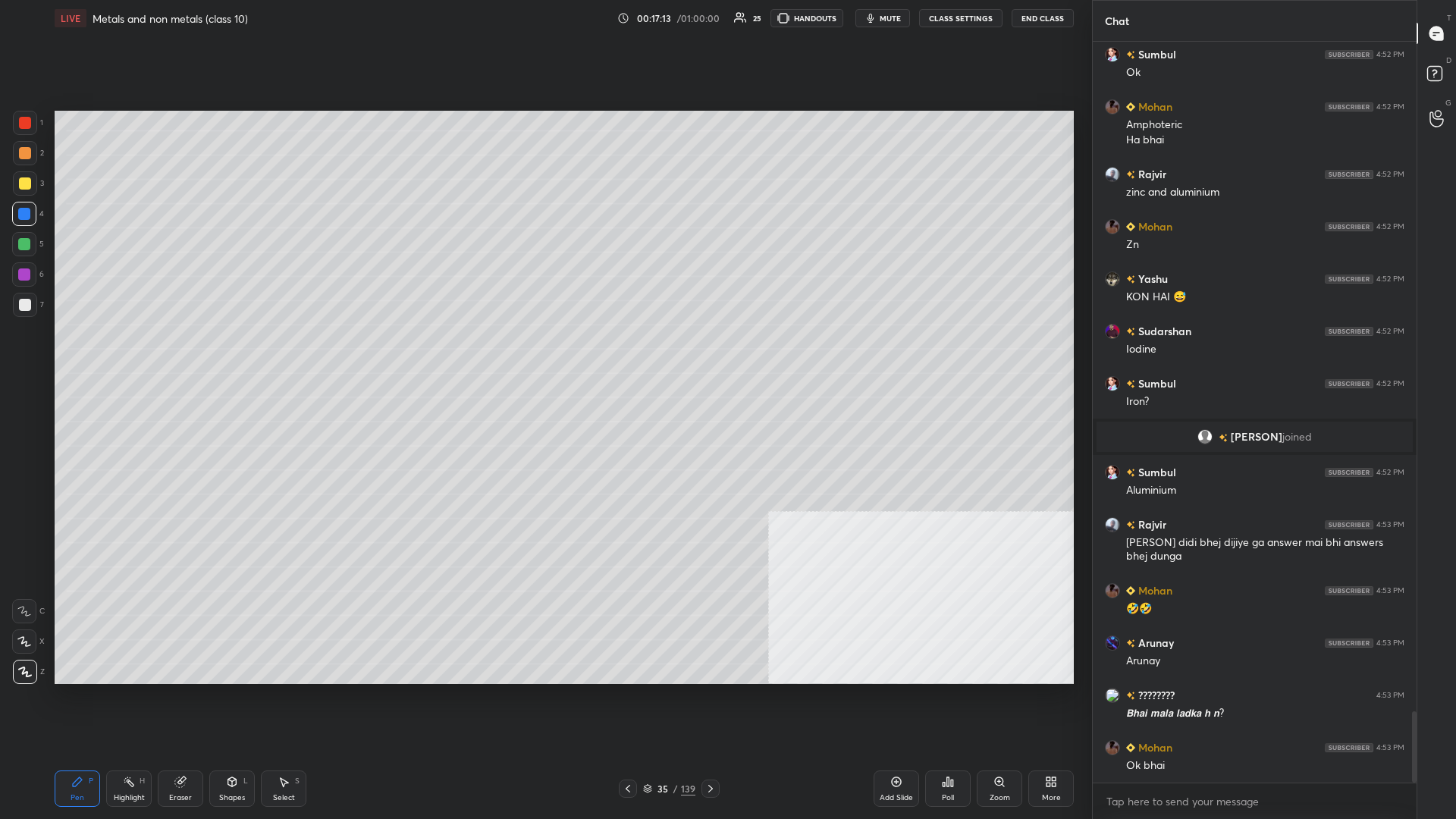 click at bounding box center (24, 244) 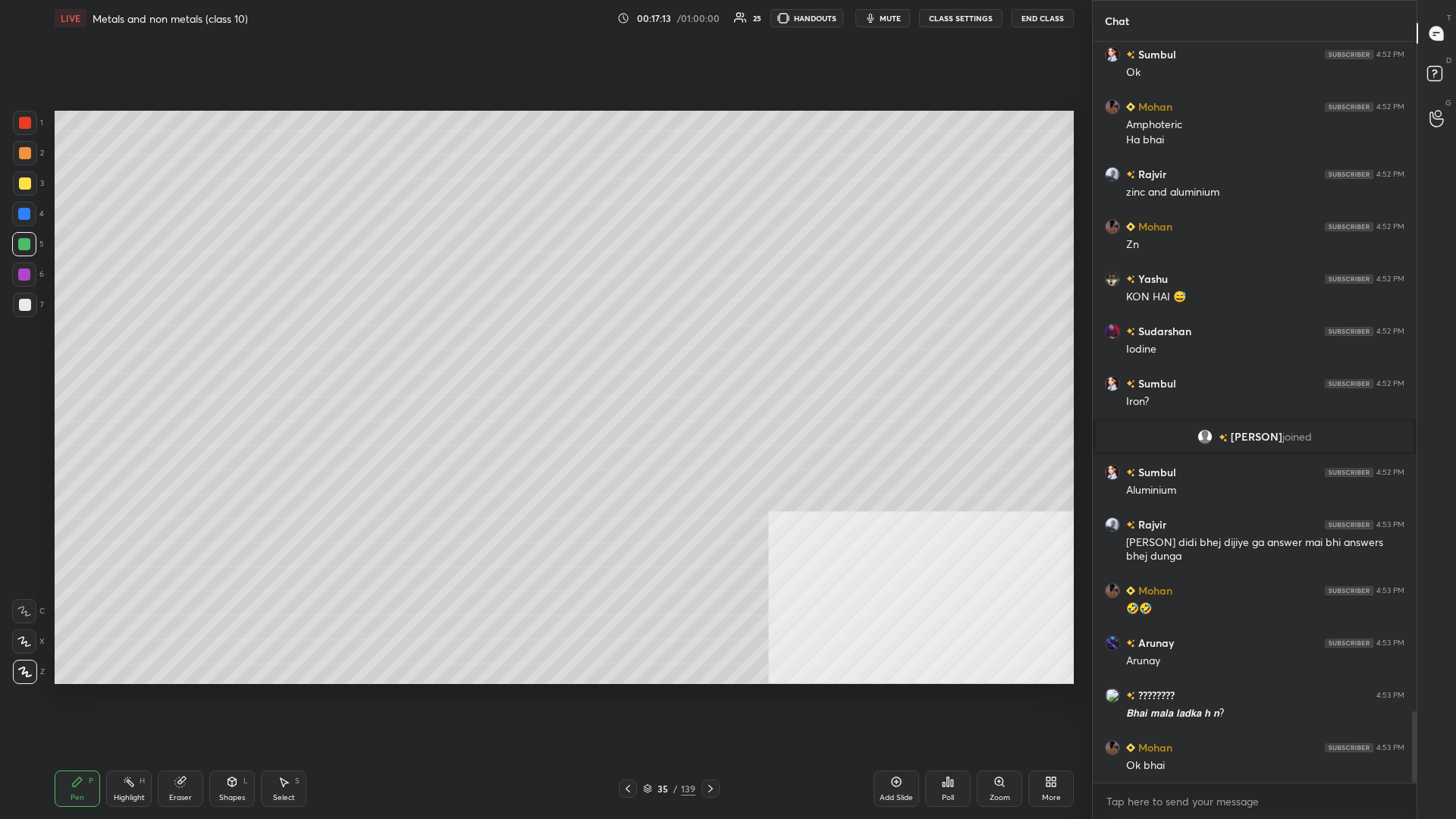 click at bounding box center [24, 244] 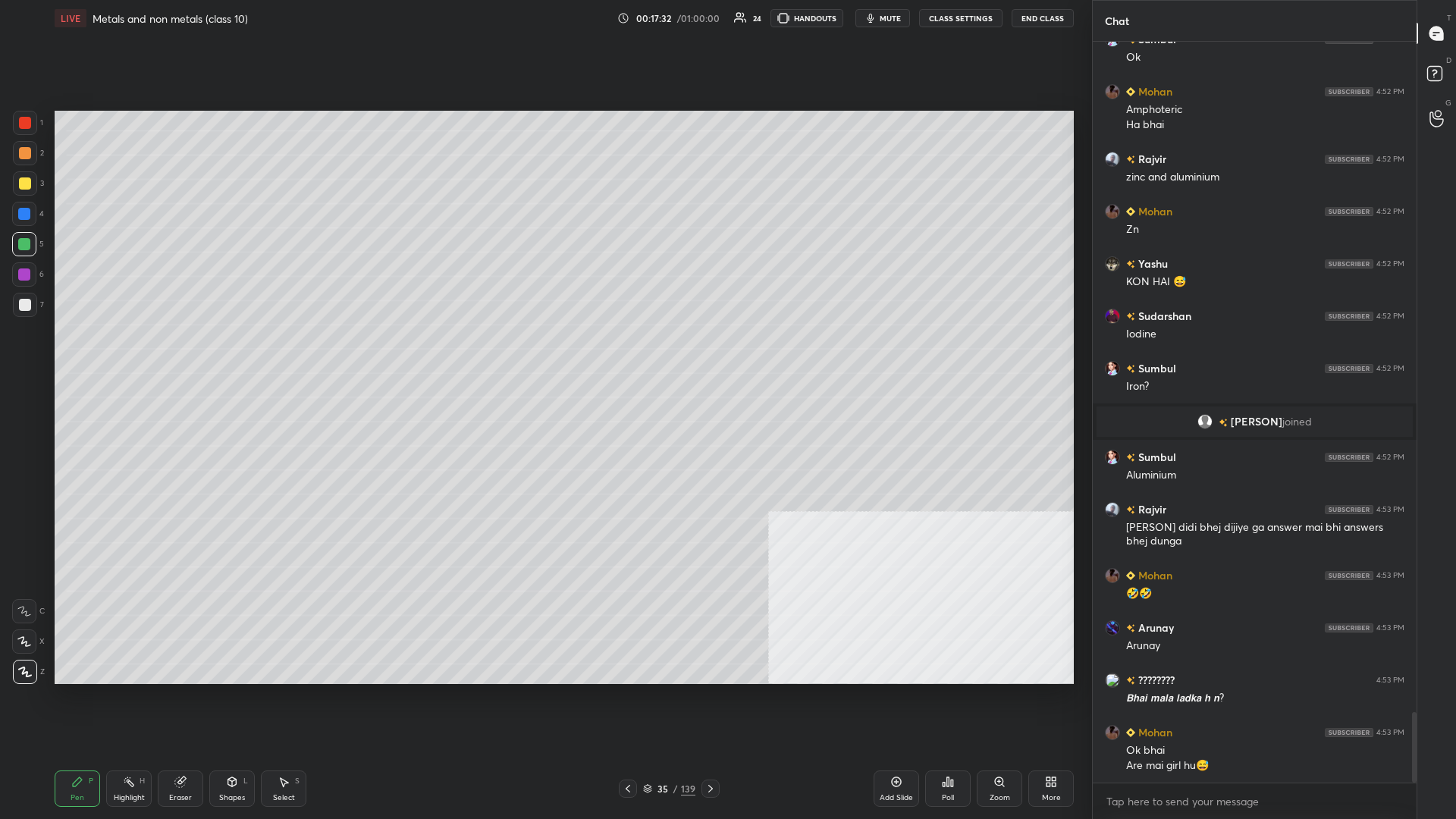 scroll, scrollTop: 7034, scrollLeft: 0, axis: vertical 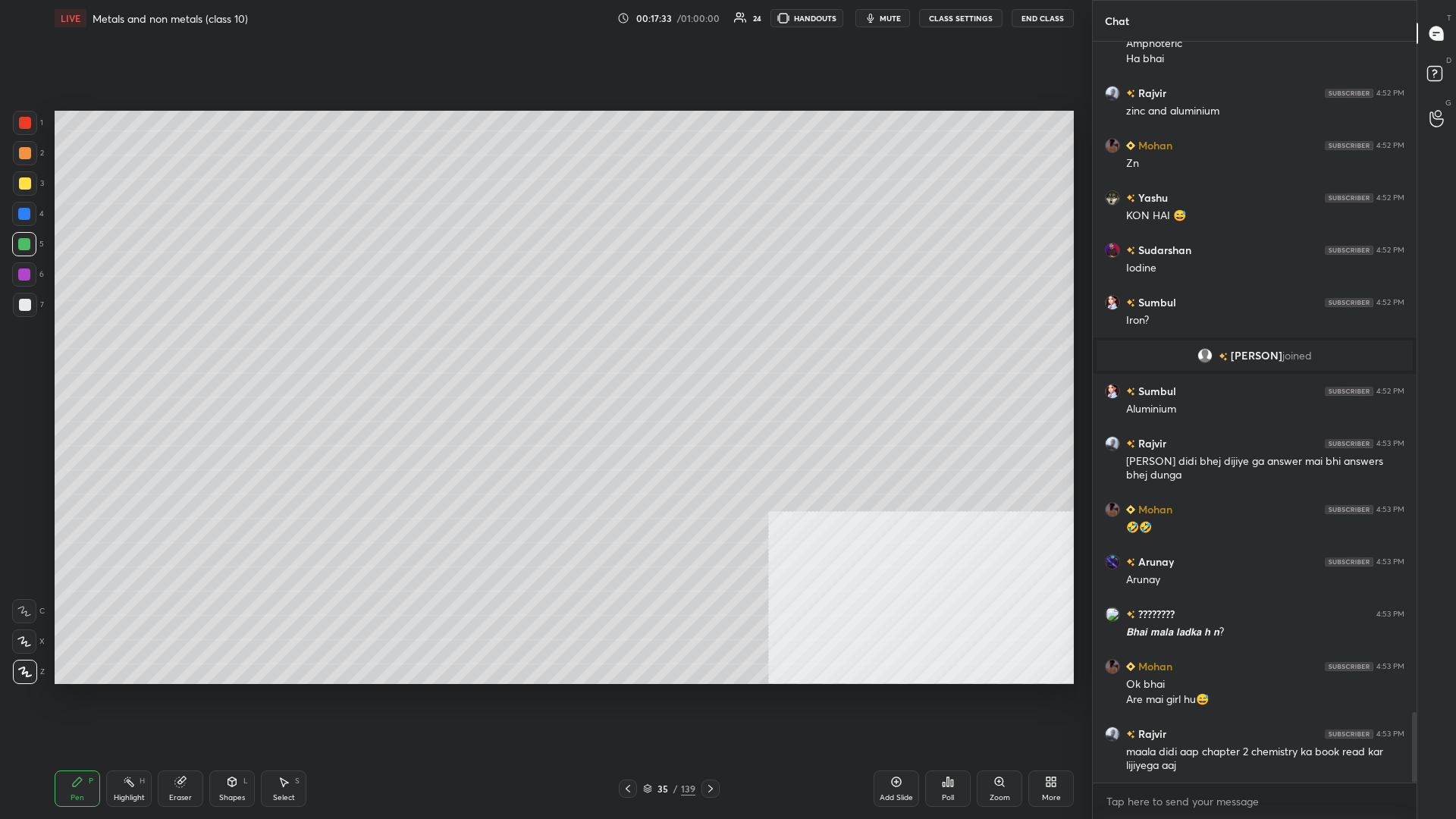 click at bounding box center [25, 123] 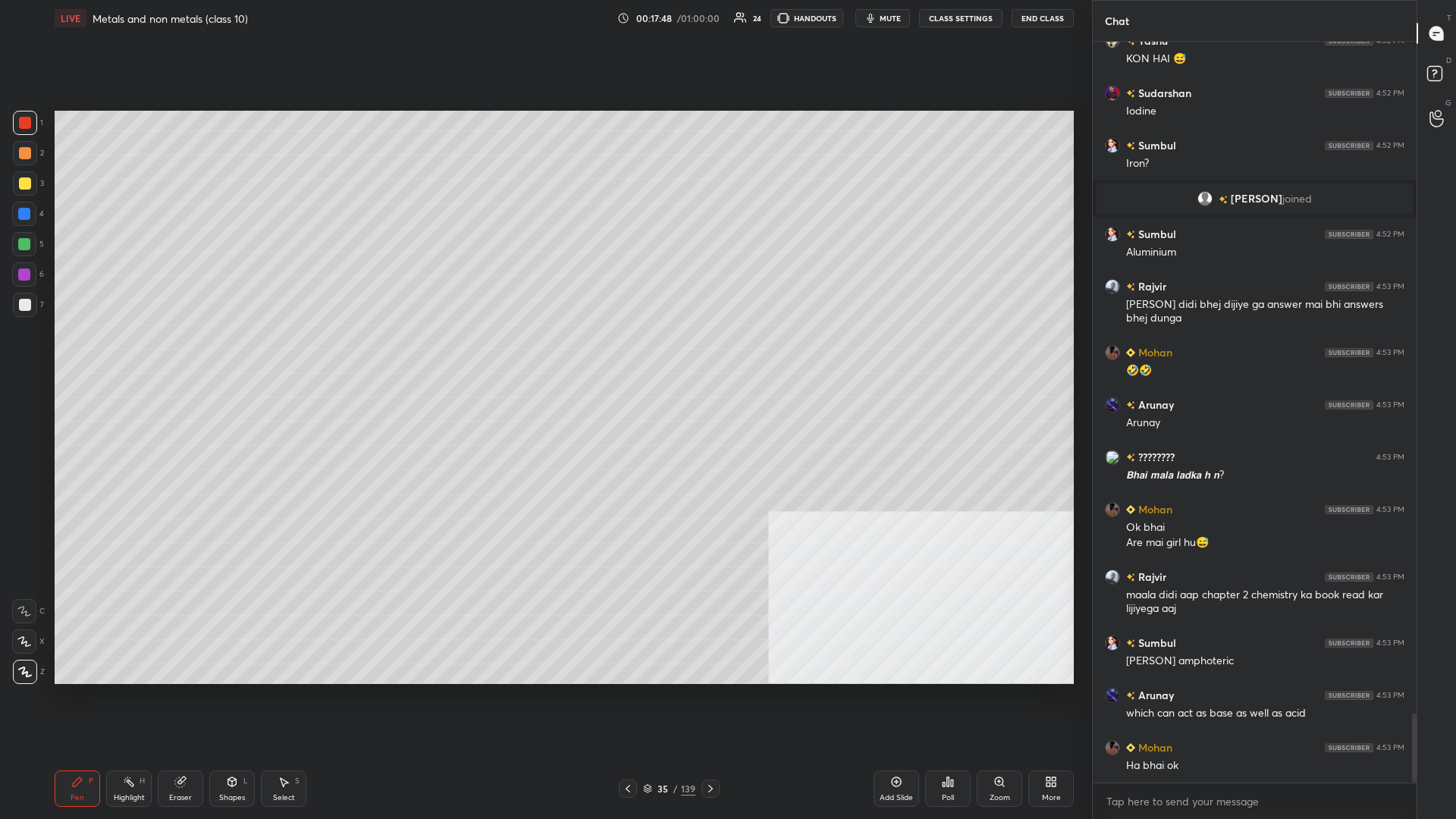 scroll, scrollTop: 7243, scrollLeft: 0, axis: vertical 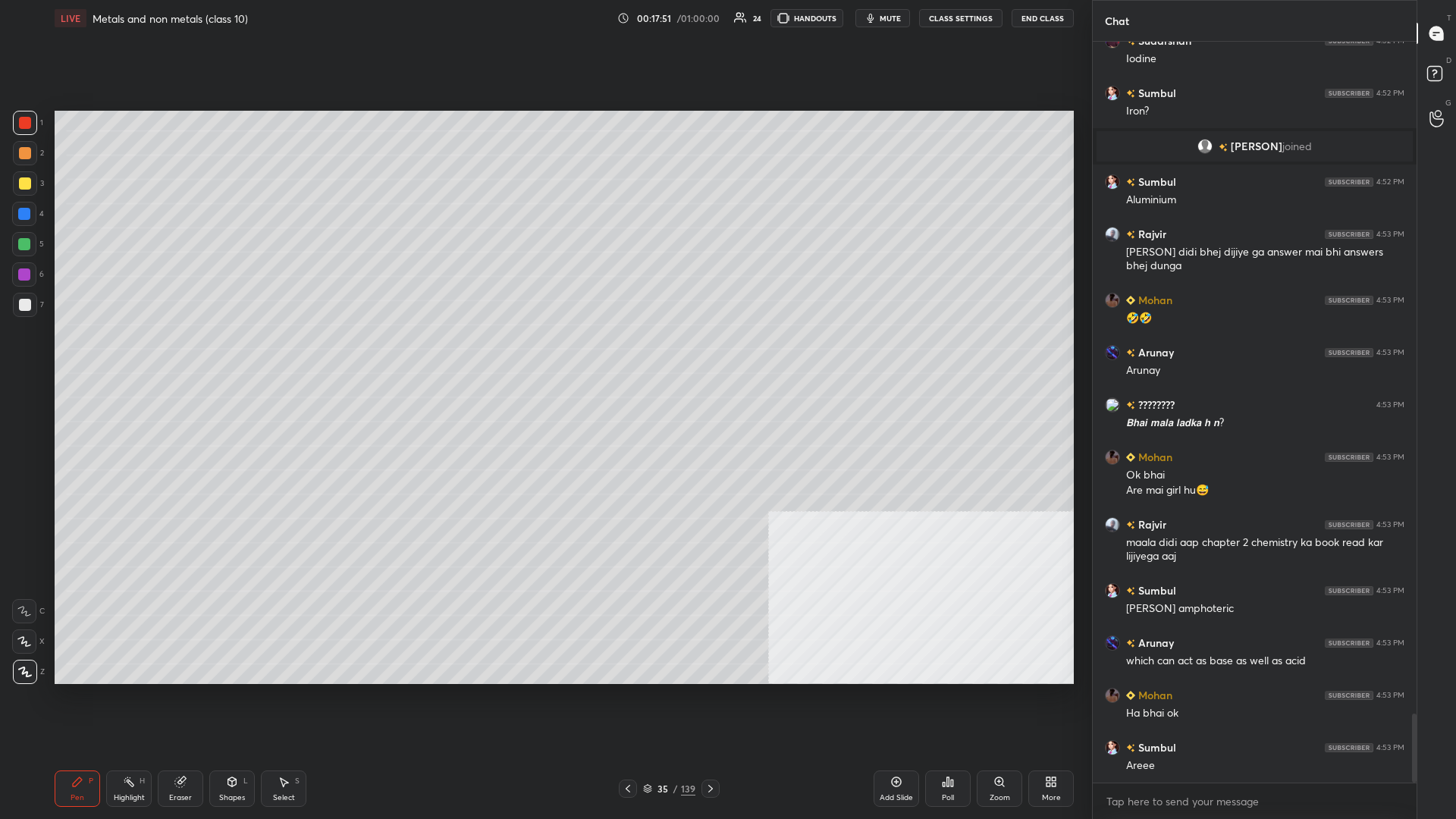 click on "Highlight" at bounding box center (129, 798) 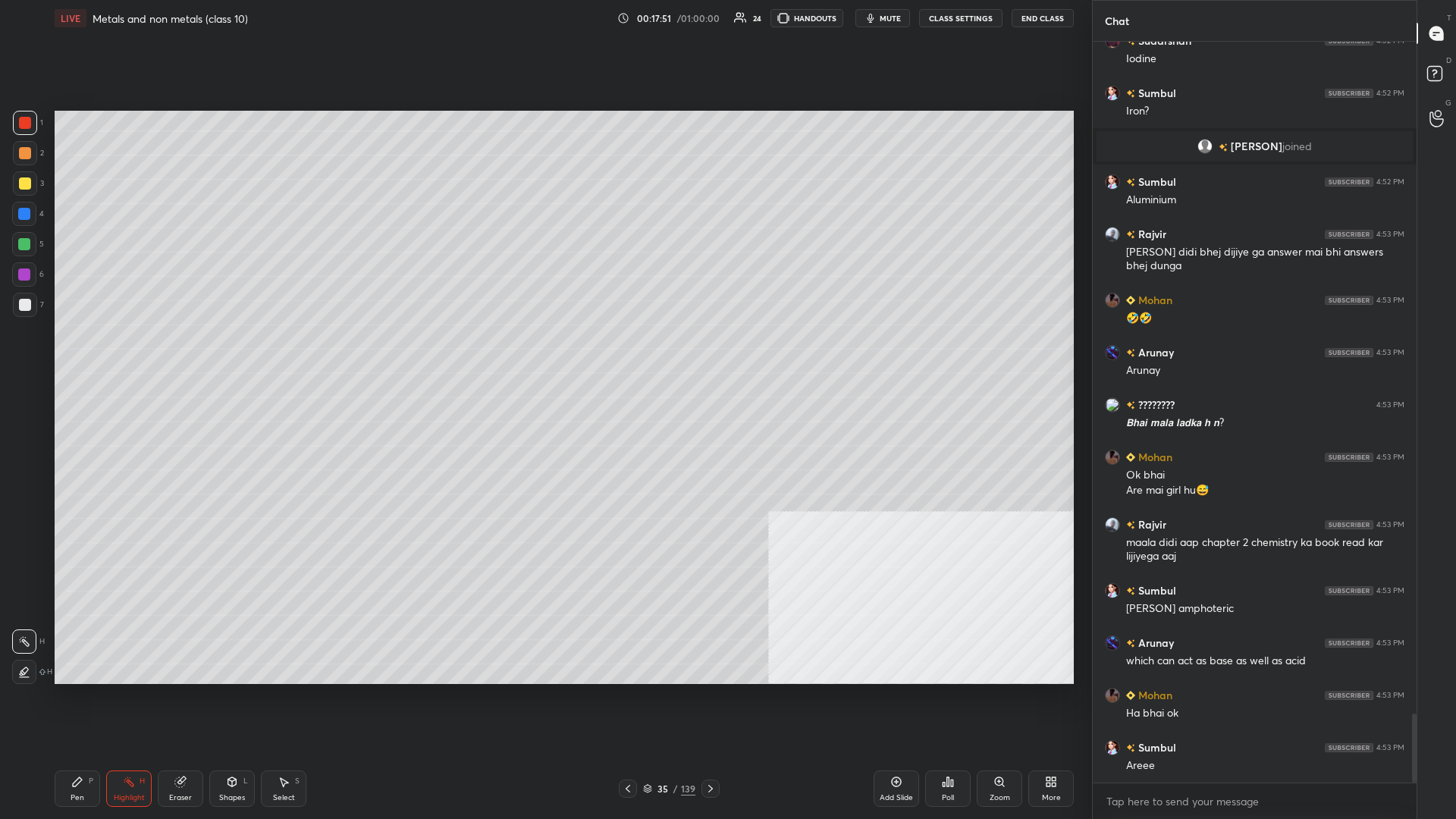 click 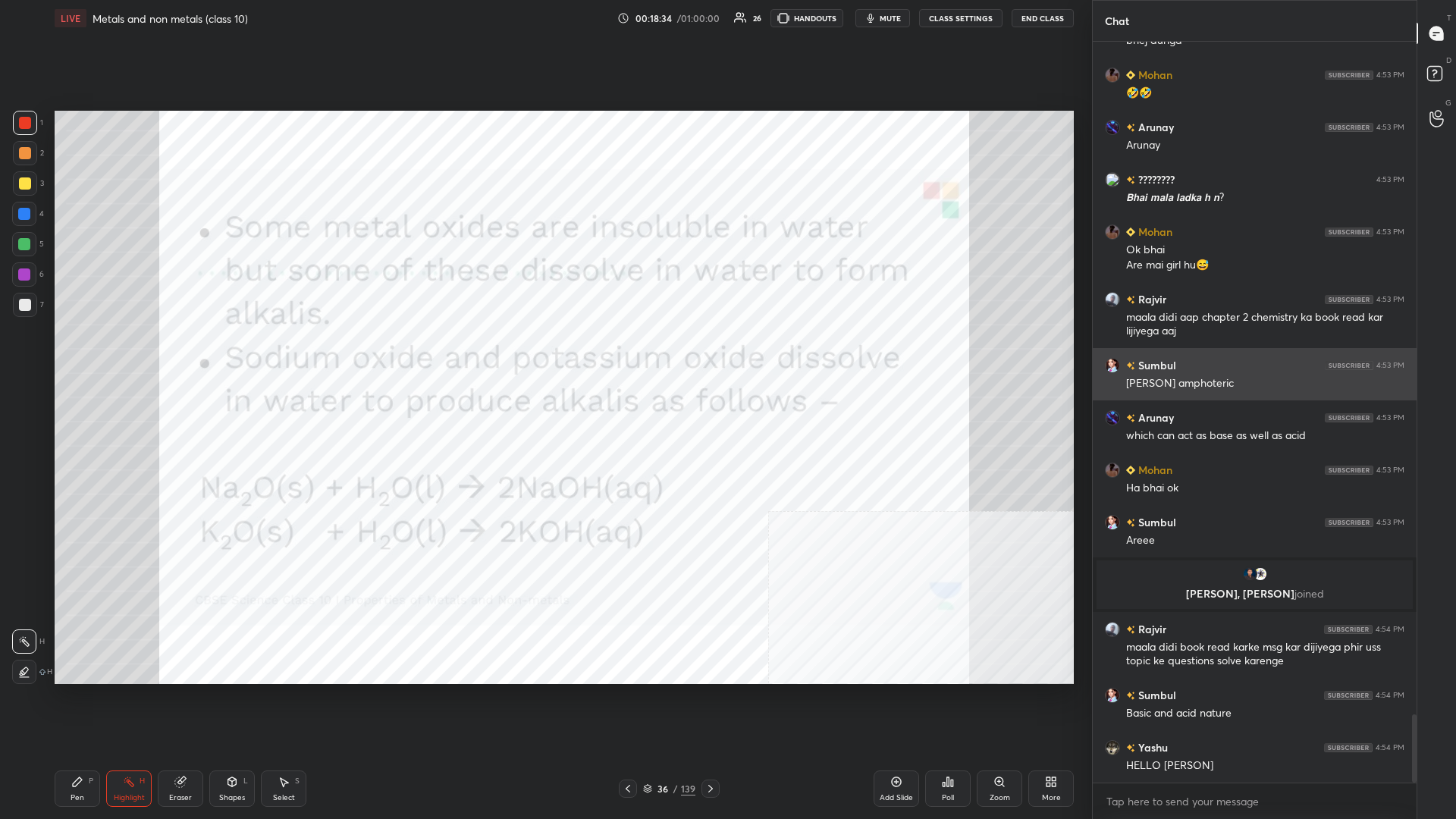 scroll, scrollTop: 7332, scrollLeft: 0, axis: vertical 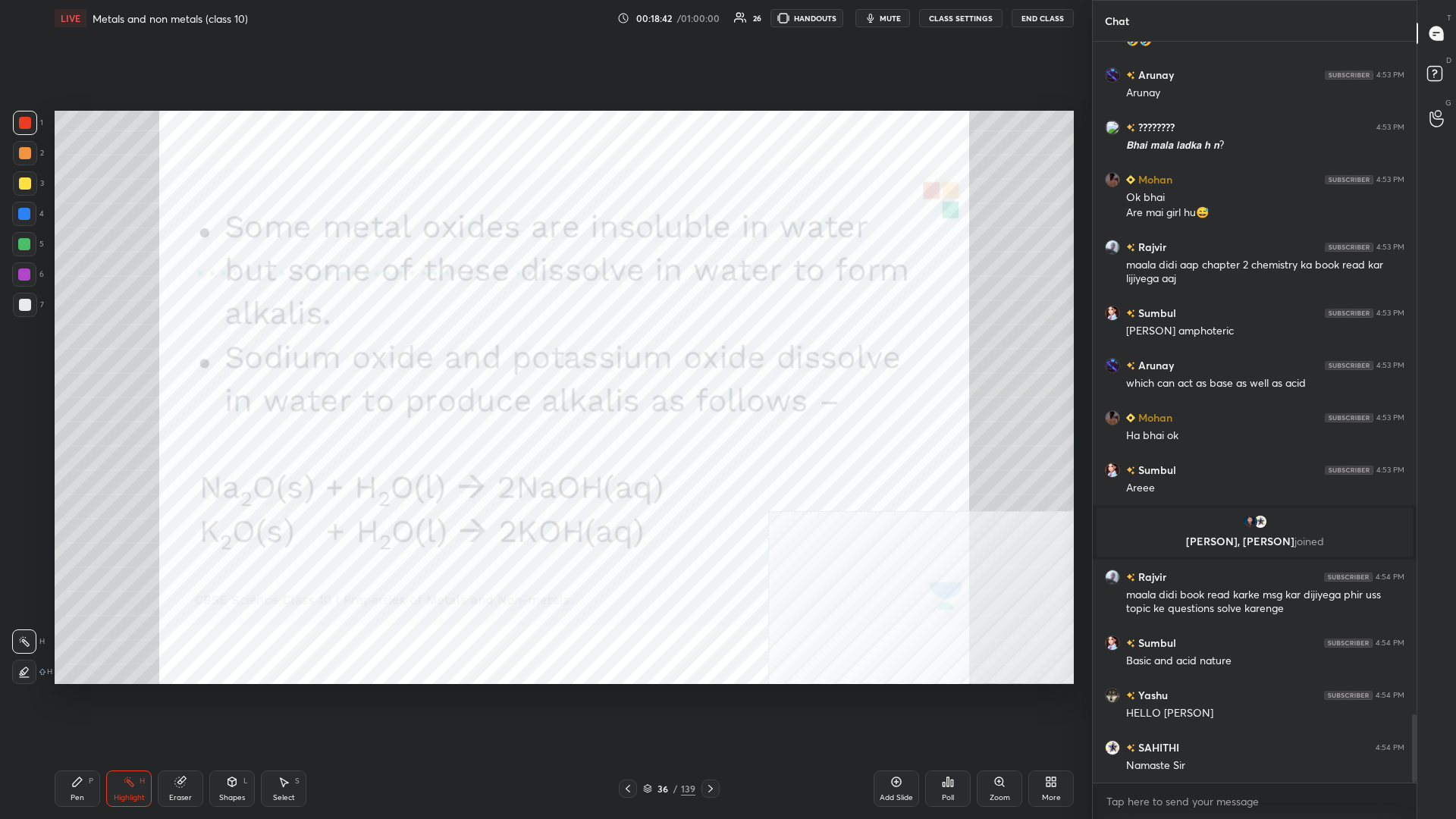 click on "Pen P" at bounding box center (77, 789) 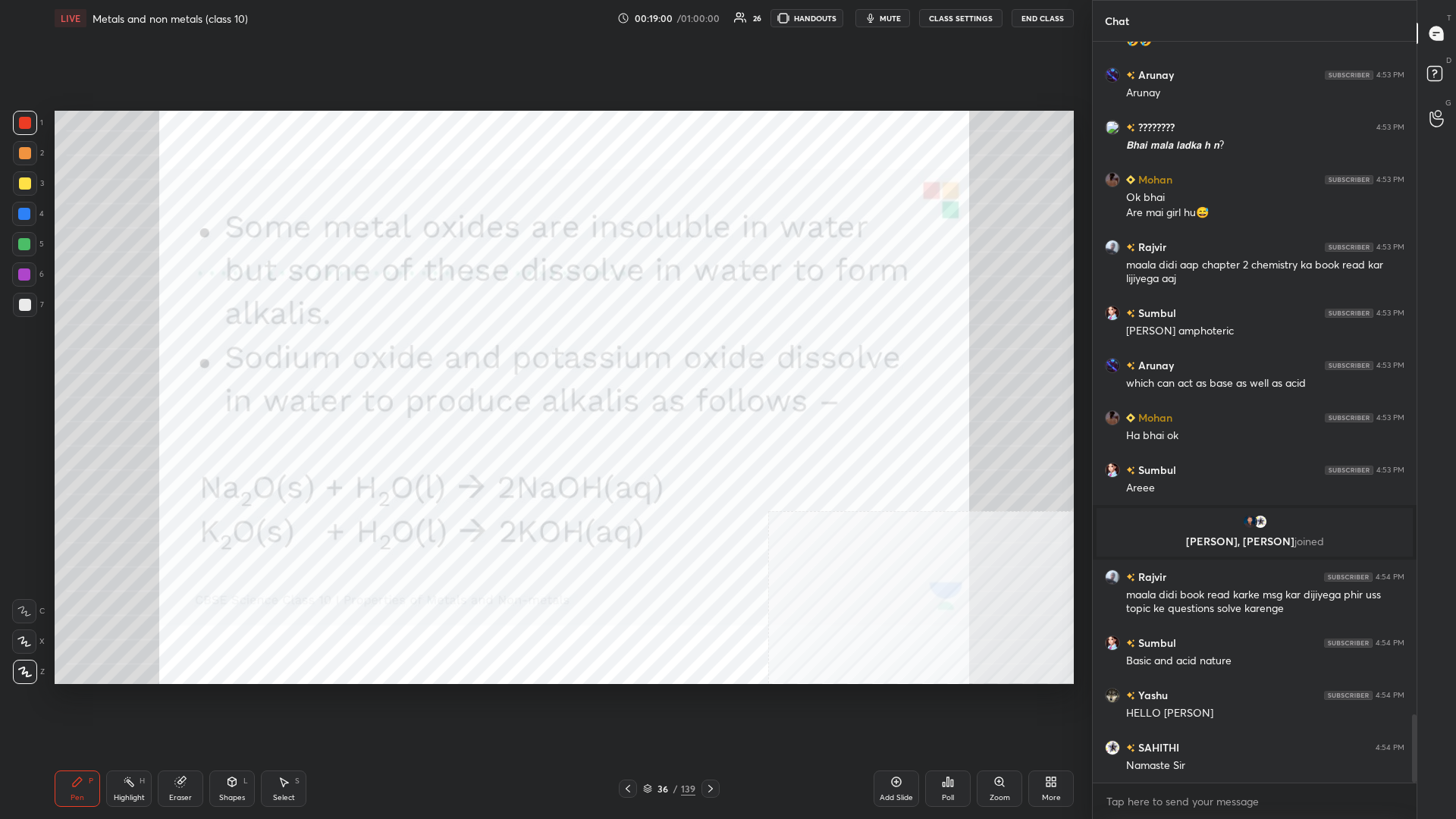 scroll, scrollTop: 7385, scrollLeft: 0, axis: vertical 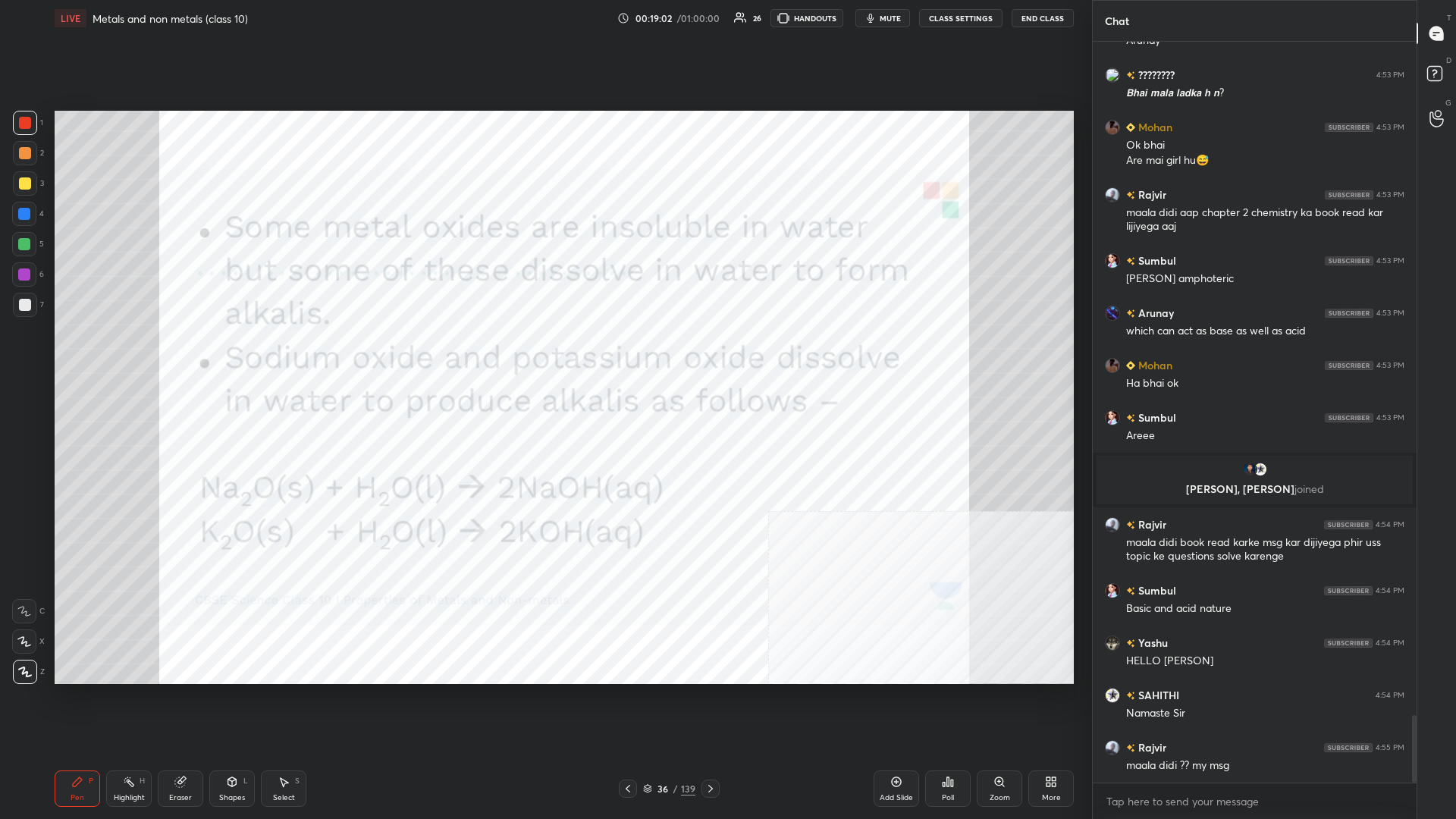 click 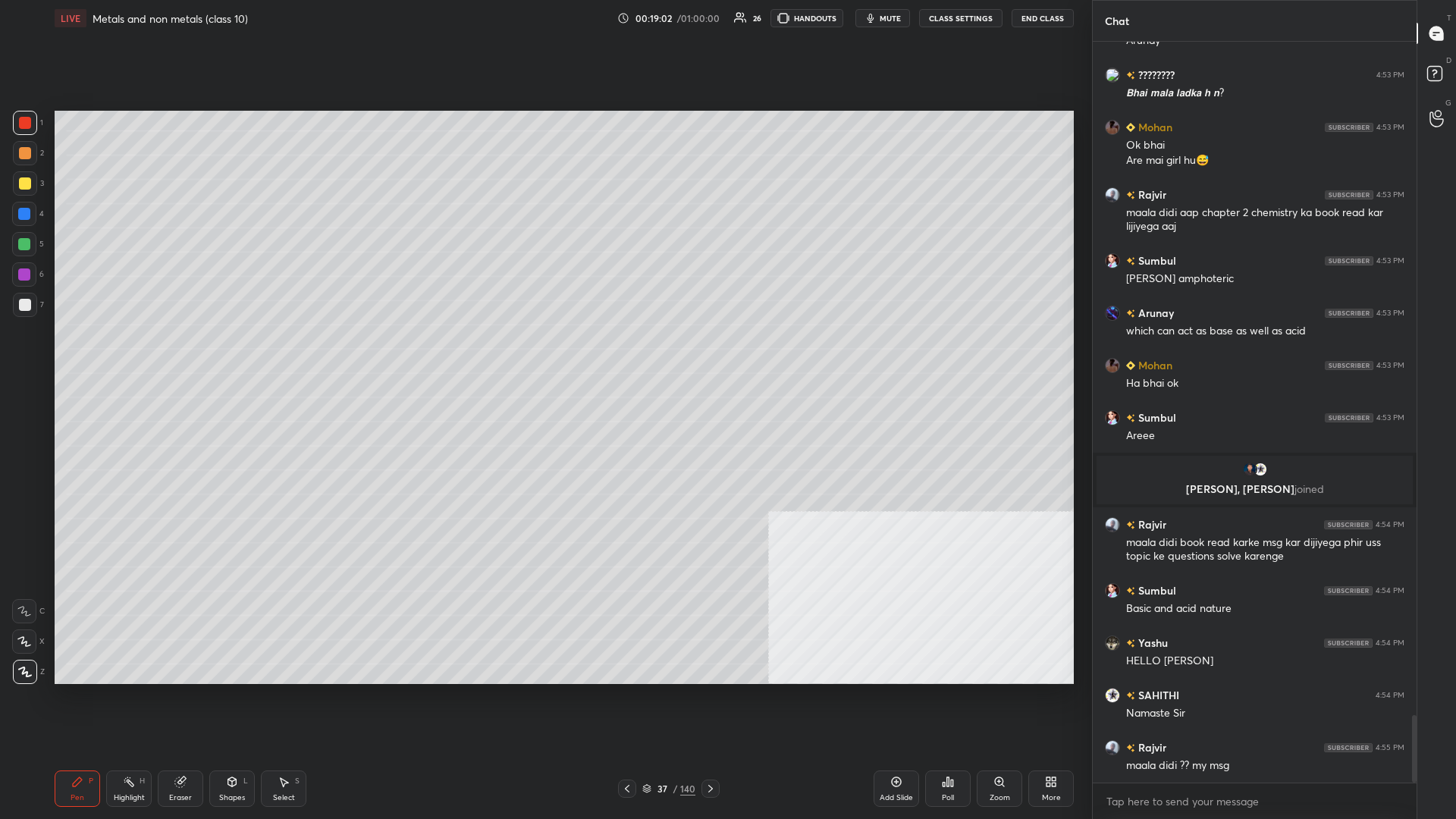click at bounding box center (25, 184) 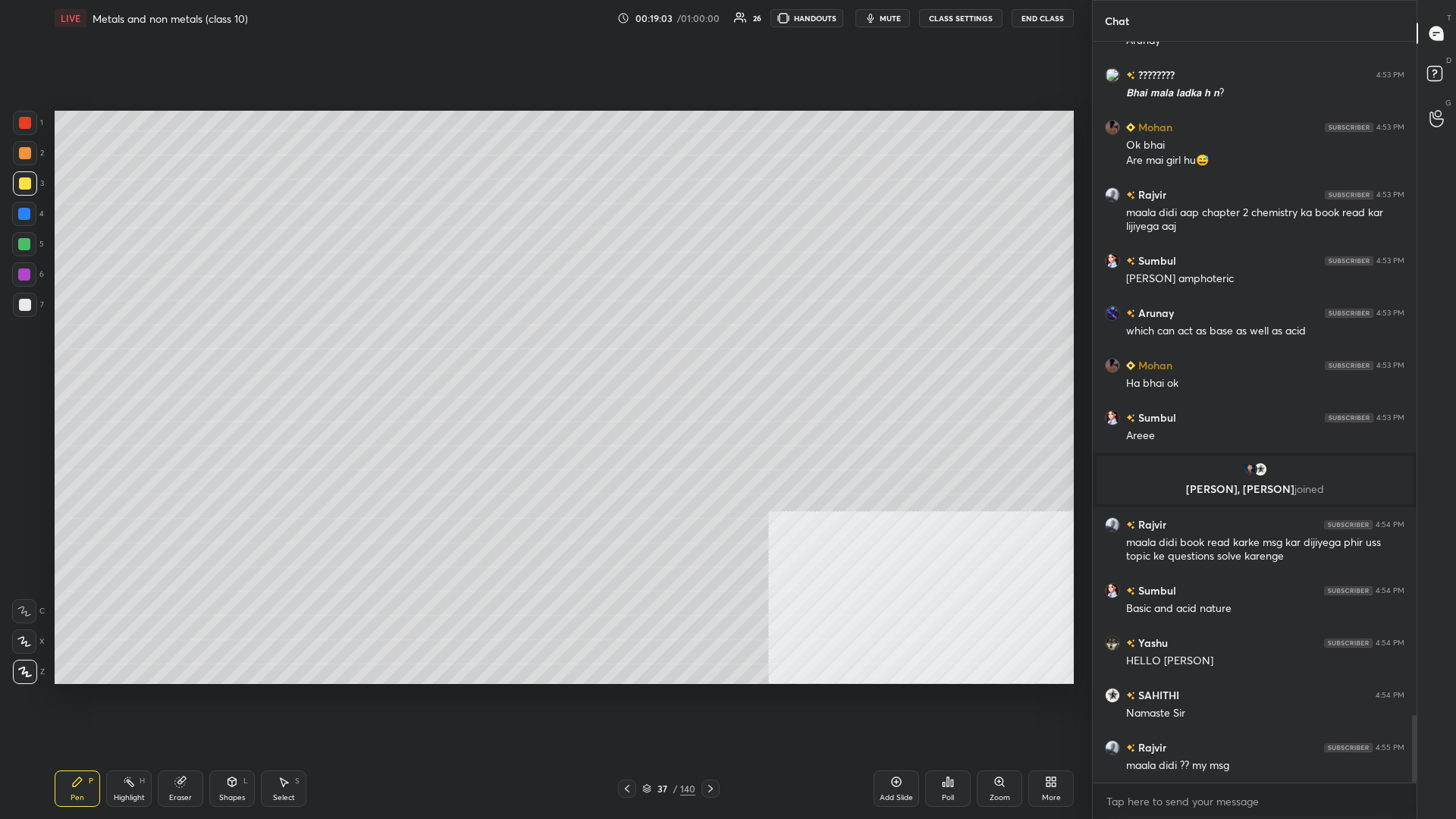 click at bounding box center [25, 184] 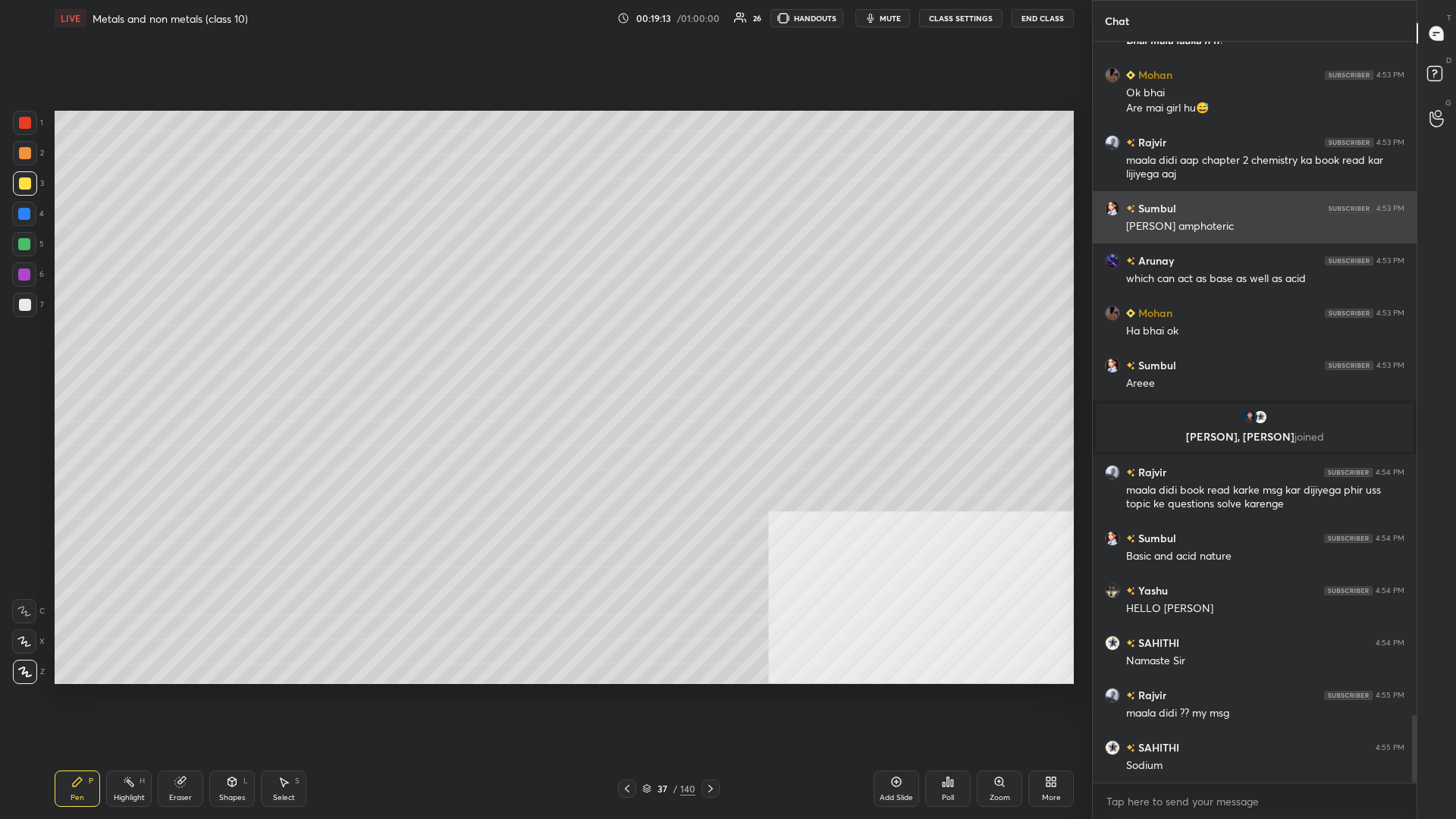 scroll, scrollTop: 7489, scrollLeft: 0, axis: vertical 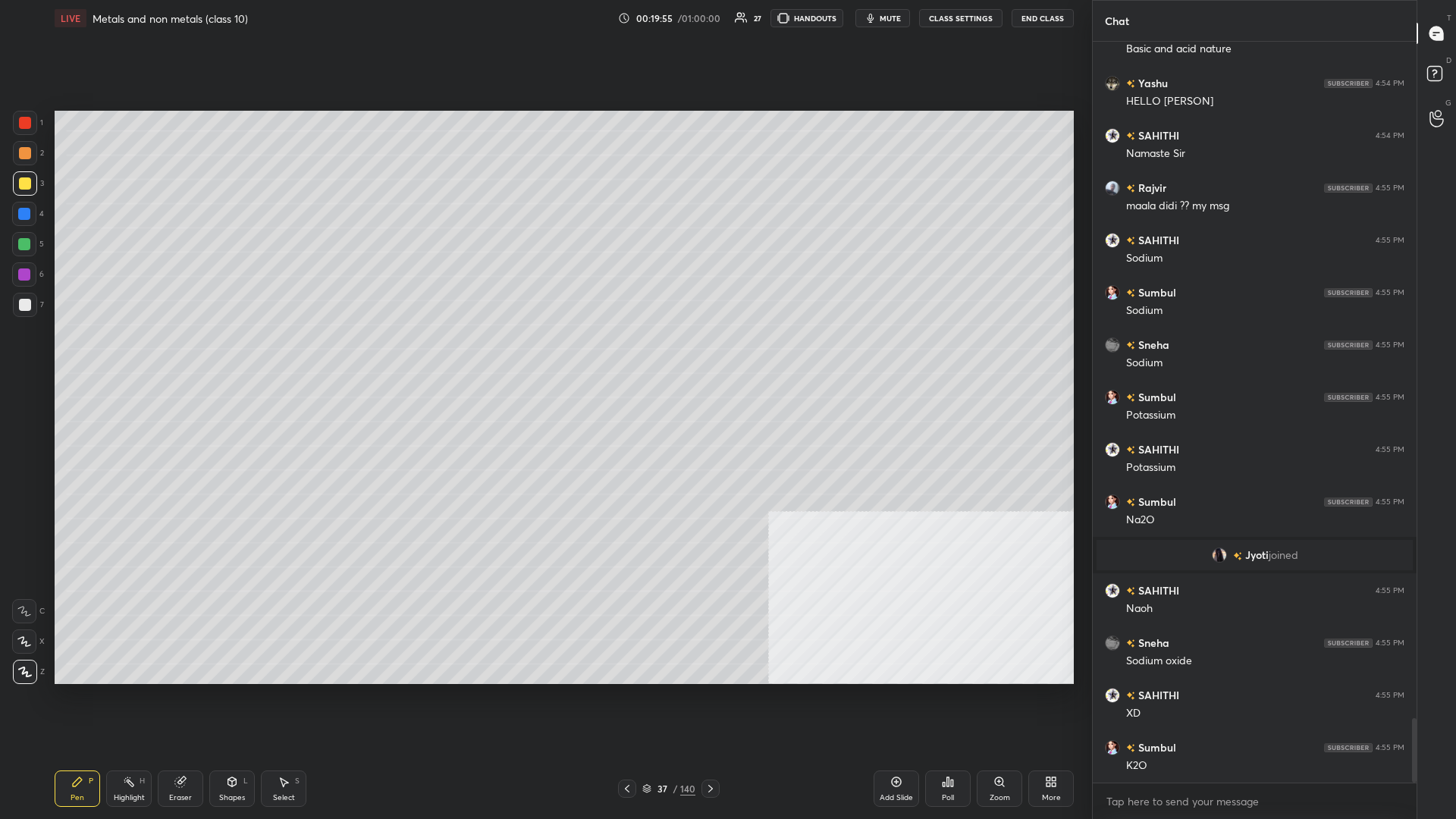 click at bounding box center (24, 275) 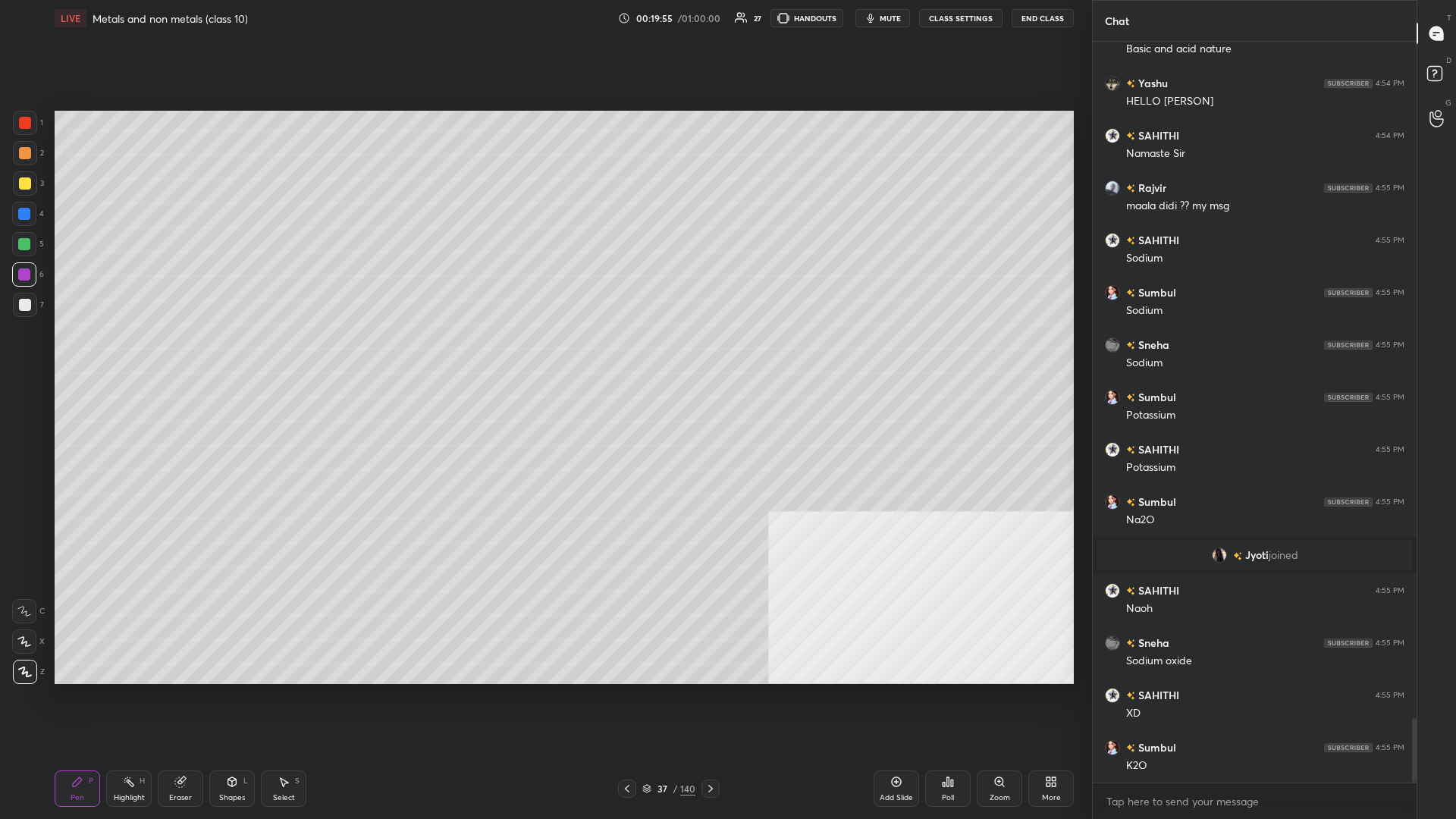 click at bounding box center [24, 275] 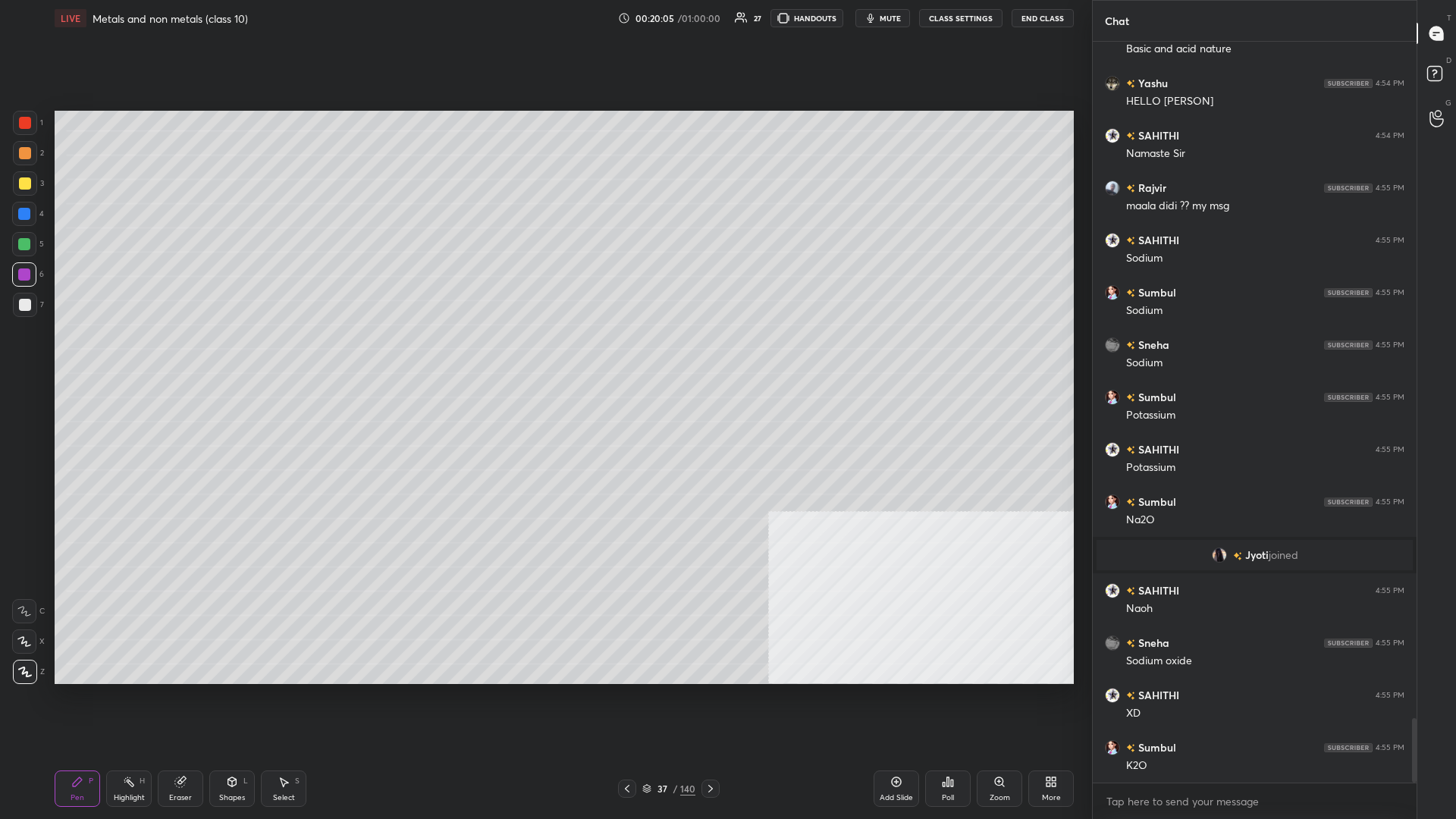 click at bounding box center [25, 184] 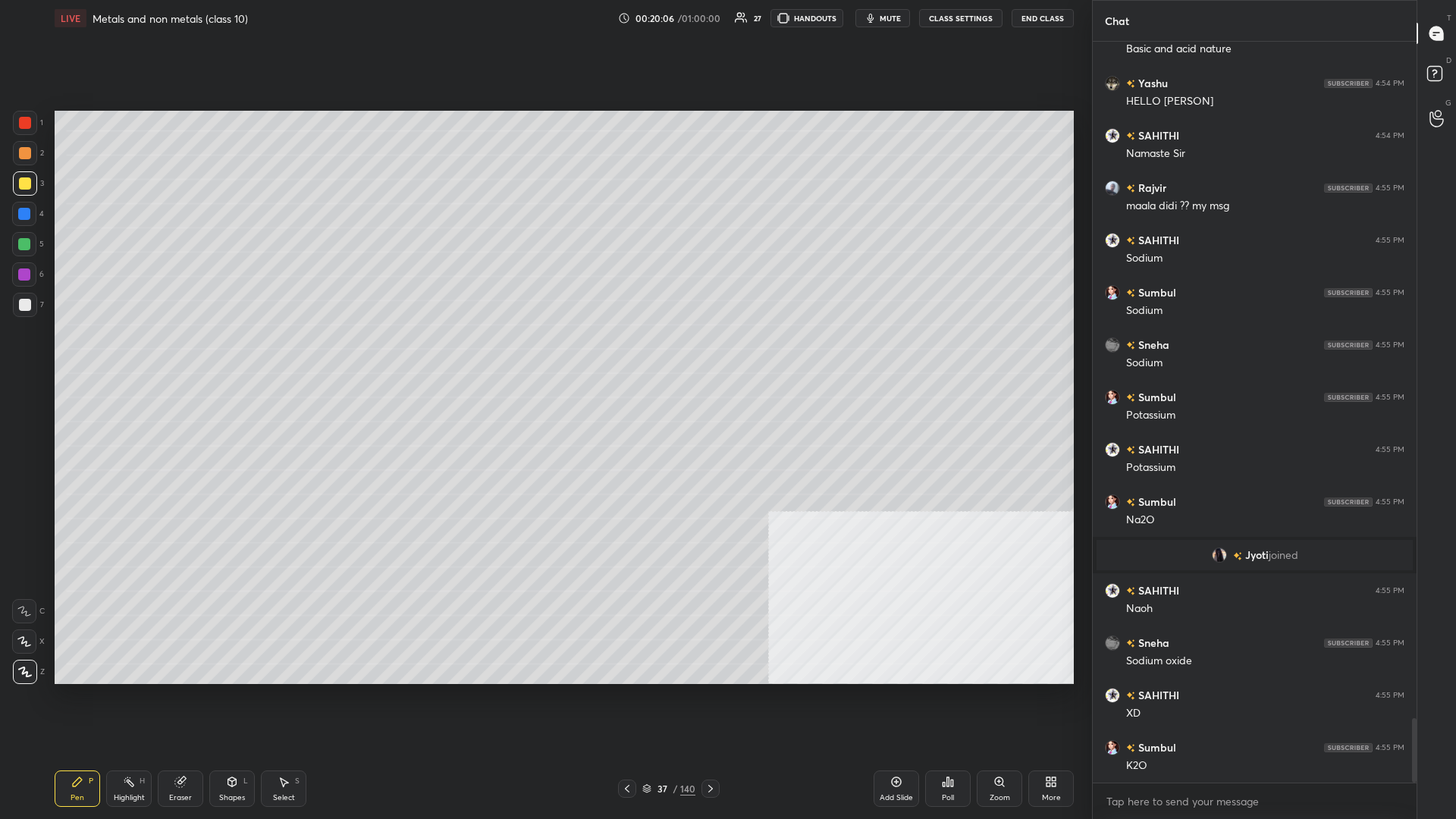 scroll, scrollTop: 7823, scrollLeft: 0, axis: vertical 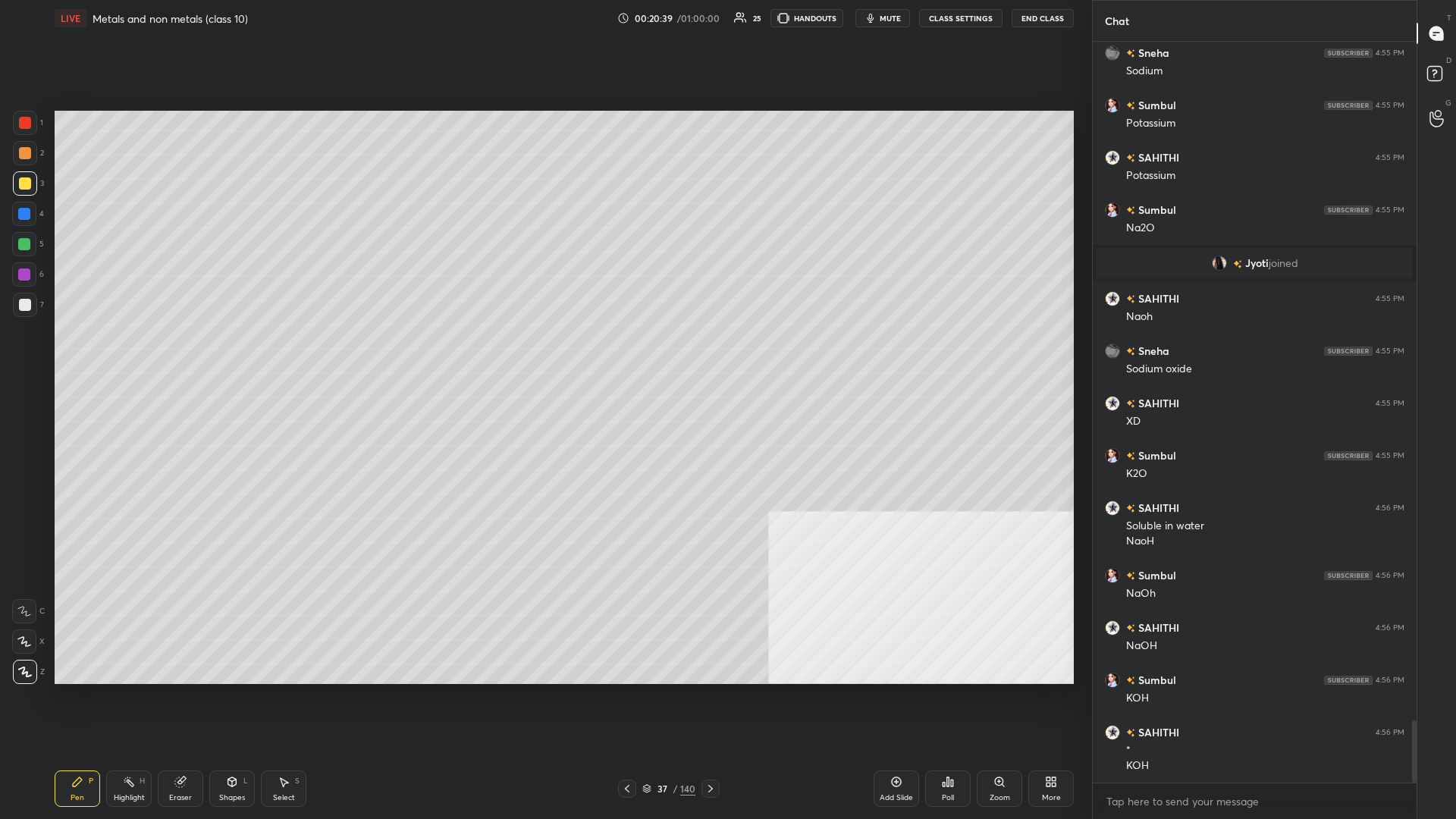 click on "Add Slide" at bounding box center [896, 789] 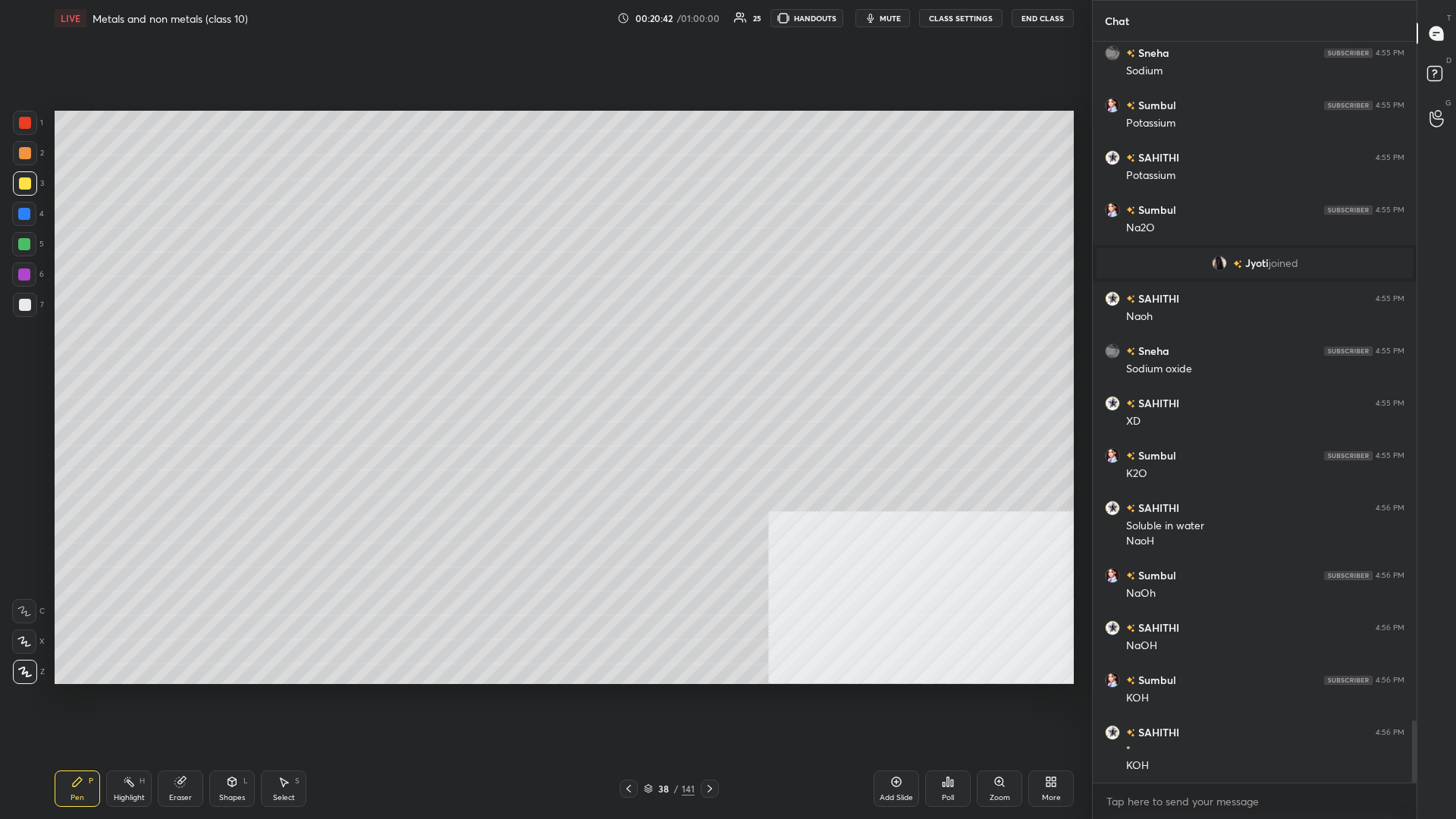 click at bounding box center (24, 244) 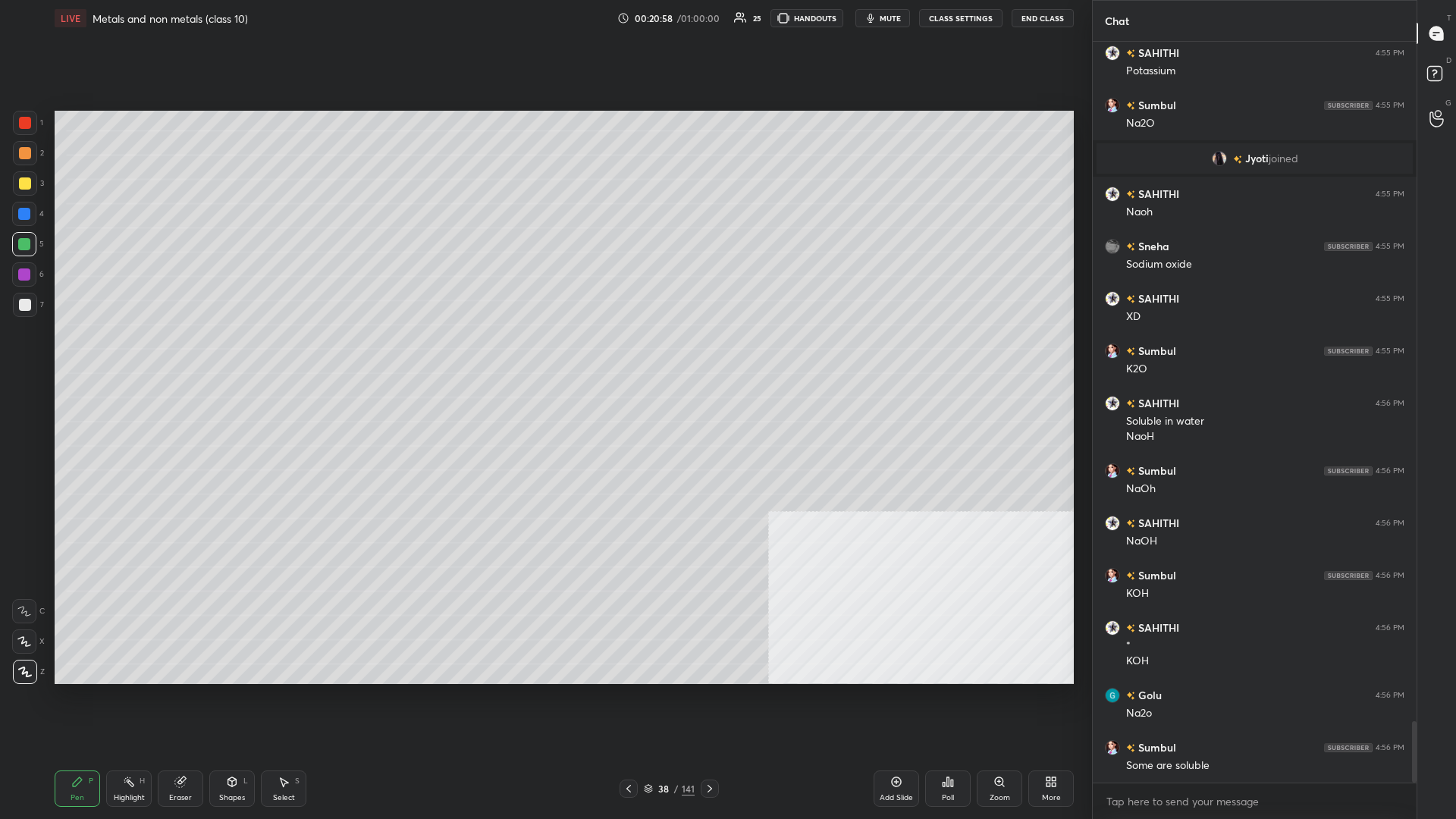 scroll, scrollTop: 8204, scrollLeft: 0, axis: vertical 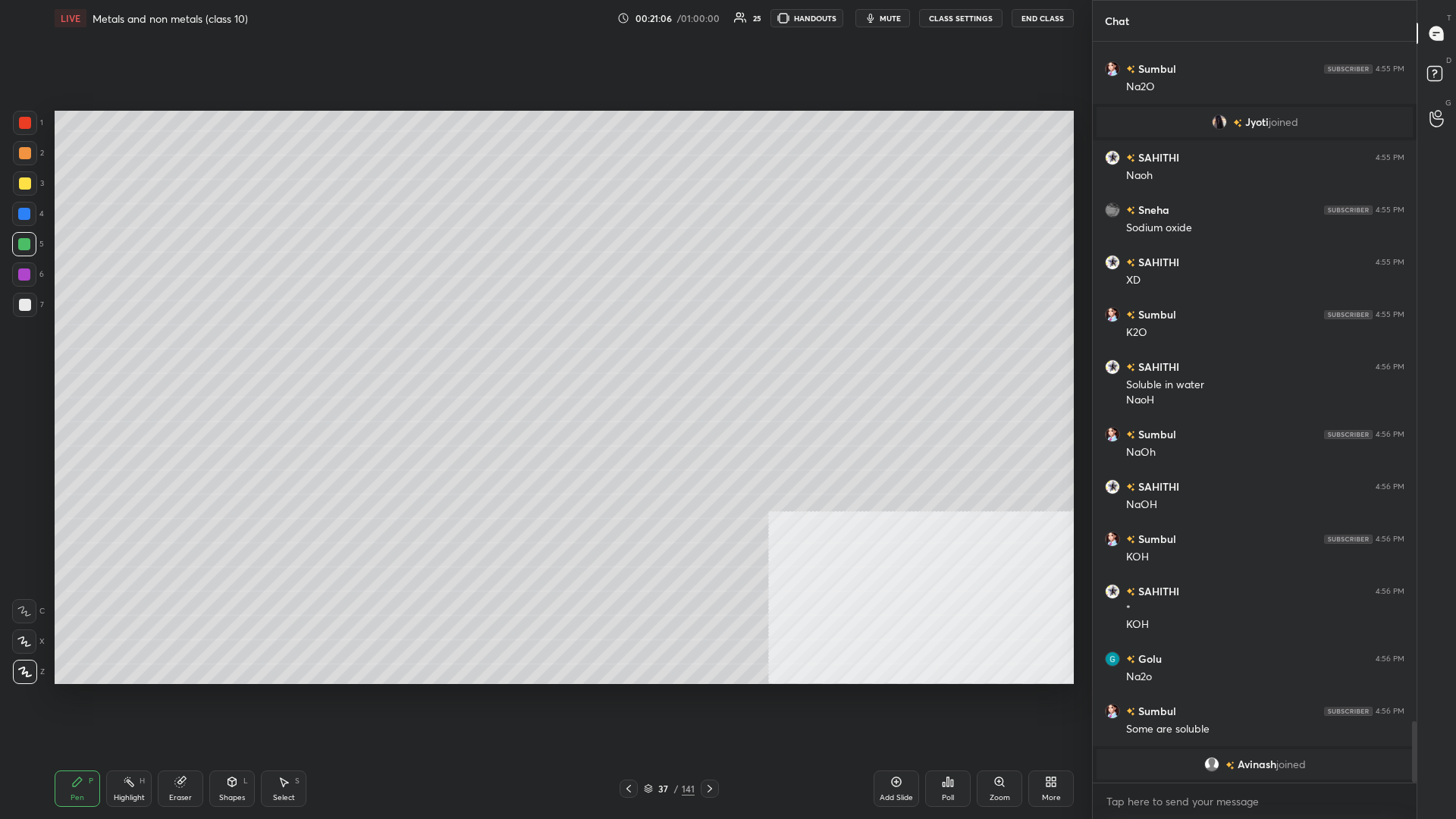 click at bounding box center [24, 275] 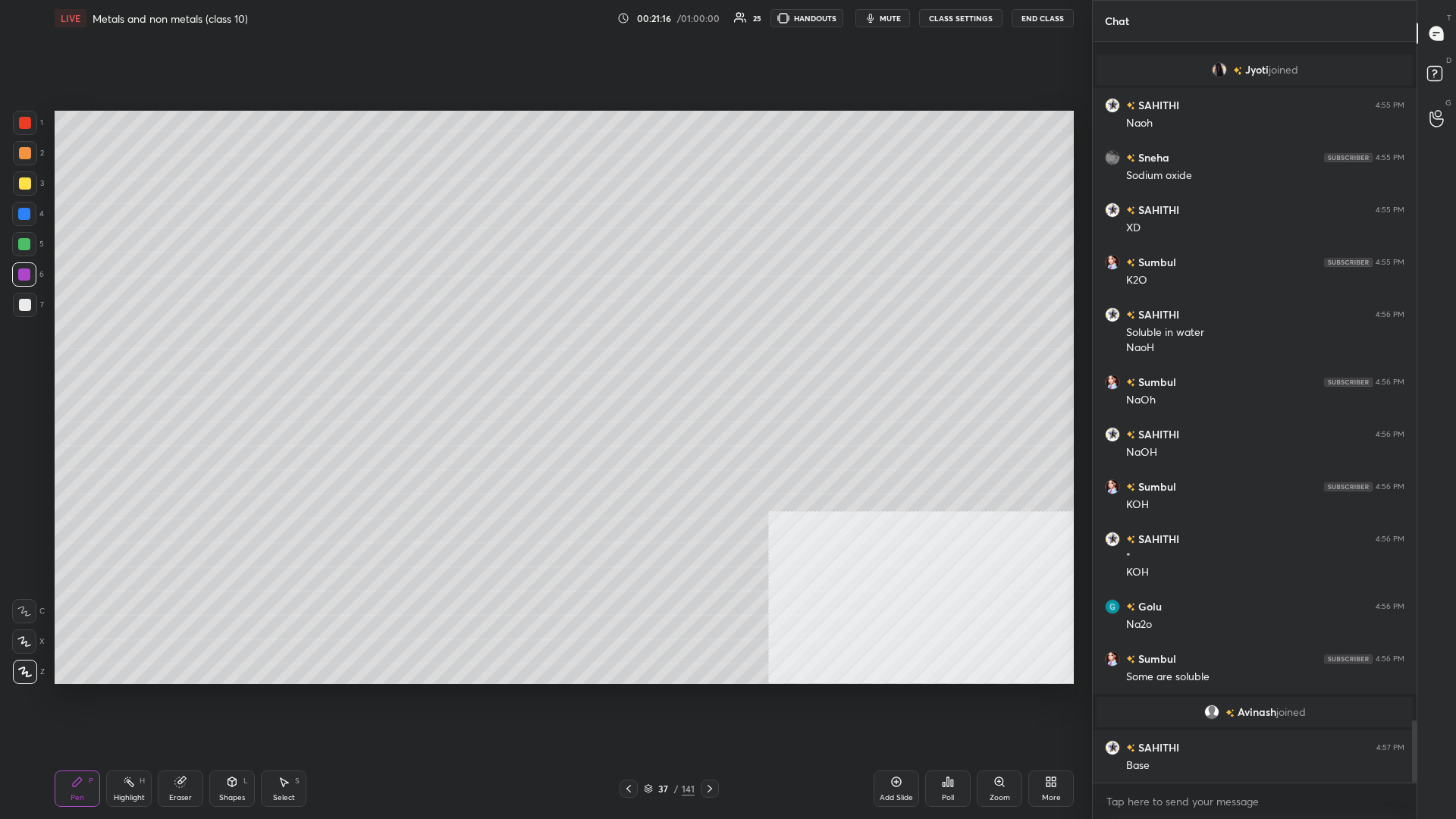 scroll, scrollTop: 8109, scrollLeft: 0, axis: vertical 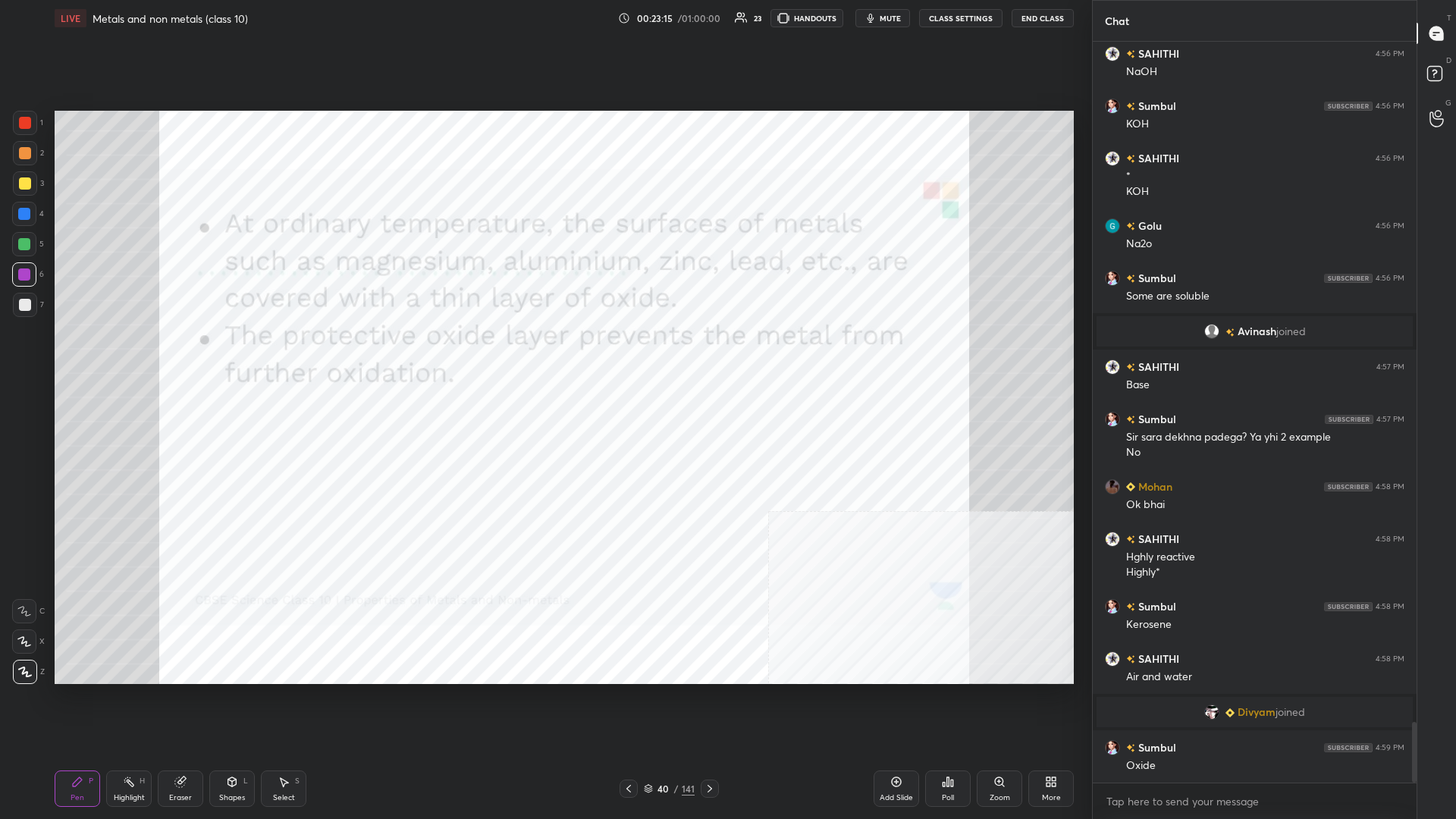 click at bounding box center (24, 275) 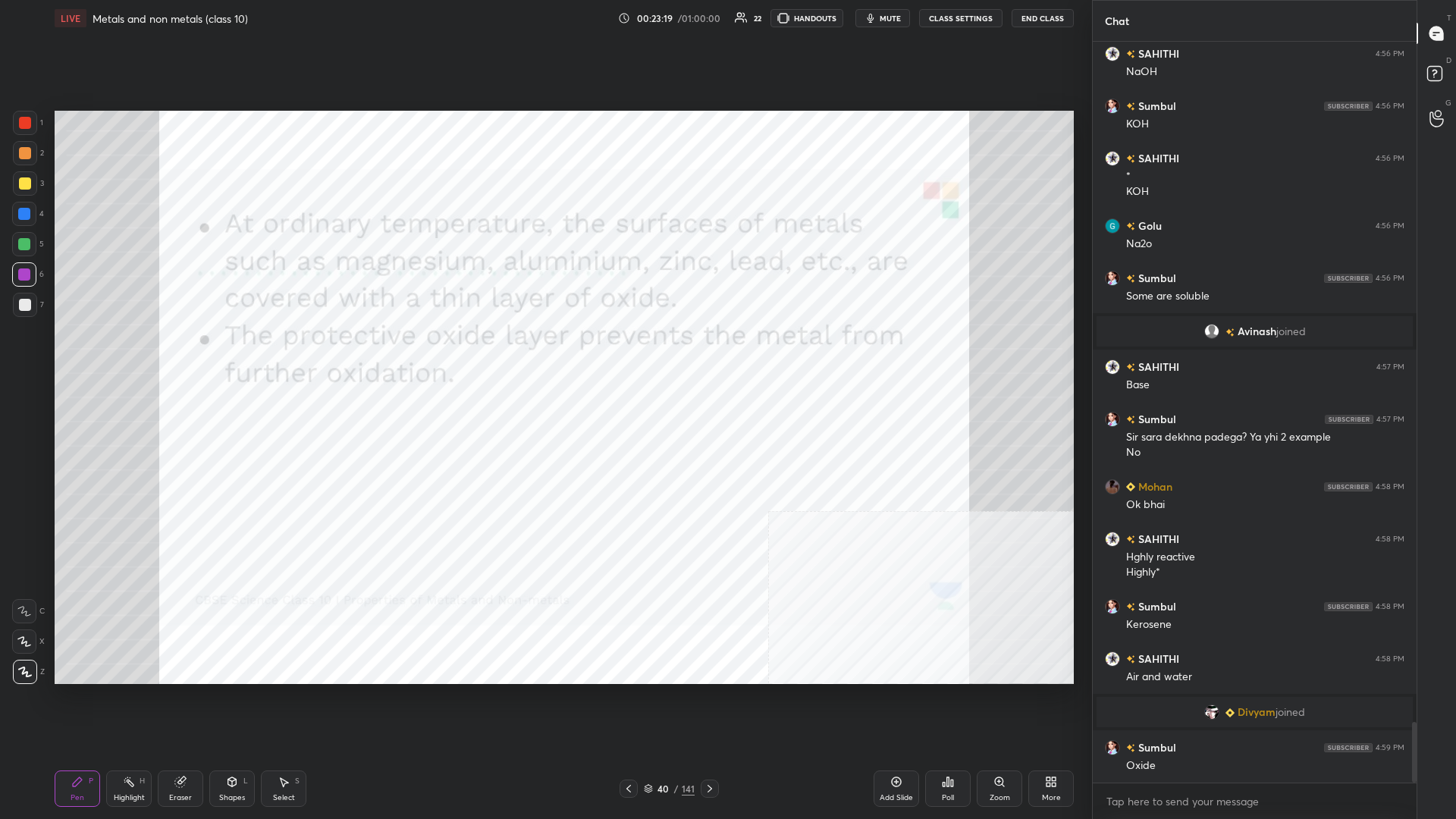 scroll, scrollTop: 8344, scrollLeft: 0, axis: vertical 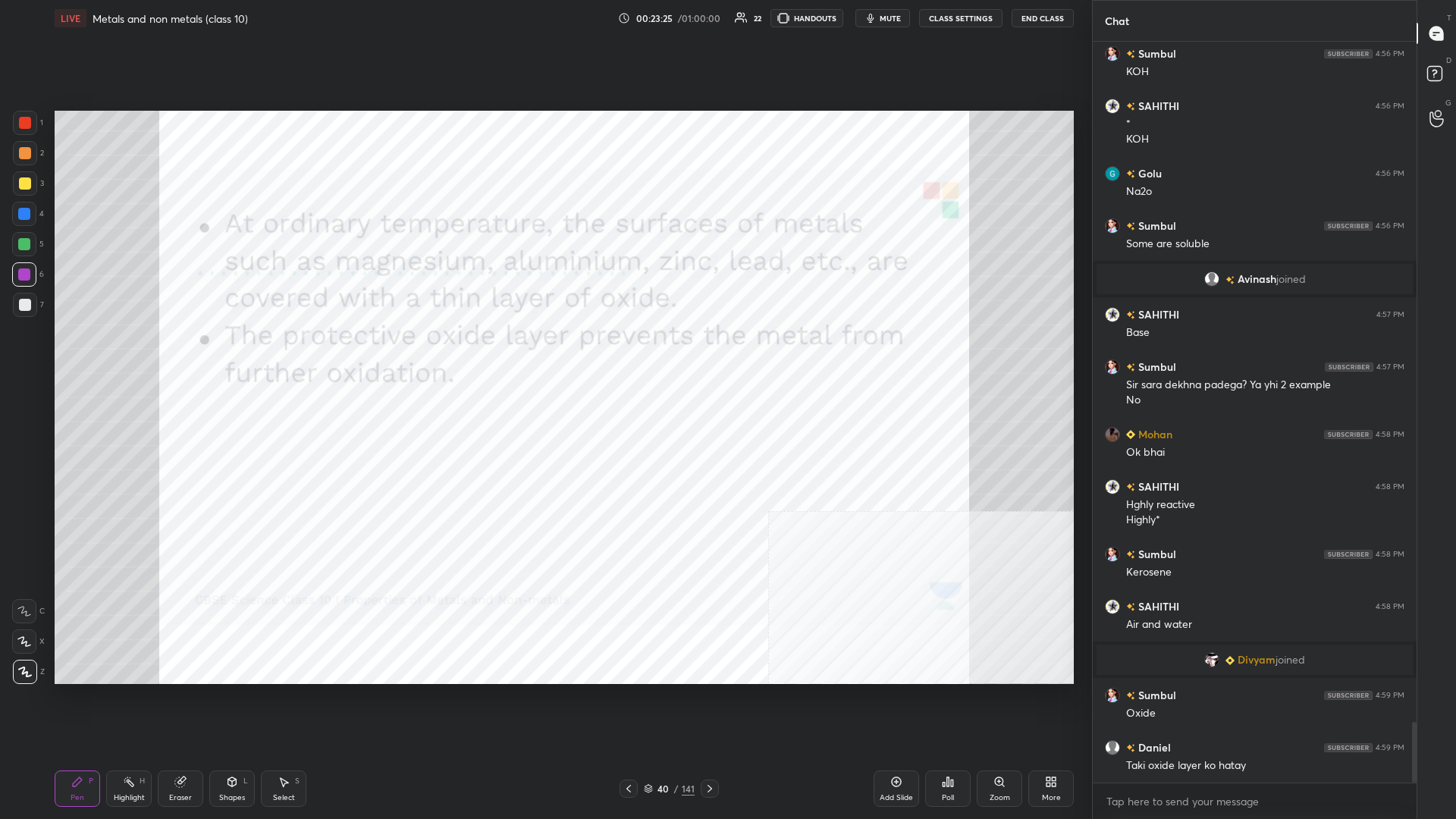 click at bounding box center (24, 214) 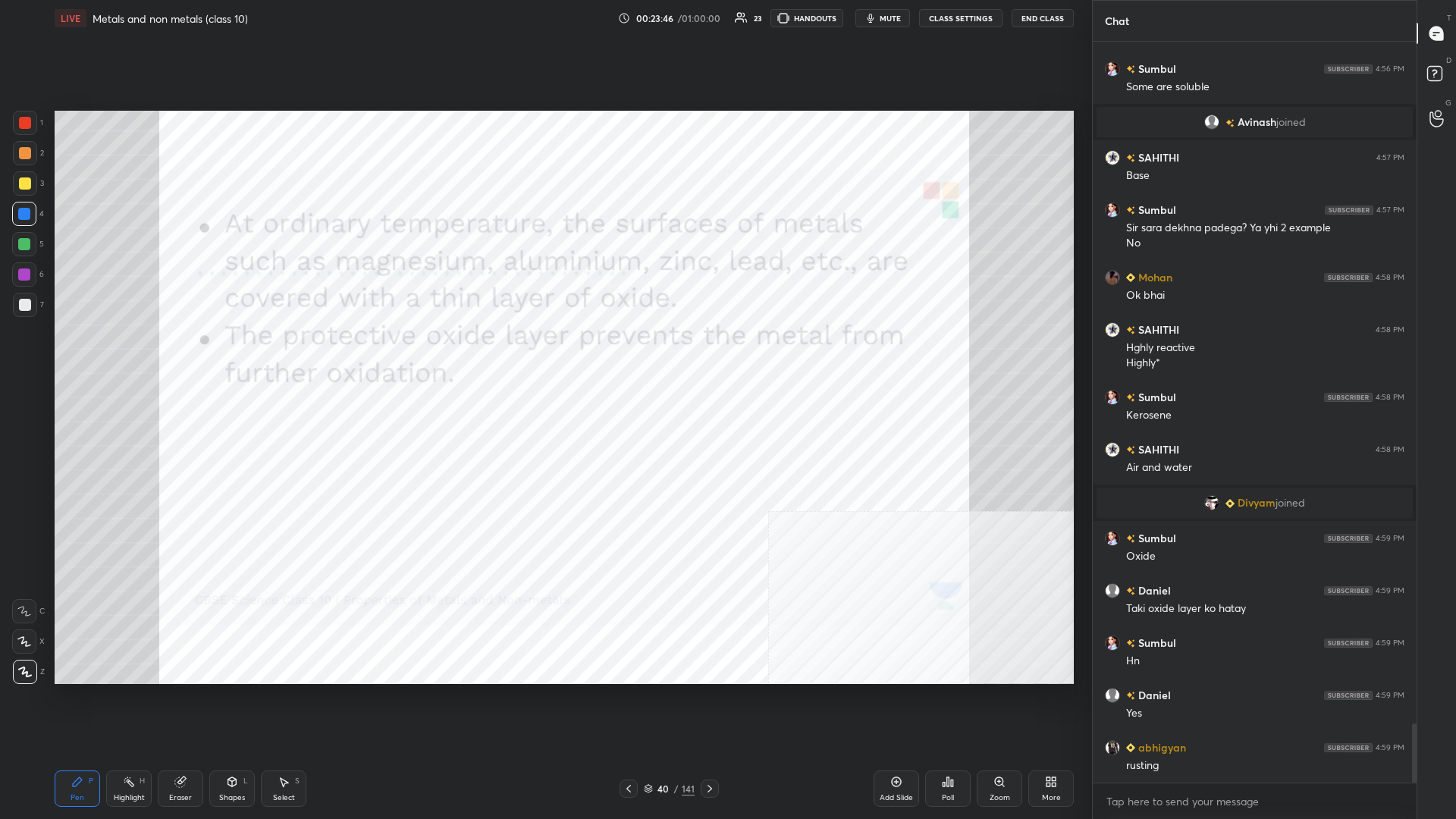 scroll, scrollTop: 8553, scrollLeft: 0, axis: vertical 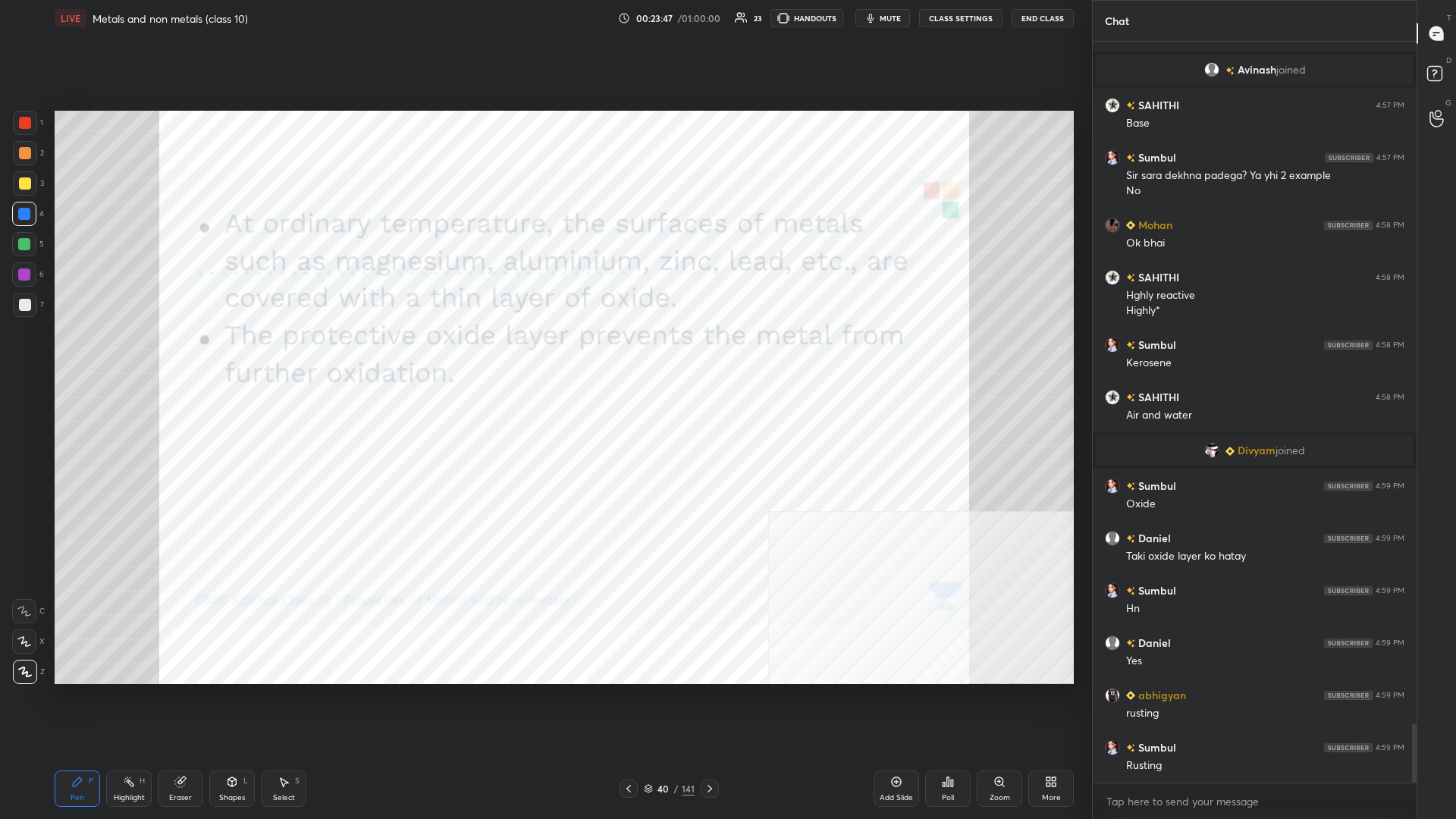 click at bounding box center (24, 275) 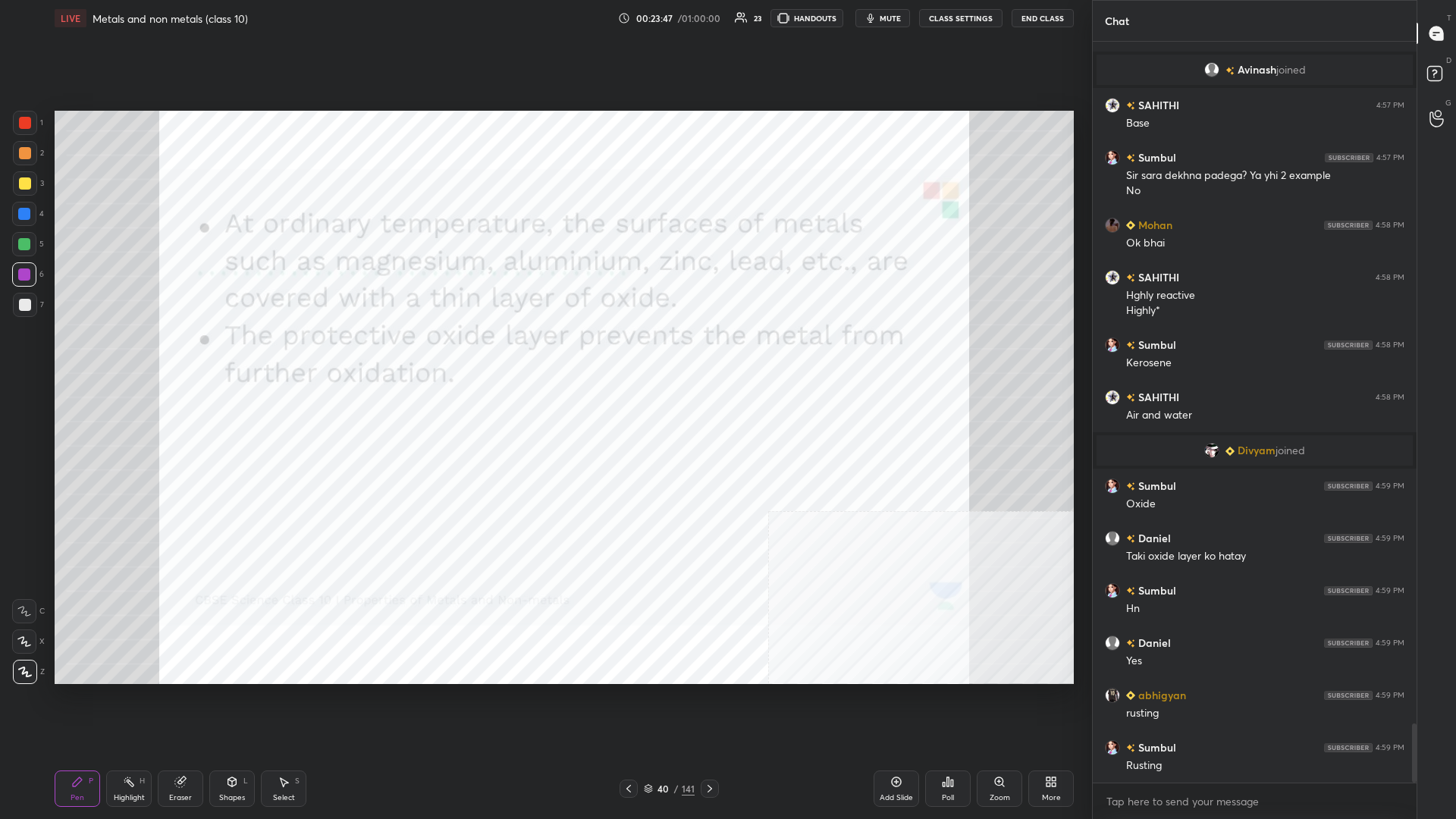 click on "1" at bounding box center [28, 126] 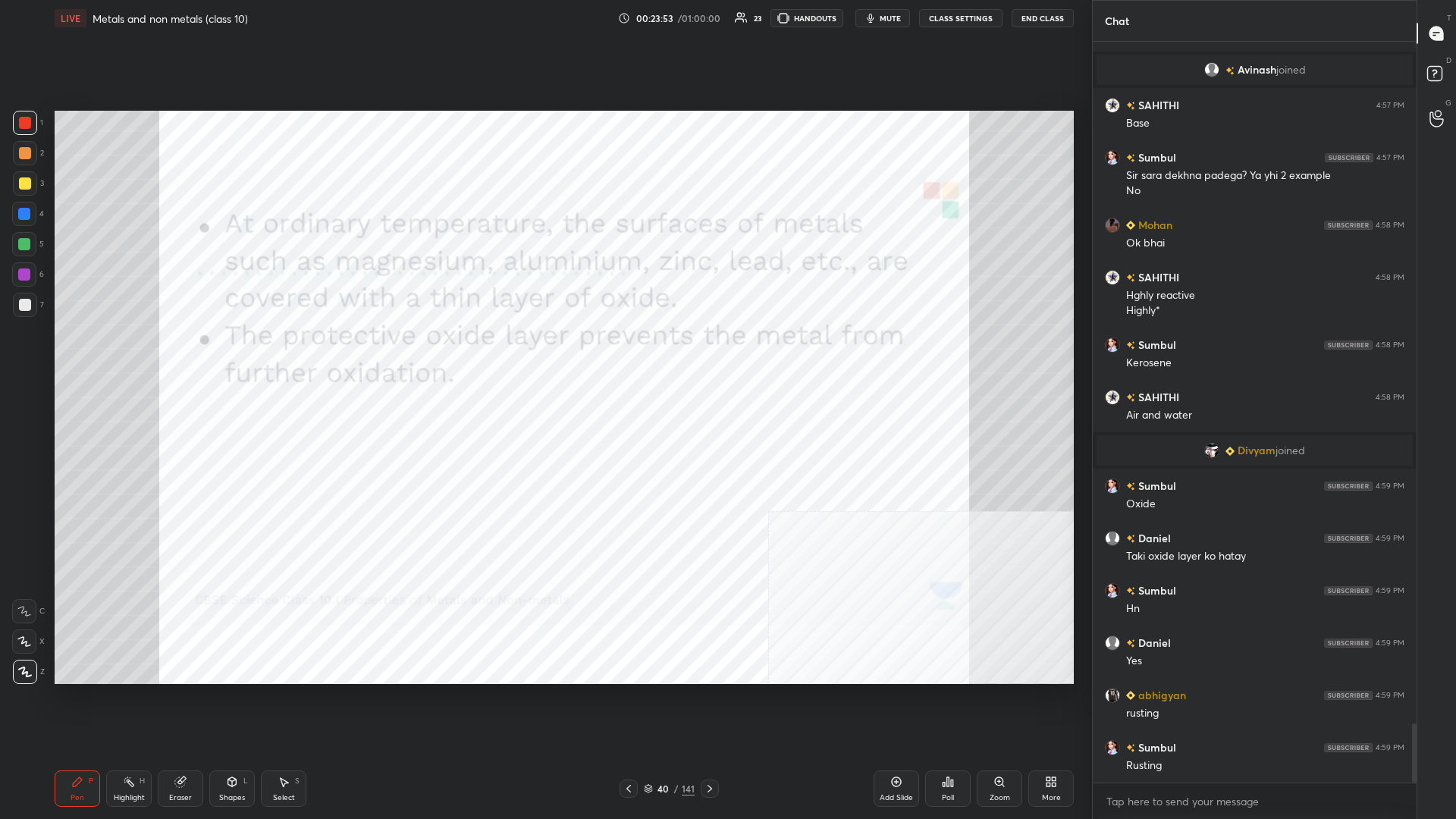click at bounding box center (24, 214) 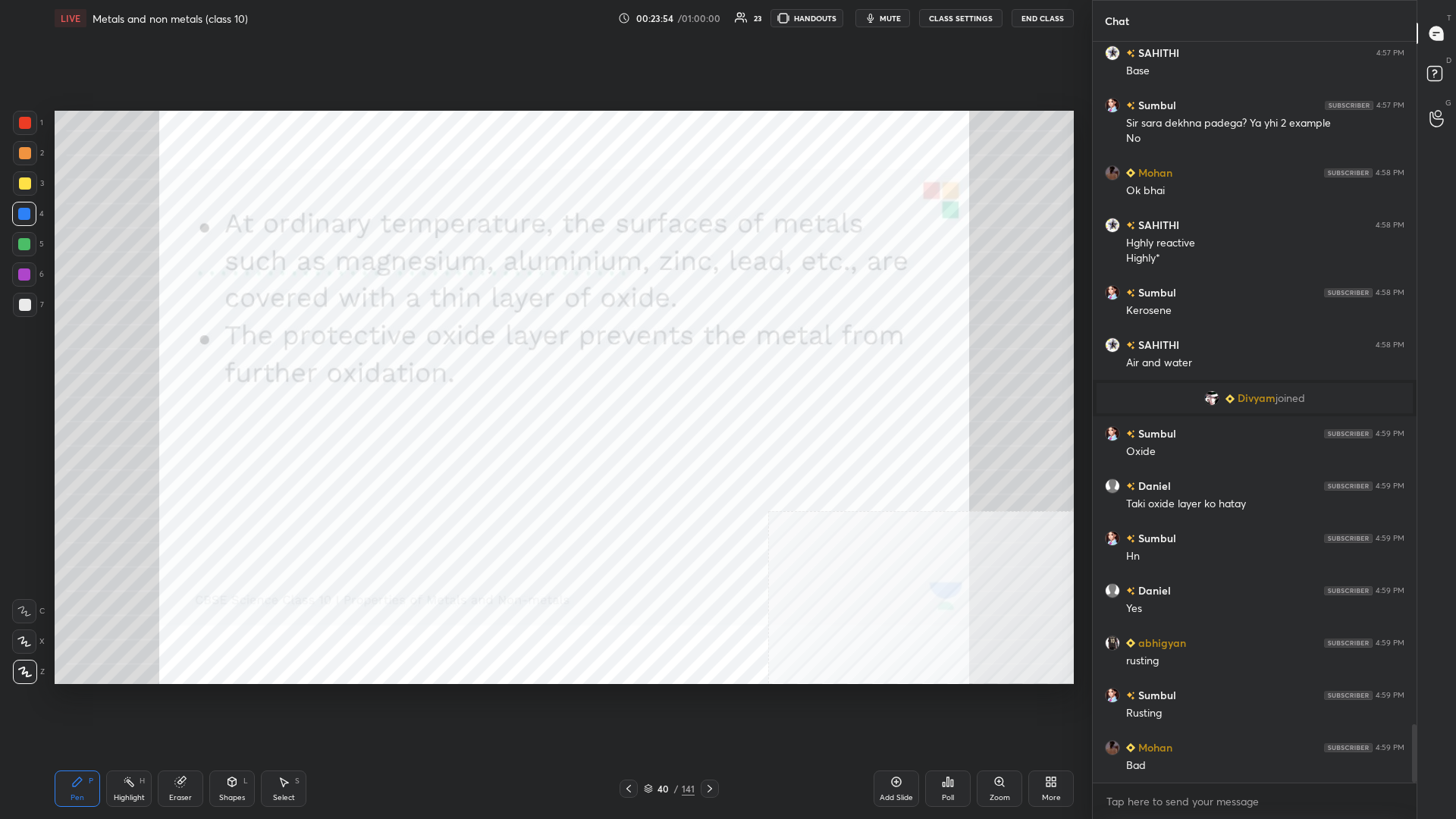 click at bounding box center [25, 153] 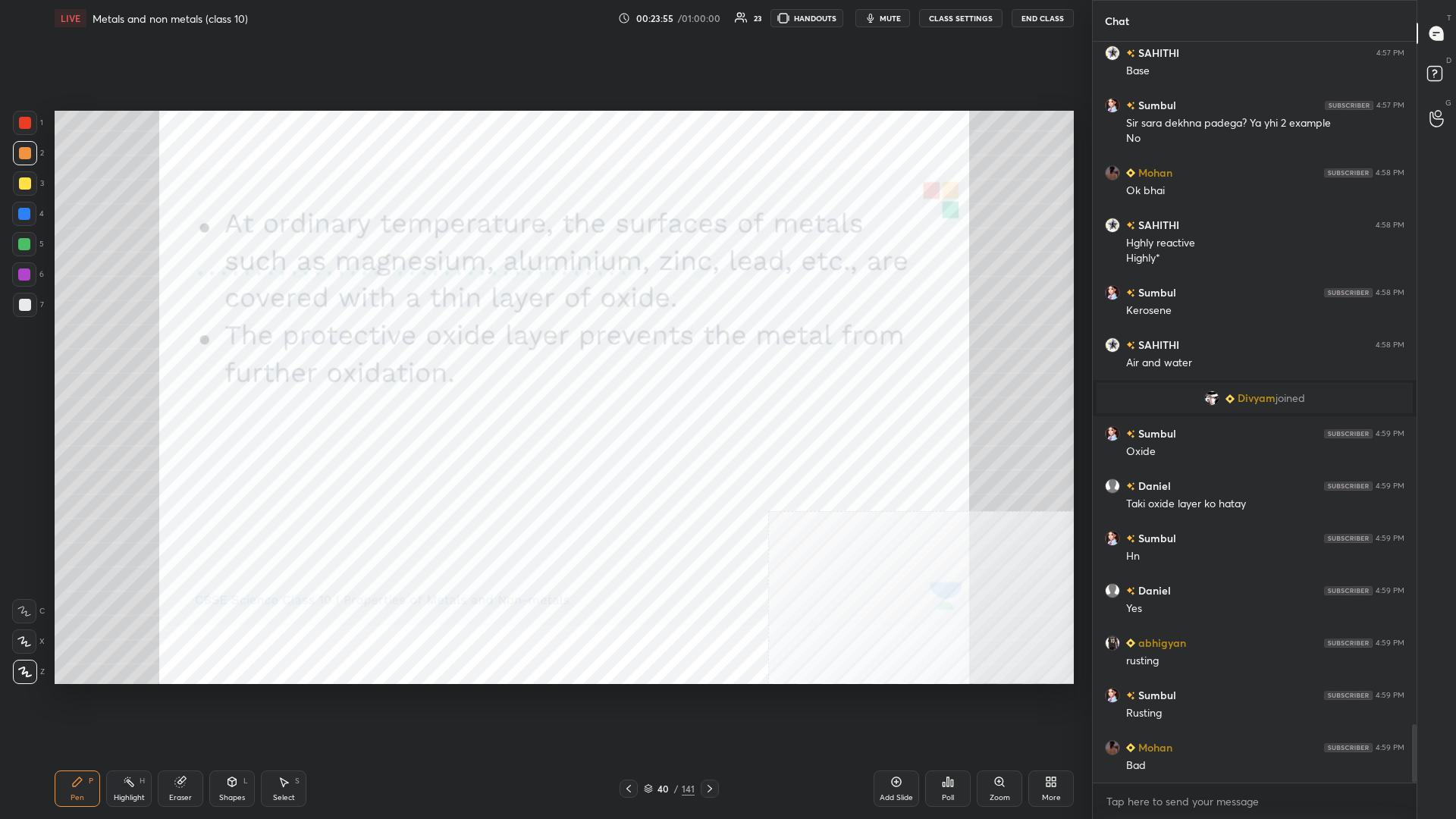 scroll, scrollTop: 8658, scrollLeft: 0, axis: vertical 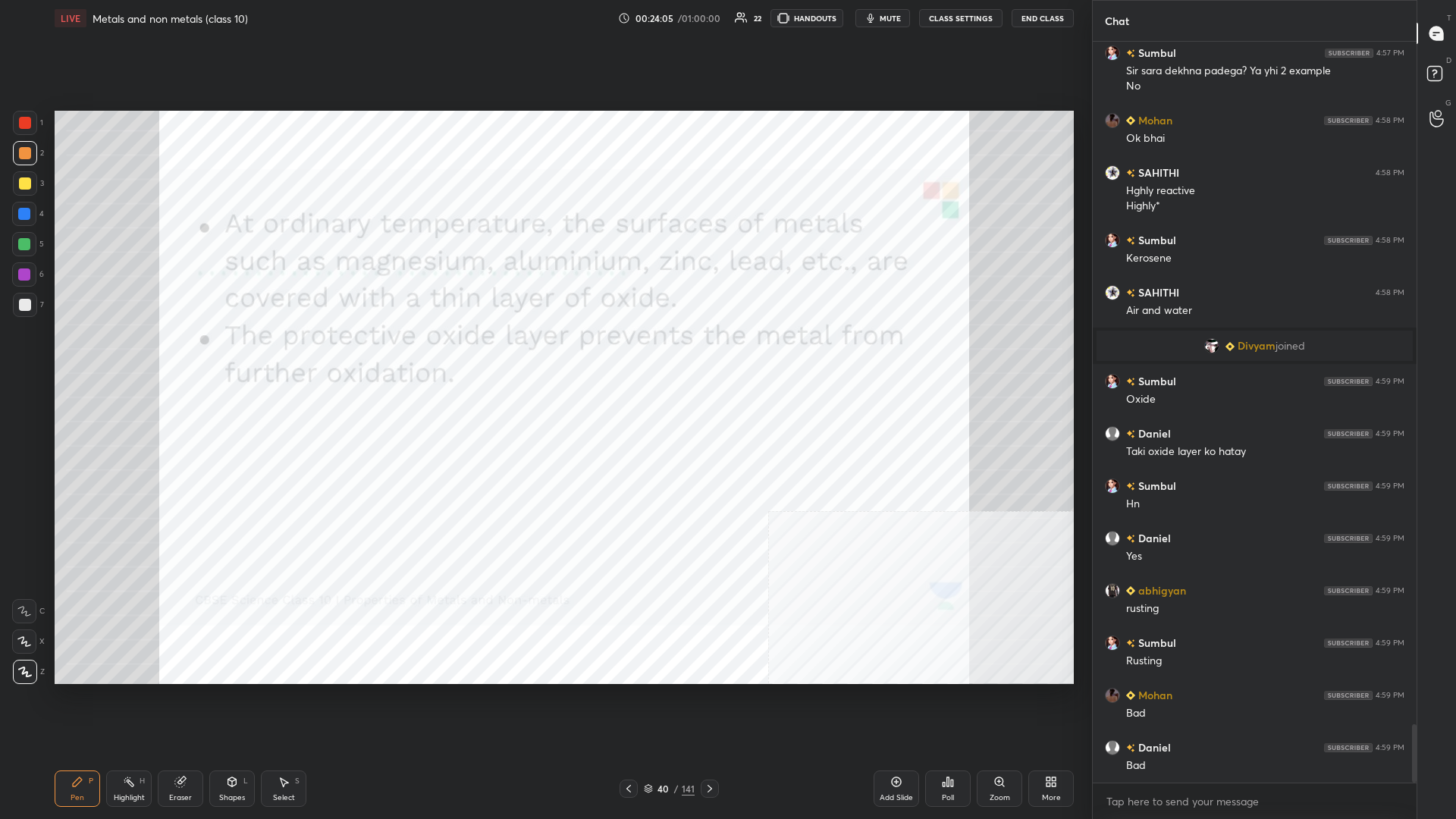 click at bounding box center (24, 214) 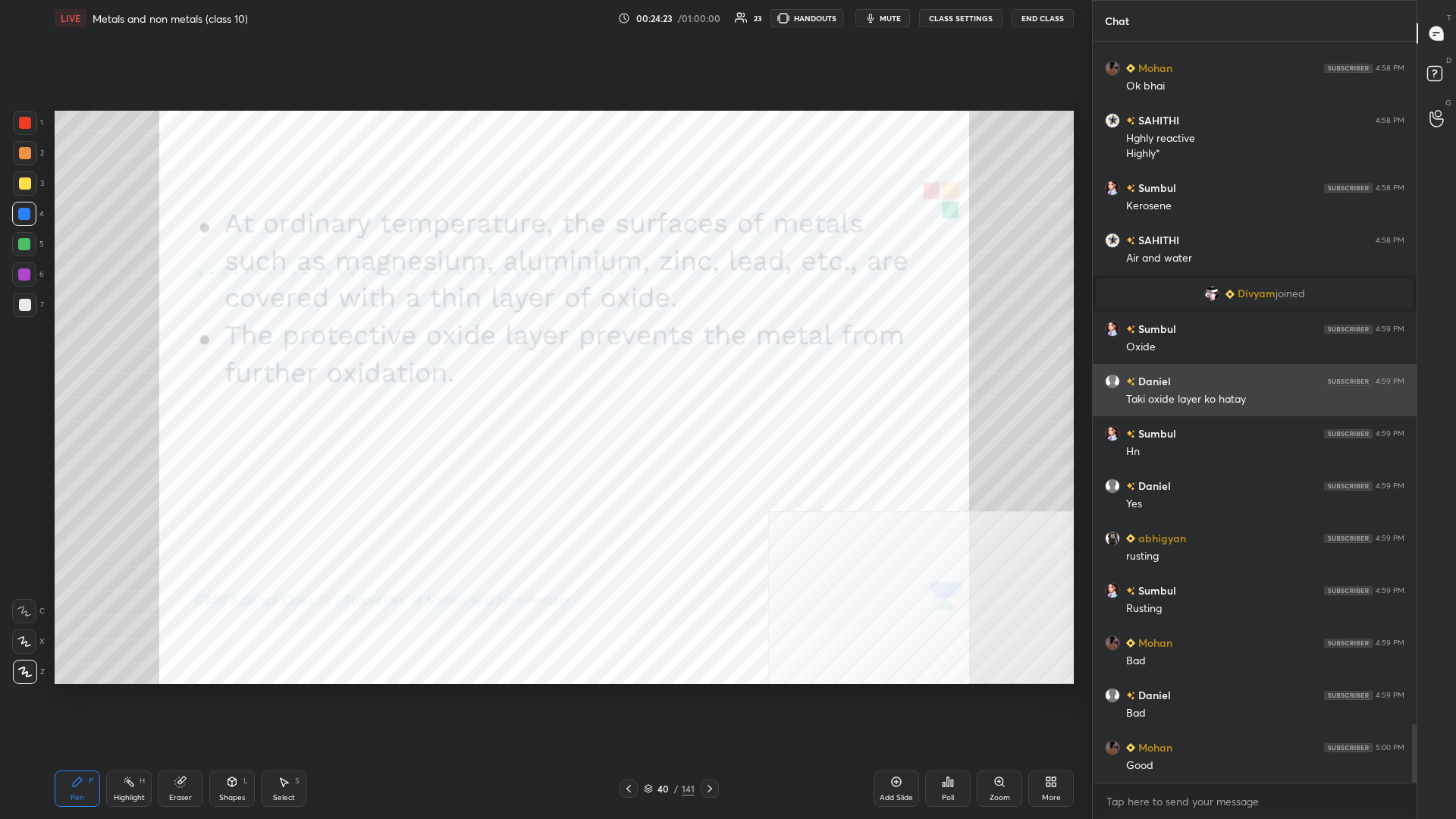 scroll, scrollTop: 8763, scrollLeft: 0, axis: vertical 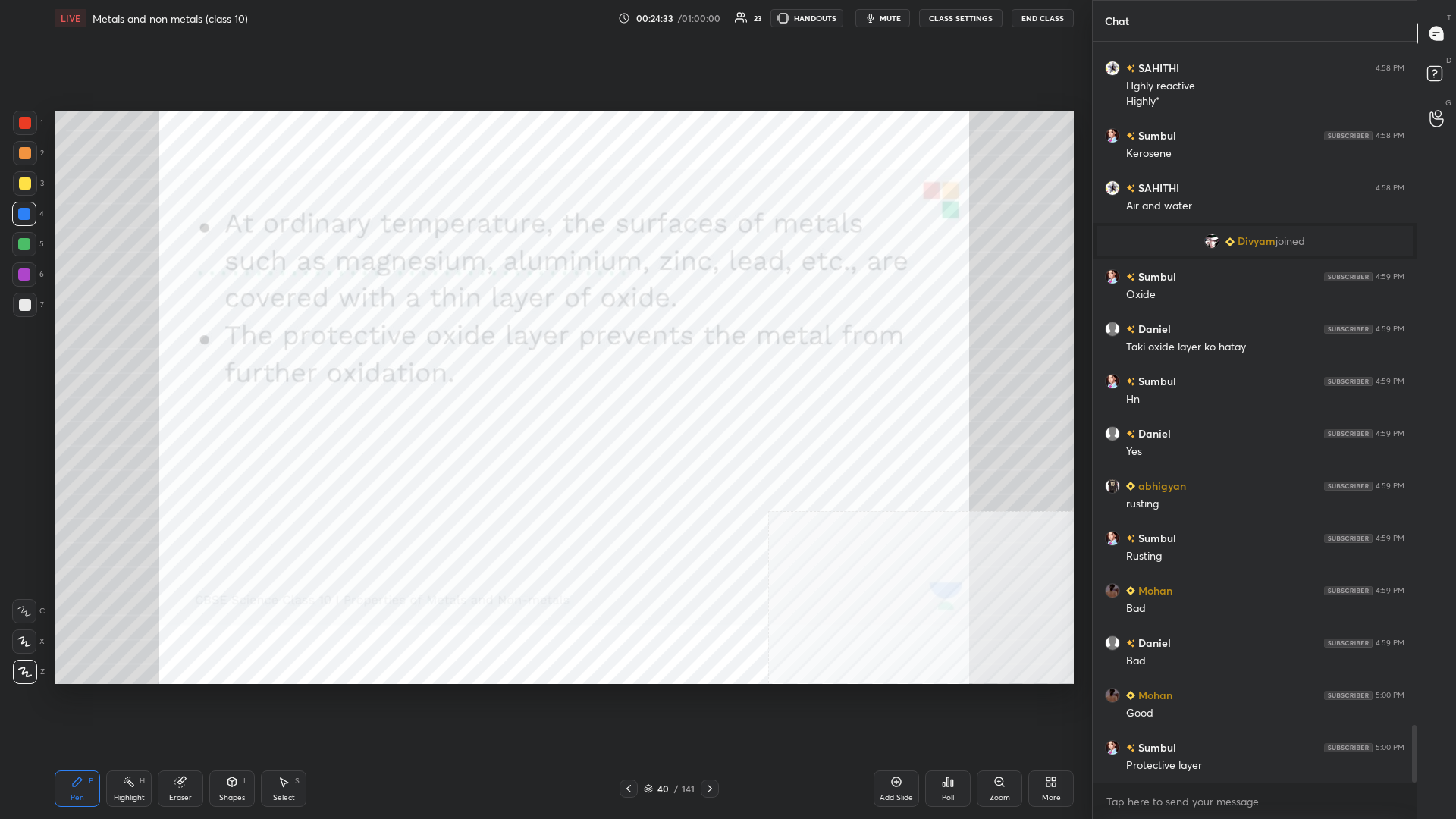 click at bounding box center (25, 153) 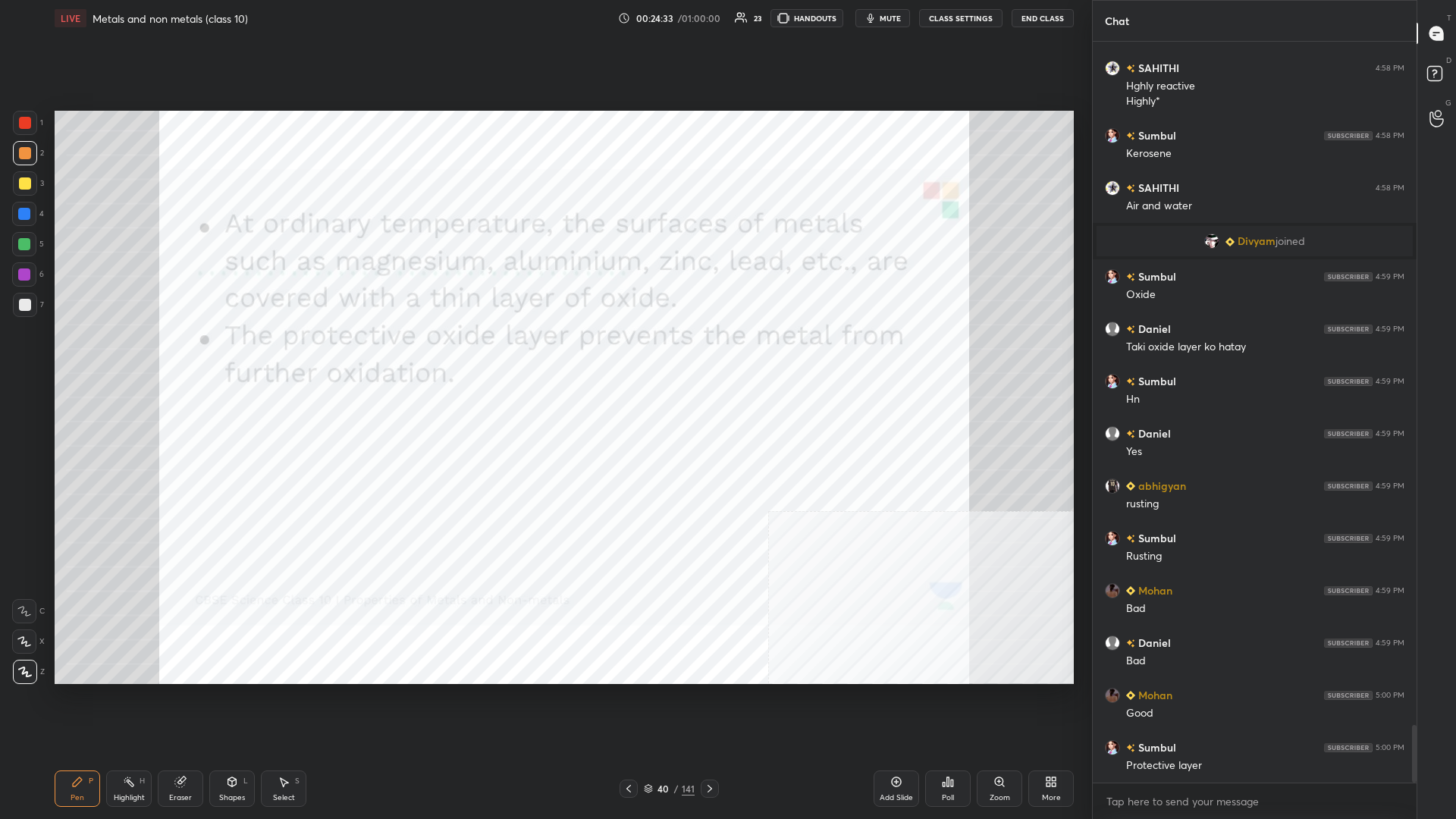 click on "1" at bounding box center (28, 126) 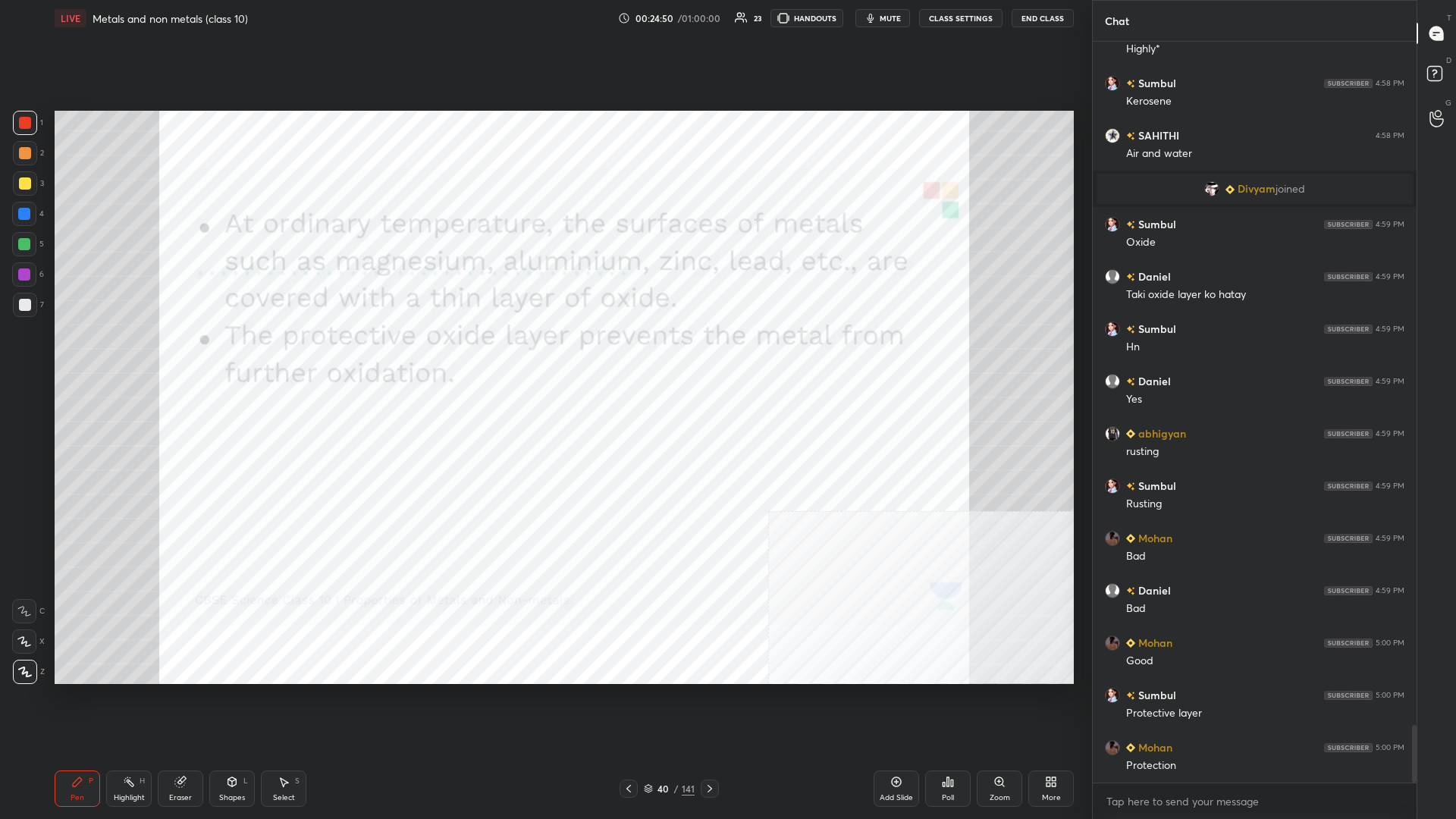 scroll, scrollTop: 8830, scrollLeft: 0, axis: vertical 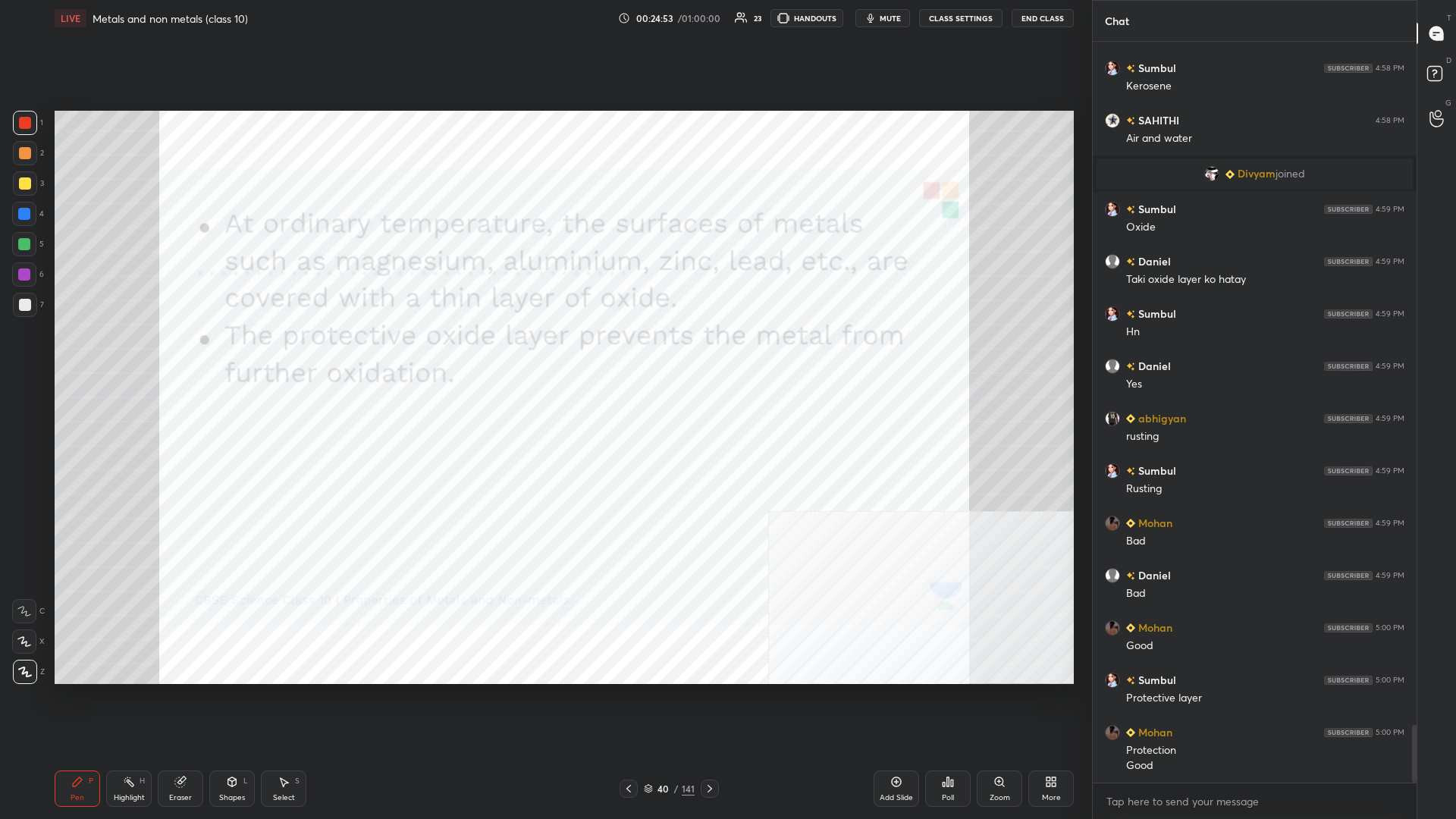click at bounding box center (25, 153) 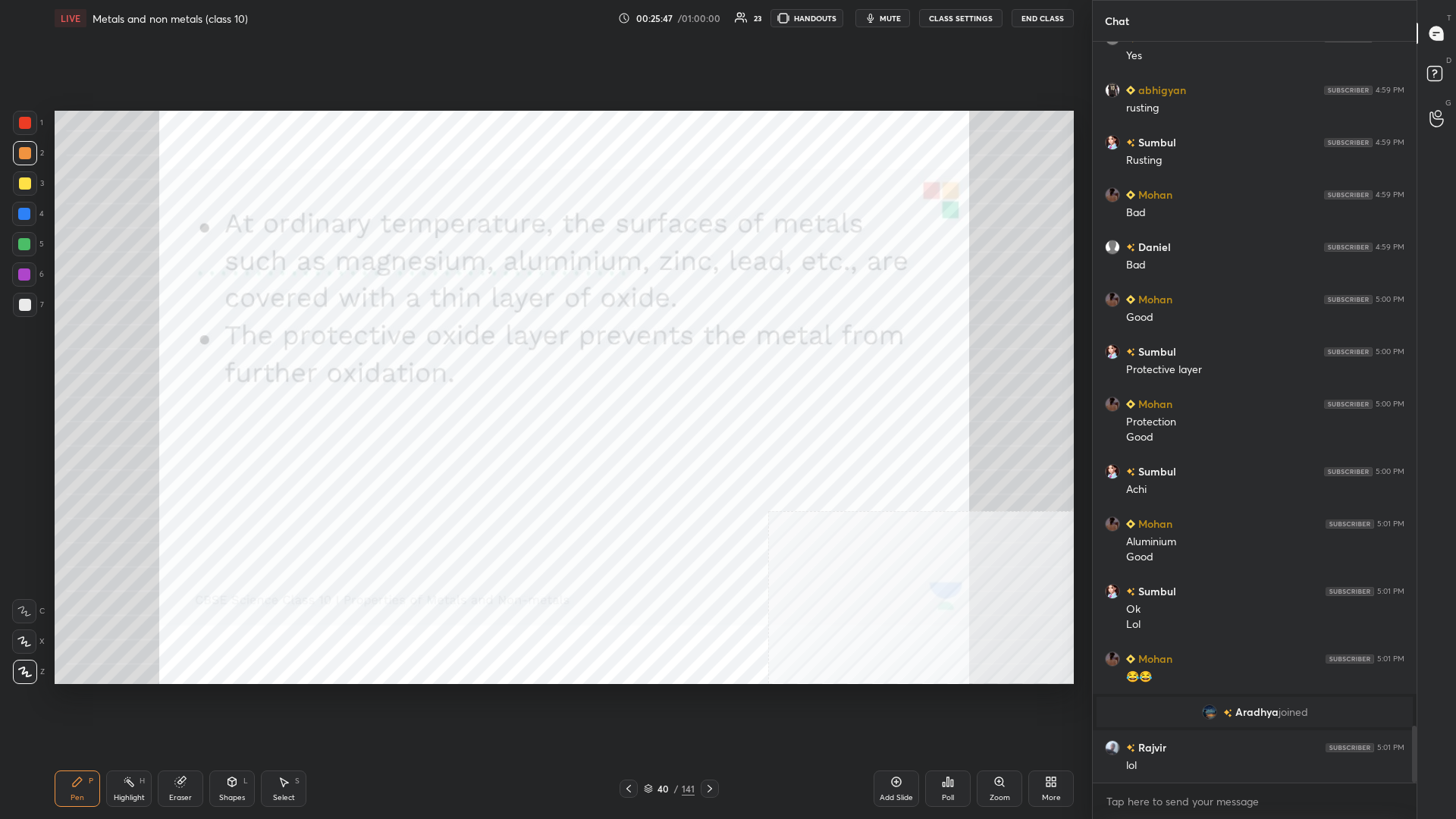 scroll, scrollTop: 8980, scrollLeft: 0, axis: vertical 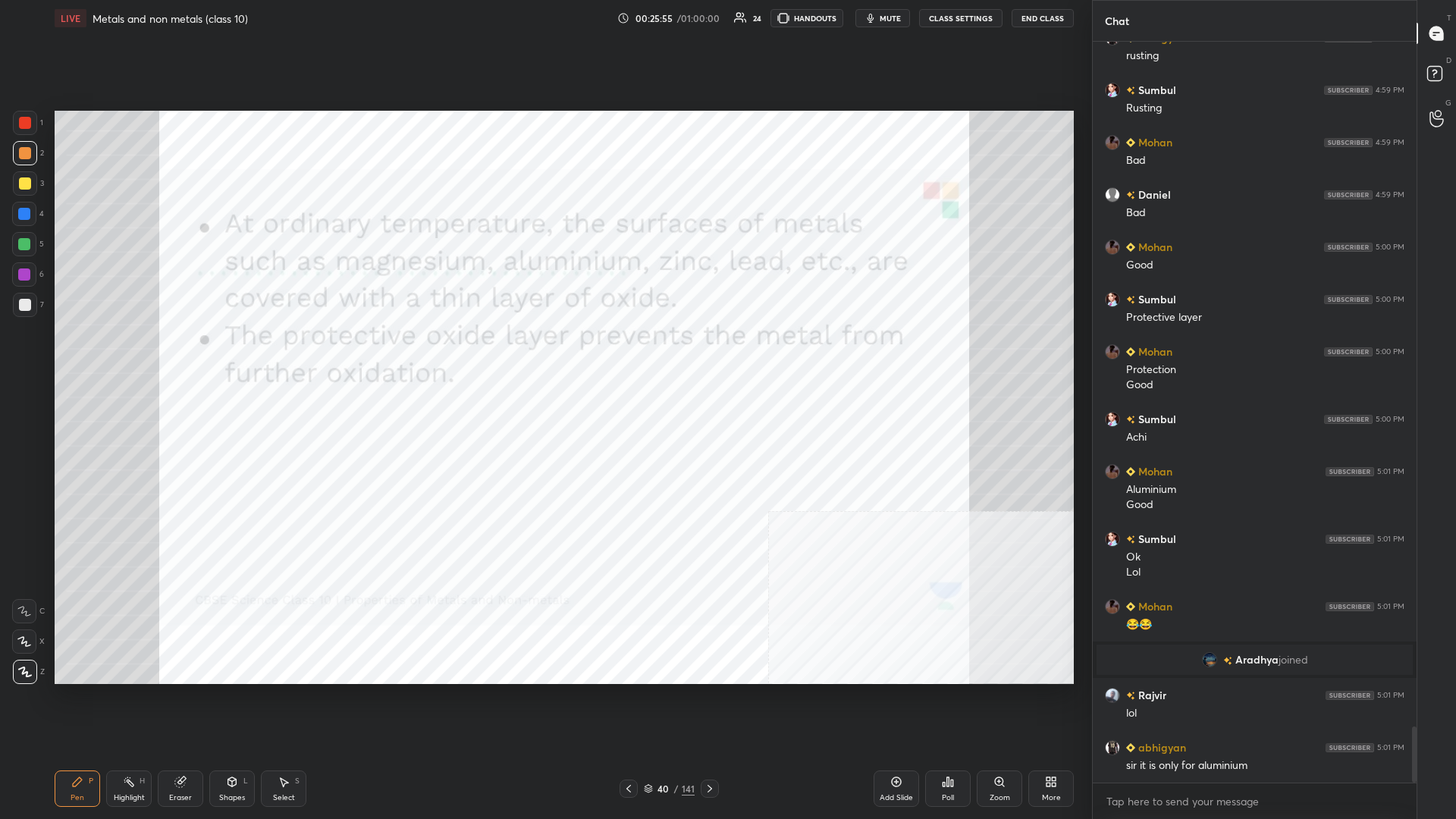 click on "Add Slide" at bounding box center [896, 789] 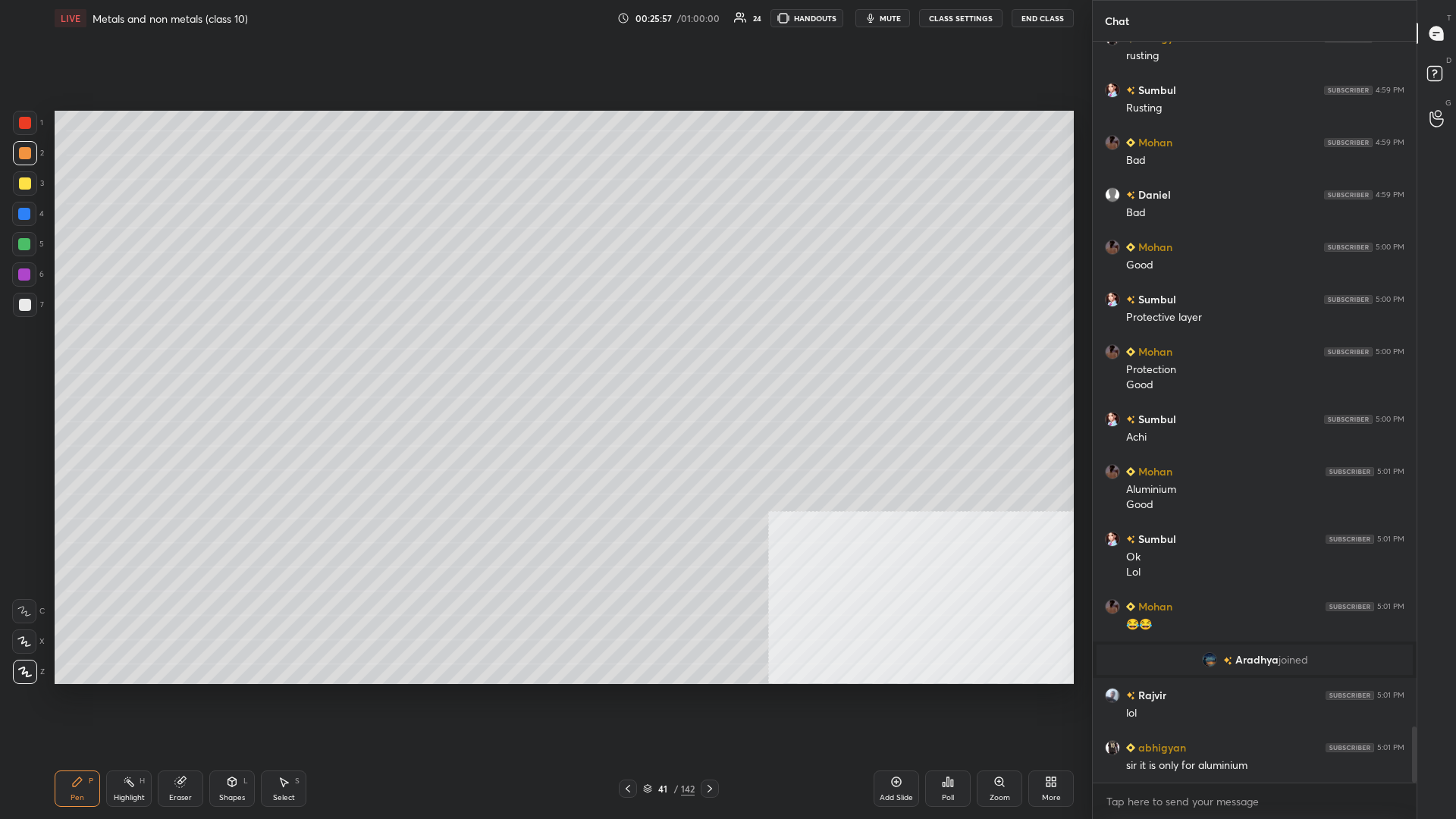 click on "Shapes L" at bounding box center (232, 789) 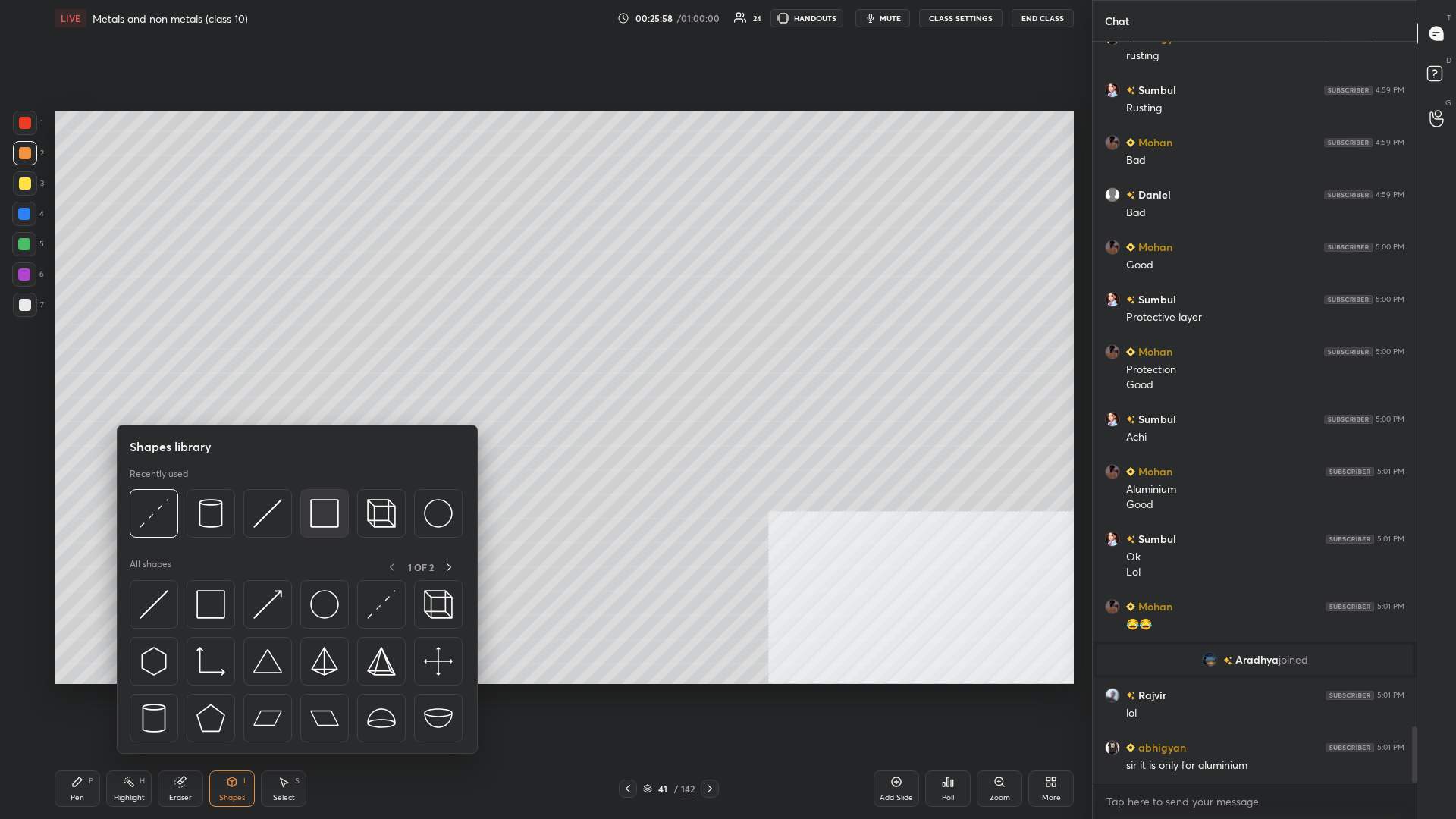 click at bounding box center [325, 513] 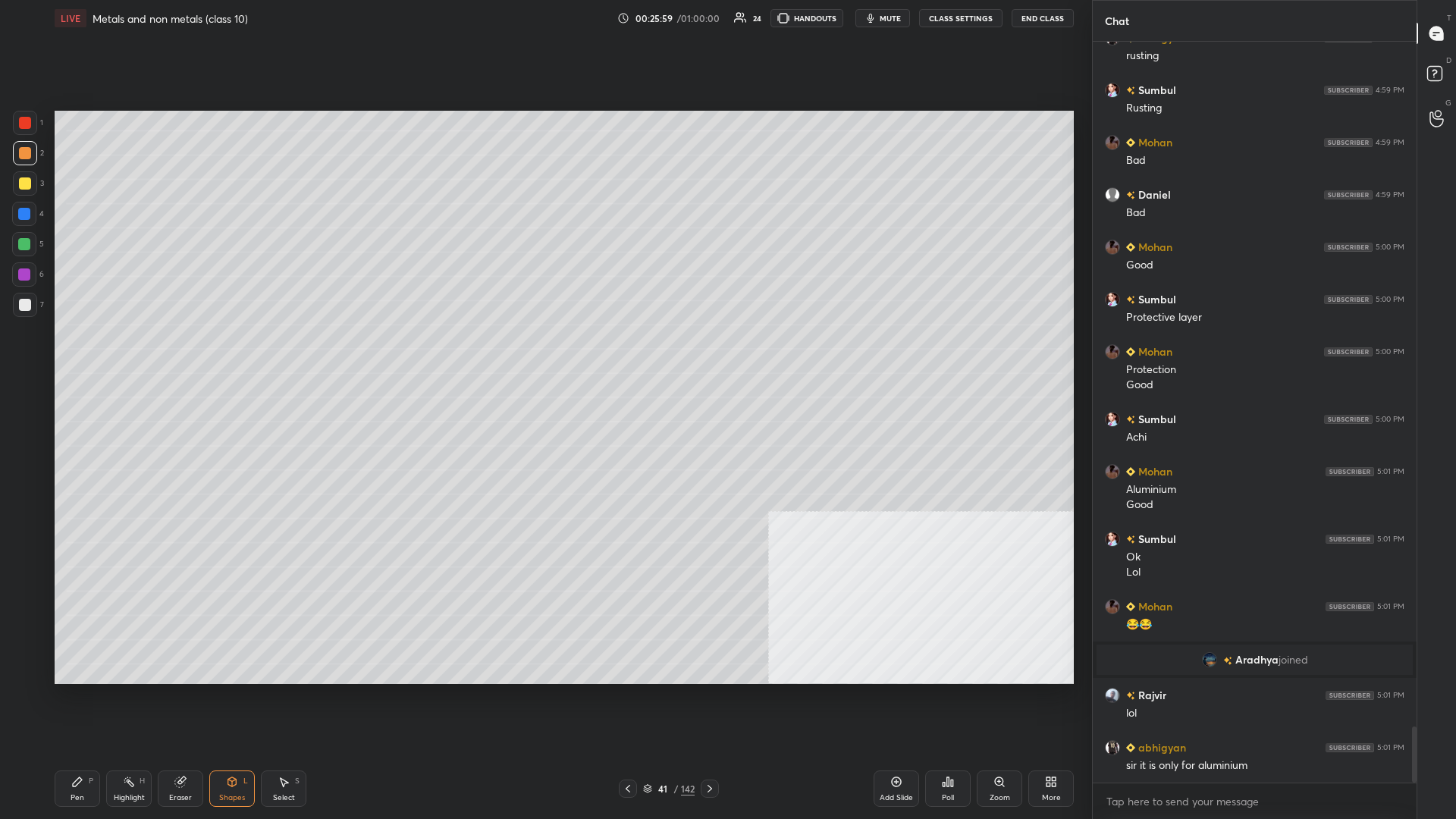 click at bounding box center (25, 305) 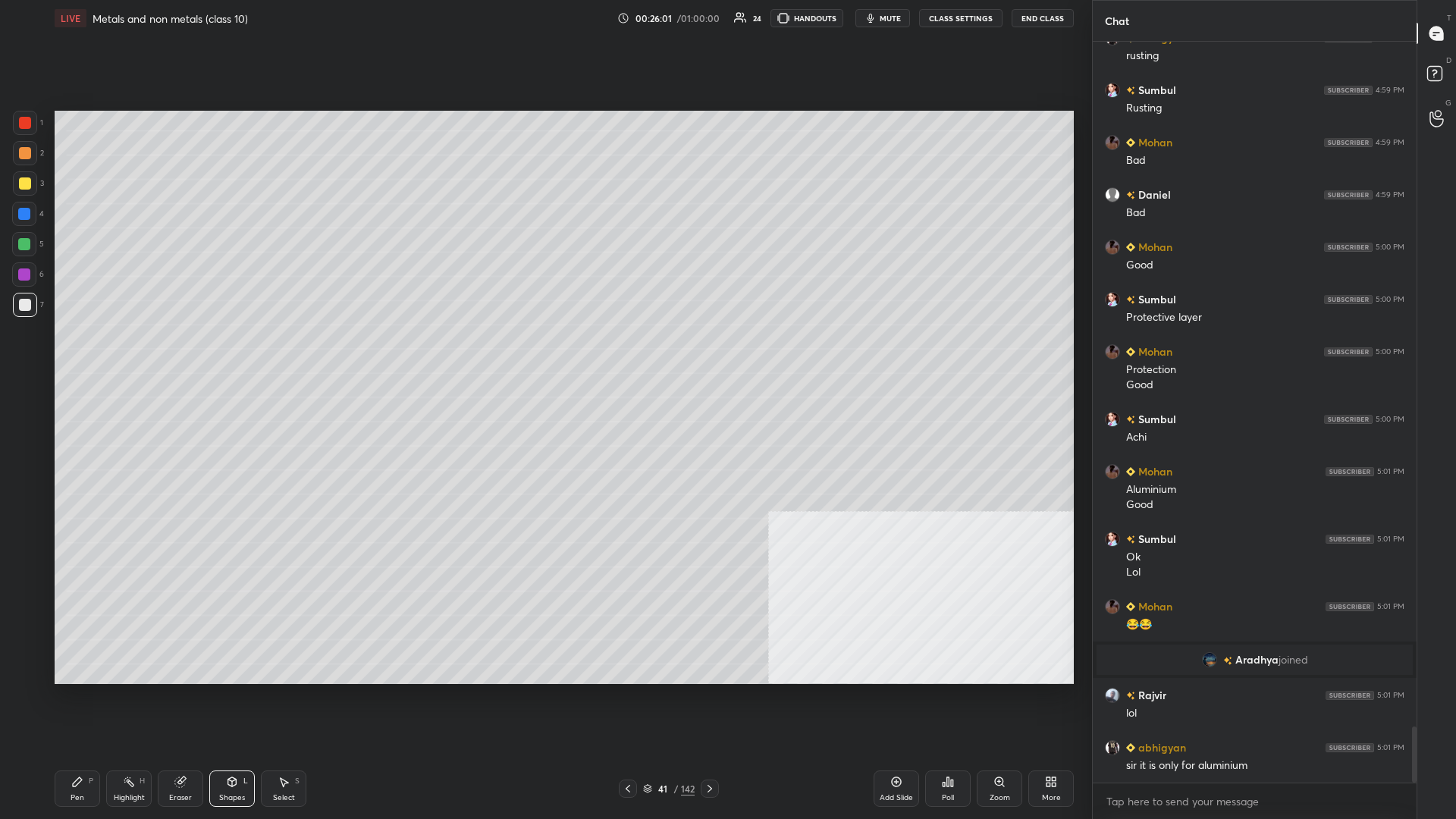 click 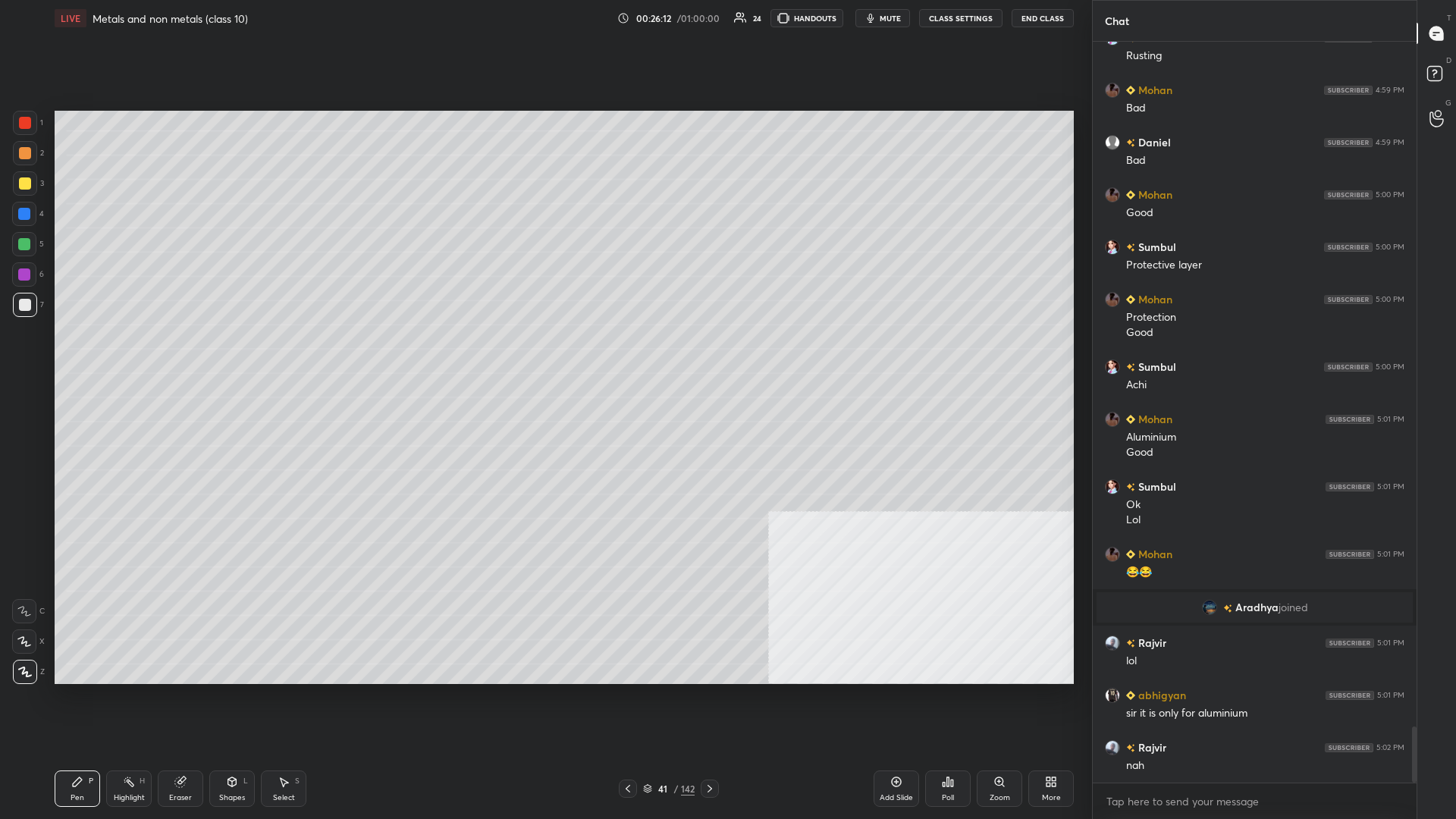scroll, scrollTop: 9085, scrollLeft: 0, axis: vertical 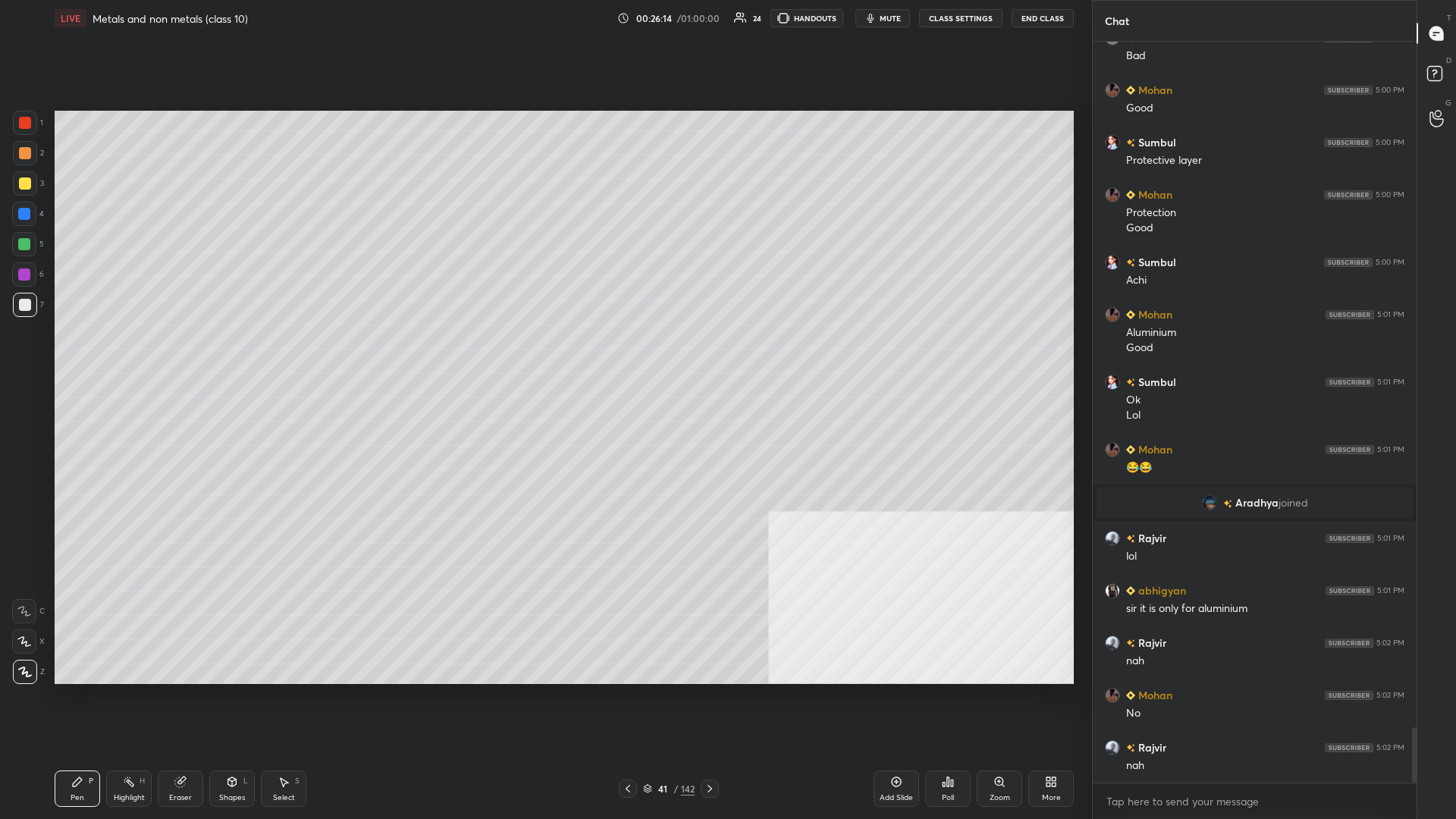click on "1 2 3 4 5 6 7 C X Z C X Z E E Erase all   H H" at bounding box center [24, 397] 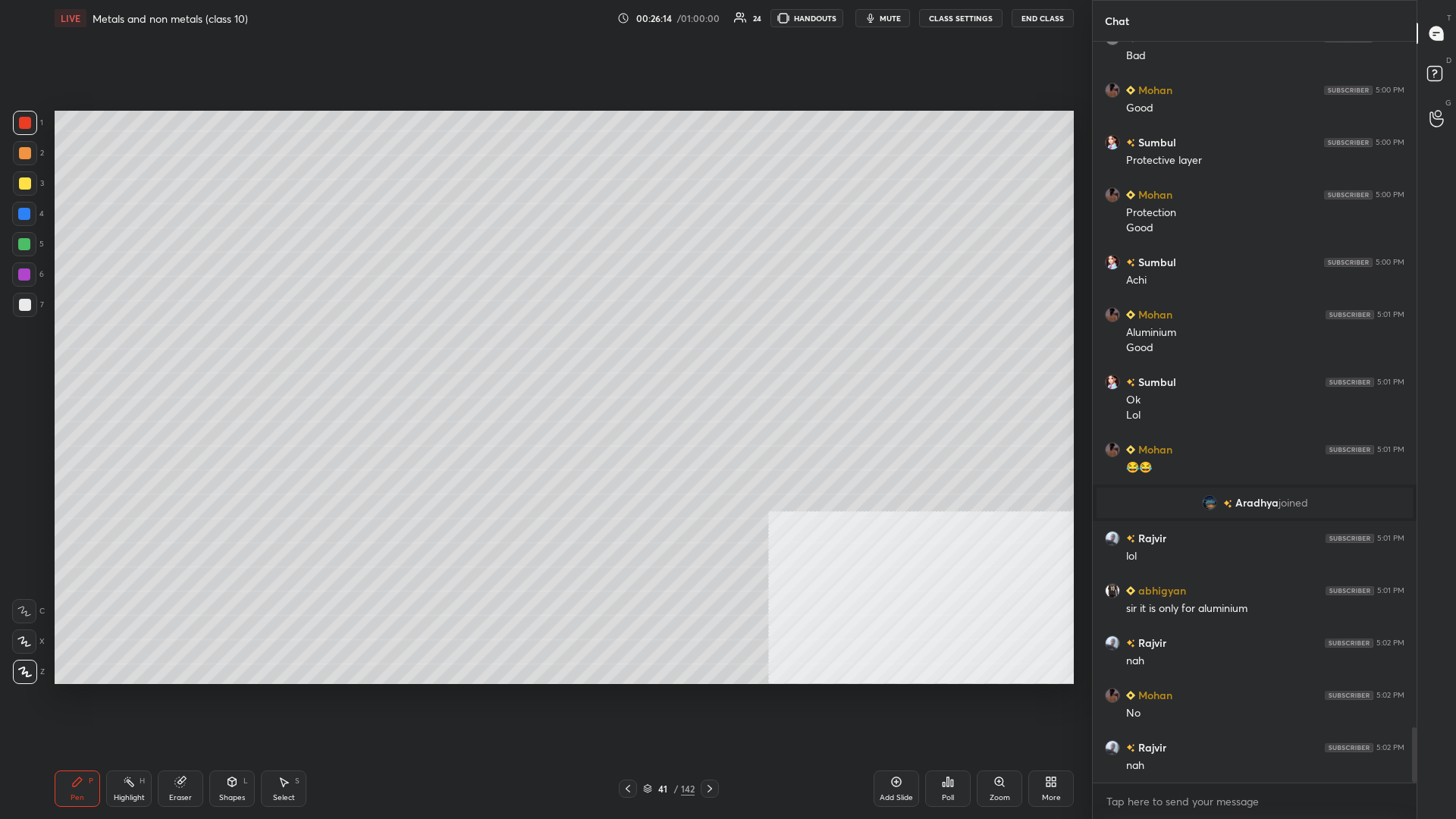 click at bounding box center (25, 123) 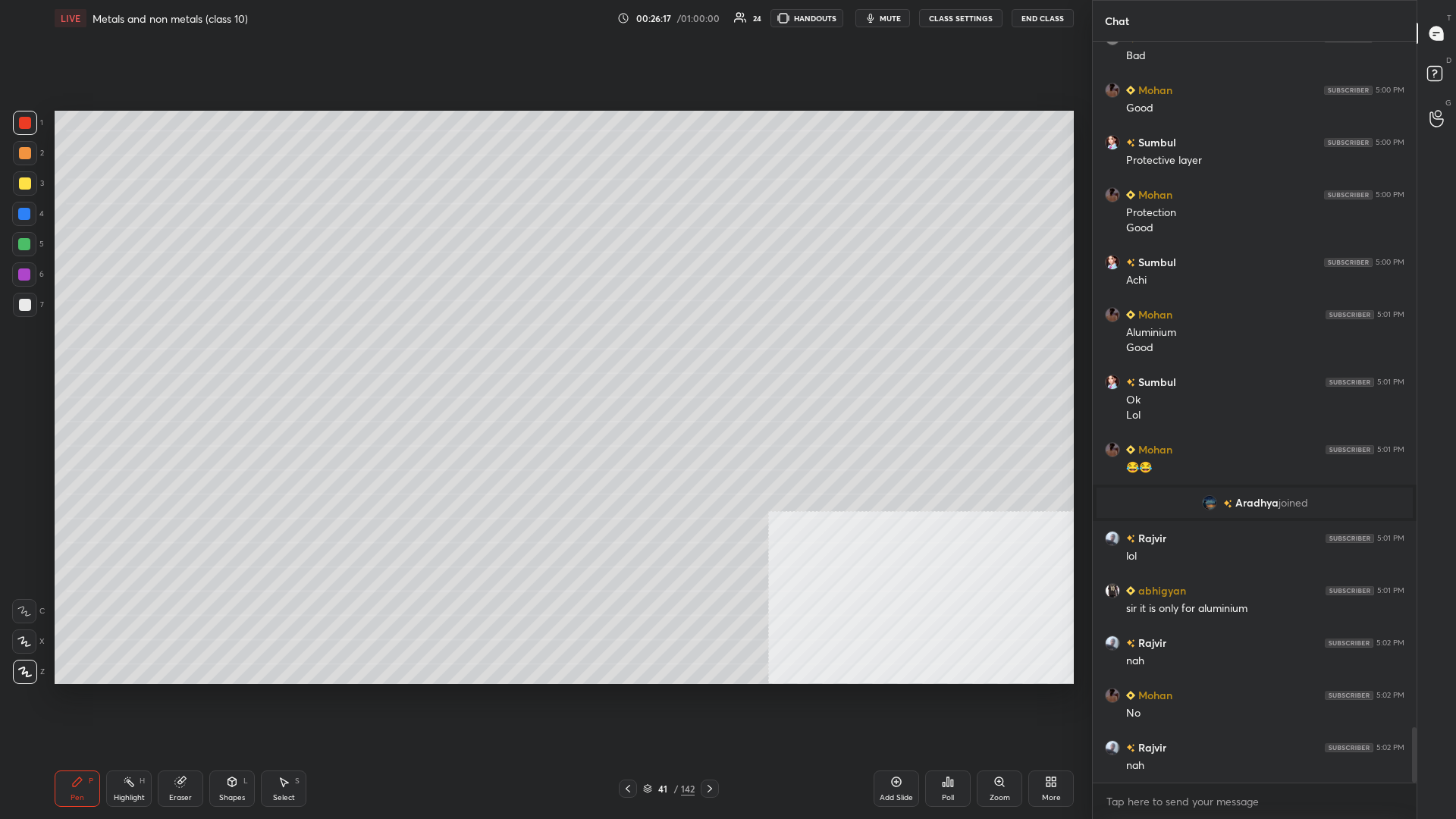 scroll, scrollTop: 9152, scrollLeft: 0, axis: vertical 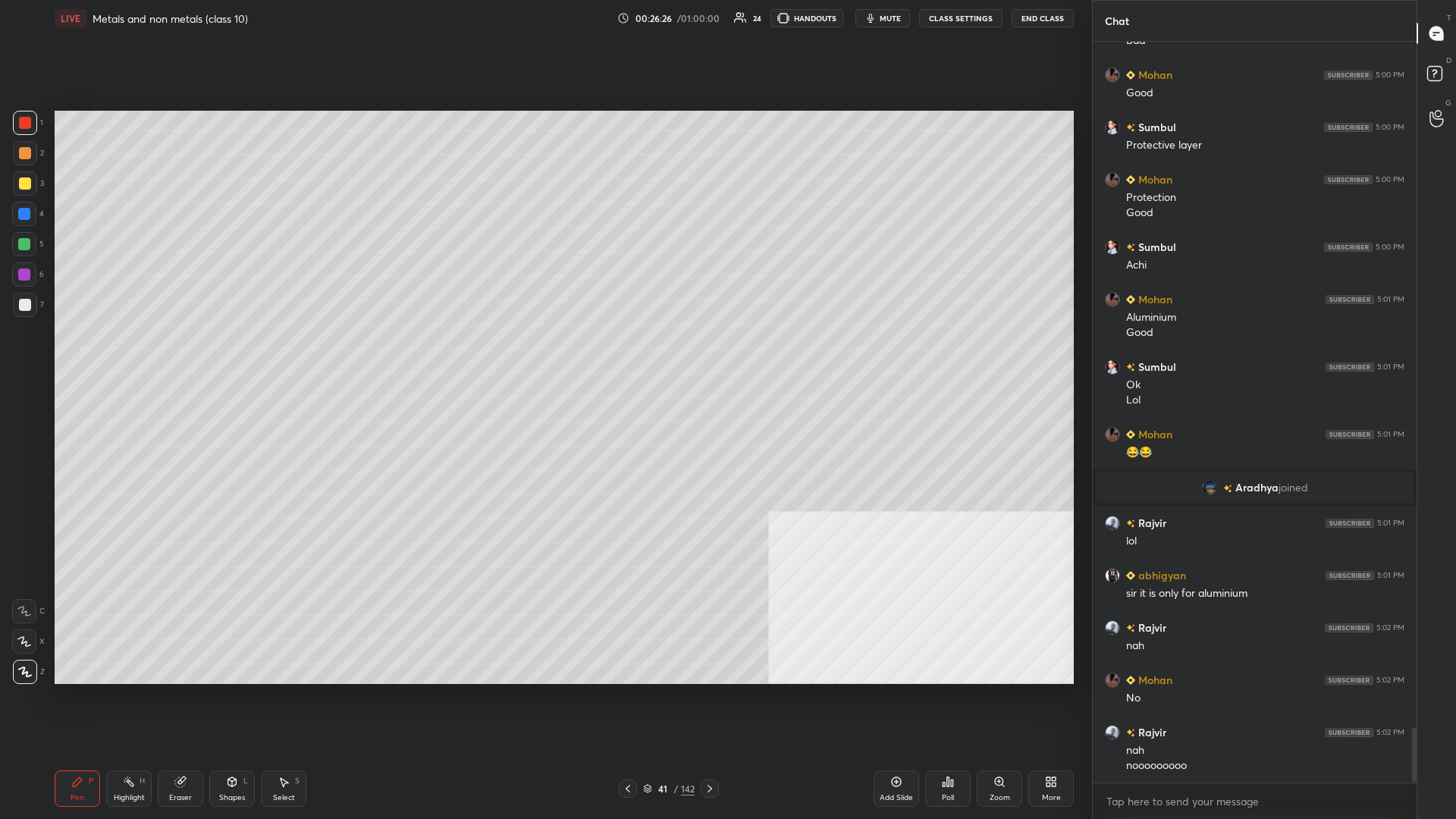 click on "Shapes L" at bounding box center [232, 789] 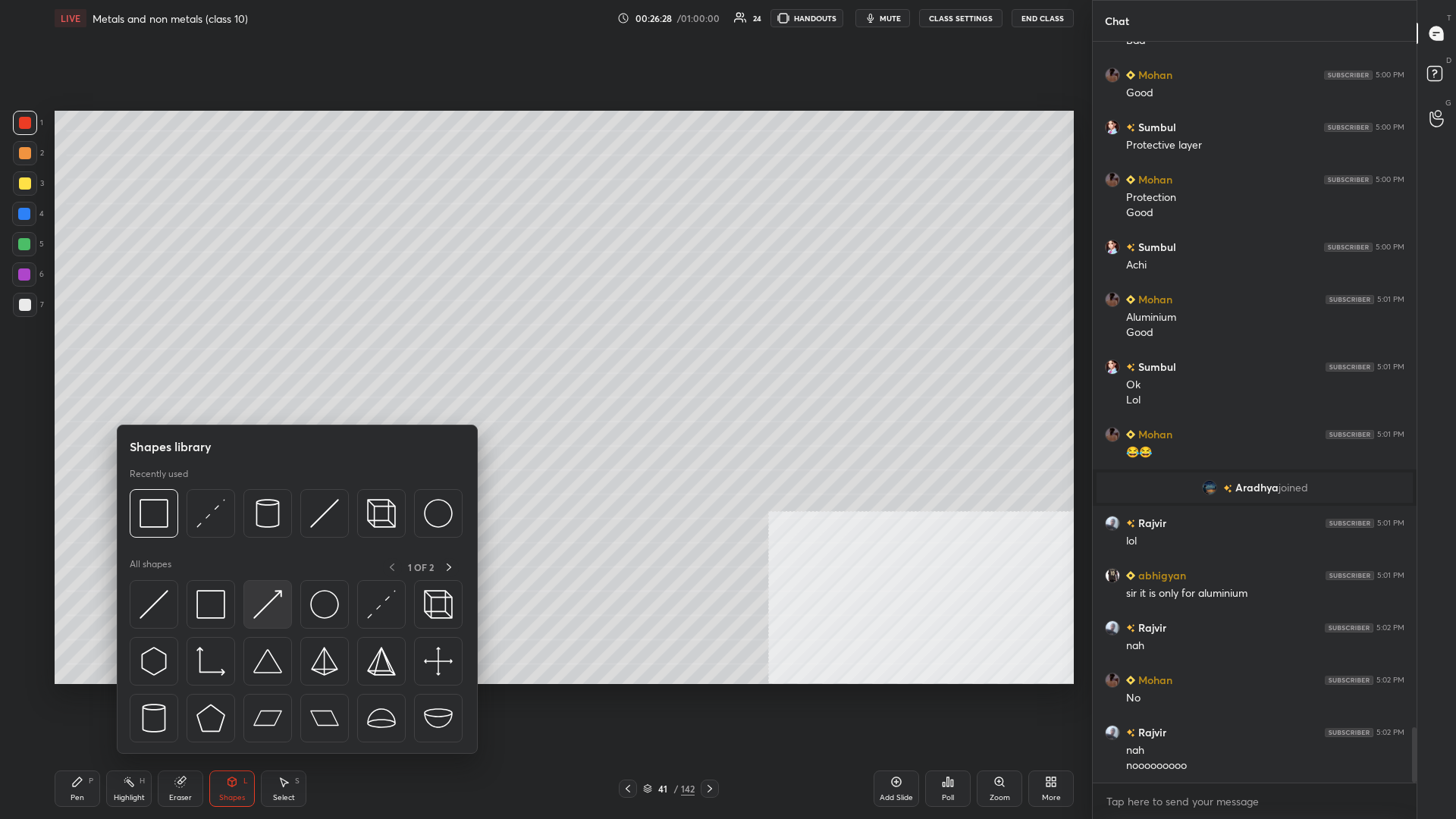 click at bounding box center [297, 665] 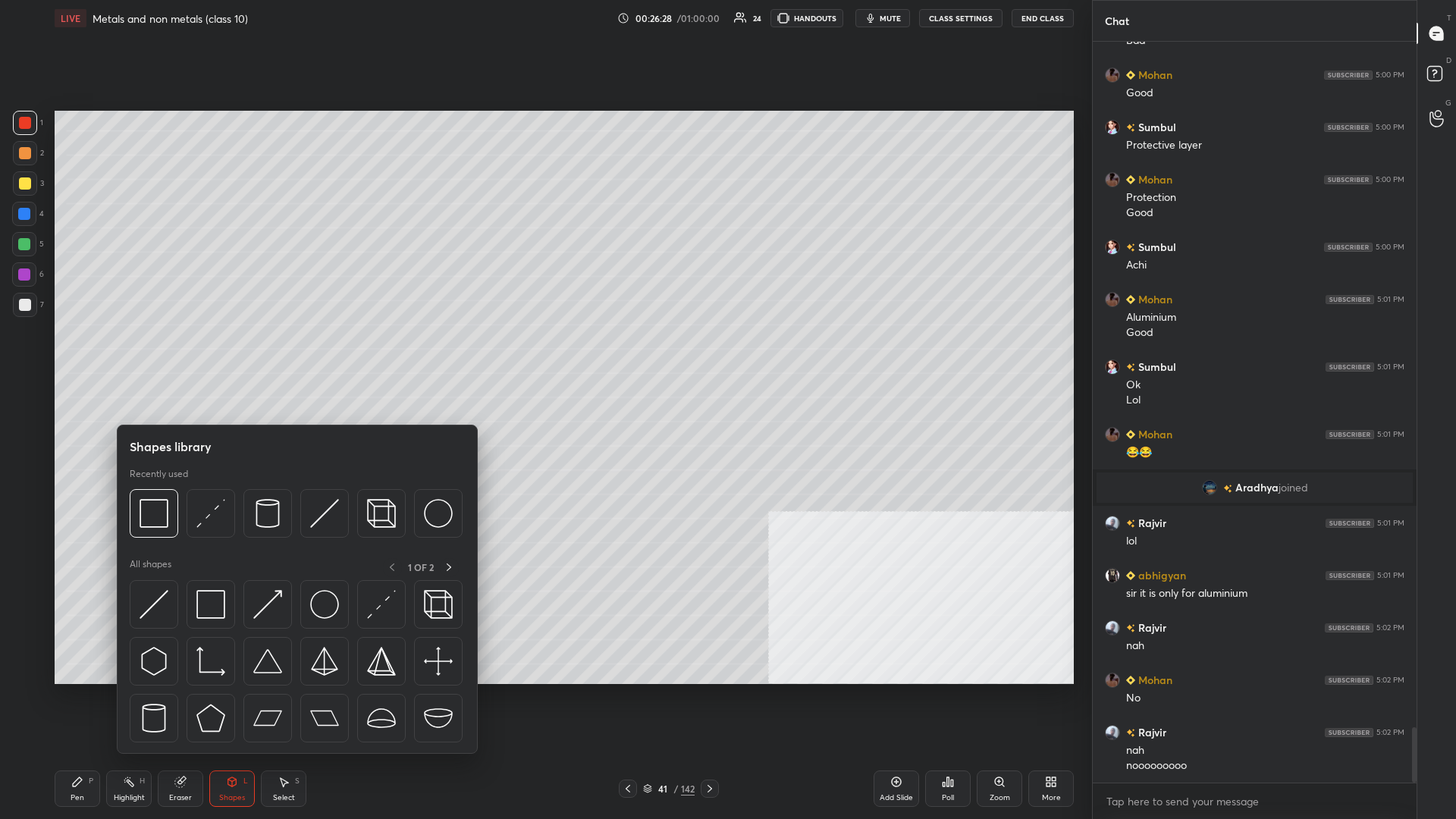 scroll, scrollTop: 9167, scrollLeft: 0, axis: vertical 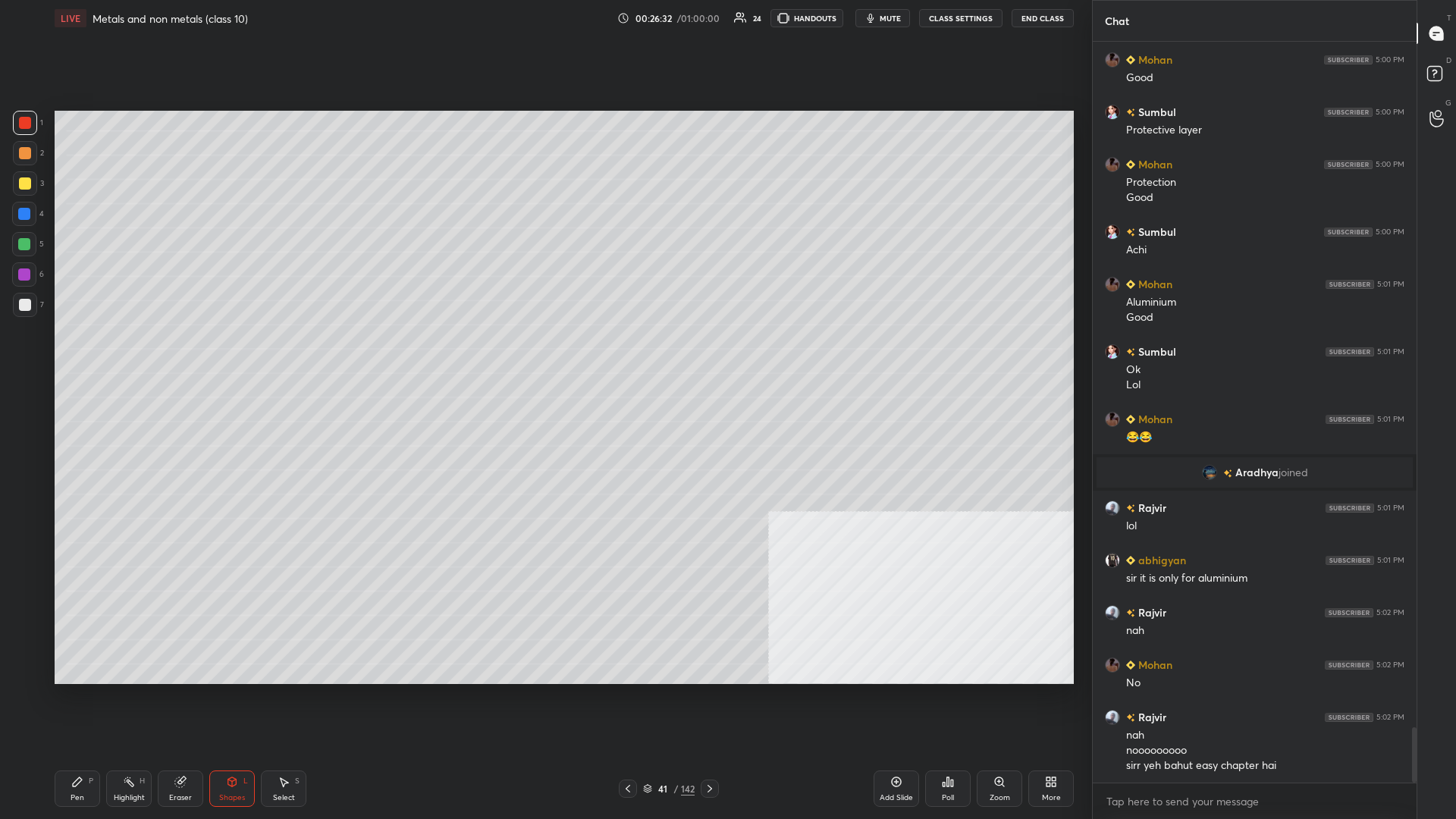 click on "Shapes" at bounding box center (232, 798) 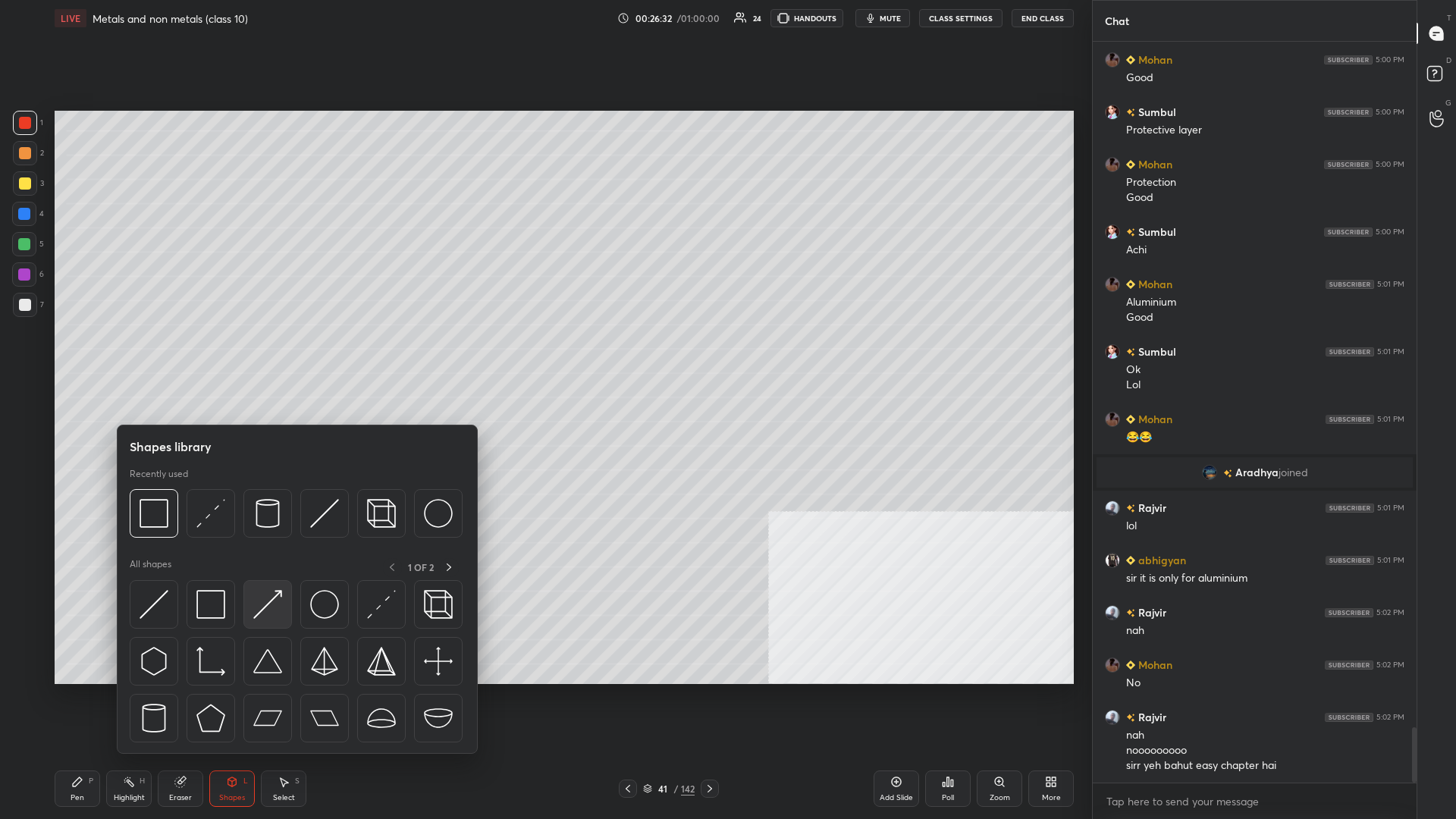 click at bounding box center [268, 604] 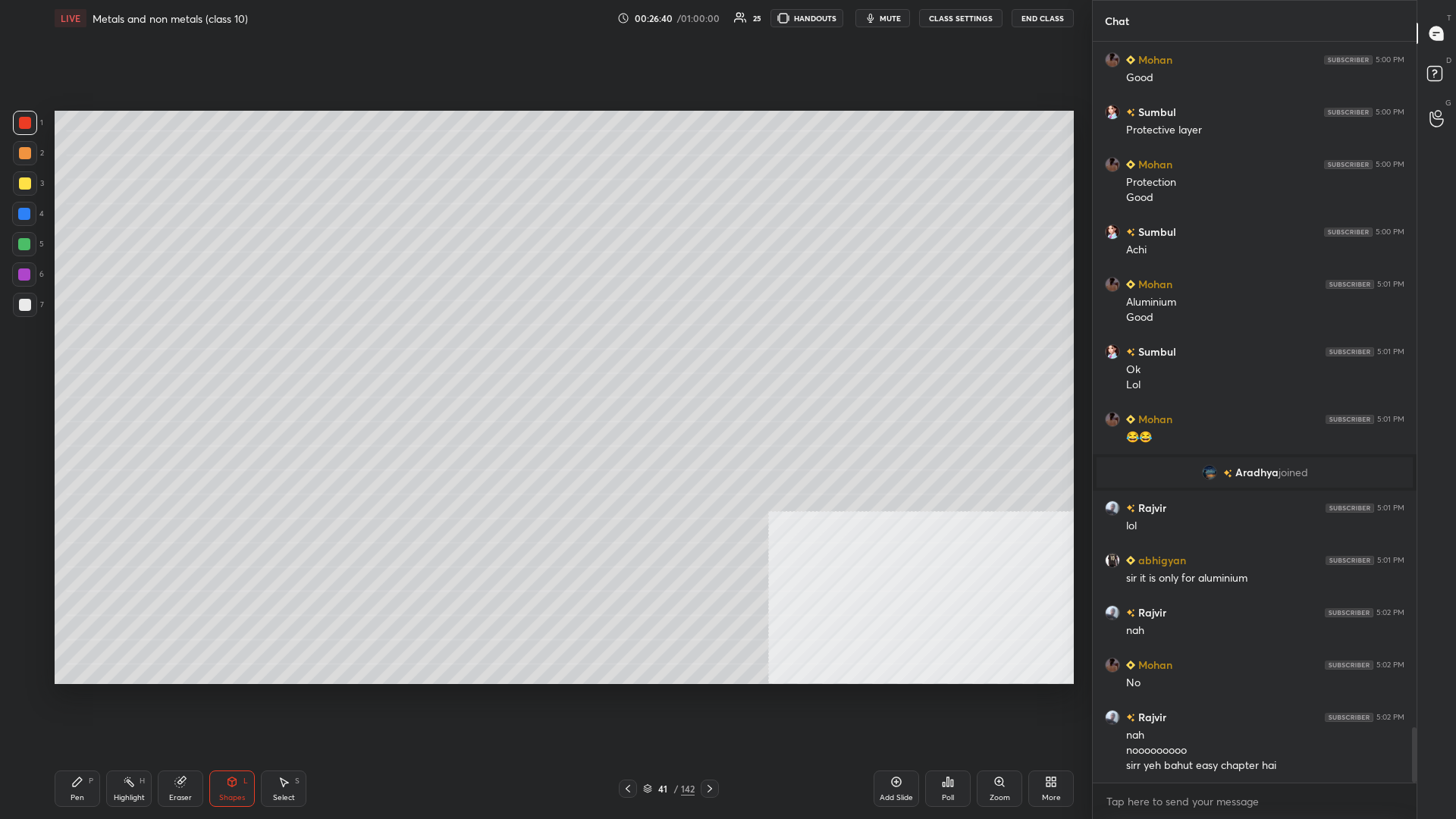 click on "Pen P" at bounding box center [77, 789] 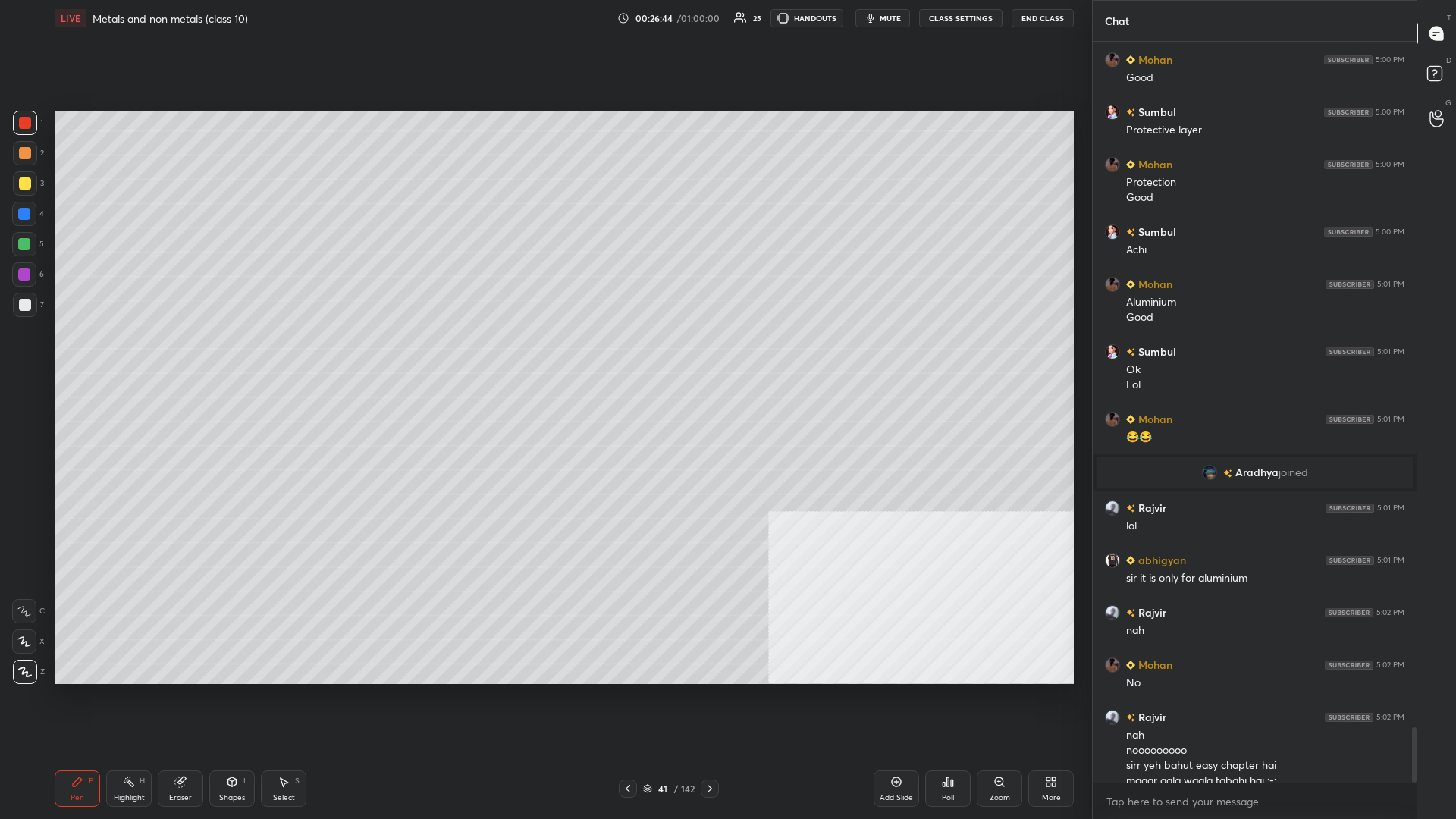 scroll, scrollTop: 9183, scrollLeft: 0, axis: vertical 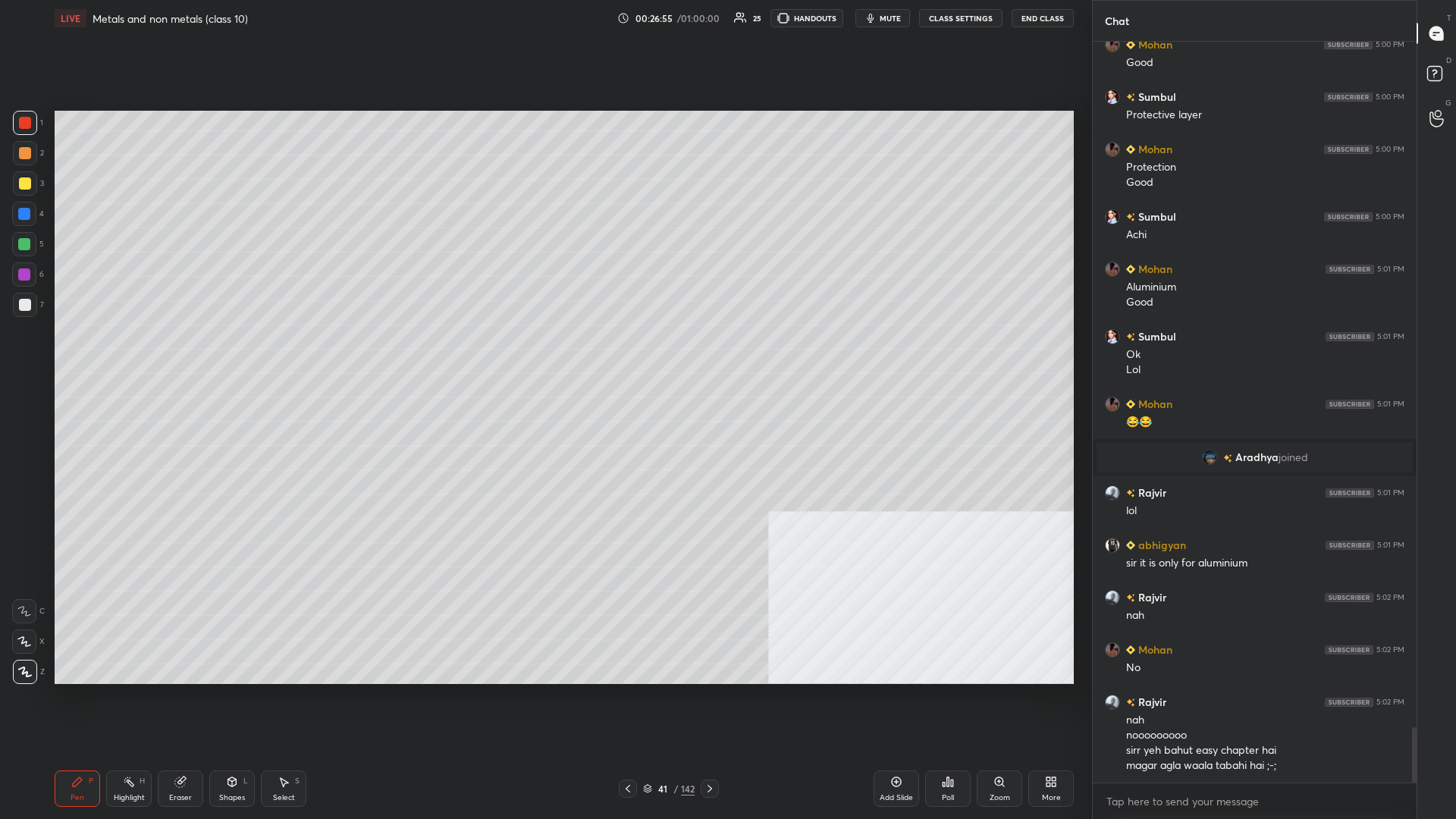 click at bounding box center [25, 153] 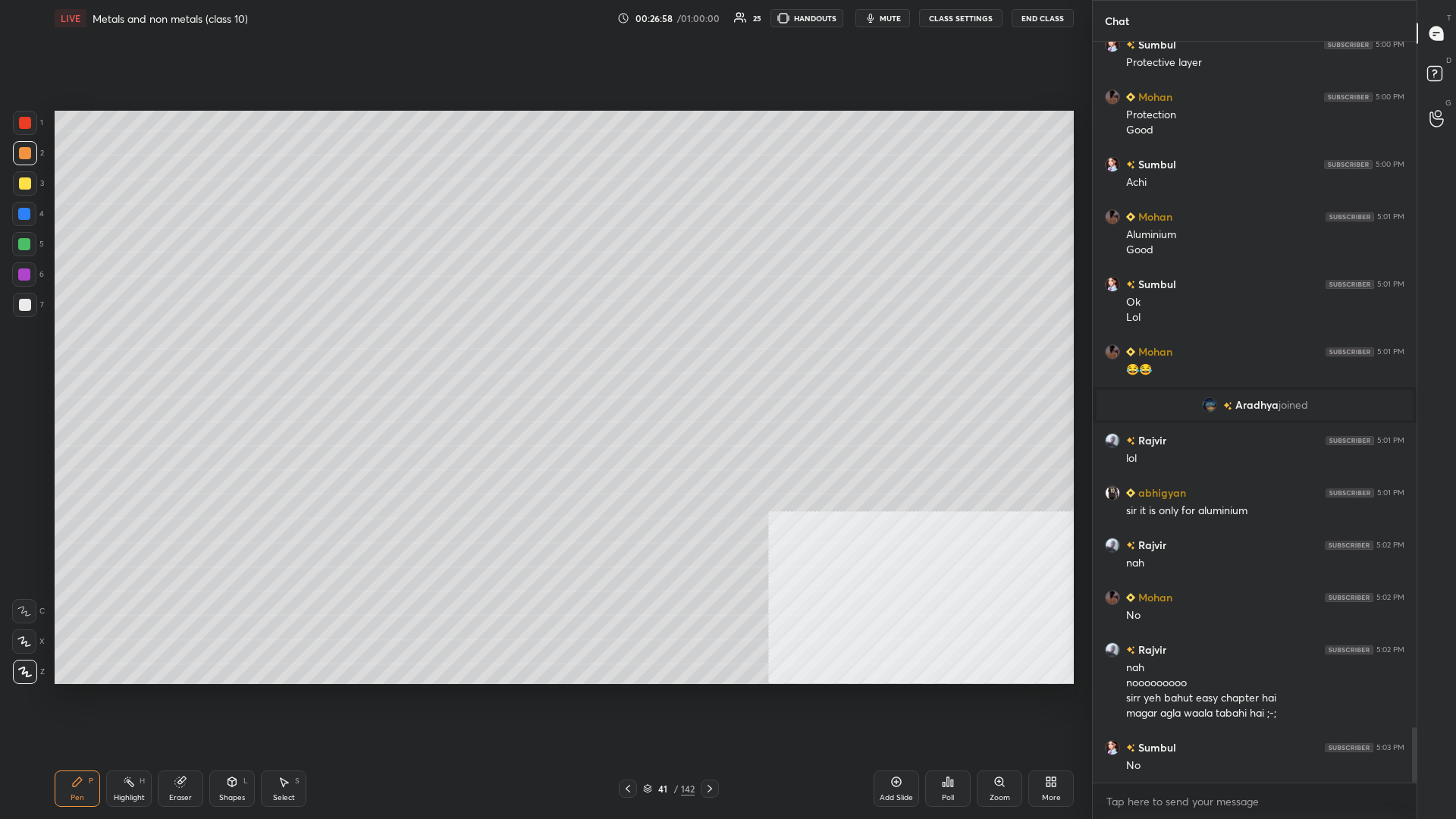 scroll, scrollTop: 9287, scrollLeft: 0, axis: vertical 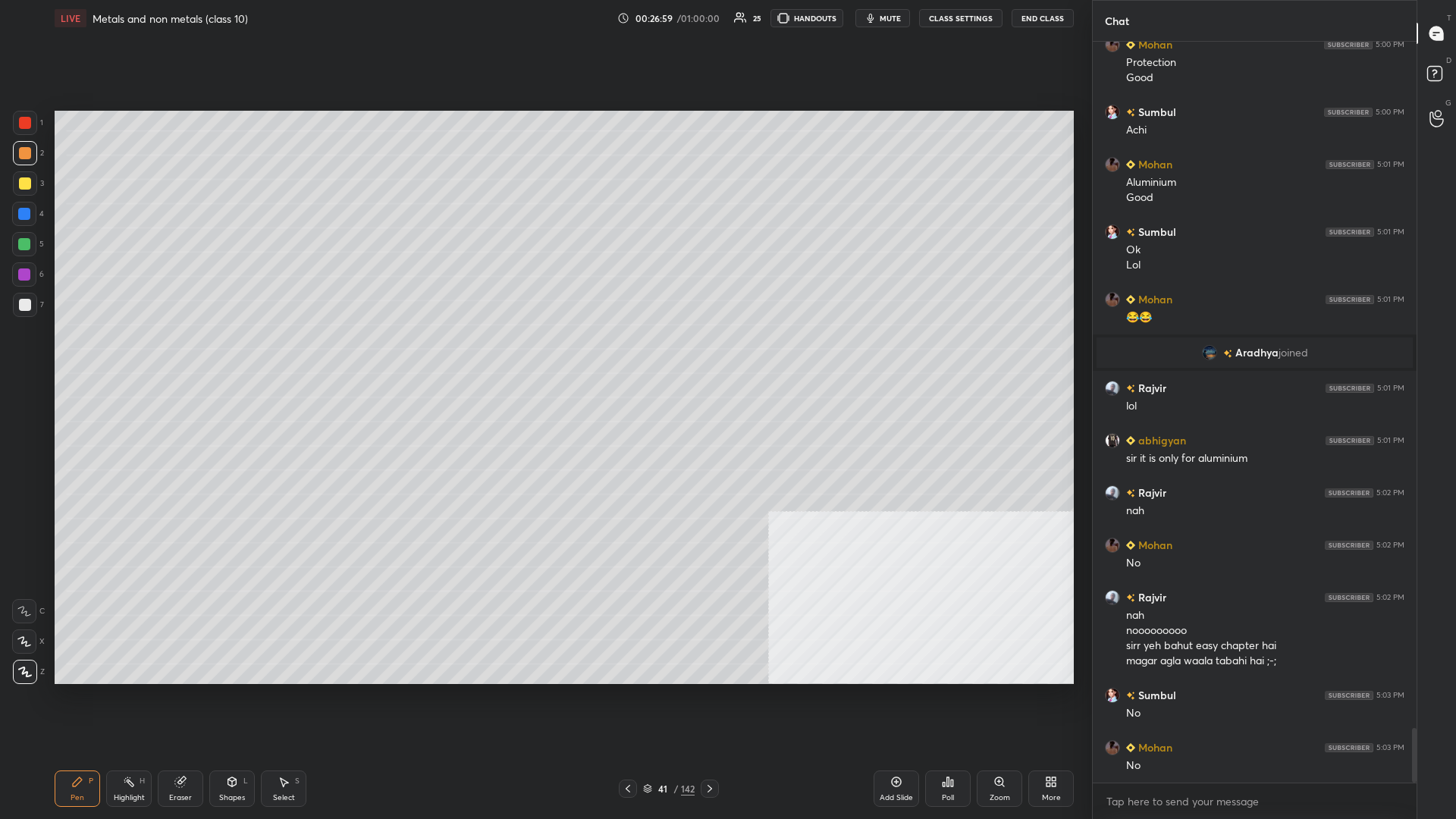 click at bounding box center [25, 123] 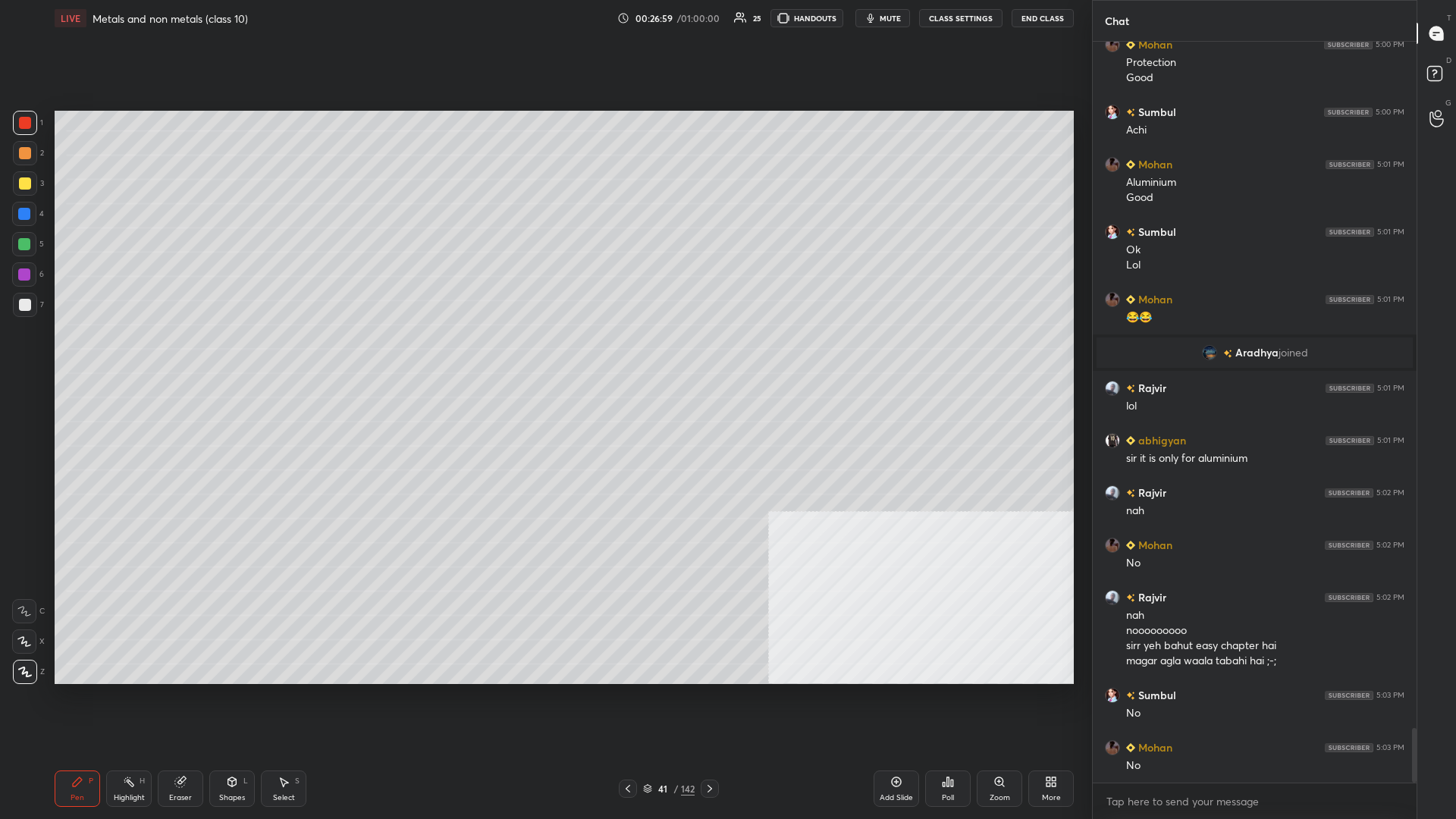 click at bounding box center [25, 184] 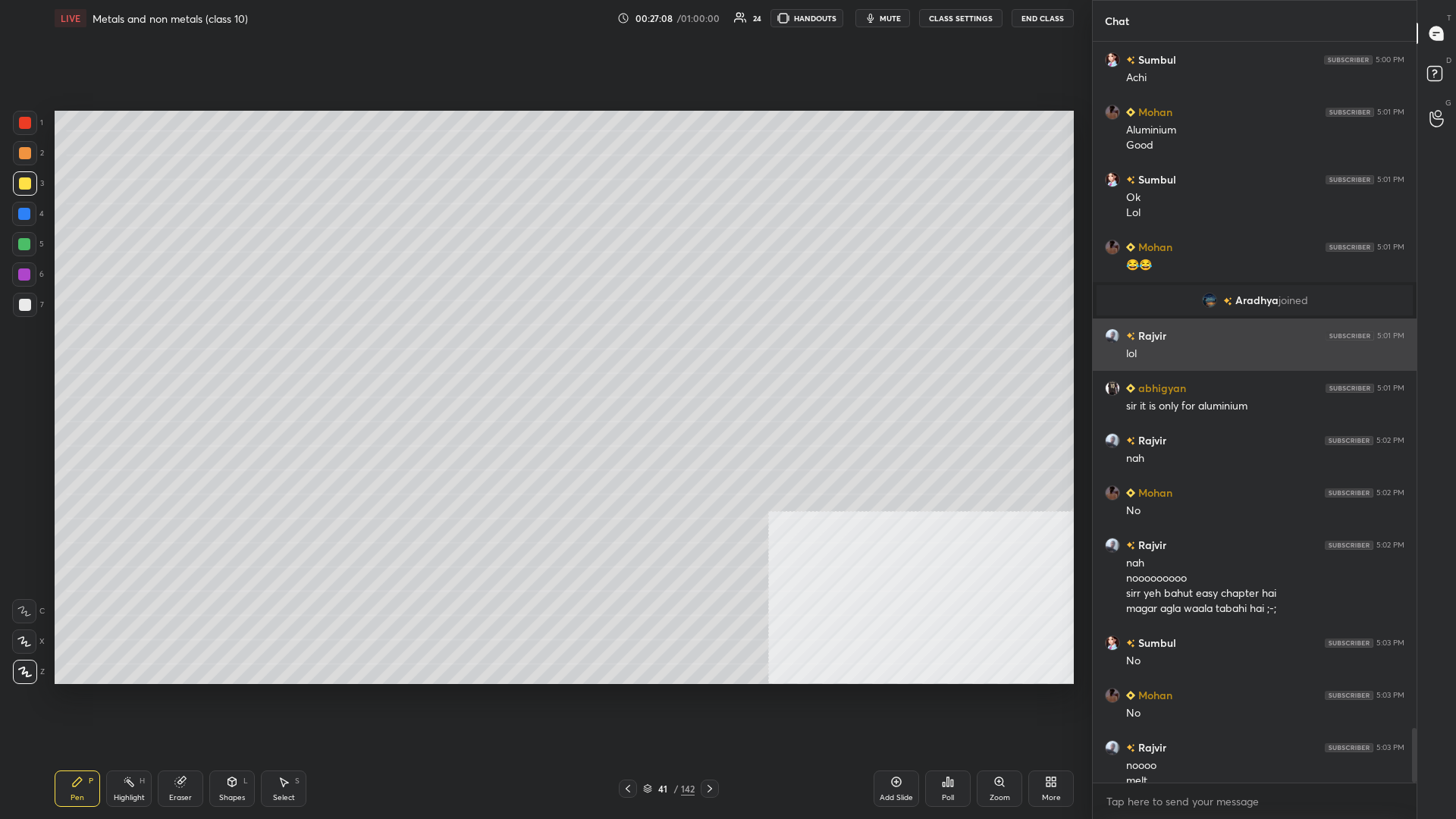 scroll, scrollTop: 9355, scrollLeft: 0, axis: vertical 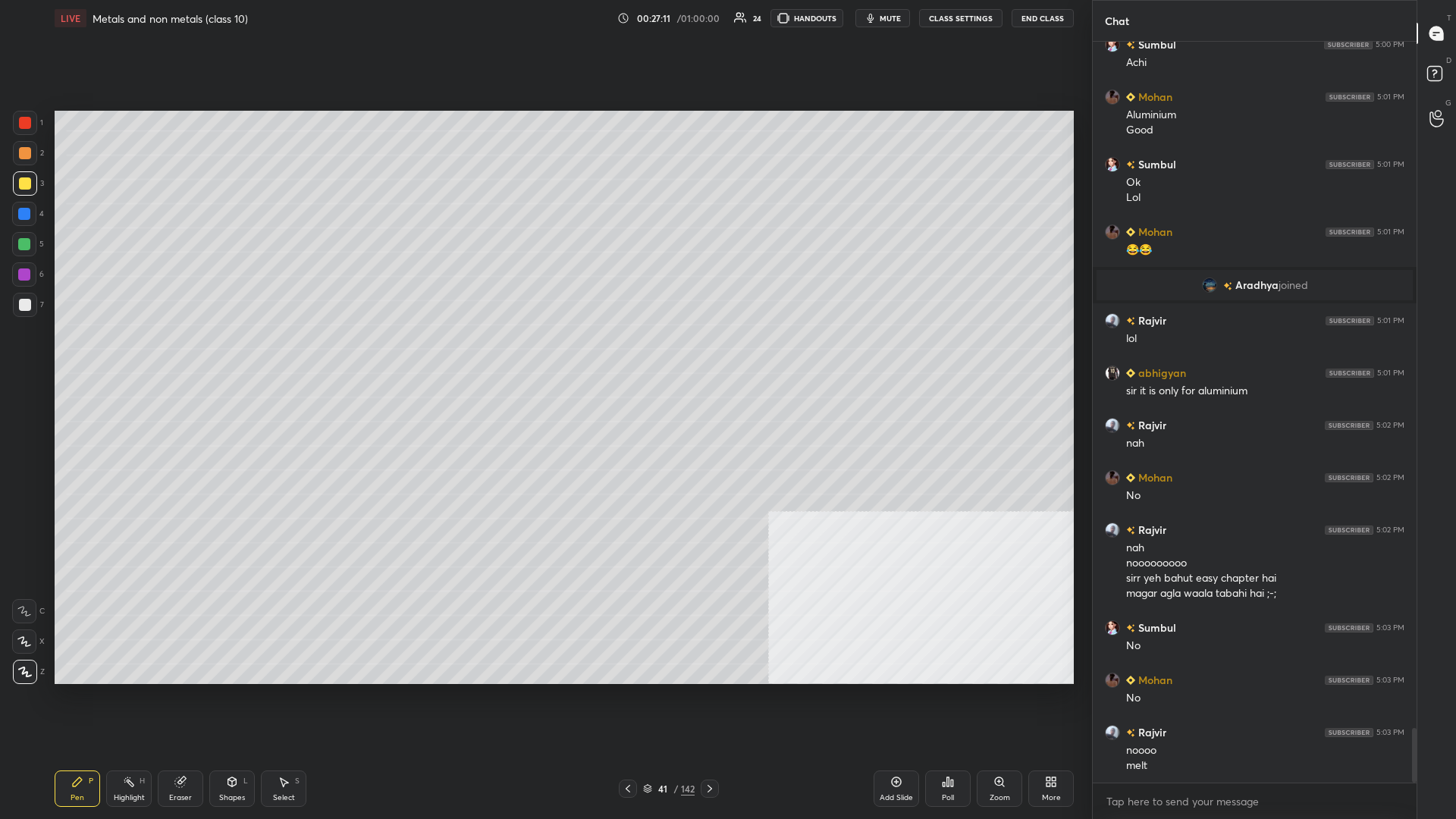 click at bounding box center (25, 153) 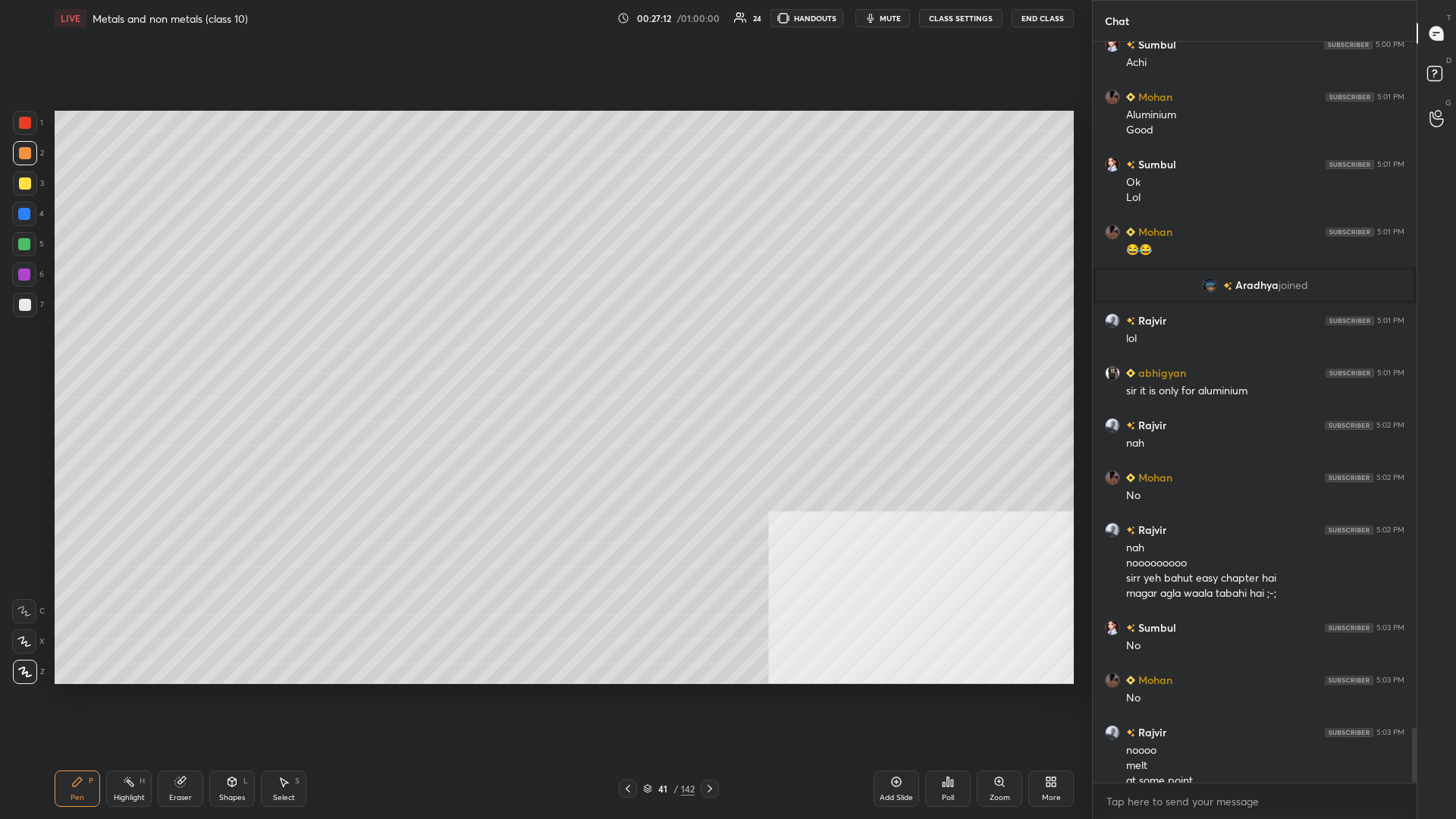 scroll, scrollTop: 9370, scrollLeft: 0, axis: vertical 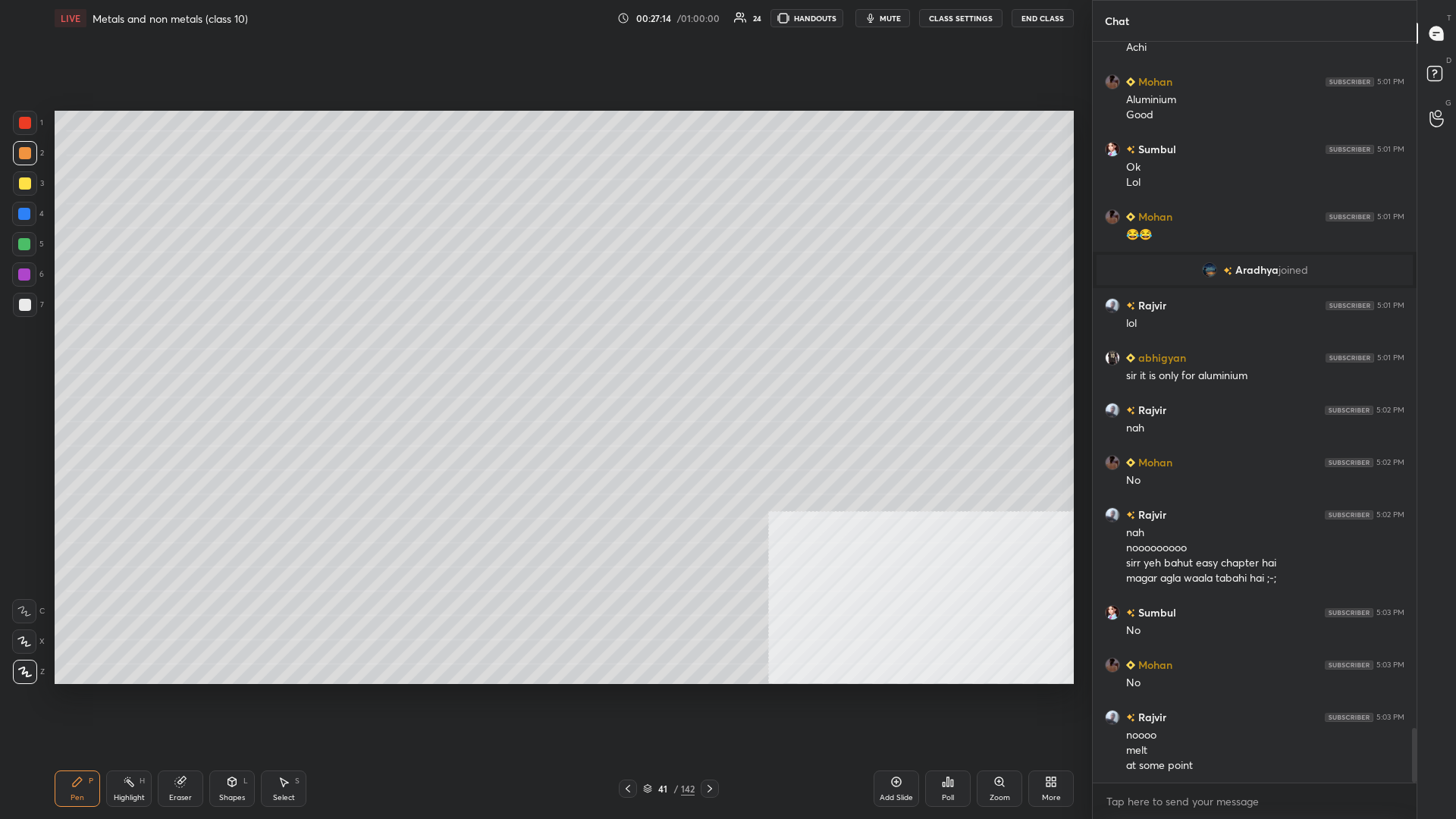 click at bounding box center [25, 184] 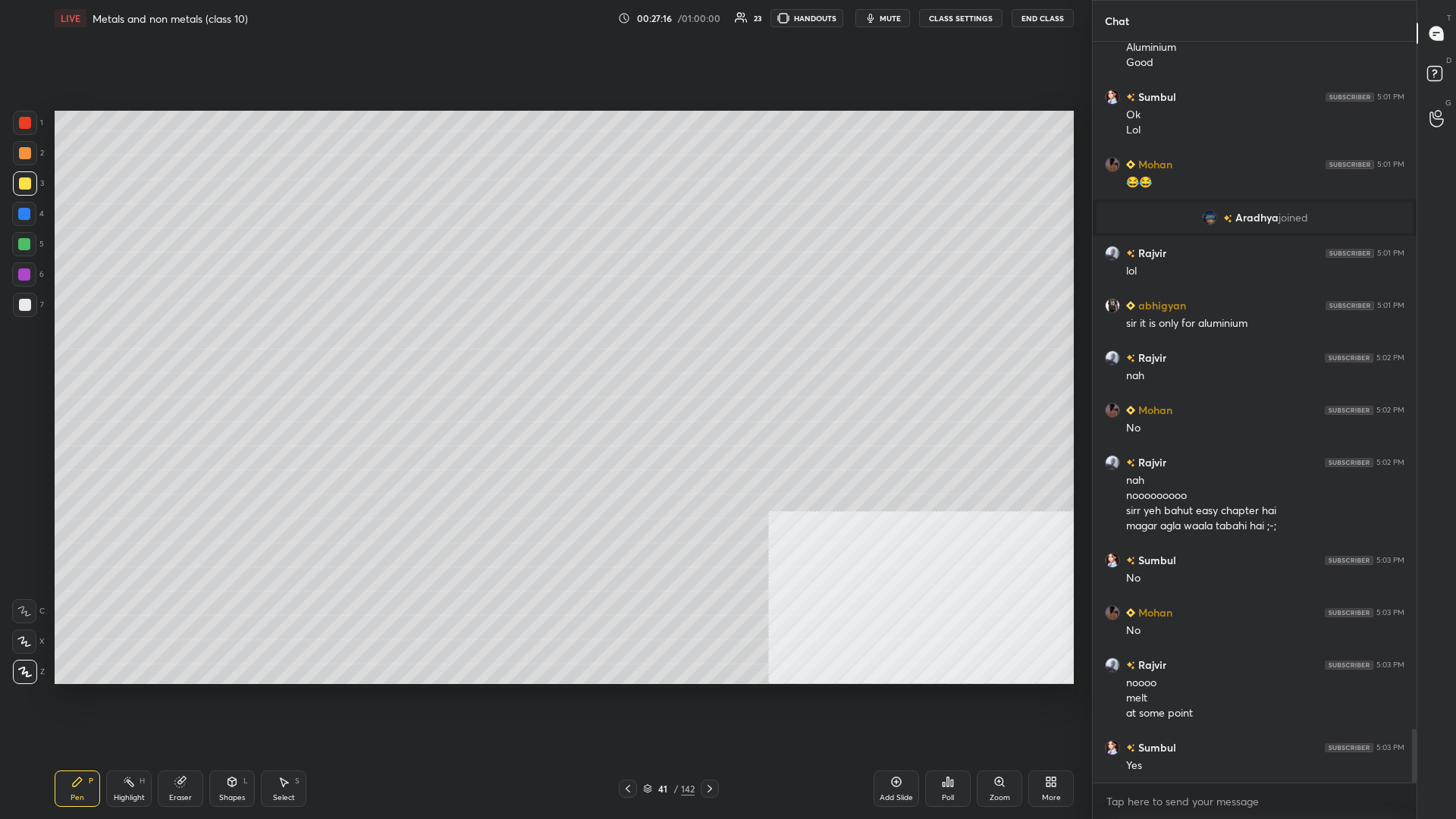 scroll, scrollTop: 9475, scrollLeft: 0, axis: vertical 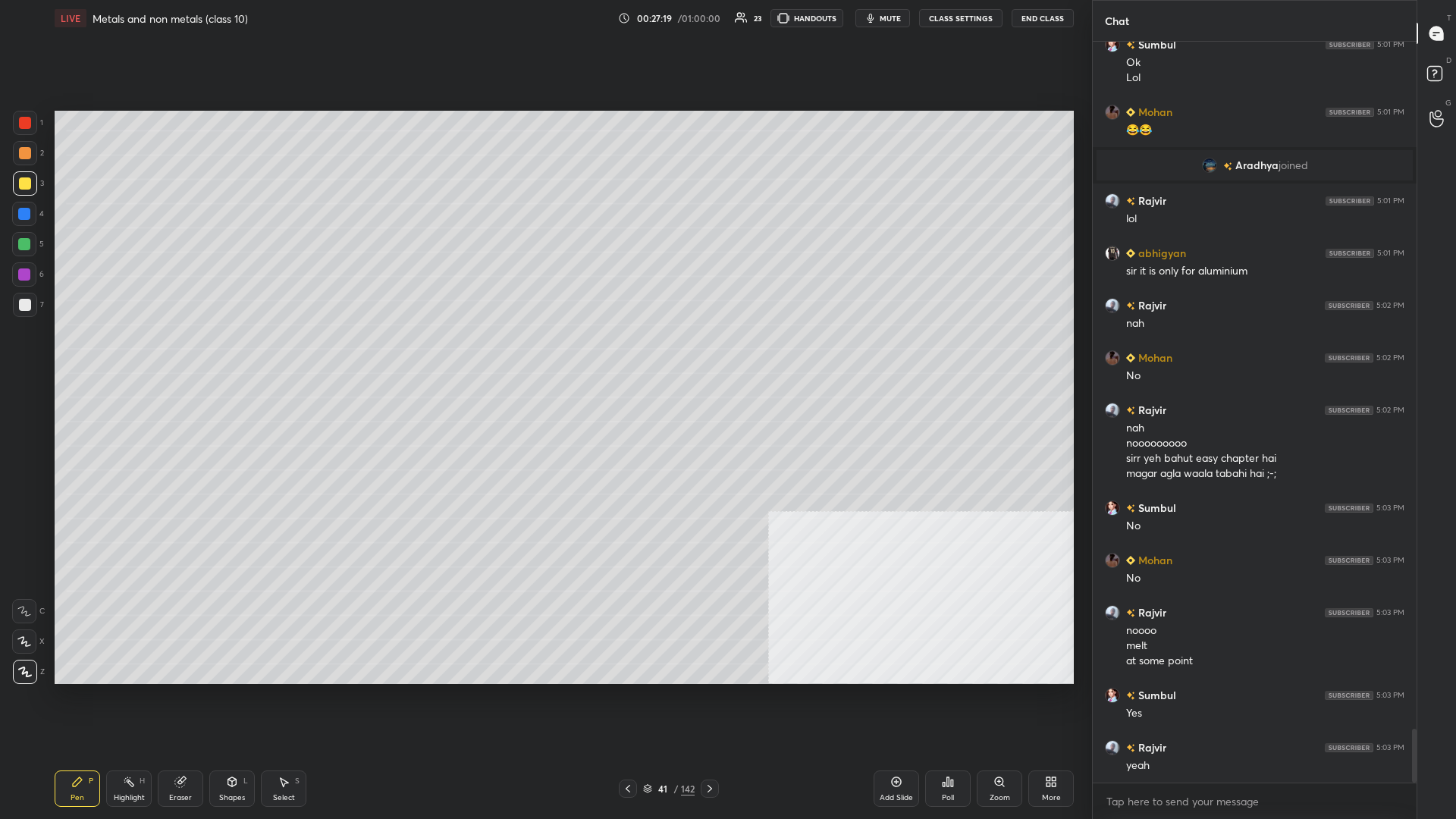 click at bounding box center (25, 305) 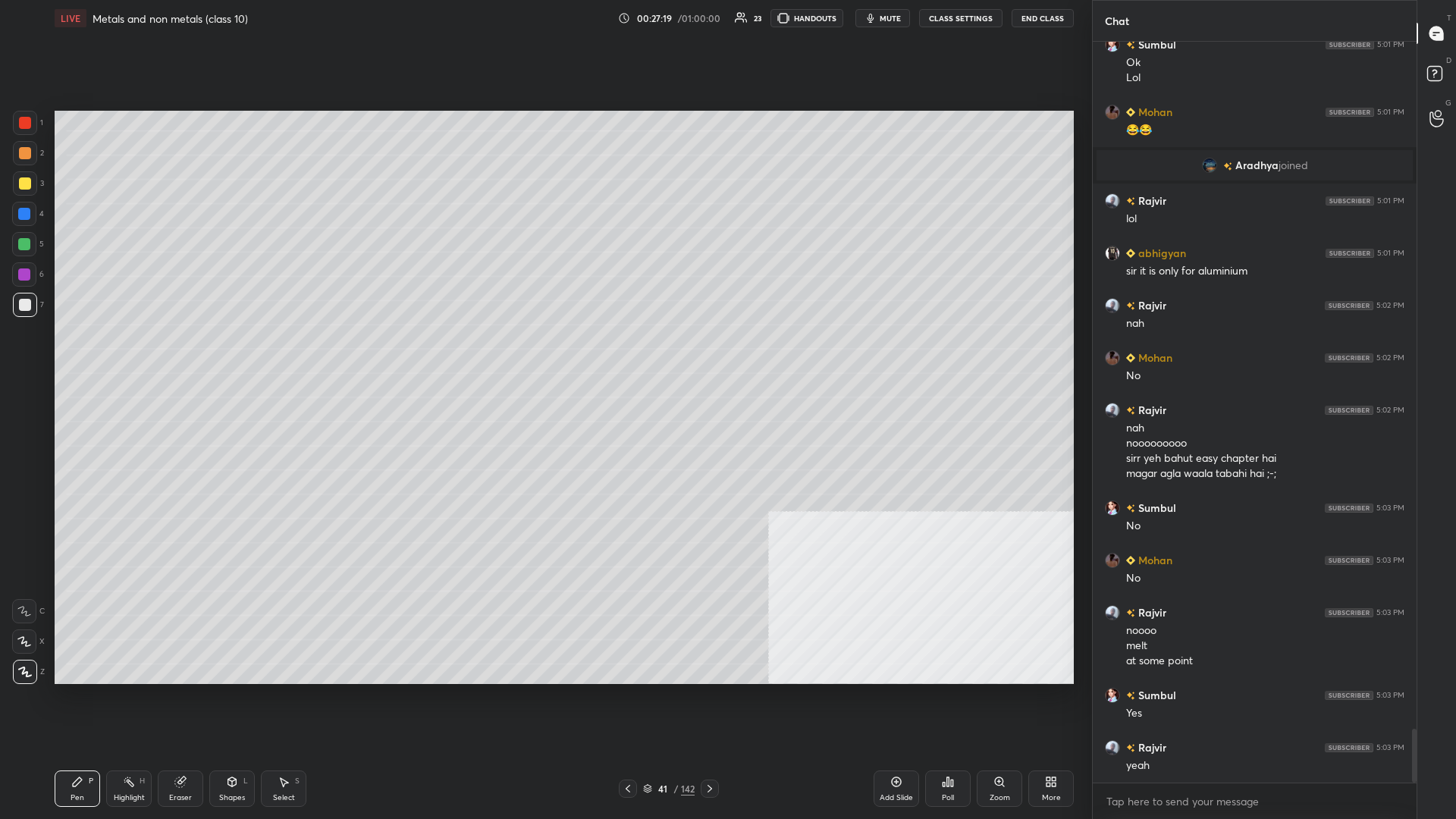 click at bounding box center [25, 305] 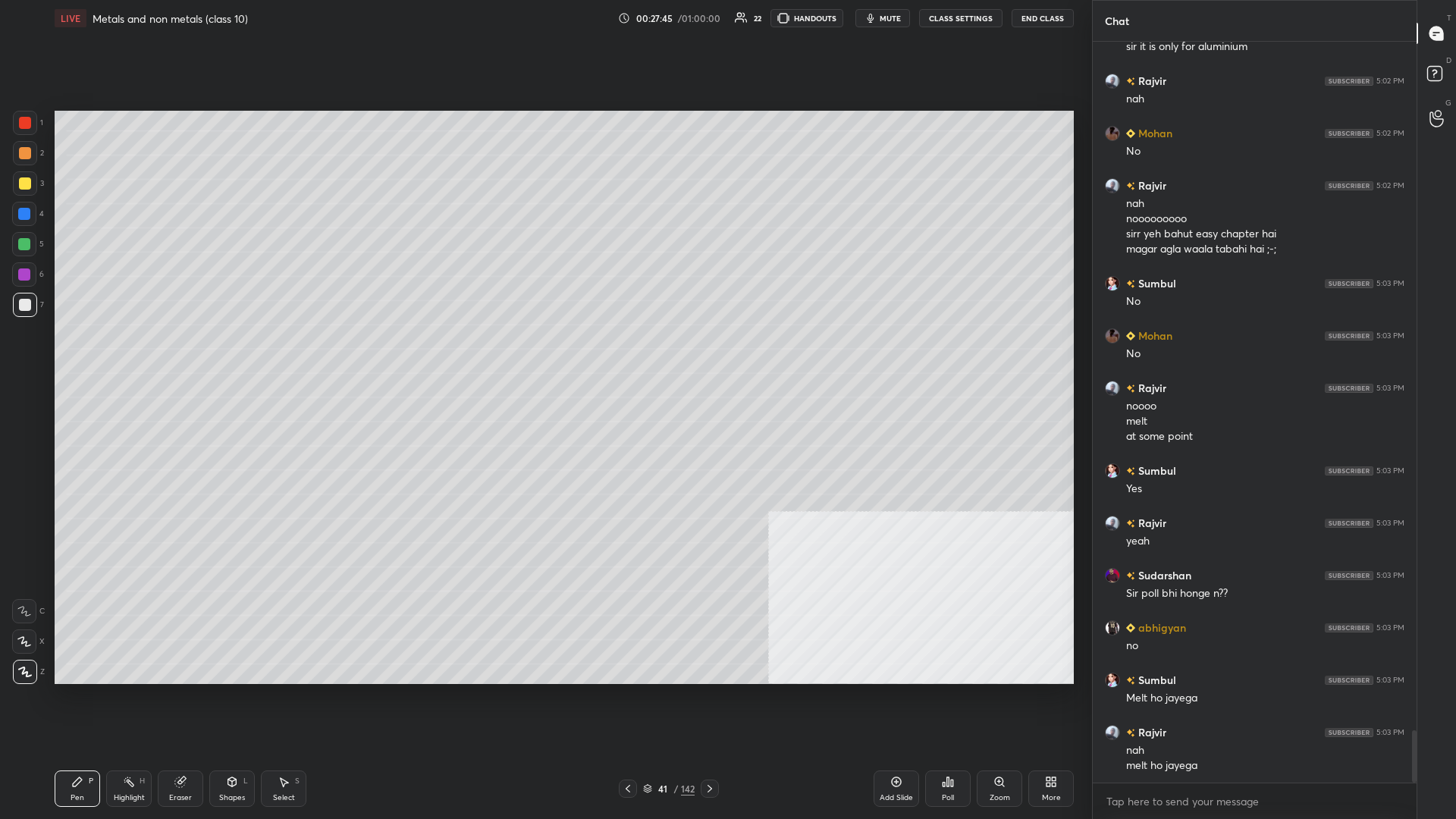 scroll, scrollTop: 9751, scrollLeft: 0, axis: vertical 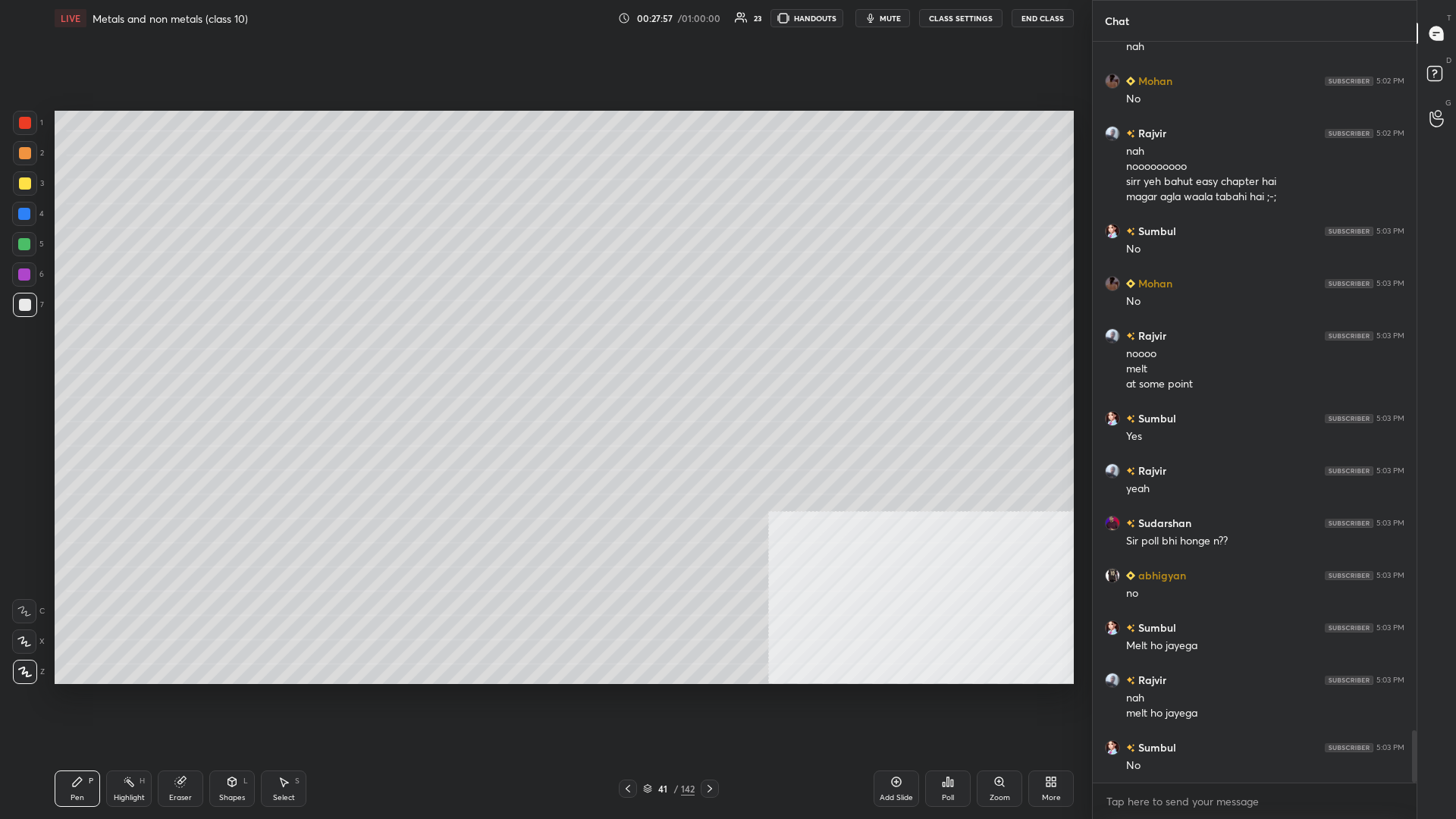 click at bounding box center (25, 153) 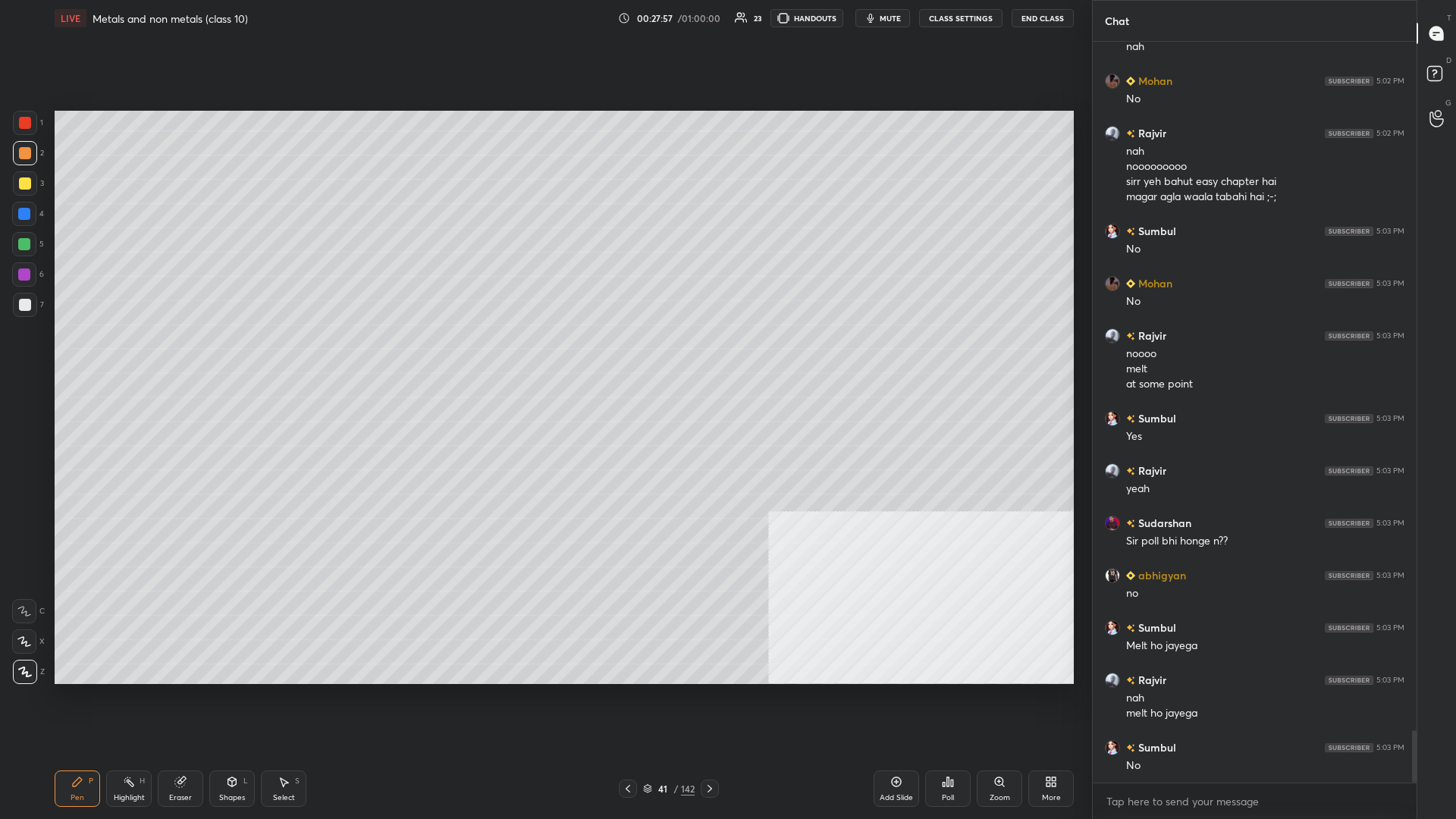 click at bounding box center [25, 153] 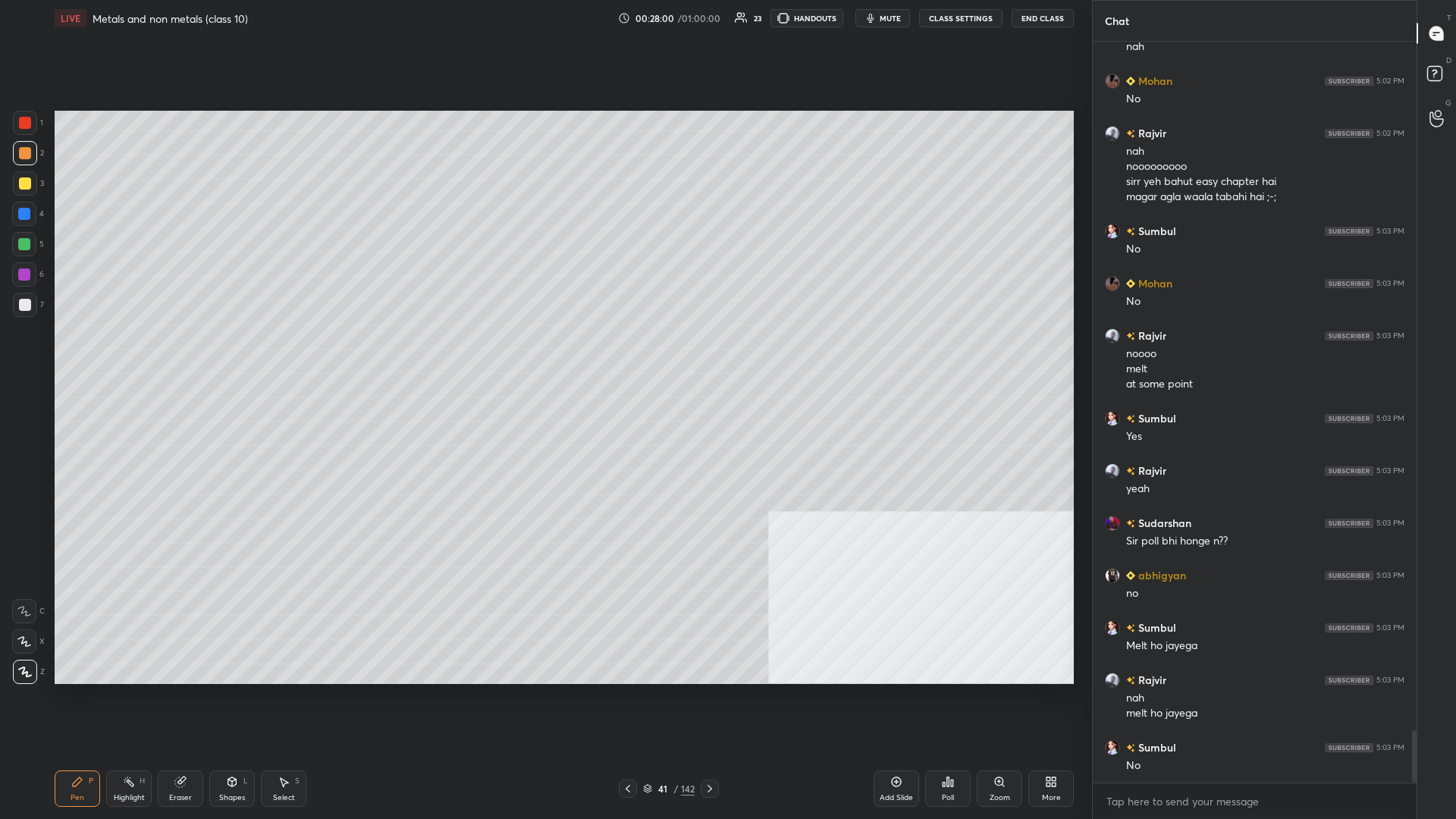 click on "3" at bounding box center (28, 184) 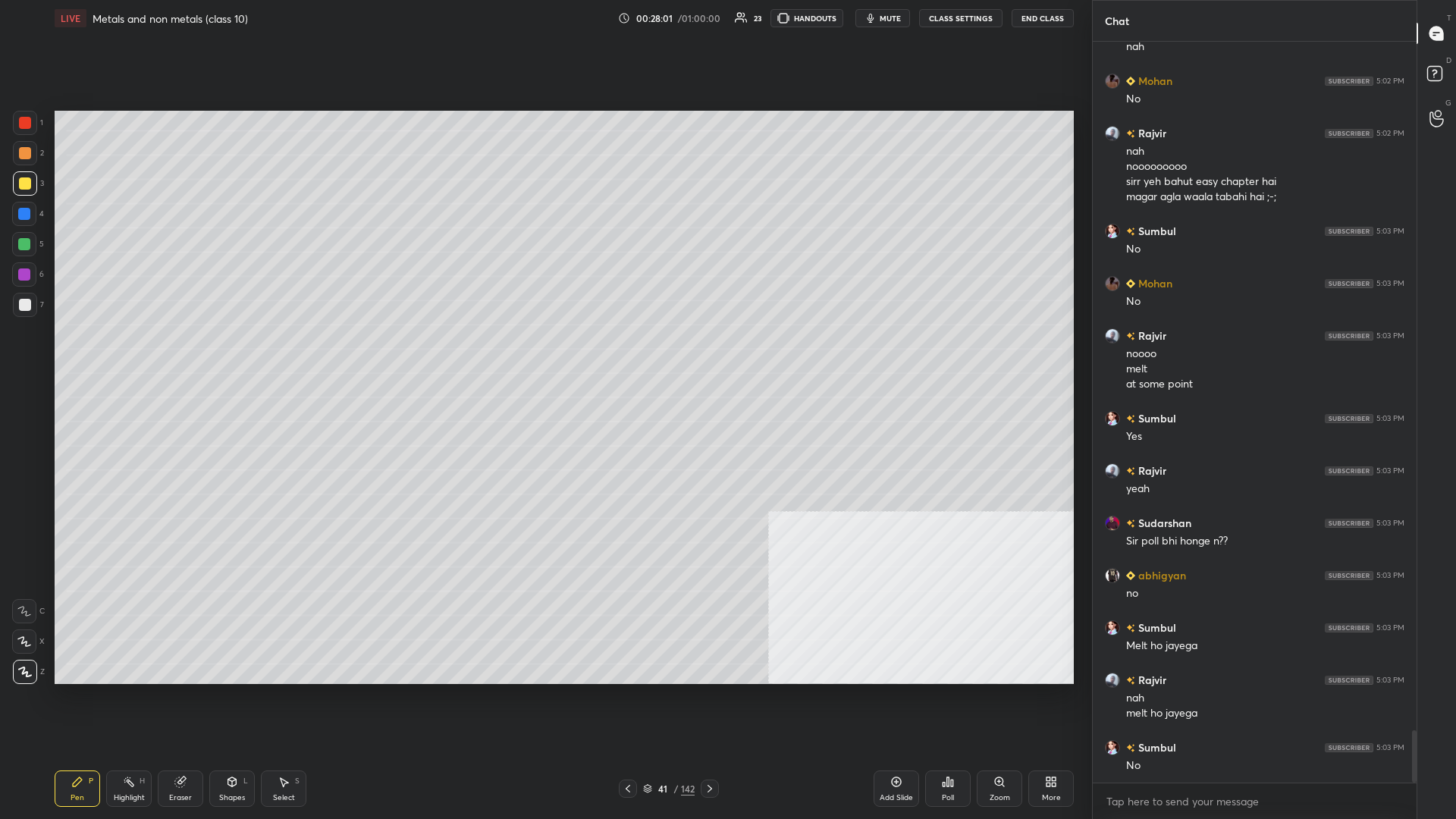 click at bounding box center (25, 184) 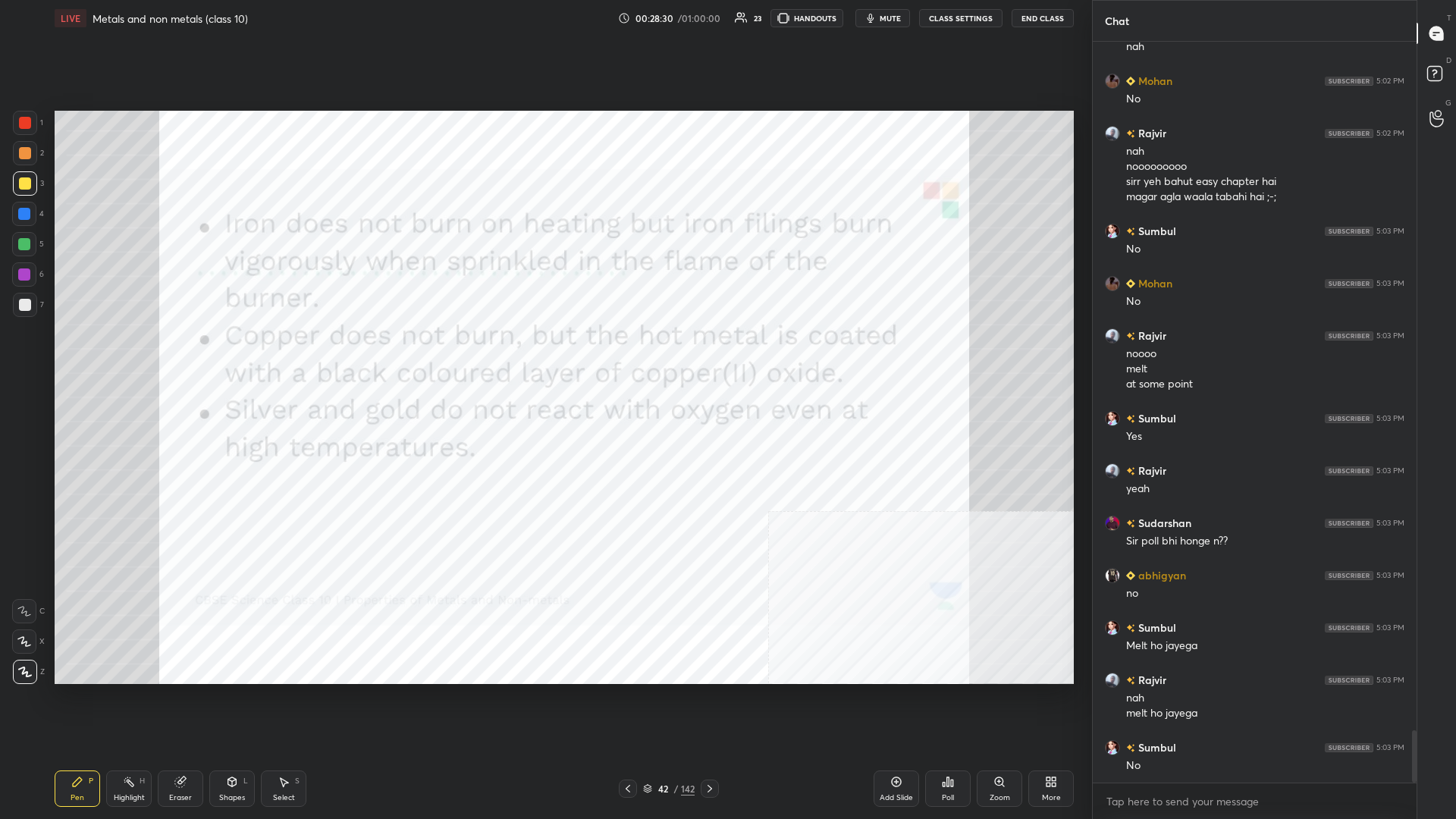 click at bounding box center [25, 123] 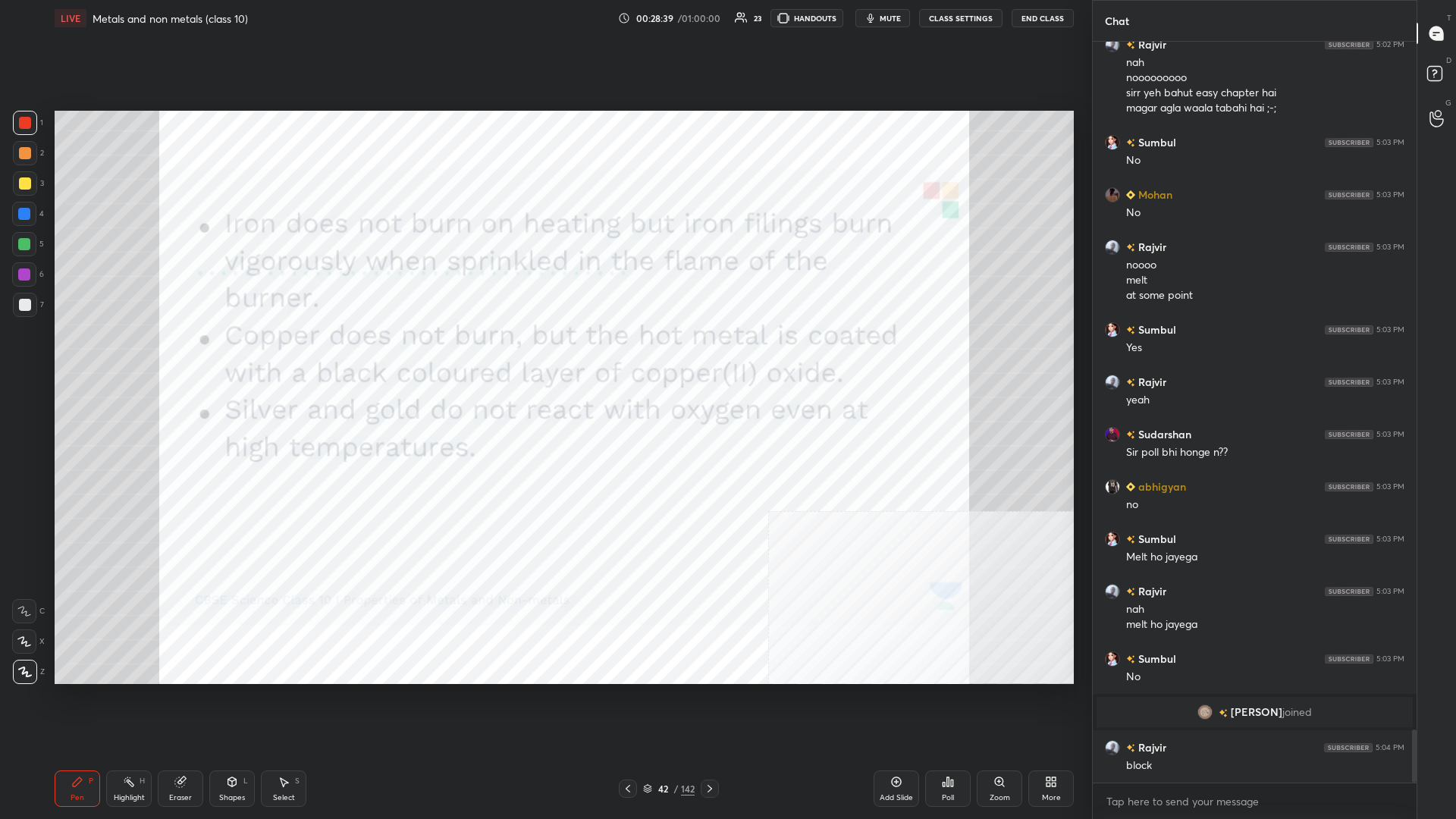 scroll, scrollTop: 9663, scrollLeft: 0, axis: vertical 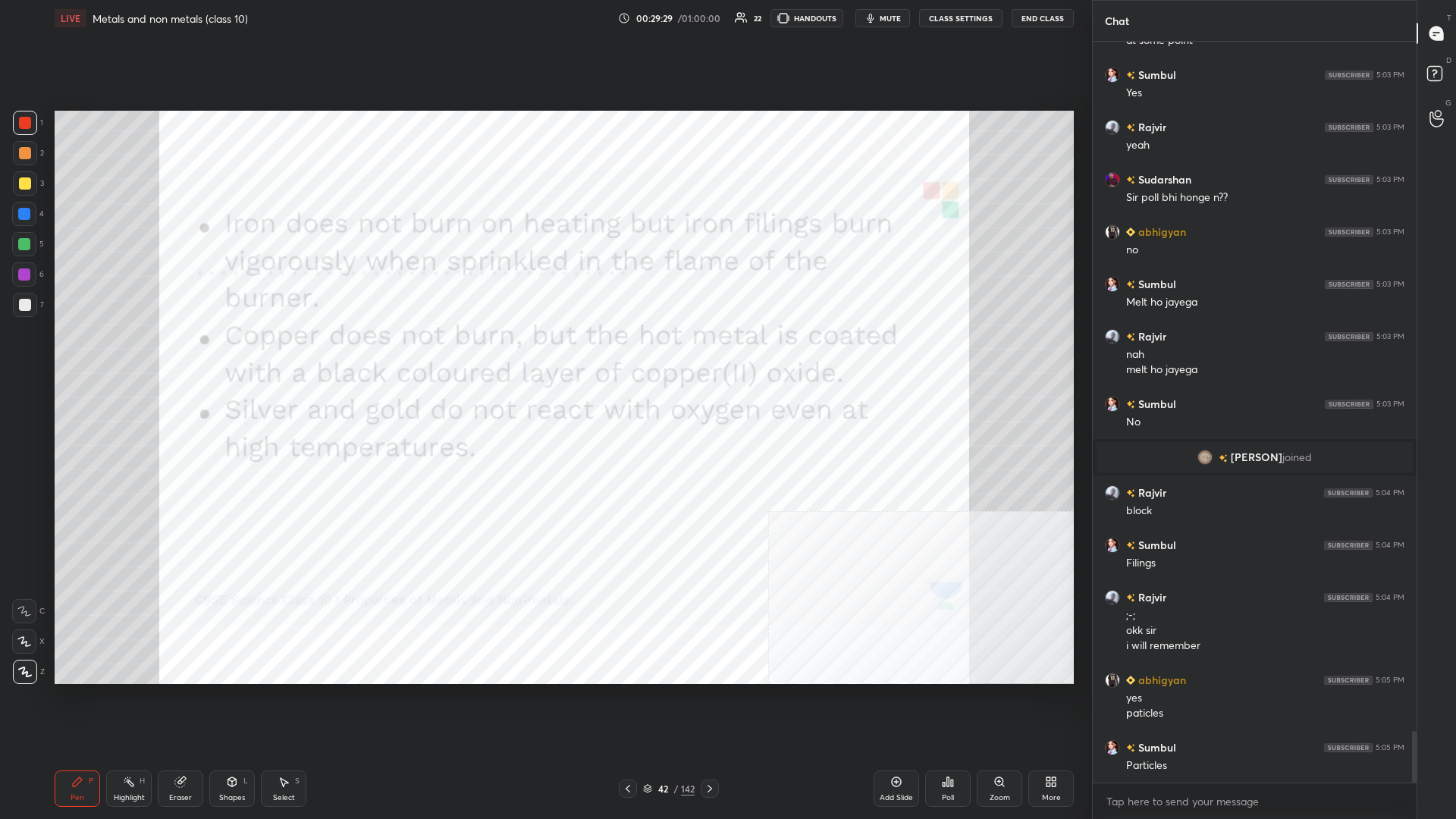 click on "42" at bounding box center [663, 789] 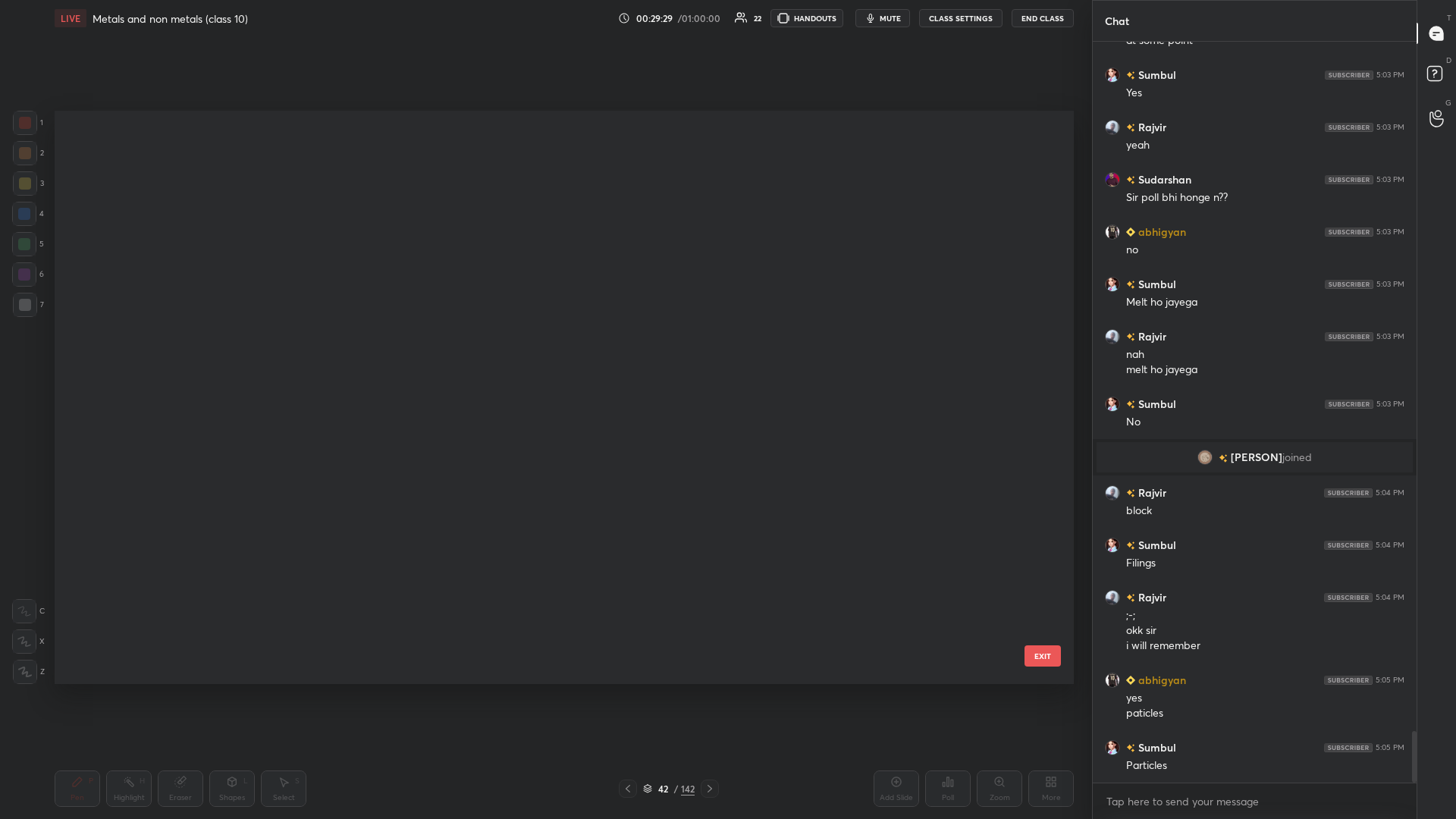 scroll, scrollTop: 1943, scrollLeft: 0, axis: vertical 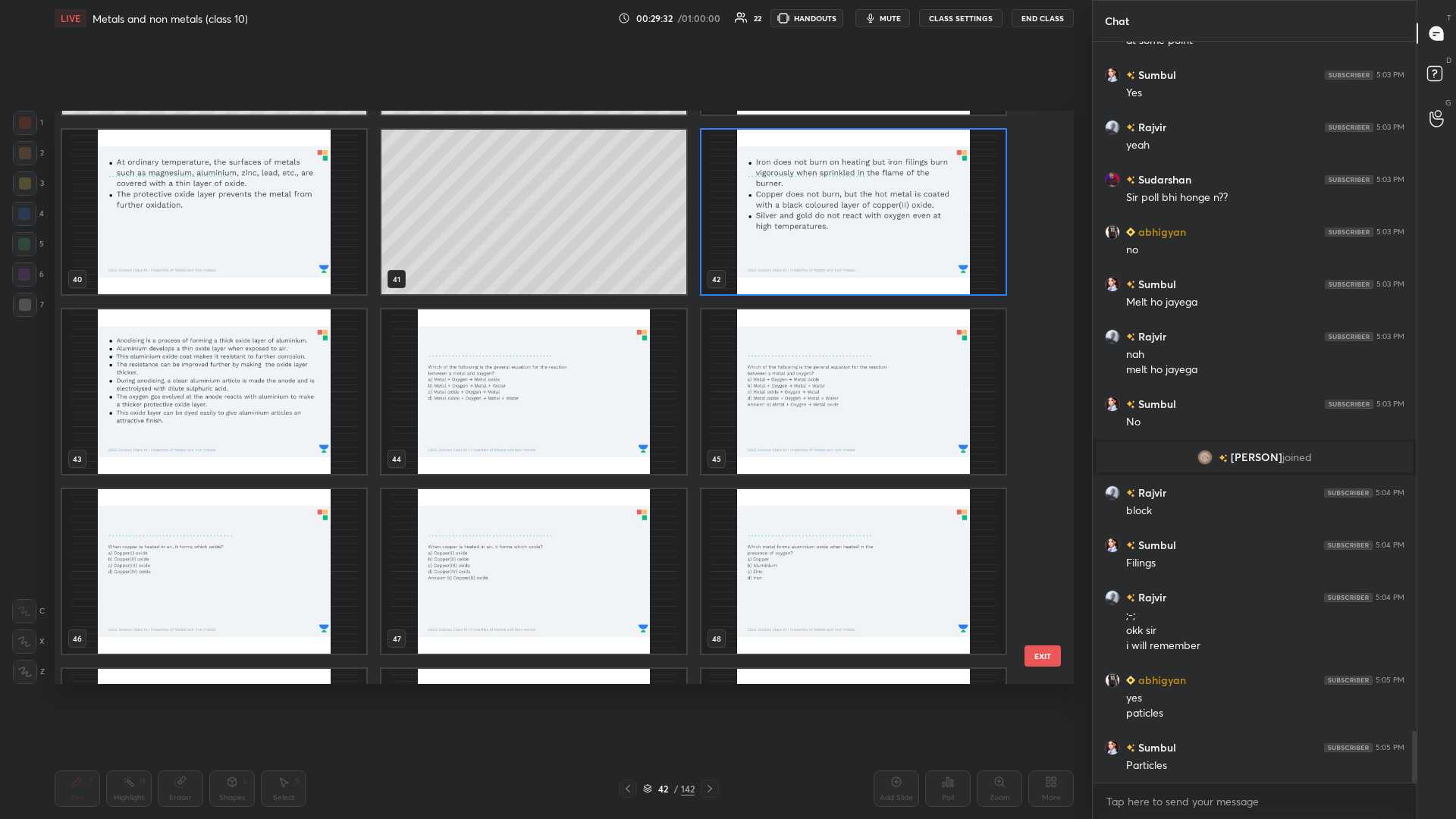 click at bounding box center (853, 212) 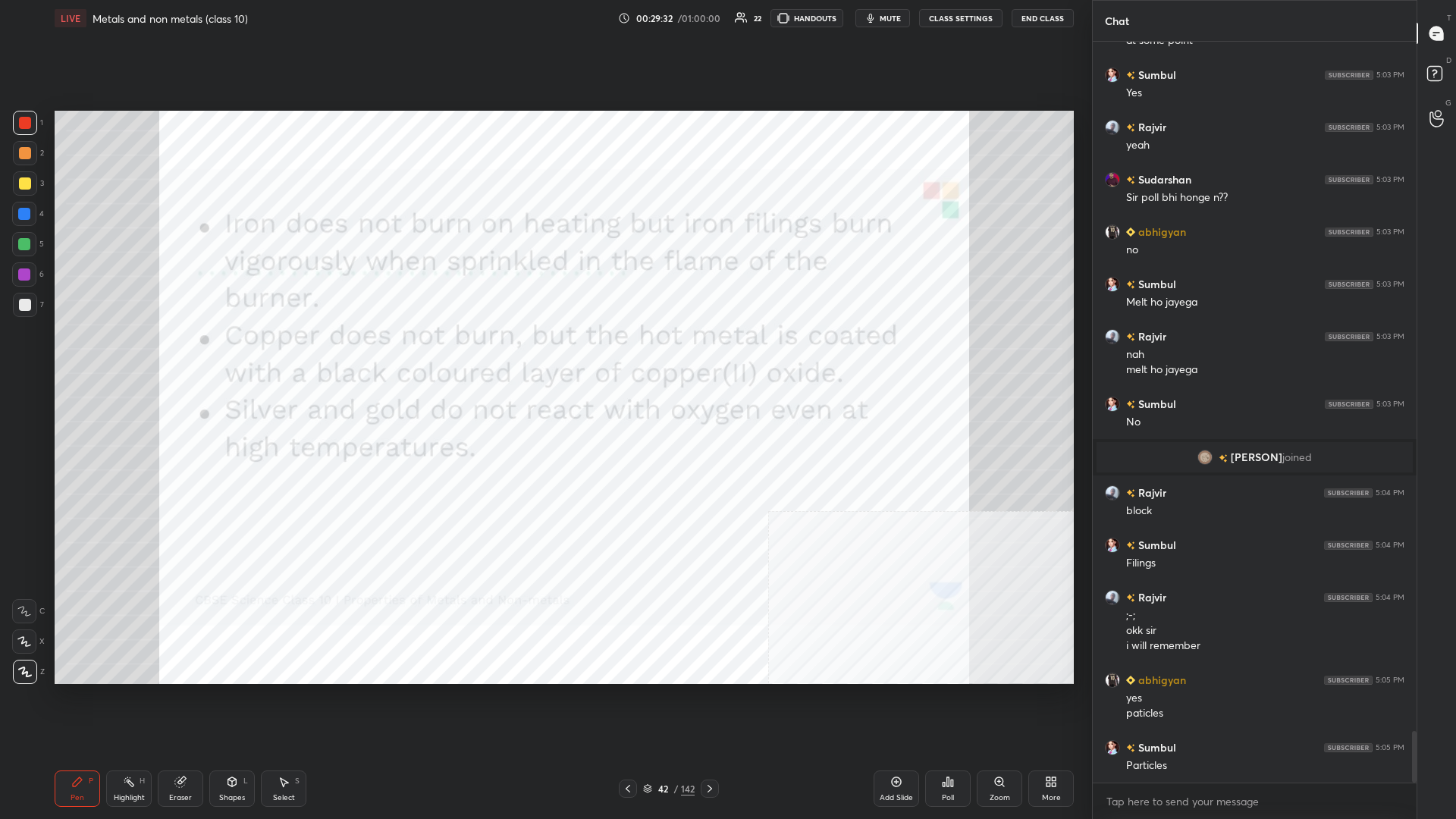 click at bounding box center (853, 212) 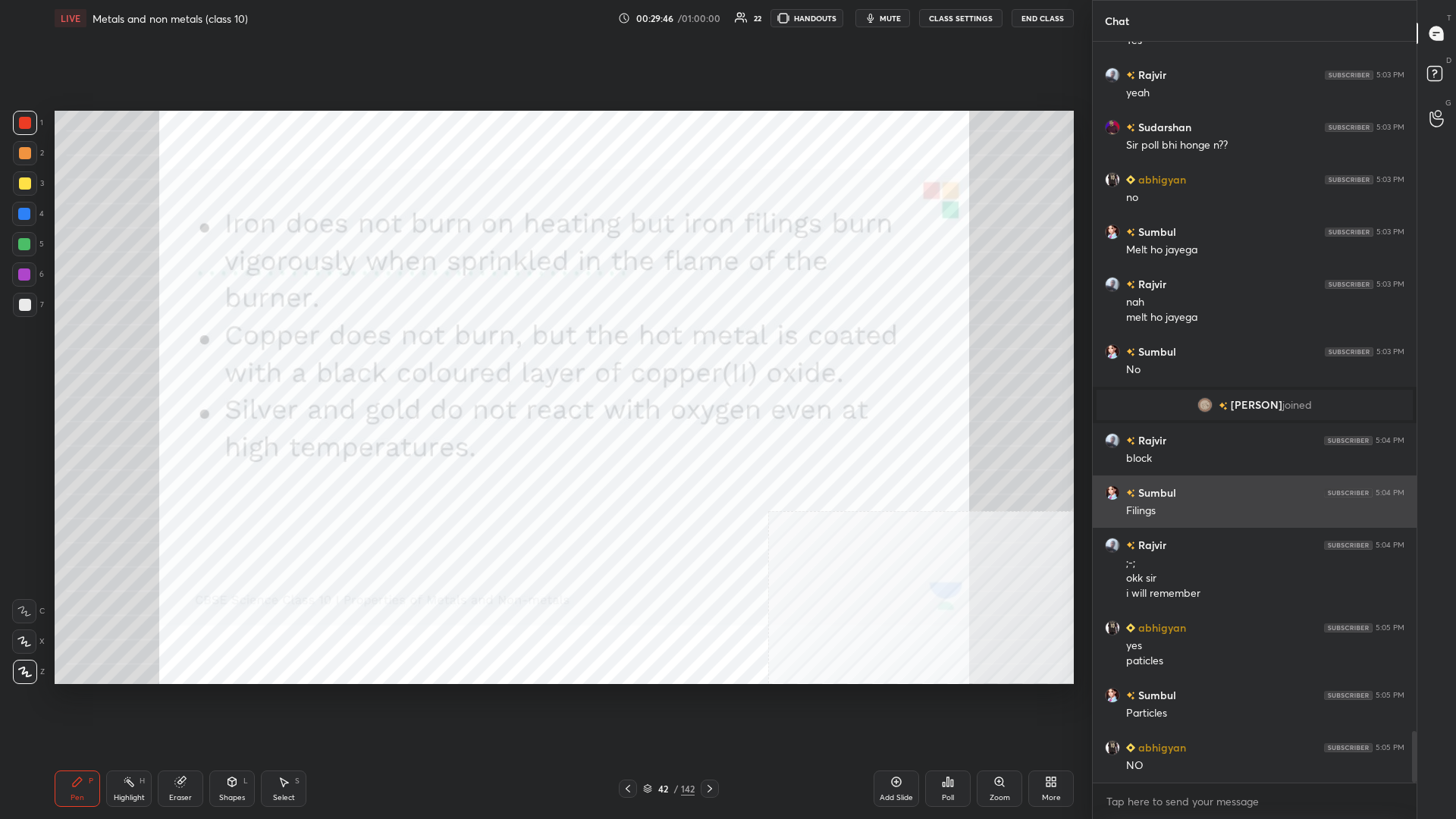 scroll, scrollTop: 9971, scrollLeft: 0, axis: vertical 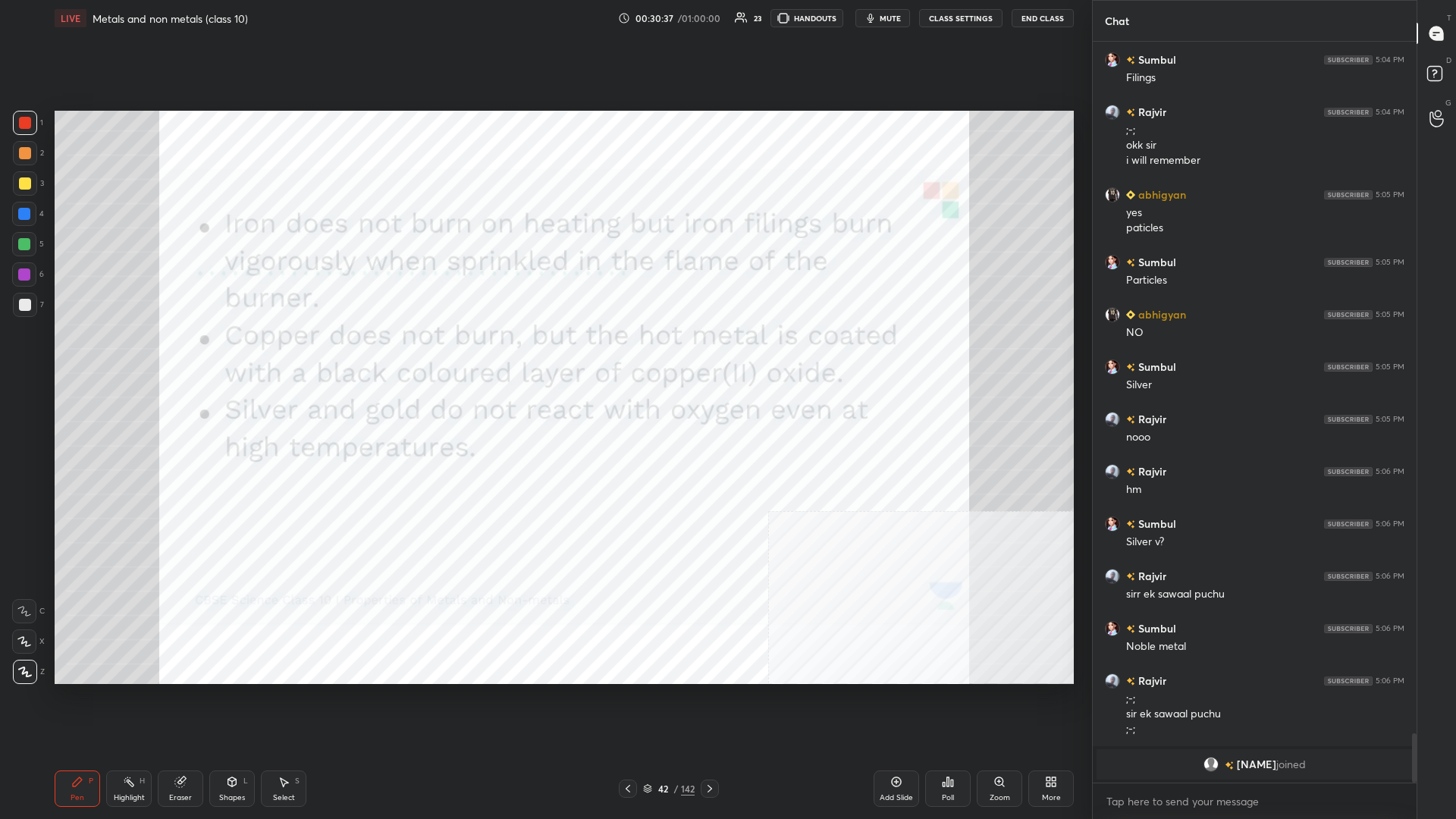 click on "42" at bounding box center [663, 789] 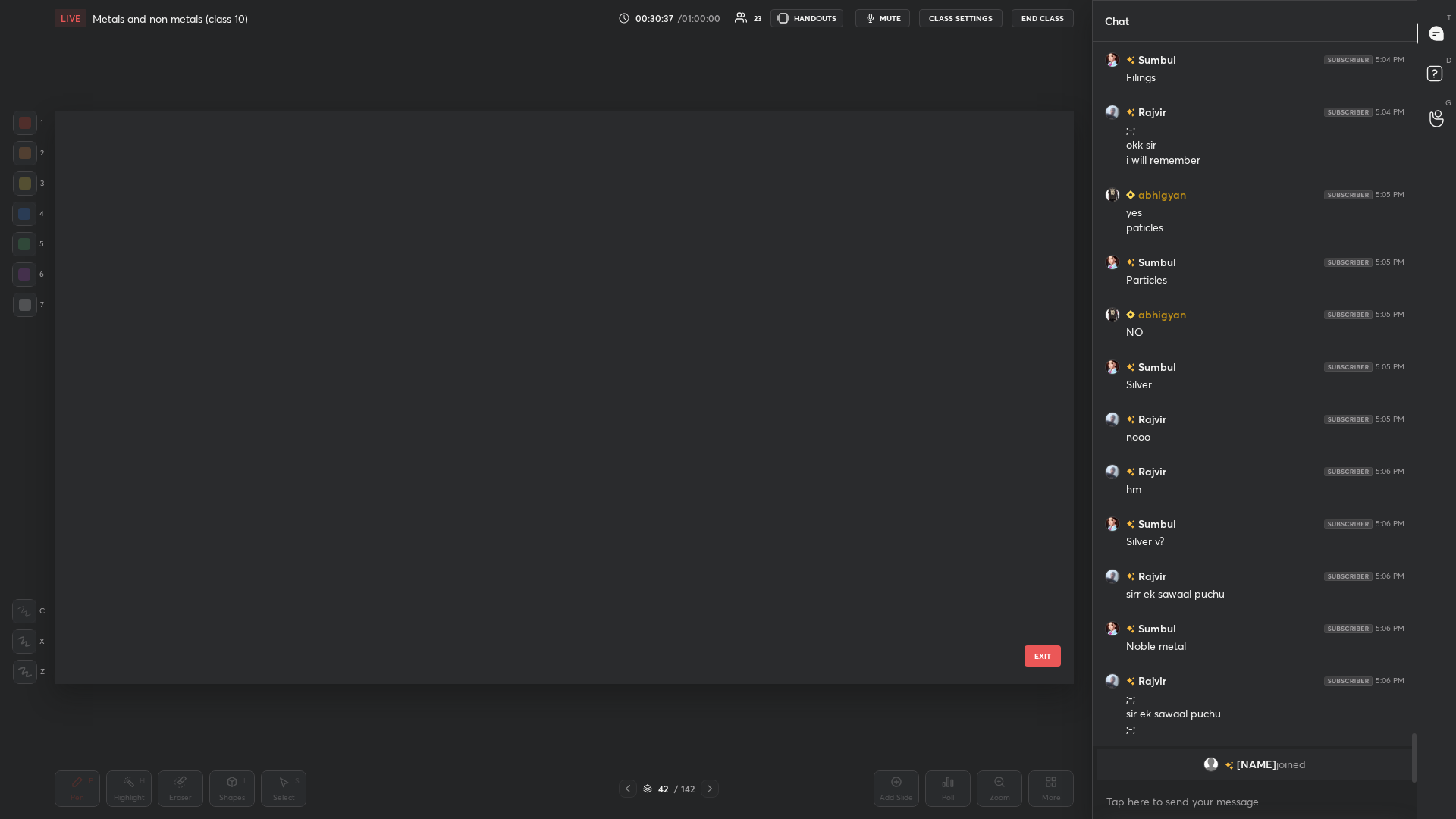scroll, scrollTop: 1943, scrollLeft: 0, axis: vertical 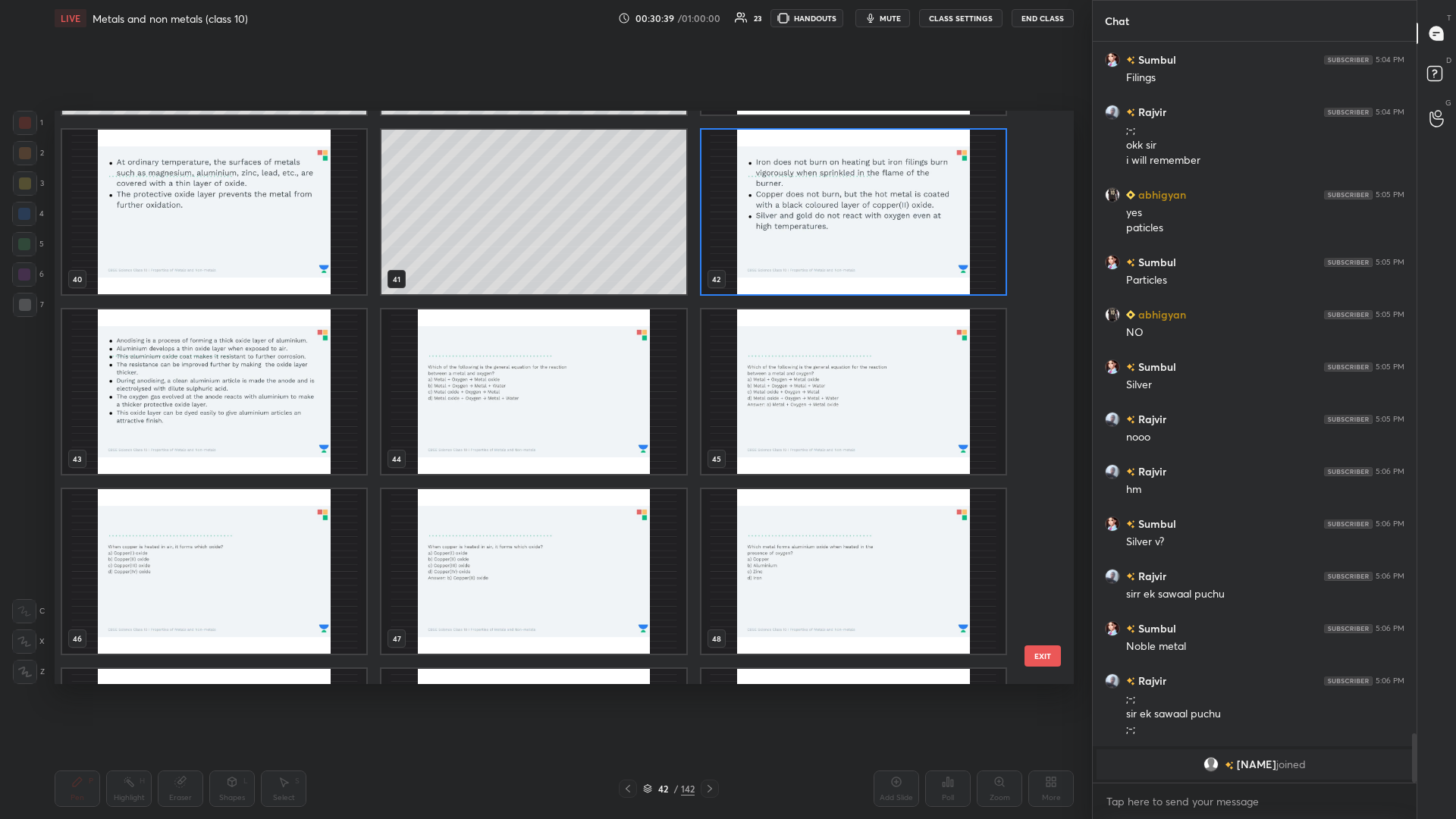 click at bounding box center (533, 391) 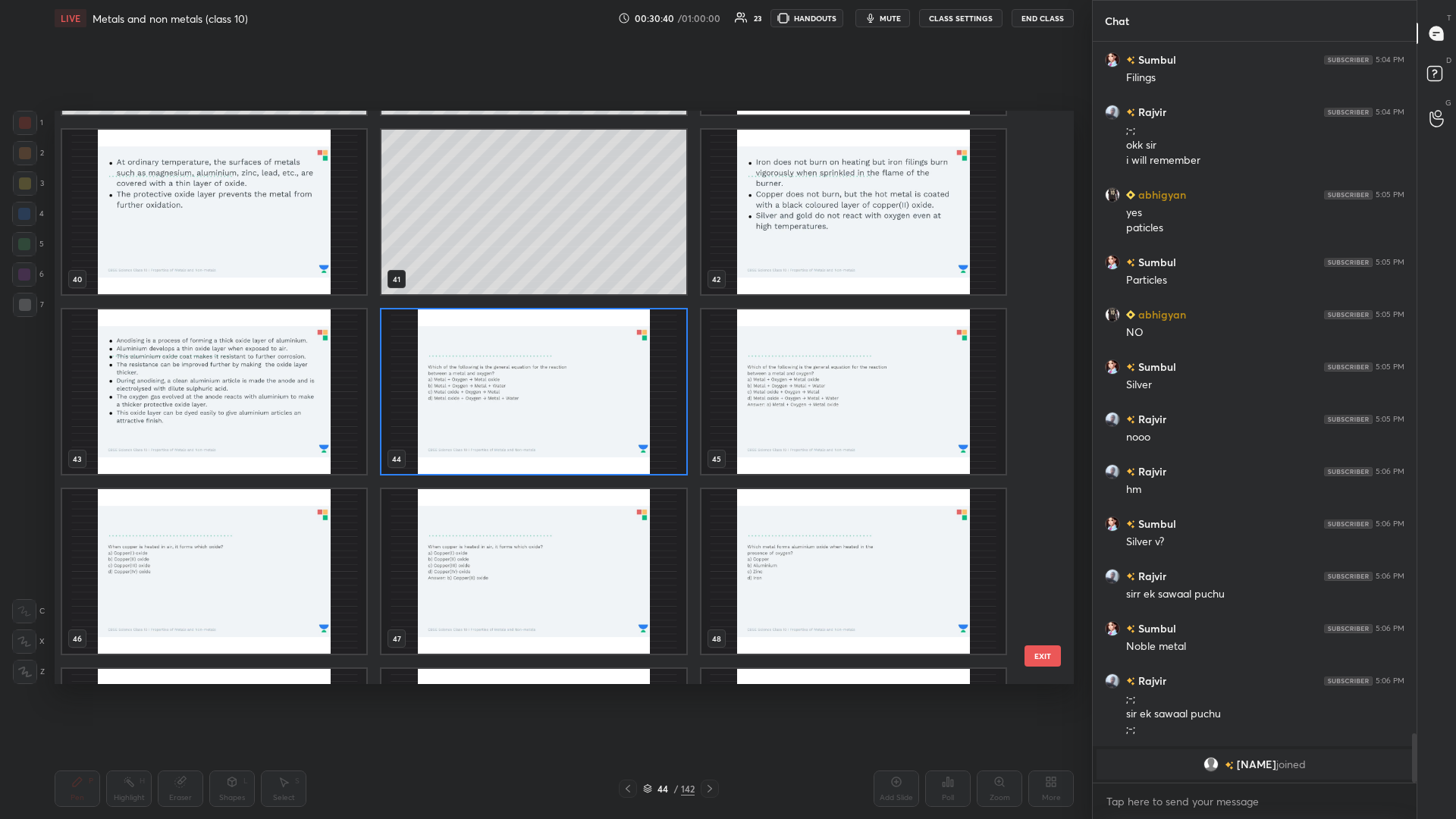 click at bounding box center (533, 391) 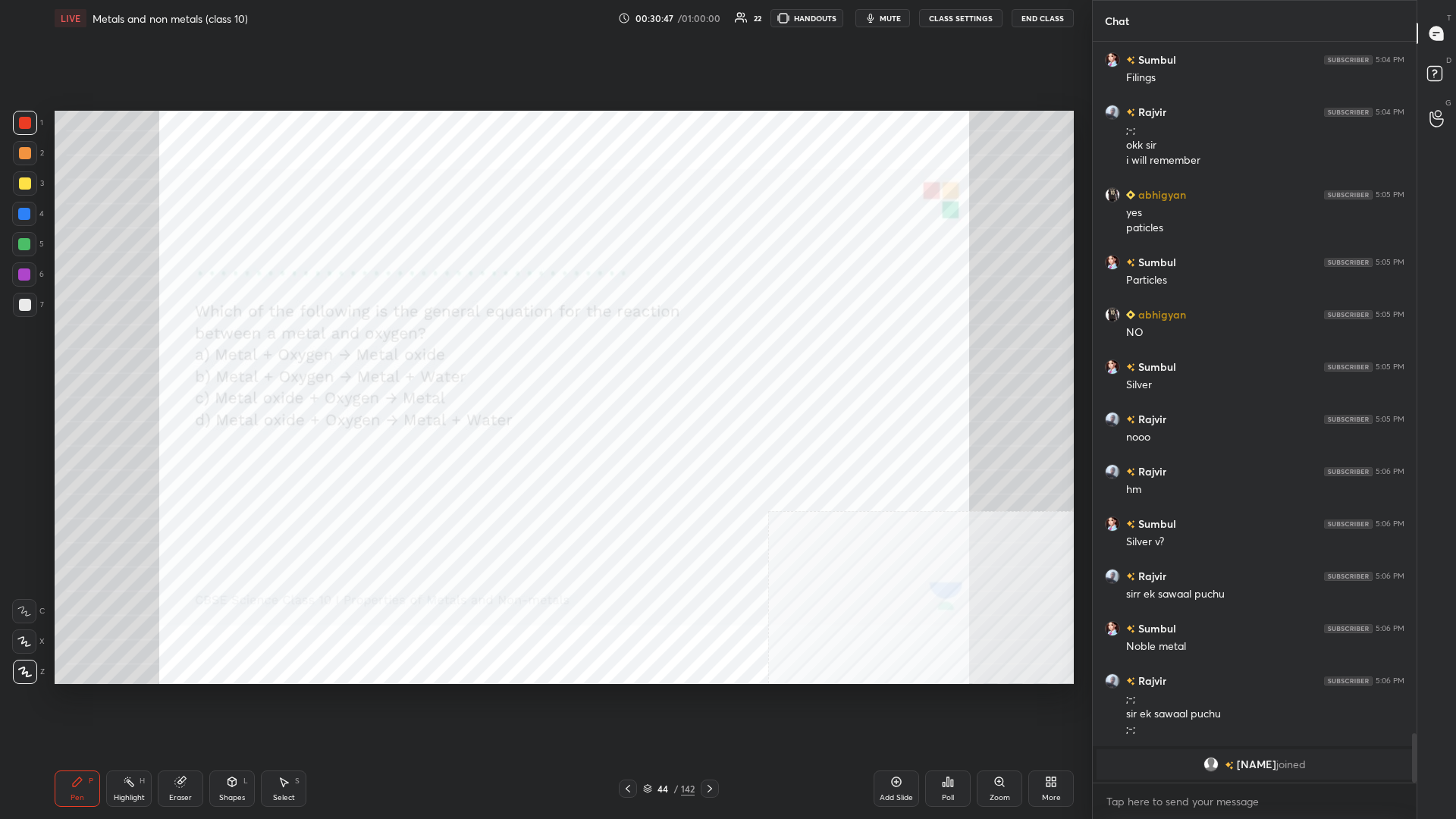 click on "44" at bounding box center [663, 789] 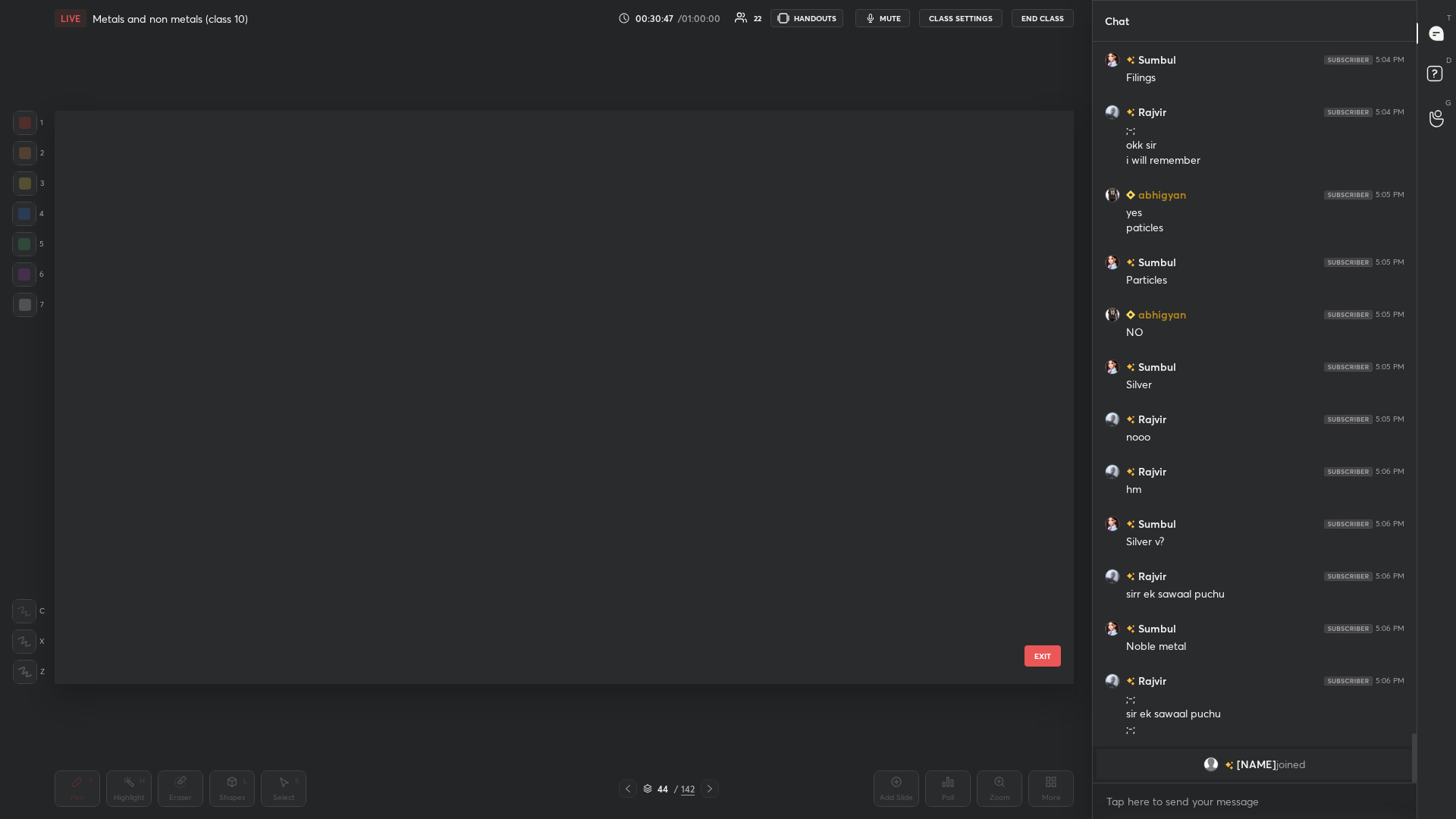 scroll, scrollTop: 2123, scrollLeft: 0, axis: vertical 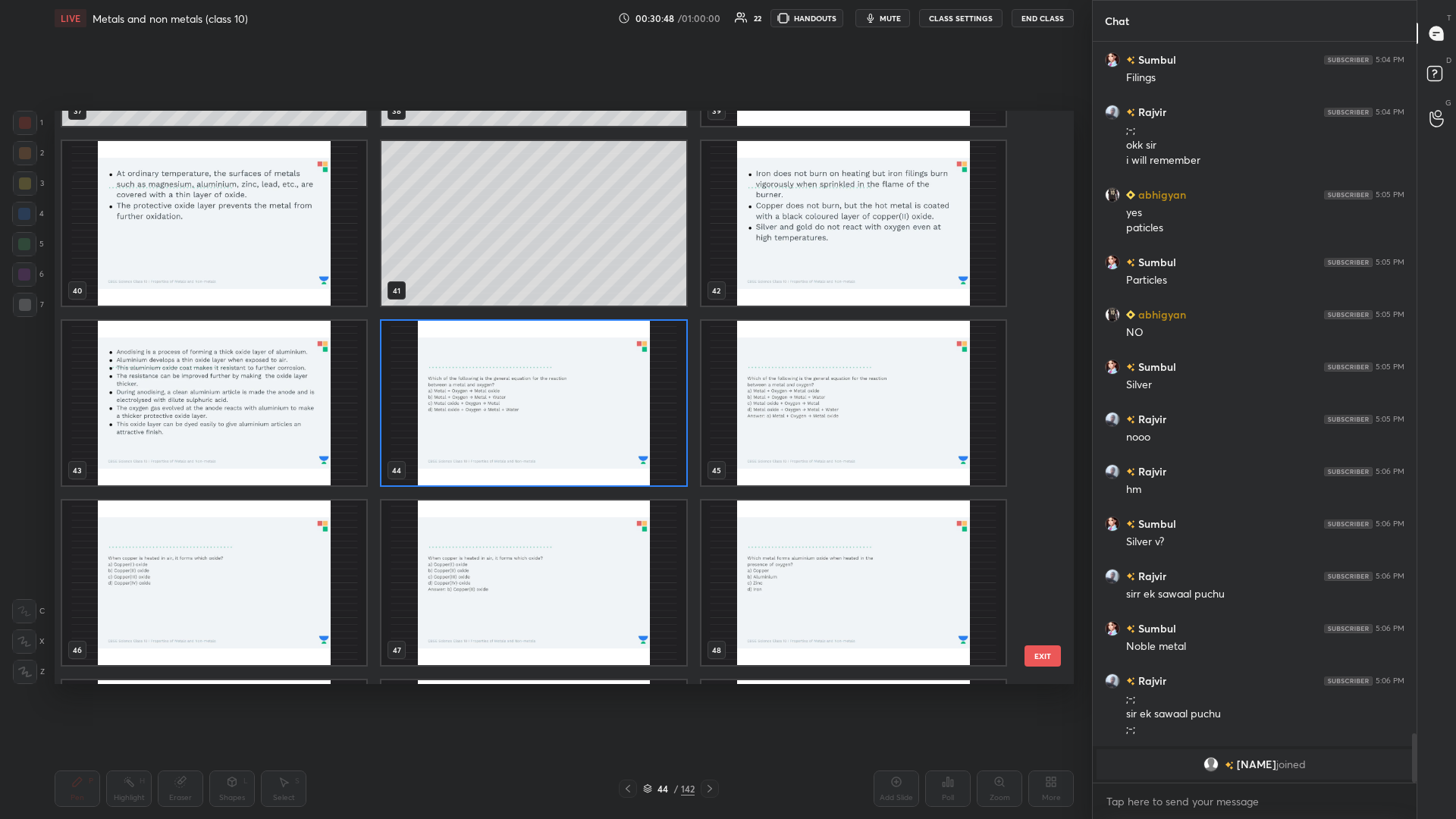 click at bounding box center [533, 403] 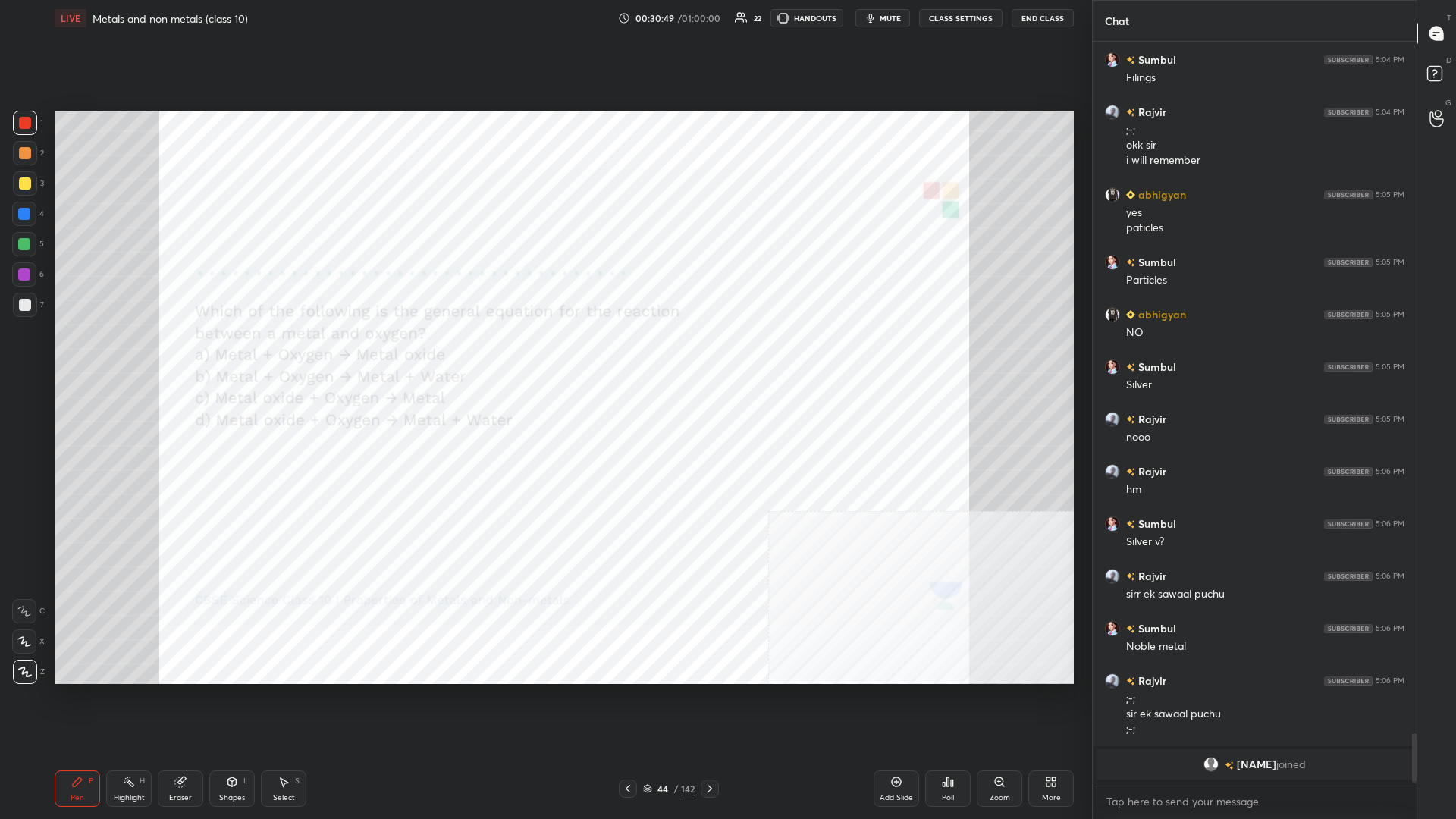 click at bounding box center [533, 403] 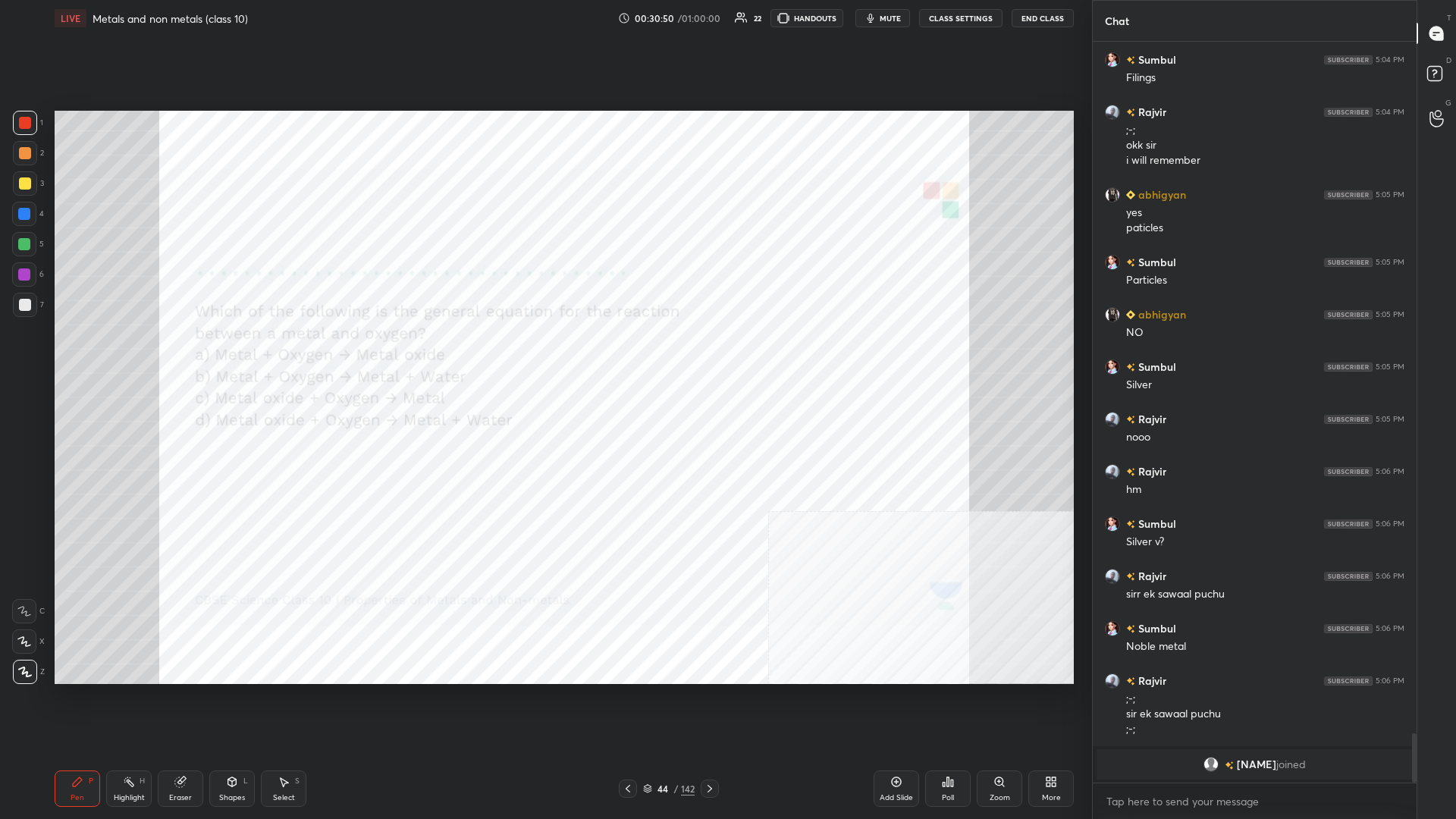 click on "Poll" at bounding box center (948, 789) 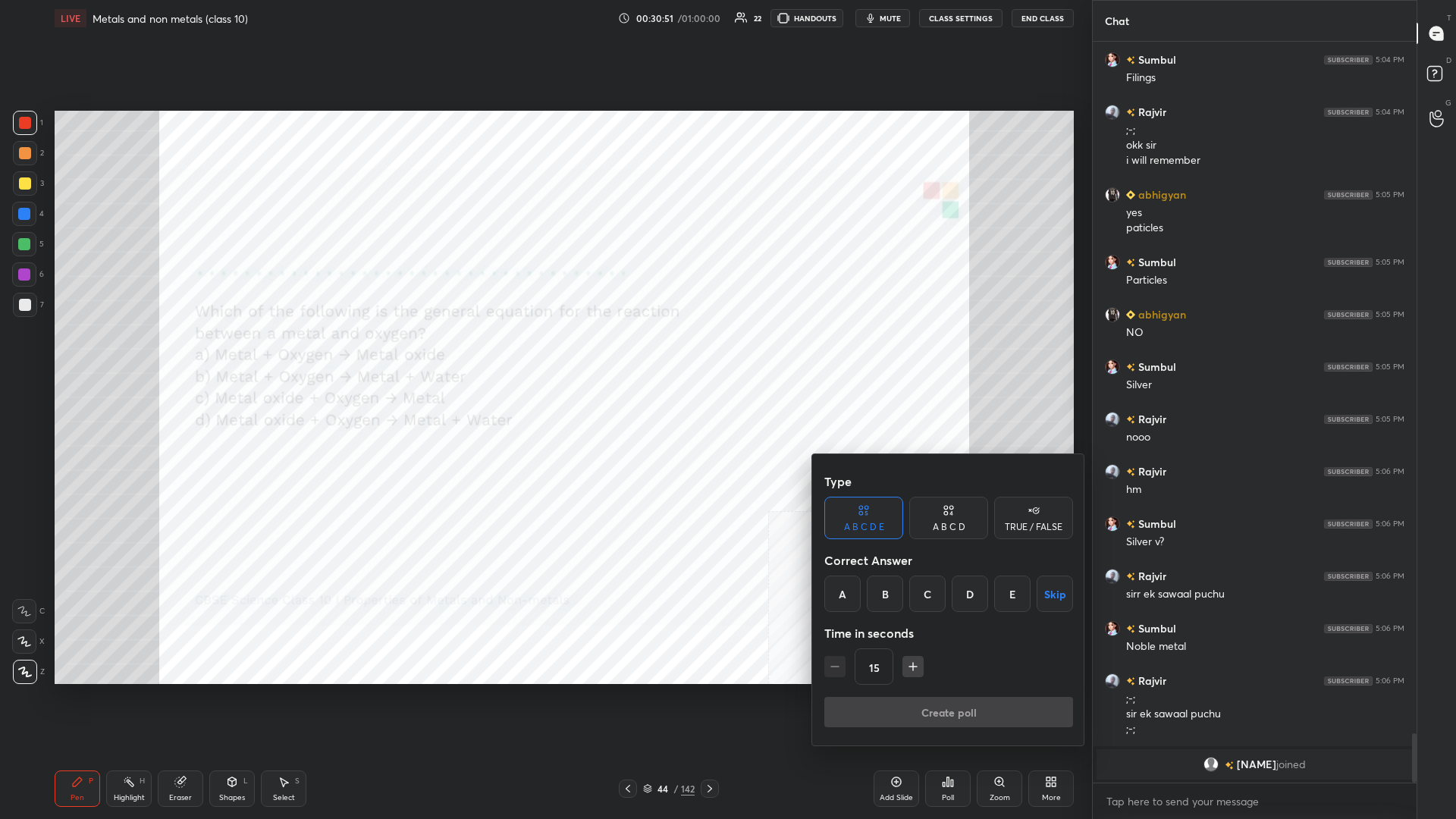 click 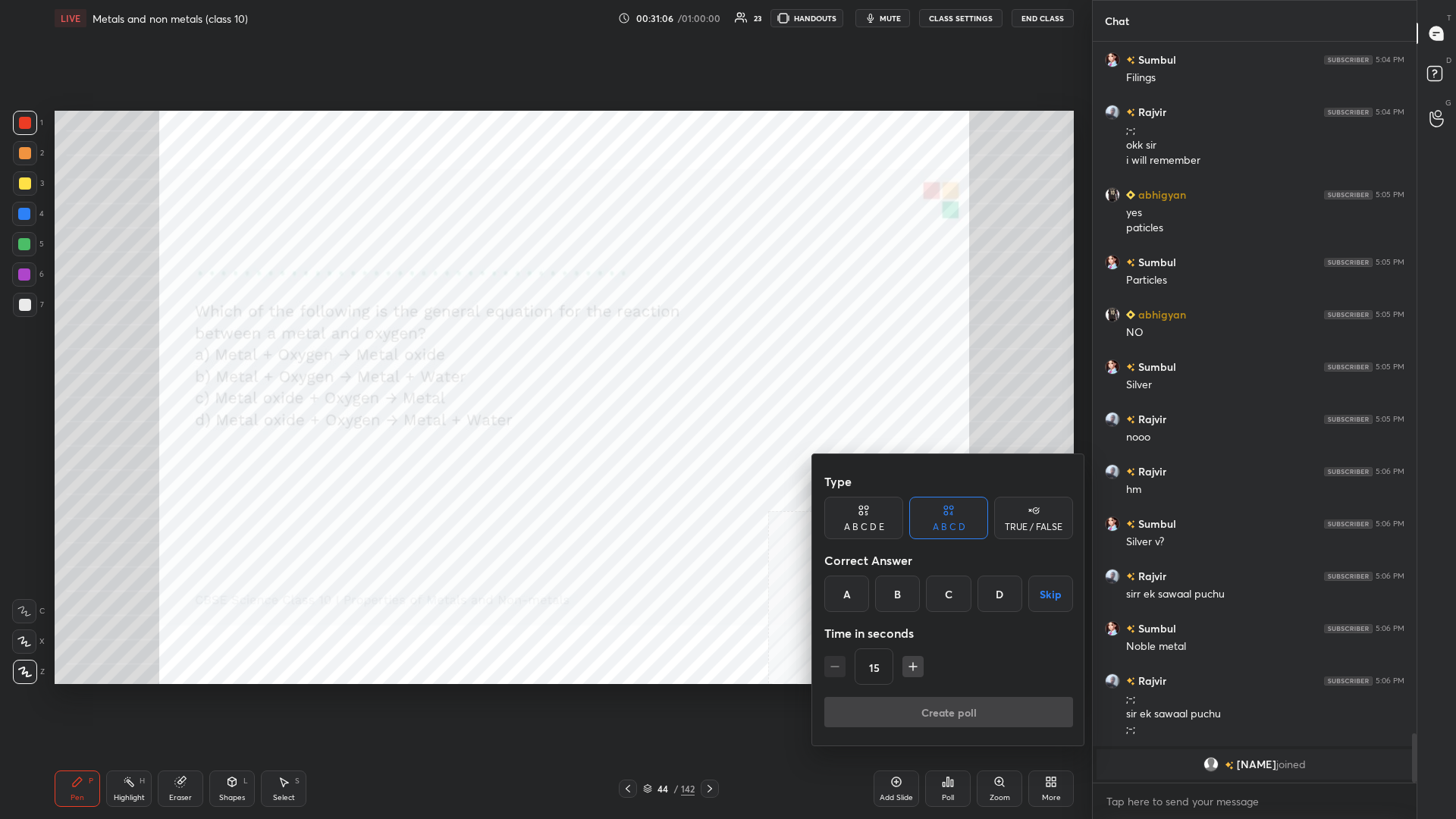 click on "A" at bounding box center (846, 594) 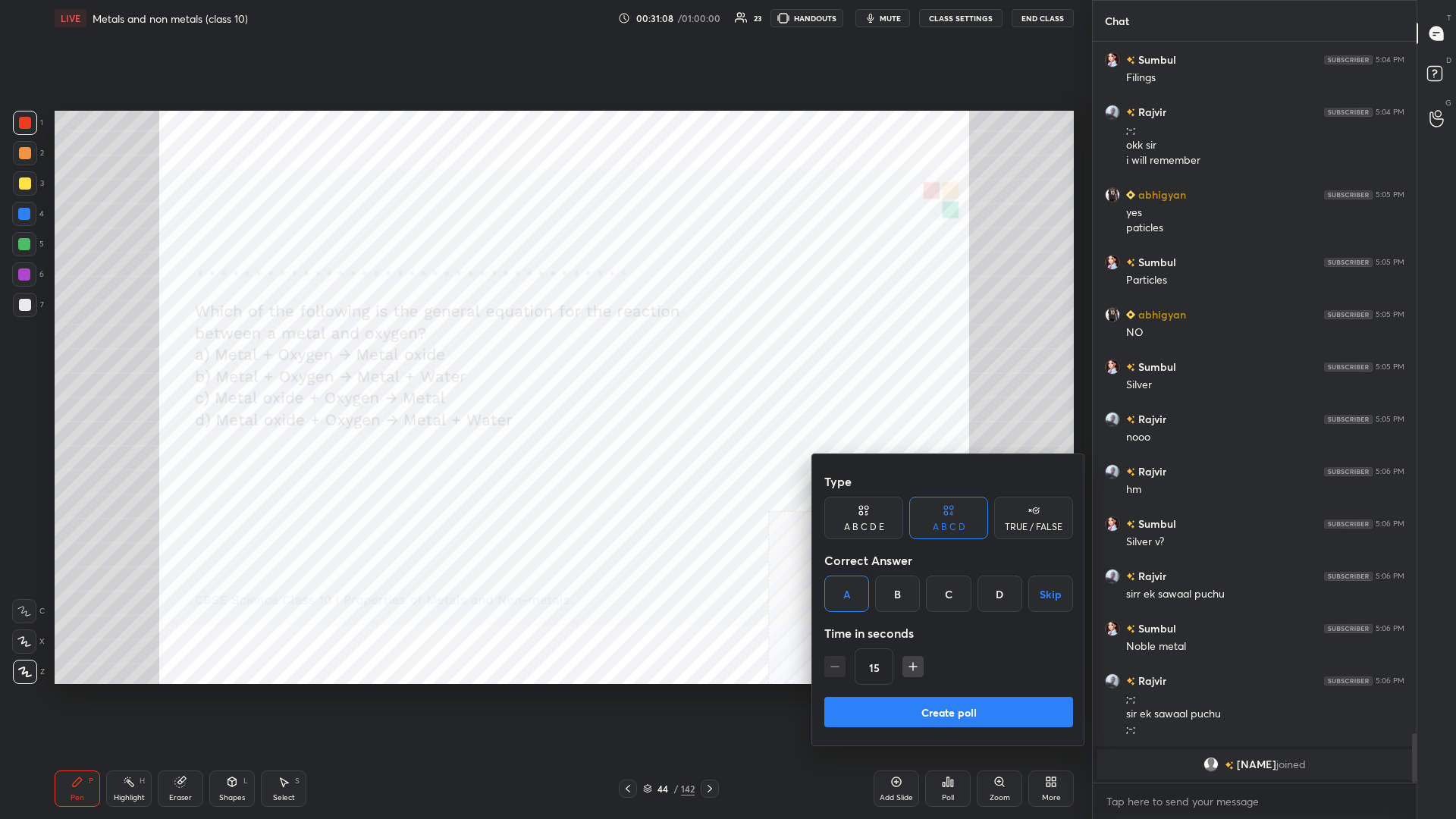 click on "Create poll" at bounding box center (949, 712) 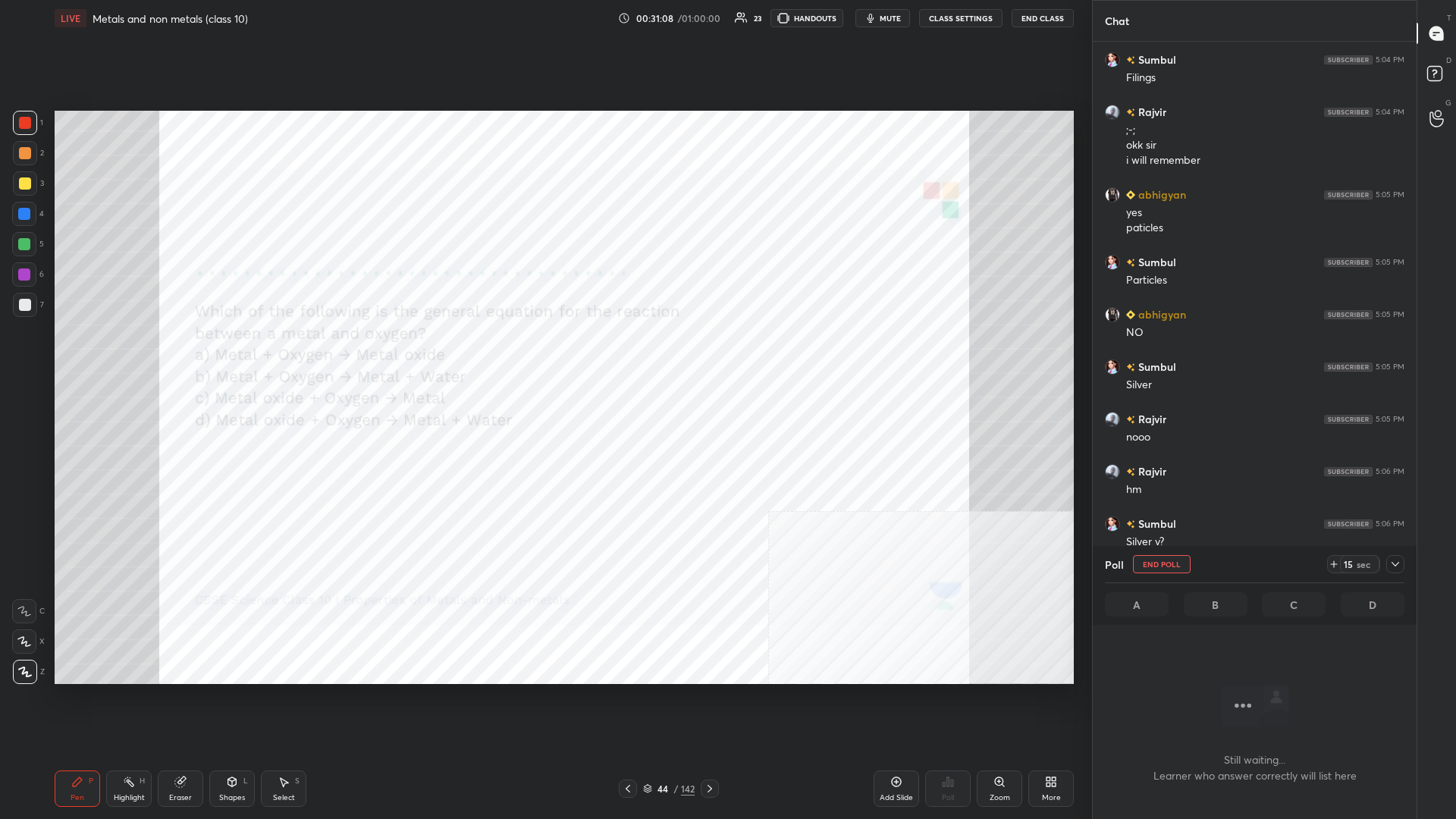 scroll, scrollTop: 664, scrollLeft: 324, axis: both 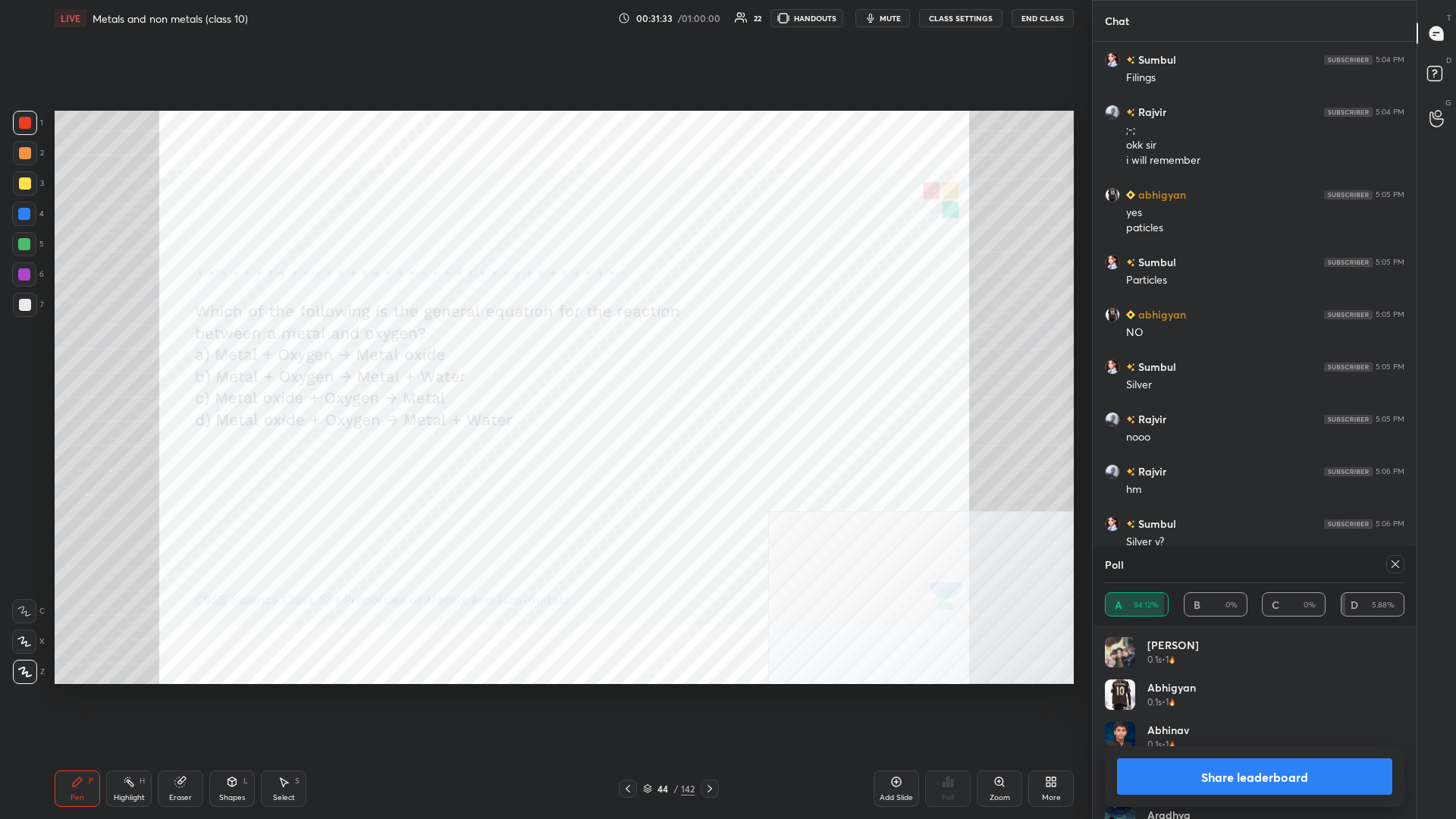 click on "Share leaderboard" at bounding box center (1254, 777) 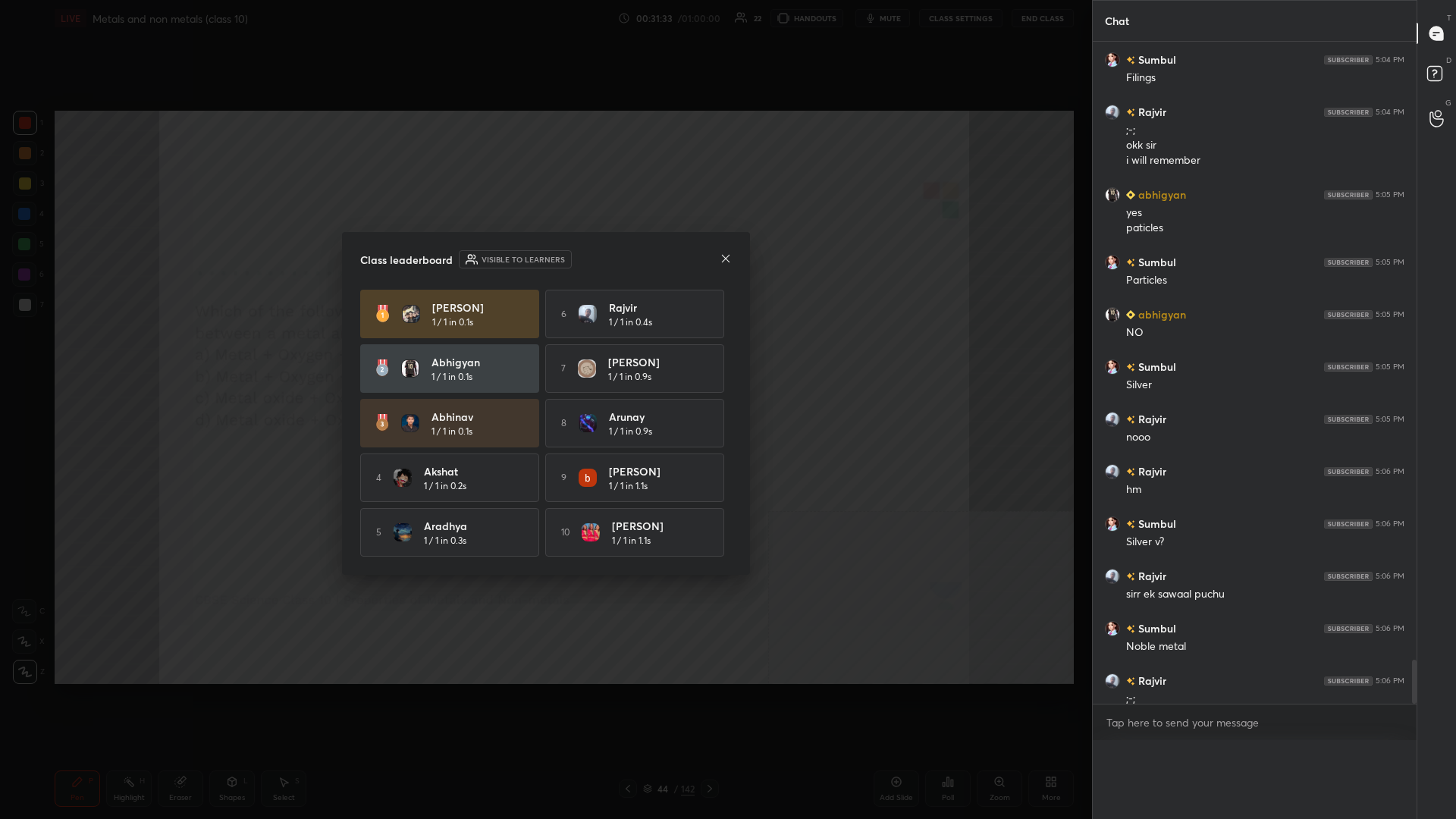 scroll, scrollTop: 0, scrollLeft: 0, axis: both 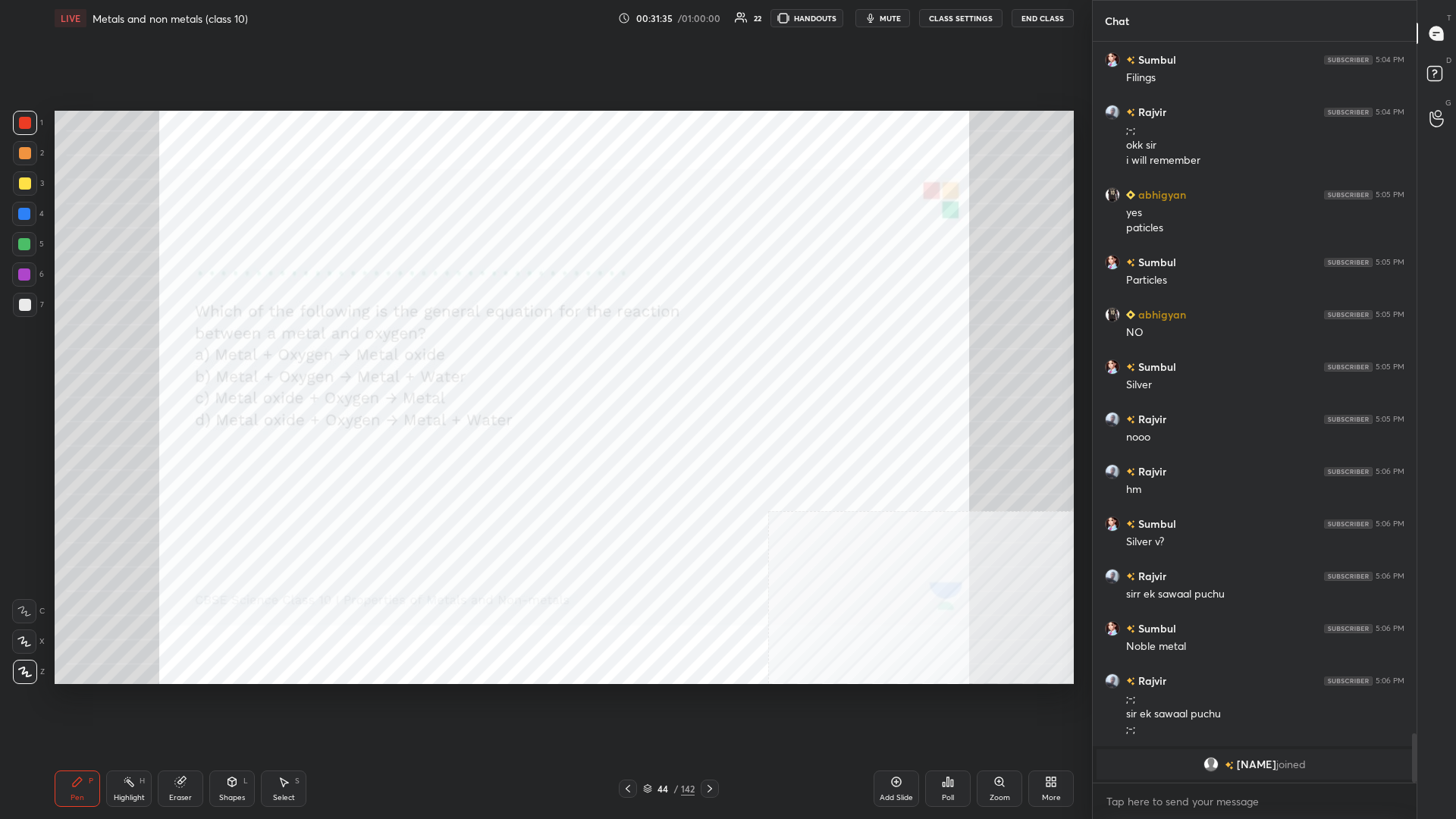 click on "/" at bounding box center (676, 789) 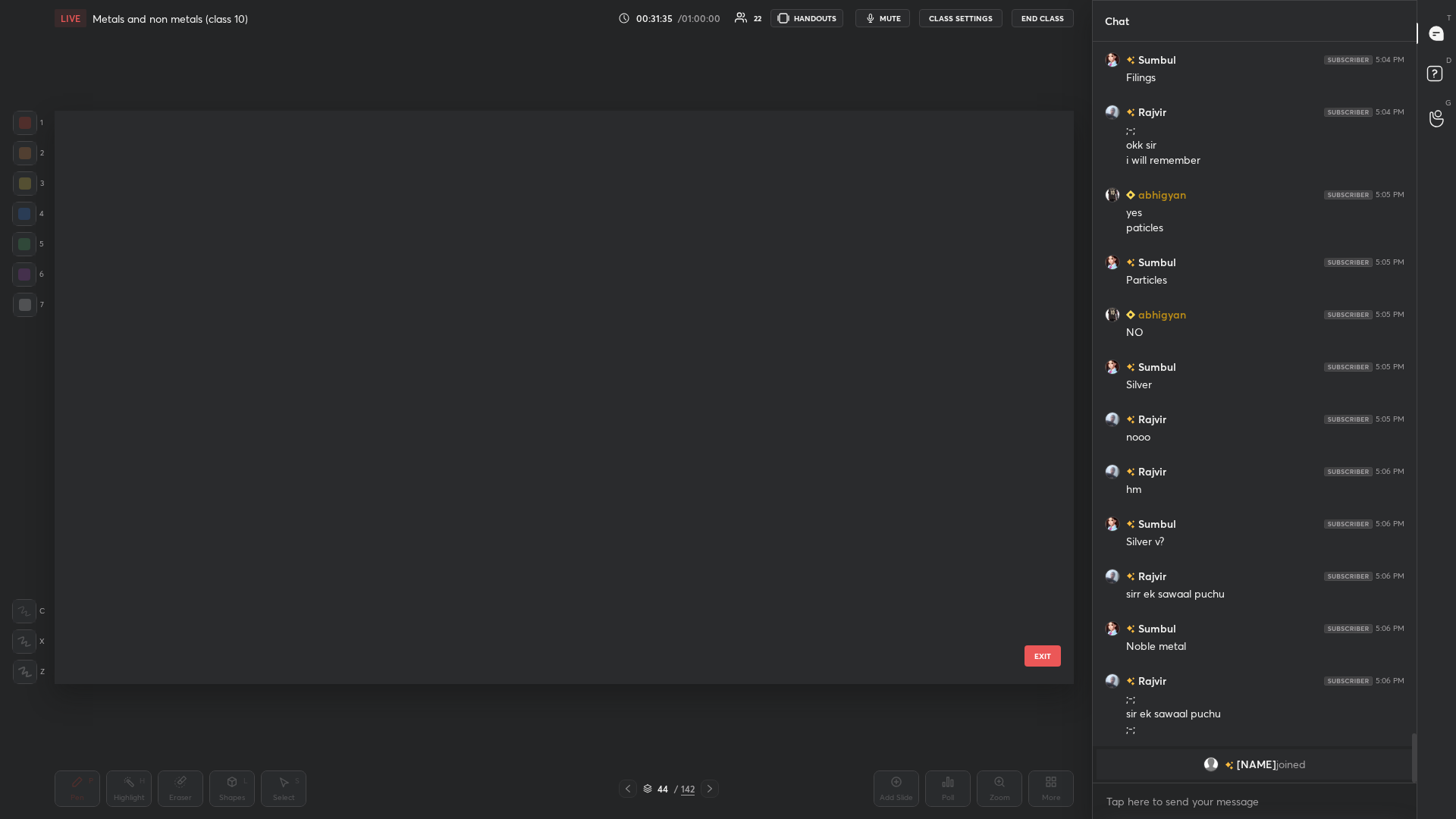 scroll, scrollTop: 2123, scrollLeft: 0, axis: vertical 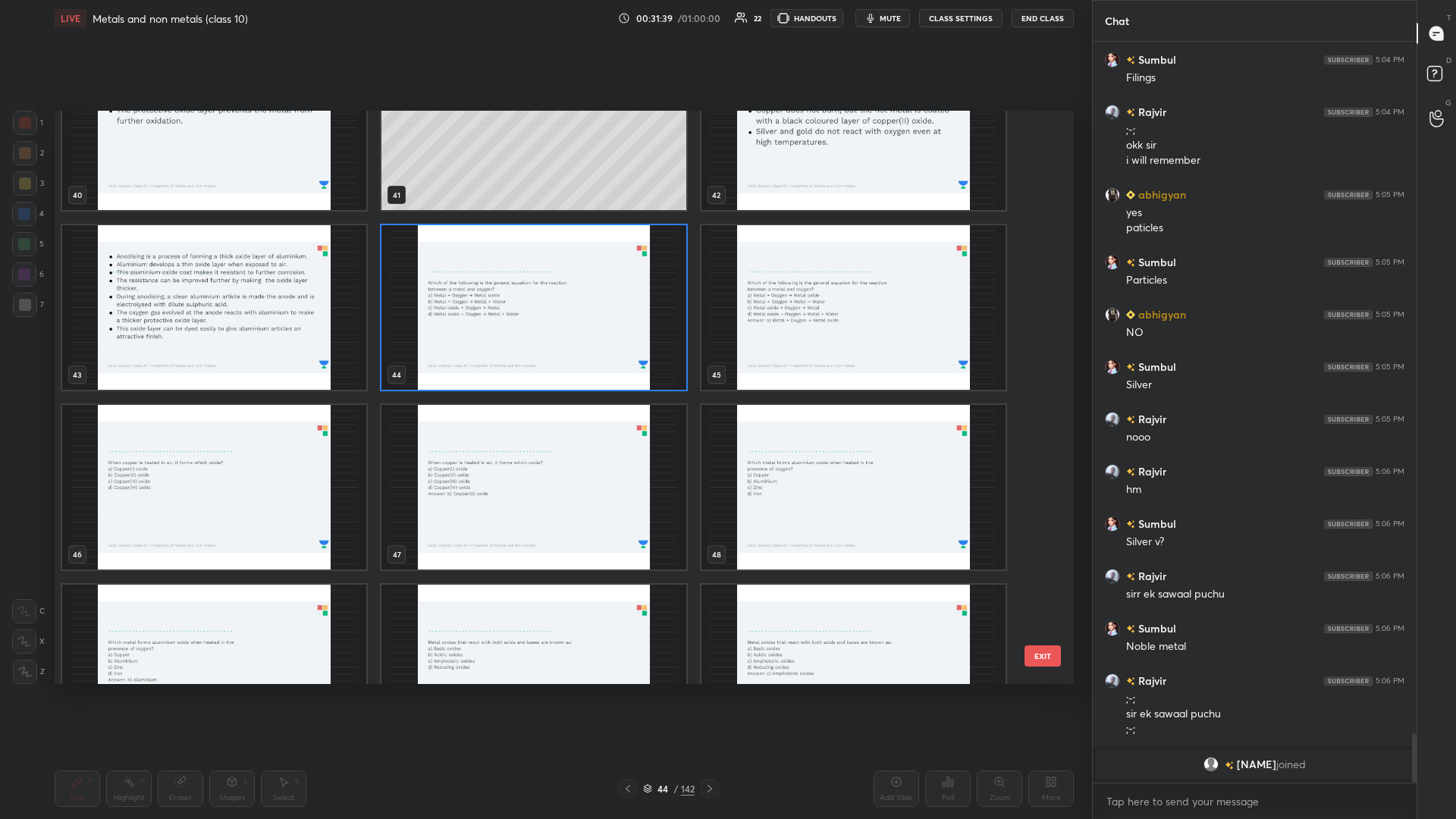 click at bounding box center [853, 487] 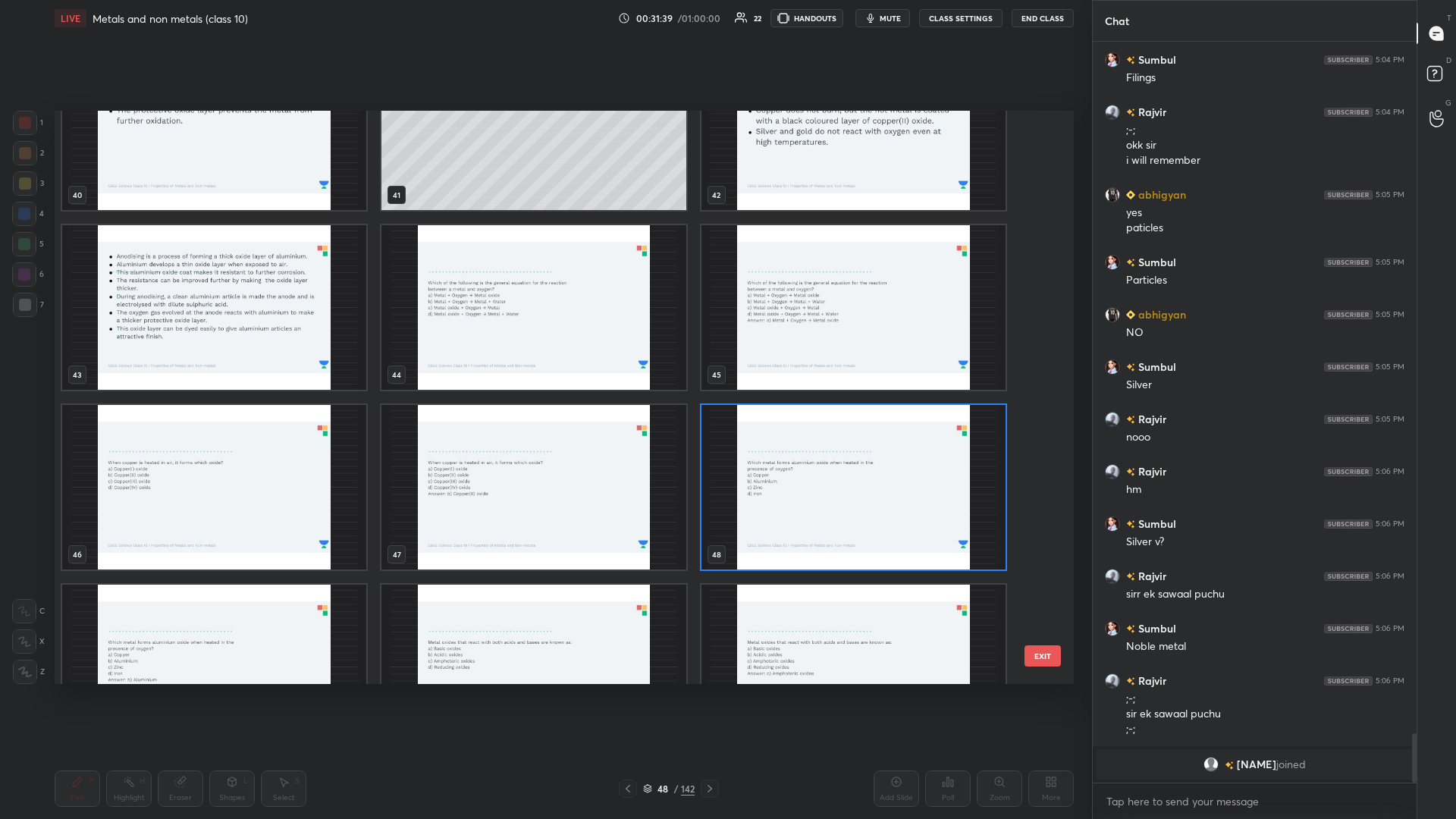 click at bounding box center (853, 487) 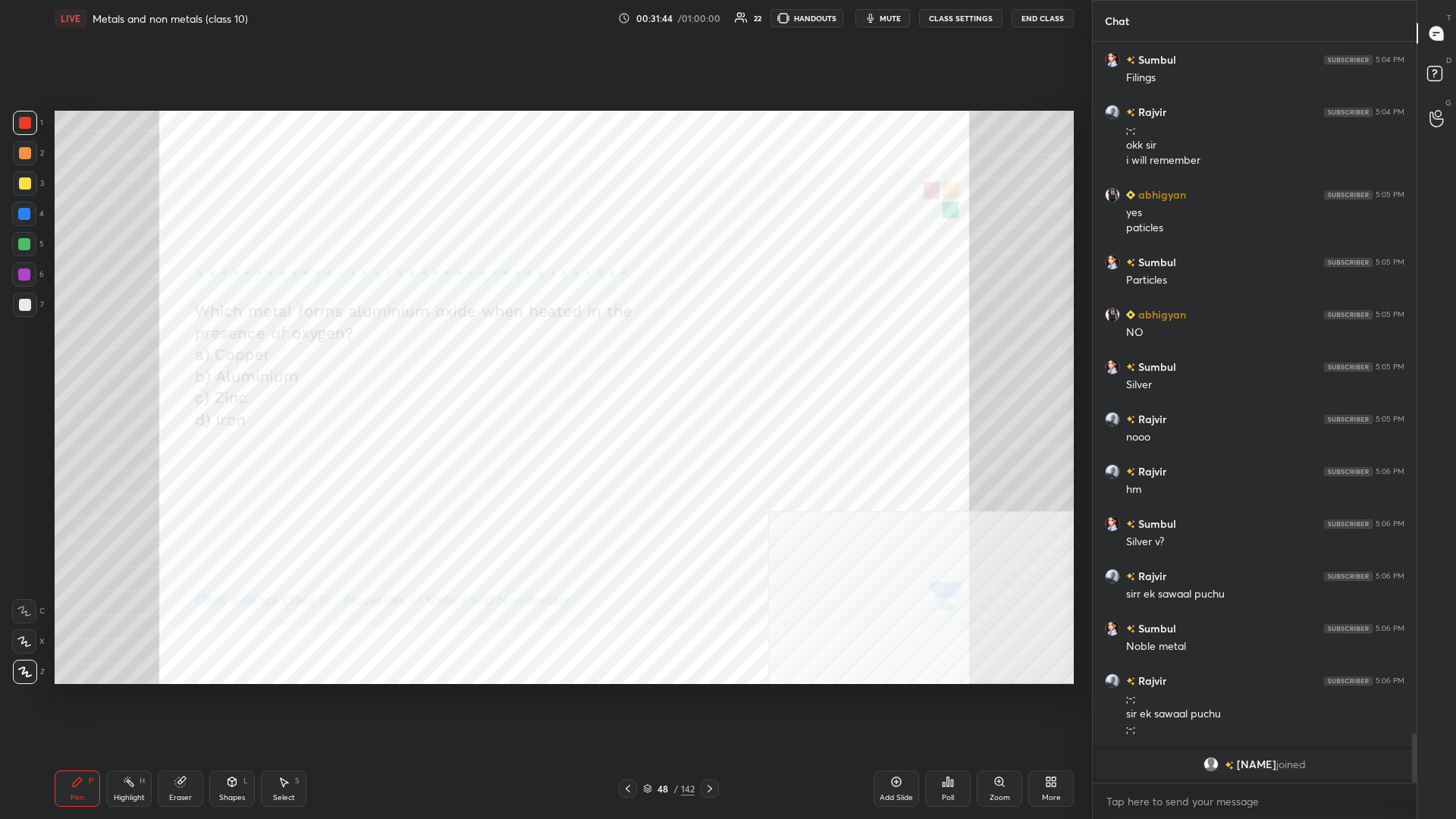 click on "48 / 142" at bounding box center (669, 789) 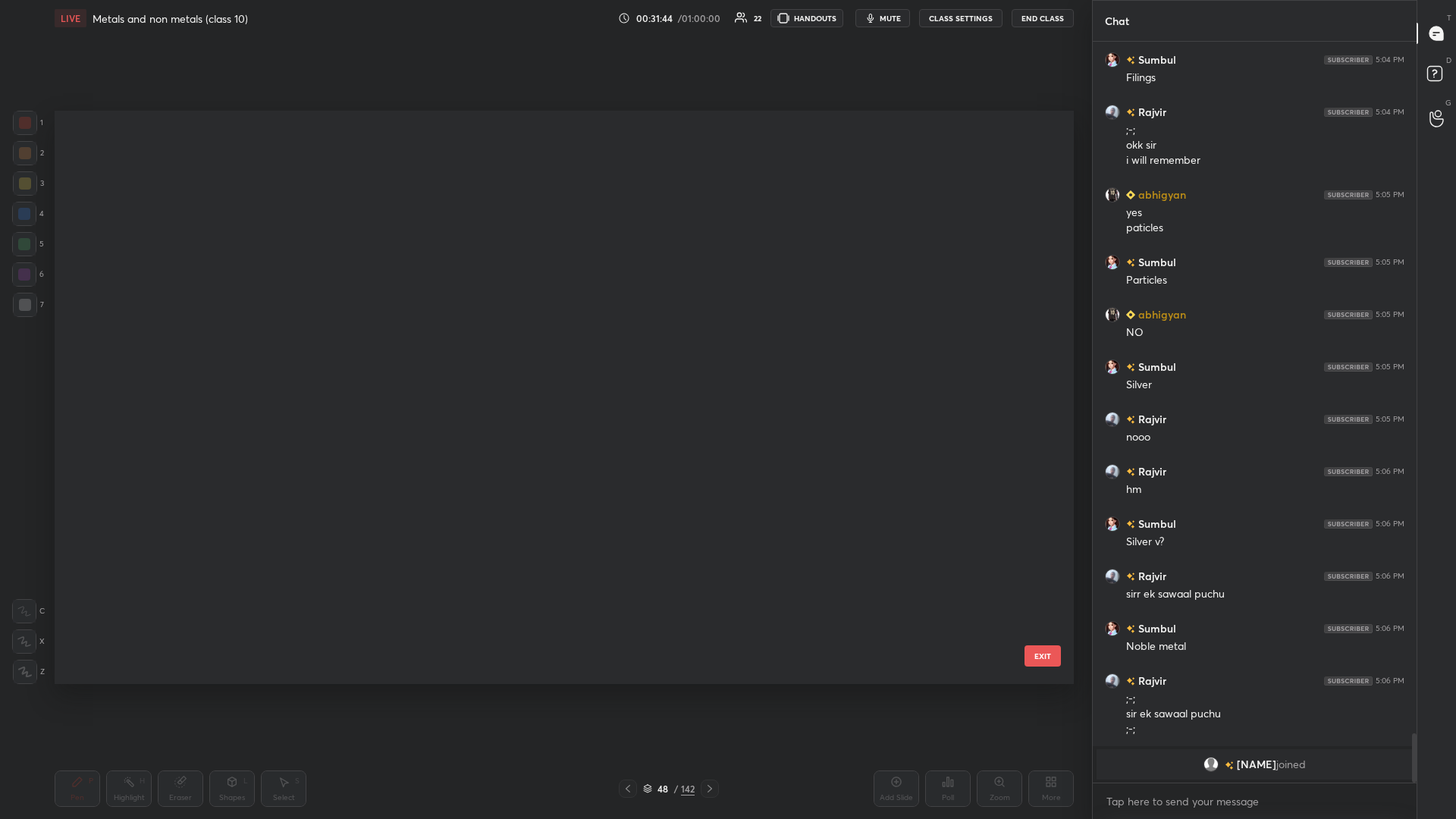 scroll, scrollTop: 2302, scrollLeft: 0, axis: vertical 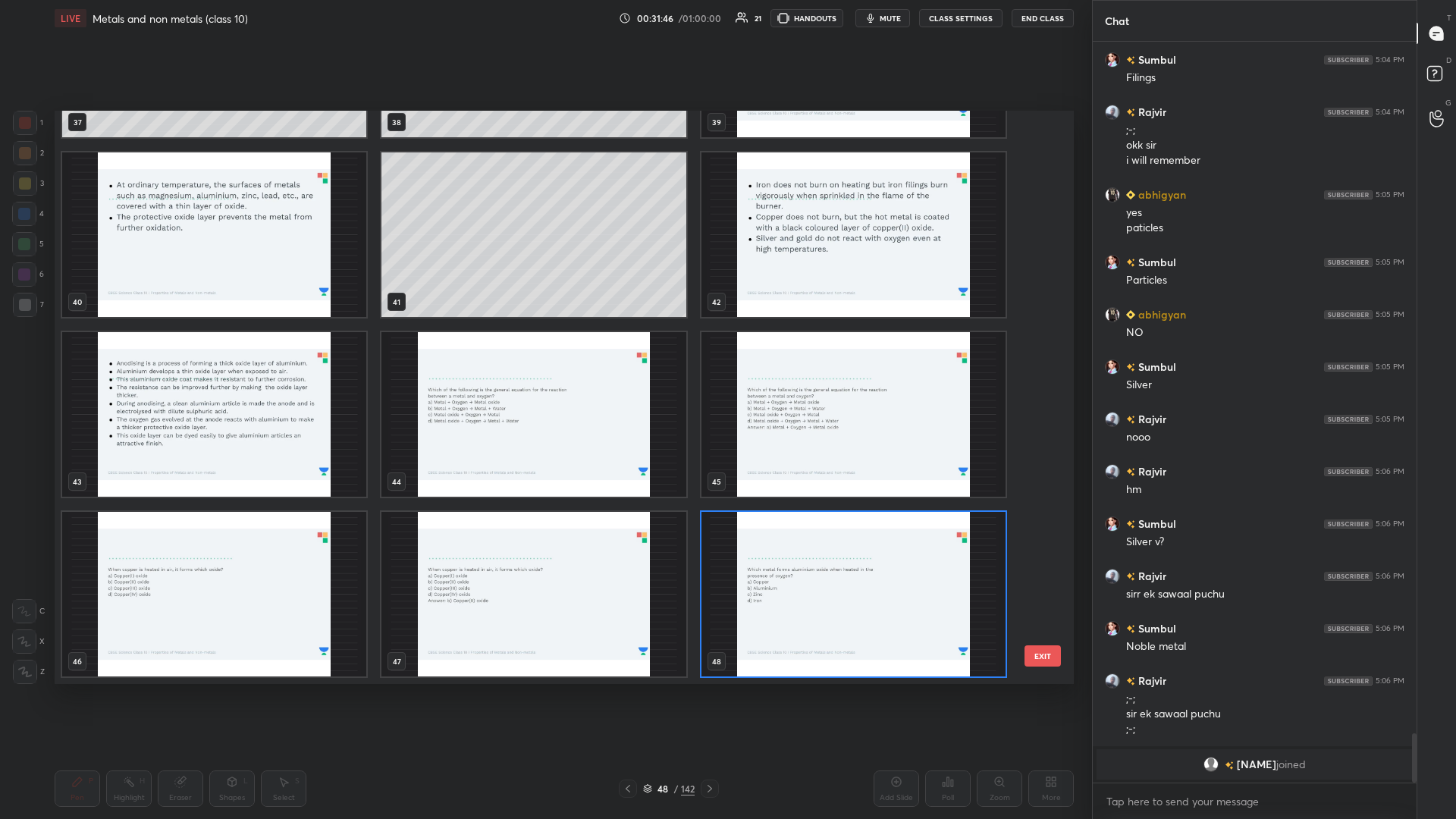 click at bounding box center (214, 594) 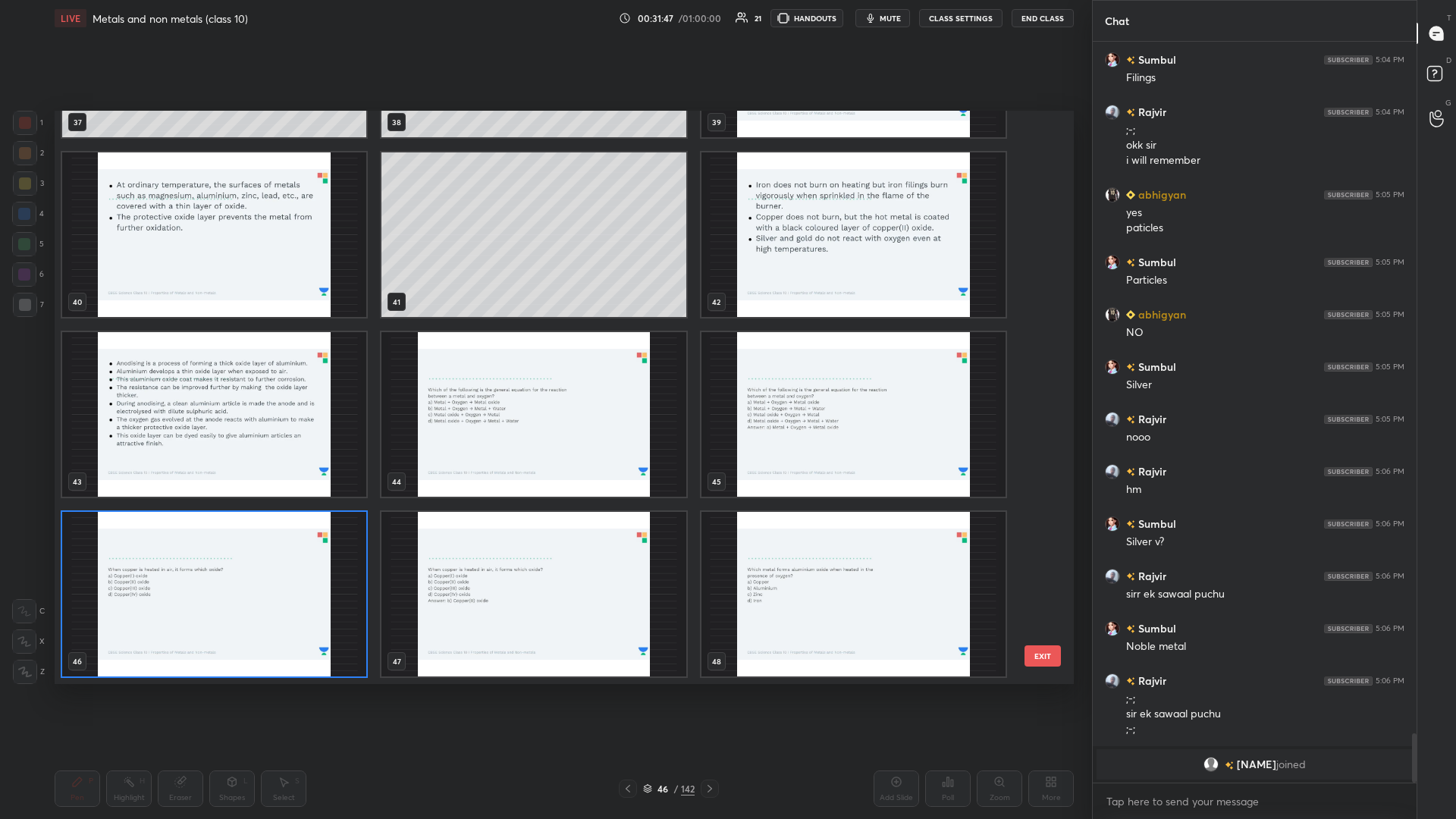 click at bounding box center (214, 594) 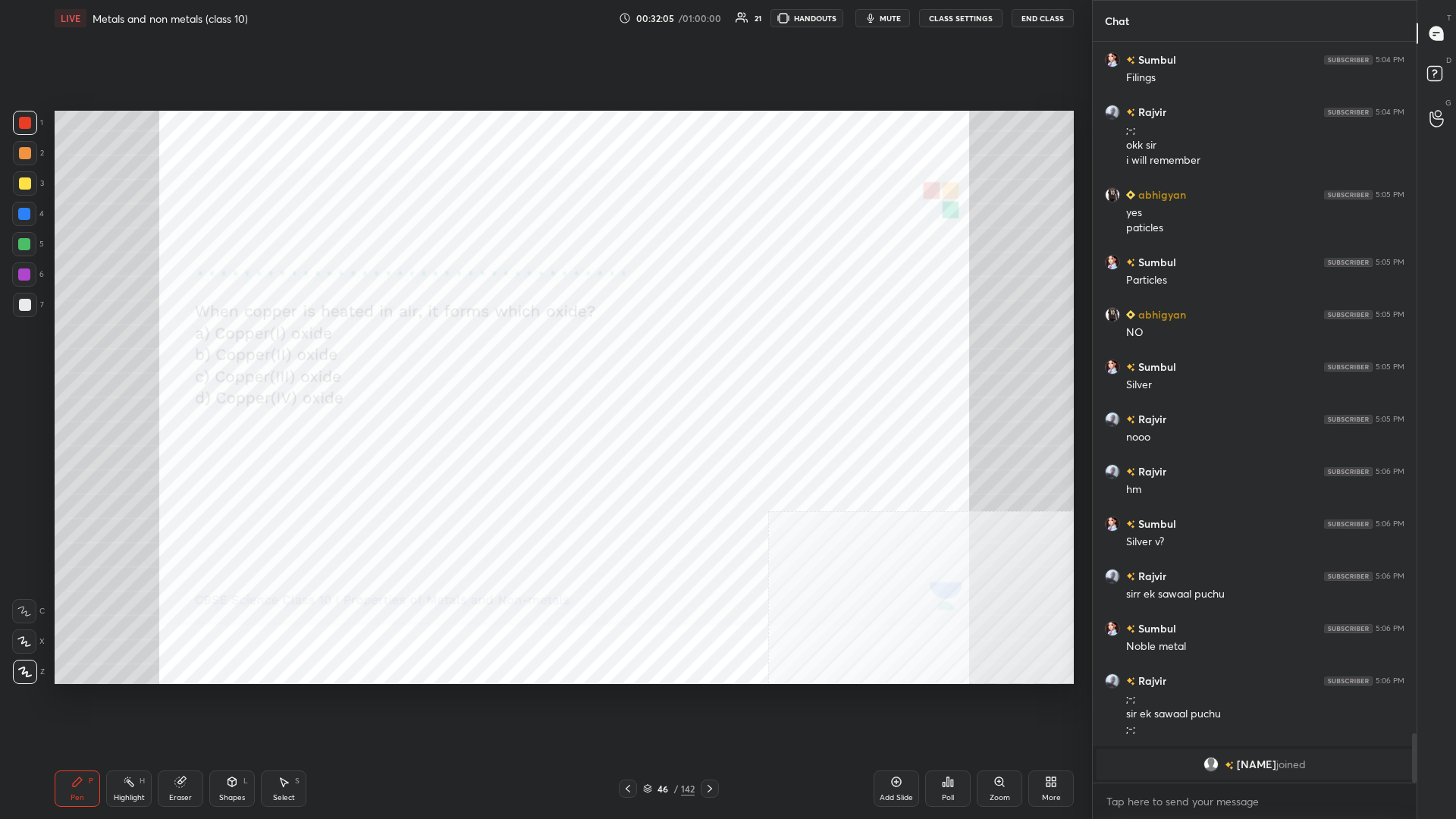 click on "Poll" at bounding box center [948, 789] 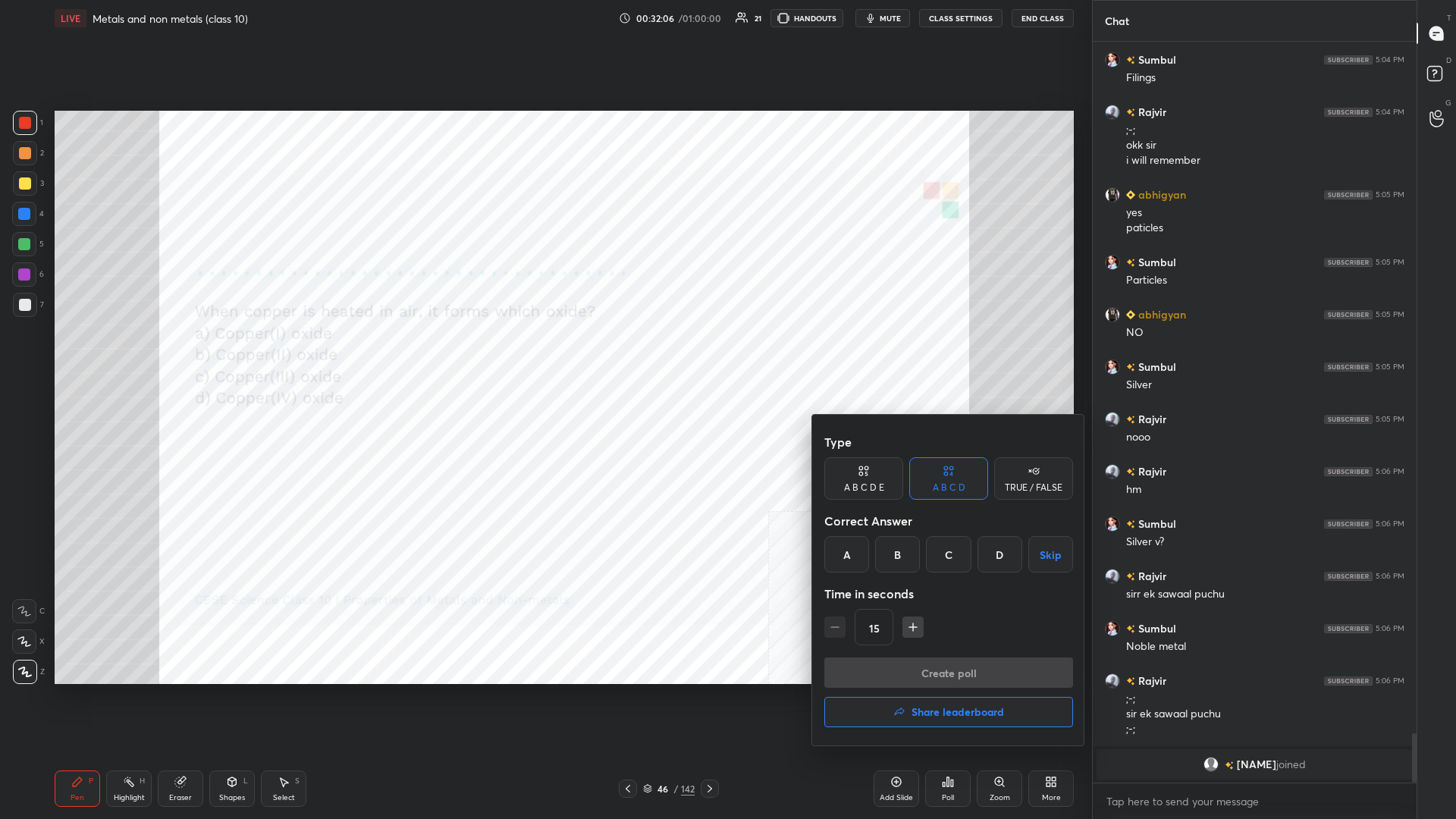 click on "B" at bounding box center [897, 554] 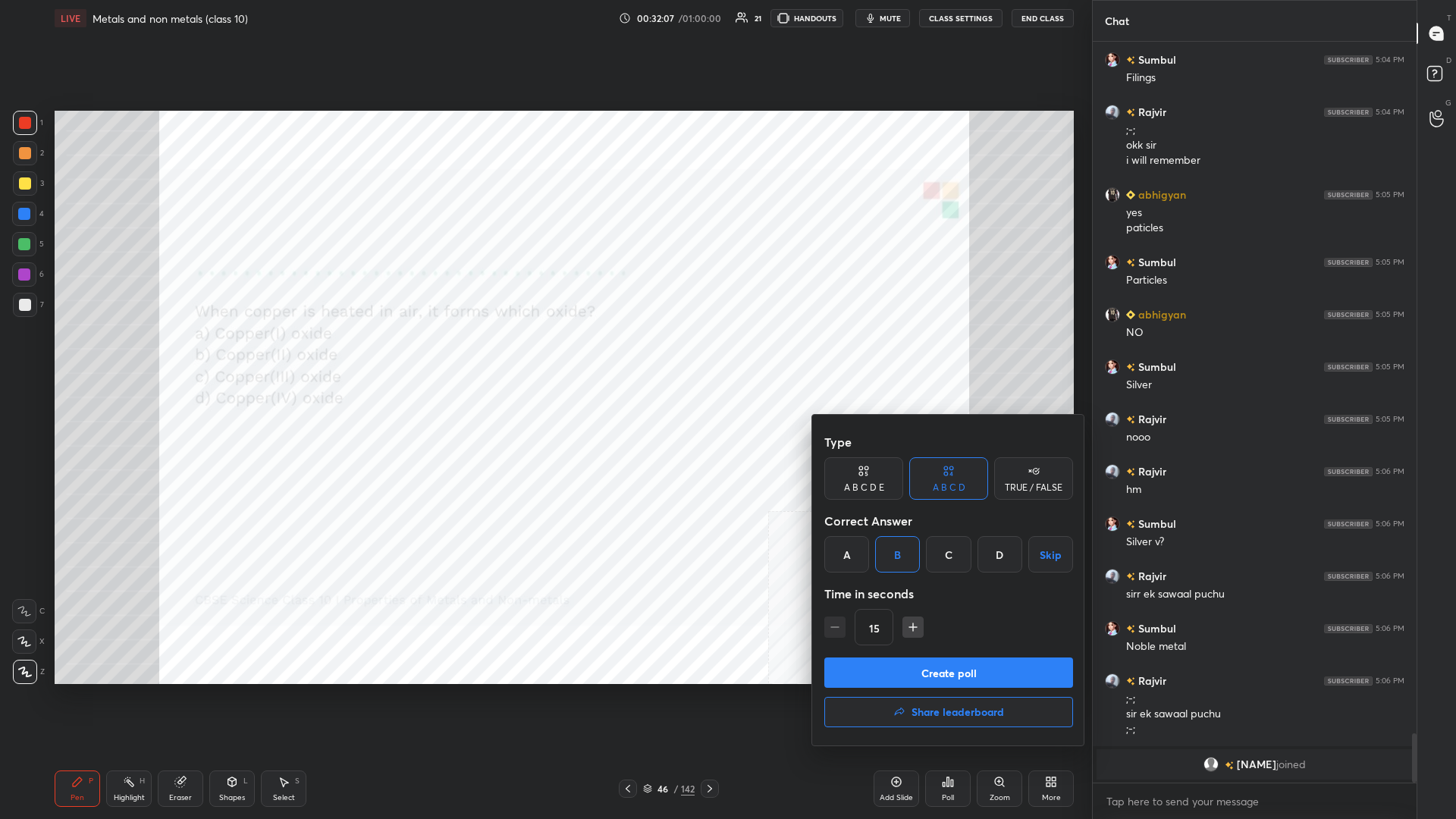click on "Create poll" at bounding box center [949, 673] 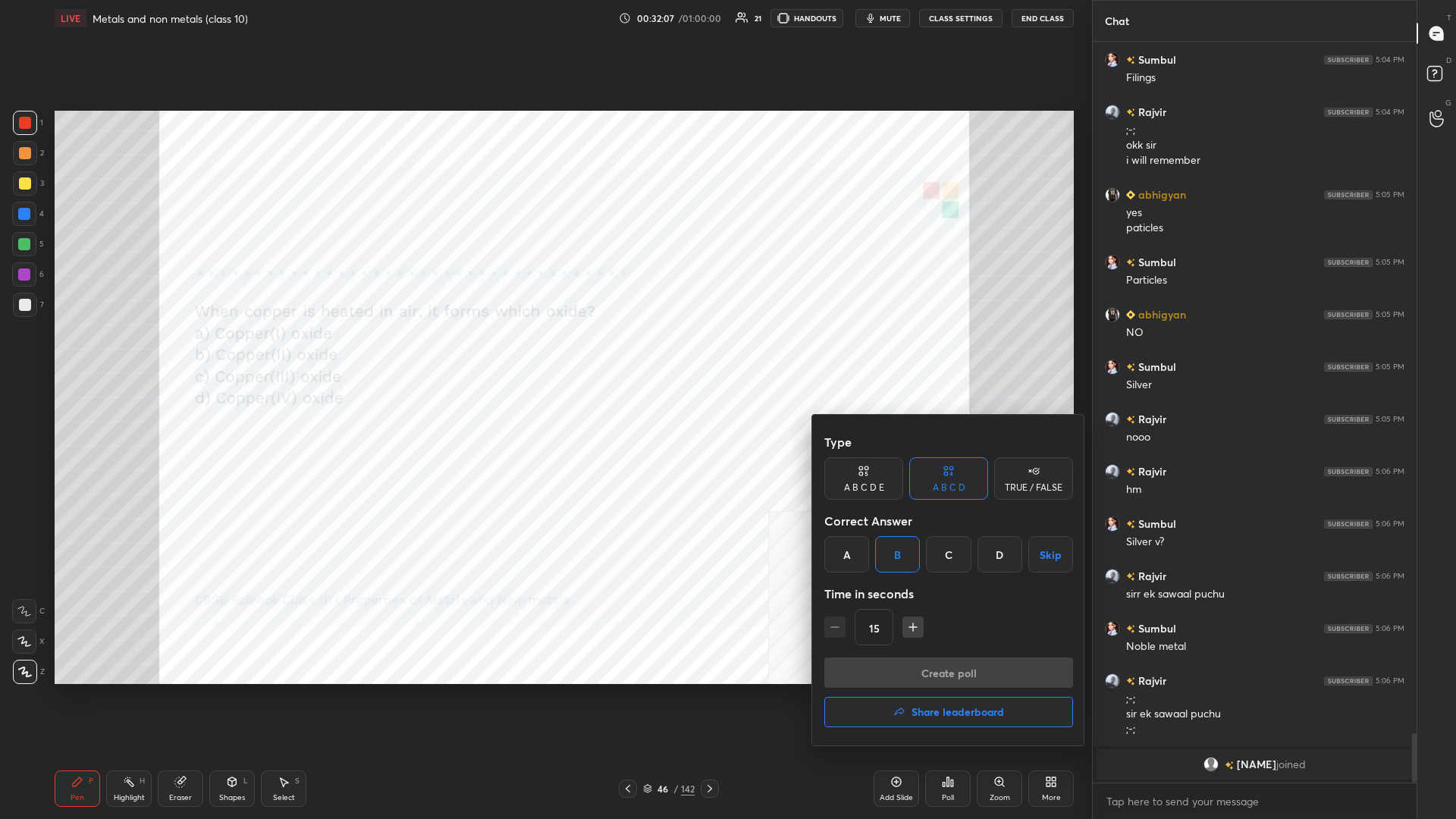 scroll, scrollTop: 701, scrollLeft: 324, axis: both 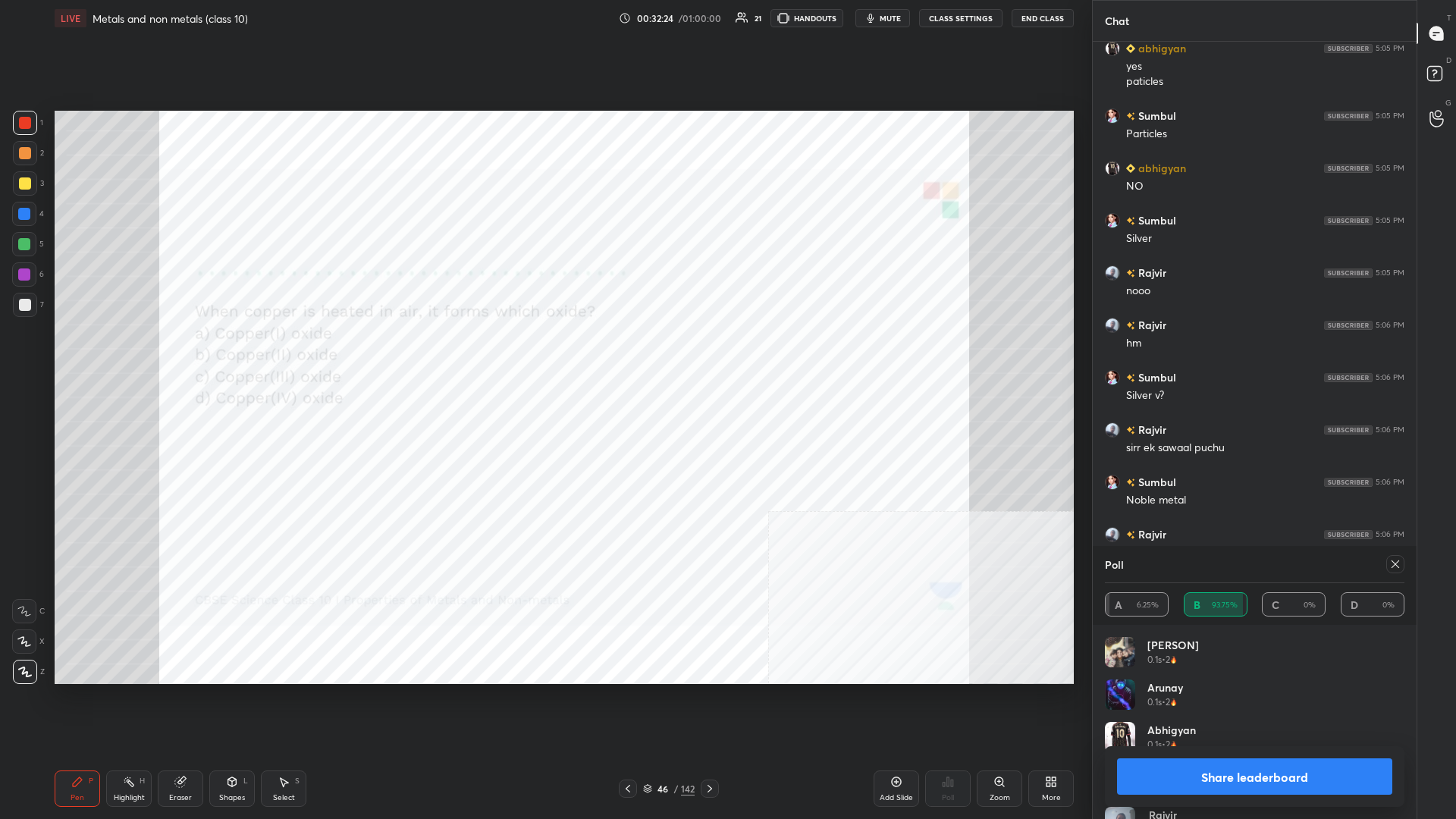 click on "Share leaderboard" at bounding box center (1254, 777) 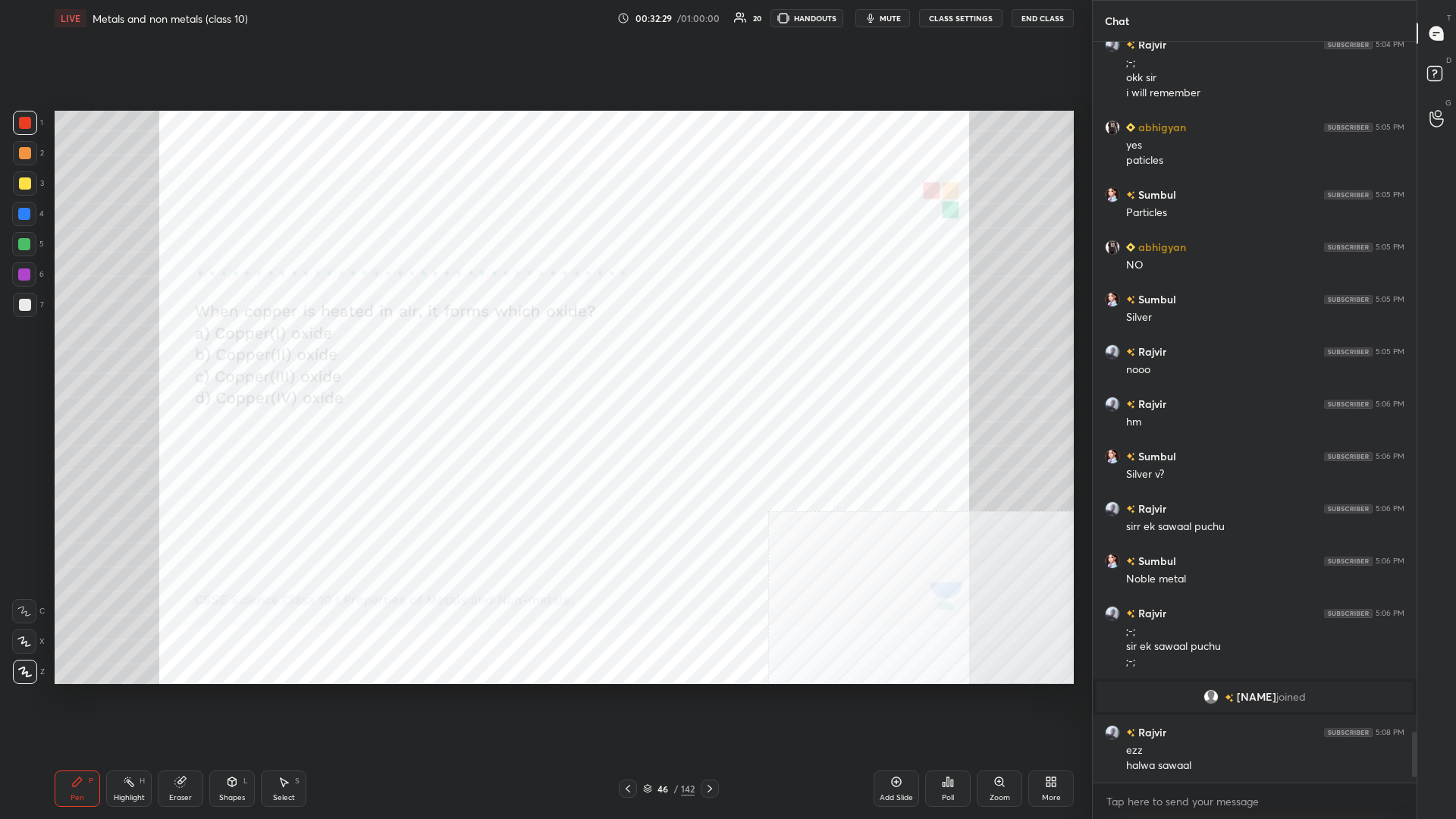 click on "46" at bounding box center (663, 789) 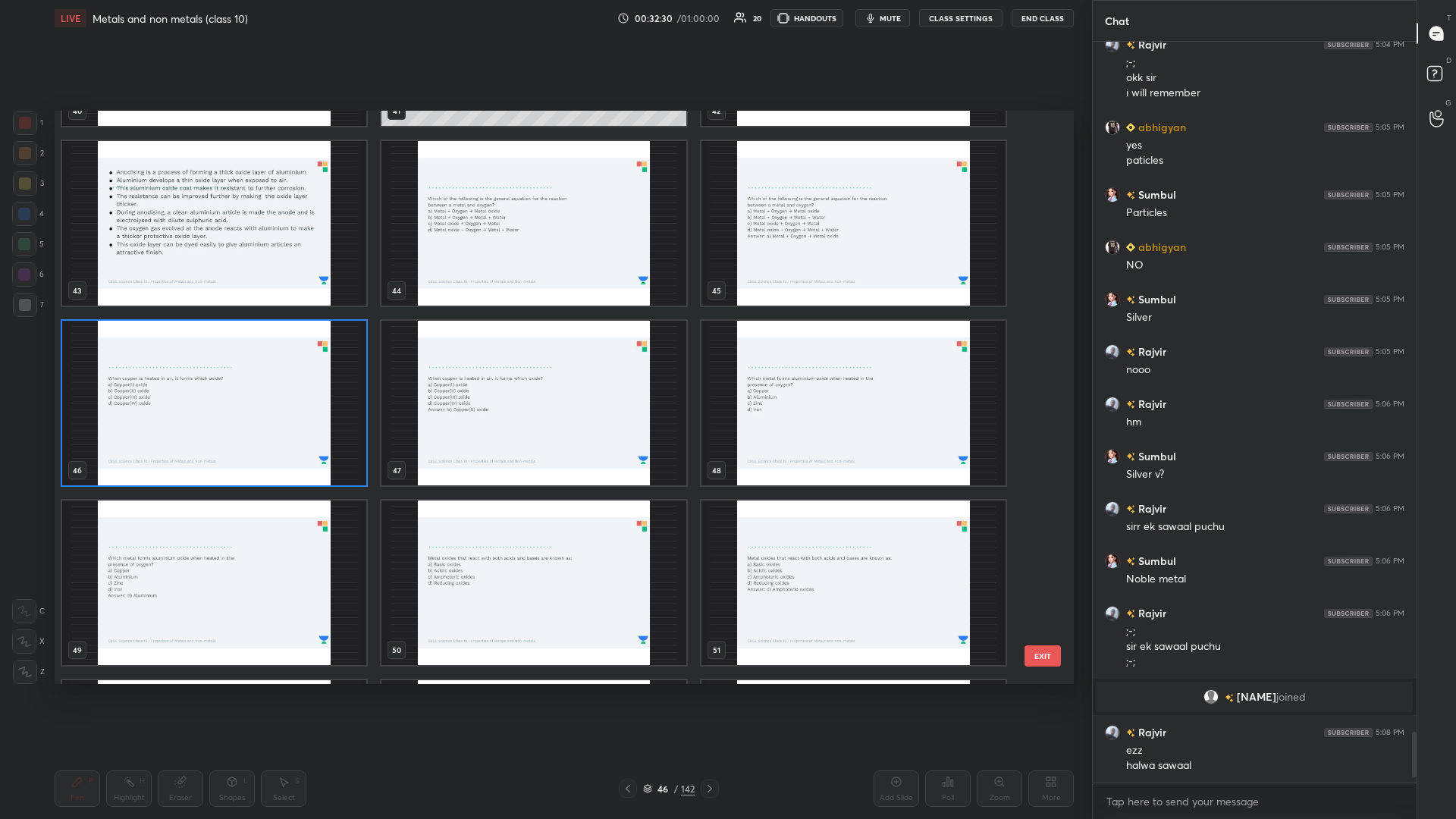 click at bounding box center [853, 403] 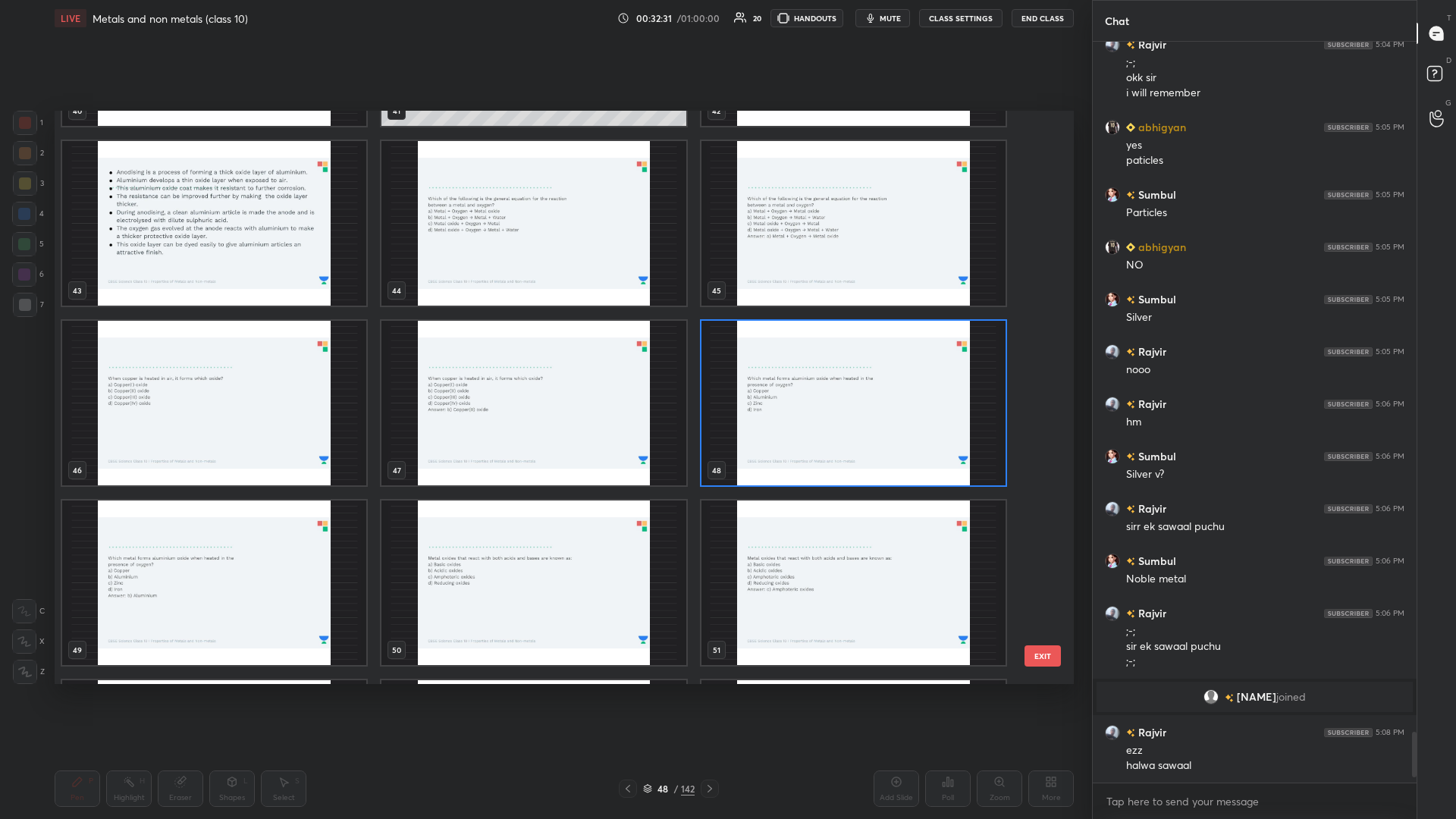 click at bounding box center (853, 403) 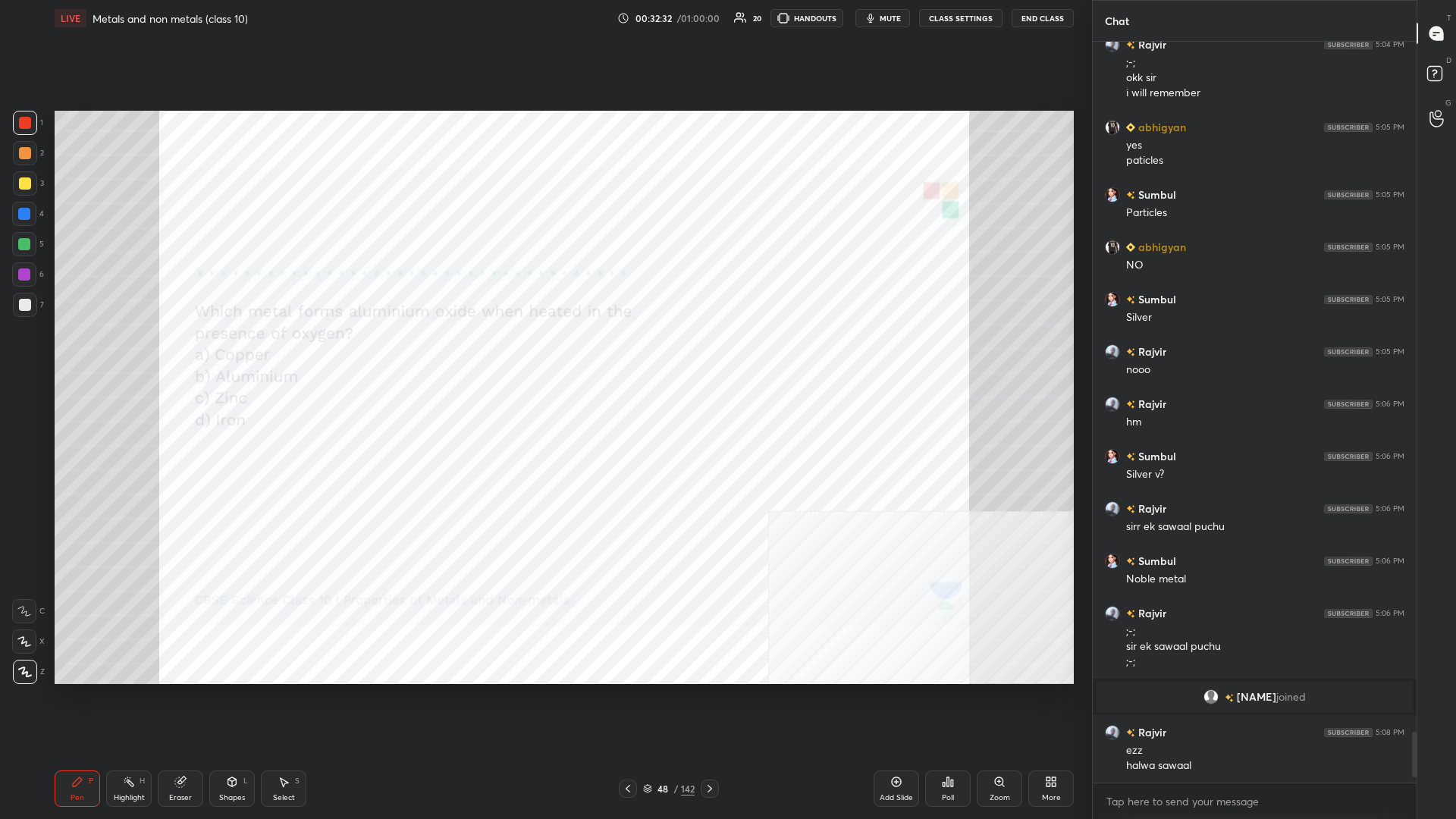 click at bounding box center [853, 403] 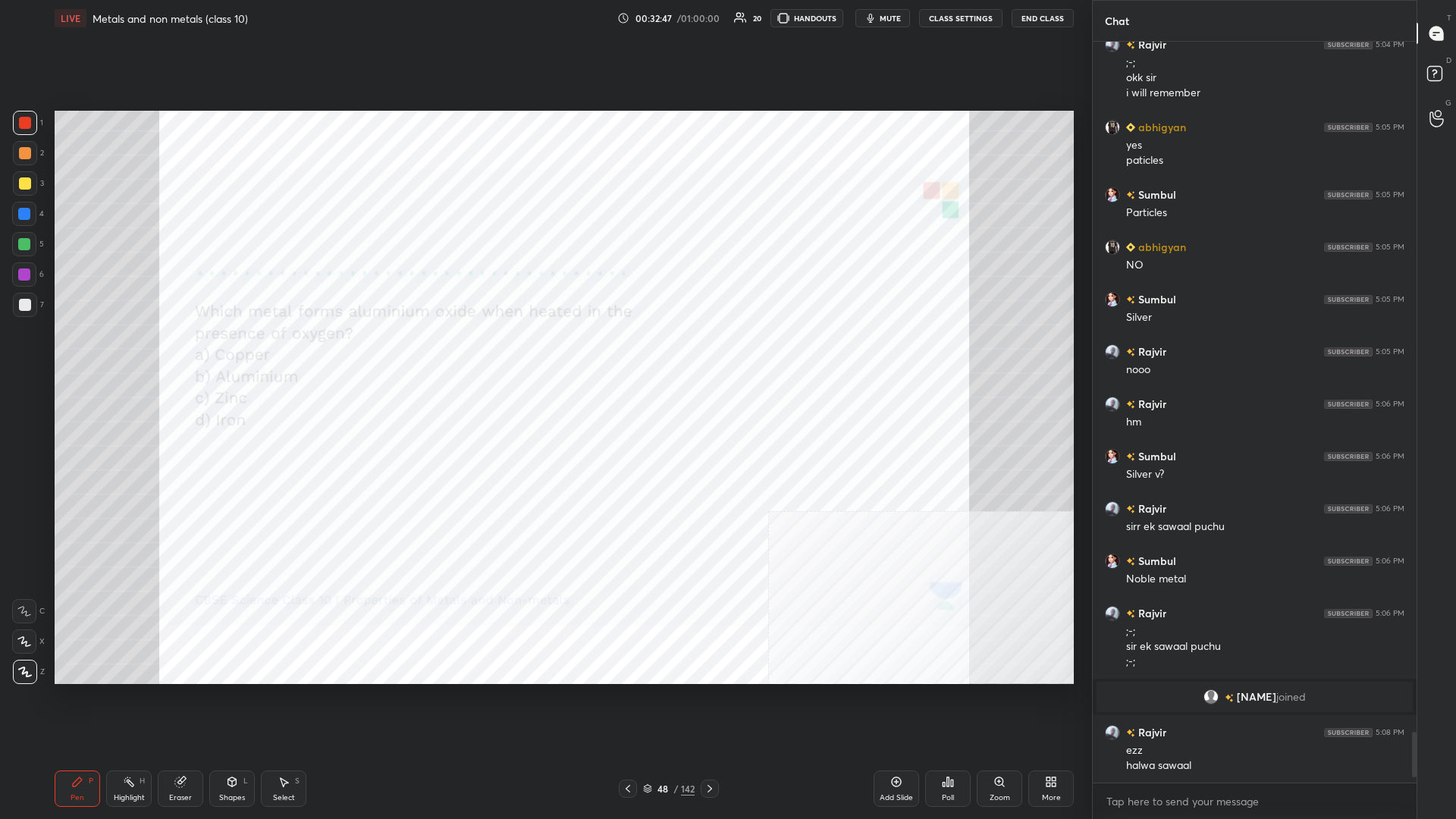 click 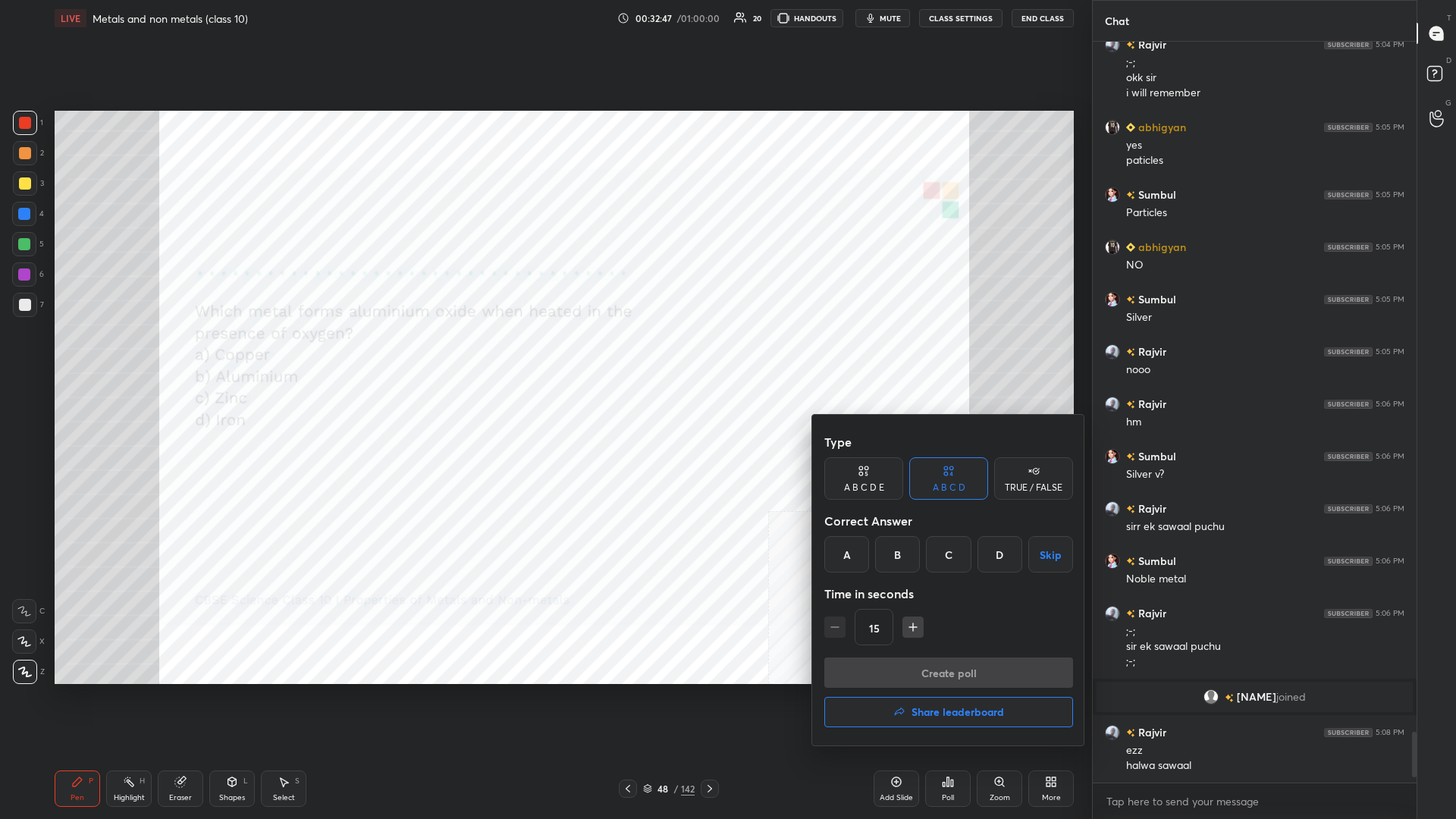 click on "B" at bounding box center (897, 554) 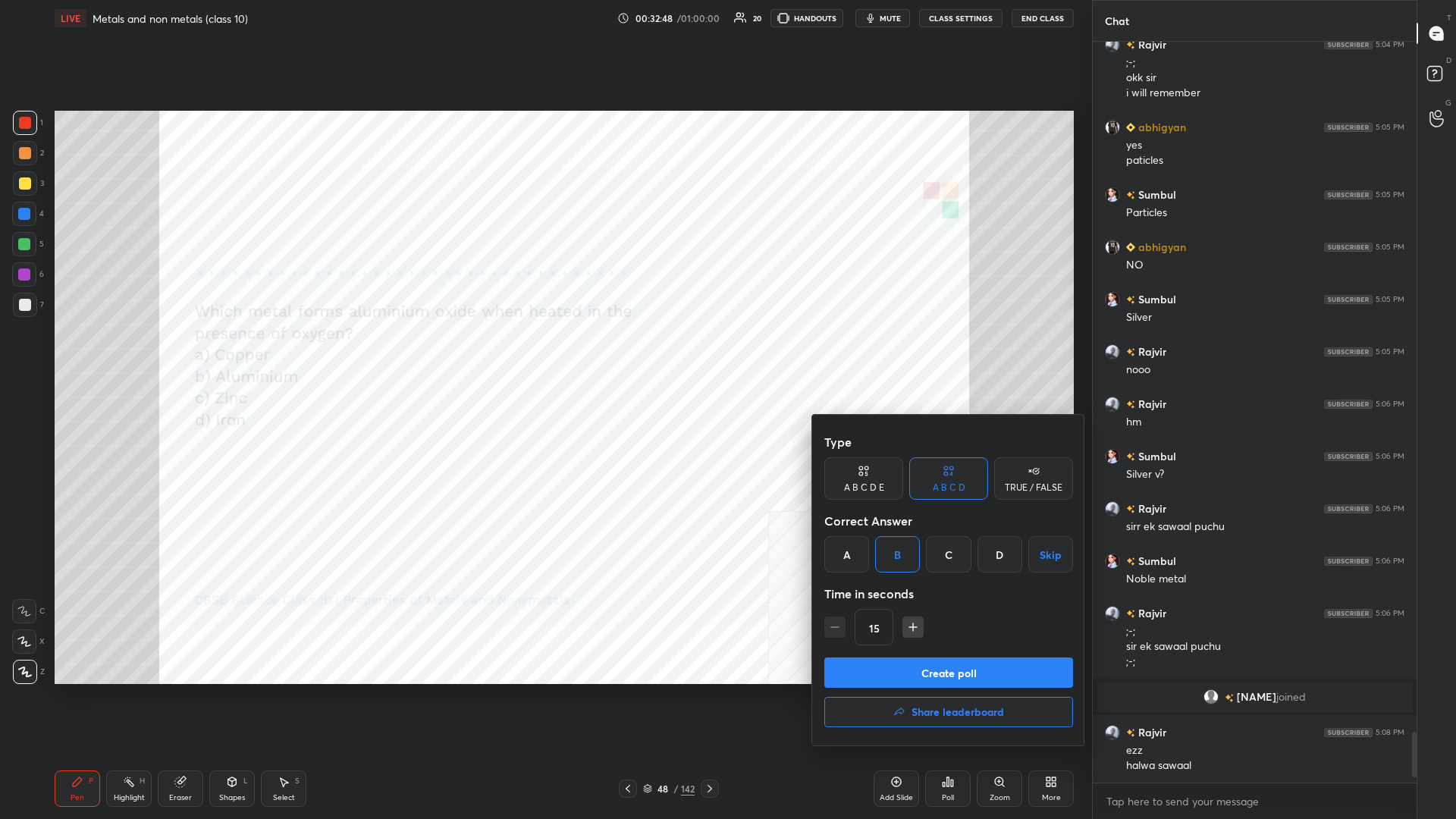 click on "Create poll" at bounding box center [949, 673] 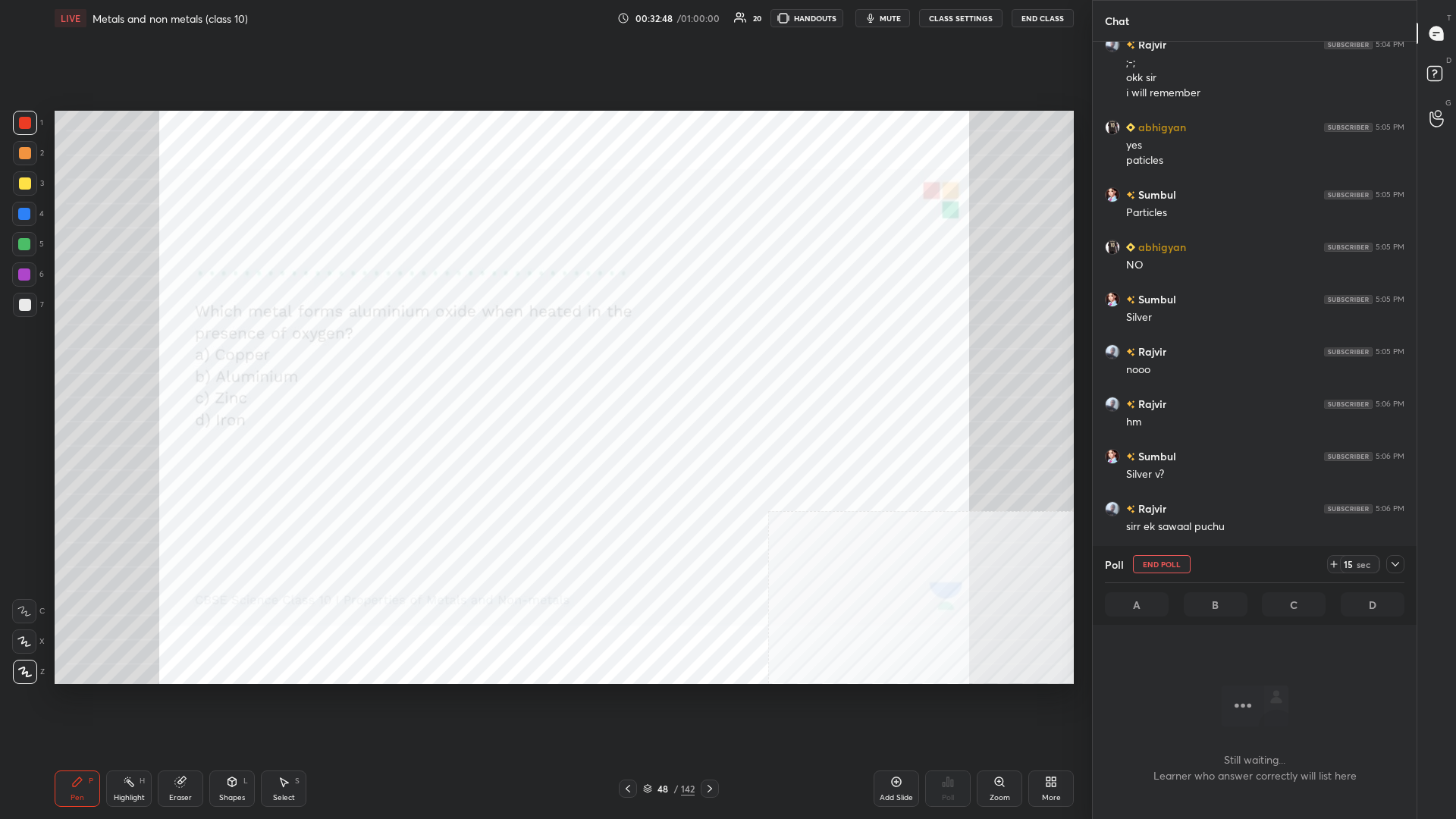 scroll, scrollTop: 701, scrollLeft: 324, axis: both 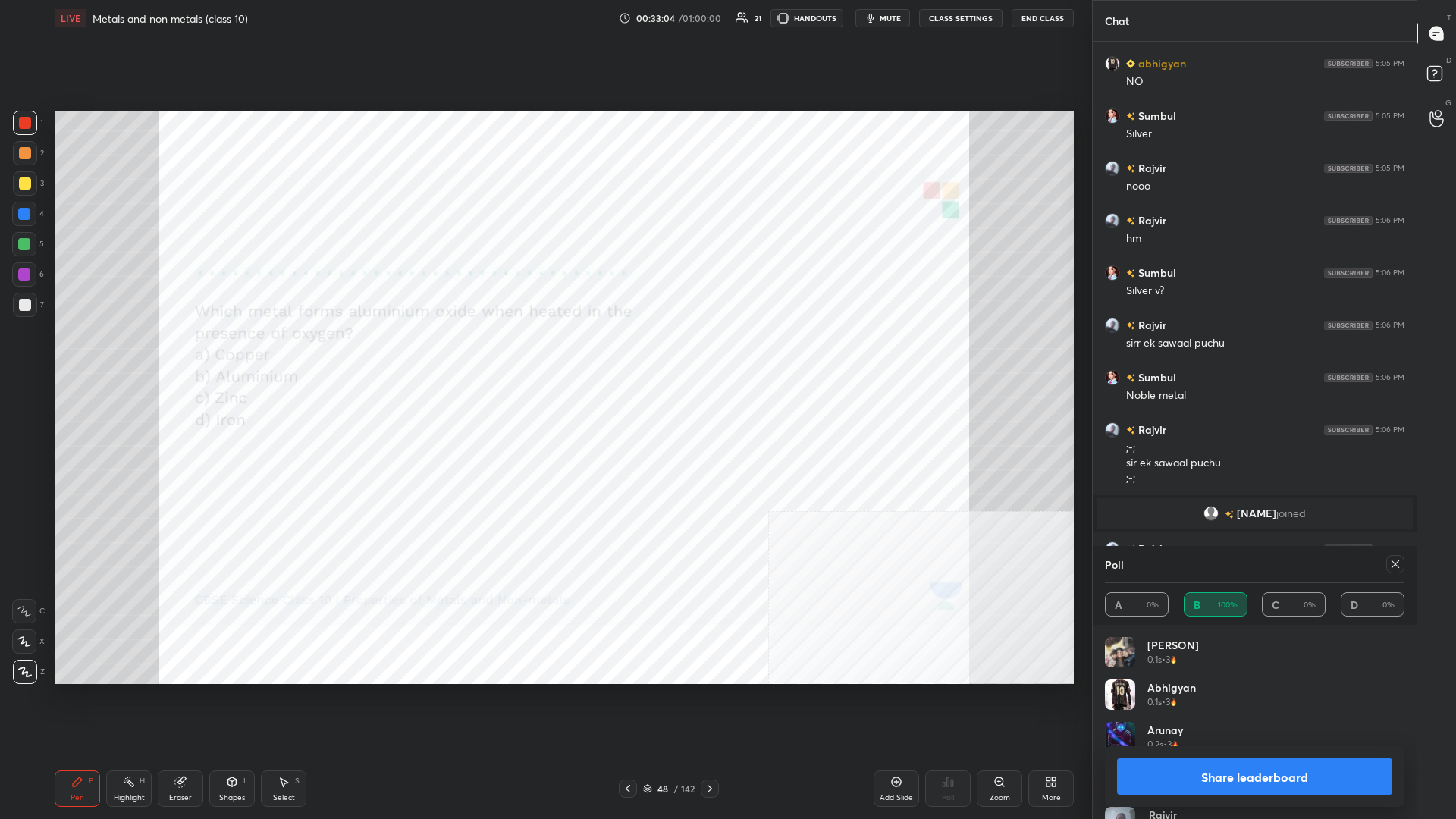 click on "Share leaderboard" at bounding box center (1254, 777) 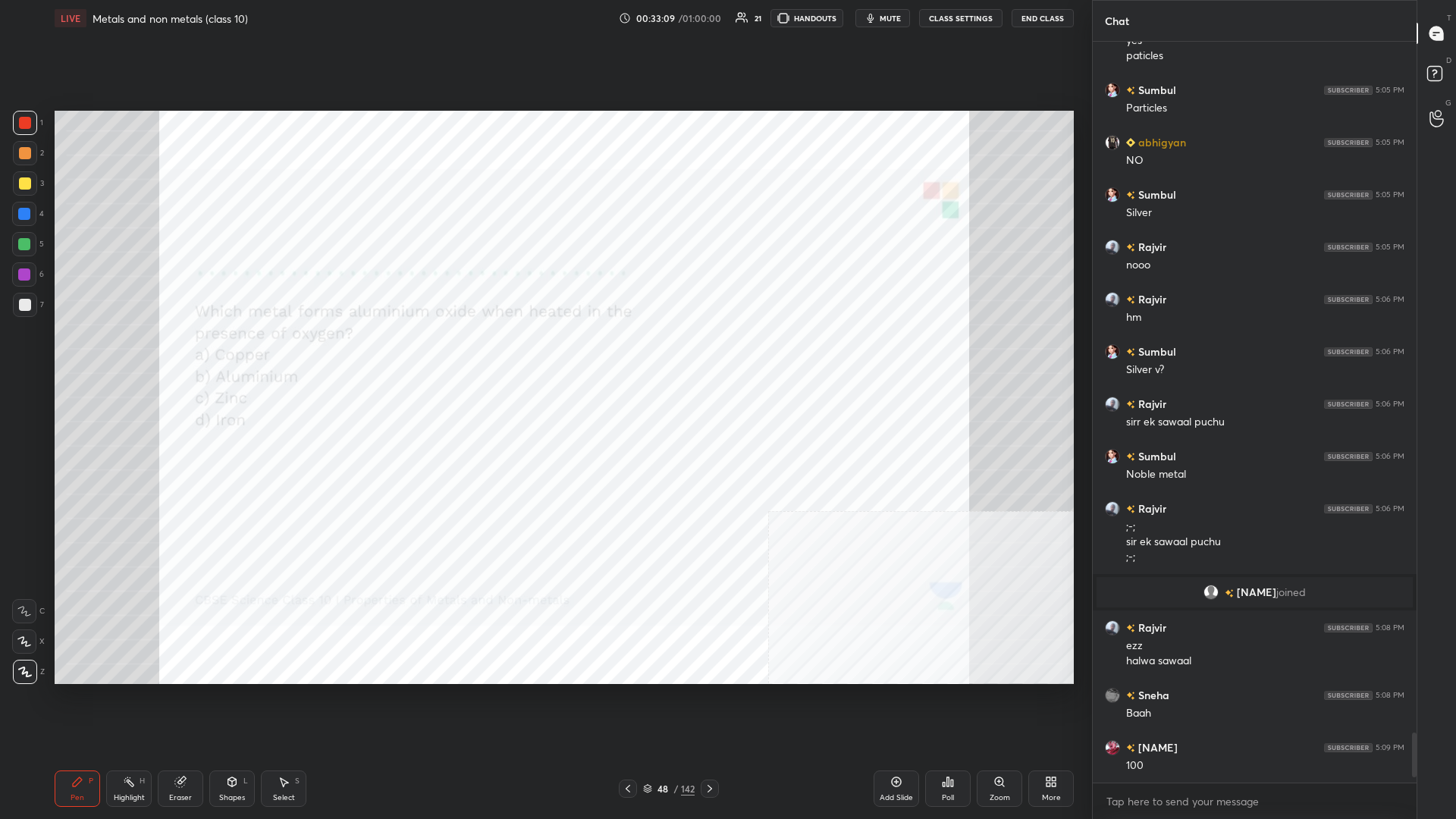 click on "48 / 142" at bounding box center (669, 789) 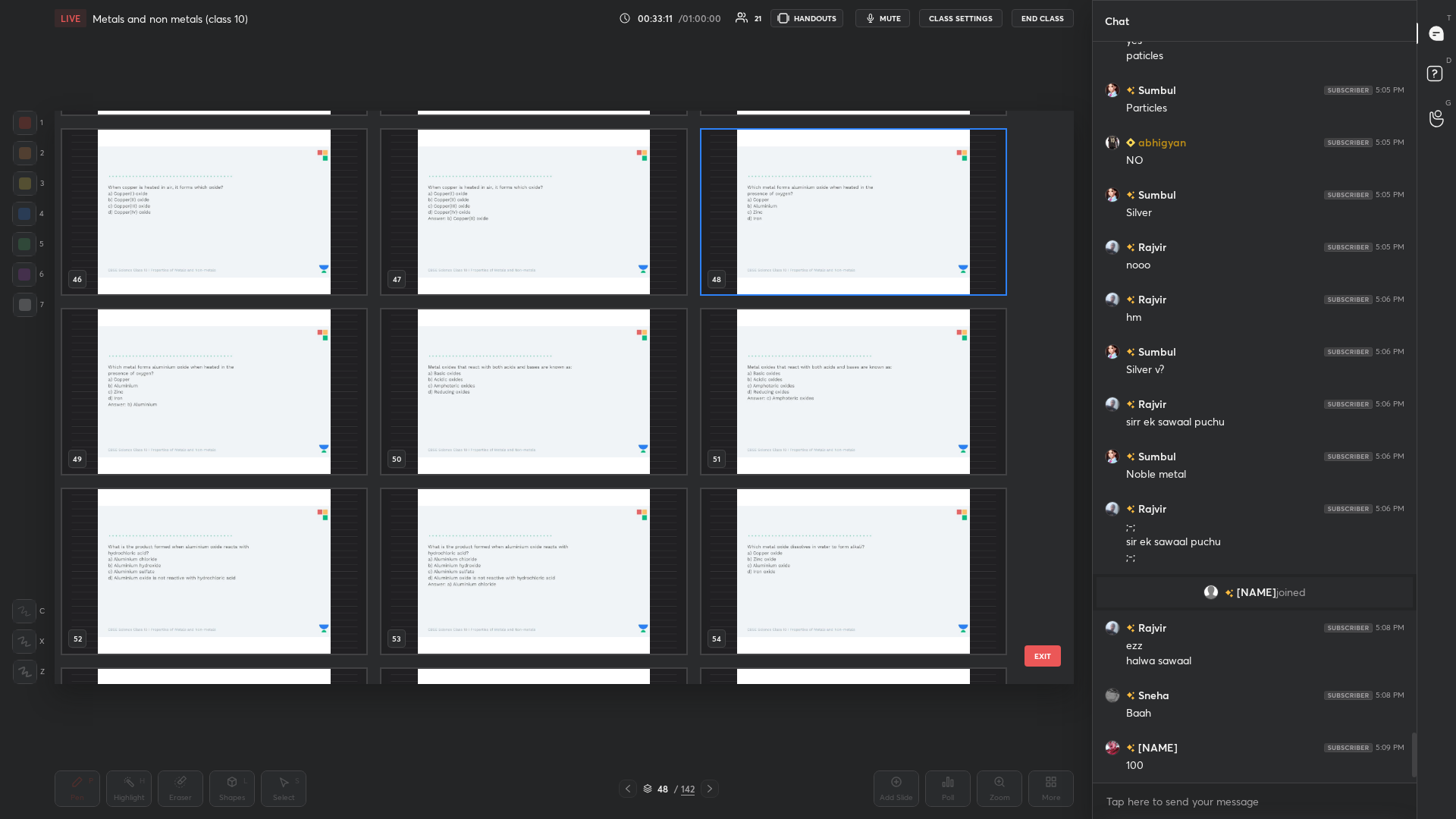 click at bounding box center [533, 391] 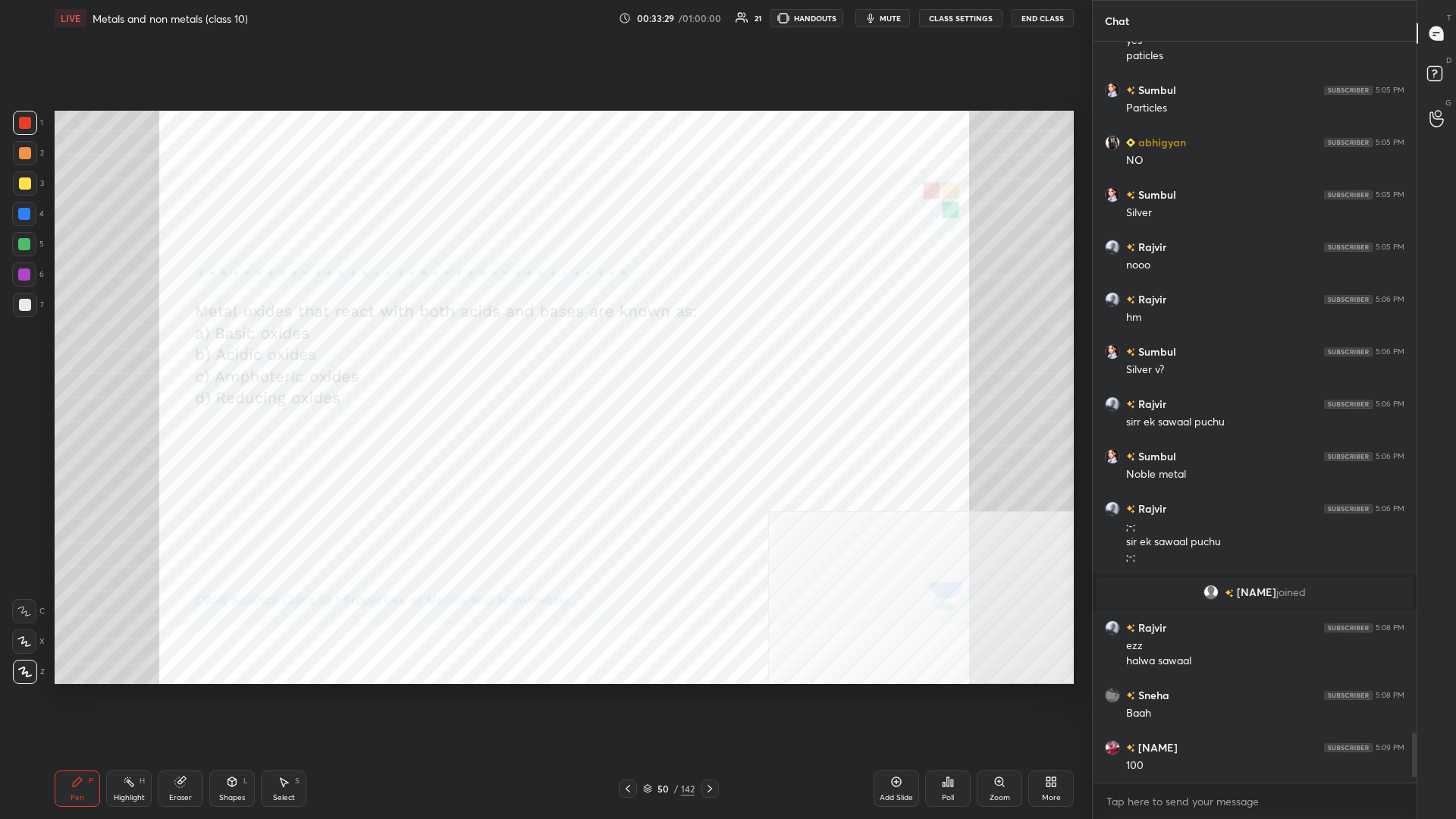 click on "Poll" at bounding box center [948, 789] 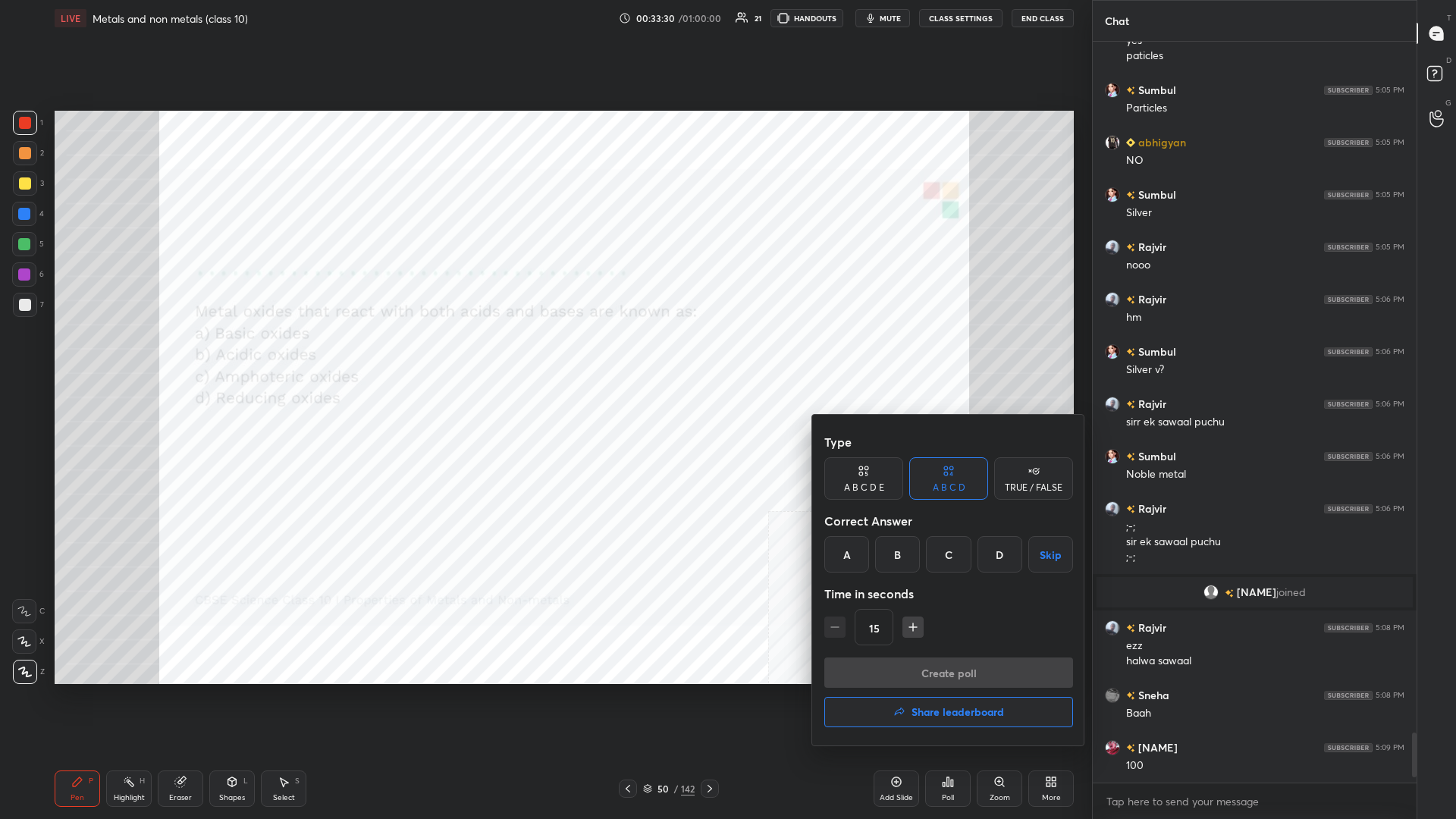 click on "C" at bounding box center [948, 554] 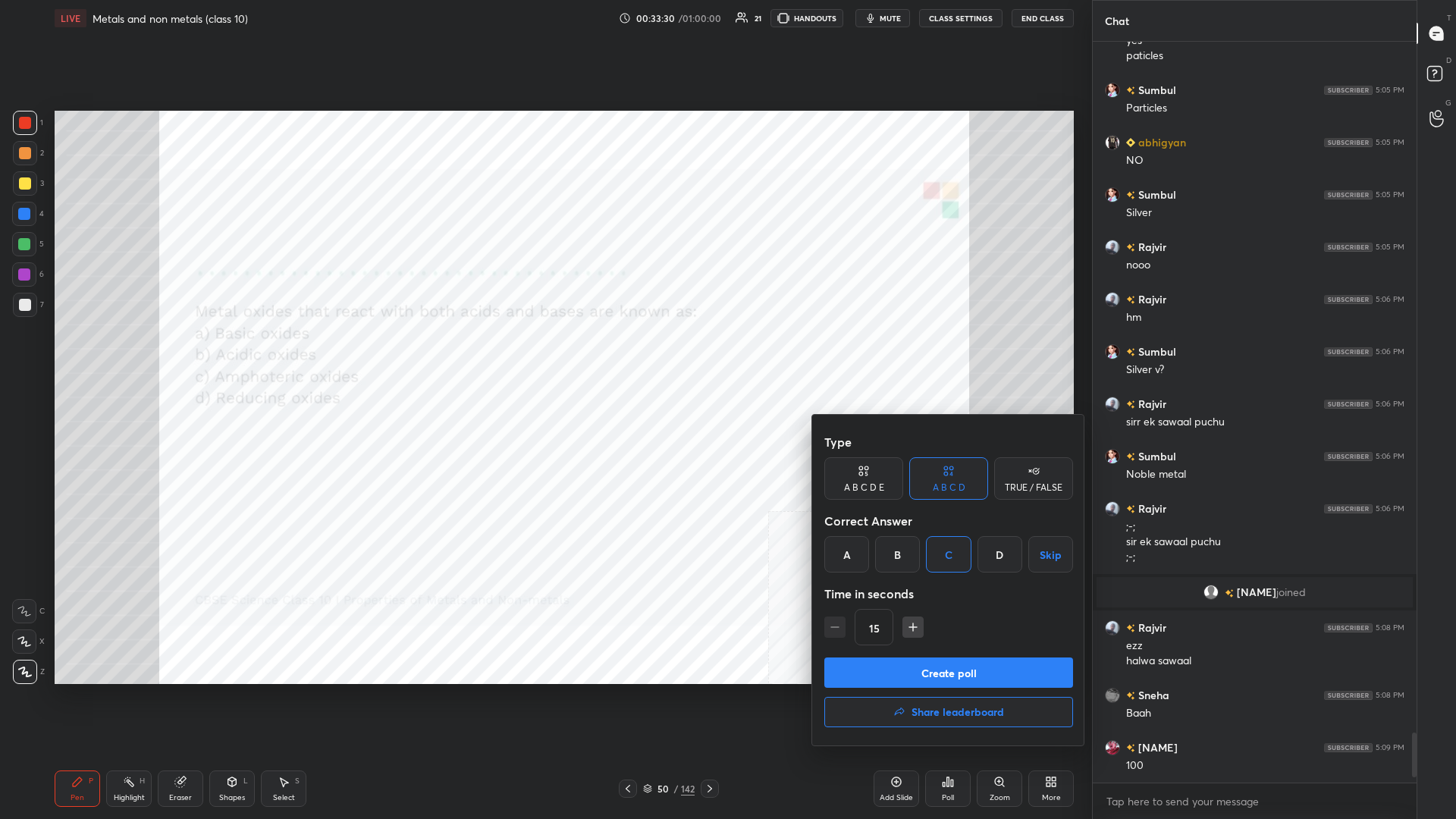 click on "Create poll" at bounding box center (949, 673) 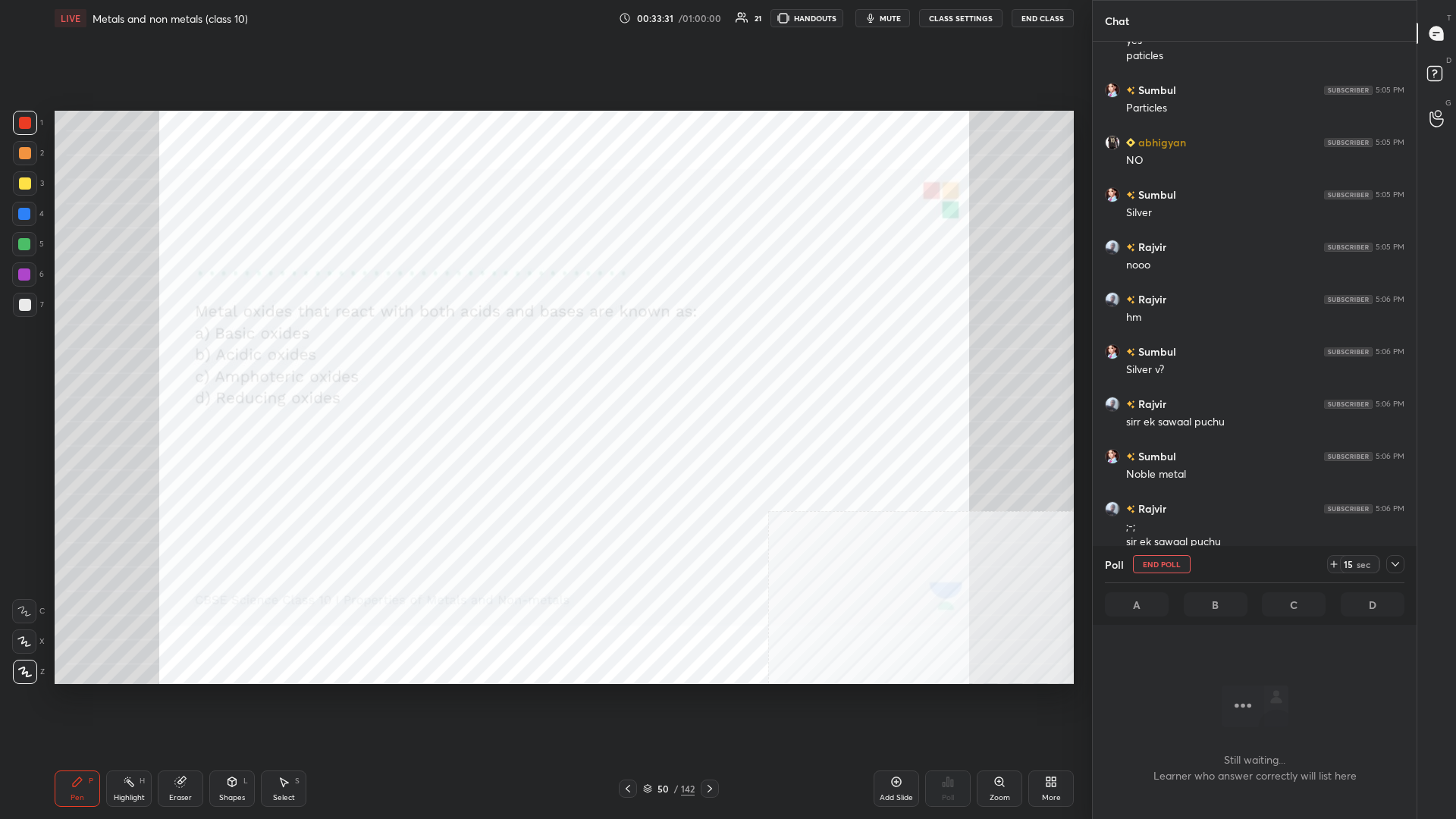 scroll, scrollTop: 709, scrollLeft: 324, axis: both 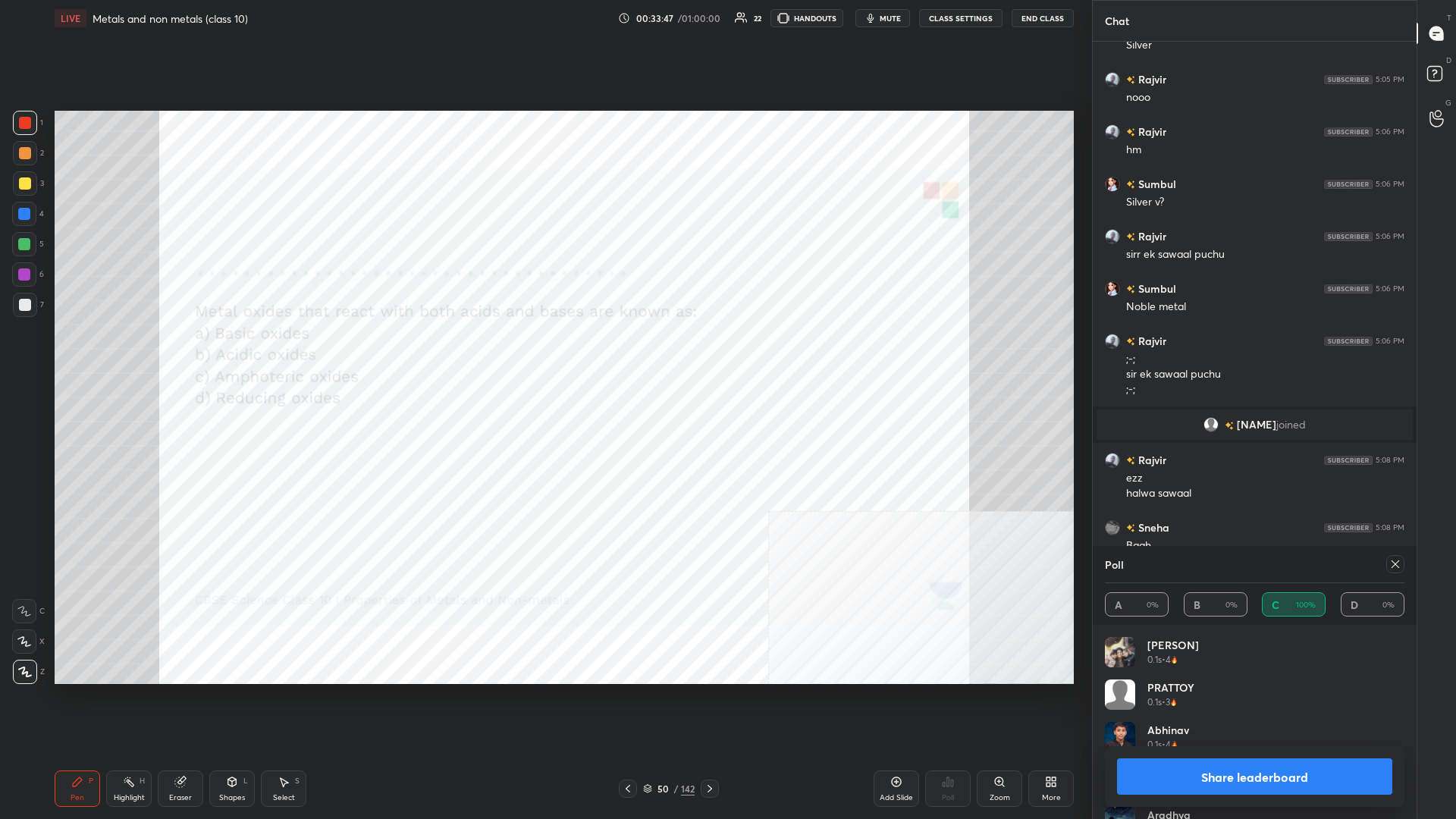 click on "Share leaderboard" at bounding box center [1254, 777] 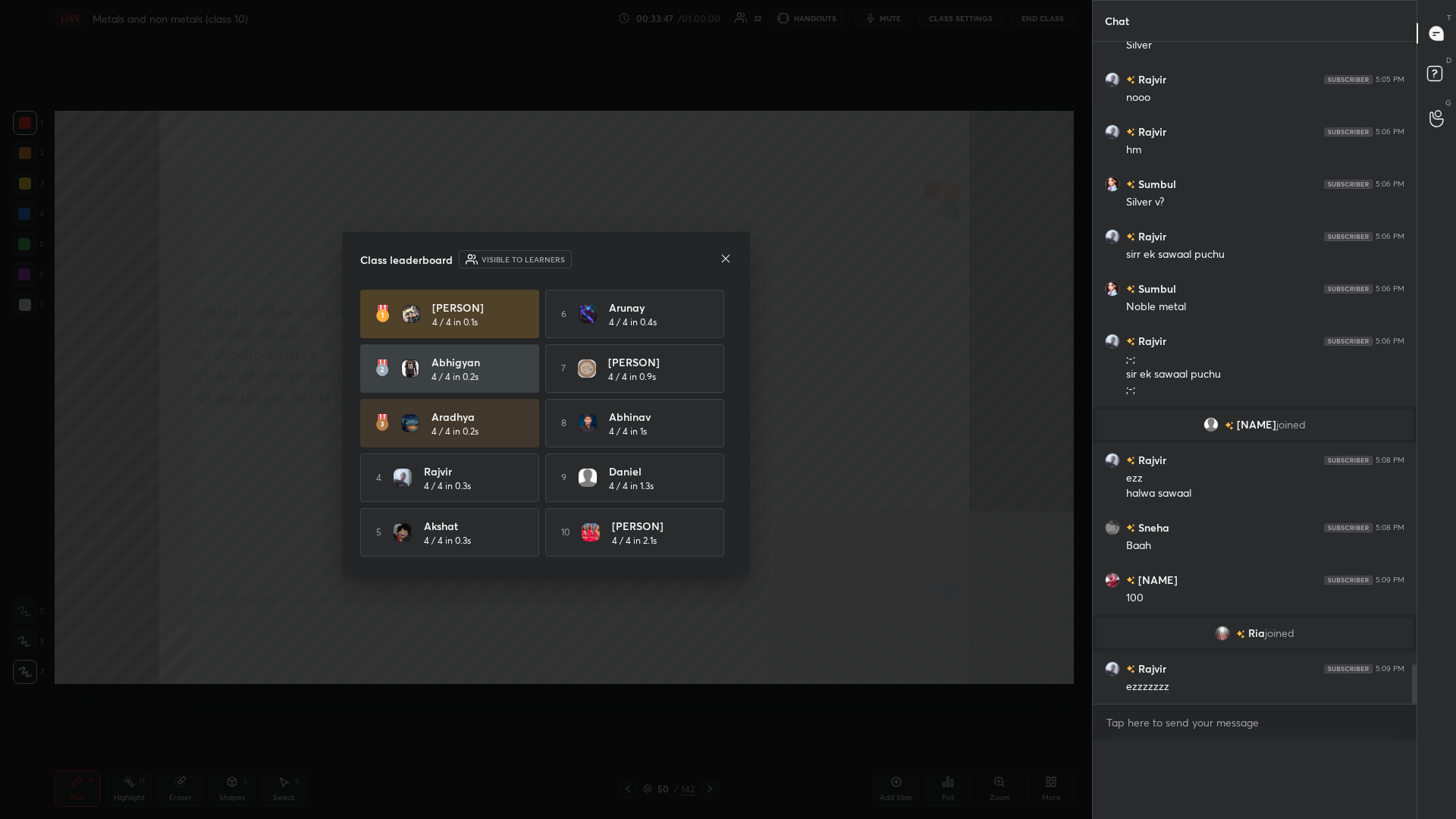 scroll, scrollTop: 0, scrollLeft: 0, axis: both 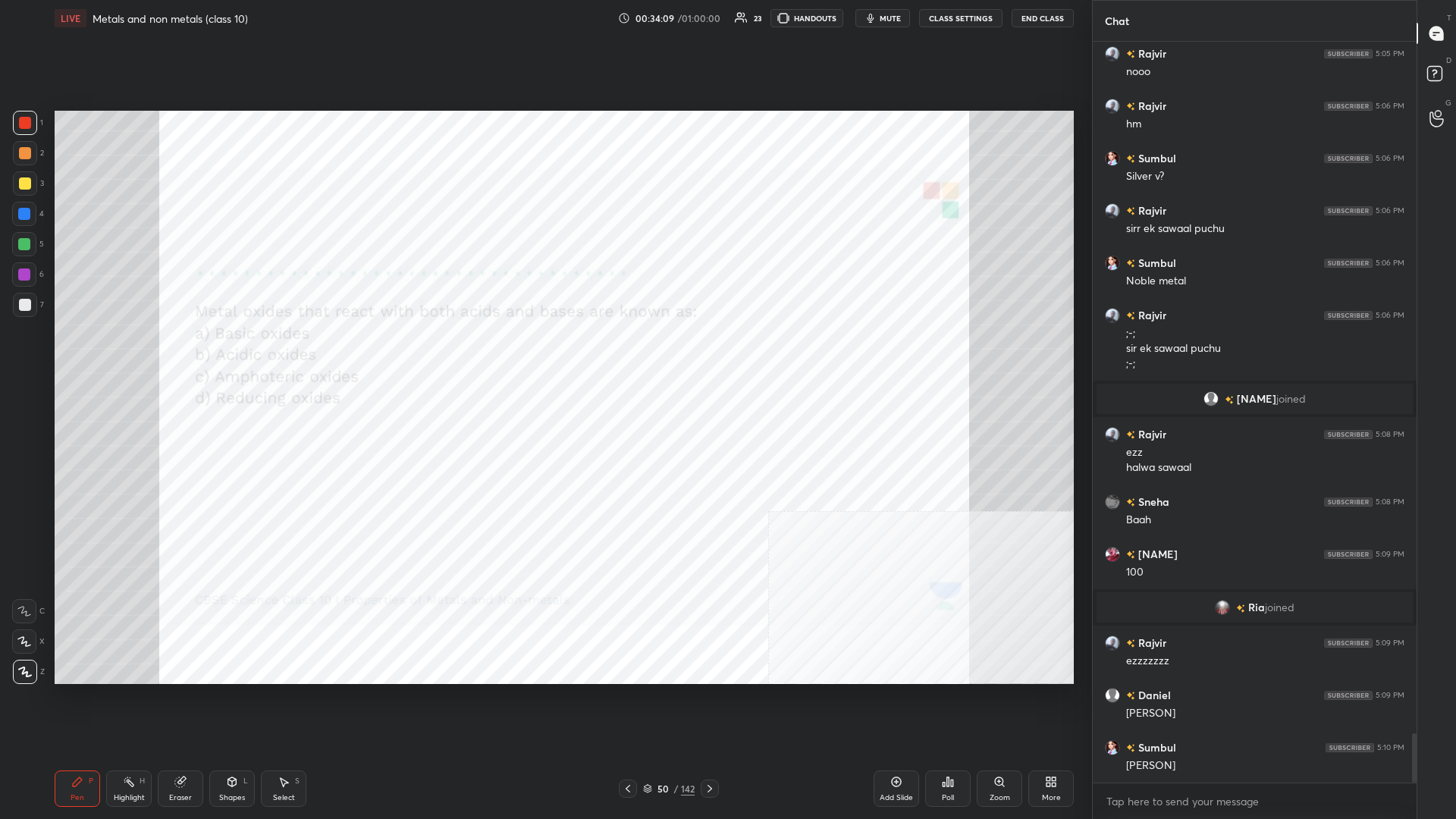 click at bounding box center (24, 275) 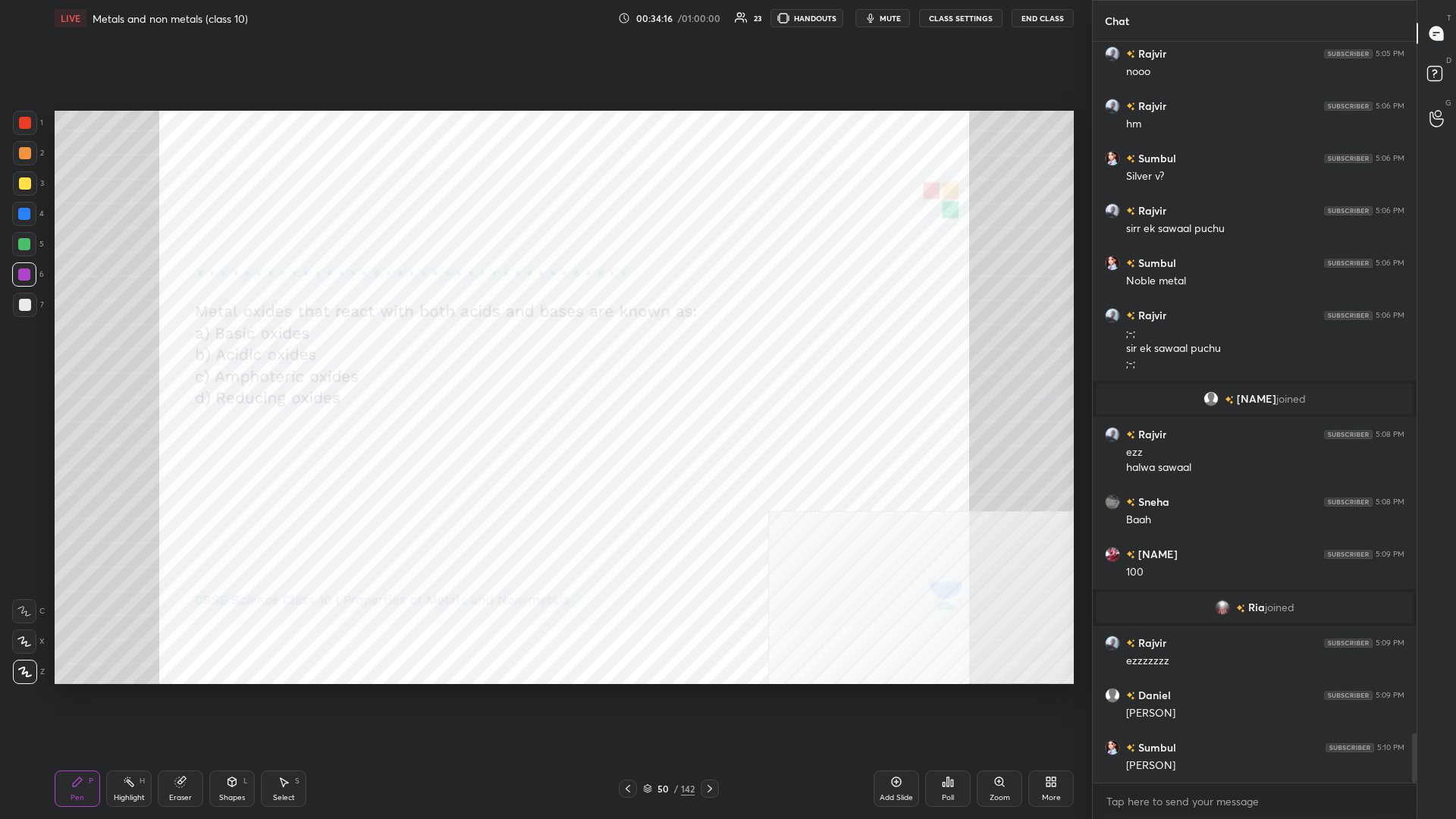 click on "142" at bounding box center (688, 789) 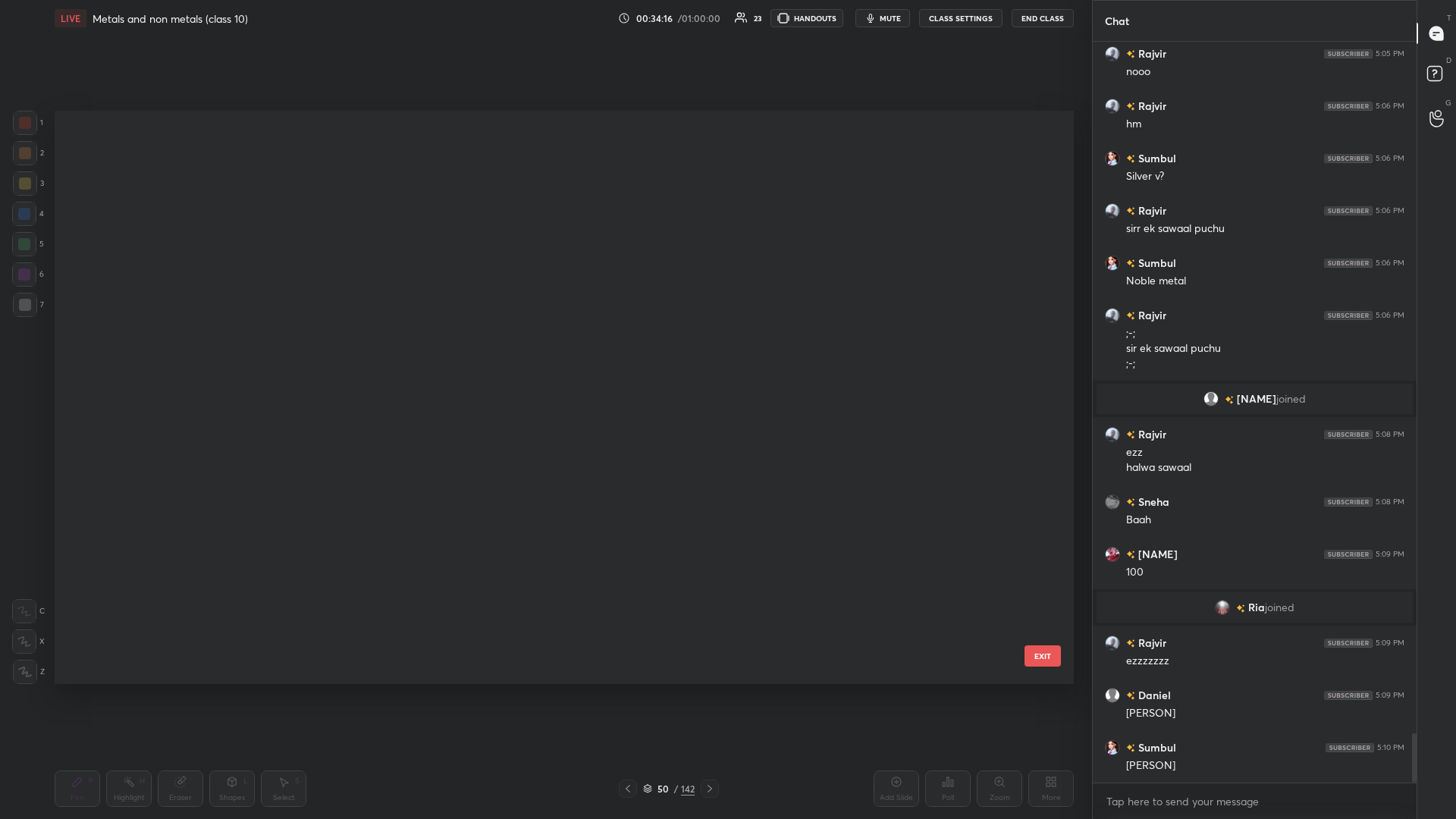 scroll, scrollTop: 2482, scrollLeft: 0, axis: vertical 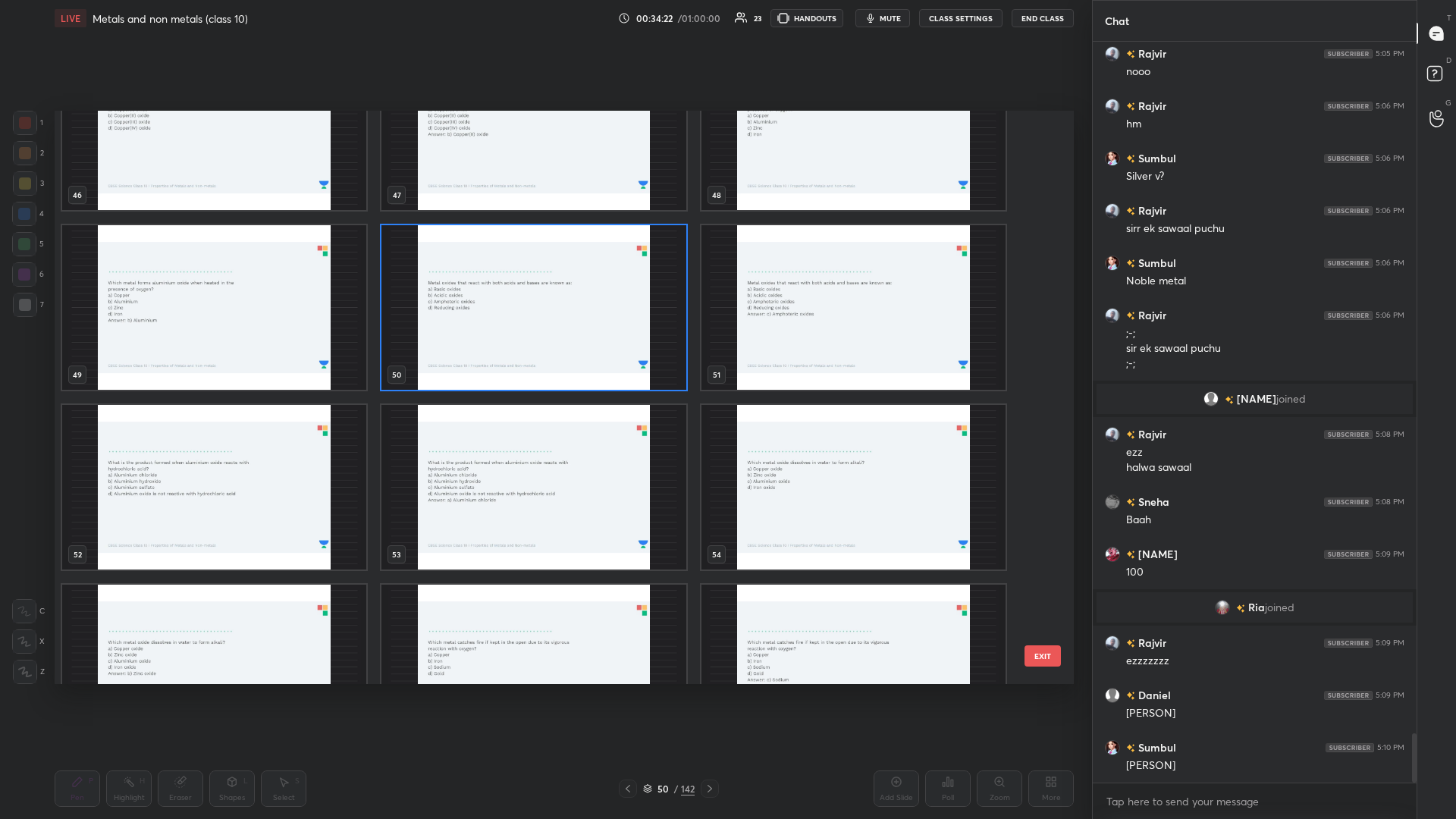 click at bounding box center [214, 487] 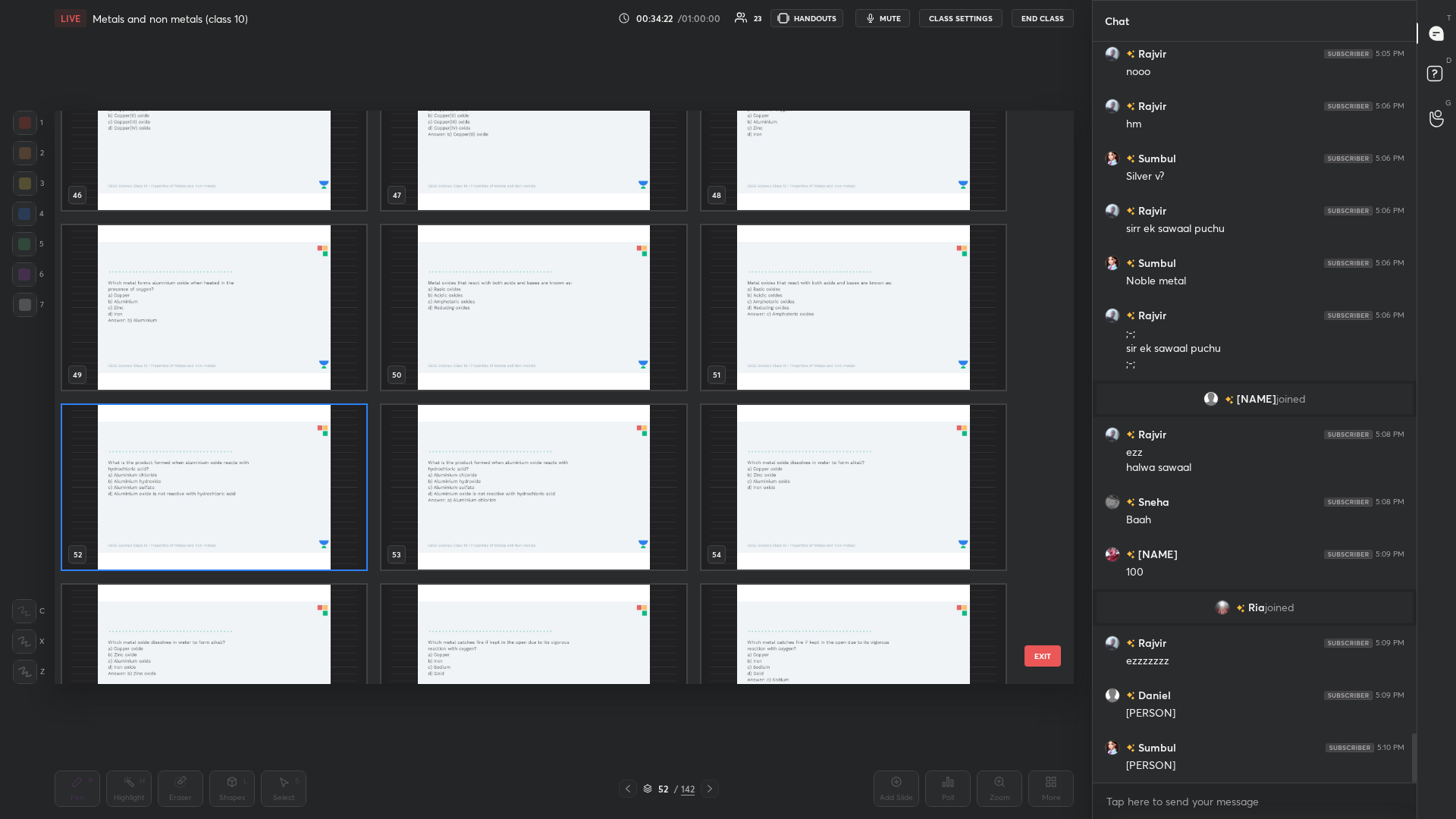 click at bounding box center [214, 487] 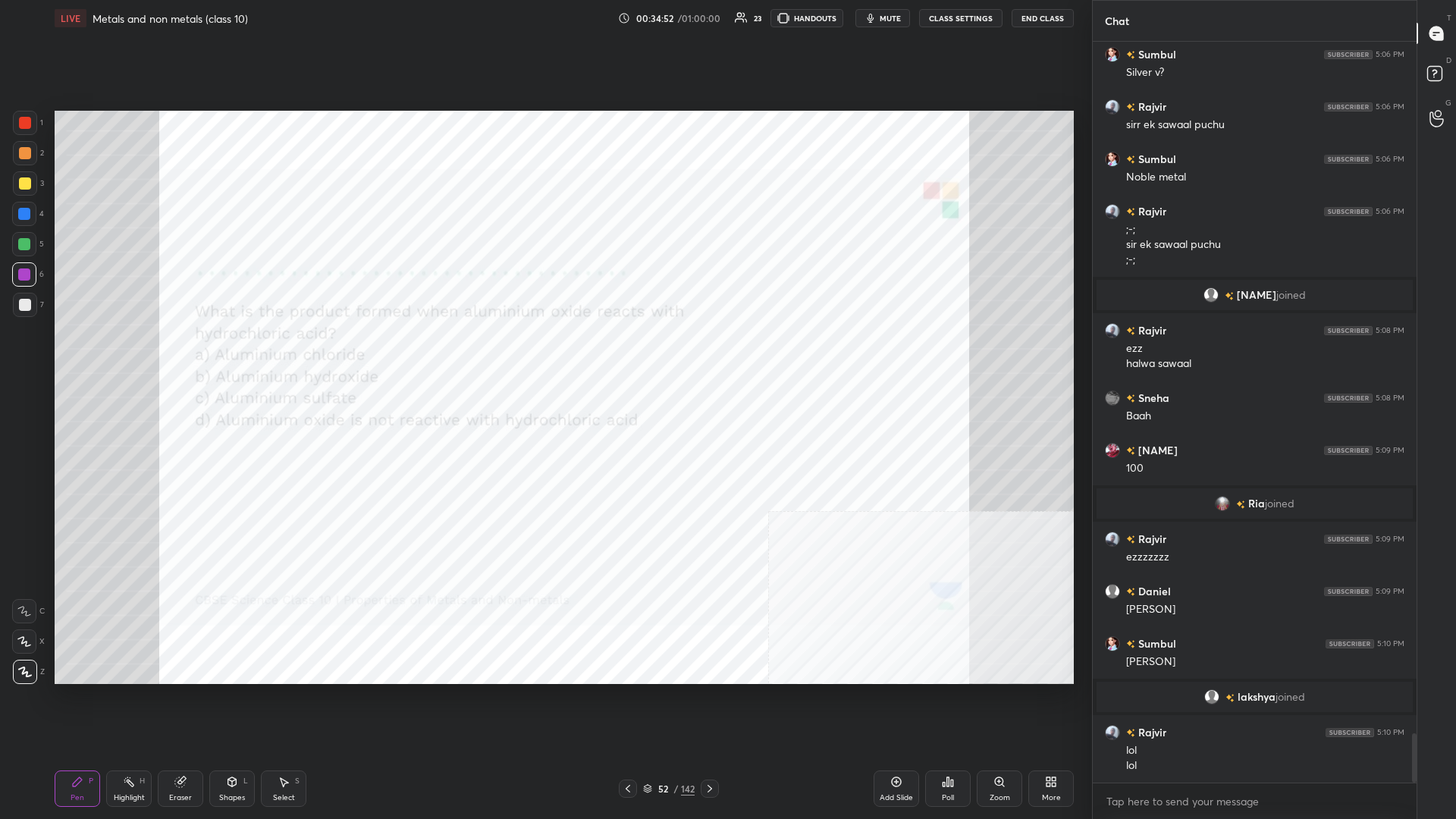 scroll, scrollTop: 10479, scrollLeft: 0, axis: vertical 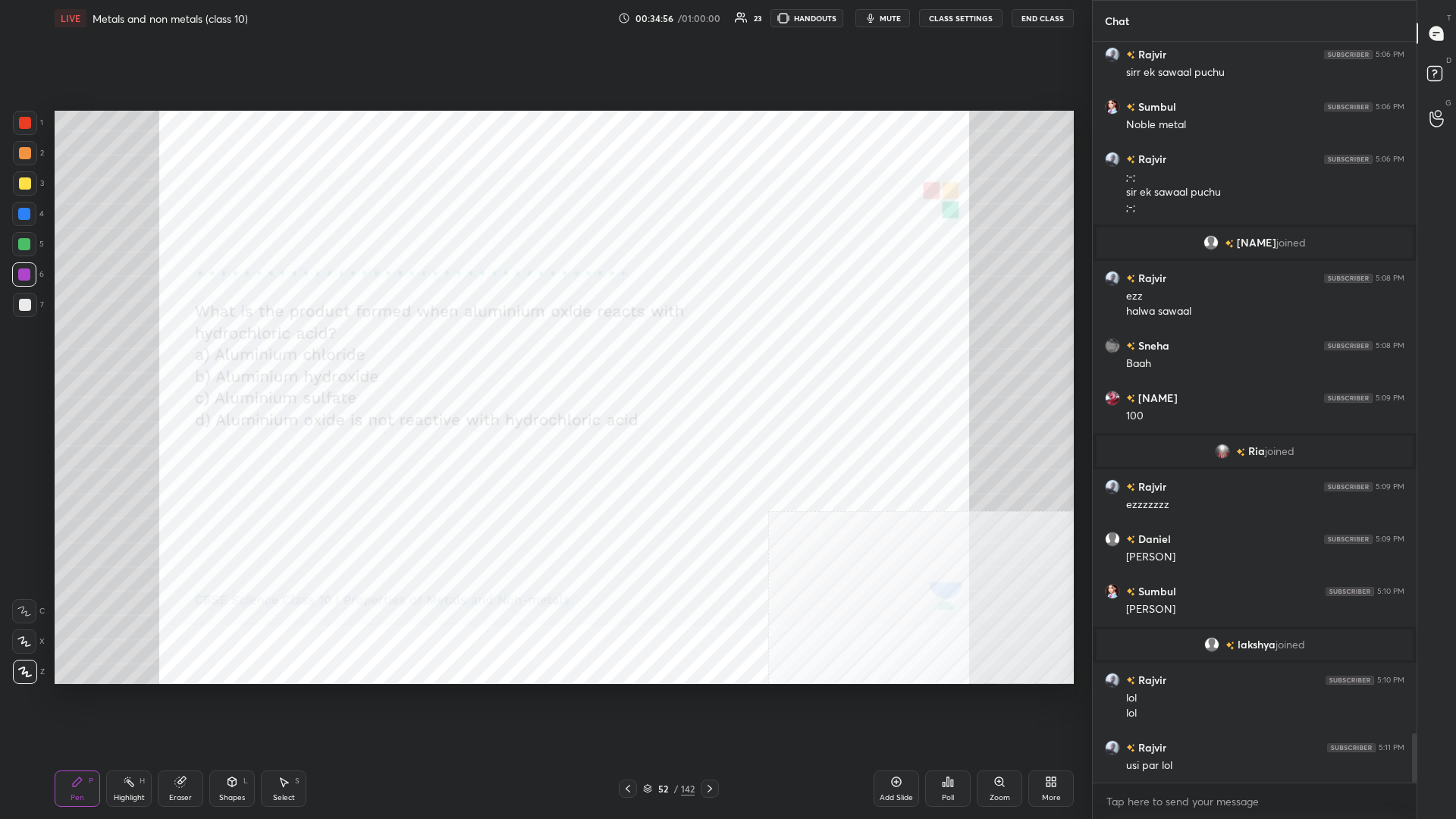 click on "52 / 142" at bounding box center (669, 789) 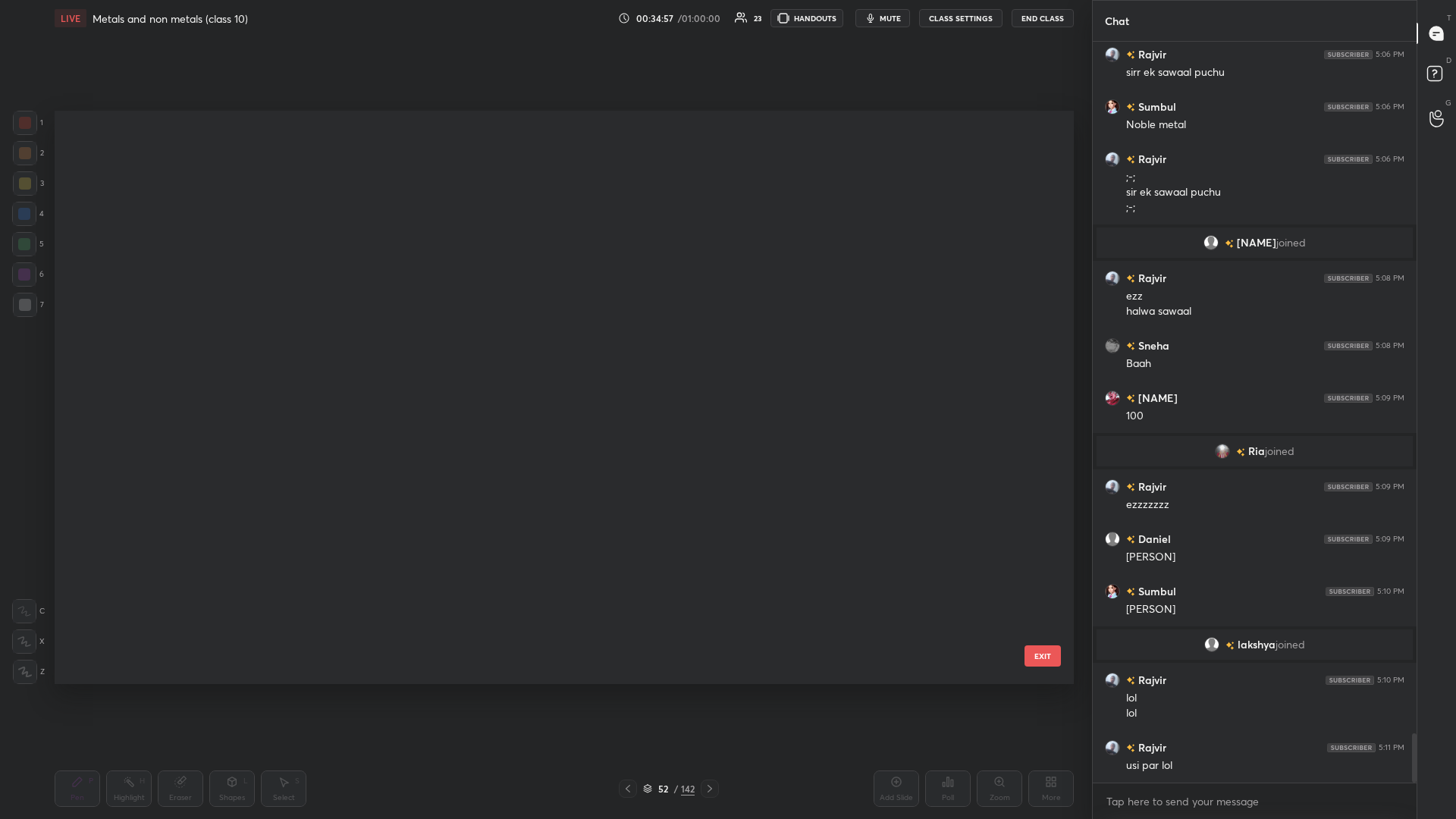 scroll, scrollTop: 2662, scrollLeft: 0, axis: vertical 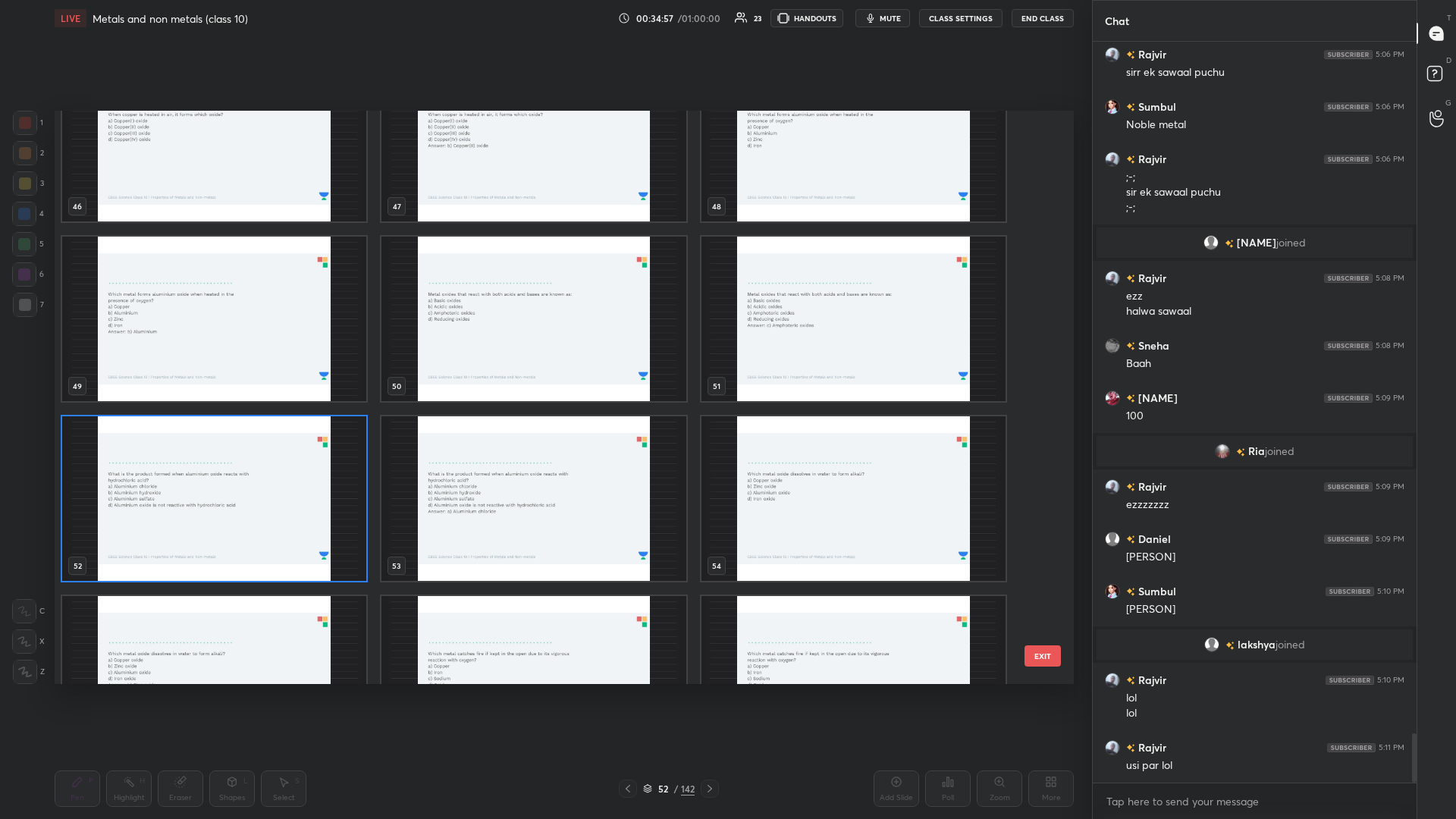 click at bounding box center (214, 498) 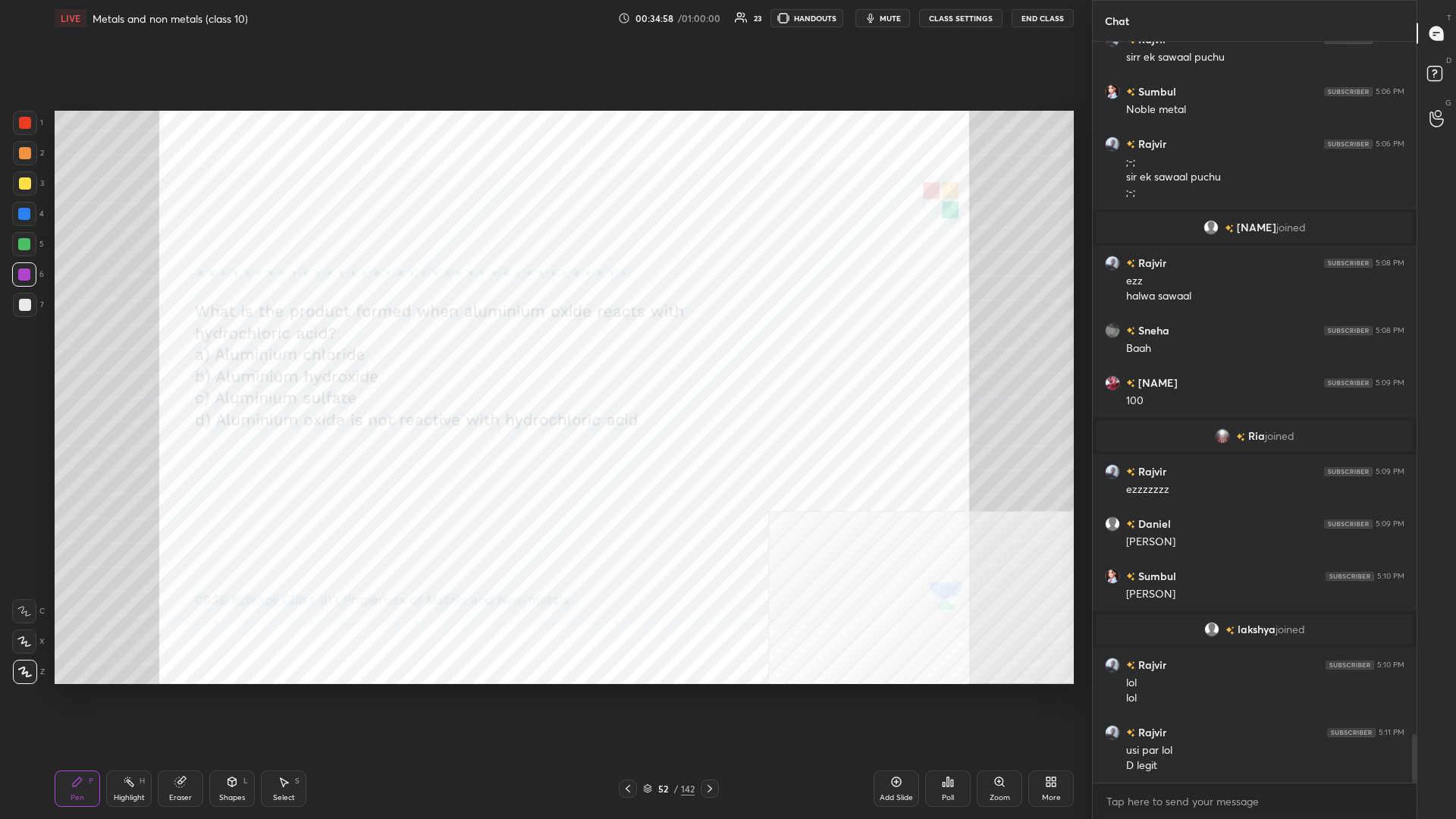 click at bounding box center (214, 498) 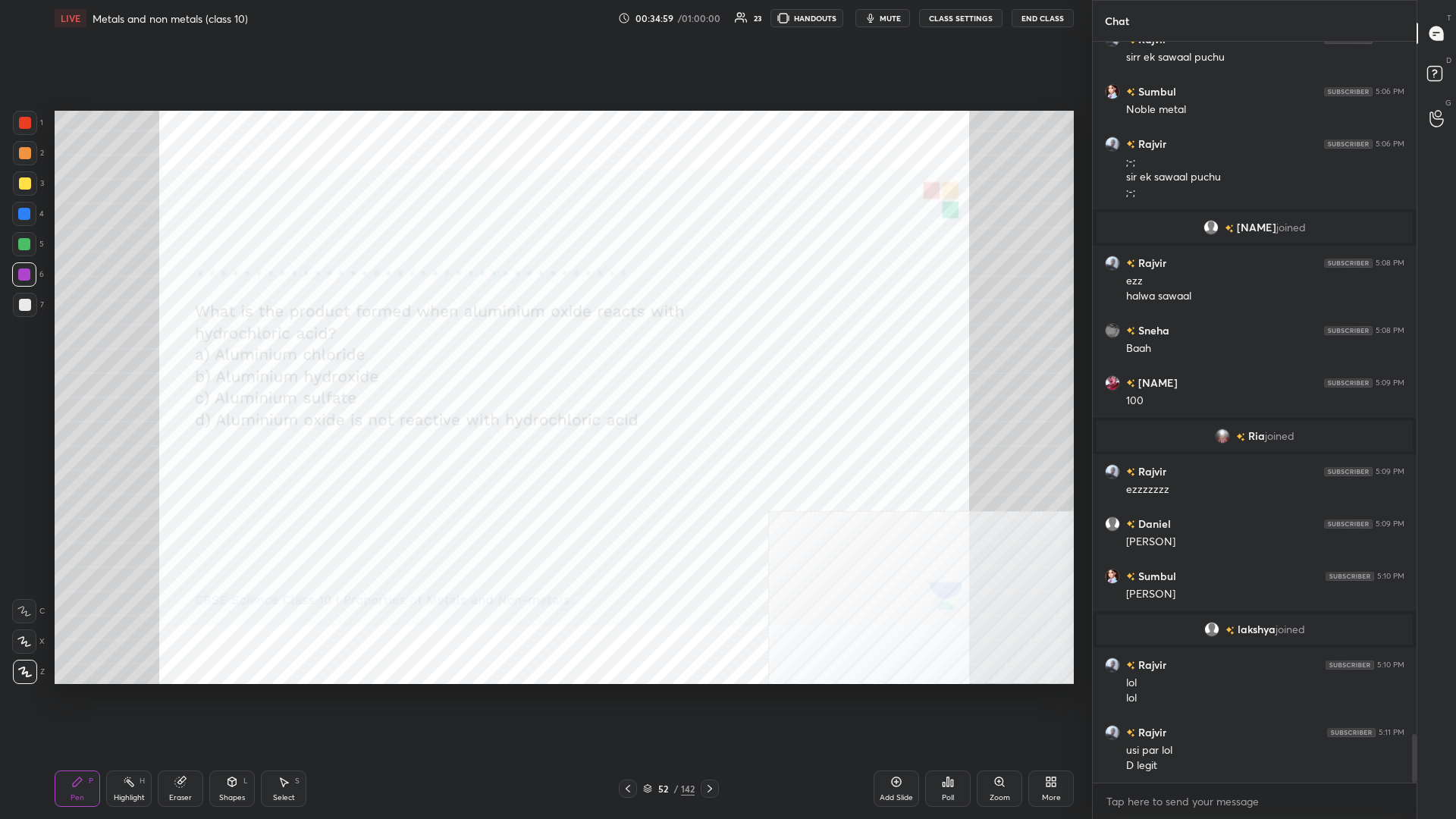 click 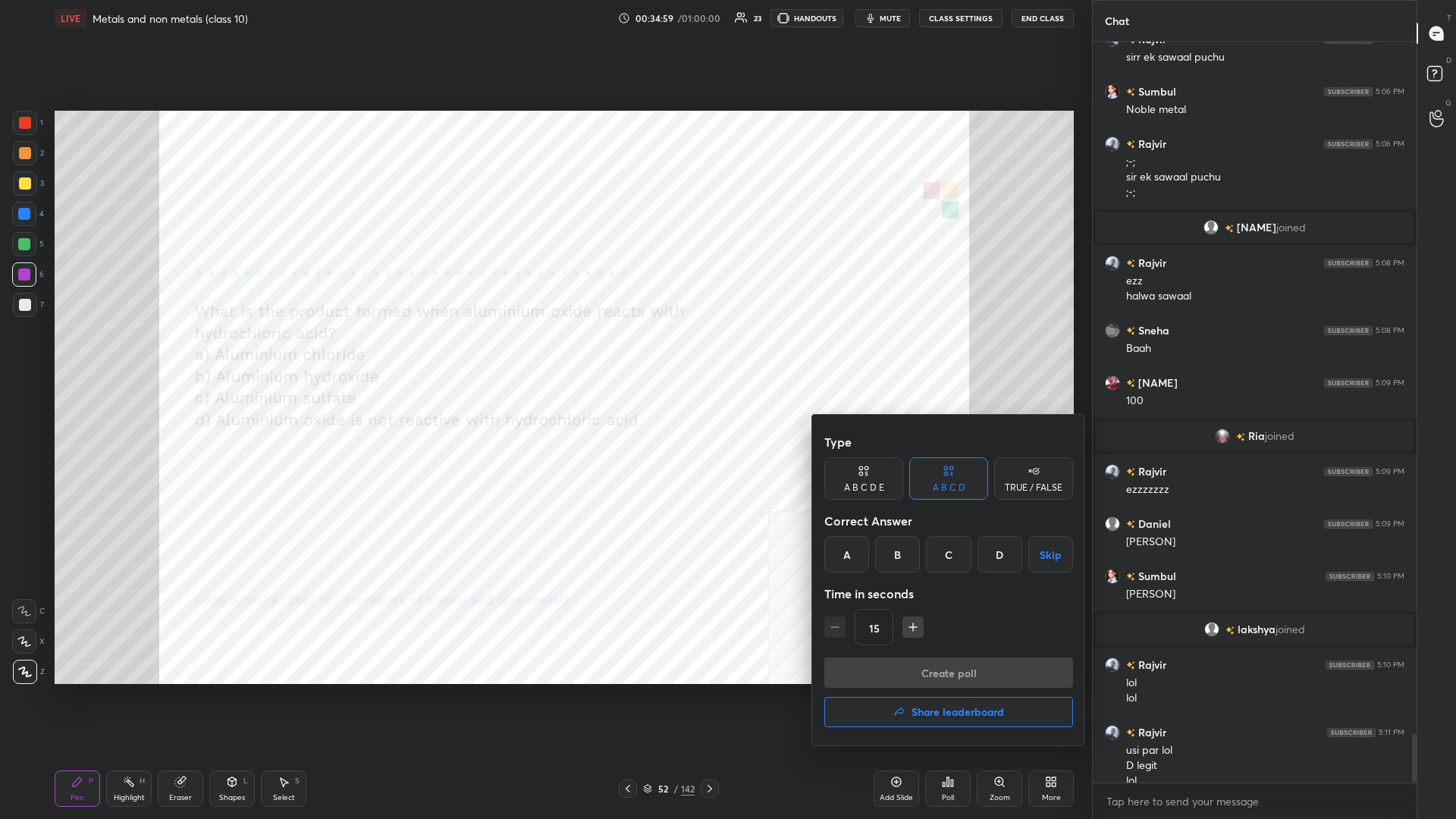 scroll, scrollTop: 10510, scrollLeft: 0, axis: vertical 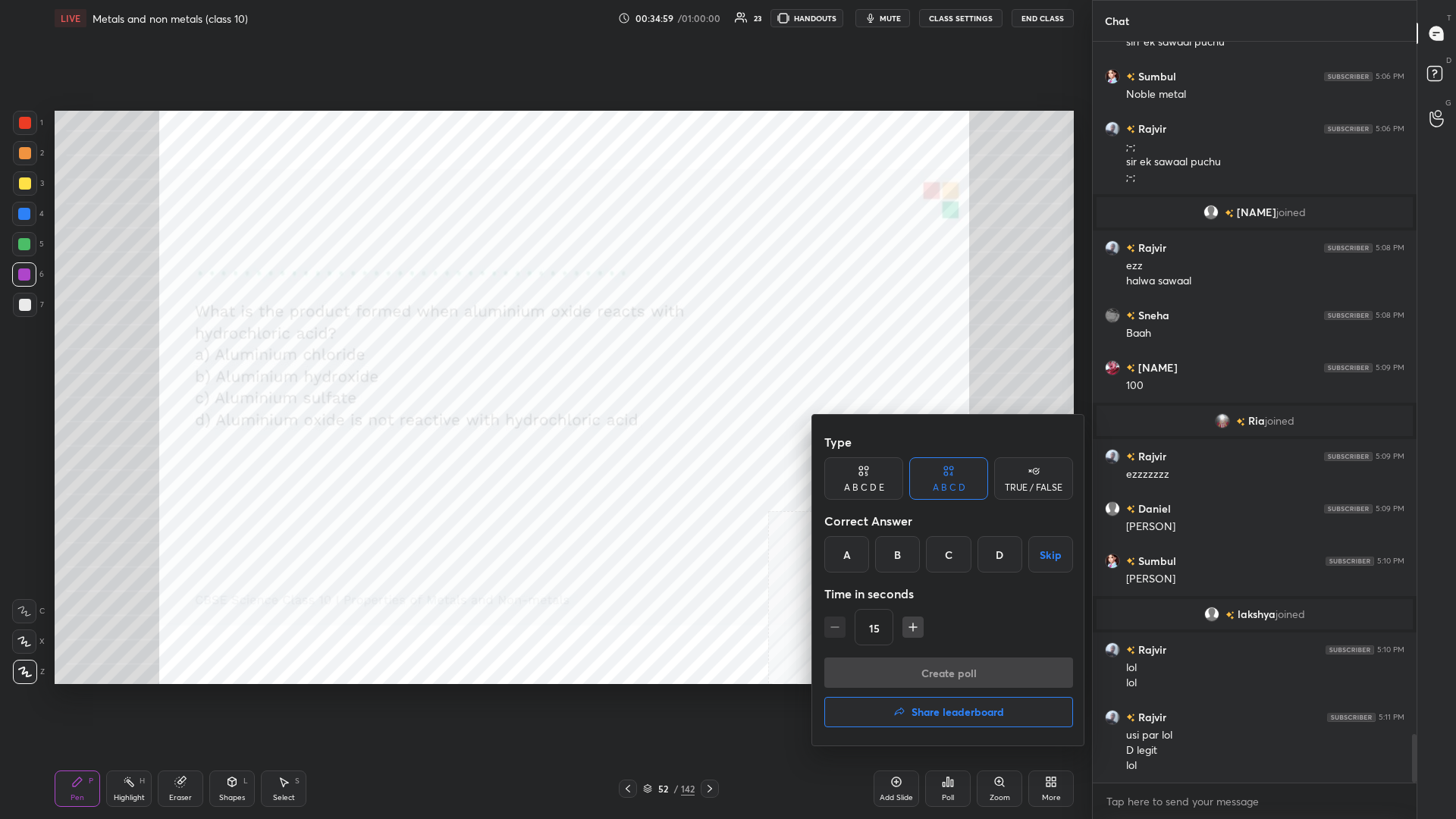 click on "A" at bounding box center (846, 554) 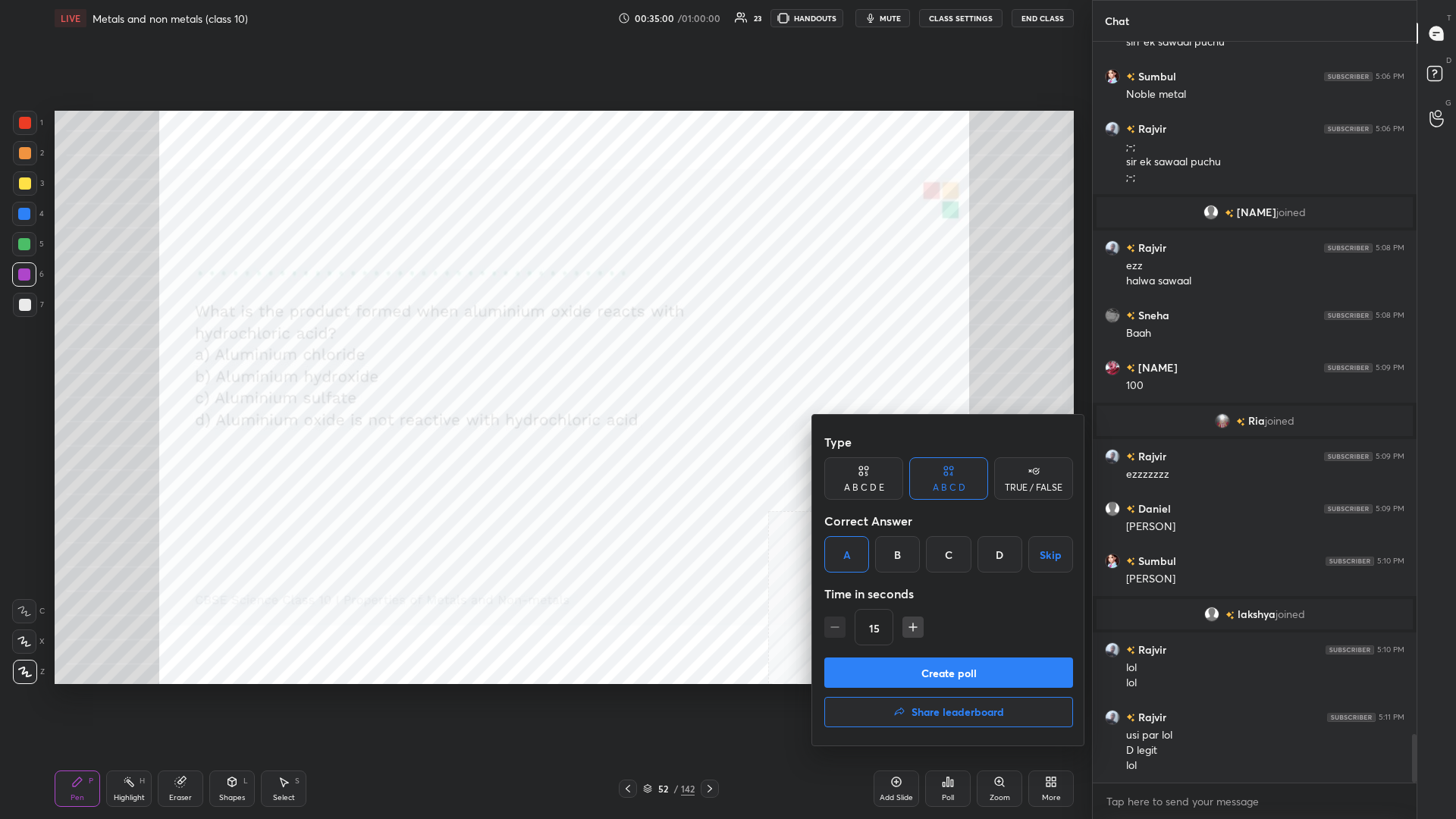 click on "Create poll" at bounding box center (949, 673) 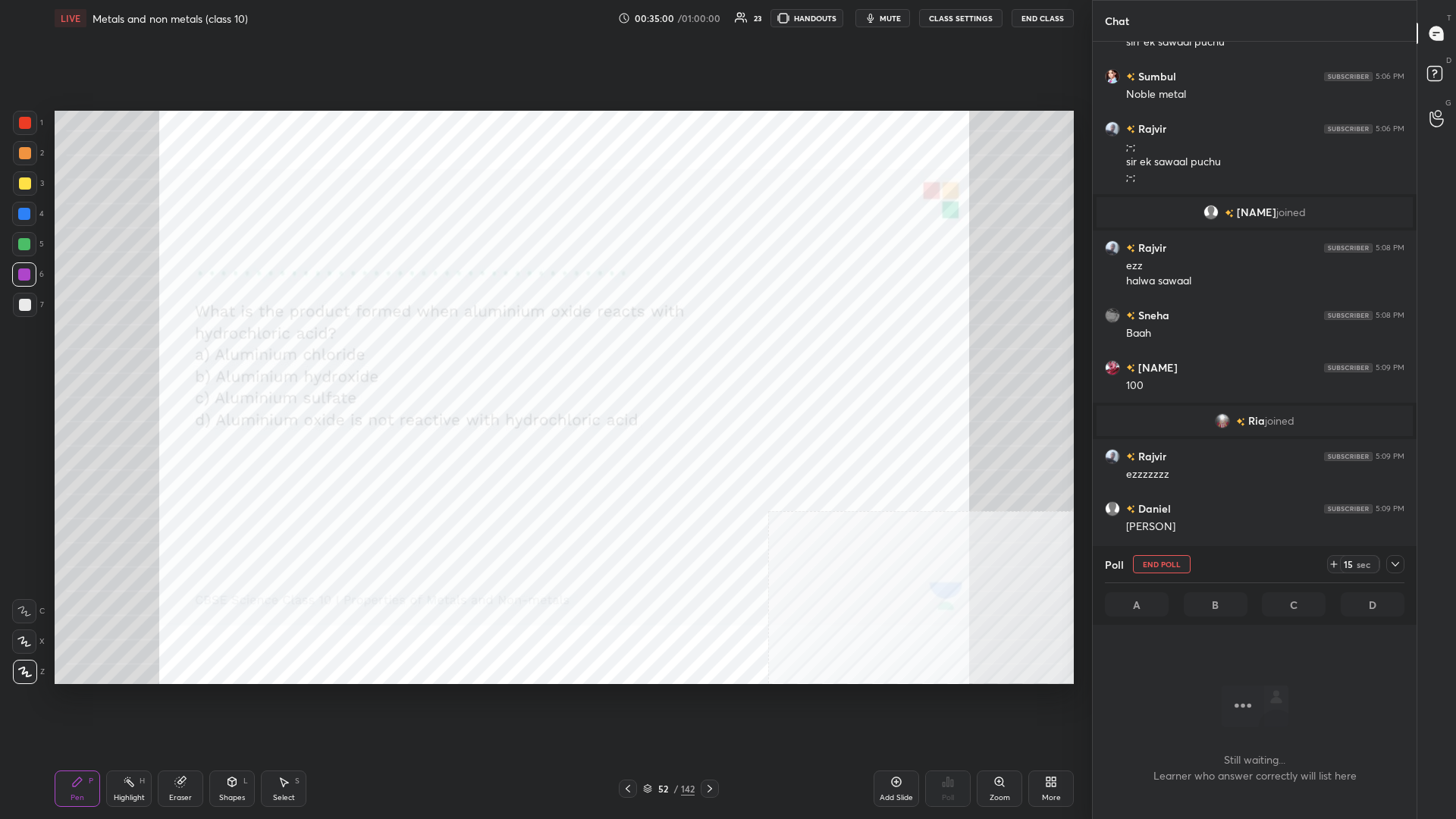 scroll, scrollTop: 701, scrollLeft: 324, axis: both 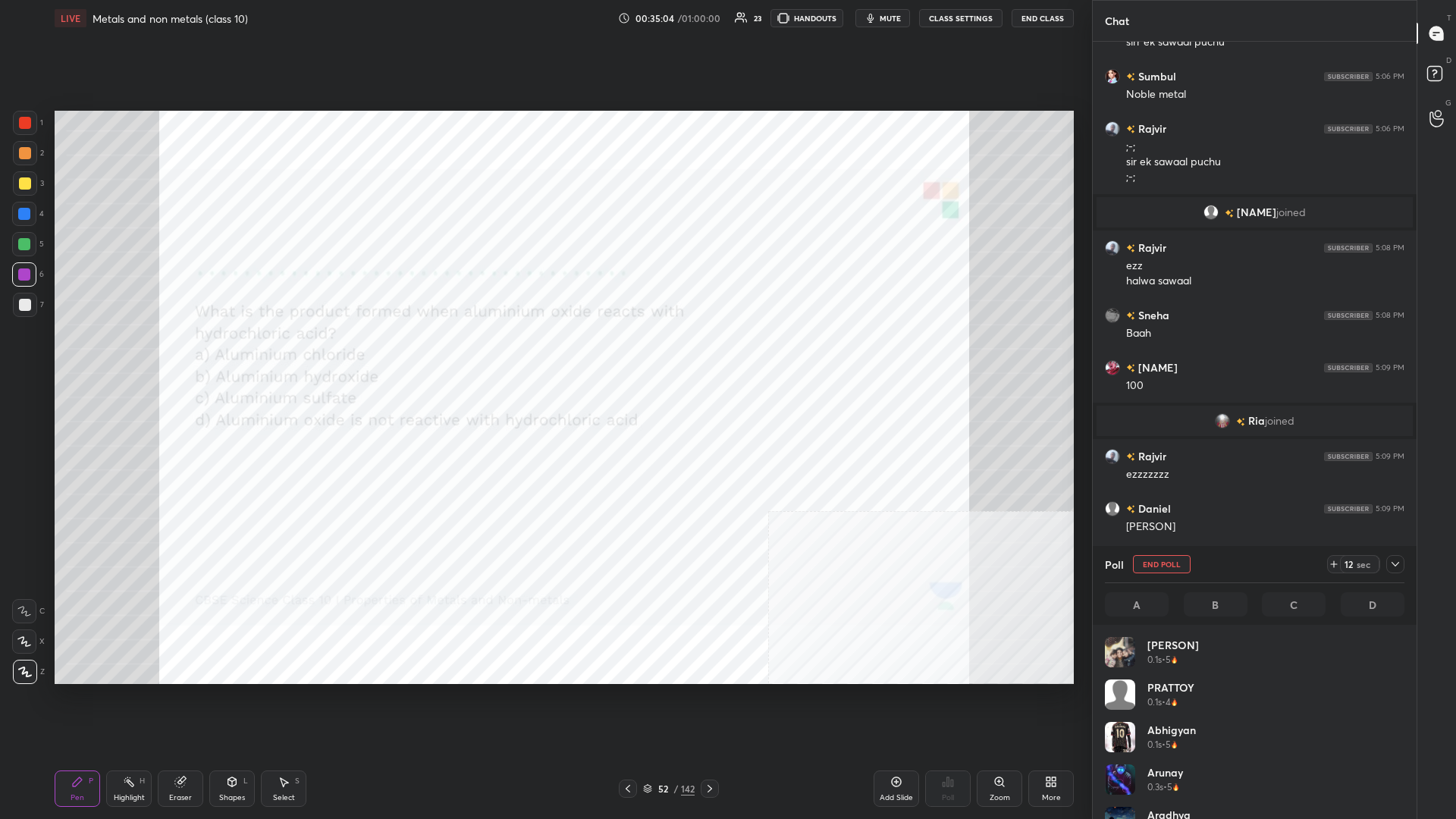 click at bounding box center [24, 214] 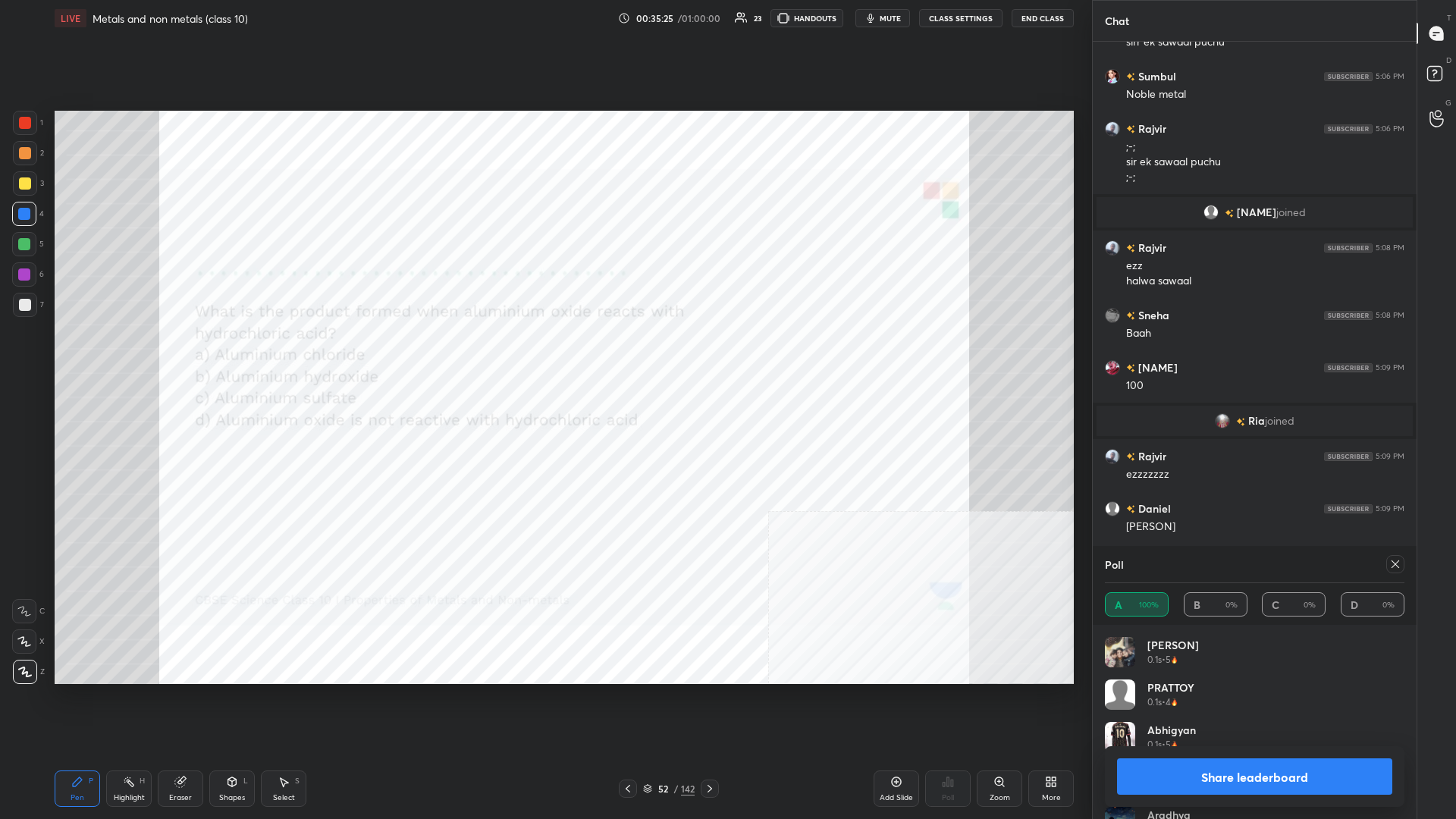 click on "Share leaderboard" at bounding box center (1254, 777) 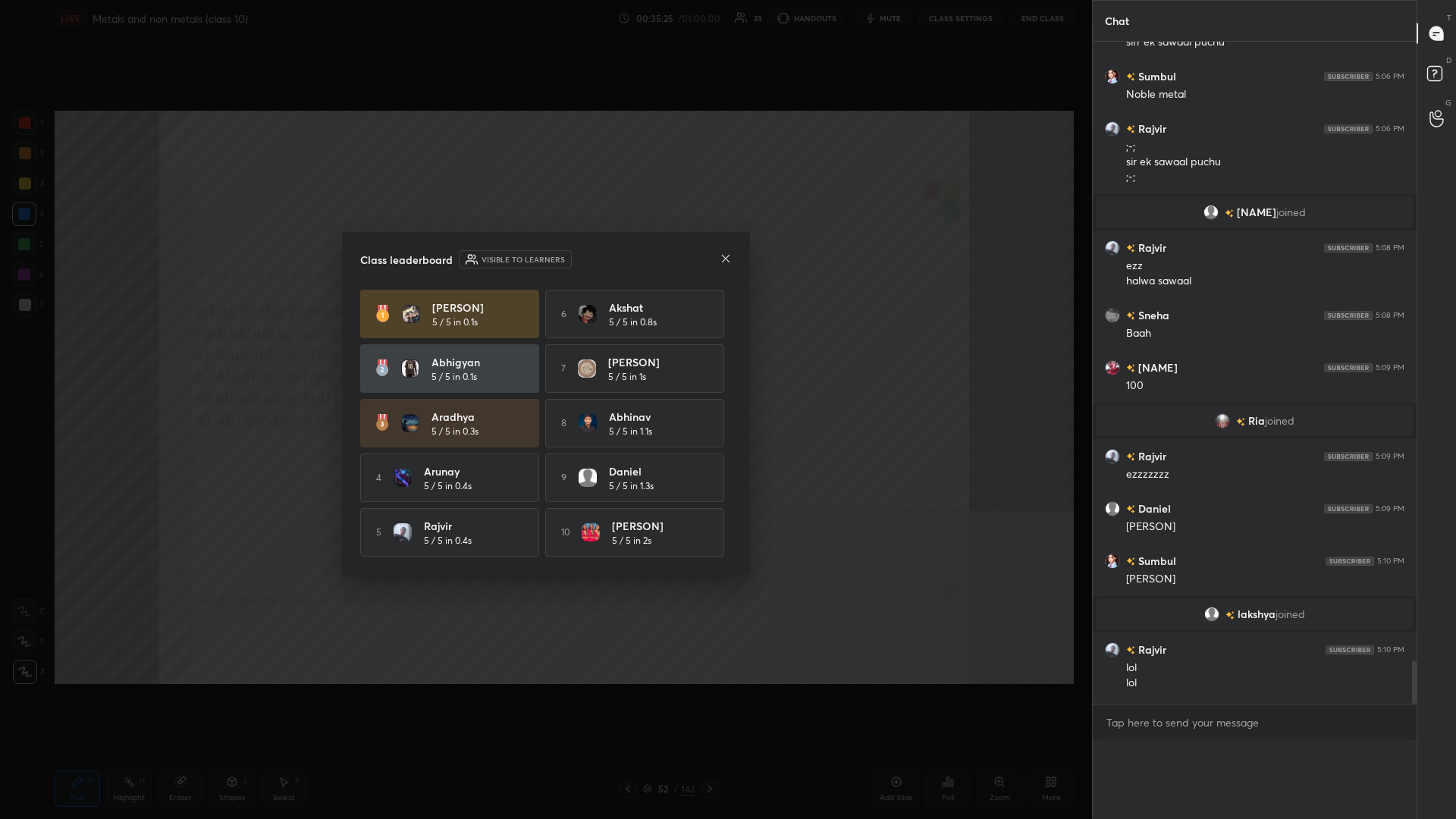 scroll, scrollTop: 0, scrollLeft: 0, axis: both 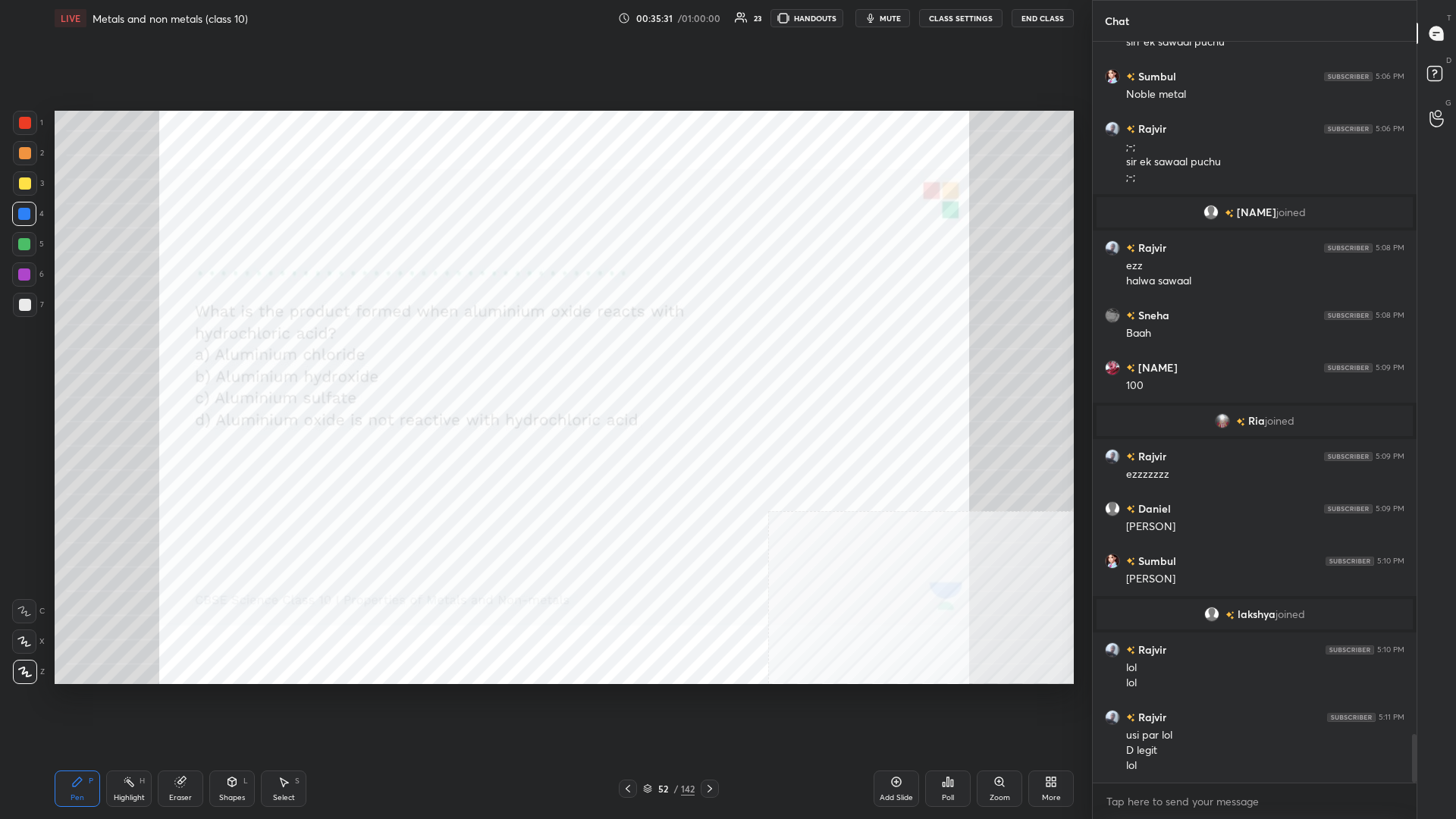 click on "142" at bounding box center [688, 789] 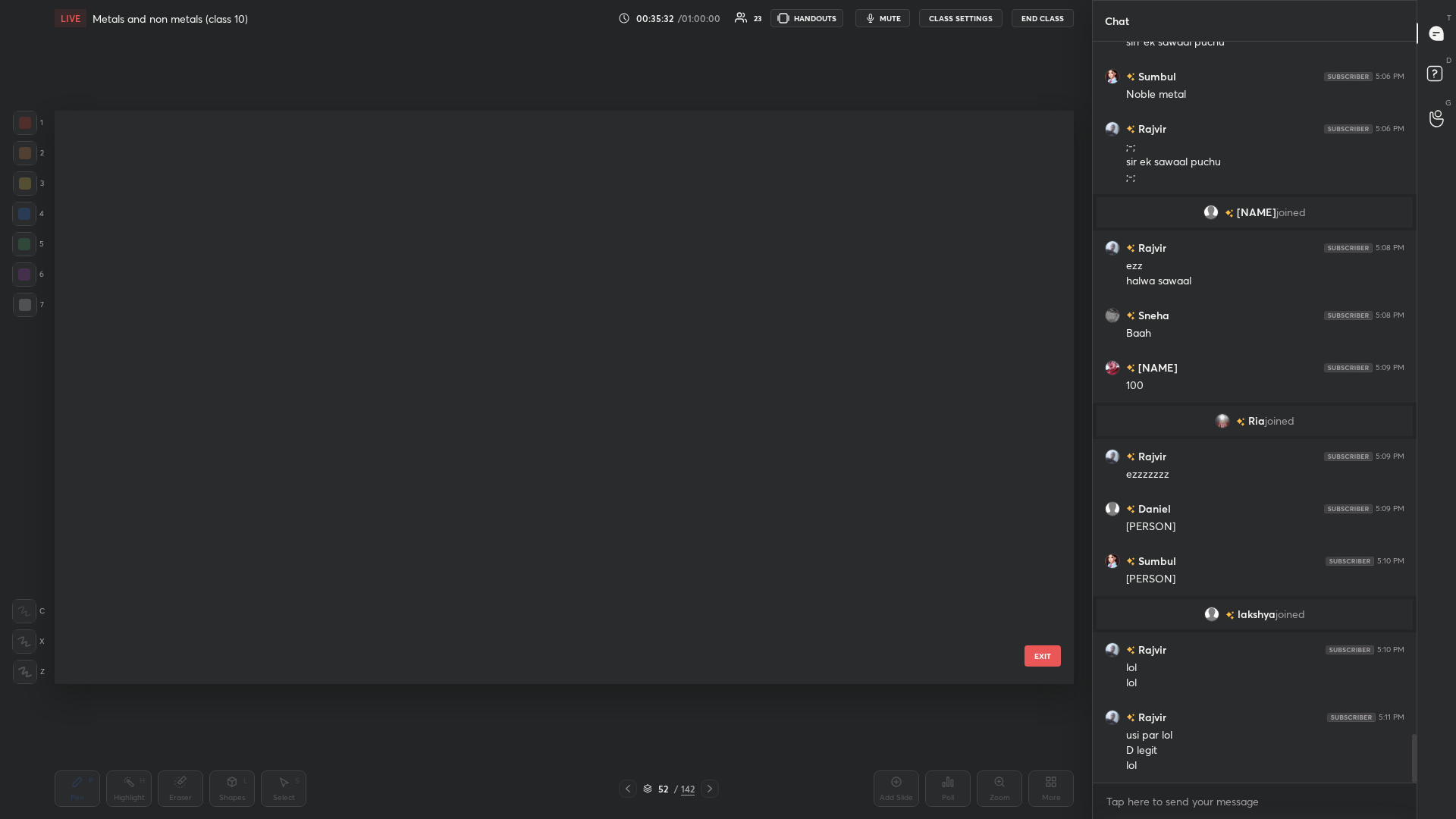 scroll, scrollTop: 2662, scrollLeft: 0, axis: vertical 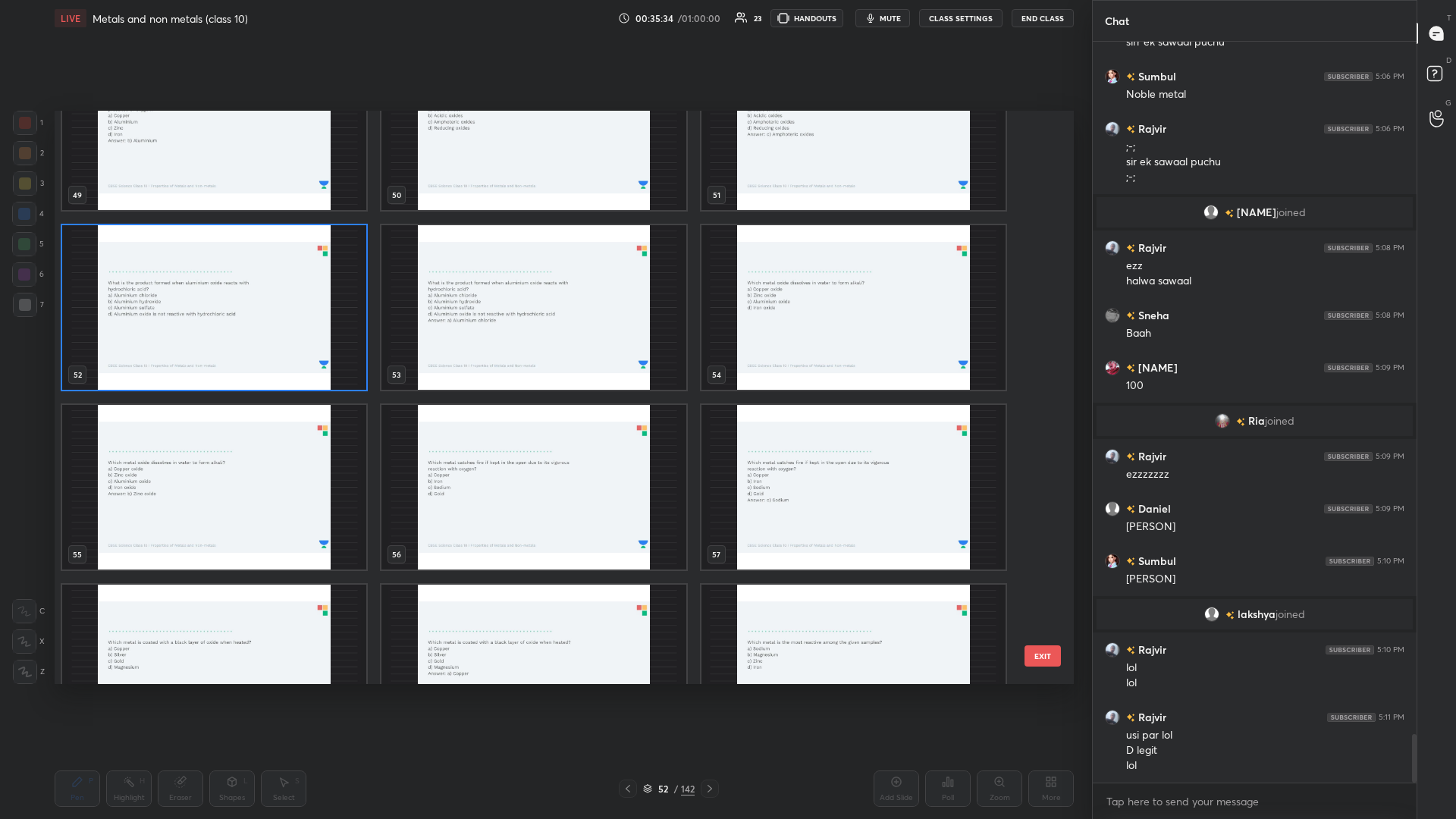 click at bounding box center (853, 307) 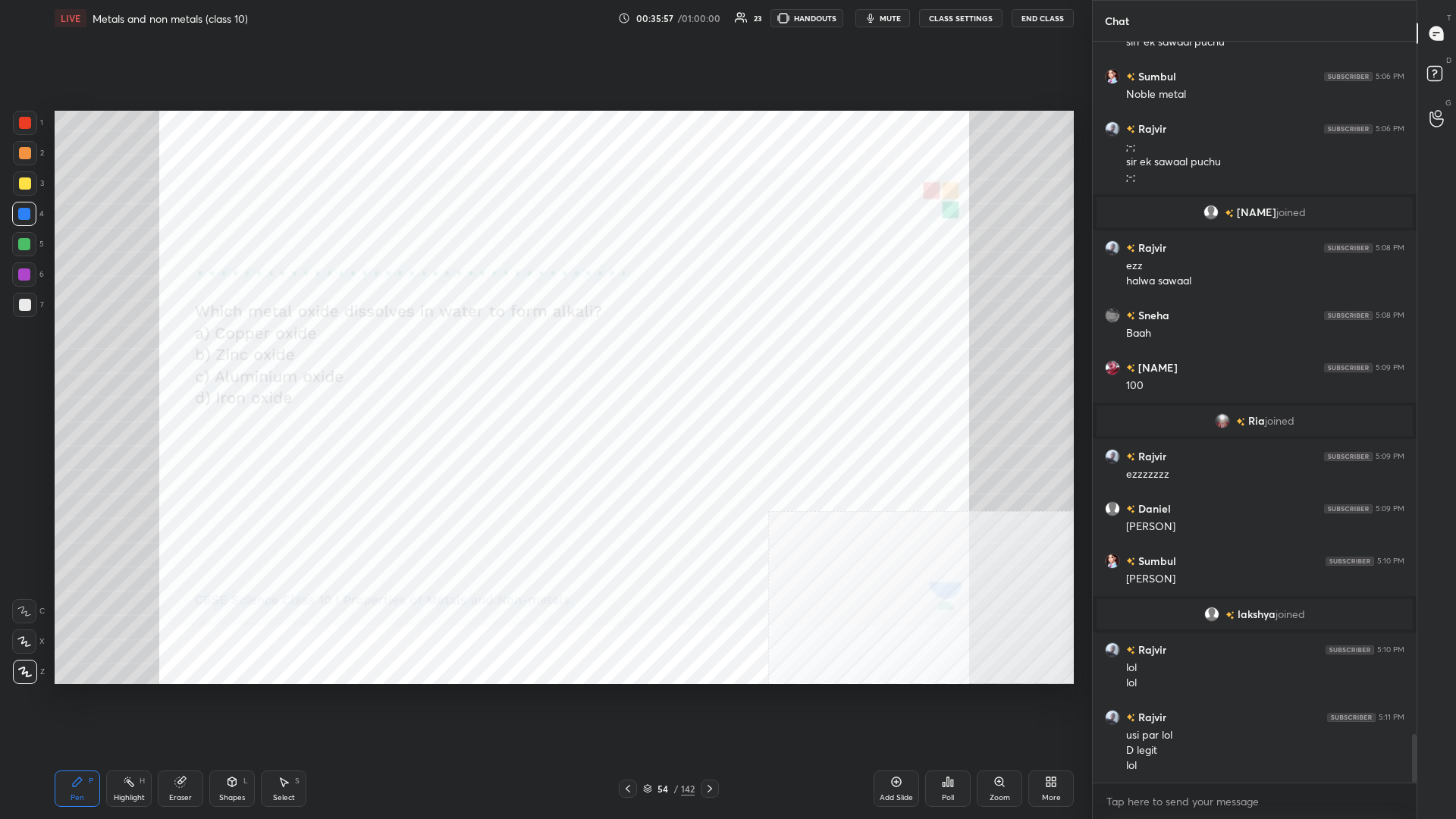 click on "142" at bounding box center (688, 789) 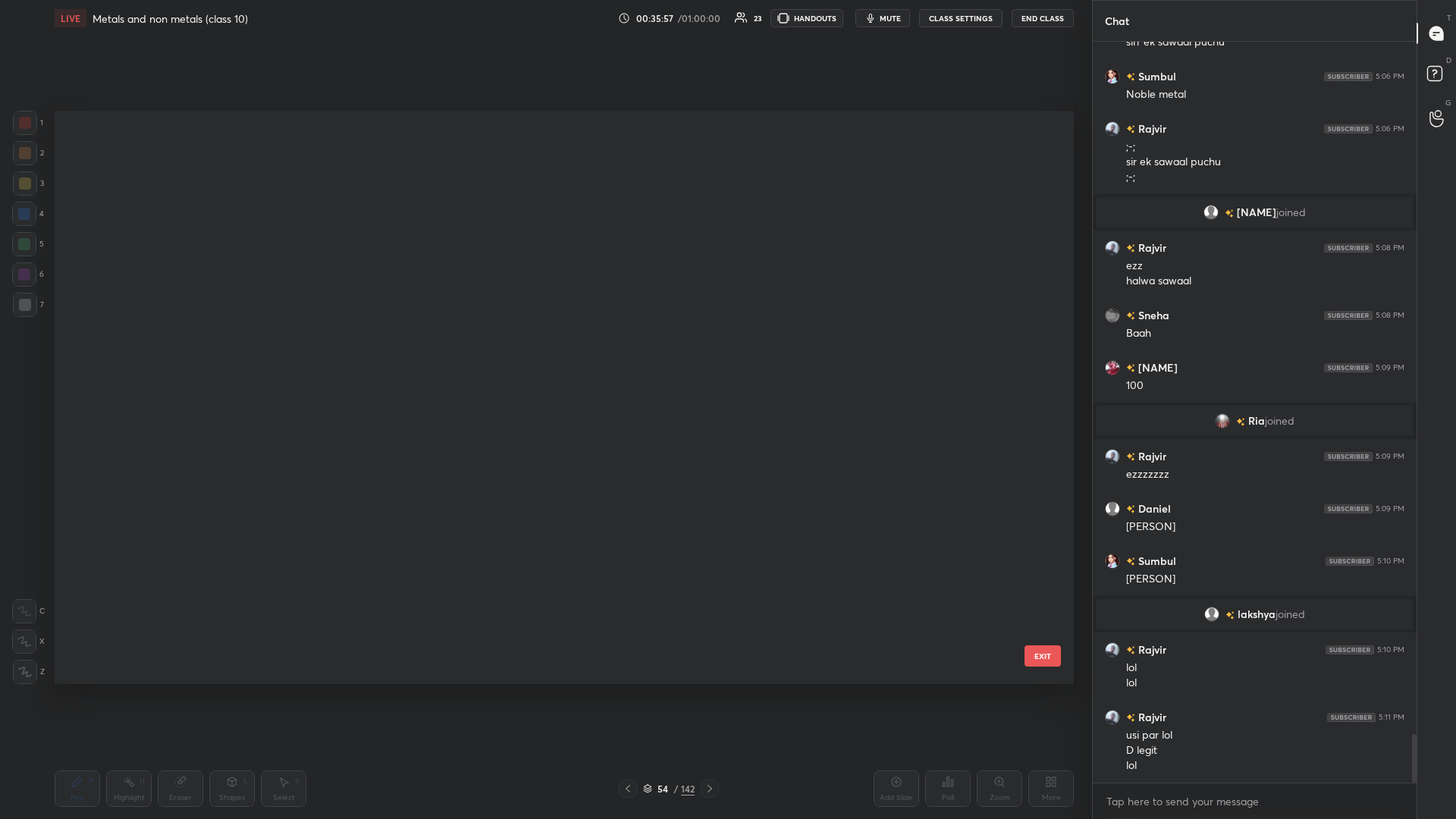 scroll, scrollTop: 2662, scrollLeft: 0, axis: vertical 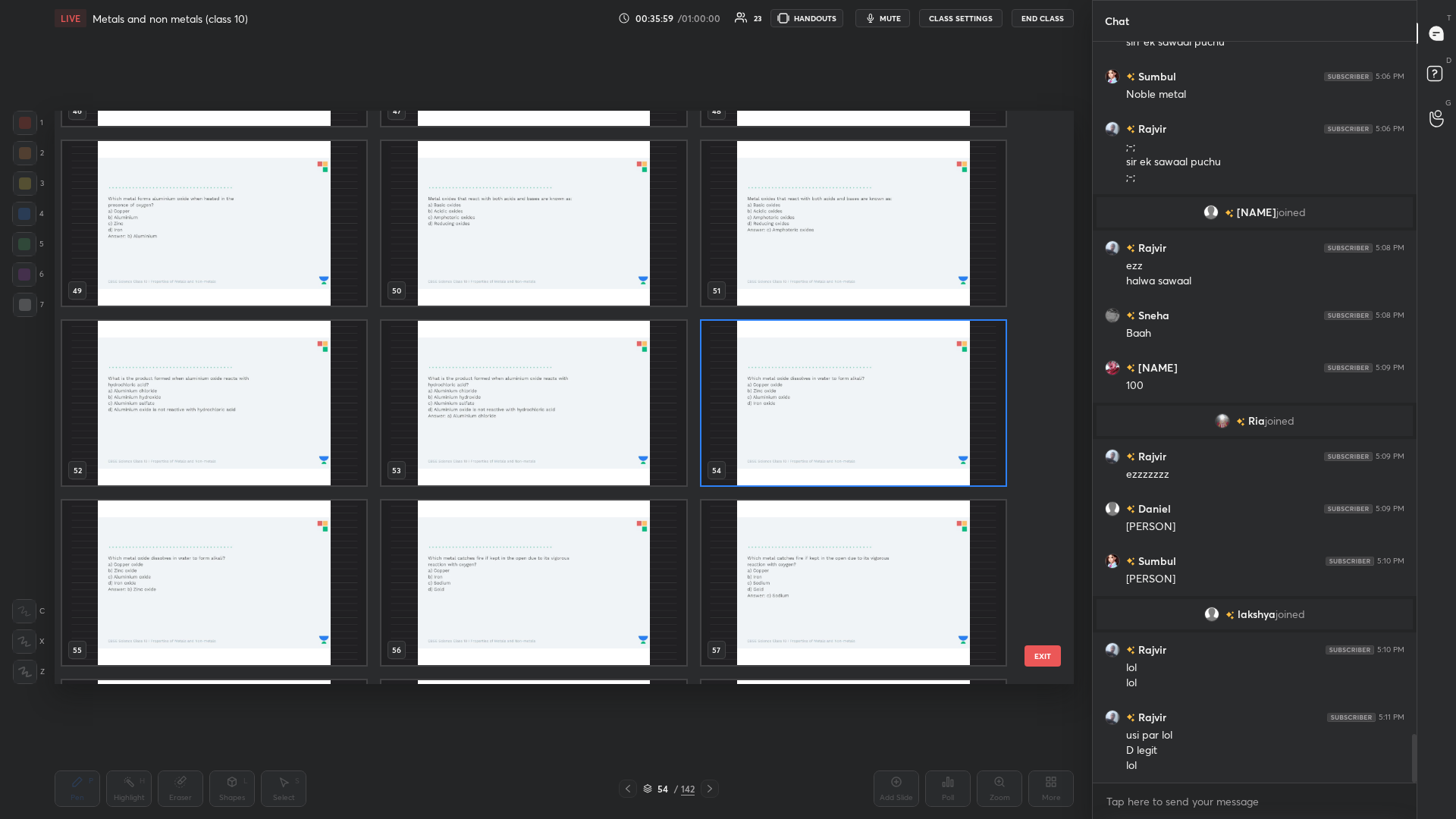 click at bounding box center (853, 403) 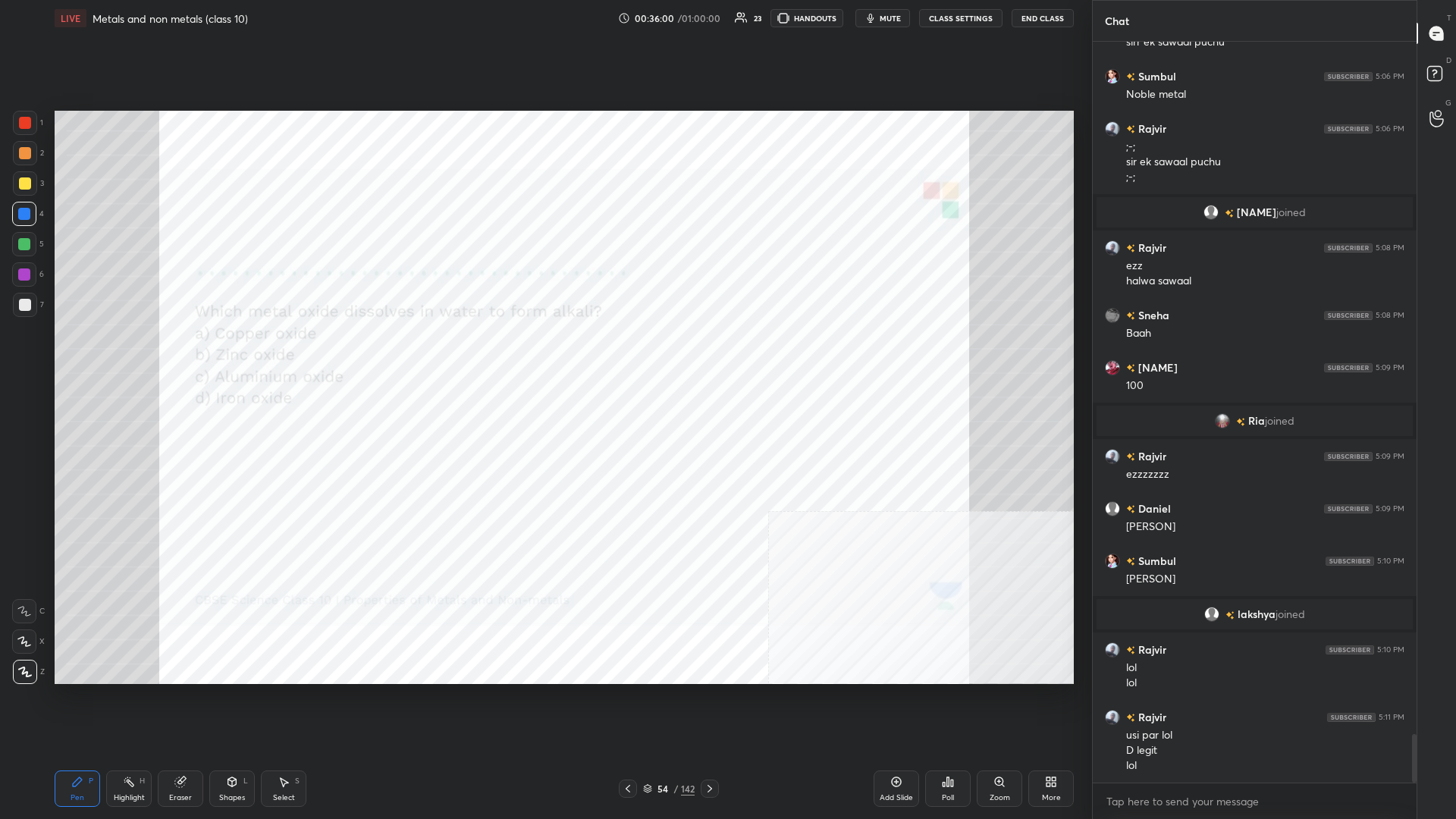 click at bounding box center (853, 403) 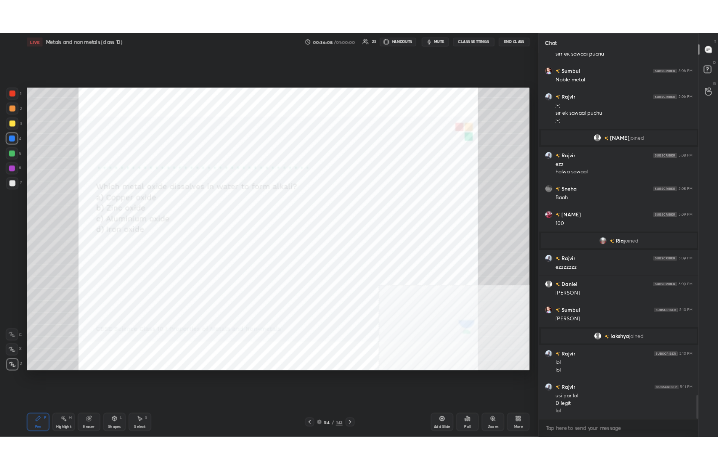 scroll, scrollTop: 99658, scrollLeft: 99521, axis: both 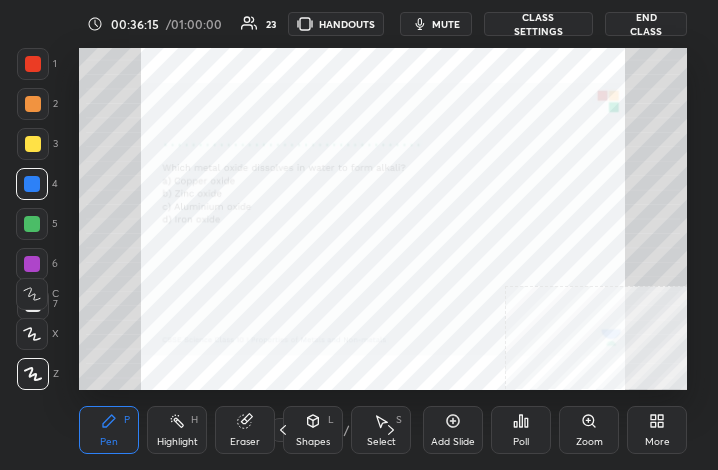 click 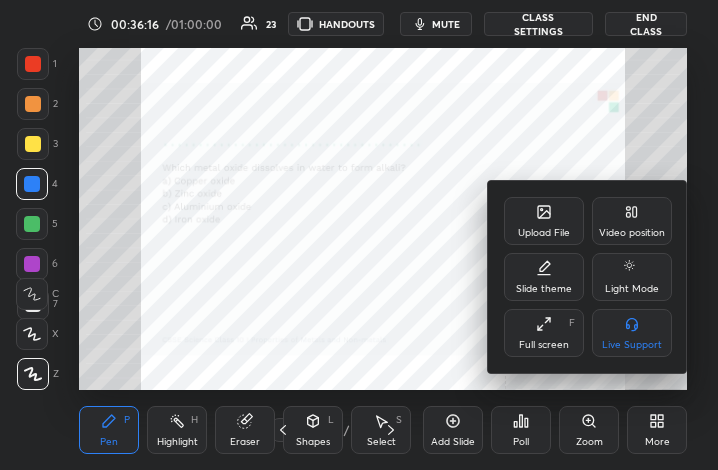 click 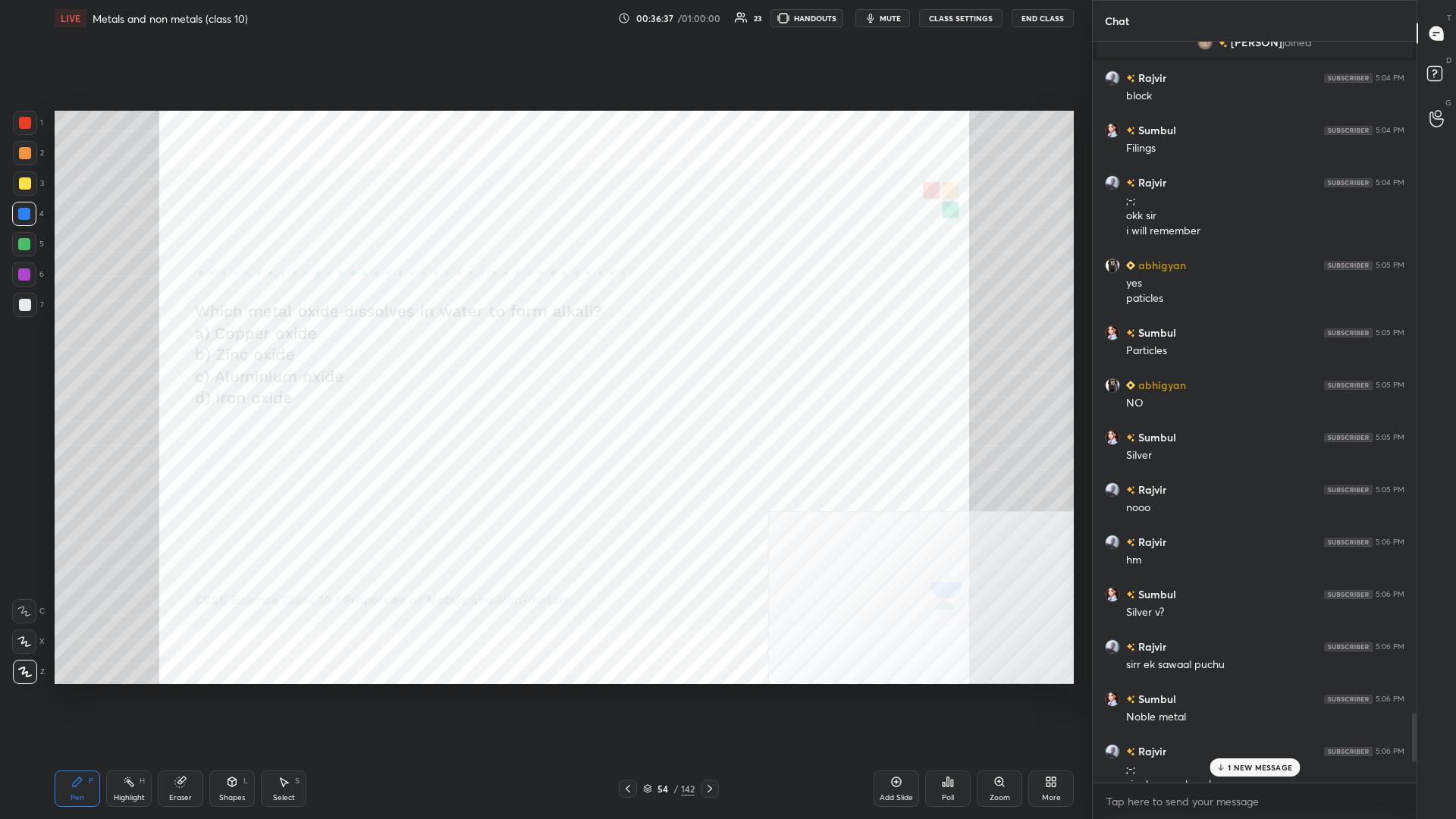 click on "Poll" at bounding box center [948, 789] 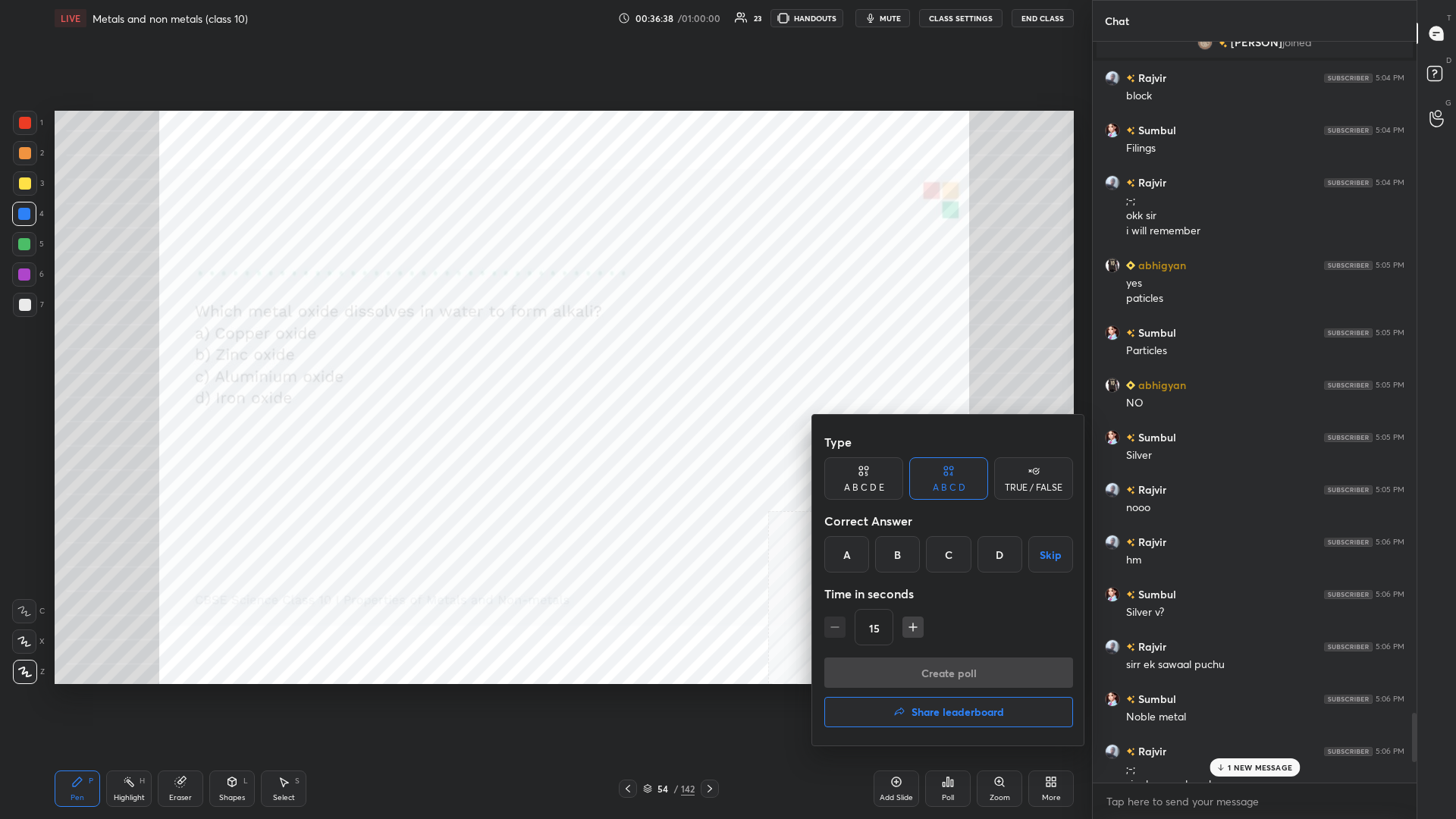 click on "B" at bounding box center [897, 554] 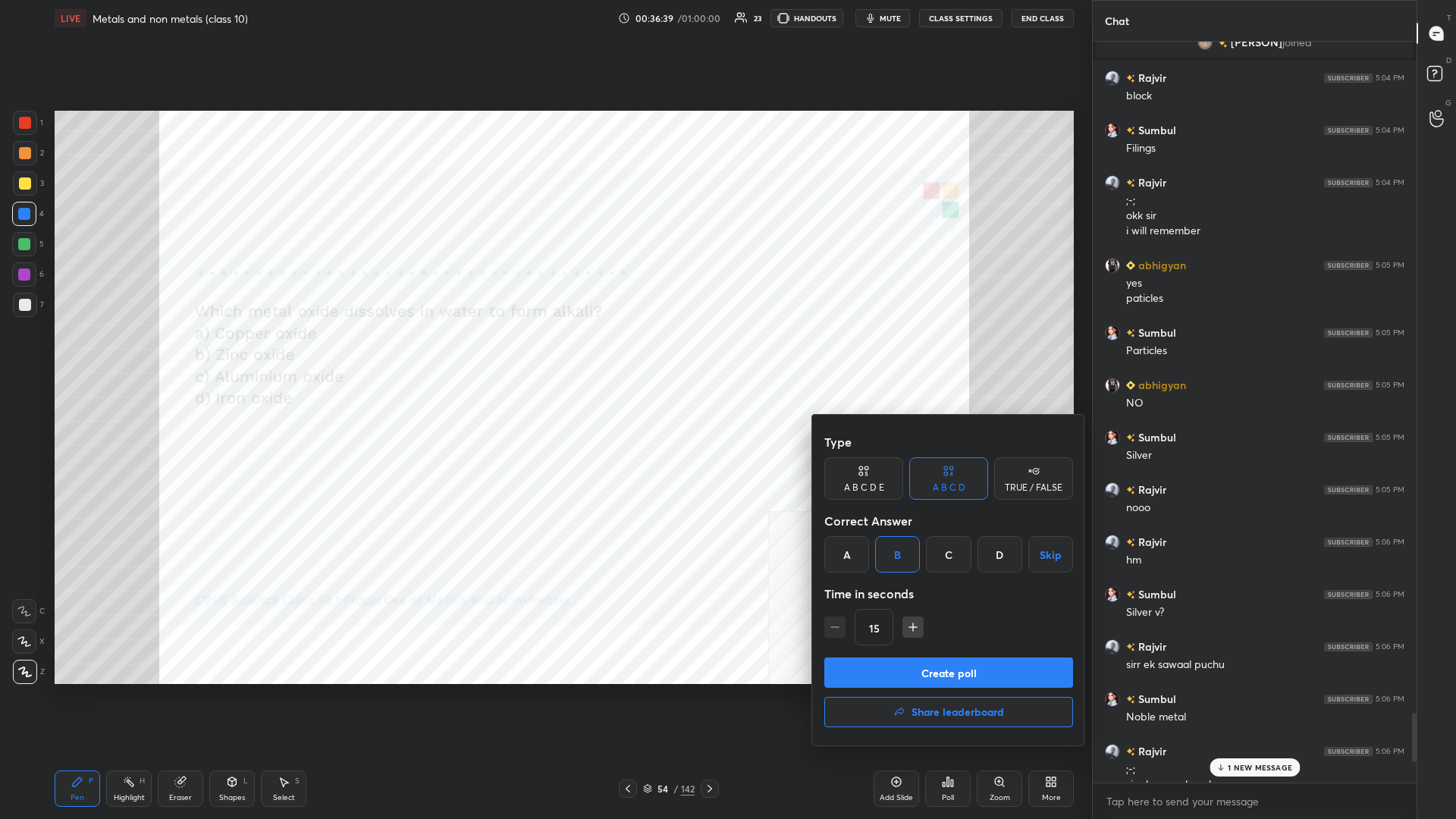 click on "Create poll" at bounding box center (949, 673) 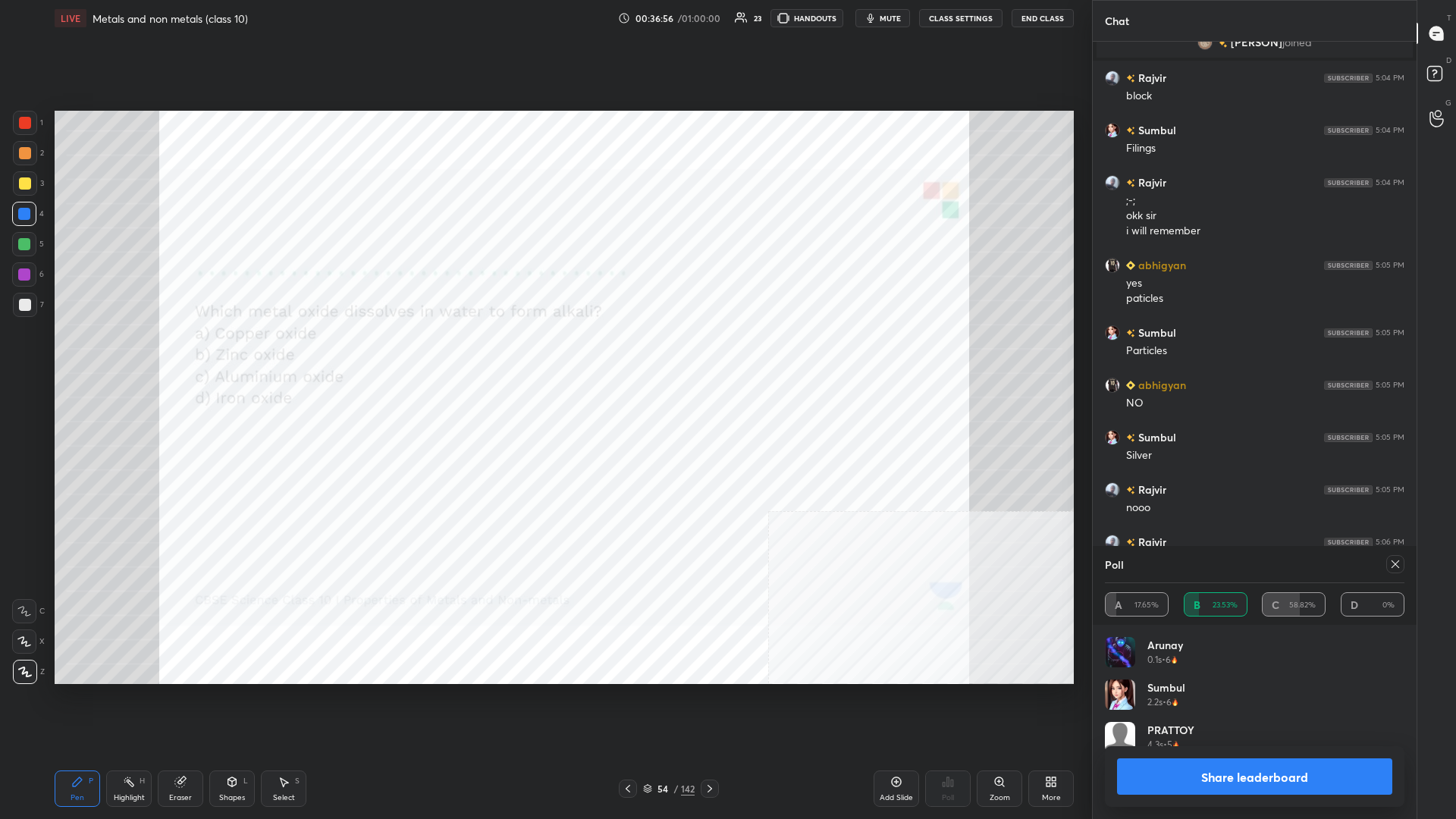 click on "Share leaderboard" at bounding box center (1254, 777) 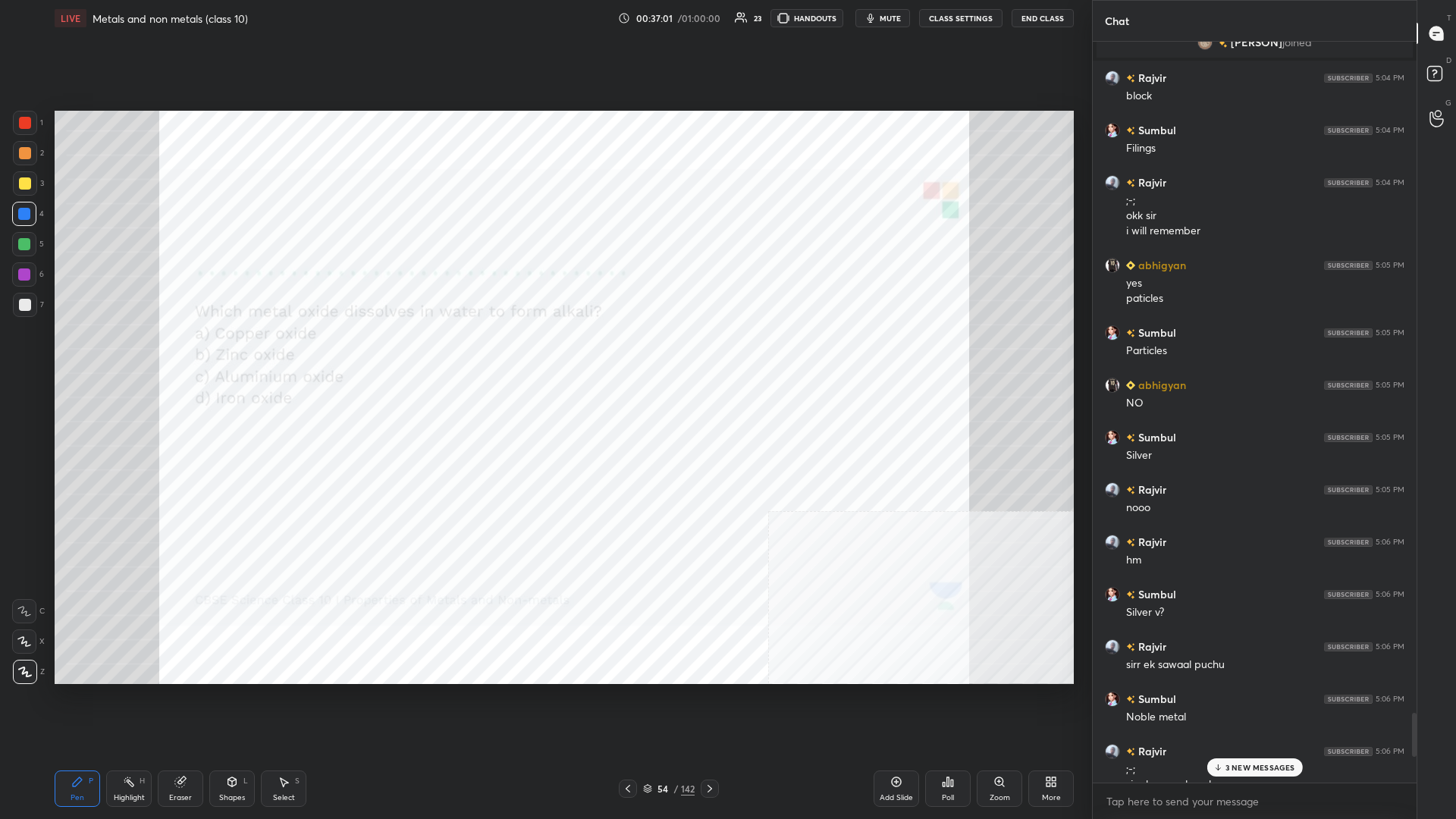 click at bounding box center (24, 214) 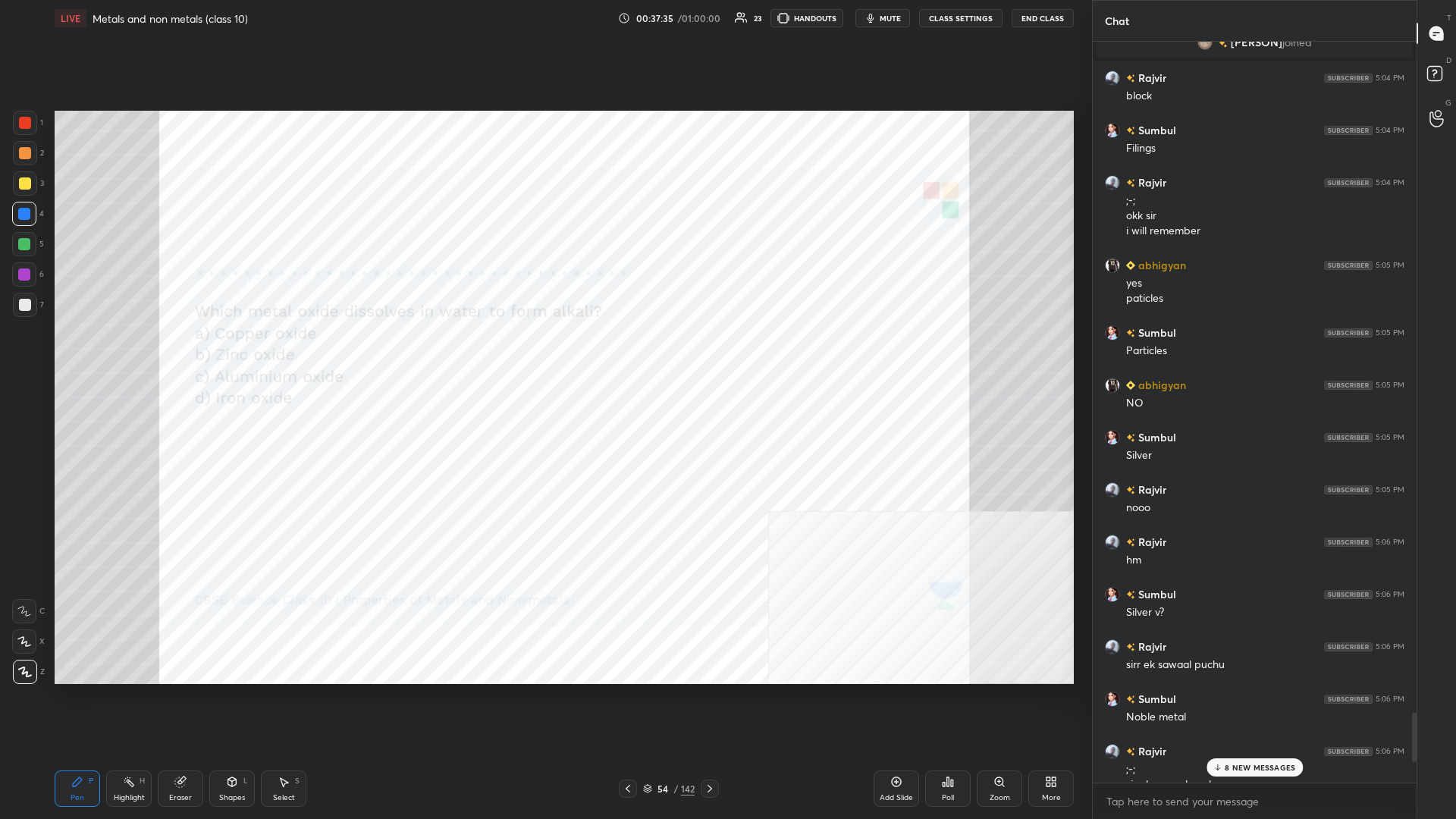 click on "142" at bounding box center (688, 789) 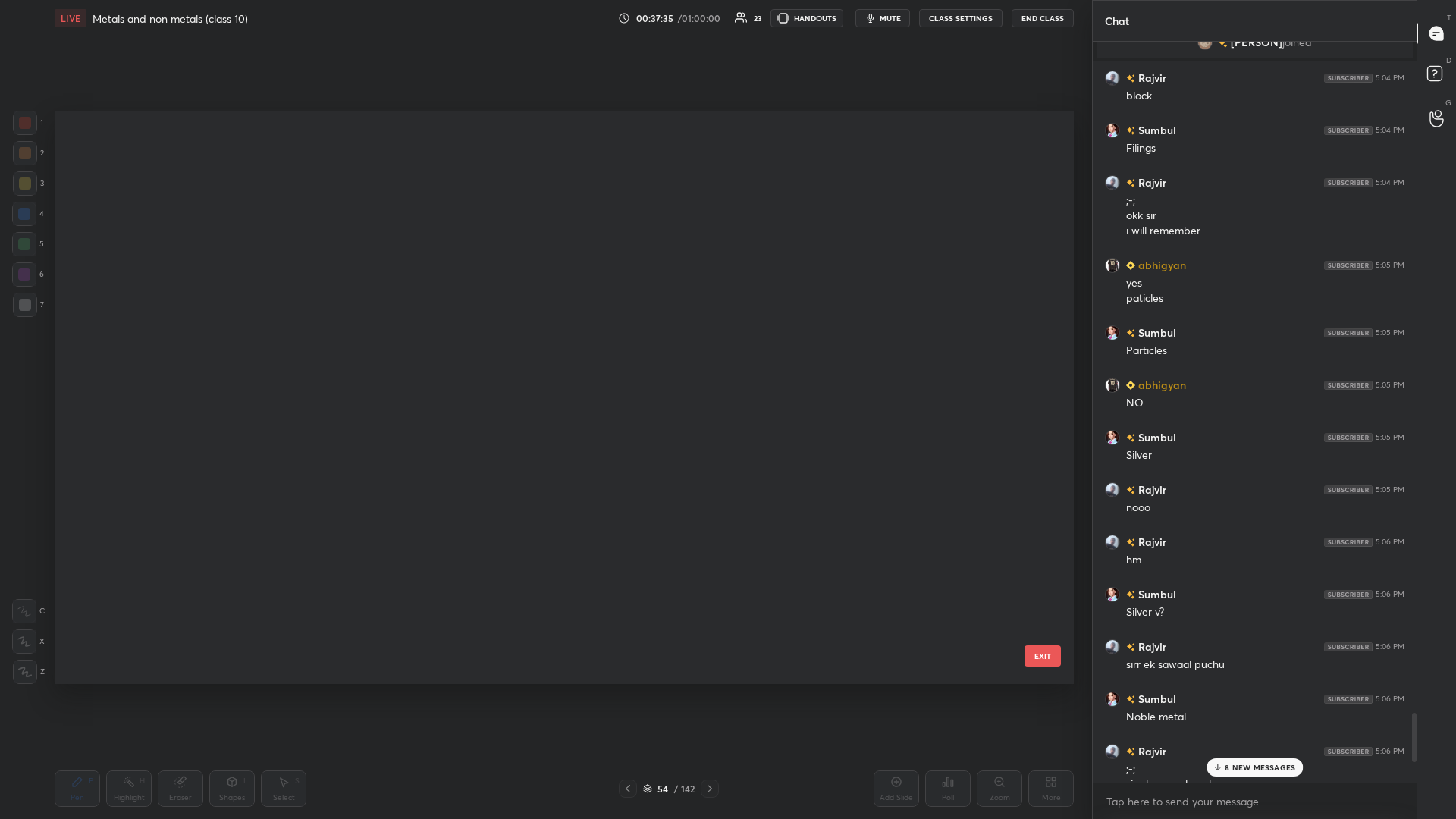 scroll, scrollTop: 2662, scrollLeft: 0, axis: vertical 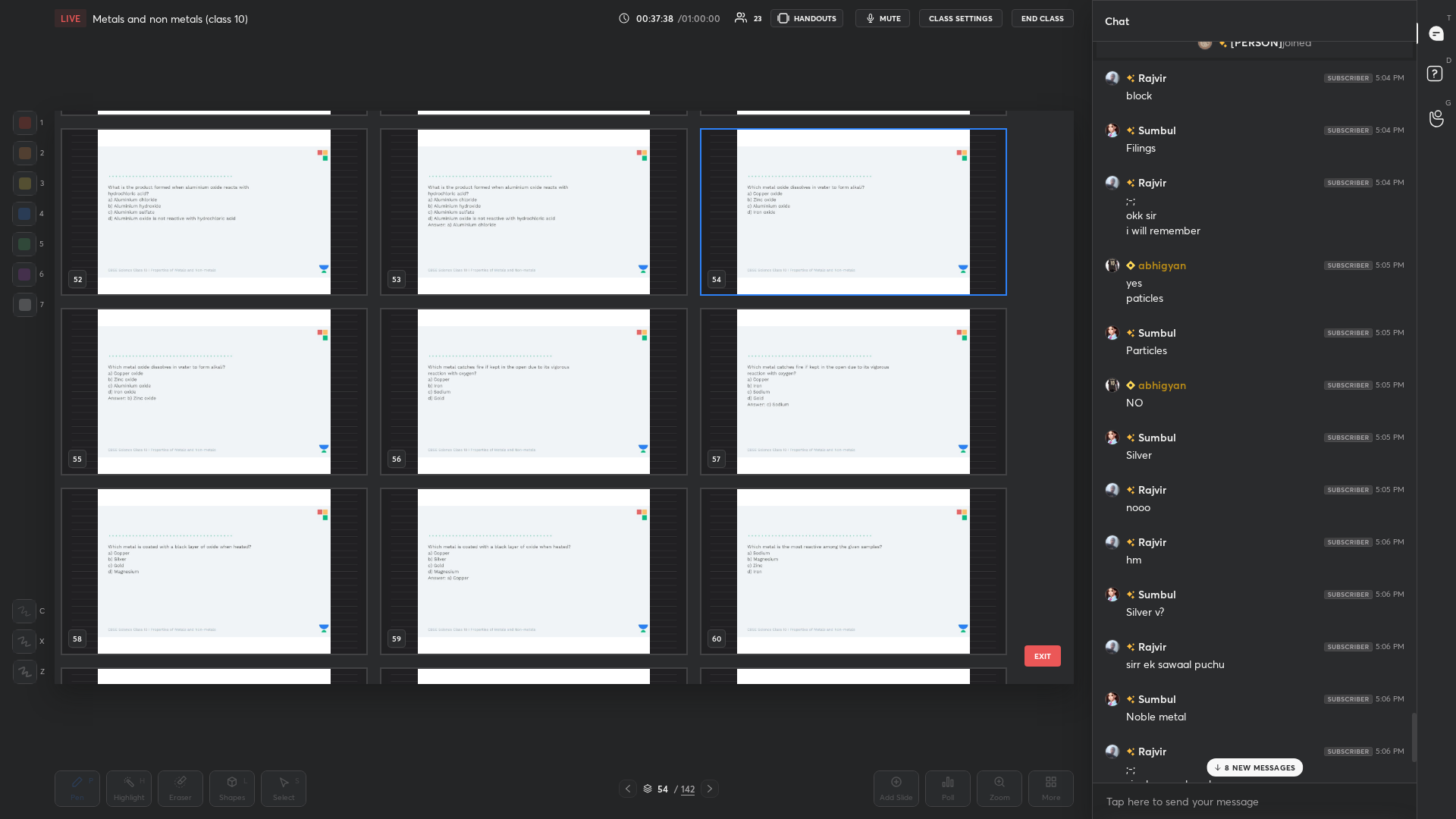 click at bounding box center (533, 391) 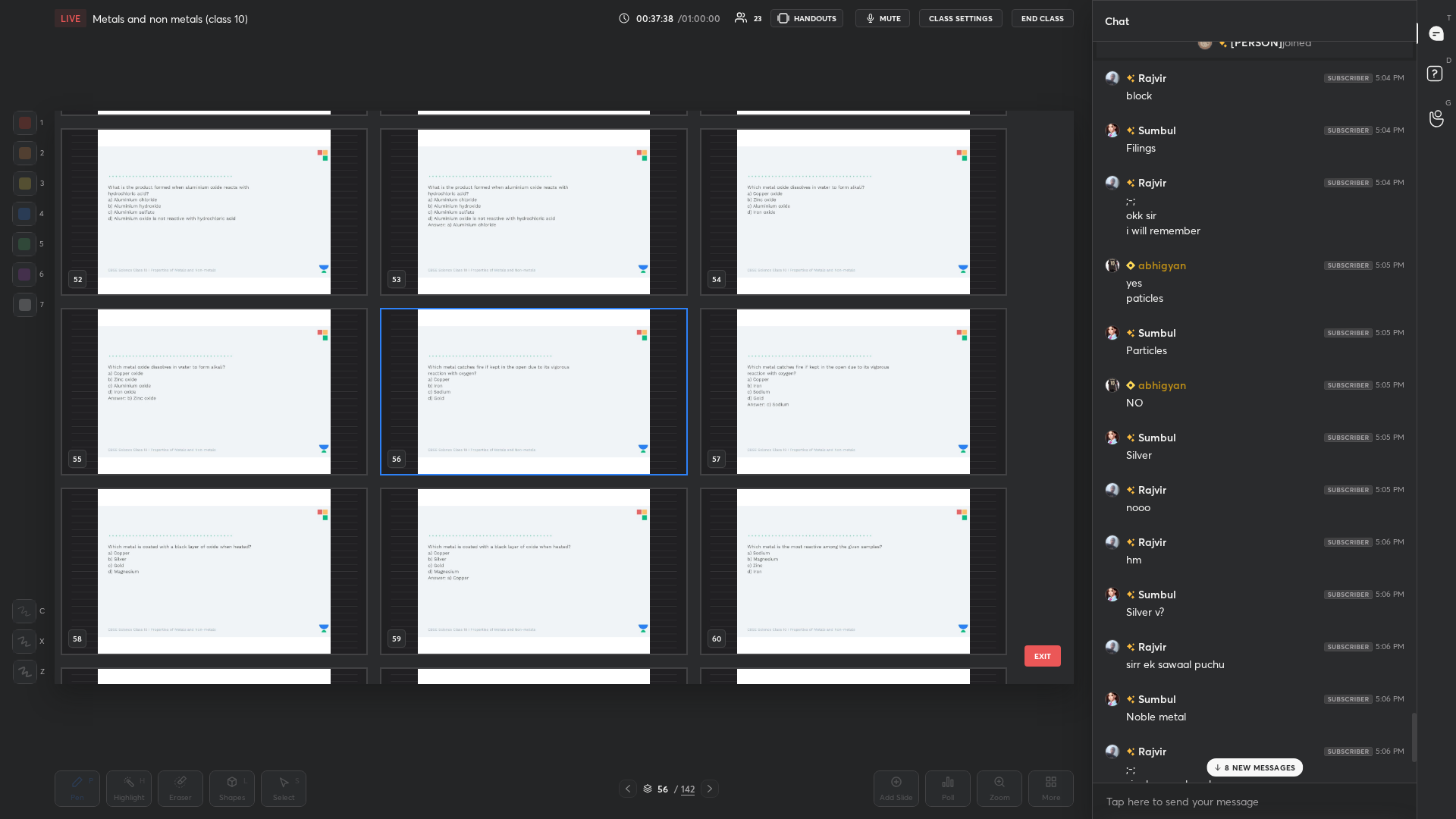 click at bounding box center [533, 391] 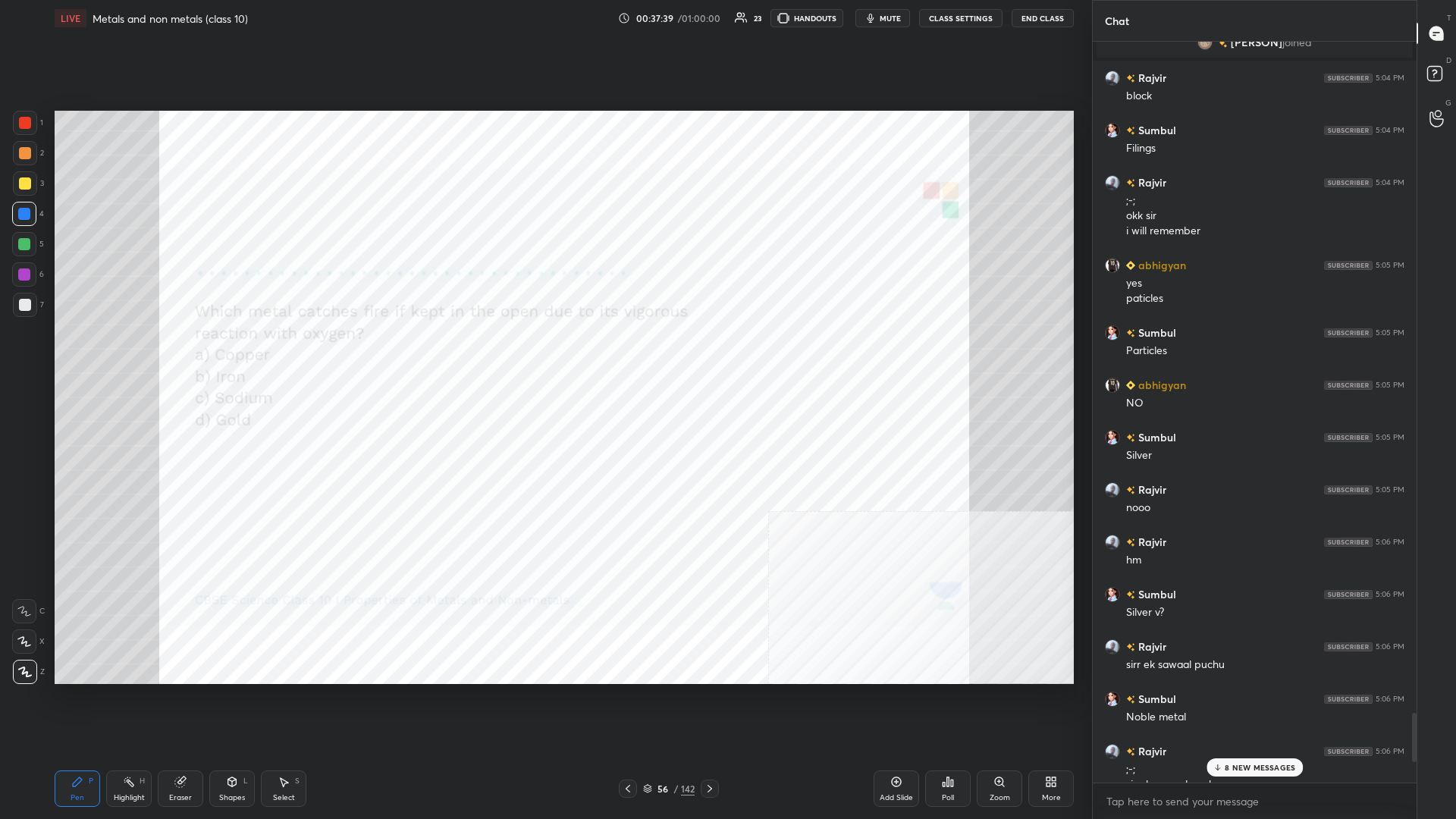 click at bounding box center [533, 391] 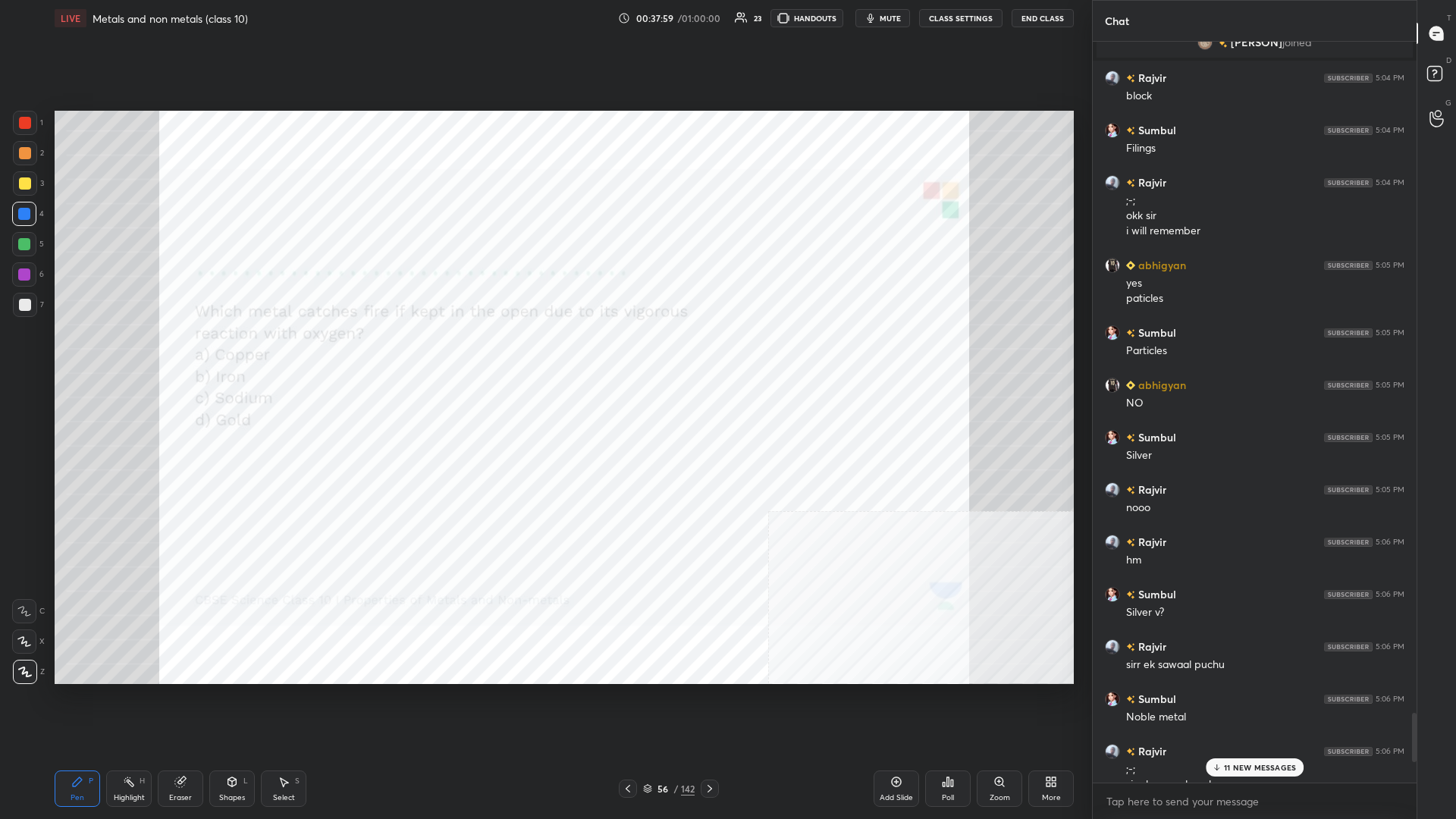 click 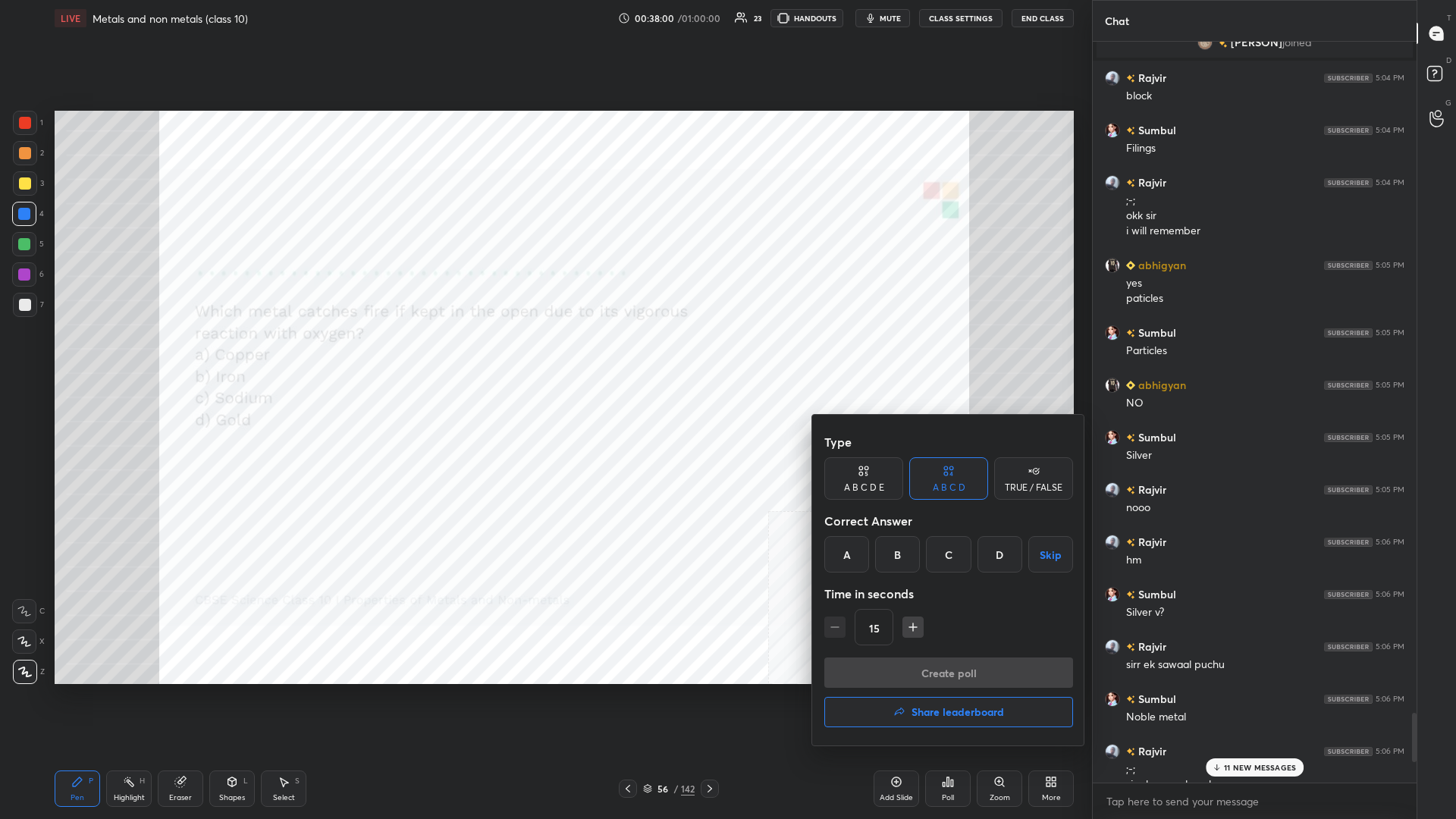 click on "C" at bounding box center [948, 554] 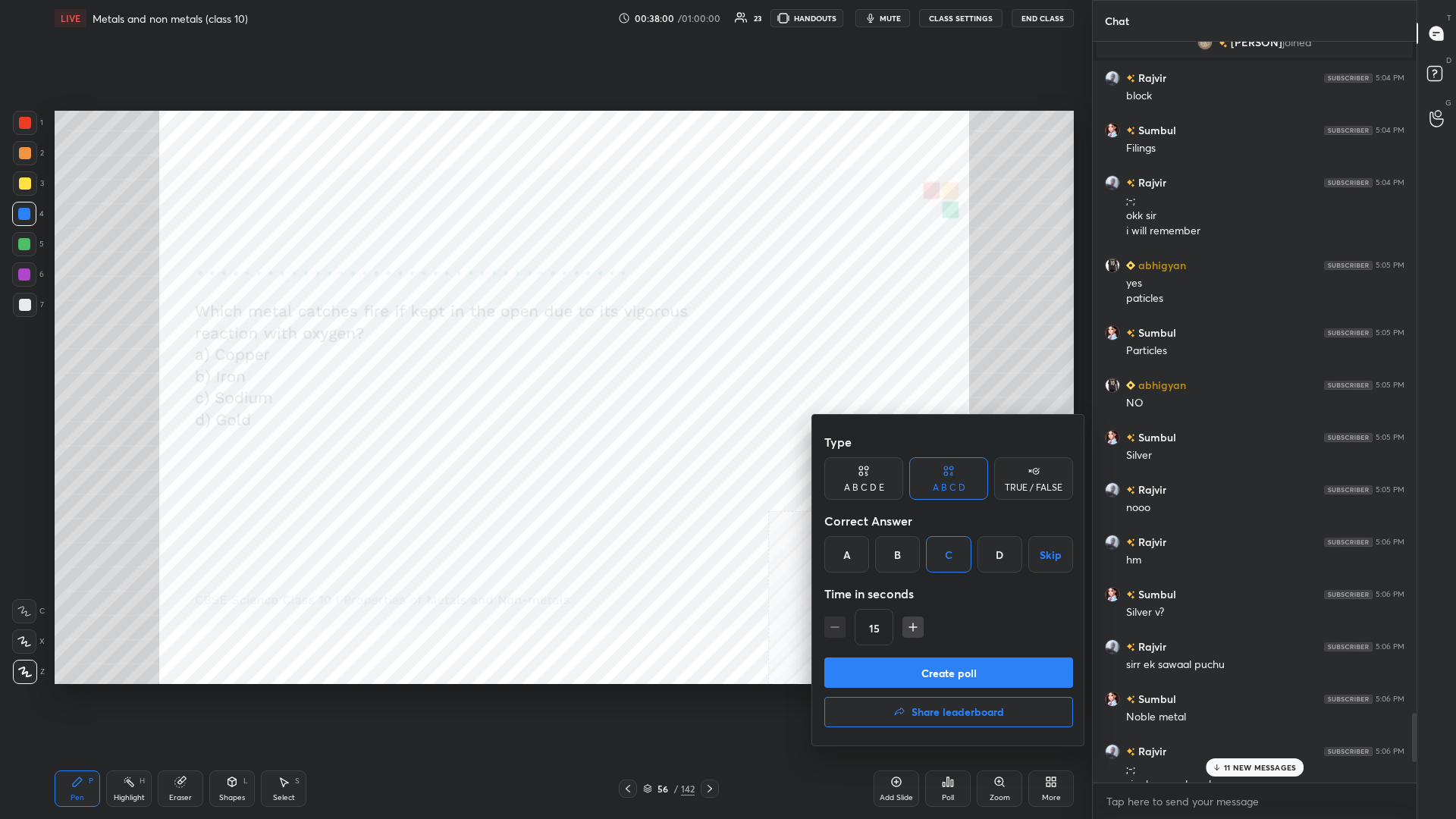 click on "Create poll Share leaderboard" at bounding box center (949, 695) 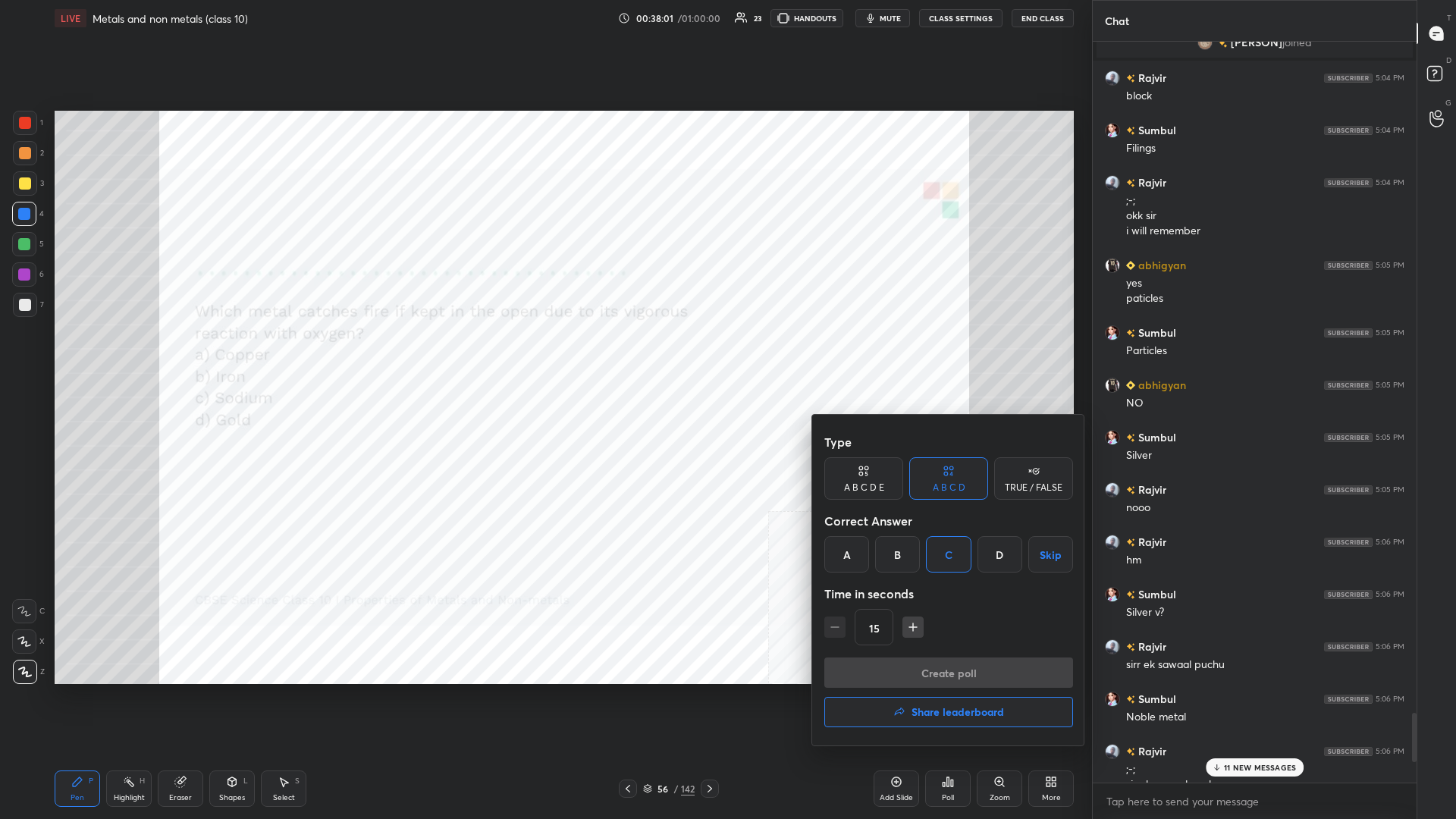 scroll, scrollTop: 701, scrollLeft: 324, axis: both 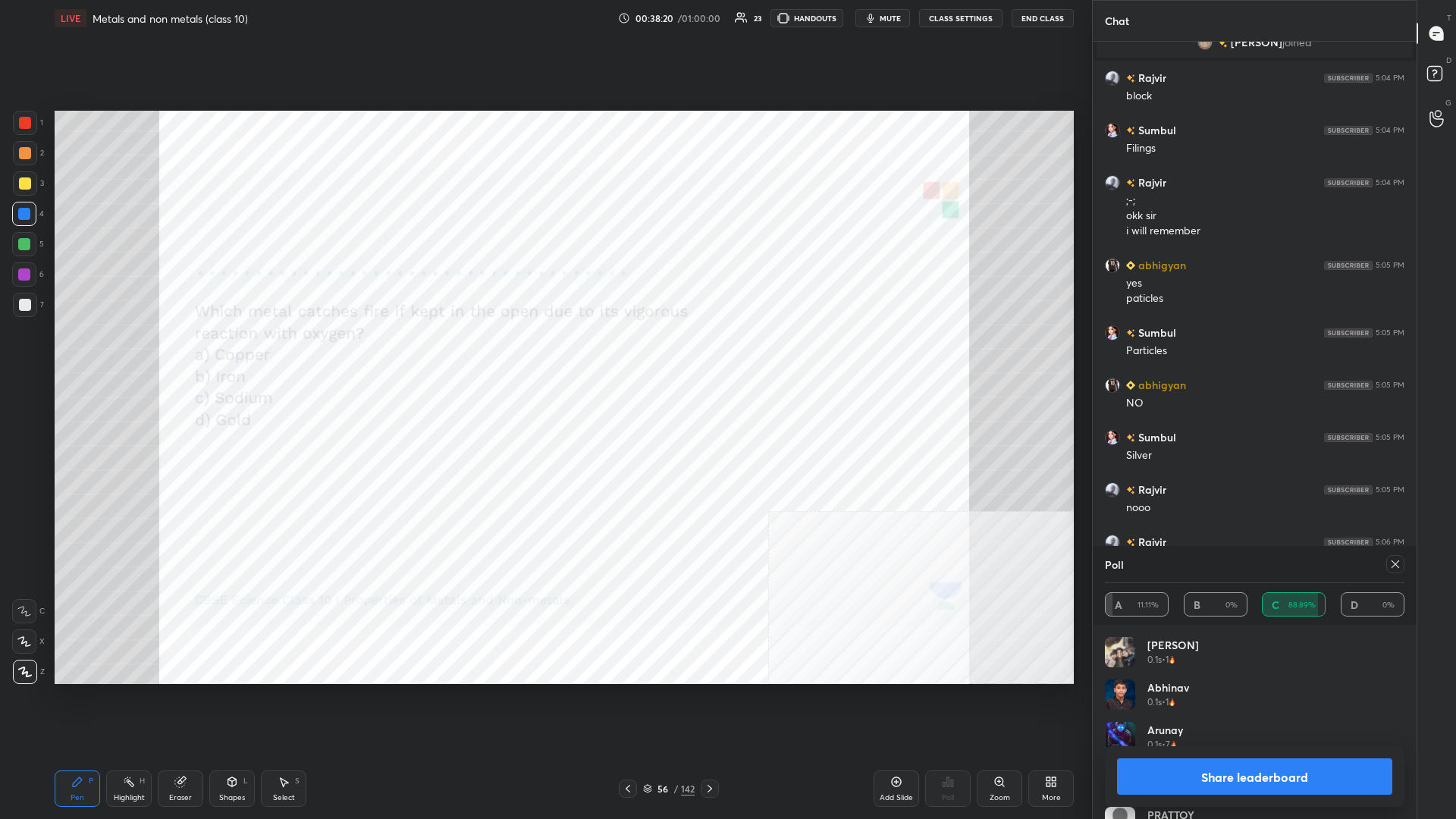 click on "Share leaderboard" at bounding box center [1254, 777] 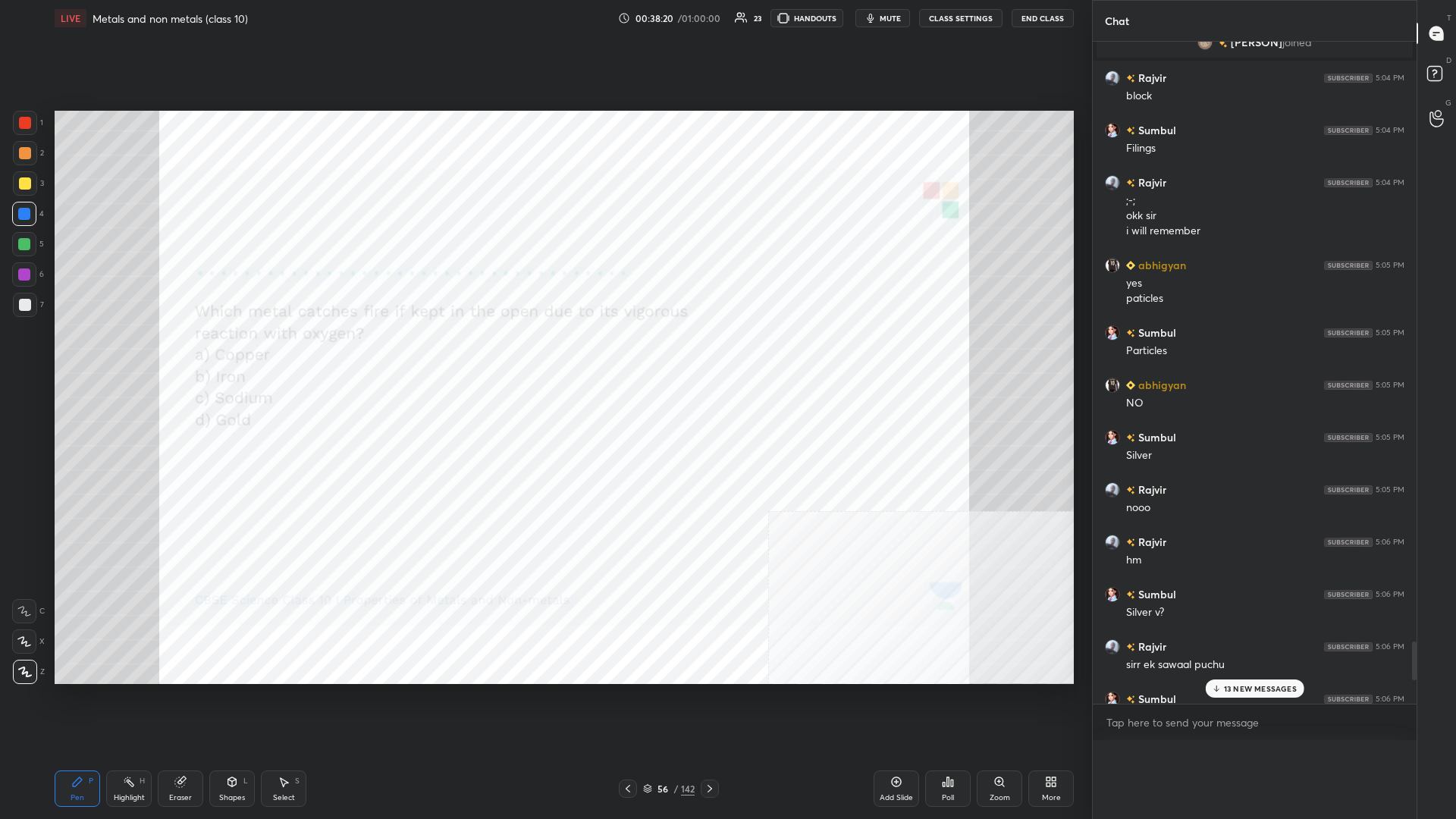 scroll, scrollTop: 71, scrollLeft: 300, axis: both 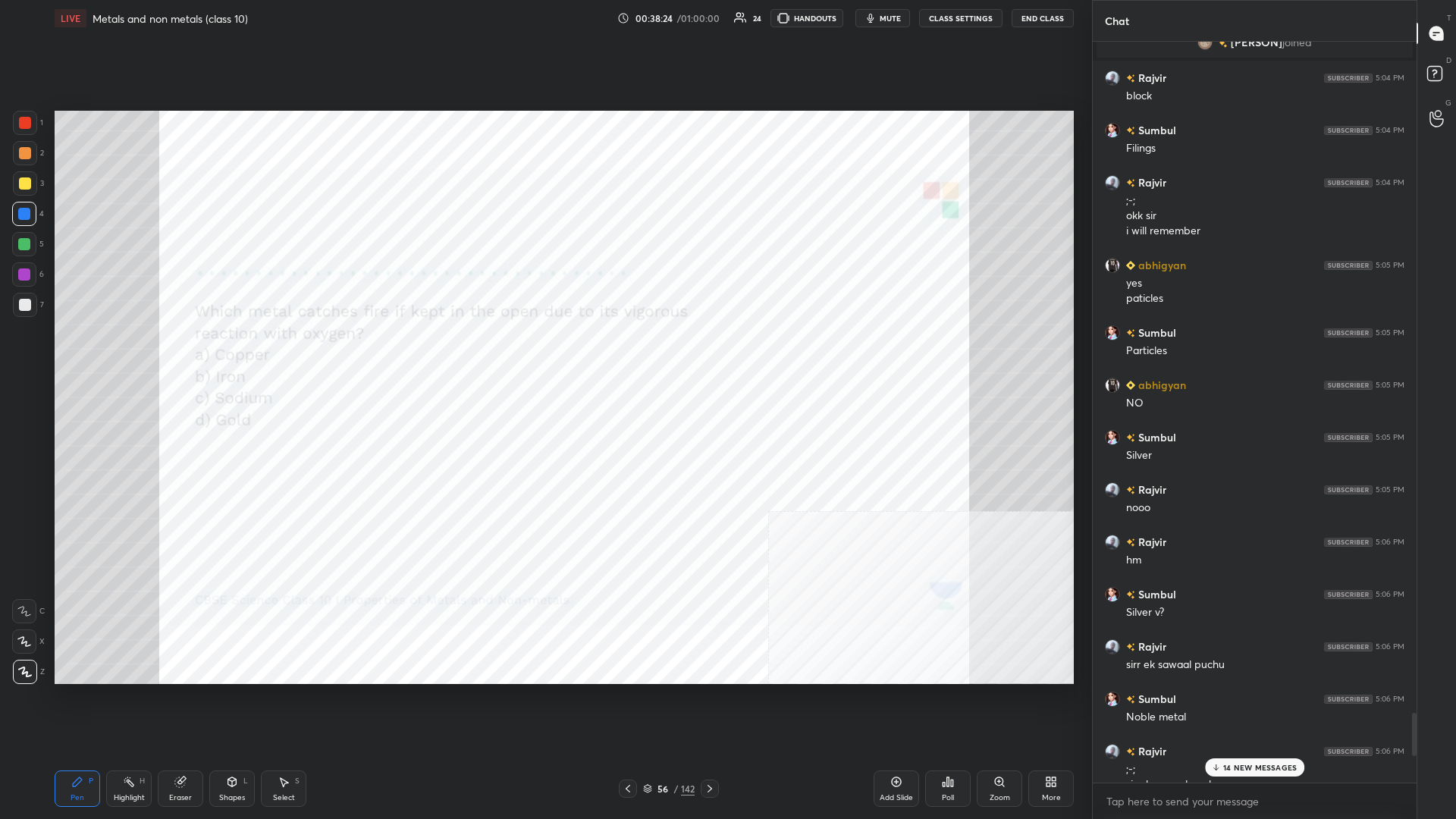 click on "14 NEW MESSAGES" at bounding box center [1255, 767] 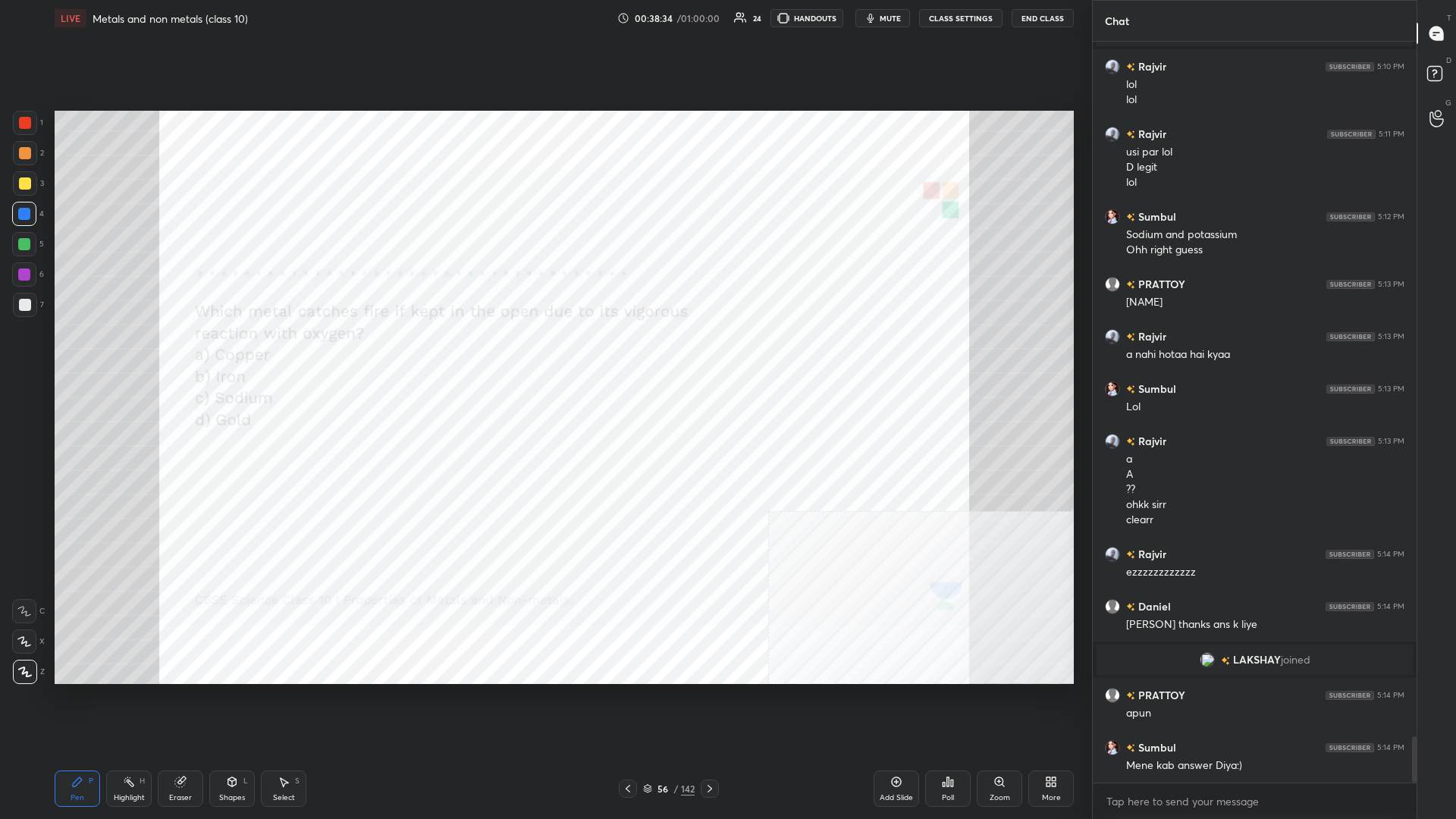 scroll, scrollTop: 11248, scrollLeft: 0, axis: vertical 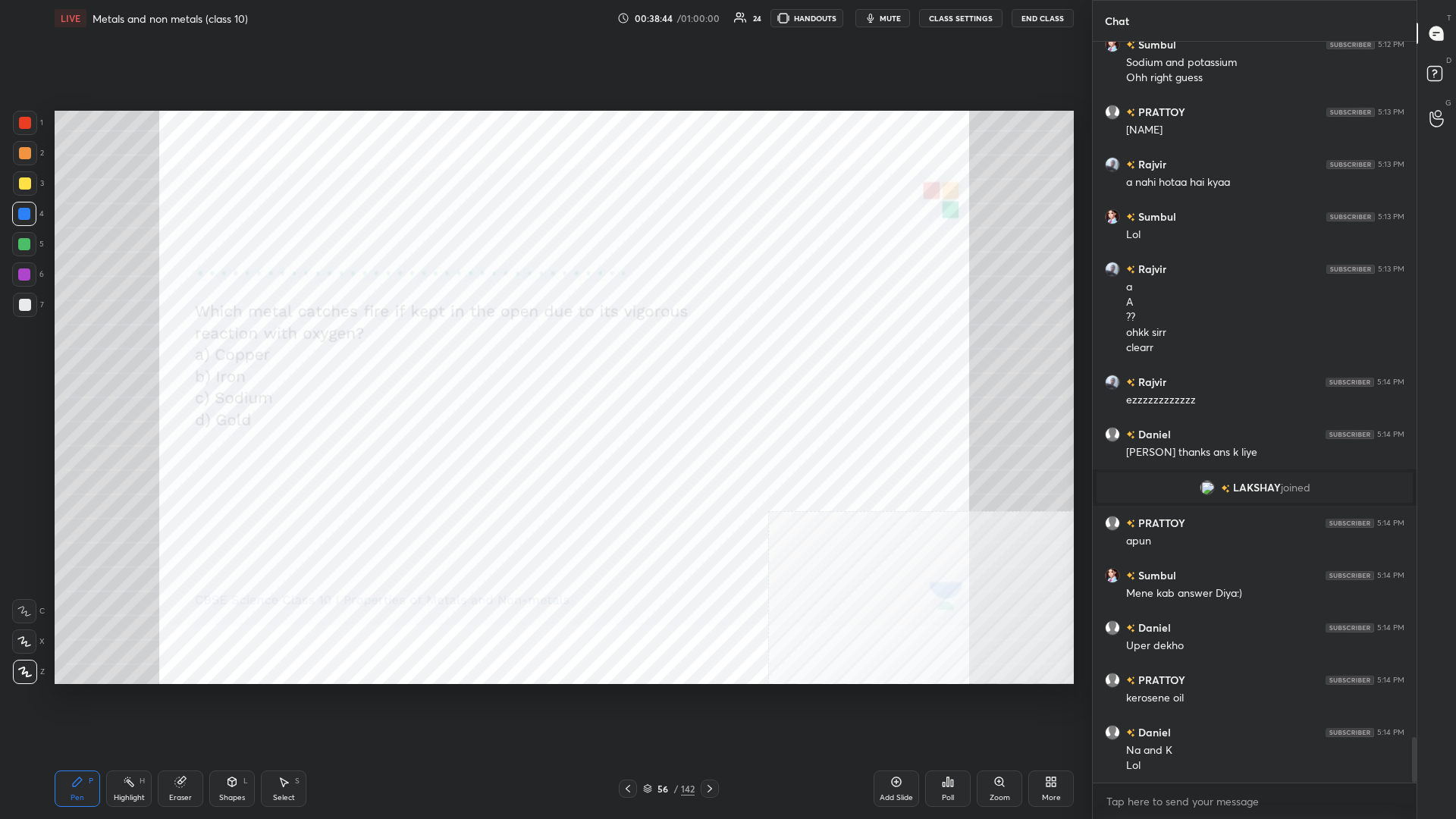 click on "142" at bounding box center (688, 789) 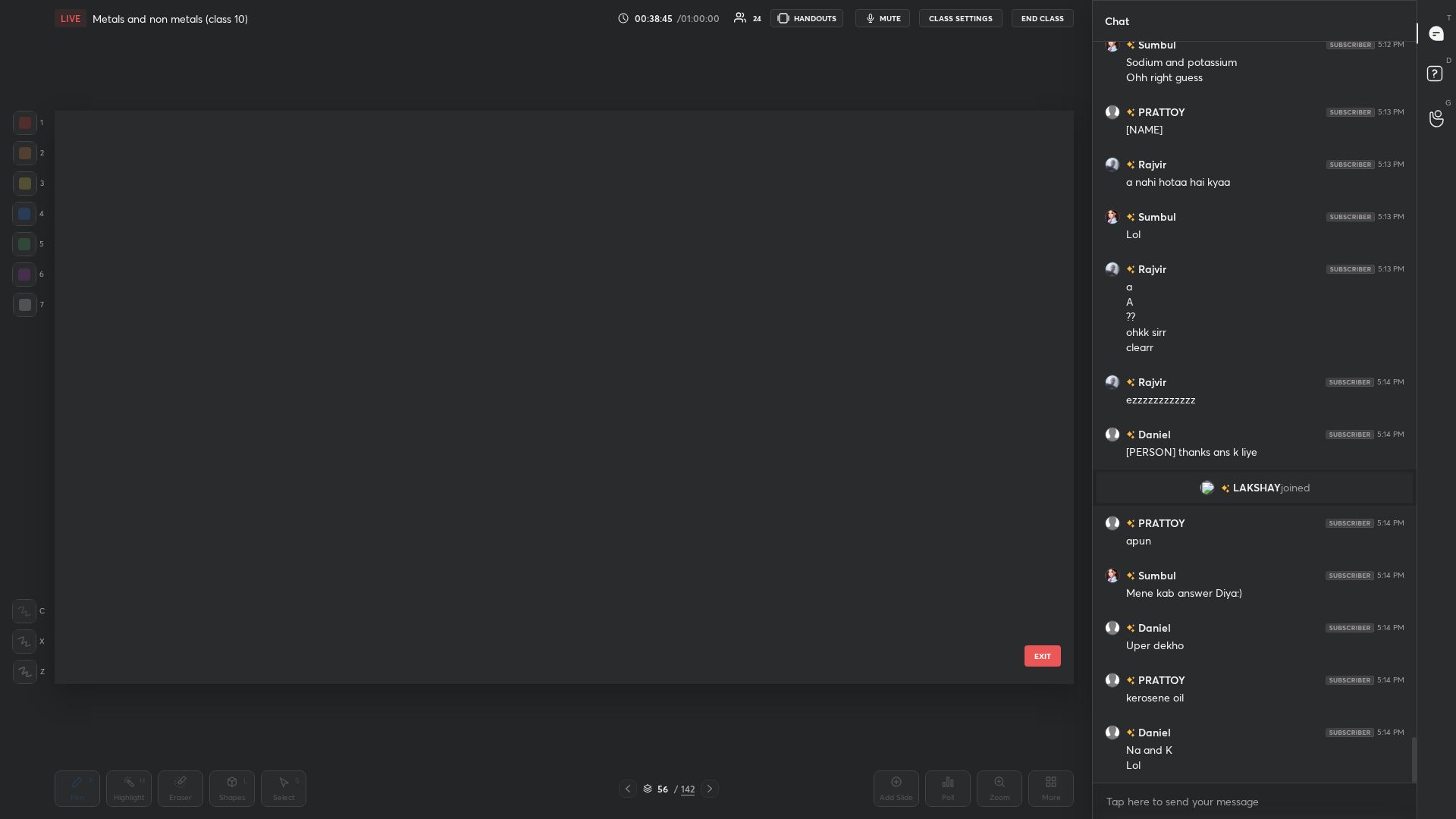 scroll, scrollTop: 2841, scrollLeft: 0, axis: vertical 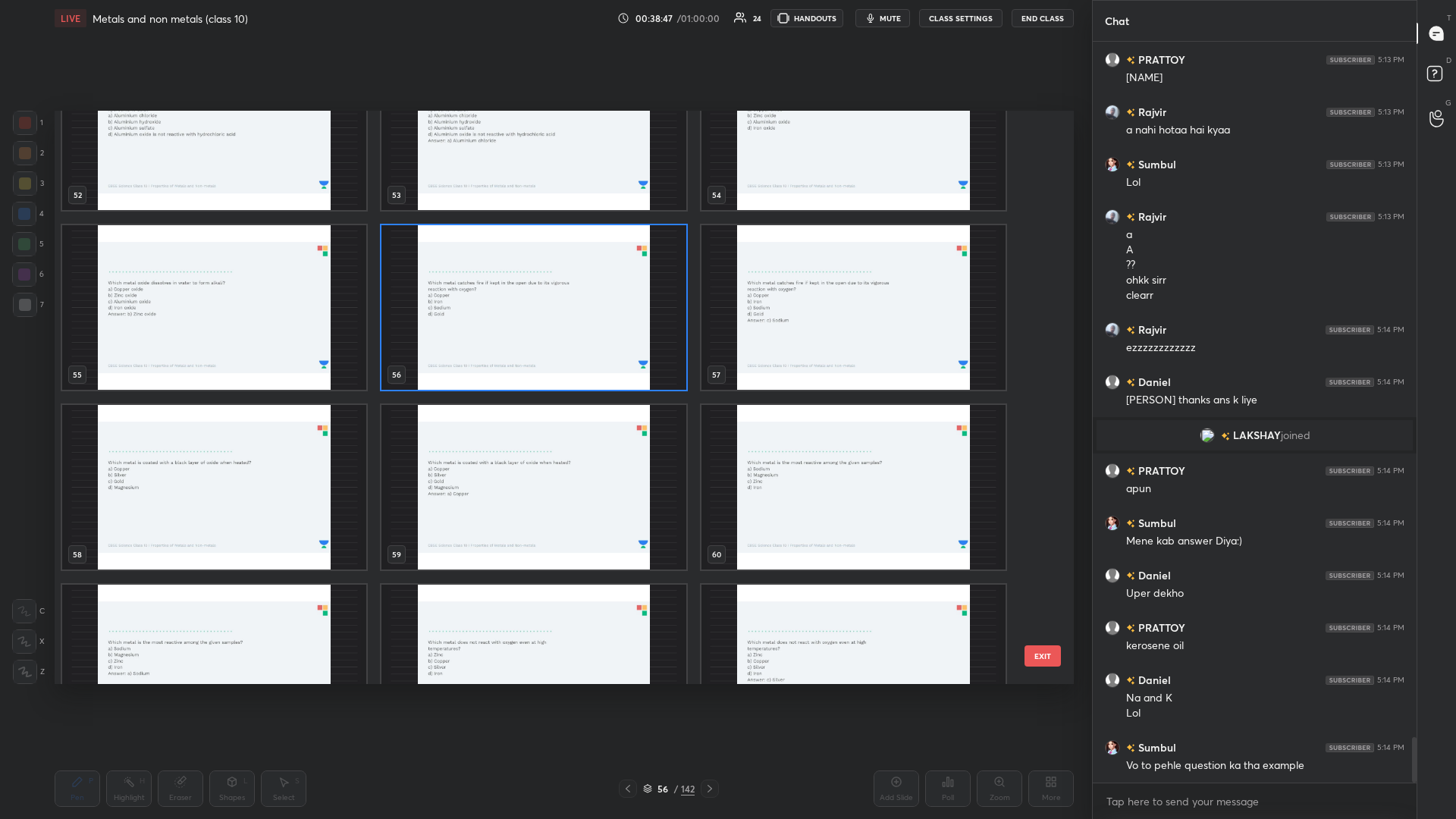 click at bounding box center (214, 487) 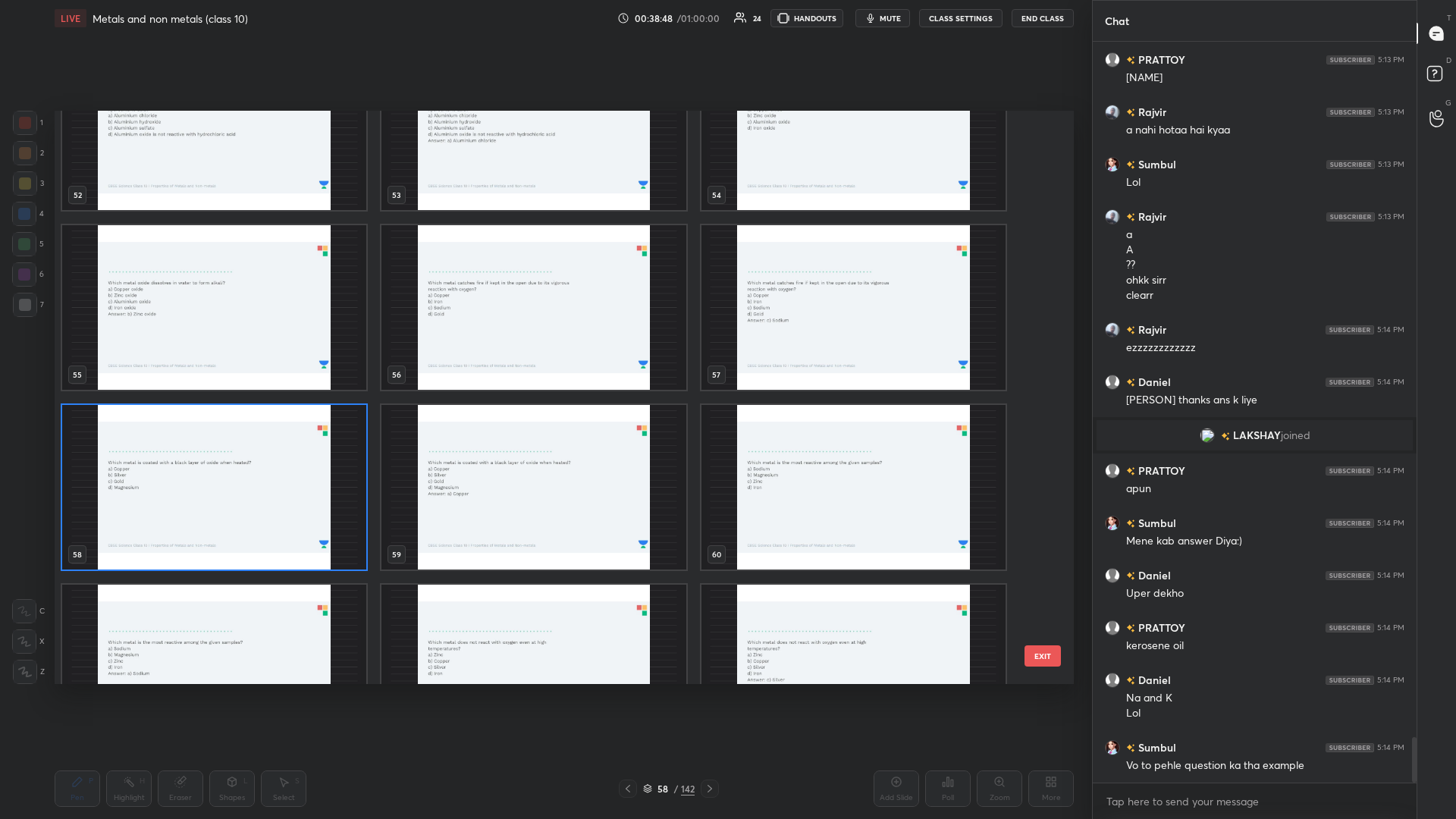 click at bounding box center (214, 487) 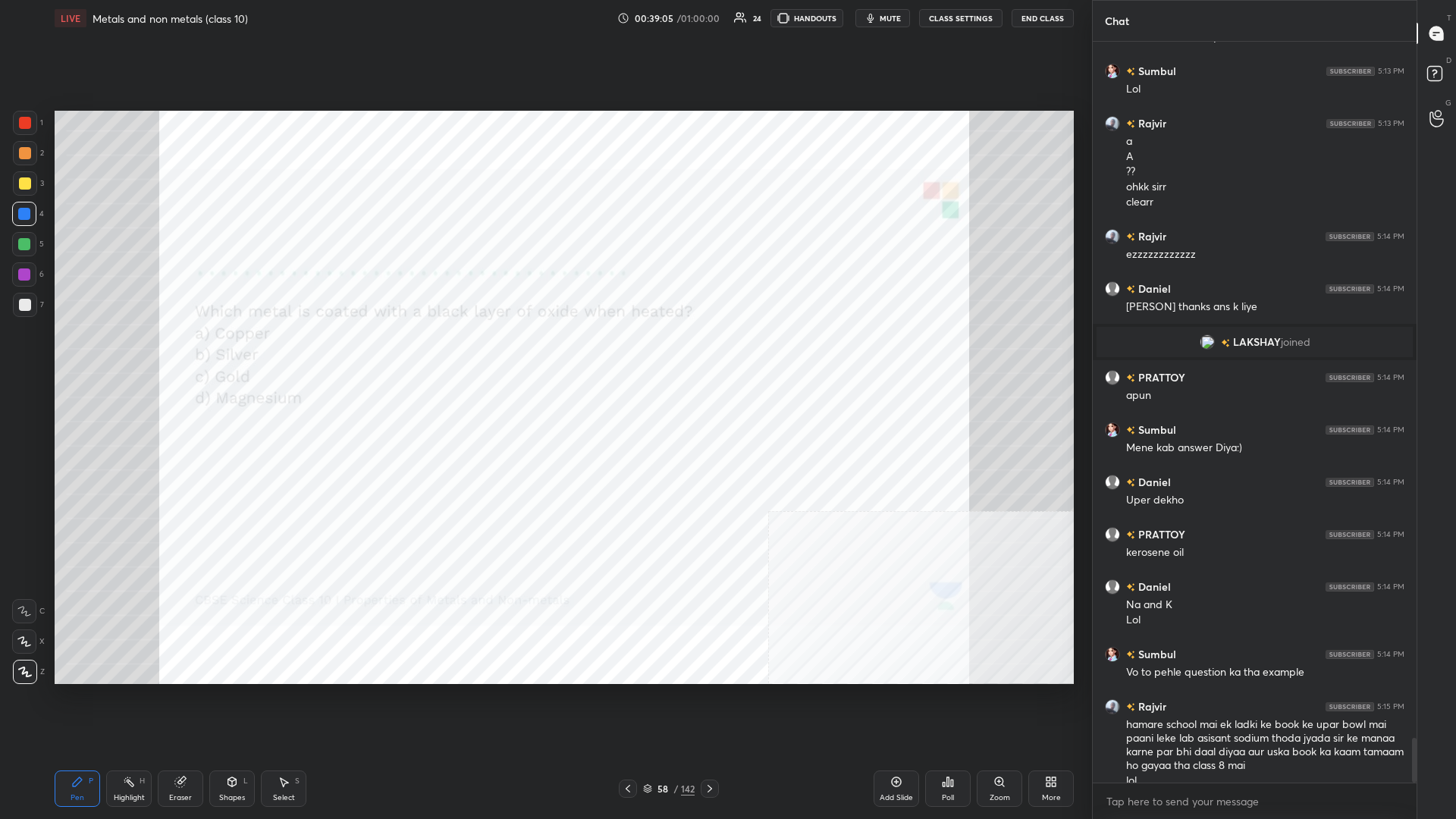 scroll, scrollTop: 11528, scrollLeft: 0, axis: vertical 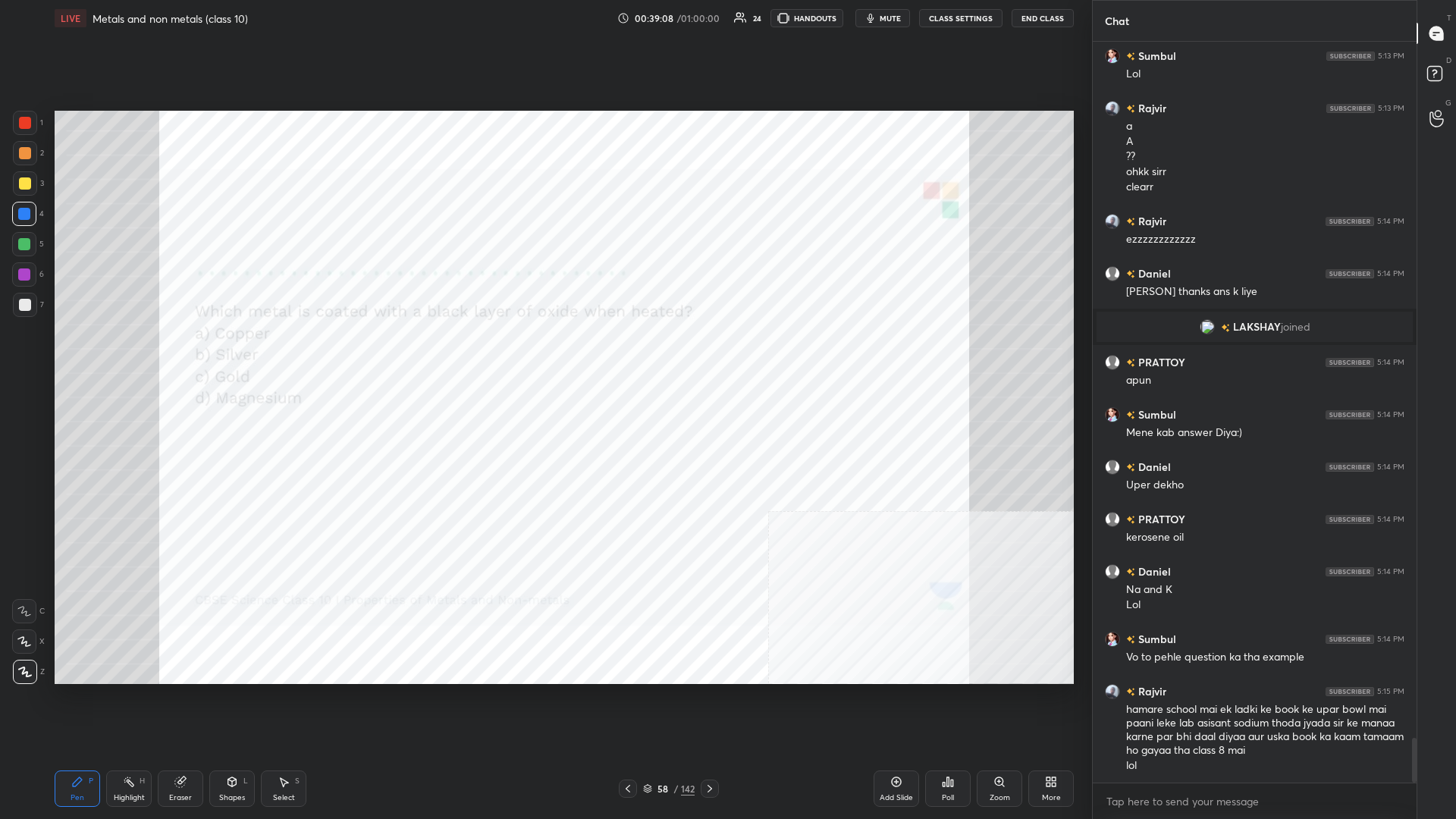click on "Poll" at bounding box center (948, 789) 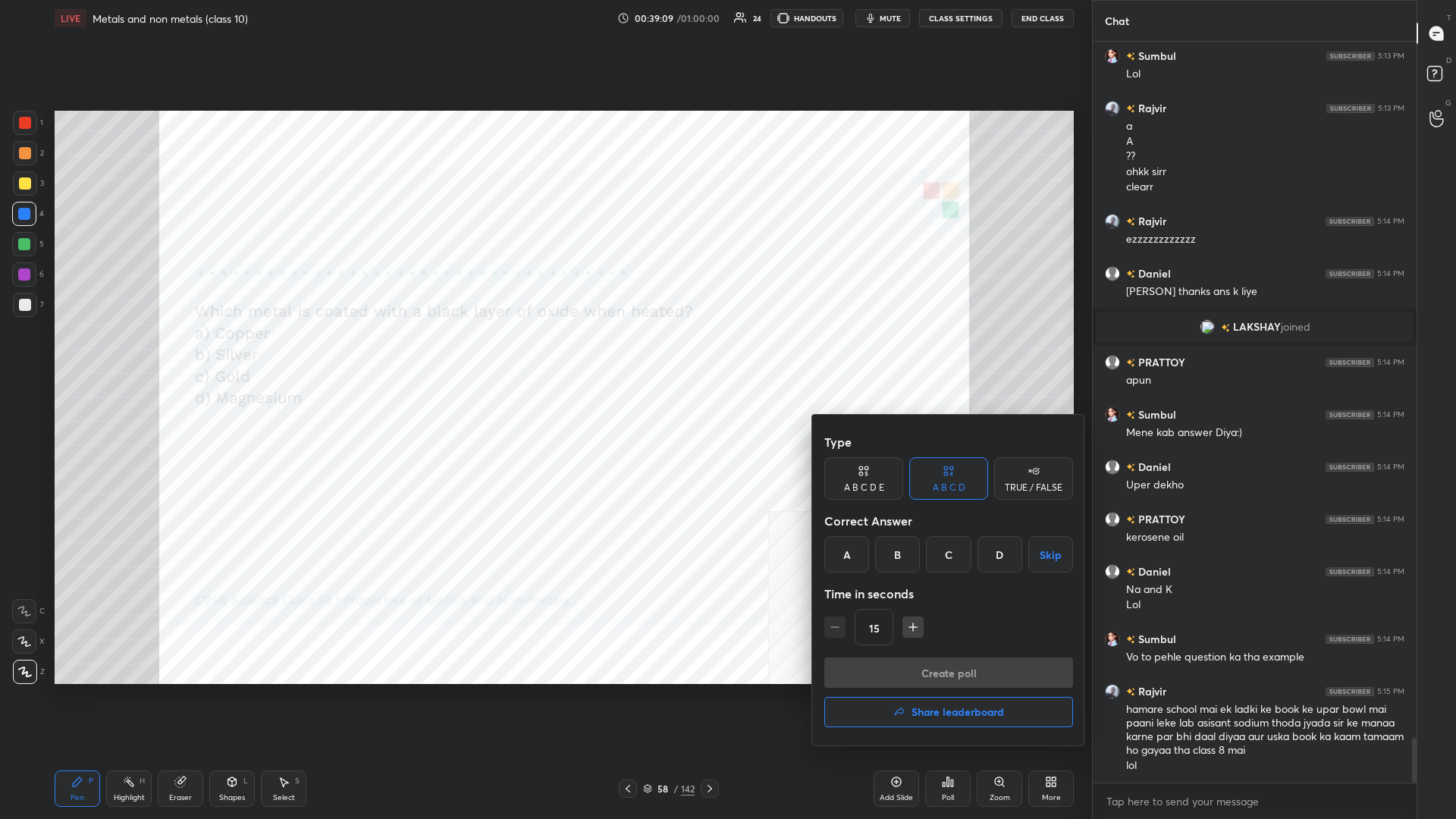 click on "A" at bounding box center (846, 554) 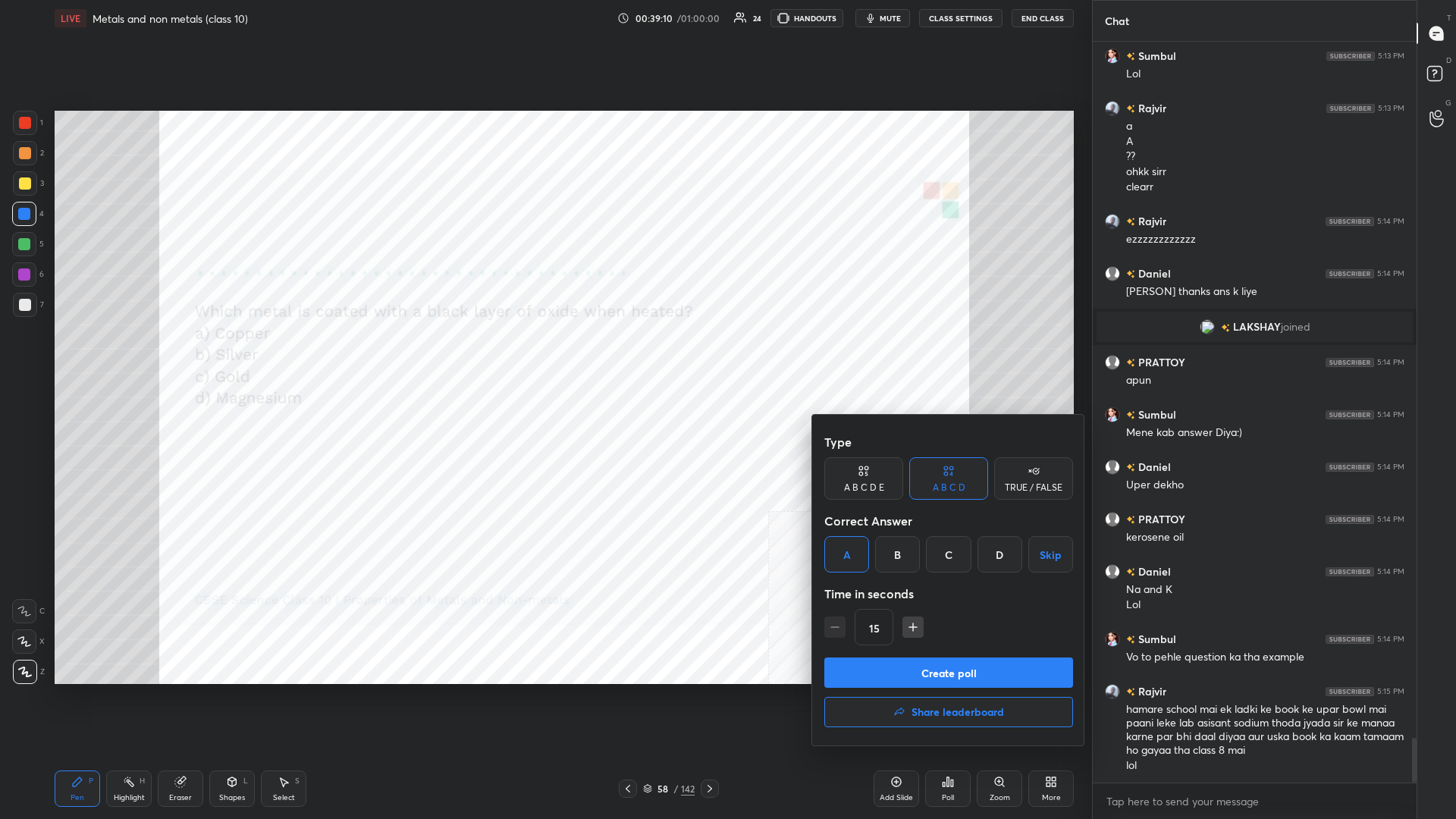 click on "Create poll" at bounding box center [949, 673] 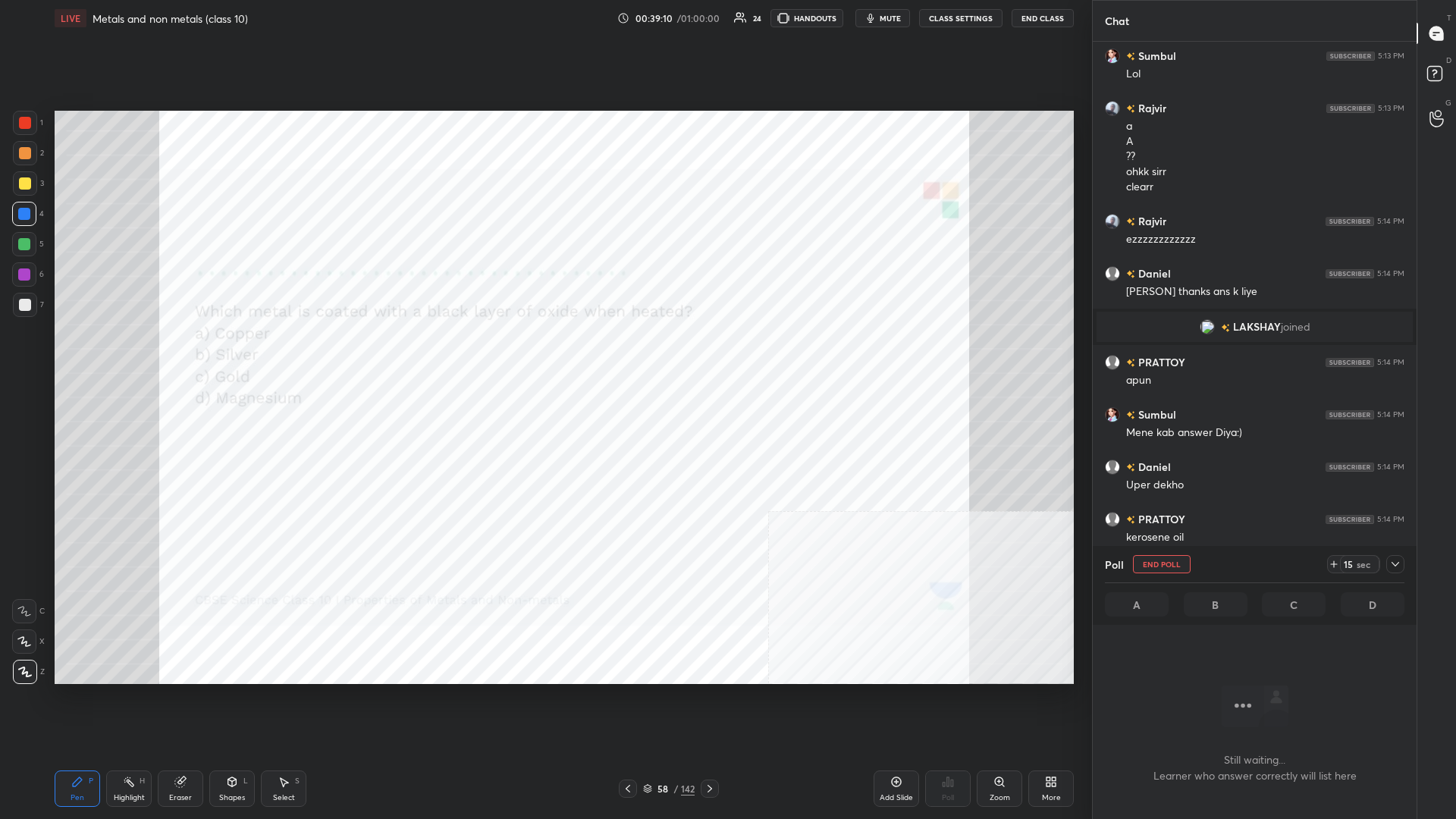 scroll, scrollTop: 664, scrollLeft: 324, axis: both 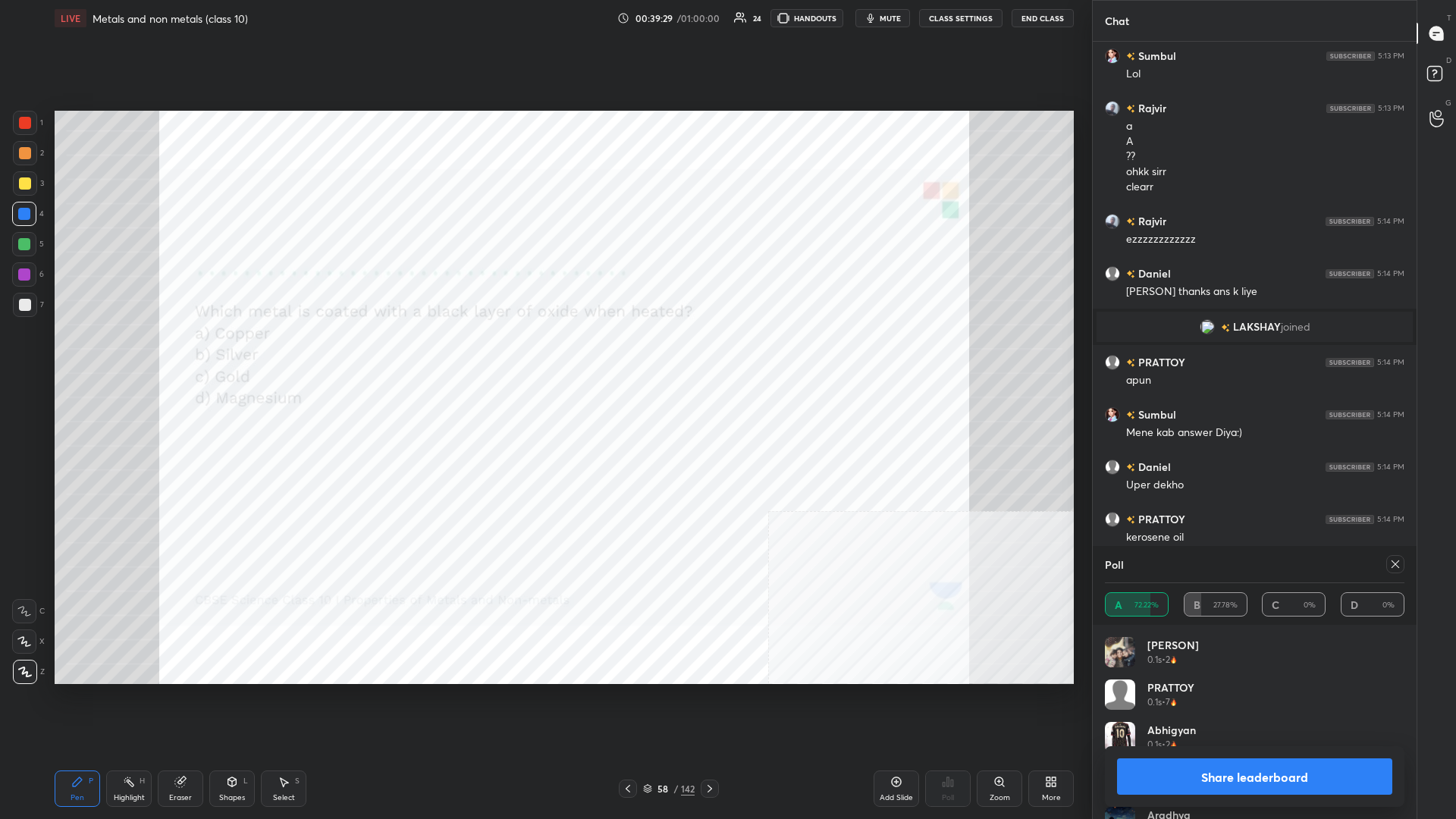 click on "Share leaderboard" at bounding box center [1254, 777] 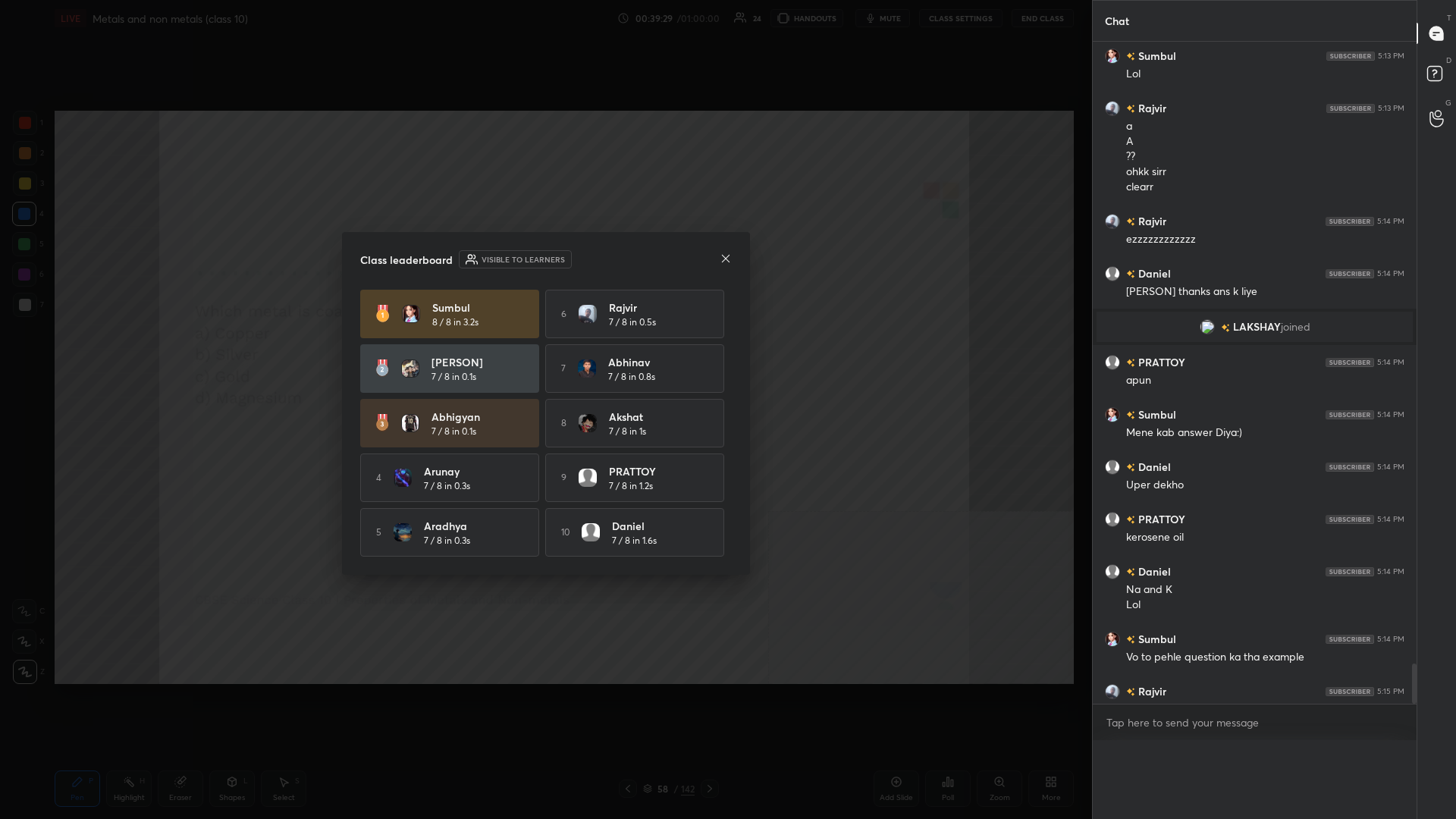 scroll, scrollTop: 0, scrollLeft: 0, axis: both 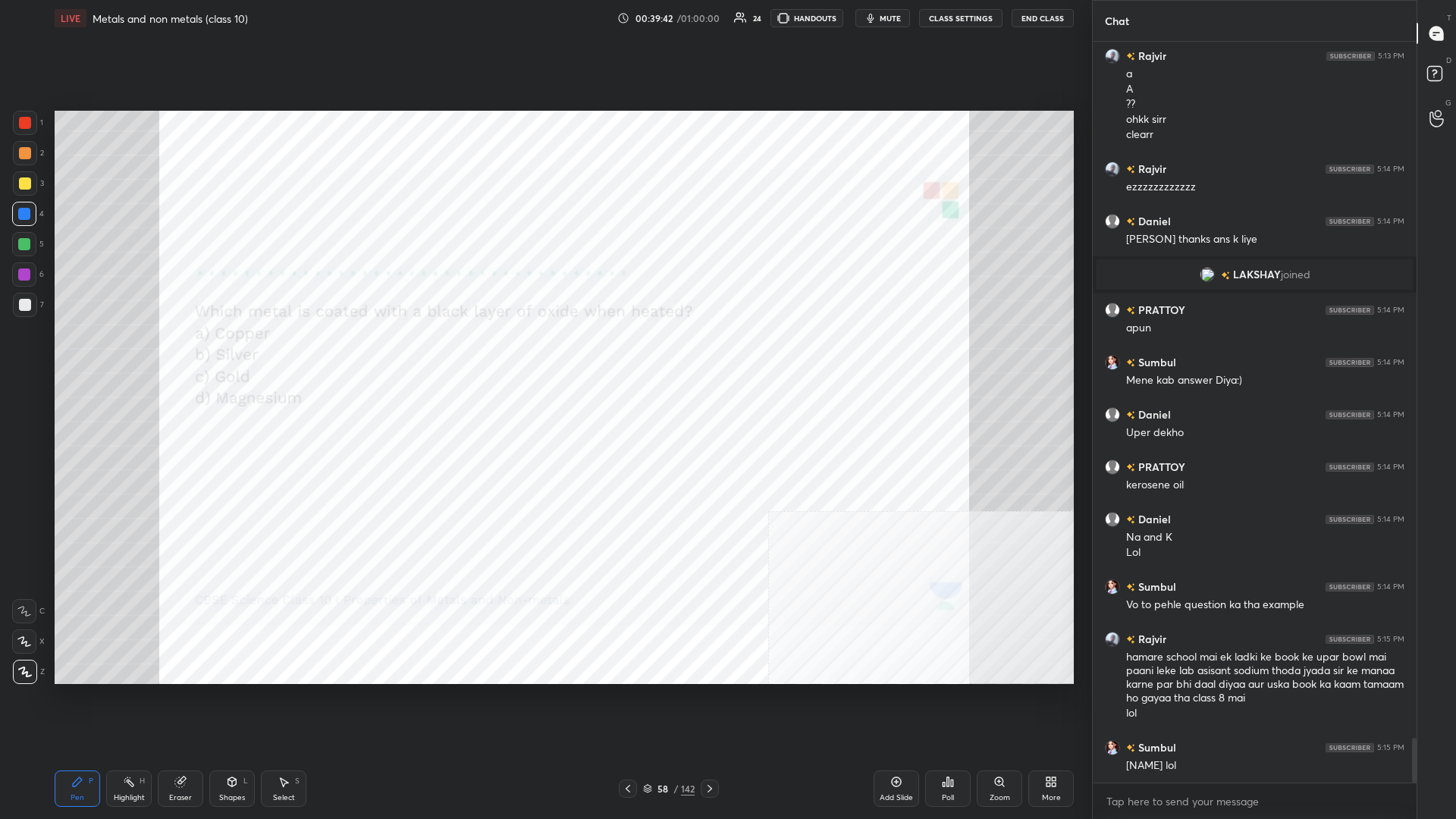 click on "/" at bounding box center (676, 789) 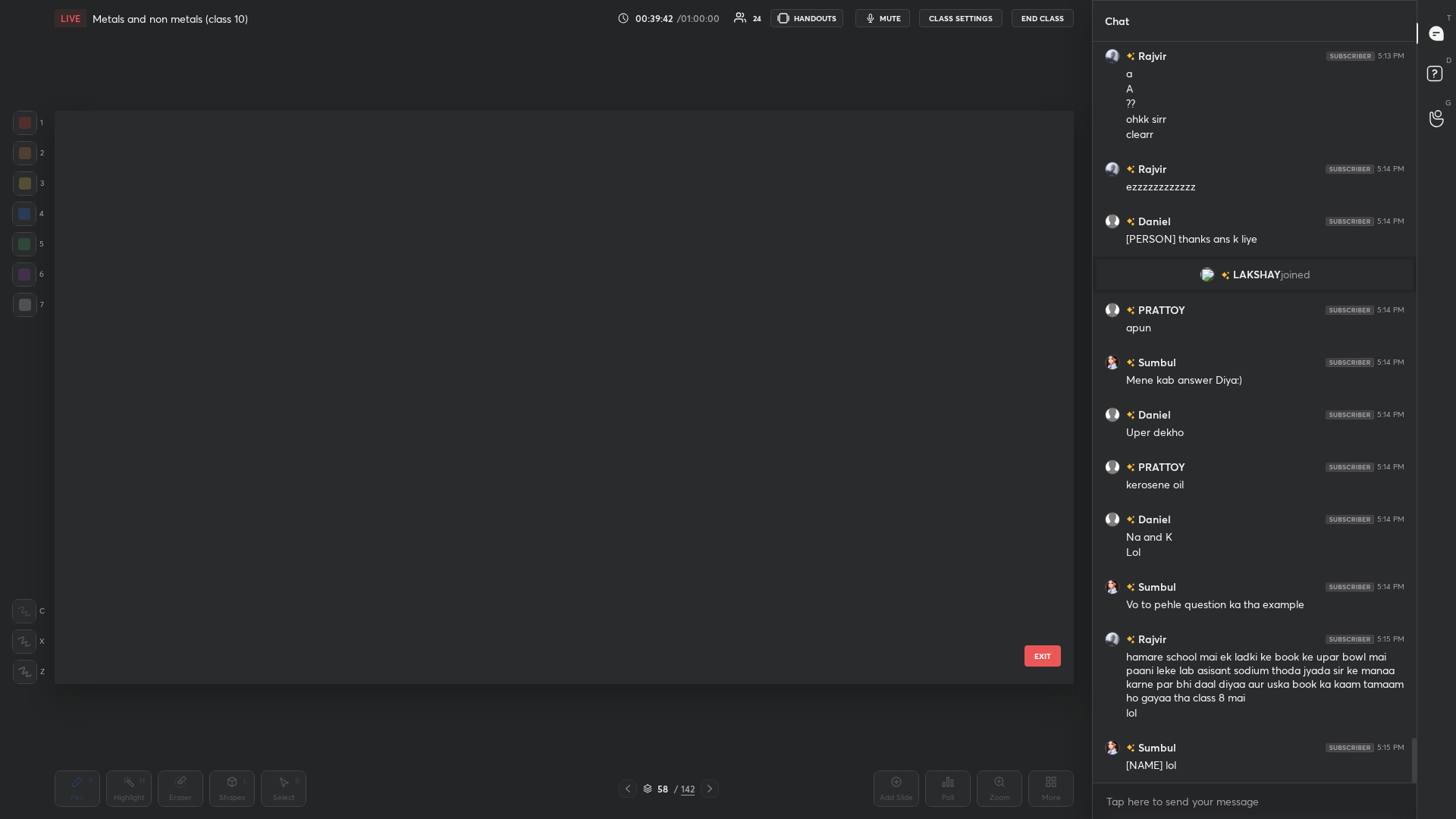 scroll, scrollTop: 3021, scrollLeft: 0, axis: vertical 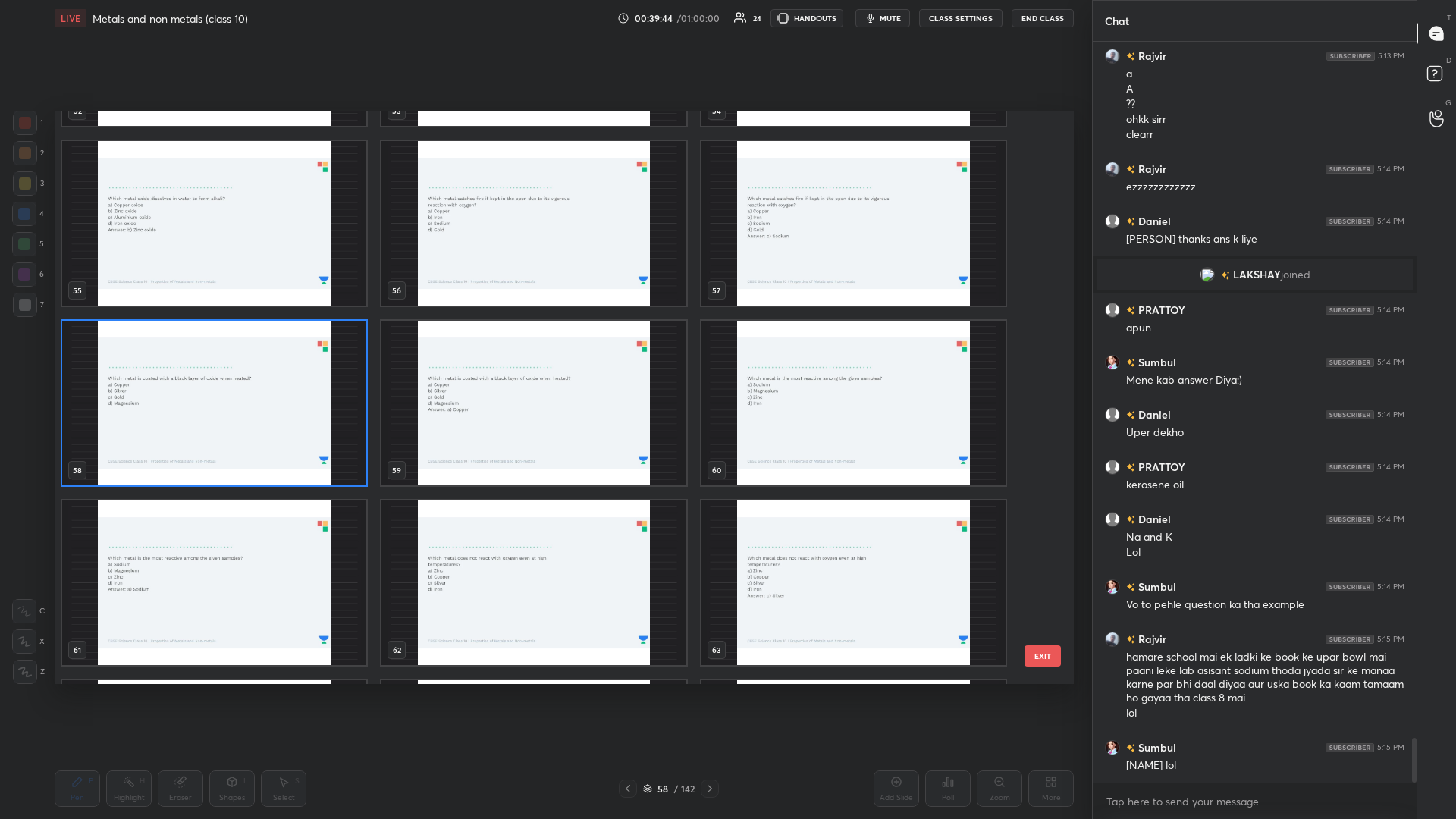 click at bounding box center (214, 403) 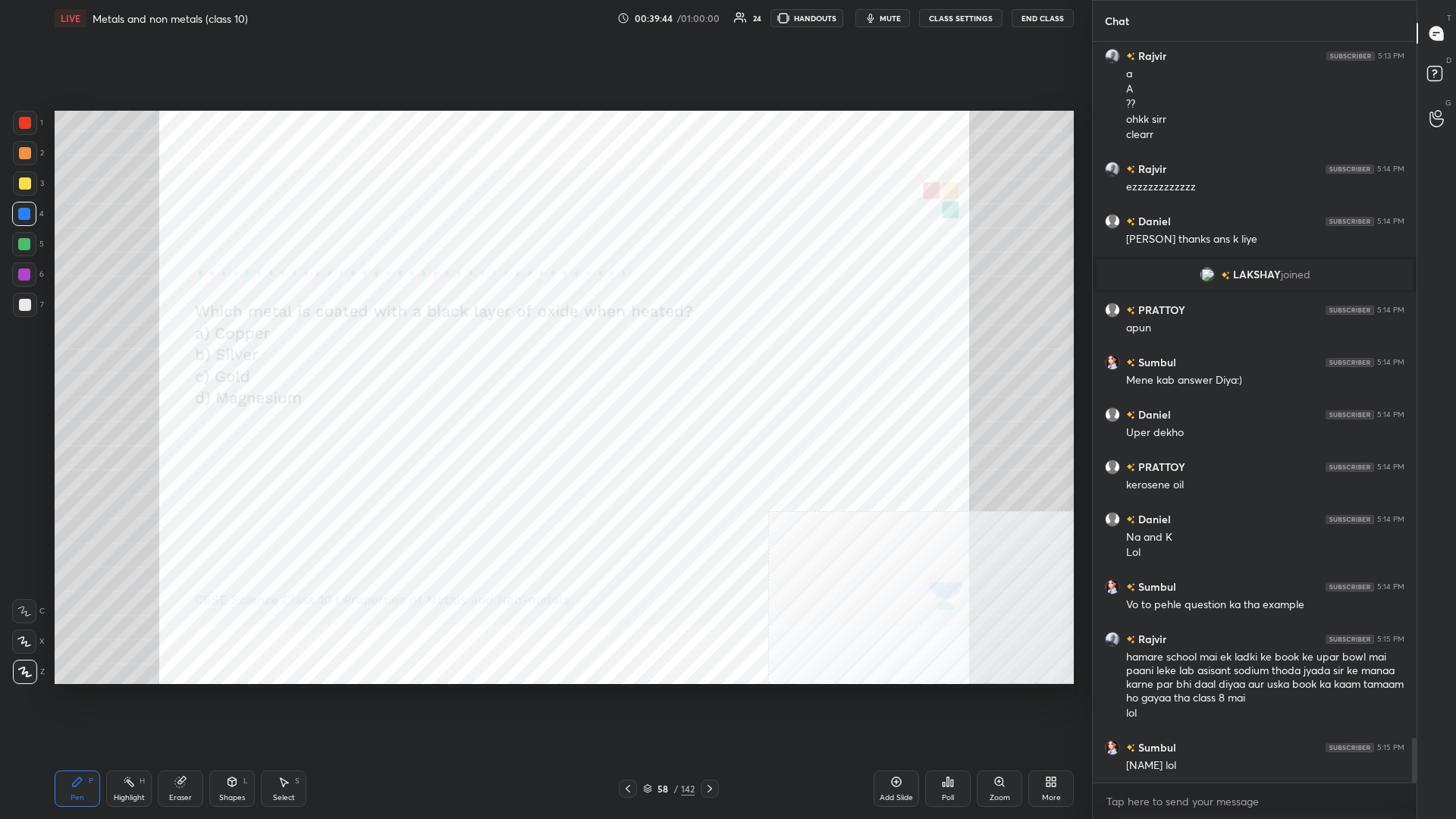 click at bounding box center (214, 403) 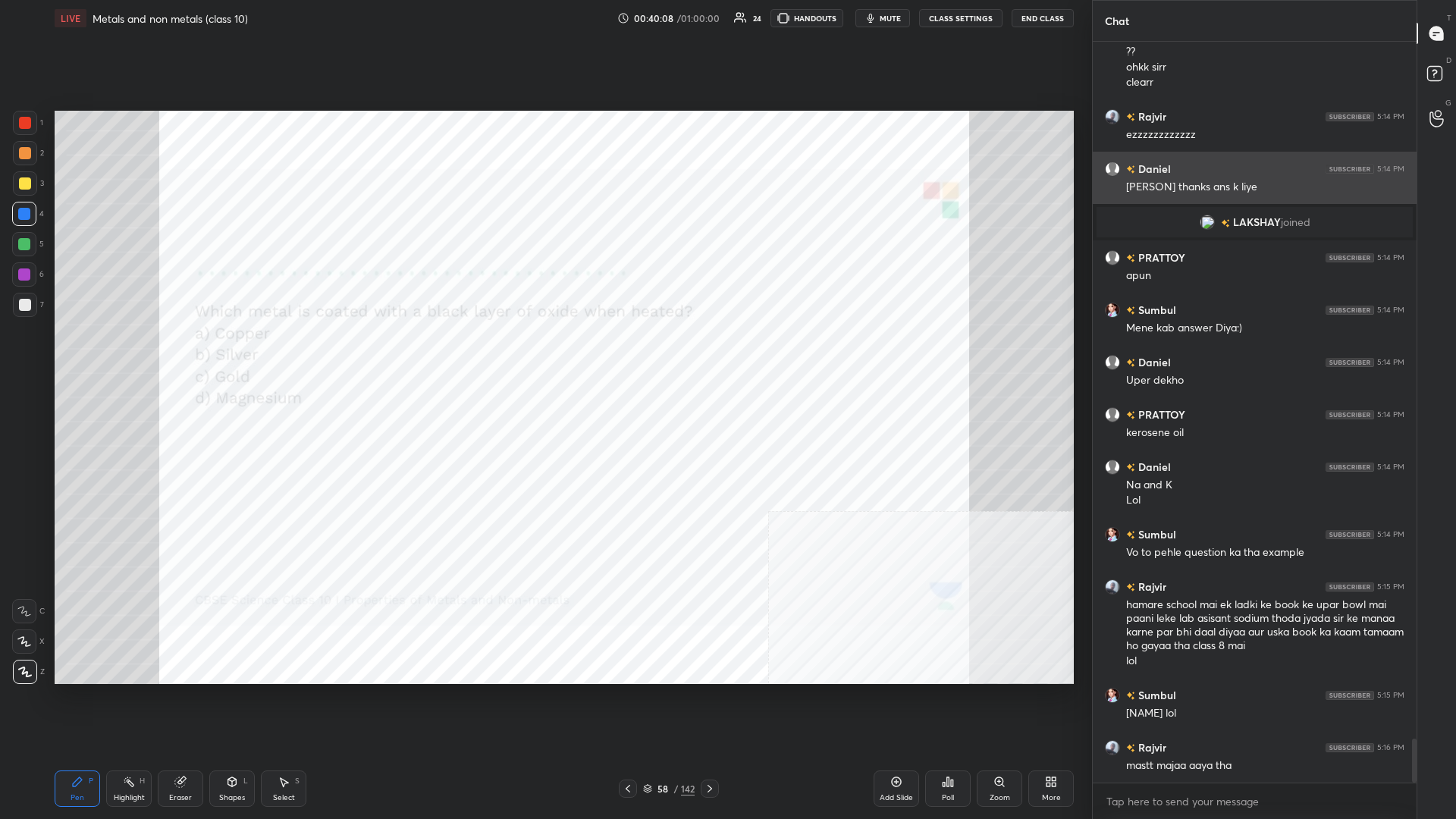 scroll, scrollTop: 11685, scrollLeft: 0, axis: vertical 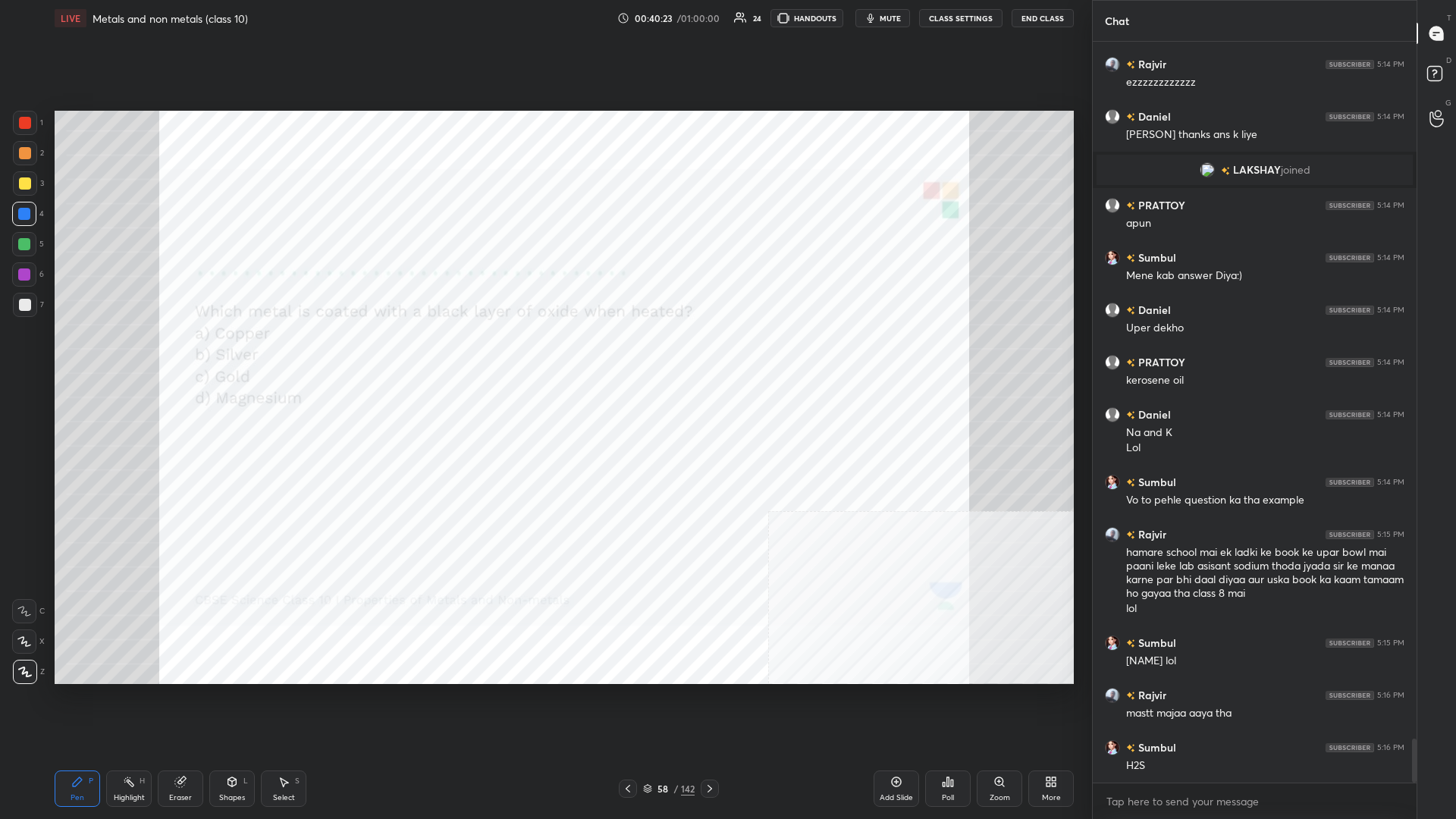 click on "58 / 142" at bounding box center [669, 789] 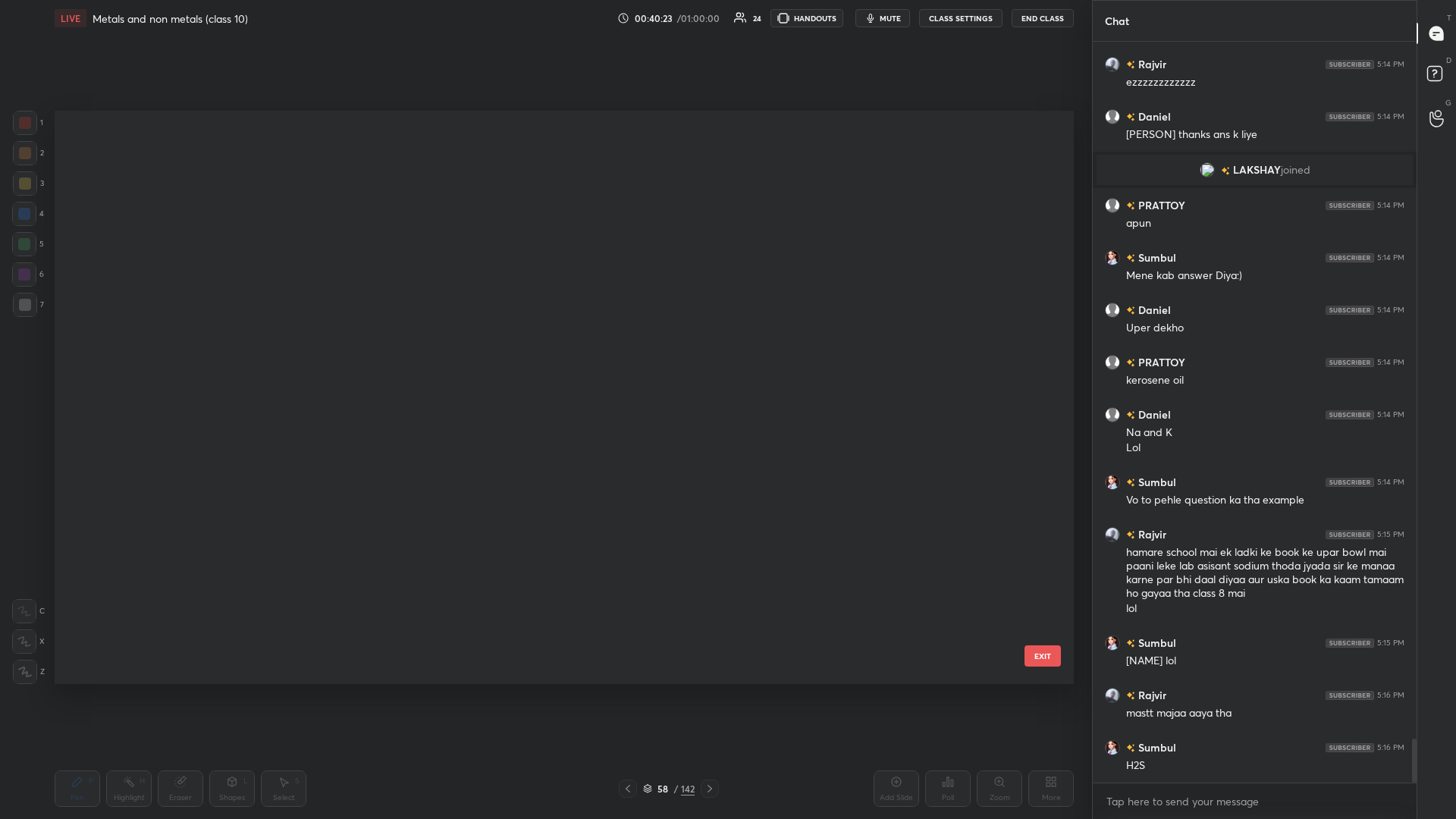scroll, scrollTop: 3021, scrollLeft: 0, axis: vertical 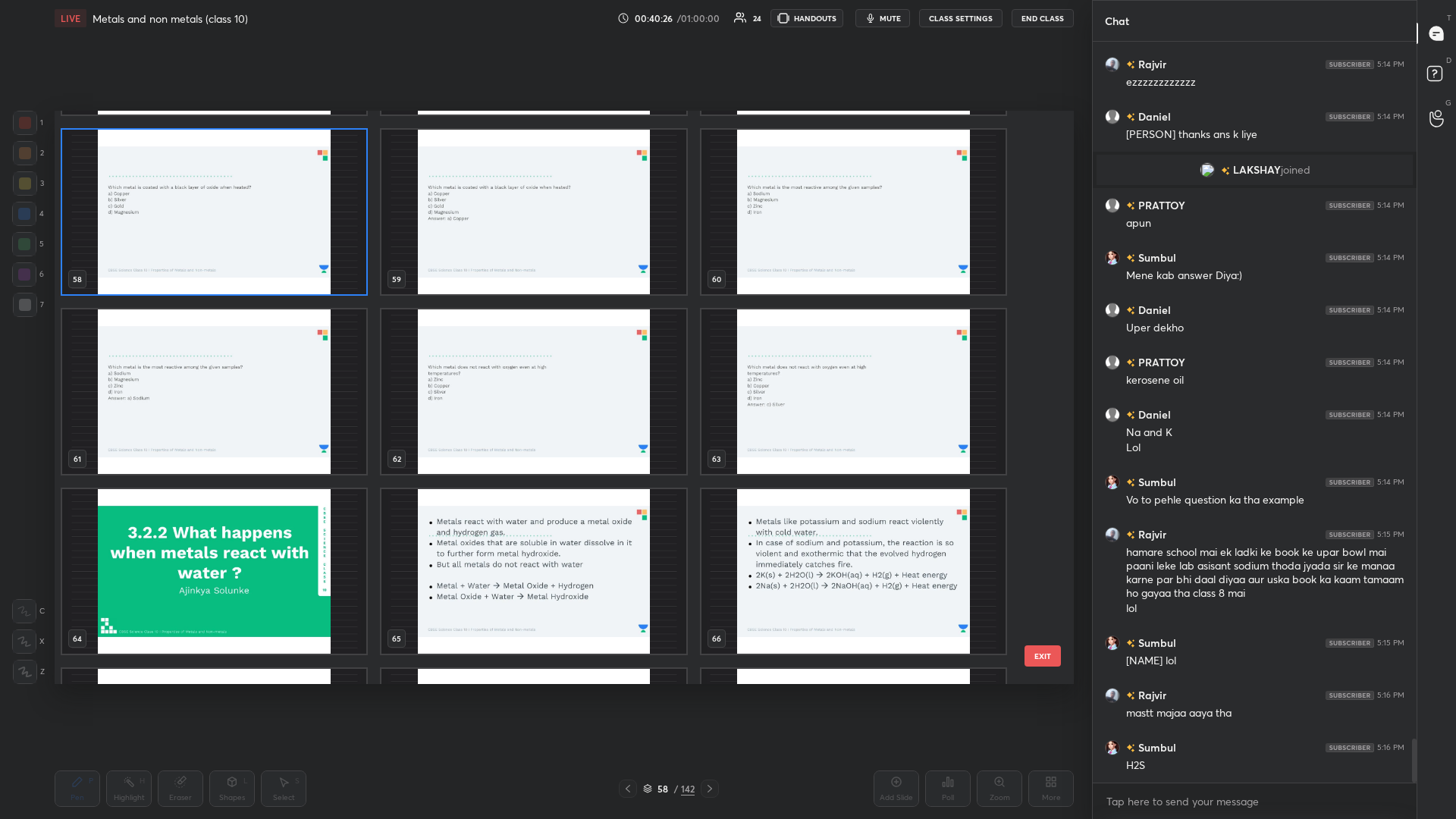 click at bounding box center [853, 212] 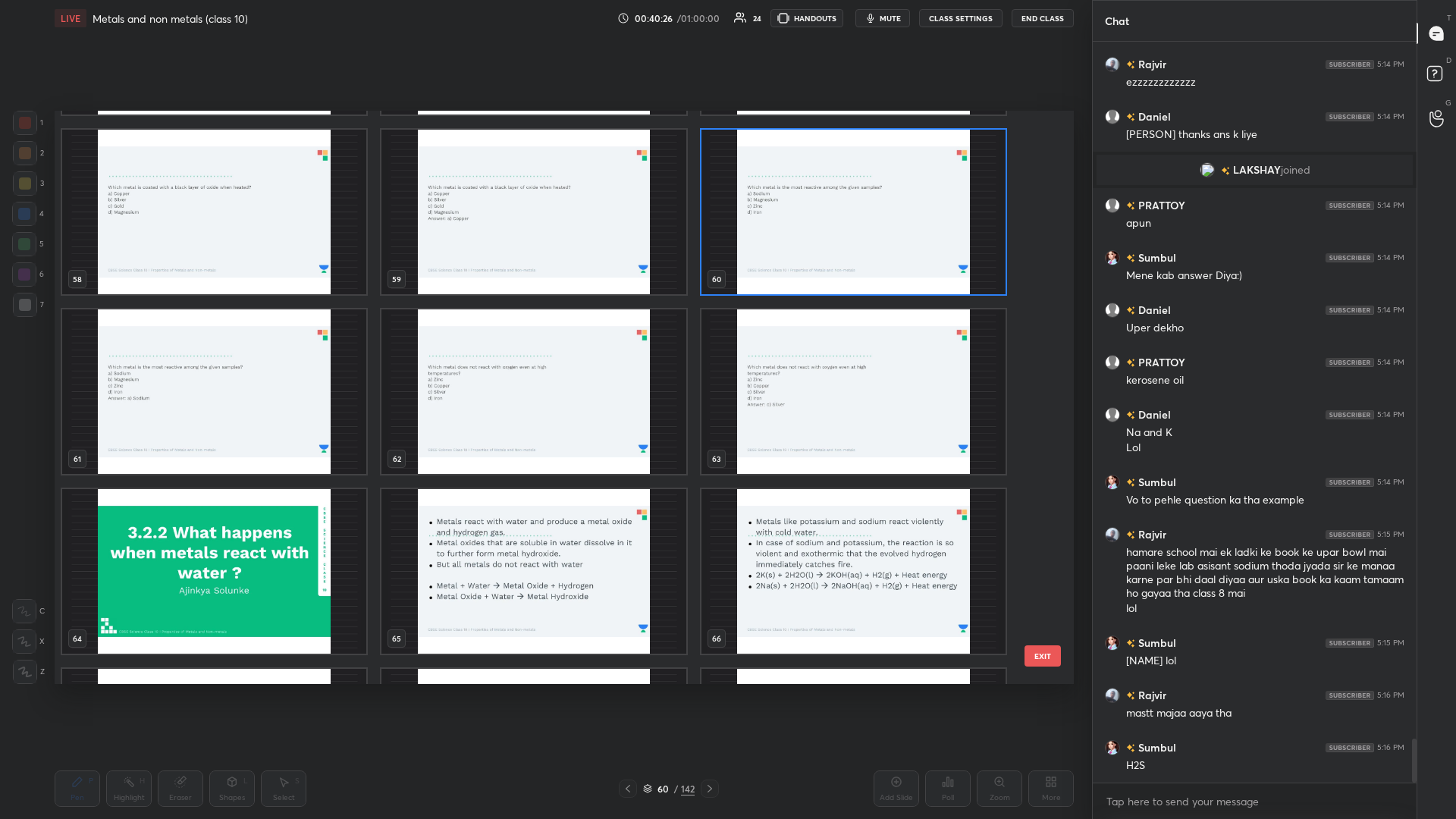 click at bounding box center (853, 212) 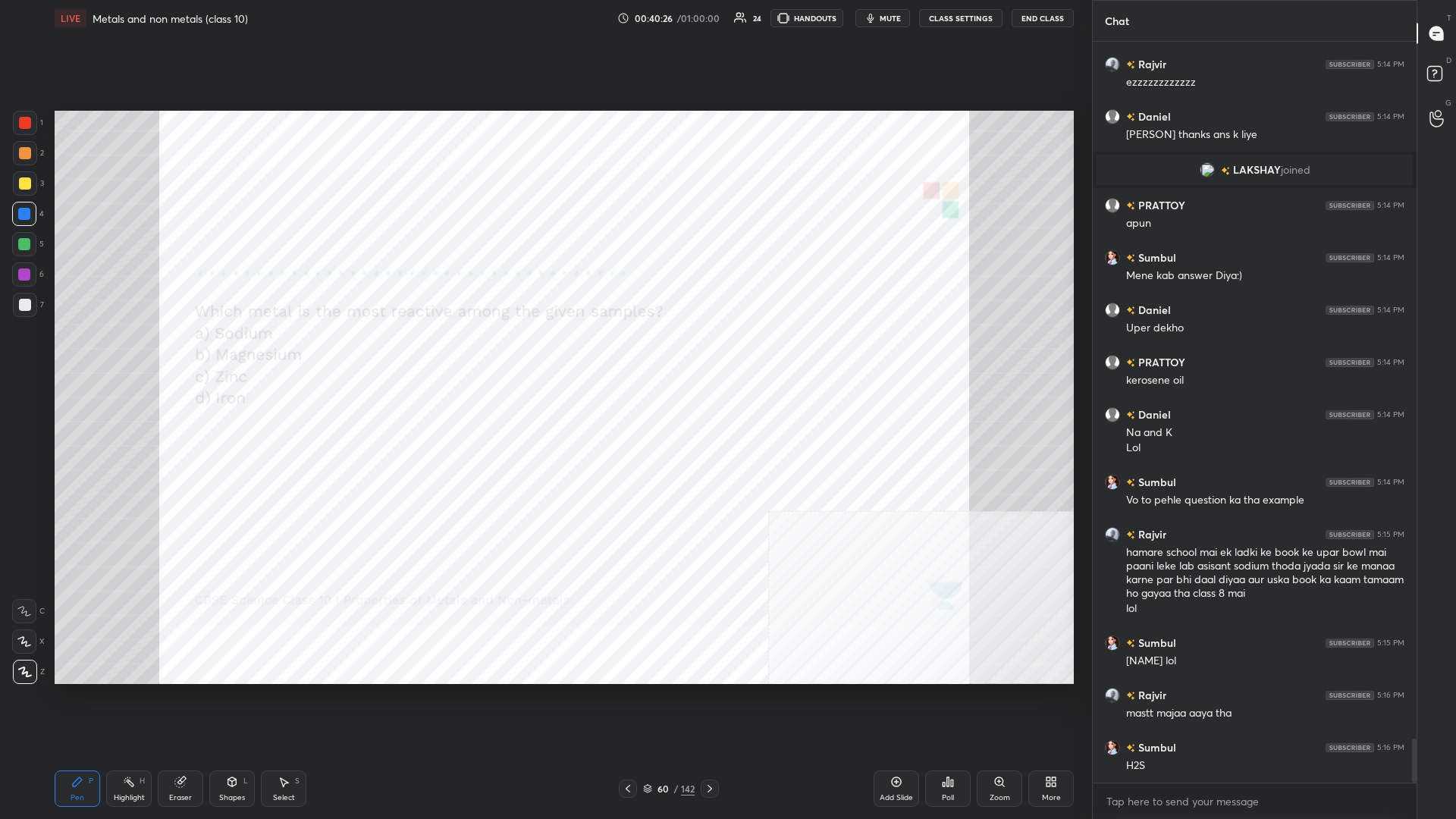 click at bounding box center [853, 212] 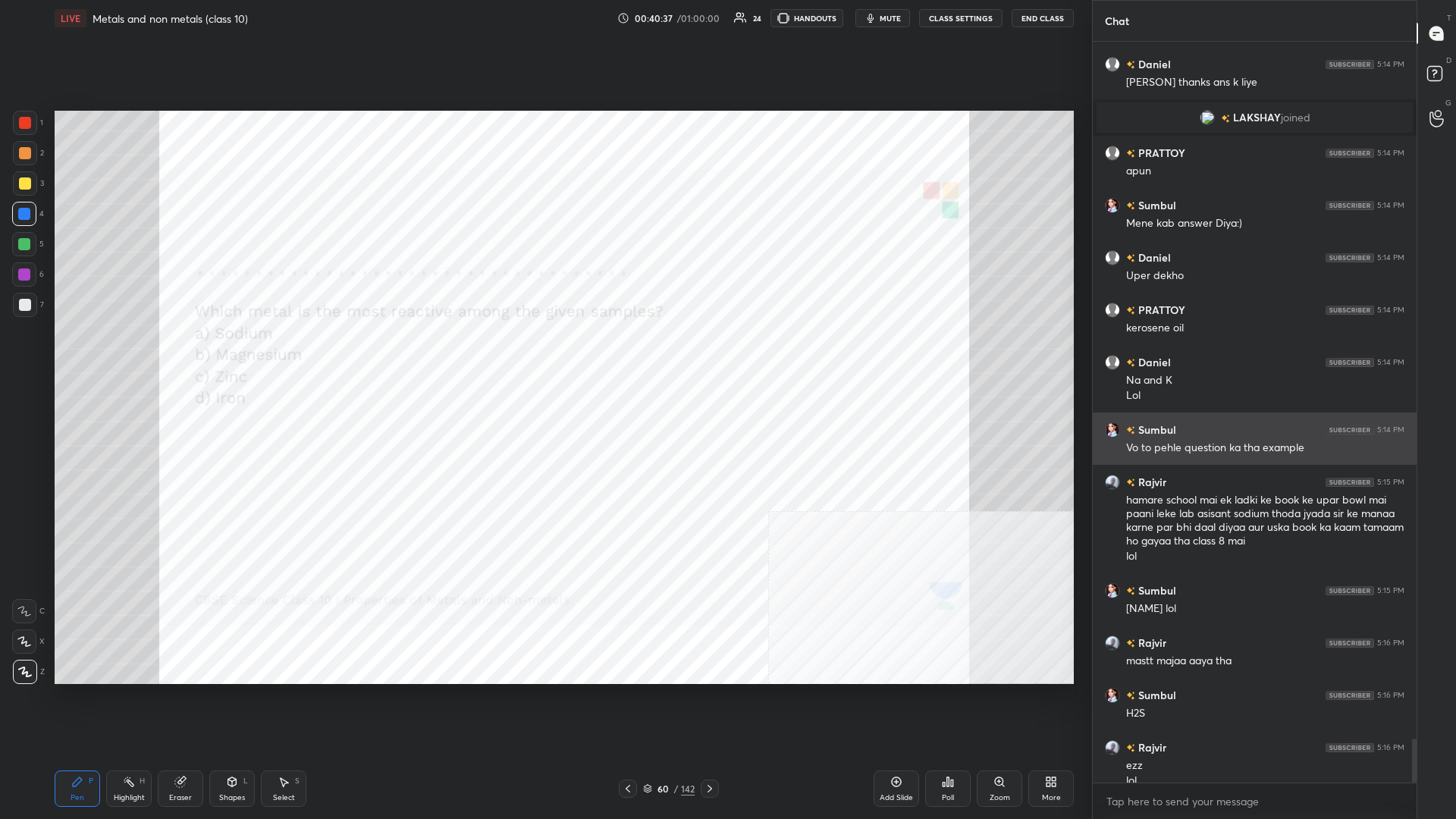 scroll, scrollTop: 11753, scrollLeft: 0, axis: vertical 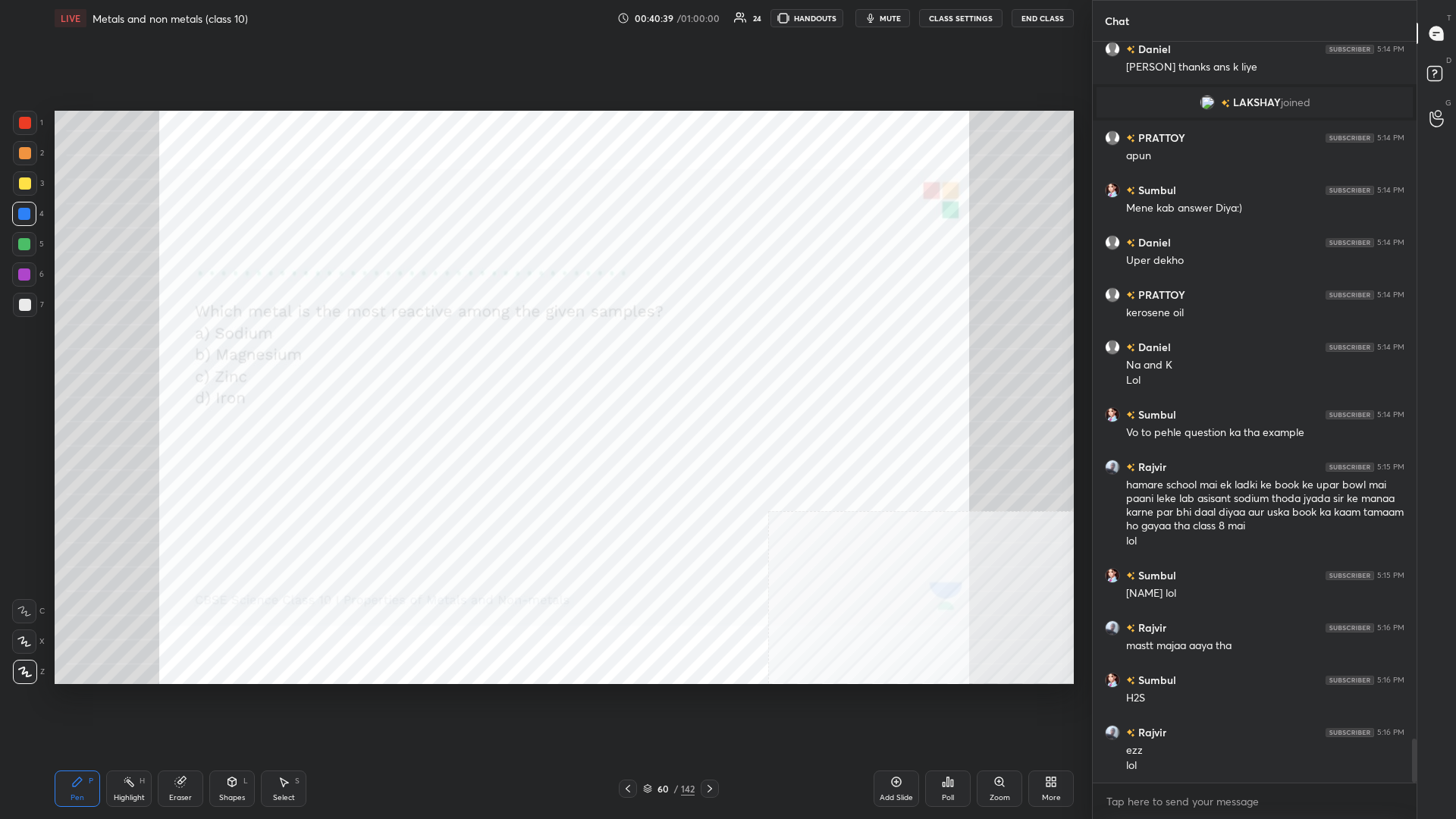 click 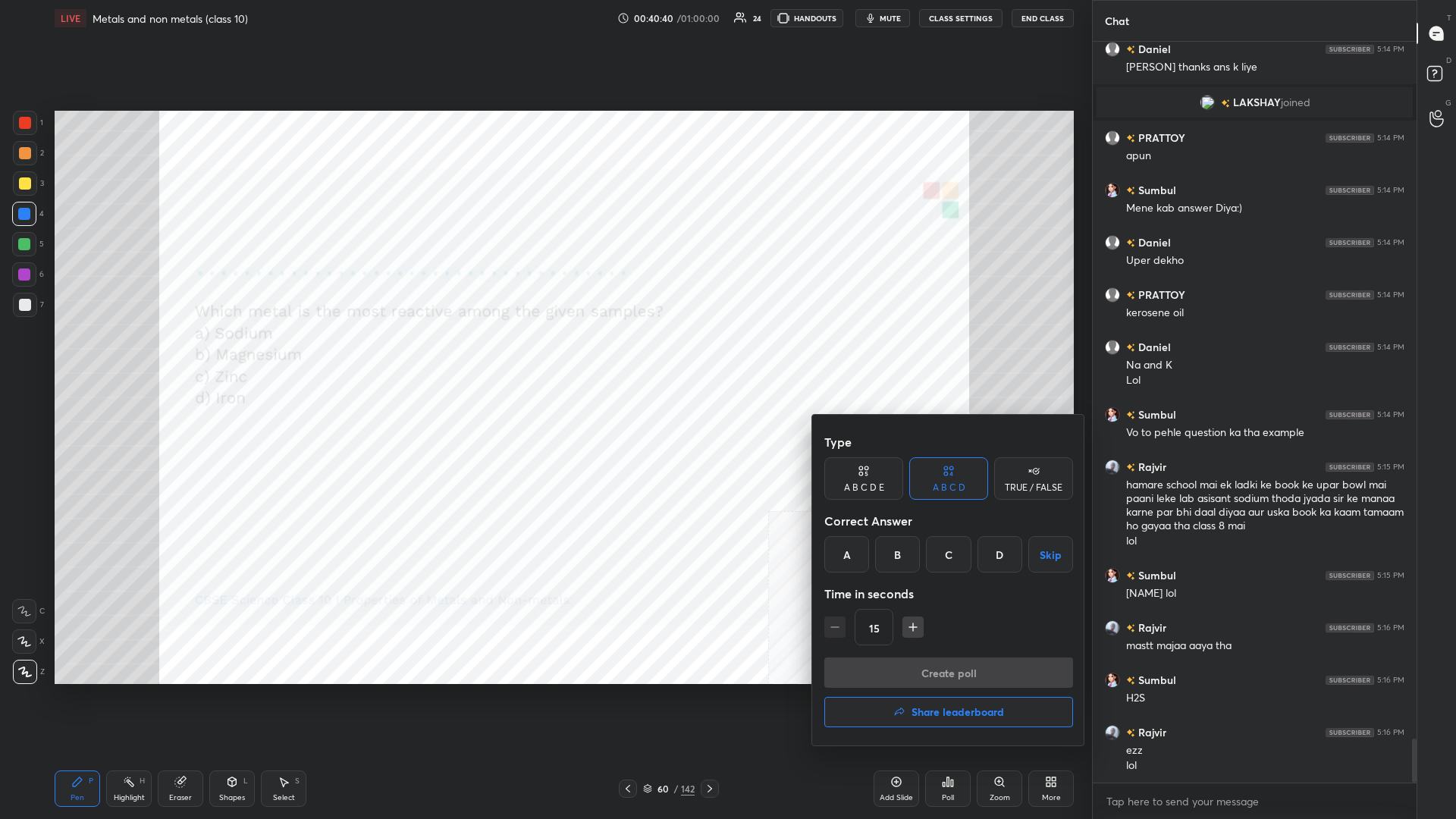 click on "Type A B C D E A B C D TRUE / FALSE Correct Answer A B C D Skip Time in seconds 15 Create poll Share leaderboard" at bounding box center [949, 580] 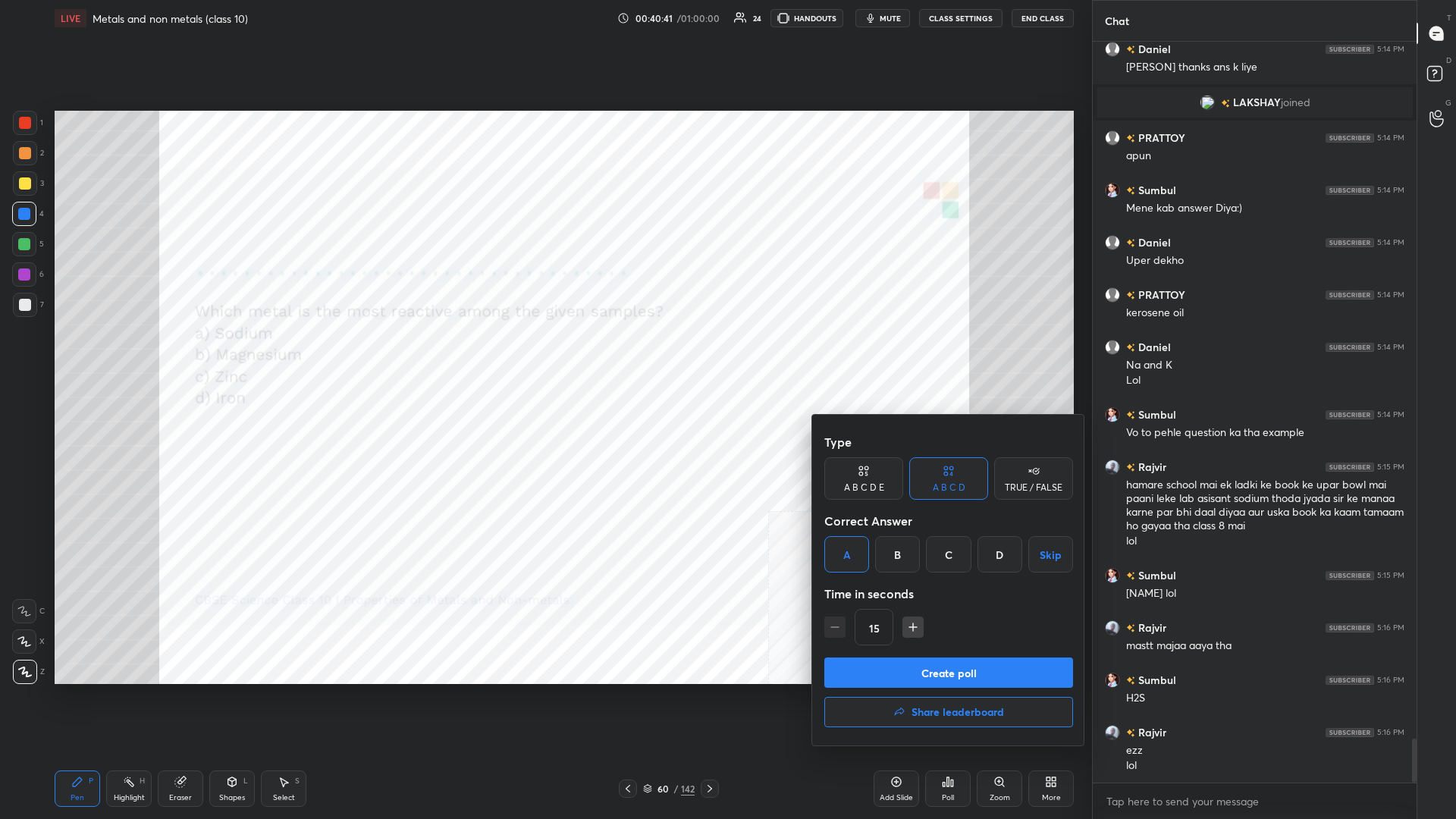 click on "Create poll" at bounding box center [949, 673] 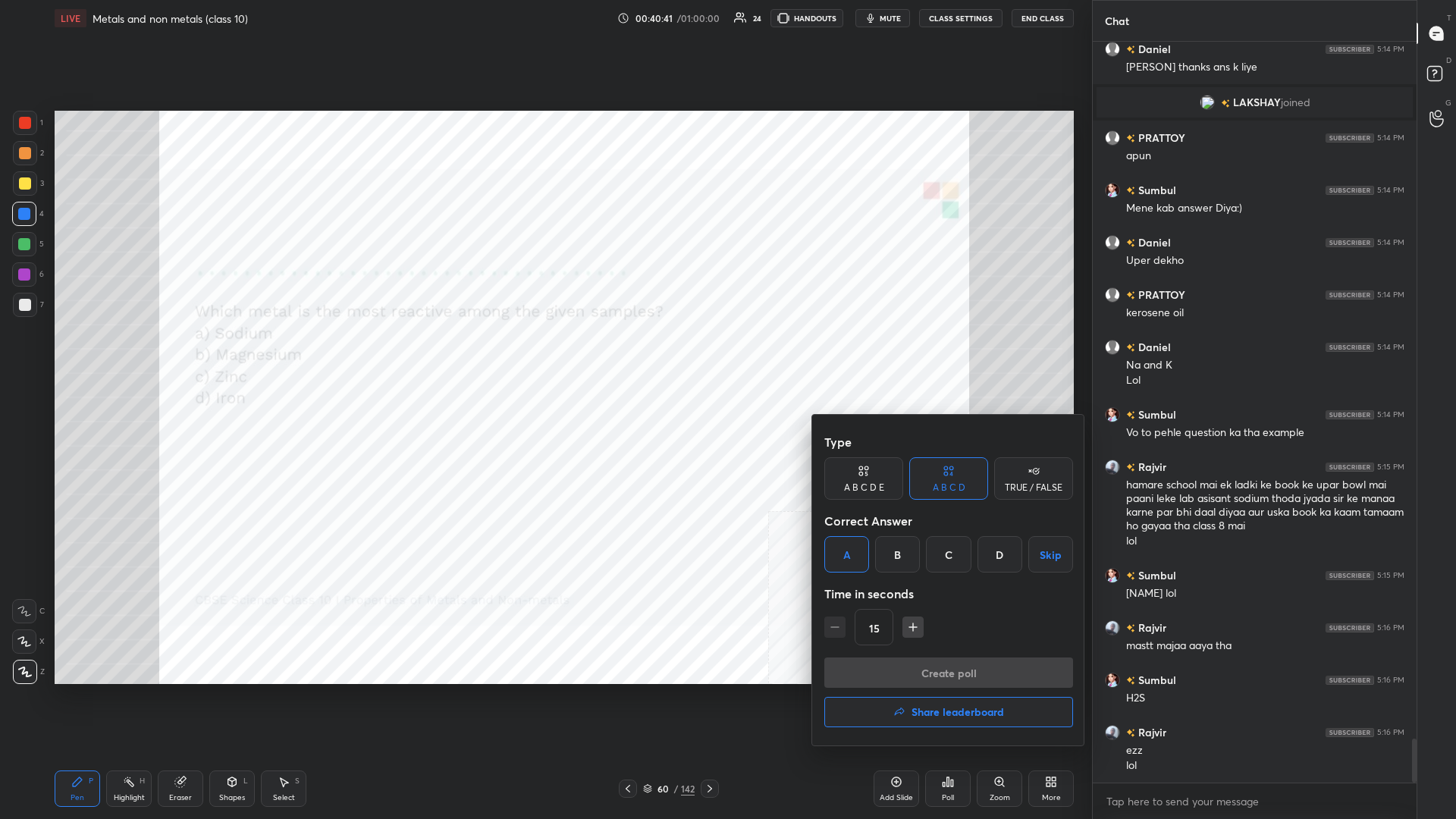 scroll, scrollTop: 701, scrollLeft: 324, axis: both 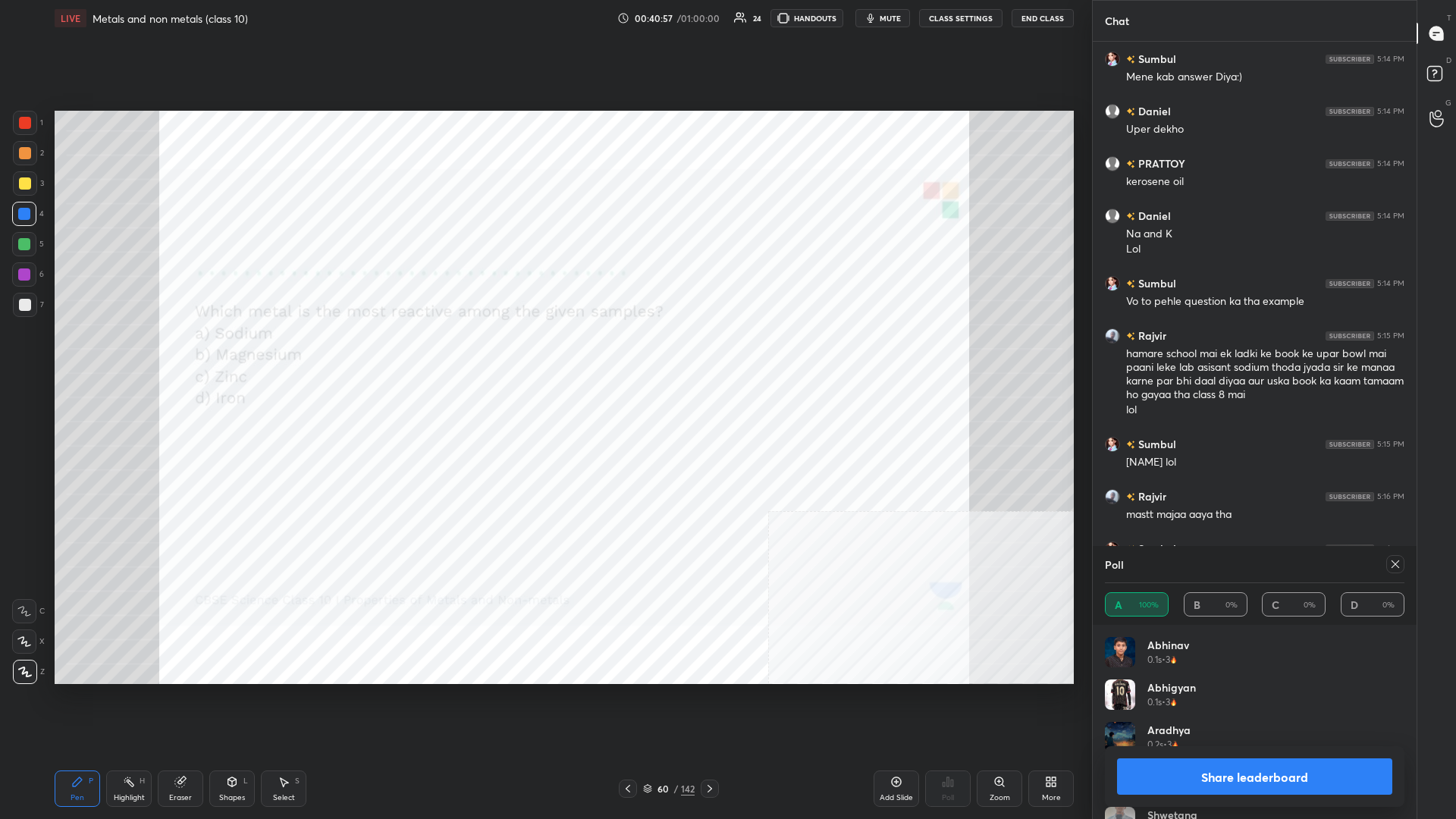 click on "Share leaderboard" at bounding box center [1254, 777] 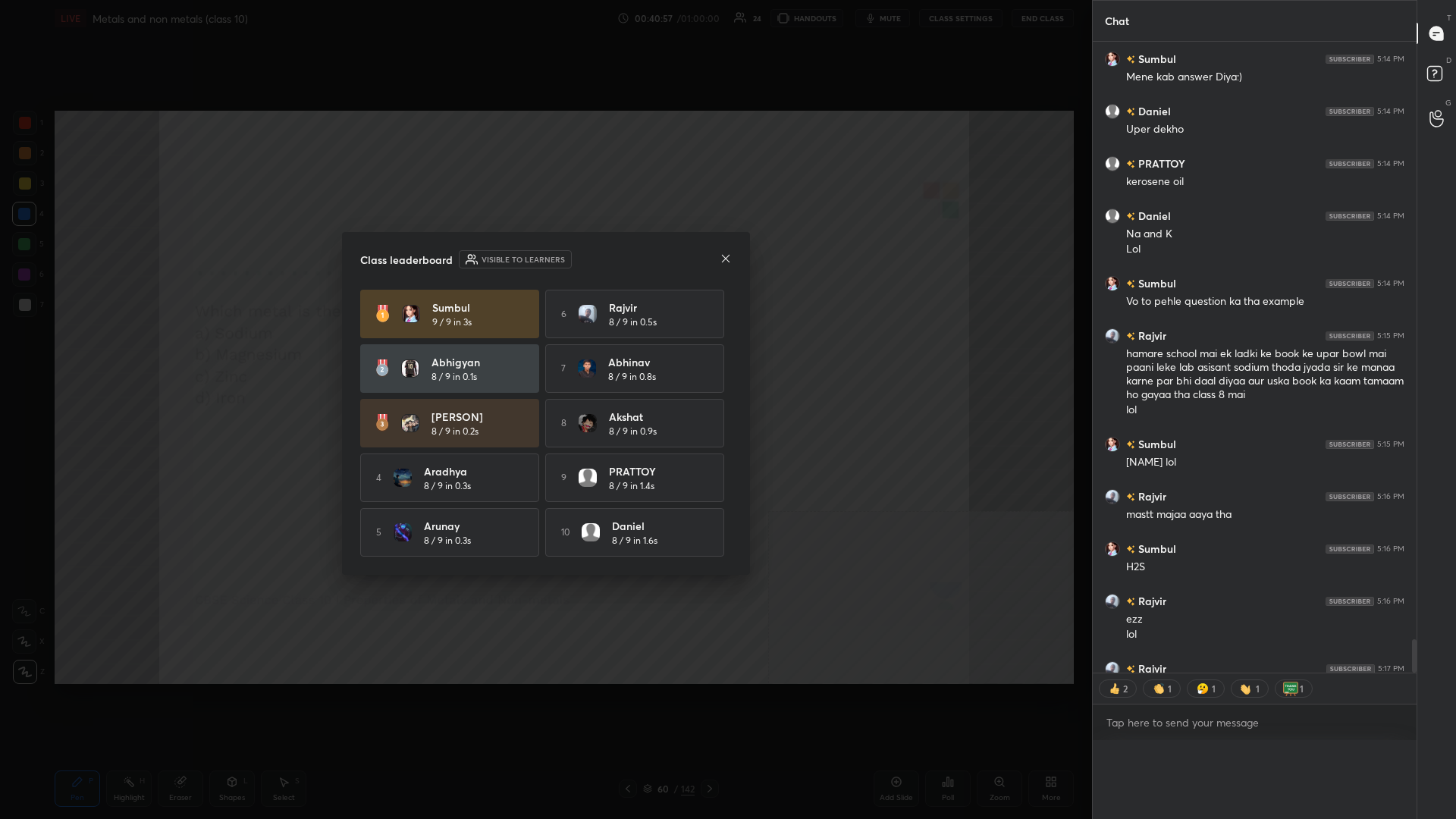 scroll, scrollTop: 71, scrollLeft: 300, axis: both 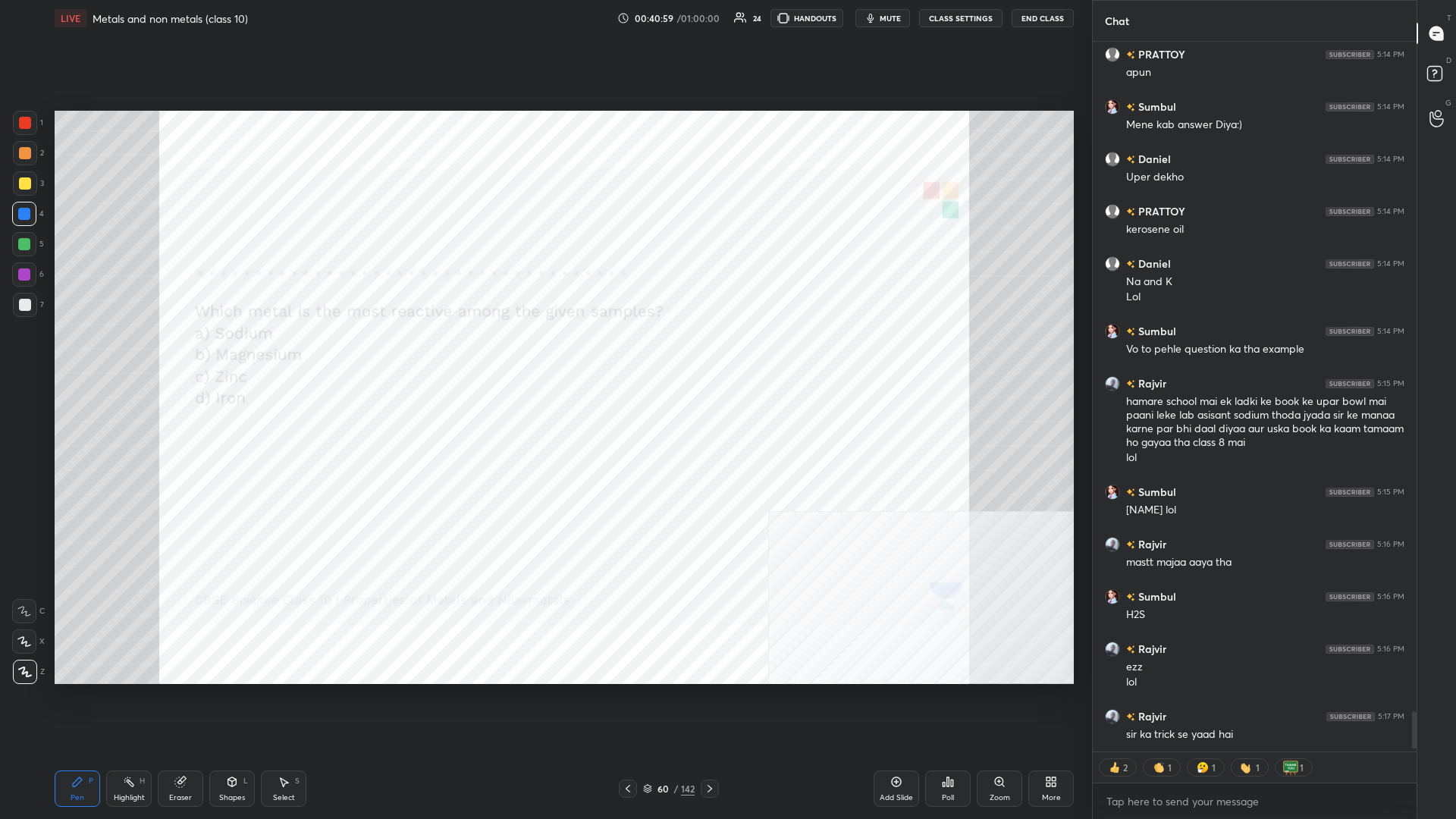 click on "60 / 142" at bounding box center [669, 789] 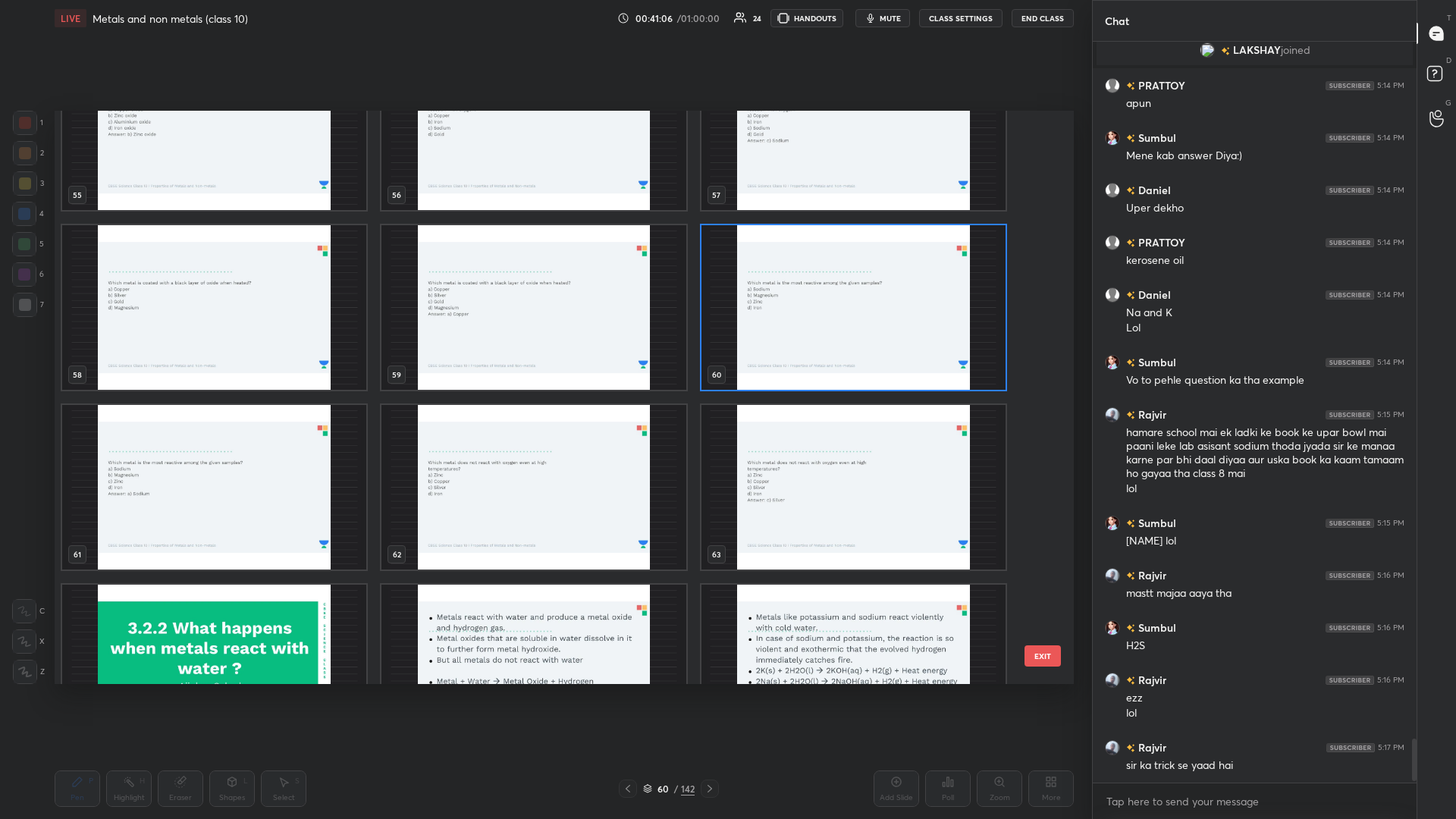 click at bounding box center (533, 487) 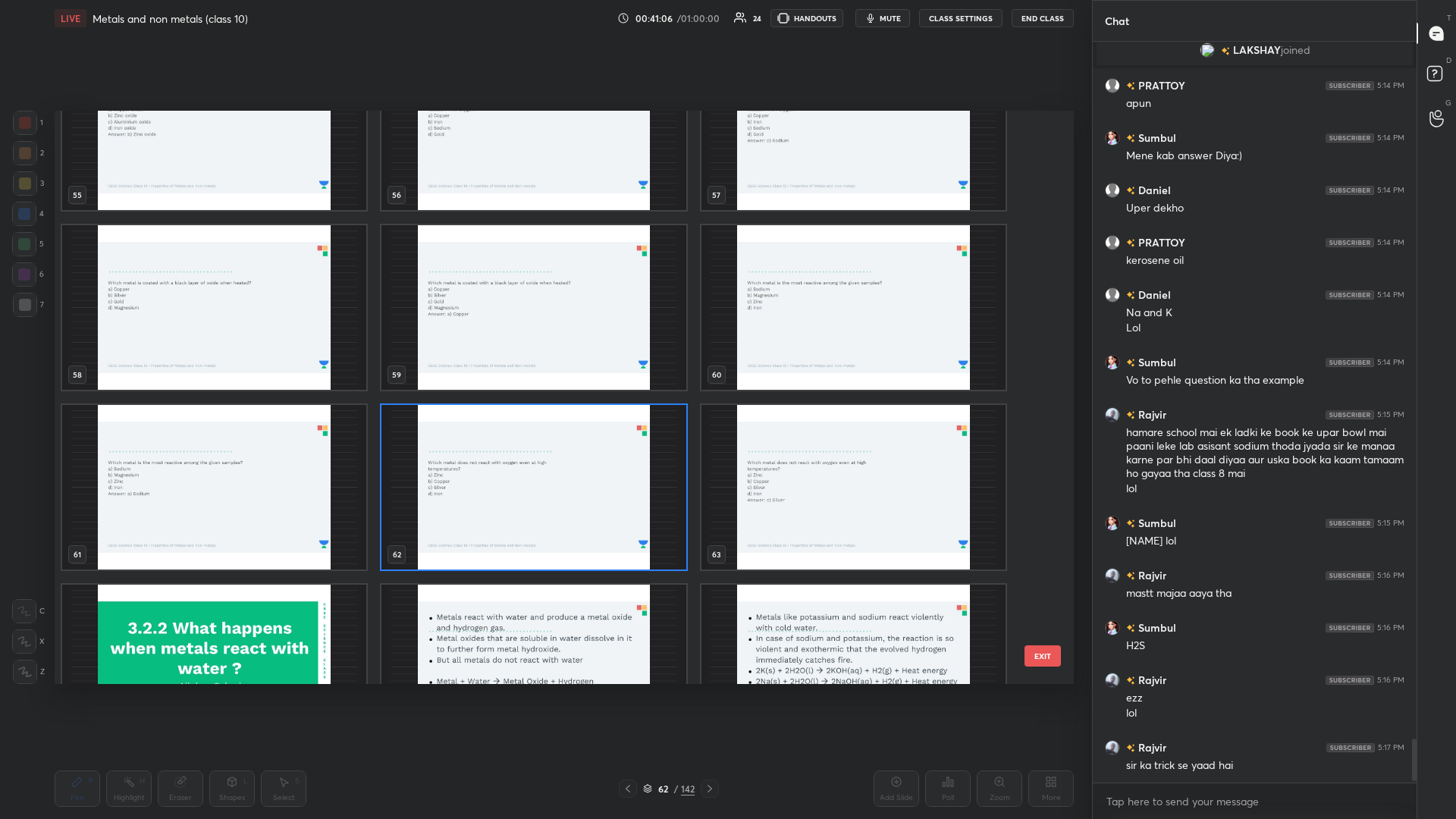 click at bounding box center [533, 487] 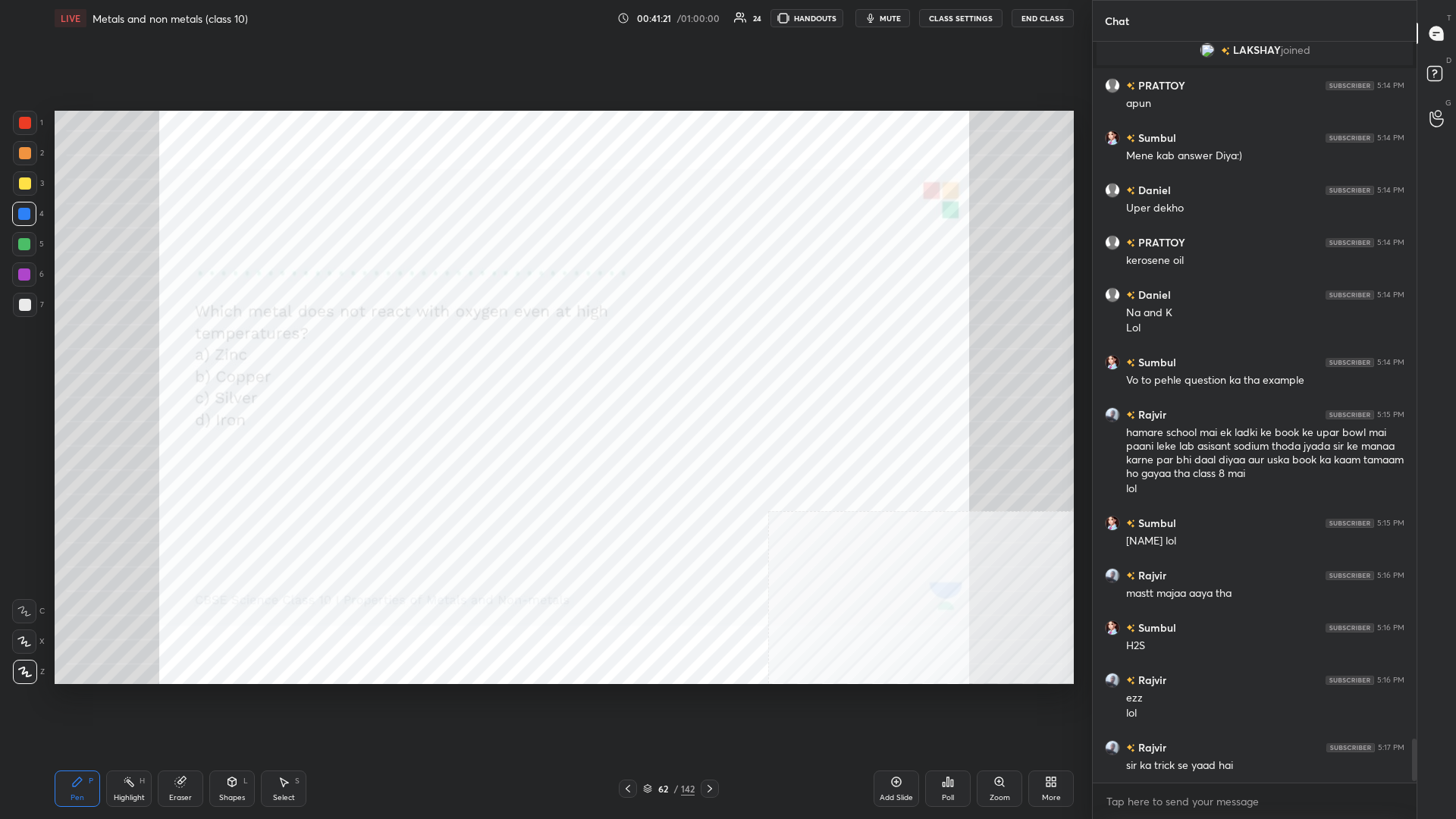 click on "Poll" at bounding box center [948, 789] 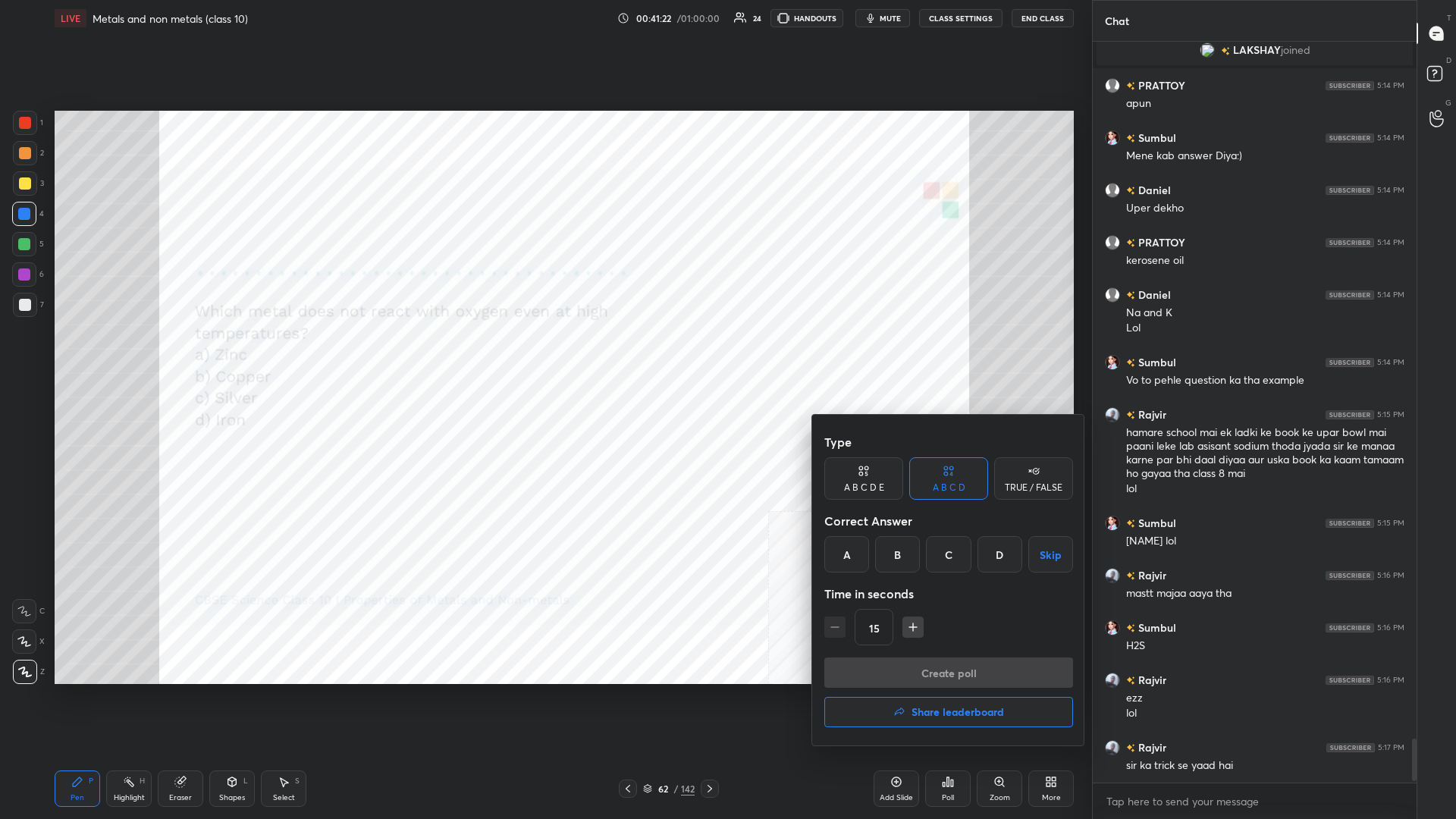 click on "C" at bounding box center (948, 554) 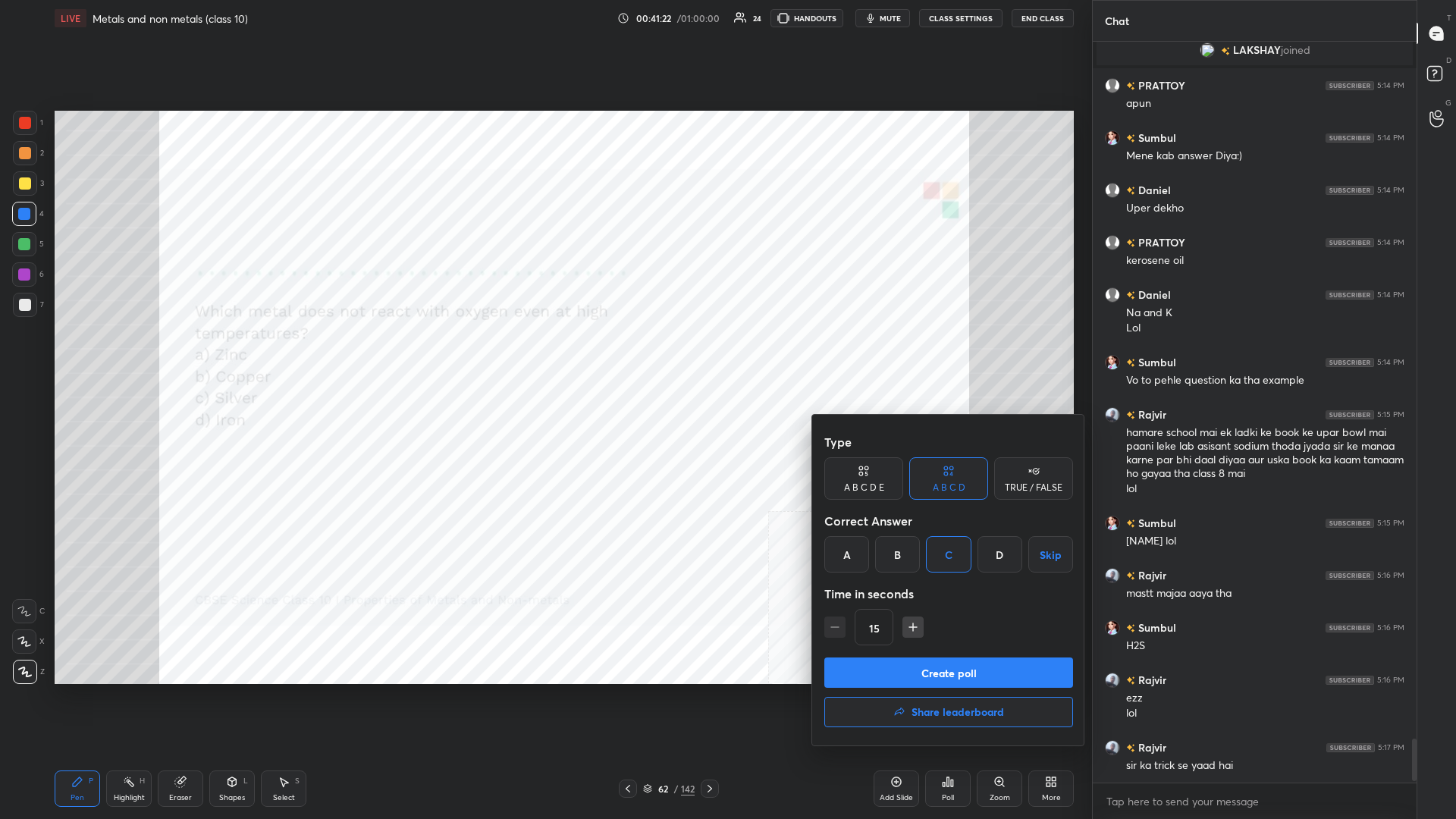 click on "Create poll" at bounding box center [949, 673] 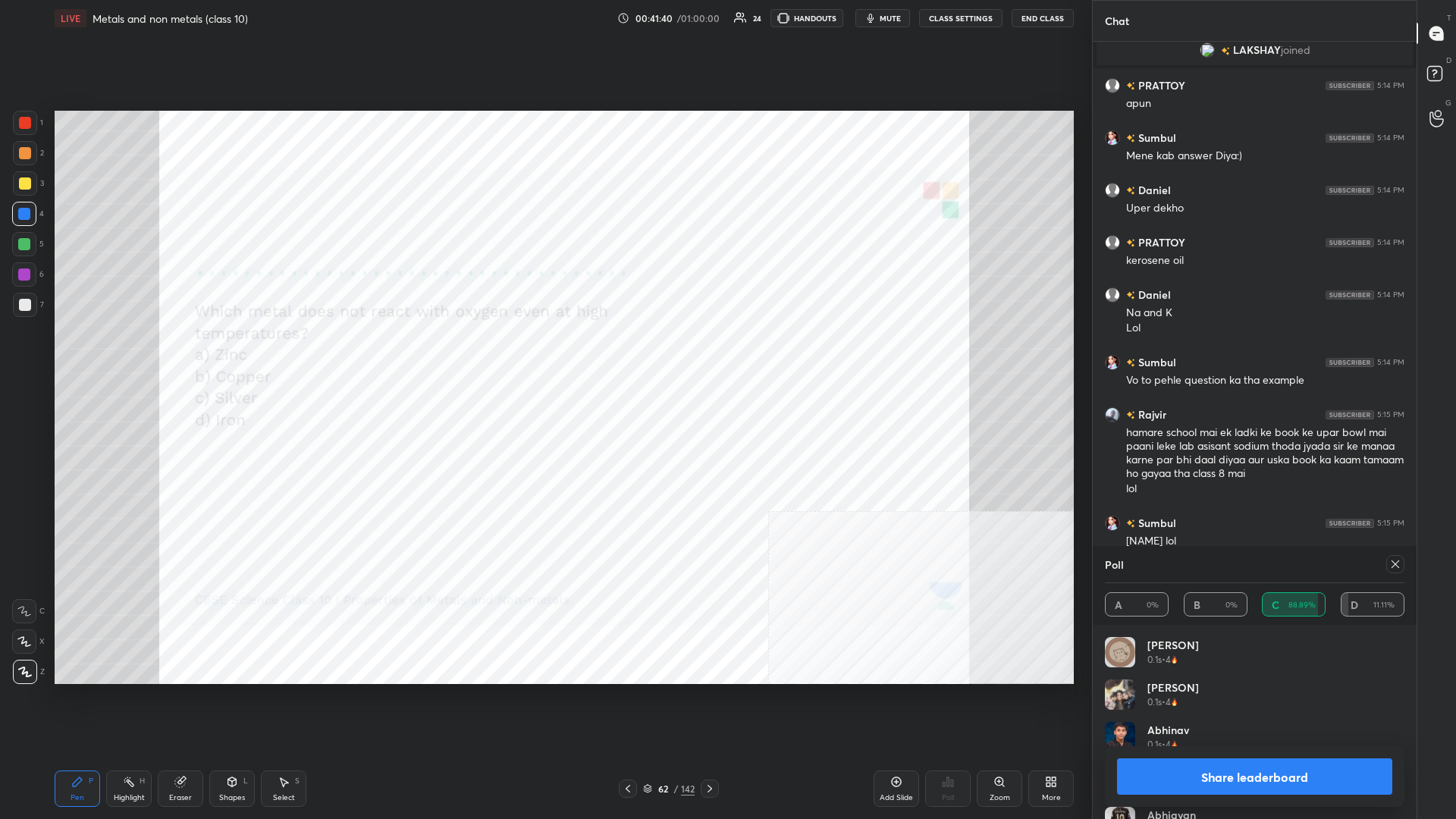click on "Share leaderboard" at bounding box center (1254, 777) 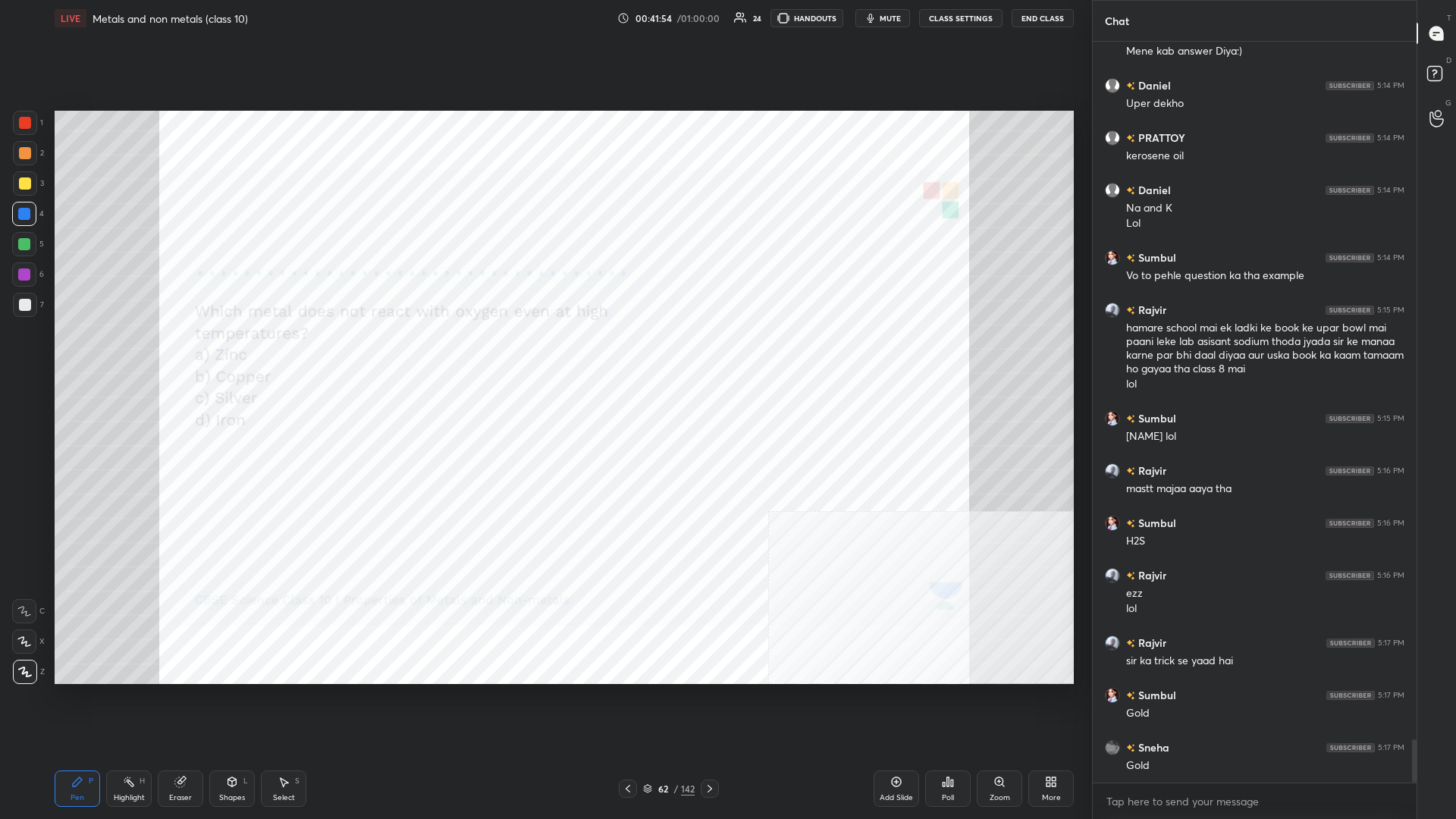 click on "62 / 142" at bounding box center [669, 789] 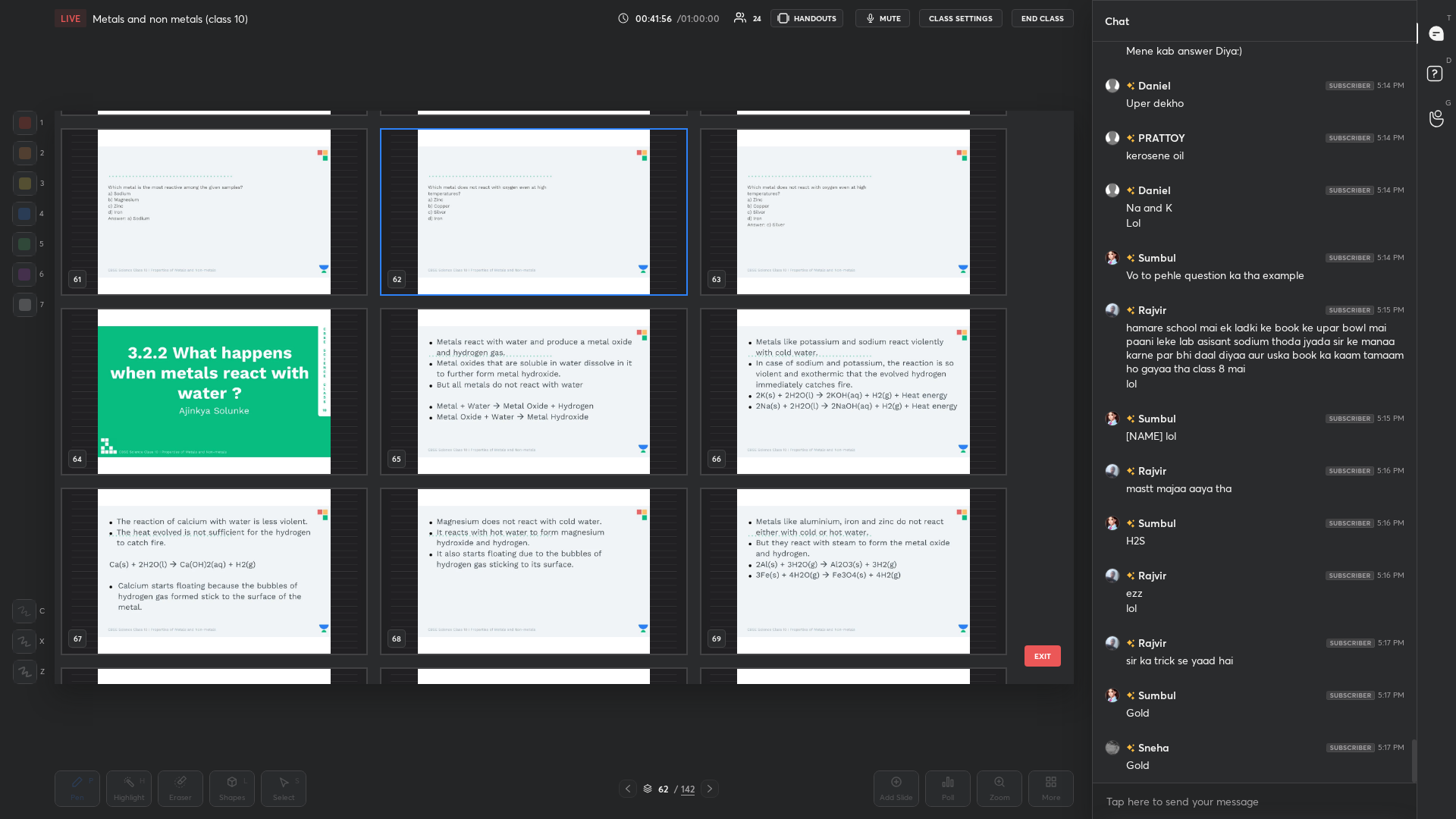 click at bounding box center [214, 391] 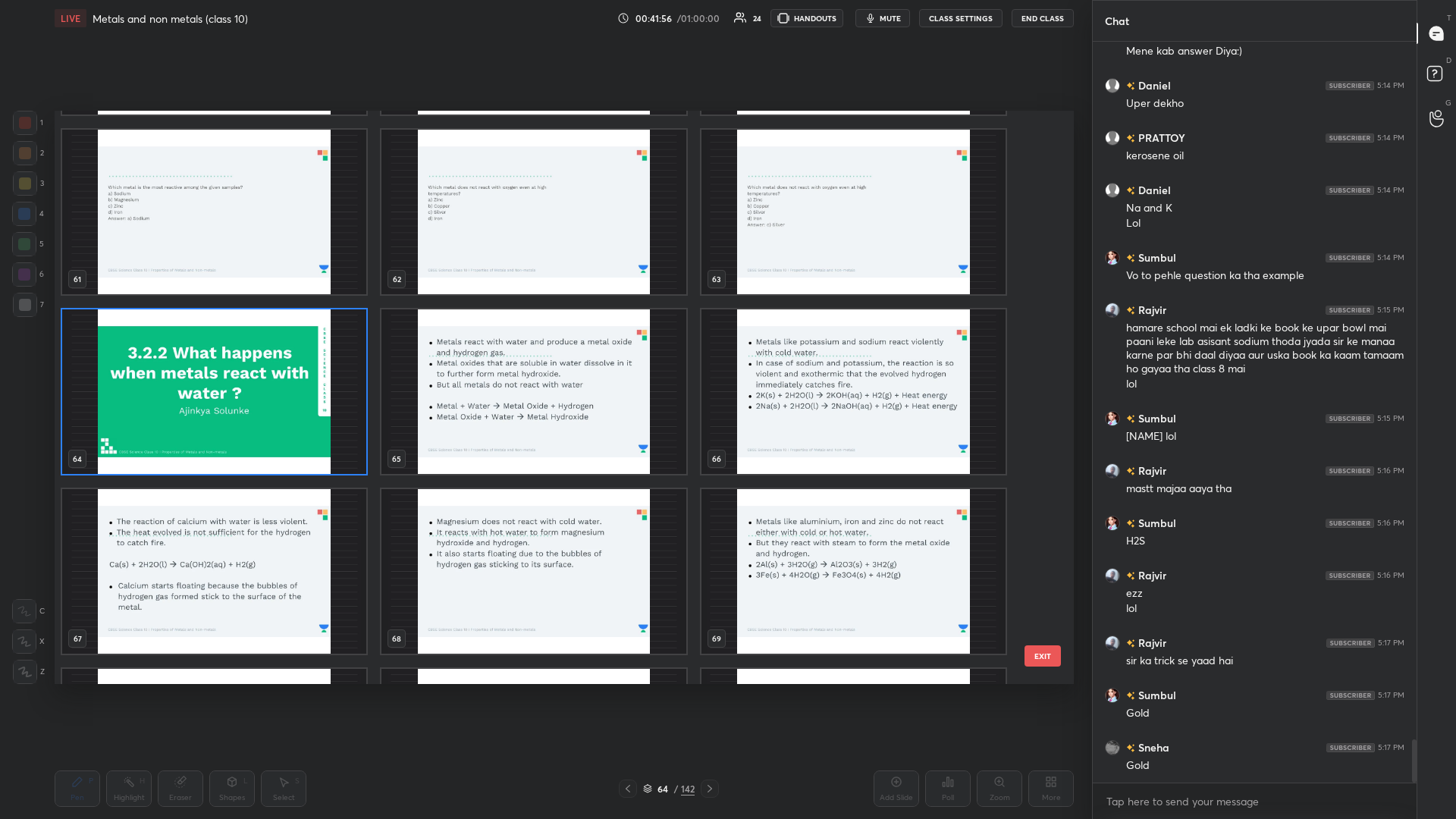 click at bounding box center [214, 391] 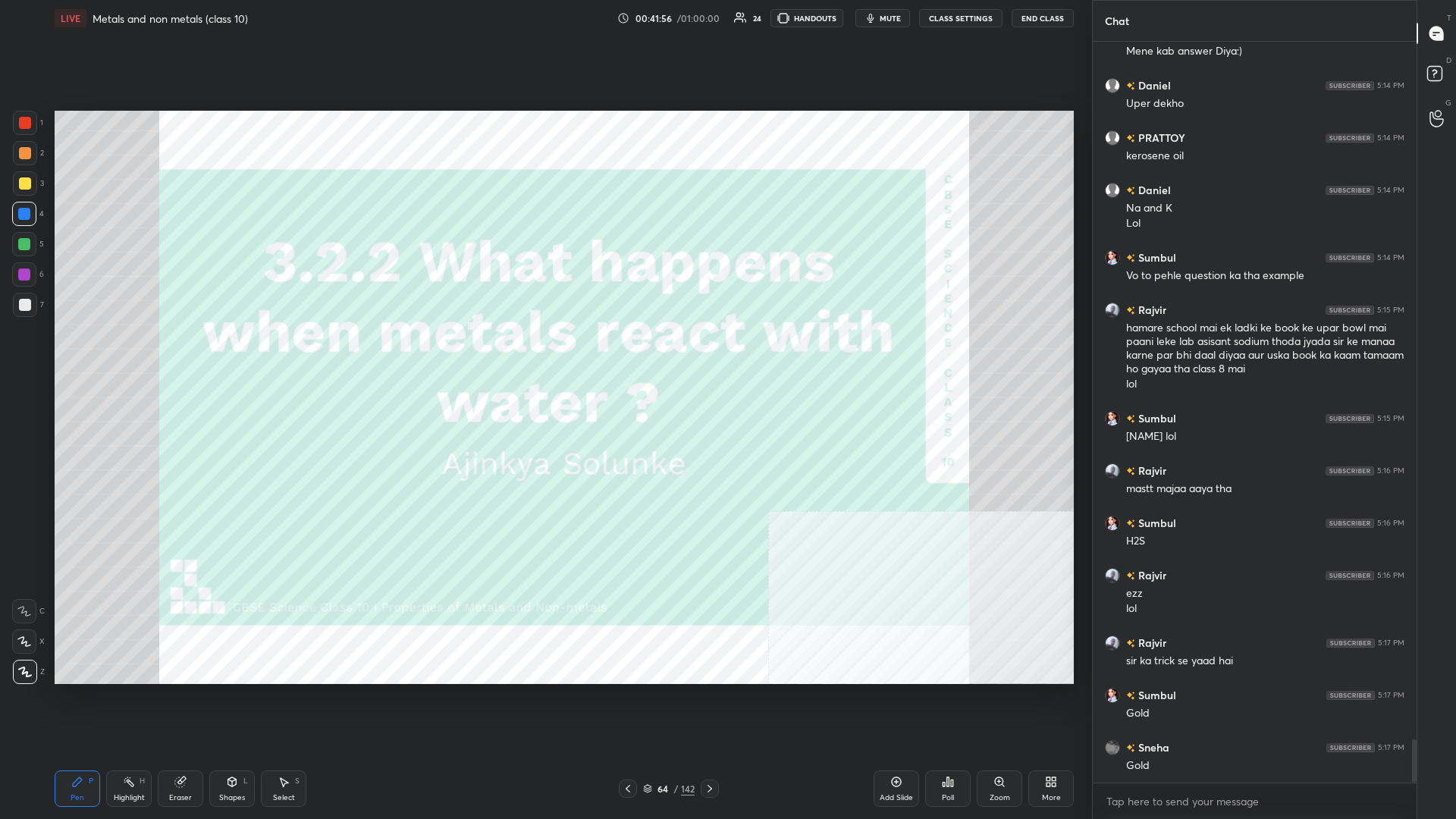 click at bounding box center [214, 391] 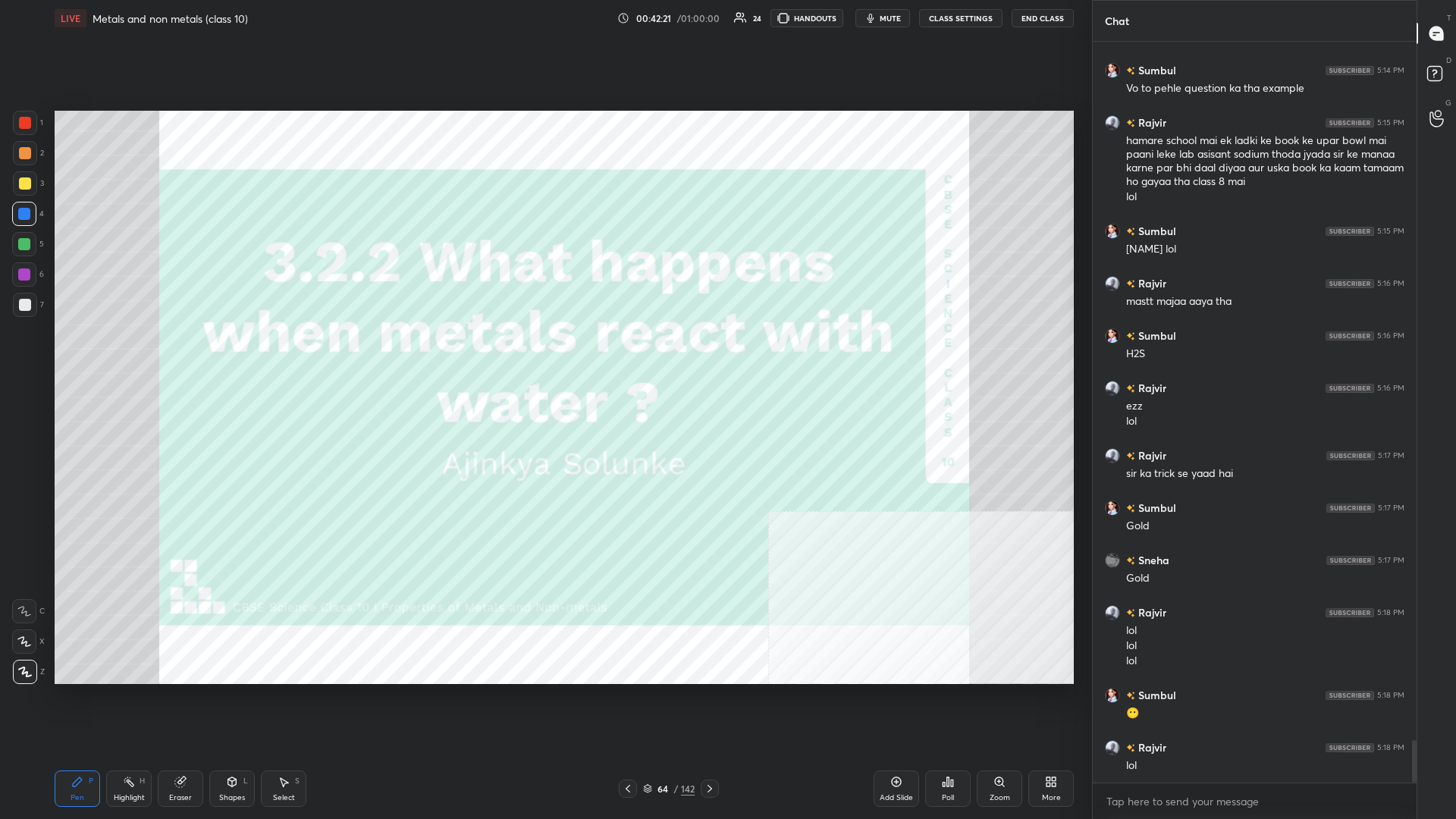 scroll, scrollTop: 12112, scrollLeft: 0, axis: vertical 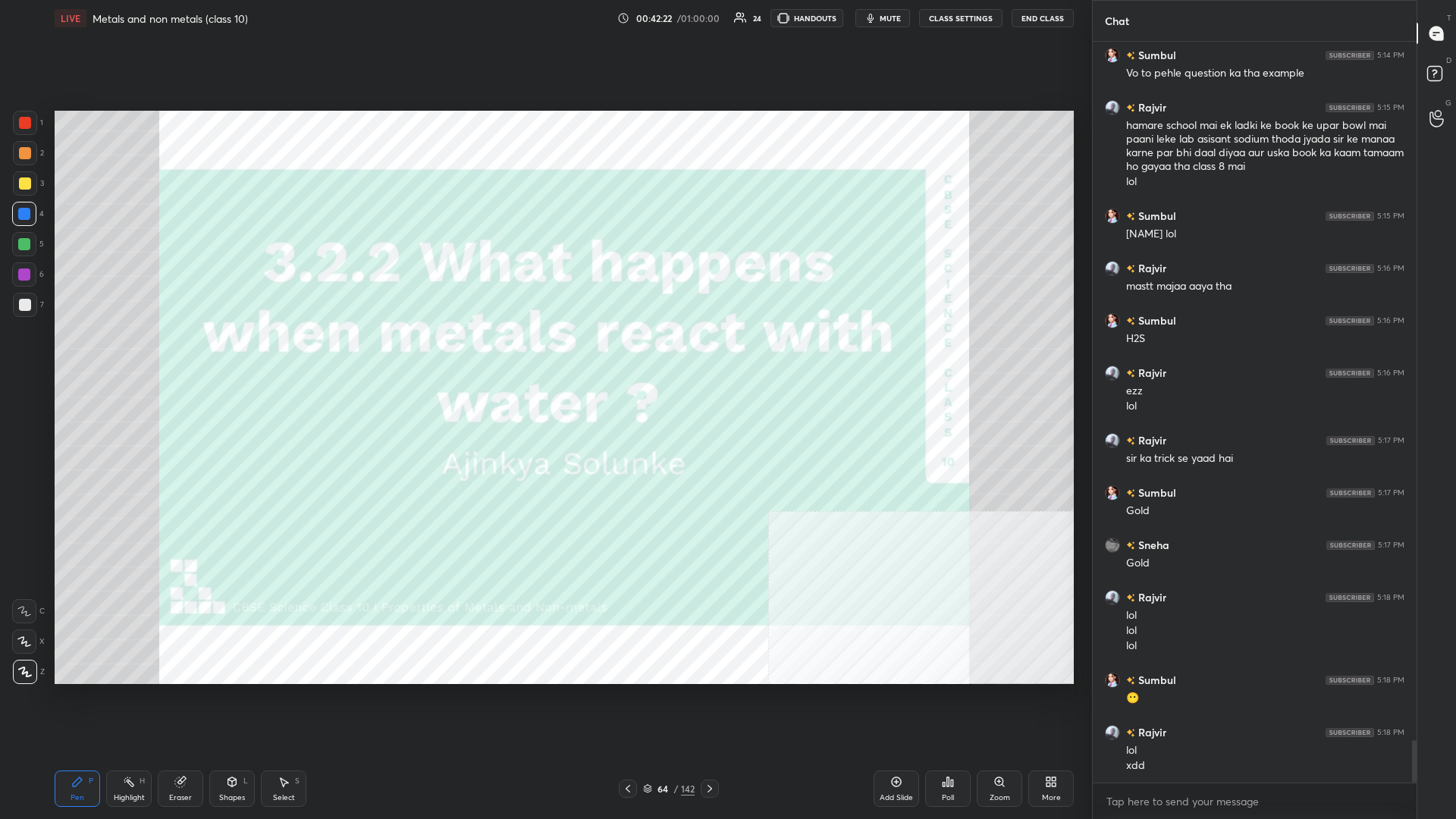 click at bounding box center [25, 123] 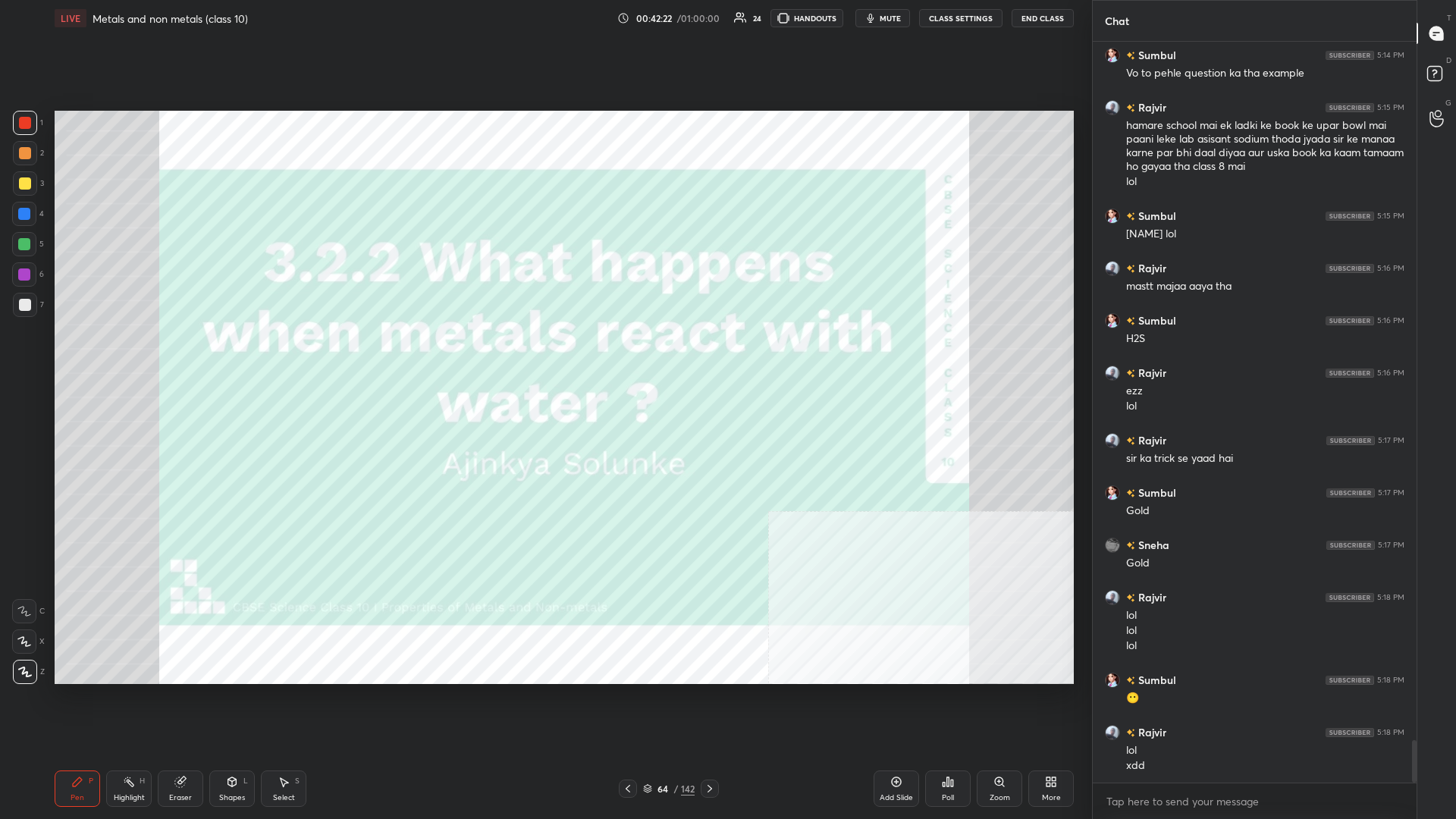click at bounding box center (25, 123) 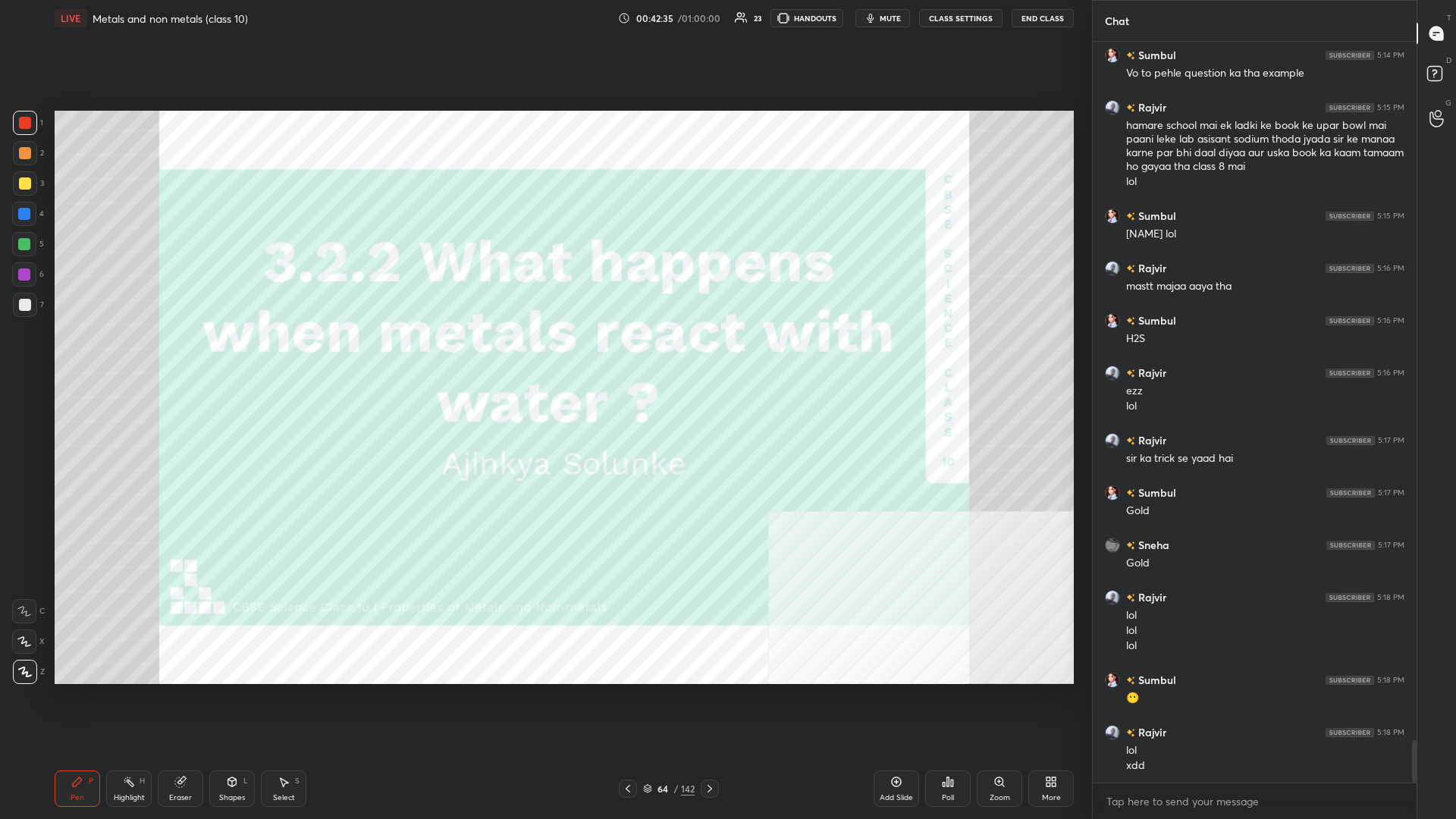 click 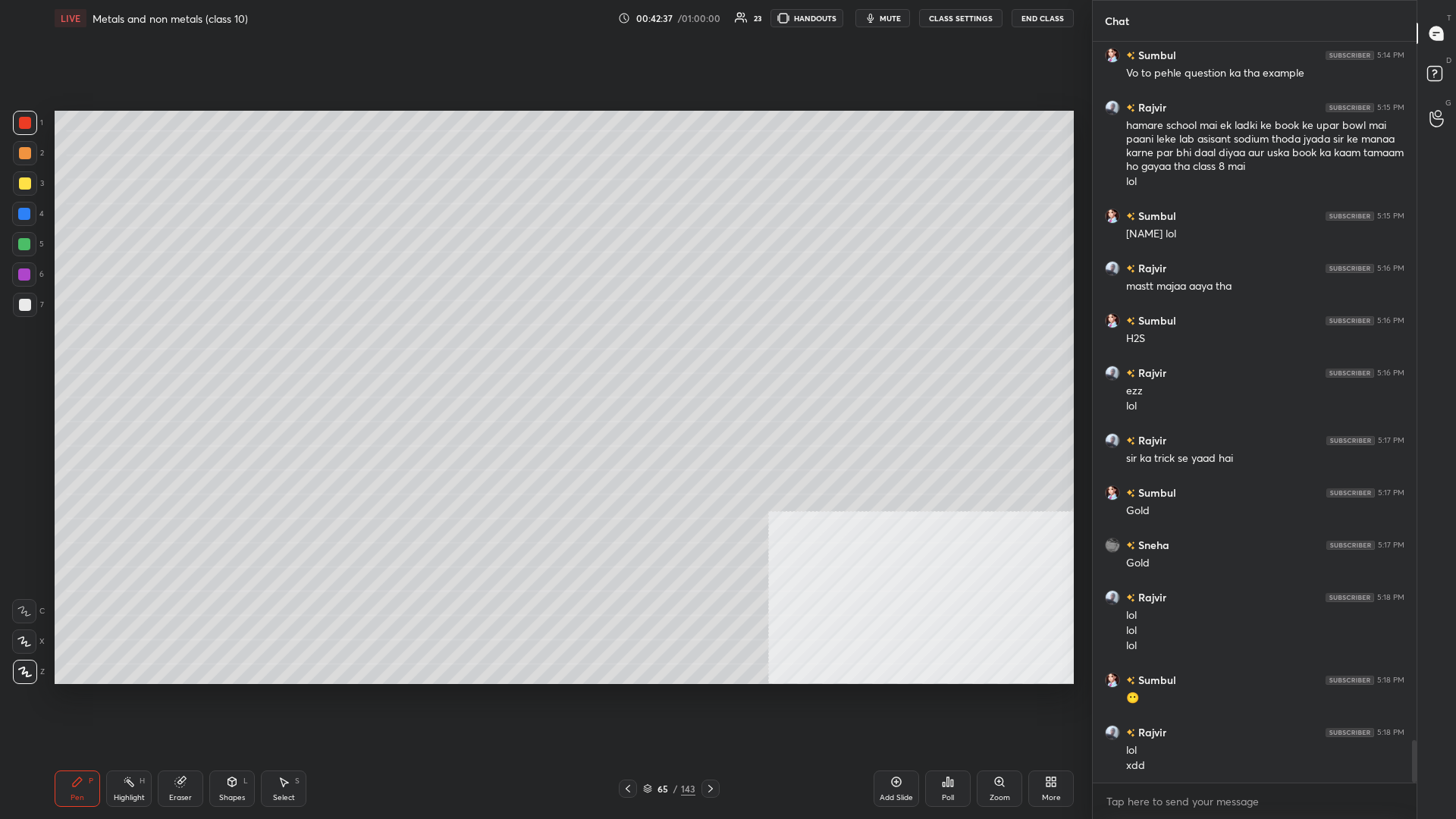 click at bounding box center (25, 184) 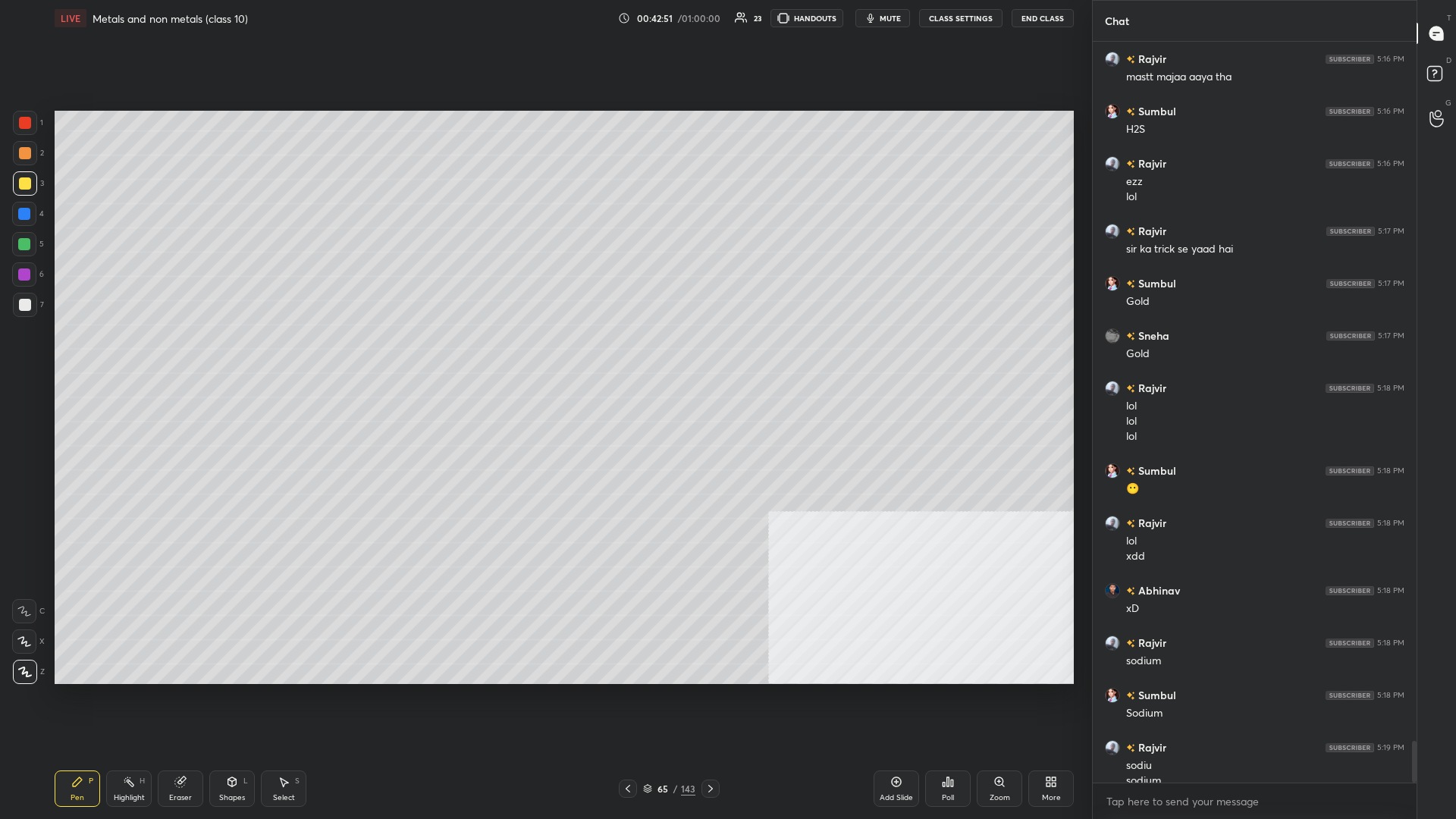 scroll, scrollTop: 12337, scrollLeft: 0, axis: vertical 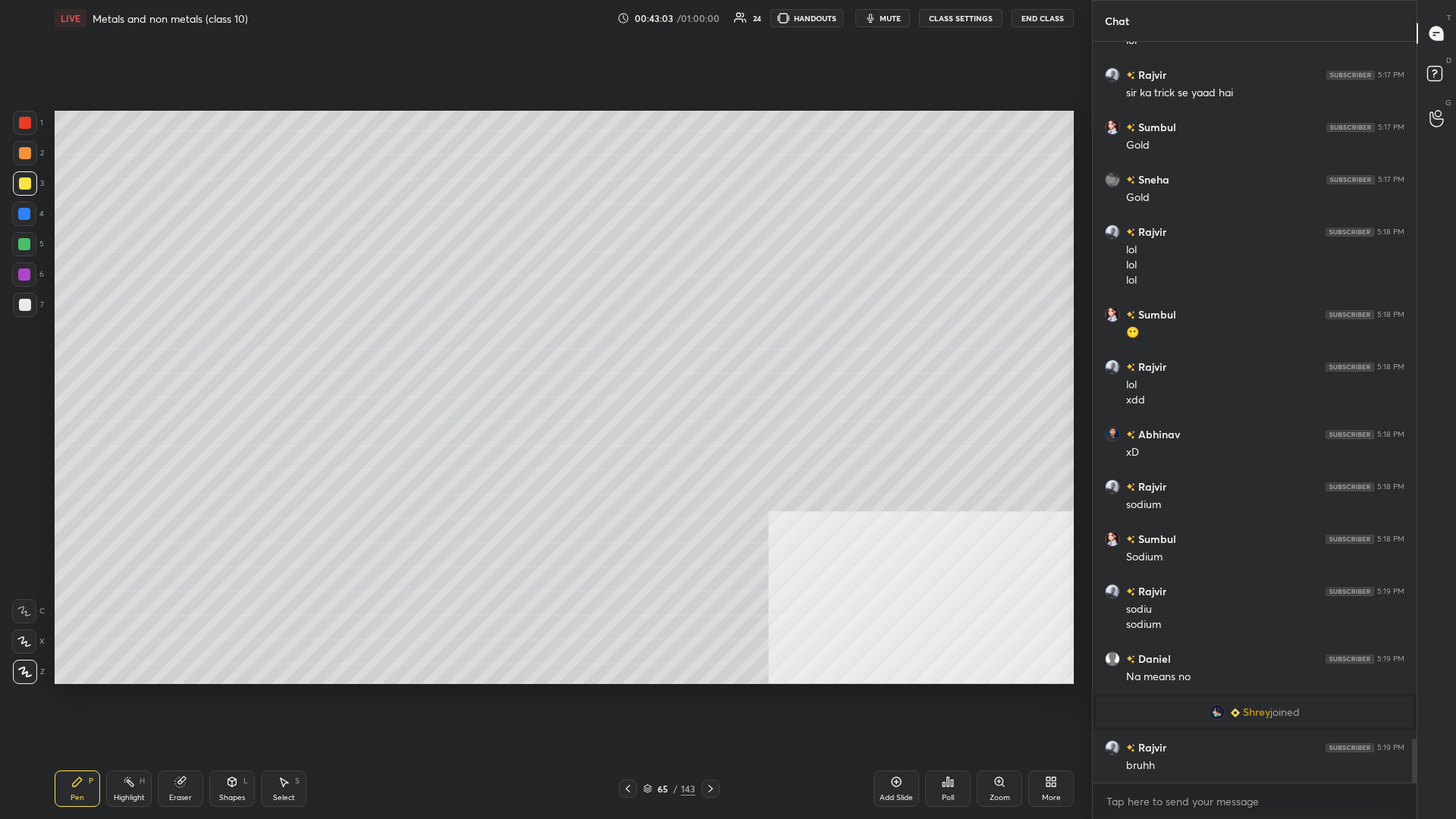 click on "Highlight H" at bounding box center (129, 789) 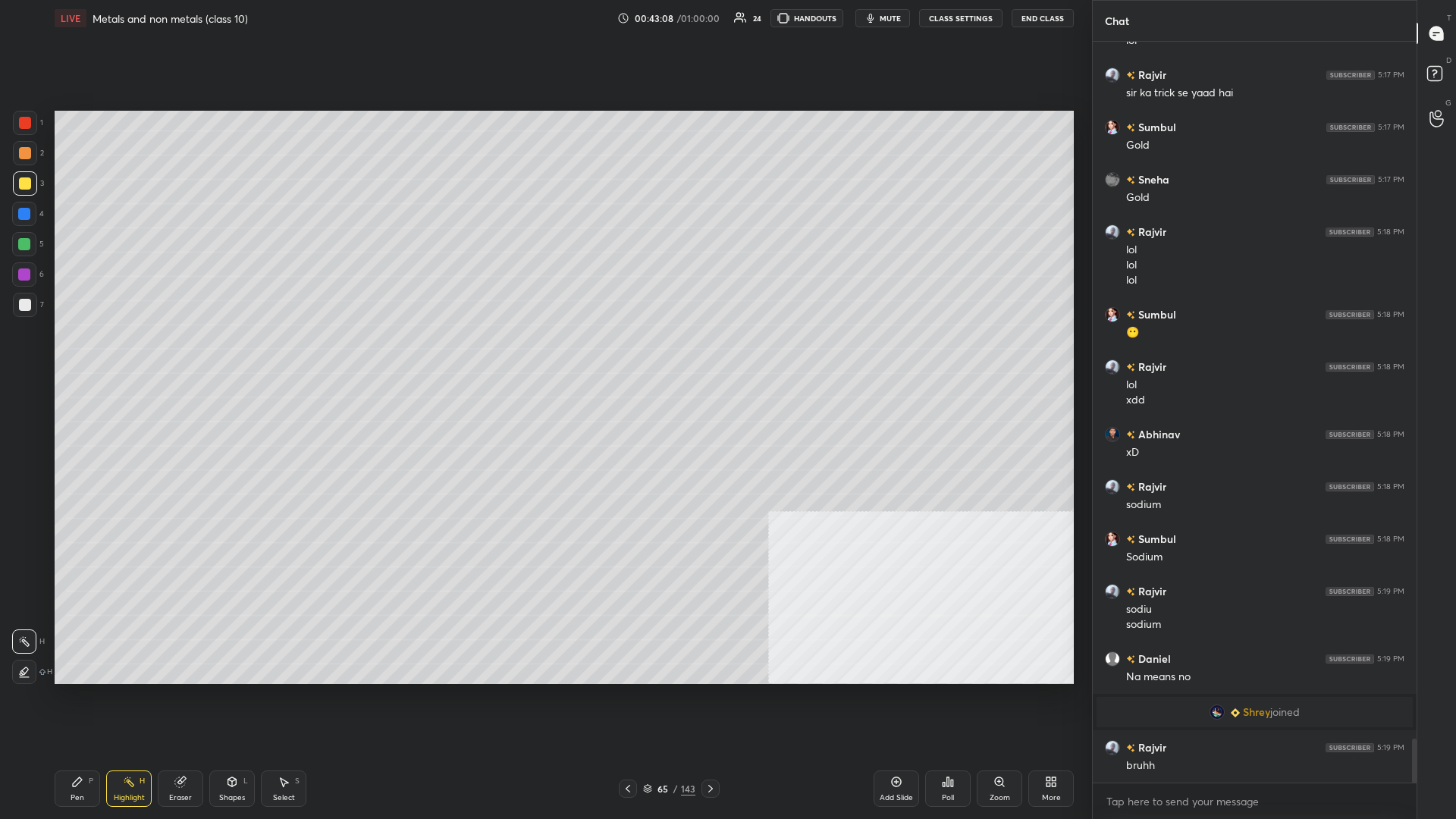 click on "Pen P" at bounding box center (77, 789) 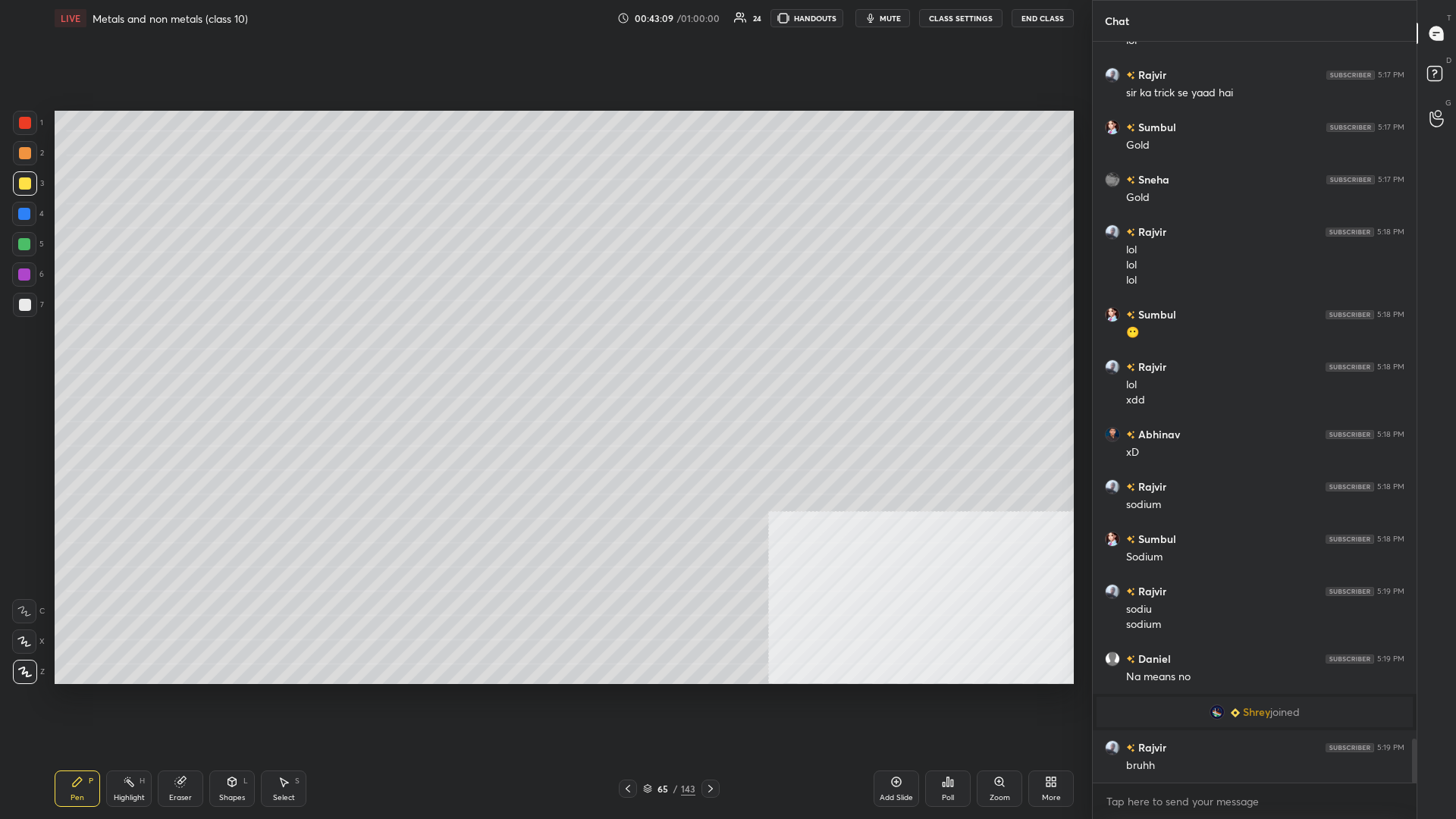 click on "1 2 3 4 5 6 7 C X Z C X Z E E Erase all   H H" at bounding box center [24, 397] 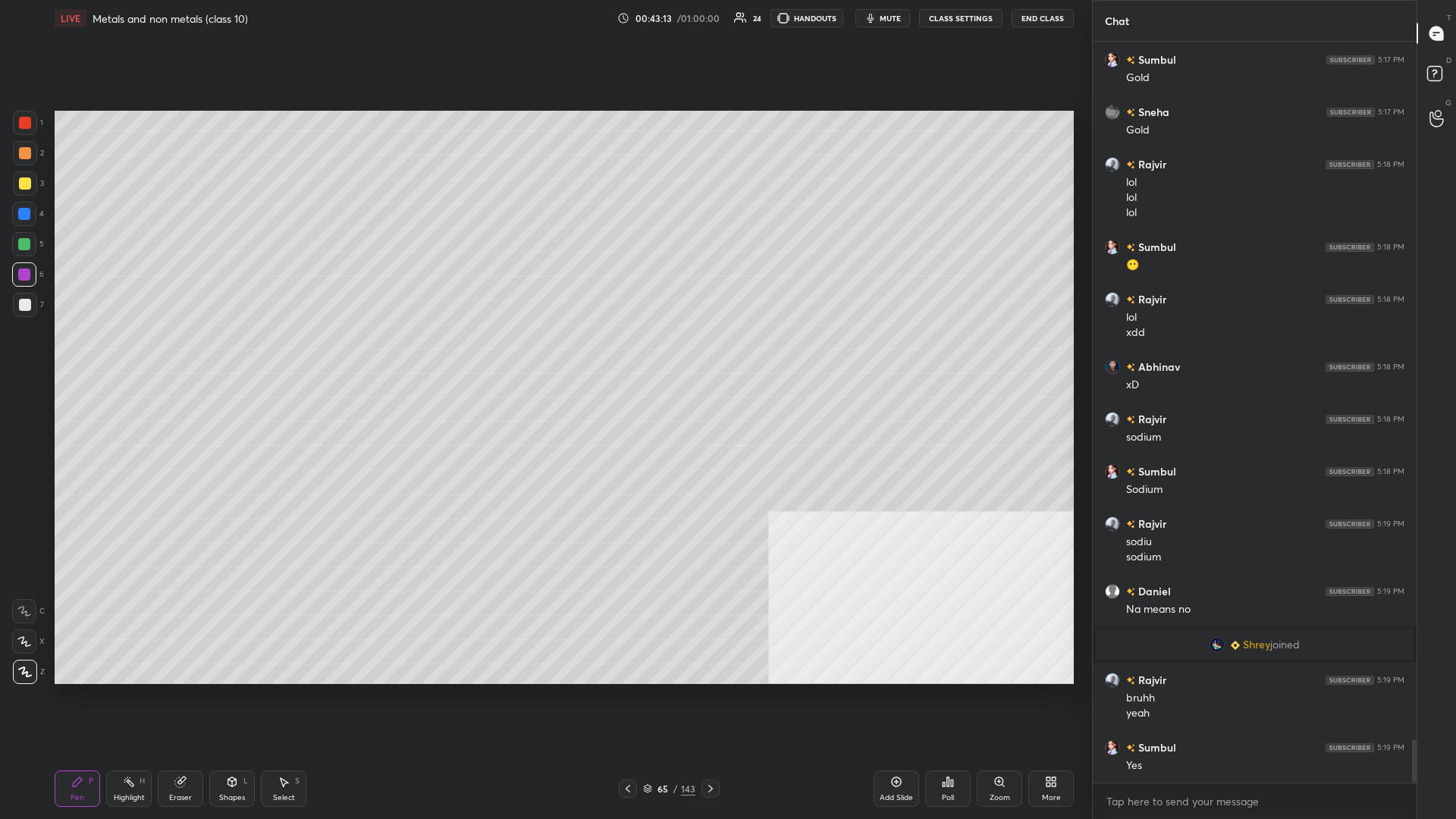 scroll, scrollTop: 11902, scrollLeft: 0, axis: vertical 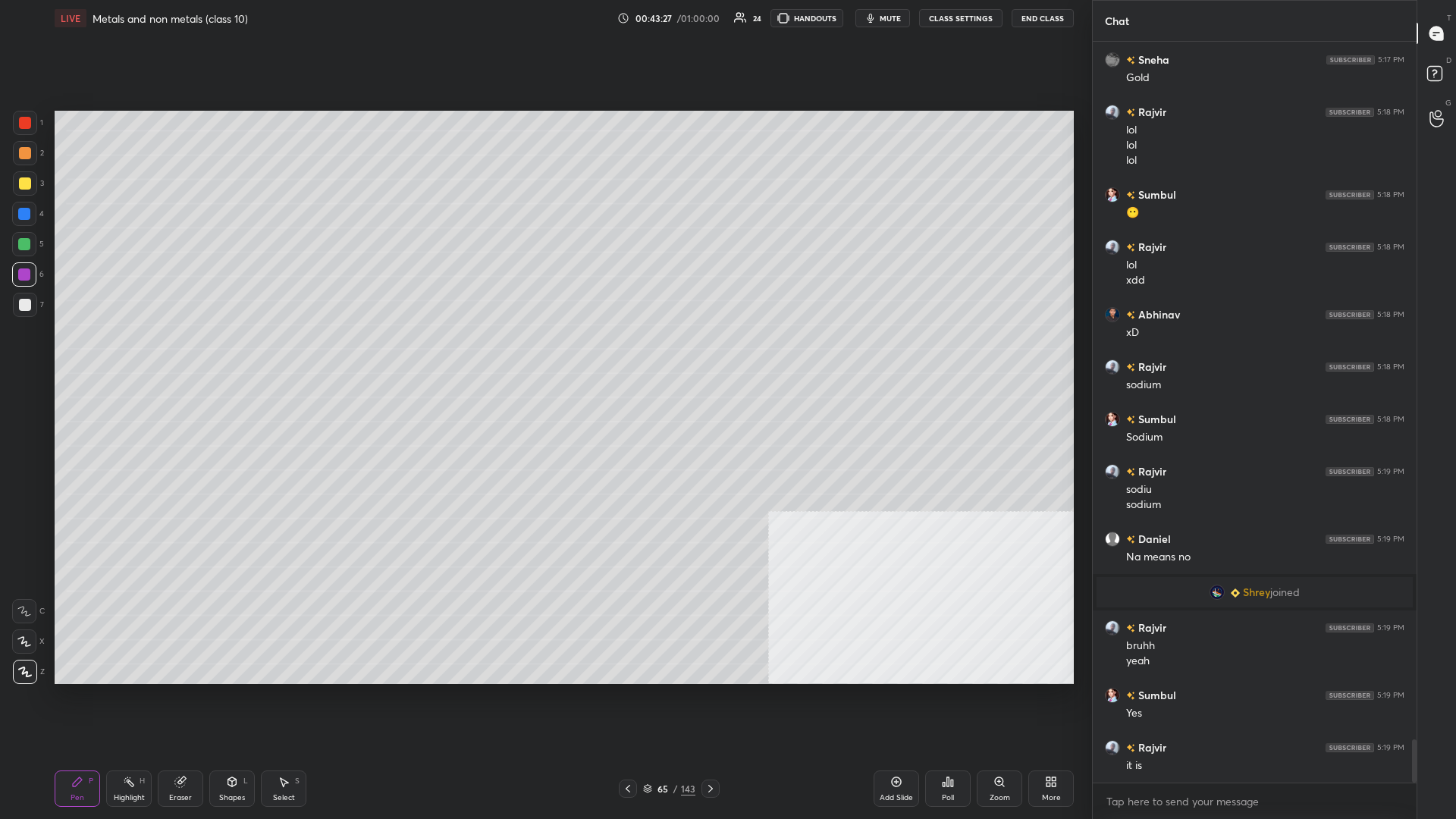 click at bounding box center (25, 184) 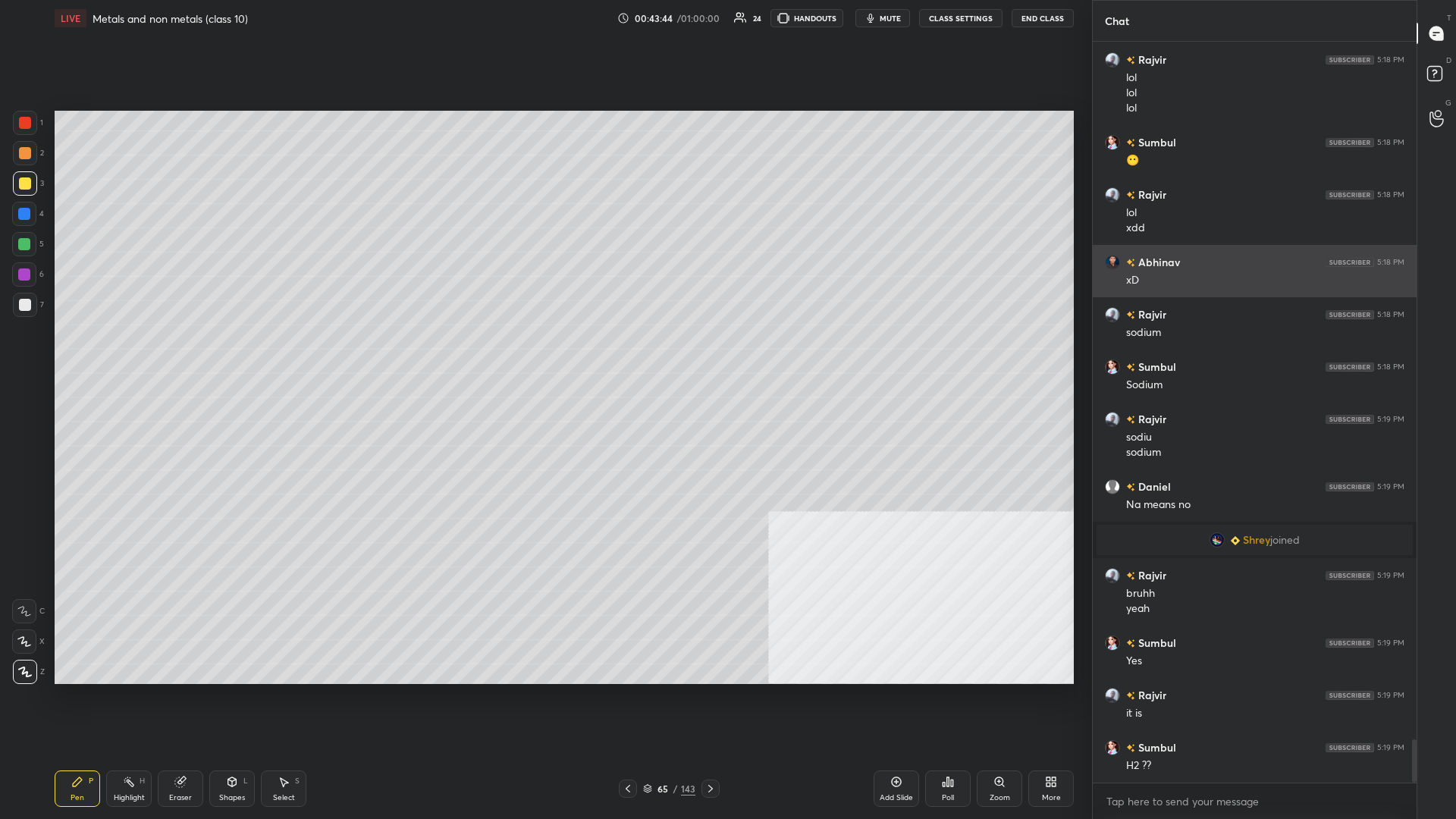 scroll, scrollTop: 12007, scrollLeft: 0, axis: vertical 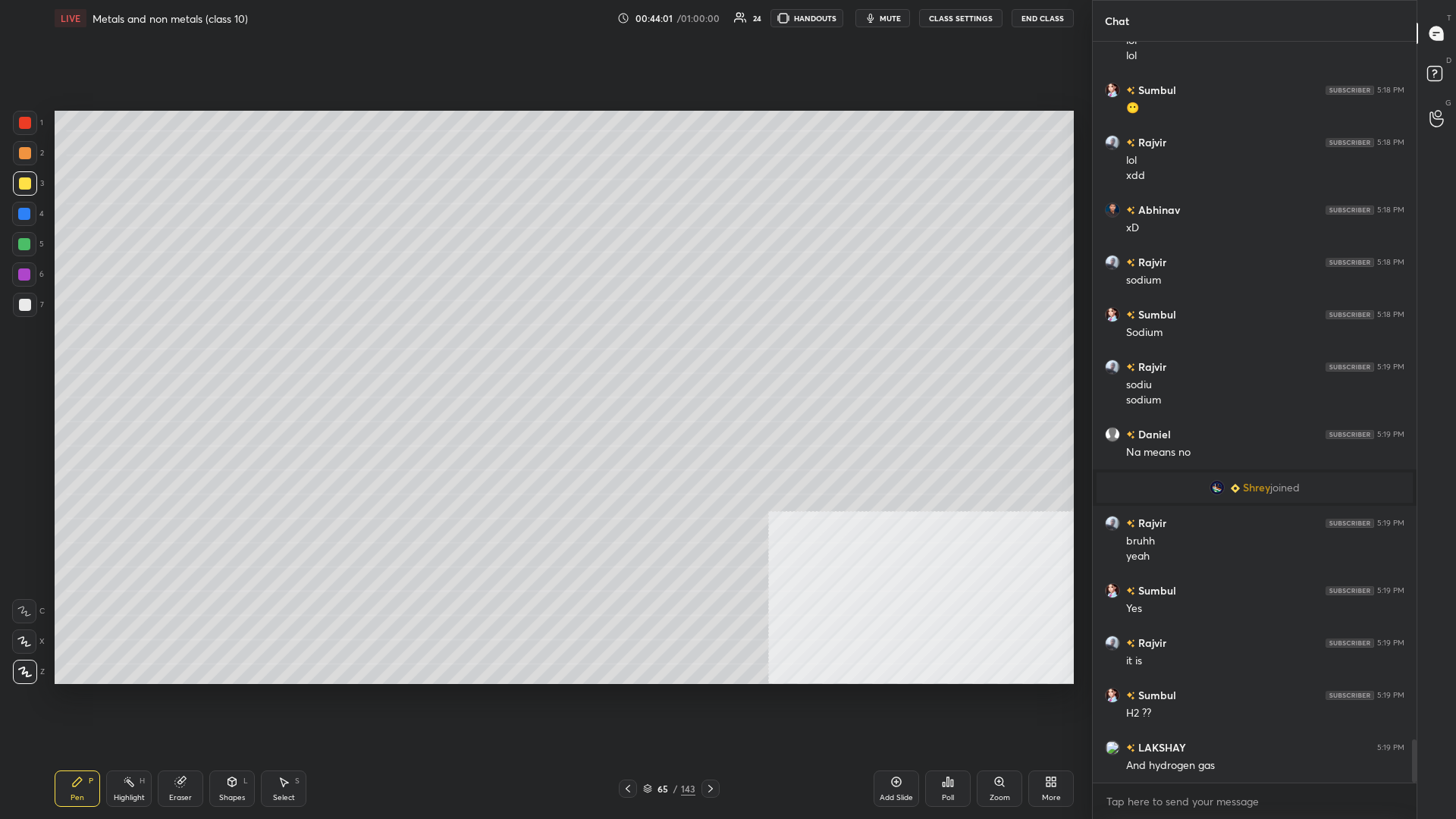 click on "Highlight H" at bounding box center (129, 789) 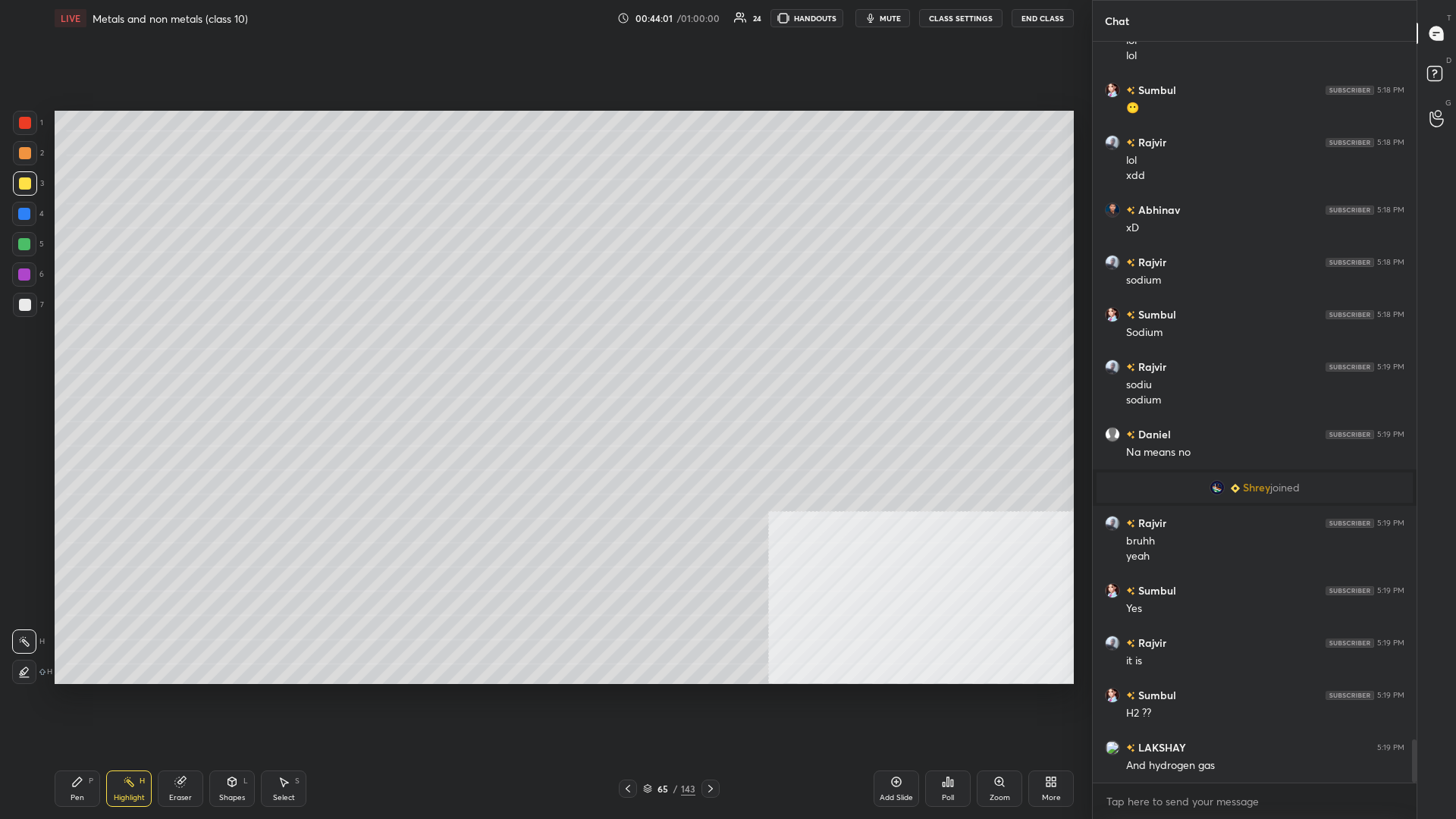 click 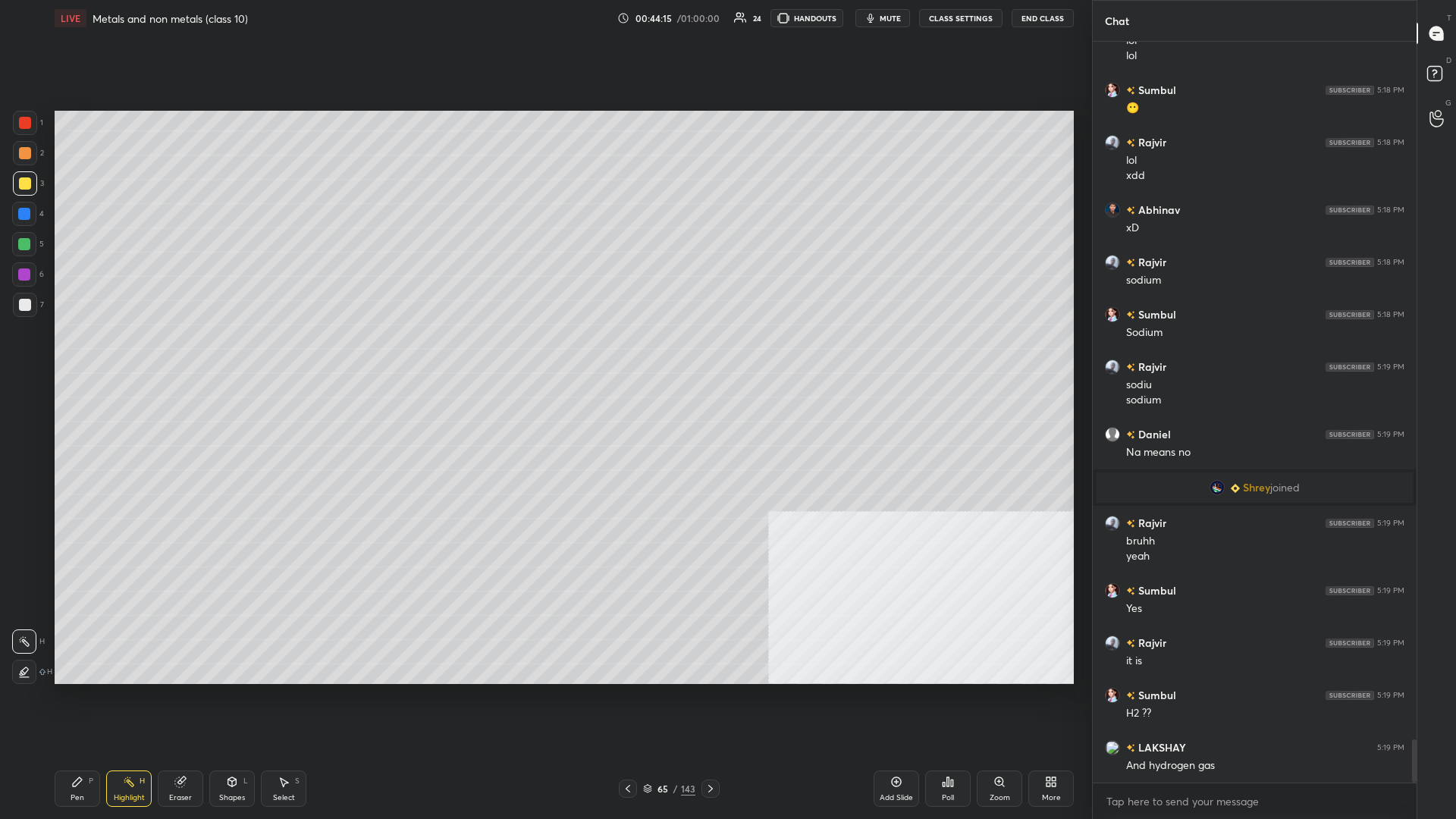scroll, scrollTop: 12059, scrollLeft: 0, axis: vertical 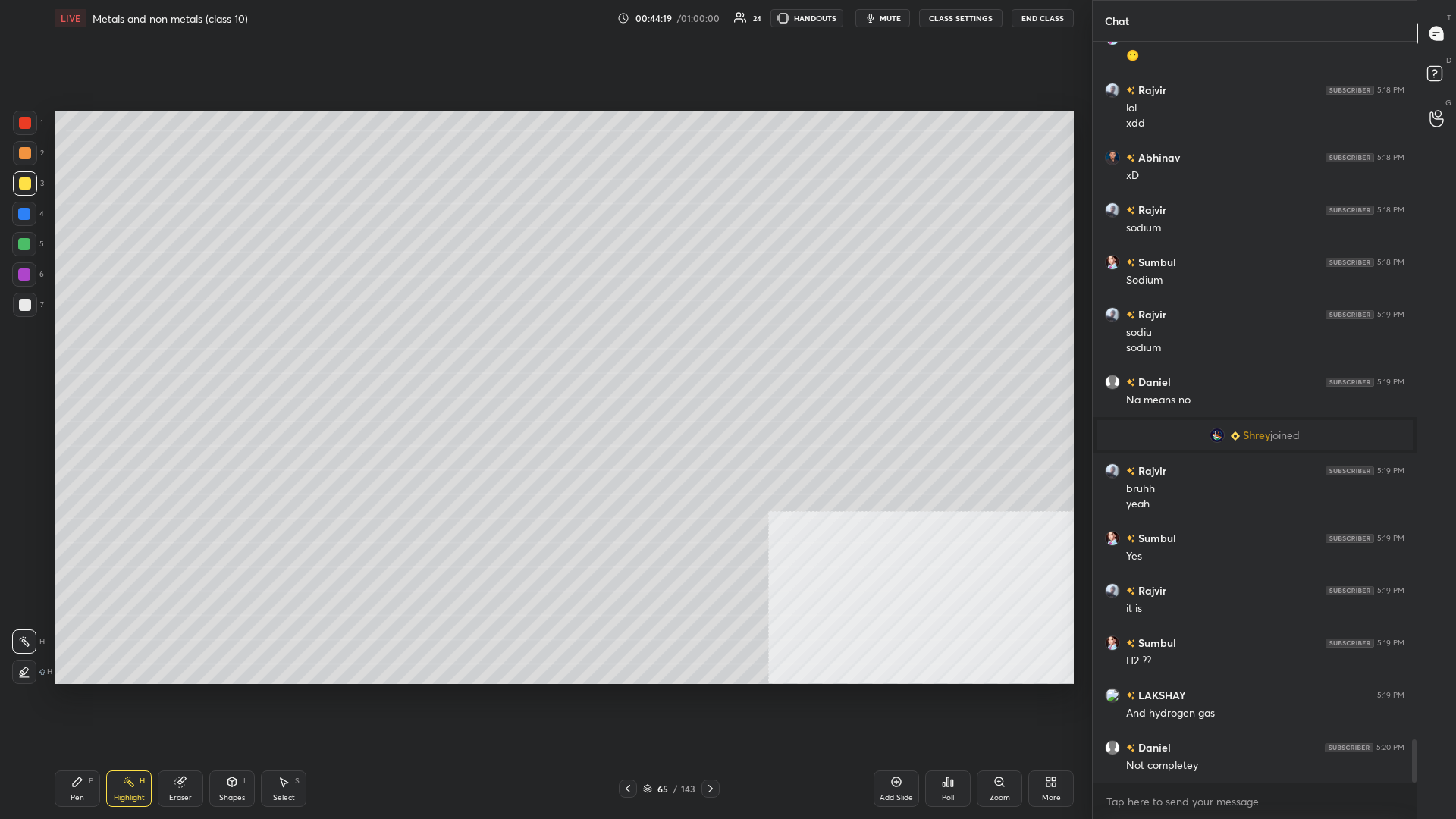 click on "Pen P" at bounding box center (77, 789) 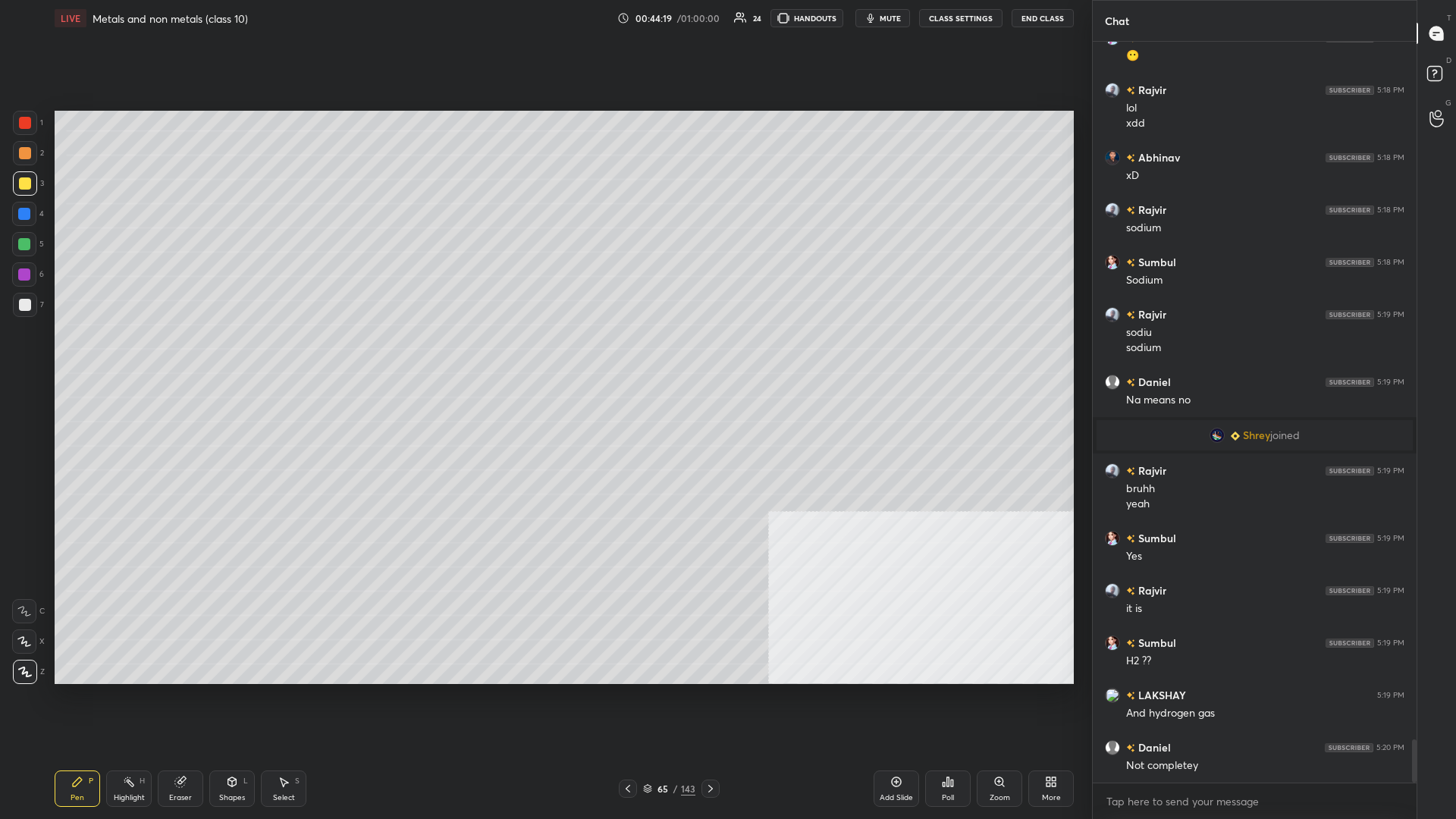click on "Pen P" at bounding box center (77, 789) 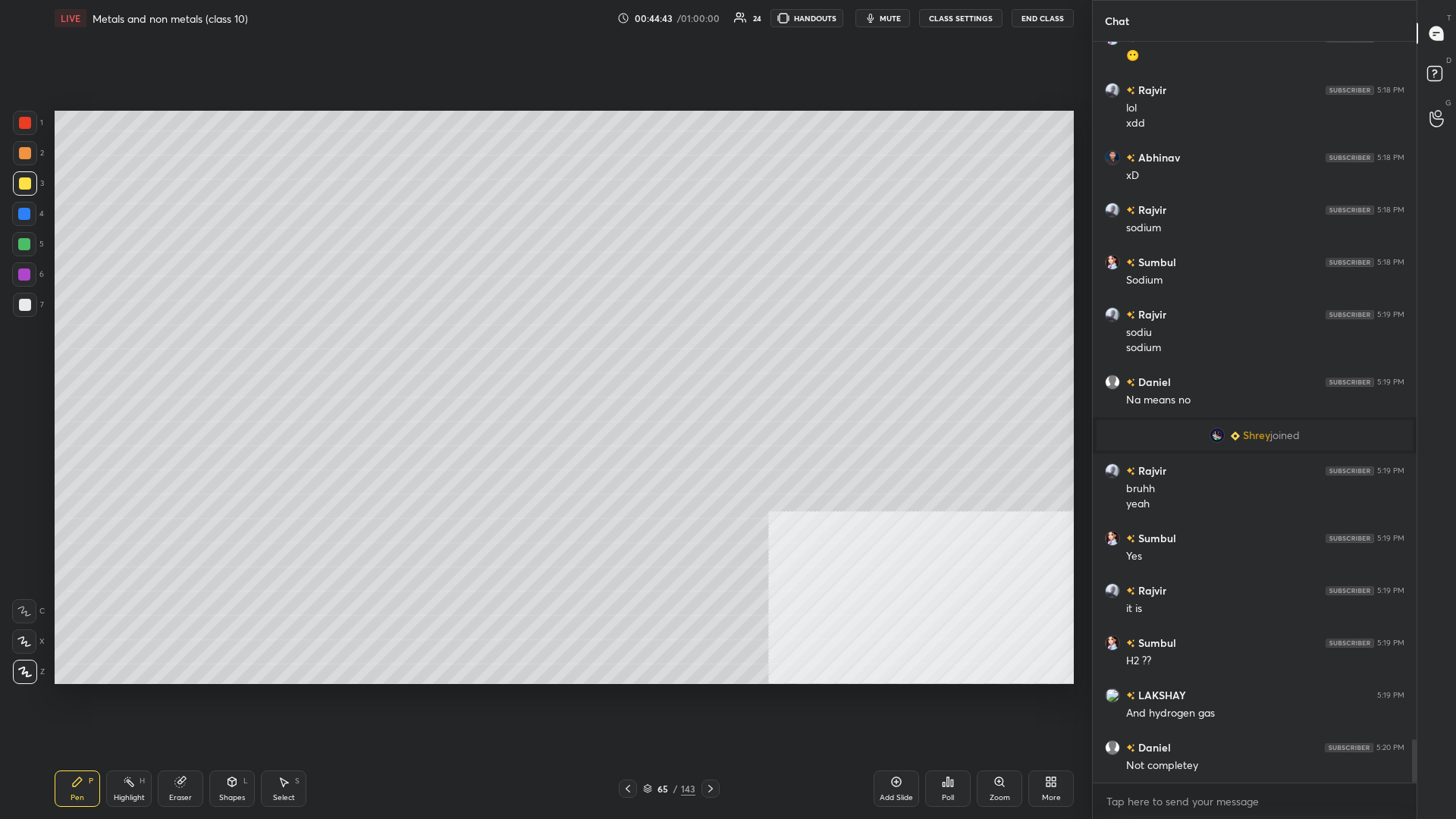 click on "Highlight H" at bounding box center (129, 789) 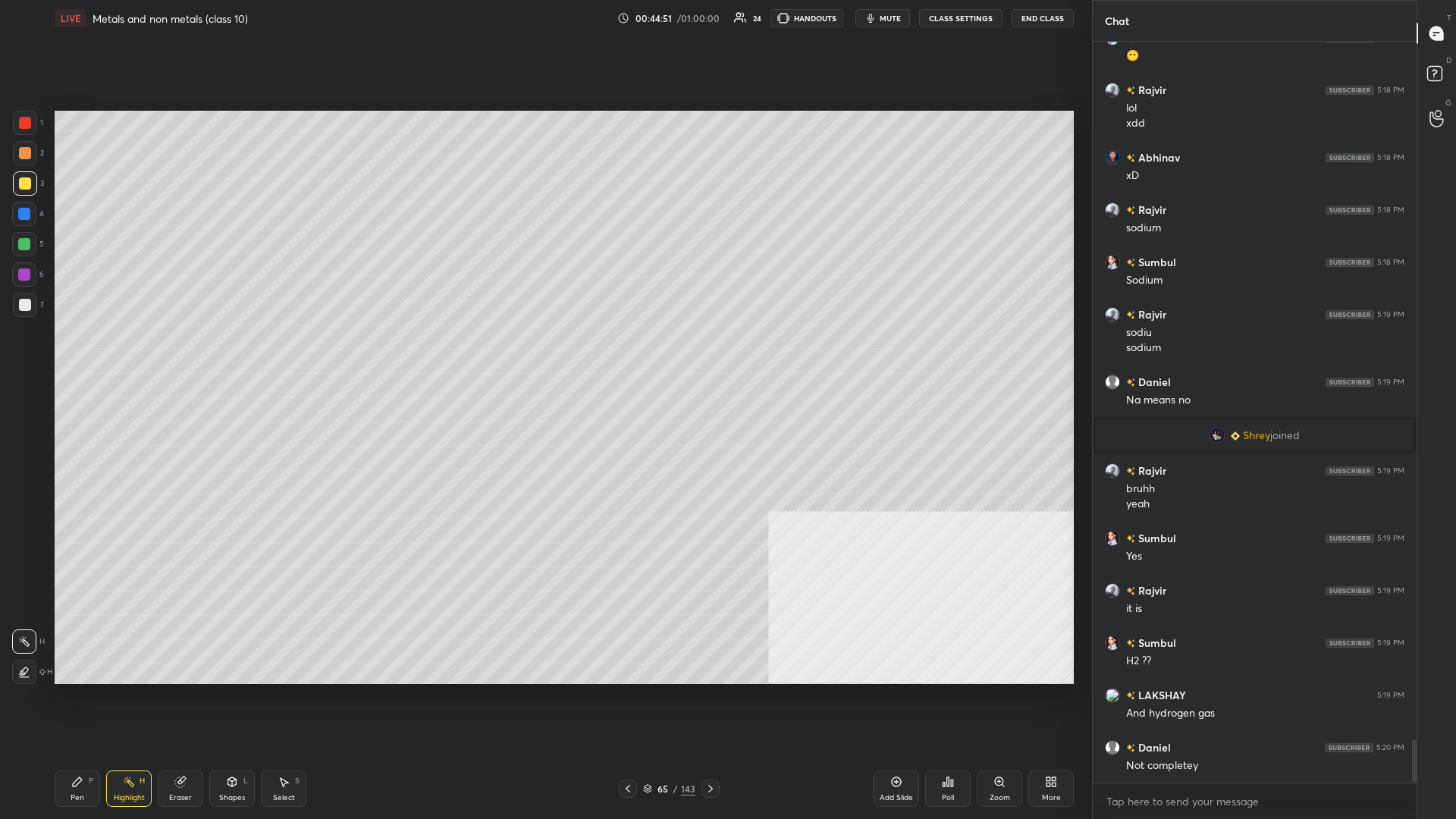 click 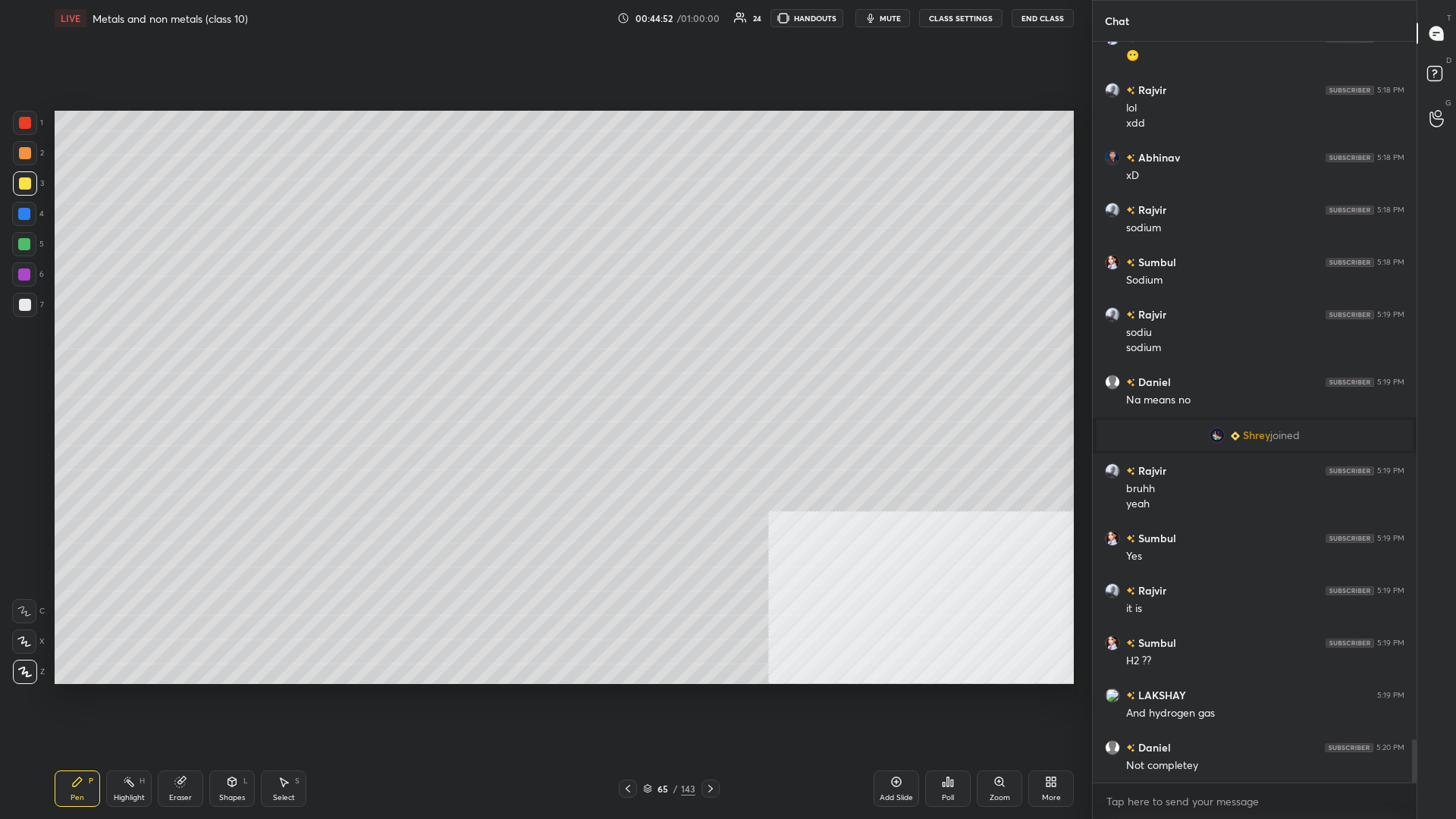 click on "Pen P" at bounding box center [77, 789] 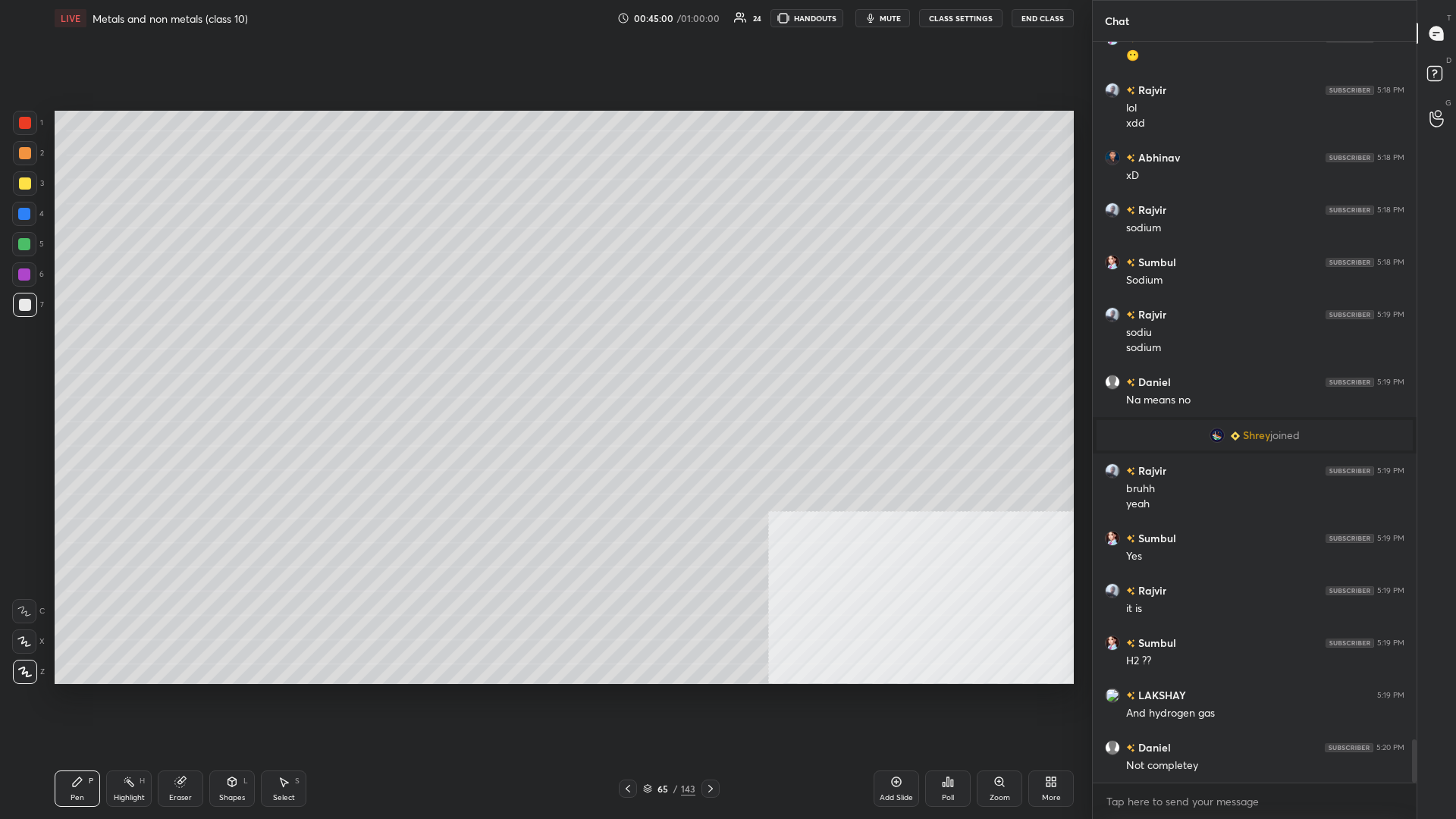 scroll, scrollTop: 12111, scrollLeft: 0, axis: vertical 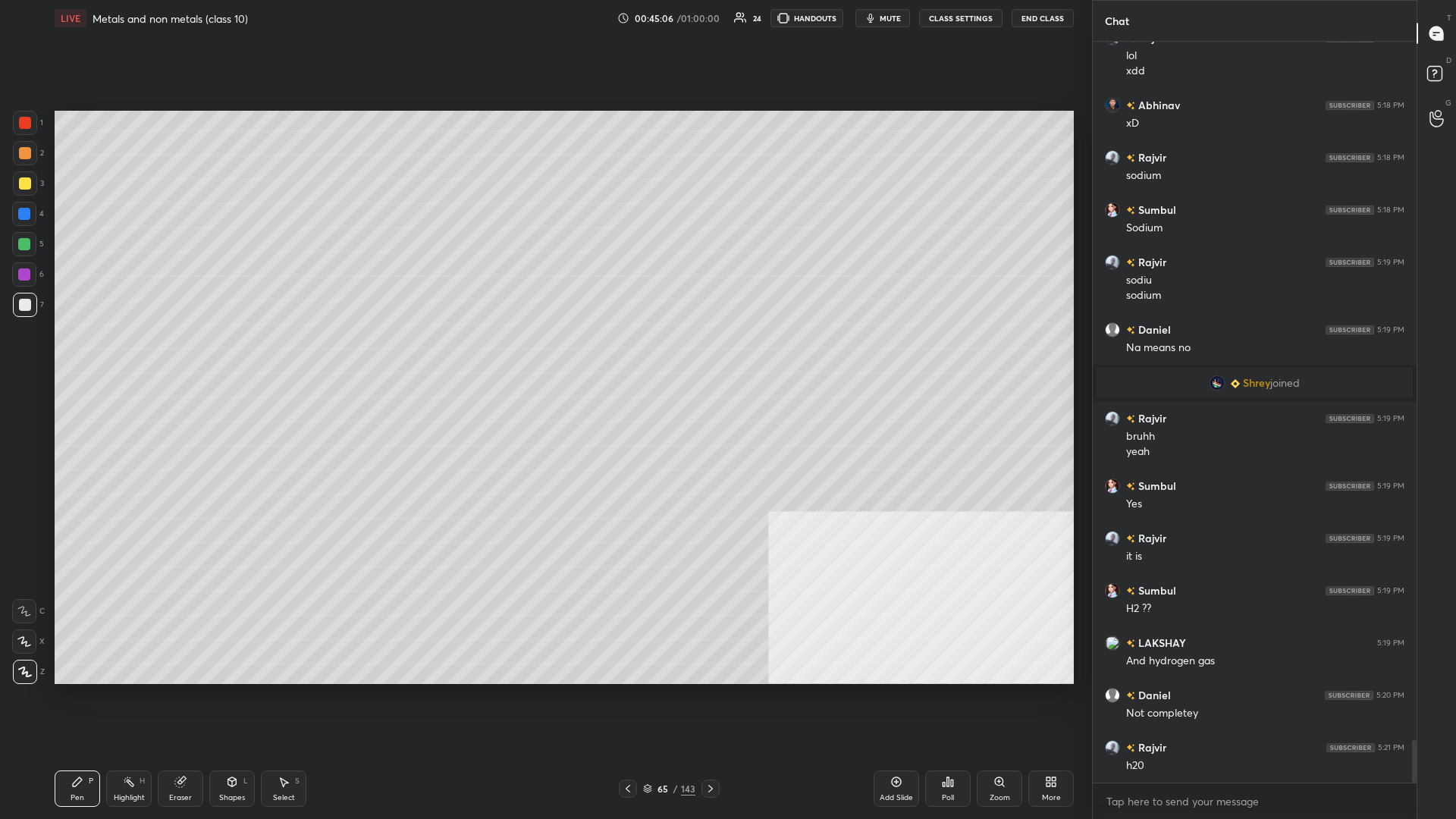 click at bounding box center [25, 184] 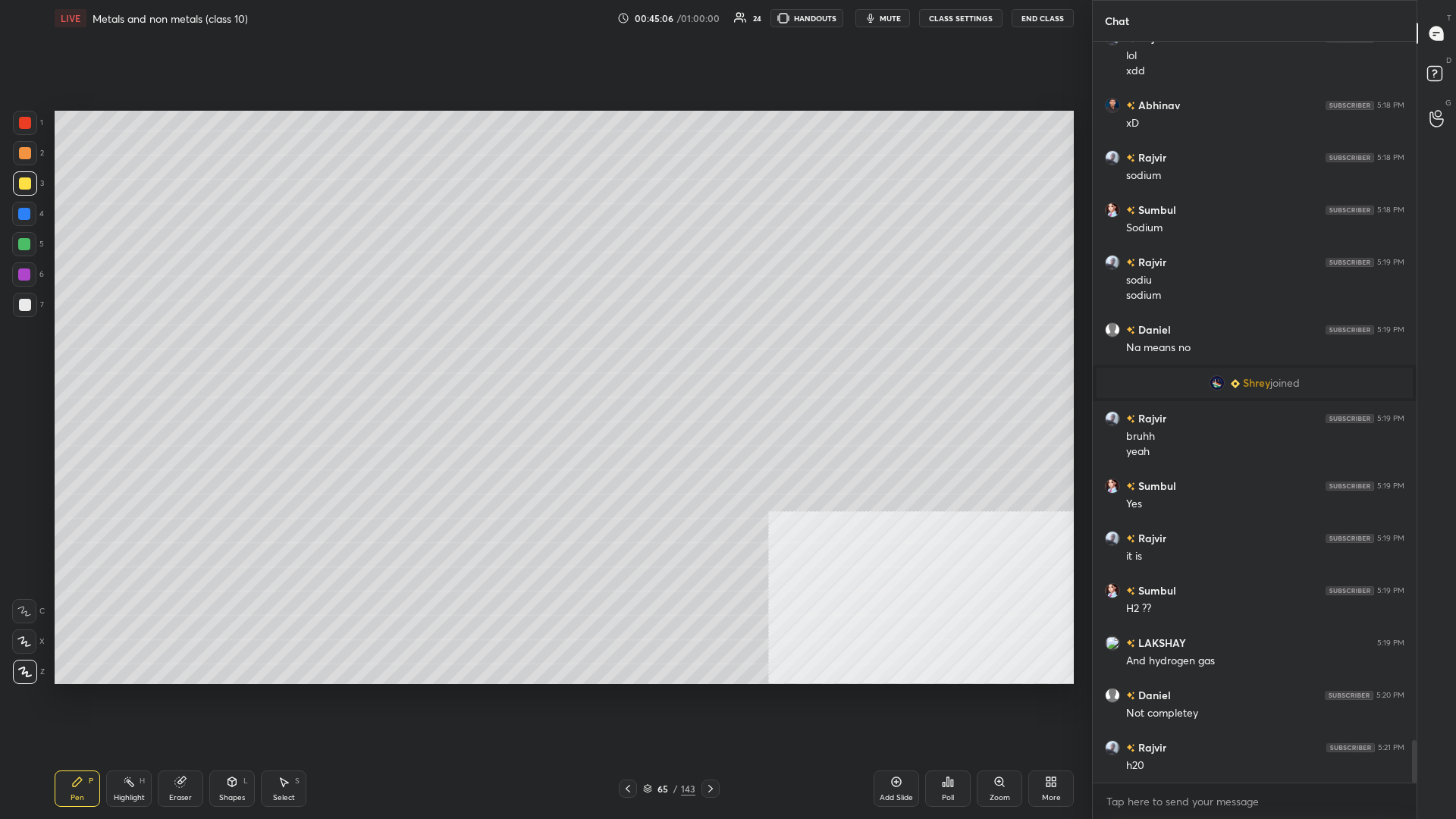 click at bounding box center [25, 184] 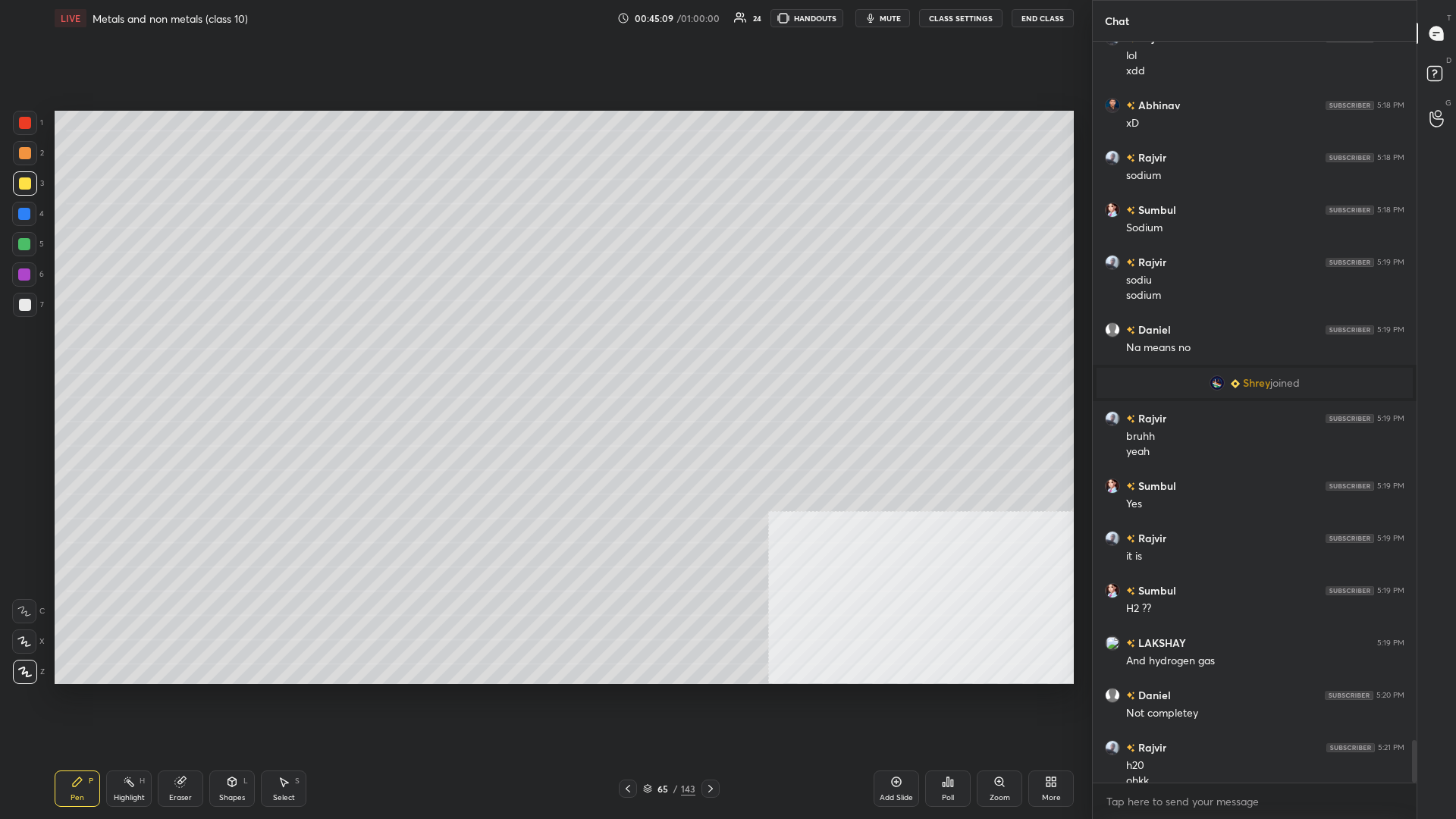 scroll, scrollTop: 12127, scrollLeft: 0, axis: vertical 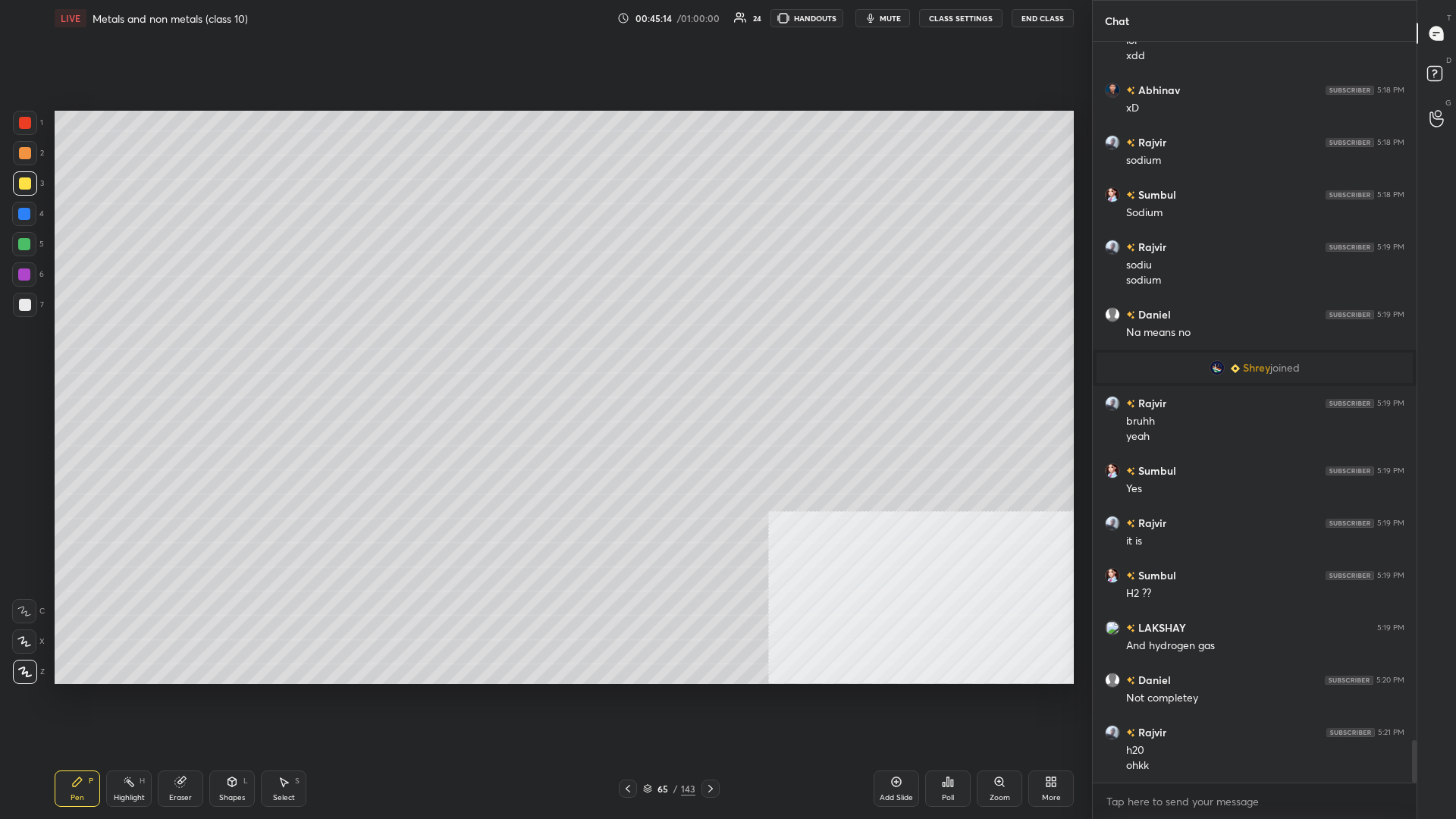click on "Highlight H" at bounding box center [129, 789] 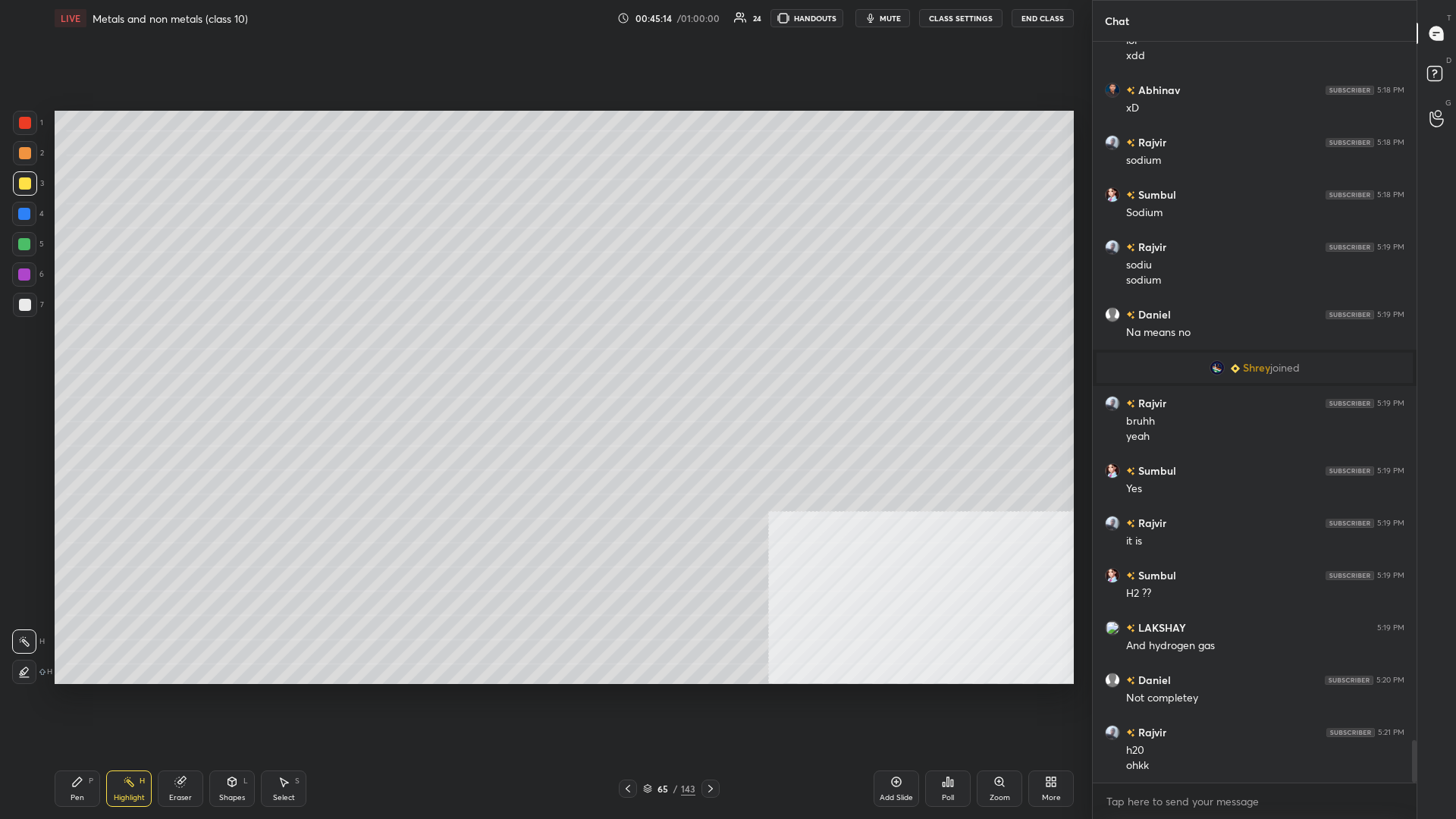 click on "Highlight H" at bounding box center [129, 789] 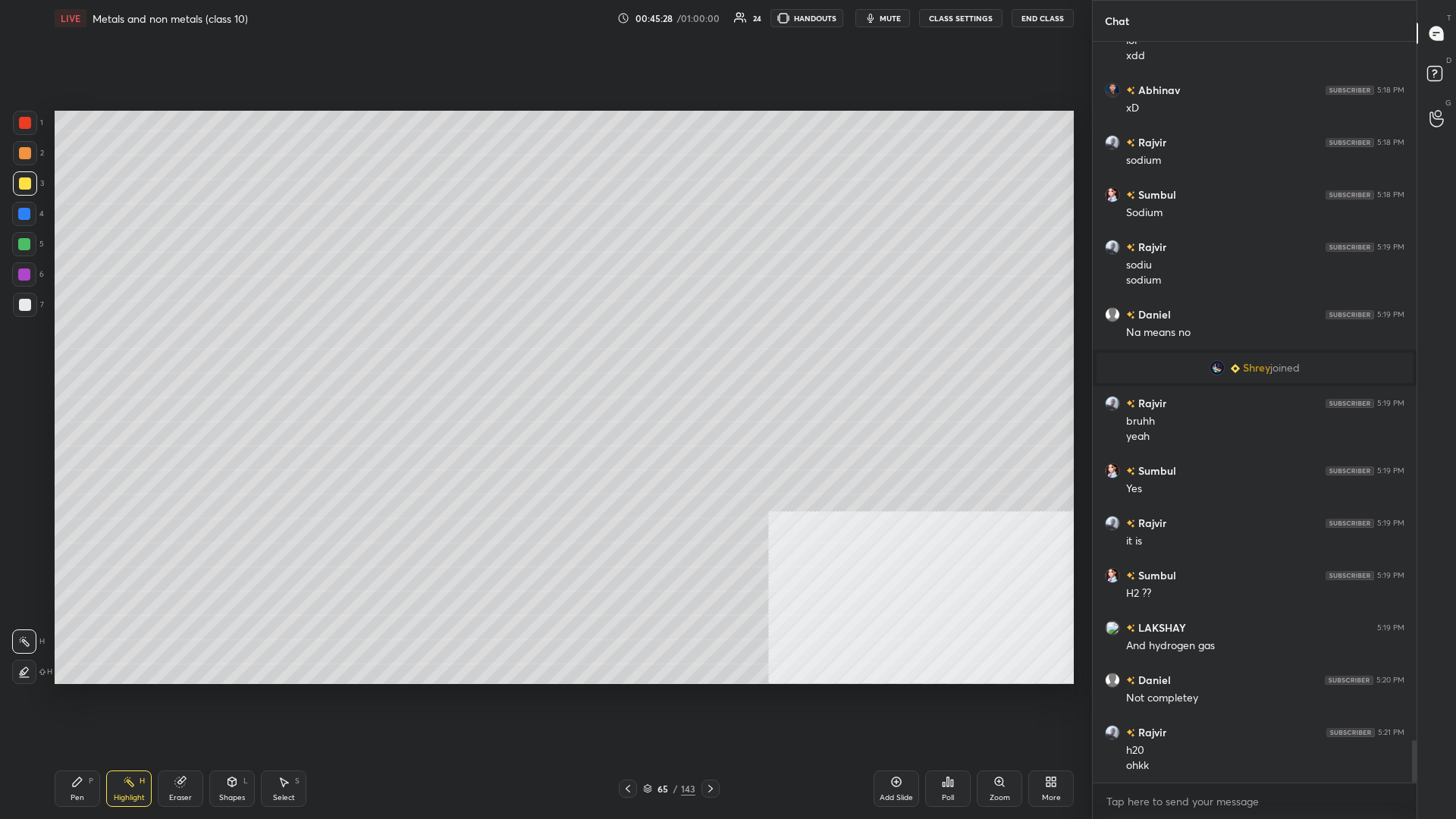 click on "Pen P" at bounding box center (77, 789) 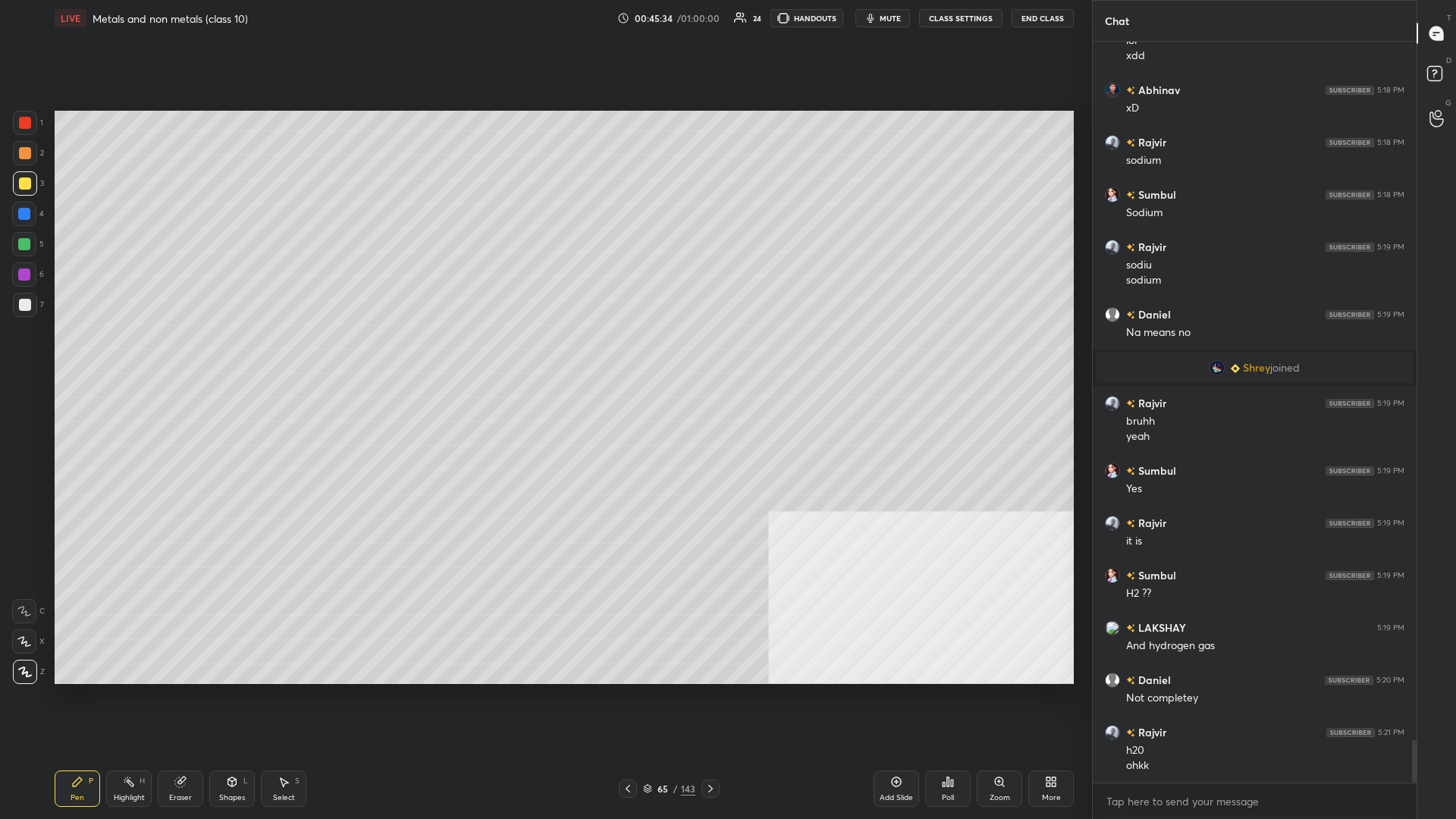 click at bounding box center (25, 123) 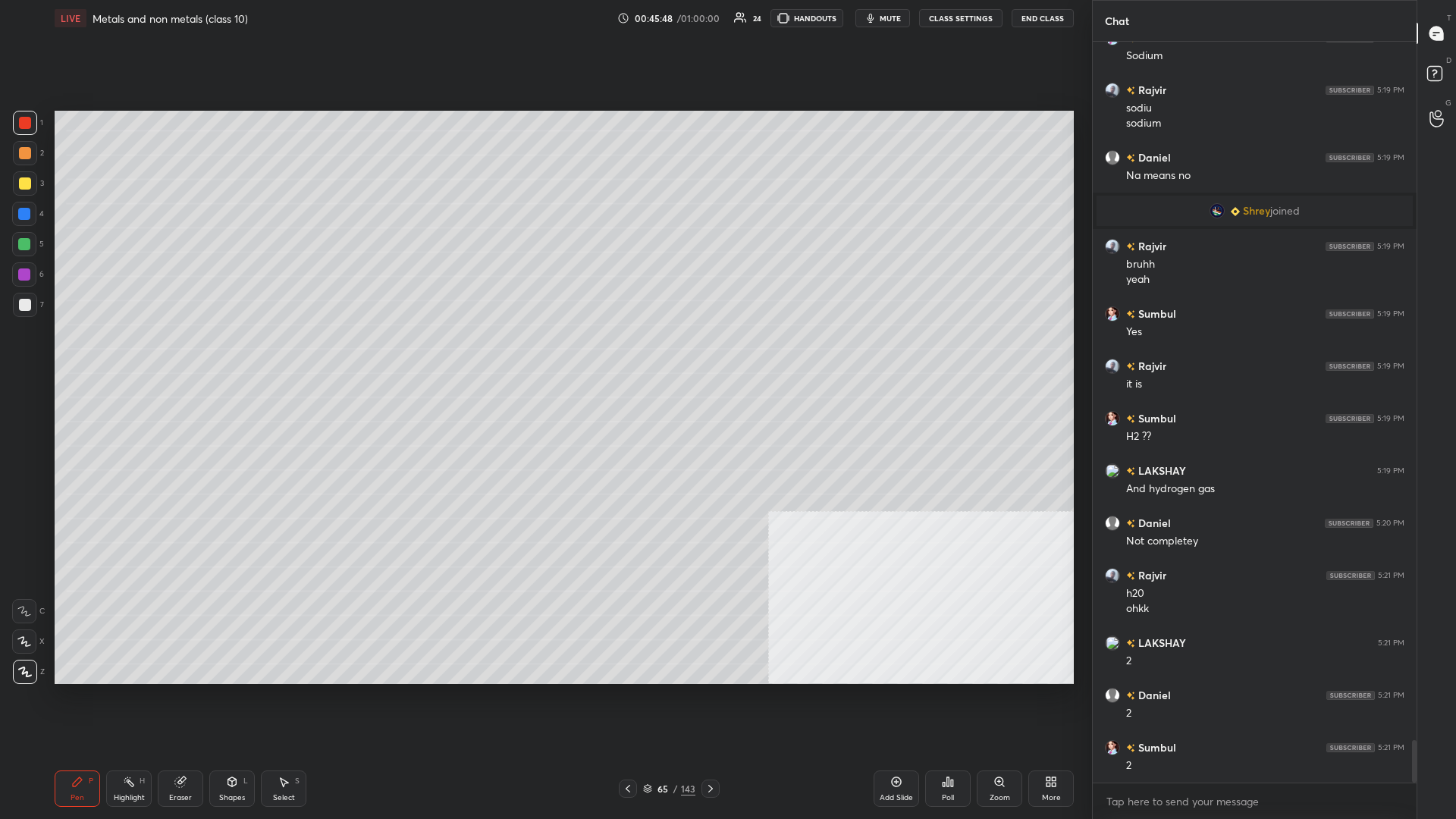 scroll, scrollTop: 12336, scrollLeft: 0, axis: vertical 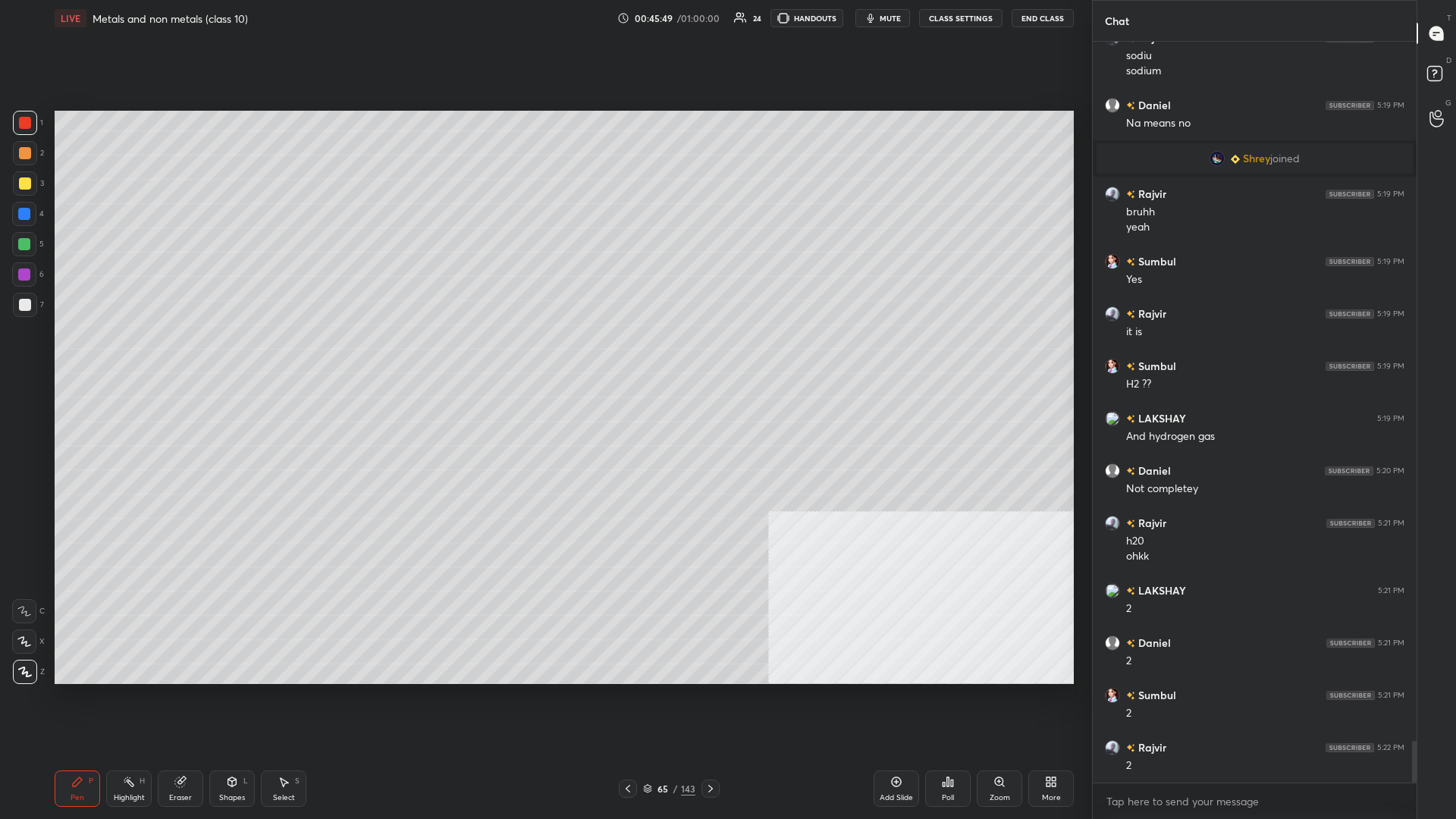 click on "Highlight H" at bounding box center (129, 789) 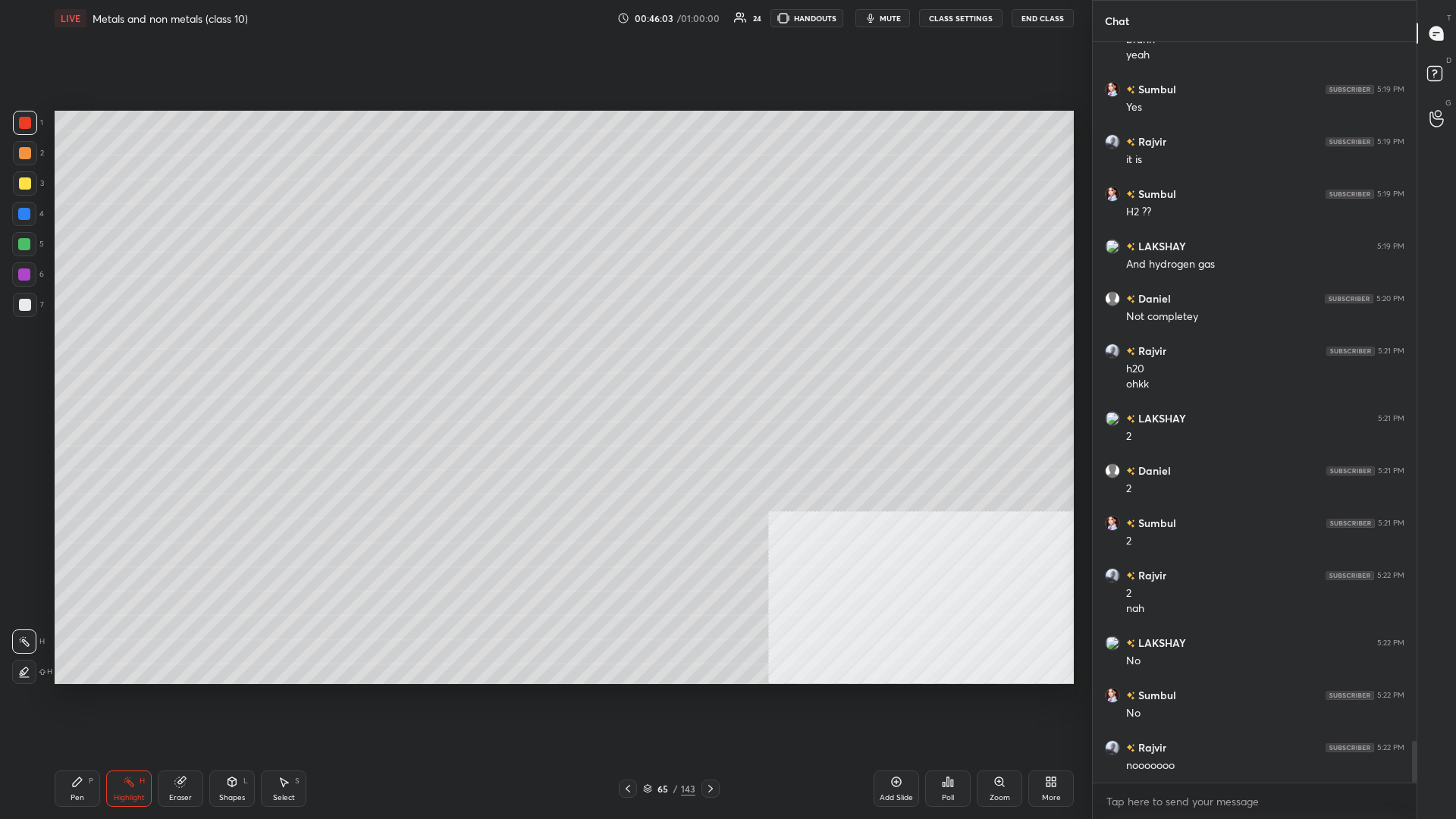 scroll, scrollTop: 12560, scrollLeft: 0, axis: vertical 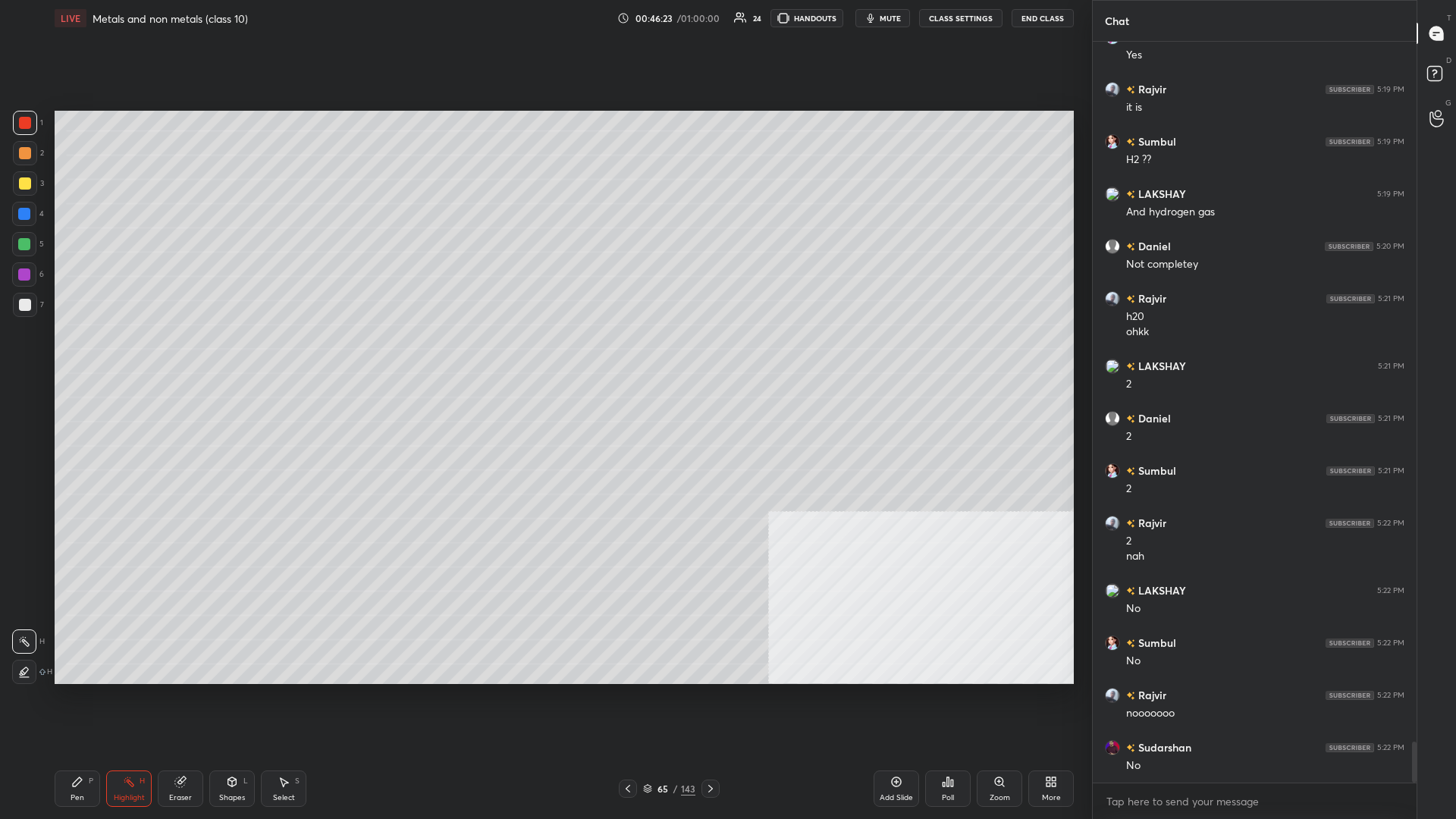 click on "Pen P" at bounding box center [77, 789] 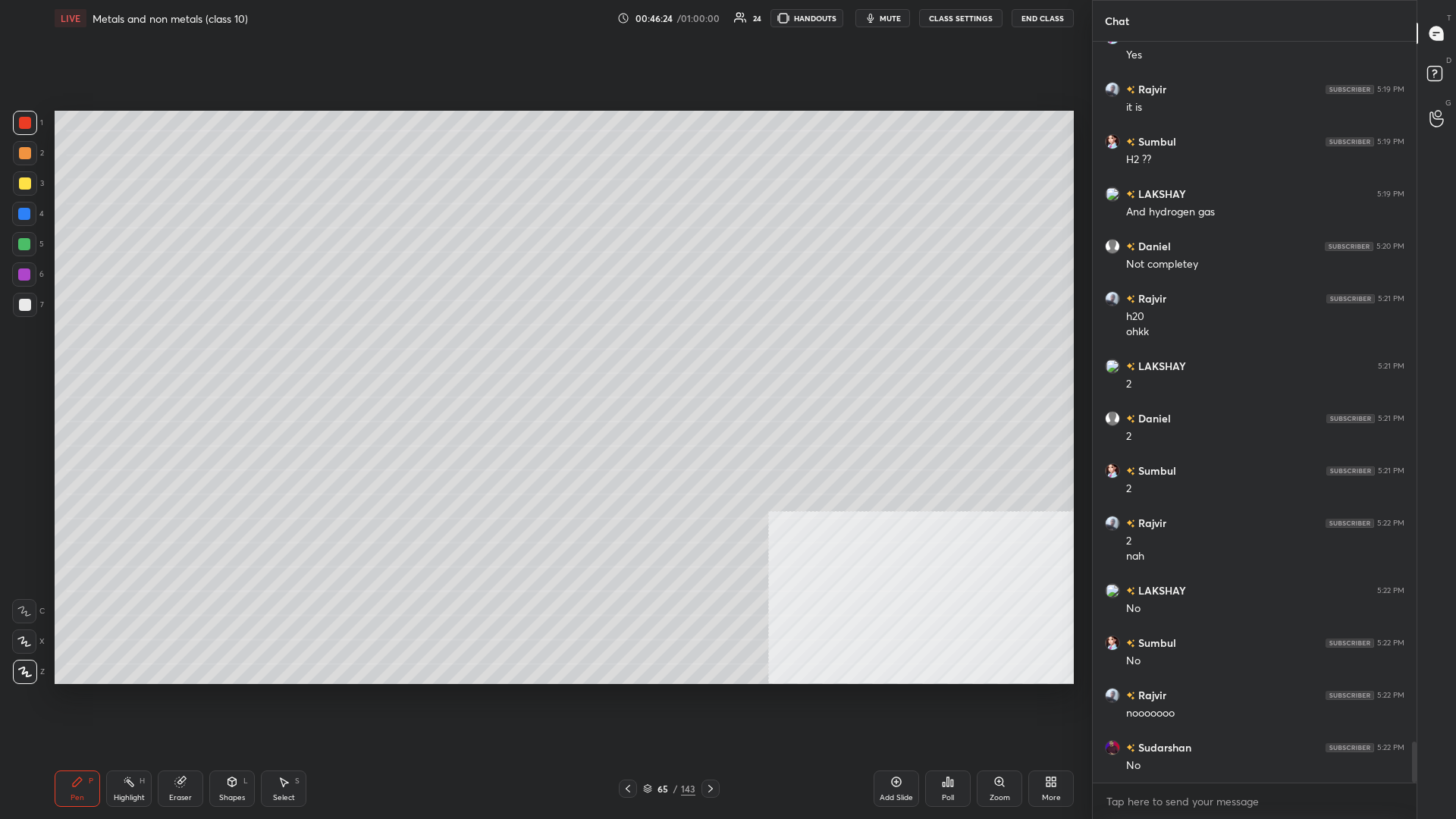 click at bounding box center (24, 214) 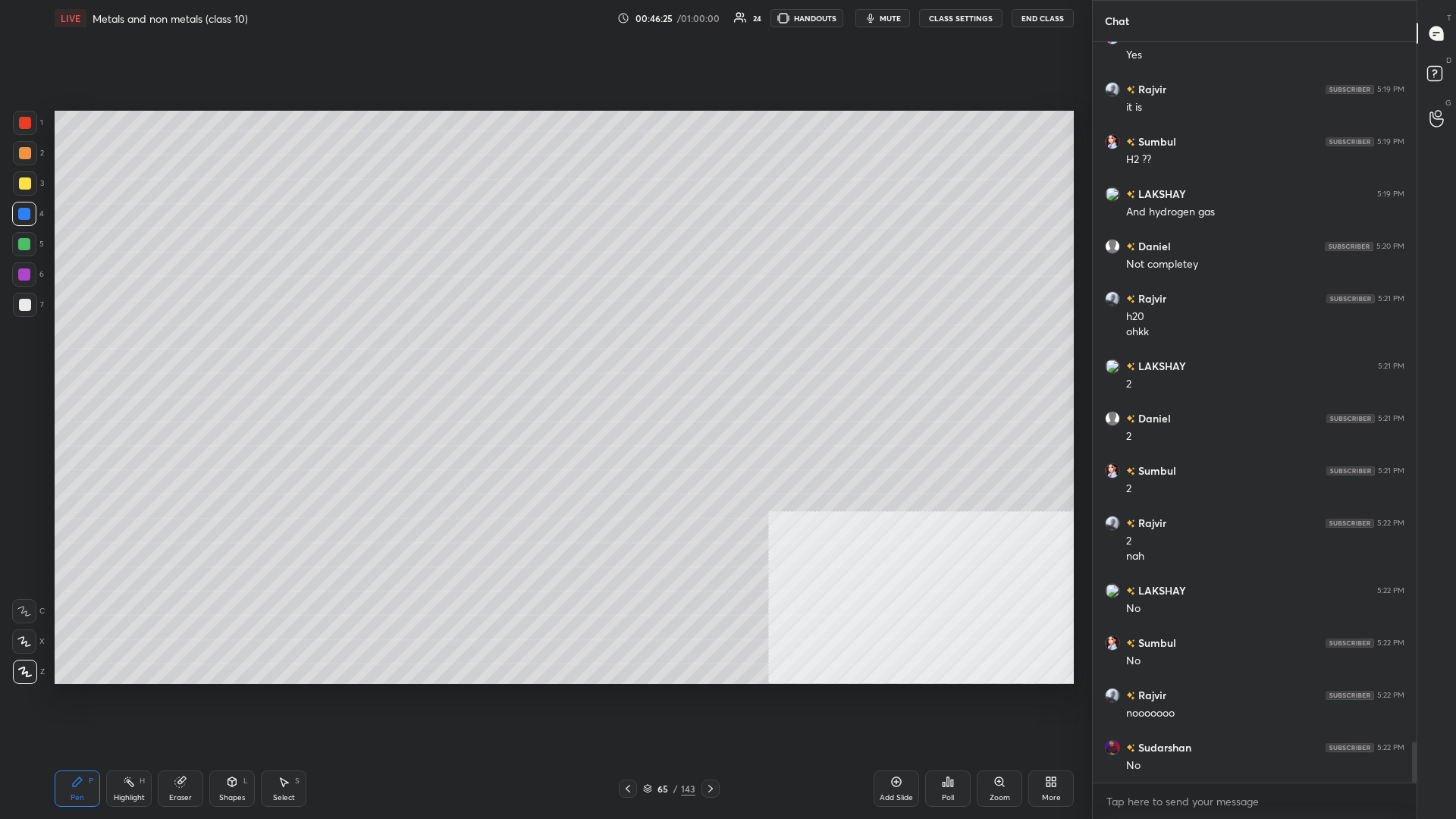 click at bounding box center (24, 214) 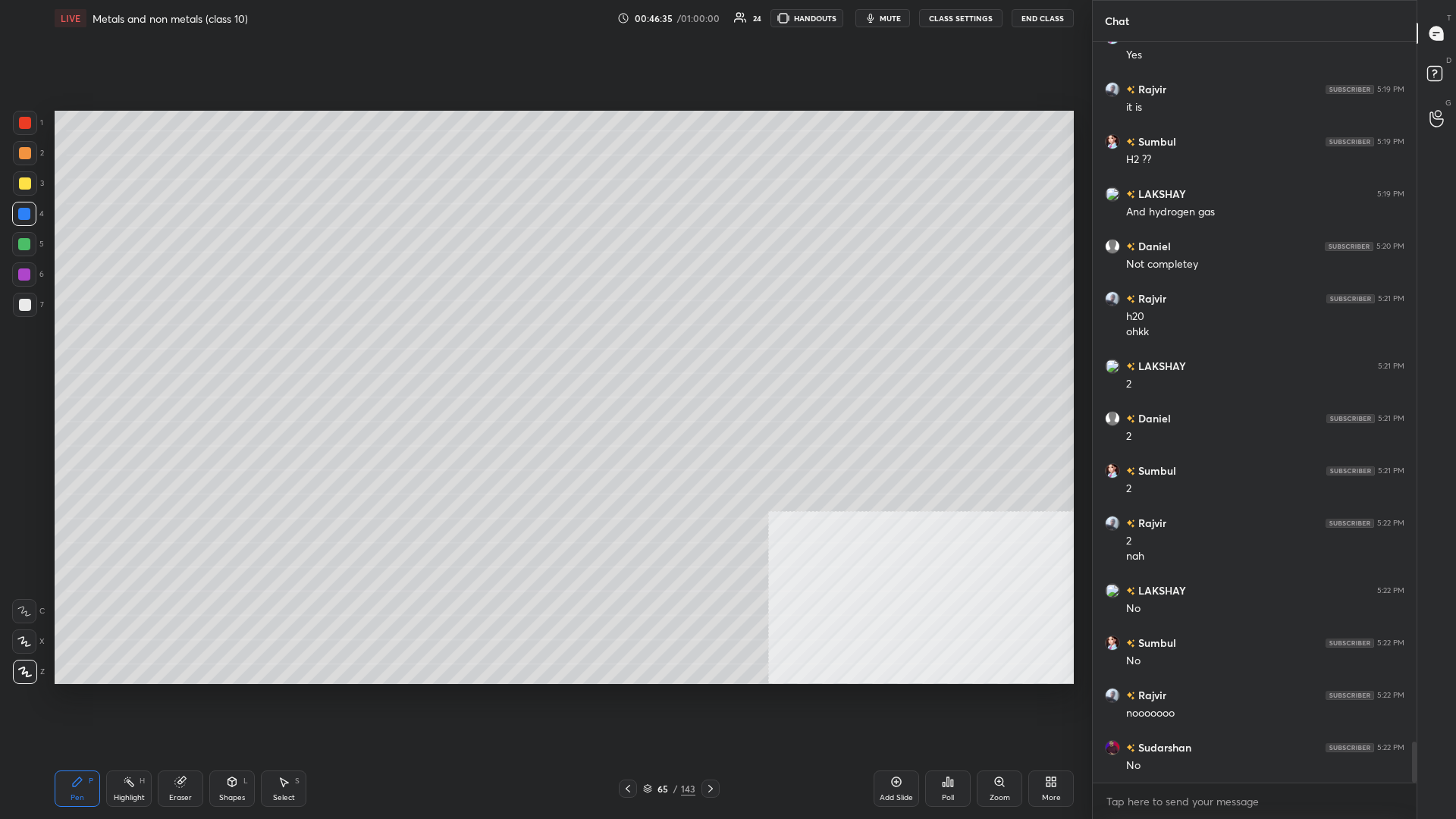 click on "1 2 3 4 5 6 7" at bounding box center [28, 217] 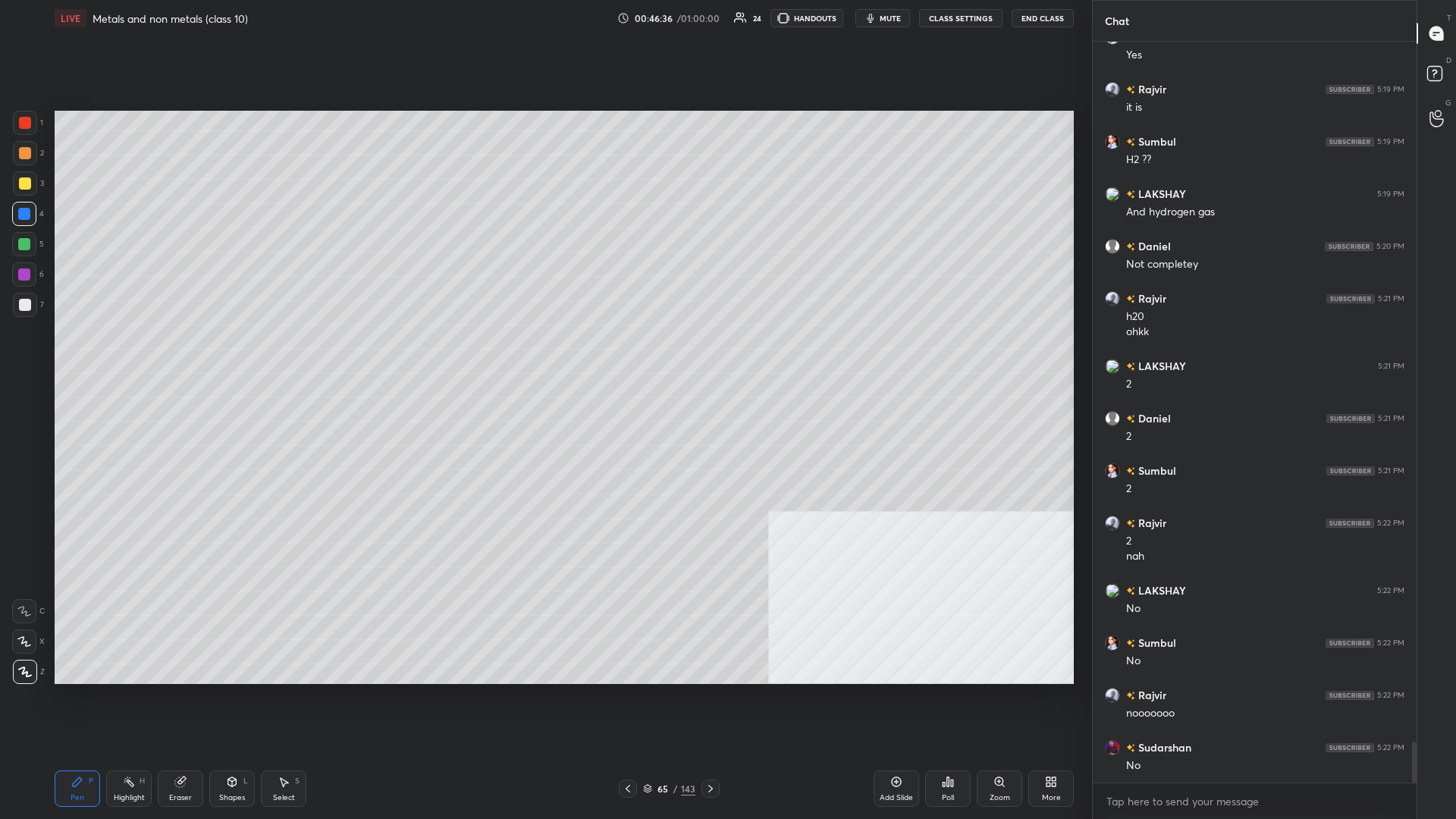 click at bounding box center [25, 153] 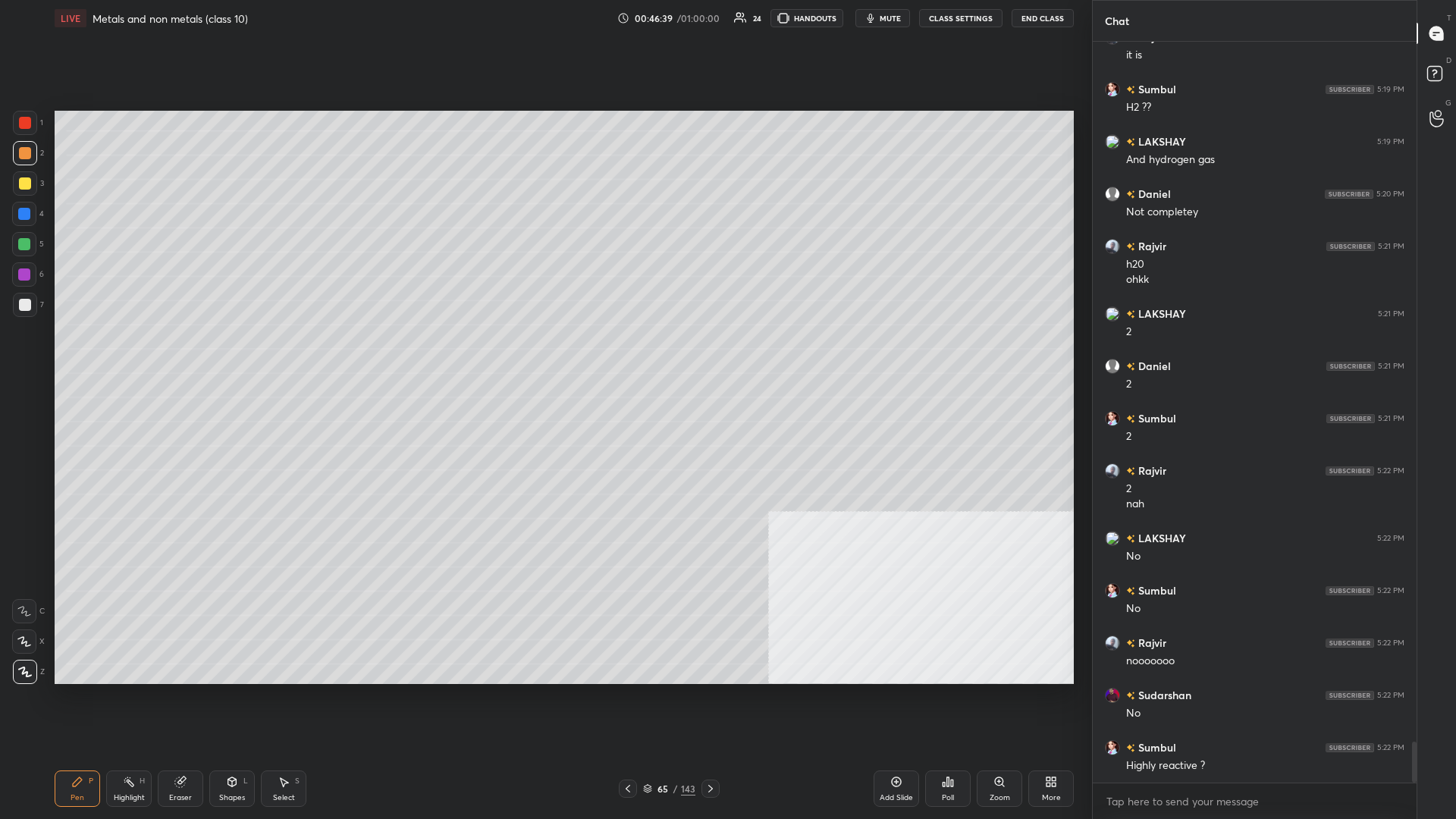 scroll, scrollTop: 12665, scrollLeft: 0, axis: vertical 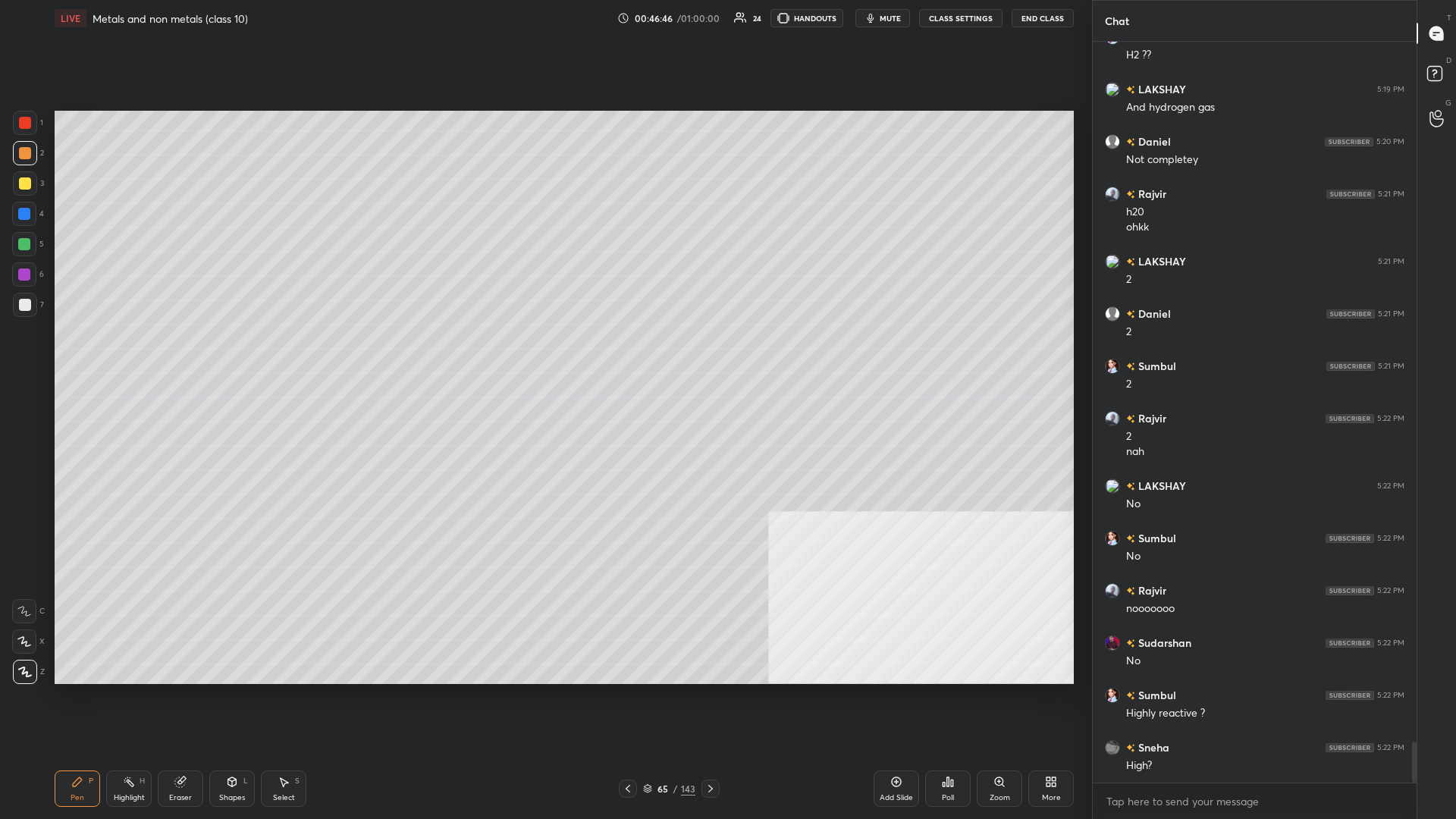click on "Highlight" at bounding box center [129, 798] 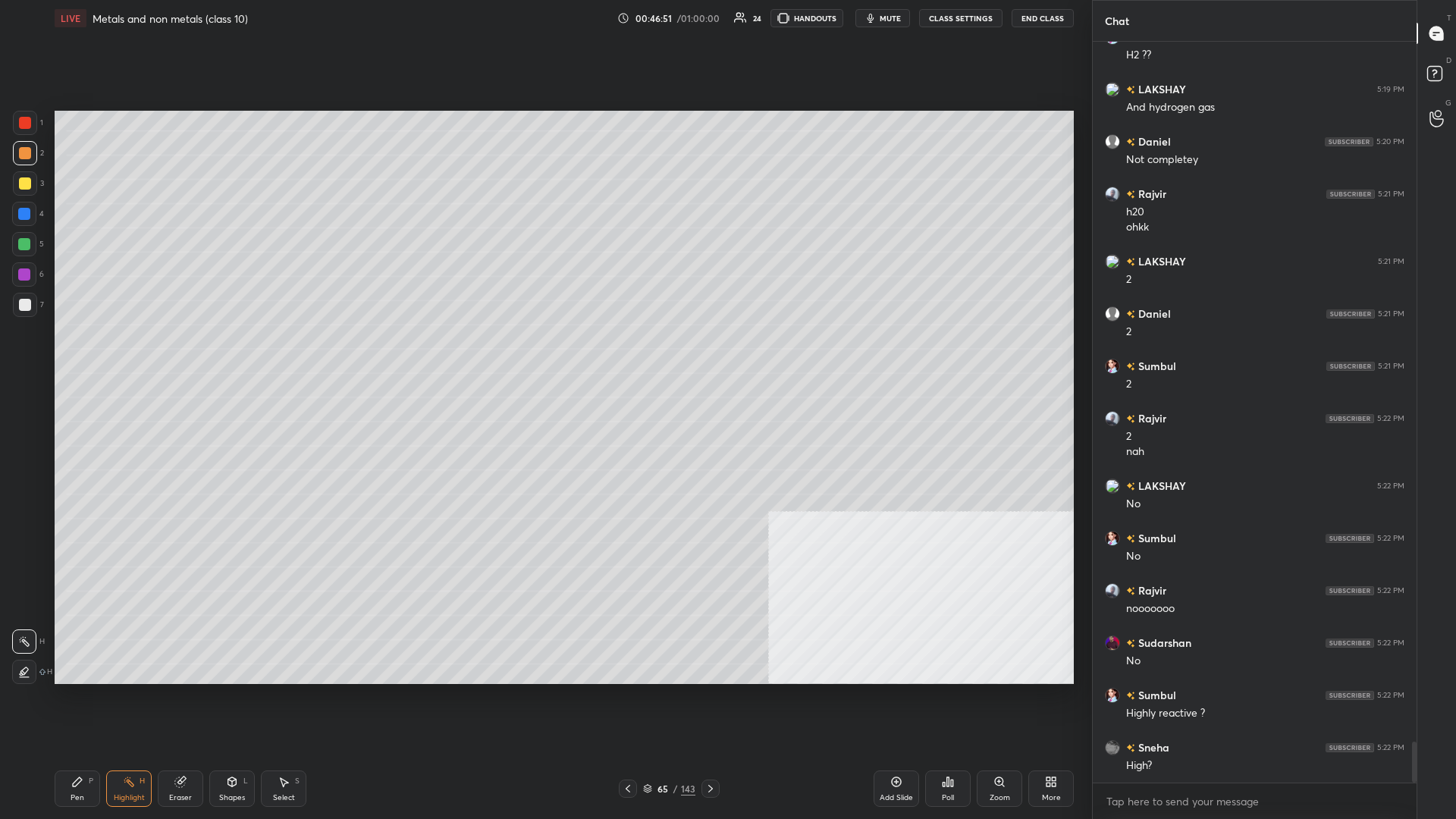 click on "Pen" at bounding box center (77, 798) 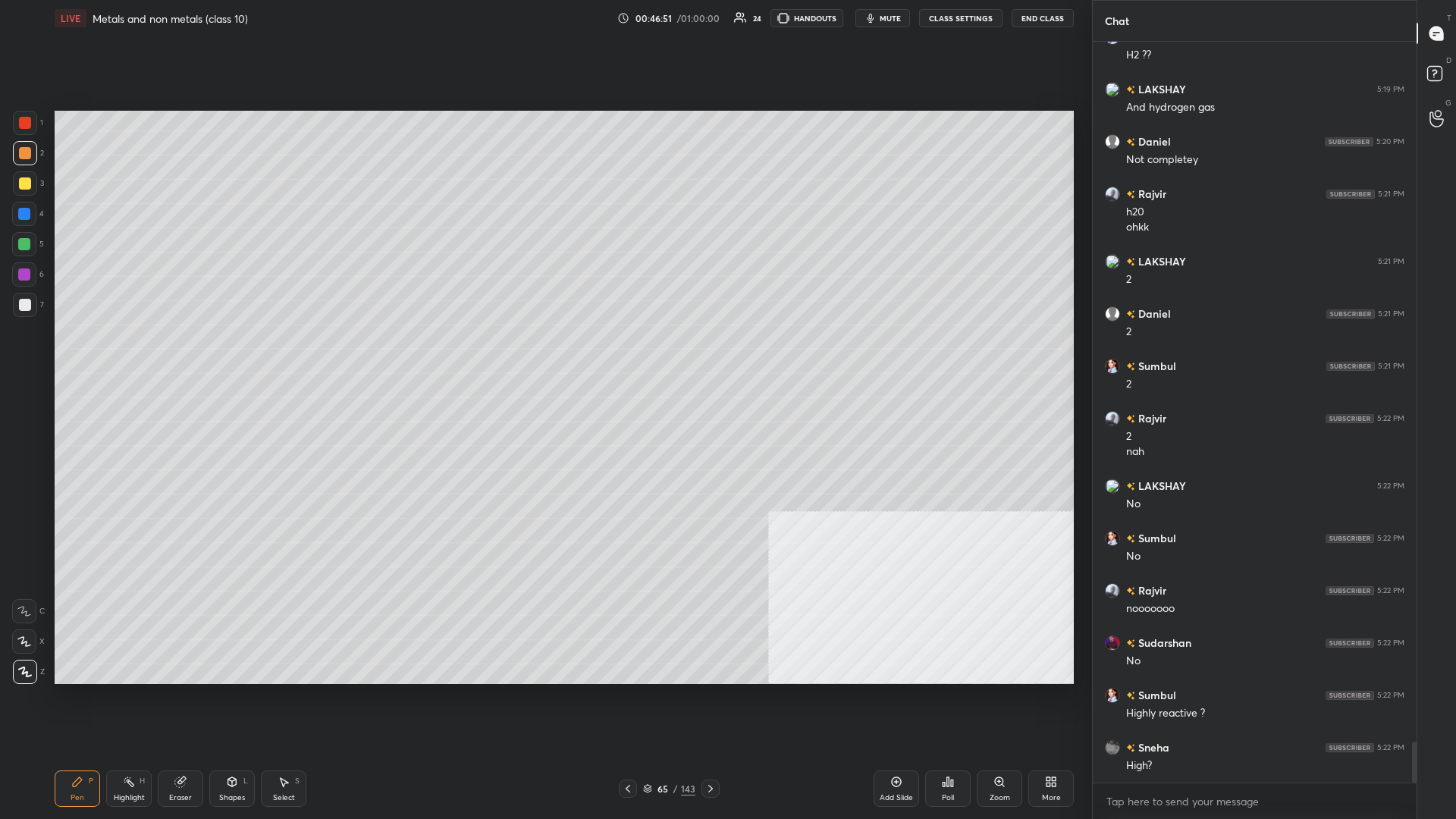 click 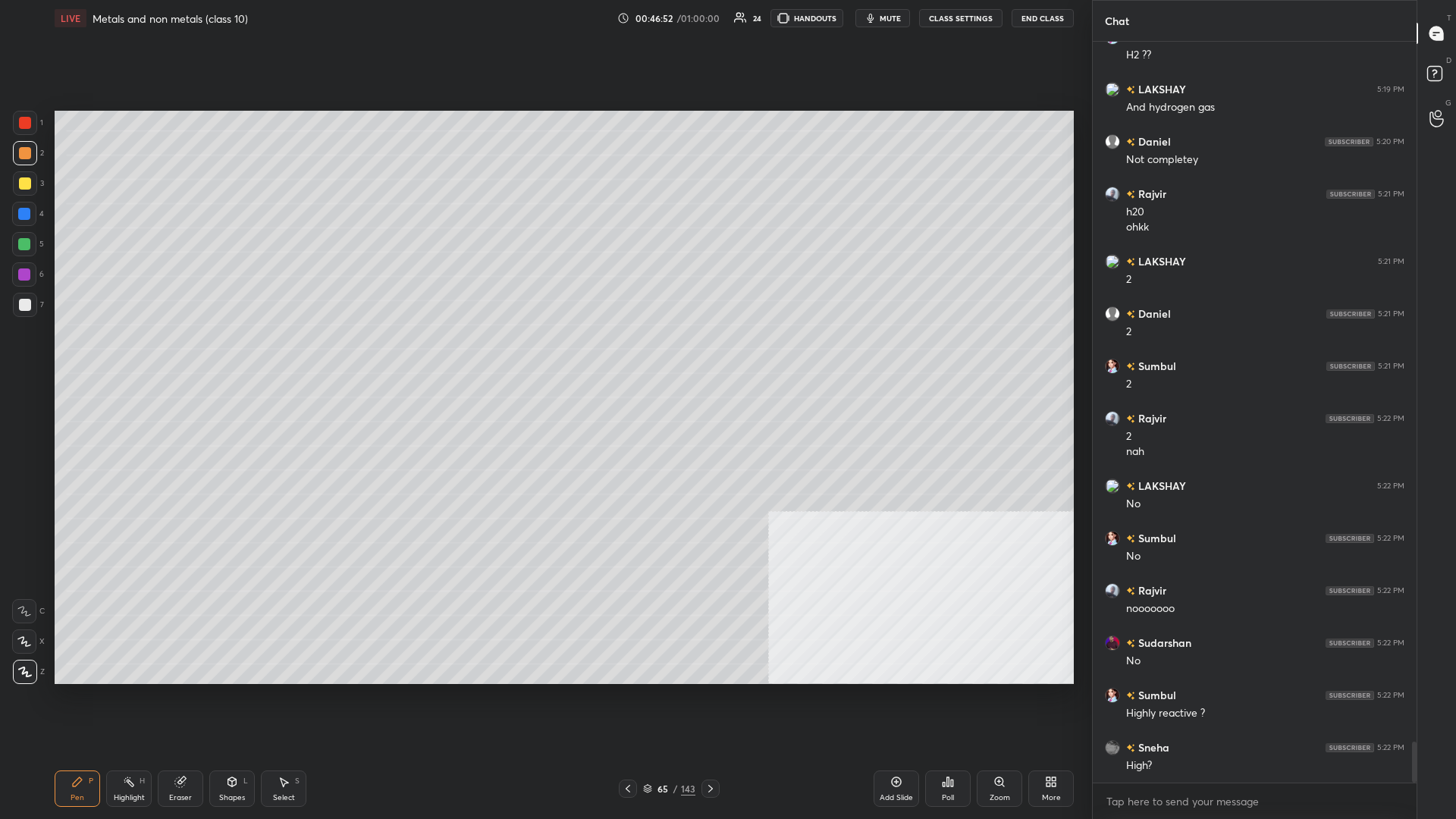 click on "1 2 3 4 5 6 7 C X Z C X Z E E Erase all   H H" at bounding box center (24, 397) 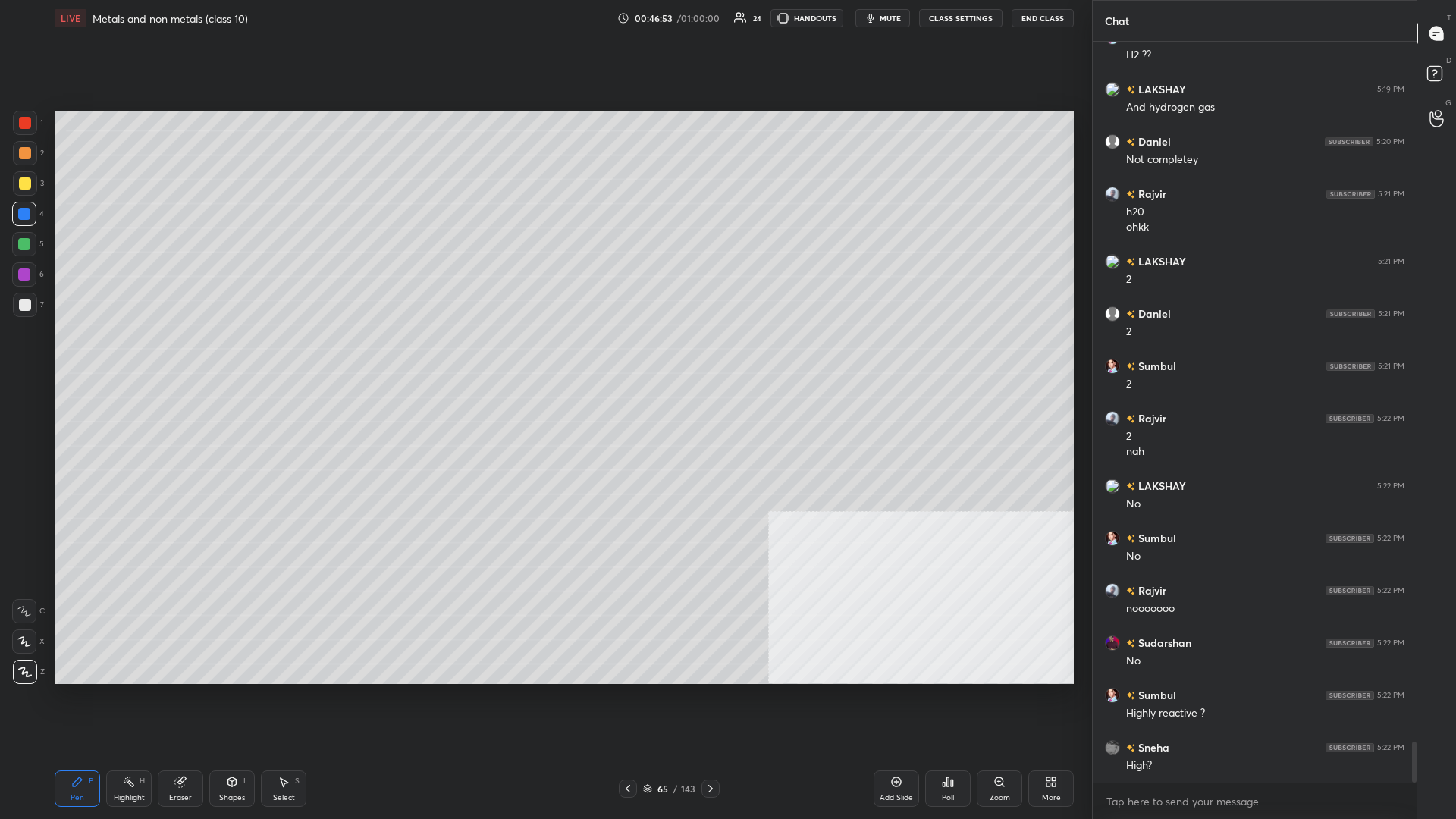 click at bounding box center [25, 153] 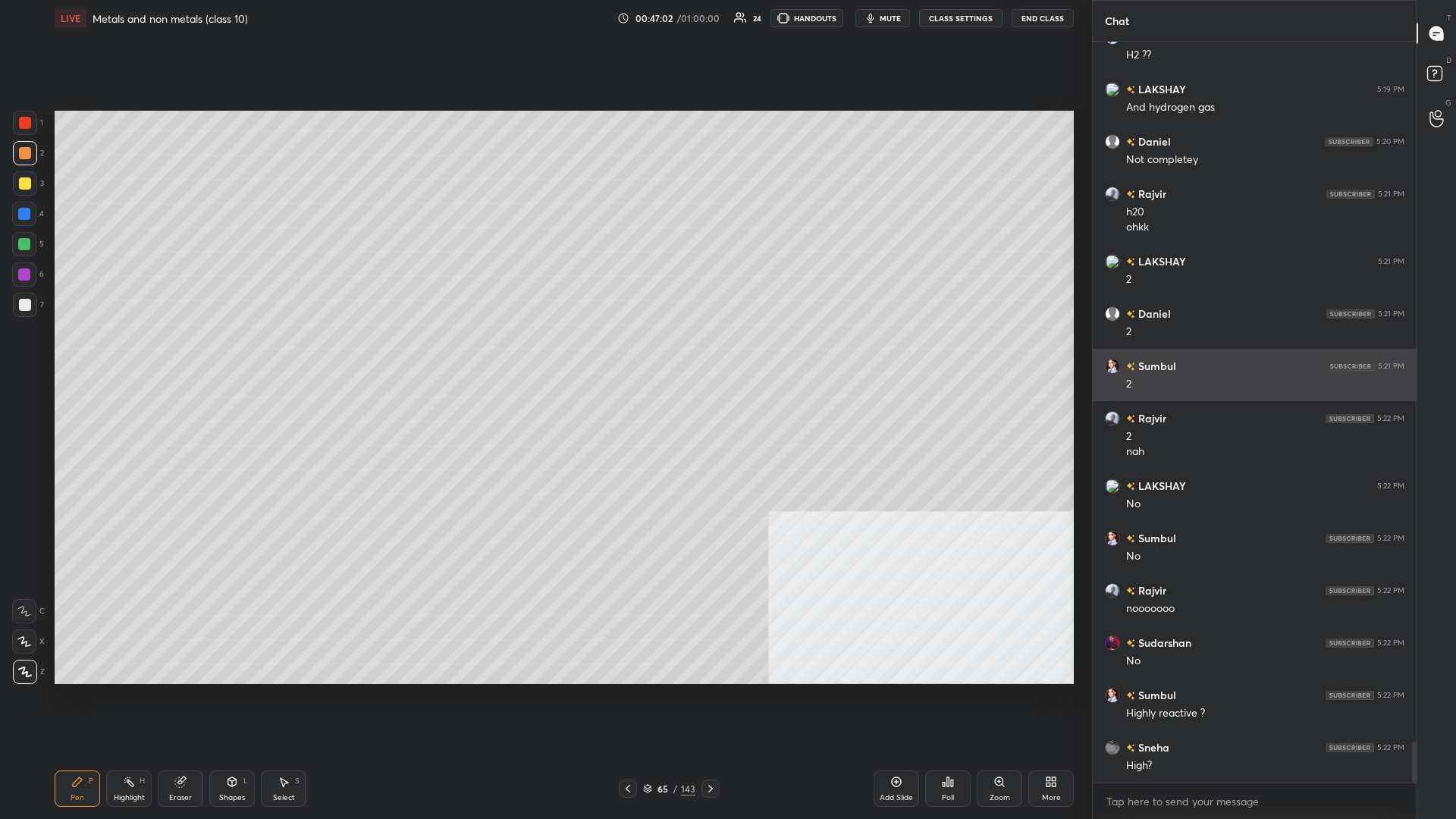 scroll, scrollTop: 12717, scrollLeft: 0, axis: vertical 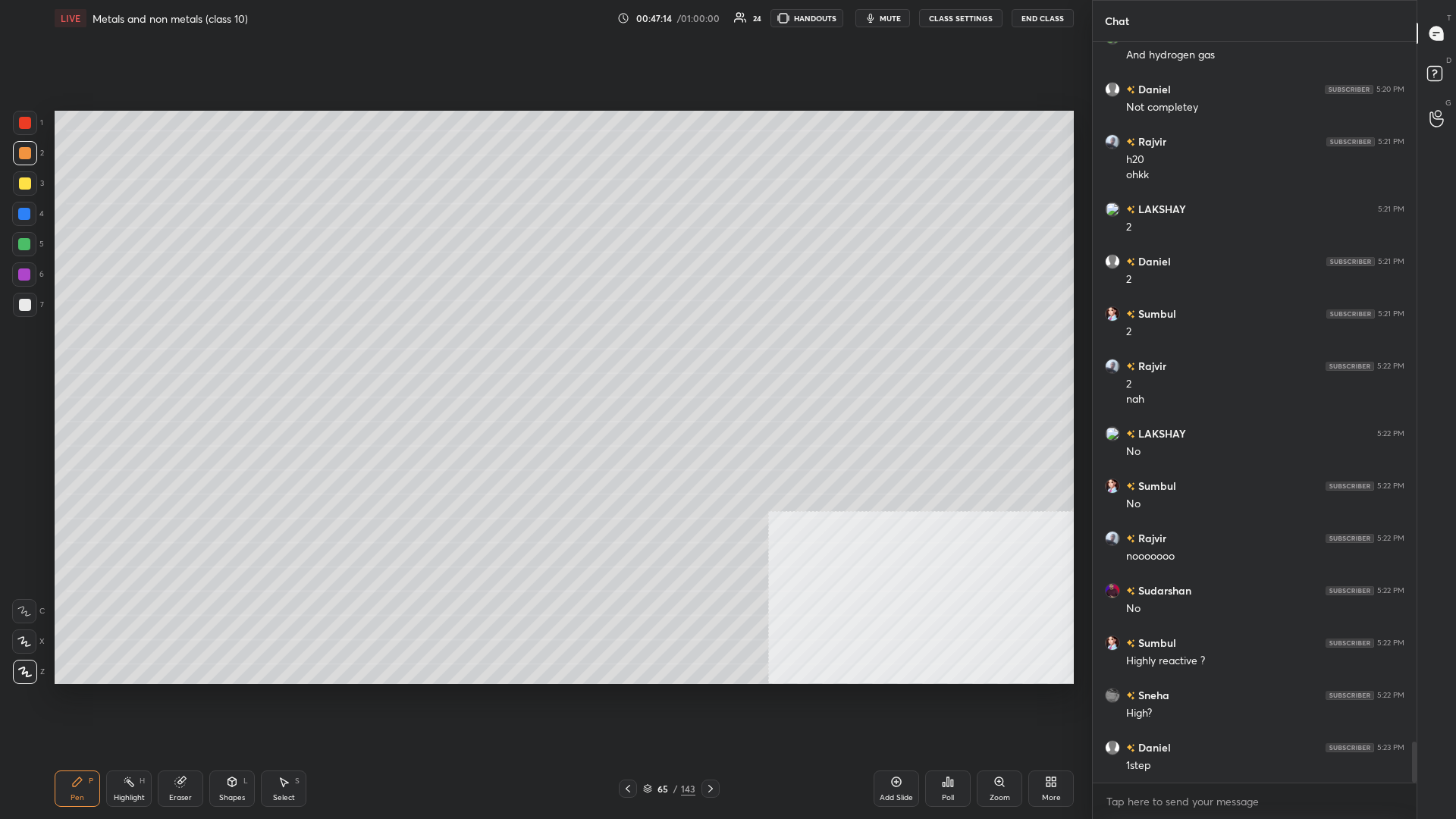 click 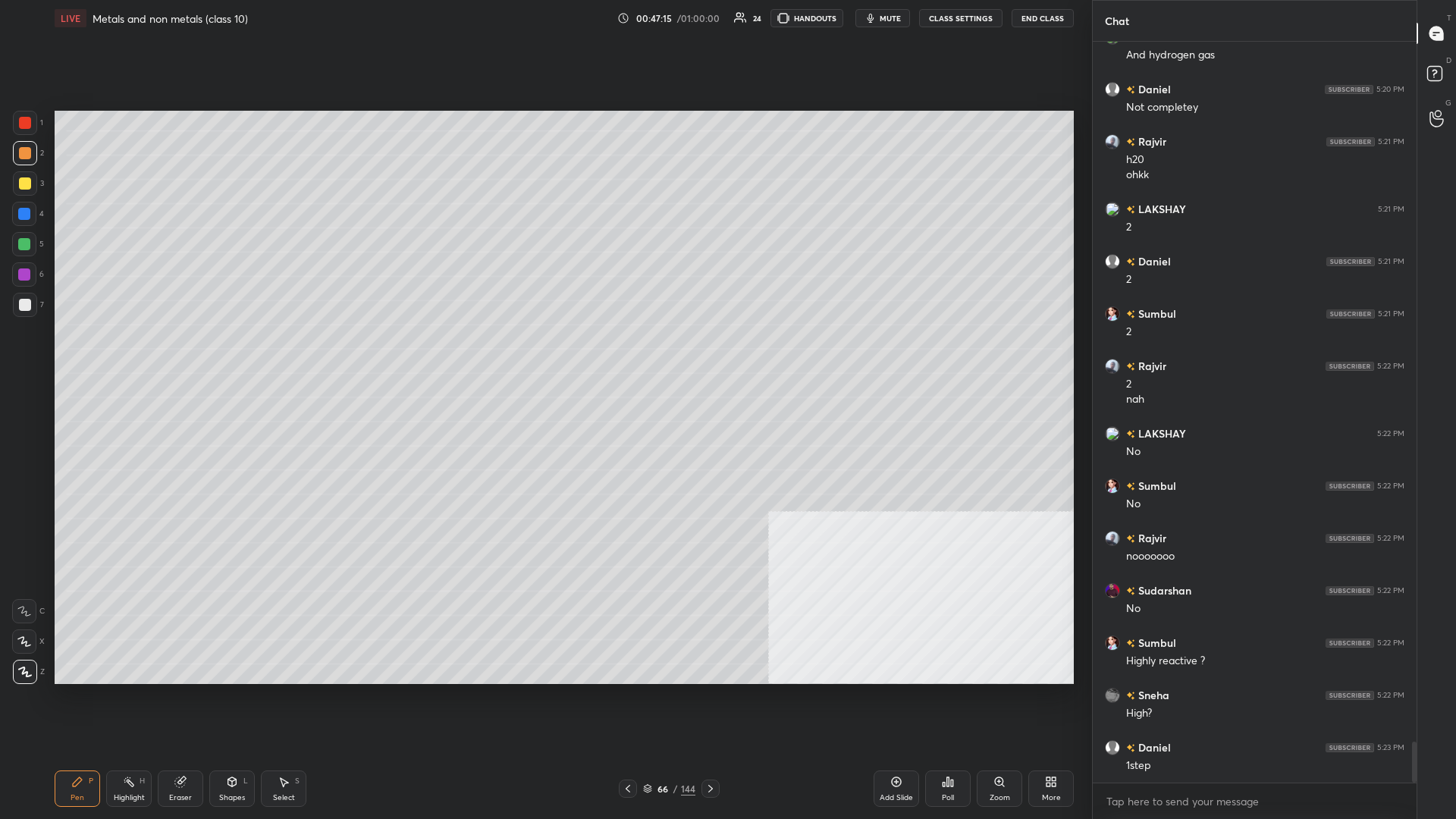 click at bounding box center [25, 184] 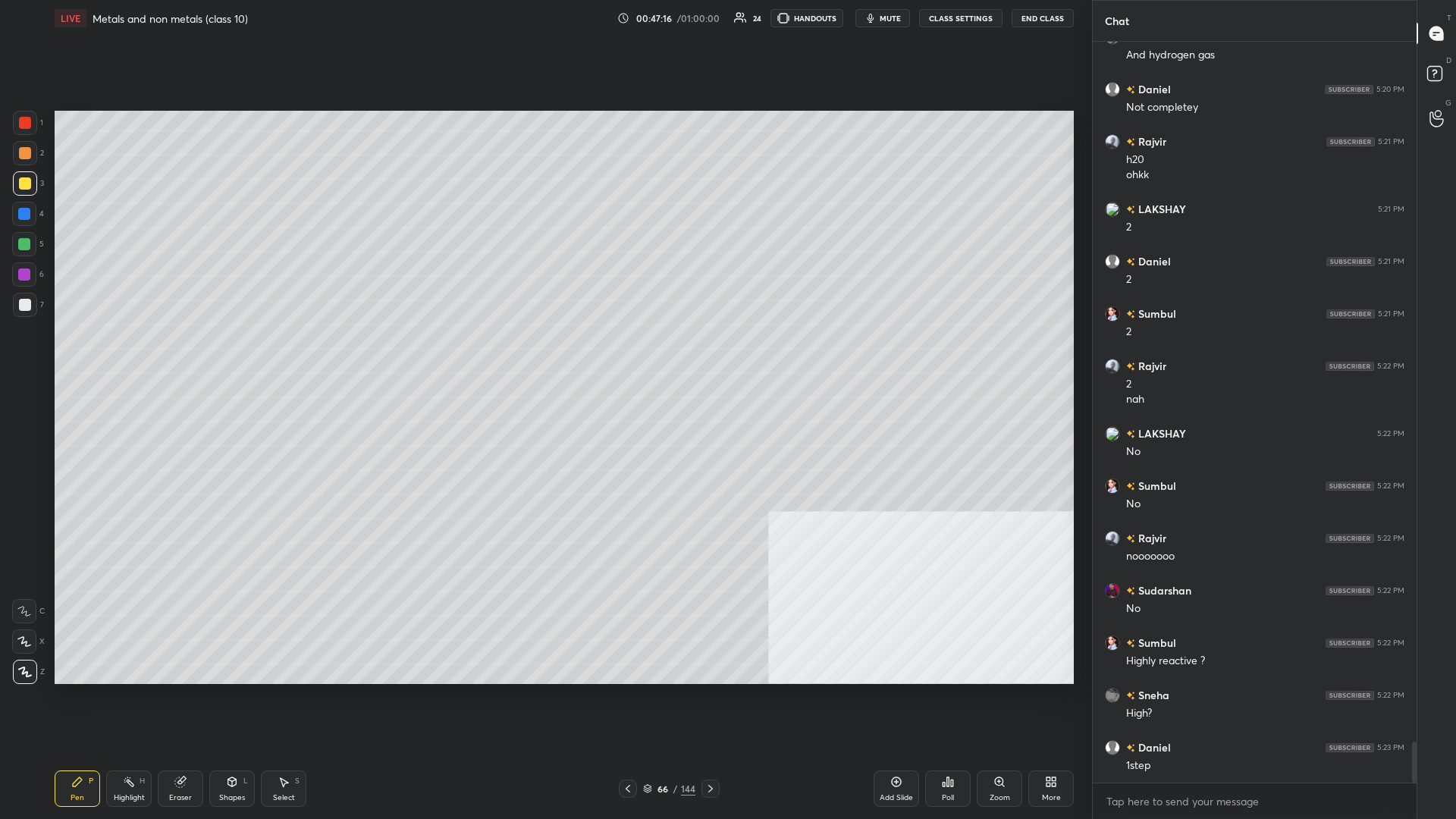 click at bounding box center (25, 184) 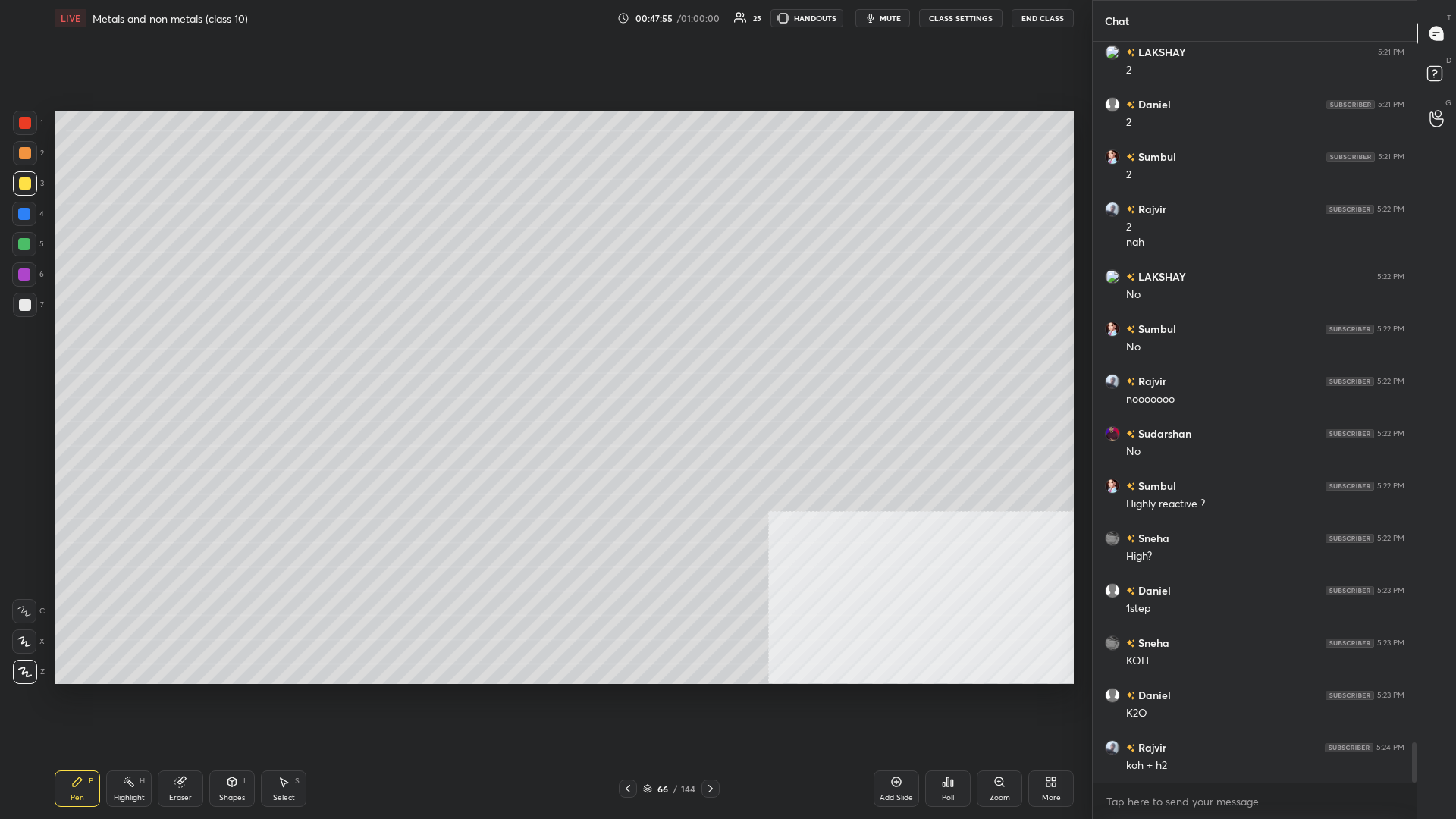 scroll, scrollTop: 12911, scrollLeft: 0, axis: vertical 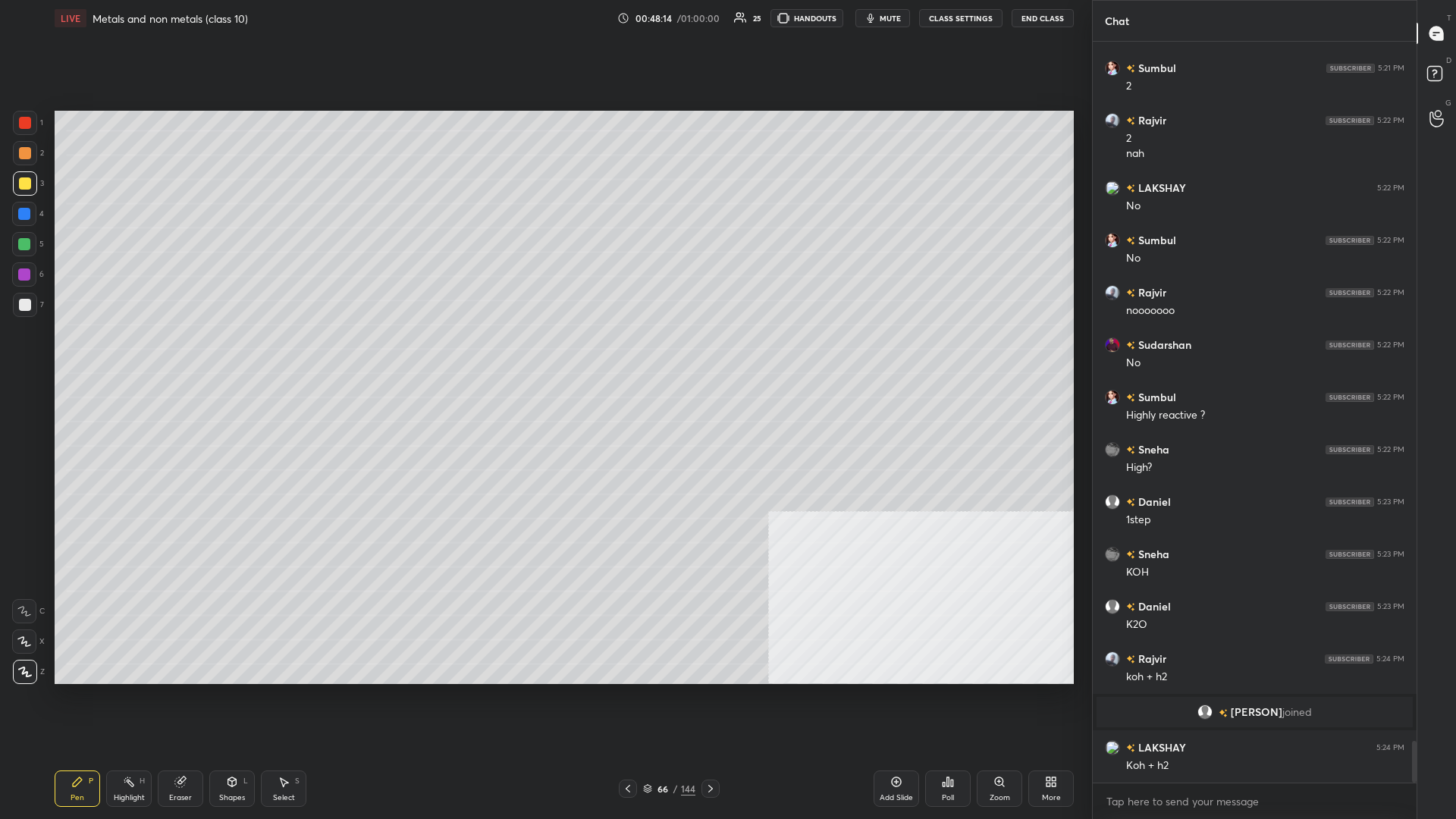 click at bounding box center (25, 123) 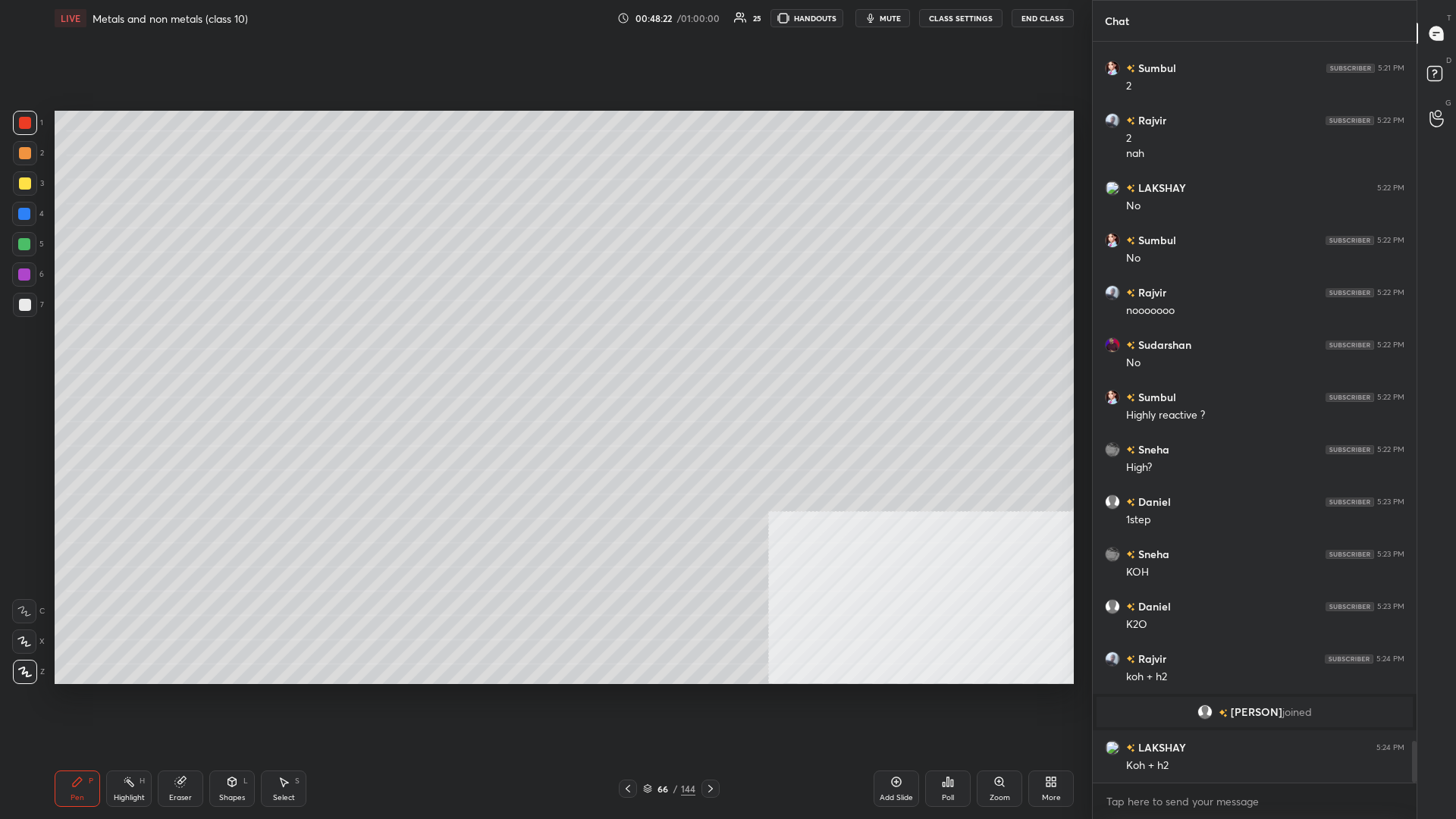 click on "3" at bounding box center [28, 187] 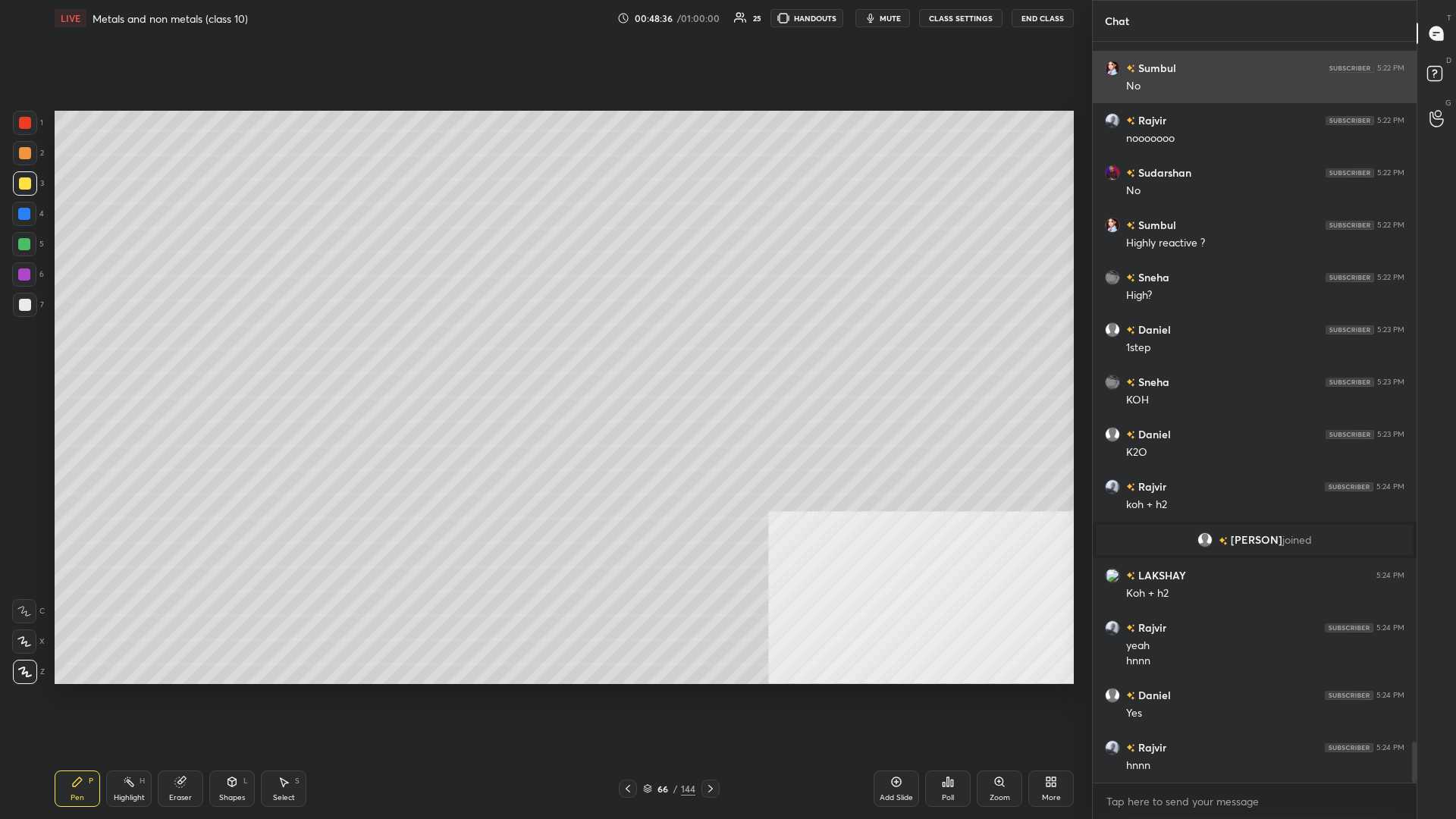 scroll, scrollTop: 12679, scrollLeft: 0, axis: vertical 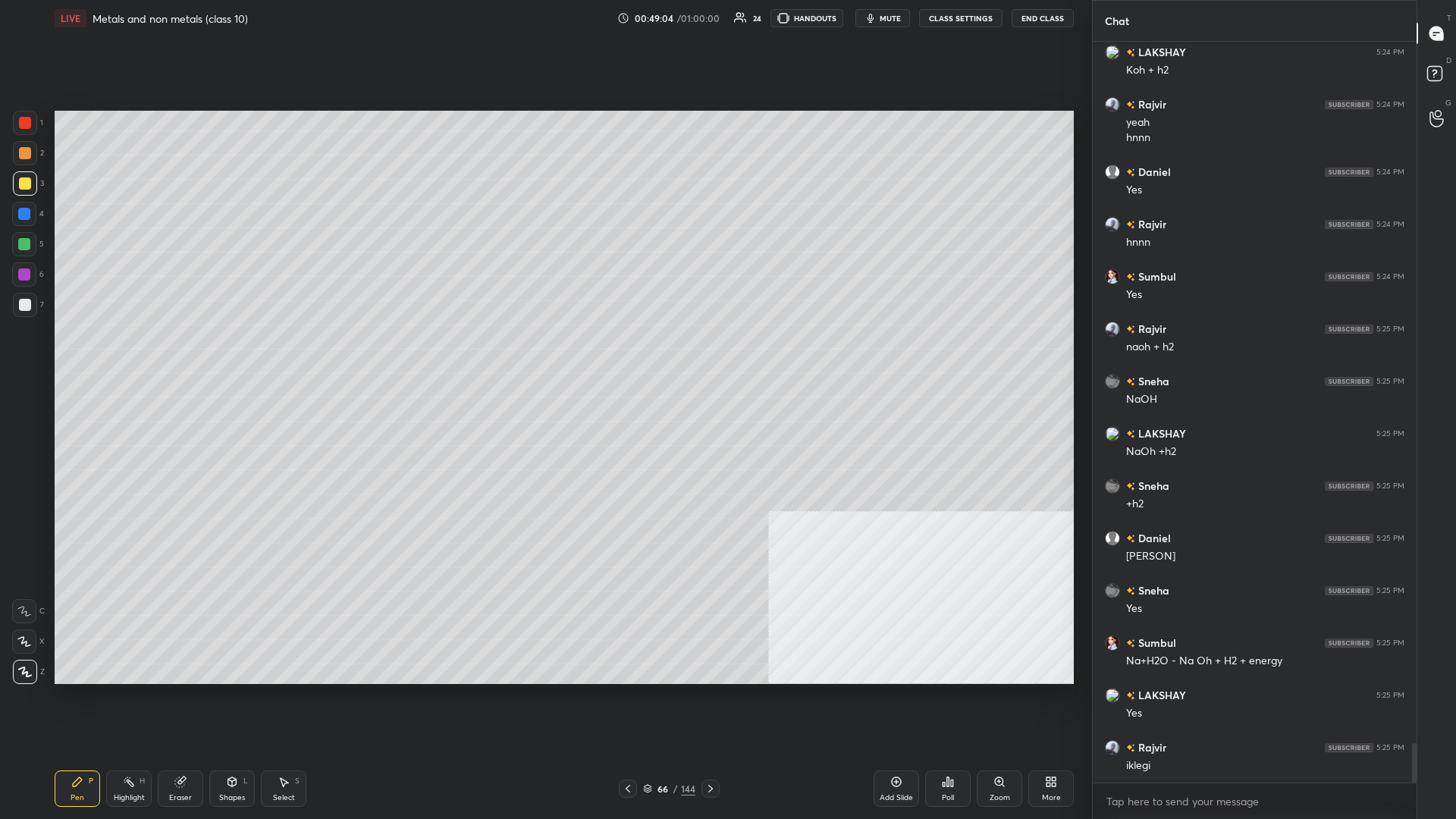click at bounding box center (25, 123) 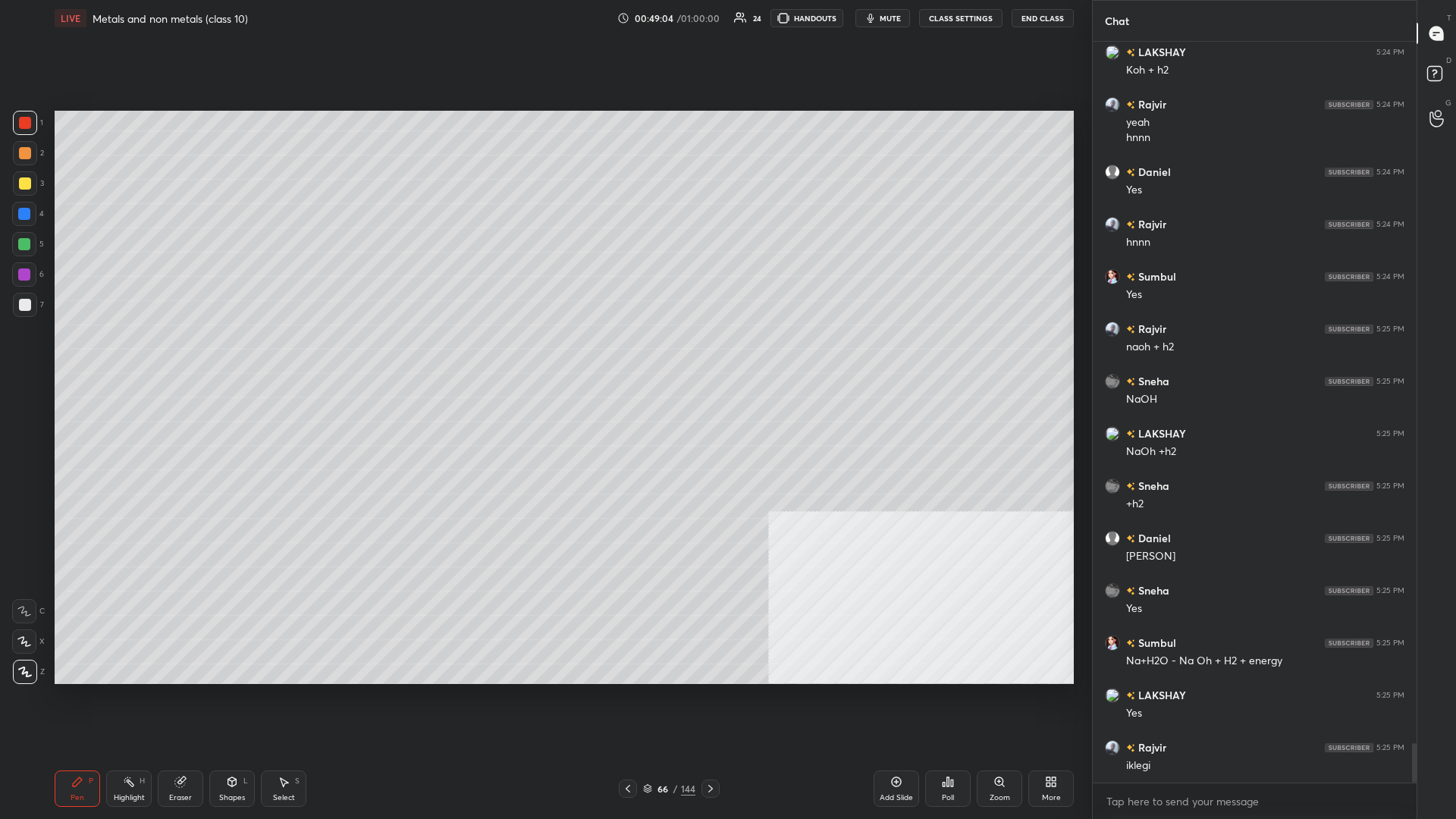 click at bounding box center (25, 123) 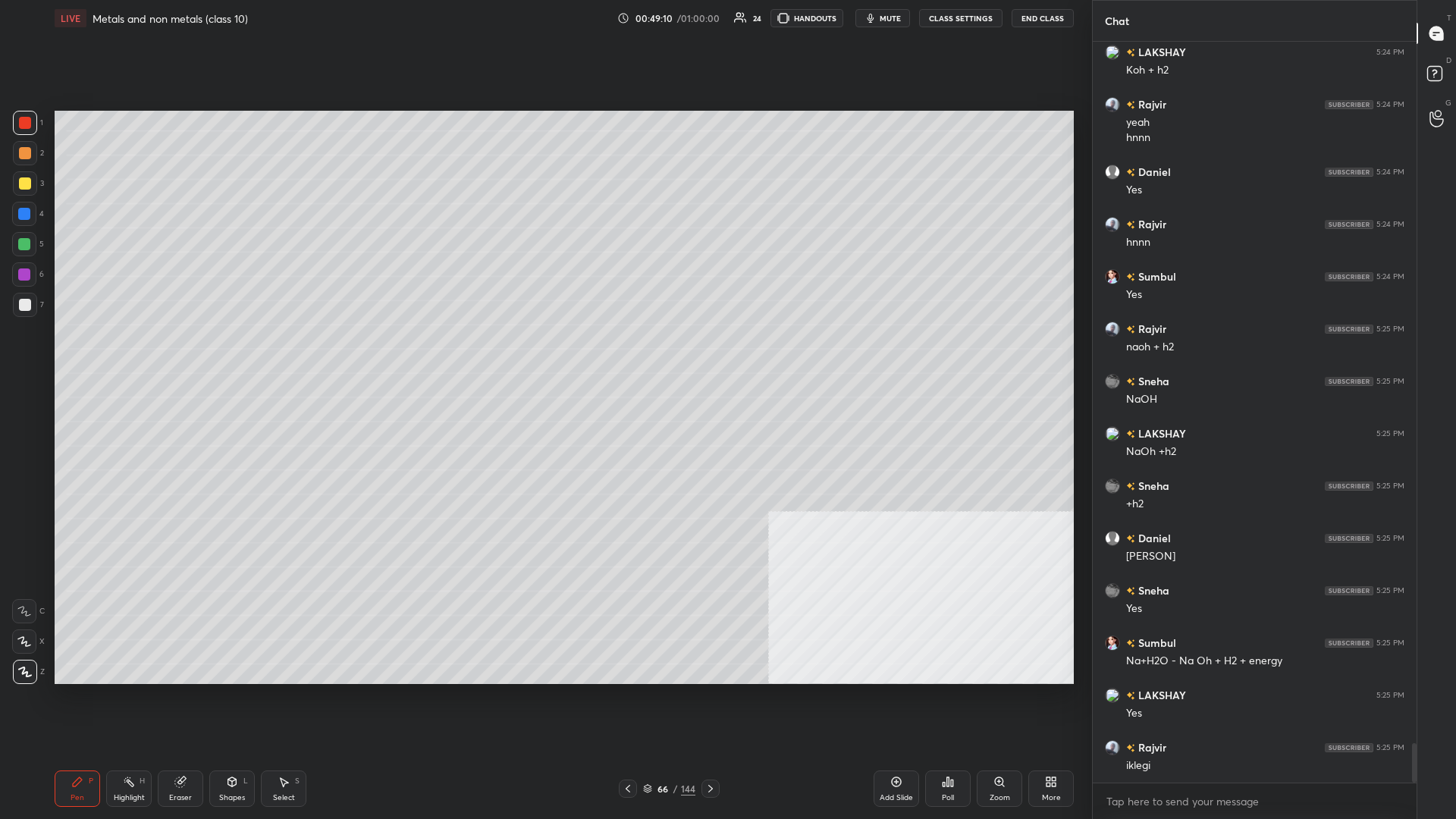 click at bounding box center [25, 184] 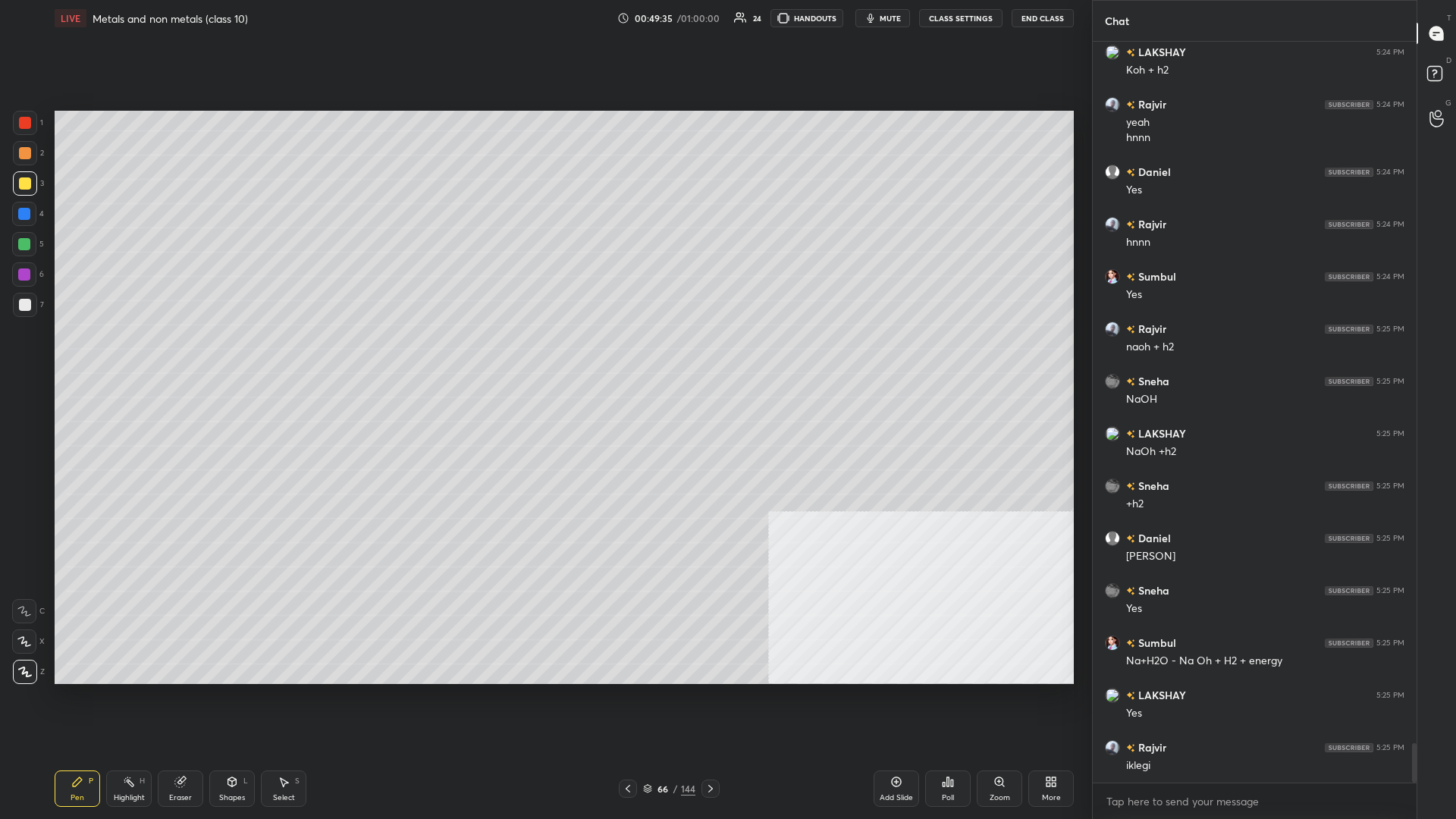 scroll, scrollTop: 13203, scrollLeft: 0, axis: vertical 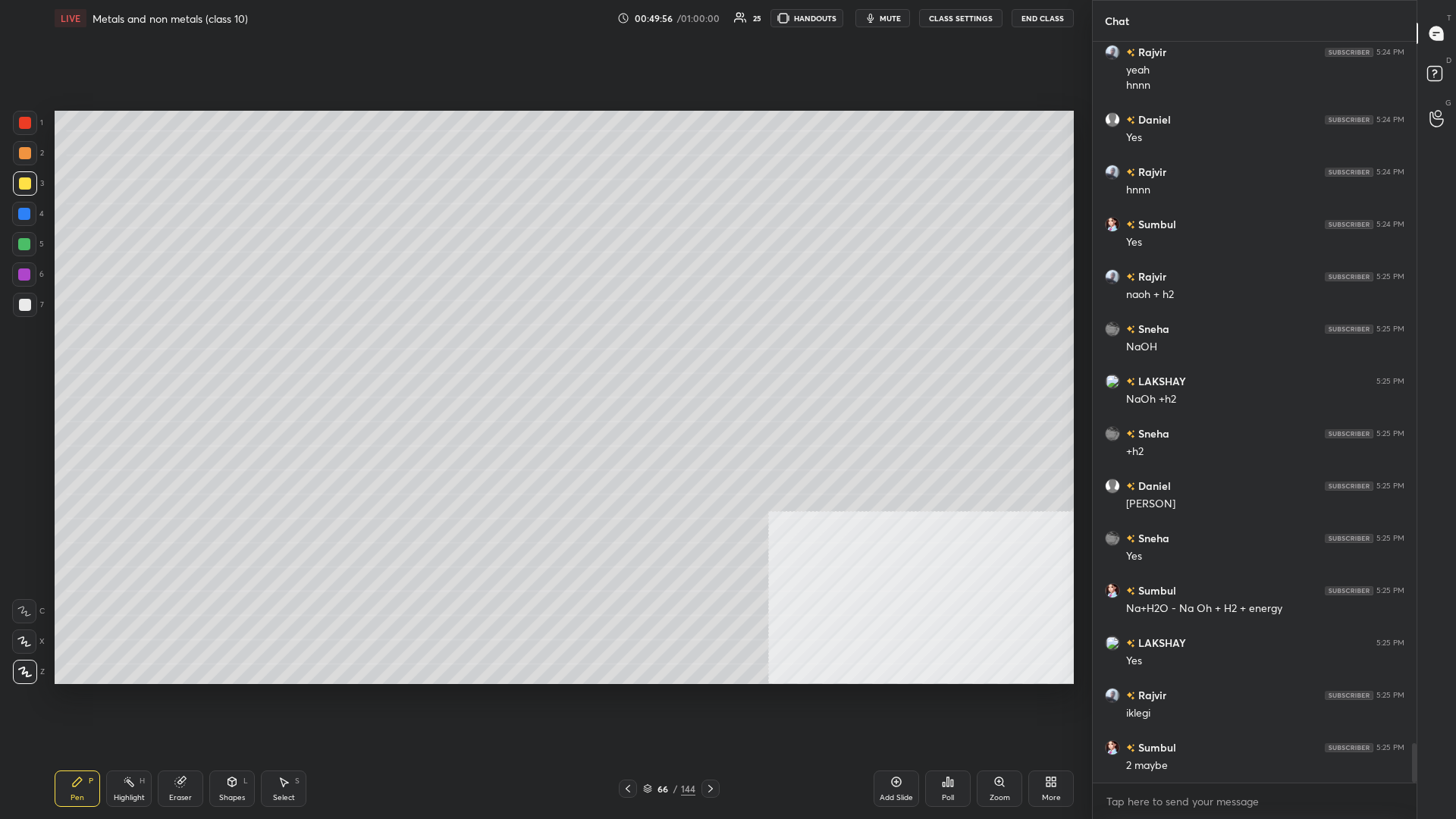 click on "Highlight" at bounding box center (129, 798) 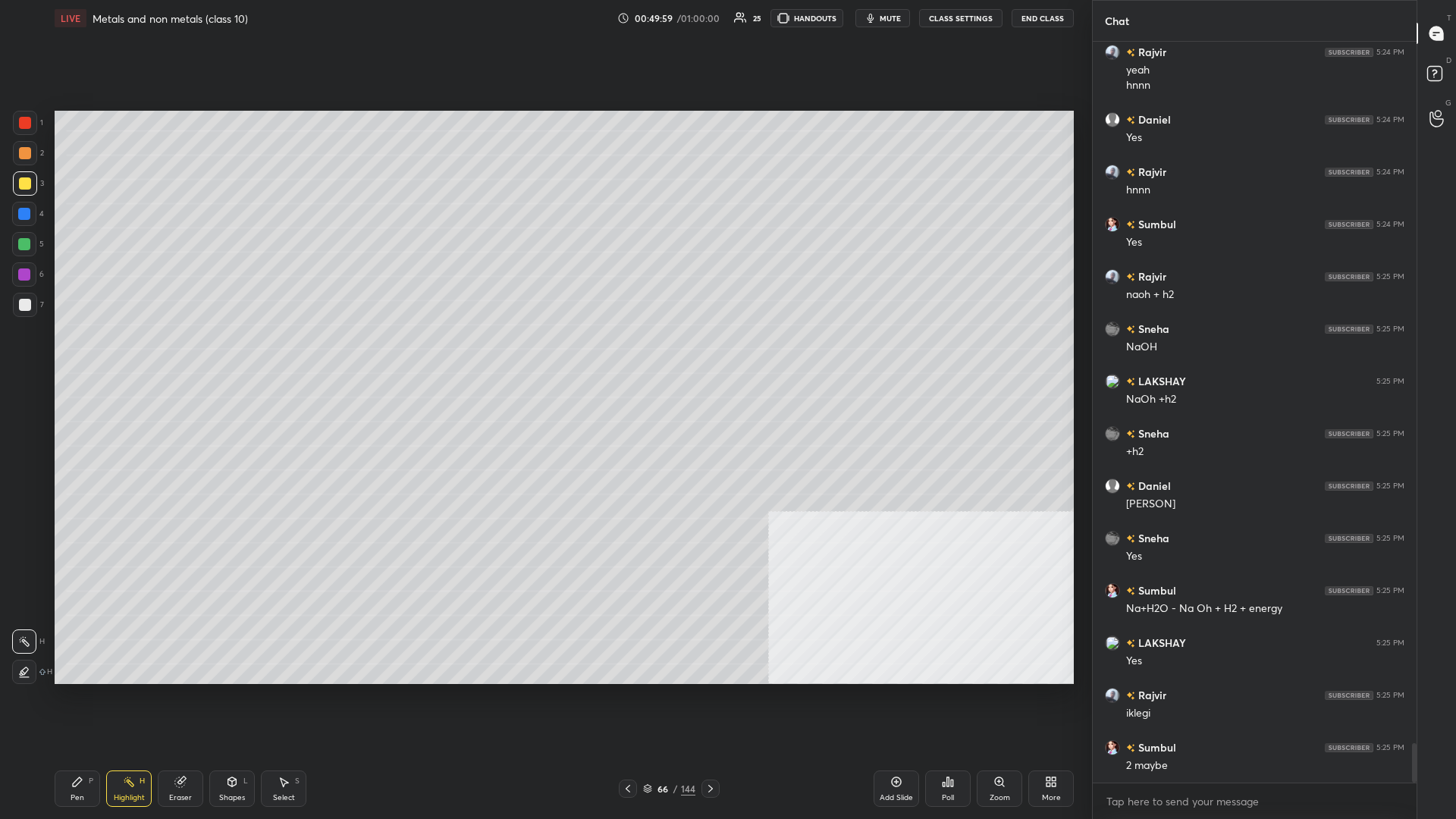 click on "Pen P" at bounding box center (77, 789) 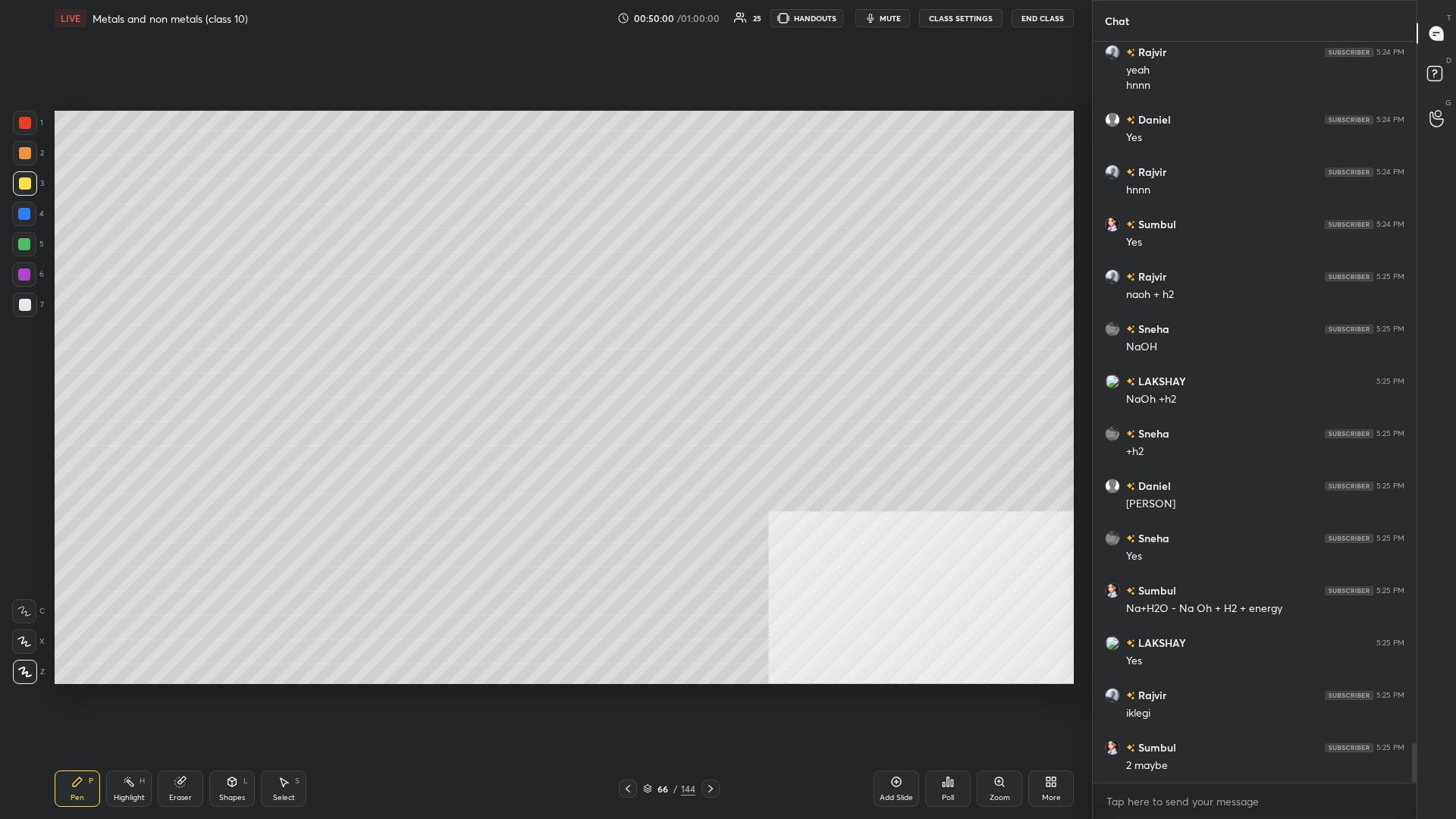 click at bounding box center (24, 214) 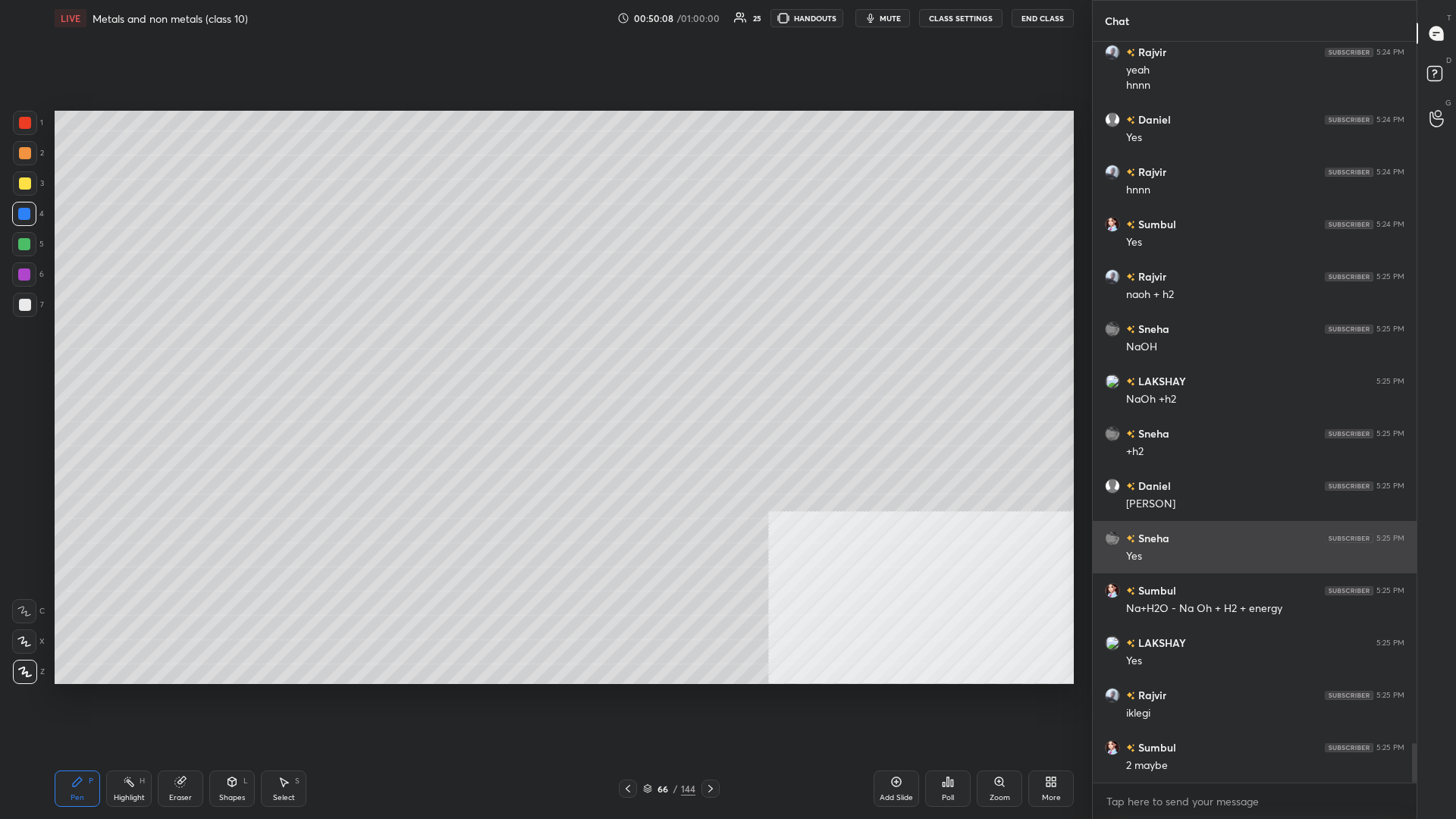 scroll, scrollTop: 13239, scrollLeft: 0, axis: vertical 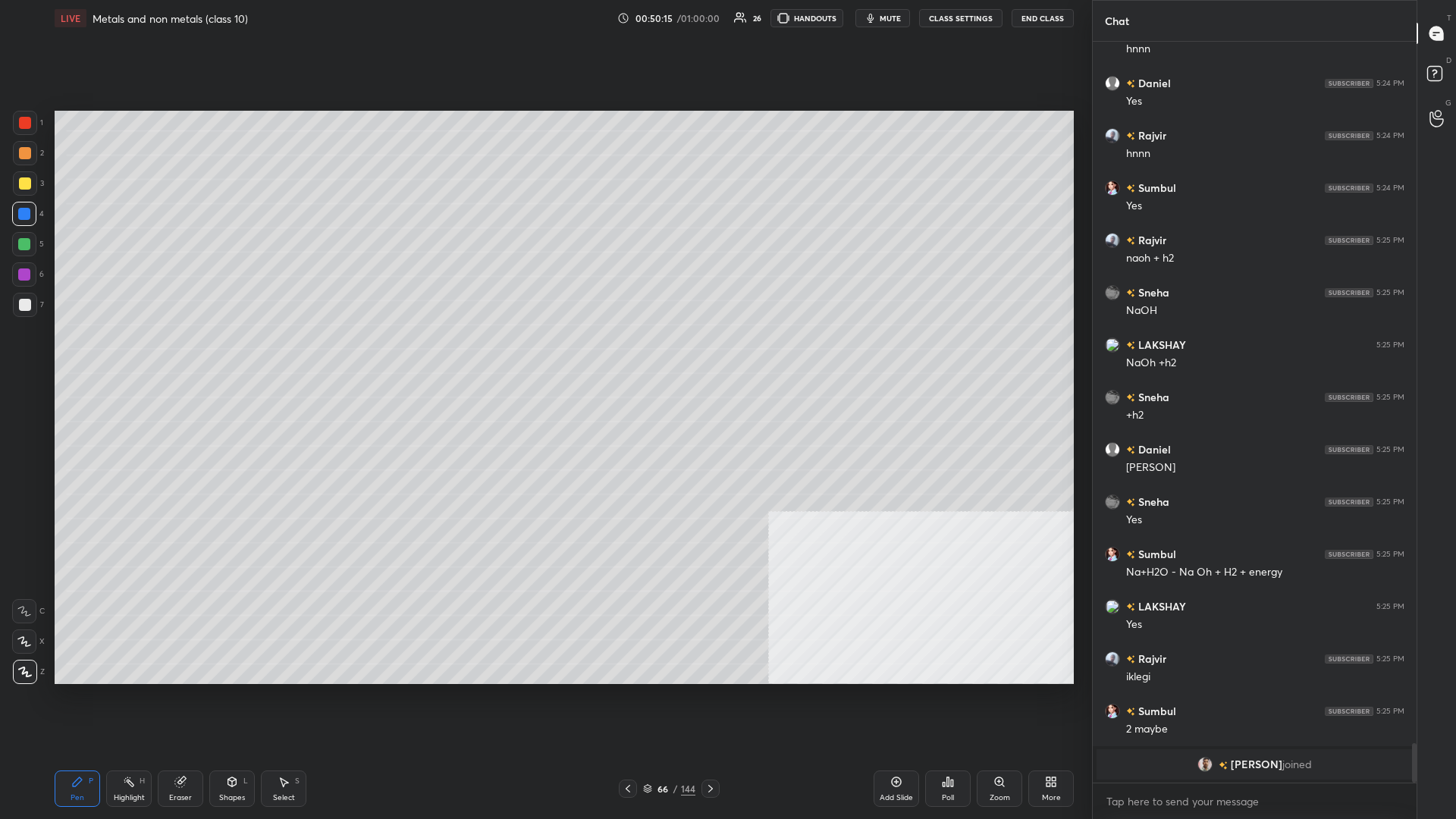 click at bounding box center [25, 305] 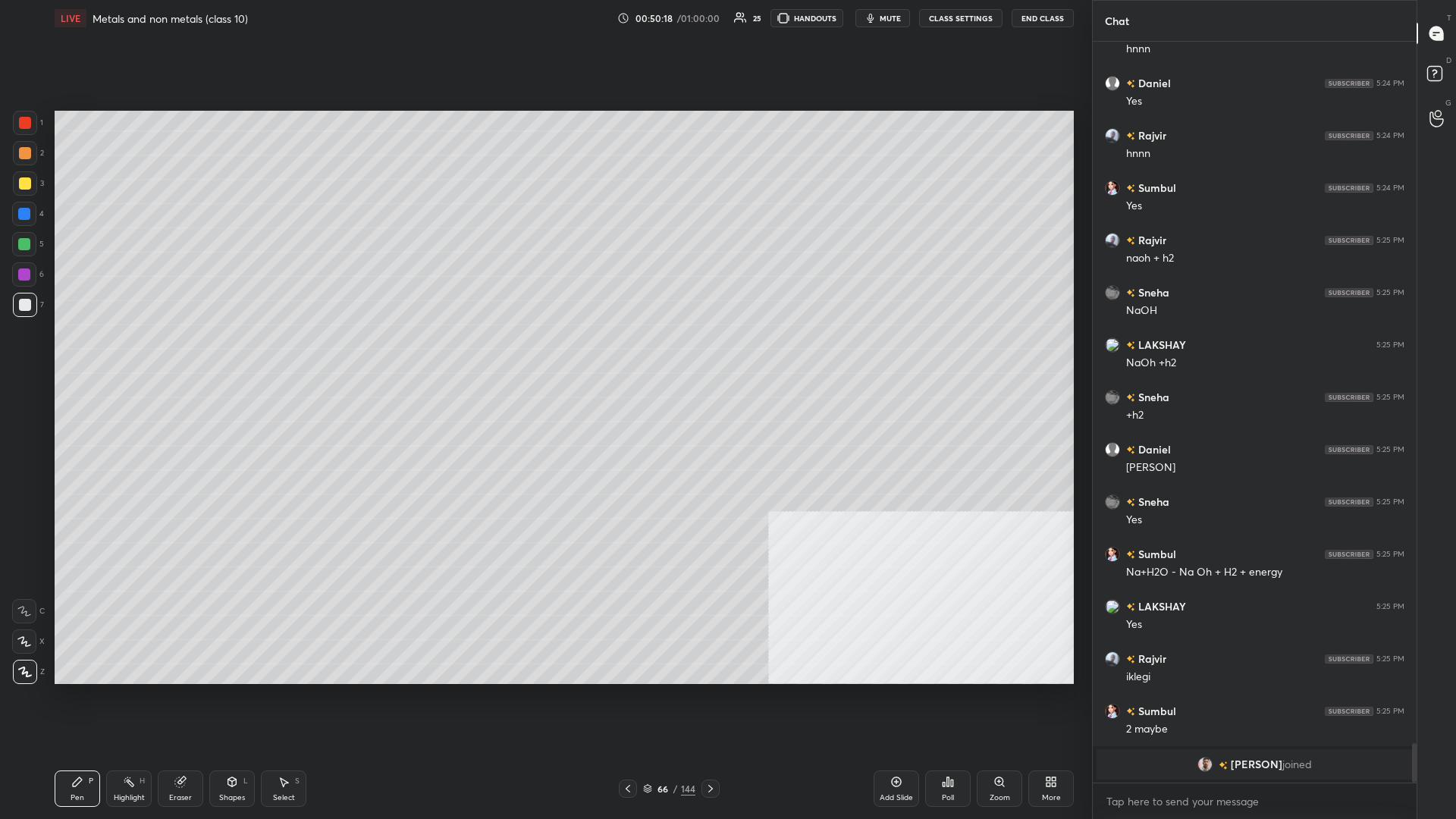 click at bounding box center (24, 244) 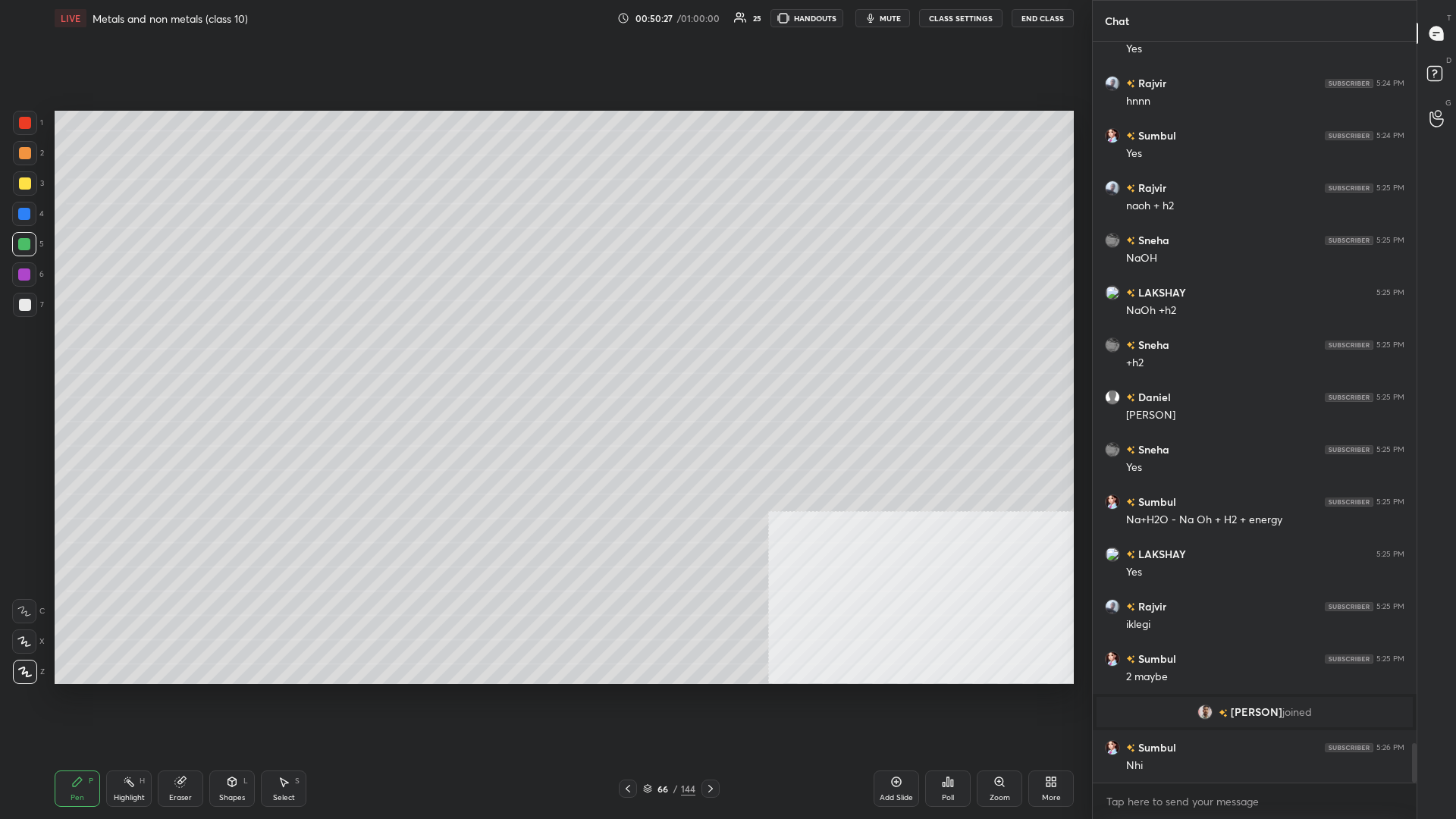 scroll, scrollTop: 13068, scrollLeft: 0, axis: vertical 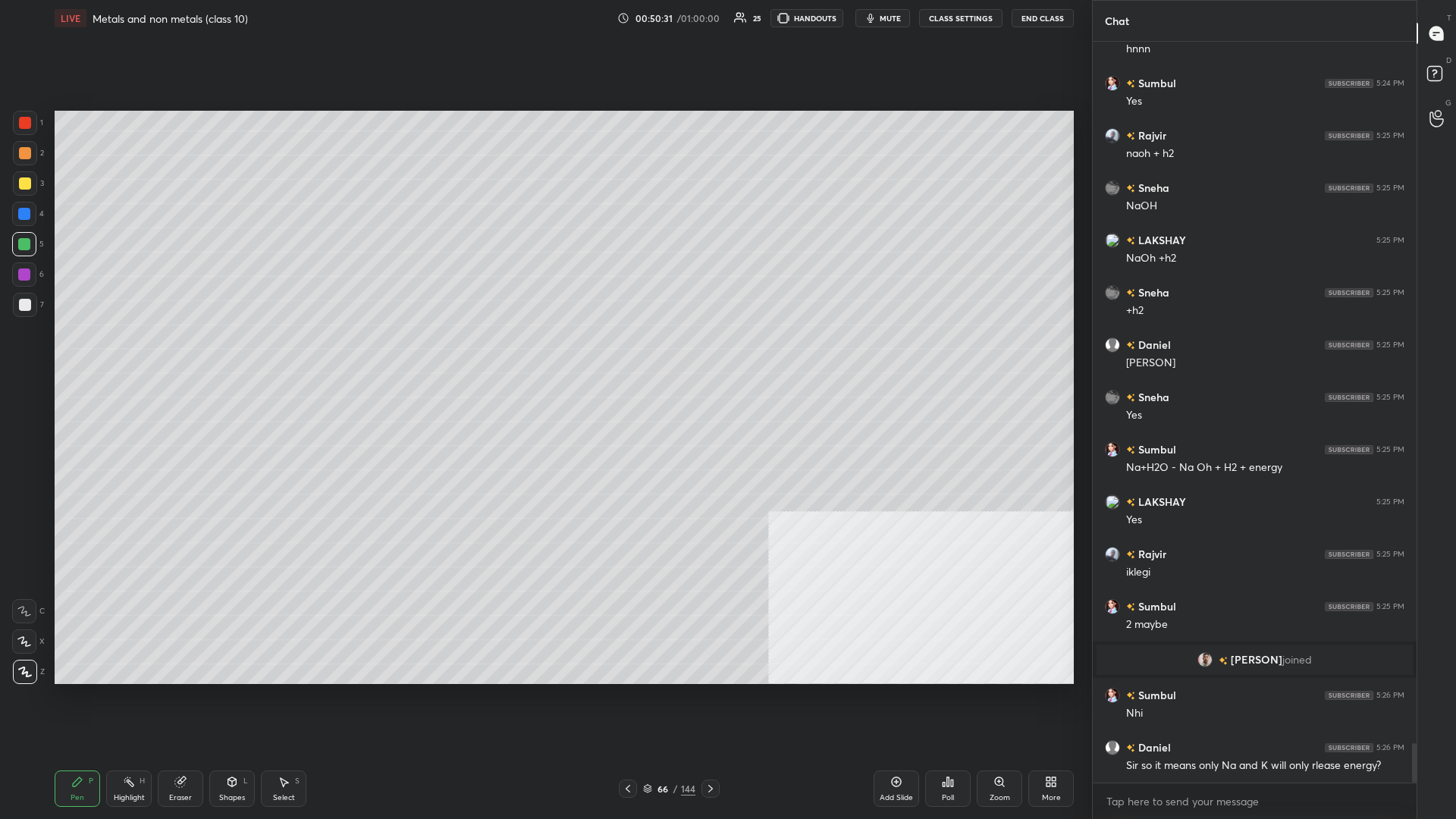 click at bounding box center (25, 184) 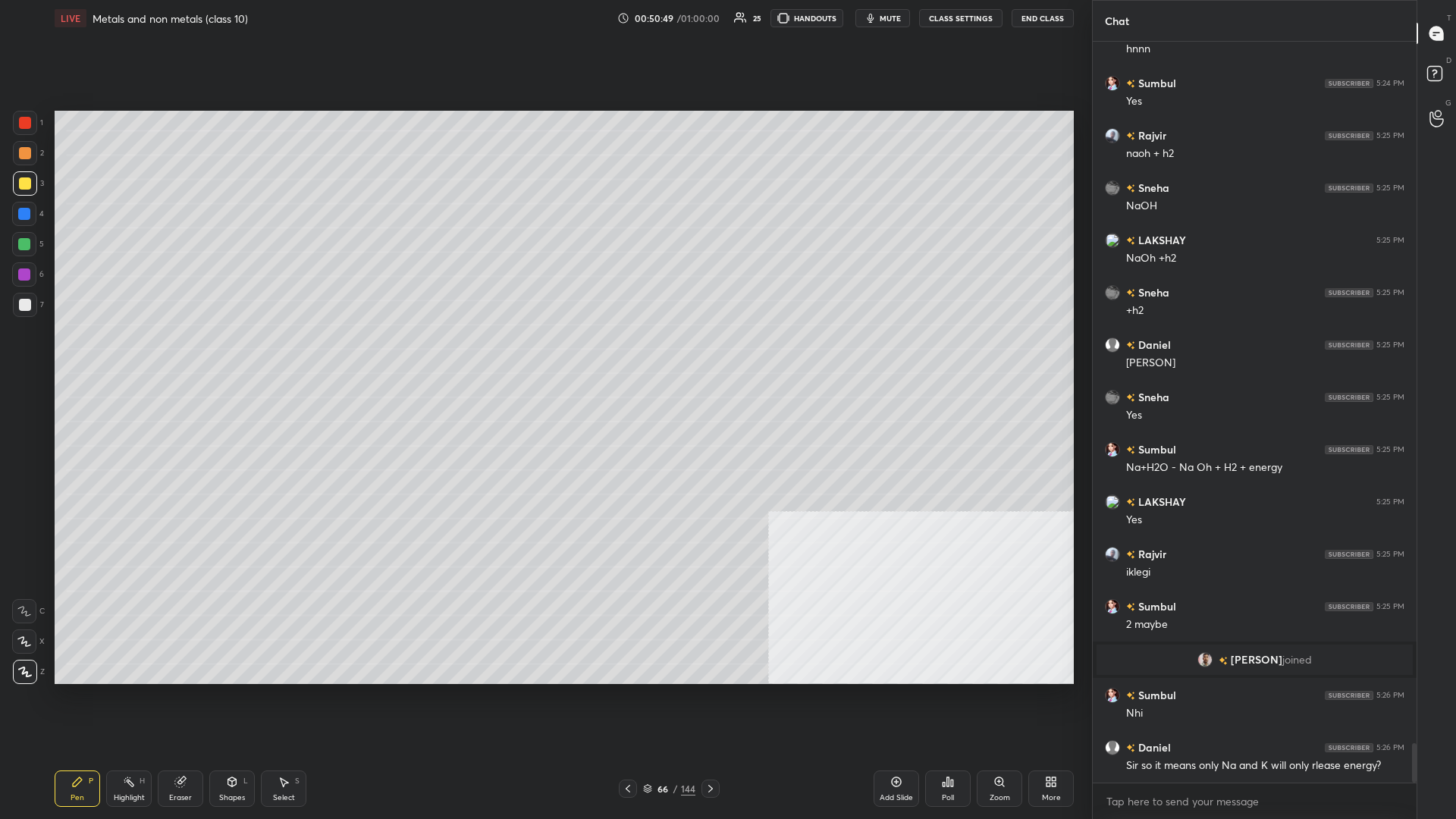 click at bounding box center (24, 275) 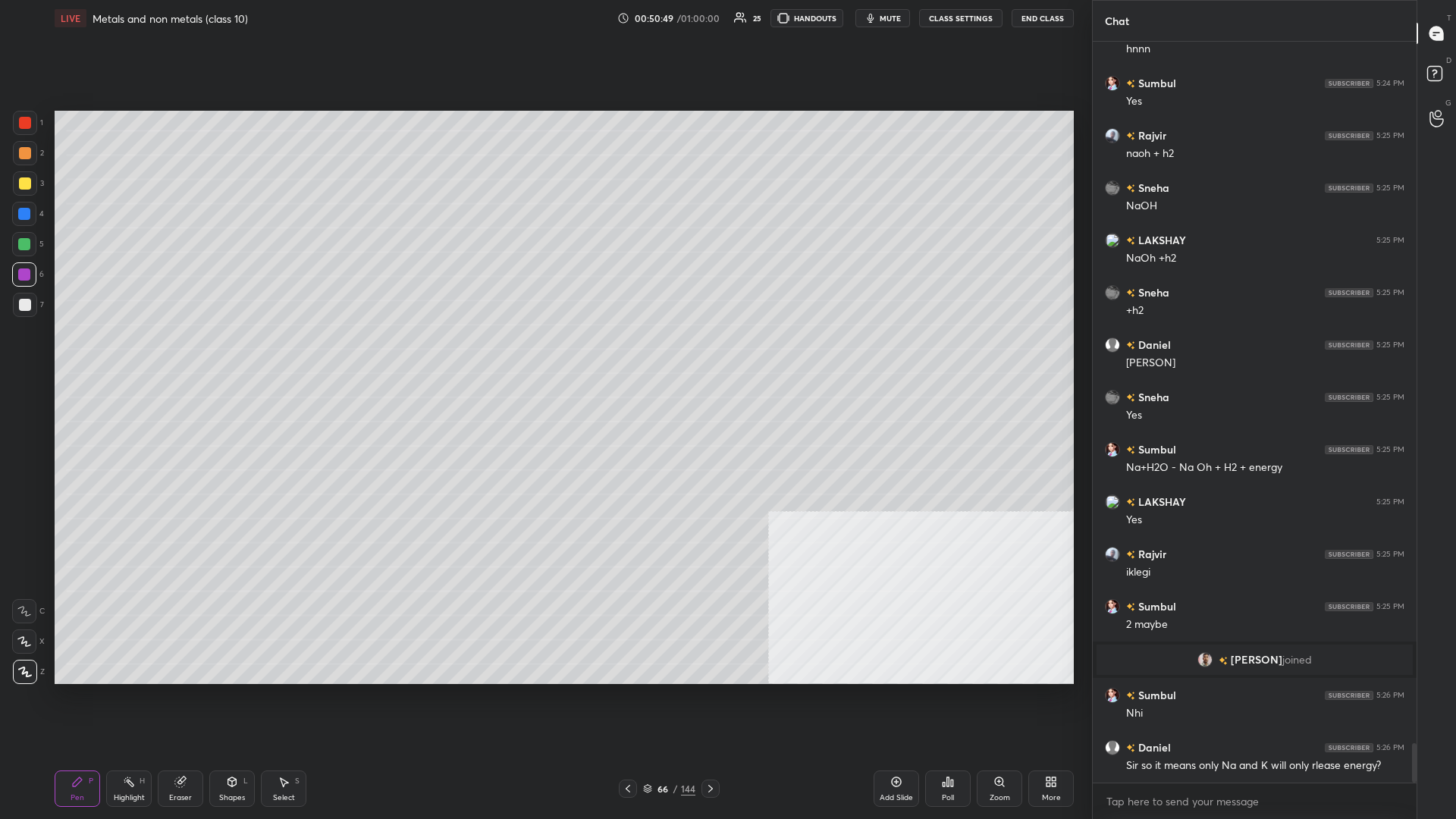click at bounding box center [24, 275] 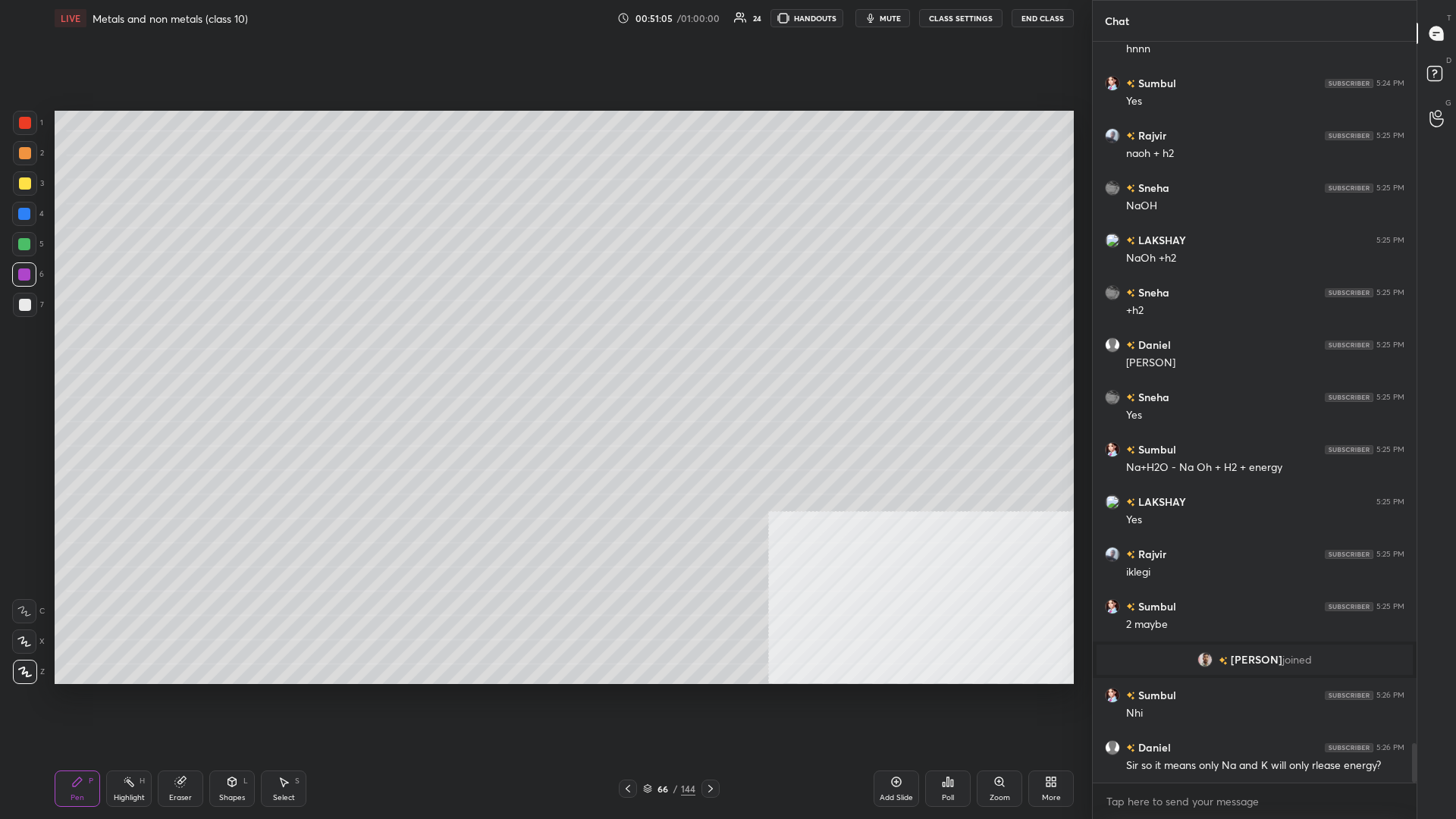 click on "3" at bounding box center (28, 184) 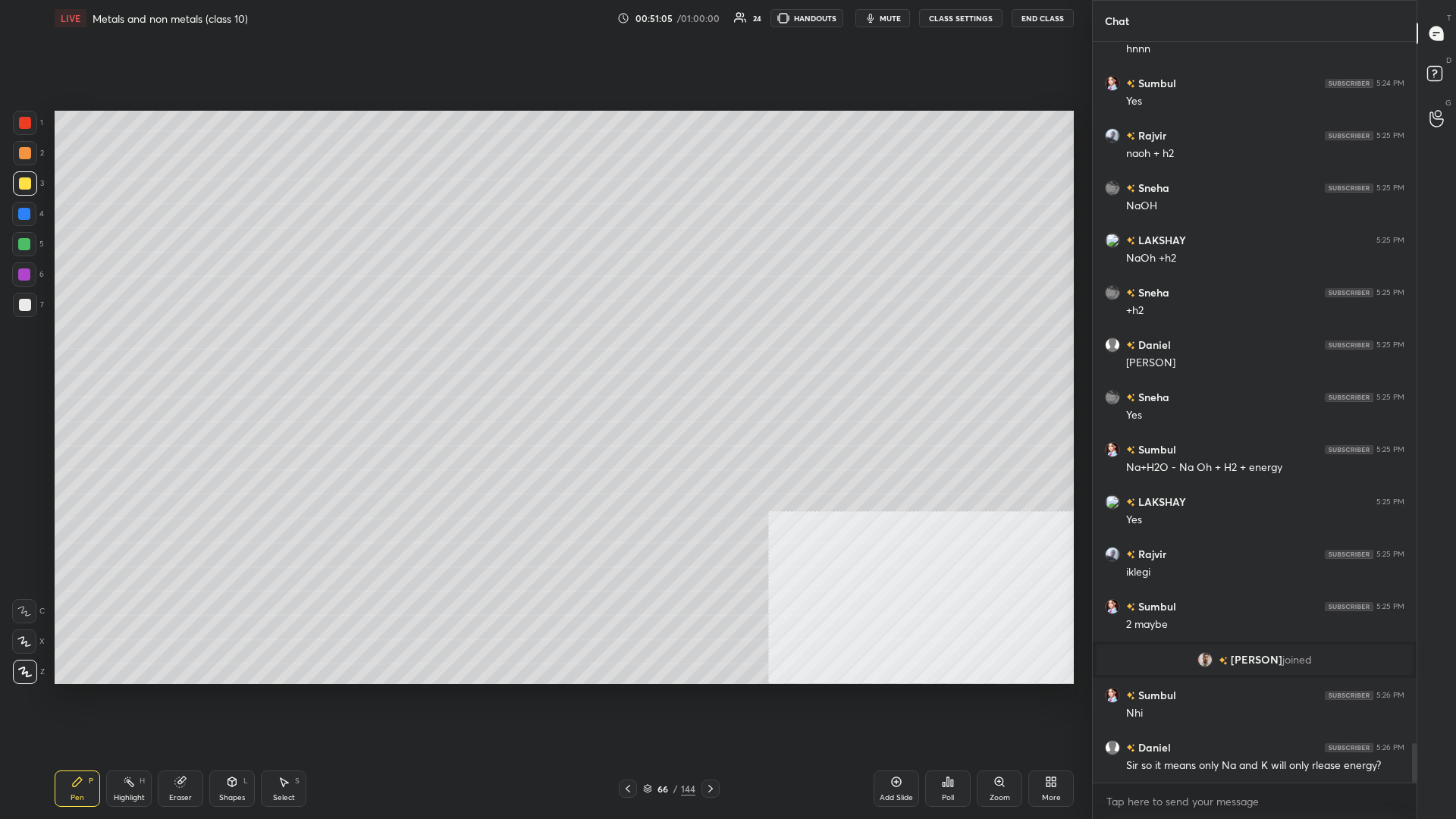 click at bounding box center [25, 184] 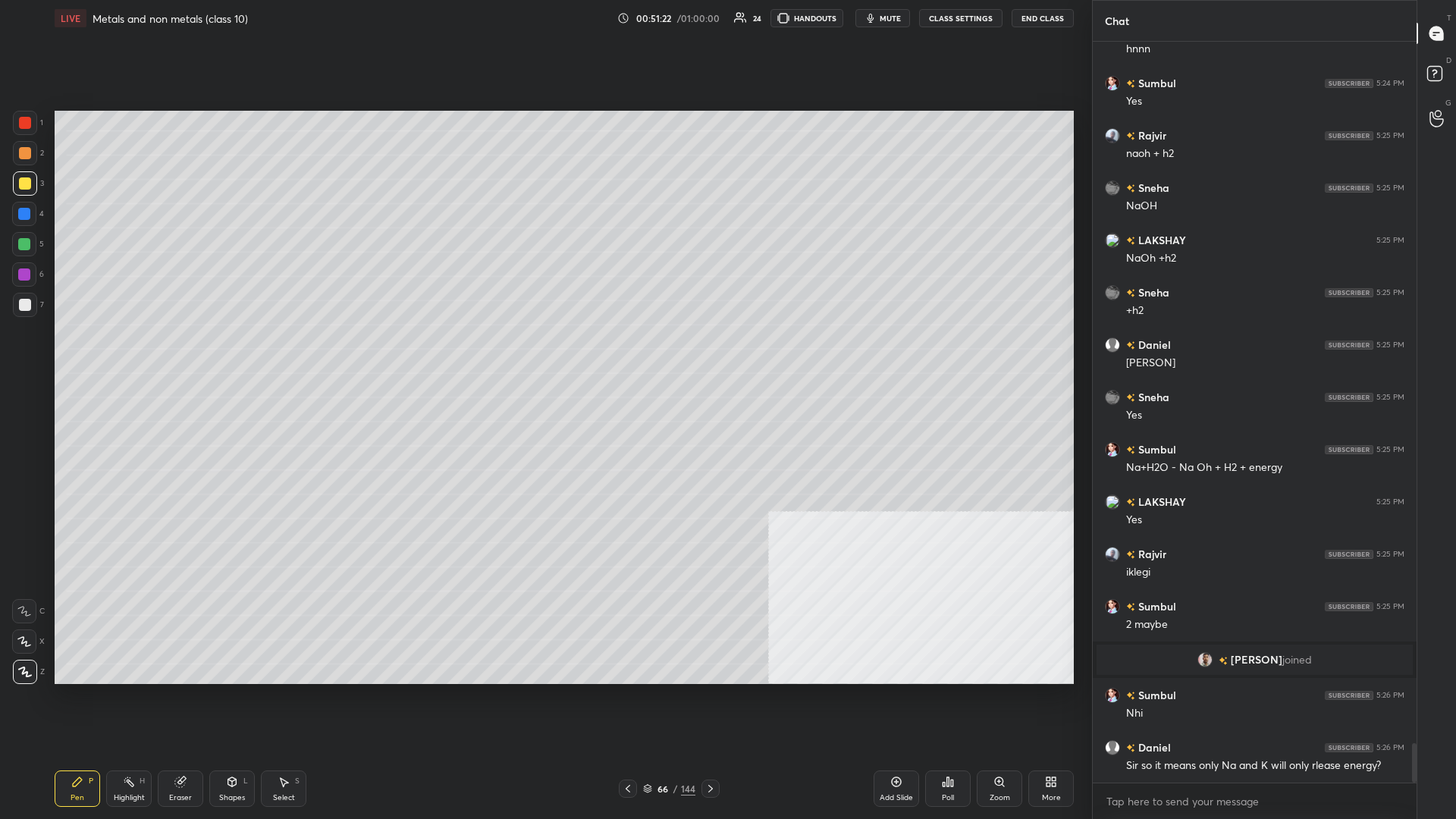 click on "Highlight H" at bounding box center (129, 789) 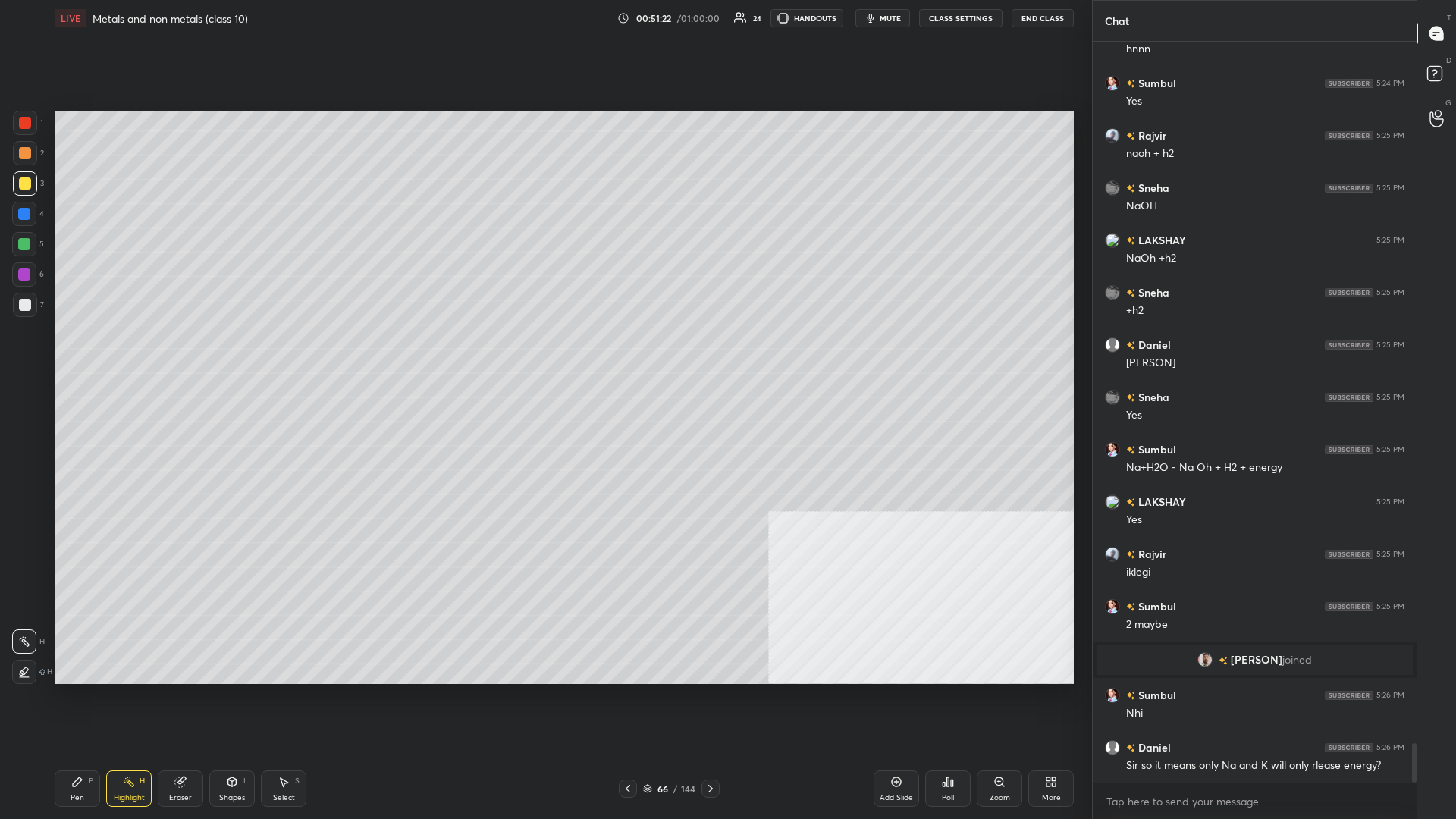 click on "Highlight H" at bounding box center (129, 789) 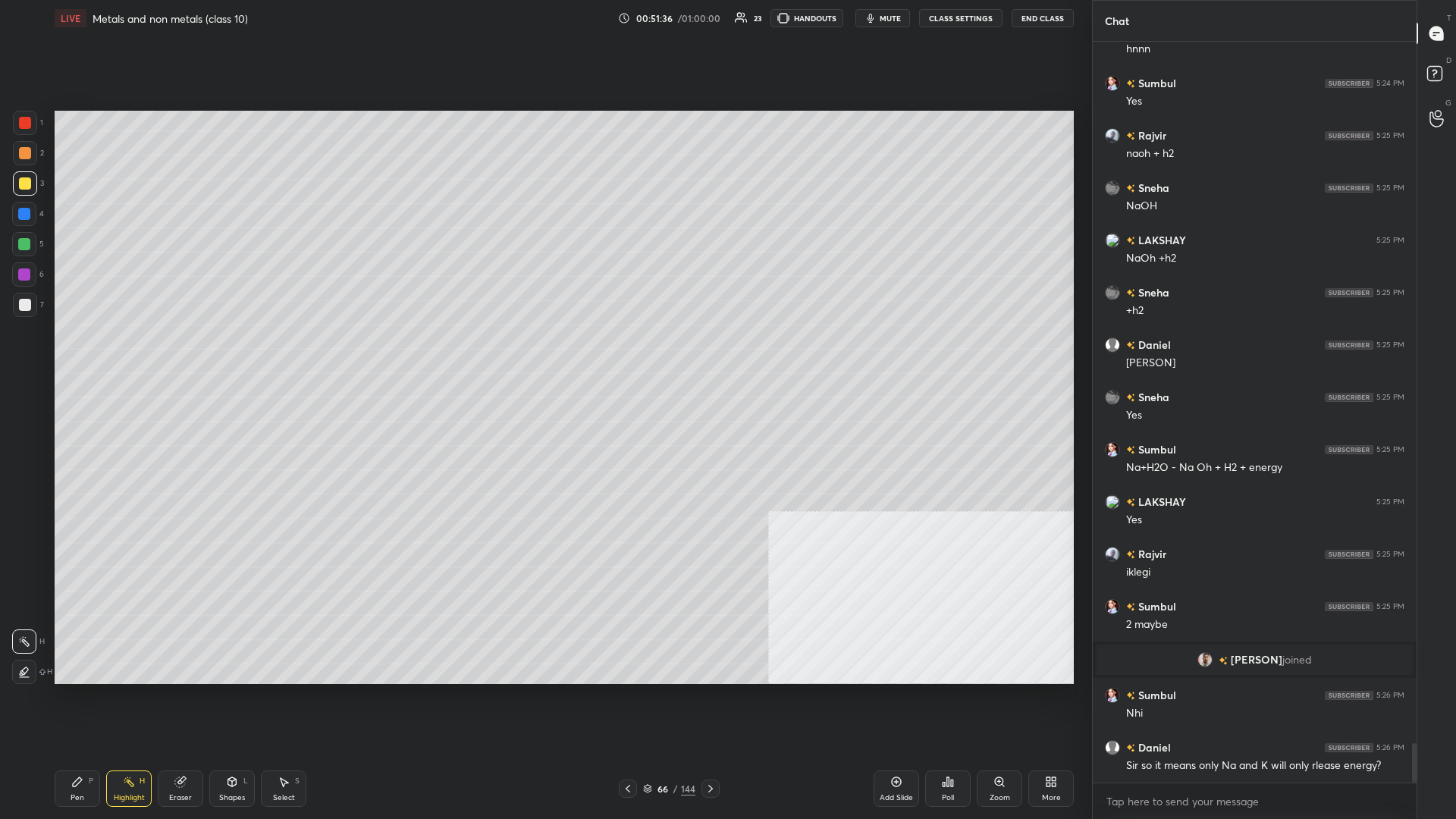drag, startPoint x: 75, startPoint y: 786, endPoint x: 111, endPoint y: 745, distance: 54.561891 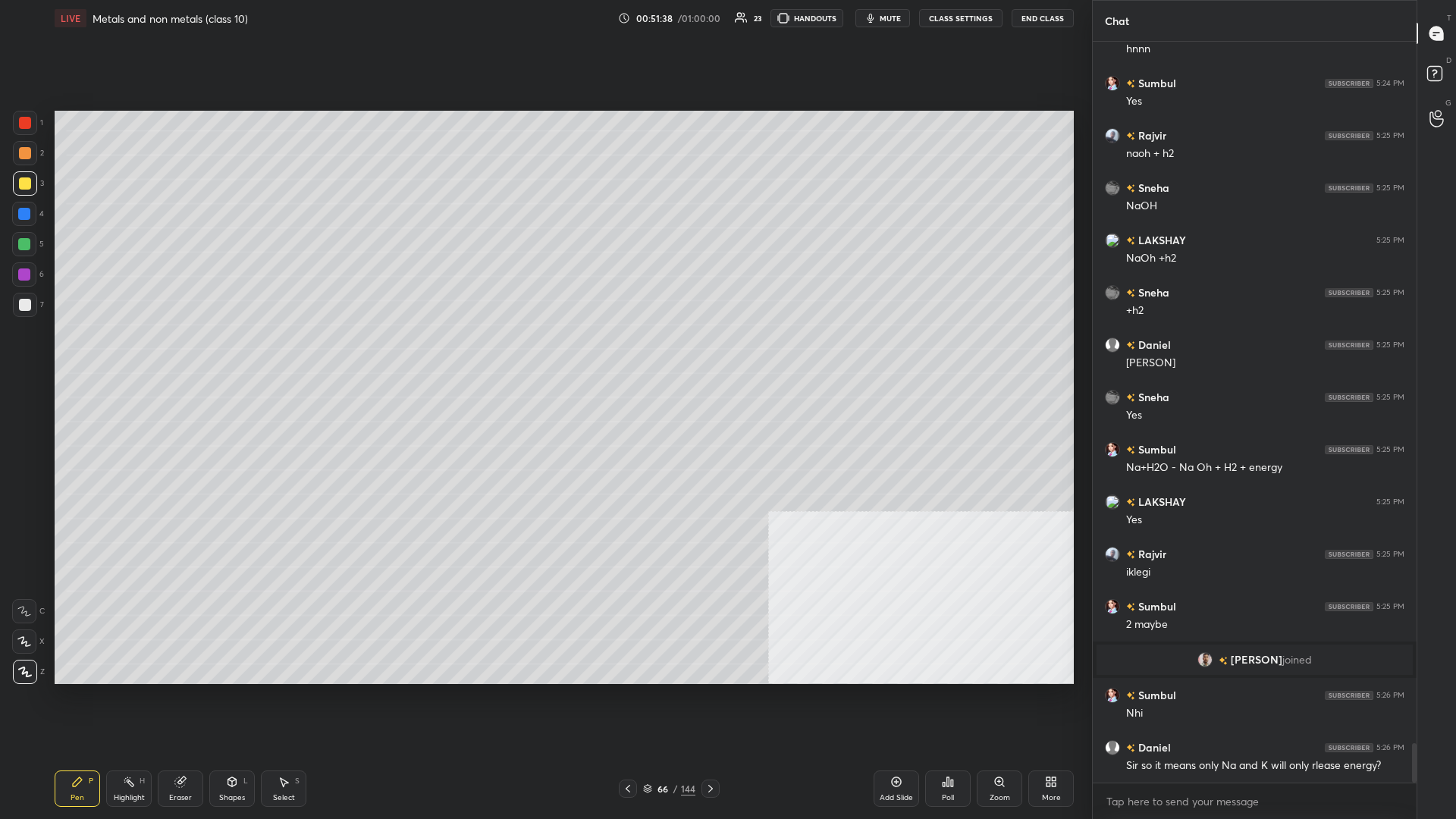 click 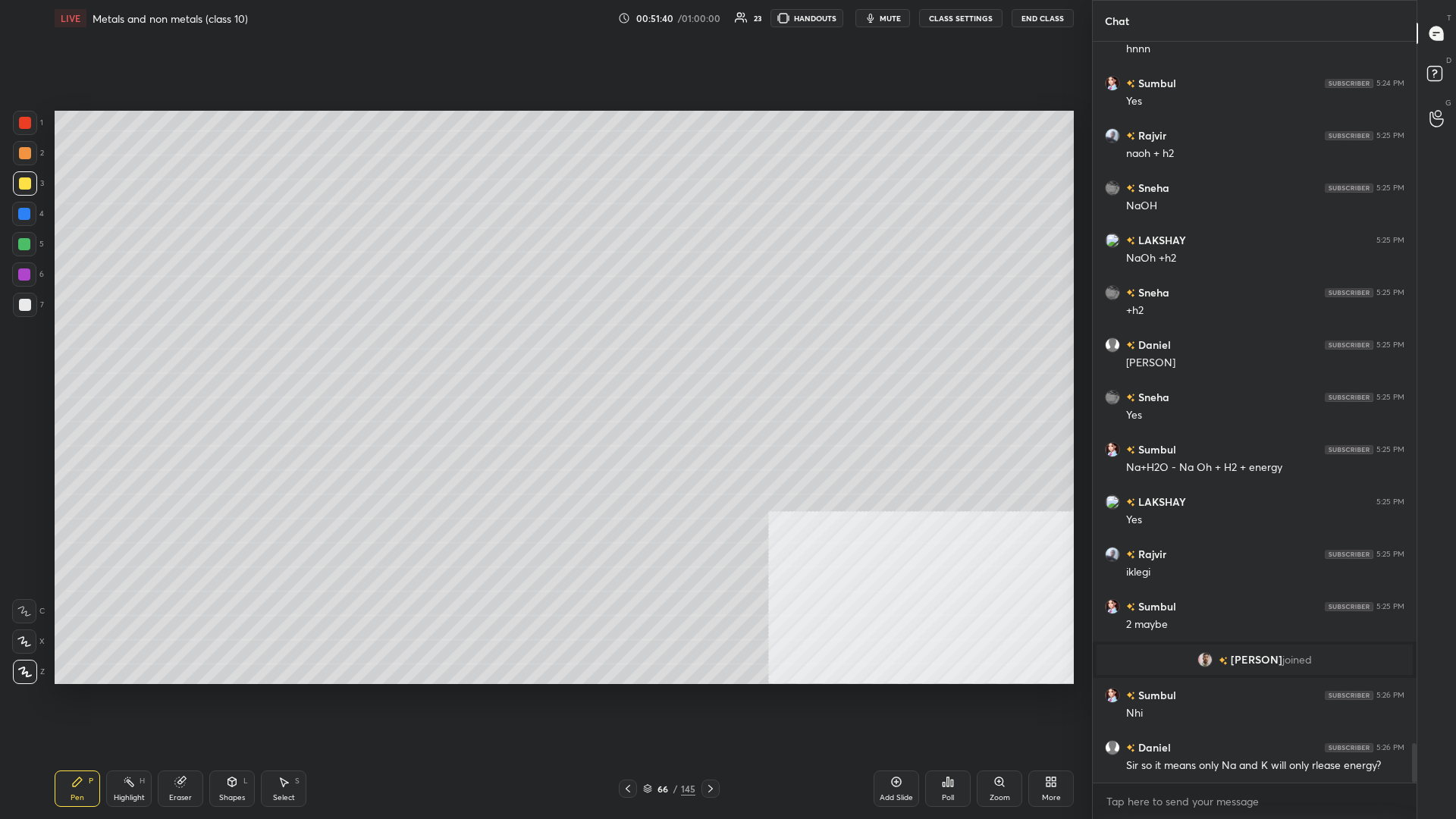 click at bounding box center (24, 244) 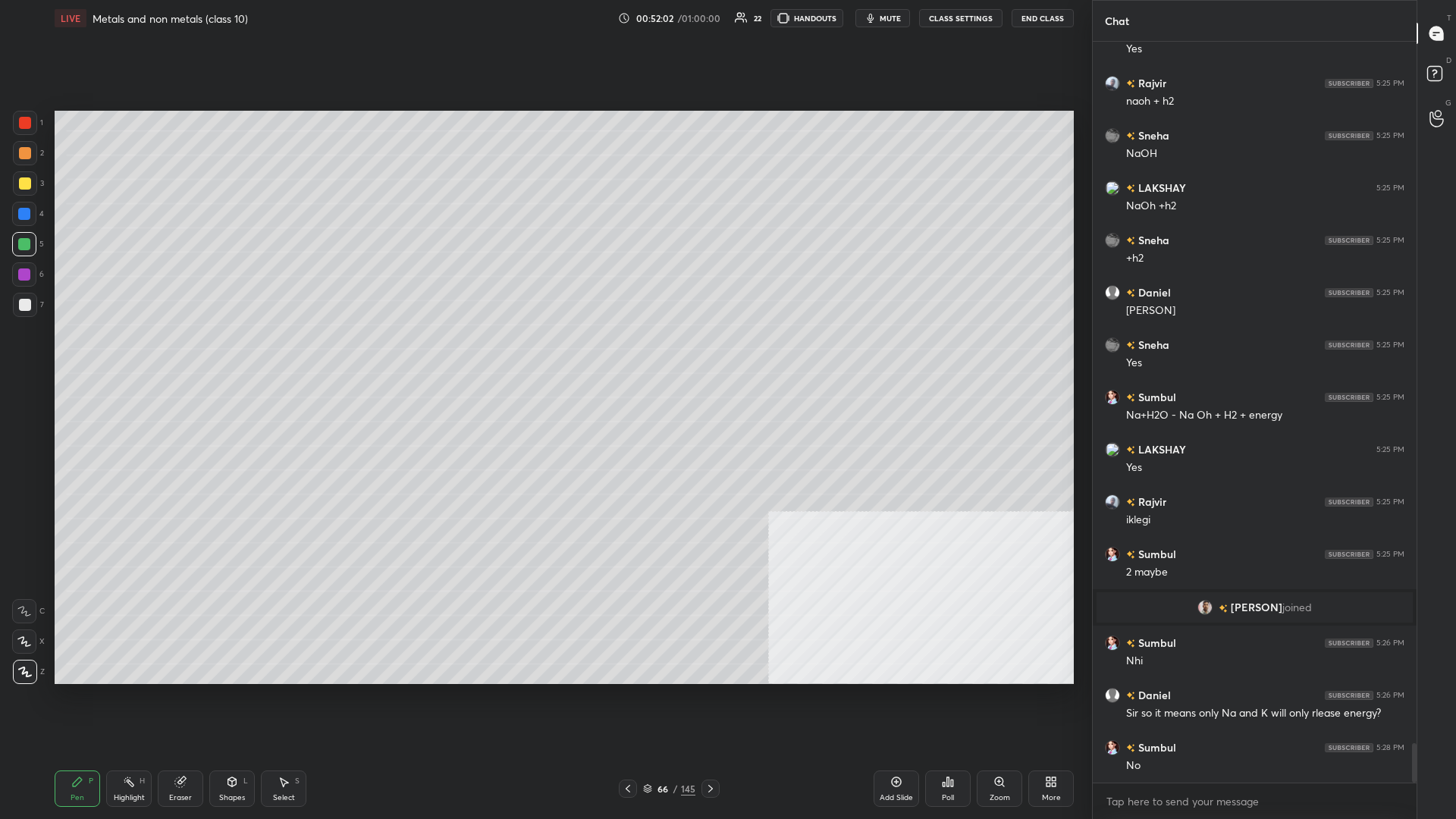 scroll, scrollTop: 13173, scrollLeft: 0, axis: vertical 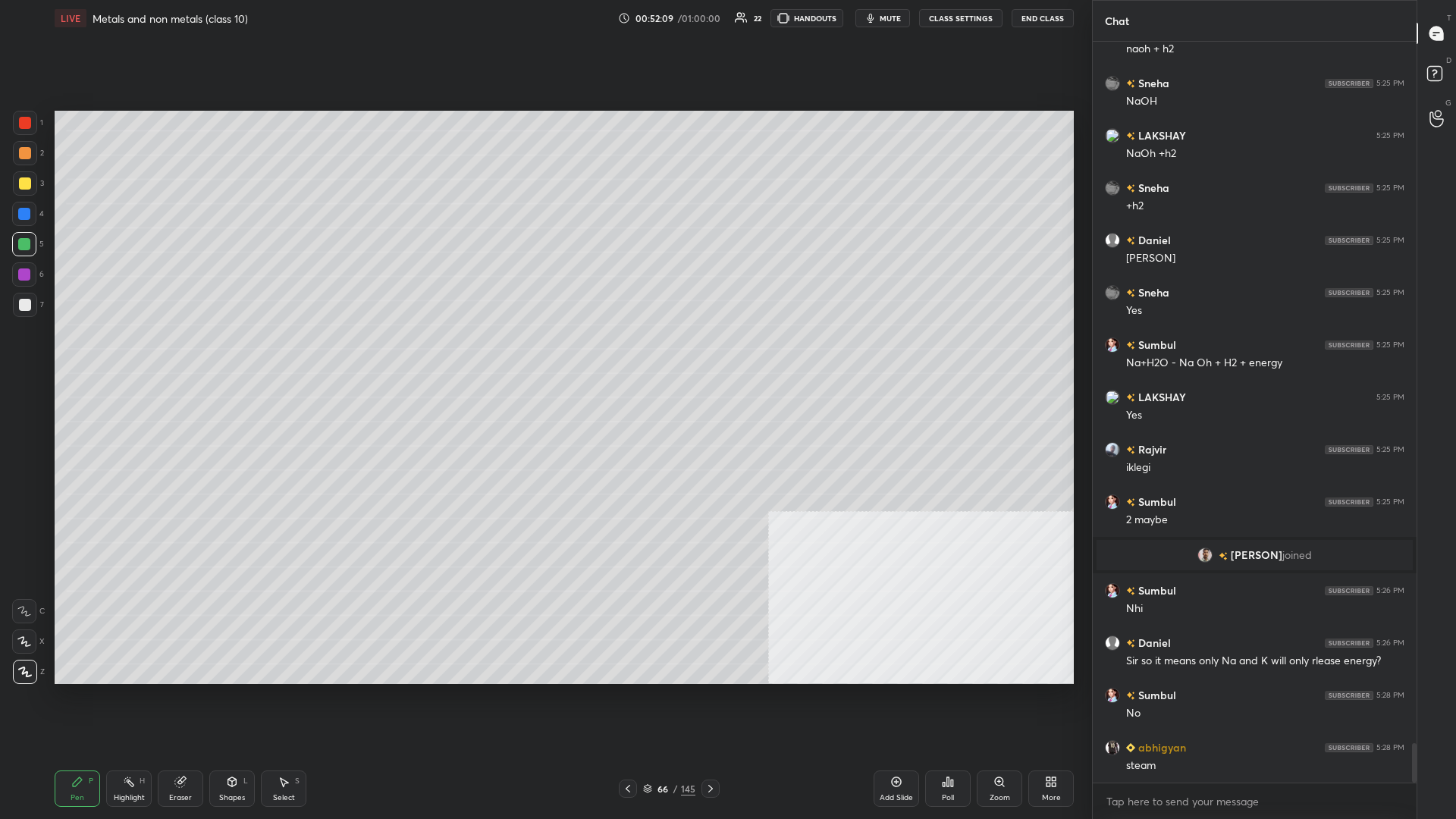 click at bounding box center (25, 184) 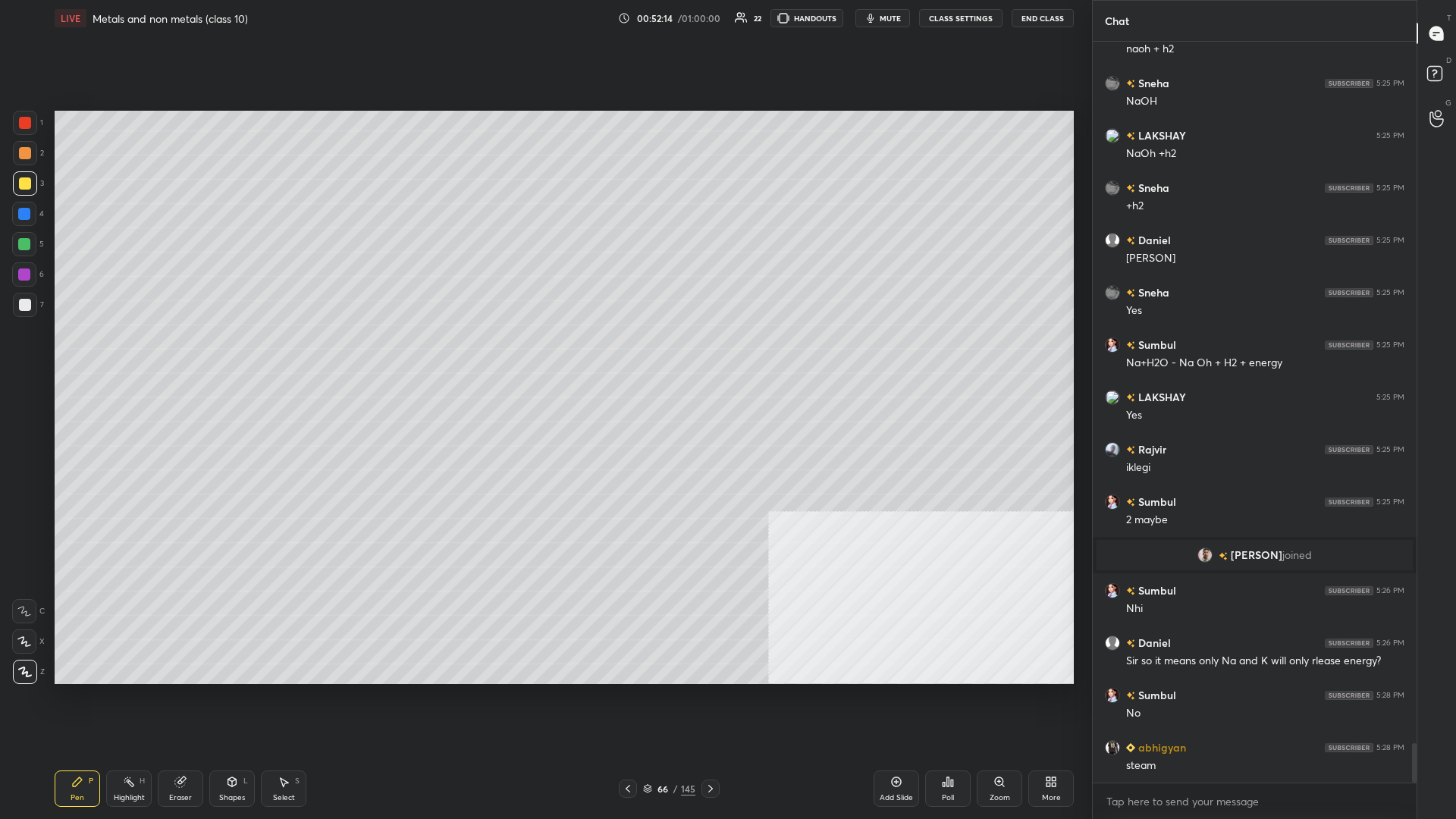 click at bounding box center [25, 123] 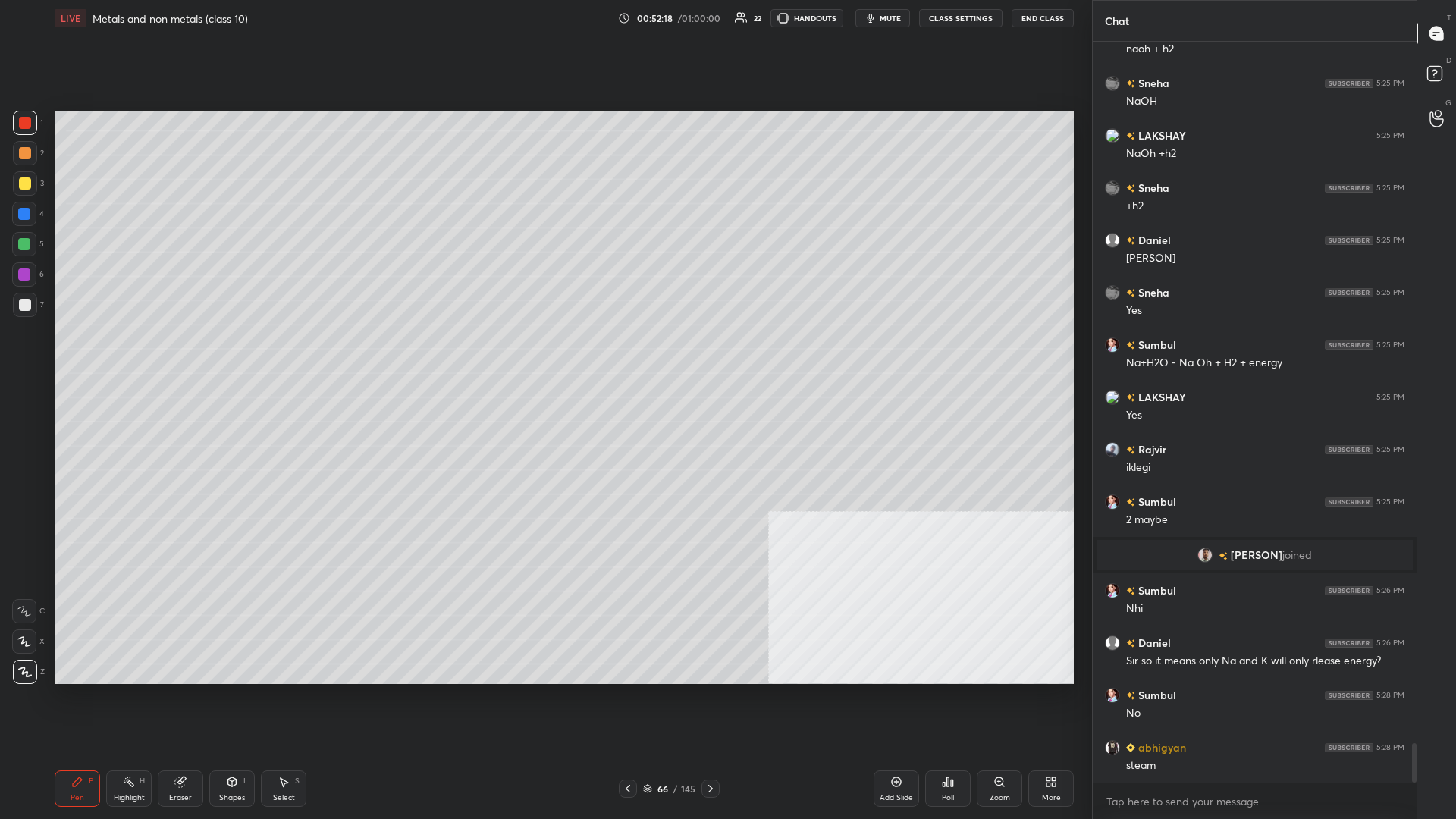 click at bounding box center [24, 275] 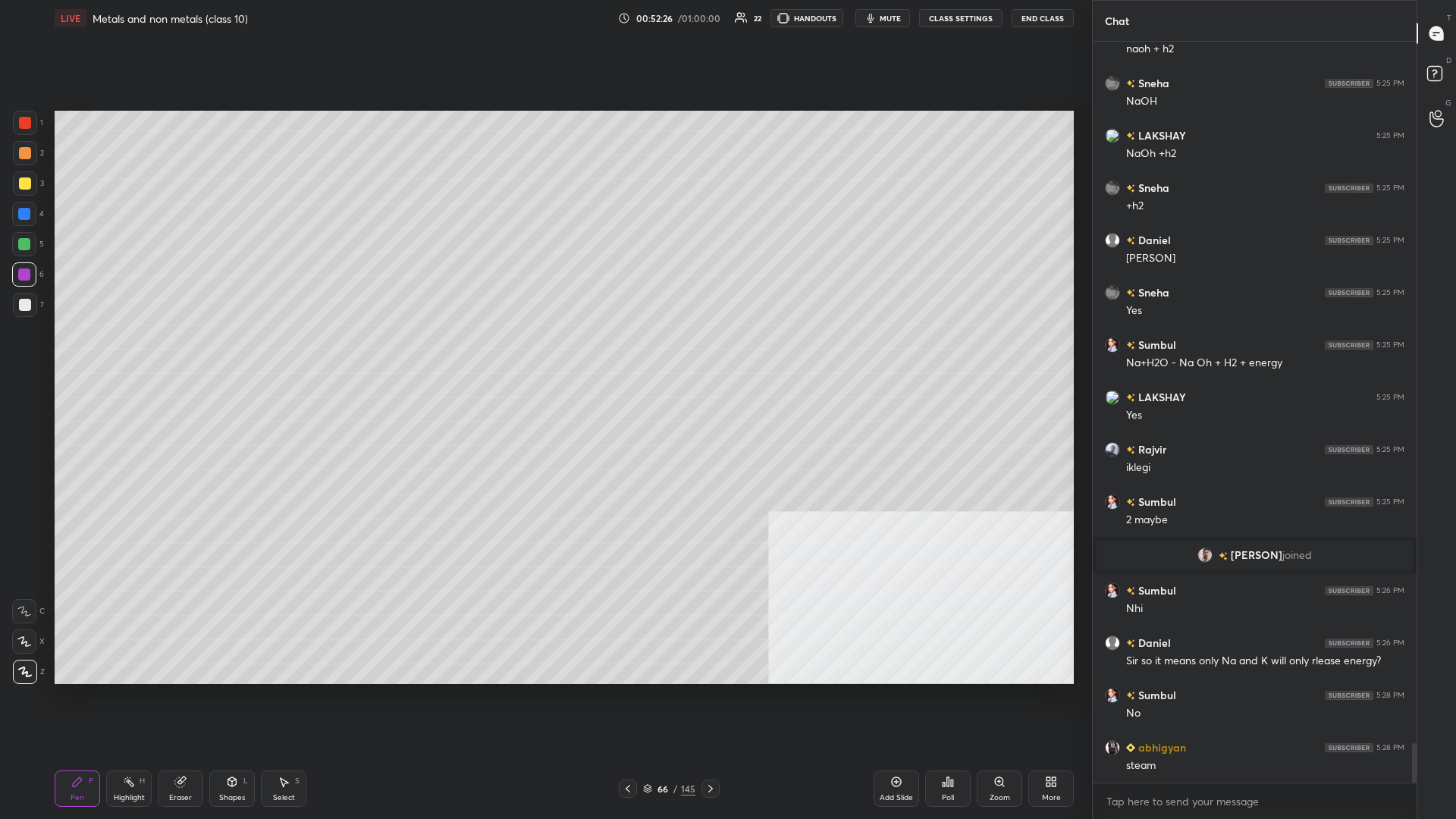click on "H" at bounding box center (142, 781) 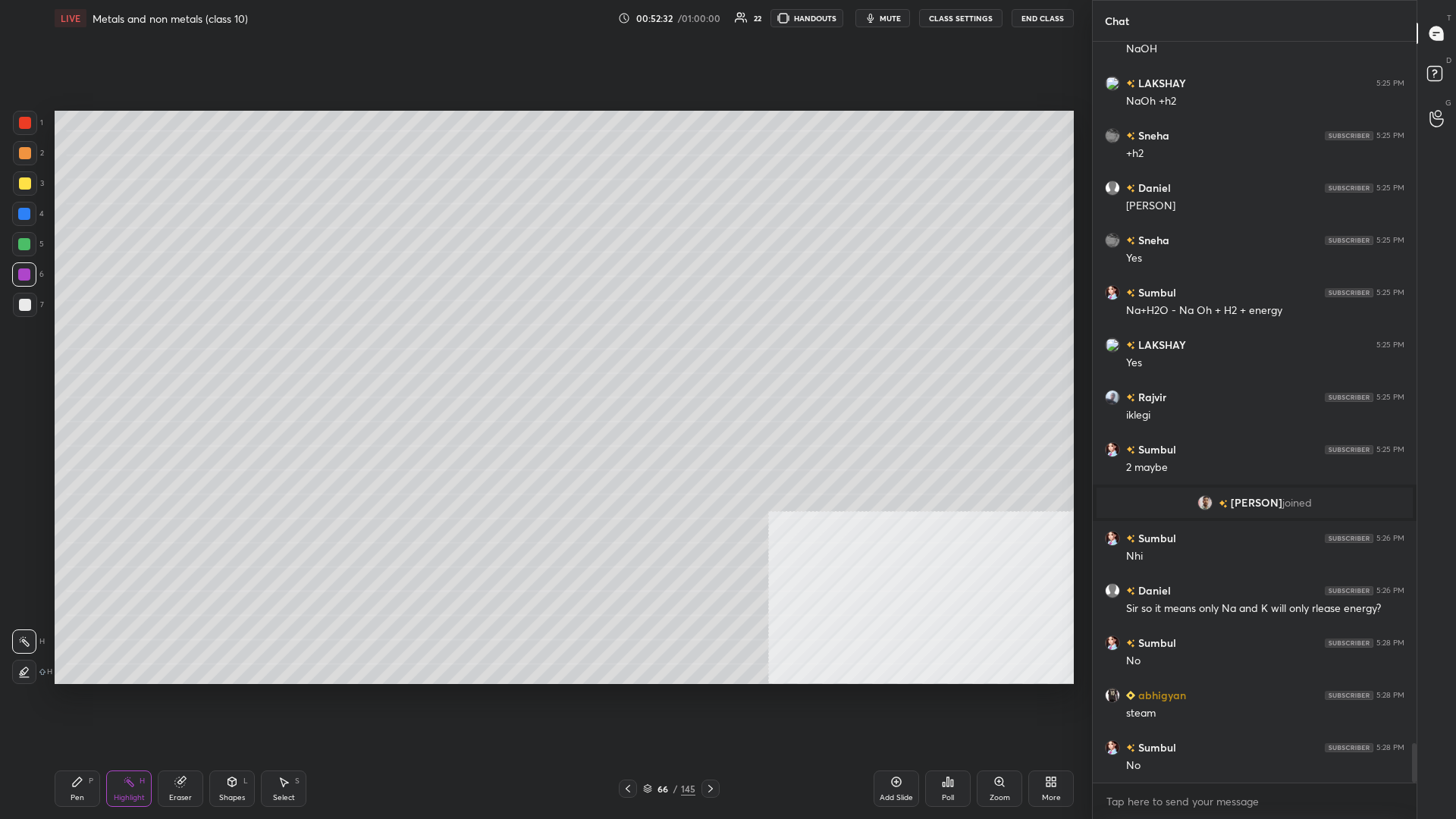 scroll, scrollTop: 13278, scrollLeft: 0, axis: vertical 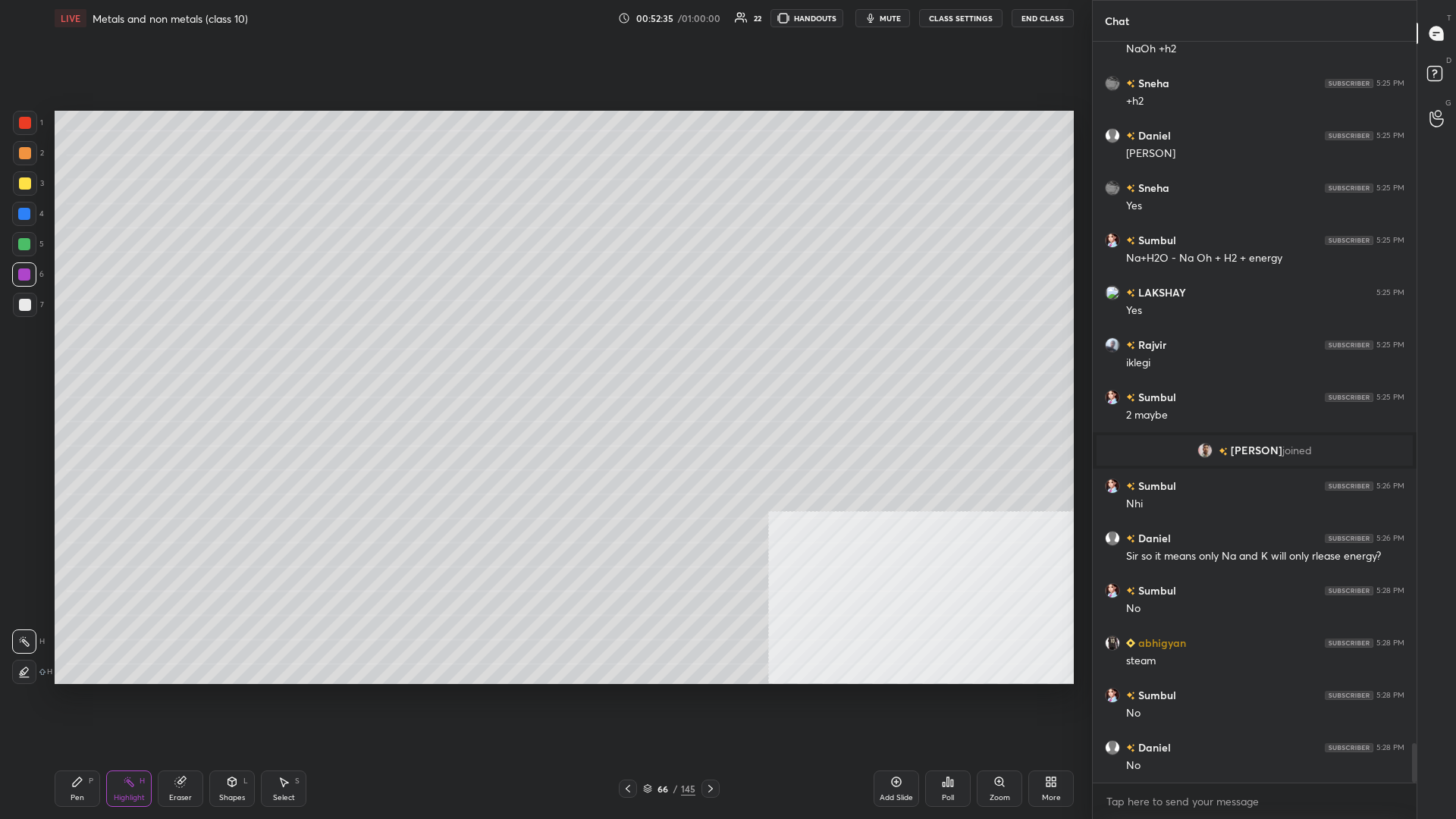 click on "Pen P" at bounding box center (77, 789) 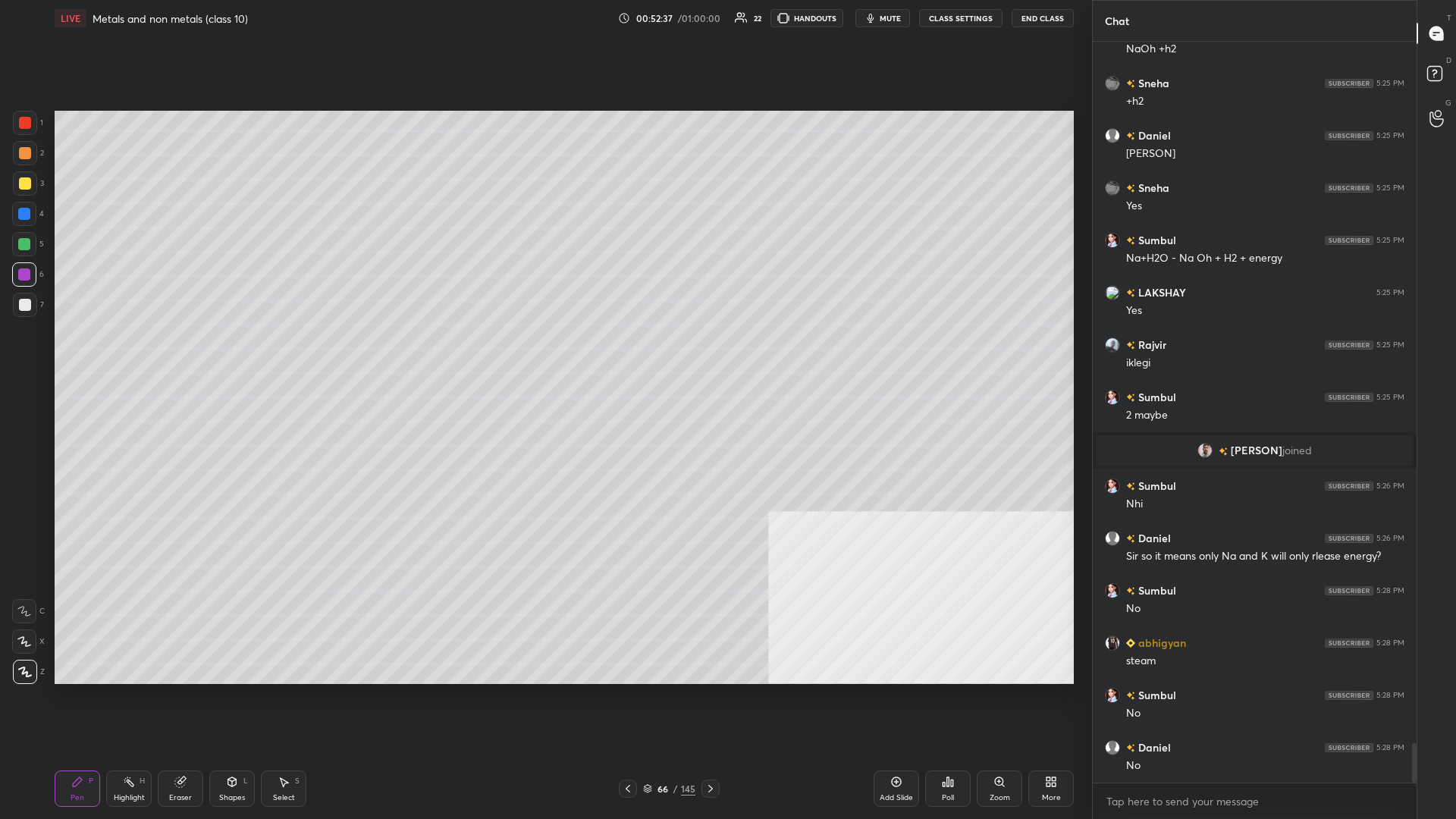 click on "1 2 3 4 5 6 7 C X Z C X Z E E Erase all   H H" at bounding box center (24, 397) 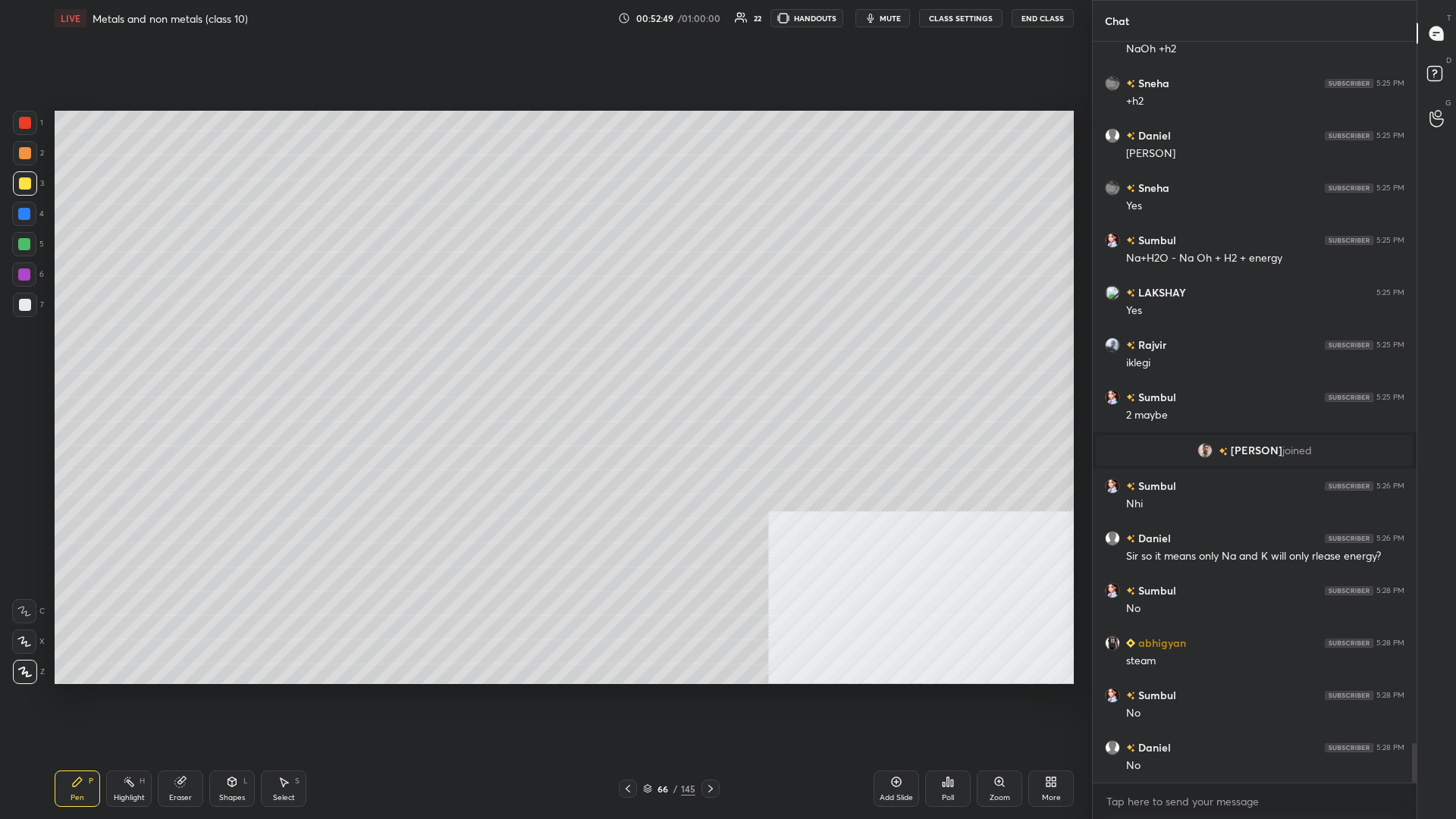 scroll, scrollTop: 13314, scrollLeft: 0, axis: vertical 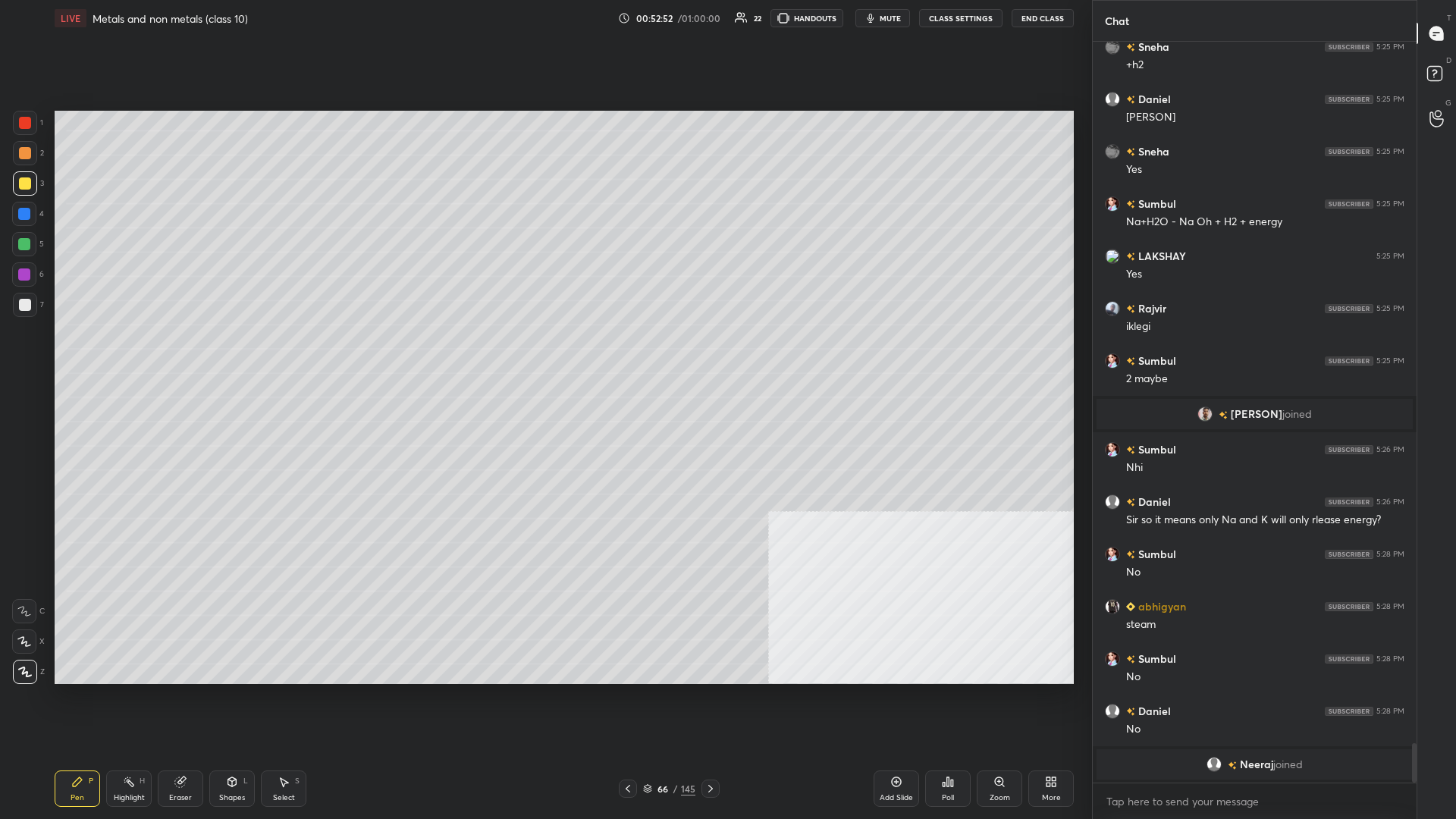 click at bounding box center (24, 244) 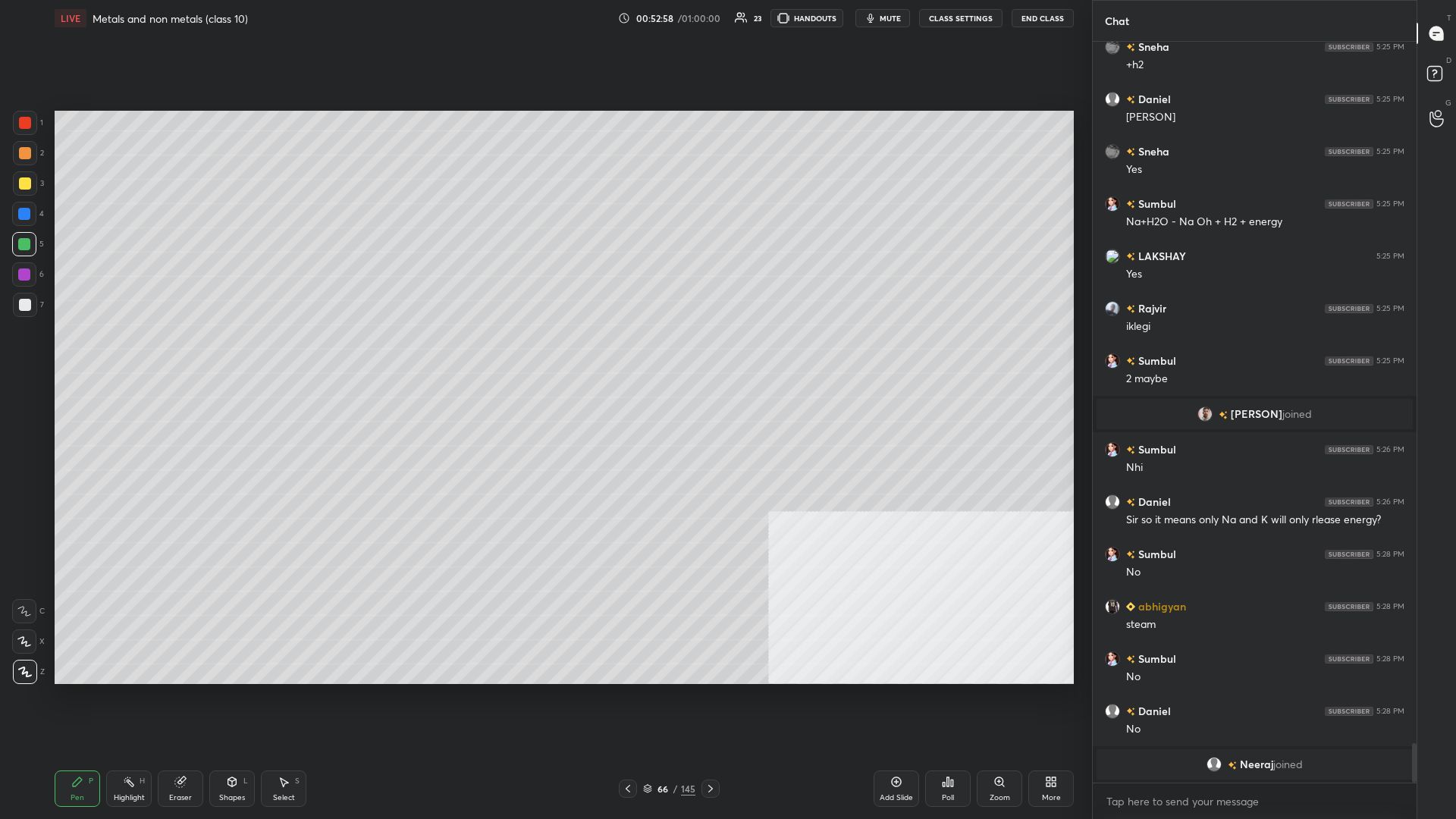 click at bounding box center [24, 275] 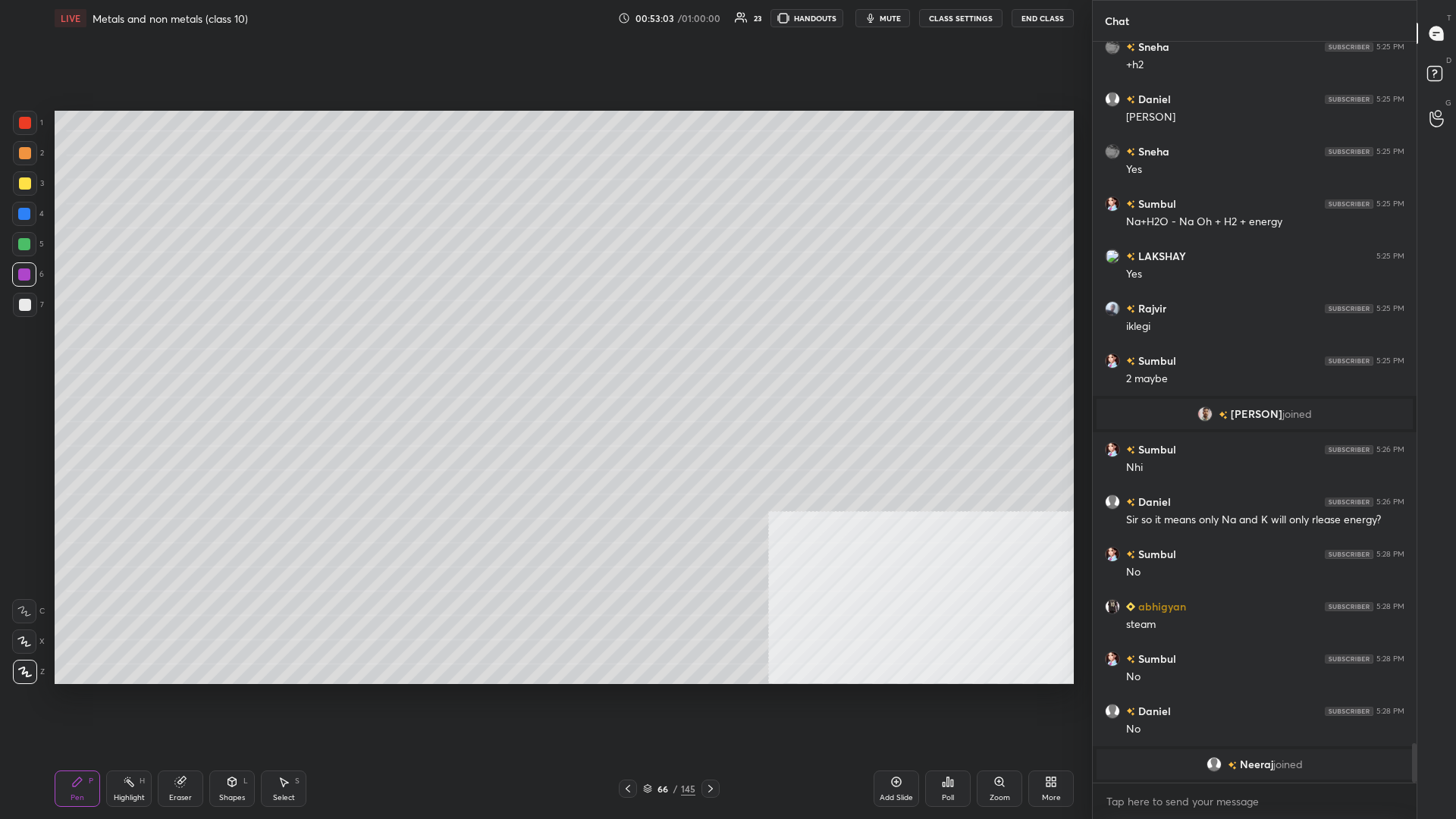 click on "Highlight H" at bounding box center [129, 789] 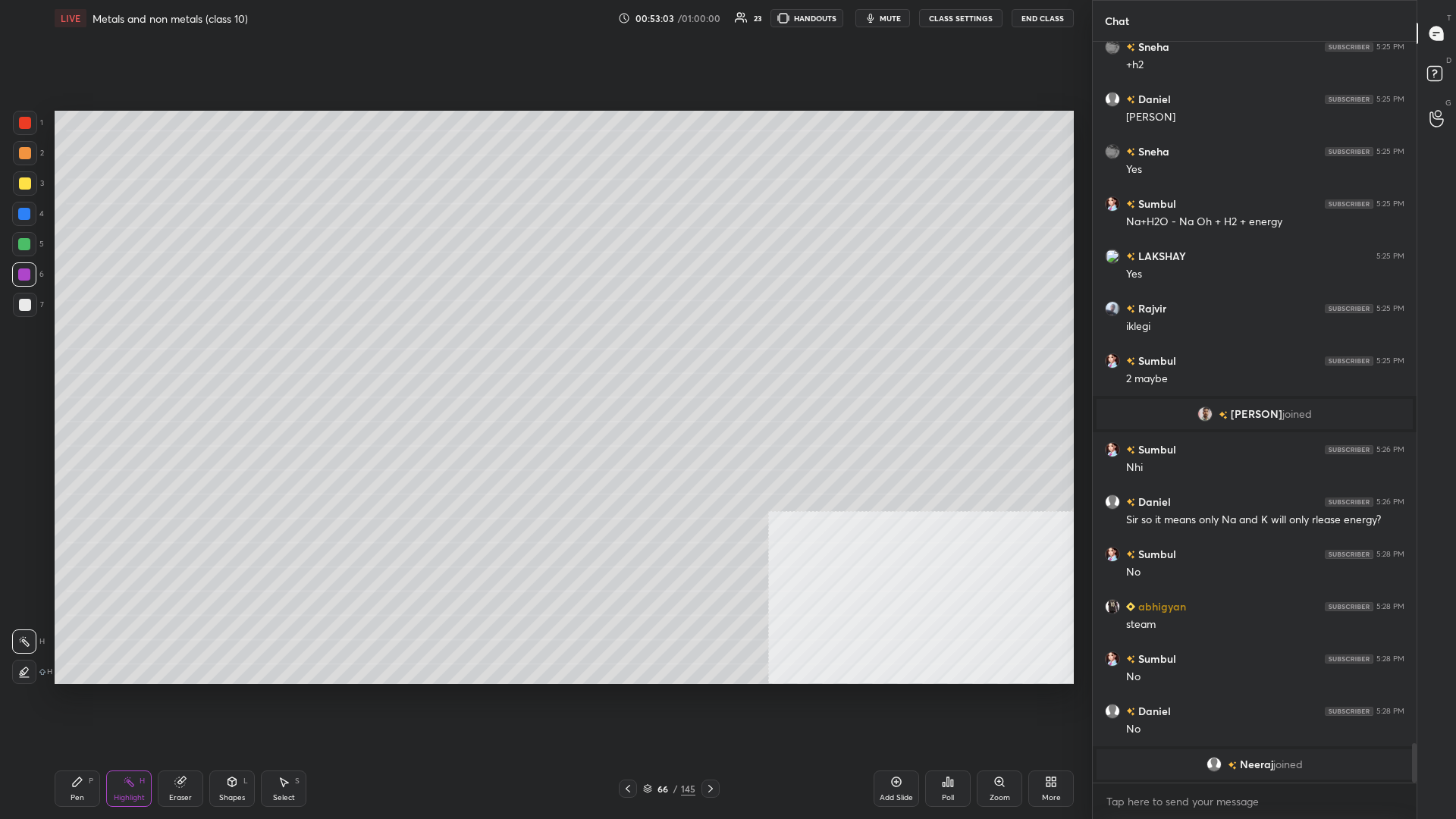 click on "Highlight H" at bounding box center [129, 789] 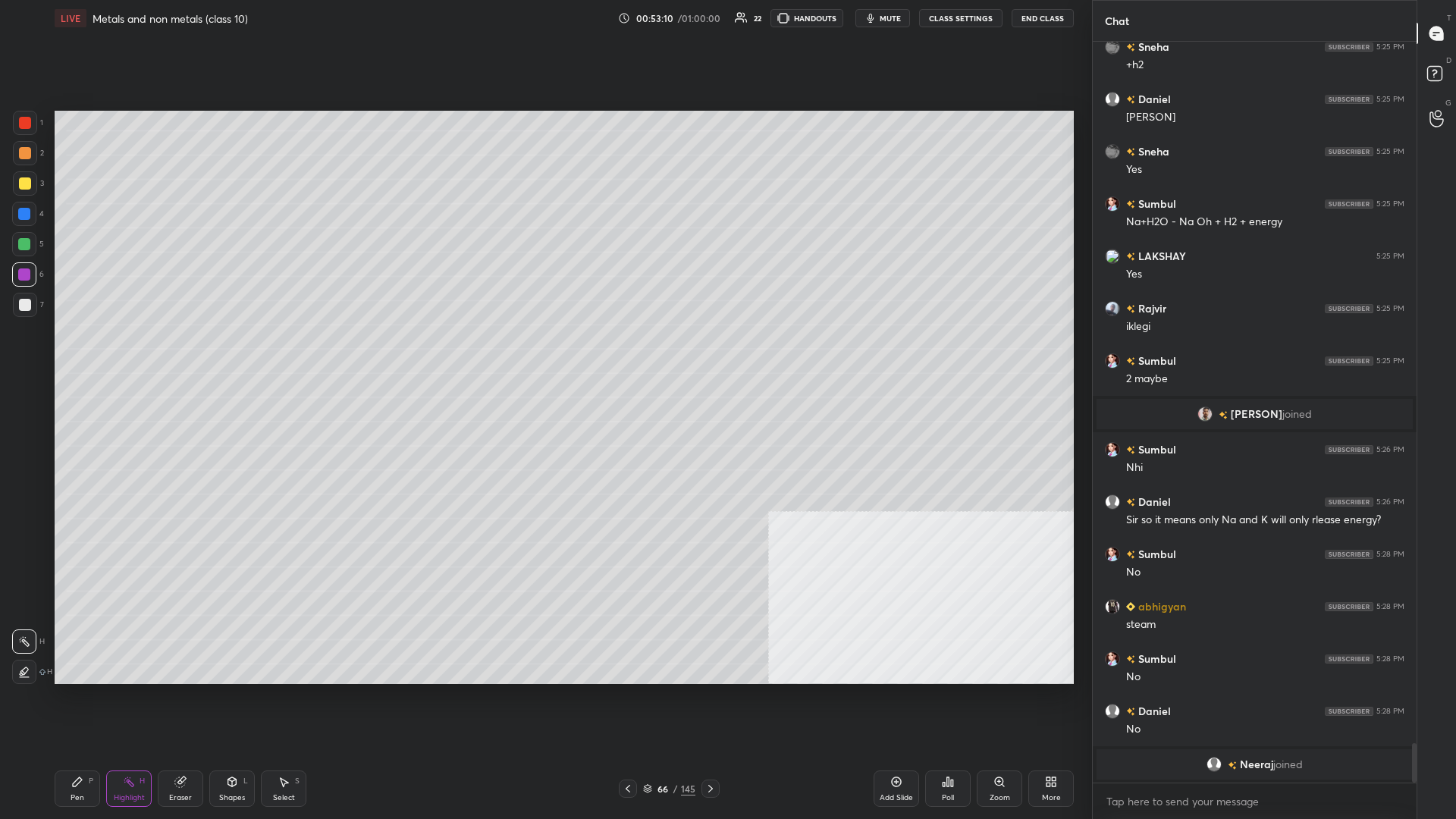 click on "Pen P" at bounding box center [77, 789] 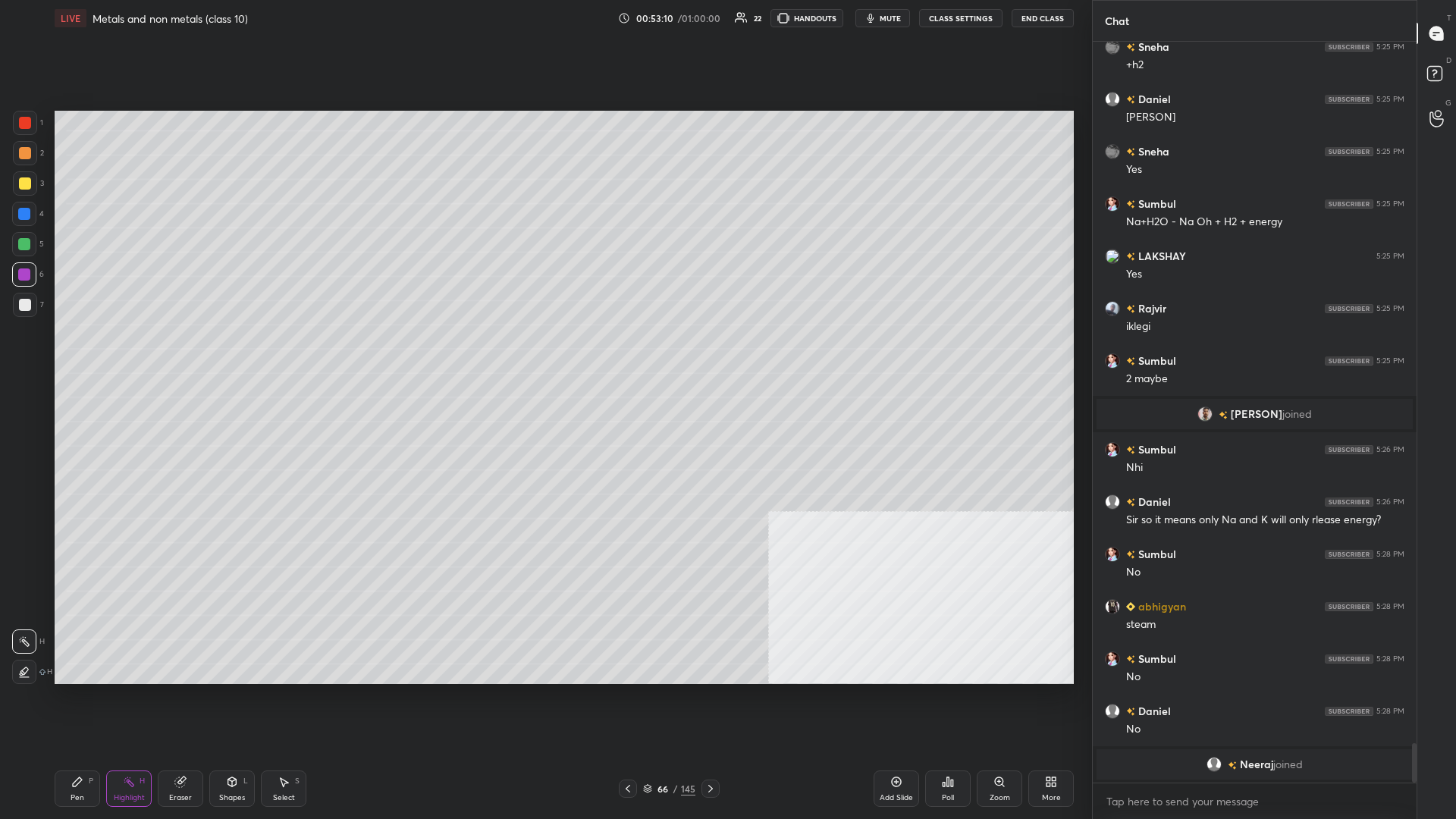 click 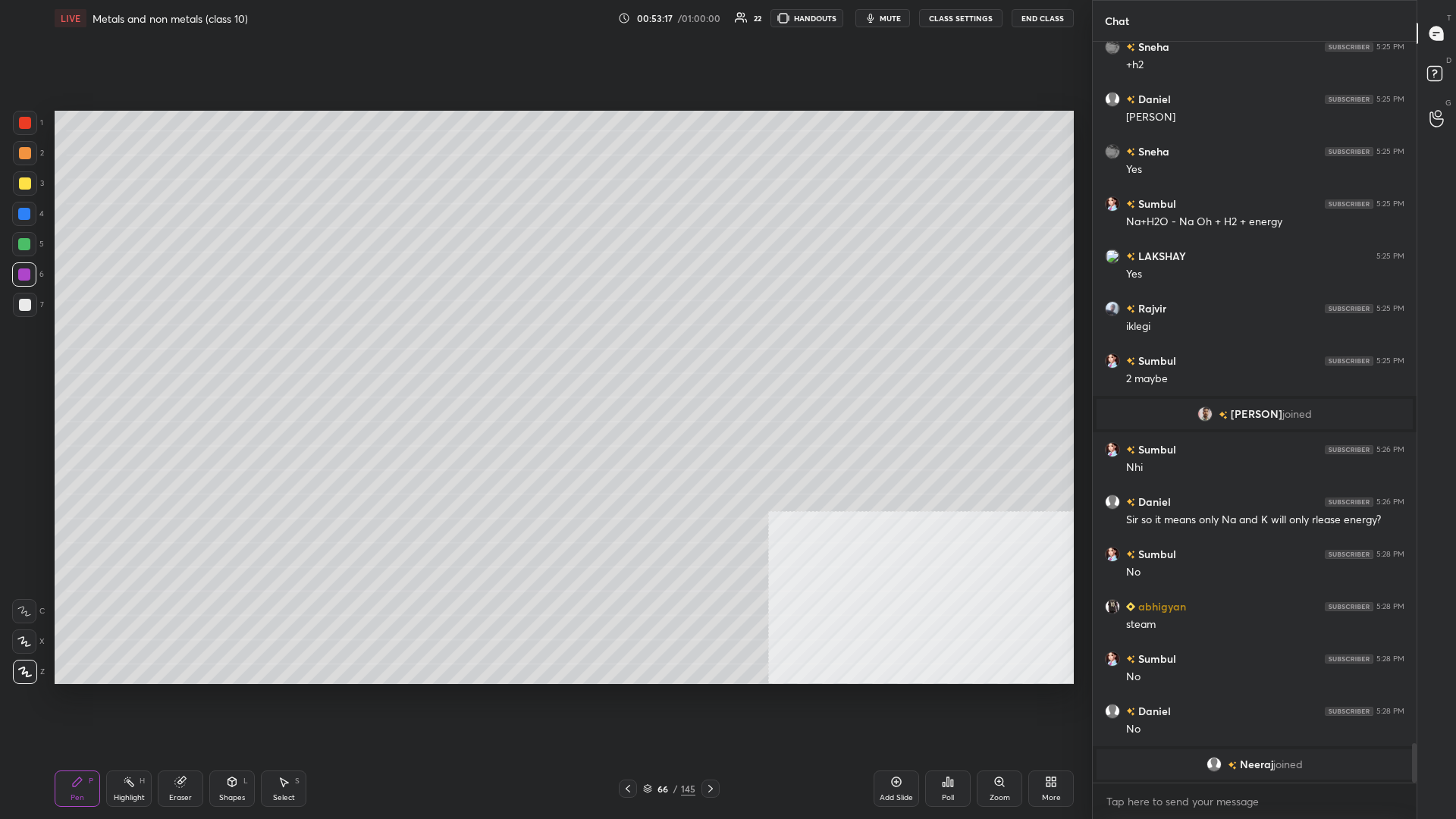 click at bounding box center (25, 184) 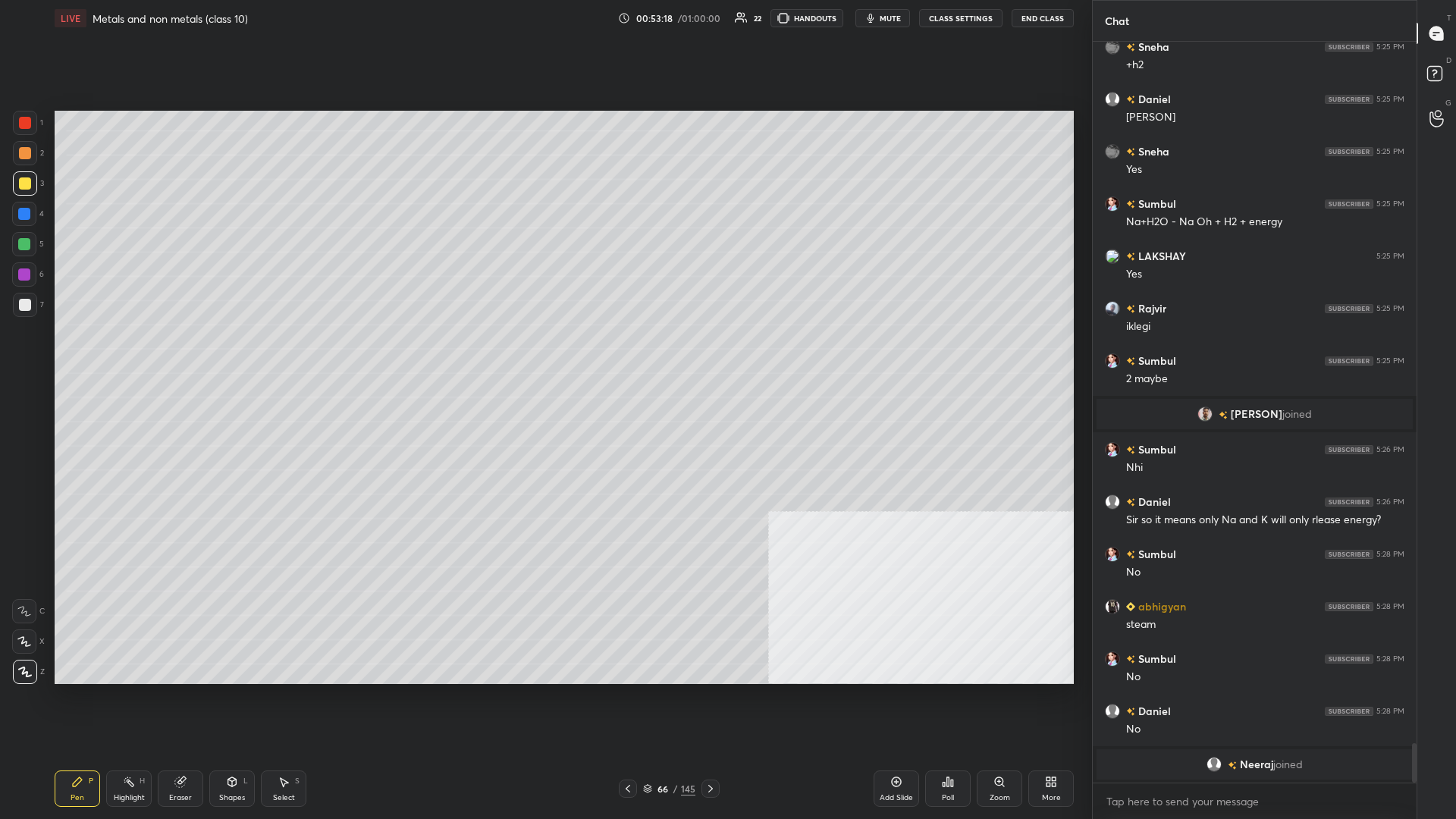 click at bounding box center (25, 184) 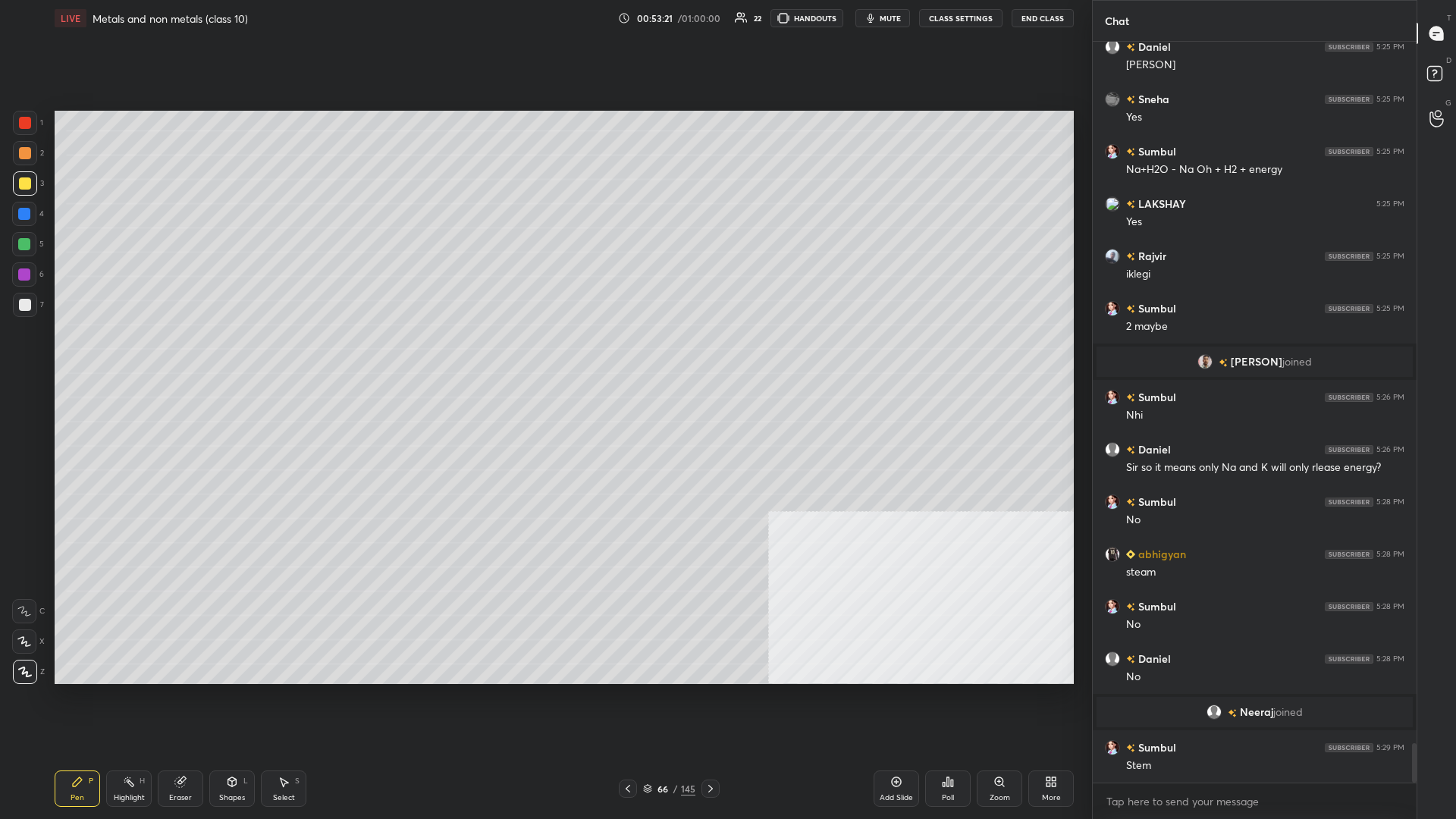 click at bounding box center (25, 123) 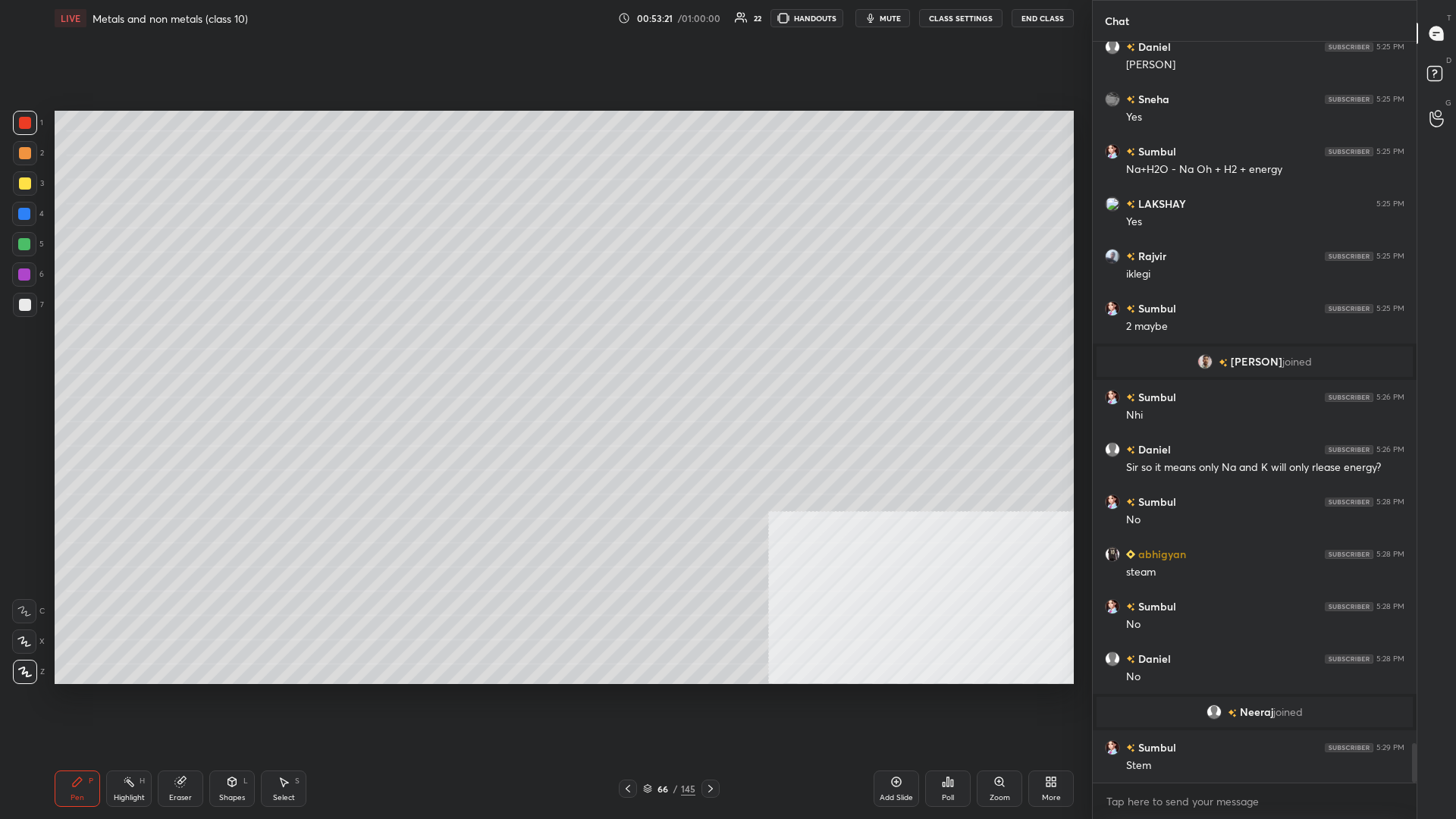 scroll, scrollTop: 13332, scrollLeft: 0, axis: vertical 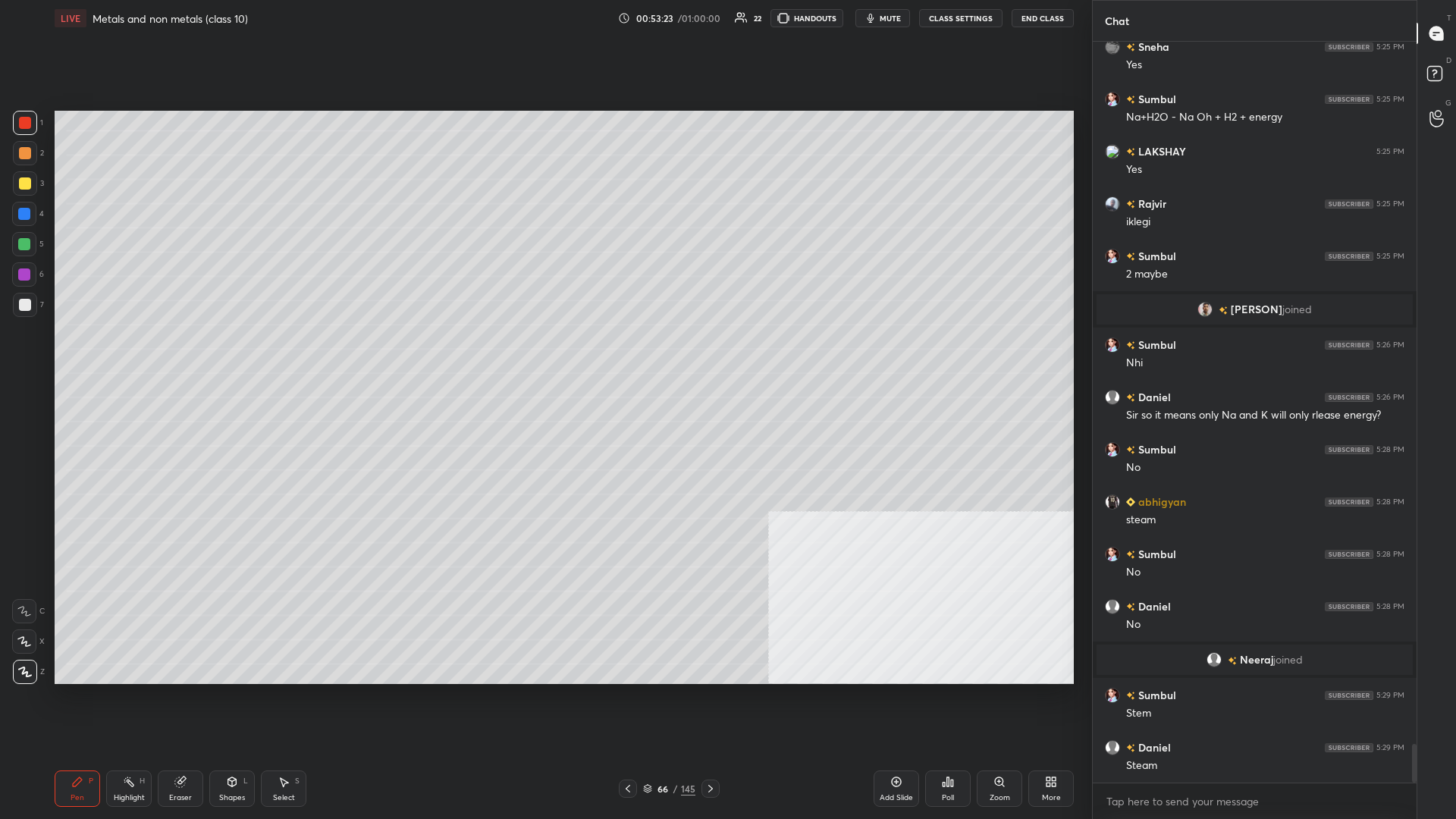 click at bounding box center [24, 275] 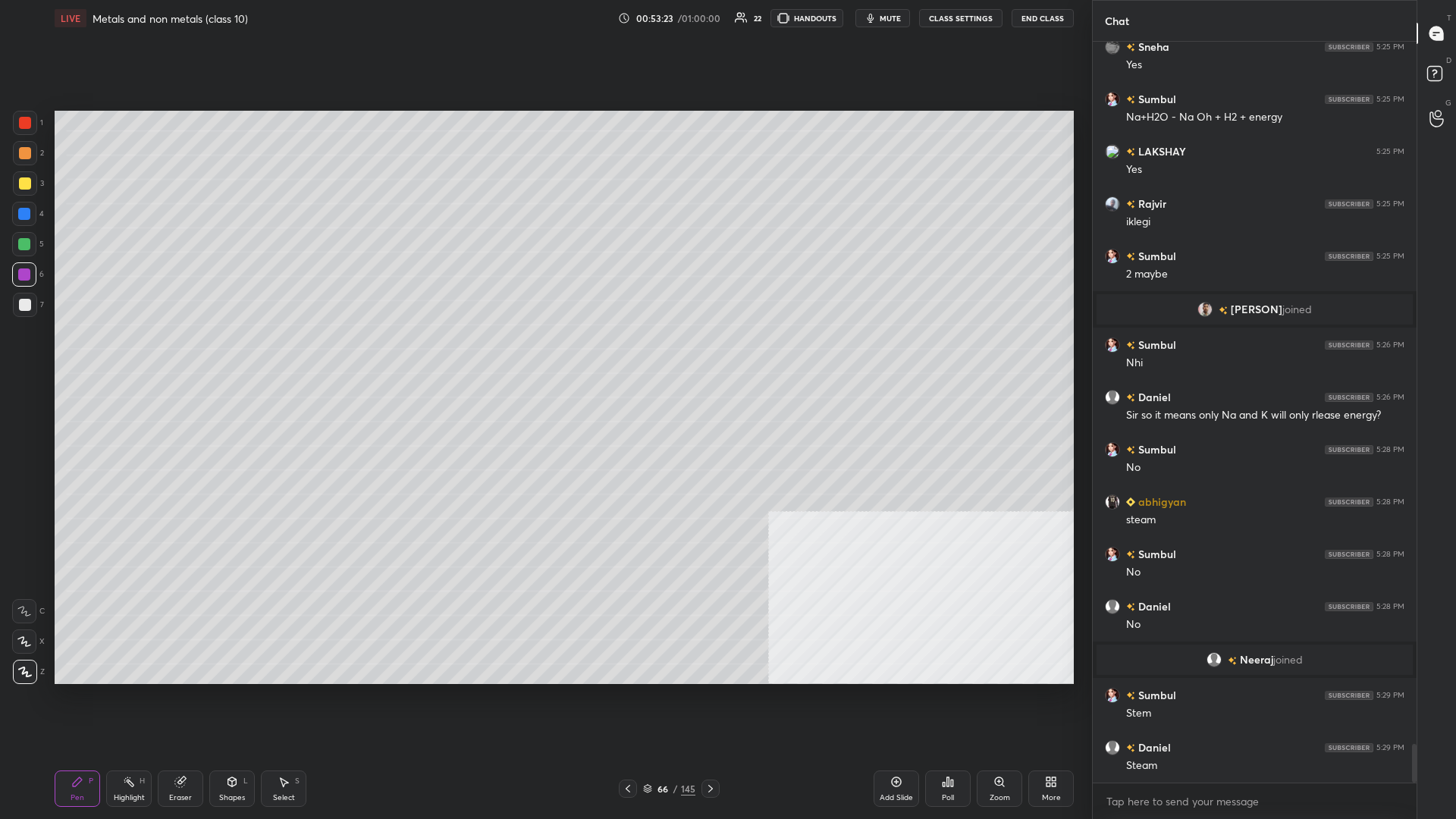 scroll, scrollTop: 13385, scrollLeft: 0, axis: vertical 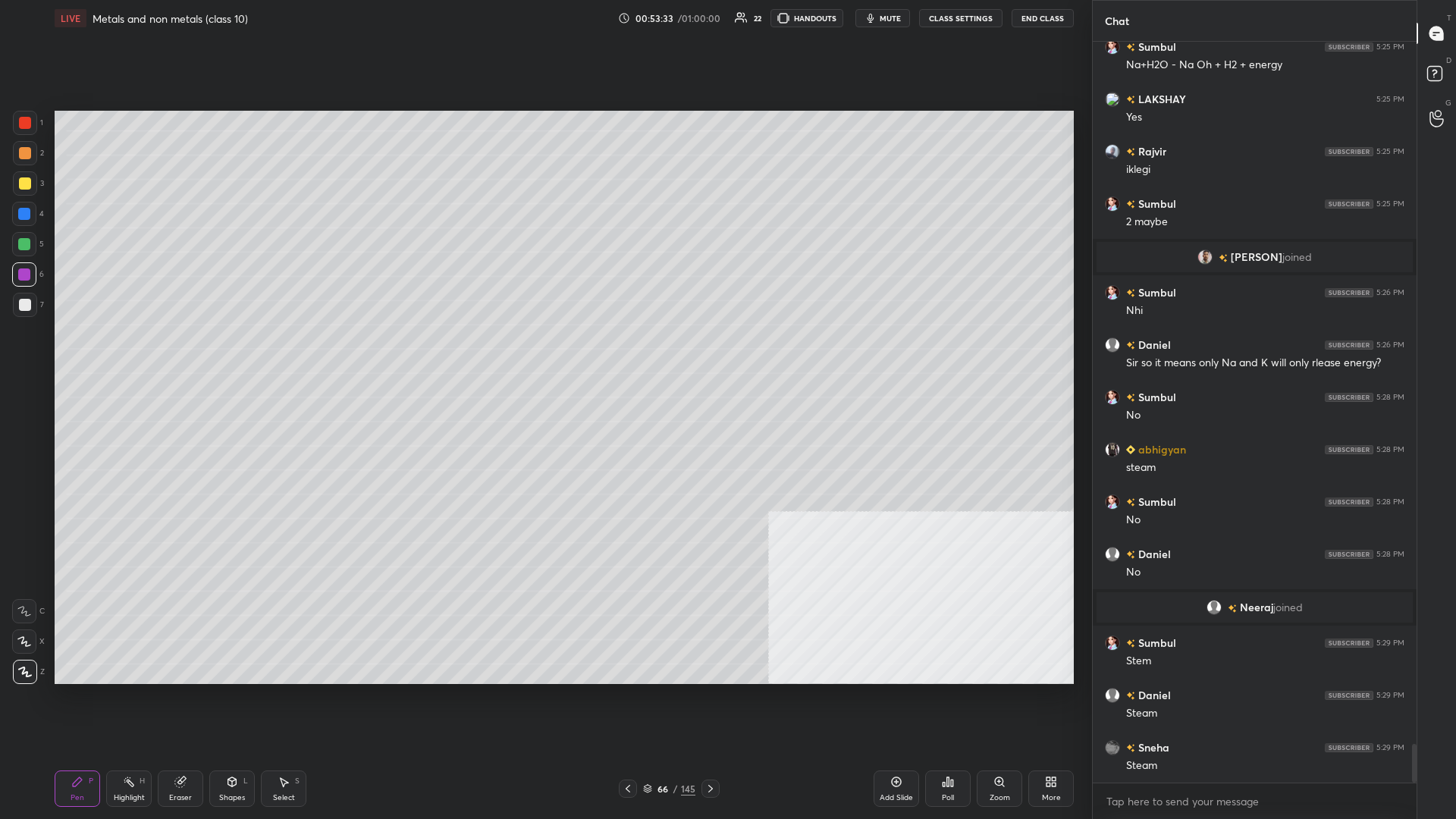 click at bounding box center [25, 184] 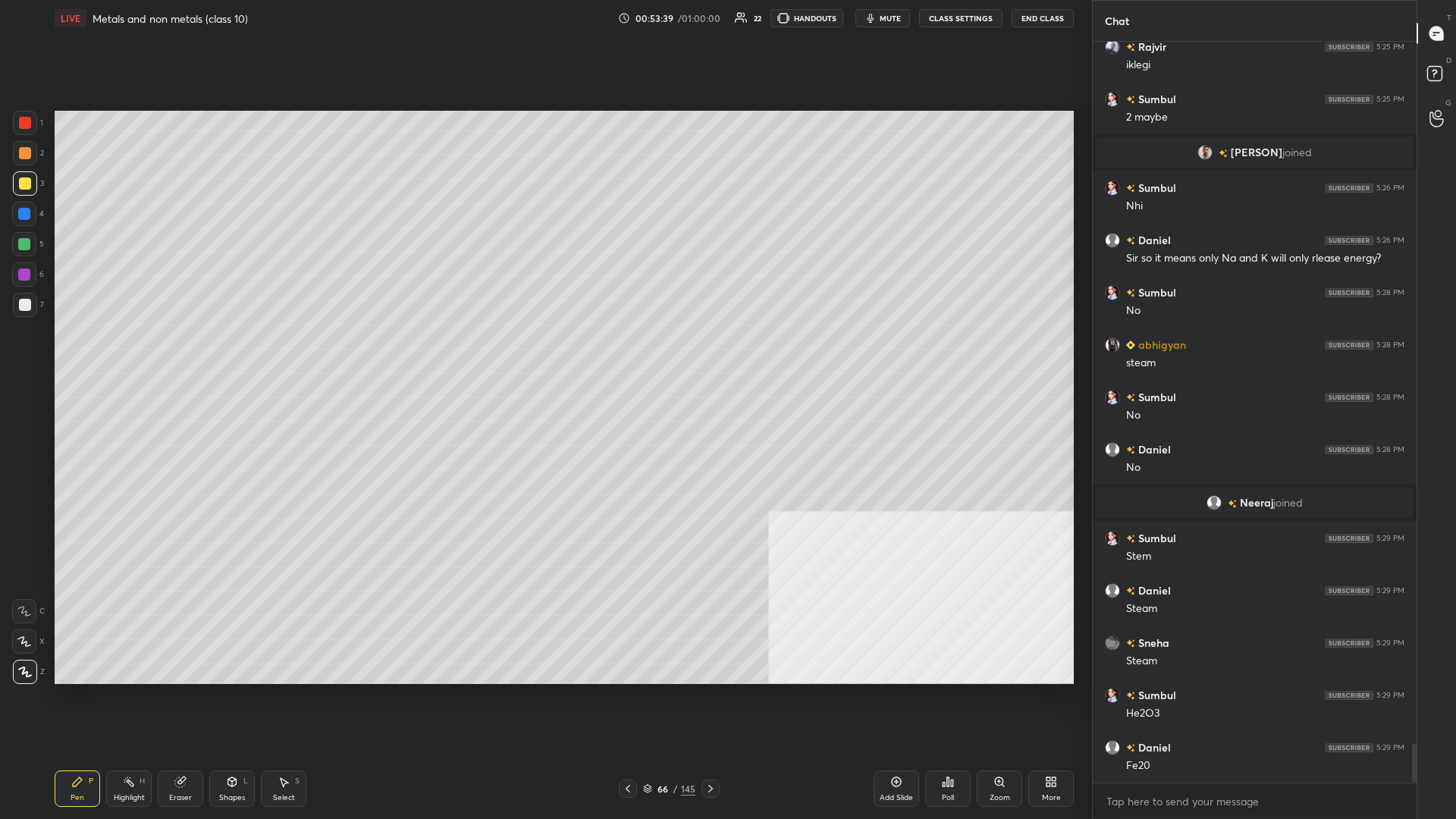 scroll, scrollTop: 13542, scrollLeft: 0, axis: vertical 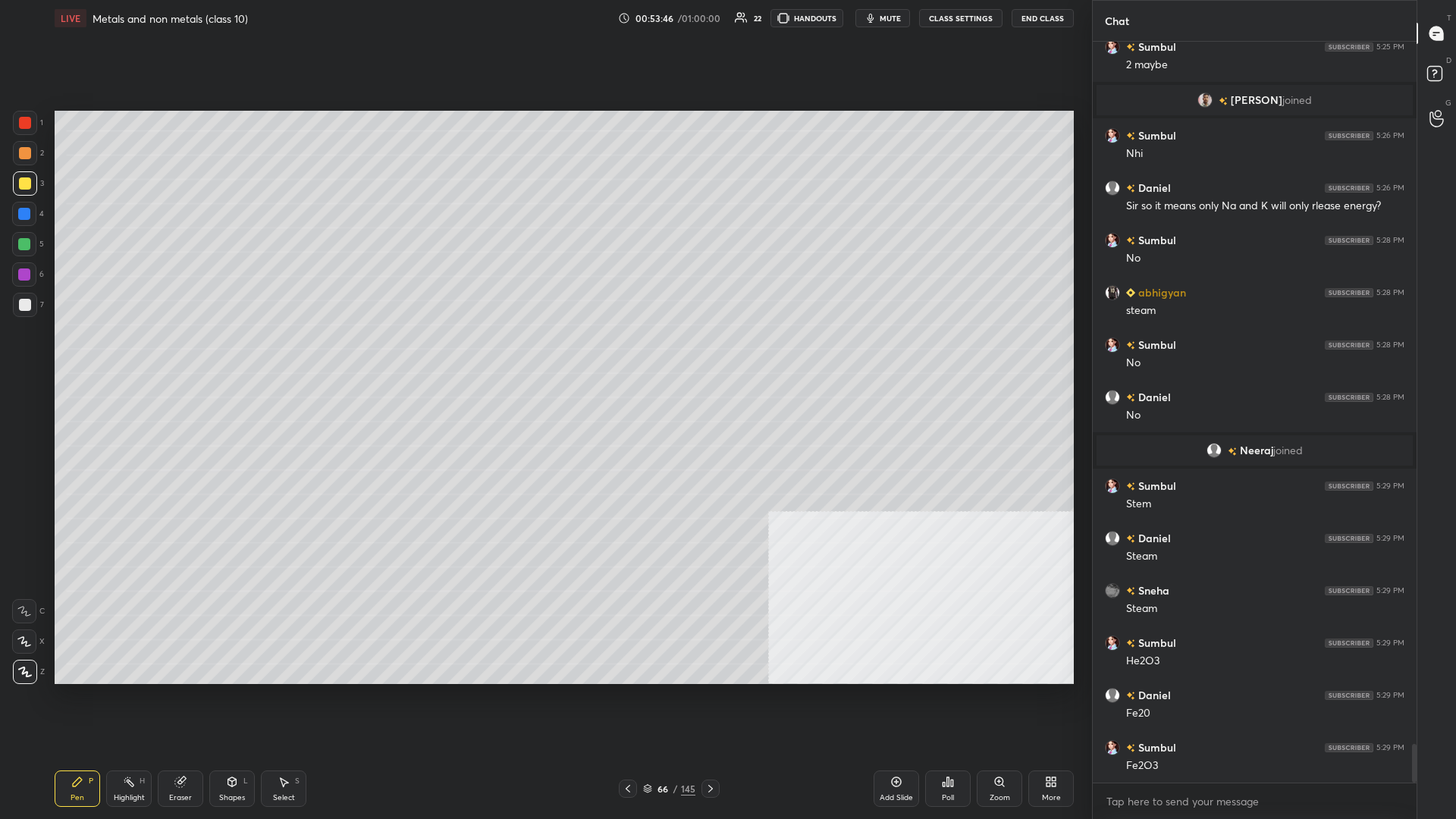 click on "Add Slide" at bounding box center [896, 798] 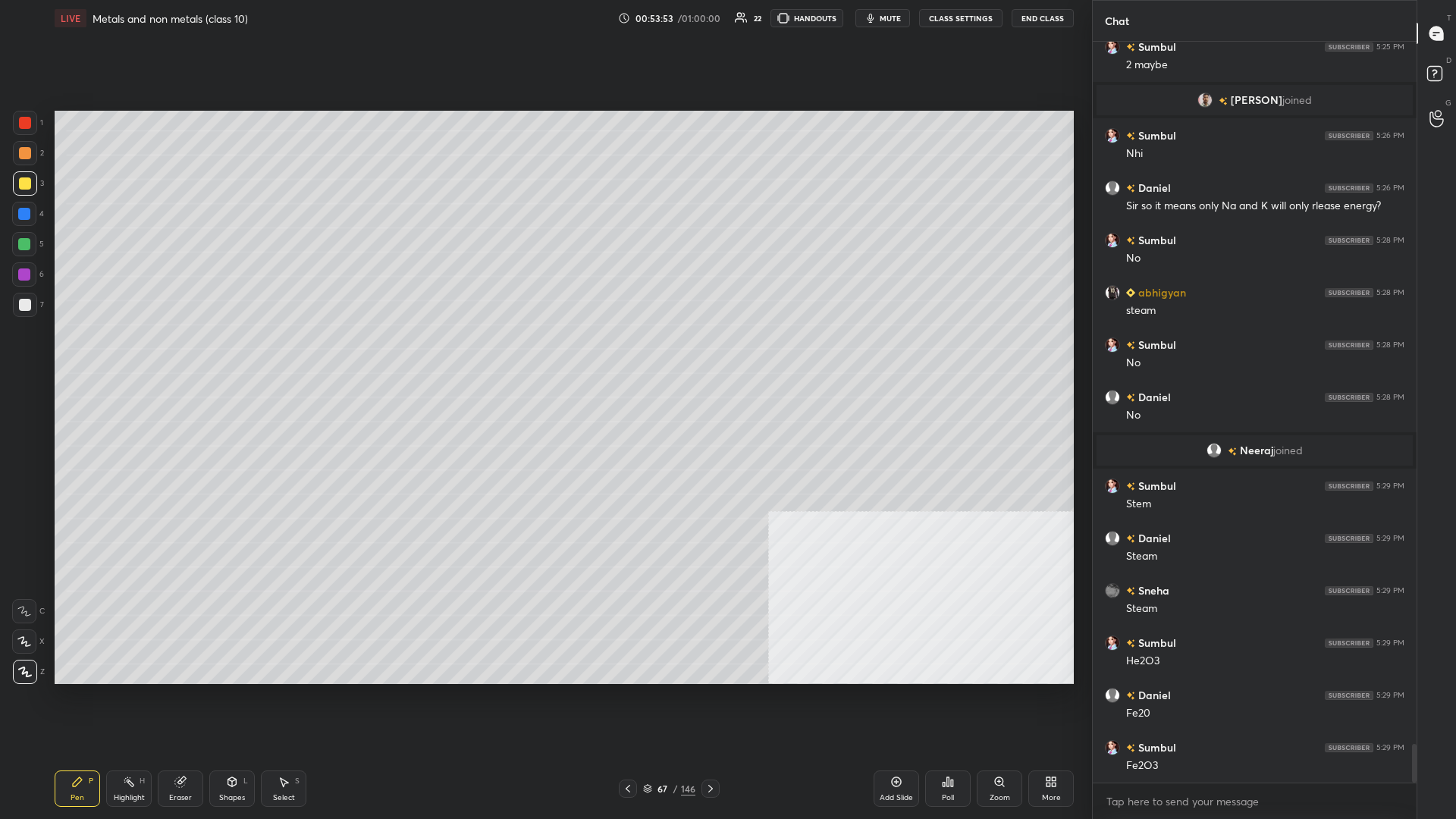 scroll, scrollTop: 13594, scrollLeft: 0, axis: vertical 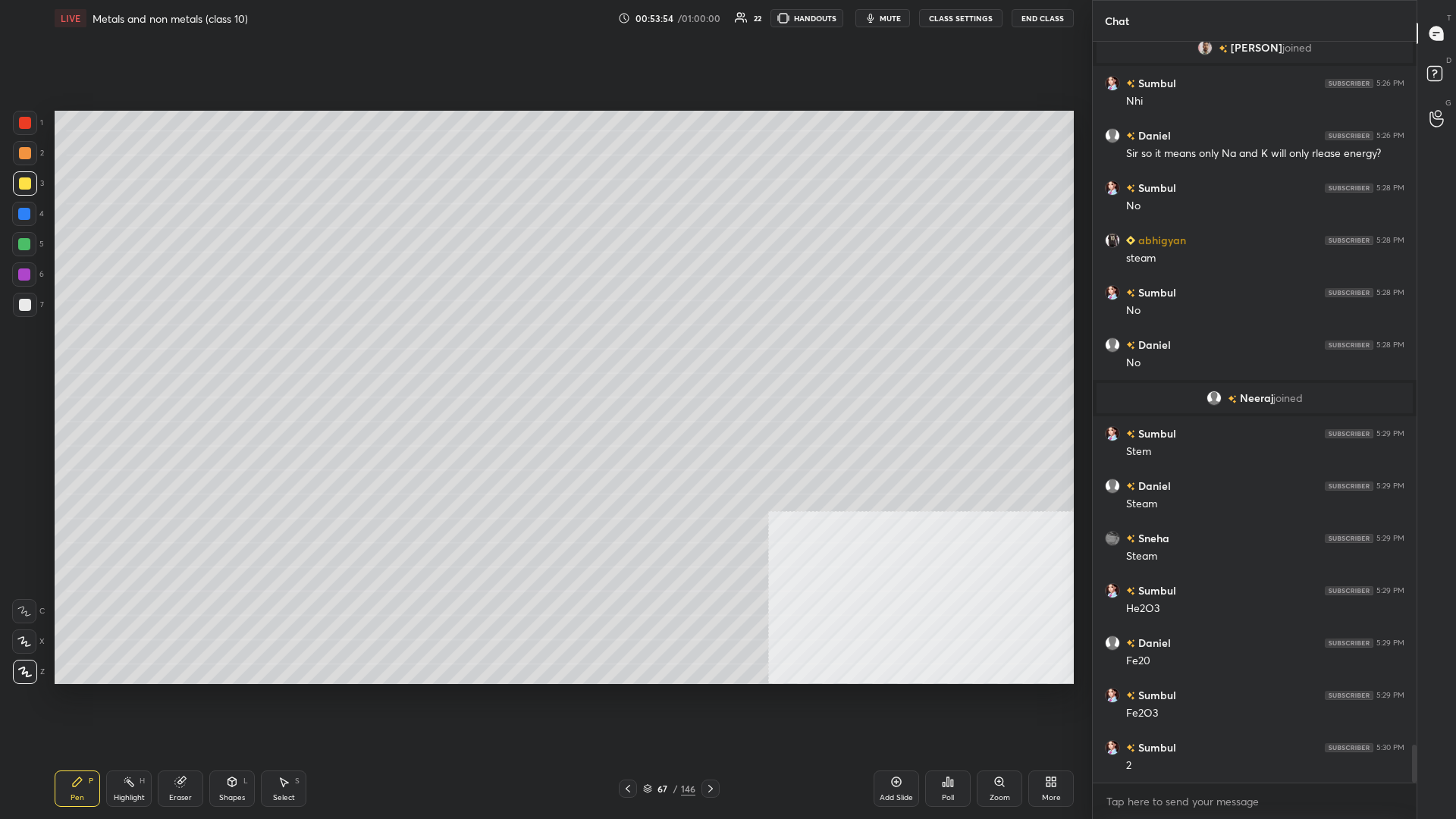 click at bounding box center (24, 214) 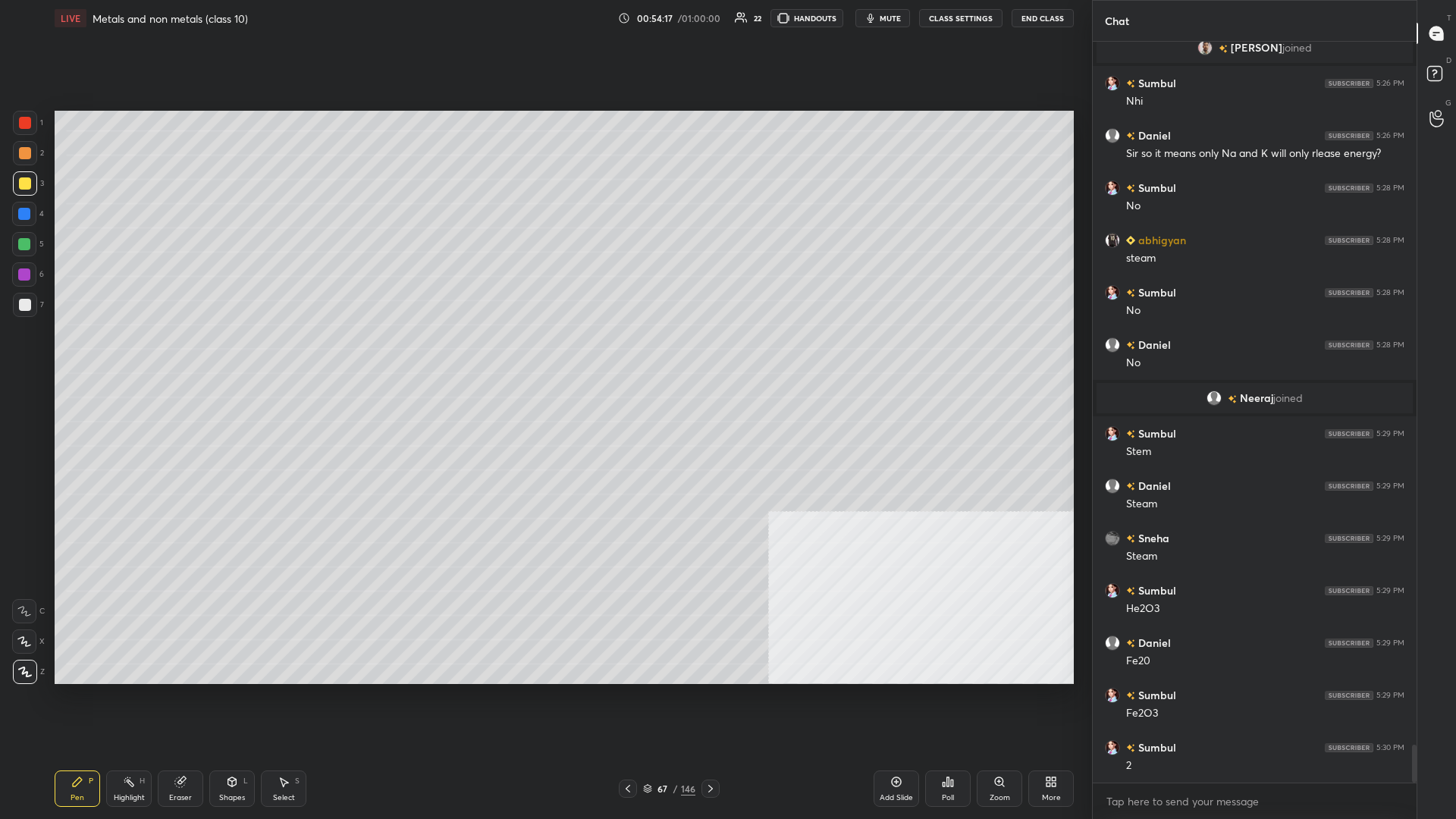 scroll, scrollTop: 13609, scrollLeft: 0, axis: vertical 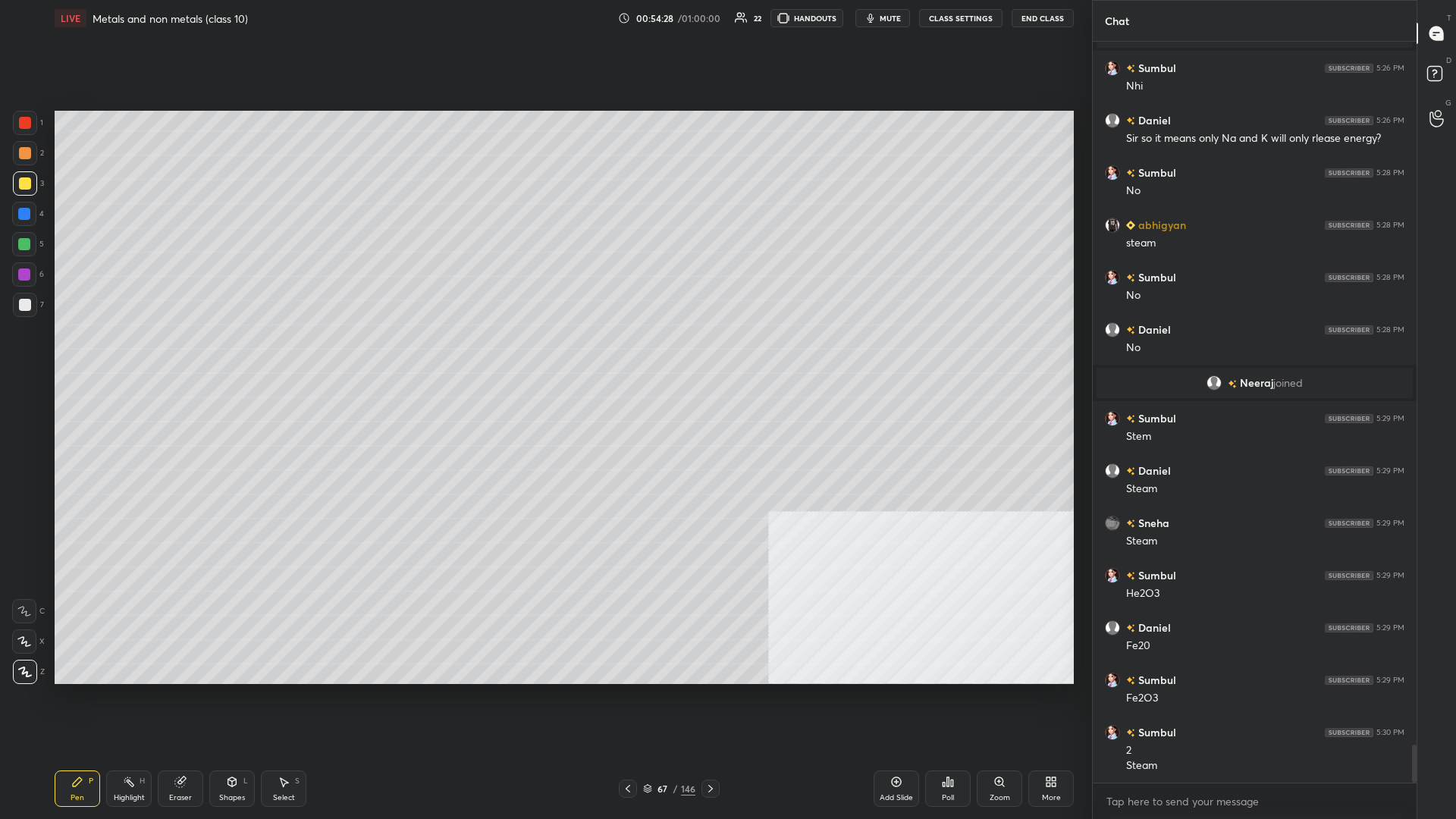 click at bounding box center [24, 244] 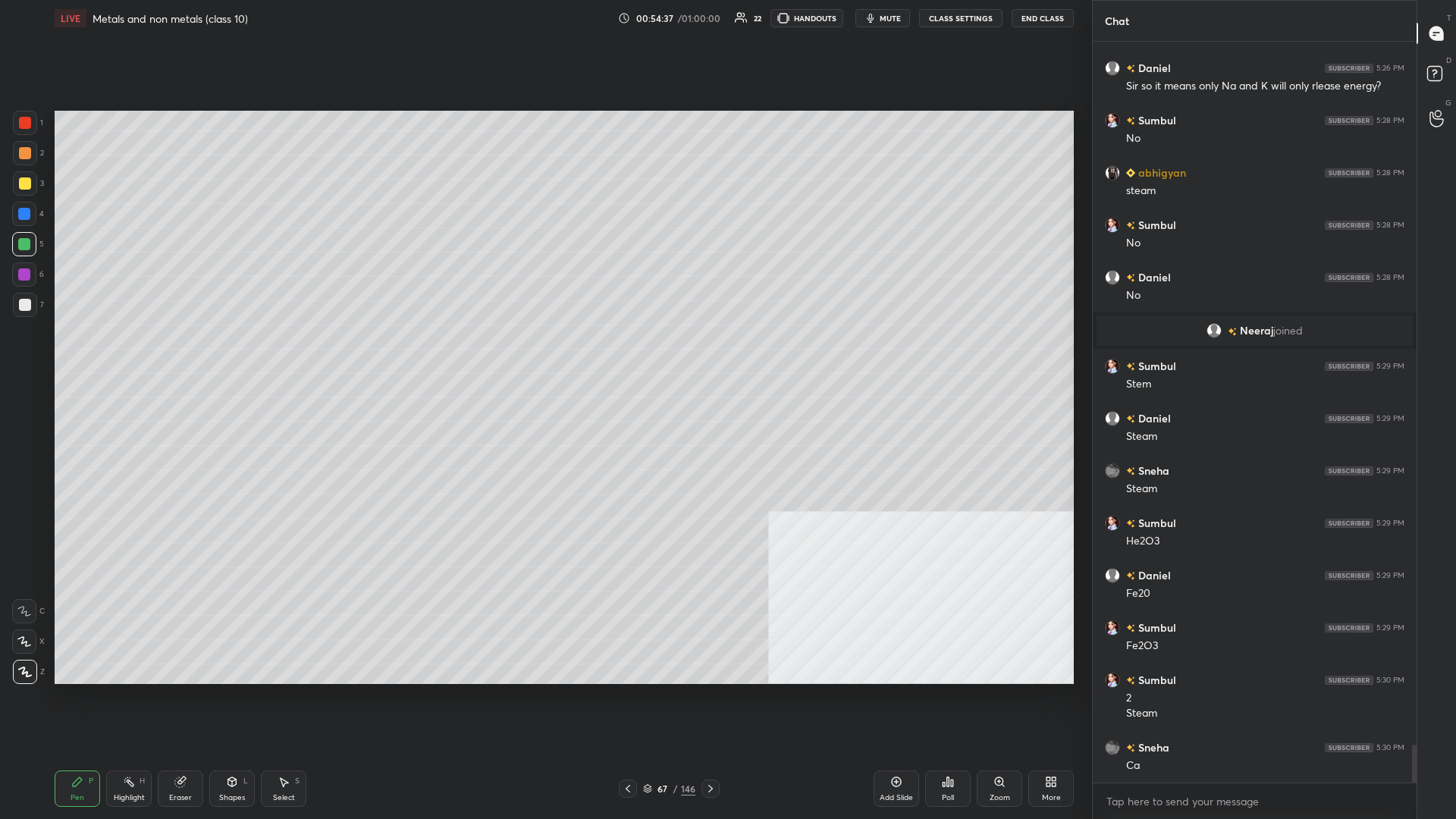 scroll, scrollTop: 13714, scrollLeft: 0, axis: vertical 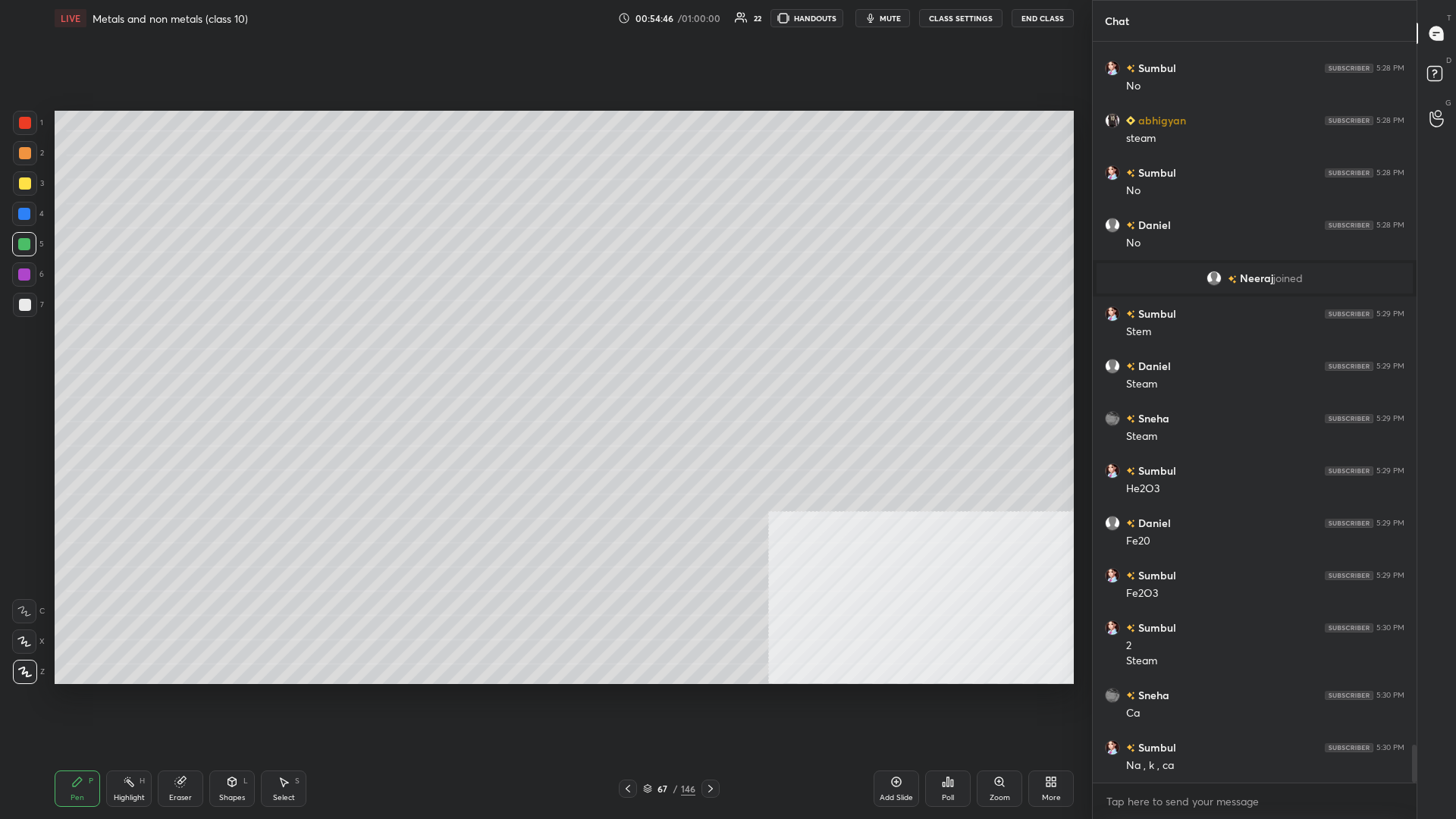 click at bounding box center (24, 214) 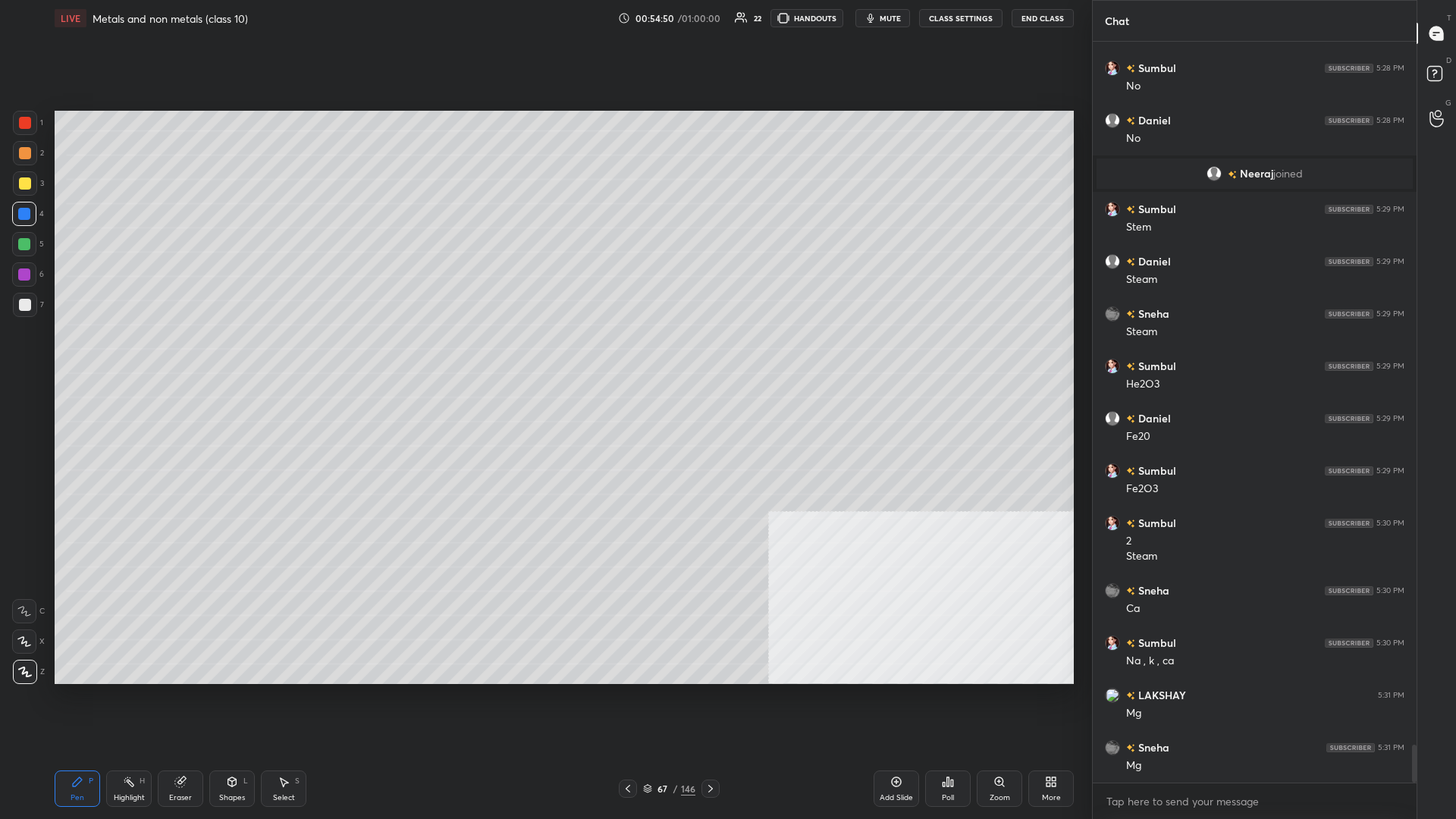 scroll, scrollTop: 13871, scrollLeft: 0, axis: vertical 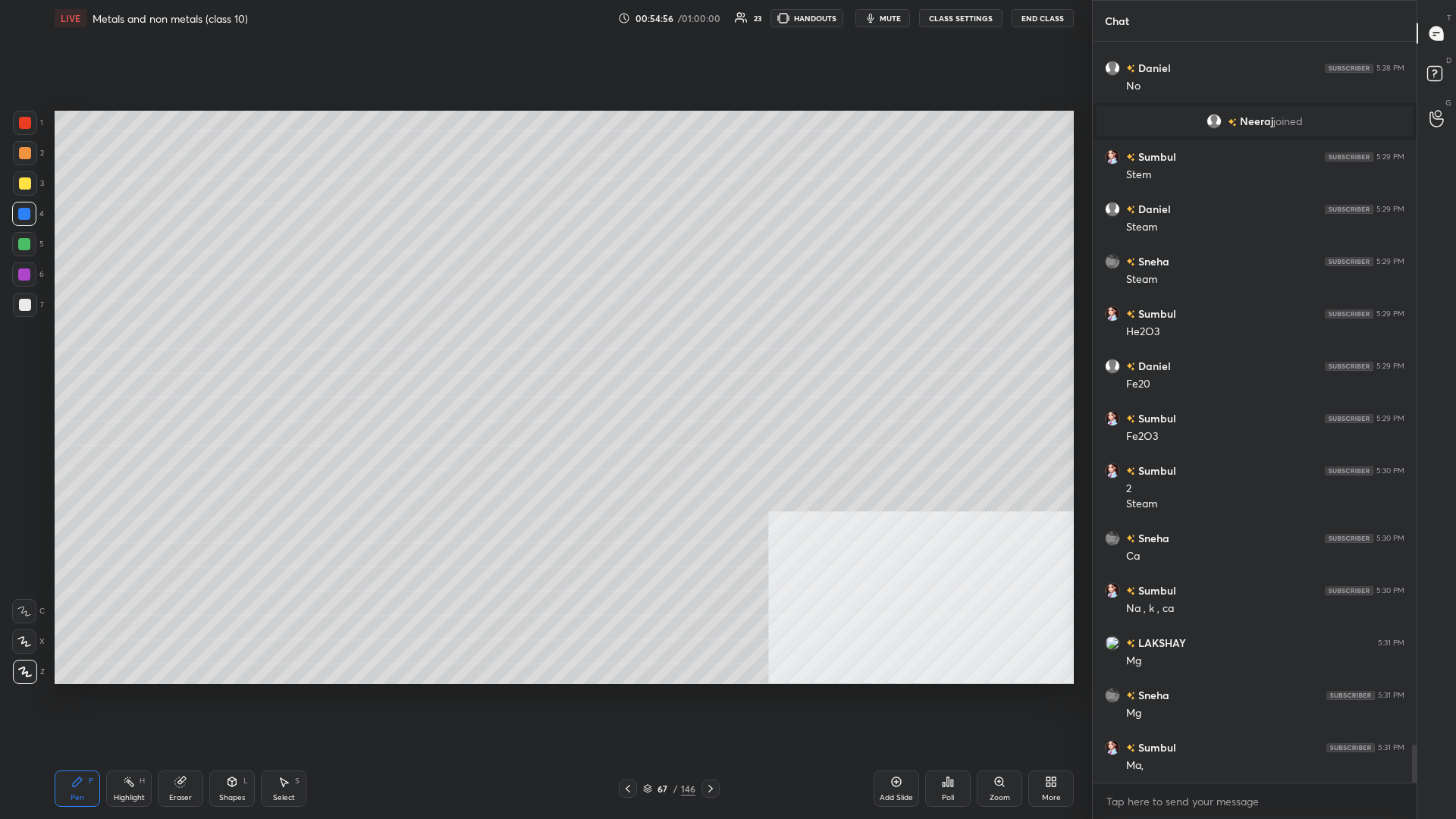 click at bounding box center [25, 184] 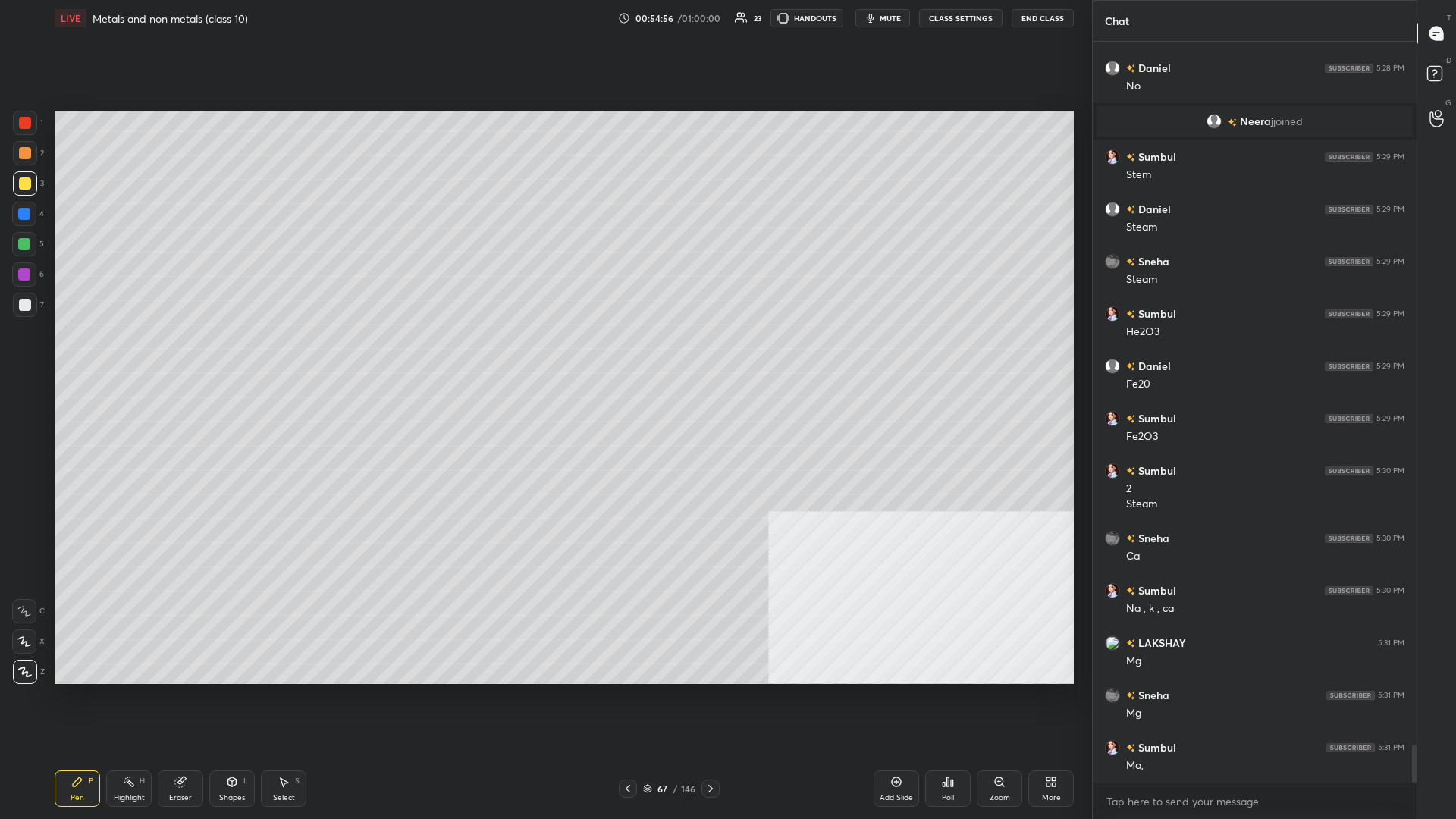 scroll, scrollTop: 13923, scrollLeft: 0, axis: vertical 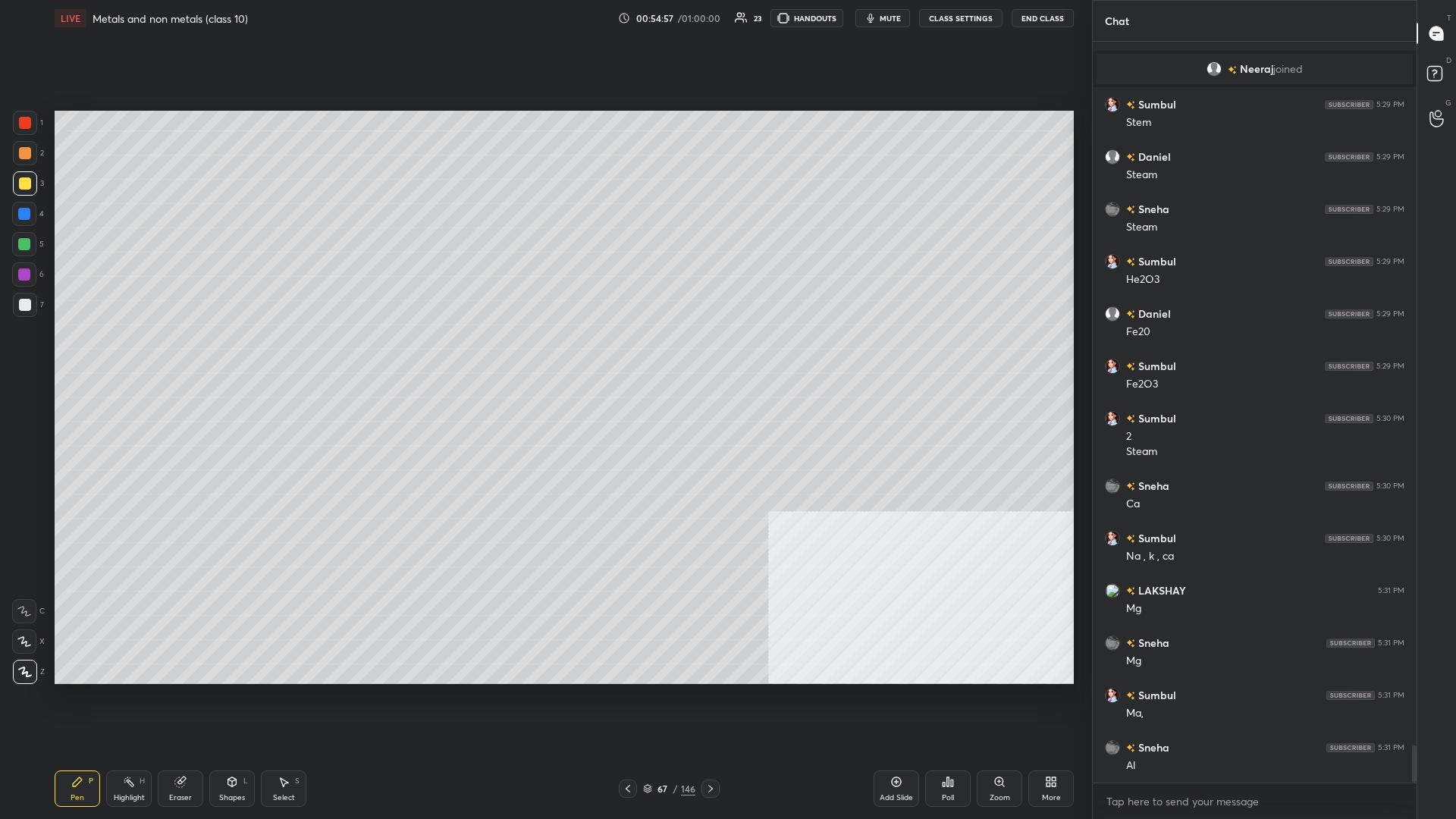 click at bounding box center [24, 244] 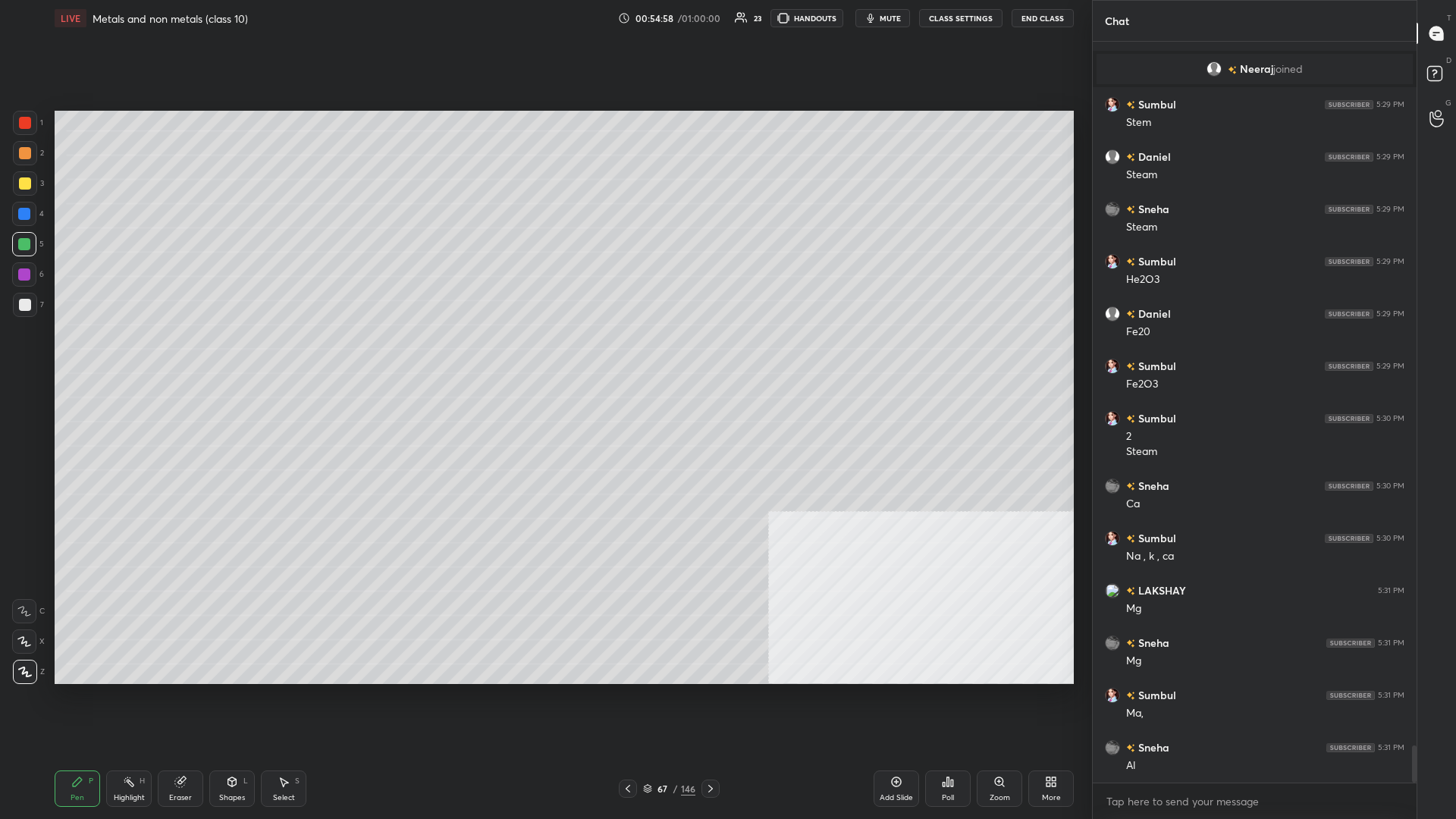 click at bounding box center [24, 275] 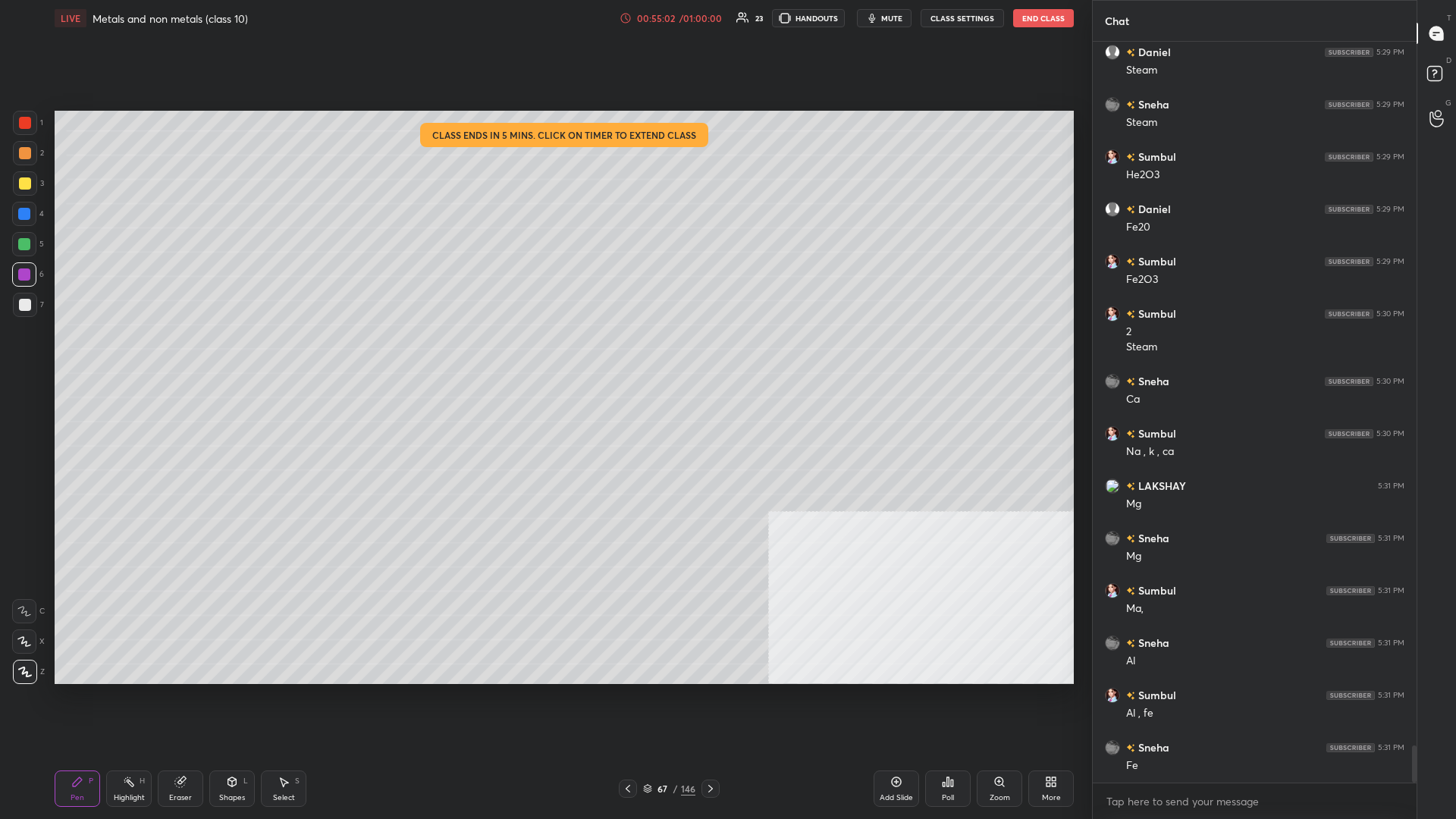 scroll, scrollTop: 14080, scrollLeft: 0, axis: vertical 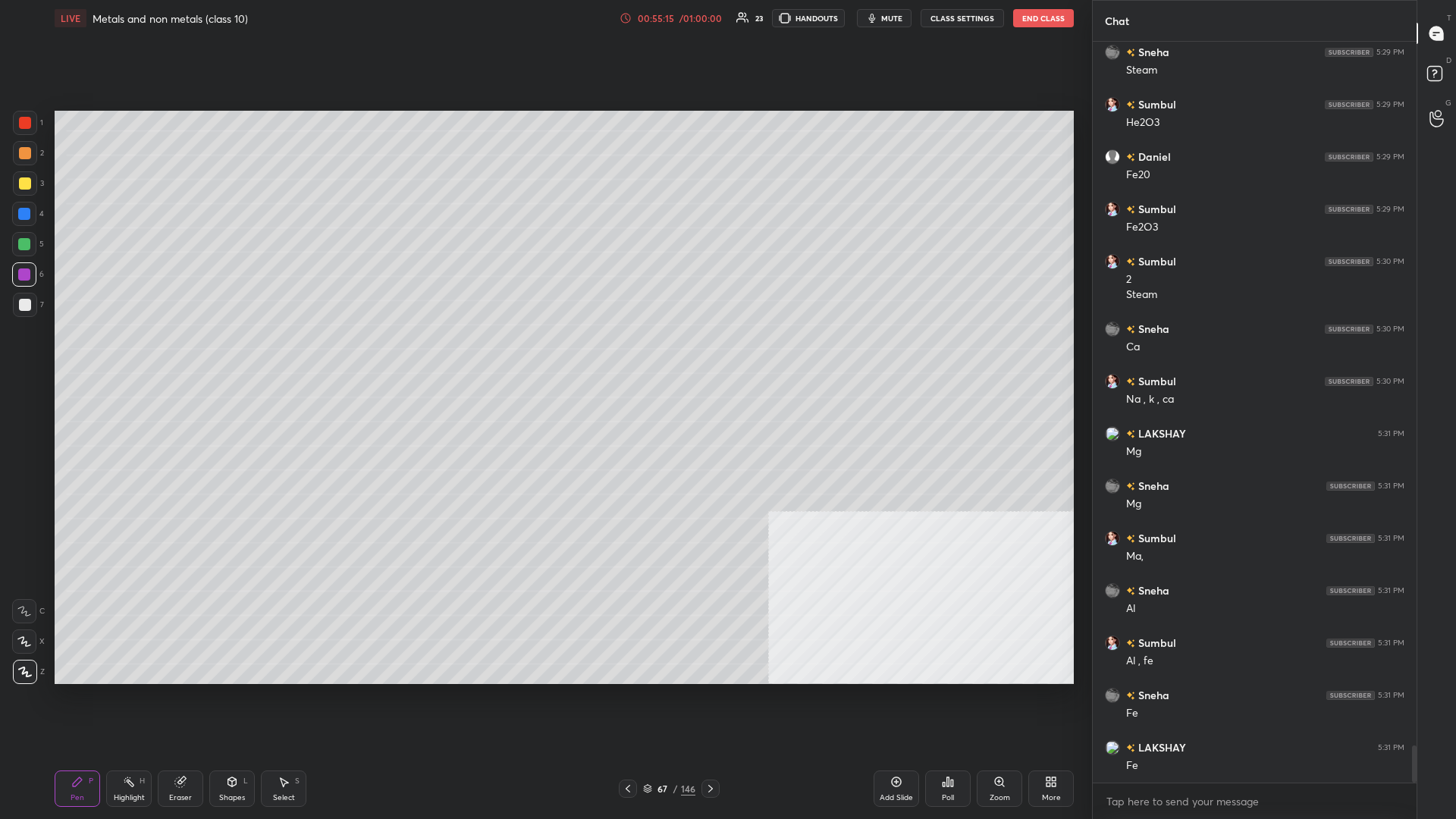 click at bounding box center (25, 153) 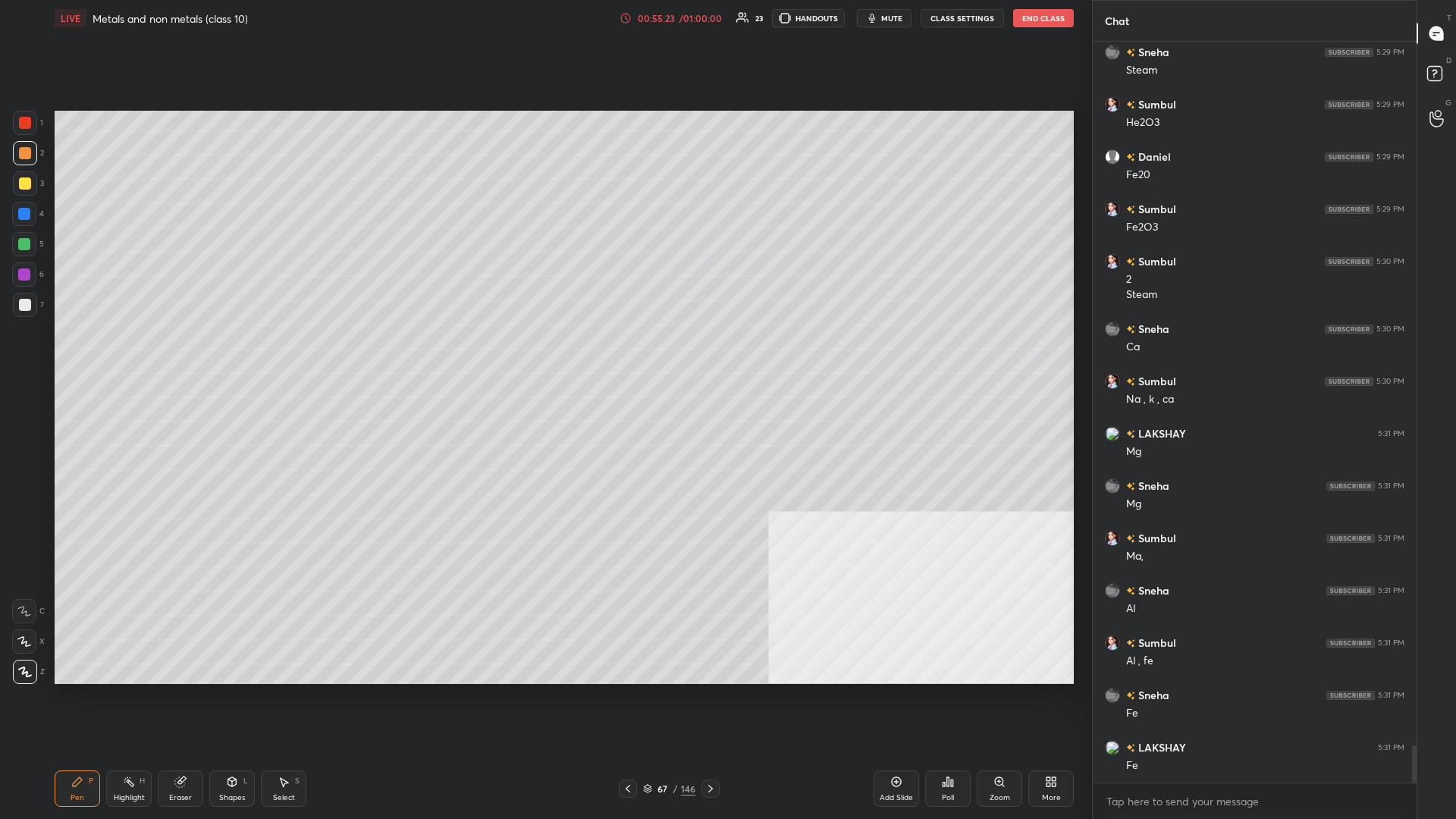 scroll, scrollTop: 14132, scrollLeft: 0, axis: vertical 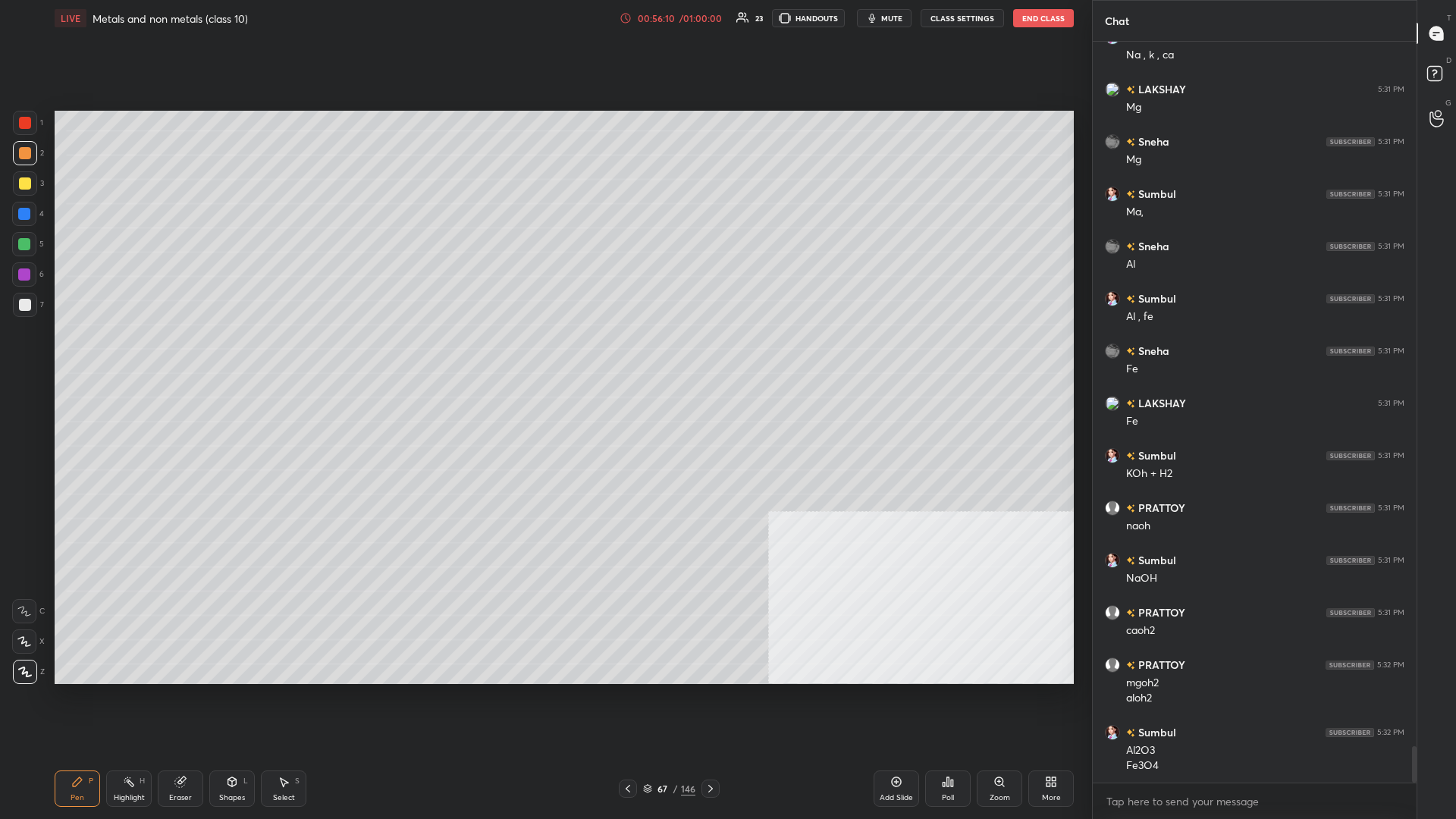 click at bounding box center [25, 123] 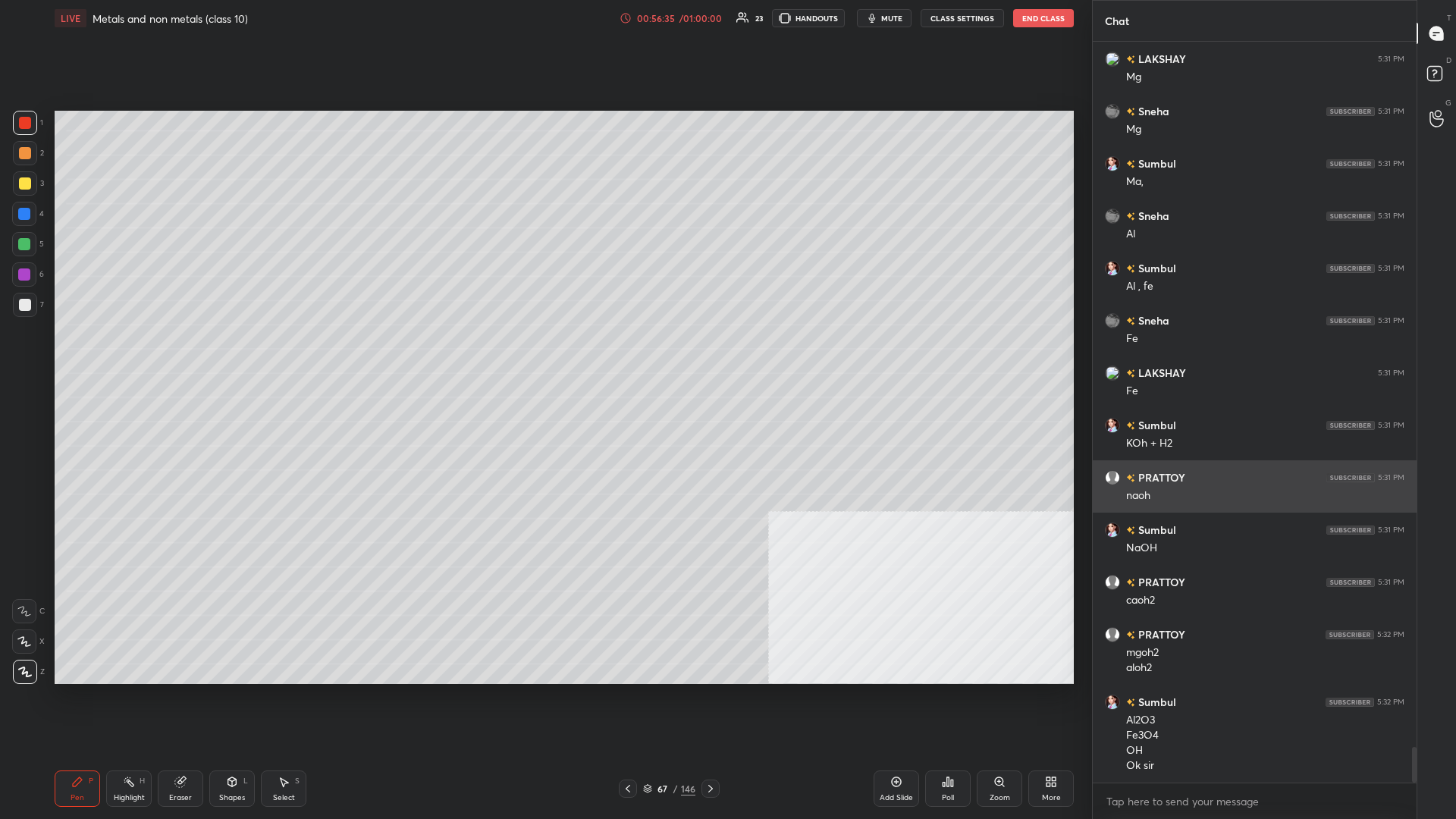 scroll, scrollTop: 14507, scrollLeft: 0, axis: vertical 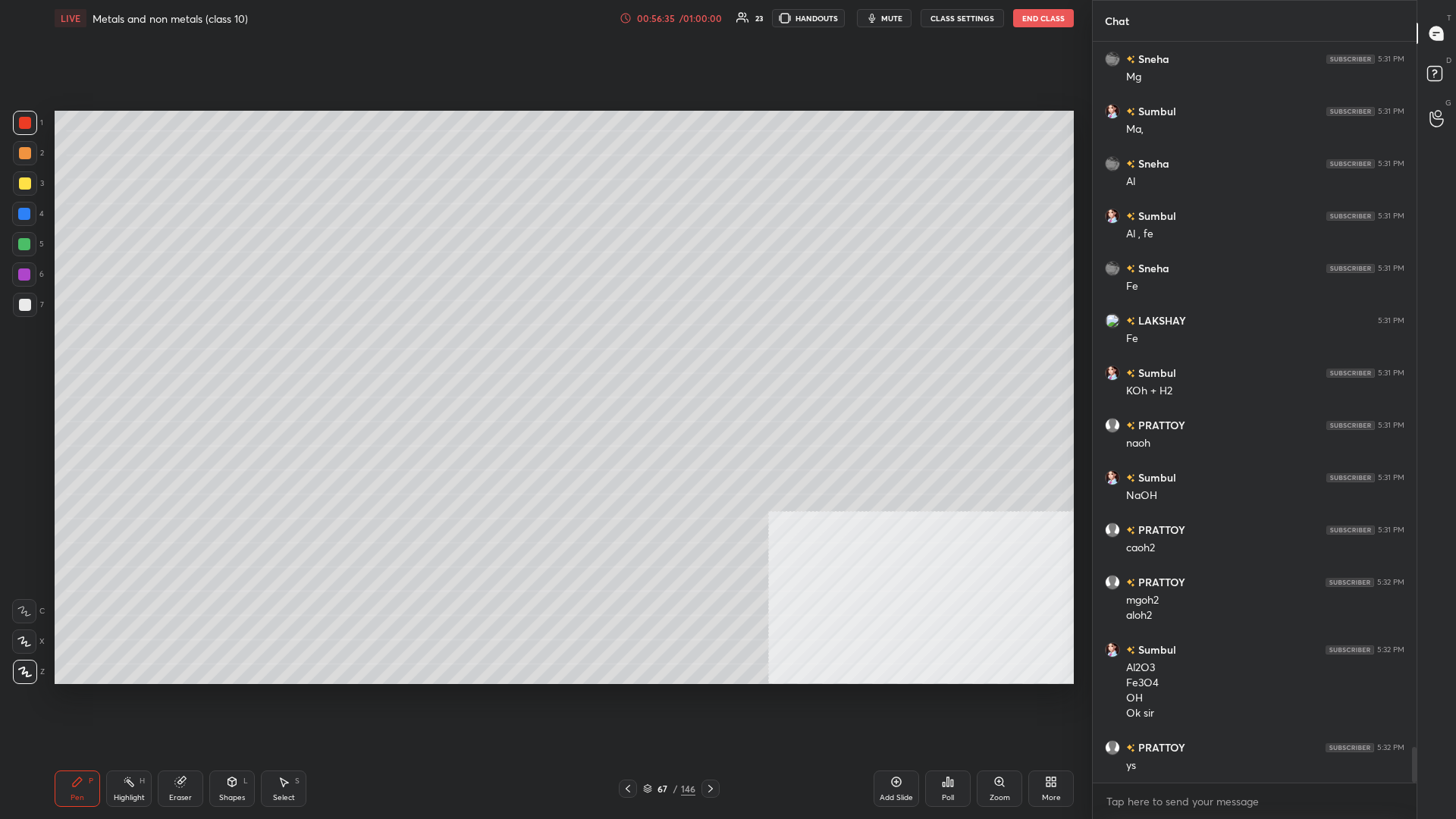 click on "Highlight H" at bounding box center [129, 789] 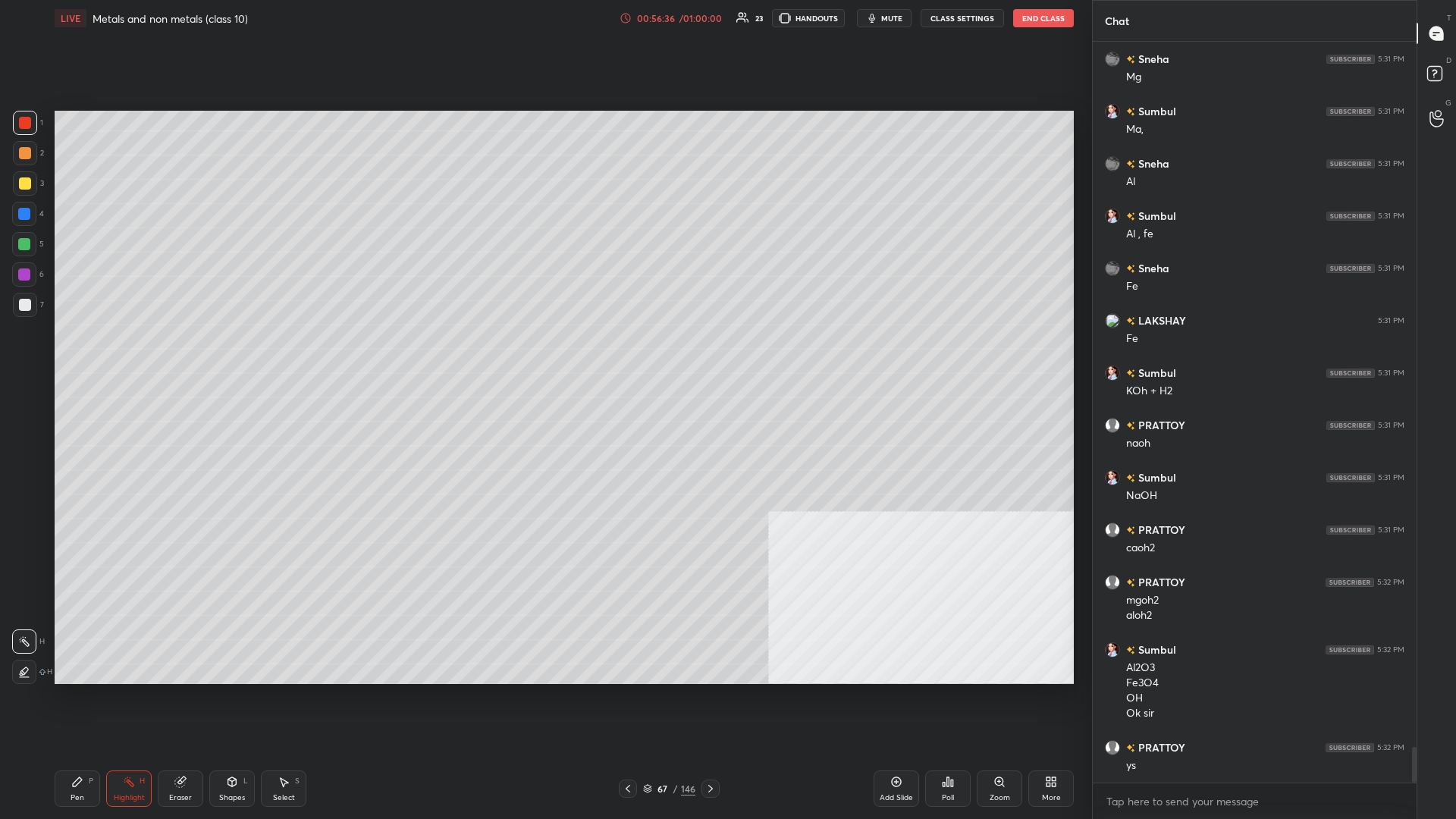 click 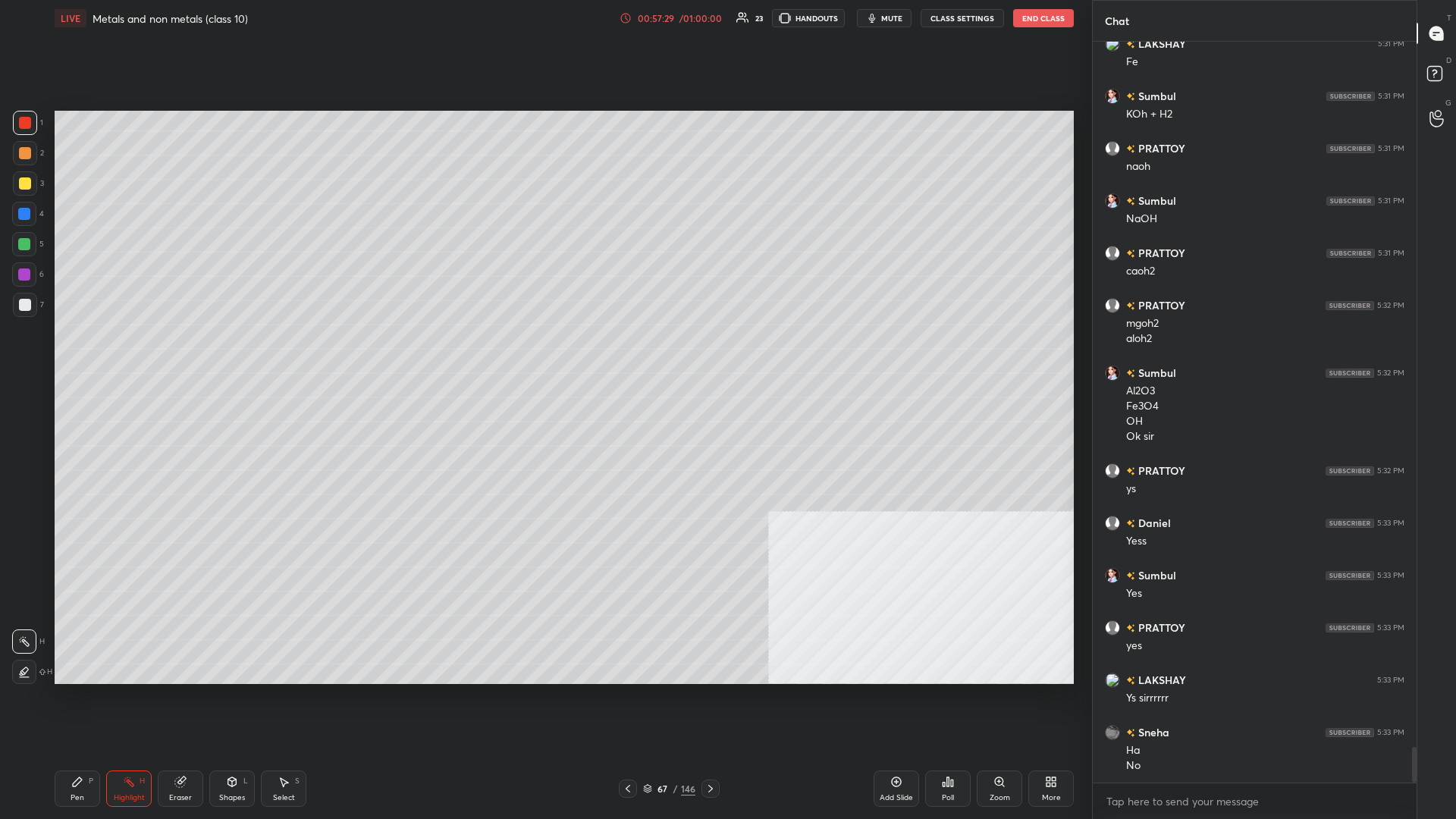 scroll, scrollTop: 14836, scrollLeft: 0, axis: vertical 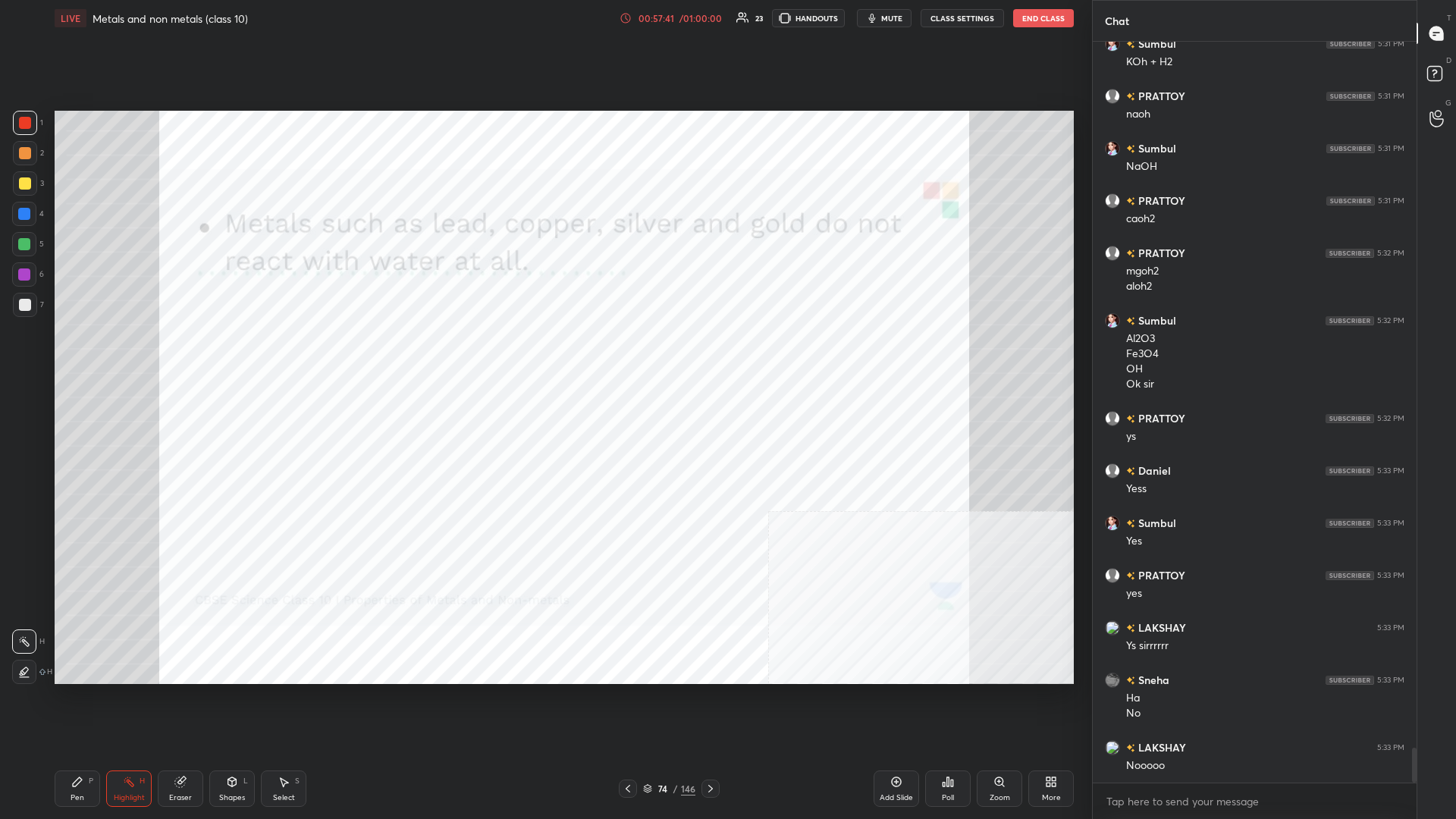 click on "Pen P" at bounding box center [77, 789] 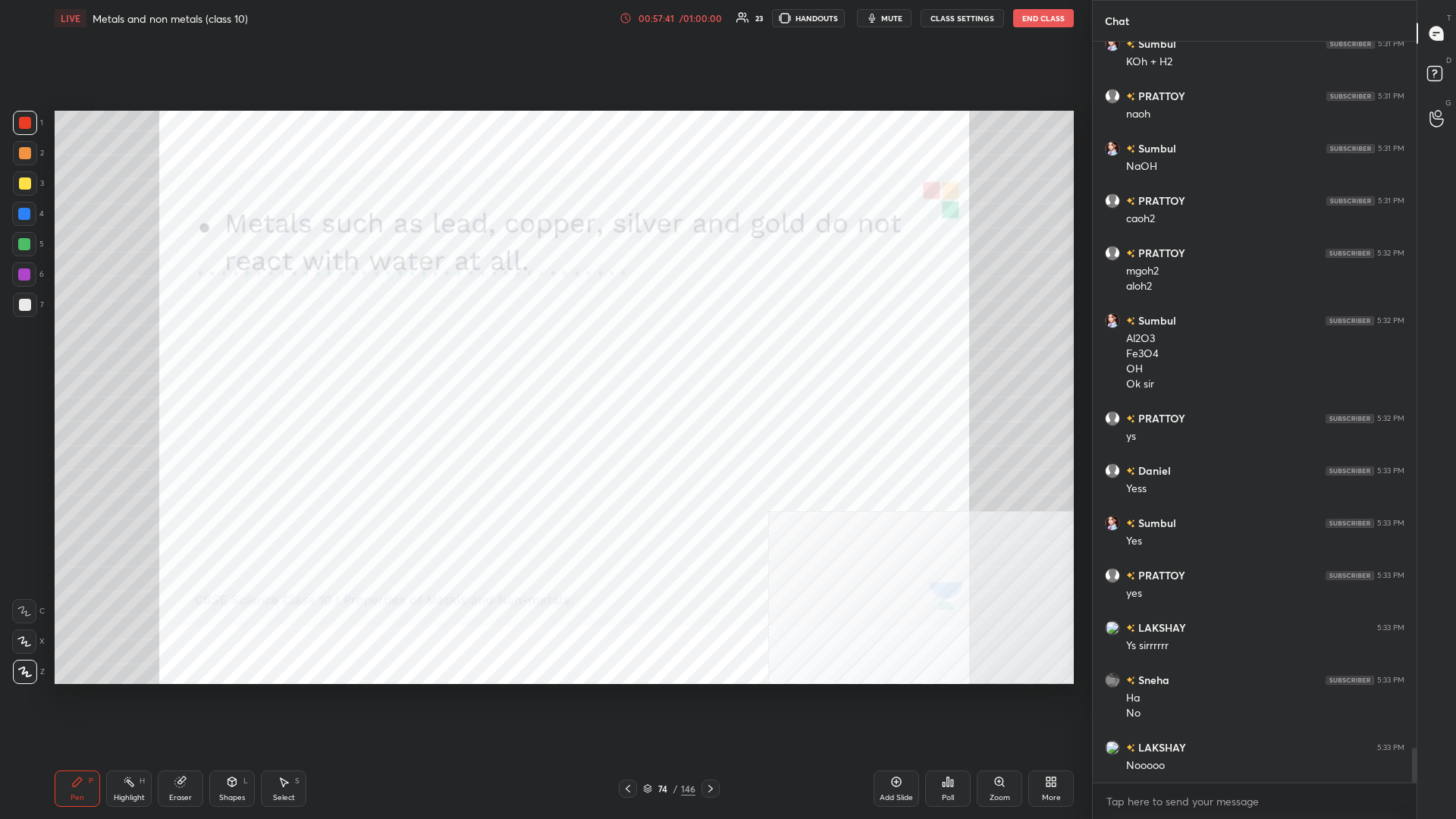 click 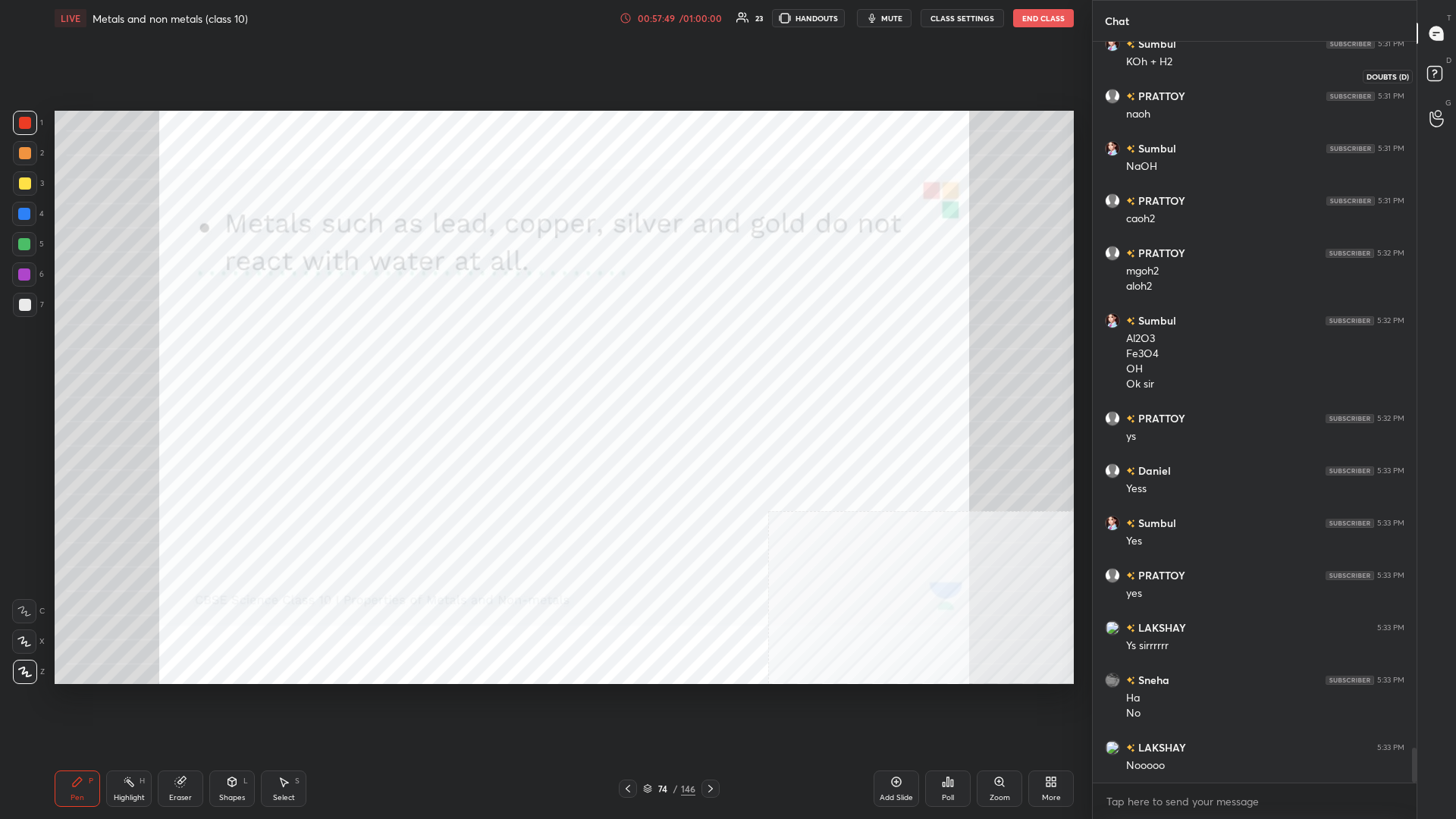 click 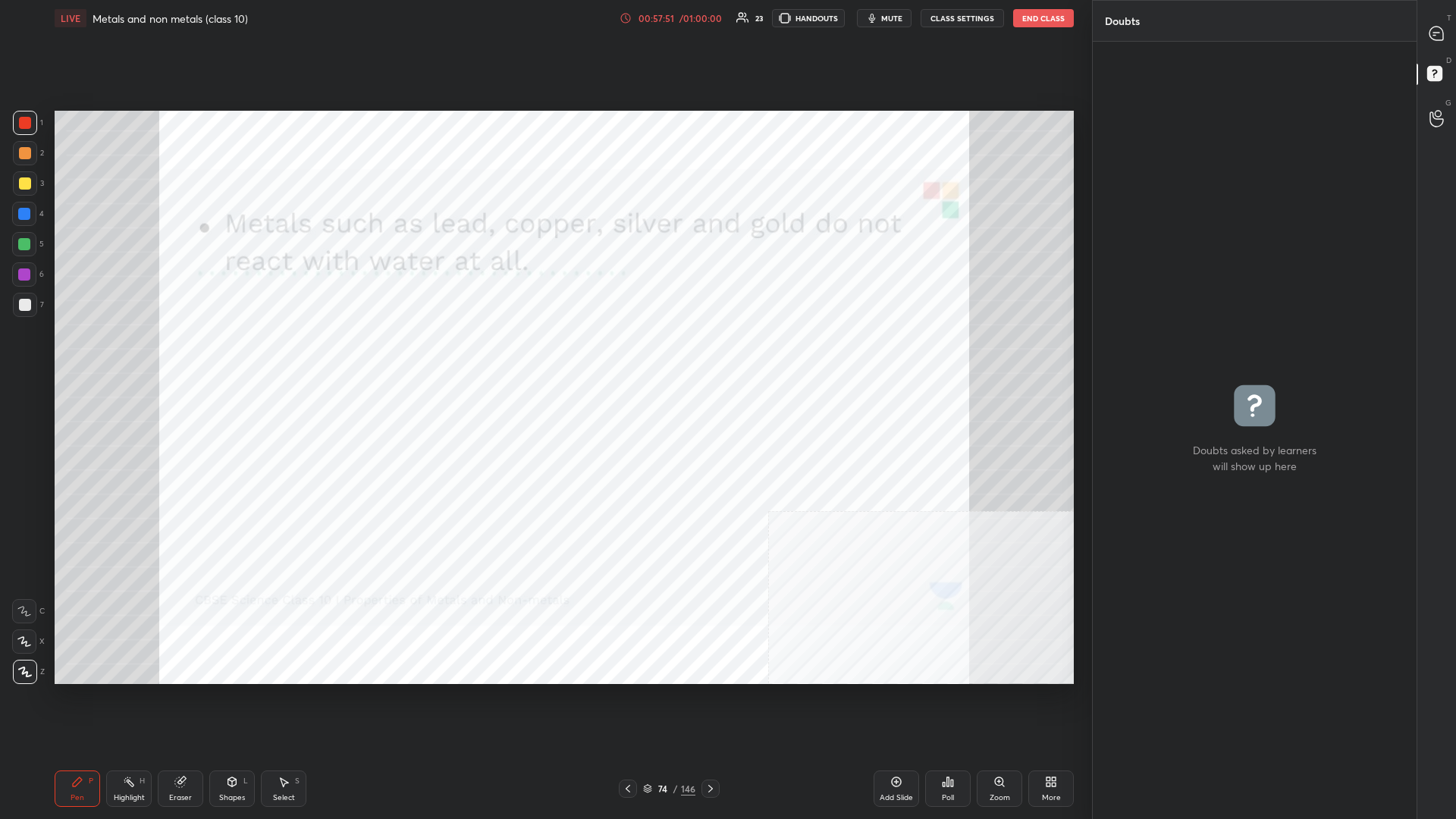 click on "Add Slide Poll Zoom More" at bounding box center [974, 789] 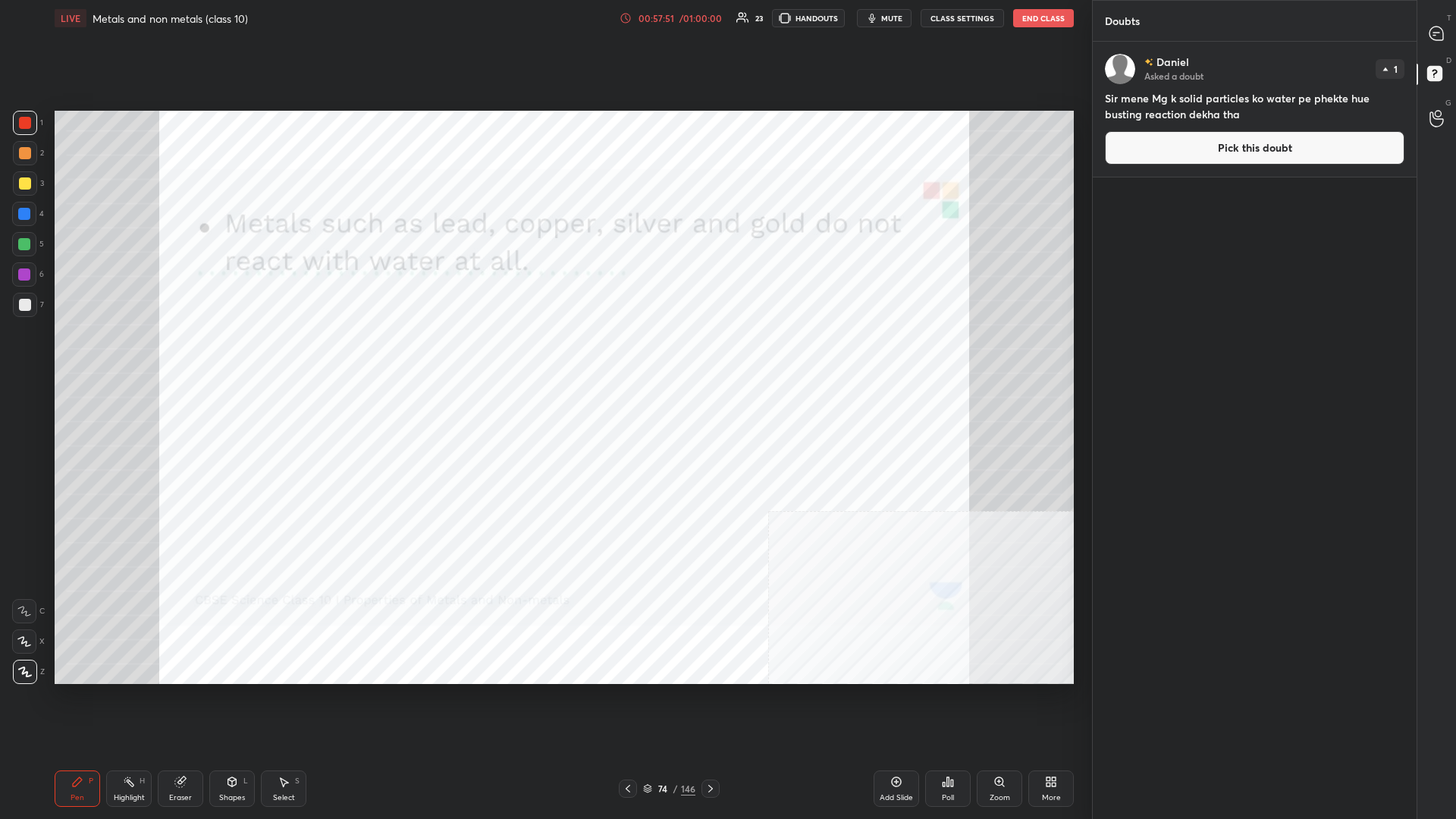 click on "1 2 3 4 5 6 7 C X Z C X Z E E Erase all   H H LIVE Metals and non metals (class 10) 00:57:51 /  01:00:00 23 HANDOUTS mute CLASS SETTINGS End Class Setting up your live class Poll for   secs No correct answer Start poll Back Metals and non metals (class 10) [PERSON] Pen P Highlight H Eraser Shapes L Select S 74 / 146 Add Slide Poll Zoom More" at bounding box center (546, 410) 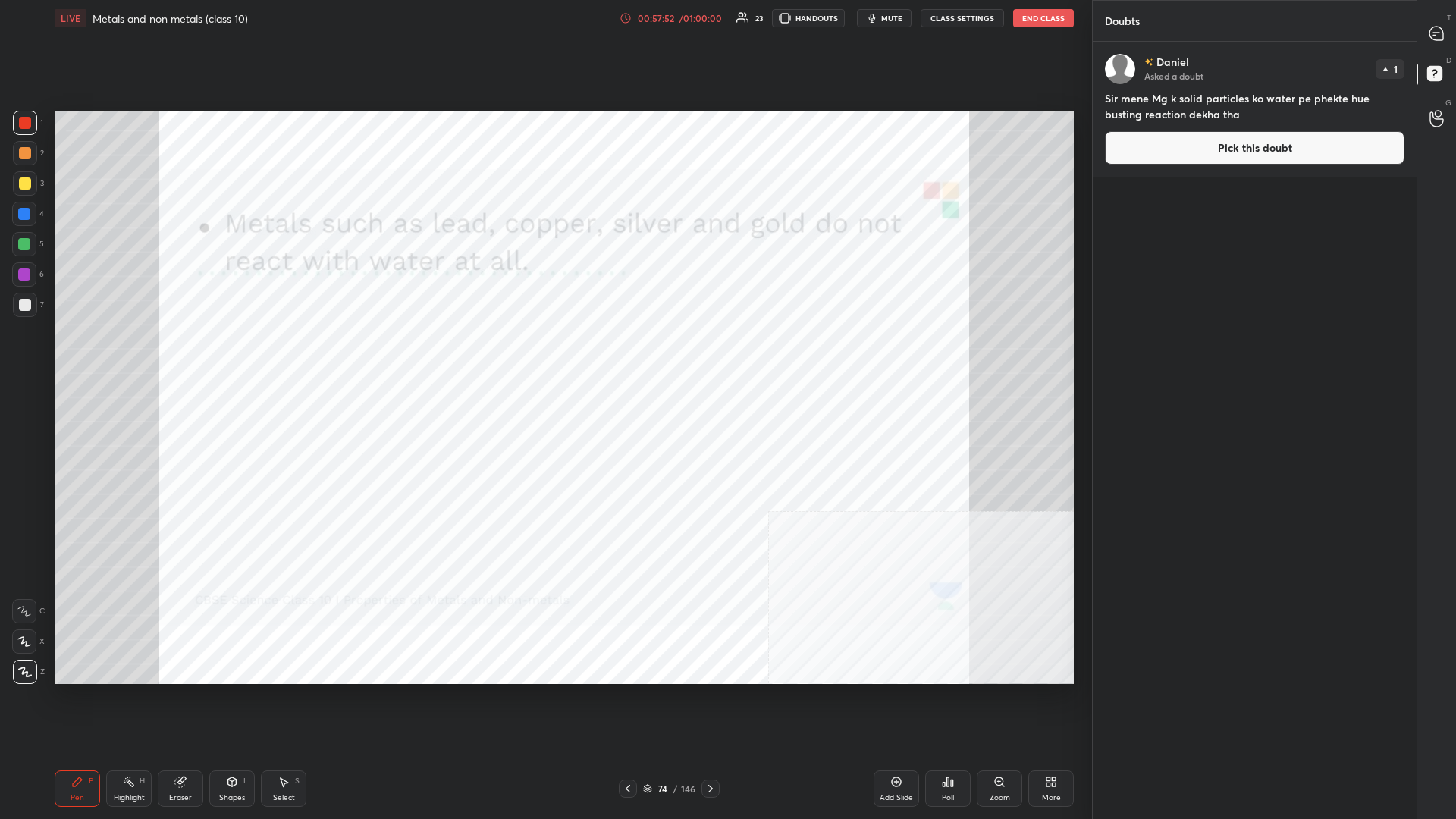 click 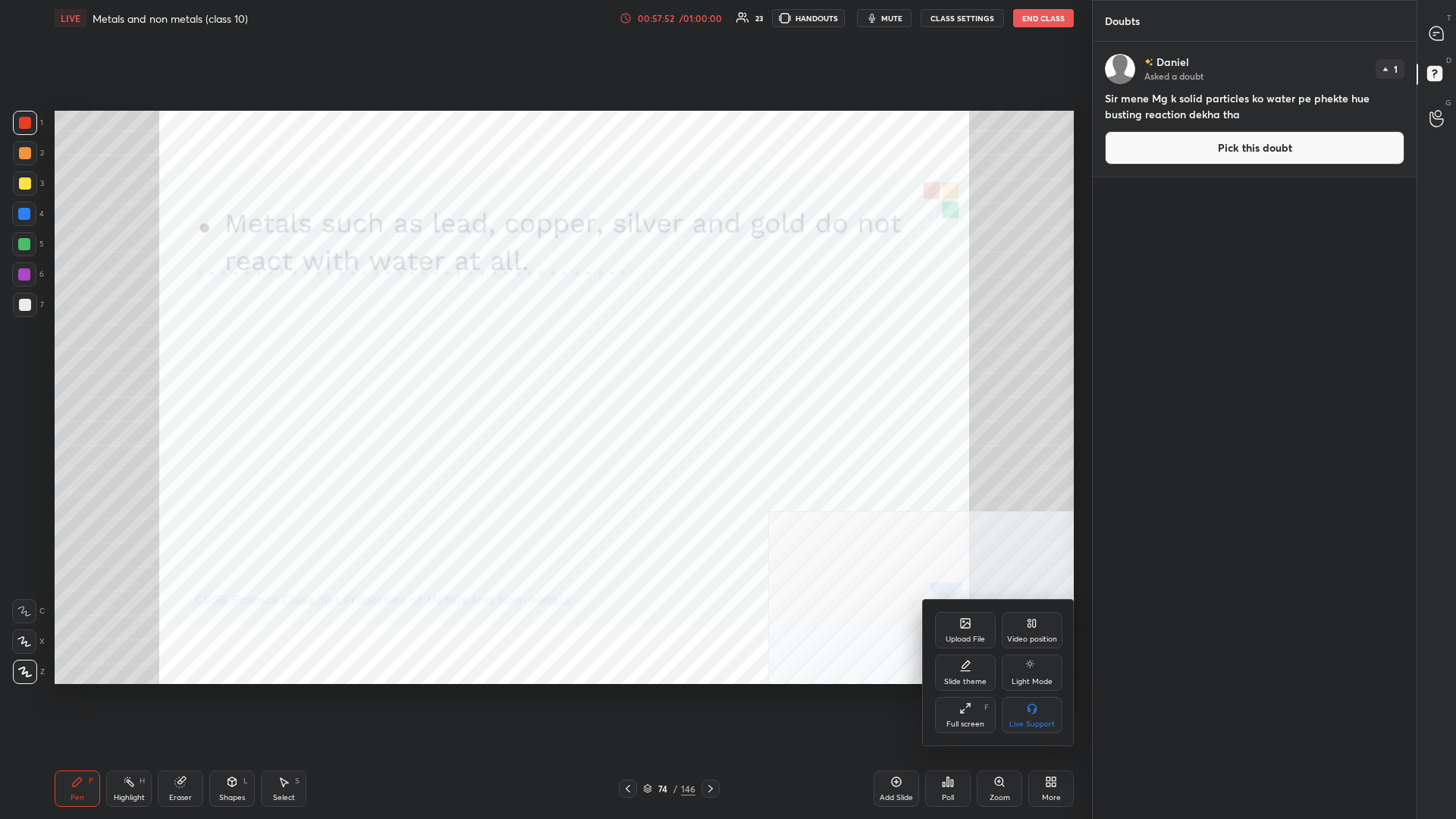 click on "Upload File" at bounding box center [965, 639] 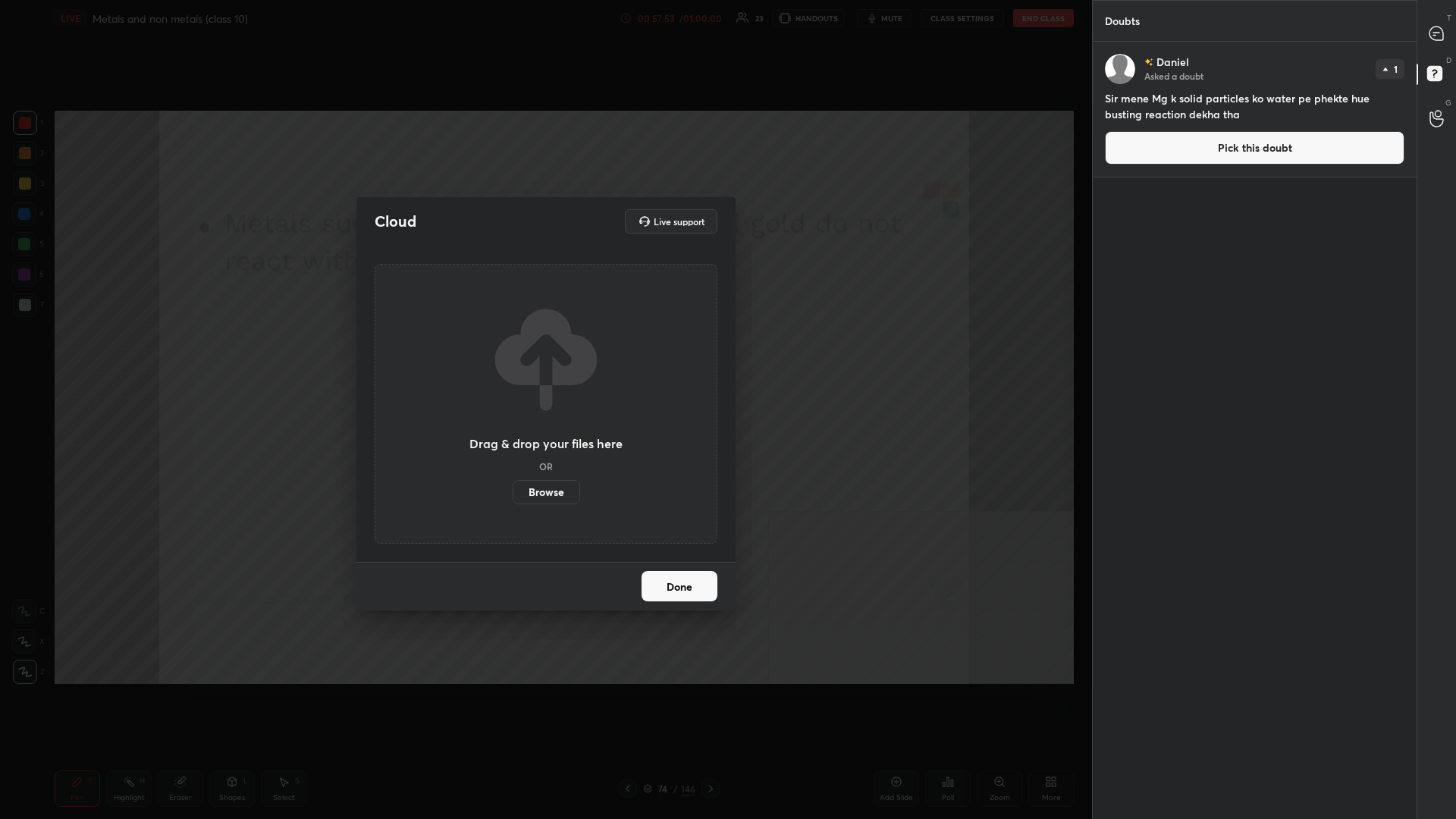 click on "Browse" at bounding box center [546, 492] 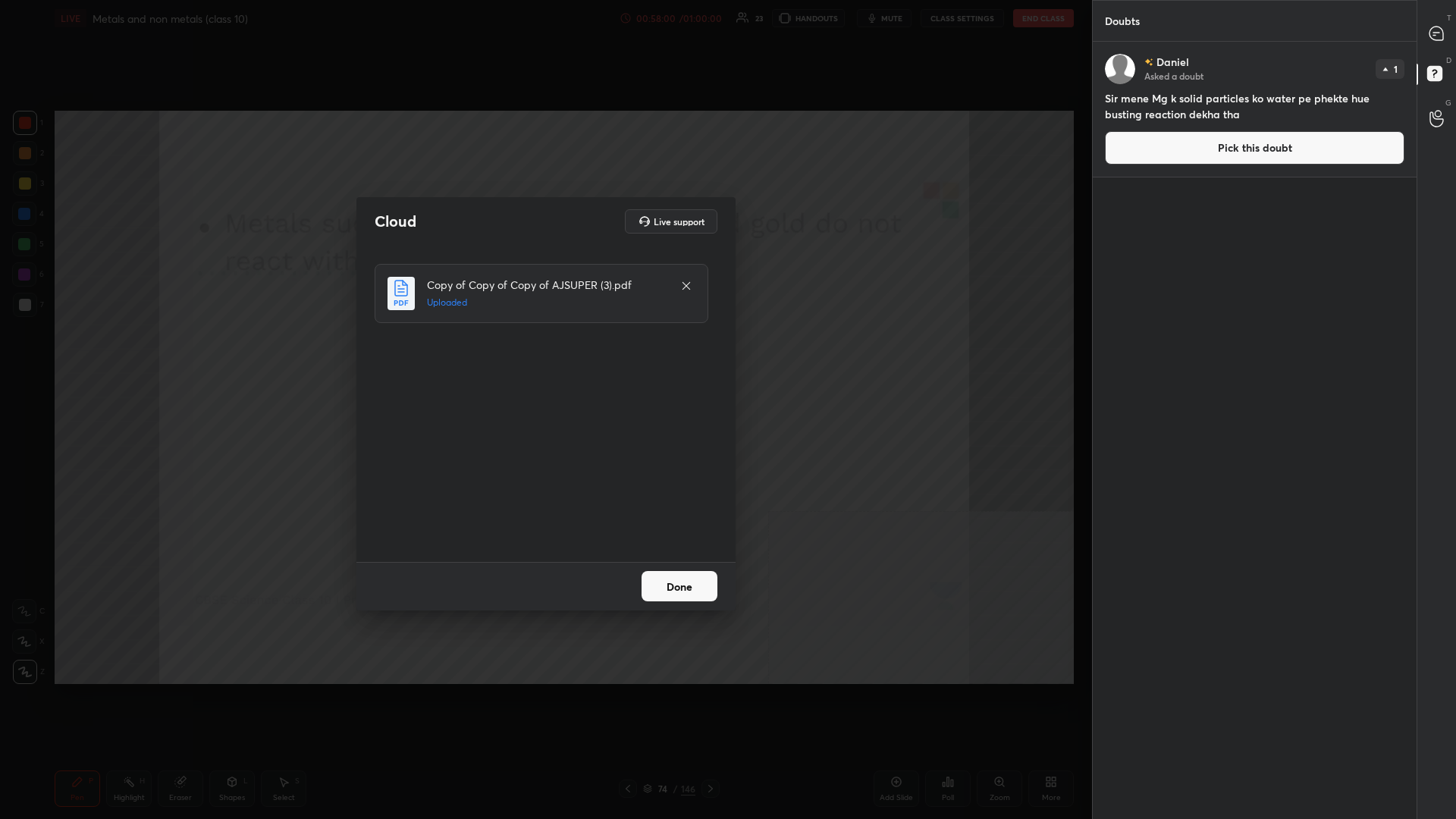 click on "Done" at bounding box center [679, 586] 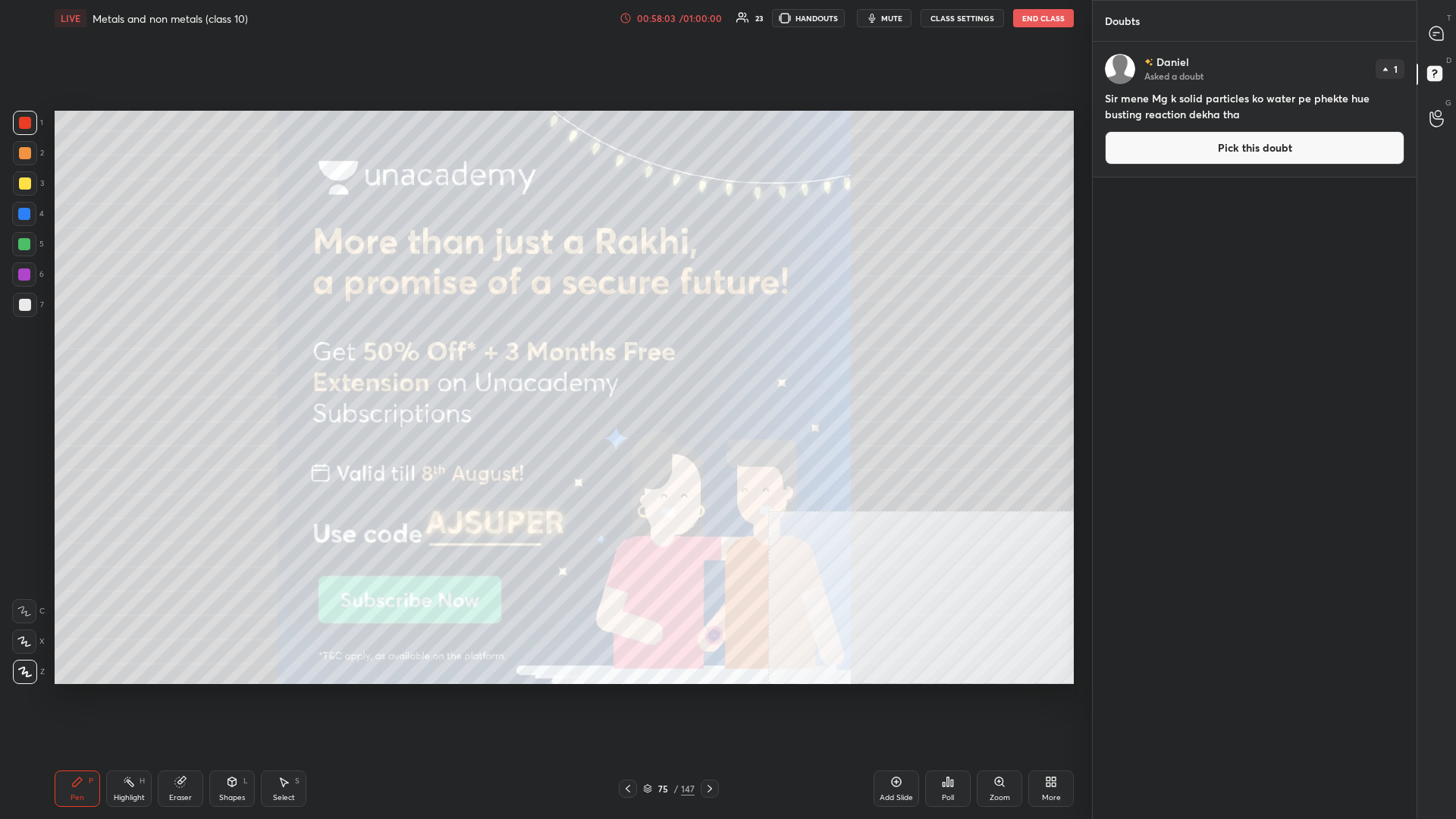 click at bounding box center [25, 184] 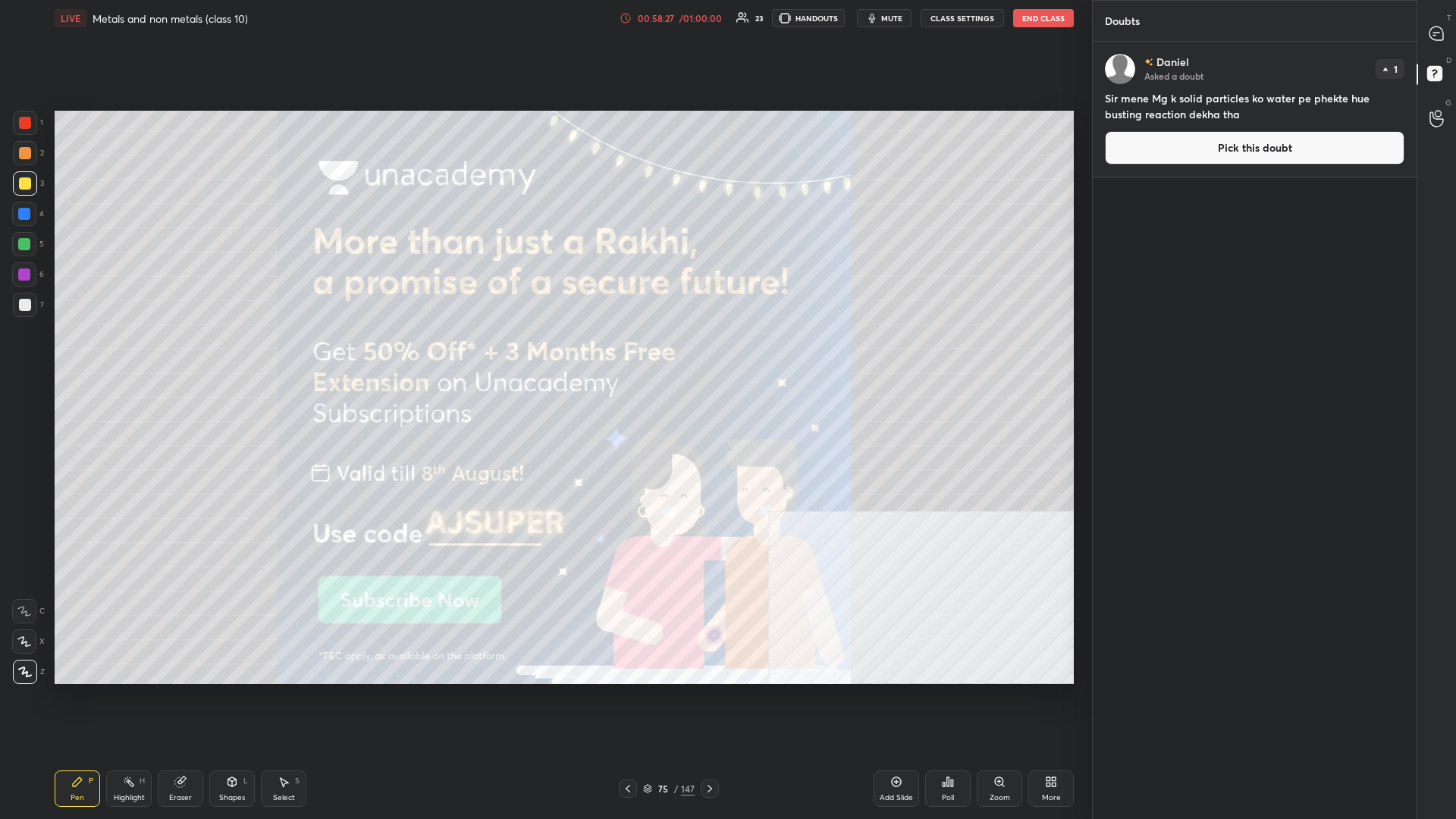 click on "Pen P Highlight H Eraser Shapes L Select S 75 / 147 Add Slide Poll Zoom More" at bounding box center (564, 789) 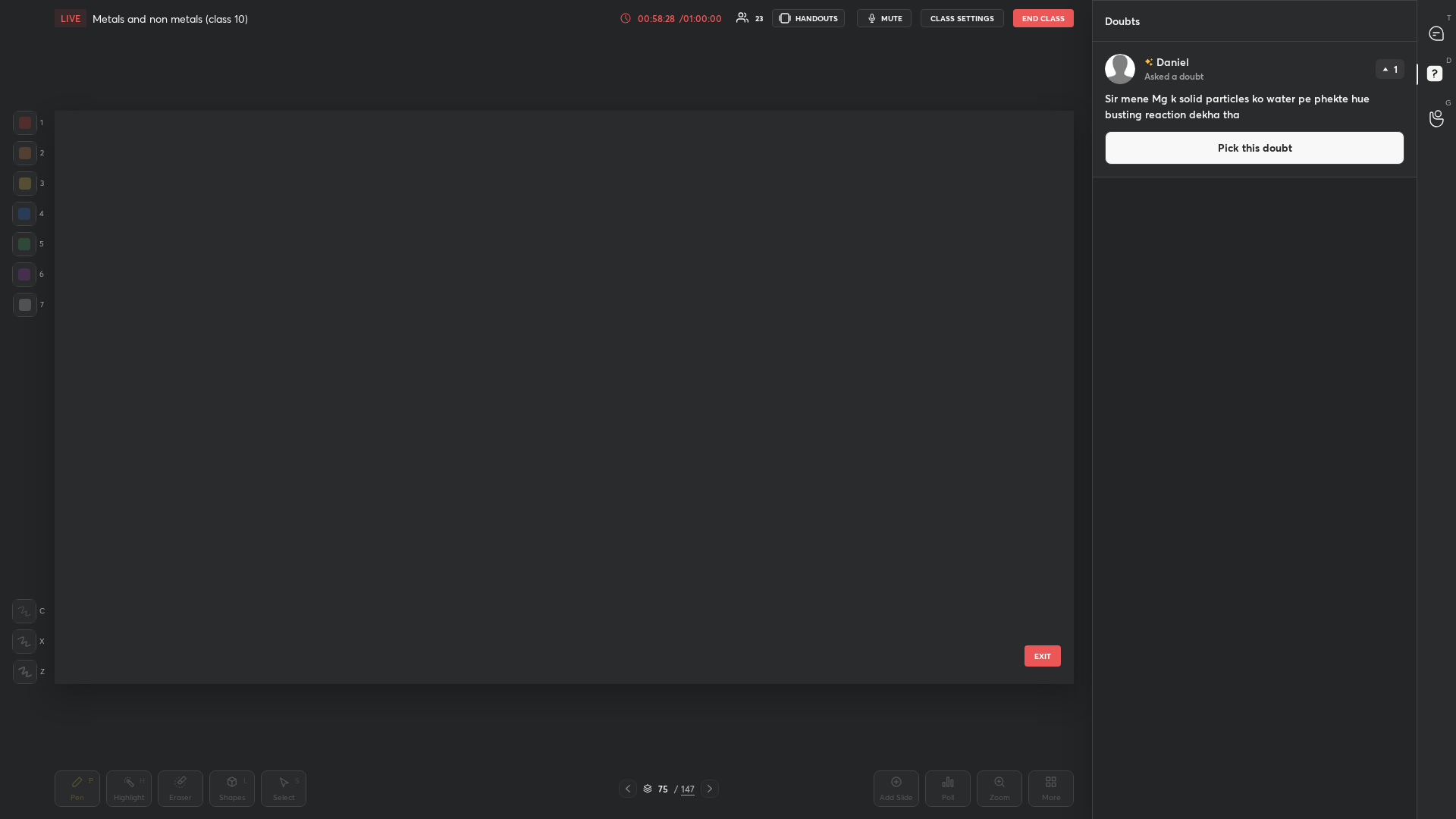 scroll, scrollTop: 3920, scrollLeft: 0, axis: vertical 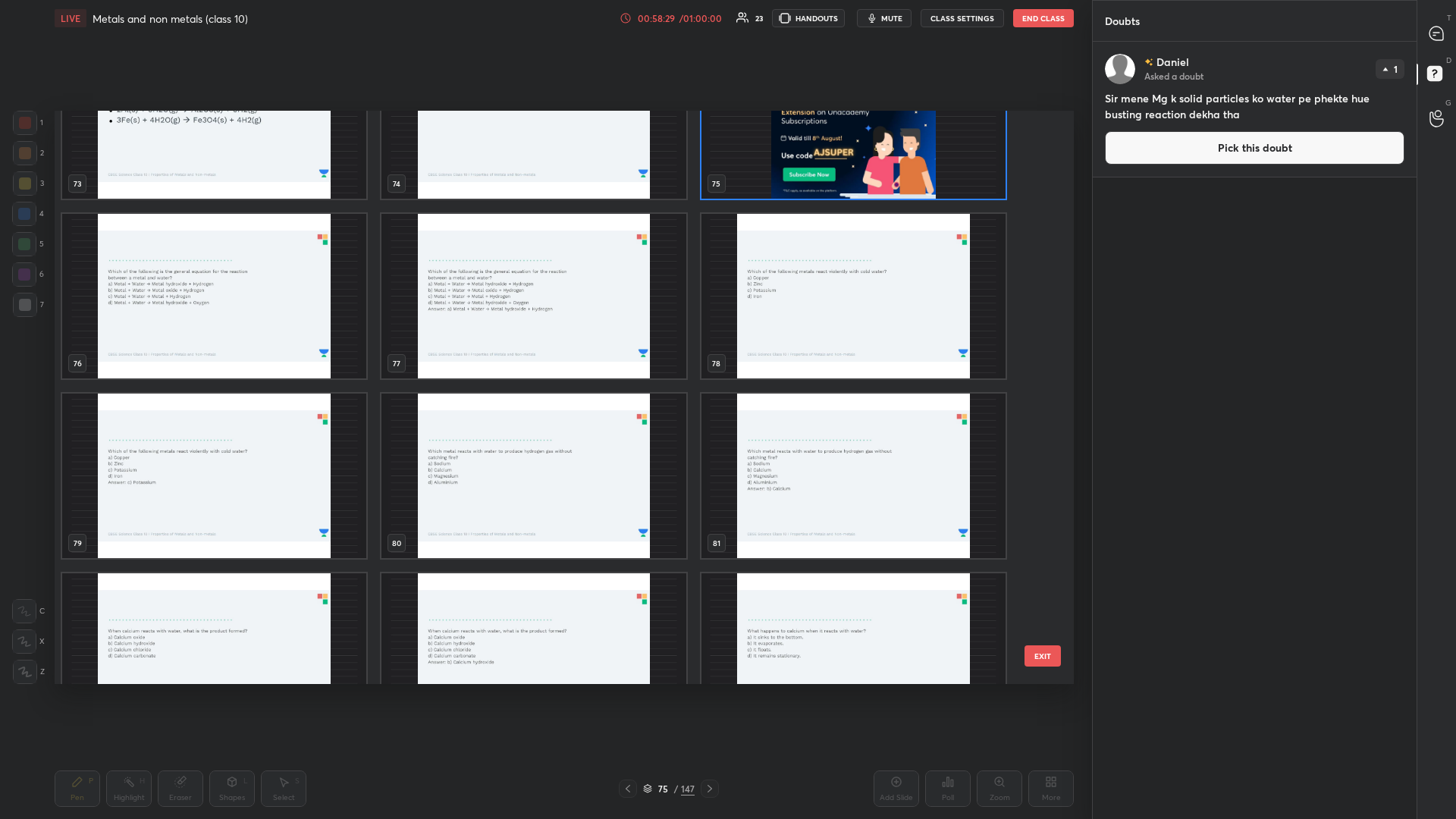 click at bounding box center (853, 296) 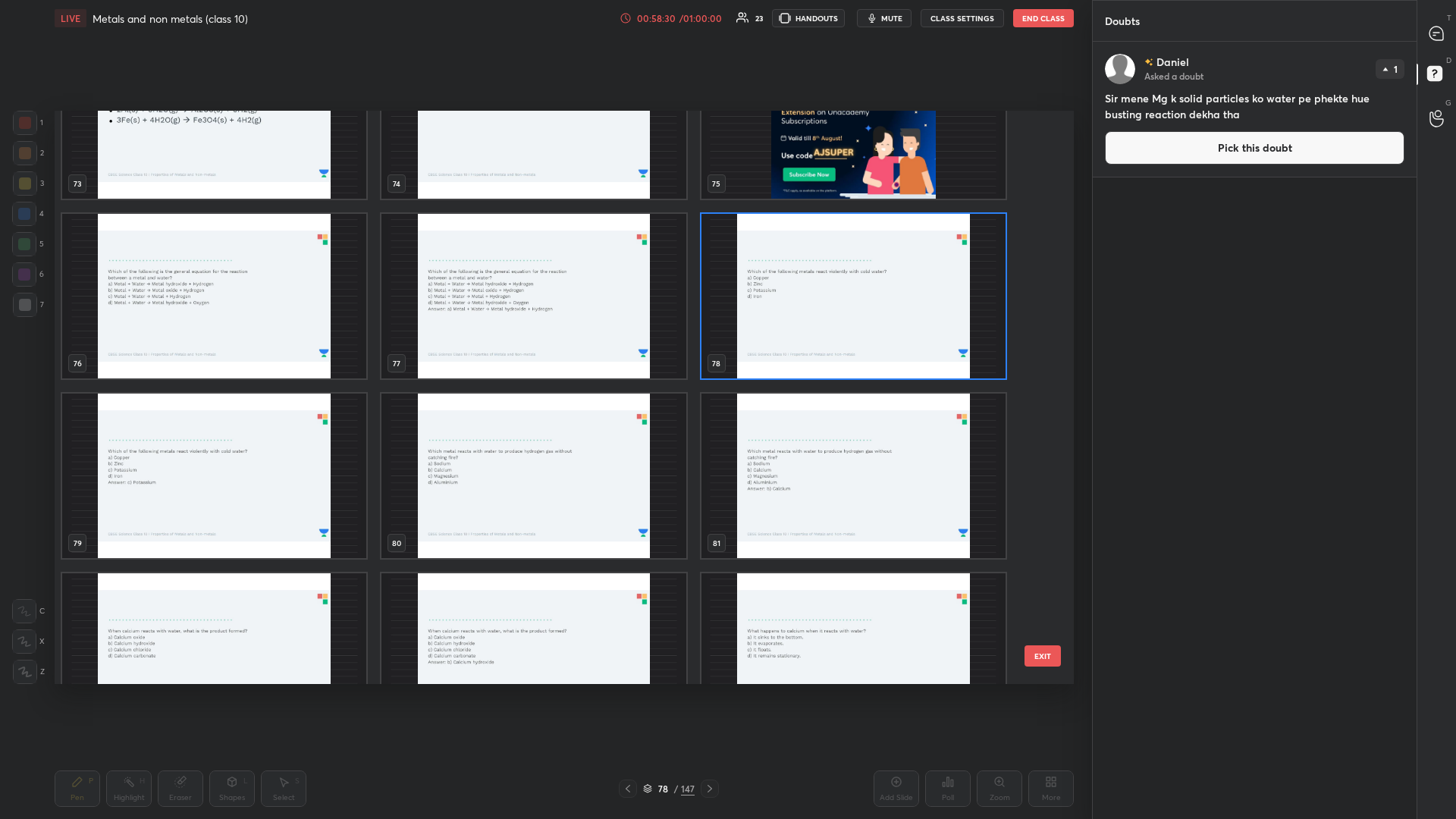 click at bounding box center [853, 296] 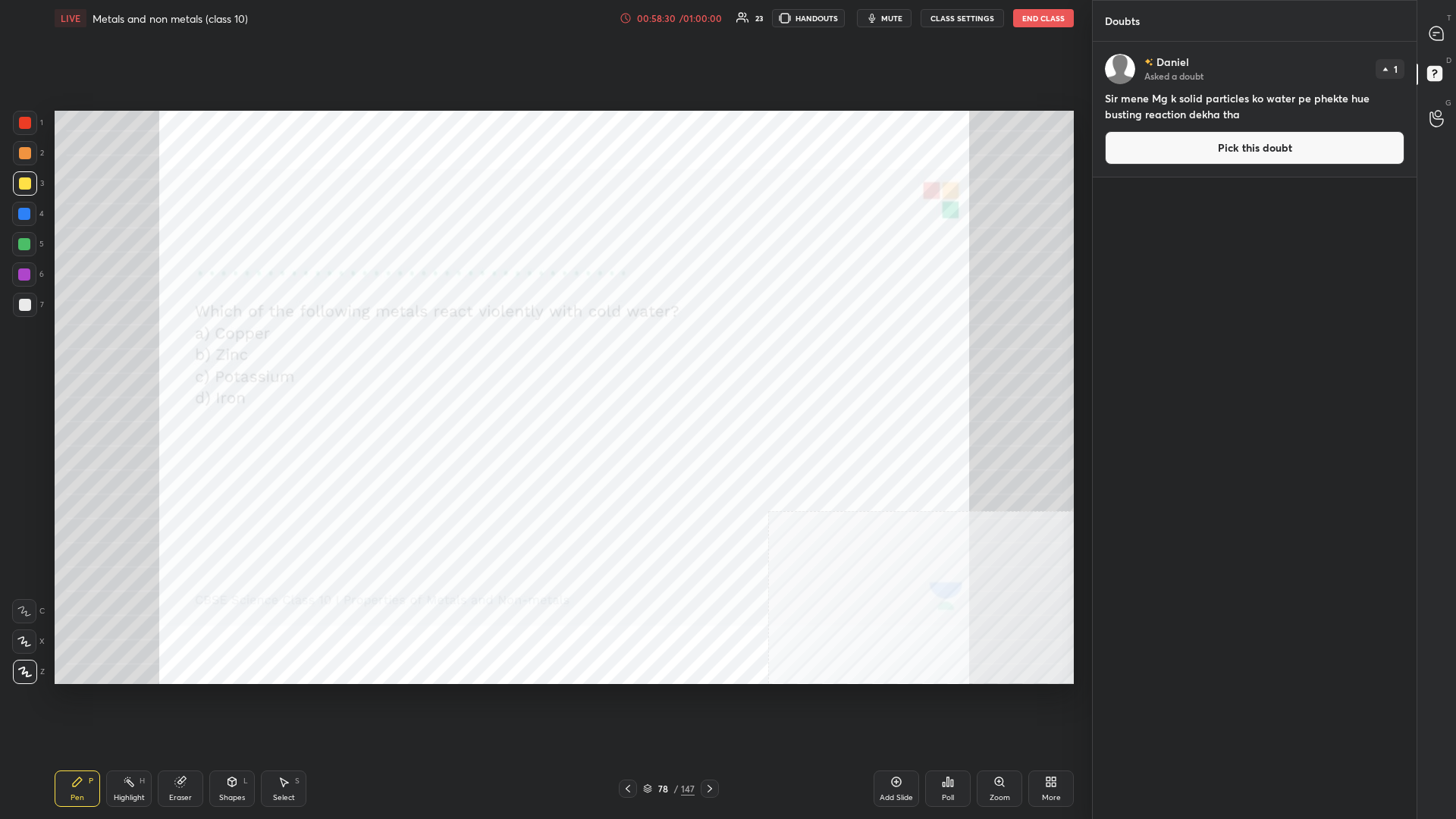 scroll, scrollTop: 0, scrollLeft: 0, axis: both 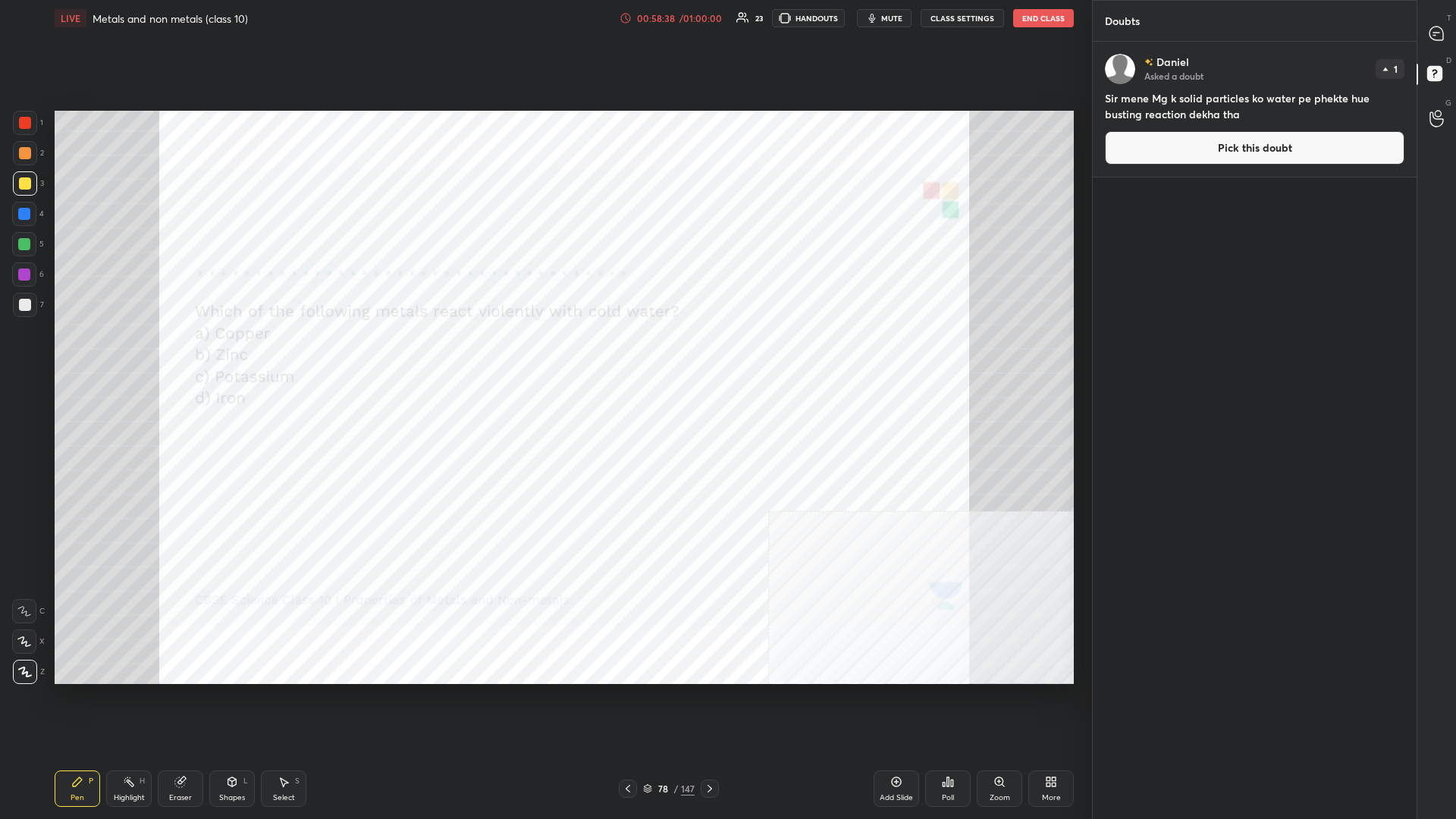 click at bounding box center [25, 123] 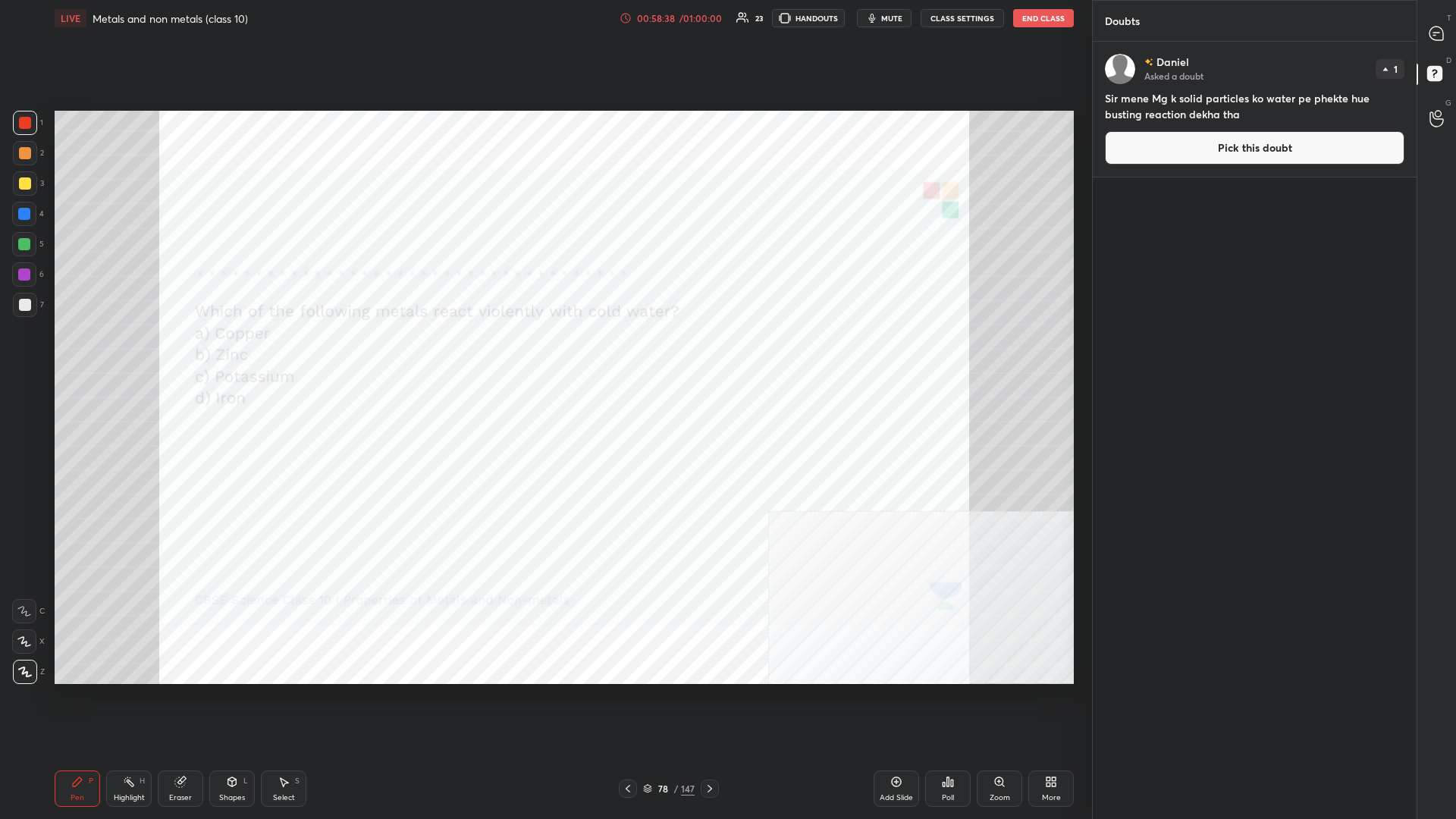 click at bounding box center [25, 123] 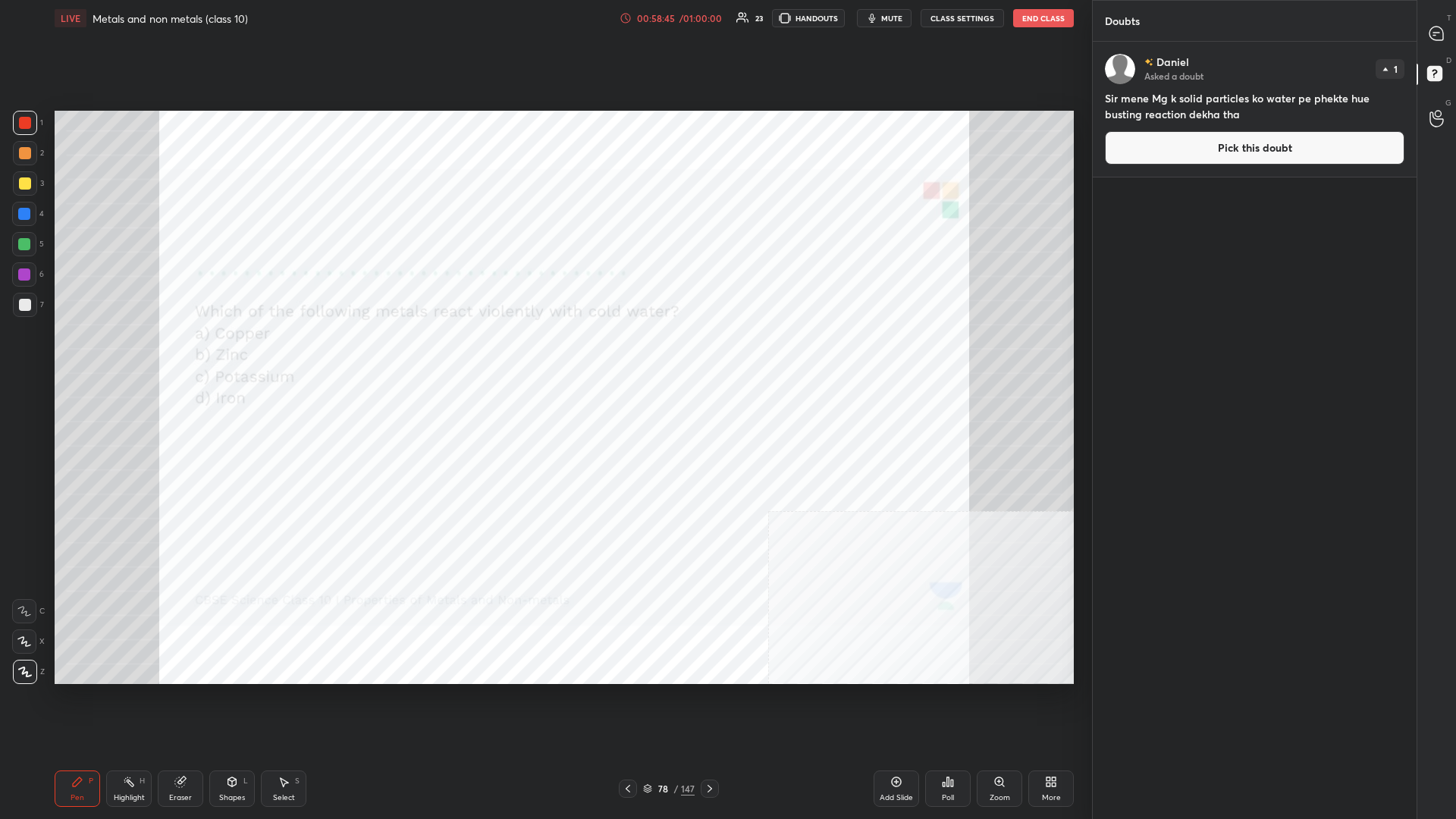 click on "Poll" at bounding box center [948, 789] 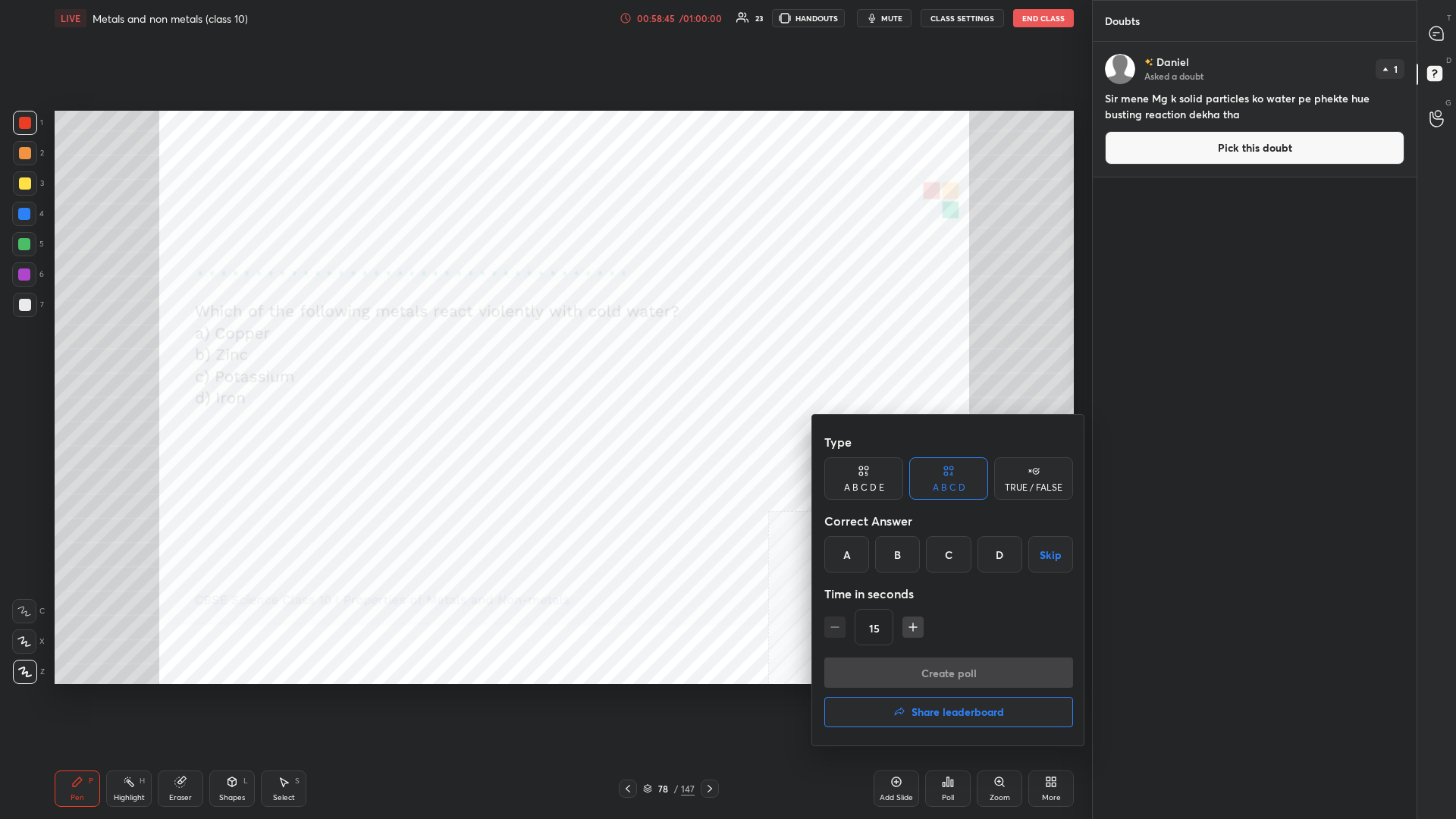 click on "C" at bounding box center [948, 554] 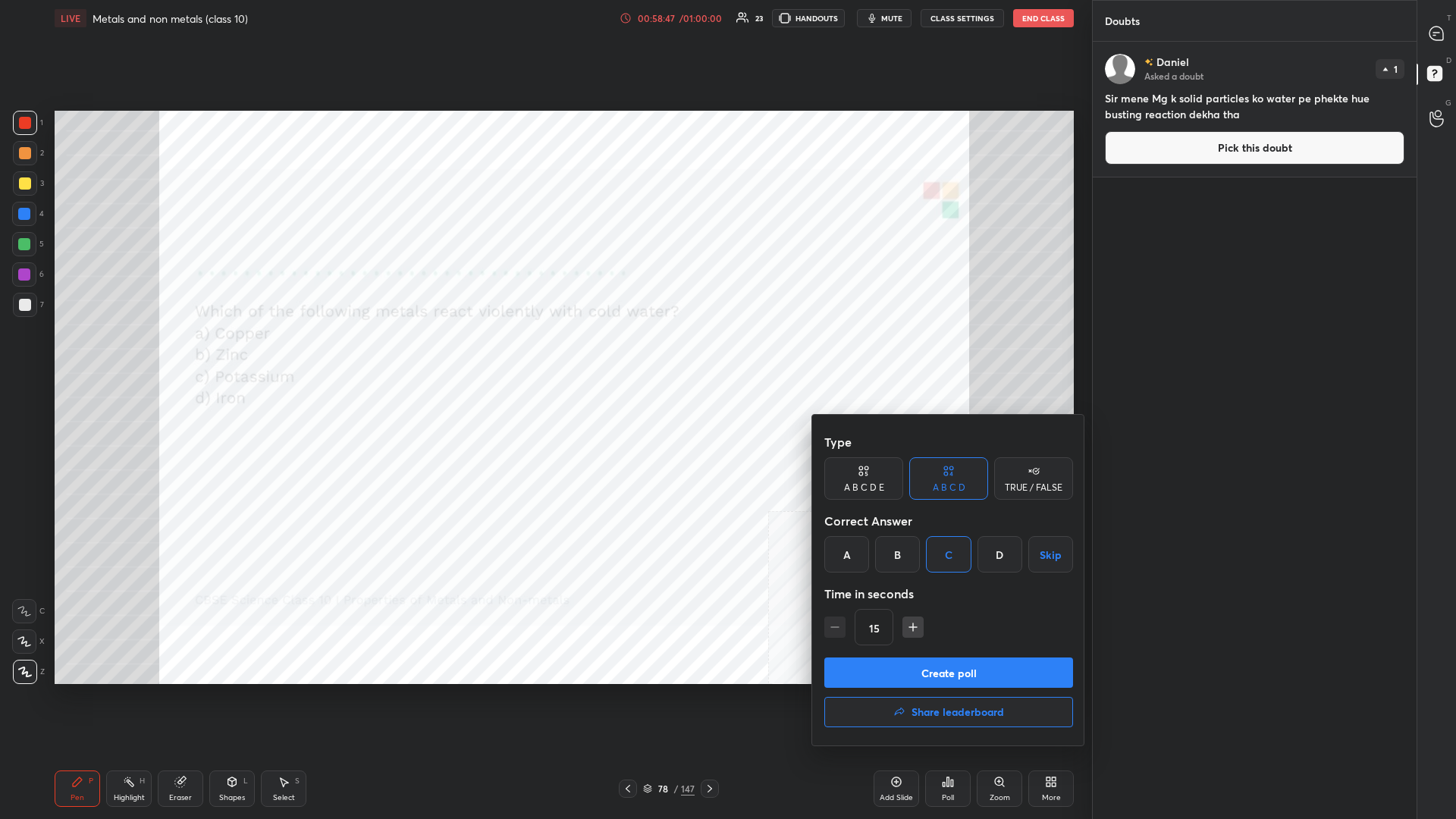 click on "Create poll" at bounding box center (949, 673) 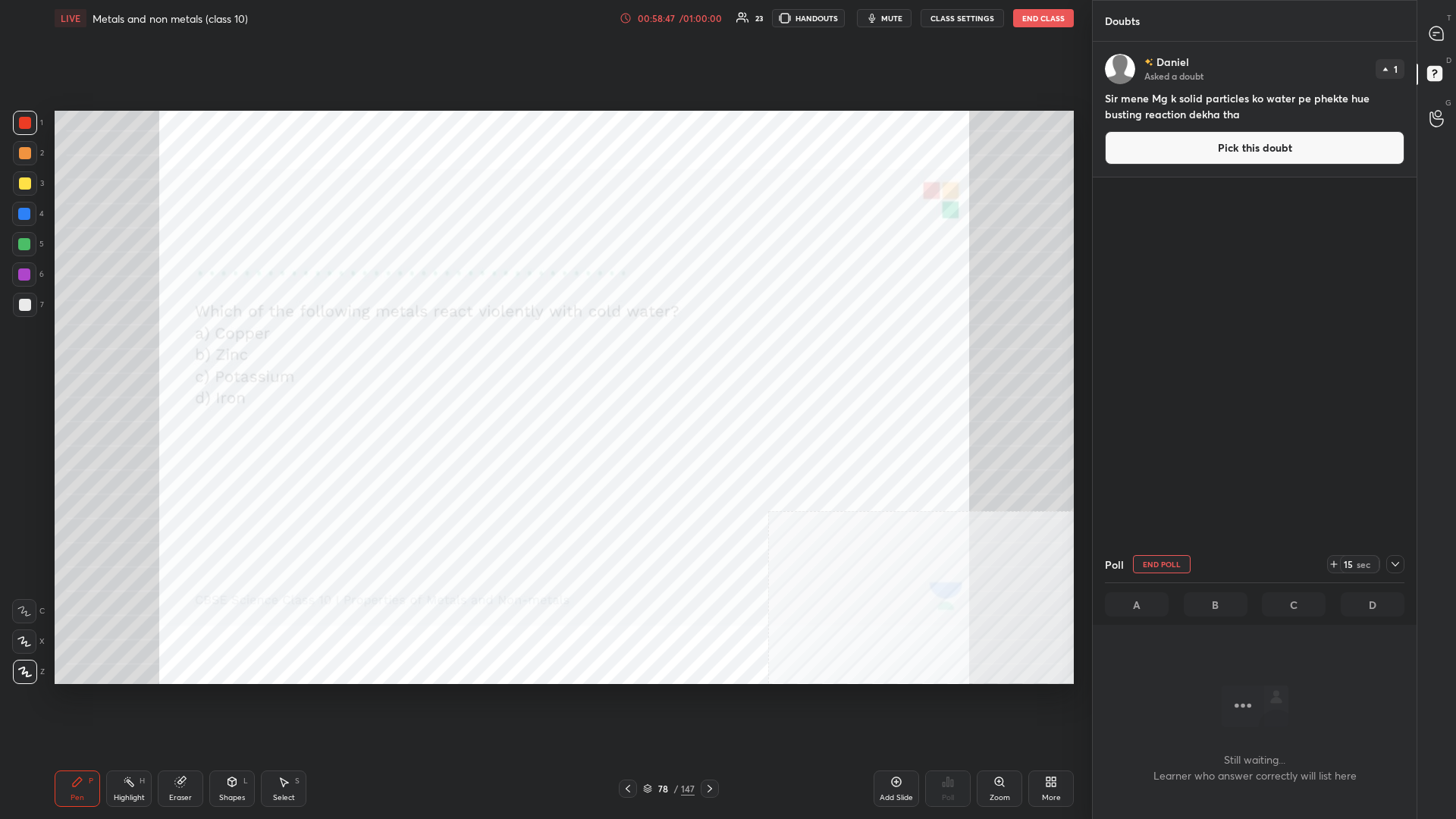 scroll, scrollTop: 698, scrollLeft: 324, axis: both 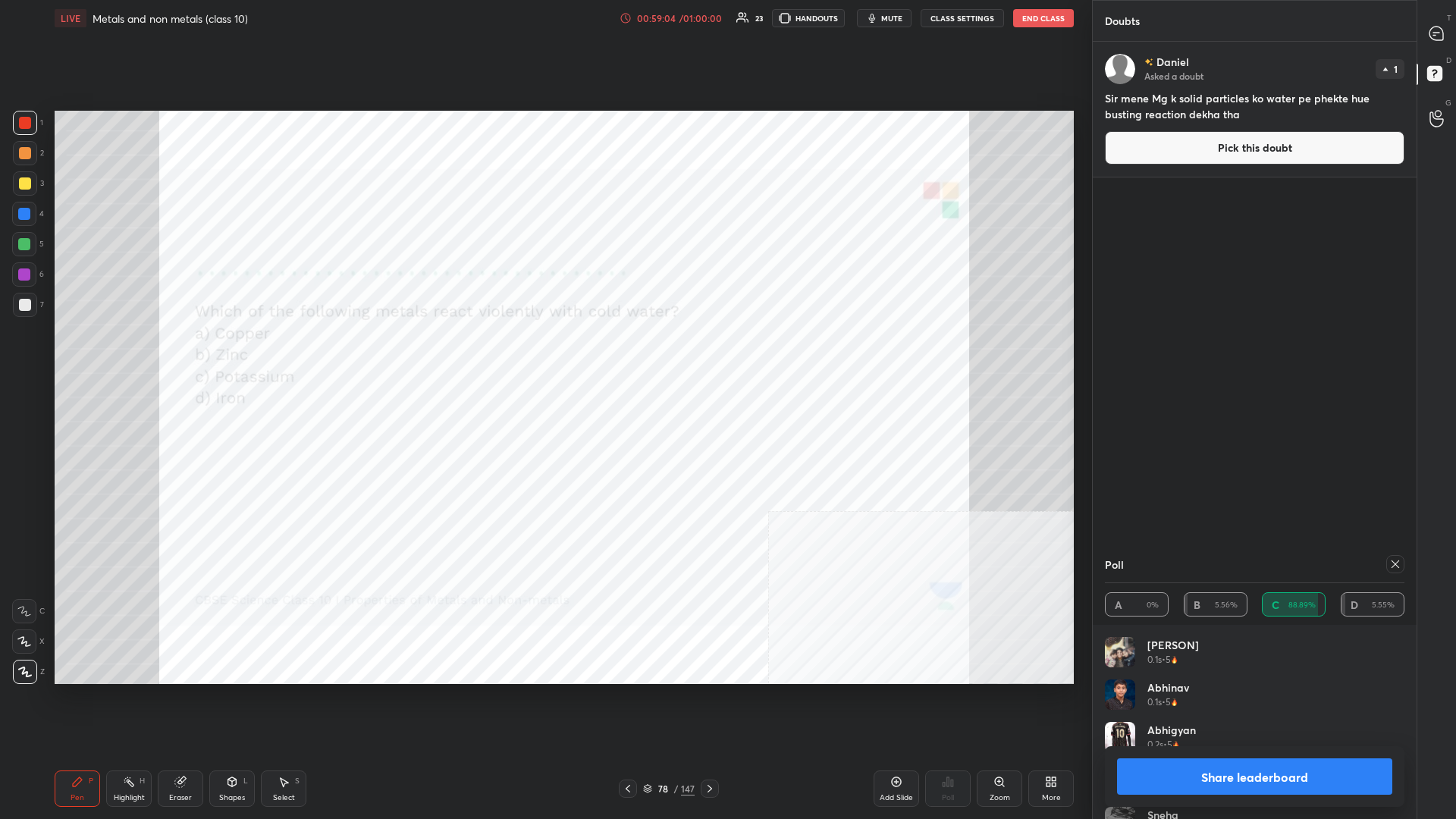 click on "Share leaderboard" at bounding box center [1254, 777] 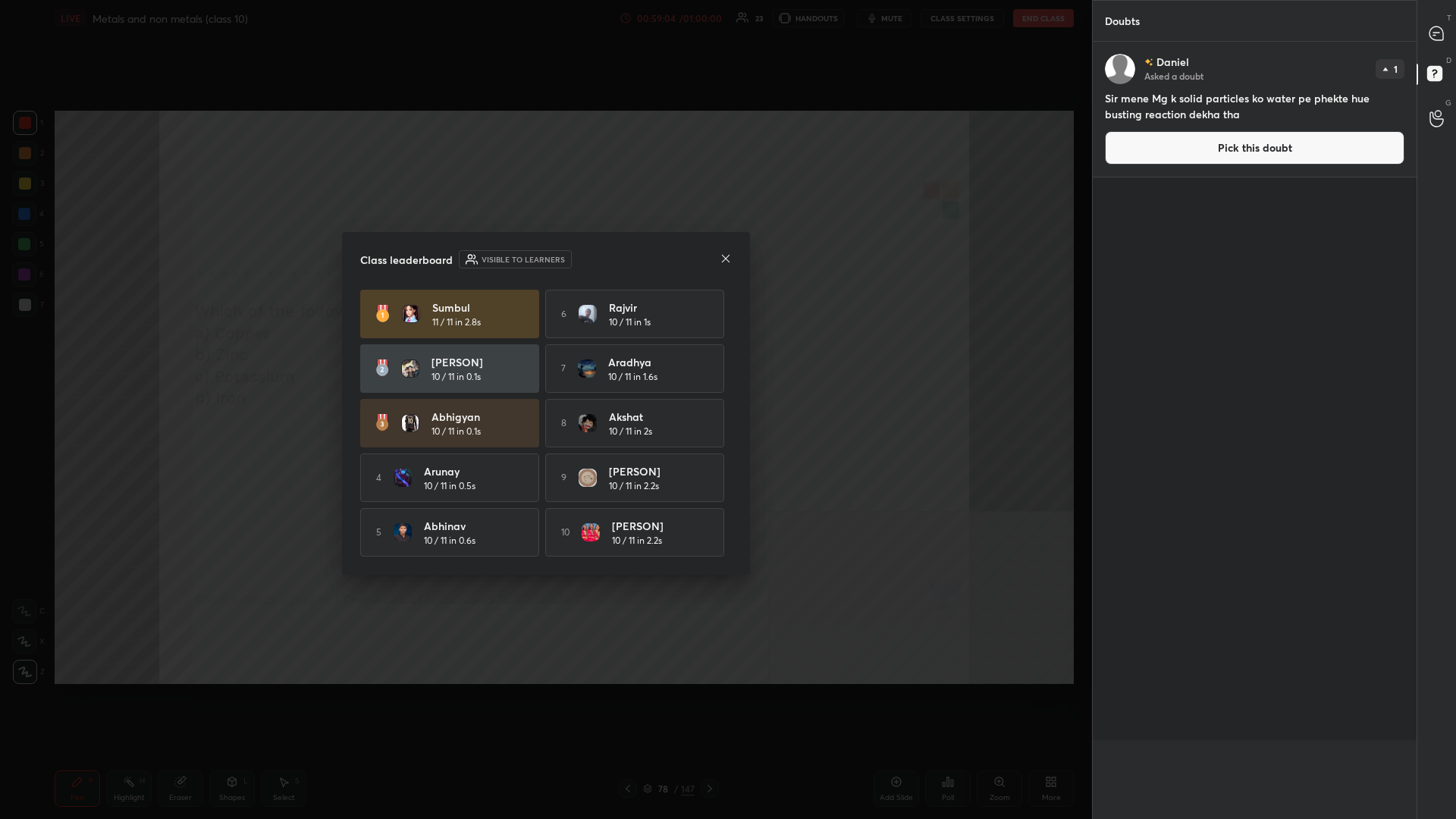 scroll, scrollTop: 0, scrollLeft: 0, axis: both 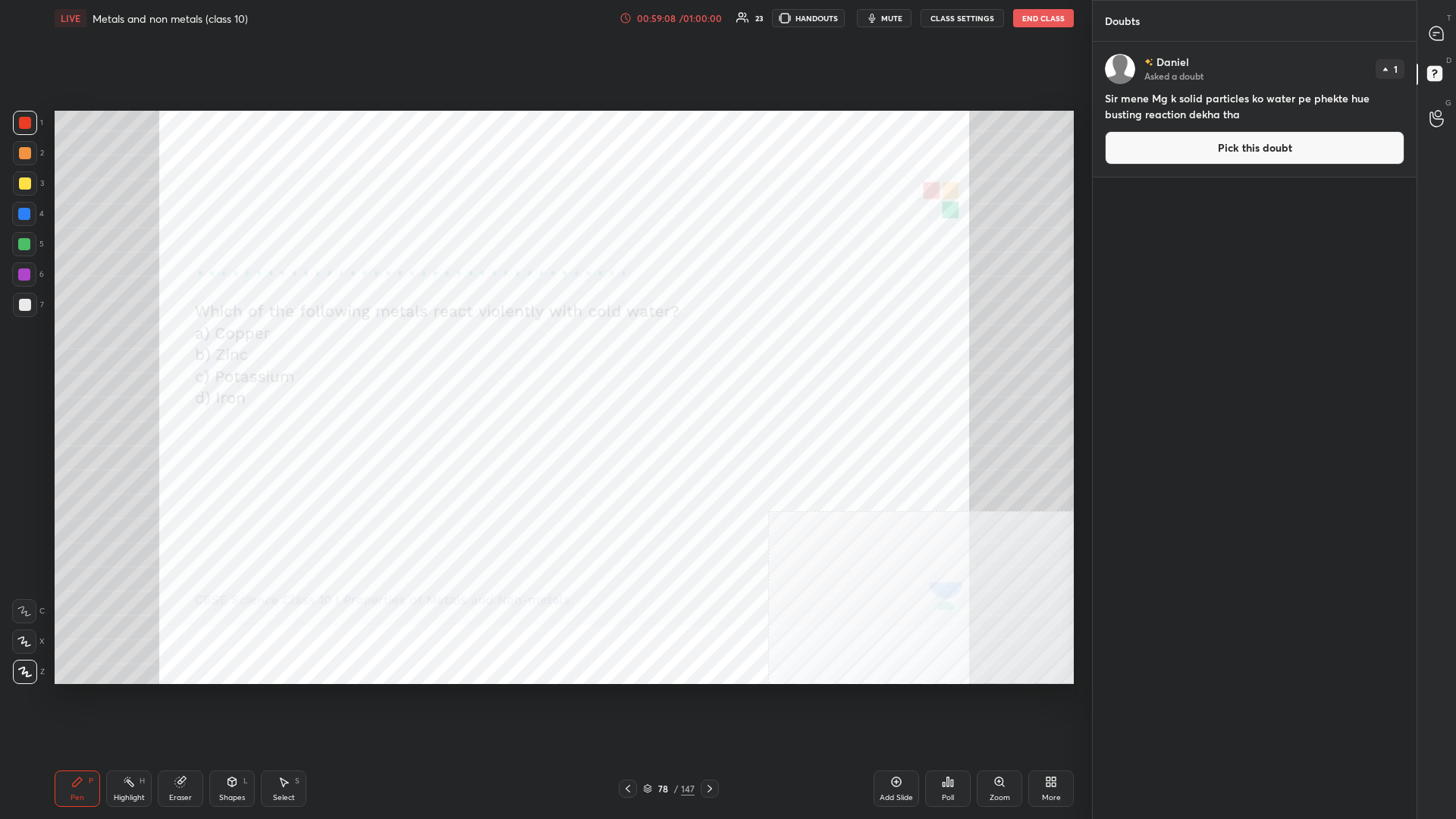 drag, startPoint x: 664, startPoint y: 801, endPoint x: 663, endPoint y: 779, distance: 22.022716 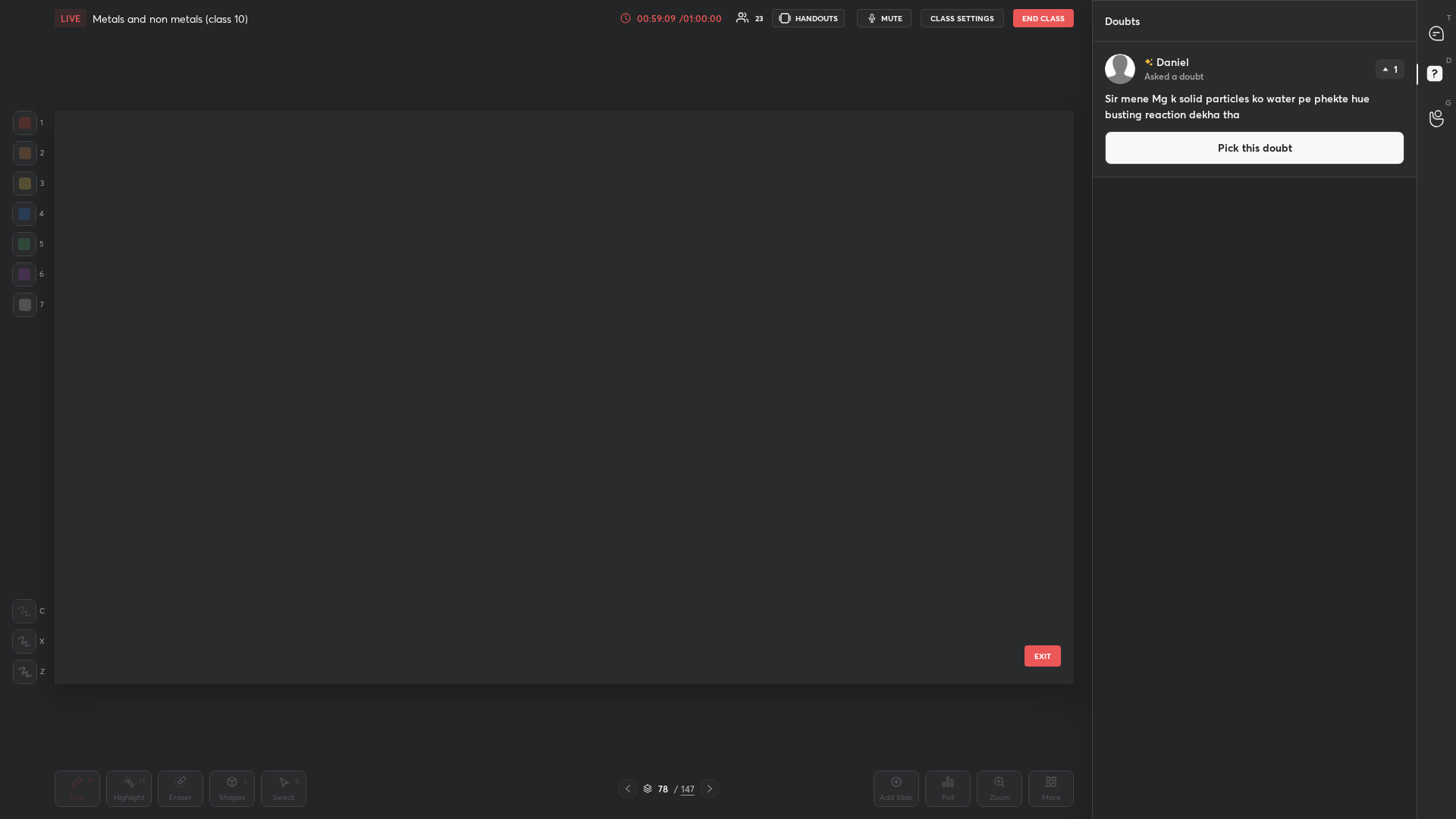 scroll, scrollTop: 4100, scrollLeft: 0, axis: vertical 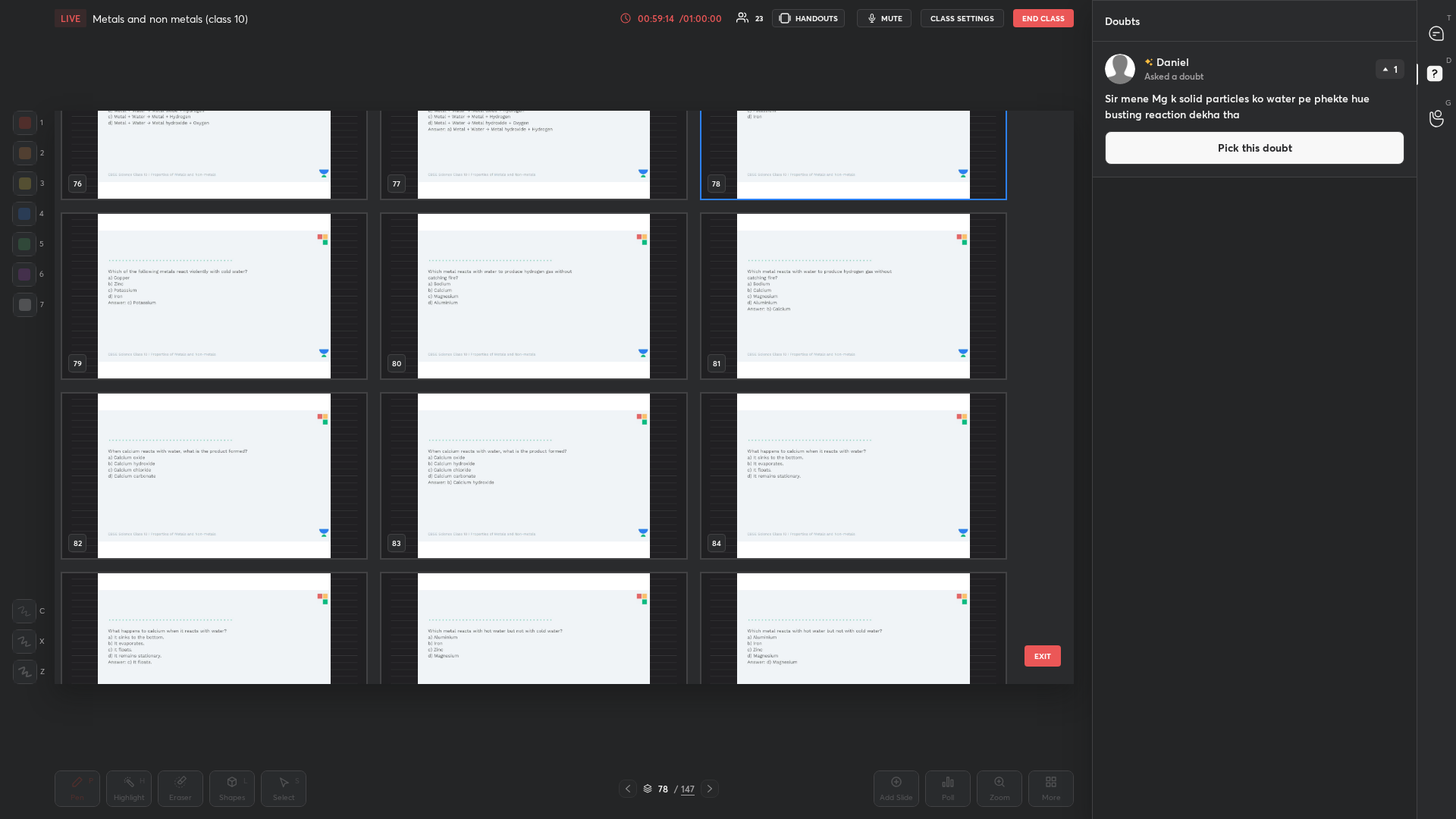 click at bounding box center [533, 296] 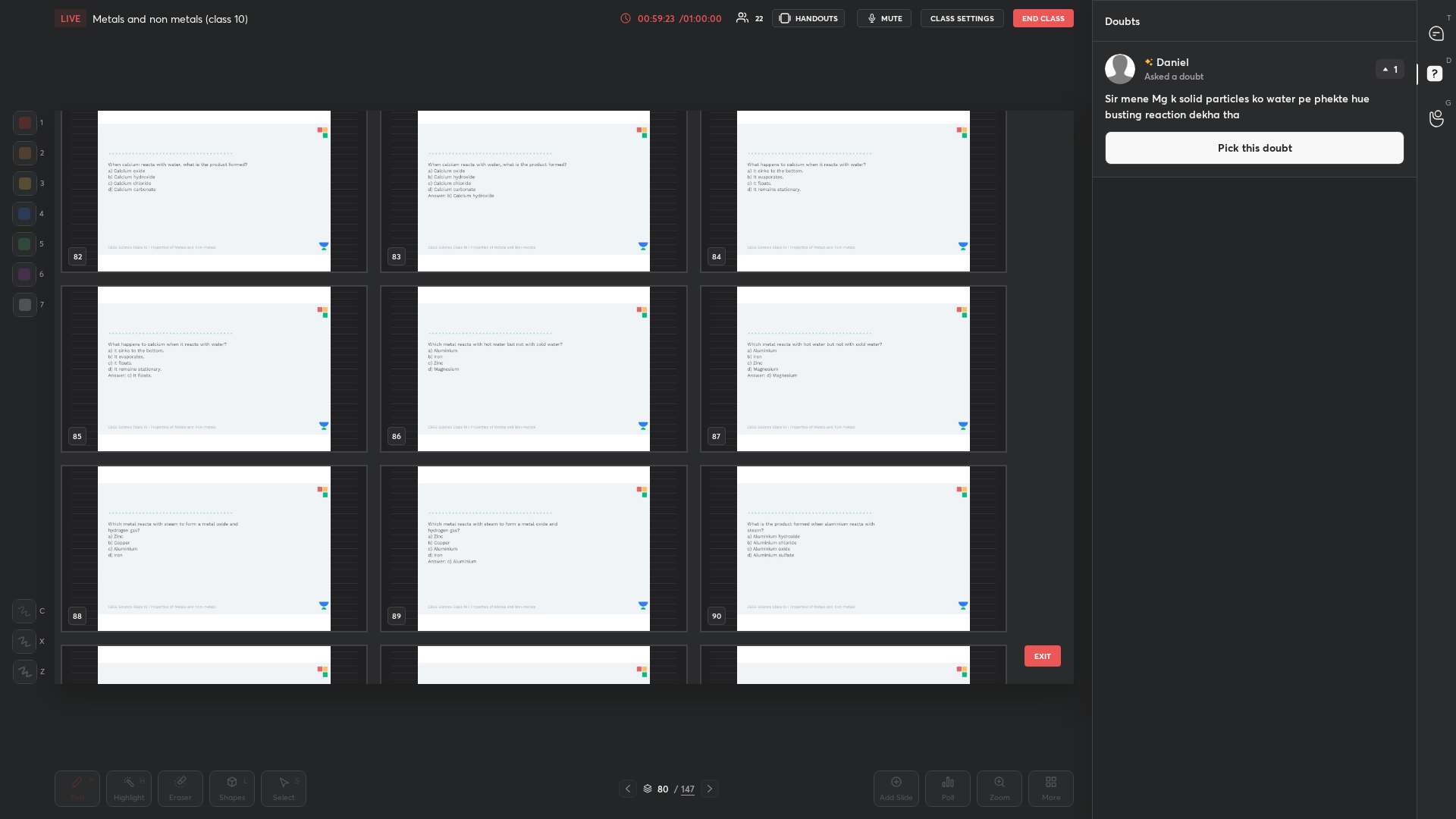 scroll, scrollTop: 4960, scrollLeft: 0, axis: vertical 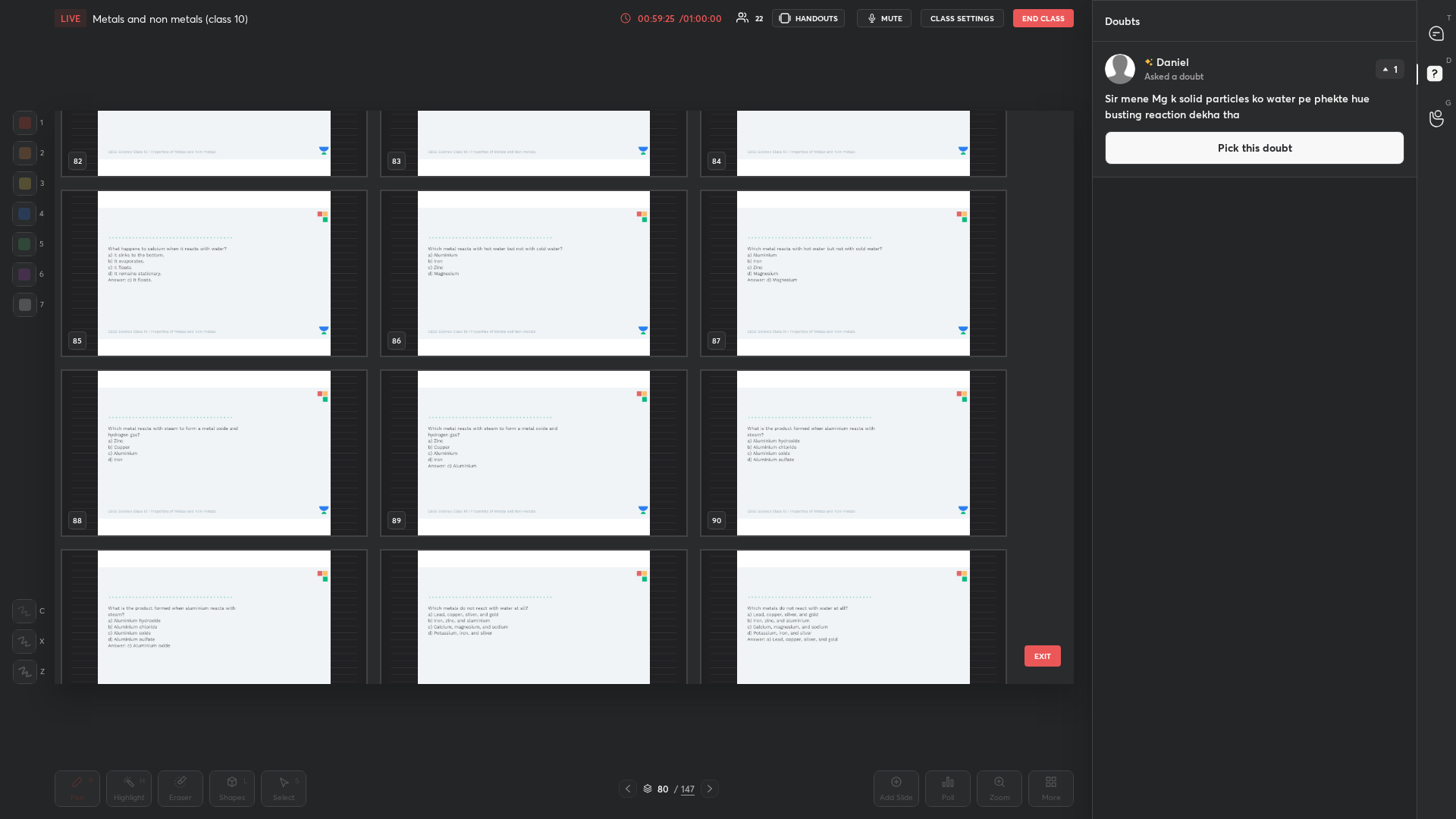 click at bounding box center (533, 273) 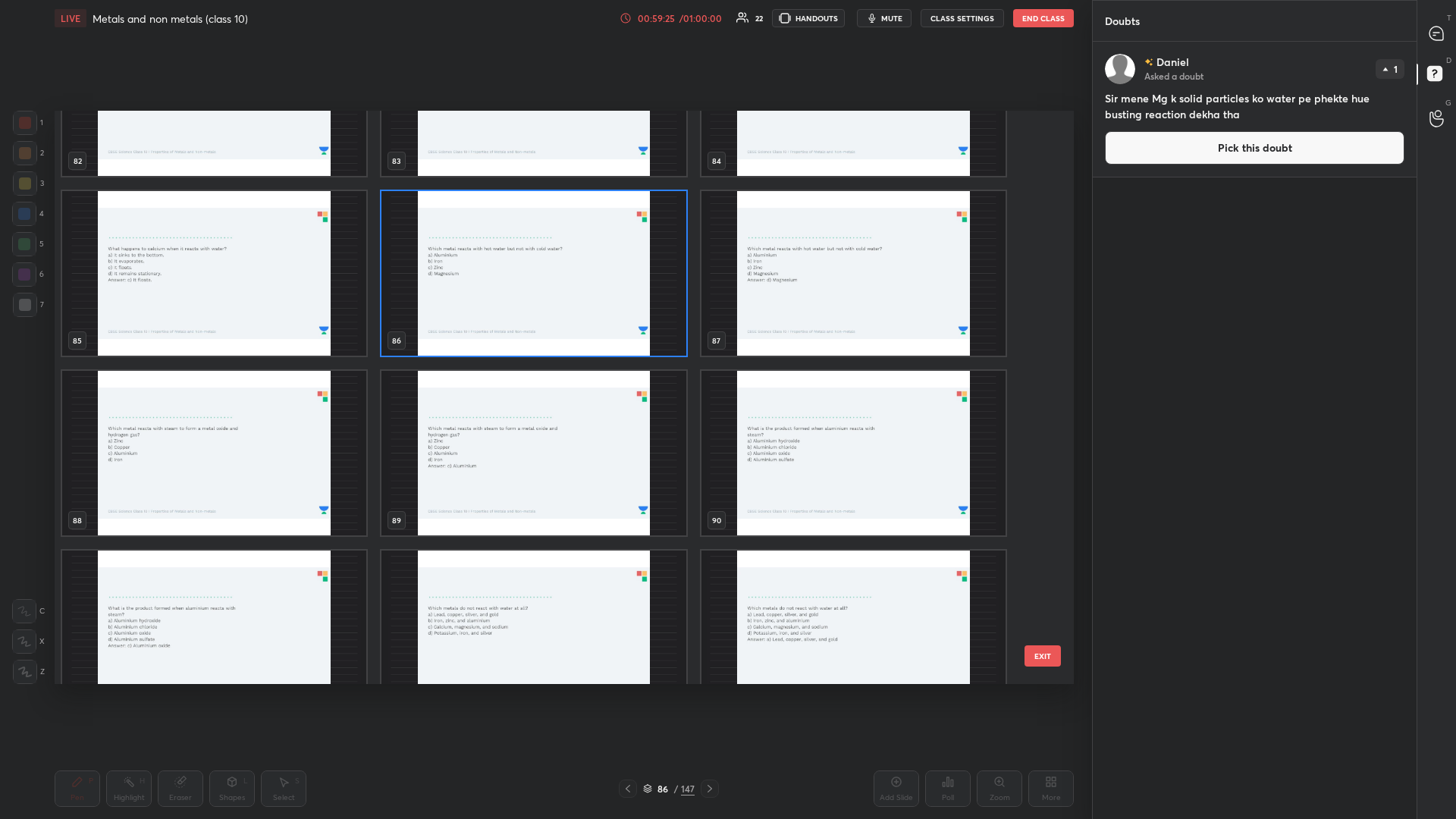 click at bounding box center [533, 273] 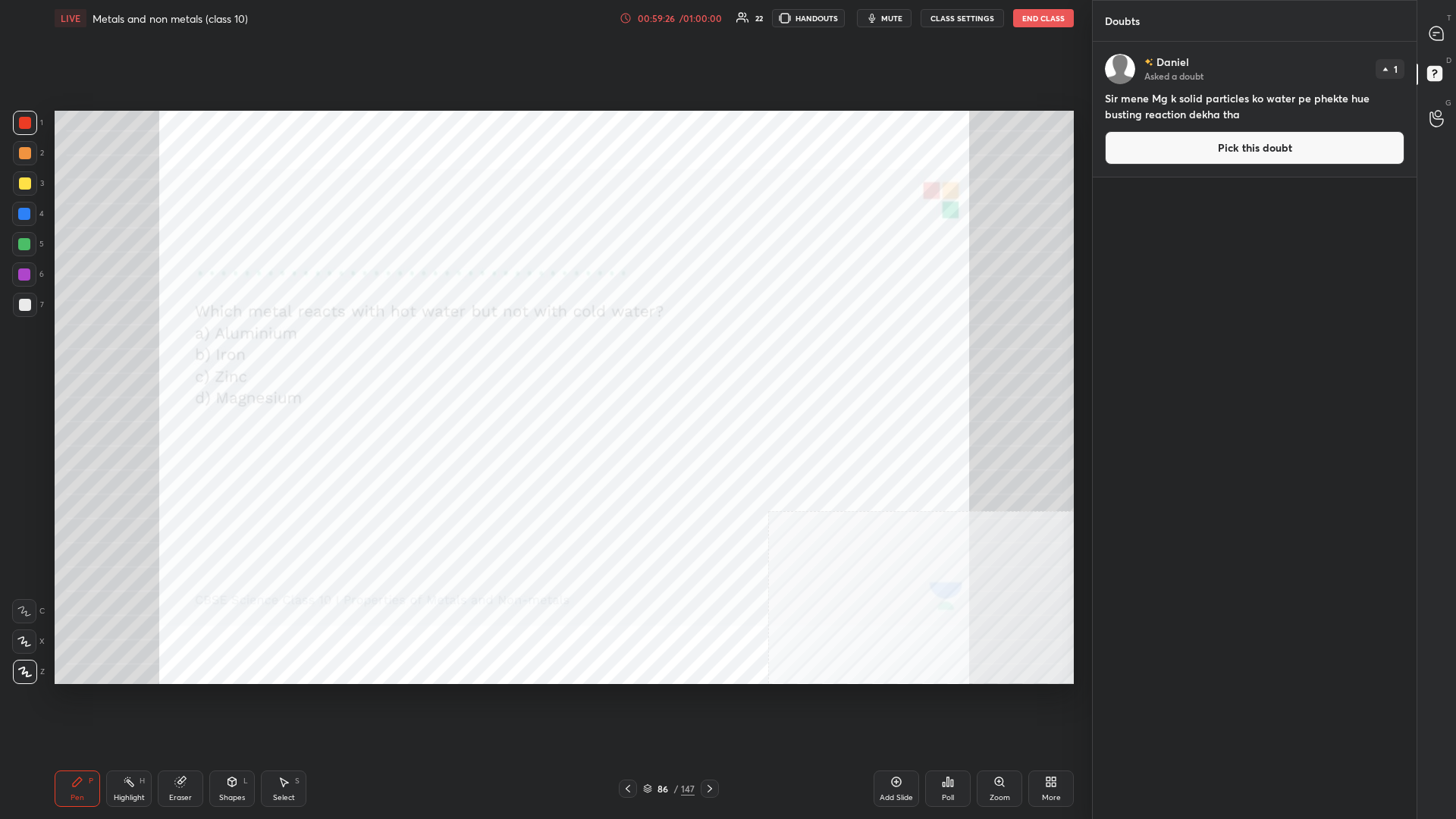 click at bounding box center (533, 273) 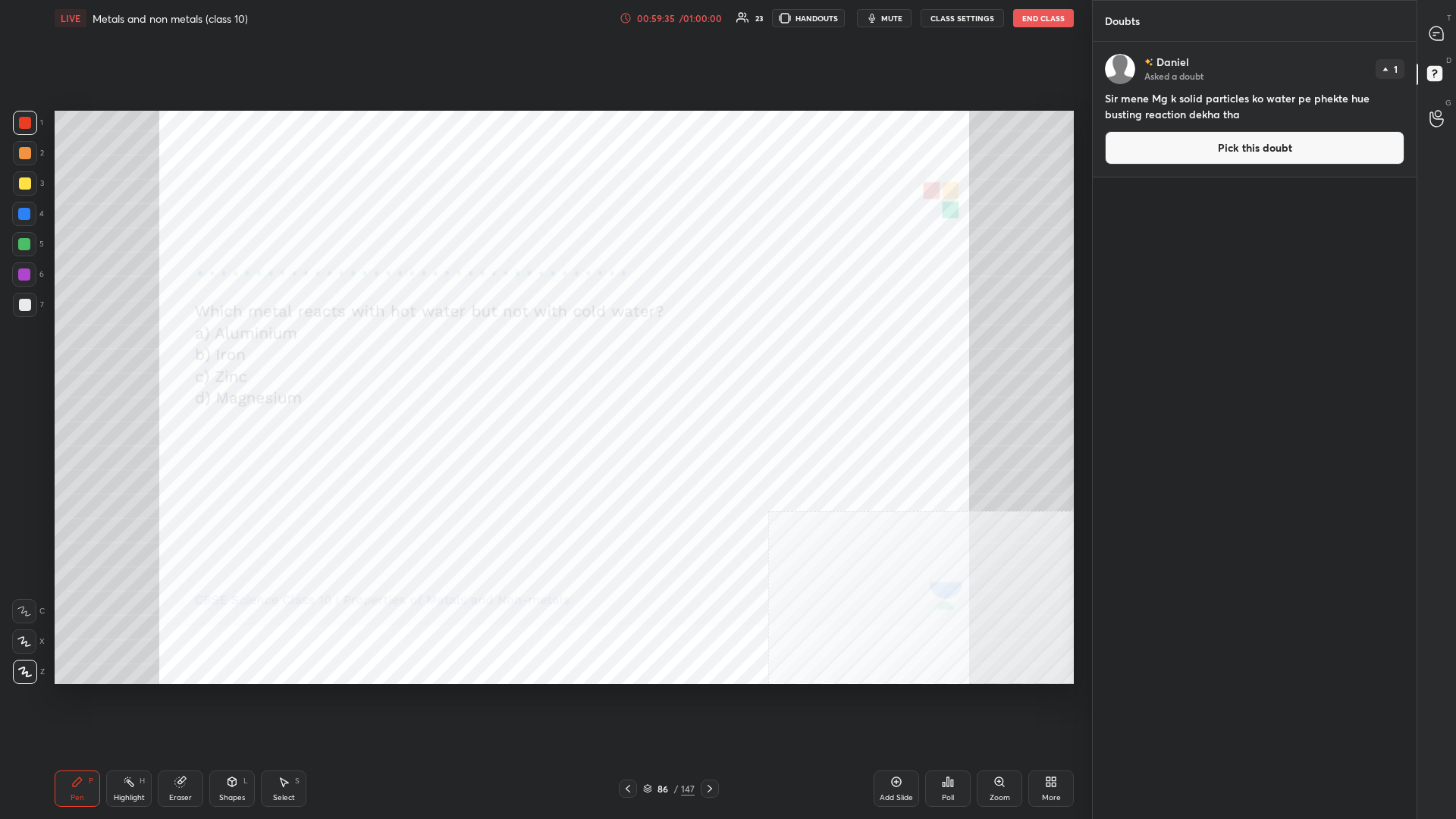 click on "[PERSON] Asked a doubt 1 Sir mene Mg k solid particles ko water pe phekte hue busting reaction dekha tha Pick this doubt" at bounding box center (1254, 430) 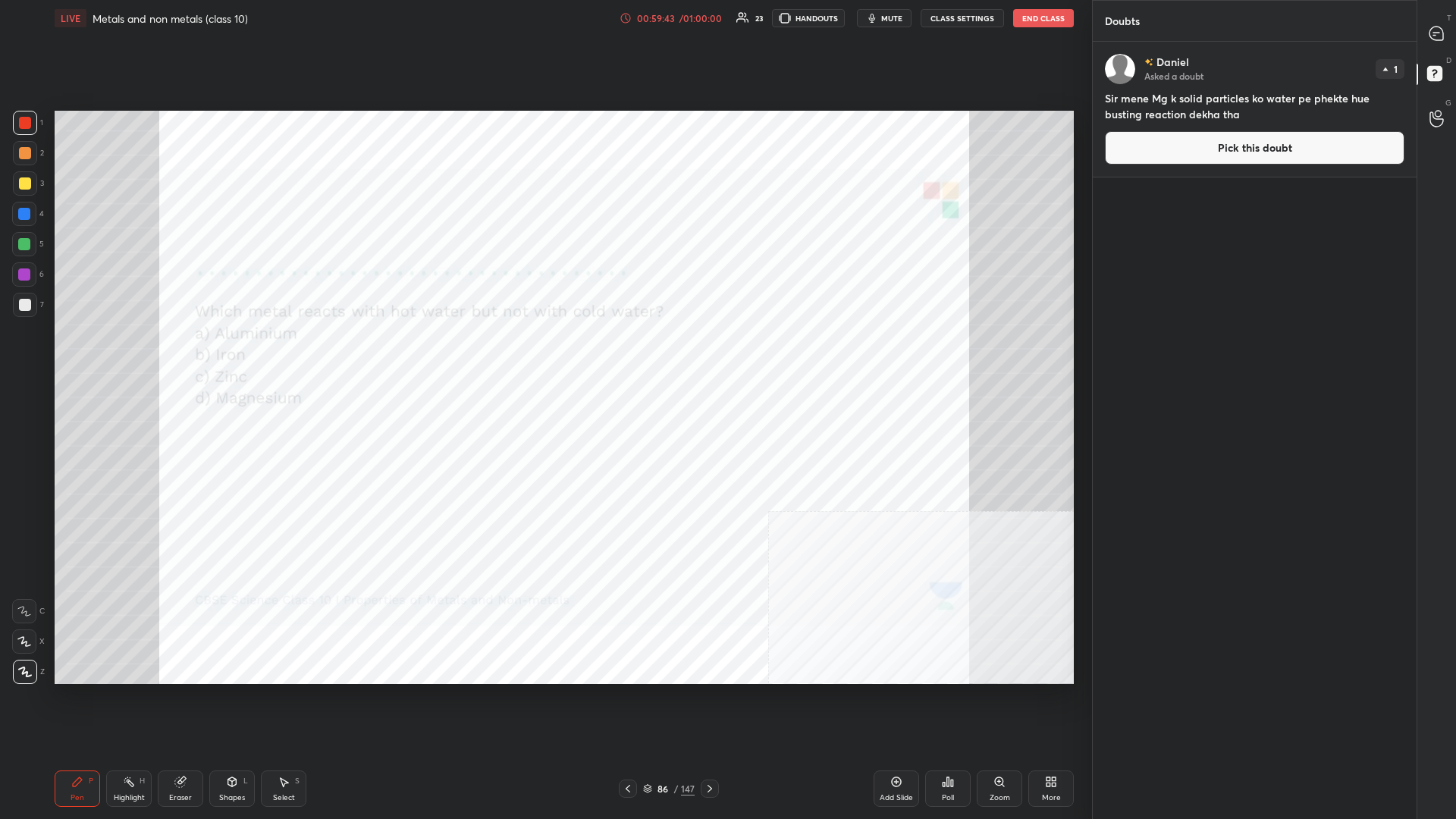 click on "Poll" at bounding box center [948, 789] 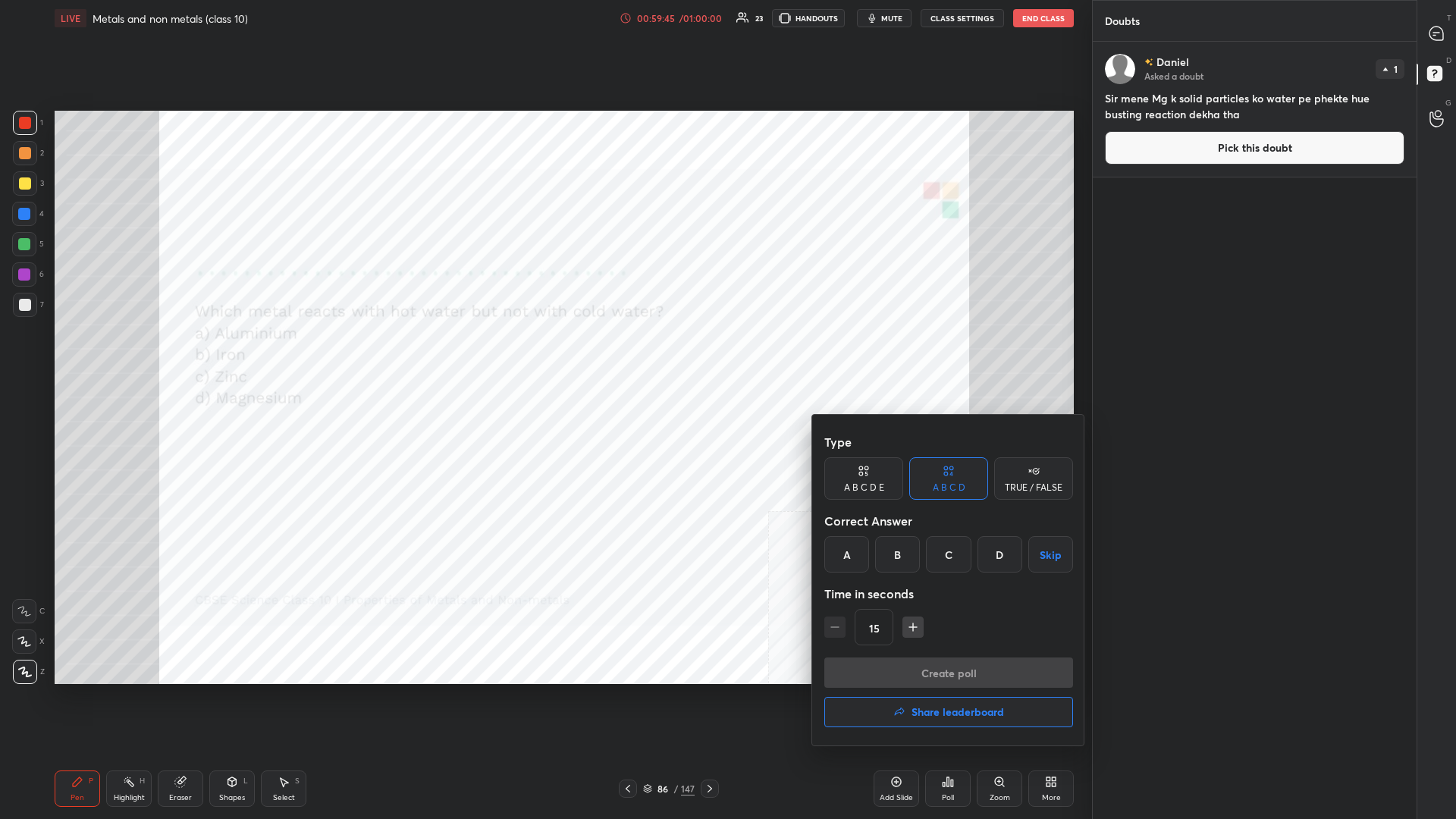 click on "D" at bounding box center (999, 554) 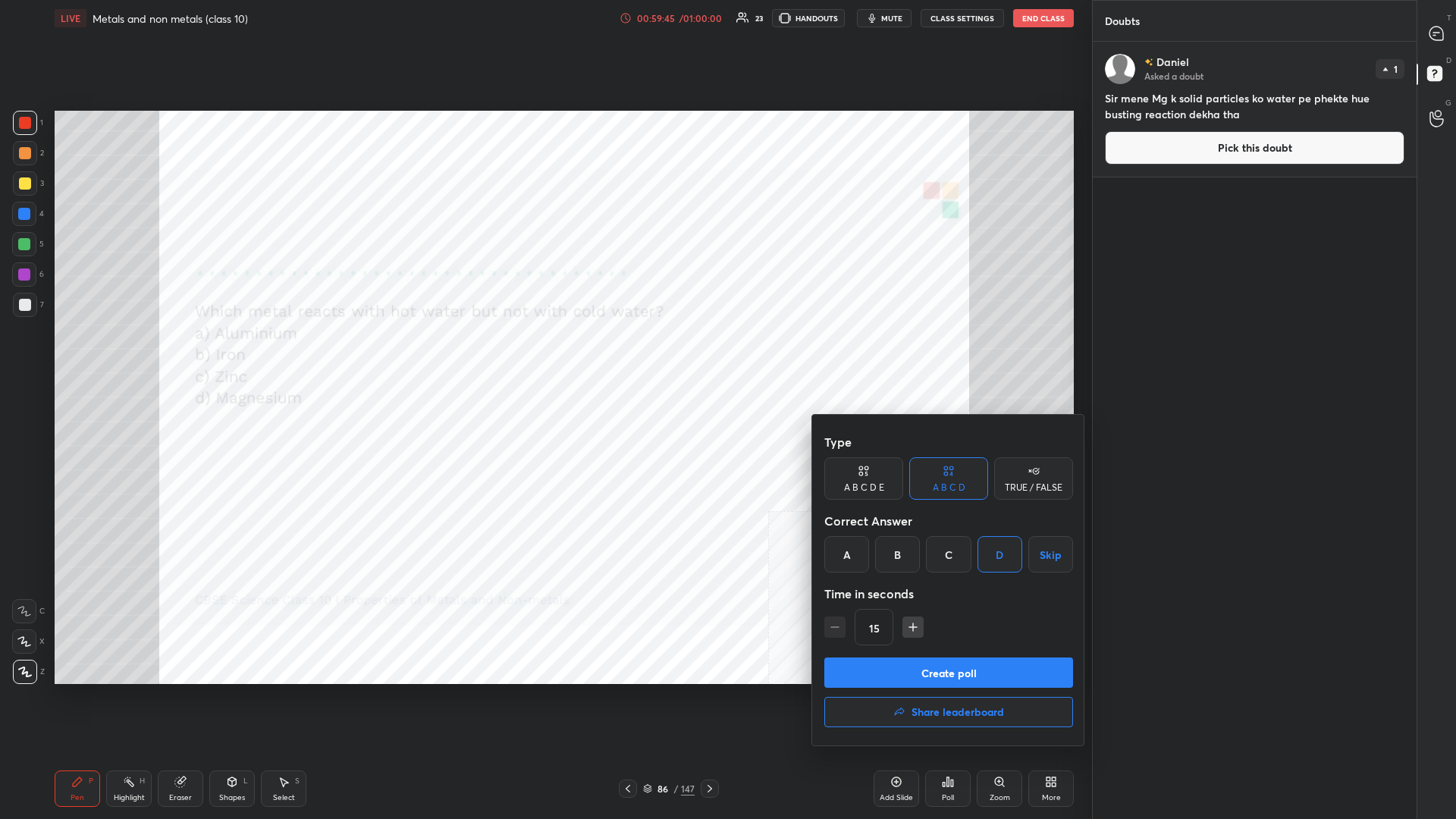 click on "Create poll" at bounding box center (949, 673) 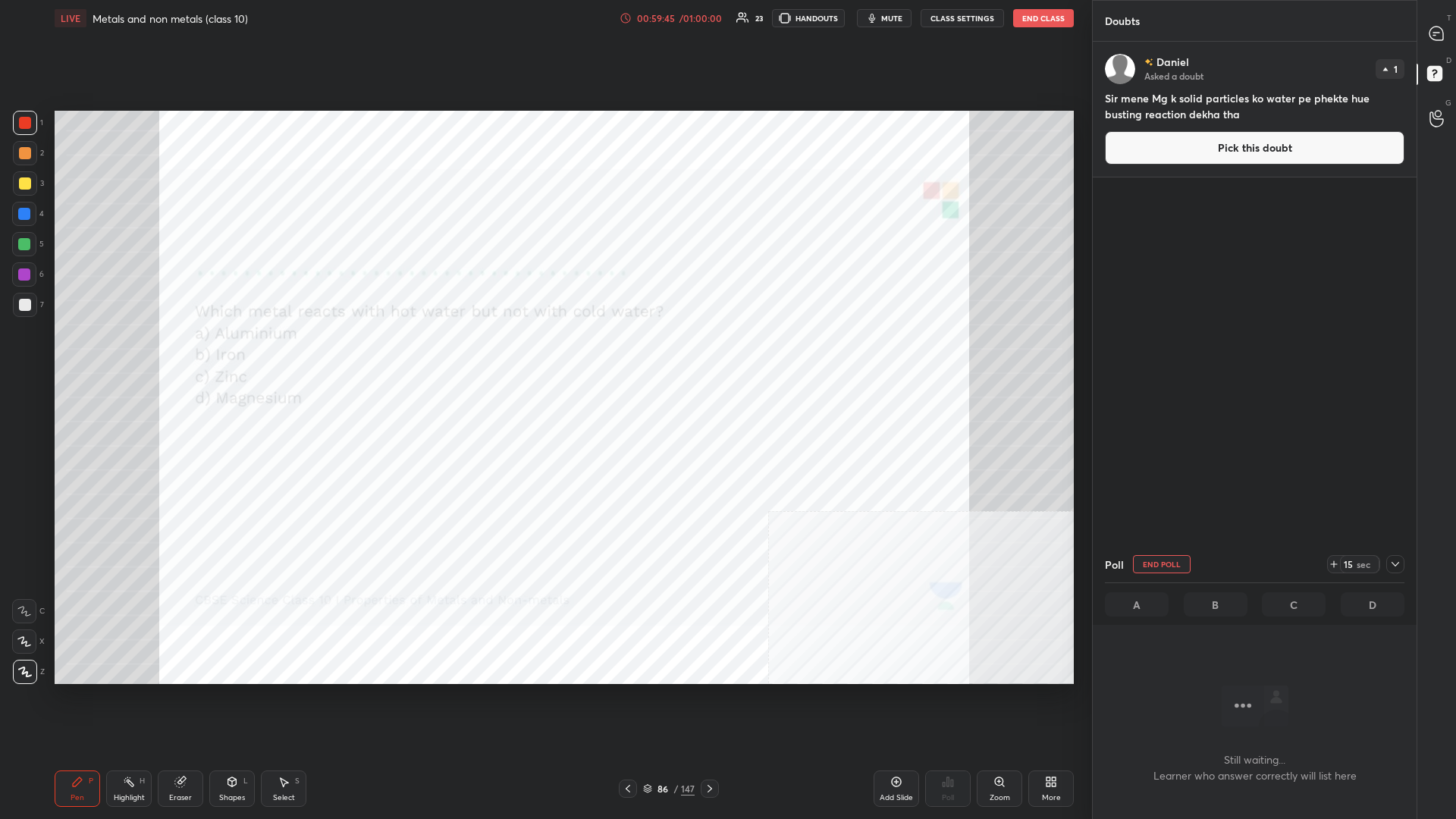 scroll, scrollTop: 698, scrollLeft: 324, axis: both 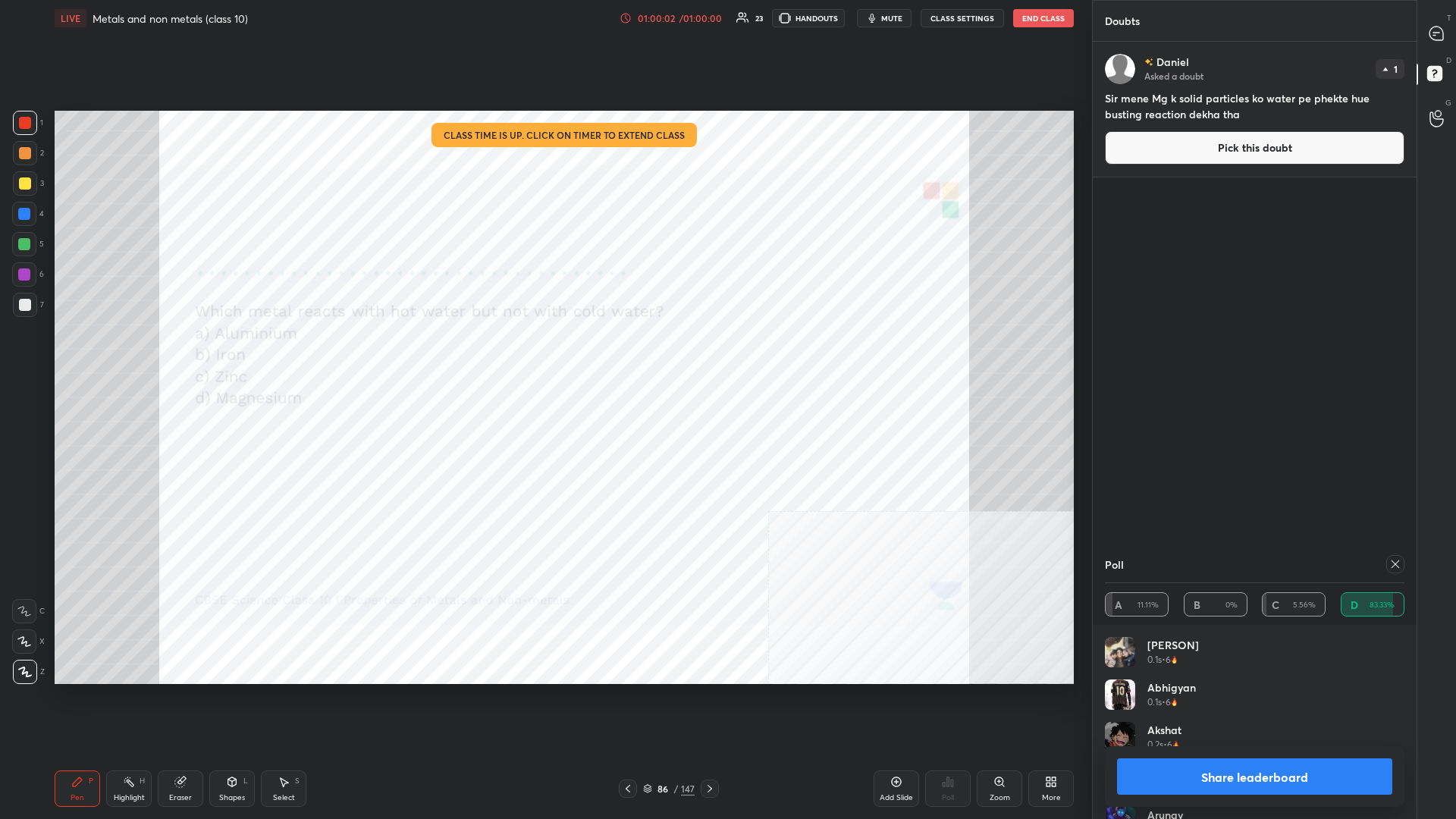click on "Share leaderboard" at bounding box center (1254, 777) 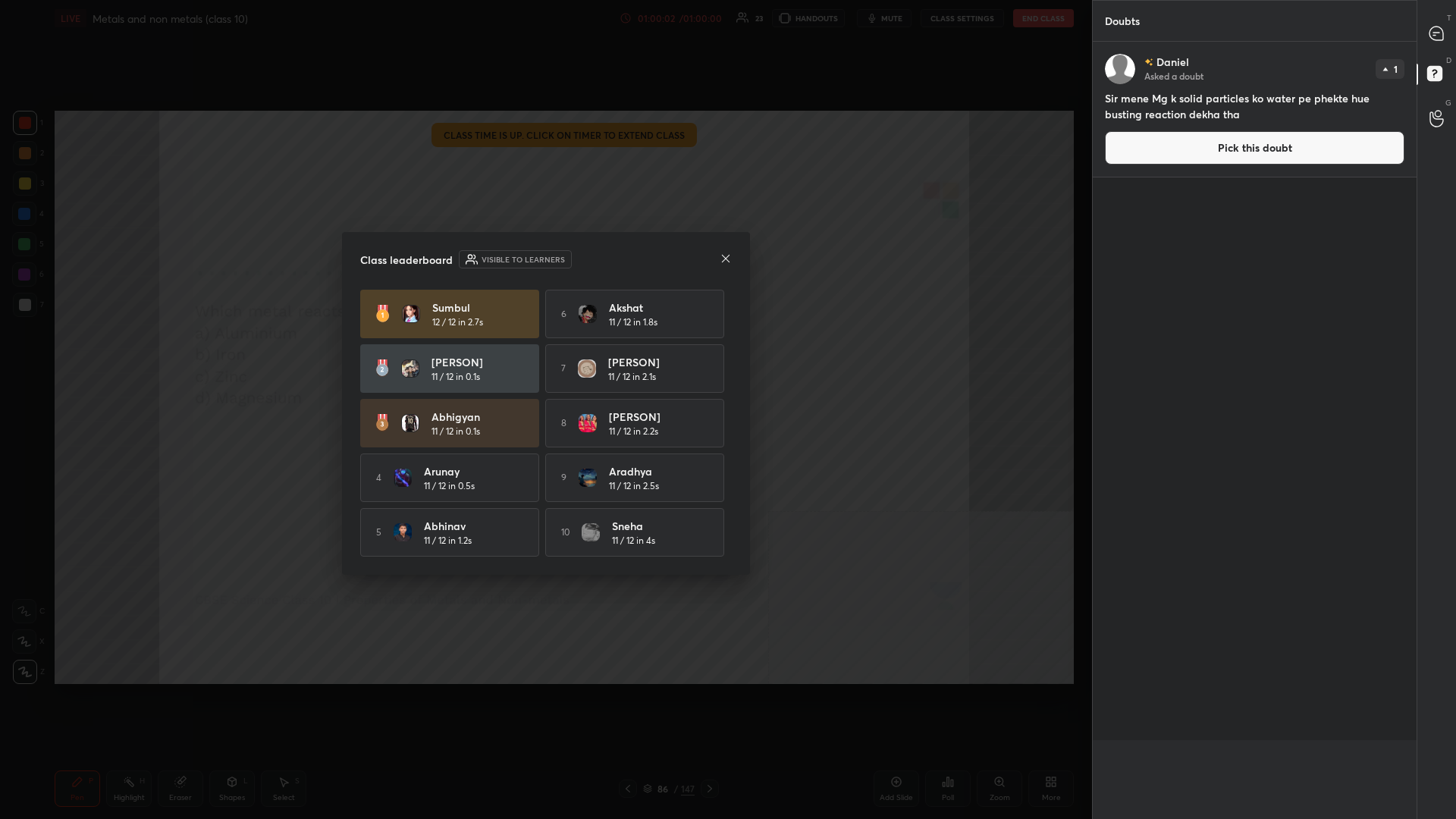 scroll, scrollTop: 0, scrollLeft: 0, axis: both 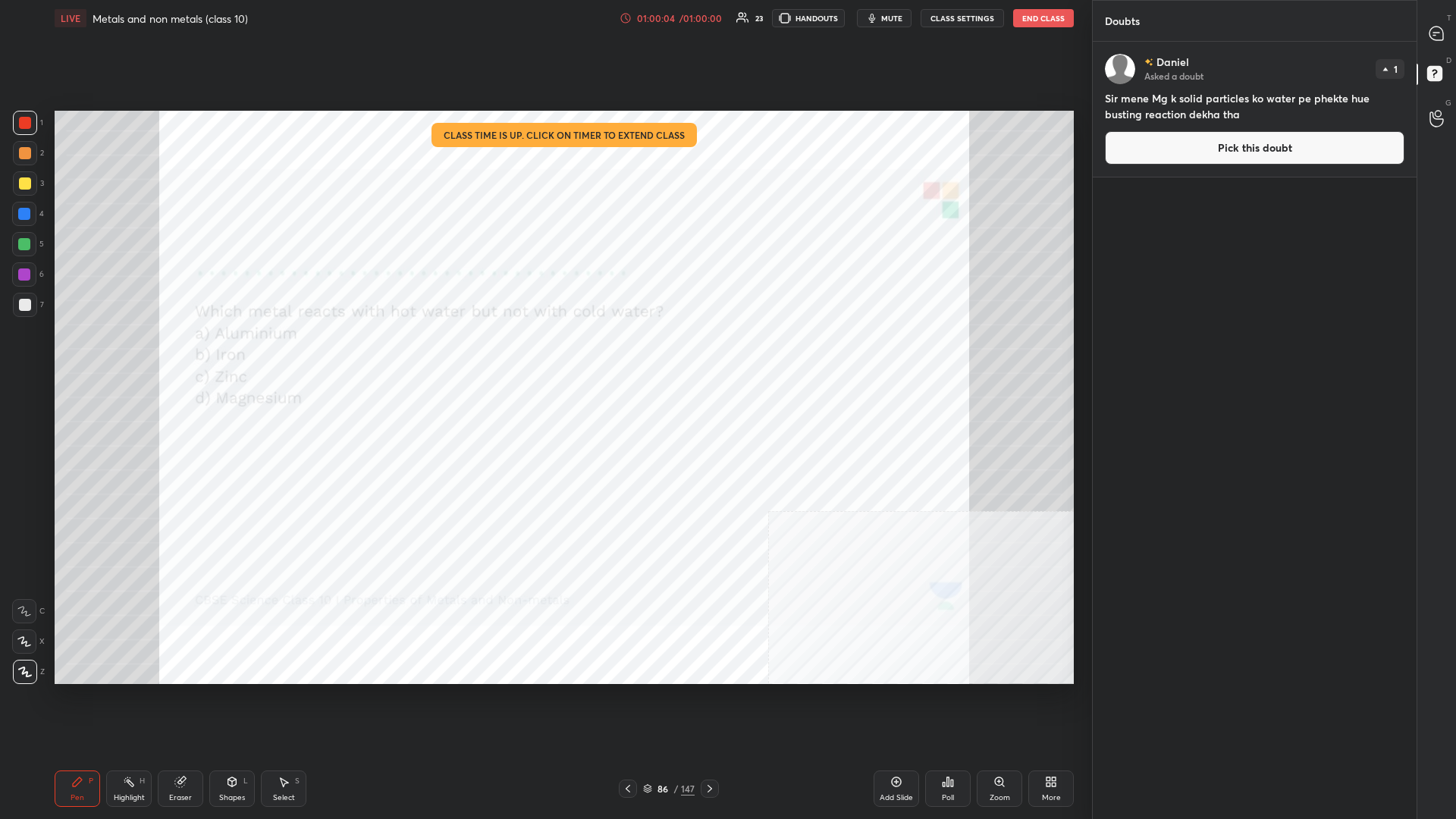 click on "86 / 147" at bounding box center [669, 789] 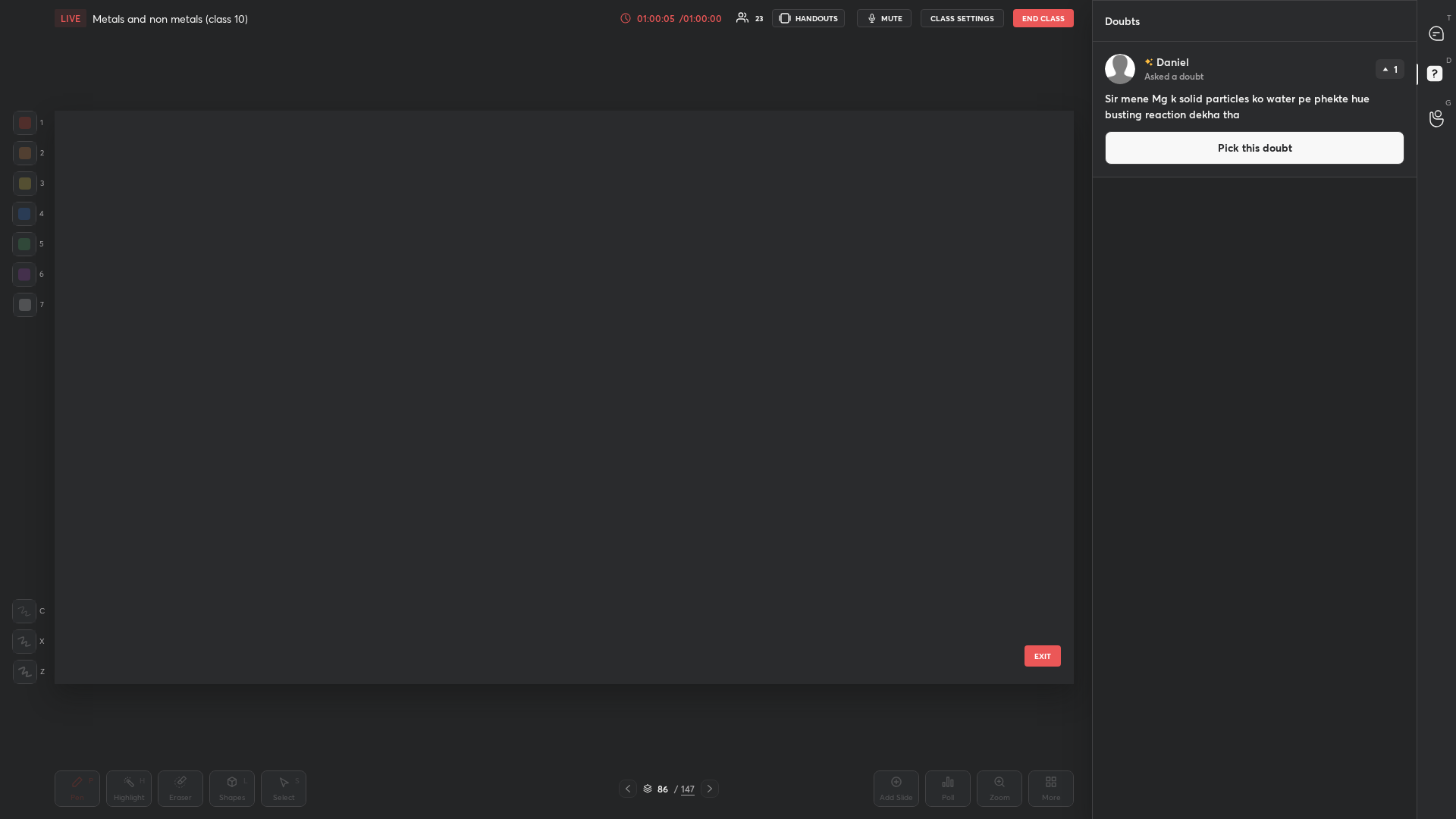 scroll, scrollTop: 4639, scrollLeft: 0, axis: vertical 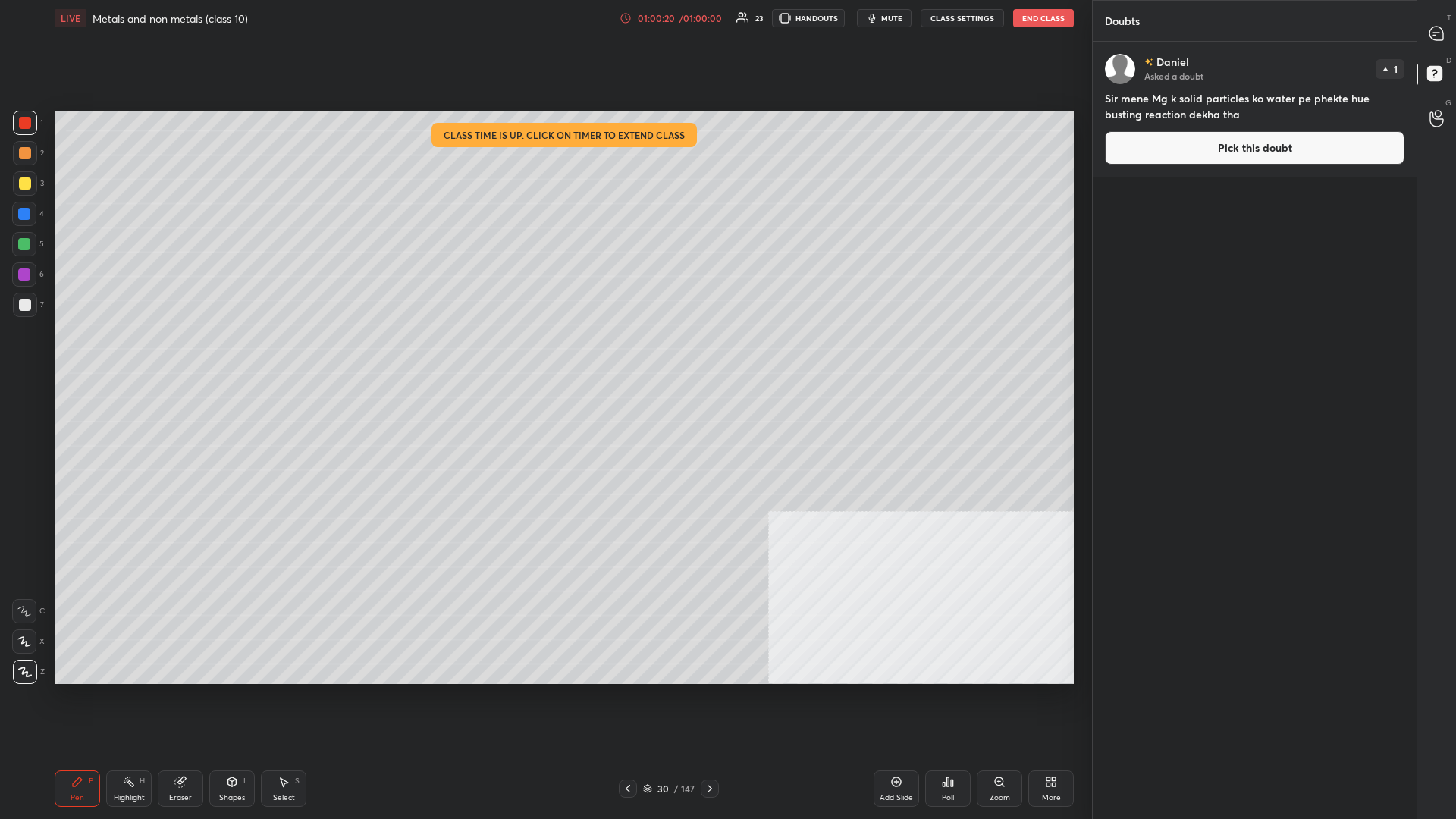 click on "Pick this doubt" at bounding box center [1254, 148] 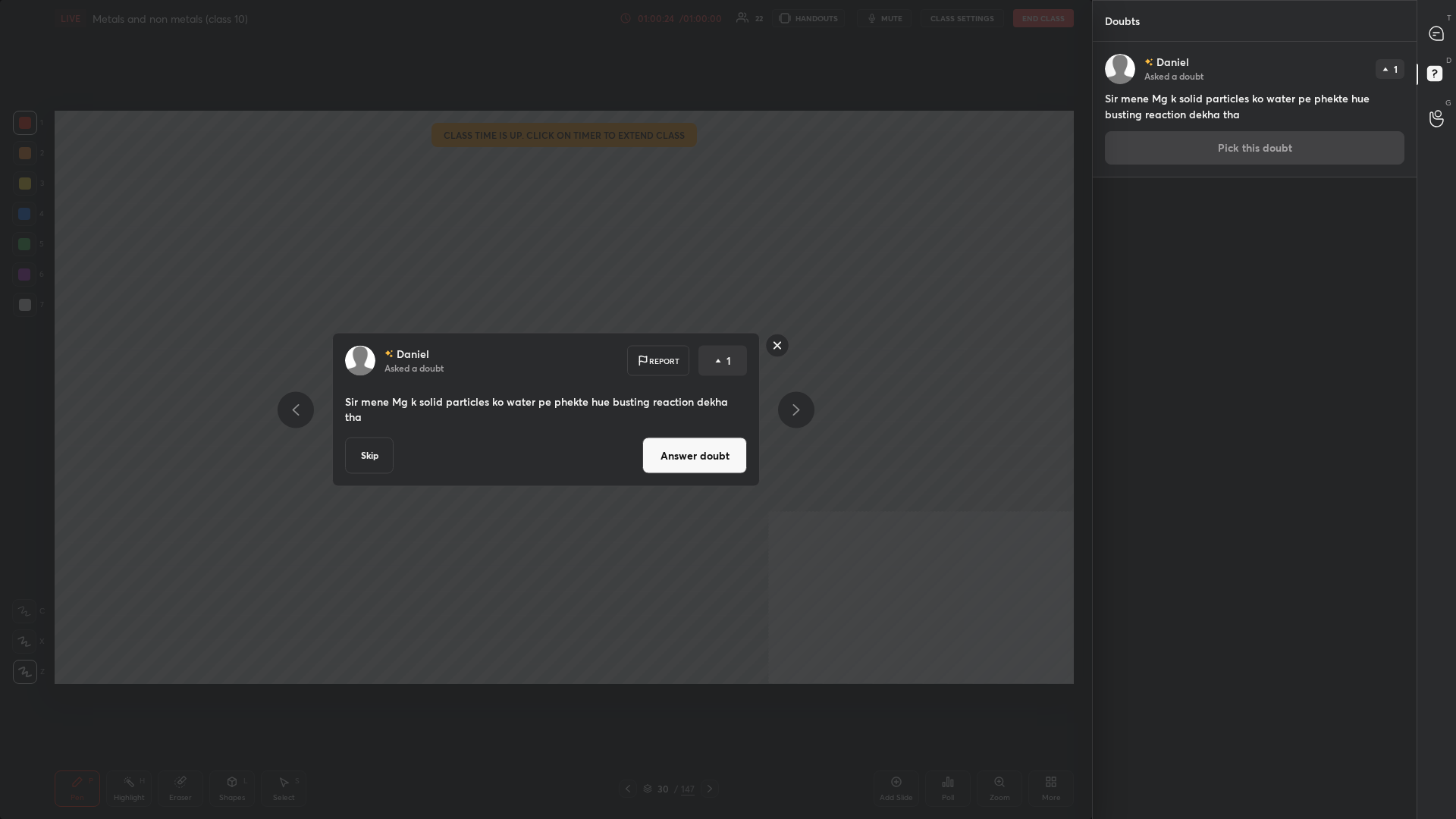 click 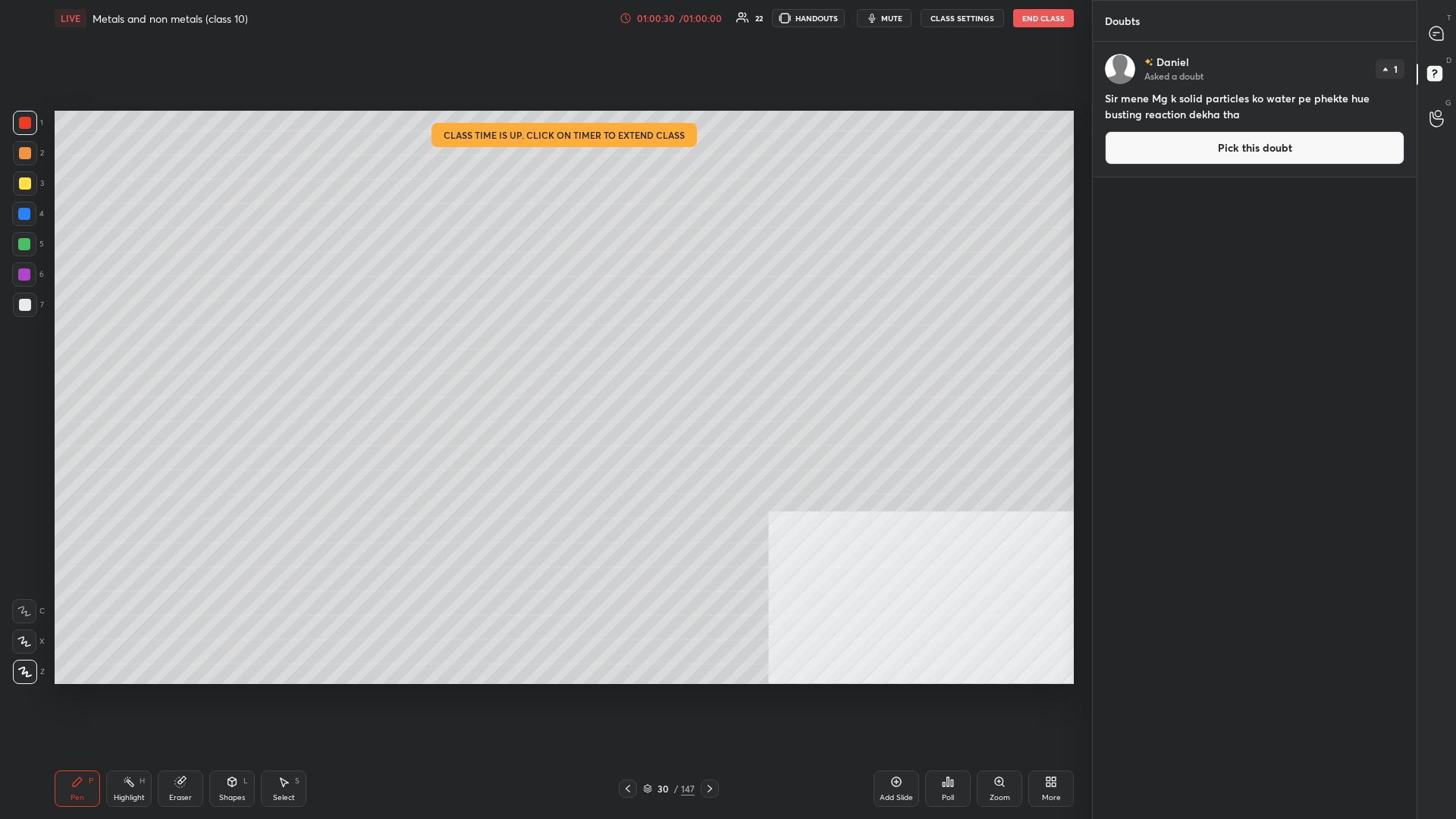 click on "Add Slide" at bounding box center [896, 798] 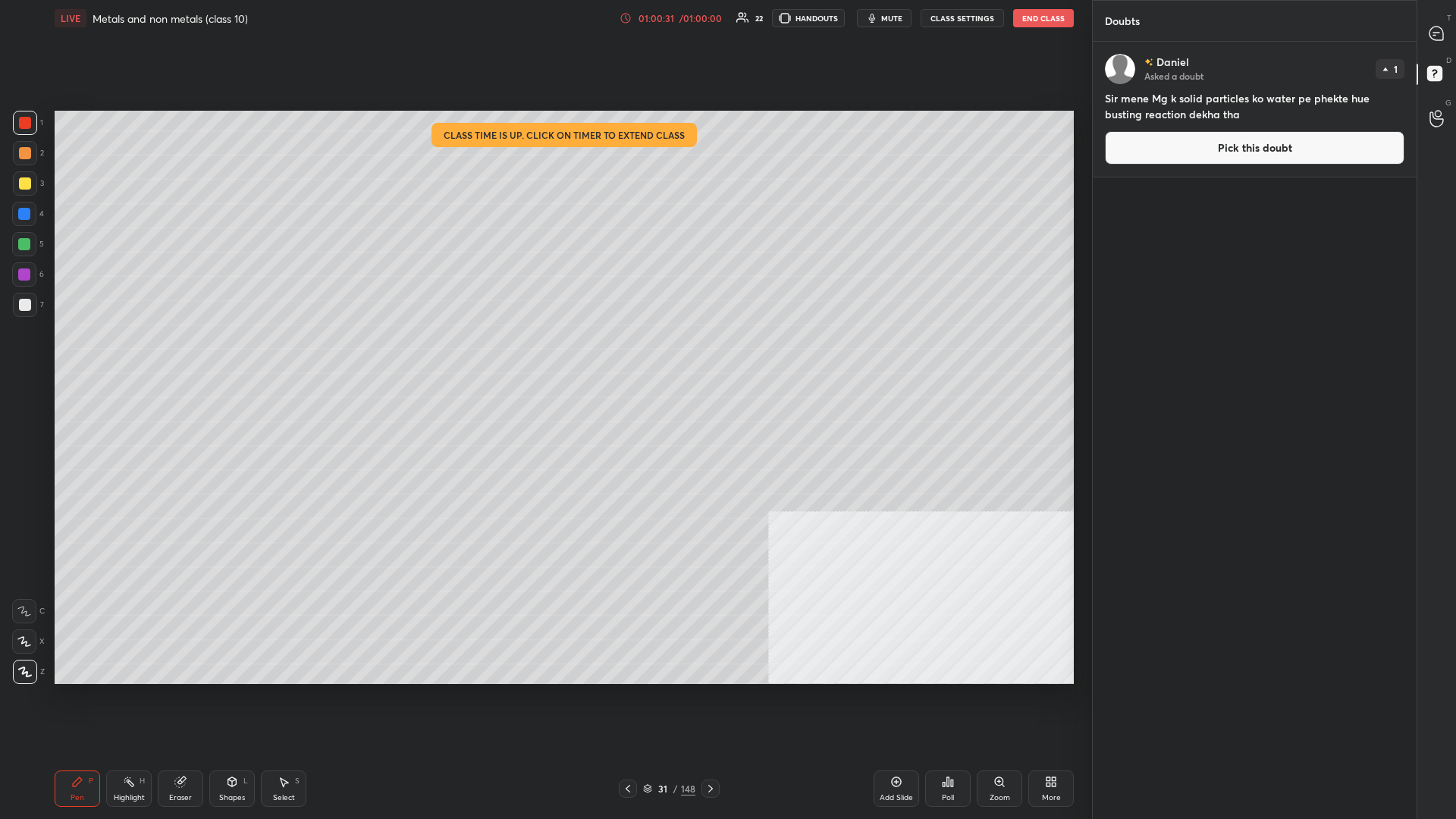 click on "3" at bounding box center [28, 184] 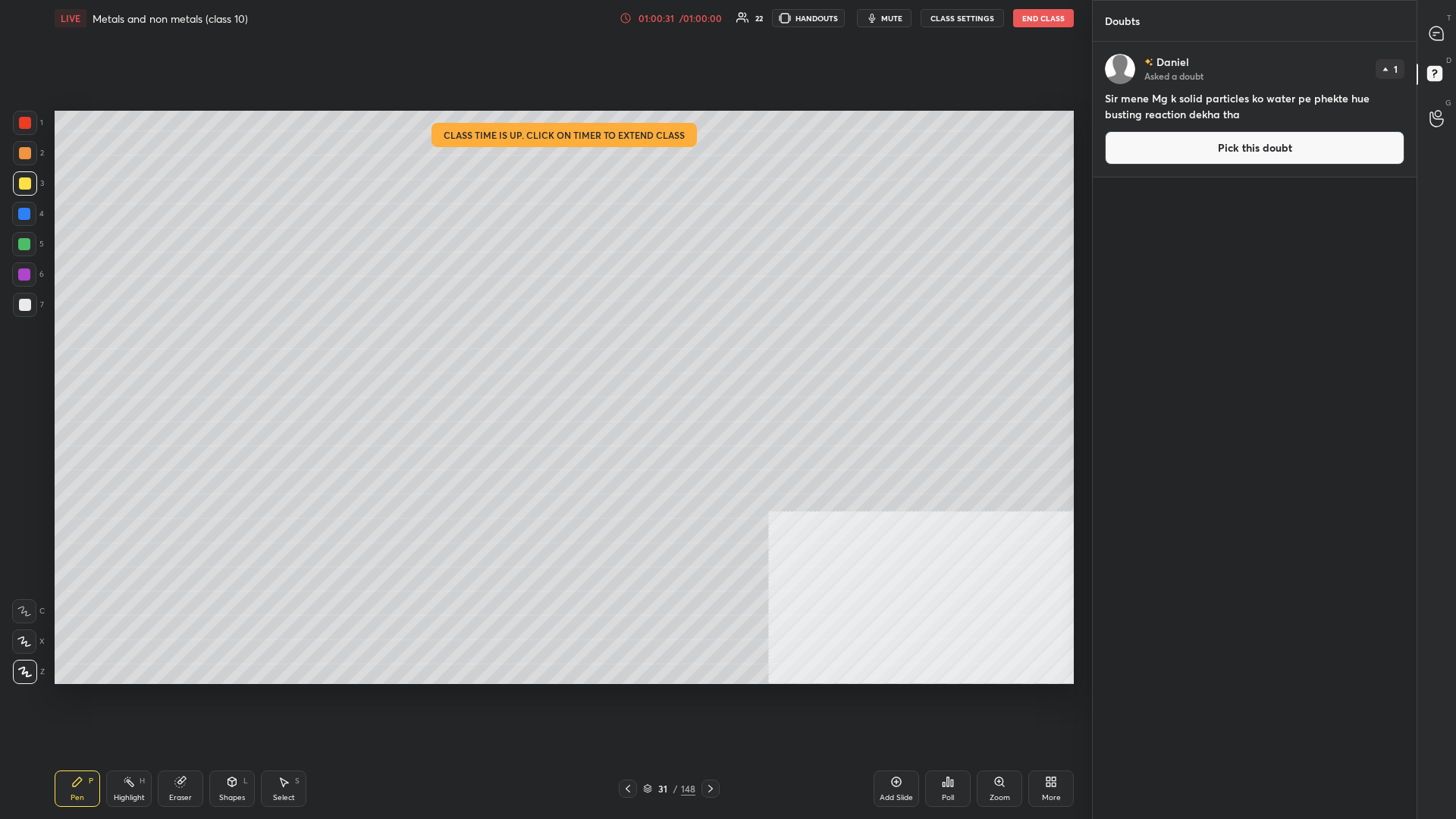 click on "3" at bounding box center [28, 184] 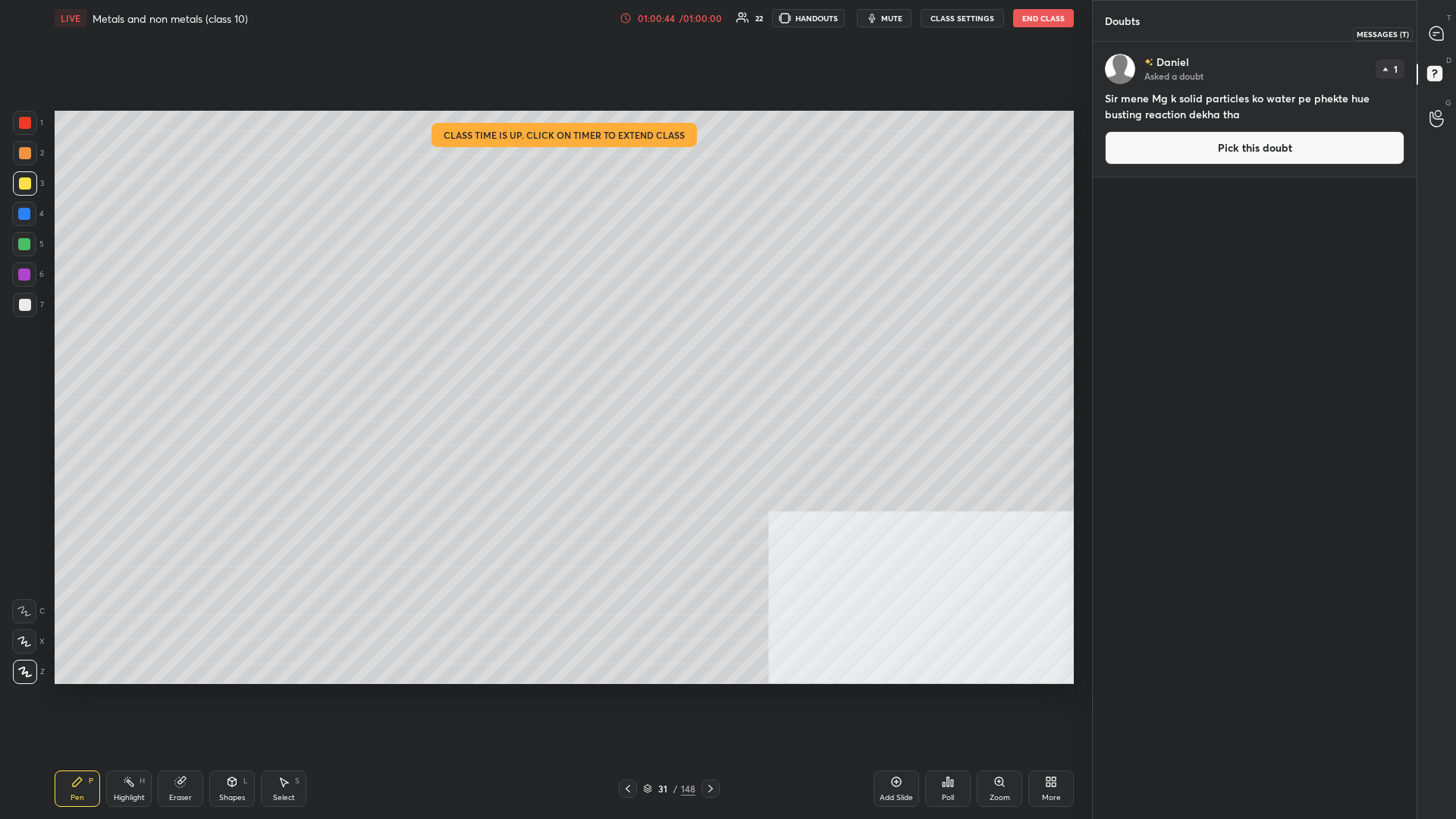click at bounding box center (1437, 33) 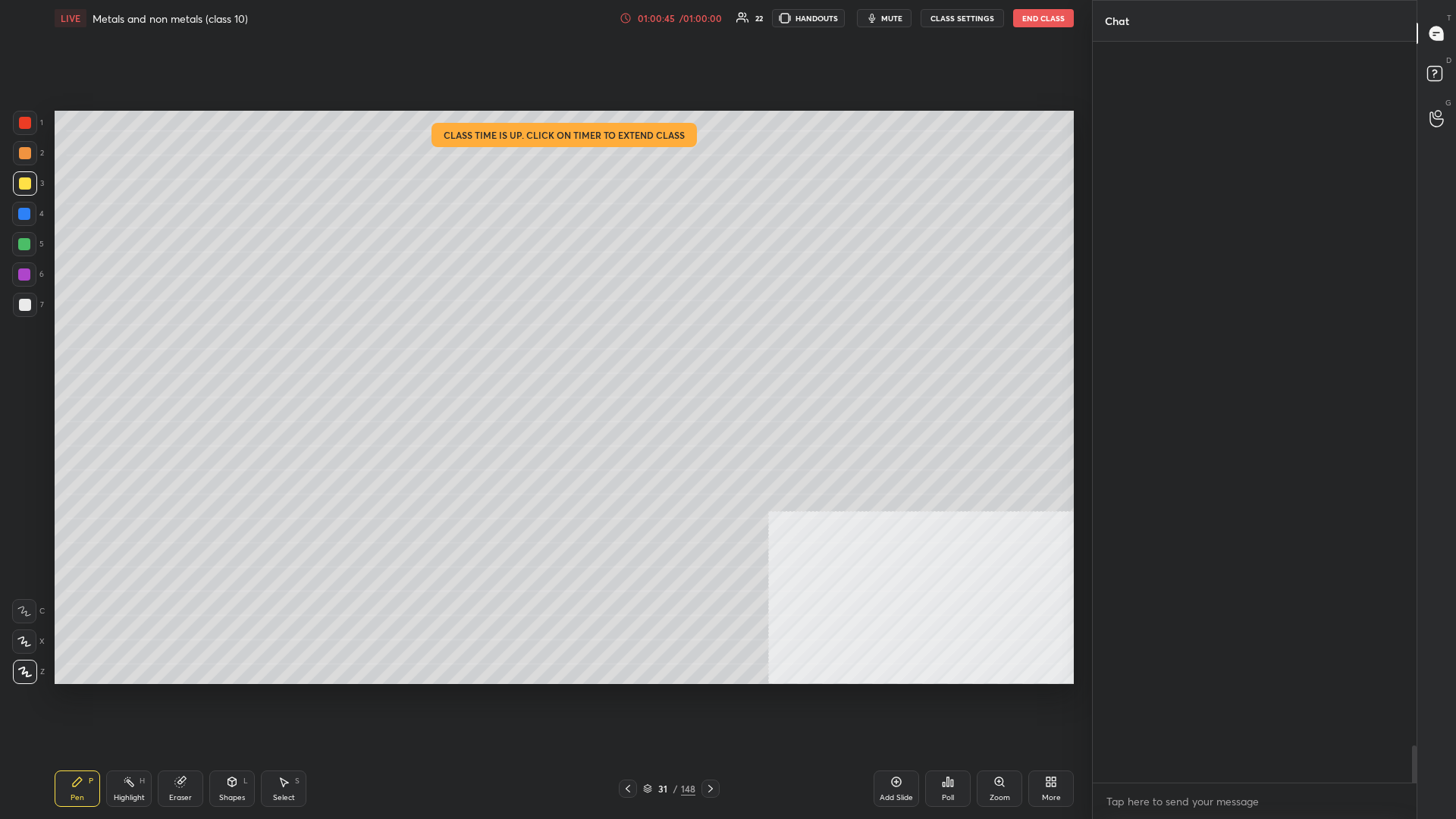scroll, scrollTop: 15545, scrollLeft: 0, axis: vertical 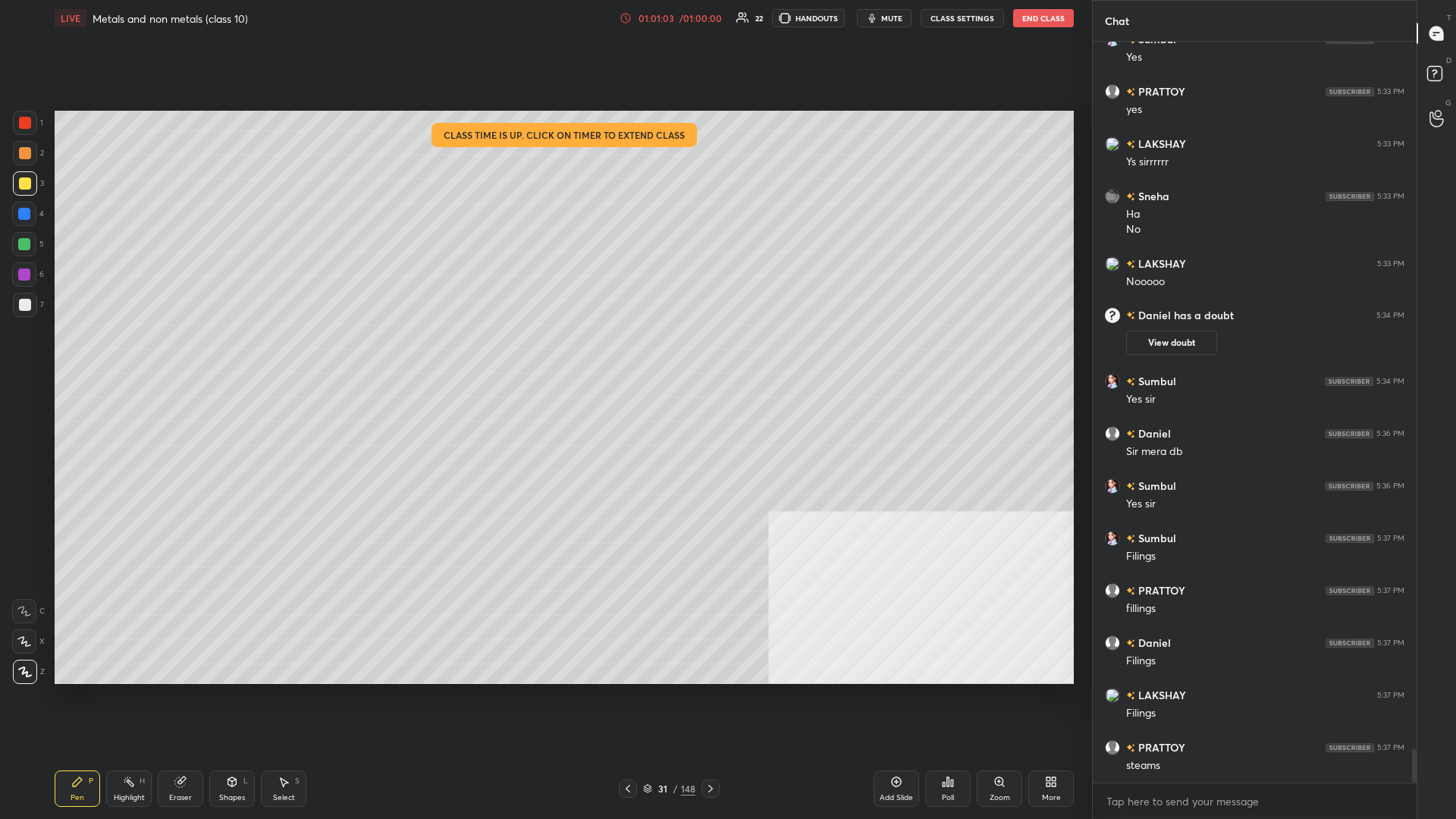 click at bounding box center (25, 123) 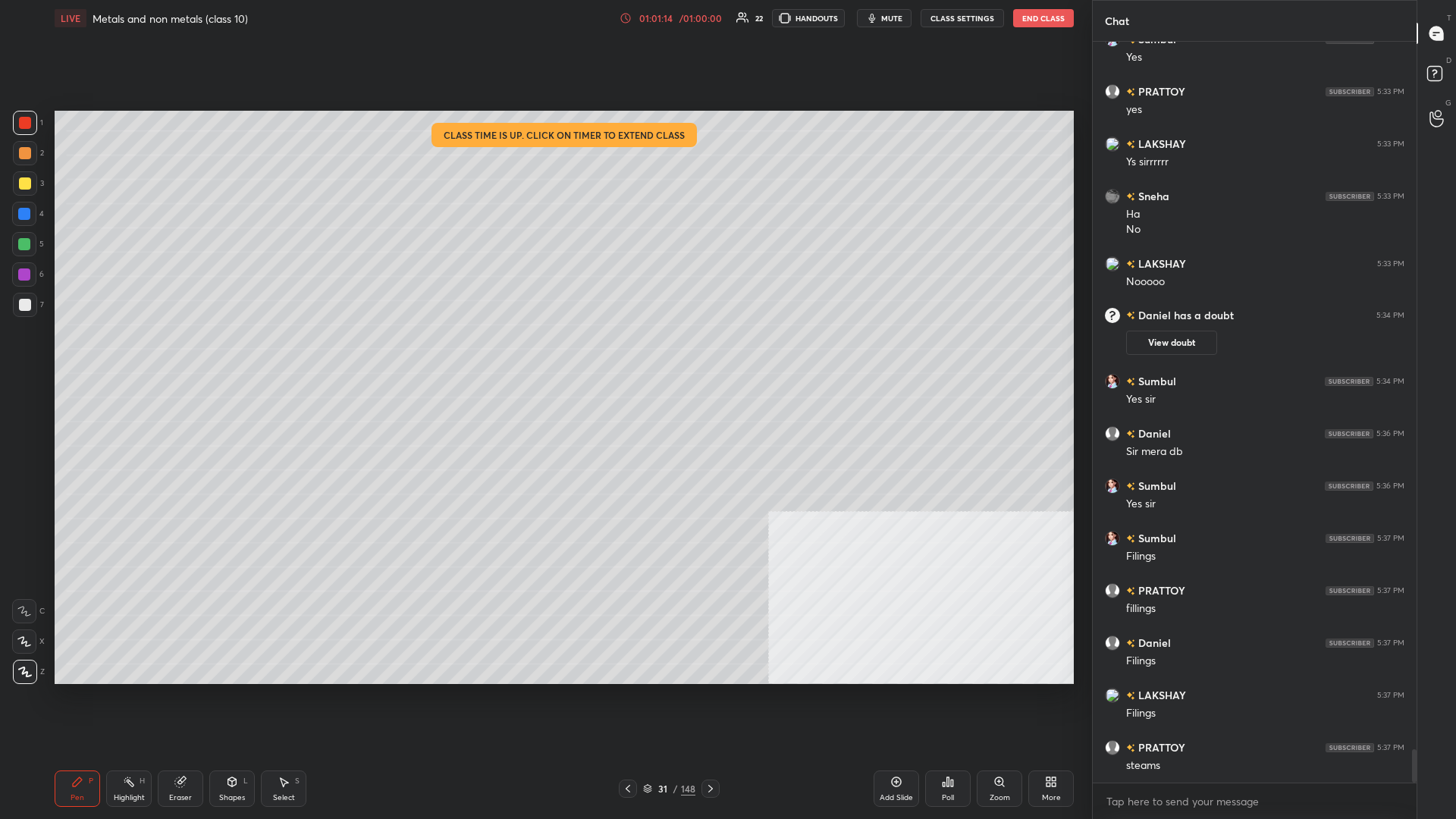 scroll, scrollTop: 15846, scrollLeft: 0, axis: vertical 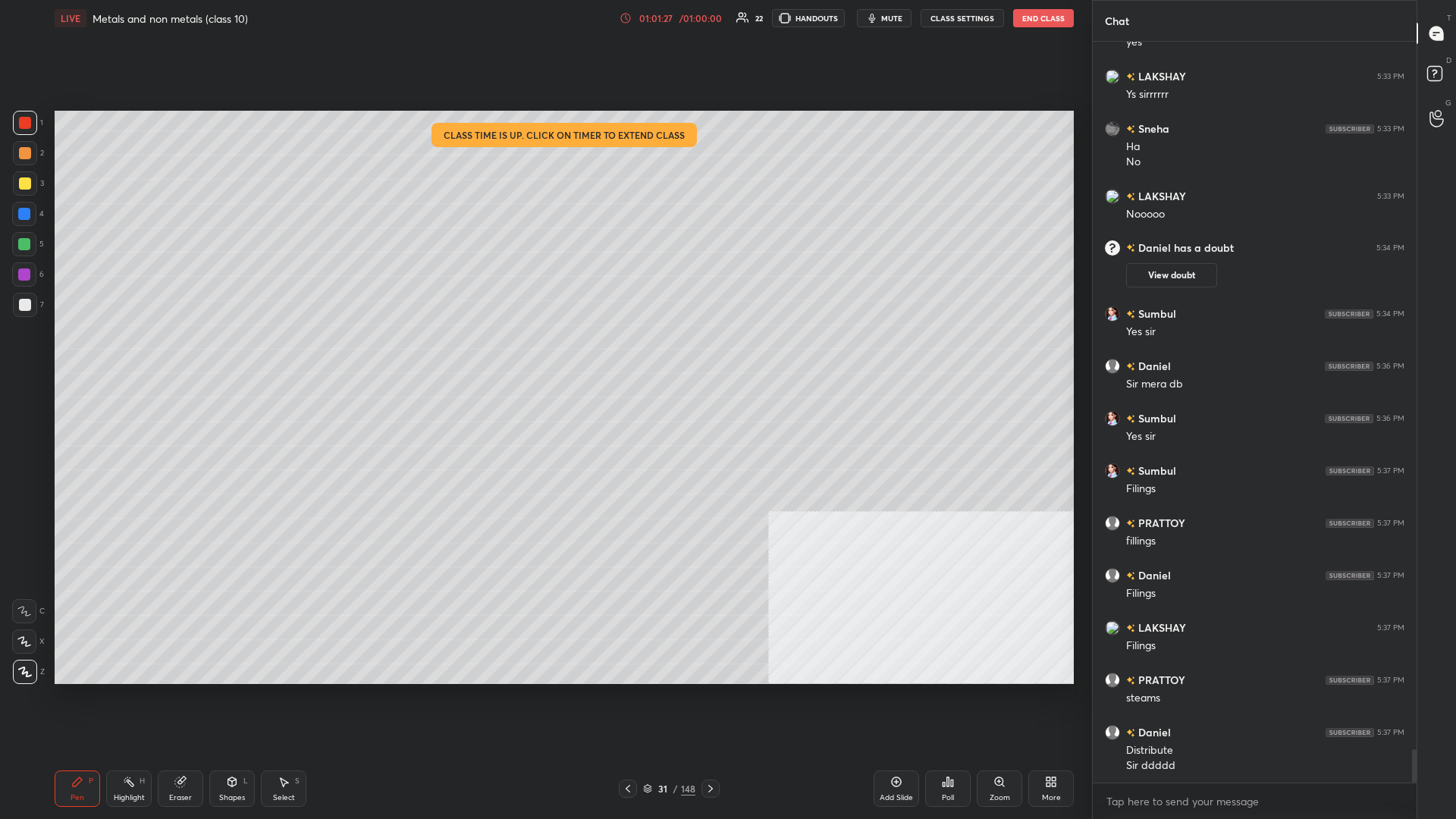 click on "31 / 148" at bounding box center (669, 789) 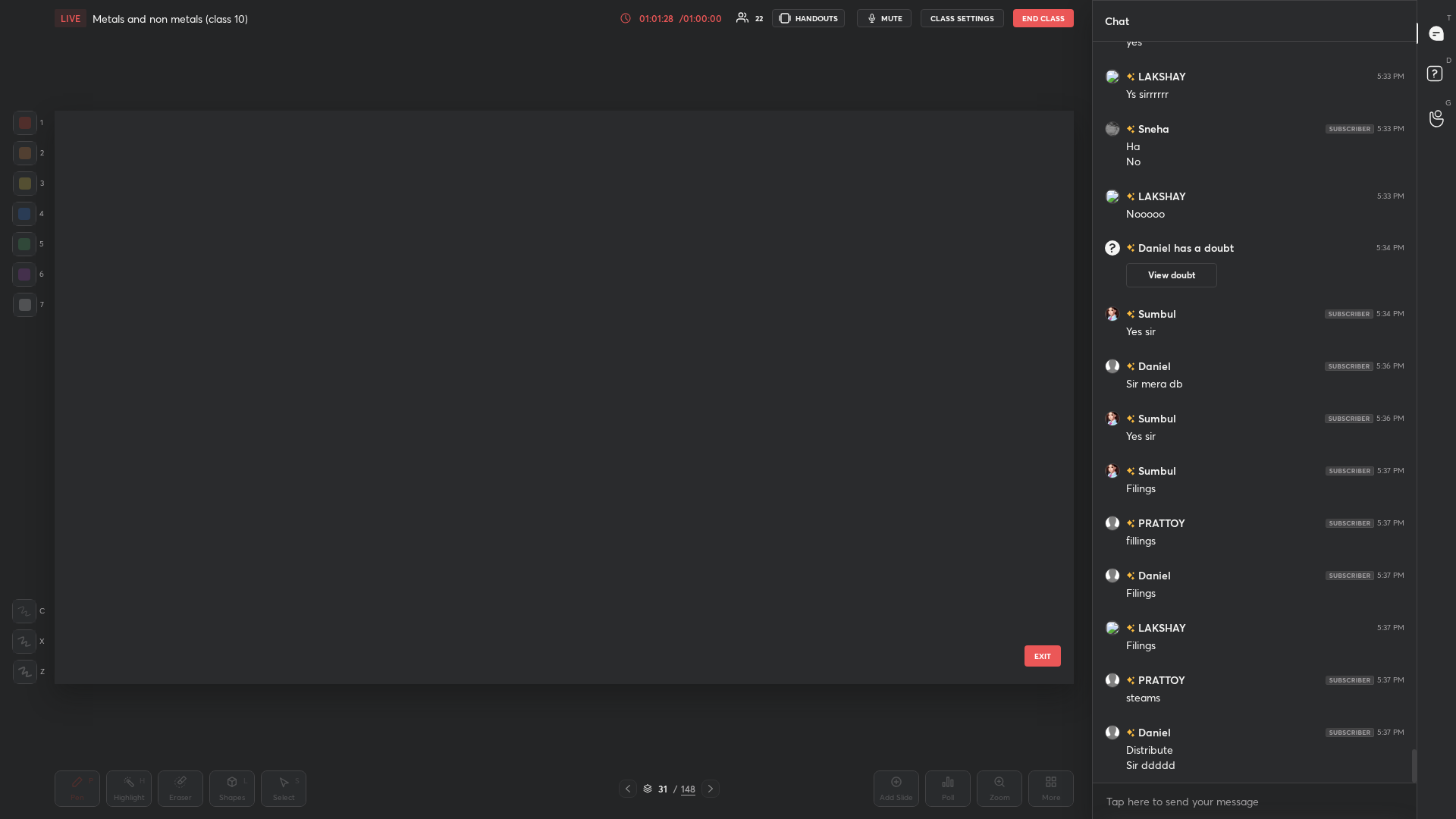 scroll, scrollTop: 1404, scrollLeft: 0, axis: vertical 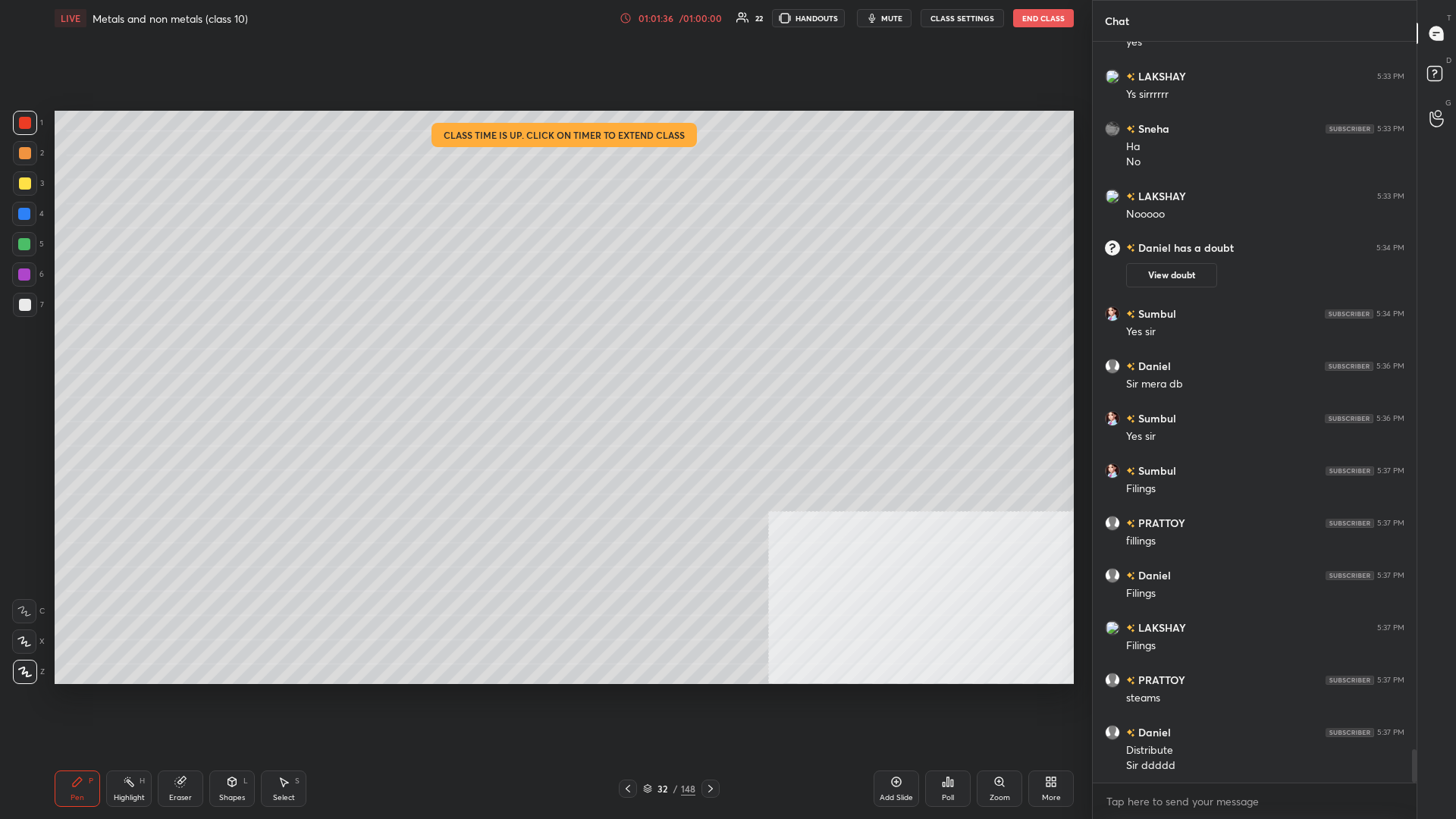 click 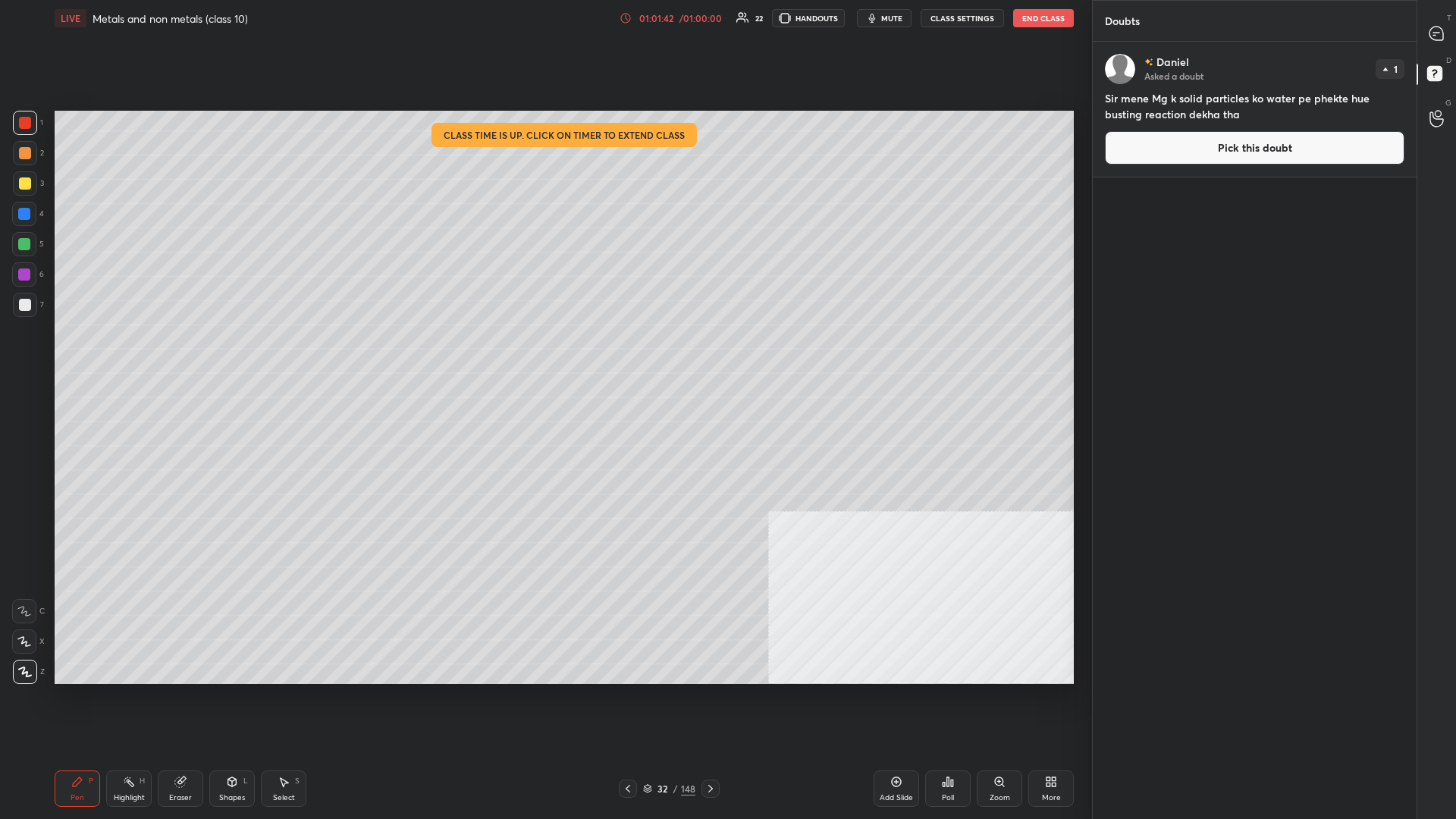 click on "[PERSON] Asked a doubt 1 Sir mene Mg k solid particles ko water pe phekte hue busting reaction dekha tha Pick this doubt" at bounding box center [1254, 430] 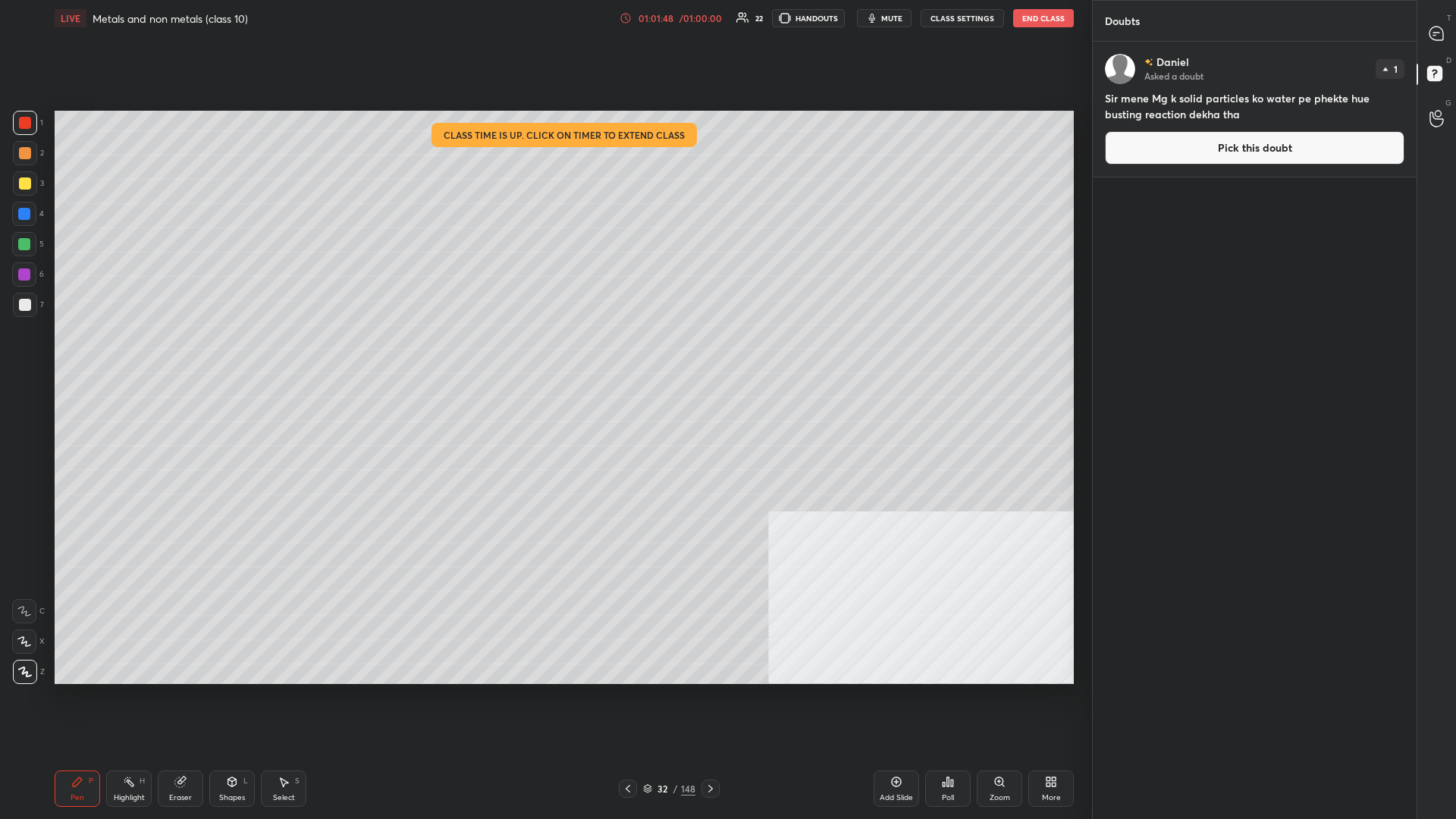 click on "Pick this doubt" at bounding box center (1254, 148) 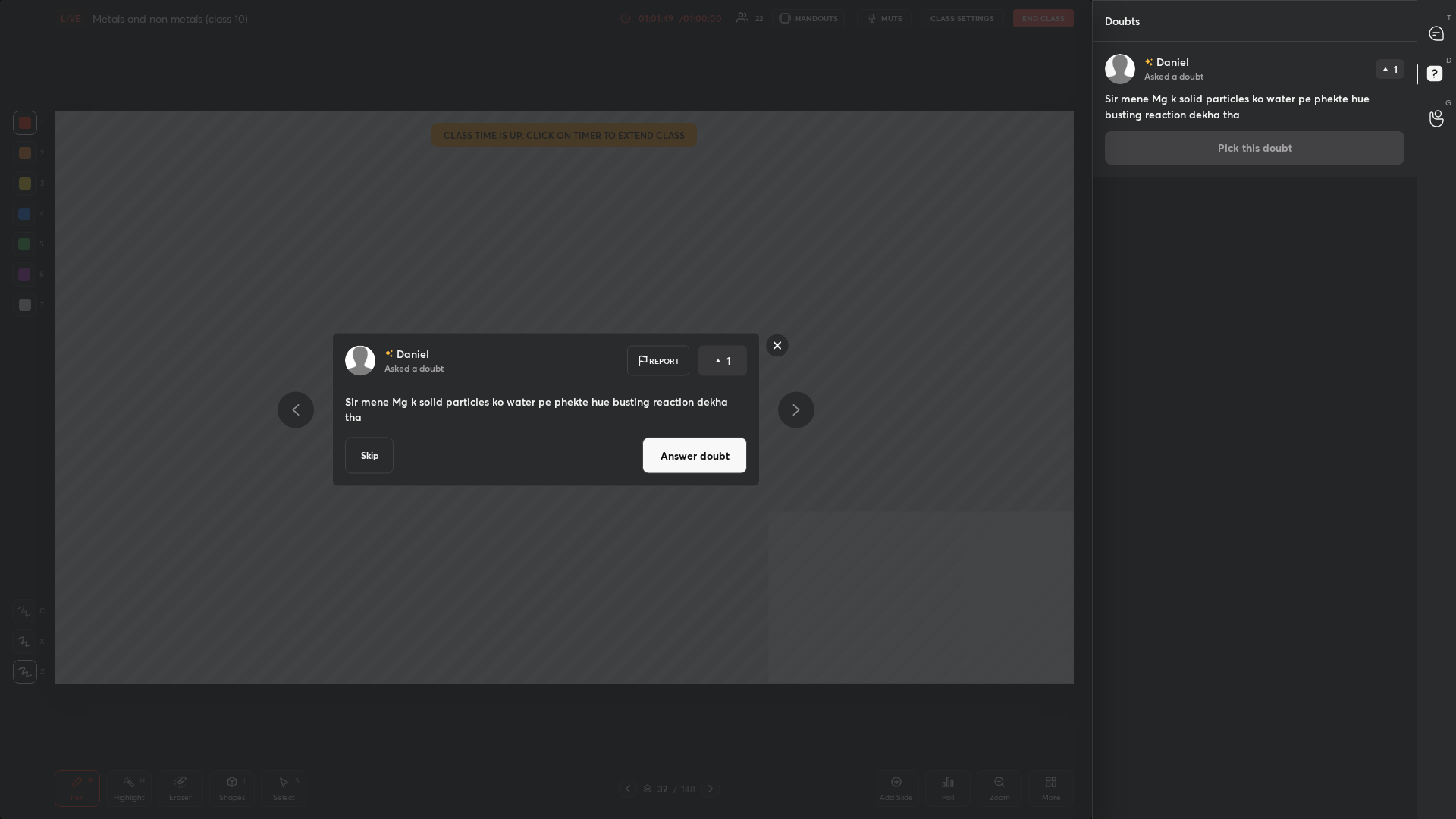 click on "Answer doubt" at bounding box center (695, 456) 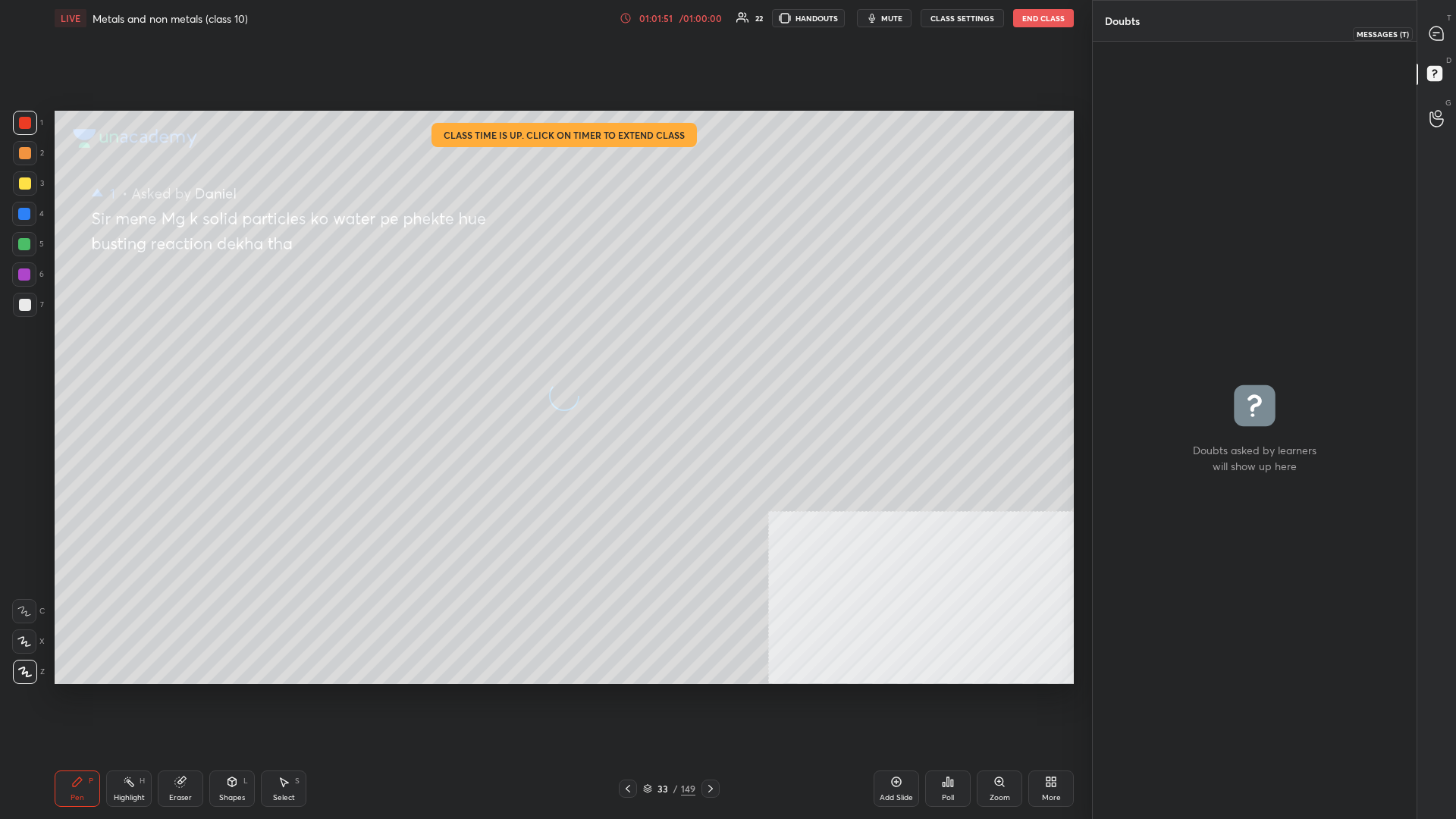 click at bounding box center [1437, 33] 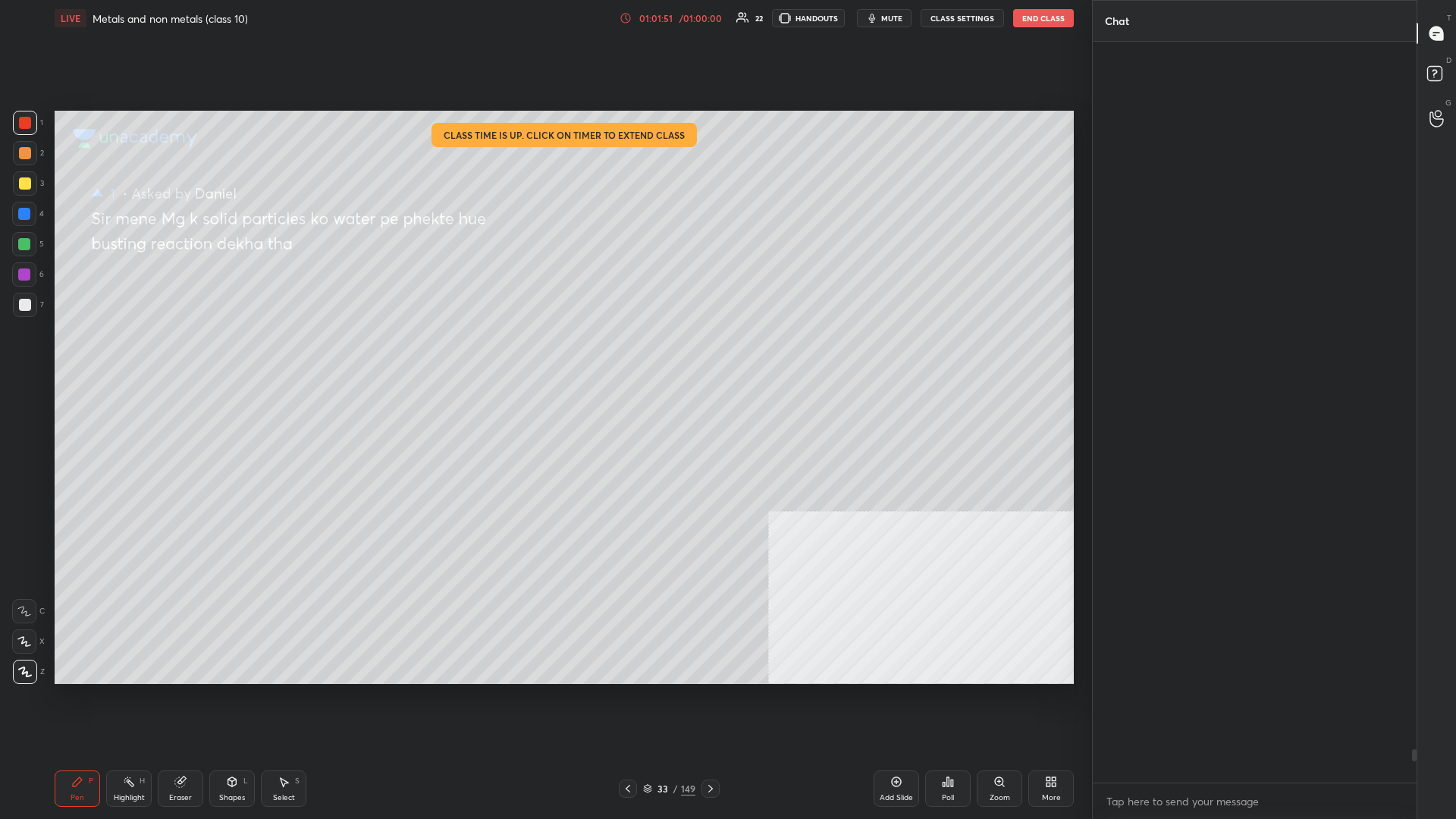 scroll, scrollTop: 15796, scrollLeft: 0, axis: vertical 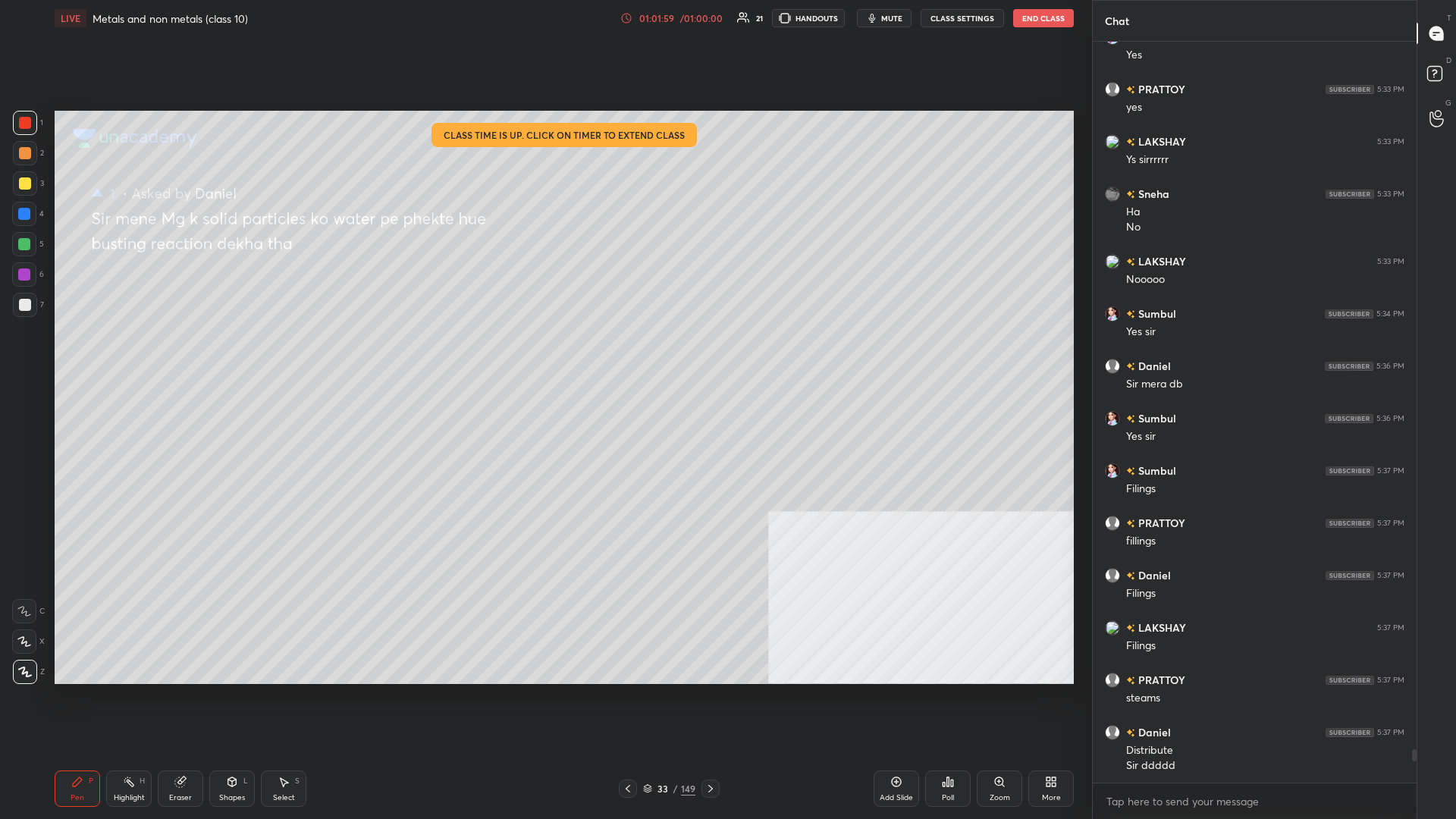 click on "D Doubts (D)" at bounding box center [1436, 76] 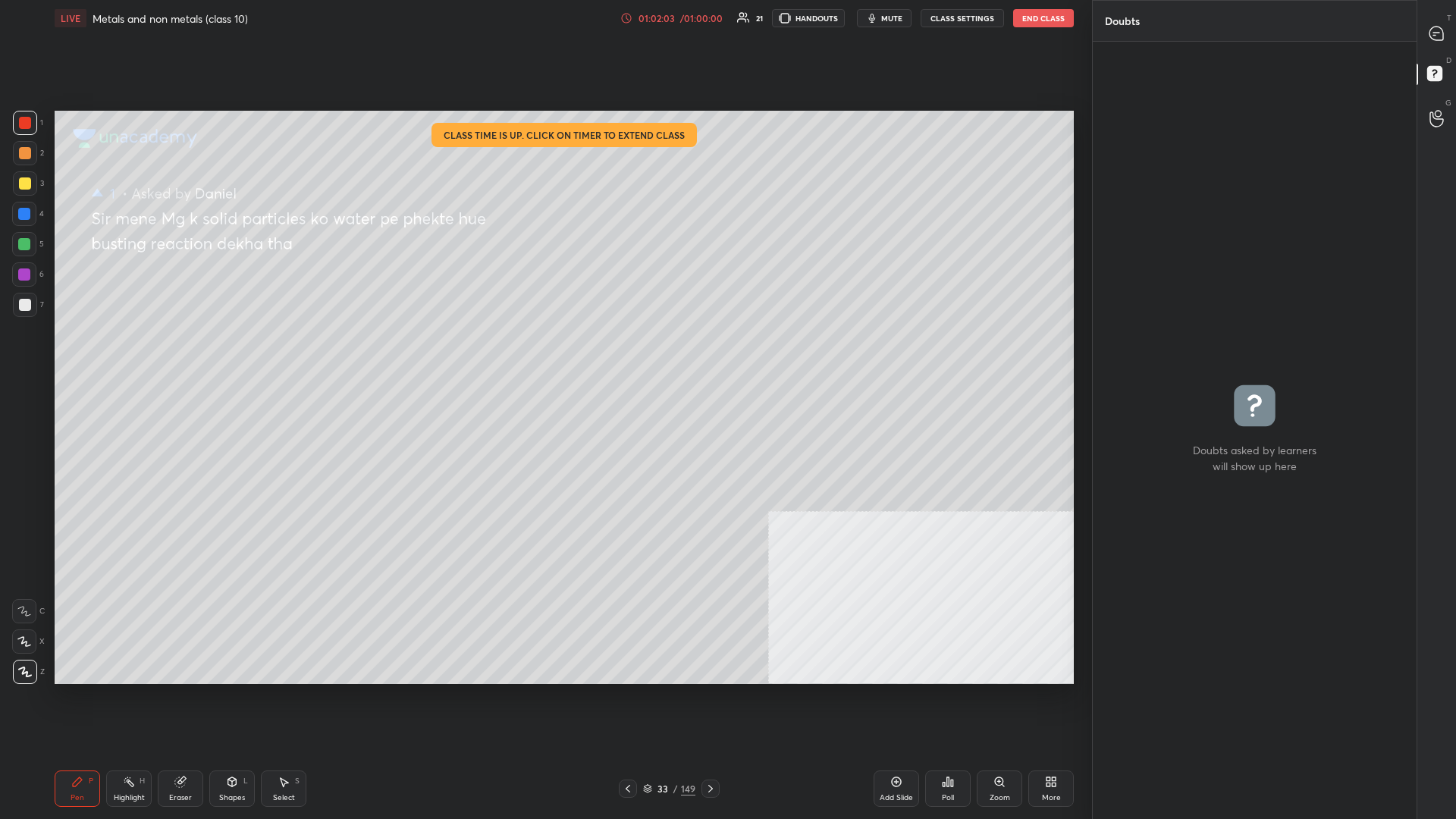 click on "33" at bounding box center (663, 789) 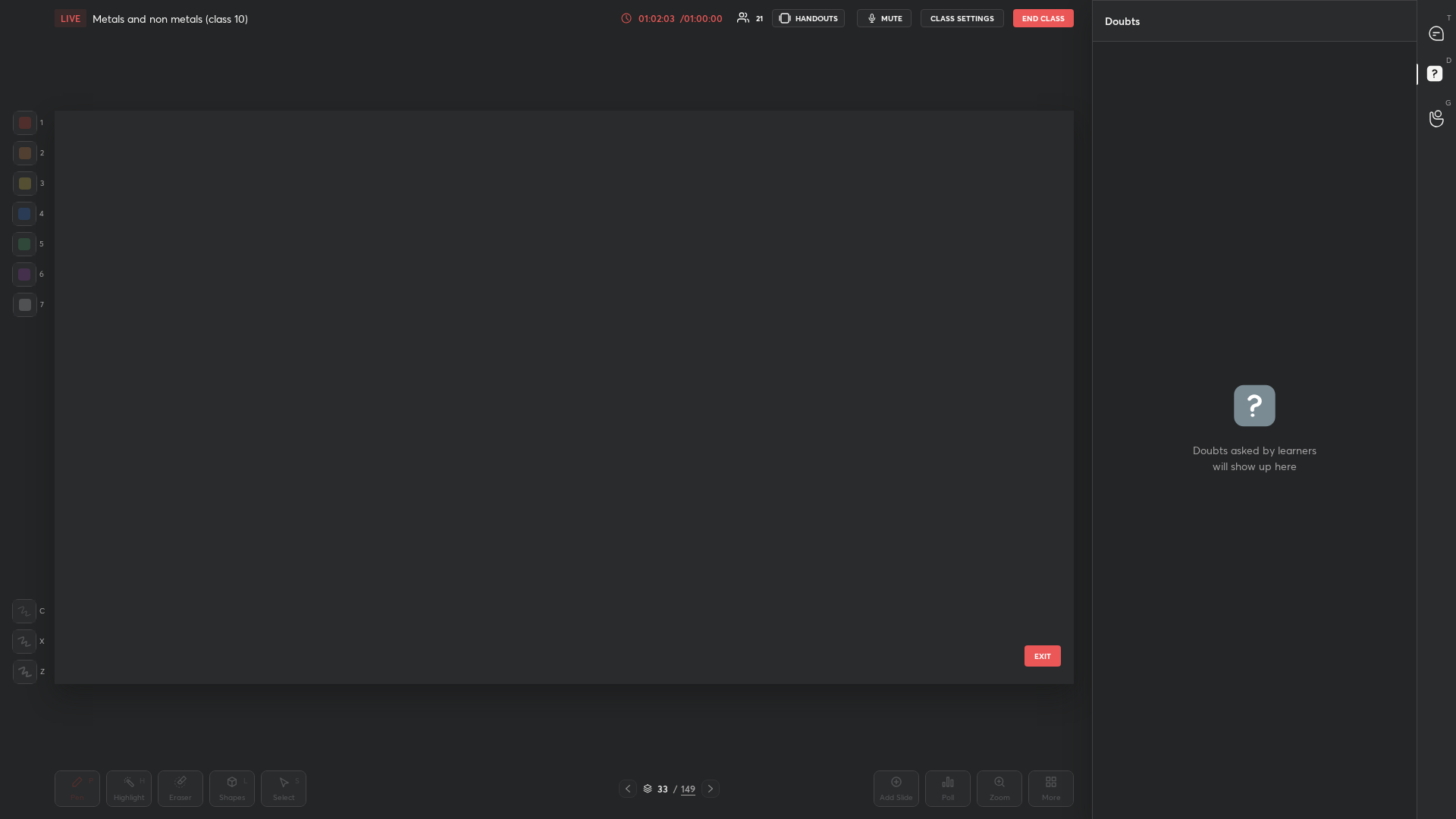 scroll, scrollTop: 1404, scrollLeft: 0, axis: vertical 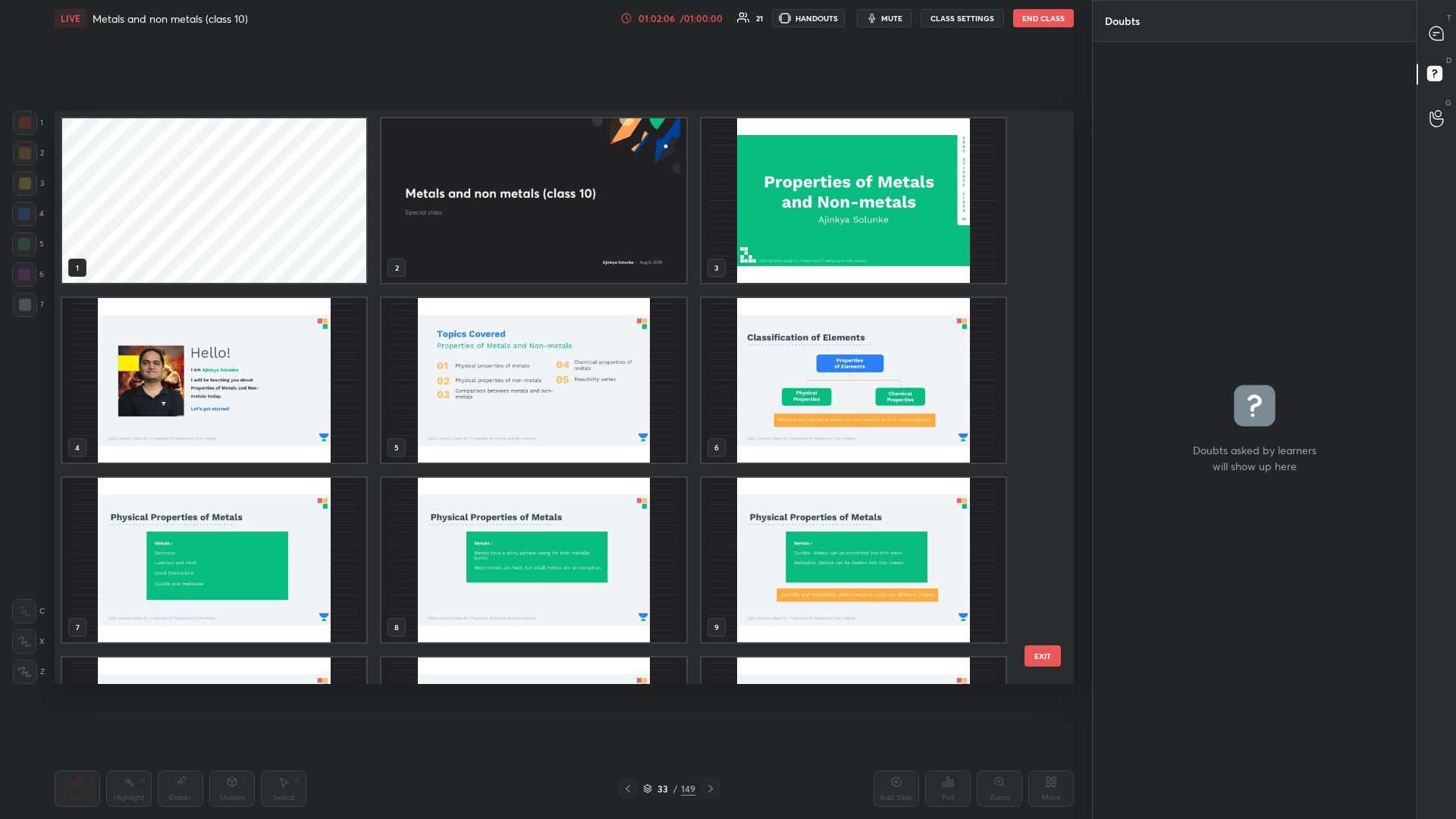click at bounding box center (533, 200) 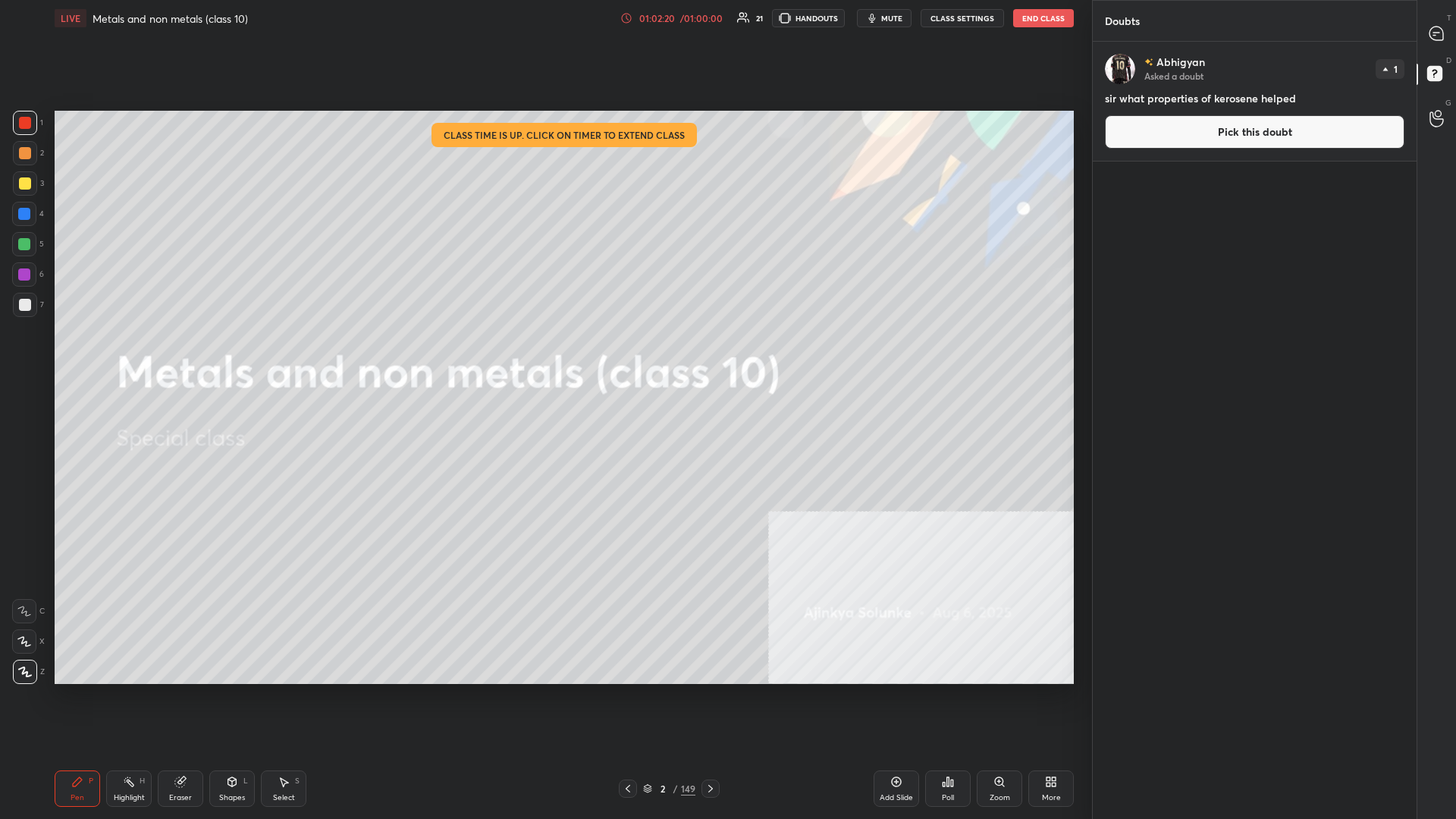 click on "Pick this doubt" at bounding box center [1254, 132] 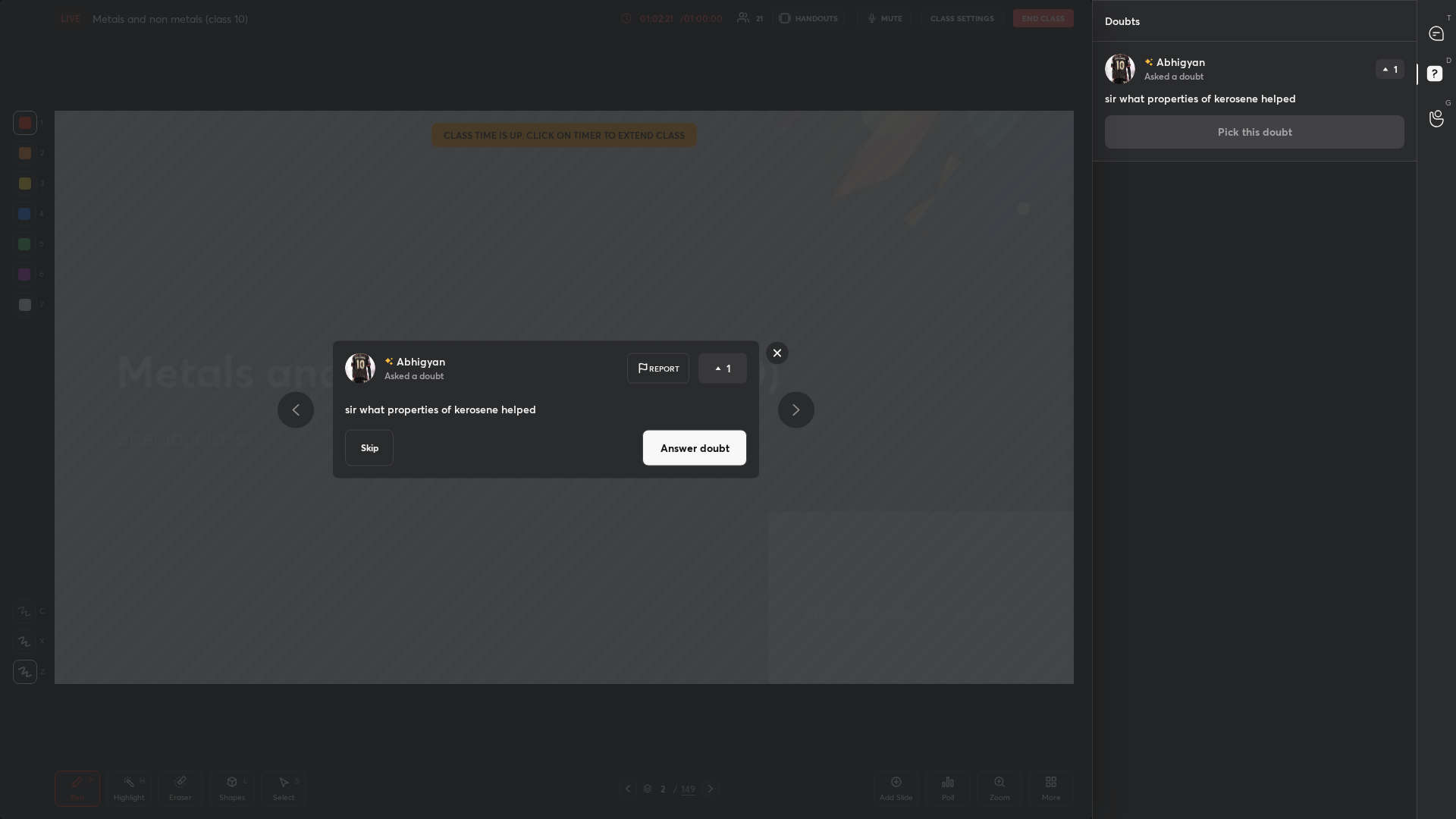 click on "Answer doubt" at bounding box center [695, 448] 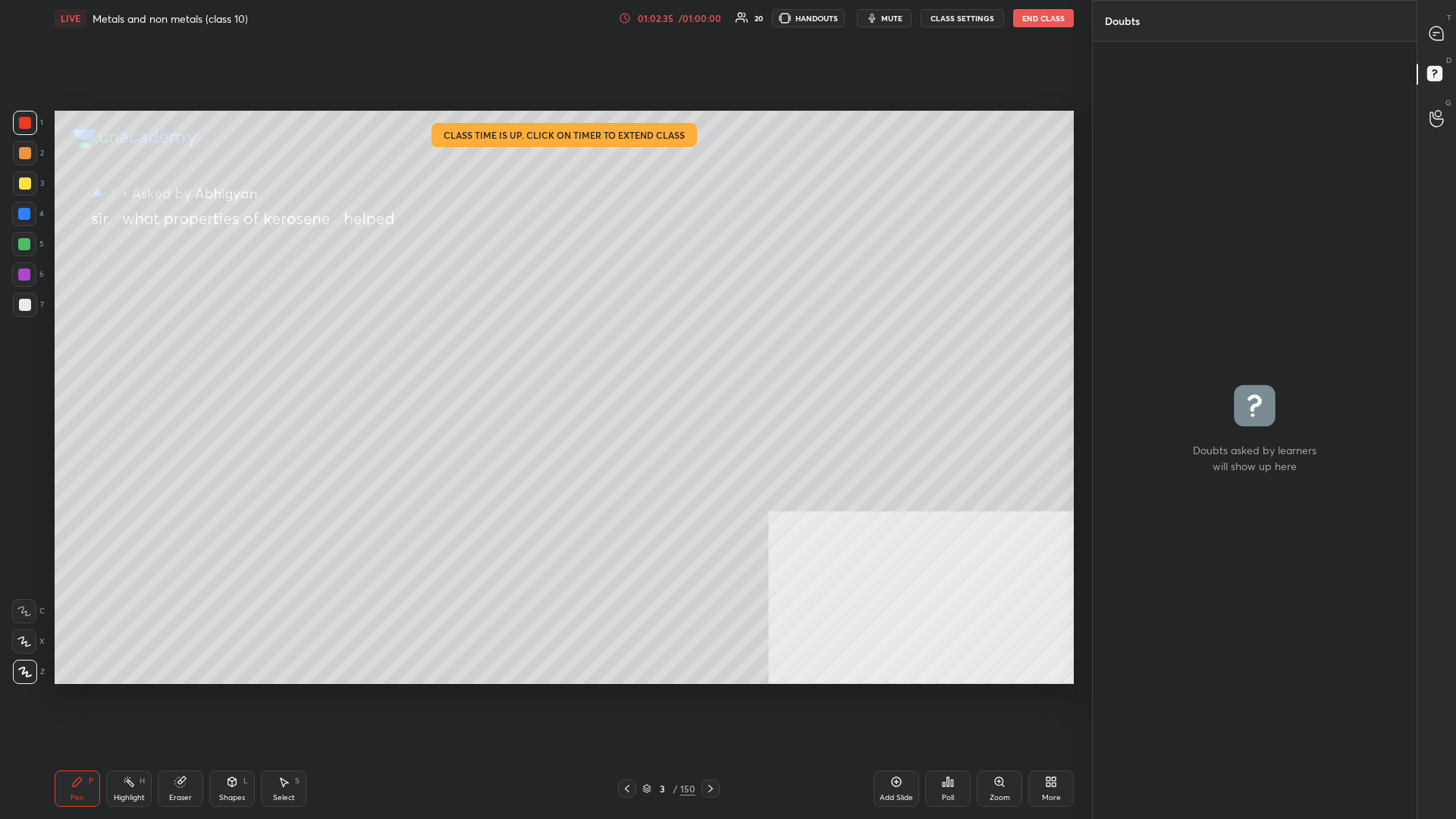click on "End Class" at bounding box center [1043, 18] 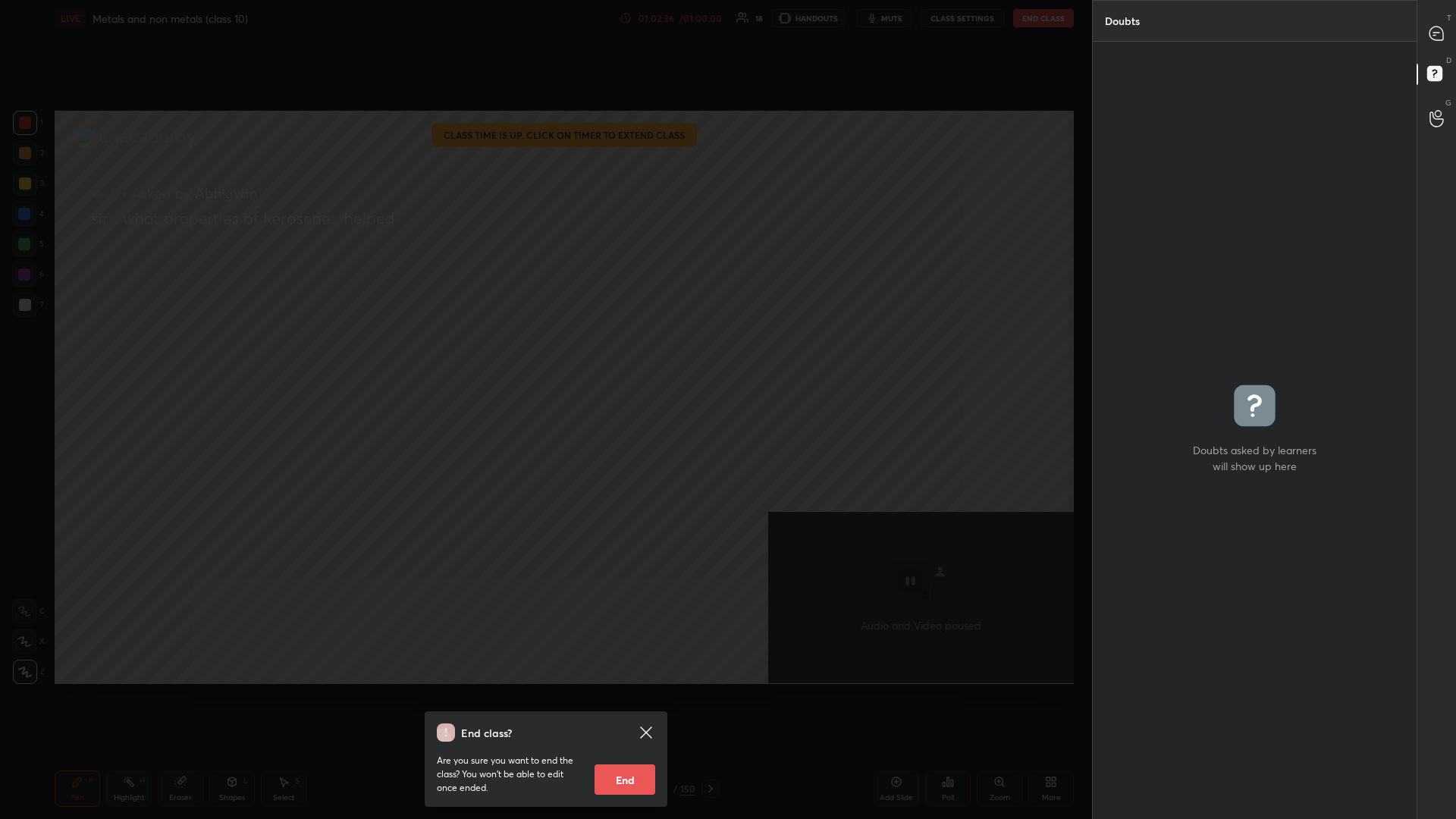 click on "End" at bounding box center [625, 780] 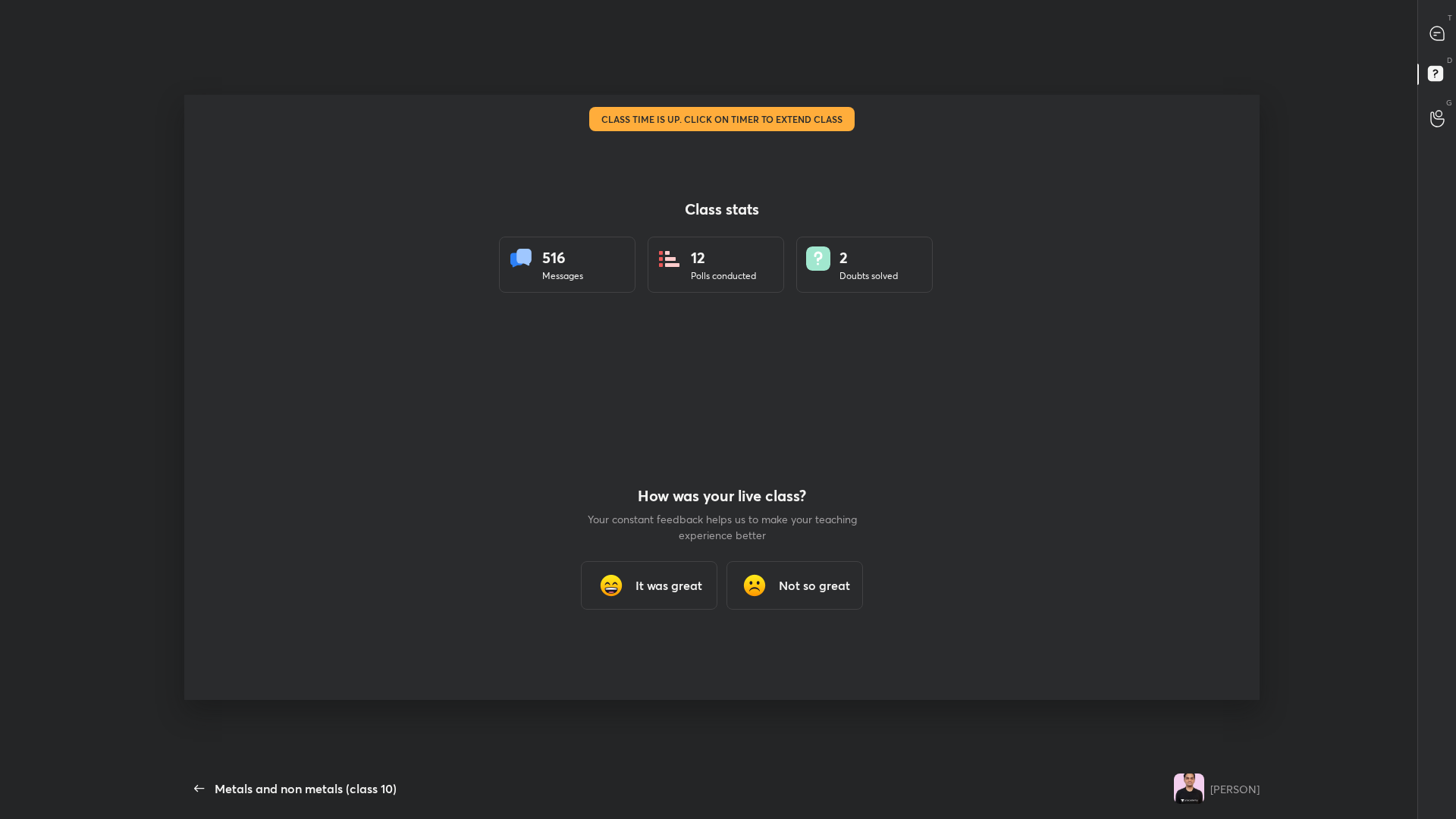 scroll, scrollTop: 722, scrollLeft: 1148, axis: both 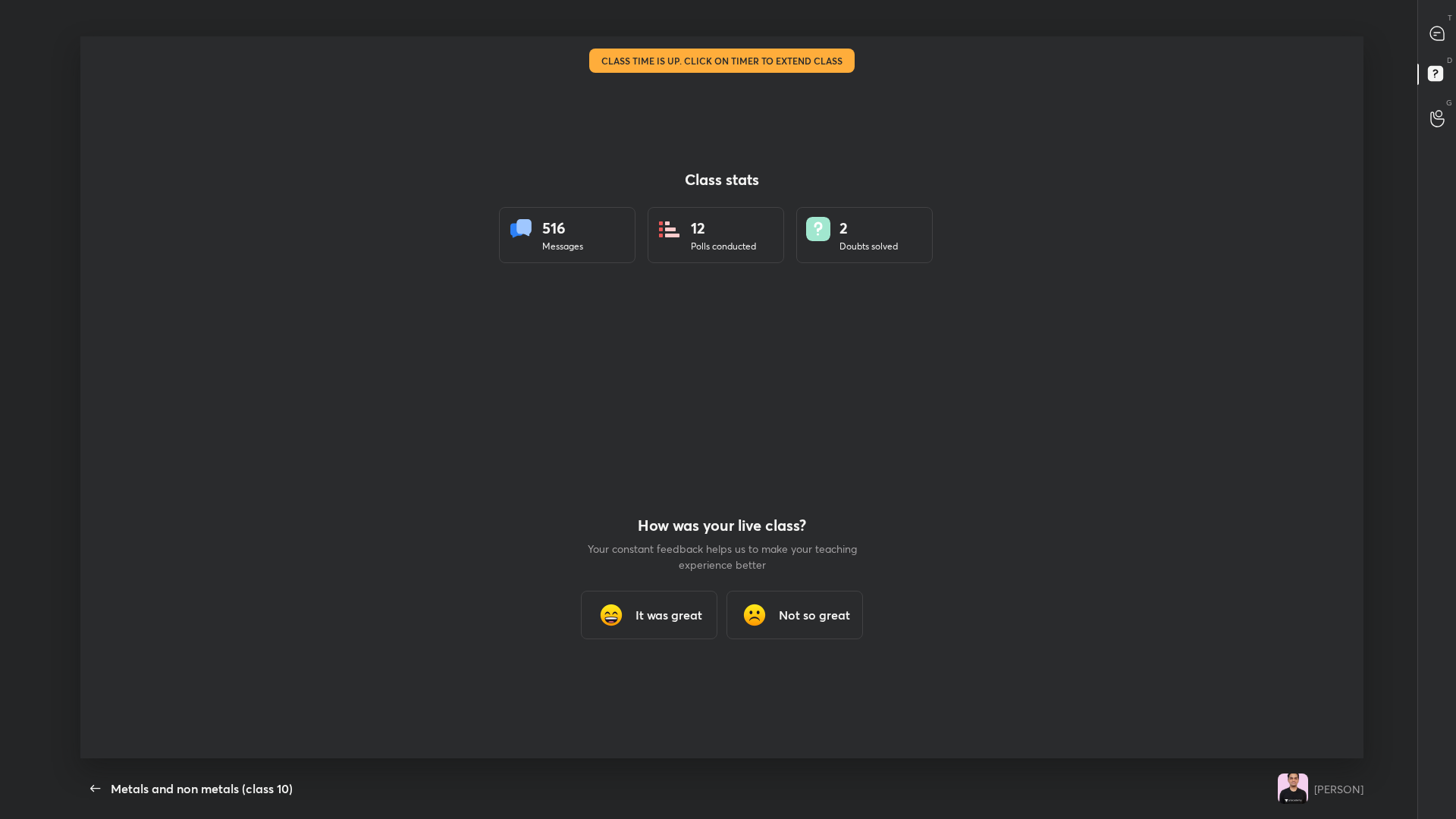 click at bounding box center [722, 397] 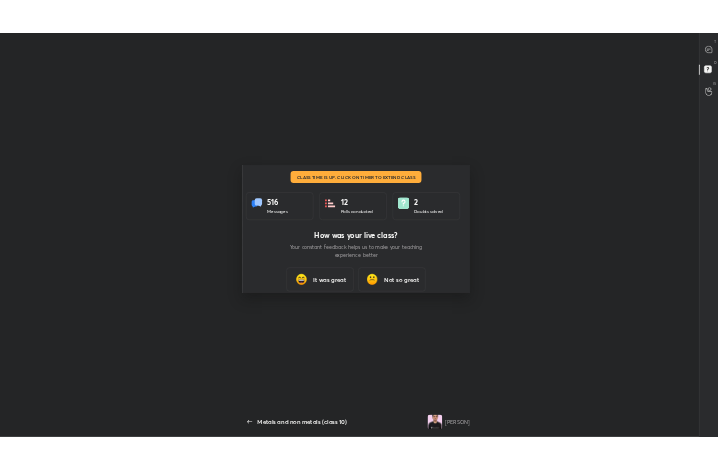 scroll, scrollTop: 99658, scrollLeft: 99298, axis: both 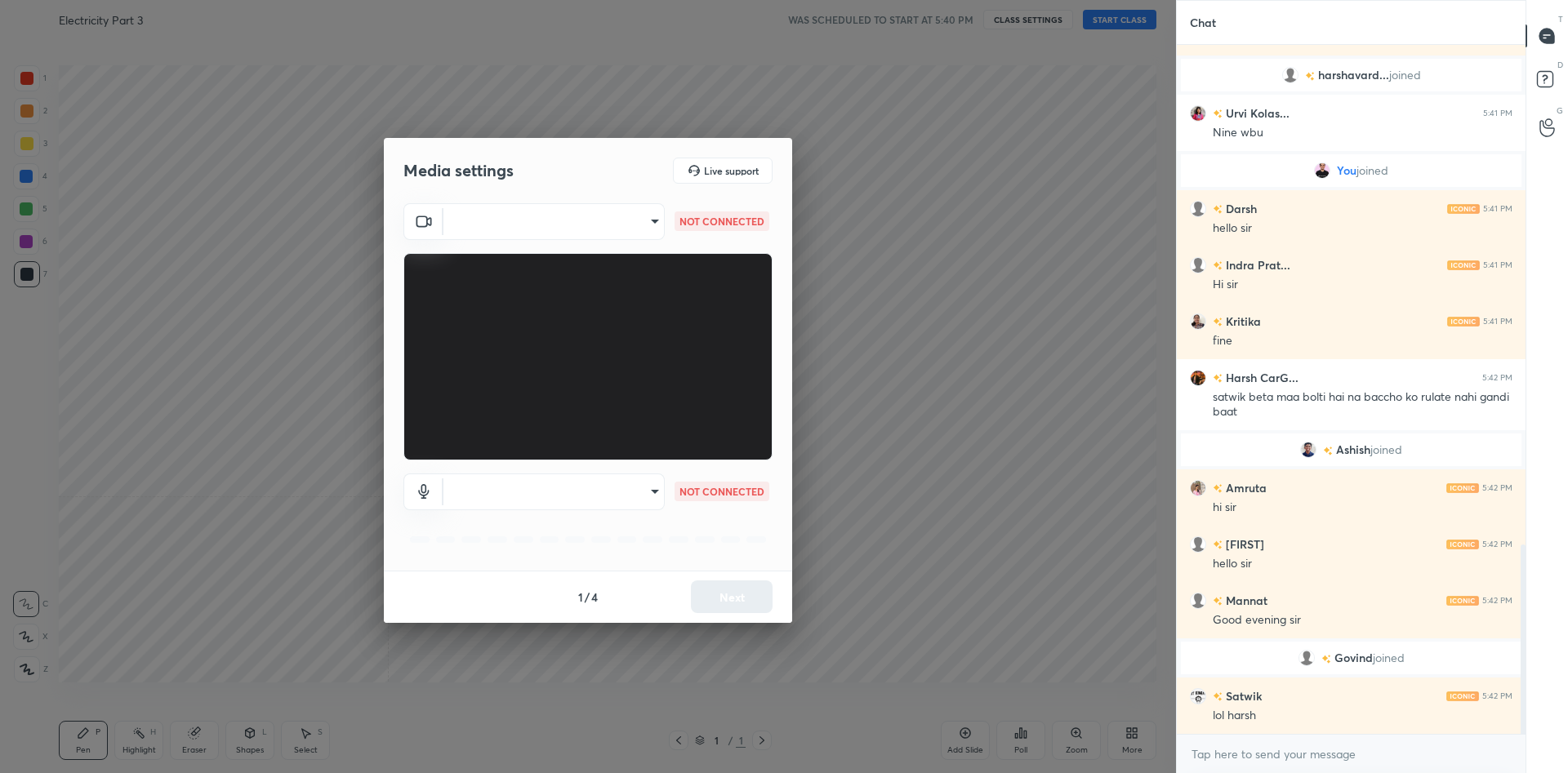 click on "hello uvi hru urvi [NAME] 5:41 PM Nah not good we losee in kabaddi state championship [NAME]  joined [NAME] 5:41 PM Nine wbu You  joined [NAME] 5:41 PM hello sir [NAME] 5:41 PM Hi sir [NAME] 5:41 PM fine [NAME] 5:42 PM satwik beta maa bolti hai na baccho ko rulate nahi gandi baat [NAME]  joined [NAME] 5:42 PM hi sir [NAME] 5:42 PM hello sir [NAME] 5:42 PM Good evening sir [NAME]  joined [NAME] 5:42 PM lol harsh" at bounding box center [784, 386] 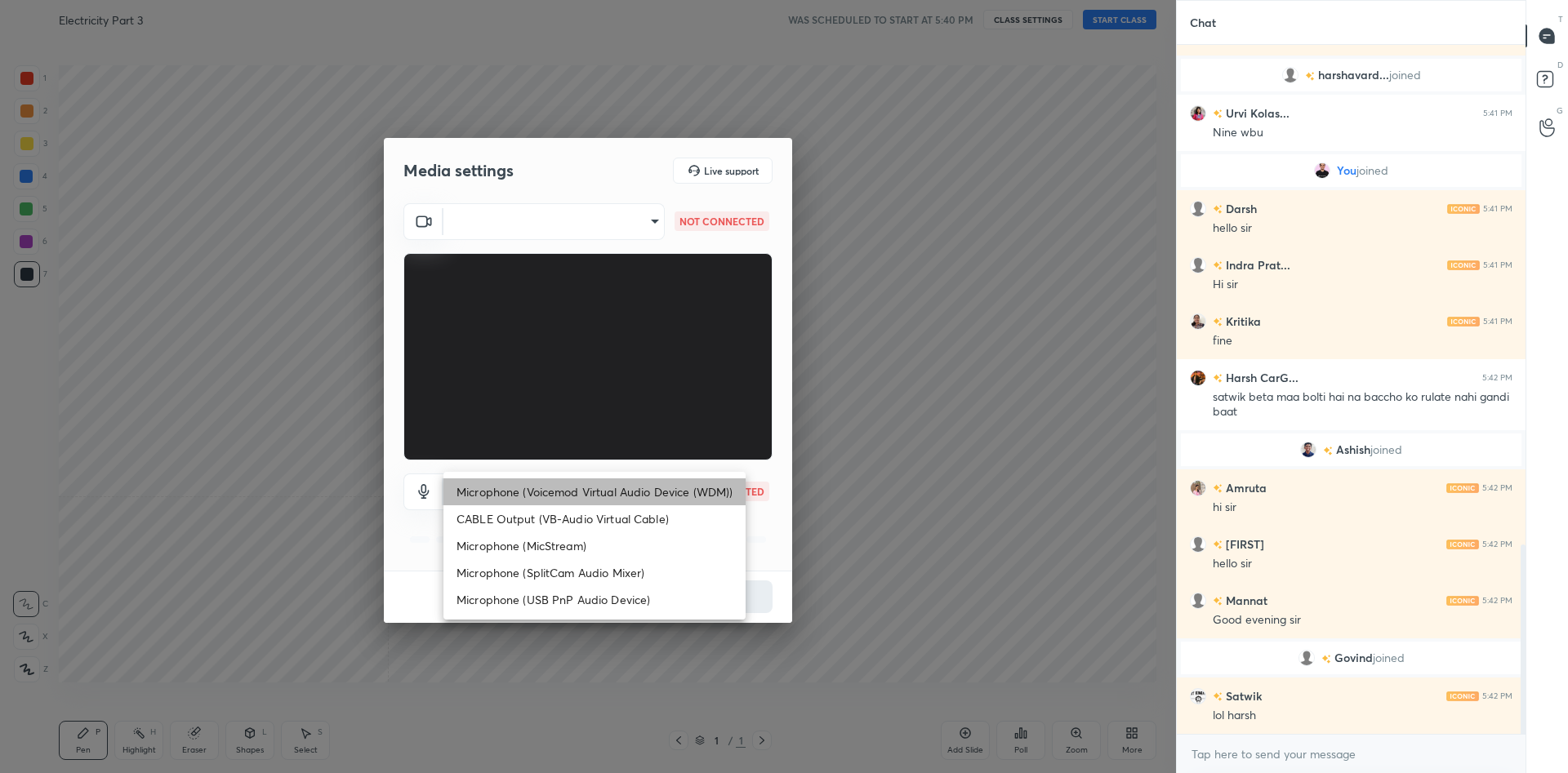 click on "Microphone (Voicemod Virtual Audio Device (WDM))" at bounding box center (595, 491) 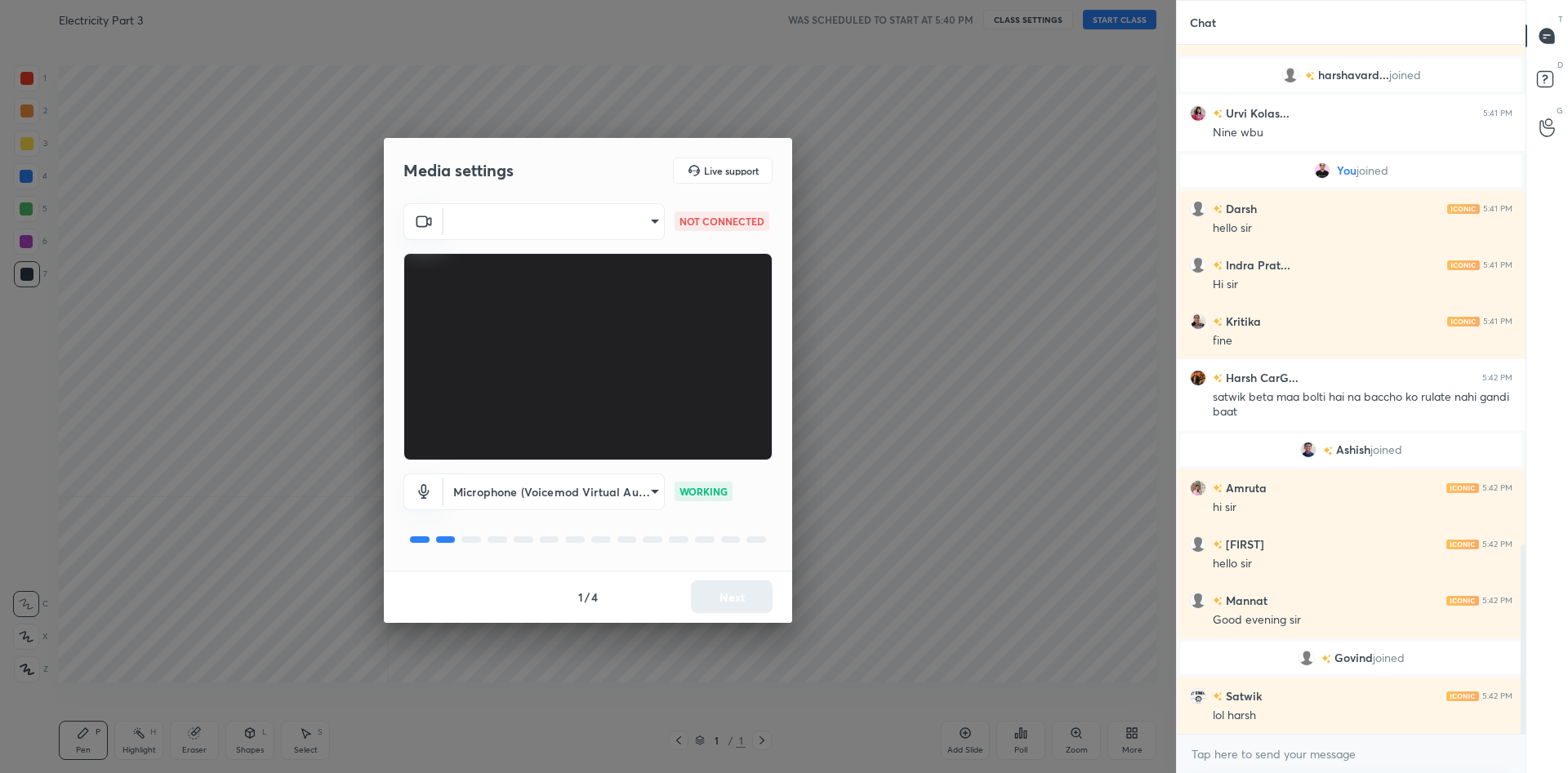 scroll, scrollTop: 1852, scrollLeft: 0, axis: vertical 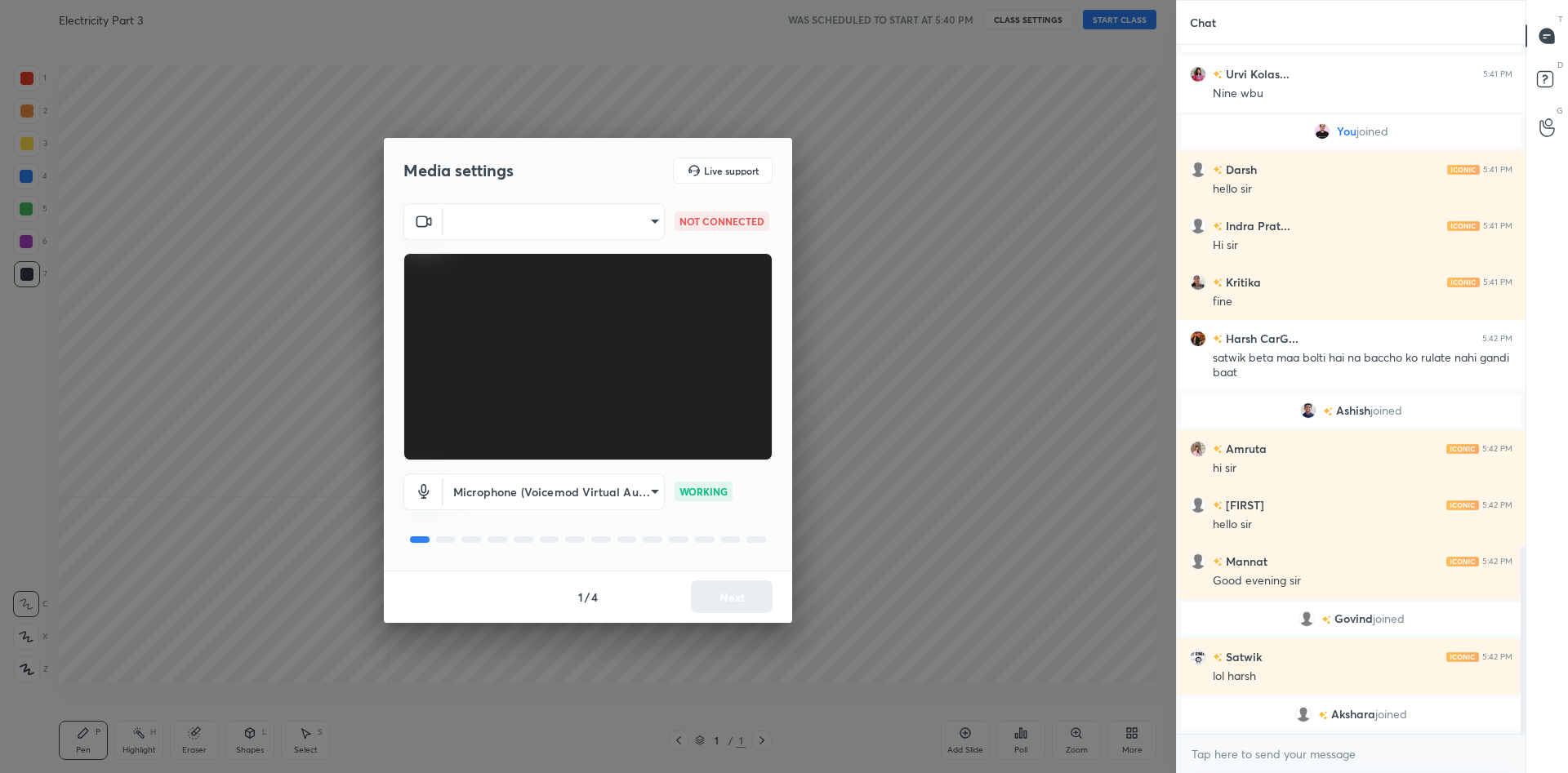 click on "1 2 3 4 5 6 7 C X Z C X Z E E Erase all   H H Electricity Part 3 WAS SCHEDULED TO START AT  5:40 PM CLASS SETTINGS START CLASS Setting up your live class Back Electricity Part 3 • L4 of Foundation Course on Physics (Aug 2025) Ajinkya Solunke Pen P Highlight H Eraser Shapes L Select S 1 / 1 Add Slide Poll Zoom More Chat Indra Prat... 5:41 PM Nah not good we losee in kabaddi state championship harshavard...  joined Urvi Kolas... 5:41 PM Nine  wbu You  joined Darsh 5:41 PM hello sir Indra Prat... 5:41 PM Hi sir Kritika 5:41 PM fine Harsh CarG... 5:42 PM satwik beta maa bolti hai na baccho ko rulate nahi gandi baat Ashish  joined Amruta 5:42 PM hi sir Gauresh 5:42 PM hello sir Mannat 5:42 PM Good evening sir Govind  joined Satwik 5:42 PM lol harsh Akshara  joined JUMP TO LATEST Enable hand raising Enable raise hand to speak to learners. Once enabled, chat will be turned off temporarily. Enable x   Doubts asked by learners will show up here Raise hand disabled Enable Can't raise hand Got it T Messages (T) D G 1" at bounding box center (784, 386) 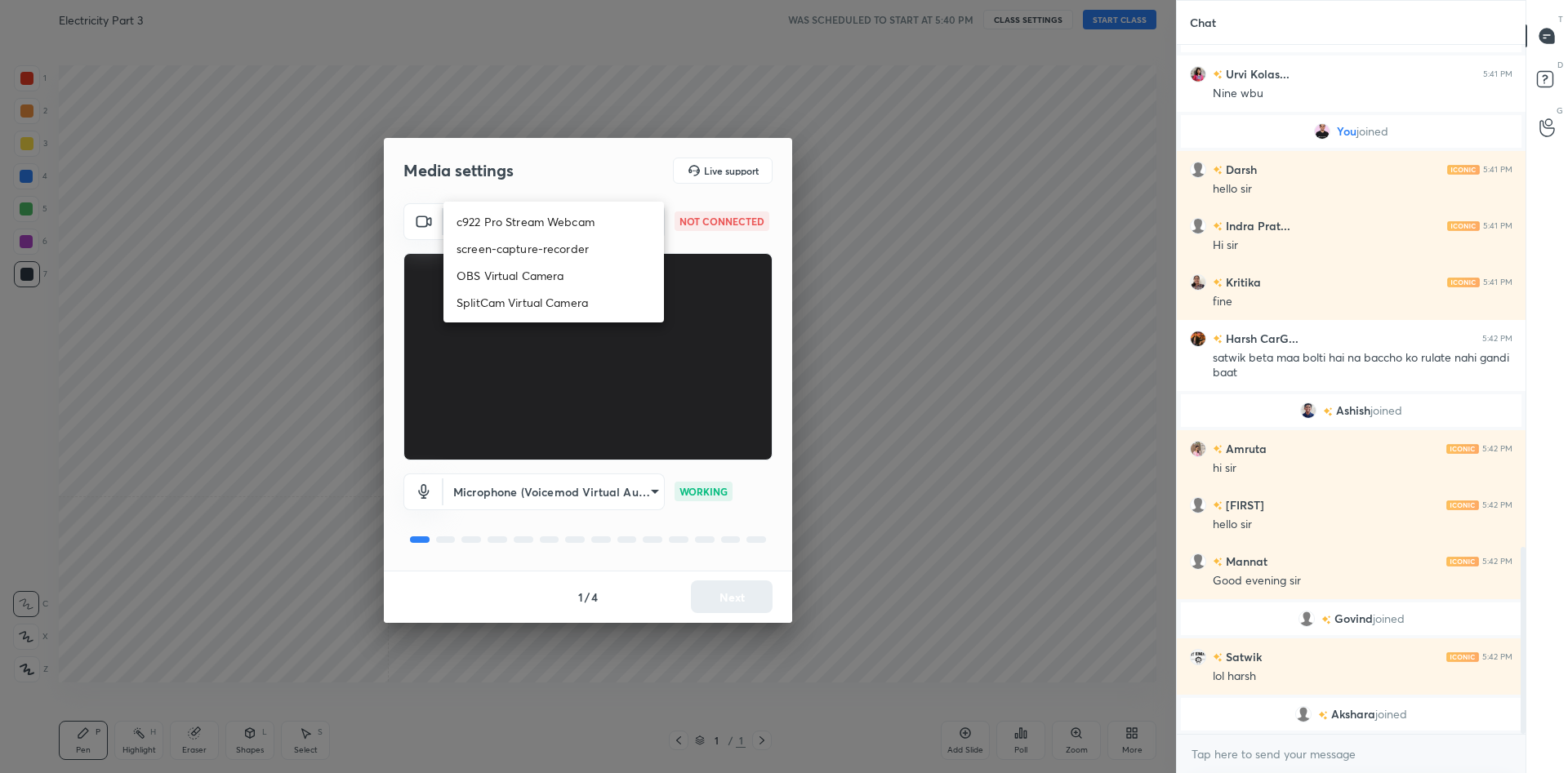 scroll, scrollTop: 1893, scrollLeft: 0, axis: vertical 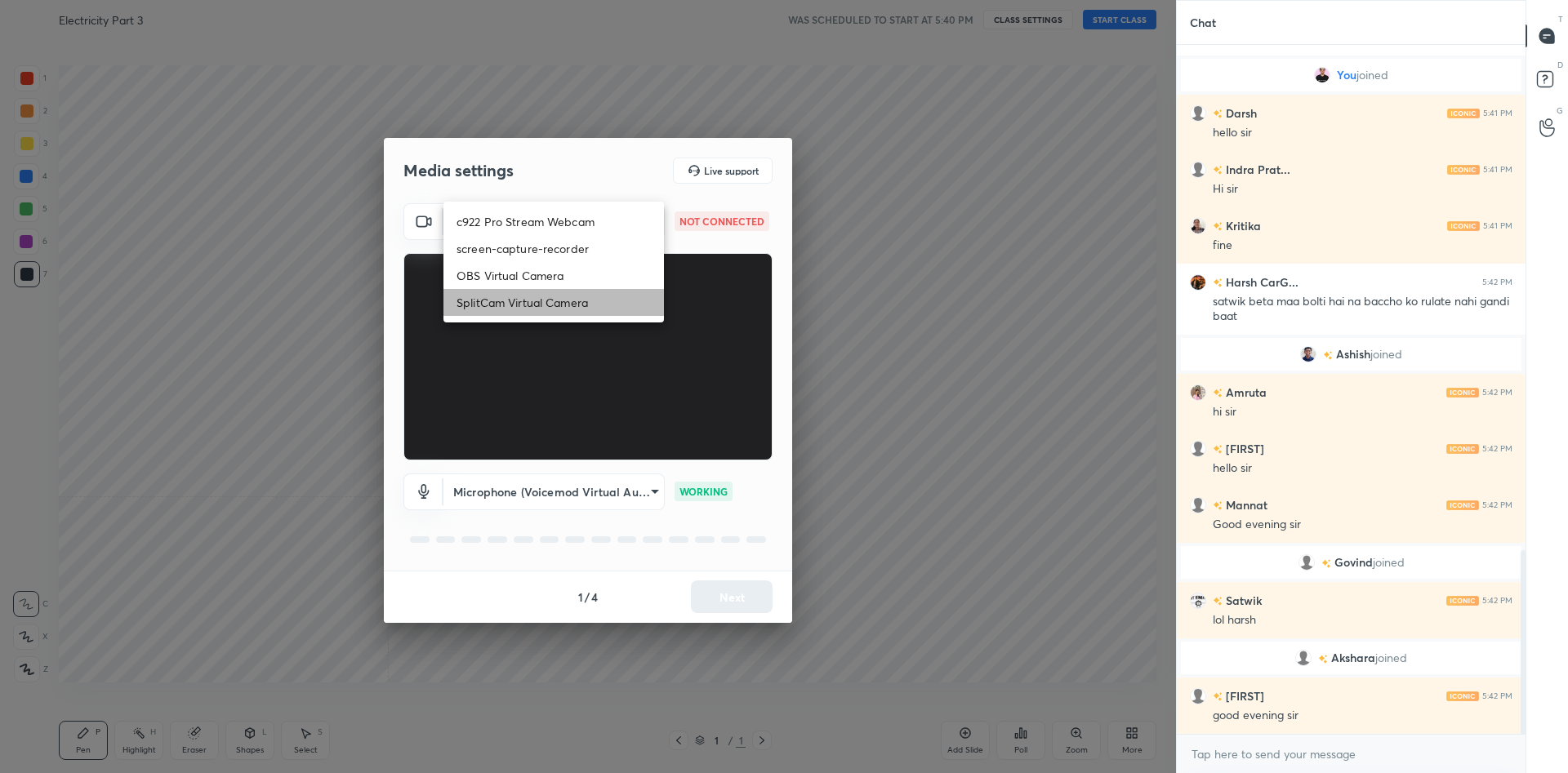 click on "SplitCam Virtual Camera" at bounding box center [554, 302] 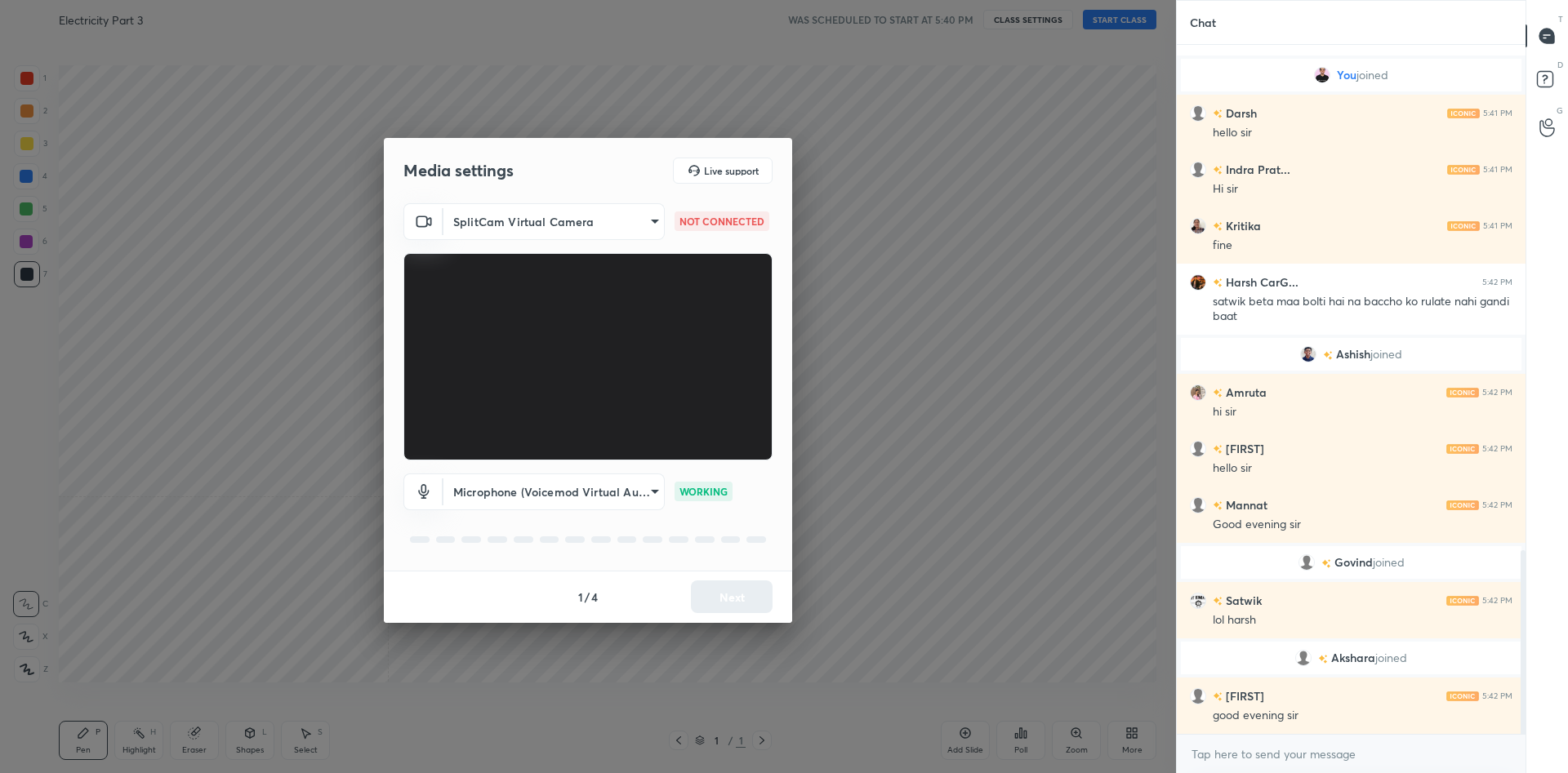 scroll, scrollTop: 1949, scrollLeft: 0, axis: vertical 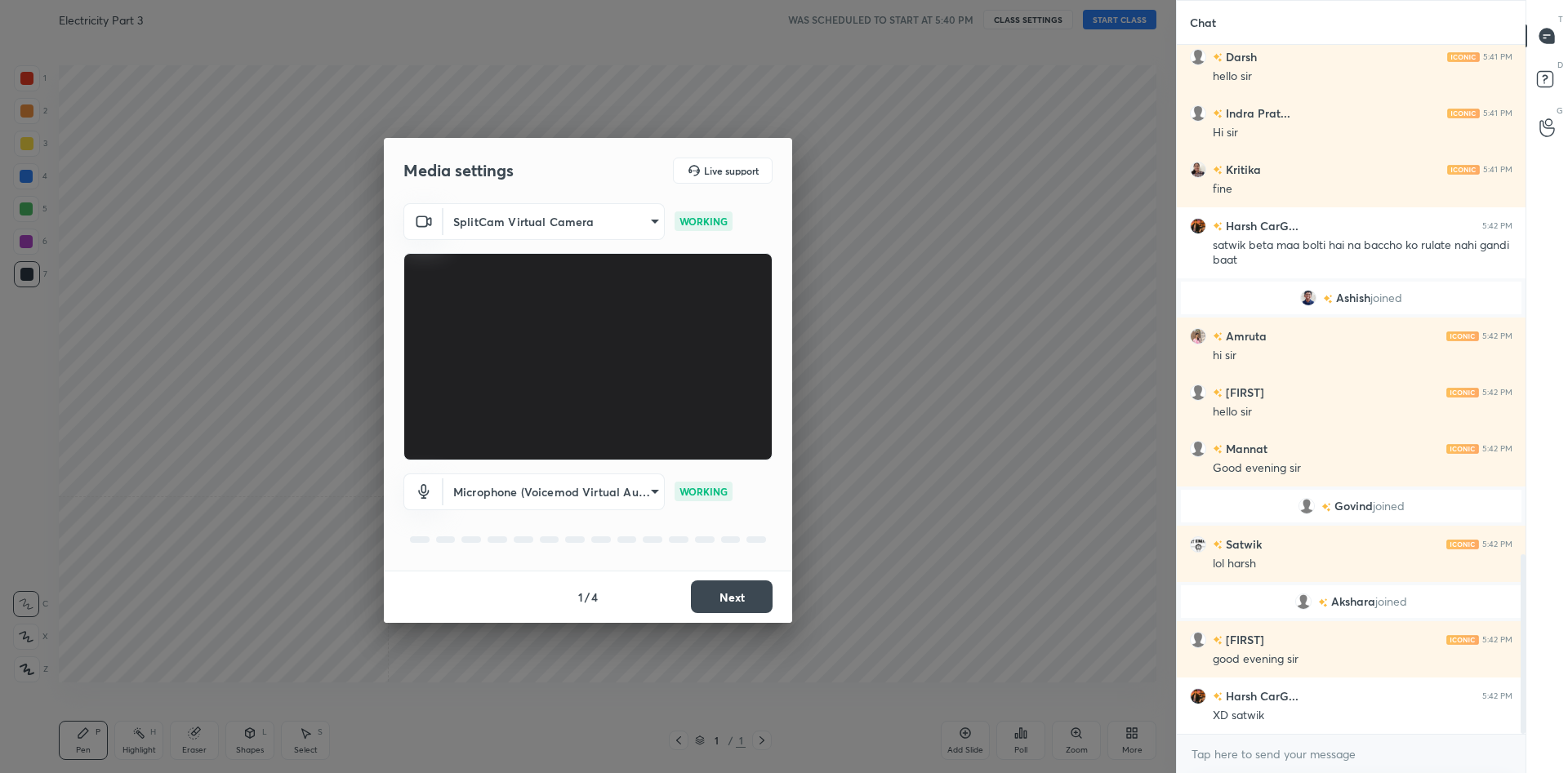 click on "1 / 4 Next" at bounding box center [588, 597] 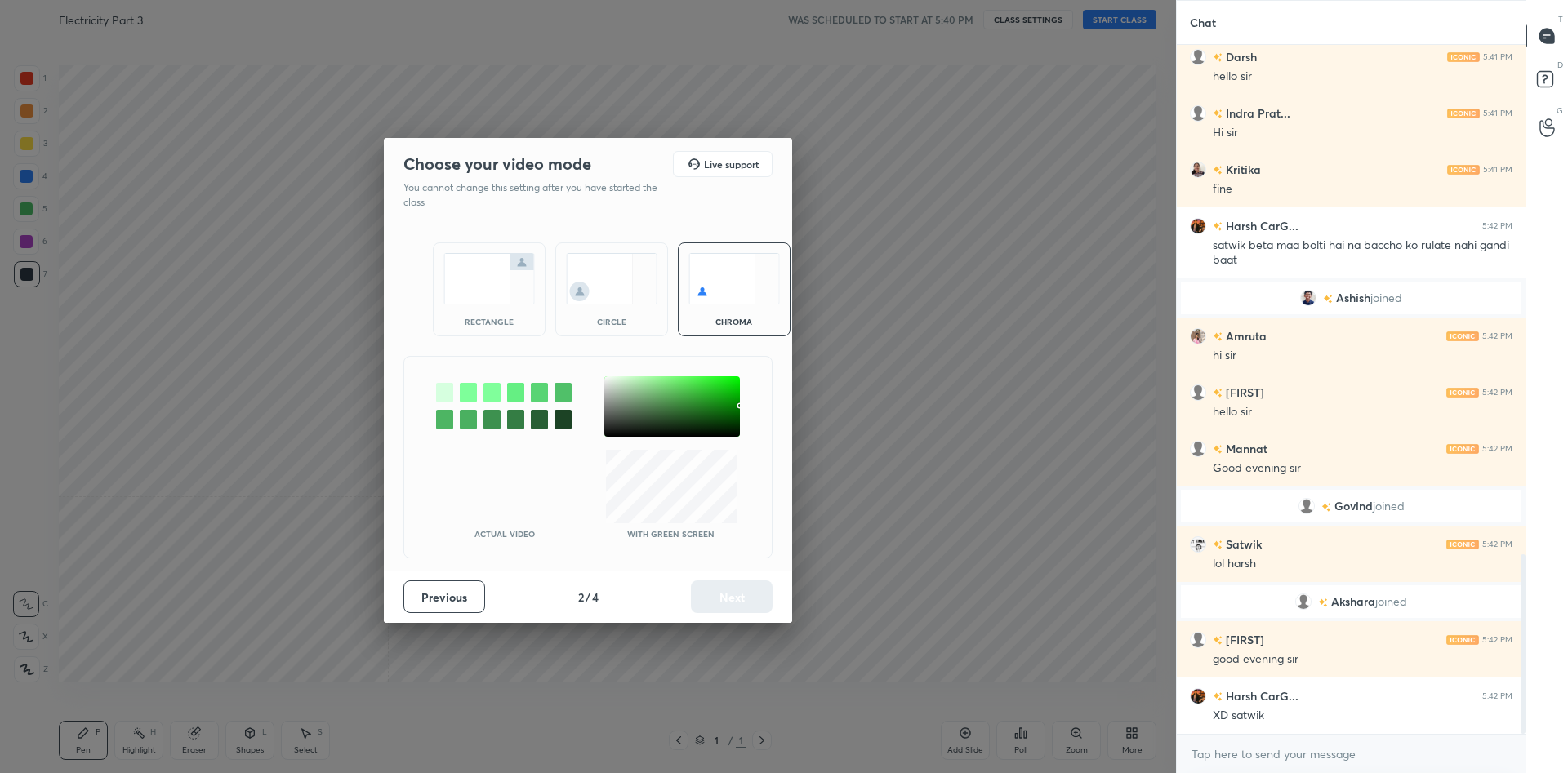 click at bounding box center (672, 406) 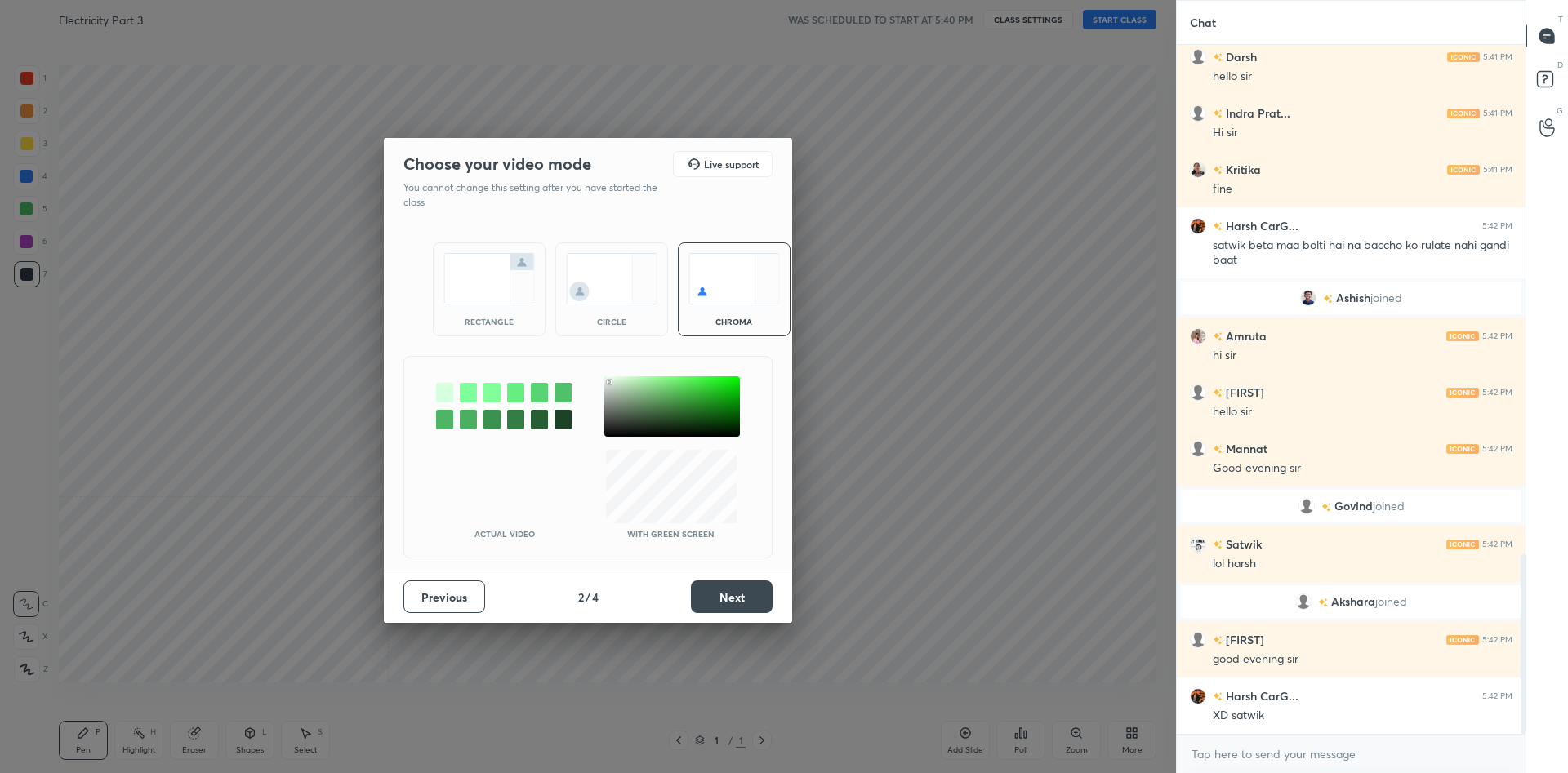 click on "Next" at bounding box center (732, 597) 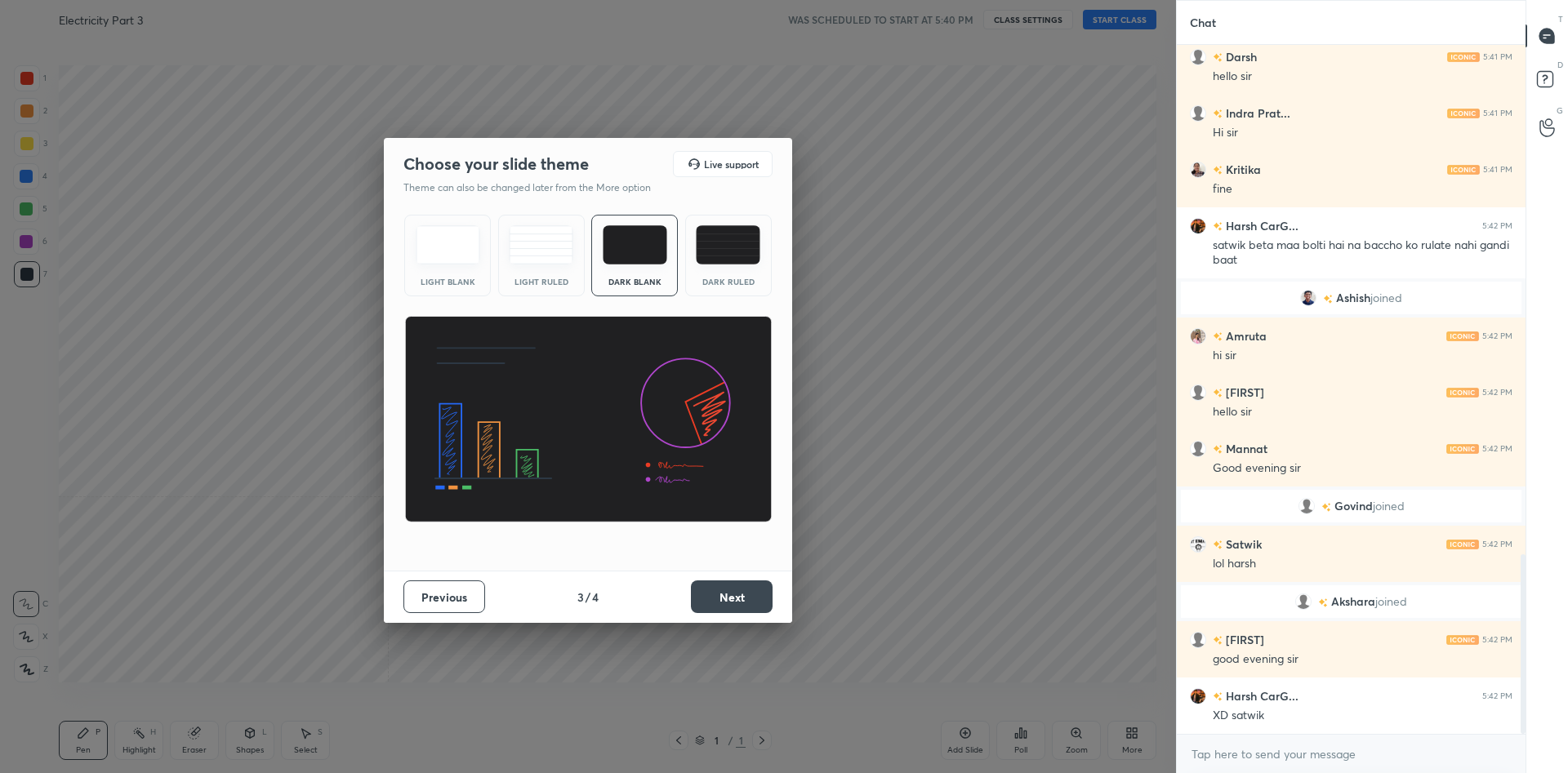 click on "Next" at bounding box center [732, 597] 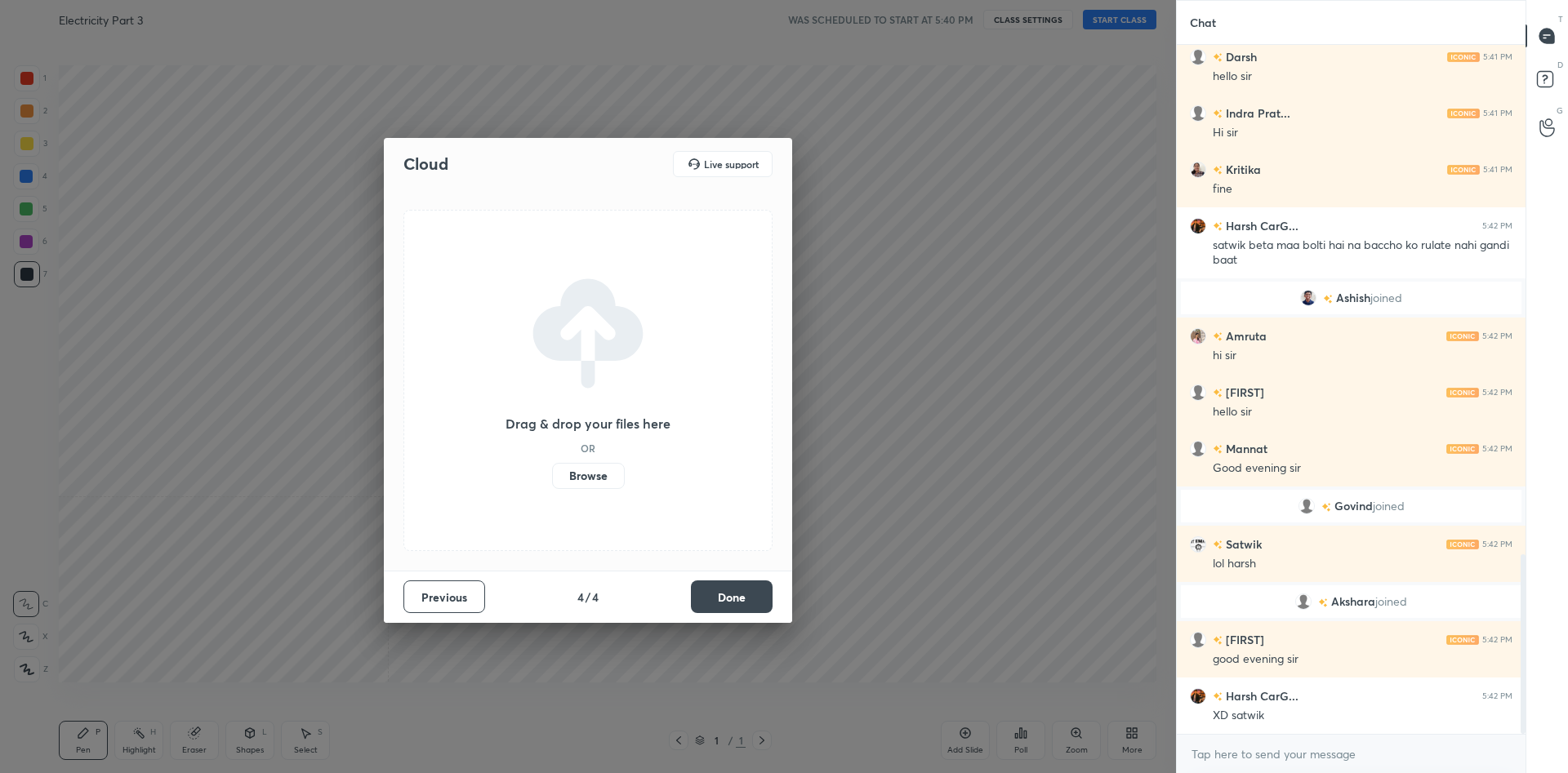 click on "Done" at bounding box center (732, 597) 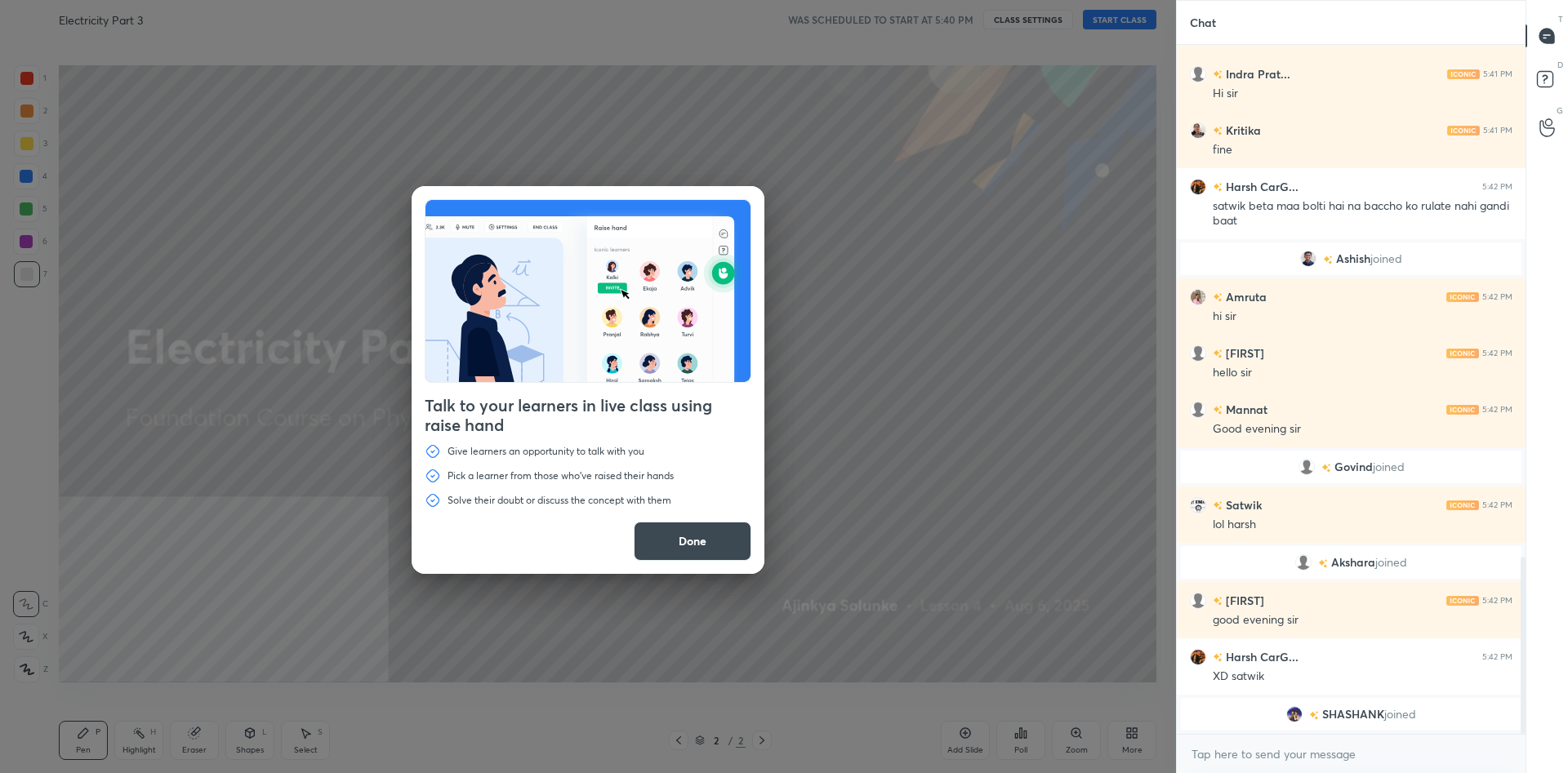 click on "Done" at bounding box center [693, 541] 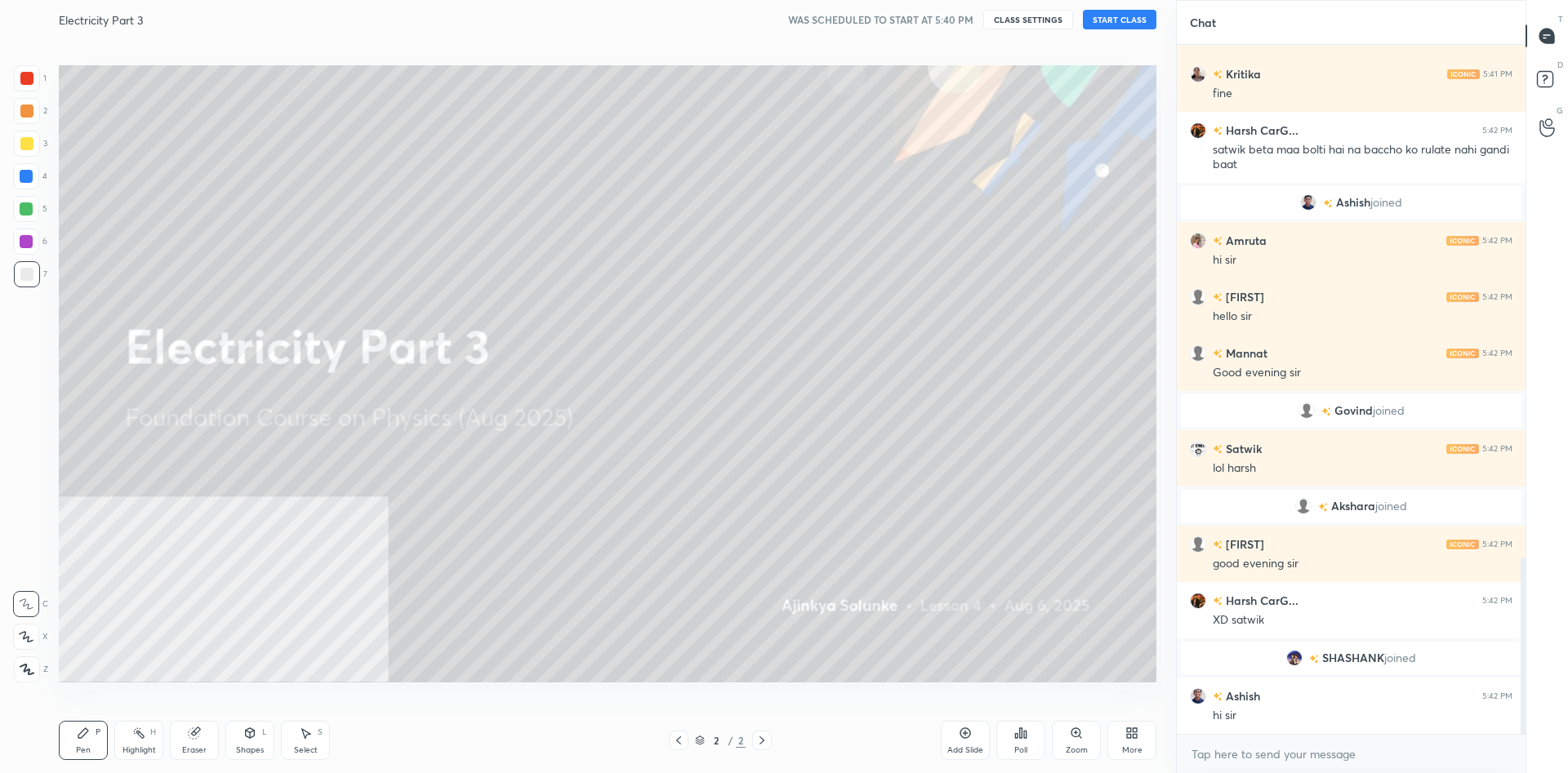 click on "START CLASS" at bounding box center [1120, 20] 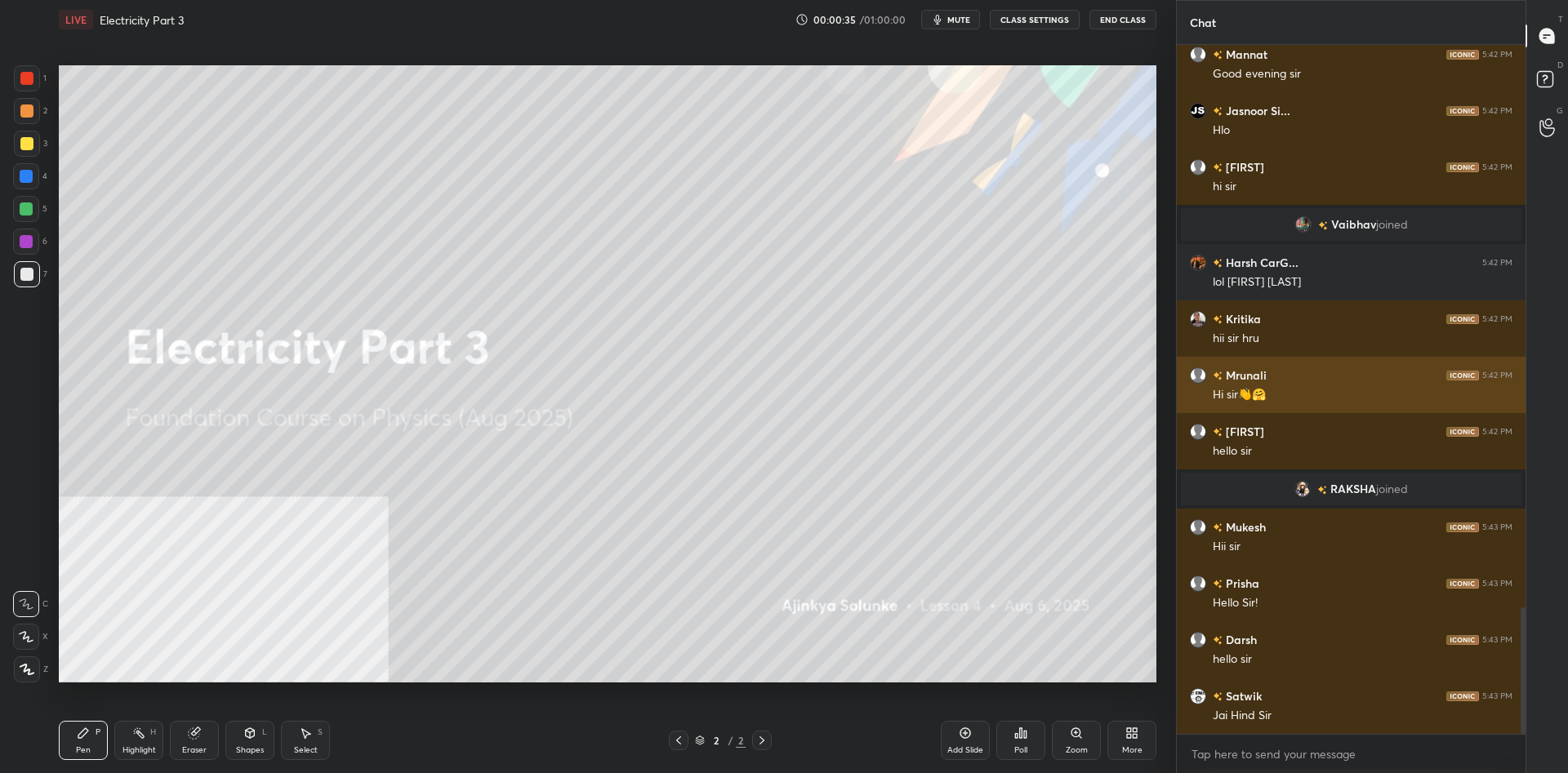 scroll, scrollTop: 3168, scrollLeft: 0, axis: vertical 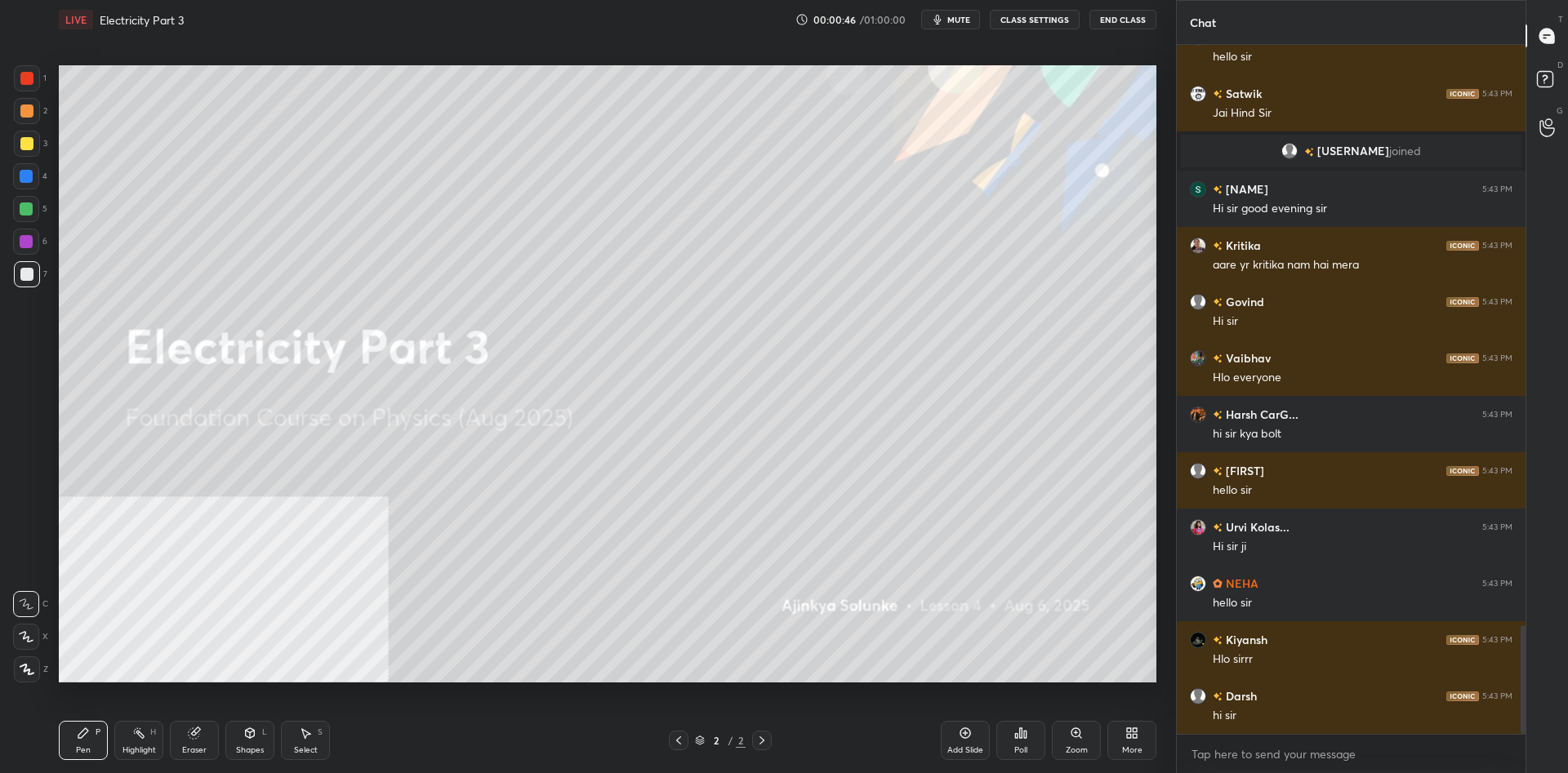 click on "More" at bounding box center (1132, 740) 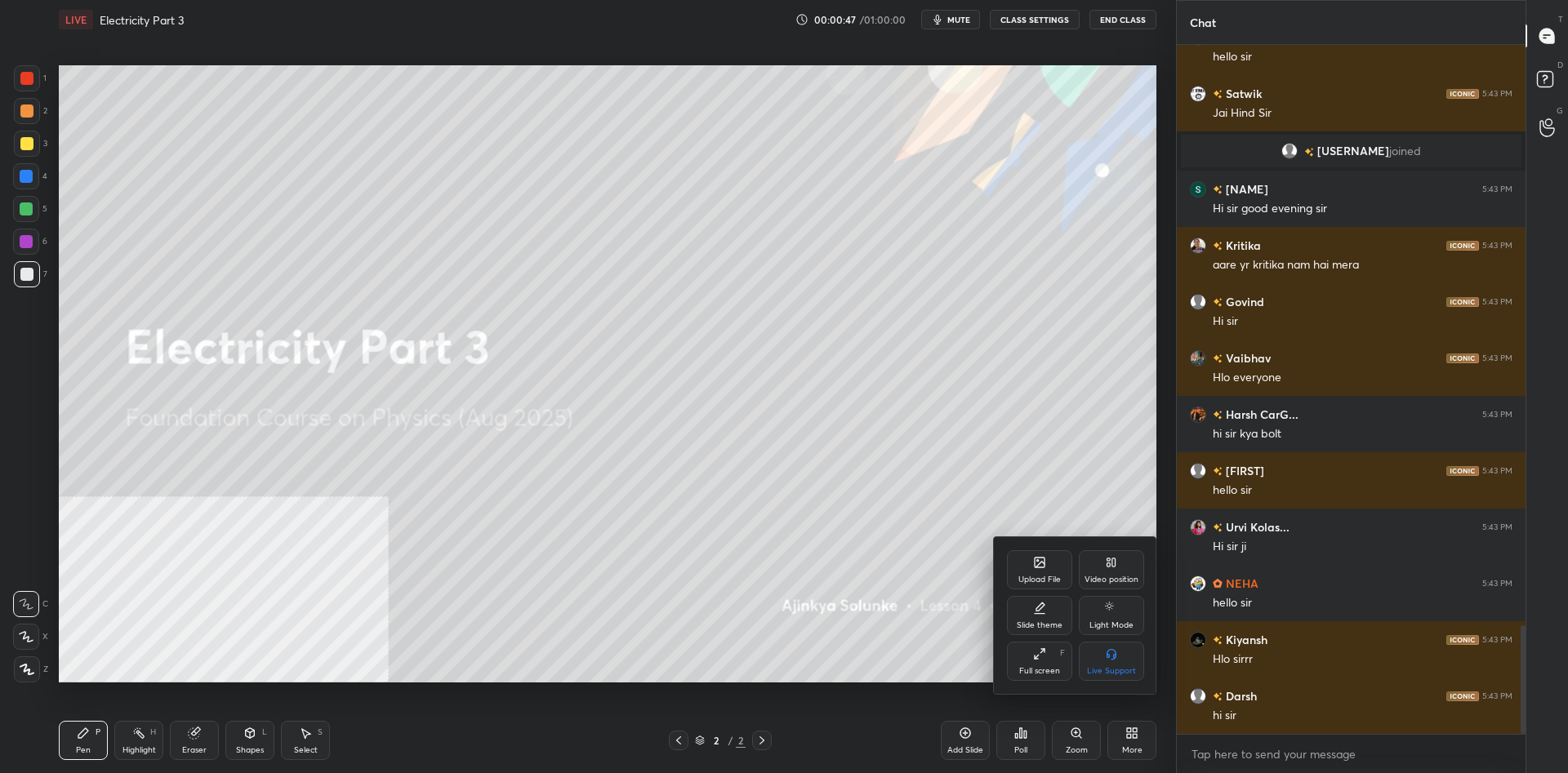 click on "Video position" at bounding box center (1111, 570) 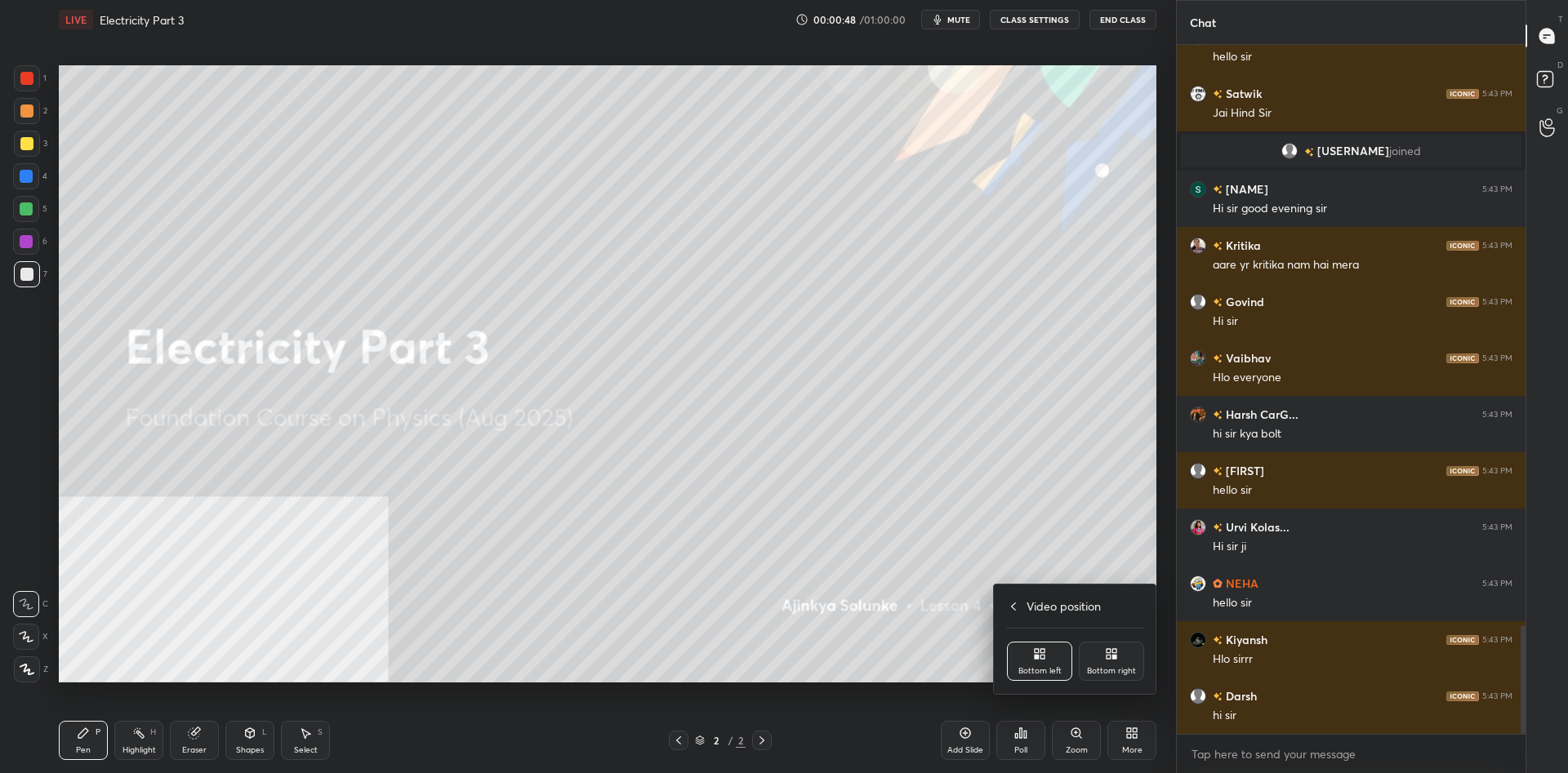 click on "Bottom right" at bounding box center (1111, 671) 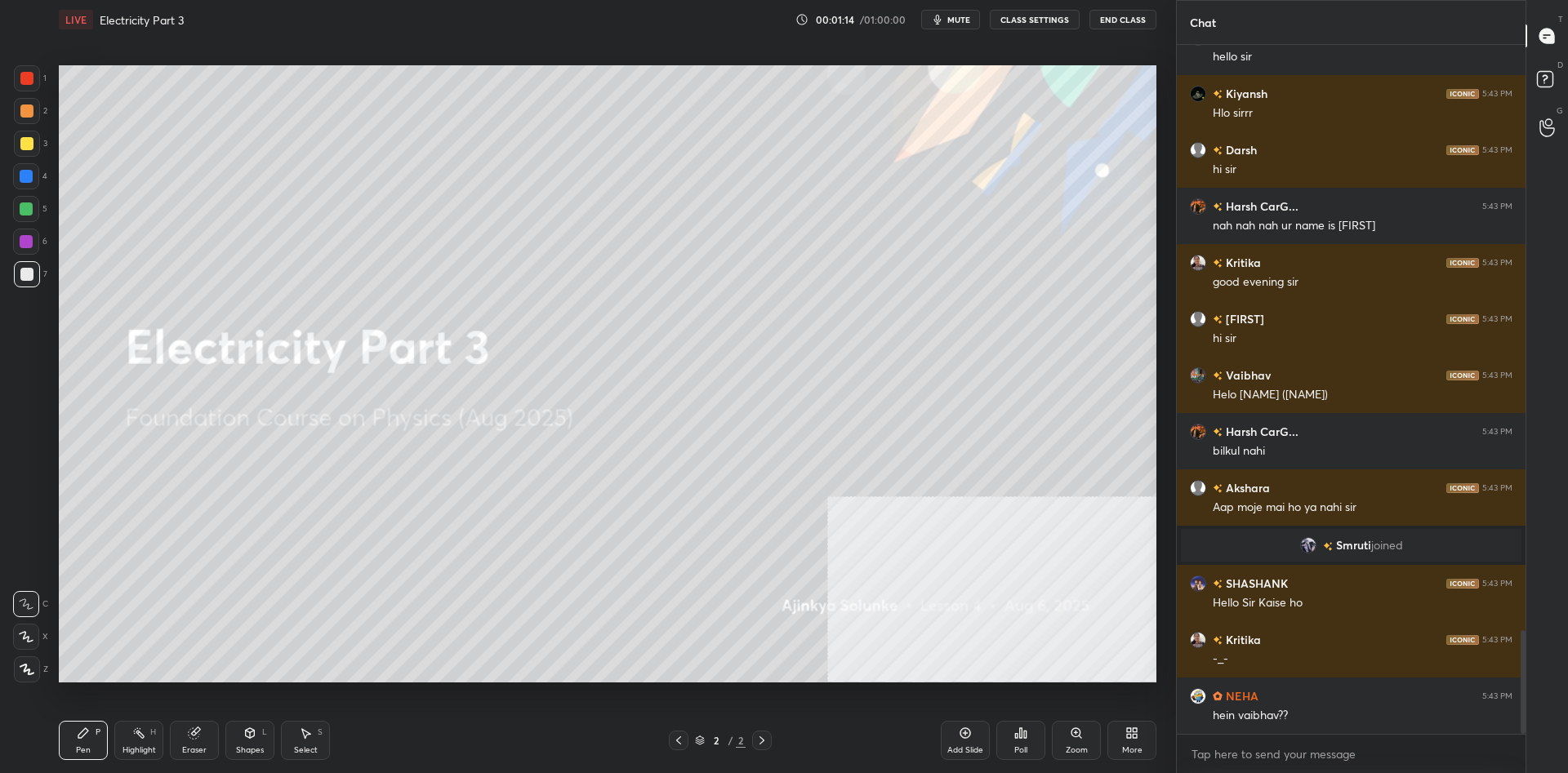 scroll, scrollTop: 3921, scrollLeft: 0, axis: vertical 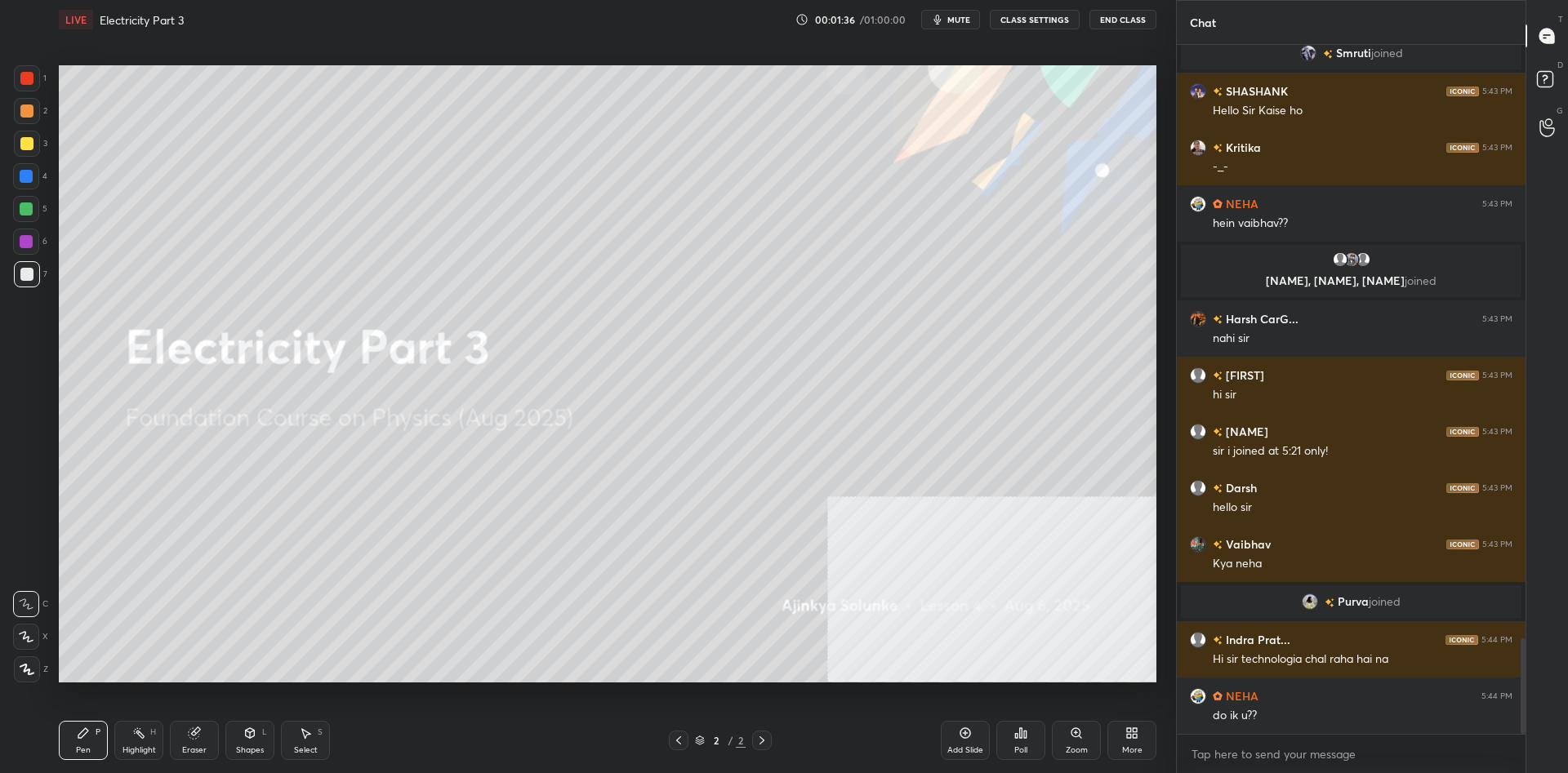 click on "Add Slide" at bounding box center (965, 740) 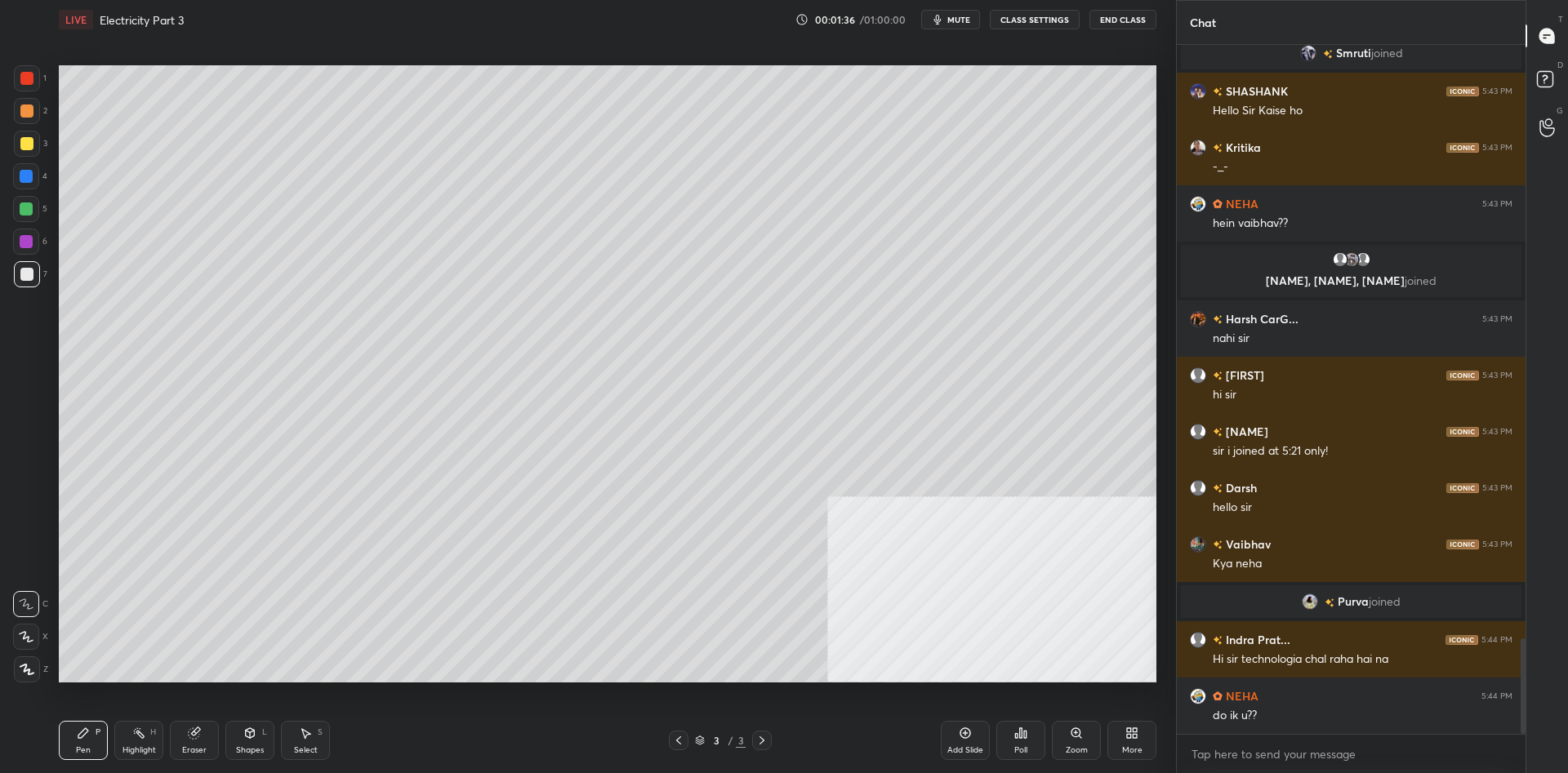 scroll, scrollTop: 4325, scrollLeft: 0, axis: vertical 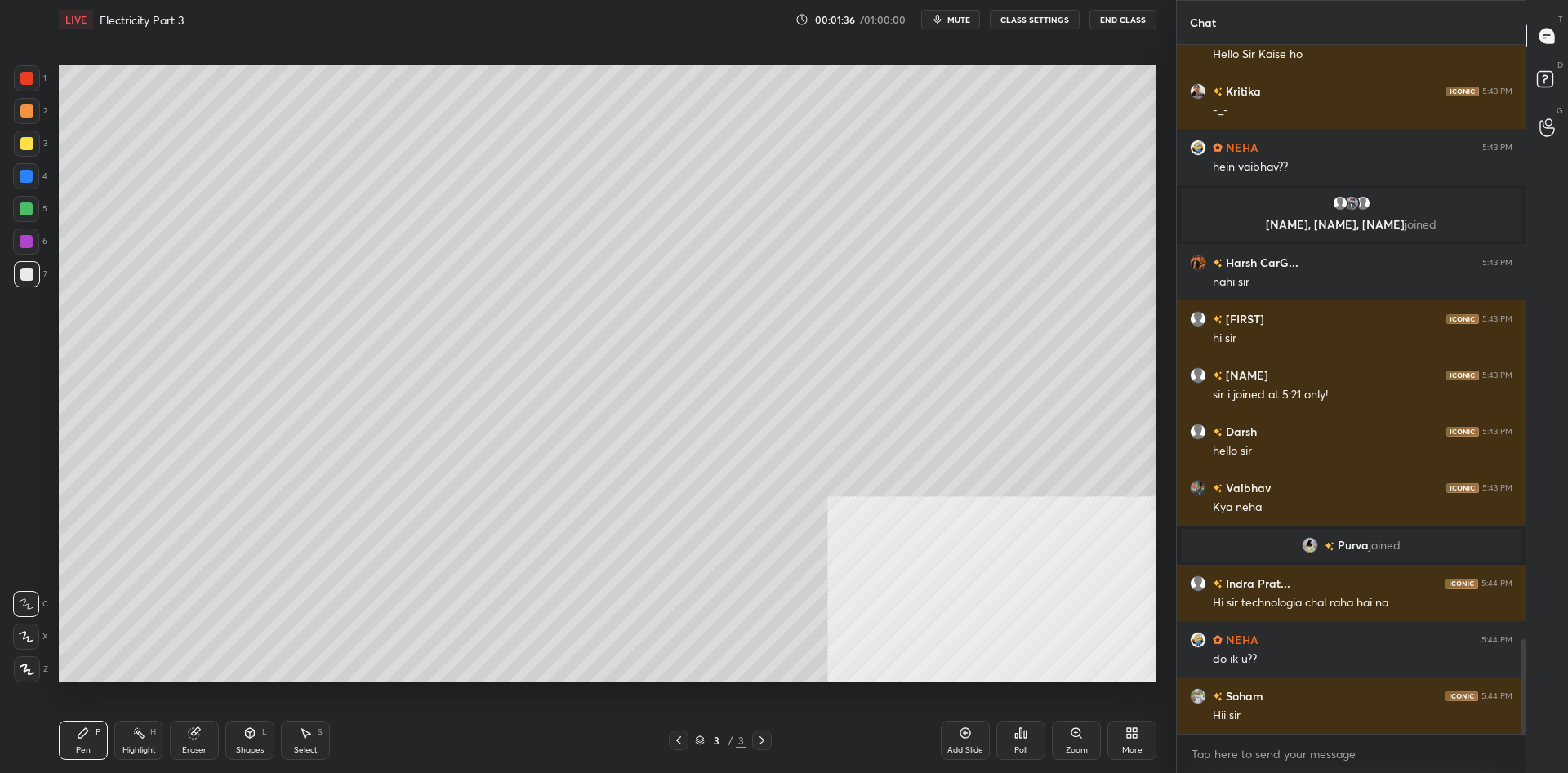 click on "More" at bounding box center (1132, 740) 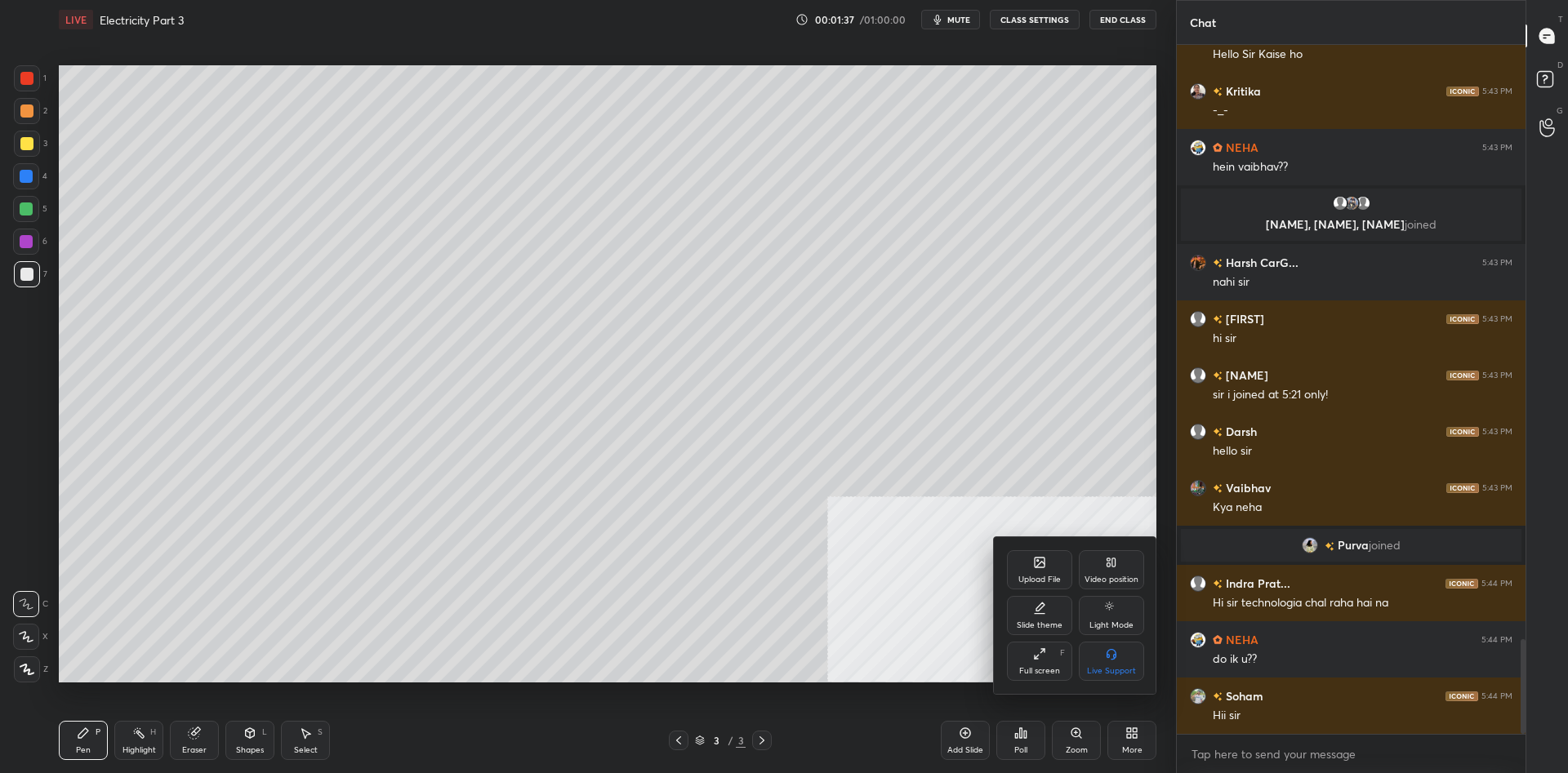 click on "Upload File" at bounding box center (1040, 580) 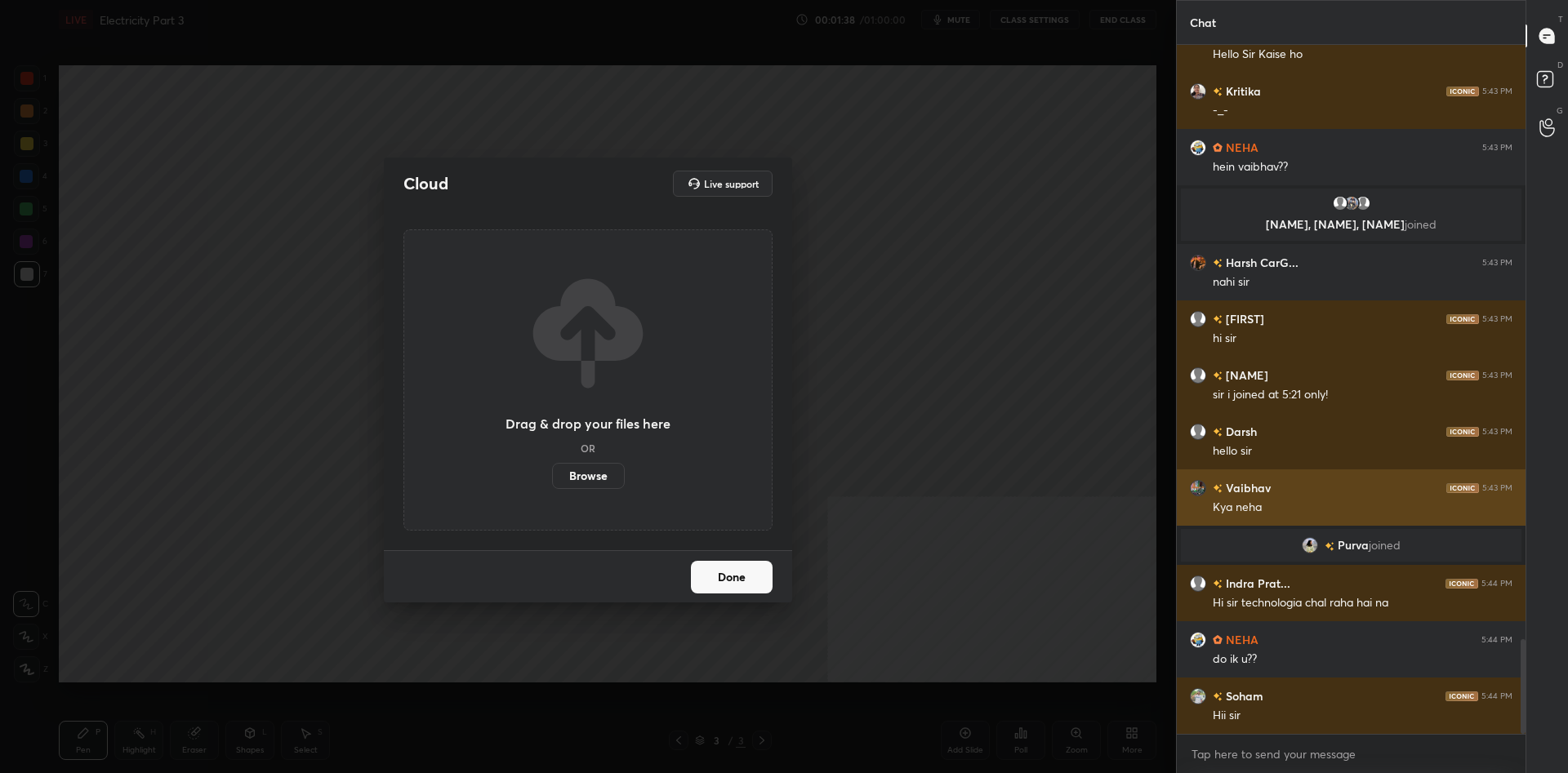 scroll, scrollTop: 4382, scrollLeft: 0, axis: vertical 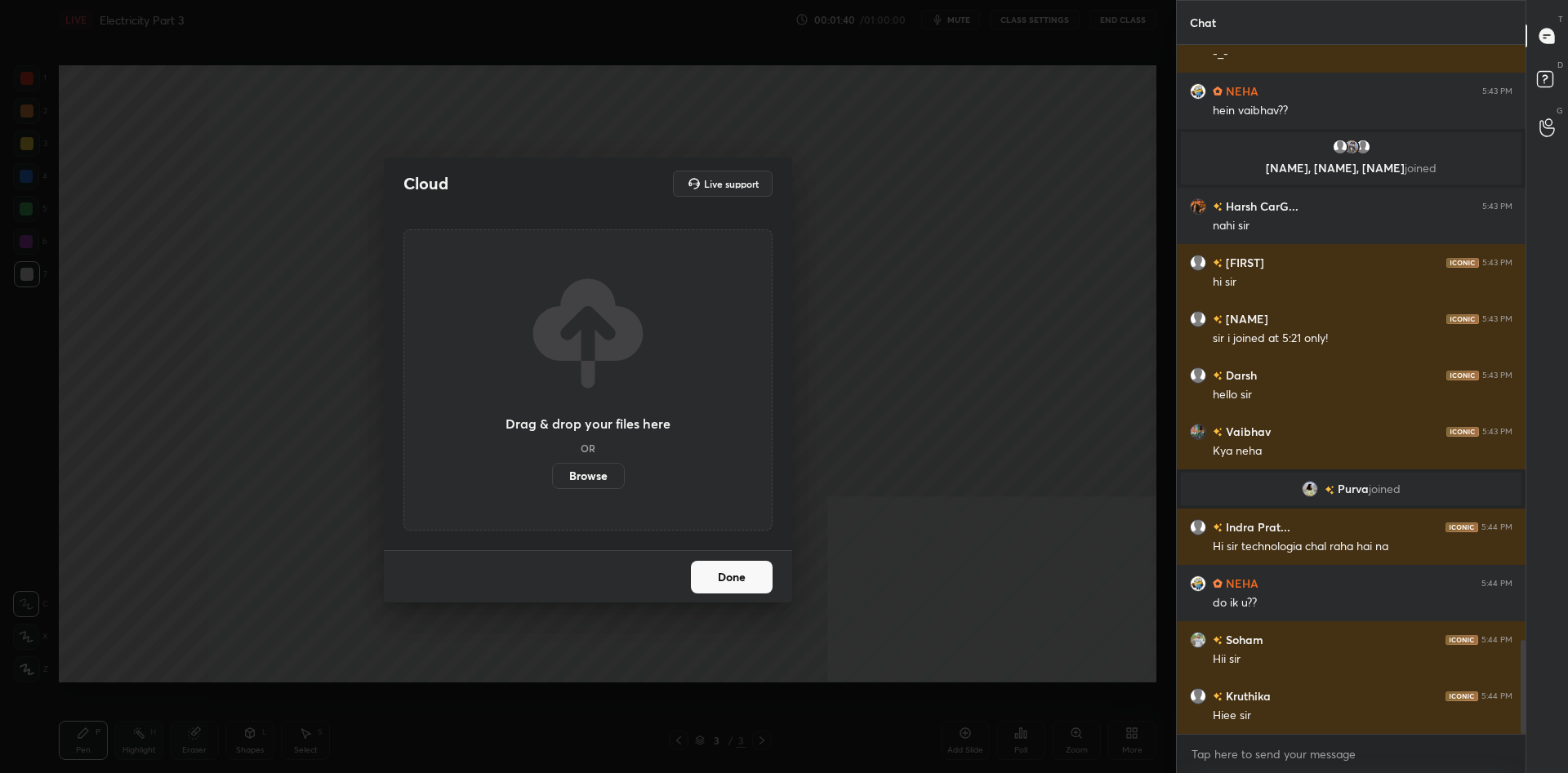 click on "Browse" at bounding box center (588, 476) 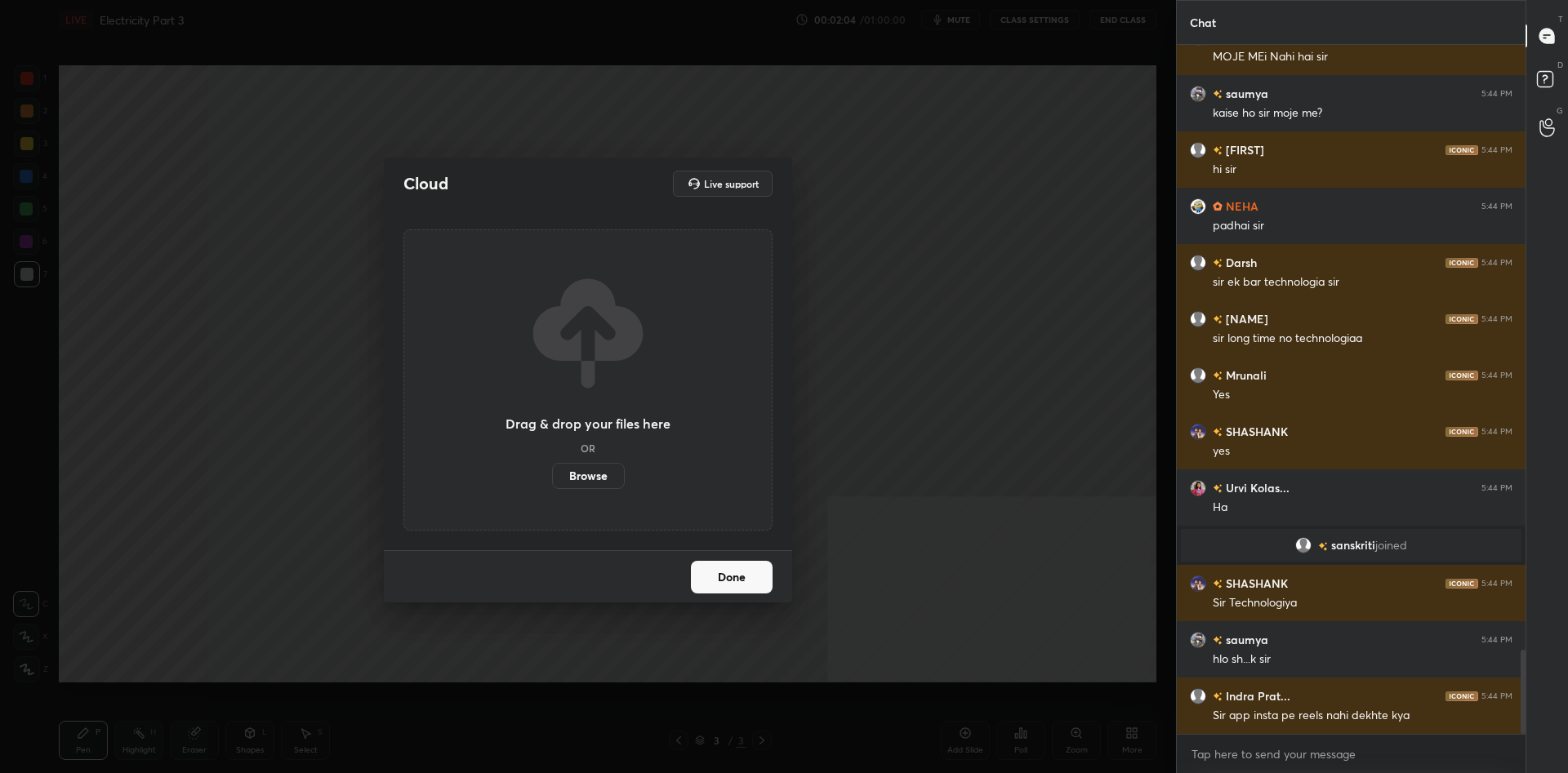 scroll, scrollTop: 4952, scrollLeft: 0, axis: vertical 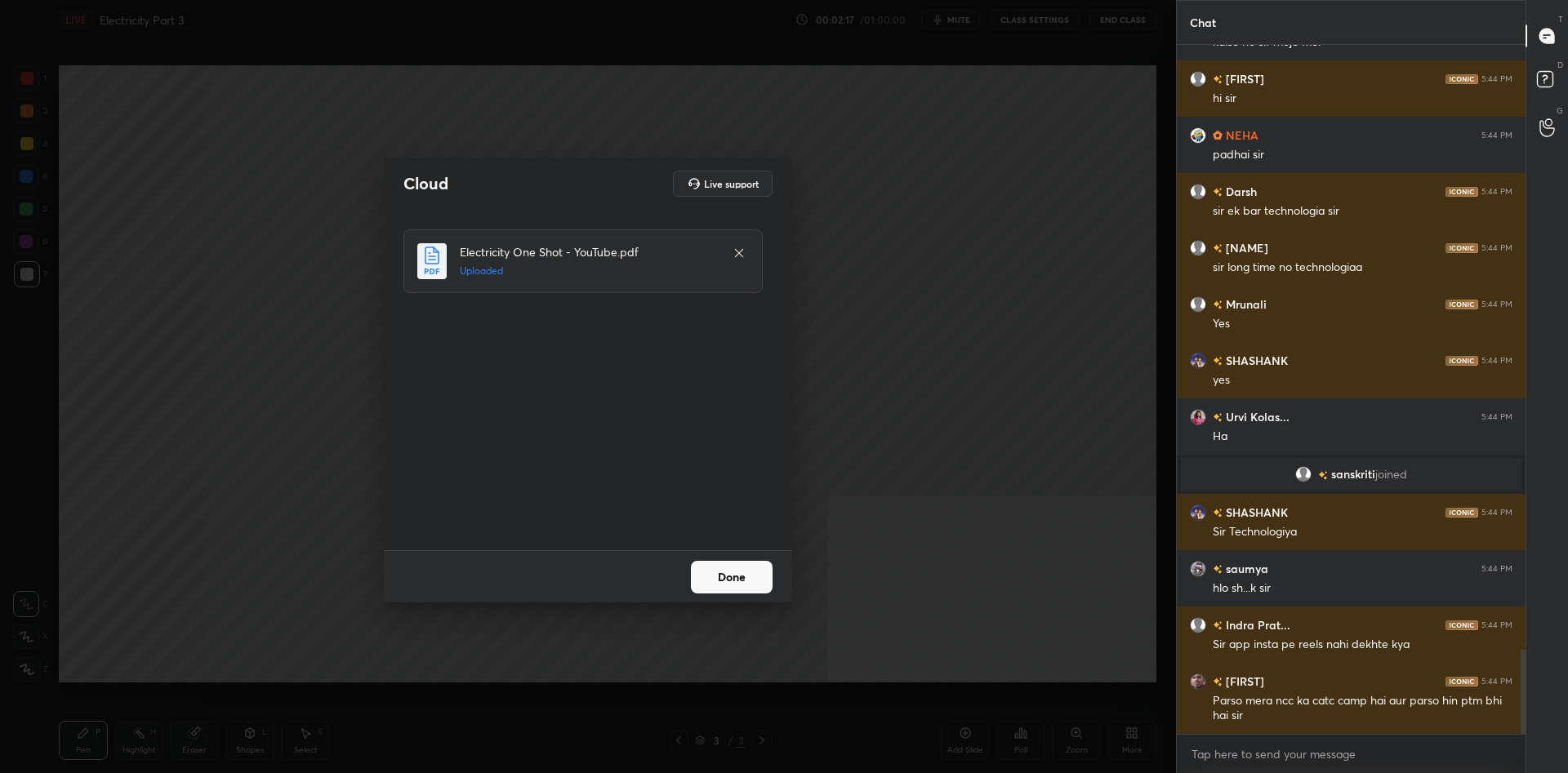 click on "Done" at bounding box center [732, 577] 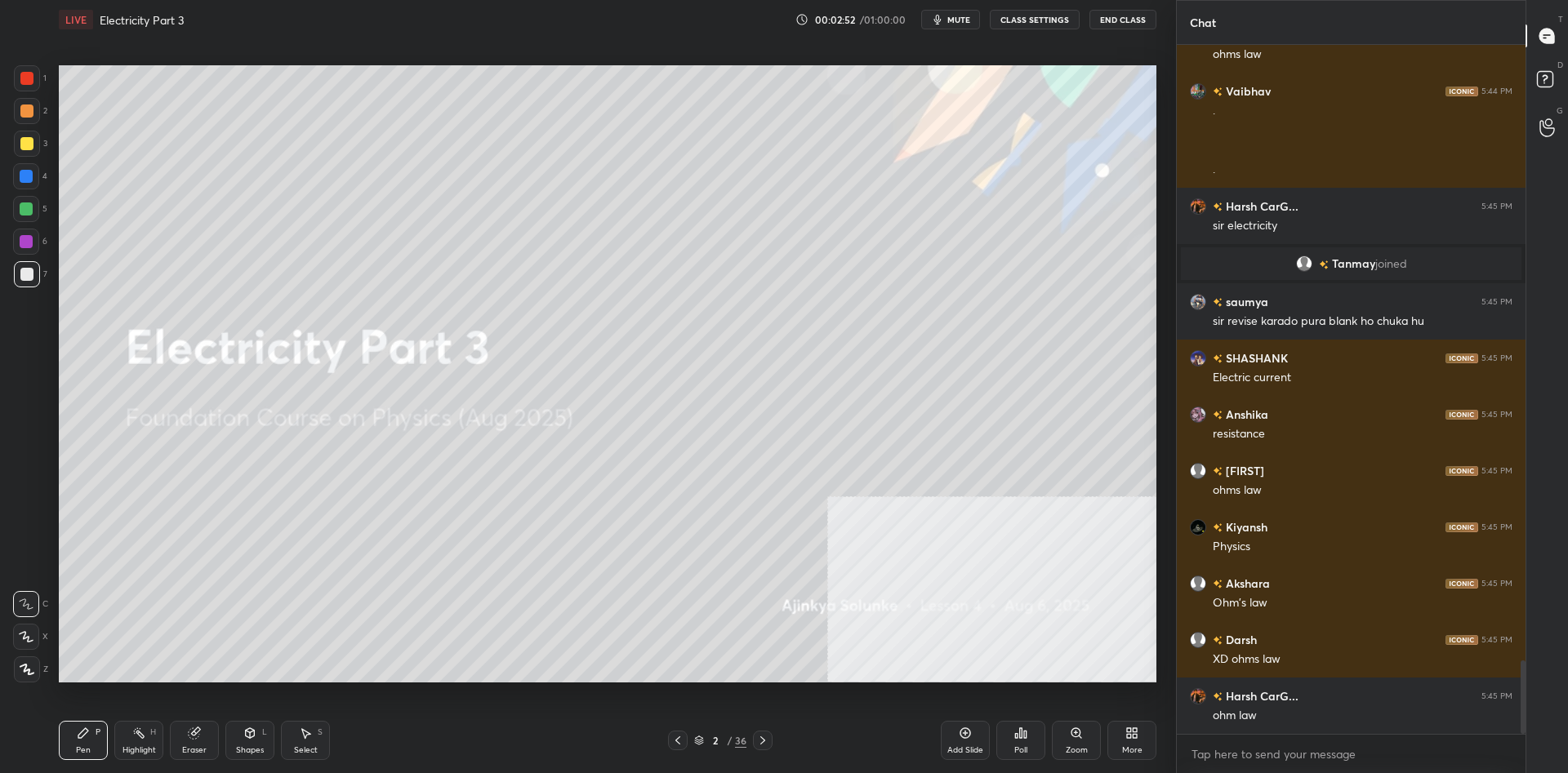 scroll, scrollTop: 5758, scrollLeft: 0, axis: vertical 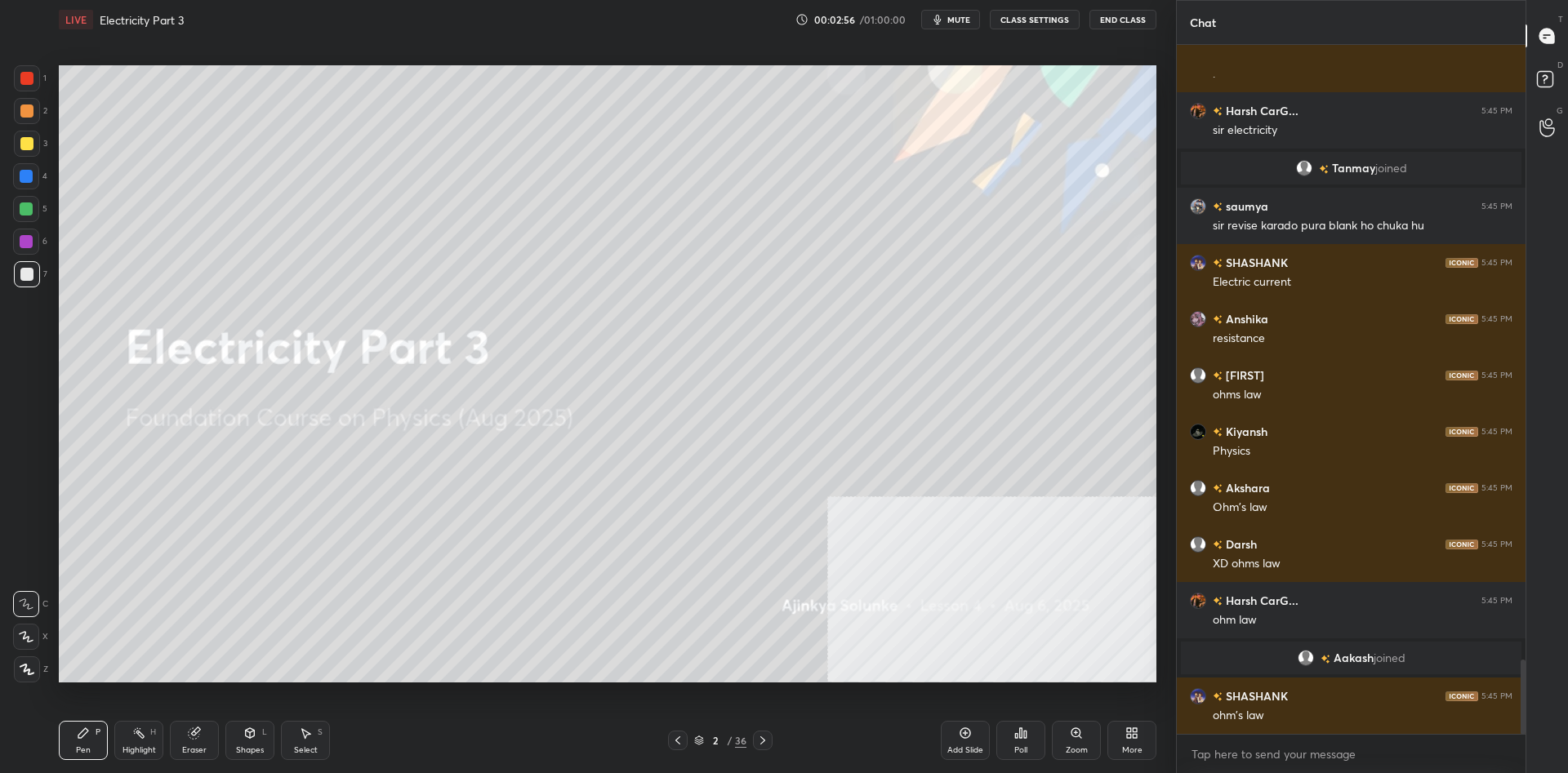 click on "Add Slide" at bounding box center [965, 750] 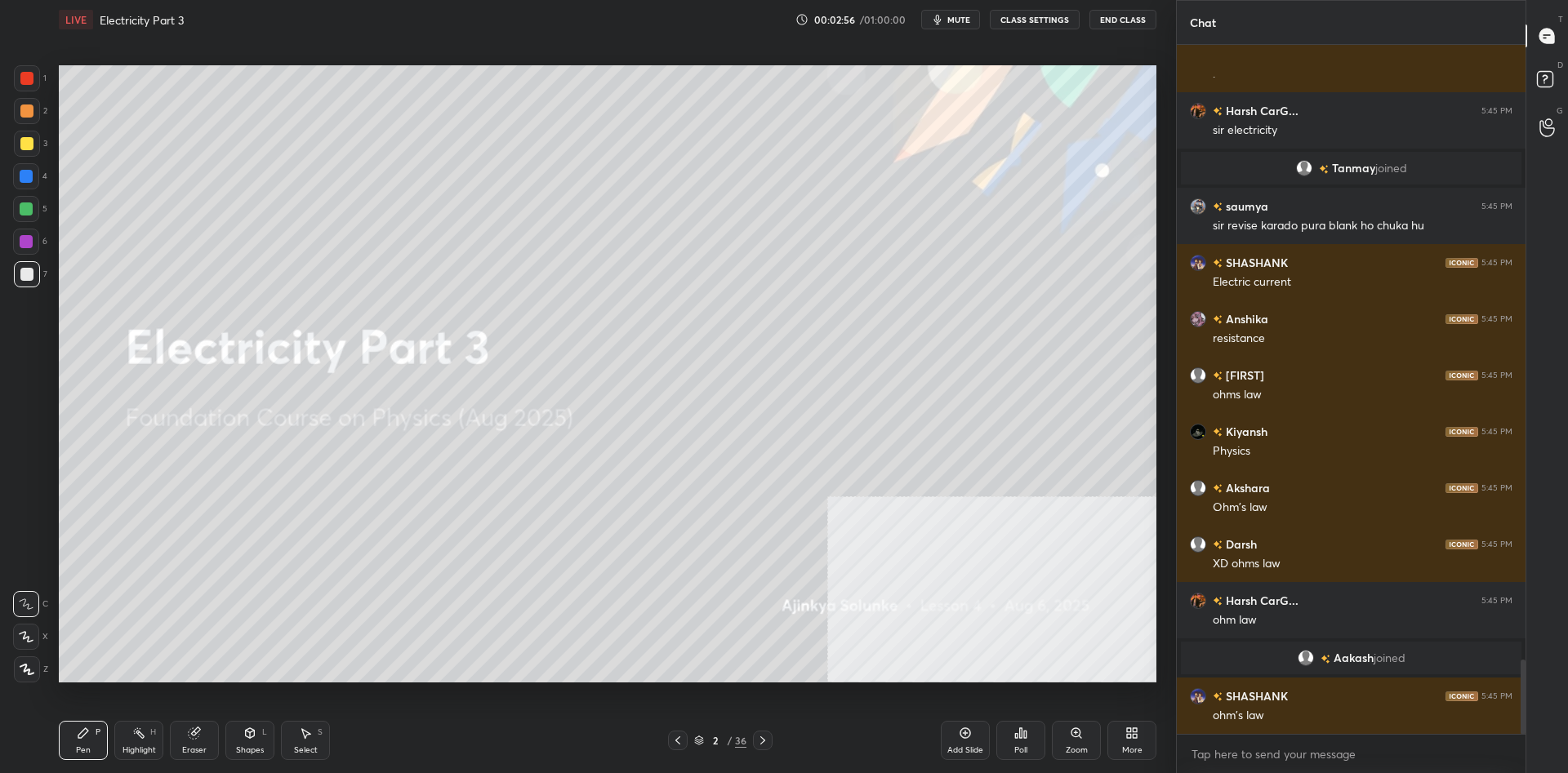 scroll, scrollTop: 5746, scrollLeft: 0, axis: vertical 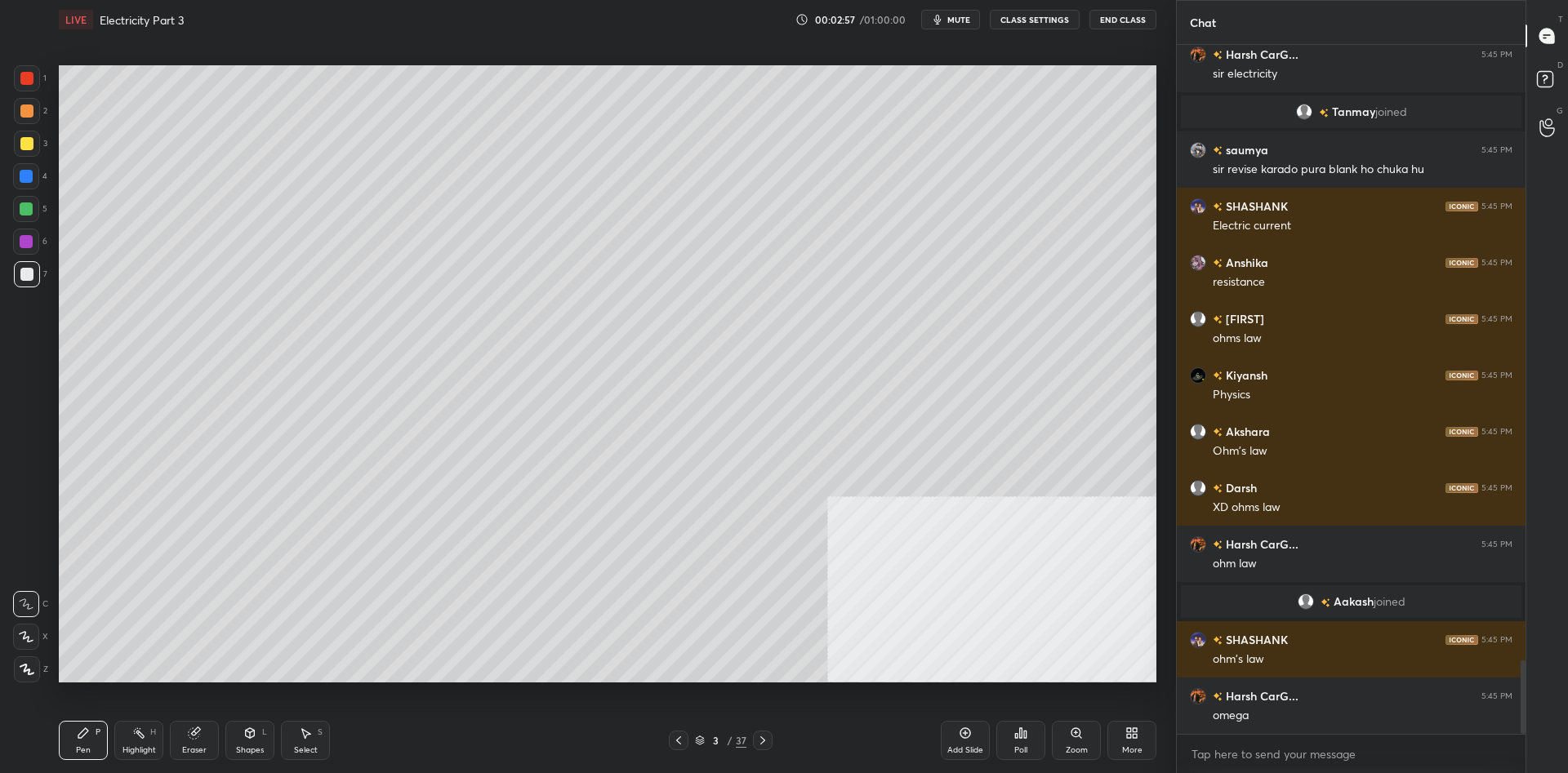 click on "More" at bounding box center [1132, 740] 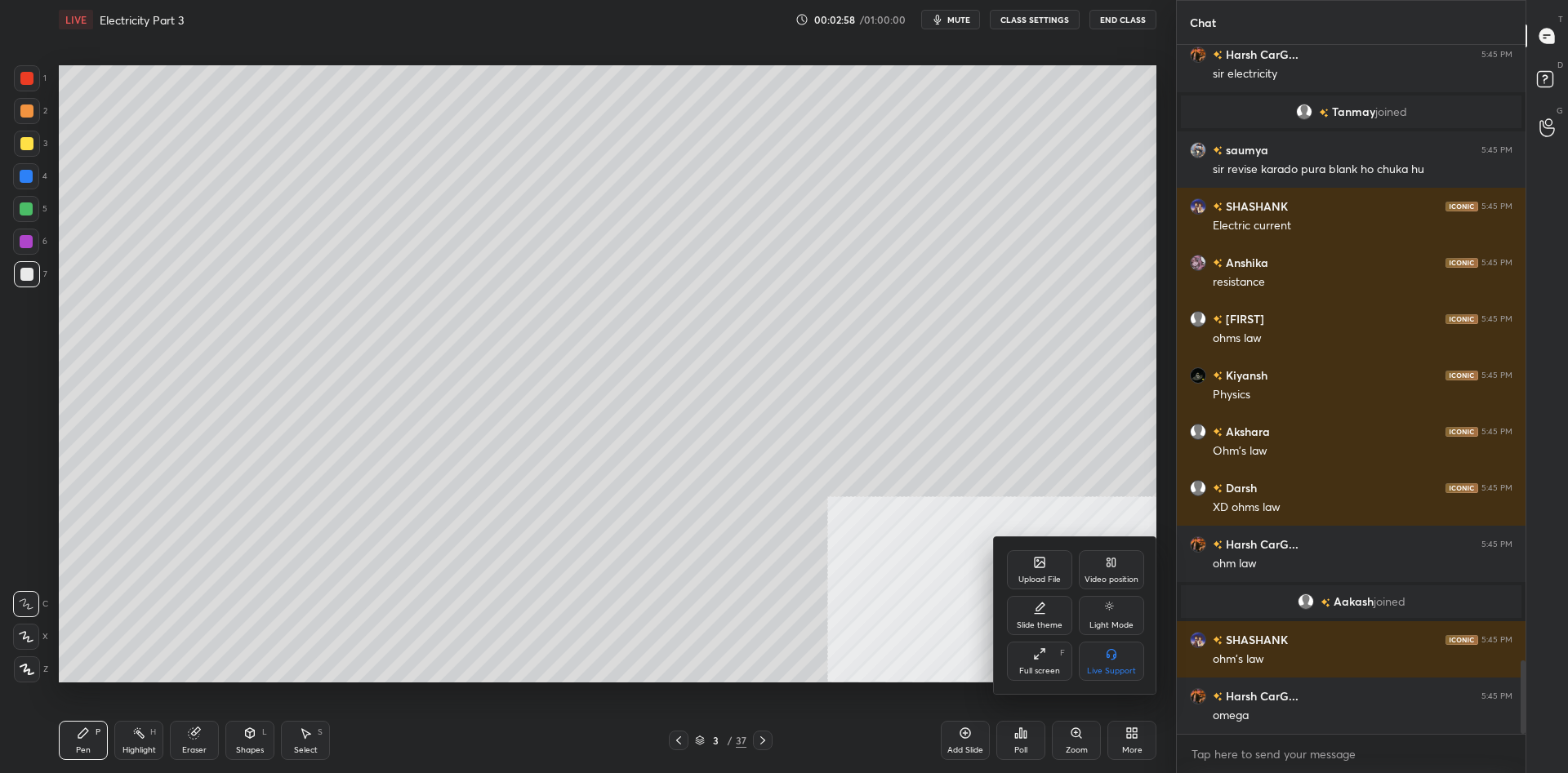 click on "Light Mode" at bounding box center [1111, 615] 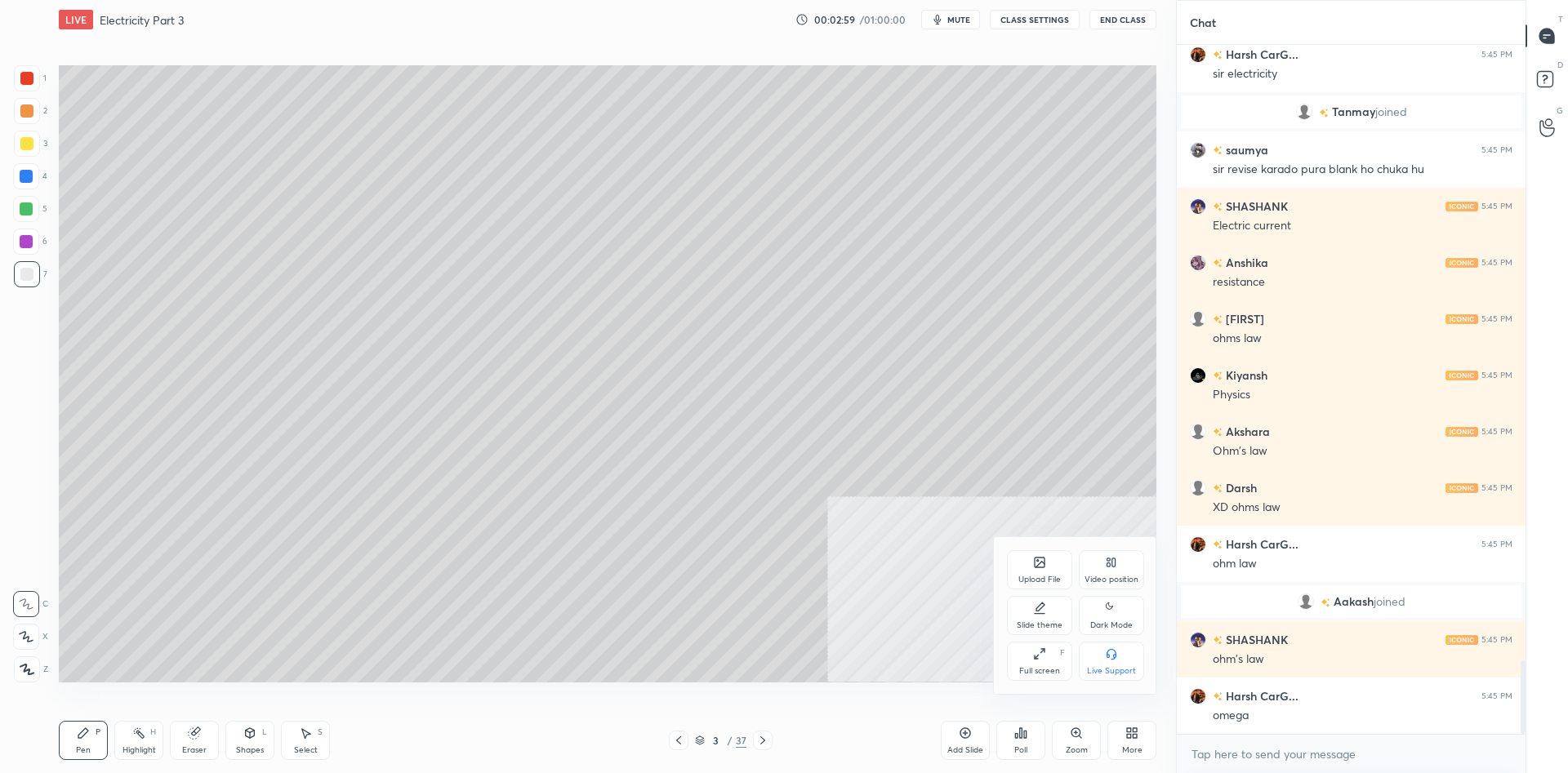 click on "Slide theme" at bounding box center (1040, 615) 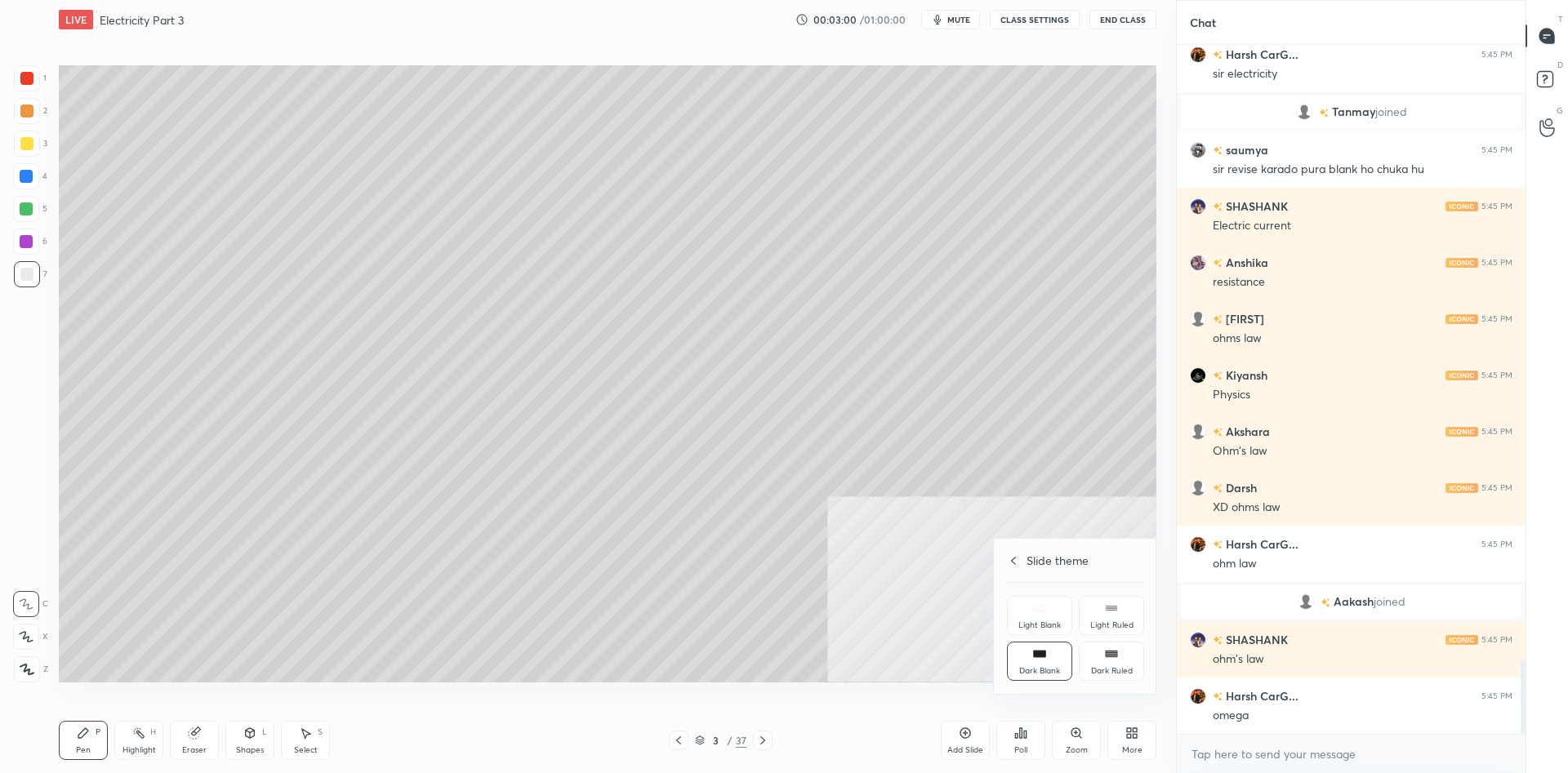 click 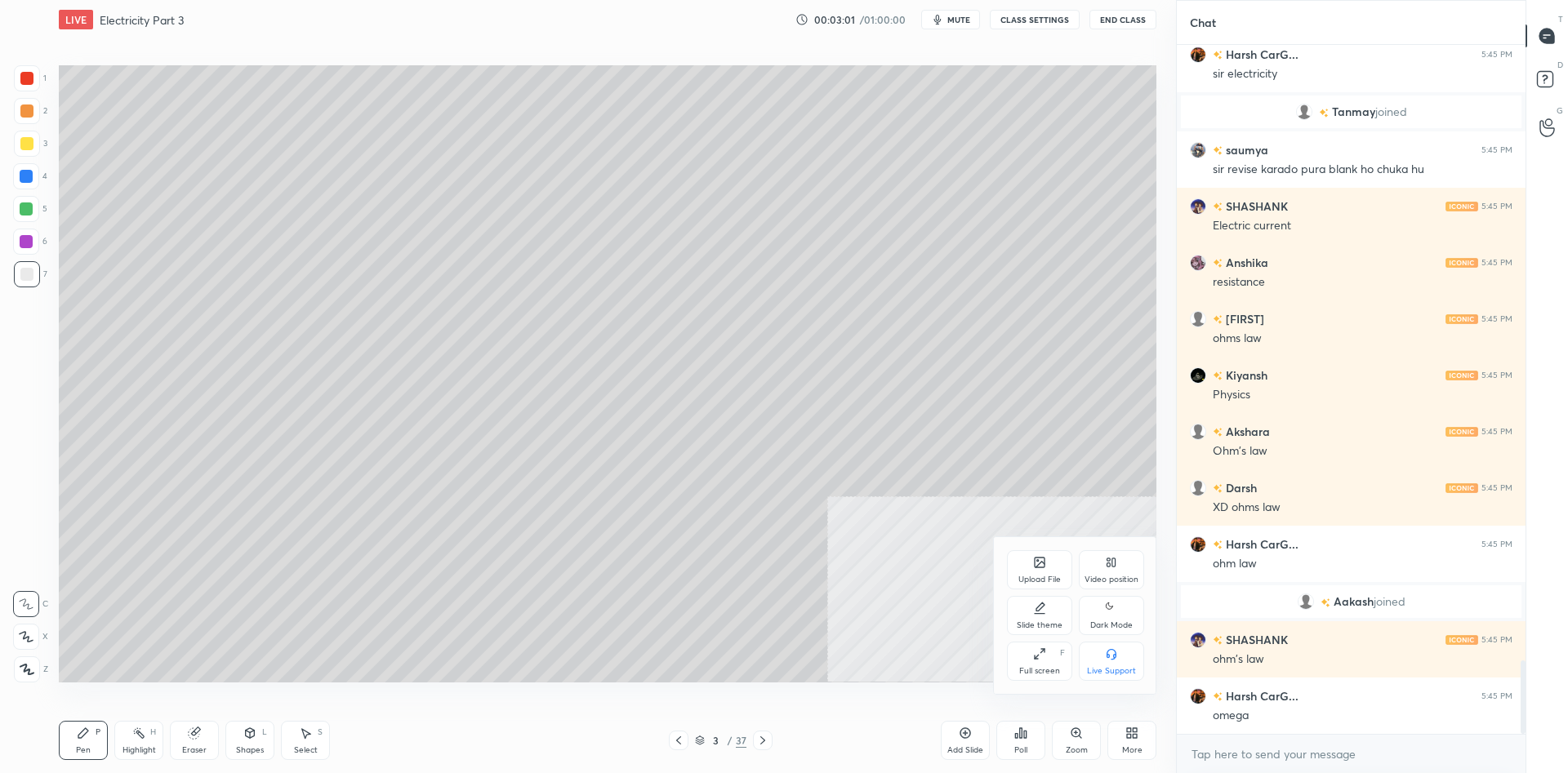 click on "Dark Mode" at bounding box center (1111, 625) 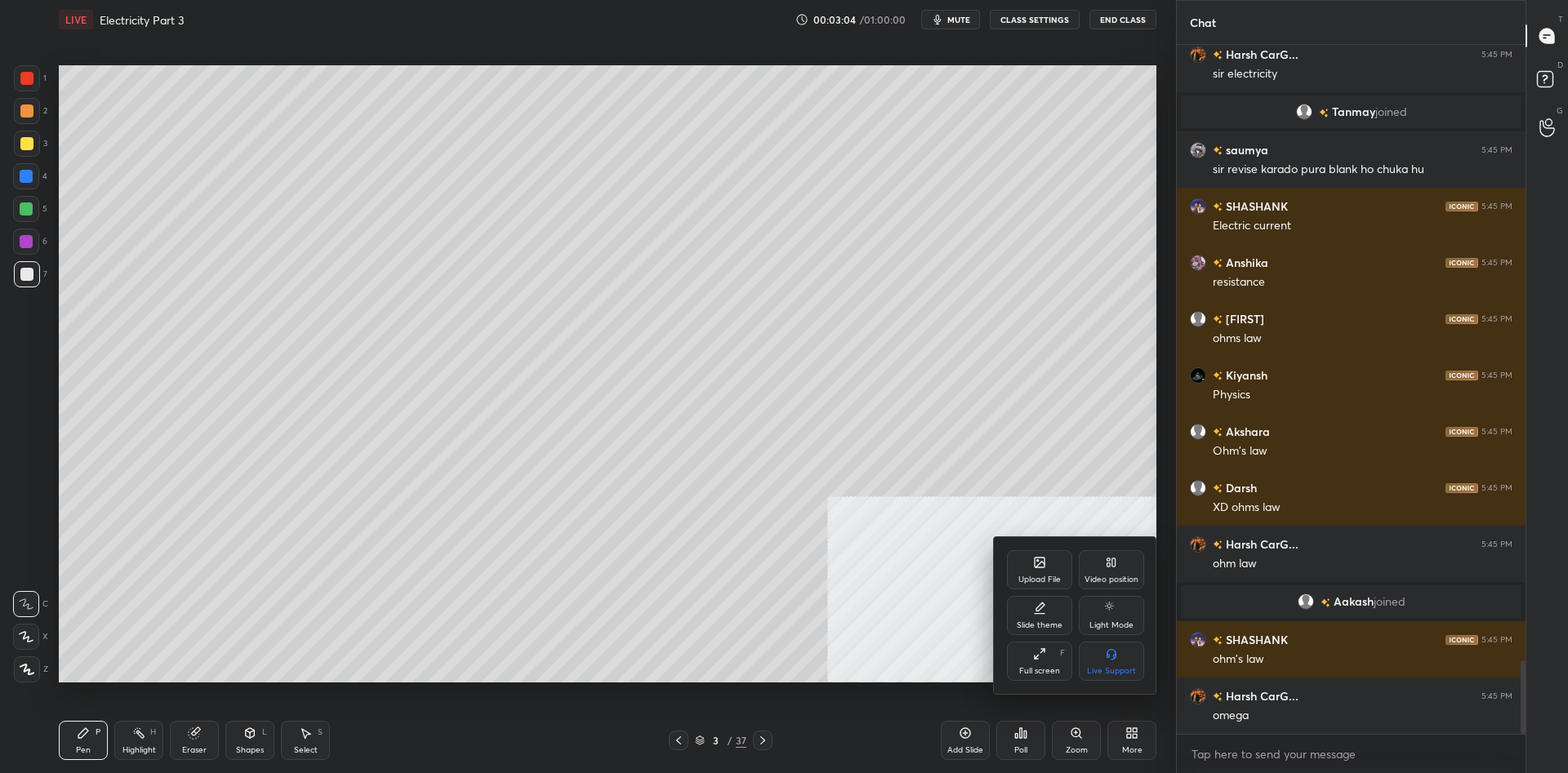click on "Slide theme" at bounding box center [1040, 615] 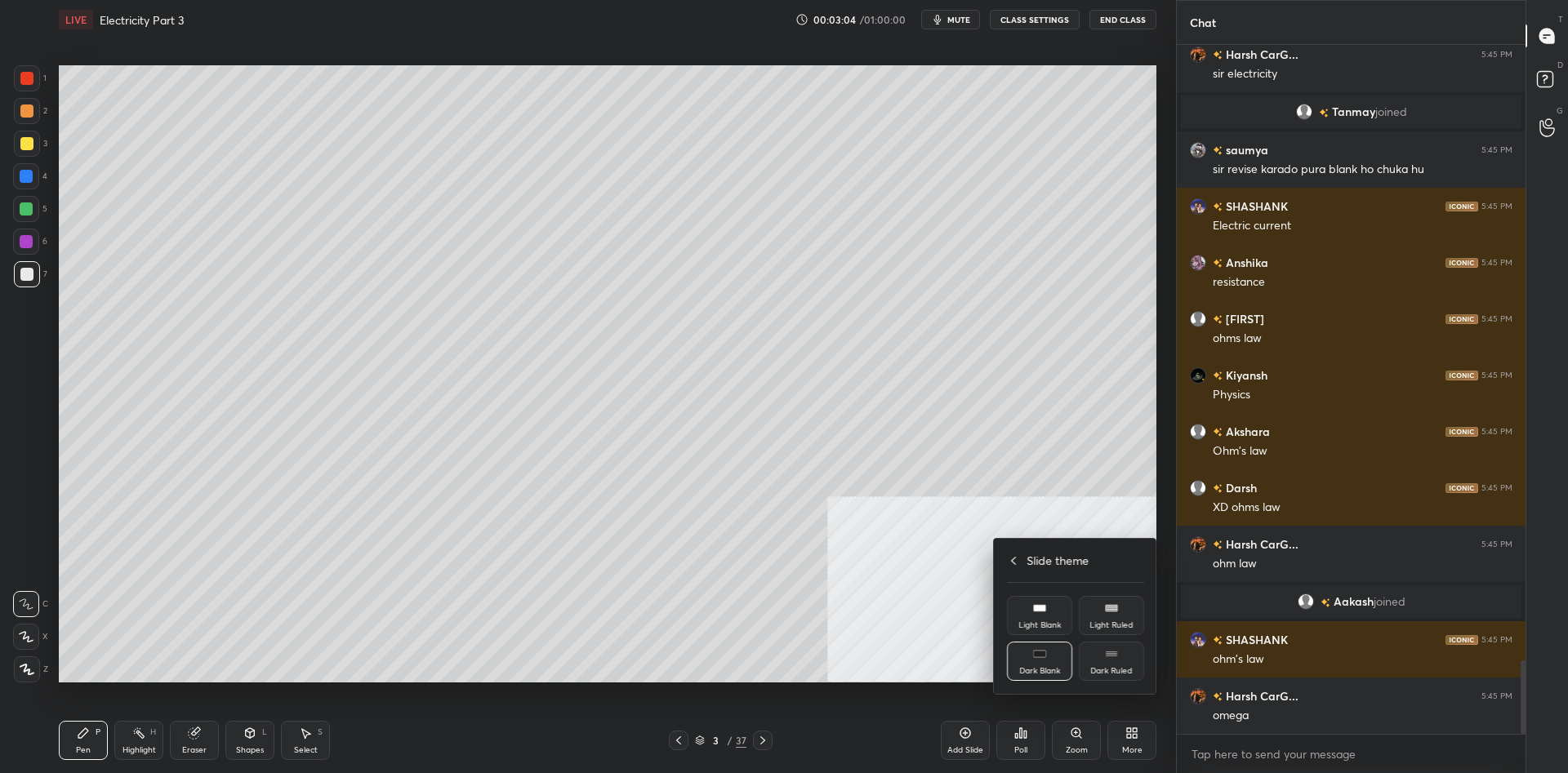 click 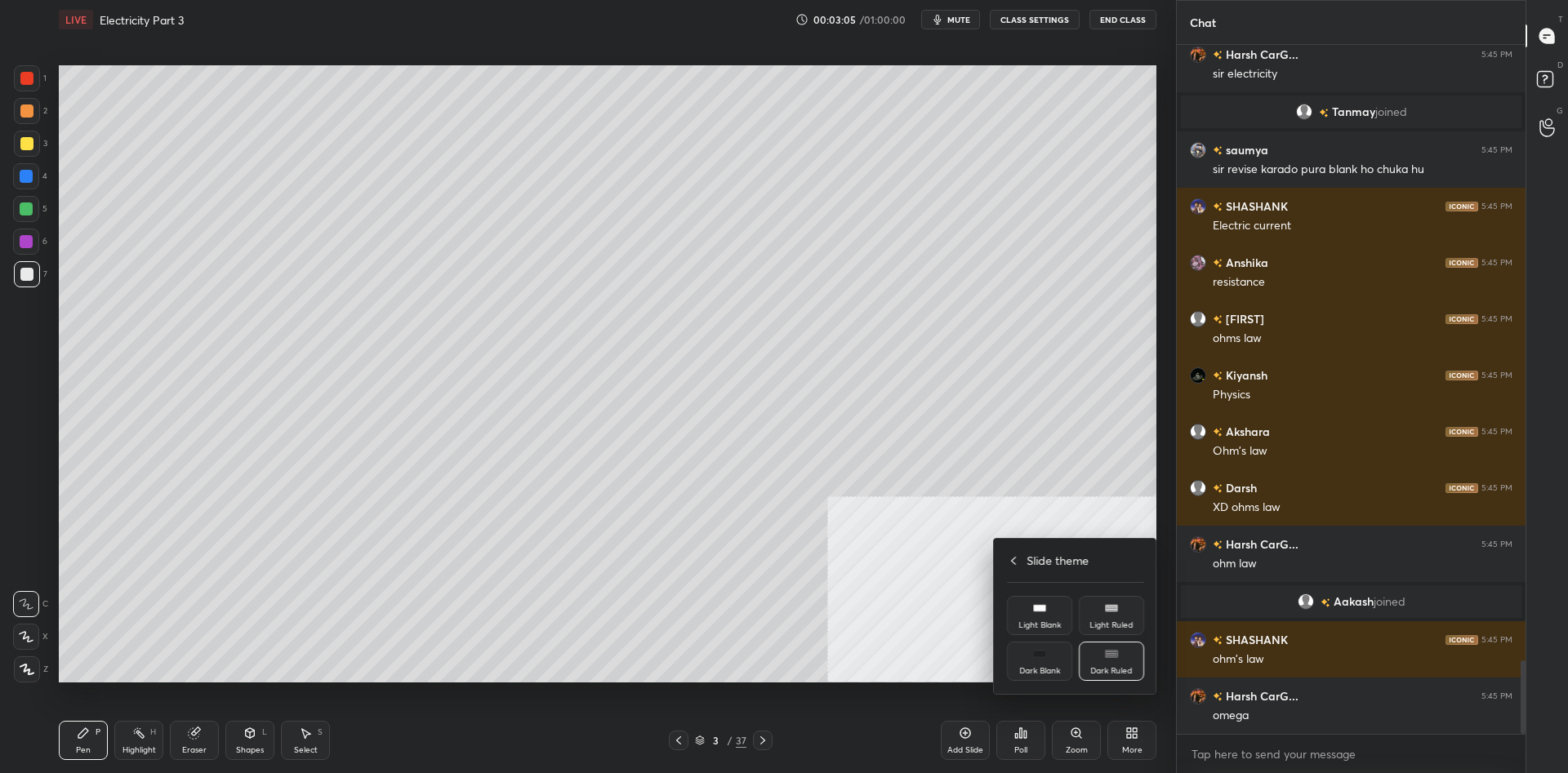 click at bounding box center (784, 386) 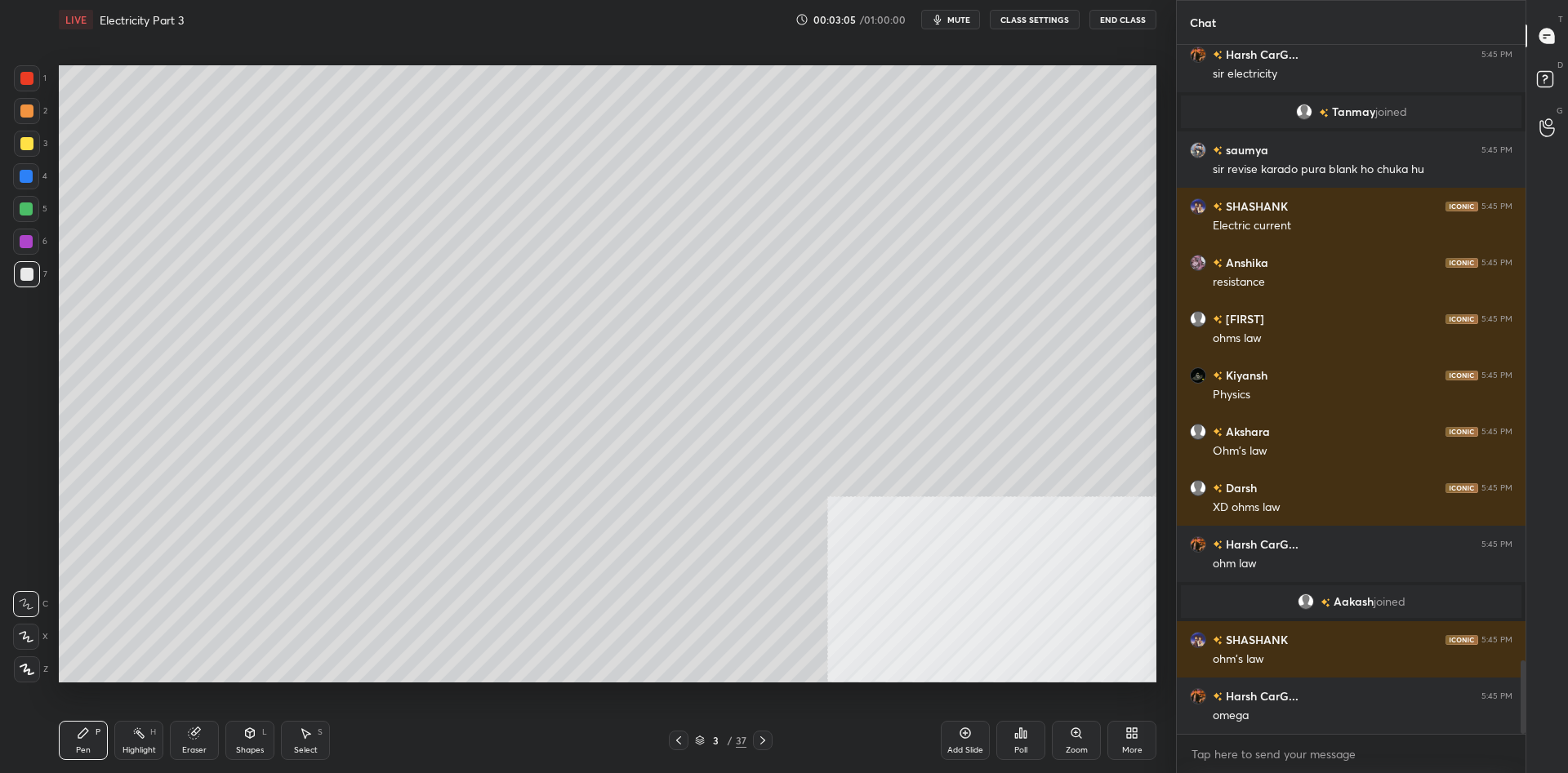 click on "Add Slide" at bounding box center (965, 740) 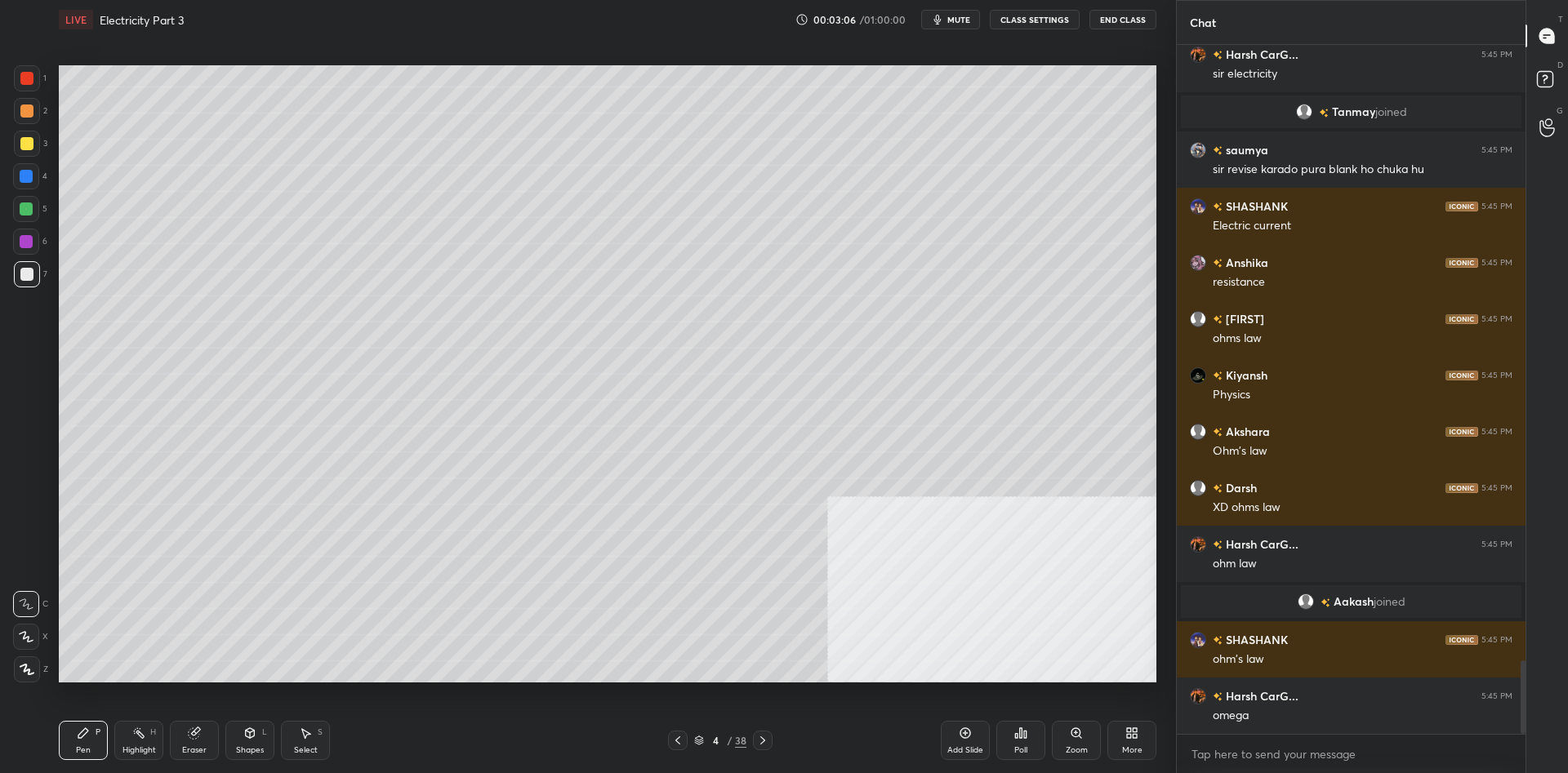 click on "1 2 3 4 5 6 7 C X Z C X Z E E Erase all   H H" at bounding box center [26, 374] 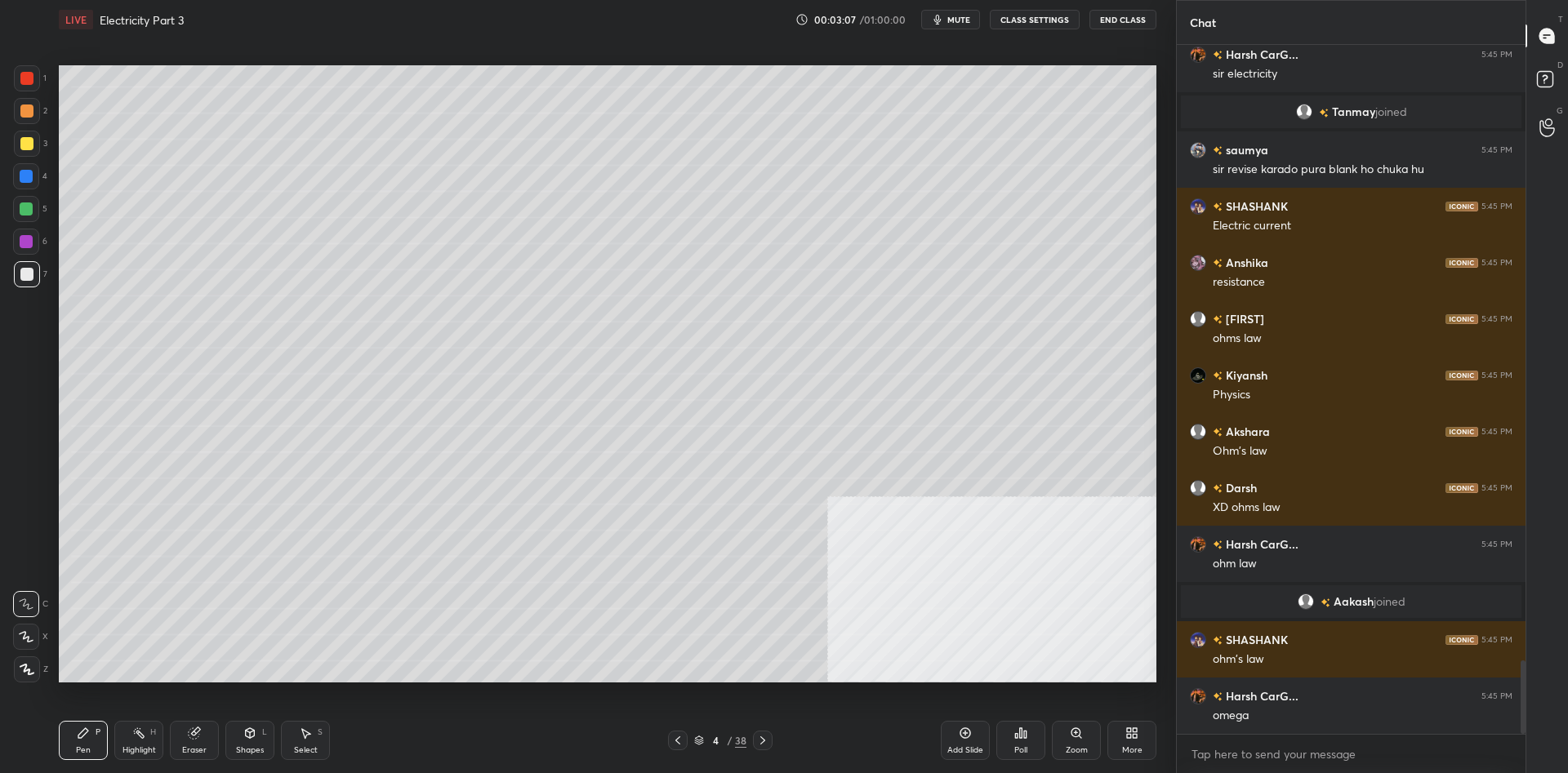 click at bounding box center [27, 144] 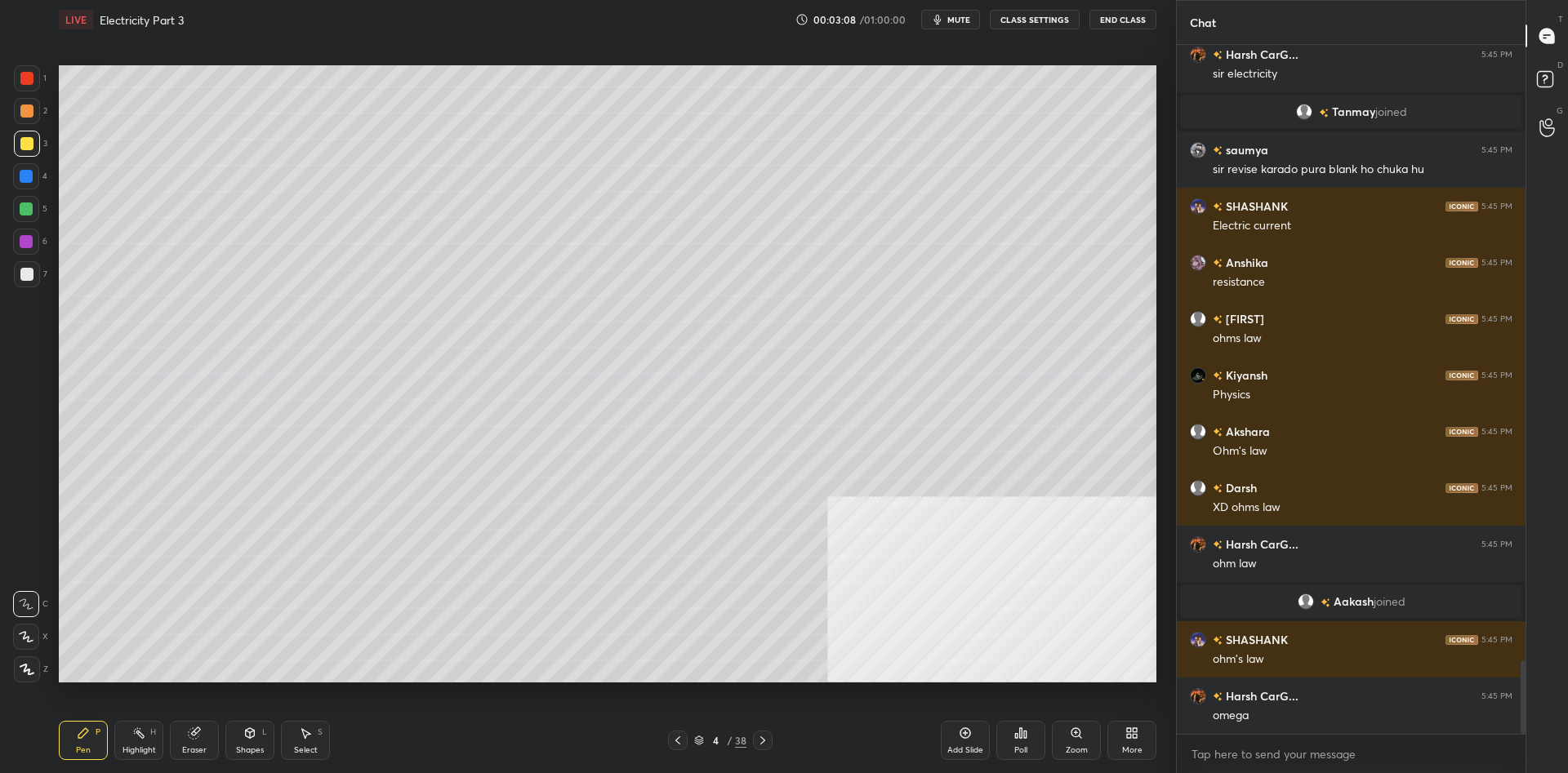 click on "Pen P Highlight H Eraser Shapes L Select S 4 / 38 Add Slide Poll Zoom More" at bounding box center [608, 740] 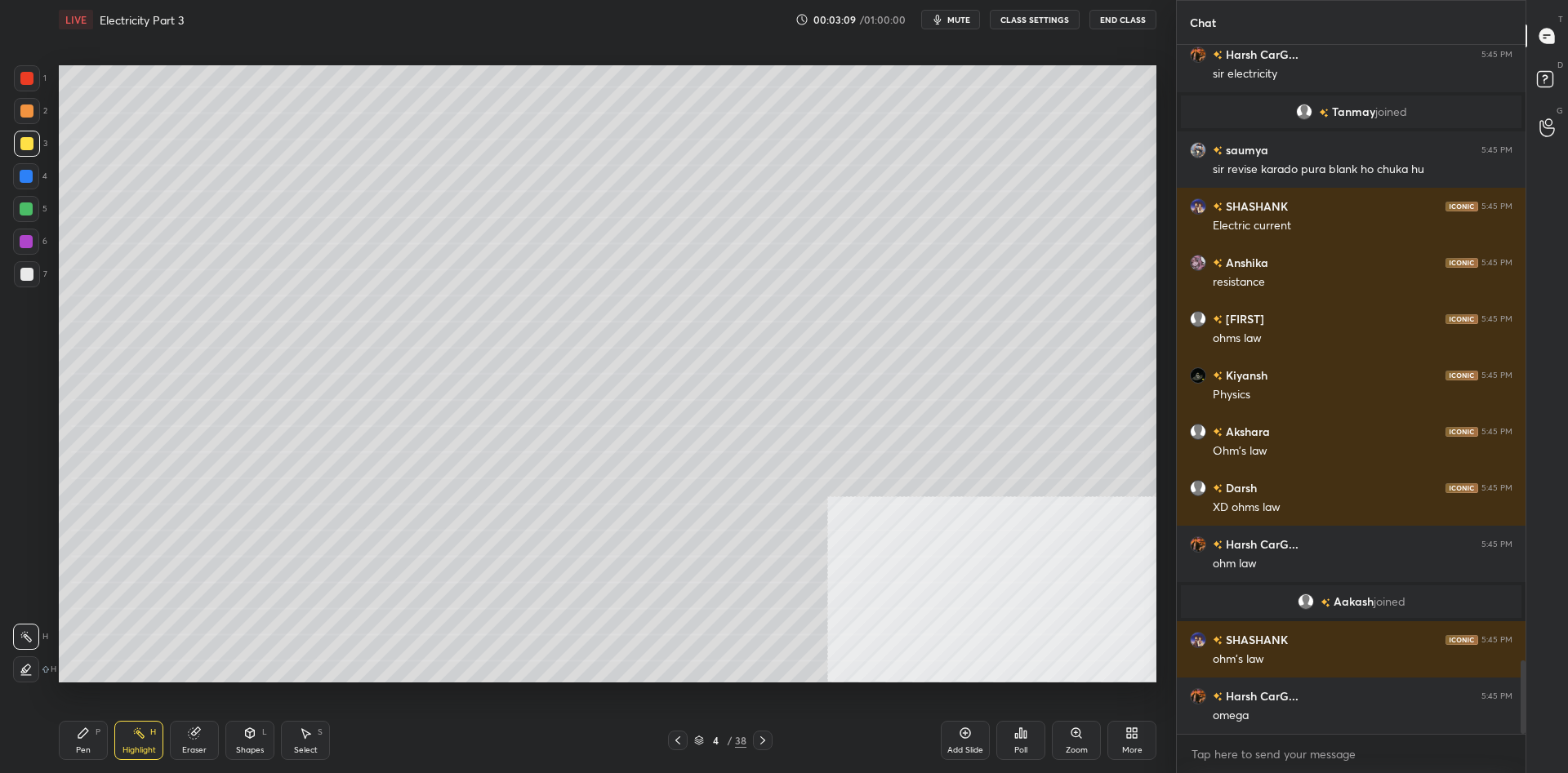 click 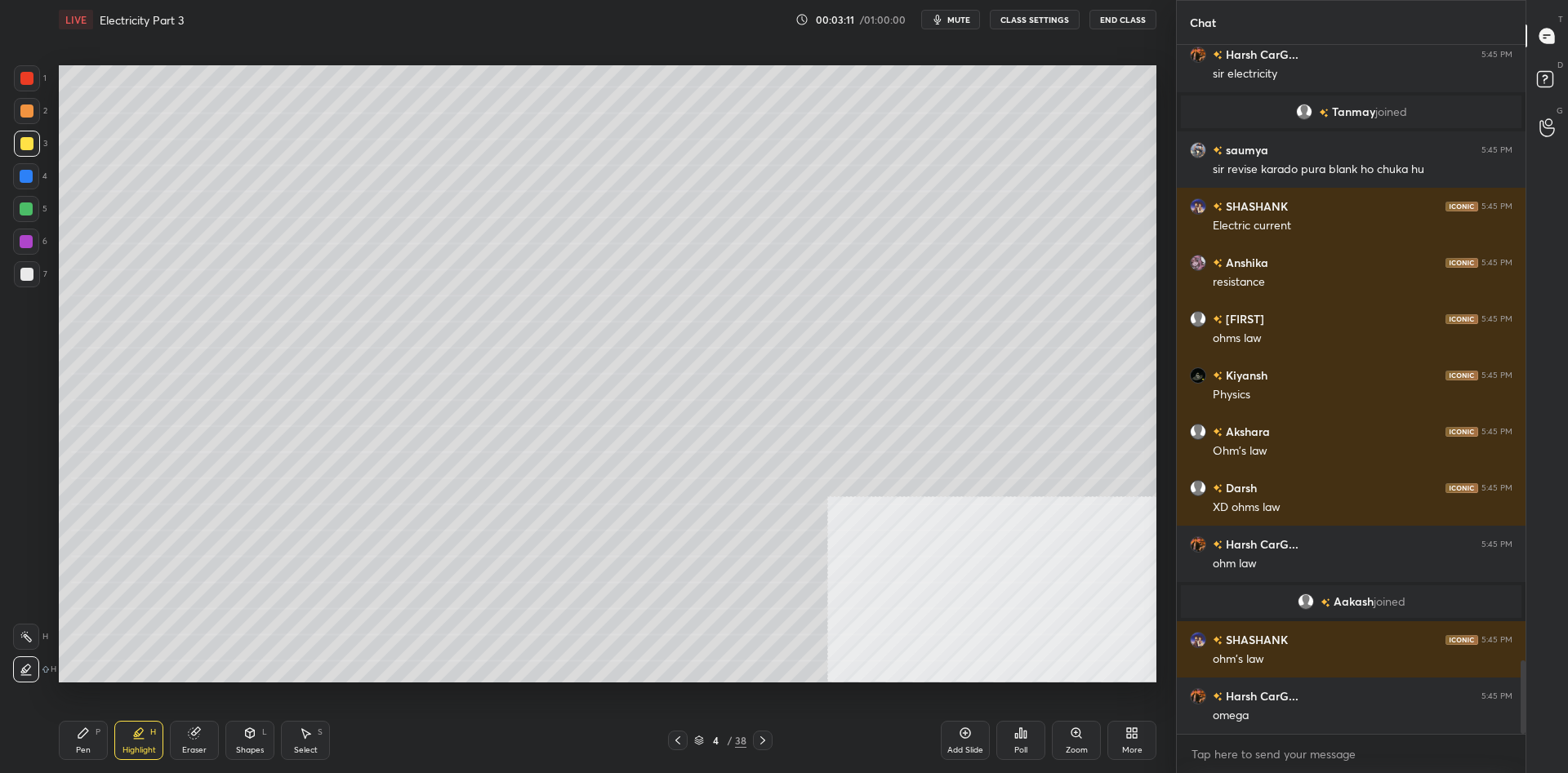 click on "1" at bounding box center [30, 78] 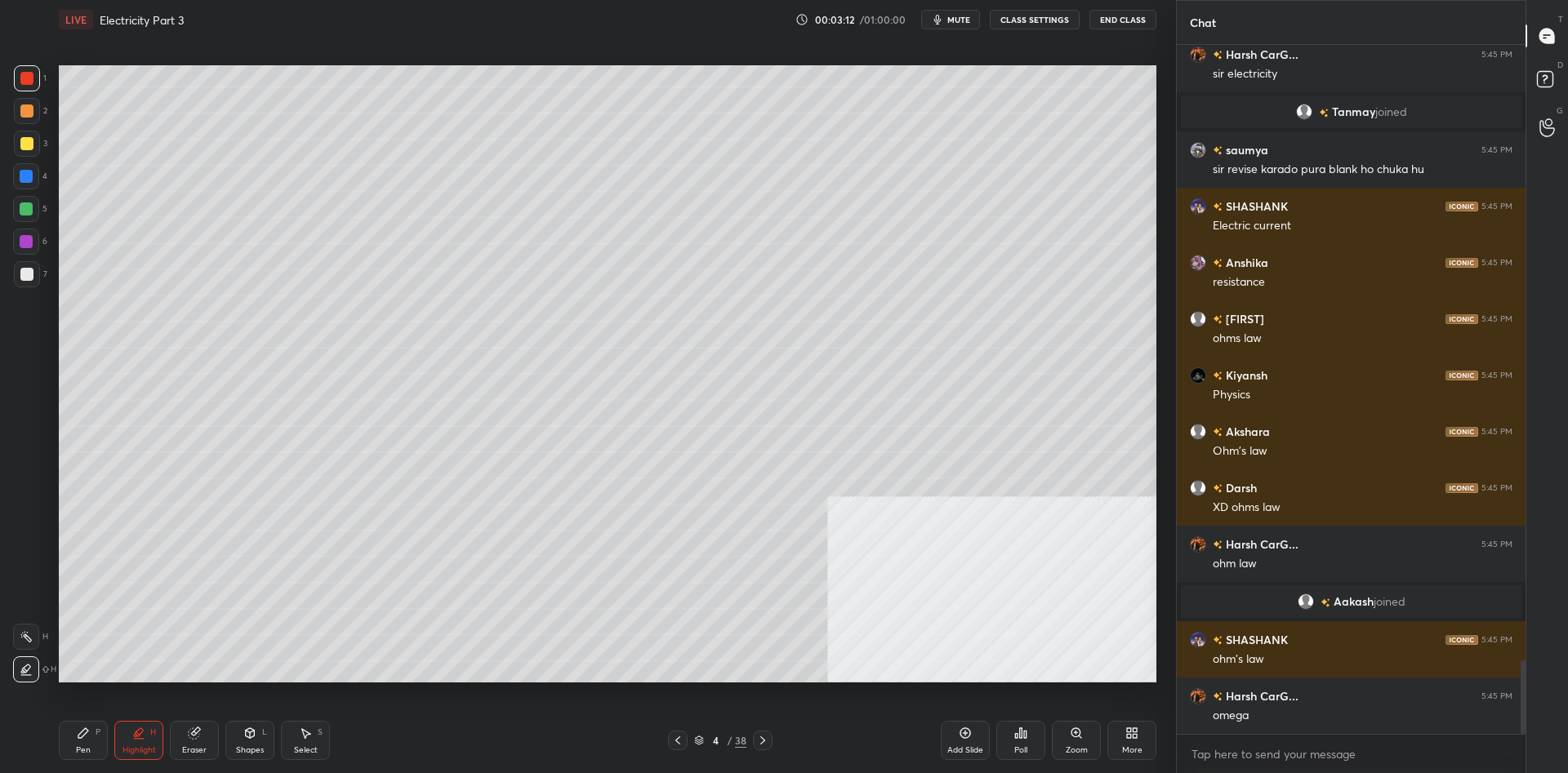 scroll, scrollTop: 5803, scrollLeft: 0, axis: vertical 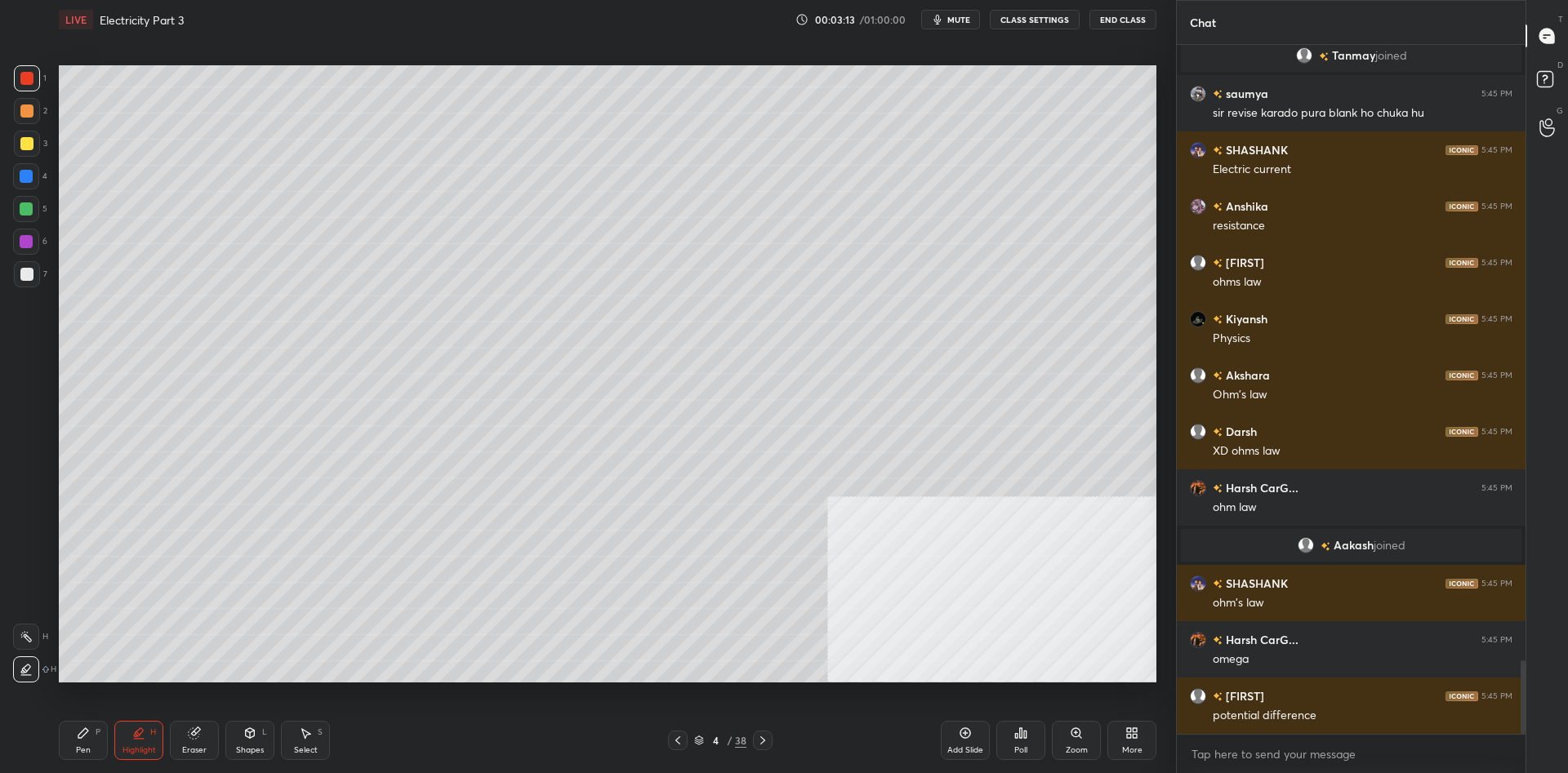 click at bounding box center [27, 144] 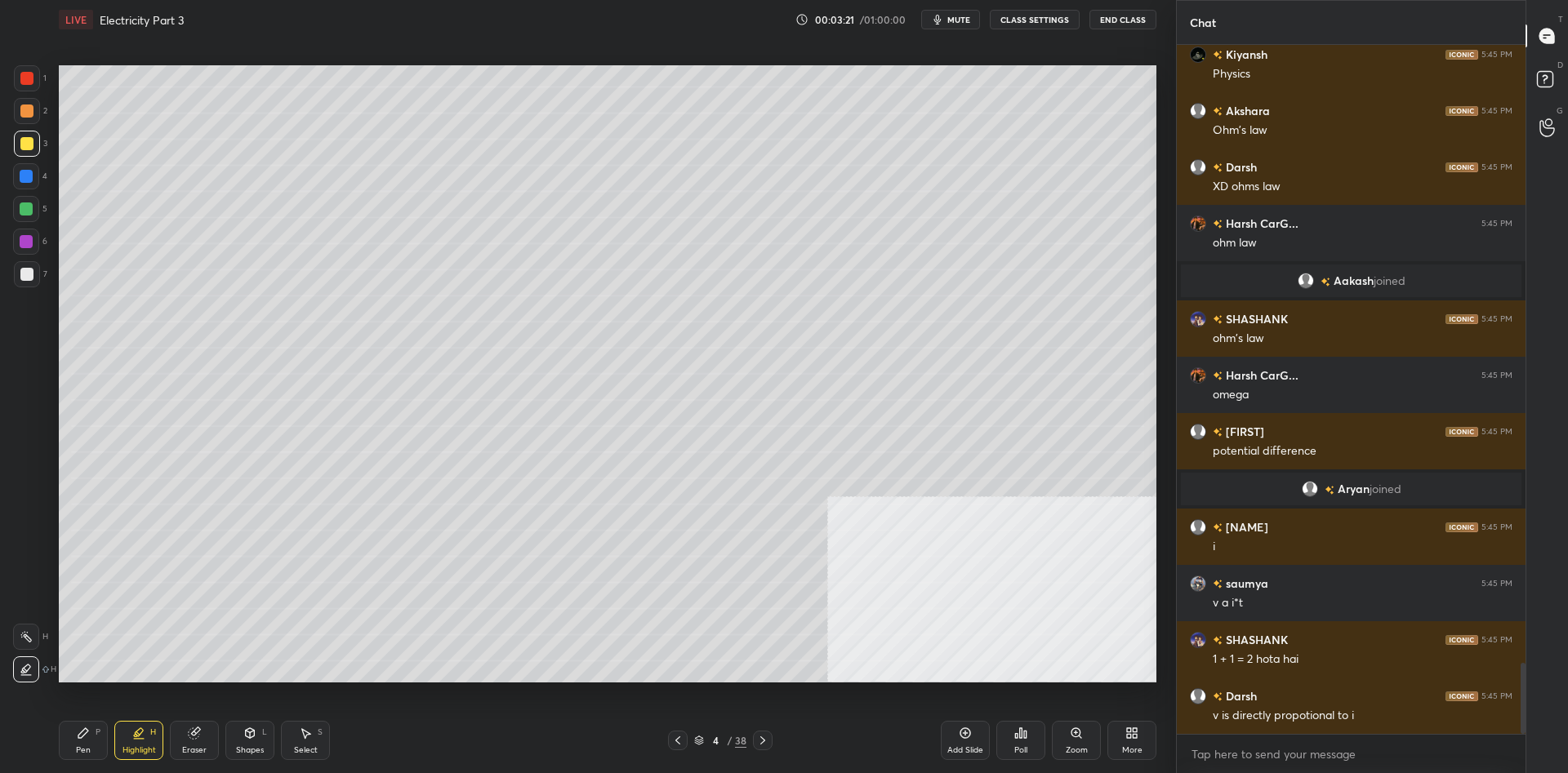 scroll, scrollTop: 6077, scrollLeft: 0, axis: vertical 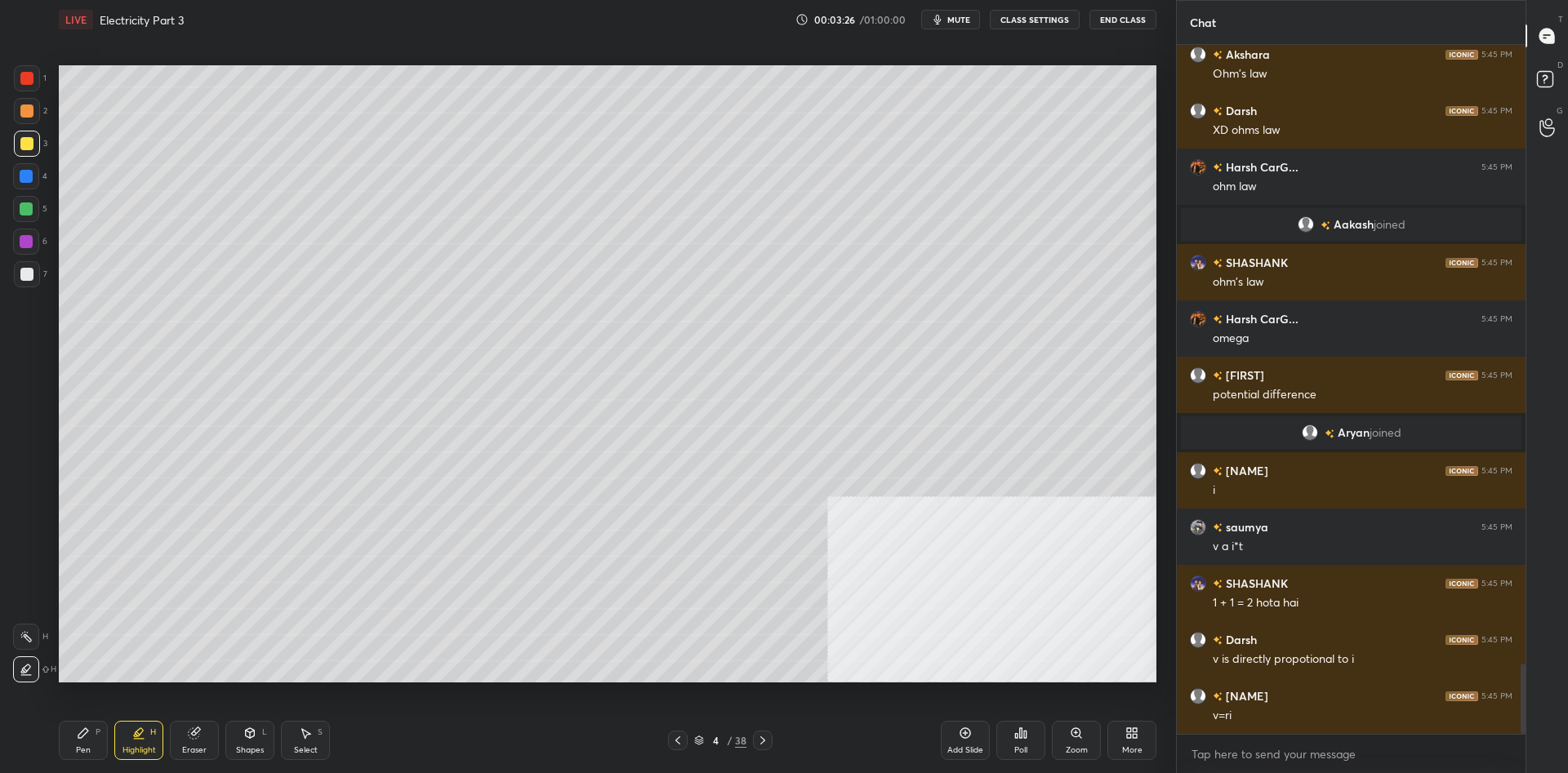 click on "Pen" at bounding box center (83, 750) 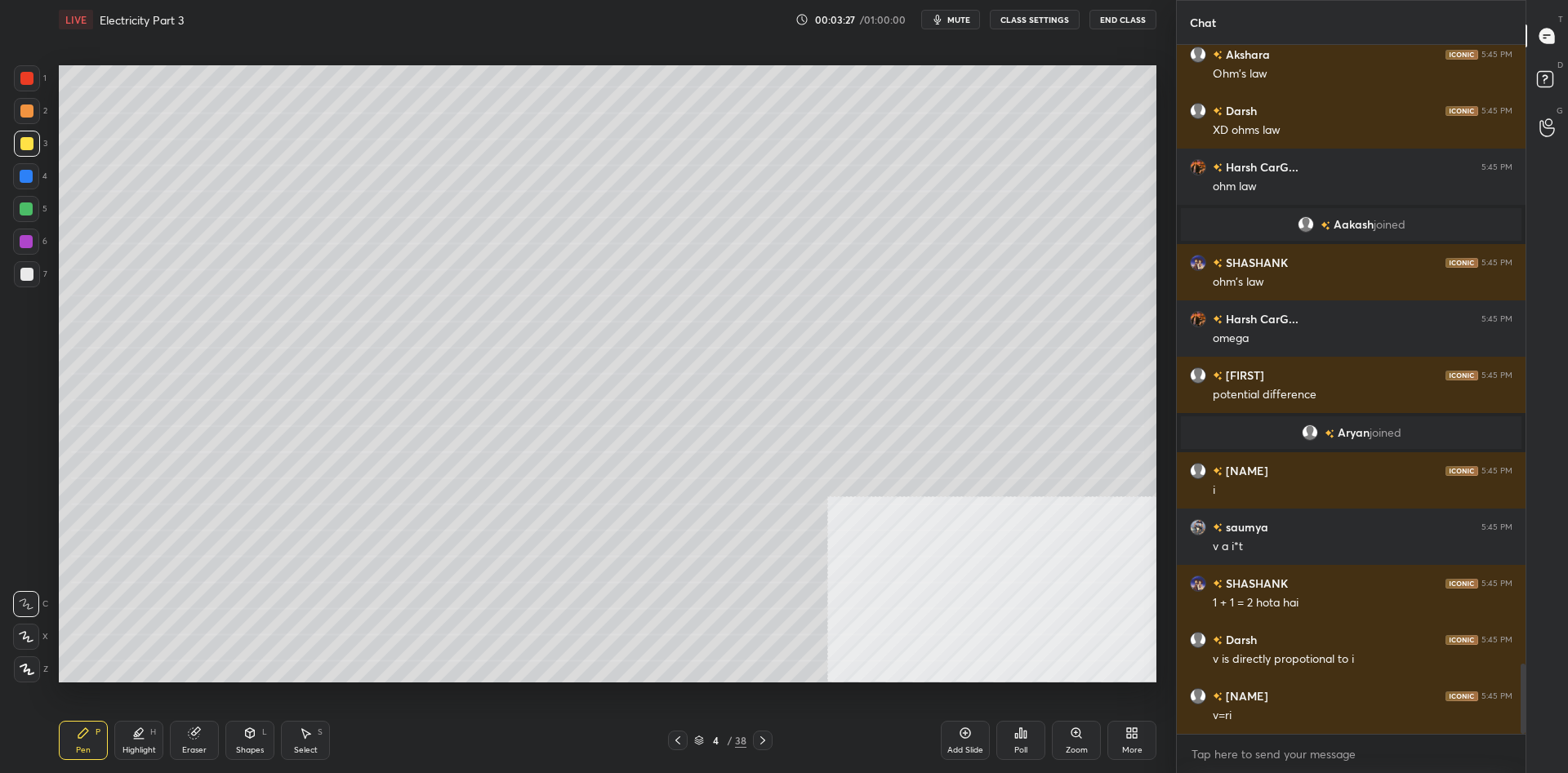 click at bounding box center (27, 274) 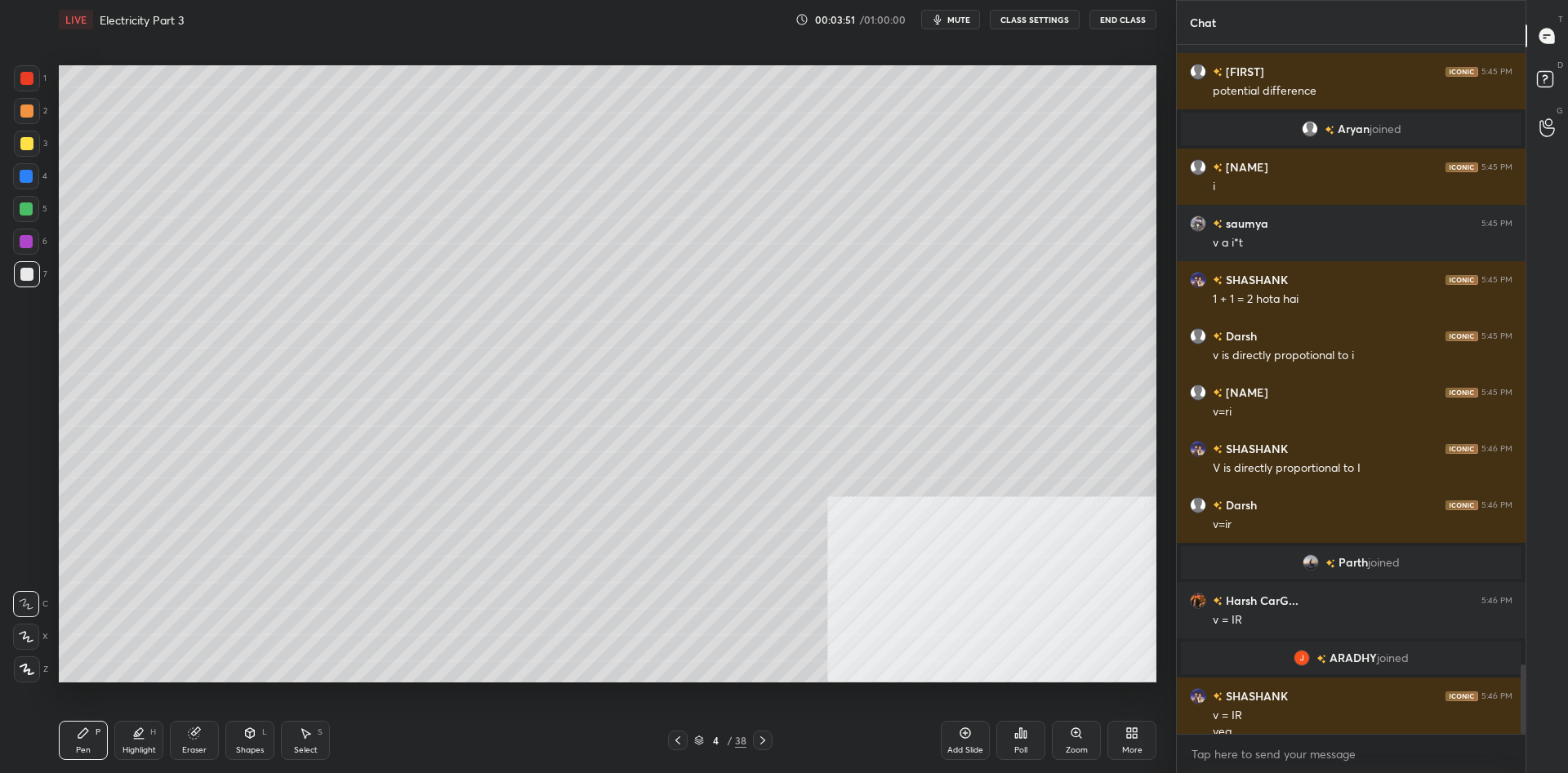 scroll, scrollTop: 6175, scrollLeft: 0, axis: vertical 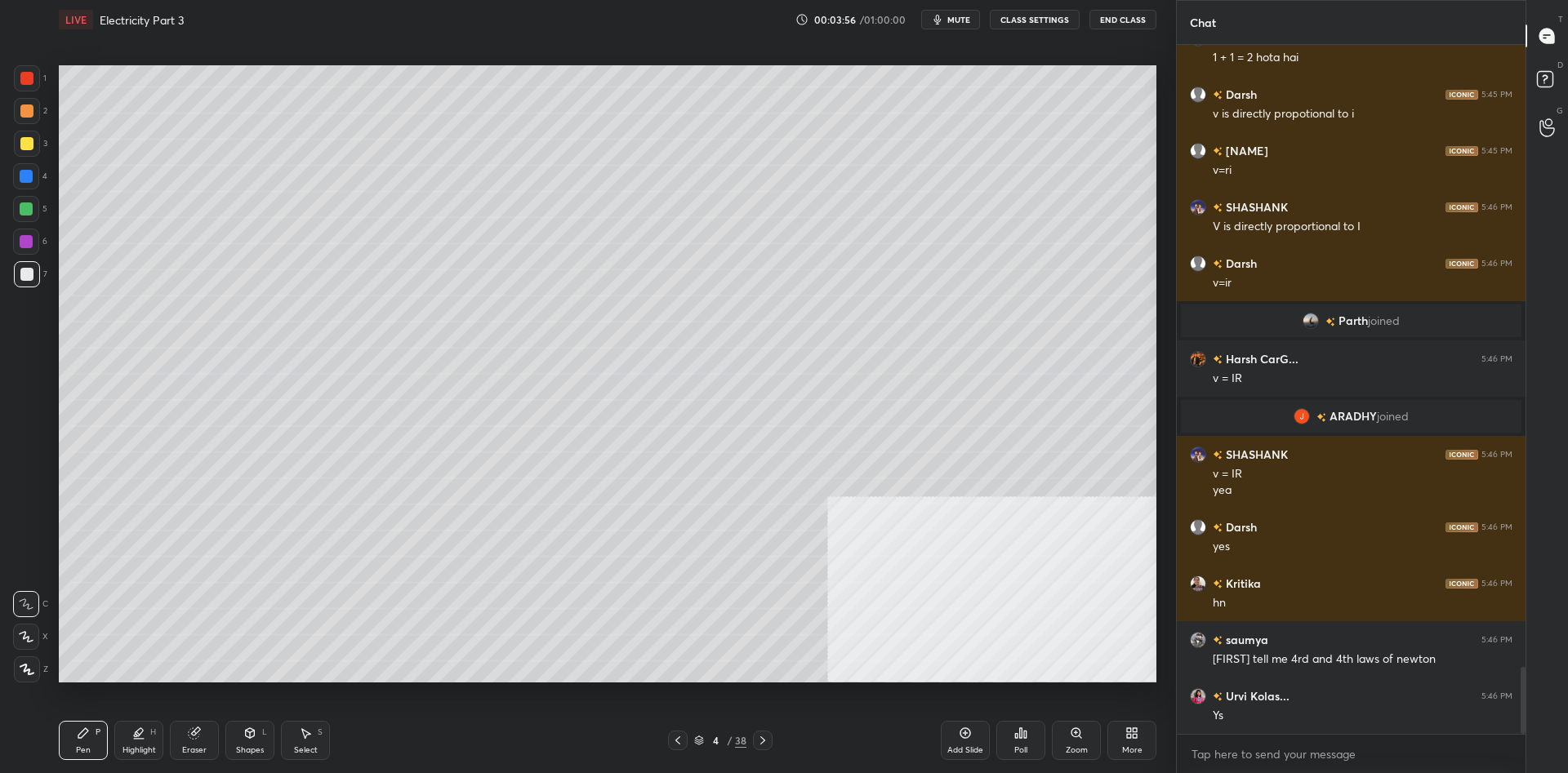 click on "3" at bounding box center [30, 144] 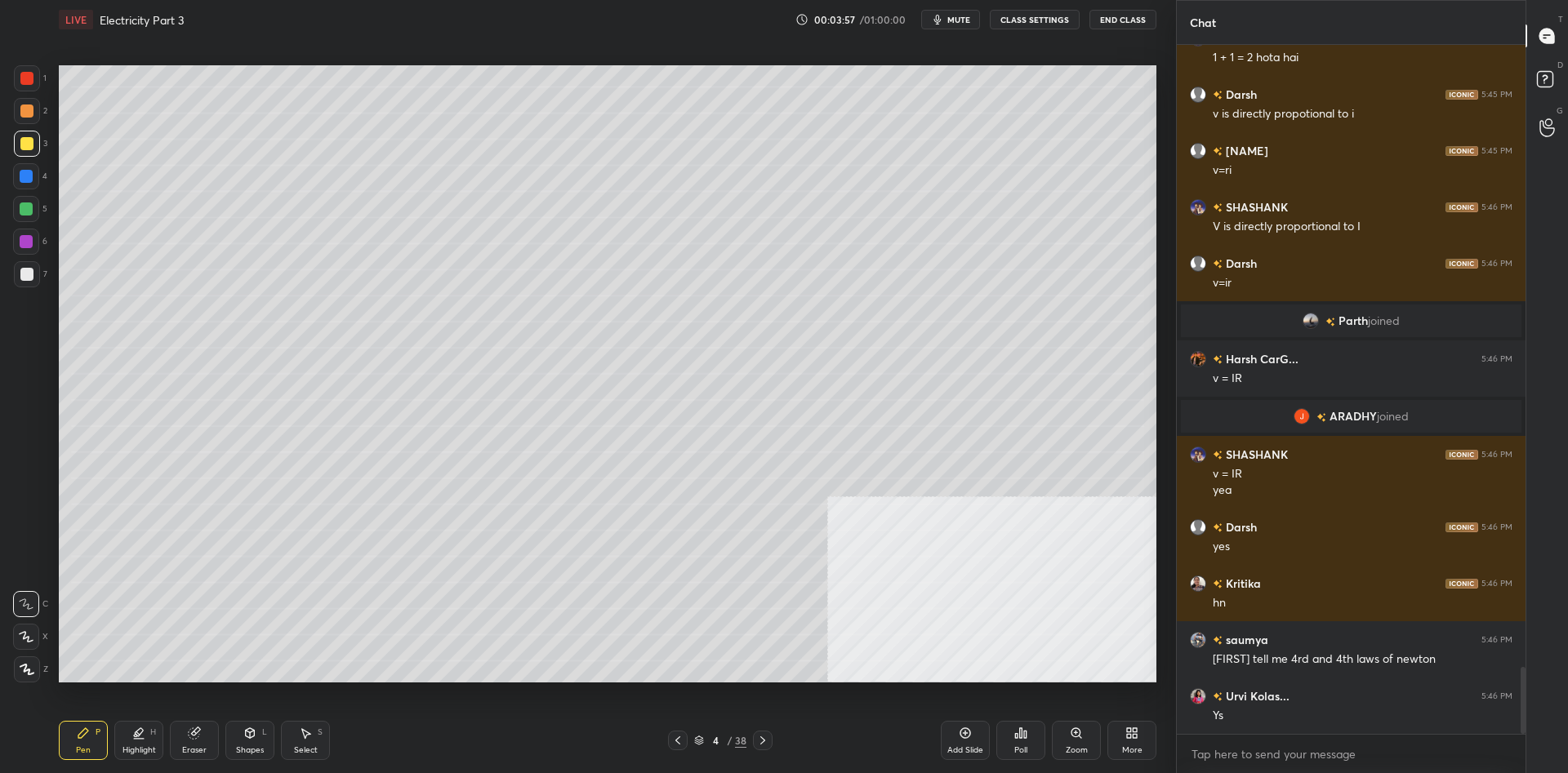 scroll, scrollTop: 6457, scrollLeft: 0, axis: vertical 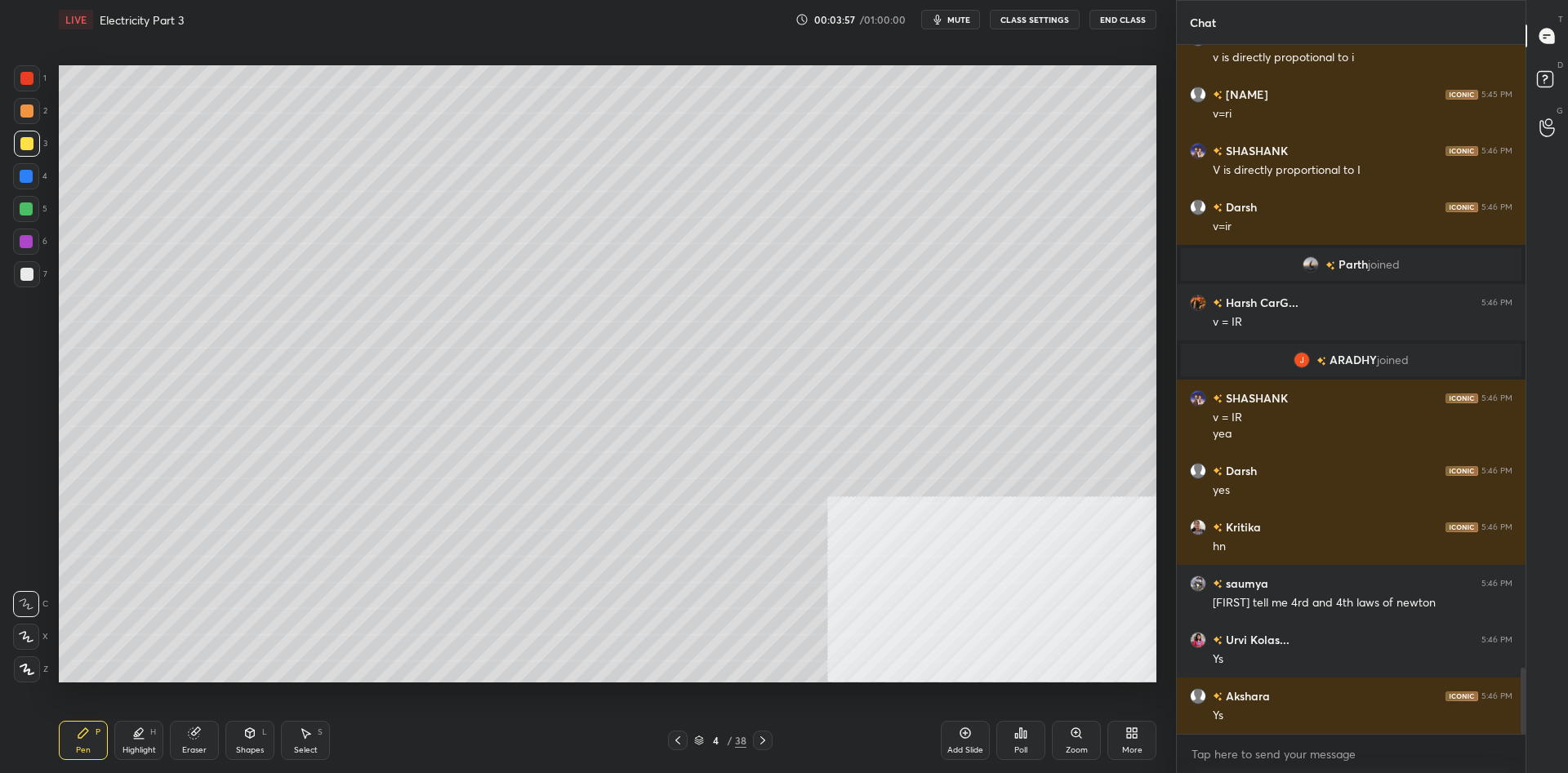 click at bounding box center [27, 274] 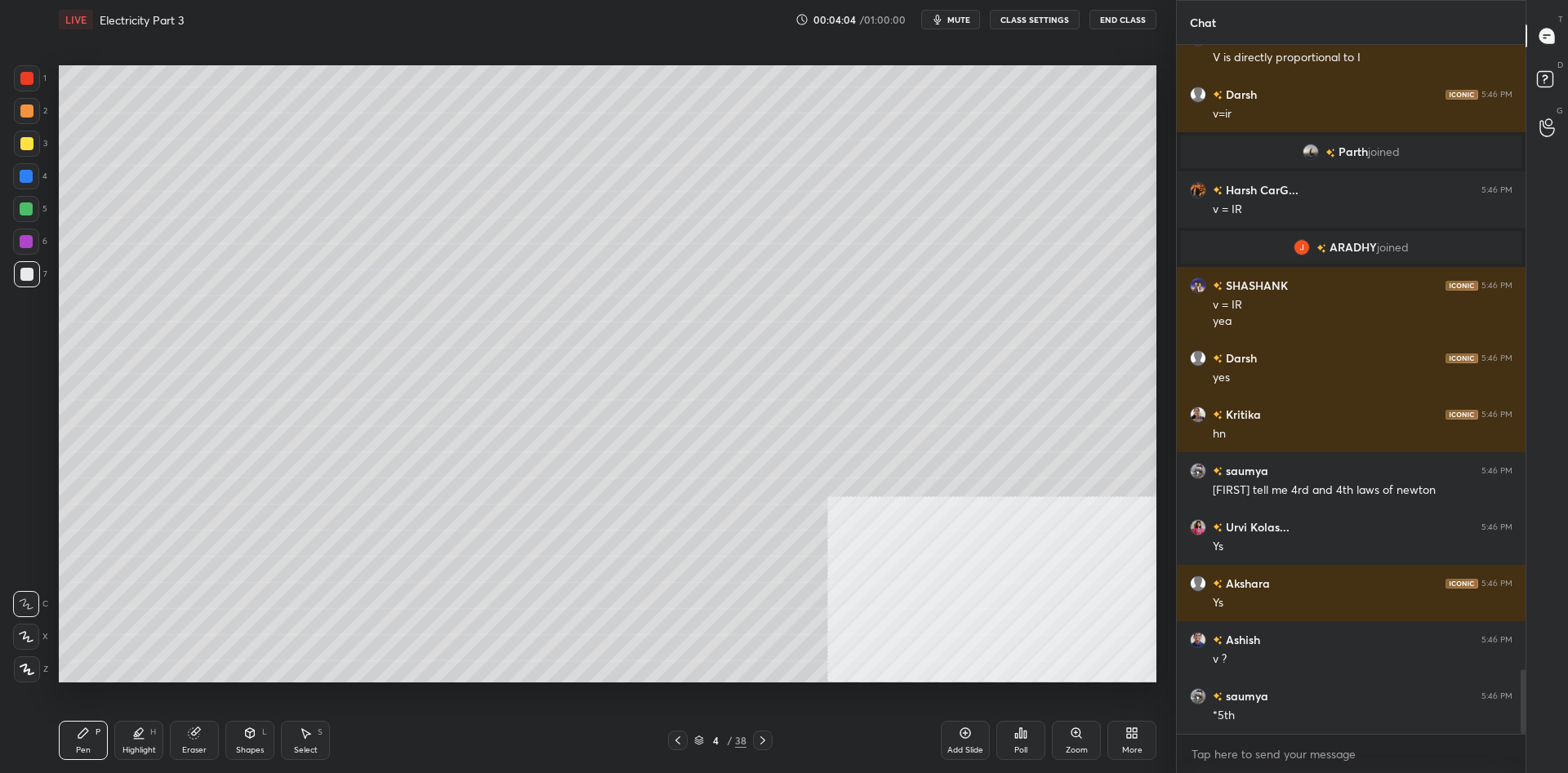scroll, scrollTop: 6626, scrollLeft: 0, axis: vertical 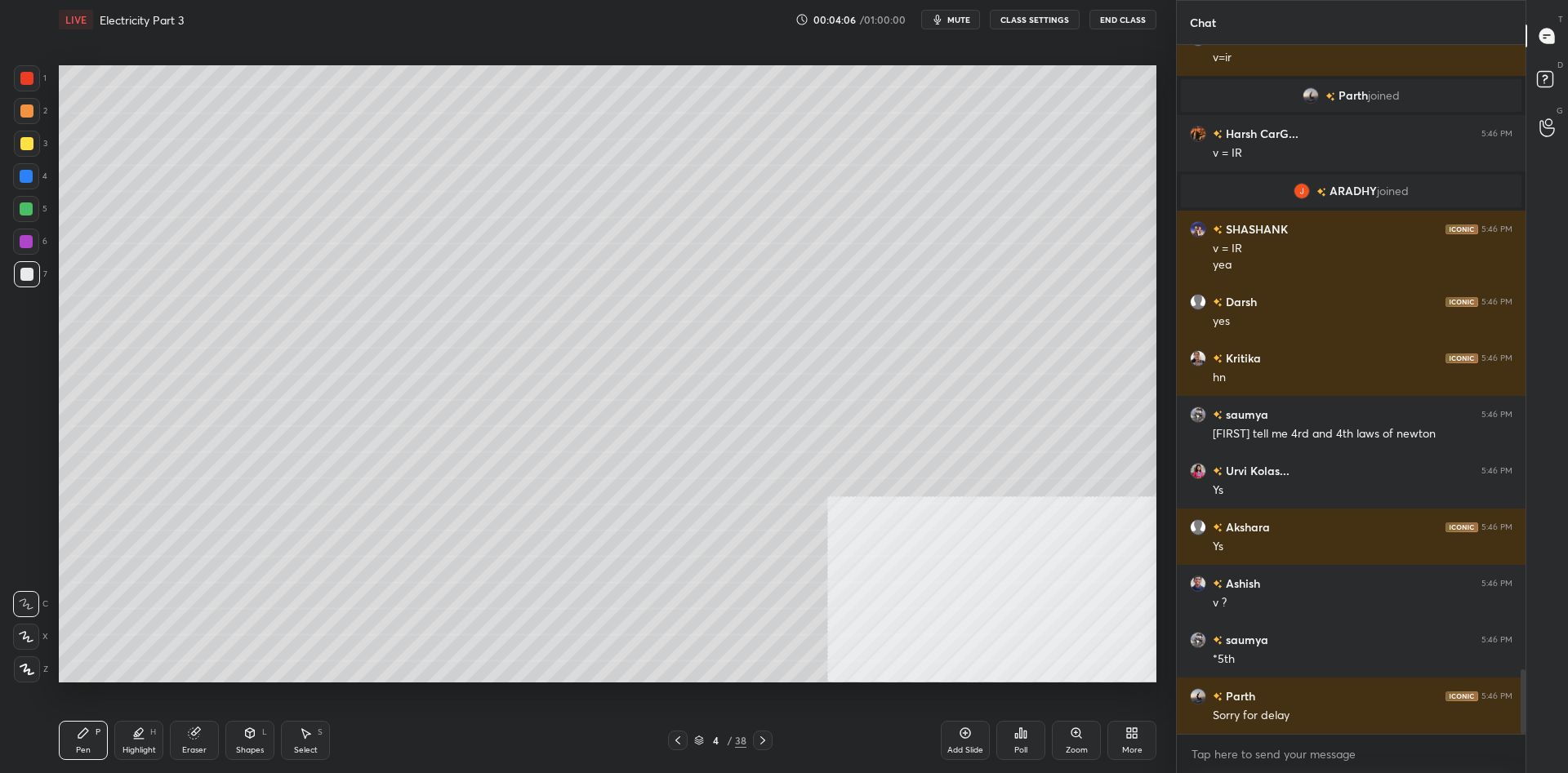 click at bounding box center (27, 144) 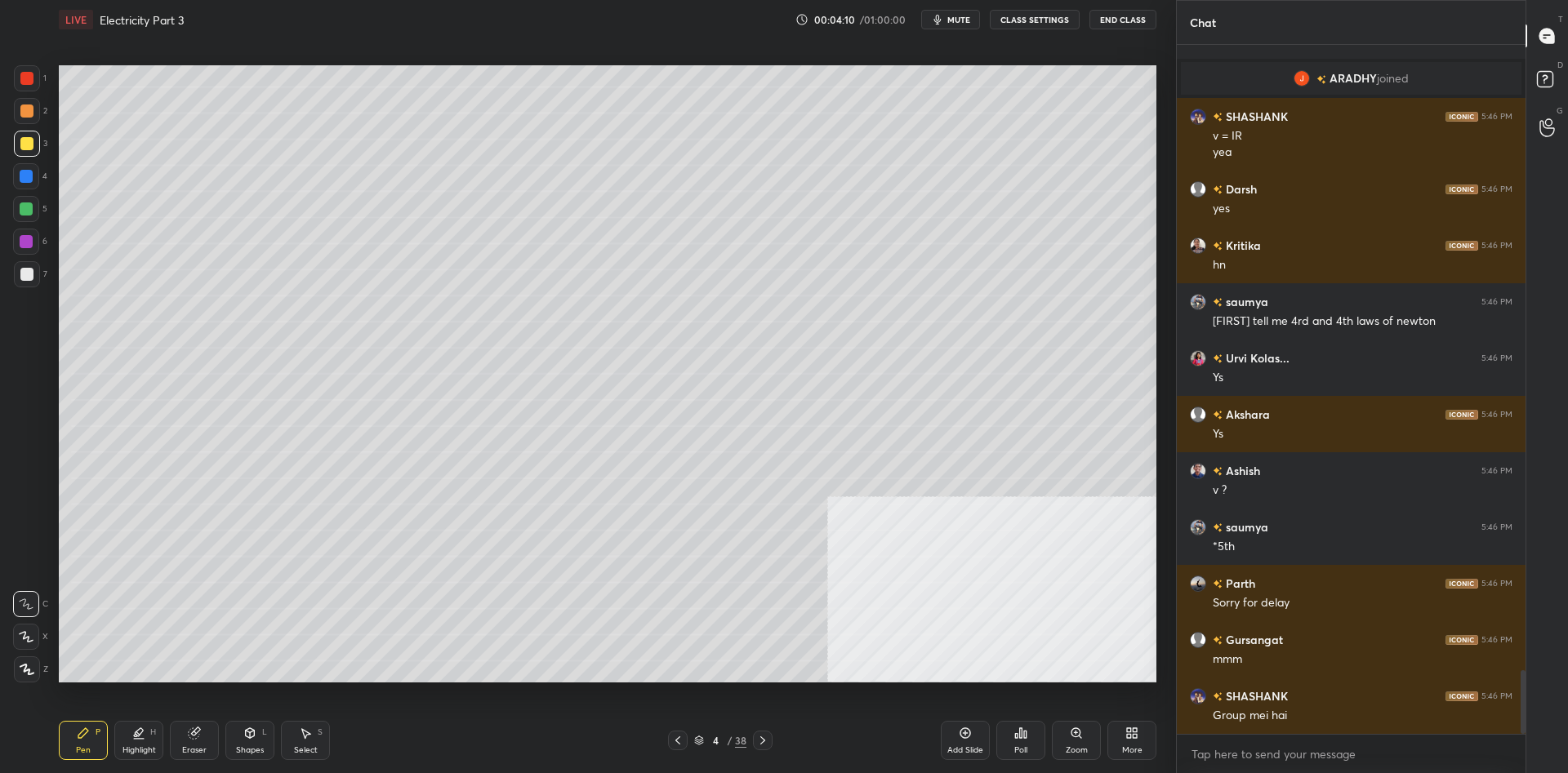 scroll, scrollTop: 6795, scrollLeft: 0, axis: vertical 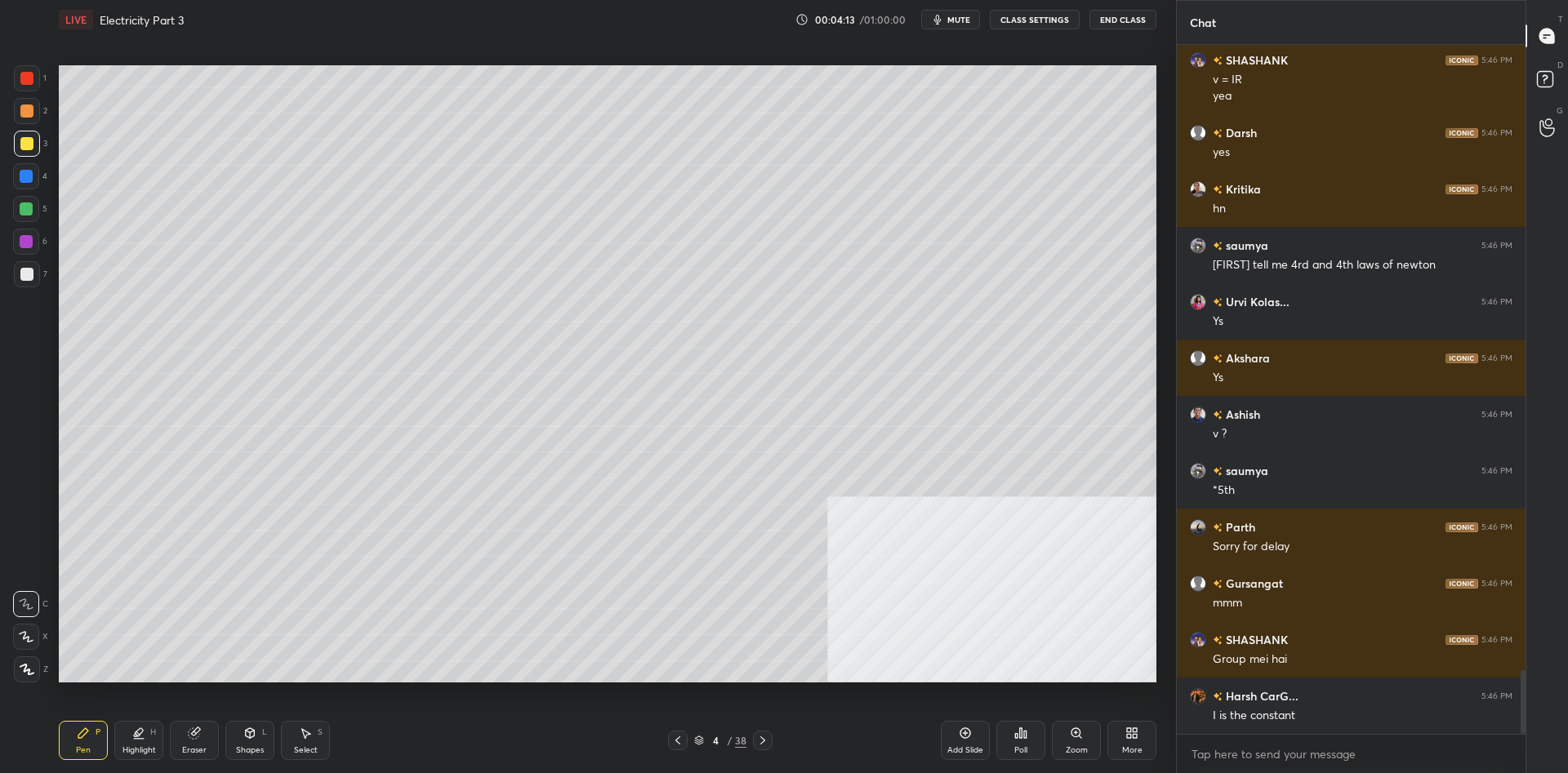 click at bounding box center (27, 669) 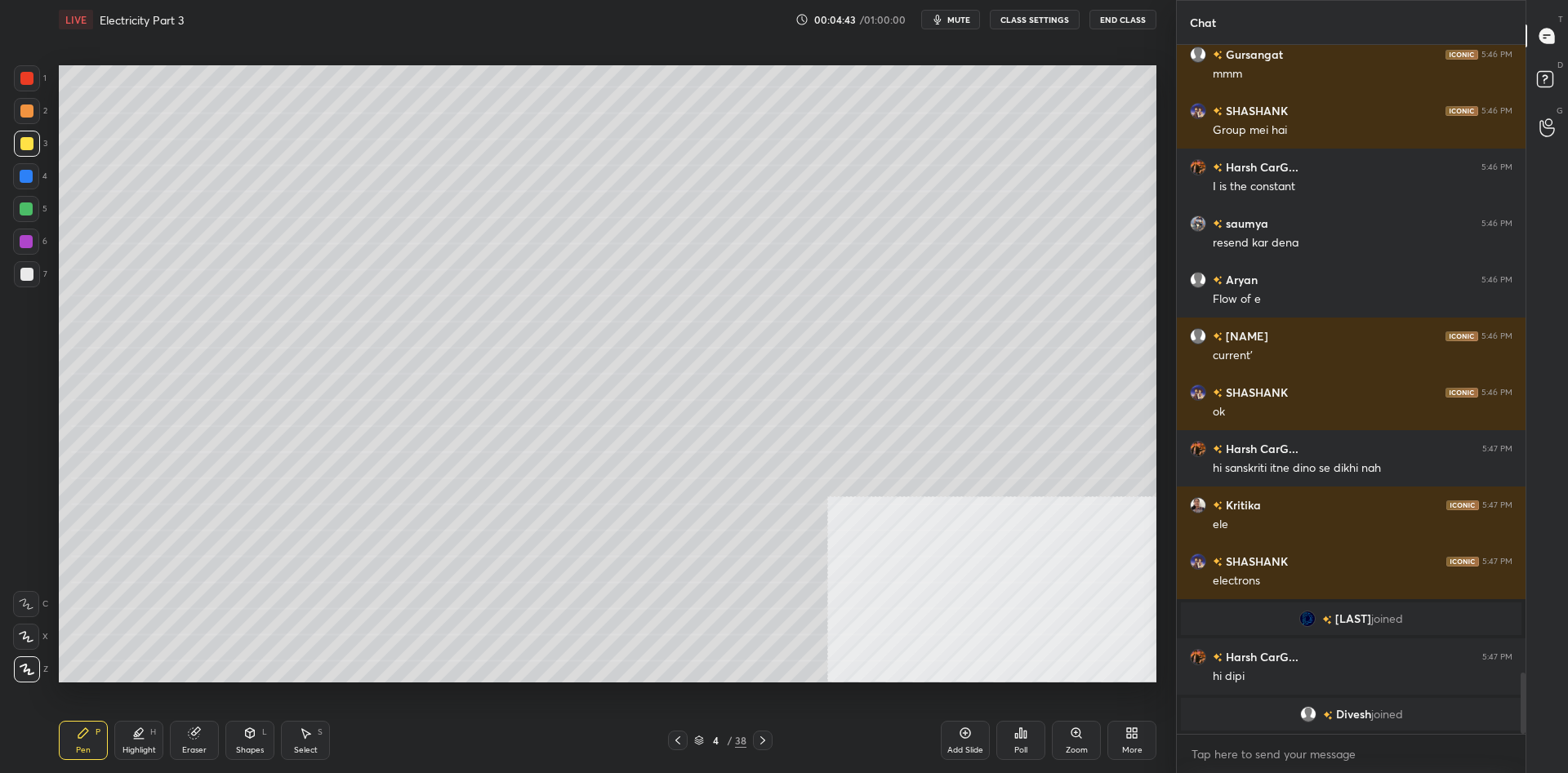 scroll, scrollTop: 7090, scrollLeft: 0, axis: vertical 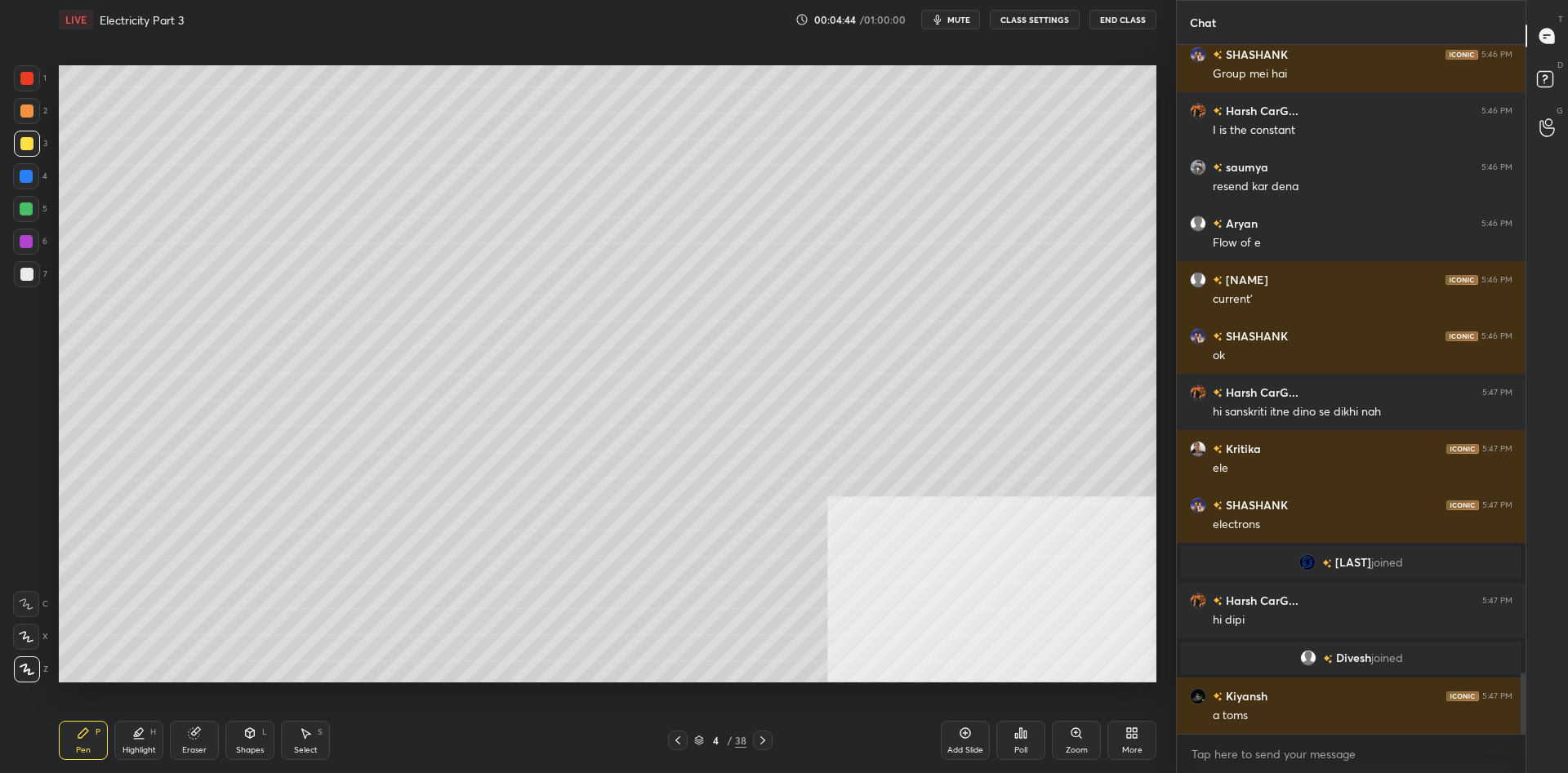 click at bounding box center [26, 209] 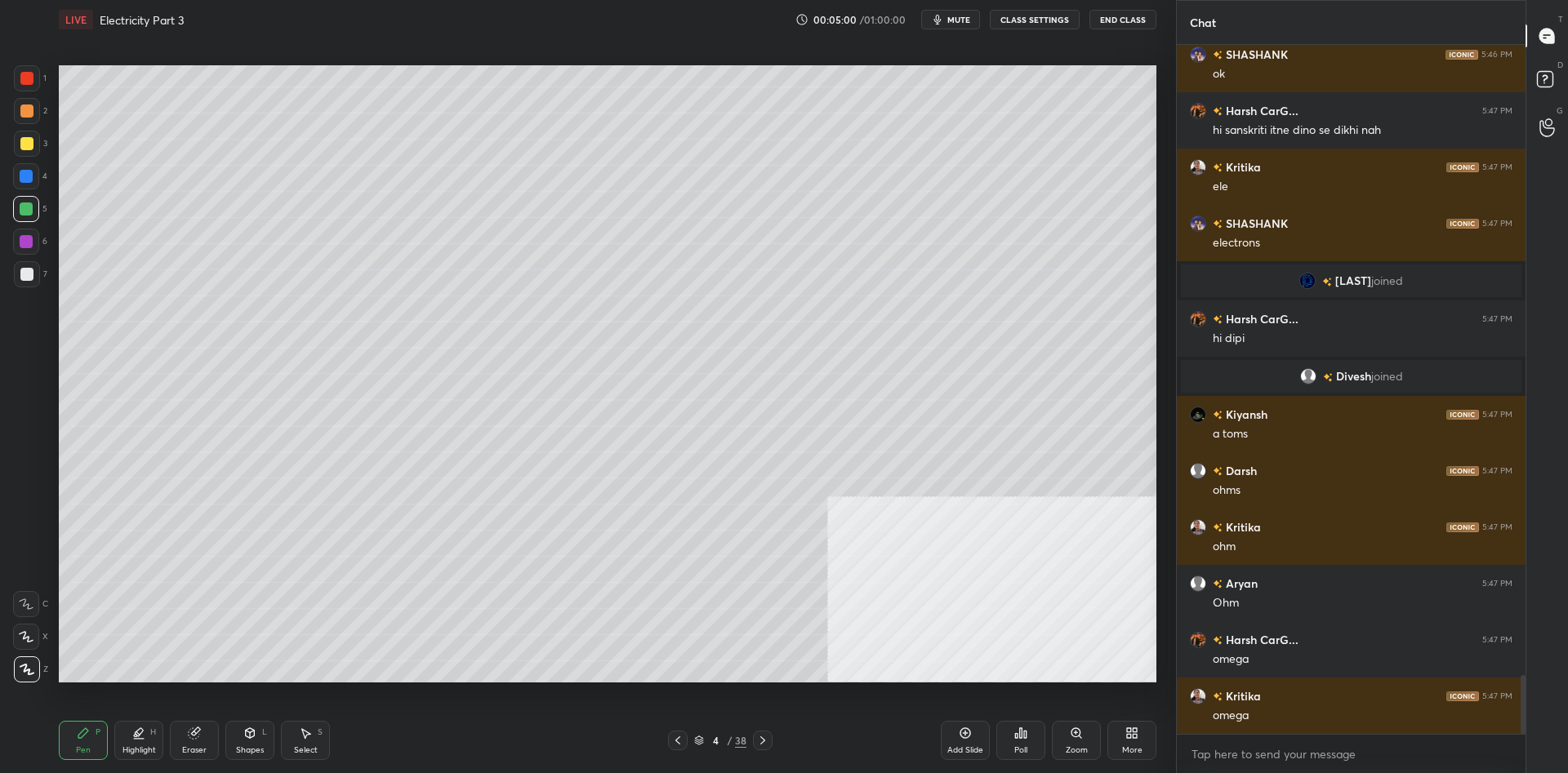 scroll, scrollTop: 7428, scrollLeft: 0, axis: vertical 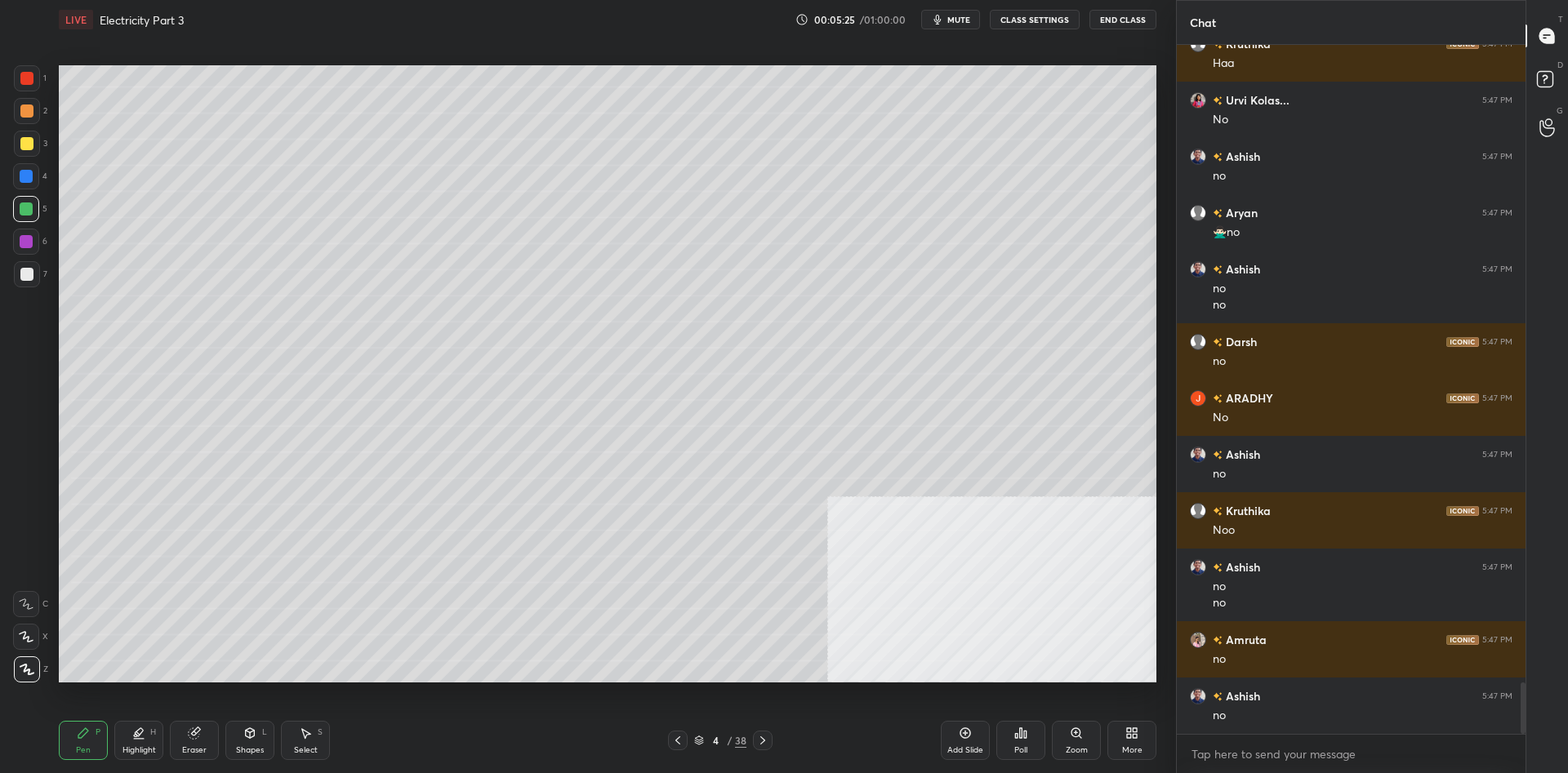 click at bounding box center [26, 176] 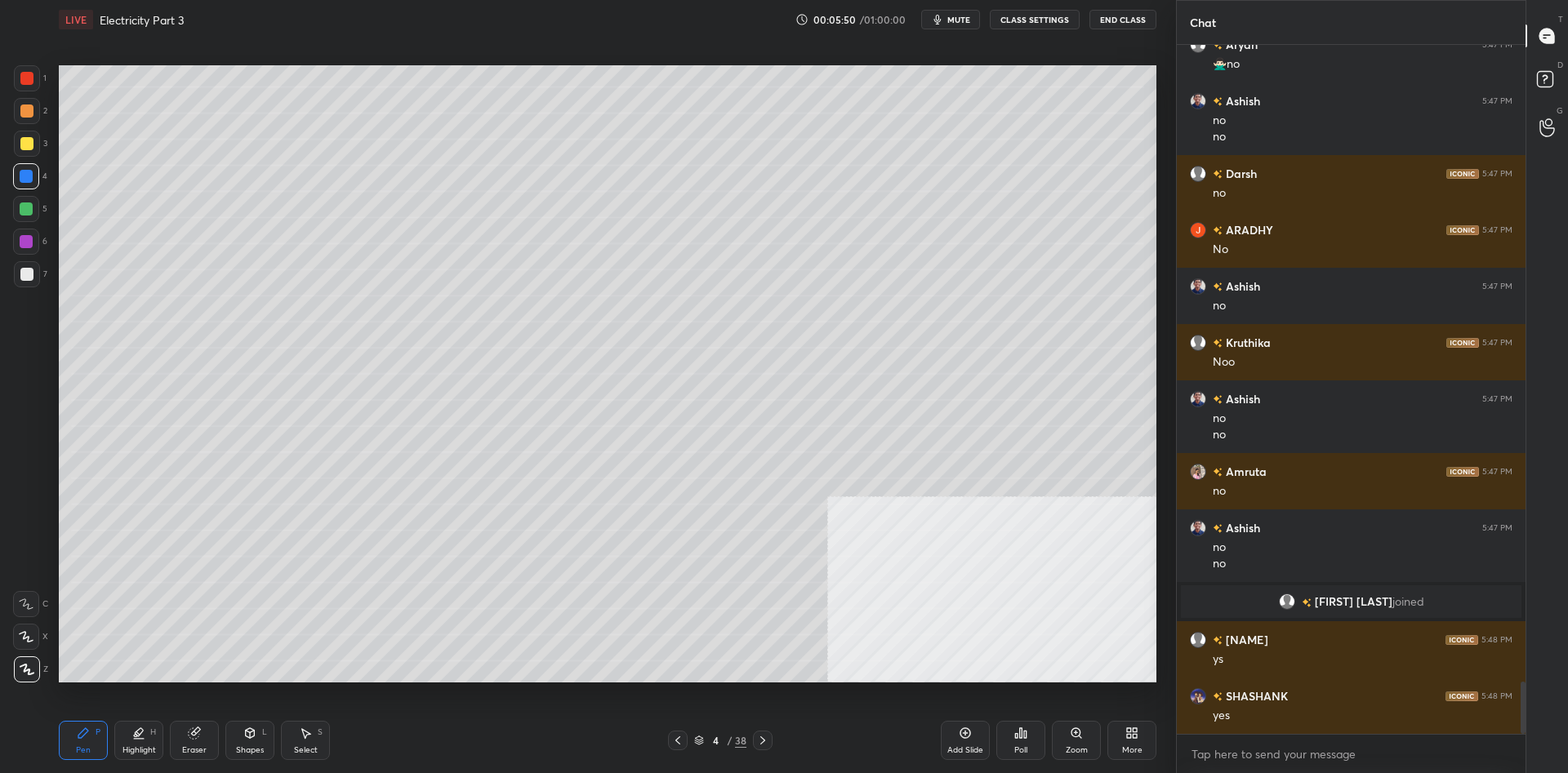 scroll, scrollTop: 8430, scrollLeft: 0, axis: vertical 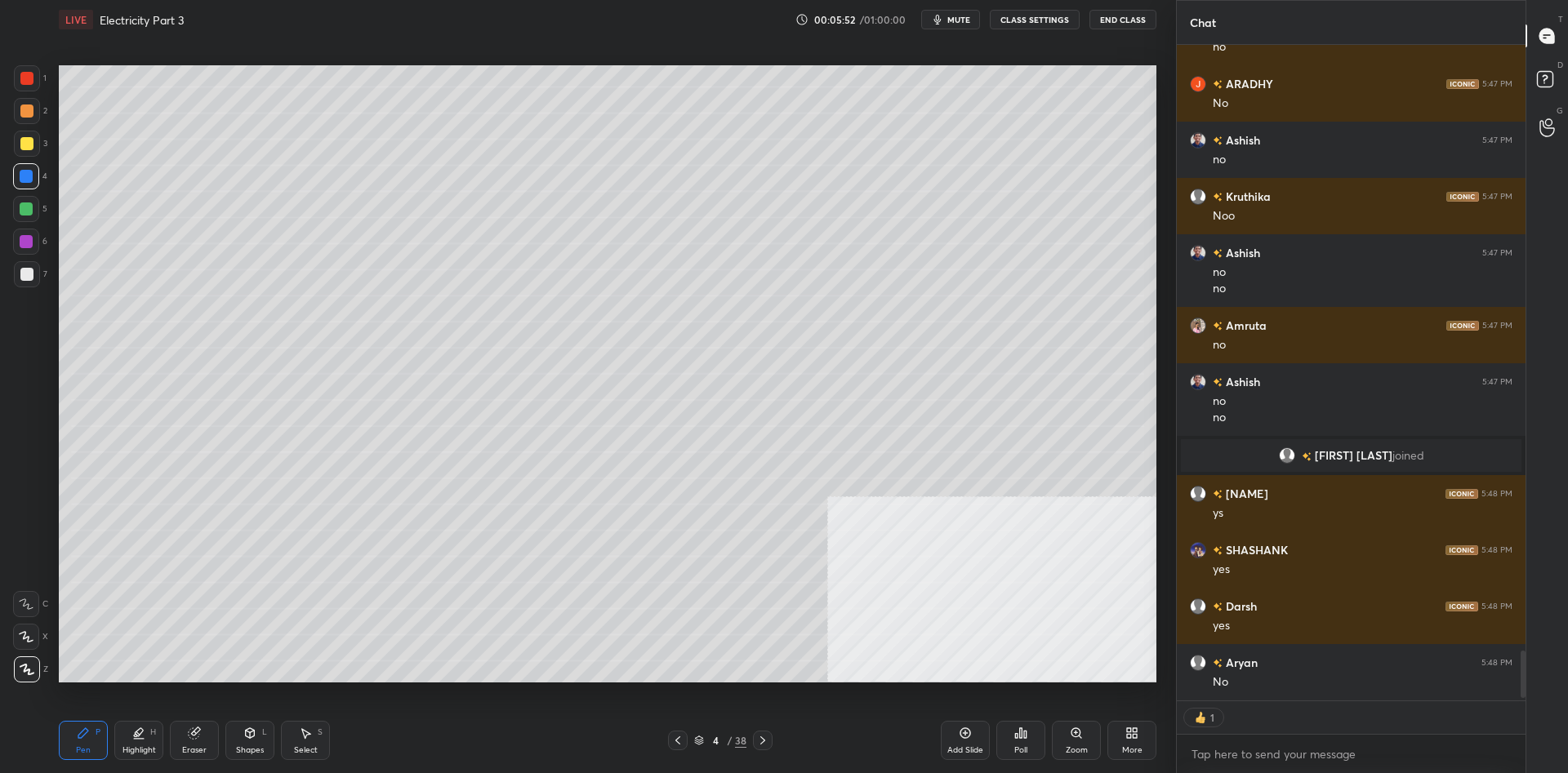 click on "4" at bounding box center [715, 740] 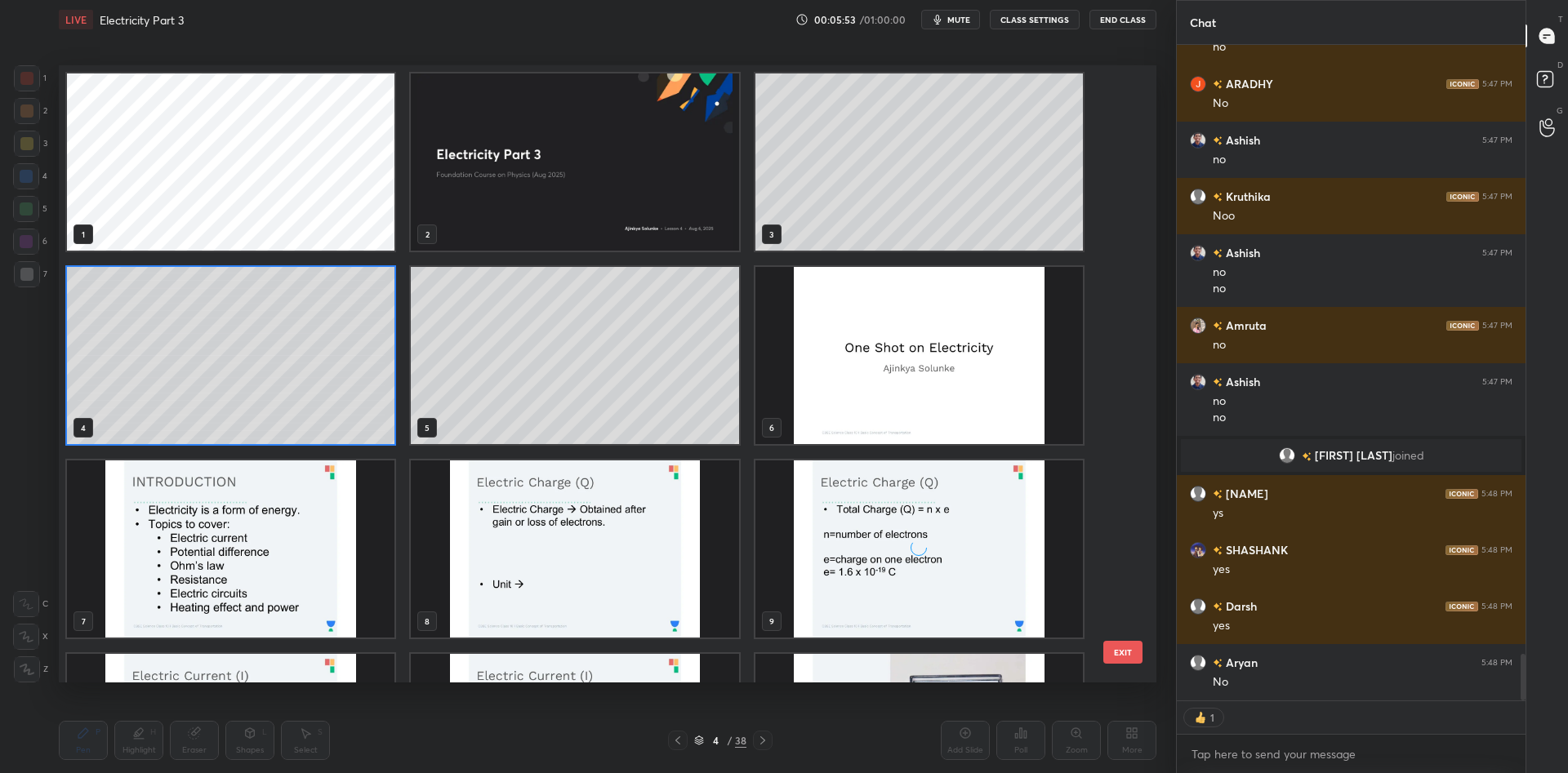 scroll, scrollTop: 1, scrollLeft: 1, axis: both 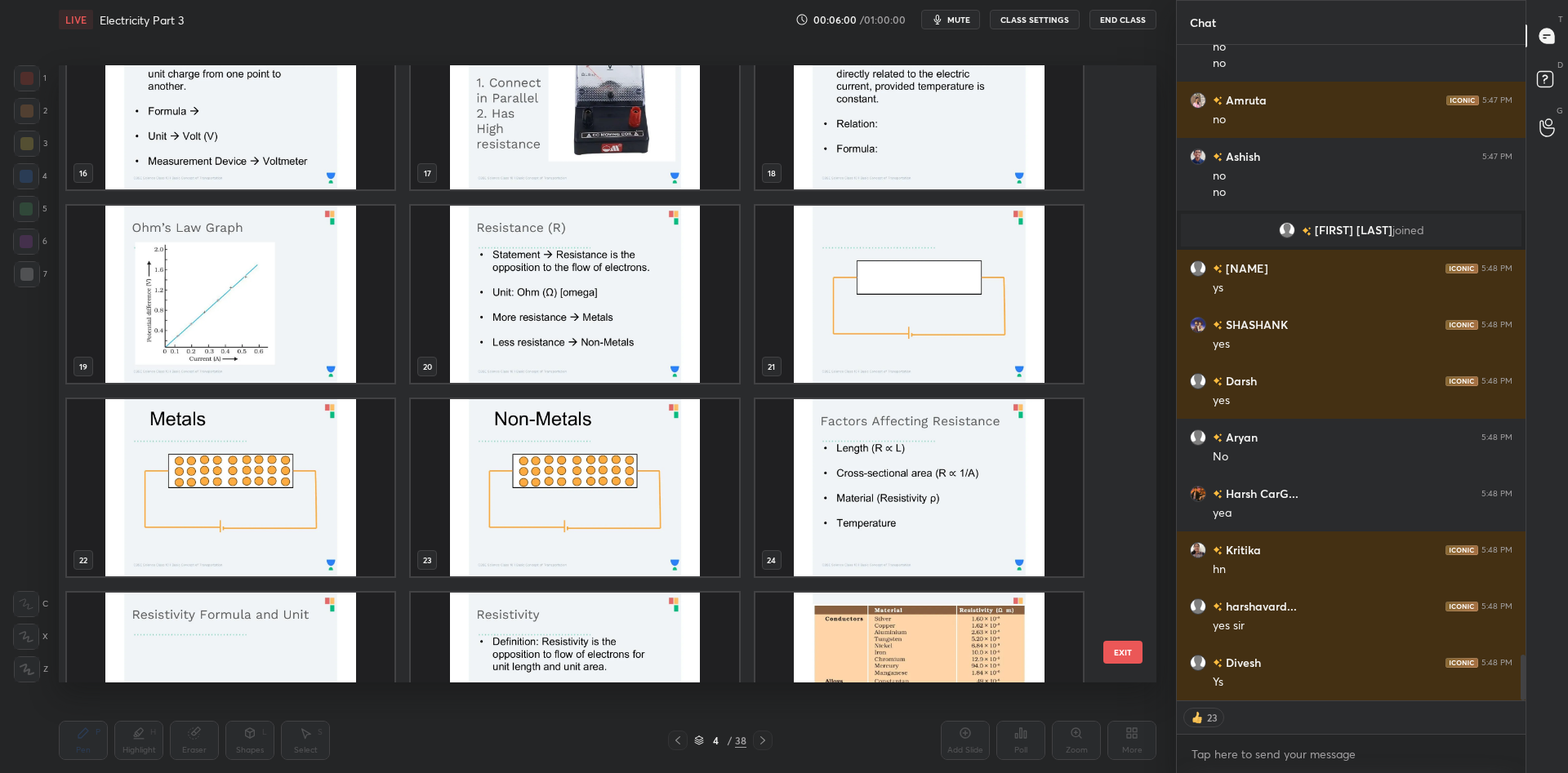 click at bounding box center (574, 487) 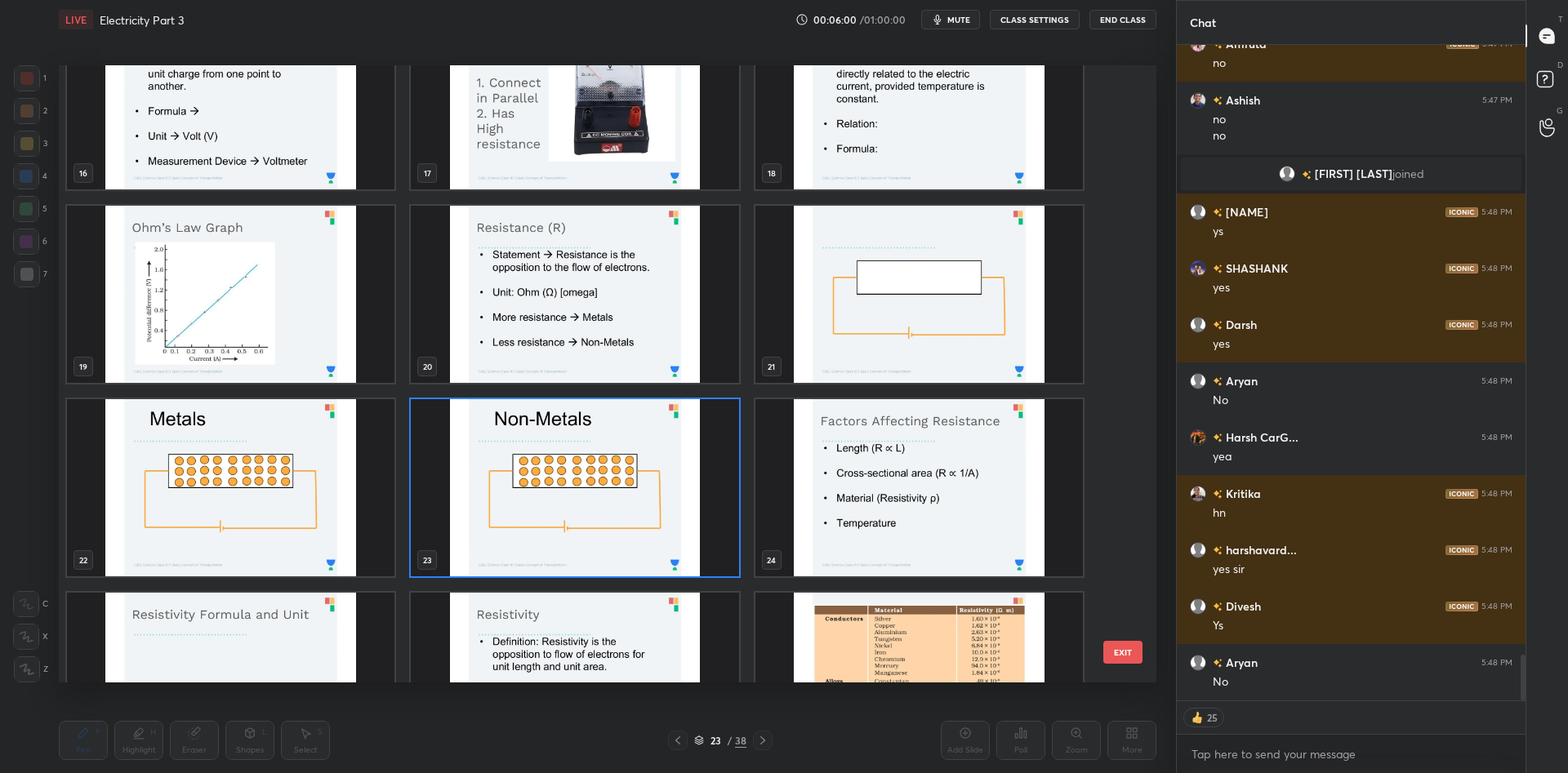 click at bounding box center [574, 487] 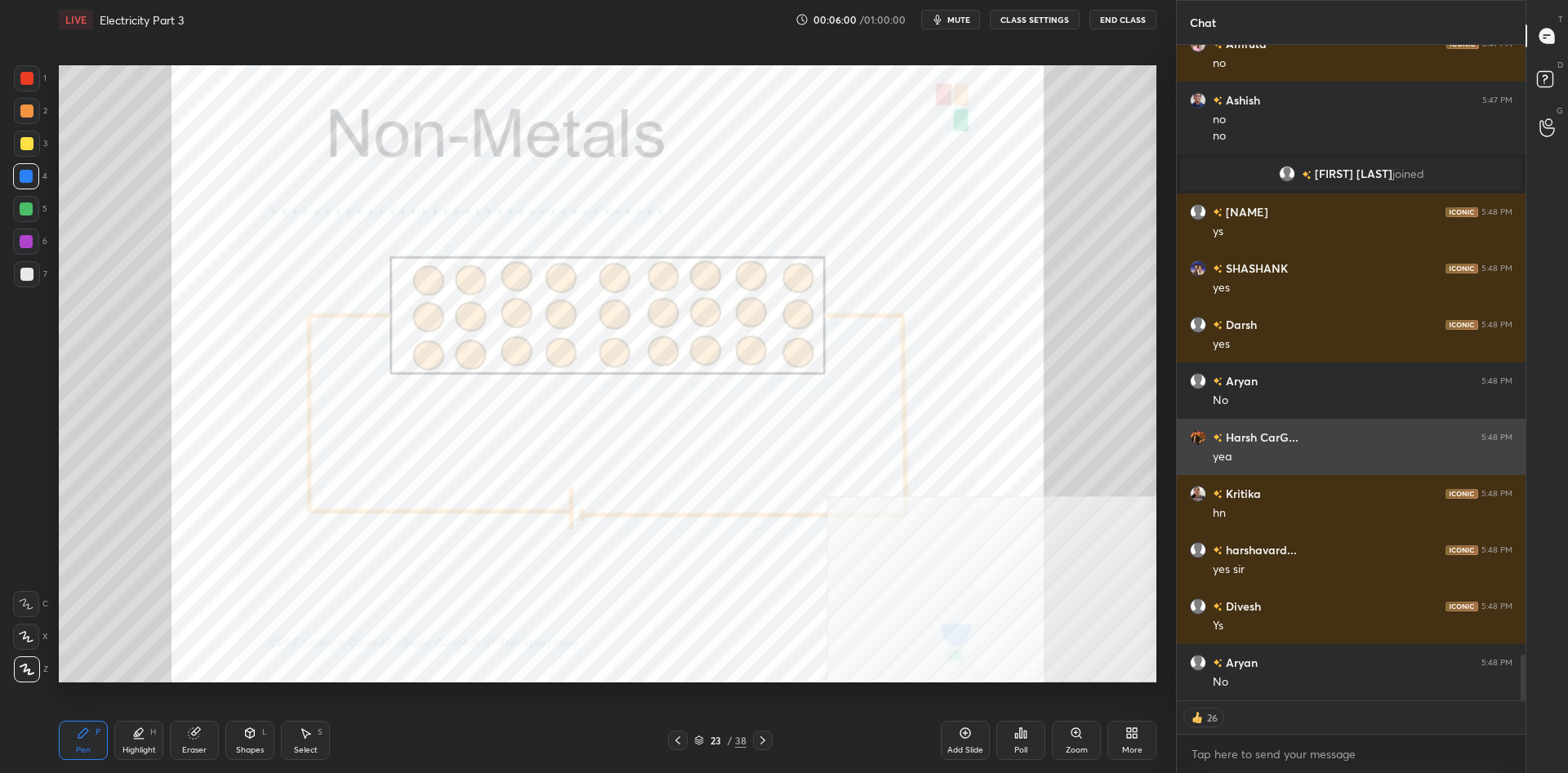 drag, startPoint x: 537, startPoint y: 460, endPoint x: 1451, endPoint y: 432, distance: 914.4288 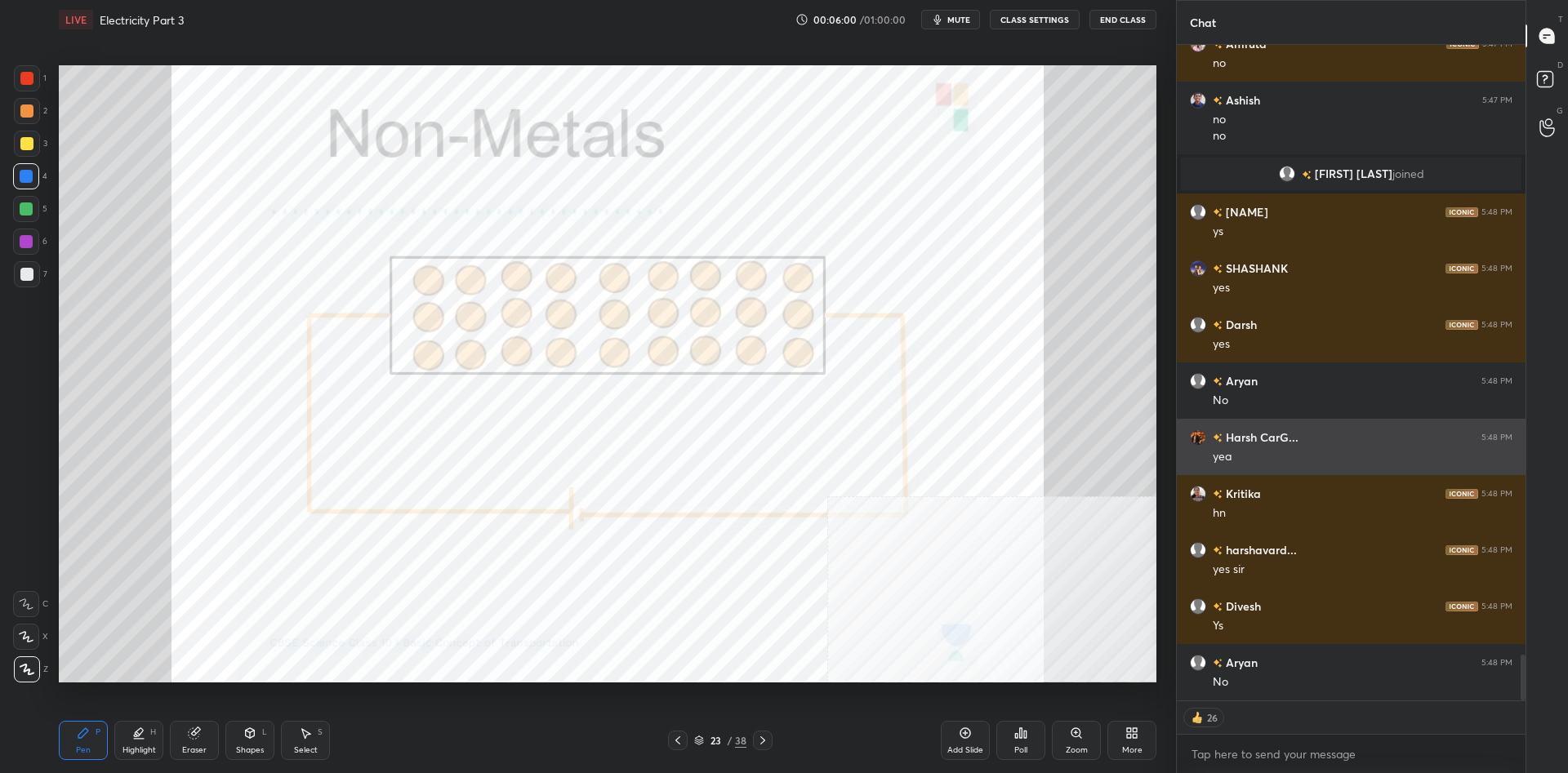 click at bounding box center (574, 487) 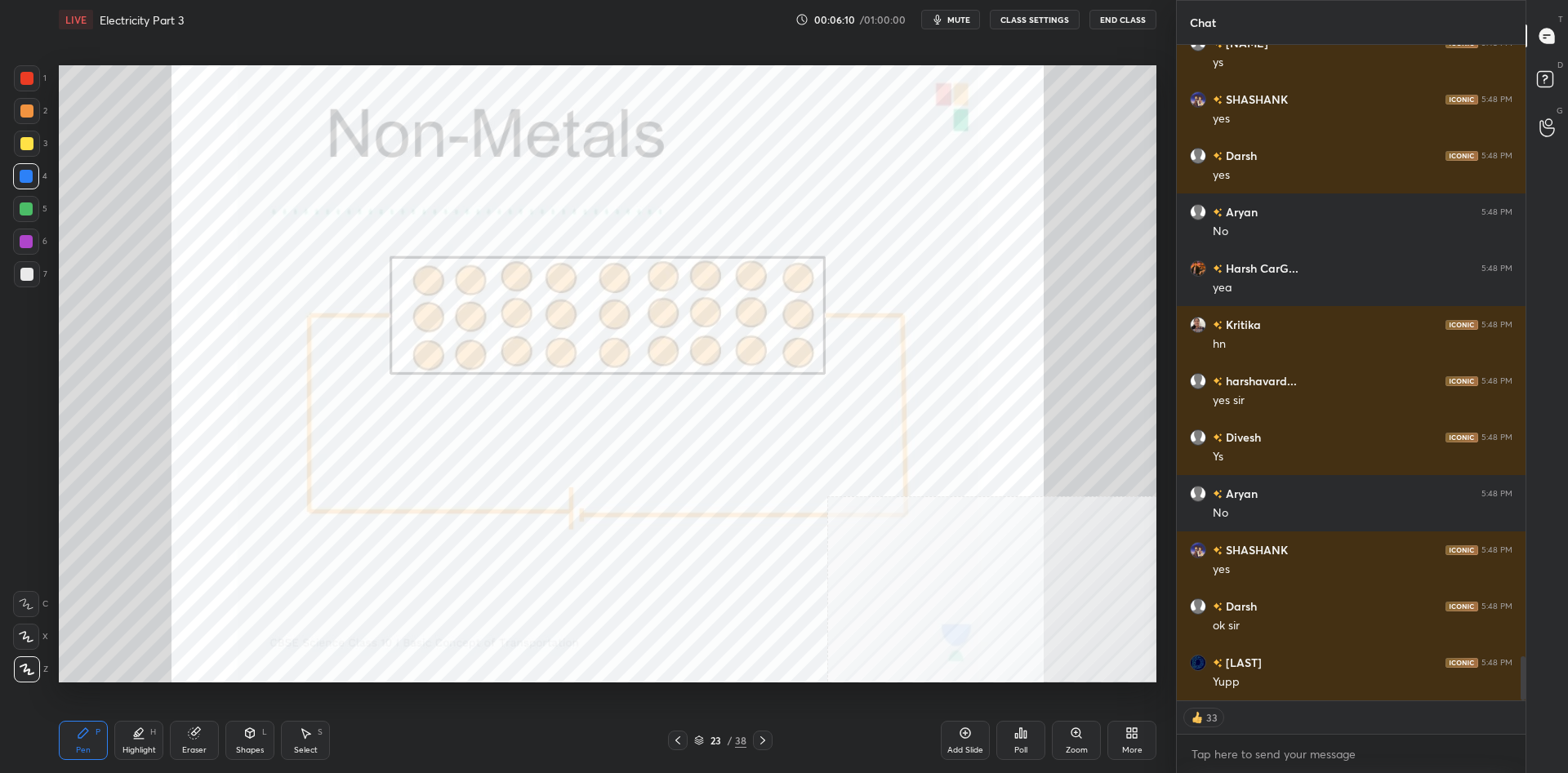 scroll, scrollTop: 9027, scrollLeft: 0, axis: vertical 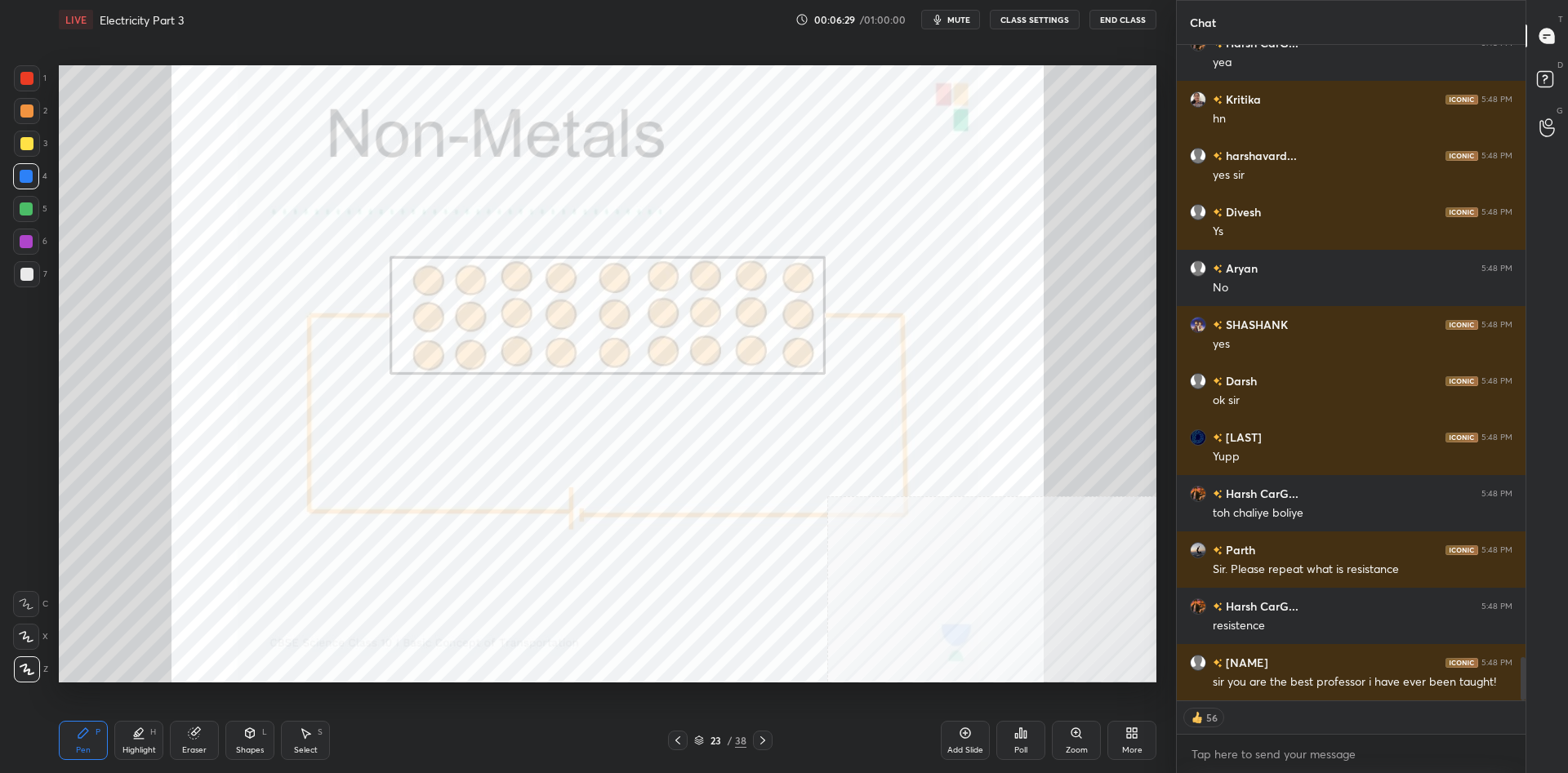 click on "More" at bounding box center [1132, 740] 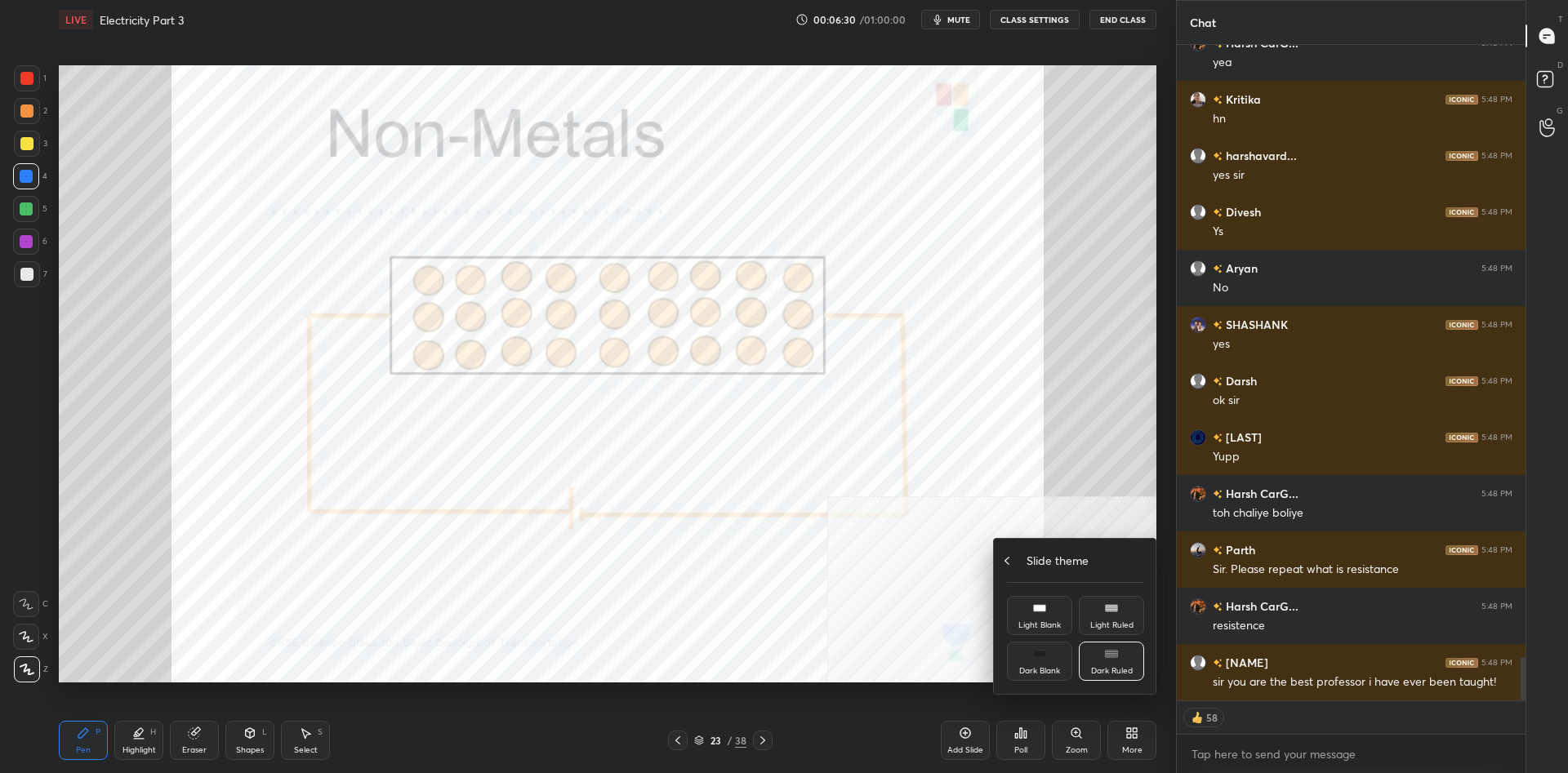 click on "Slide theme" at bounding box center (1076, 560) 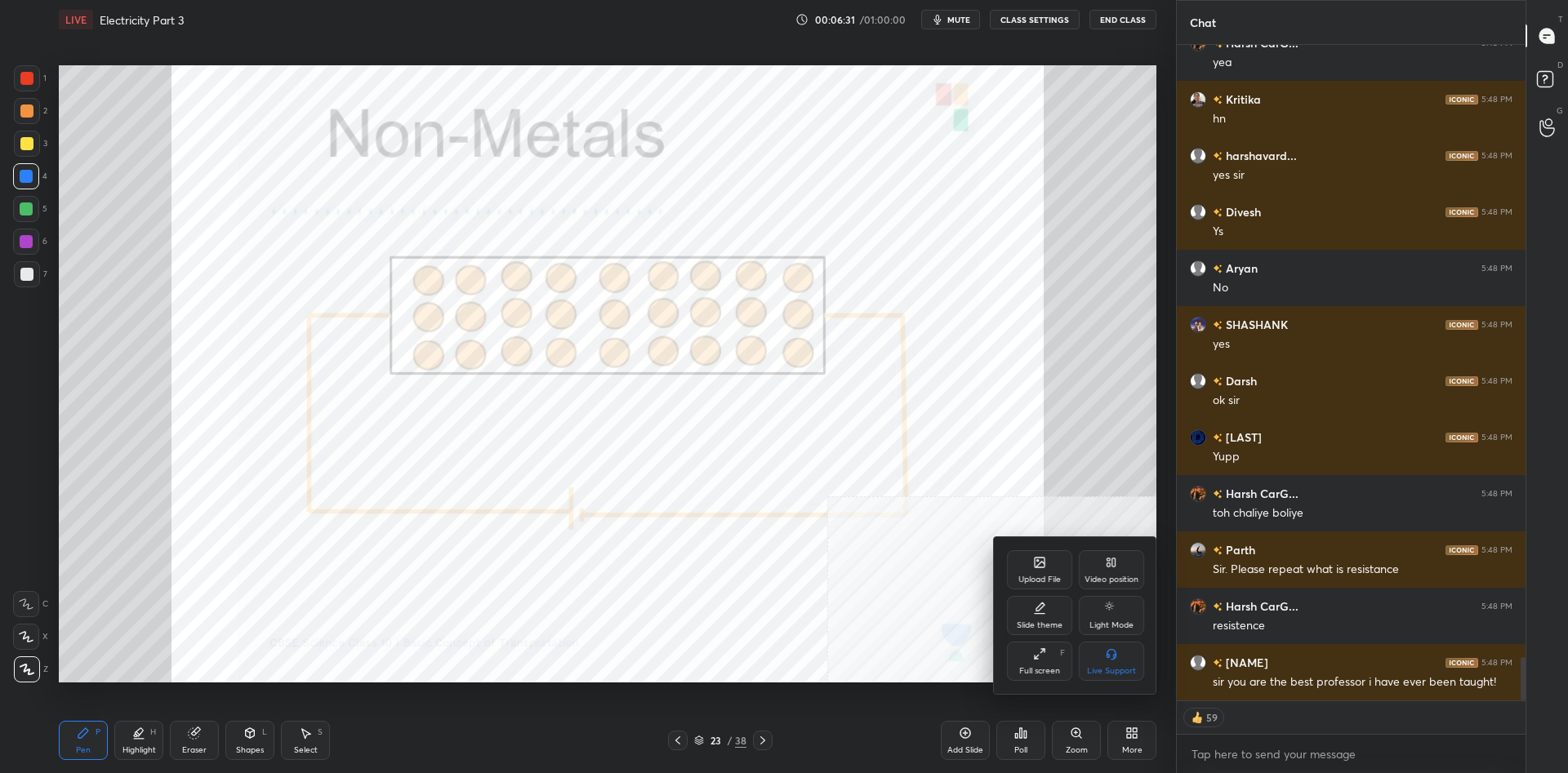 click on "Upload File" at bounding box center (1040, 570) 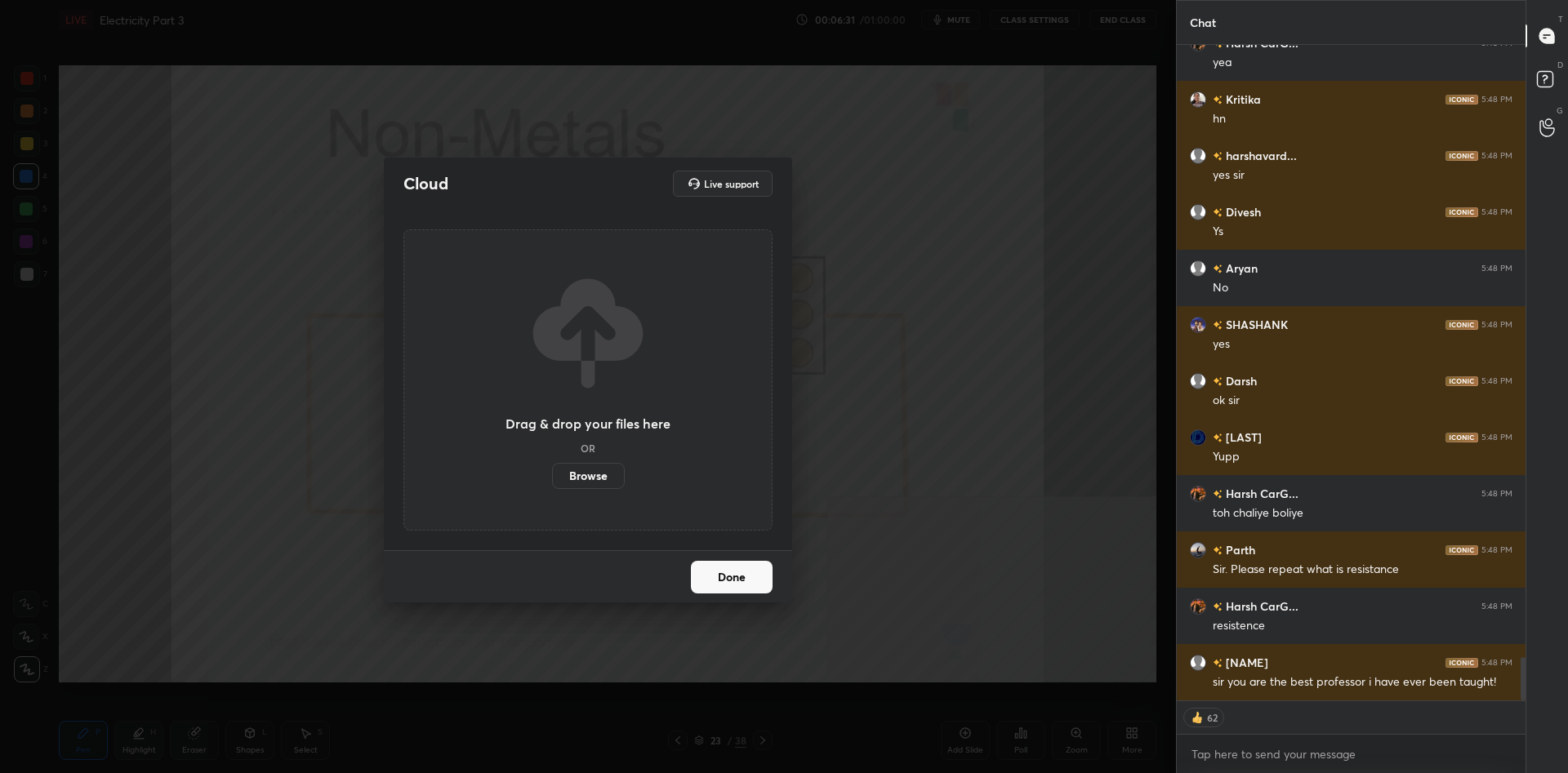 click on "Drag & drop your files here OR Browse" at bounding box center [588, 380] 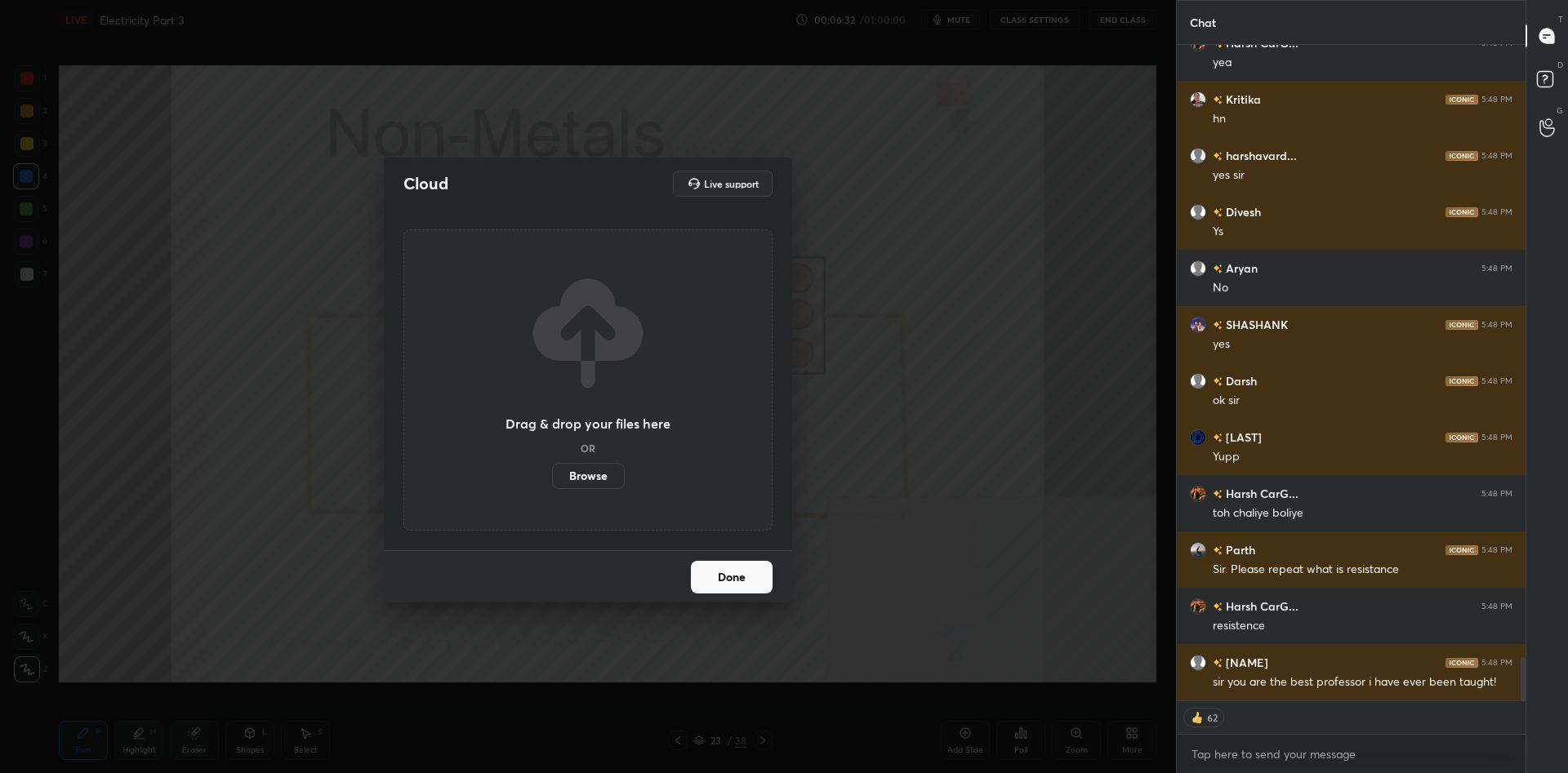 click on "Browse" at bounding box center [588, 476] 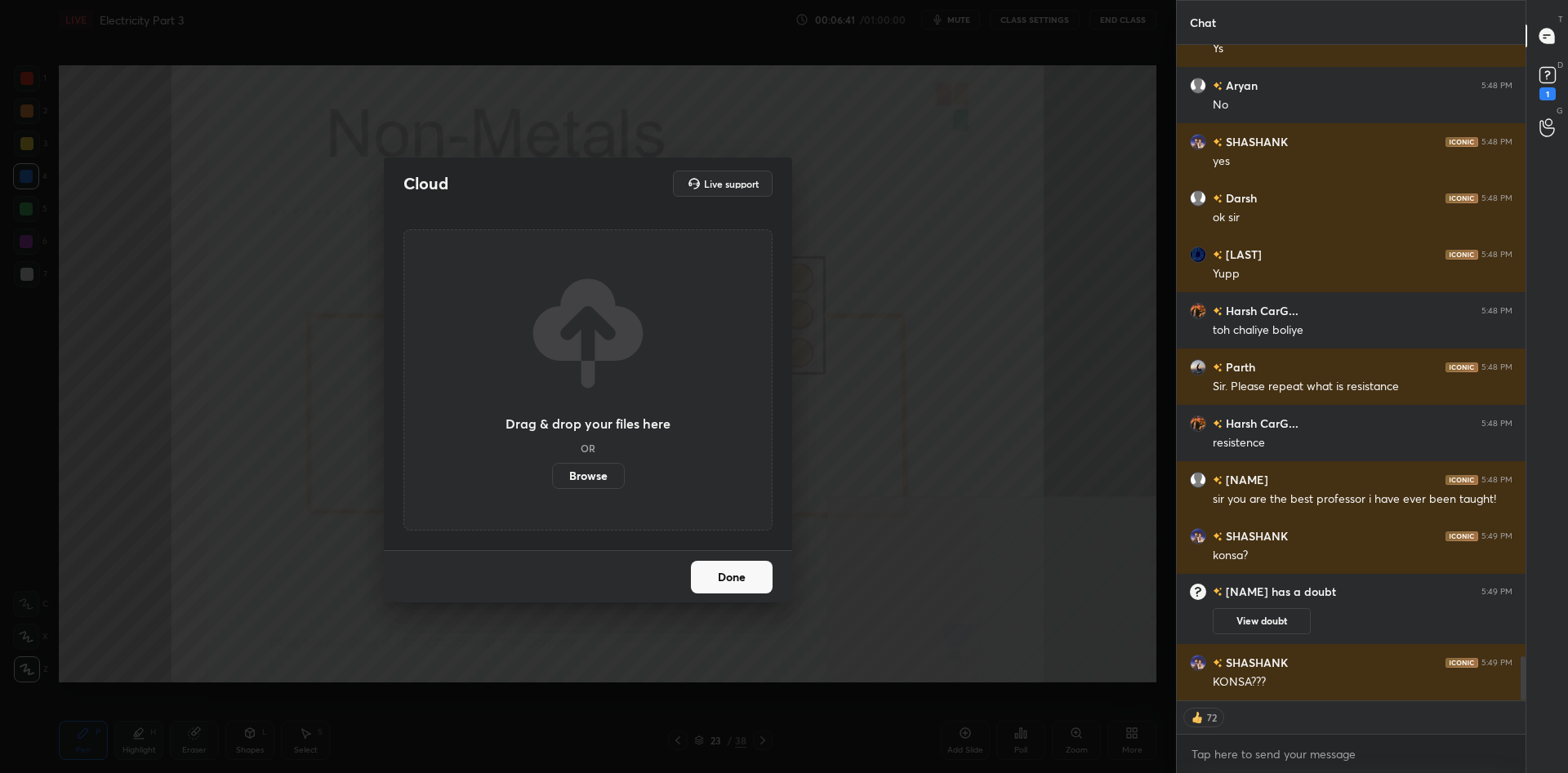scroll, scrollTop: 9123, scrollLeft: 0, axis: vertical 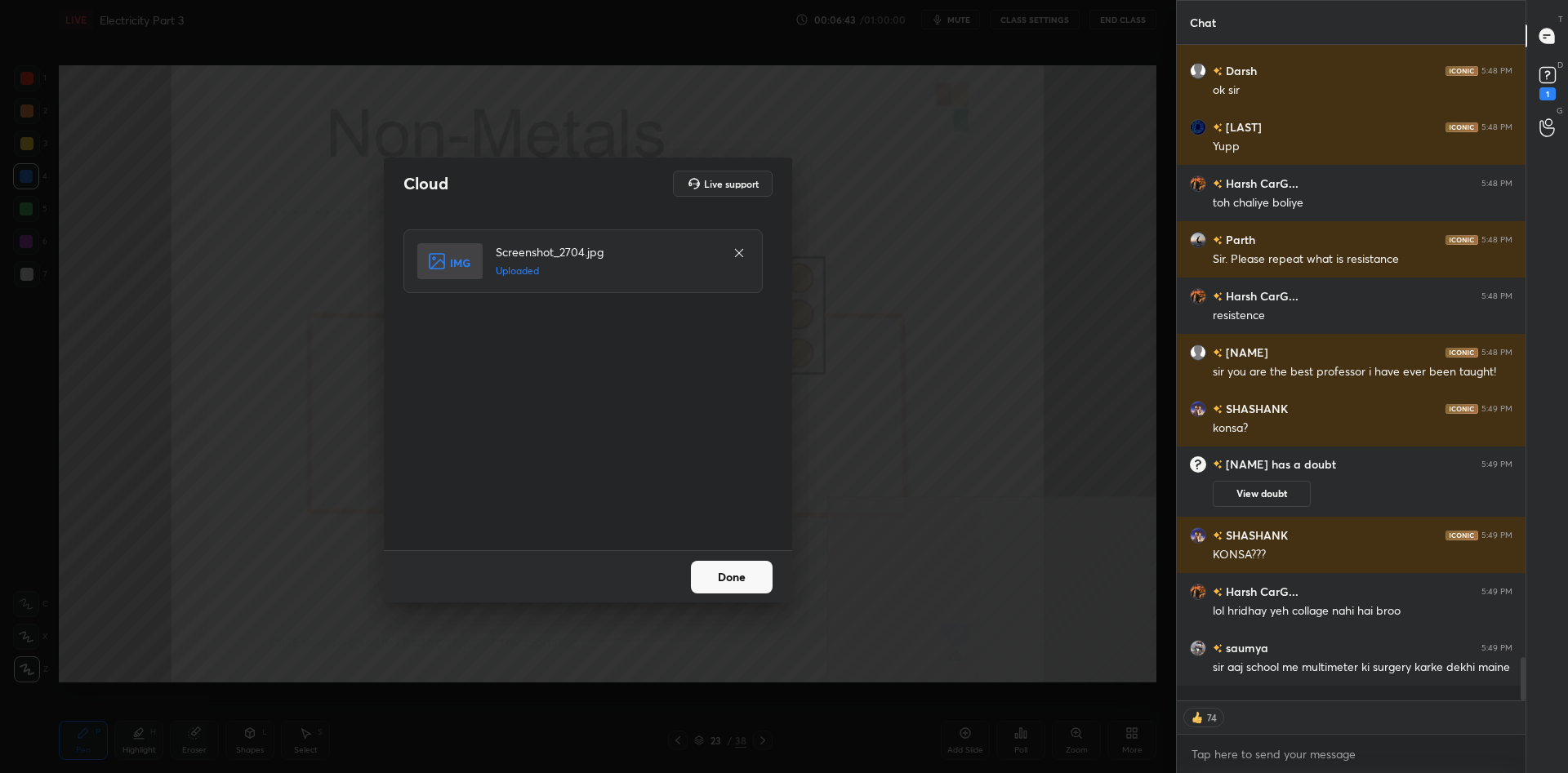 click on "Done" at bounding box center (732, 577) 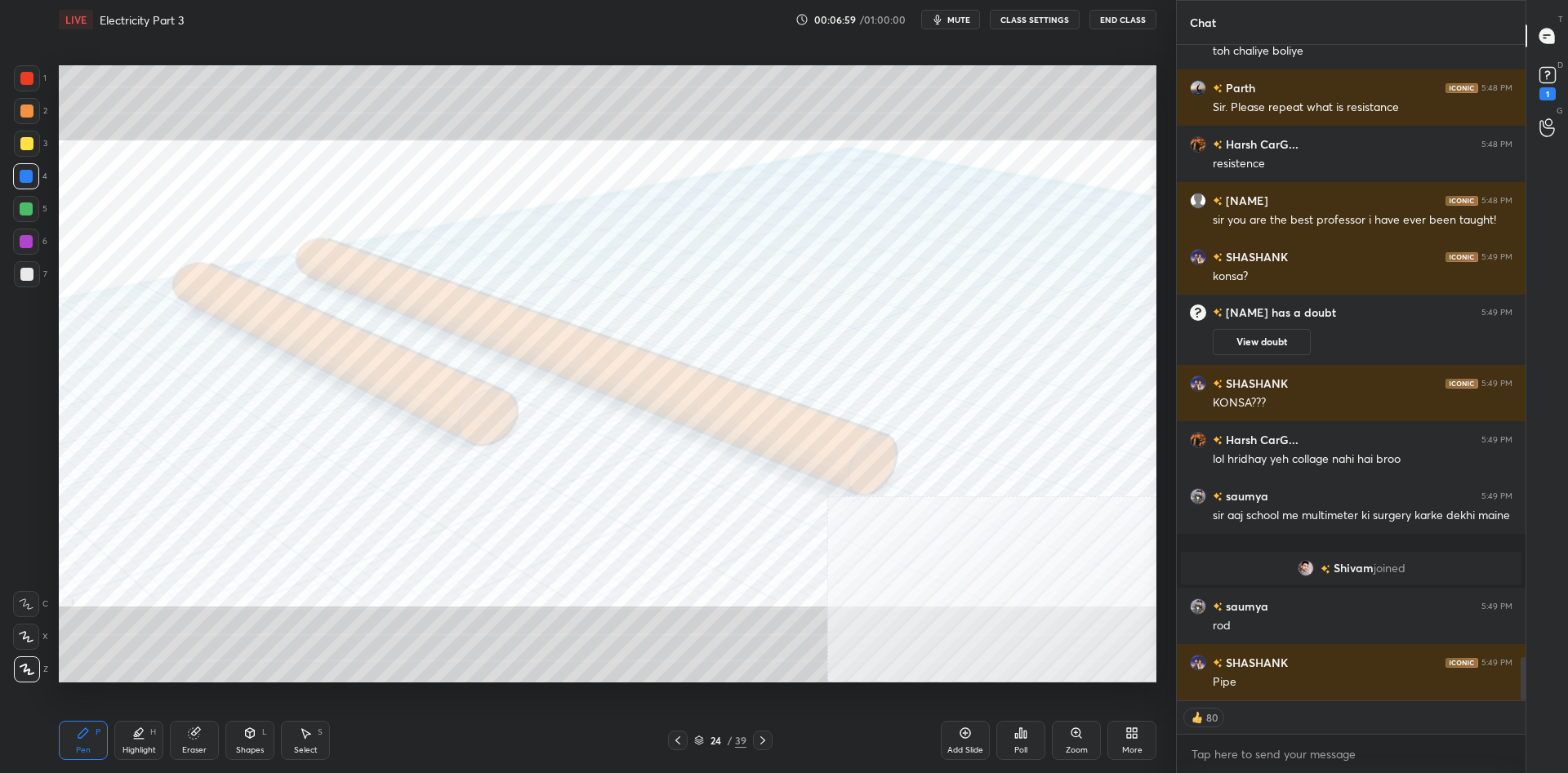 scroll, scrollTop: 9292, scrollLeft: 0, axis: vertical 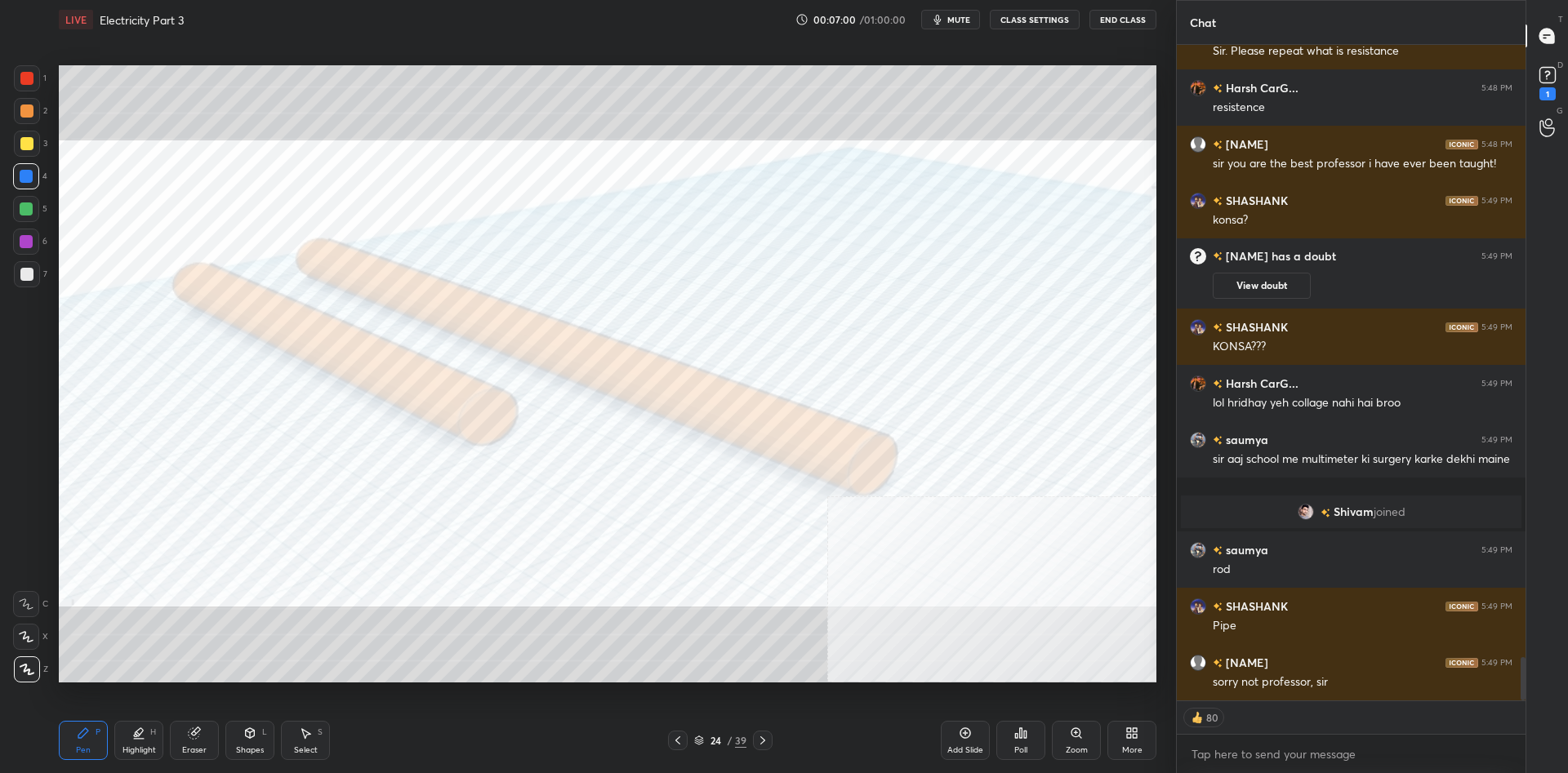 click at bounding box center (27, 78) 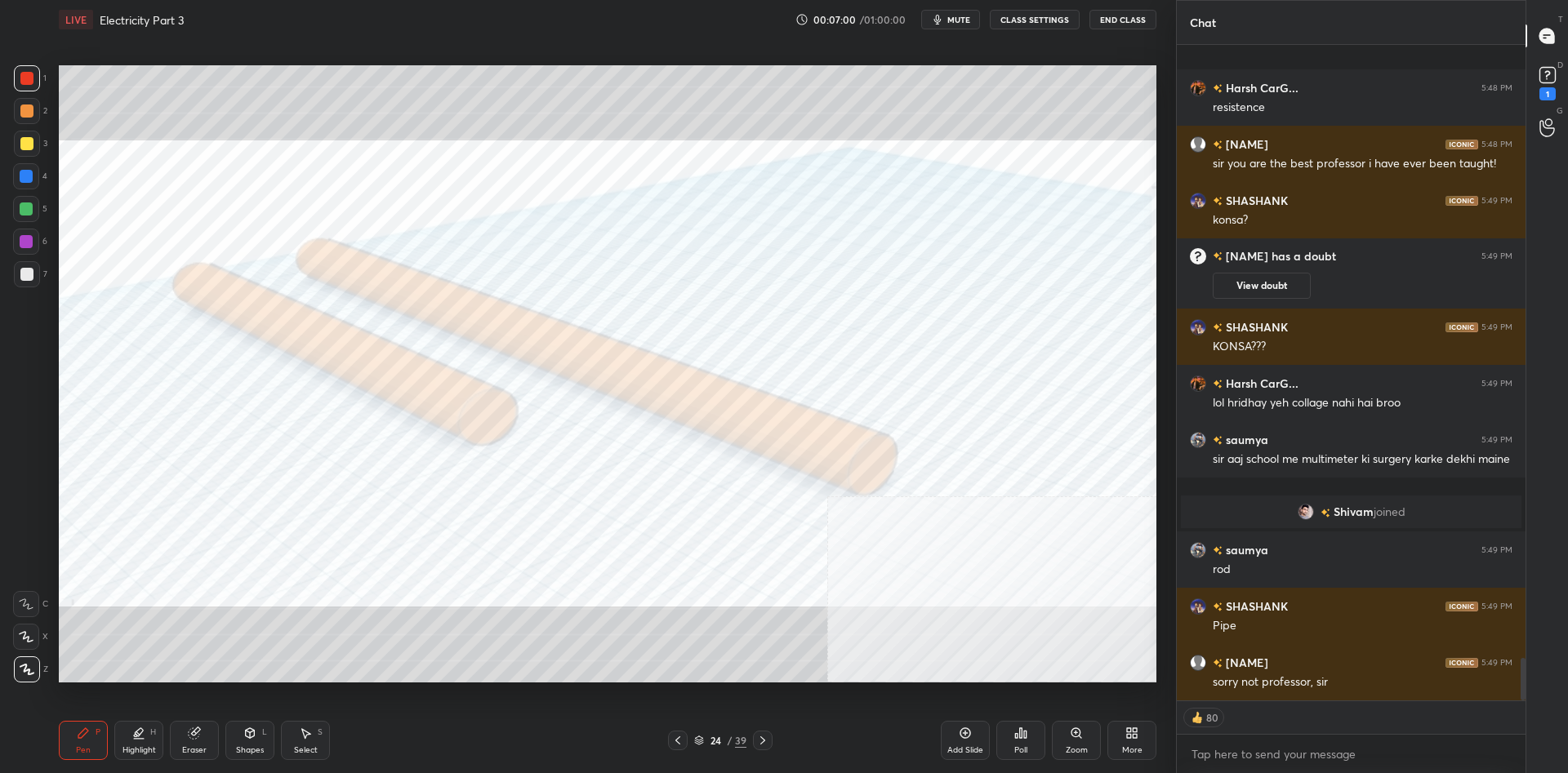 scroll, scrollTop: 9405, scrollLeft: 0, axis: vertical 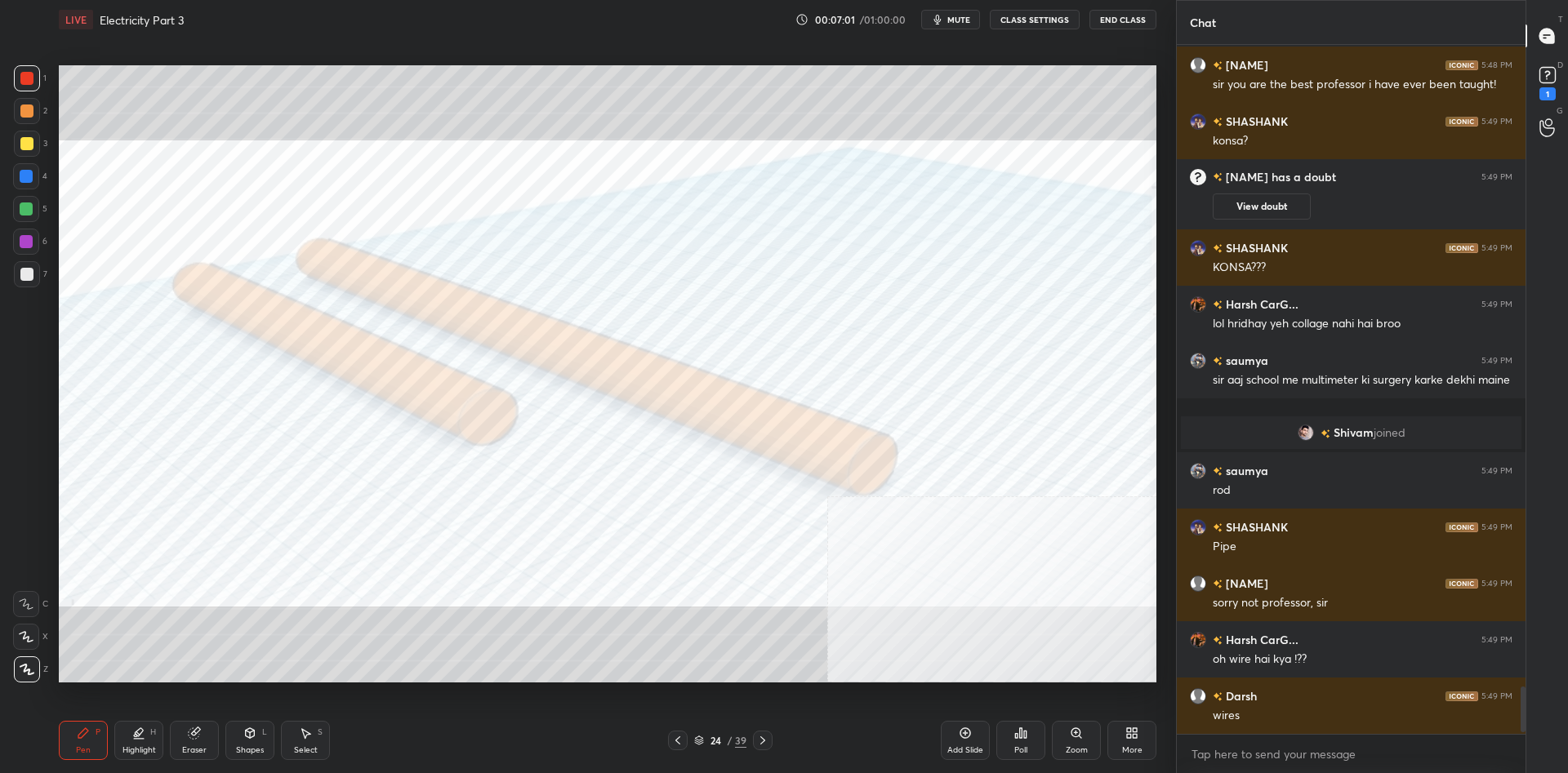 click on "Highlight" at bounding box center [139, 750] 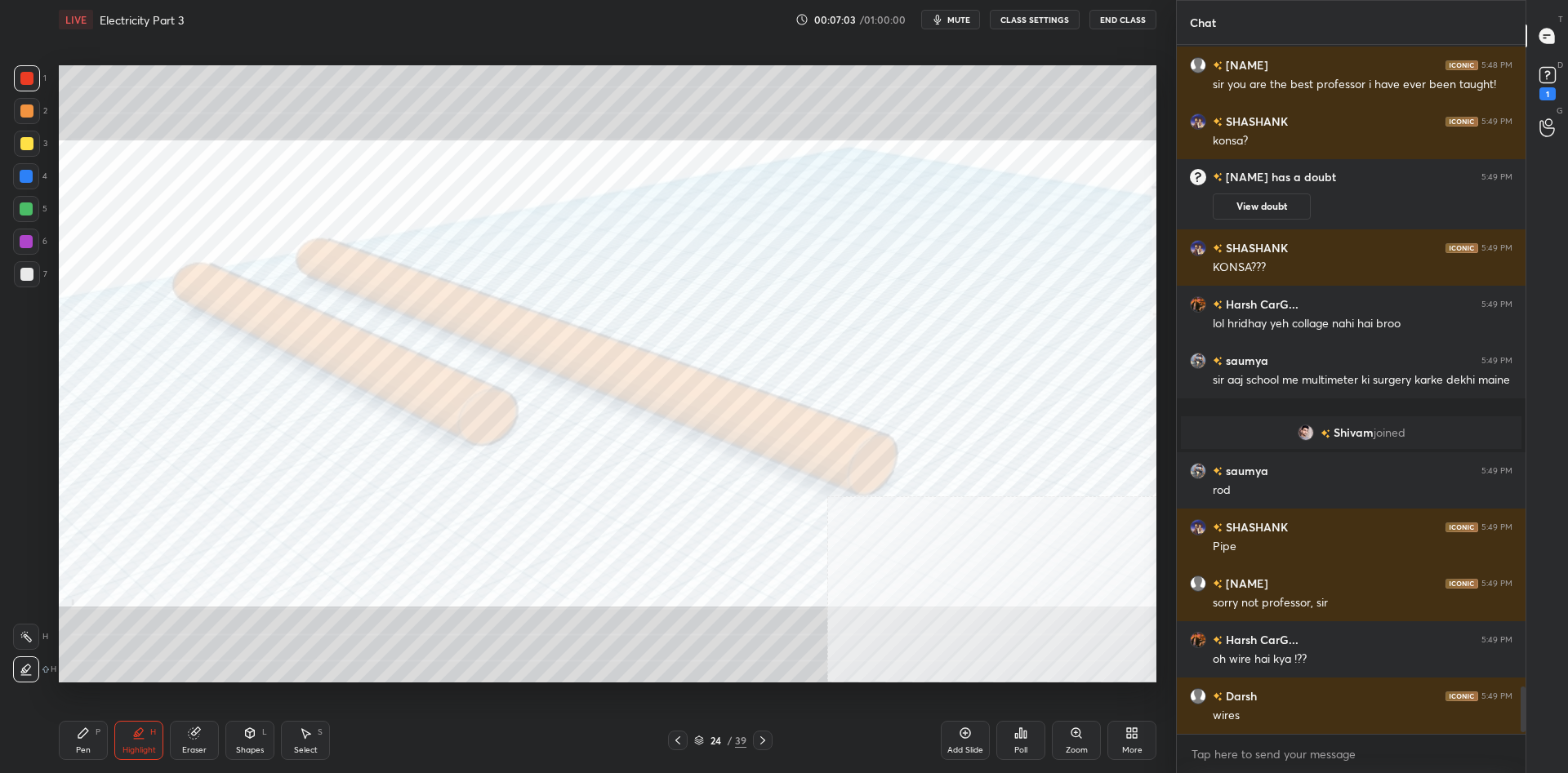 click on "H" at bounding box center [34, 637] 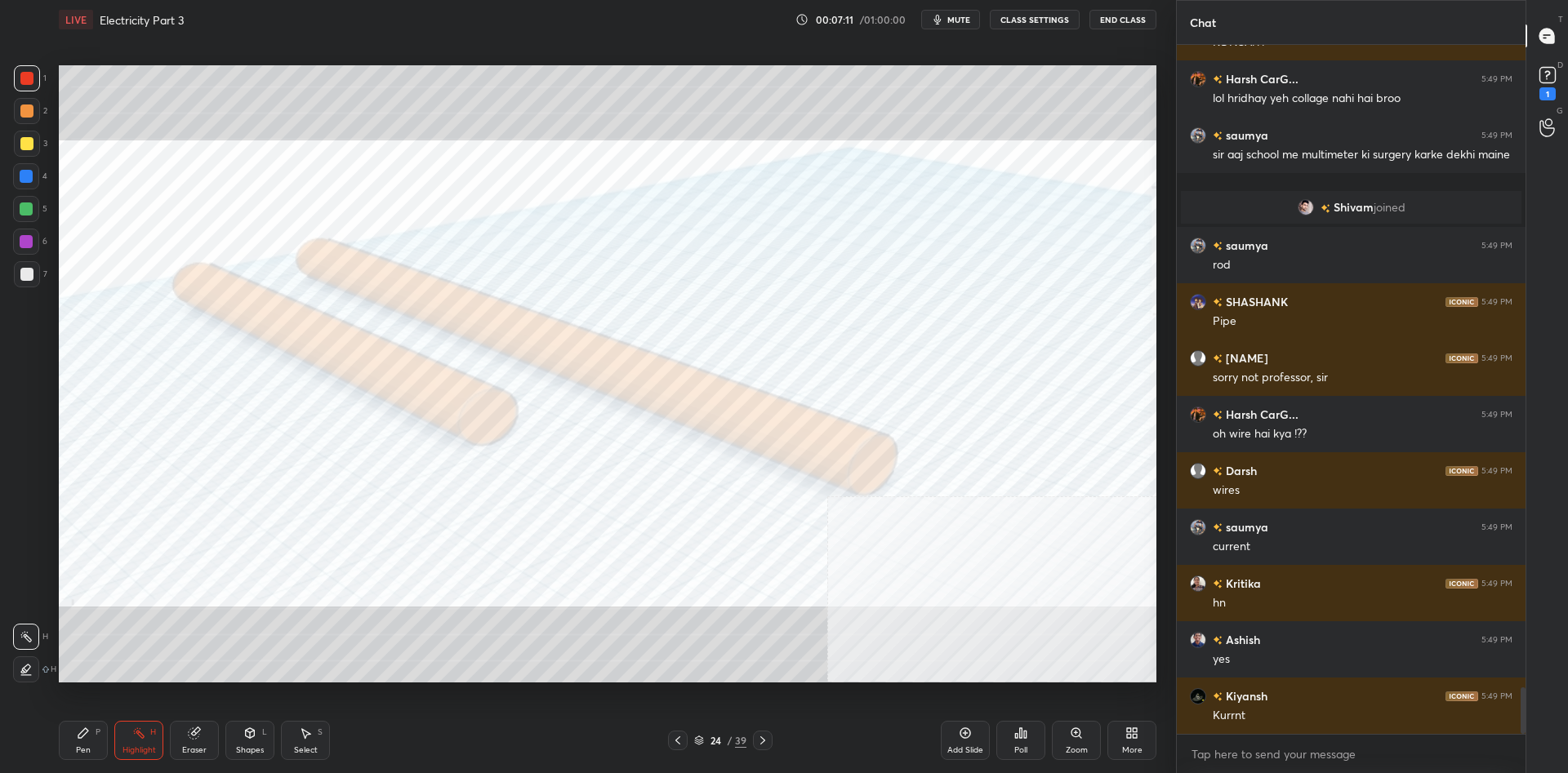 scroll, scrollTop: 9766, scrollLeft: 0, axis: vertical 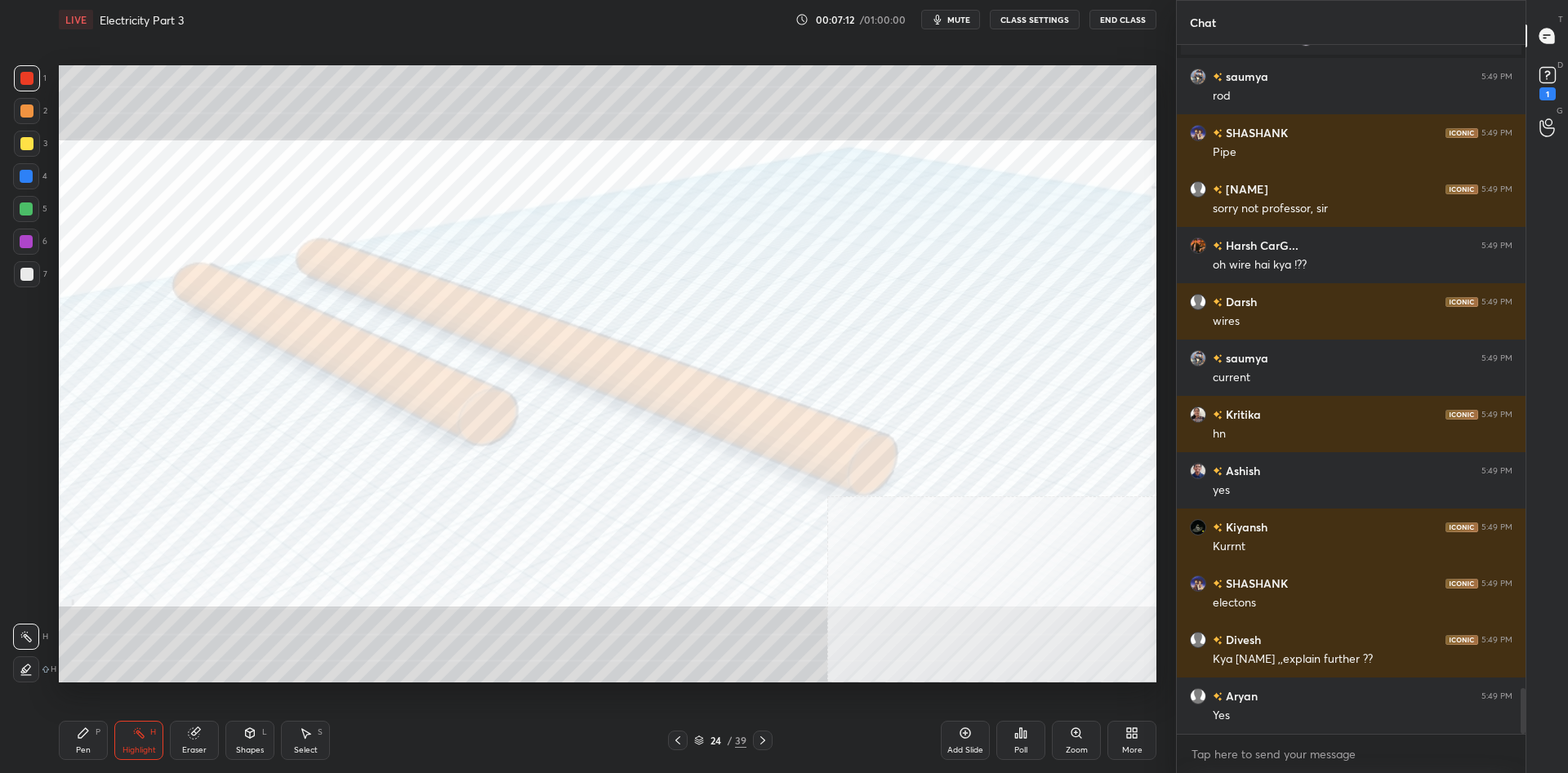 click on "Pen" at bounding box center [83, 750] 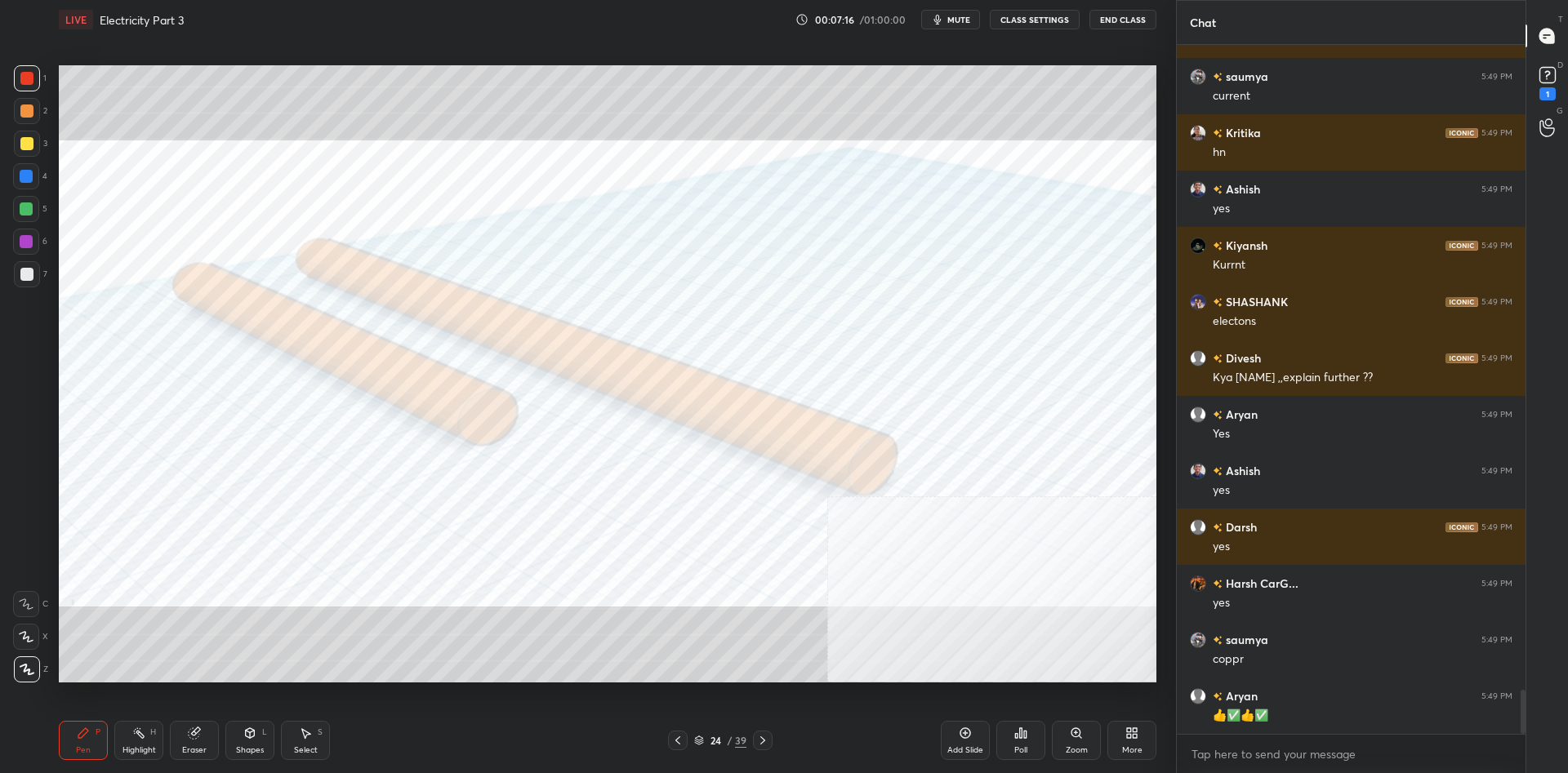 scroll, scrollTop: 10104, scrollLeft: 0, axis: vertical 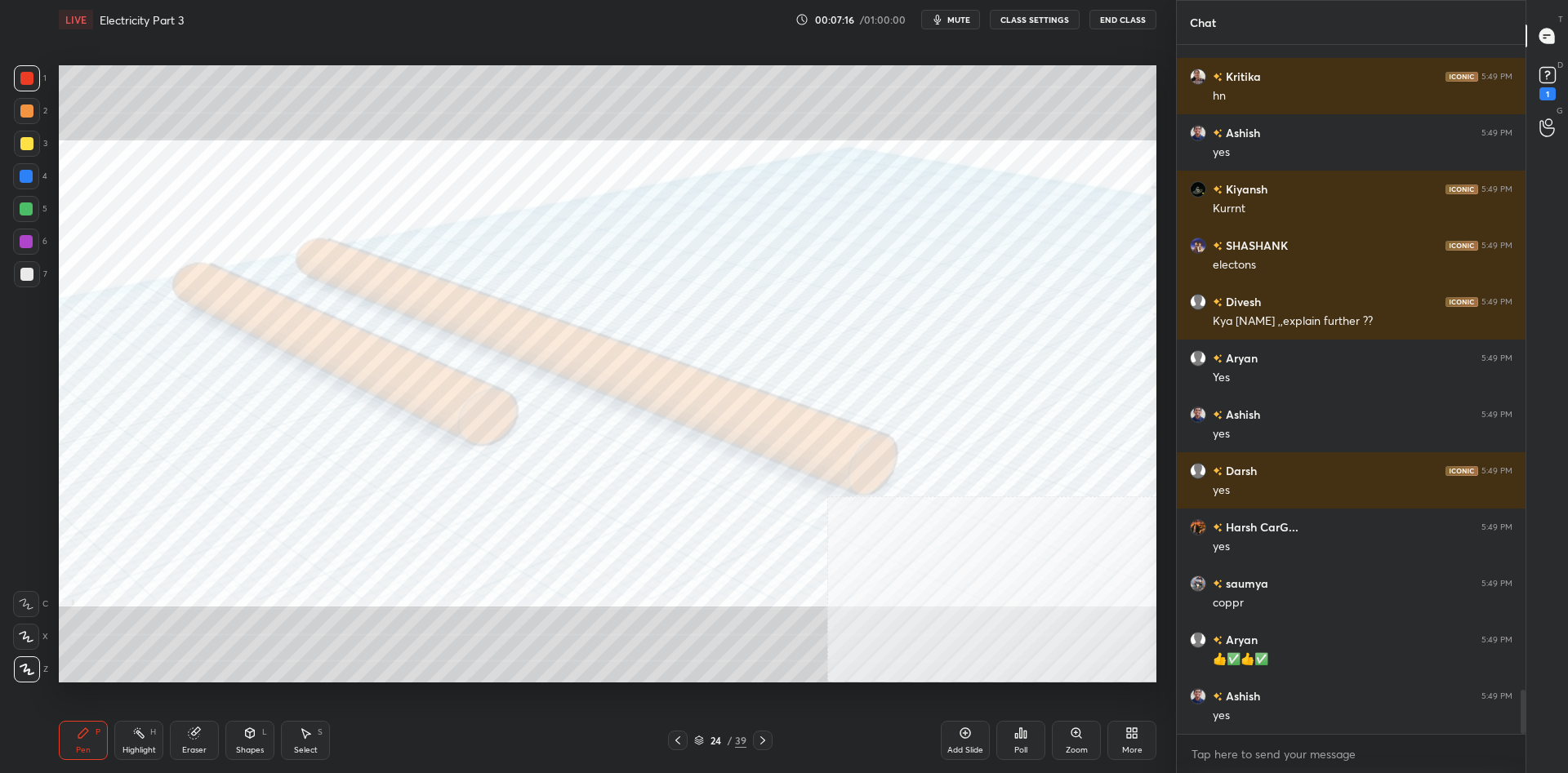 click on "Shapes L" at bounding box center [250, 740] 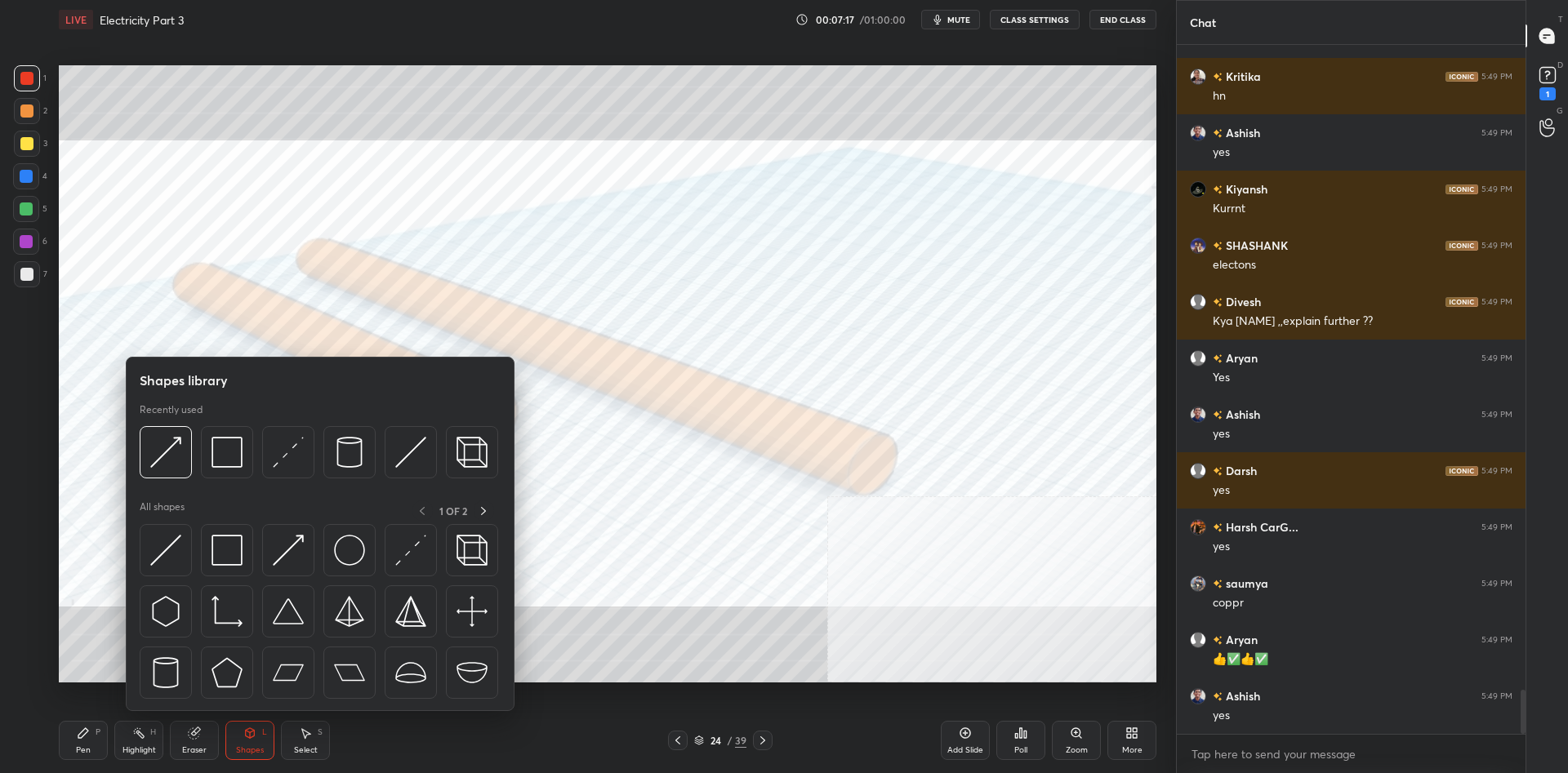 scroll, scrollTop: 10160, scrollLeft: 0, axis: vertical 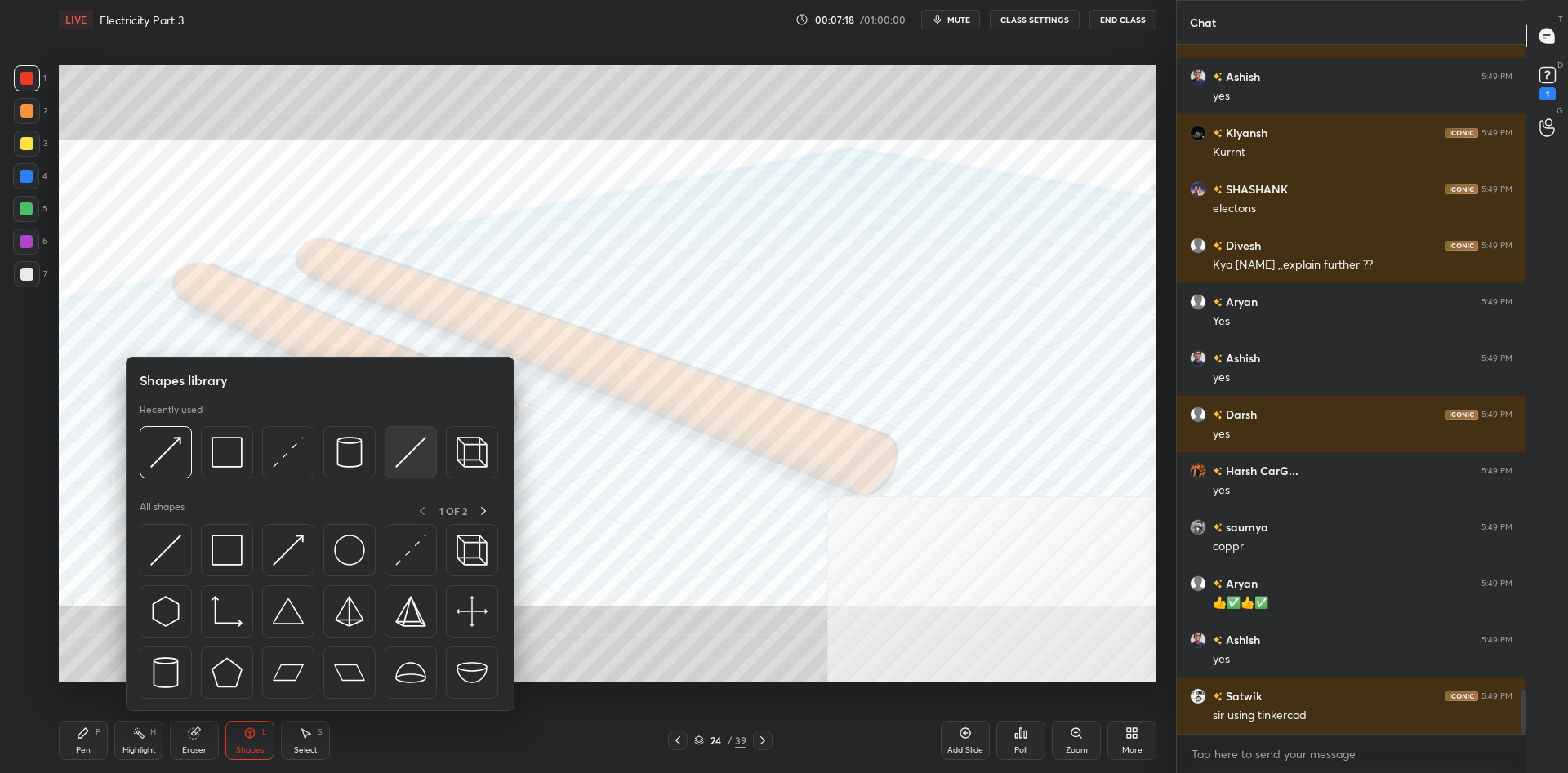 click at bounding box center (411, 452) 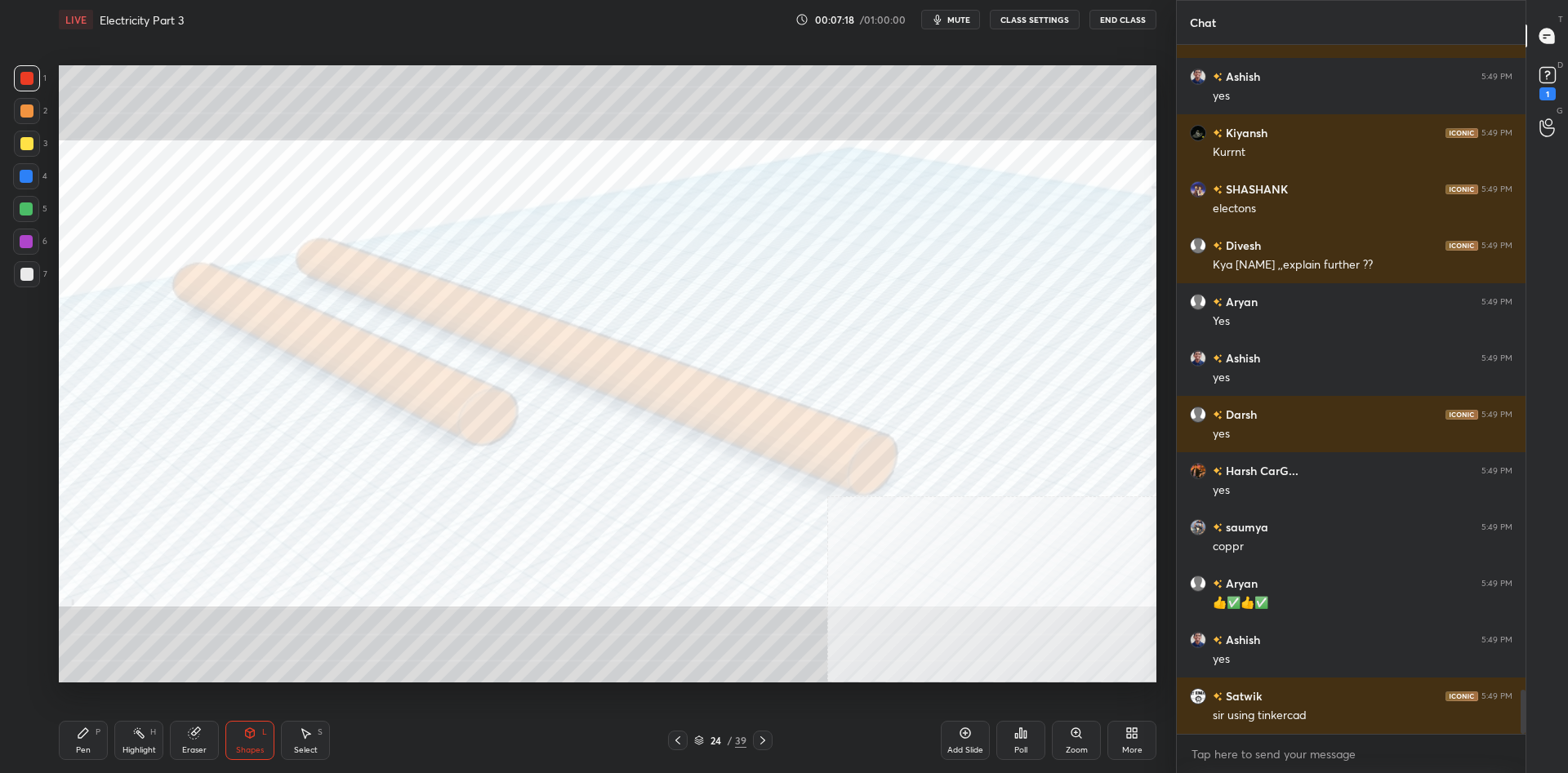 scroll, scrollTop: 10216, scrollLeft: 0, axis: vertical 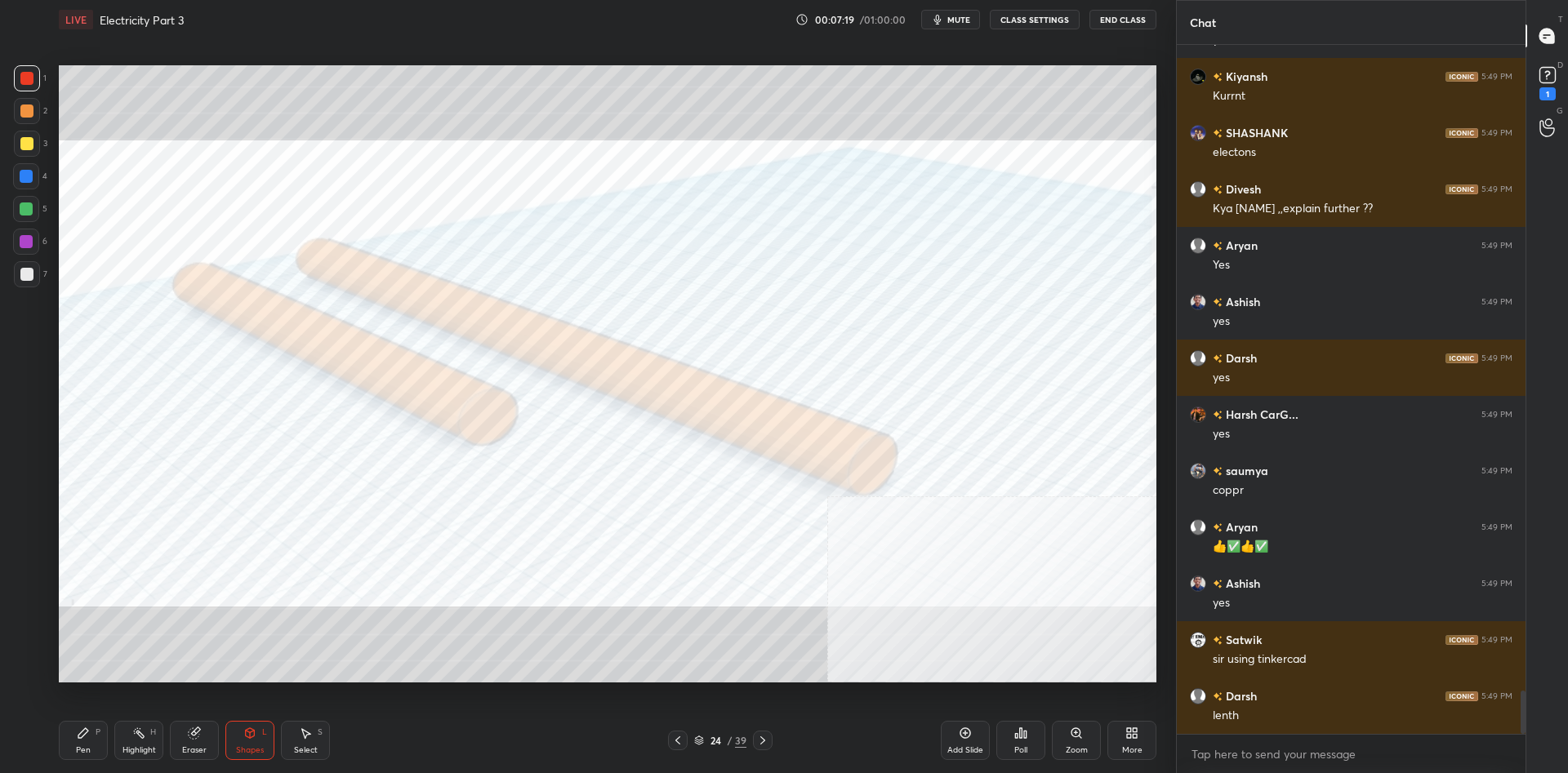click at bounding box center [27, 78] 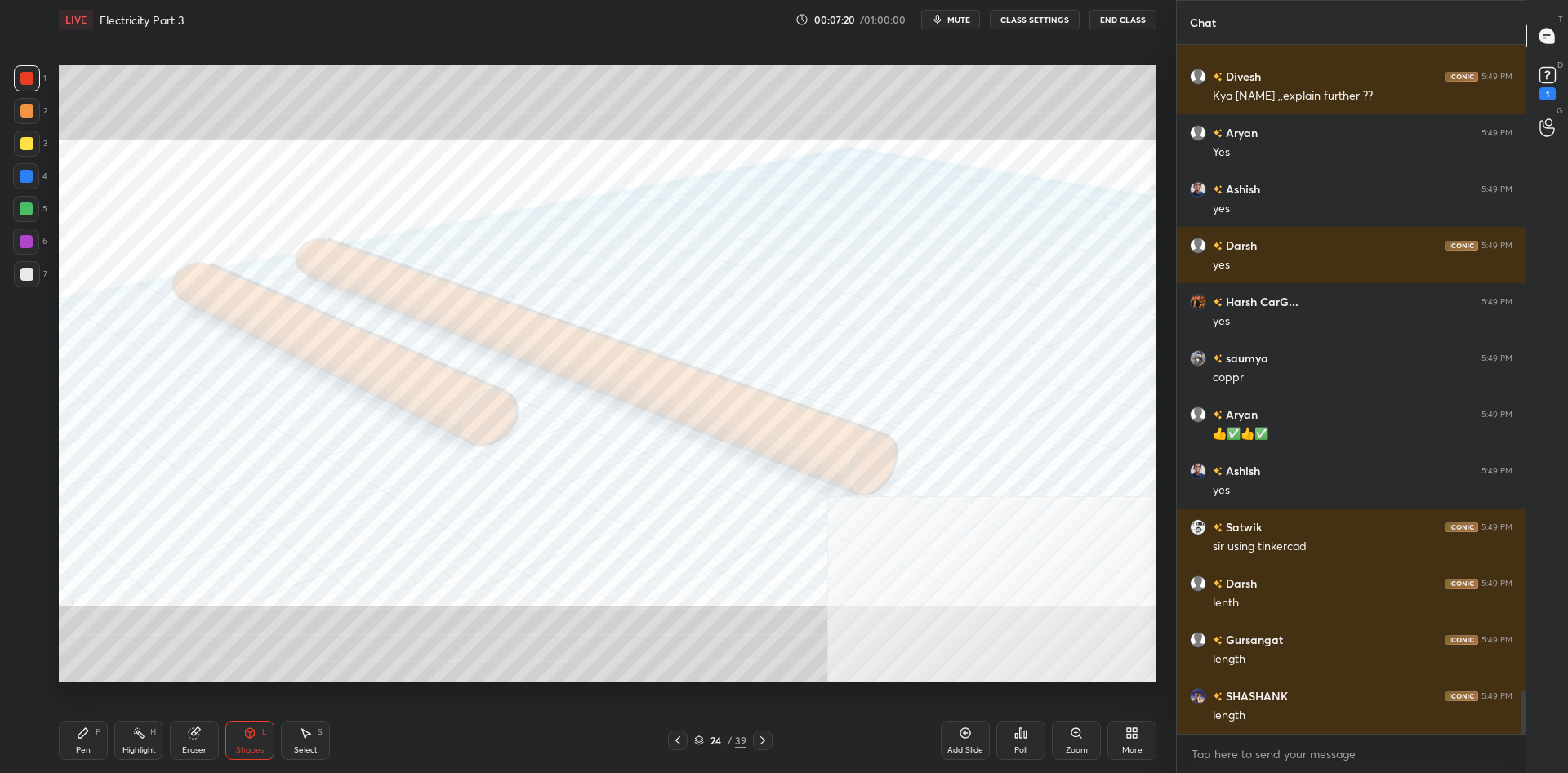 scroll, scrollTop: 10385, scrollLeft: 0, axis: vertical 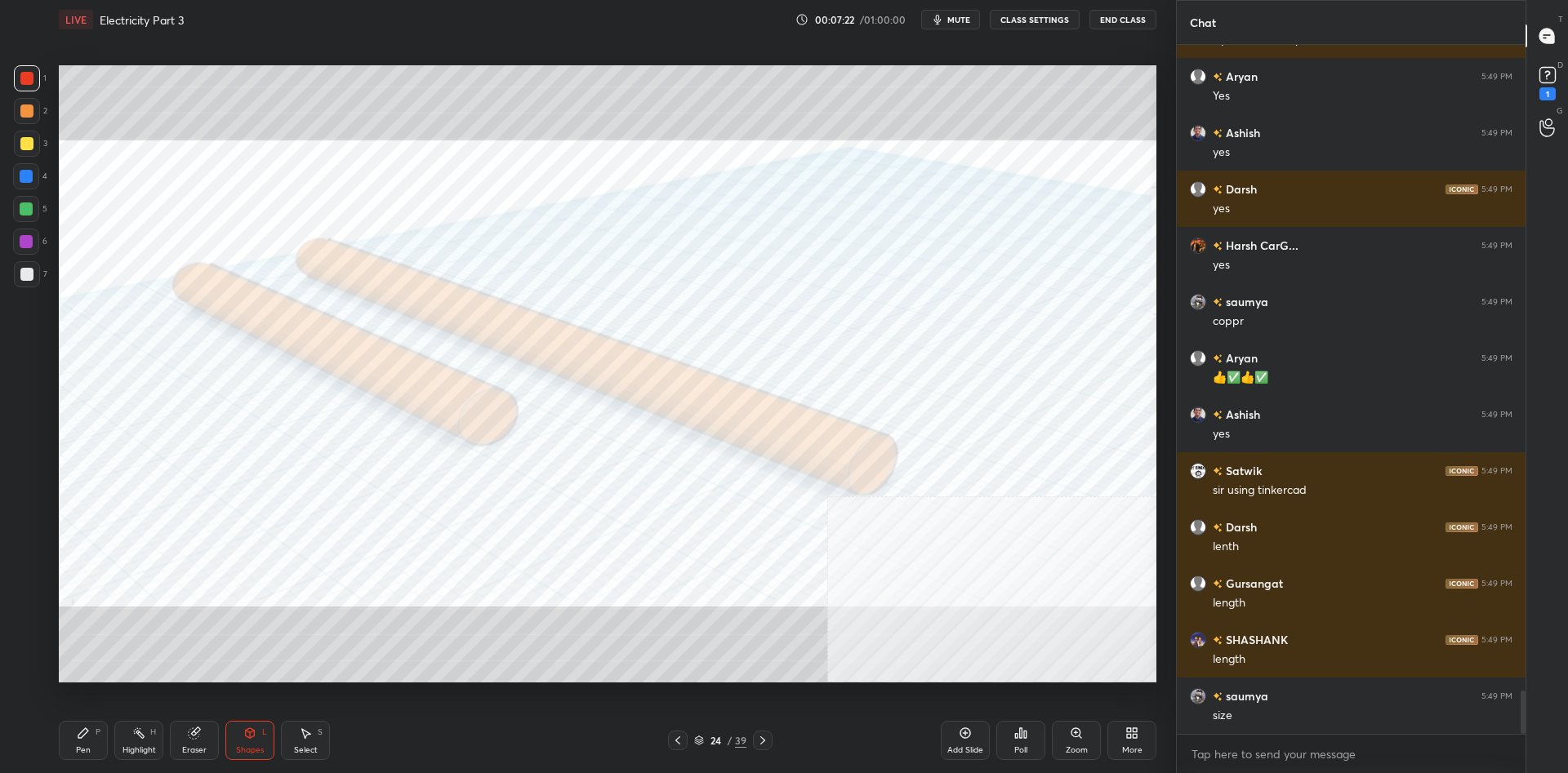 click on "Pen P" at bounding box center [83, 740] 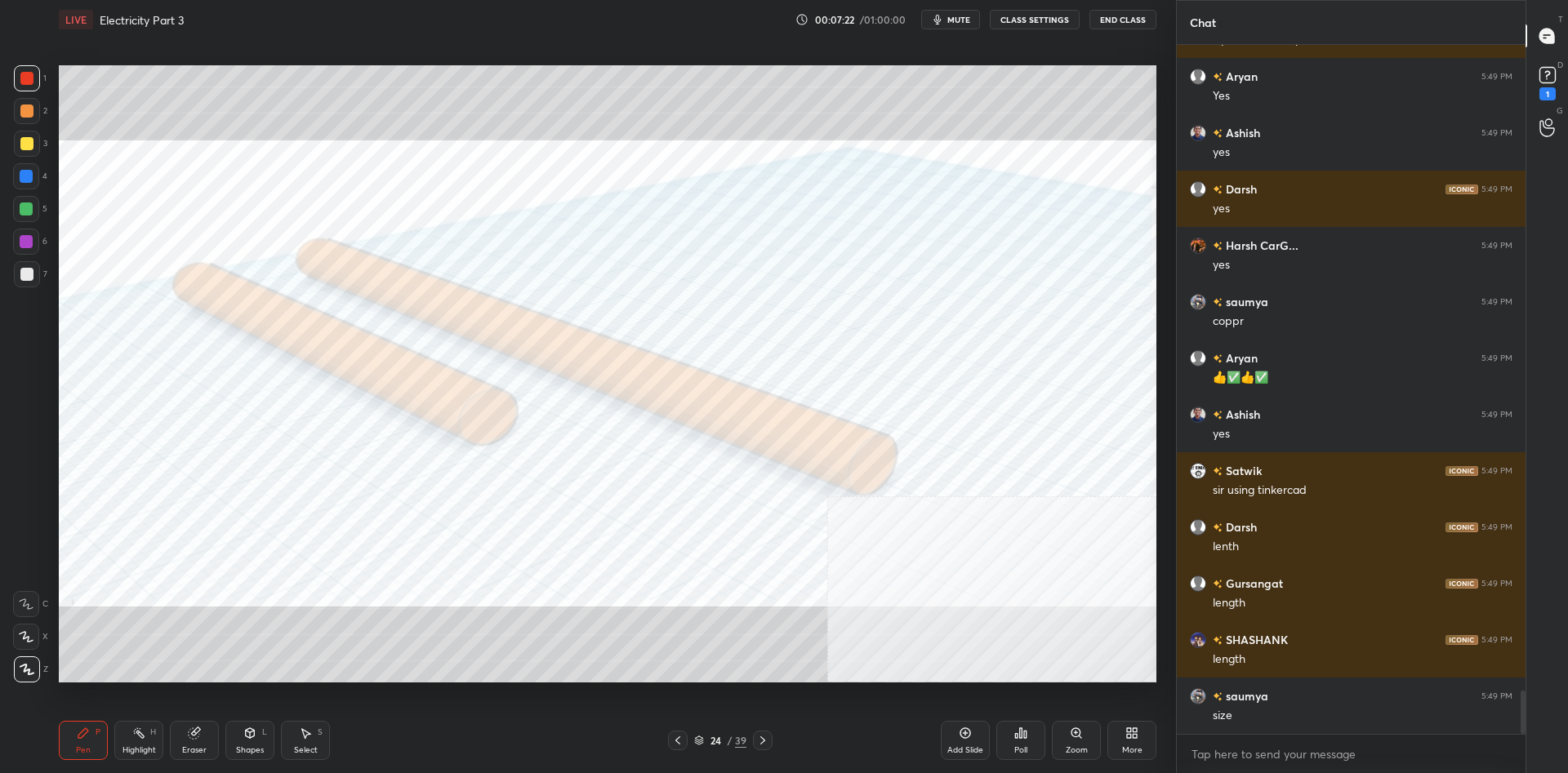 click on "Pen P" at bounding box center [83, 740] 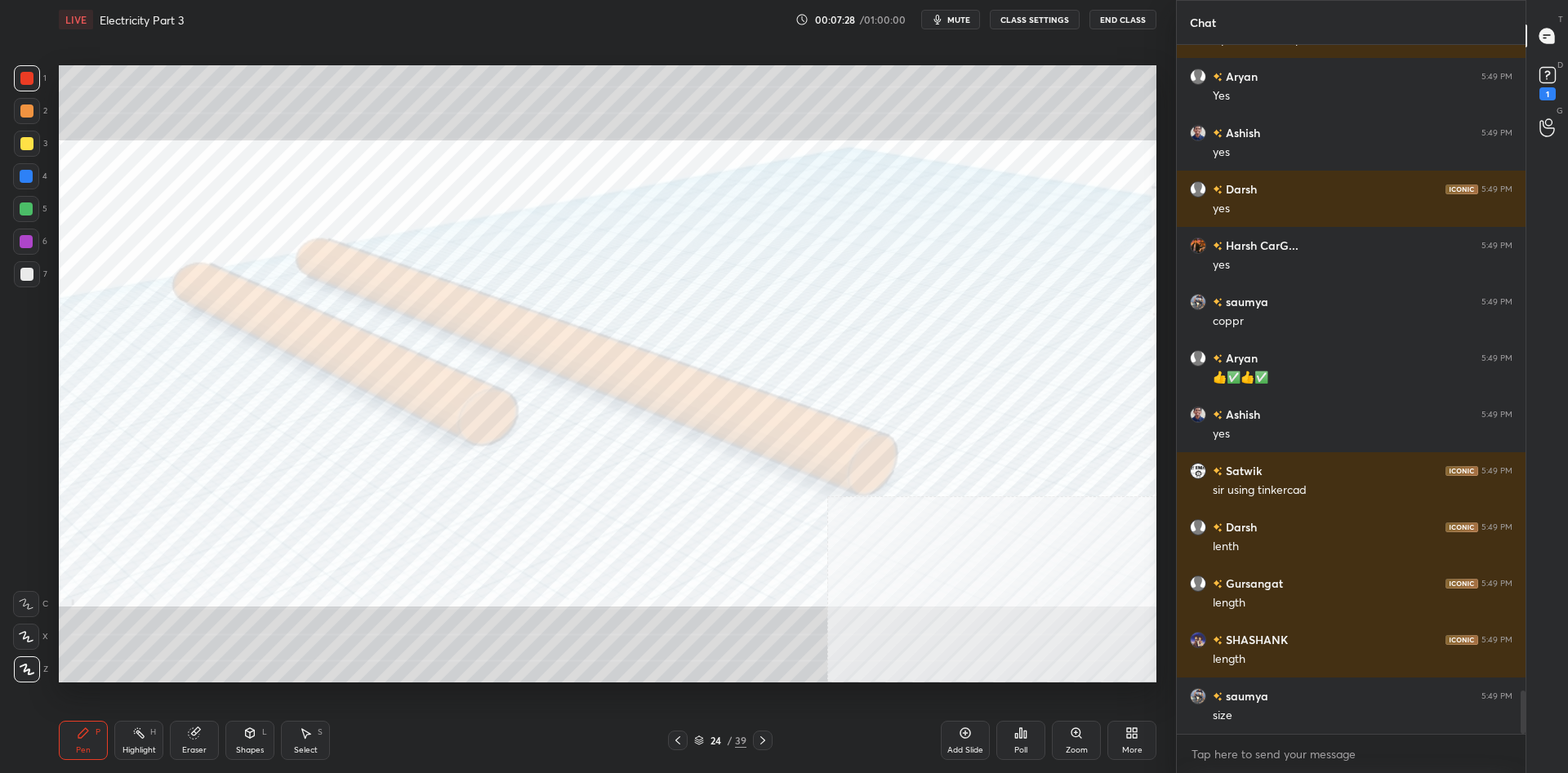 scroll, scrollTop: 10442, scrollLeft: 0, axis: vertical 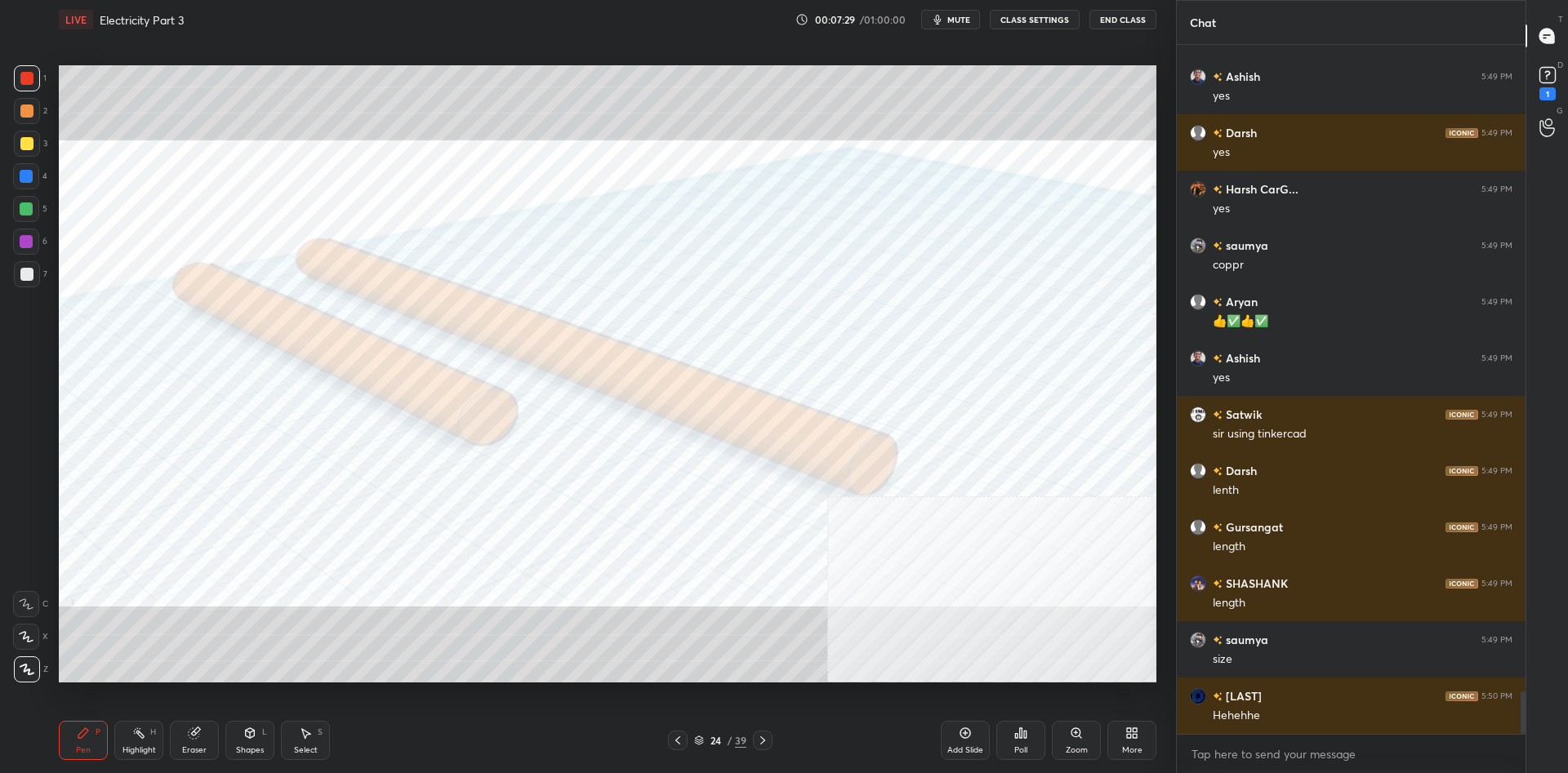 click on "Shapes L" at bounding box center (250, 740) 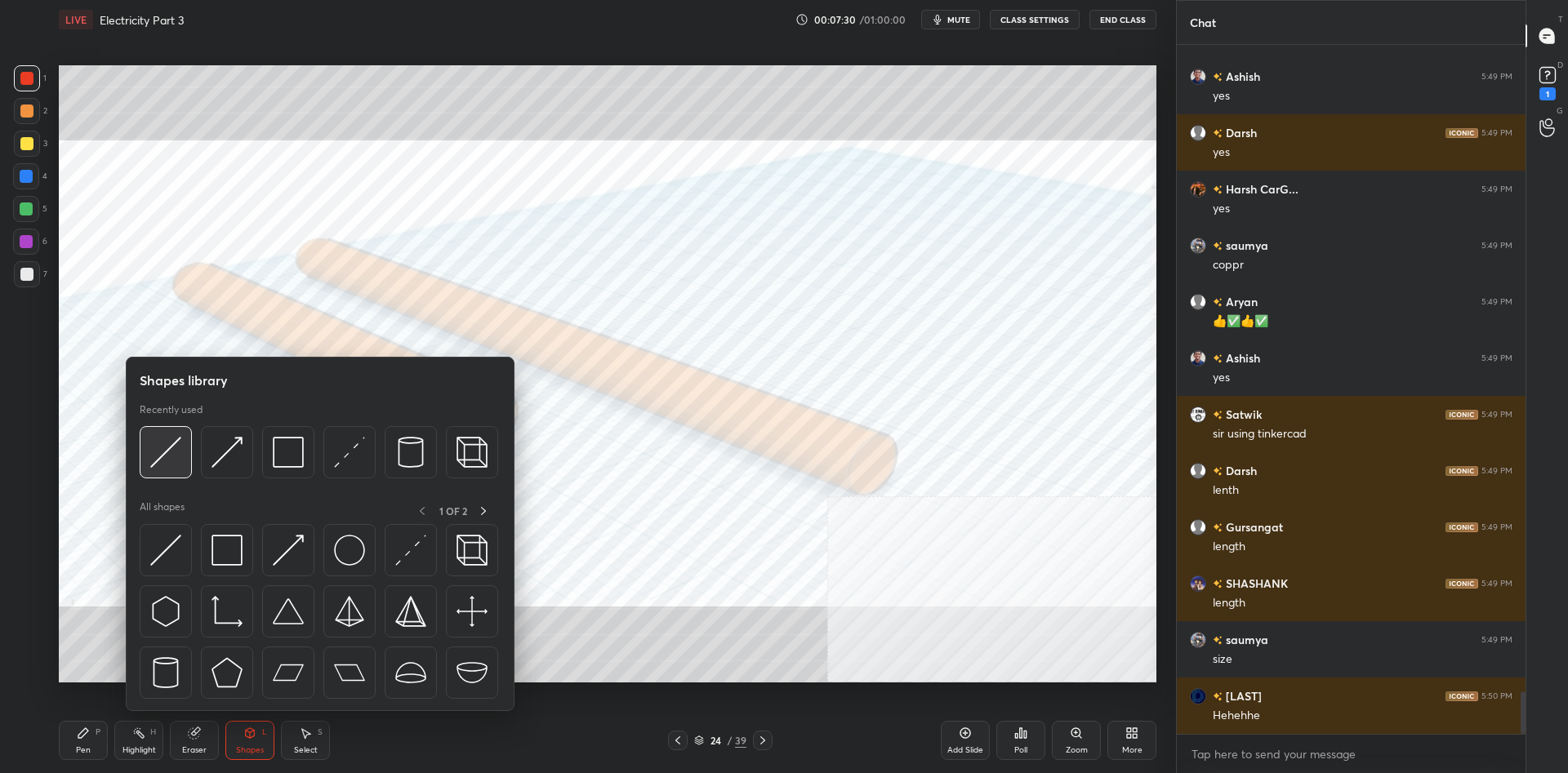 click at bounding box center [166, 452] 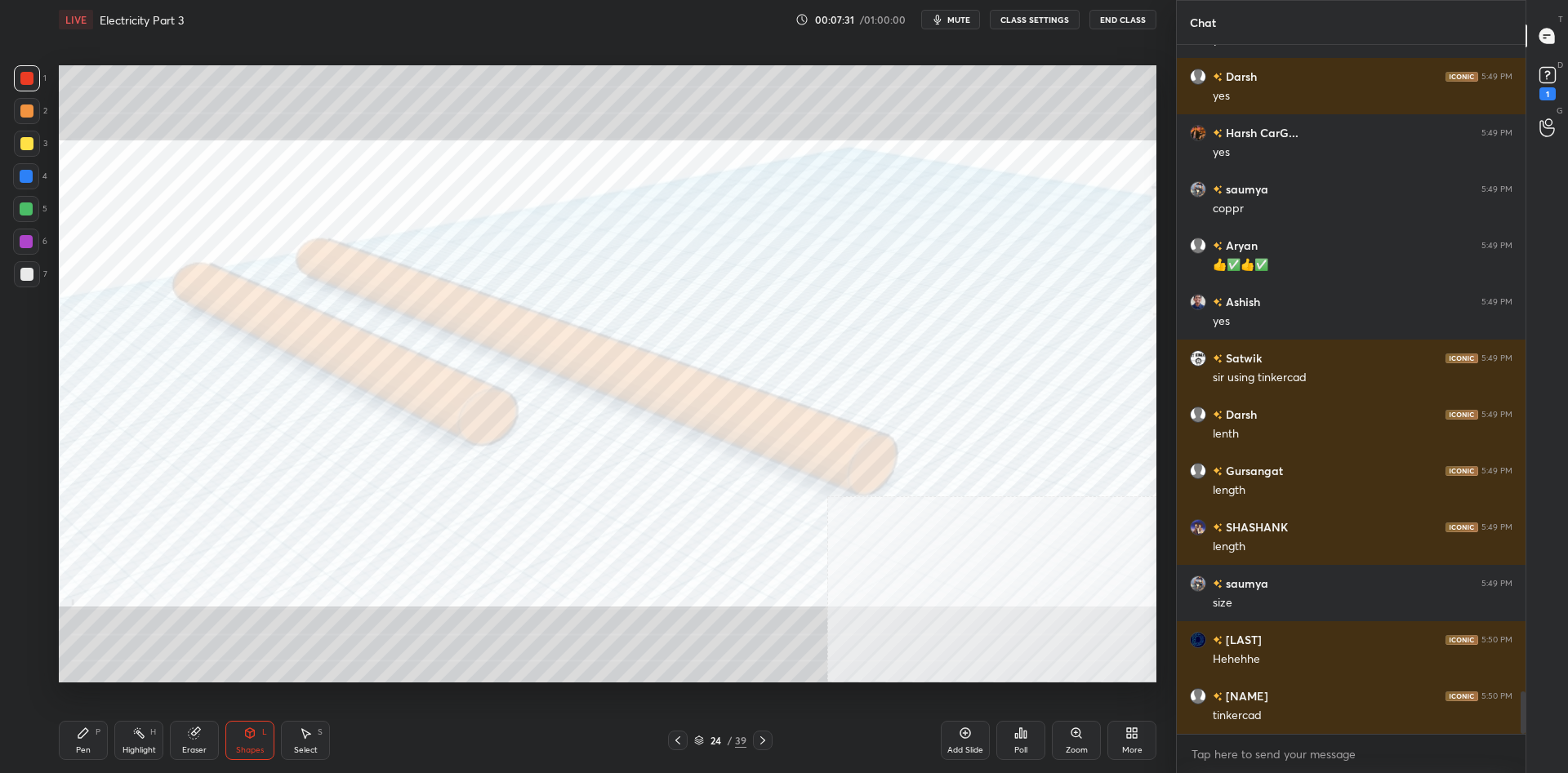 scroll, scrollTop: 10554, scrollLeft: 0, axis: vertical 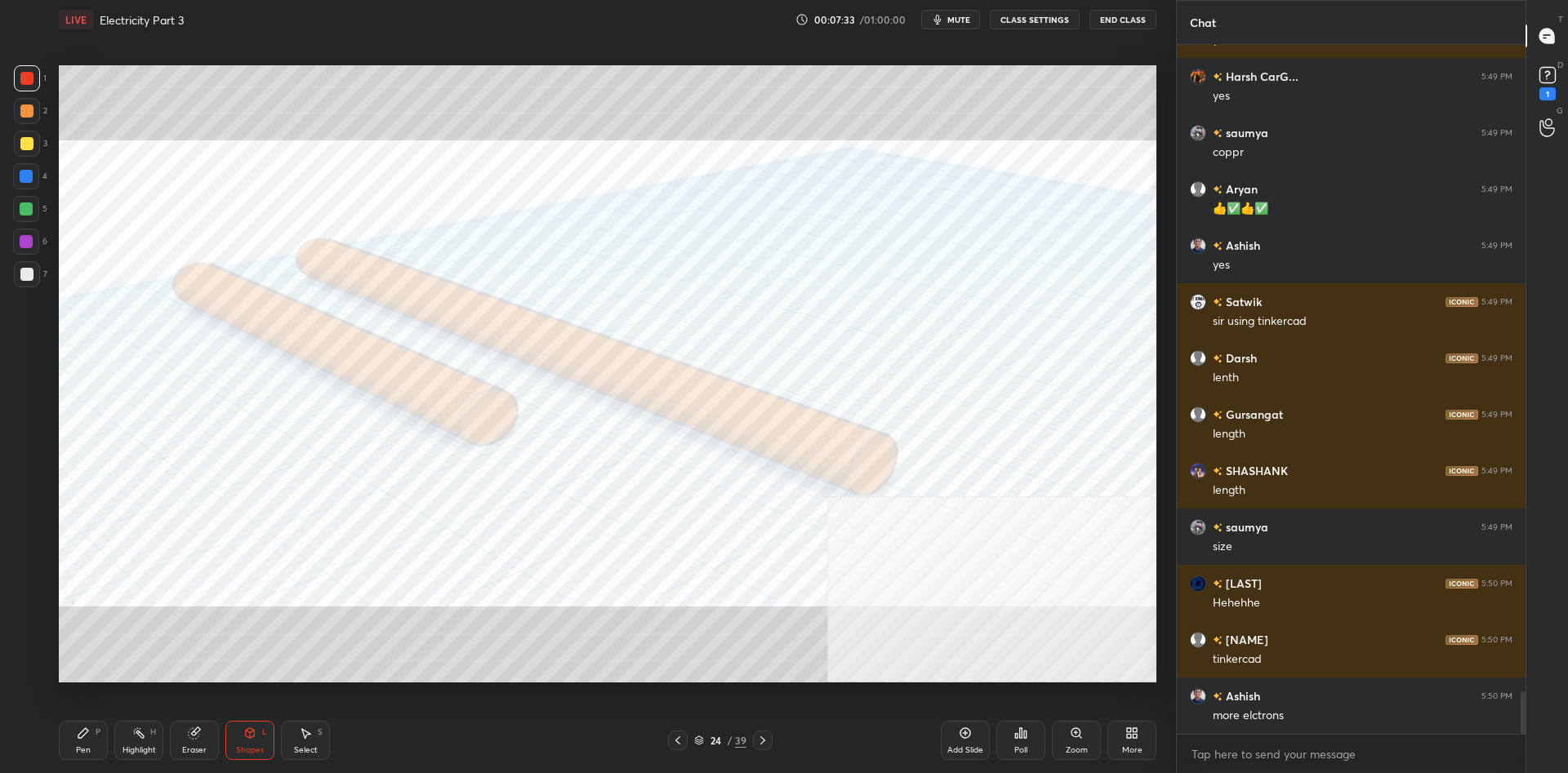 click on "Pen P" at bounding box center (83, 740) 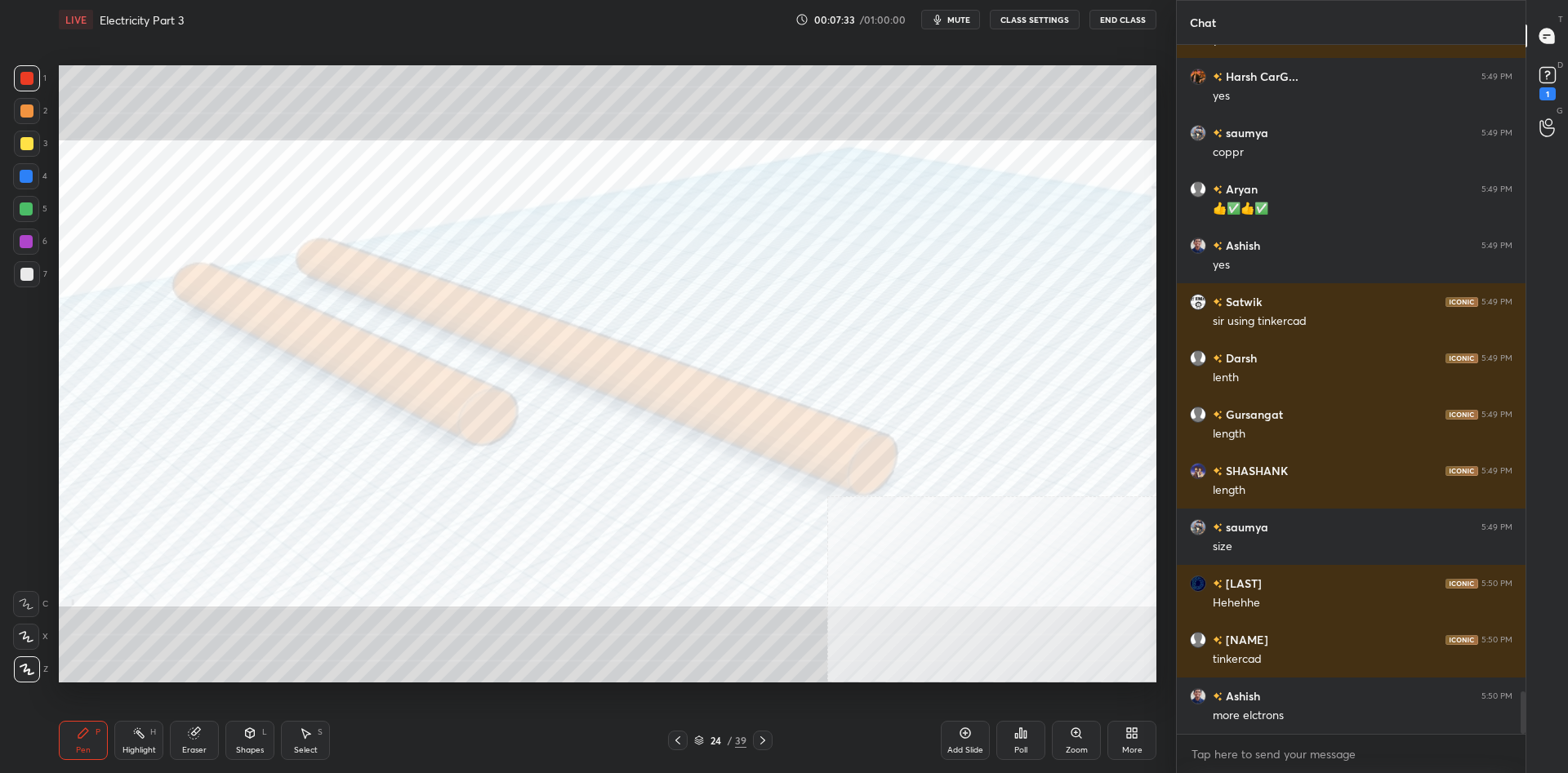 click 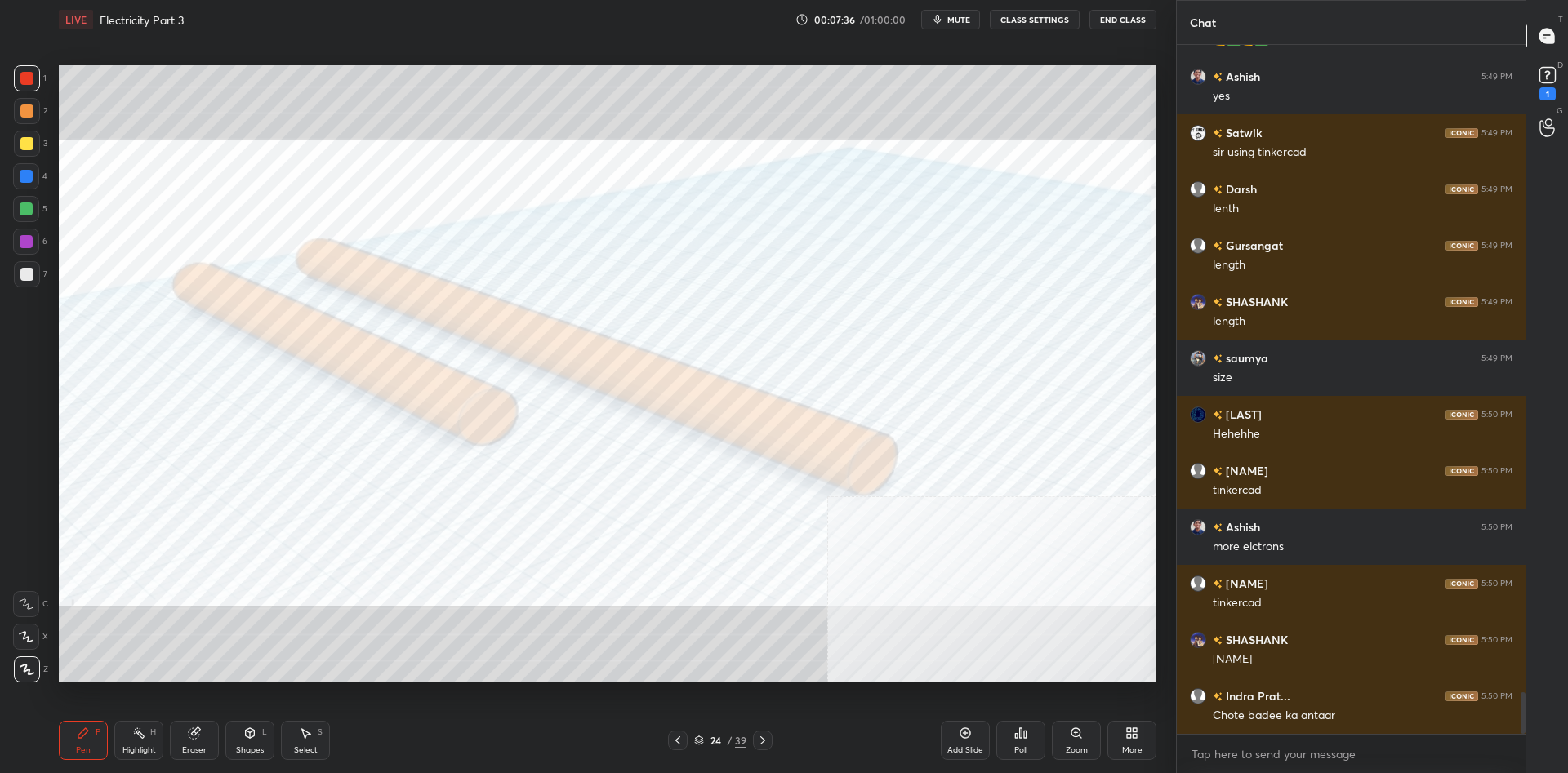 scroll, scrollTop: 10836, scrollLeft: 0, axis: vertical 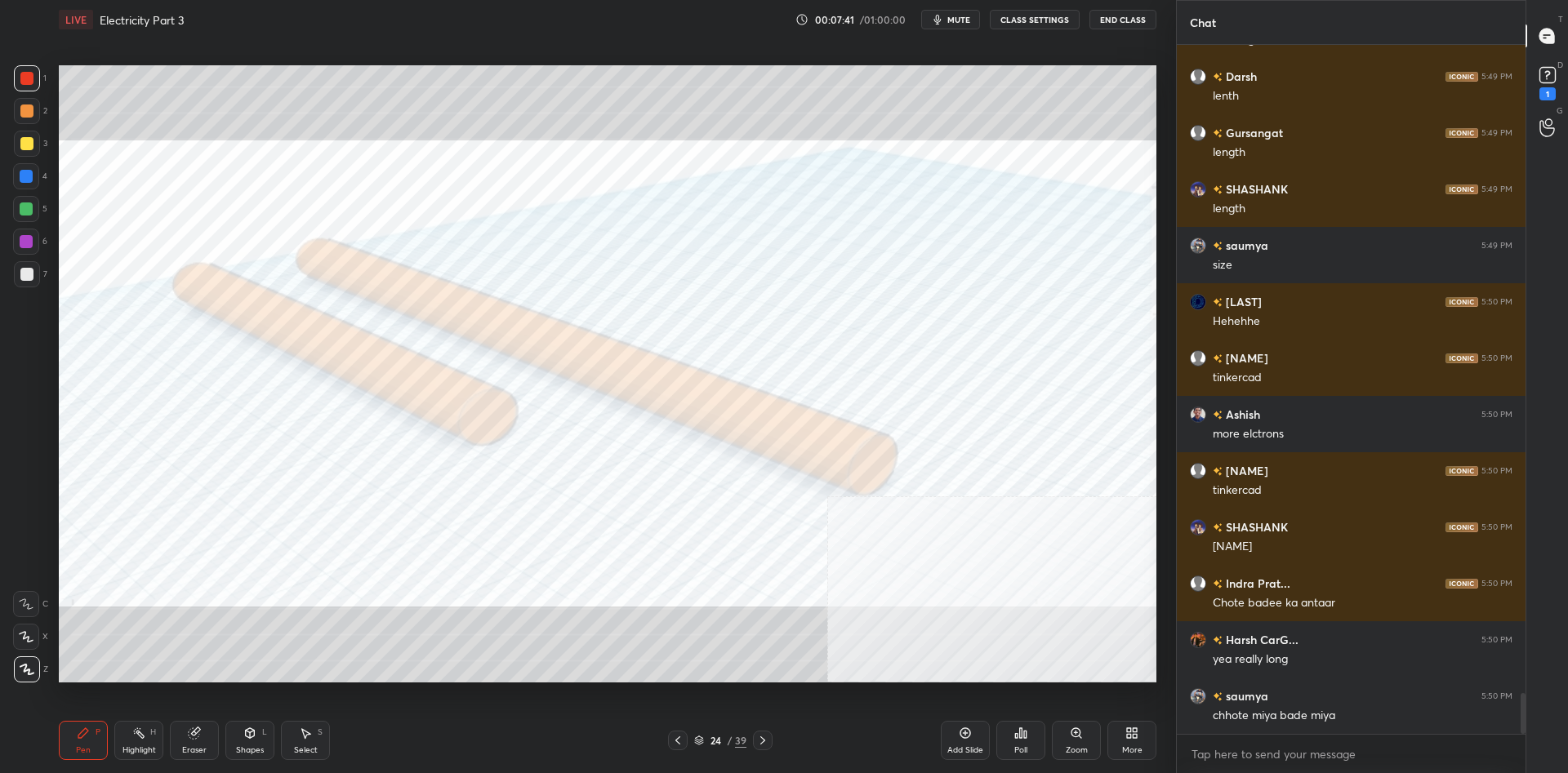 click at bounding box center [27, 274] 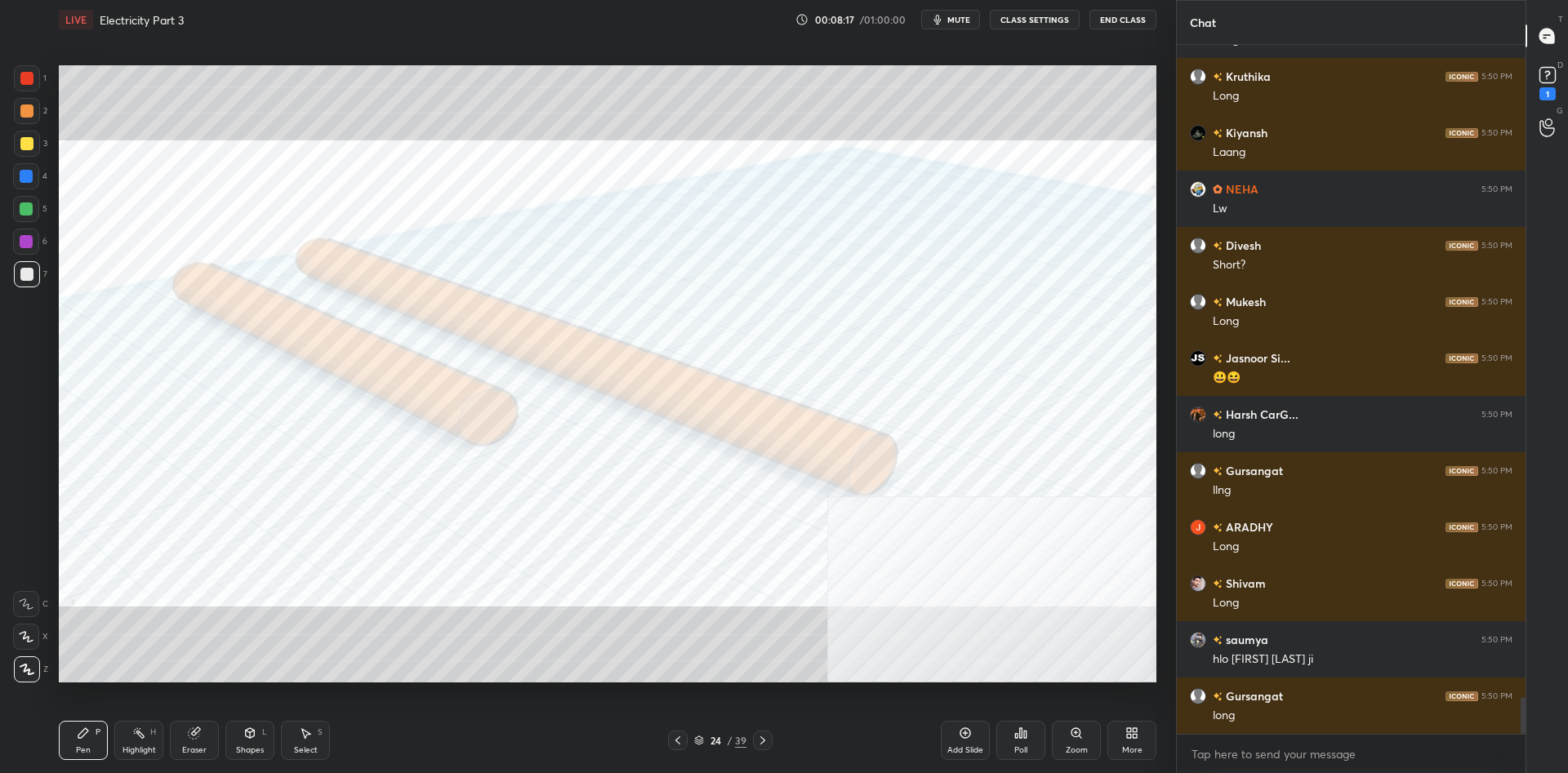 scroll, scrollTop: 12300, scrollLeft: 0, axis: vertical 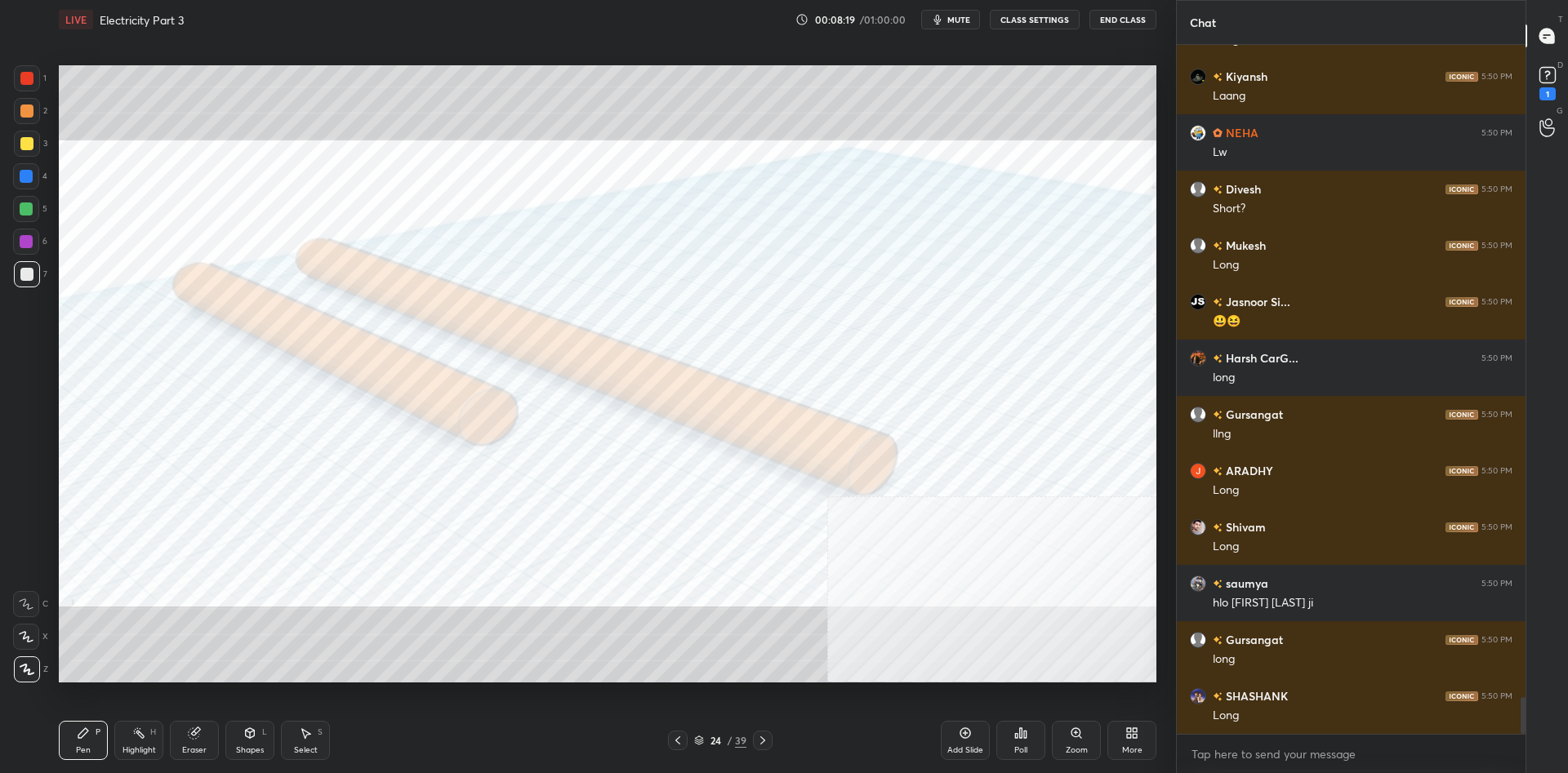 click on "1 2 3 4 5 6 7 C X Z C X Z E E Erase all   H H" at bounding box center (26, 374) 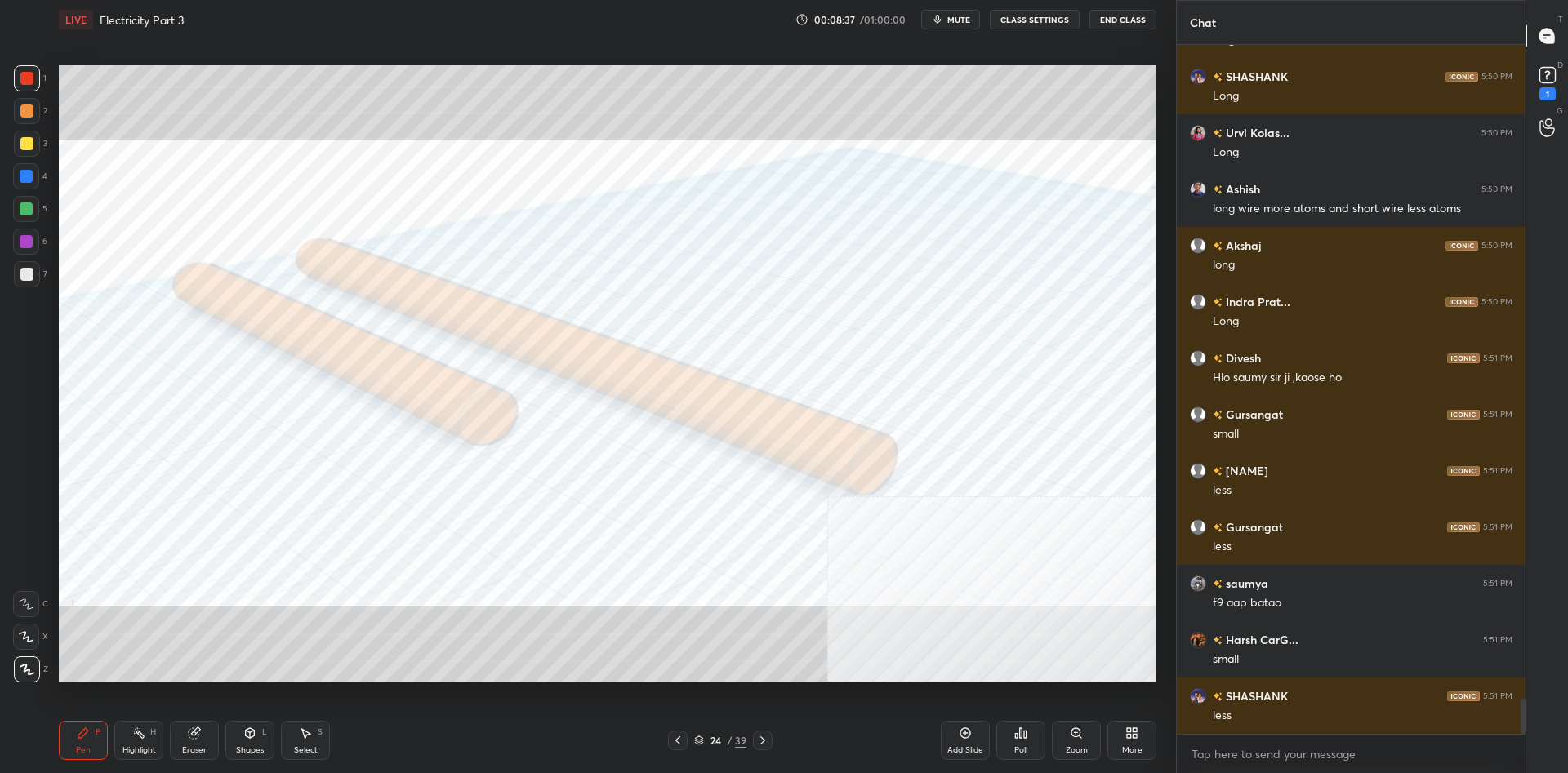 scroll, scrollTop: 12976, scrollLeft: 0, axis: vertical 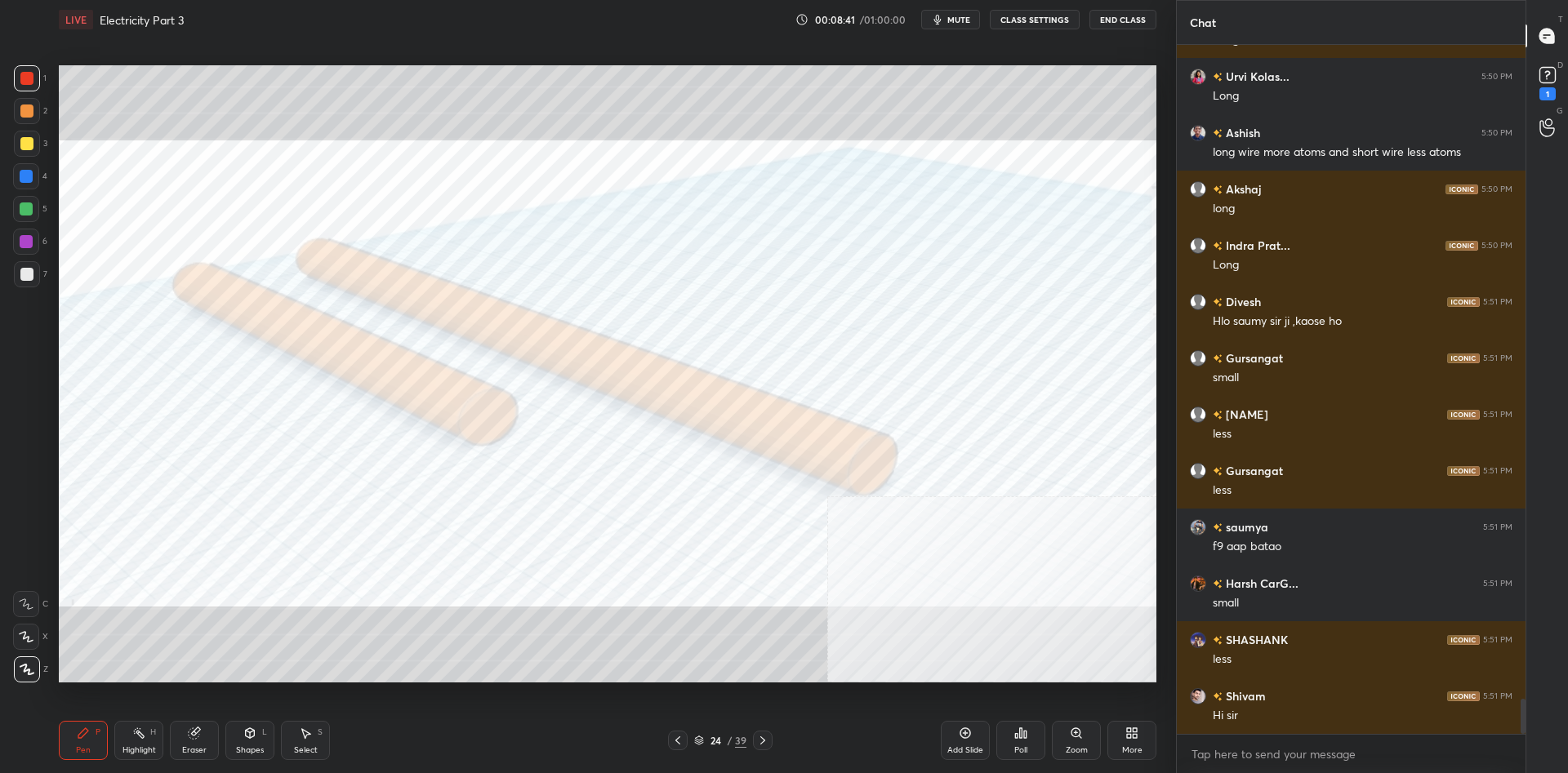click on "Add Slide" at bounding box center [965, 740] 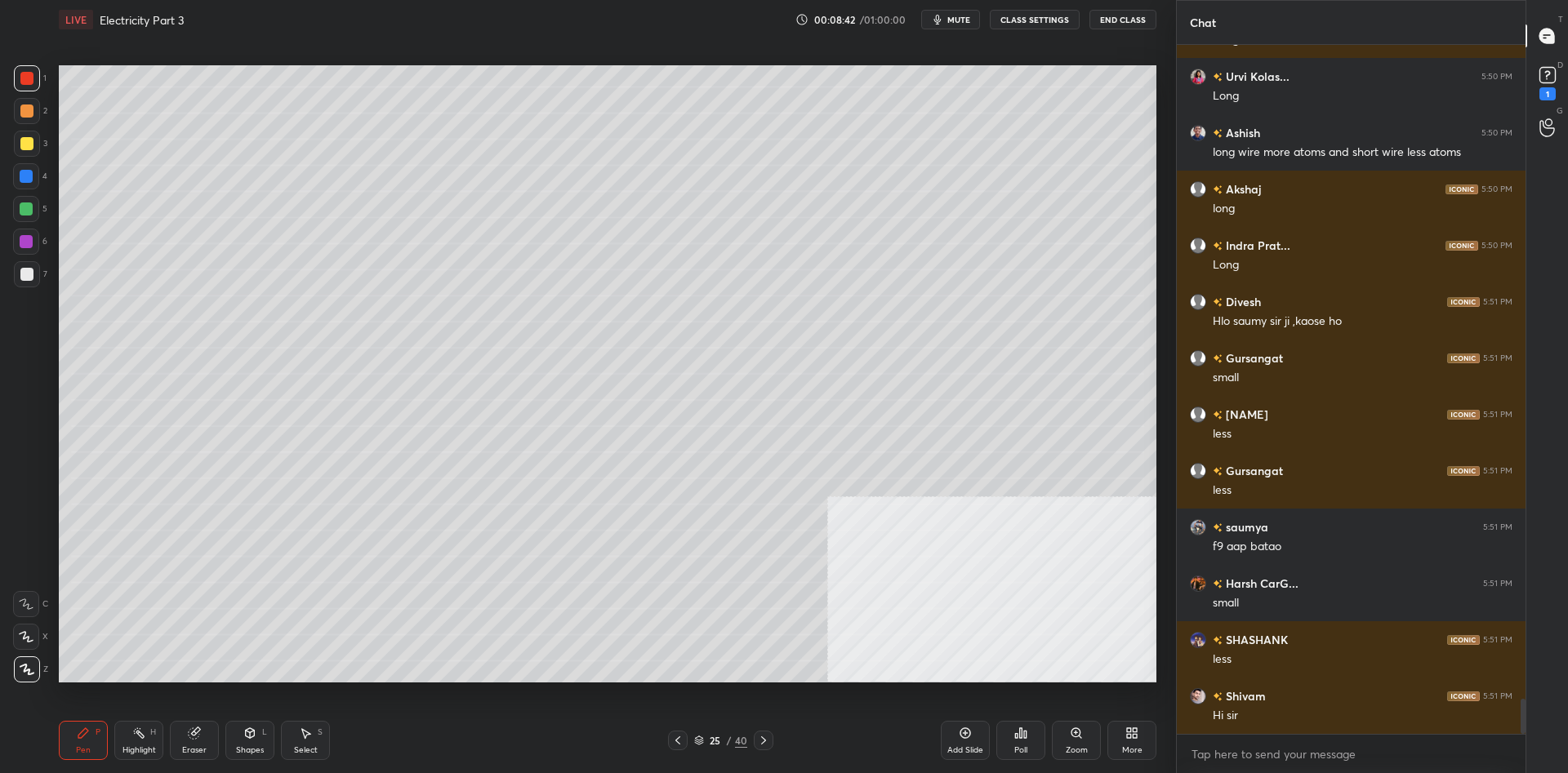 click on "Shapes L" at bounding box center [250, 740] 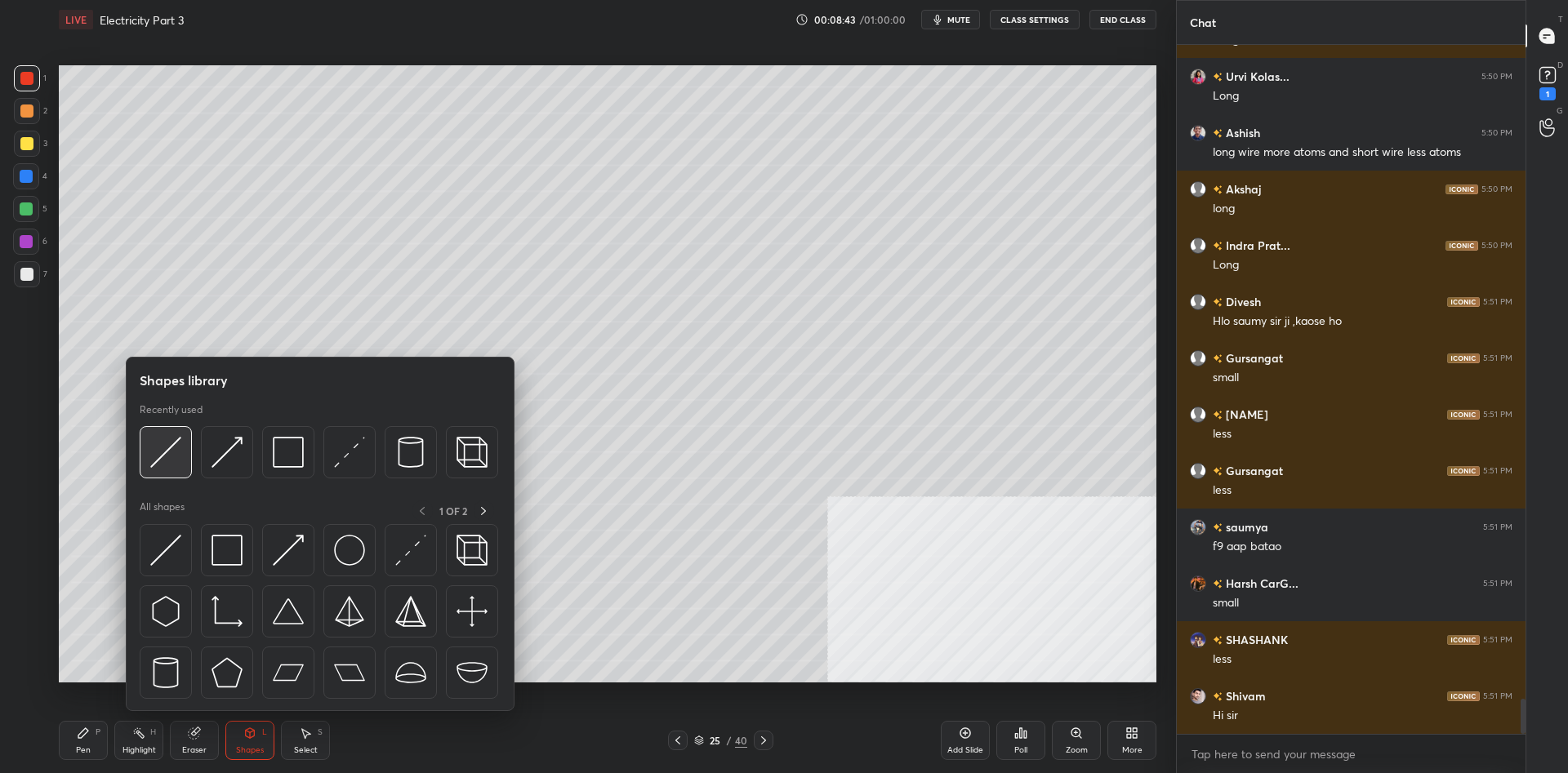 click at bounding box center (166, 452) 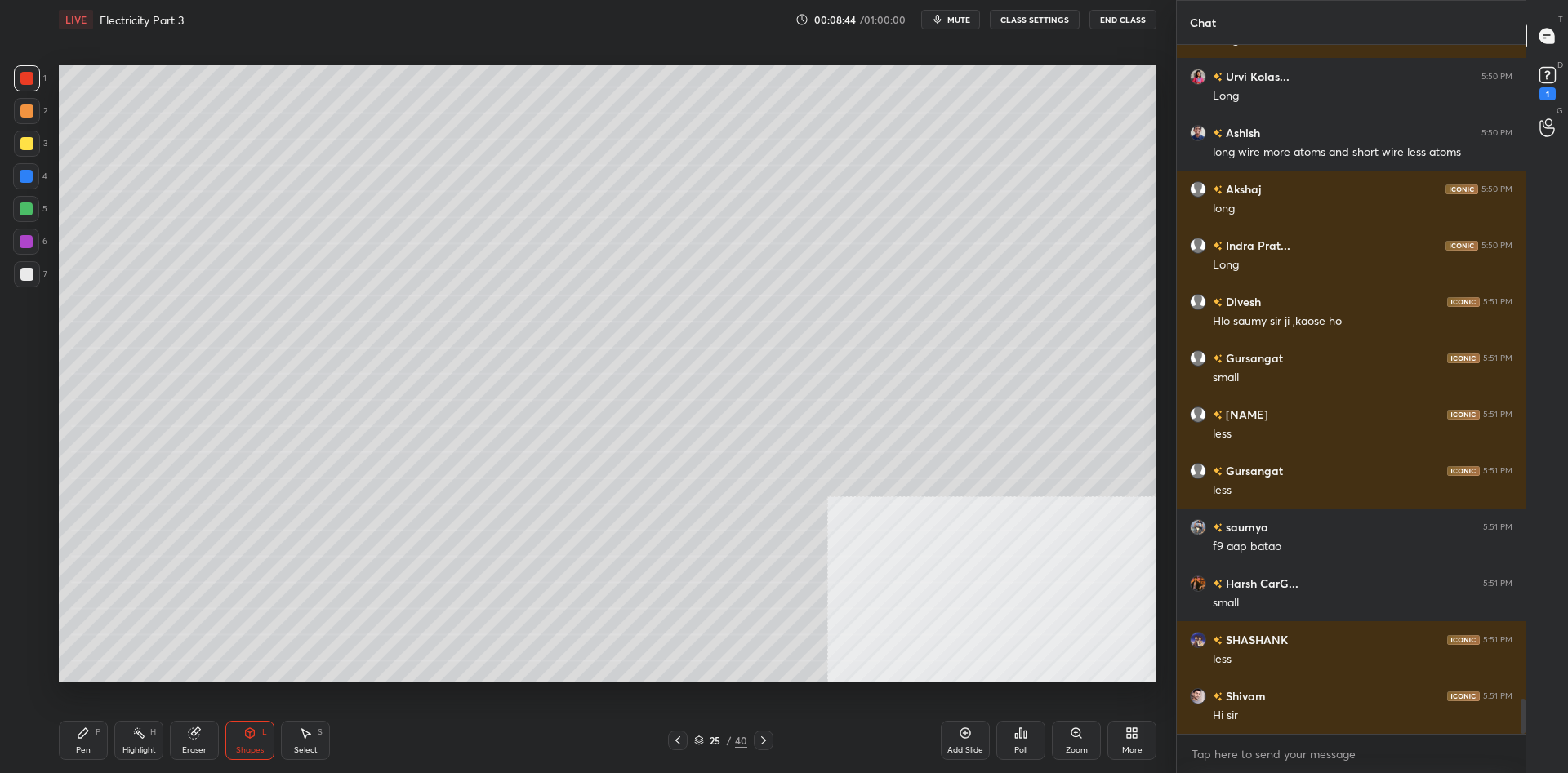 click at bounding box center (27, 144) 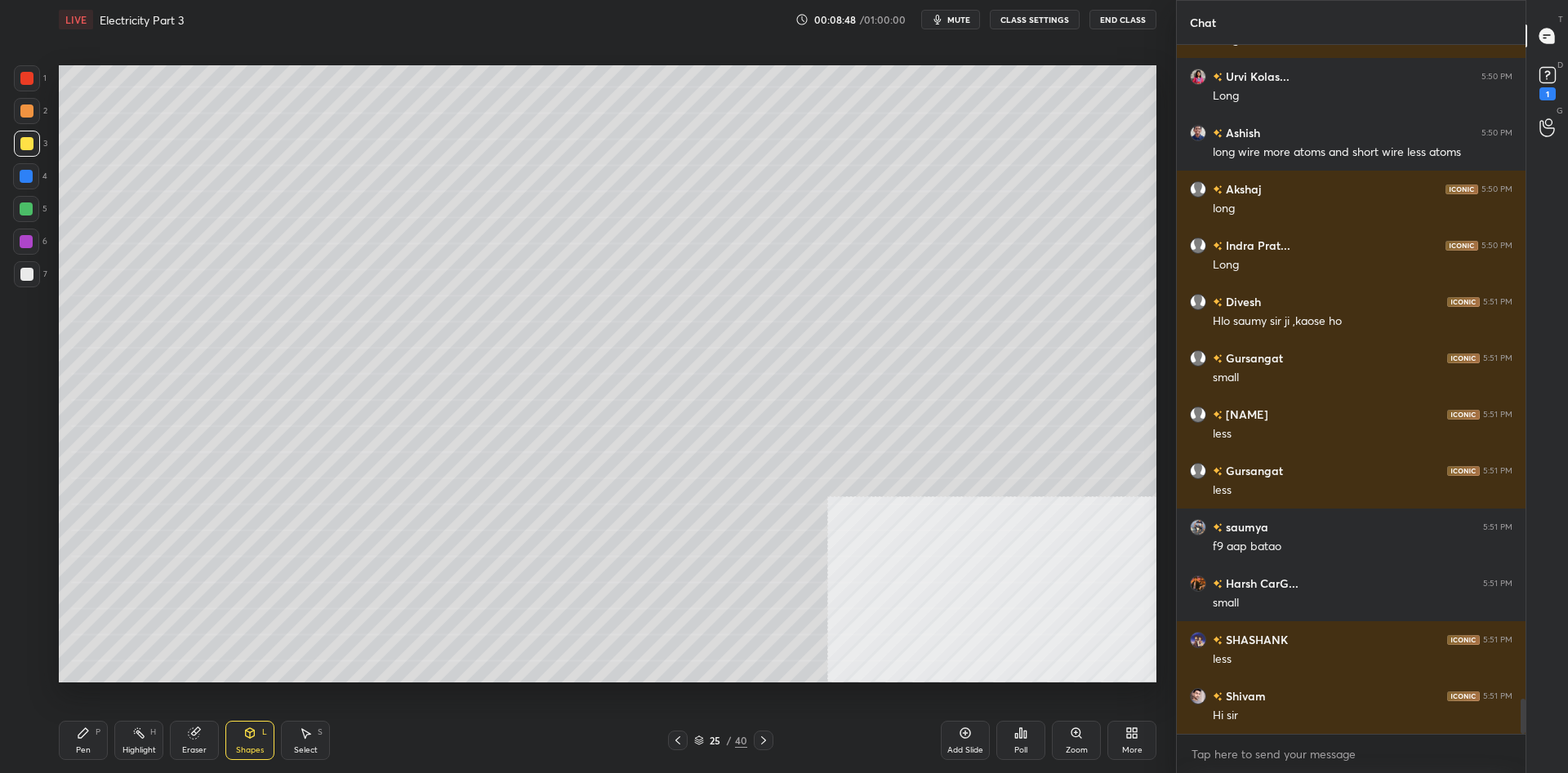 click on "Pen P" at bounding box center (83, 740) 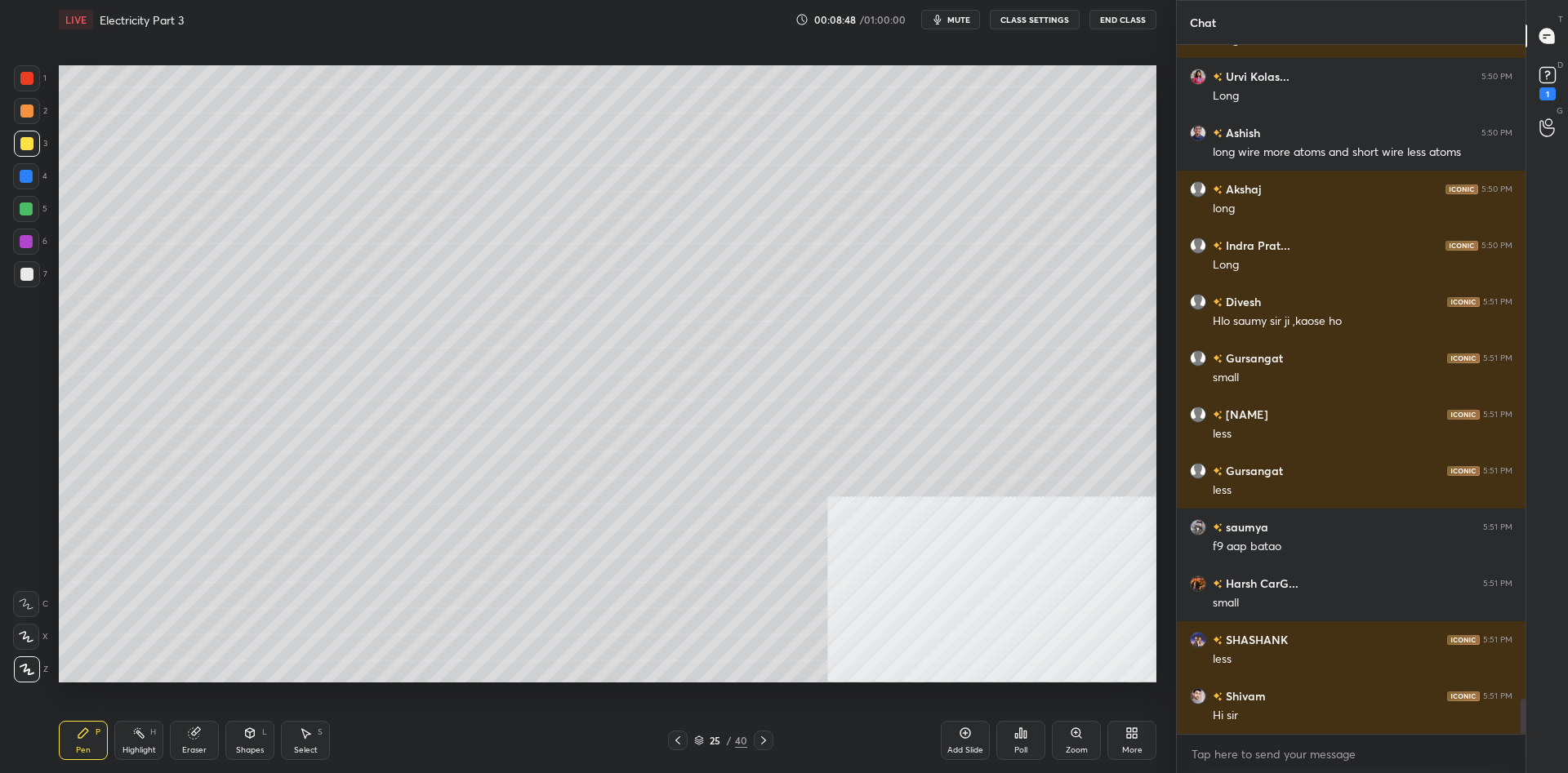 click on "Pen P" at bounding box center (83, 740) 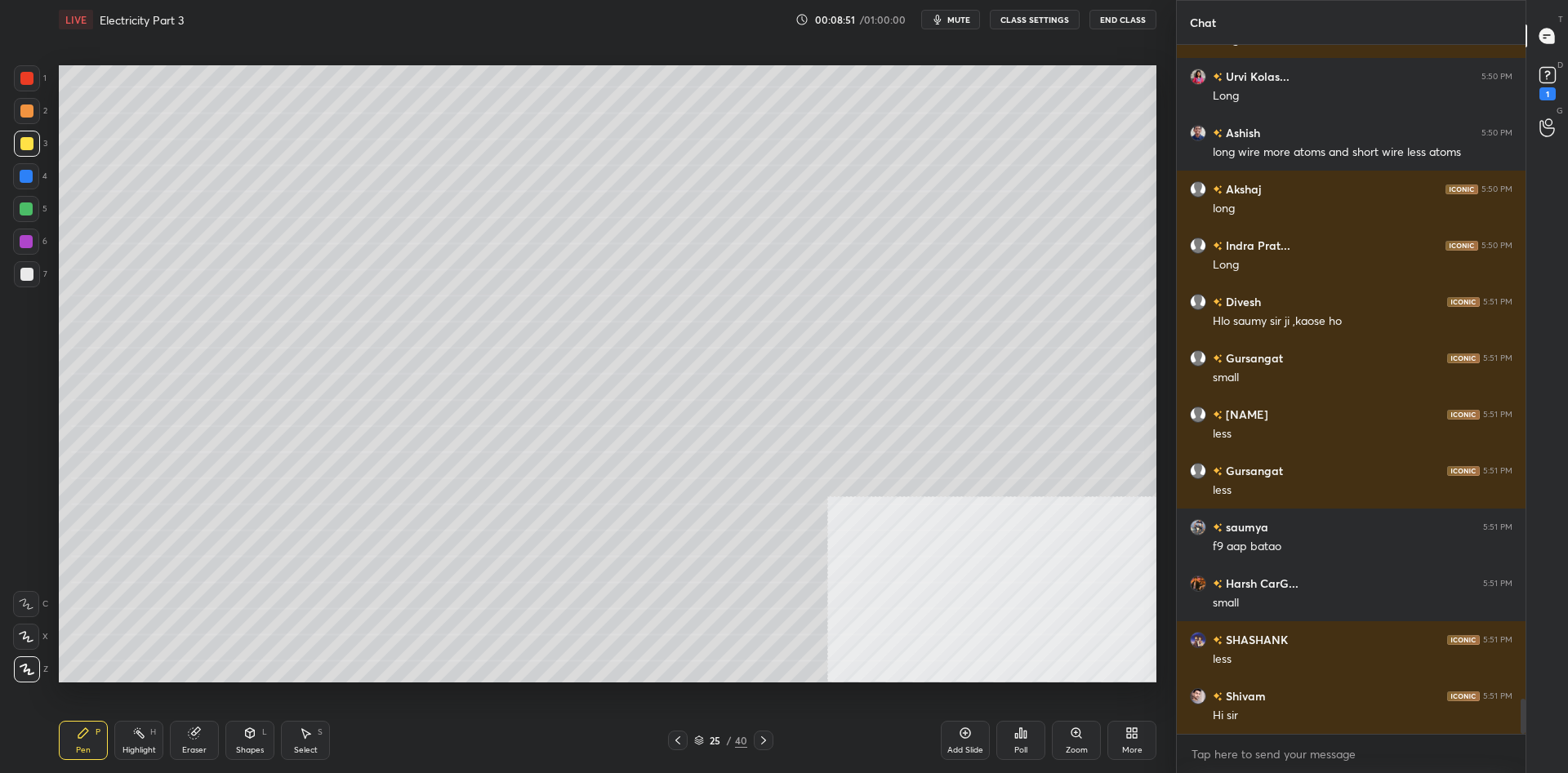 scroll, scrollTop: 13047, scrollLeft: 0, axis: vertical 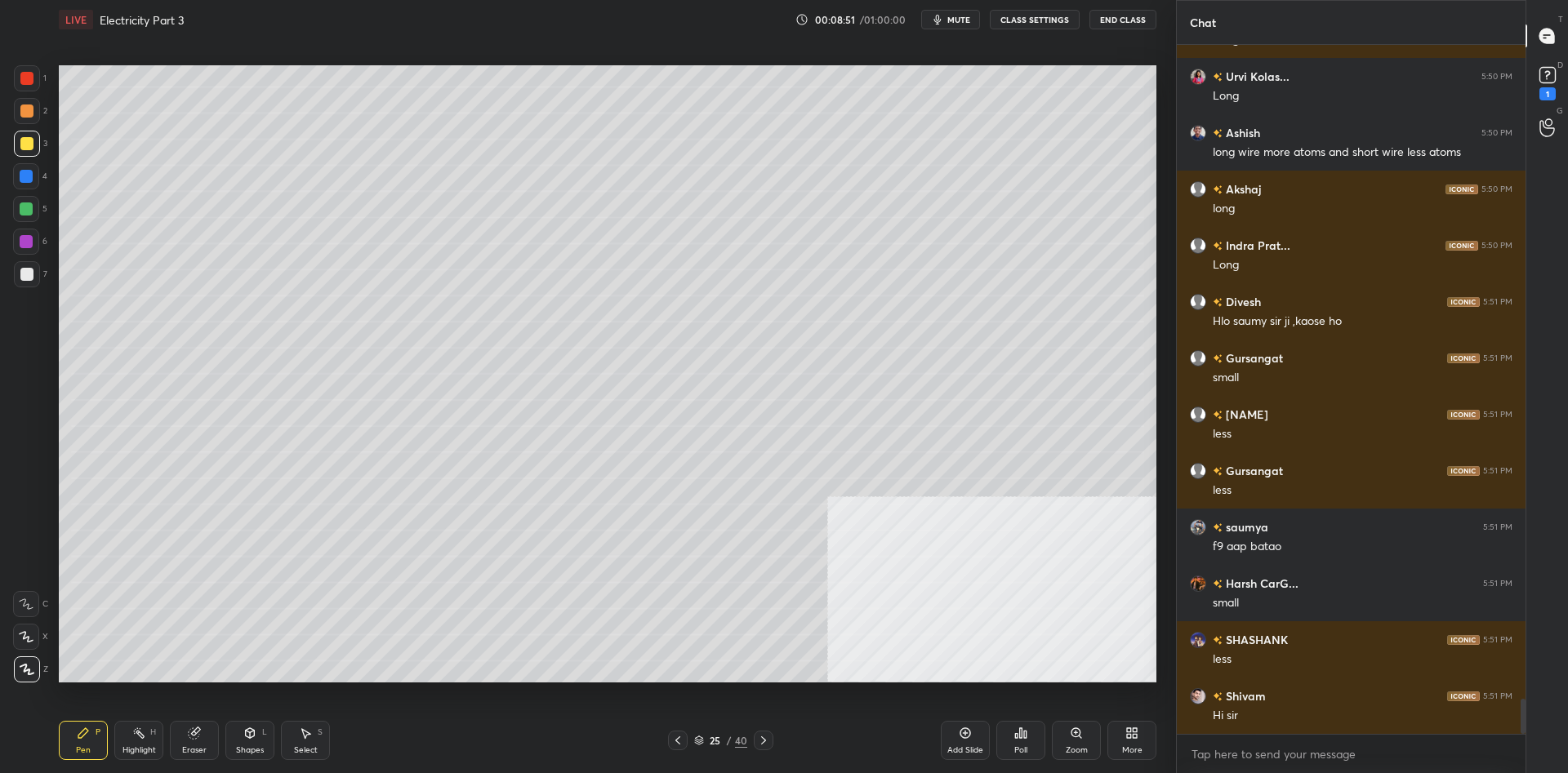 click on "Shapes L" at bounding box center [250, 740] 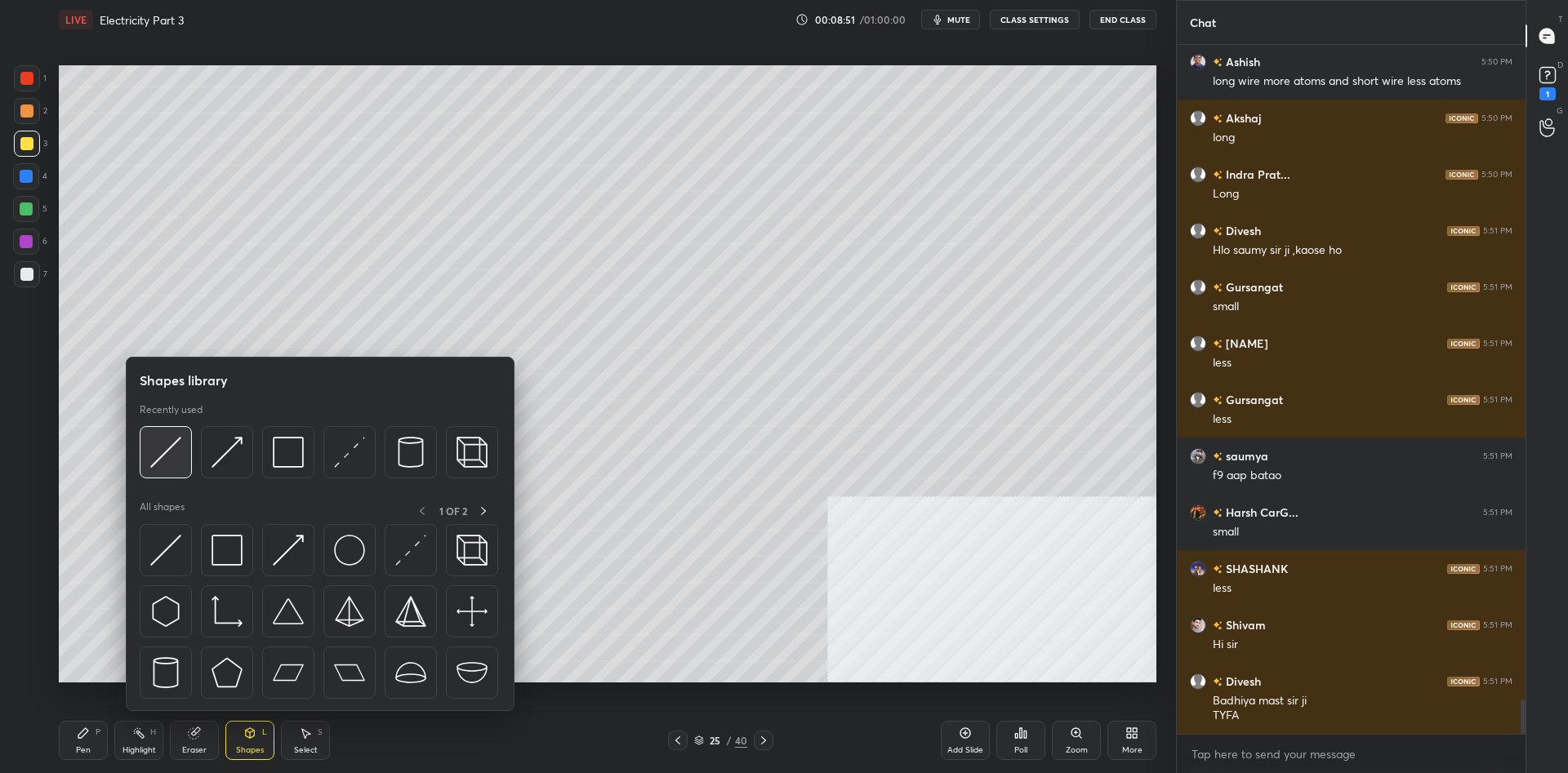 click at bounding box center (166, 452) 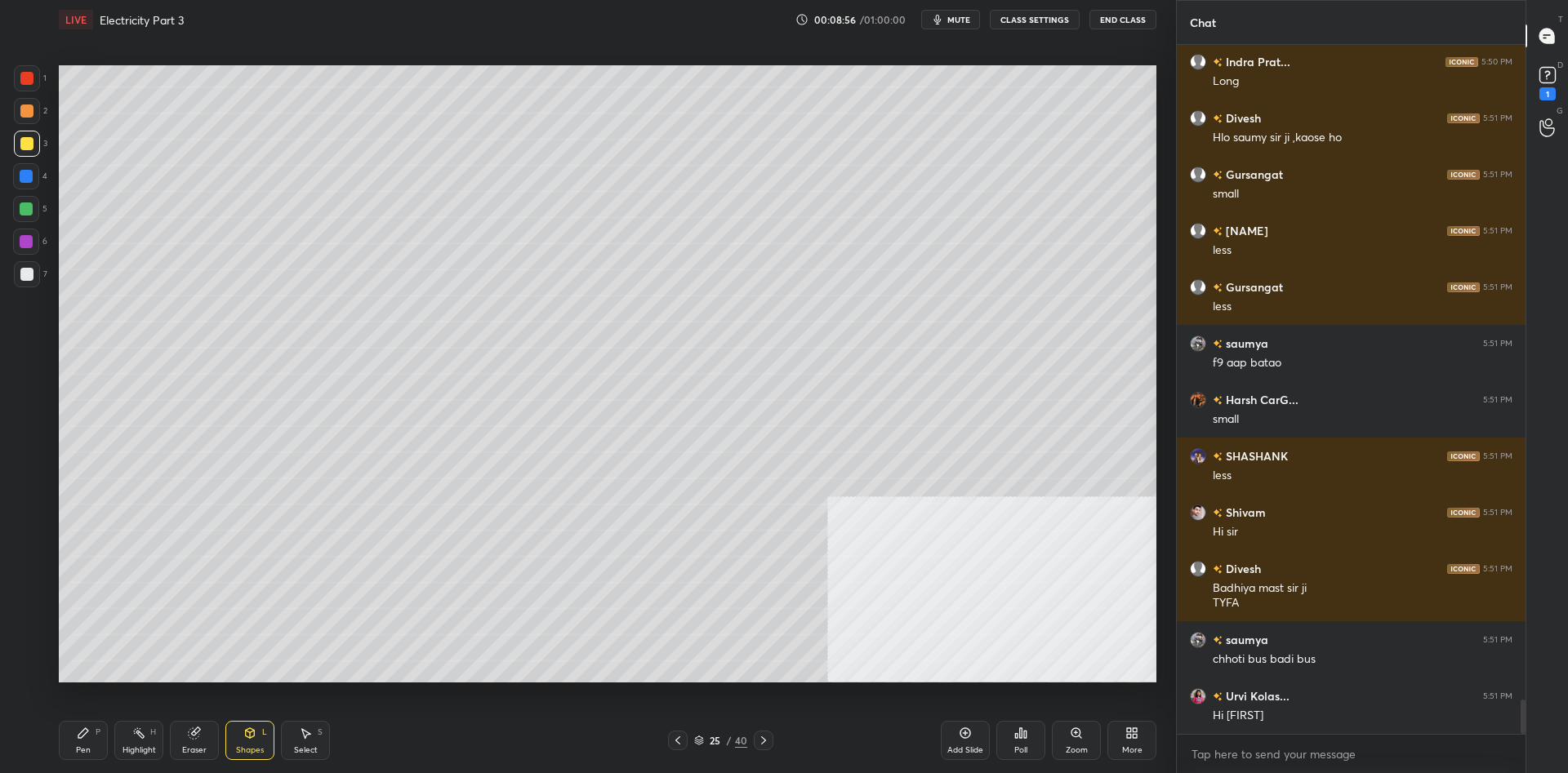 scroll, scrollTop: 13216, scrollLeft: 0, axis: vertical 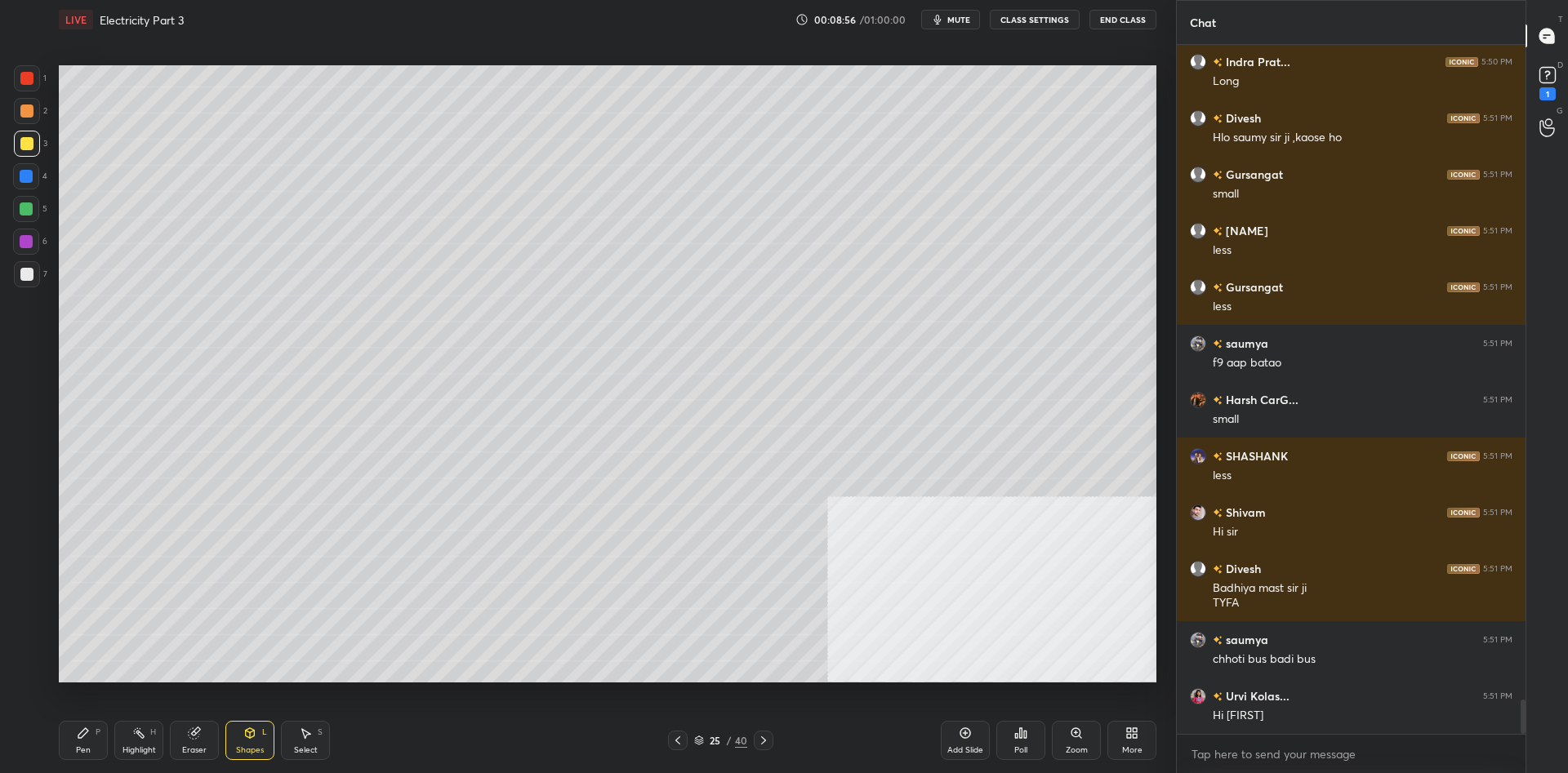 click on "Pen P" at bounding box center (83, 740) 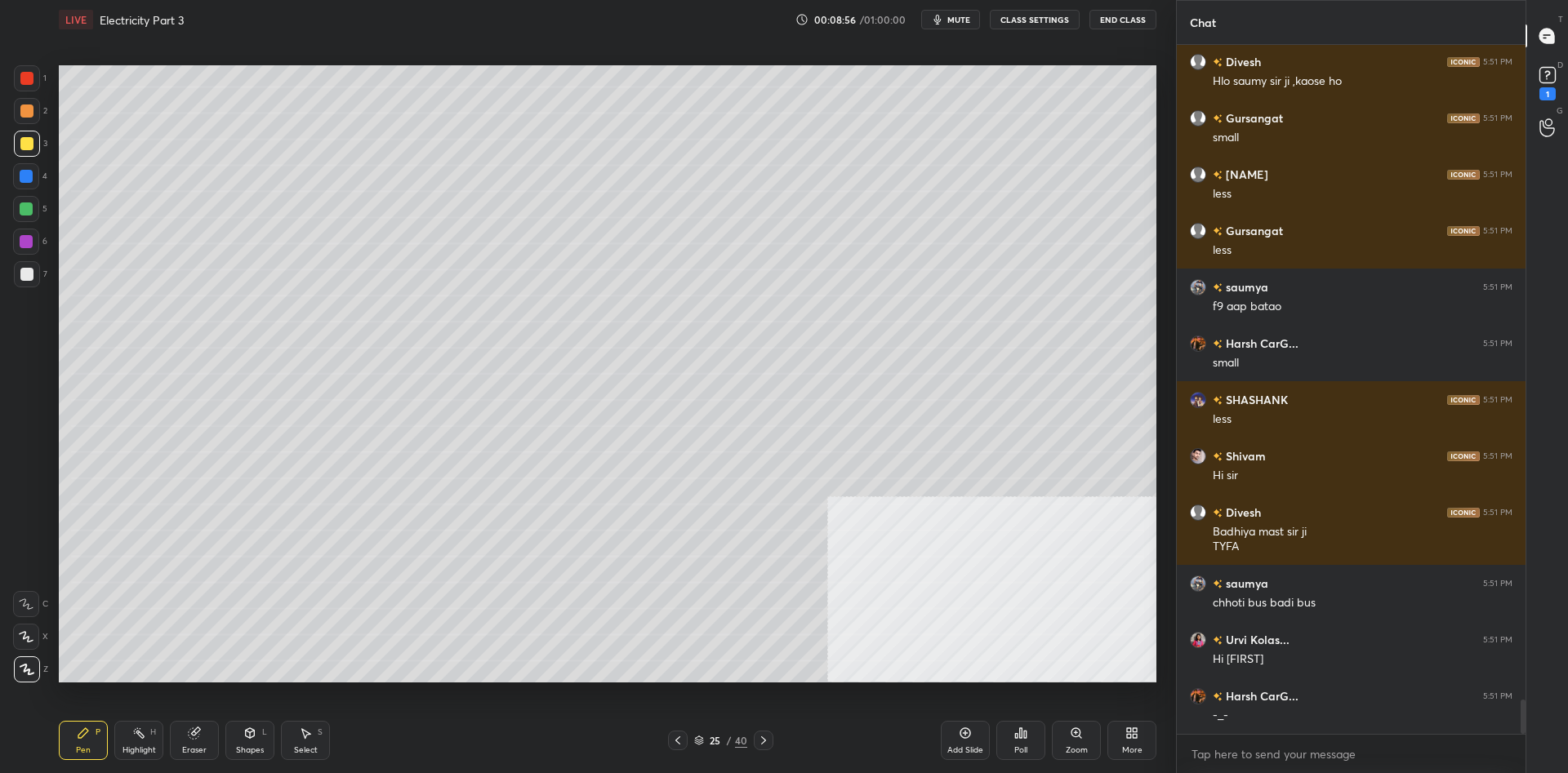 click on "Pen P" at bounding box center (83, 740) 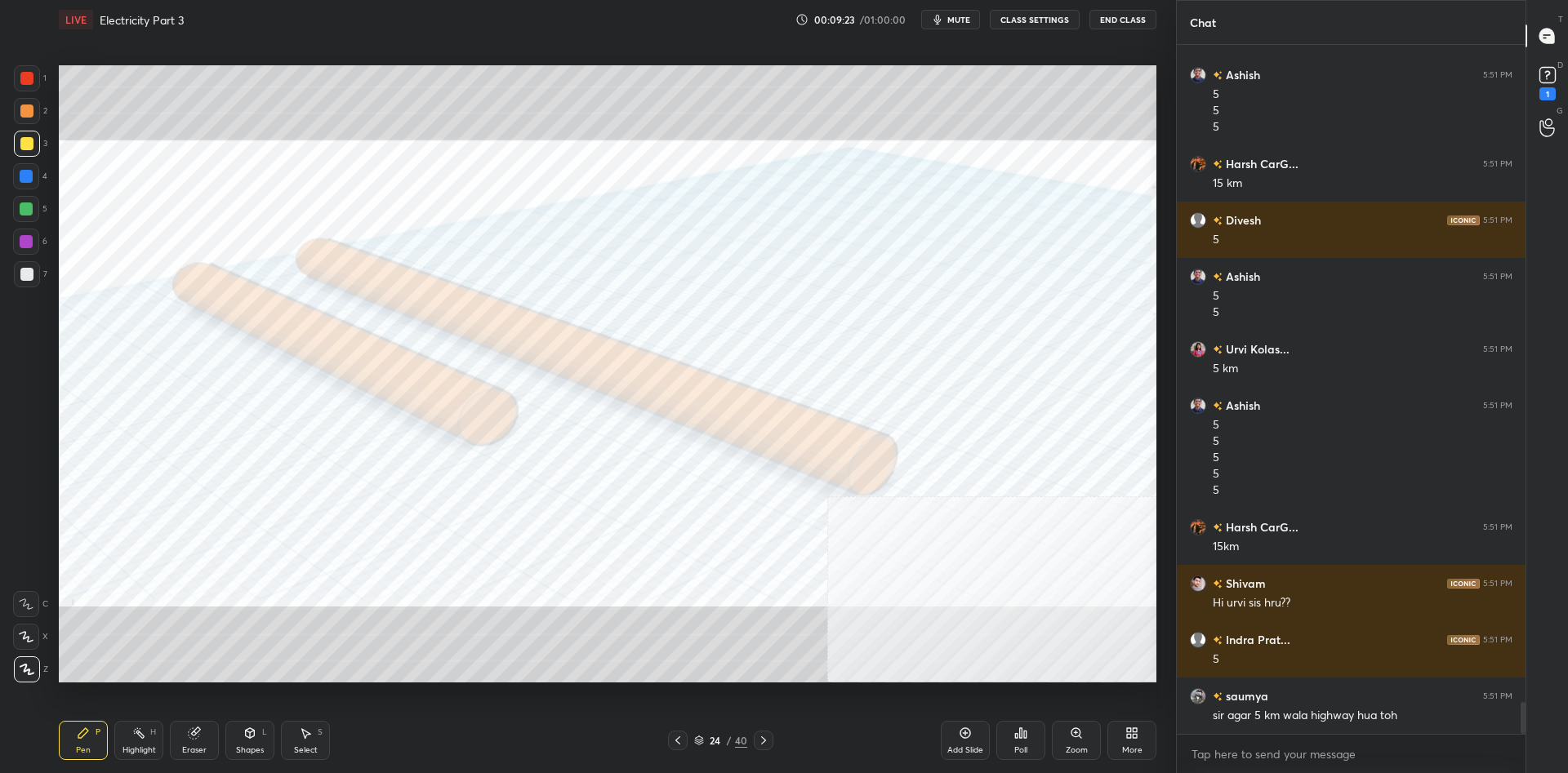 scroll, scrollTop: 14232, scrollLeft: 0, axis: vertical 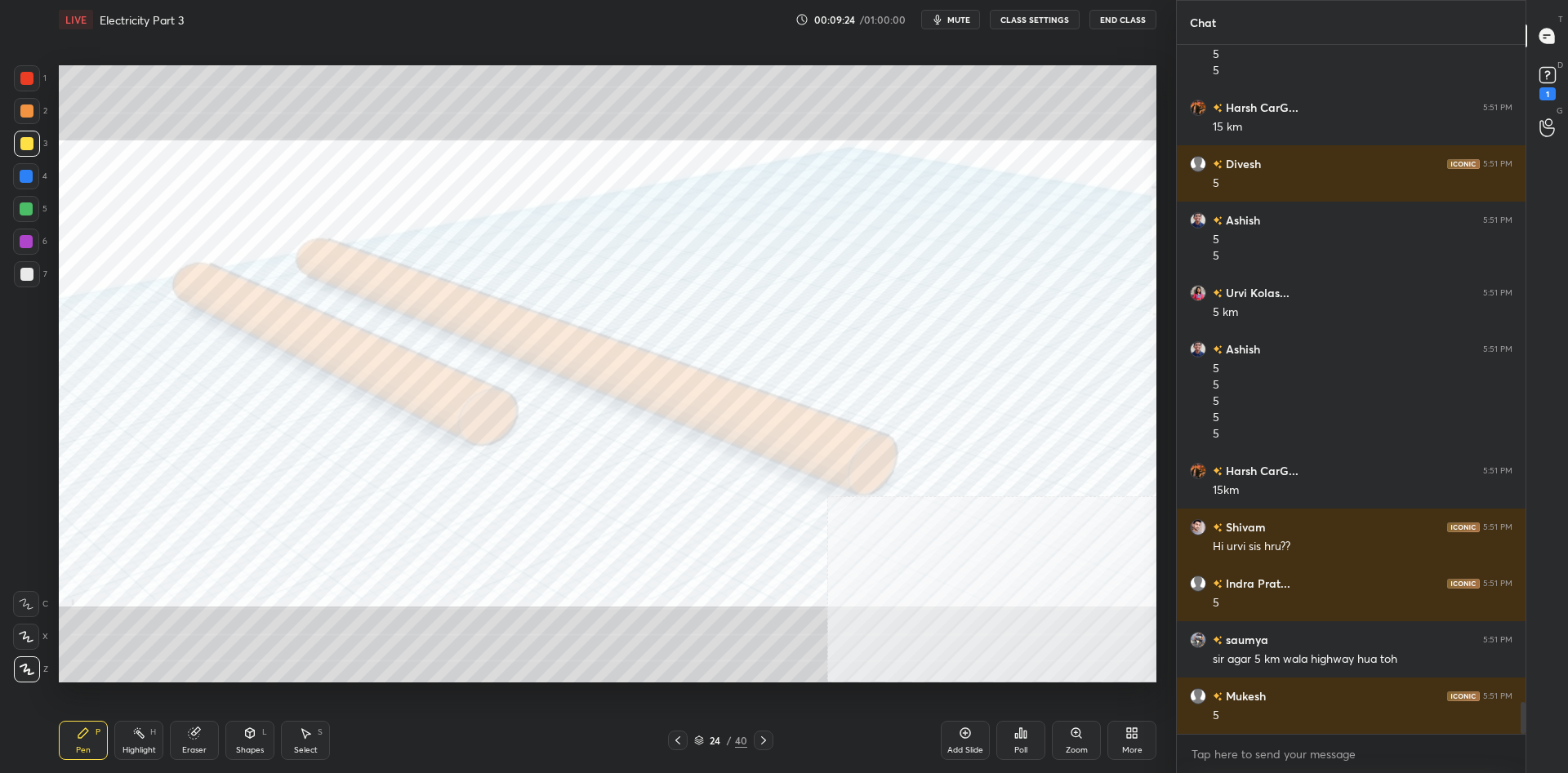 click on "Highlight H" at bounding box center (139, 740) 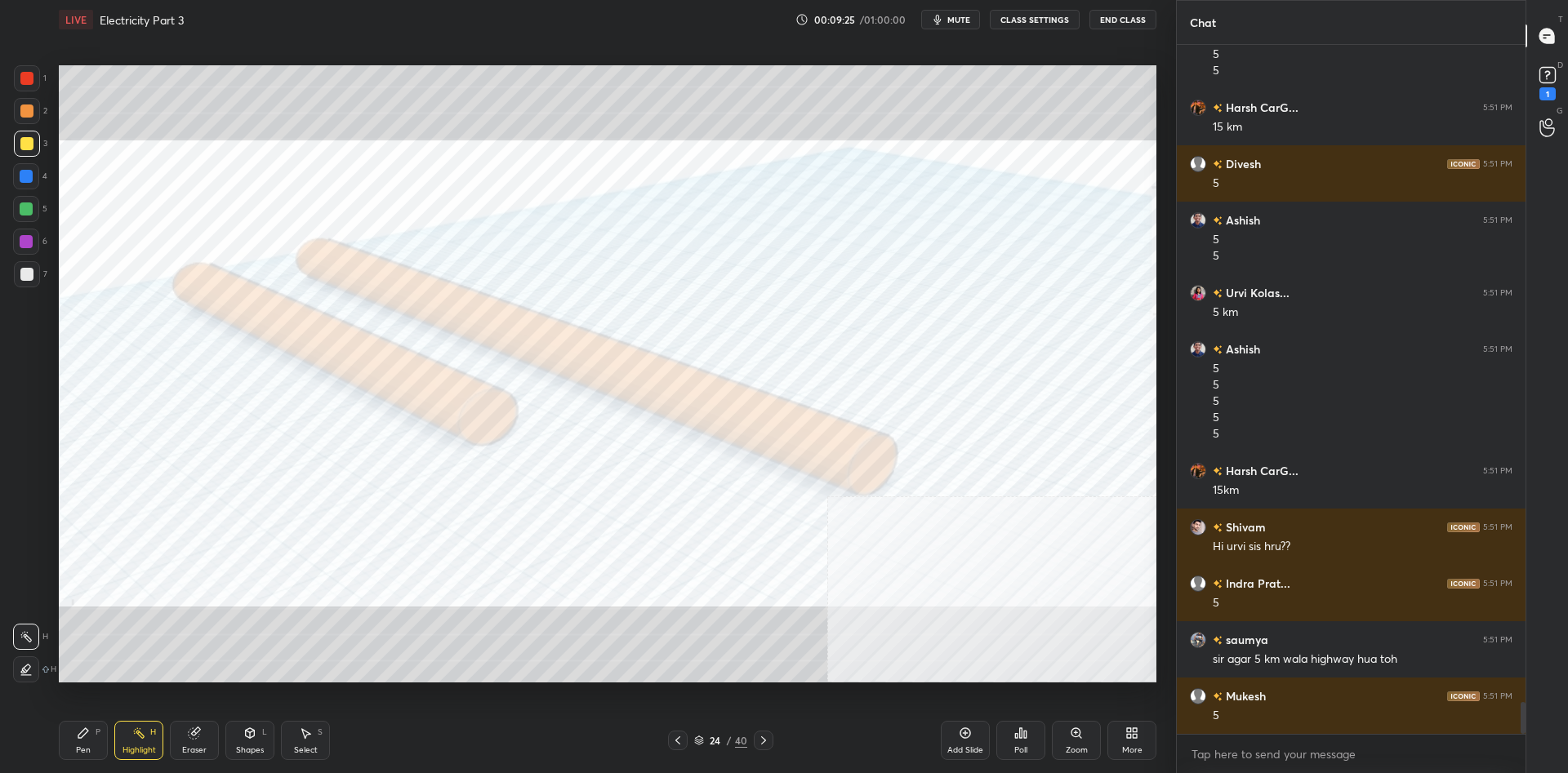 click at bounding box center (26, 242) 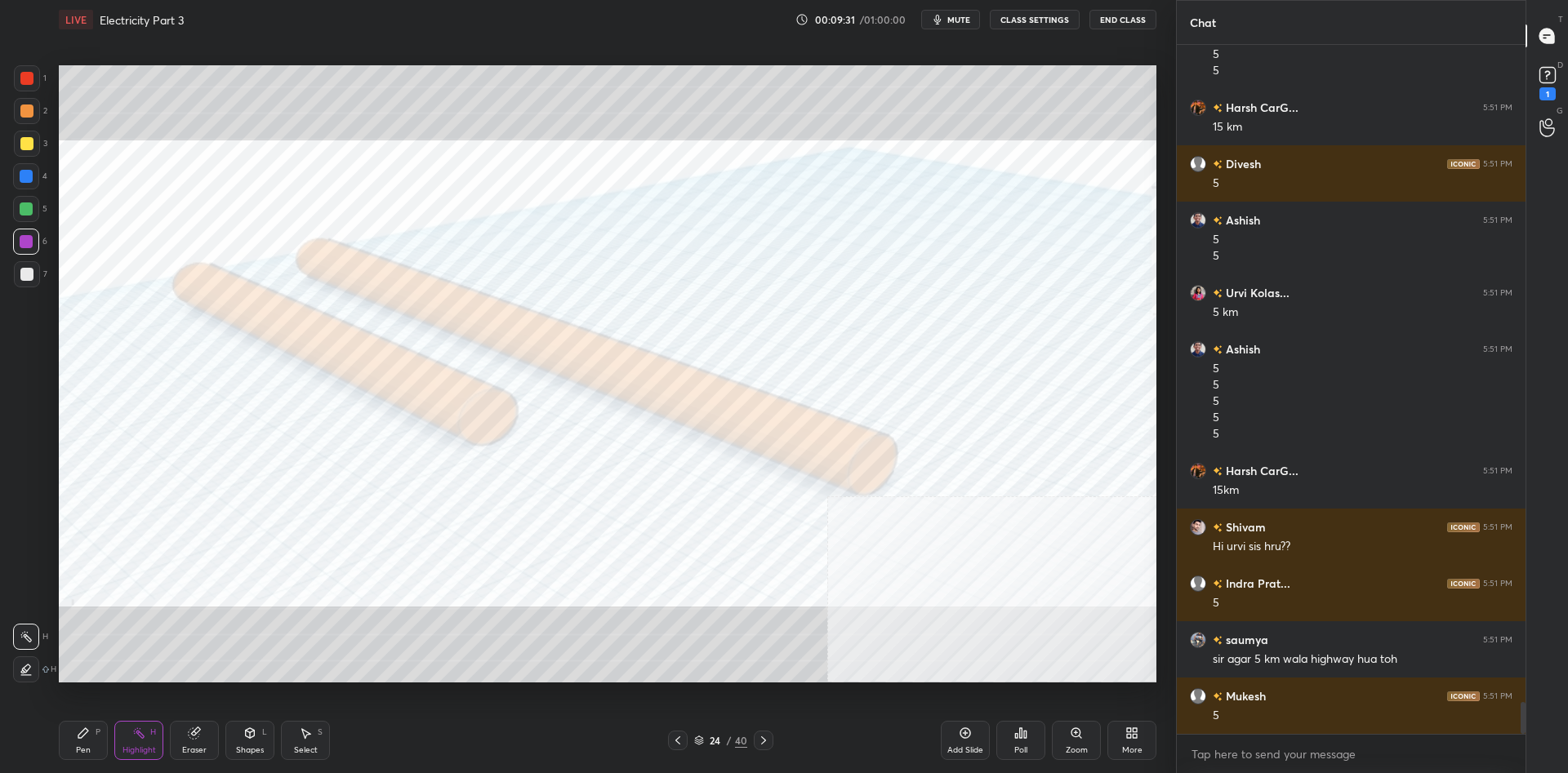scroll, scrollTop: 14288, scrollLeft: 0, axis: vertical 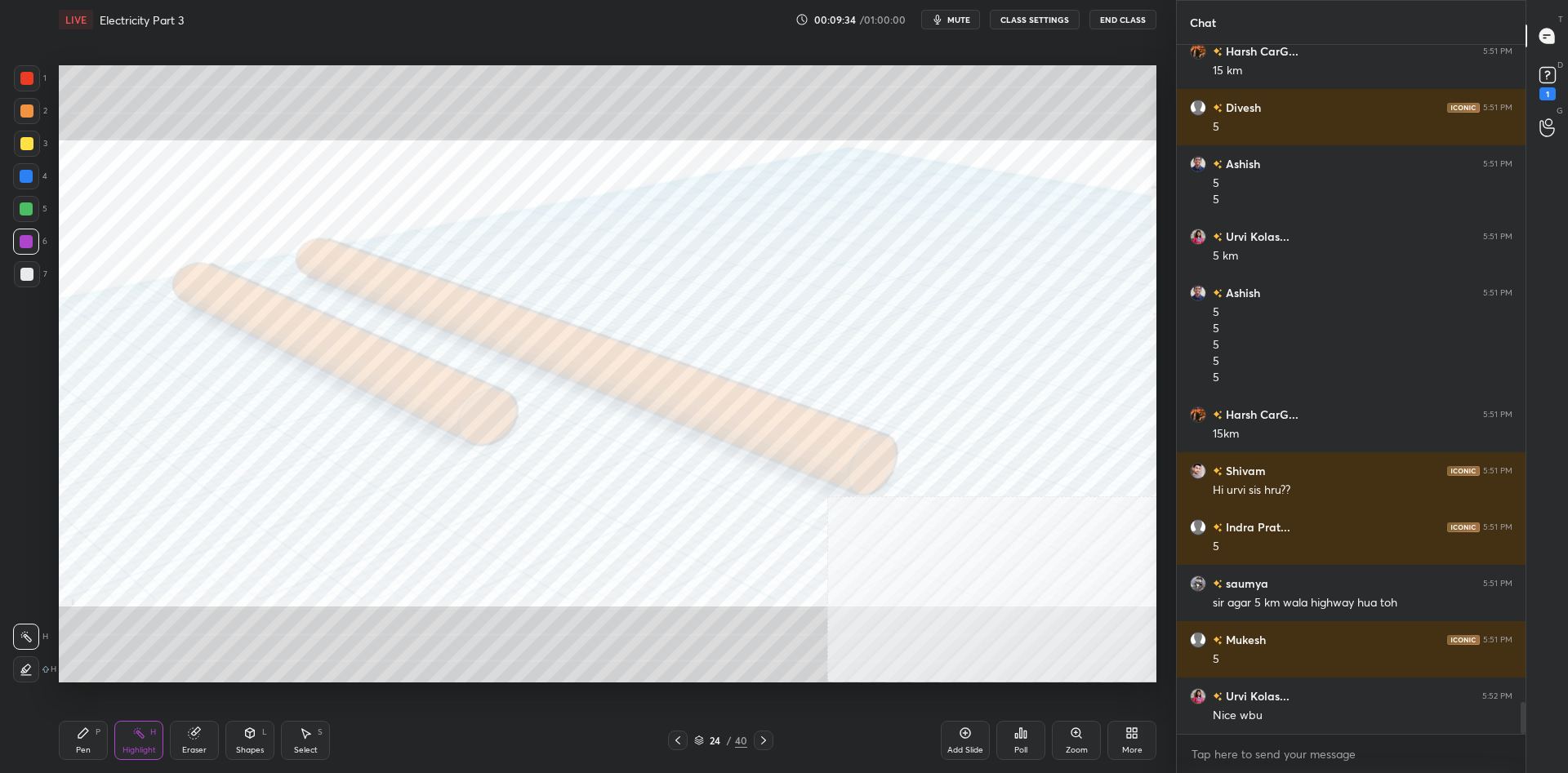click 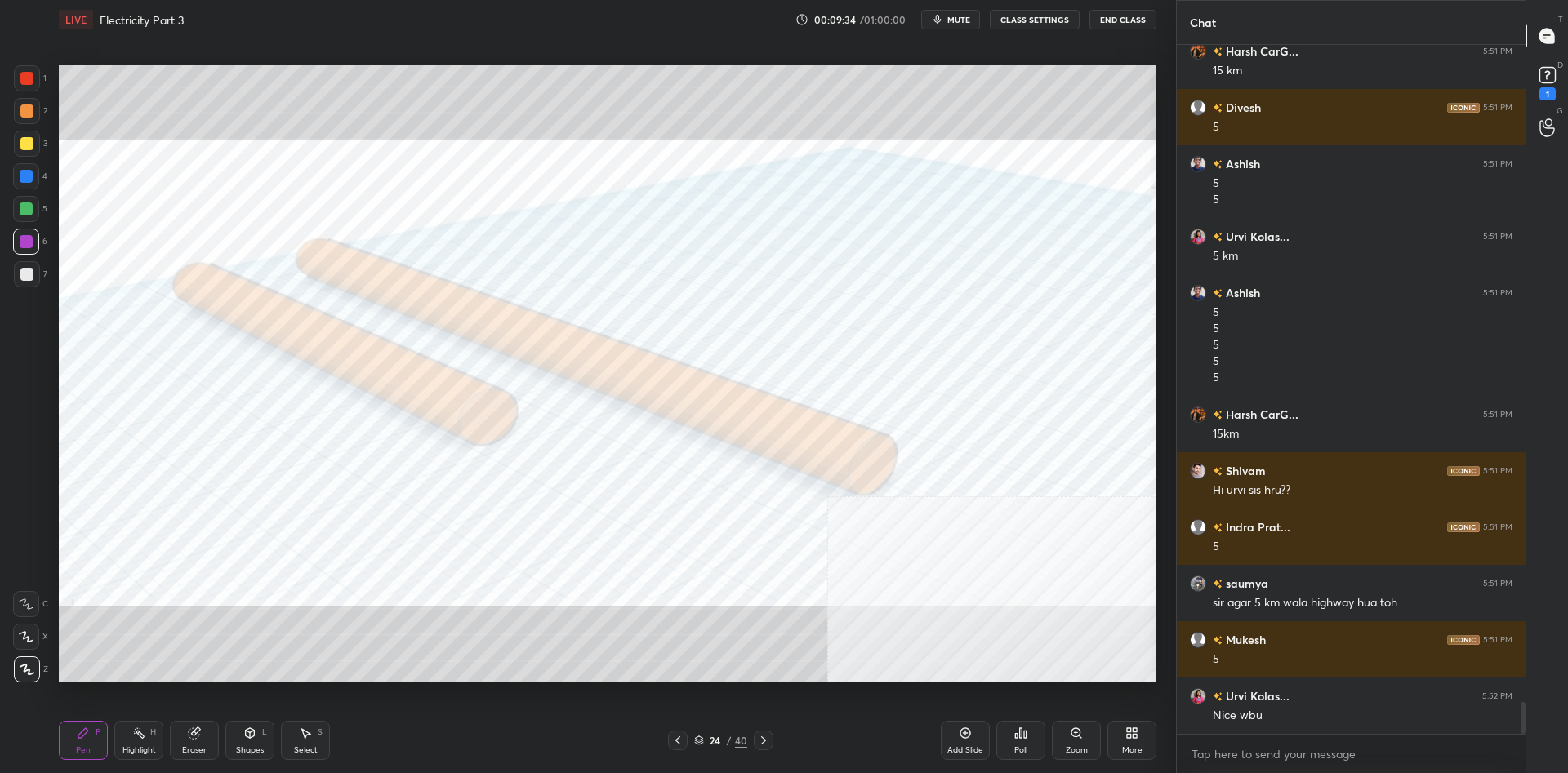 click 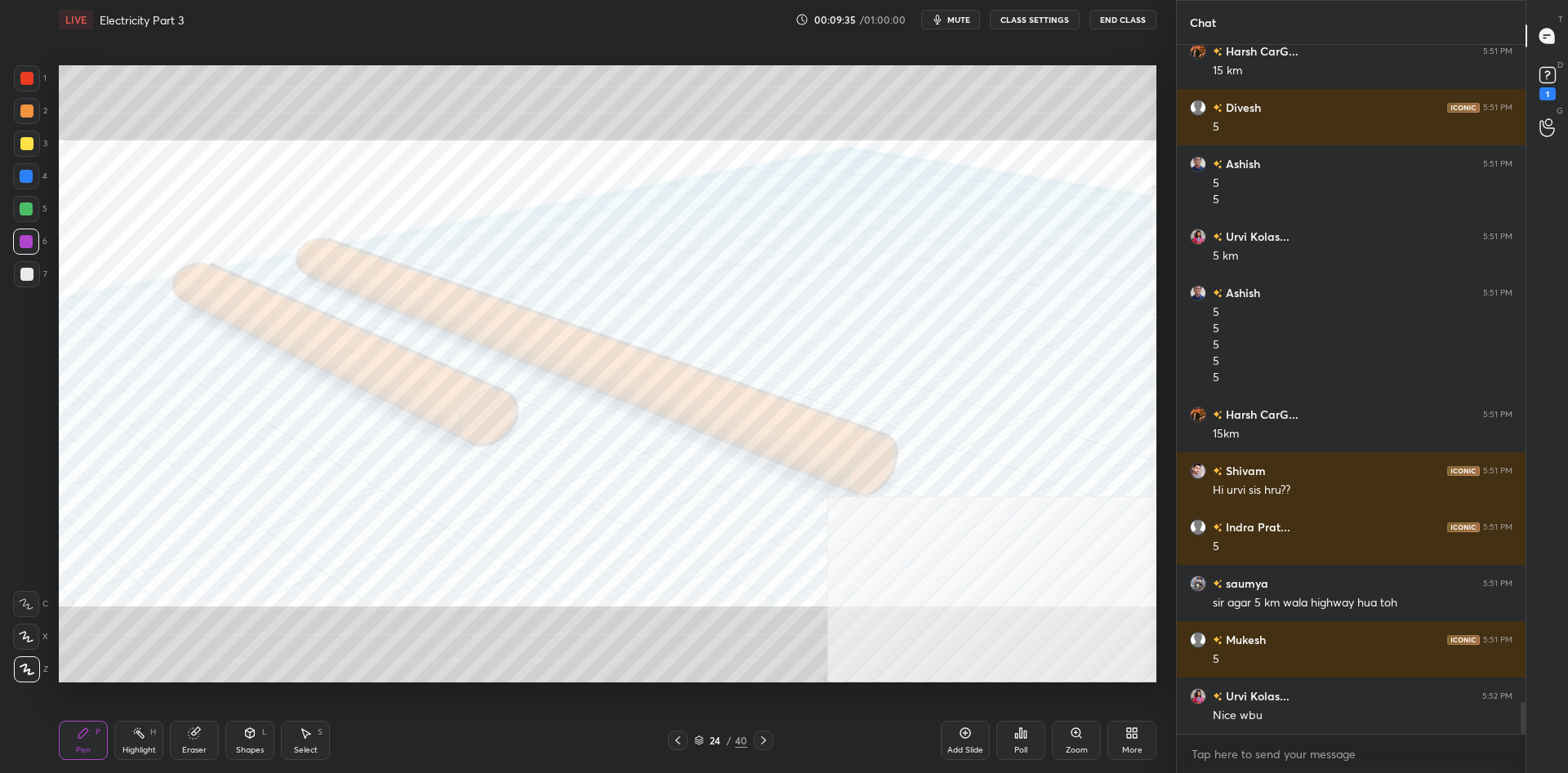 click on "Add Slide" at bounding box center (965, 740) 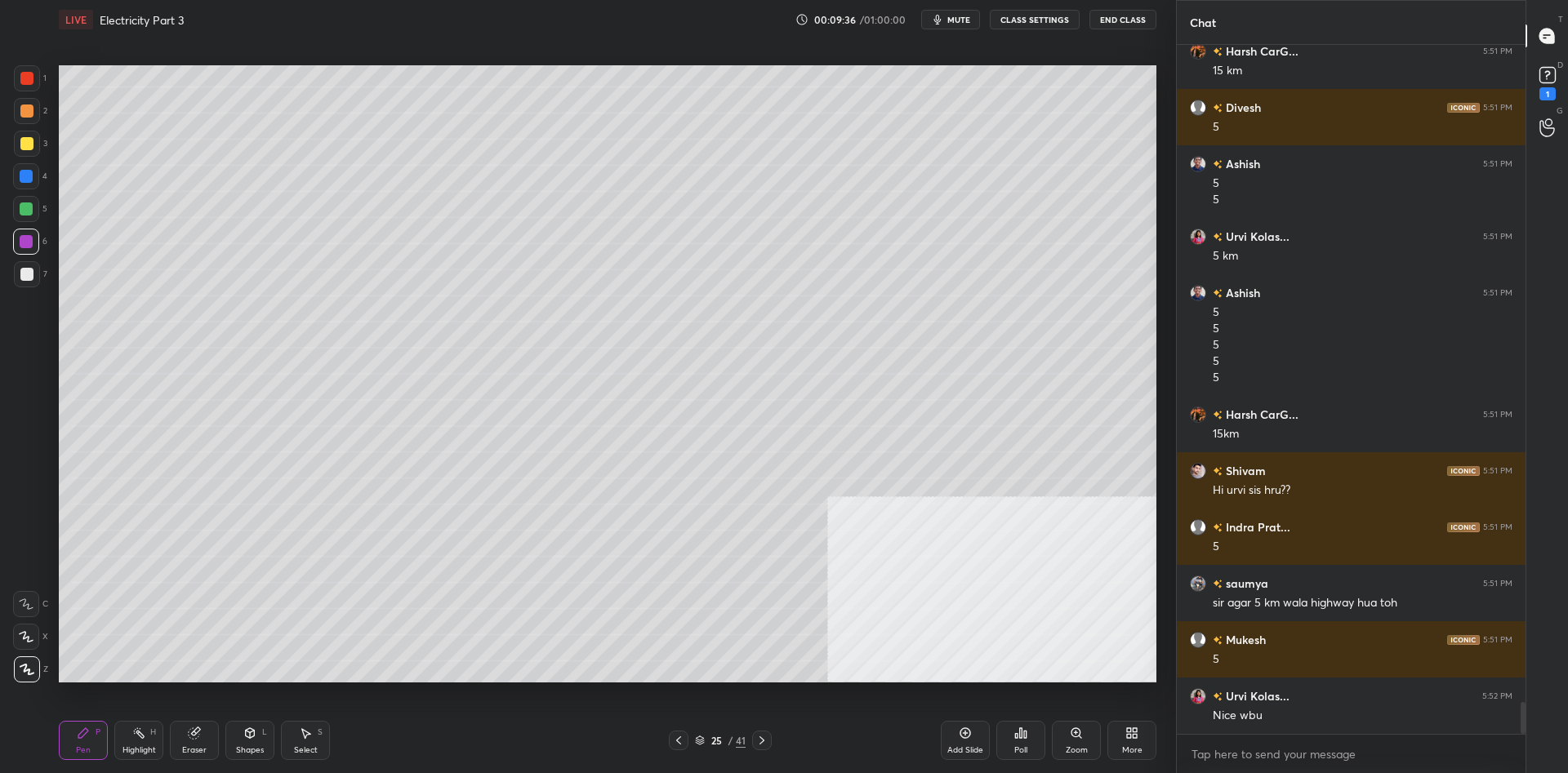 click at bounding box center [27, 144] 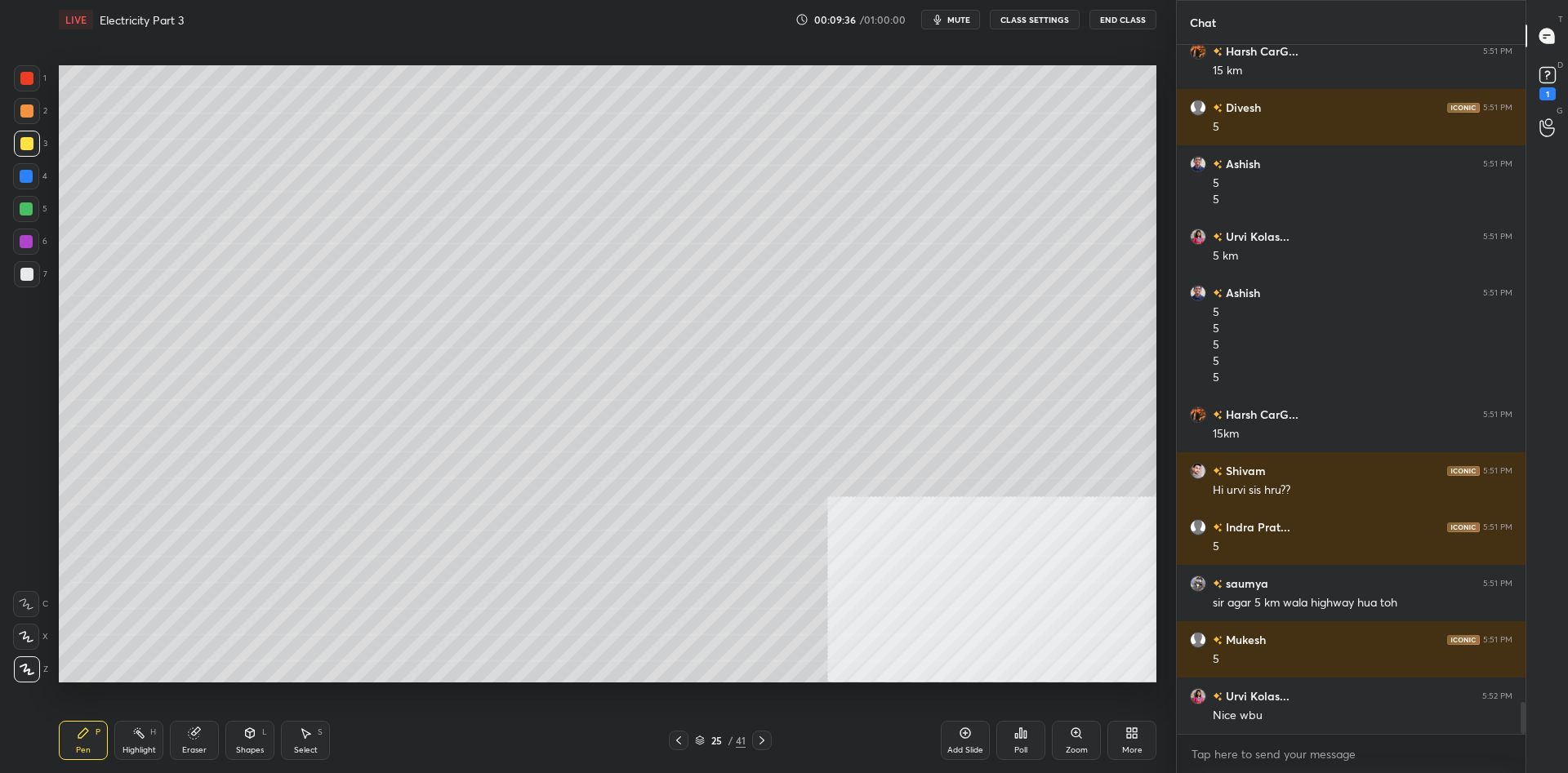 click at bounding box center (27, 144) 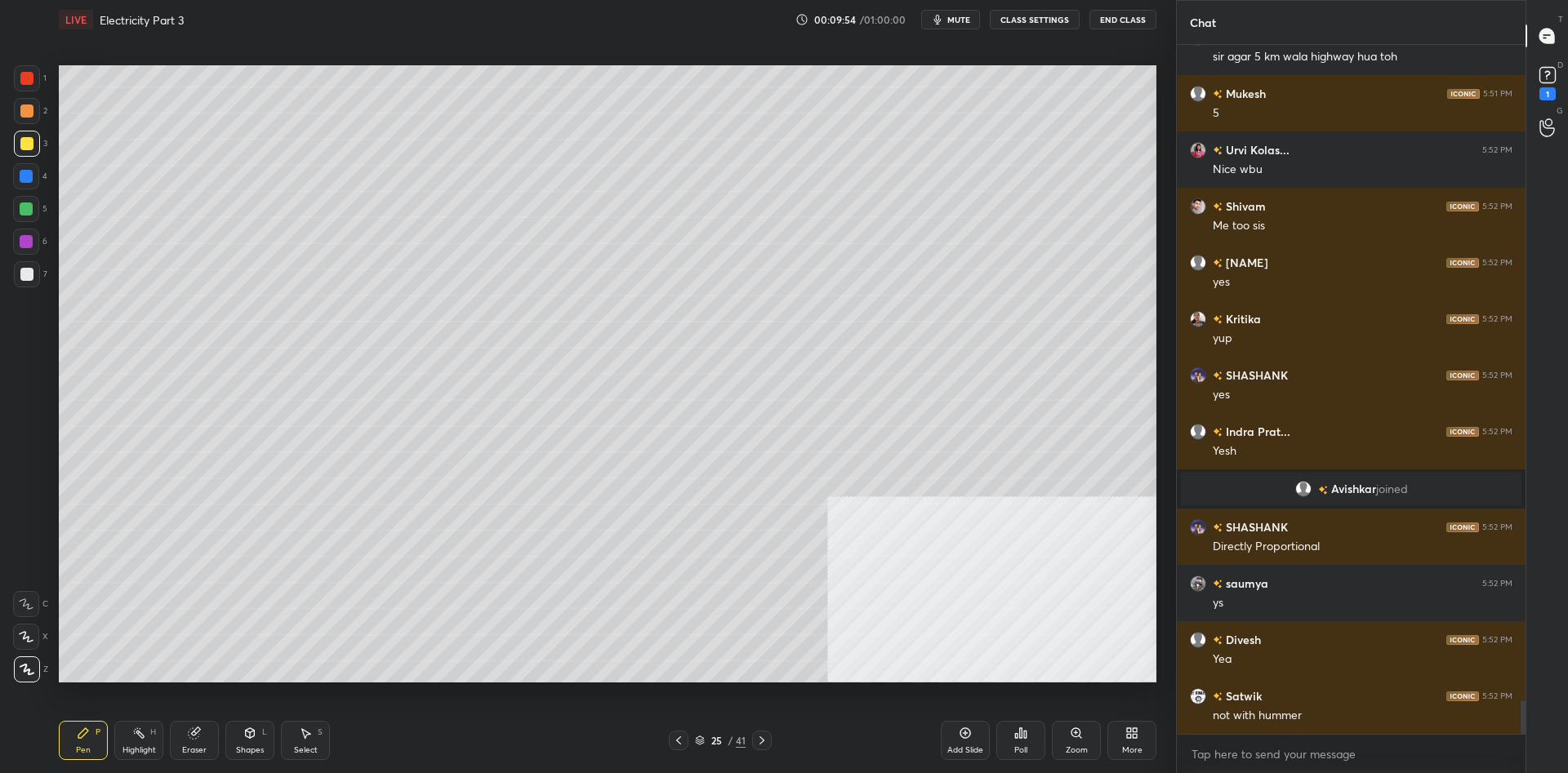 scroll, scrollTop: 13408, scrollLeft: 0, axis: vertical 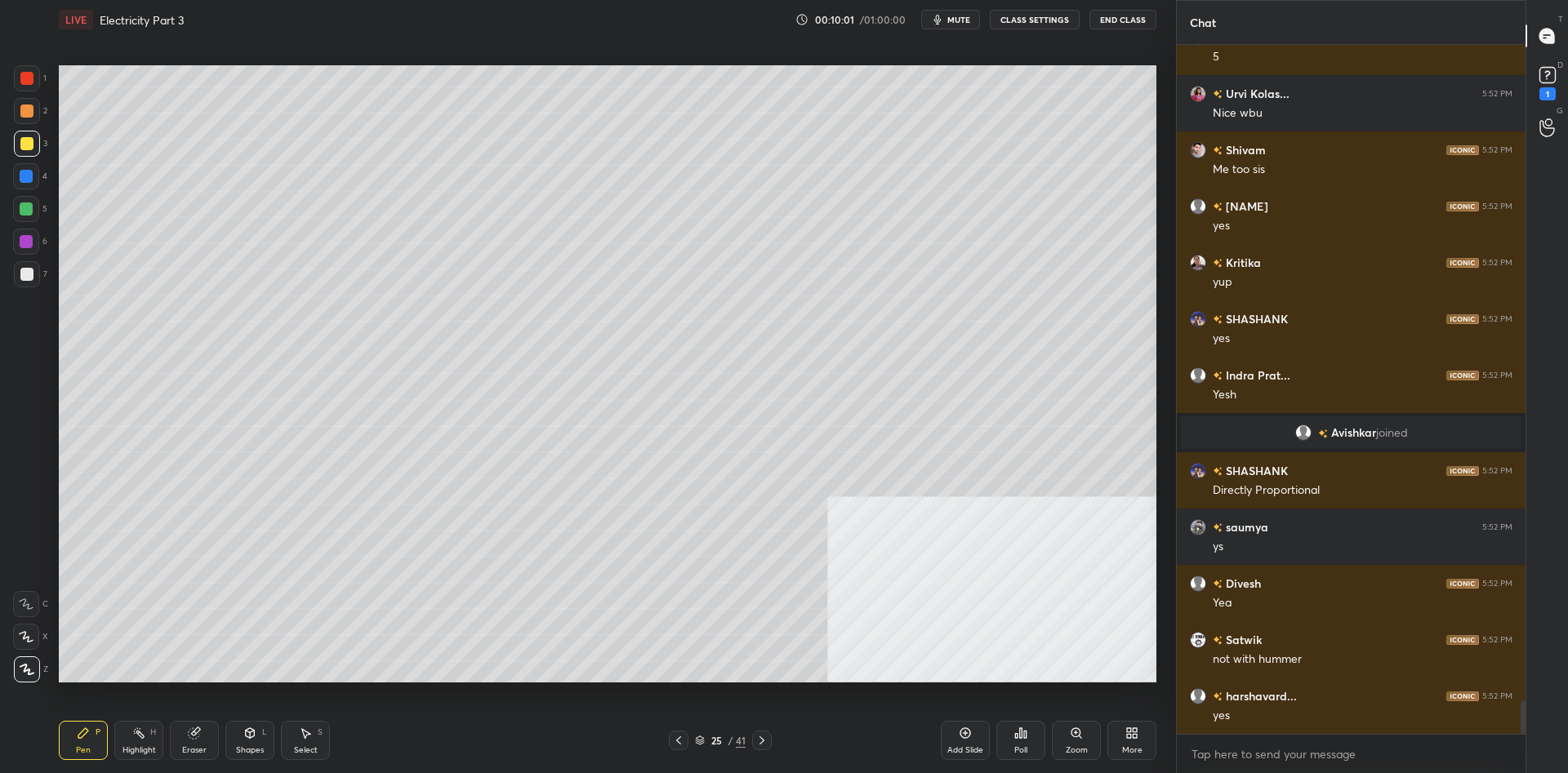click on "Add Slide" at bounding box center (965, 740) 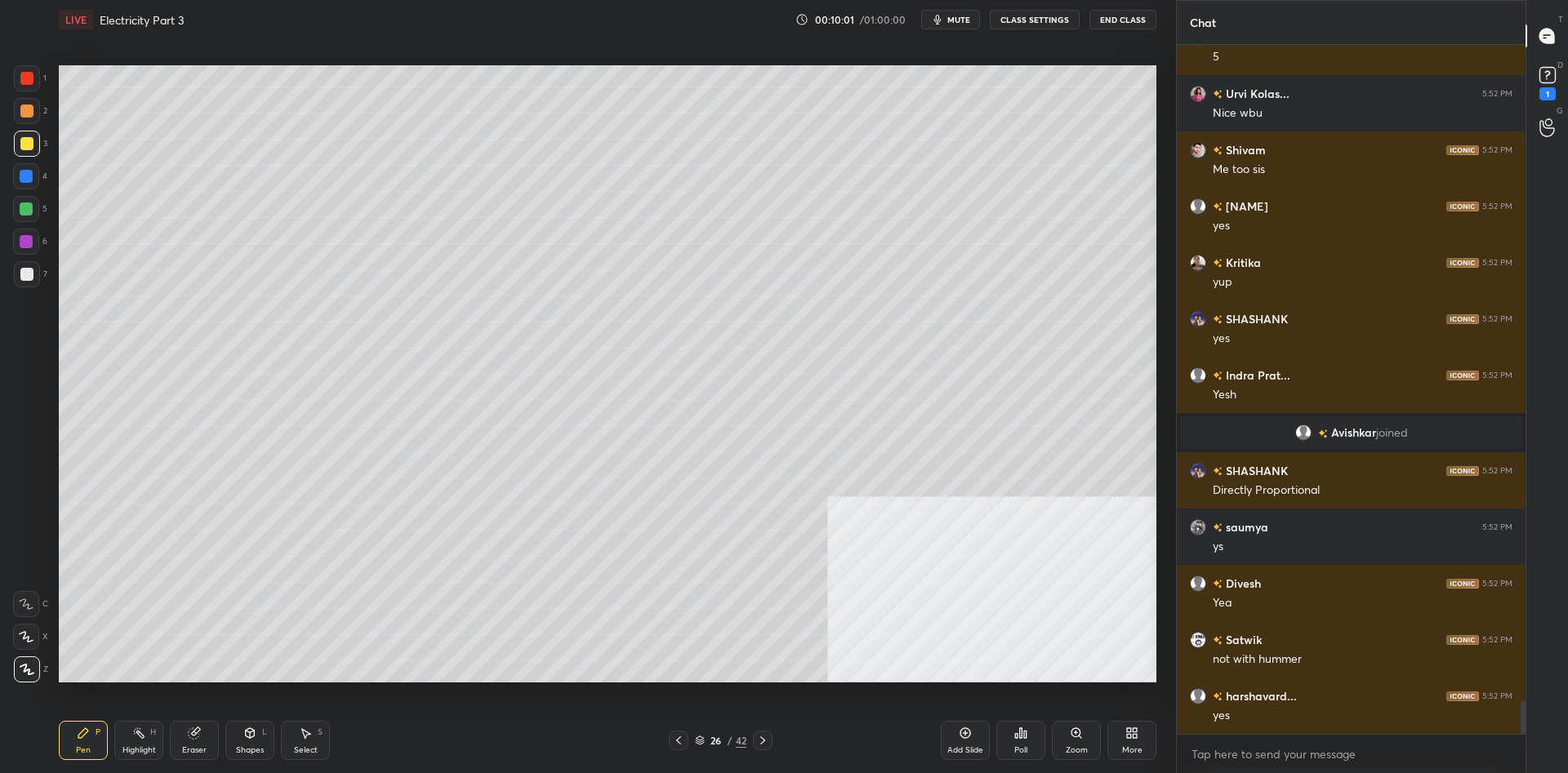 click 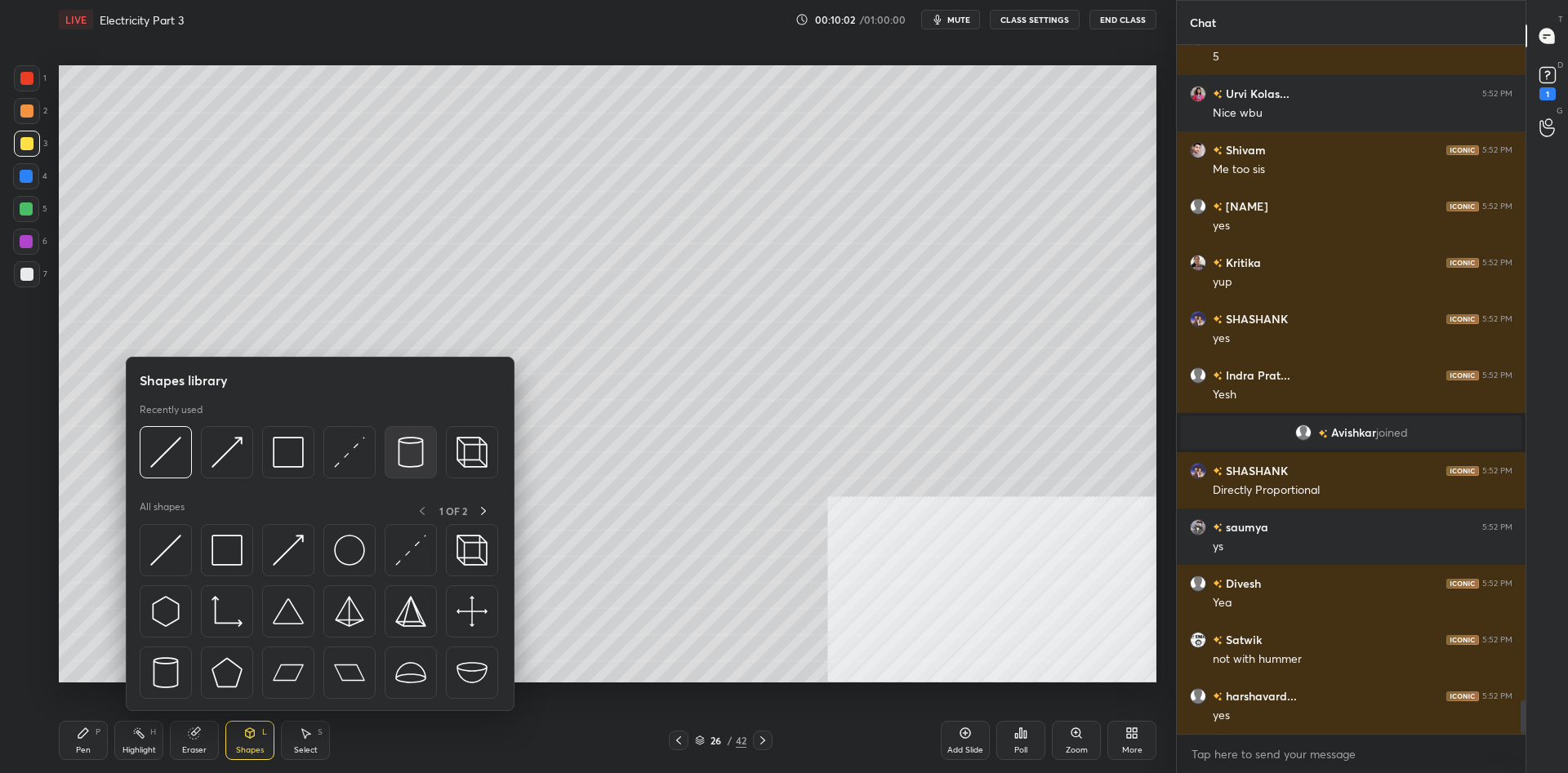 click at bounding box center (411, 452) 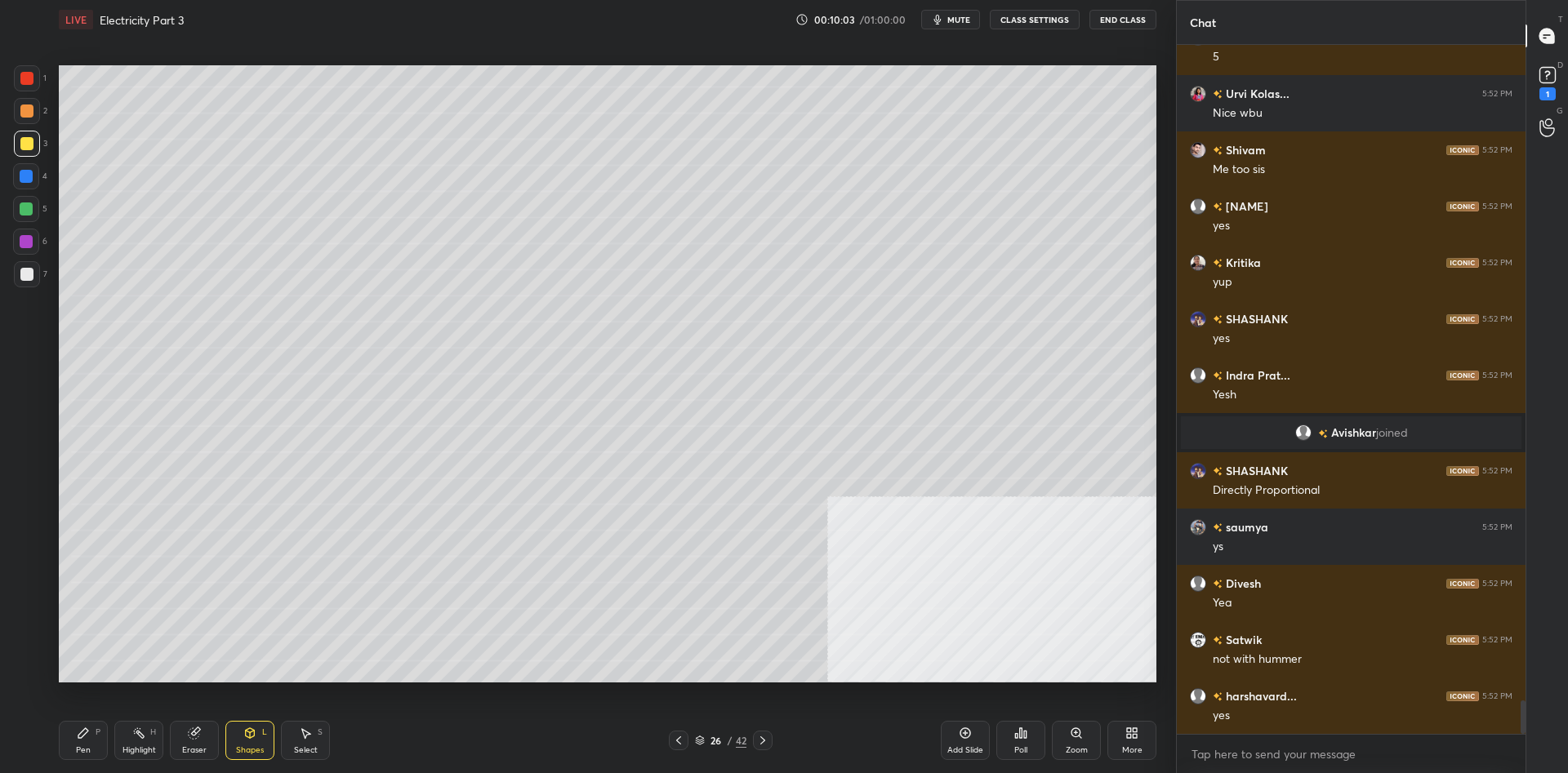 click at bounding box center [26, 242] 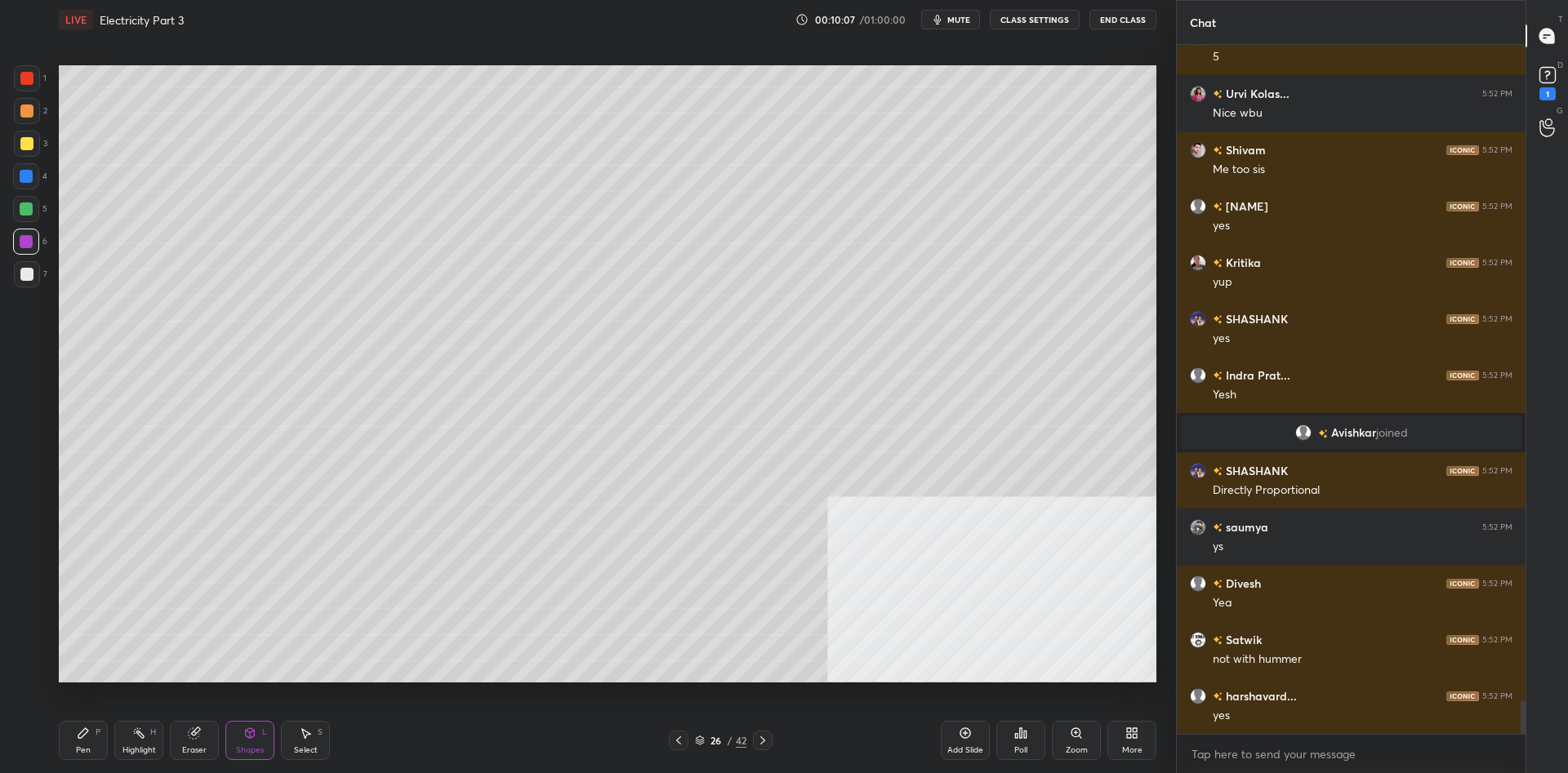 scroll, scrollTop: 13464, scrollLeft: 0, axis: vertical 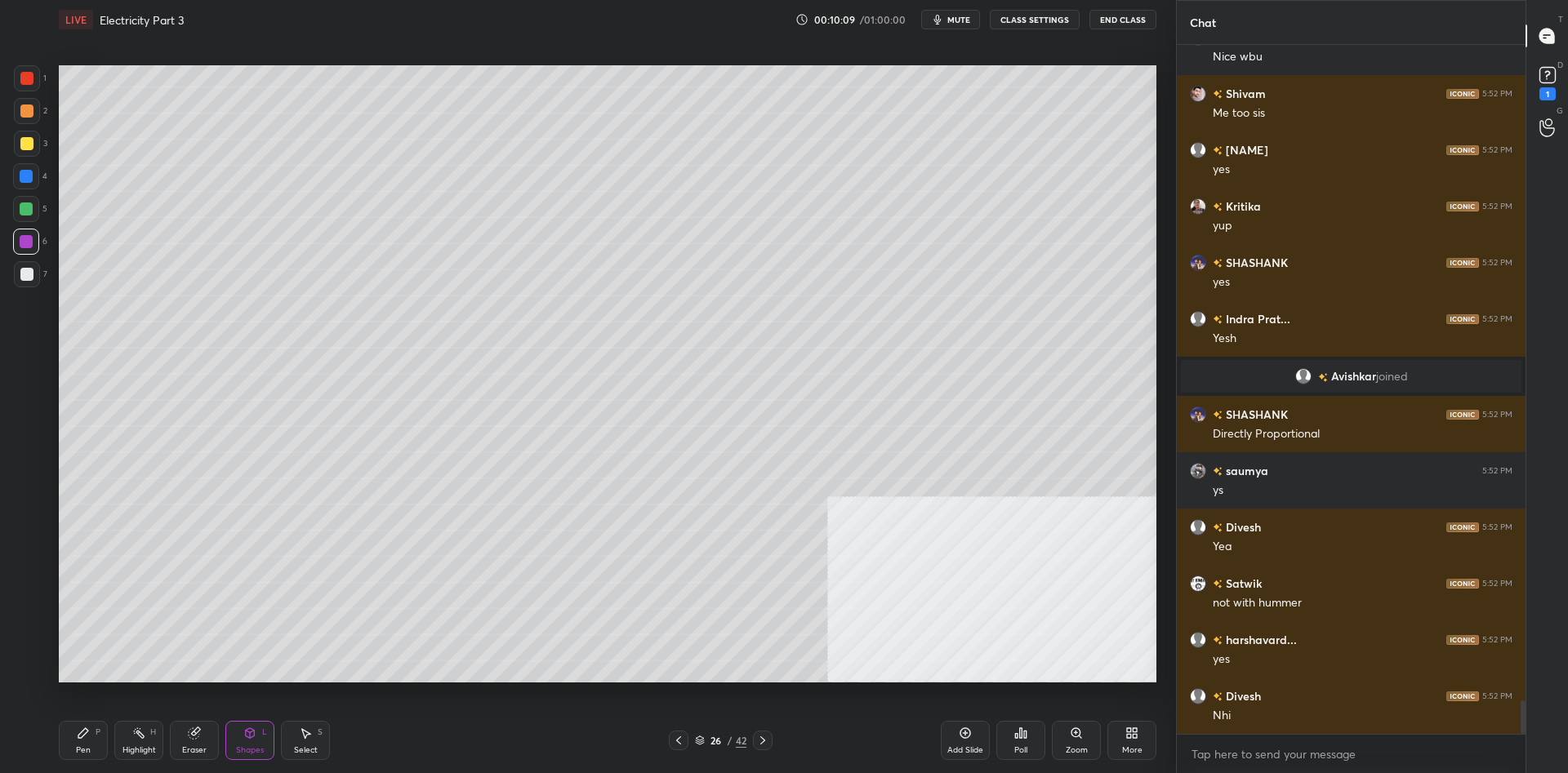 click on "Shapes L" at bounding box center (250, 740) 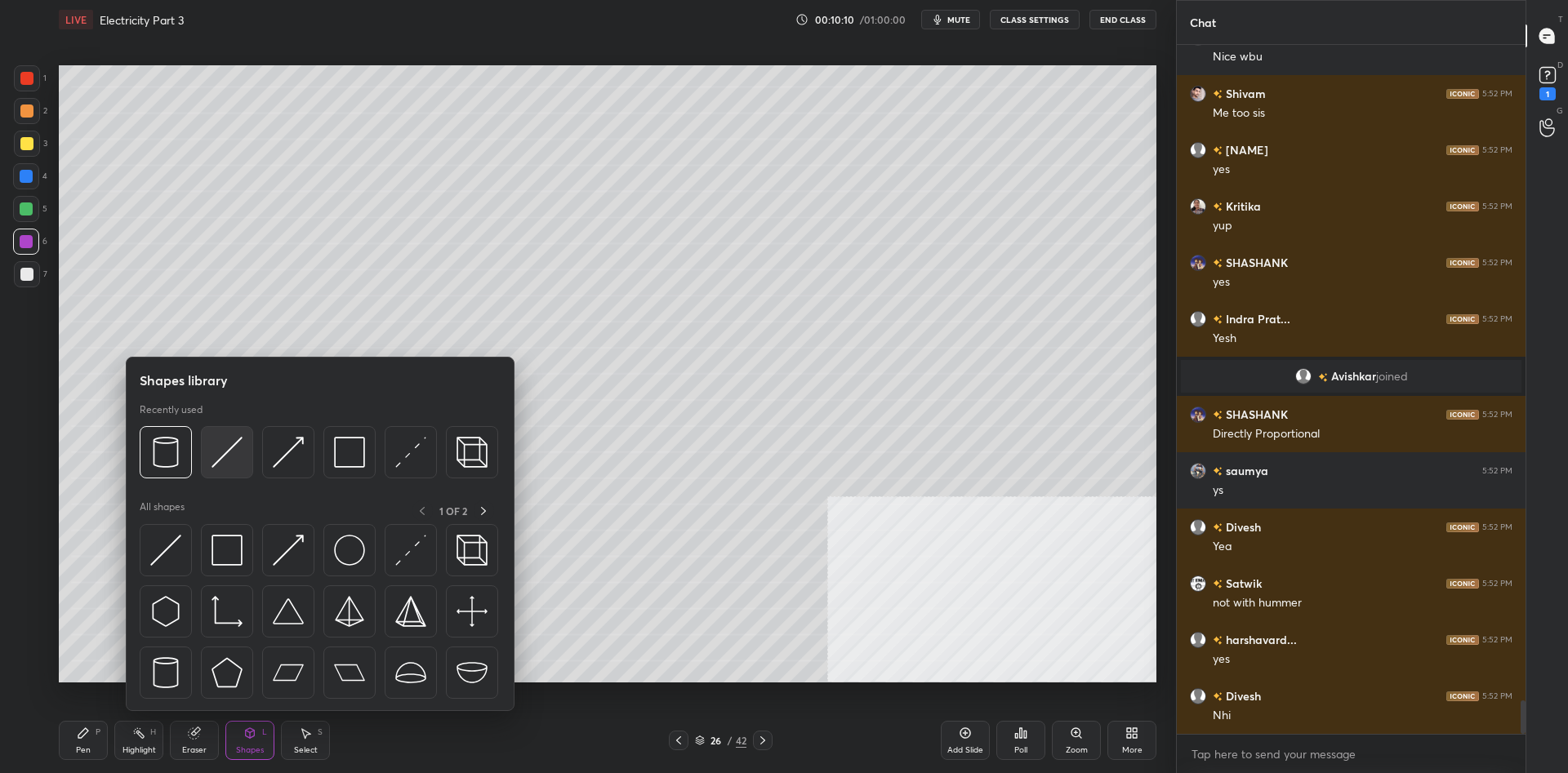 click at bounding box center [227, 452] 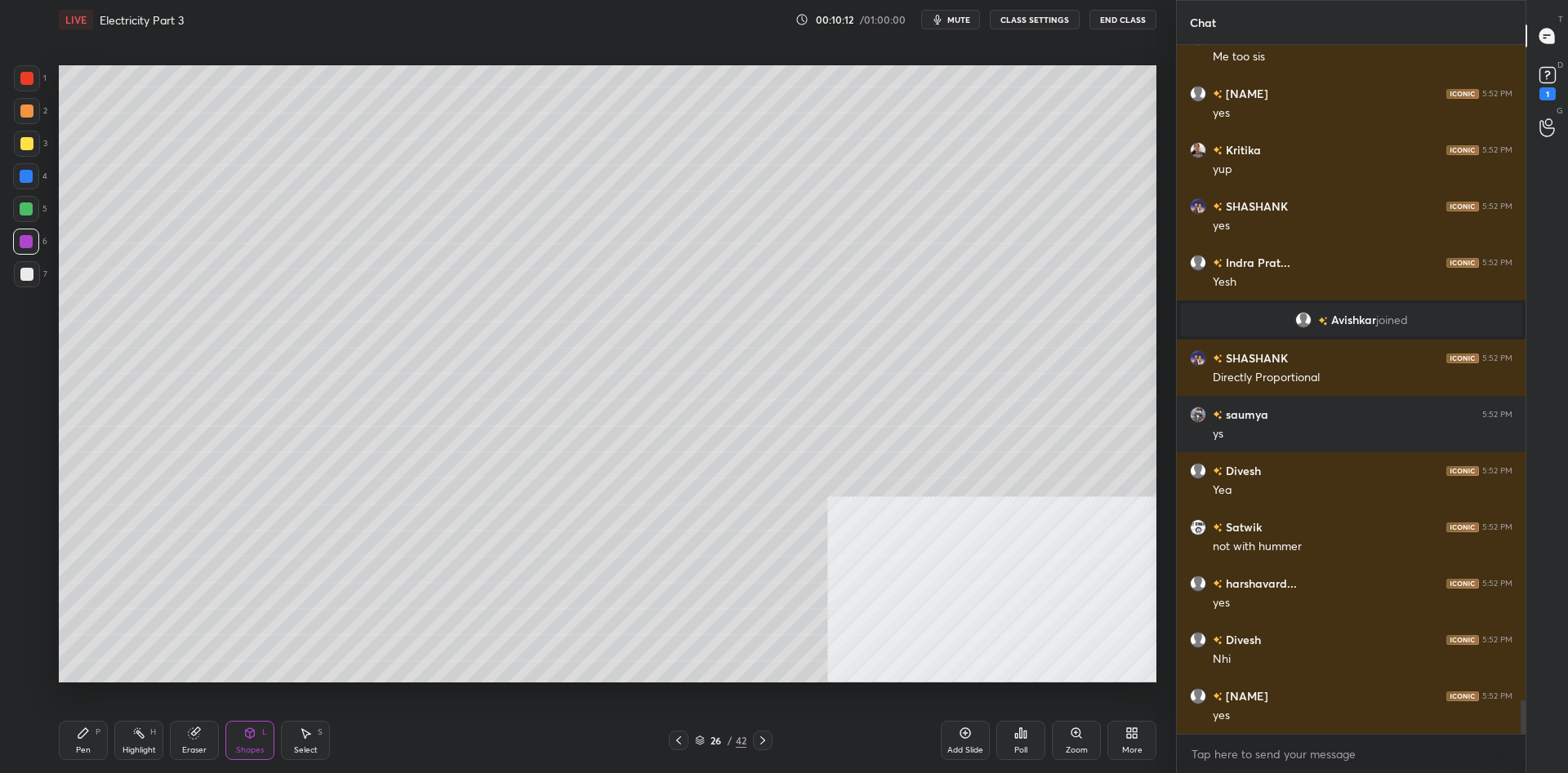 scroll, scrollTop: 13577, scrollLeft: 0, axis: vertical 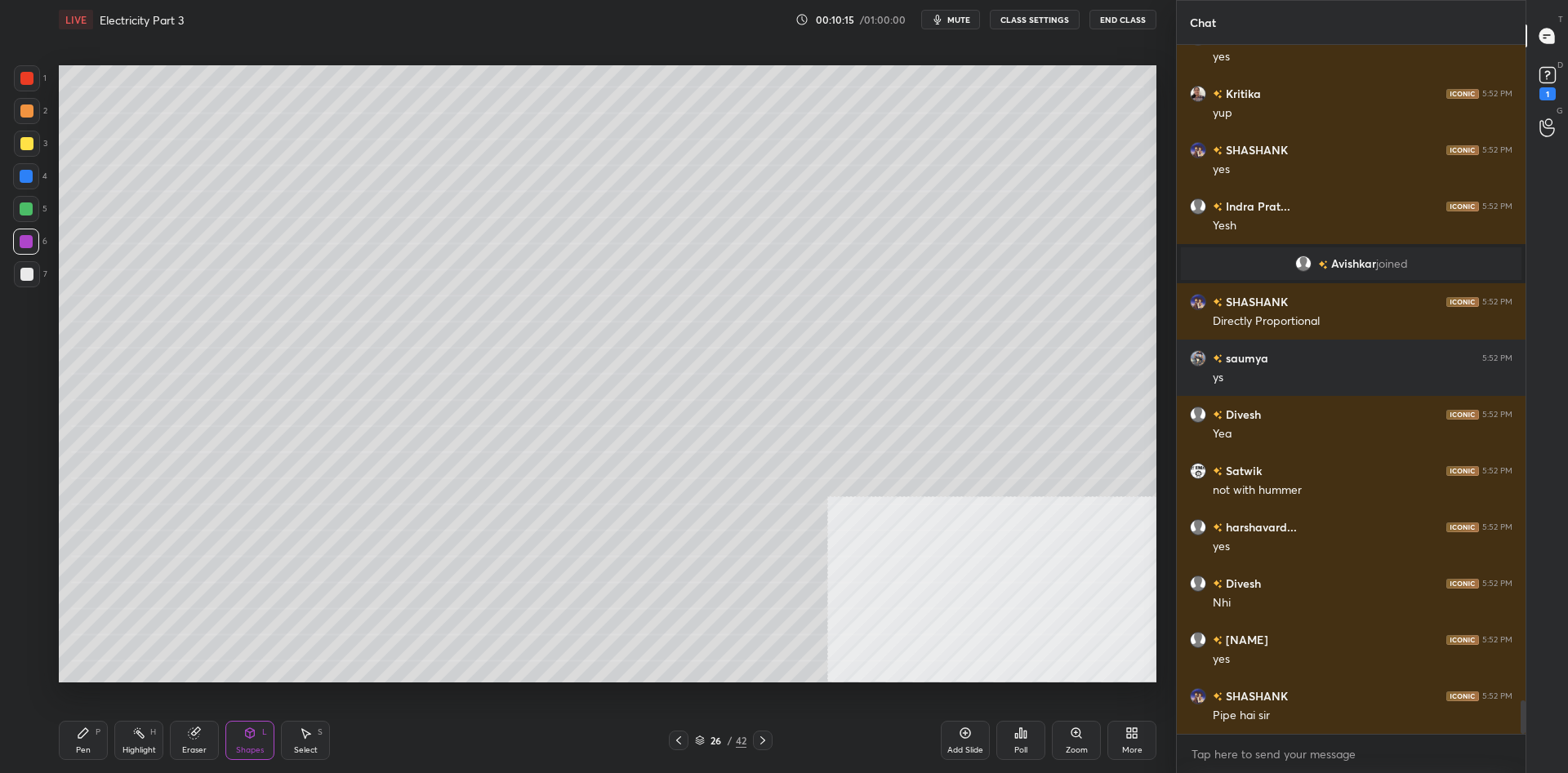 click on "Pen P" at bounding box center [83, 740] 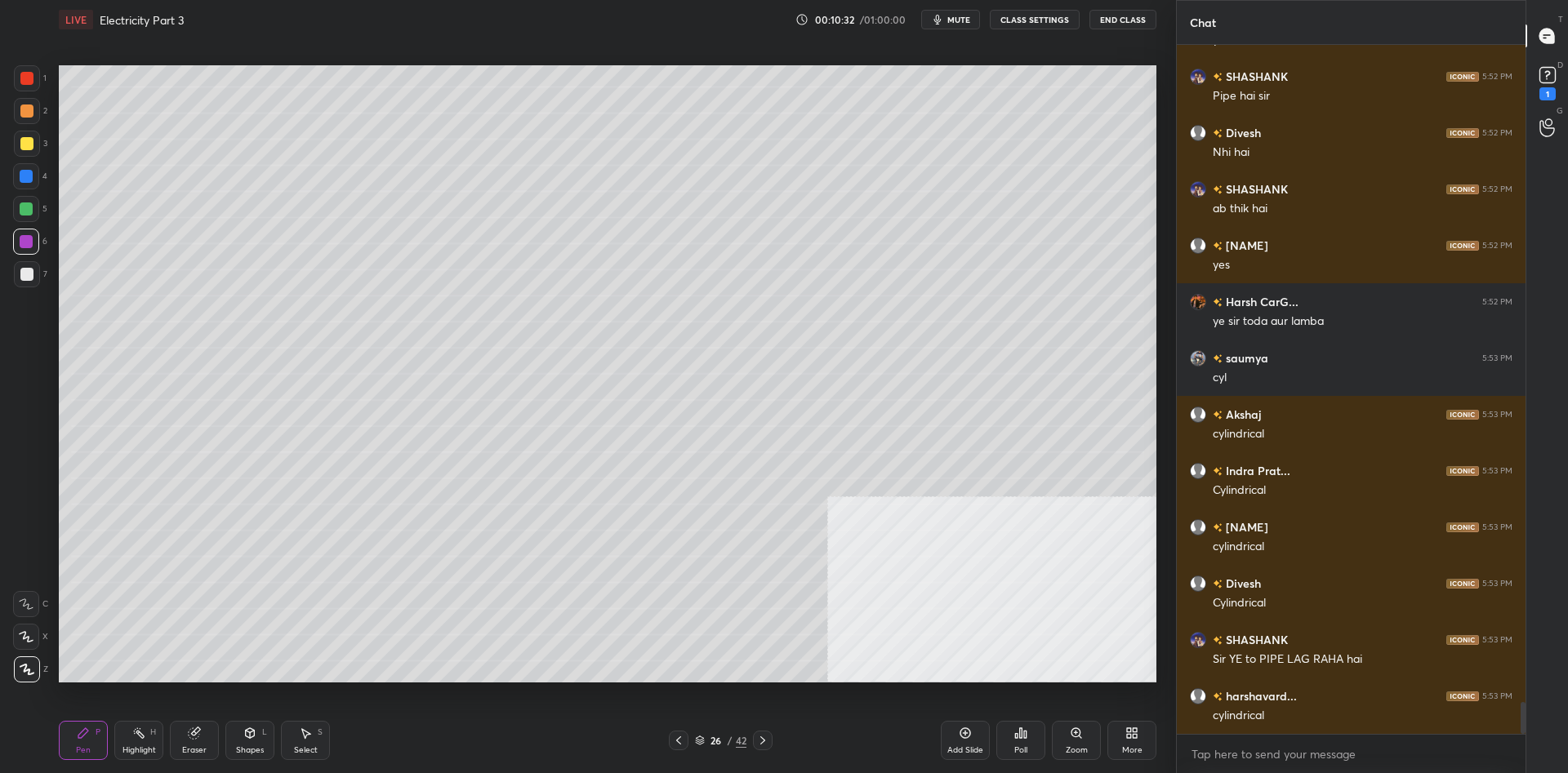 scroll, scrollTop: 14253, scrollLeft: 0, axis: vertical 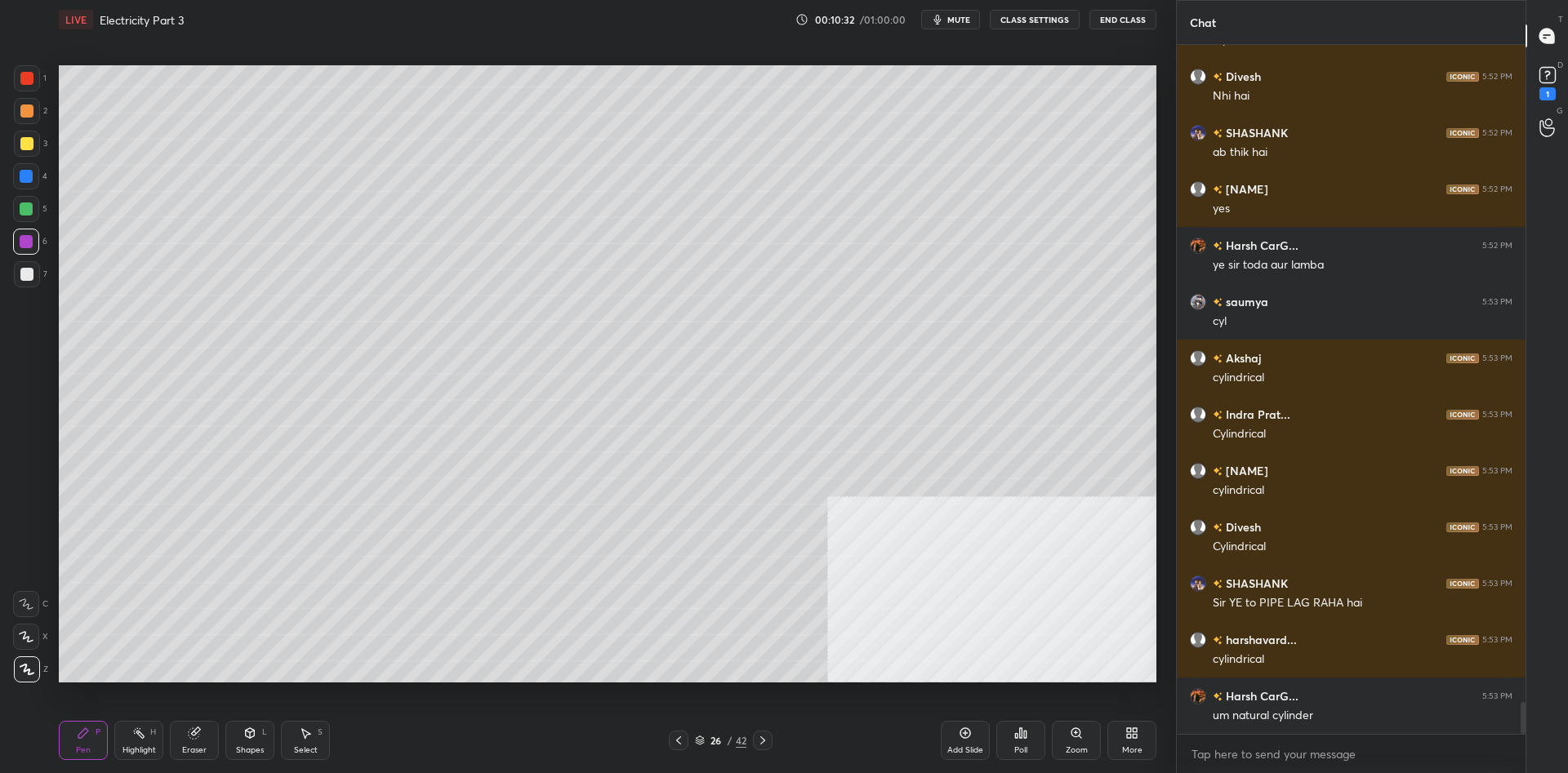 click at bounding box center [26, 209] 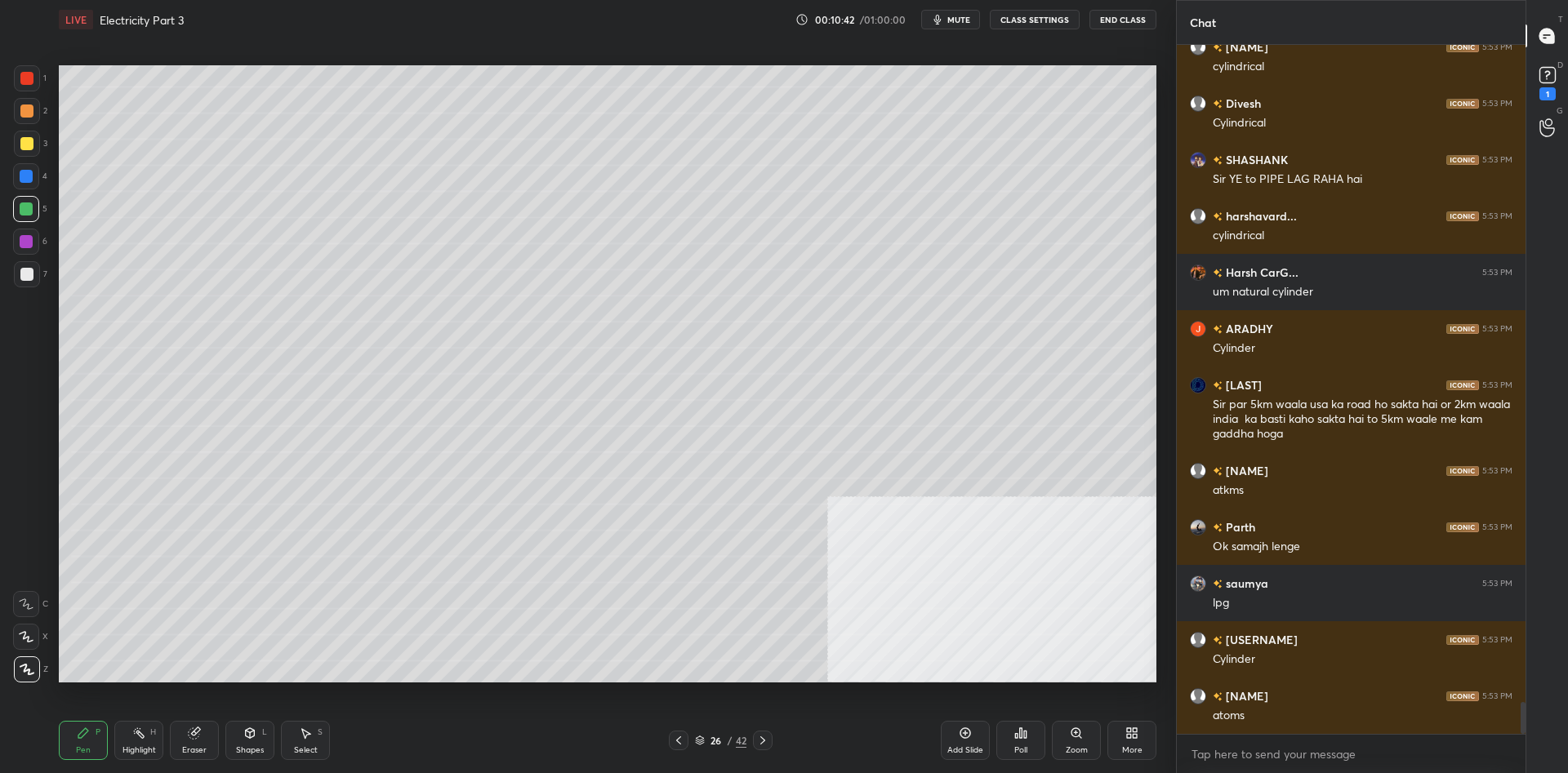 scroll, scrollTop: 14260, scrollLeft: 0, axis: vertical 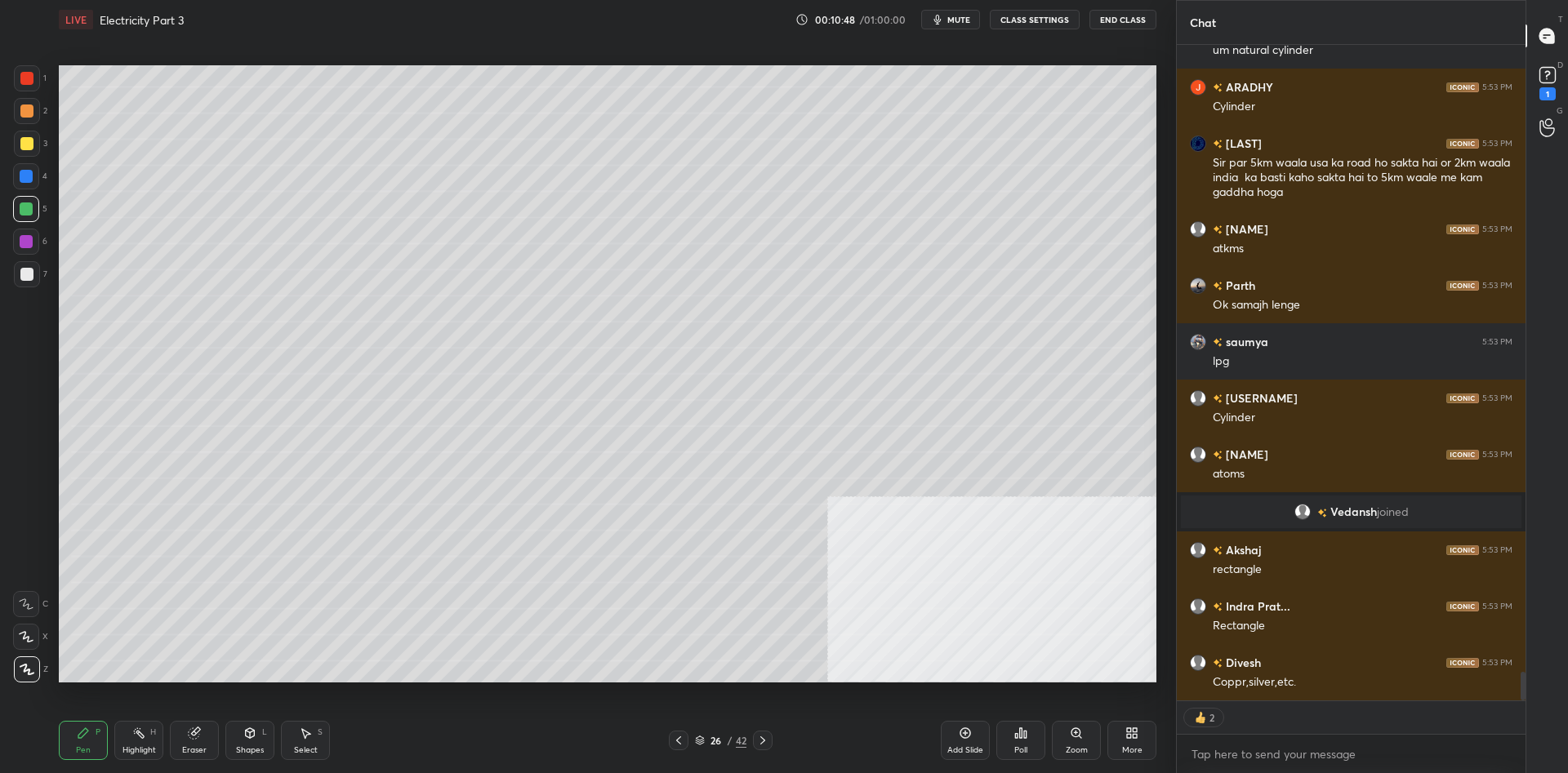 click at bounding box center [26, 242] 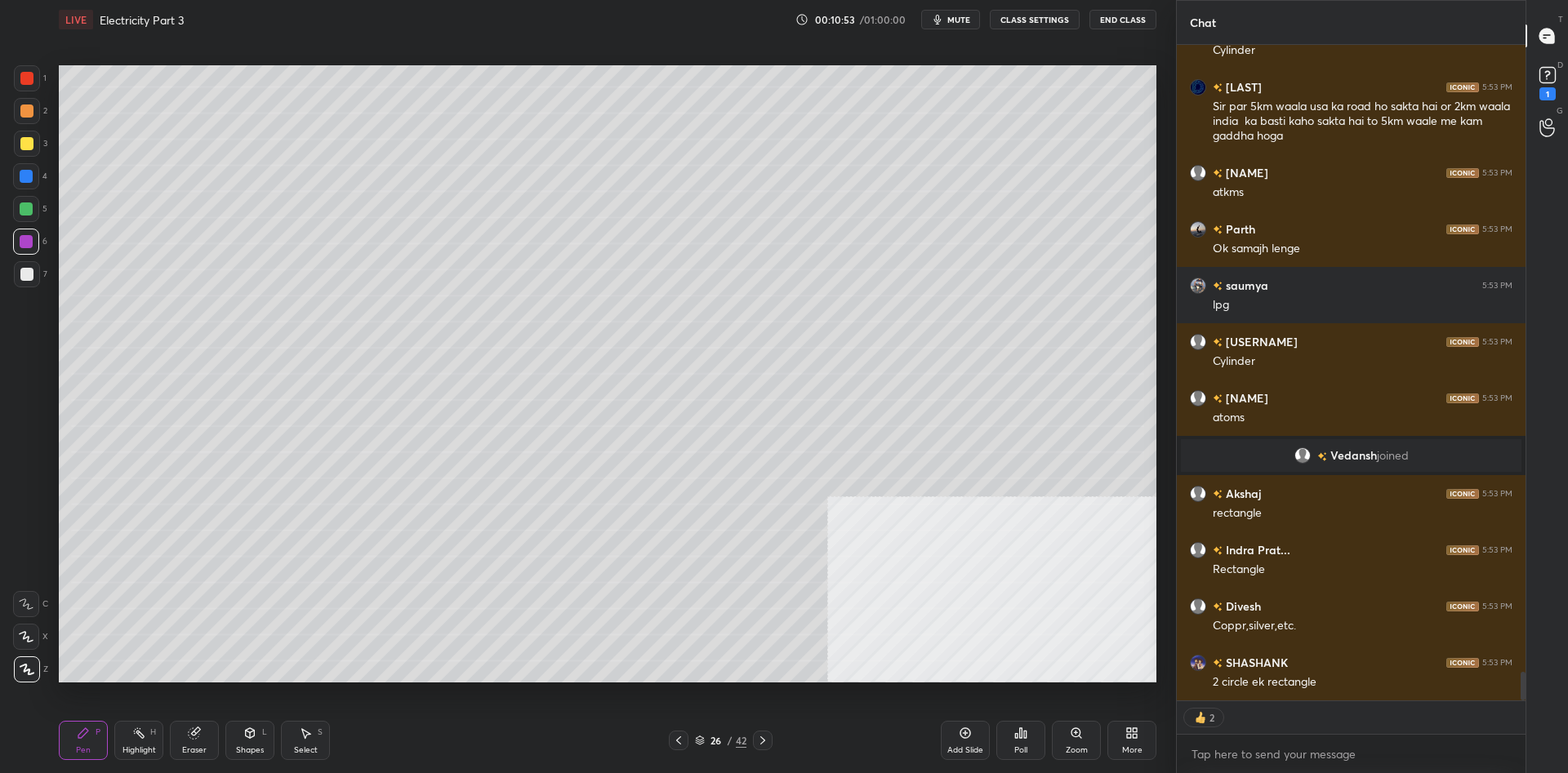 scroll, scrollTop: 14484, scrollLeft: 0, axis: vertical 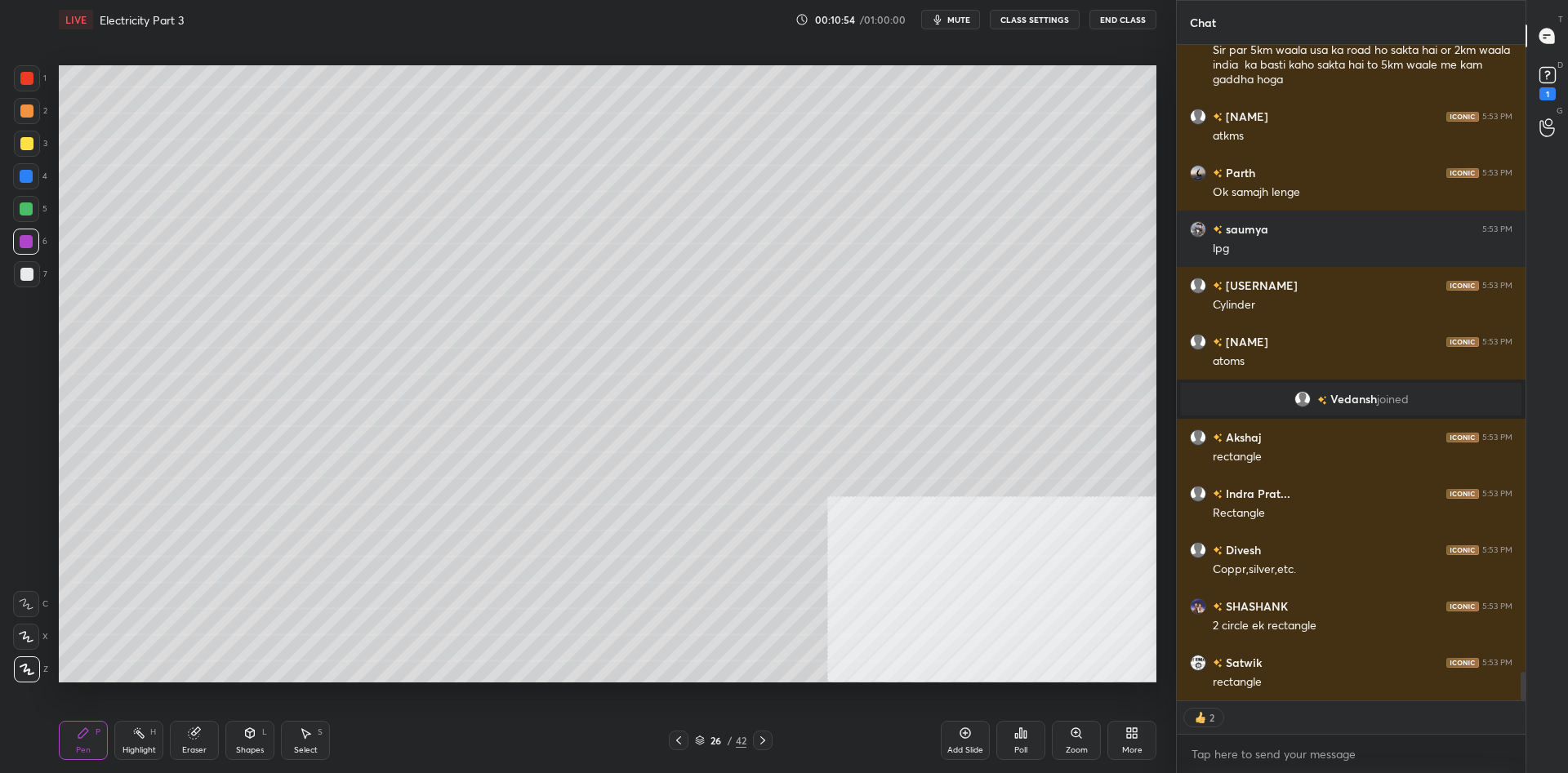 click at bounding box center (26, 209) 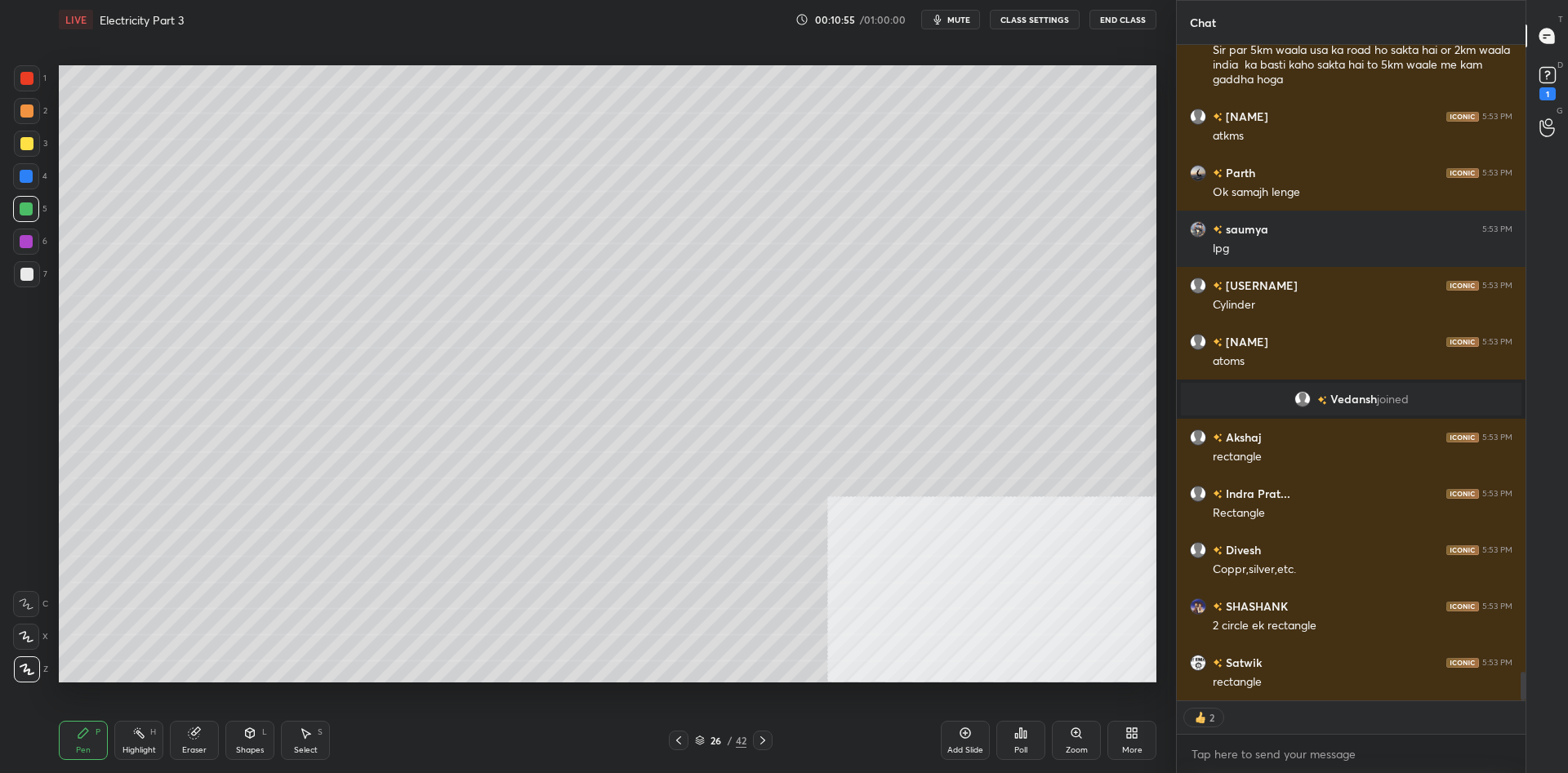 scroll, scrollTop: 14523, scrollLeft: 0, axis: vertical 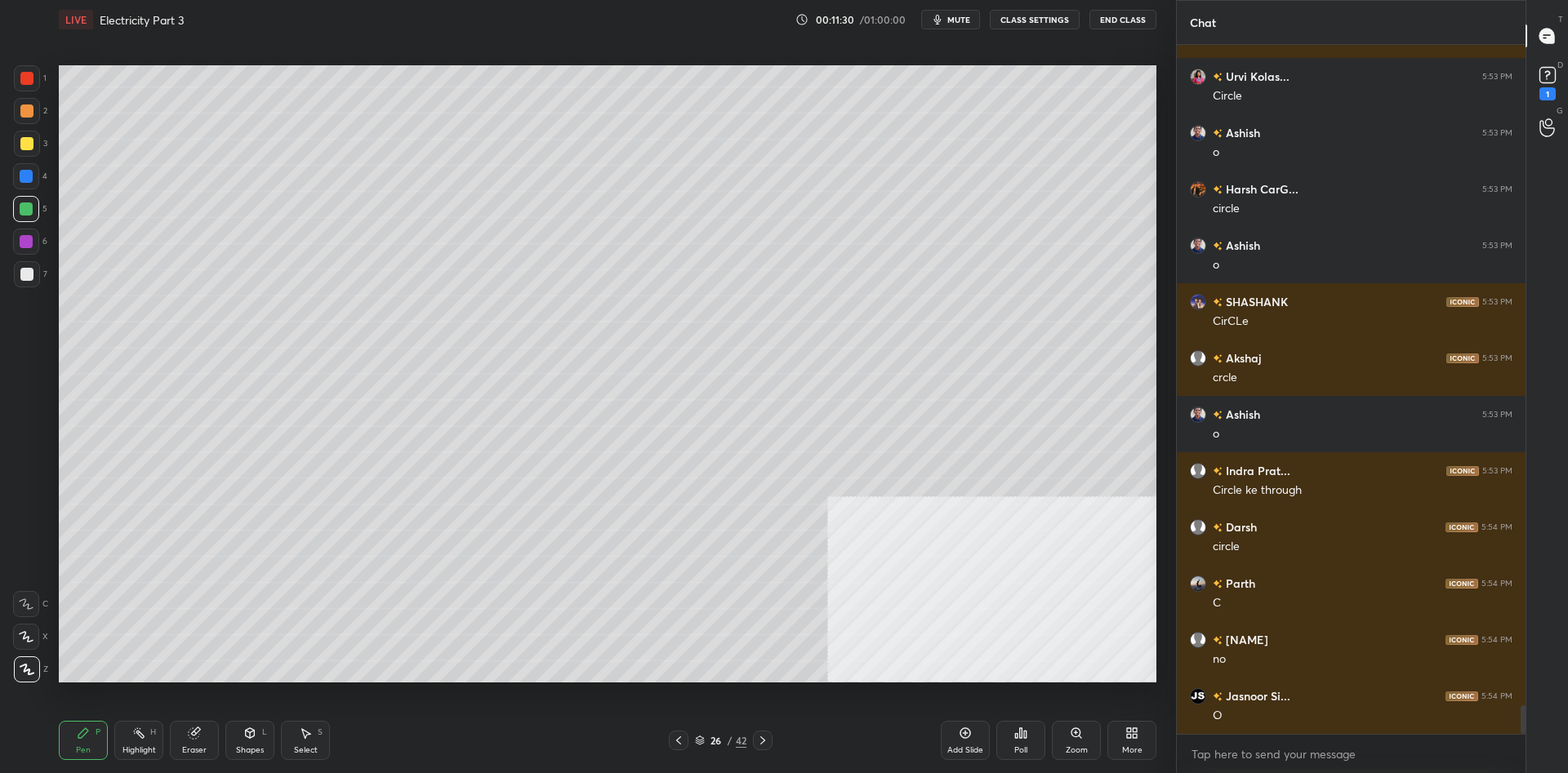 click on "1 2 3 4 5 6 7 C X Z C X Z E E Erase all   H H" at bounding box center [26, 374] 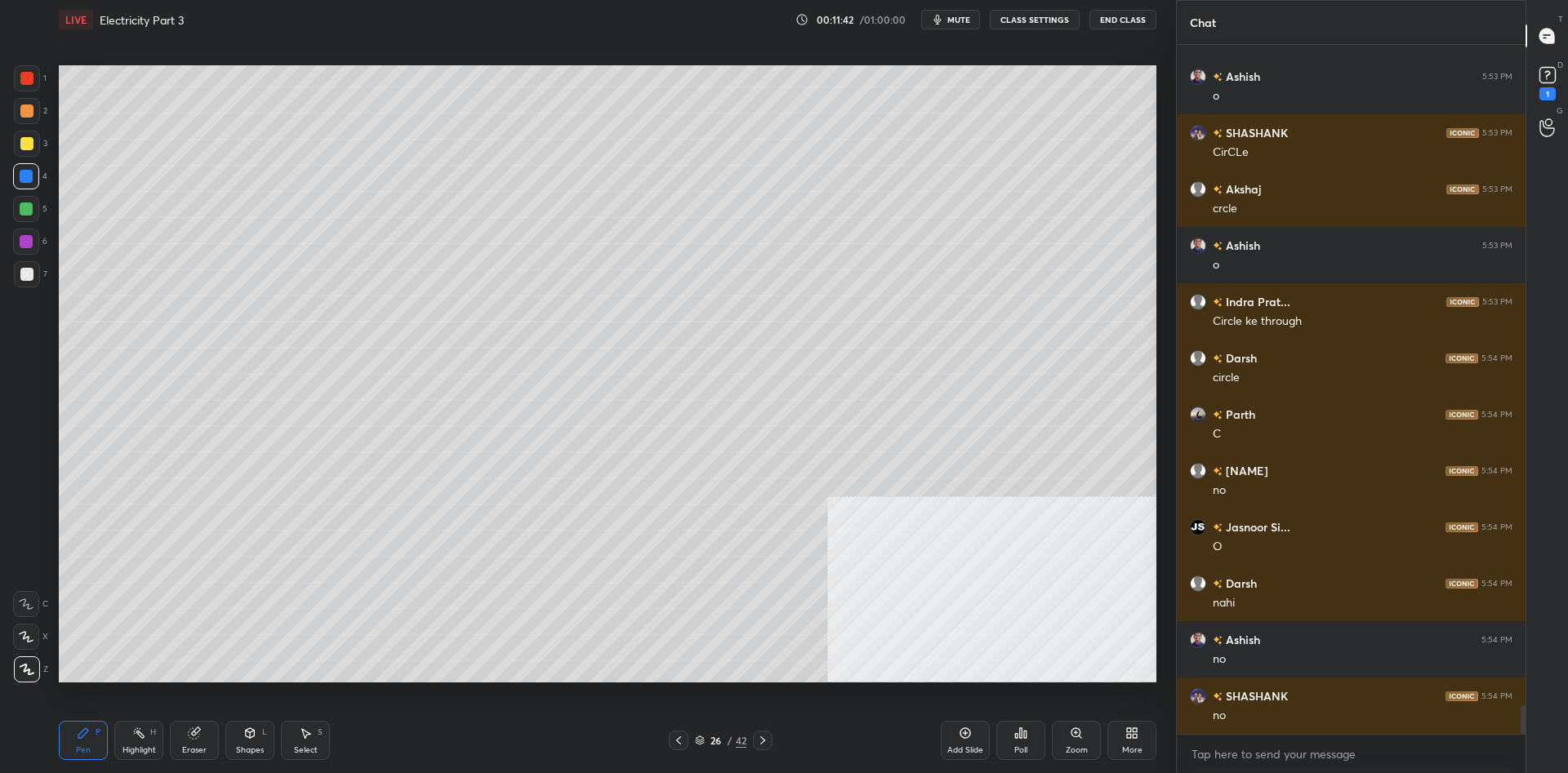 click at bounding box center [27, 111] 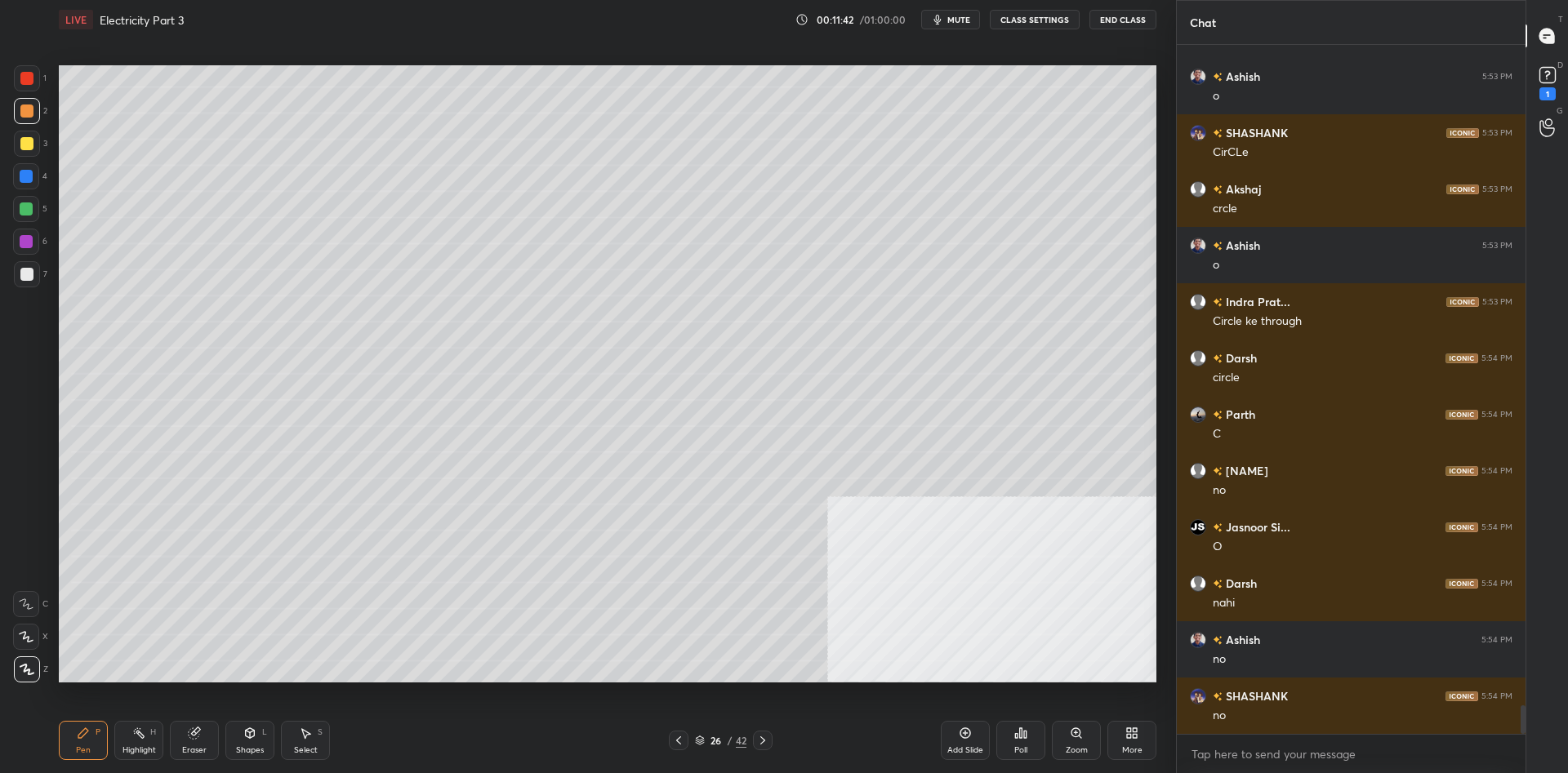 click at bounding box center [27, 111] 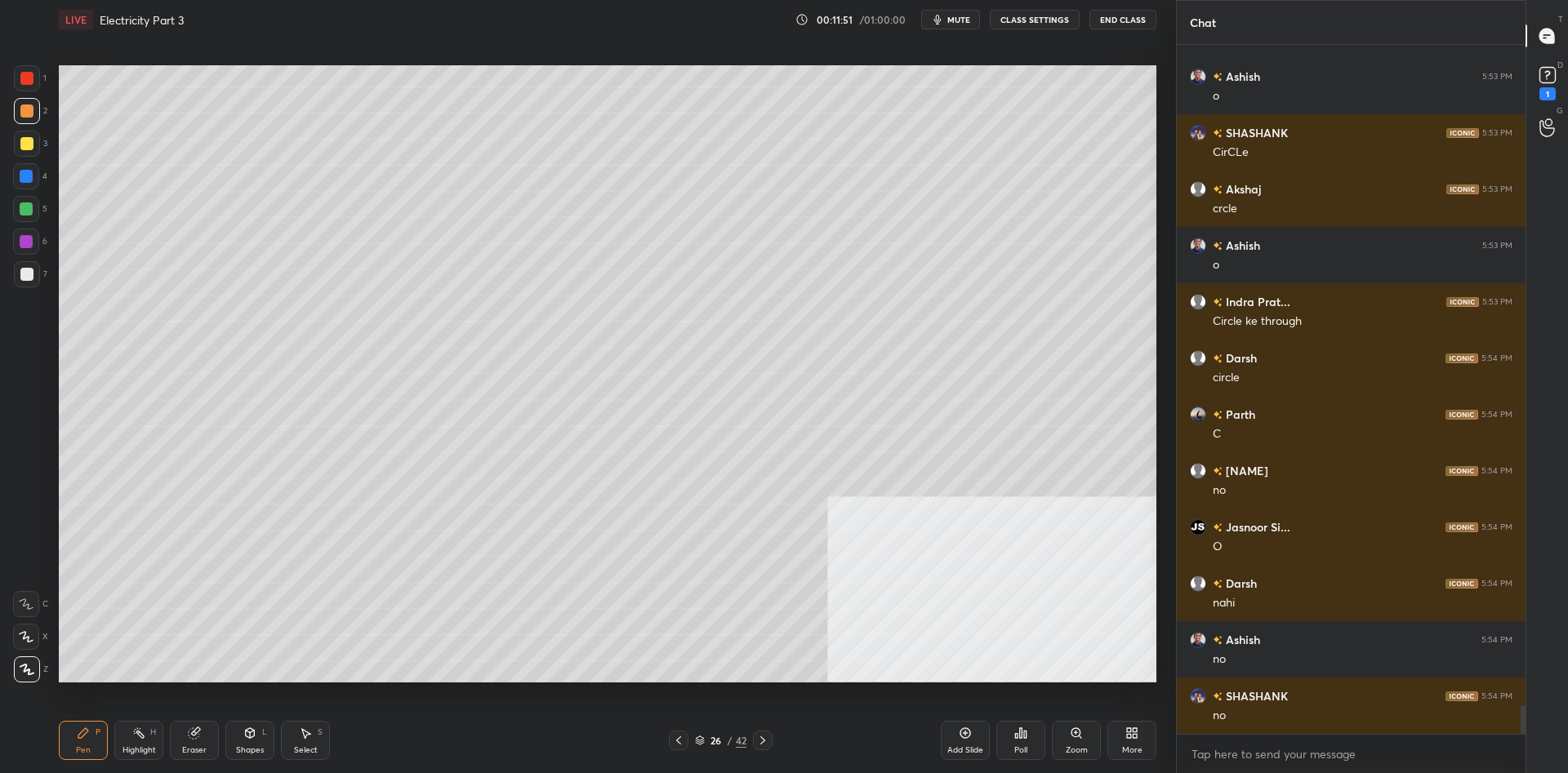 scroll, scrollTop: 16085, scrollLeft: 0, axis: vertical 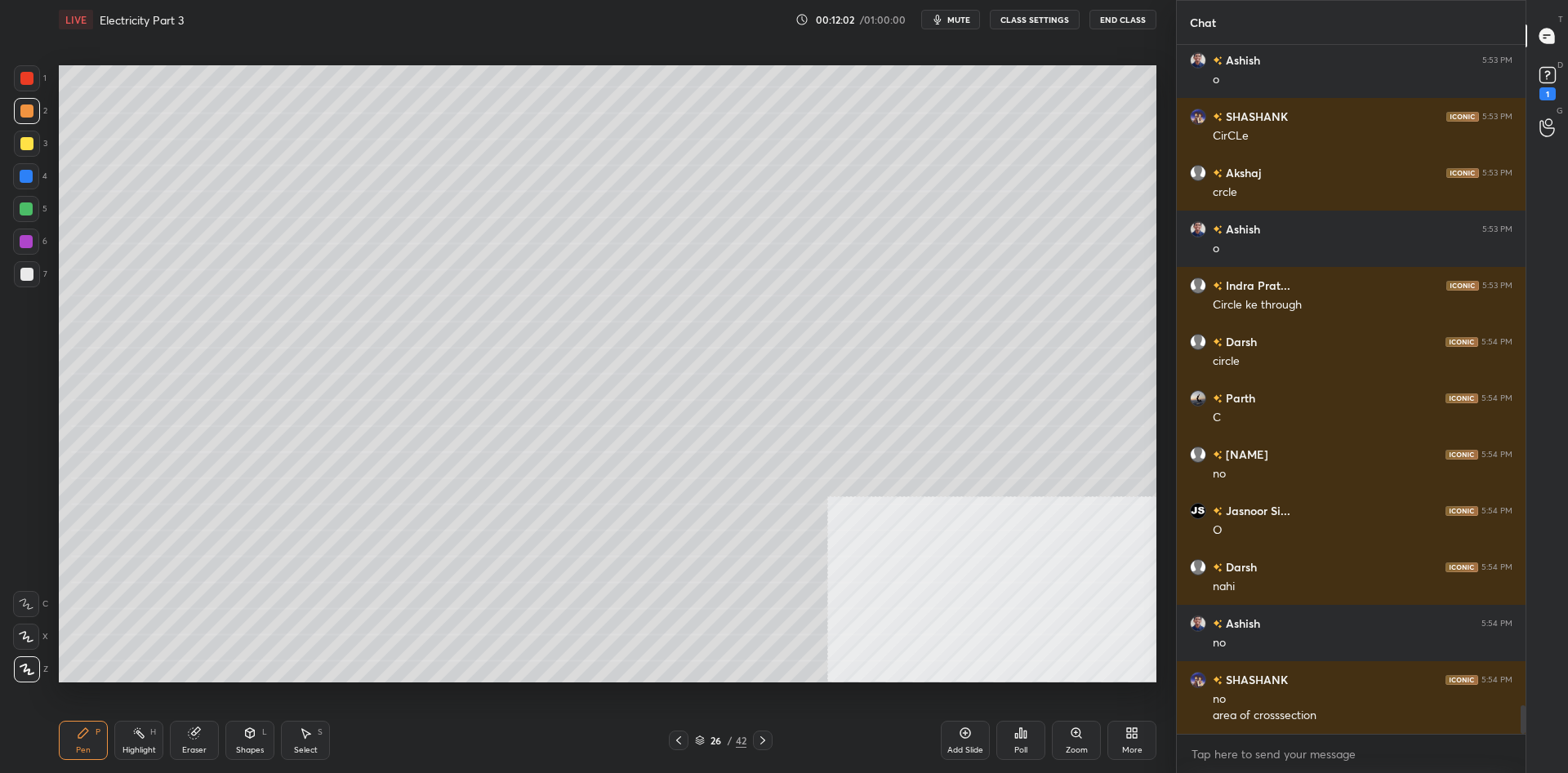 click on "Add Slide" at bounding box center (965, 740) 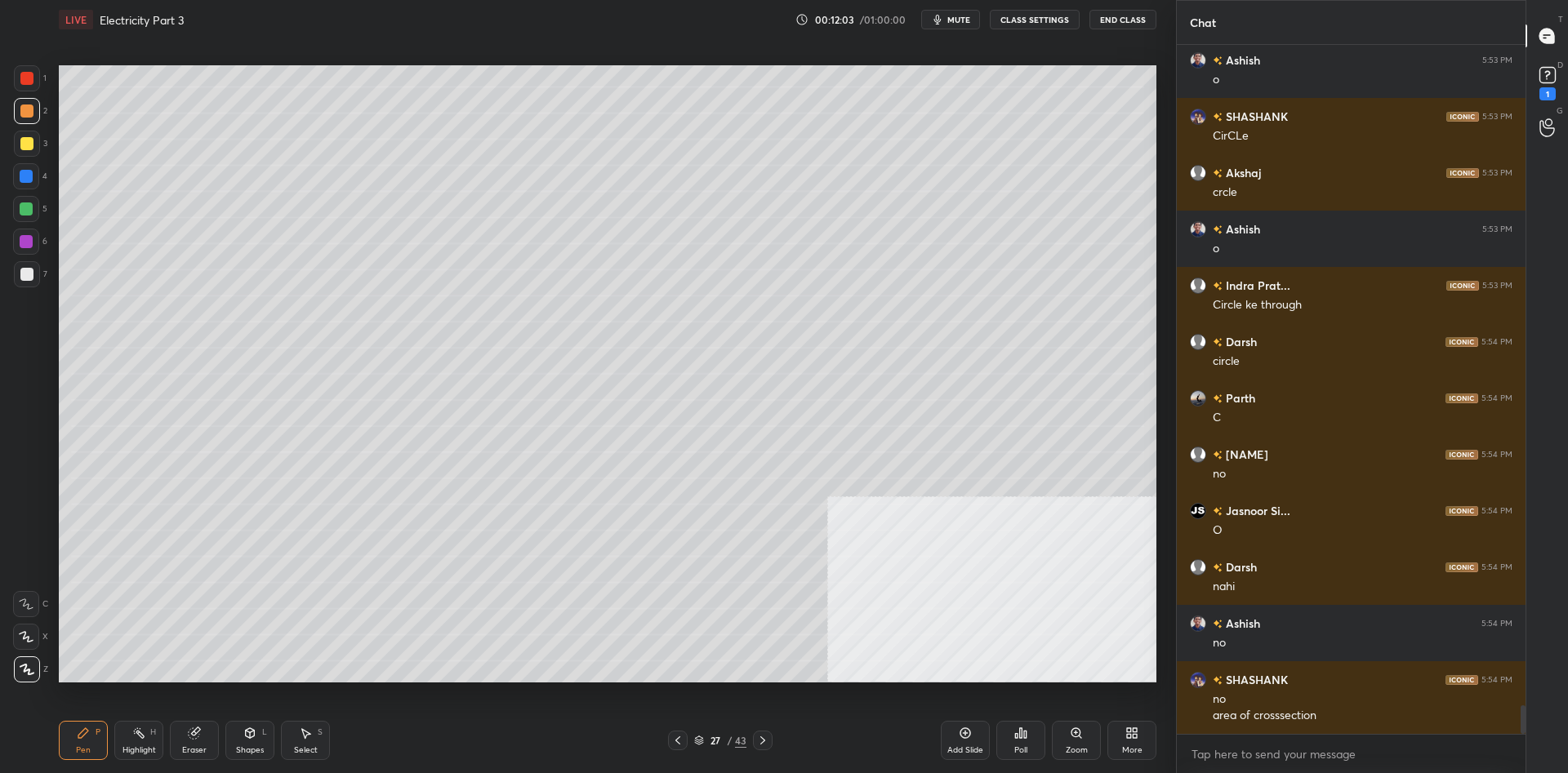 click at bounding box center [27, 144] 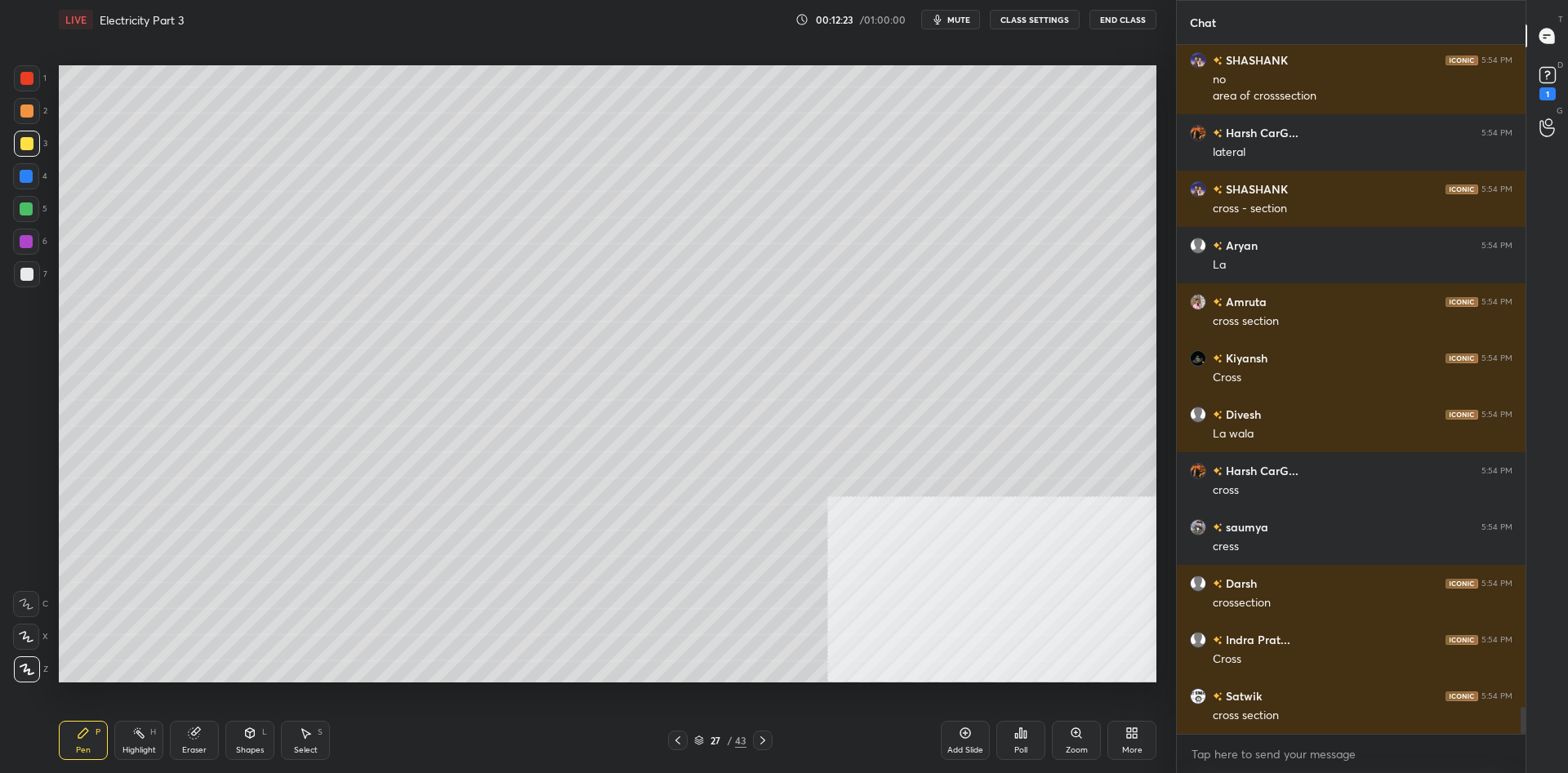 scroll, scrollTop: 16817, scrollLeft: 0, axis: vertical 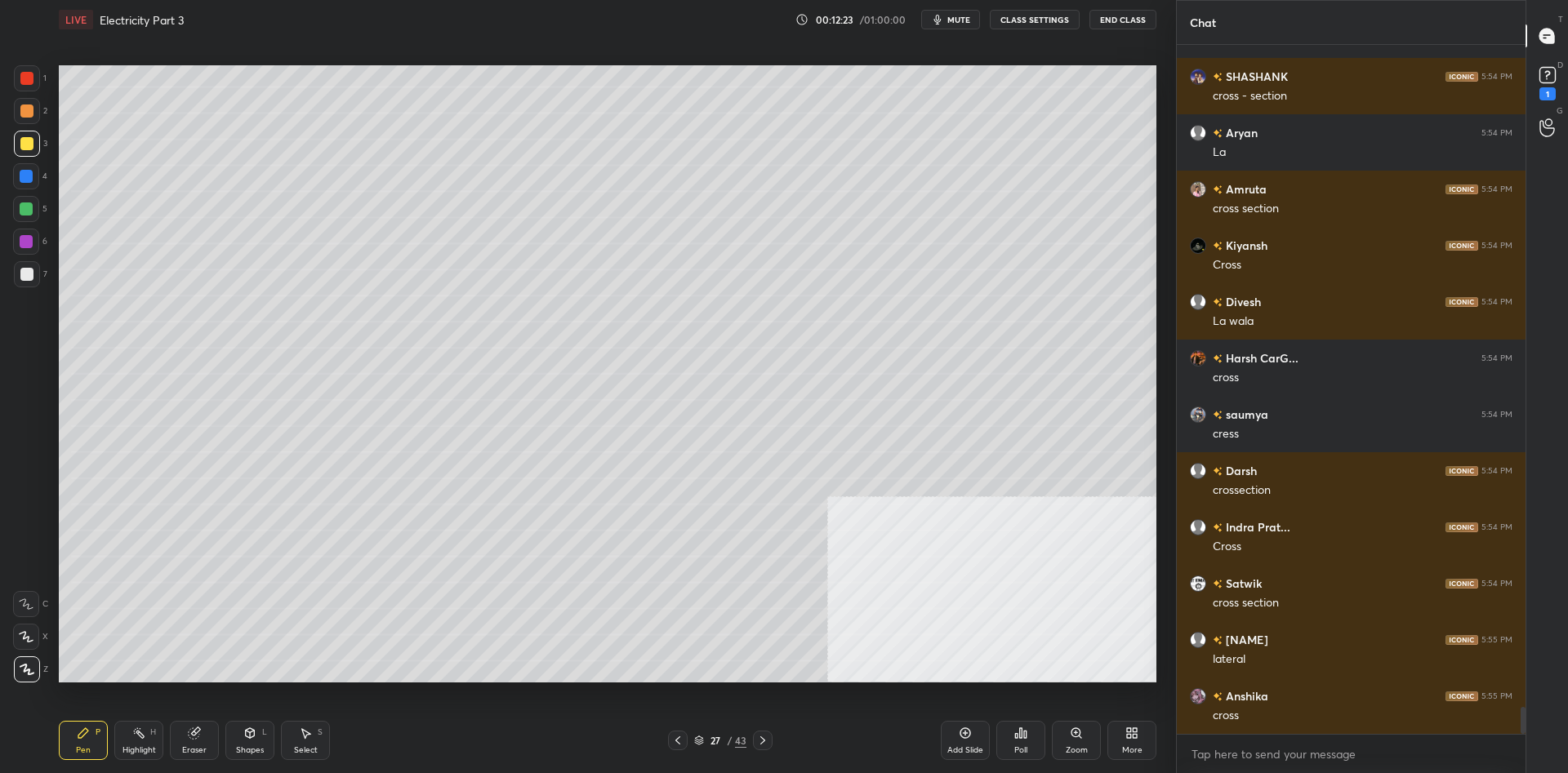 click at bounding box center (27, 78) 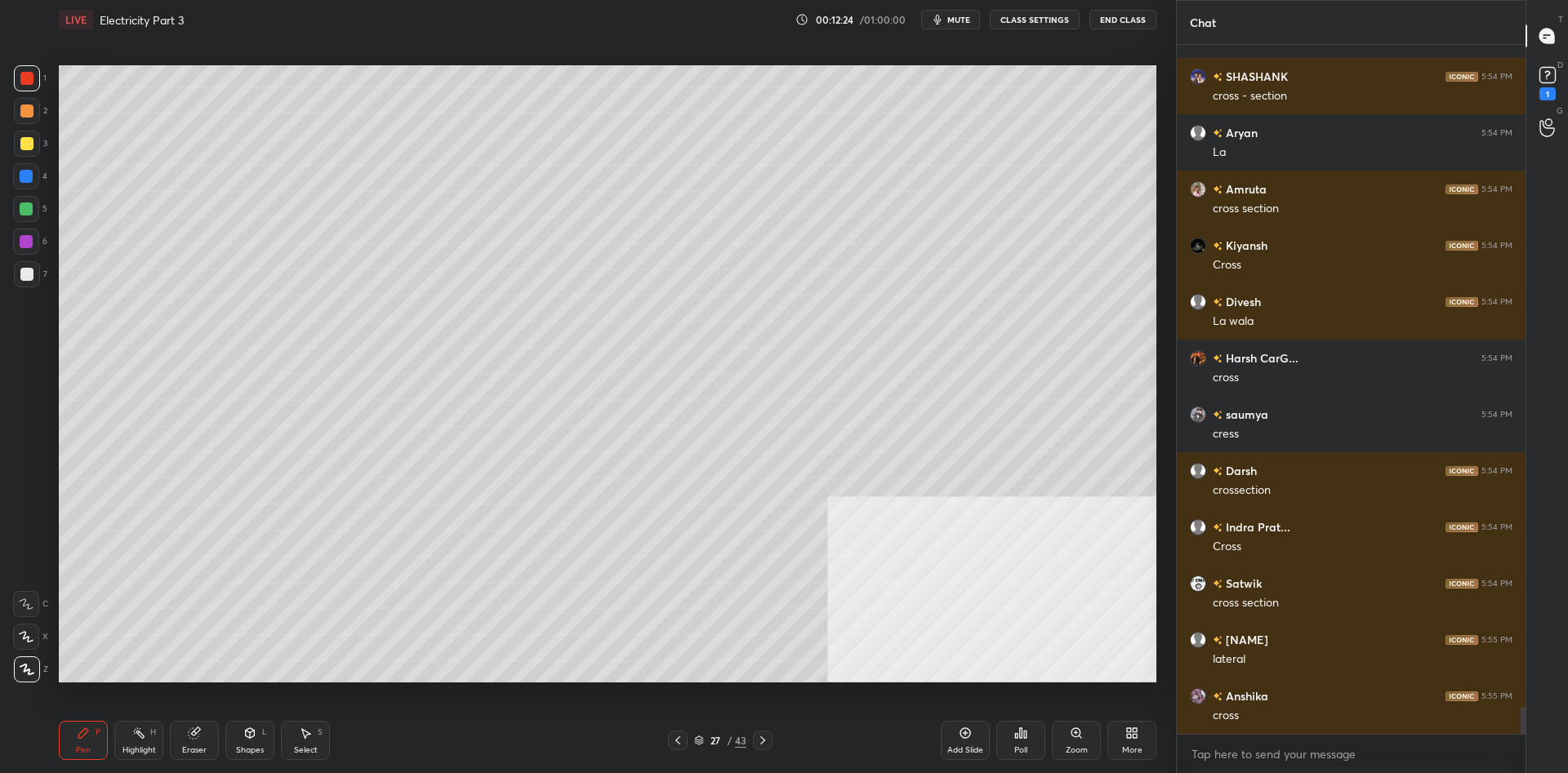 click at bounding box center [27, 78] 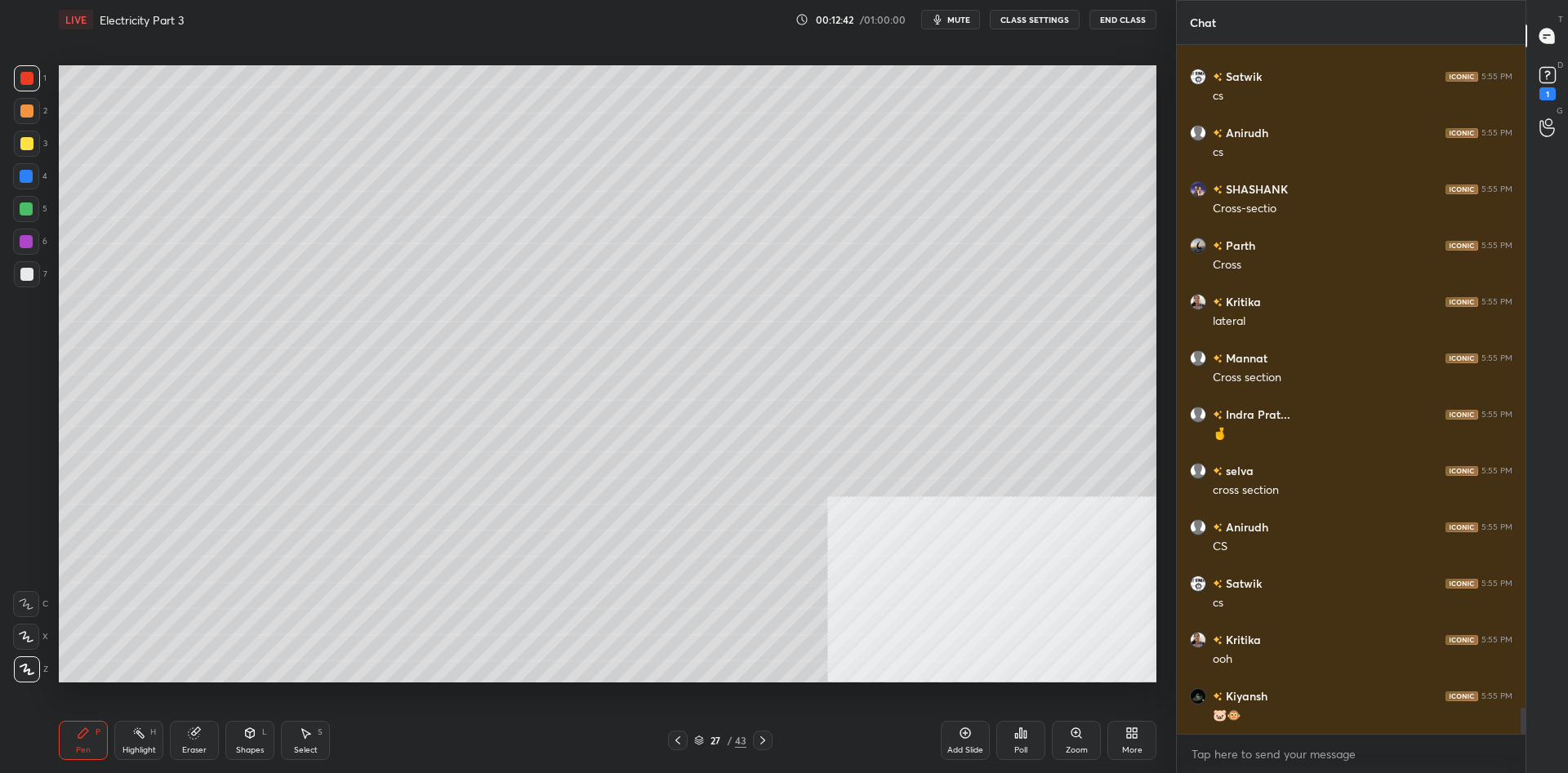 scroll, scrollTop: 17606, scrollLeft: 0, axis: vertical 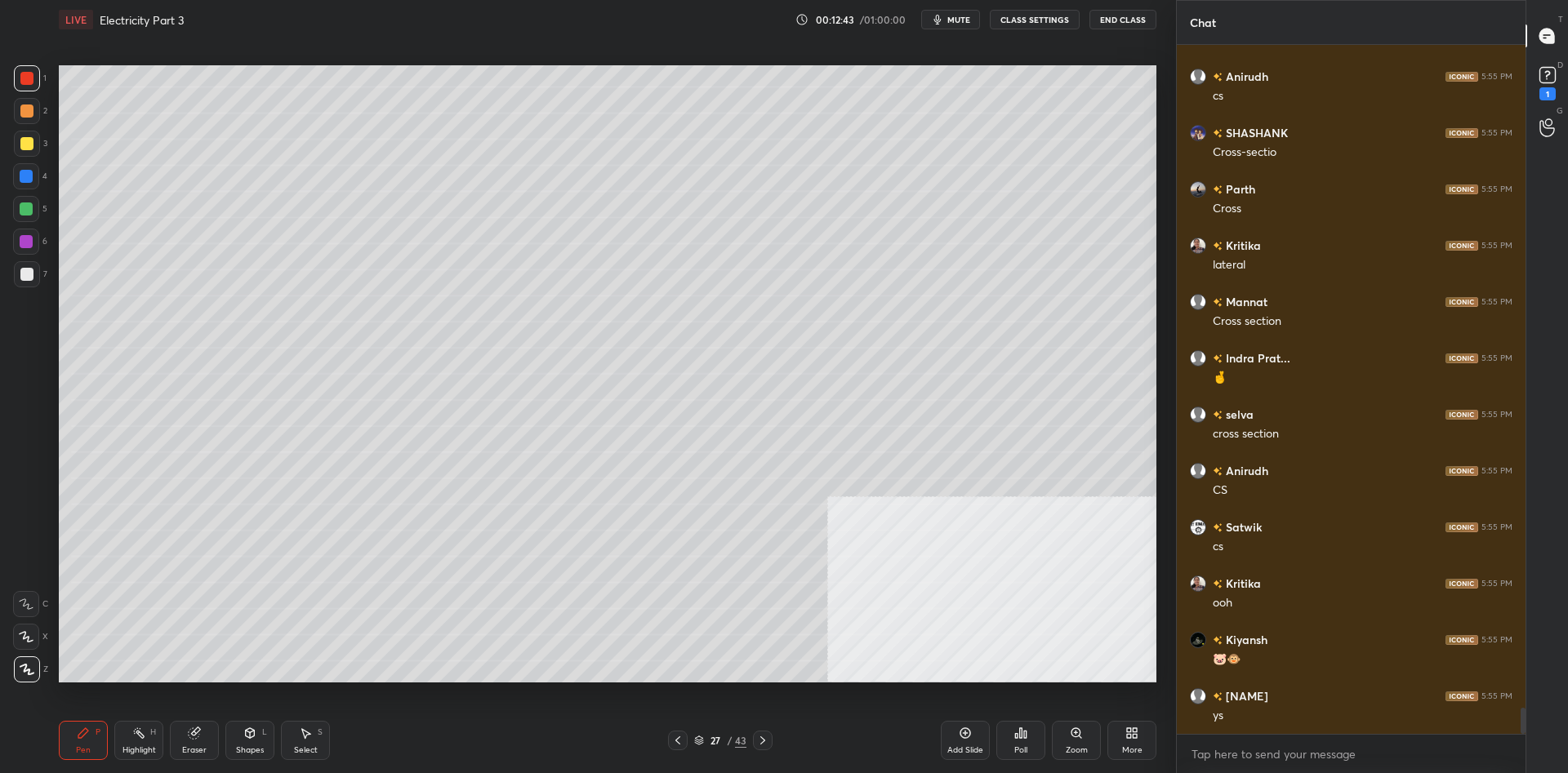 click on "More" at bounding box center (1132, 740) 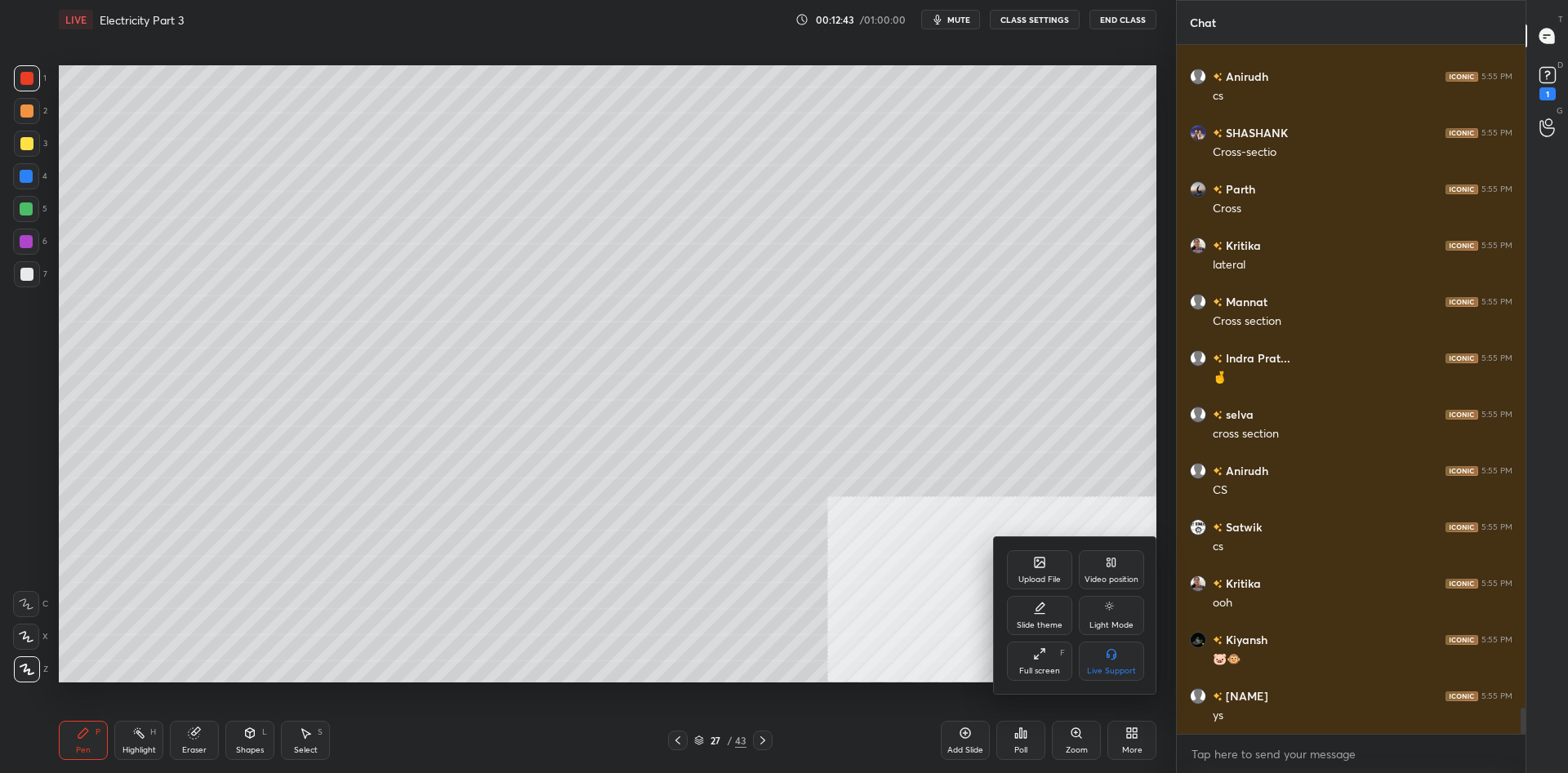 click on "Upload File" at bounding box center (1040, 580) 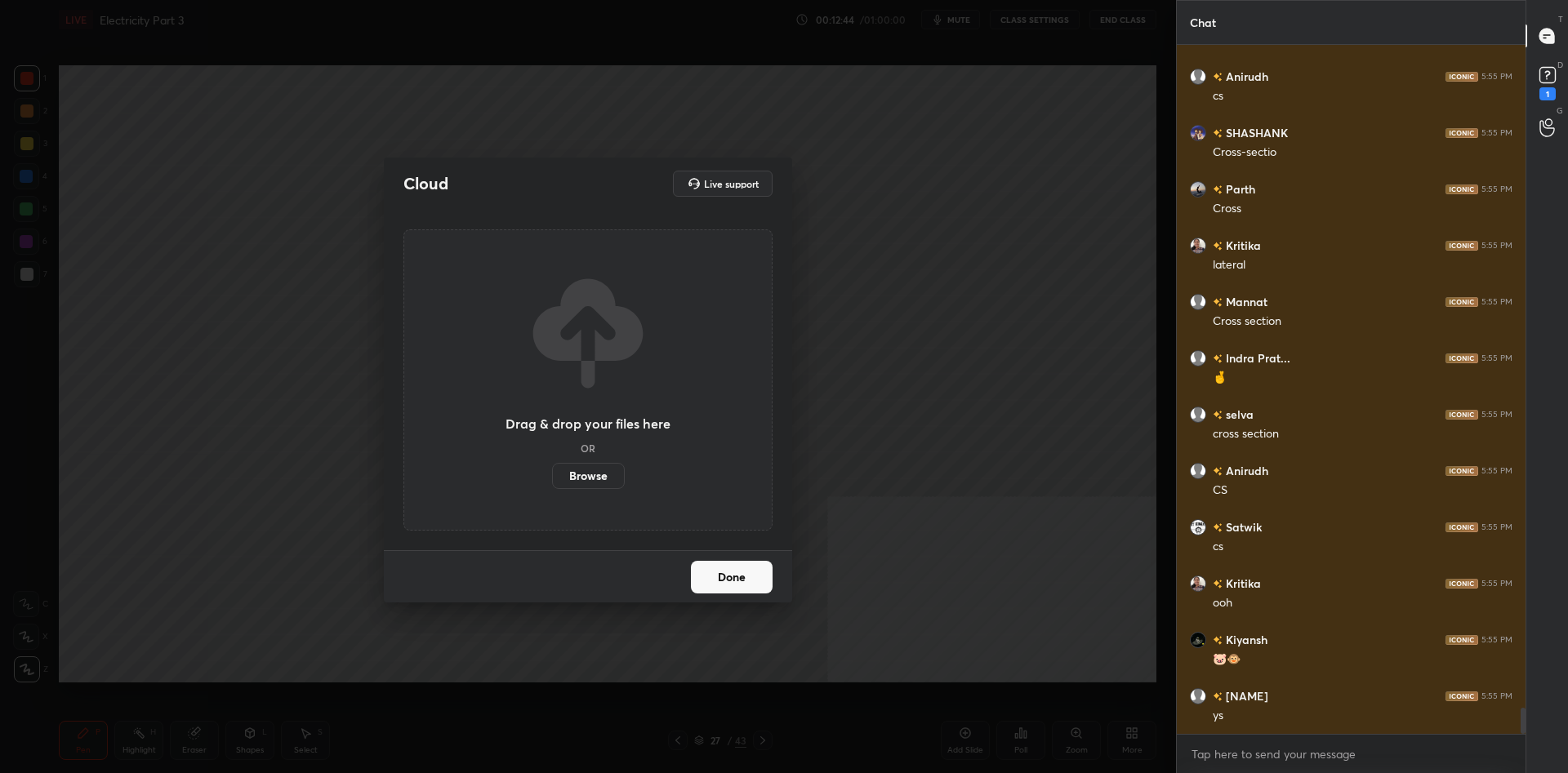 click on "Drag & drop your files here OR Browse" at bounding box center (588, 380) 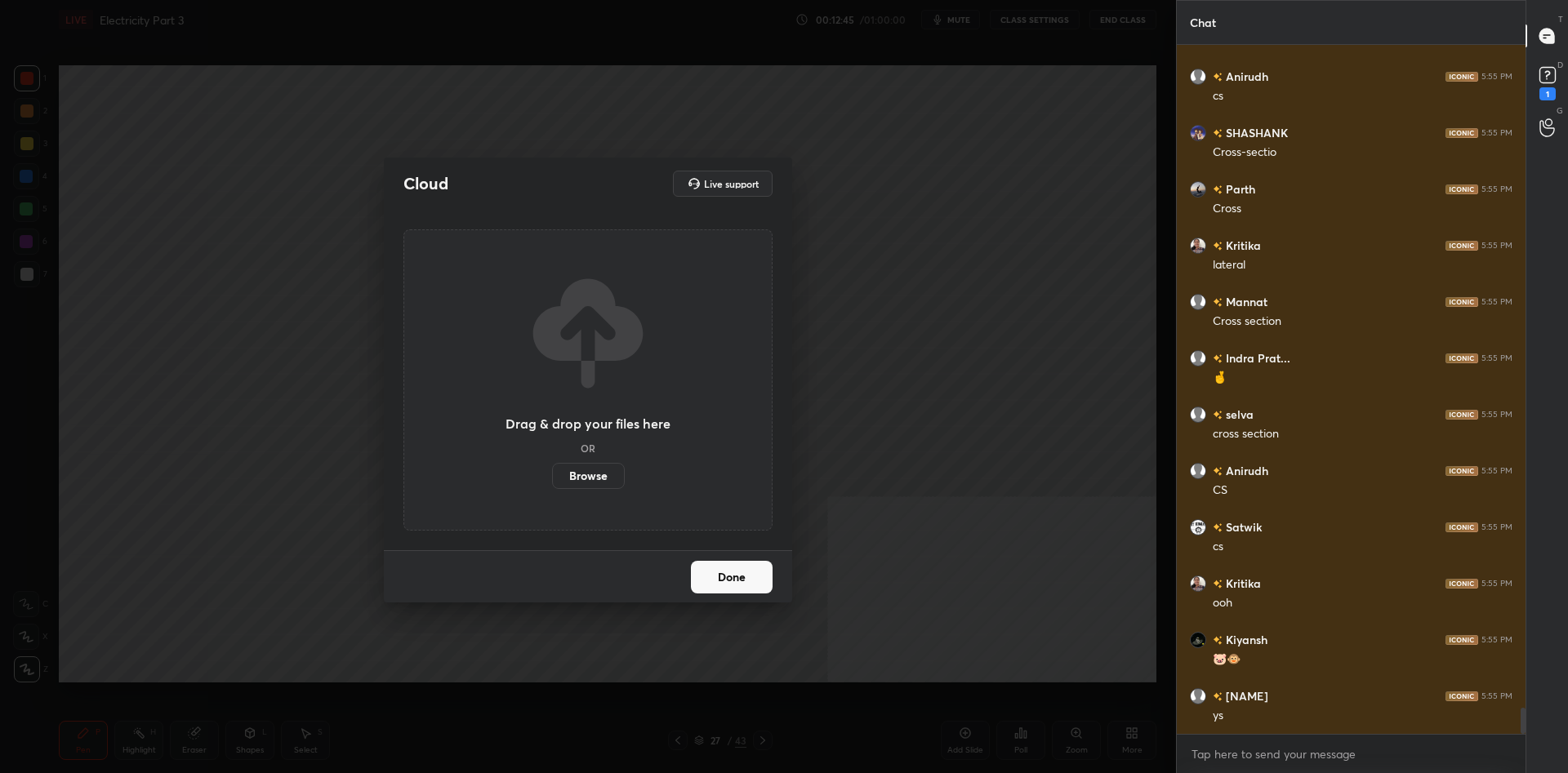 click on "Browse" at bounding box center [588, 476] 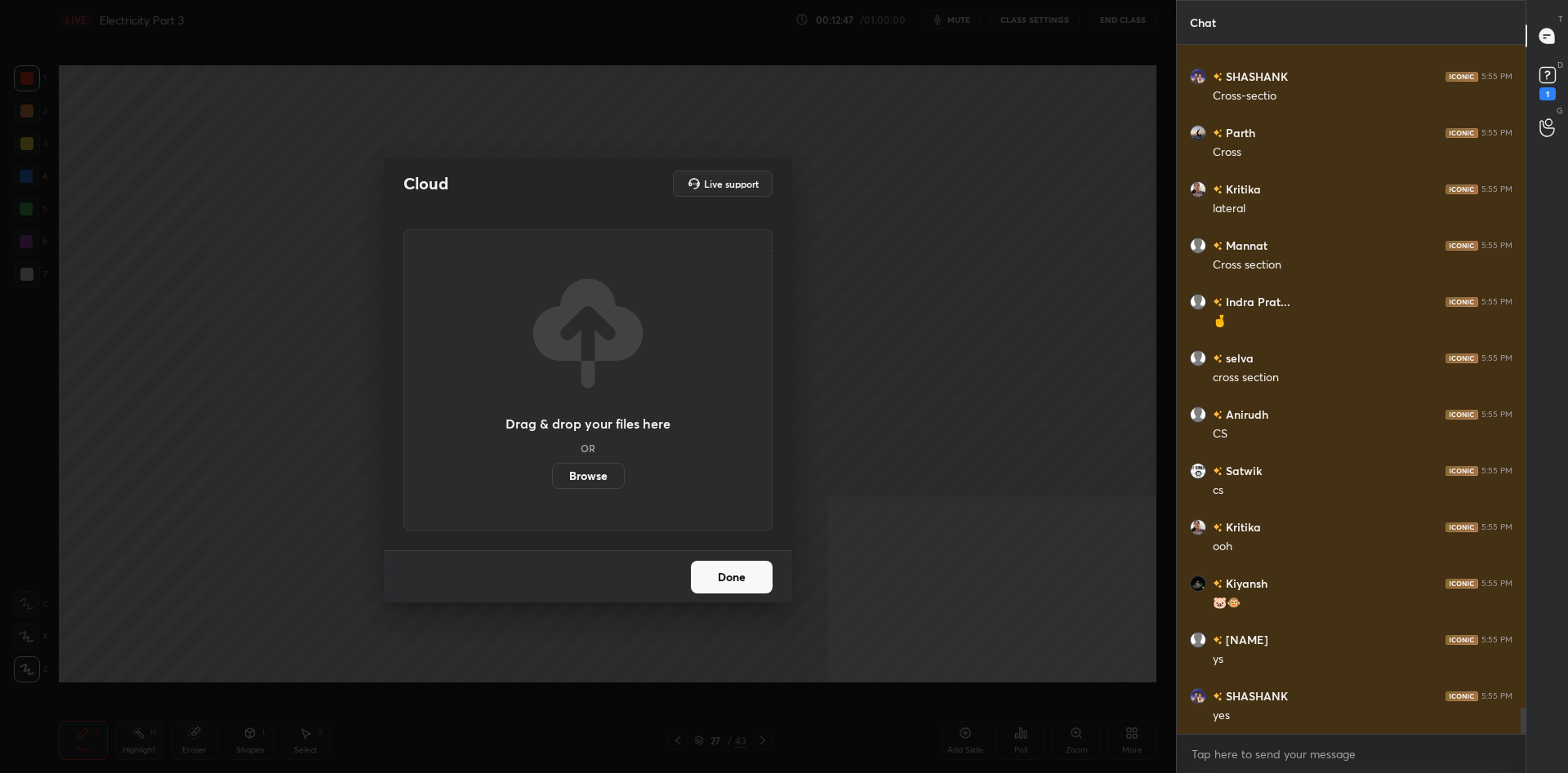scroll, scrollTop: 17719, scrollLeft: 0, axis: vertical 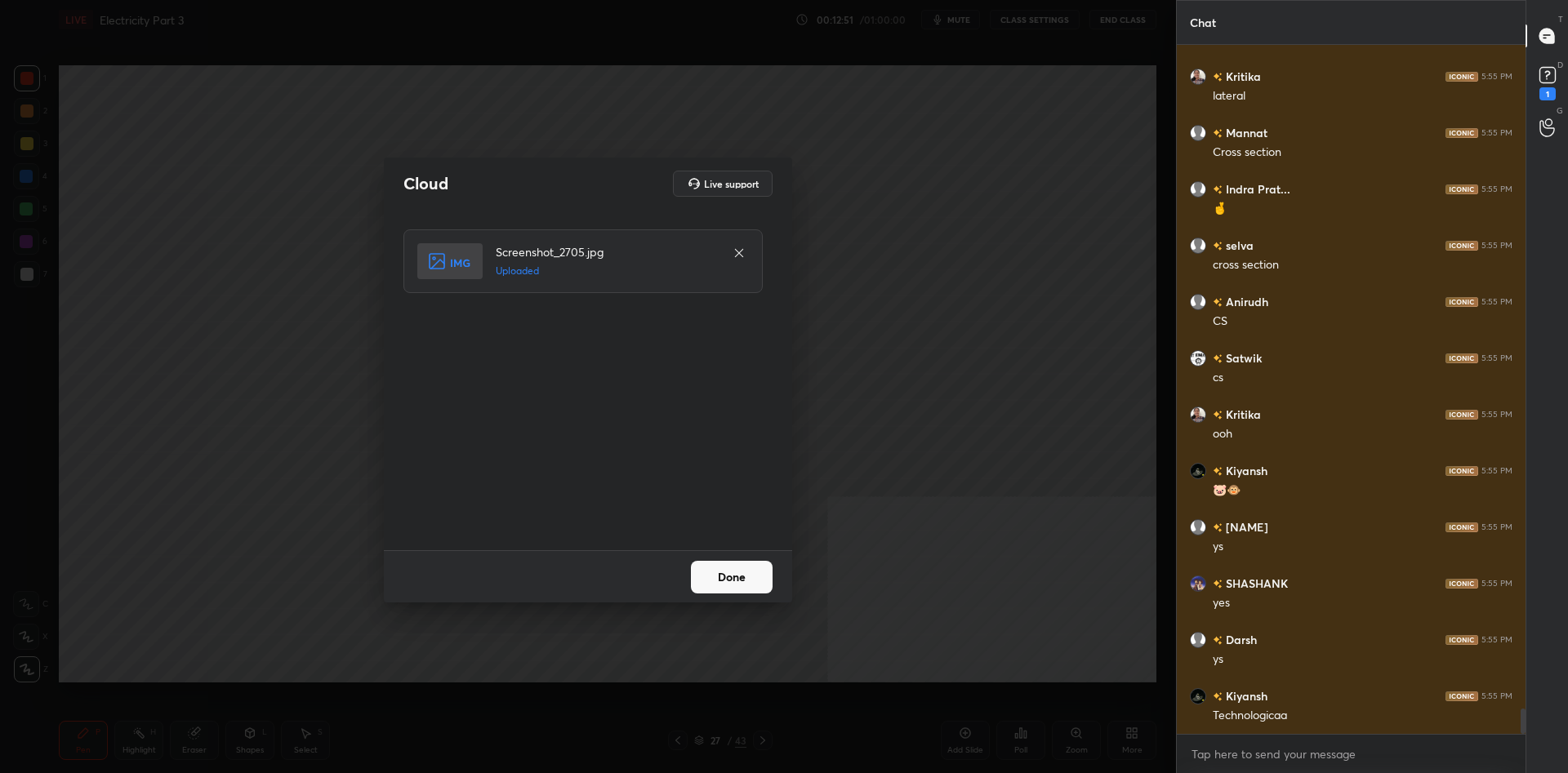 click on "Done" at bounding box center (732, 577) 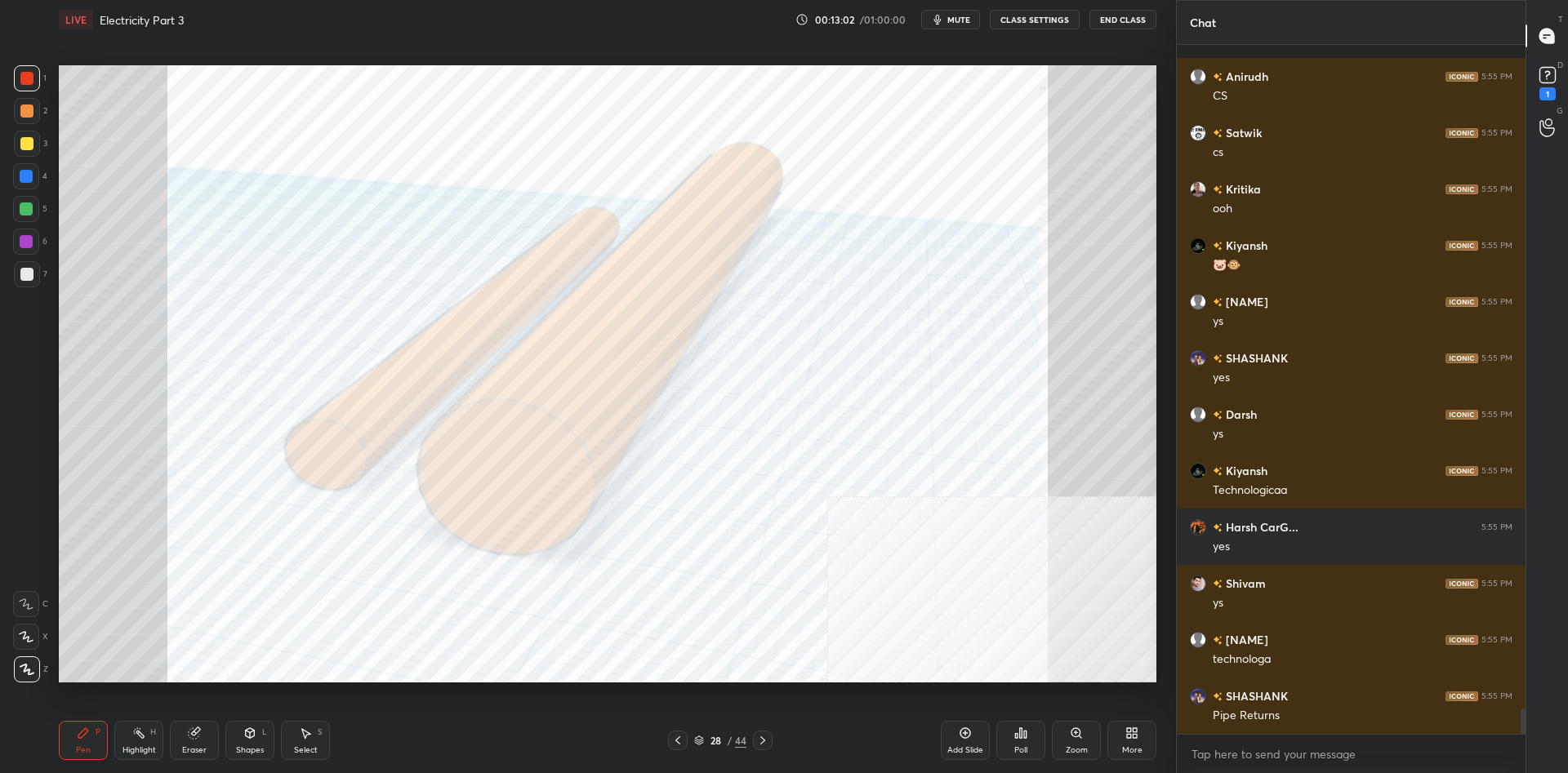 scroll, scrollTop: 18113, scrollLeft: 0, axis: vertical 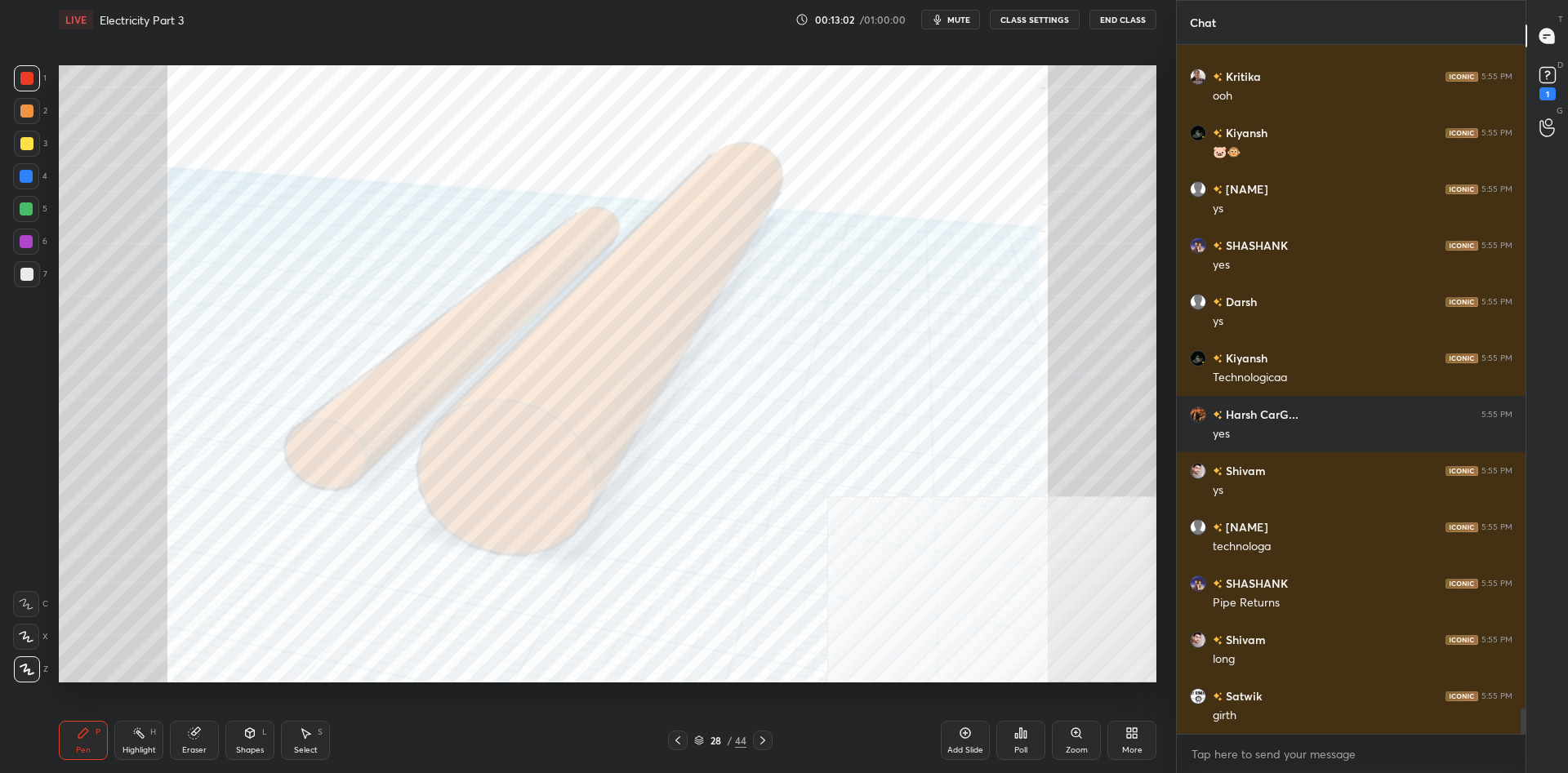 click at bounding box center (27, 274) 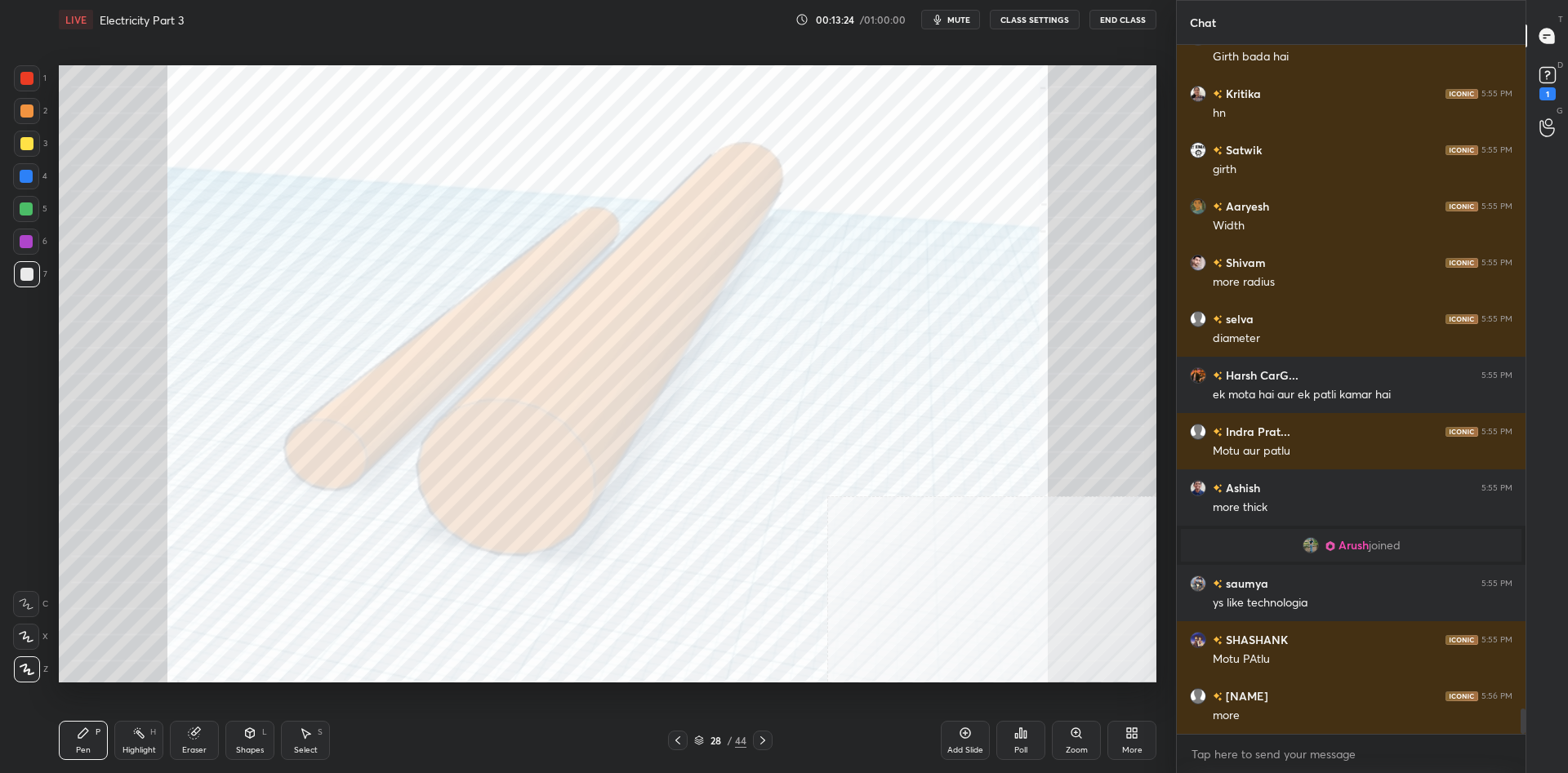 scroll, scrollTop: 17866, scrollLeft: 0, axis: vertical 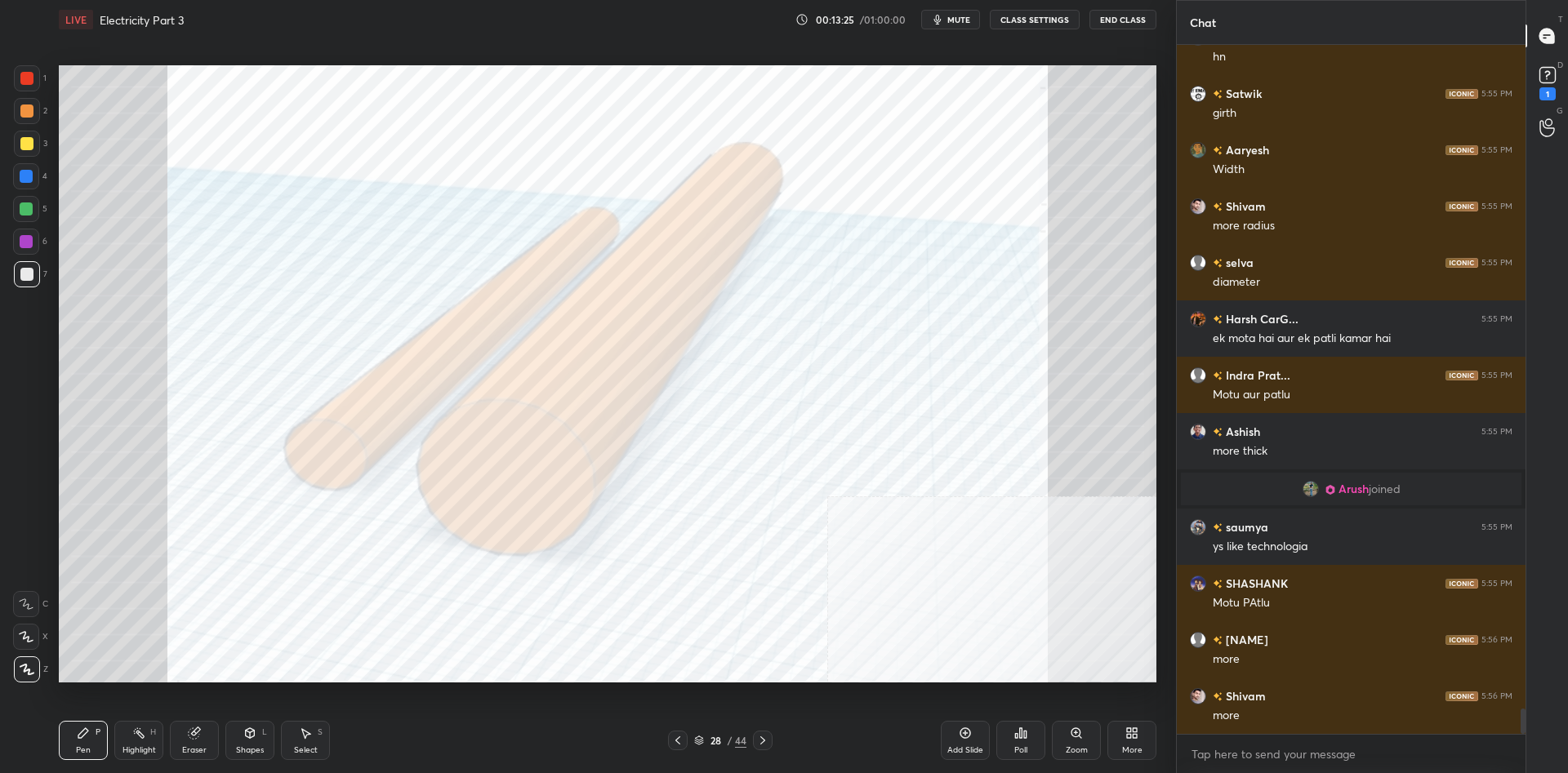 click at bounding box center (27, 78) 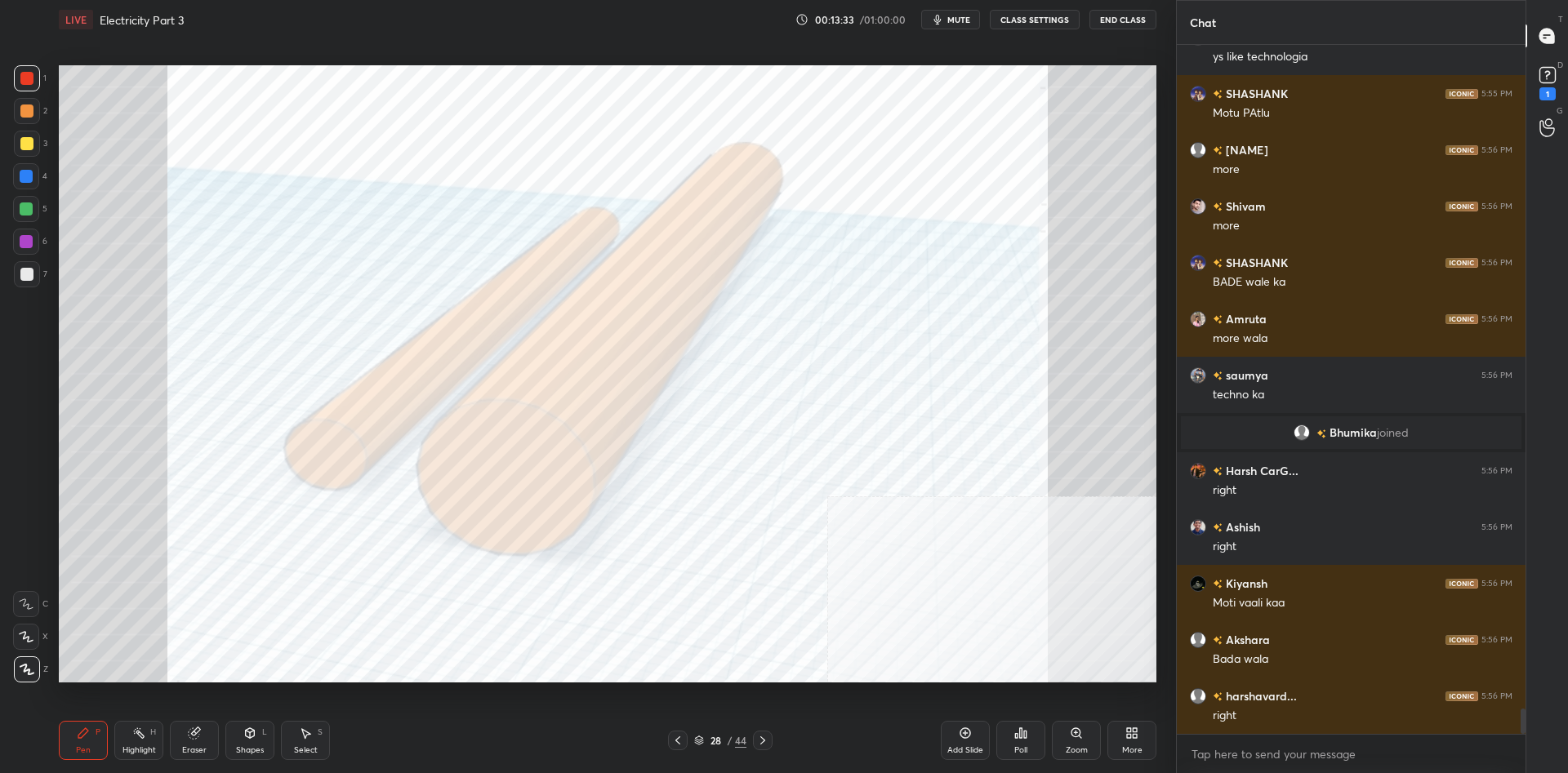scroll, scrollTop: 18412, scrollLeft: 0, axis: vertical 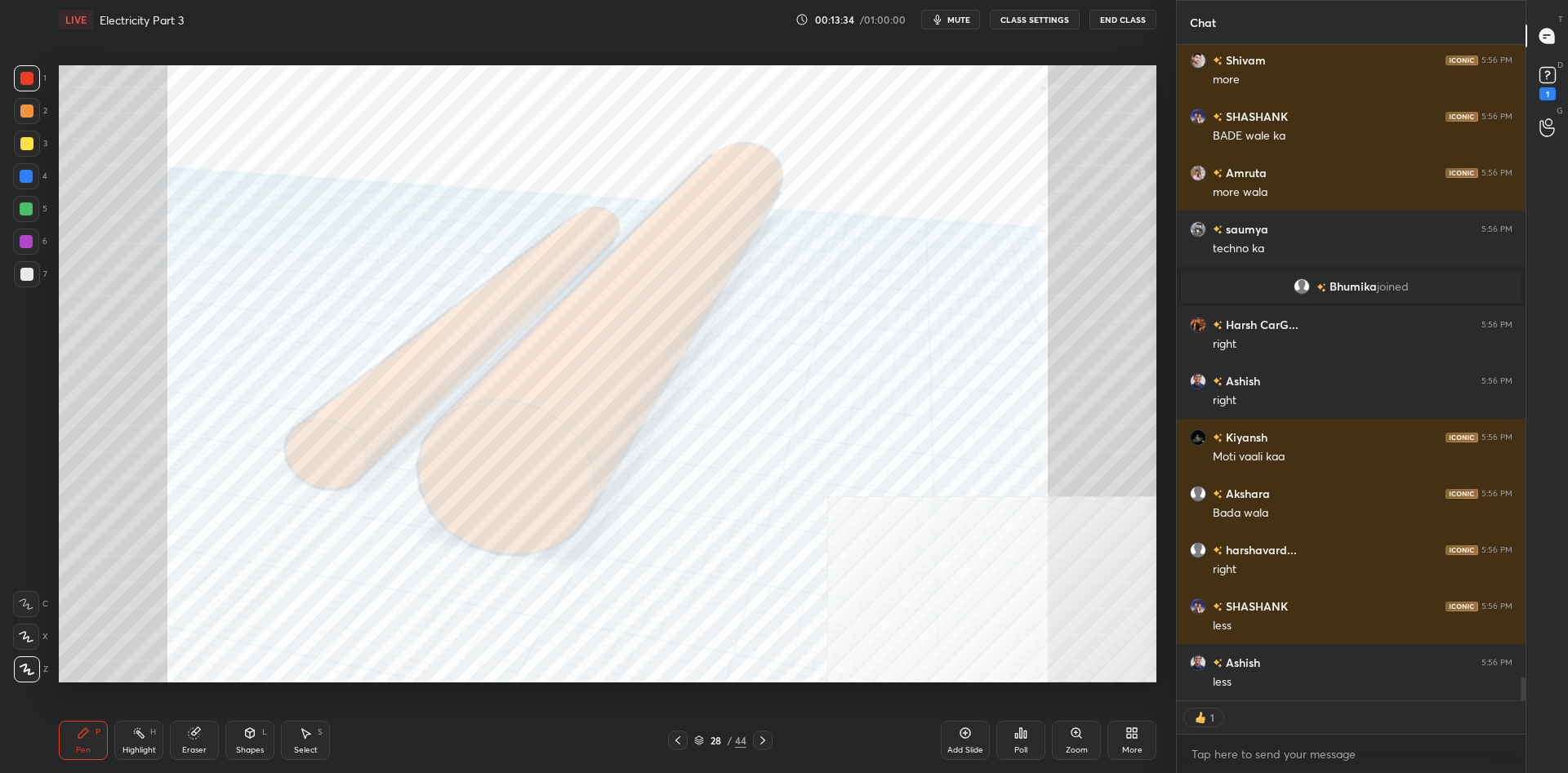 click on "Highlight" at bounding box center [139, 750] 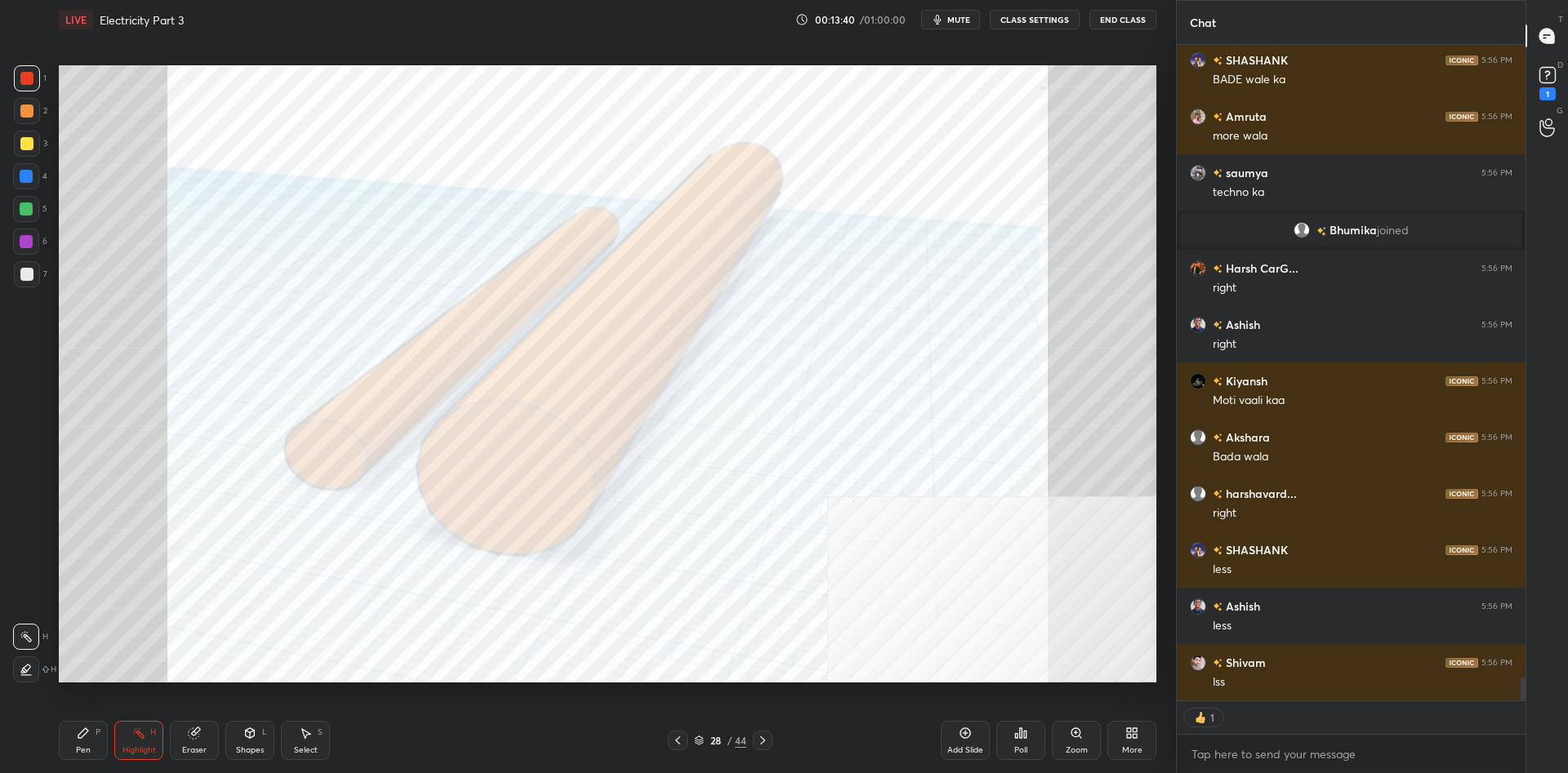 scroll, scrollTop: 18381, scrollLeft: 0, axis: vertical 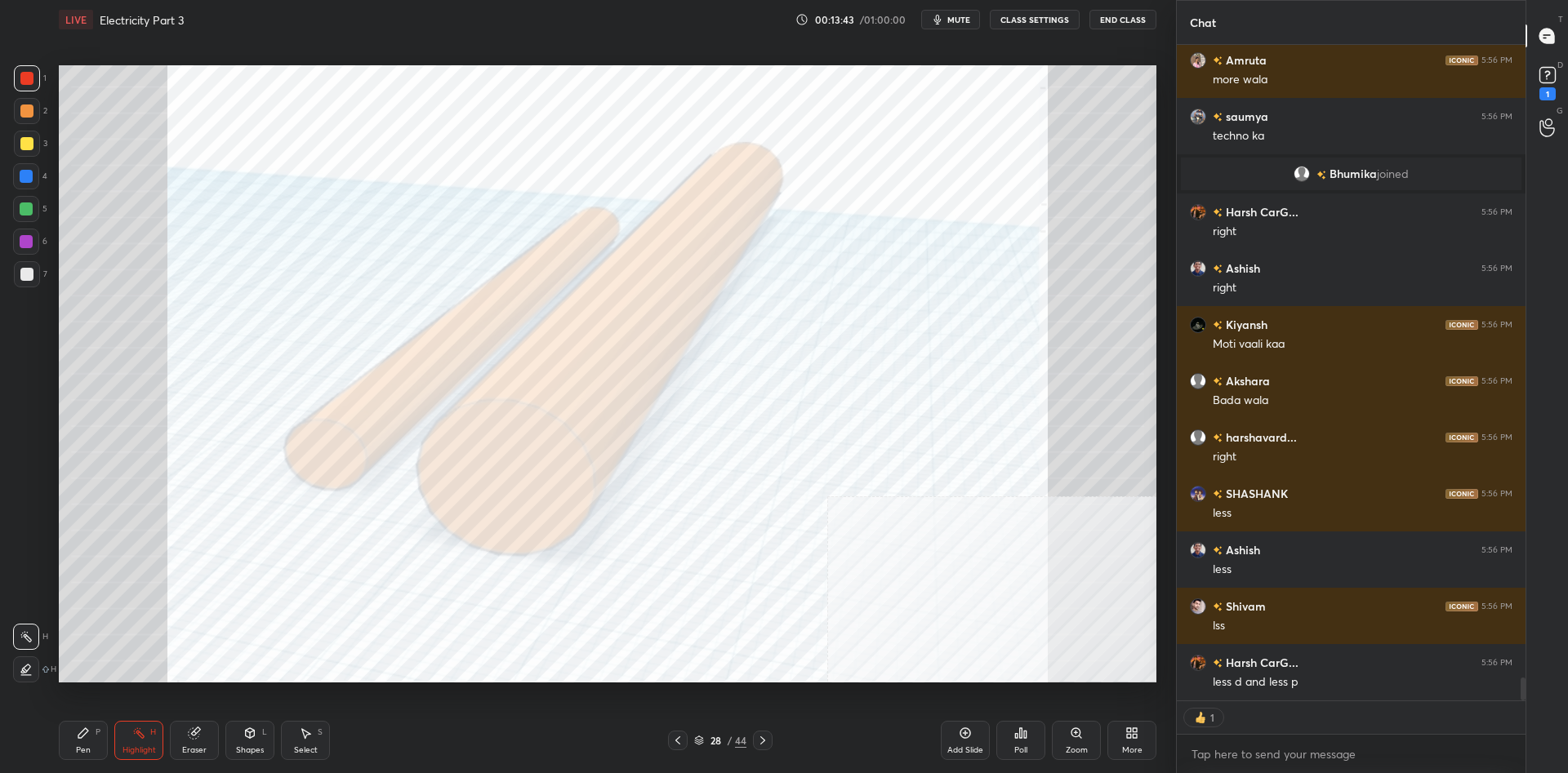 click on "Pen P" at bounding box center (83, 740) 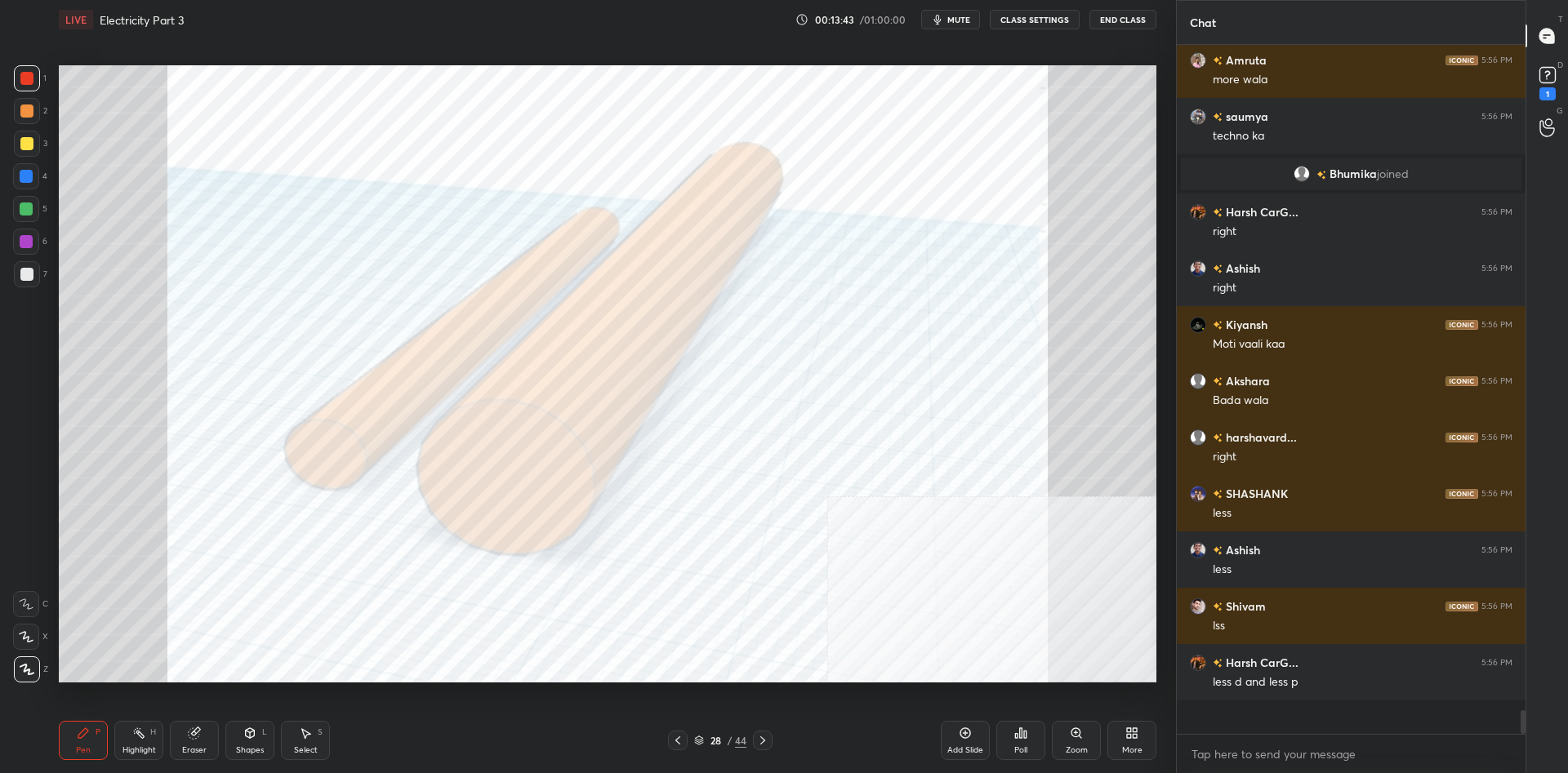 scroll, scrollTop: 1, scrollLeft: 1, axis: both 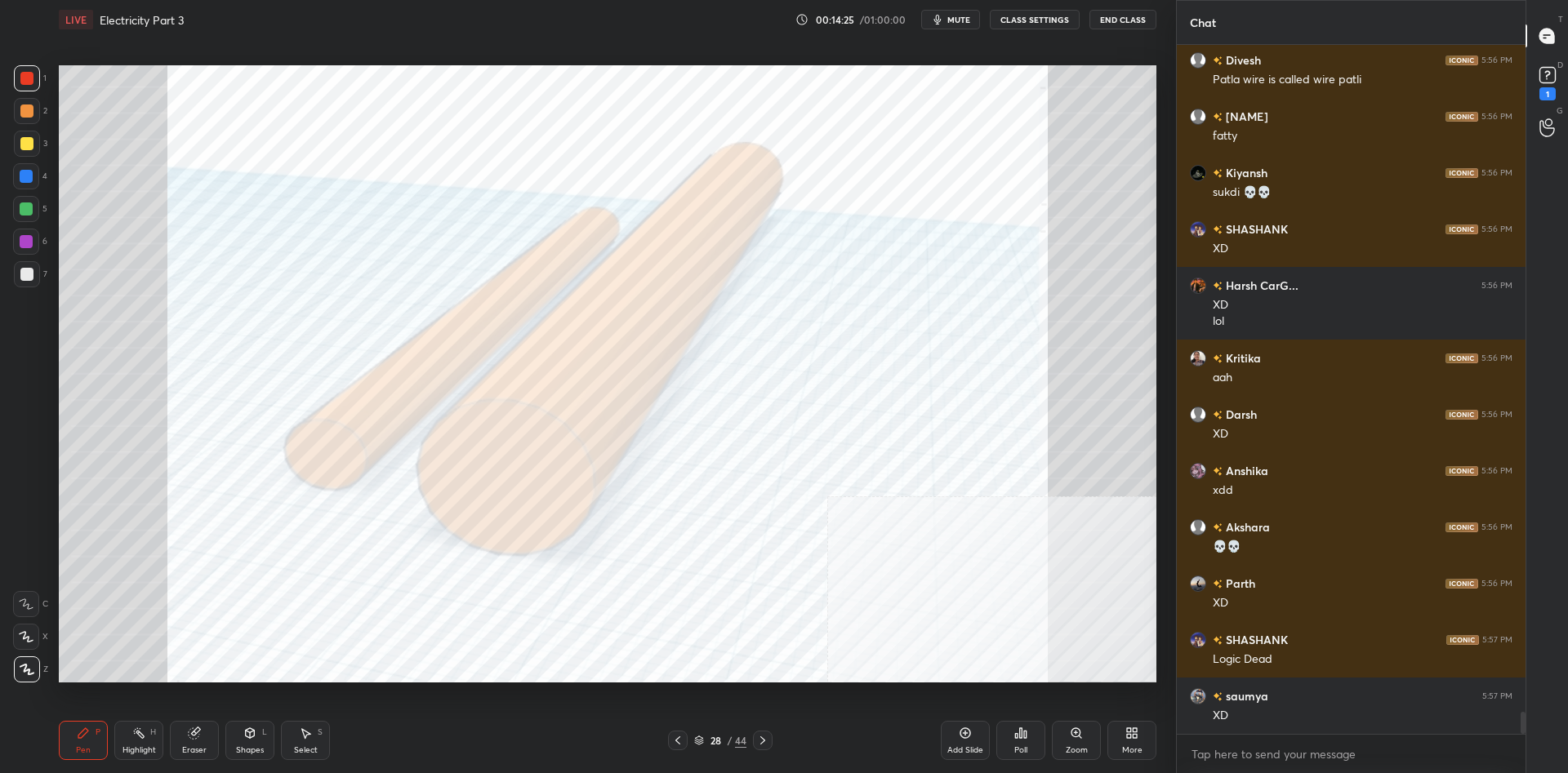 click on "Highlight" at bounding box center (139, 750) 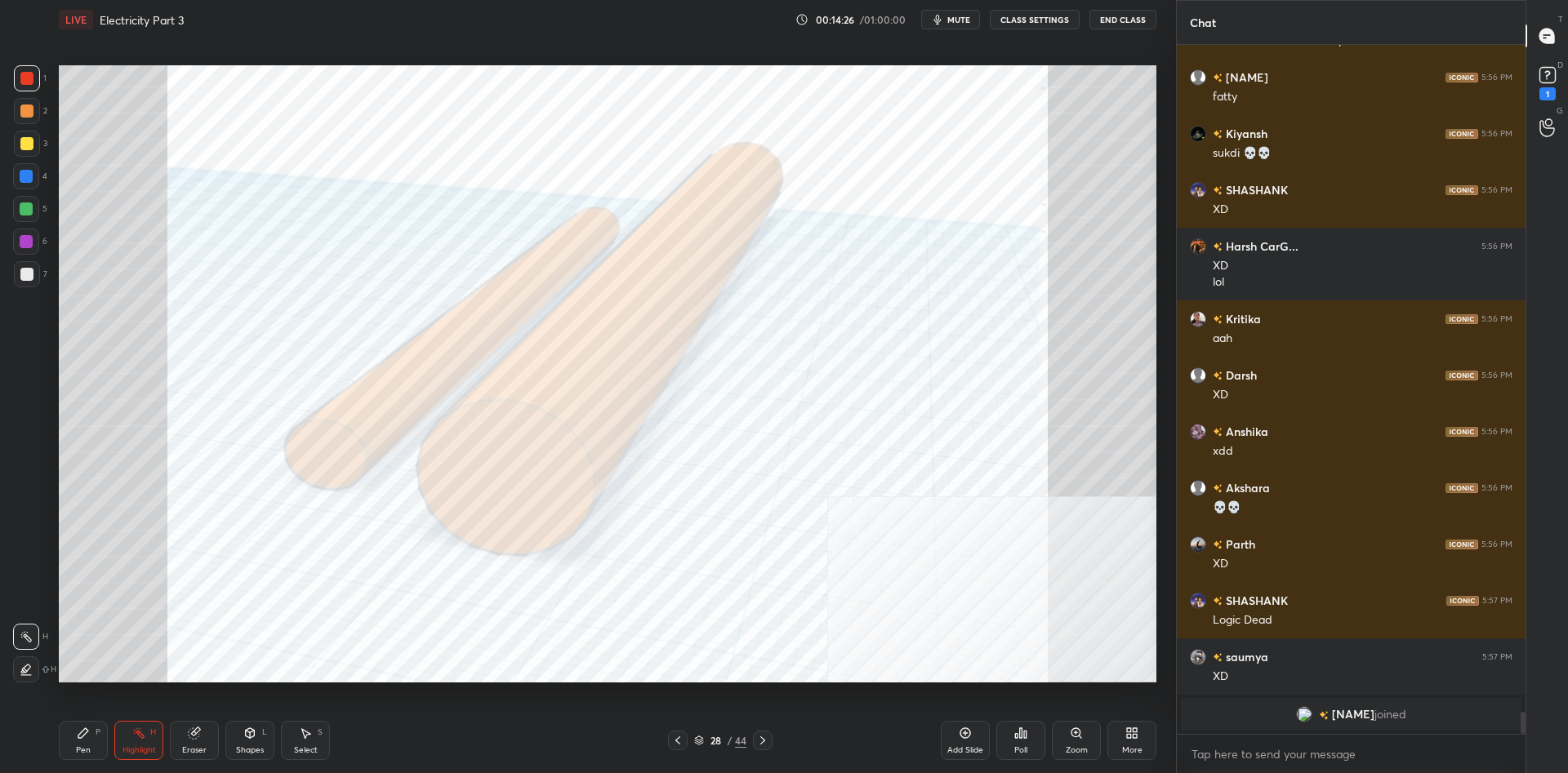 click on "Highlight H" at bounding box center [139, 740] 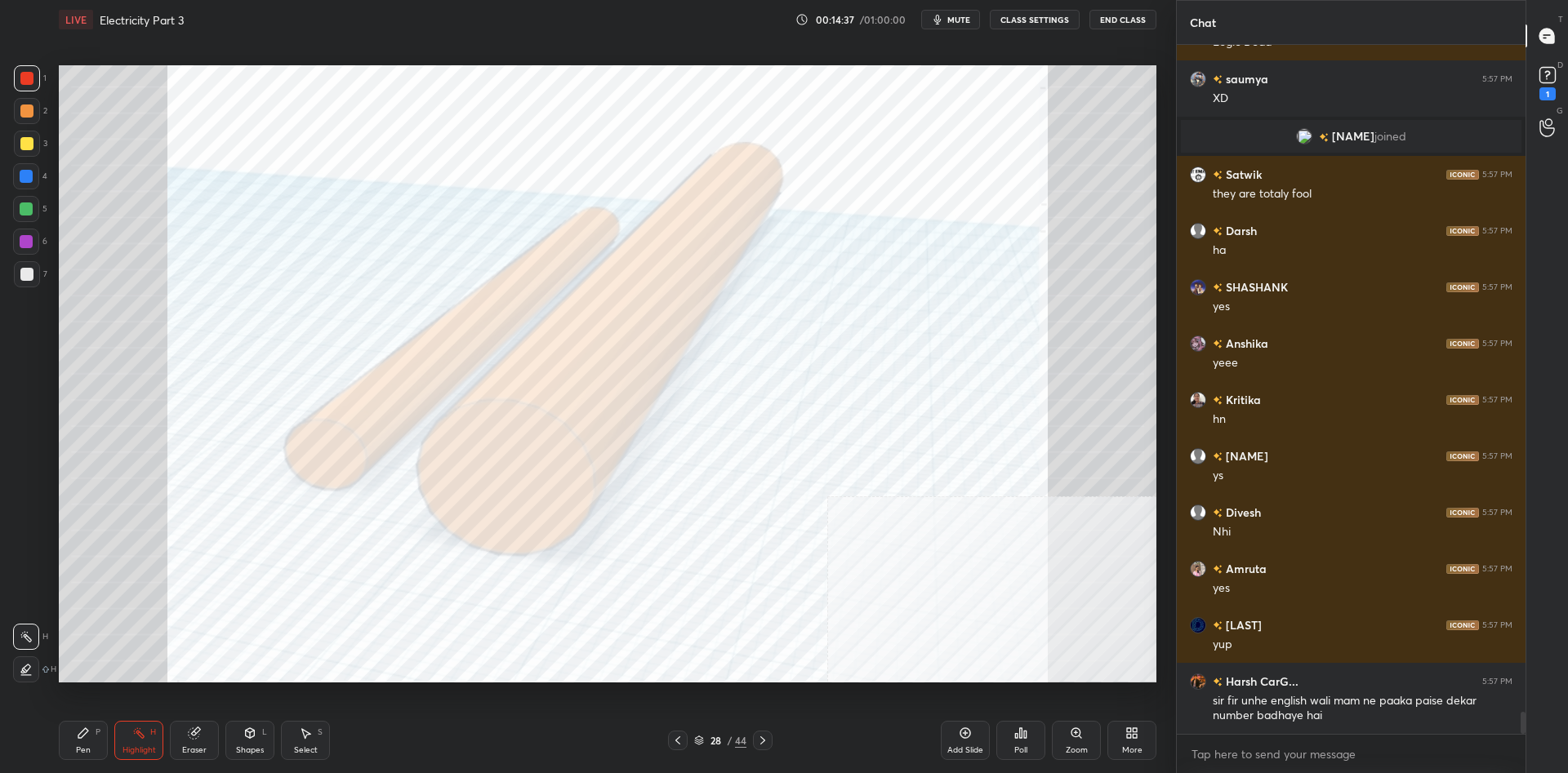 click on "Pen P" at bounding box center [83, 740] 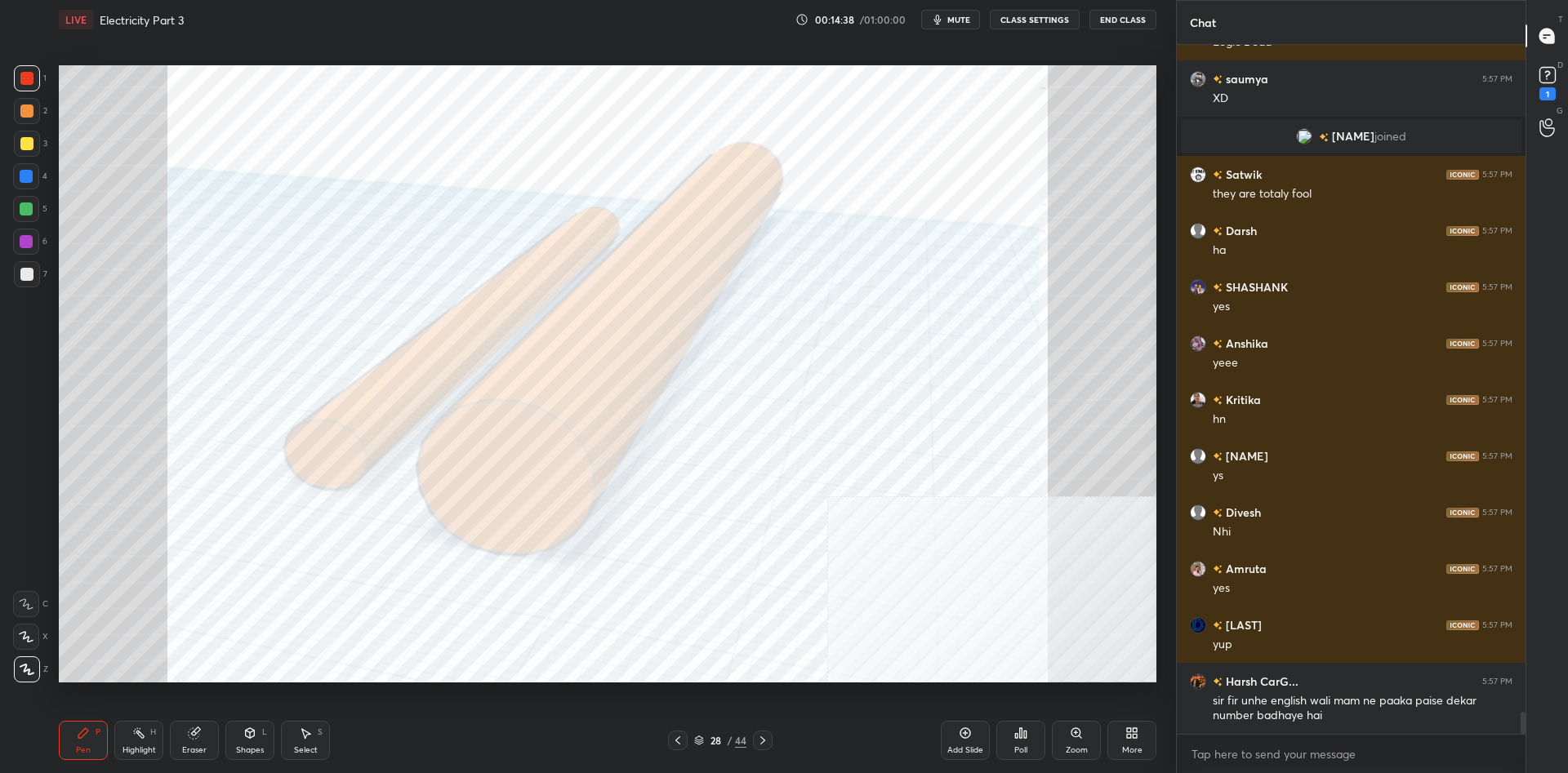 click at bounding box center (27, 274) 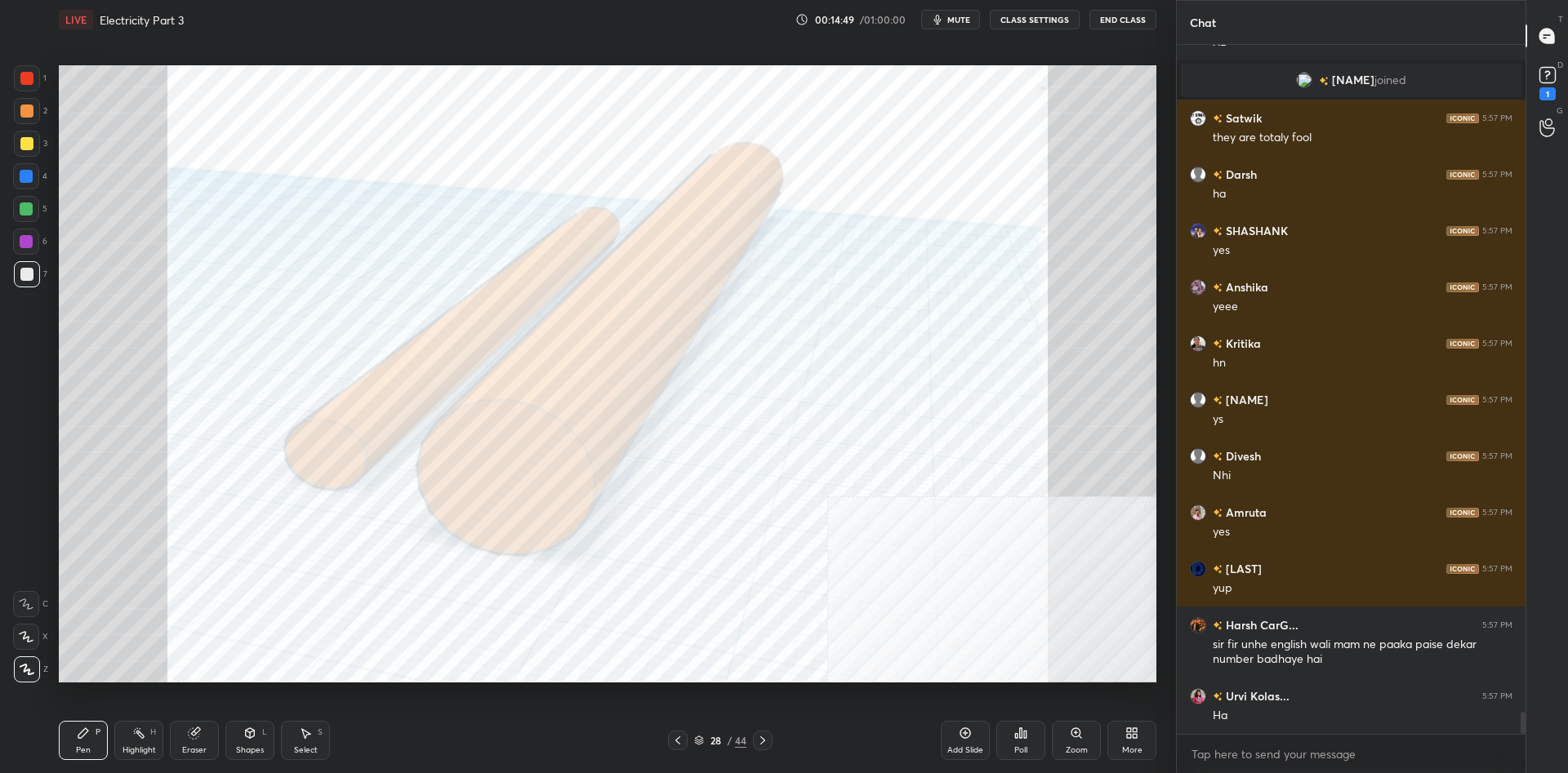 scroll, scrollTop: 20657, scrollLeft: 0, axis: vertical 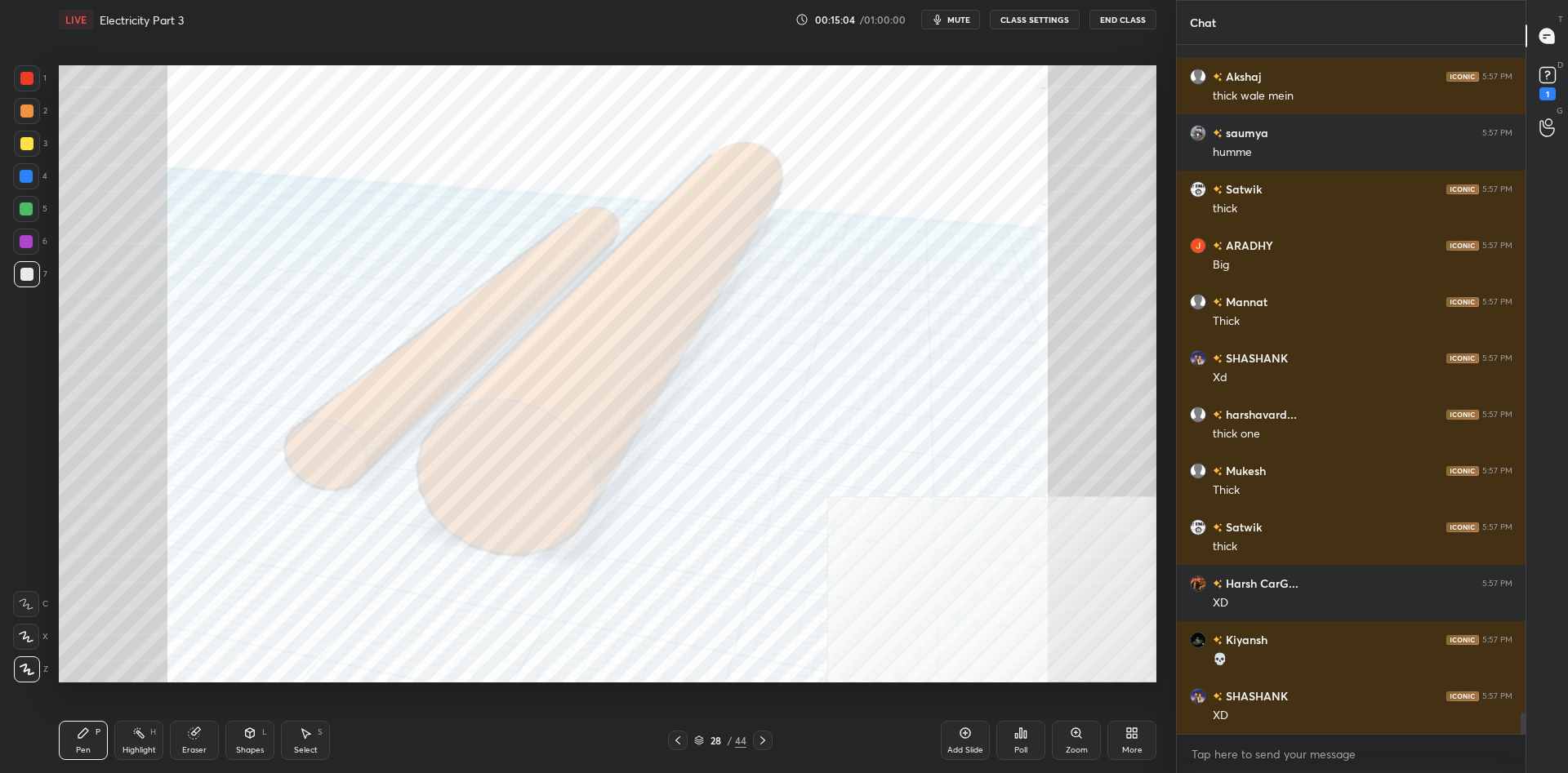 click on "Eraser" at bounding box center [194, 740] 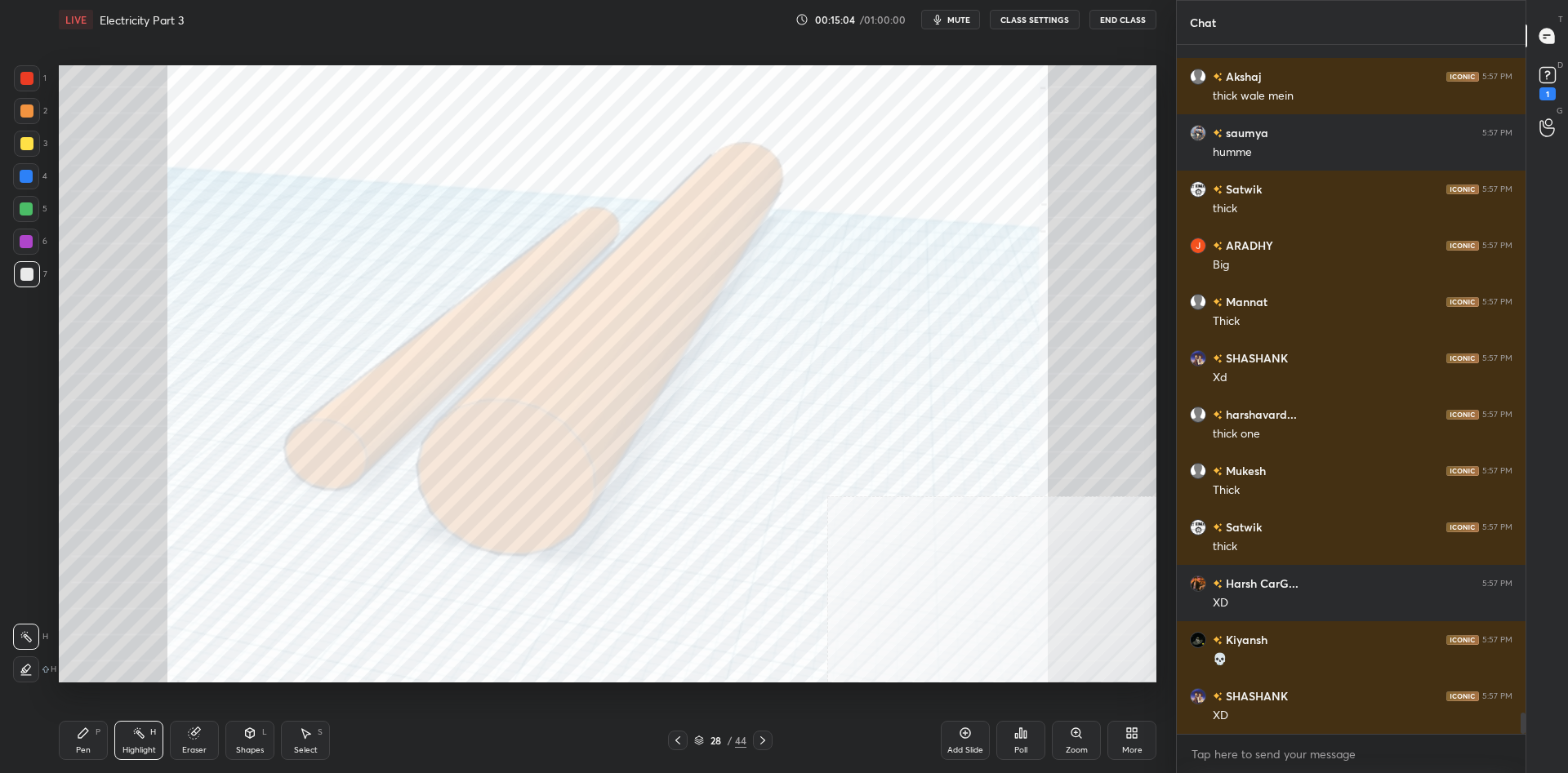 click 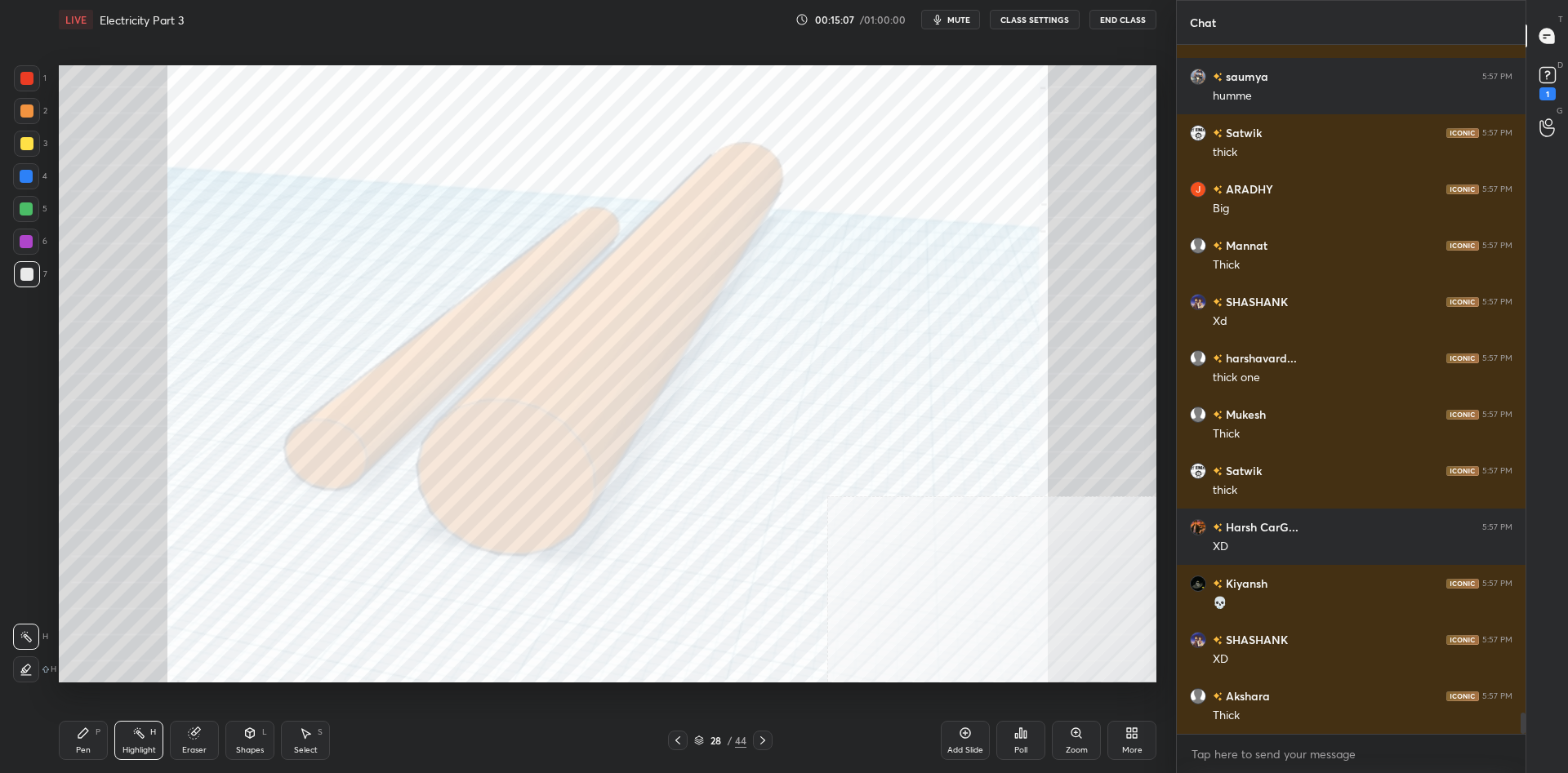 click on "Pen P" at bounding box center [83, 740] 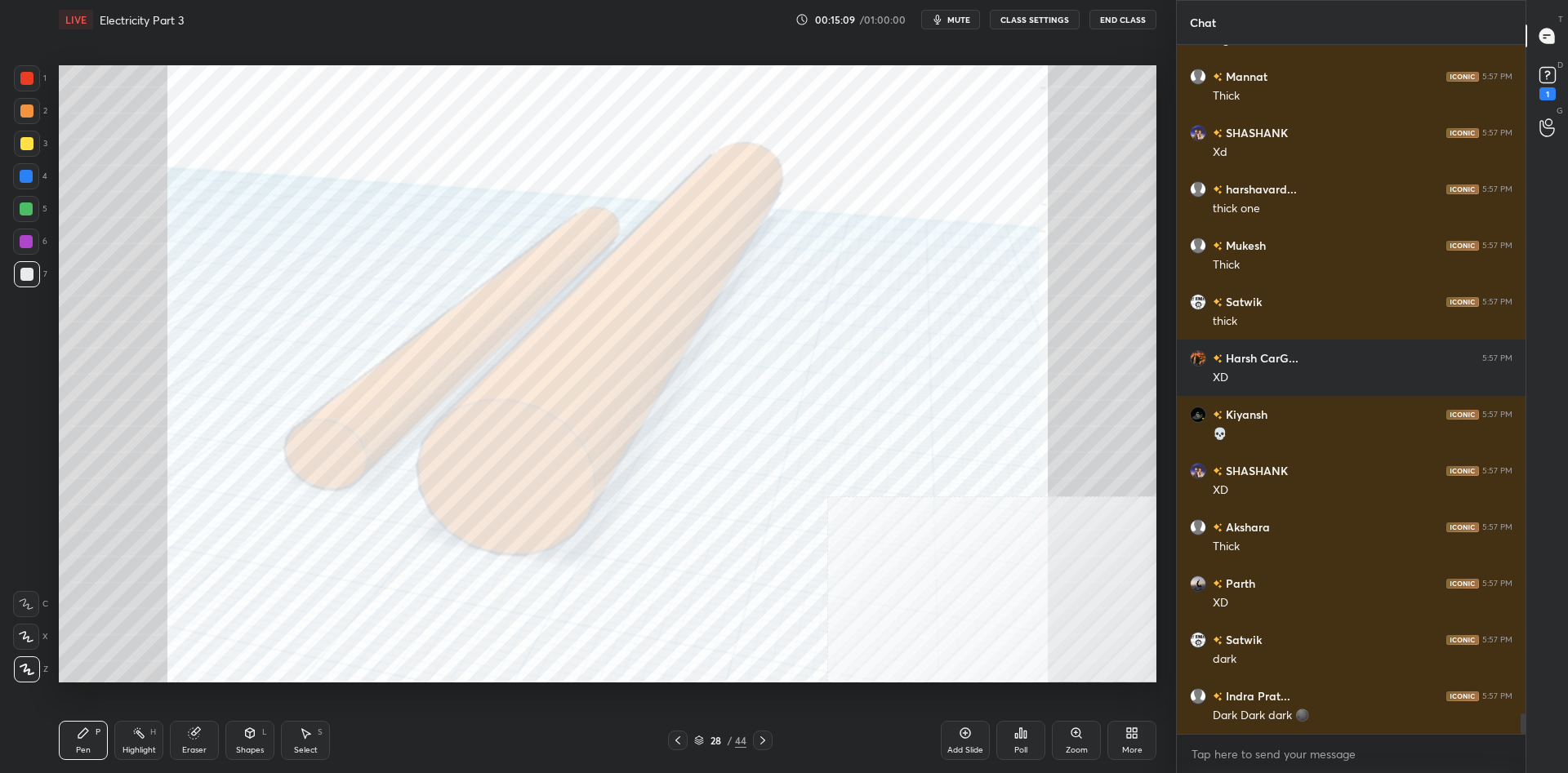 click on "Setting up your live class Poll for   secs No correct answer Start poll" at bounding box center [608, 373] 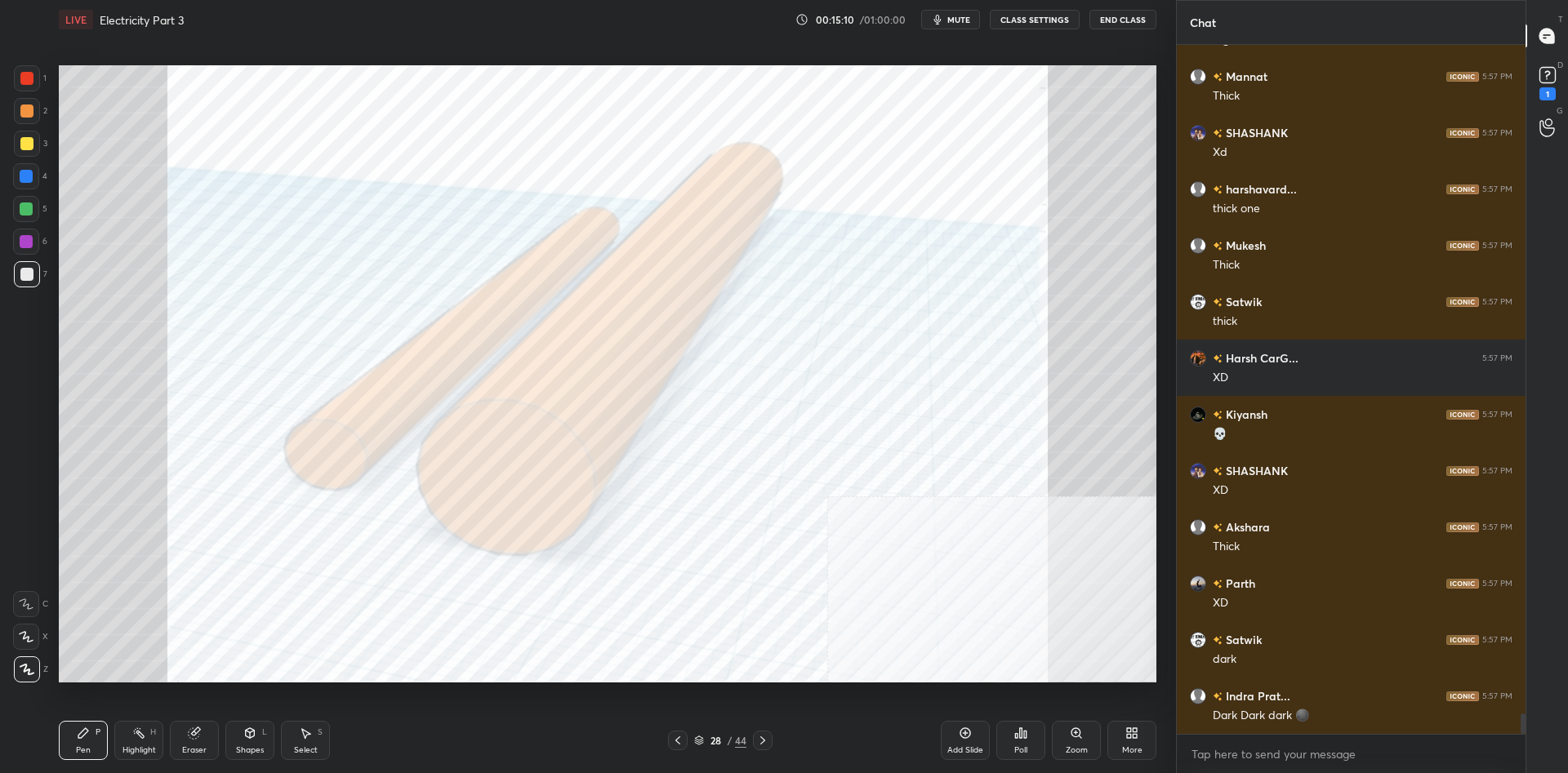click at bounding box center [27, 78] 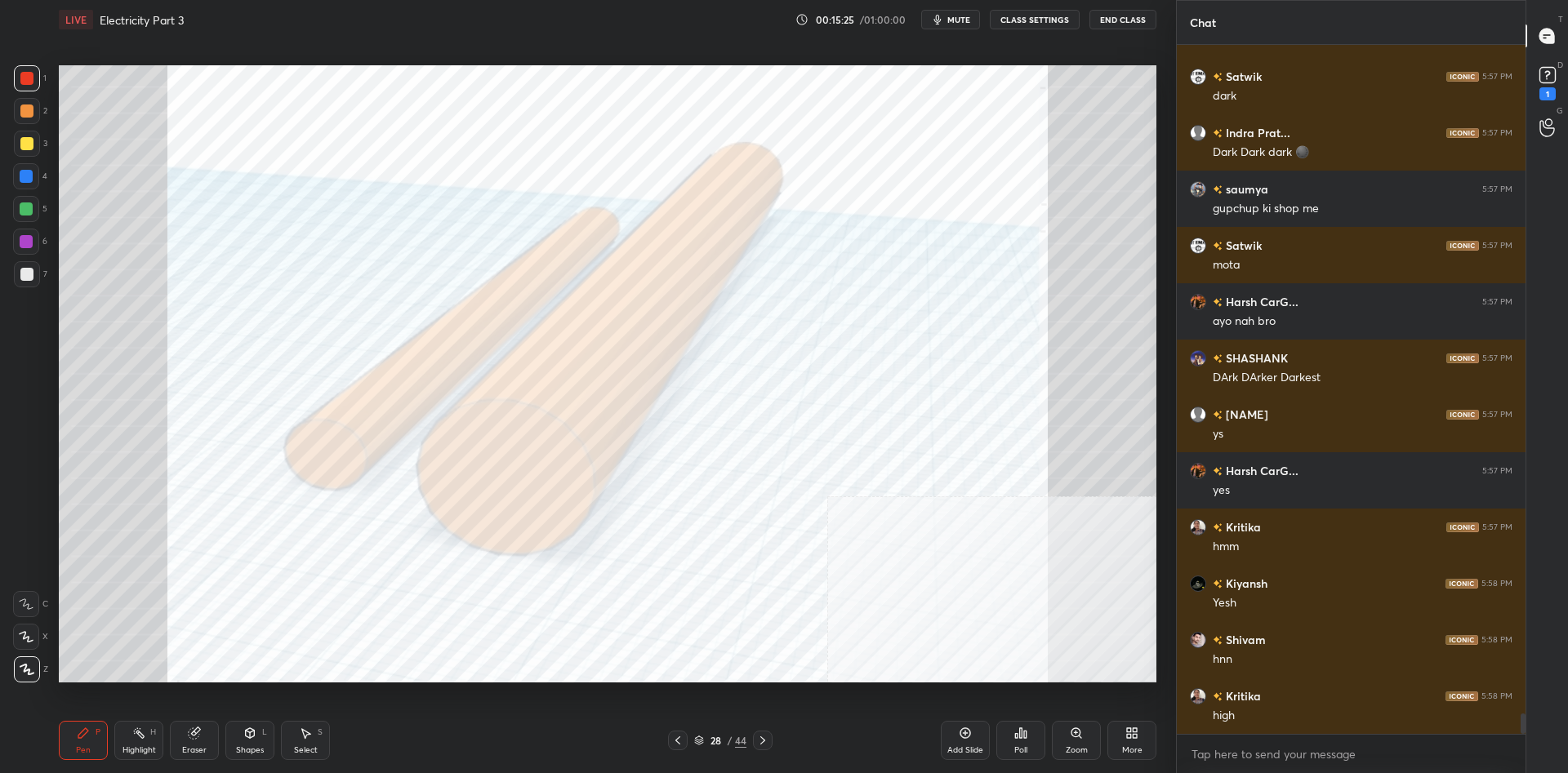 click on "Highlight" at bounding box center [139, 750] 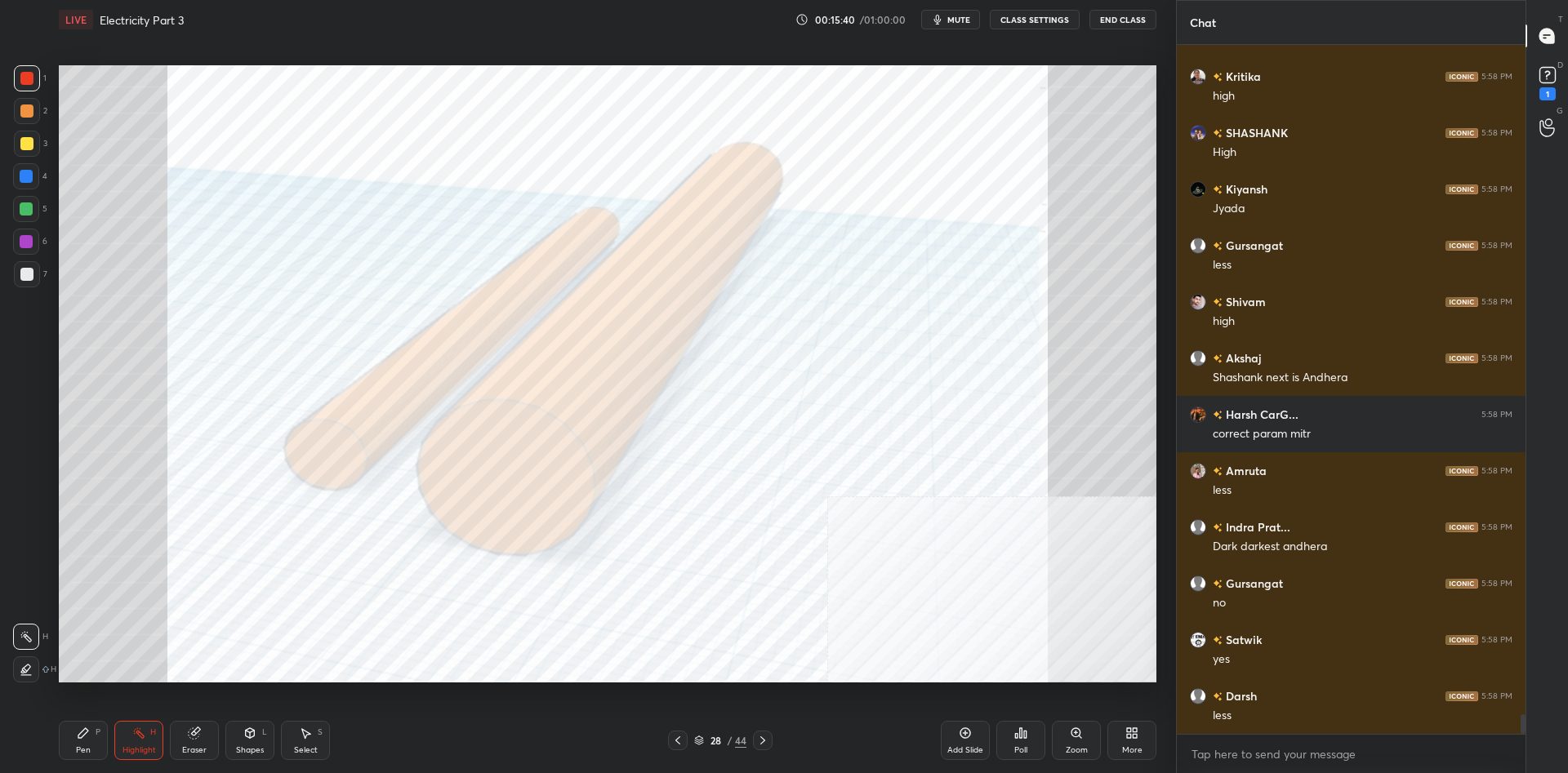 click on "Pen" at bounding box center (83, 750) 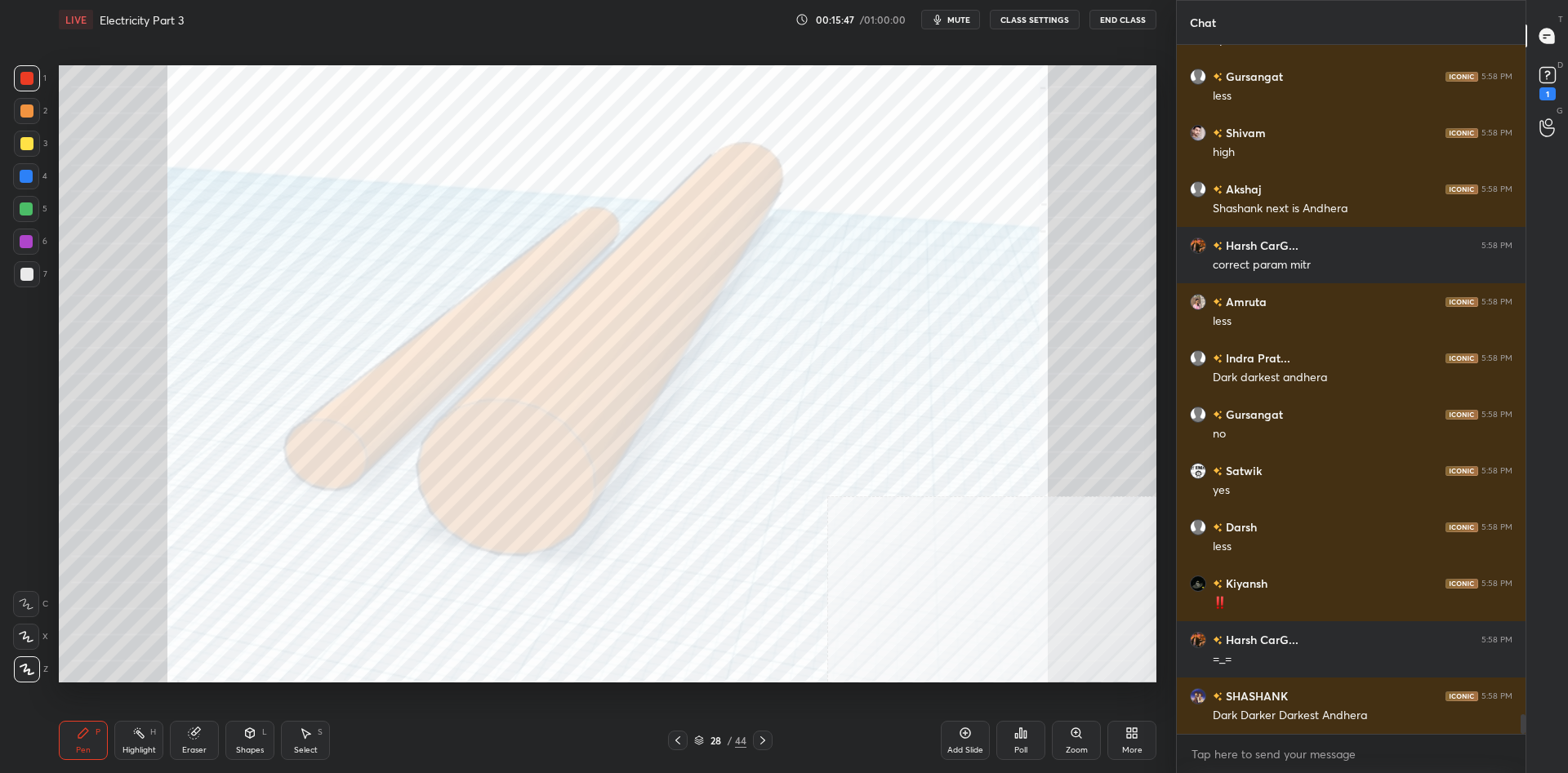 click on "Highlight" at bounding box center (139, 750) 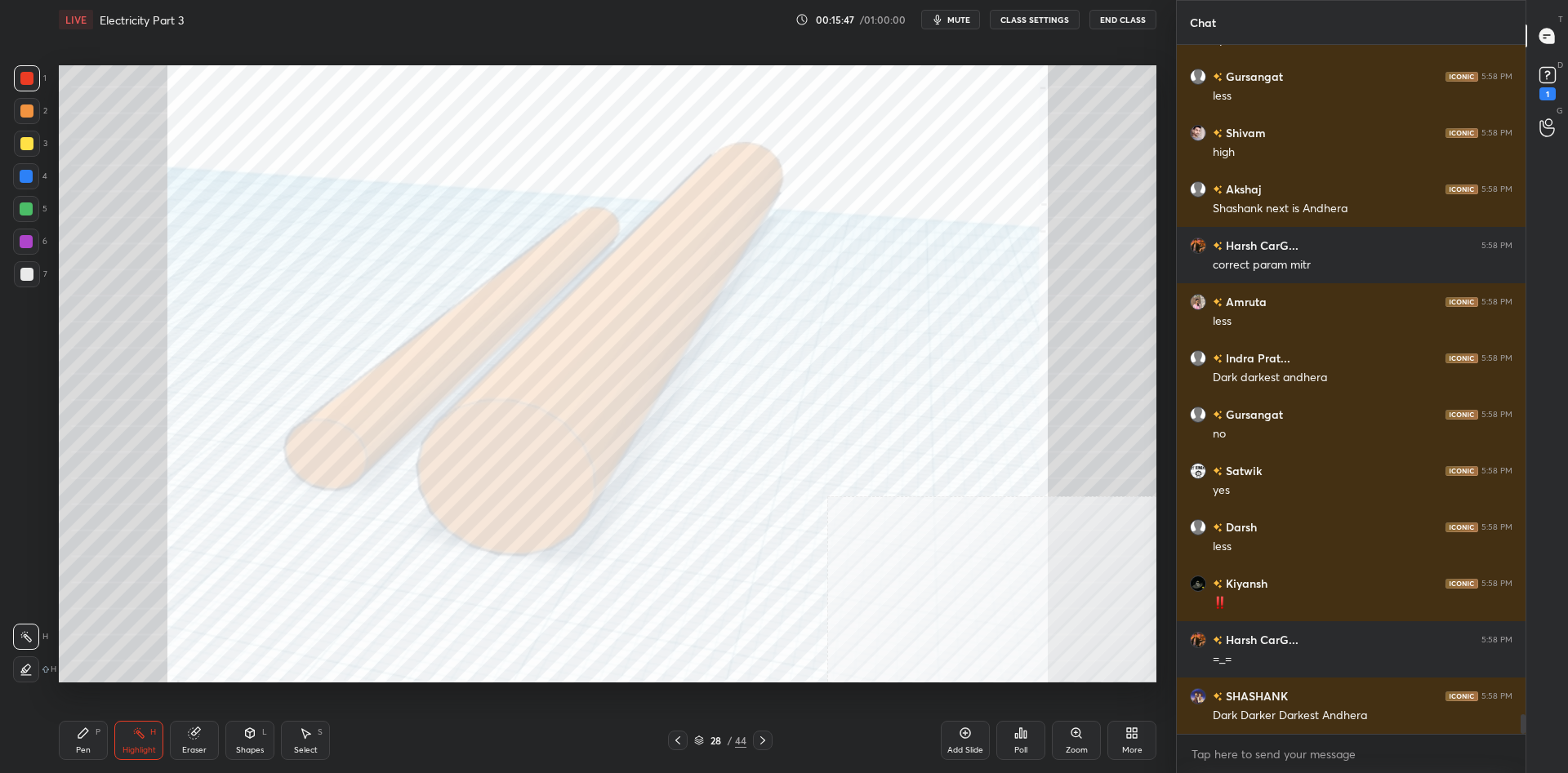 click on "Highlight H" at bounding box center (139, 740) 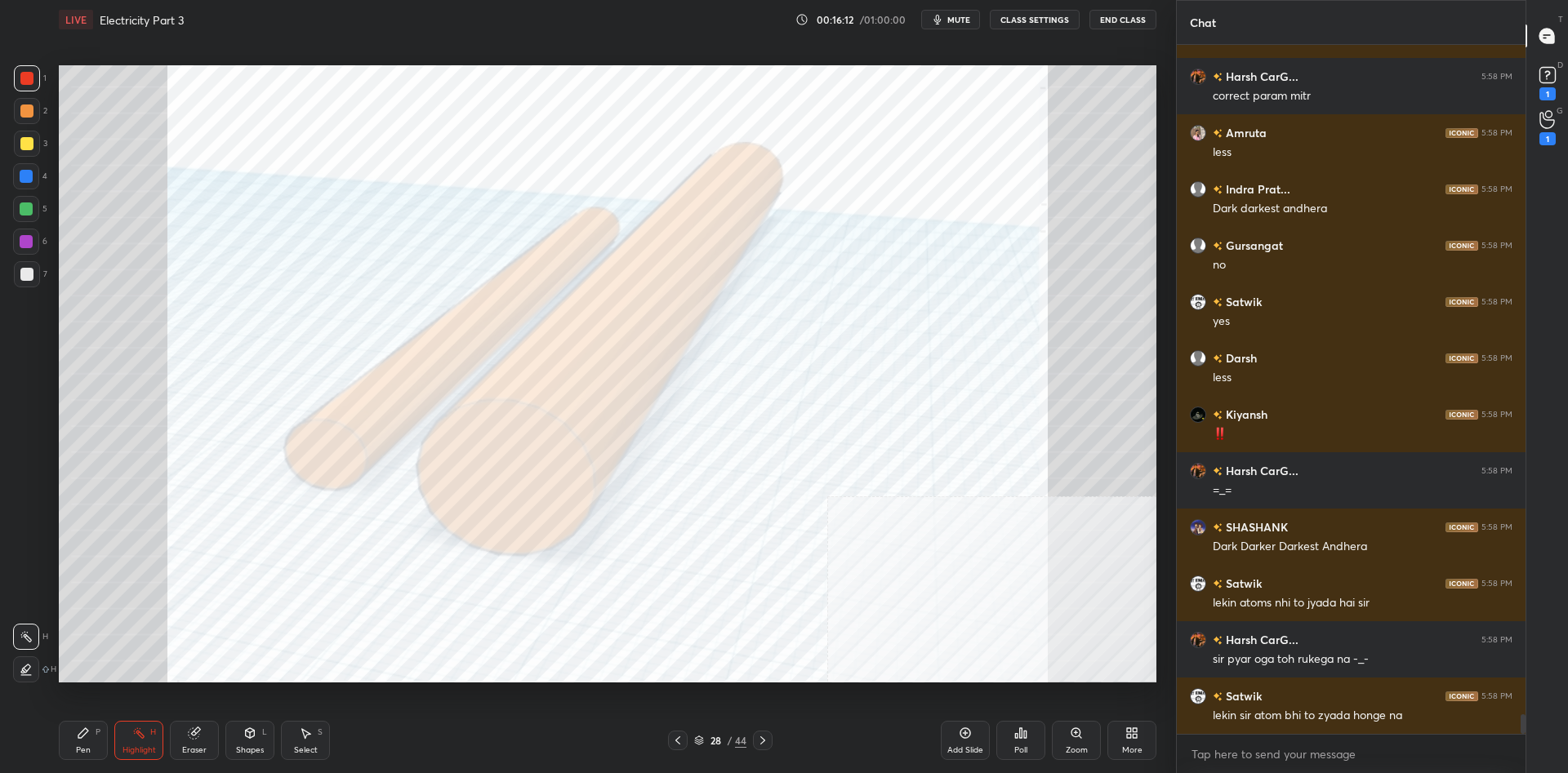 scroll, scrollTop: 23699, scrollLeft: 0, axis: vertical 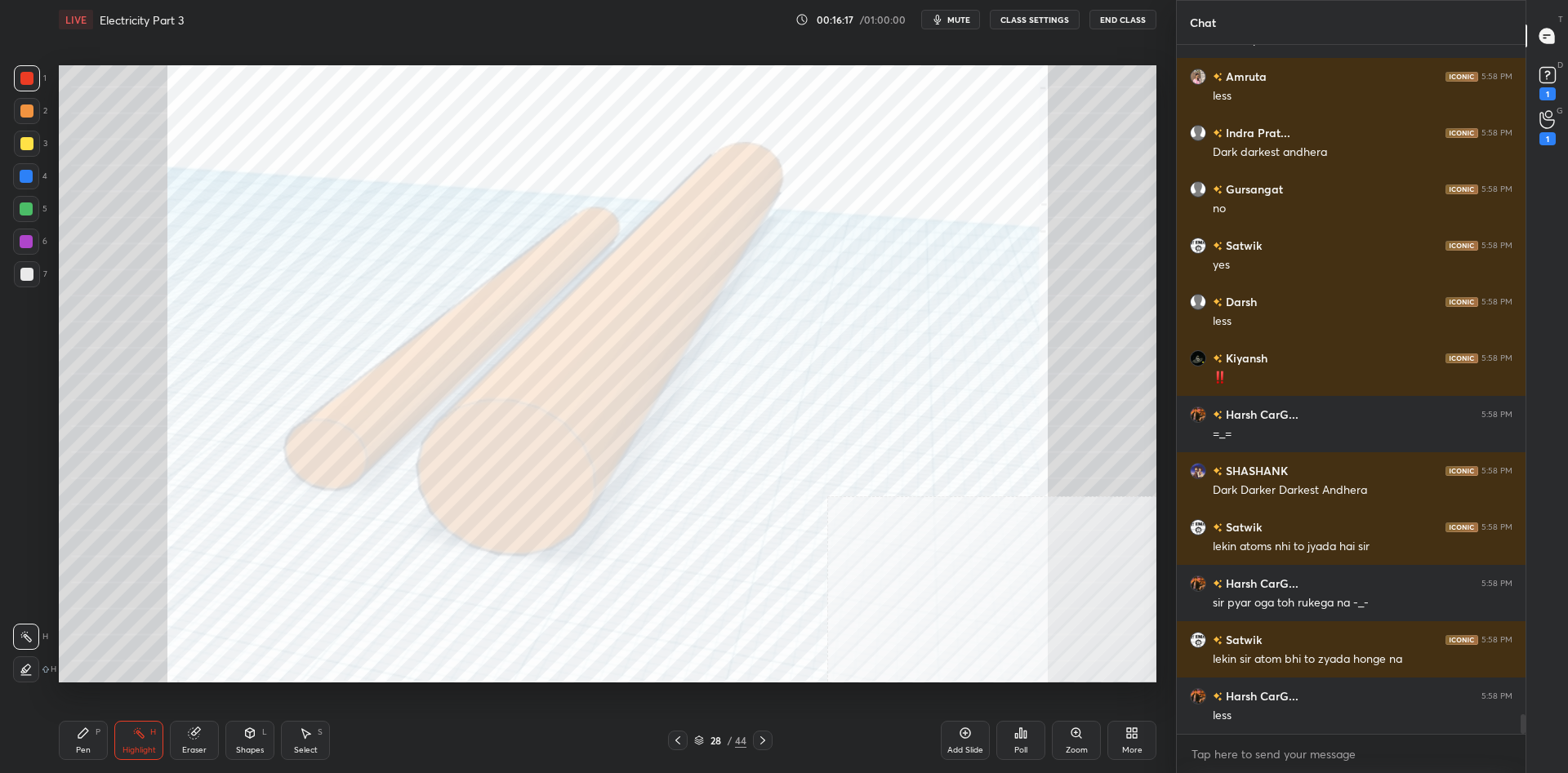 click on "Pen P" at bounding box center [83, 740] 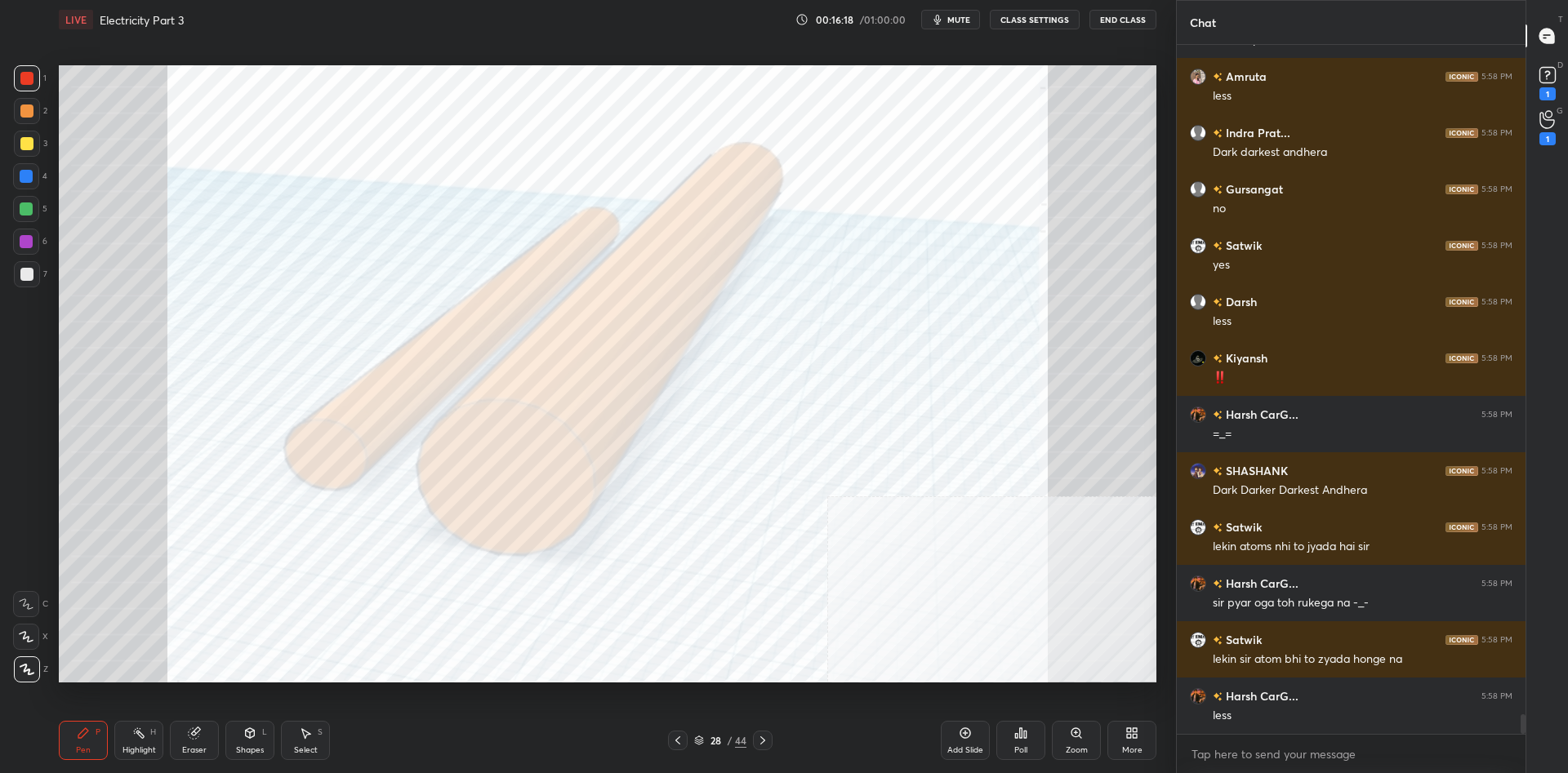 click on "Pen P Highlight H Eraser Shapes L Select S" at bounding box center (279, 740) 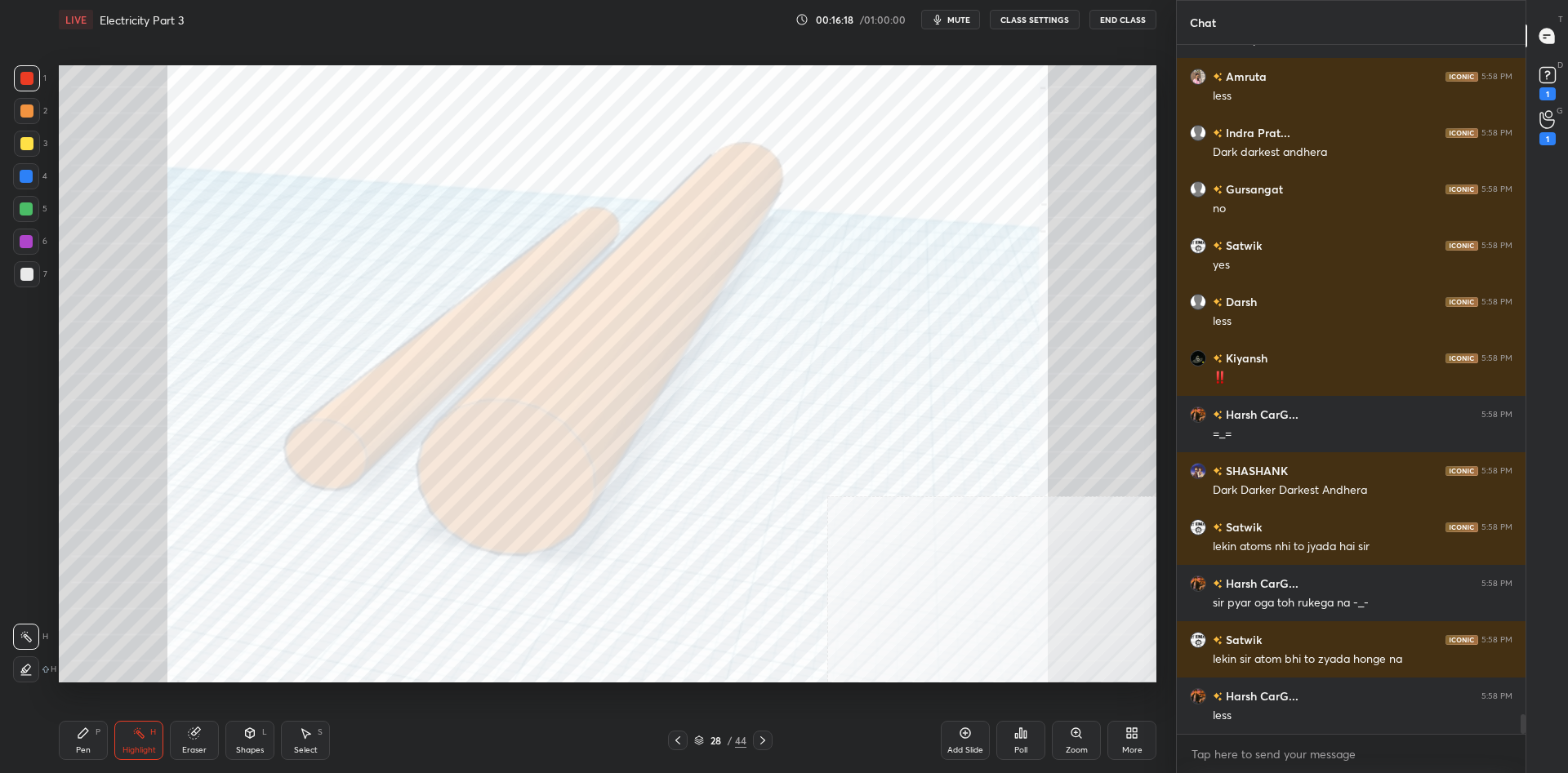 click on "Highlight H" at bounding box center [139, 740] 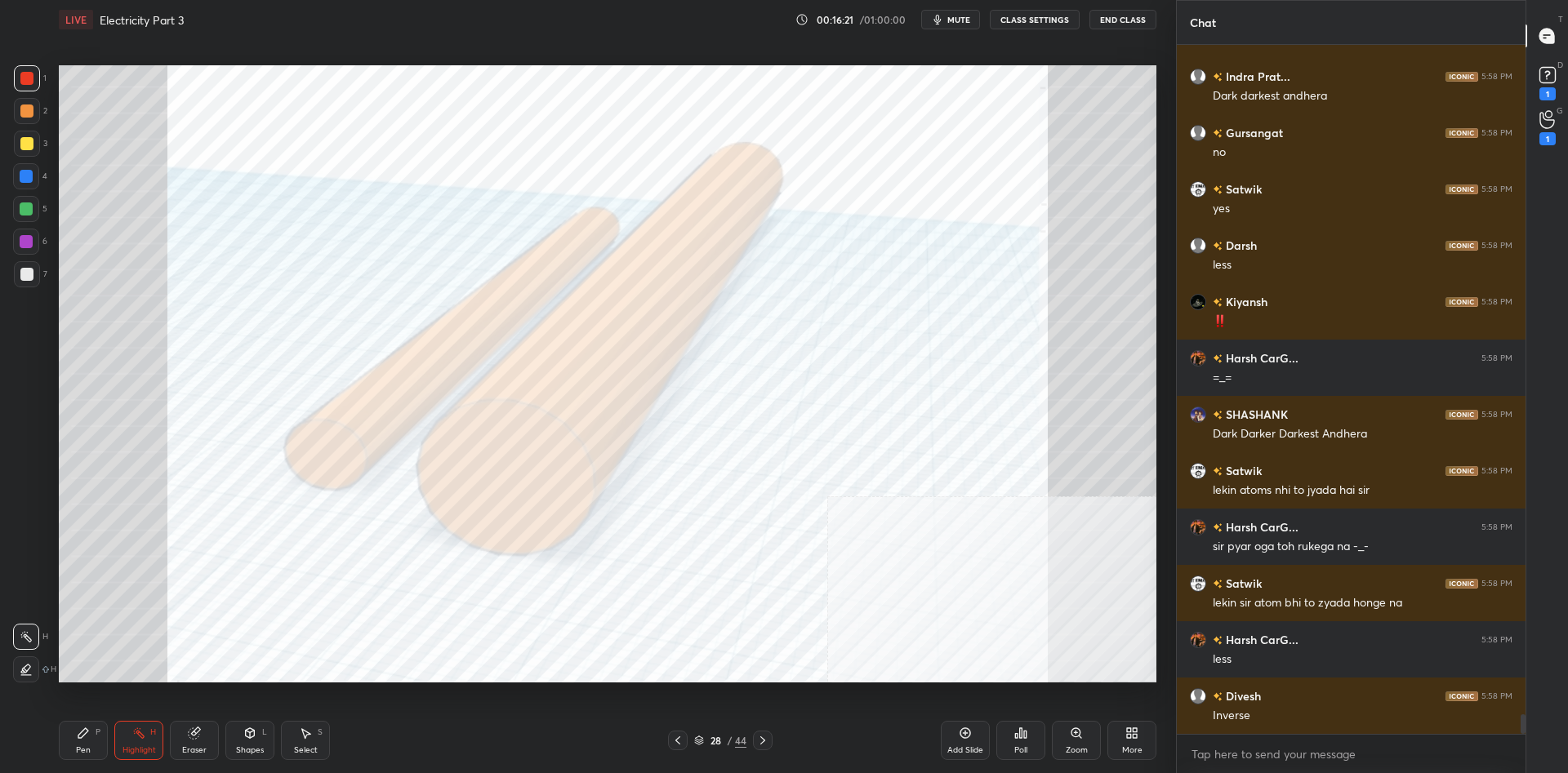 scroll, scrollTop: 23811, scrollLeft: 0, axis: vertical 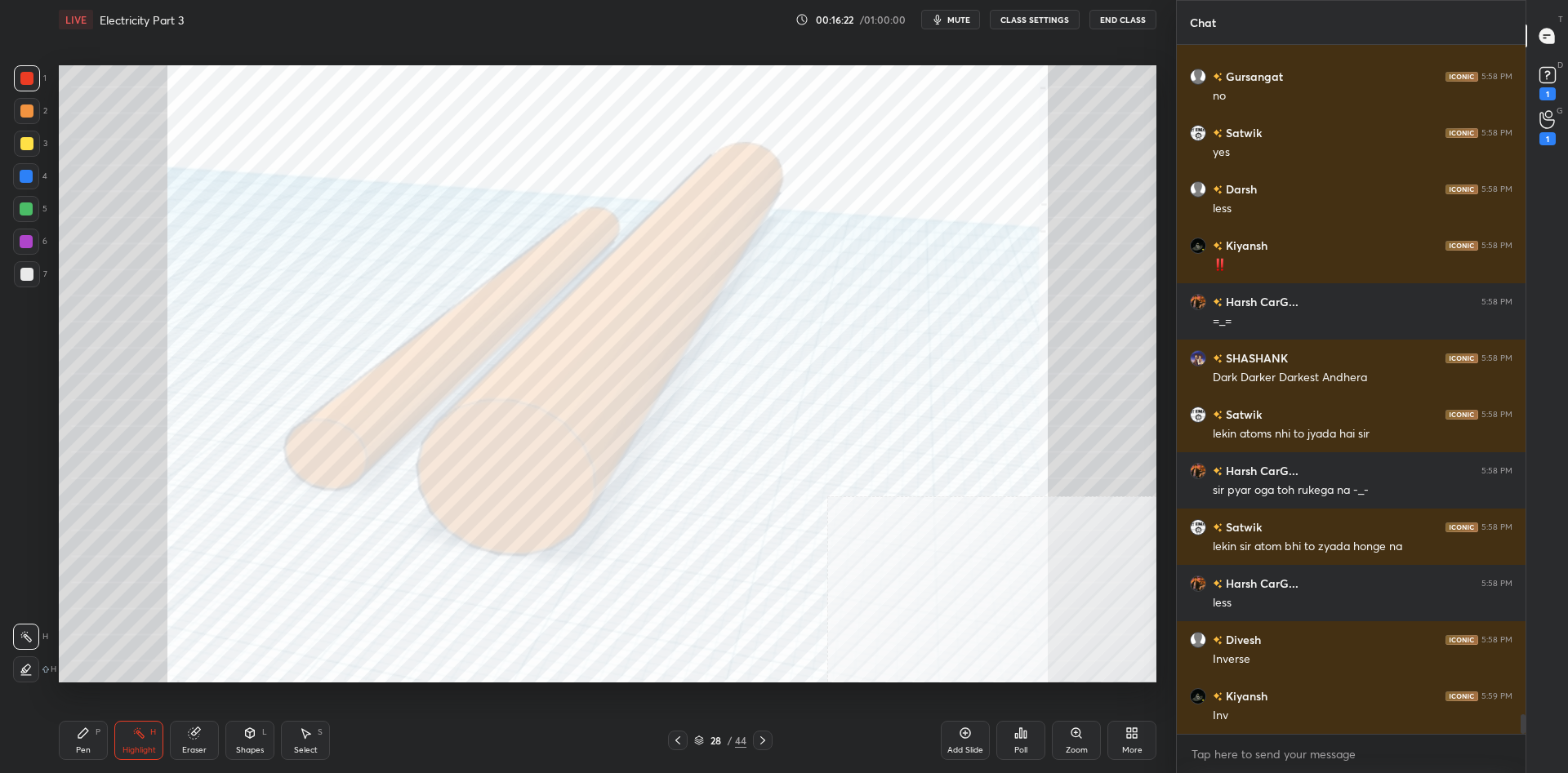 click on "Highlight H" at bounding box center (139, 740) 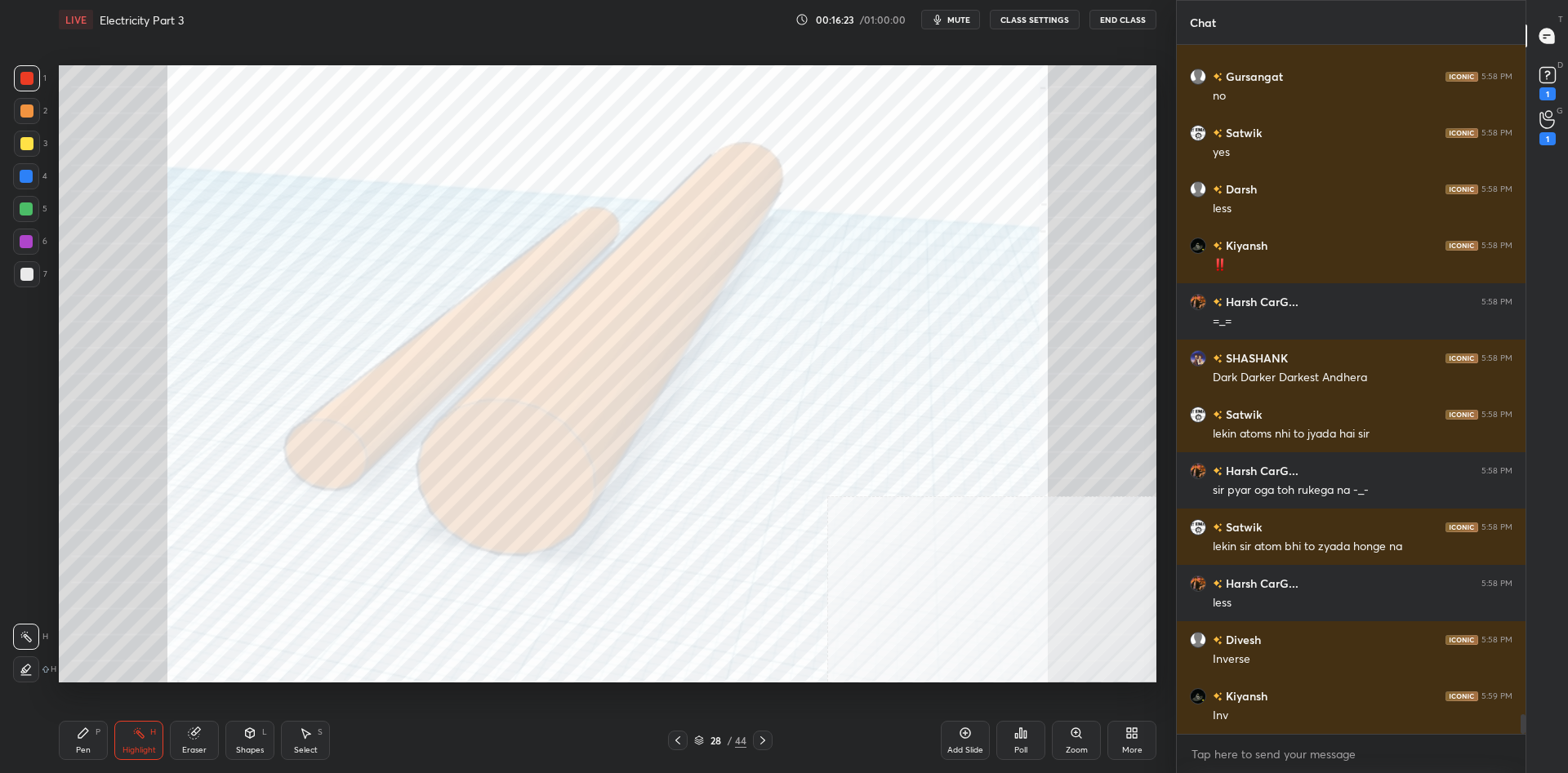 click on "Pen P" at bounding box center [83, 740] 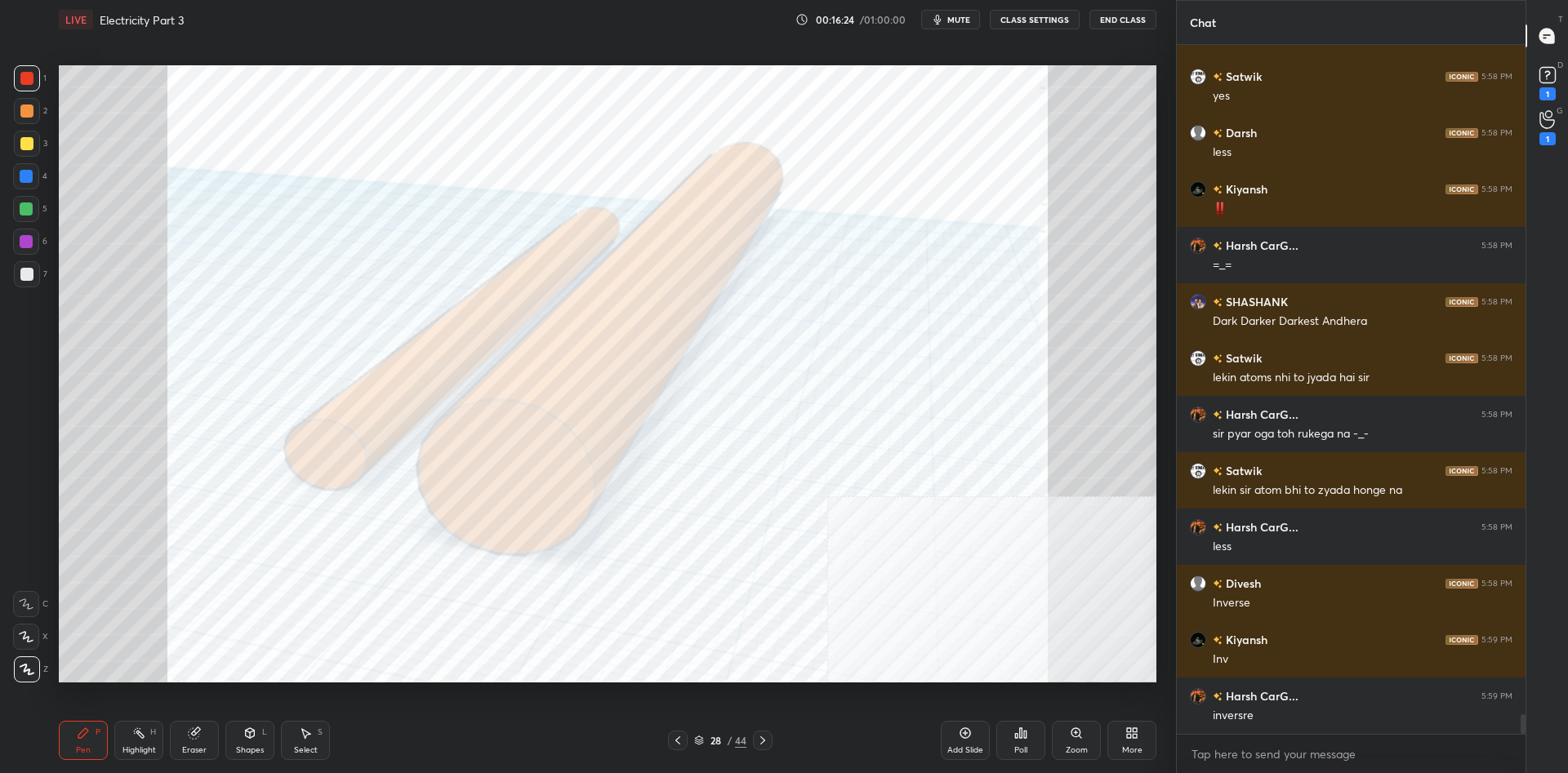 scroll, scrollTop: 23924, scrollLeft: 0, axis: vertical 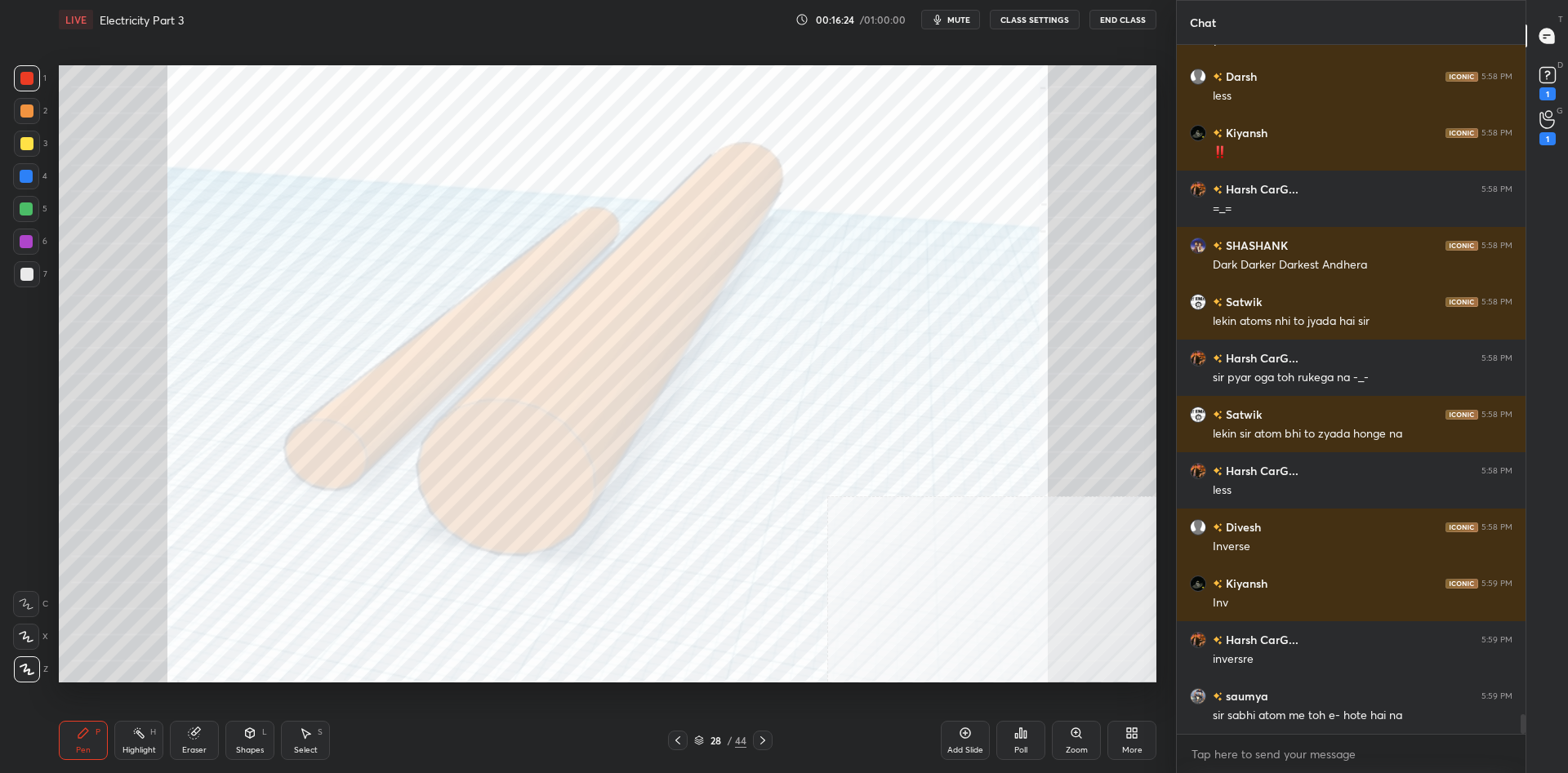 click 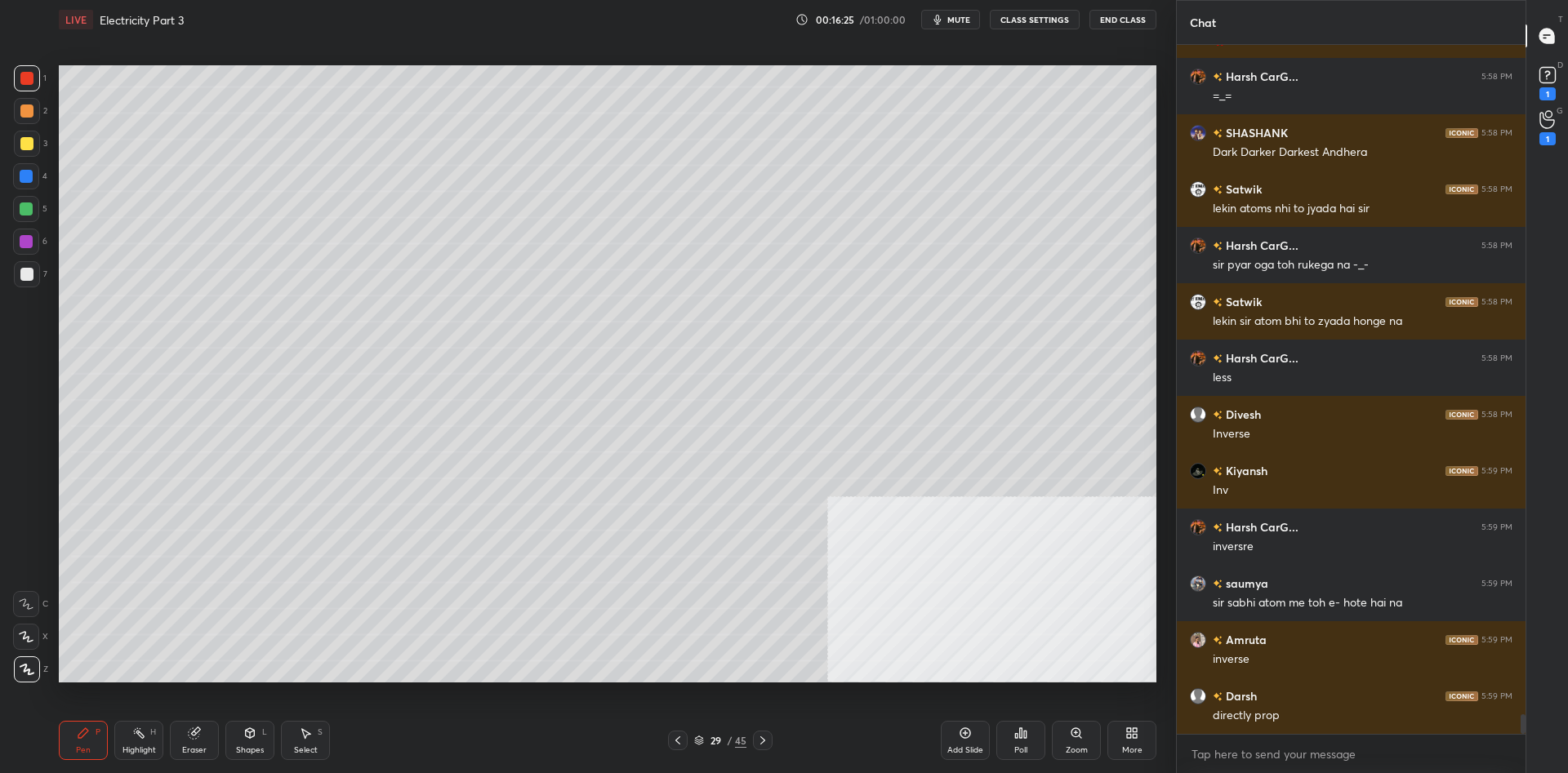 click on "1 2 3 4 5 6 7 C X Z C X Z E E Erase all   H H" at bounding box center [26, 374] 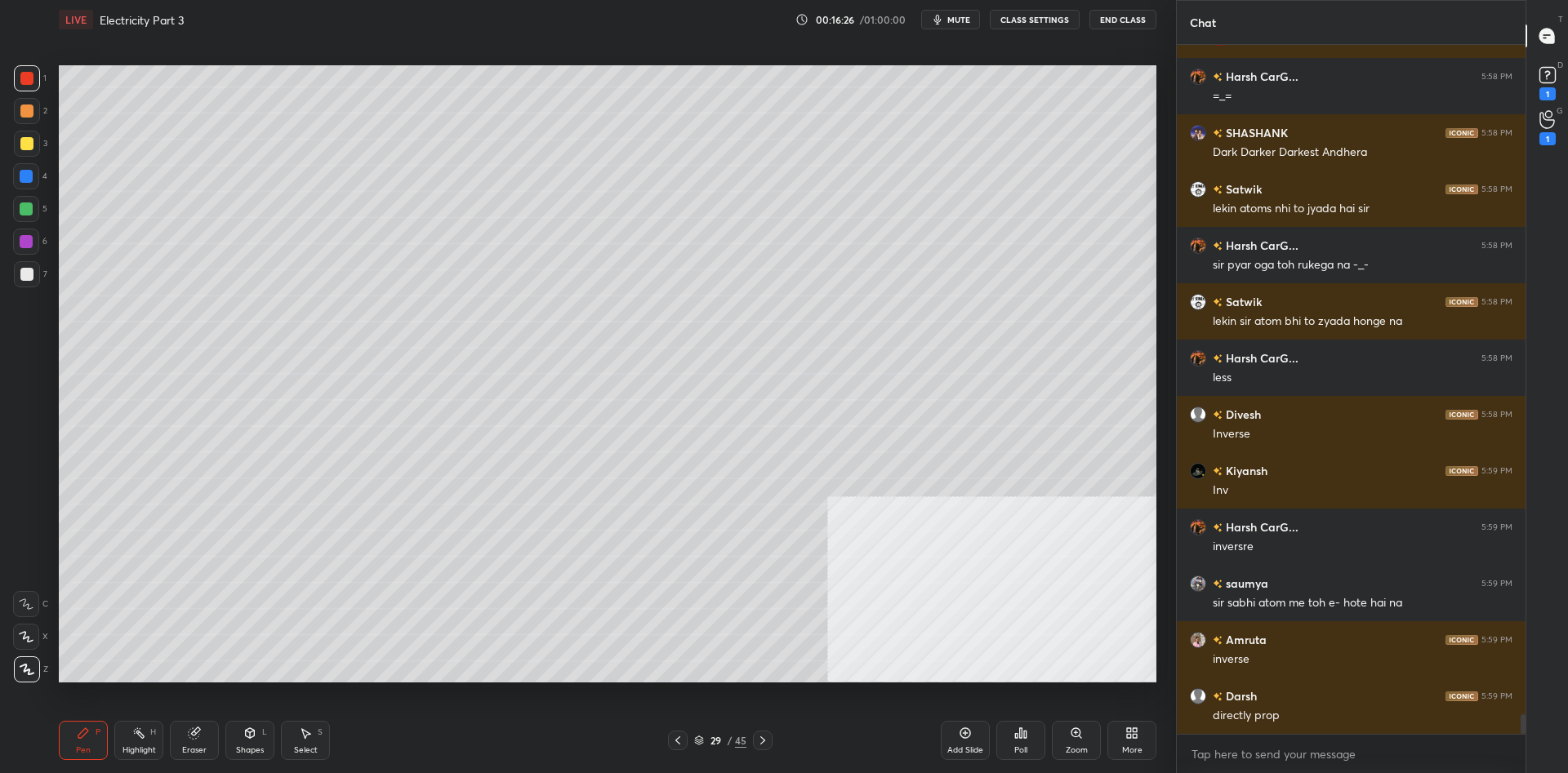 scroll, scrollTop: 24093, scrollLeft: 0, axis: vertical 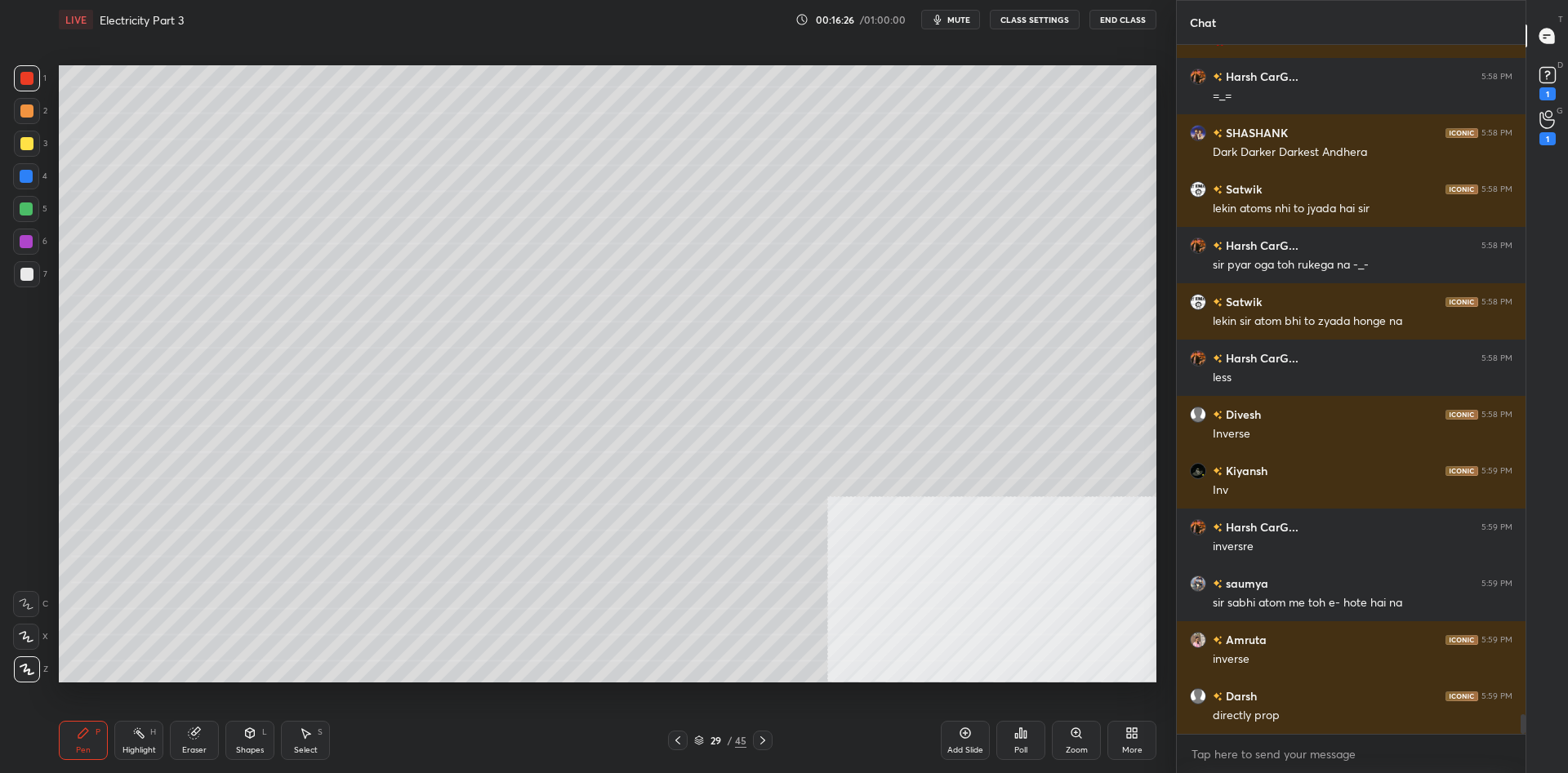 click at bounding box center [27, 144] 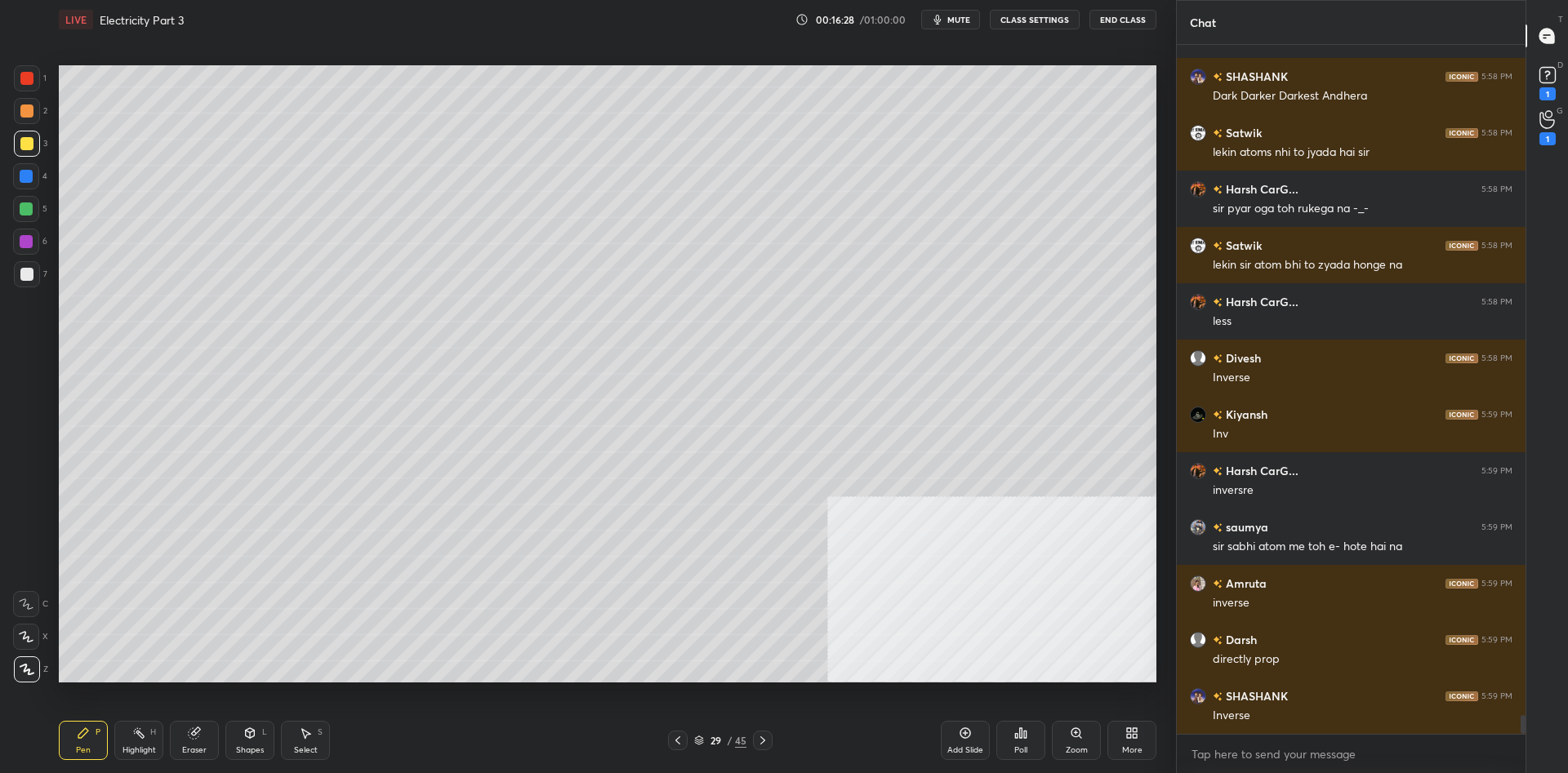 scroll, scrollTop: 24149, scrollLeft: 0, axis: vertical 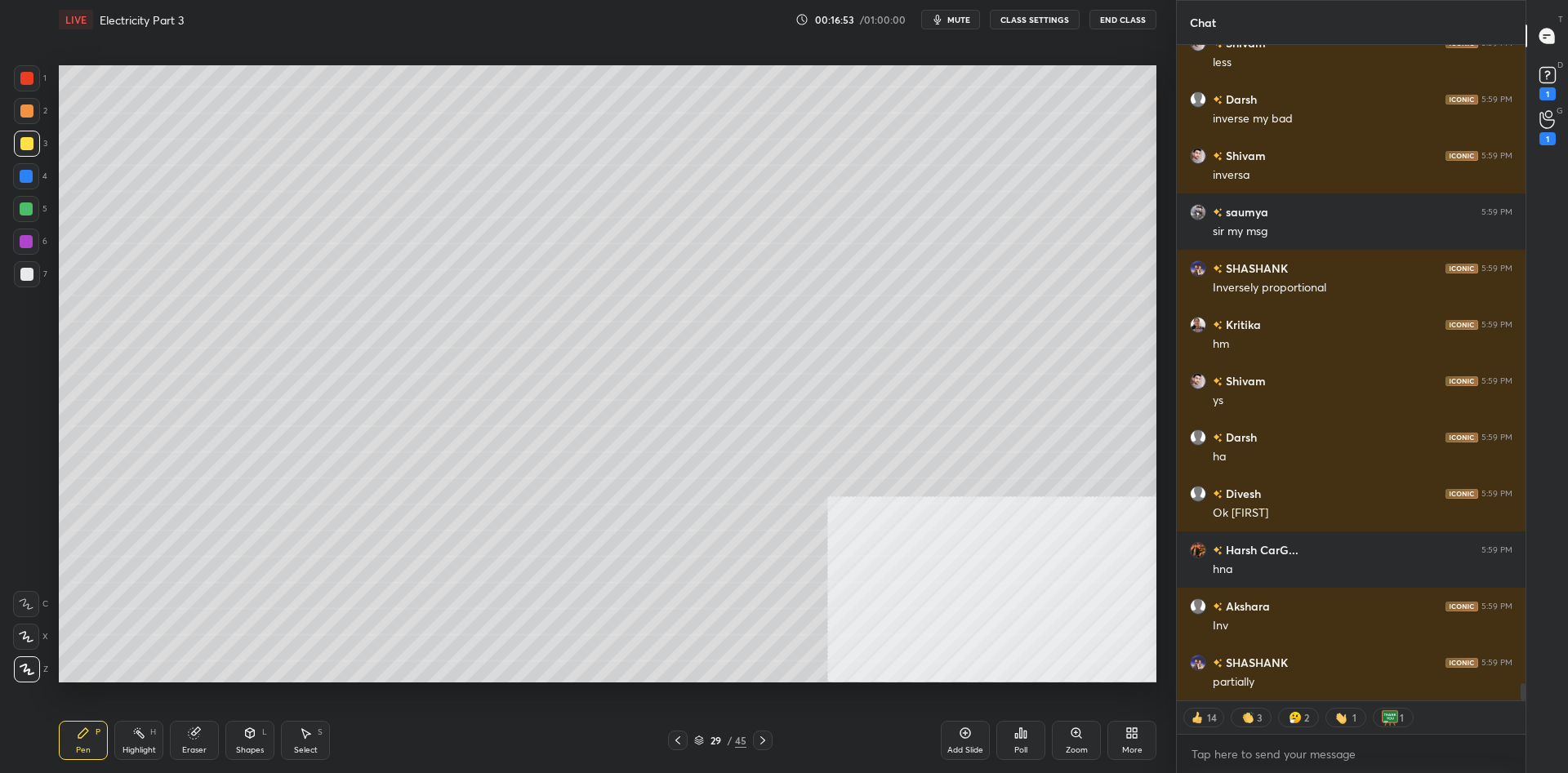 click at bounding box center (26, 242) 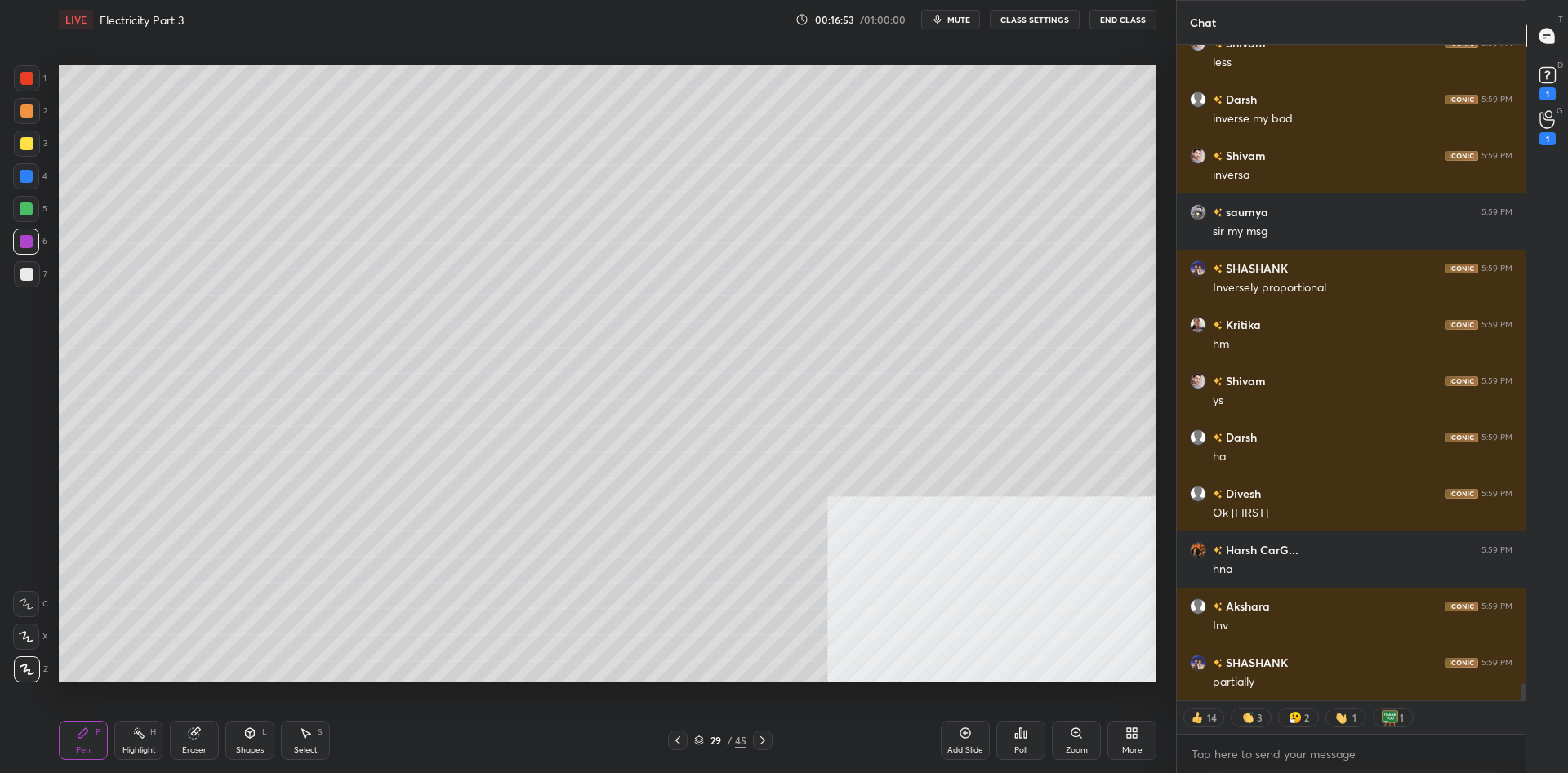 click at bounding box center (26, 242) 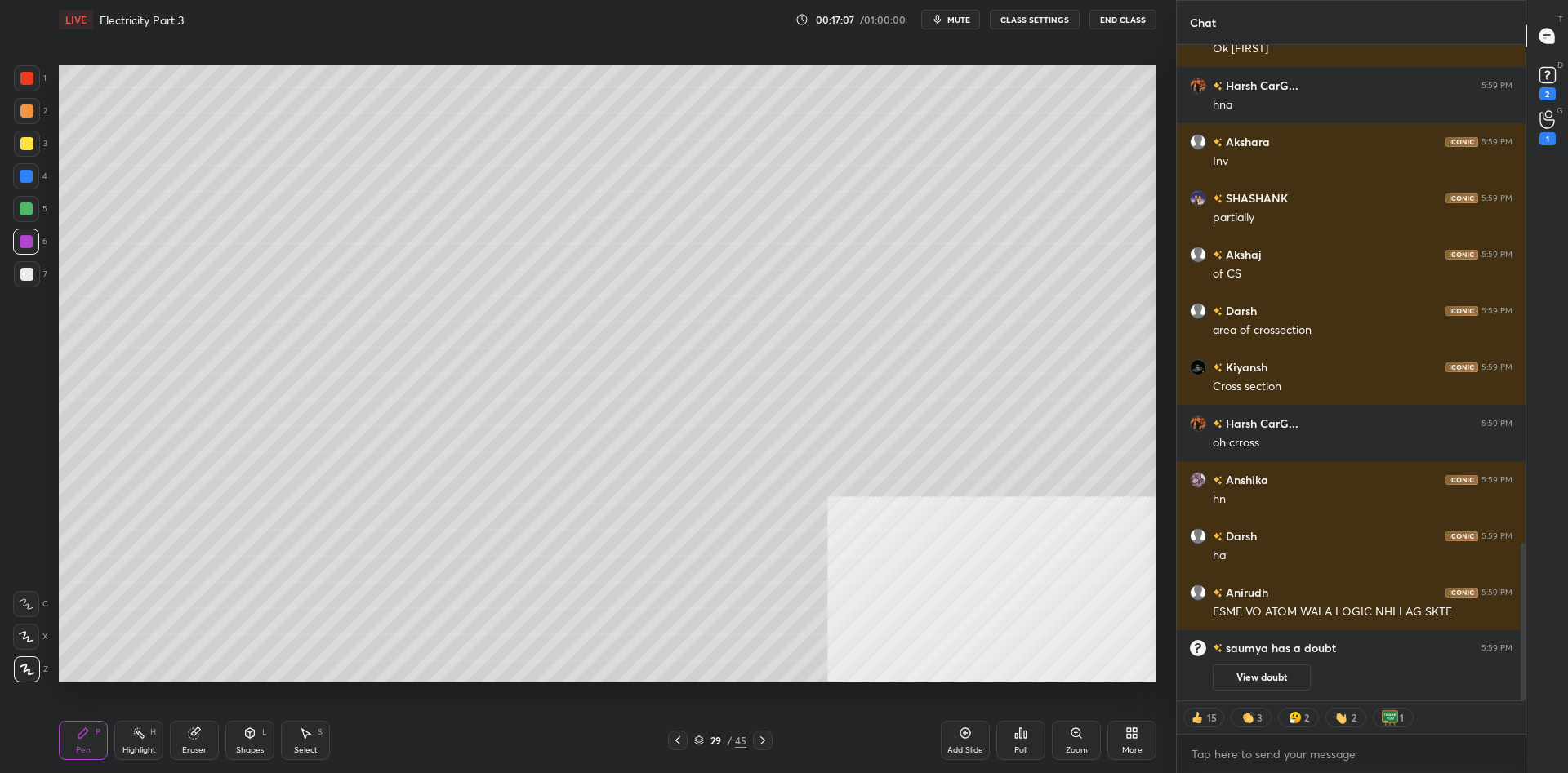 scroll, scrollTop: 2070, scrollLeft: 0, axis: vertical 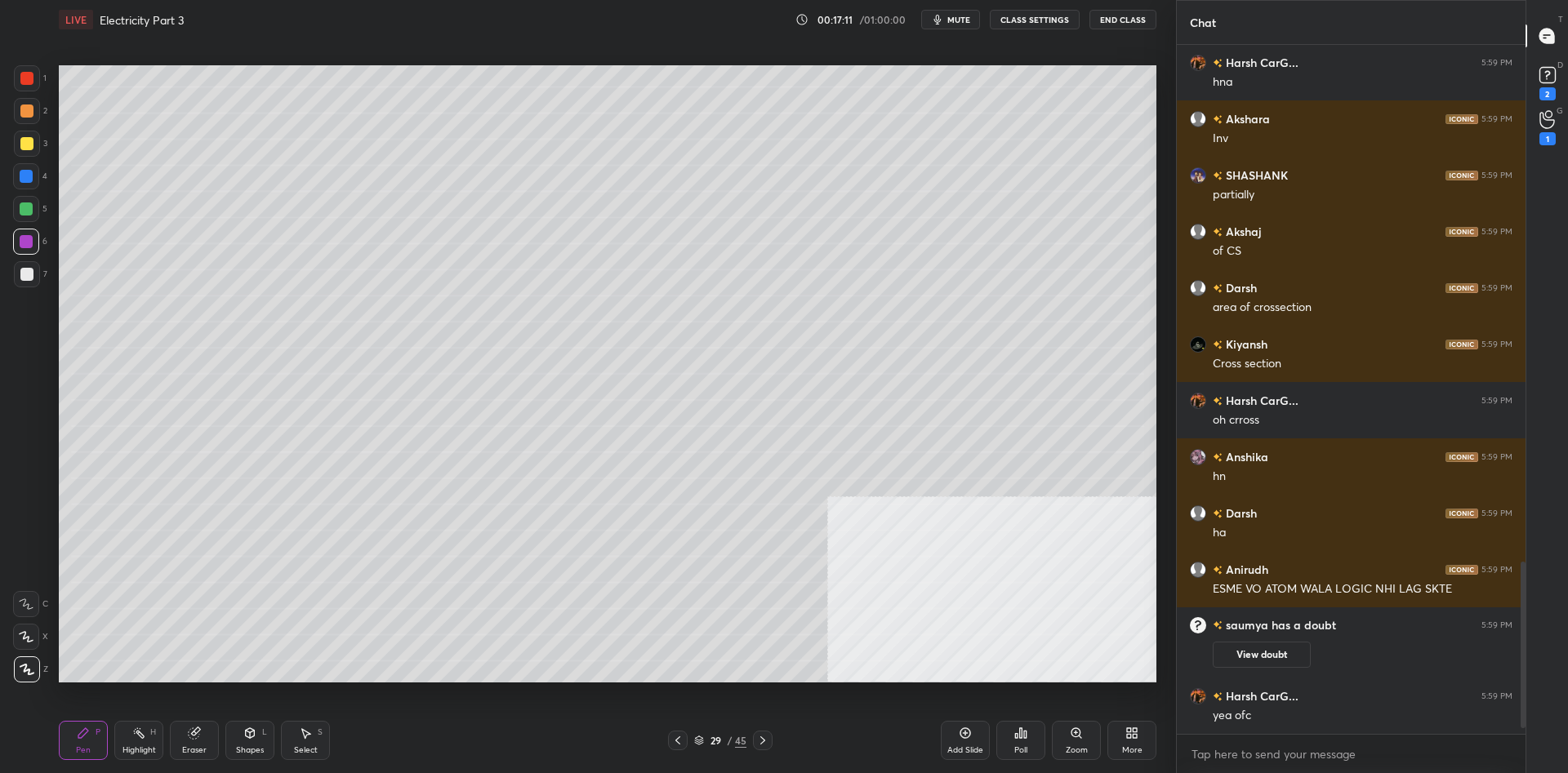 click on "Add Slide" at bounding box center [965, 750] 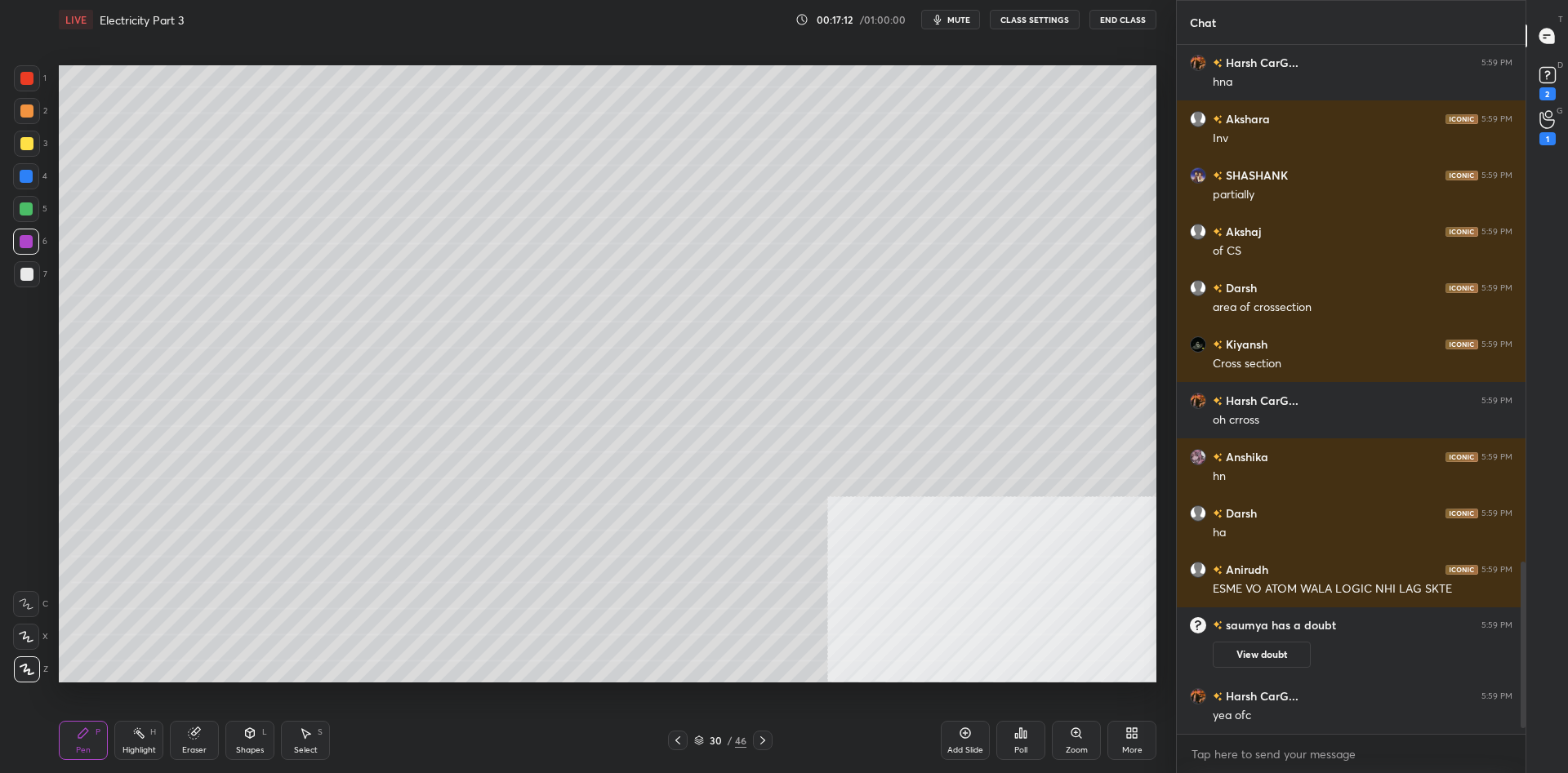 click on "1 2 3 4 5 6 7" at bounding box center [30, 180] 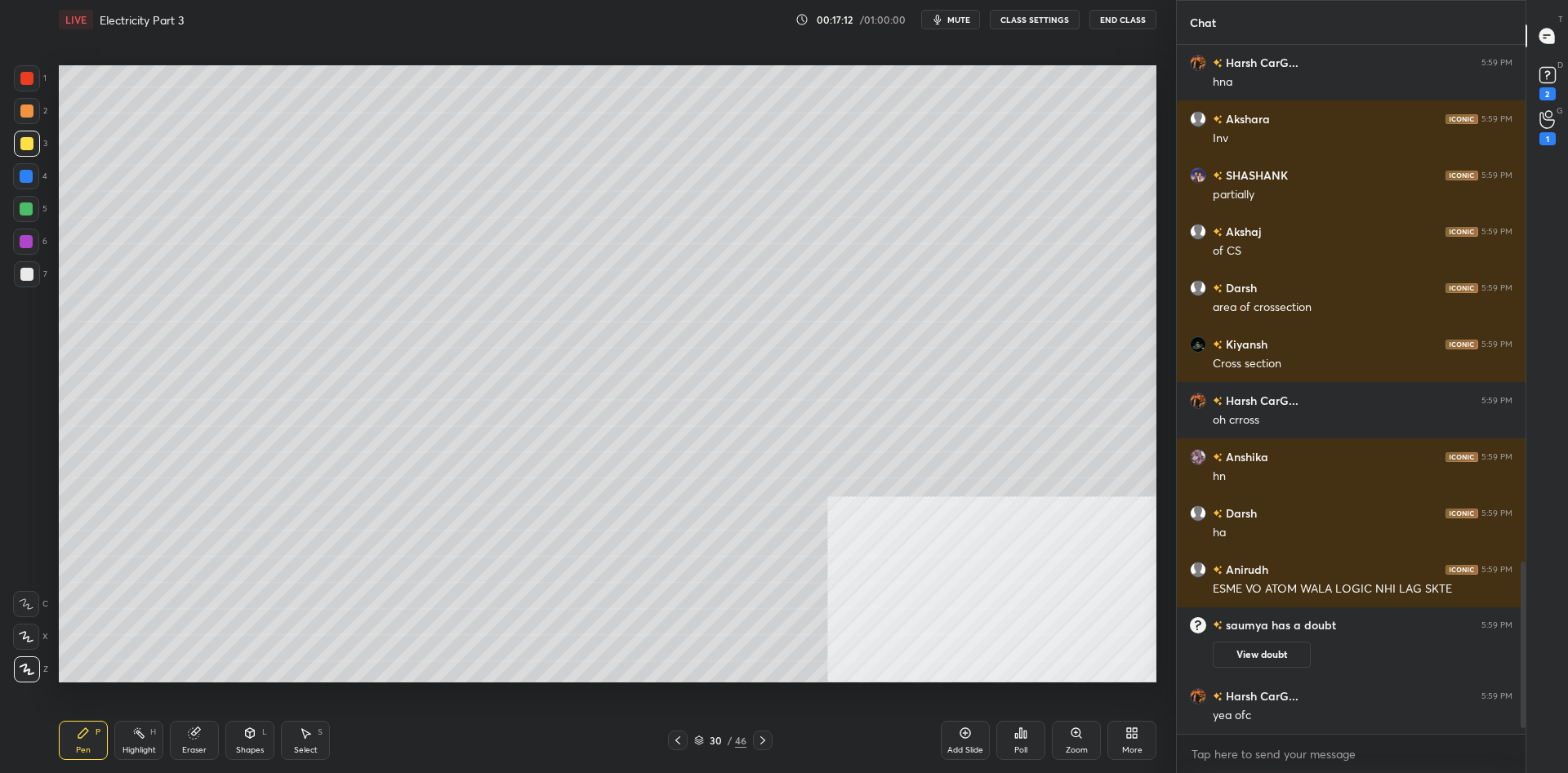 click at bounding box center [27, 144] 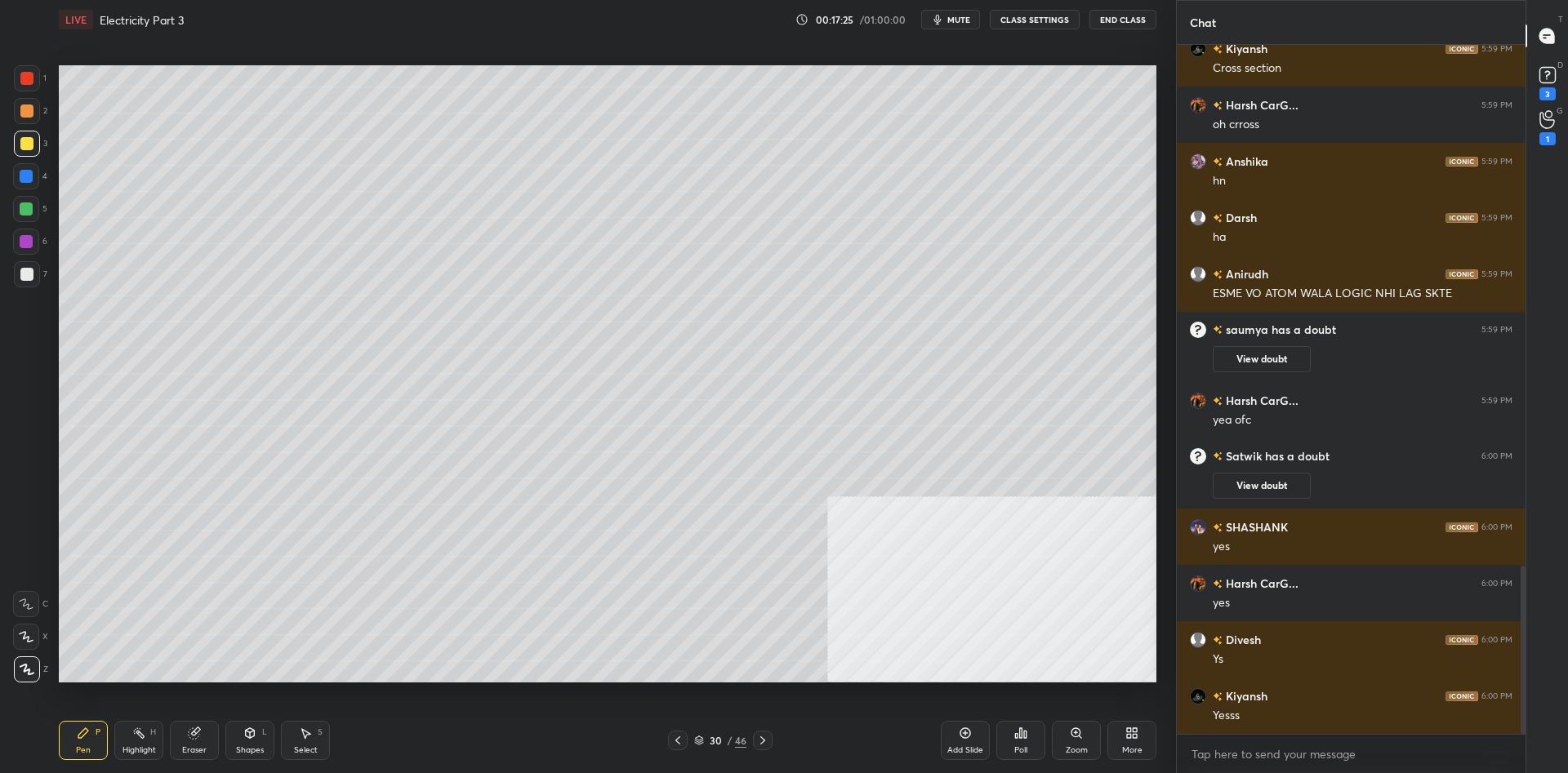 scroll, scrollTop: 2140, scrollLeft: 0, axis: vertical 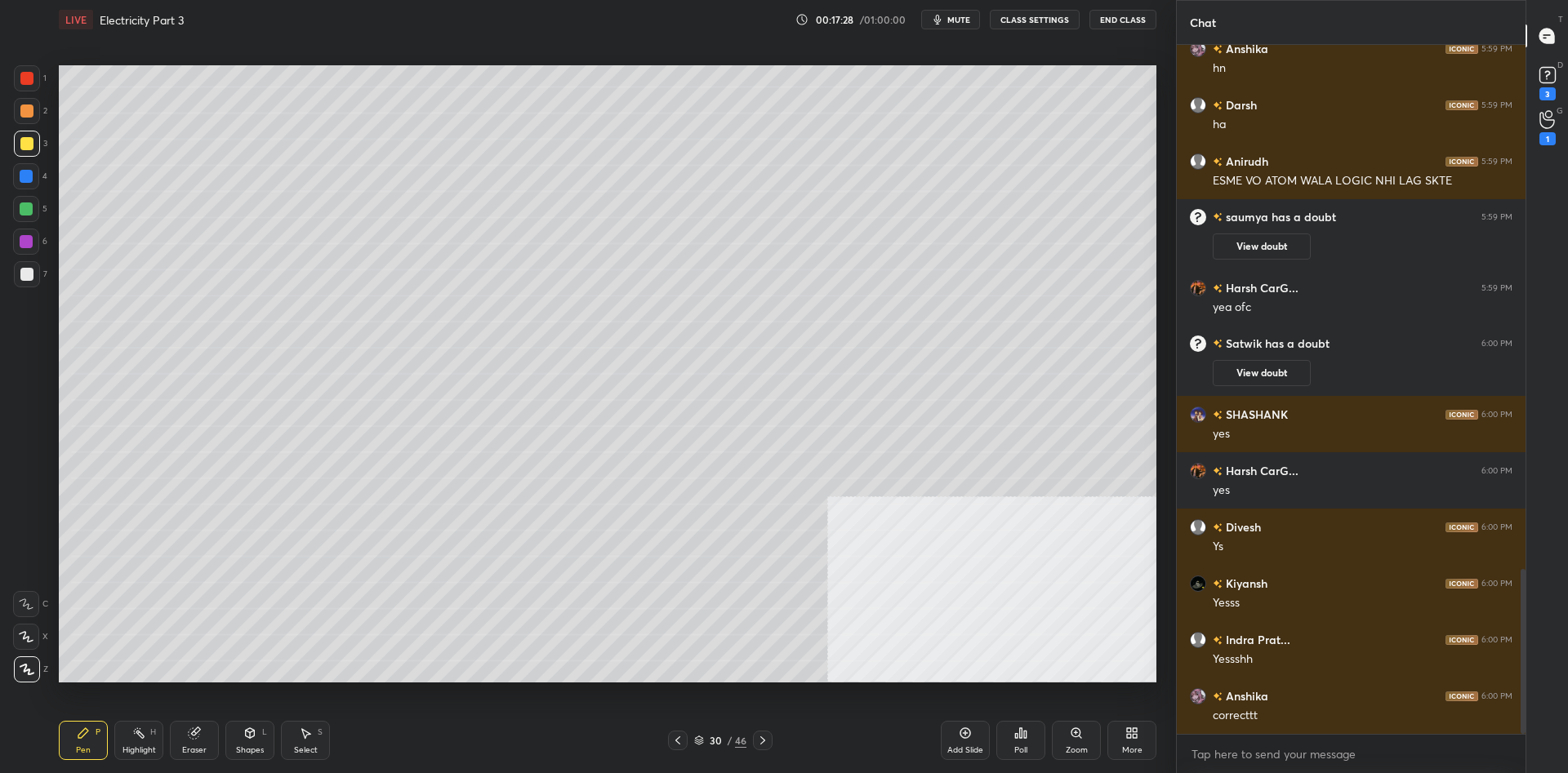 click at bounding box center [26, 209] 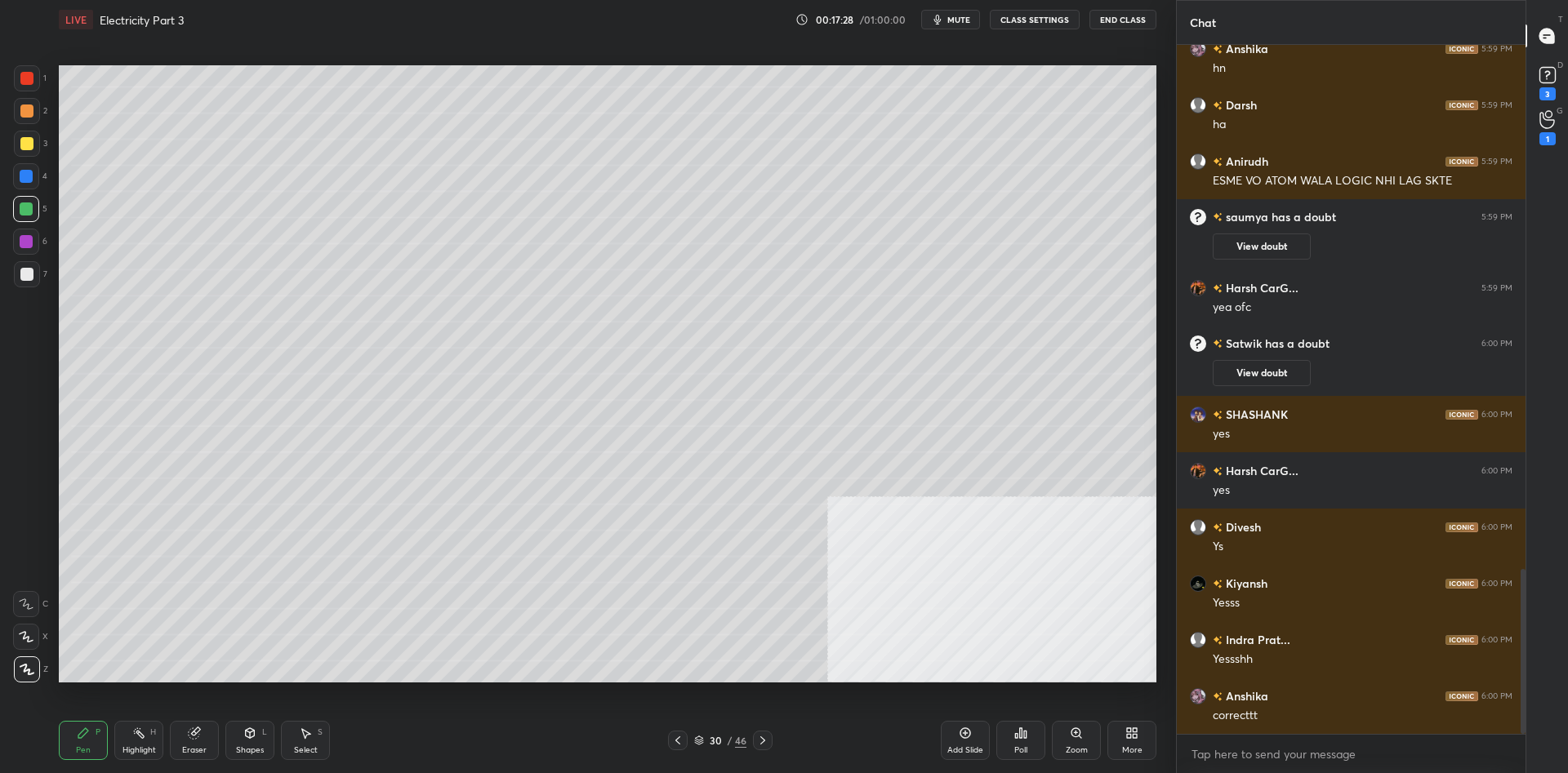 scroll, scrollTop: 2253, scrollLeft: 0, axis: vertical 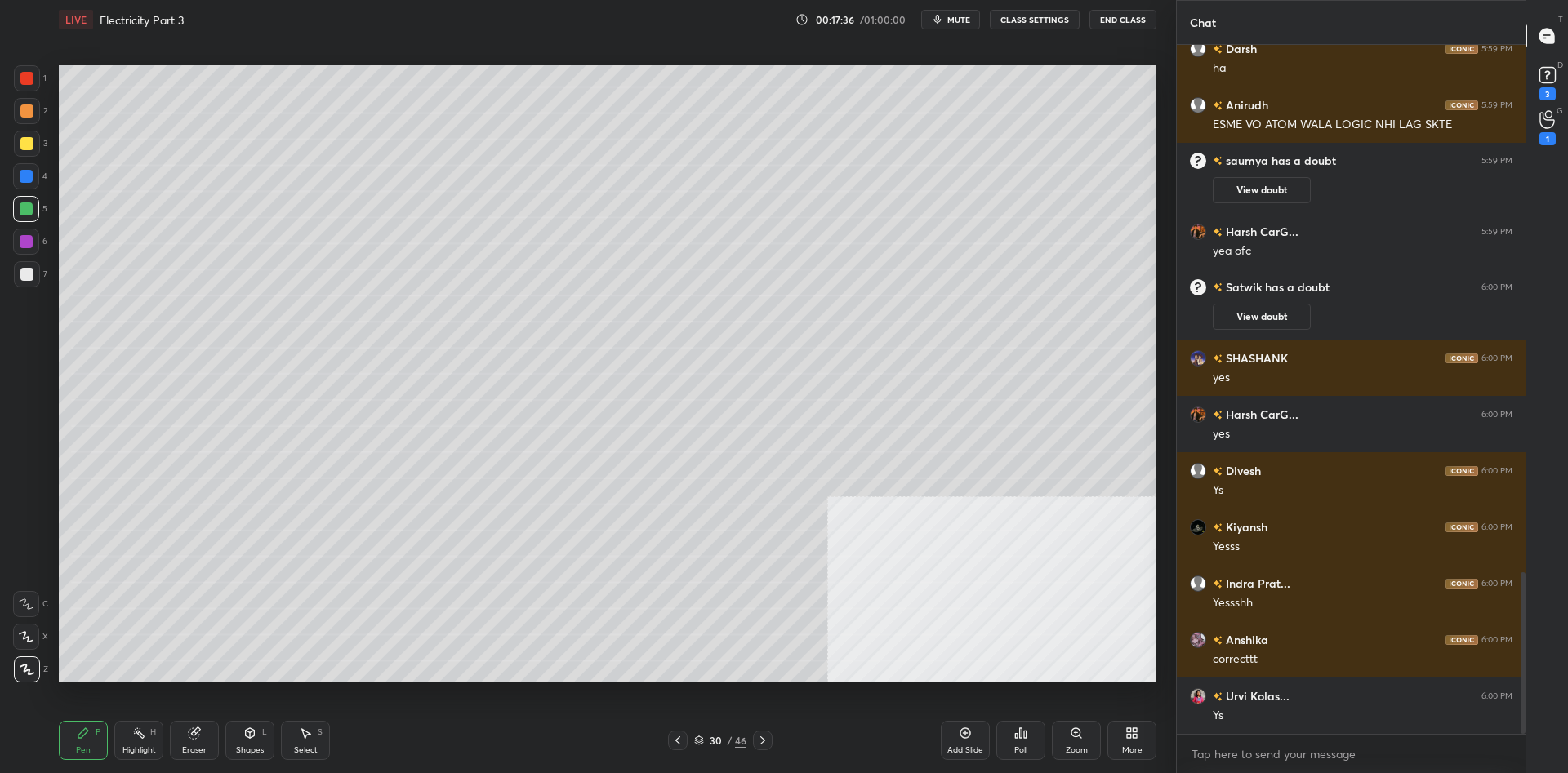 click at bounding box center (27, 78) 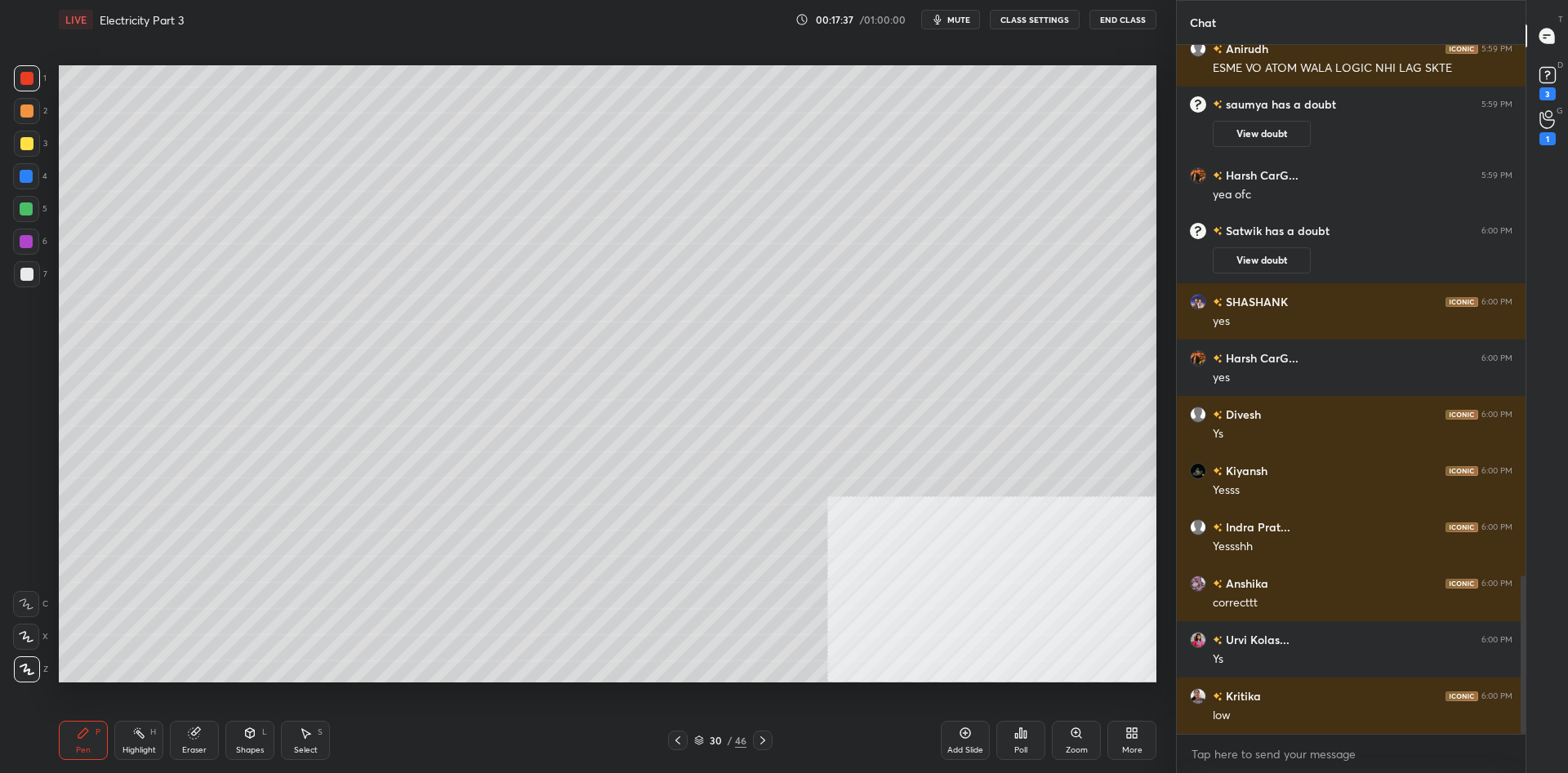 scroll, scrollTop: 2534, scrollLeft: 0, axis: vertical 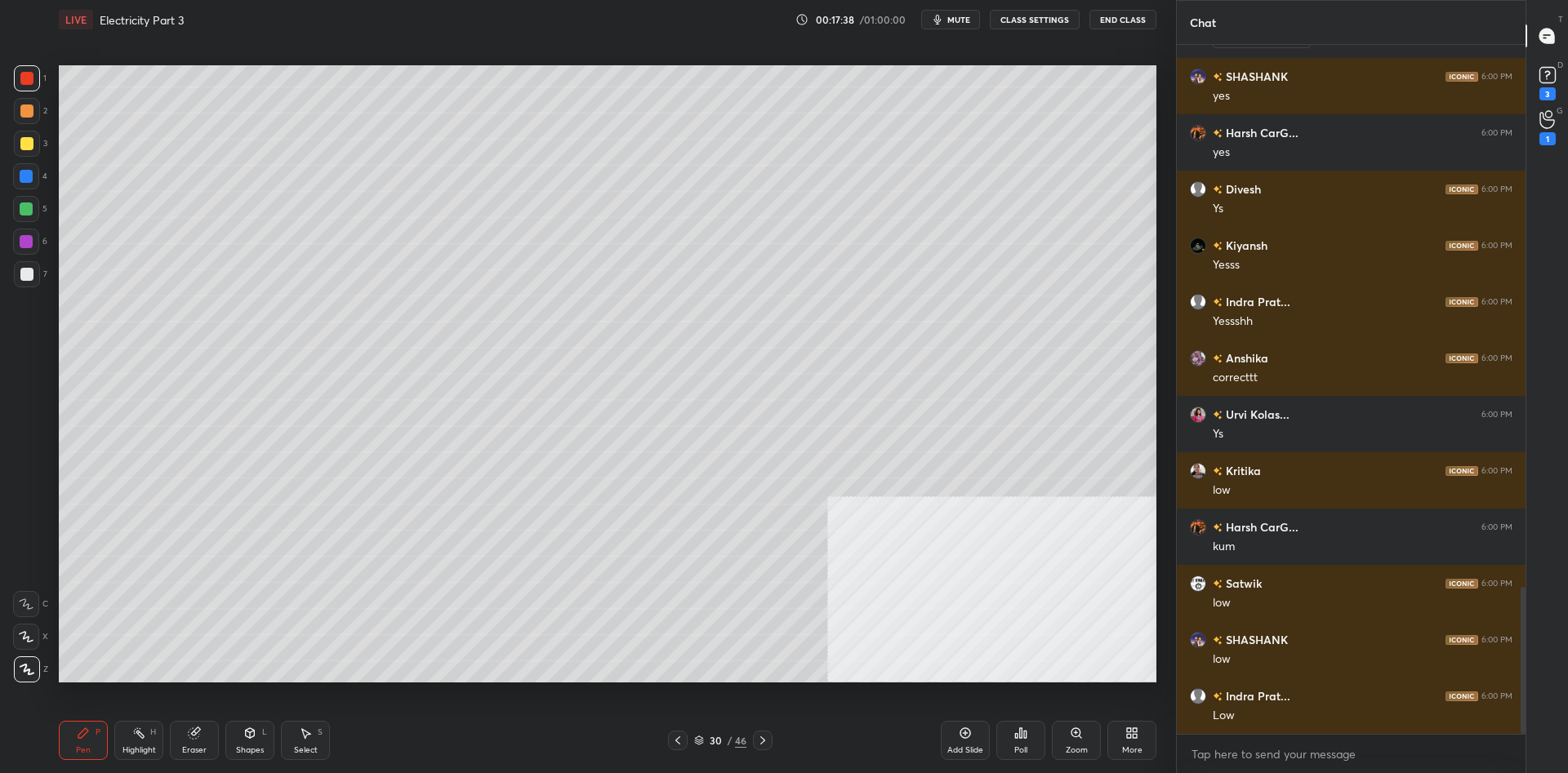 click at bounding box center [26, 209] 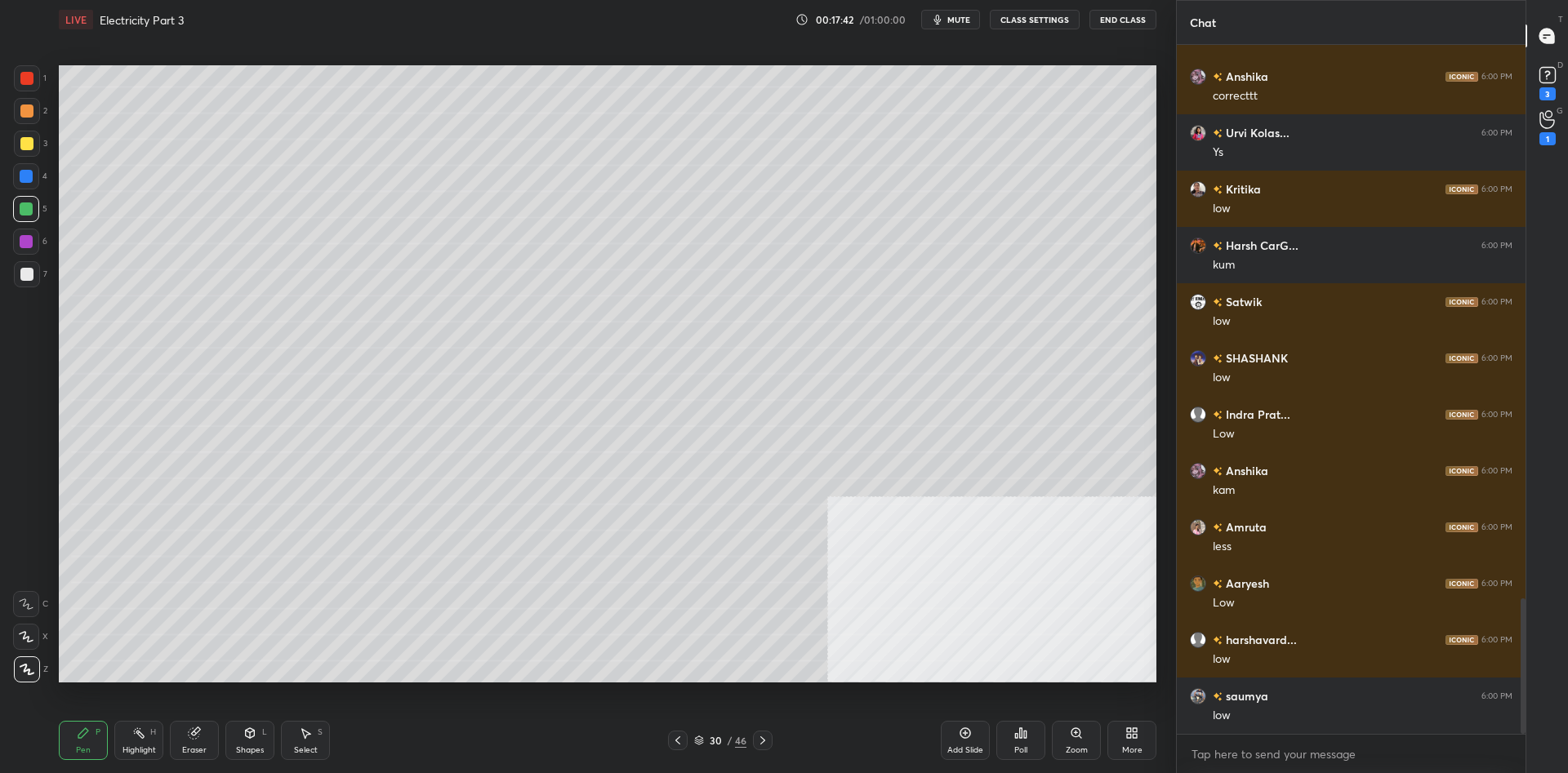 scroll, scrollTop: 2872, scrollLeft: 0, axis: vertical 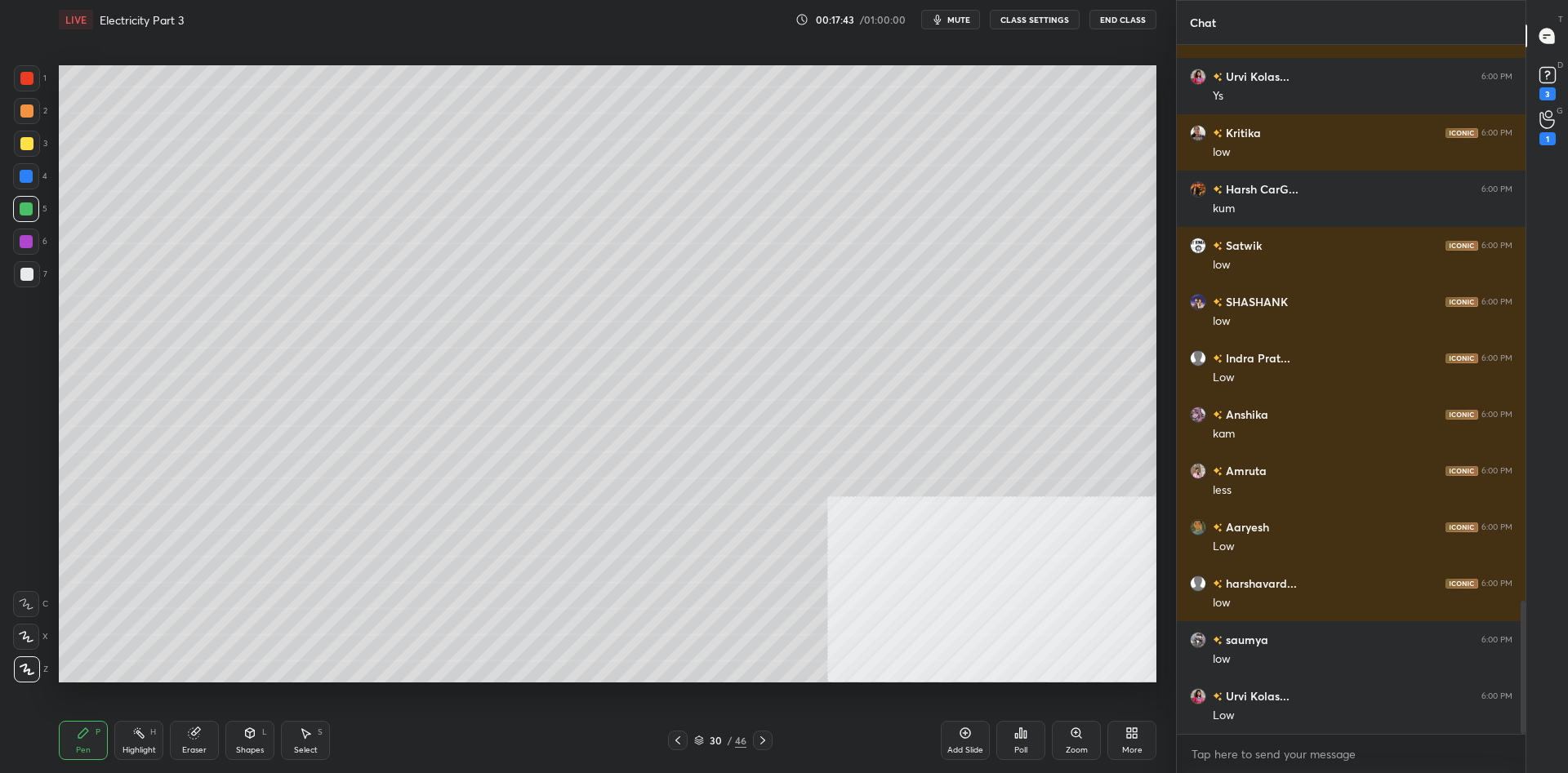click at bounding box center [26, 209] 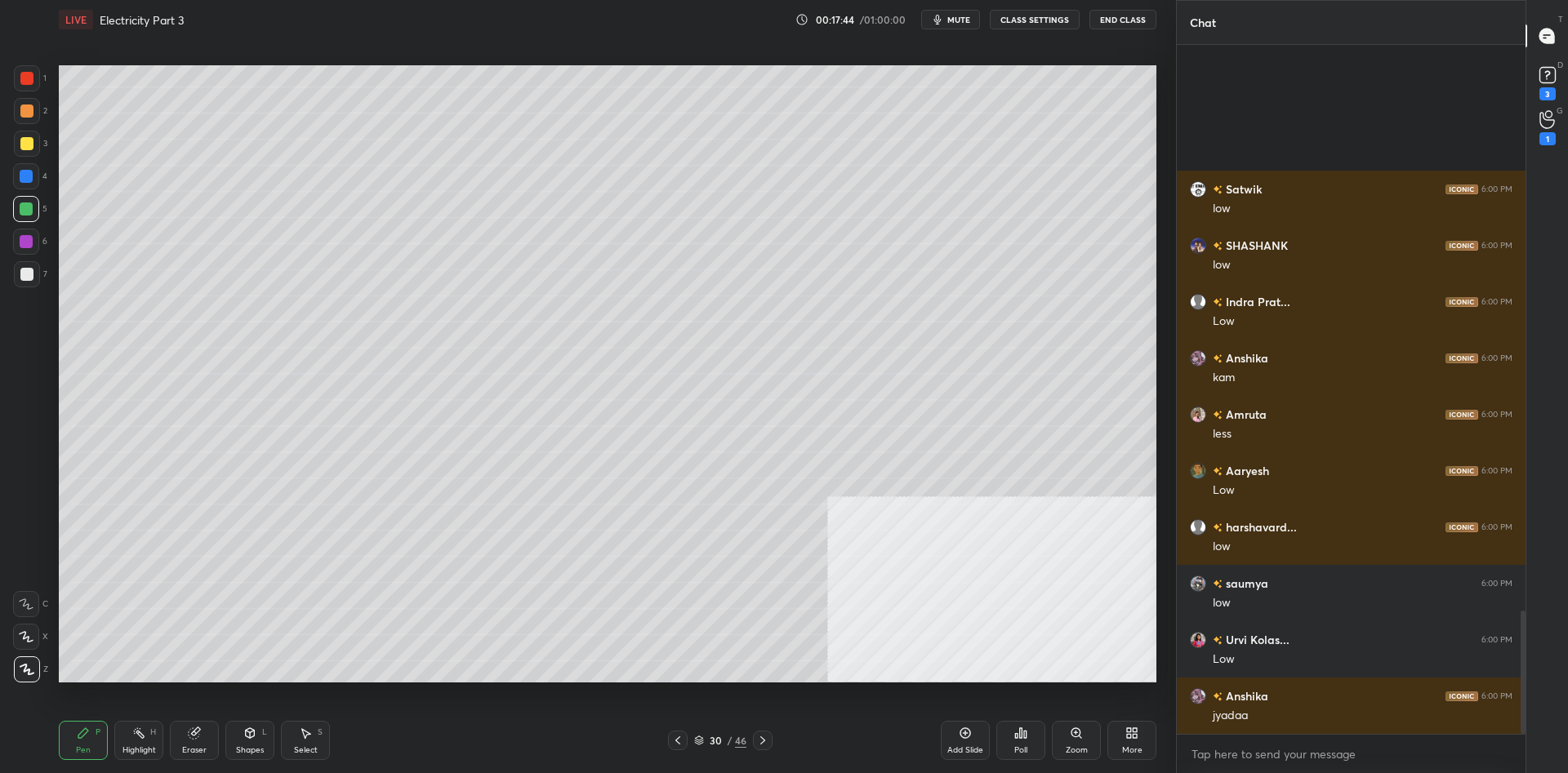 scroll, scrollTop: 3154, scrollLeft: 0, axis: vertical 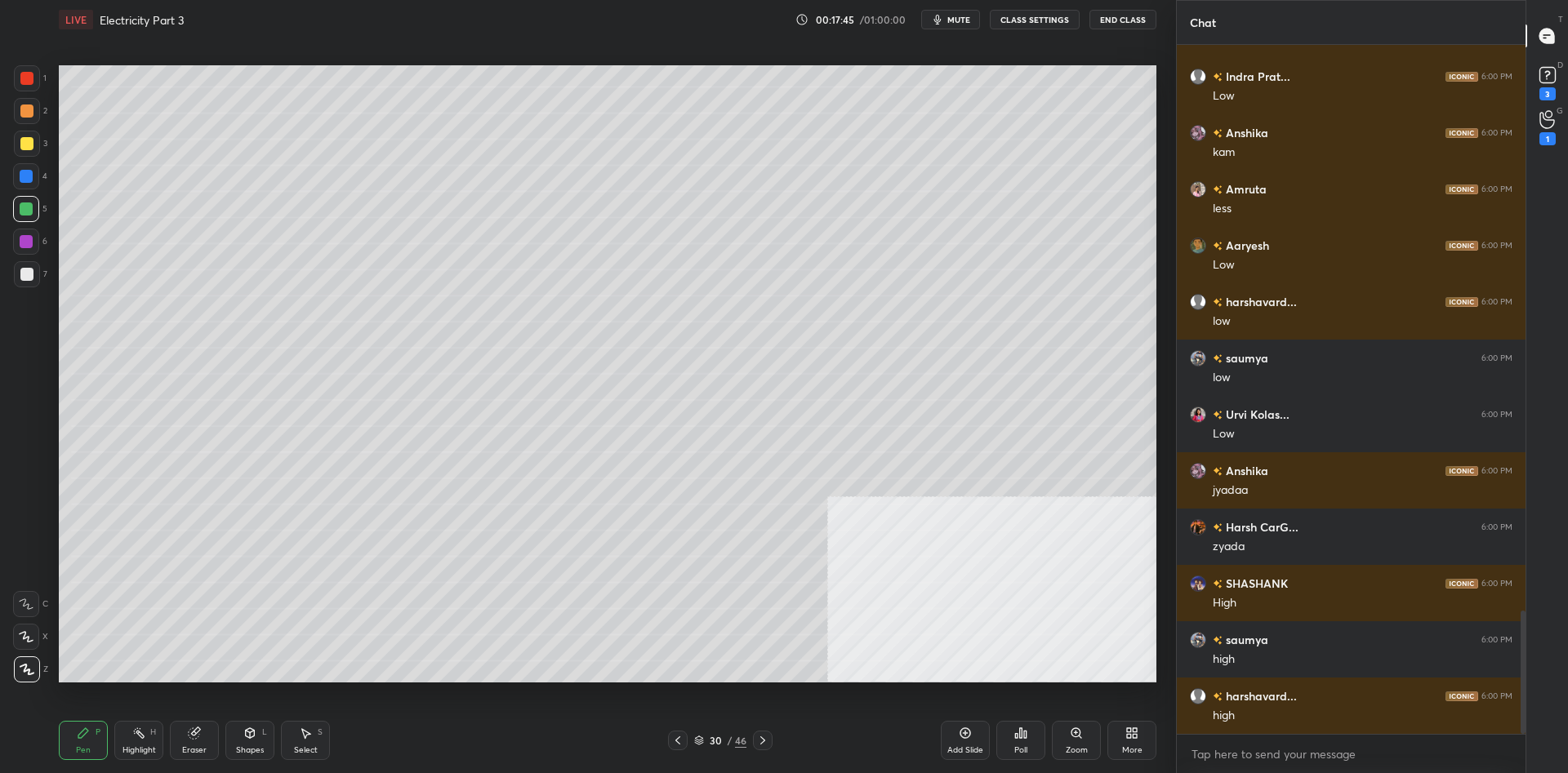 click at bounding box center (27, 78) 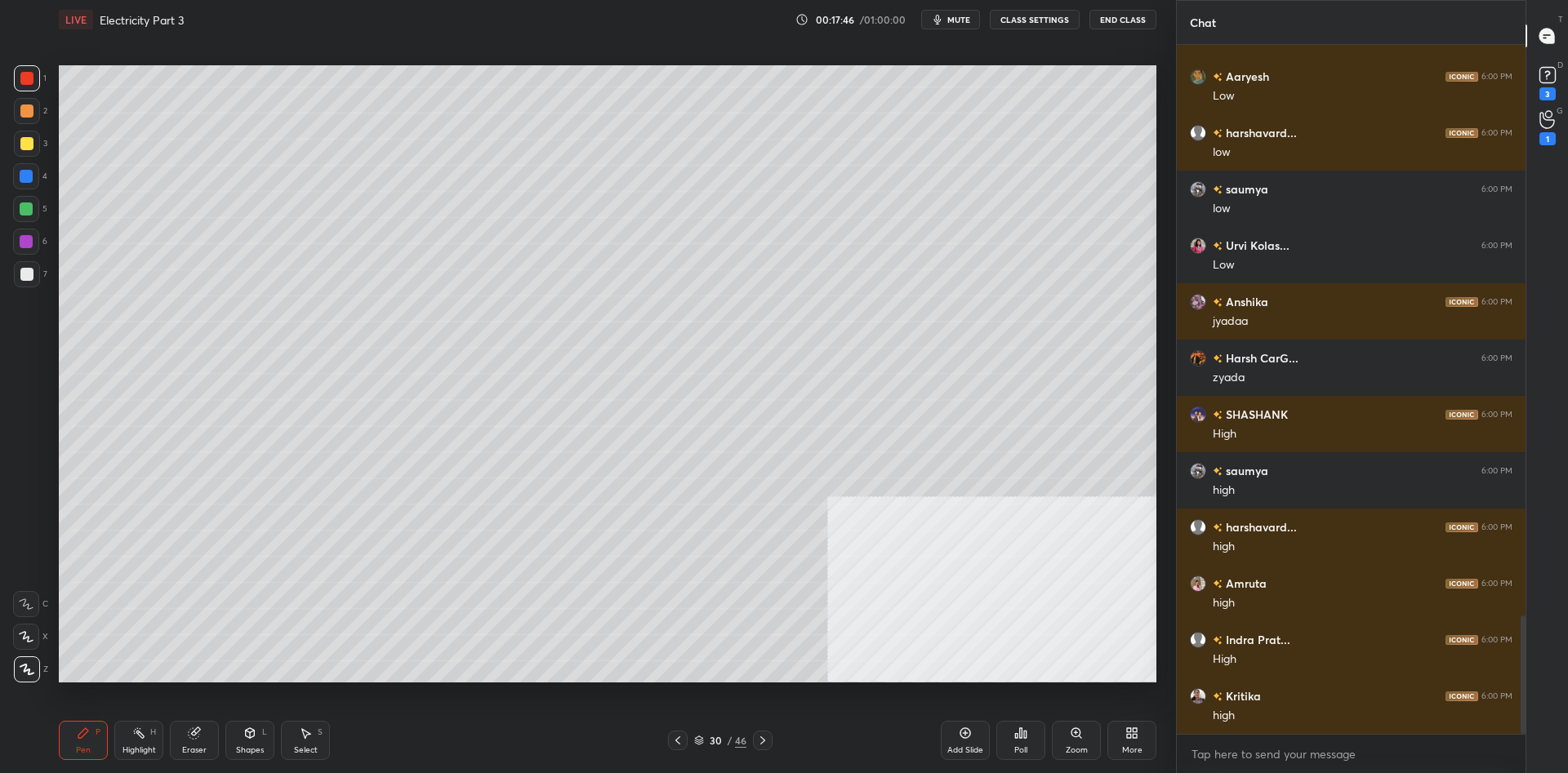 scroll, scrollTop: 3436, scrollLeft: 0, axis: vertical 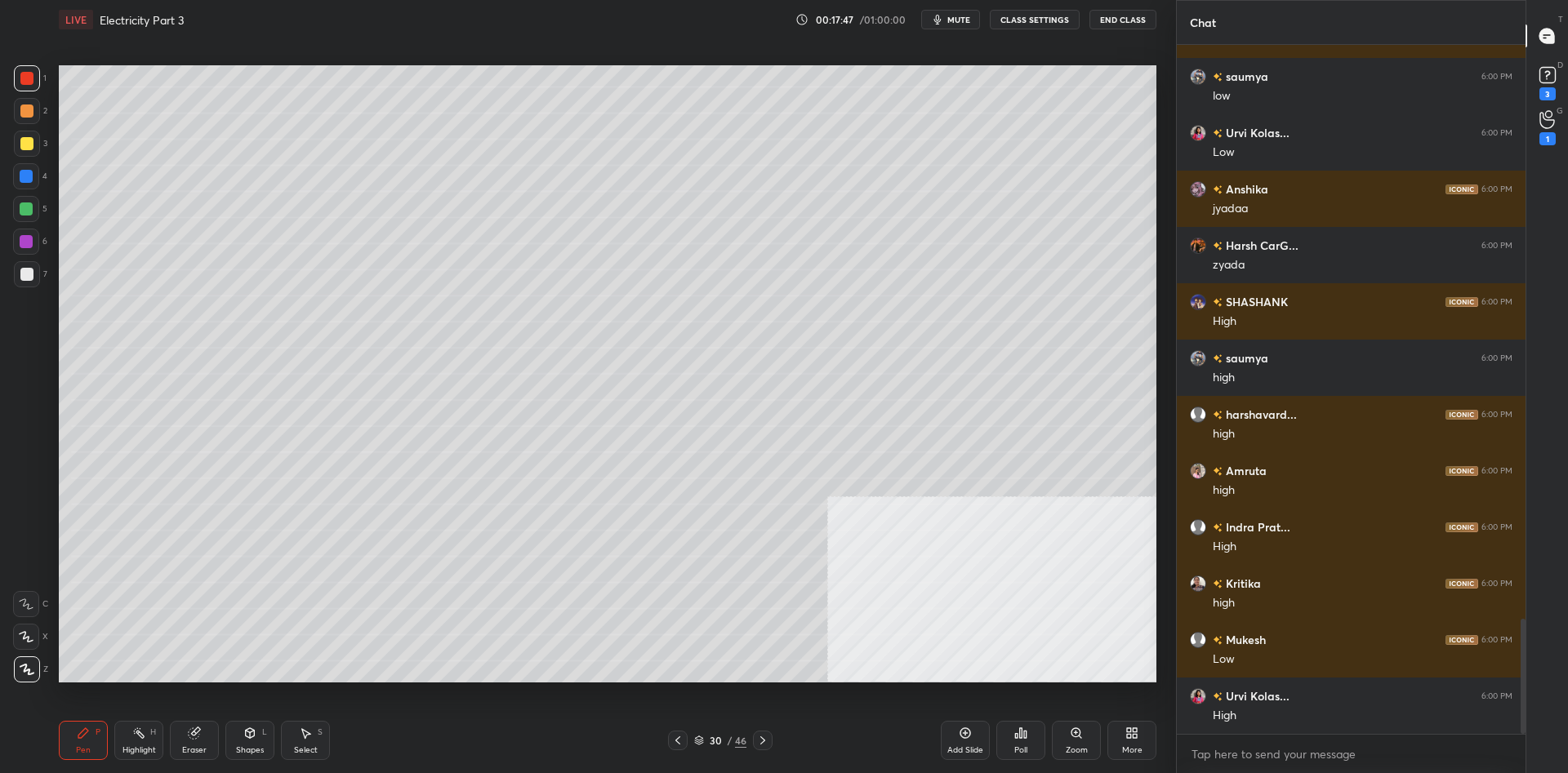 click at bounding box center [26, 242] 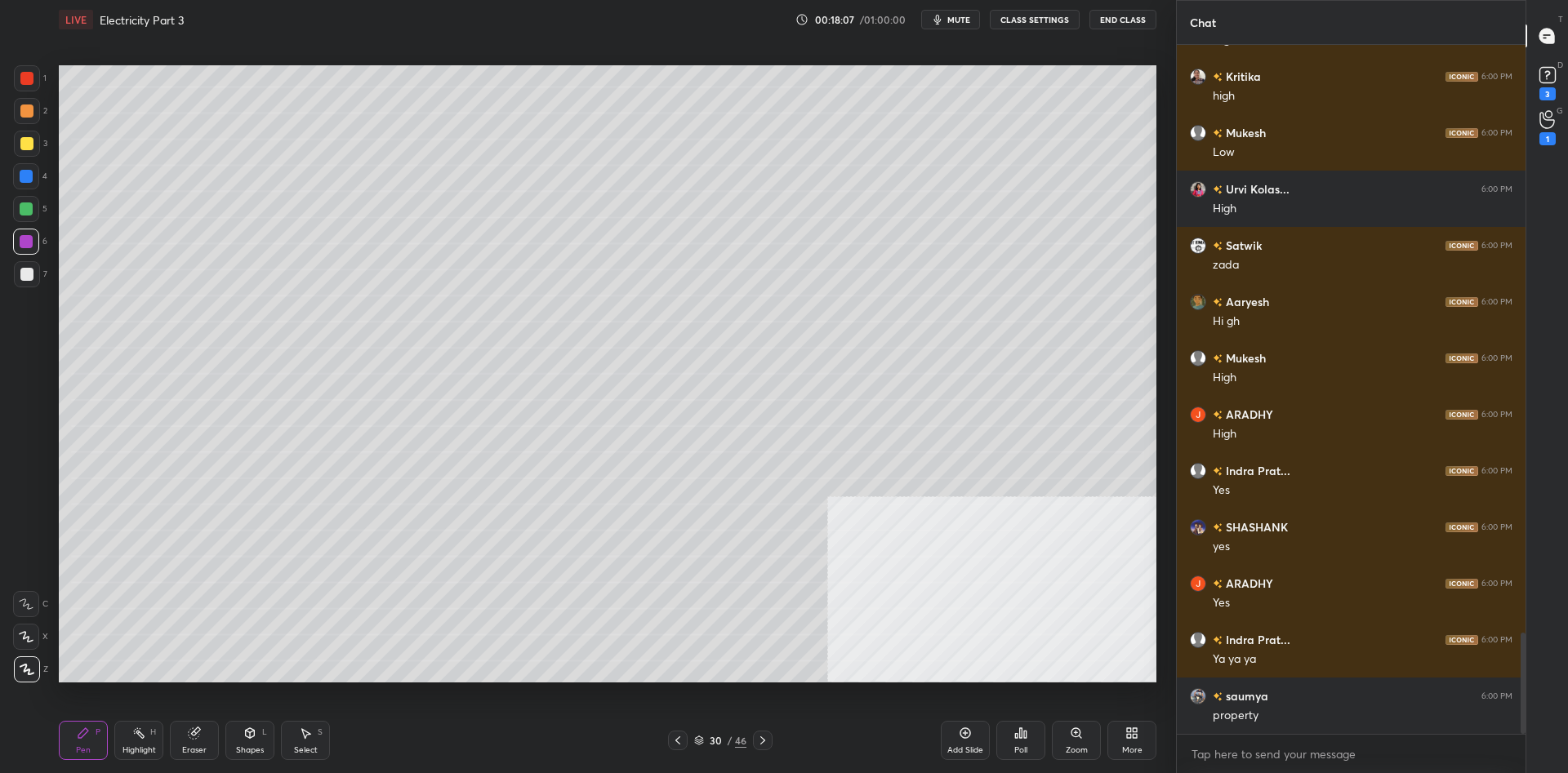 scroll, scrollTop: 3999, scrollLeft: 0, axis: vertical 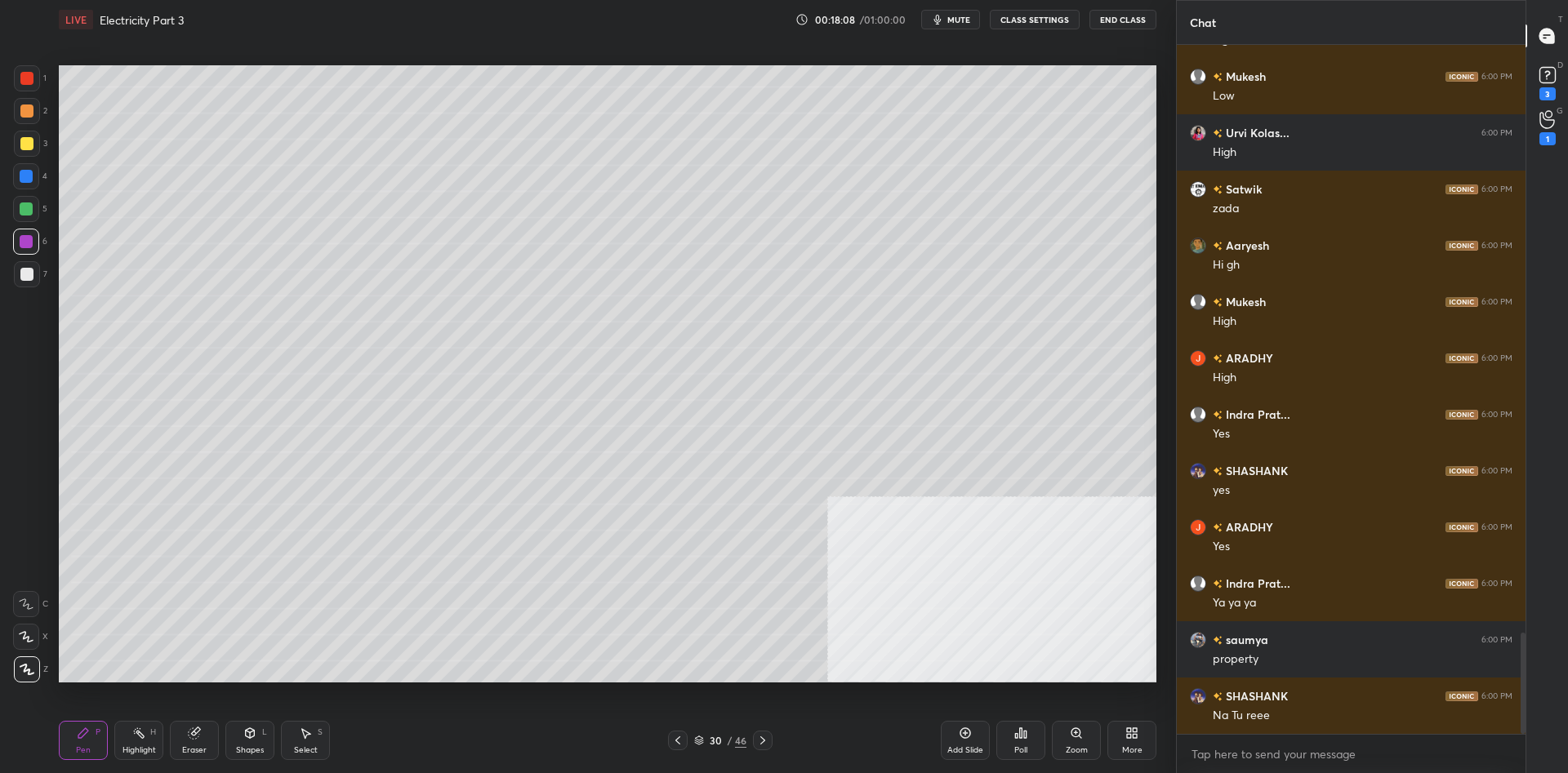 click at bounding box center [27, 111] 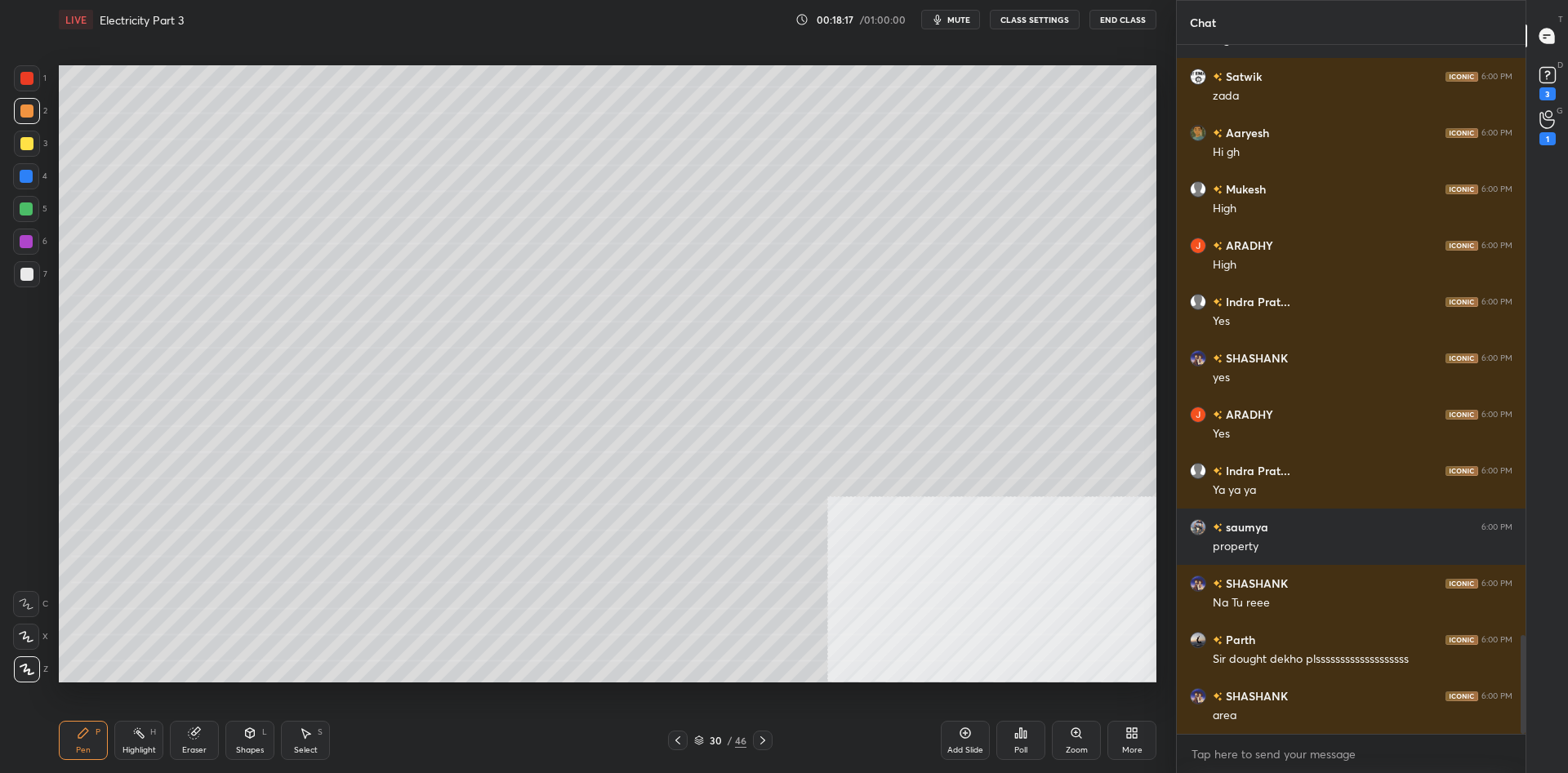 scroll, scrollTop: 4168, scrollLeft: 0, axis: vertical 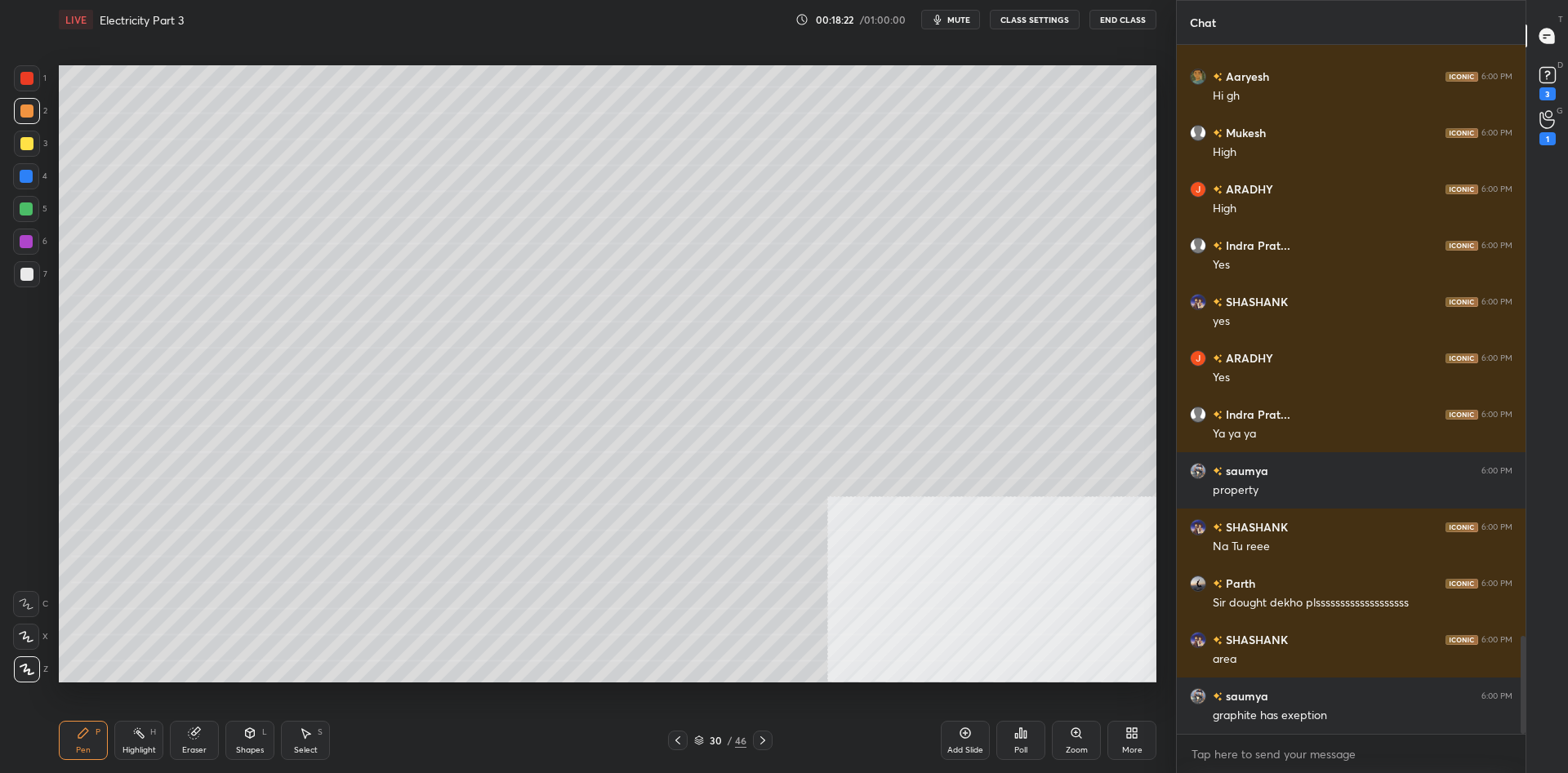 click on "Highlight H" at bounding box center (139, 740) 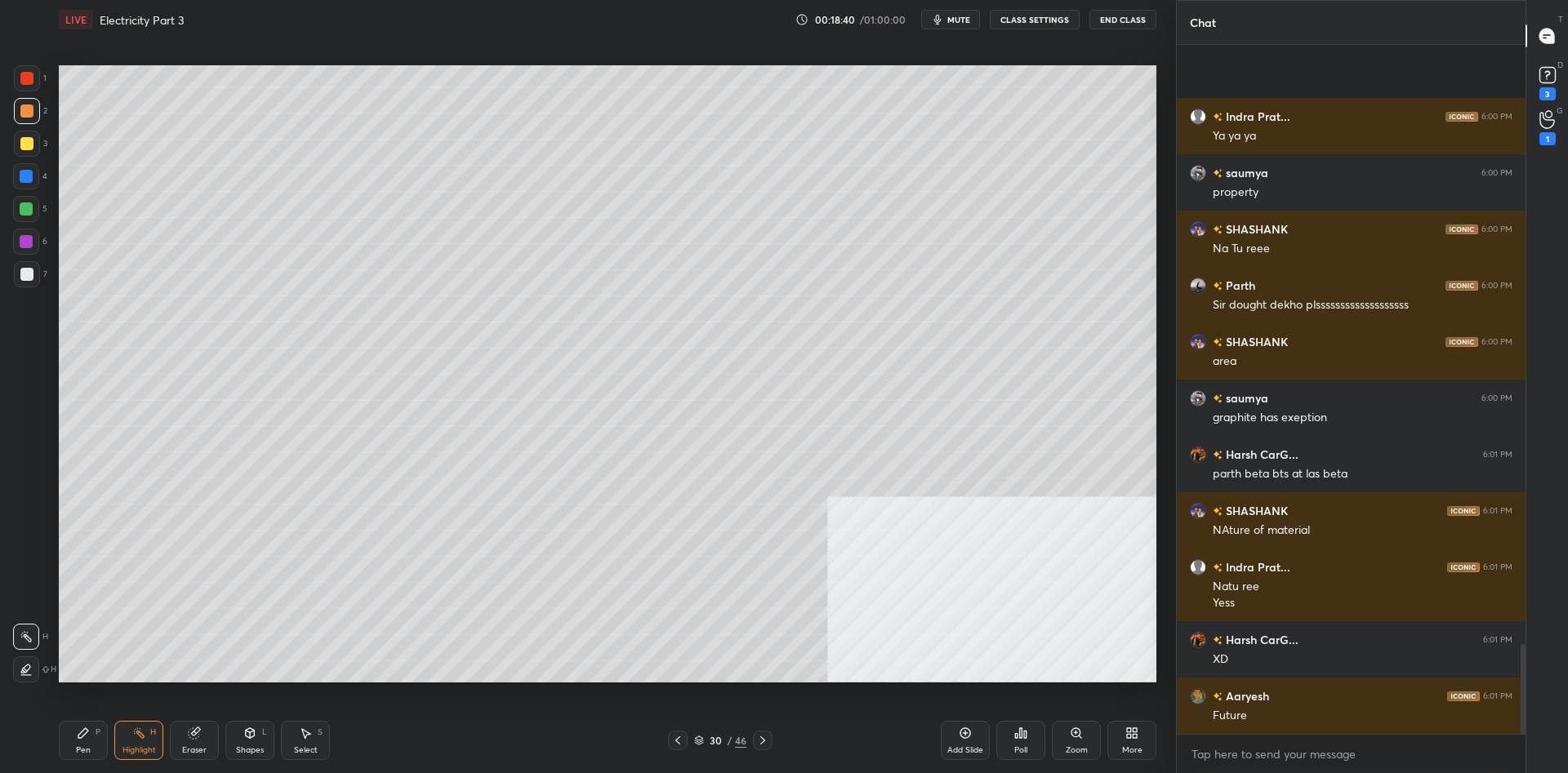 scroll, scrollTop: 4578, scrollLeft: 0, axis: vertical 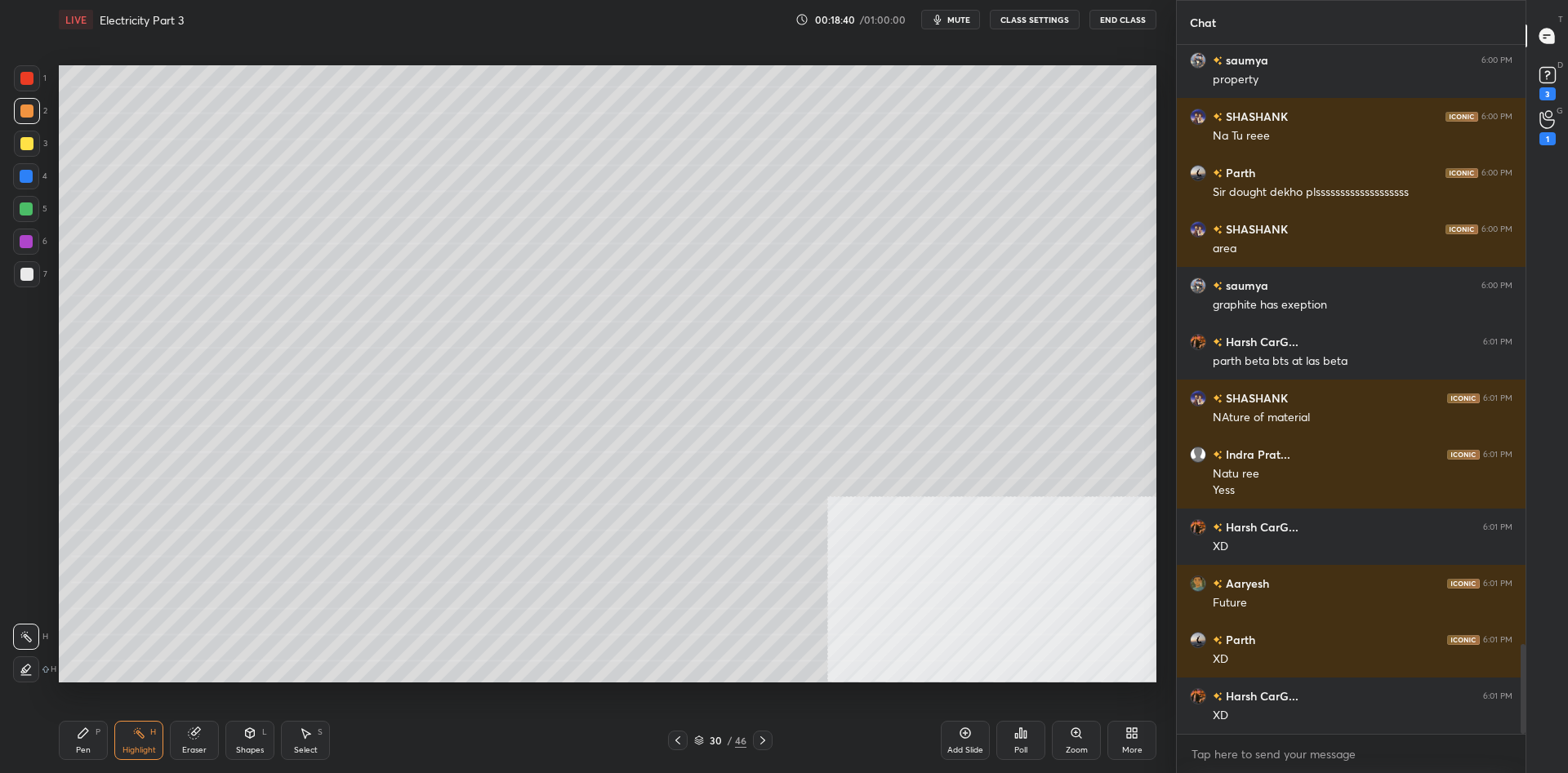 click on "Pen P" at bounding box center [83, 740] 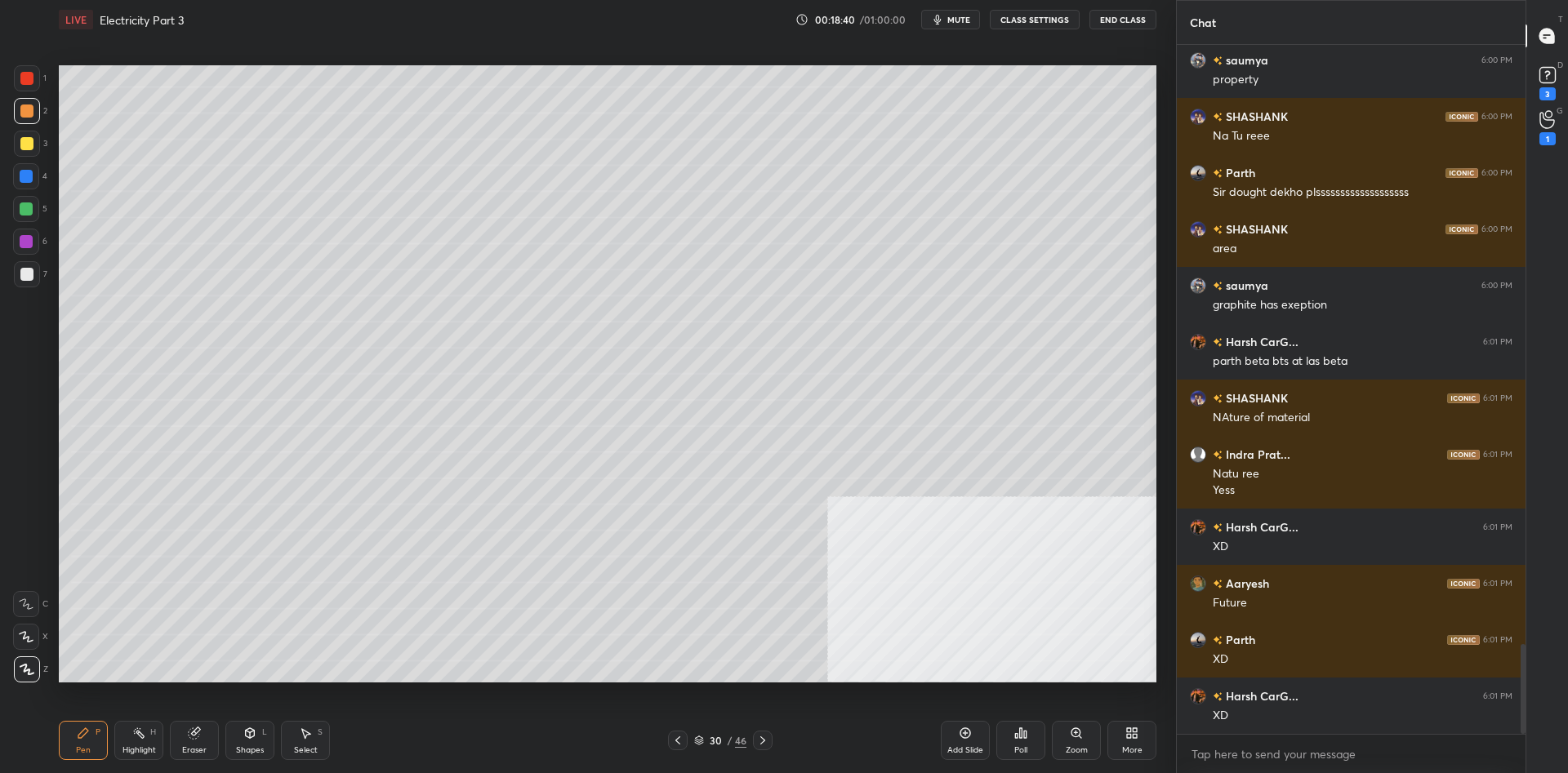 click on "Pen P" at bounding box center [83, 740] 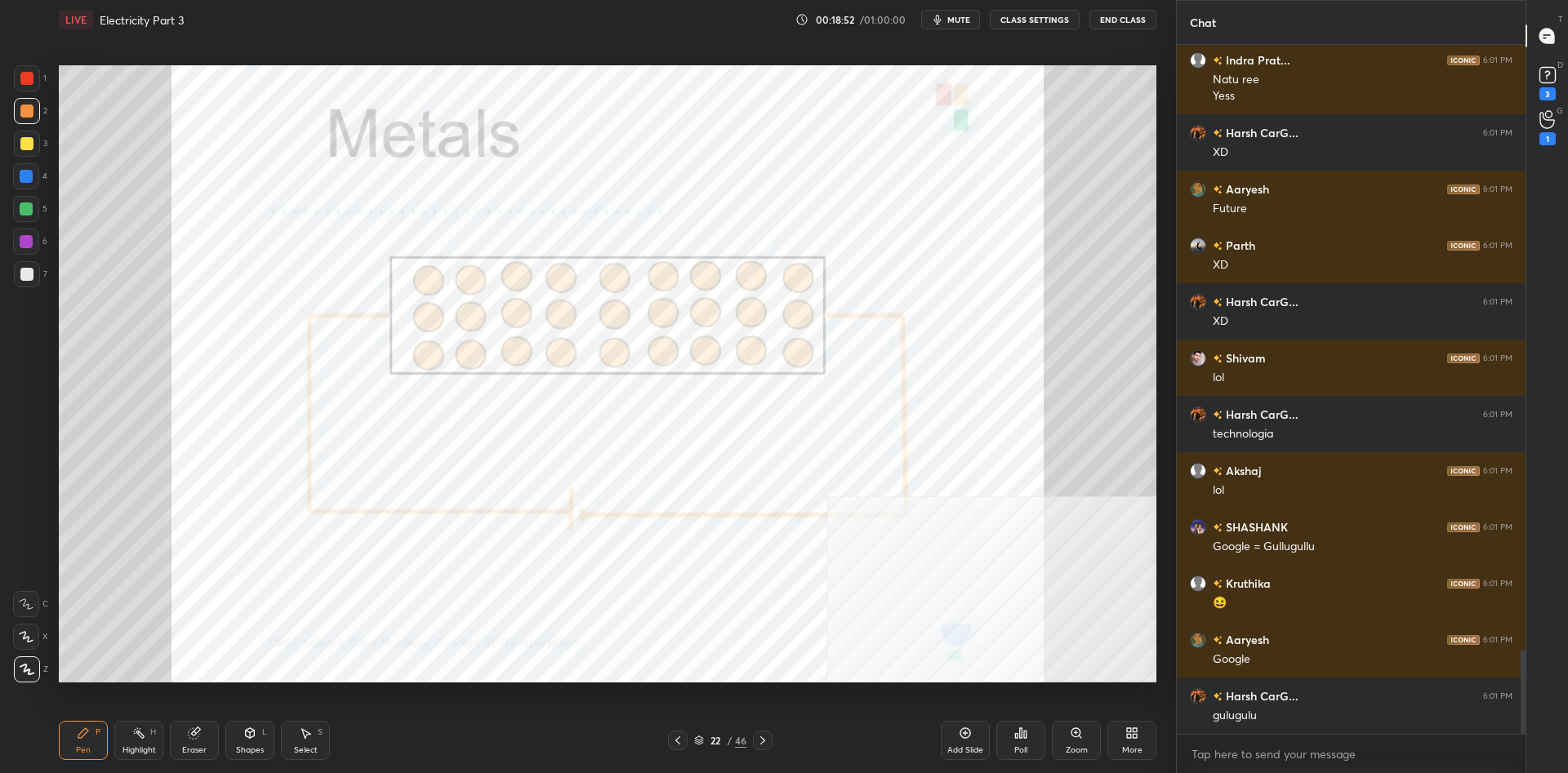 scroll, scrollTop: 5029, scrollLeft: 0, axis: vertical 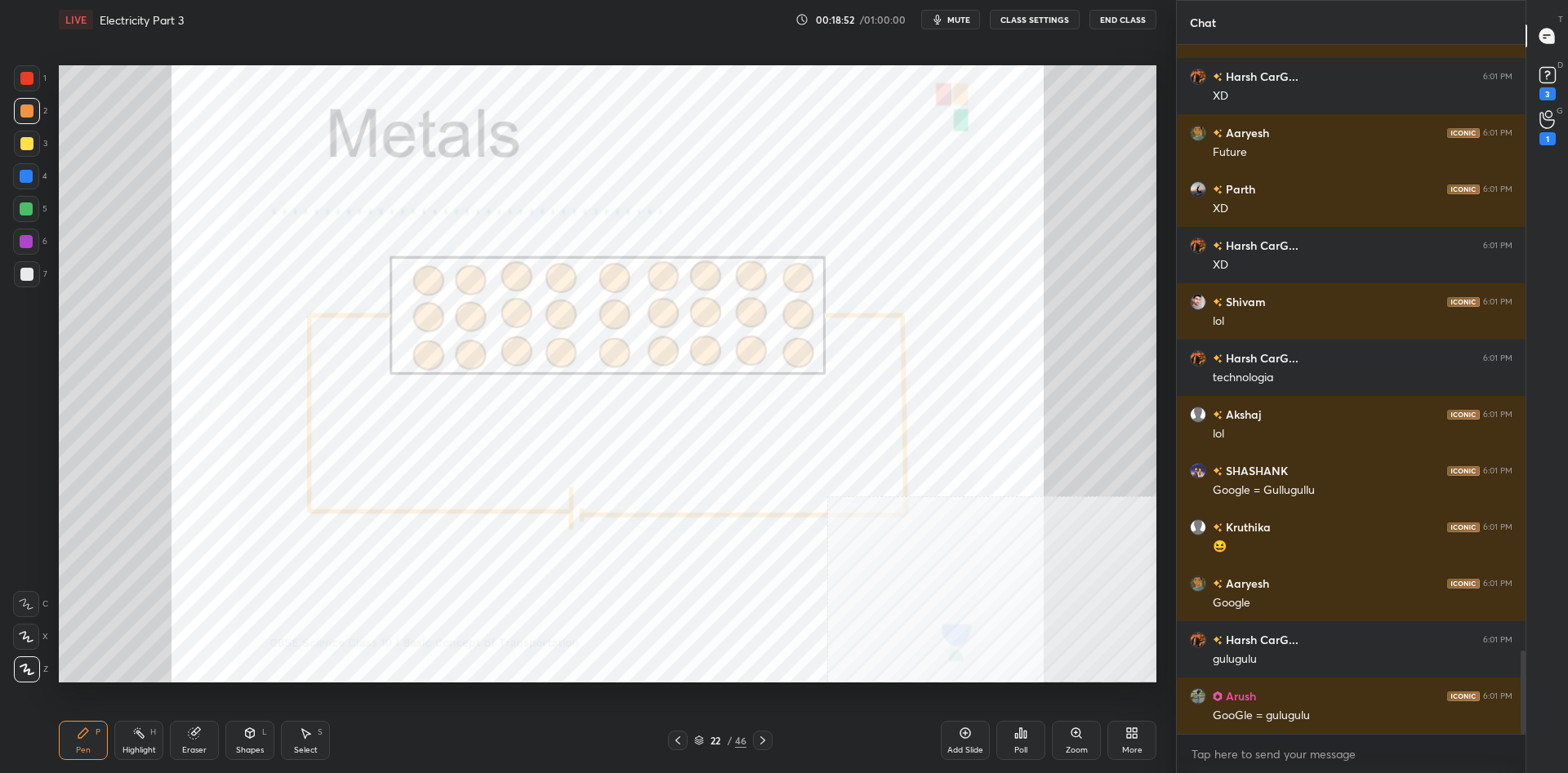 click at bounding box center (27, 111) 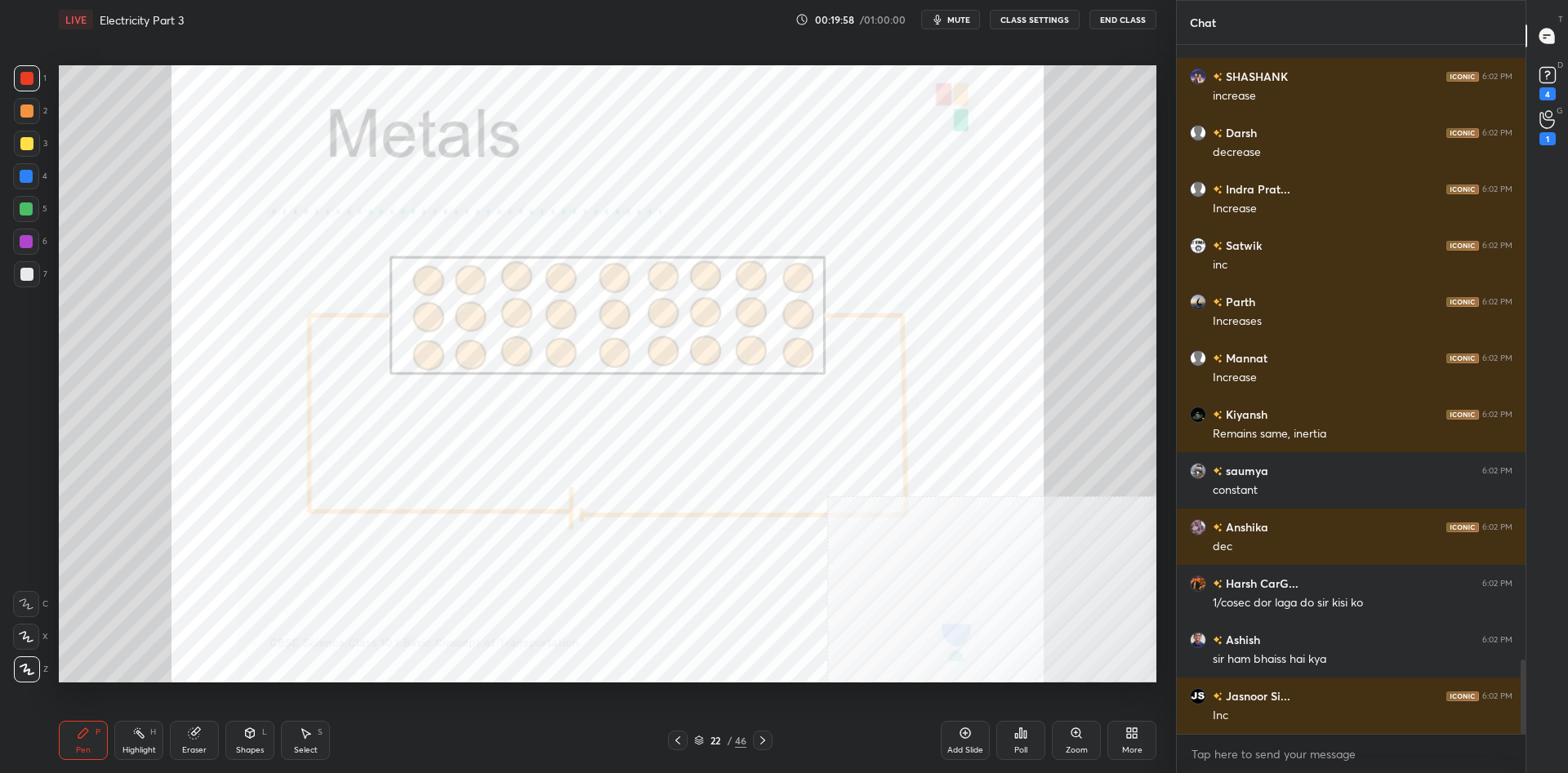 scroll, scrollTop: 5760, scrollLeft: 0, axis: vertical 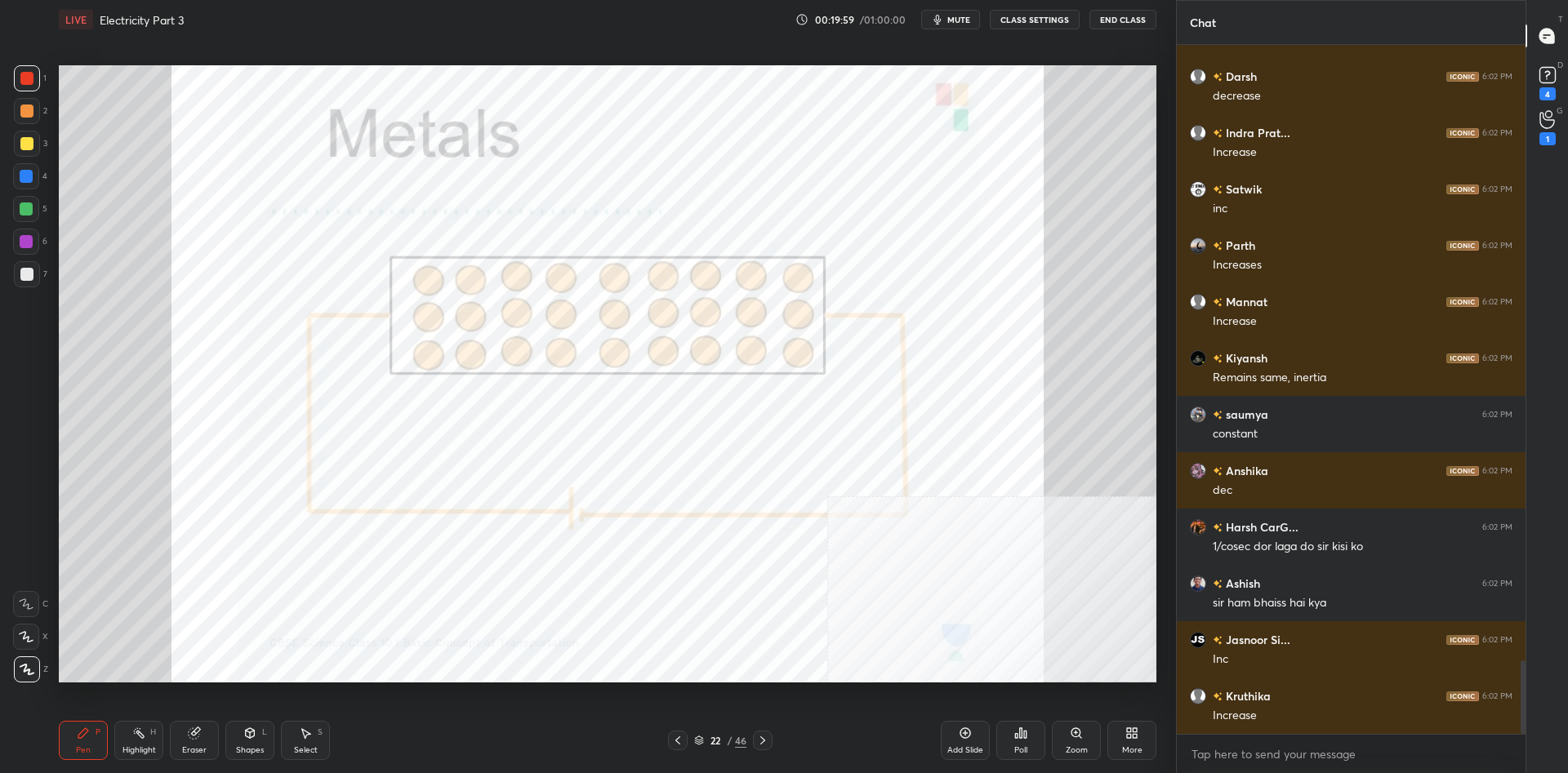 click at bounding box center [26, 176] 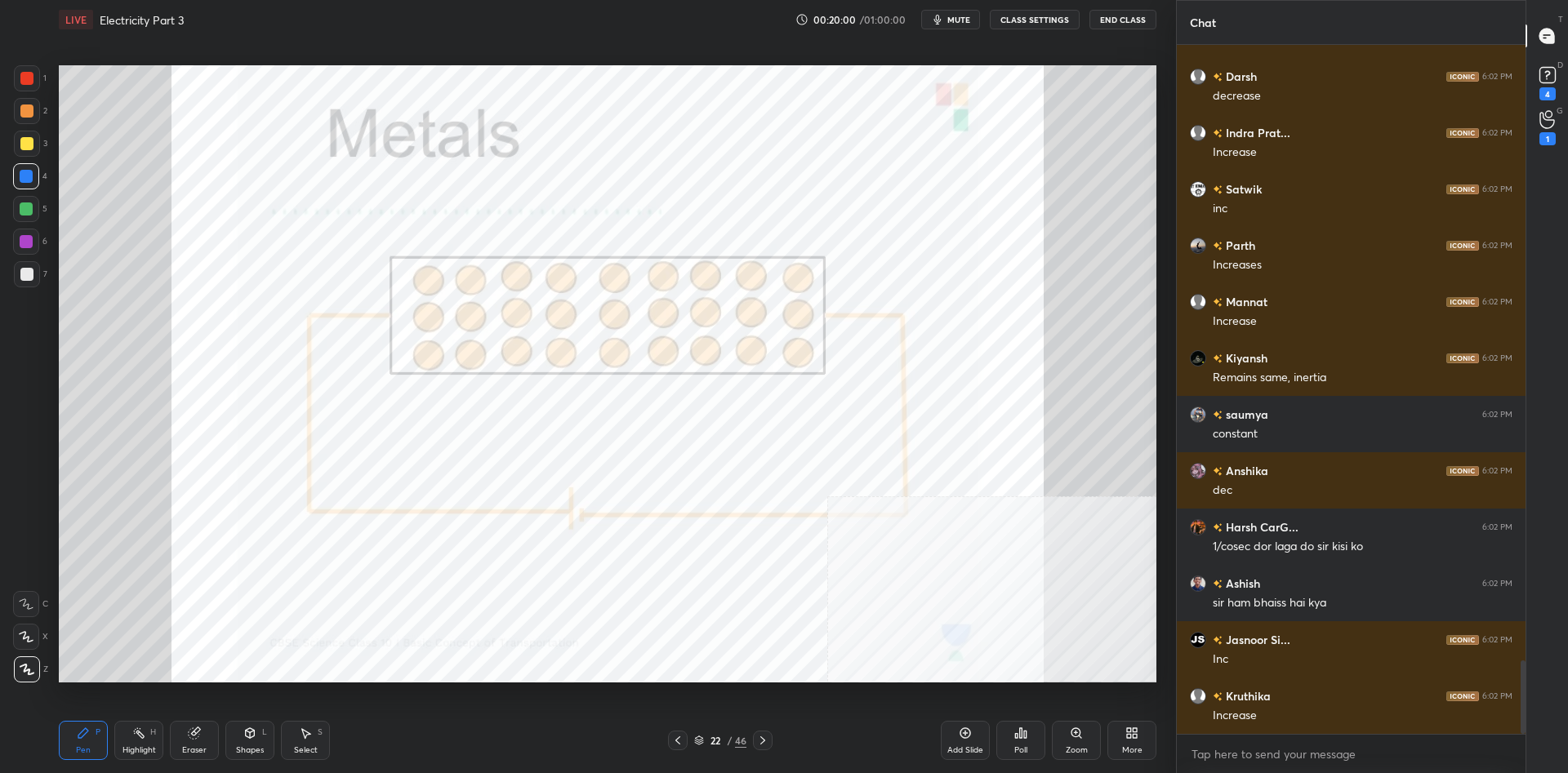 click at bounding box center [26, 176] 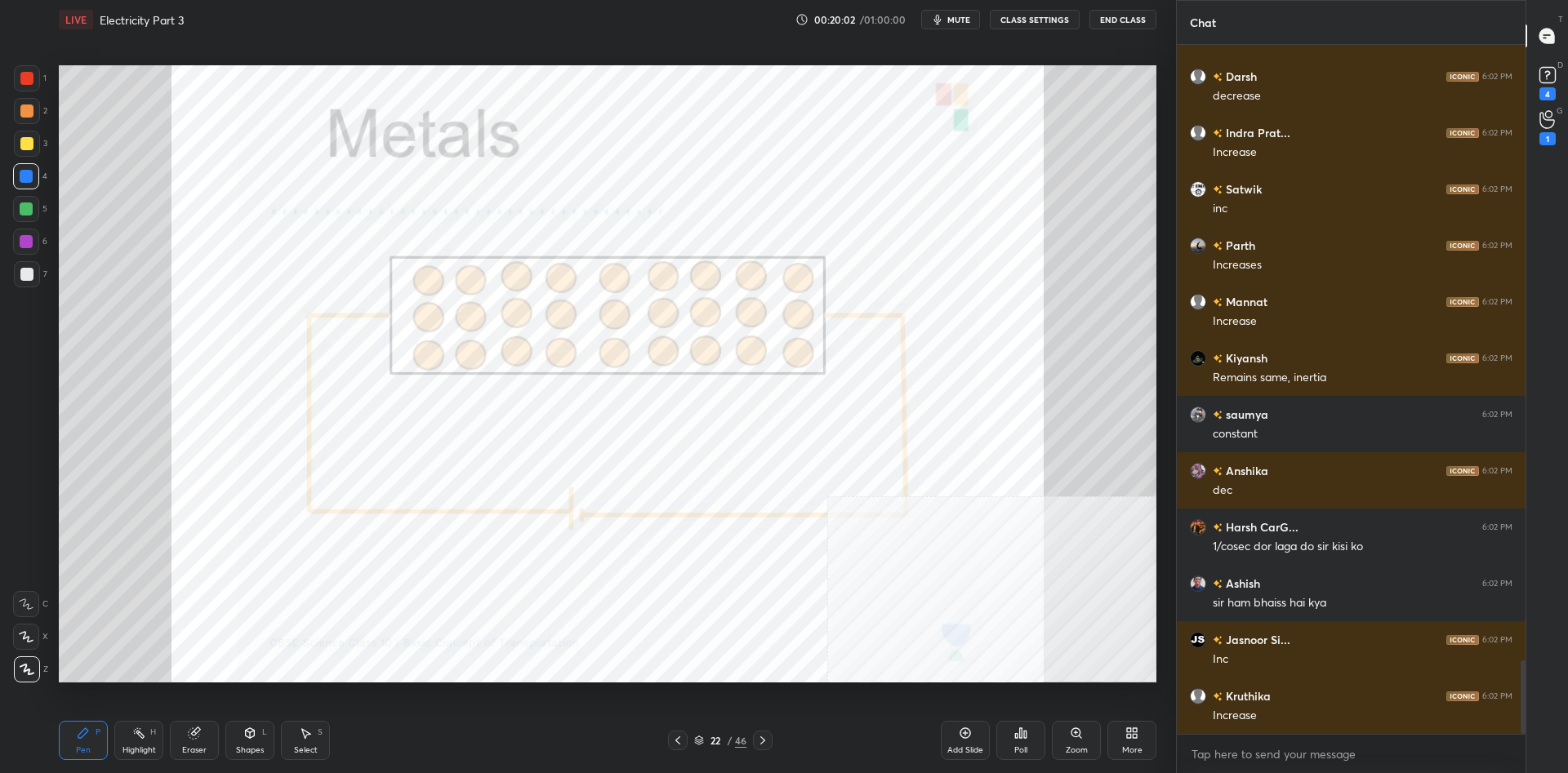 click on "Highlight H" at bounding box center [139, 740] 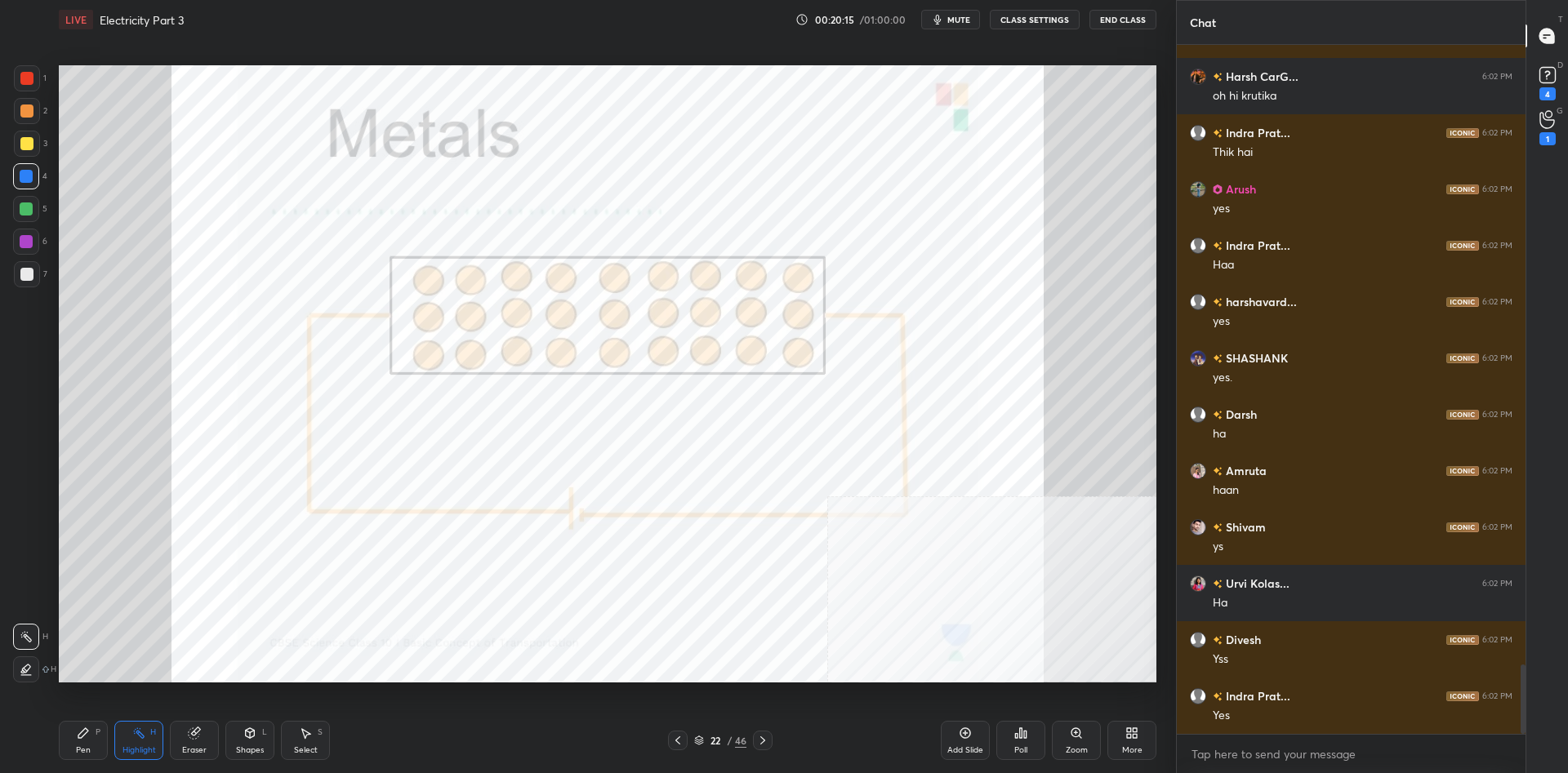 scroll, scrollTop: 6190, scrollLeft: 0, axis: vertical 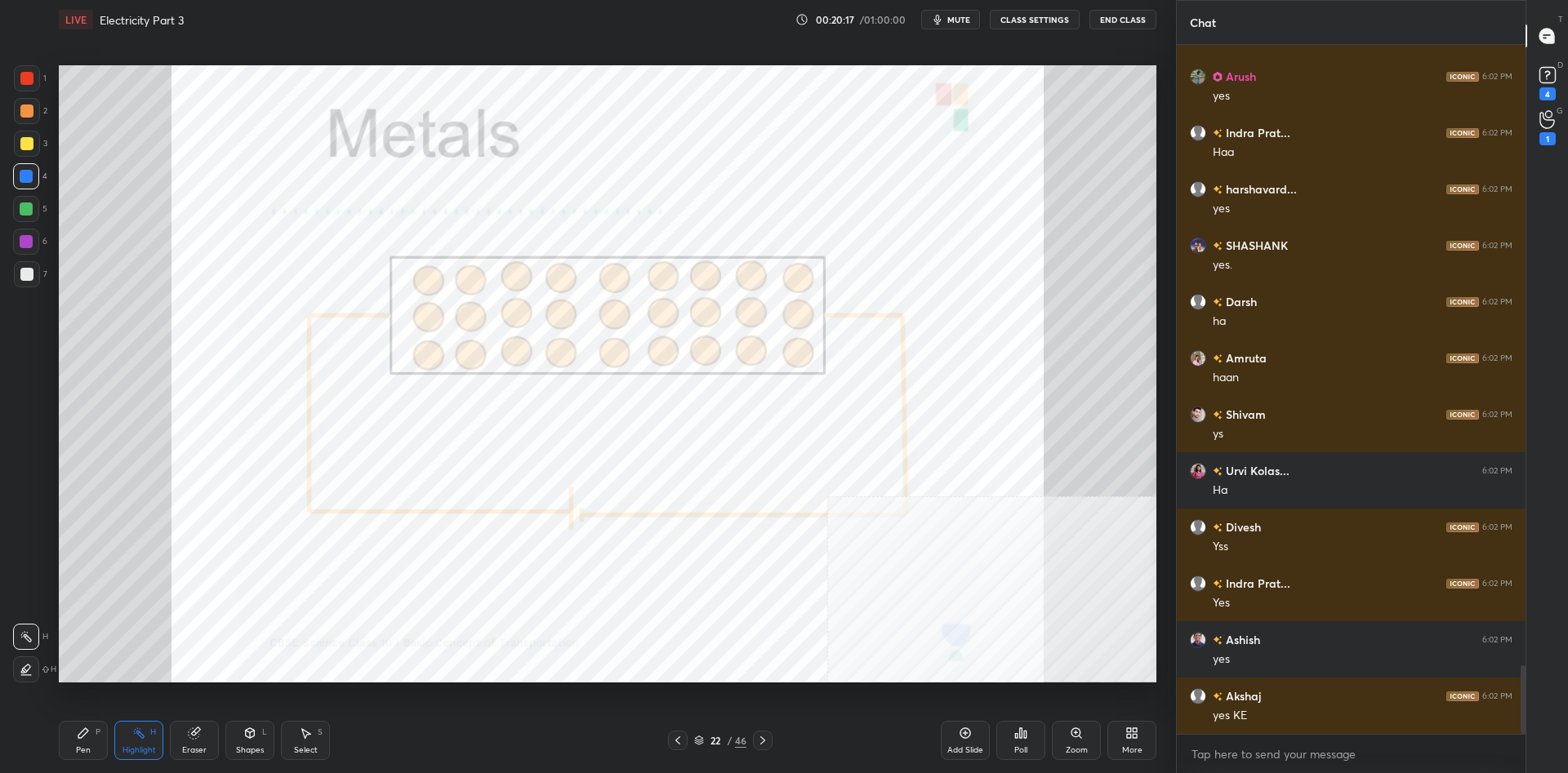 click 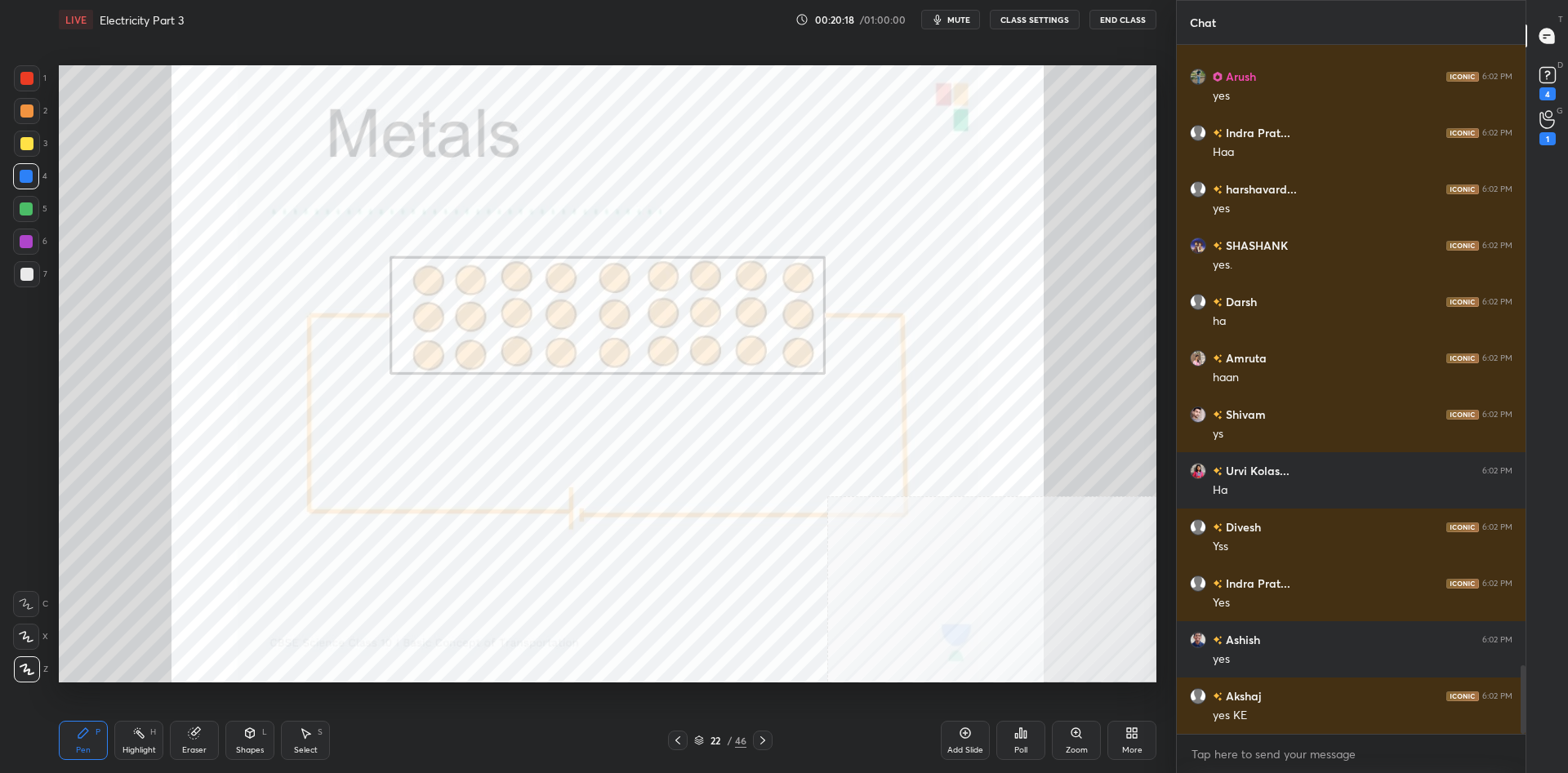 scroll, scrollTop: 6359, scrollLeft: 0, axis: vertical 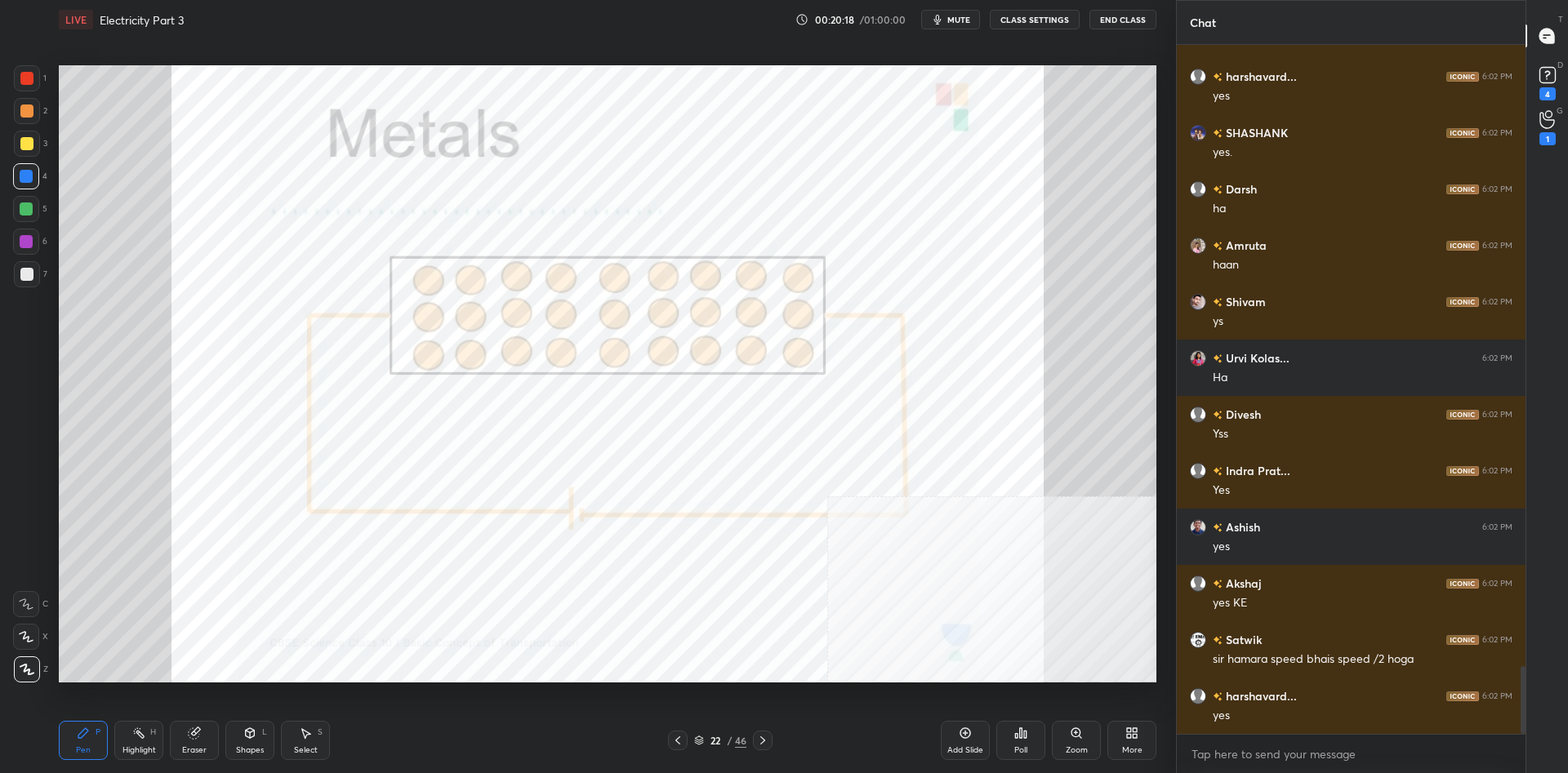 click on "1 2 3 4 5 6 7 C X Z C X Z E E Erase all   H H" at bounding box center (26, 374) 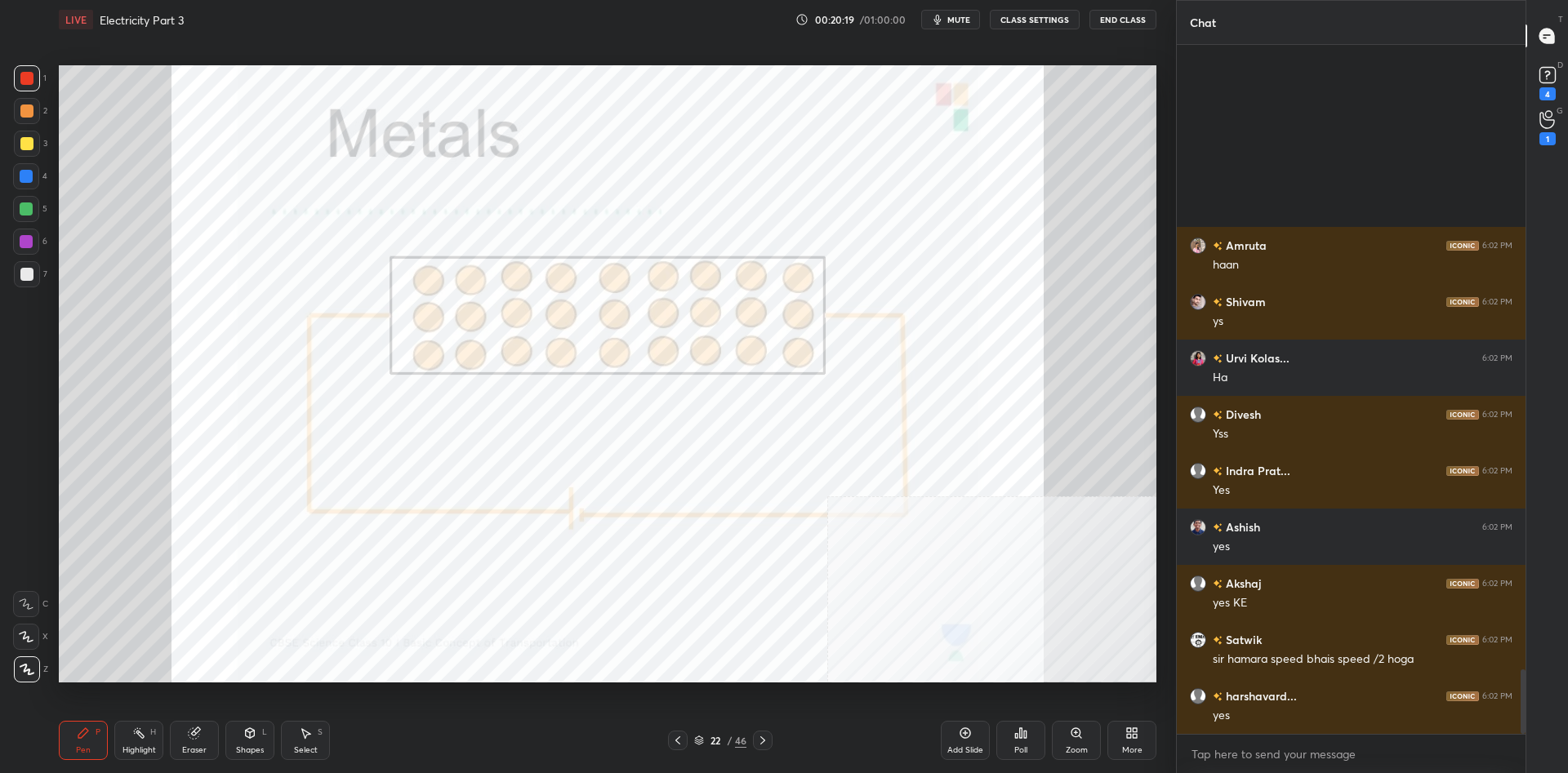 scroll, scrollTop: 6640, scrollLeft: 0, axis: vertical 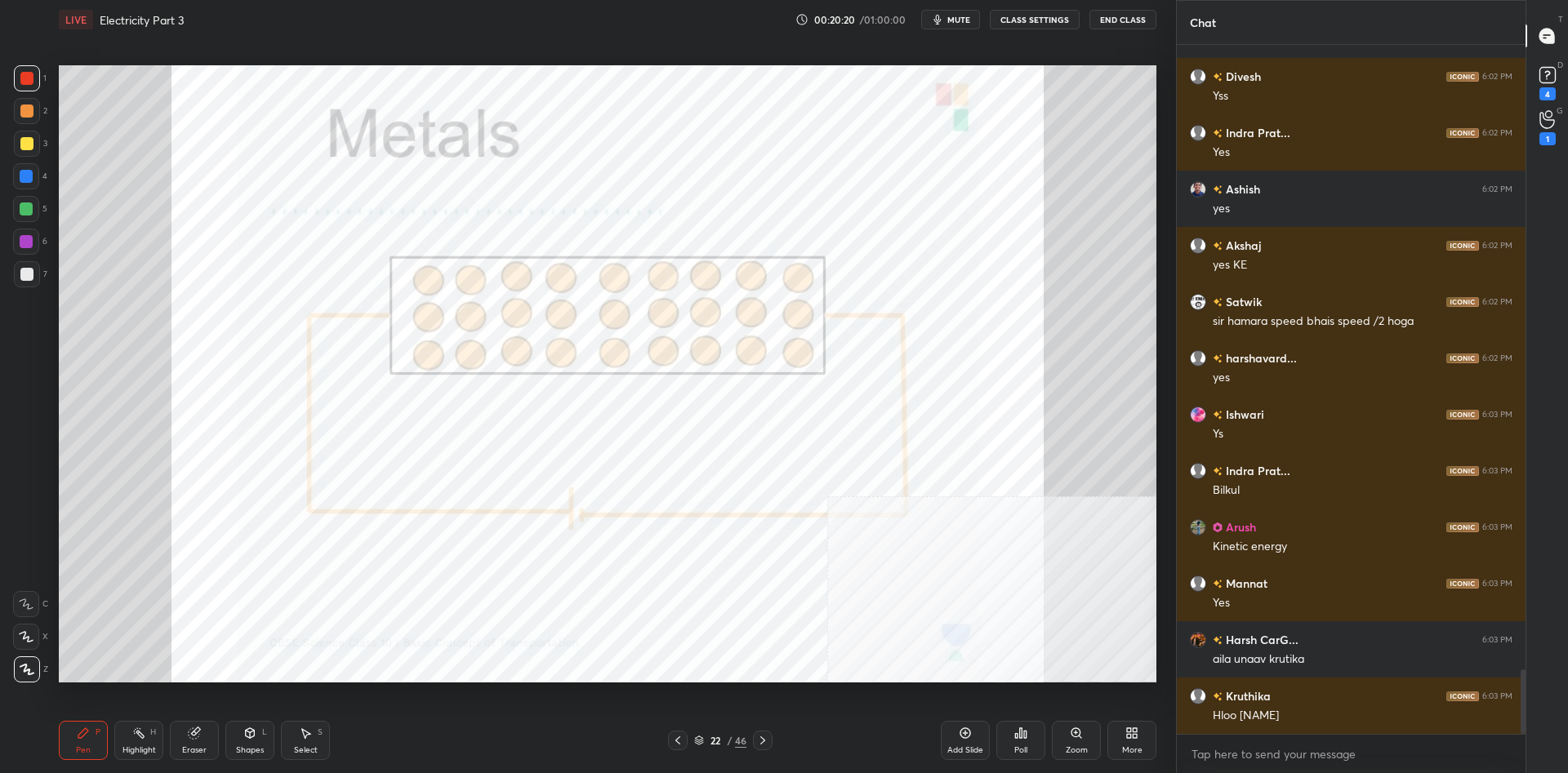 click on "5" at bounding box center [30, 209] 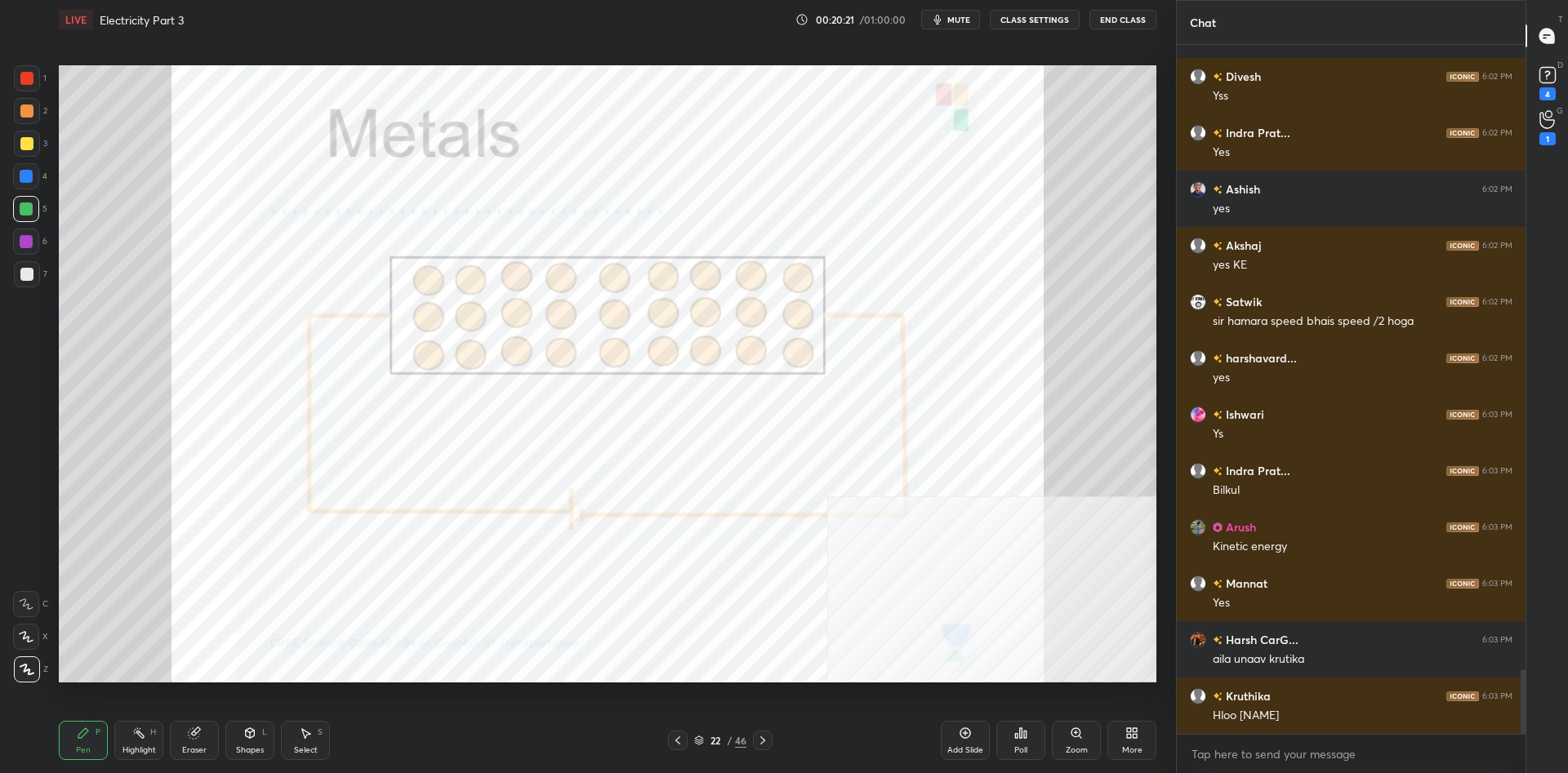 click at bounding box center (26, 176) 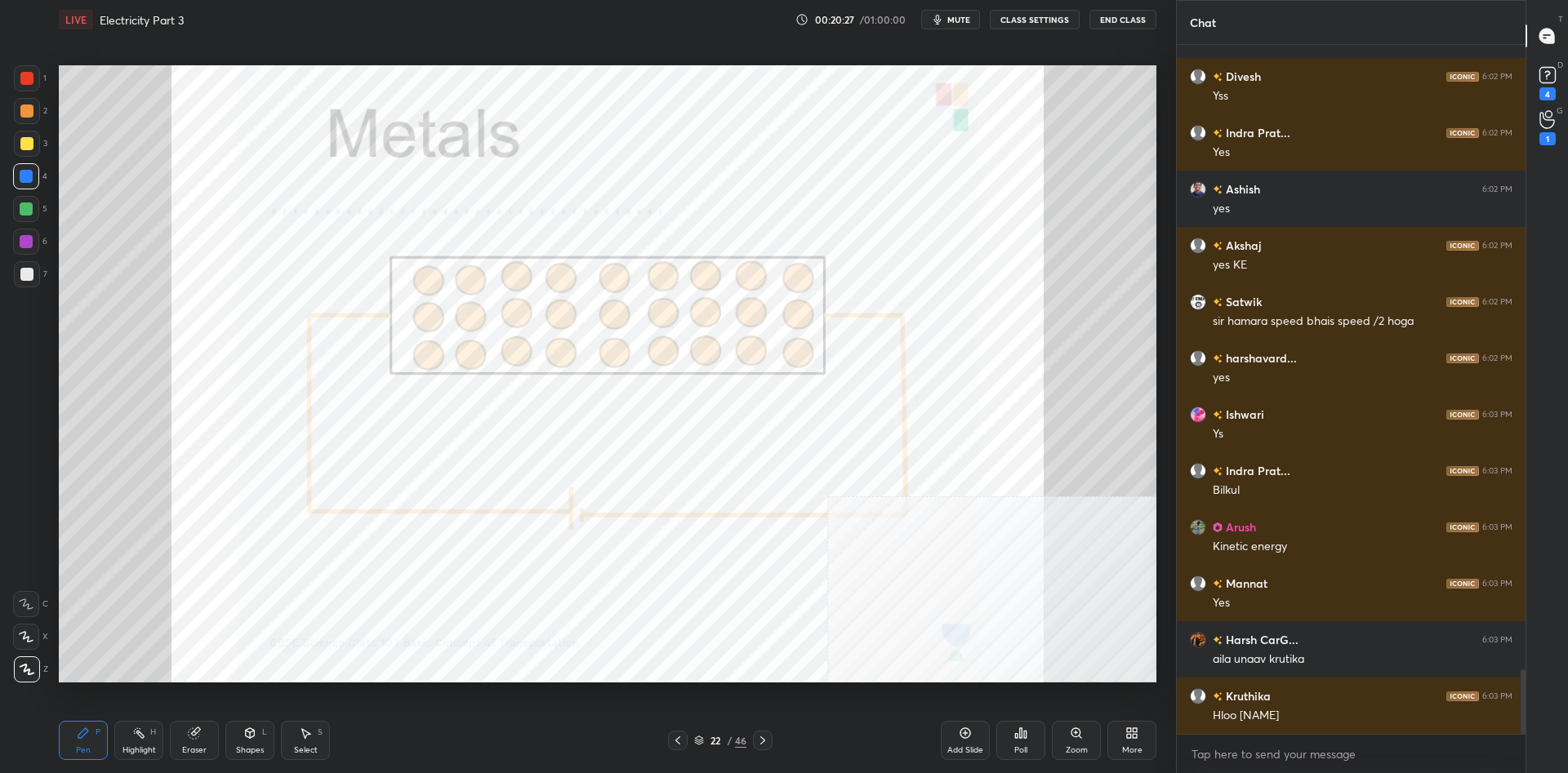 click at bounding box center [26, 176] 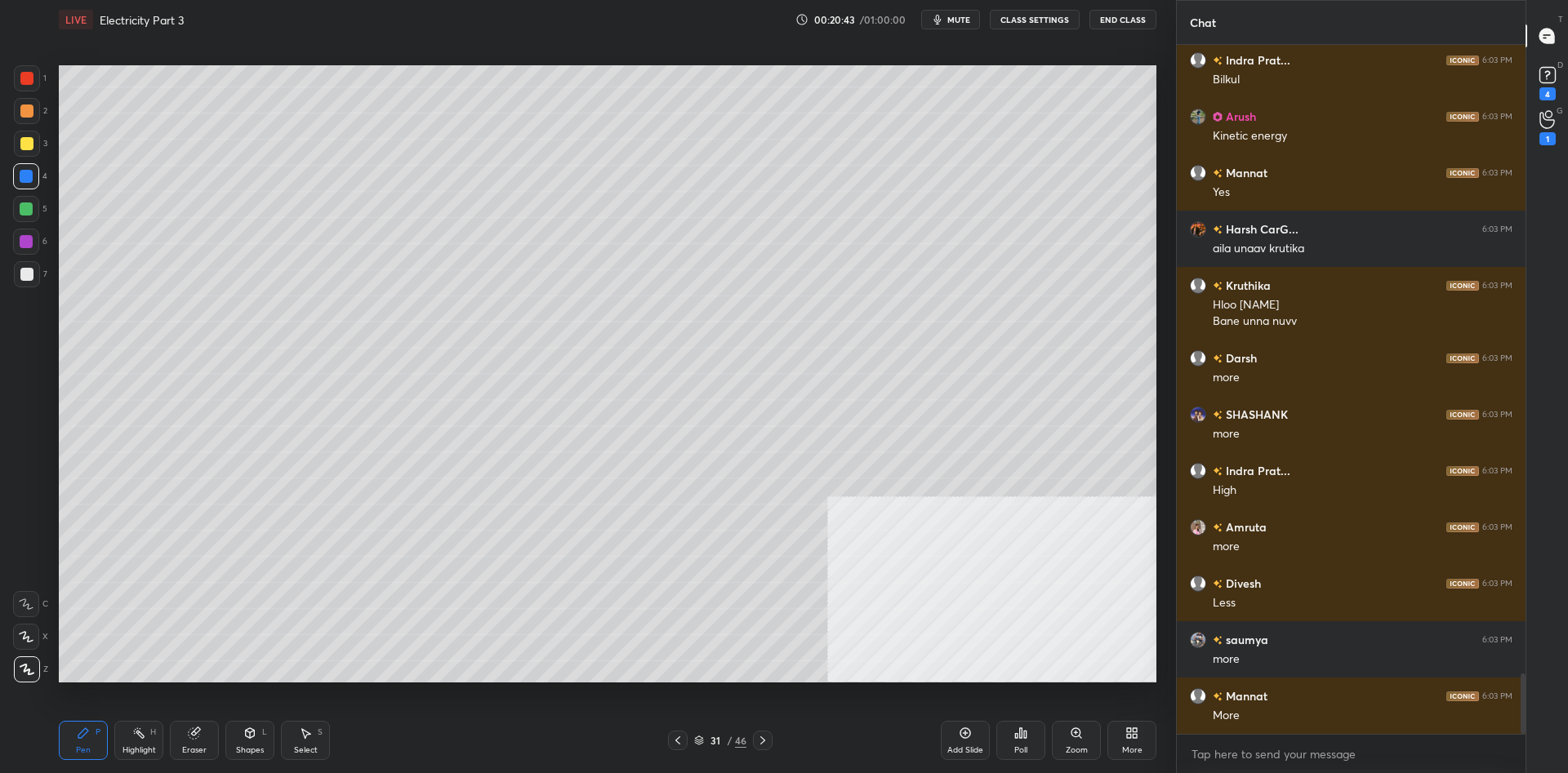 scroll, scrollTop: 7164, scrollLeft: 0, axis: vertical 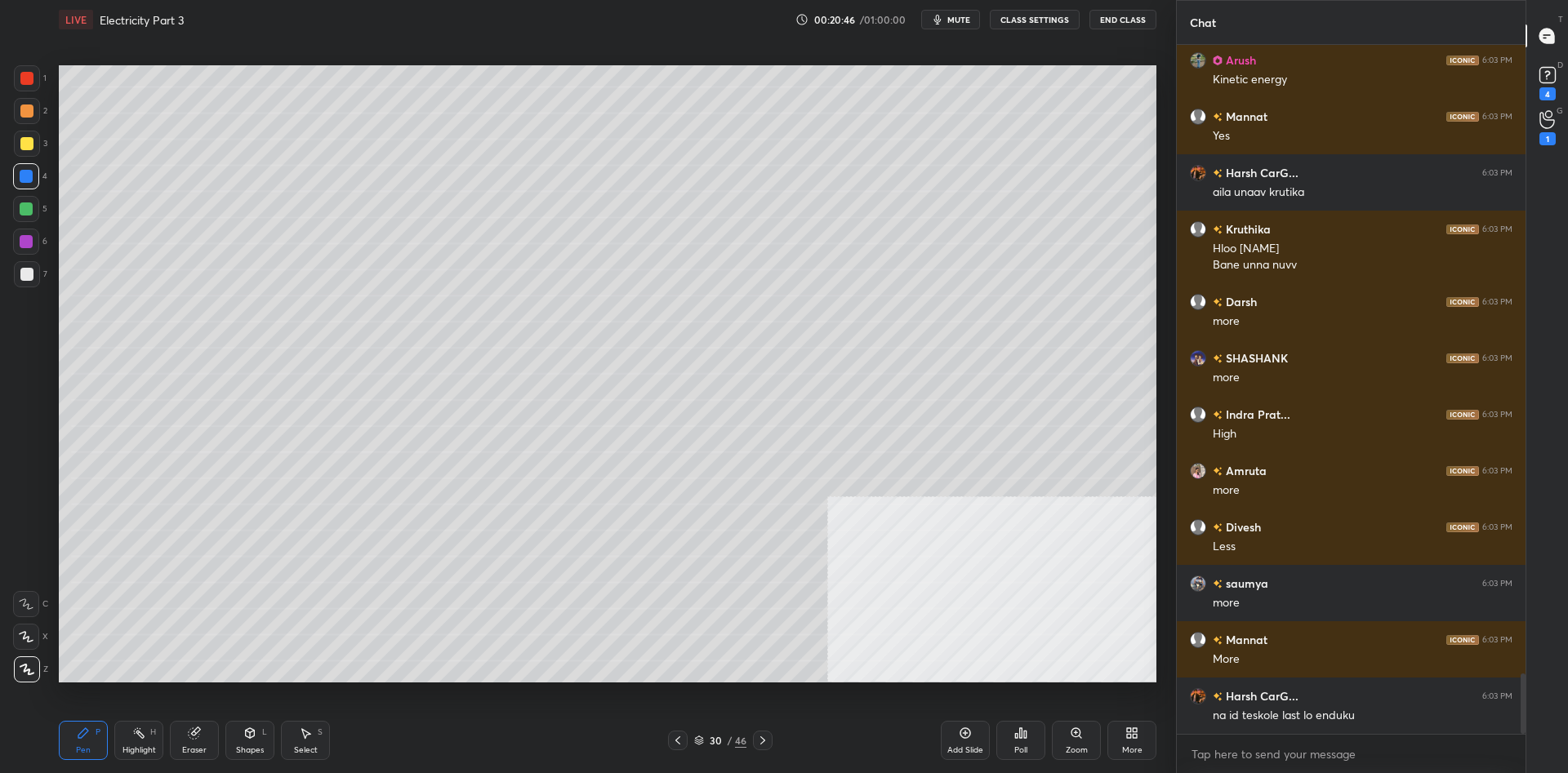 click at bounding box center (27, 111) 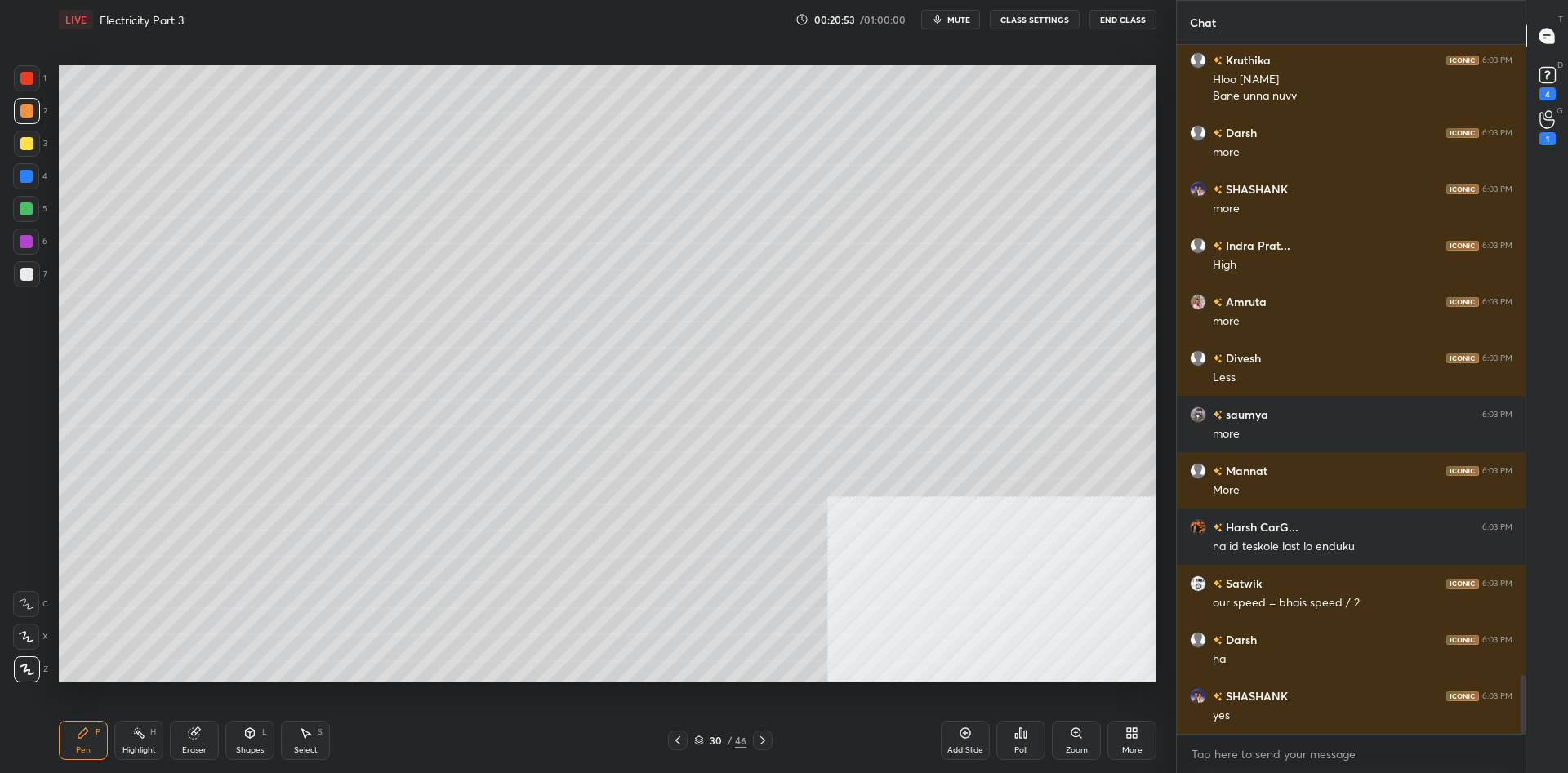 scroll, scrollTop: 7389, scrollLeft: 0, axis: vertical 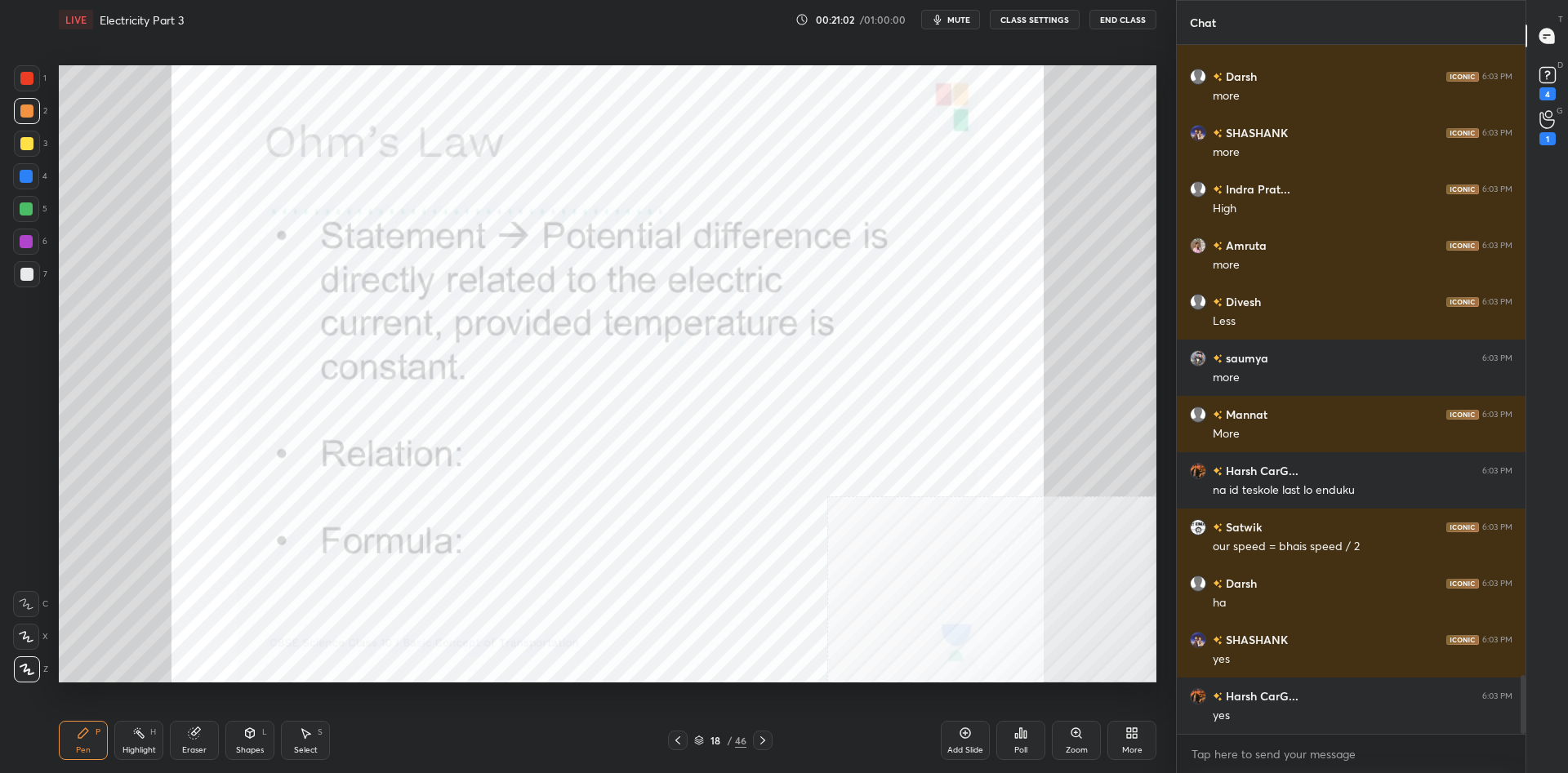 click at bounding box center [27, 78] 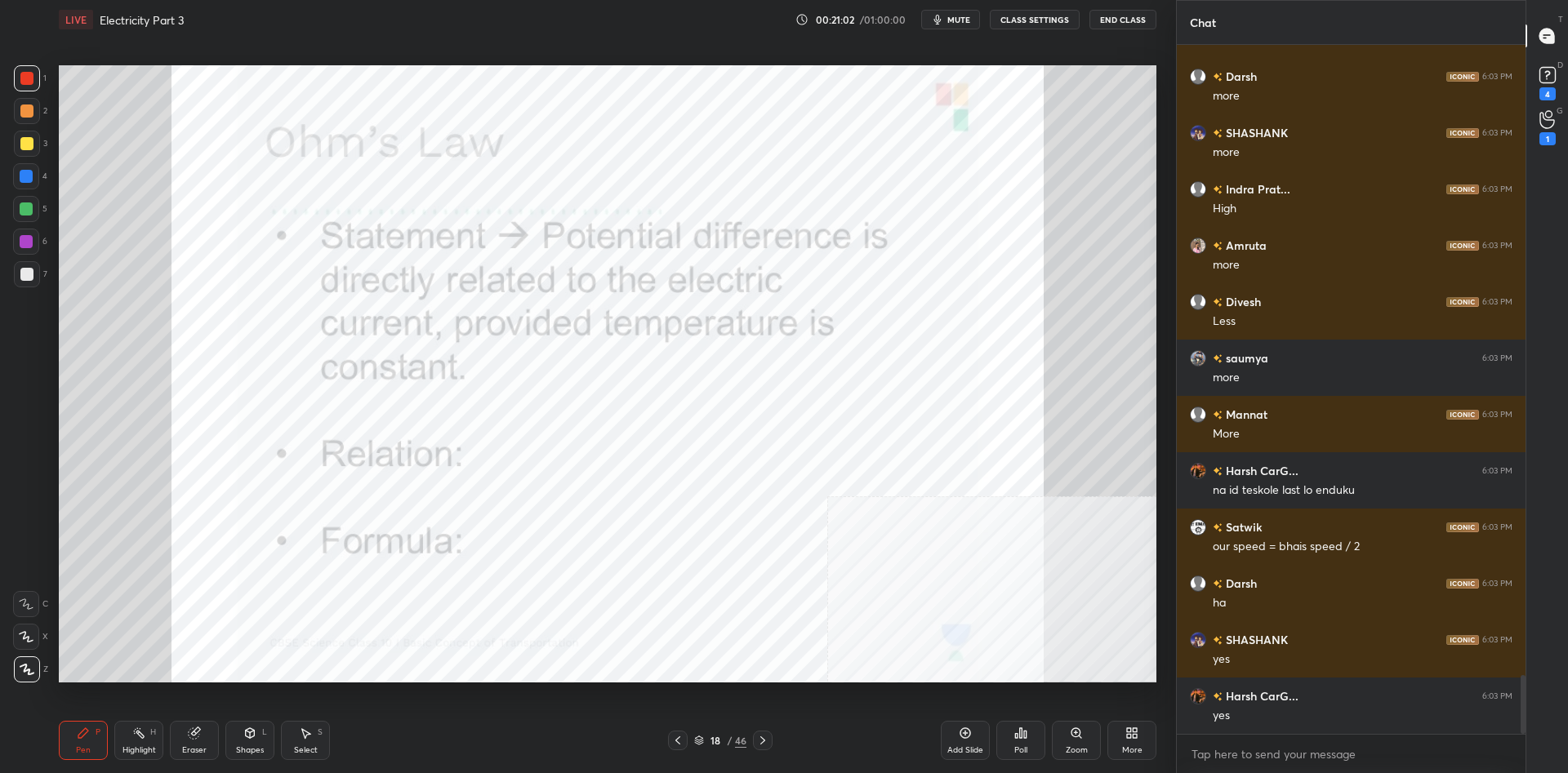 click at bounding box center [27, 78] 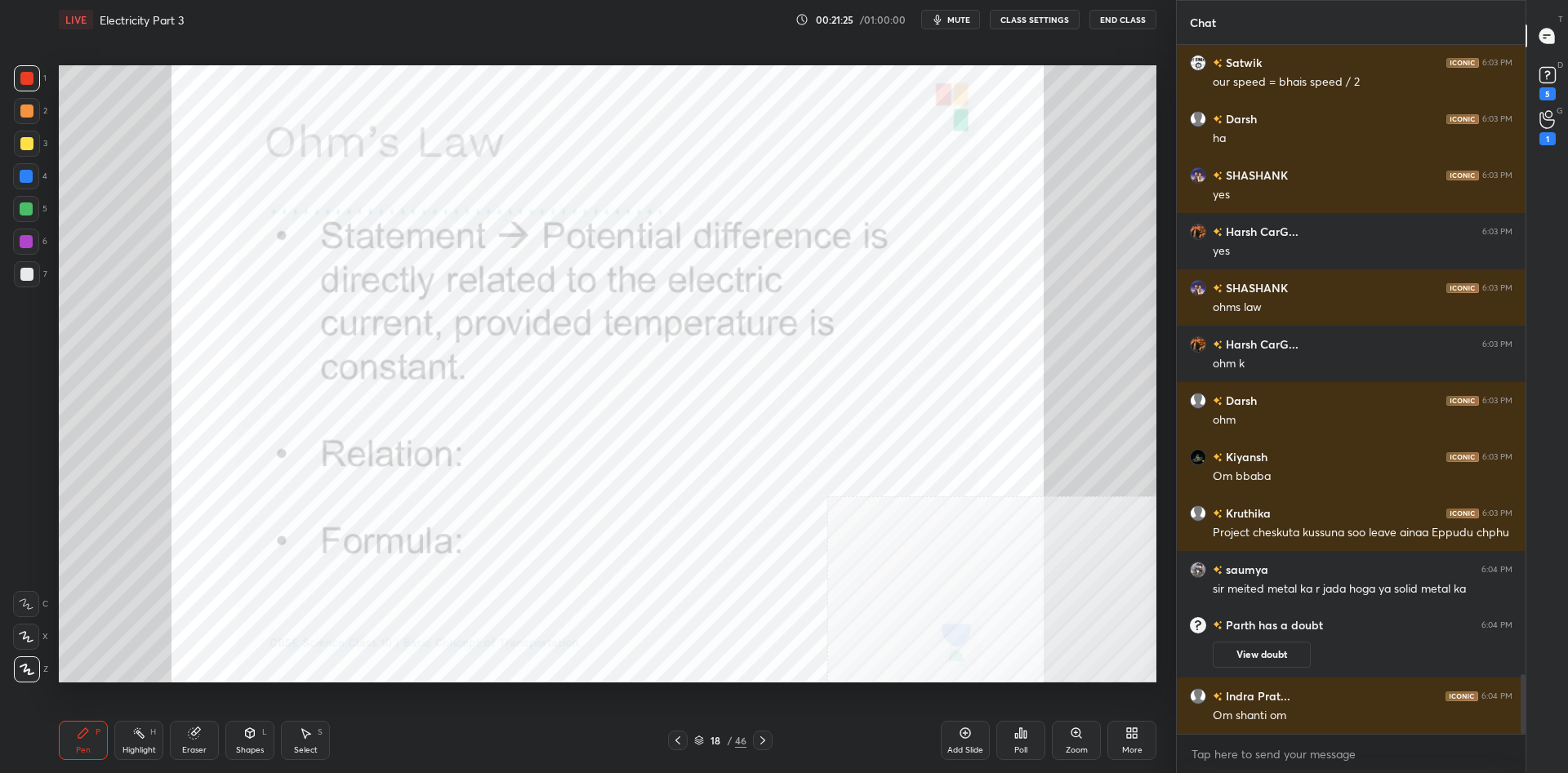 scroll, scrollTop: 7279, scrollLeft: 0, axis: vertical 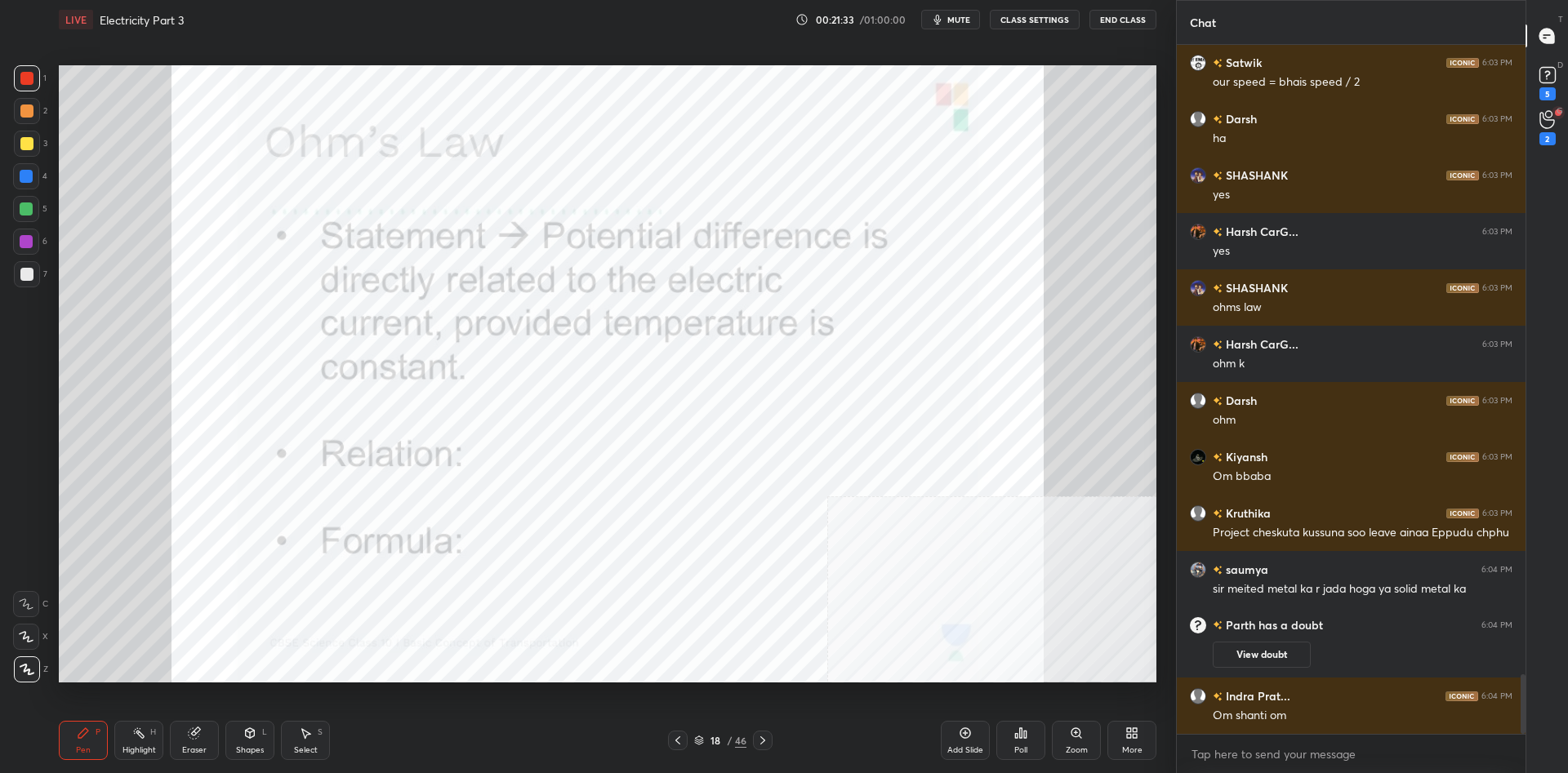 click on "4" at bounding box center [30, 176] 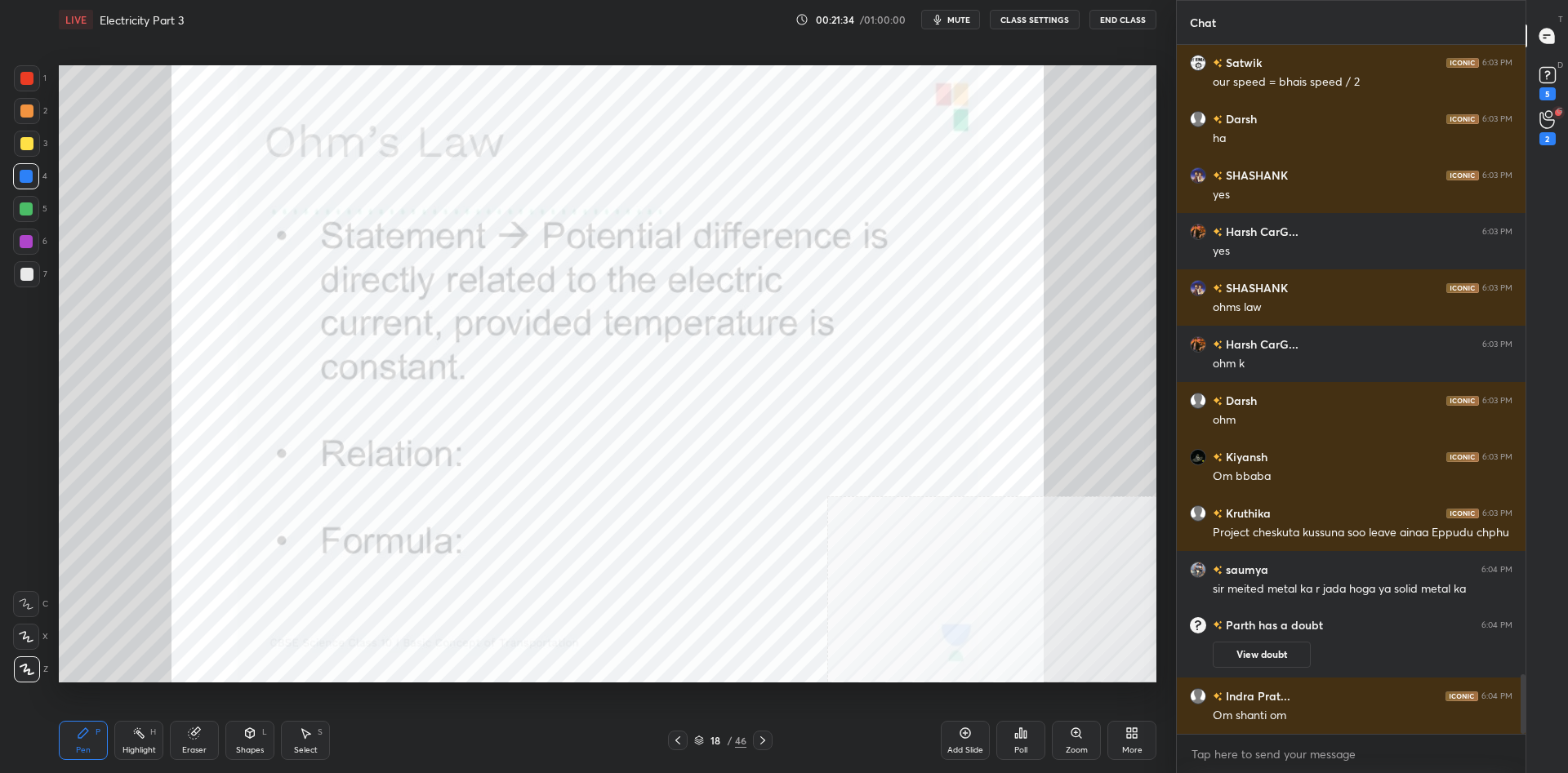 click on "4" at bounding box center (30, 176) 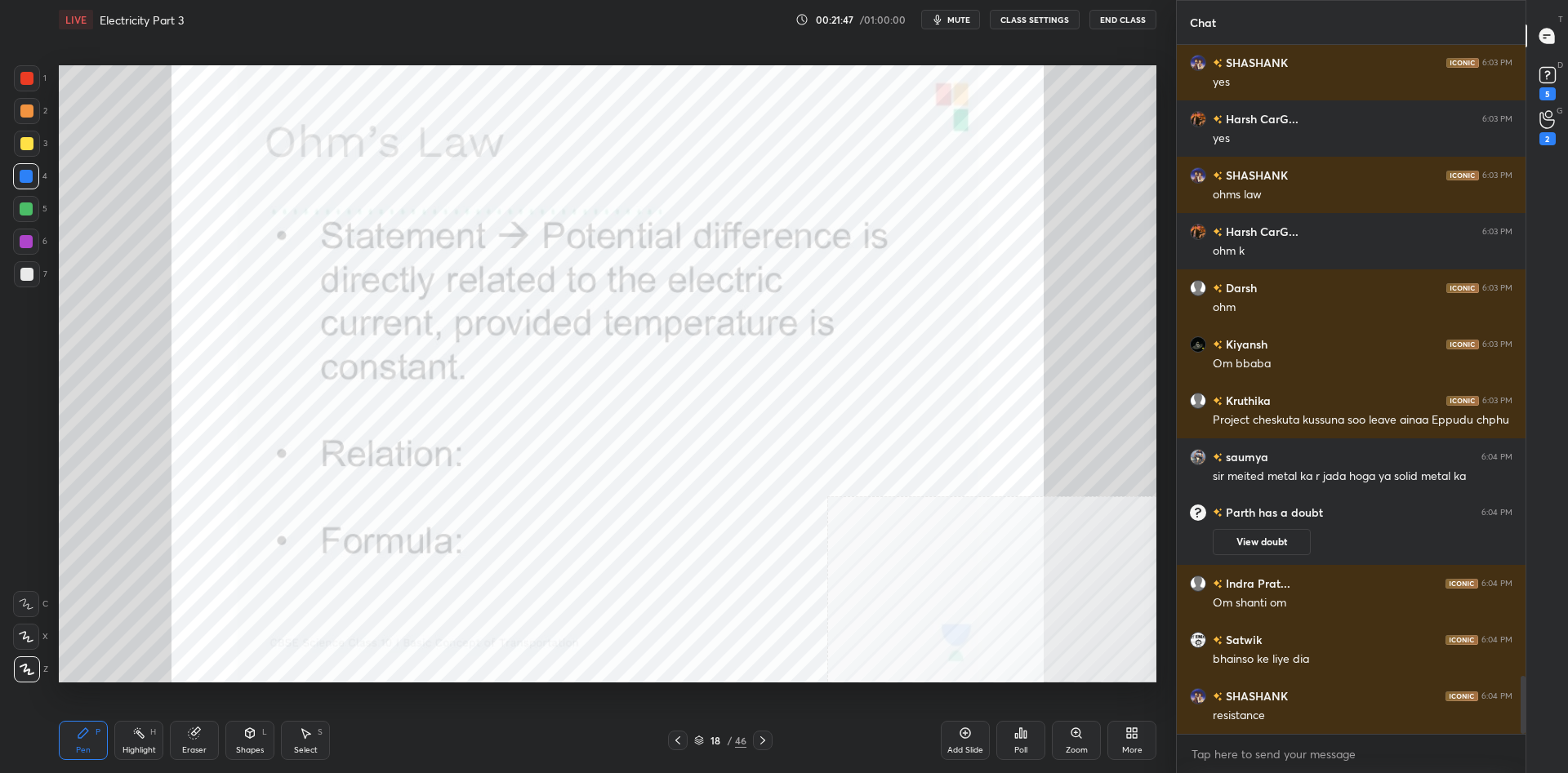 scroll, scrollTop: 7448, scrollLeft: 0, axis: vertical 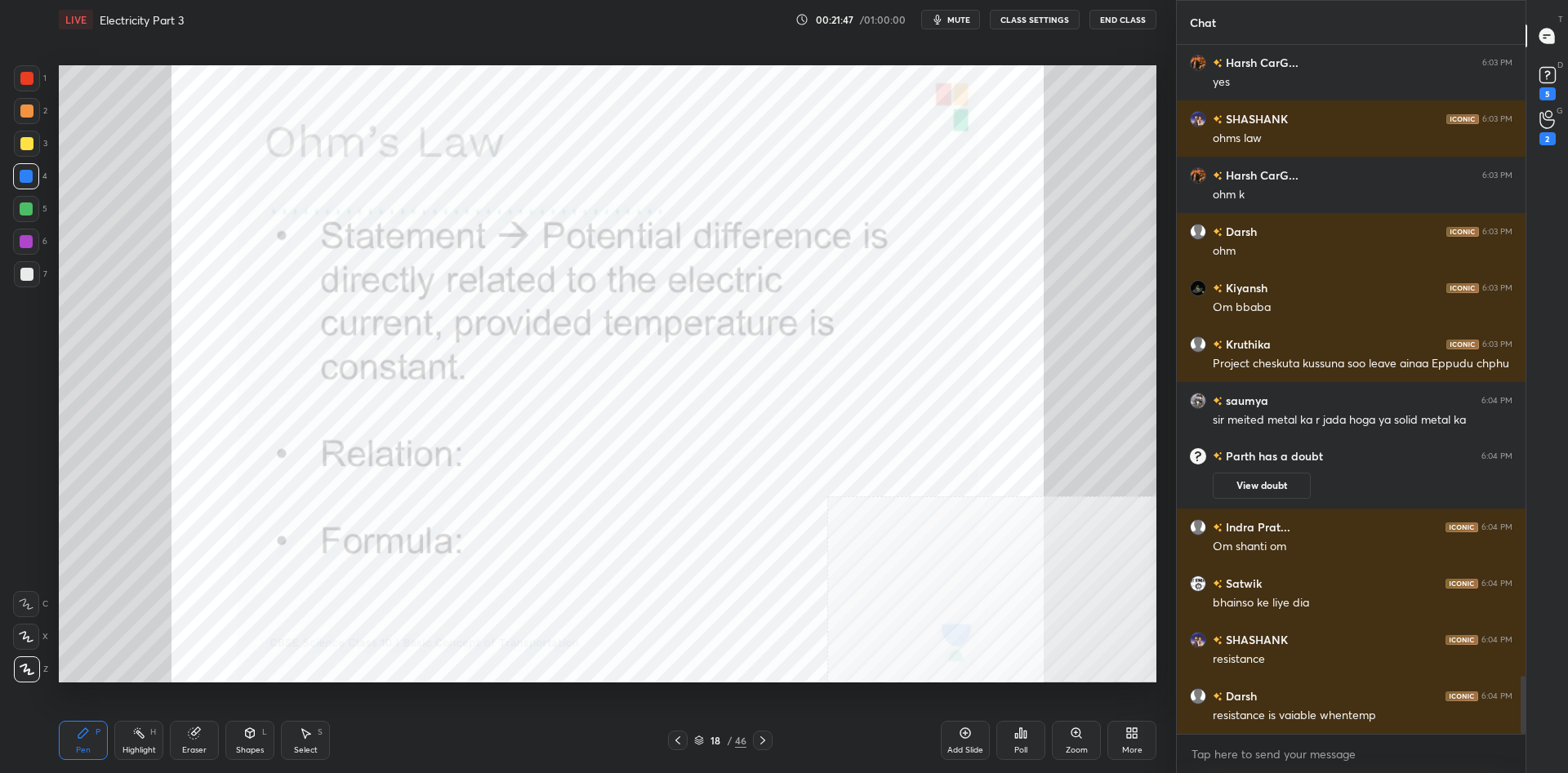click on "1 2 3 4 5 6 7 C X Z C X Z E E Erase all   H H" at bounding box center [26, 374] 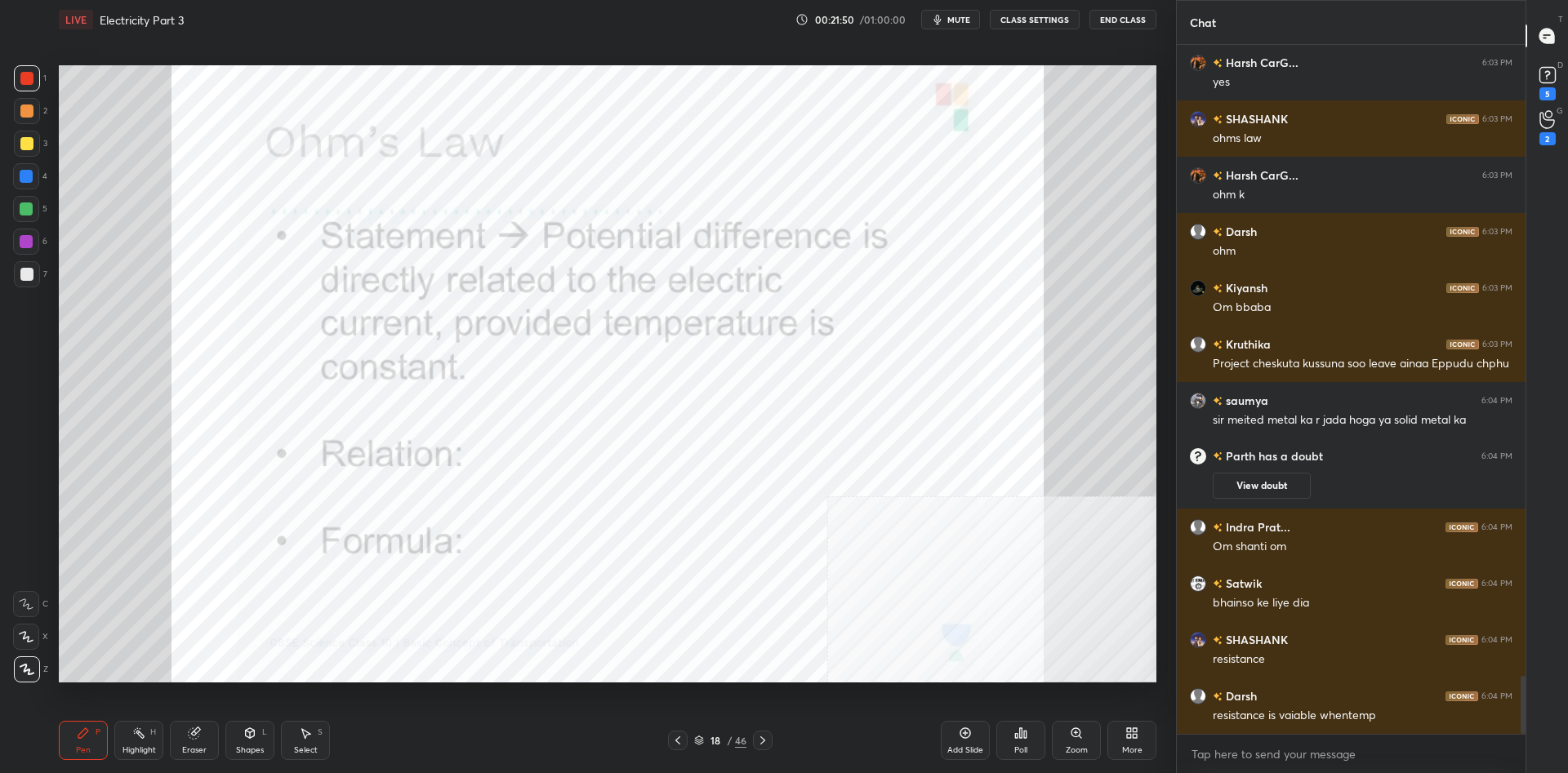scroll, scrollTop: 7519, scrollLeft: 0, axis: vertical 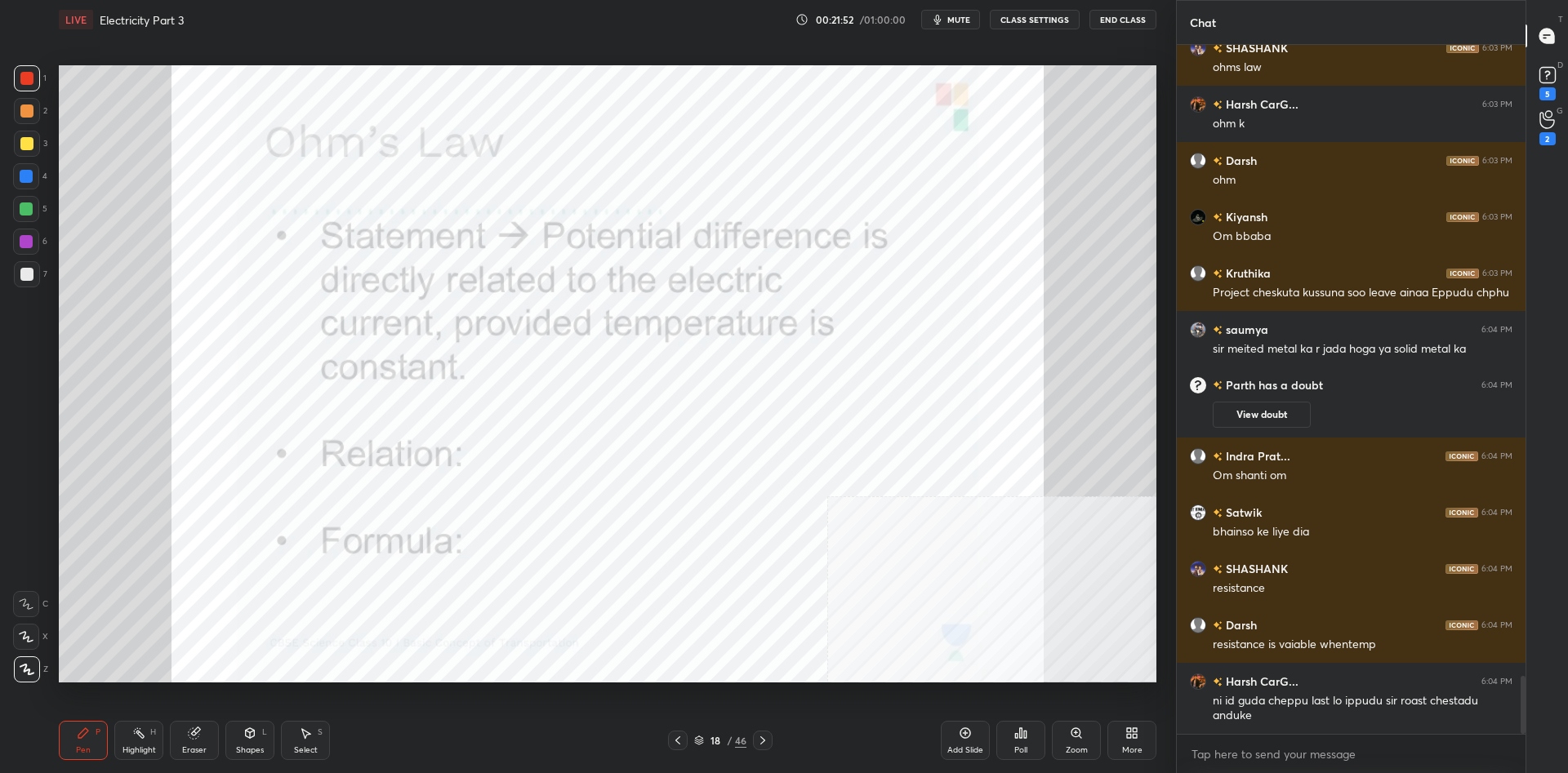 click at bounding box center (26, 209) 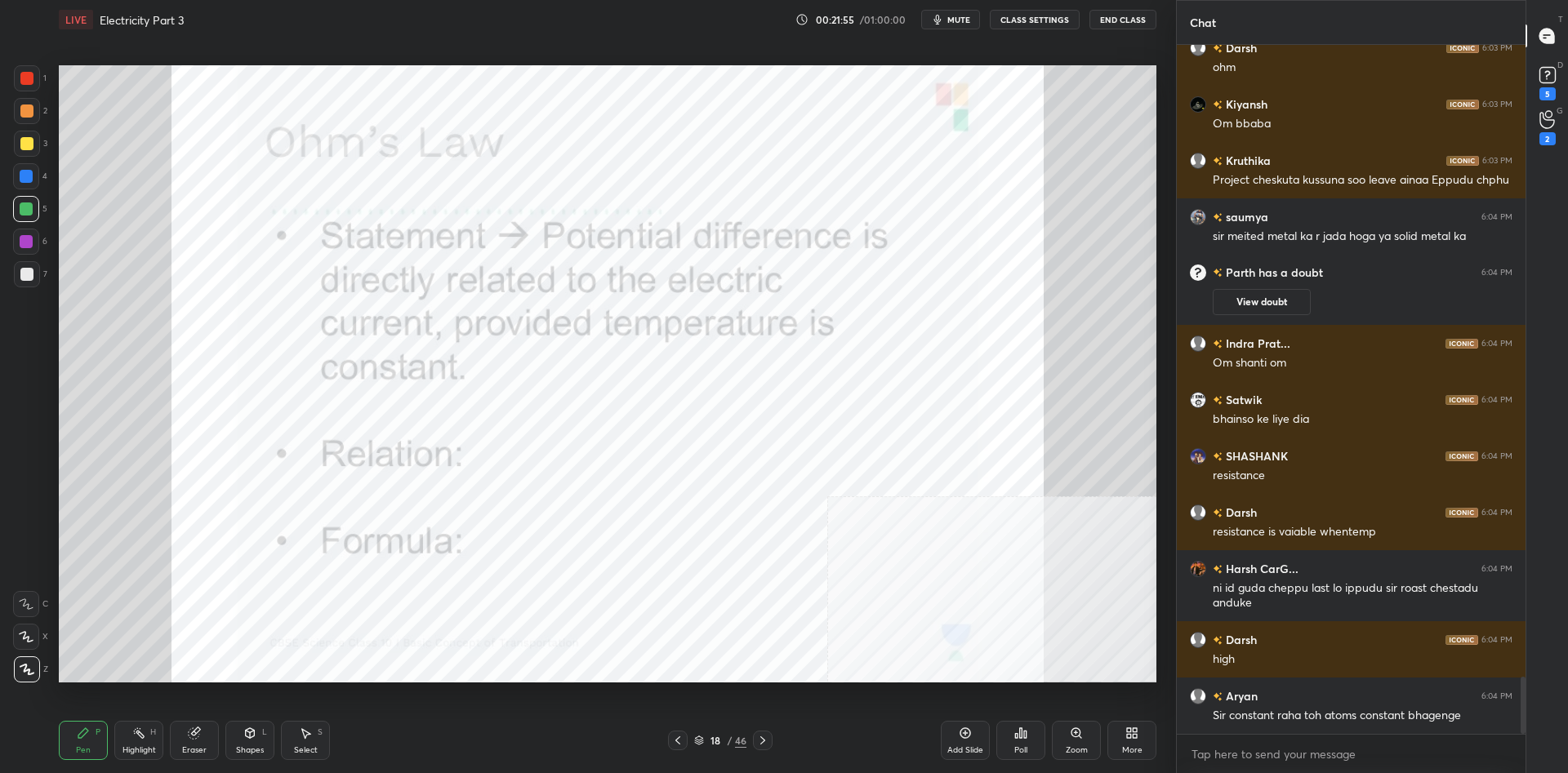scroll, scrollTop: 7671, scrollLeft: 0, axis: vertical 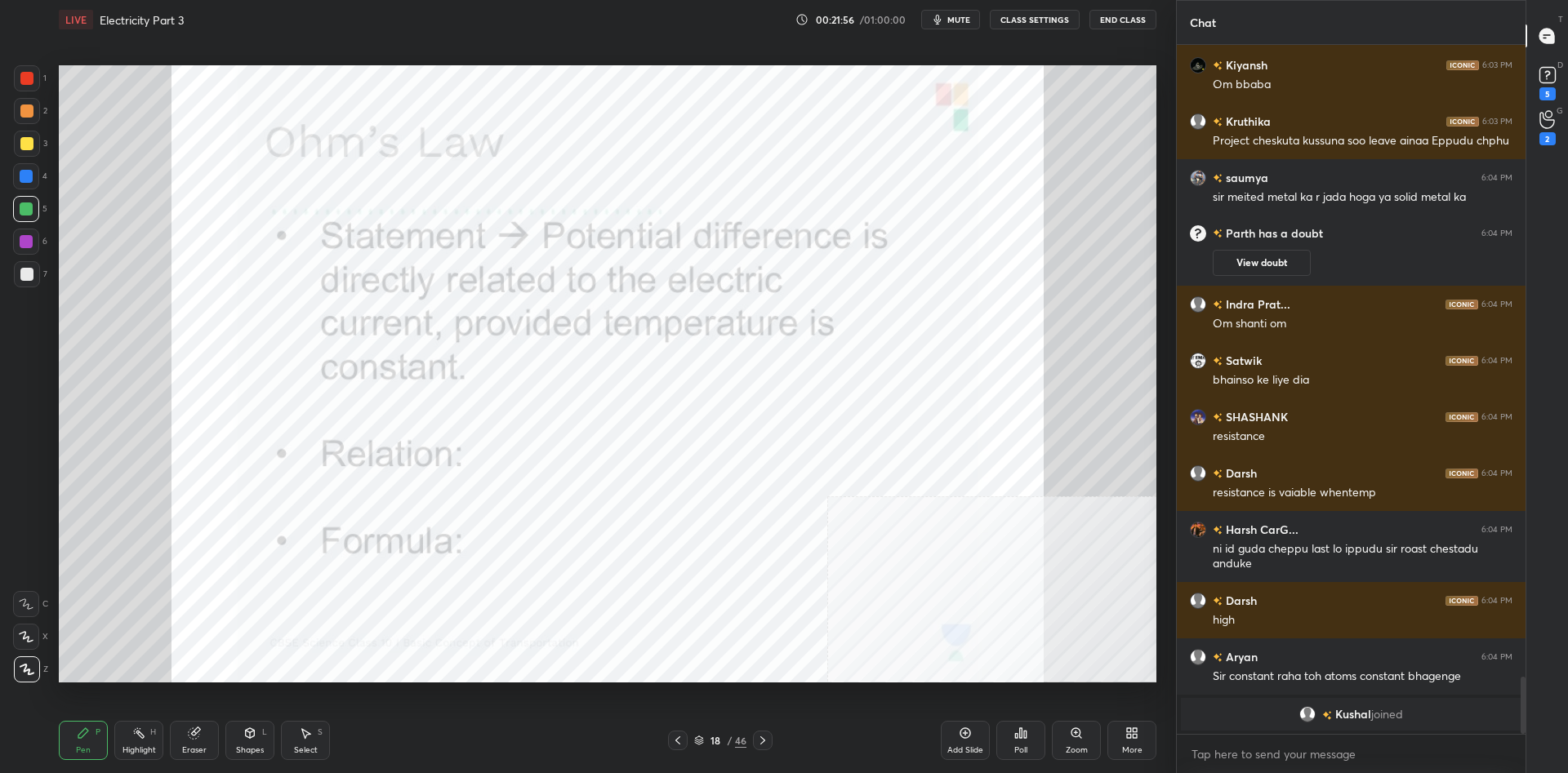 click on "Eraser" at bounding box center [194, 740] 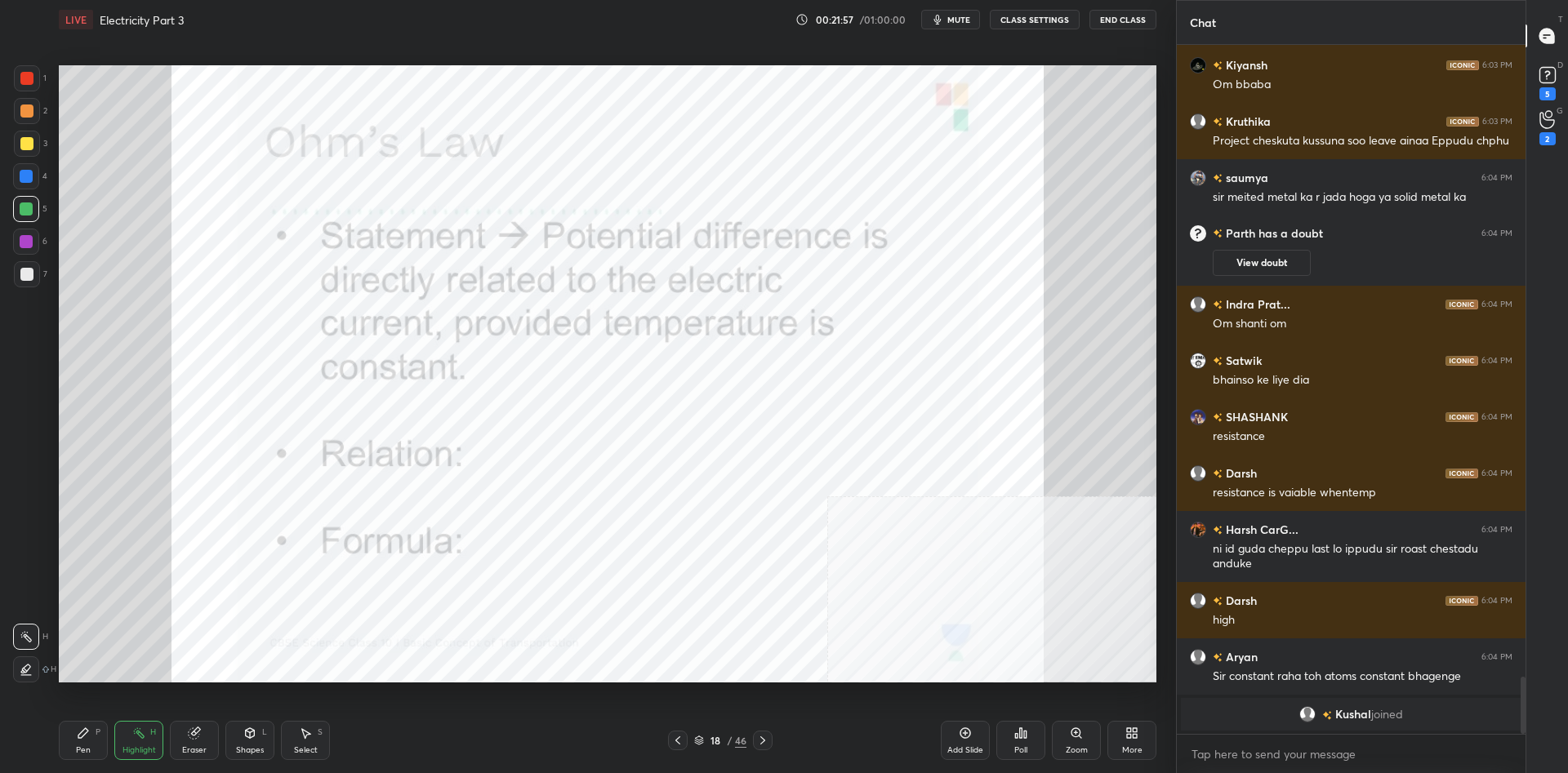 click on "Highlight H" at bounding box center [139, 740] 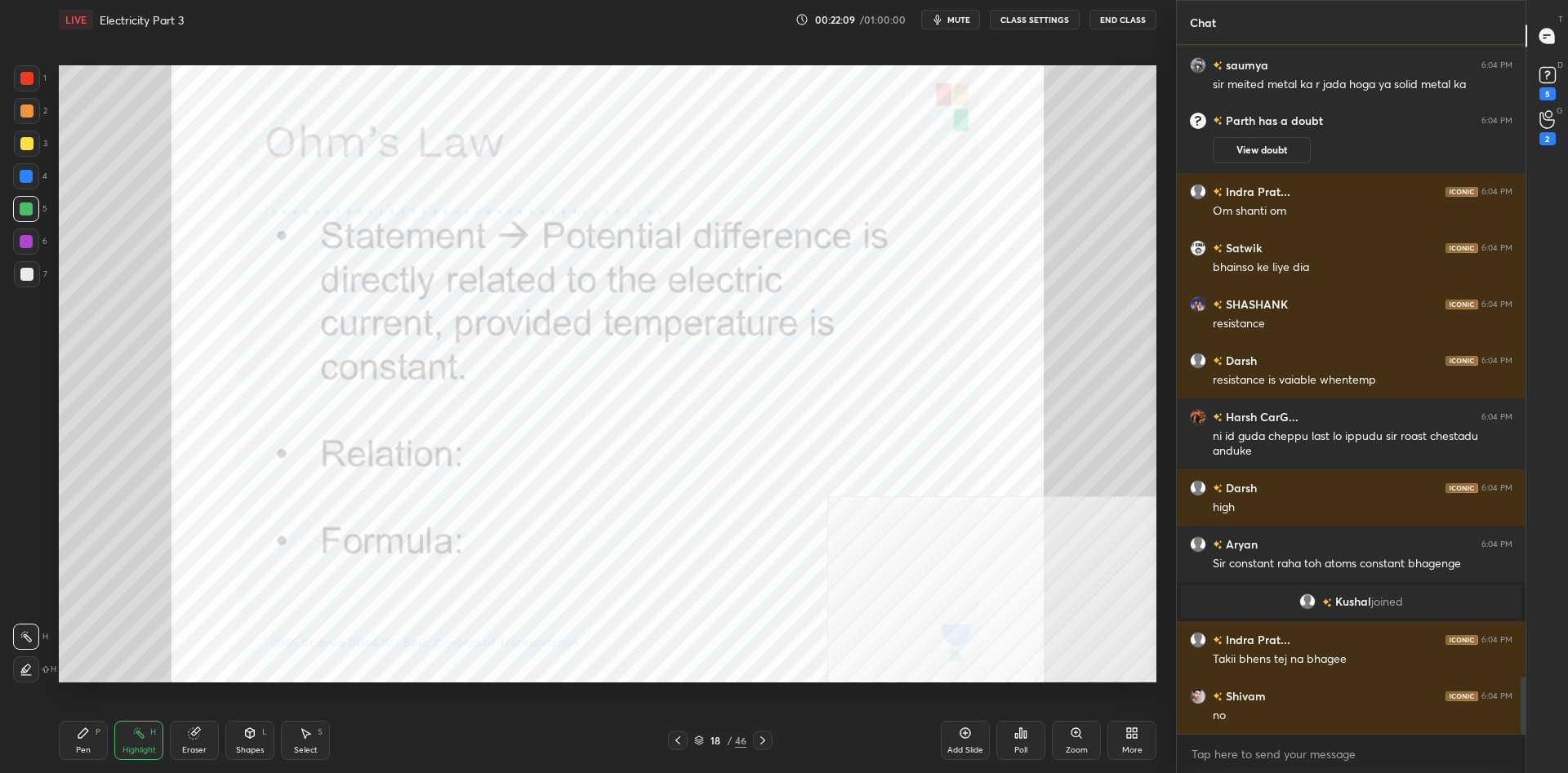 scroll, scrollTop: 7669, scrollLeft: 0, axis: vertical 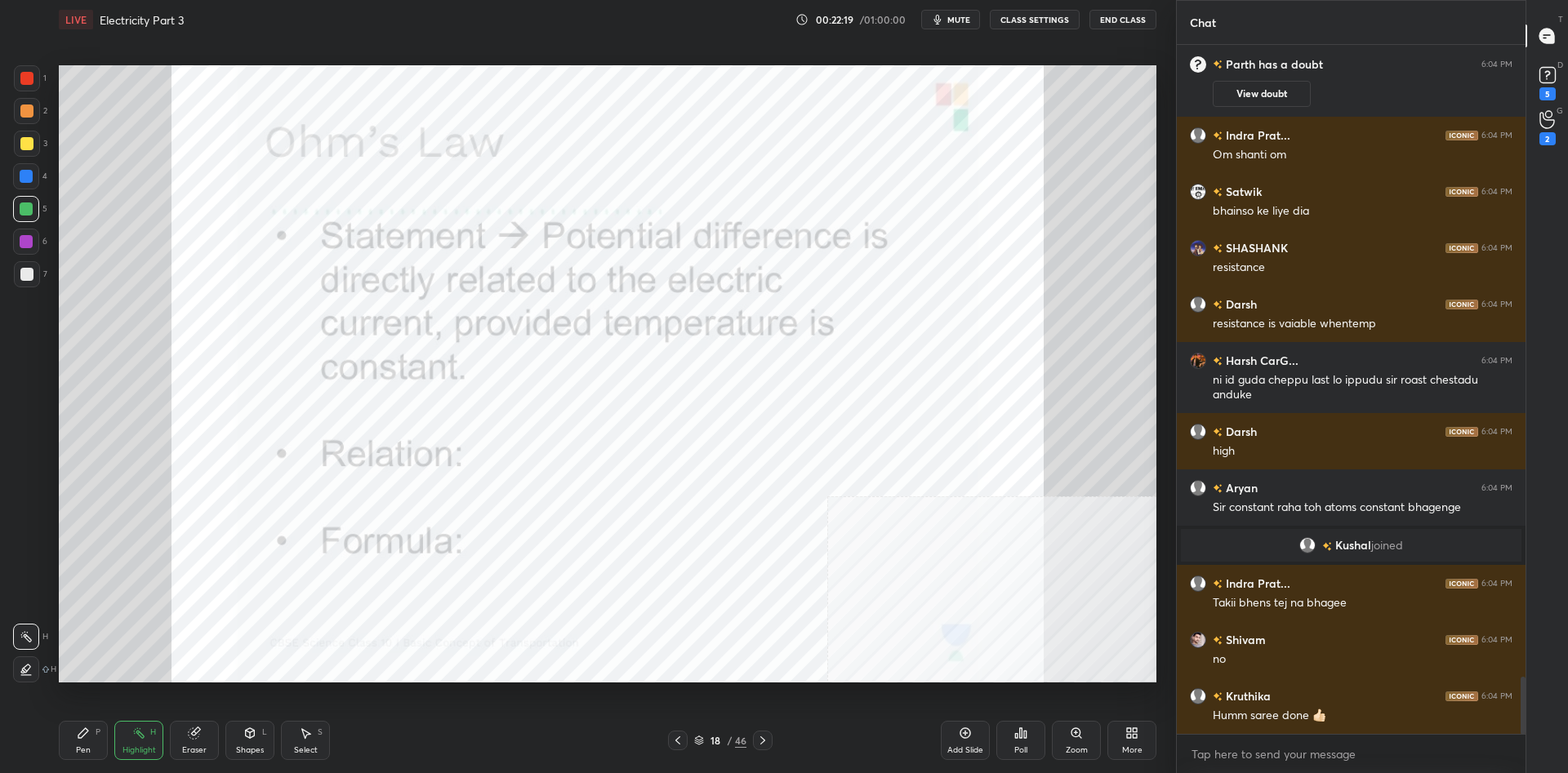 click 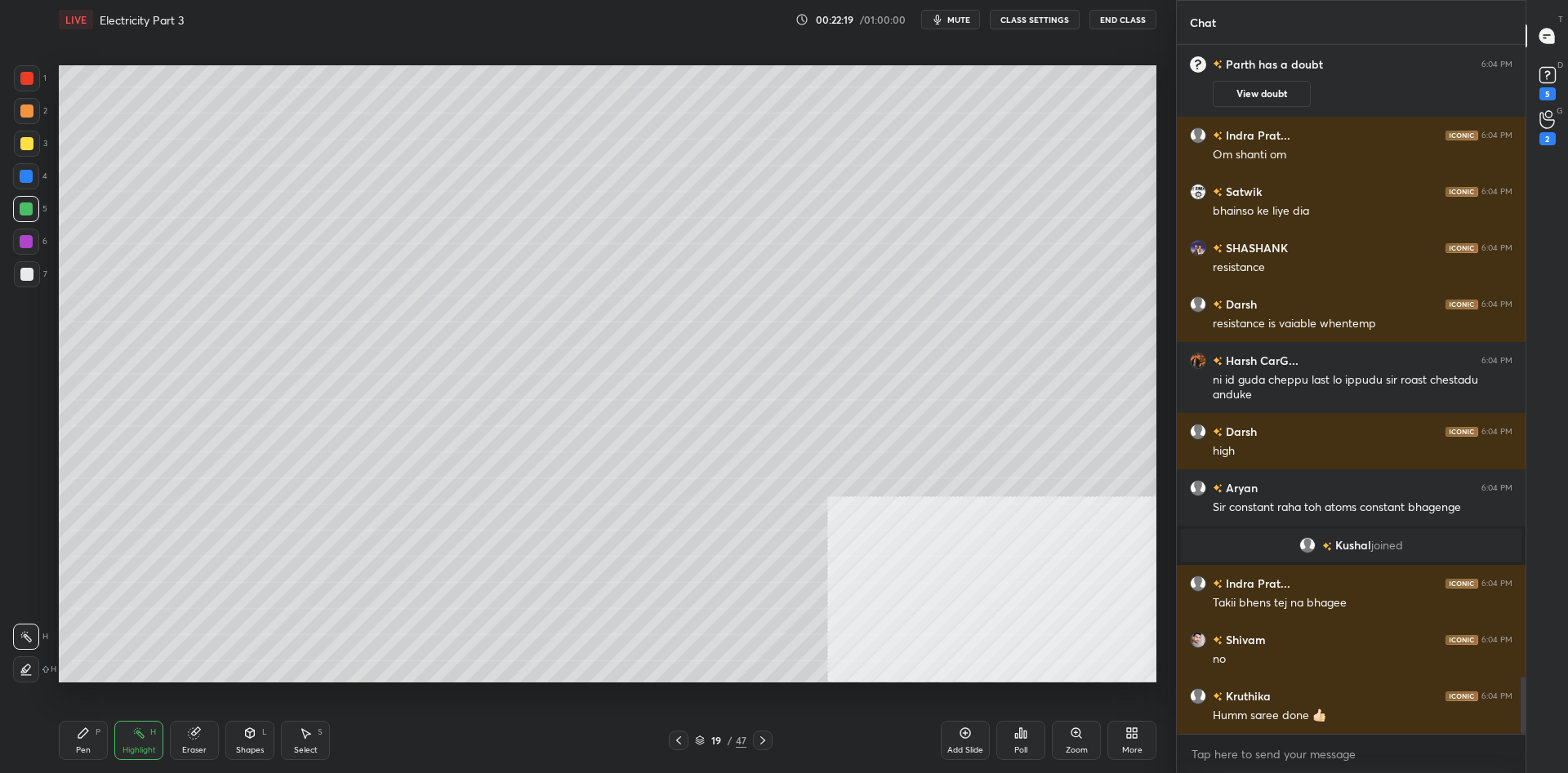 scroll, scrollTop: 7725, scrollLeft: 0, axis: vertical 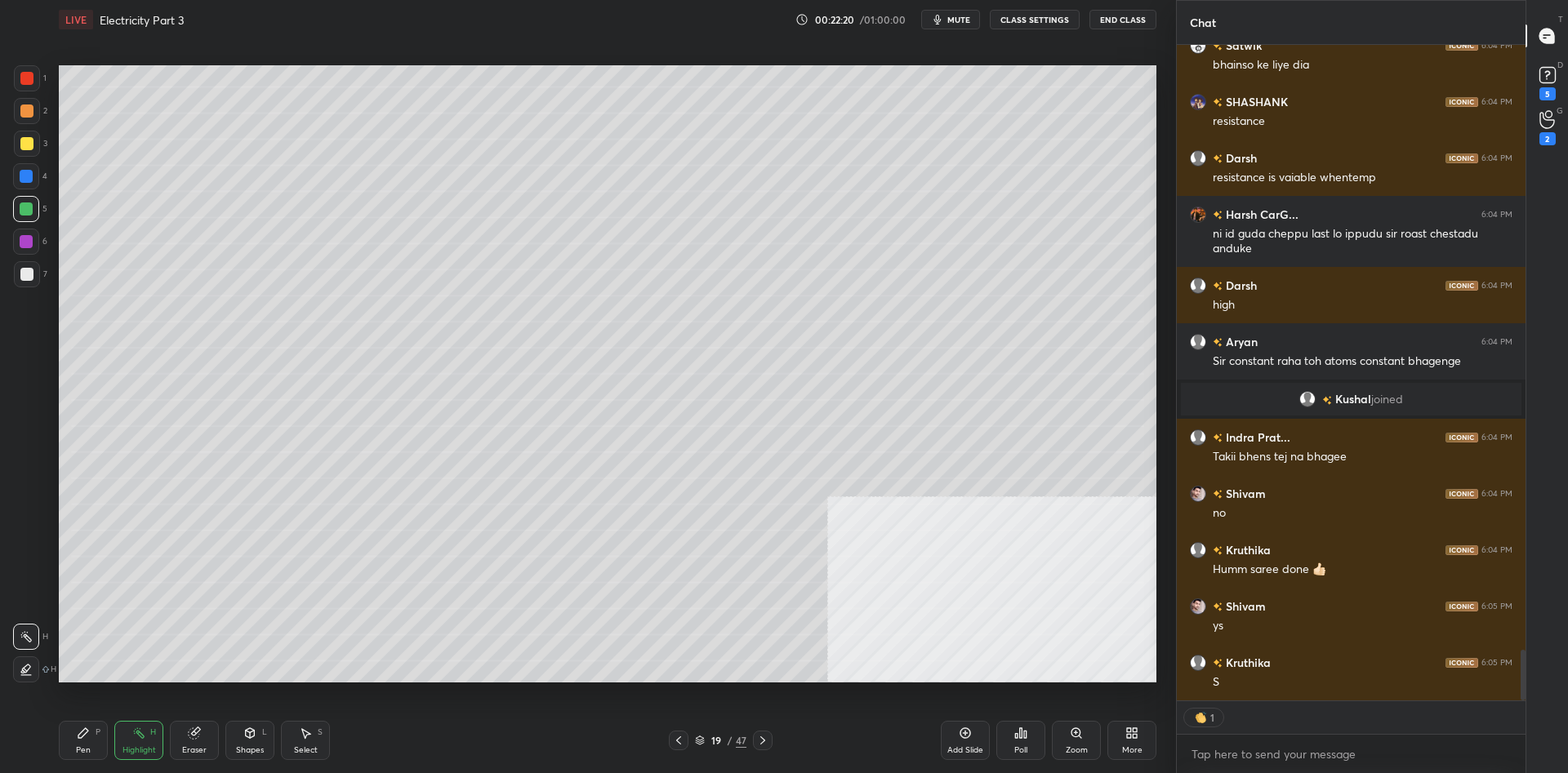 click on "Pen P" at bounding box center [83, 740] 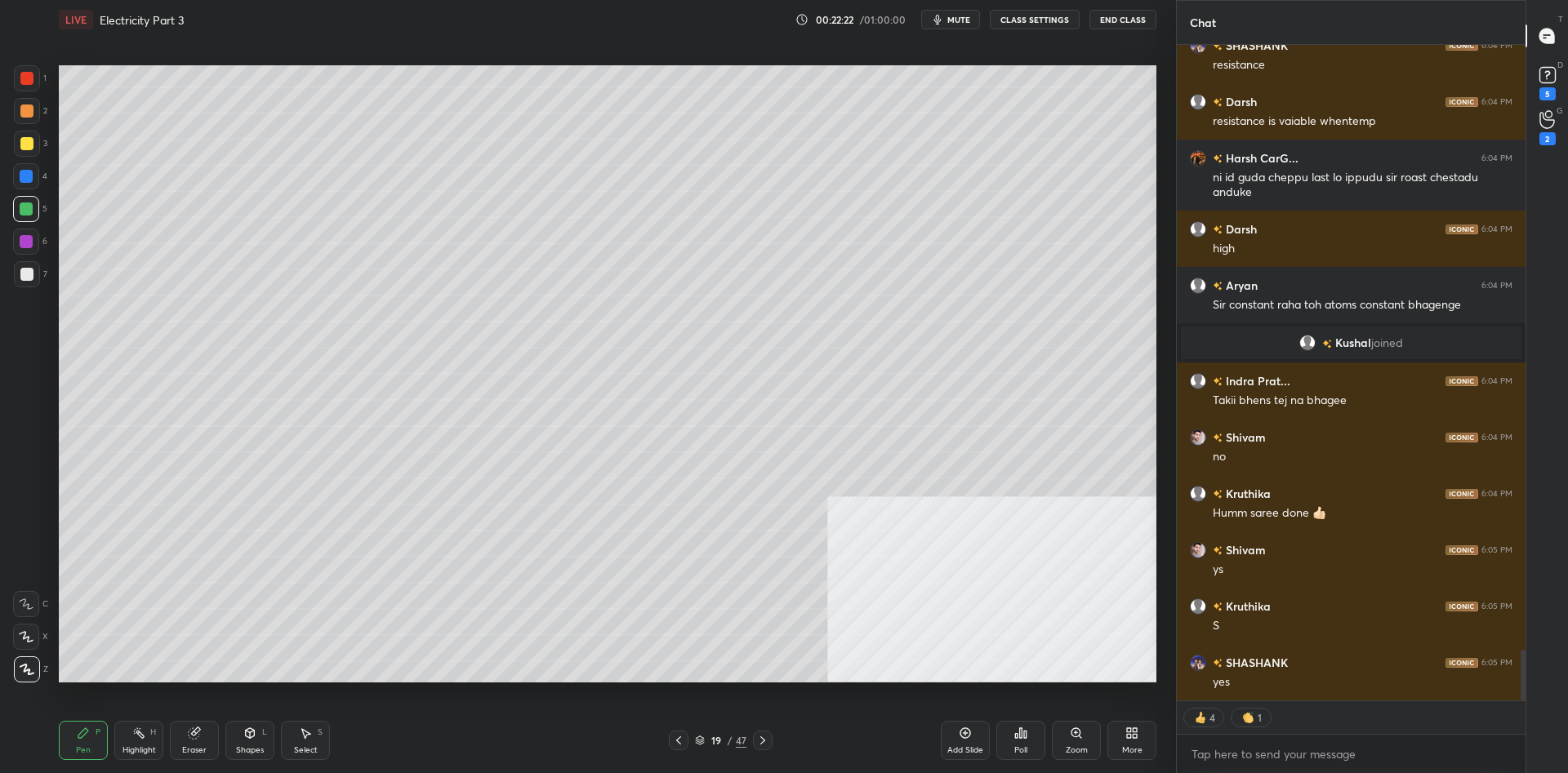 scroll, scrollTop: 7928, scrollLeft: 0, axis: vertical 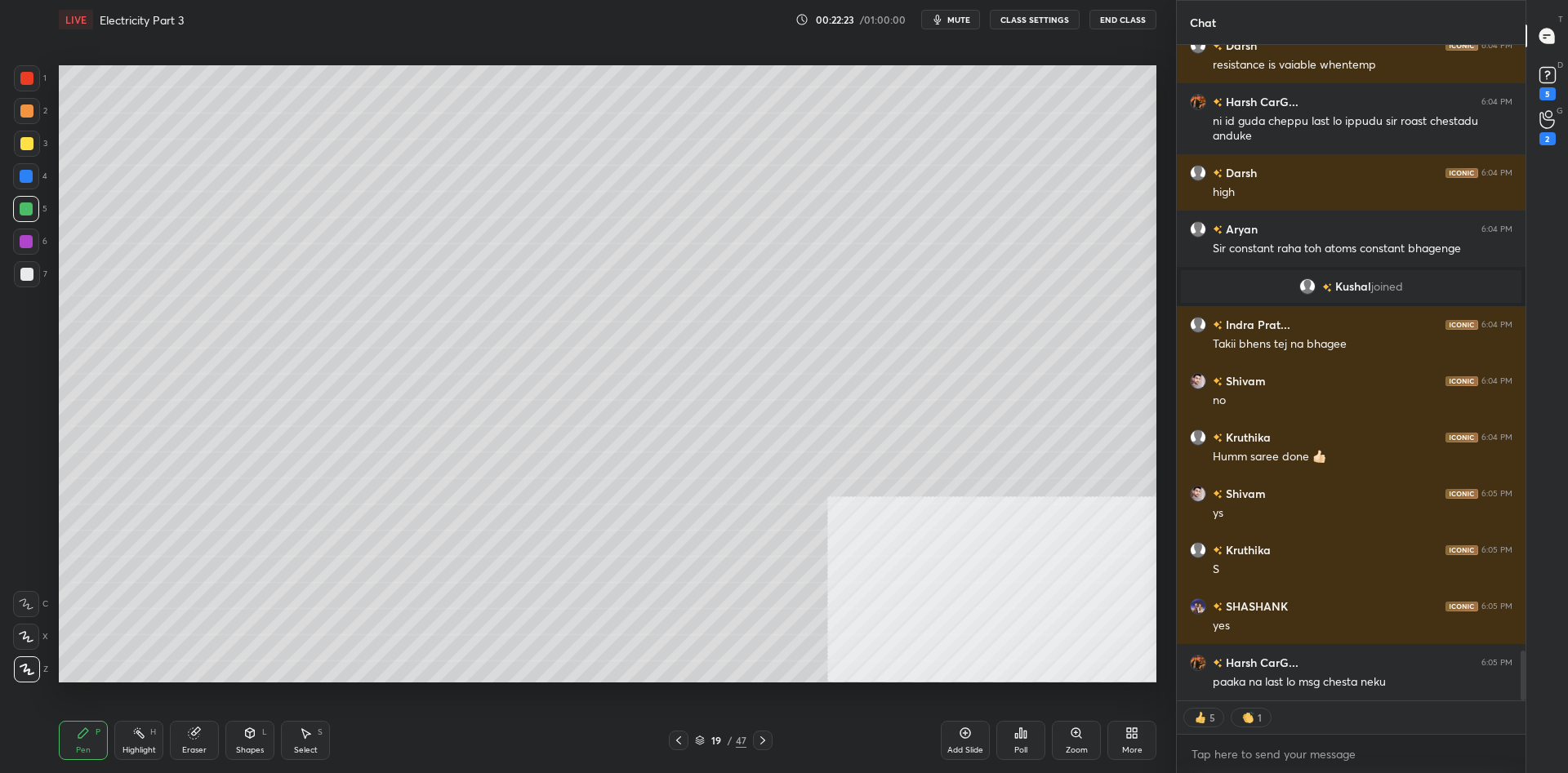 click on "19 / 47" at bounding box center [720, 740] 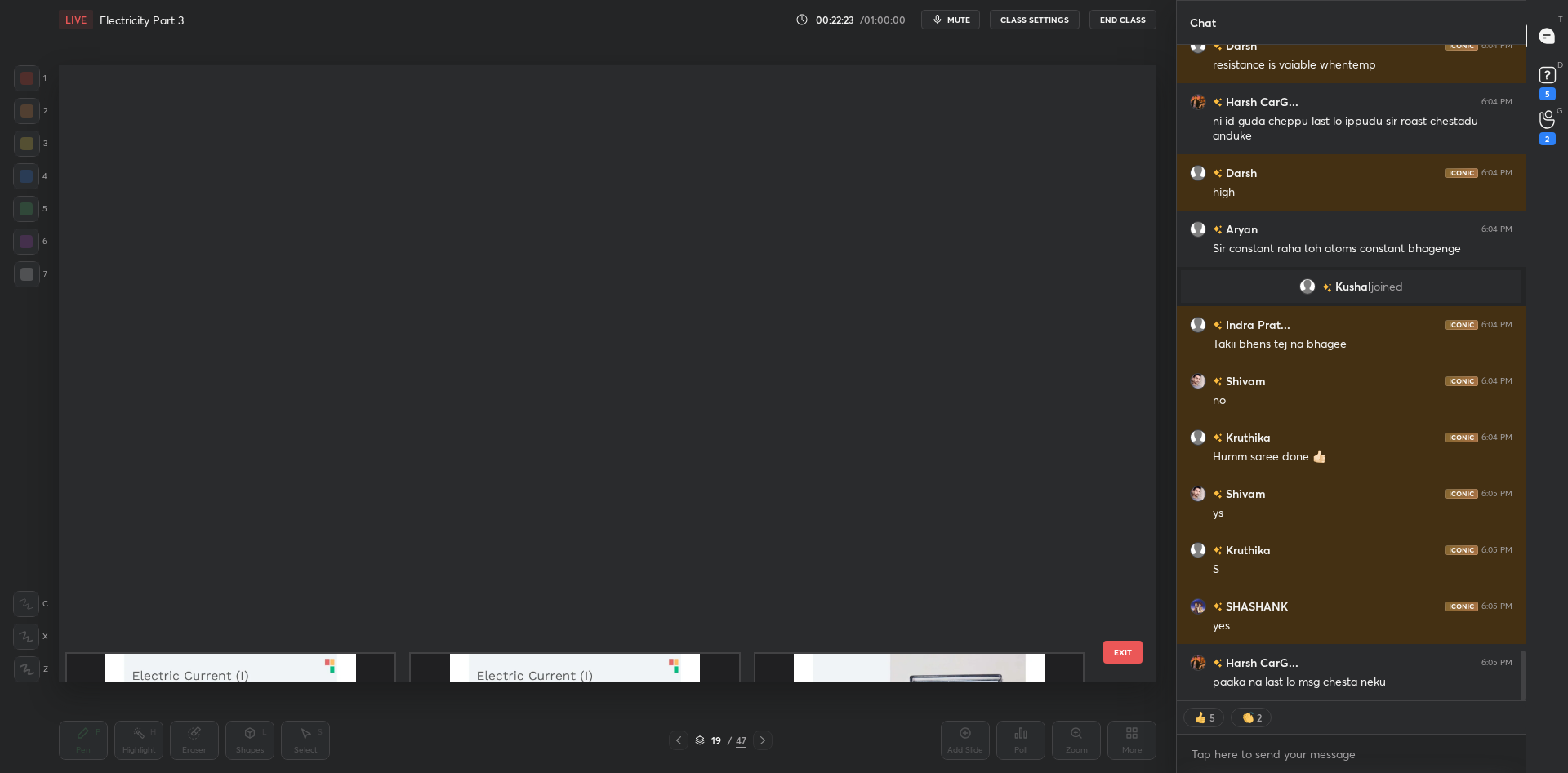 scroll, scrollTop: 737, scrollLeft: 0, axis: vertical 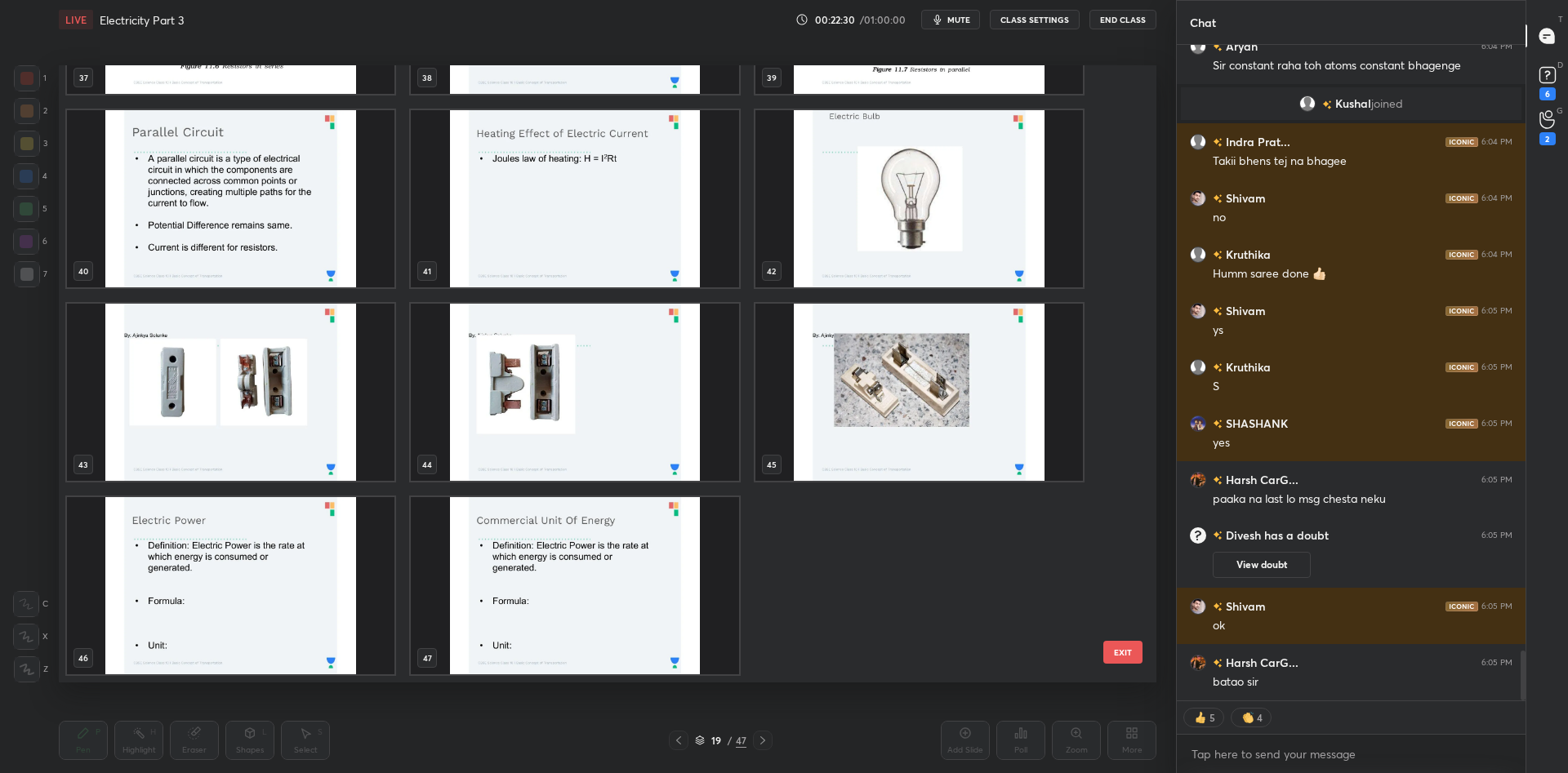 click at bounding box center (574, 585) 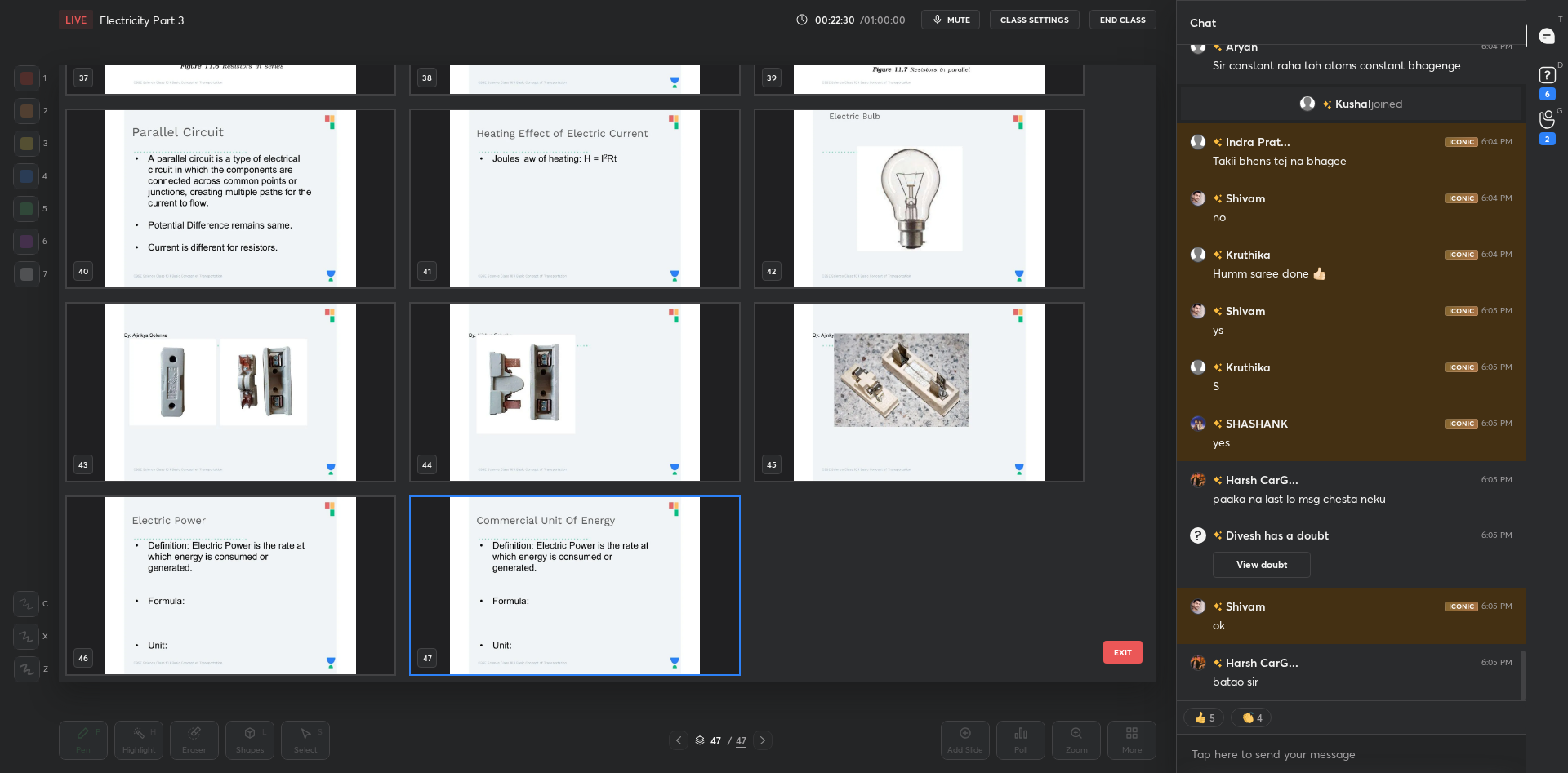 click at bounding box center [574, 585] 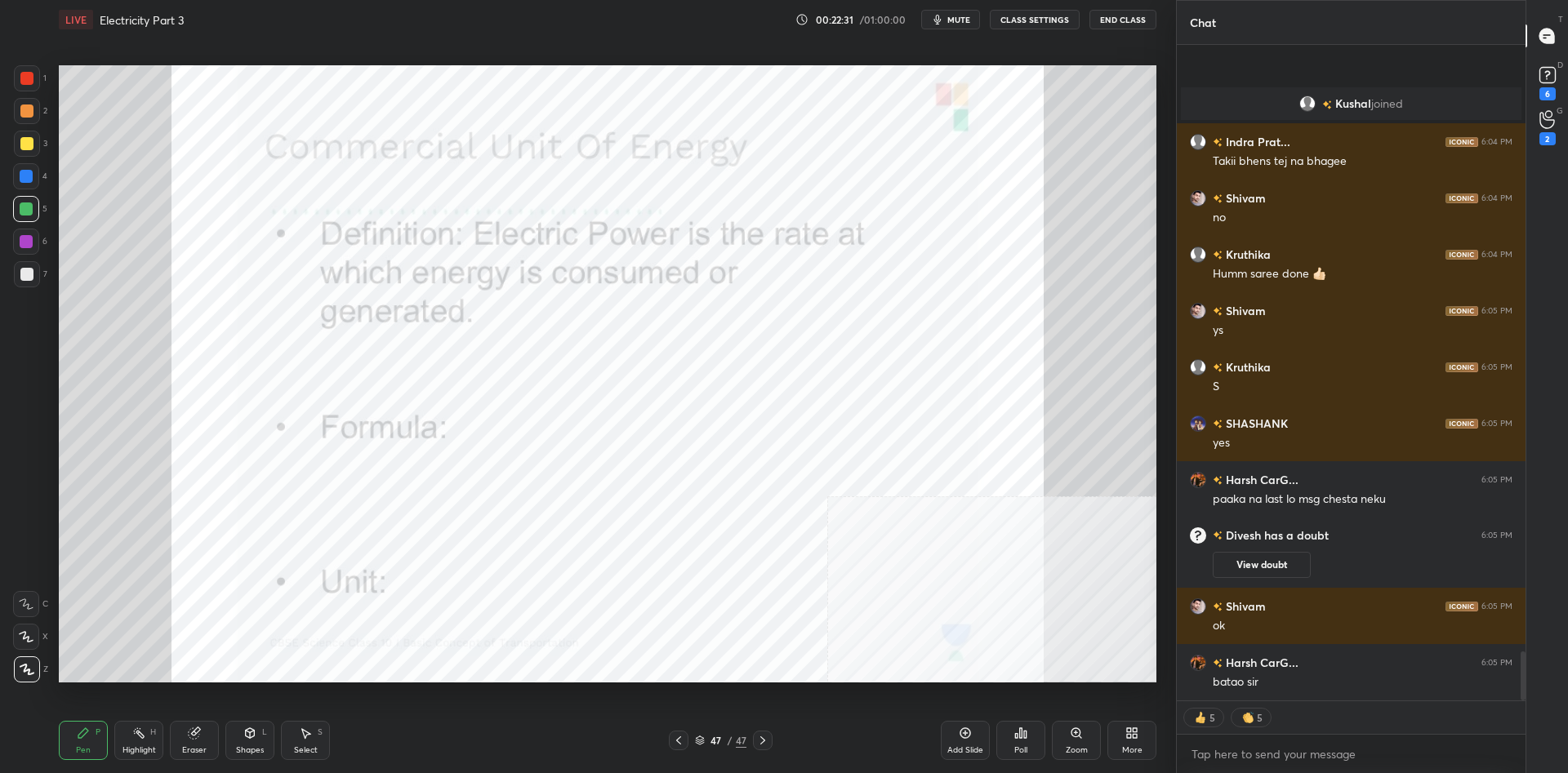 scroll, scrollTop: 8130, scrollLeft: 0, axis: vertical 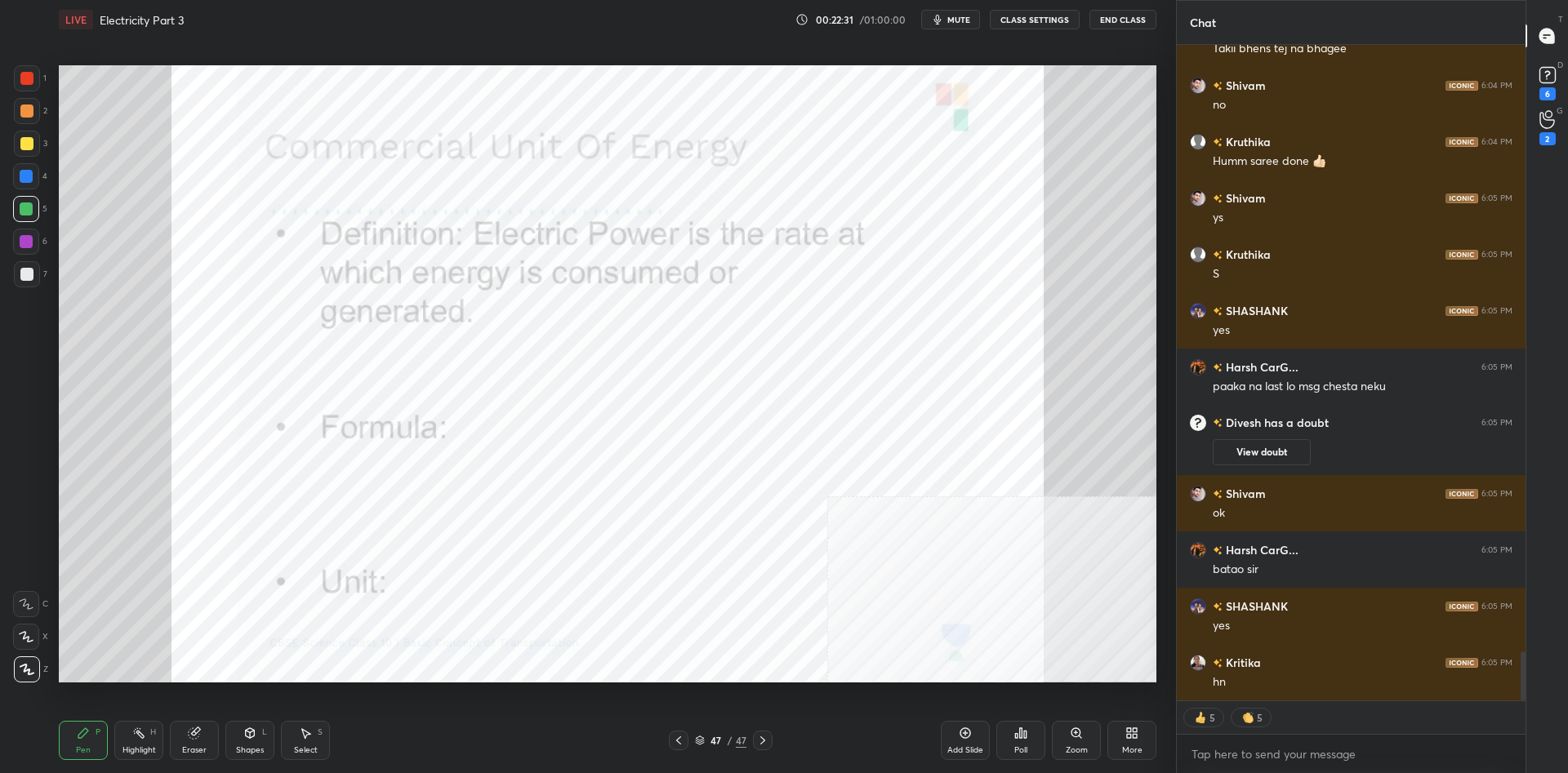 click on "Add Slide" at bounding box center (965, 740) 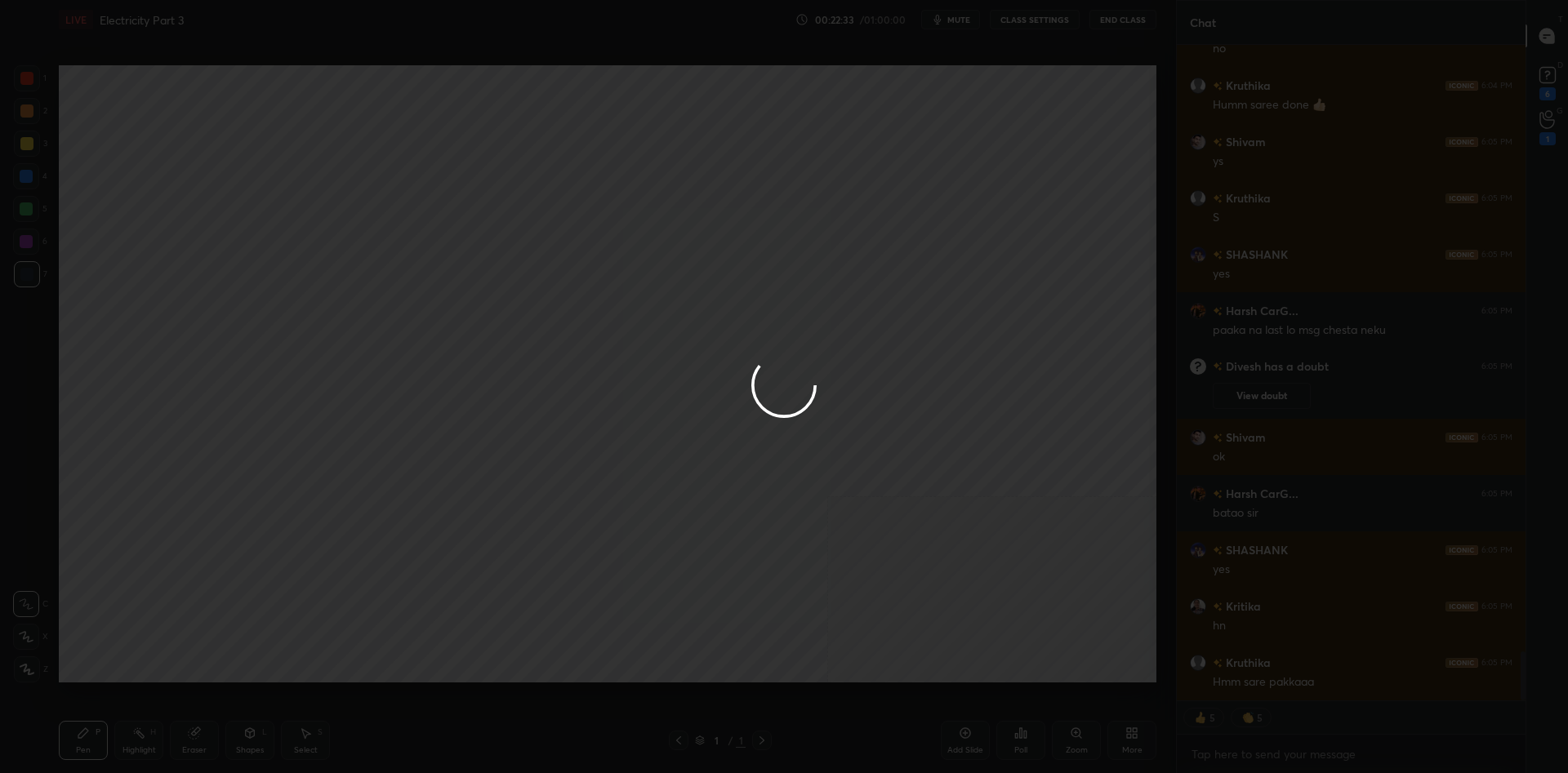 scroll, scrollTop: 8243, scrollLeft: 0, axis: vertical 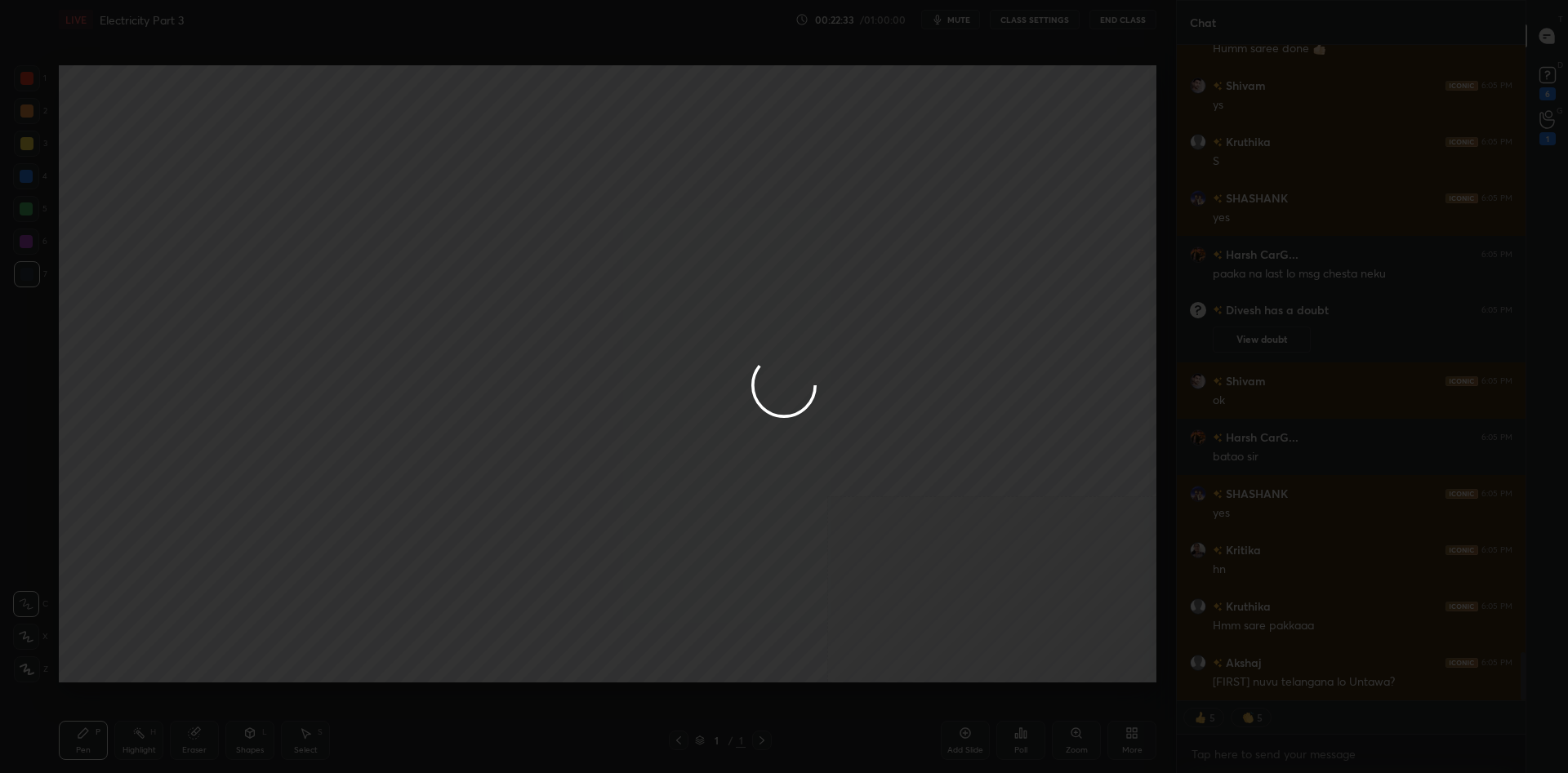 click at bounding box center [784, 386] 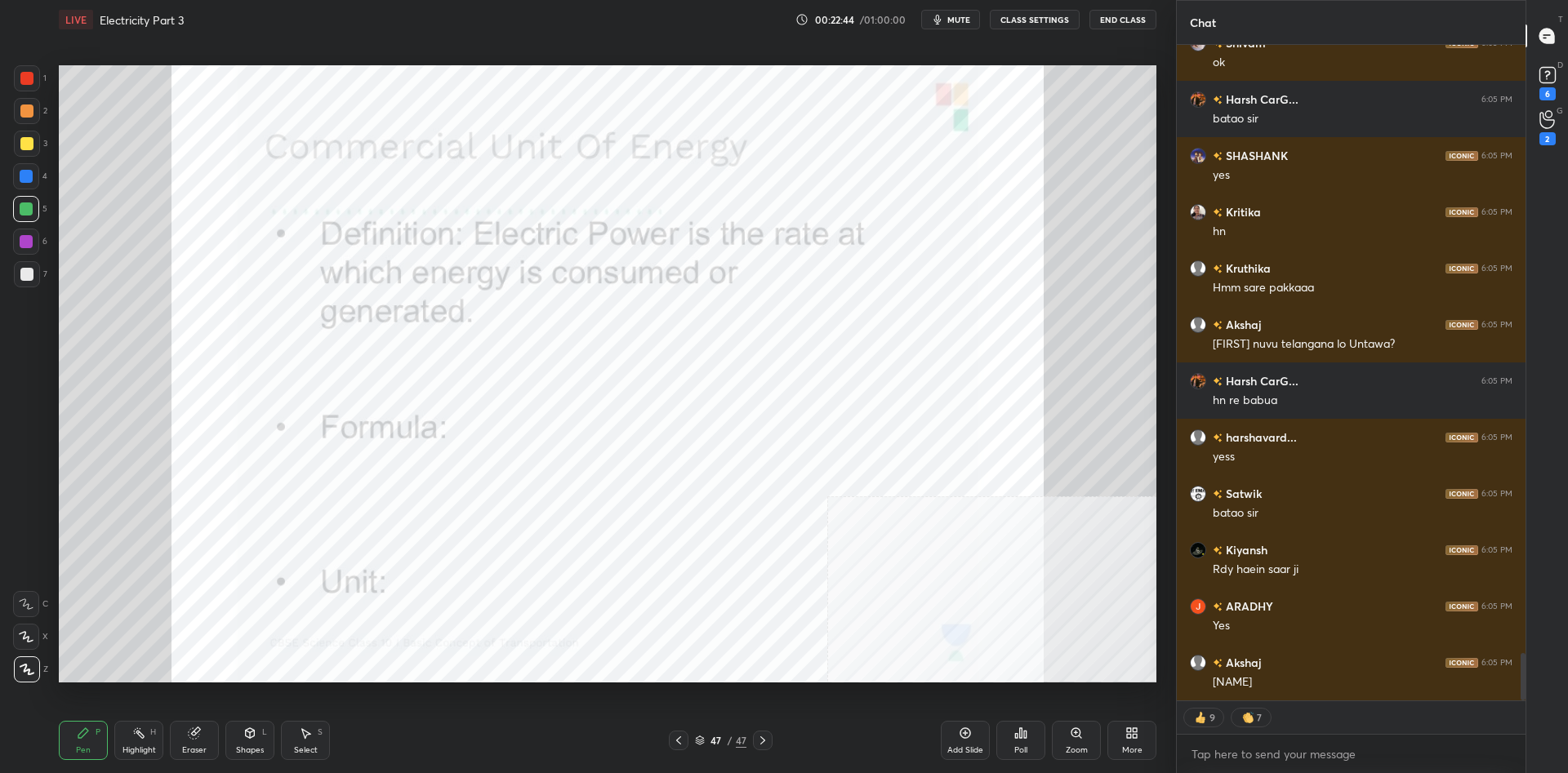 scroll, scrollTop: 8544, scrollLeft: 0, axis: vertical 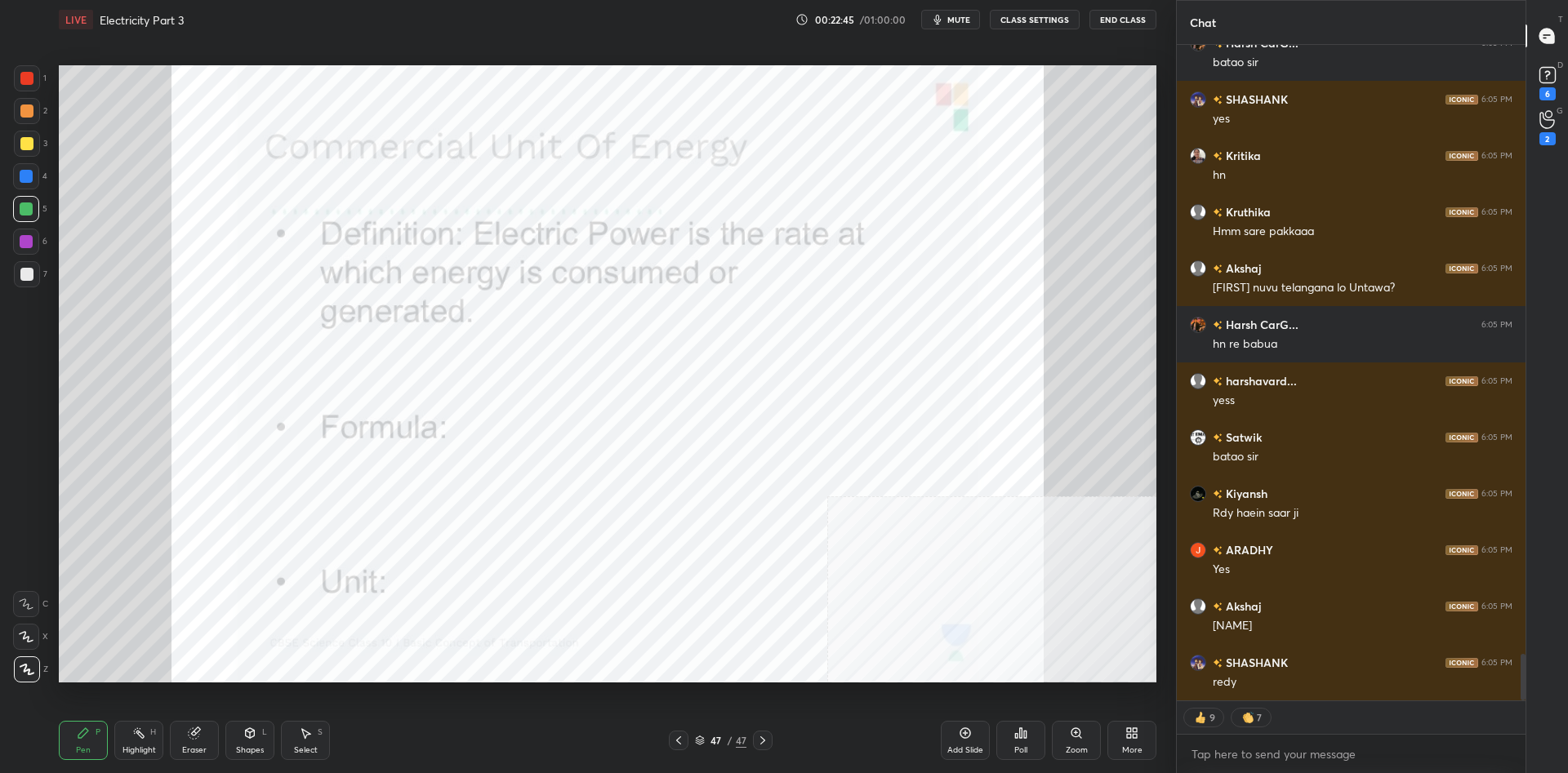 click 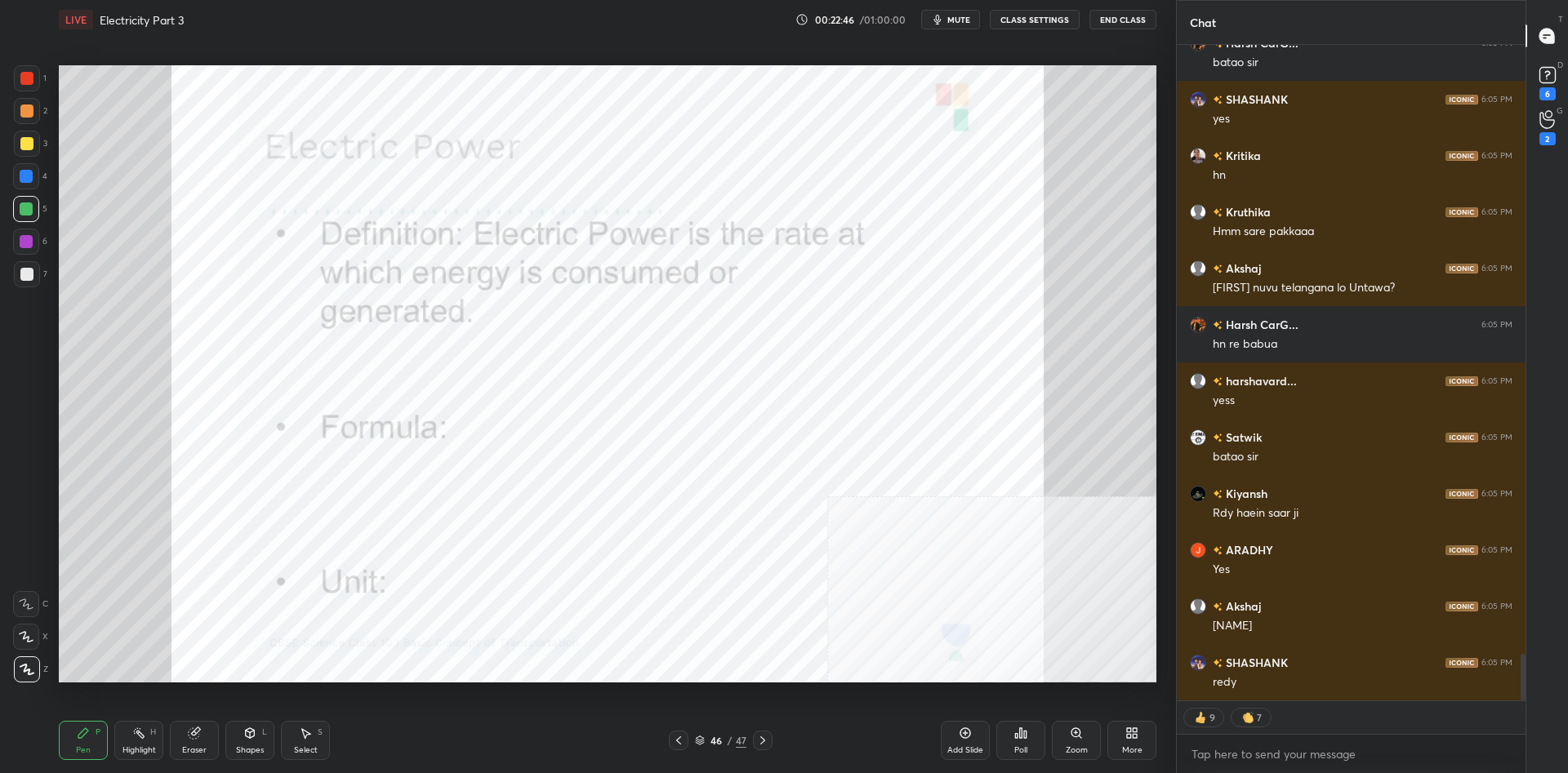 click 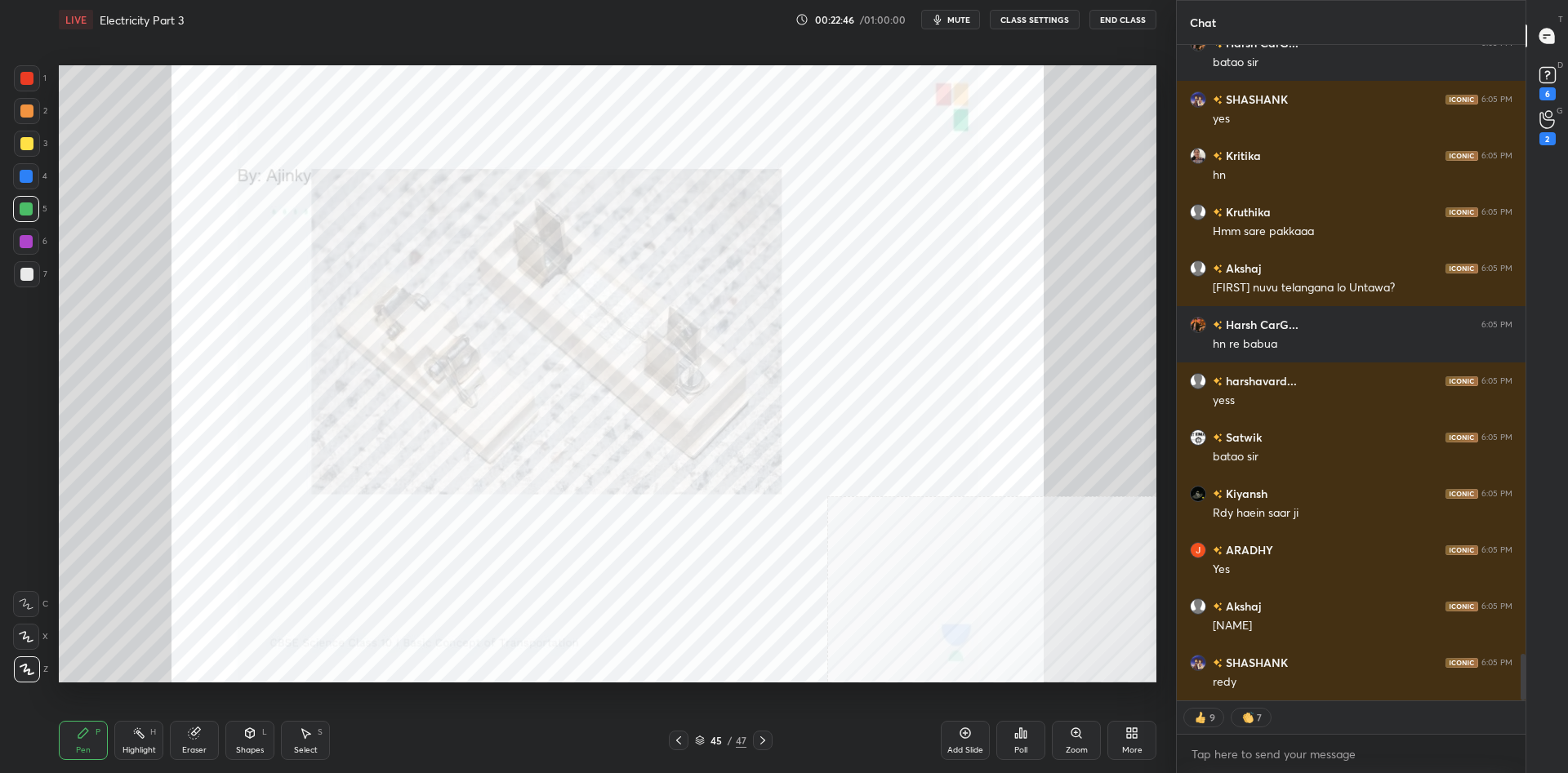 click 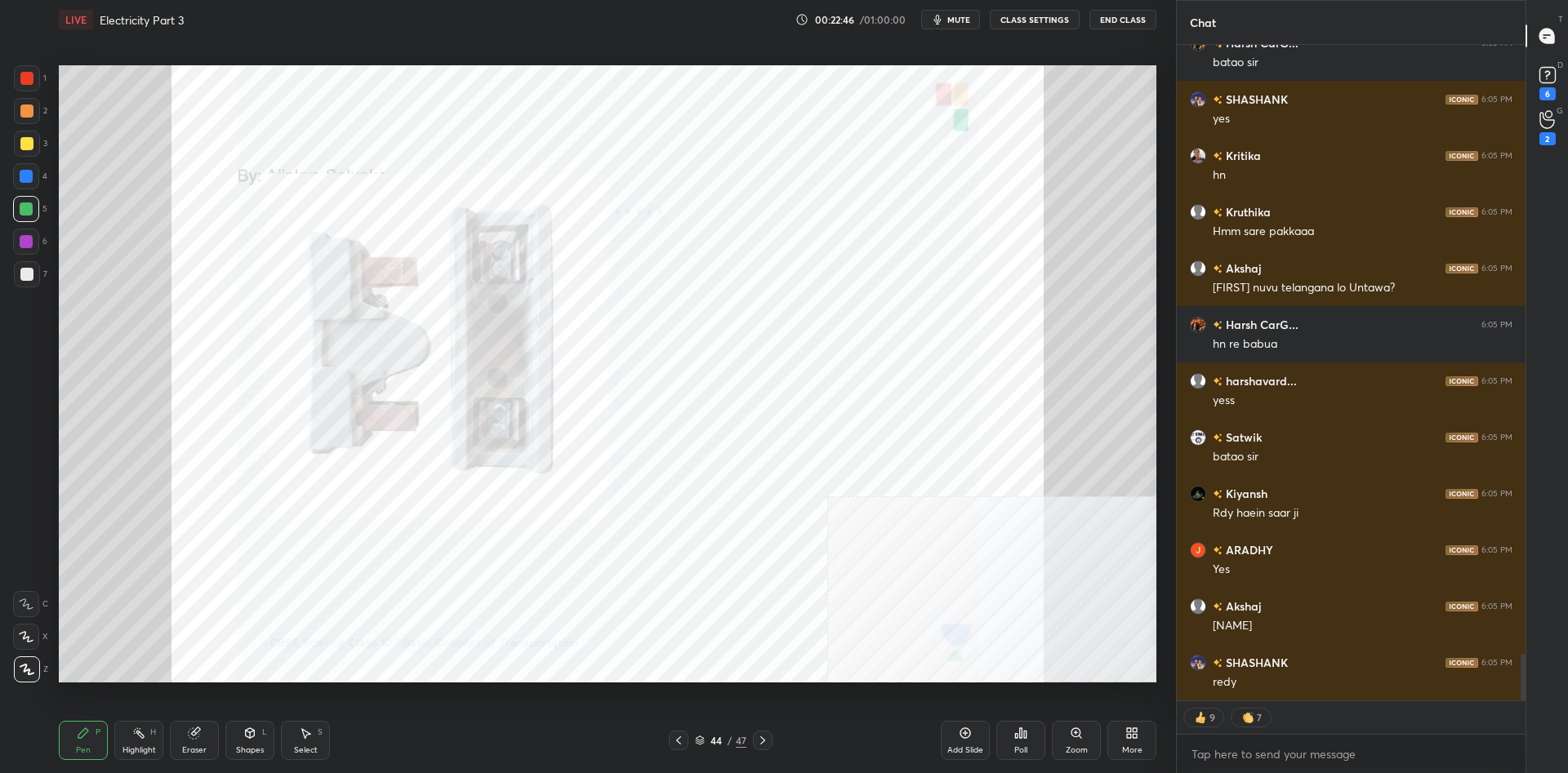 click 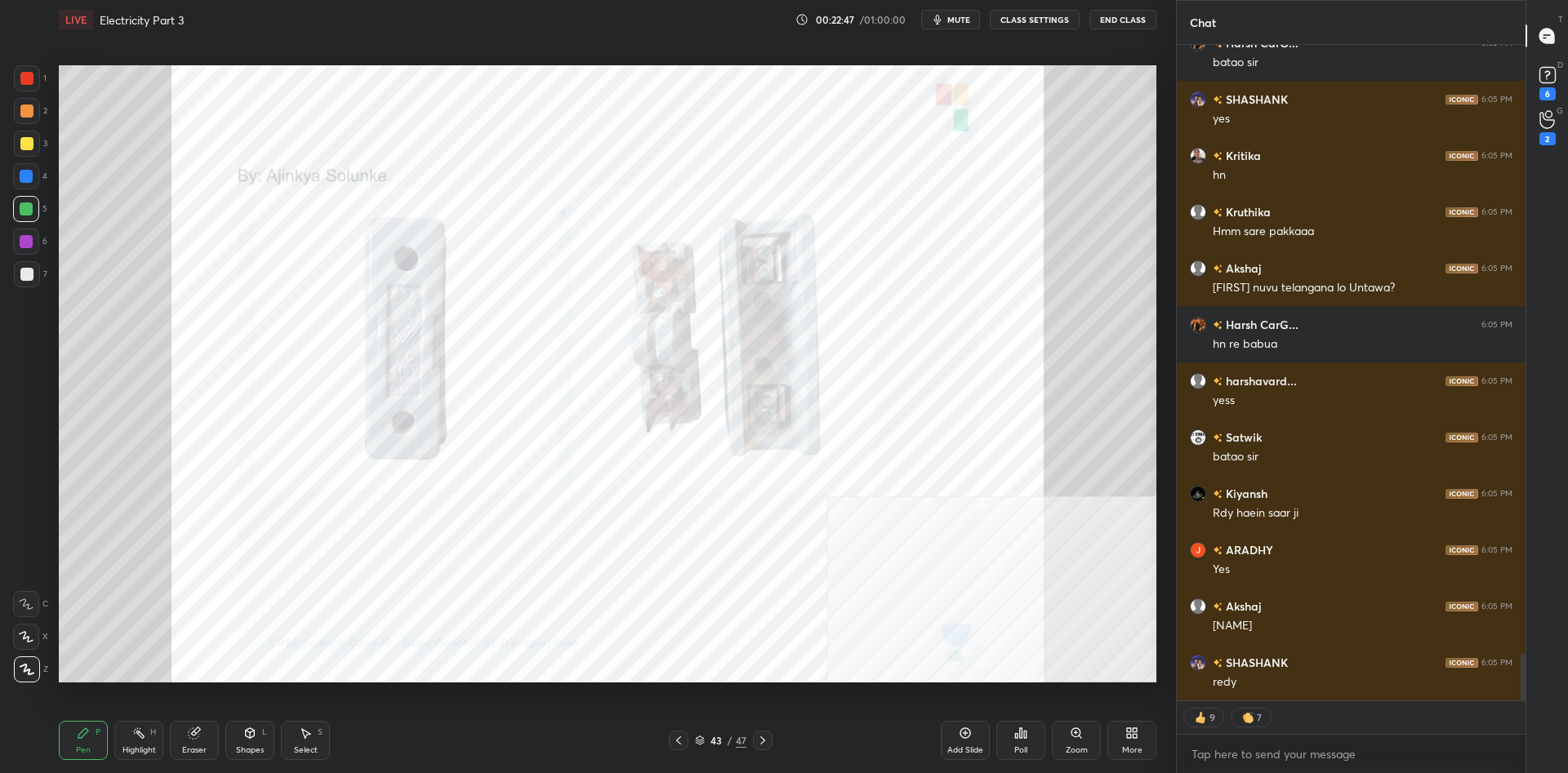 scroll, scrollTop: 8600, scrollLeft: 0, axis: vertical 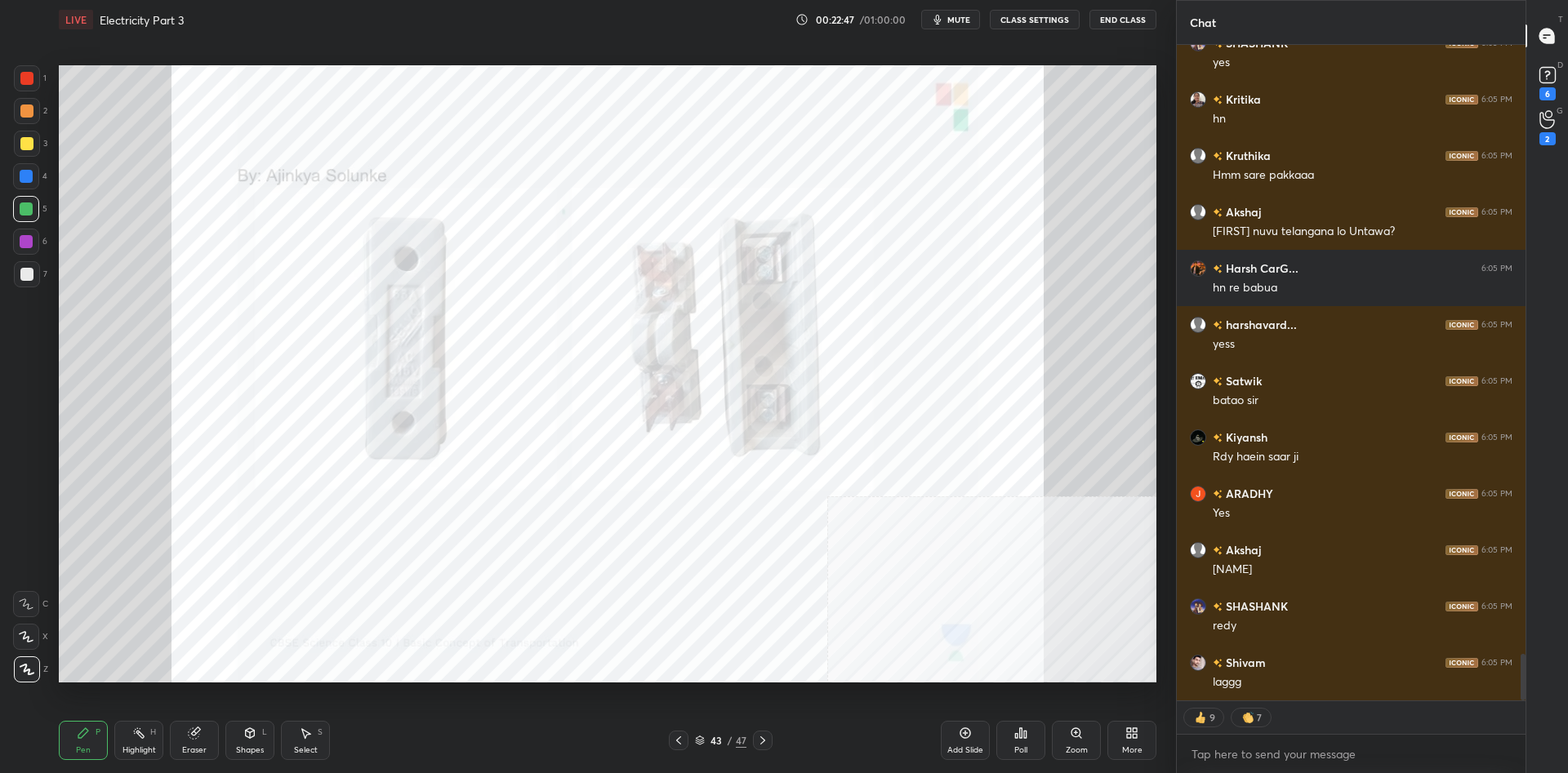 click 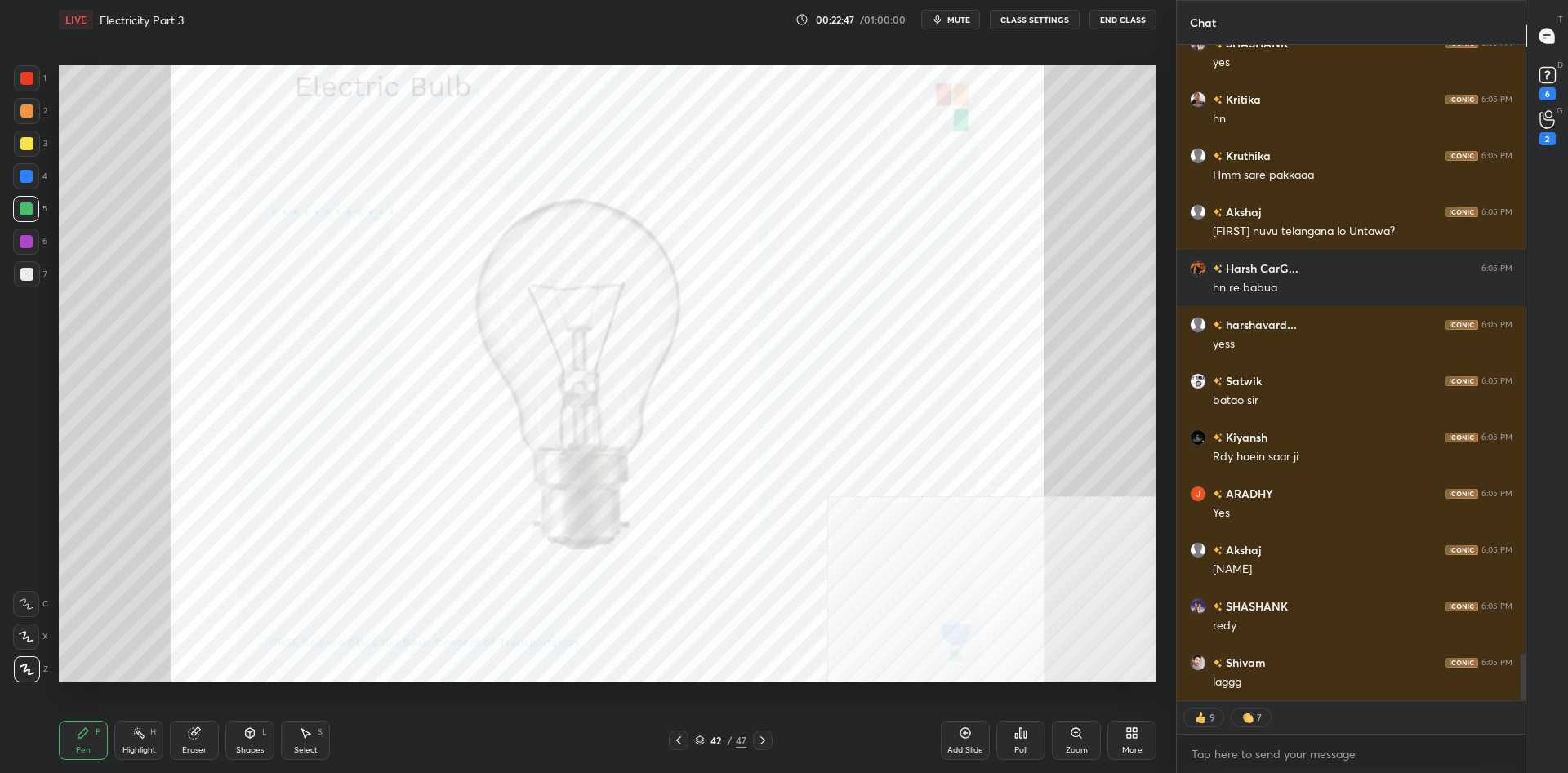 click 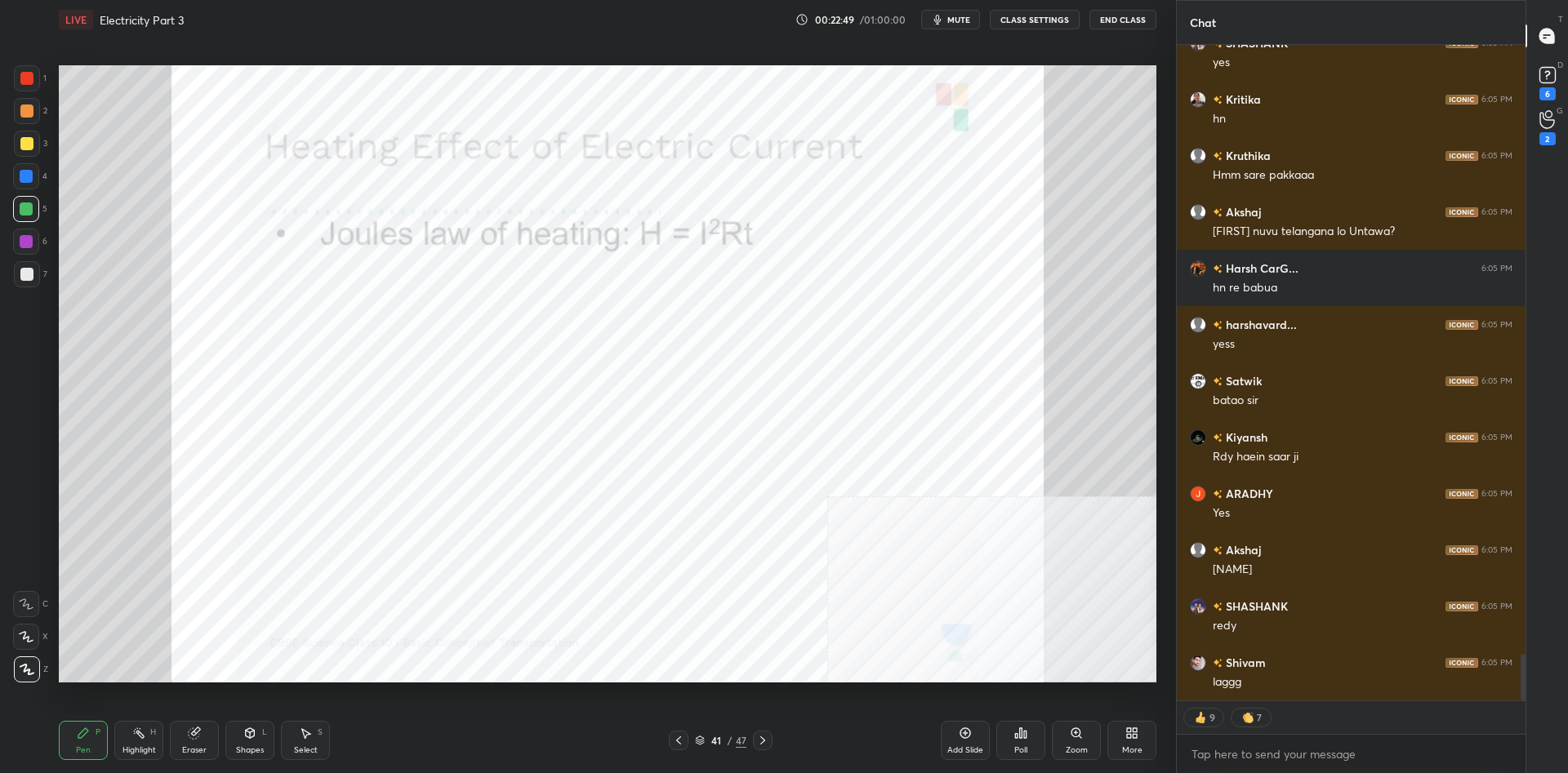 click 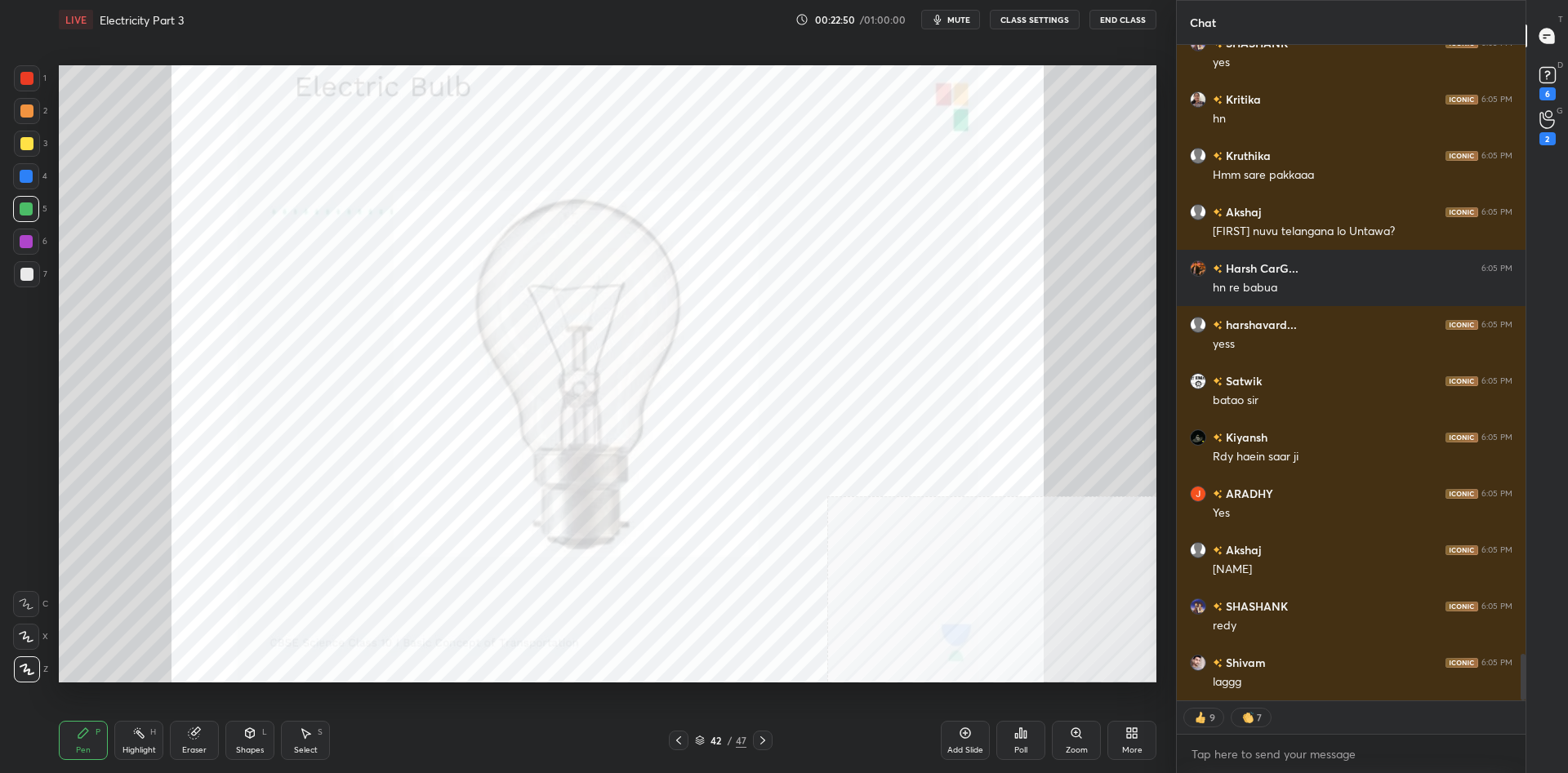 scroll, scrollTop: 0, scrollLeft: 1, axis: horizontal 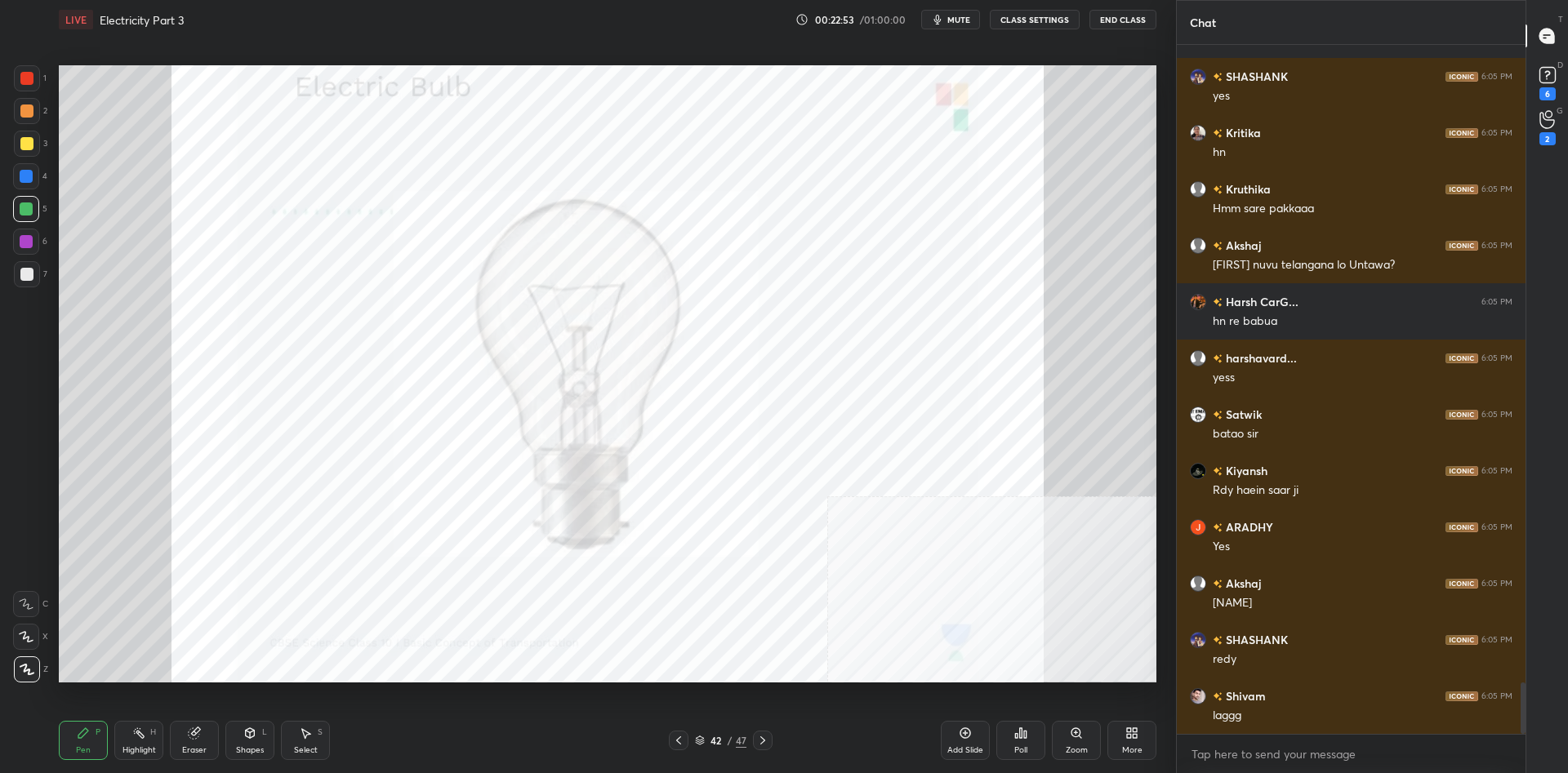 click at bounding box center (679, 740) 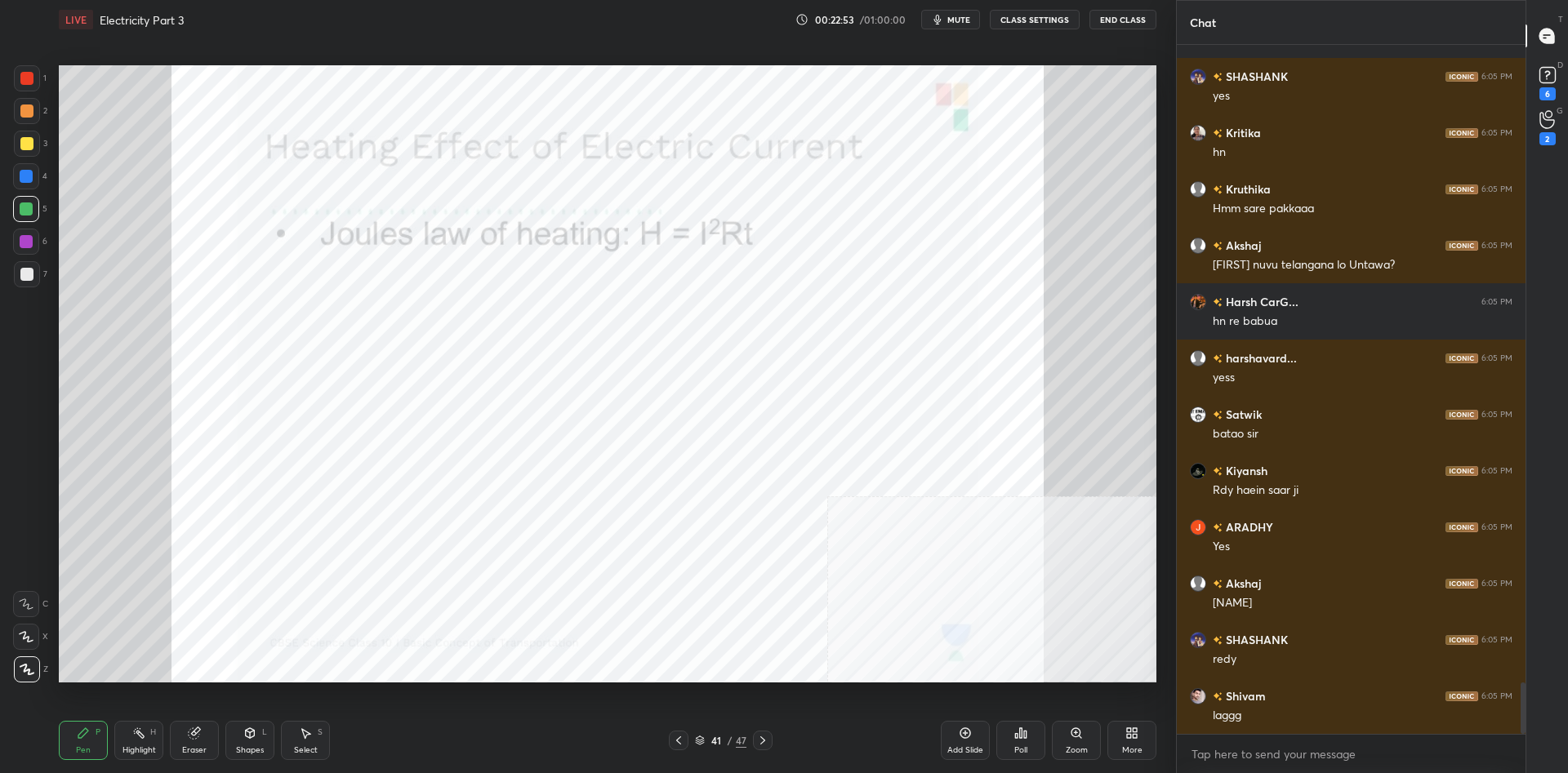 click at bounding box center [679, 740] 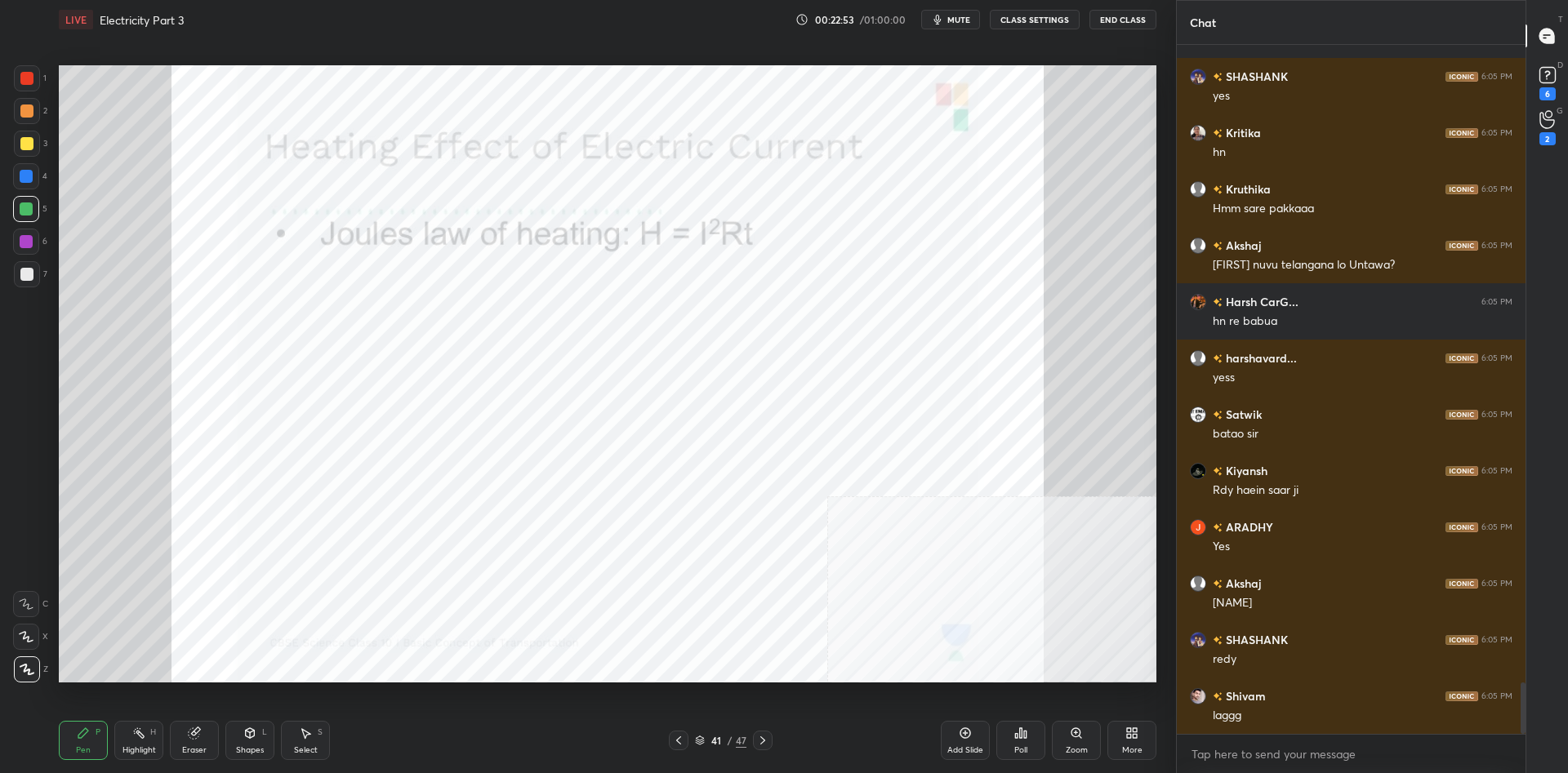 click at bounding box center (679, 740) 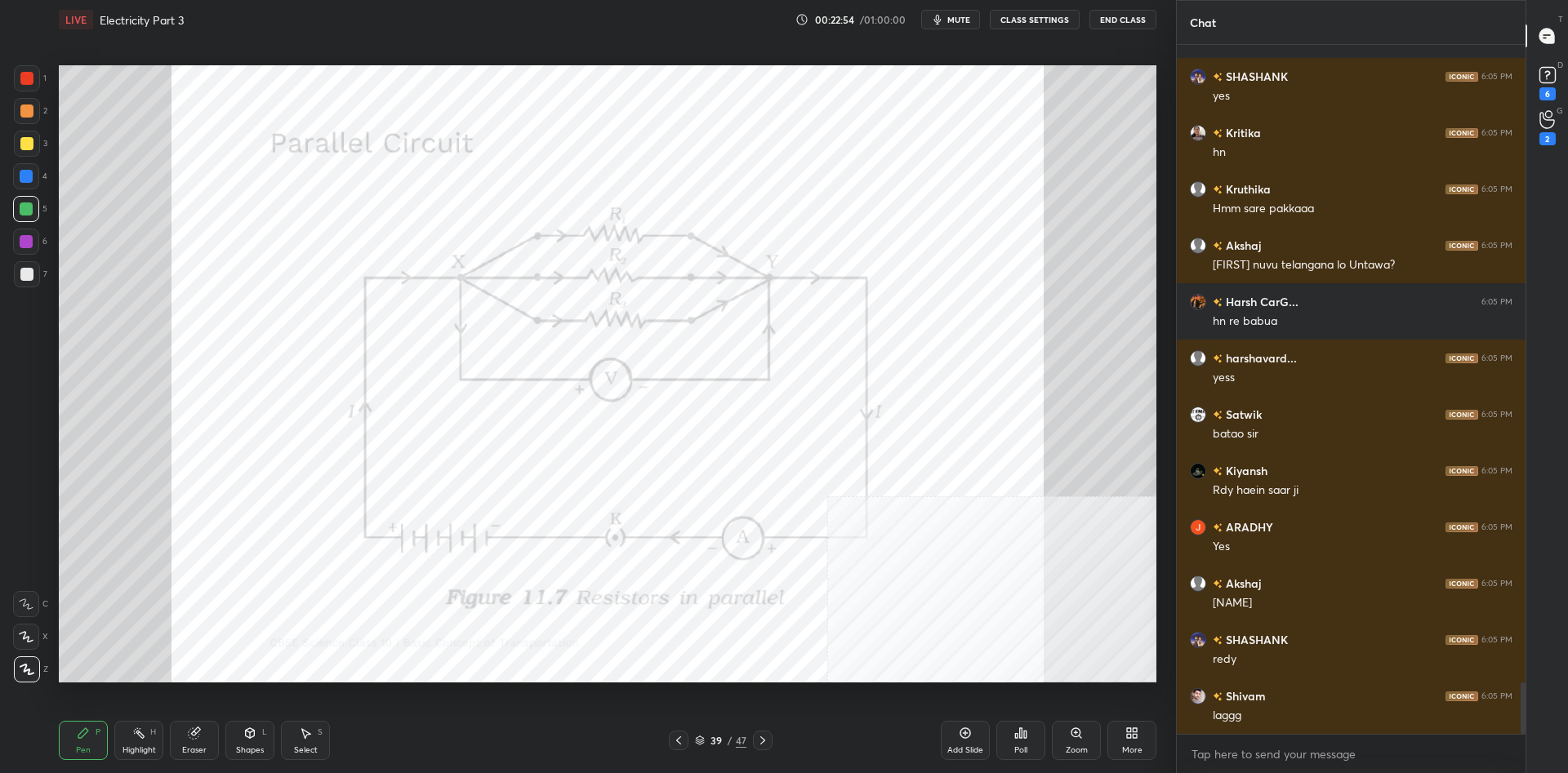 click on "Add Slide" at bounding box center [965, 740] 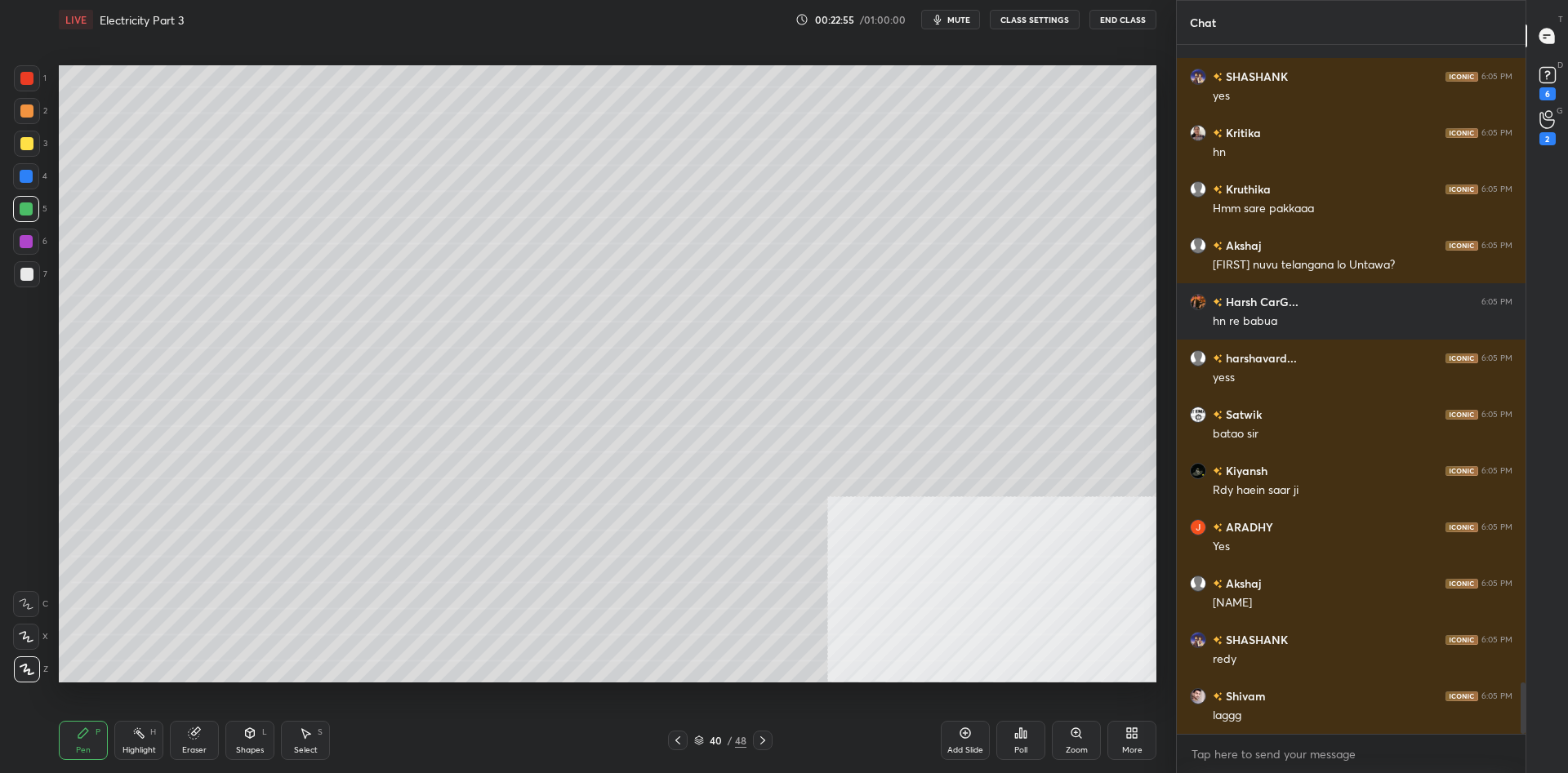 scroll, scrollTop: 8623, scrollLeft: 0, axis: vertical 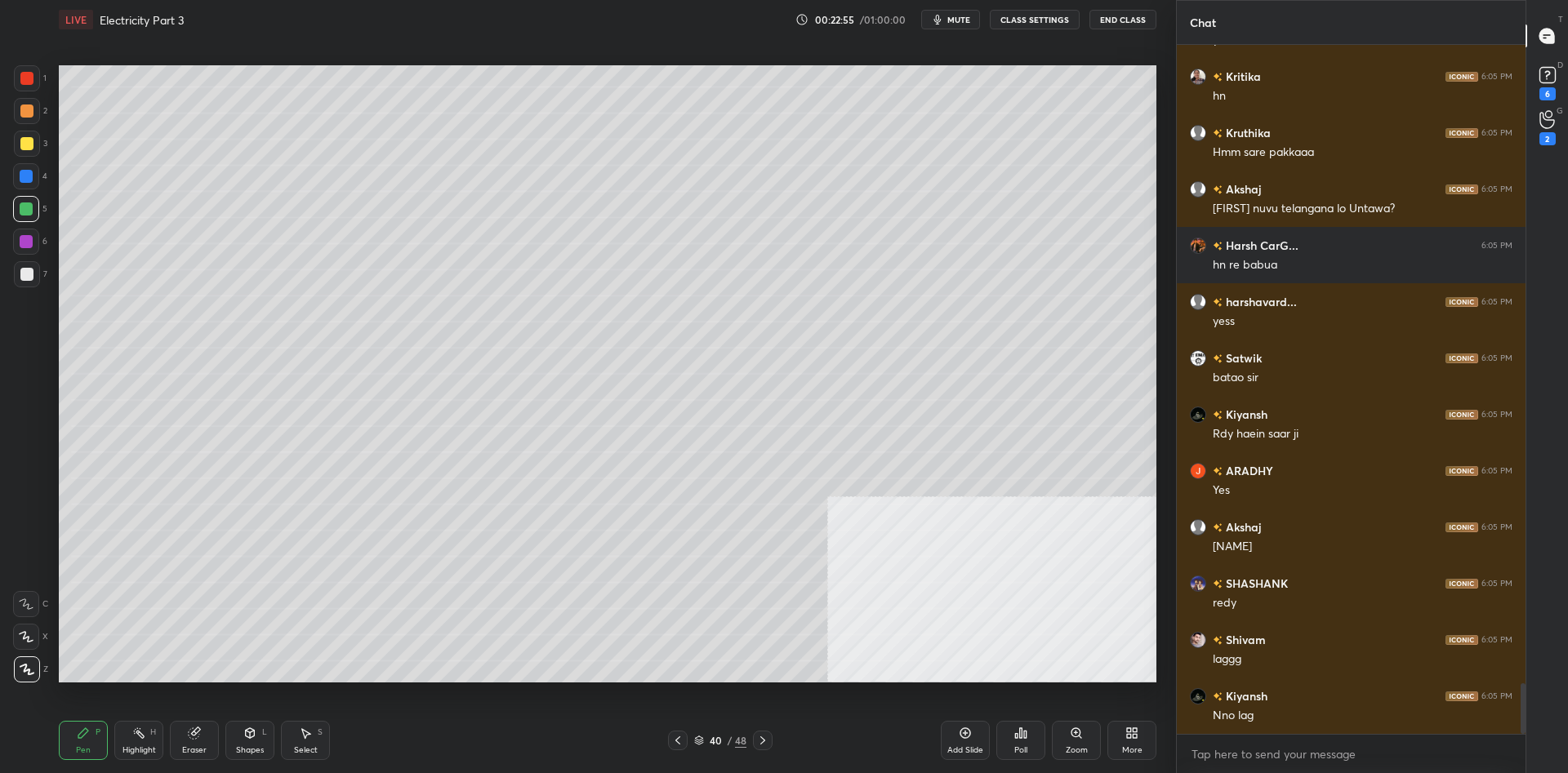 click at bounding box center (27, 144) 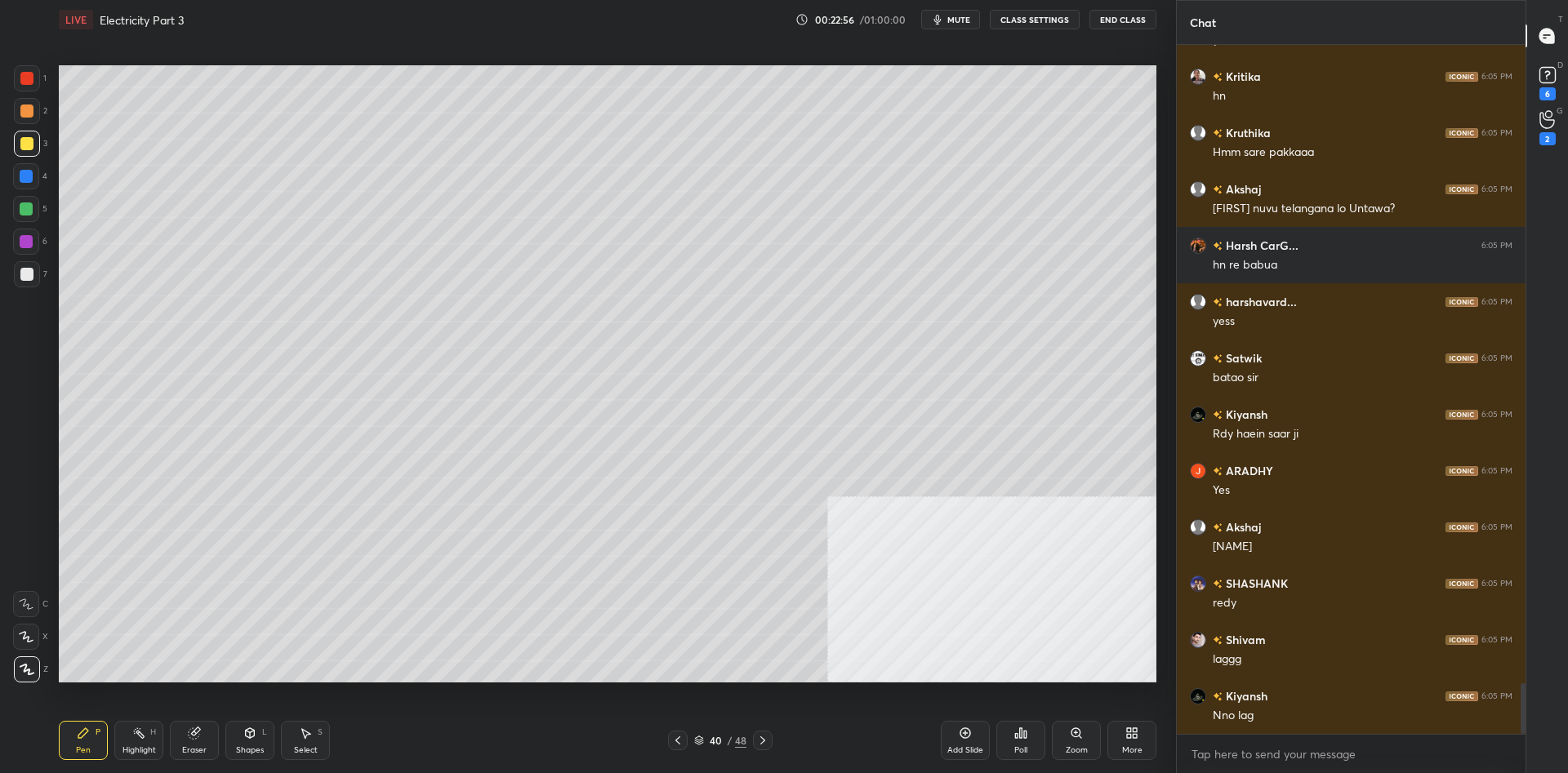 click at bounding box center (27, 144) 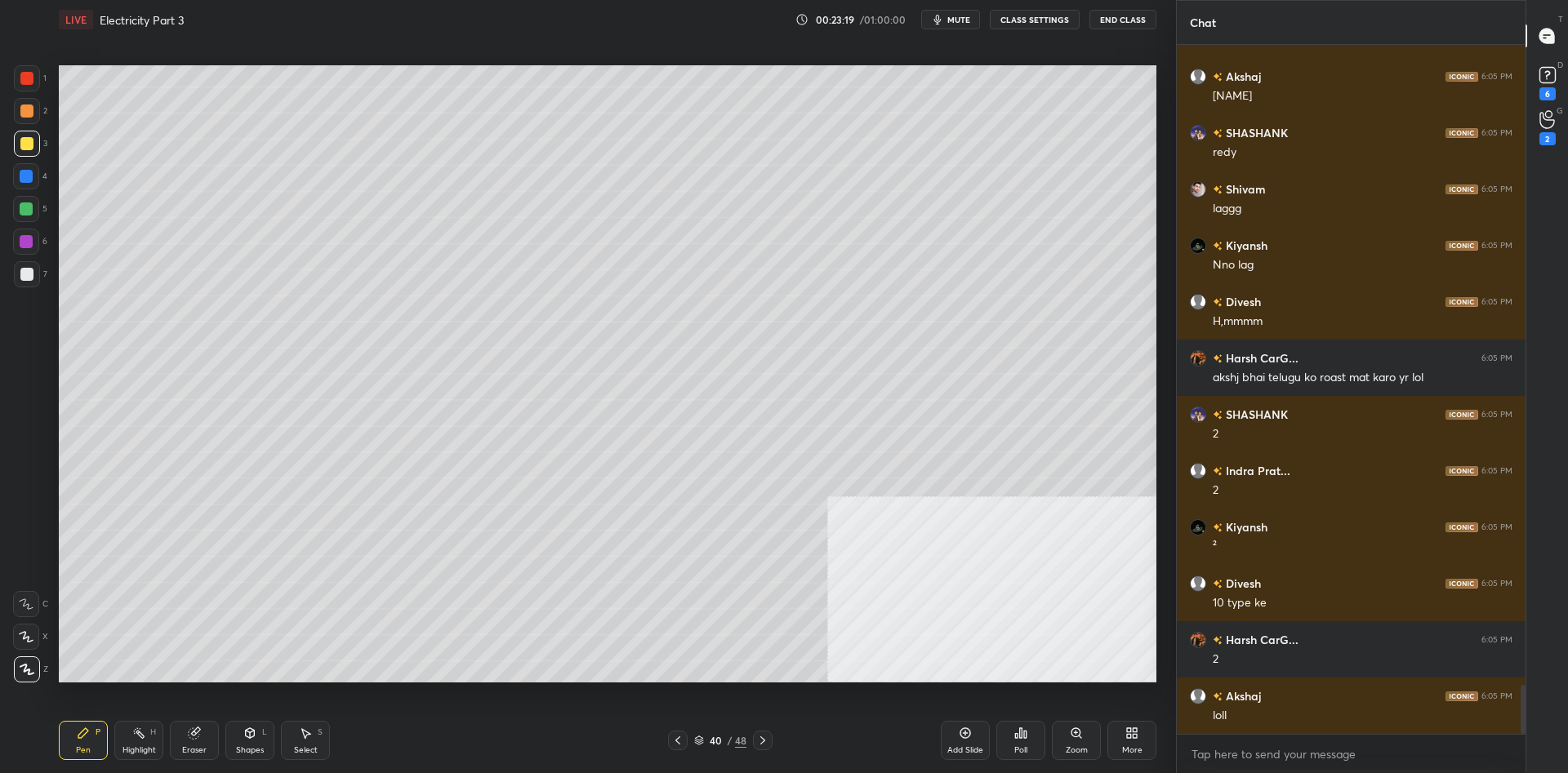 click at bounding box center (27, 78) 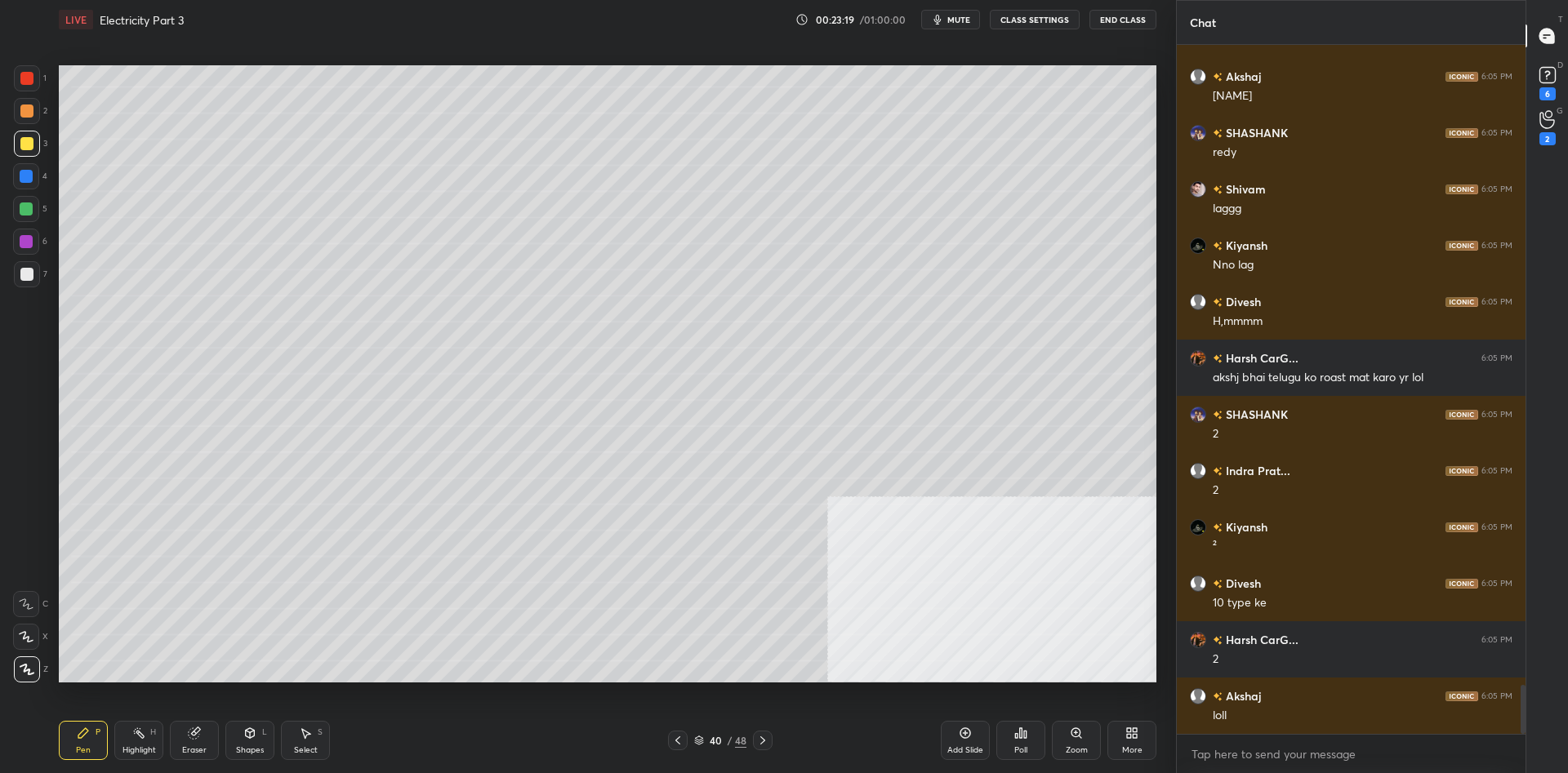 click at bounding box center [27, 78] 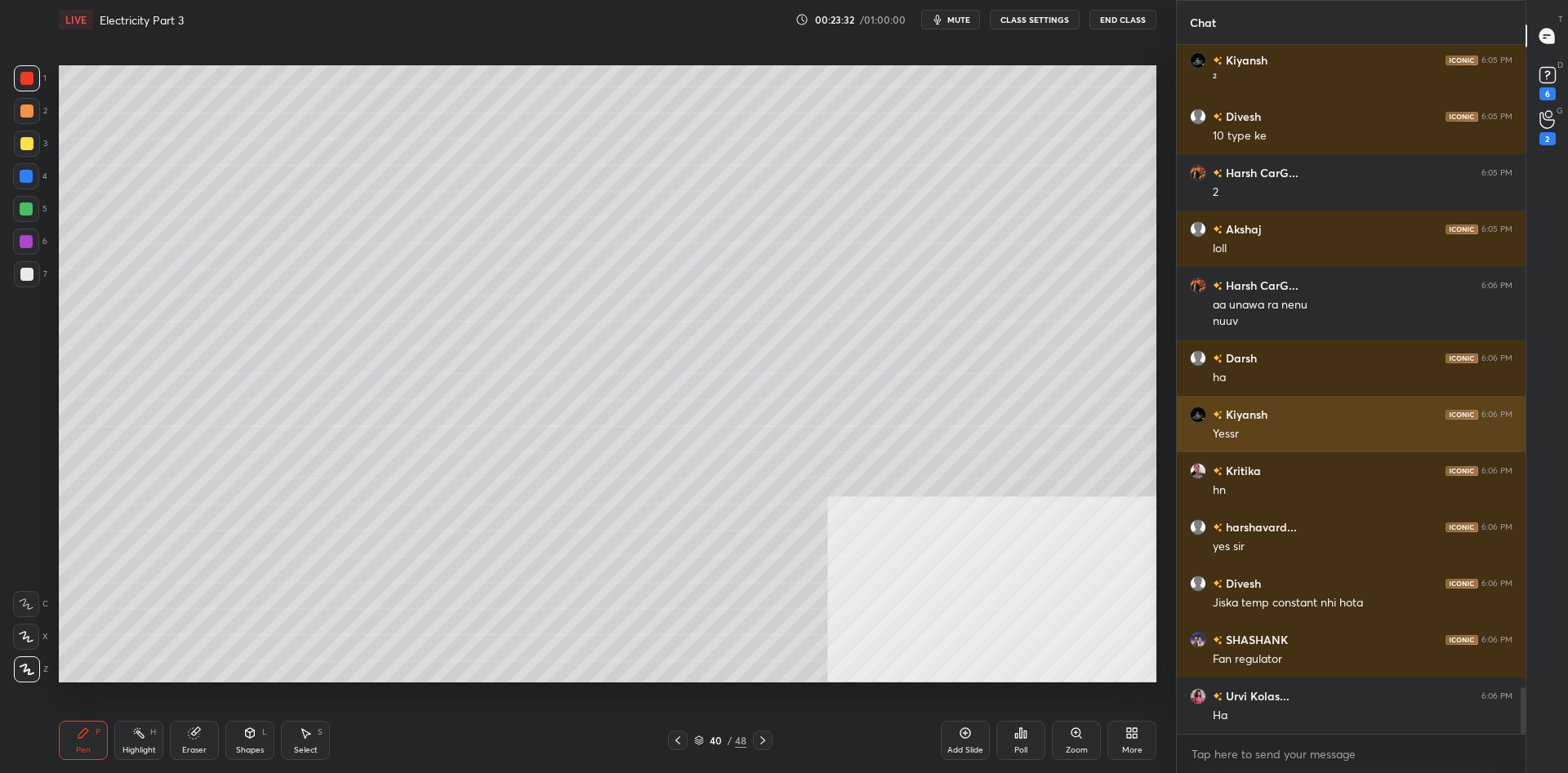 scroll, scrollTop: 9597, scrollLeft: 0, axis: vertical 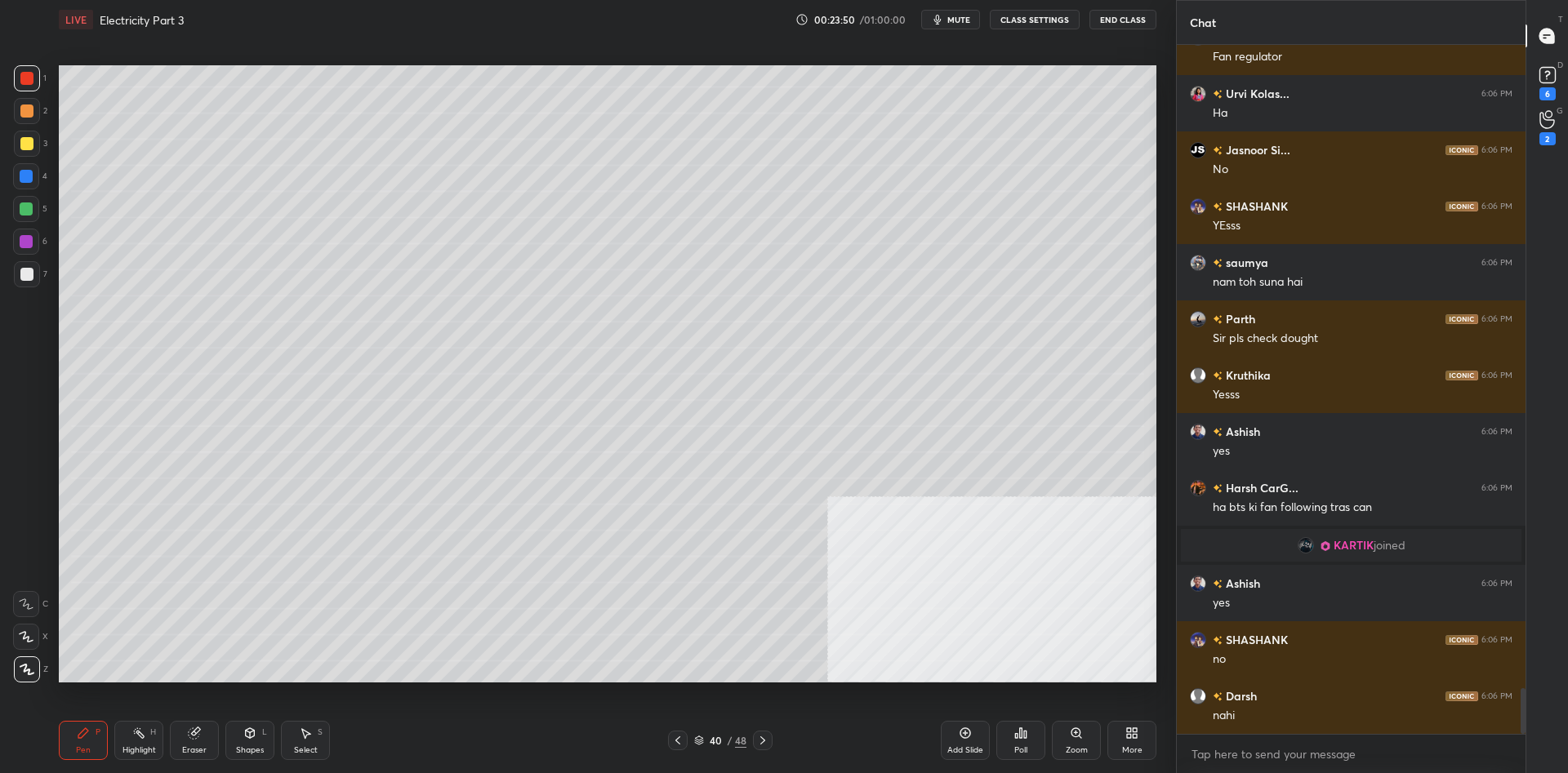 click on "1 2 3 4 5 6 7" at bounding box center (30, 180) 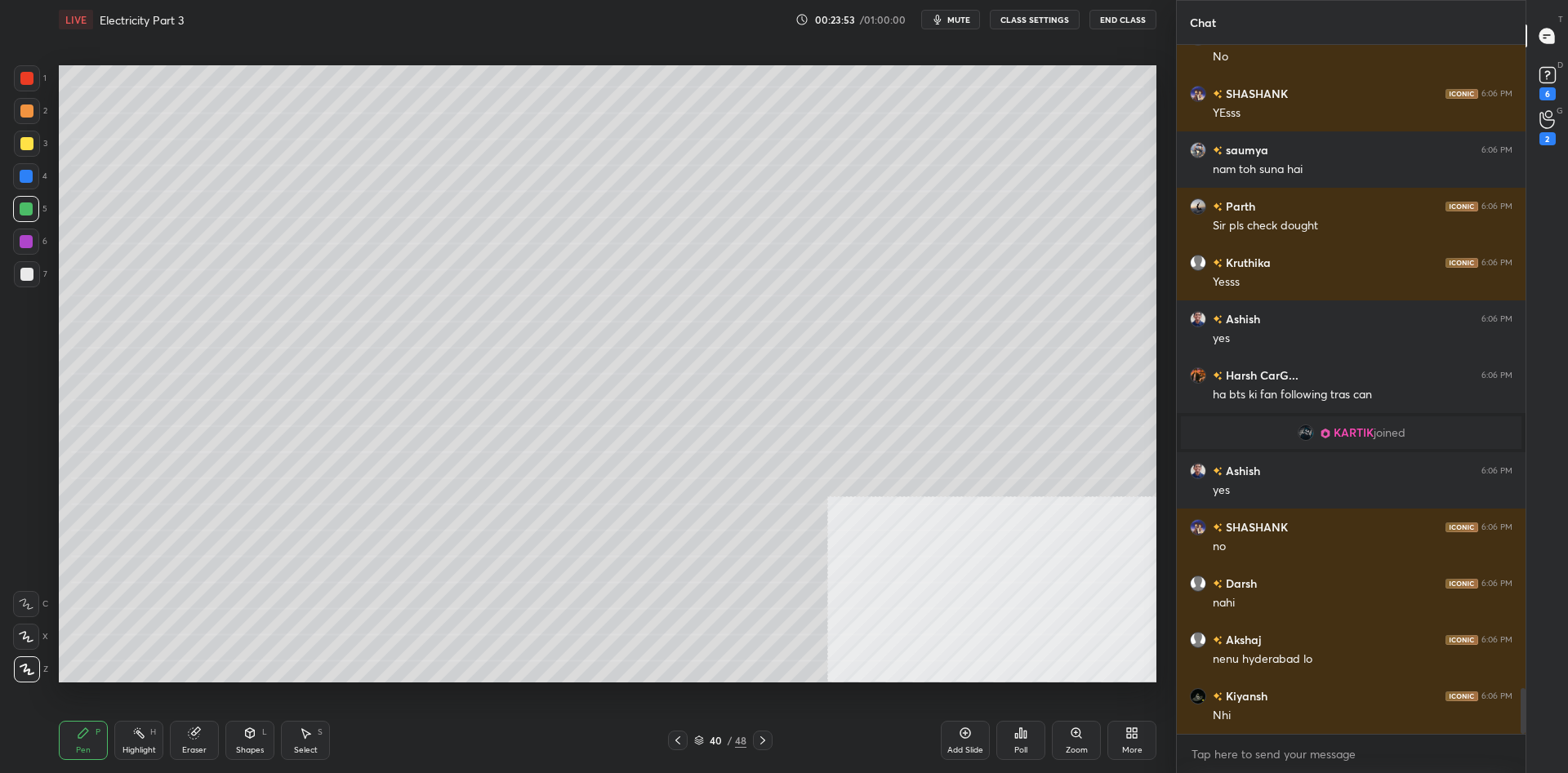 scroll, scrollTop: 9775, scrollLeft: 0, axis: vertical 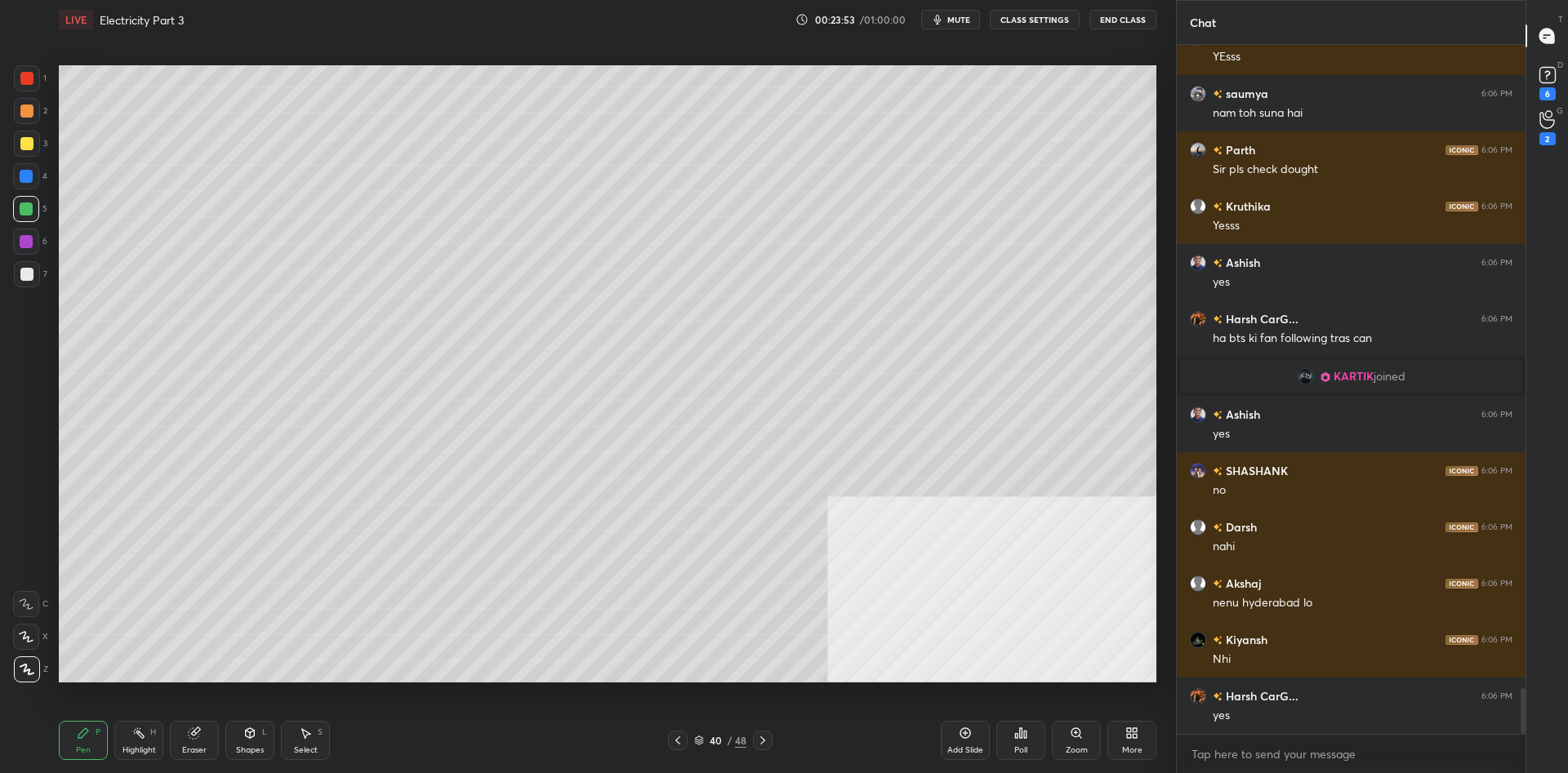 click on "Add Slide" at bounding box center (965, 740) 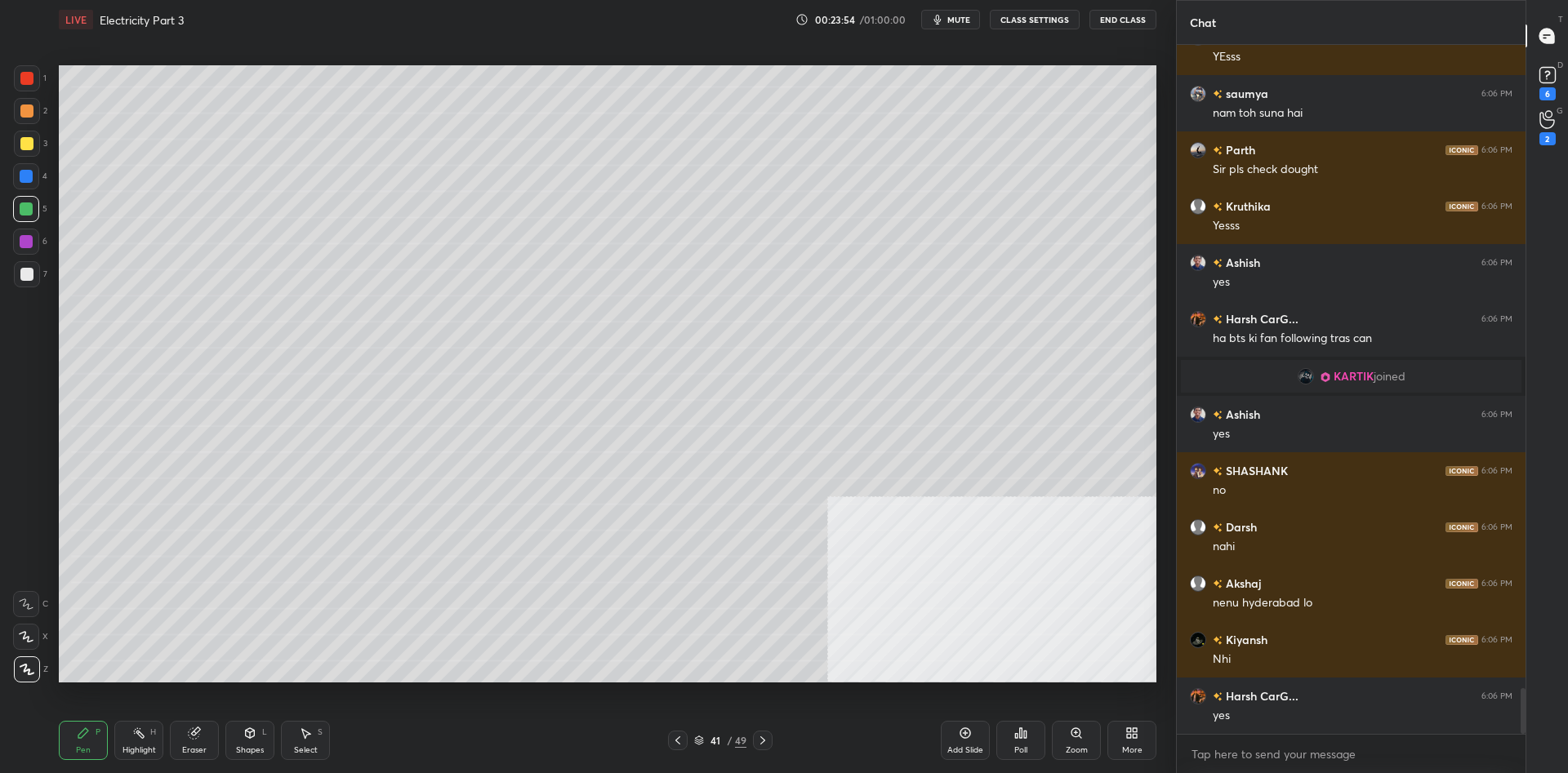 click 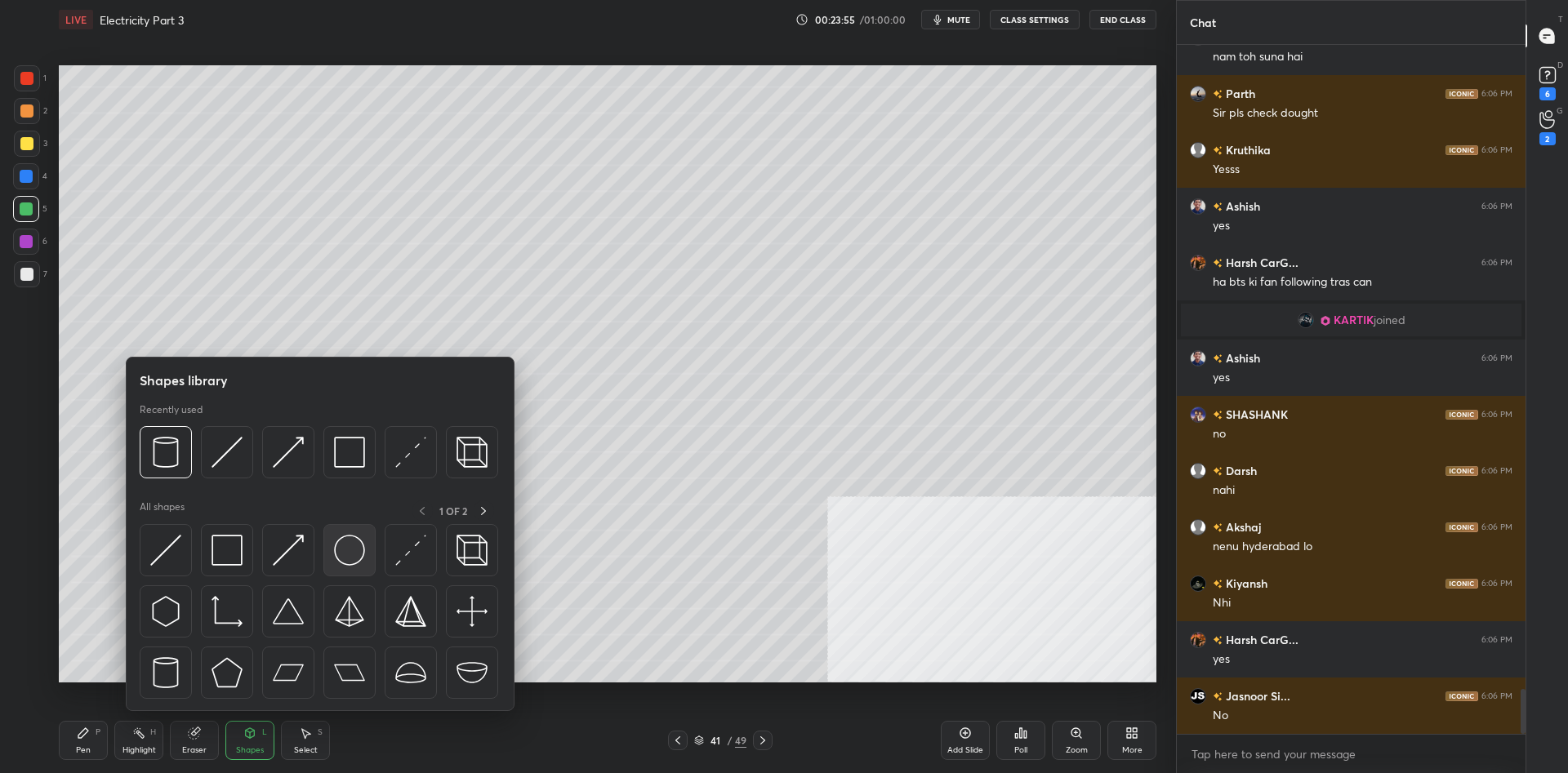 scroll, scrollTop: 9887, scrollLeft: 0, axis: vertical 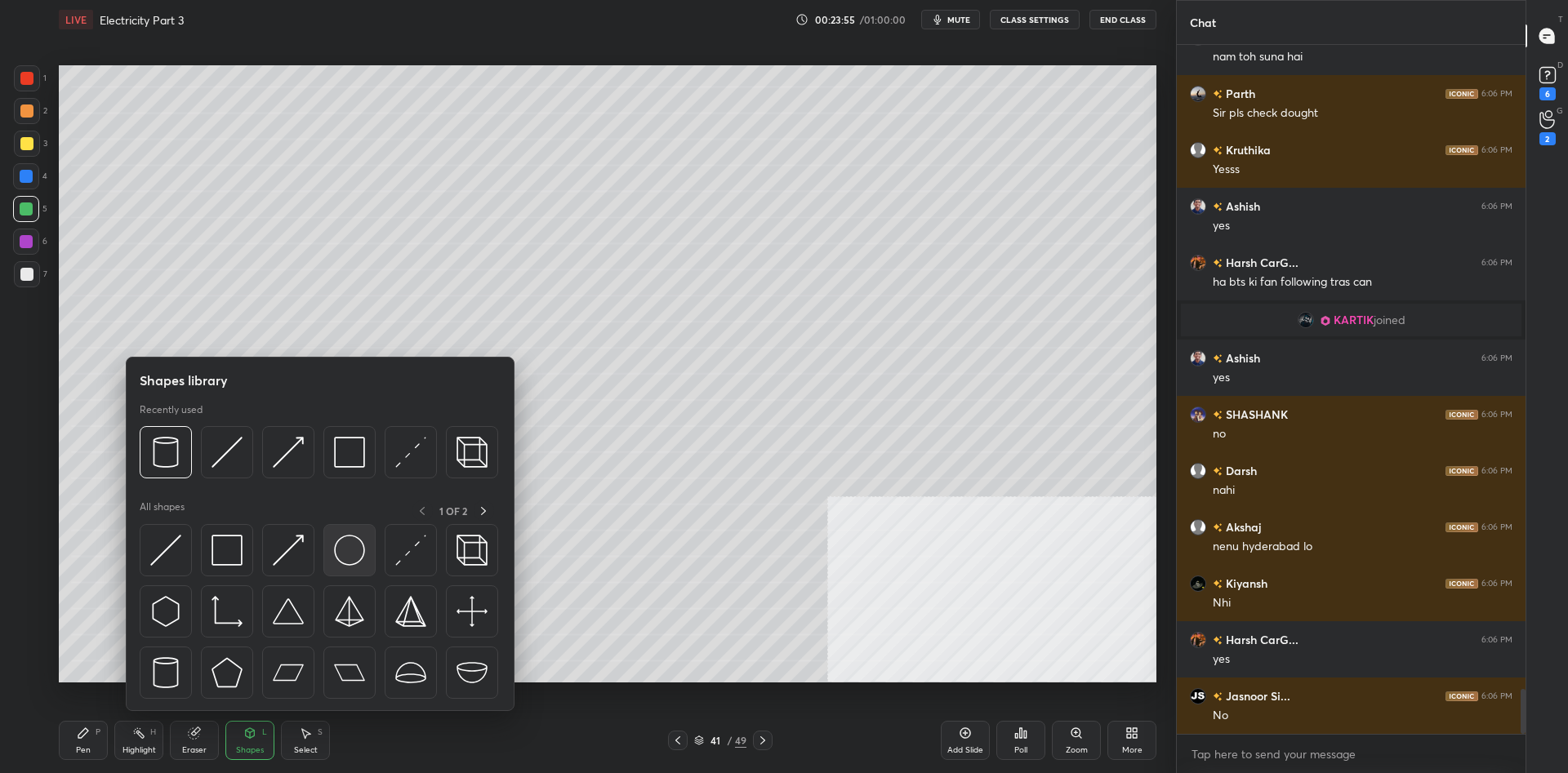 click at bounding box center (350, 550) 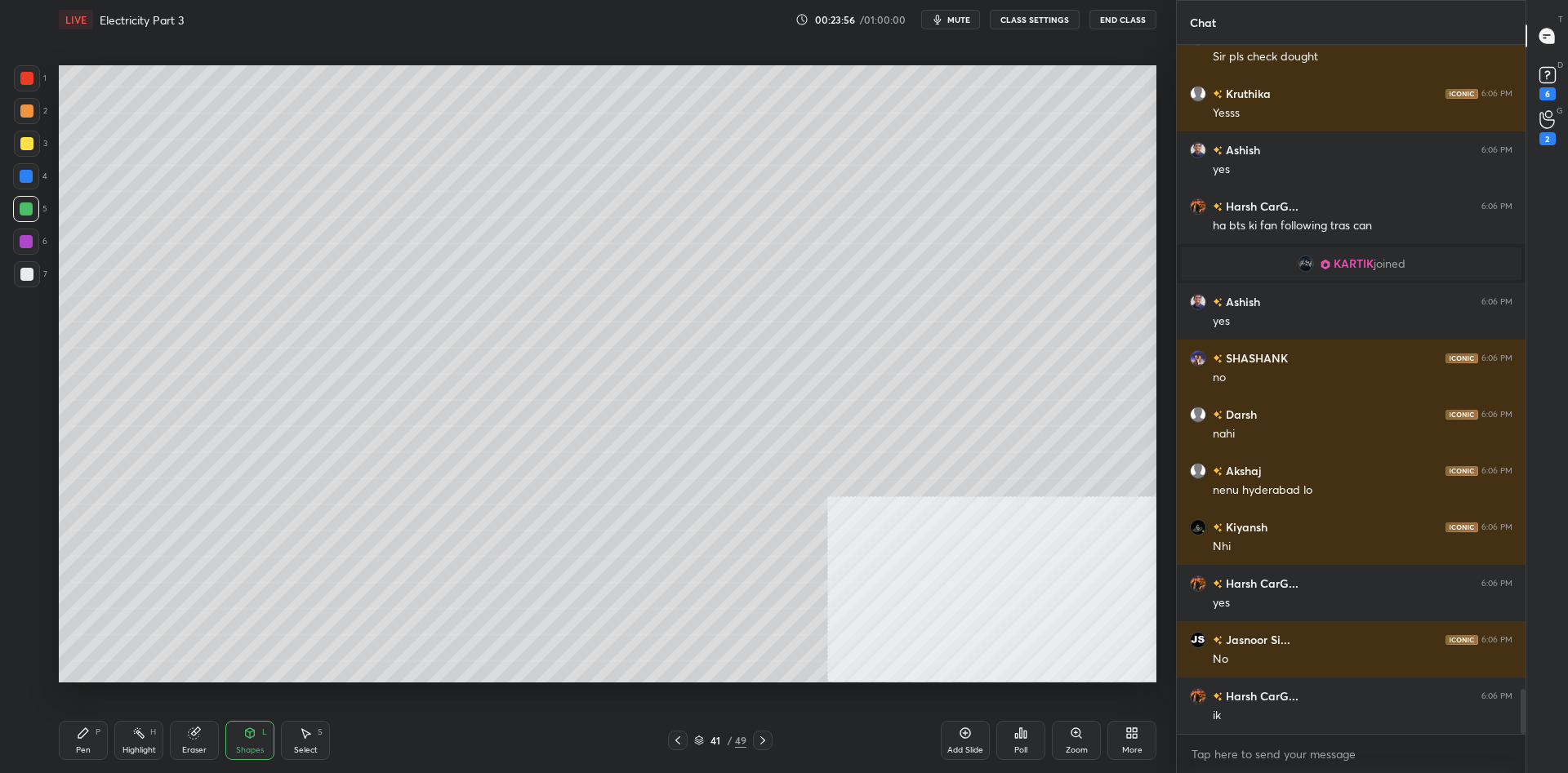click at bounding box center [27, 274] 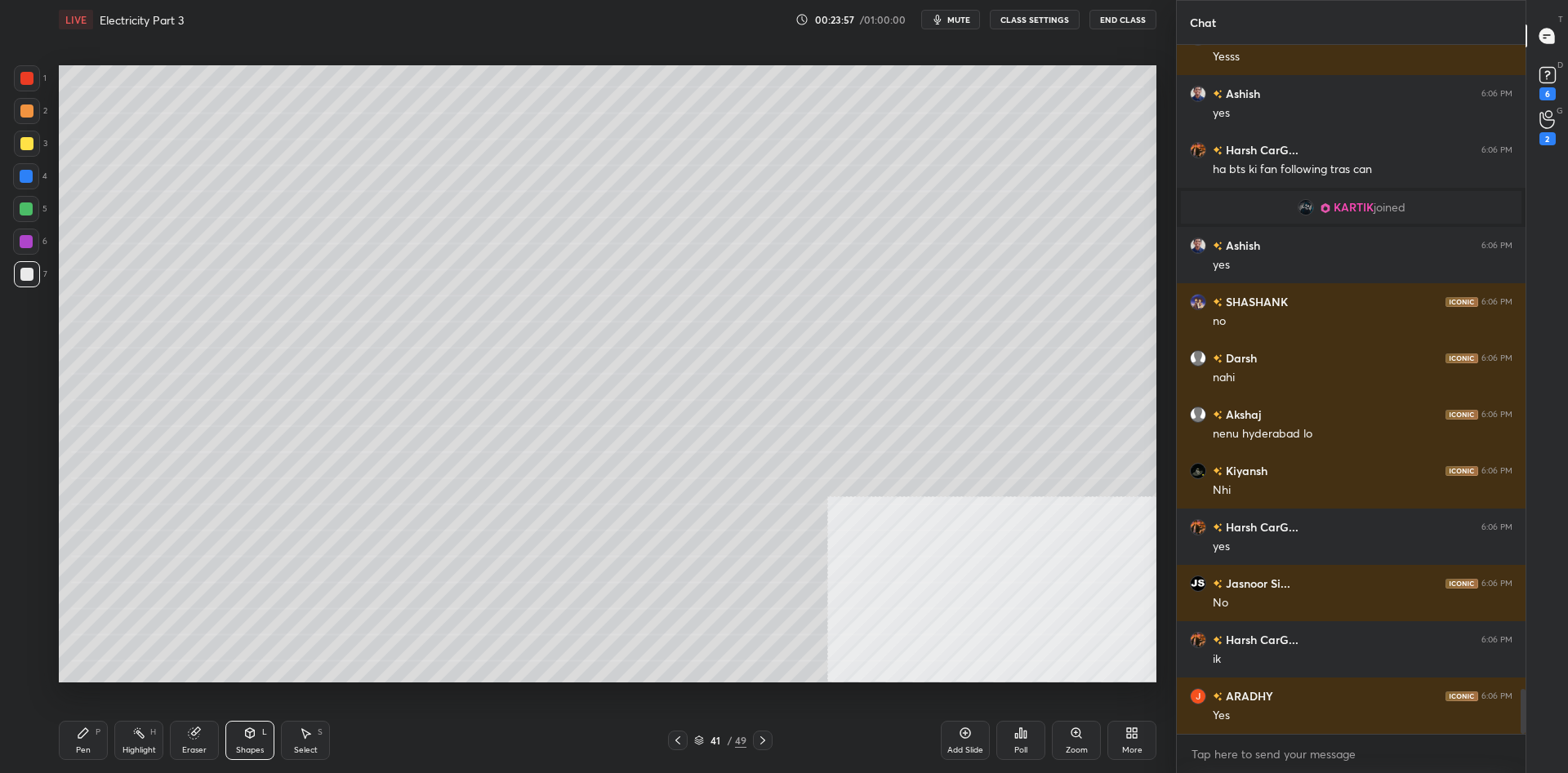 click on "Pen P" at bounding box center [83, 740] 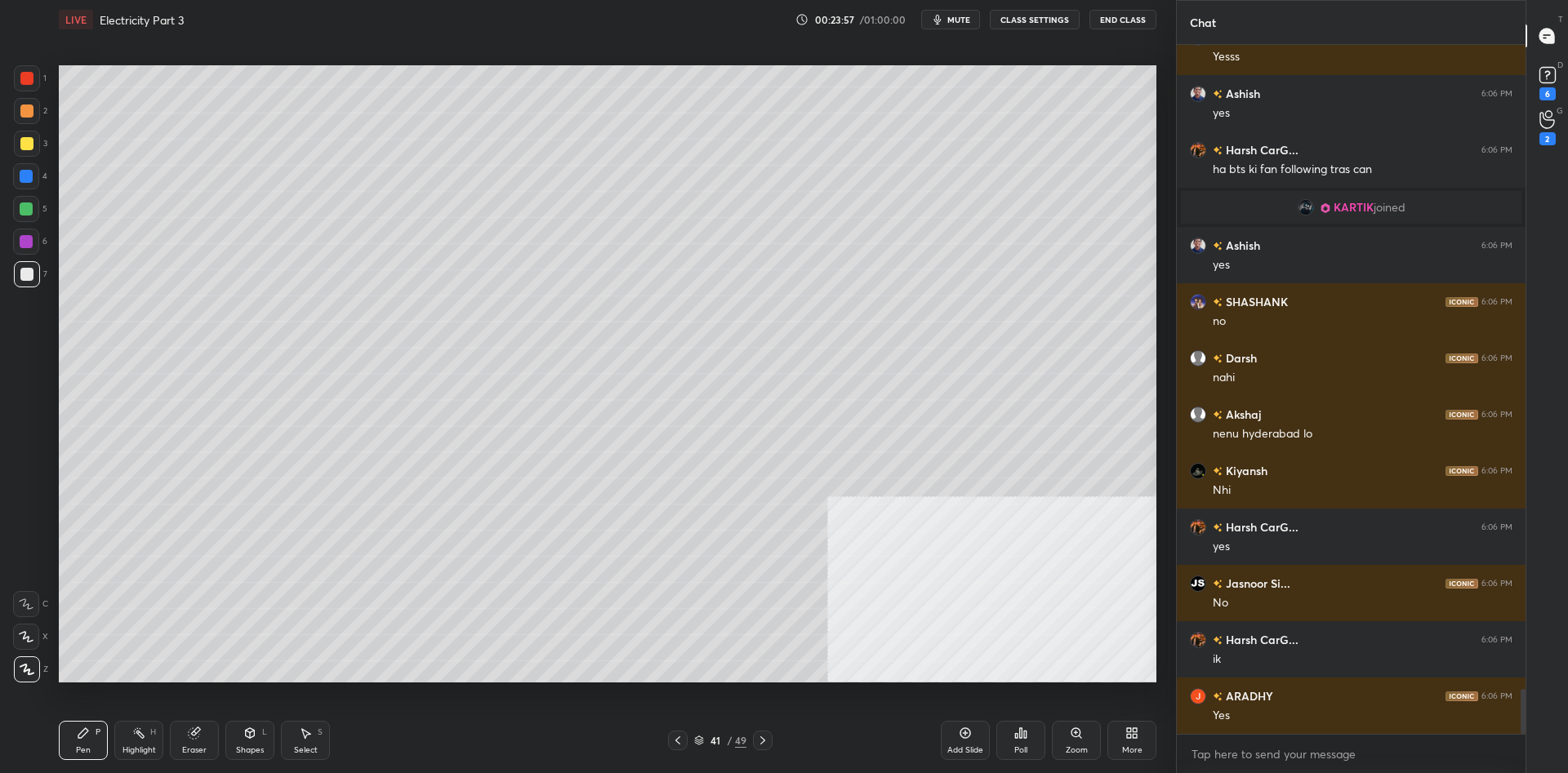 click on "Pen P" at bounding box center (83, 740) 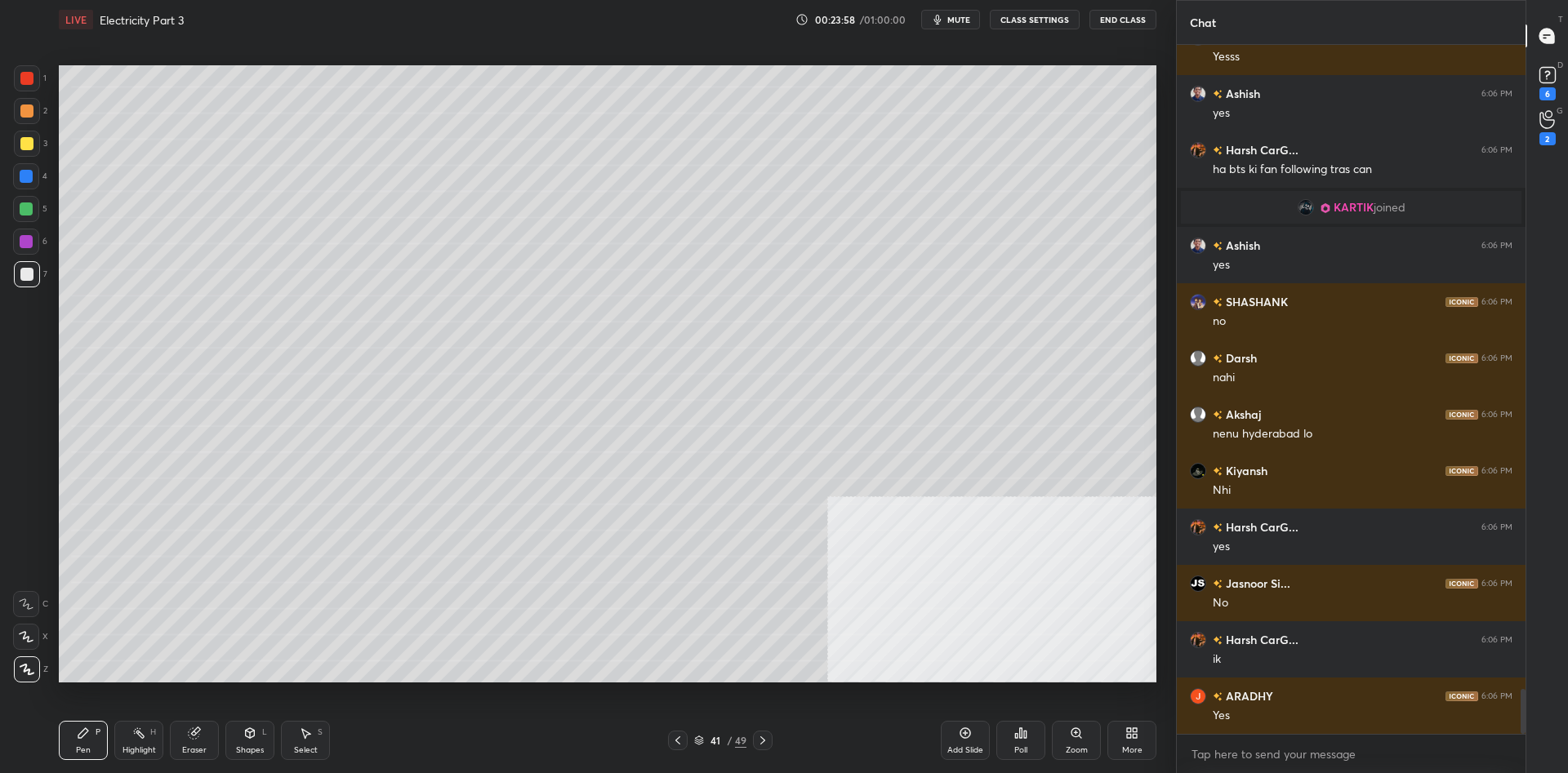 click at bounding box center (27, 78) 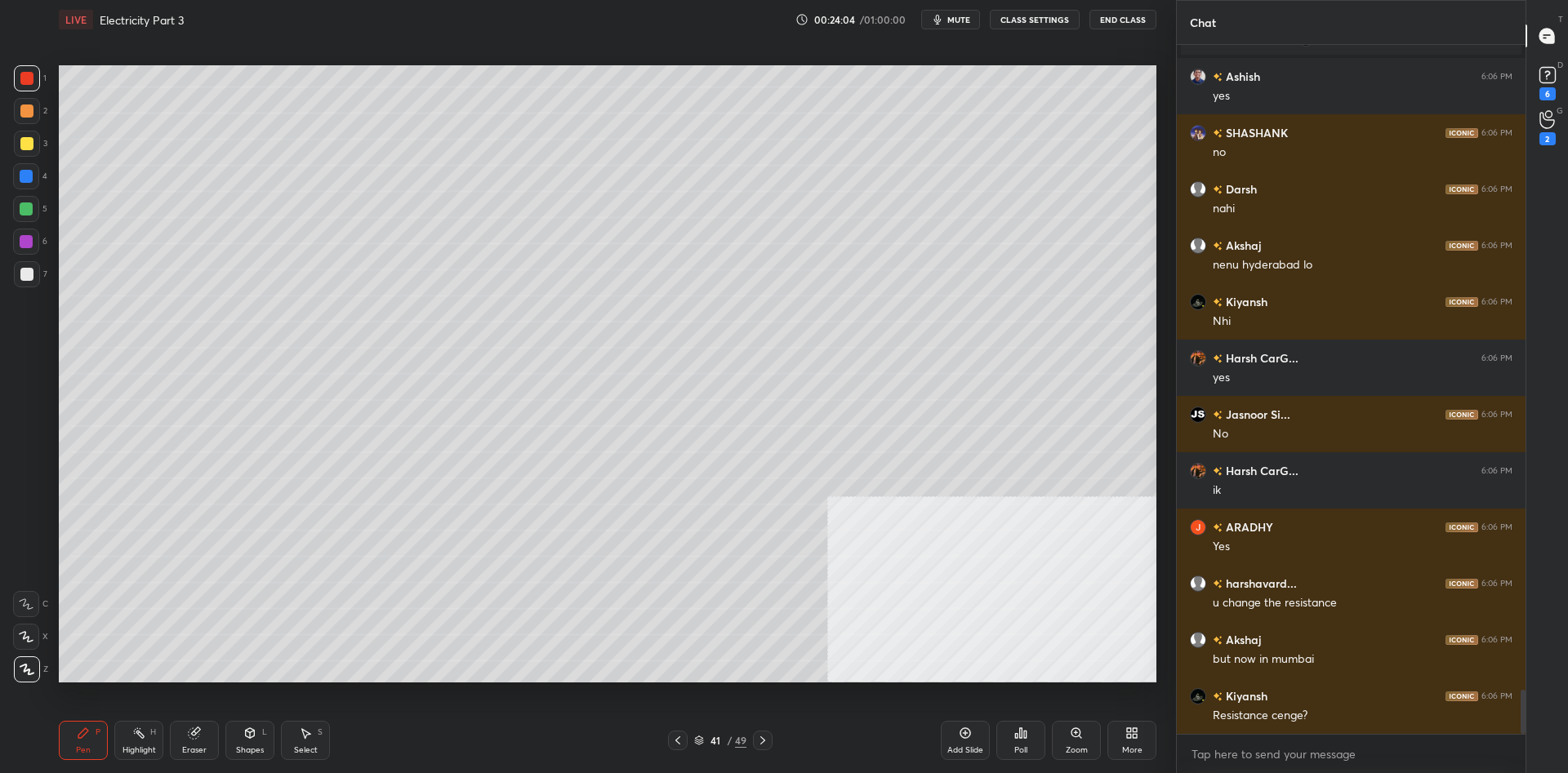 scroll, scrollTop: 10169, scrollLeft: 0, axis: vertical 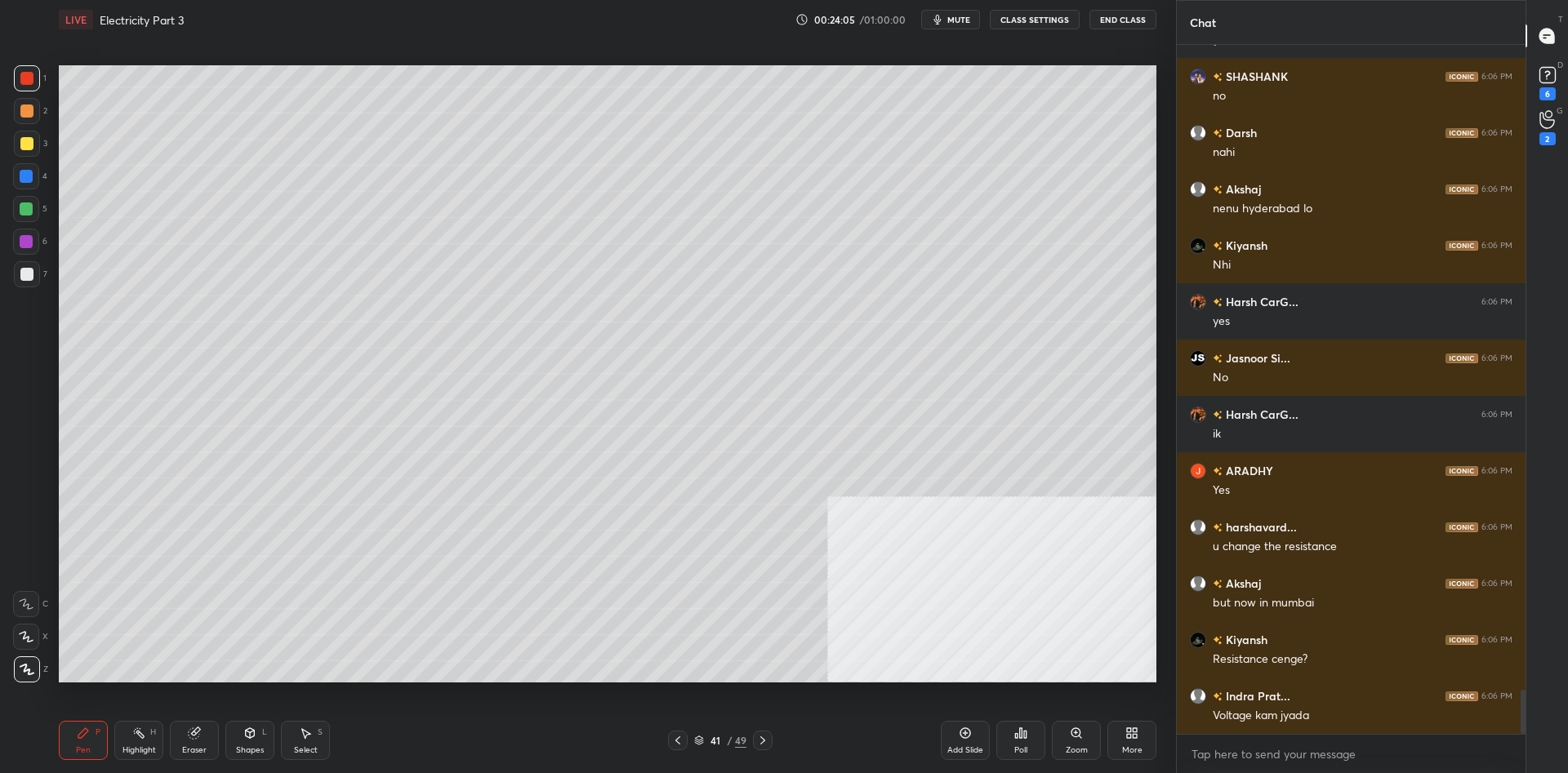 click on "4" at bounding box center (30, 176) 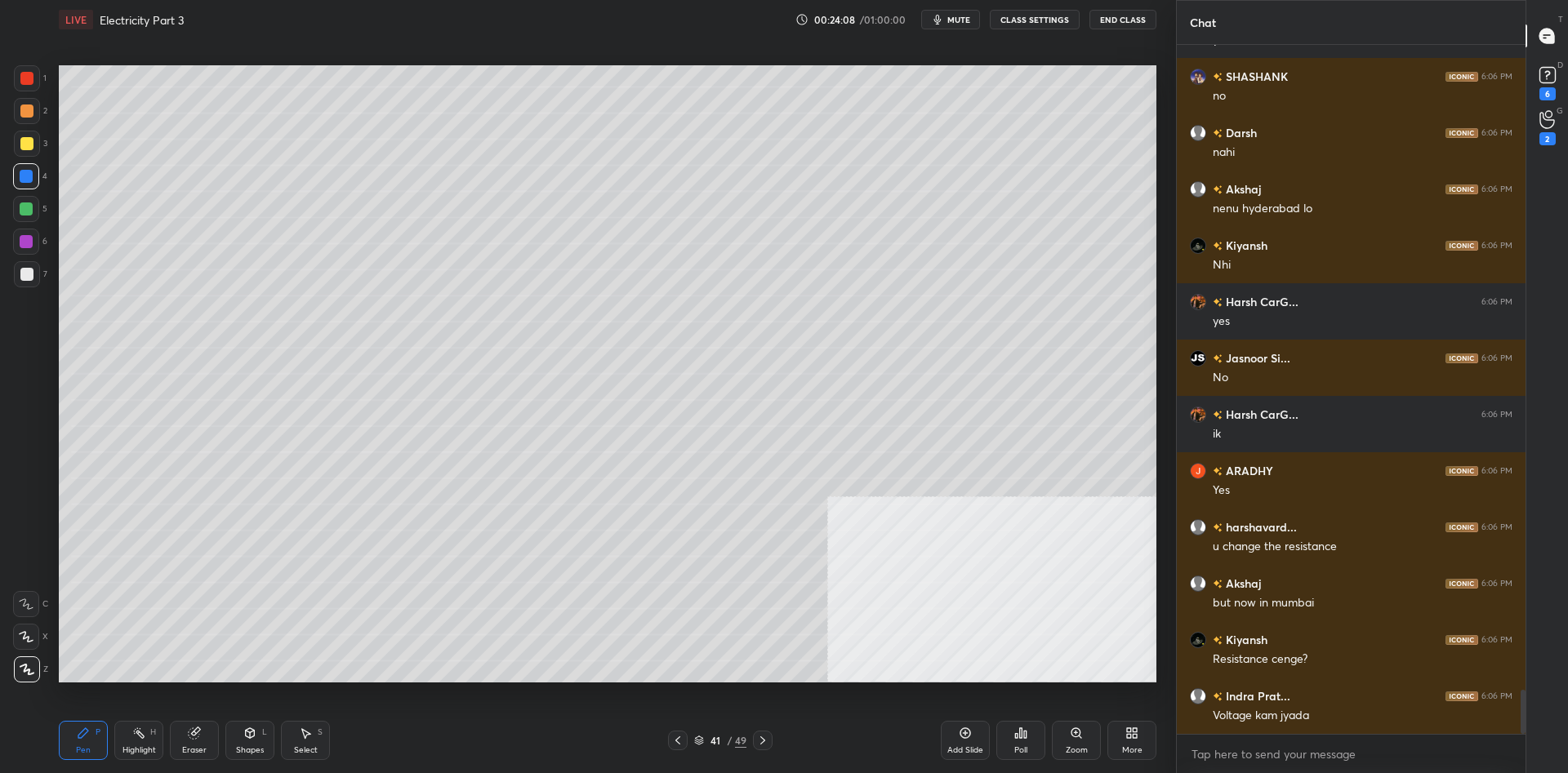 scroll, scrollTop: 10225, scrollLeft: 0, axis: vertical 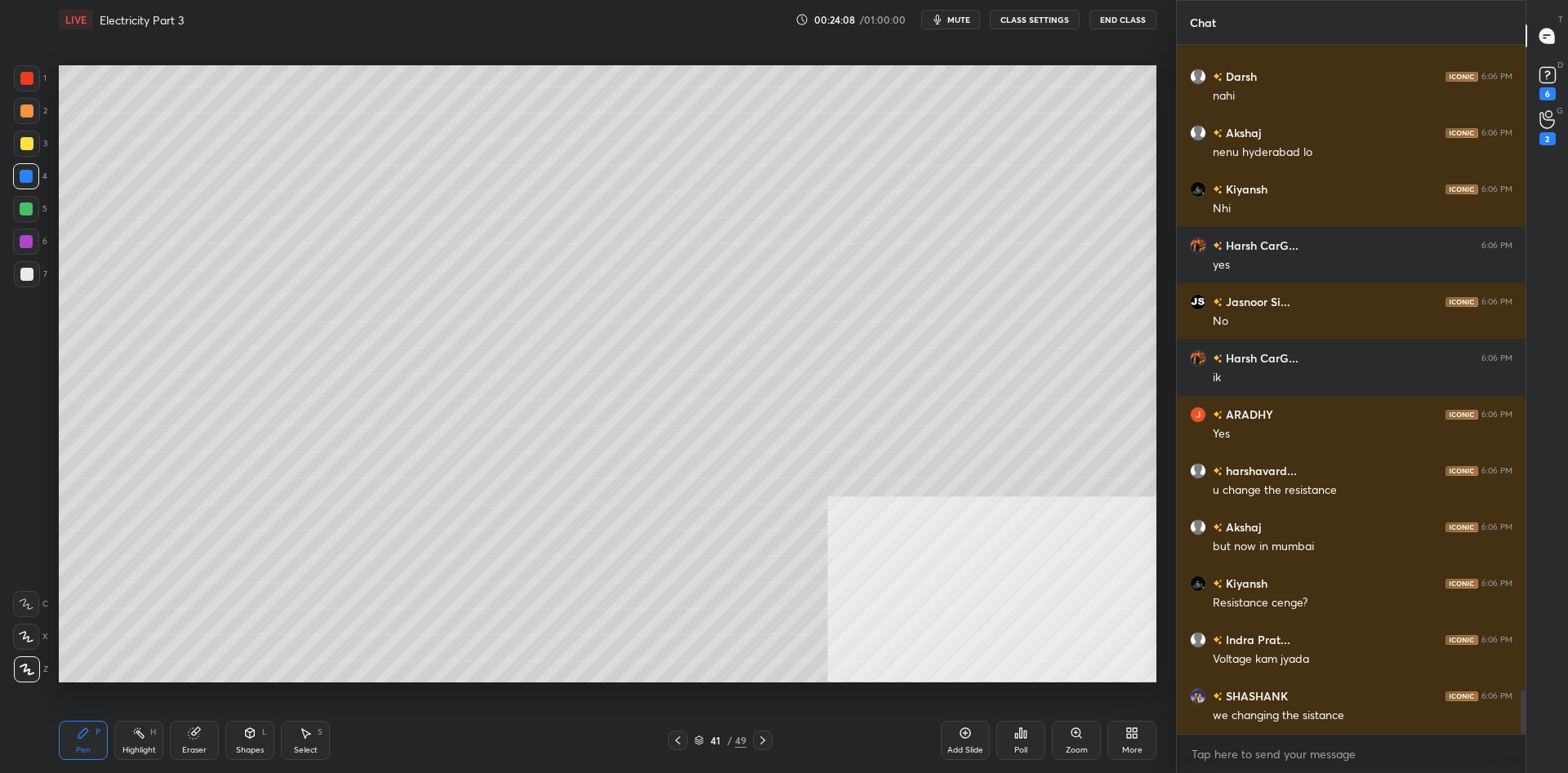 click on "1" at bounding box center [30, 78] 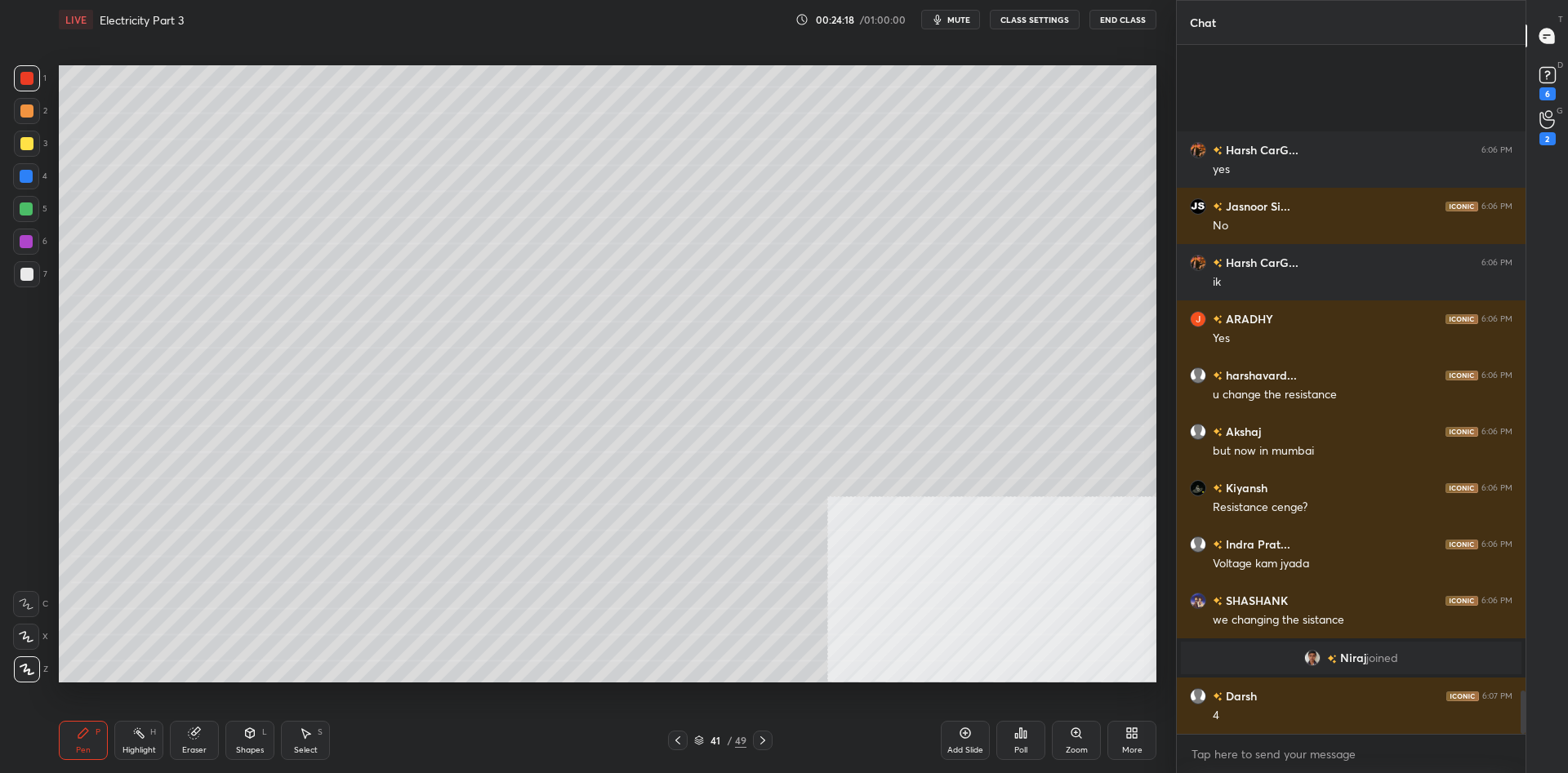 scroll, scrollTop: 10241, scrollLeft: 0, axis: vertical 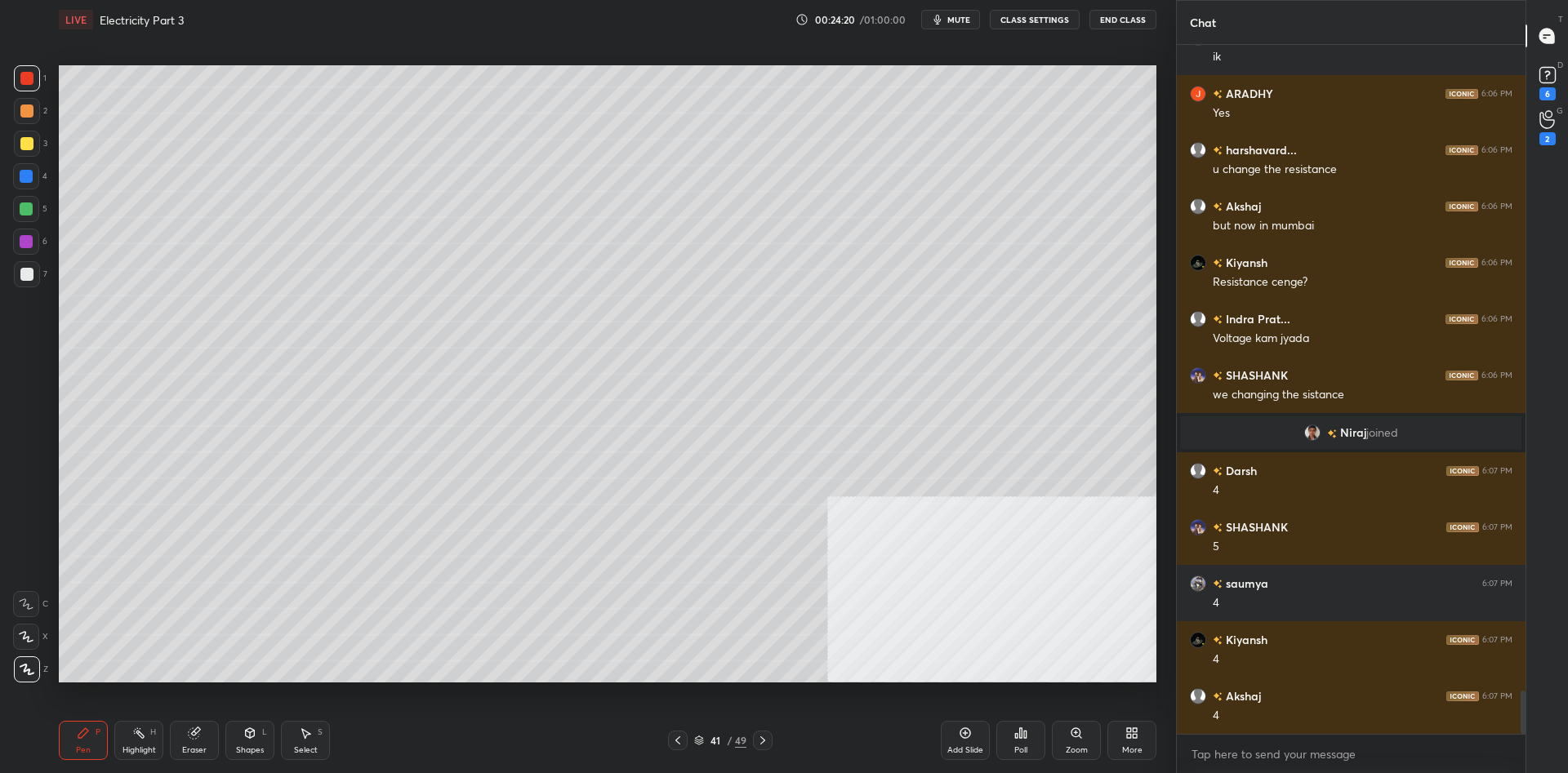 click at bounding box center [27, 144] 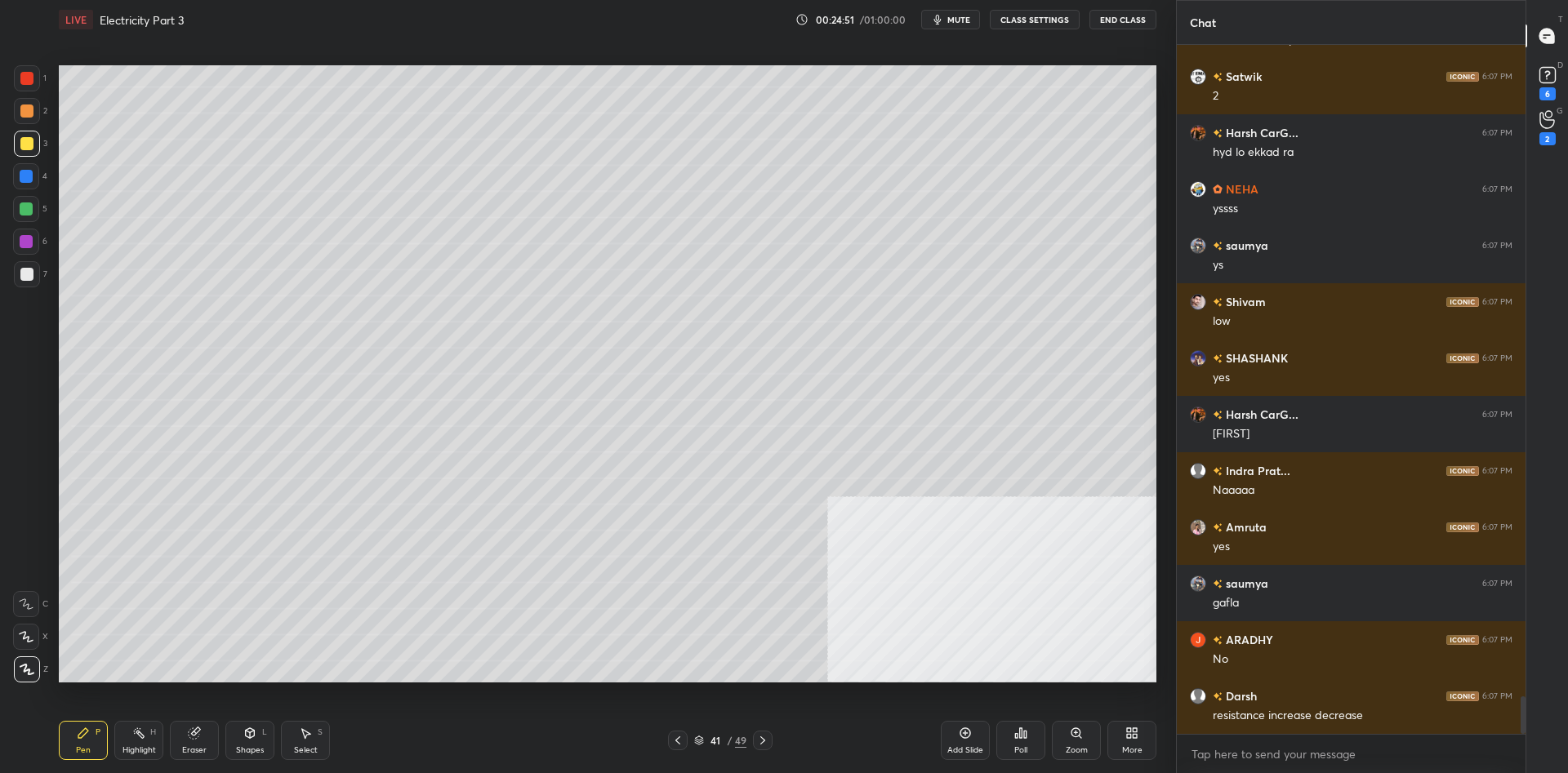 scroll, scrollTop: 12114, scrollLeft: 0, axis: vertical 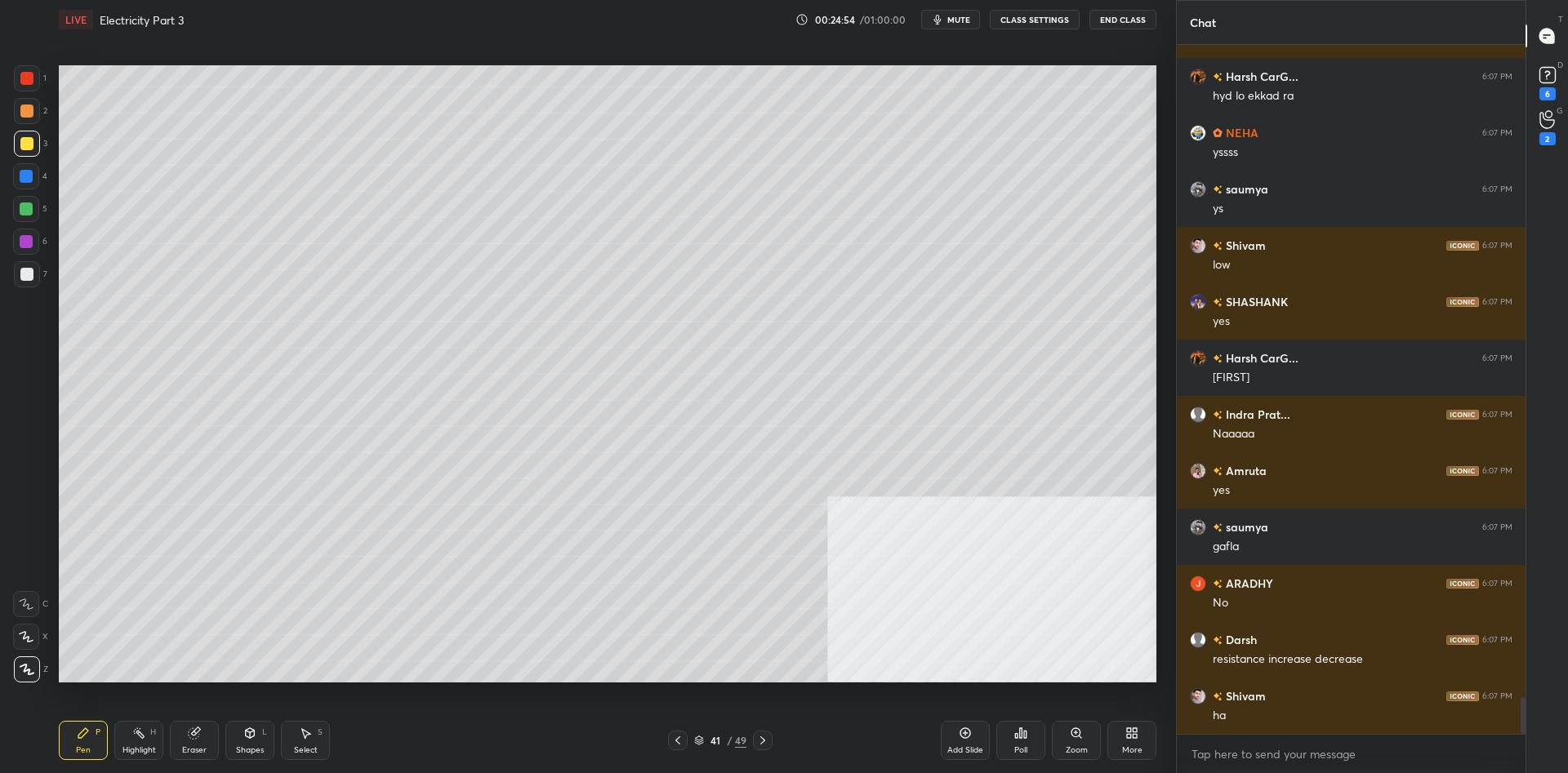 click at bounding box center [27, 78] 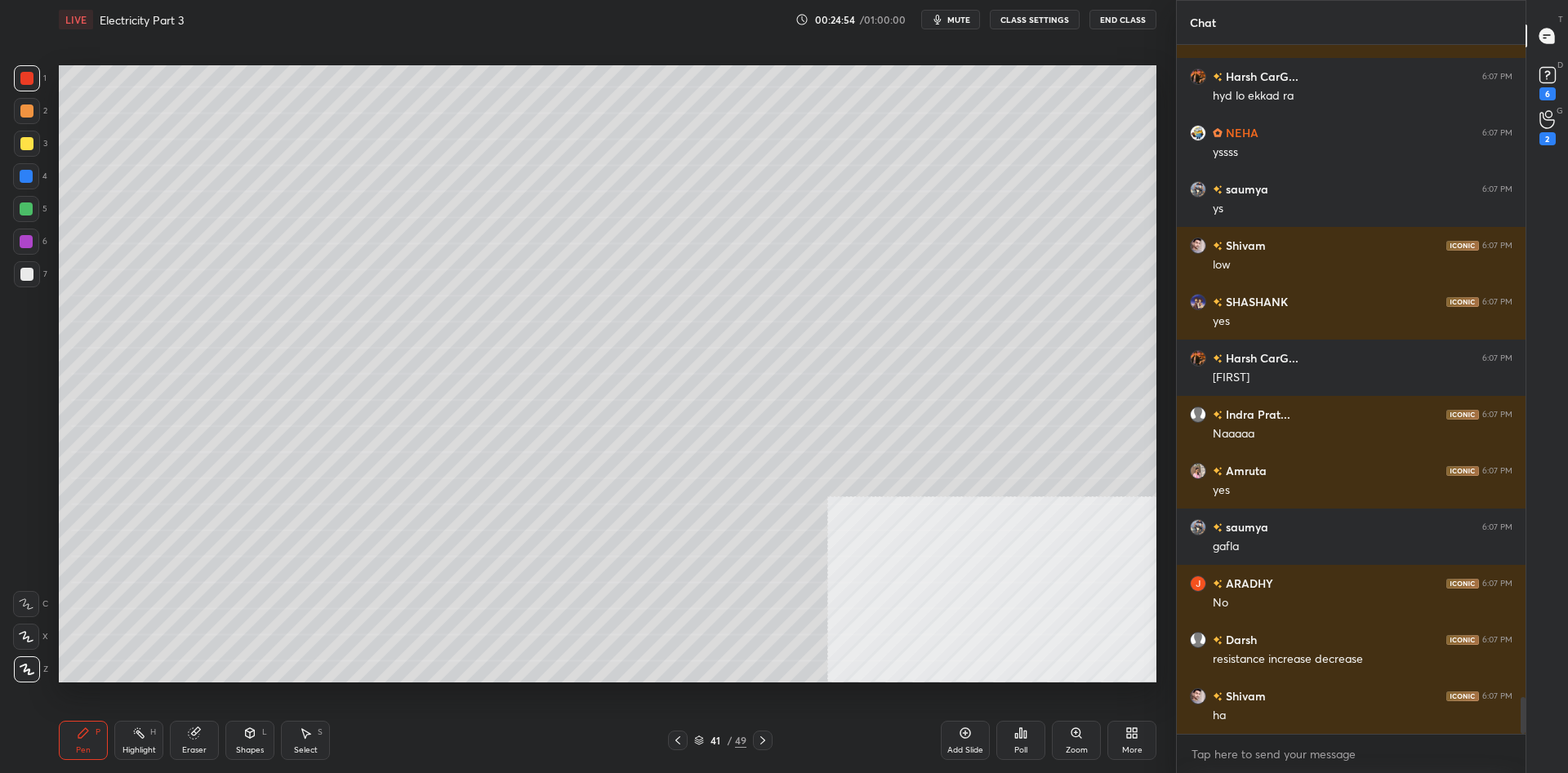 click at bounding box center [27, 78] 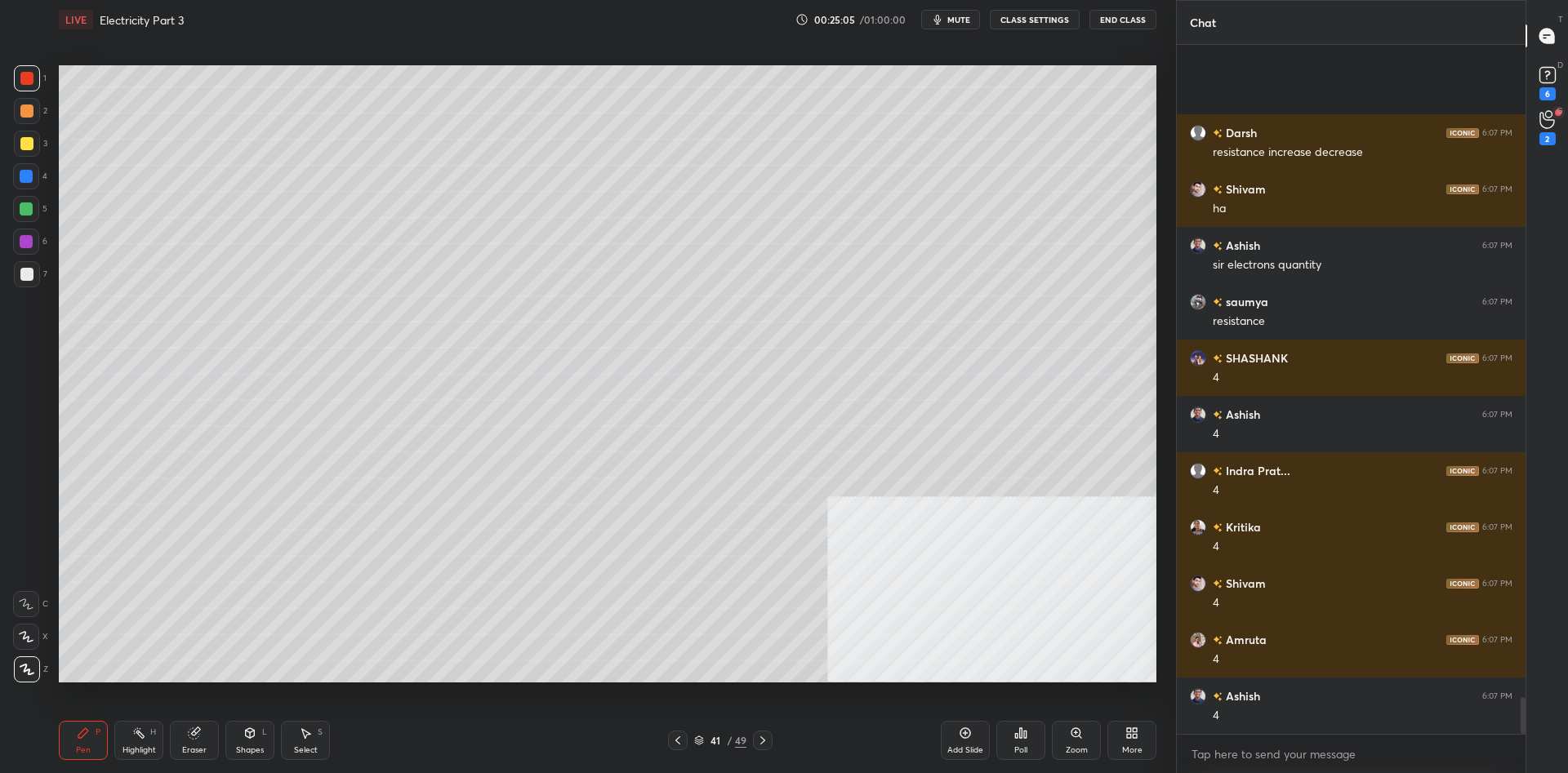 scroll, scrollTop: 12220, scrollLeft: 0, axis: vertical 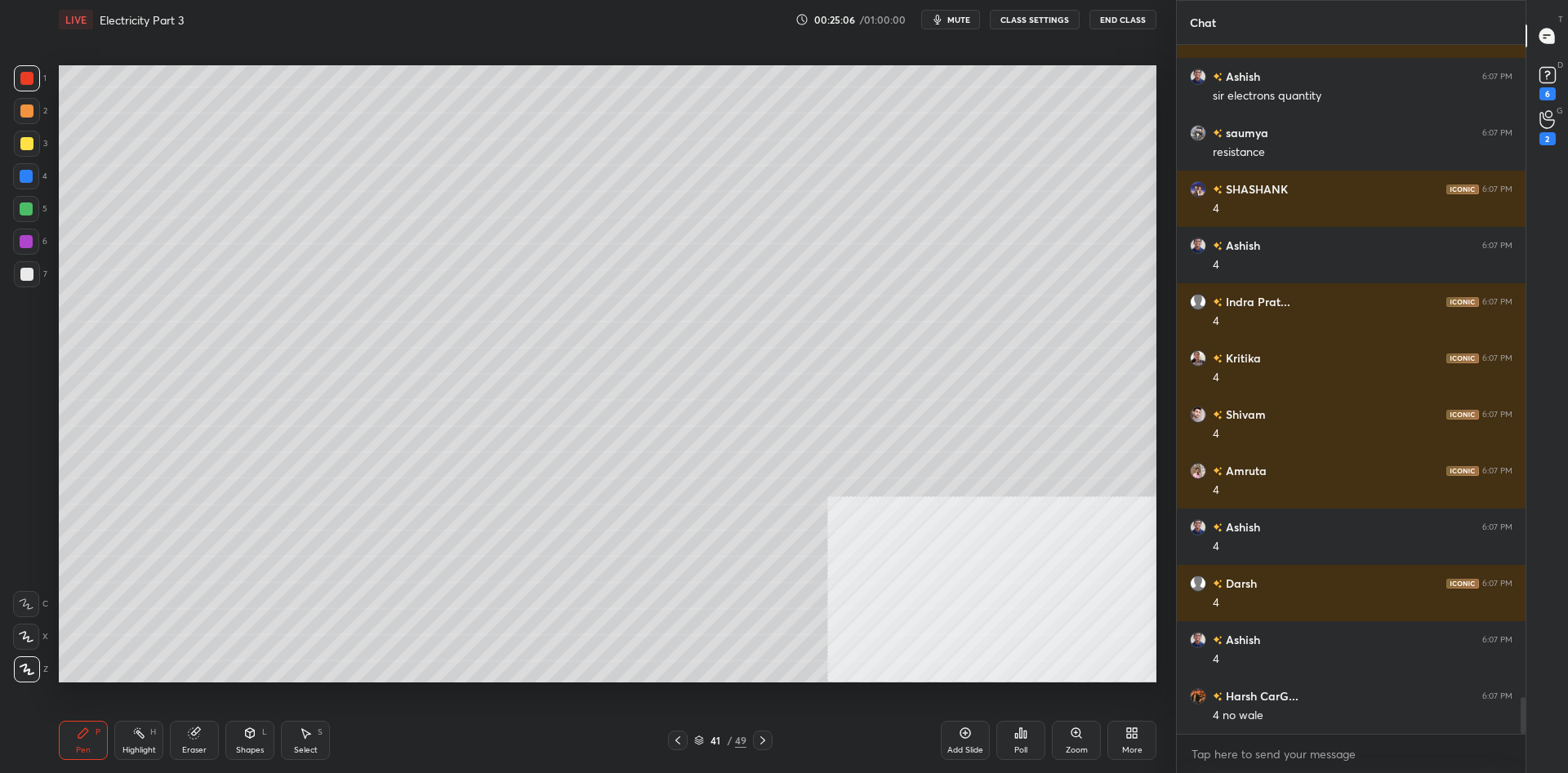 click at bounding box center (27, 144) 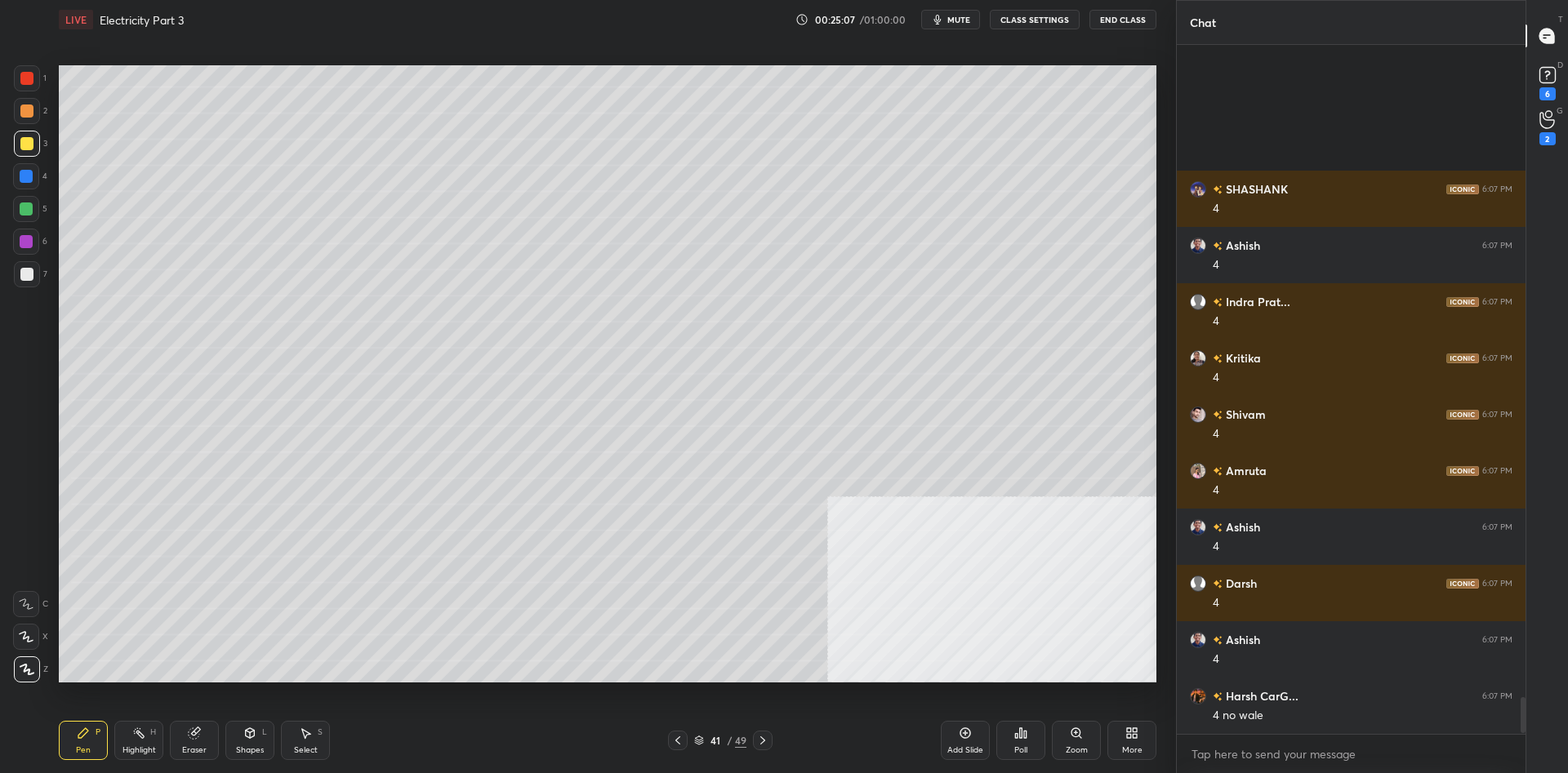 scroll, scrollTop: 12406, scrollLeft: 0, axis: vertical 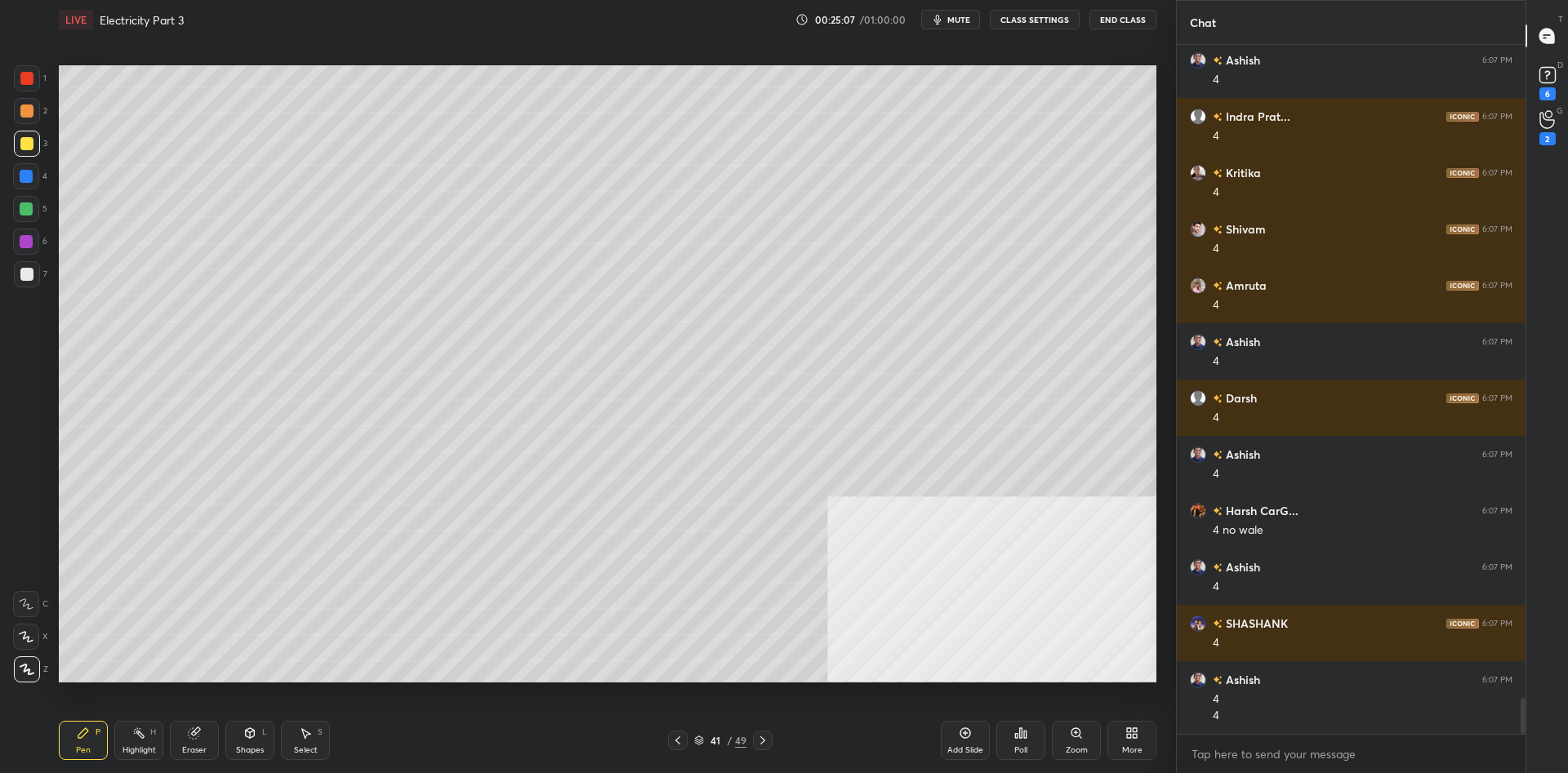 click at bounding box center [26, 209] 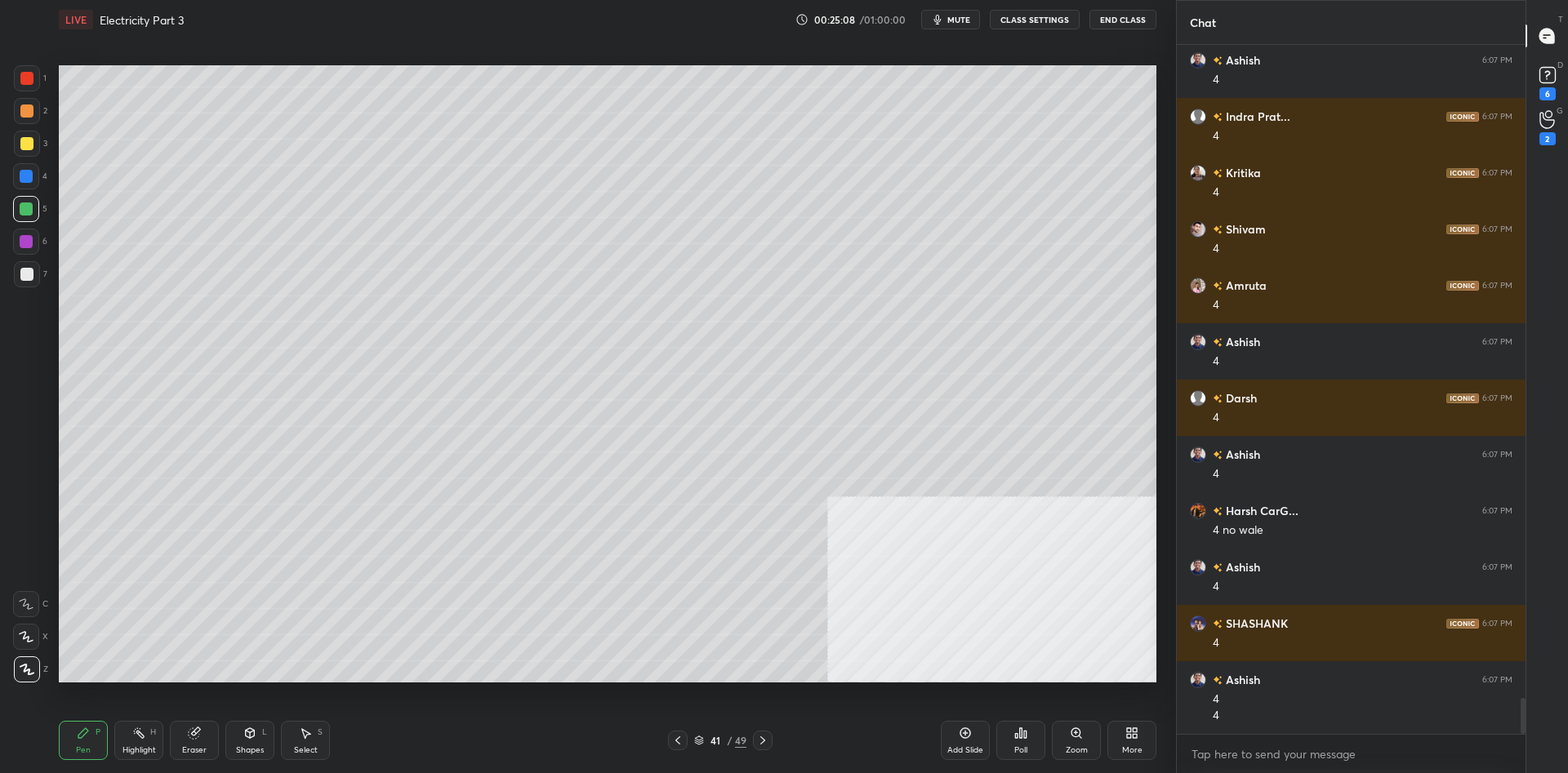 click at bounding box center [26, 209] 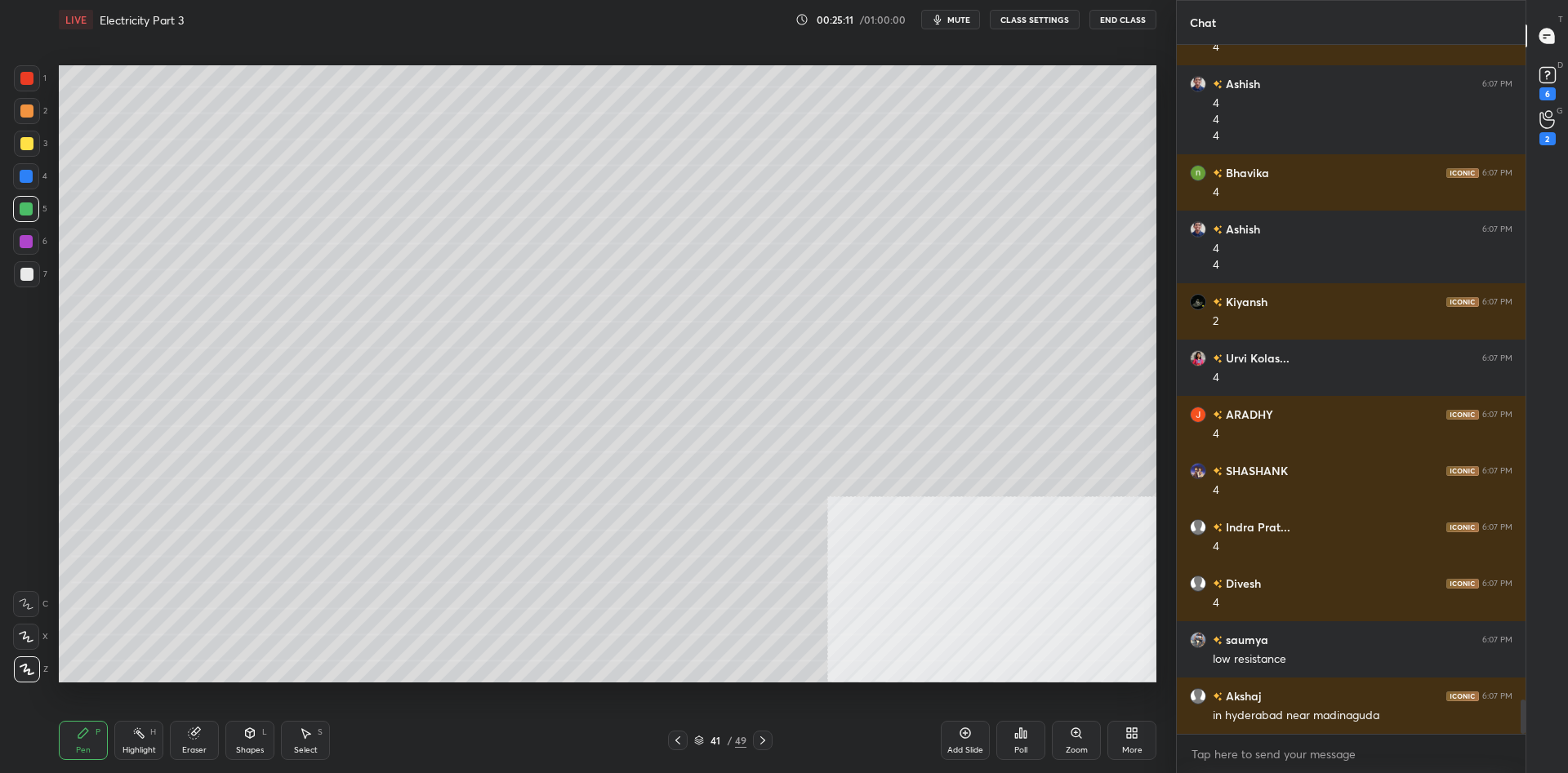 scroll, scrollTop: 13058, scrollLeft: 0, axis: vertical 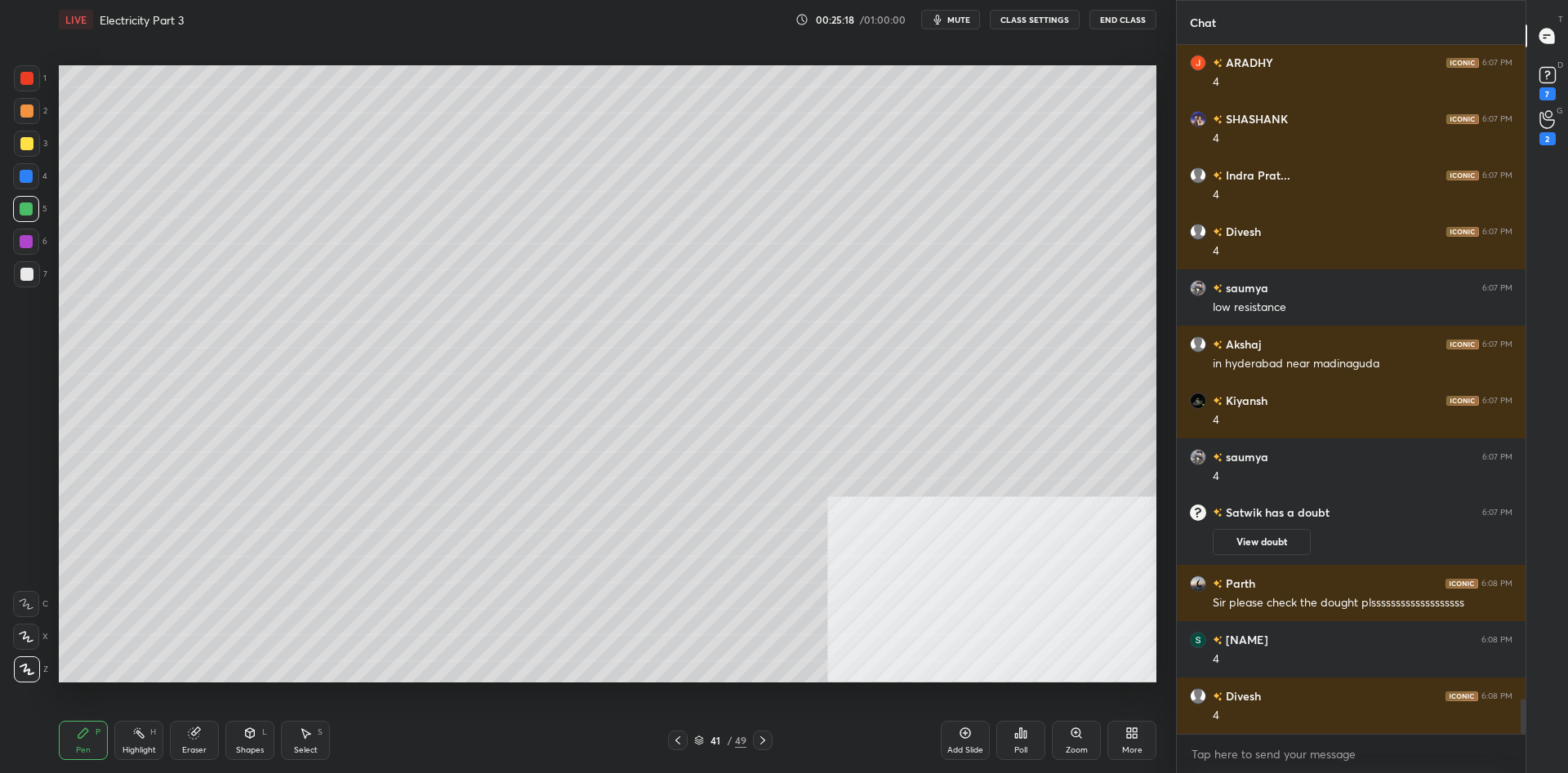 click on "Highlight H" at bounding box center (139, 740) 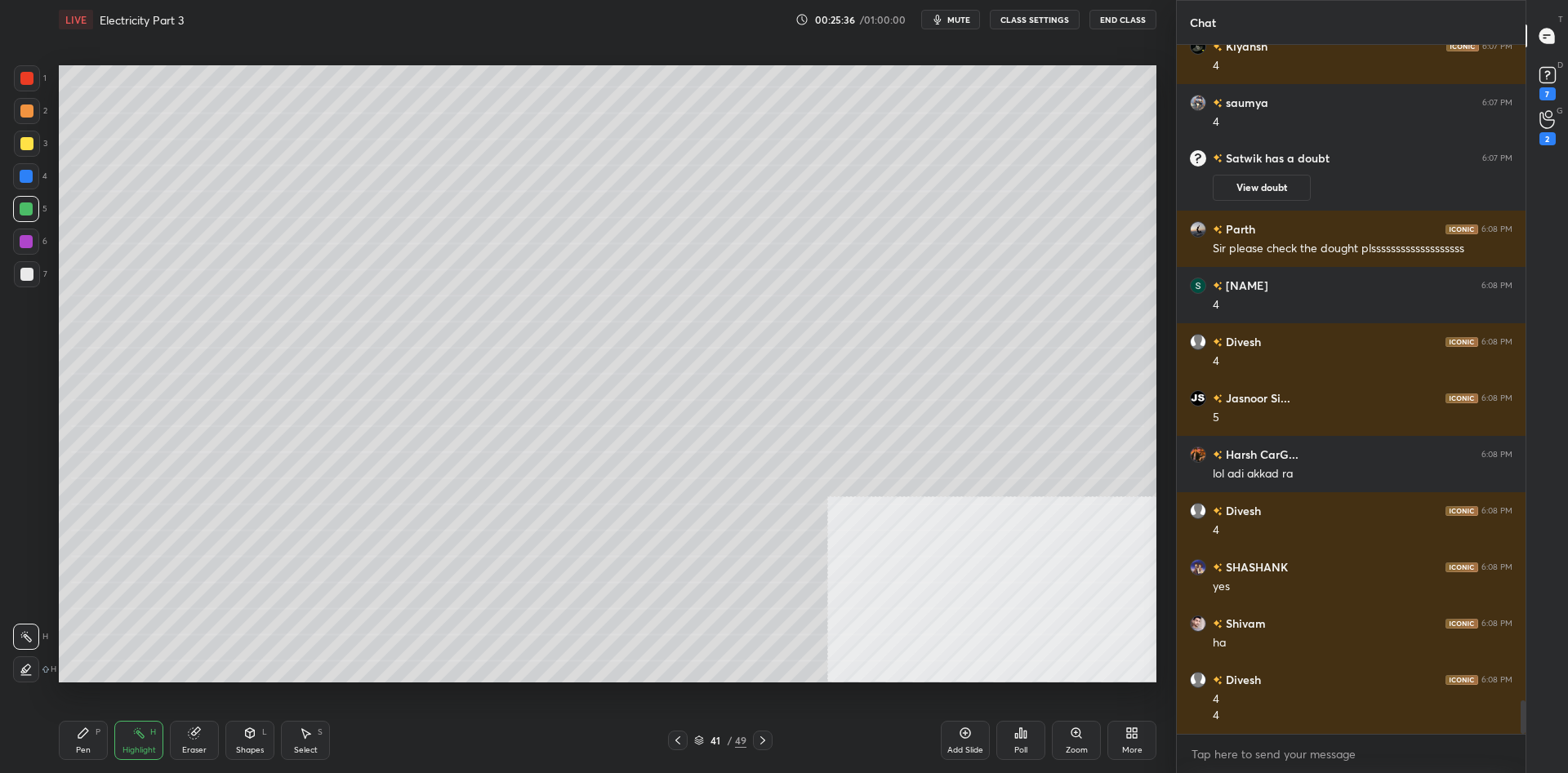 scroll, scrollTop: 13345, scrollLeft: 0, axis: vertical 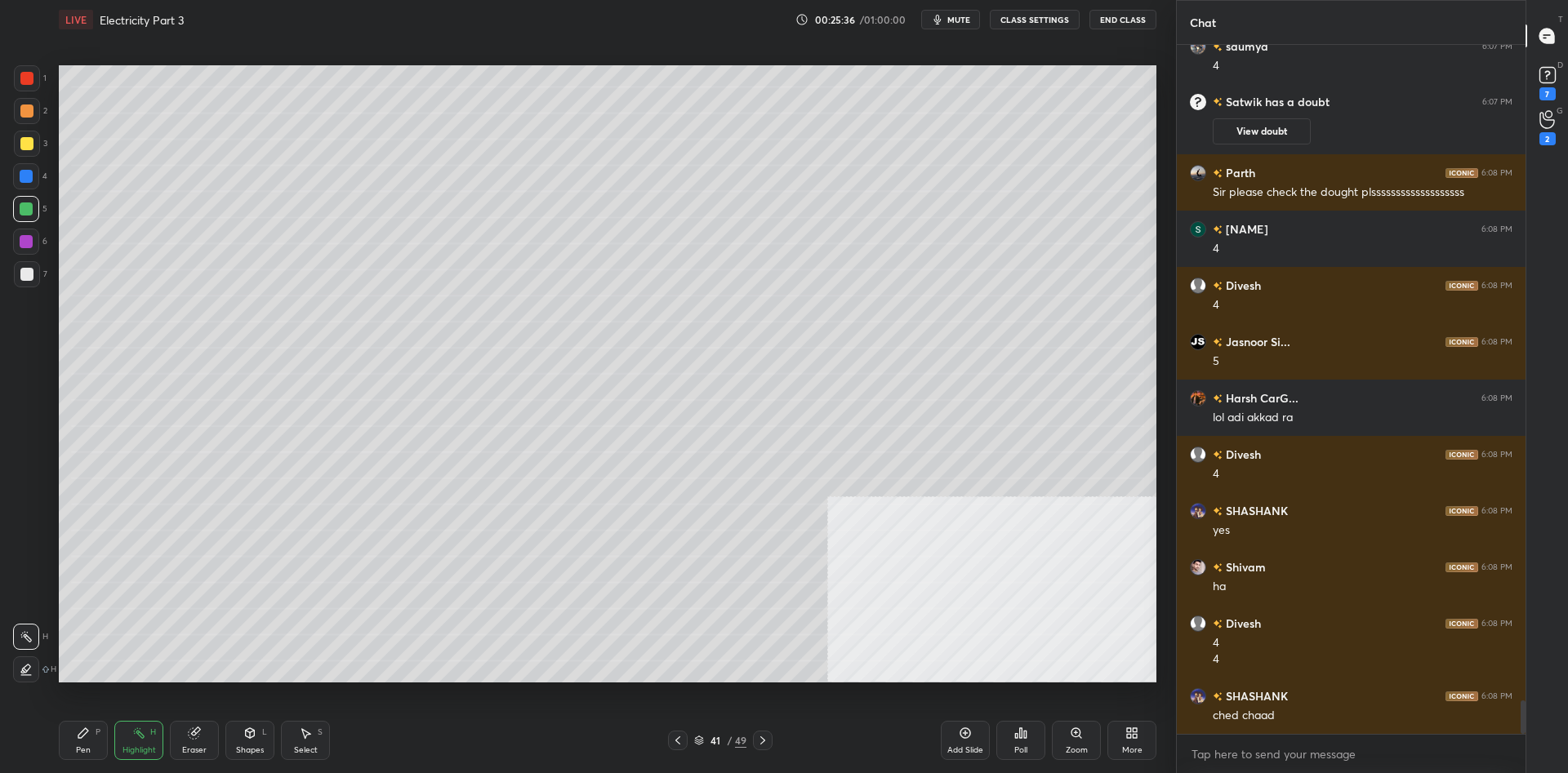 click on "Pen P" at bounding box center (83, 740) 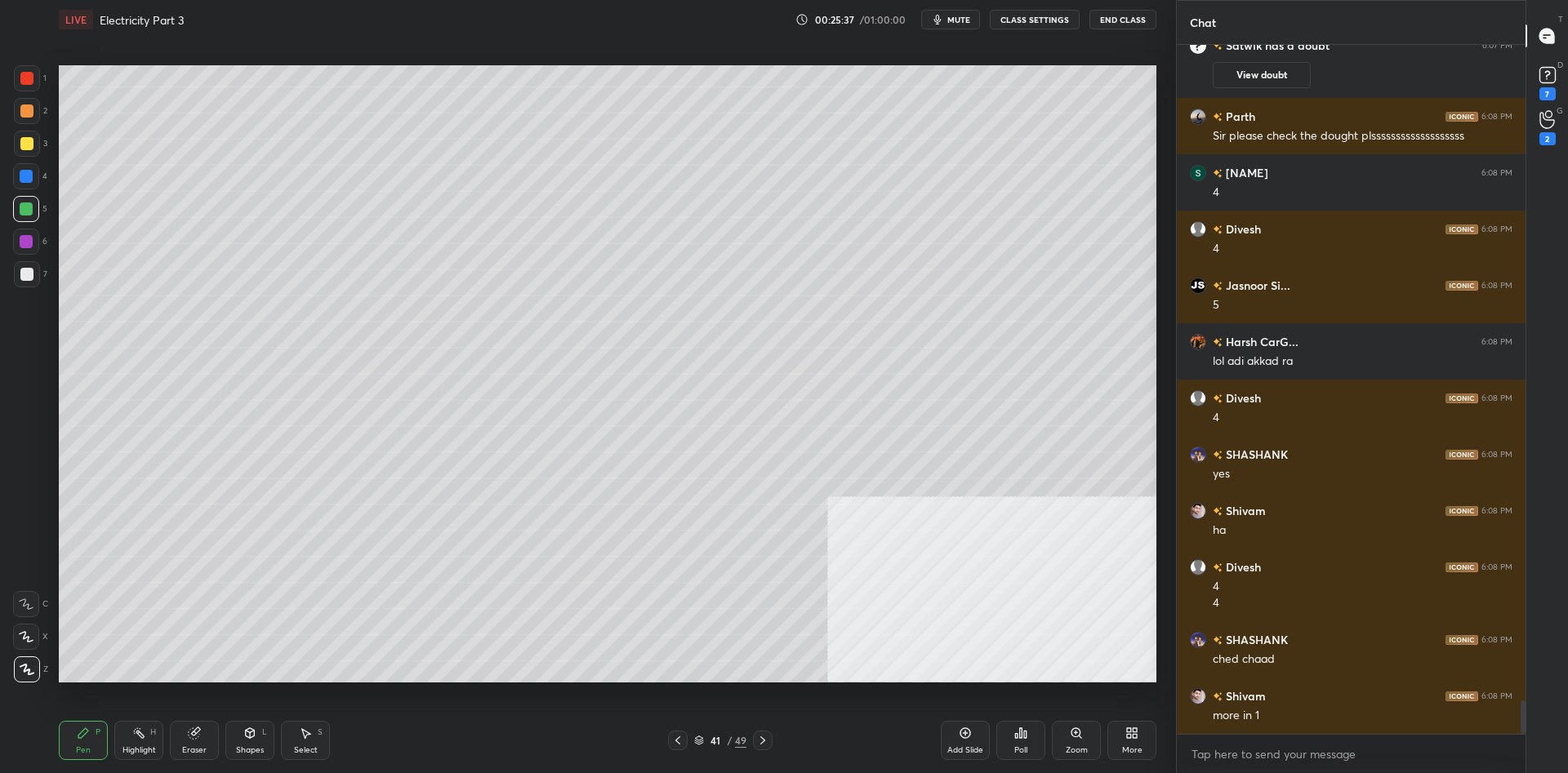 click on "1" at bounding box center [30, 78] 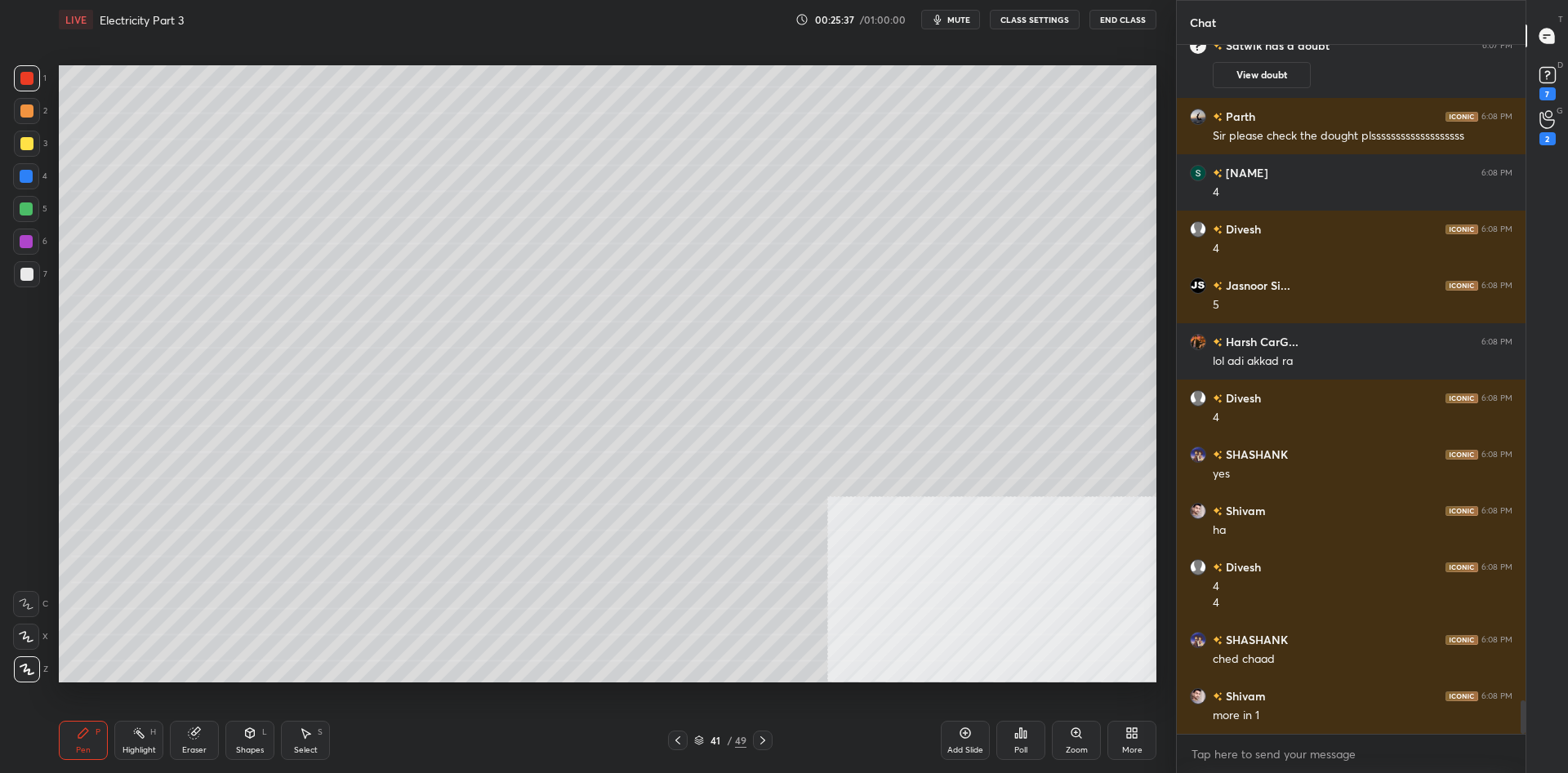 click on "1" at bounding box center (30, 78) 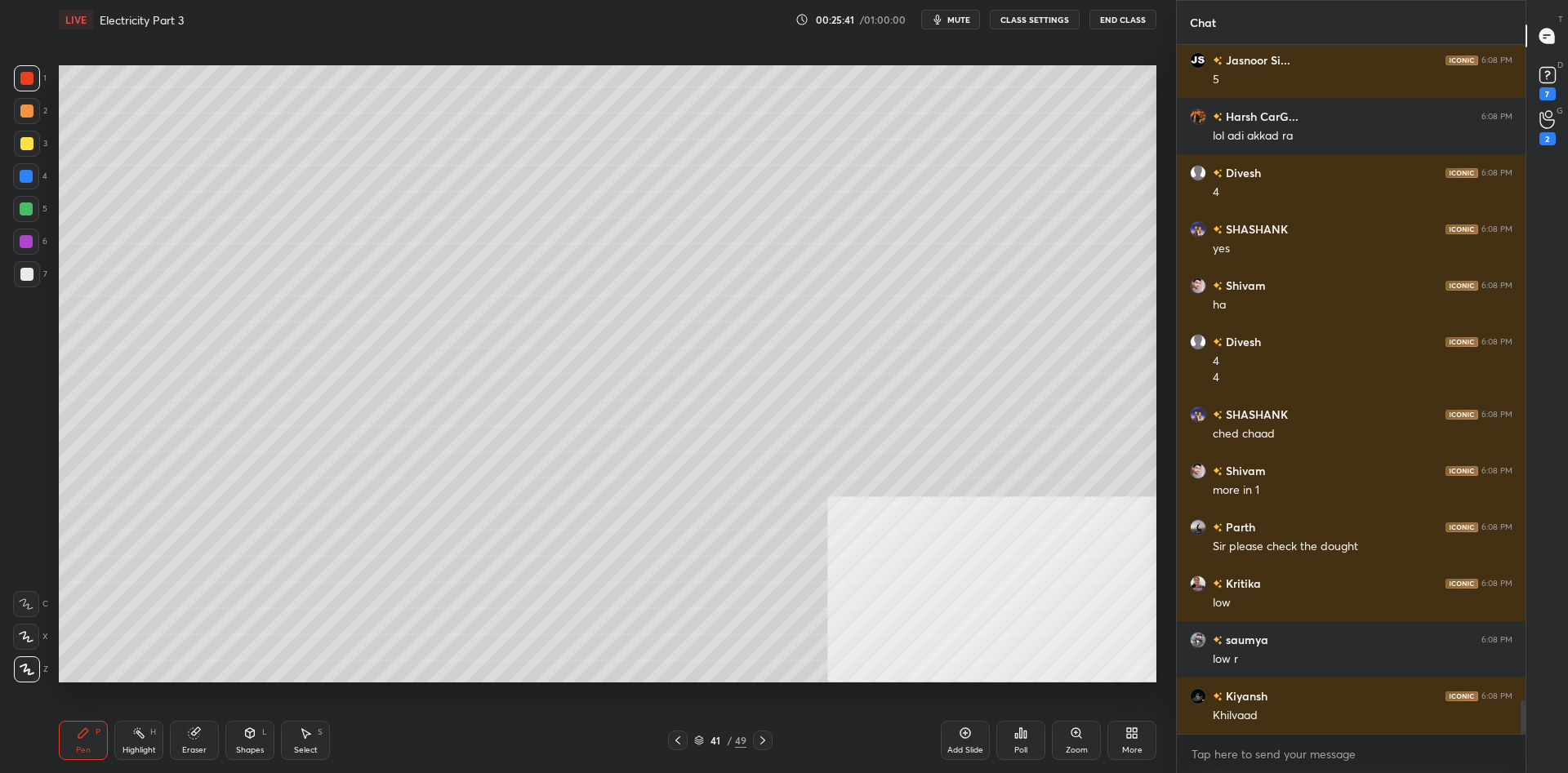 scroll, scrollTop: 13739, scrollLeft: 0, axis: vertical 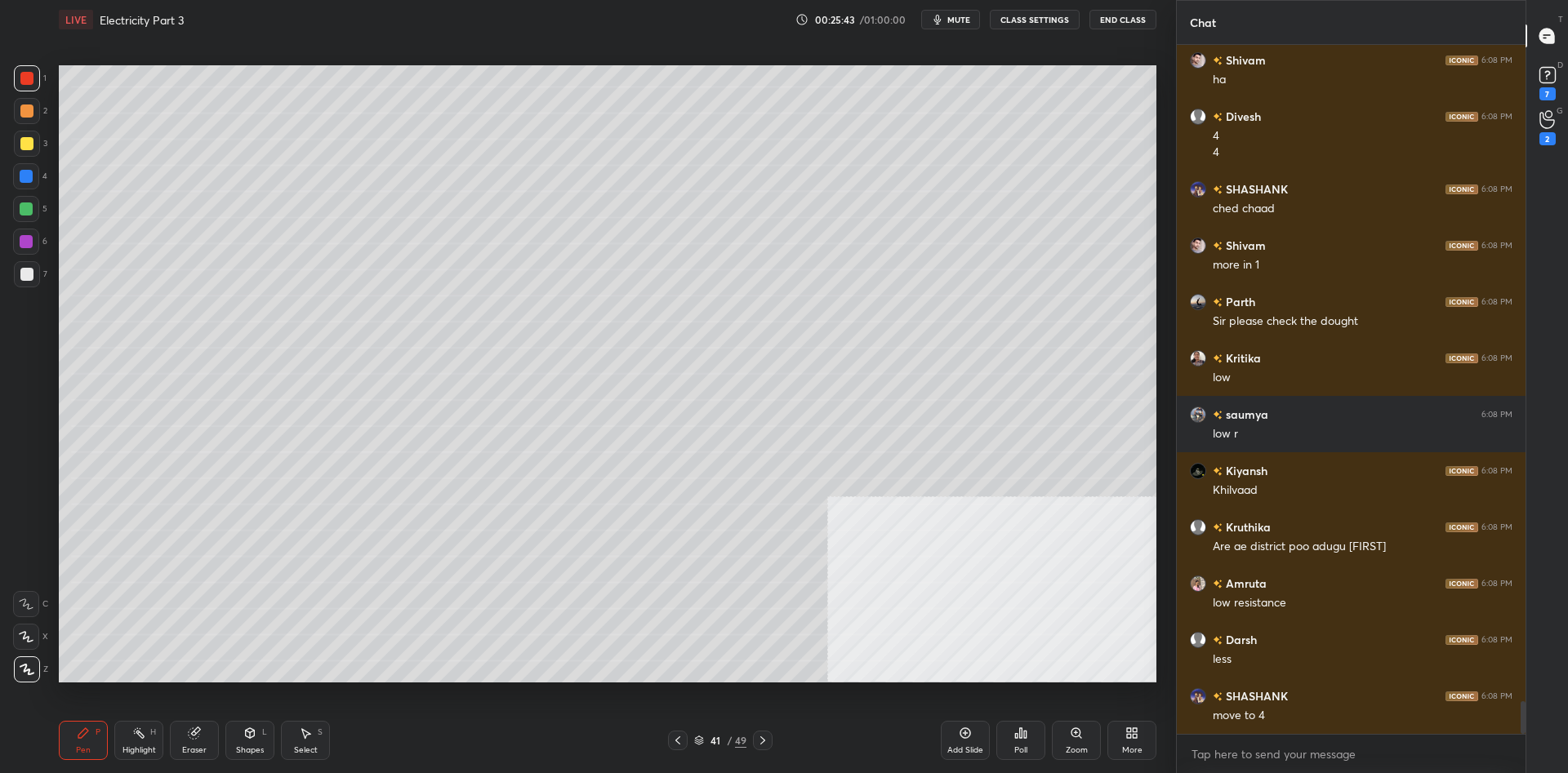 click at bounding box center [26, 176] 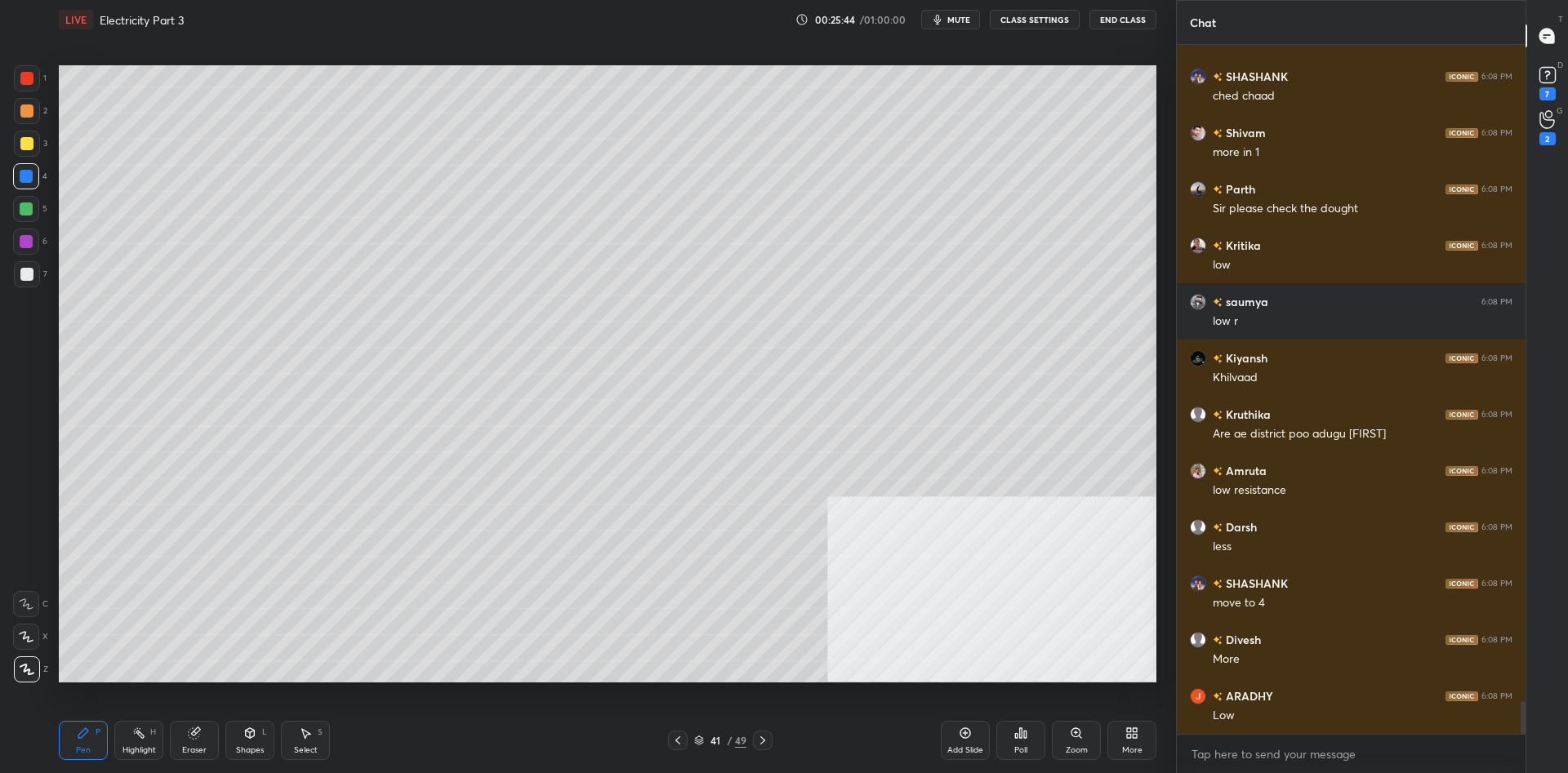 scroll, scrollTop: 14021, scrollLeft: 0, axis: vertical 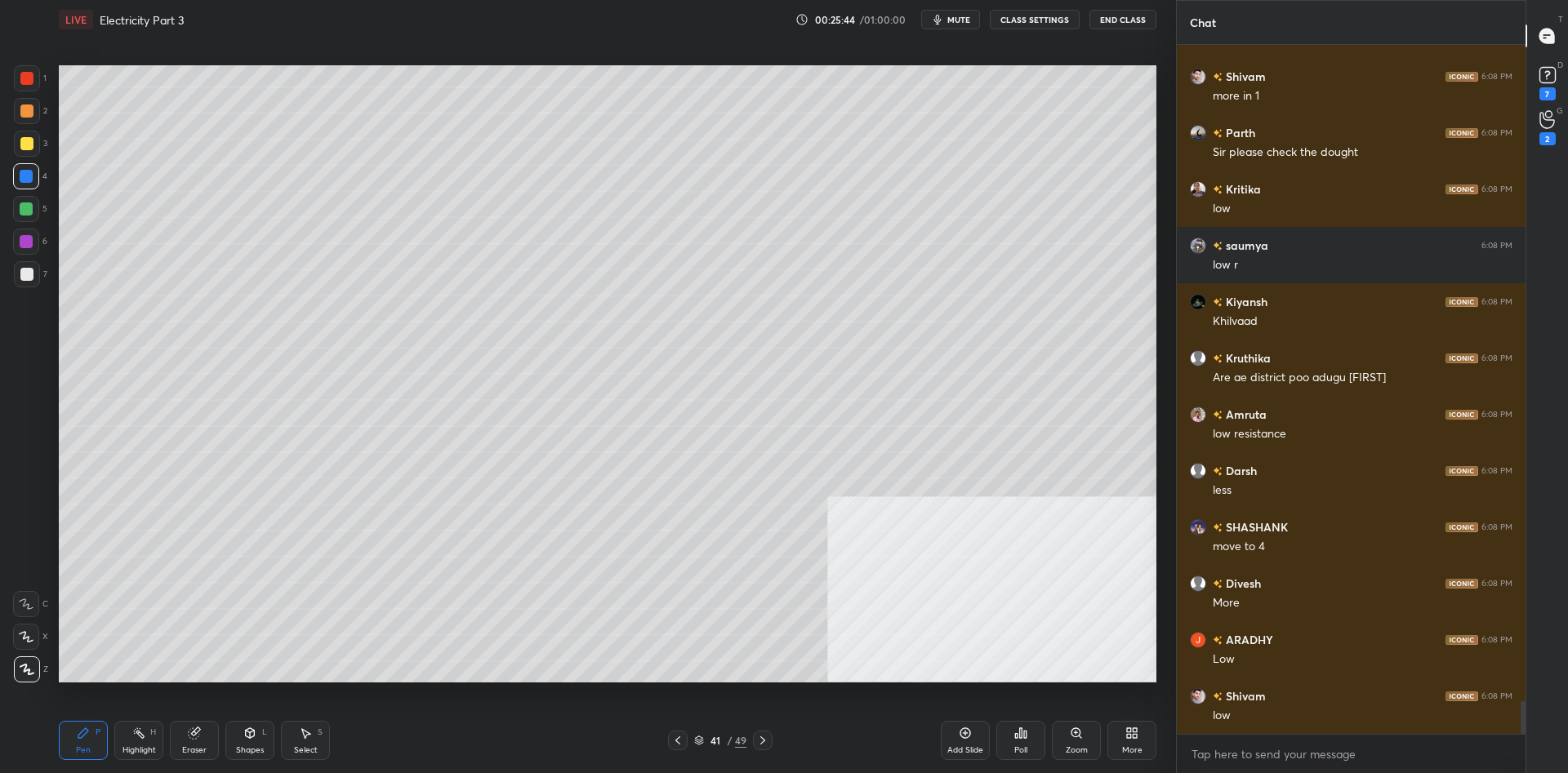 click on "Highlight H" at bounding box center (139, 740) 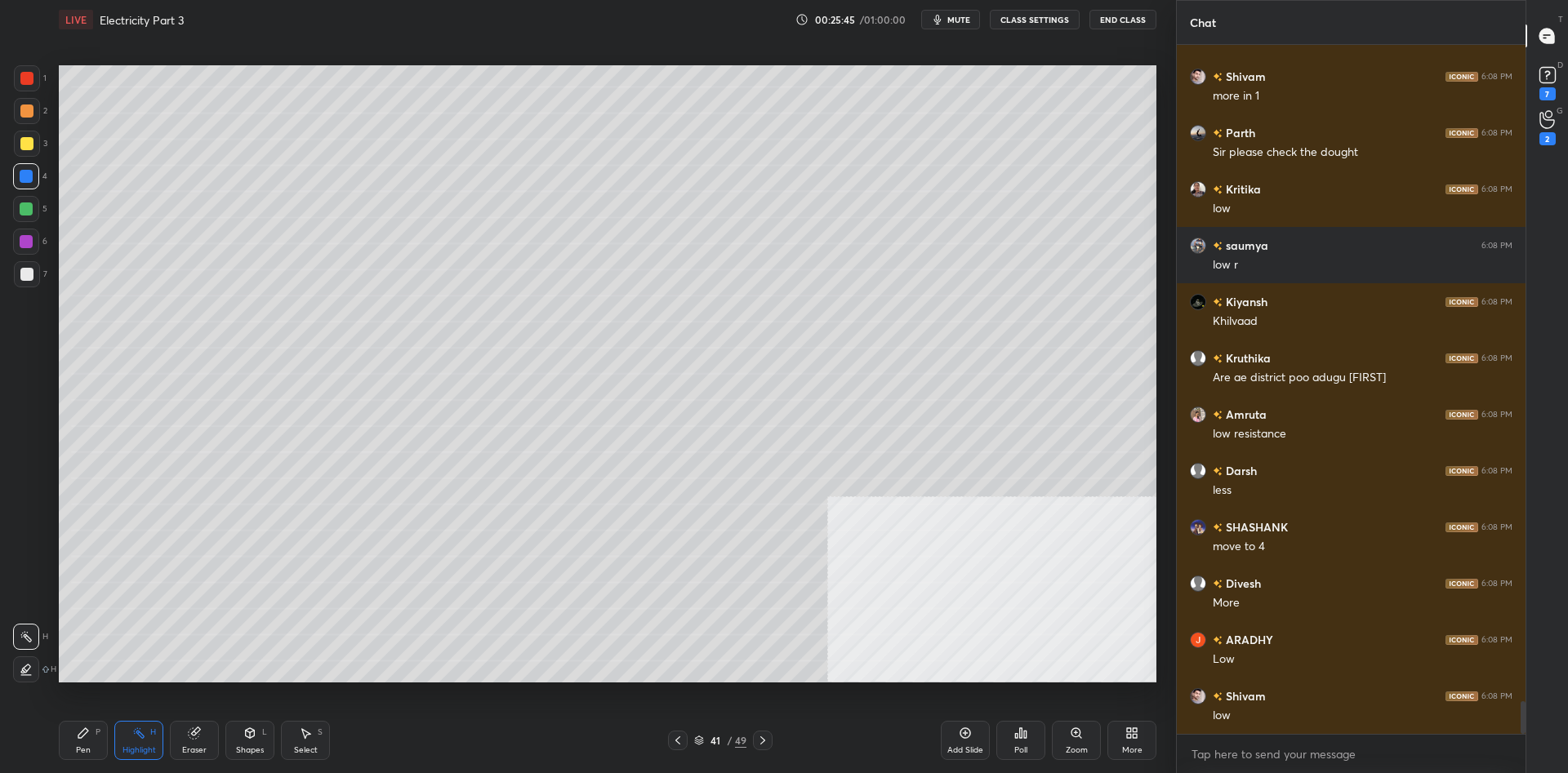 click 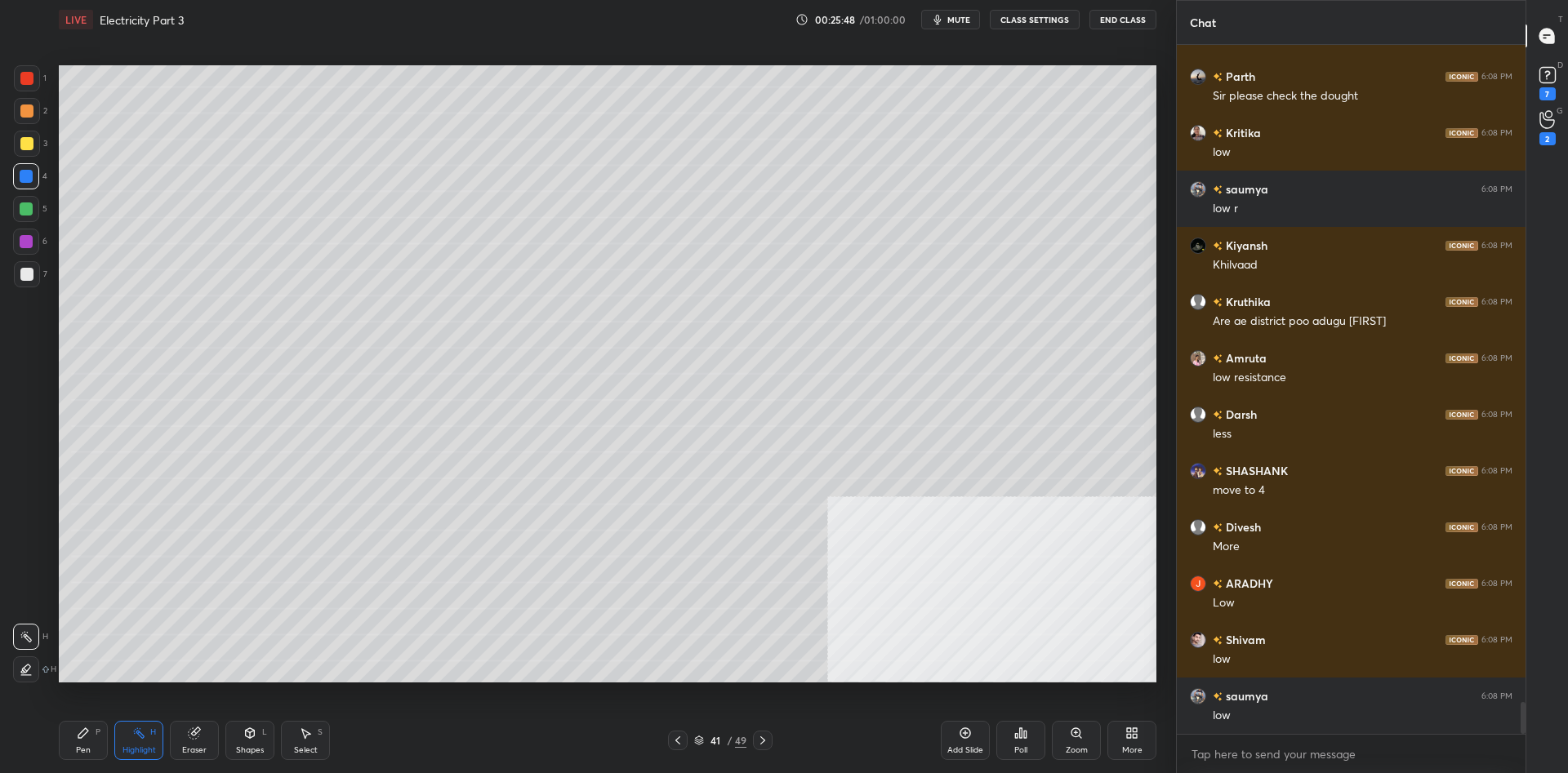 scroll, scrollTop: 14134, scrollLeft: 0, axis: vertical 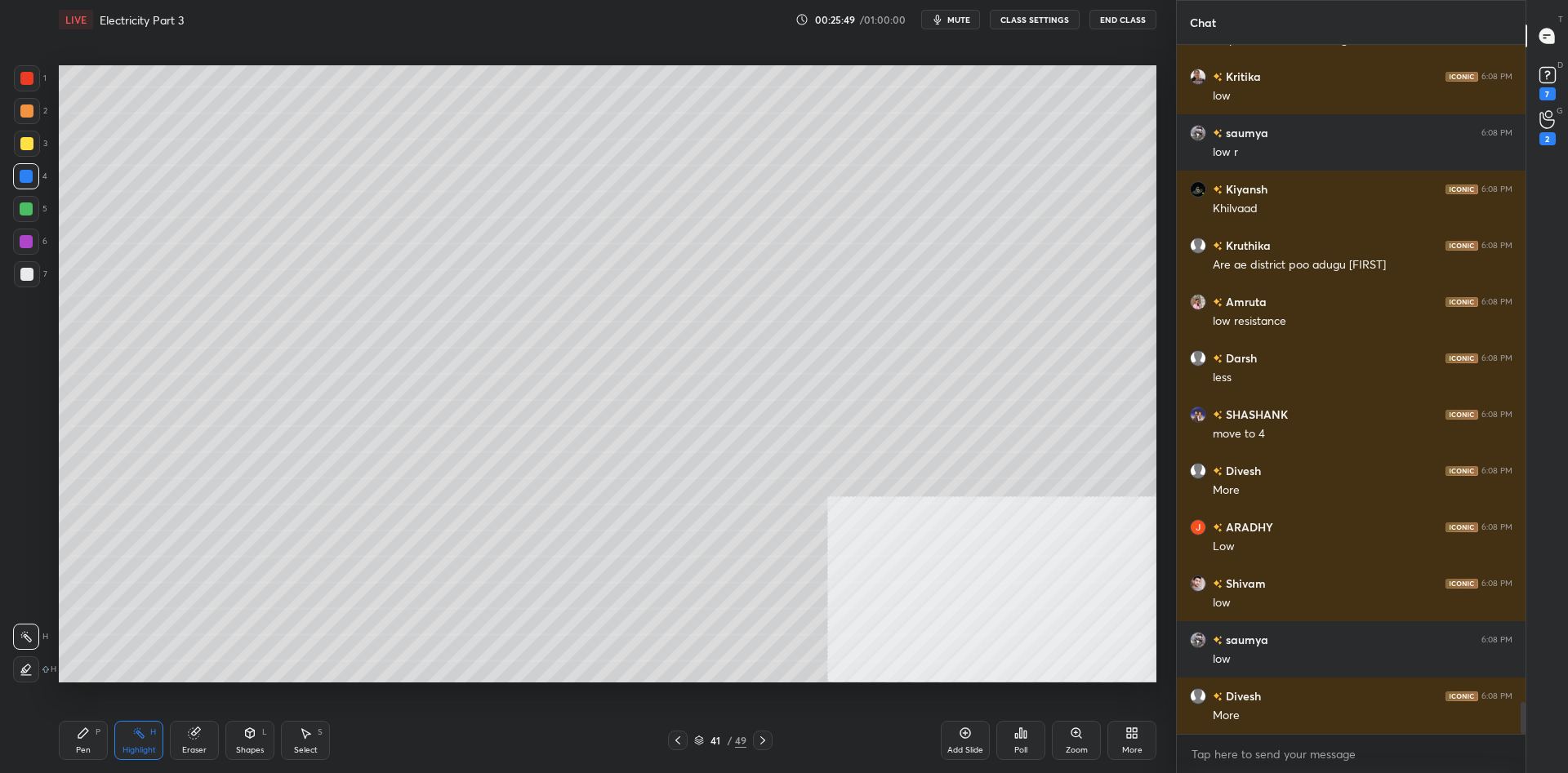click on "Pen P" at bounding box center [83, 740] 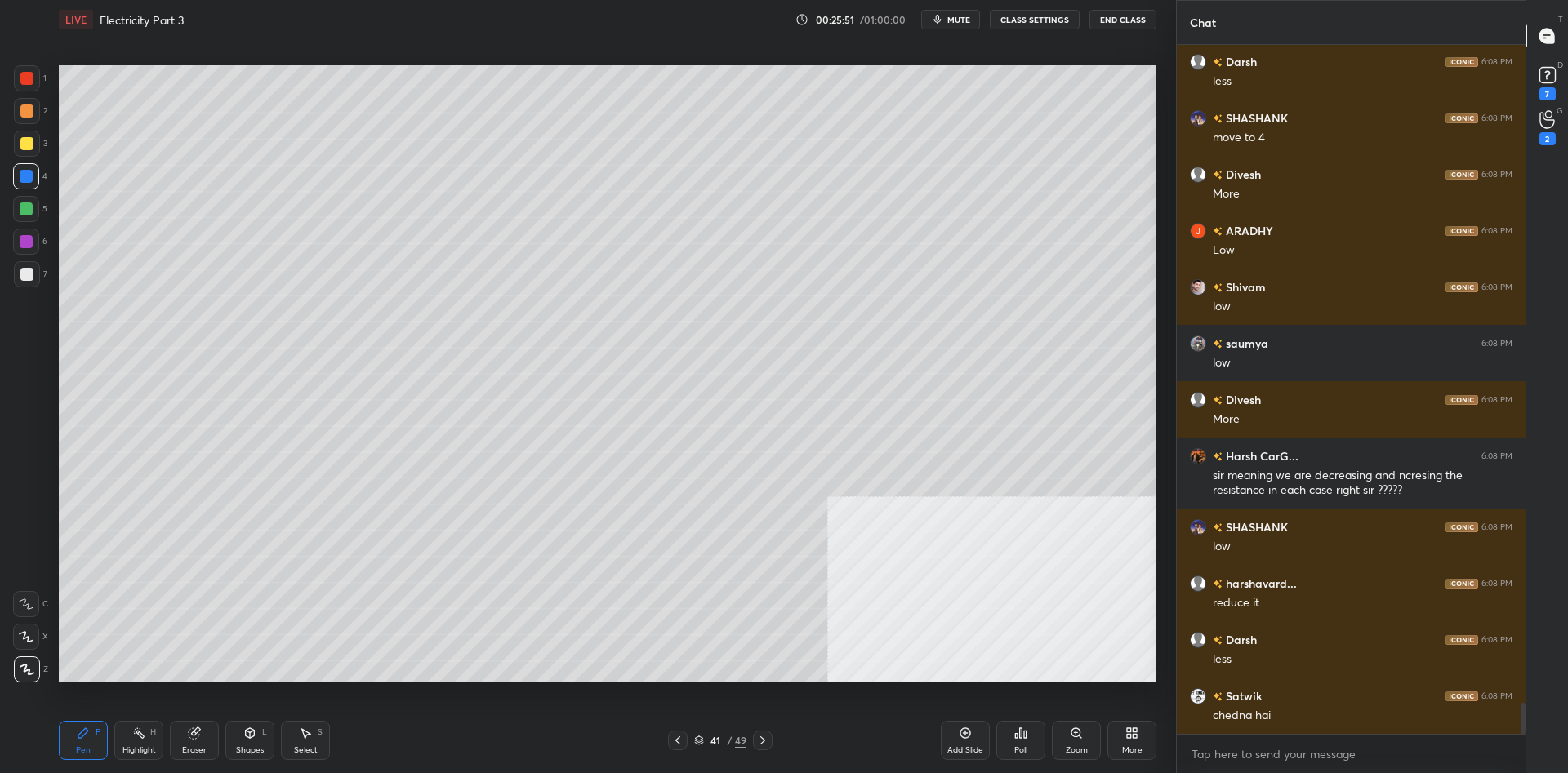 scroll, scrollTop: 14486, scrollLeft: 0, axis: vertical 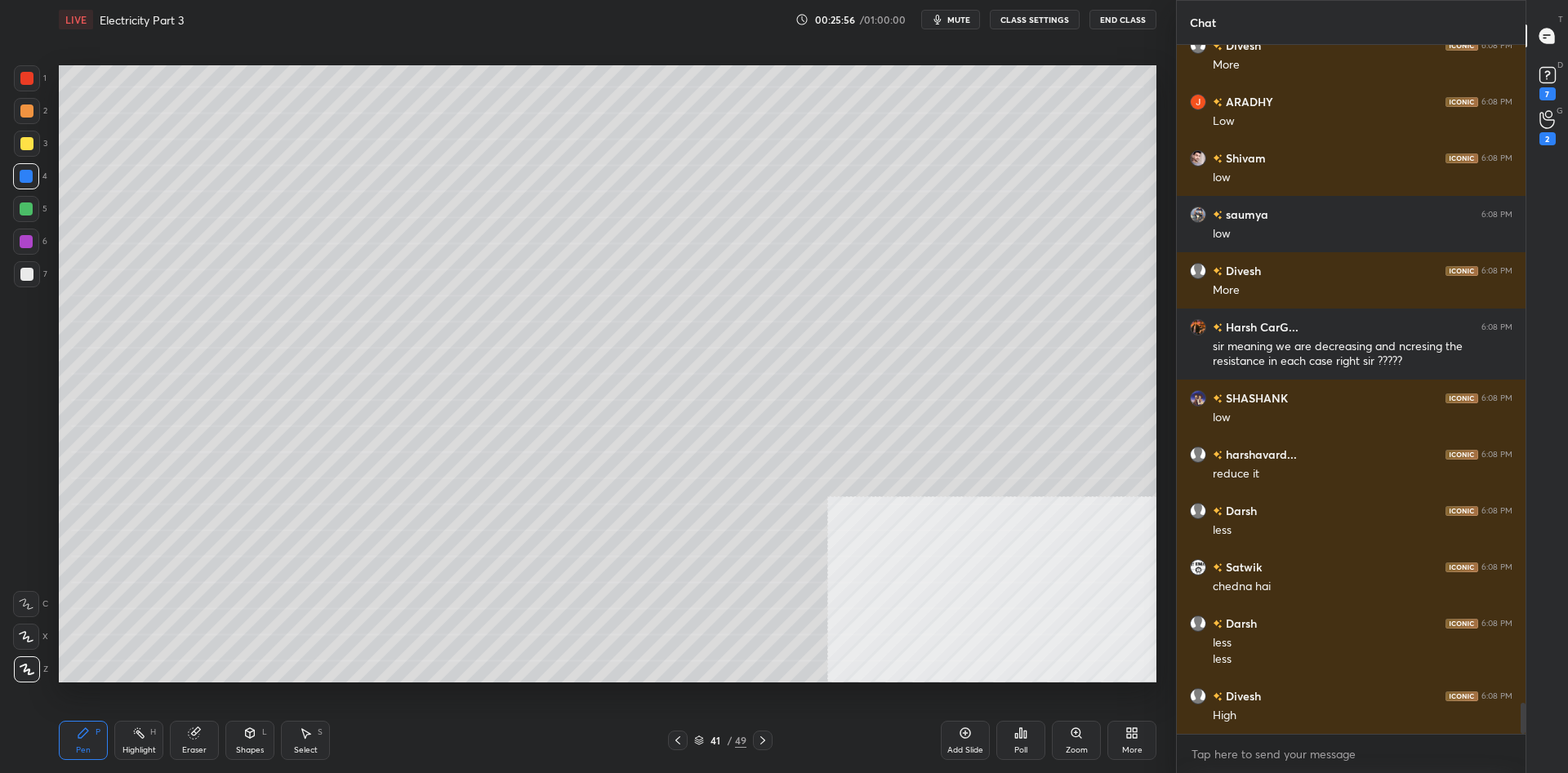 click on "Highlight H" at bounding box center [139, 740] 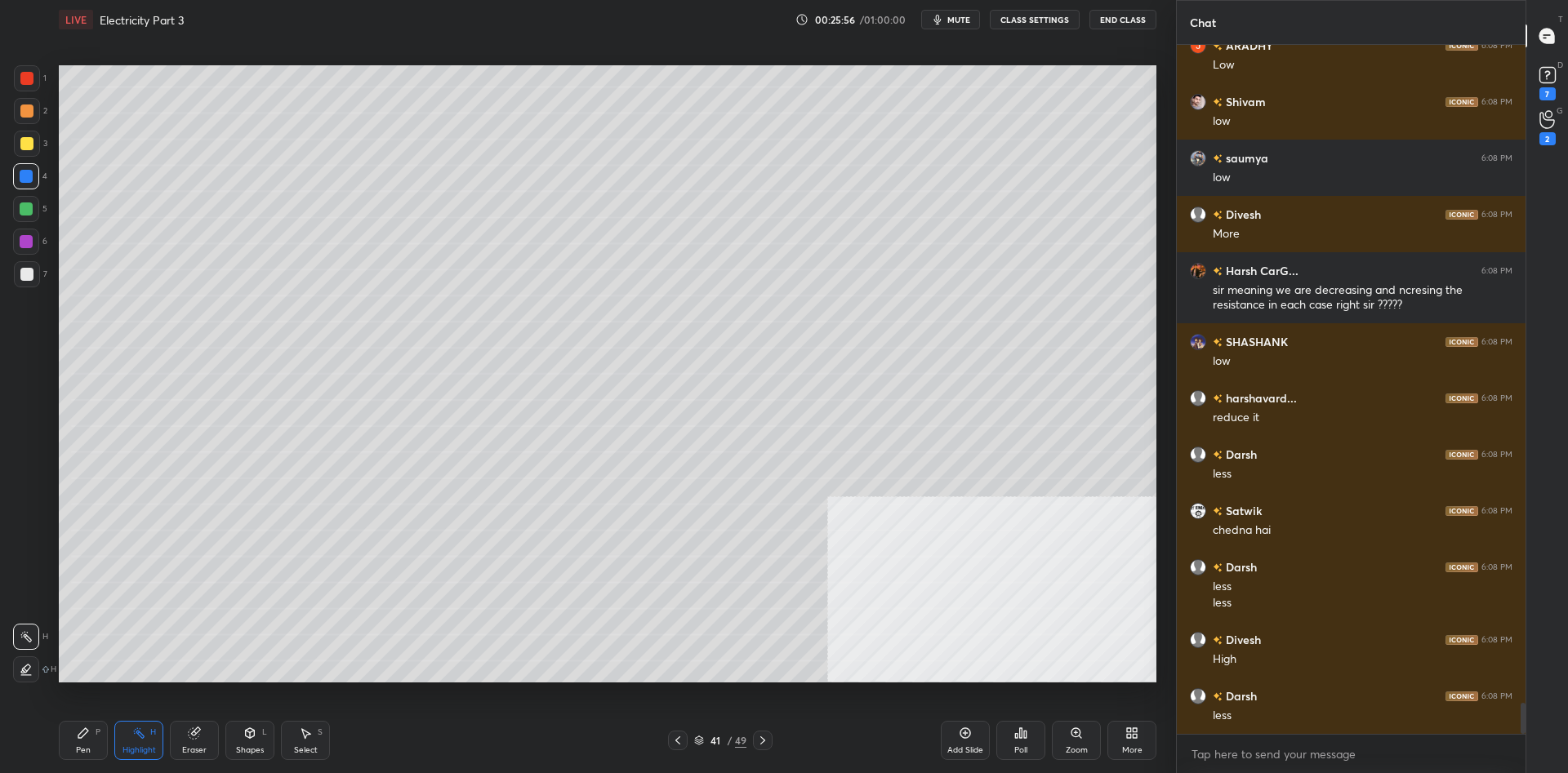 click 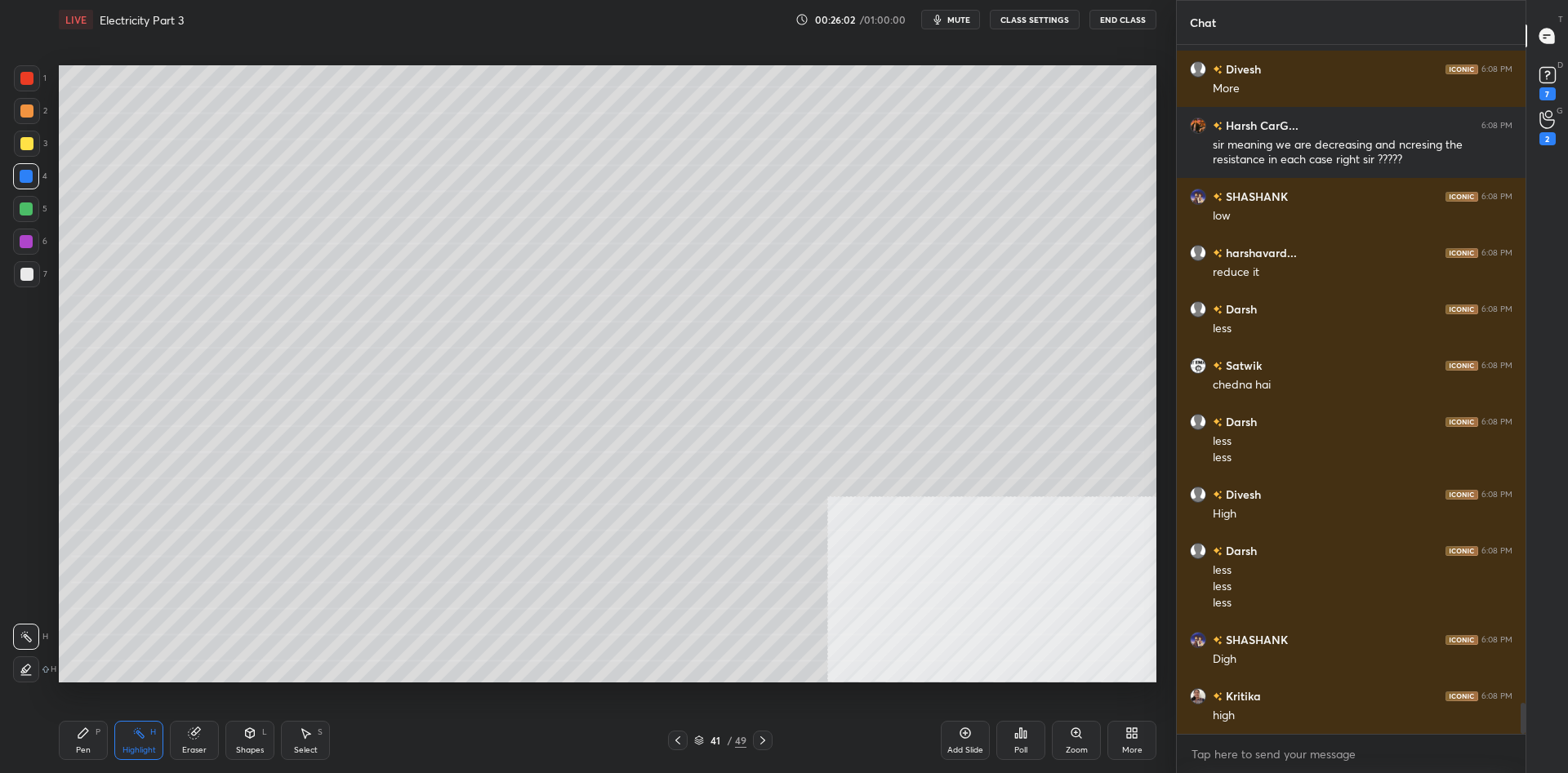 click on "Pen" at bounding box center [83, 750] 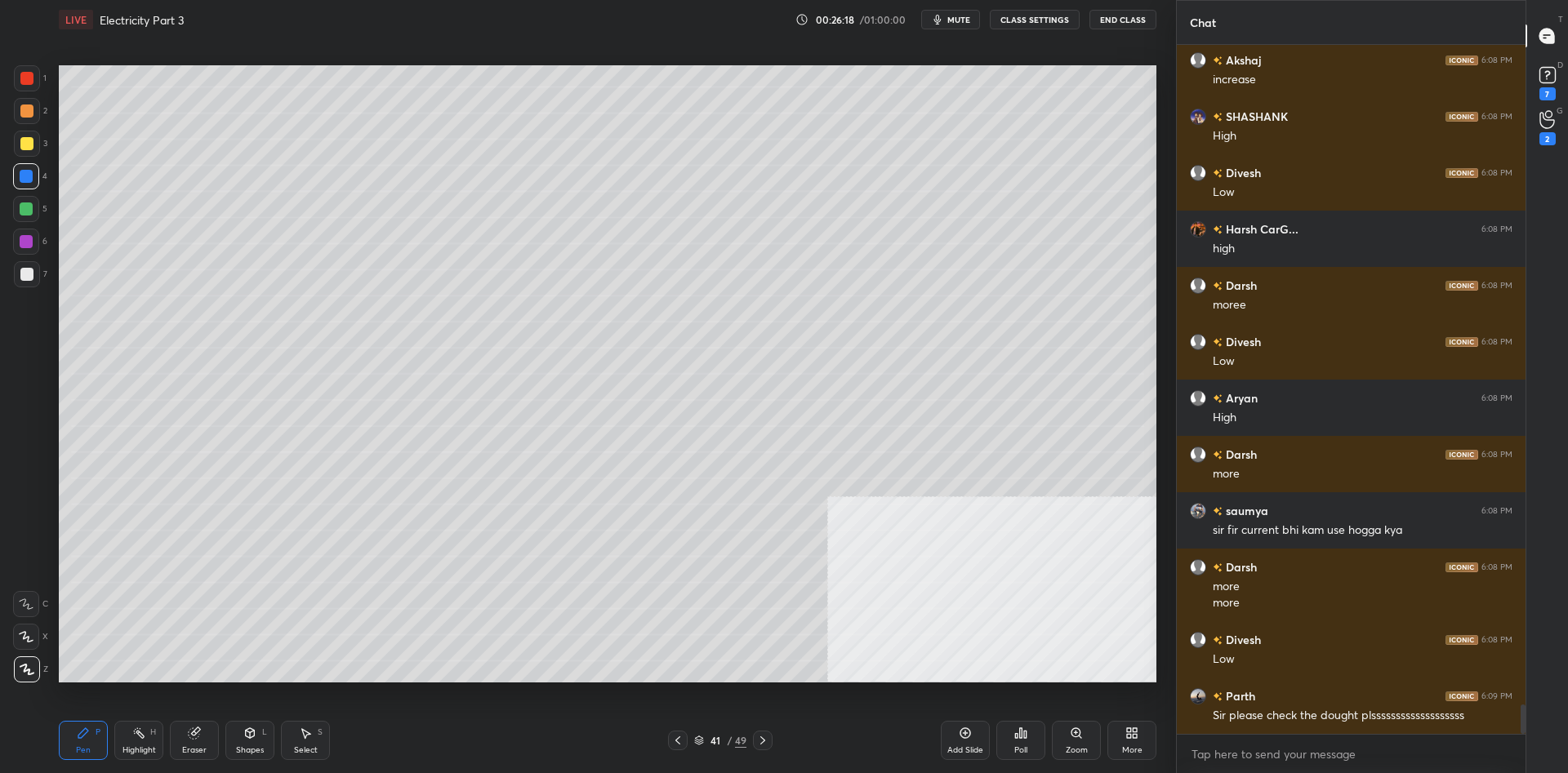 click 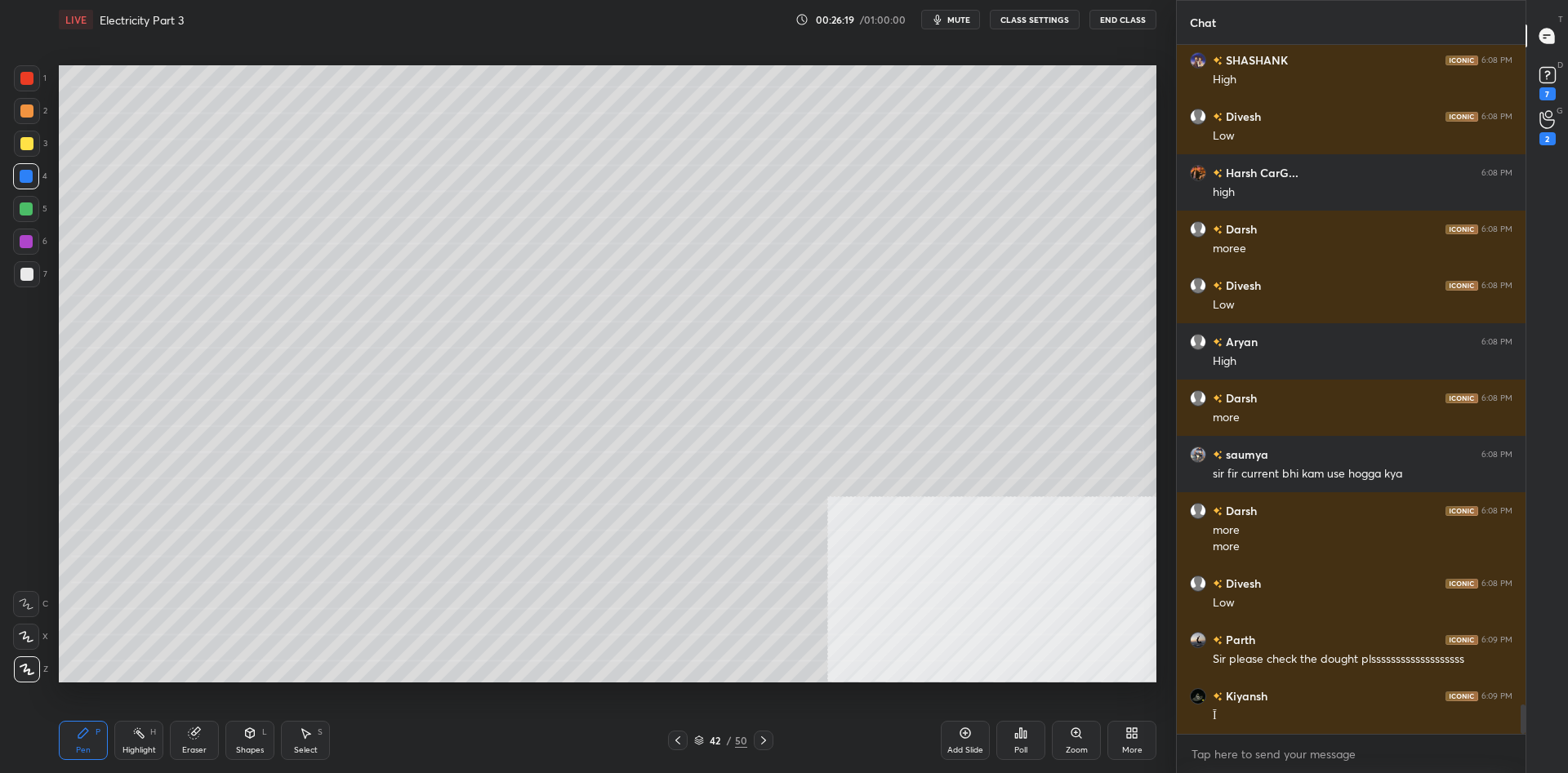 click at bounding box center [27, 144] 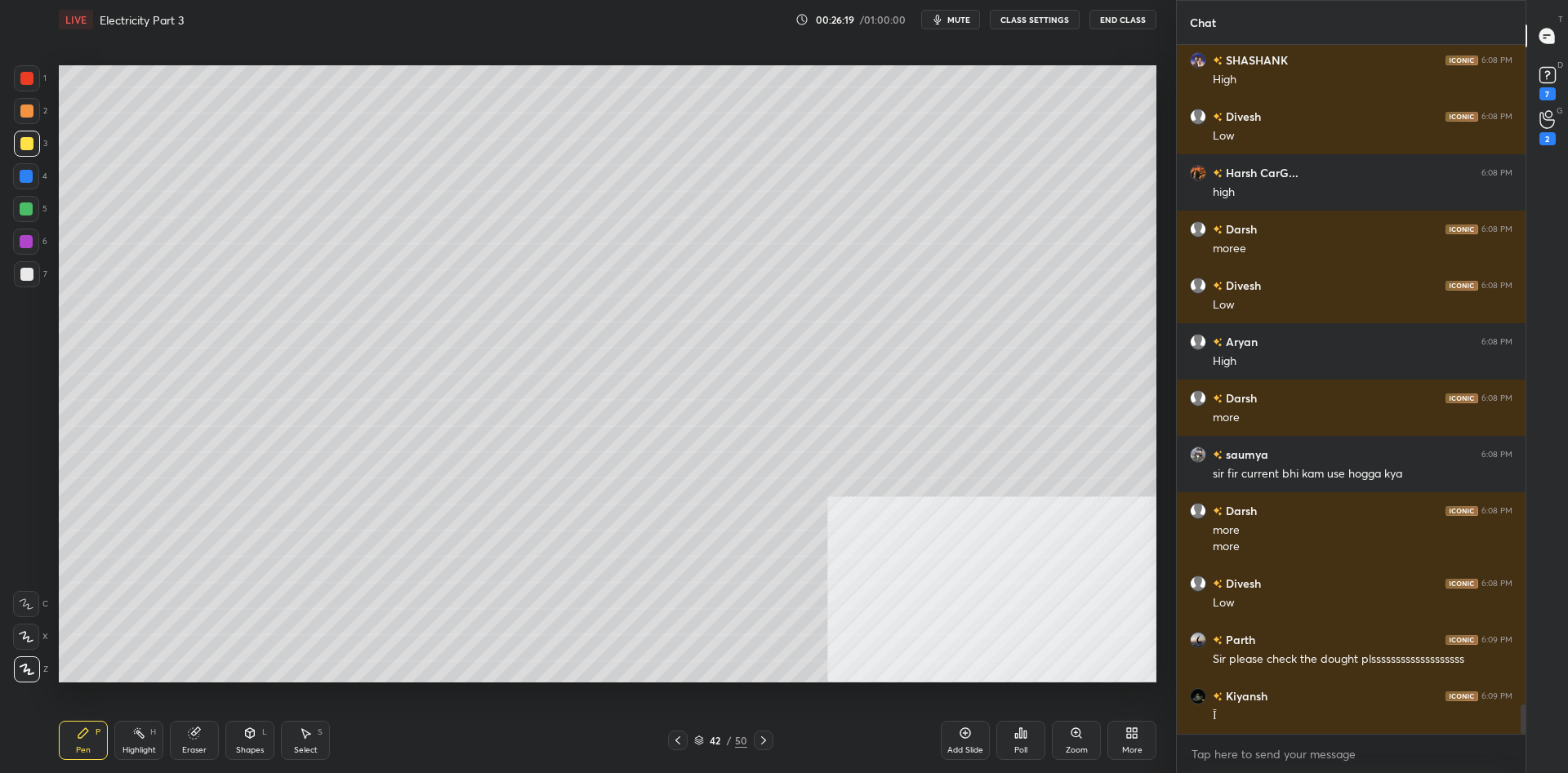 click at bounding box center (27, 144) 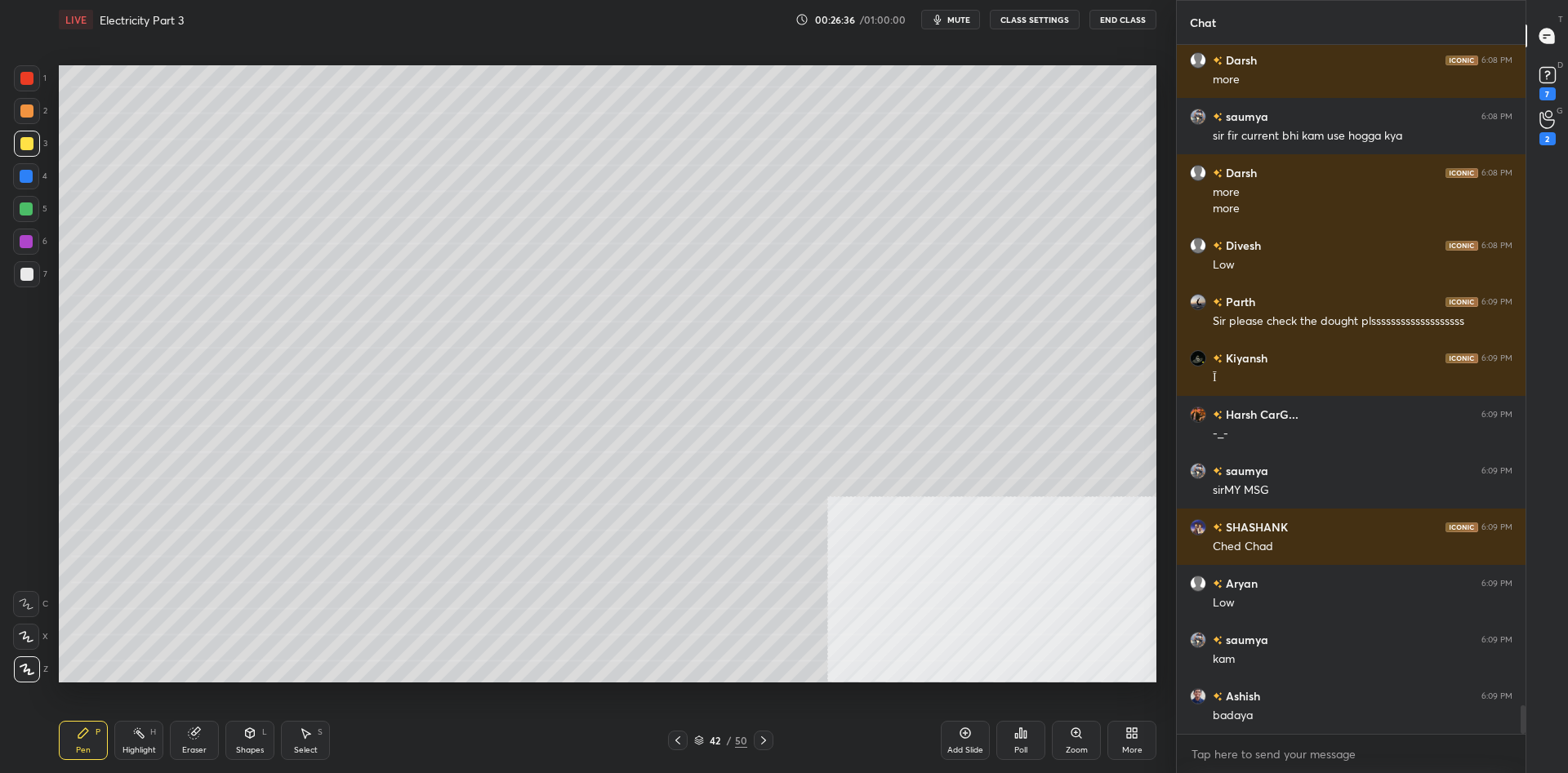 scroll, scrollTop: 16072, scrollLeft: 0, axis: vertical 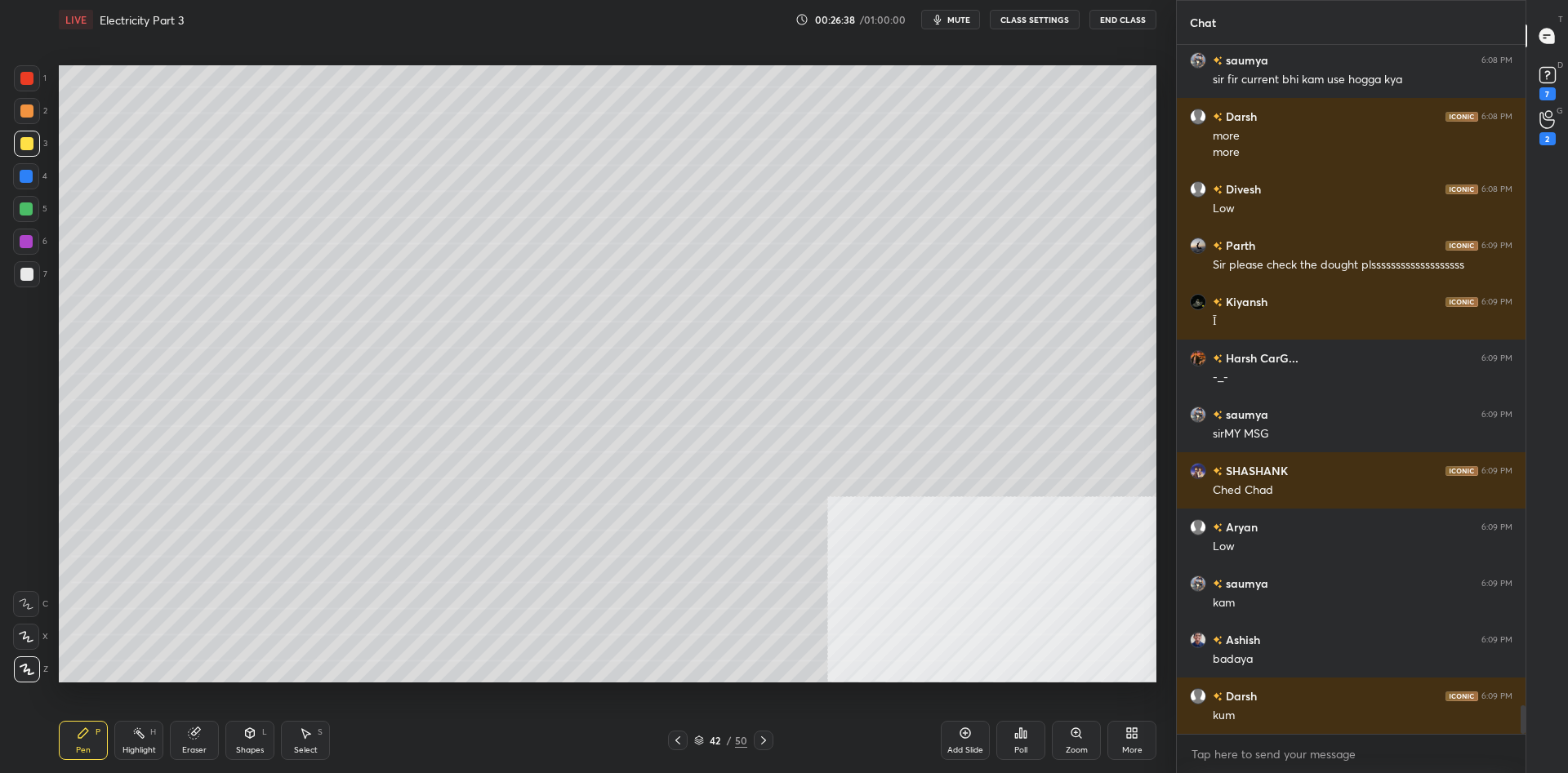 click at bounding box center (26, 176) 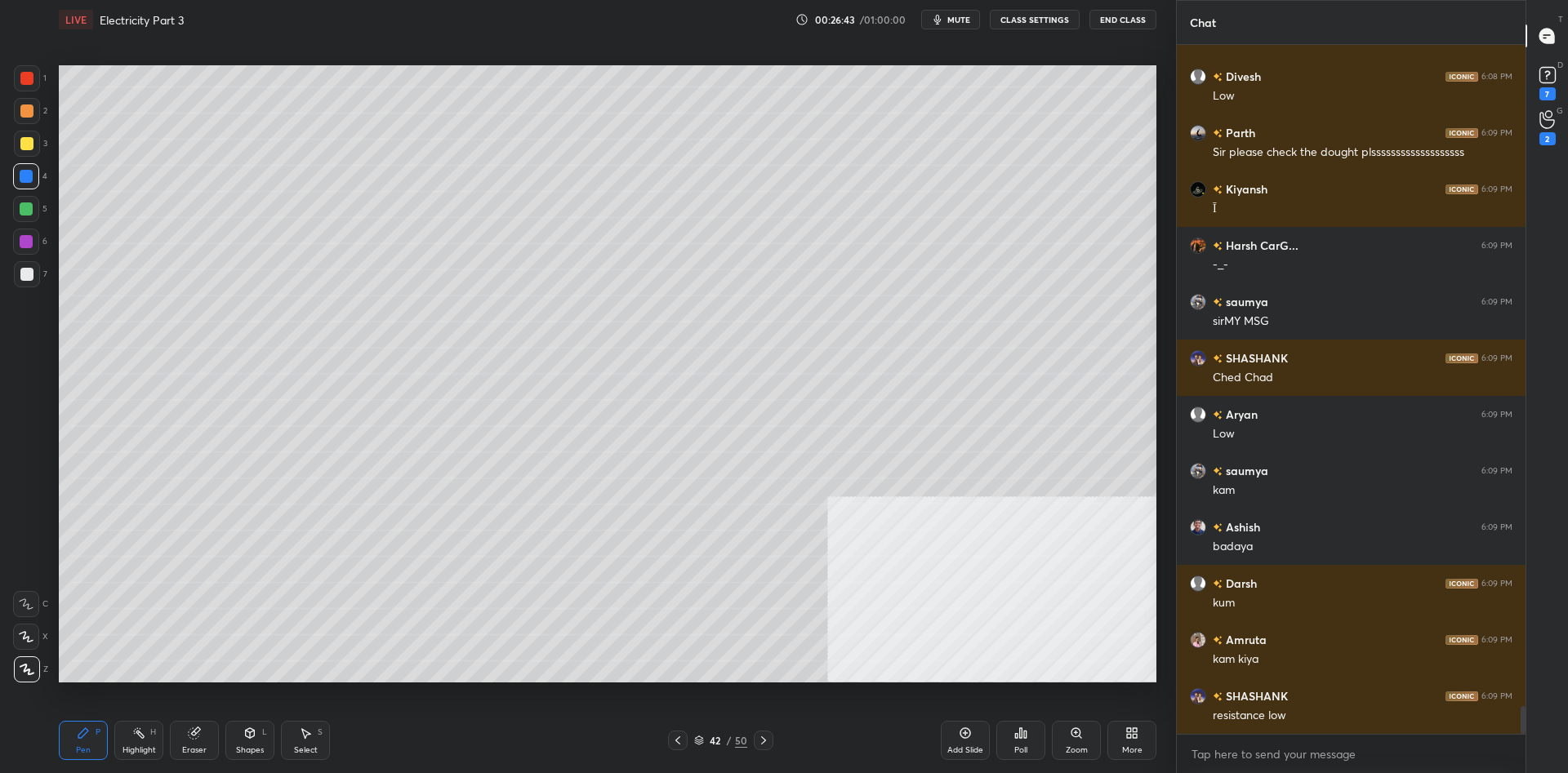 scroll, scrollTop: 16241, scrollLeft: 0, axis: vertical 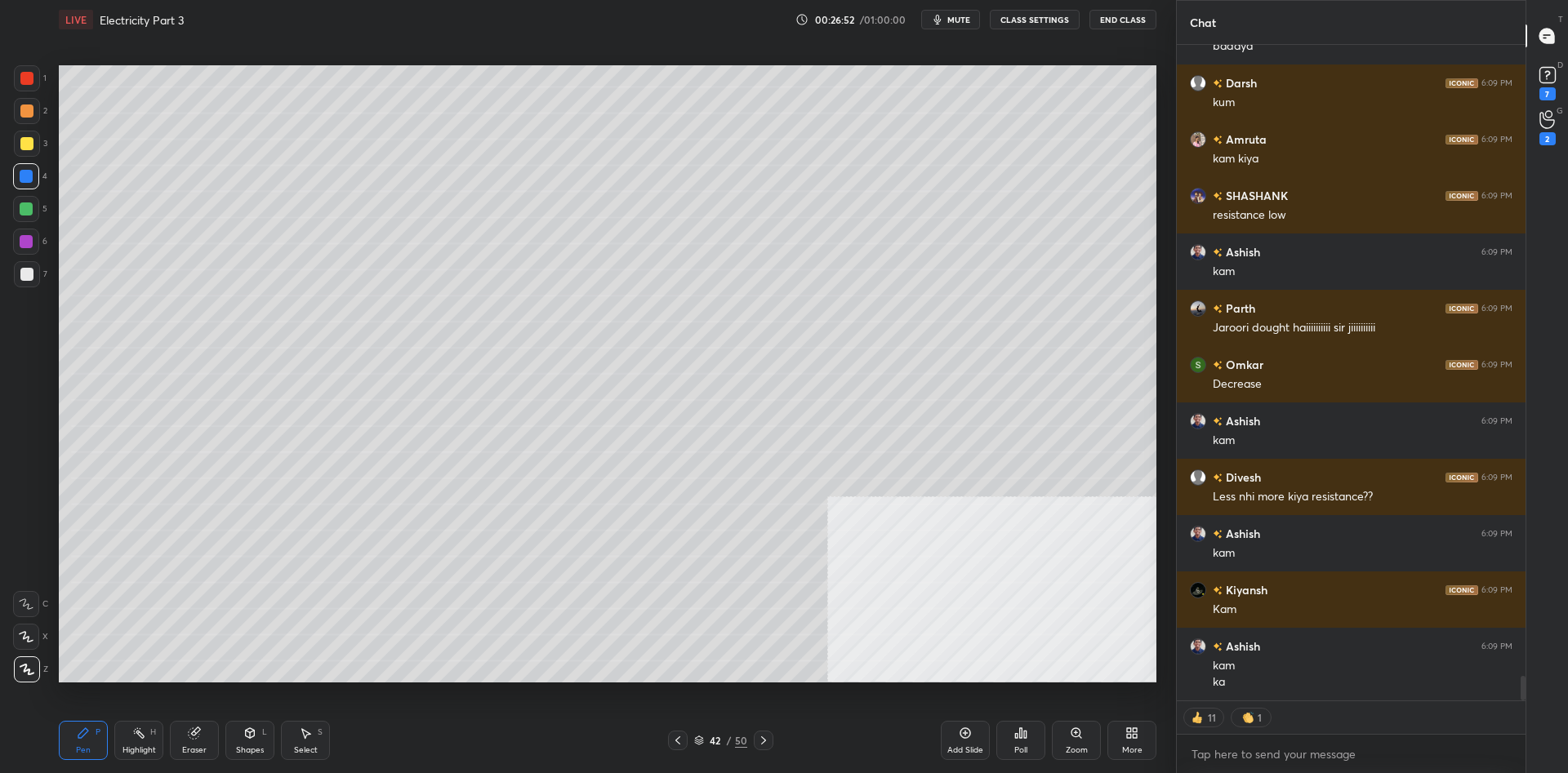 click at bounding box center (27, 144) 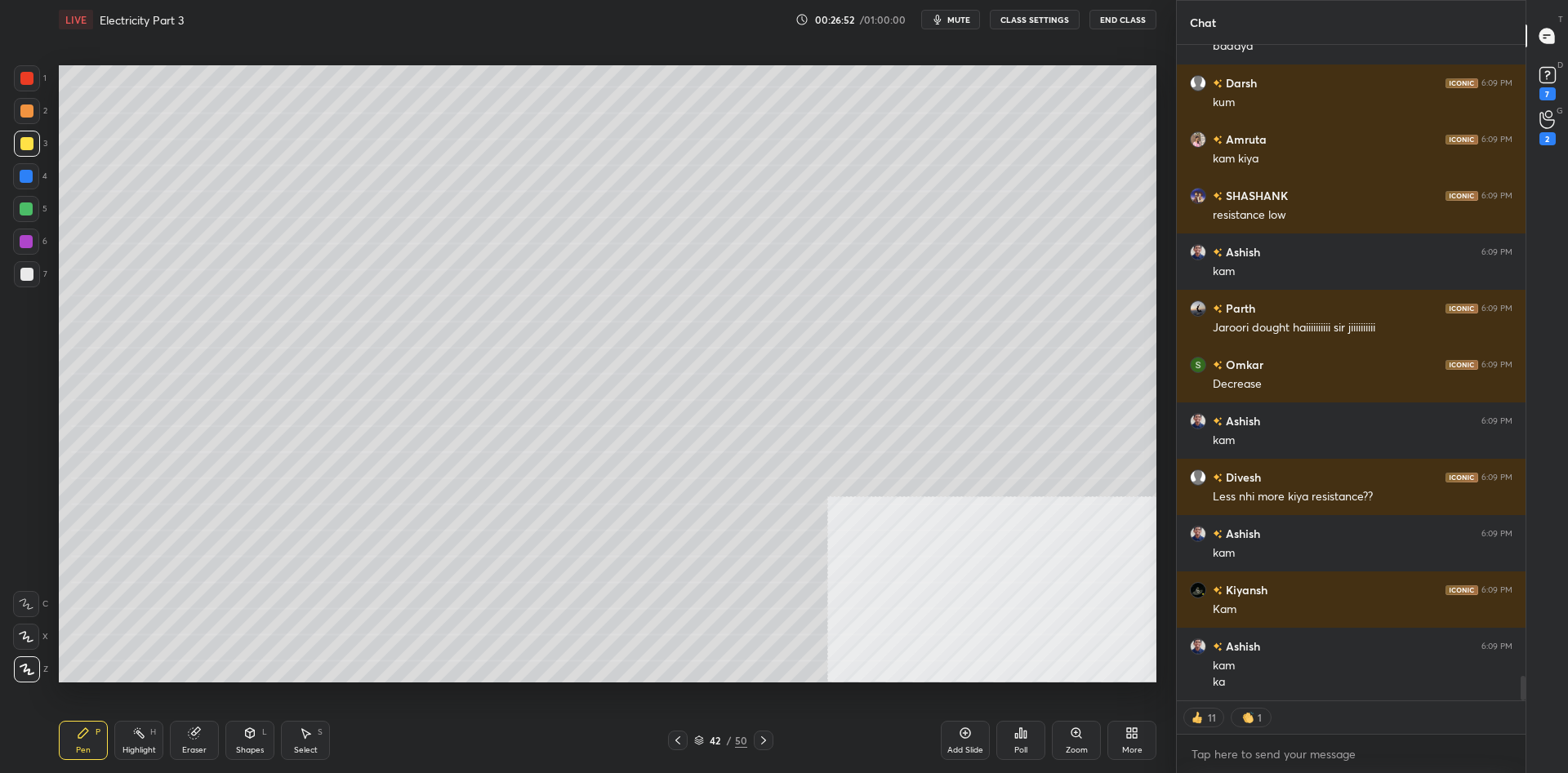 click at bounding box center (27, 144) 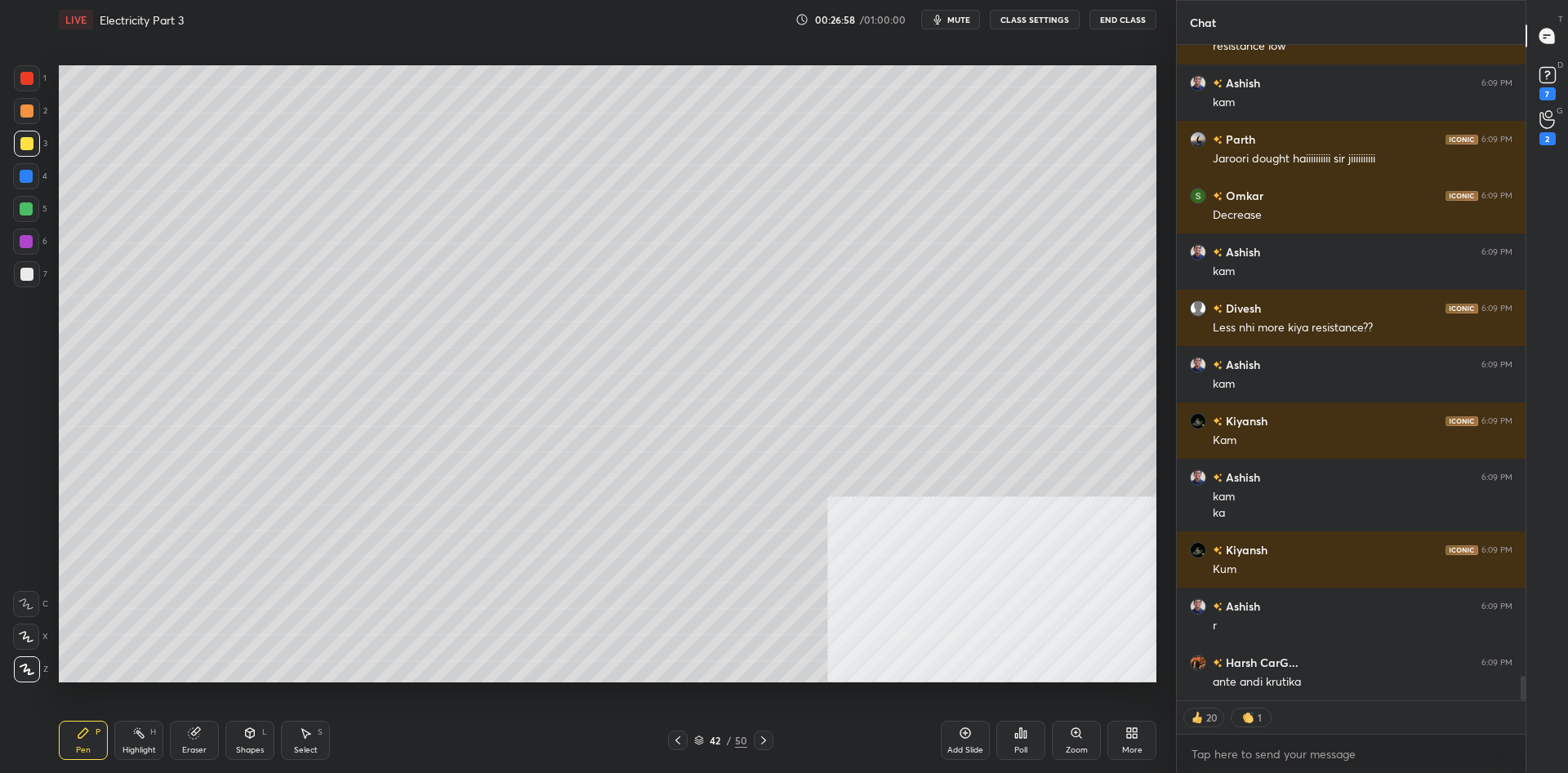 scroll, scrollTop: 16910, scrollLeft: 0, axis: vertical 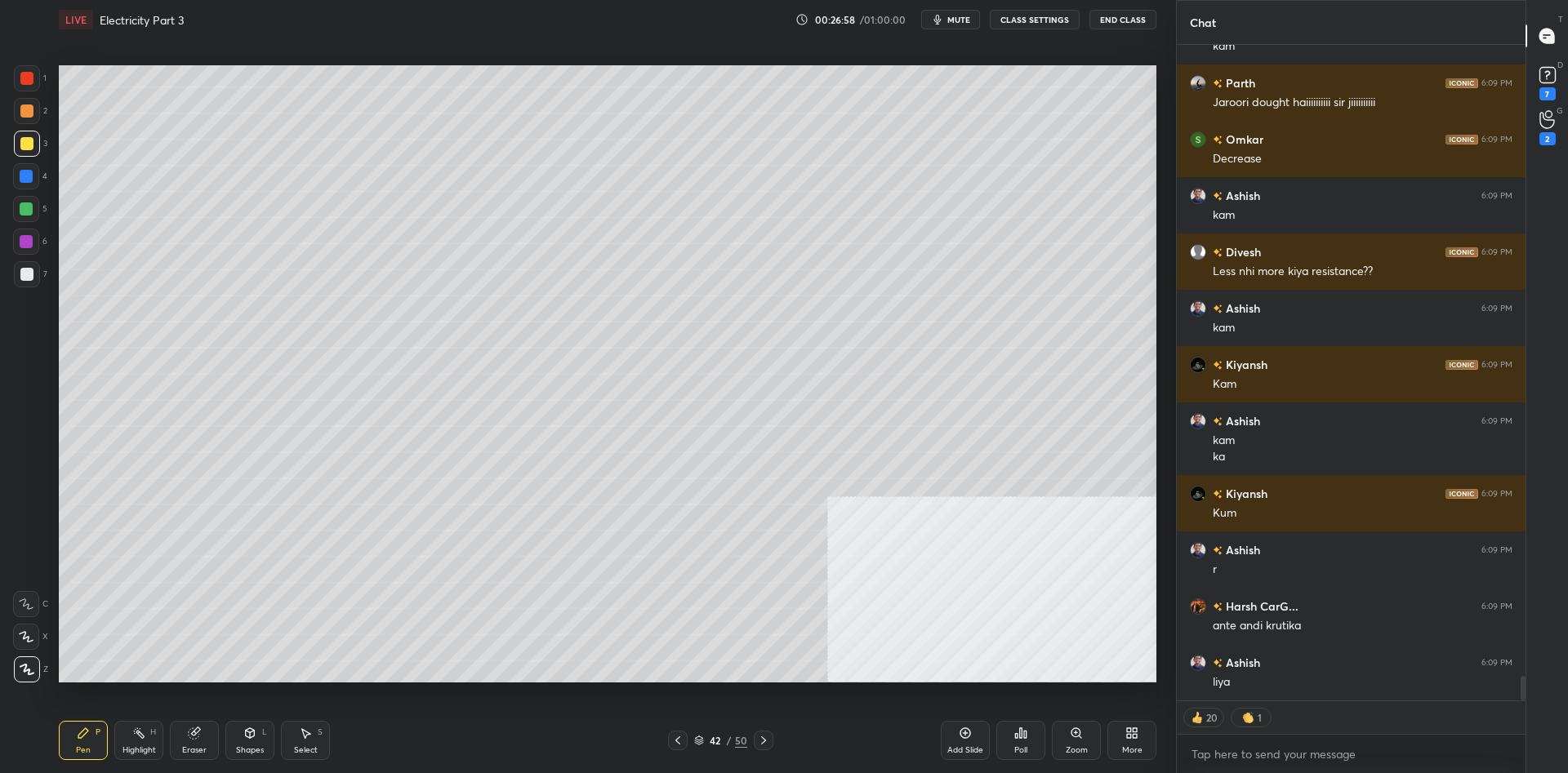 click at bounding box center (27, 144) 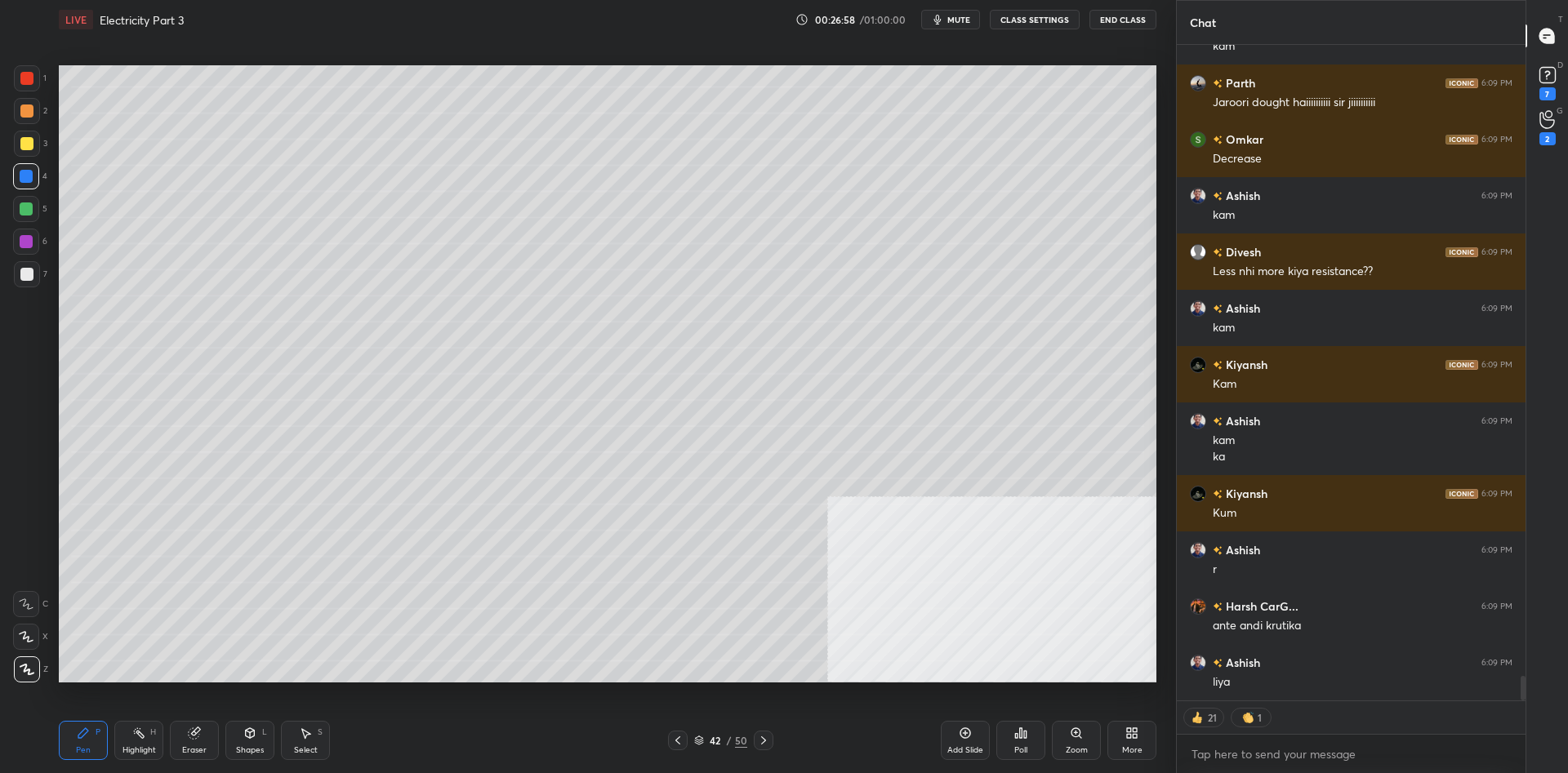 click at bounding box center [26, 176] 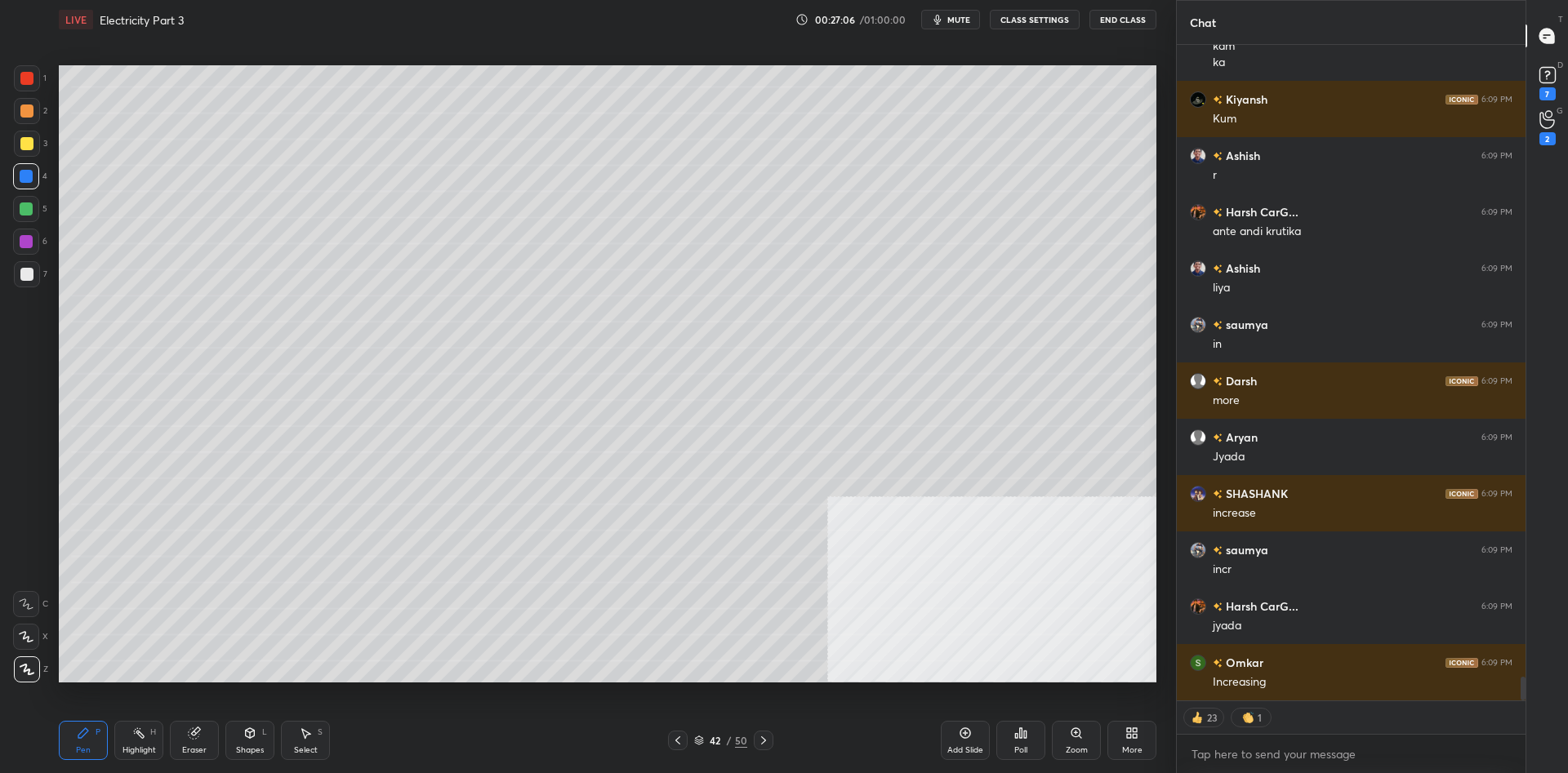 scroll, scrollTop: 17361, scrollLeft: 0, axis: vertical 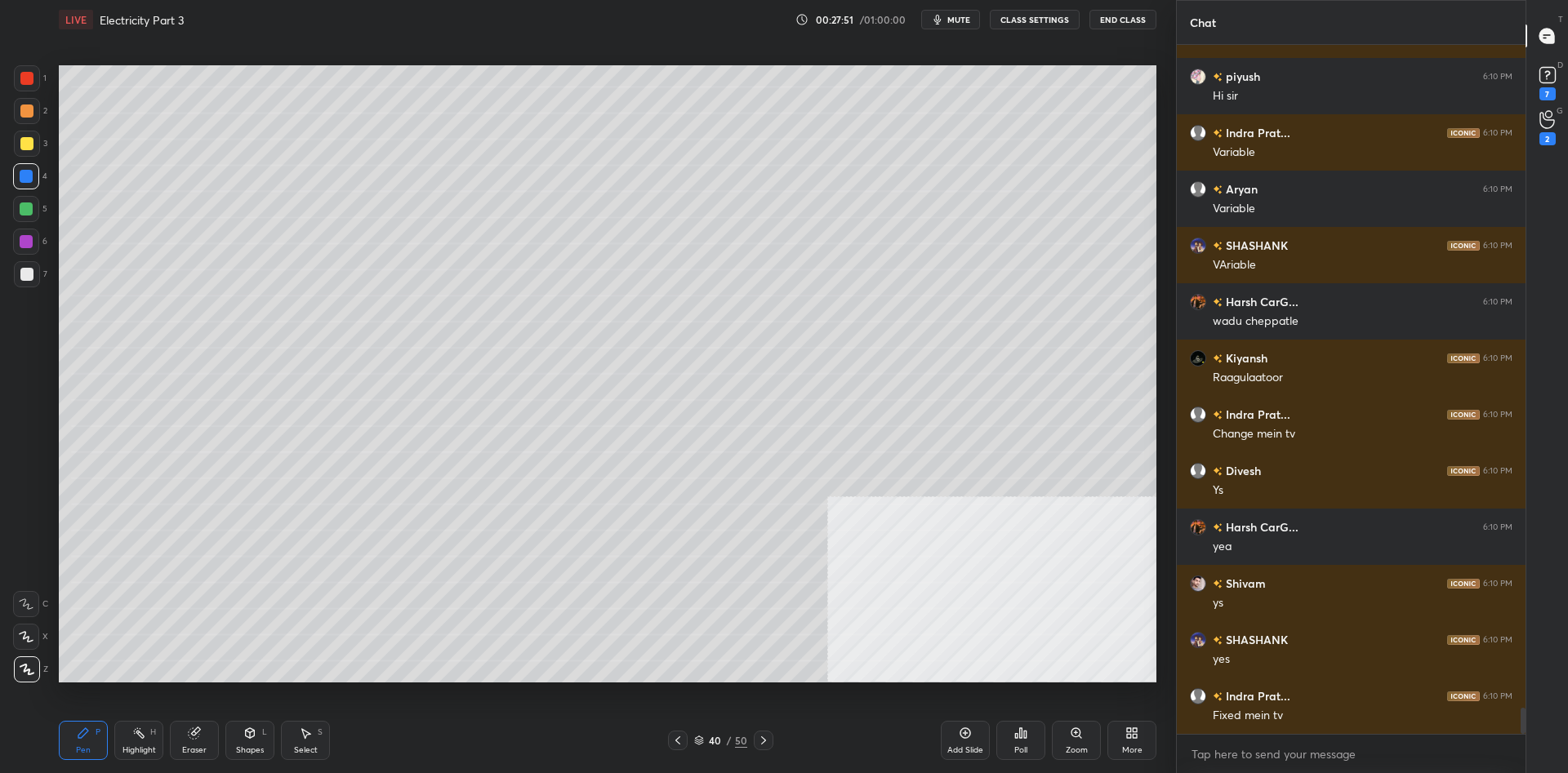 click on "More" at bounding box center [1132, 740] 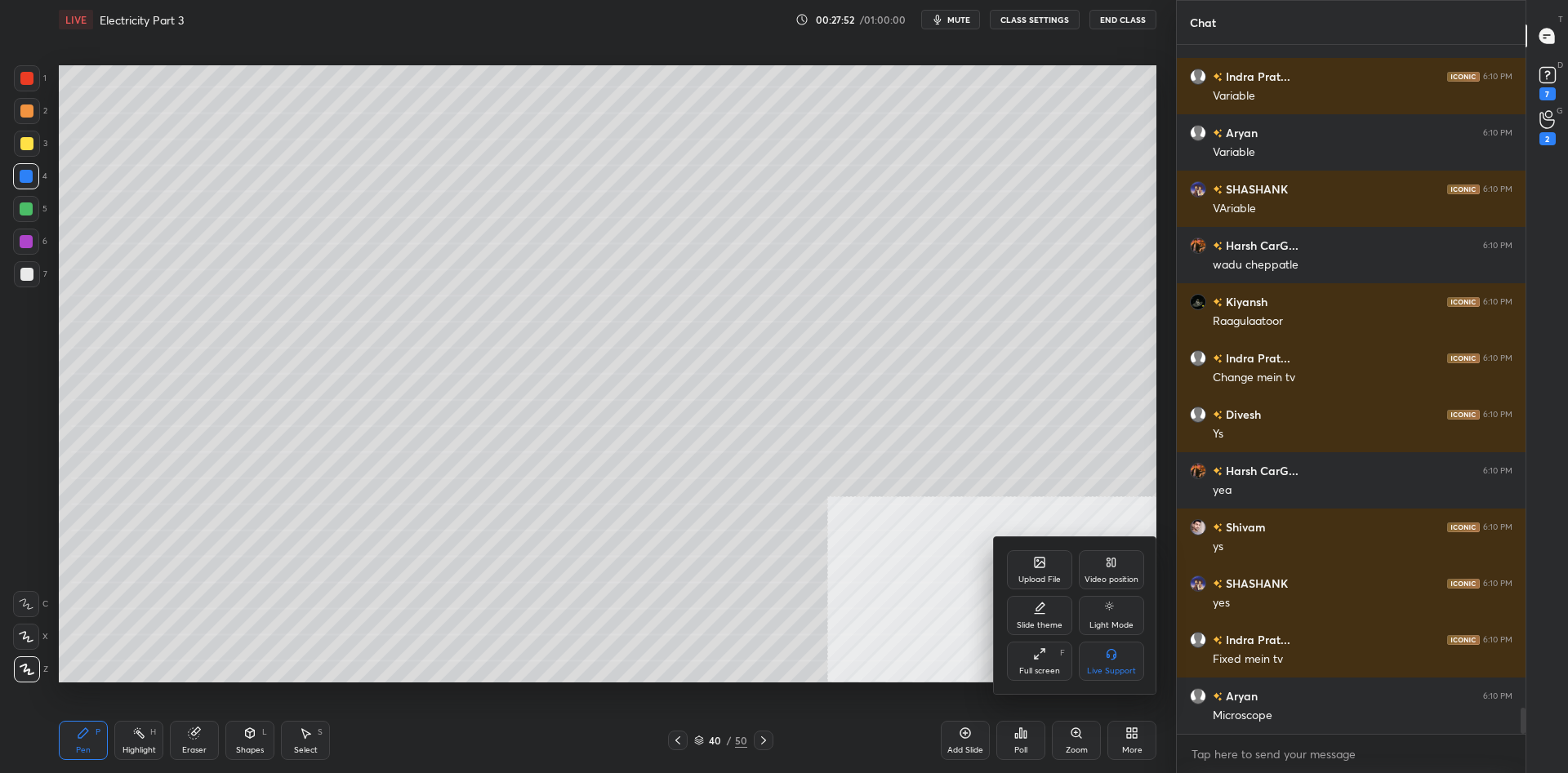 click on "Upload File" at bounding box center (1040, 570) 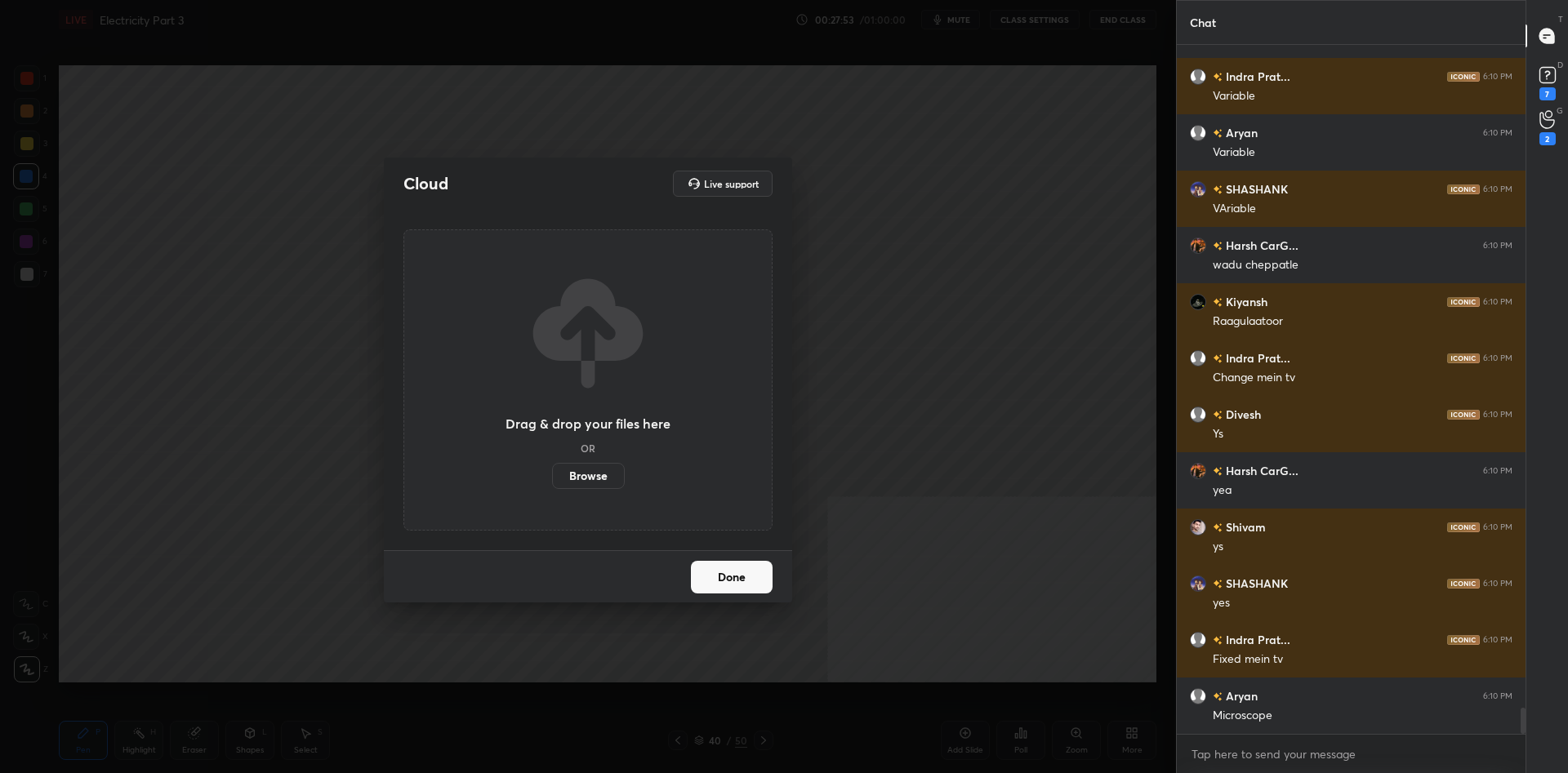 click on "Browse" at bounding box center [588, 476] 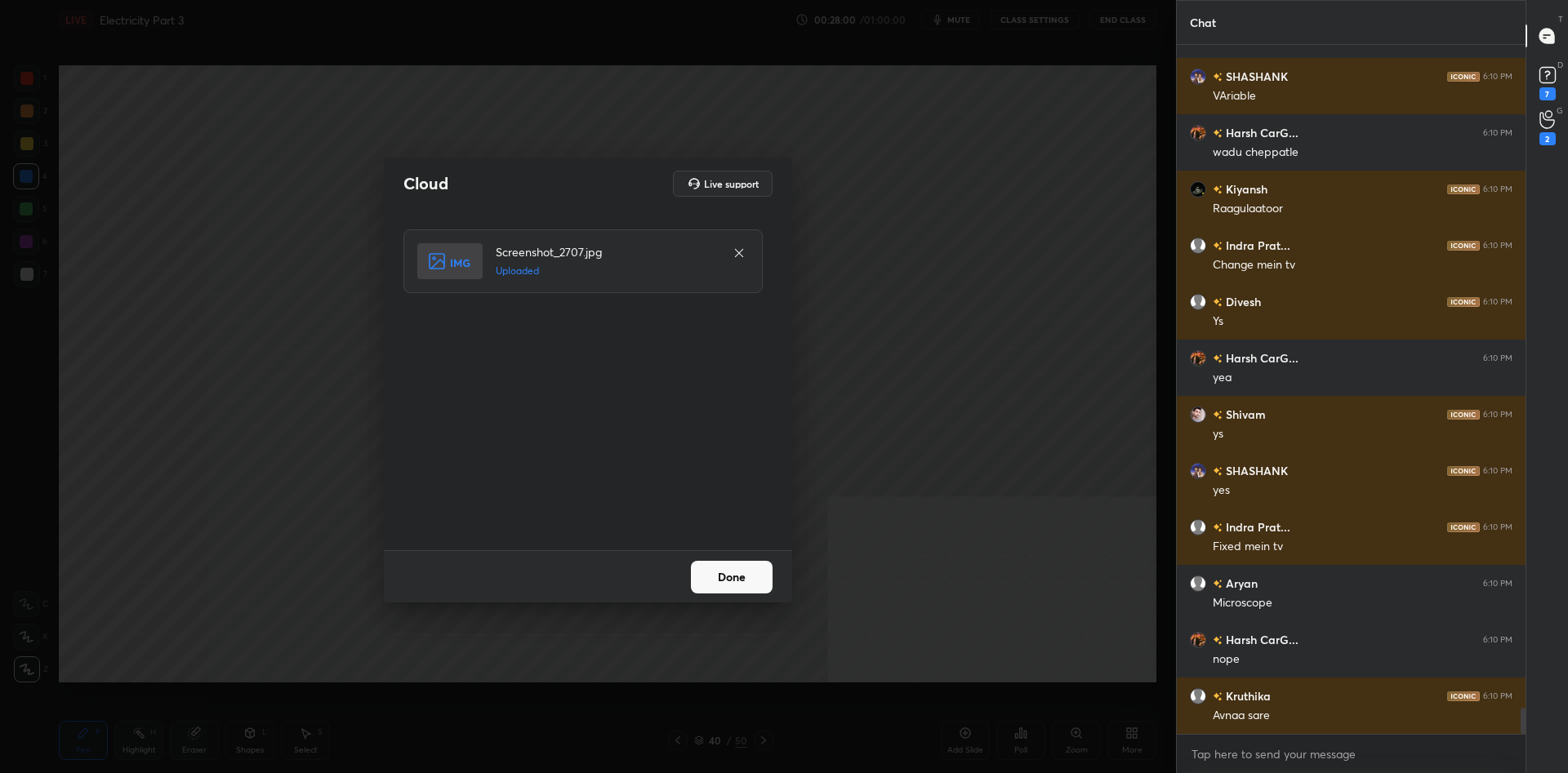 click on "Done" at bounding box center (732, 577) 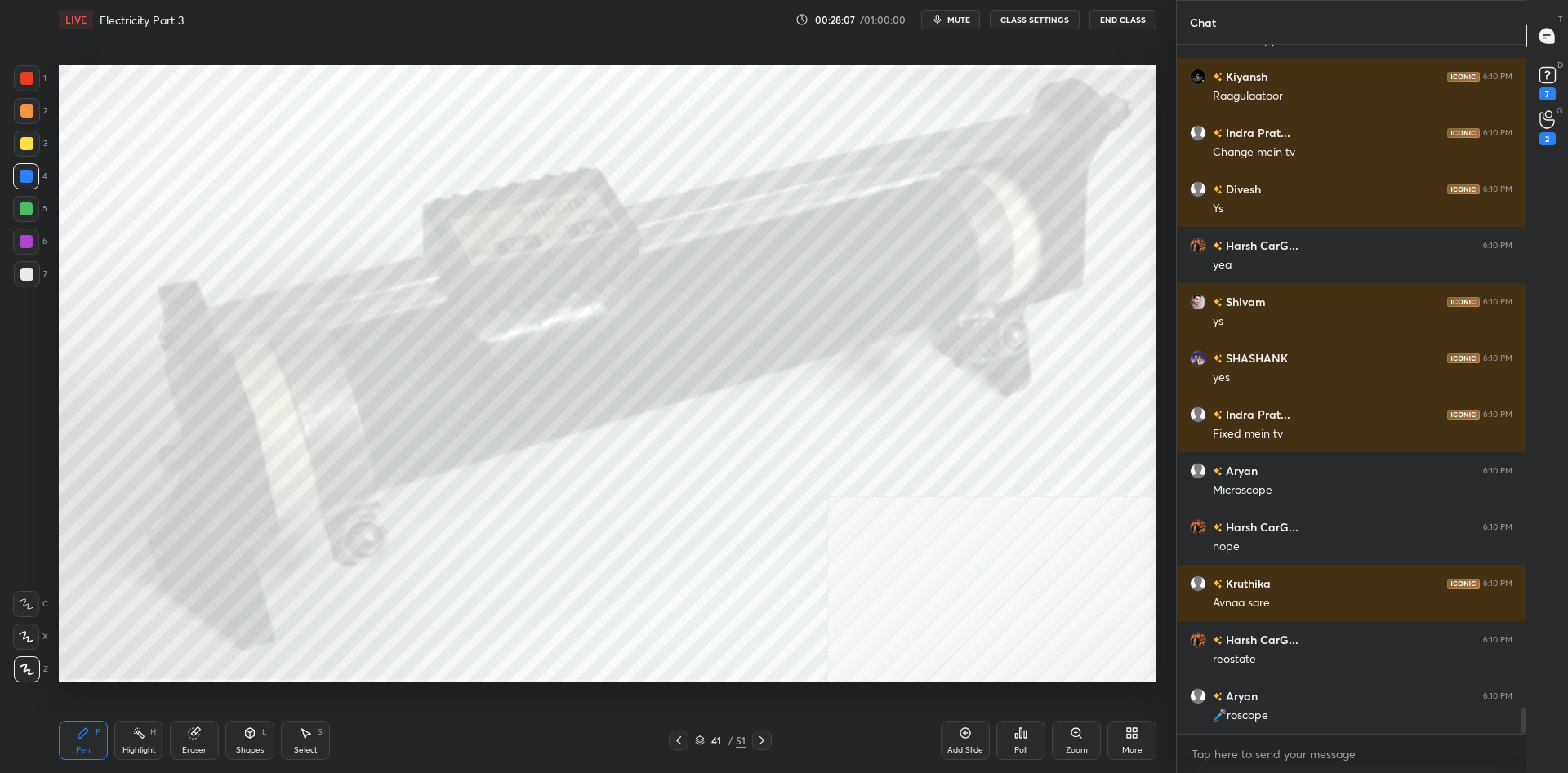 click at bounding box center (27, 144) 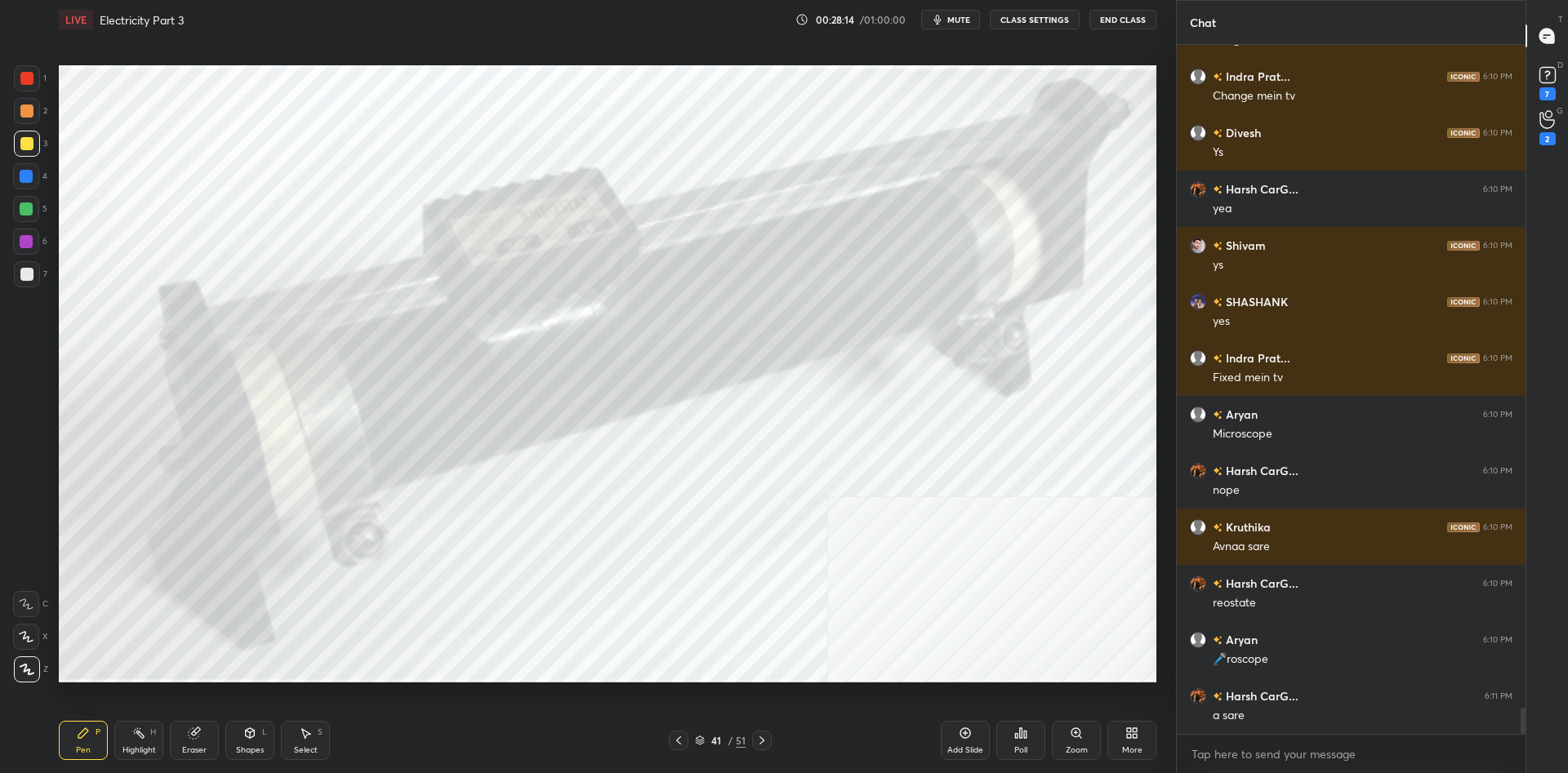 scroll, scrollTop: 17681, scrollLeft: 0, axis: vertical 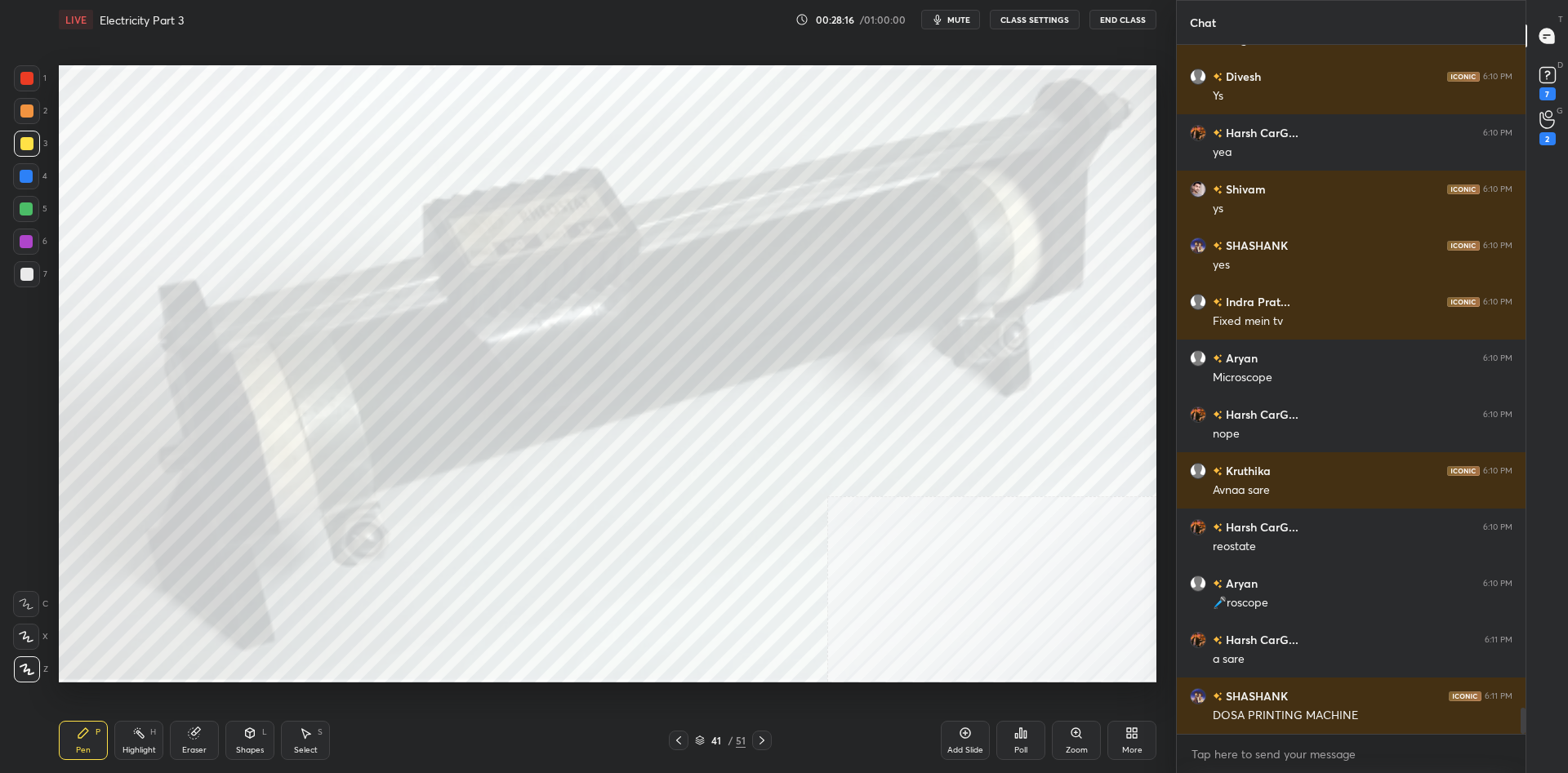 click on "Highlight H" at bounding box center (139, 740) 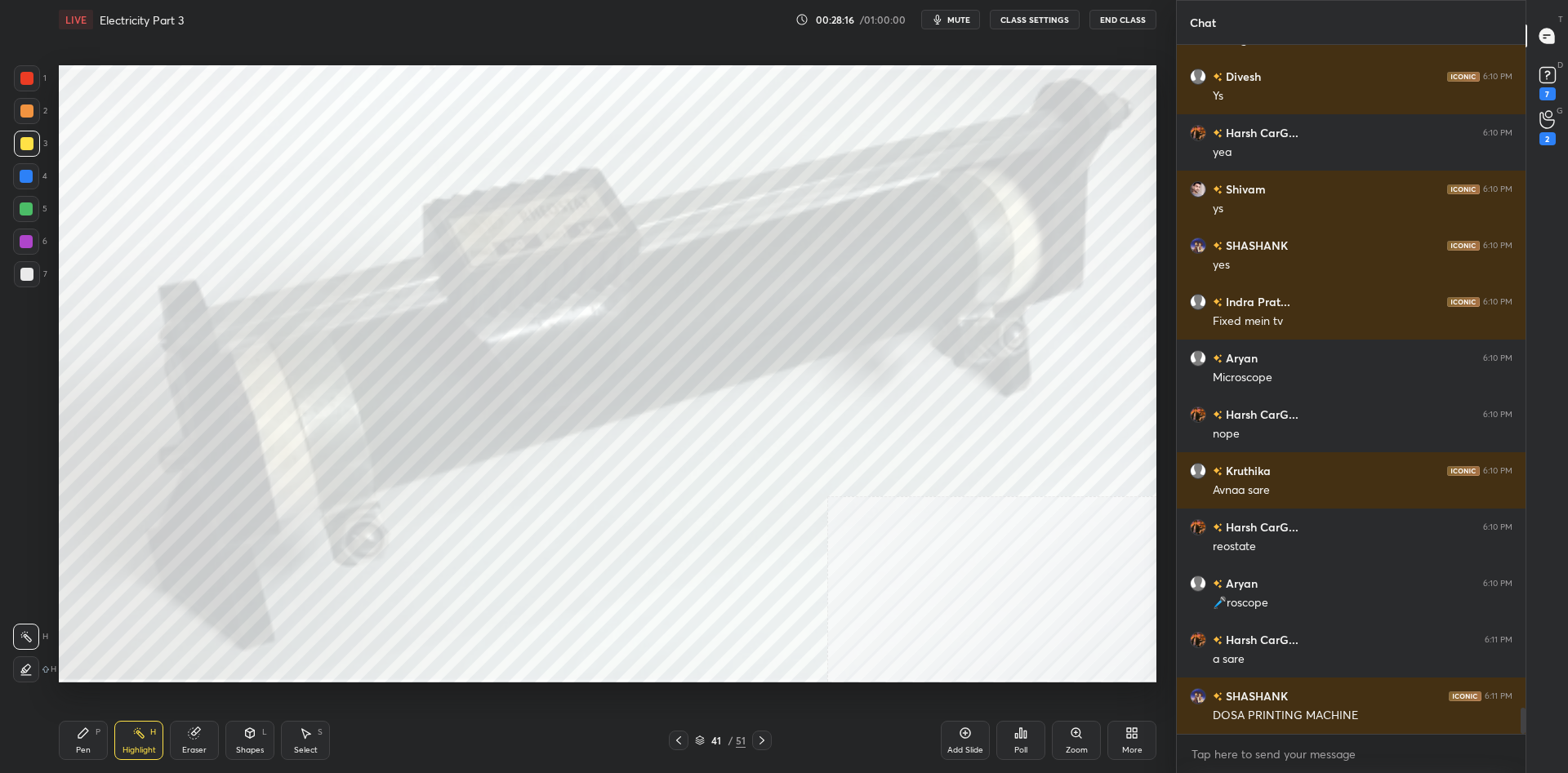 click 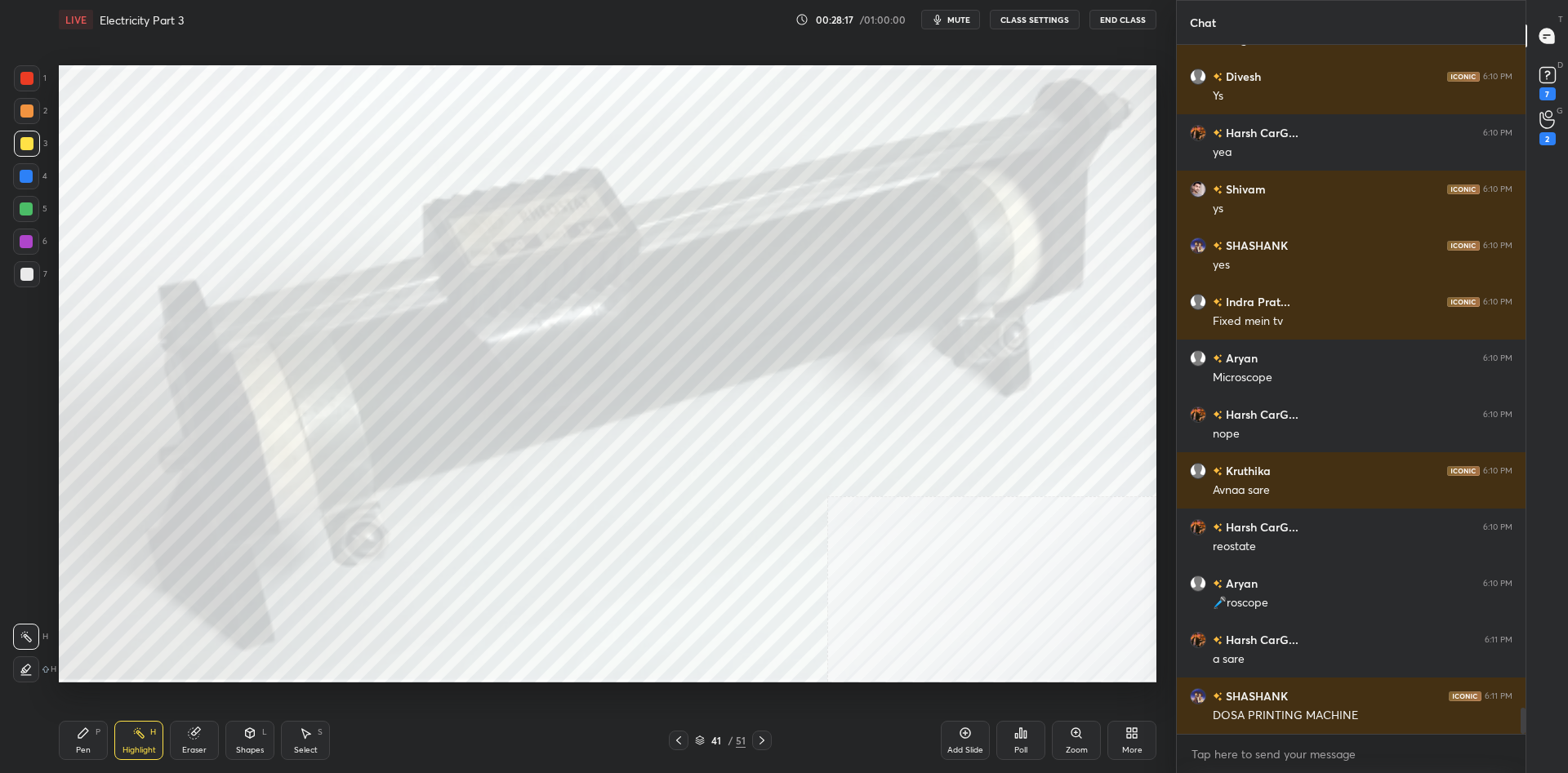 scroll, scrollTop: 17737, scrollLeft: 0, axis: vertical 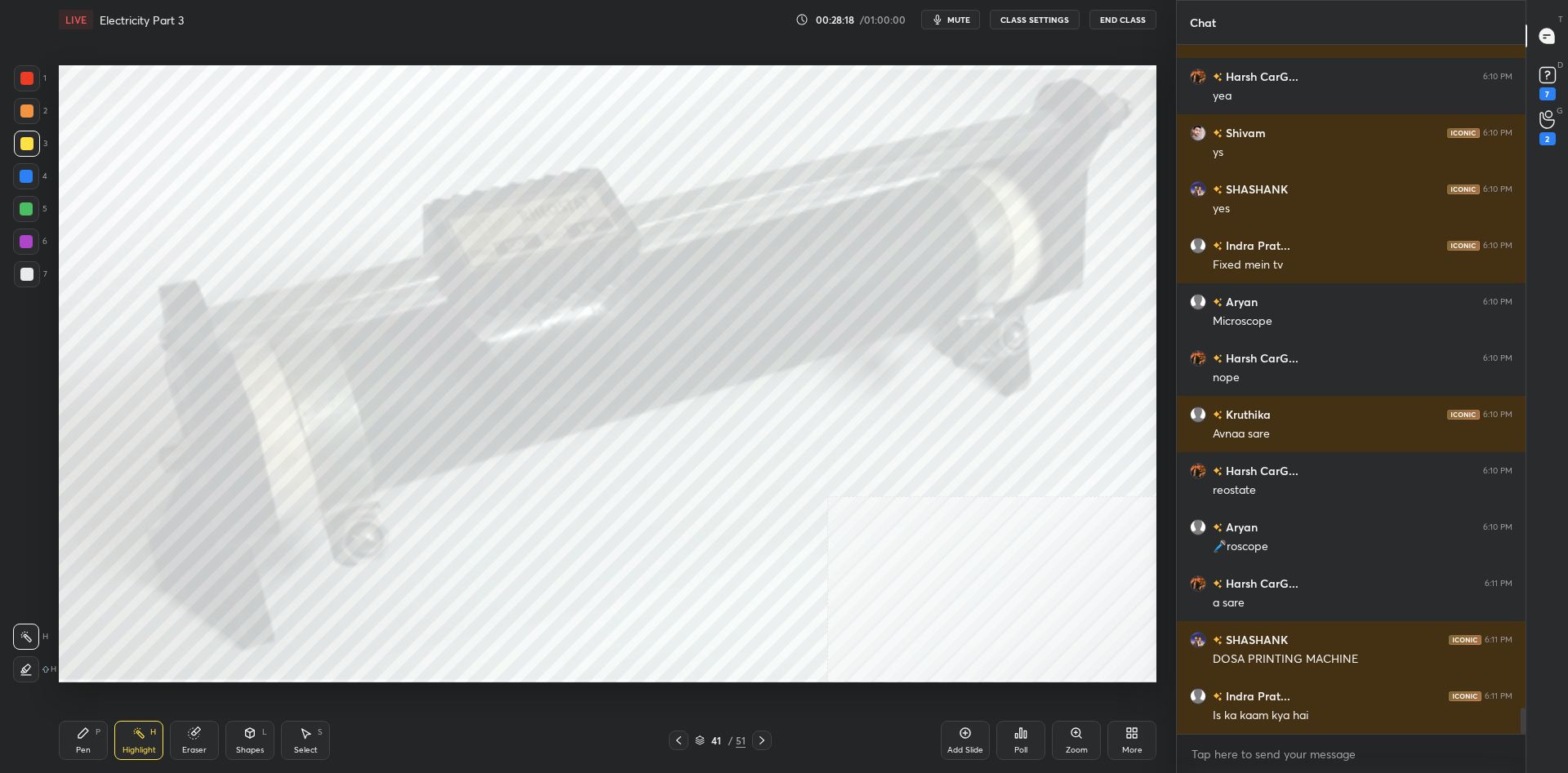 click on "Pen P" at bounding box center [83, 740] 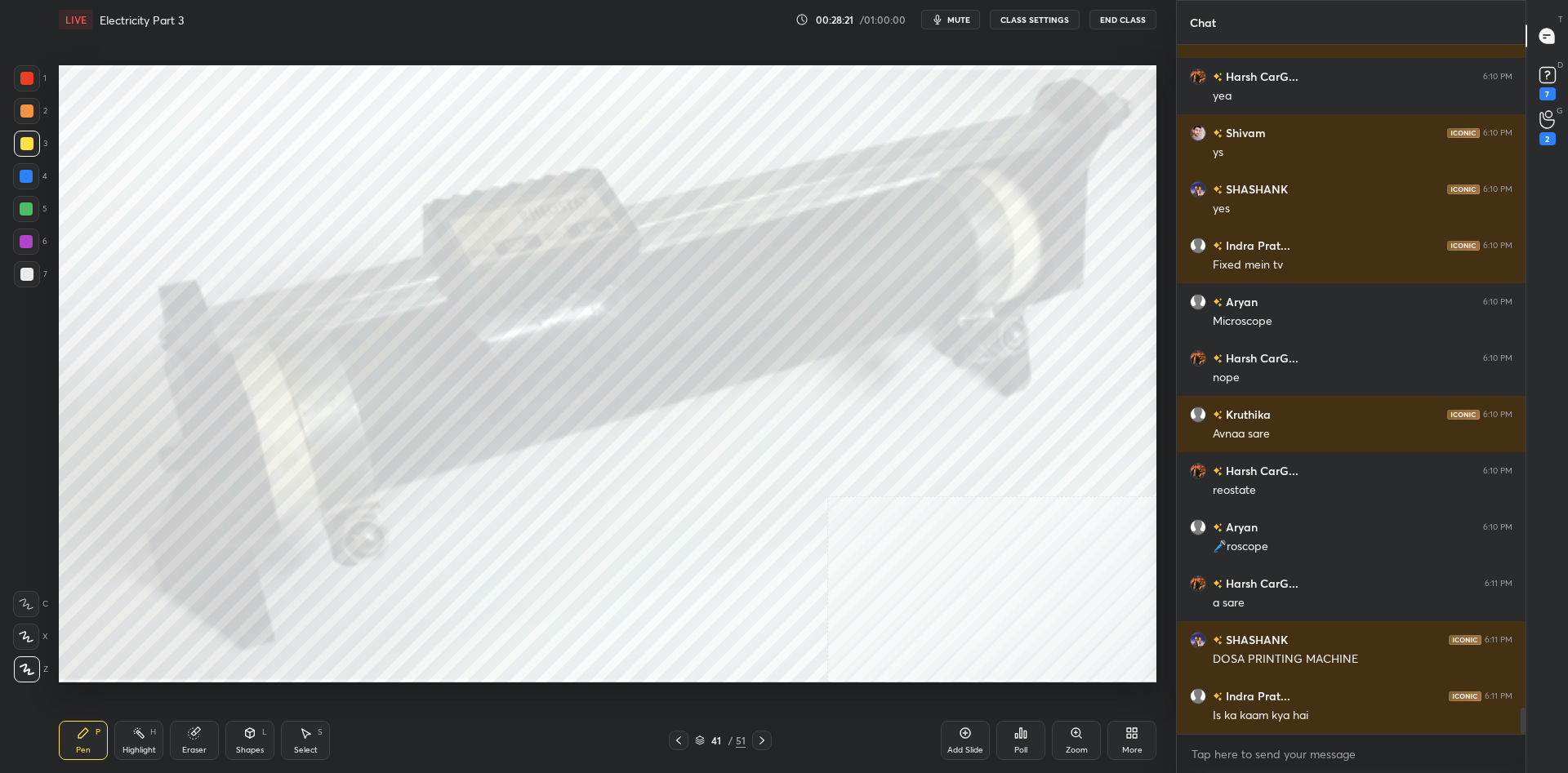 click at bounding box center (27, 78) 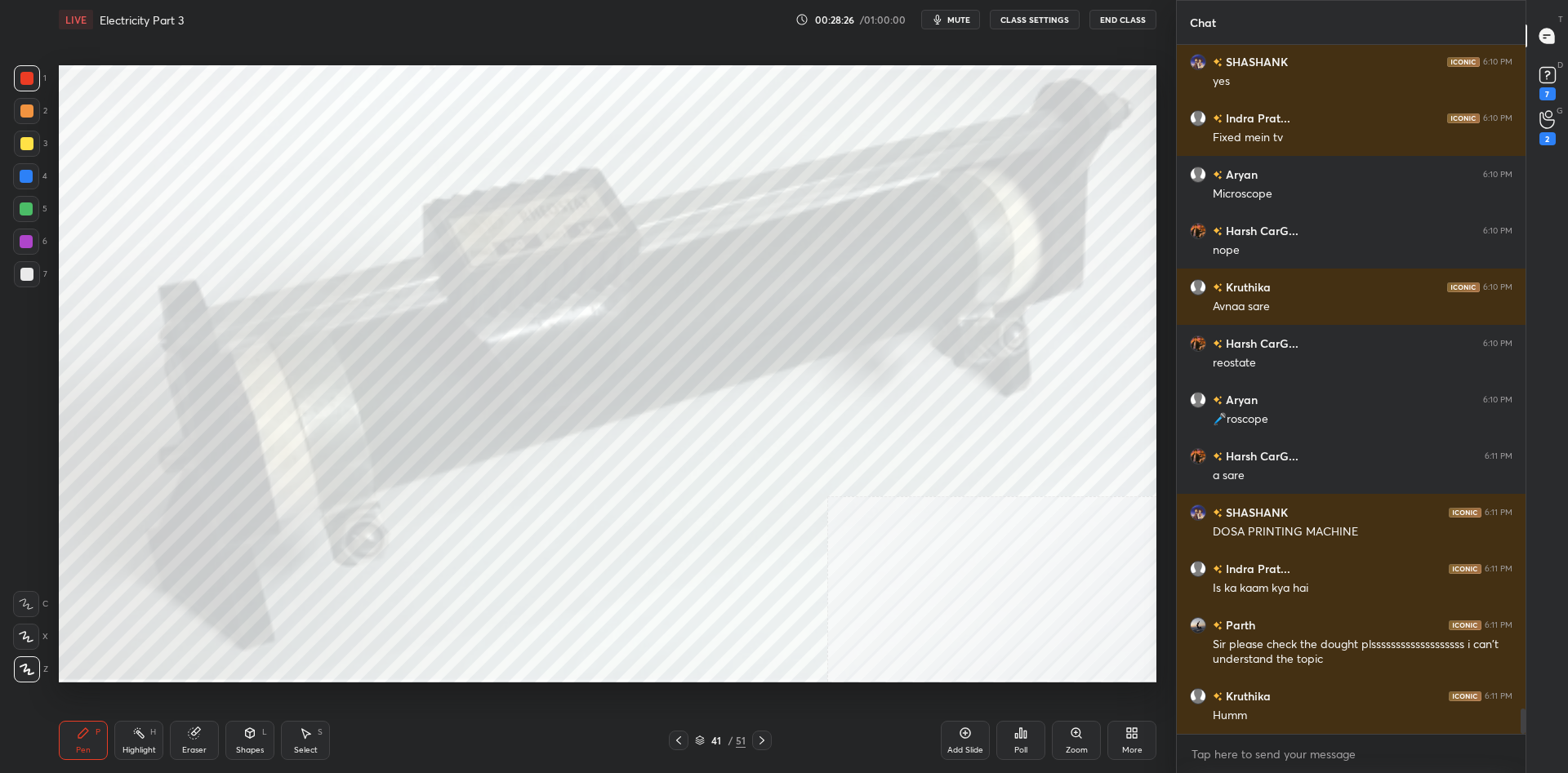 scroll, scrollTop: 17921, scrollLeft: 0, axis: vertical 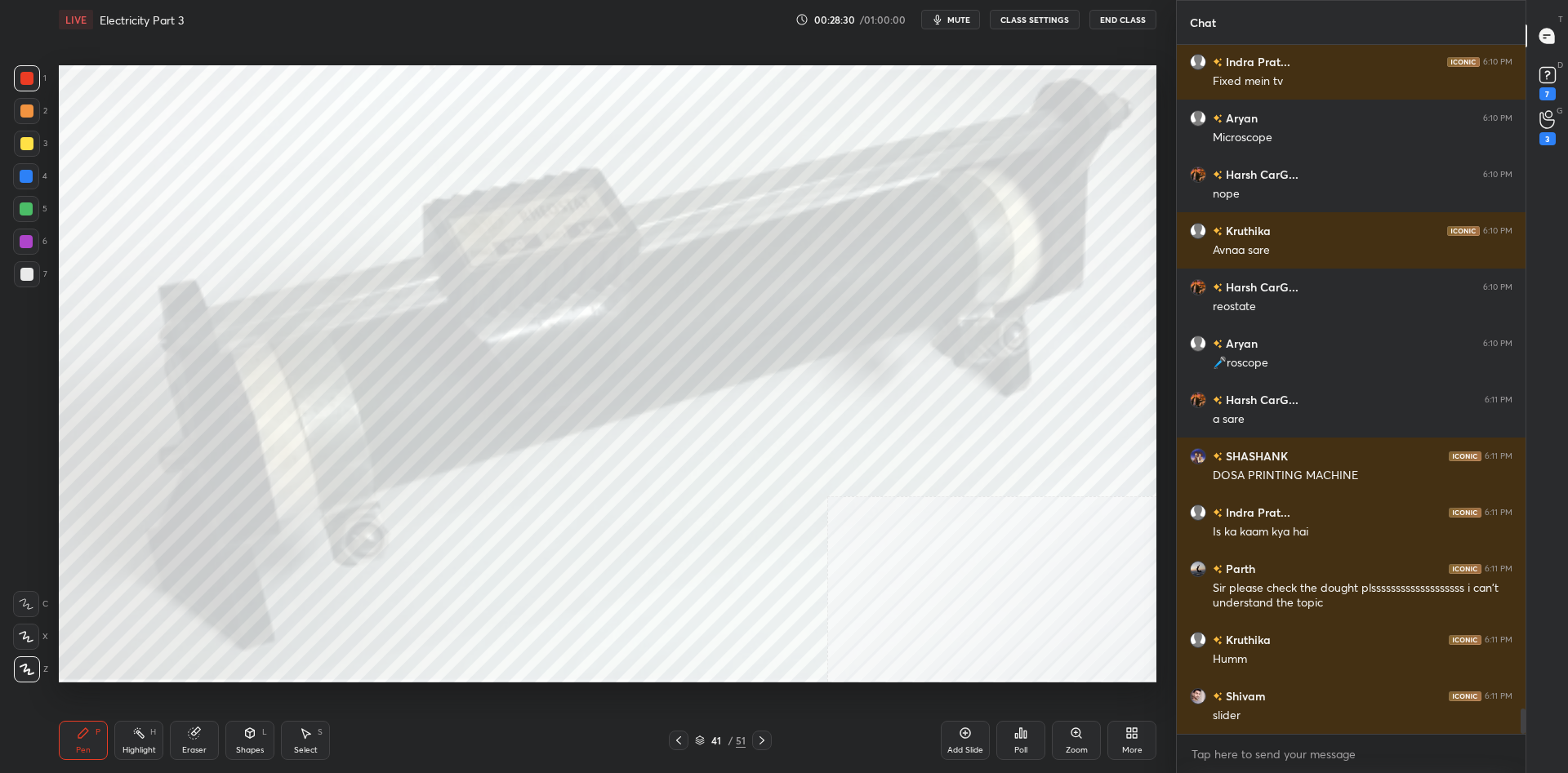 click on "Highlight H" at bounding box center (139, 740) 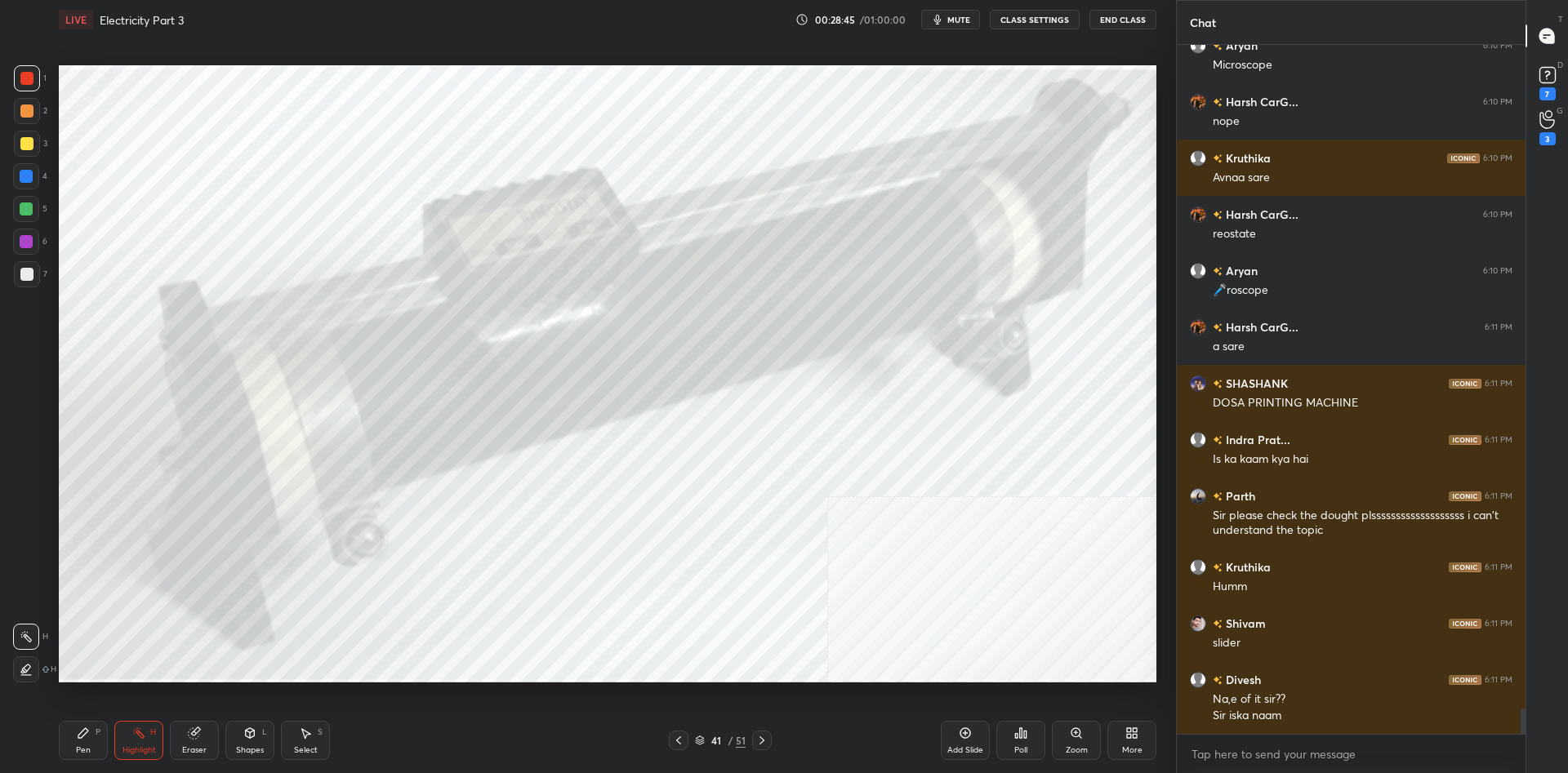 scroll, scrollTop: 18050, scrollLeft: 0, axis: vertical 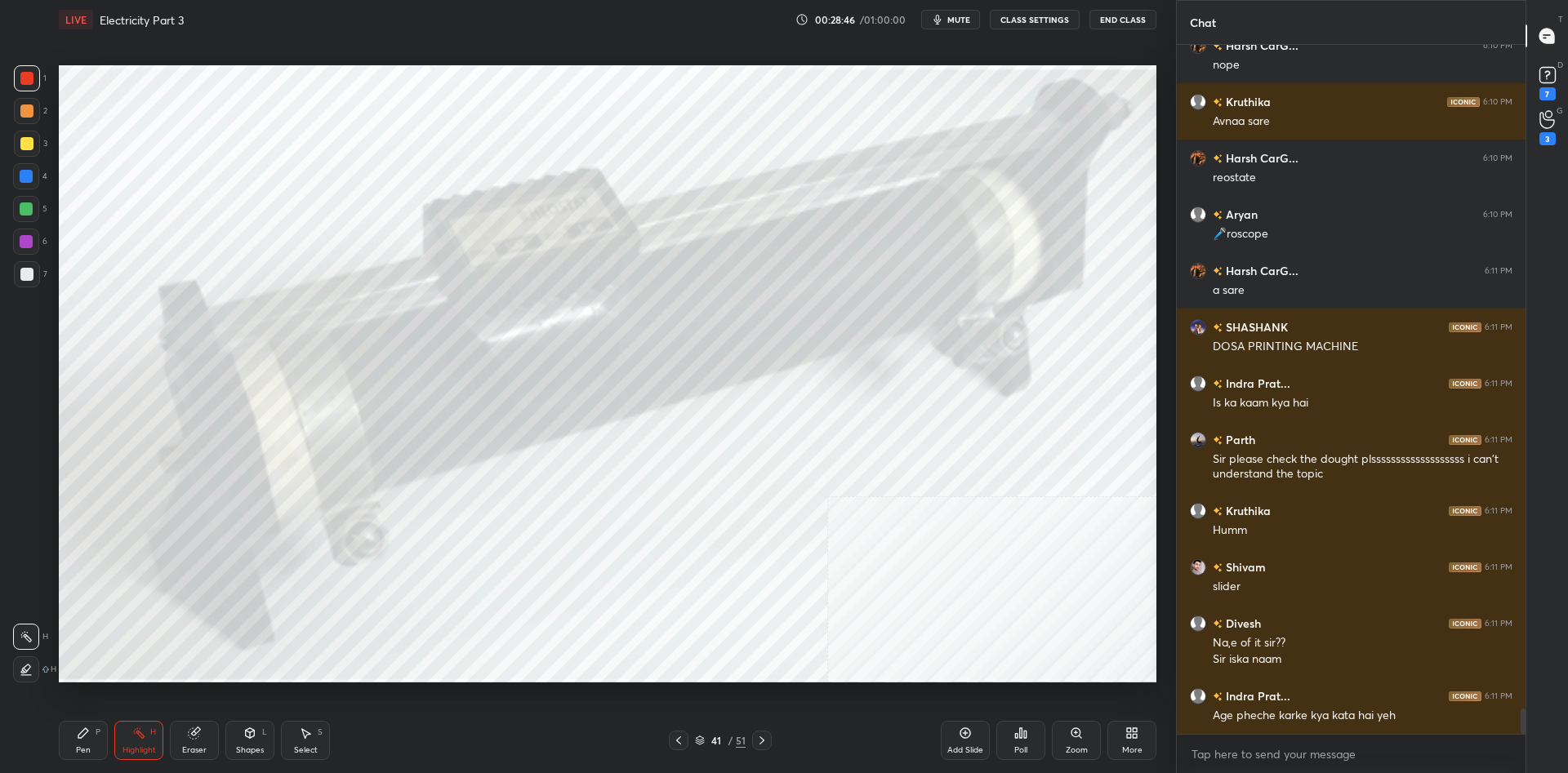 click 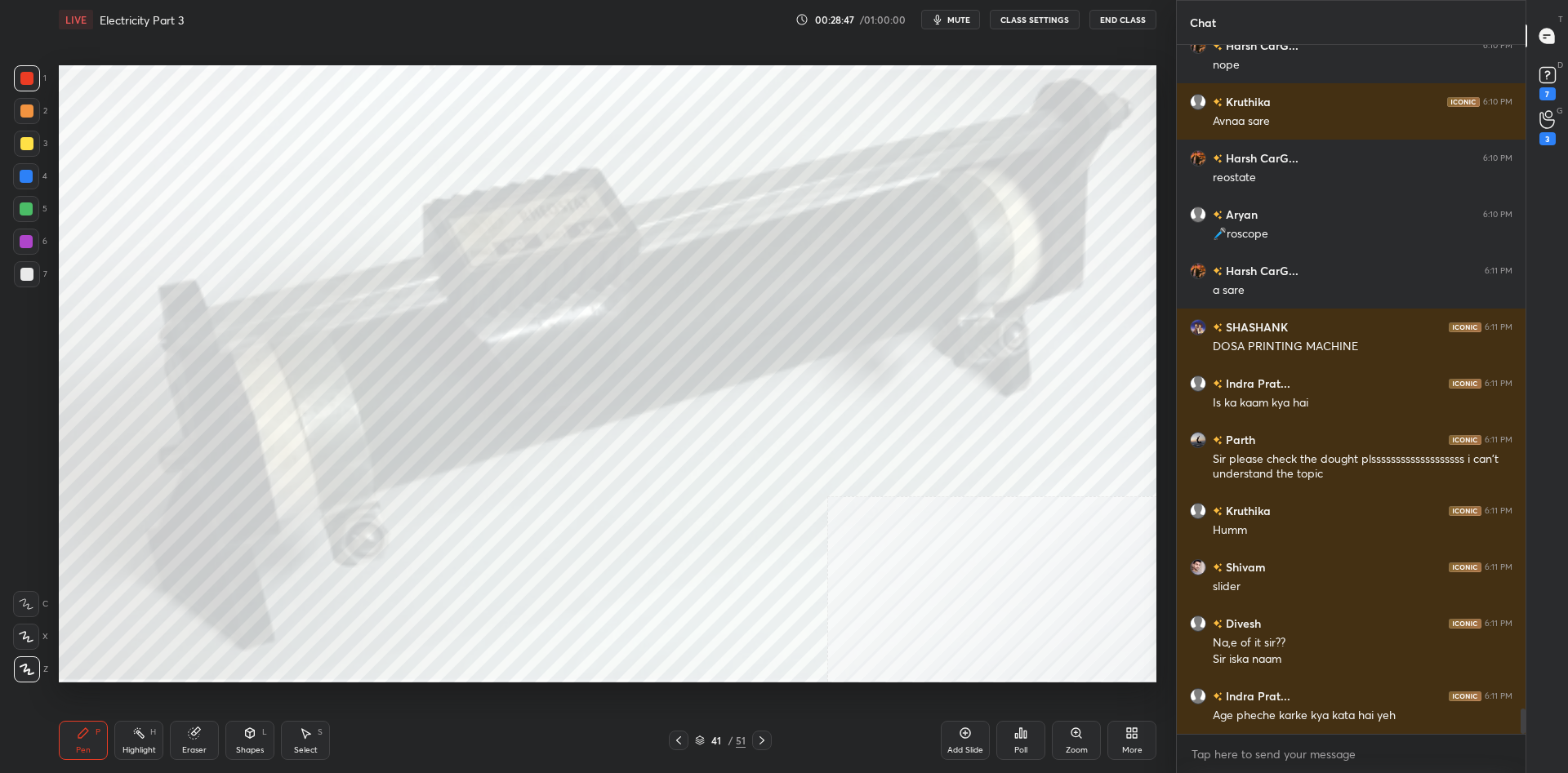 click 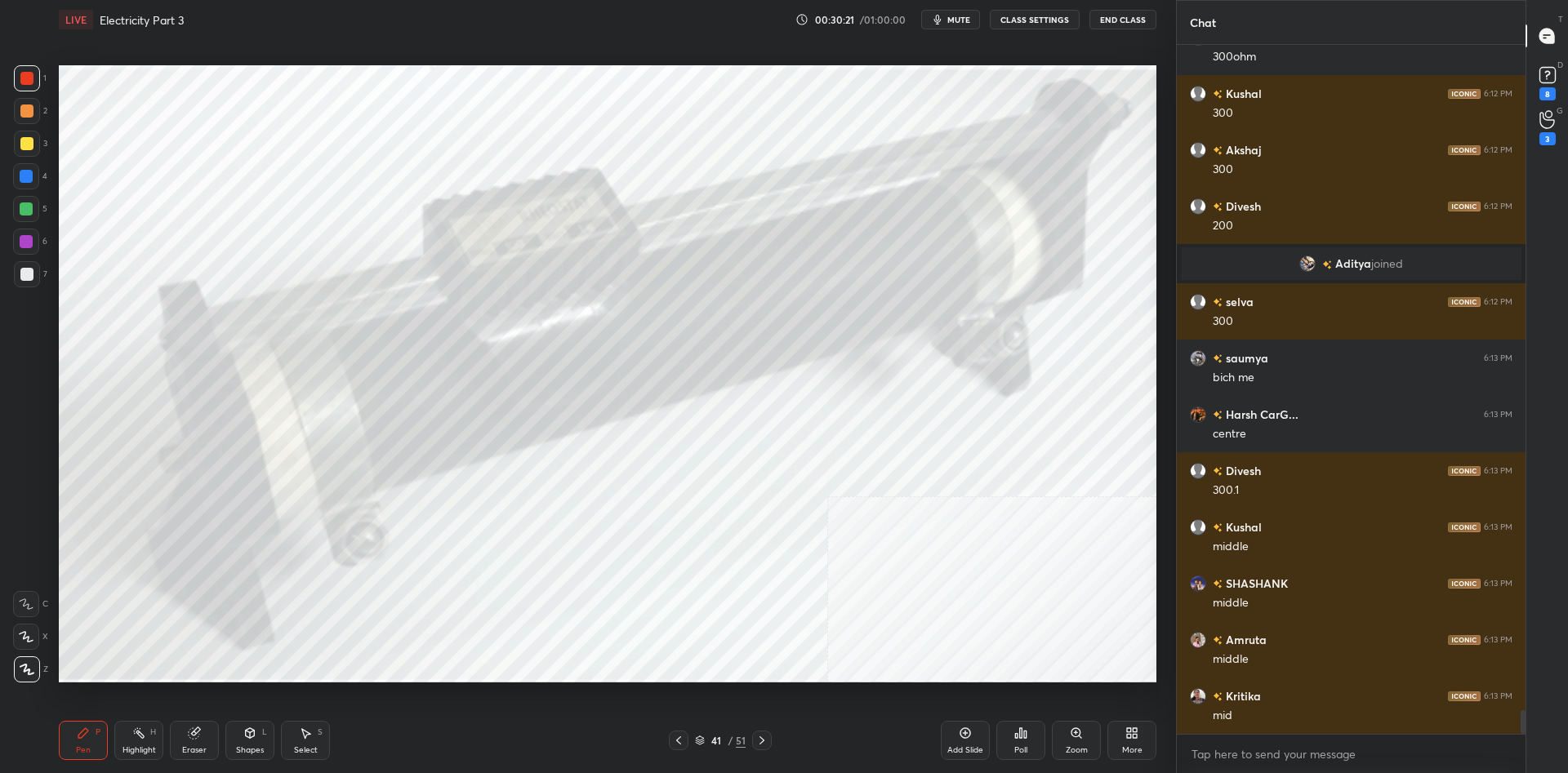 scroll, scrollTop: 19625, scrollLeft: 0, axis: vertical 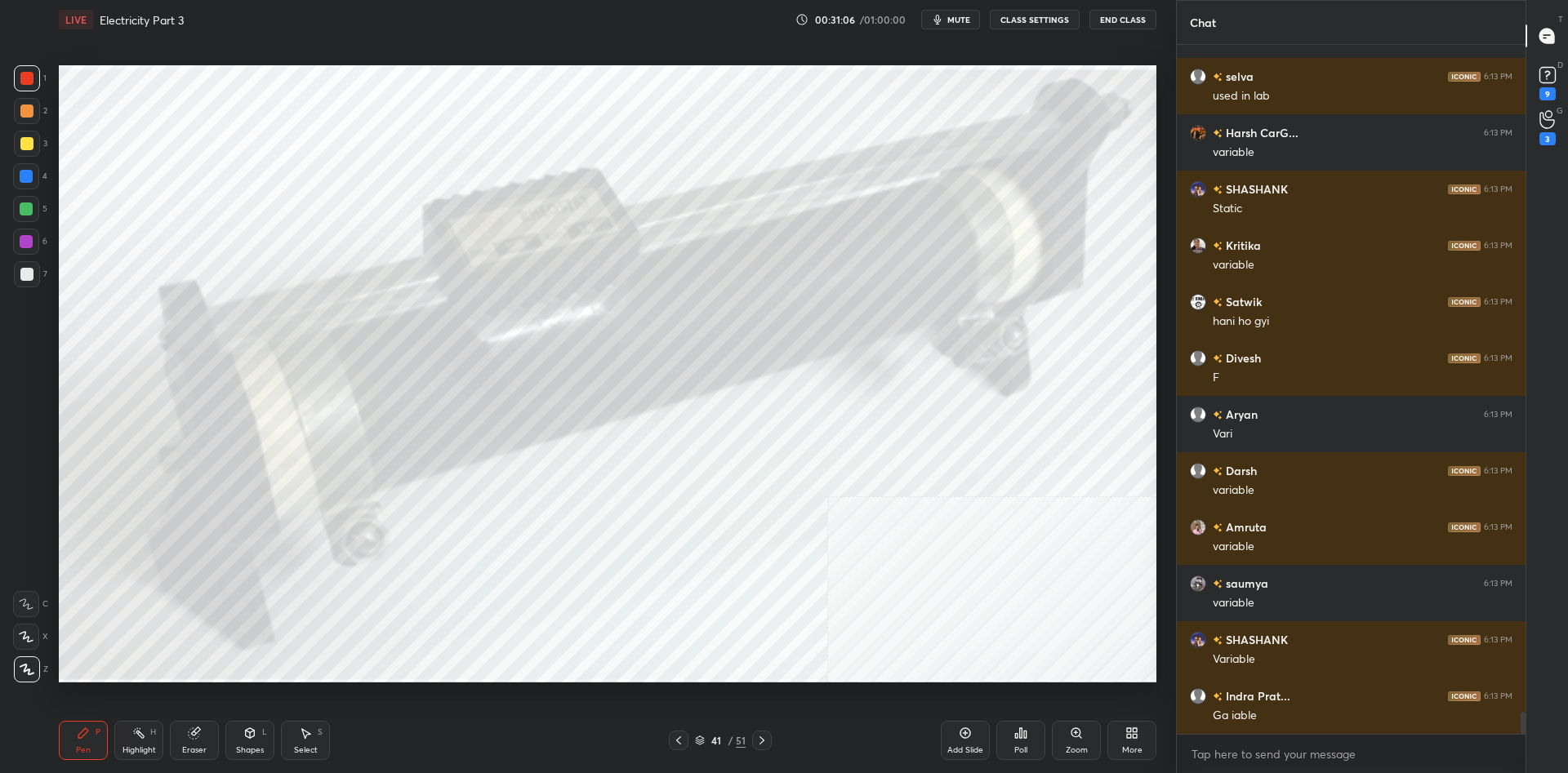 click on "Add Slide" at bounding box center (965, 750) 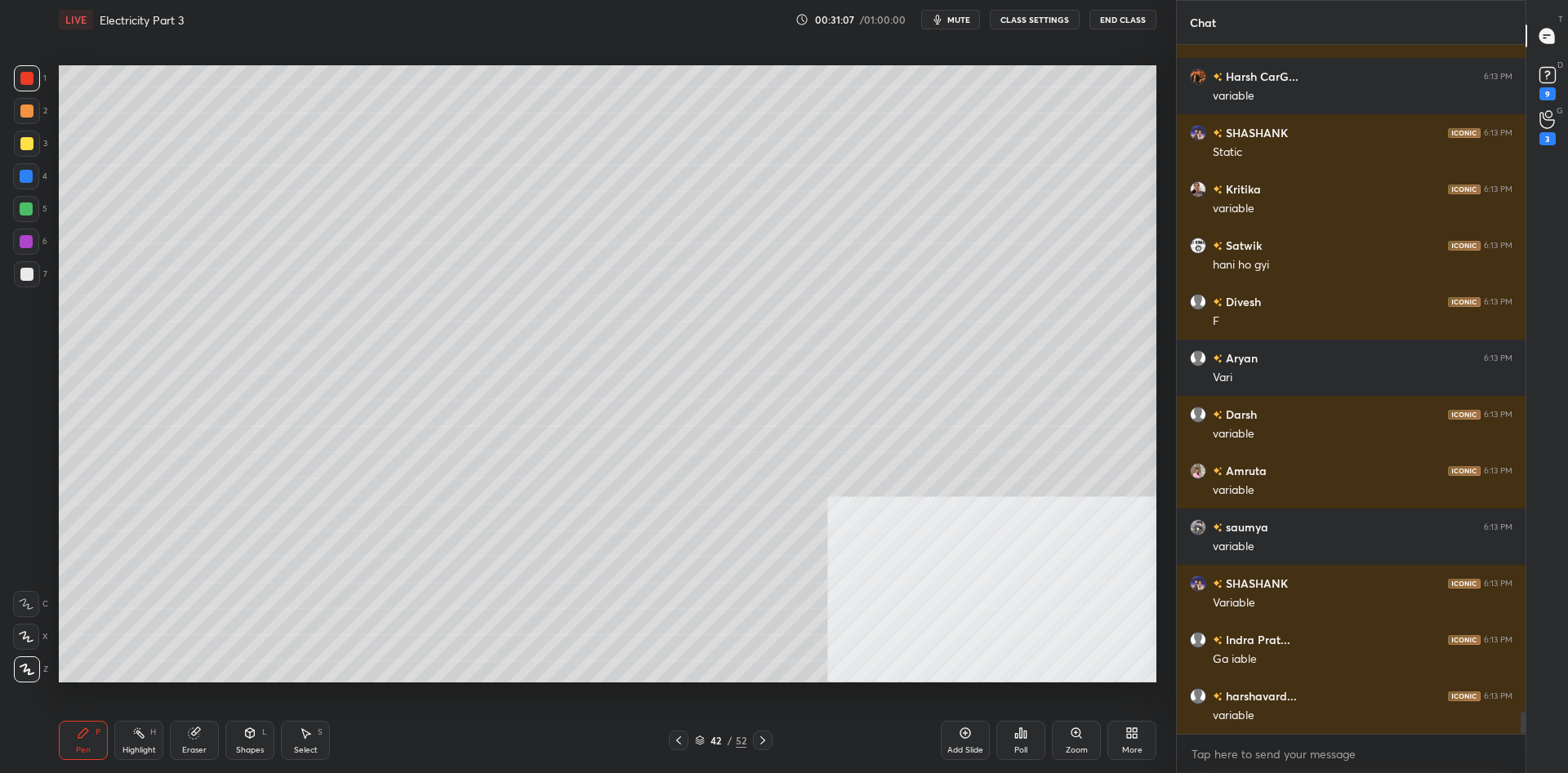 click at bounding box center [27, 144] 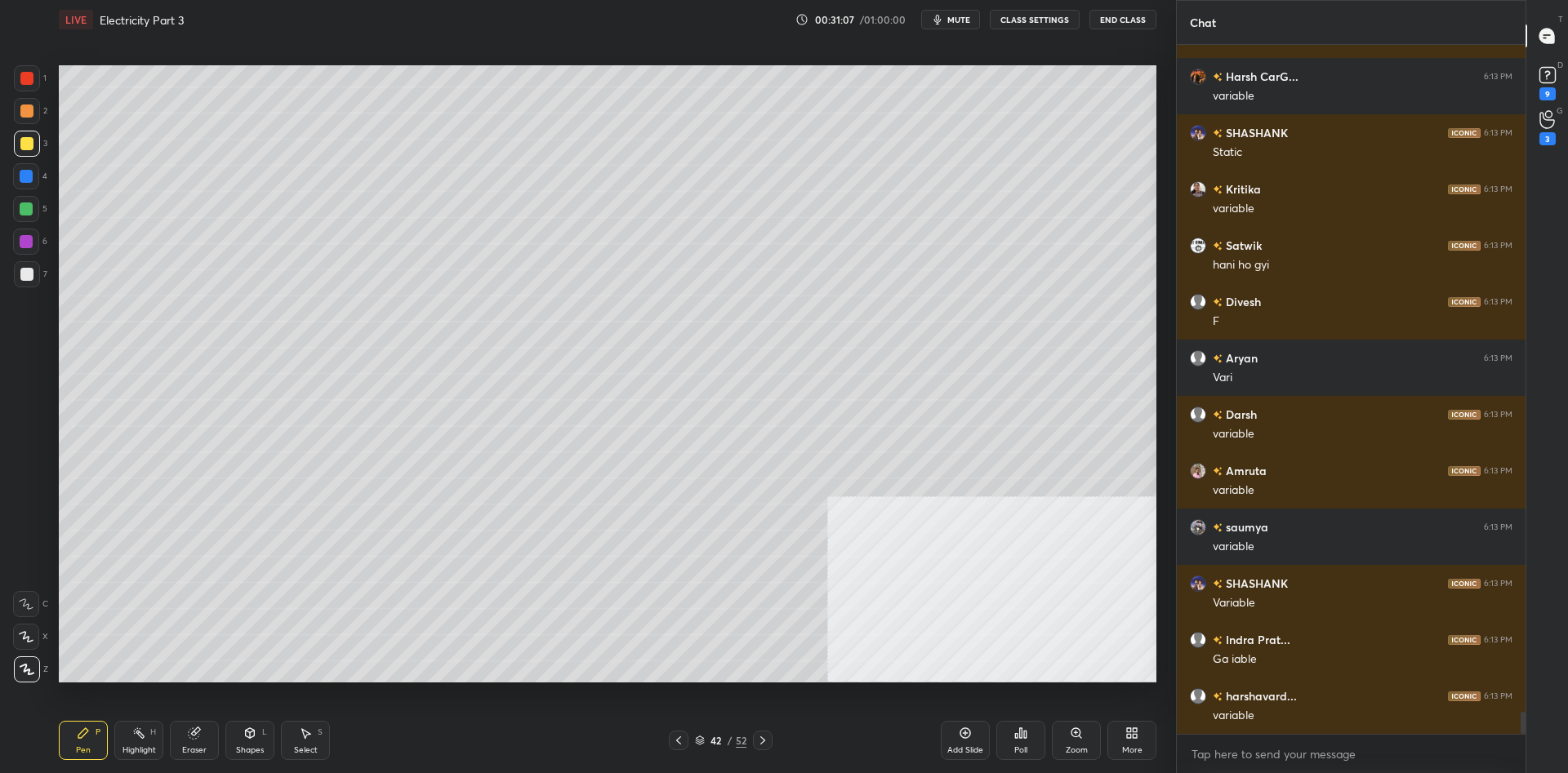 click at bounding box center [27, 144] 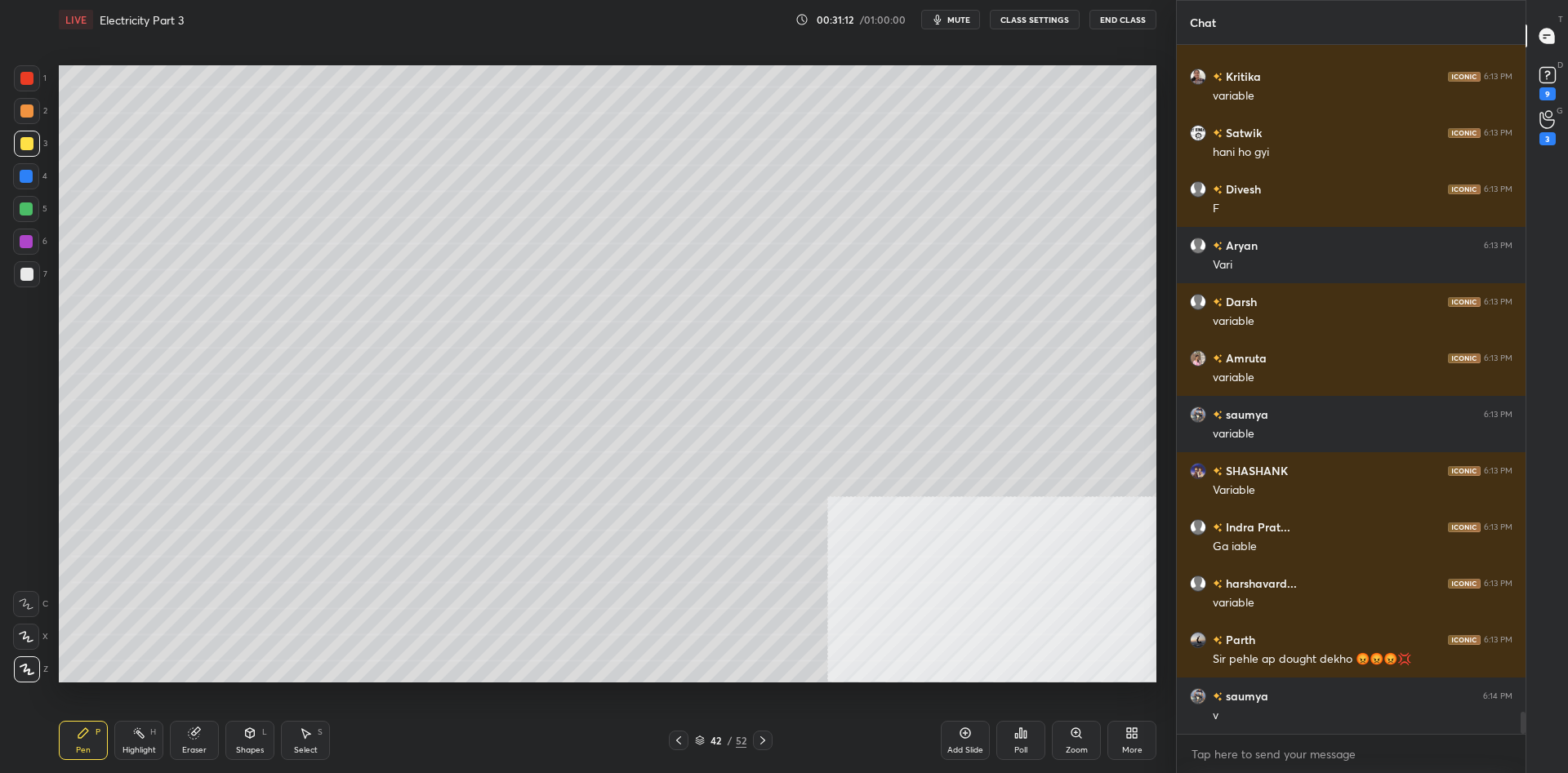 click at bounding box center [27, 78] 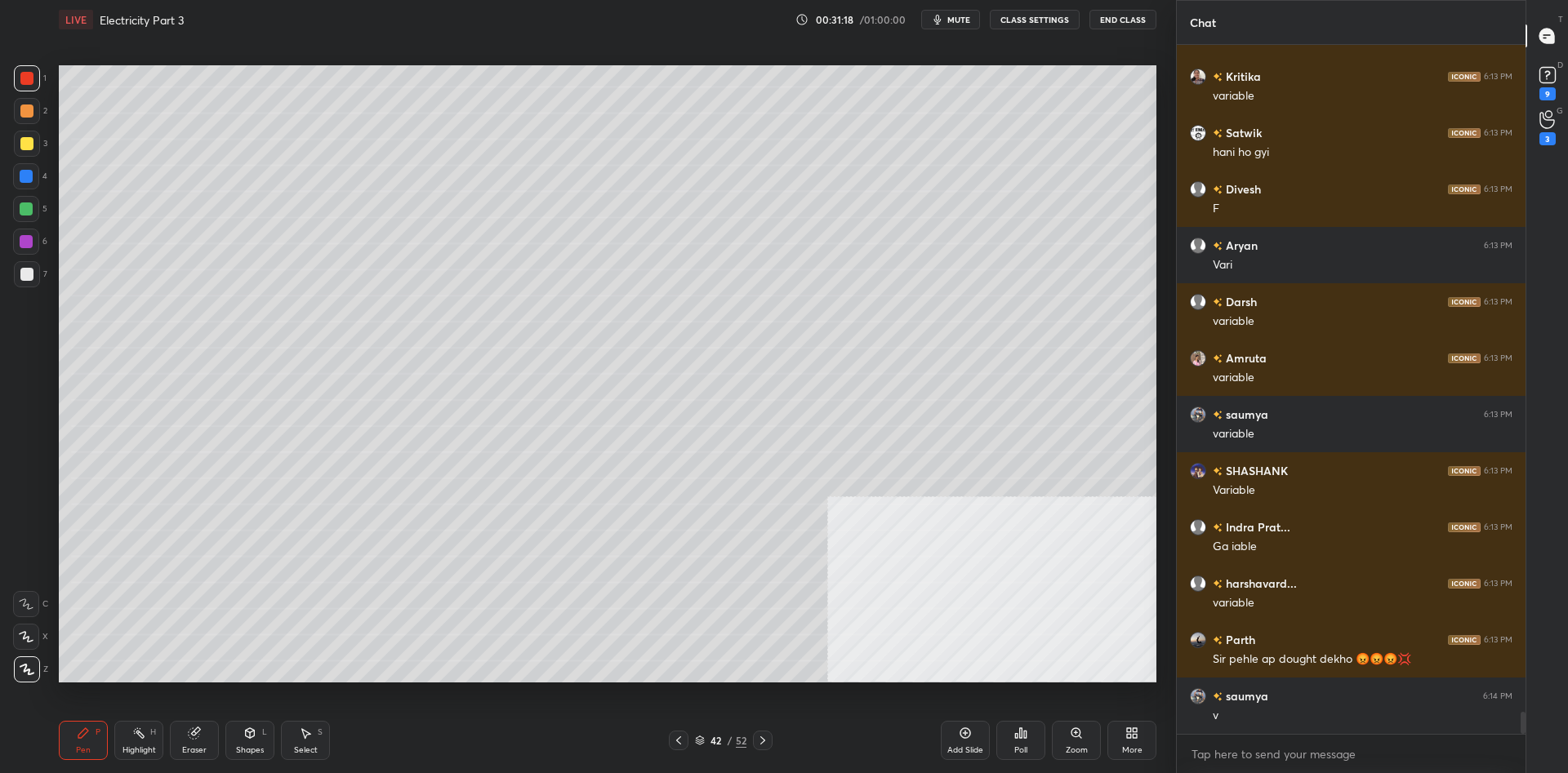 click at bounding box center (26, 209) 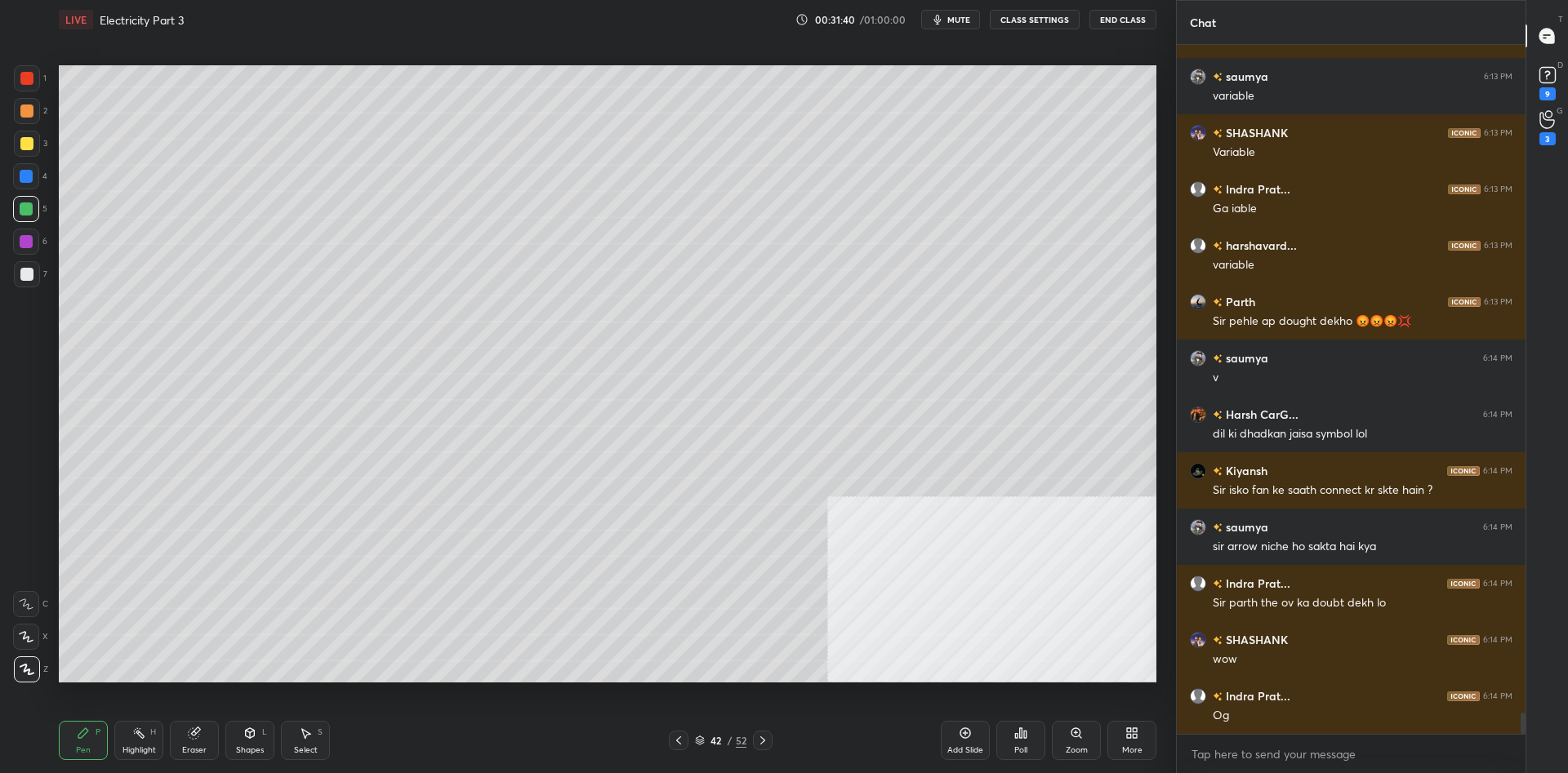 scroll, scrollTop: 21623, scrollLeft: 0, axis: vertical 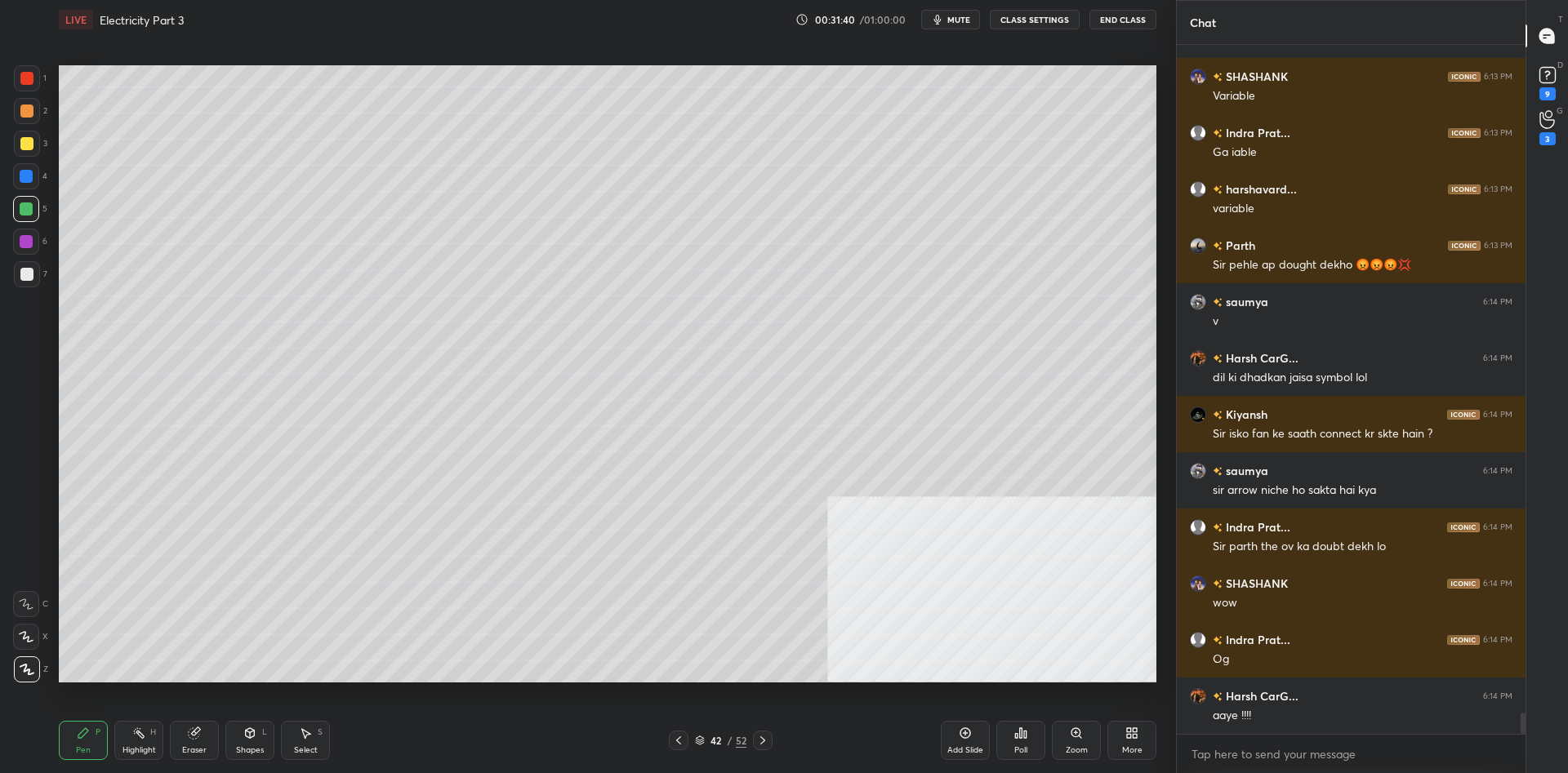 click at bounding box center [27, 144] 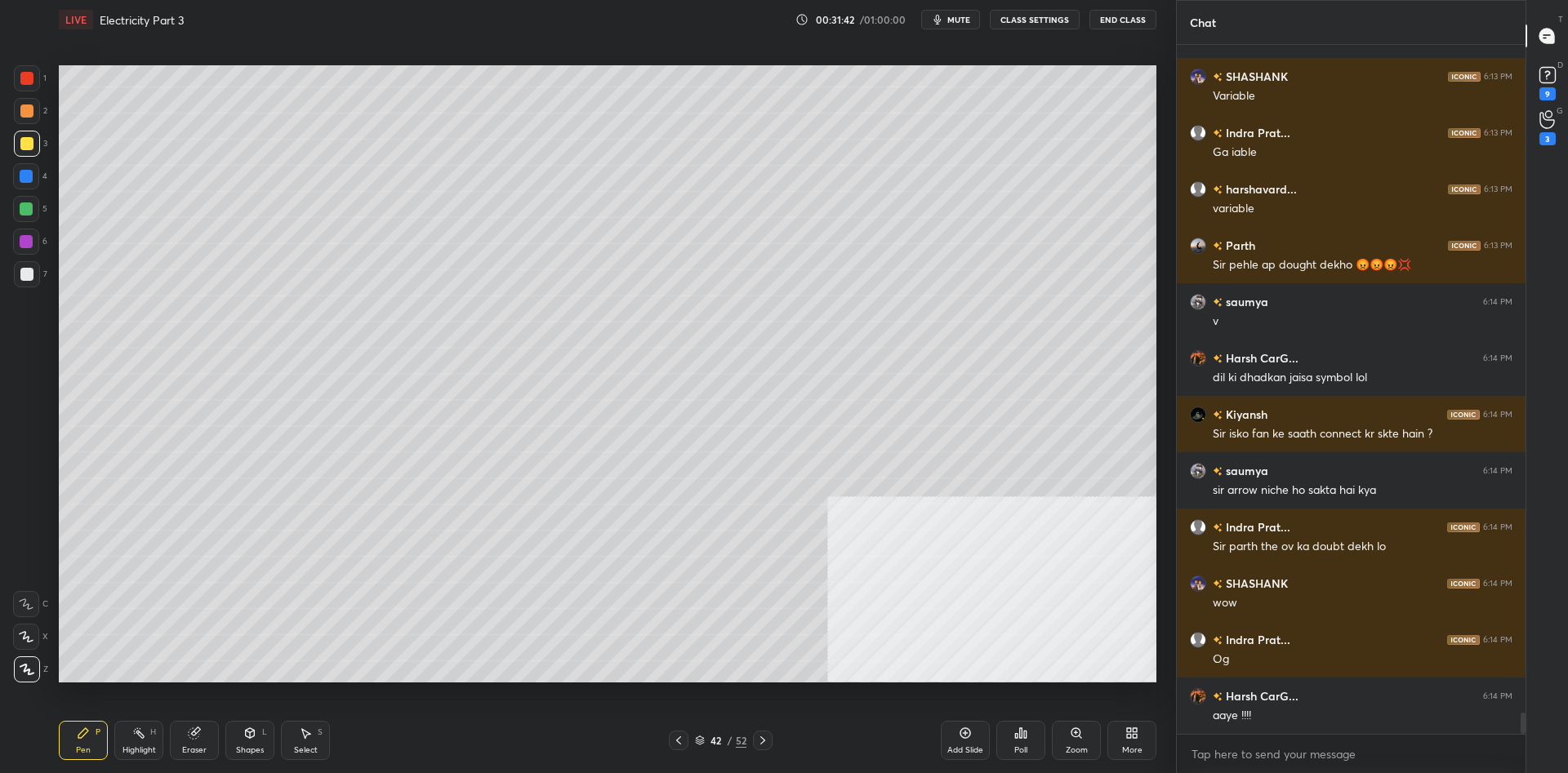scroll, scrollTop: 21679, scrollLeft: 0, axis: vertical 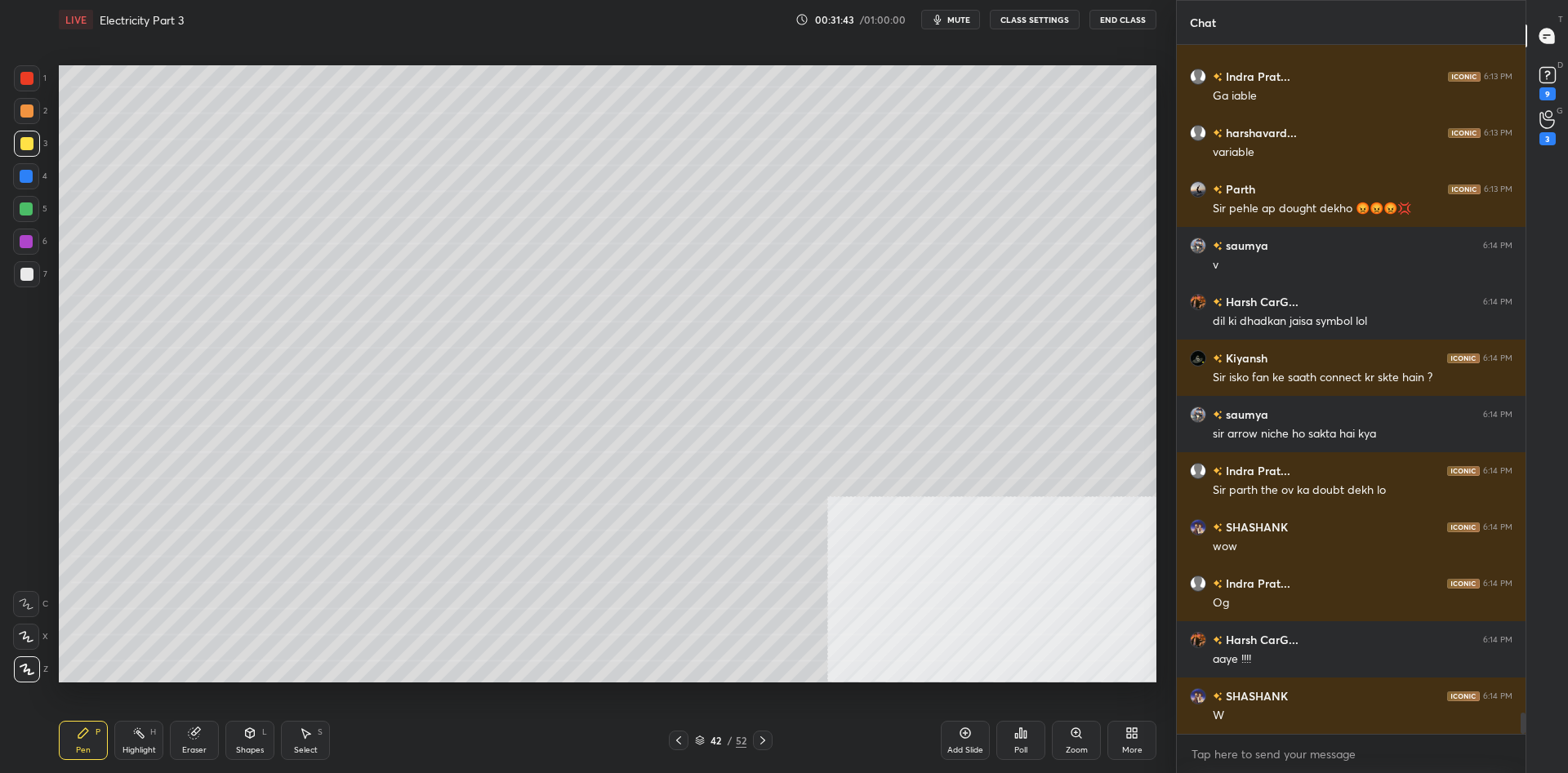 click at bounding box center (27, 78) 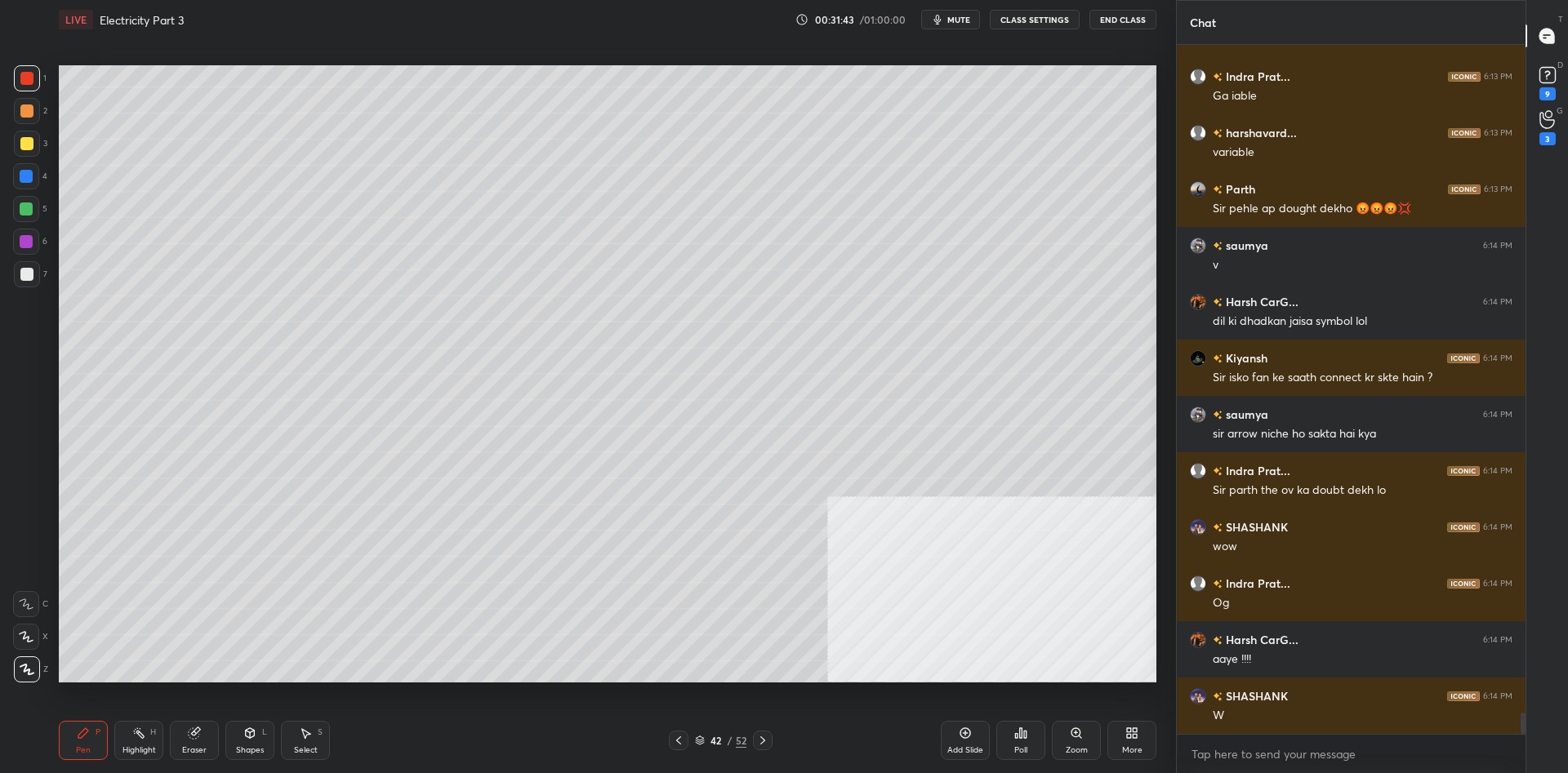 click at bounding box center [27, 78] 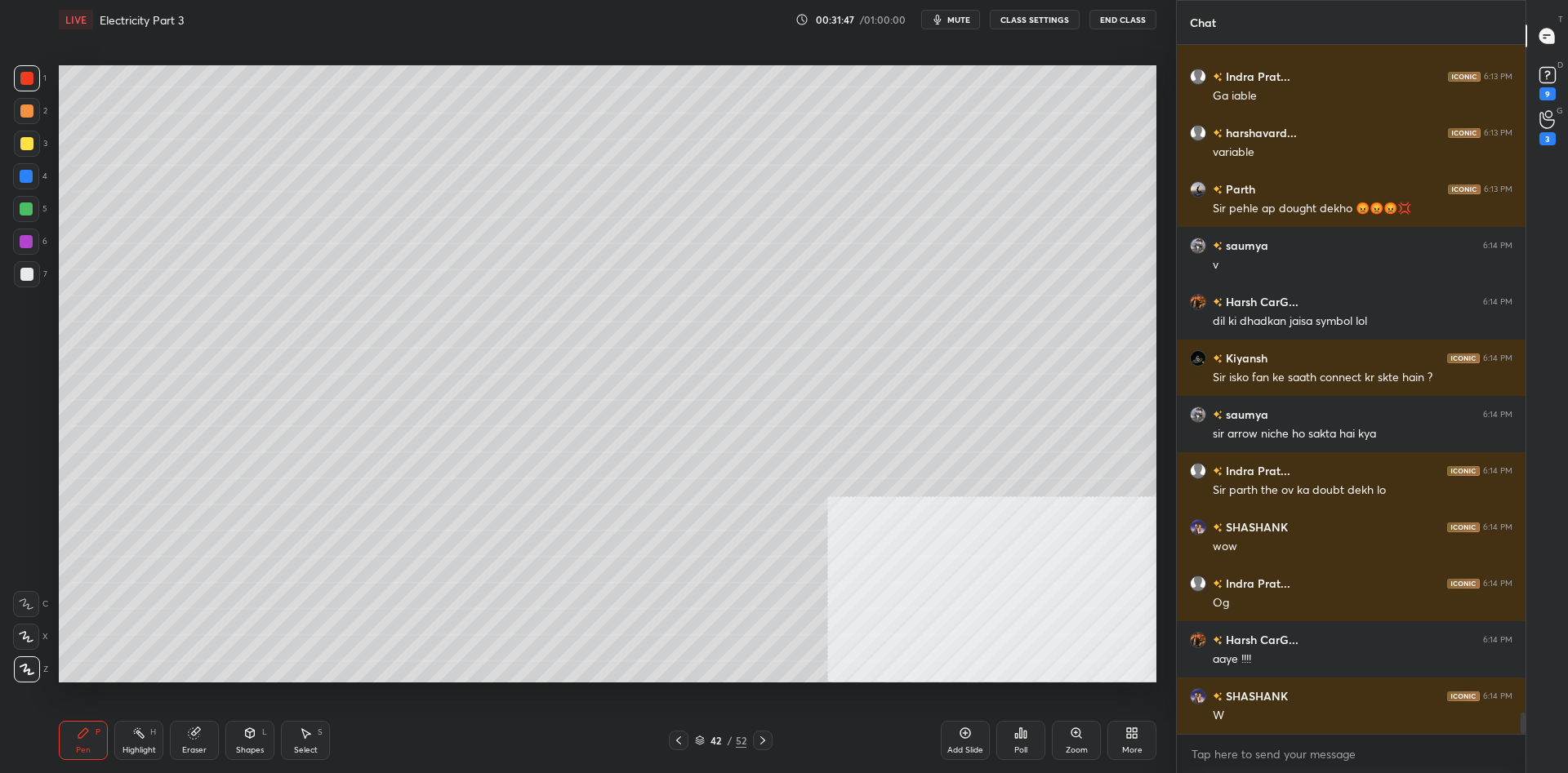 click at bounding box center [26, 209] 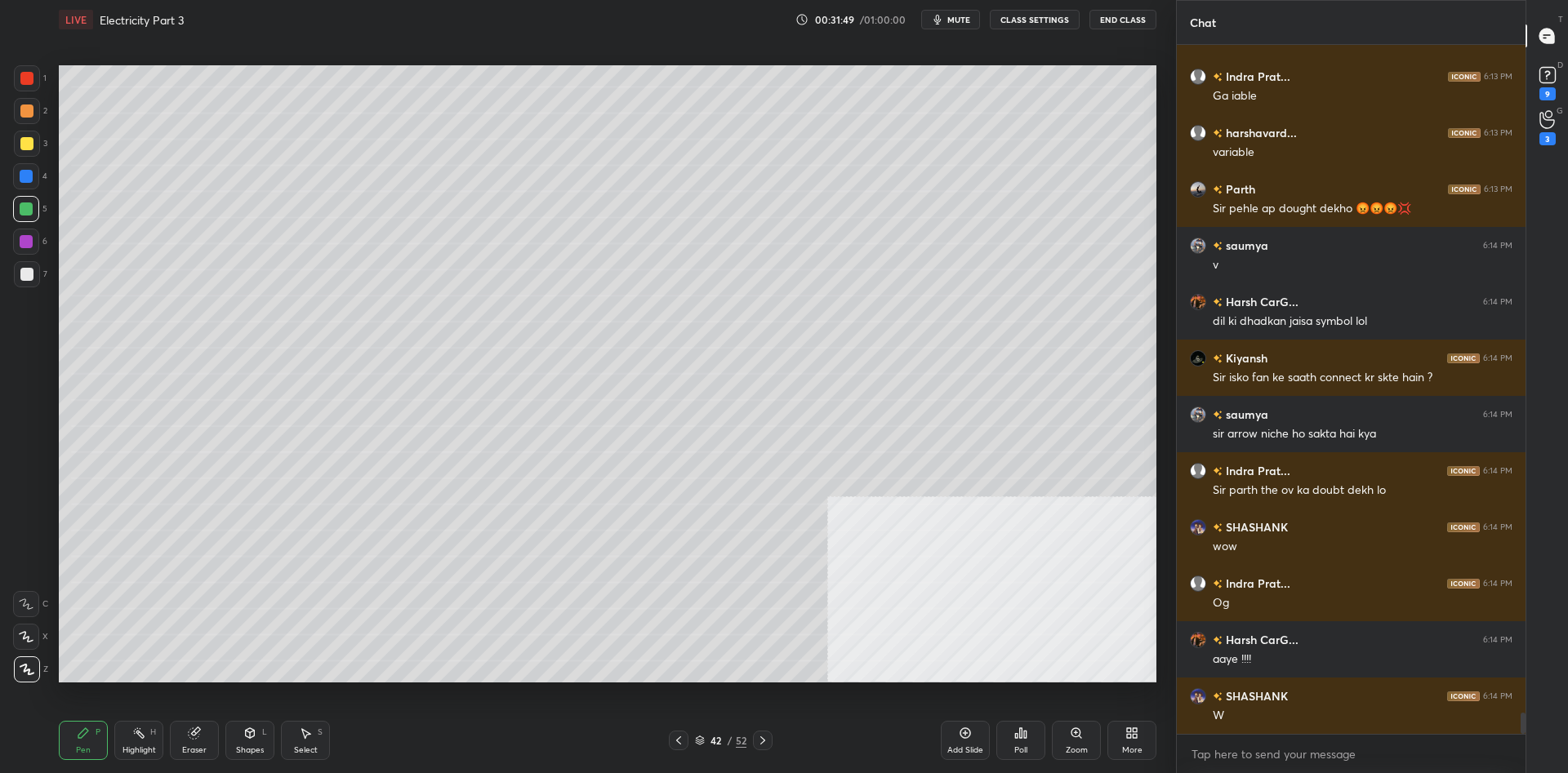 scroll, scrollTop: 21695, scrollLeft: 0, axis: vertical 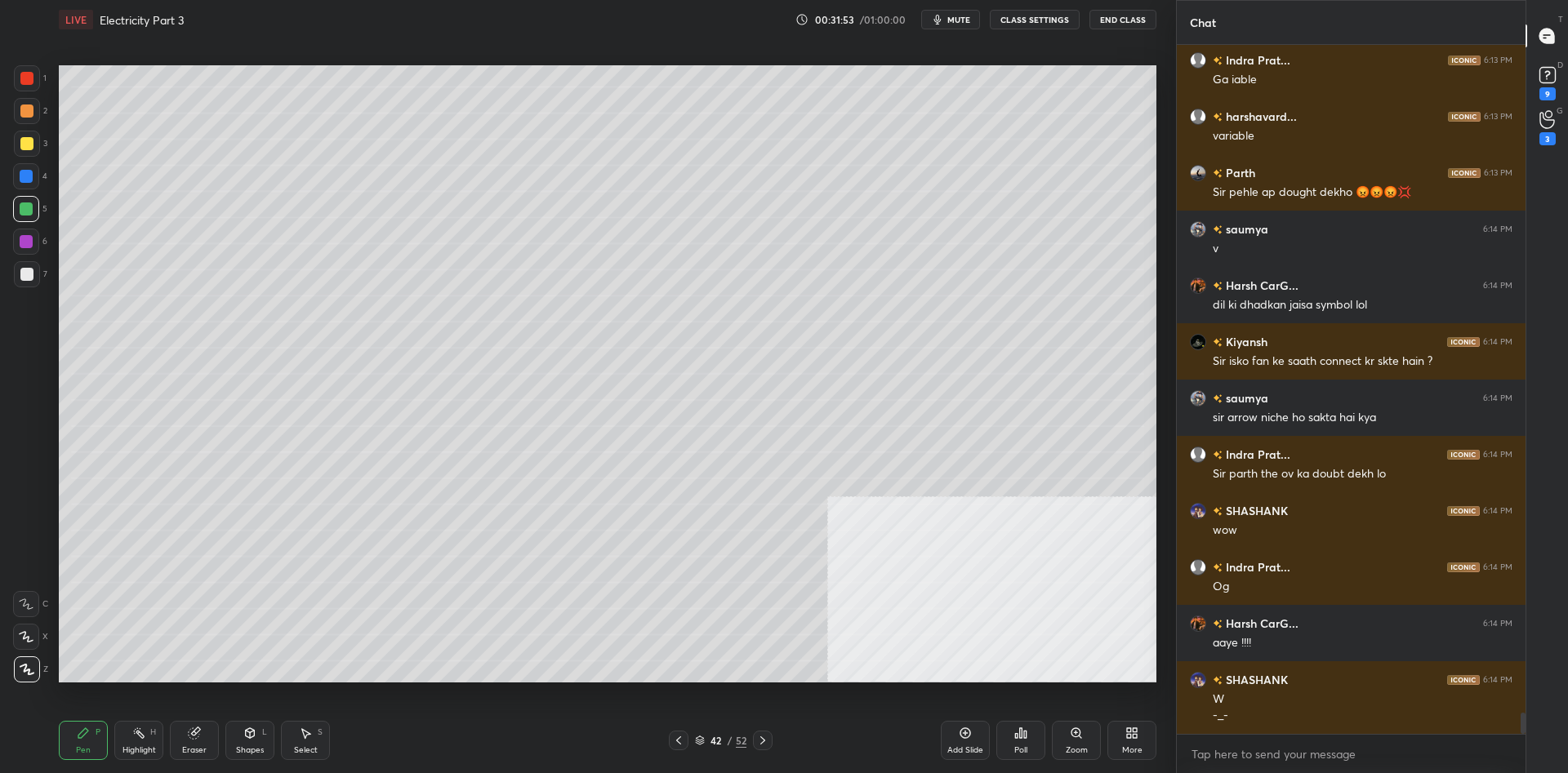 click on "Highlight H" at bounding box center (139, 740) 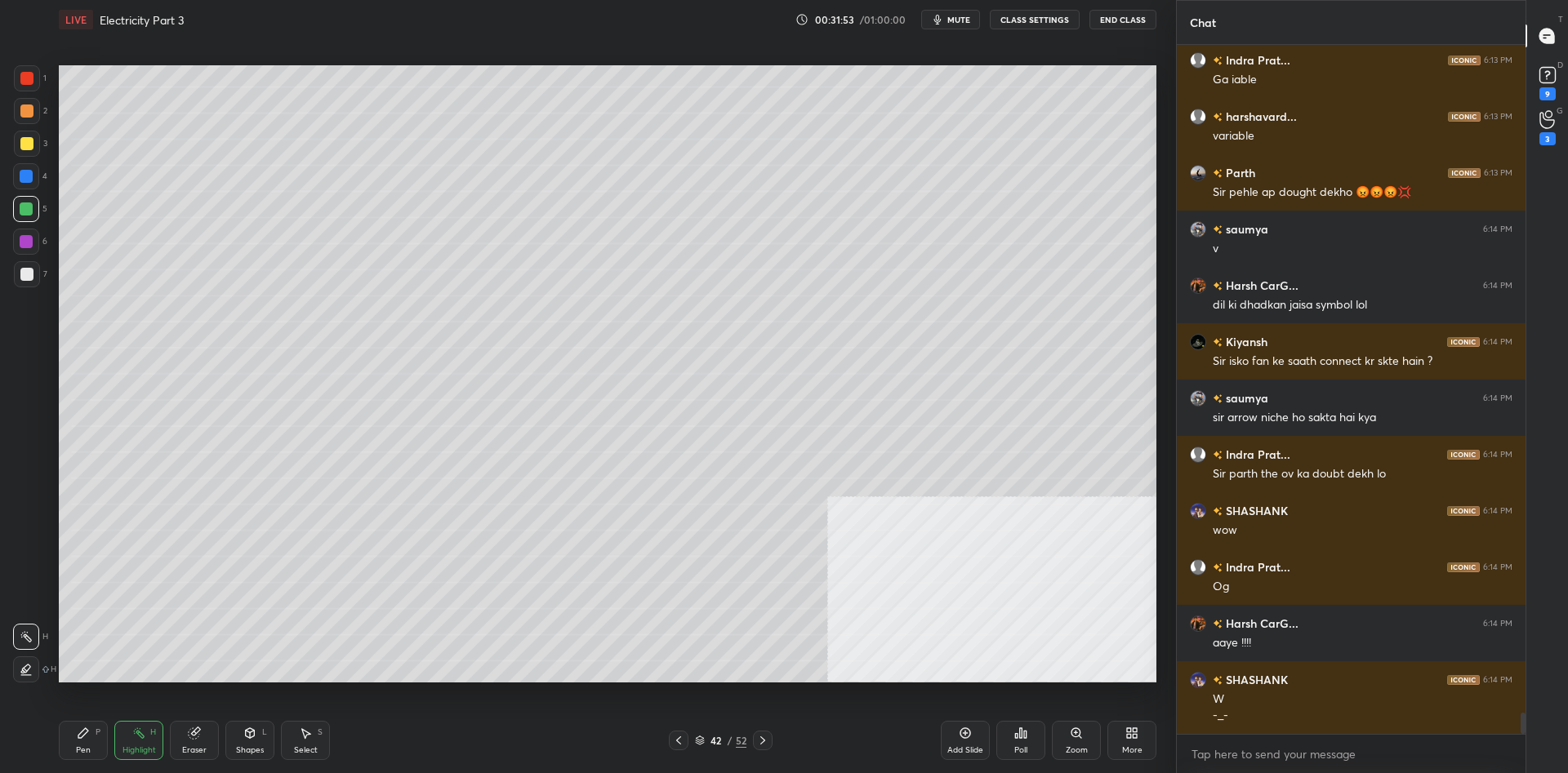 click on "Highlight" at bounding box center [139, 750] 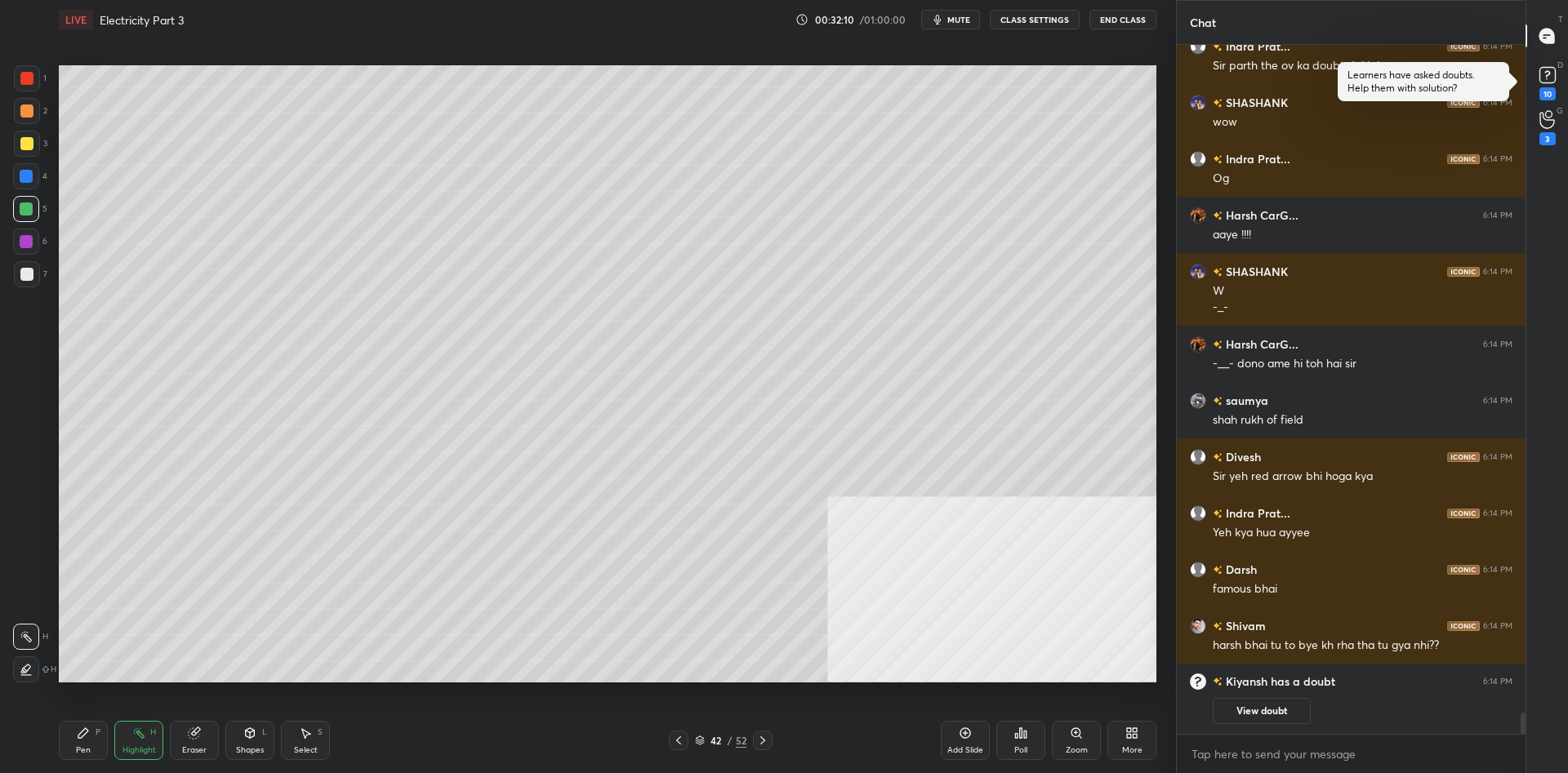 scroll, scrollTop: 21605, scrollLeft: 0, axis: vertical 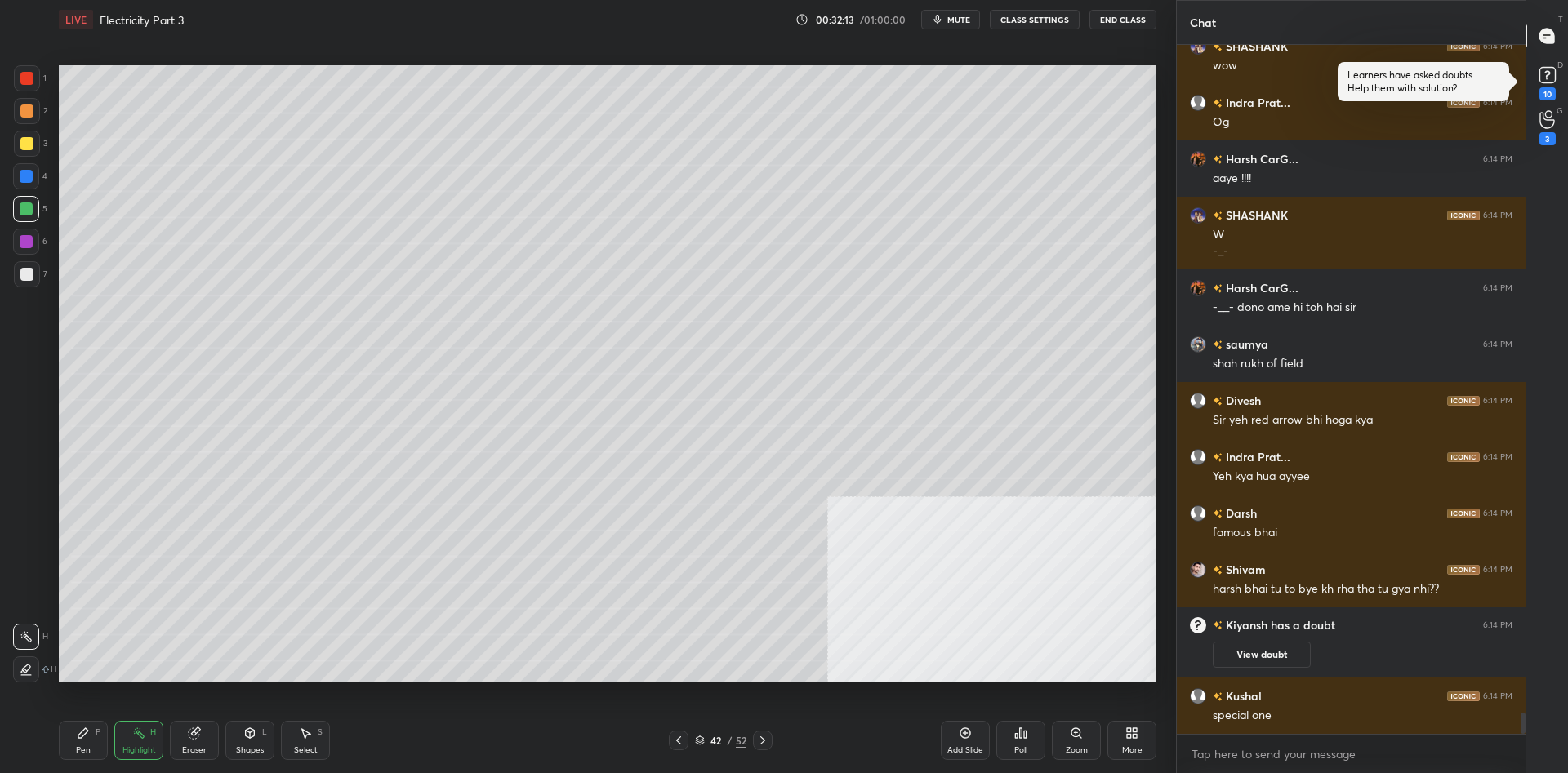 click on "Pen P Highlight H Eraser Shapes L Select S" at bounding box center [279, 740] 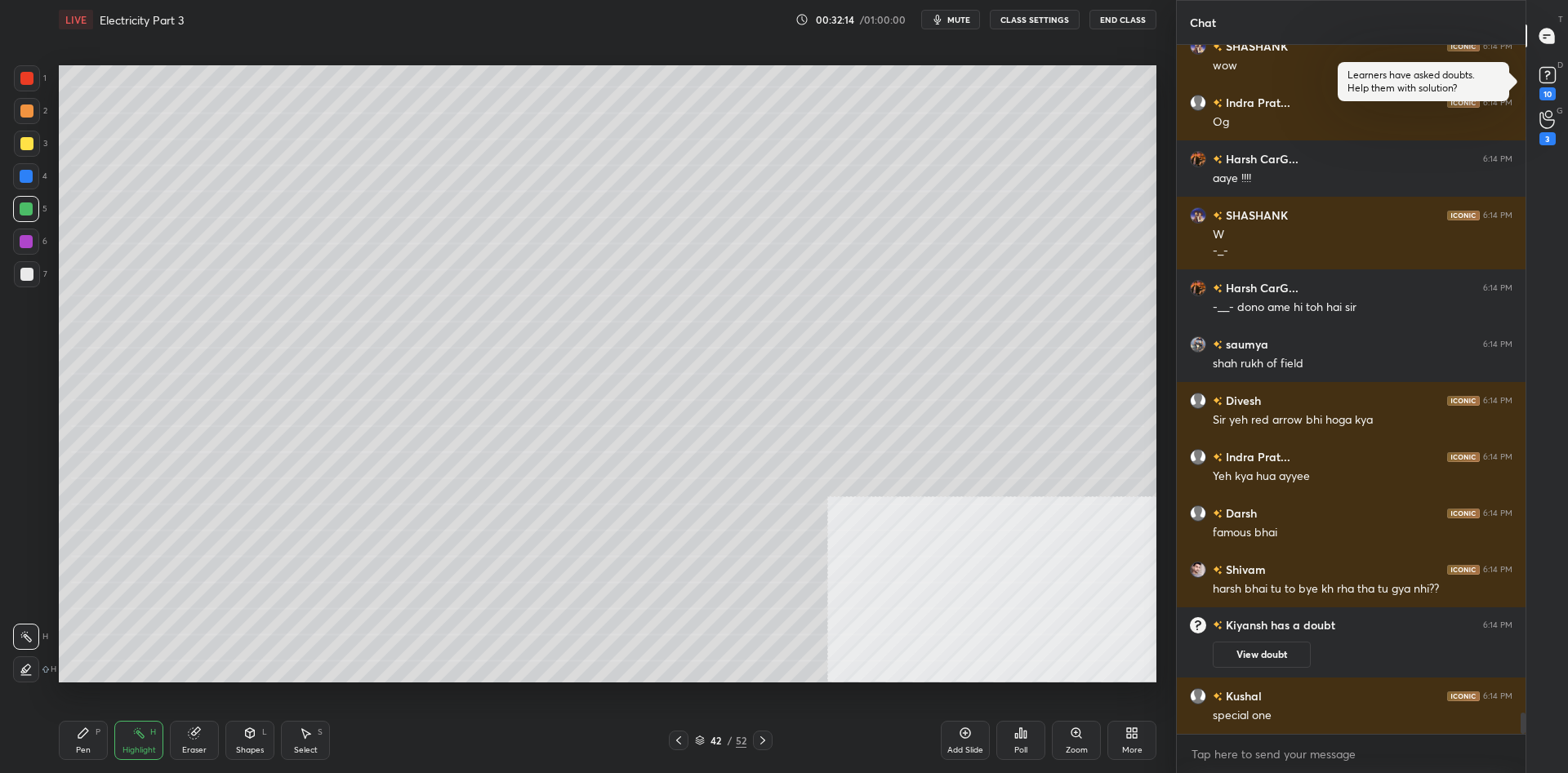 click on "Pen P" at bounding box center (83, 740) 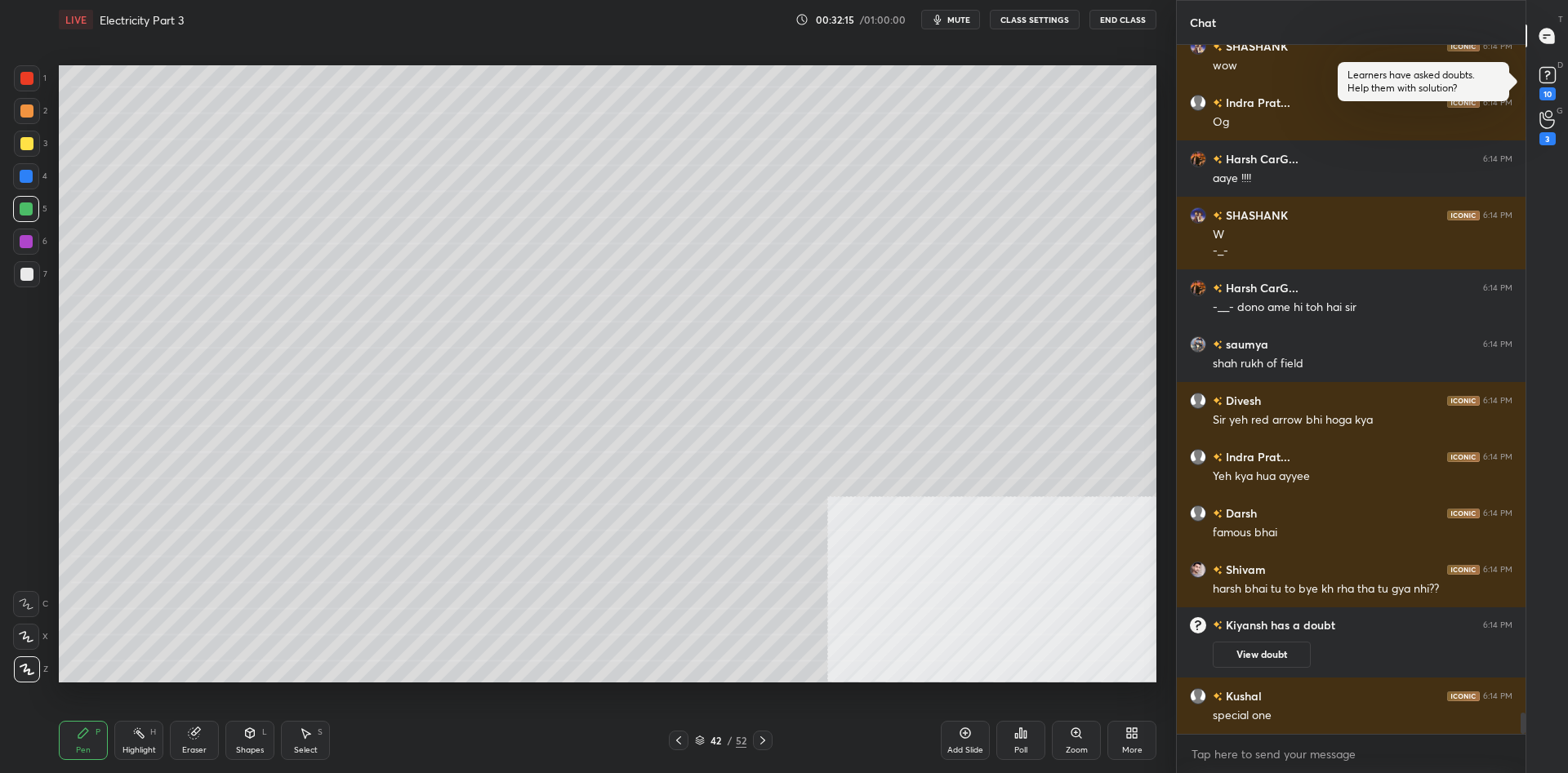 click on "Add Slide" at bounding box center [965, 740] 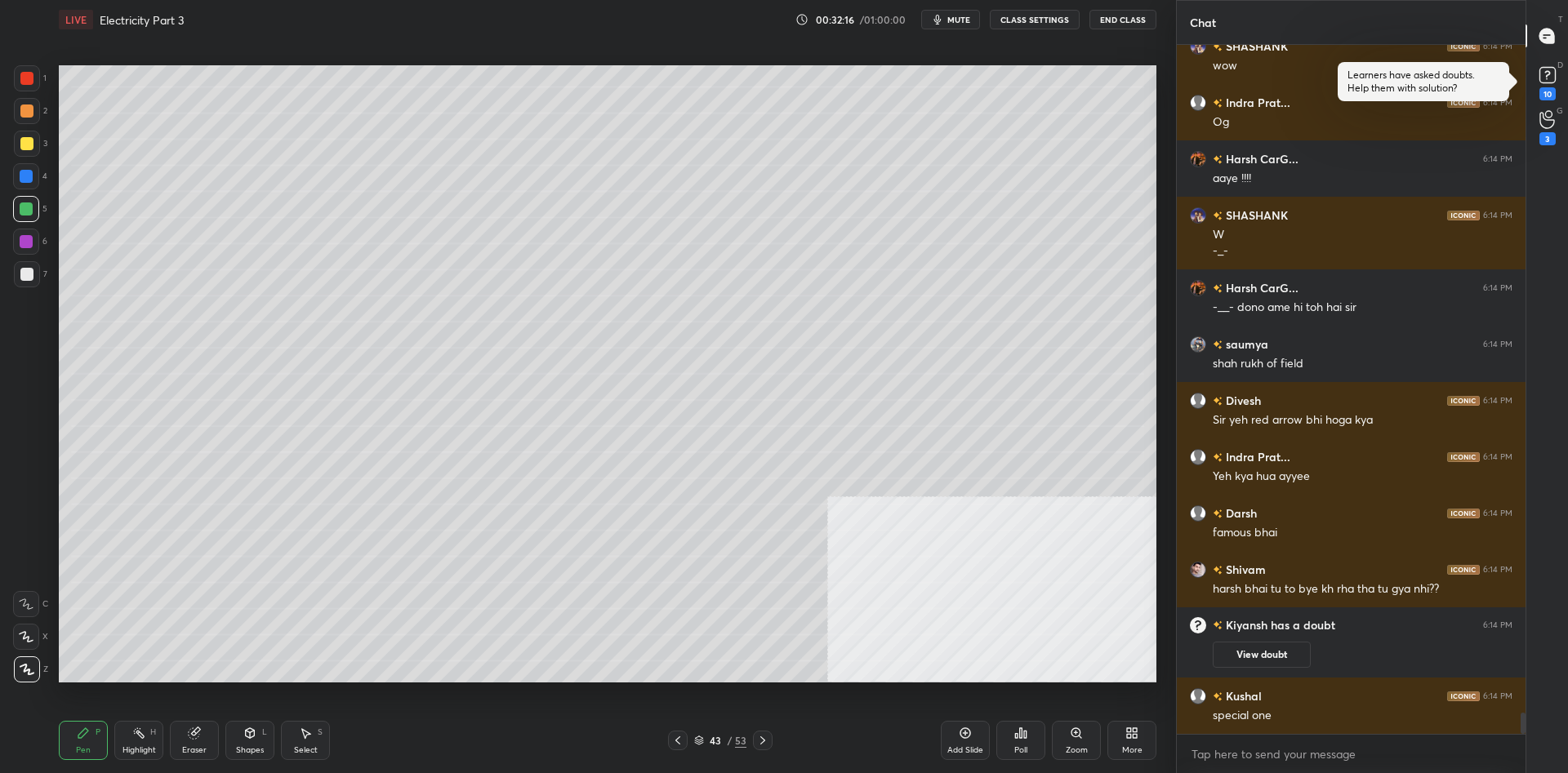 click at bounding box center [27, 144] 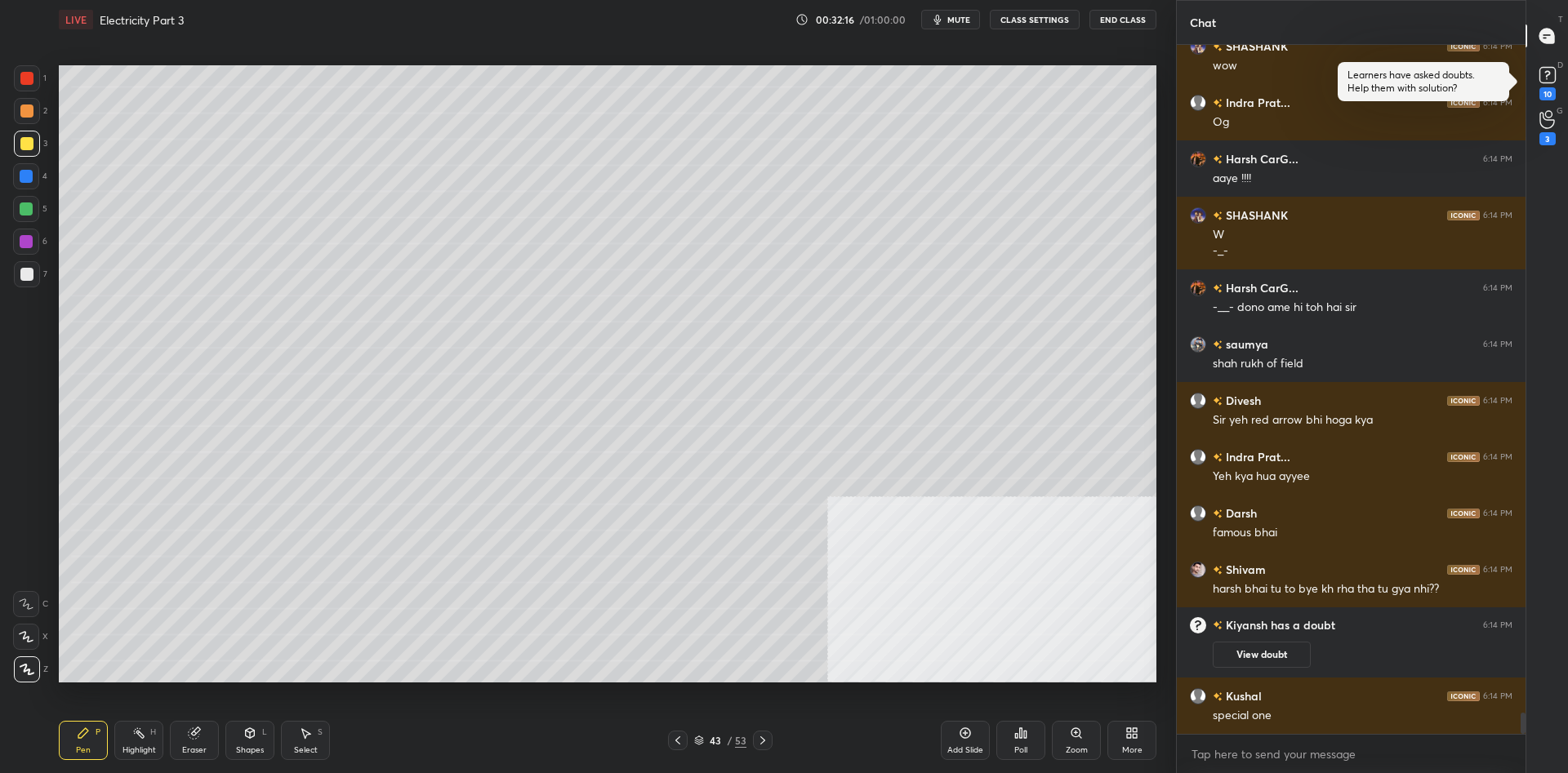 click at bounding box center (27, 144) 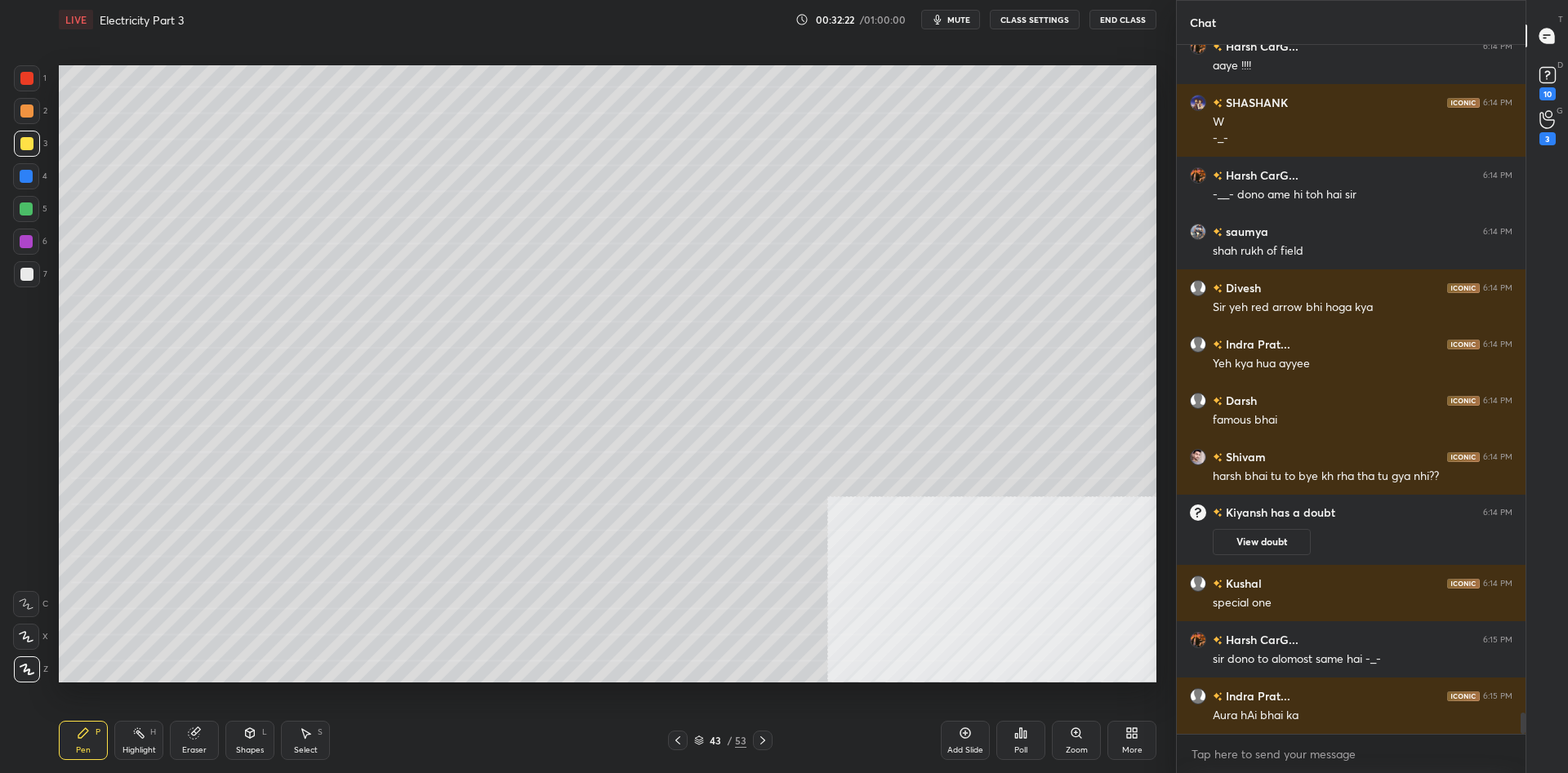 scroll, scrollTop: 21743, scrollLeft: 0, axis: vertical 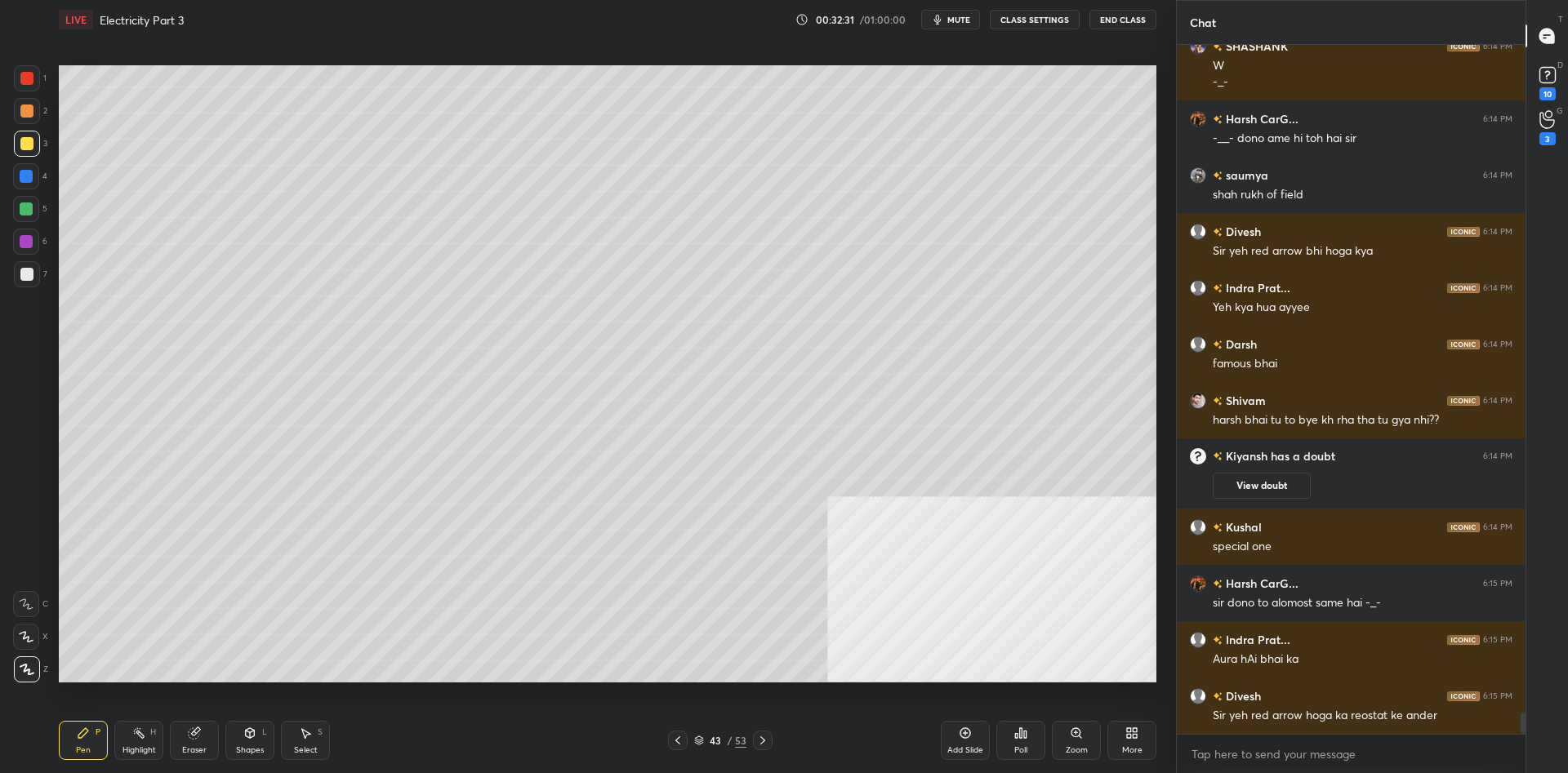 click on "1" at bounding box center [30, 82] 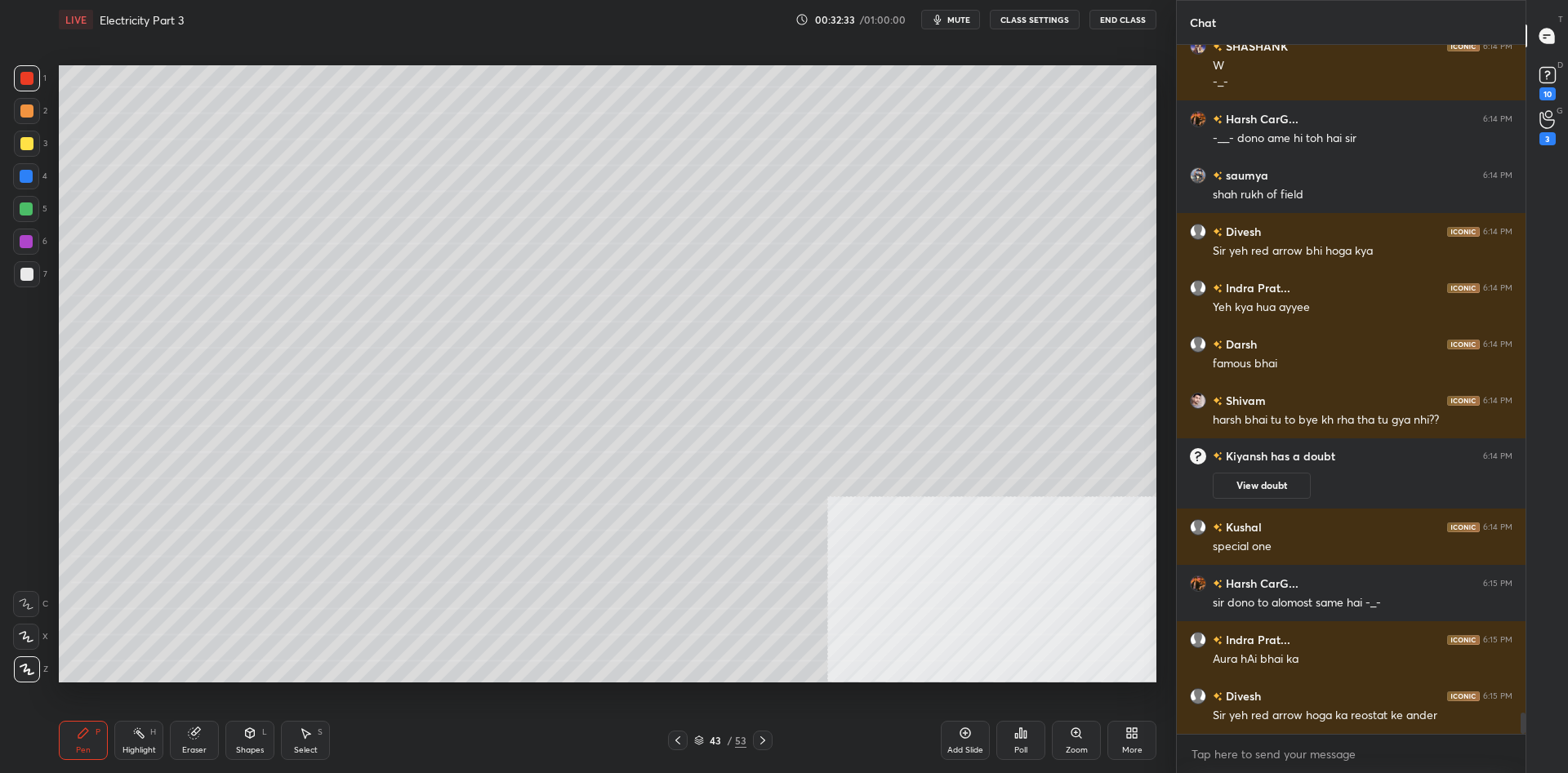 scroll, scrollTop: 21799, scrollLeft: 0, axis: vertical 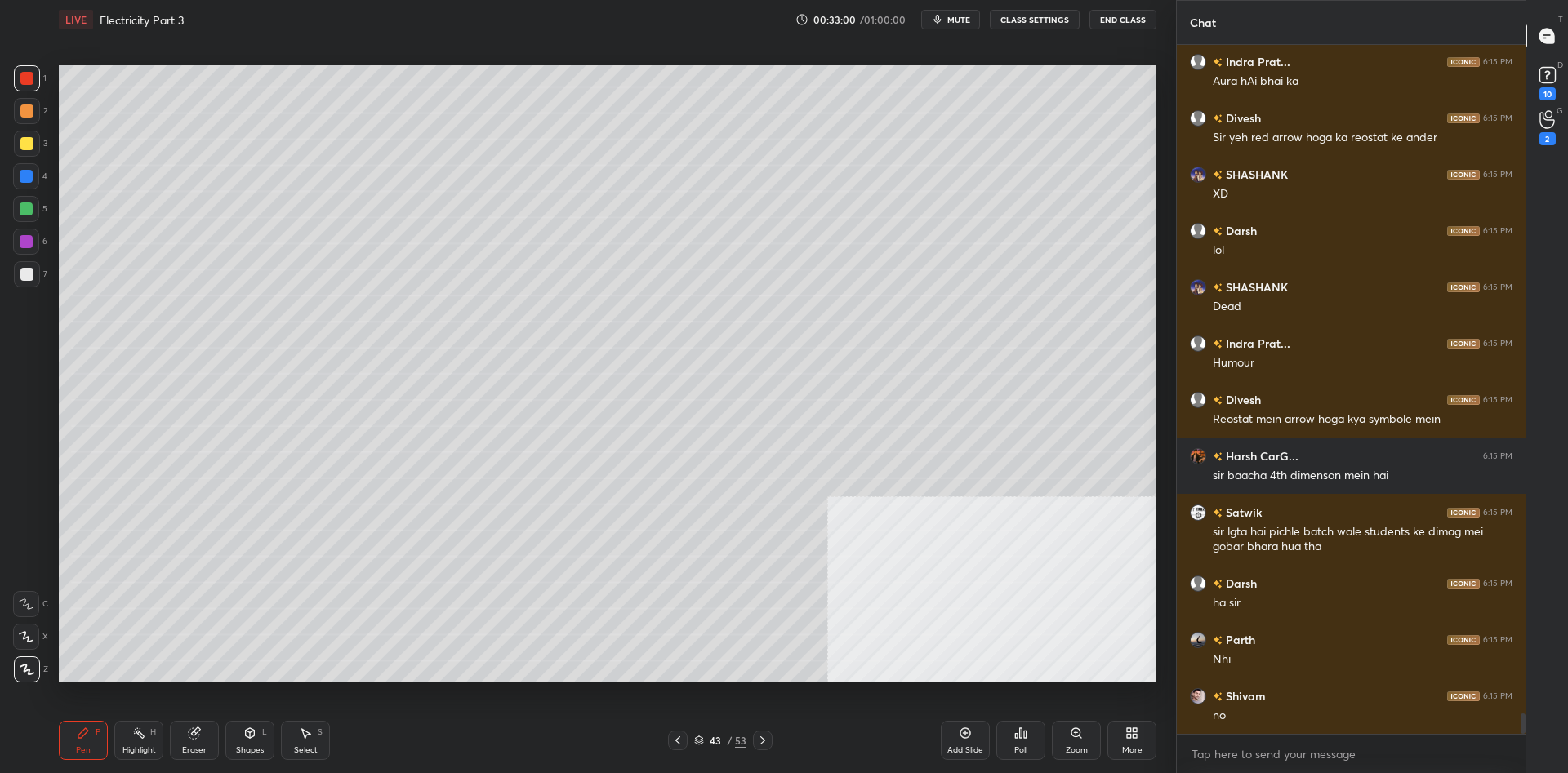 click on "Add Slide" at bounding box center (965, 740) 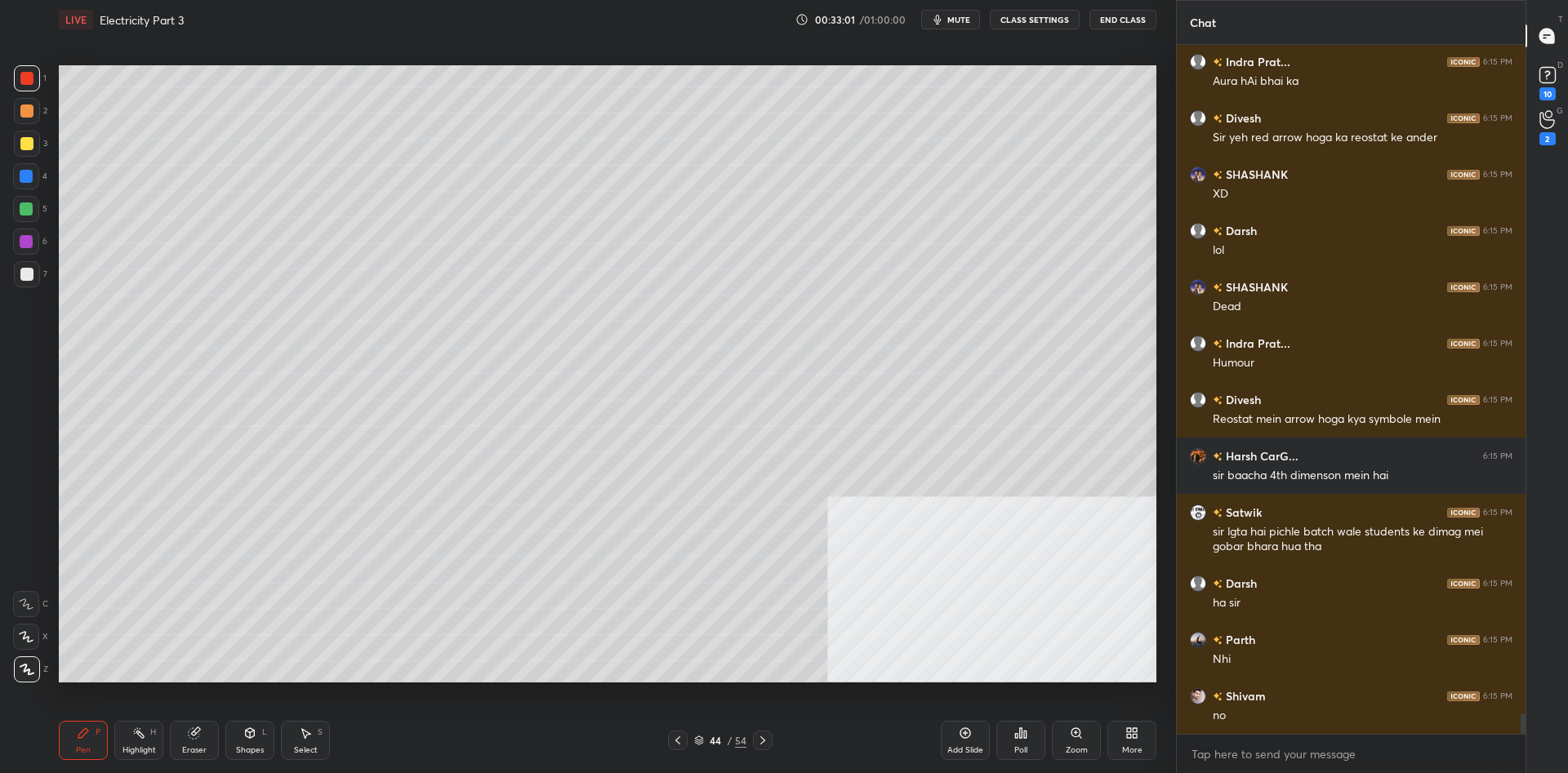 click on "3" at bounding box center [30, 147] 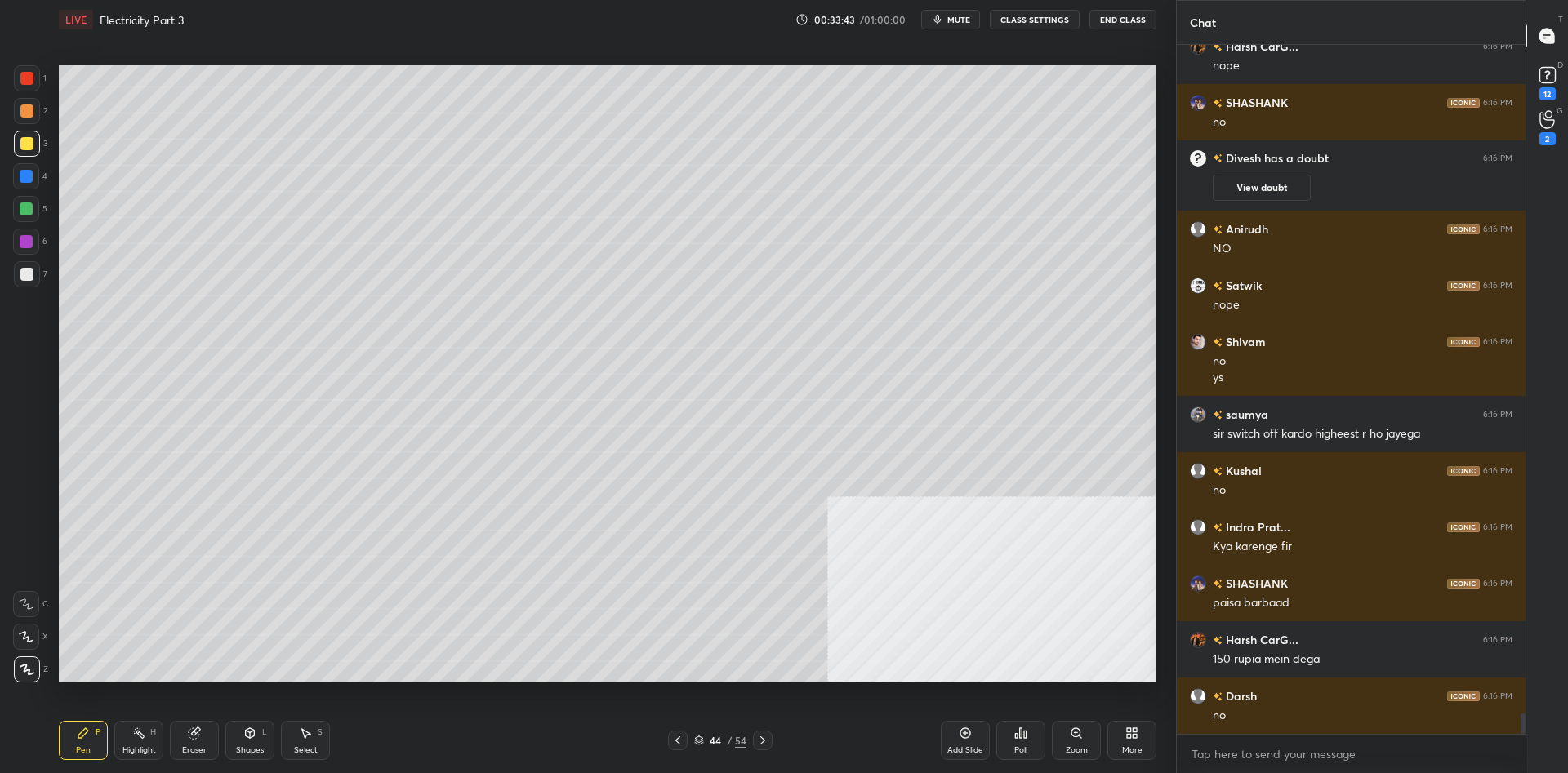 scroll, scrollTop: 22947, scrollLeft: 0, axis: vertical 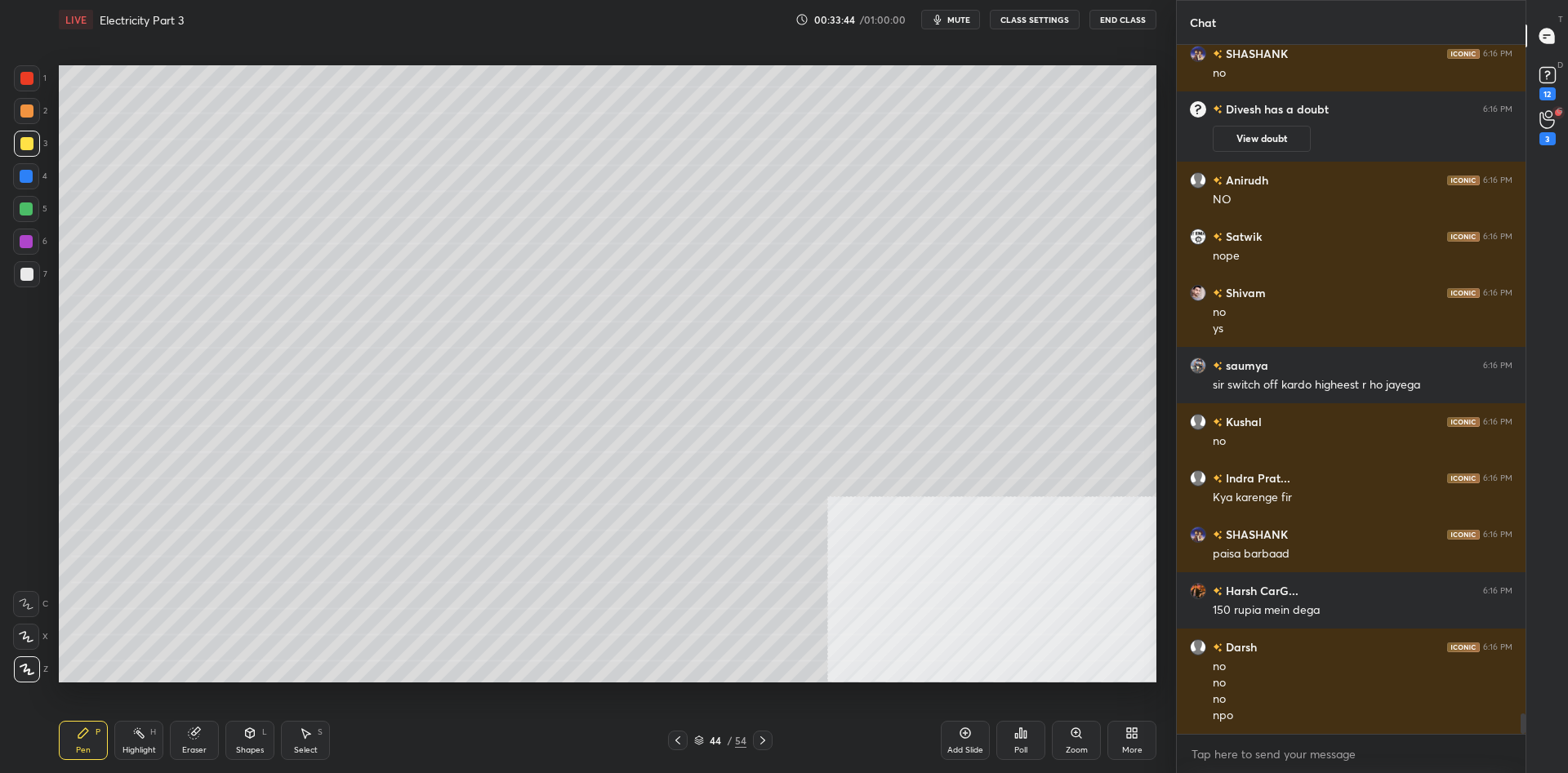 click 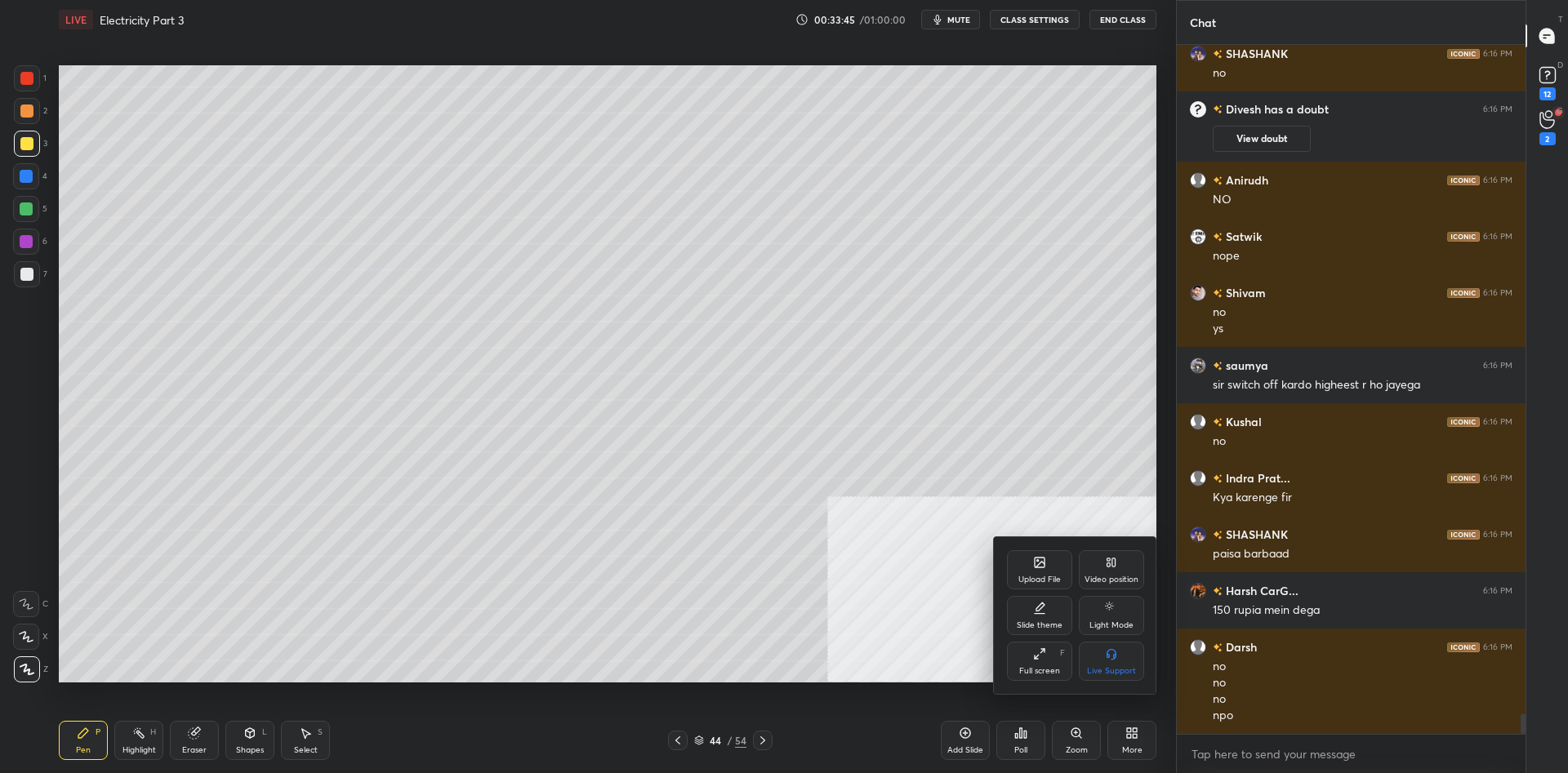 click 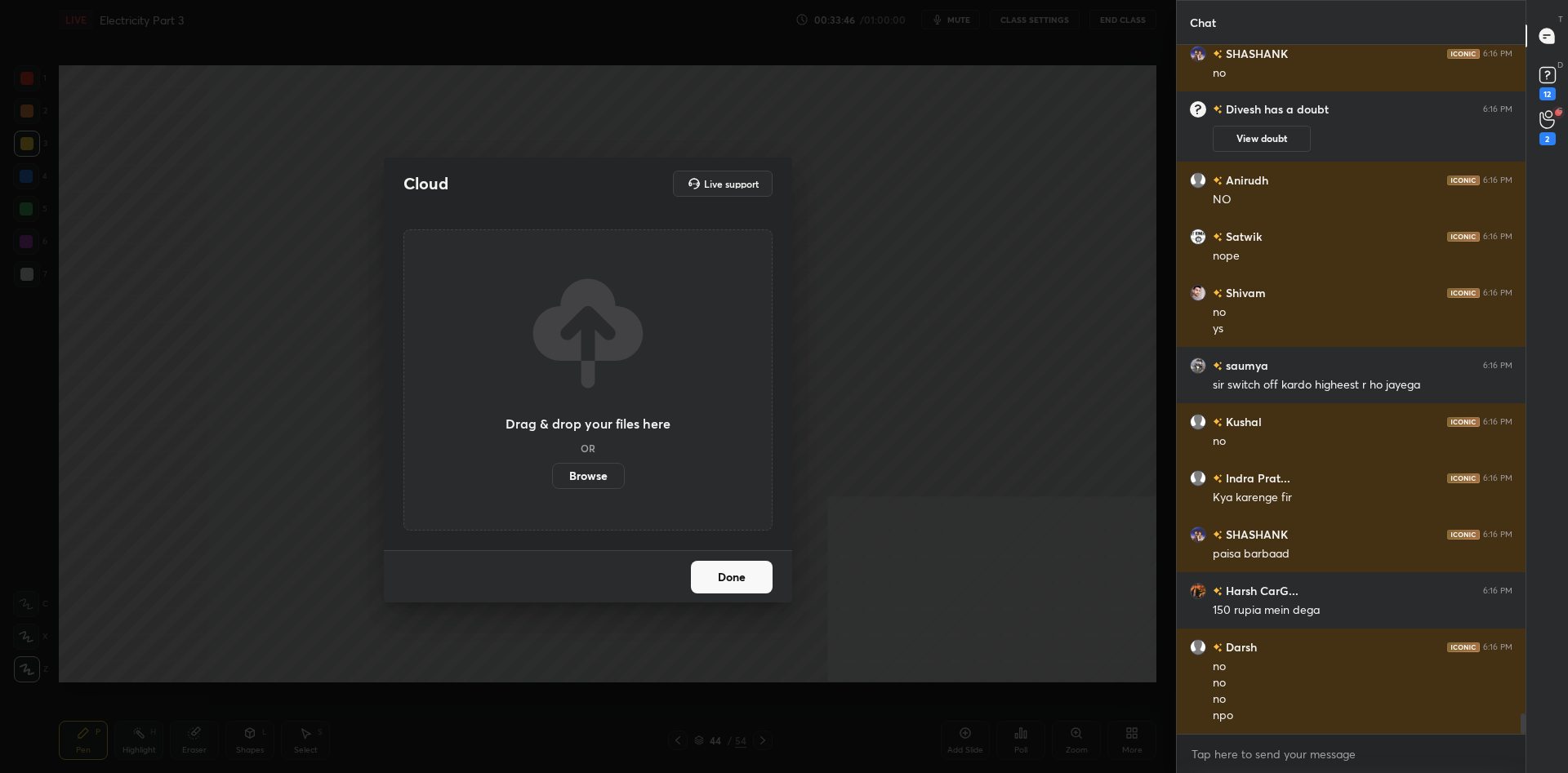 click on "Browse" at bounding box center (588, 476) 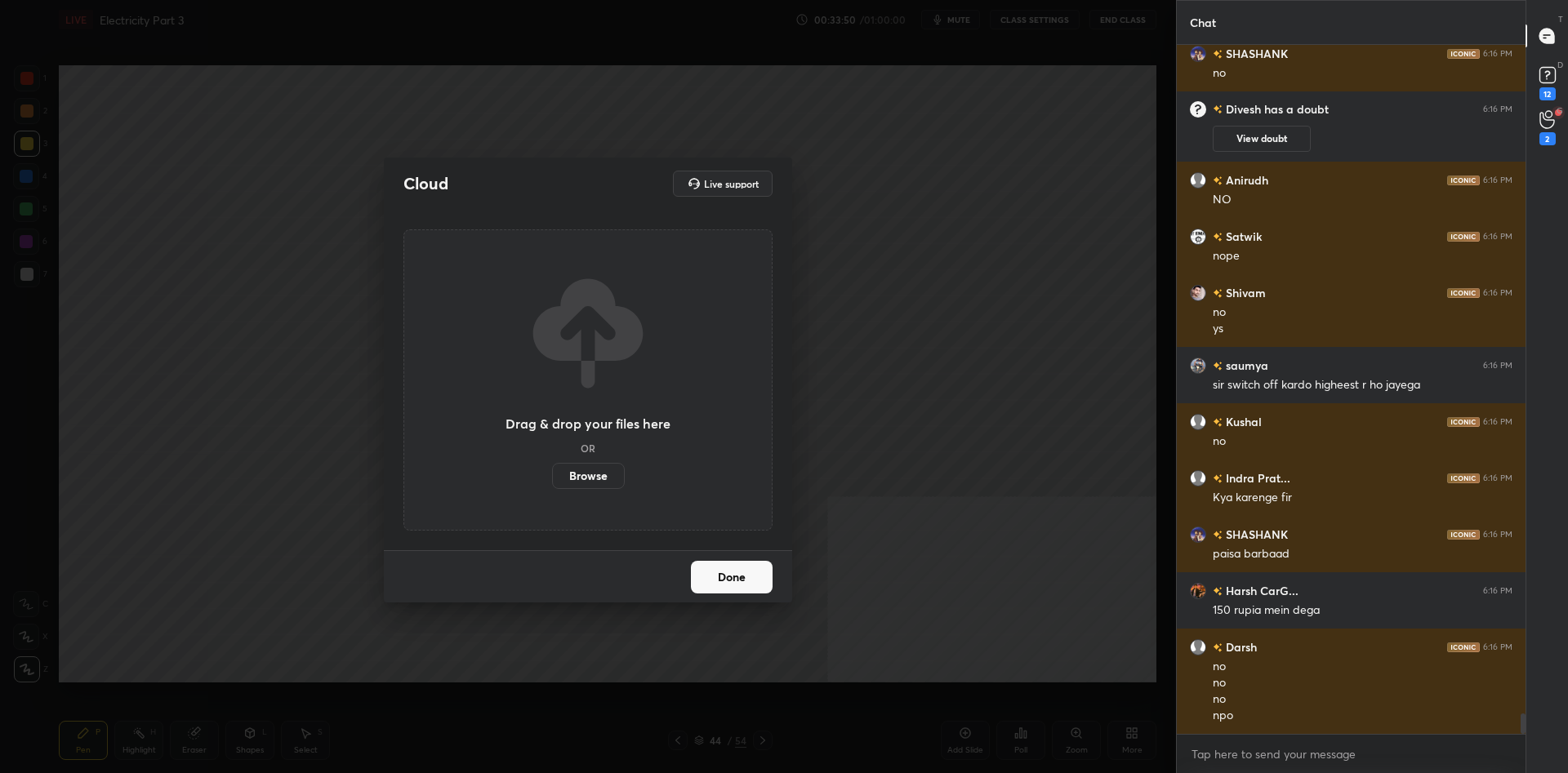 scroll, scrollTop: 23034, scrollLeft: 0, axis: vertical 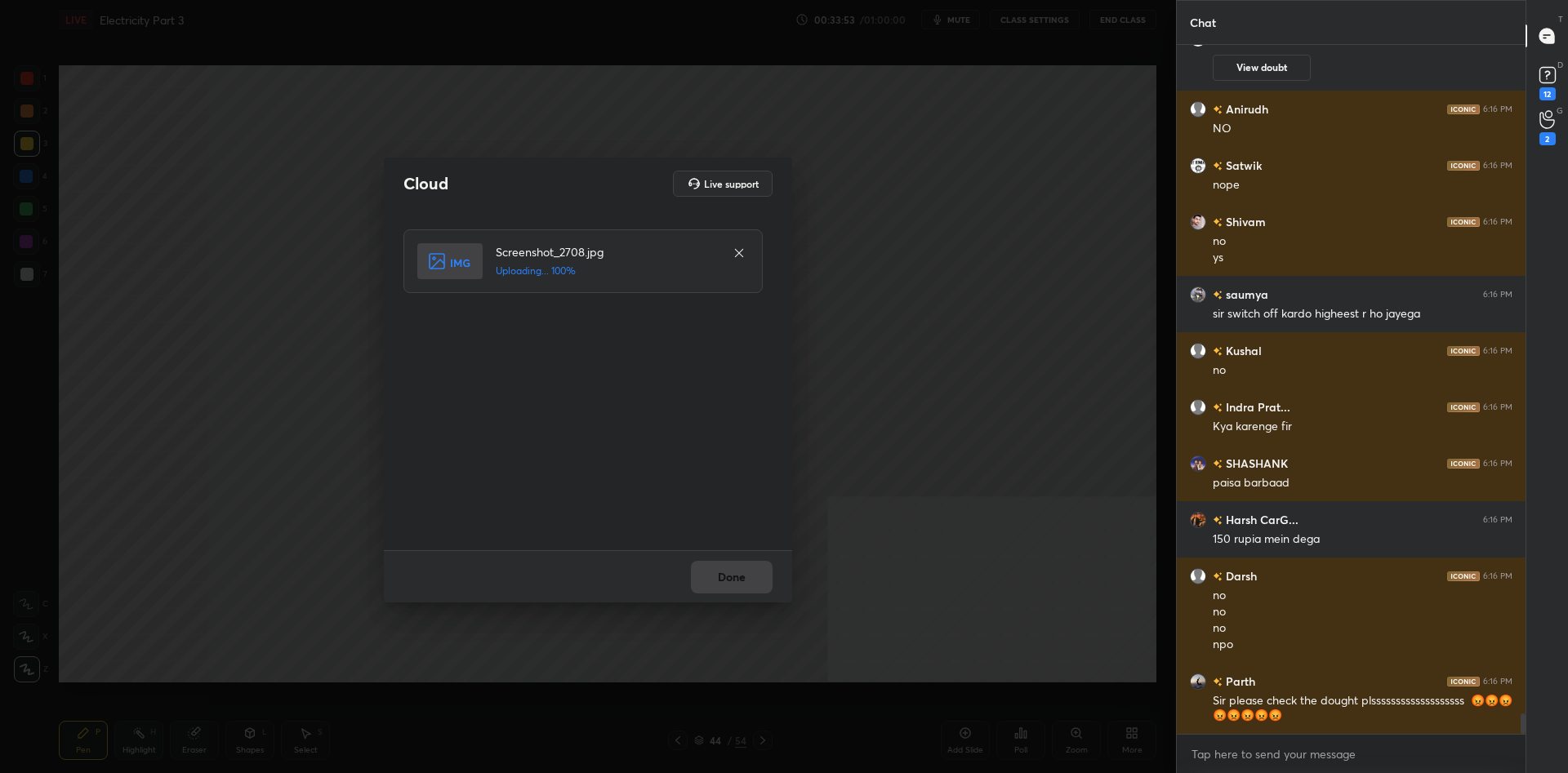 click on "Done" at bounding box center (732, 577) 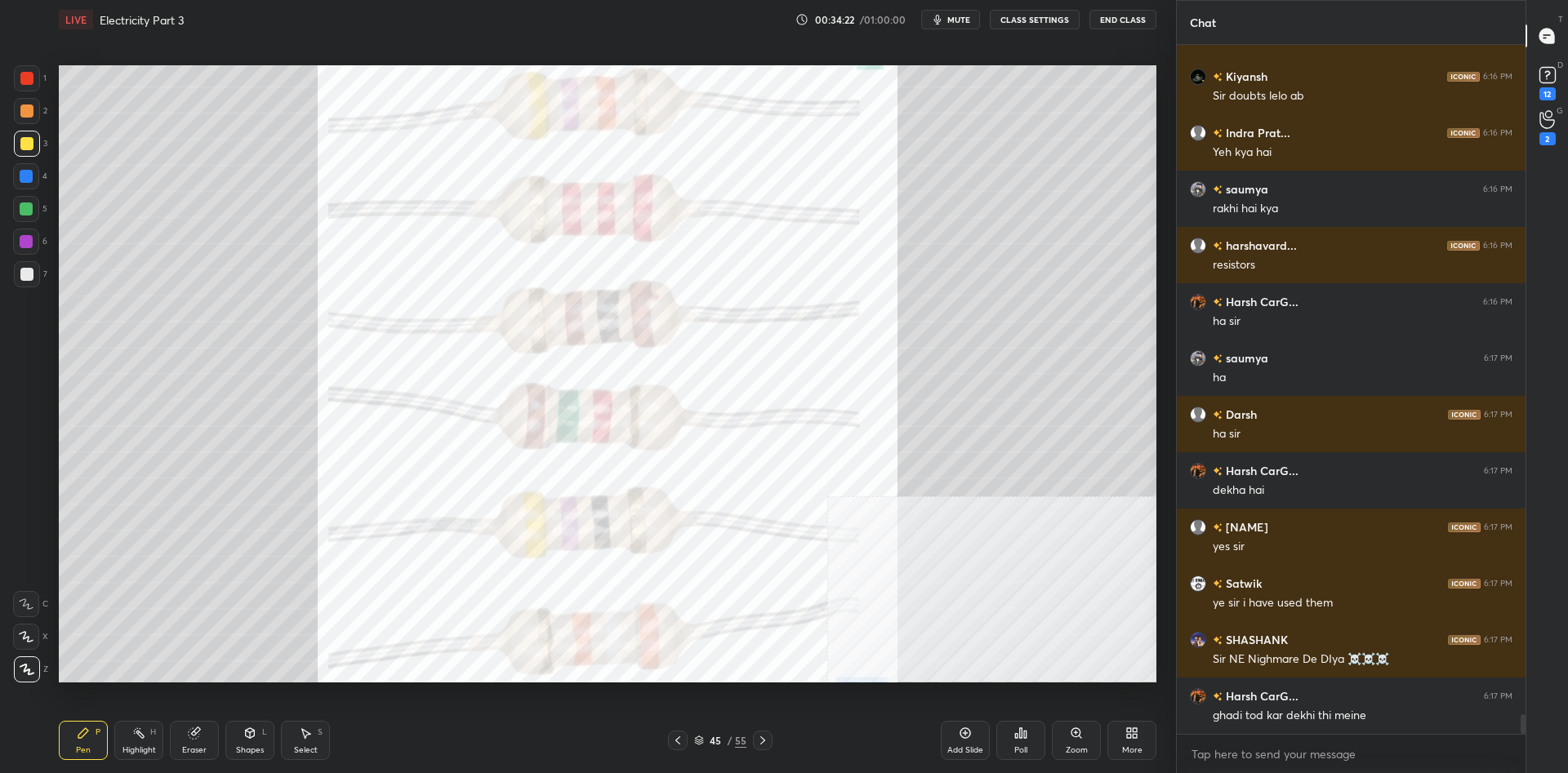 scroll, scrollTop: 23935, scrollLeft: 0, axis: vertical 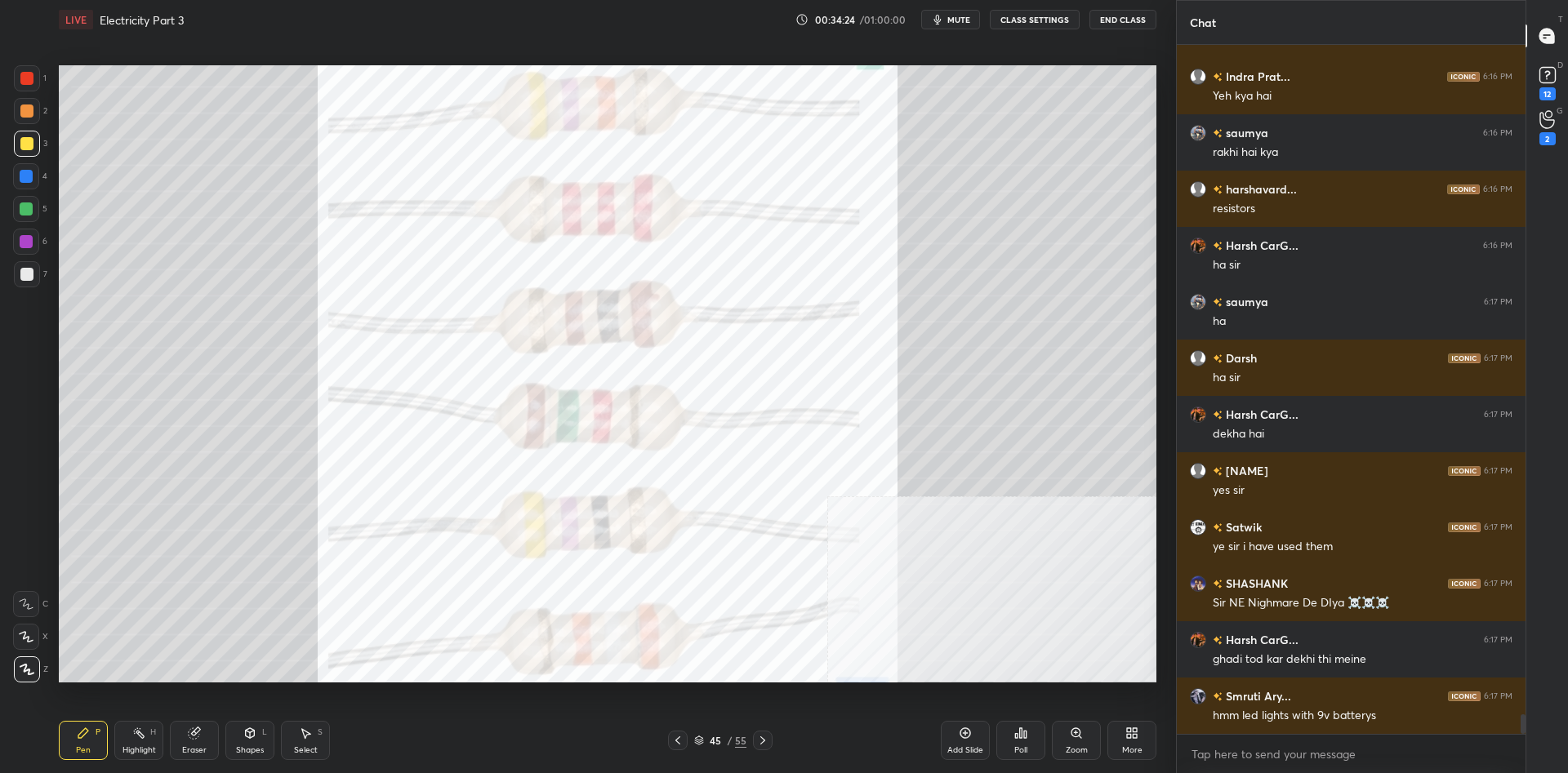click on "1 2 3 4 5 6 7 C X Z C X Z E E Erase all   H H" at bounding box center [26, 374] 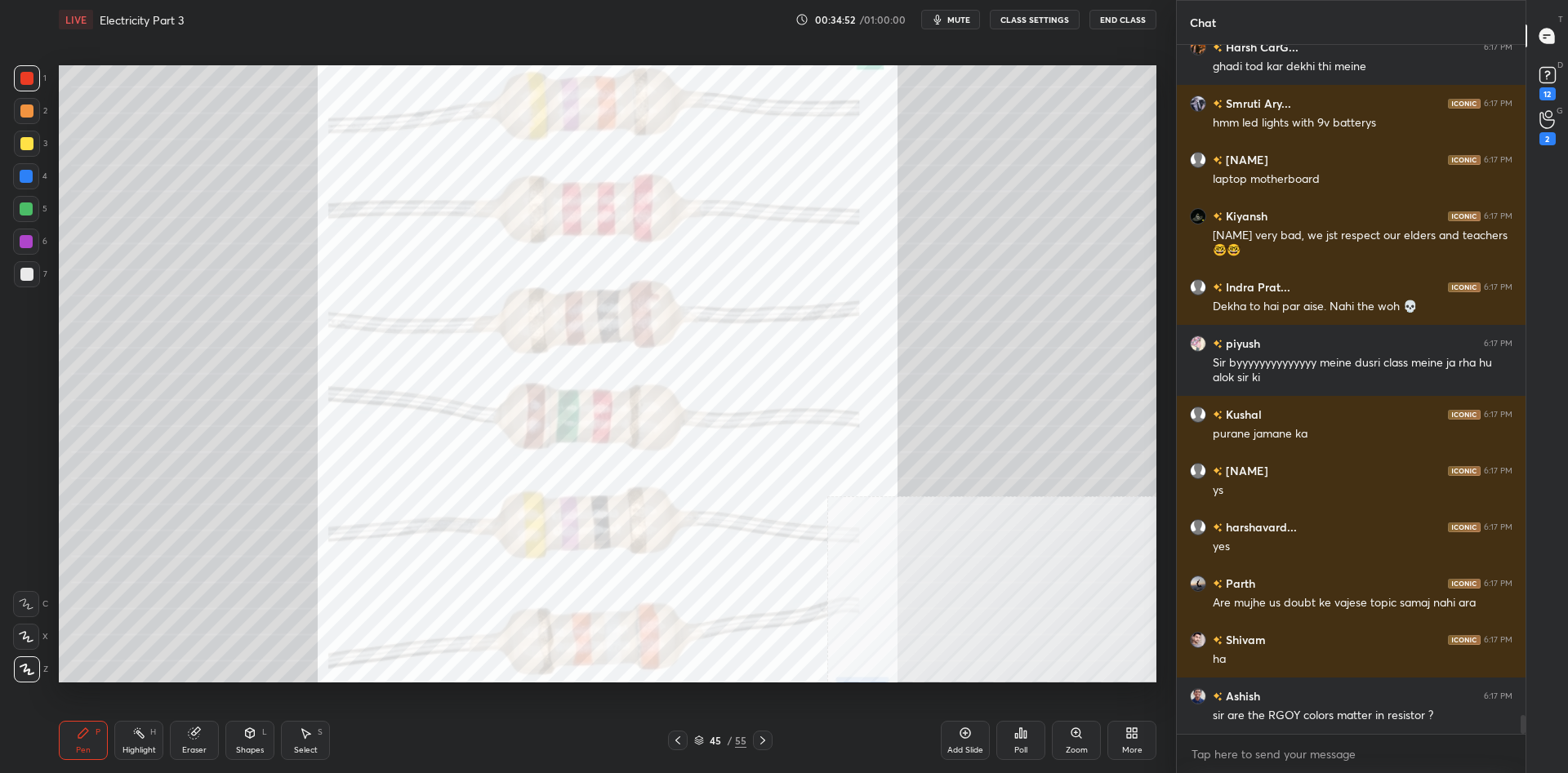 scroll, scrollTop: 24584, scrollLeft: 0, axis: vertical 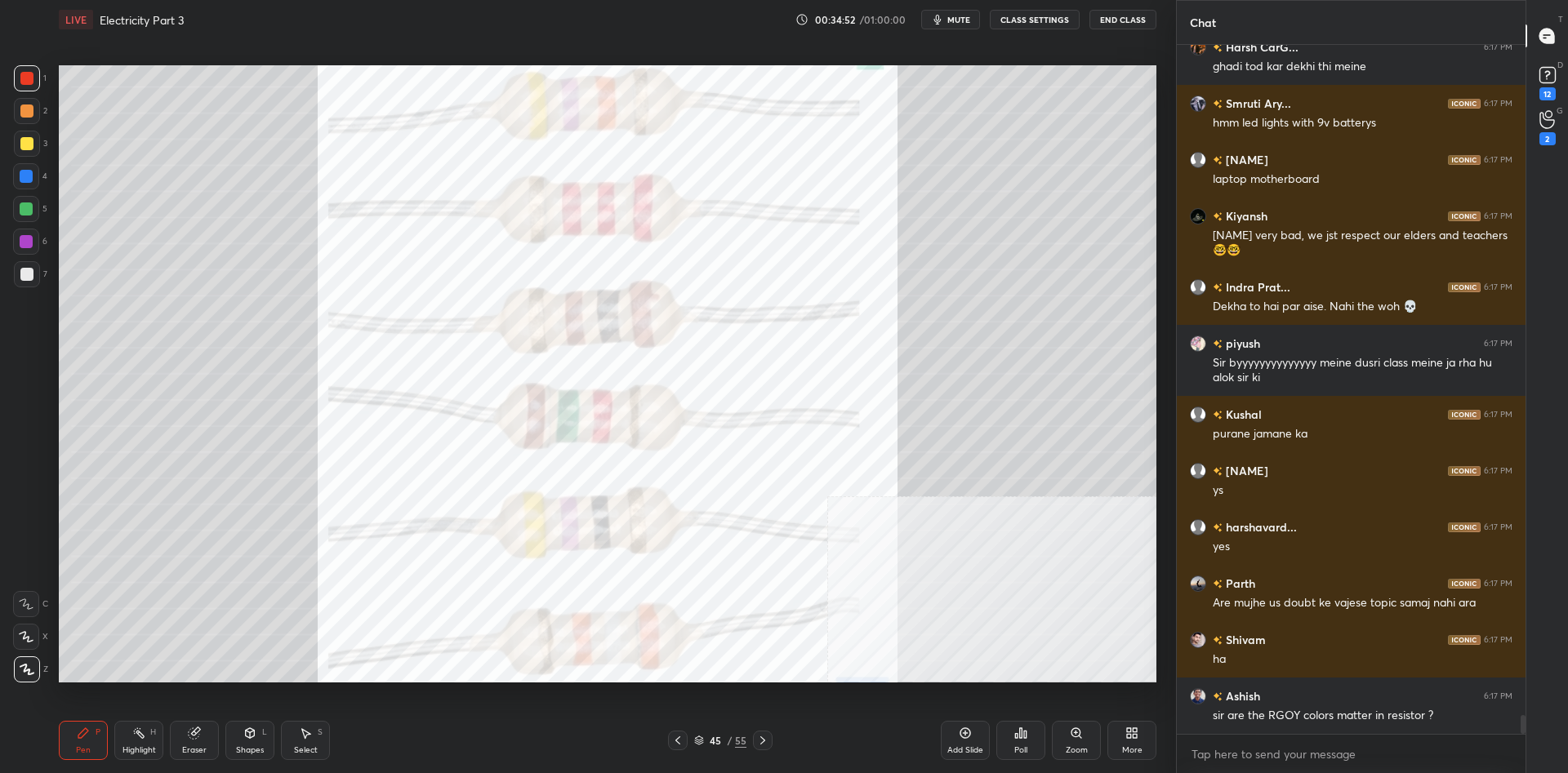 click at bounding box center [26, 209] 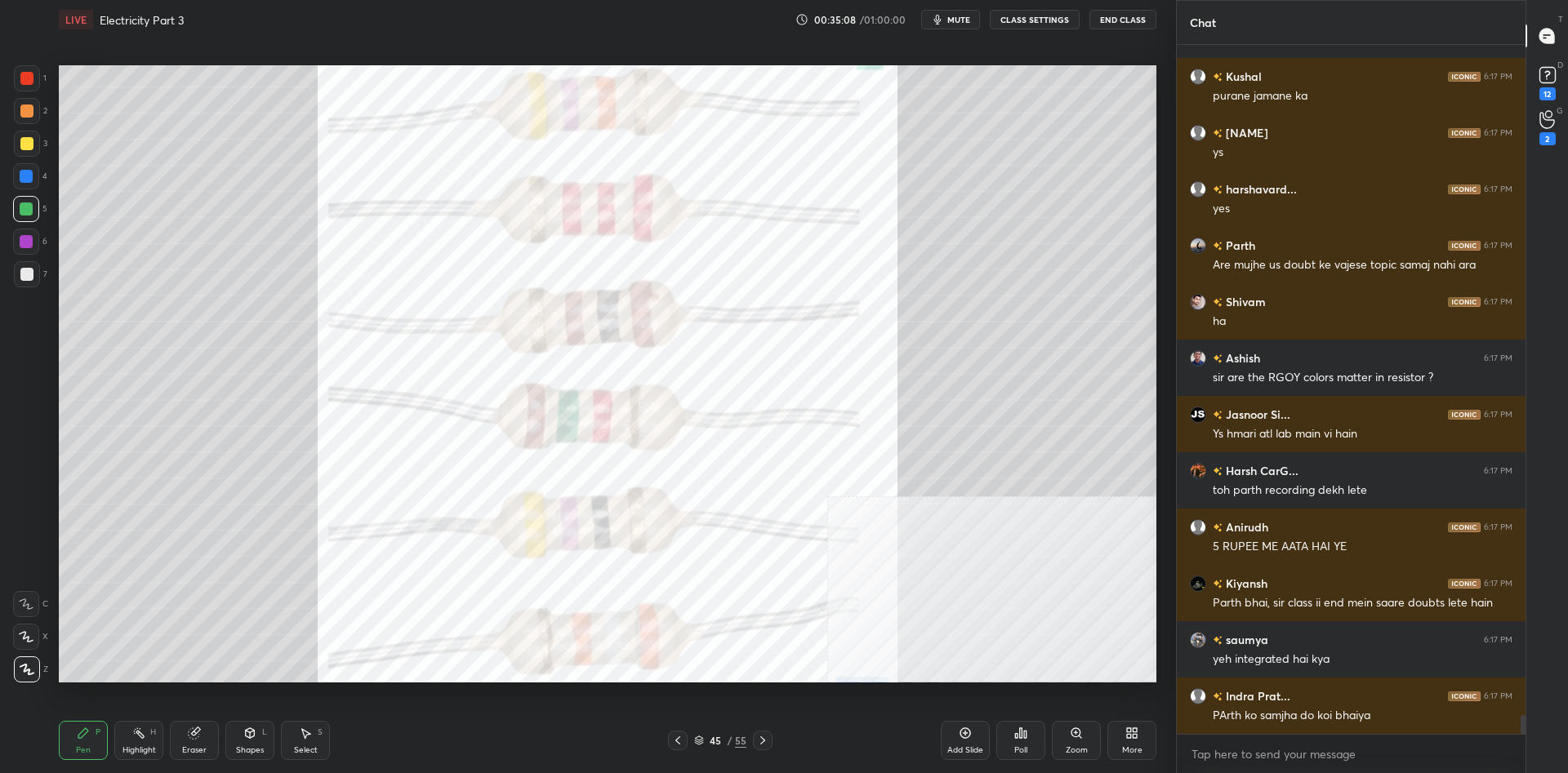 scroll, scrollTop: 24922, scrollLeft: 0, axis: vertical 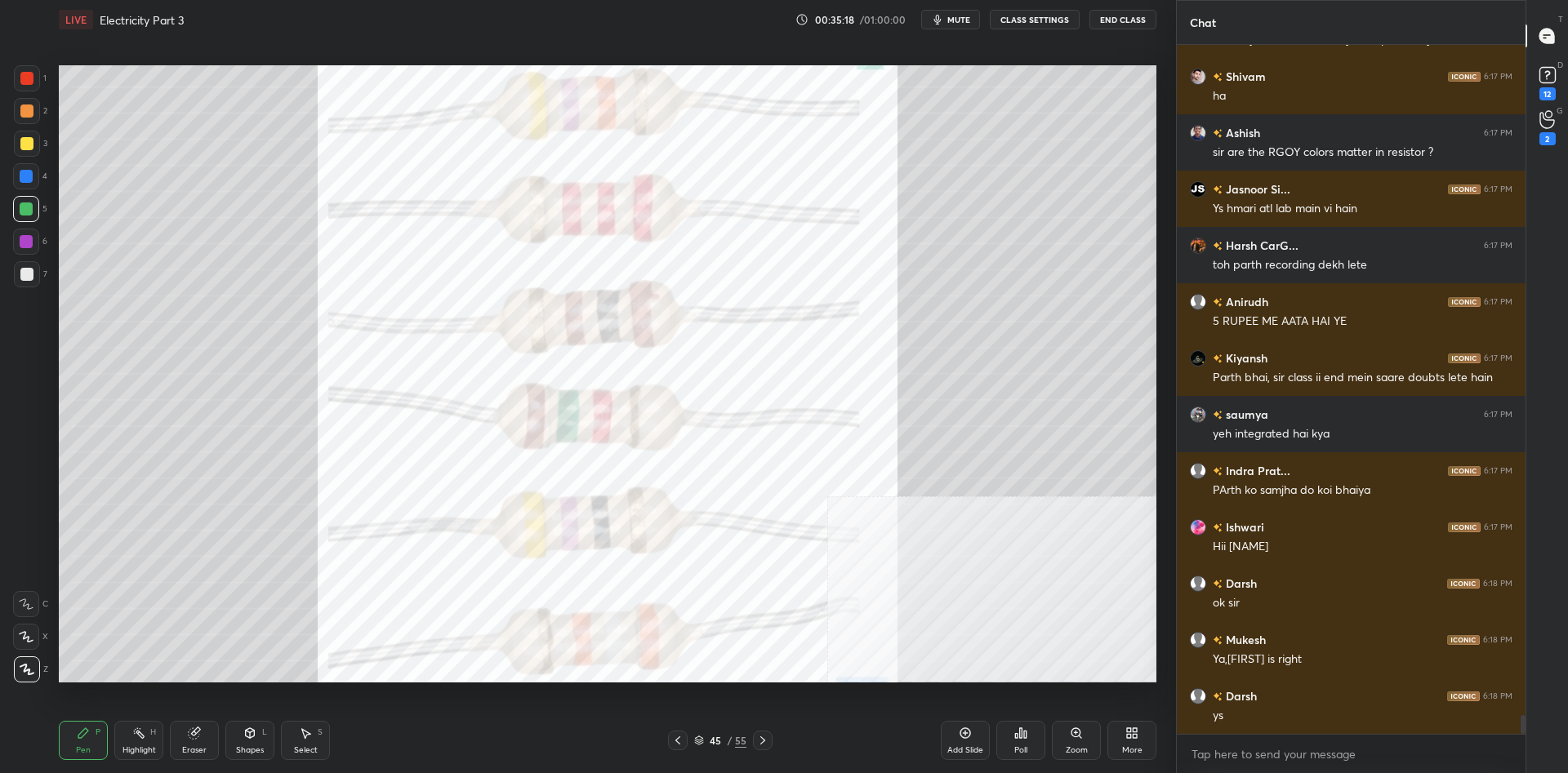 click on "Add Slide" at bounding box center [965, 740] 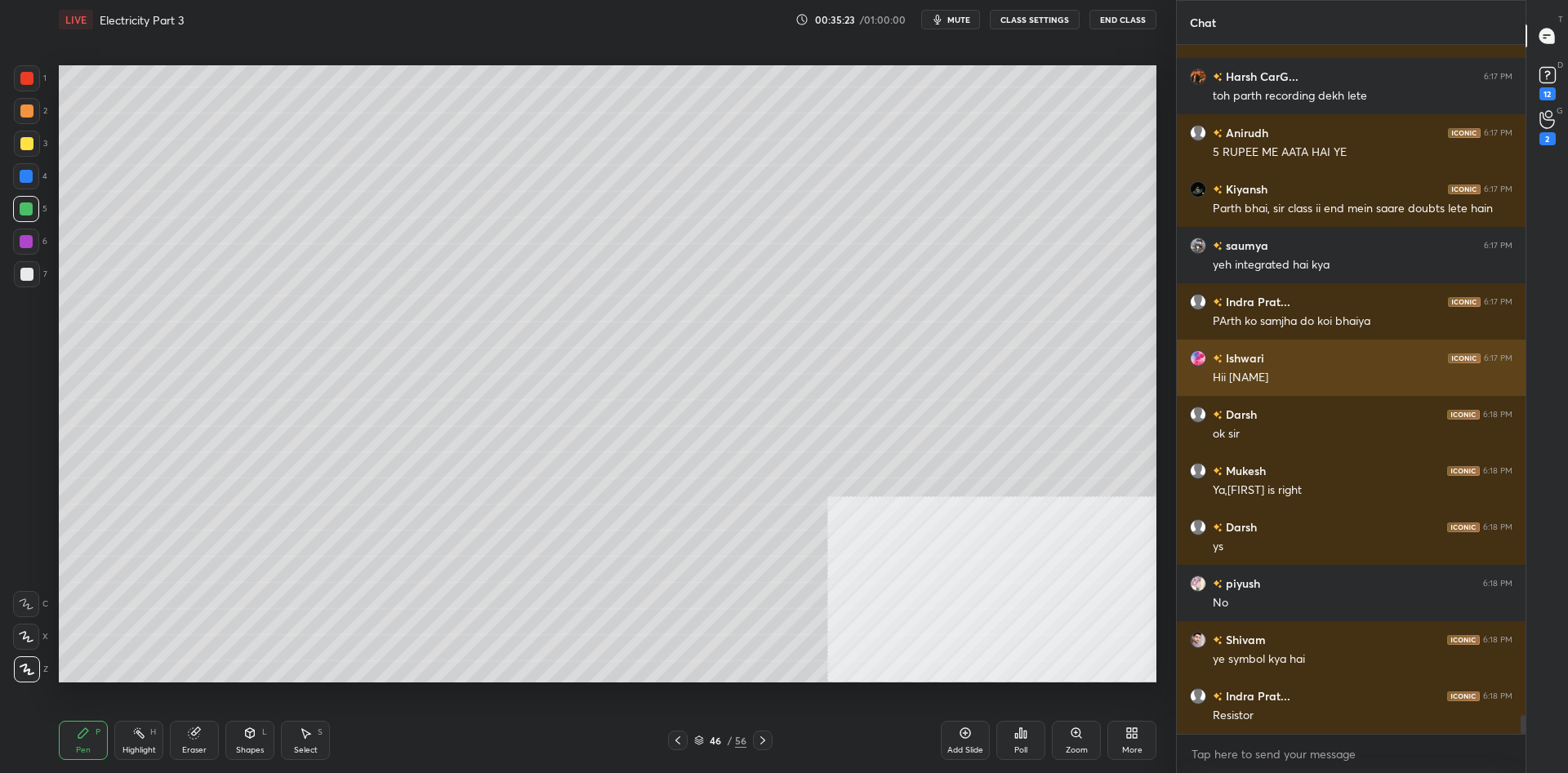 scroll, scrollTop: 24513, scrollLeft: 0, axis: vertical 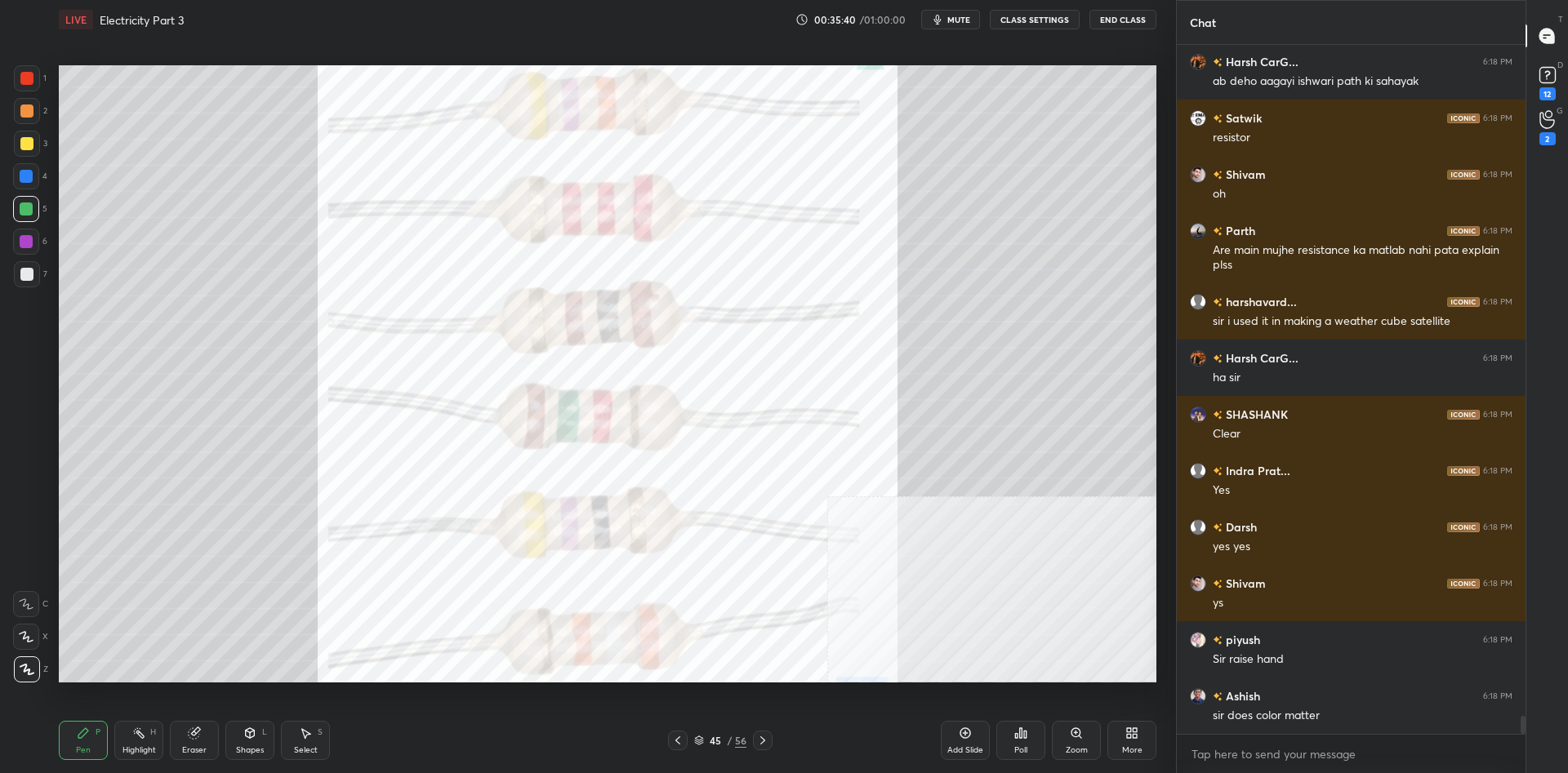 click on "More" at bounding box center (1132, 740) 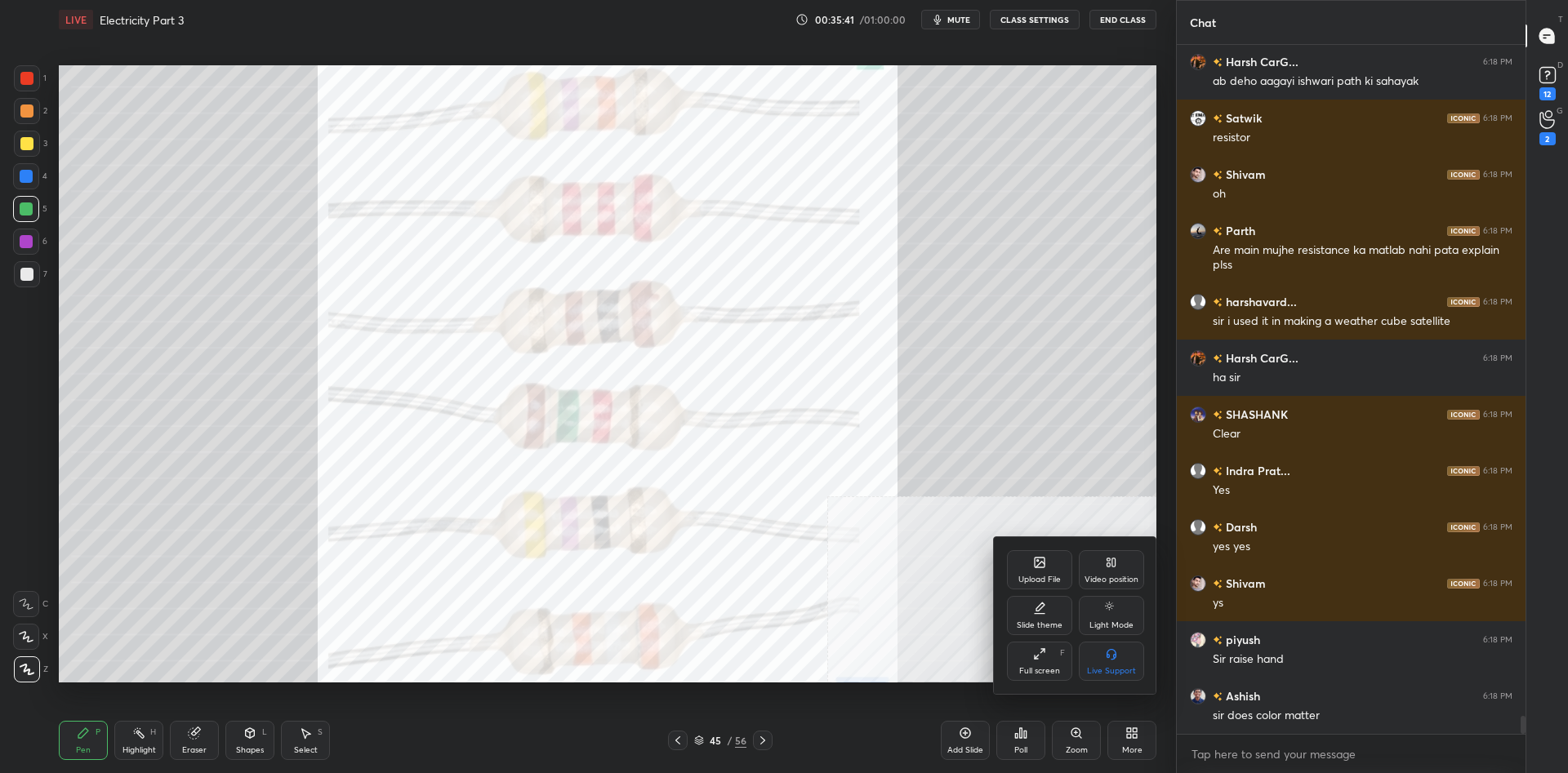 click on "Upload File" at bounding box center (1040, 570) 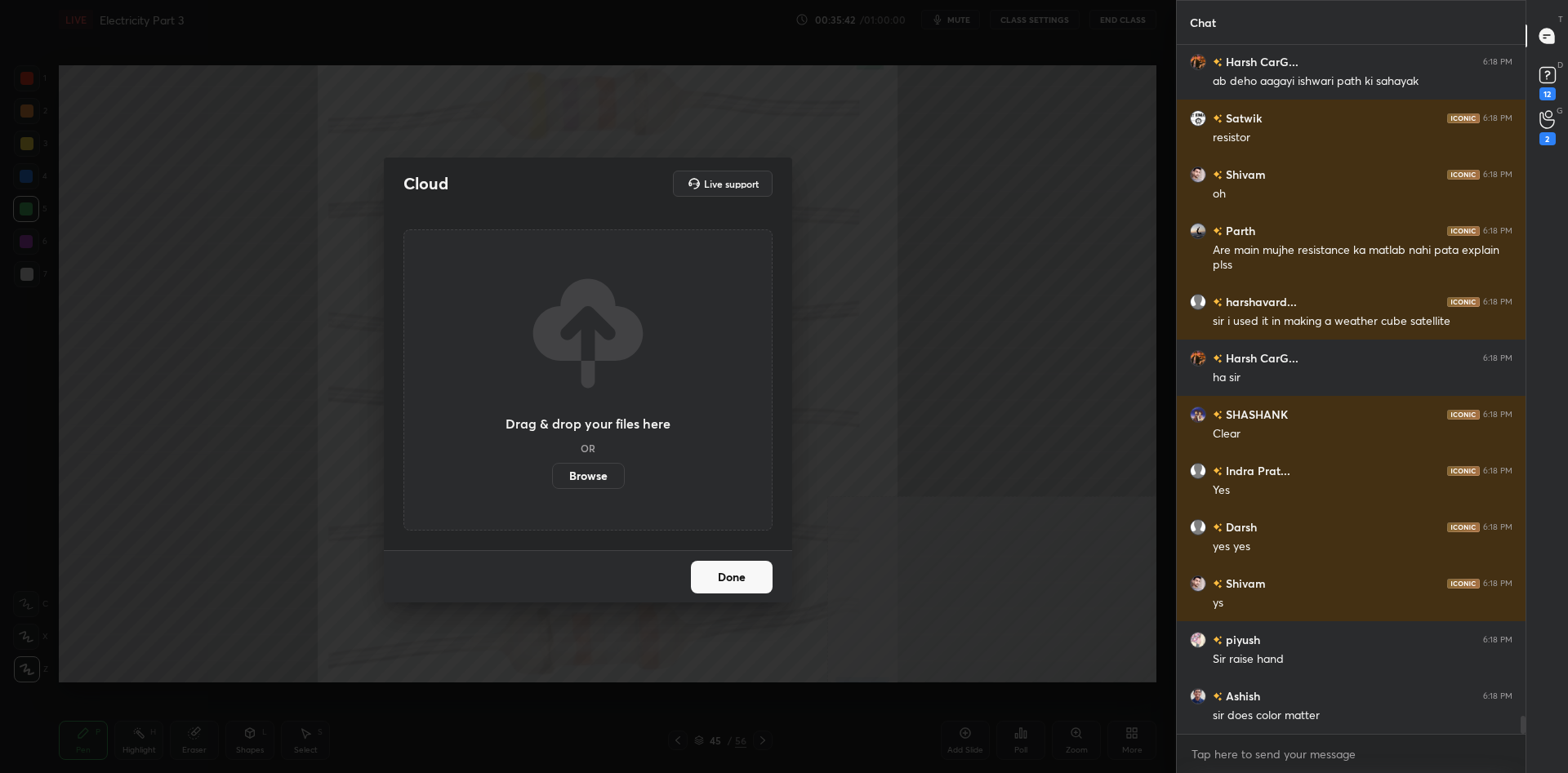click on "Drag & drop your files here OR Browse" at bounding box center (588, 380) 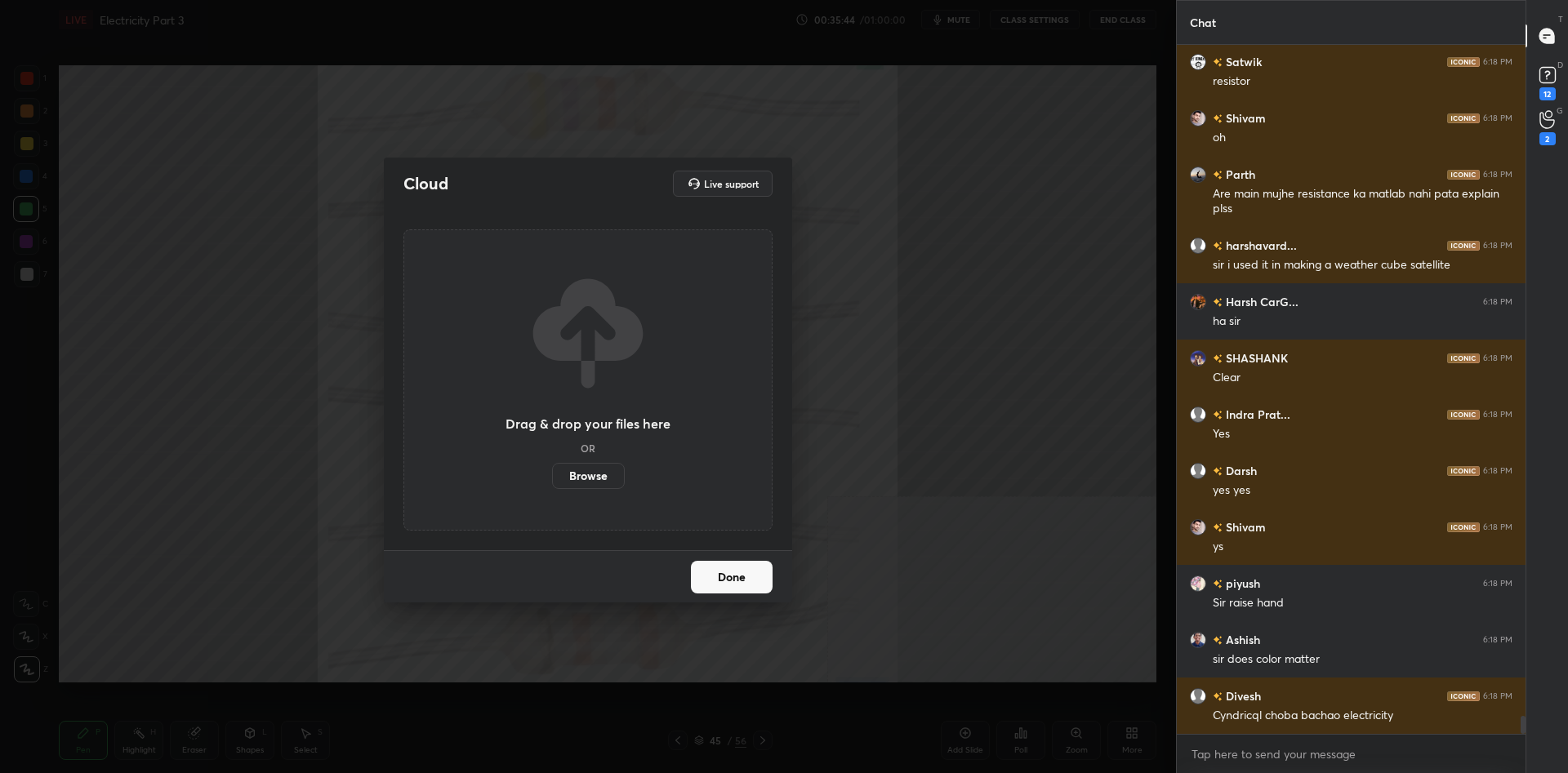 scroll, scrollTop: 25485, scrollLeft: 0, axis: vertical 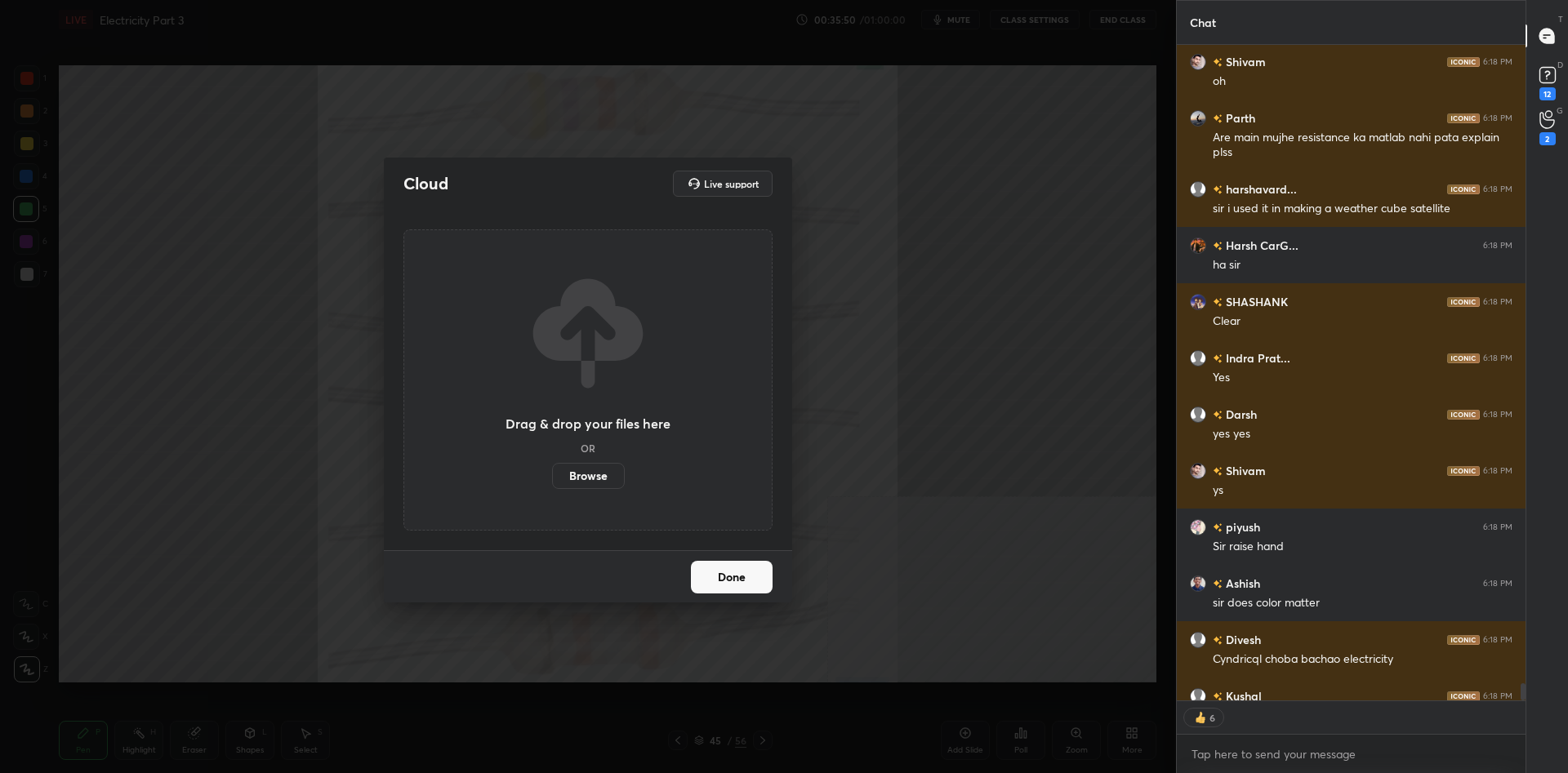 click on "Browse" at bounding box center [588, 476] 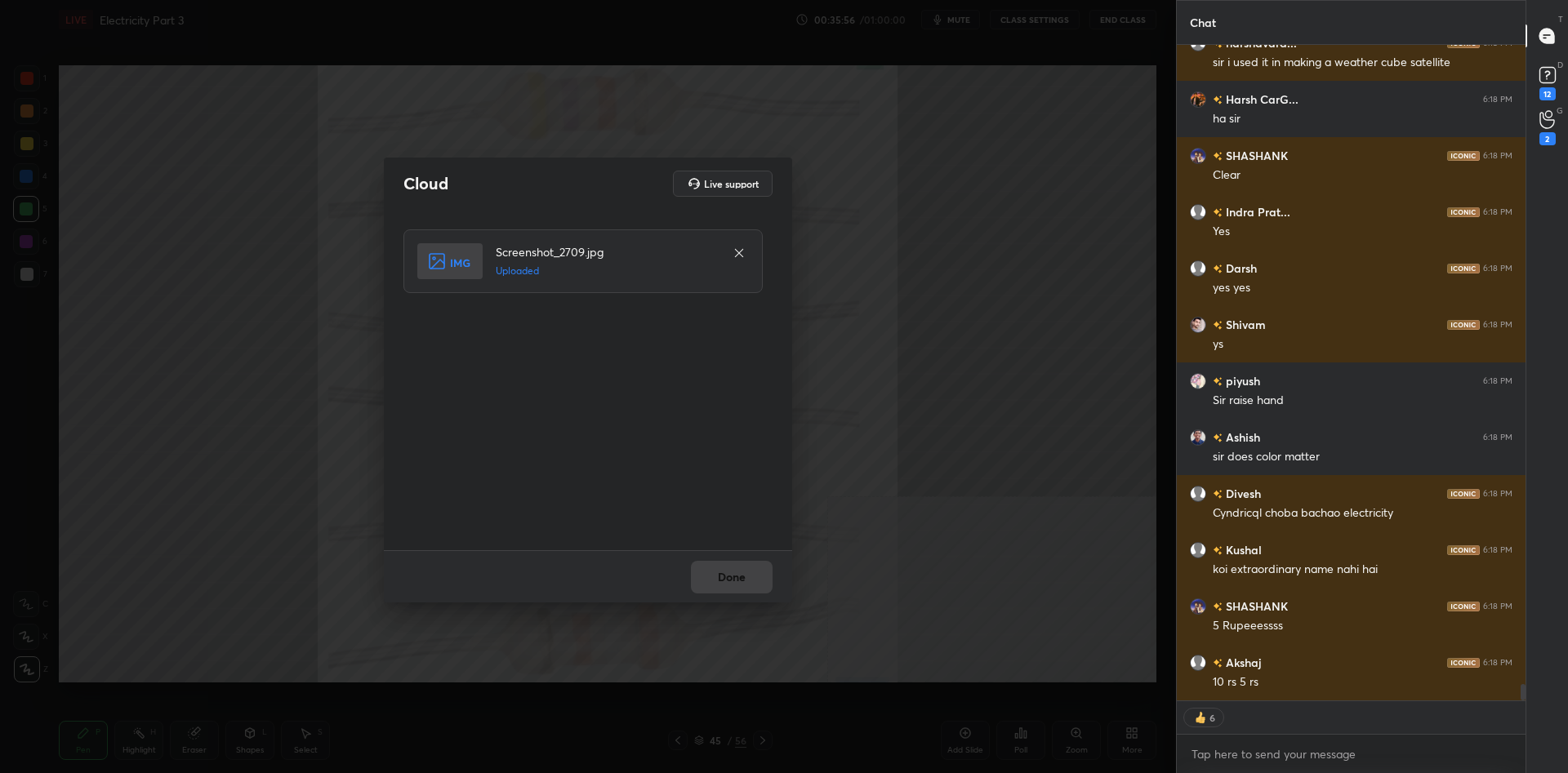 scroll, scrollTop: 25800, scrollLeft: 0, axis: vertical 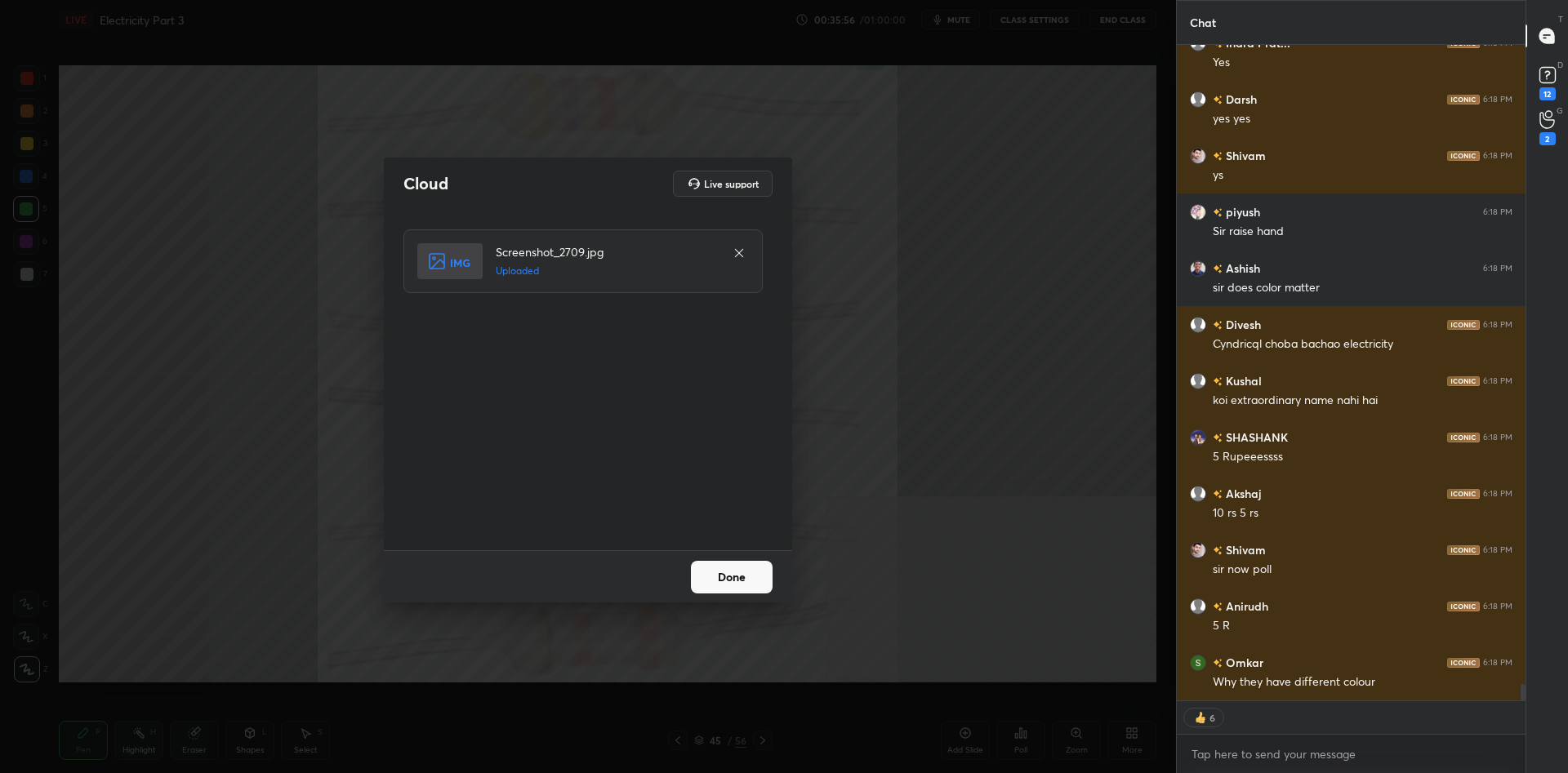 click on "Done" at bounding box center [732, 577] 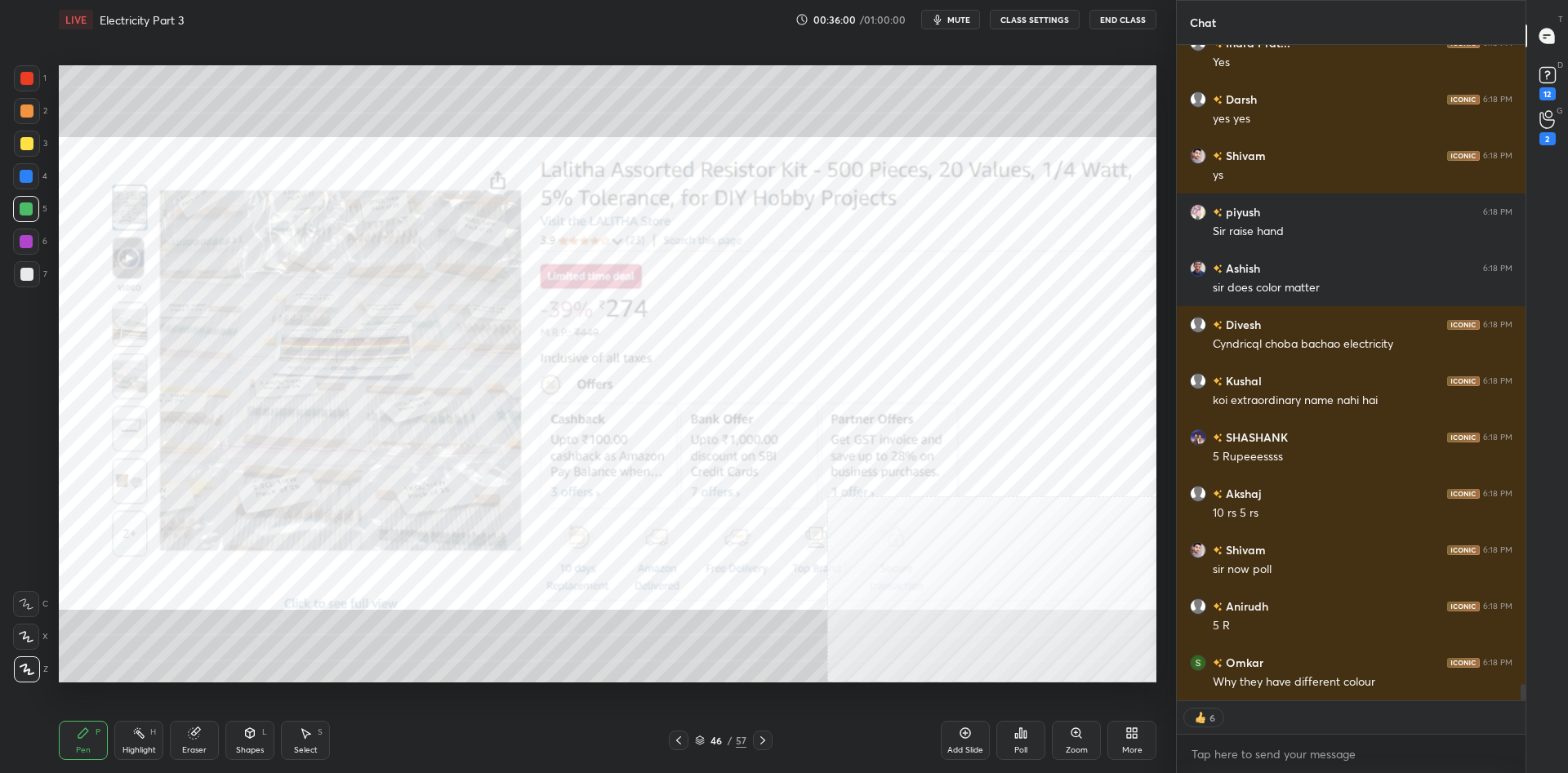 scroll, scrollTop: 25857, scrollLeft: 0, axis: vertical 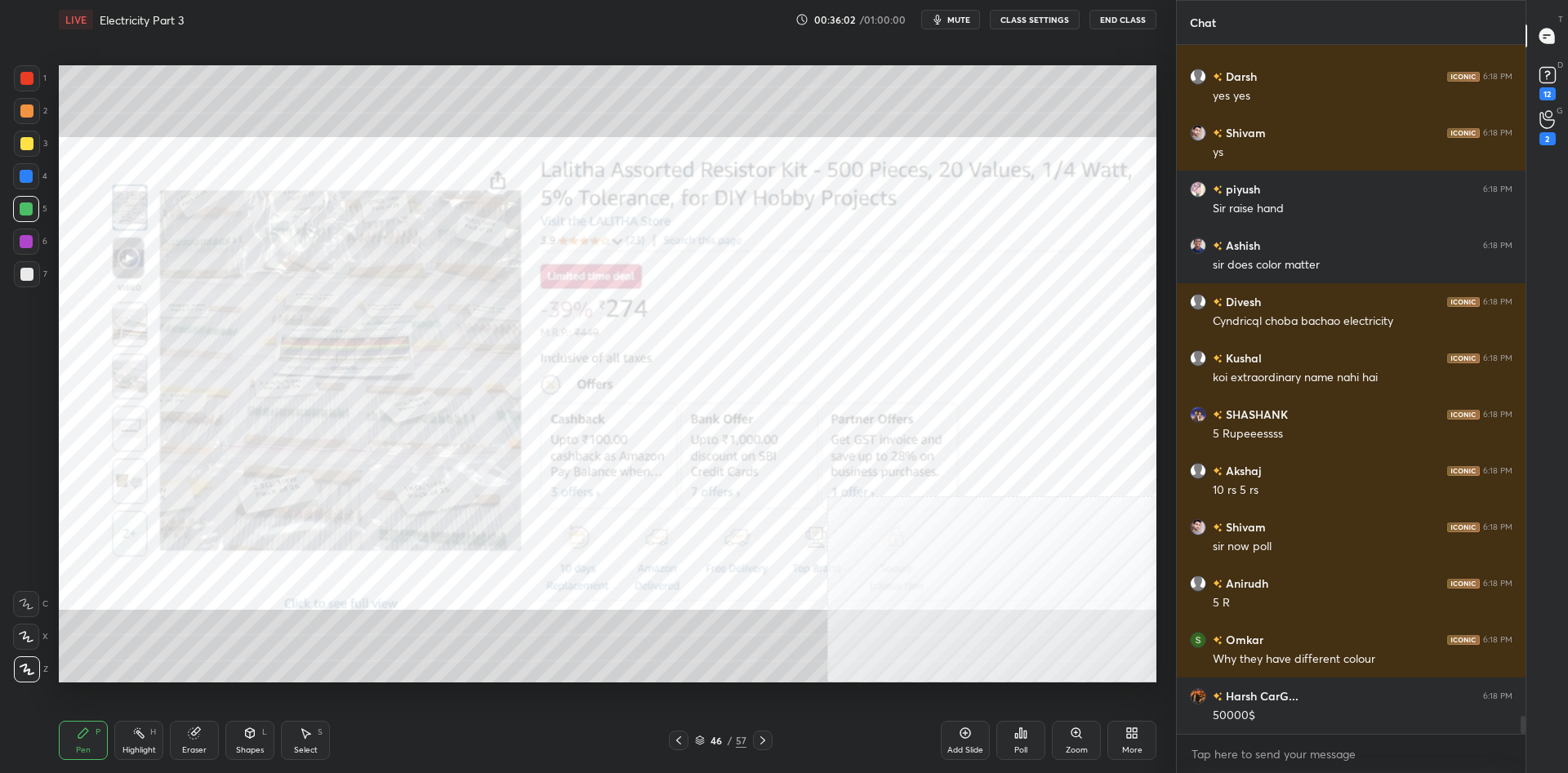 click at bounding box center (27, 78) 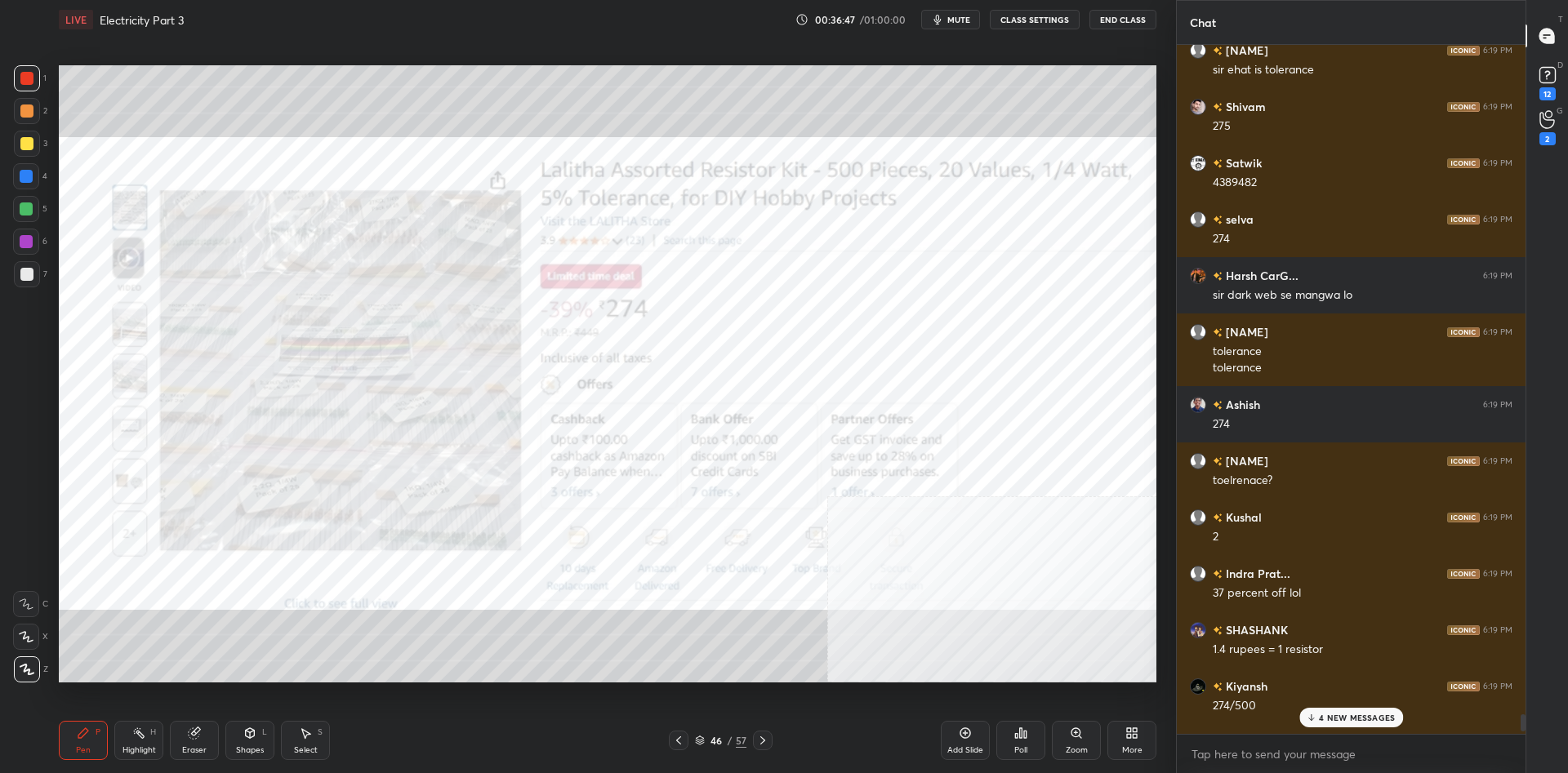 click on "4 NEW MESSAGES" at bounding box center (1356, 717) 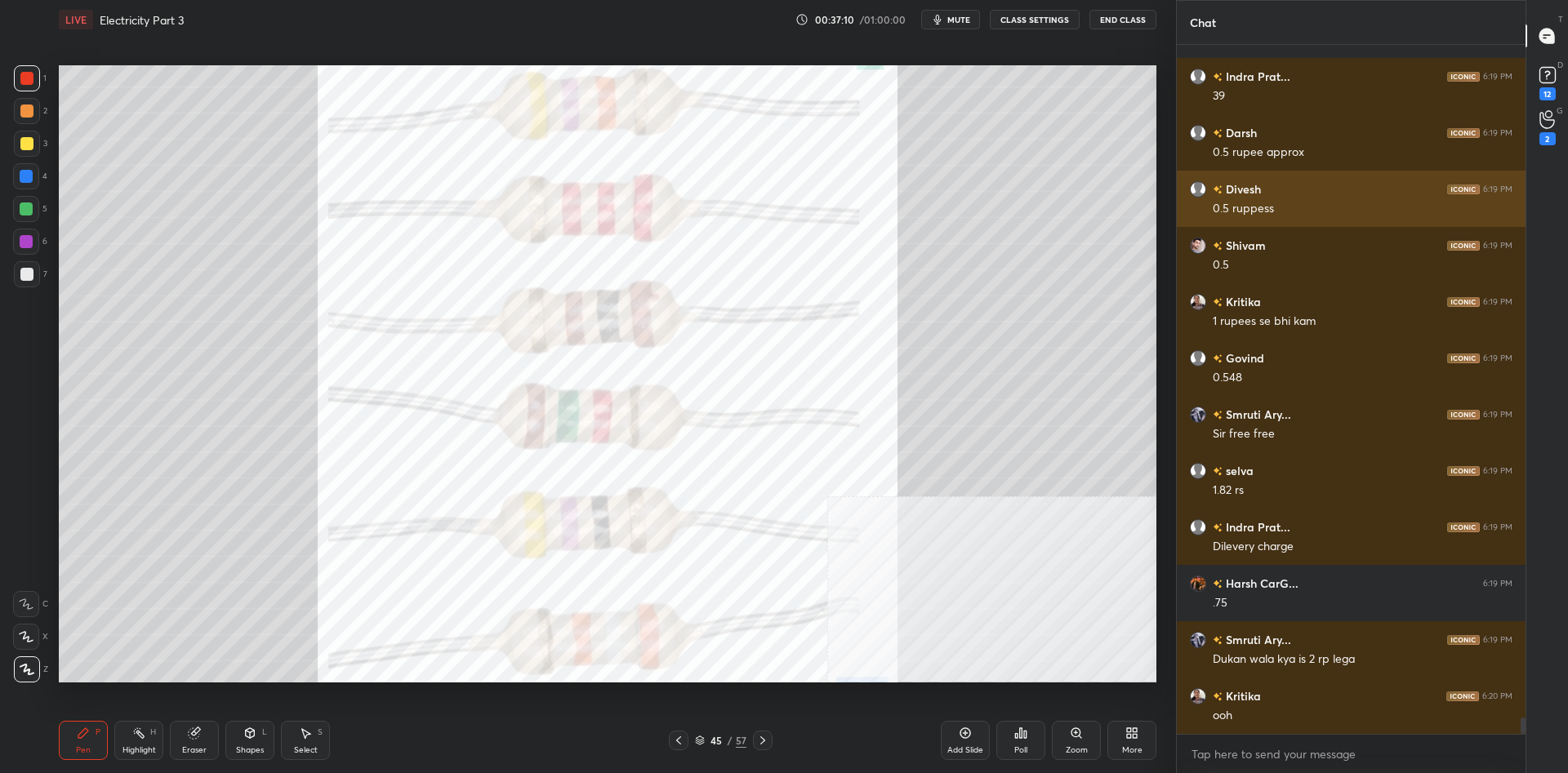 scroll, scrollTop: 27924, scrollLeft: 0, axis: vertical 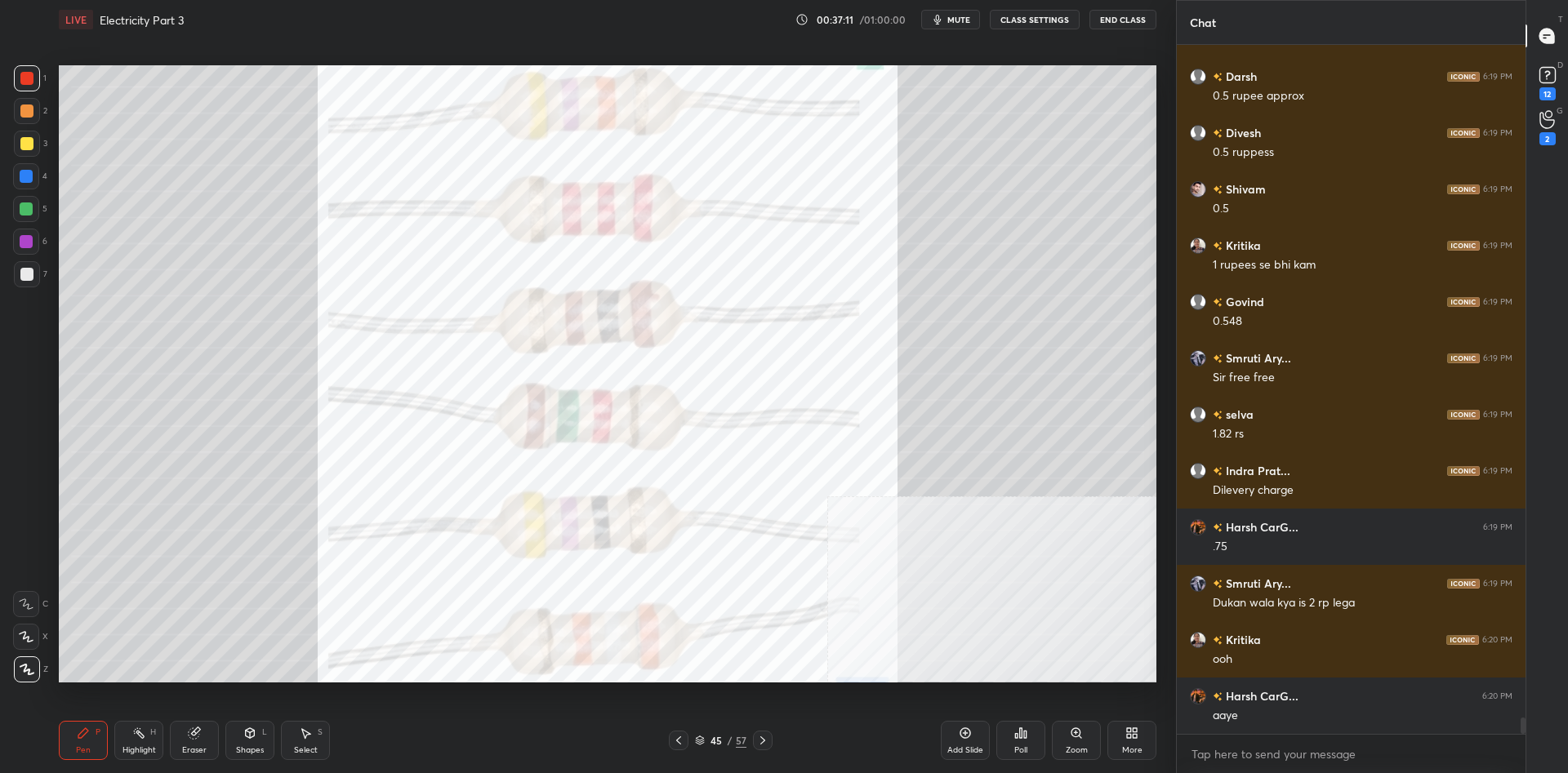 click on "Highlight H" at bounding box center (139, 740) 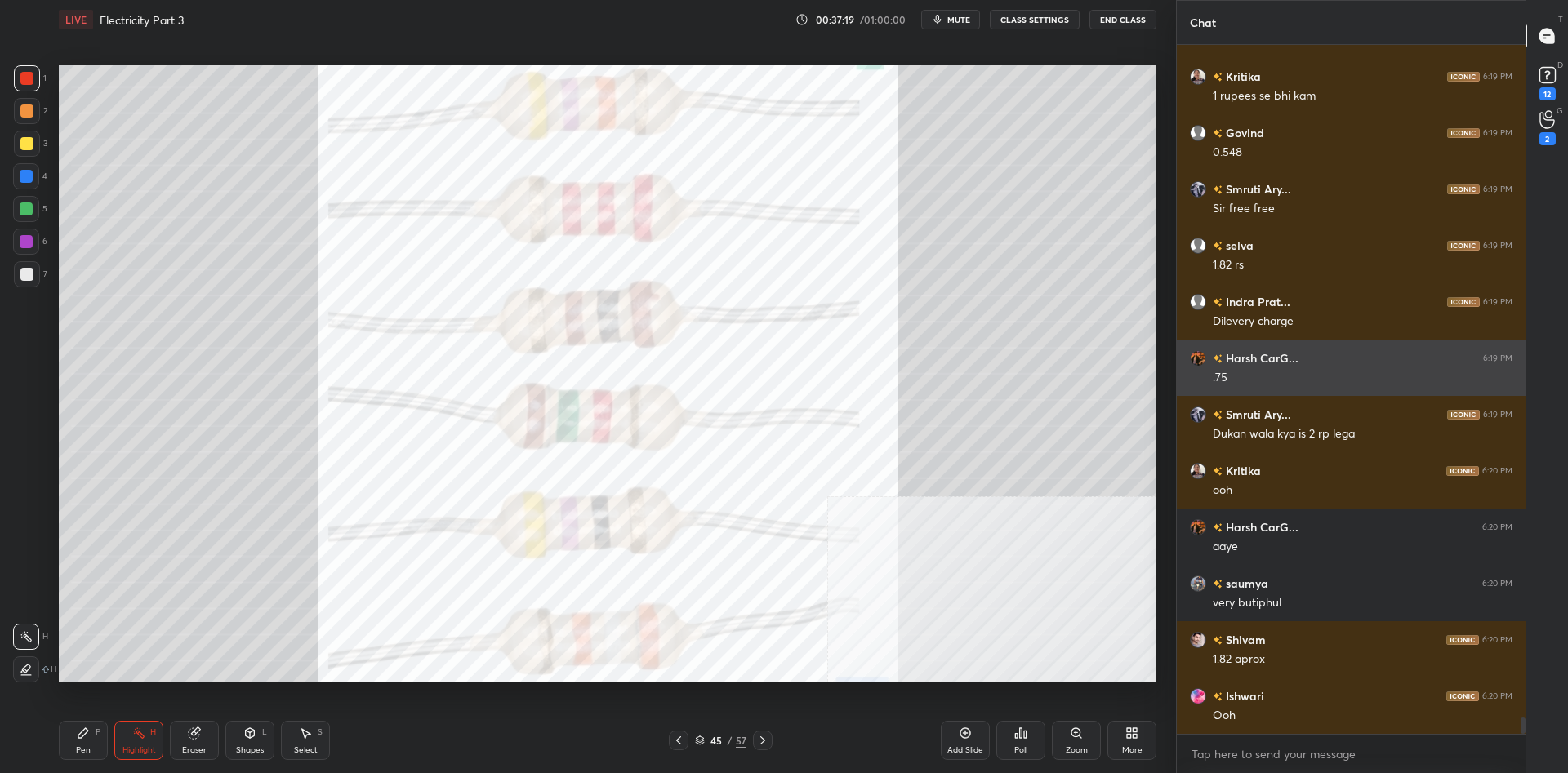 scroll, scrollTop: 28149, scrollLeft: 0, axis: vertical 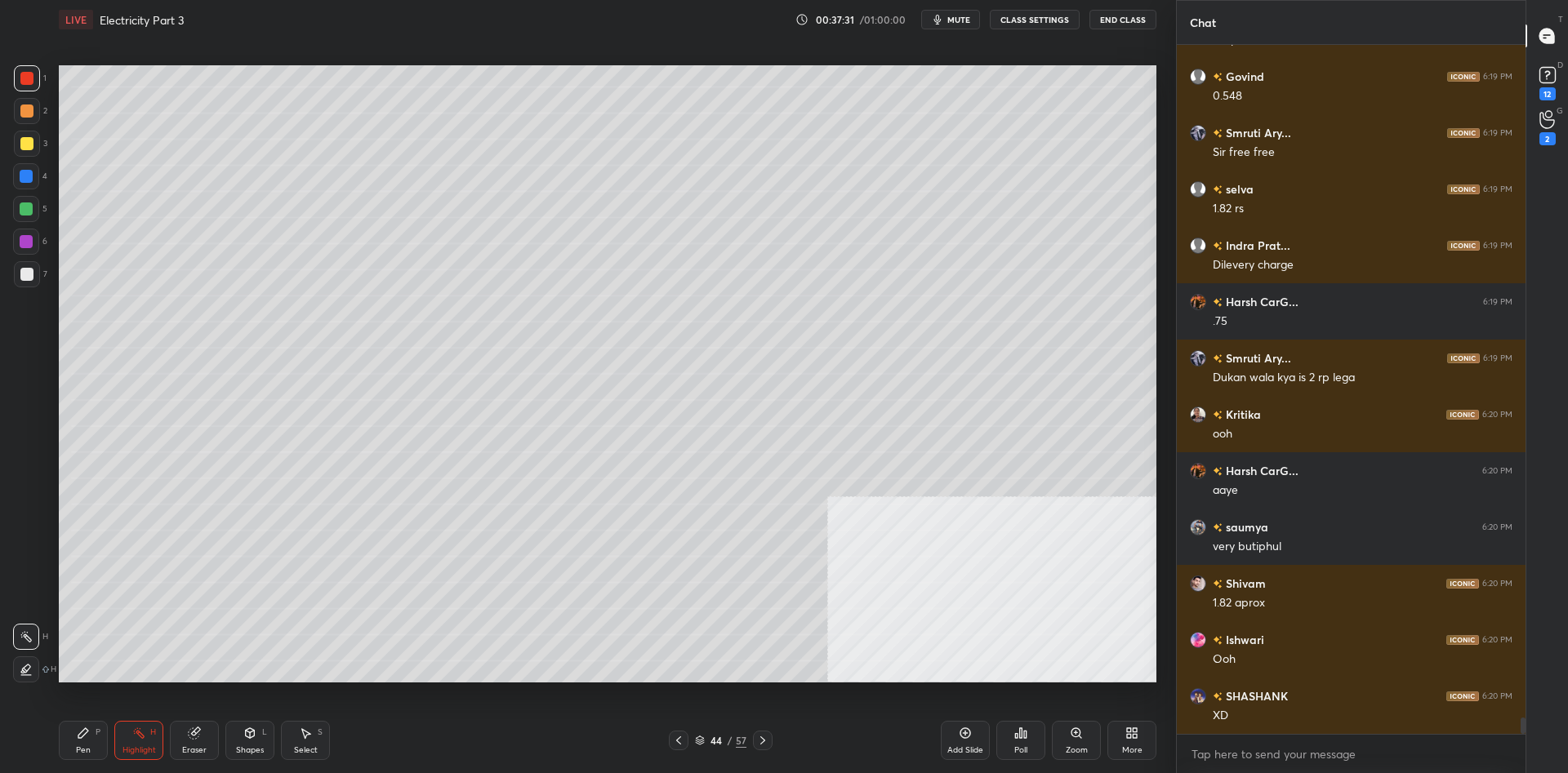 click on "57" at bounding box center [741, 740] 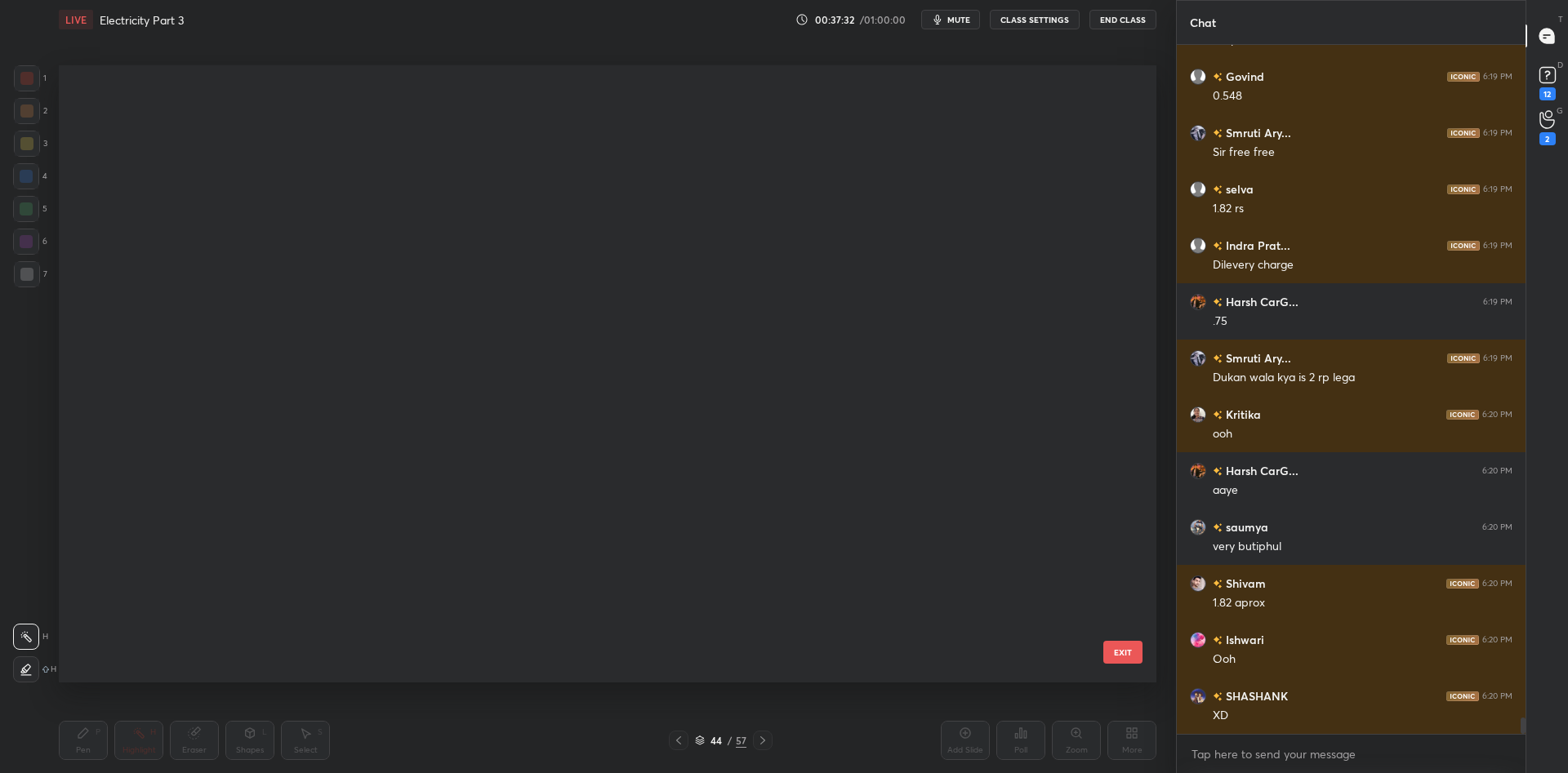 scroll, scrollTop: 2285, scrollLeft: 0, axis: vertical 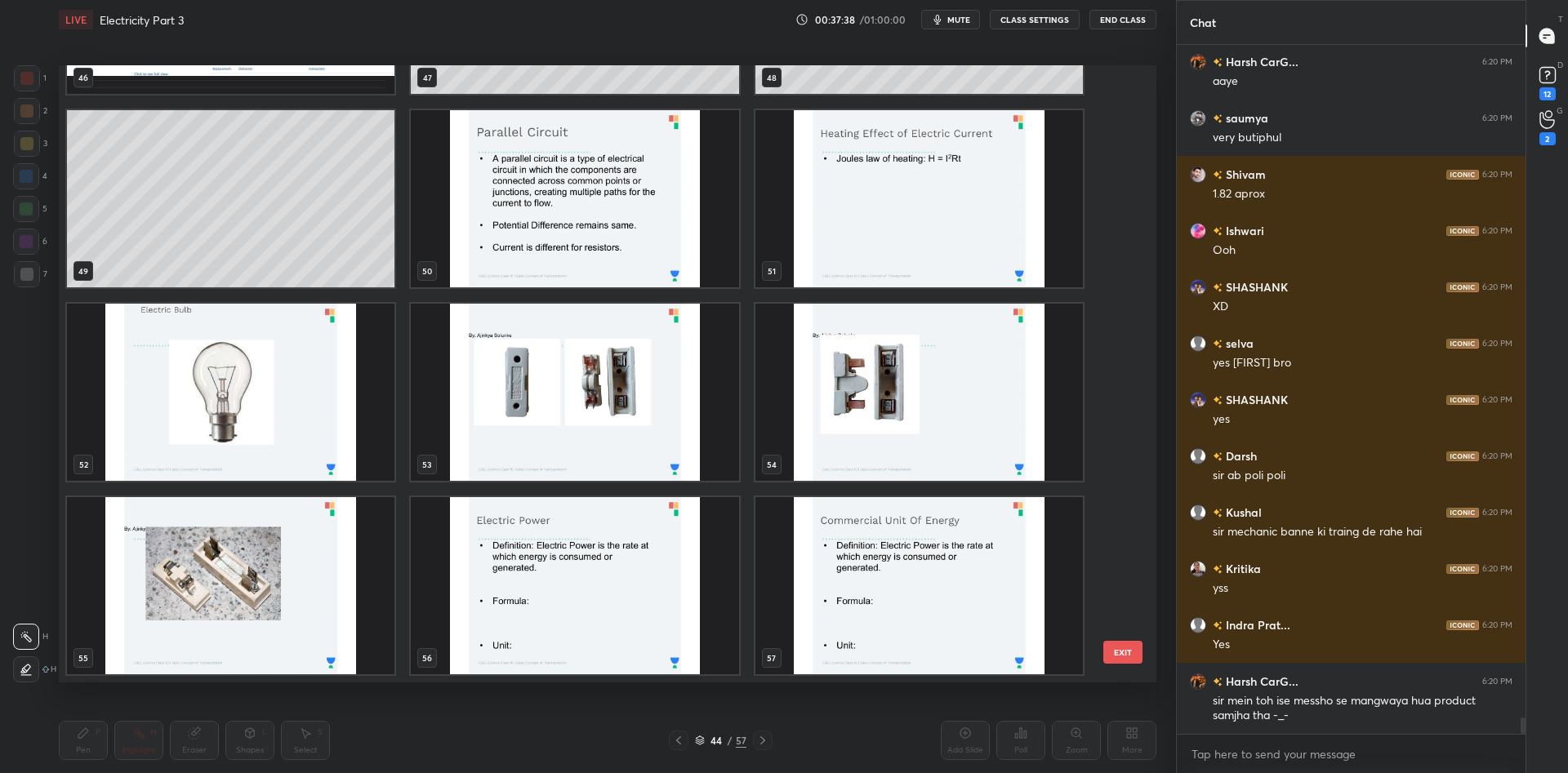 click at bounding box center (919, 585) 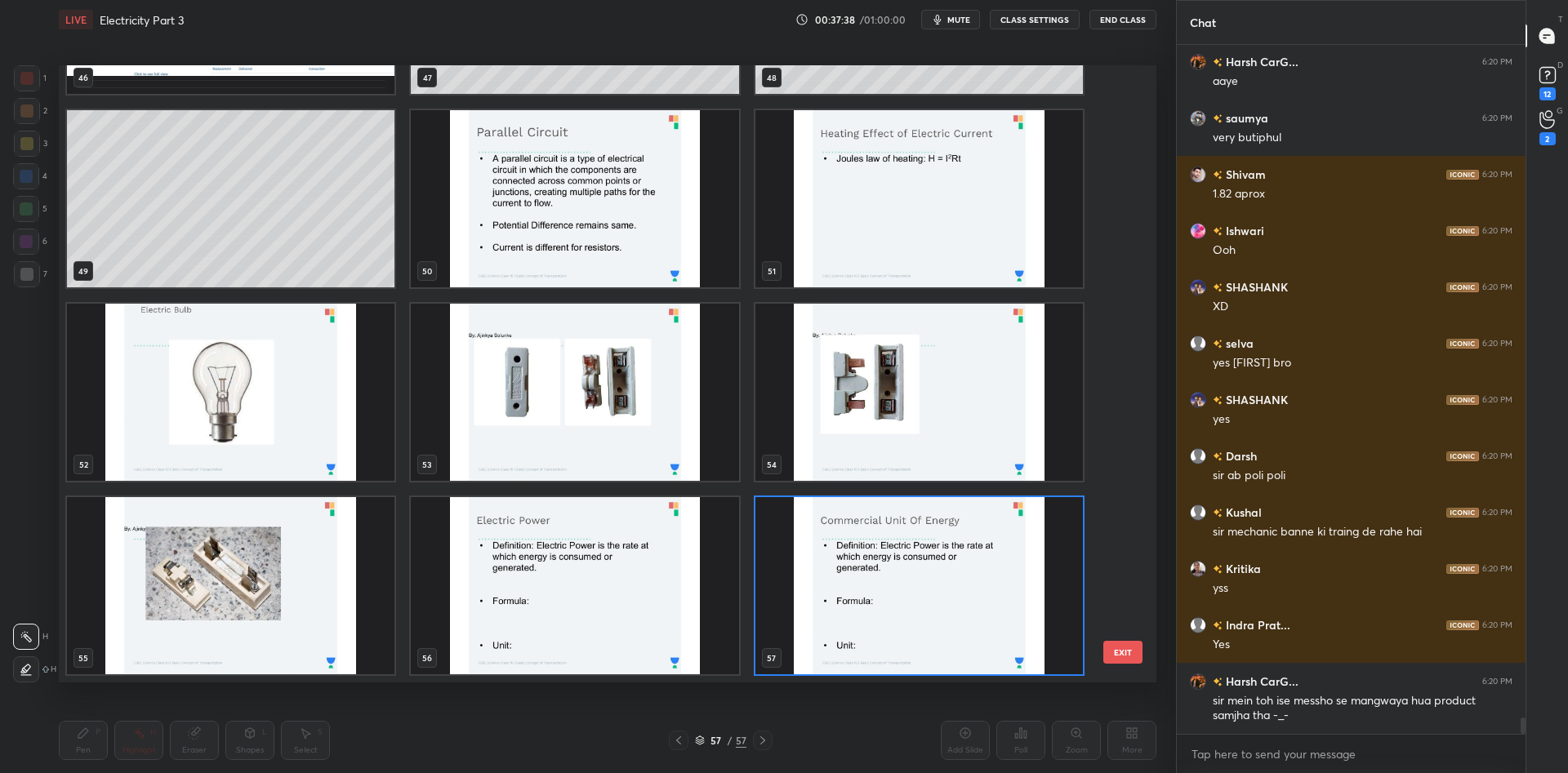 click at bounding box center [919, 585] 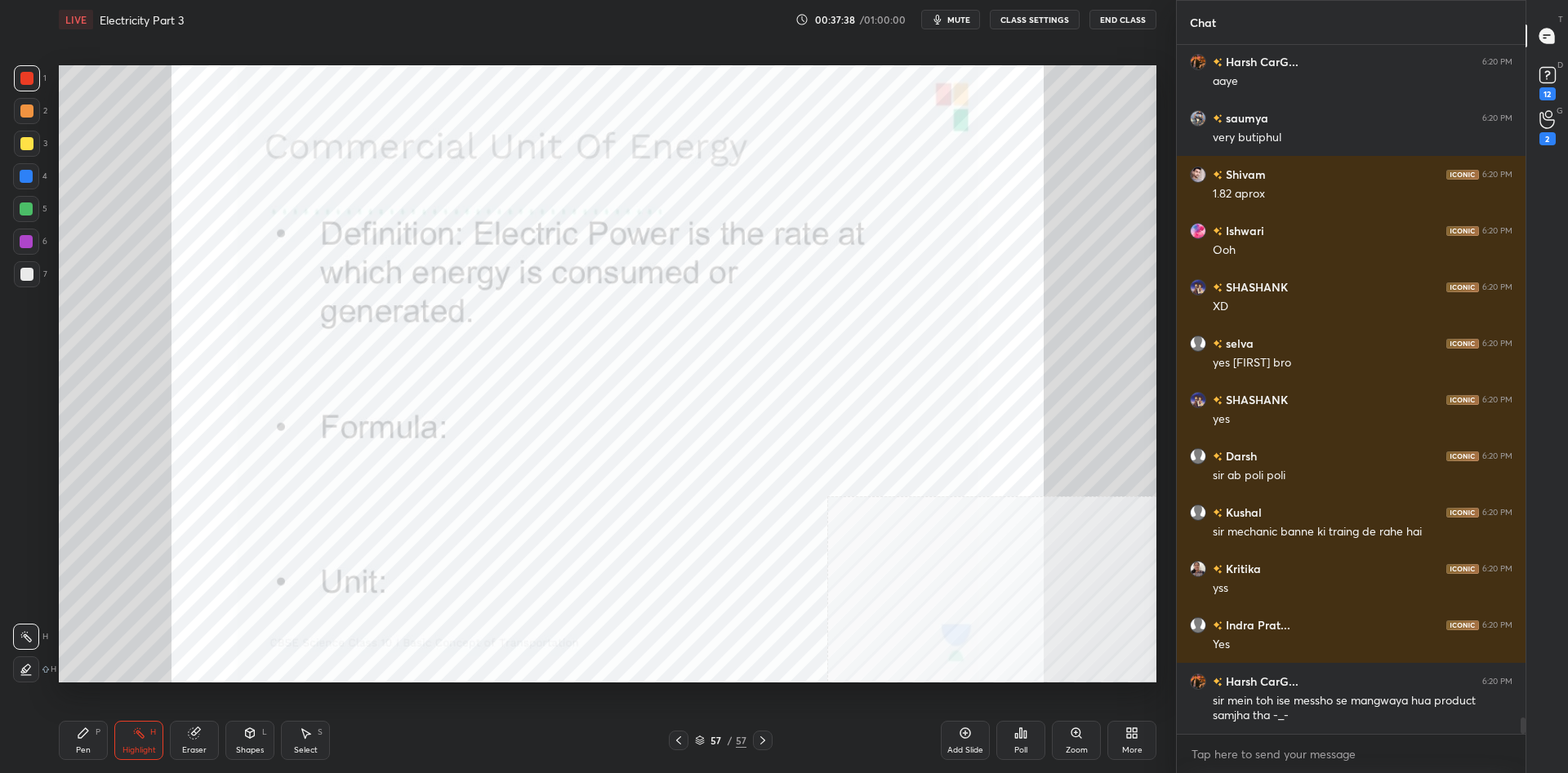 click on "Add Slide" at bounding box center [965, 740] 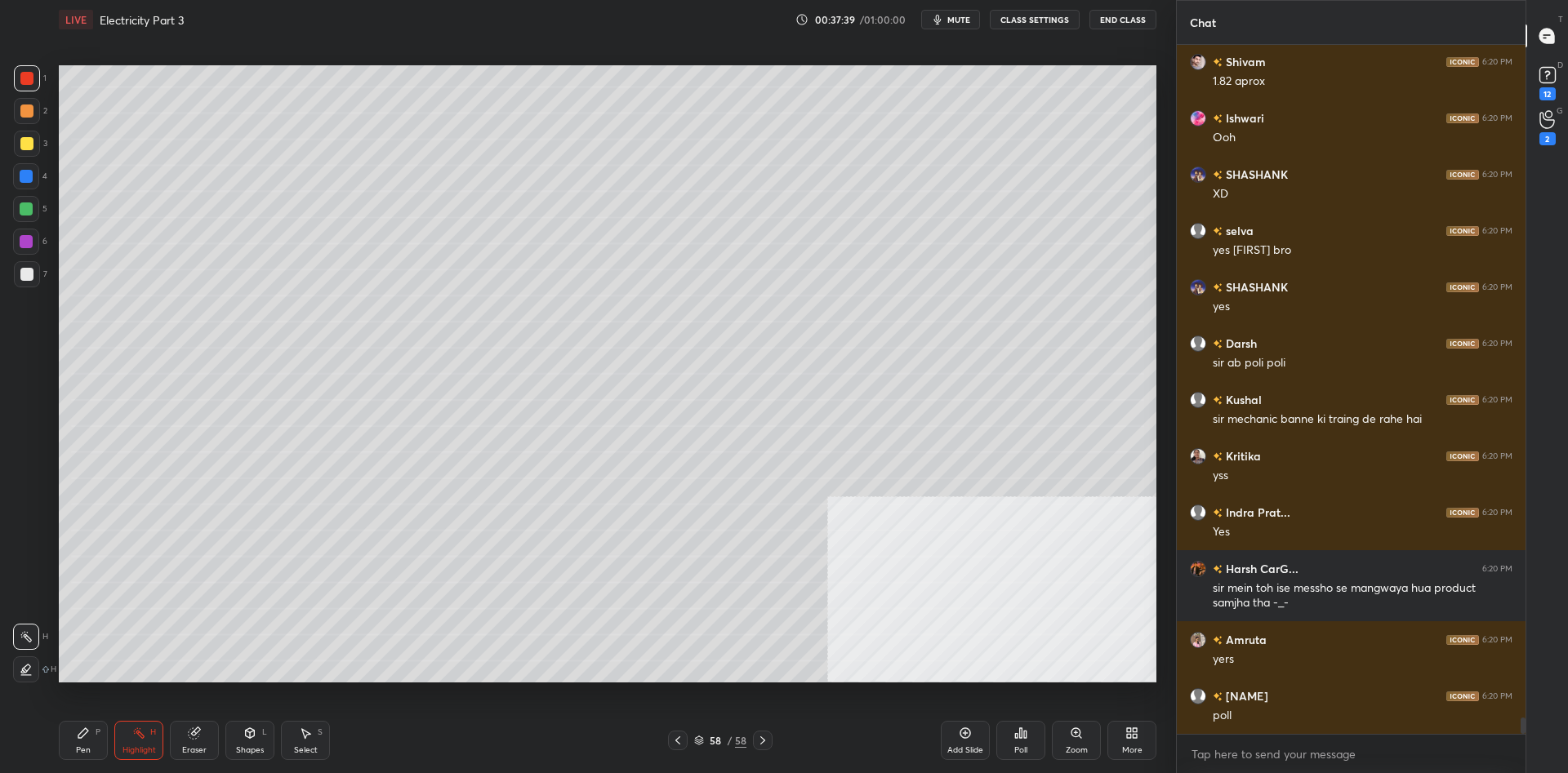 click on "More" at bounding box center [1132, 740] 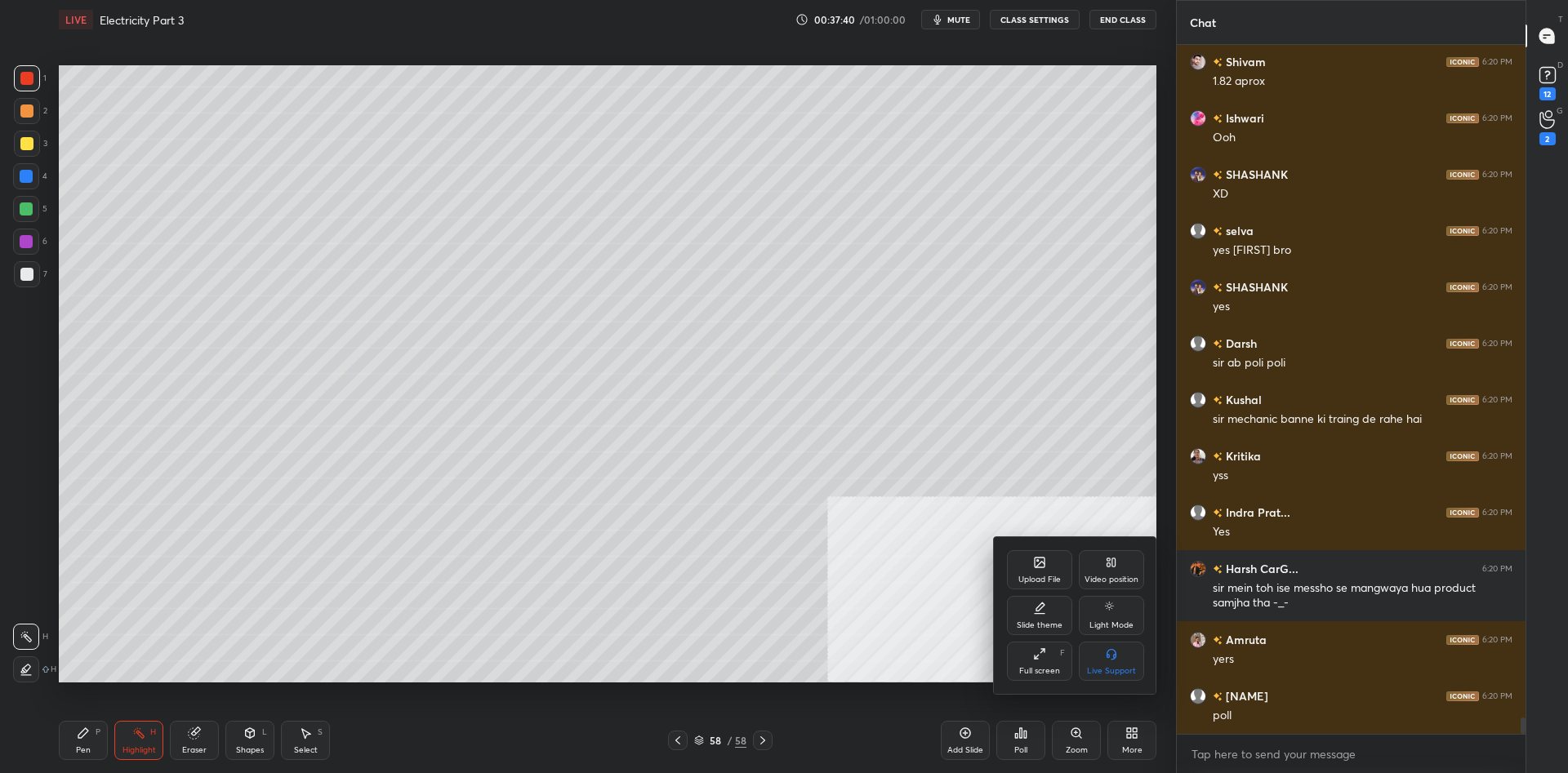 click on "Upload File" at bounding box center [1040, 570] 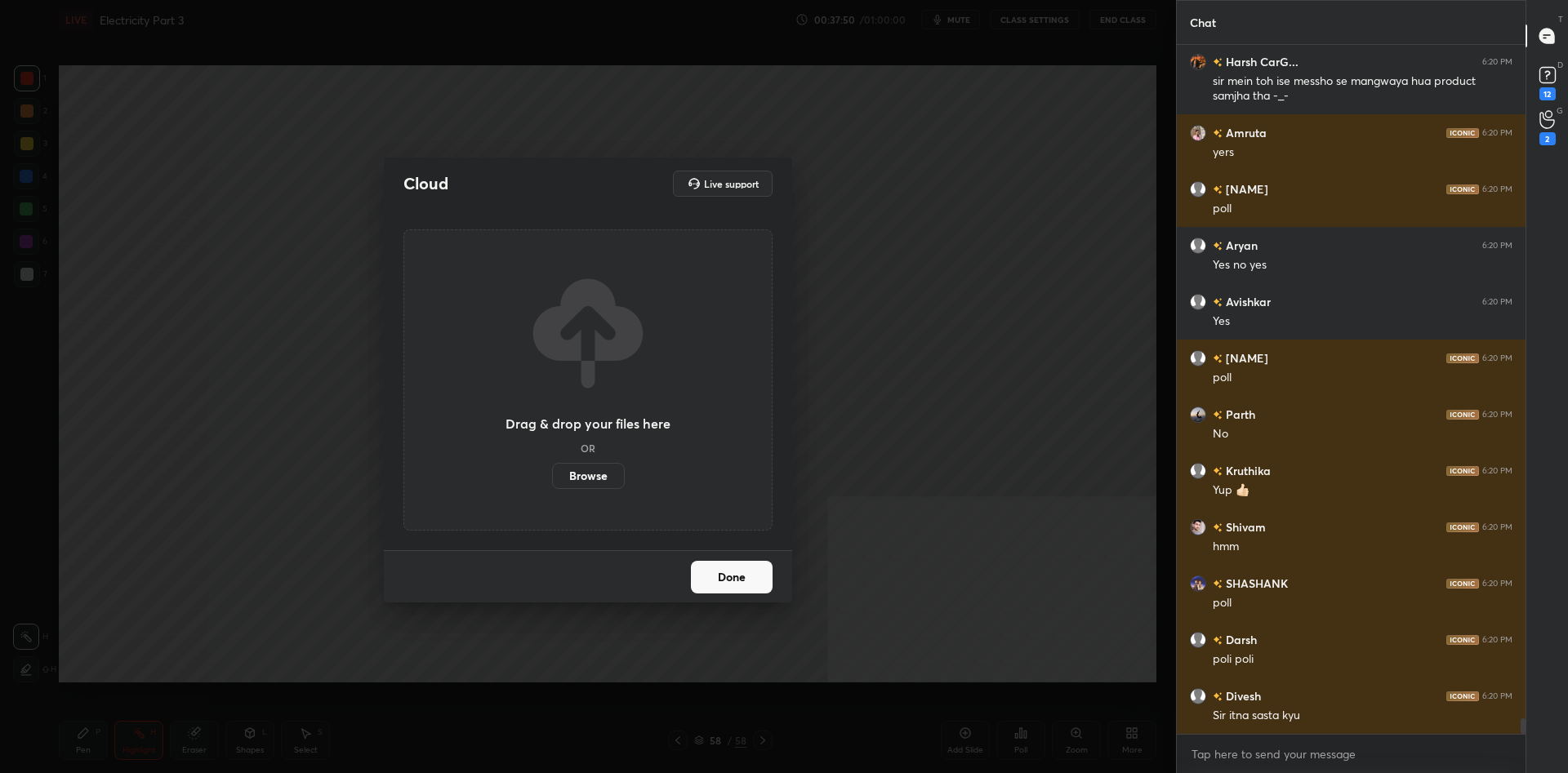 scroll, scrollTop: 29234, scrollLeft: 0, axis: vertical 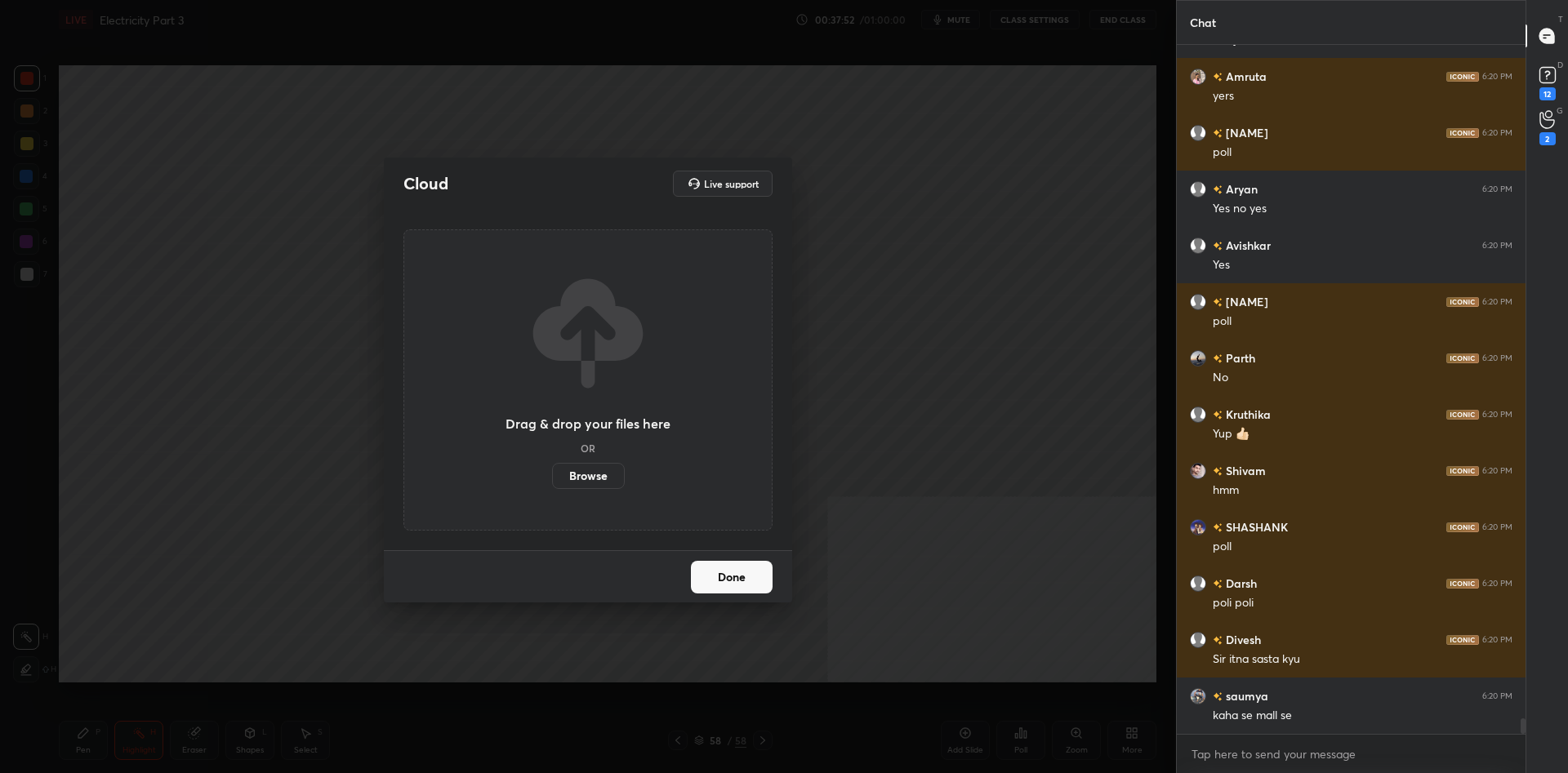 click on "Browse" at bounding box center [588, 476] 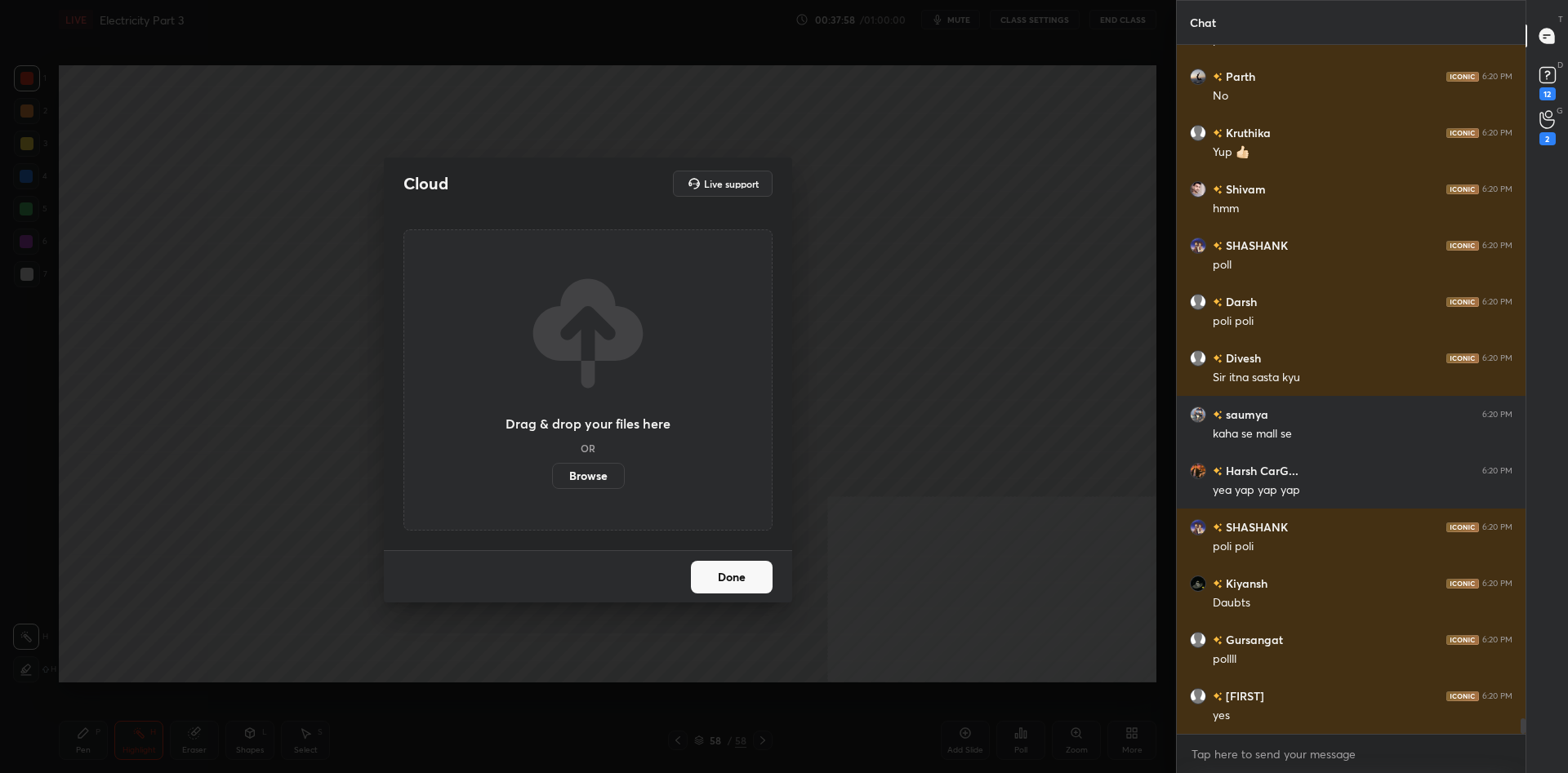 scroll, scrollTop: 29572, scrollLeft: 0, axis: vertical 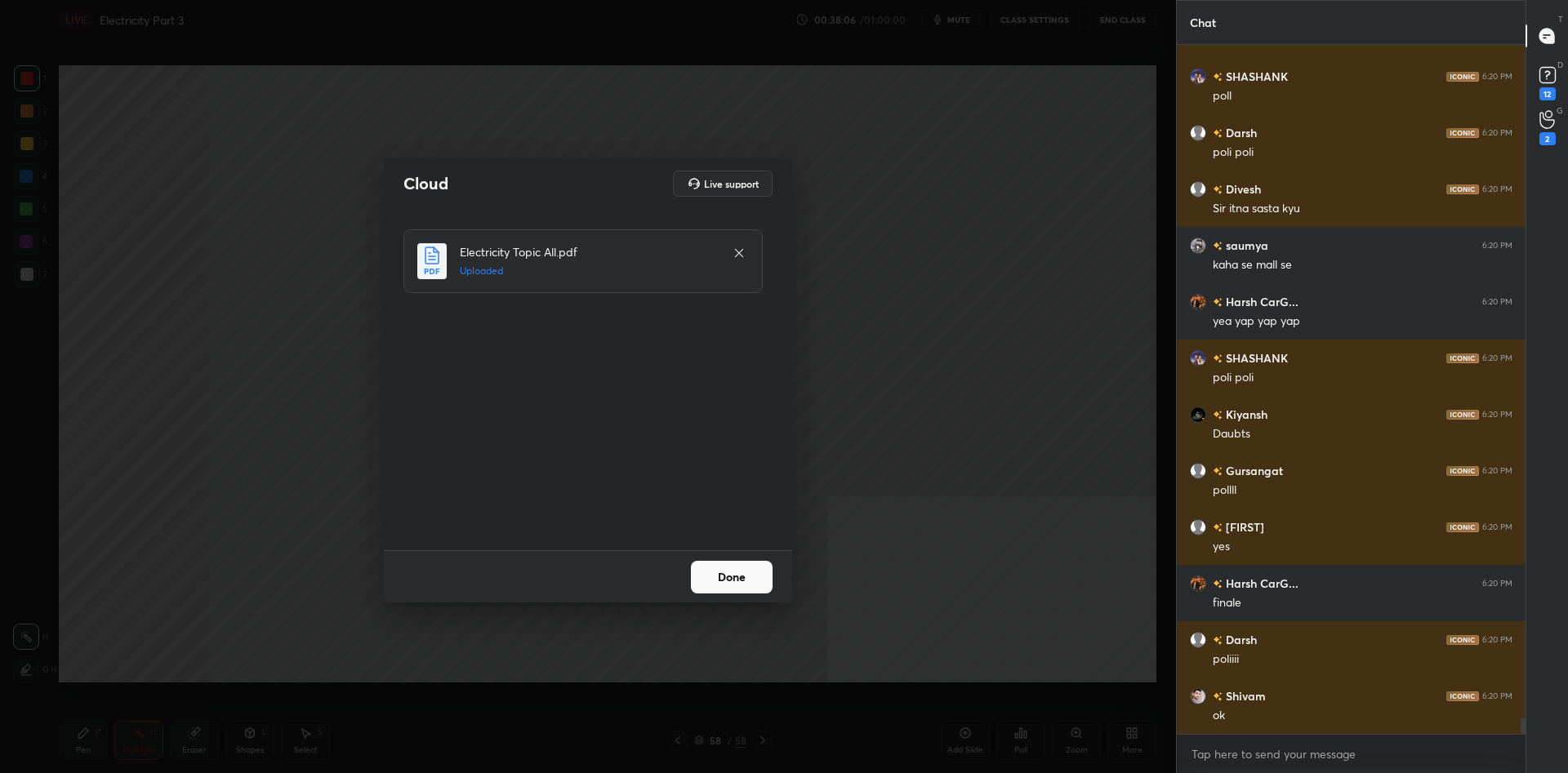 click on "Done" at bounding box center (732, 577) 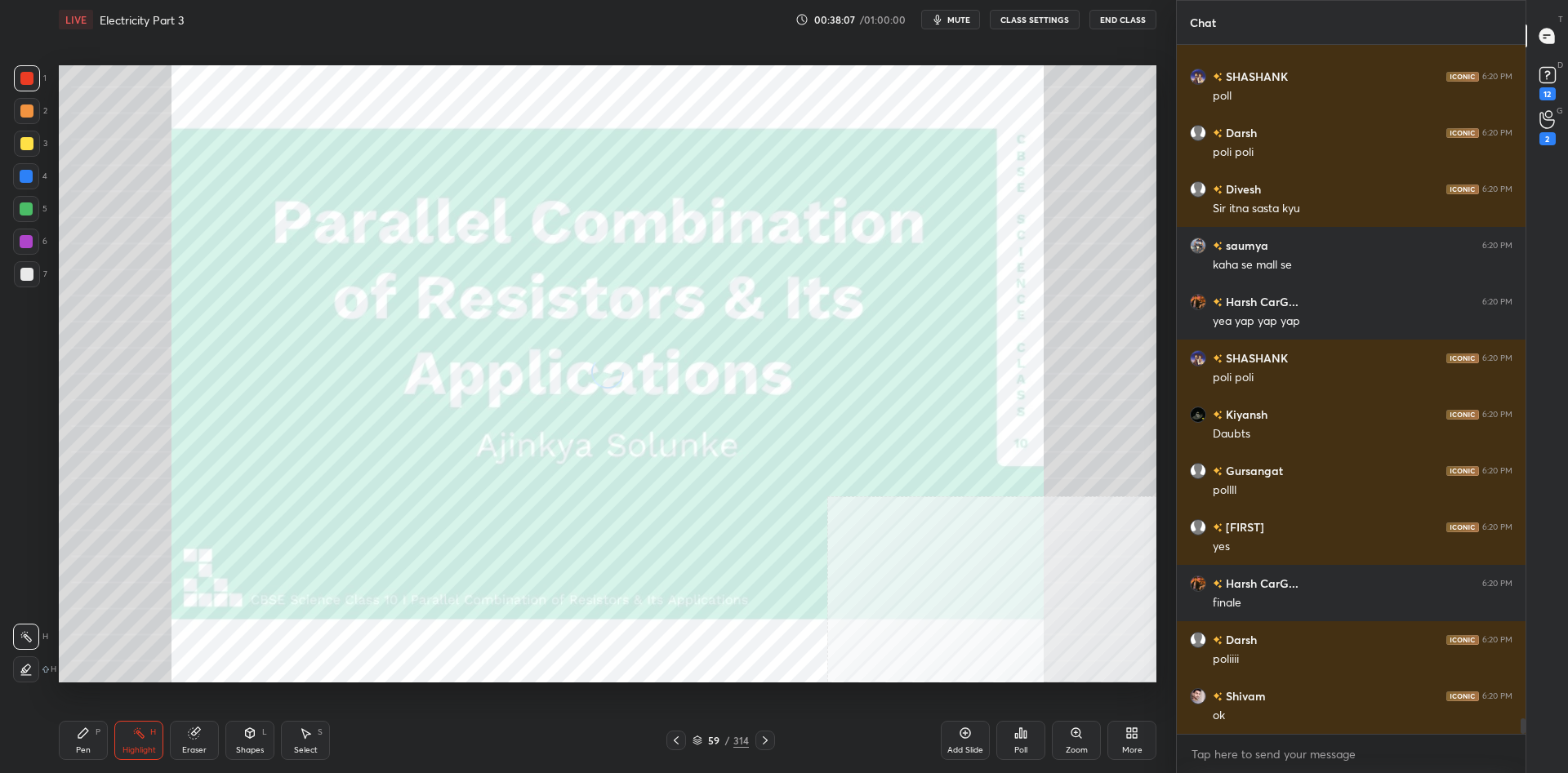 click 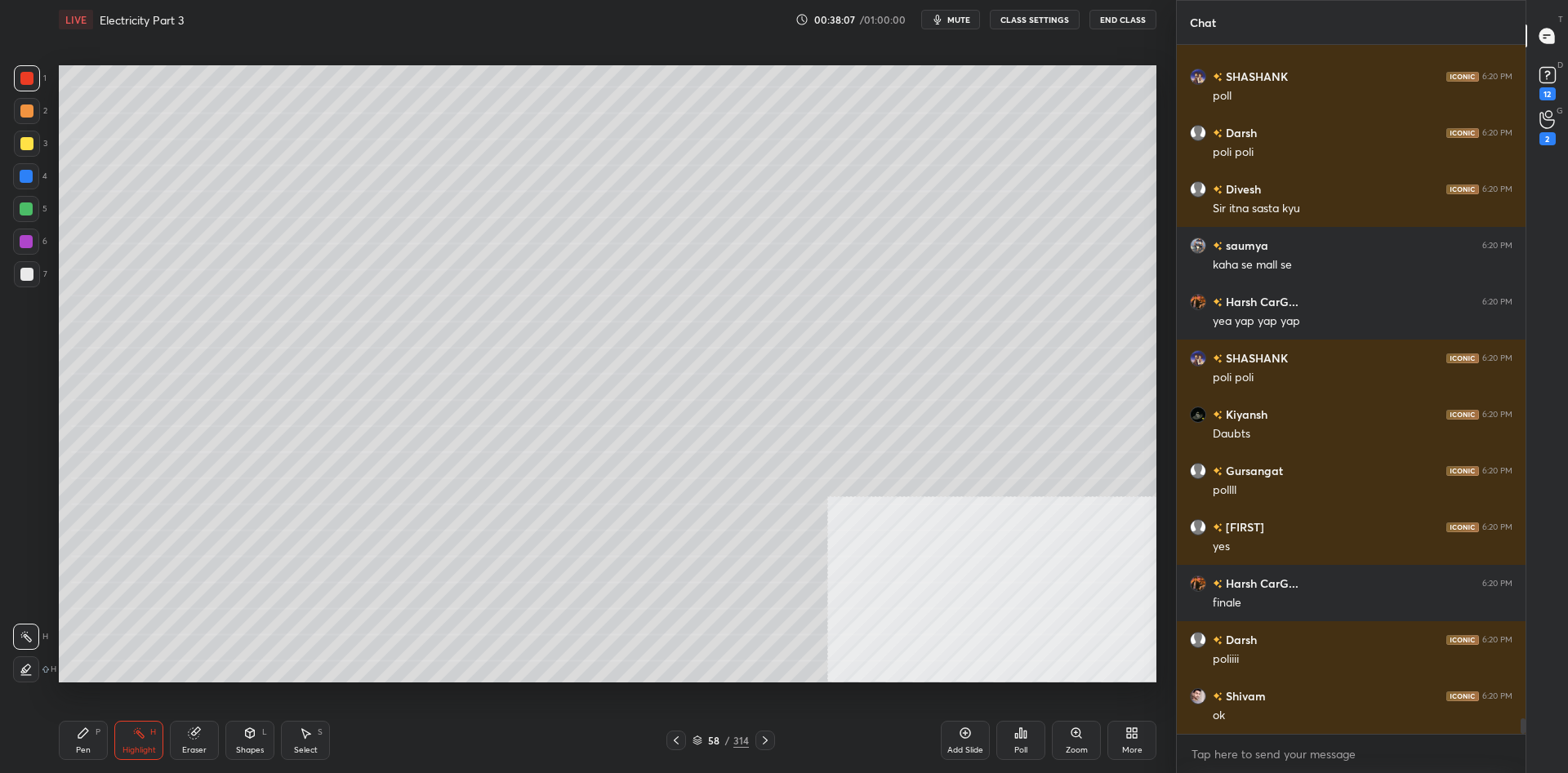 click on "58 / 314" at bounding box center (720, 740) 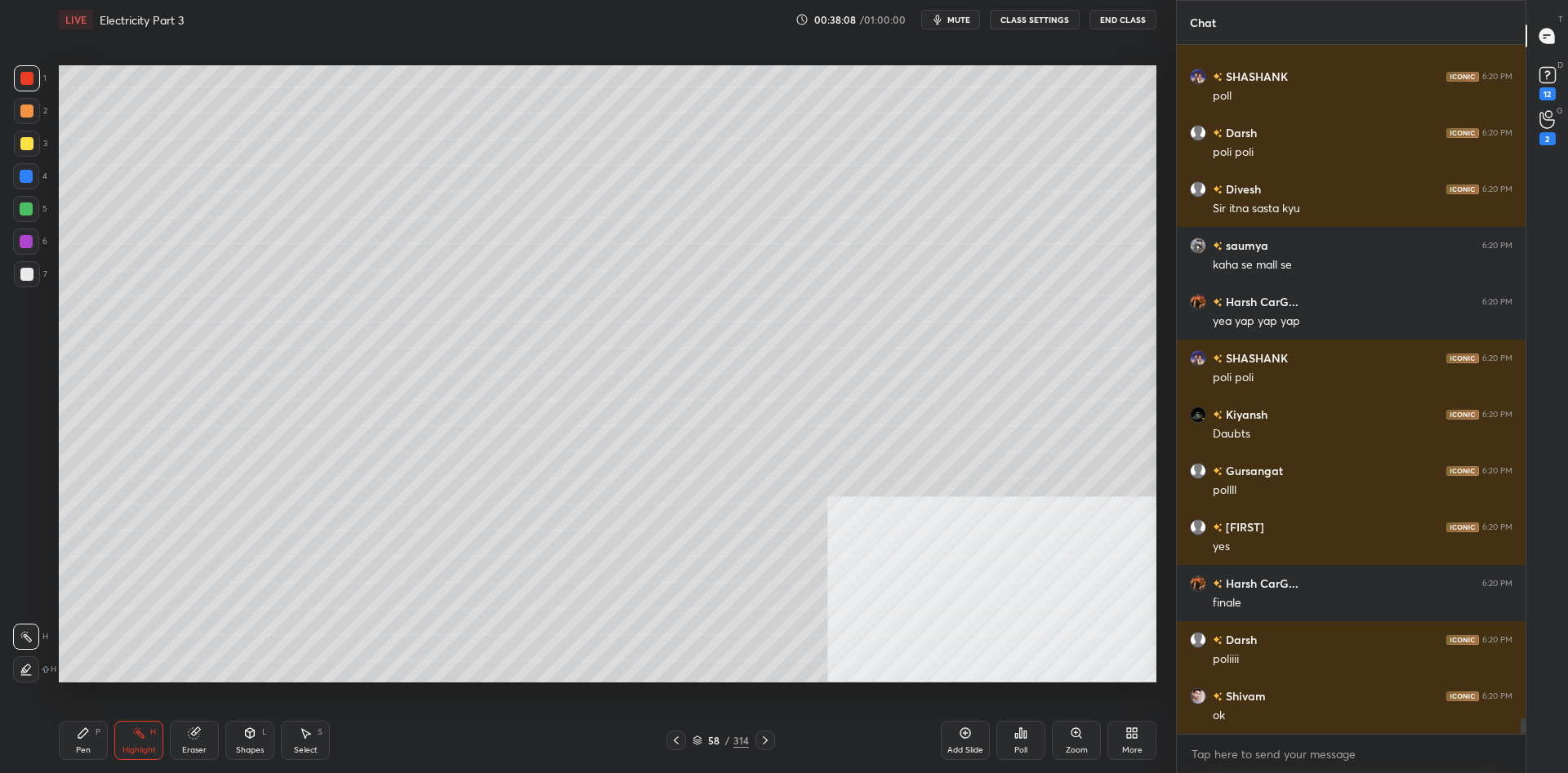 click on "/" at bounding box center (728, 740) 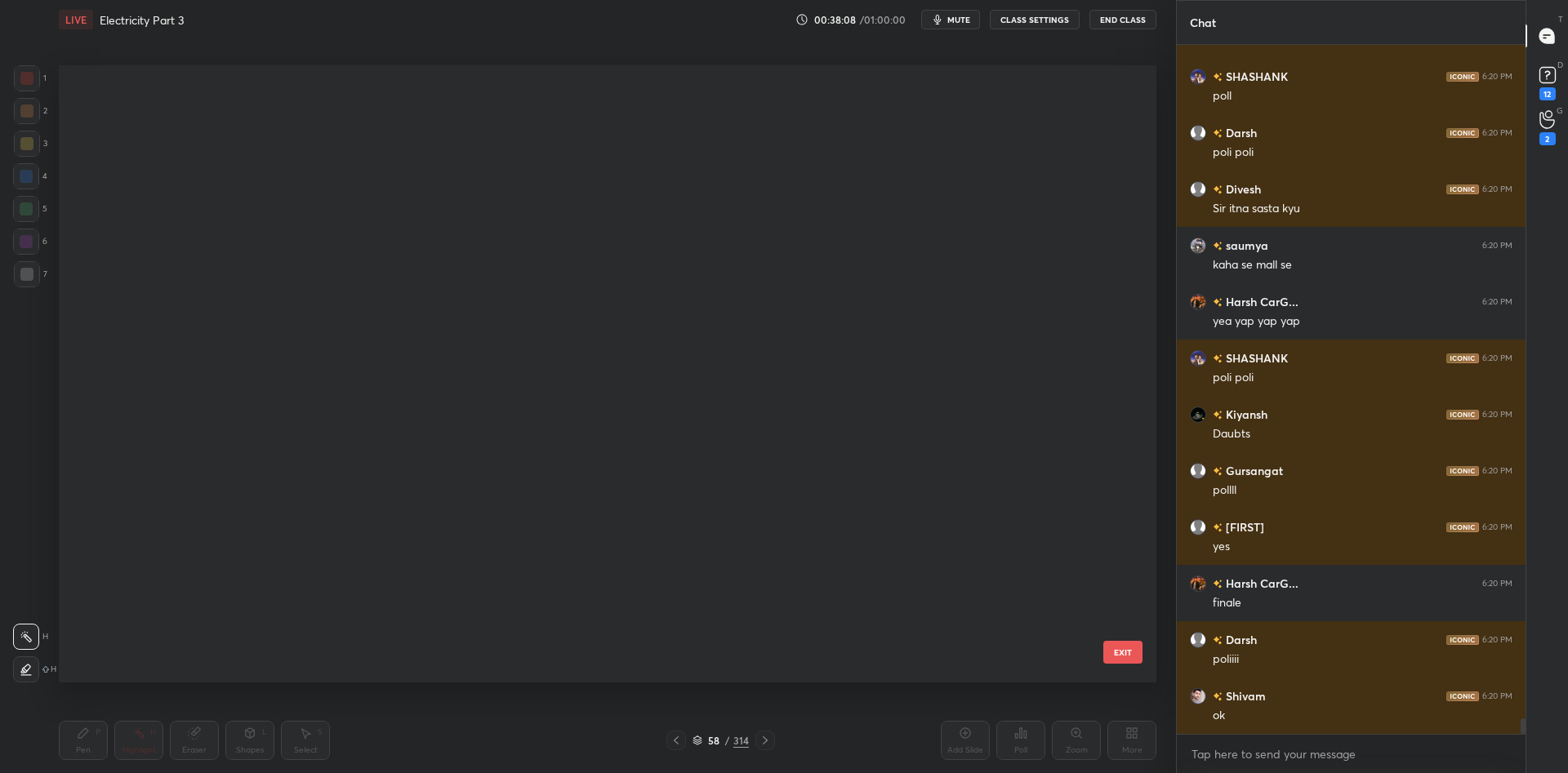 scroll, scrollTop: 3252, scrollLeft: 0, axis: vertical 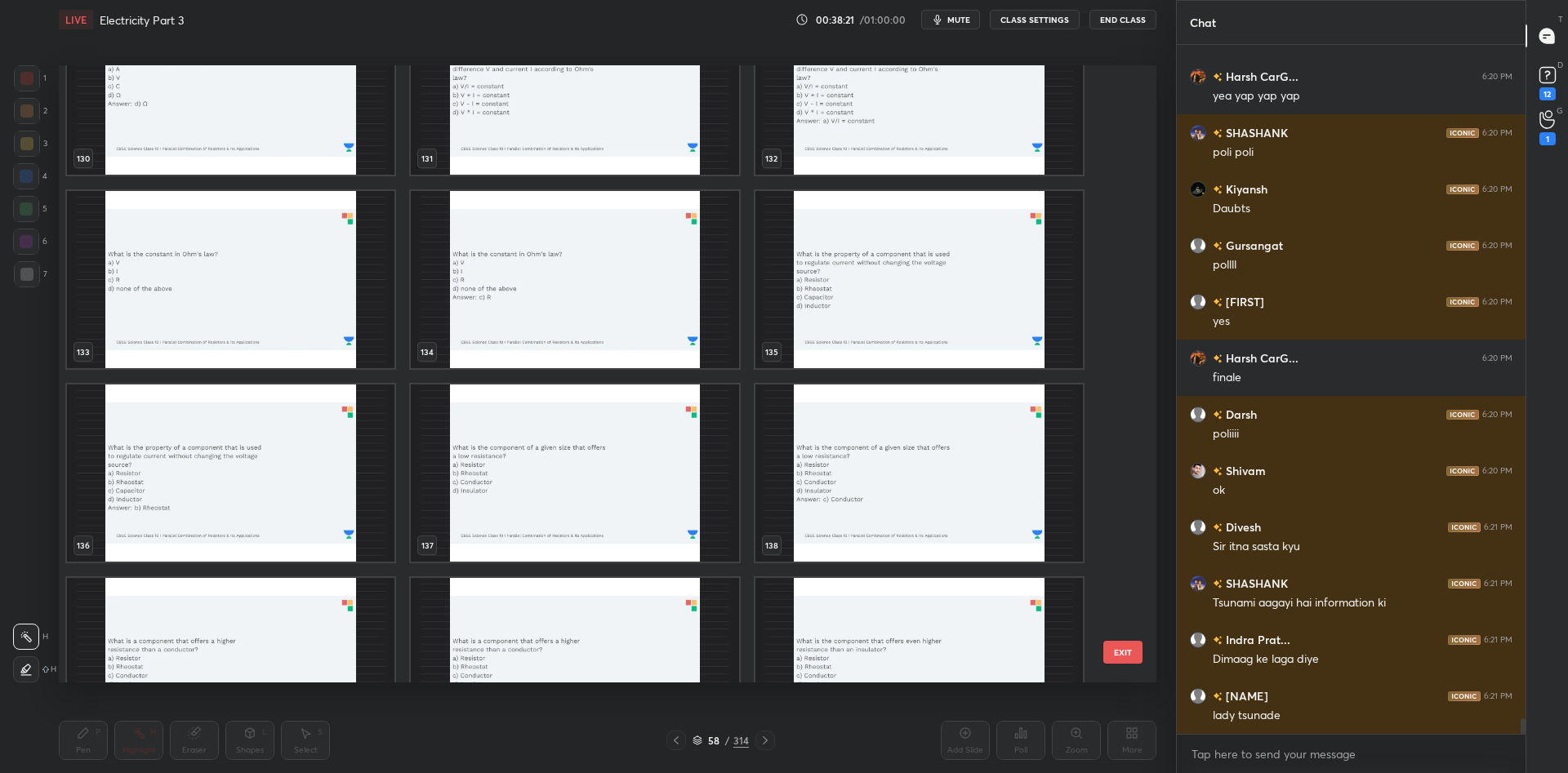 click at bounding box center [919, 279] 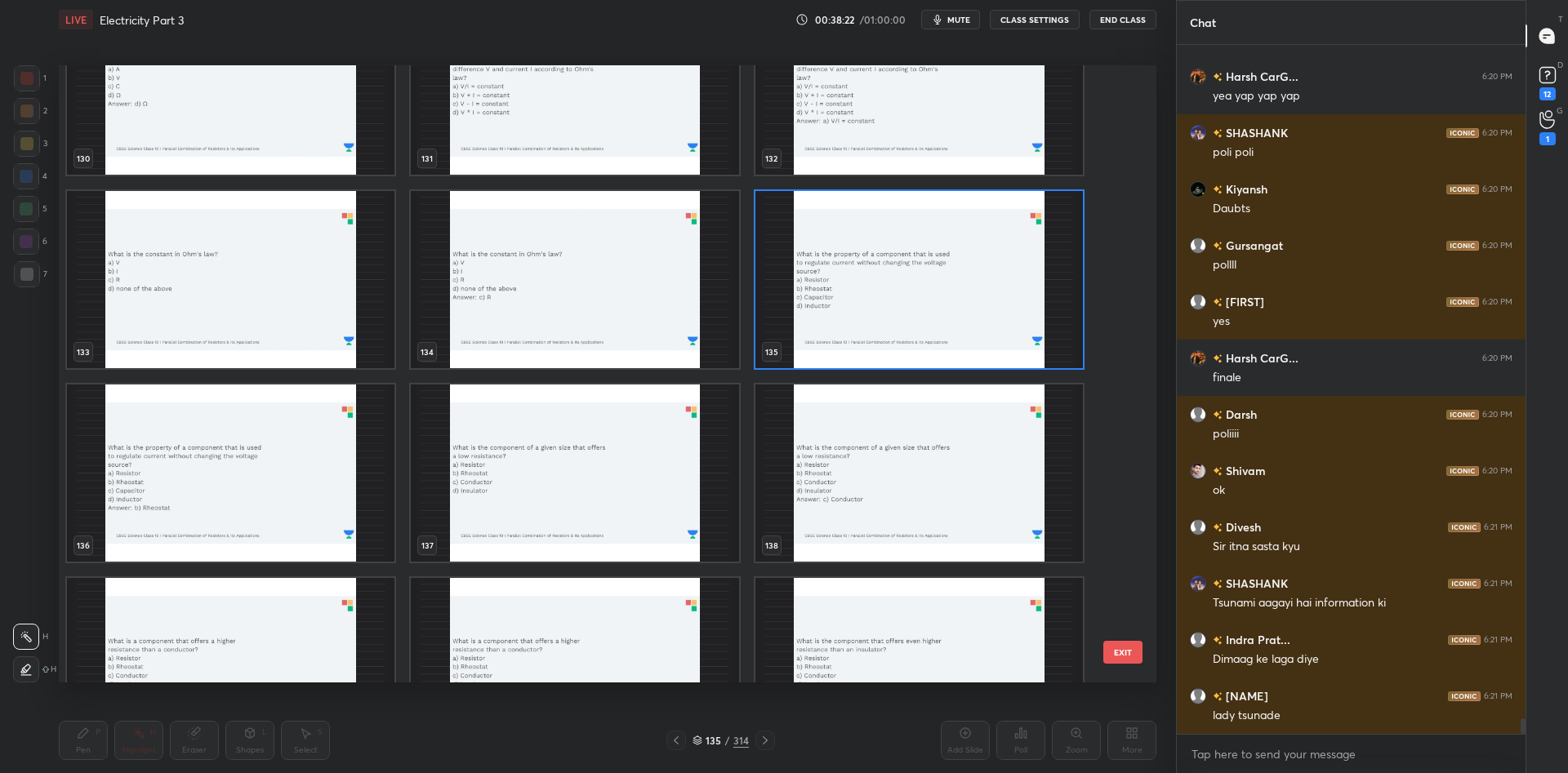 click at bounding box center (919, 279) 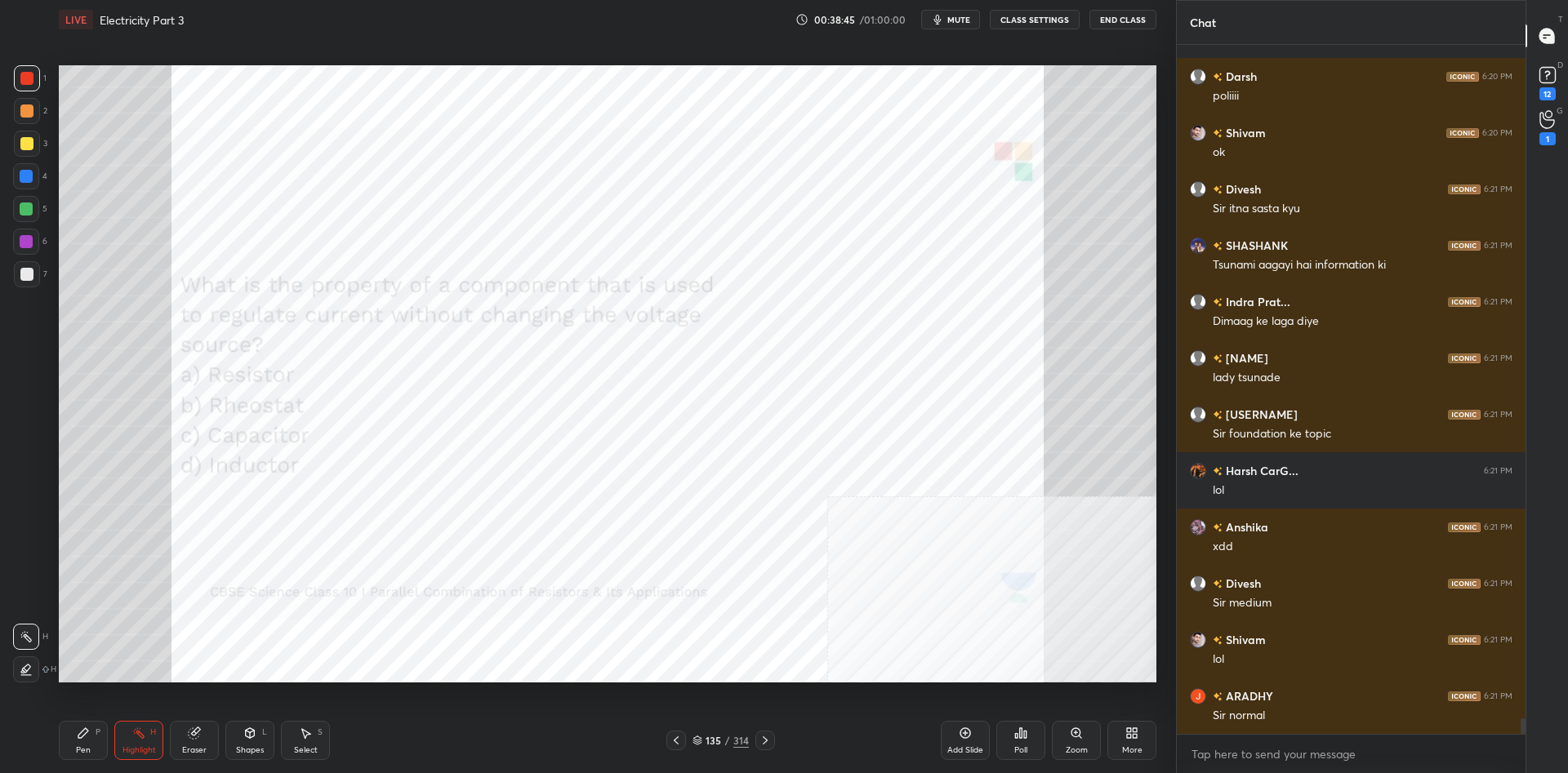 scroll, scrollTop: 30304, scrollLeft: 0, axis: vertical 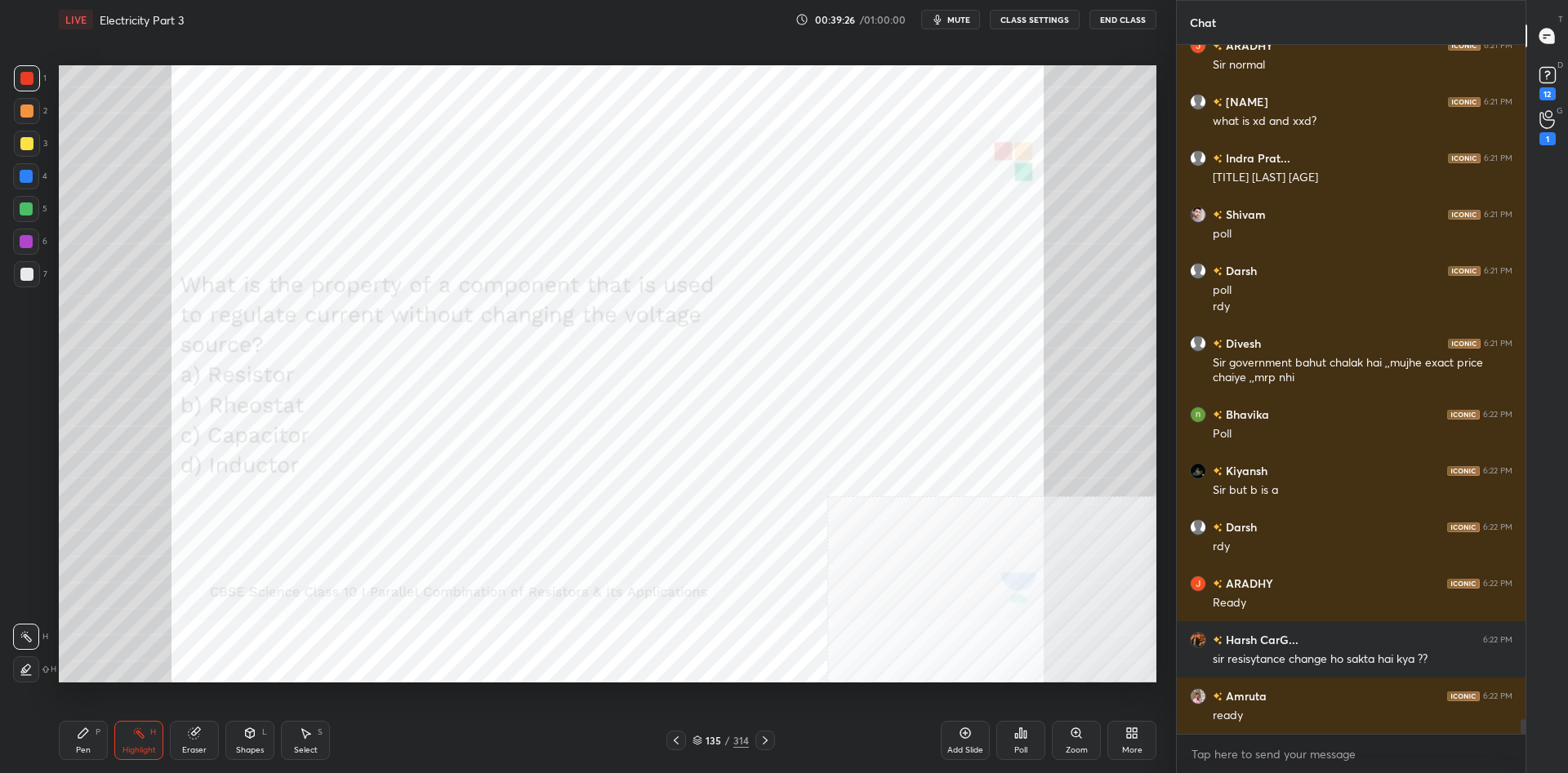 click on "Poll" at bounding box center (1021, 740) 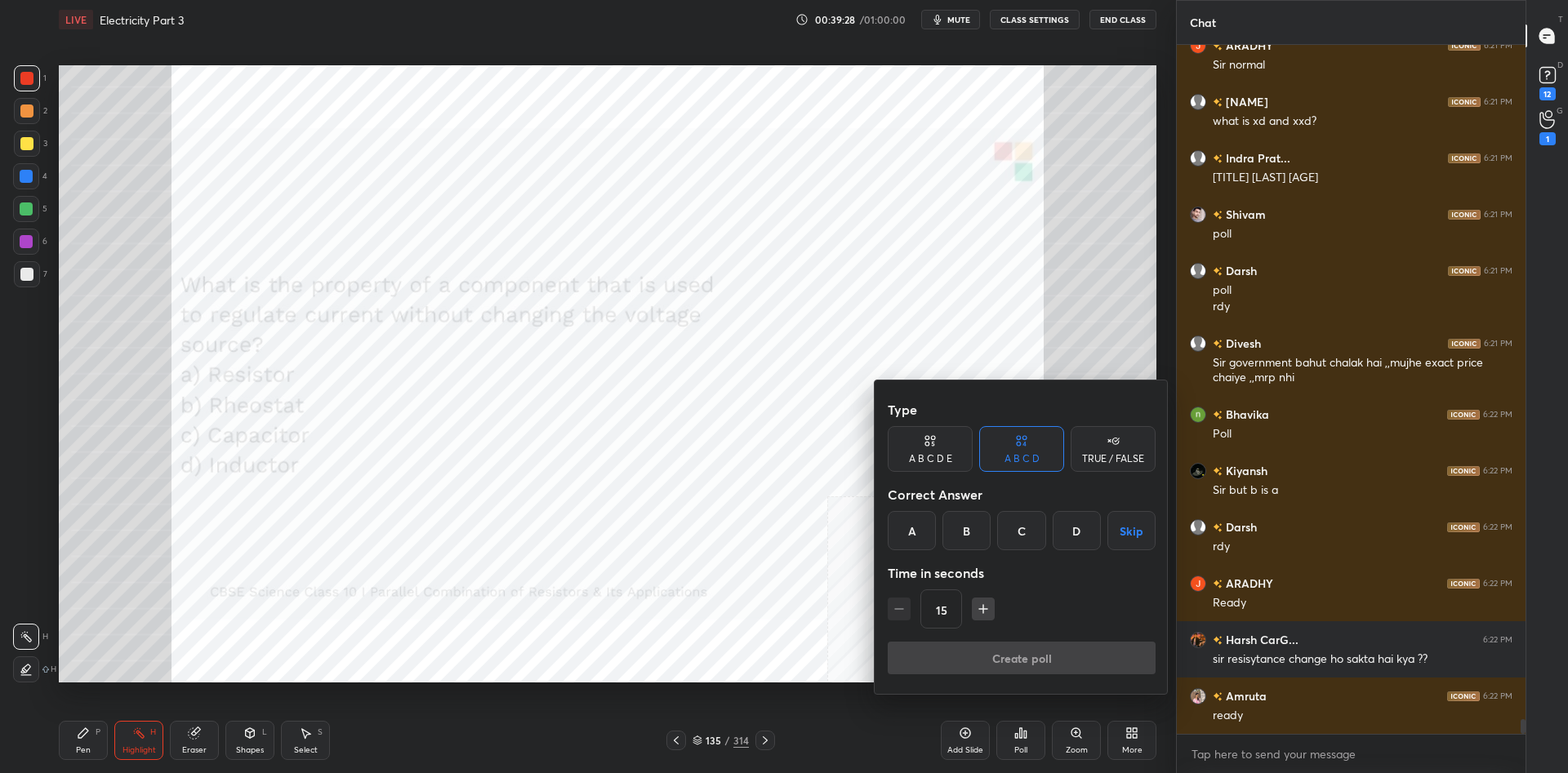 click on "B" at bounding box center (966, 531) 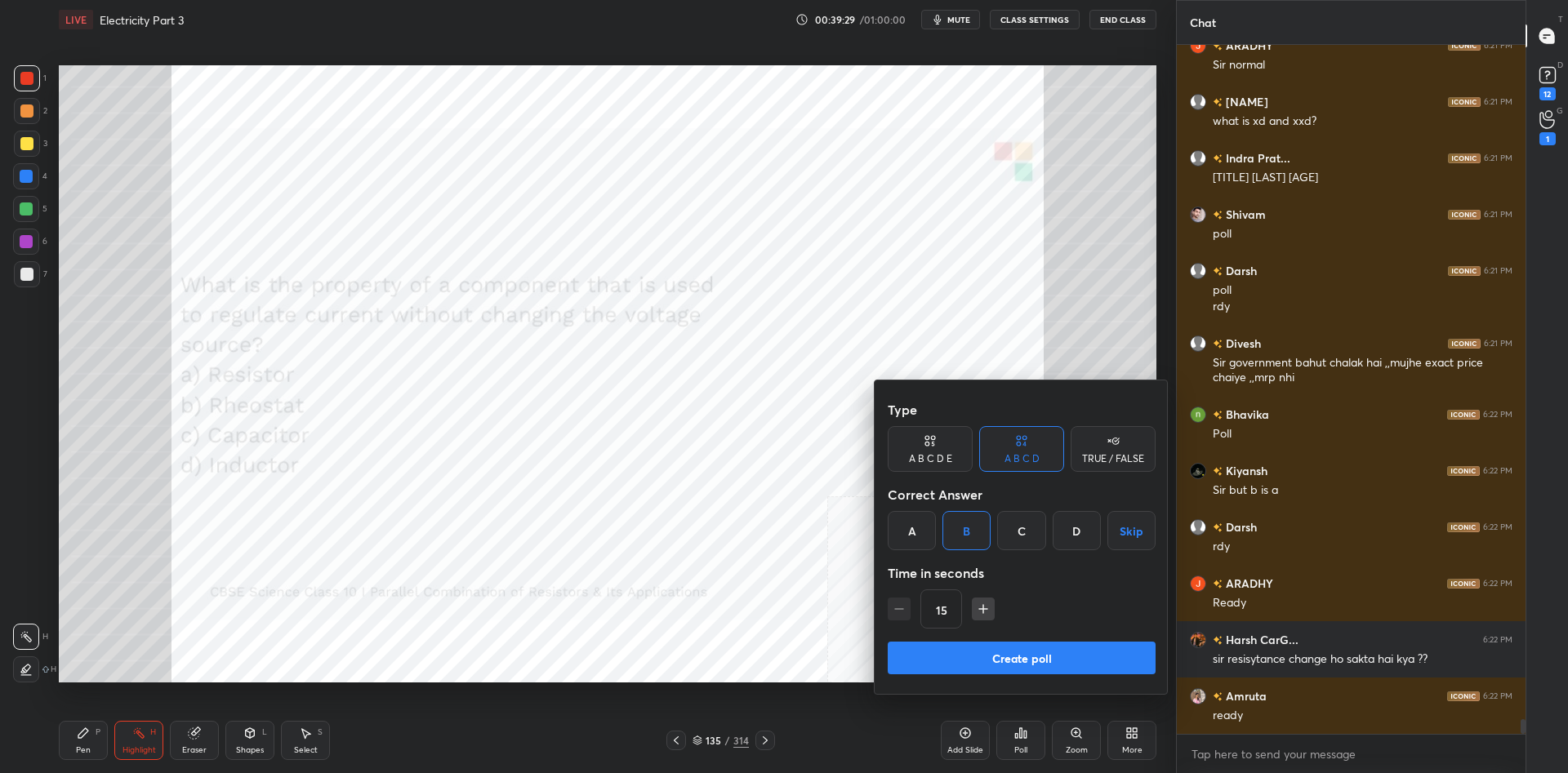 click on "Create poll" at bounding box center (1022, 658) 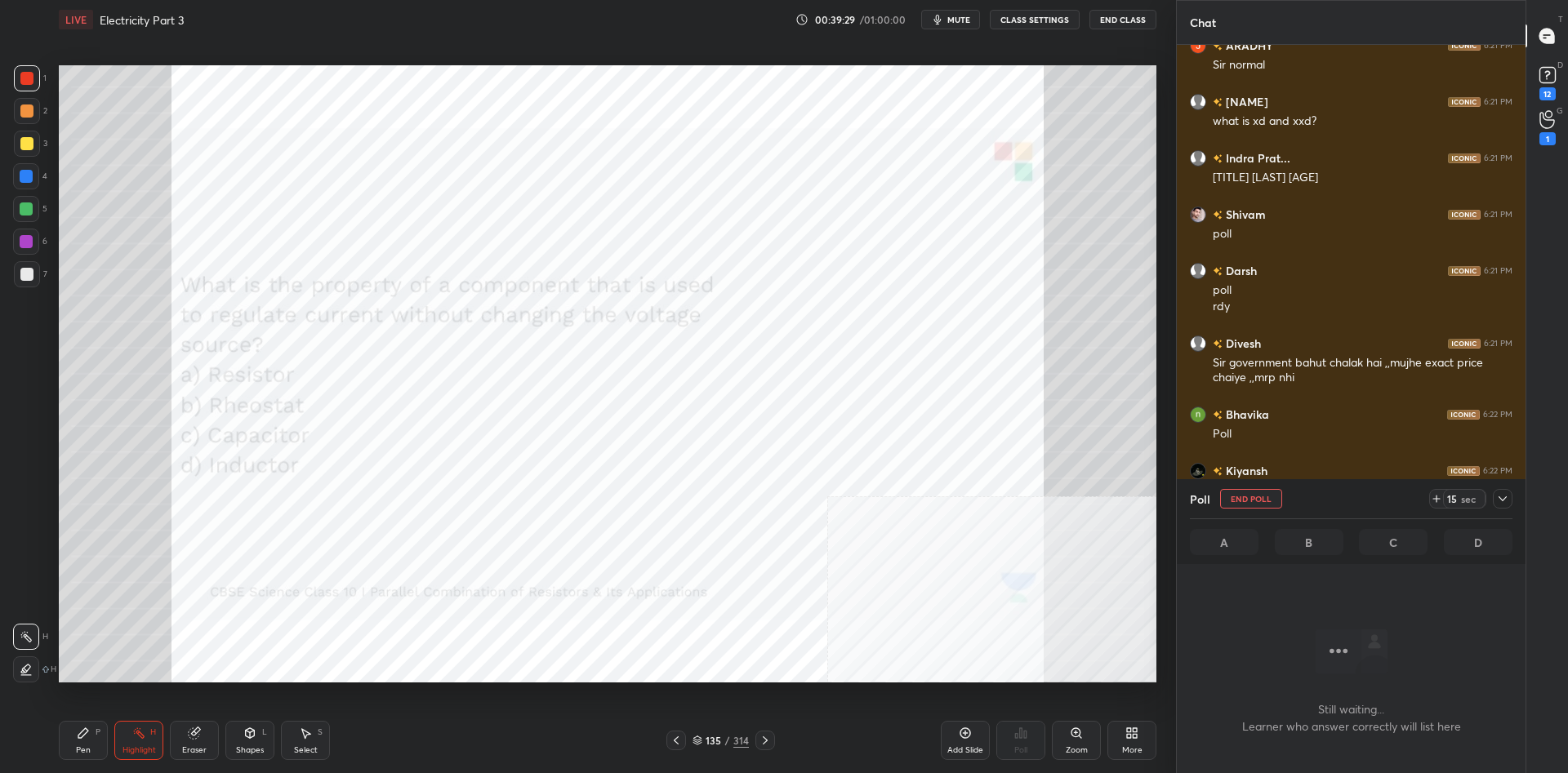scroll, scrollTop: 606, scrollLeft: 349, axis: both 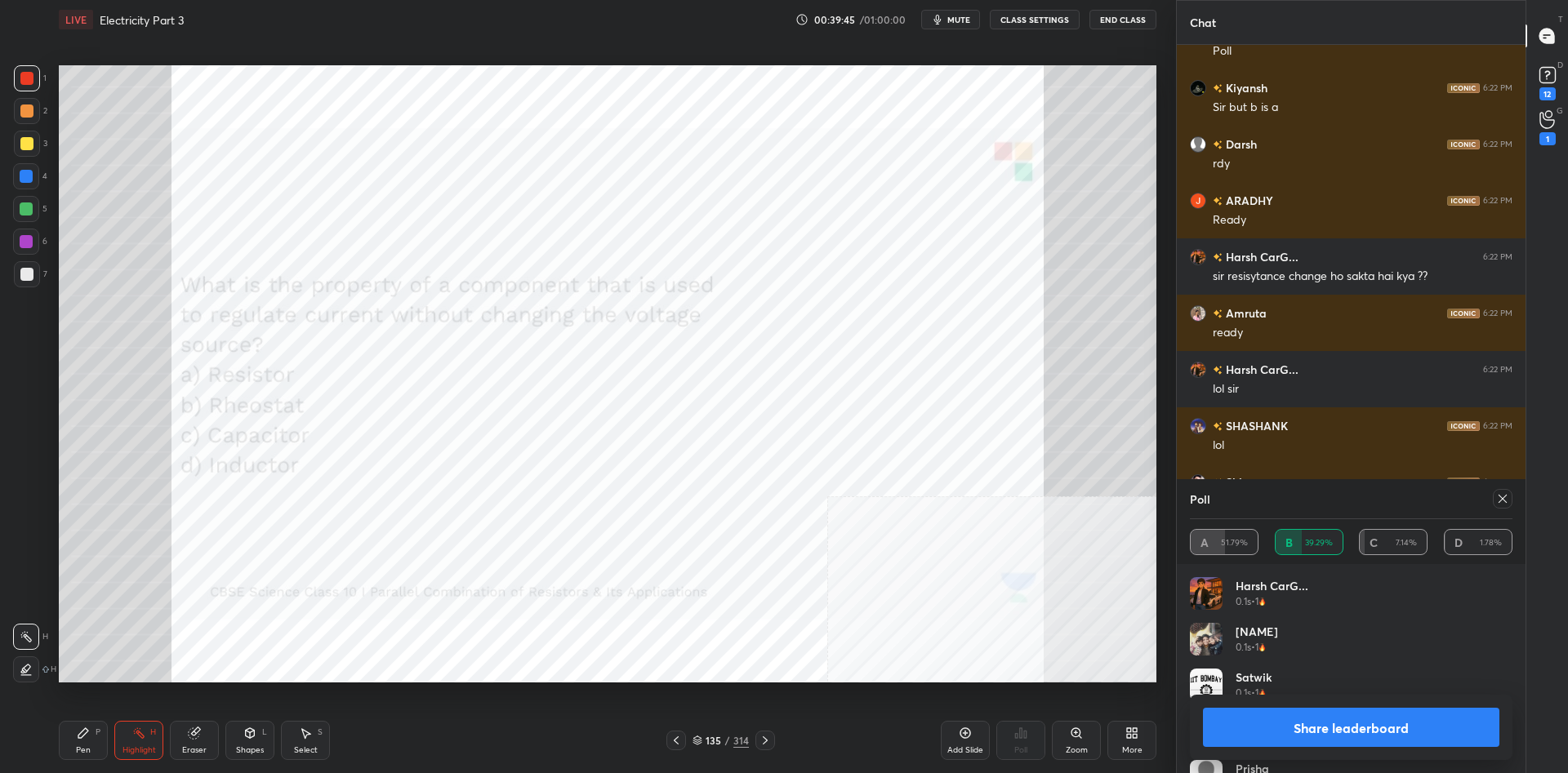 drag, startPoint x: 1307, startPoint y: 733, endPoint x: 1277, endPoint y: 705, distance: 41.03657 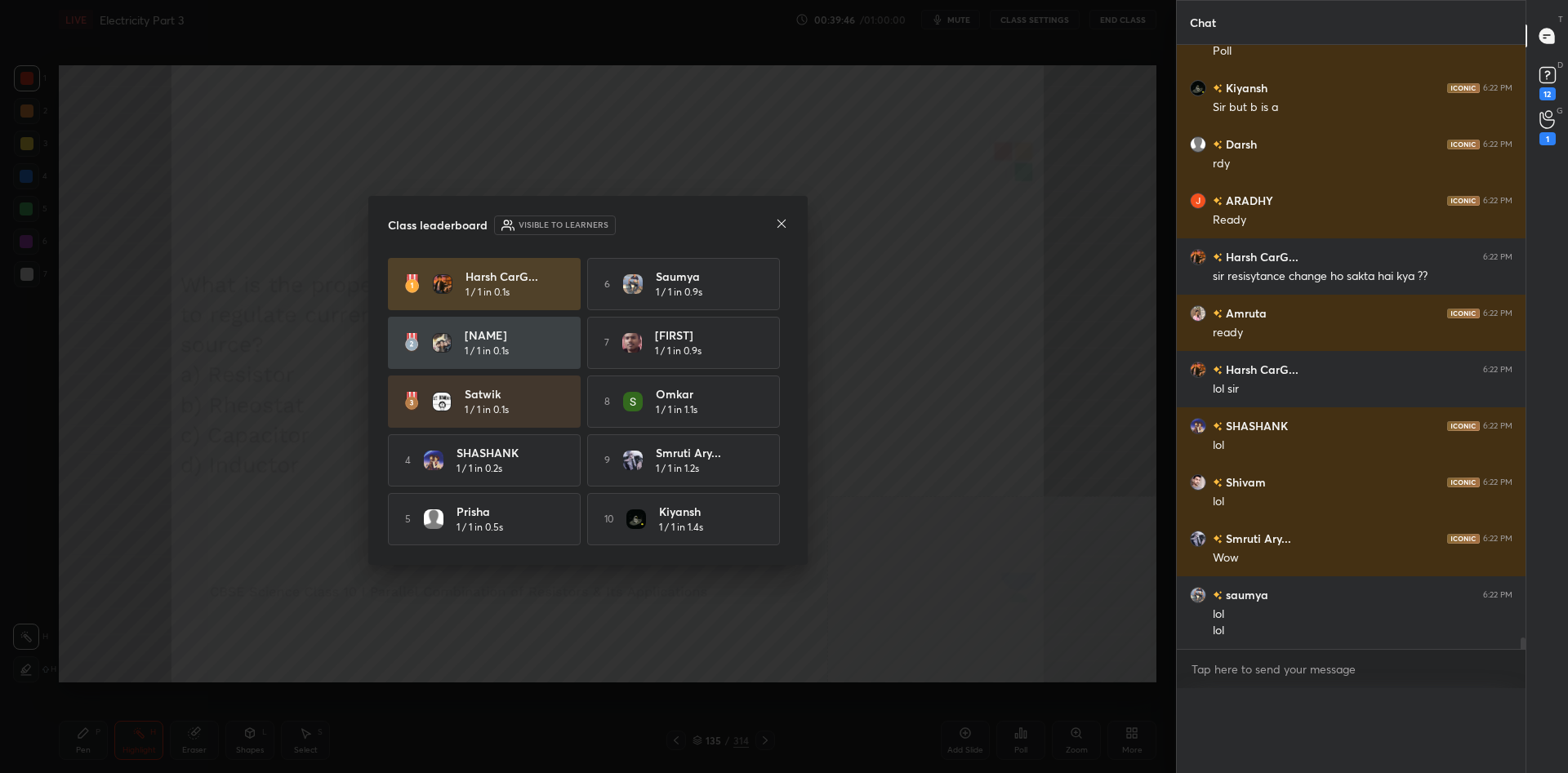 scroll, scrollTop: 0, scrollLeft: 0, axis: both 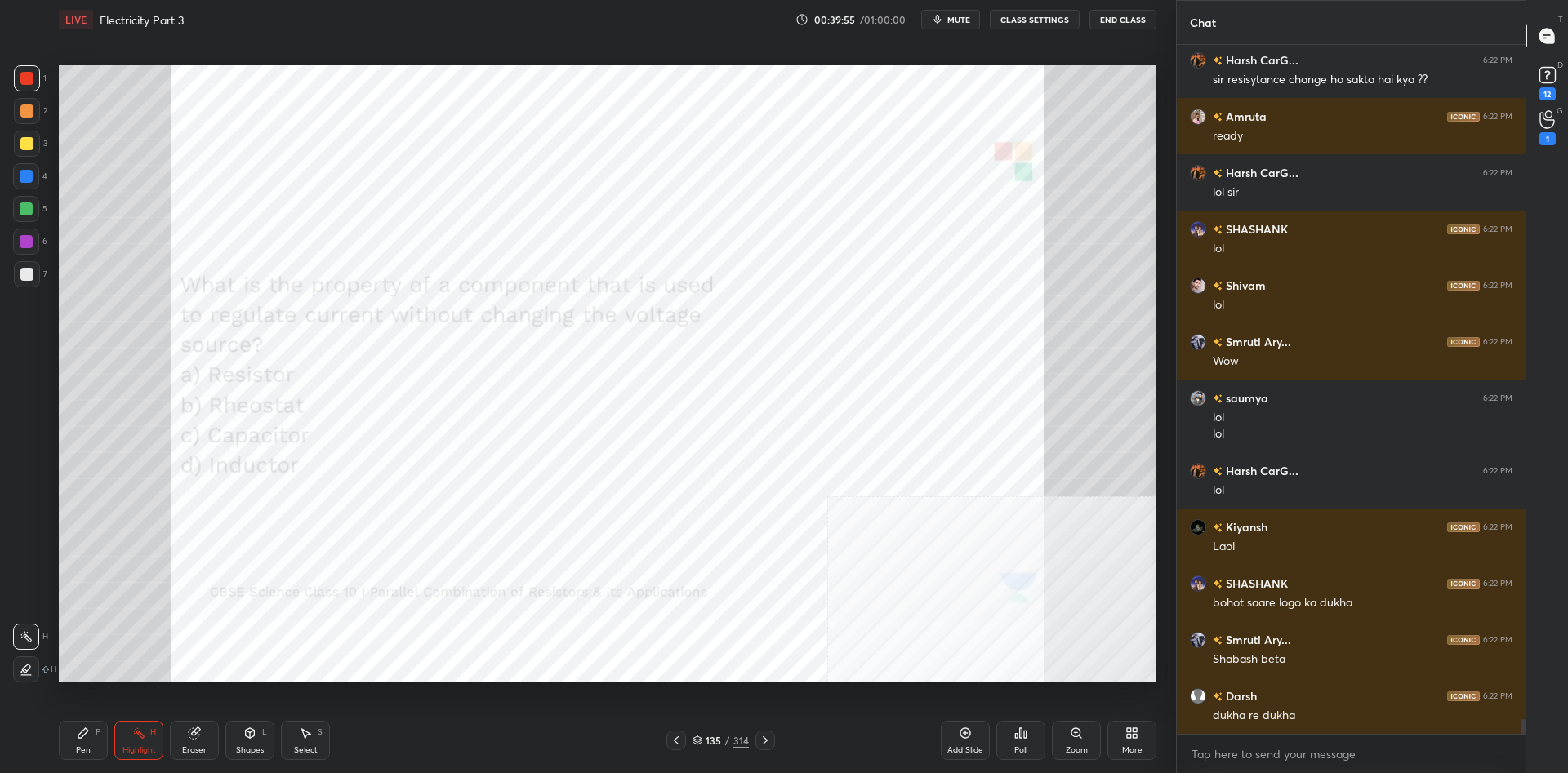 click 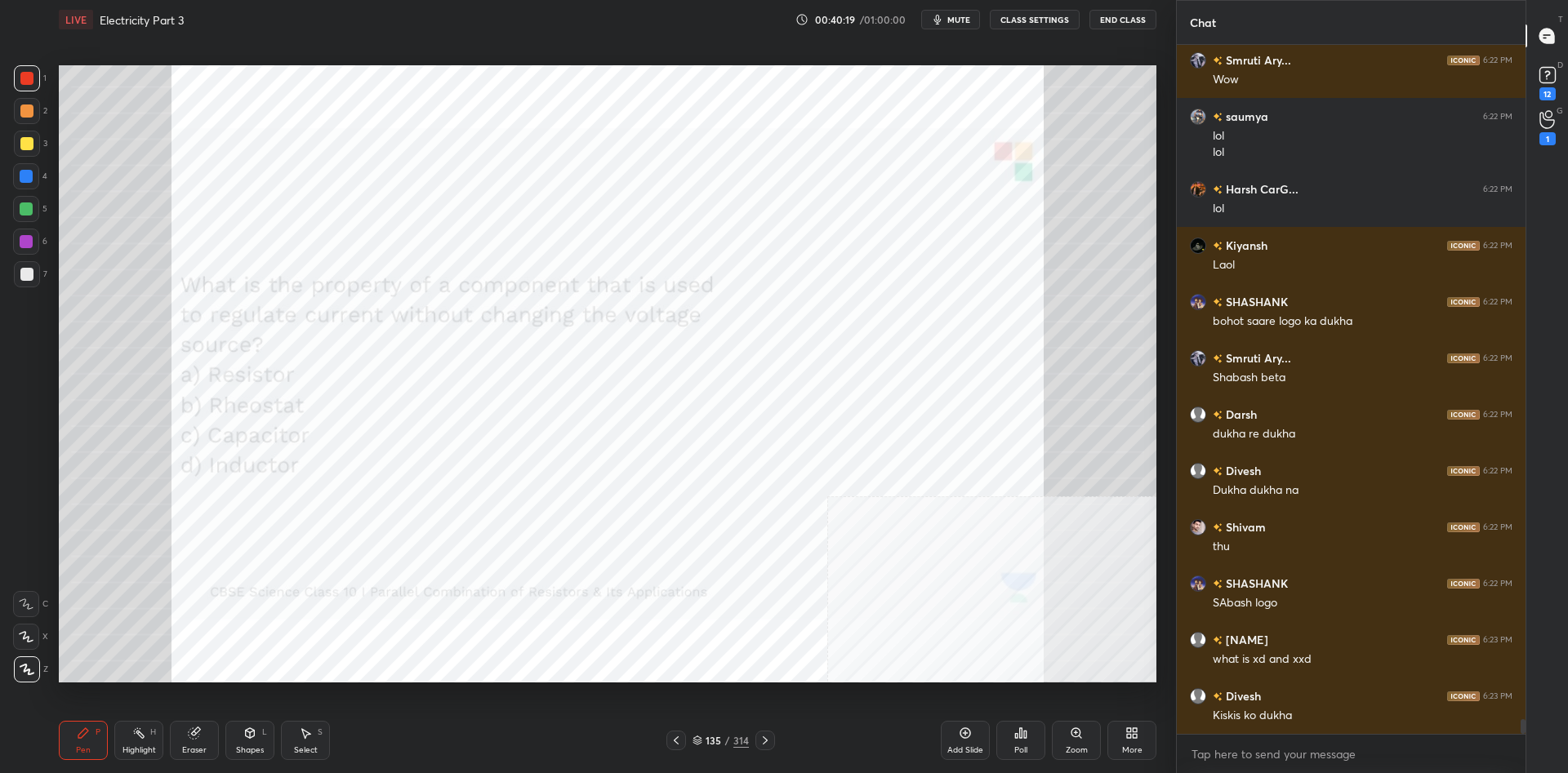 click on "More" at bounding box center [1132, 740] 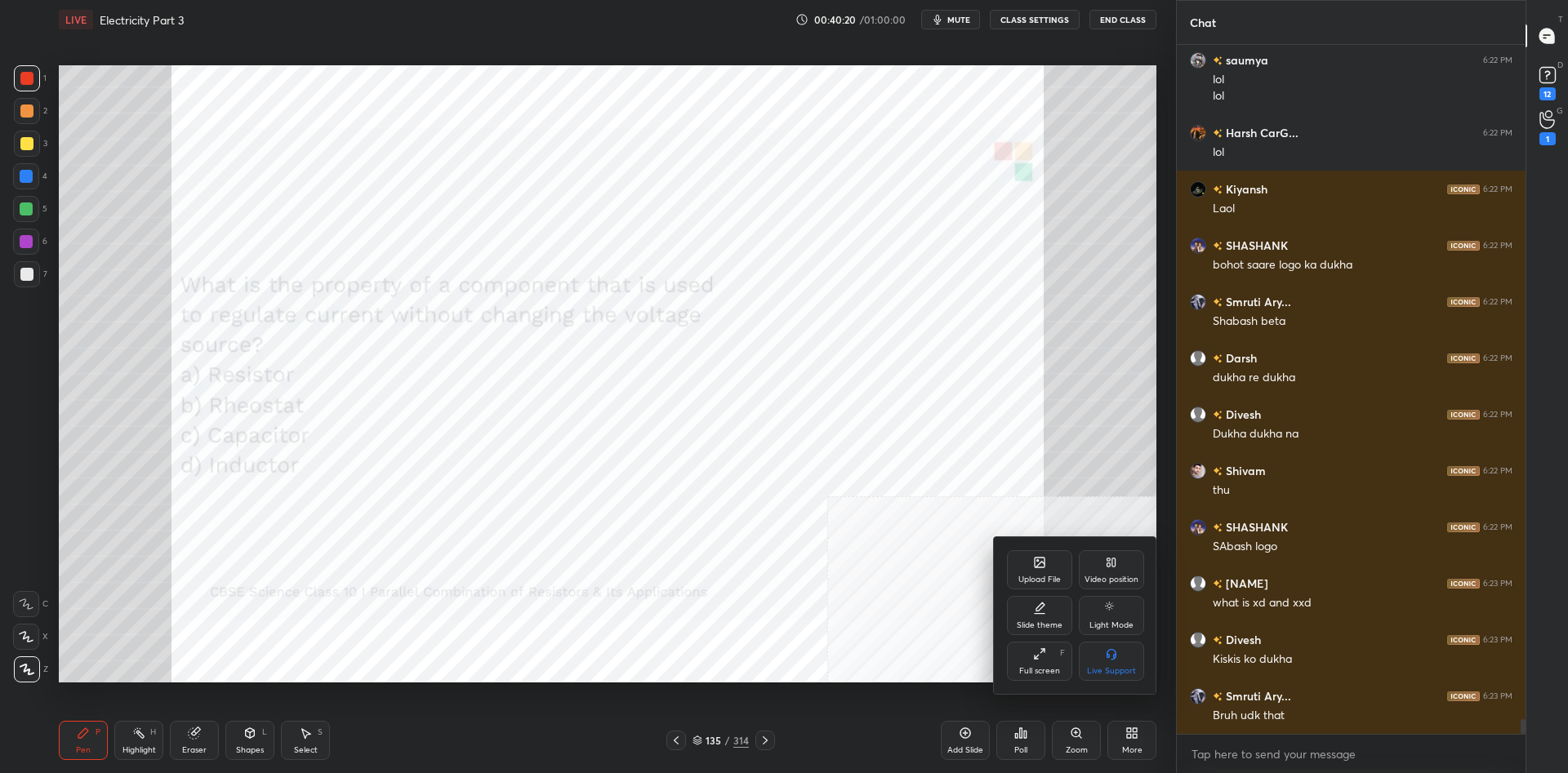 click on "Upload File" at bounding box center [1040, 580] 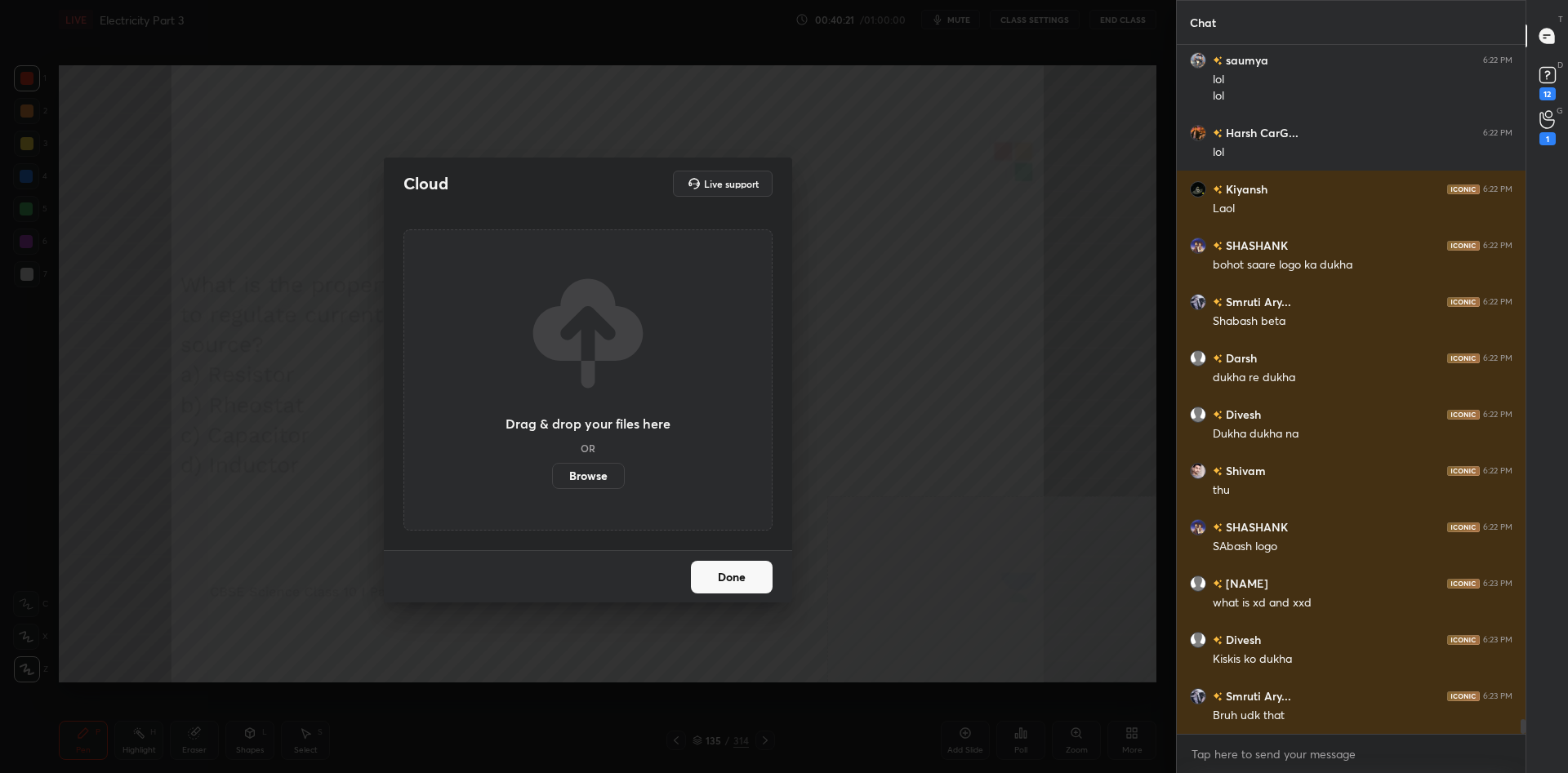 click on "Browse" at bounding box center (588, 476) 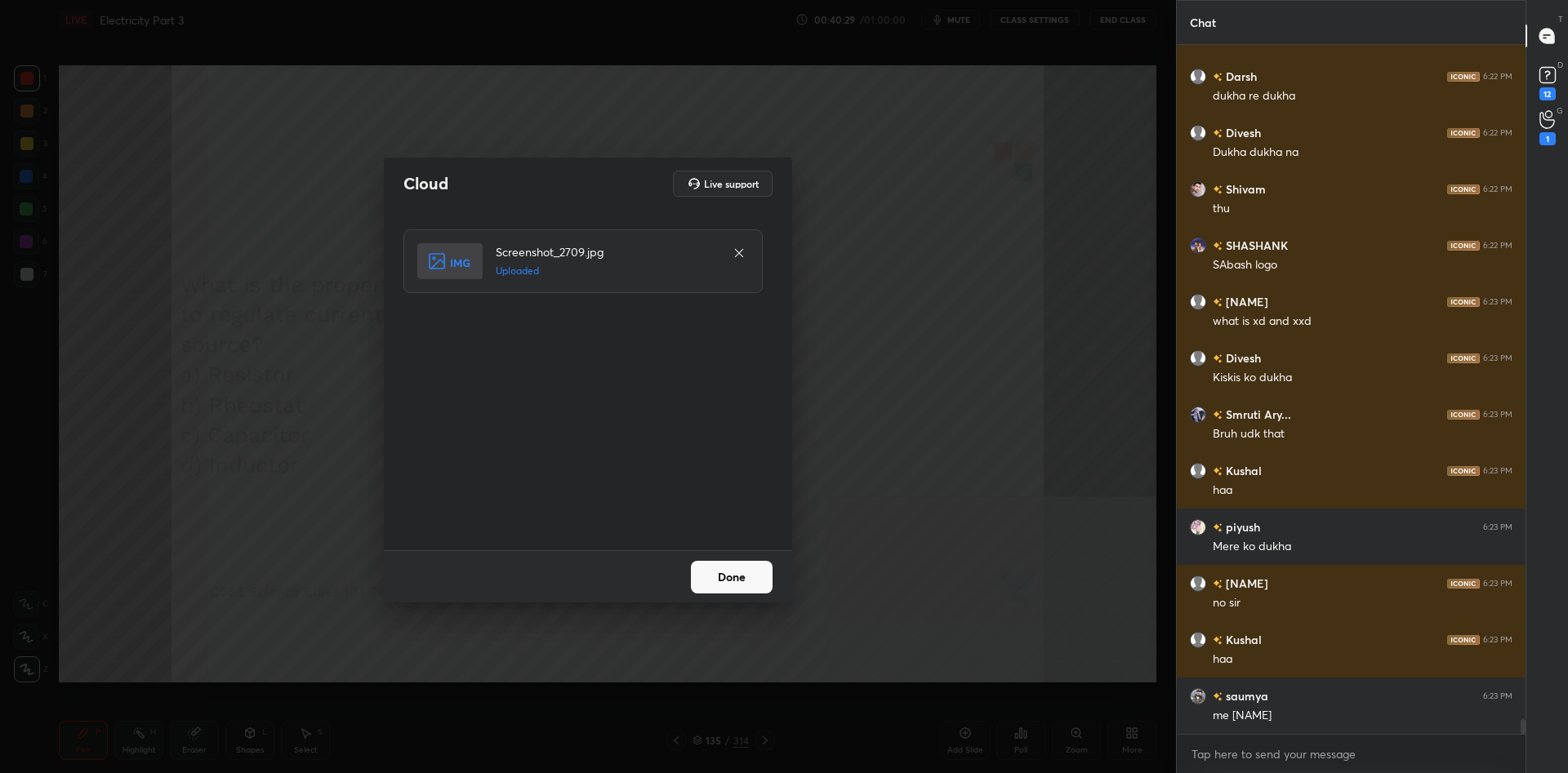 click on "Done" at bounding box center (588, 576) 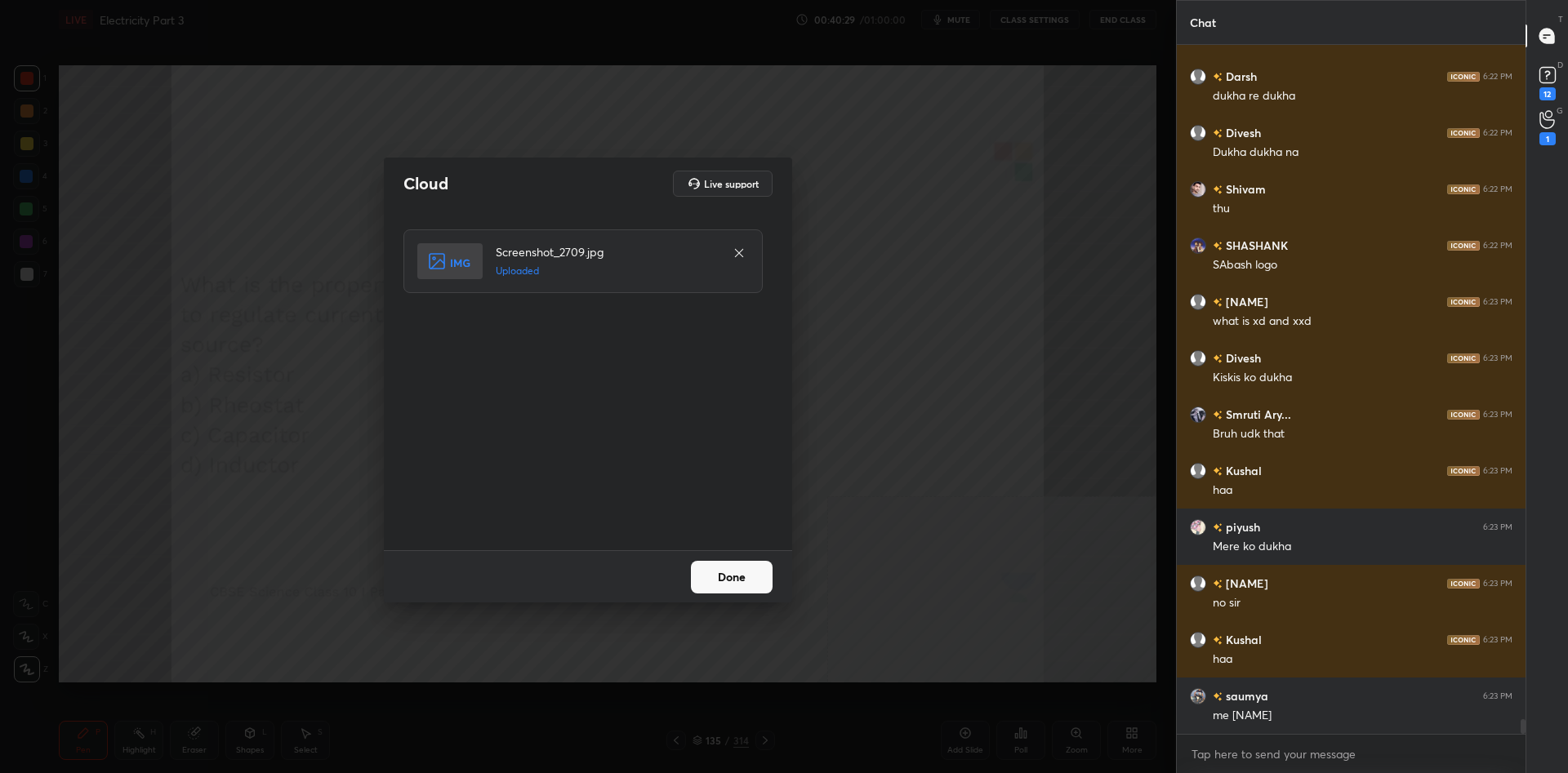 click on "Done" at bounding box center [732, 577] 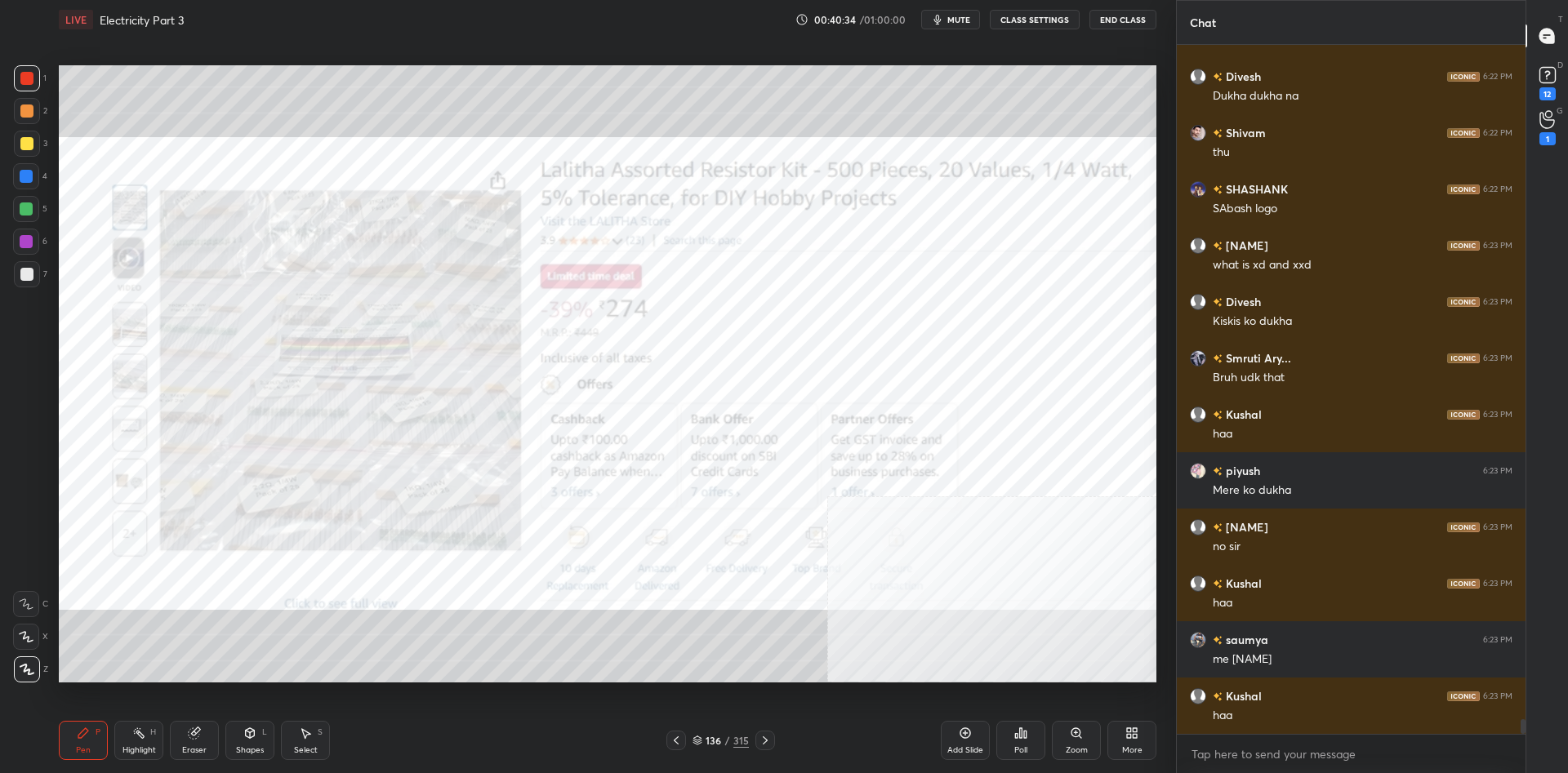 click at bounding box center [27, 78] 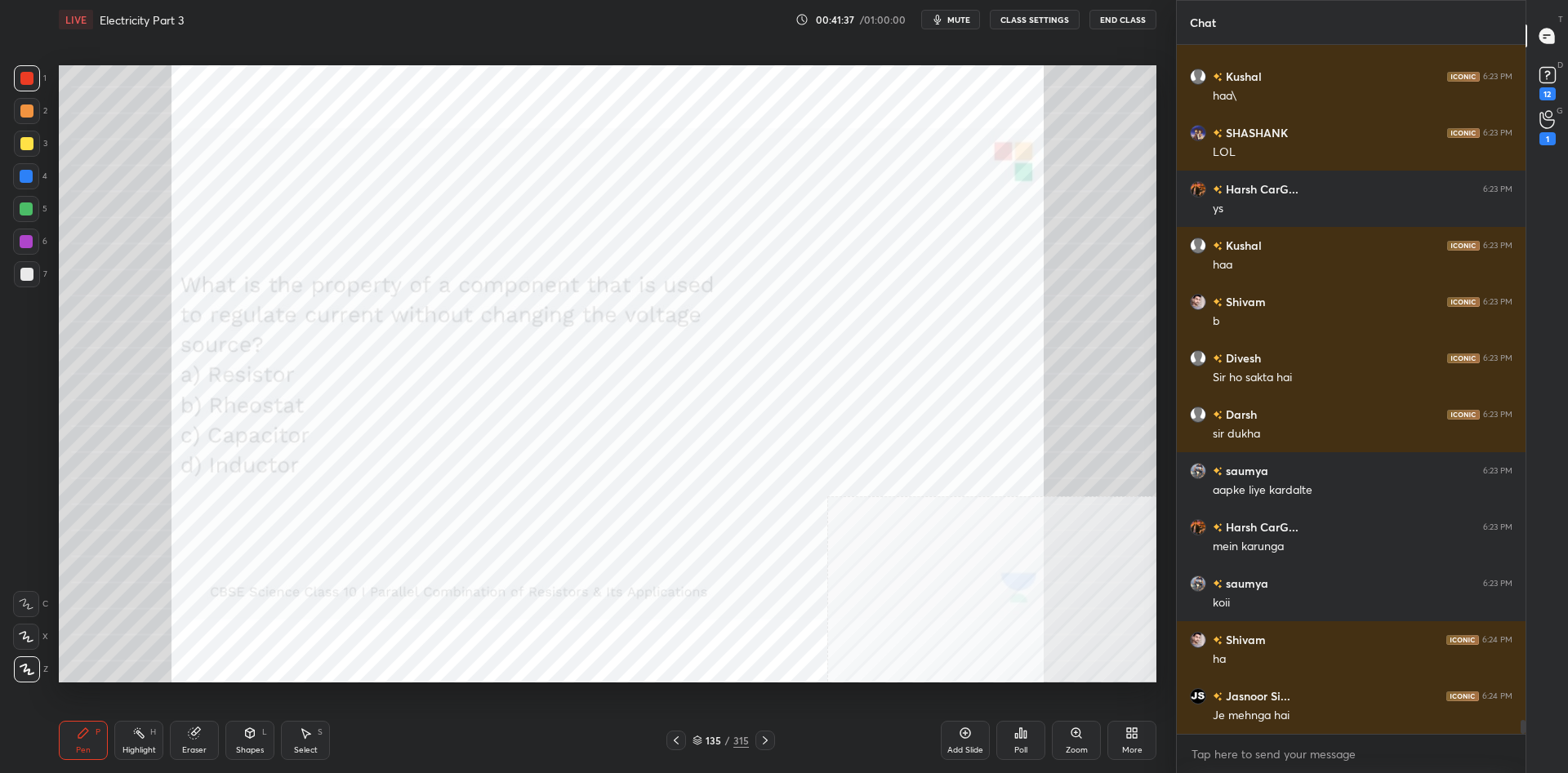 scroll, scrollTop: 33295, scrollLeft: 0, axis: vertical 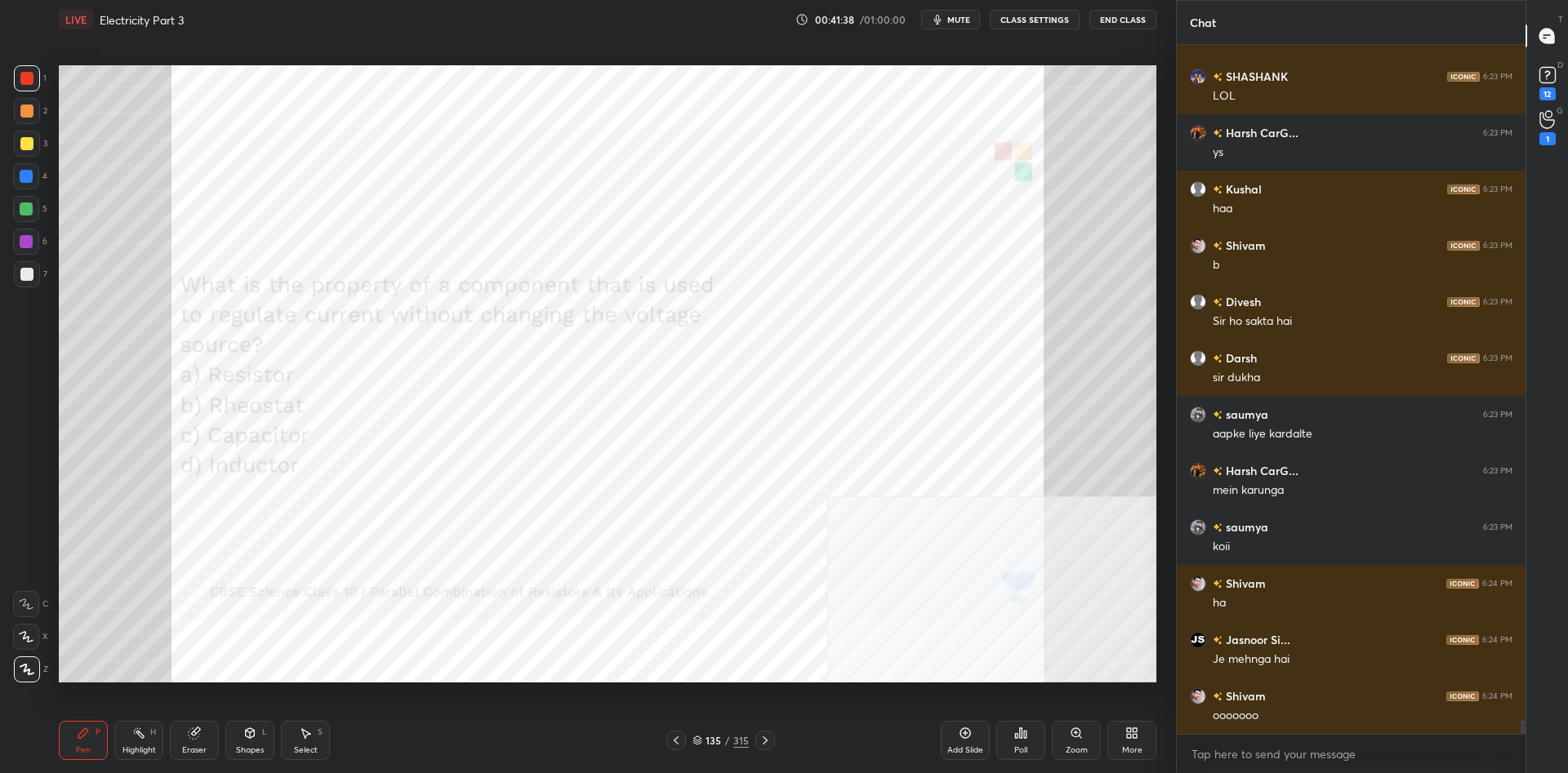 click on "315" at bounding box center (741, 740) 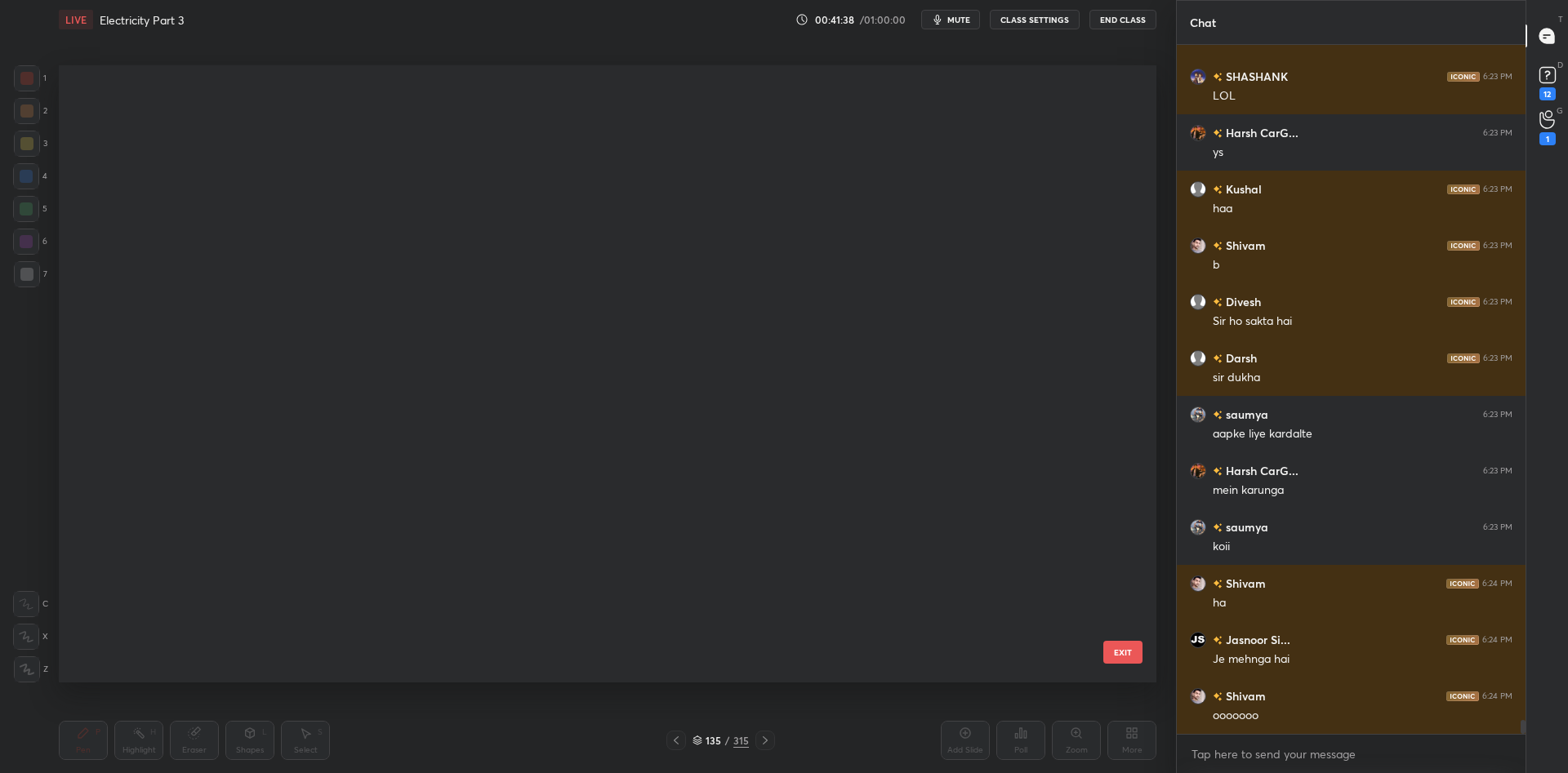 scroll, scrollTop: 8088, scrollLeft: 0, axis: vertical 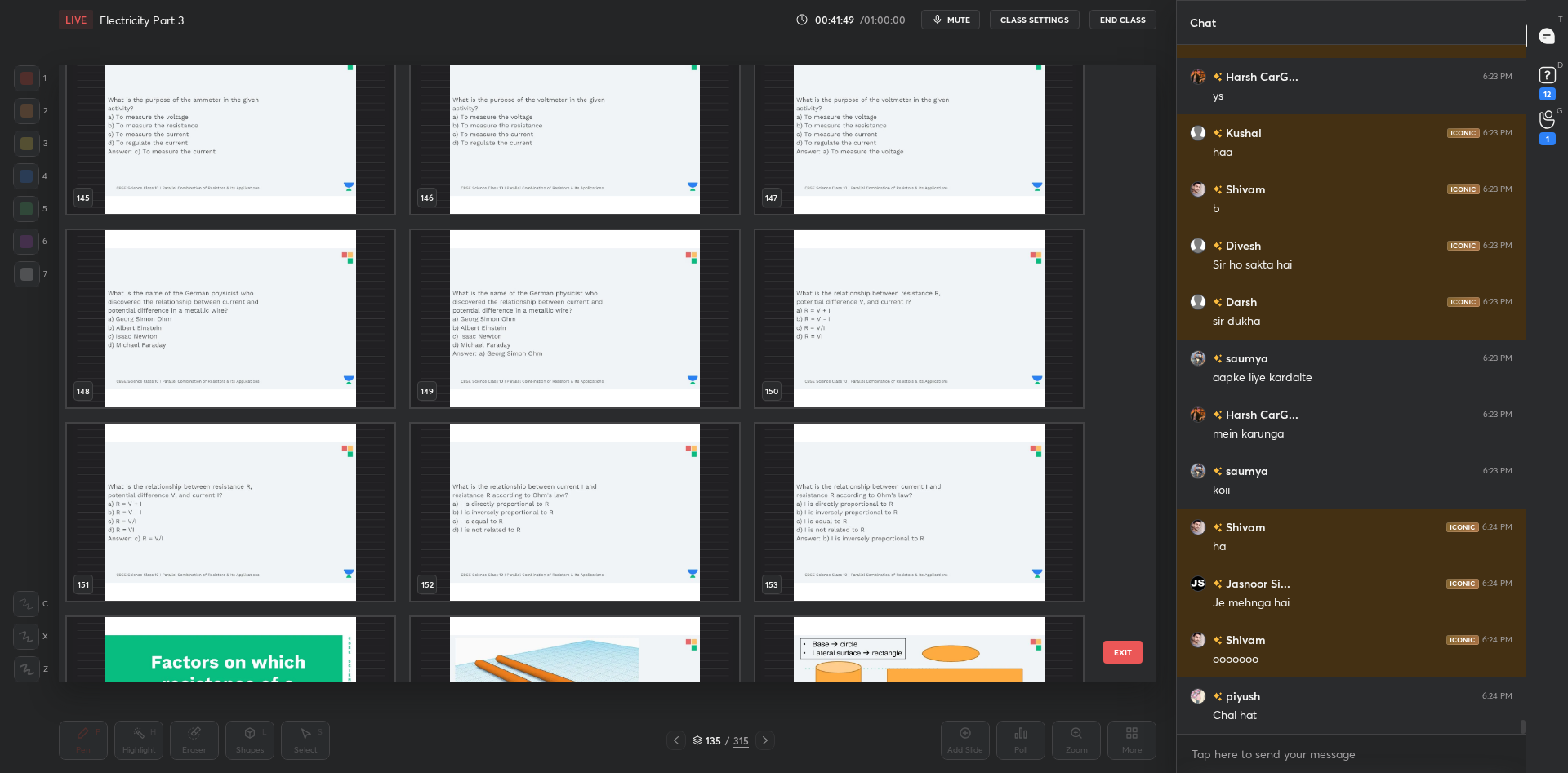 click at bounding box center (230, 318) 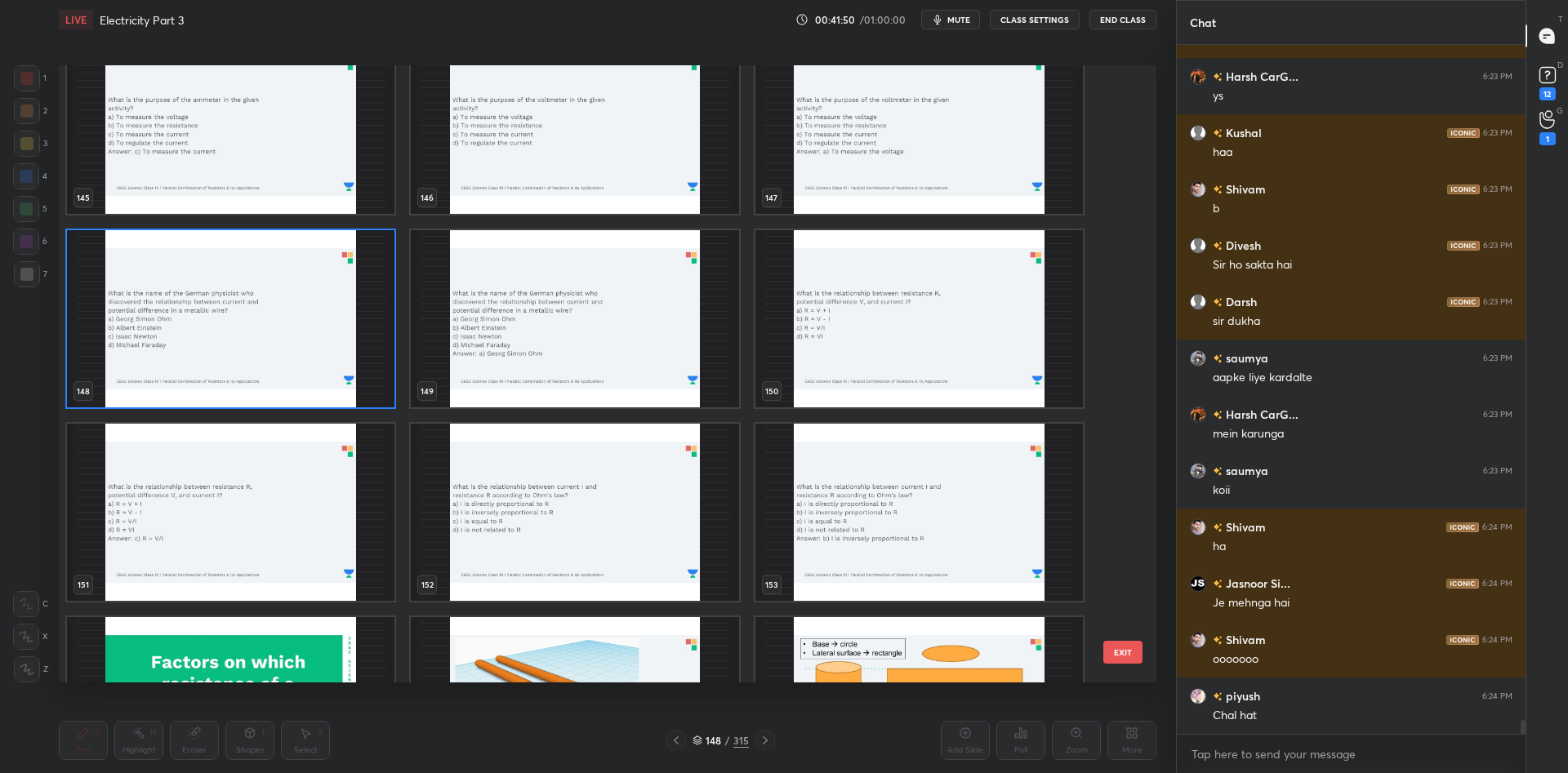 click at bounding box center [230, 318] 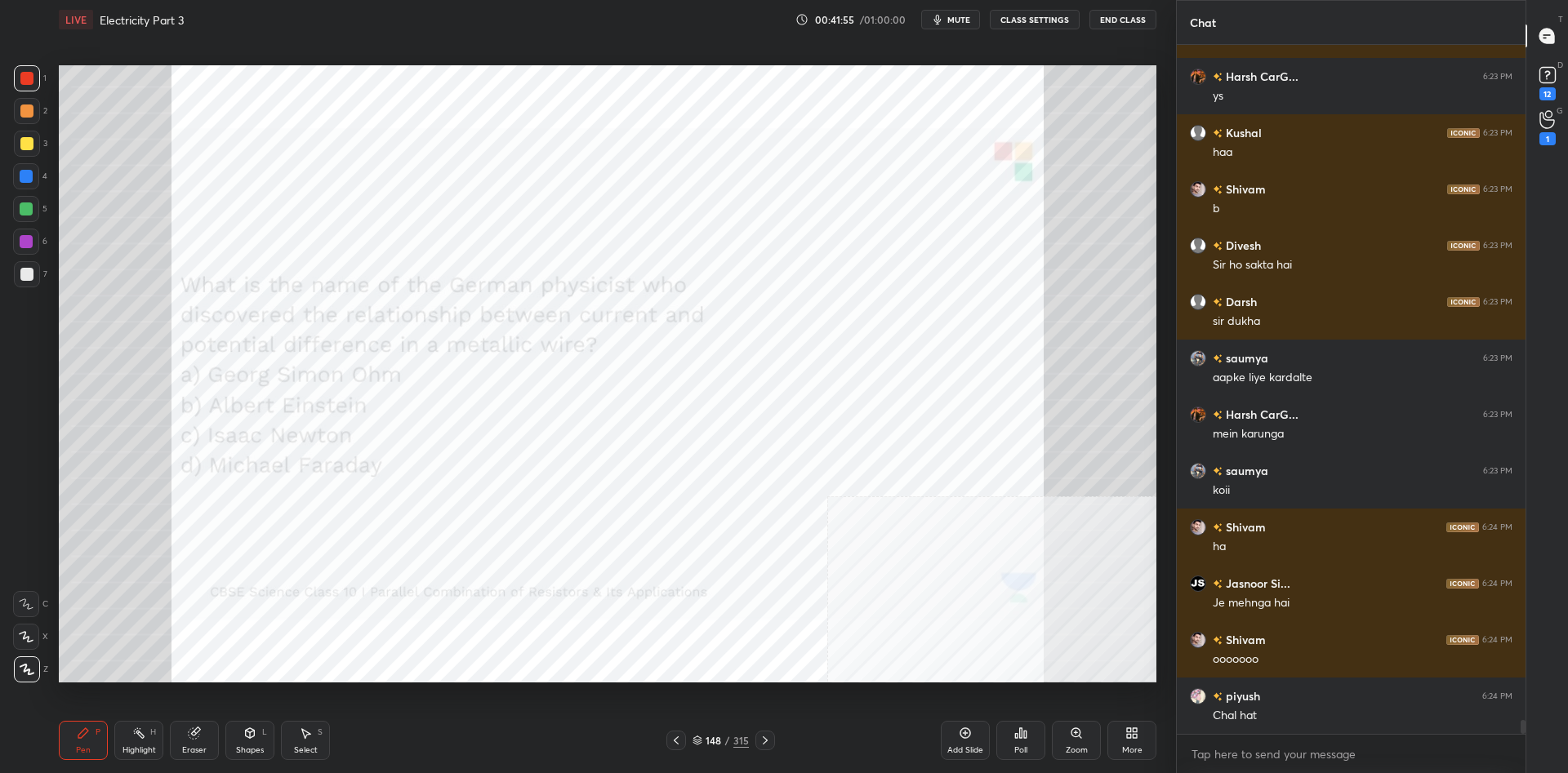 scroll, scrollTop: 33407, scrollLeft: 0, axis: vertical 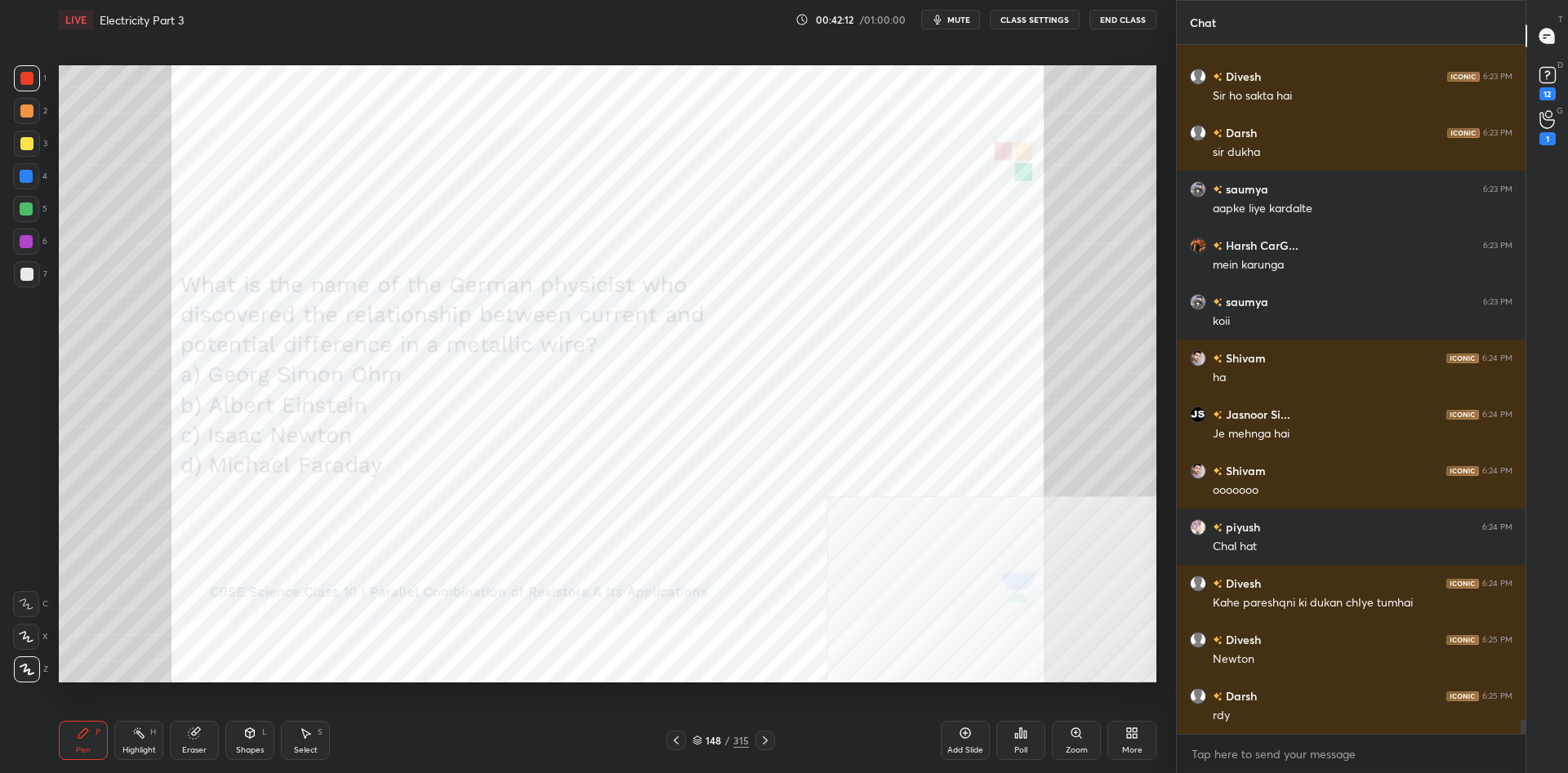 click on "Poll" at bounding box center (1021, 740) 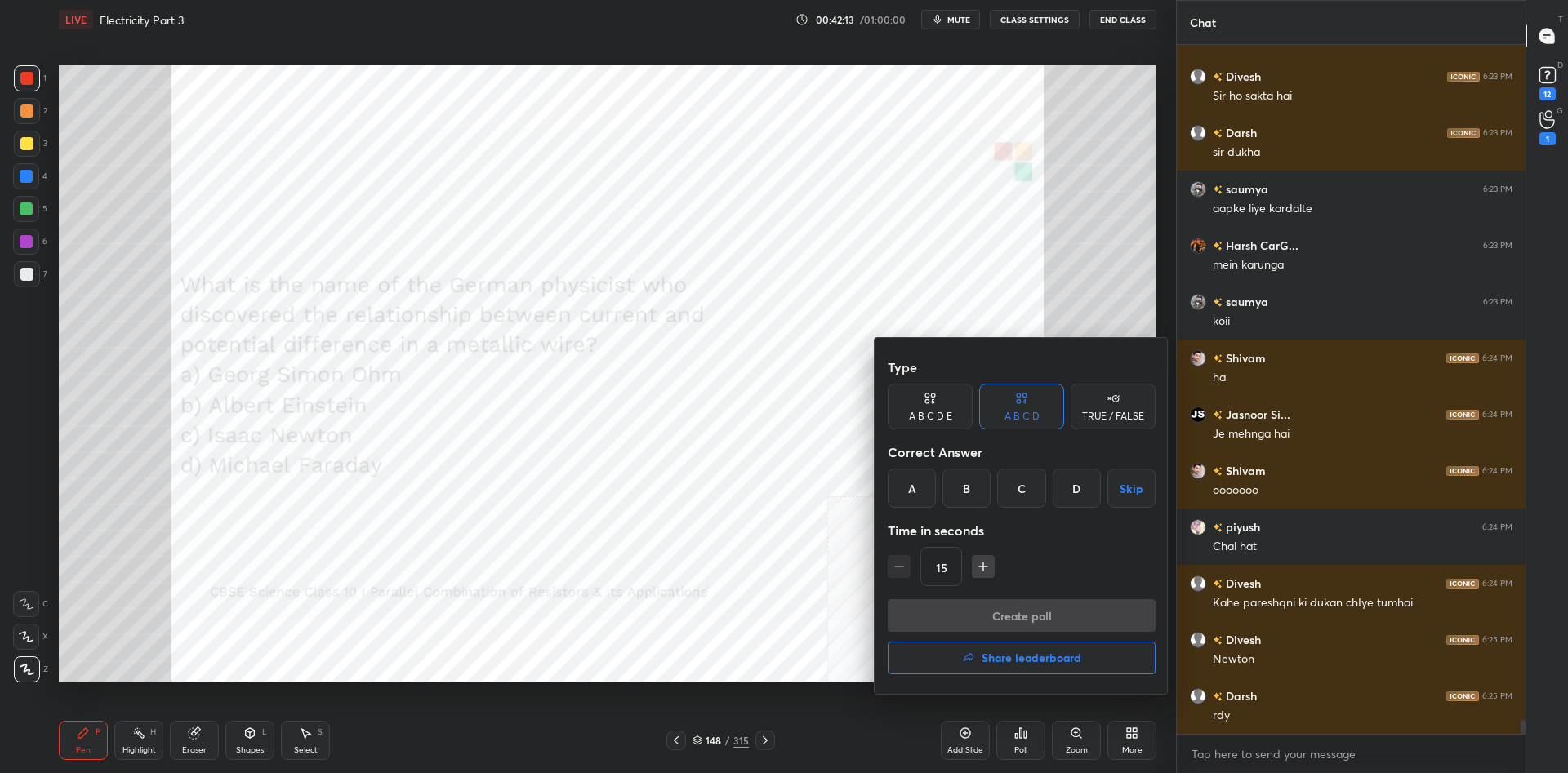scroll, scrollTop: 33576, scrollLeft: 0, axis: vertical 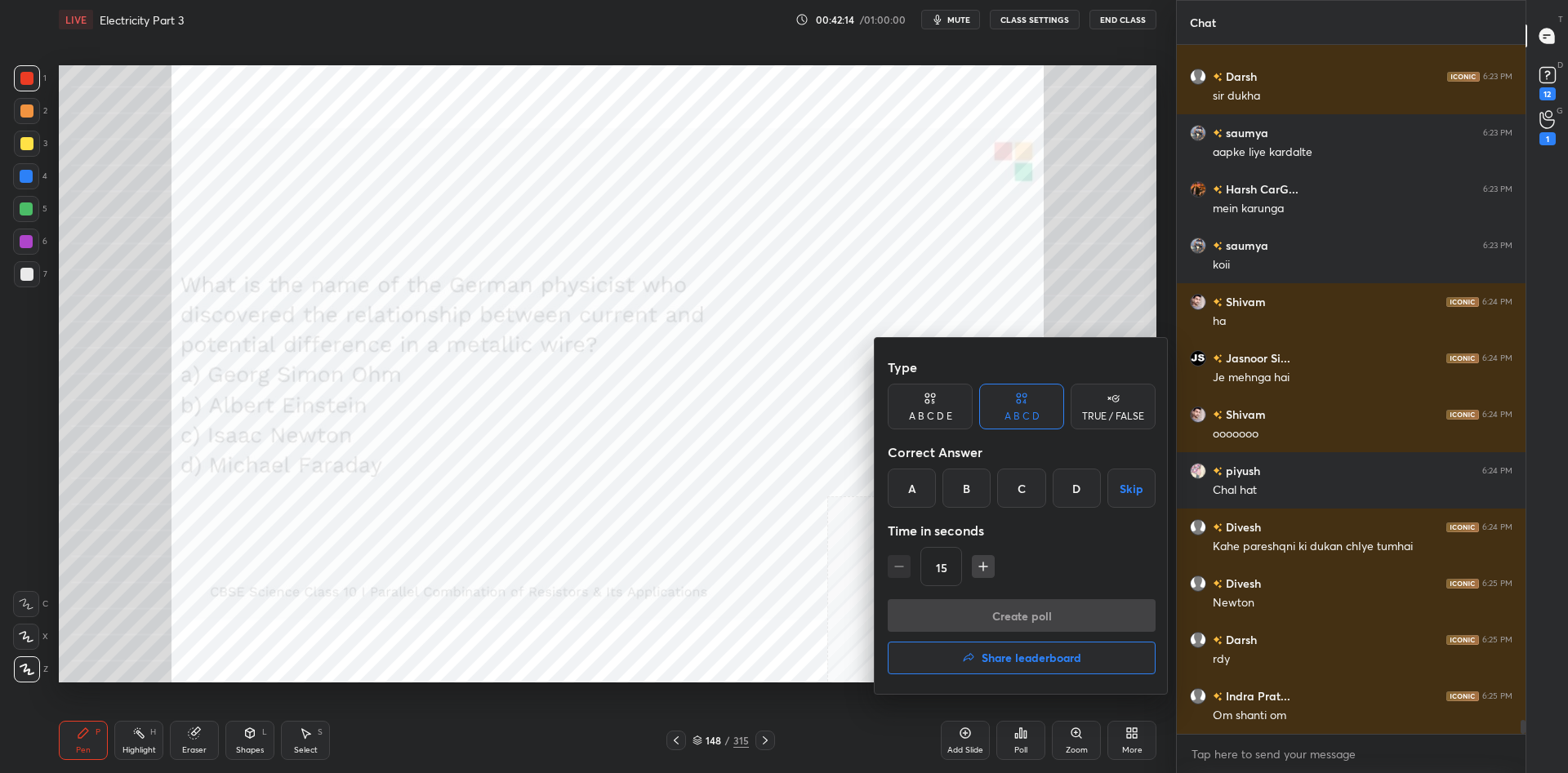 click on "A" at bounding box center (911, 488) 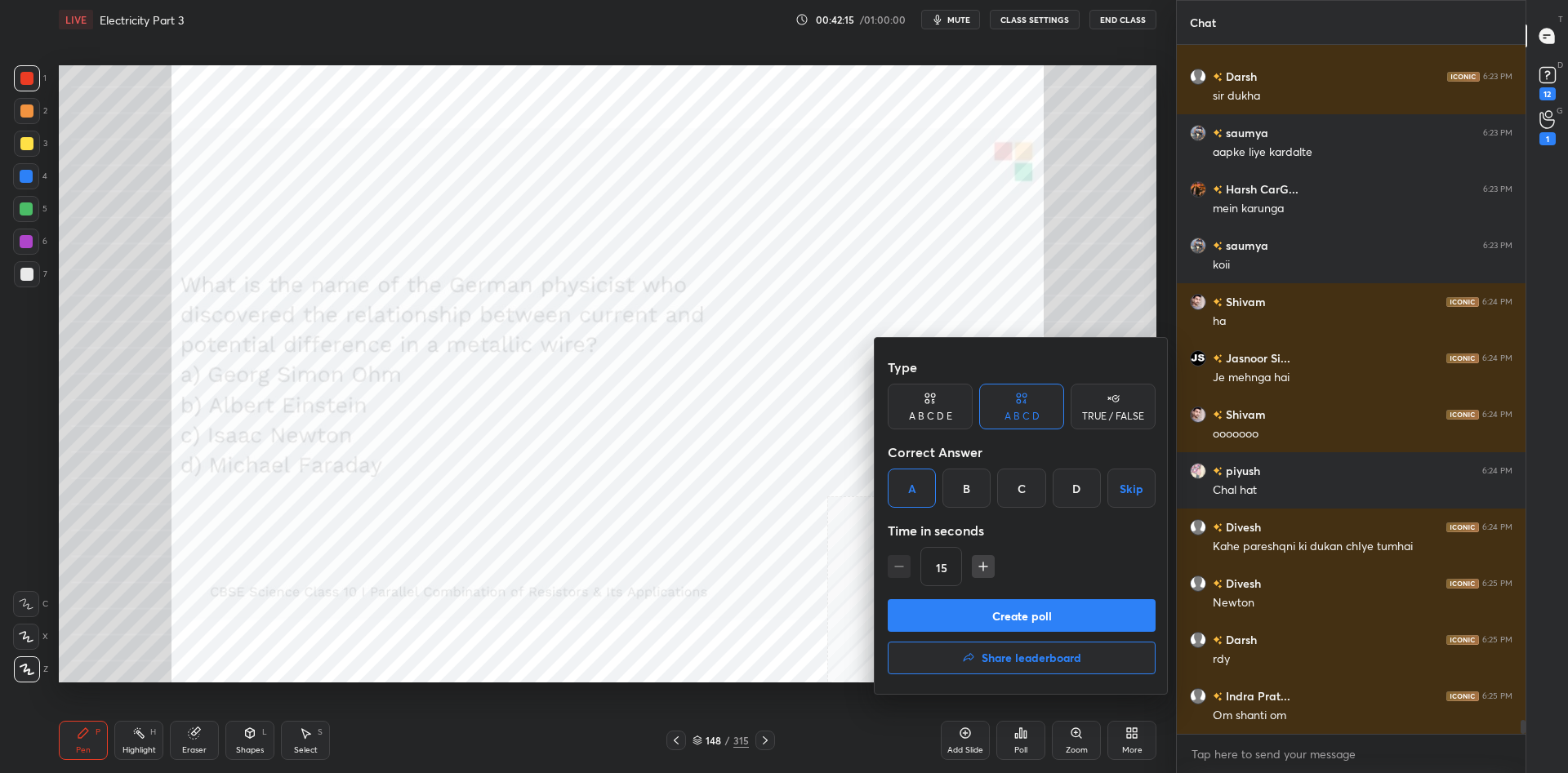 click on "Create poll" at bounding box center [1022, 615] 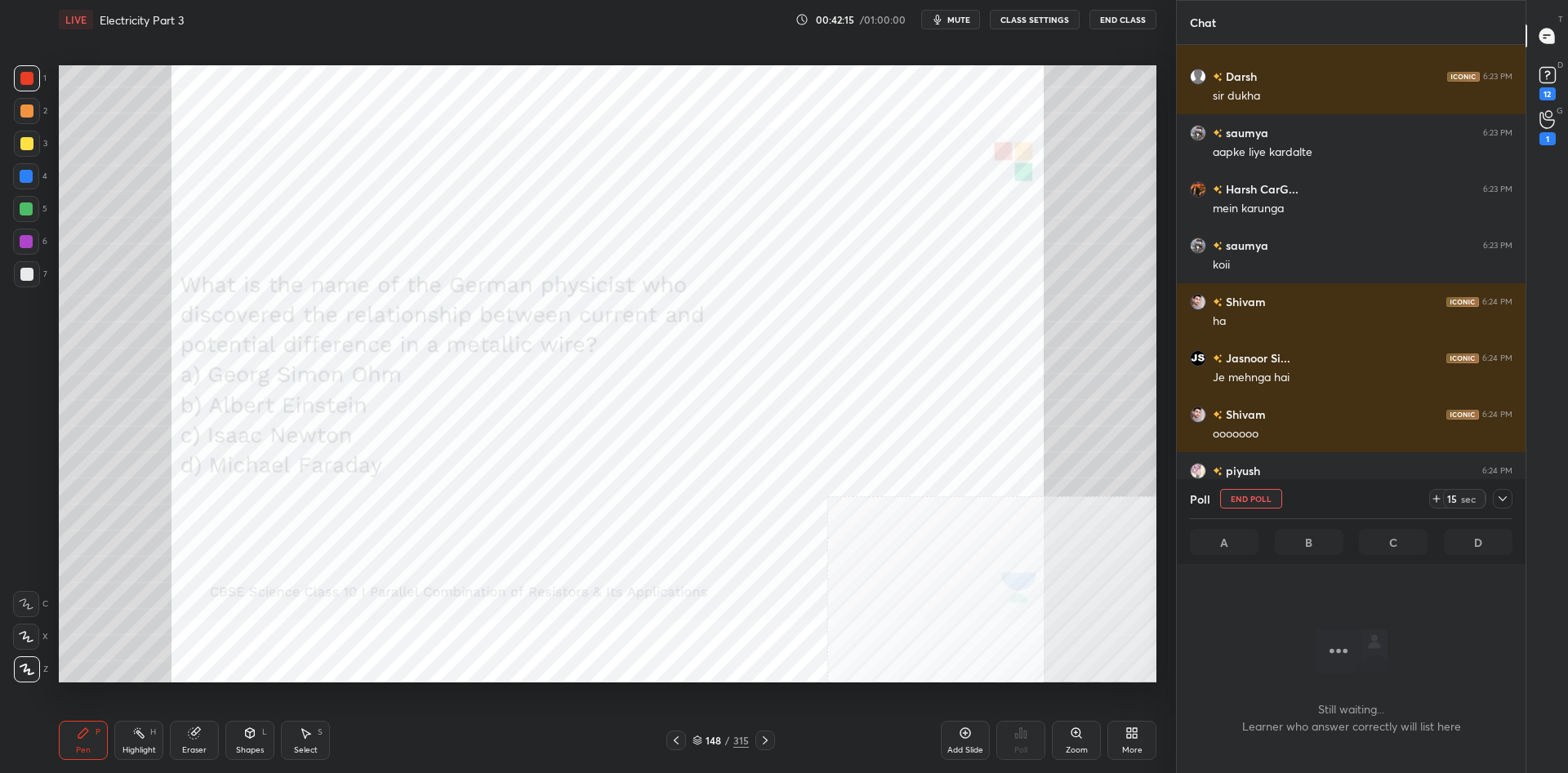 scroll, scrollTop: 646, scrollLeft: 349, axis: both 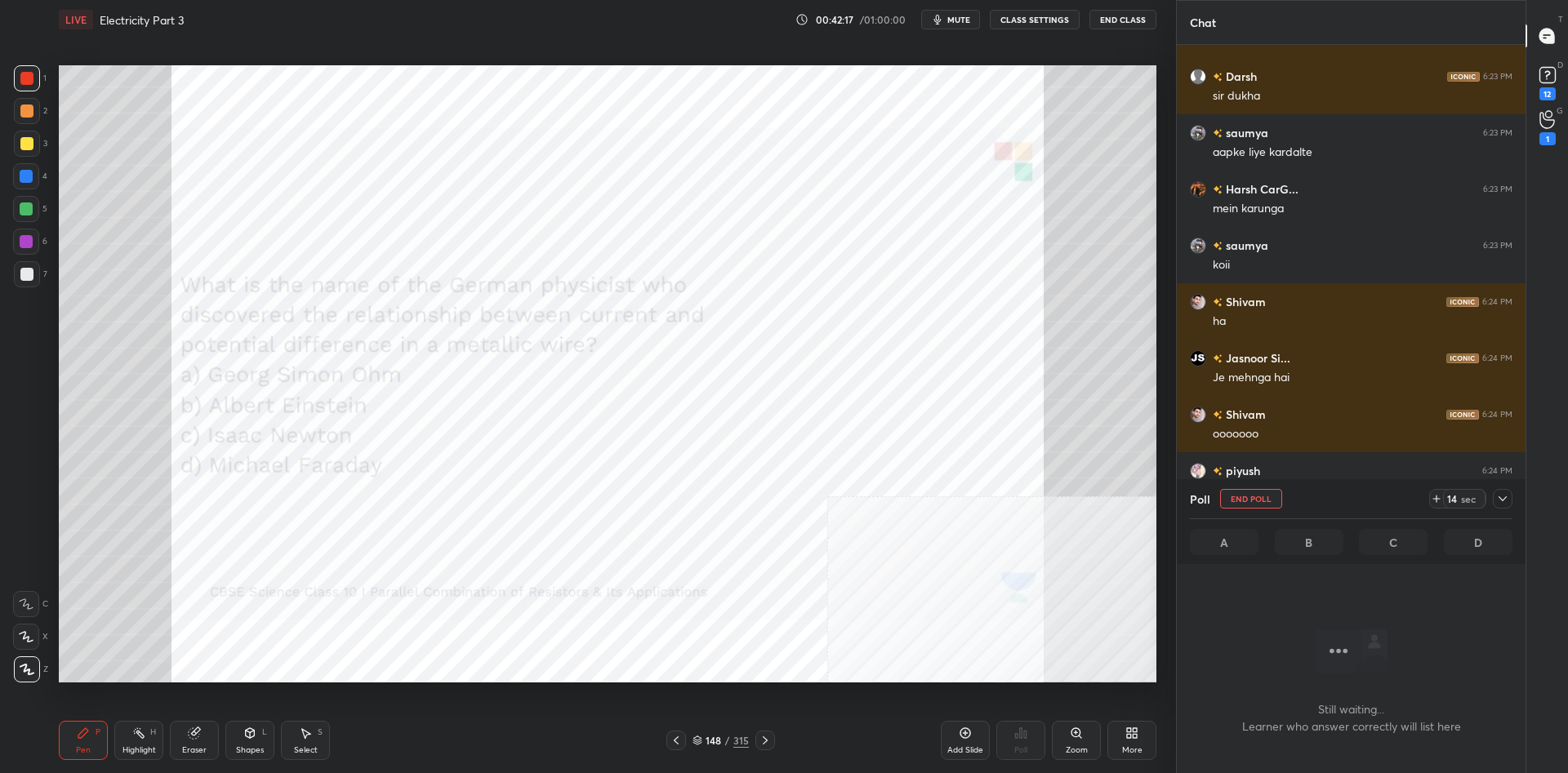 click on "14  sec" at bounding box center (1471, 499) 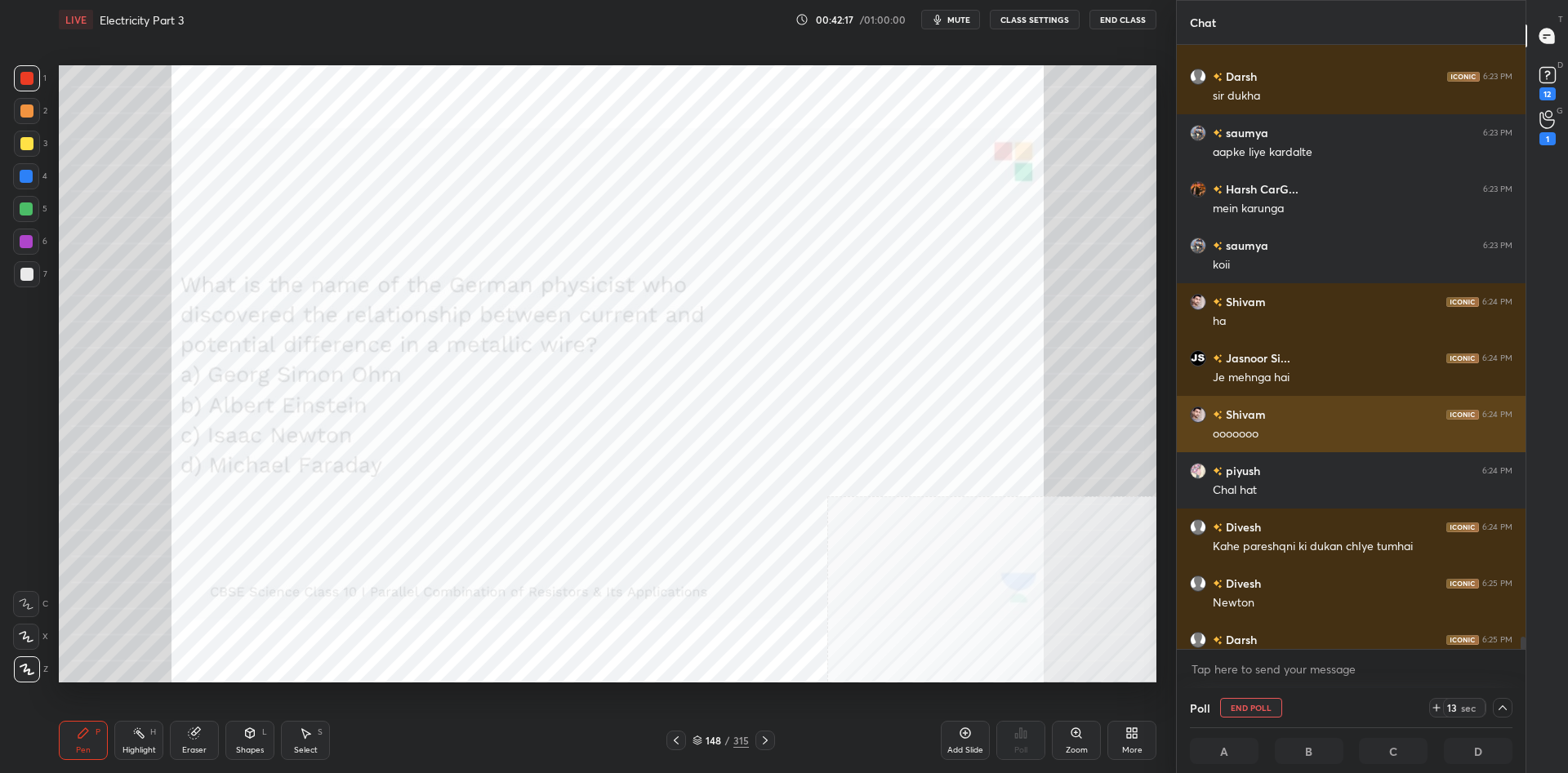 scroll, scrollTop: 1, scrollLeft: 1, axis: both 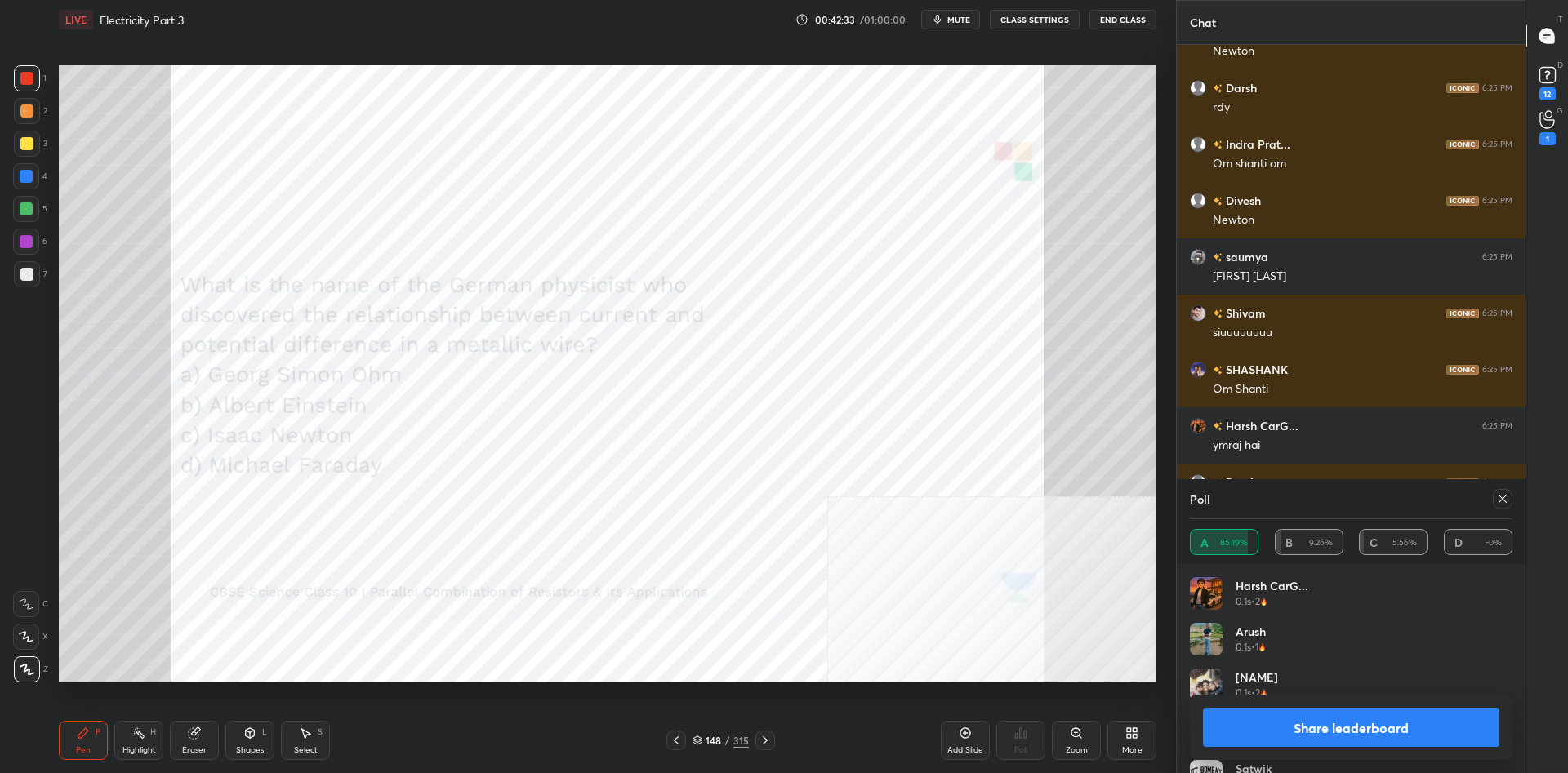 click on "Share leaderboard" at bounding box center (1351, 727) 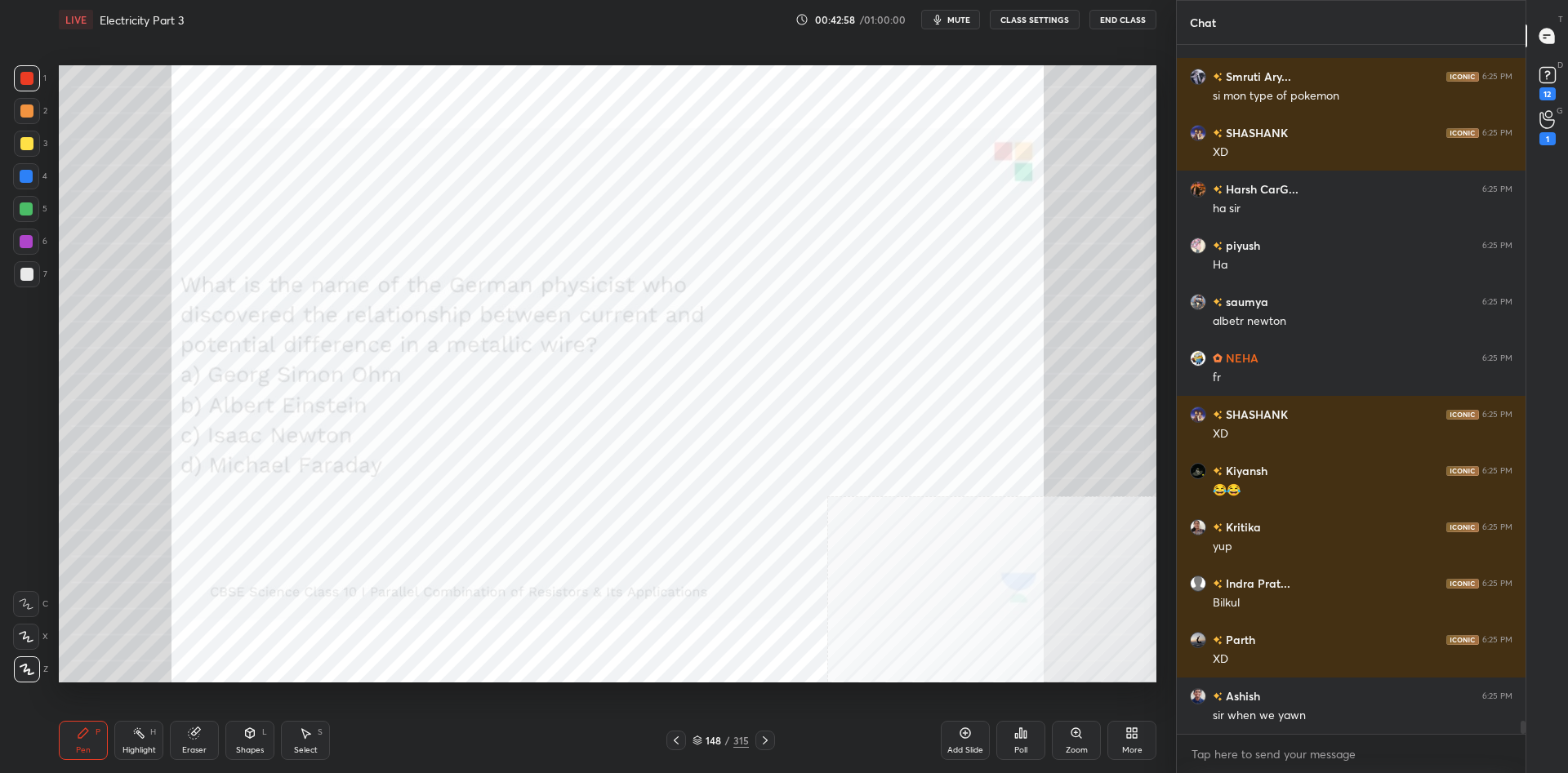 click on "148 / 315" at bounding box center [720, 740] 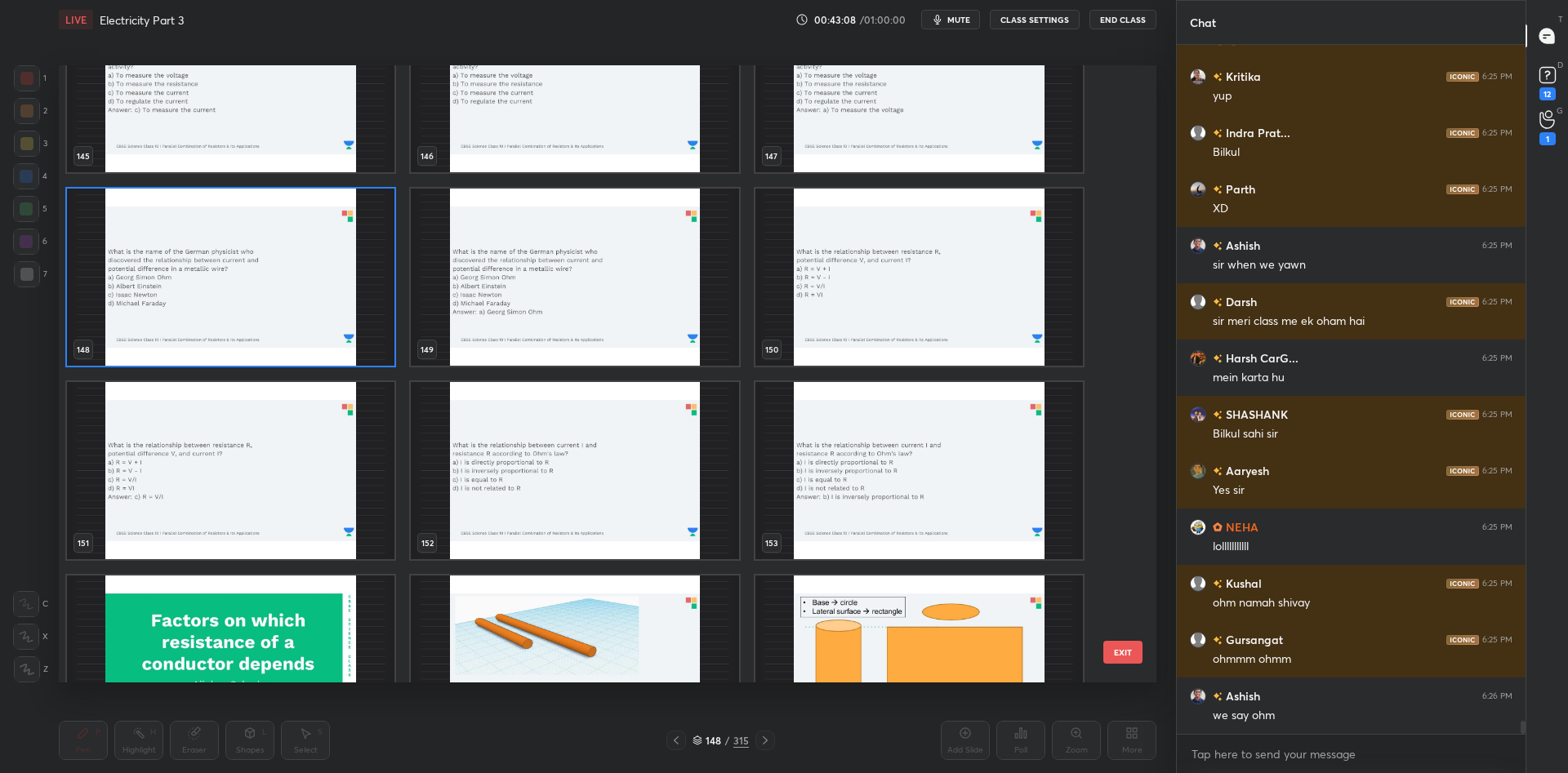 click at bounding box center (574, 470) 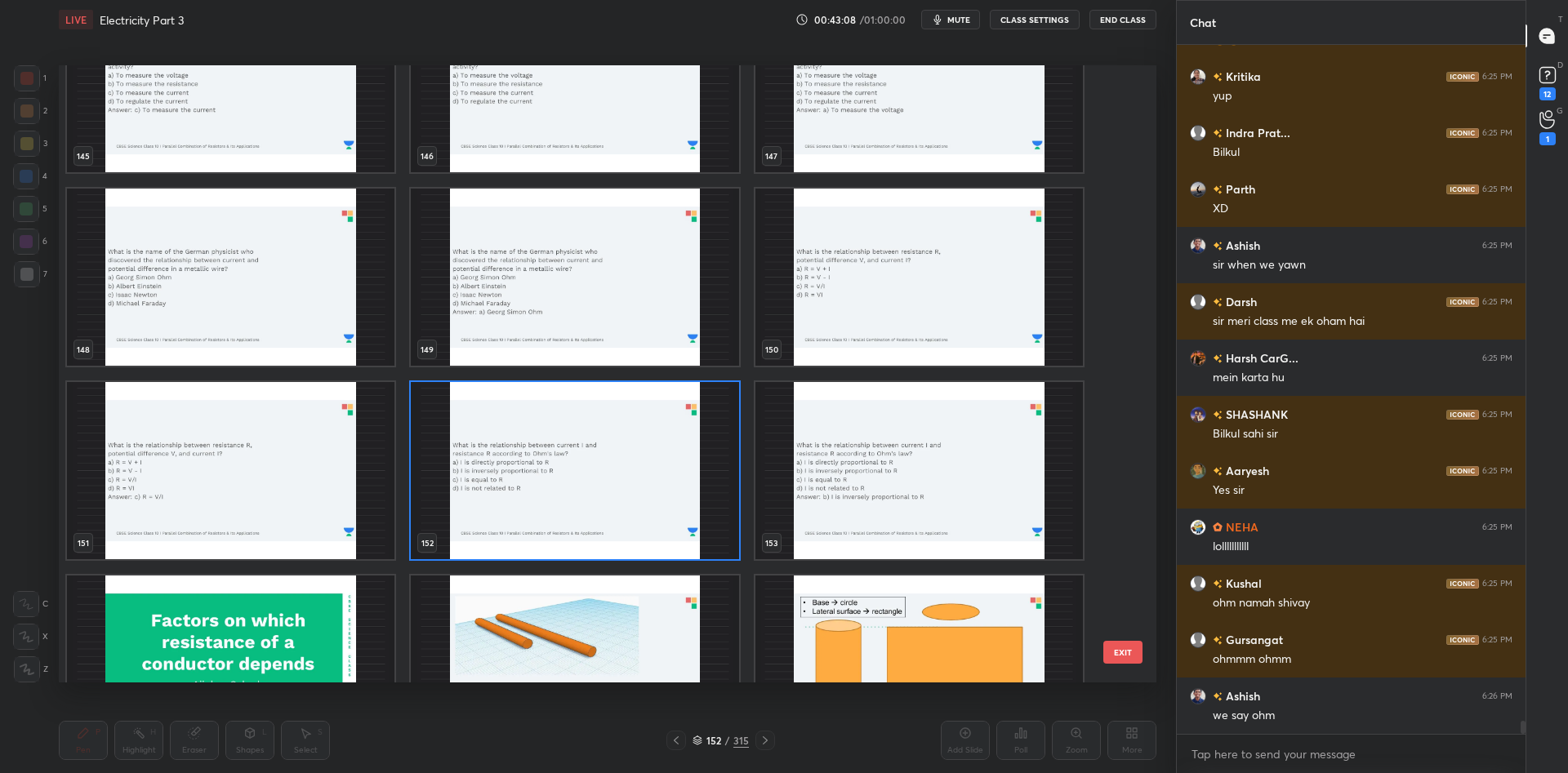click at bounding box center [574, 470] 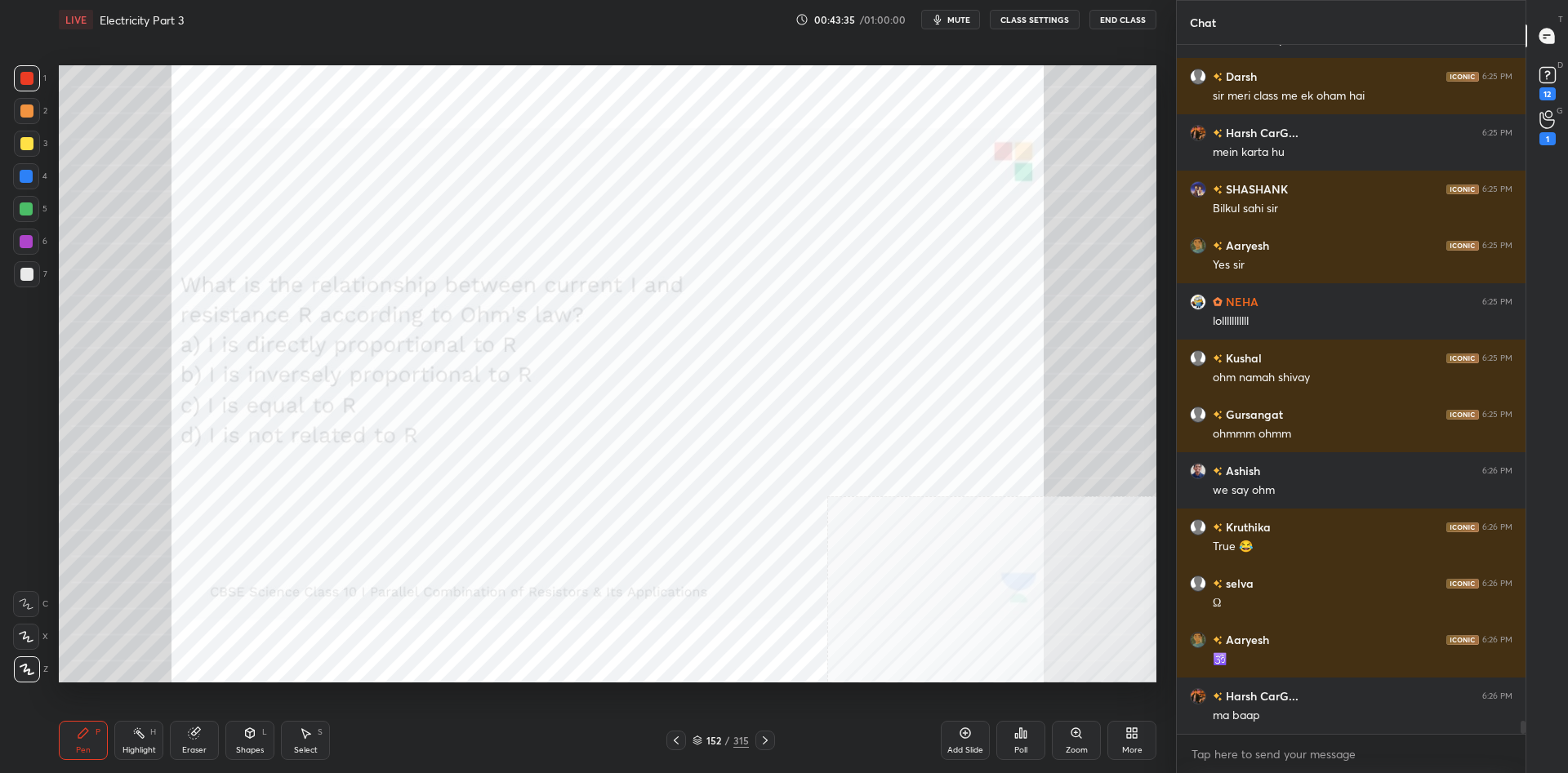click on "152 / 315" at bounding box center (720, 740) 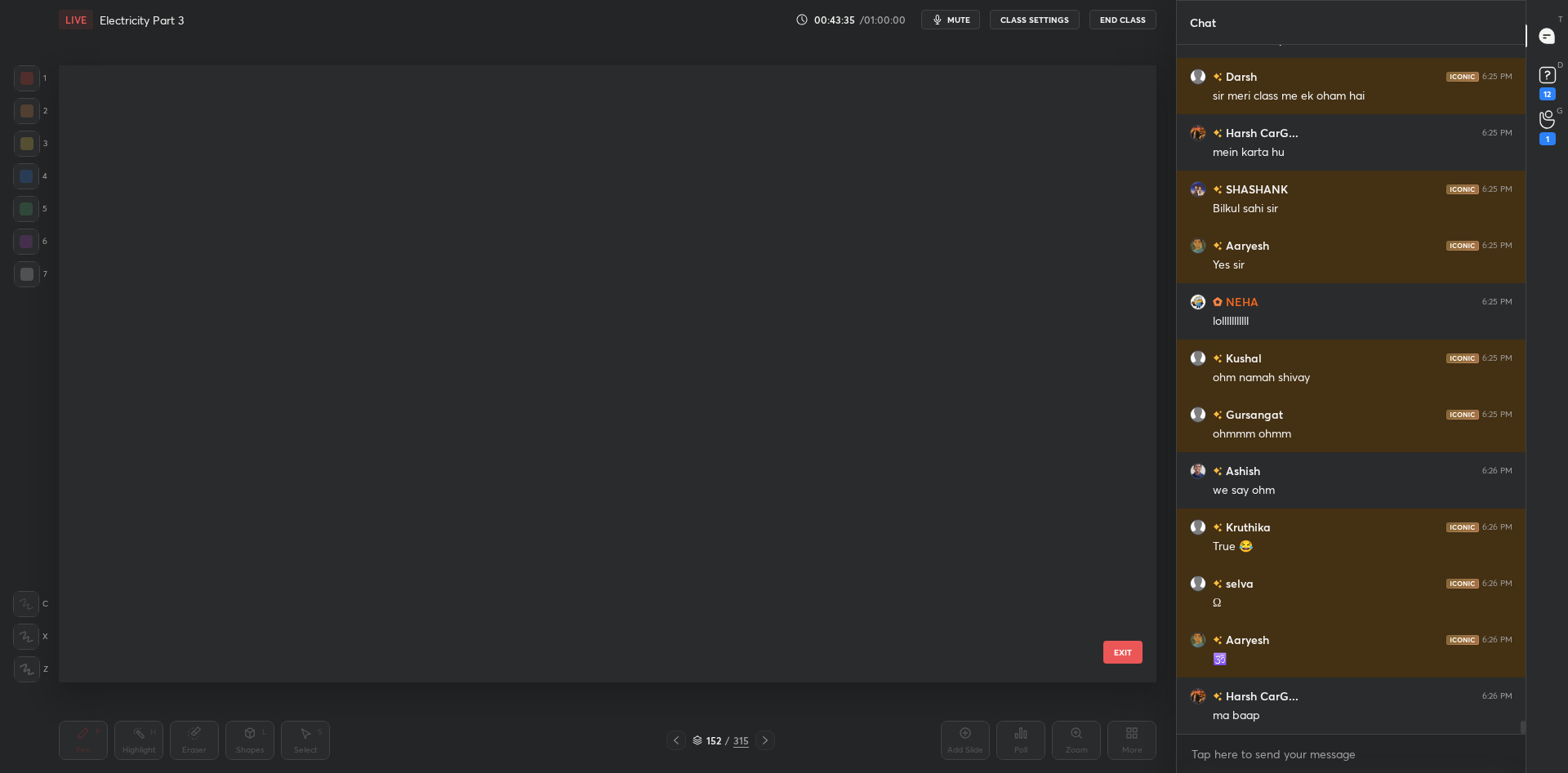 scroll, scrollTop: 9249, scrollLeft: 0, axis: vertical 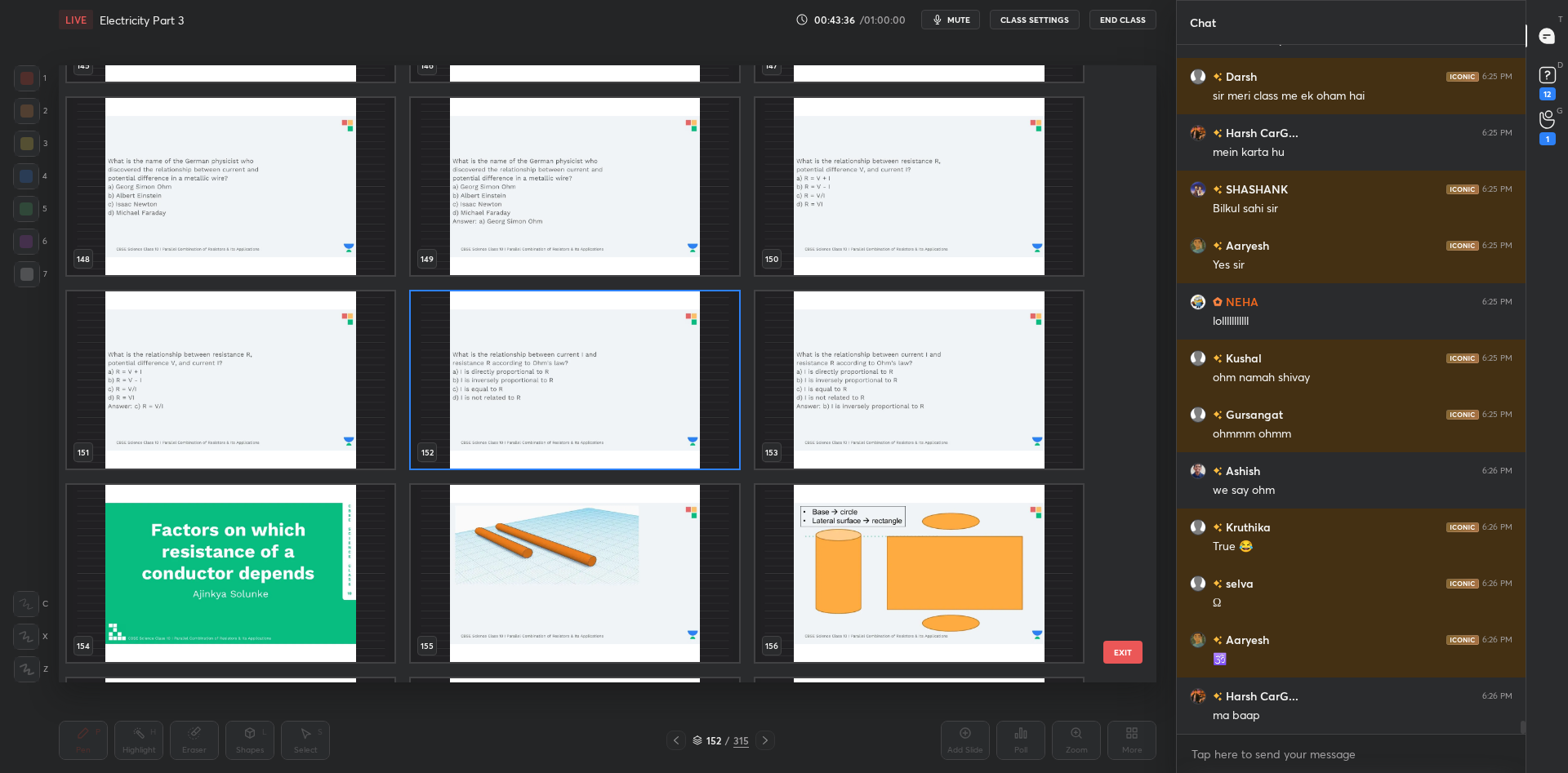 click at bounding box center (574, 380) 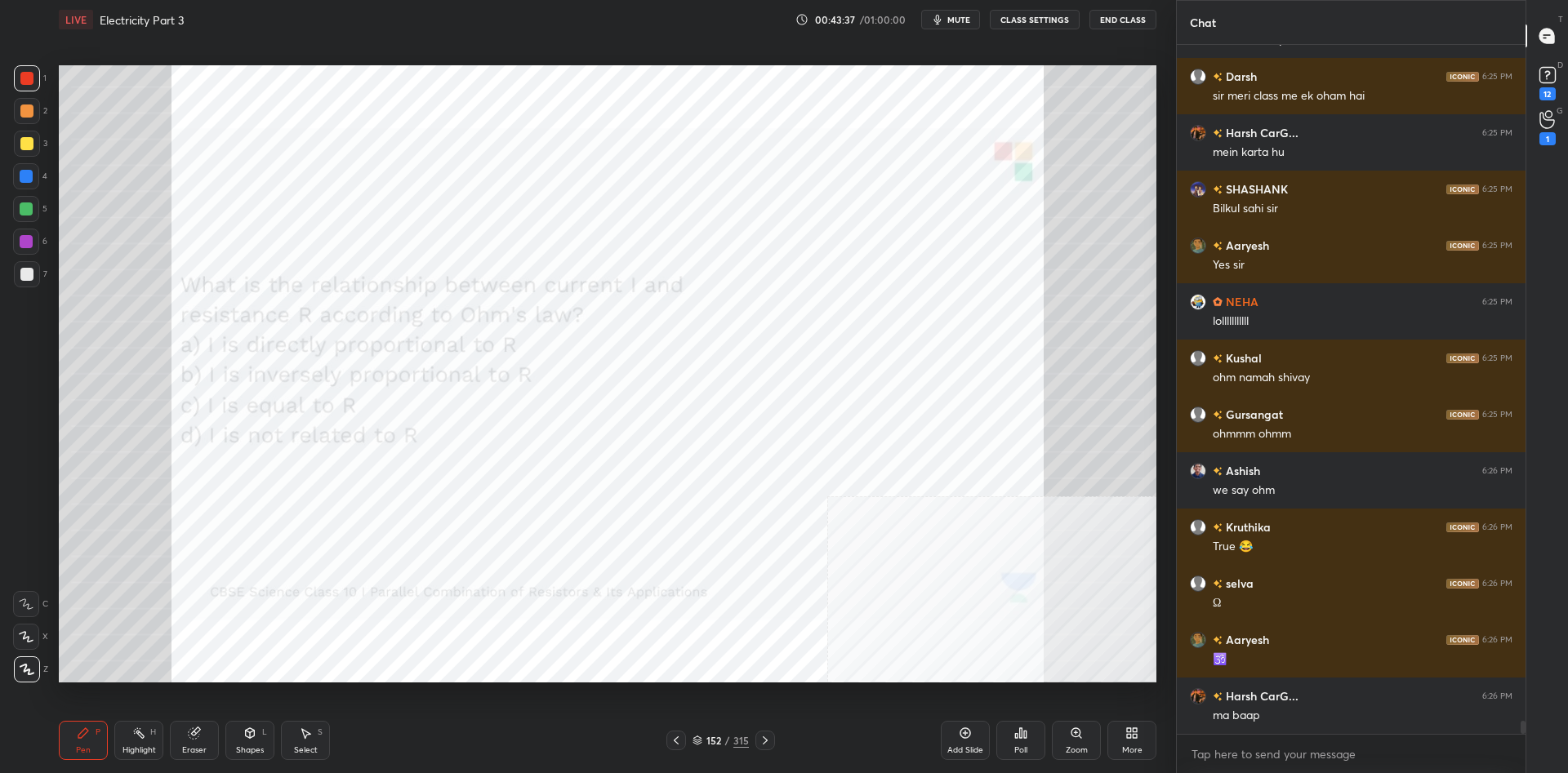 click on "Poll" at bounding box center [1021, 740] 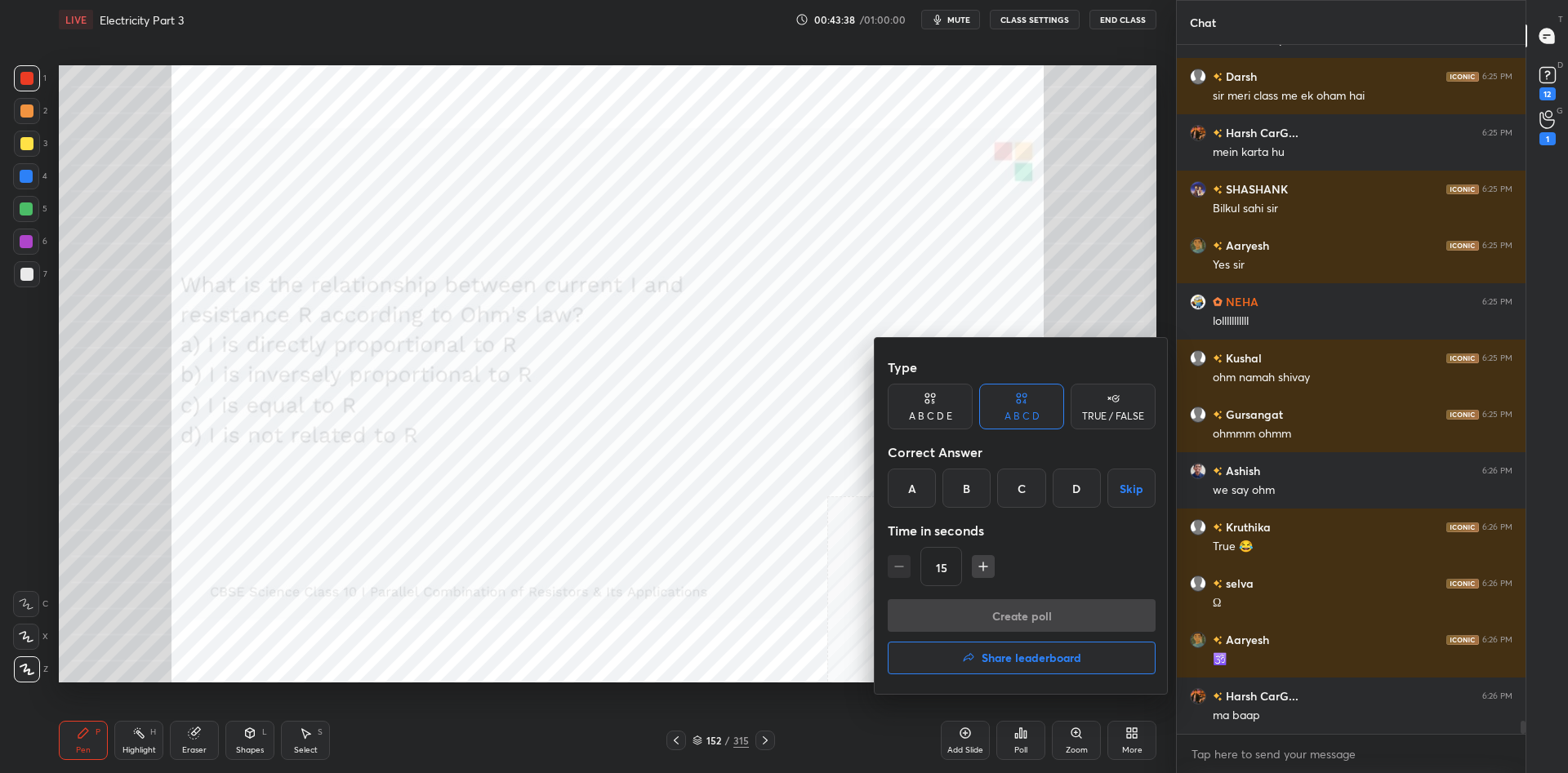 click on "B" at bounding box center (966, 488) 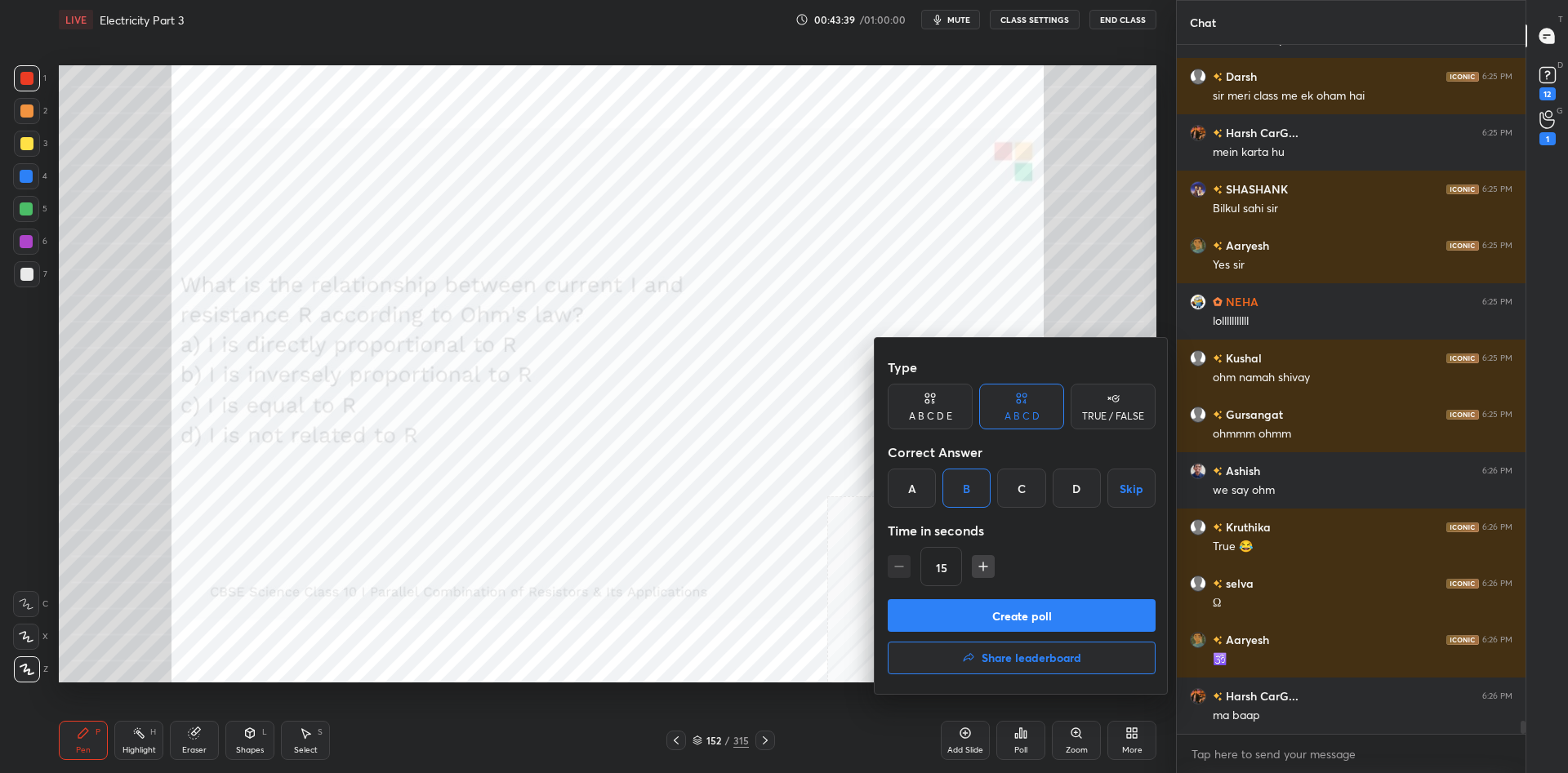 click on "Create poll" at bounding box center (1022, 615) 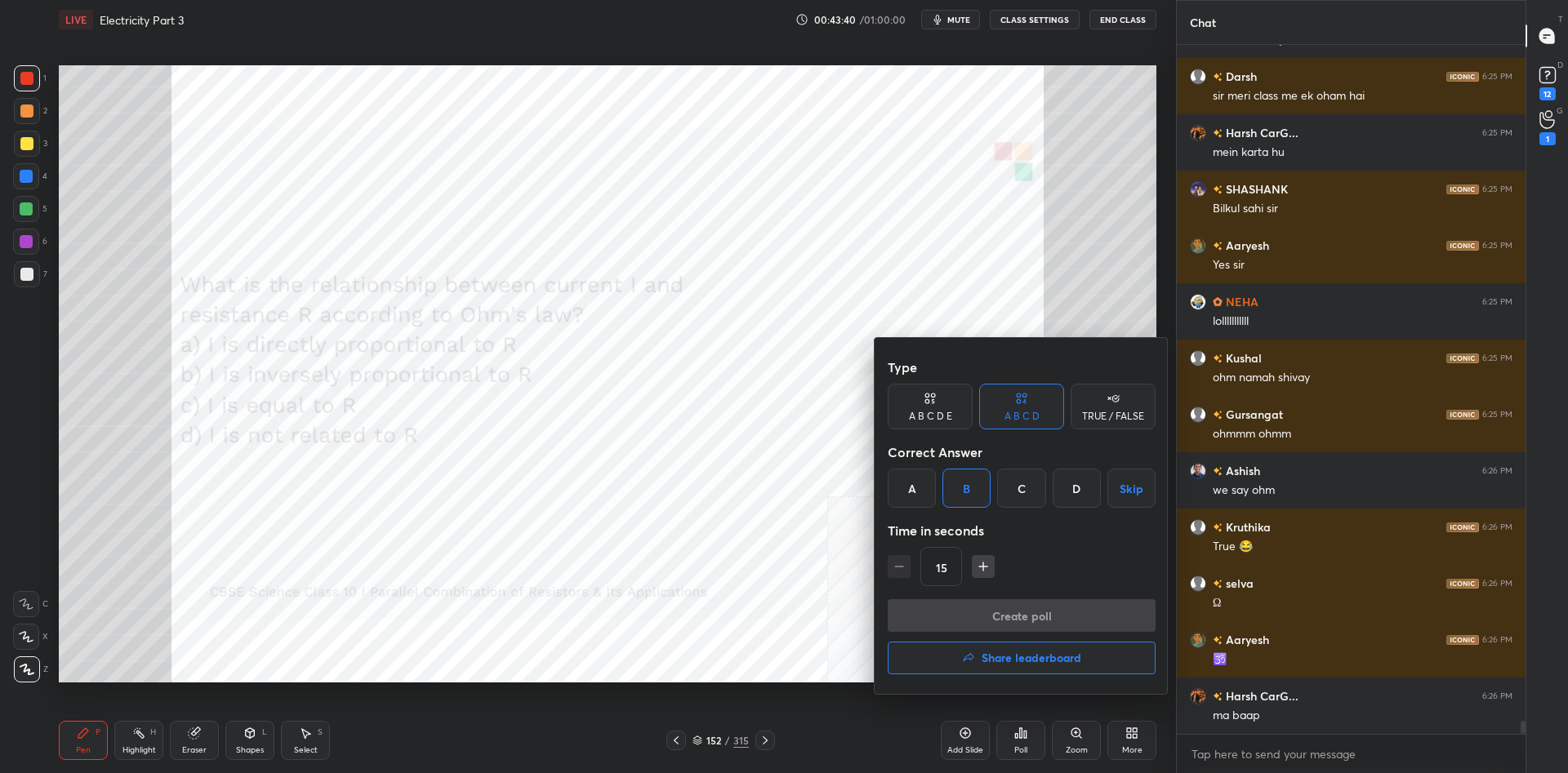 scroll, scrollTop: 646, scrollLeft: 349, axis: both 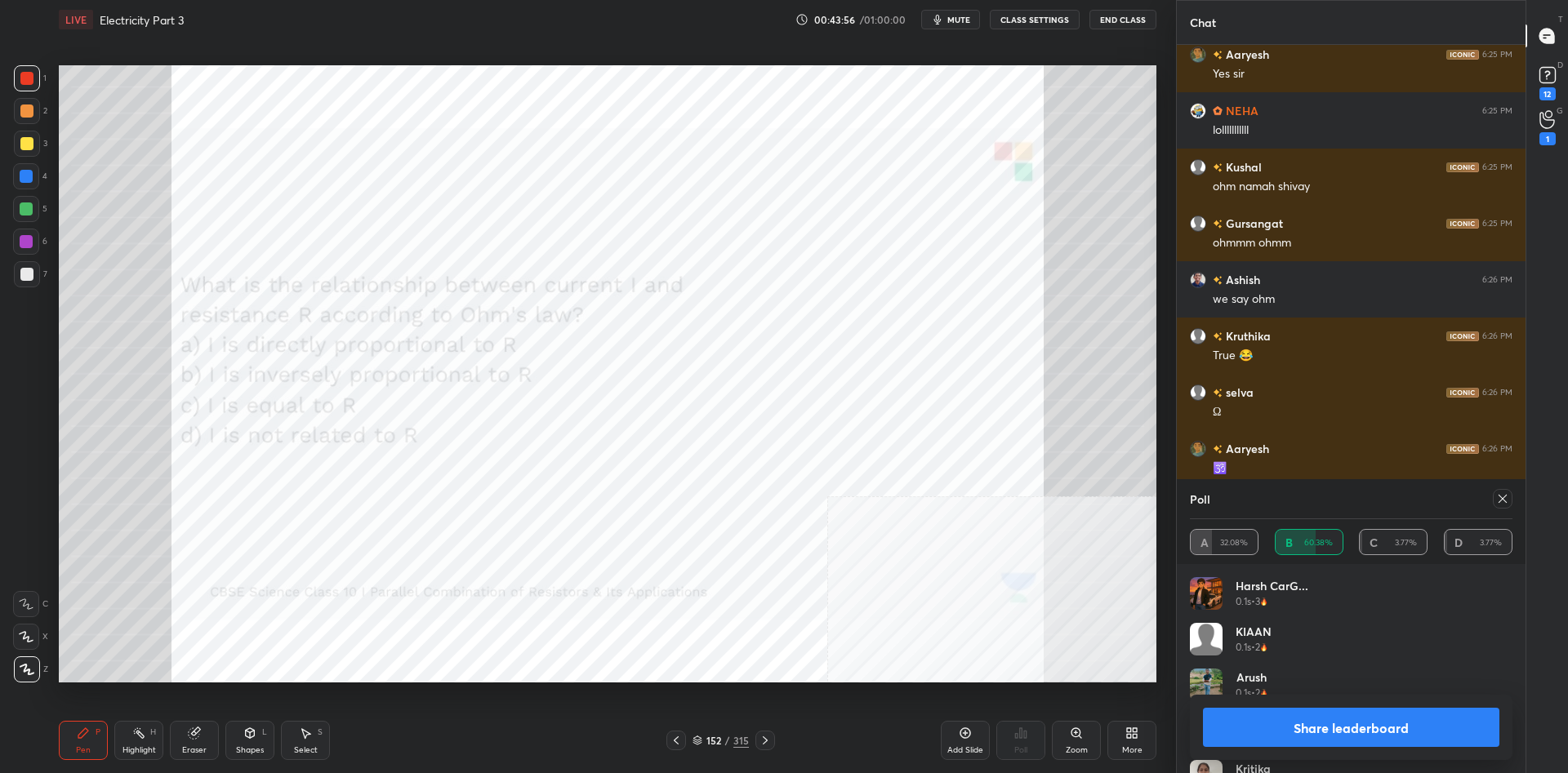 click on "Share leaderboard" at bounding box center [1351, 727] 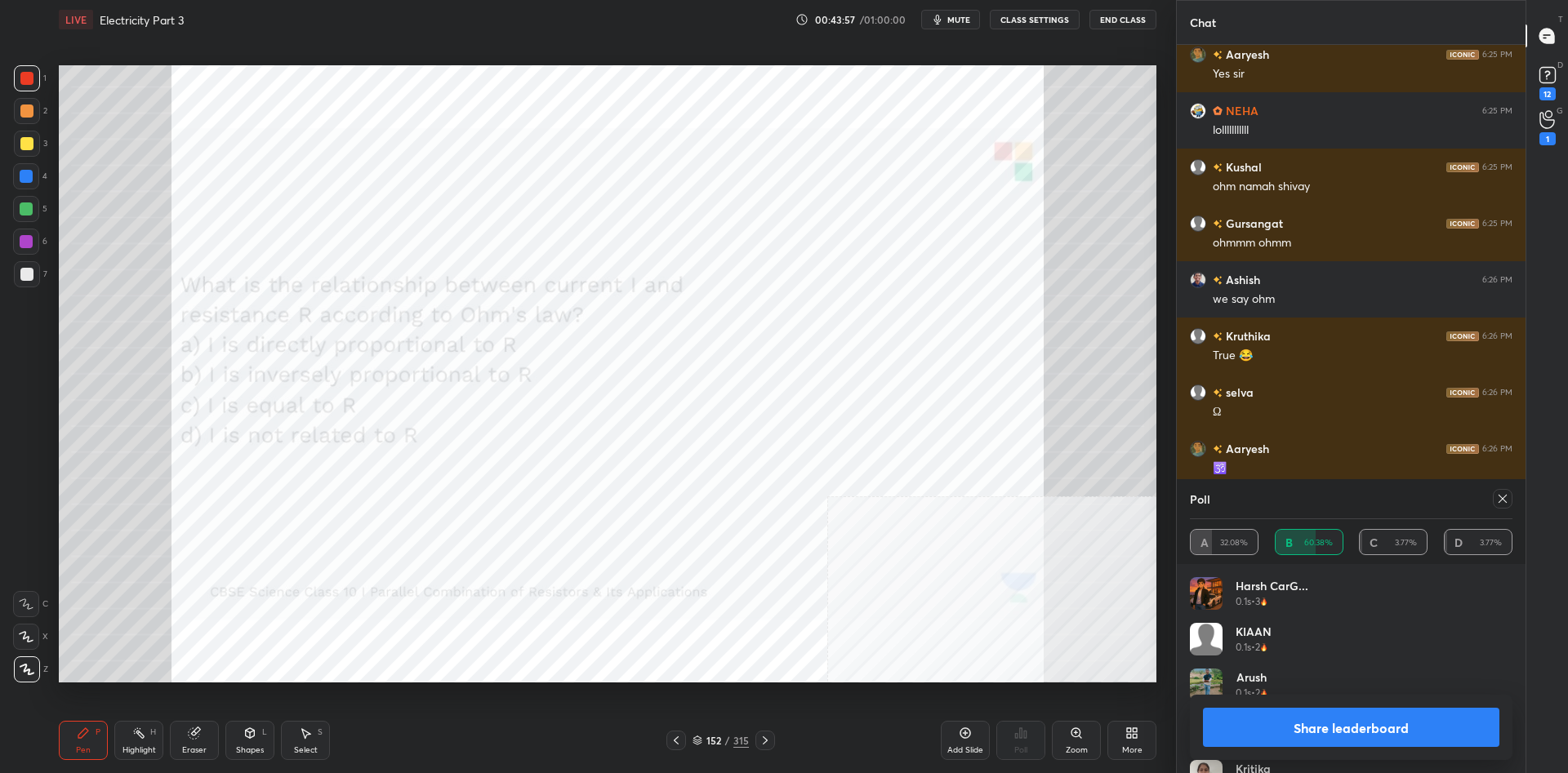 click on "Share leaderboard" at bounding box center (1351, 727) 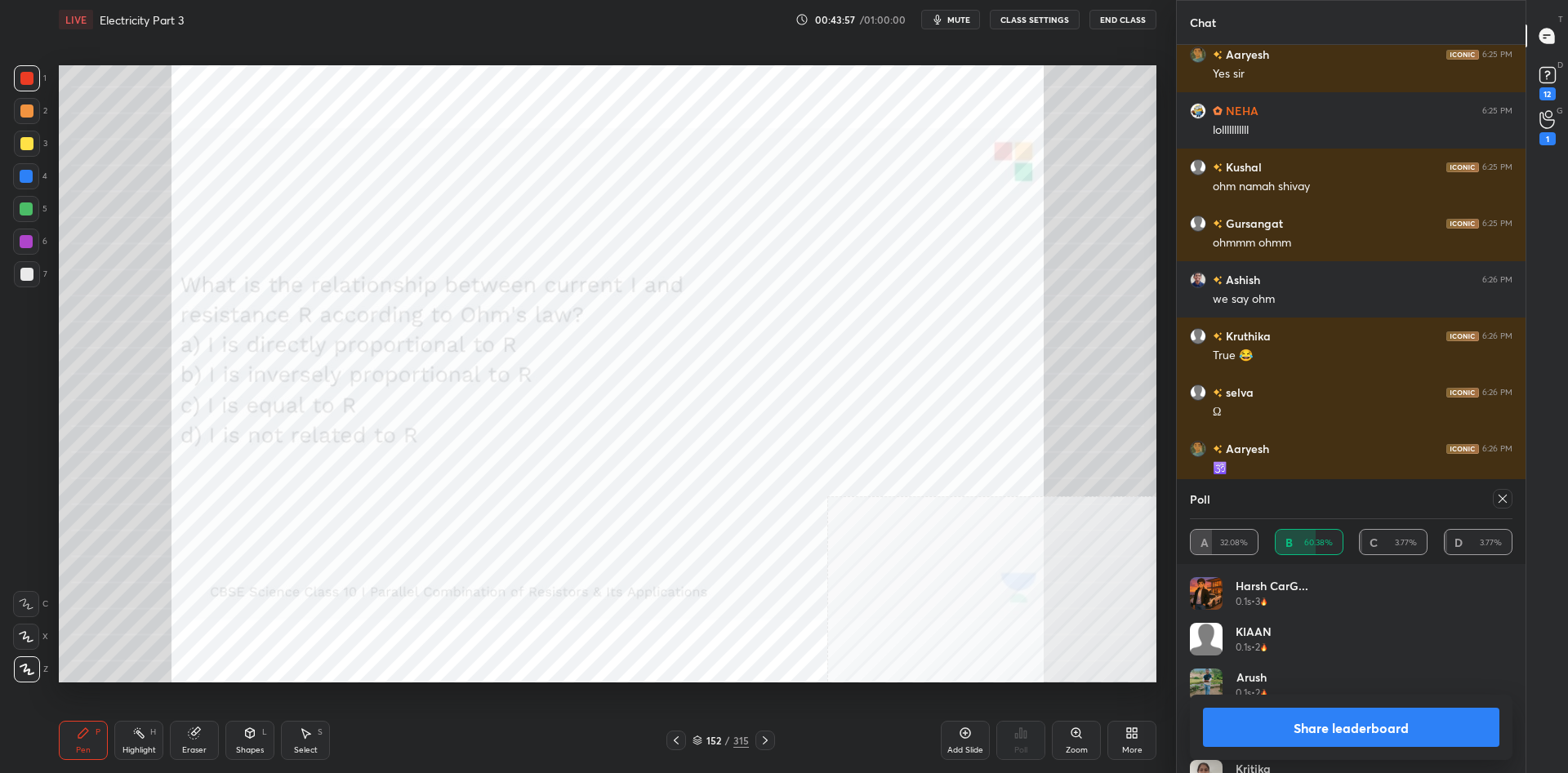 scroll, scrollTop: 77, scrollLeft: 323, axis: both 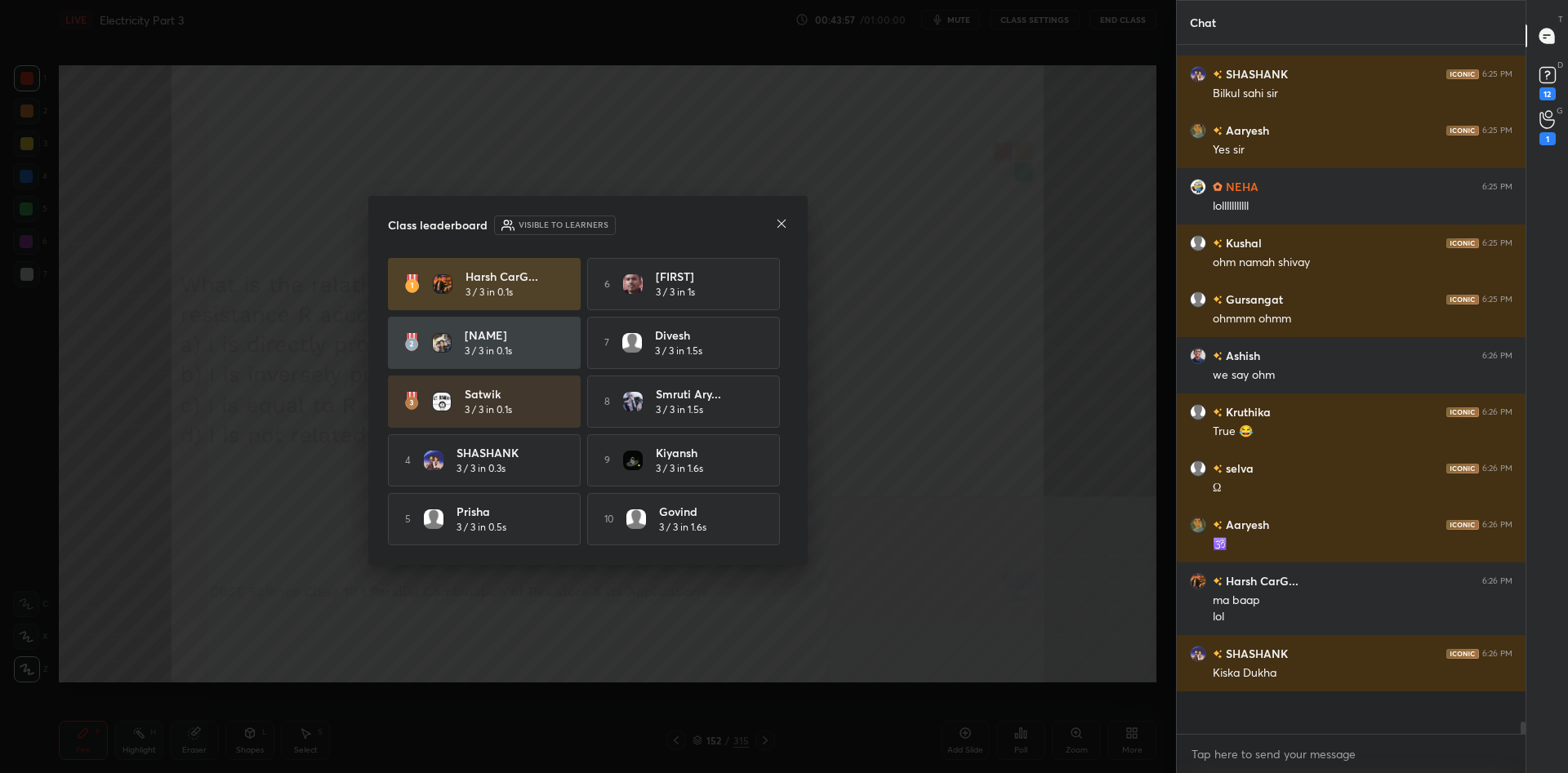 click on "9 Kiyansh 3 / 3 in 1.6s" at bounding box center (684, 460) 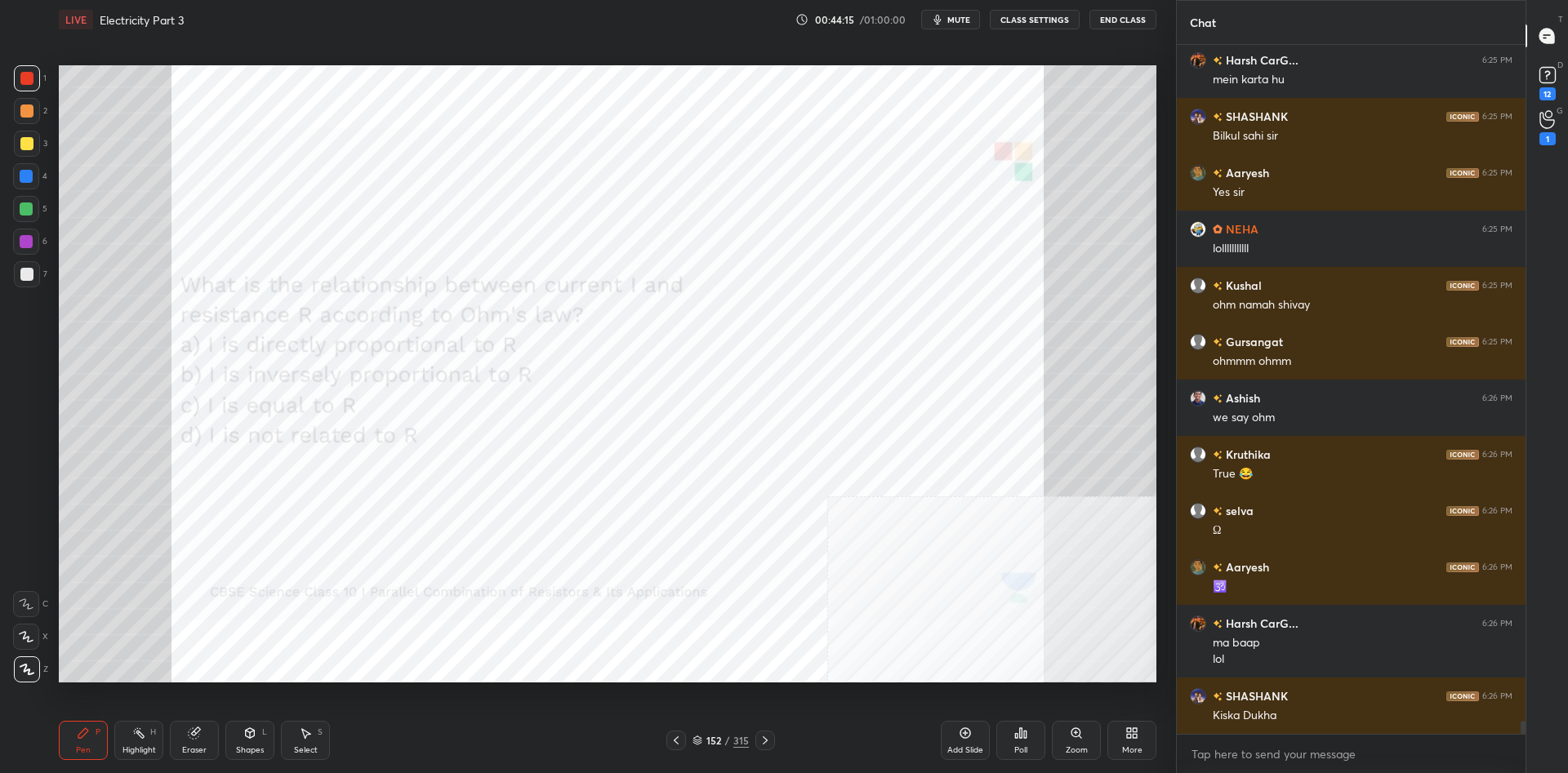 scroll, scrollTop: 35693, scrollLeft: 0, axis: vertical 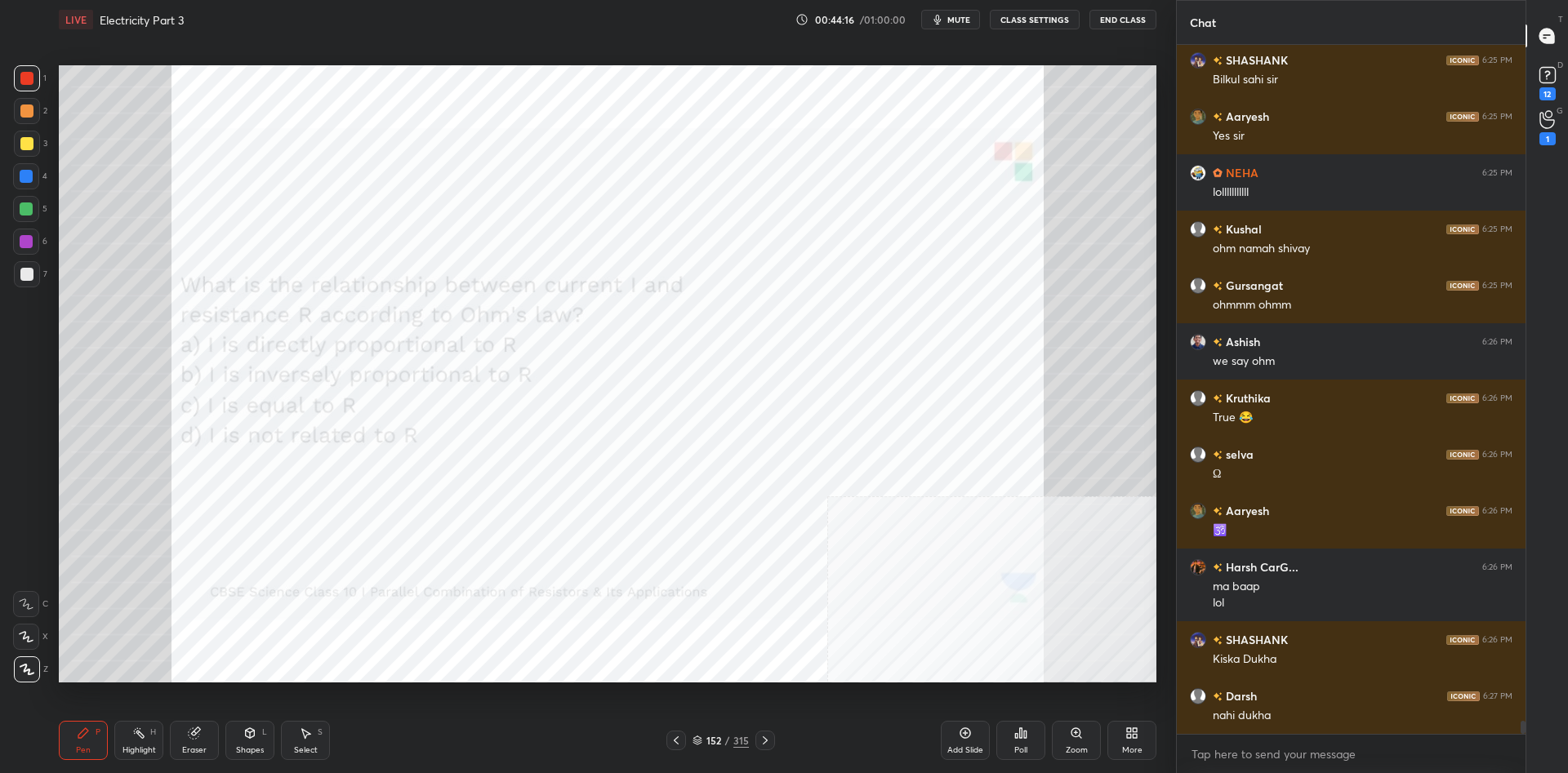click on "152" at bounding box center (714, 740) 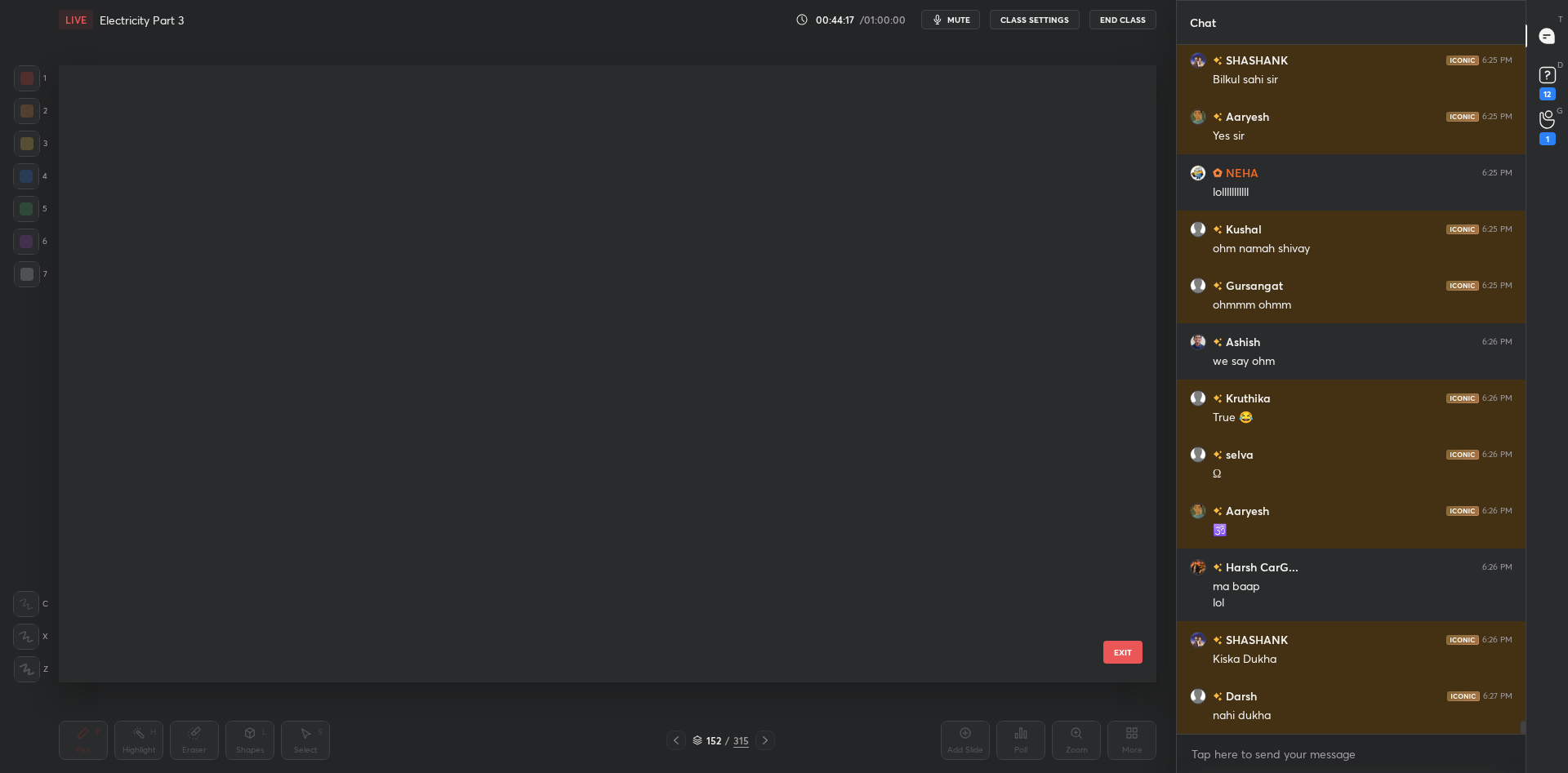 scroll, scrollTop: 9249, scrollLeft: 0, axis: vertical 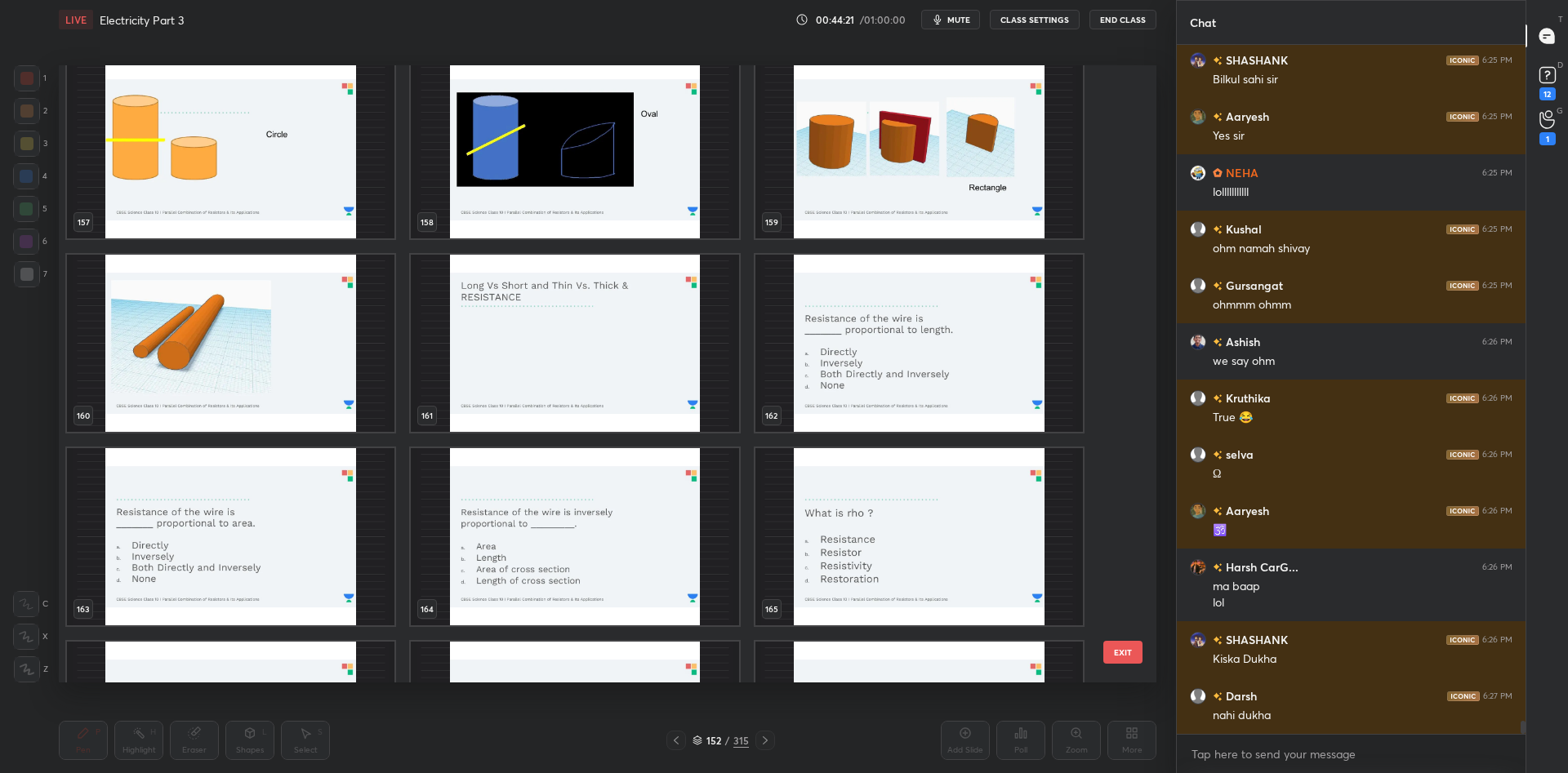 click at bounding box center [919, 343] 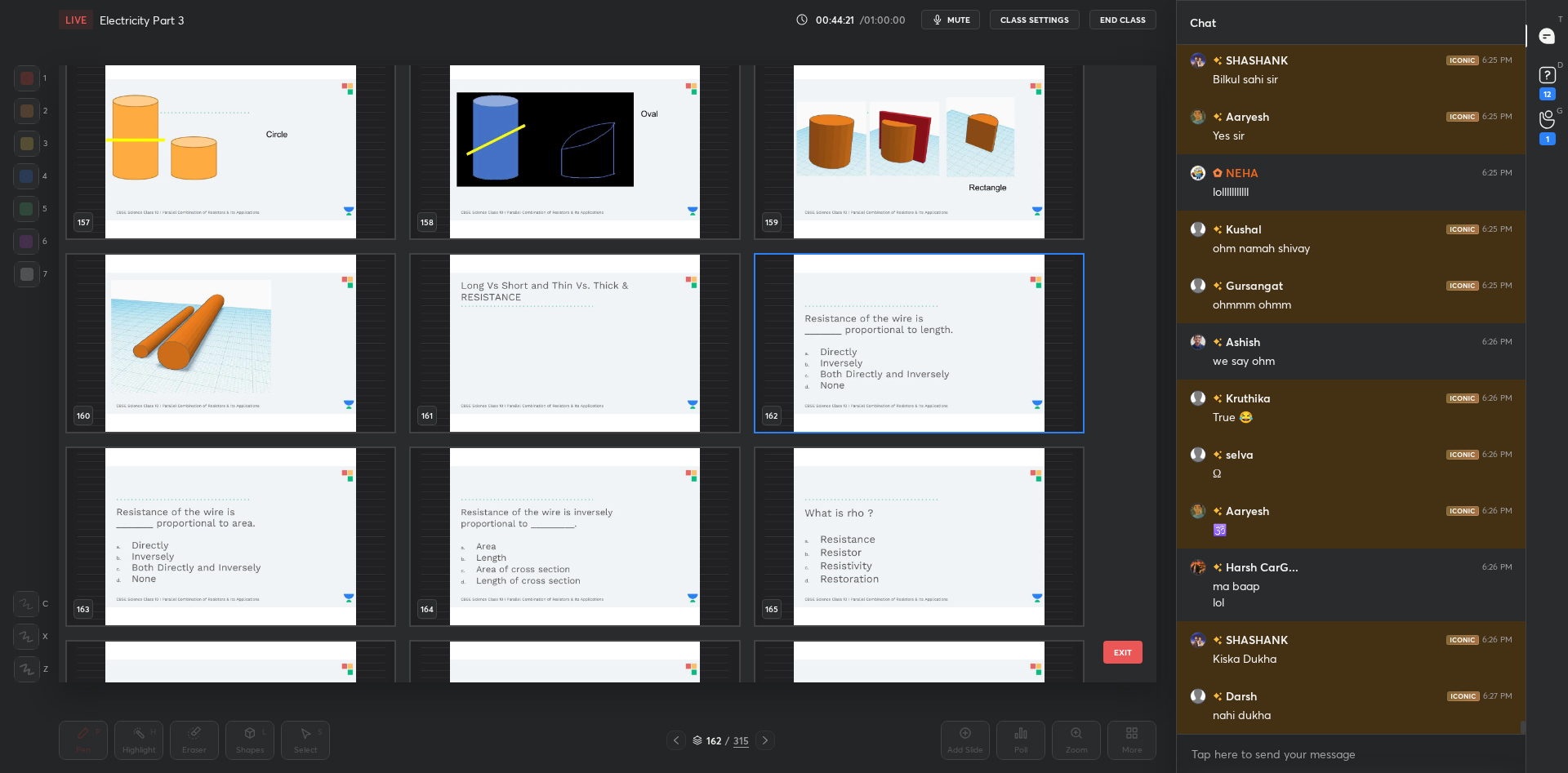 click at bounding box center [919, 343] 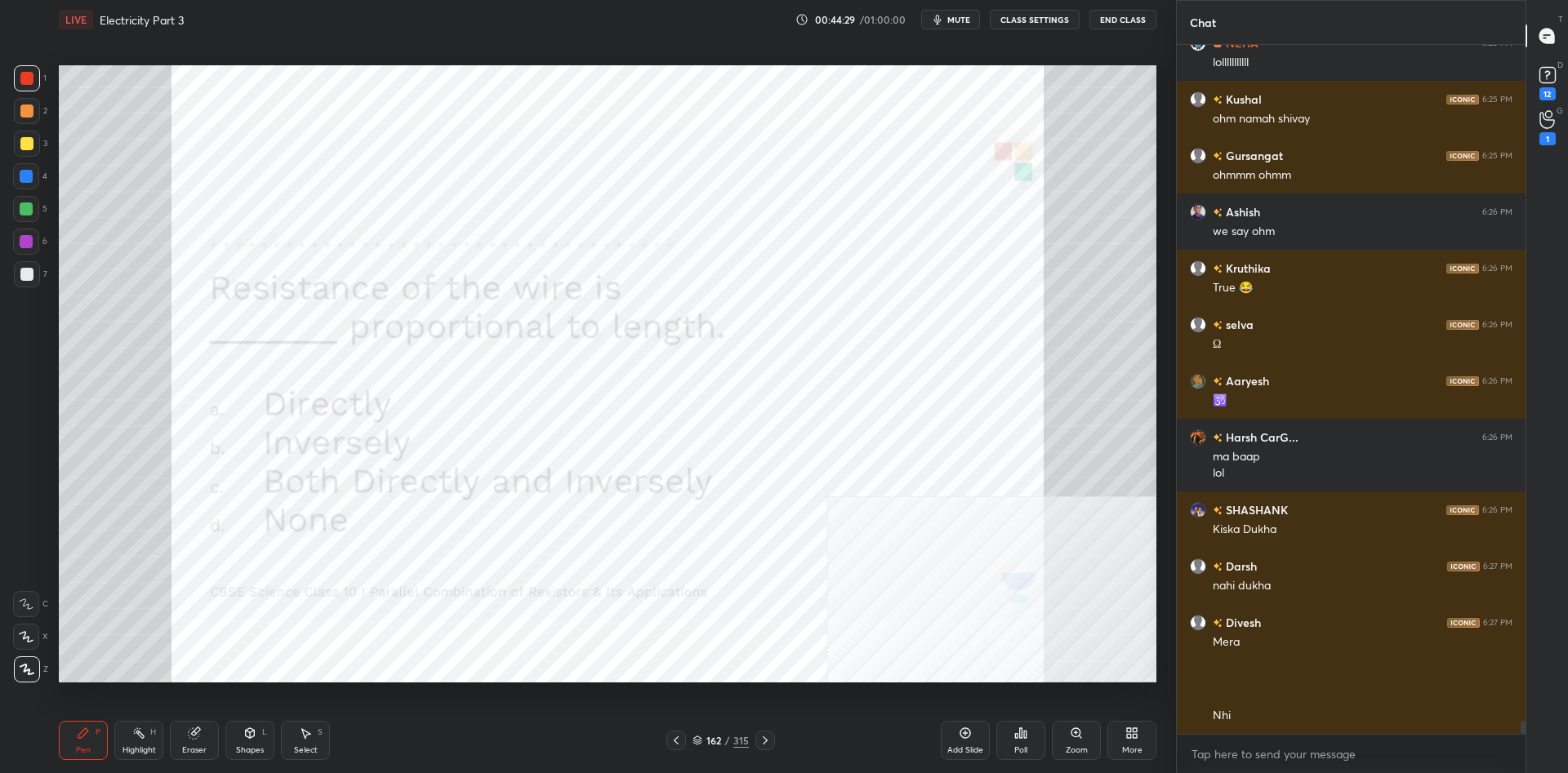 click on "Poll" at bounding box center [1021, 740] 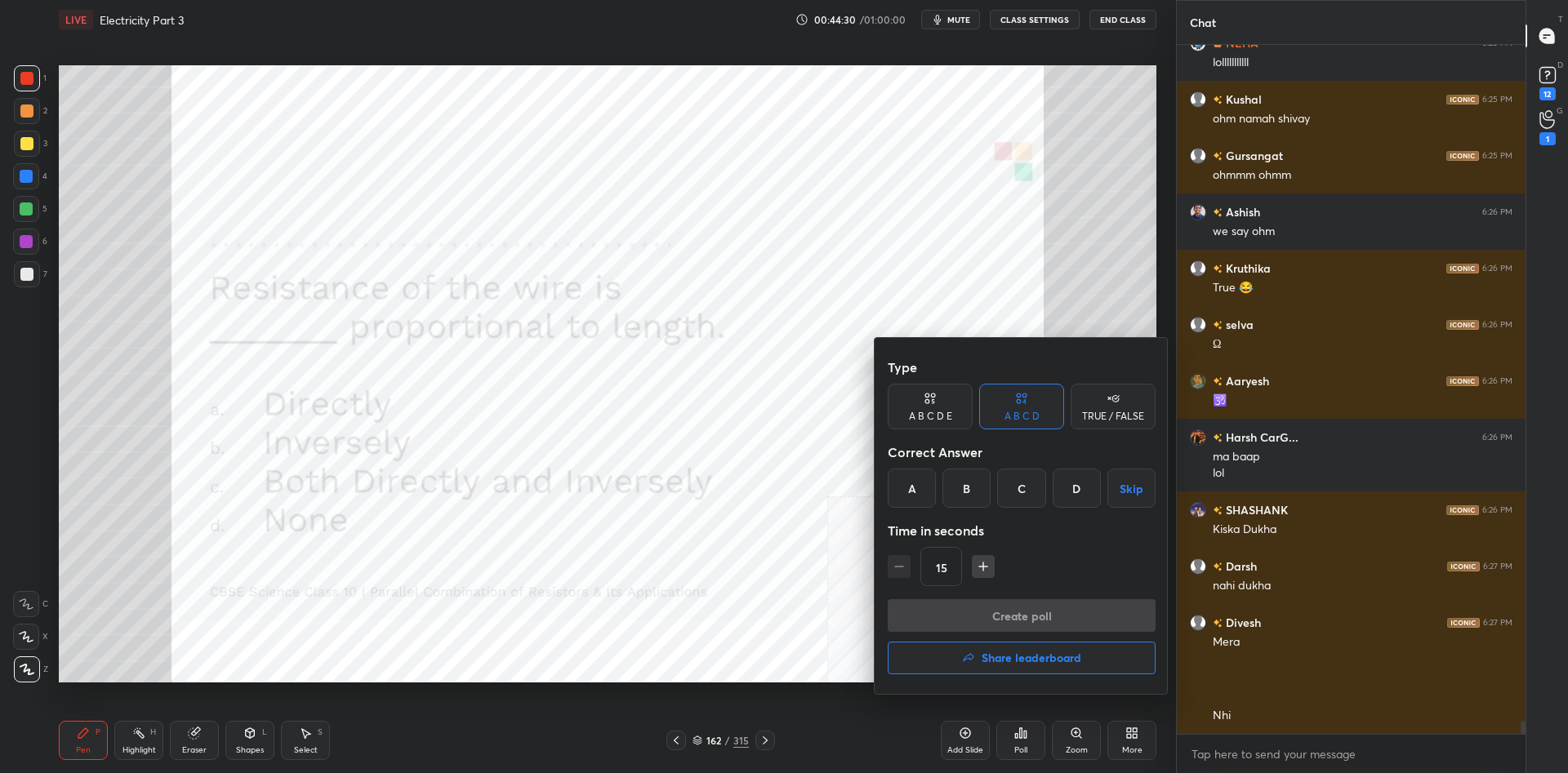 click on "A" at bounding box center (911, 488) 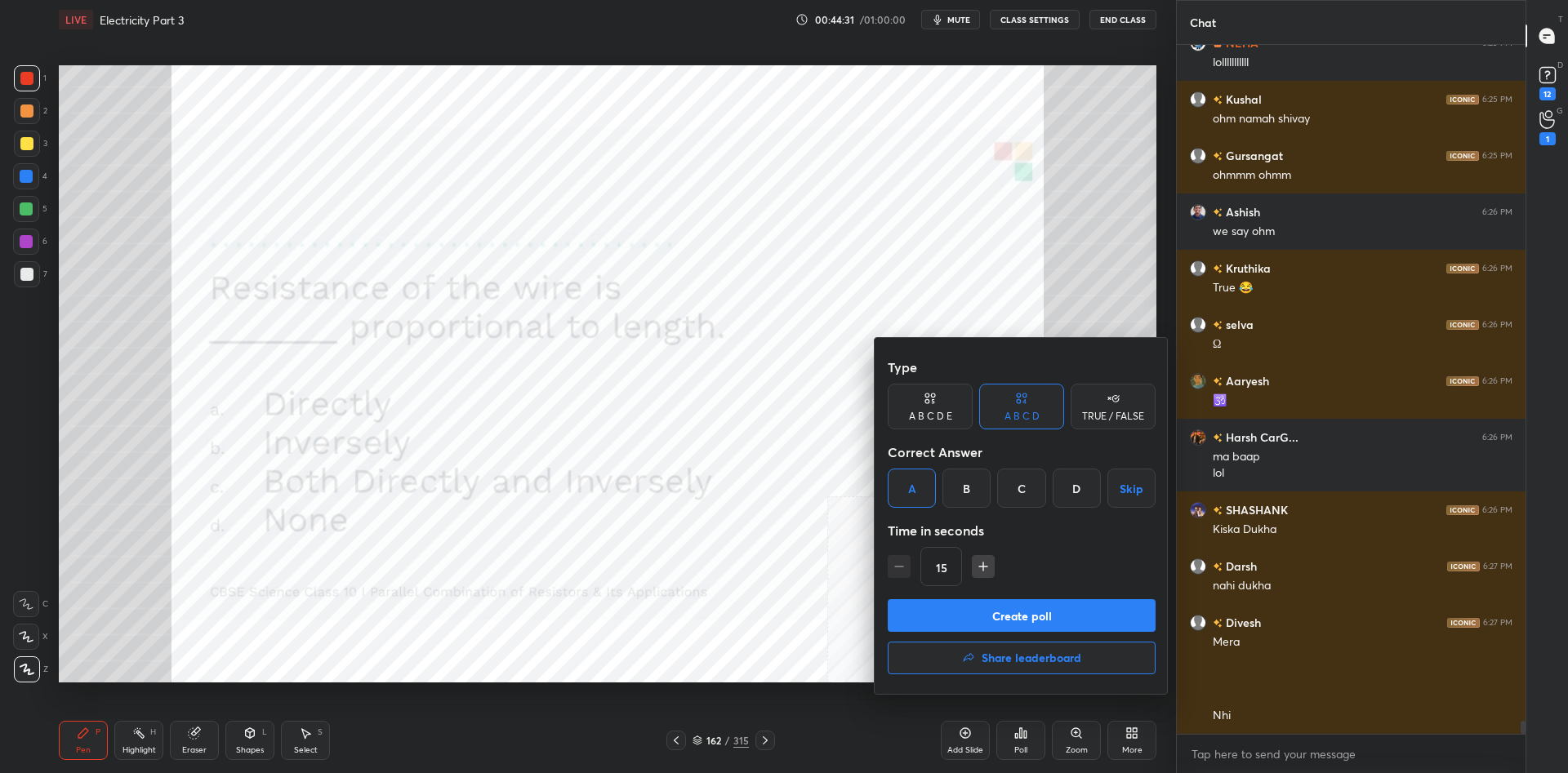 click on "Create poll" at bounding box center (1022, 615) 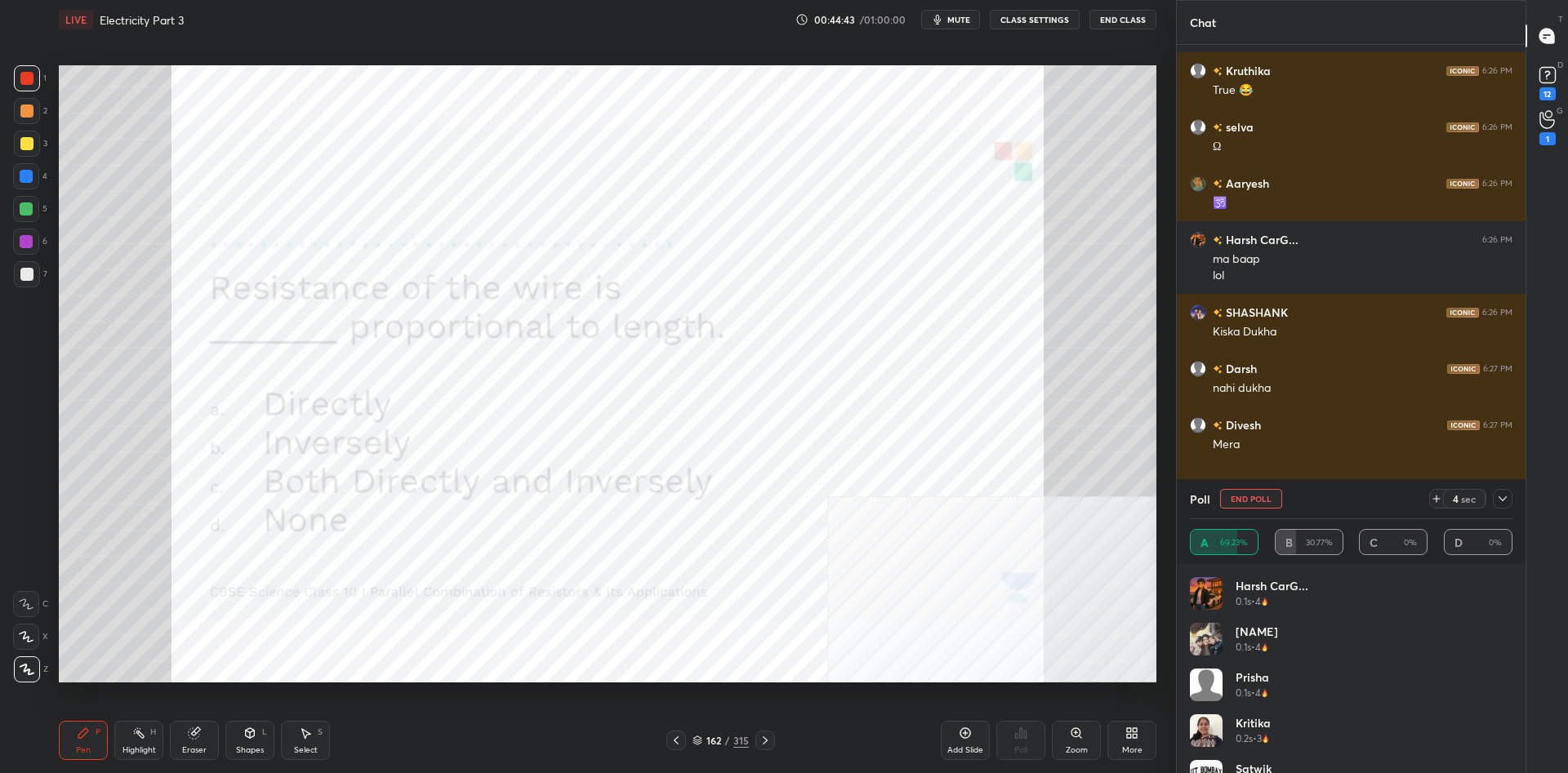 scroll, scrollTop: 36076, scrollLeft: 0, axis: vertical 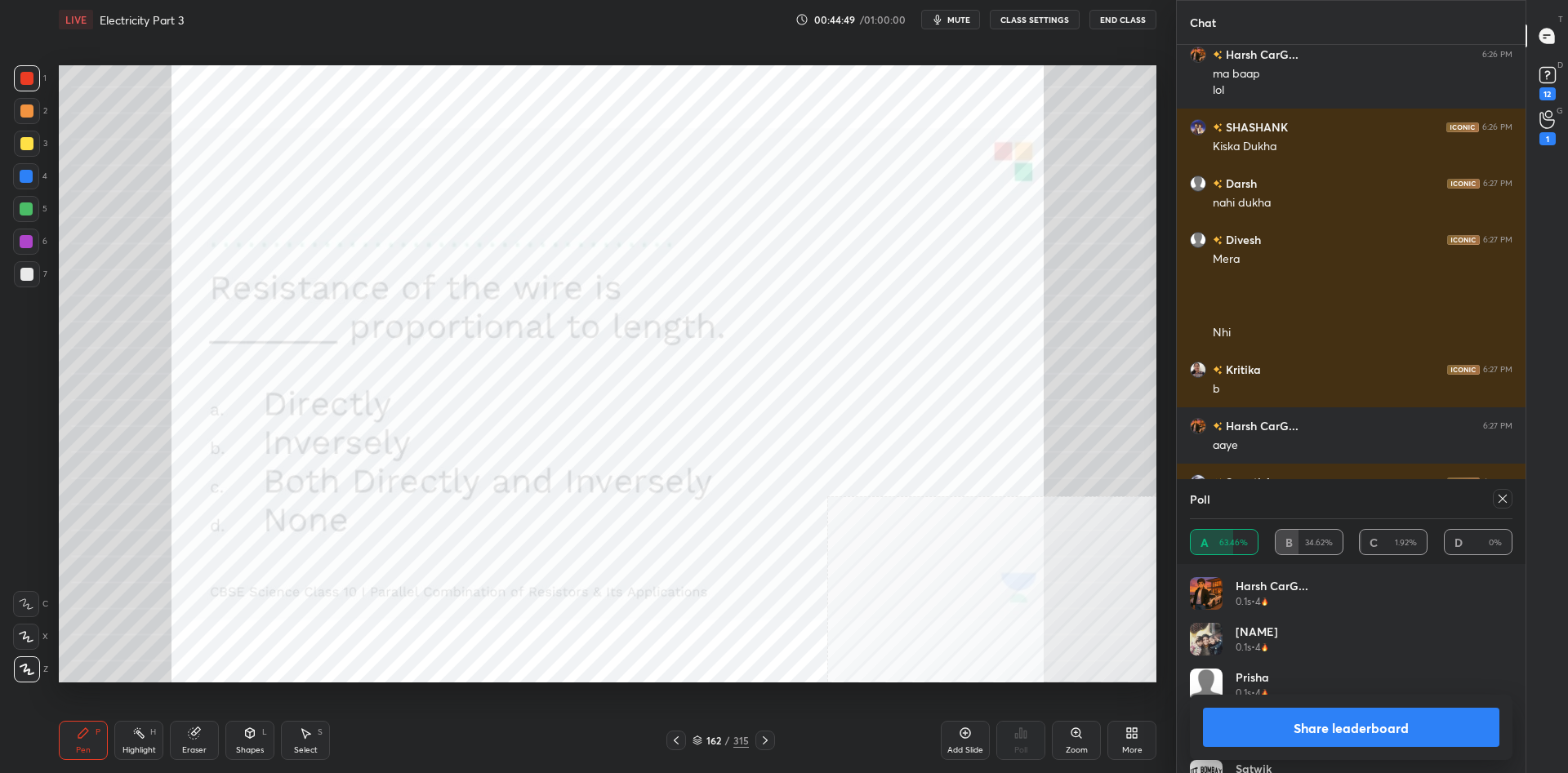 click on "Share leaderboard" at bounding box center (1351, 727) 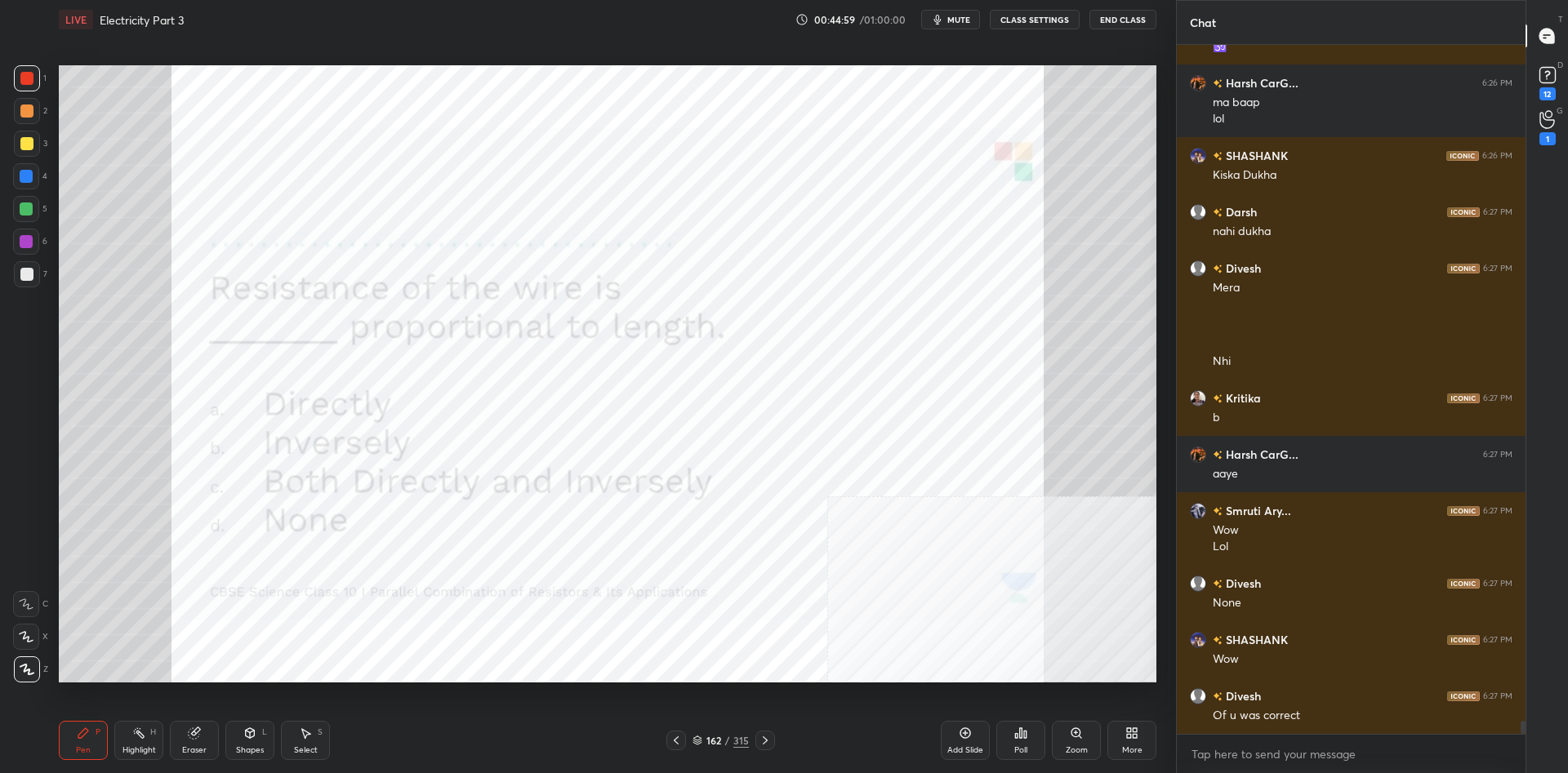 click on "162 / 315" at bounding box center (720, 740) 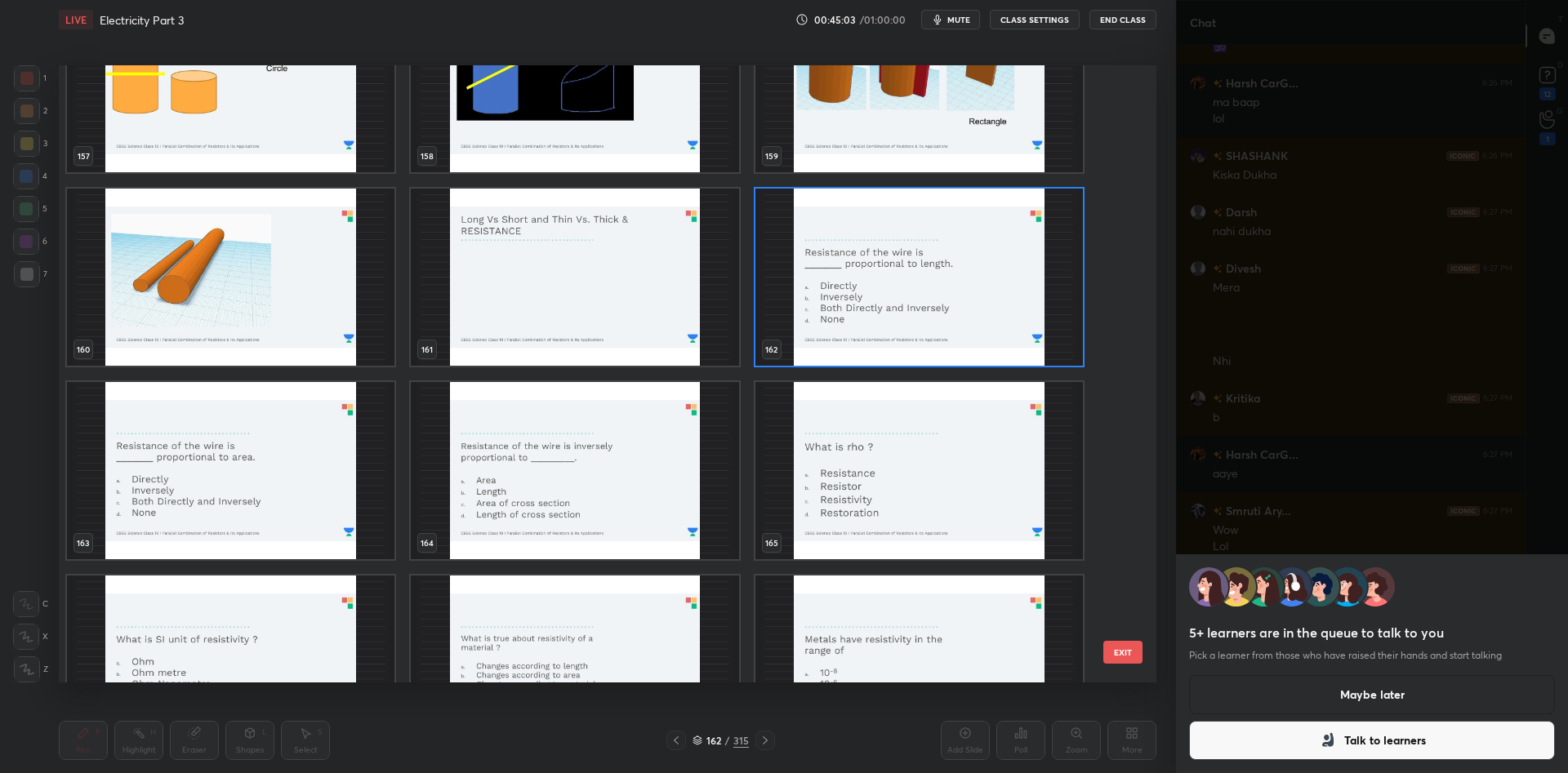 click at bounding box center [230, 470] 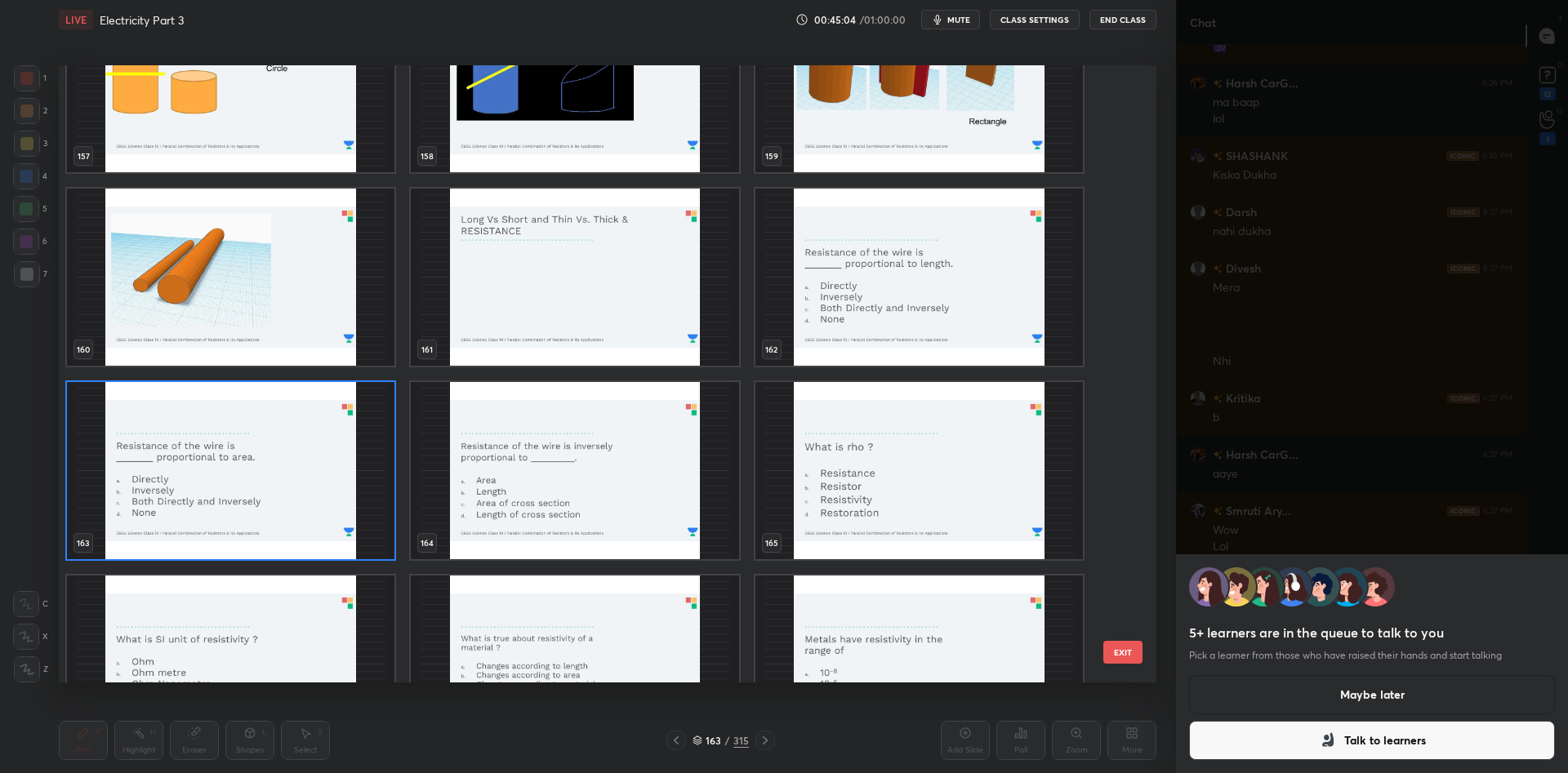 click at bounding box center (230, 470) 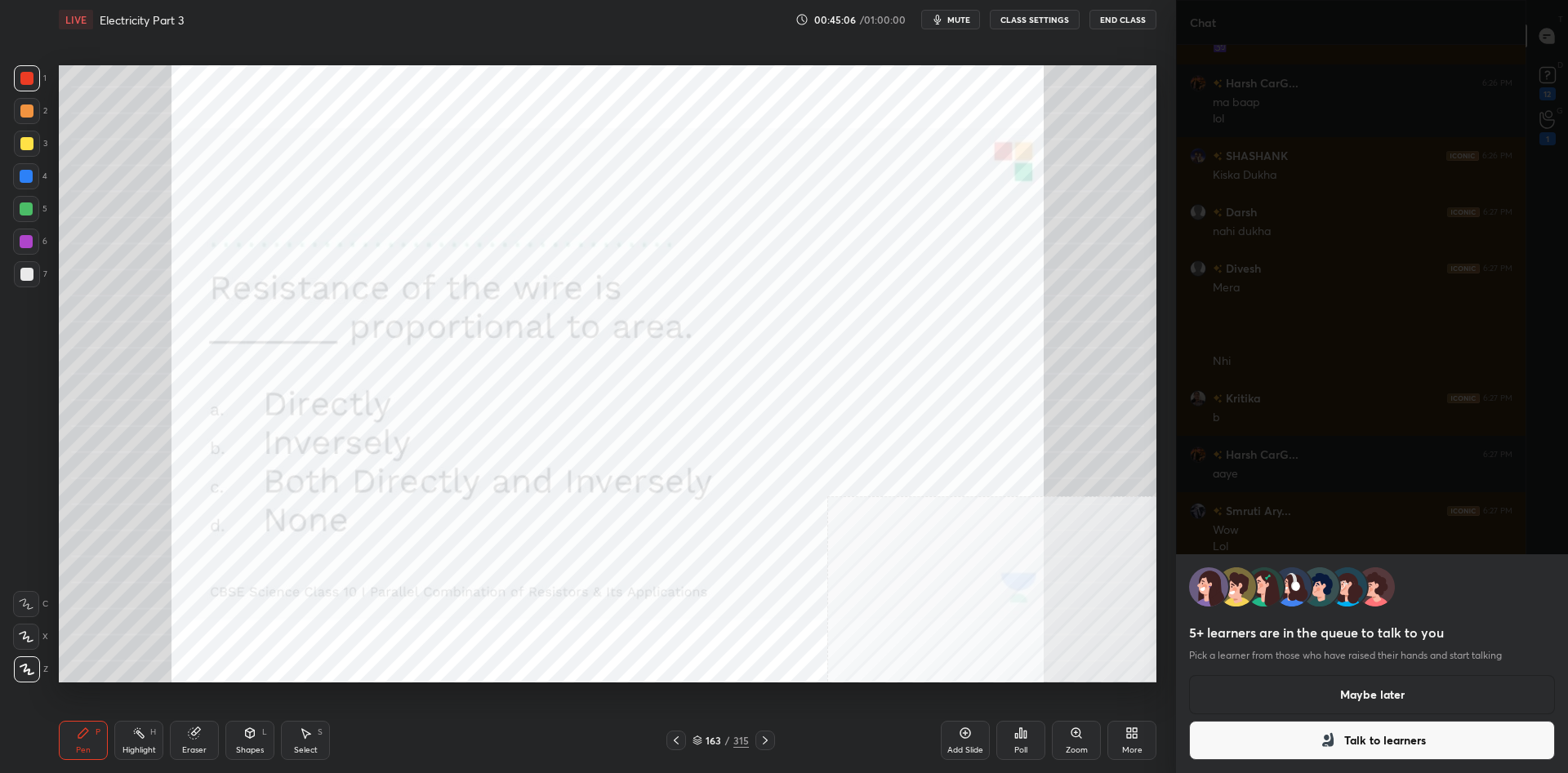 click on "Maybe later" at bounding box center [1372, 695] 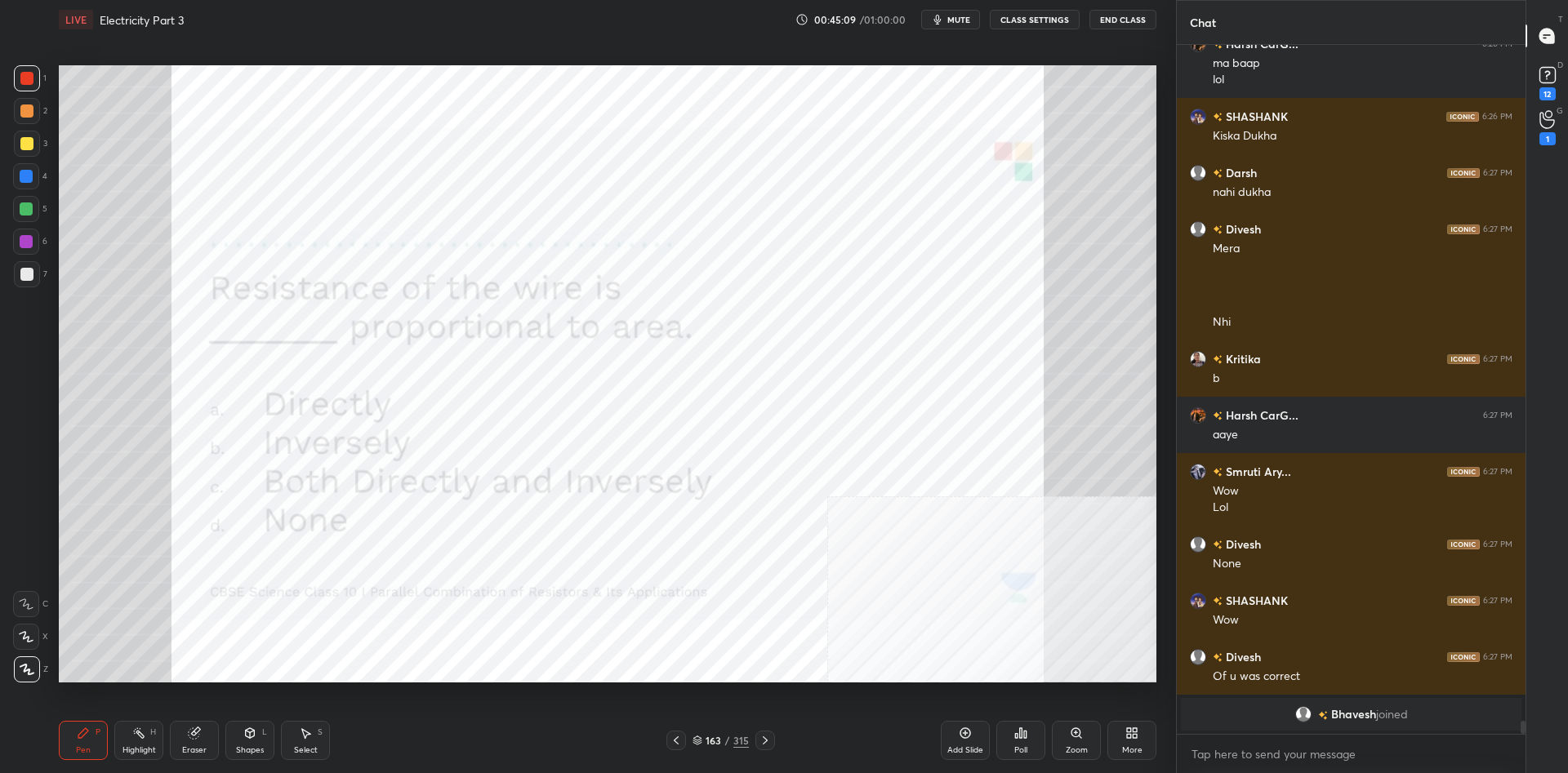 click on "Poll" at bounding box center [1021, 740] 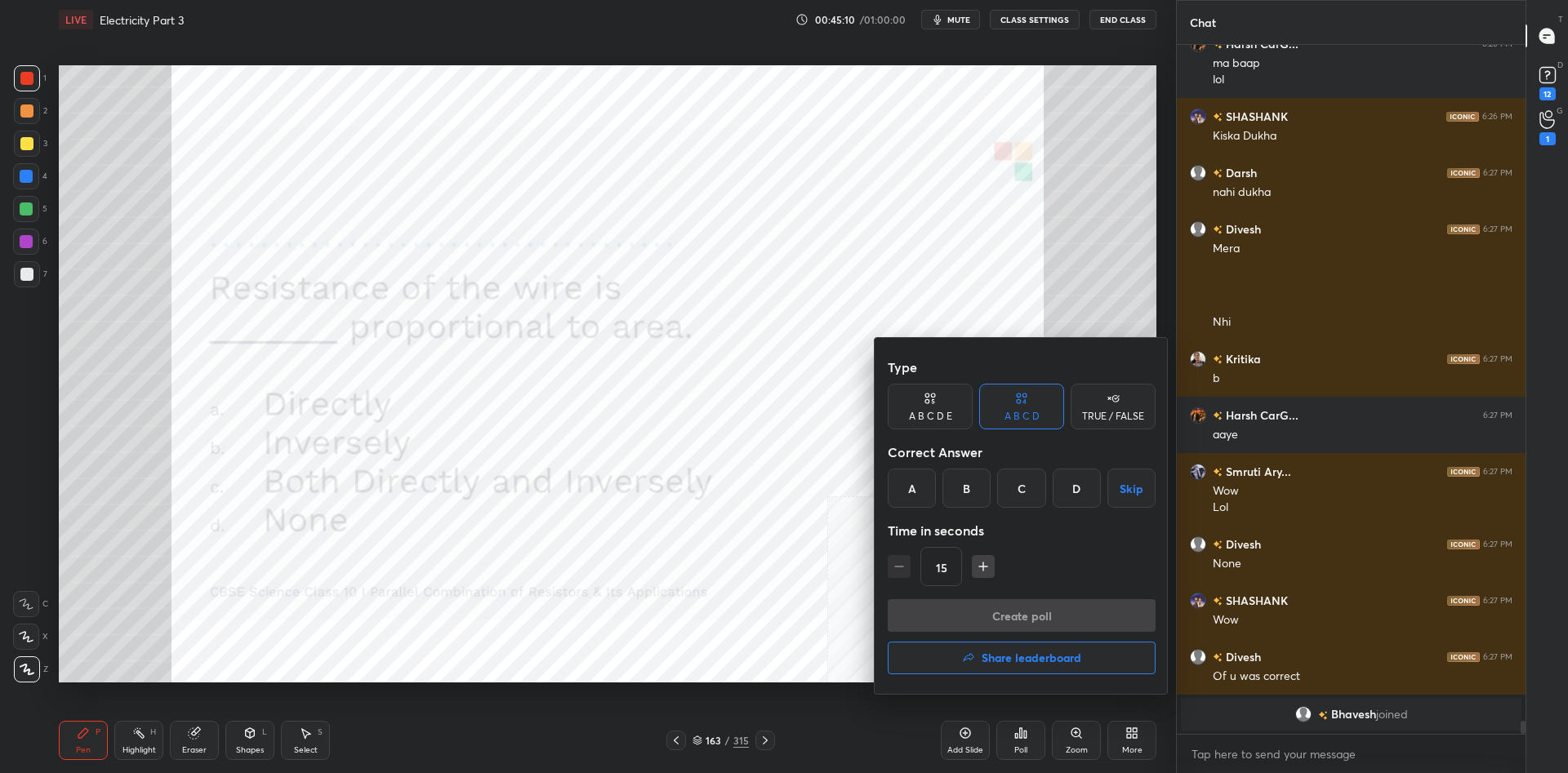 click on "B" at bounding box center [966, 488] 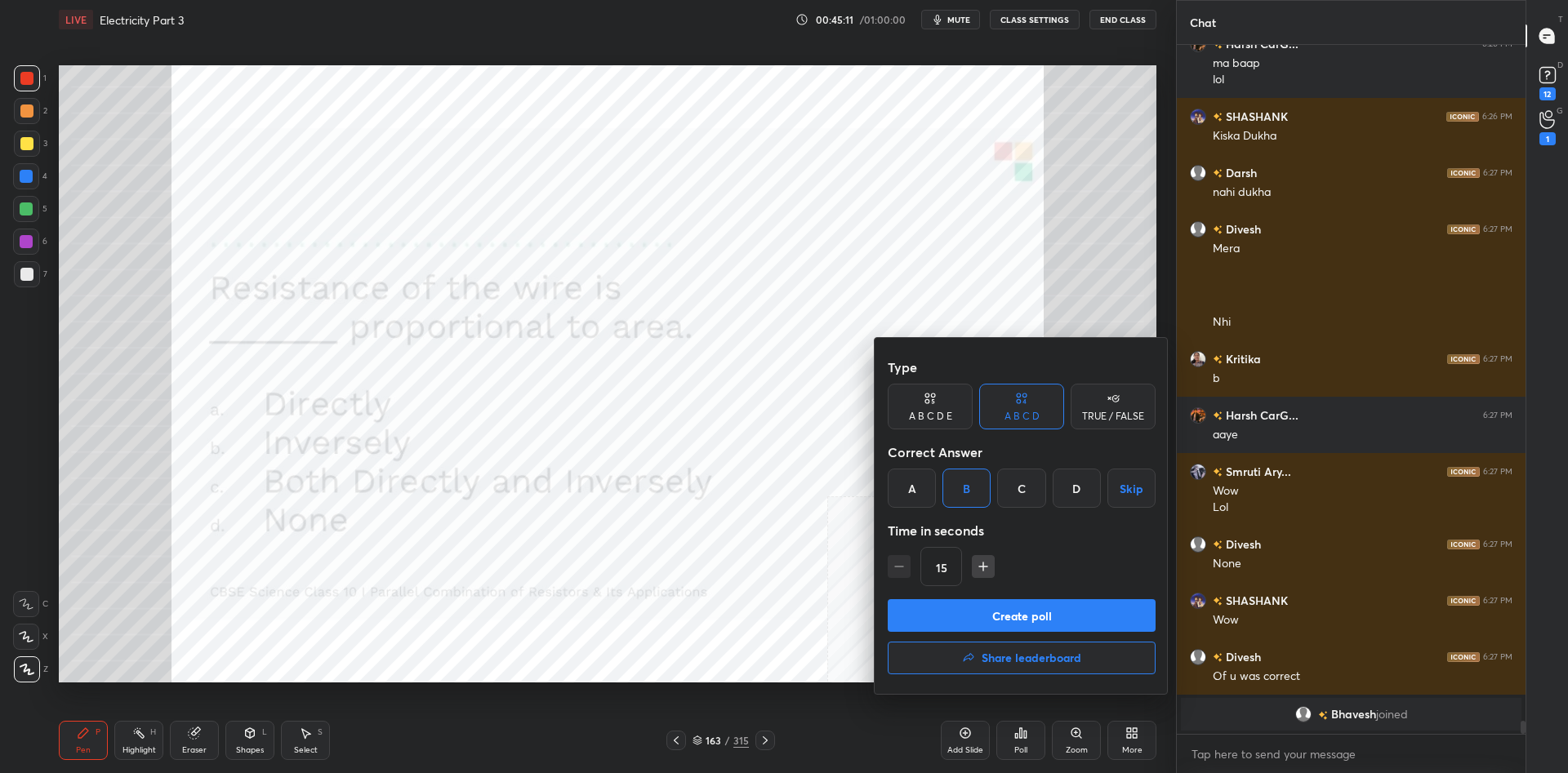 click on "Create poll" at bounding box center [1022, 615] 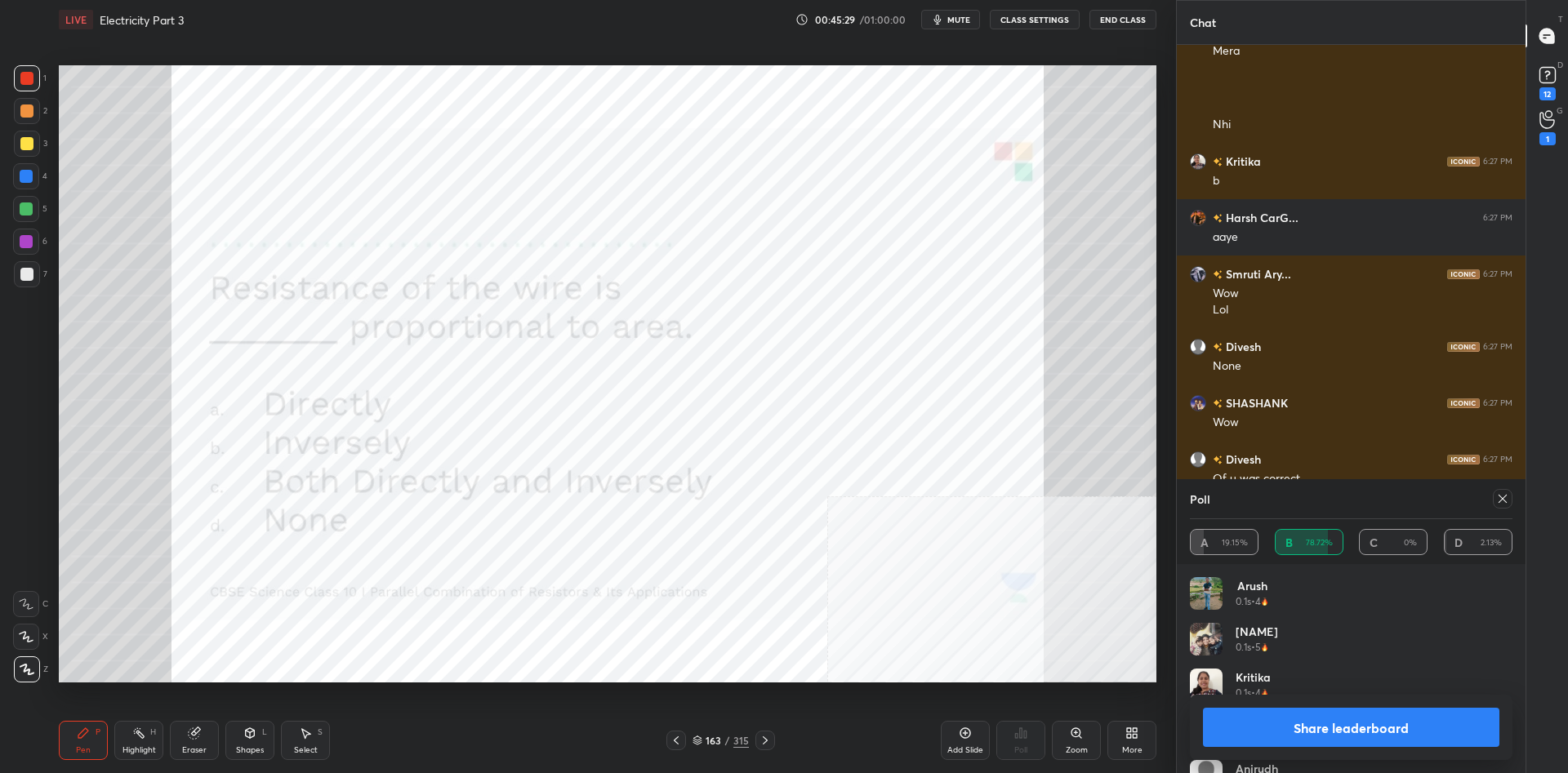 click on "Share leaderboard" at bounding box center [1351, 727] 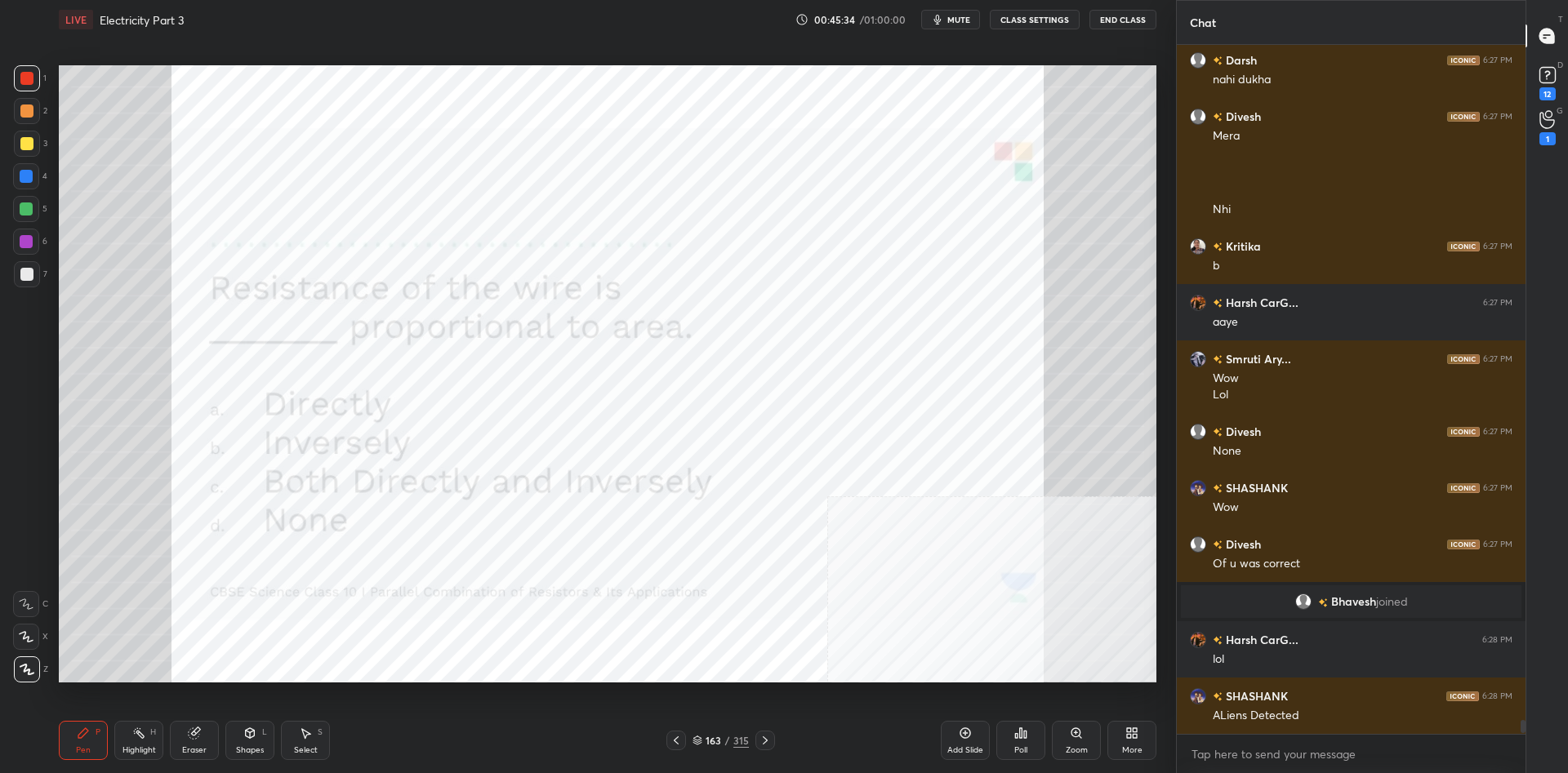 click 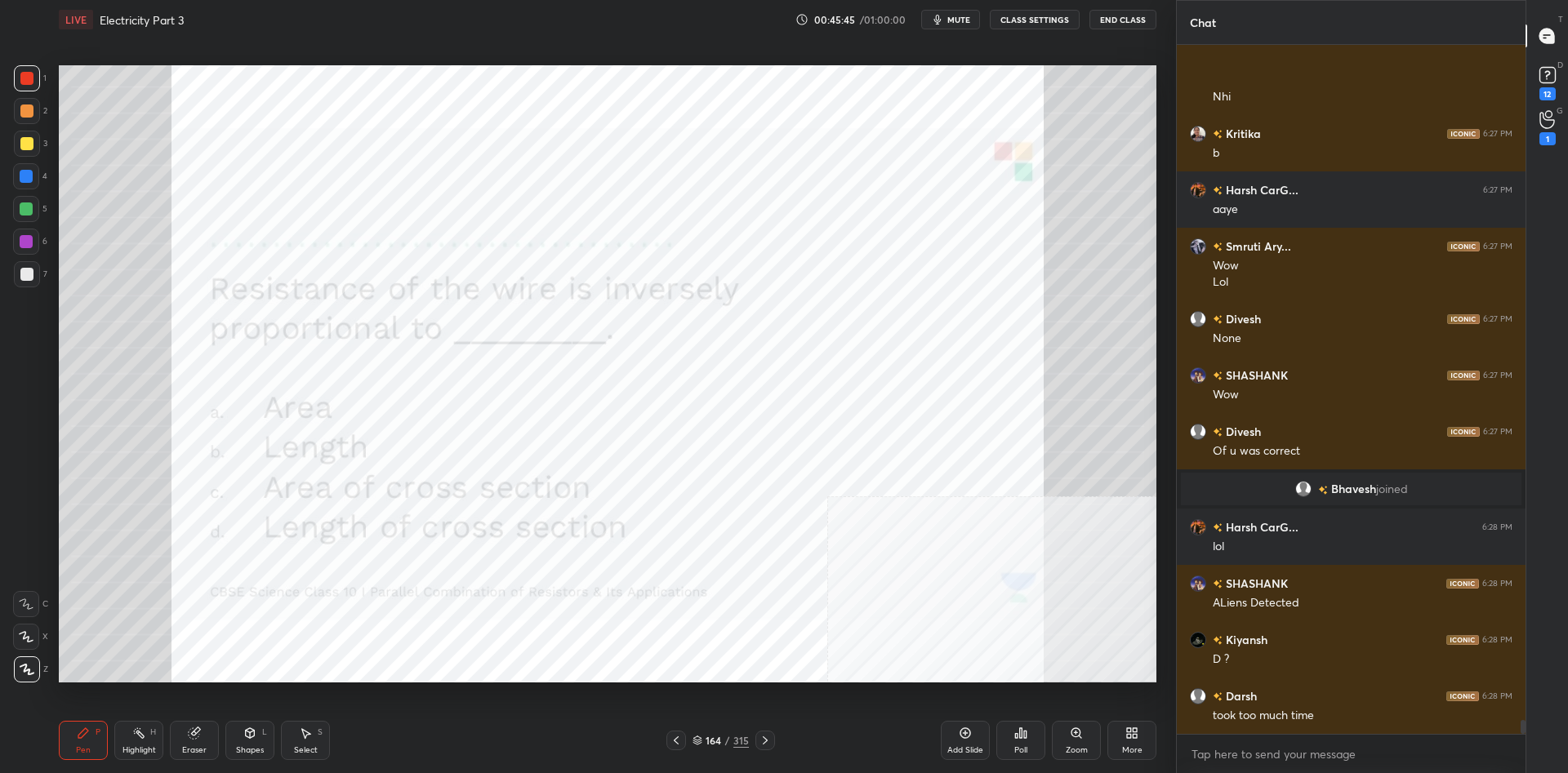 click 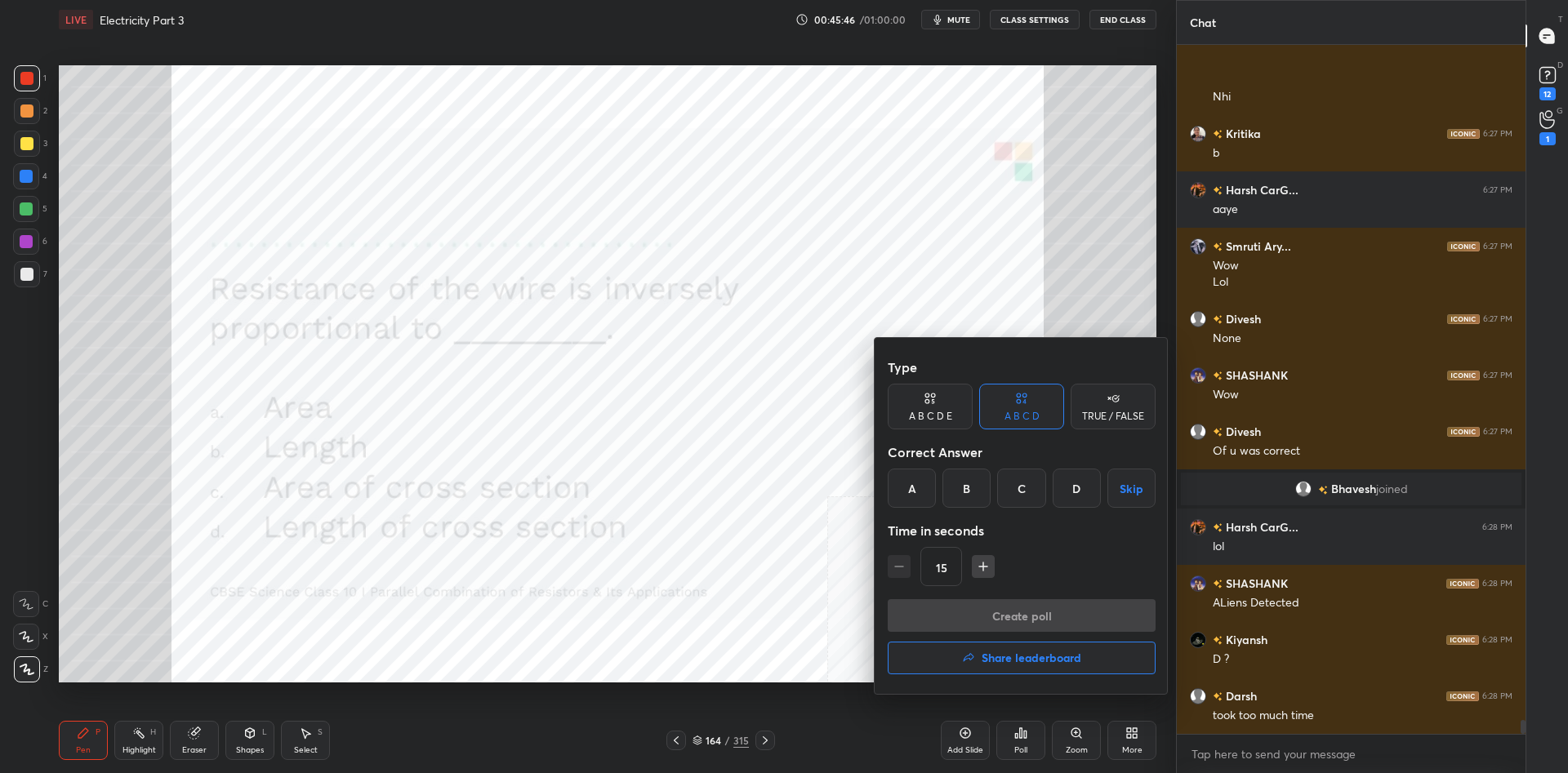 click on "C" at bounding box center (1021, 488) 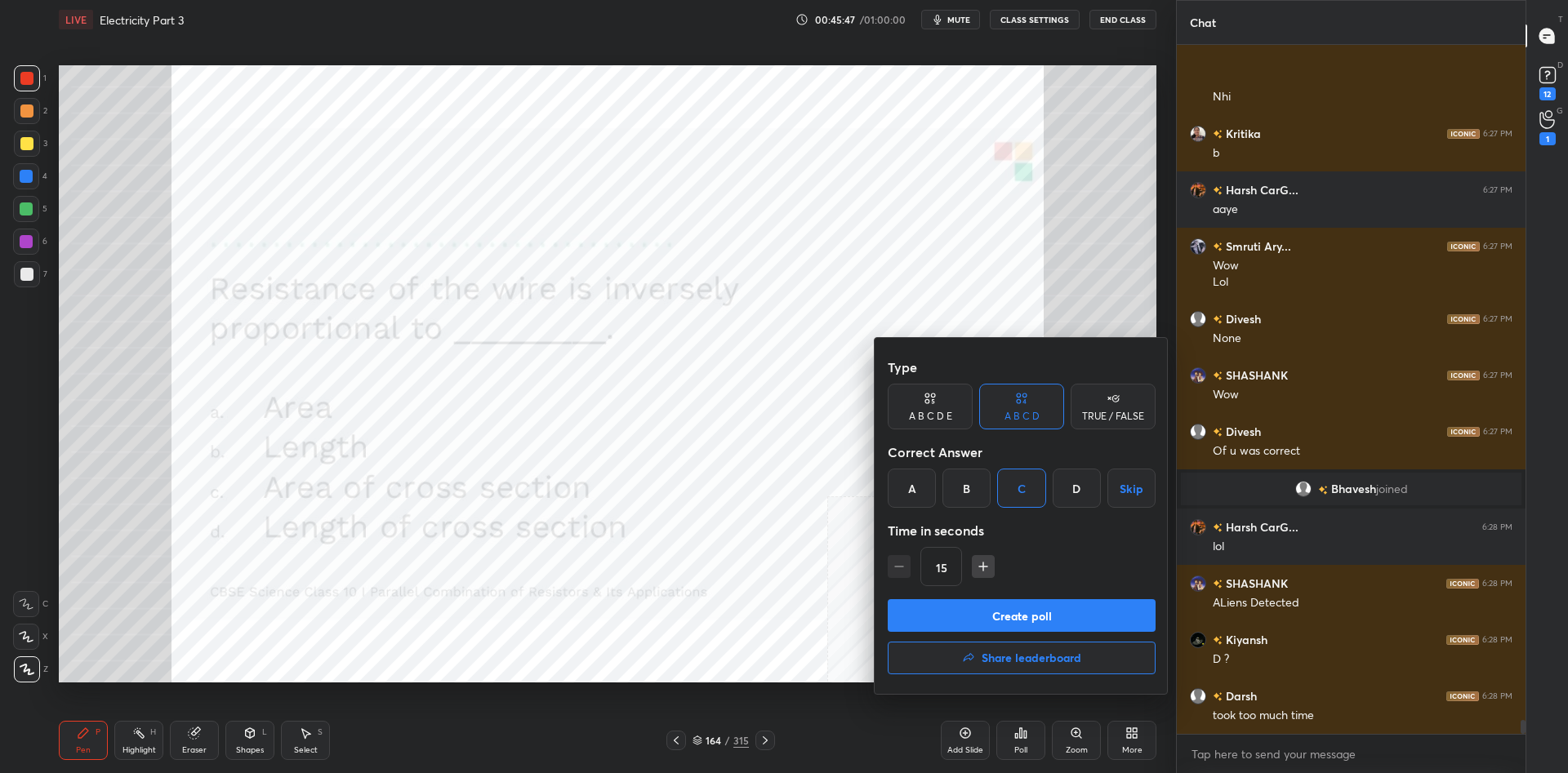 click on "Create poll" at bounding box center [1022, 615] 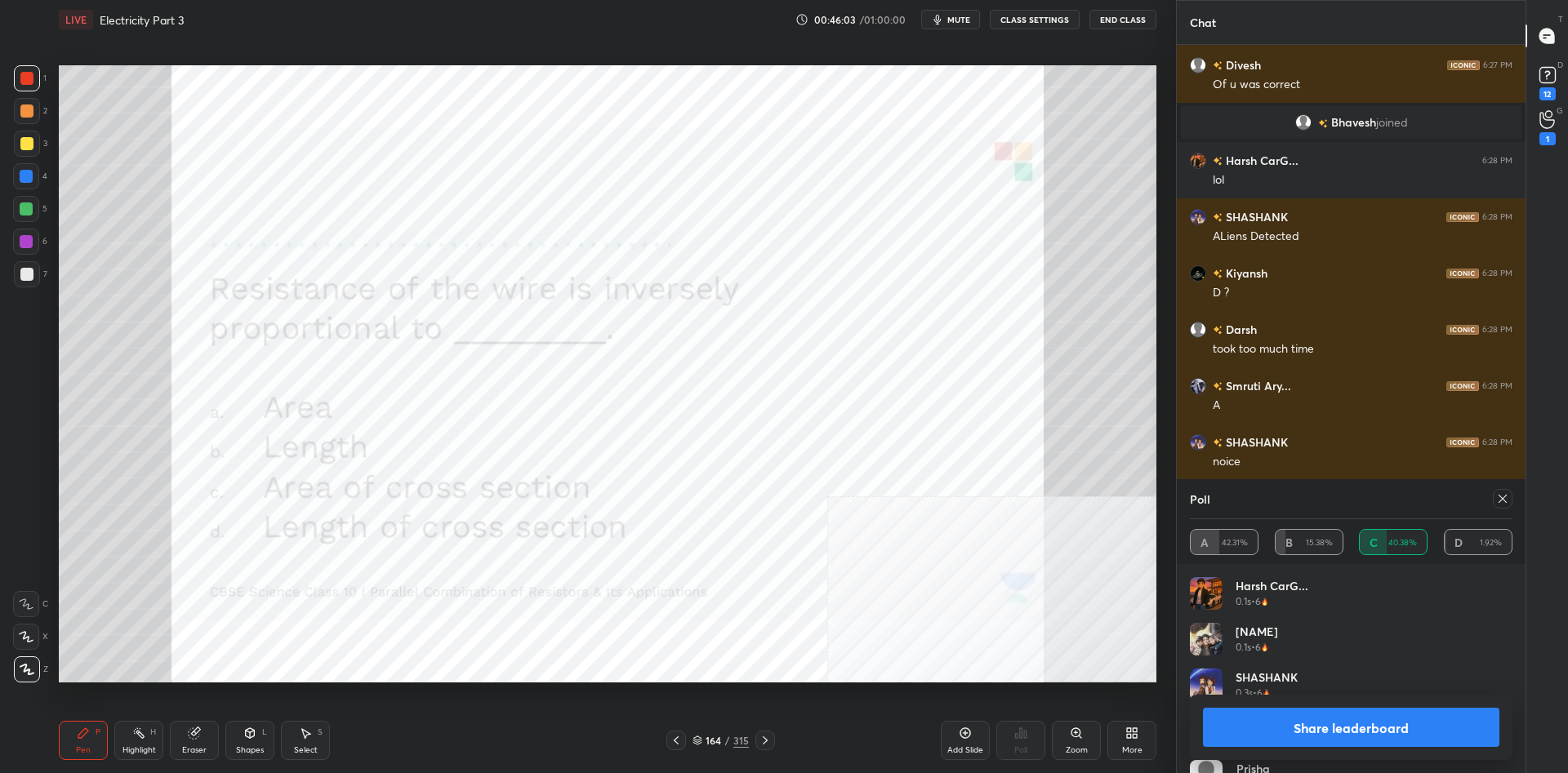 click on "Share leaderboard" at bounding box center [1351, 727] 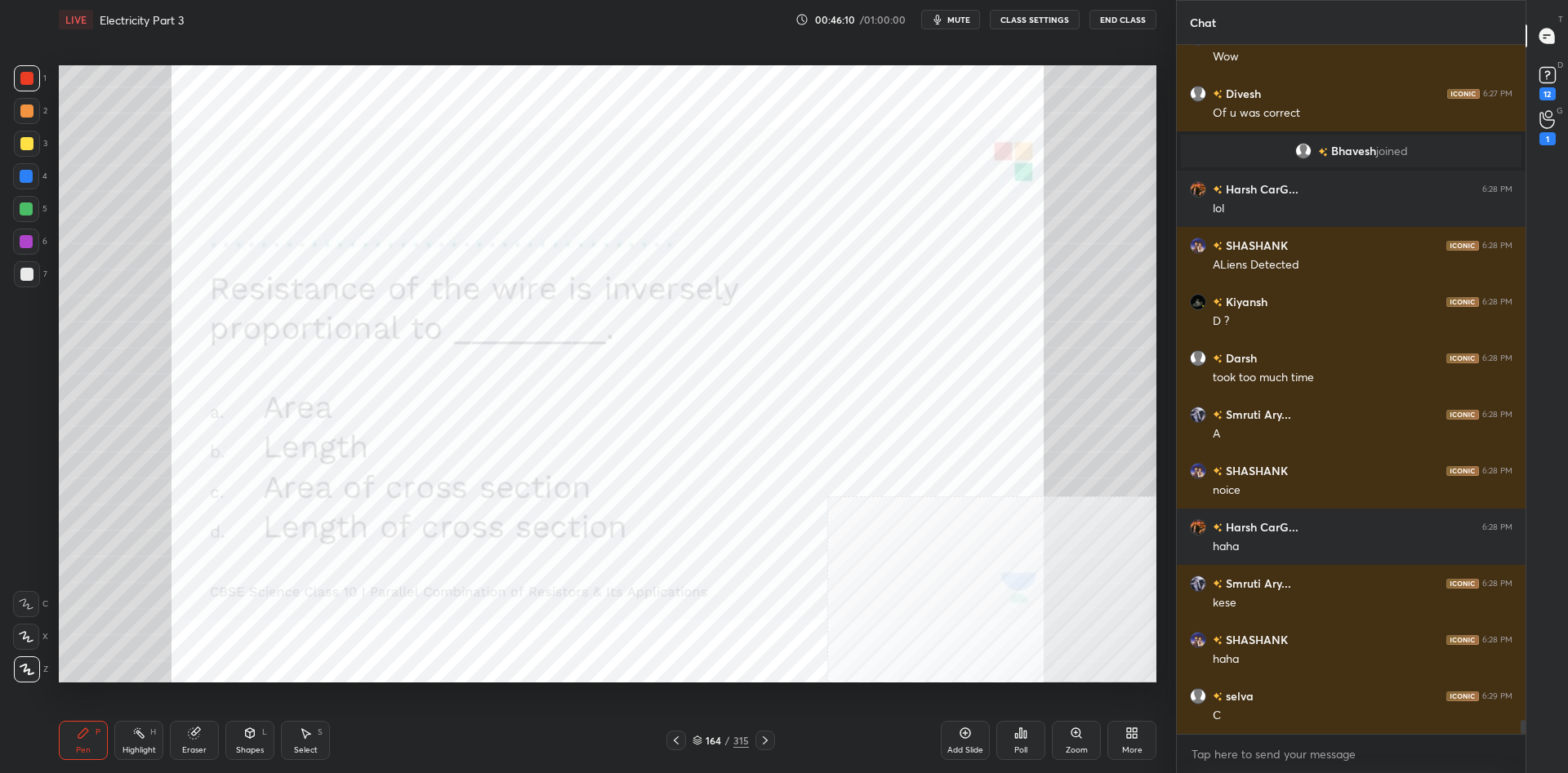click on "315" at bounding box center (741, 740) 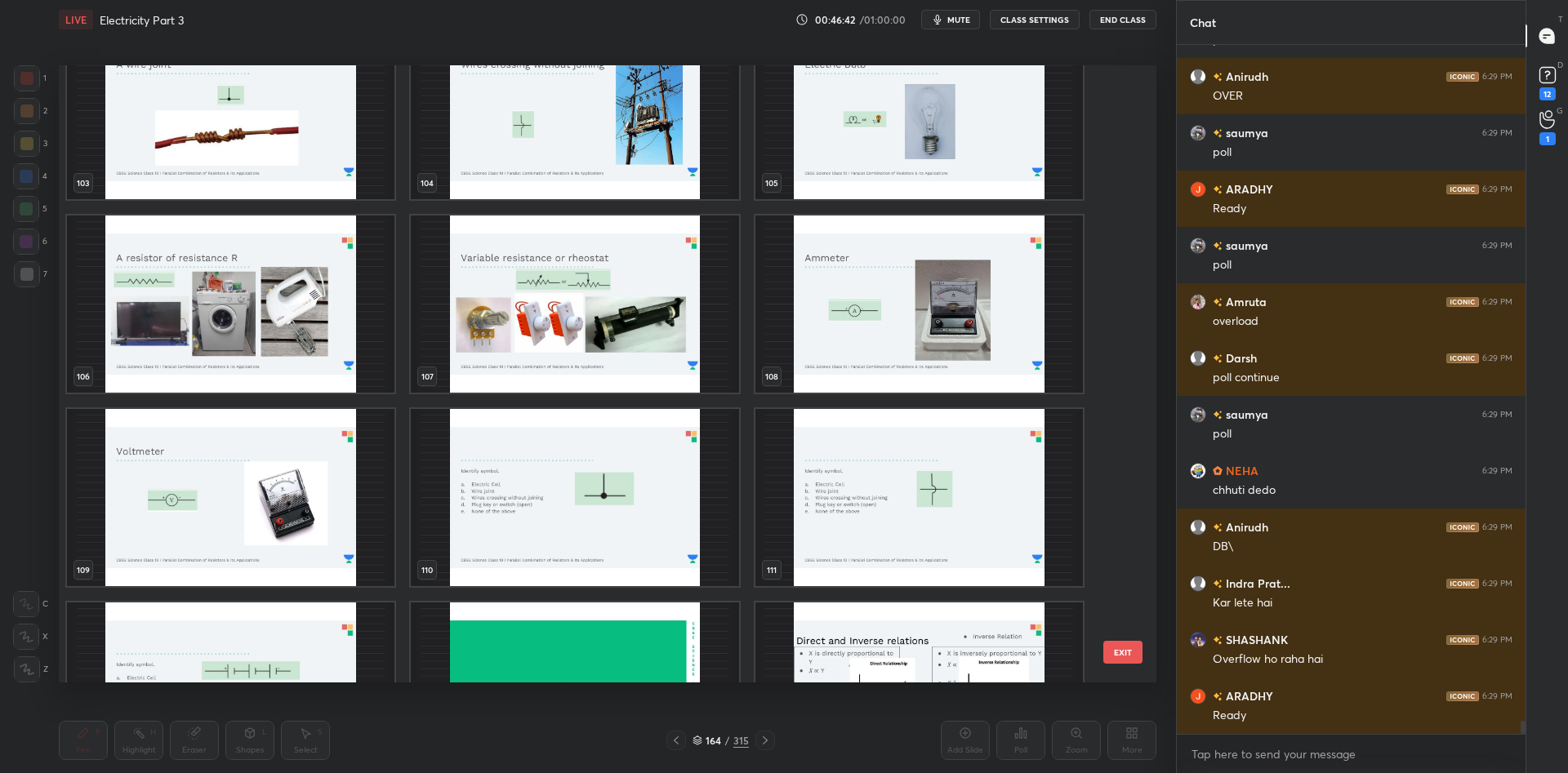click at bounding box center (574, 304) 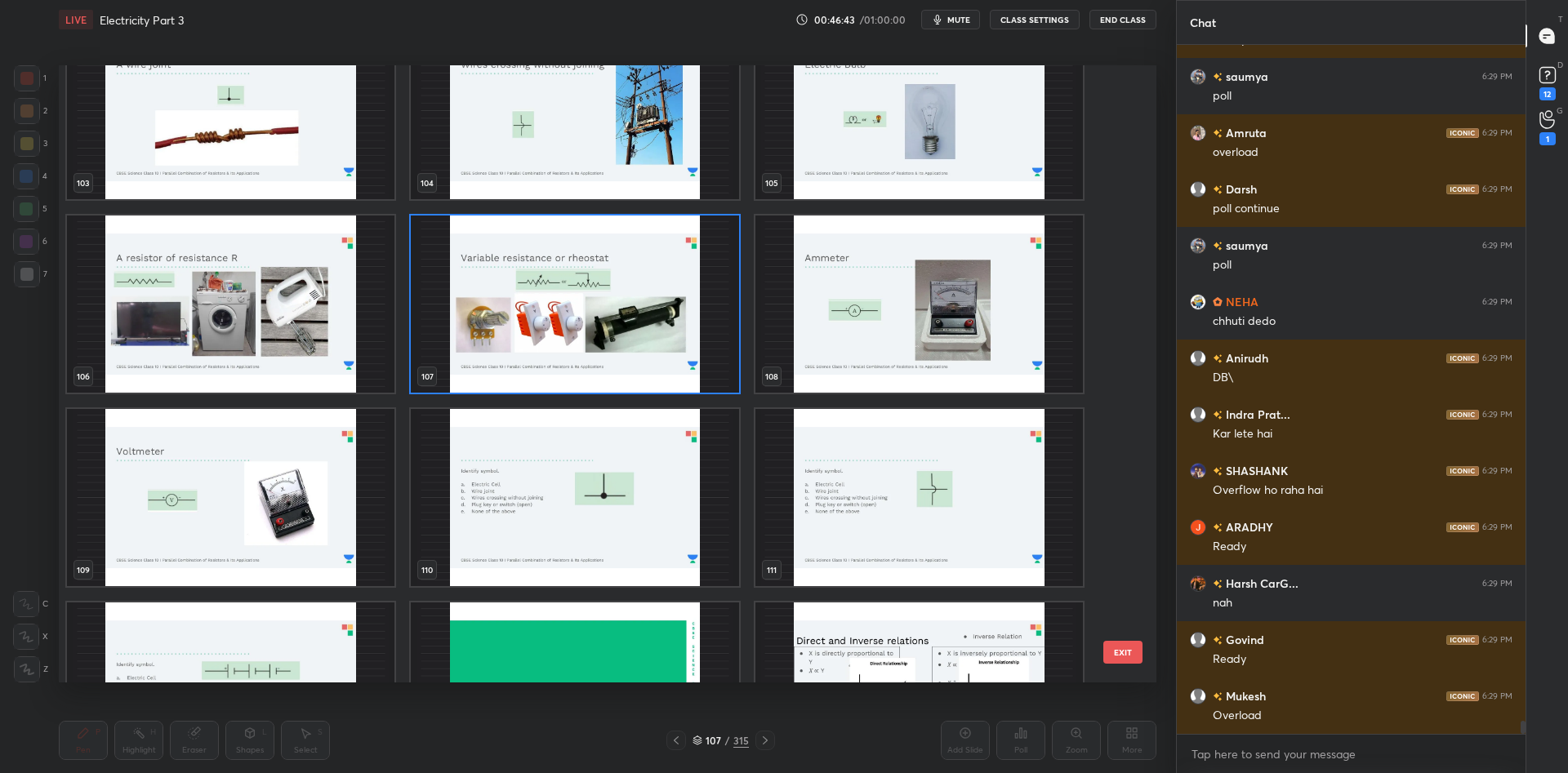 click at bounding box center [574, 304] 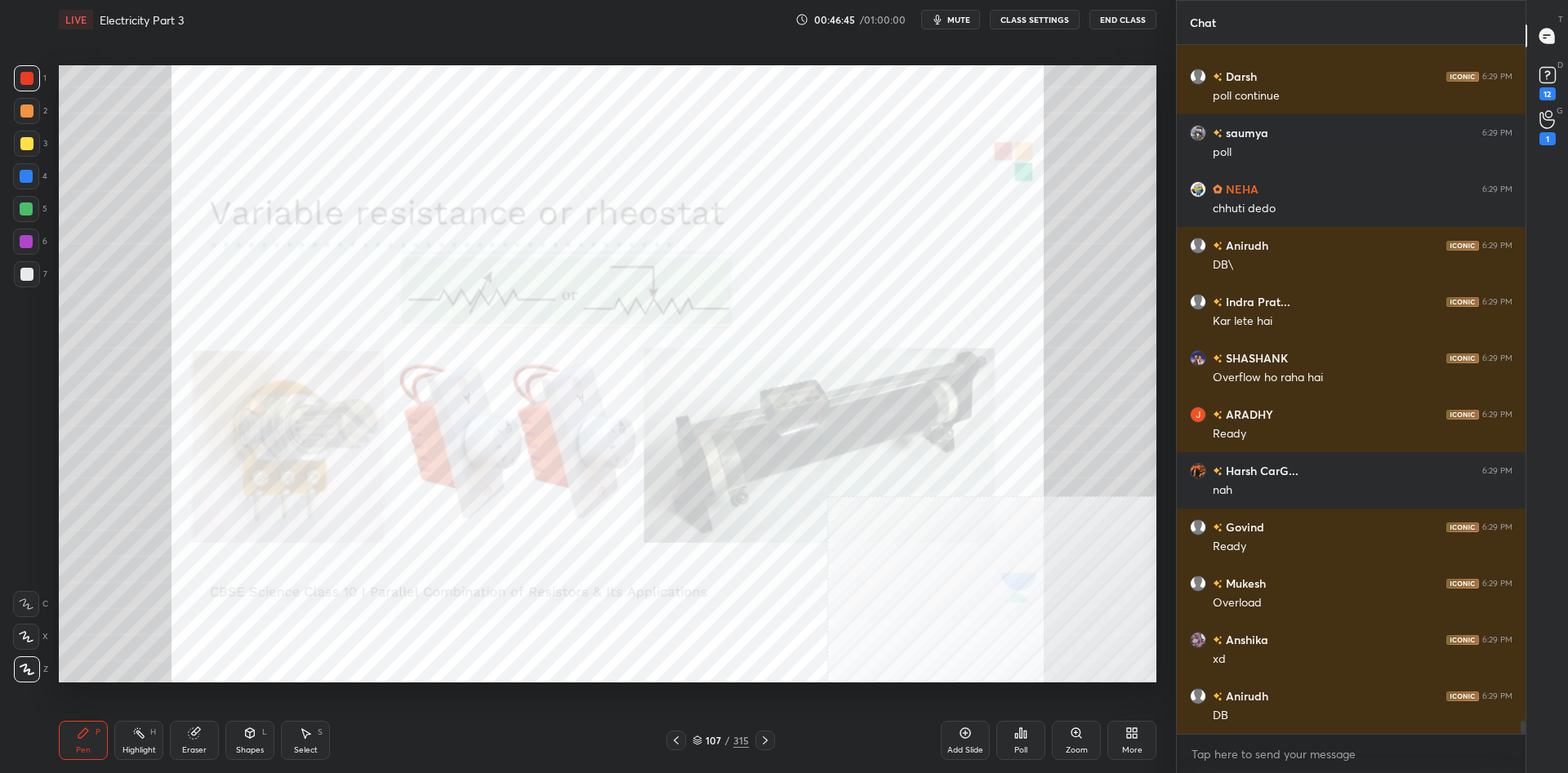 click on "Add Slide" at bounding box center [965, 750] 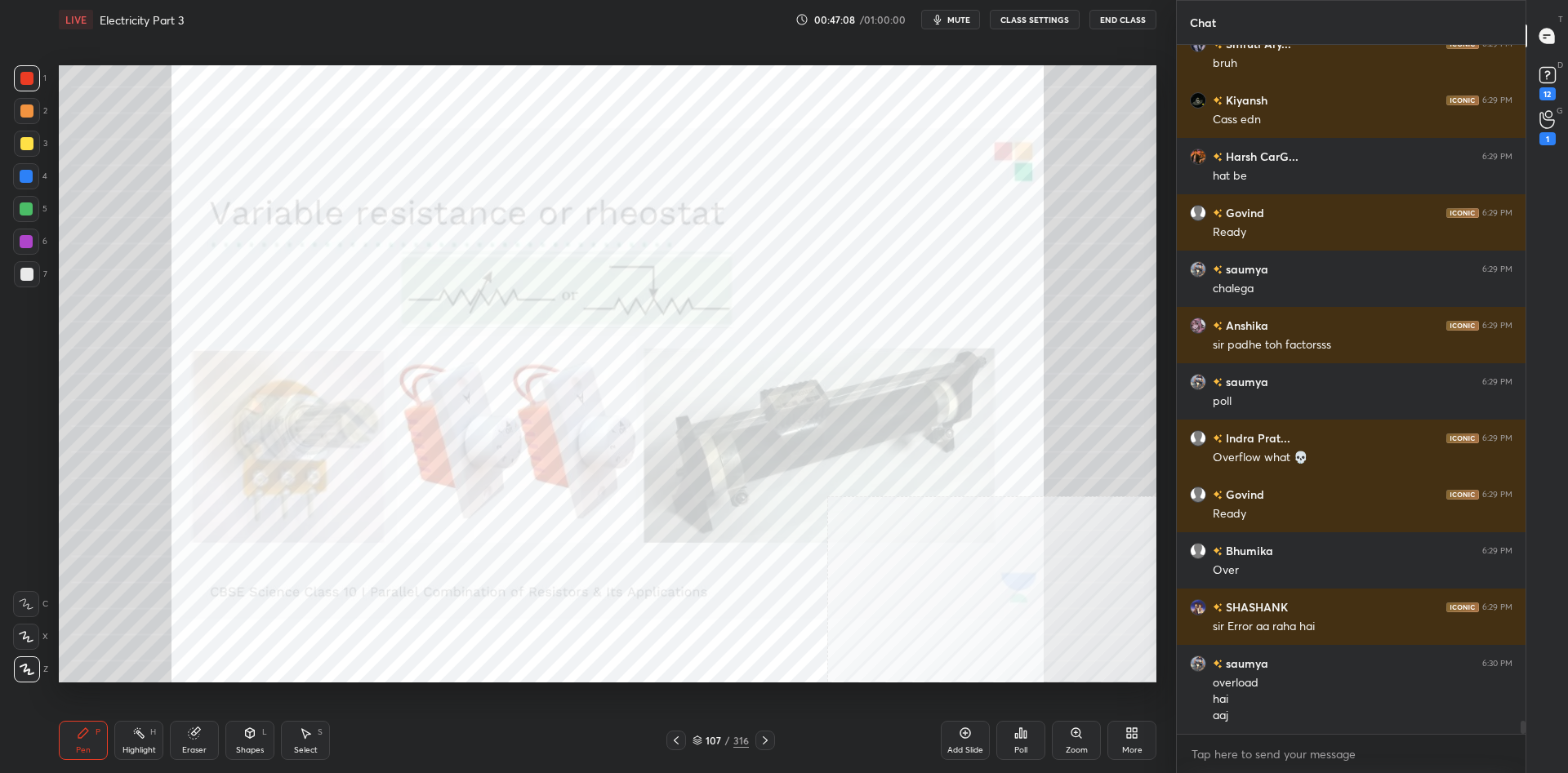 click at bounding box center [27, 78] 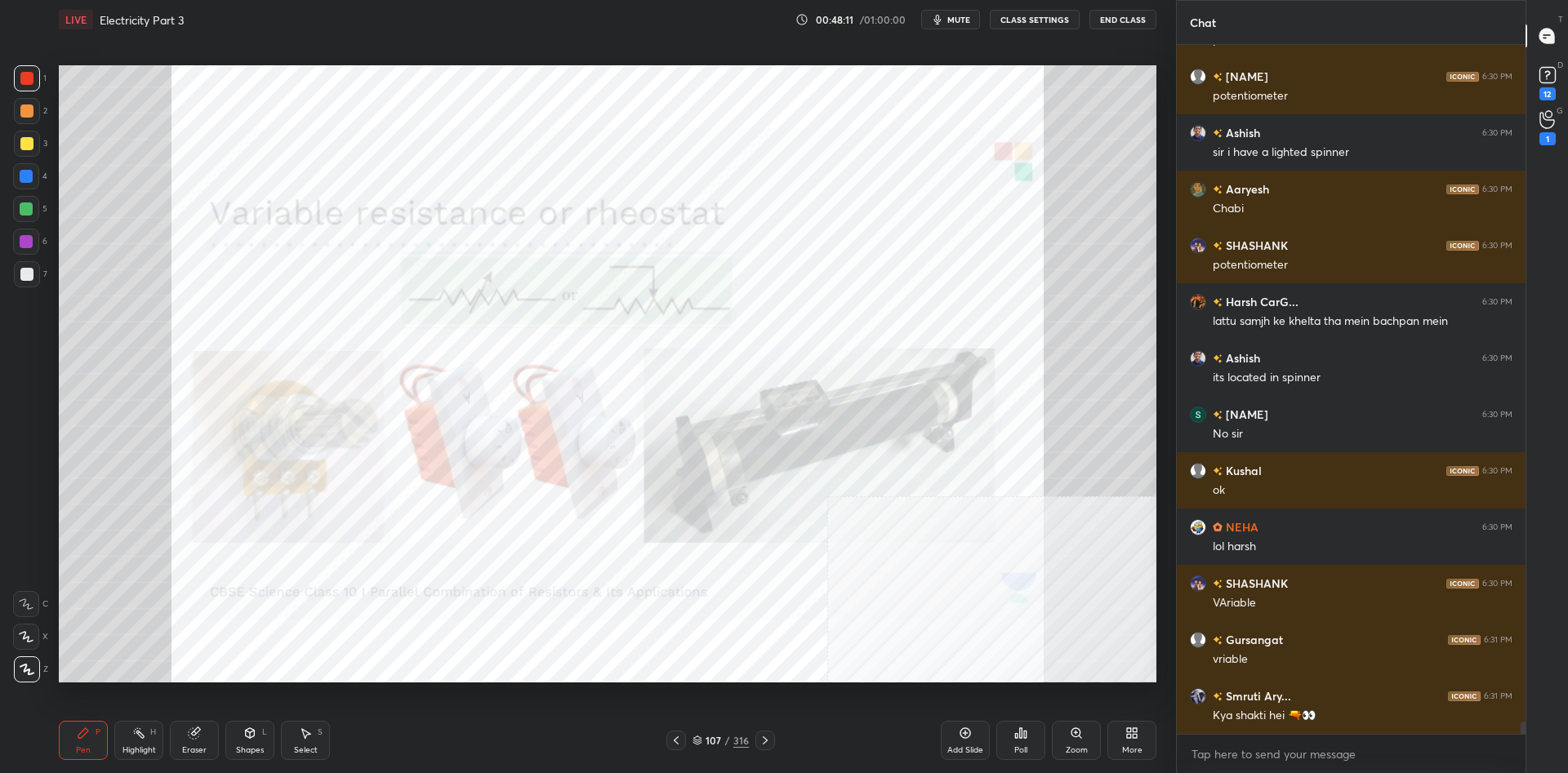 scroll, scrollTop: 38610, scrollLeft: 0, axis: vertical 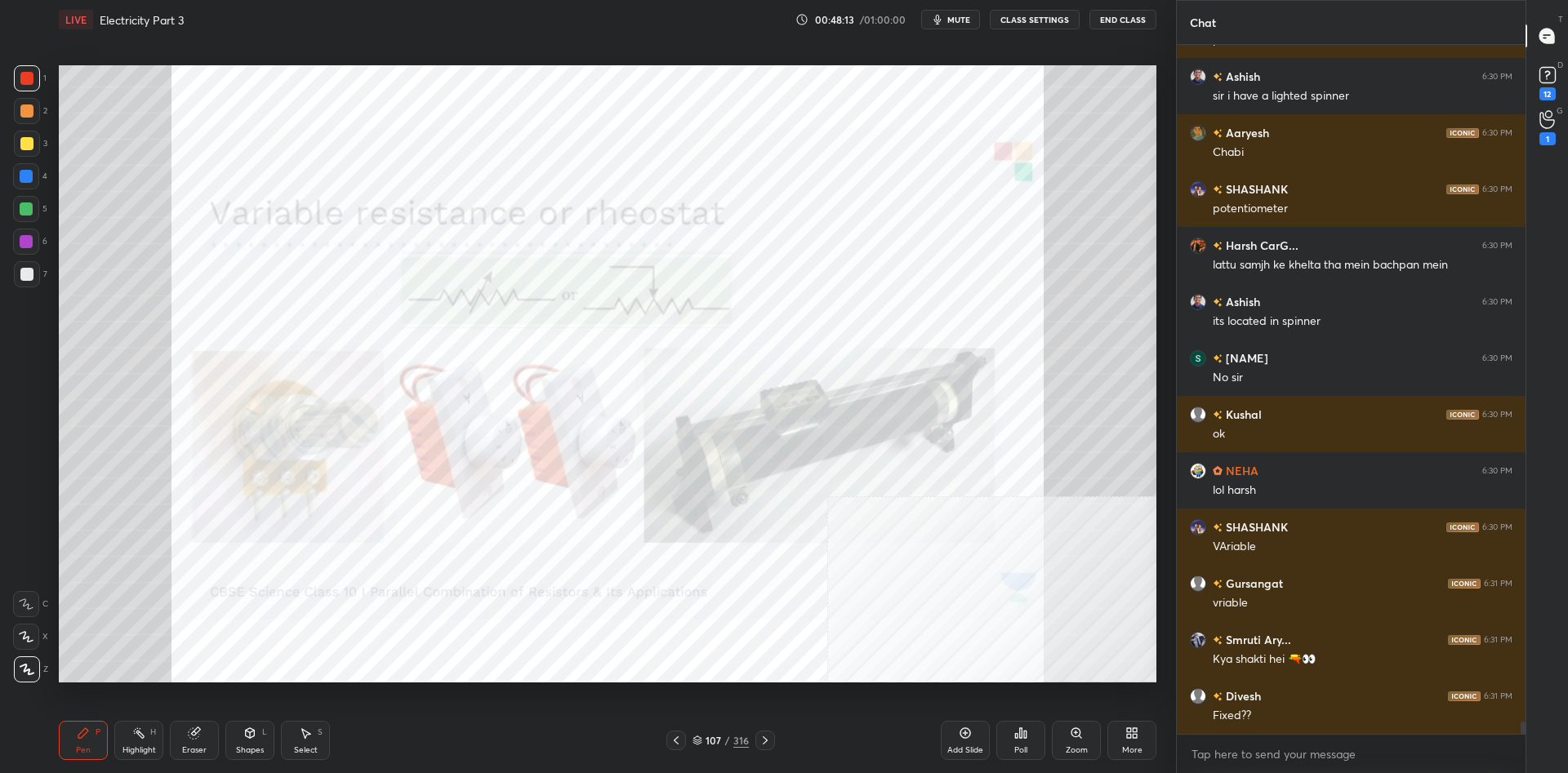 click 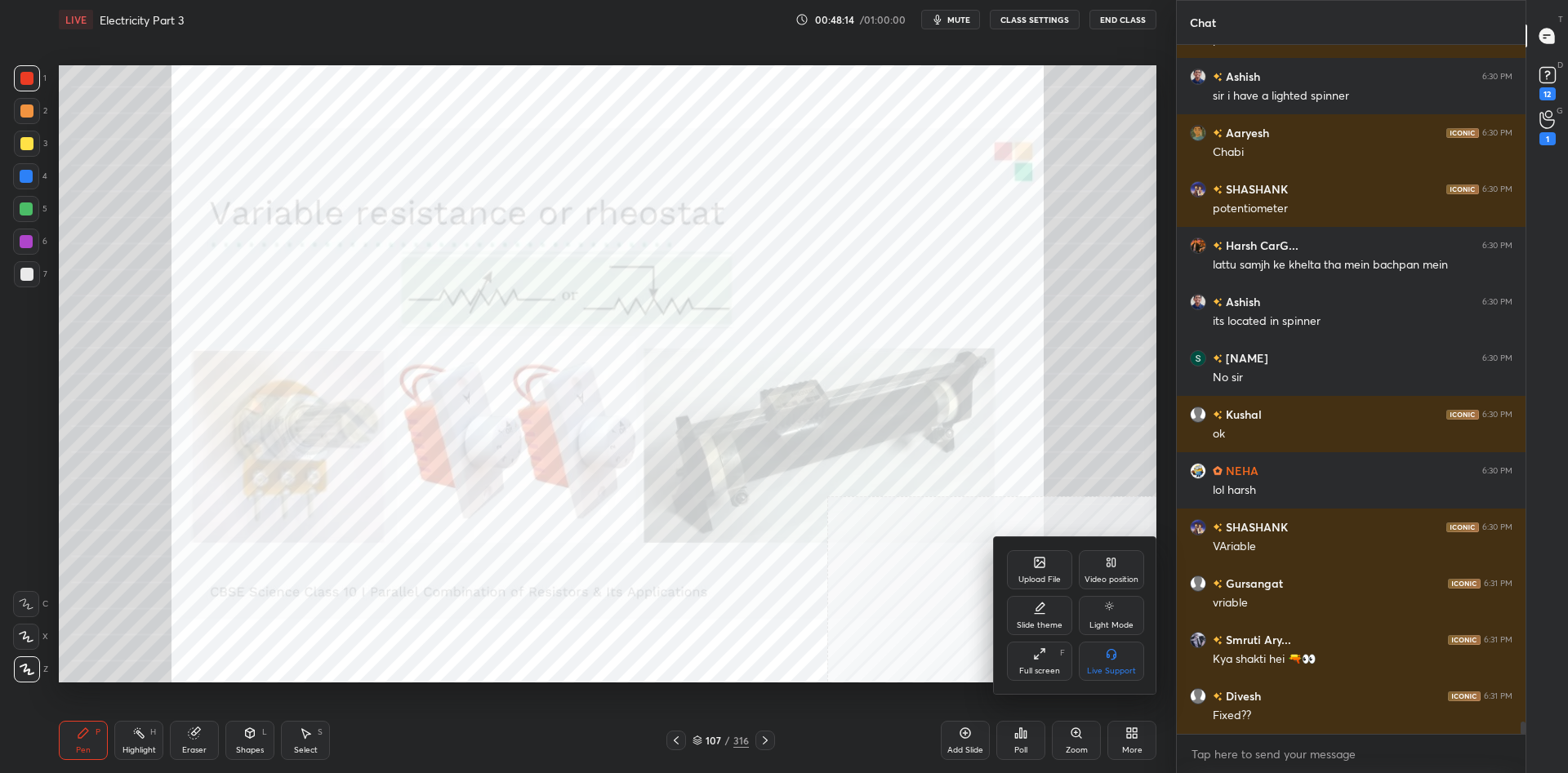 click on "Upload File" at bounding box center (1040, 570) 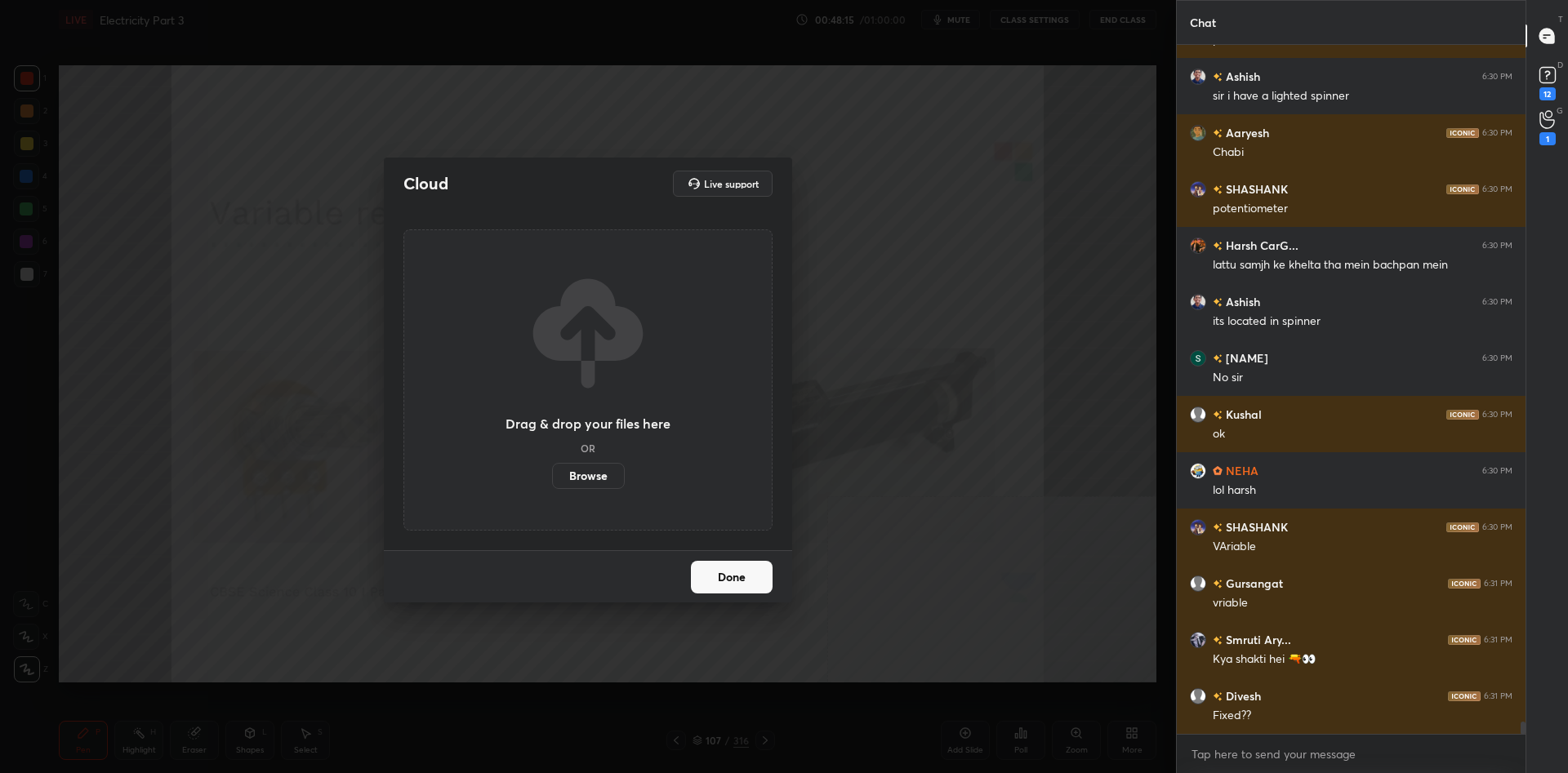 click on "Browse" at bounding box center [588, 476] 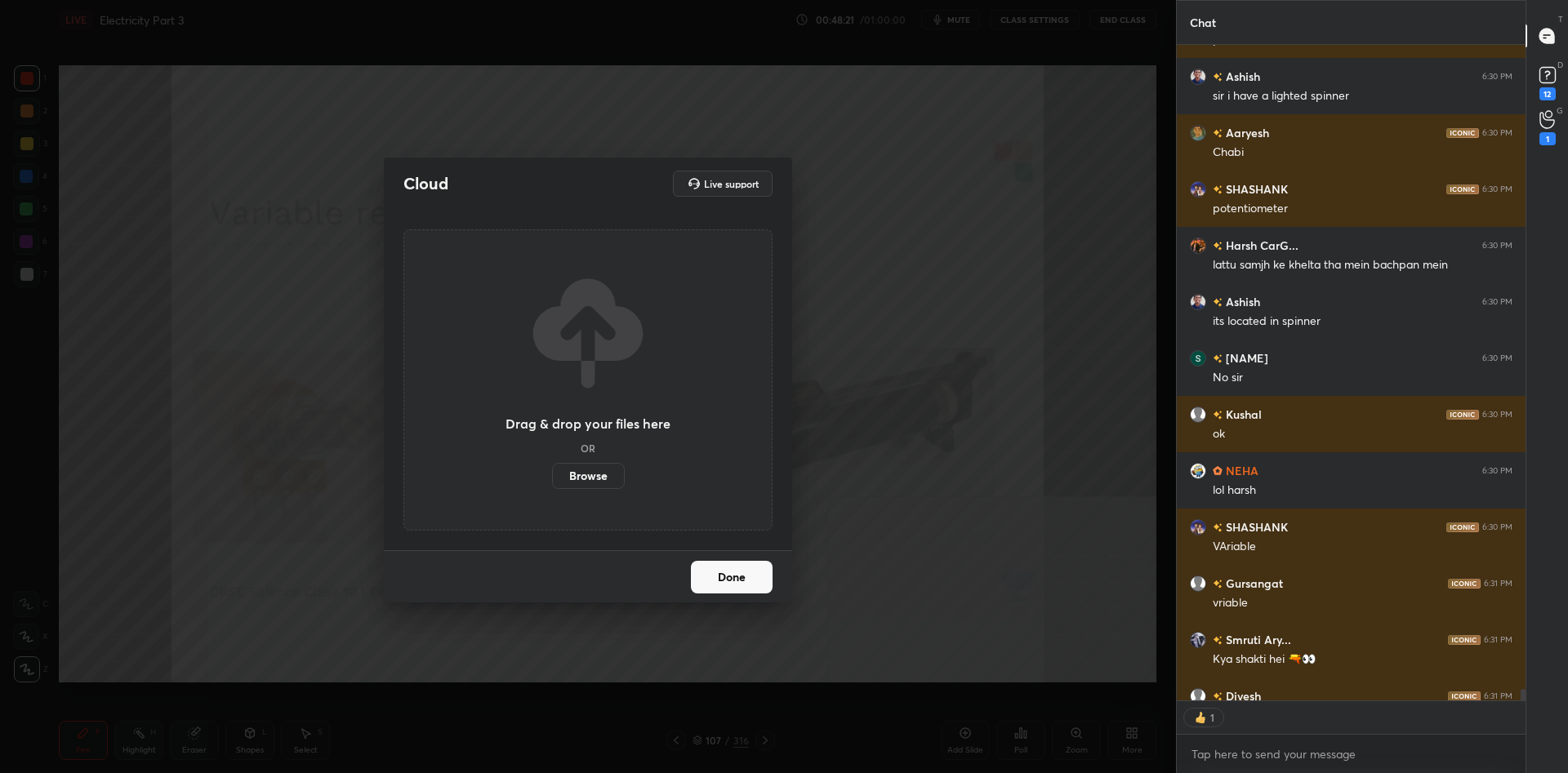 scroll, scrollTop: 655, scrollLeft: 349, axis: both 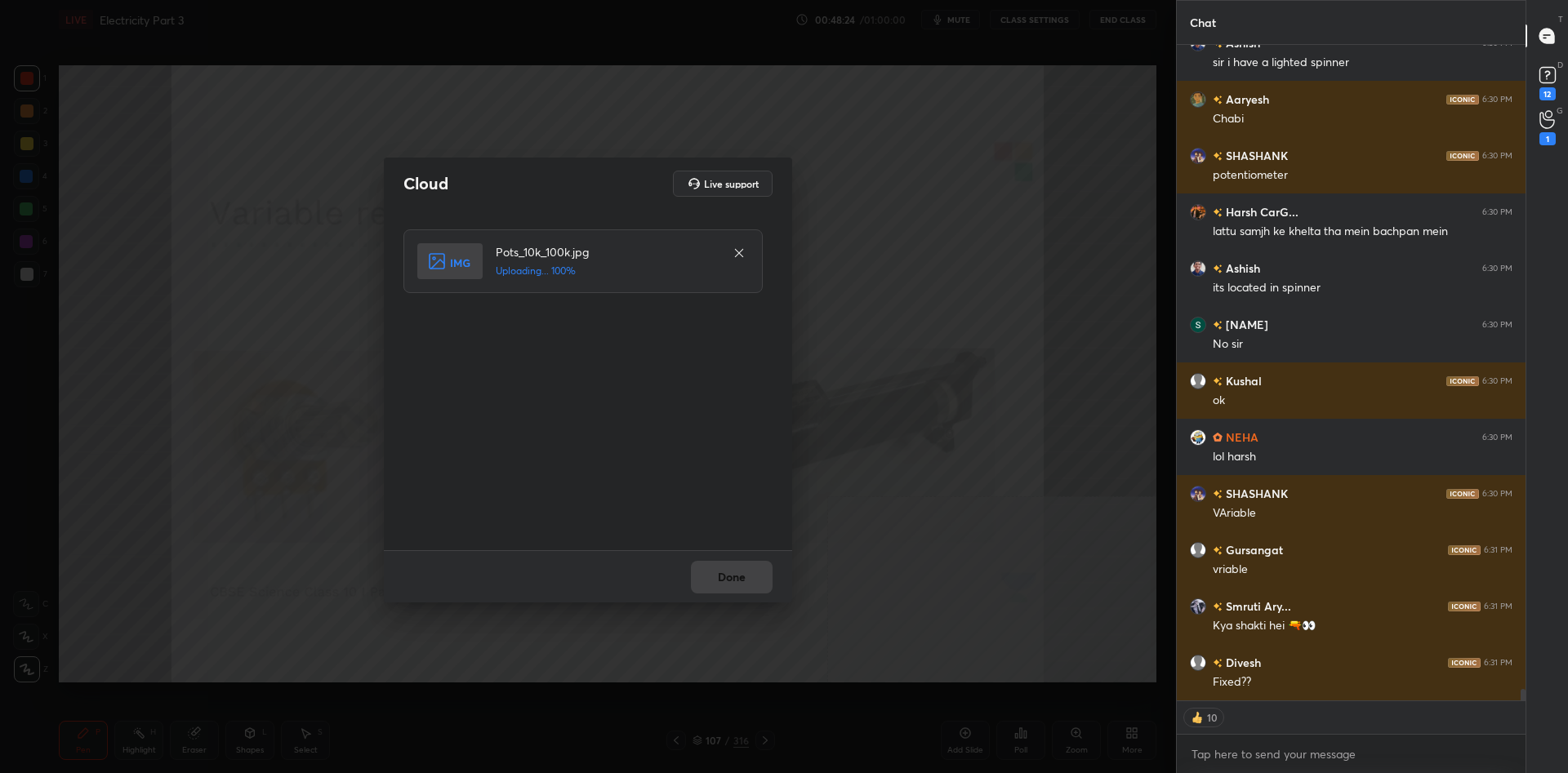 click on "Done" at bounding box center [588, 576] 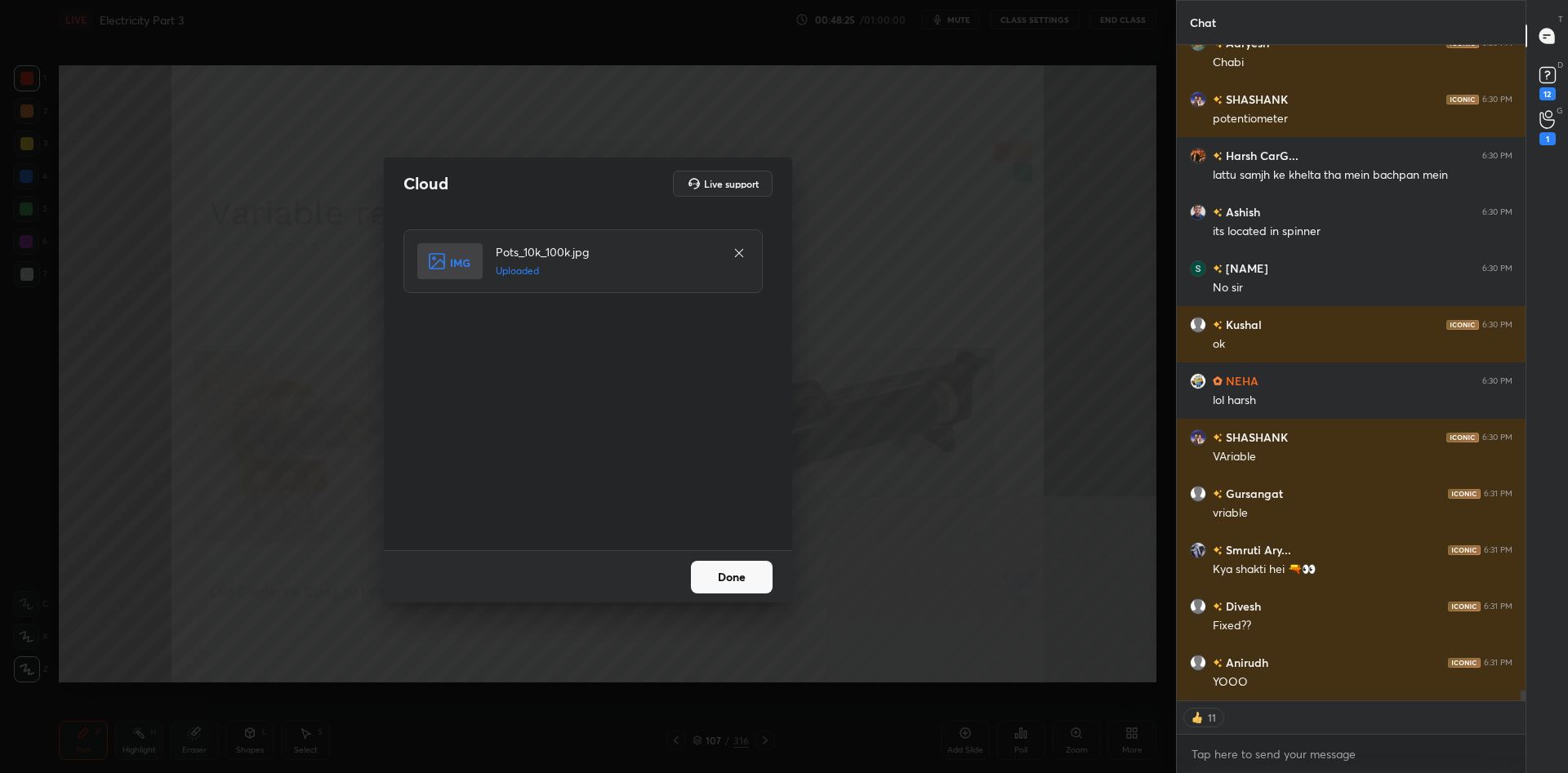 click on "Done" at bounding box center [732, 577] 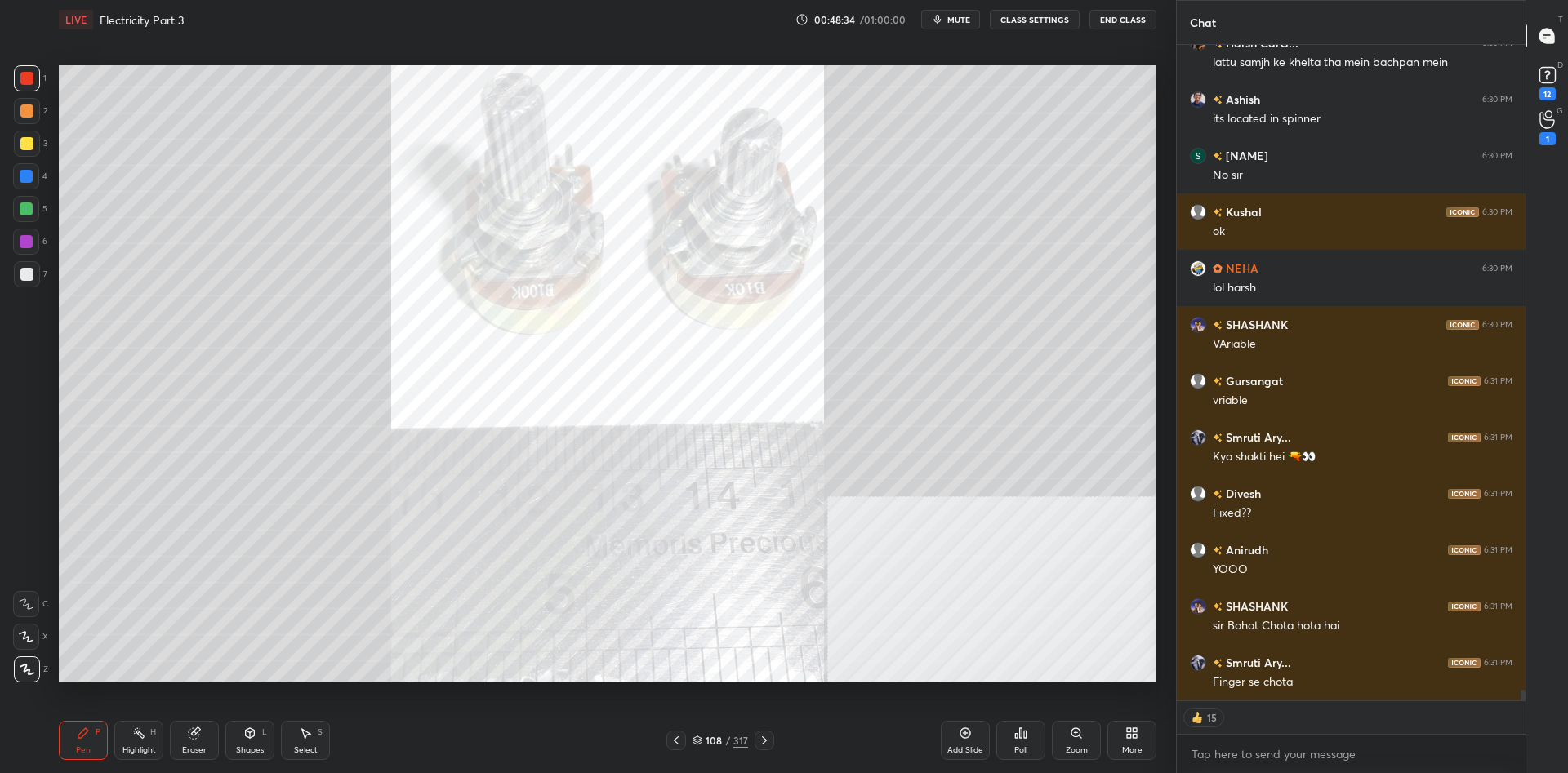 scroll, scrollTop: 38869, scrollLeft: 0, axis: vertical 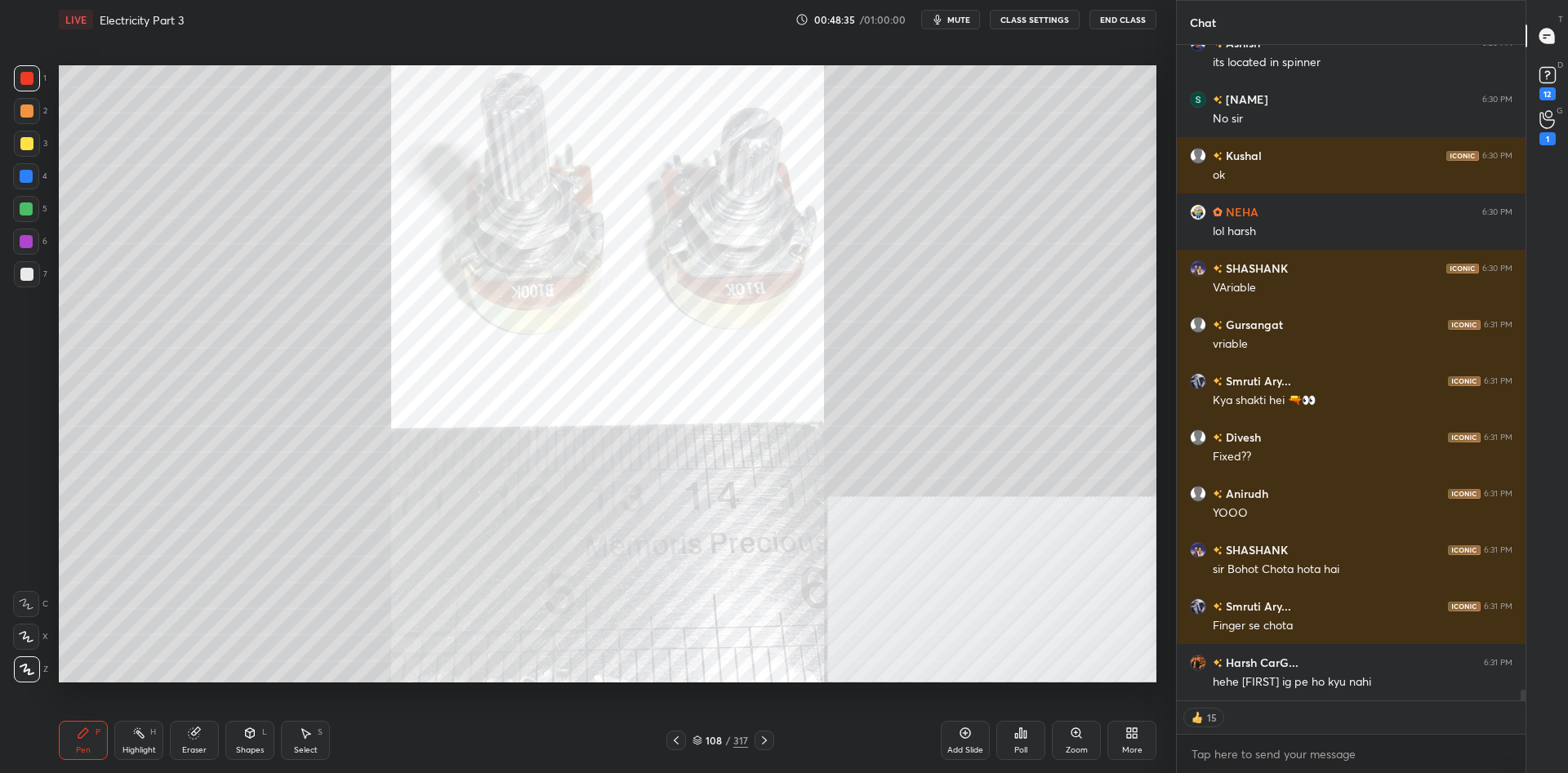 click at bounding box center [27, 78] 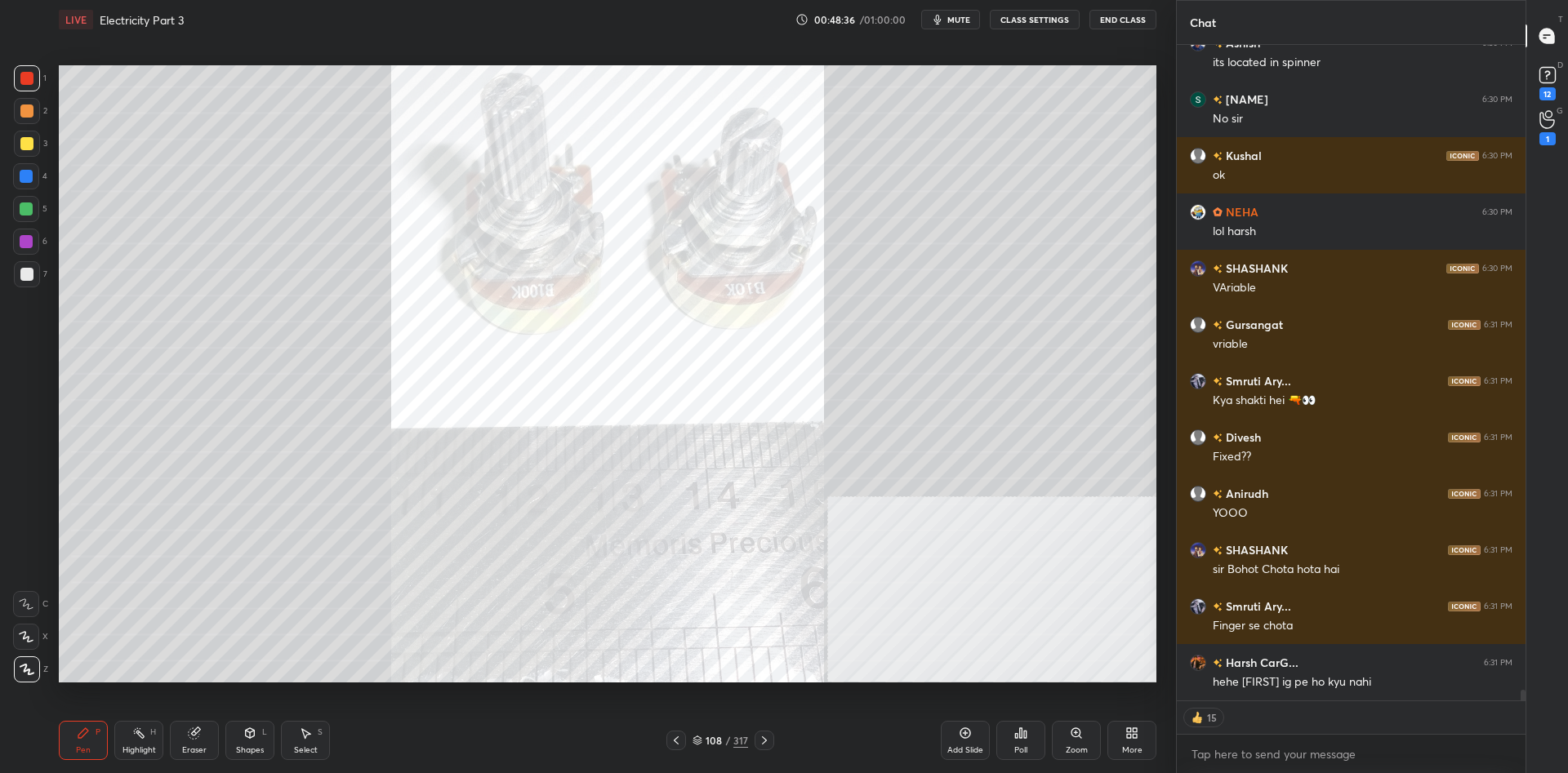 scroll, scrollTop: 38925, scrollLeft: 0, axis: vertical 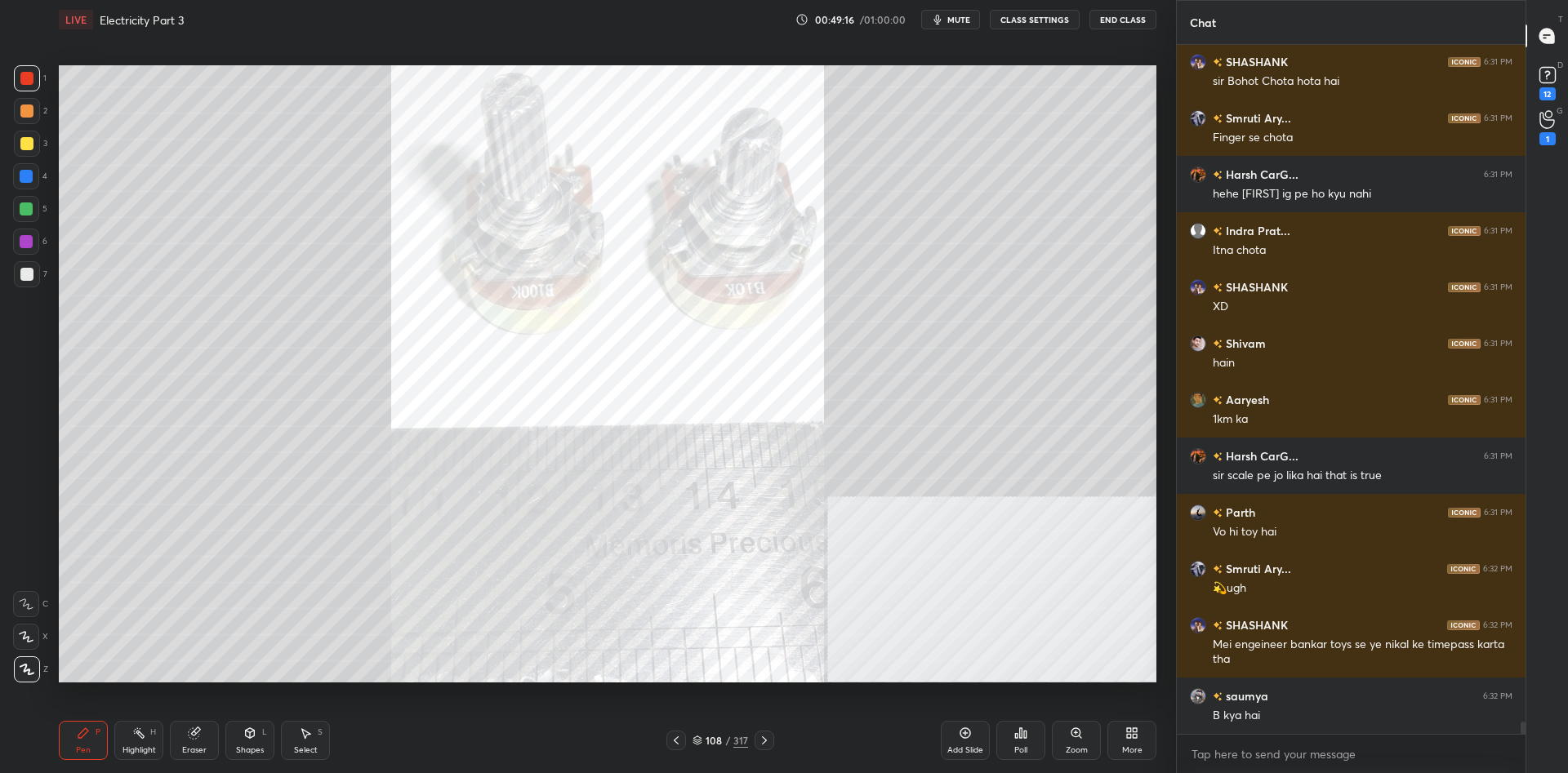 click 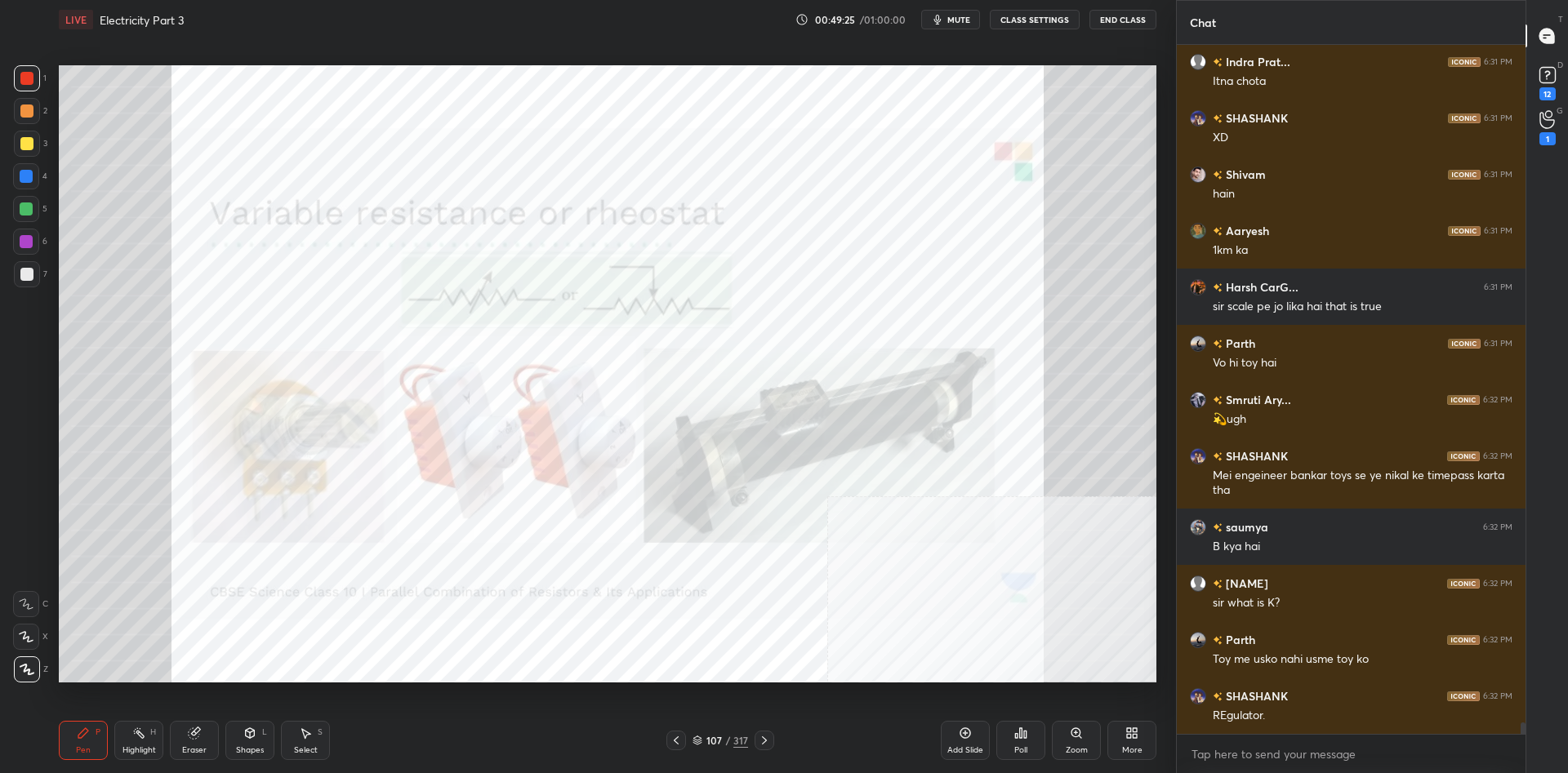 scroll, scrollTop: 39582, scrollLeft: 0, axis: vertical 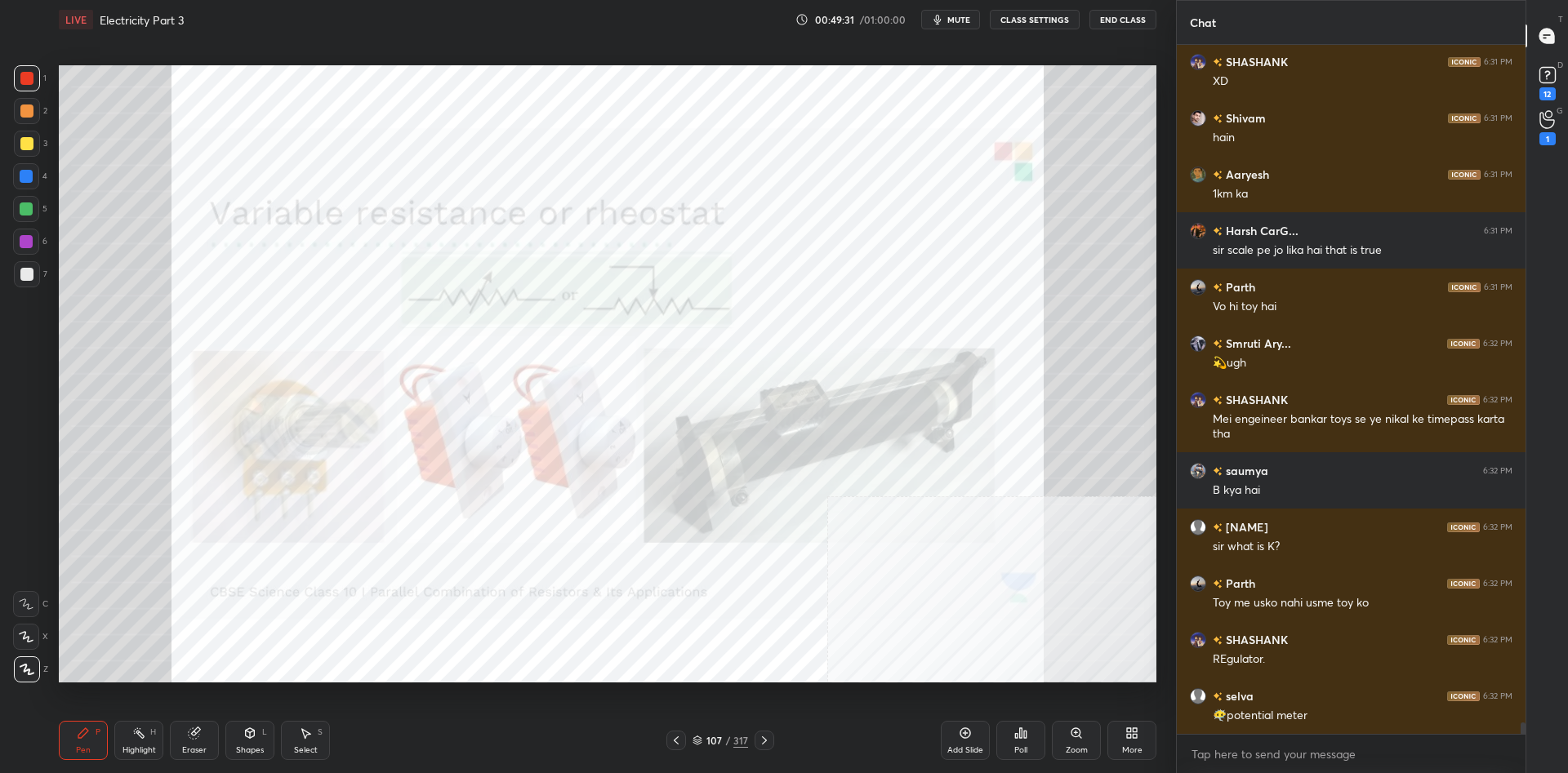 drag, startPoint x: 951, startPoint y: 738, endPoint x: 939, endPoint y: 685, distance: 54.34151 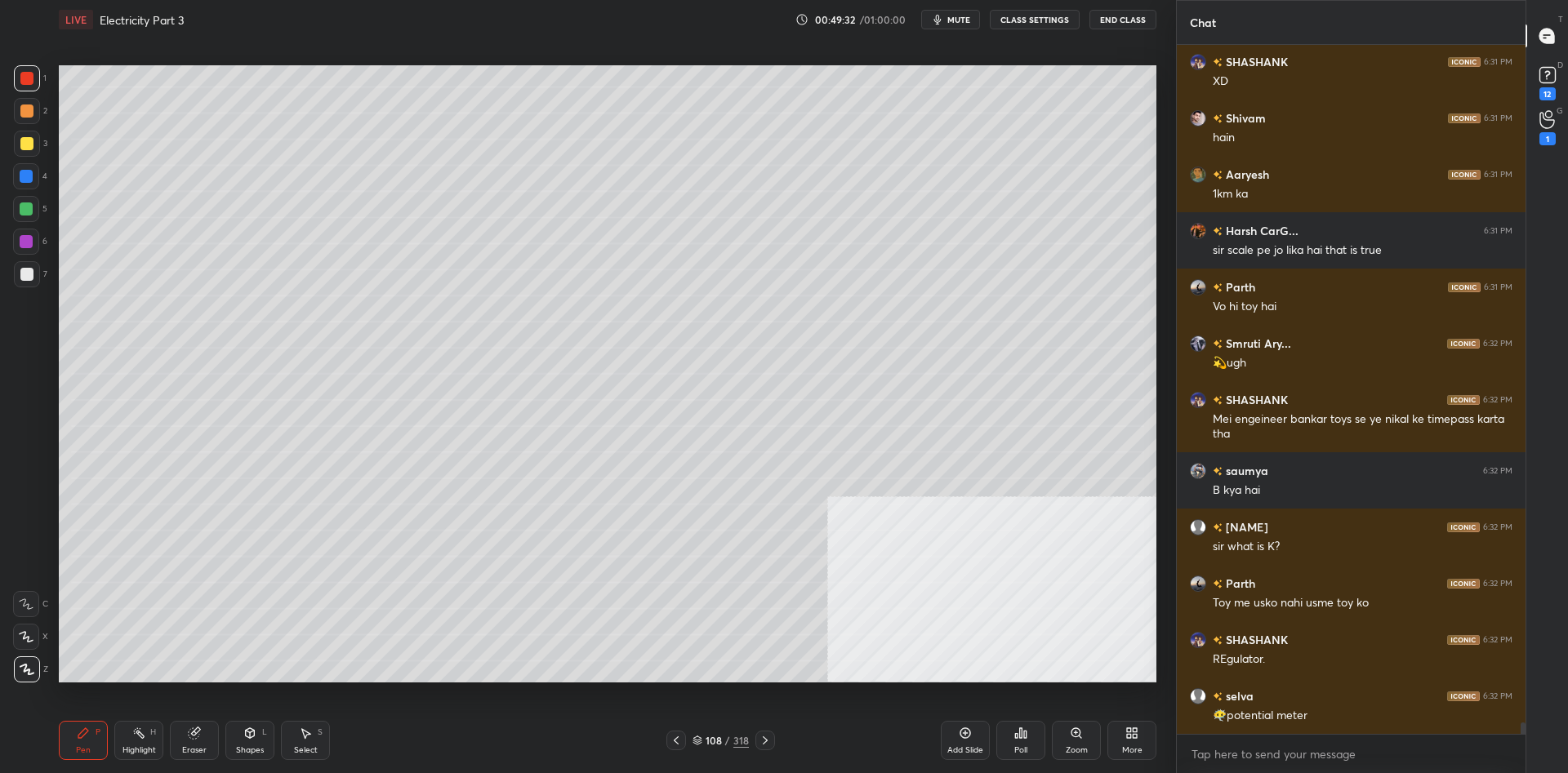 click at bounding box center [27, 144] 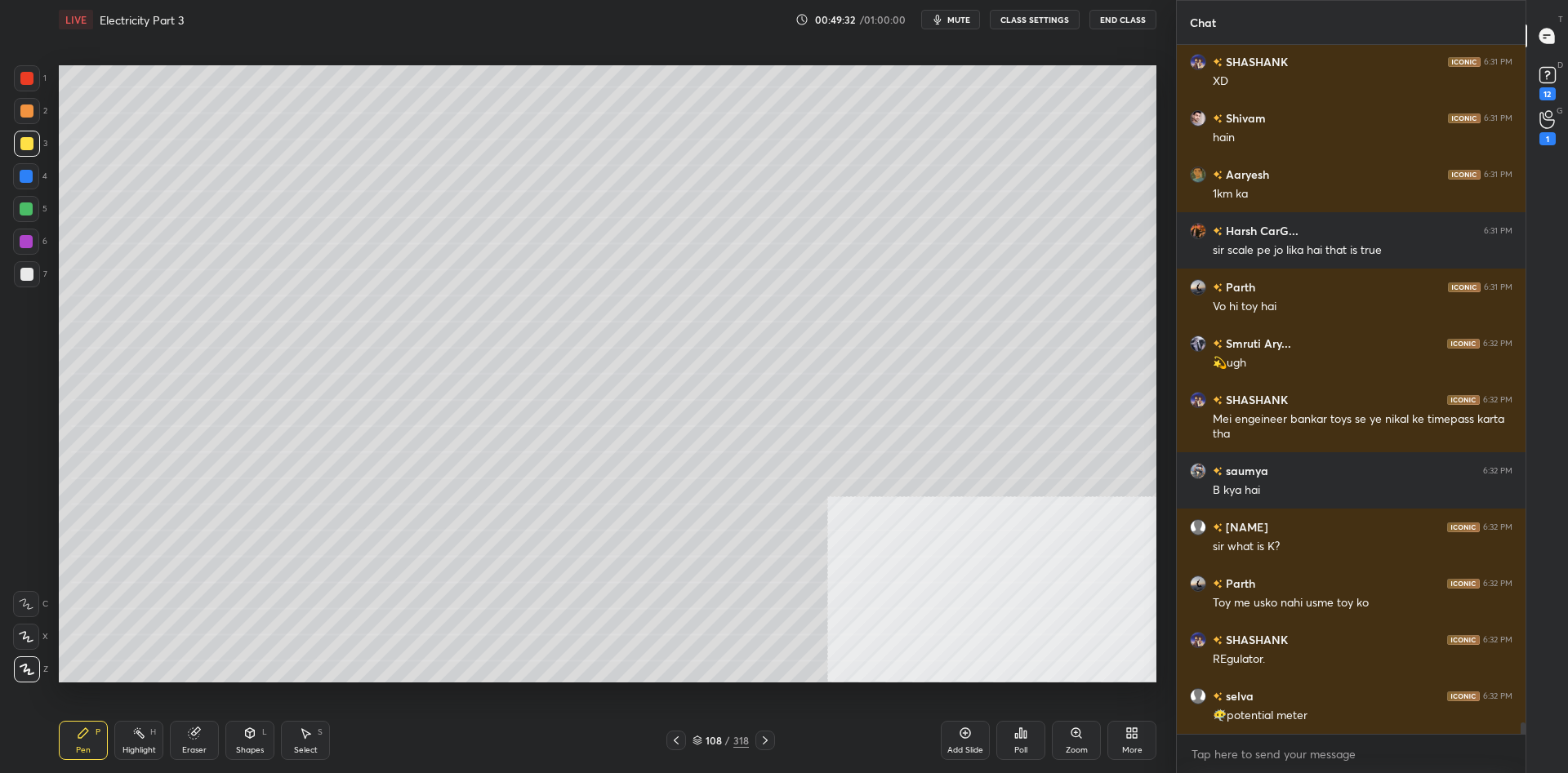 click at bounding box center [27, 144] 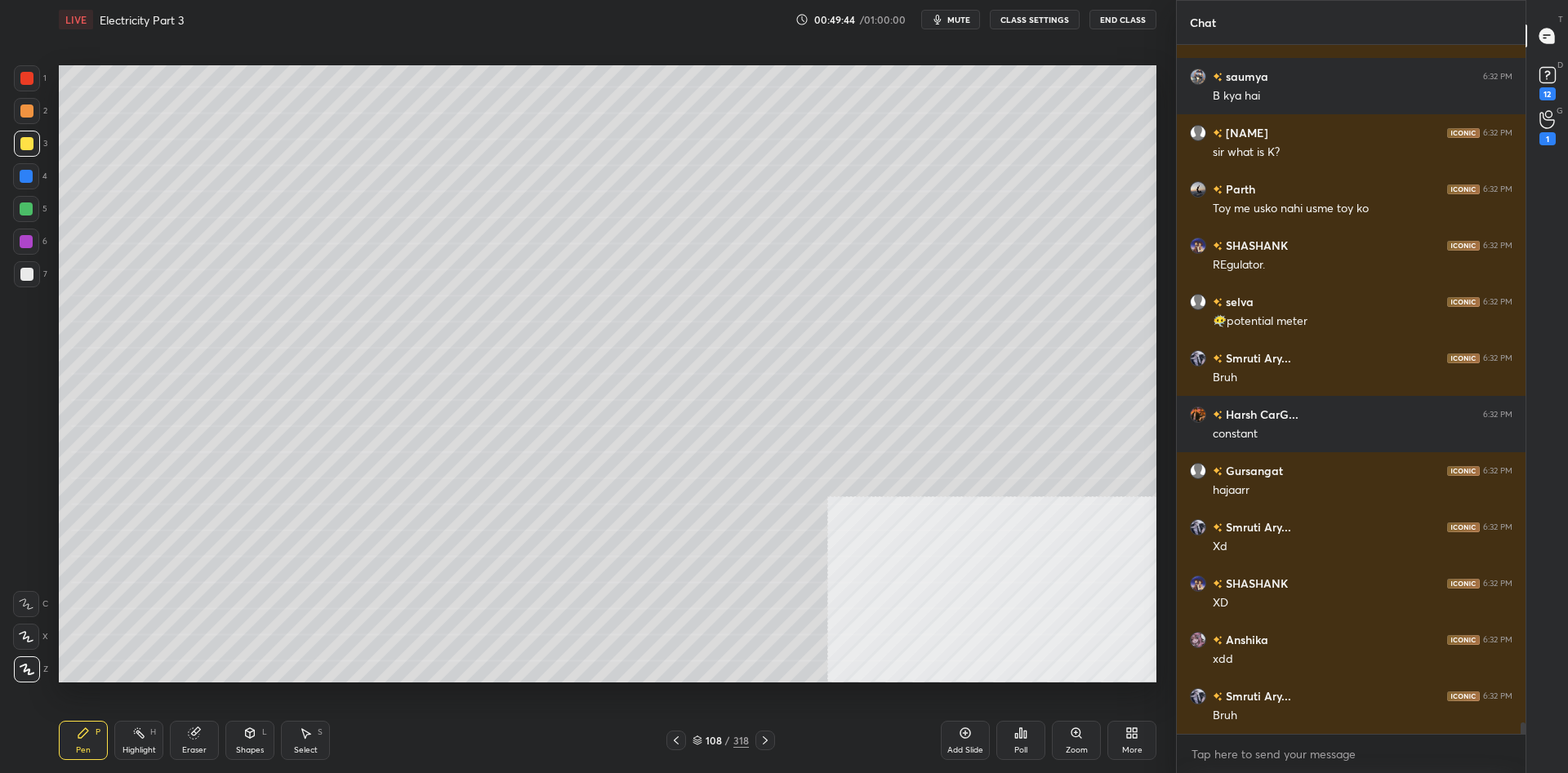 scroll, scrollTop: 40033, scrollLeft: 0, axis: vertical 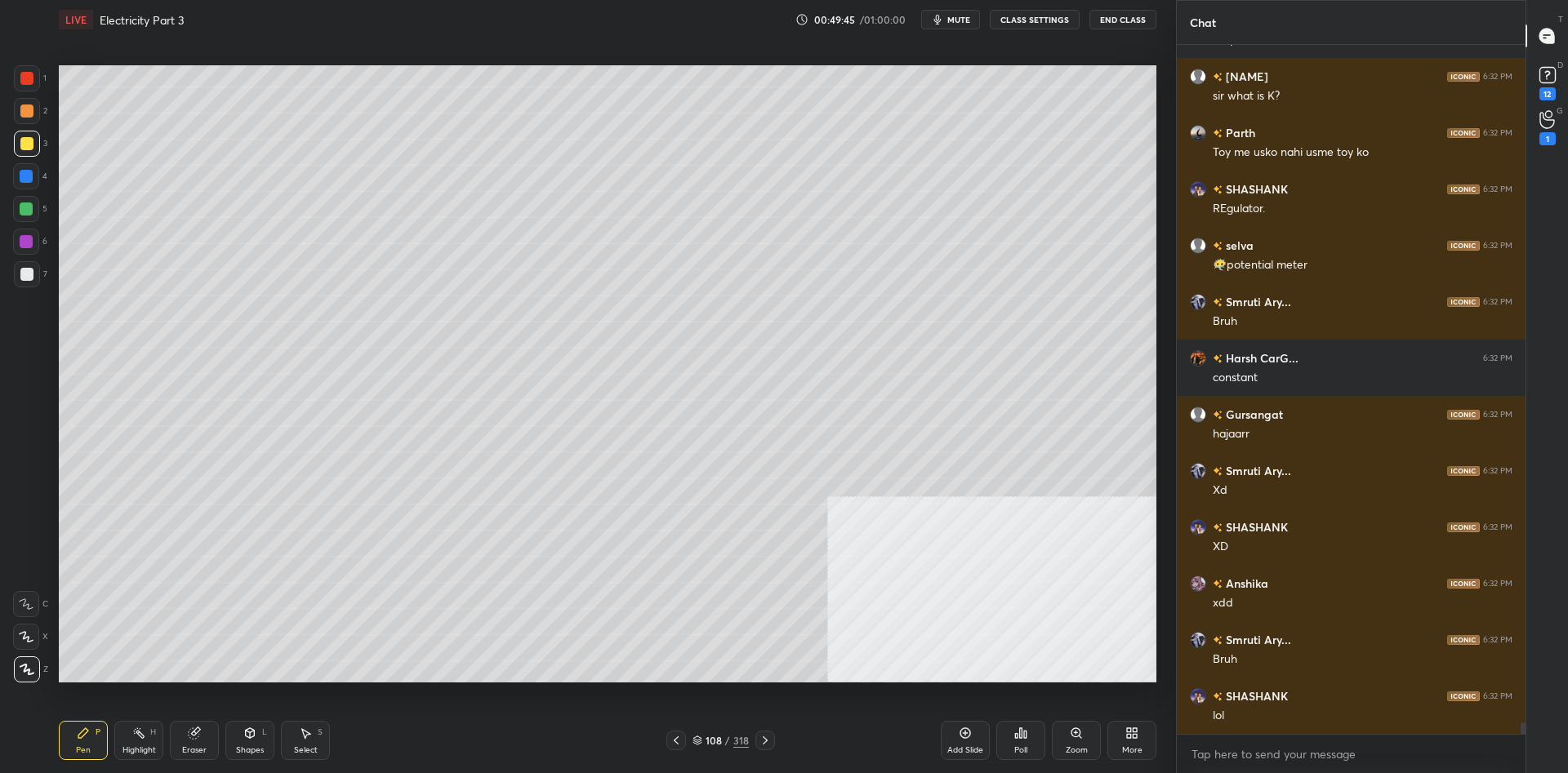 click at bounding box center [26, 176] 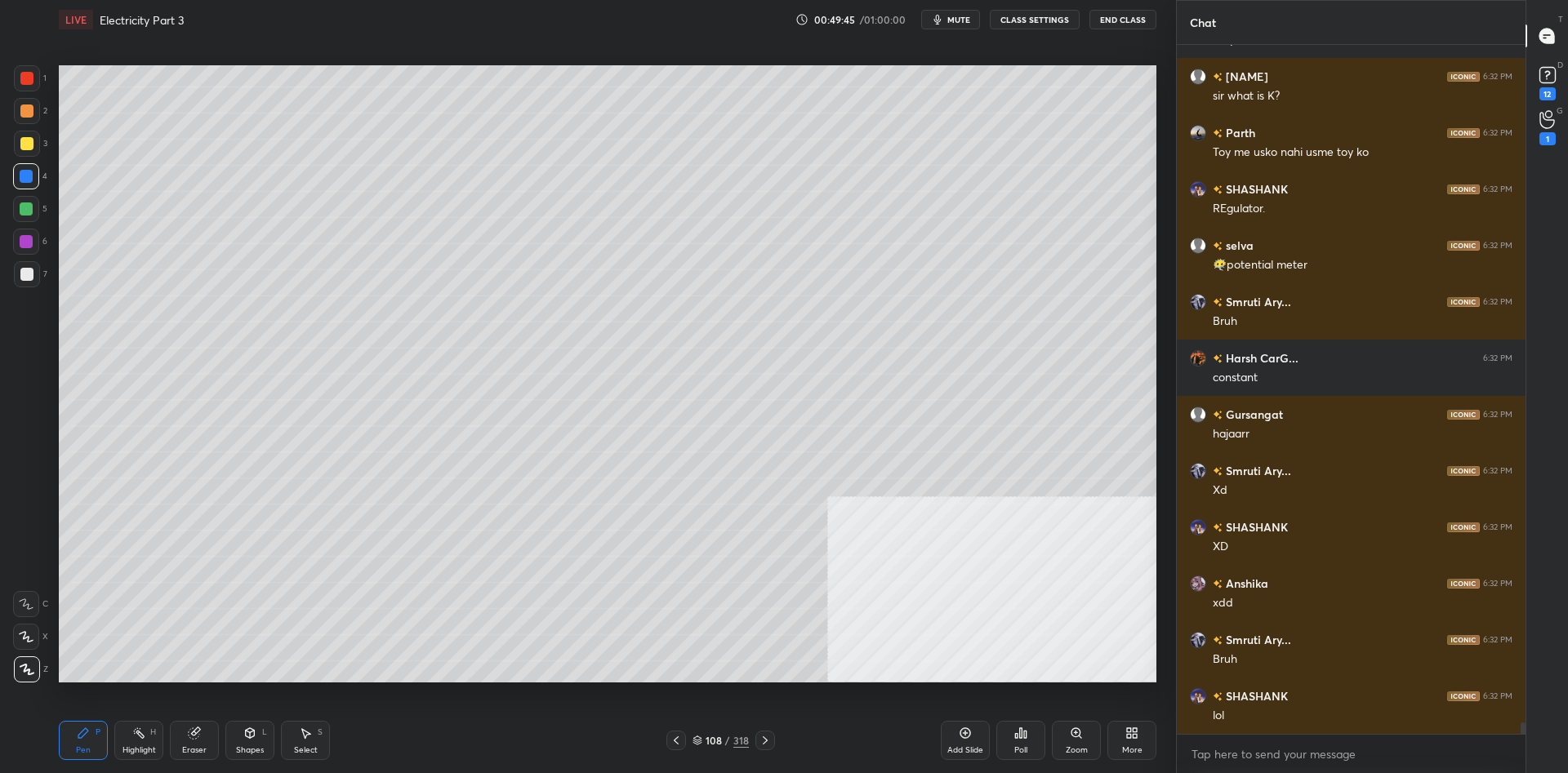 click at bounding box center [26, 176] 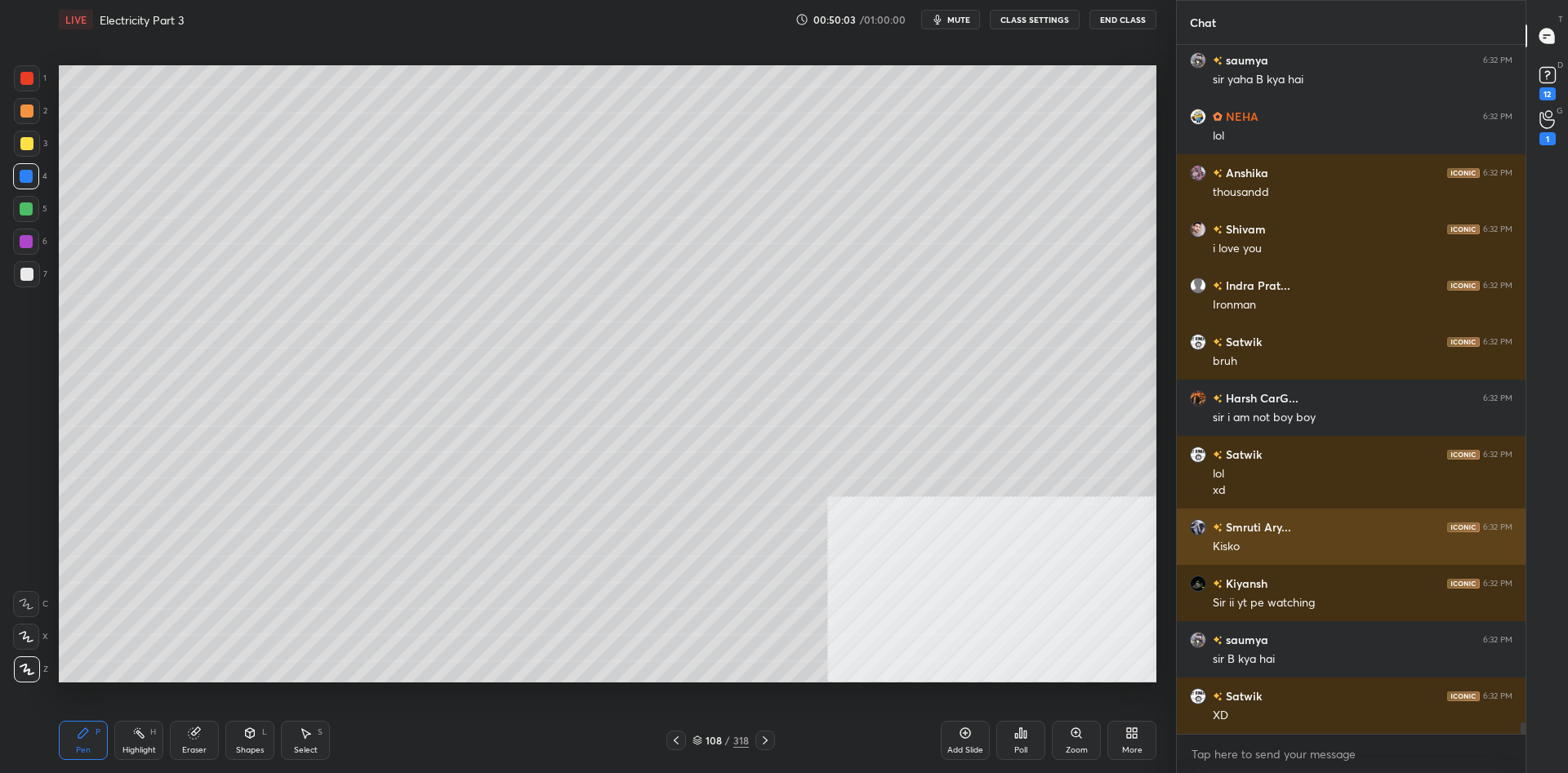 scroll, scrollTop: 41007, scrollLeft: 0, axis: vertical 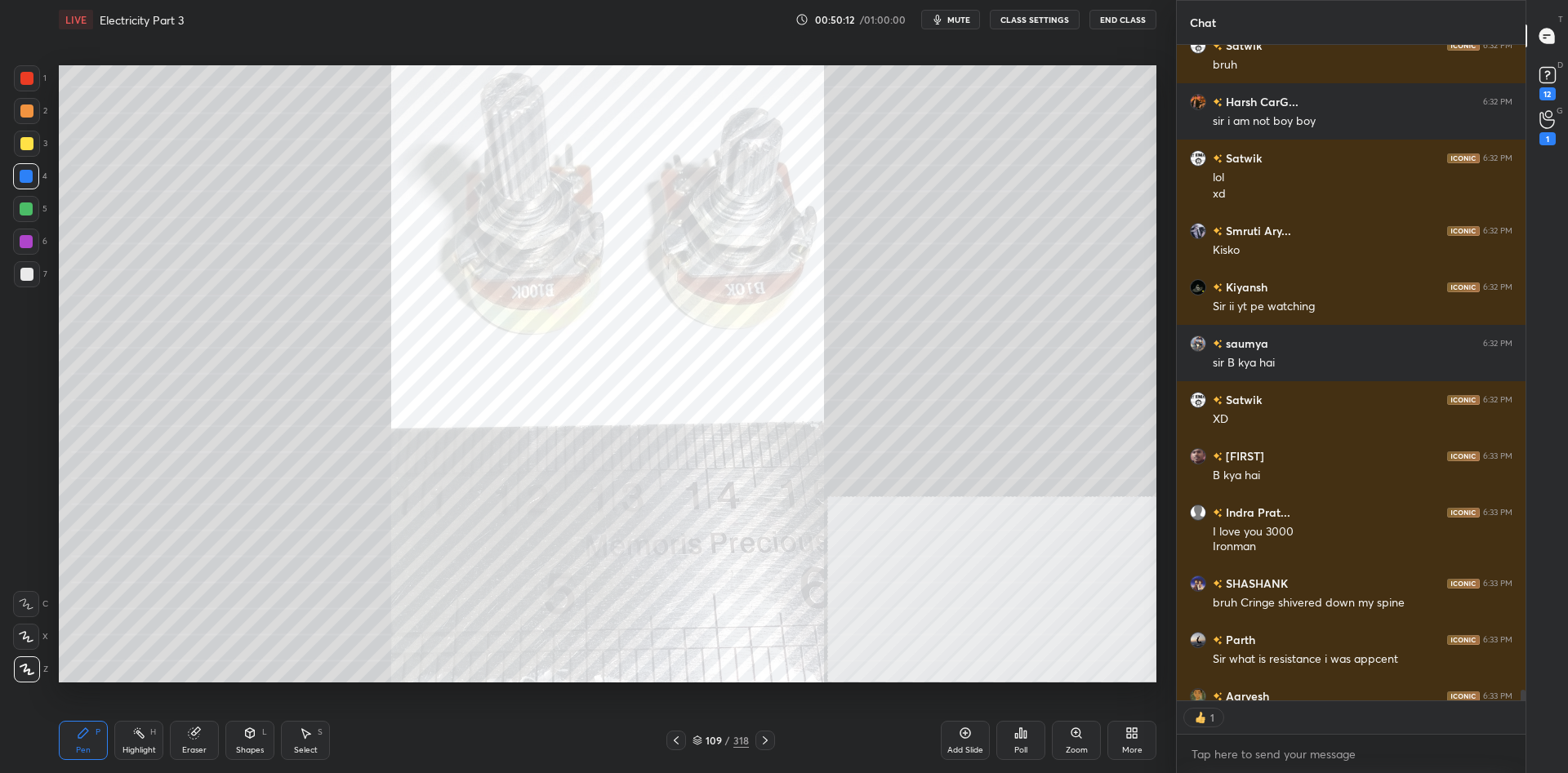 click at bounding box center (27, 78) 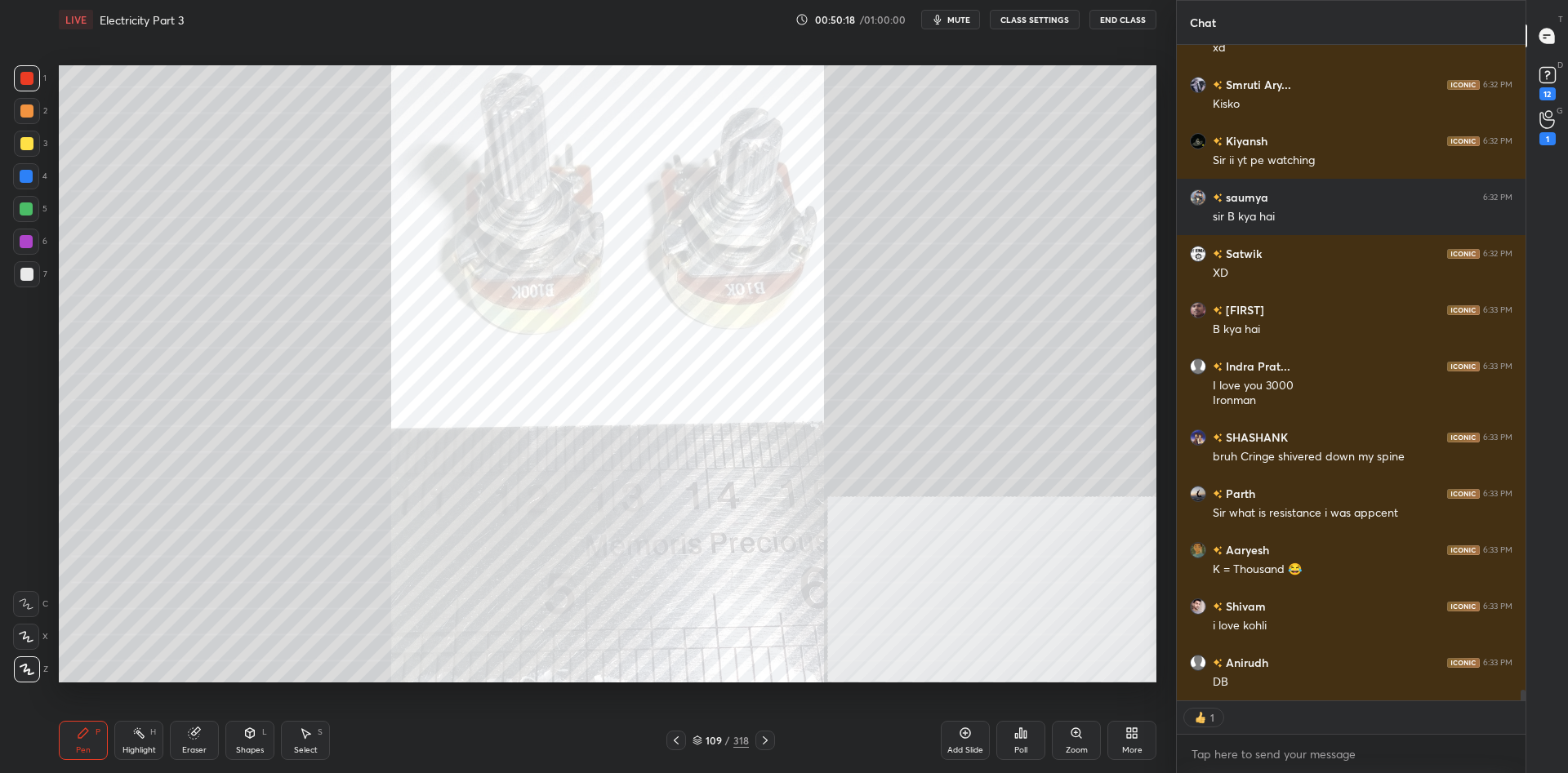 scroll, scrollTop: 41409, scrollLeft: 0, axis: vertical 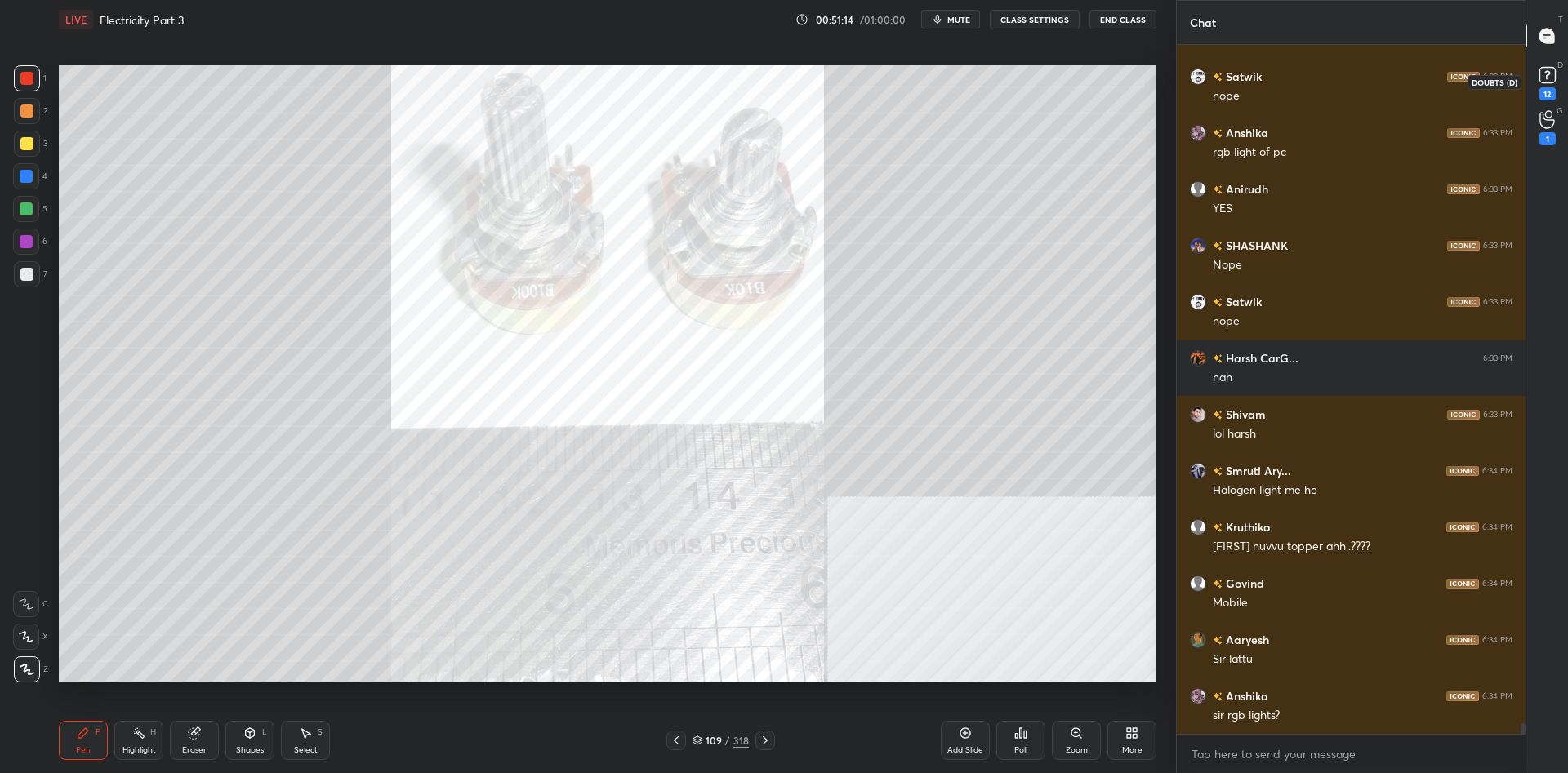 click 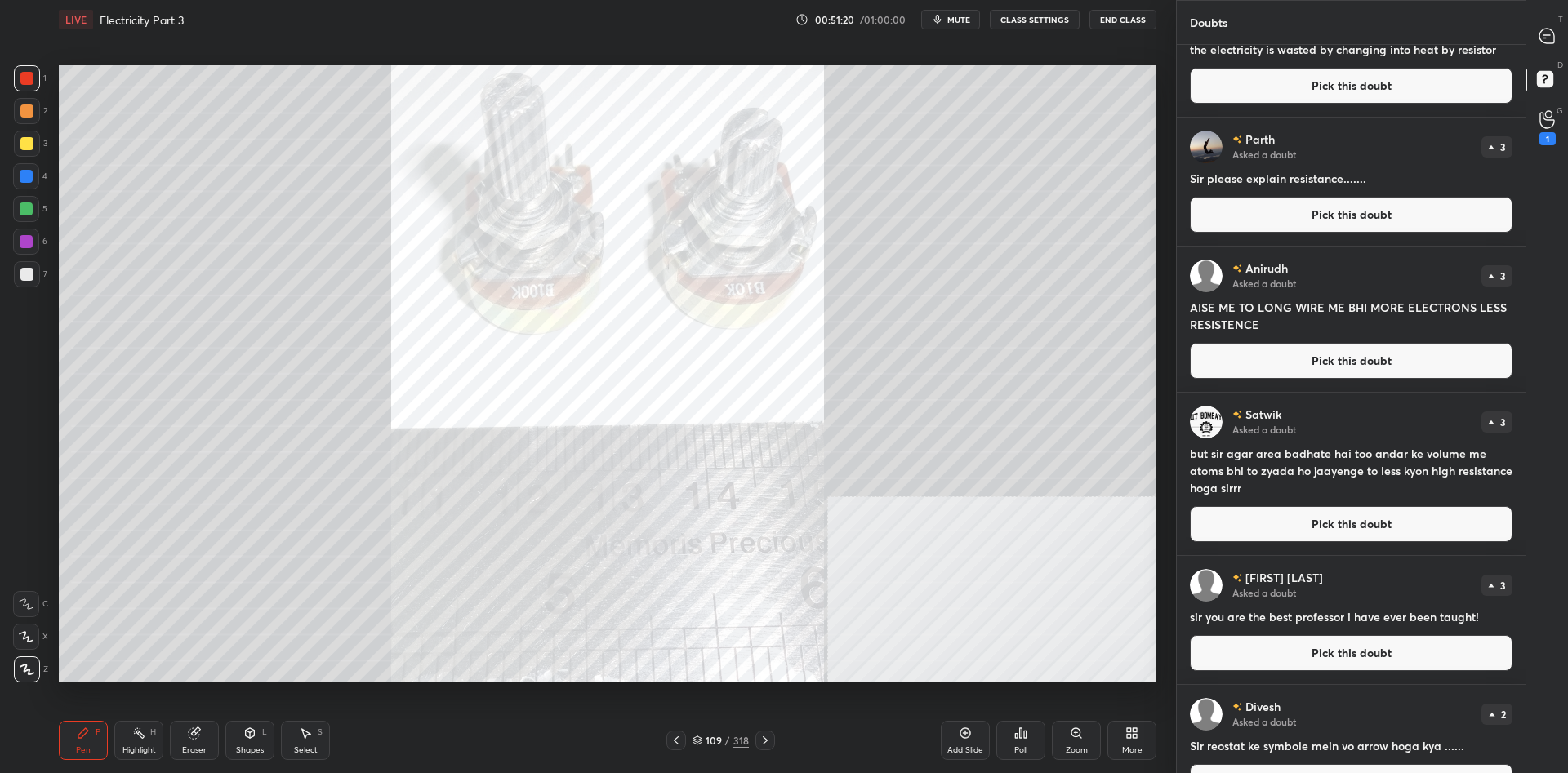 scroll, scrollTop: 0, scrollLeft: 0, axis: both 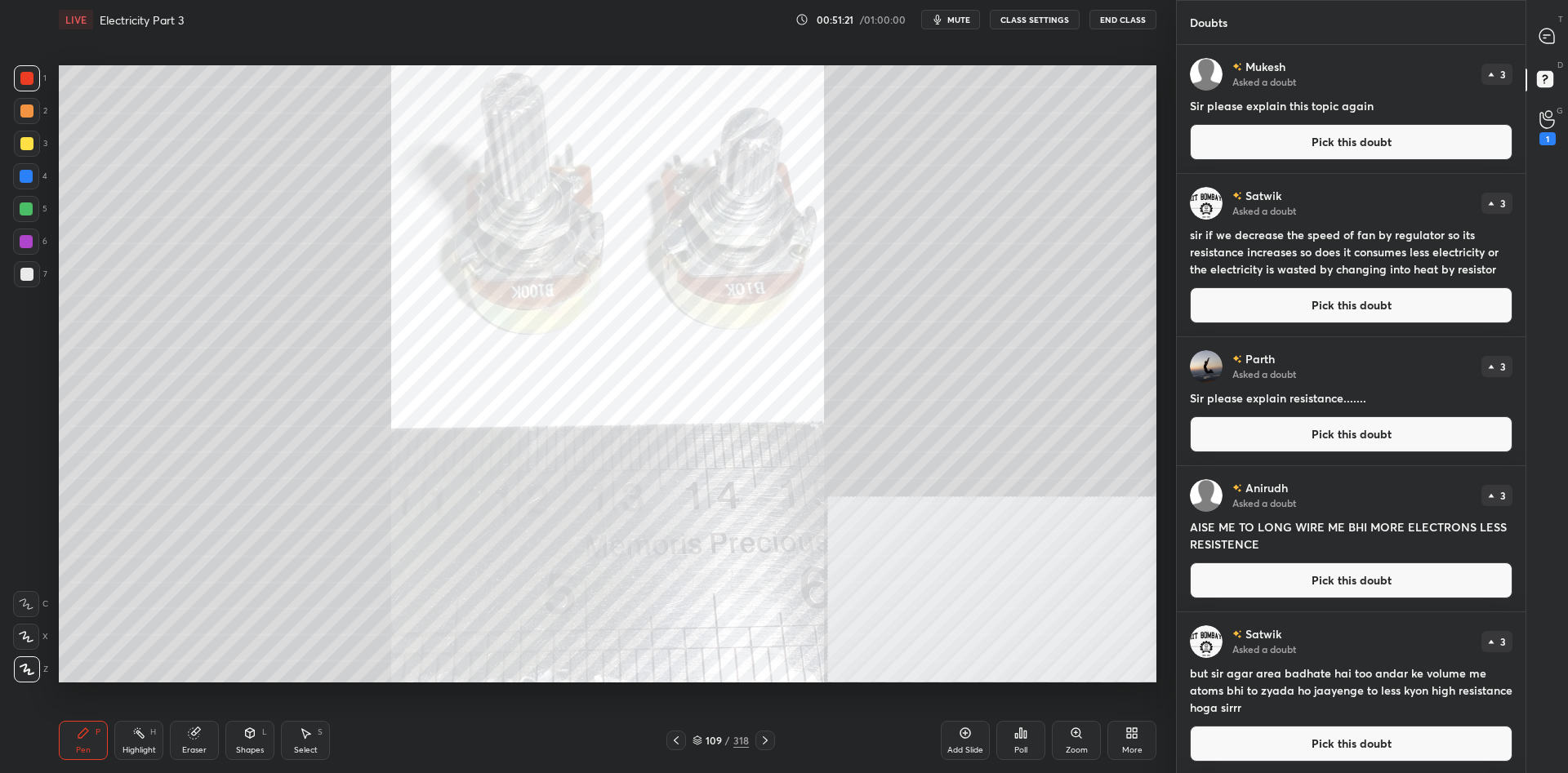 click on "Pick this doubt" at bounding box center [1351, 142] 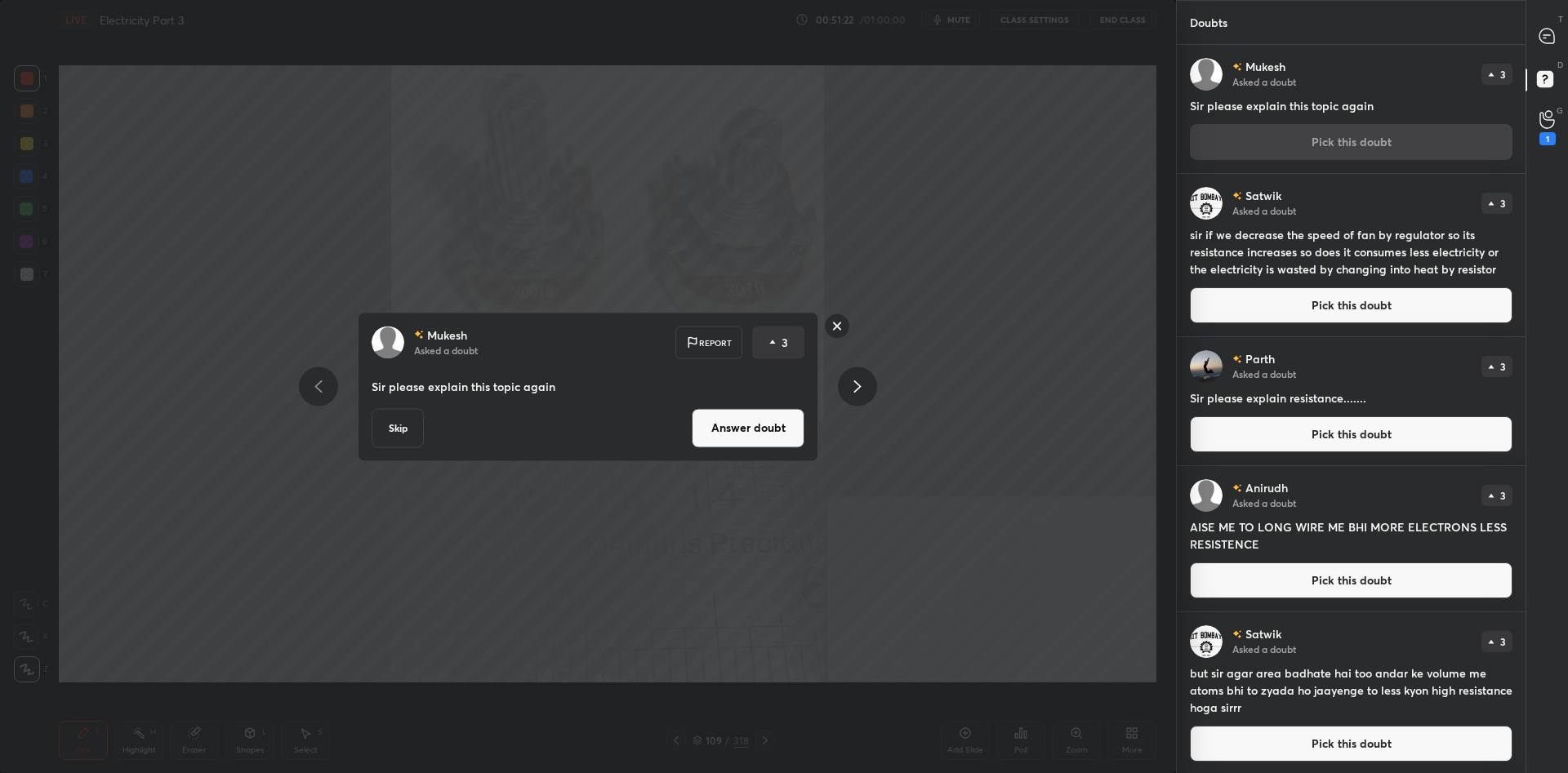 click on "Answer doubt" at bounding box center (748, 428) 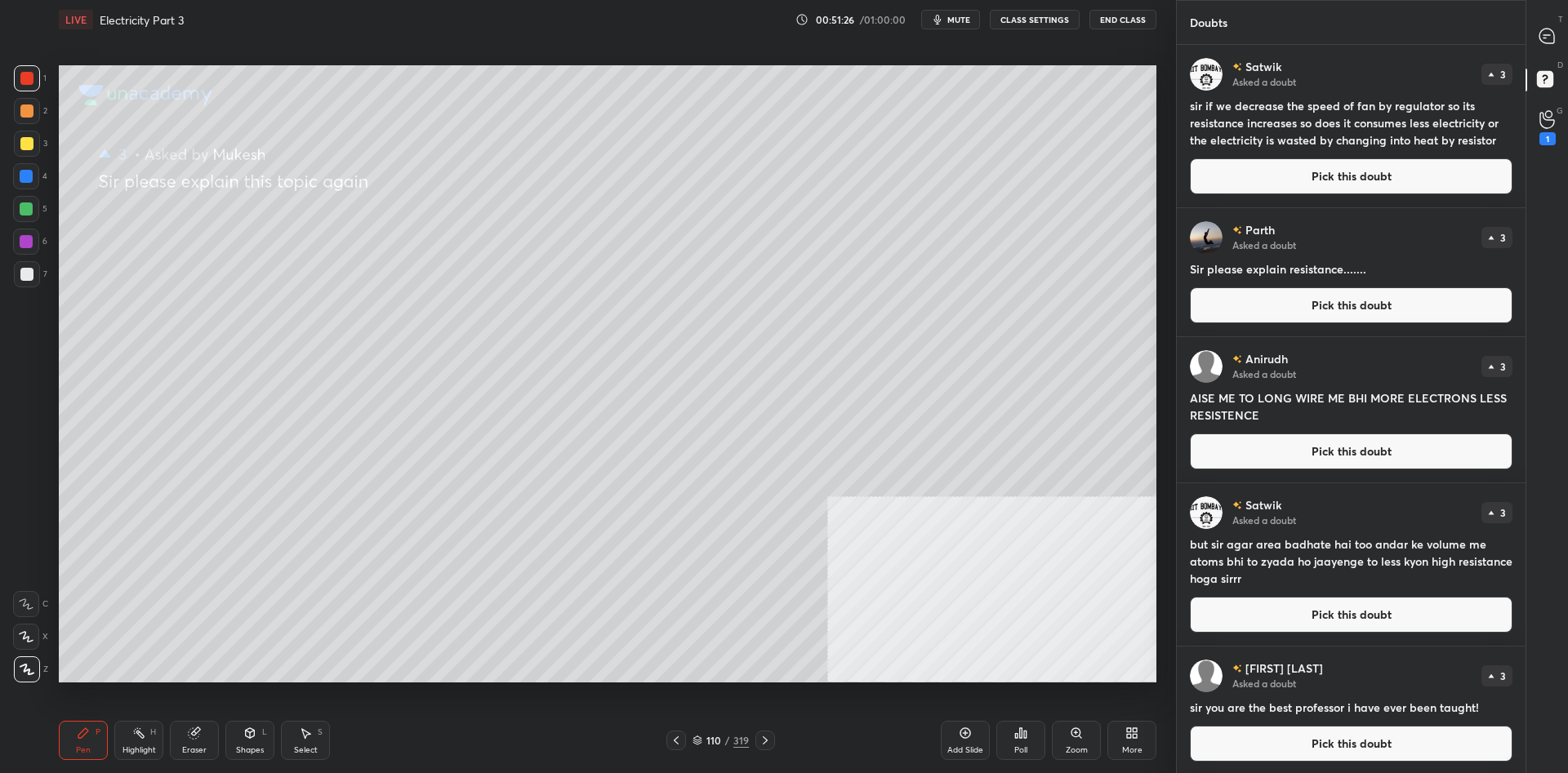 click on "Pick this doubt" at bounding box center [1351, 176] 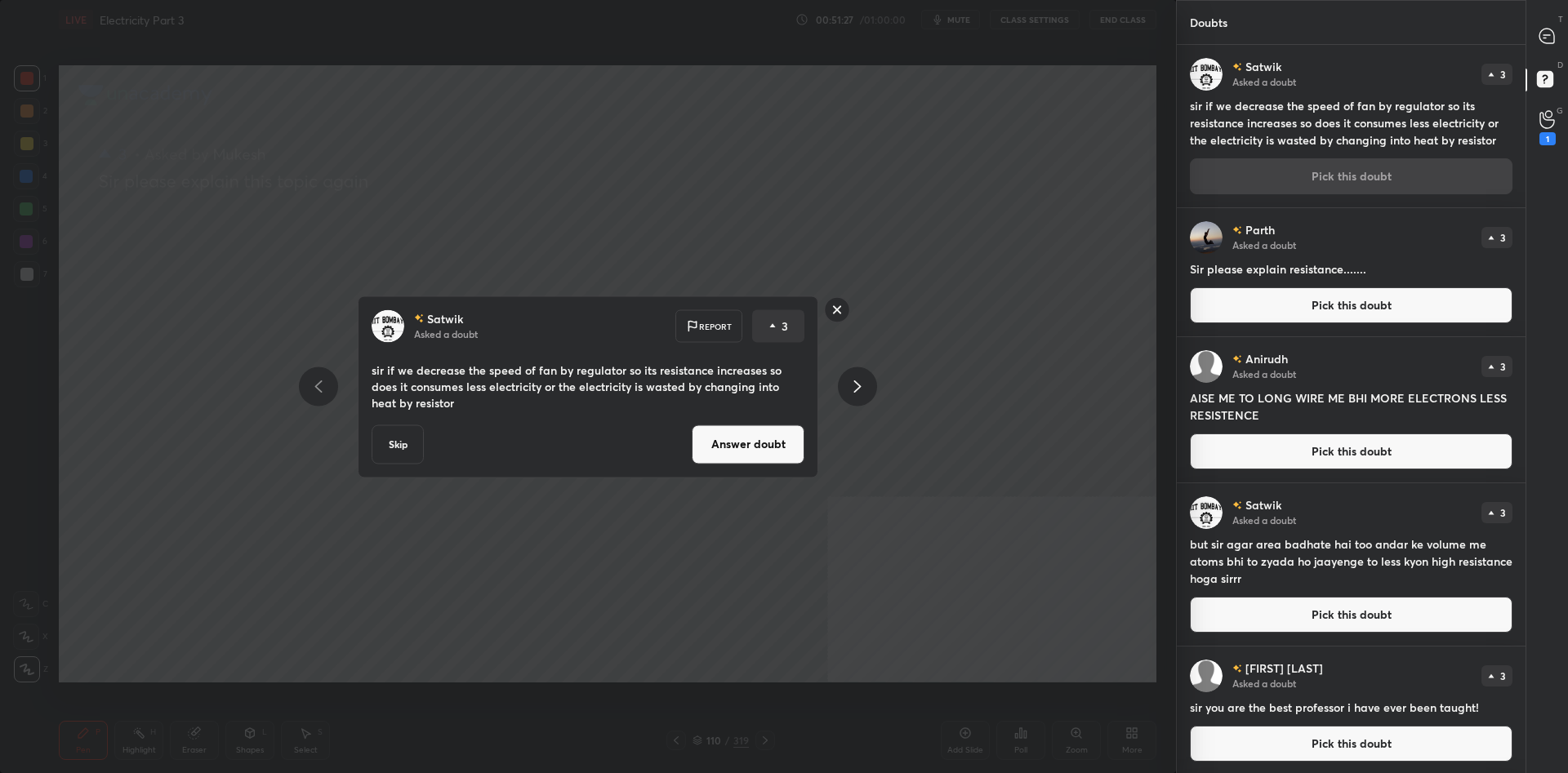 click on "Answer doubt" at bounding box center (748, 444) 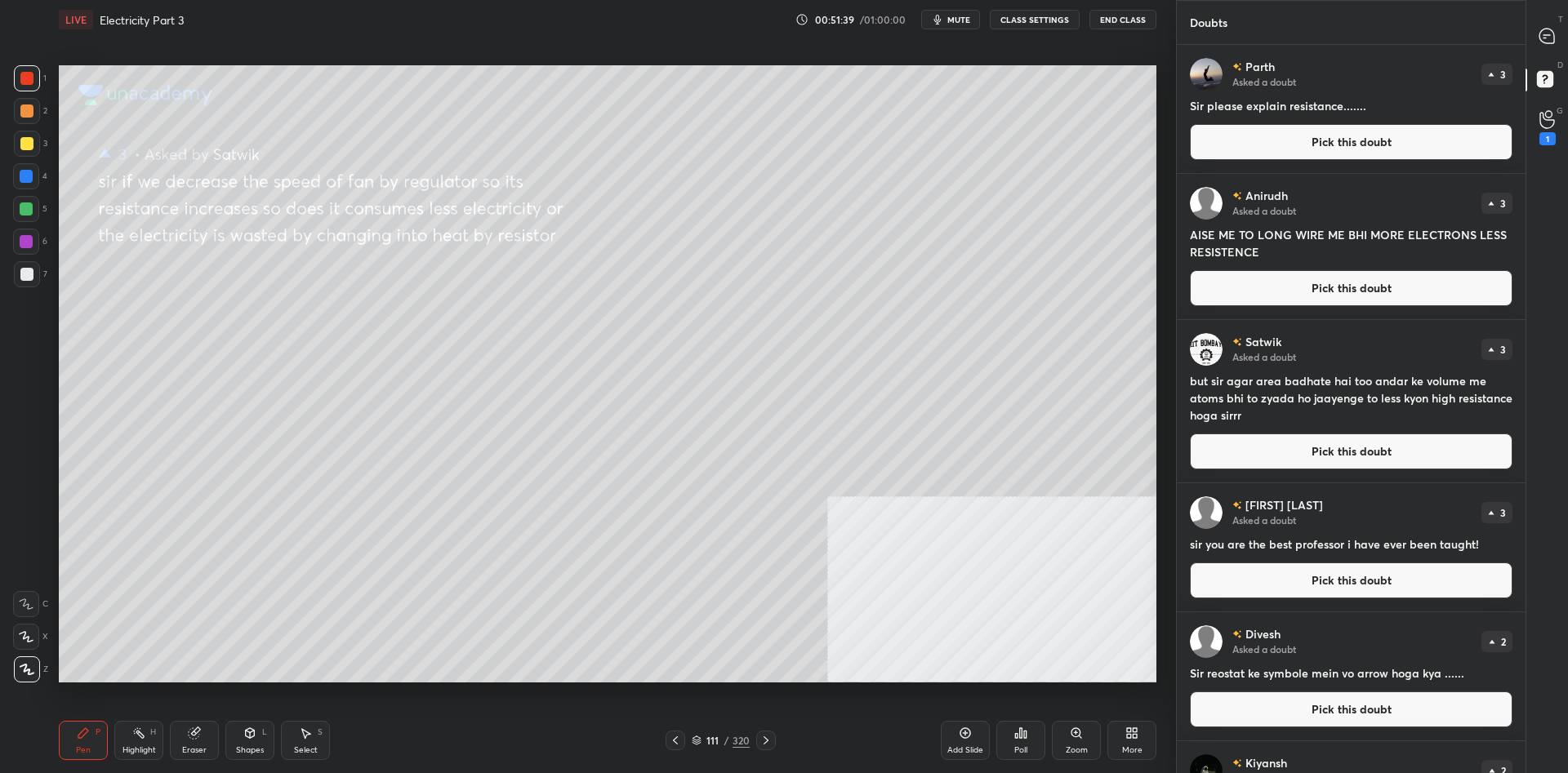 click at bounding box center (27, 144) 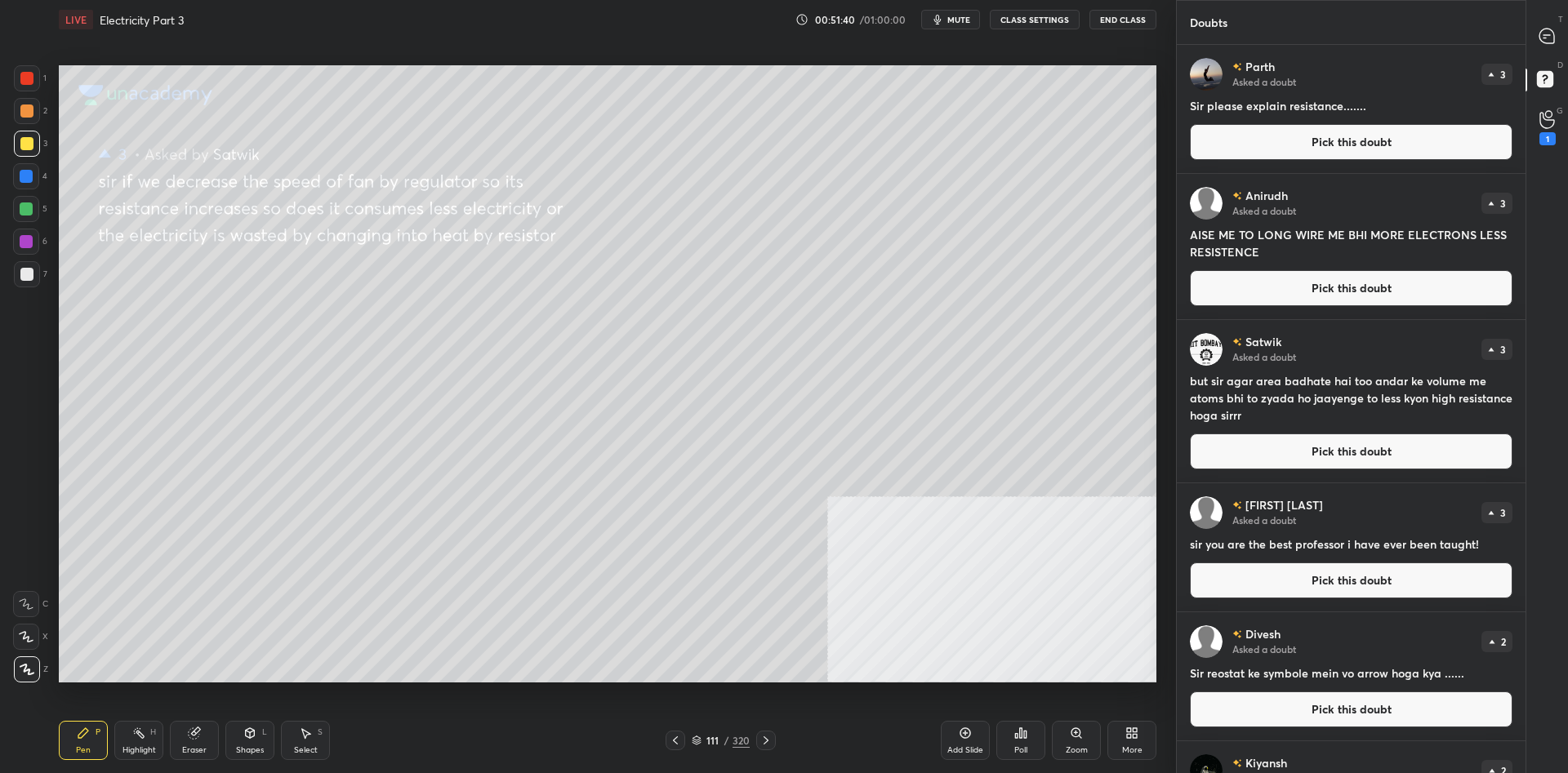 click at bounding box center (27, 144) 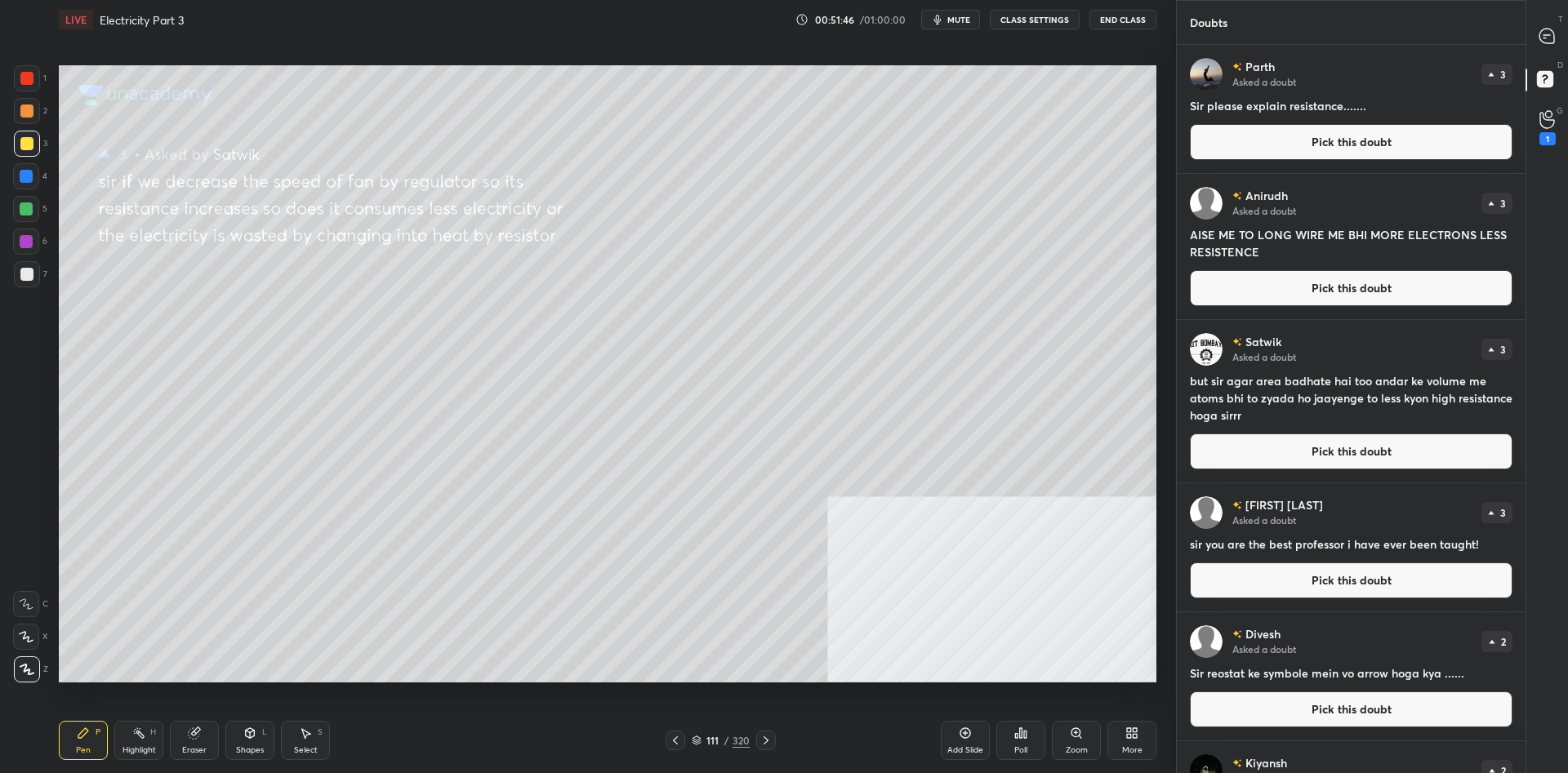 click at bounding box center (27, 78) 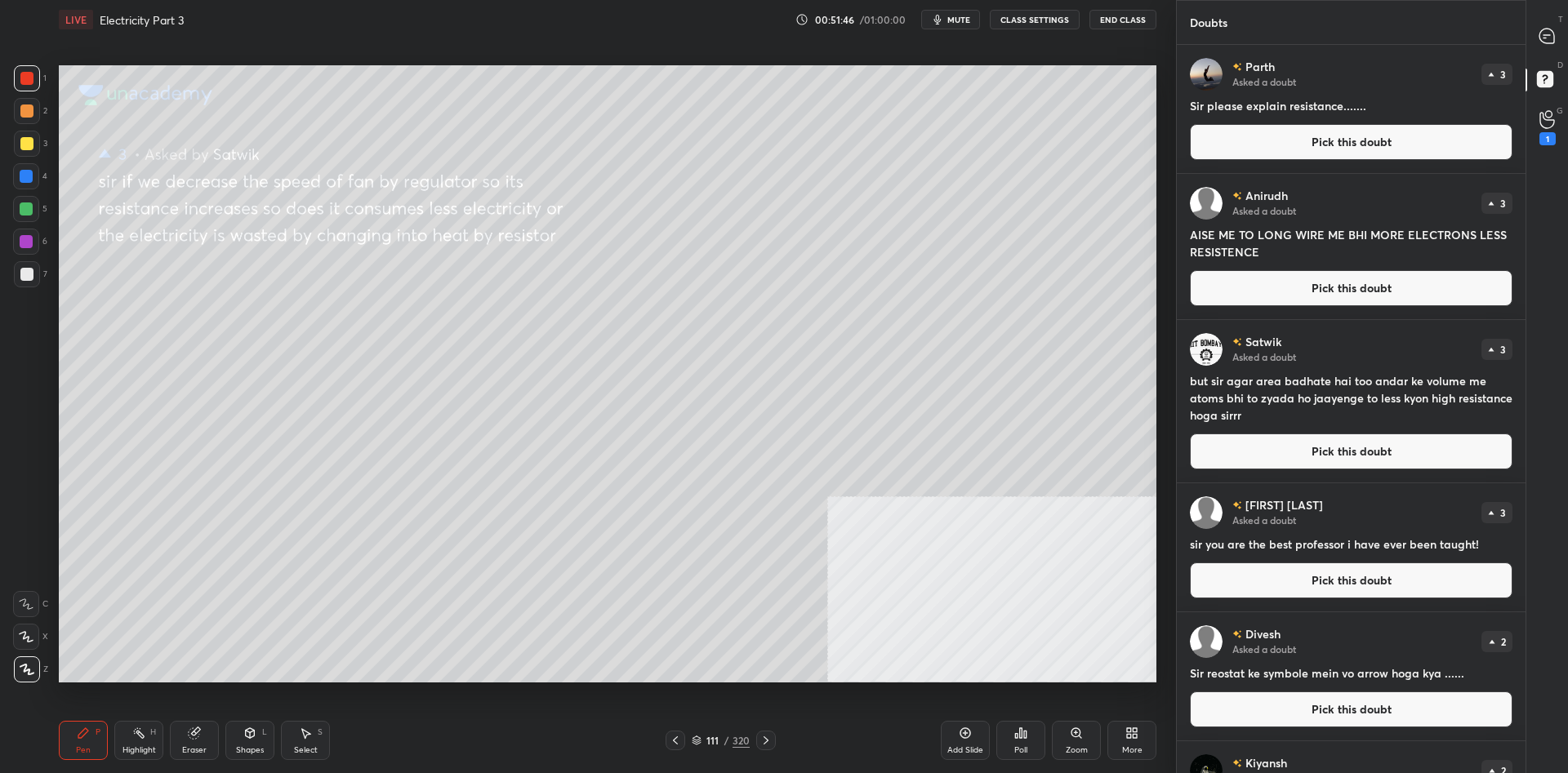 click at bounding box center [27, 78] 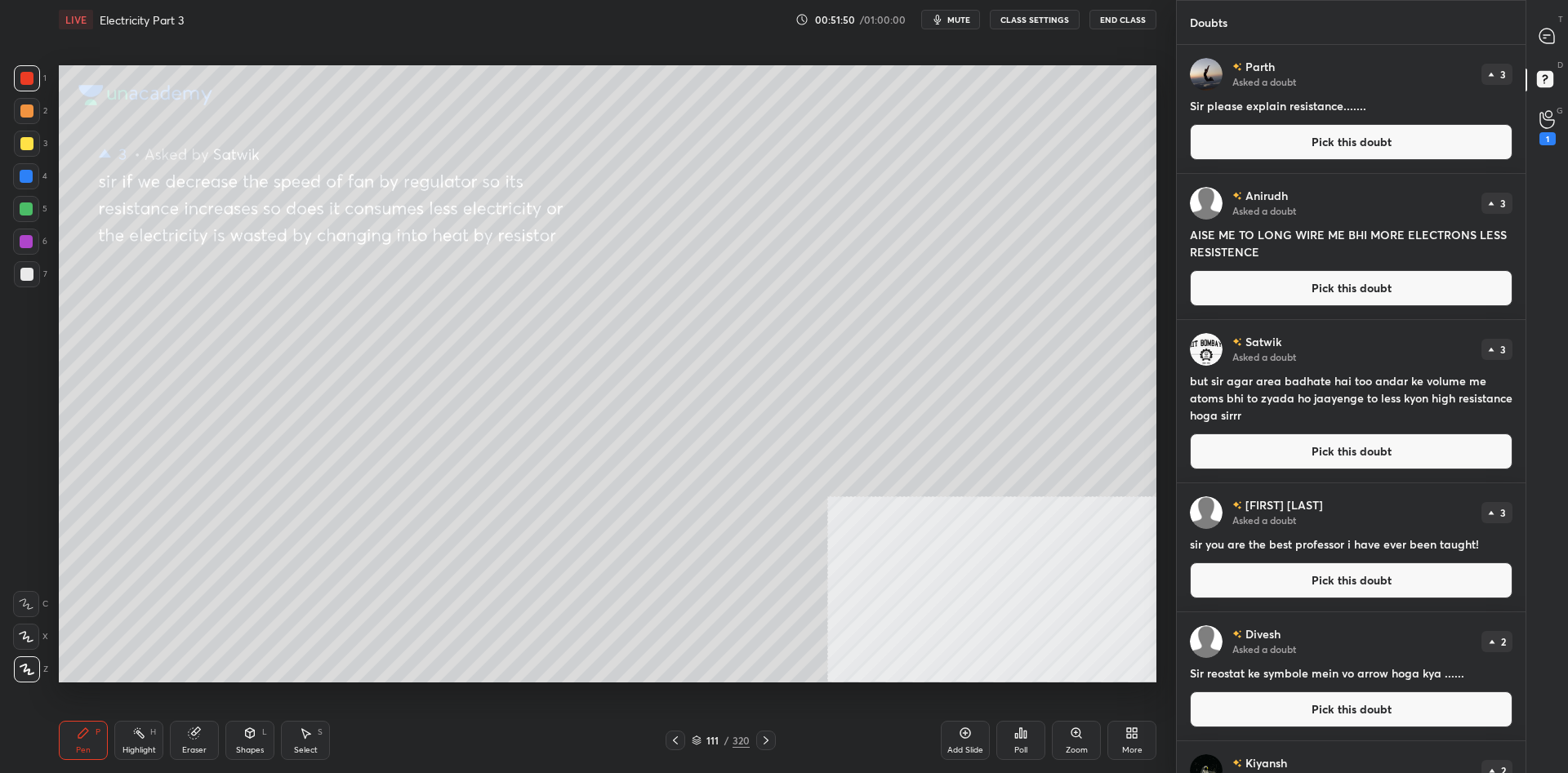 click on "3" at bounding box center [30, 144] 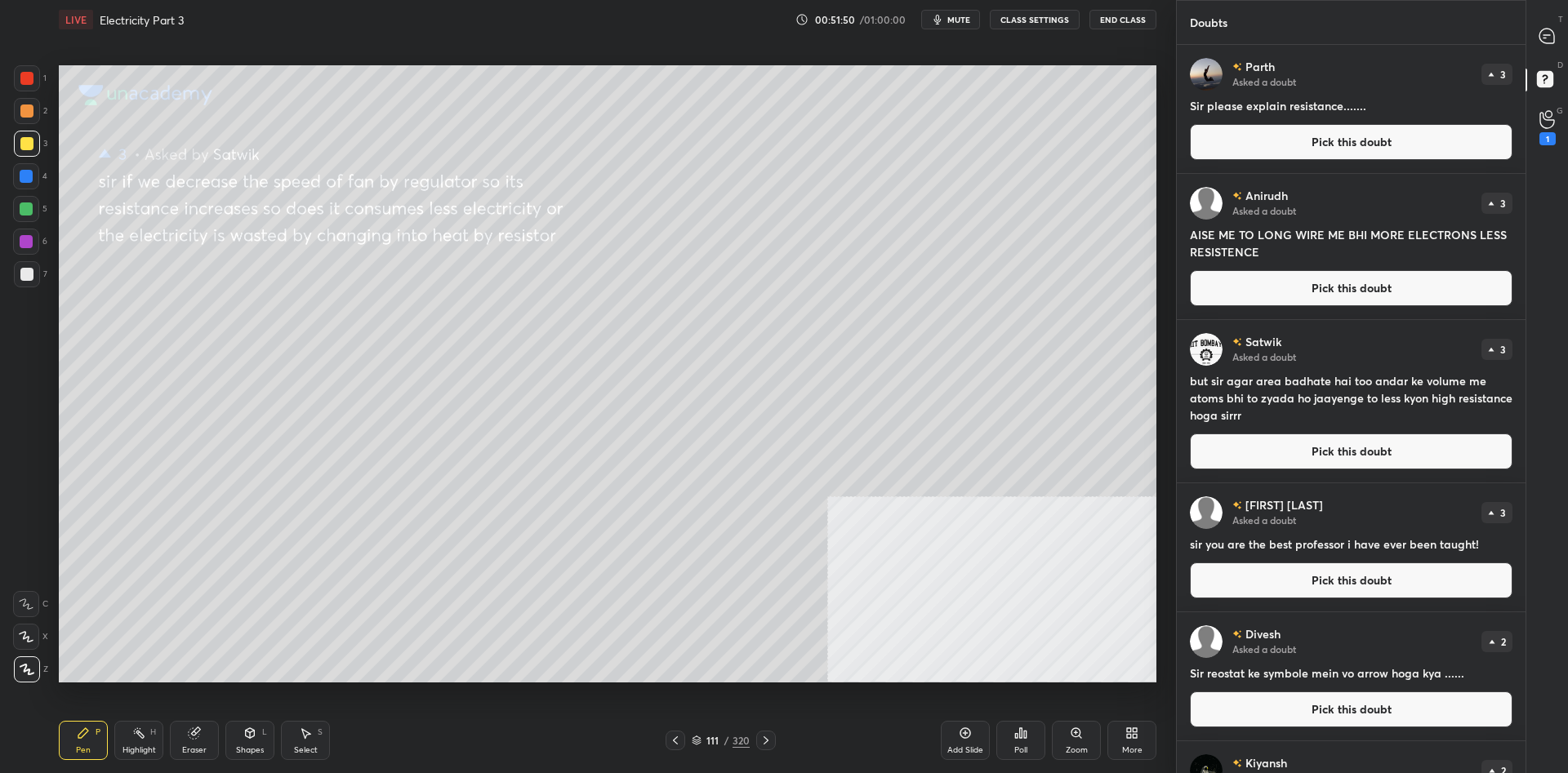 click at bounding box center (27, 144) 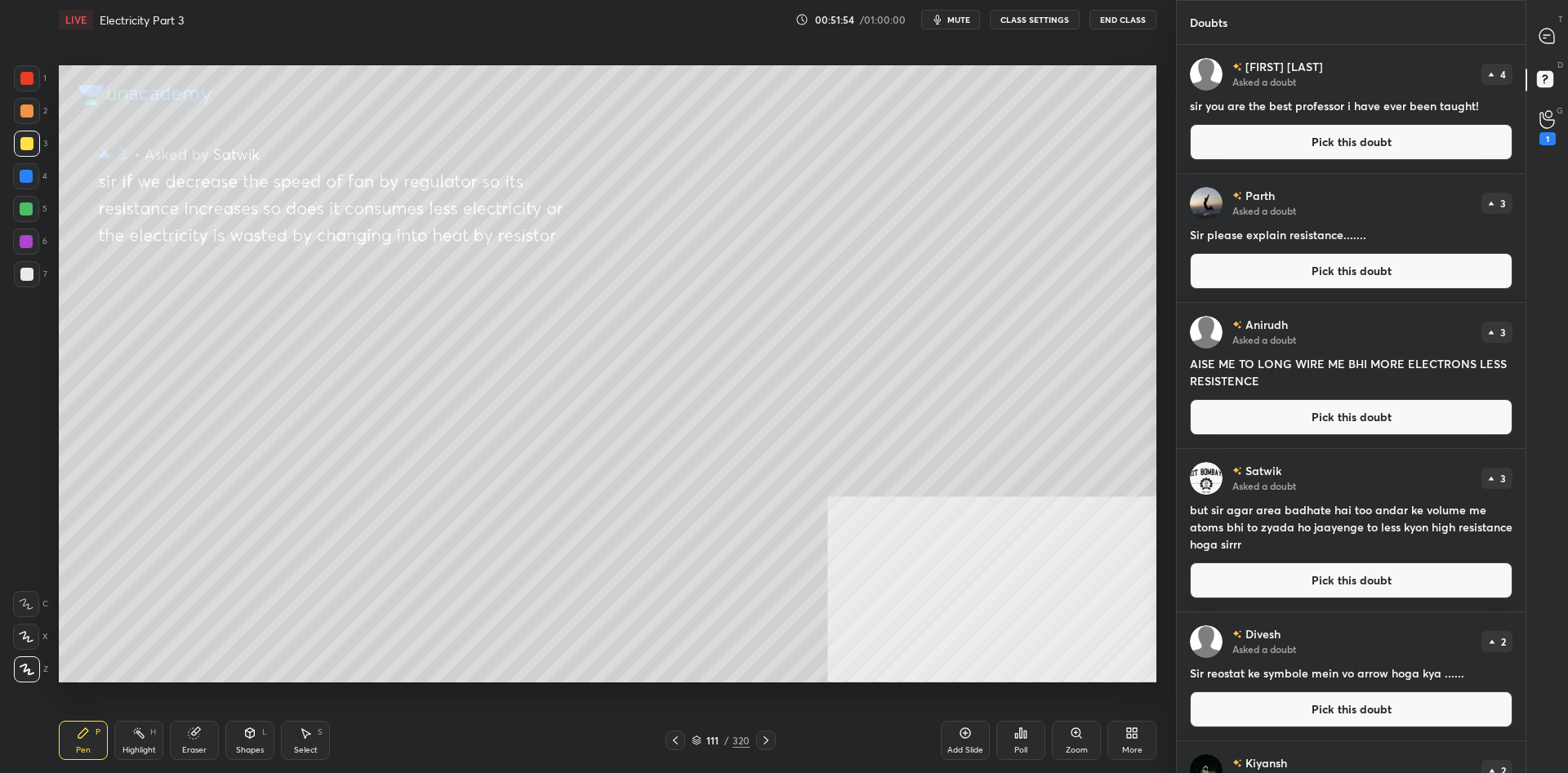 click at bounding box center (27, 78) 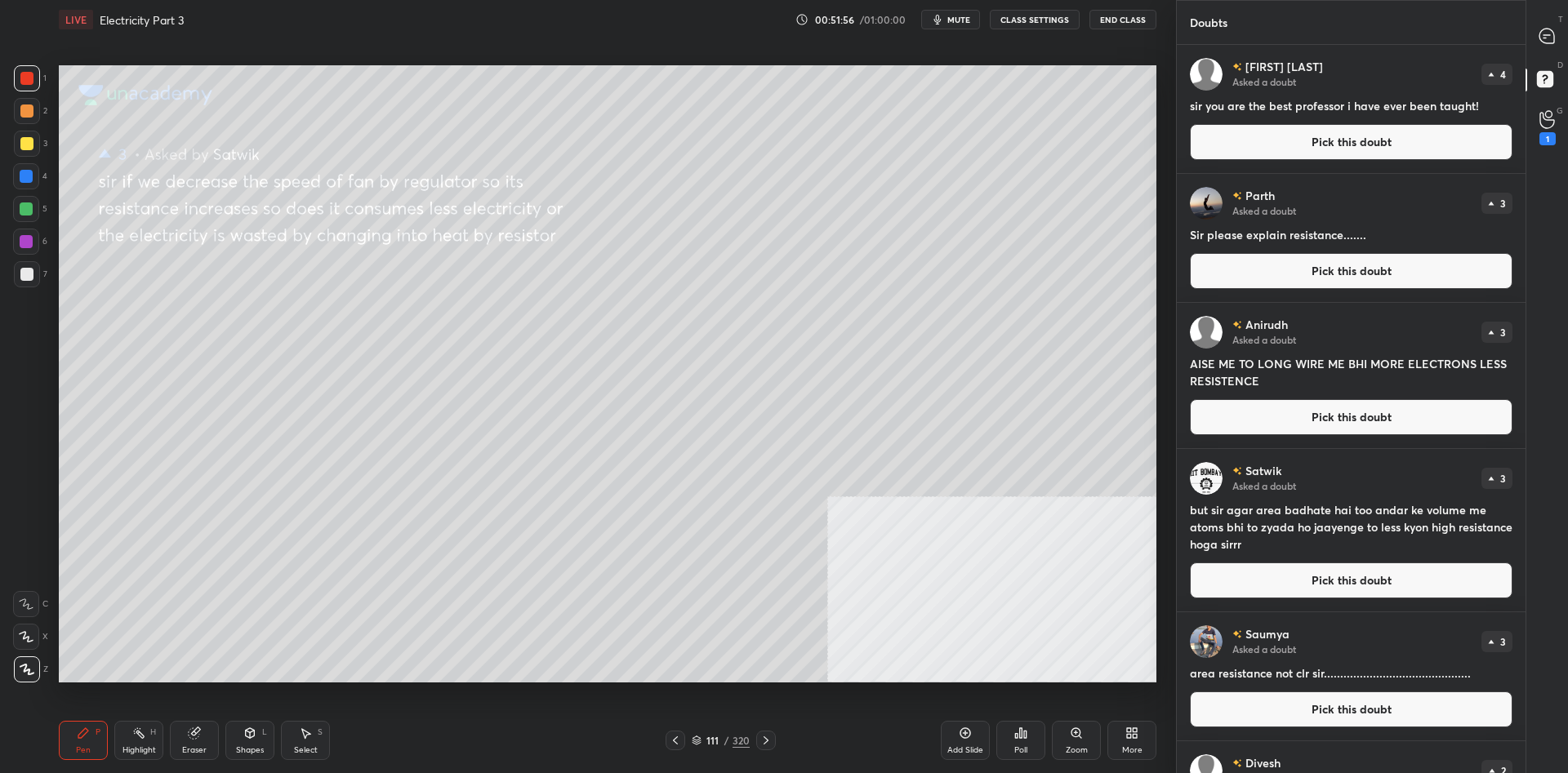 click on "1 2 3 4 5 6 7 C X Z C X Z E E Erase all   H H" at bounding box center [26, 374] 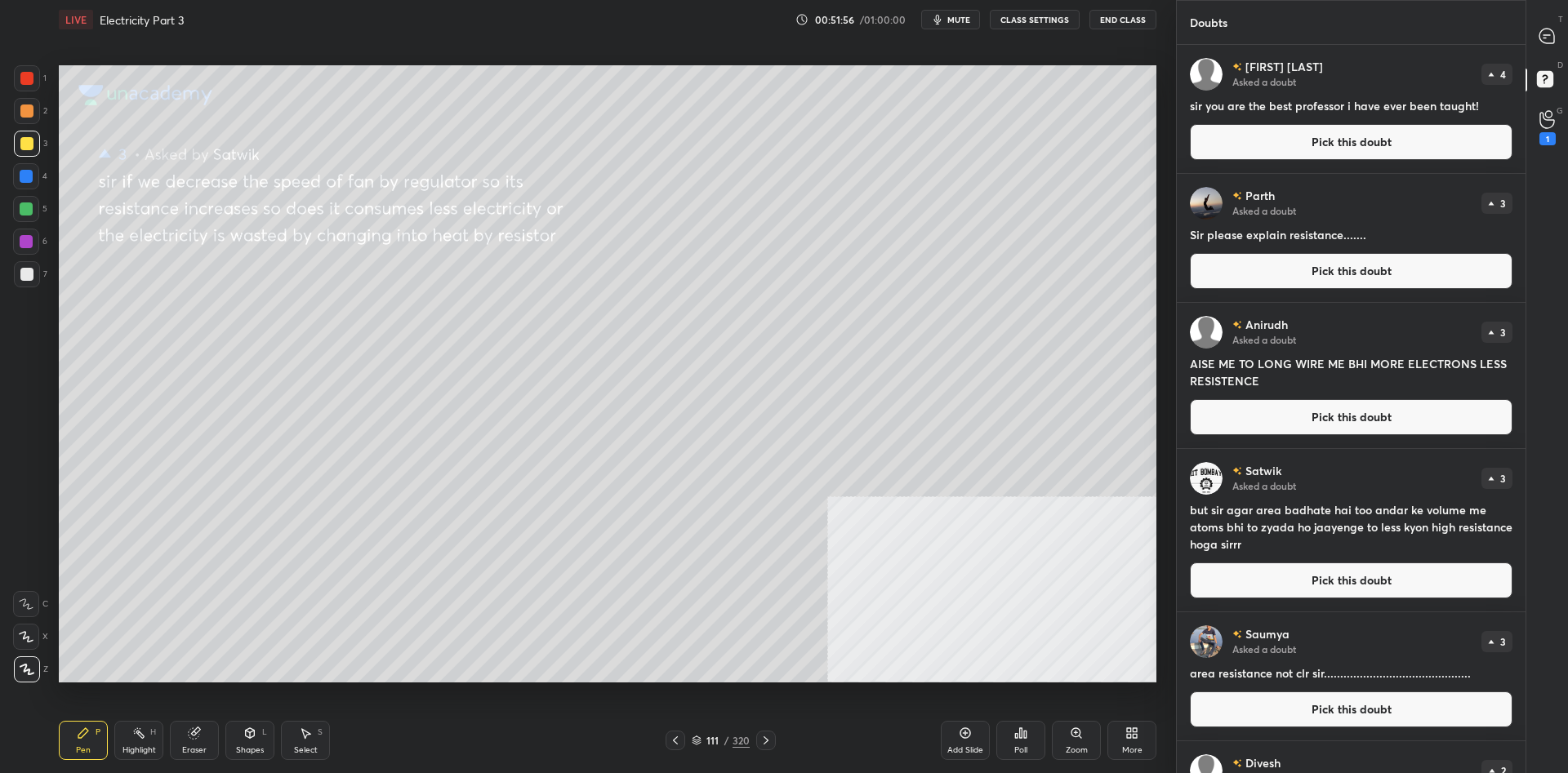 click at bounding box center [27, 144] 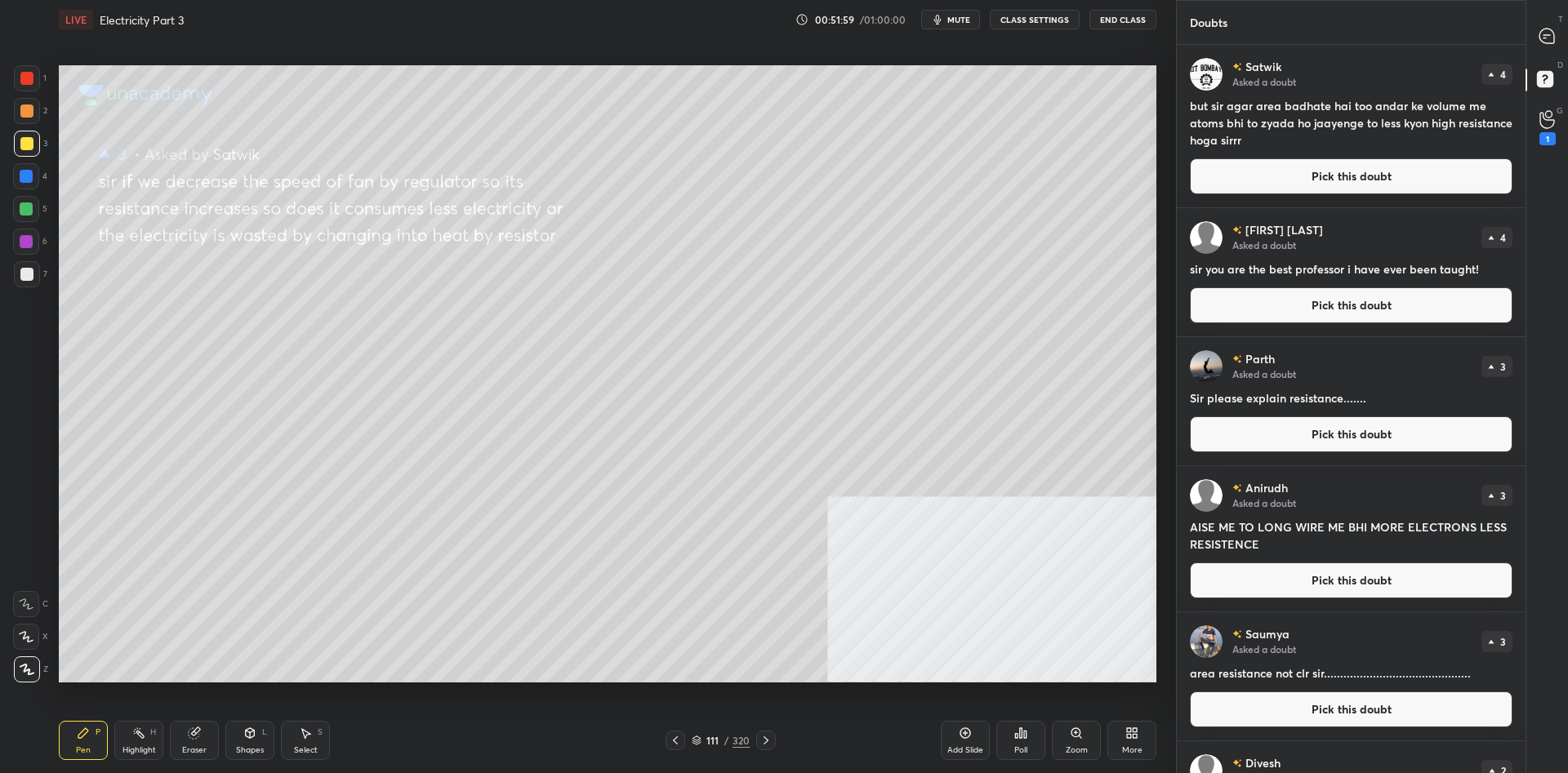 click at bounding box center (27, 78) 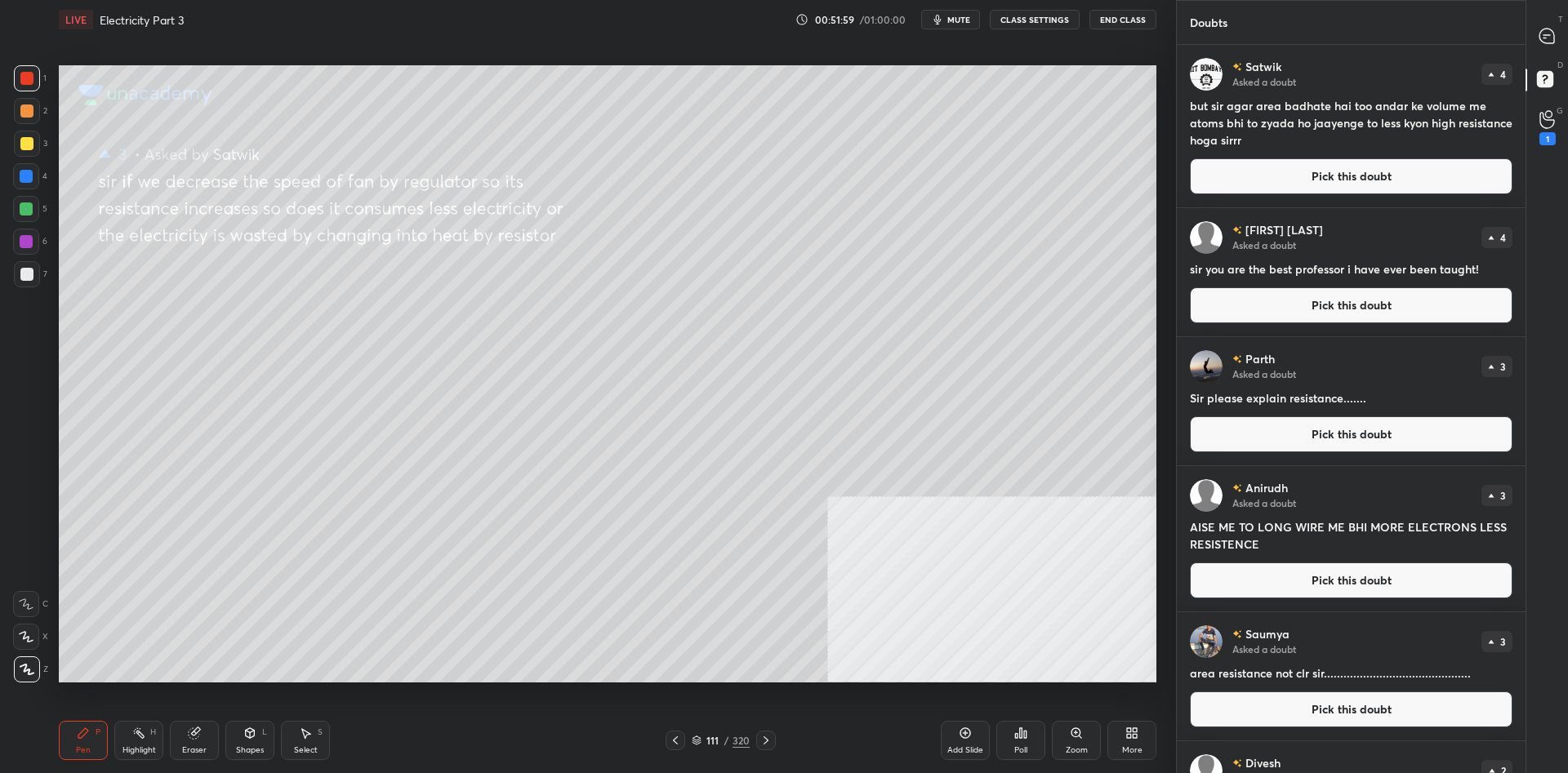 click at bounding box center [27, 78] 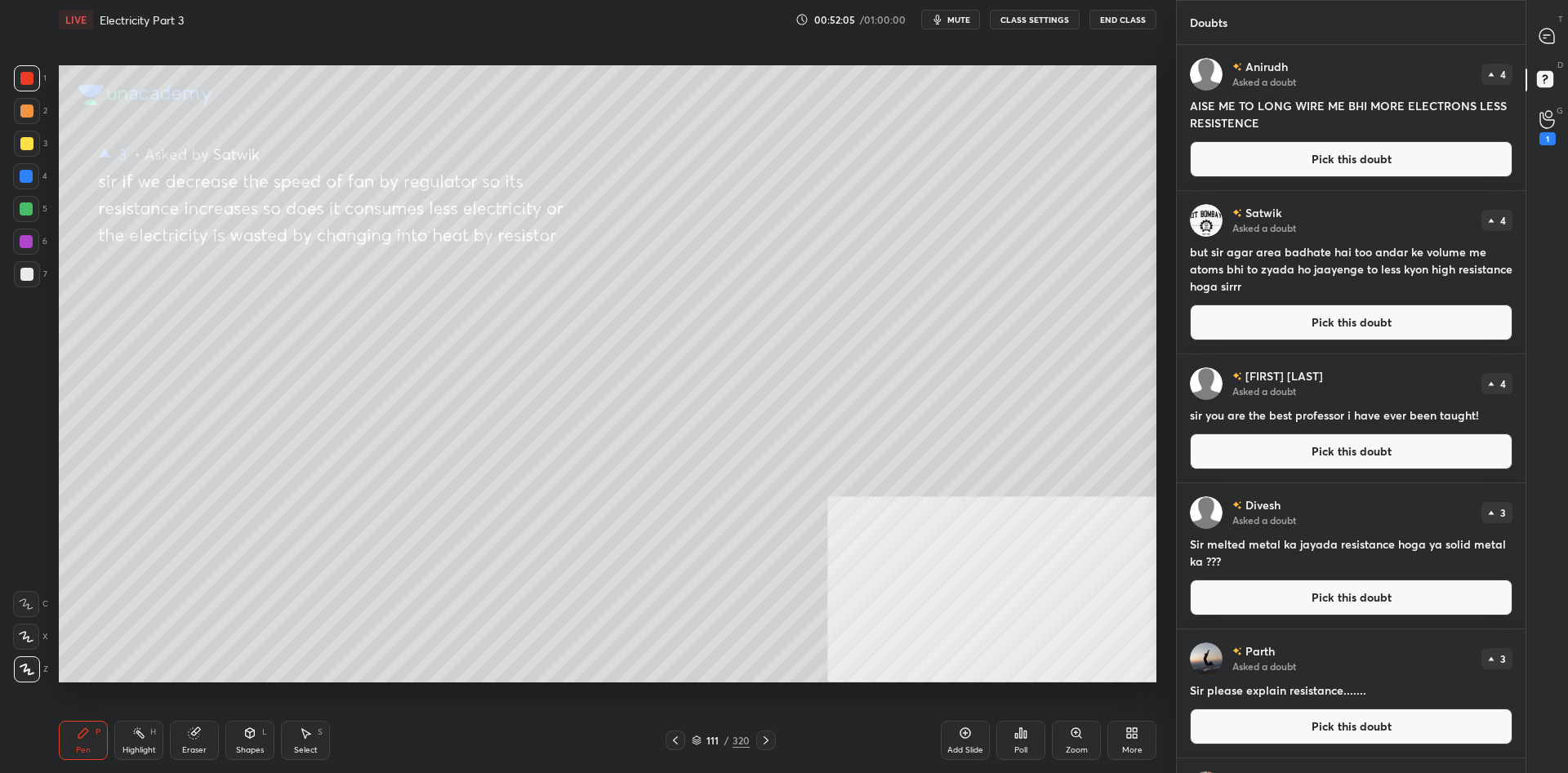 click on "Pen P" at bounding box center [83, 740] 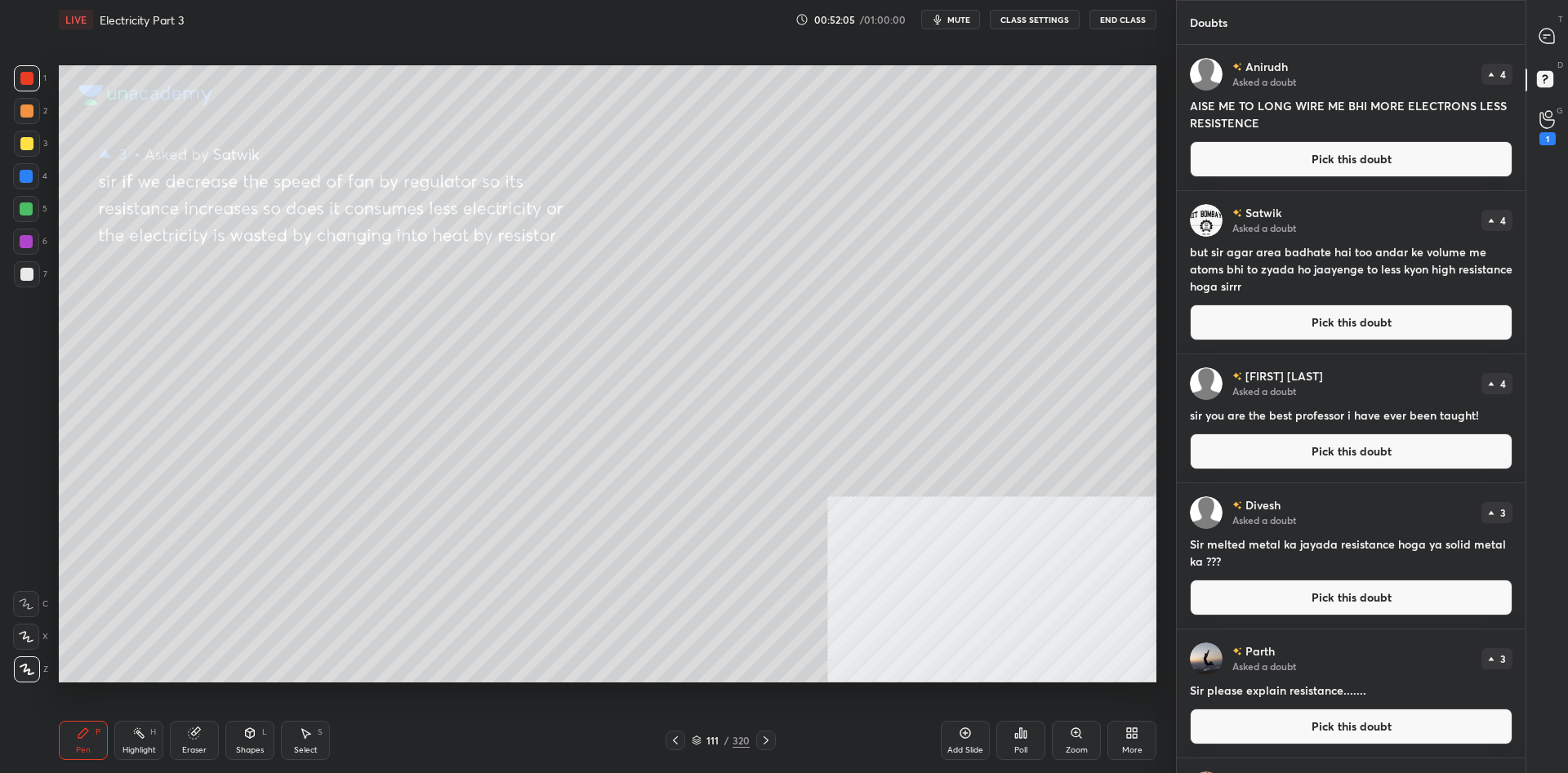 click on "Pen P Highlight H Eraser Shapes L Select S" at bounding box center [279, 740] 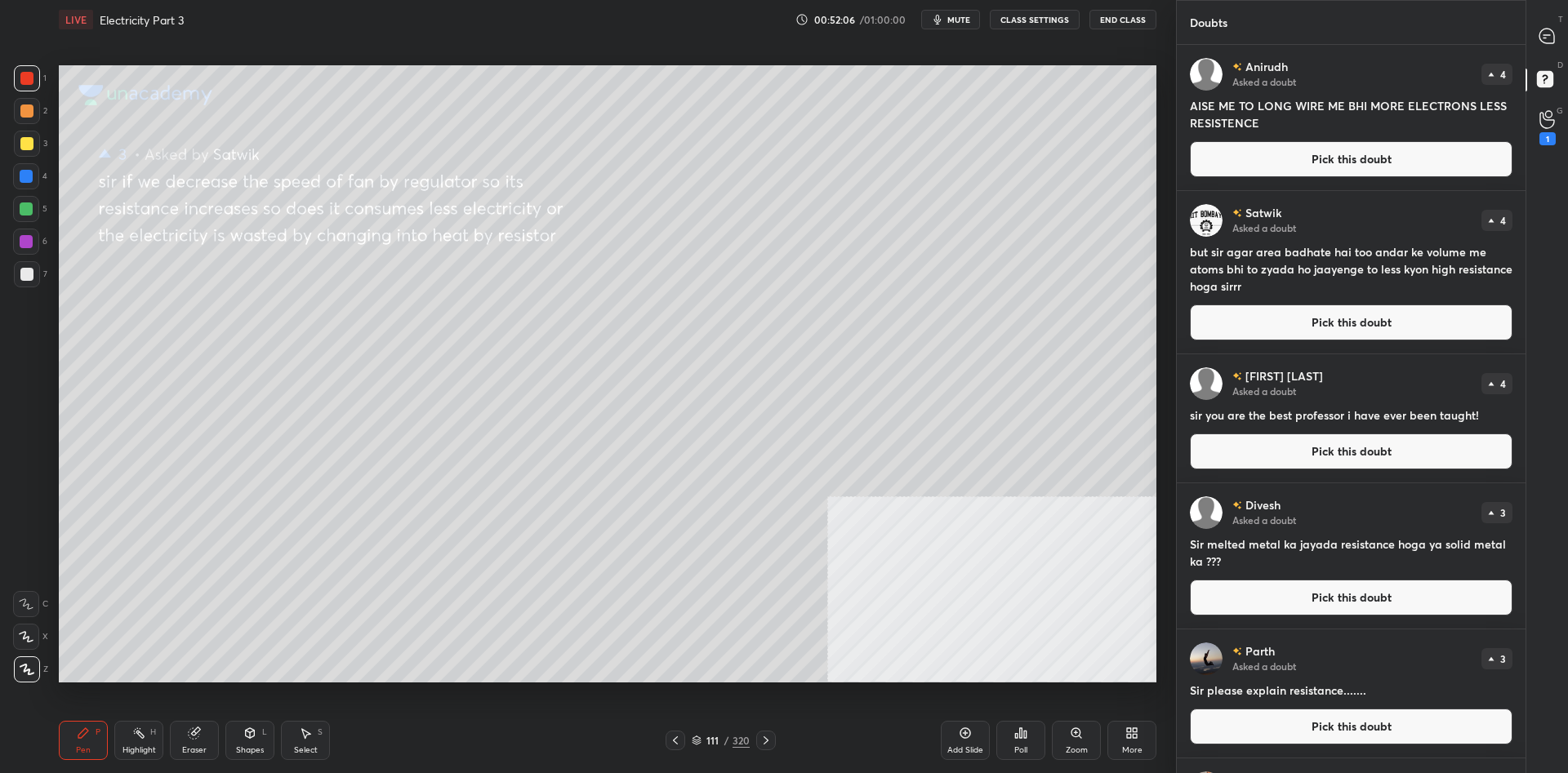 click on "Highlight H" at bounding box center [139, 740] 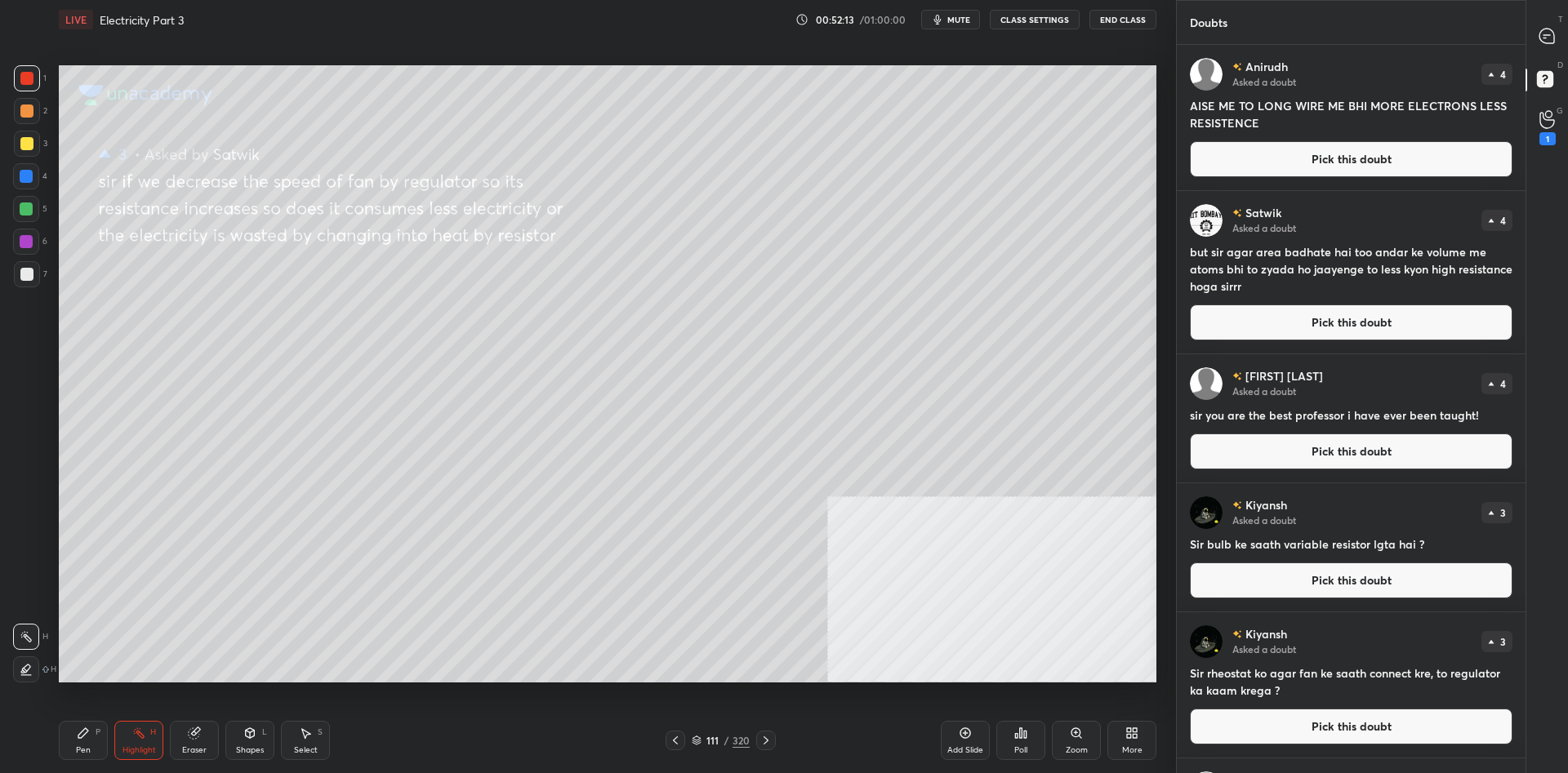 click on "Pen P" at bounding box center [83, 740] 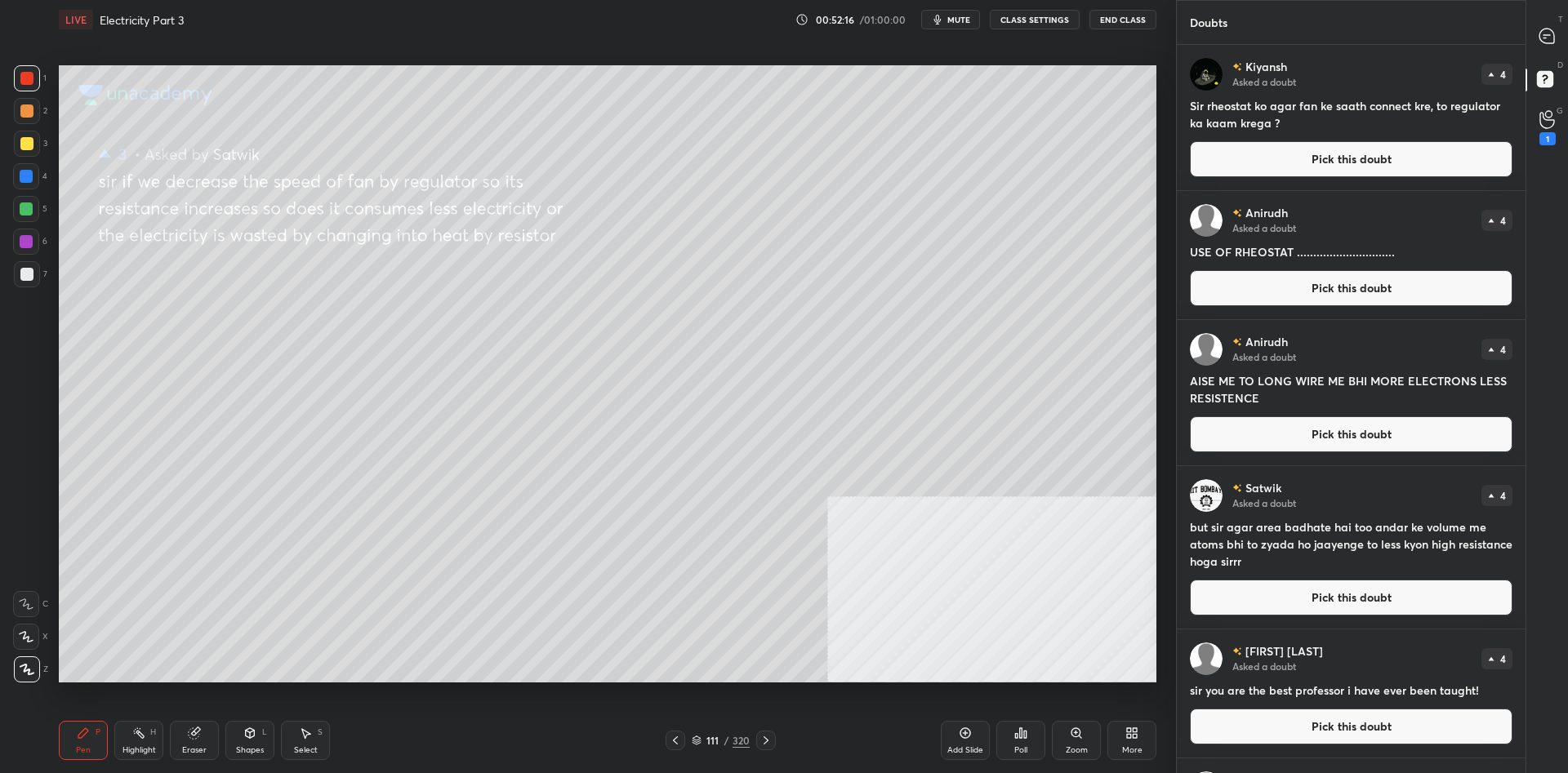 click on "Pick this doubt" at bounding box center (1351, 159) 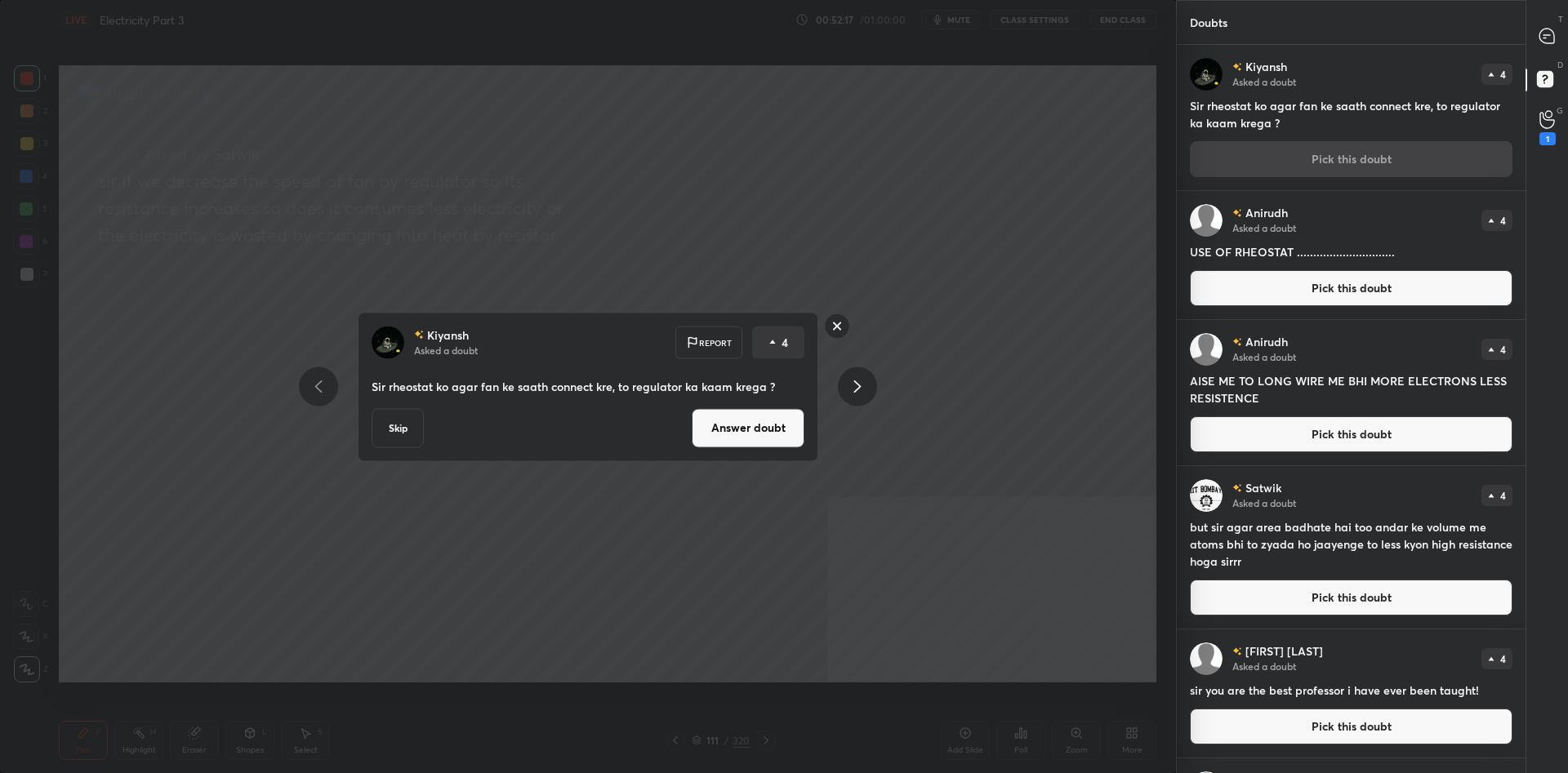 click on "Answer doubt" at bounding box center [748, 428] 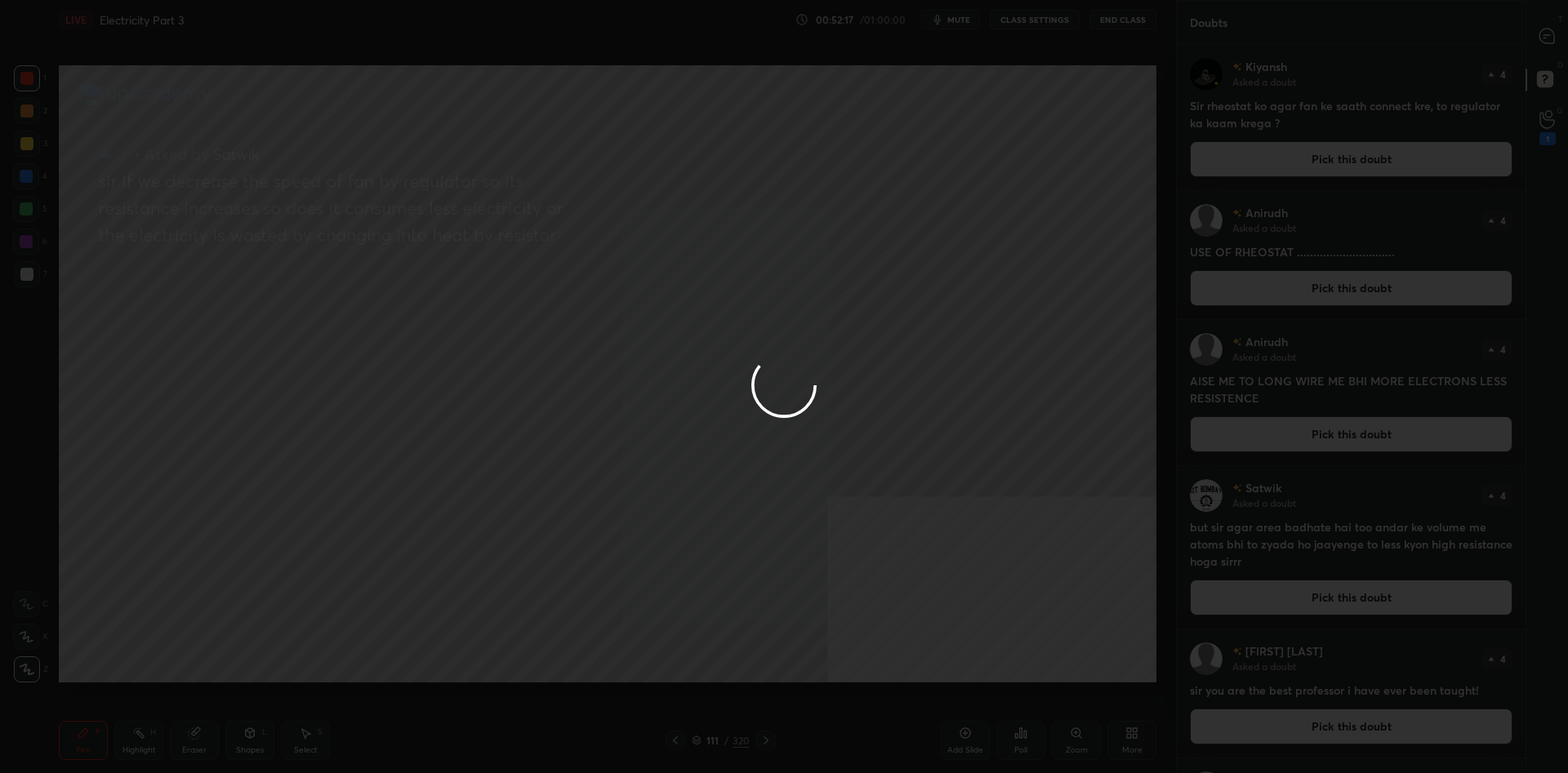 click 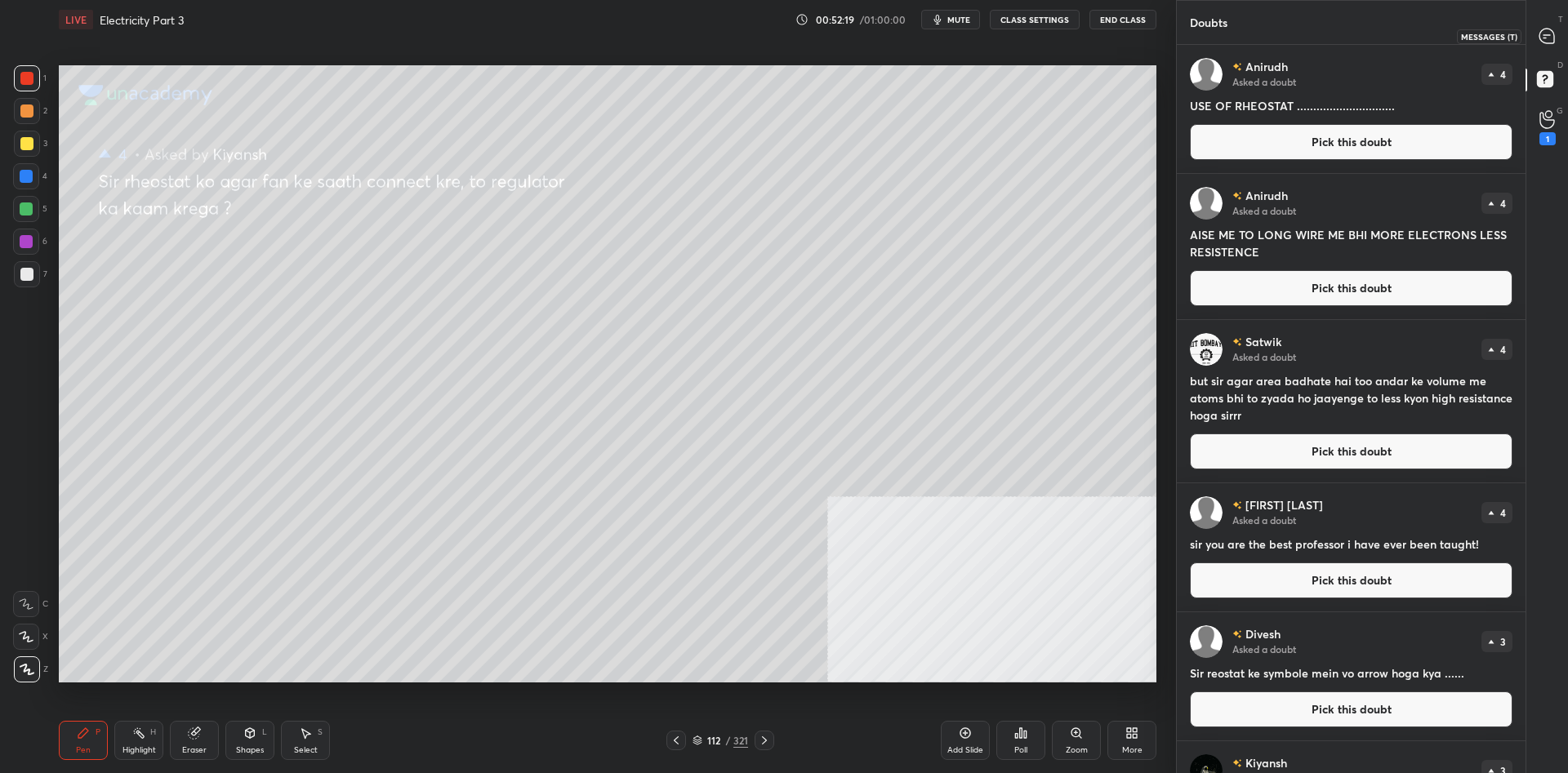 click 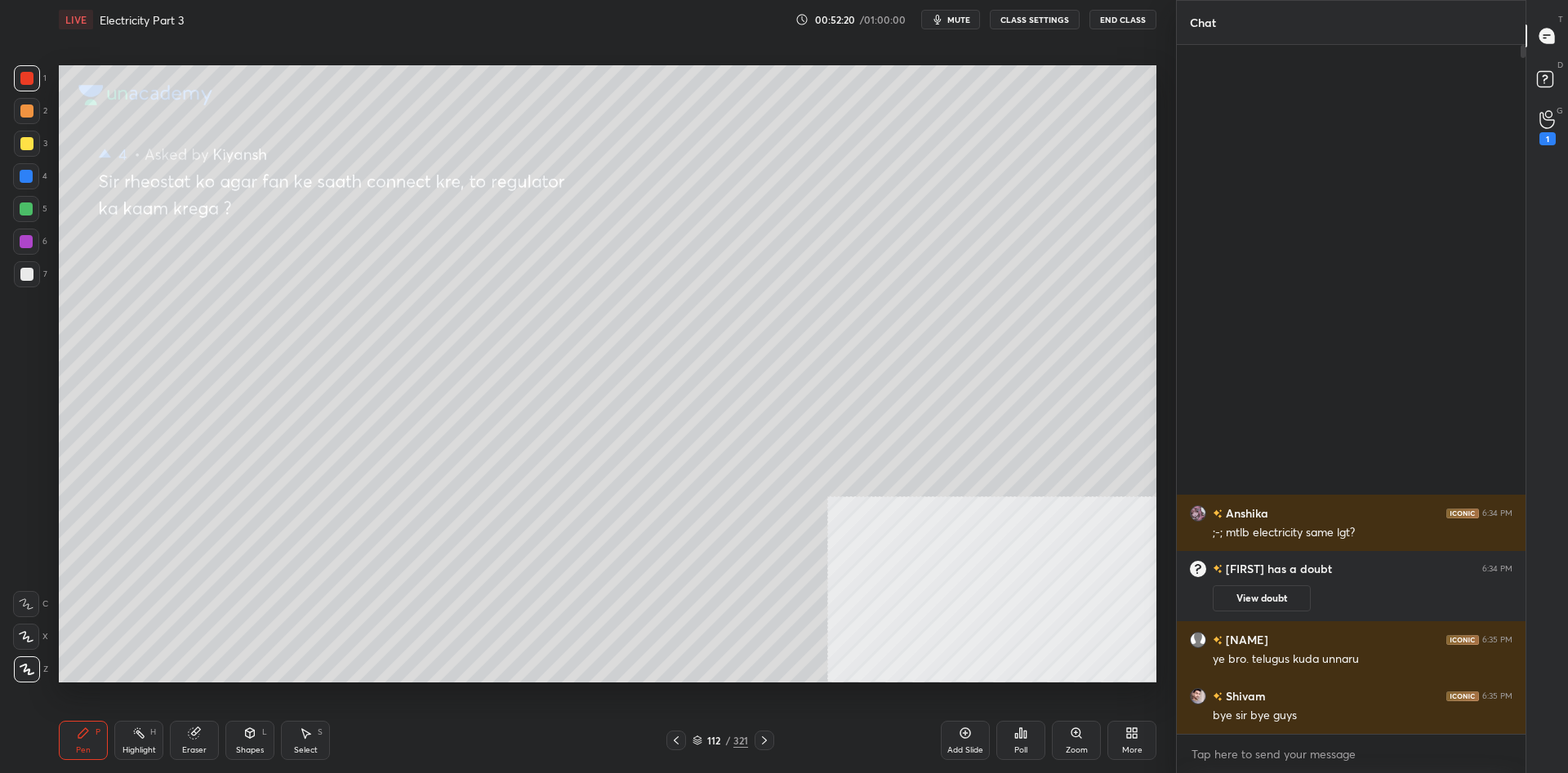 scroll, scrollTop: 1, scrollLeft: 1, axis: both 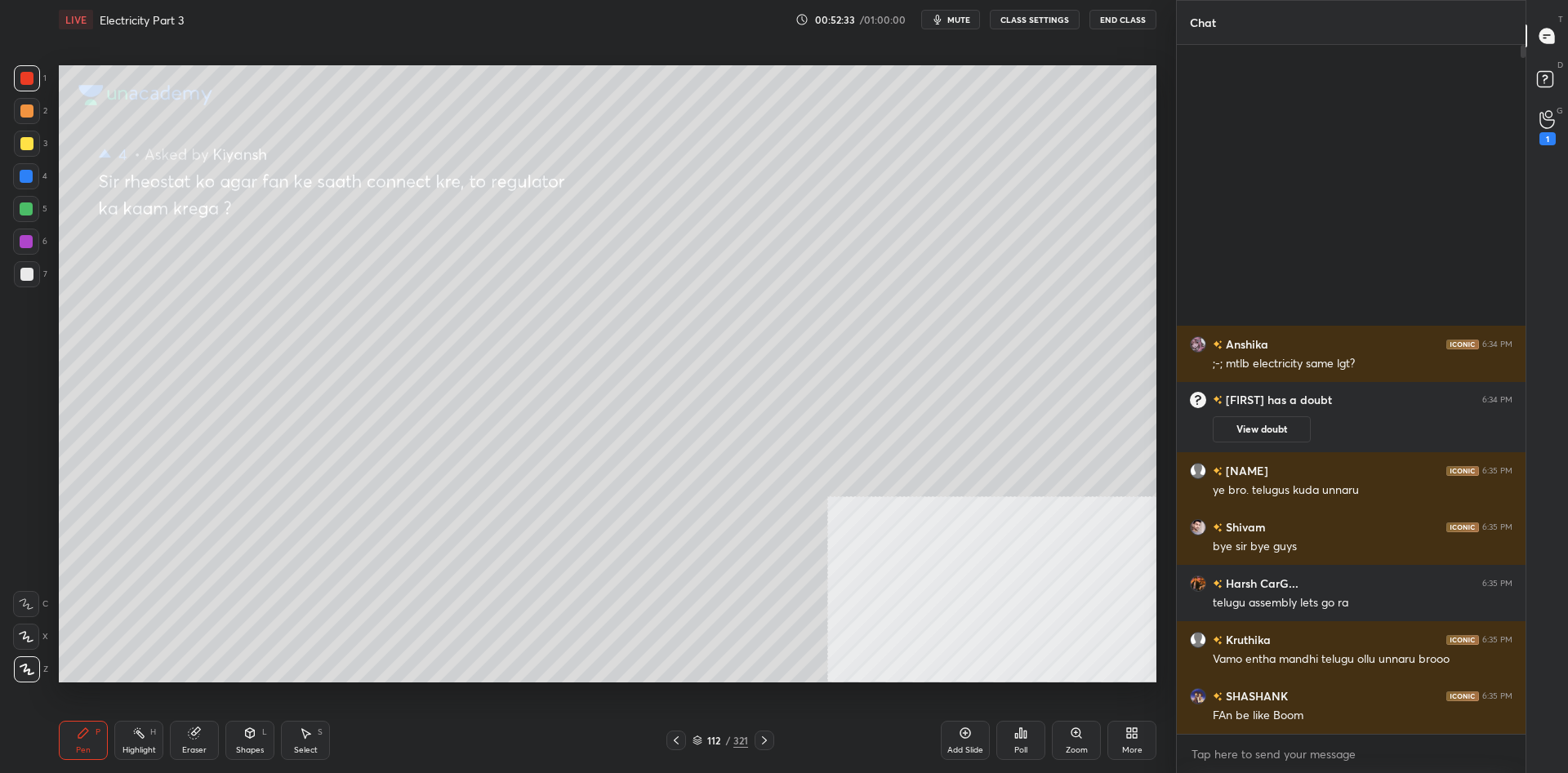 click on "3" at bounding box center (30, 144) 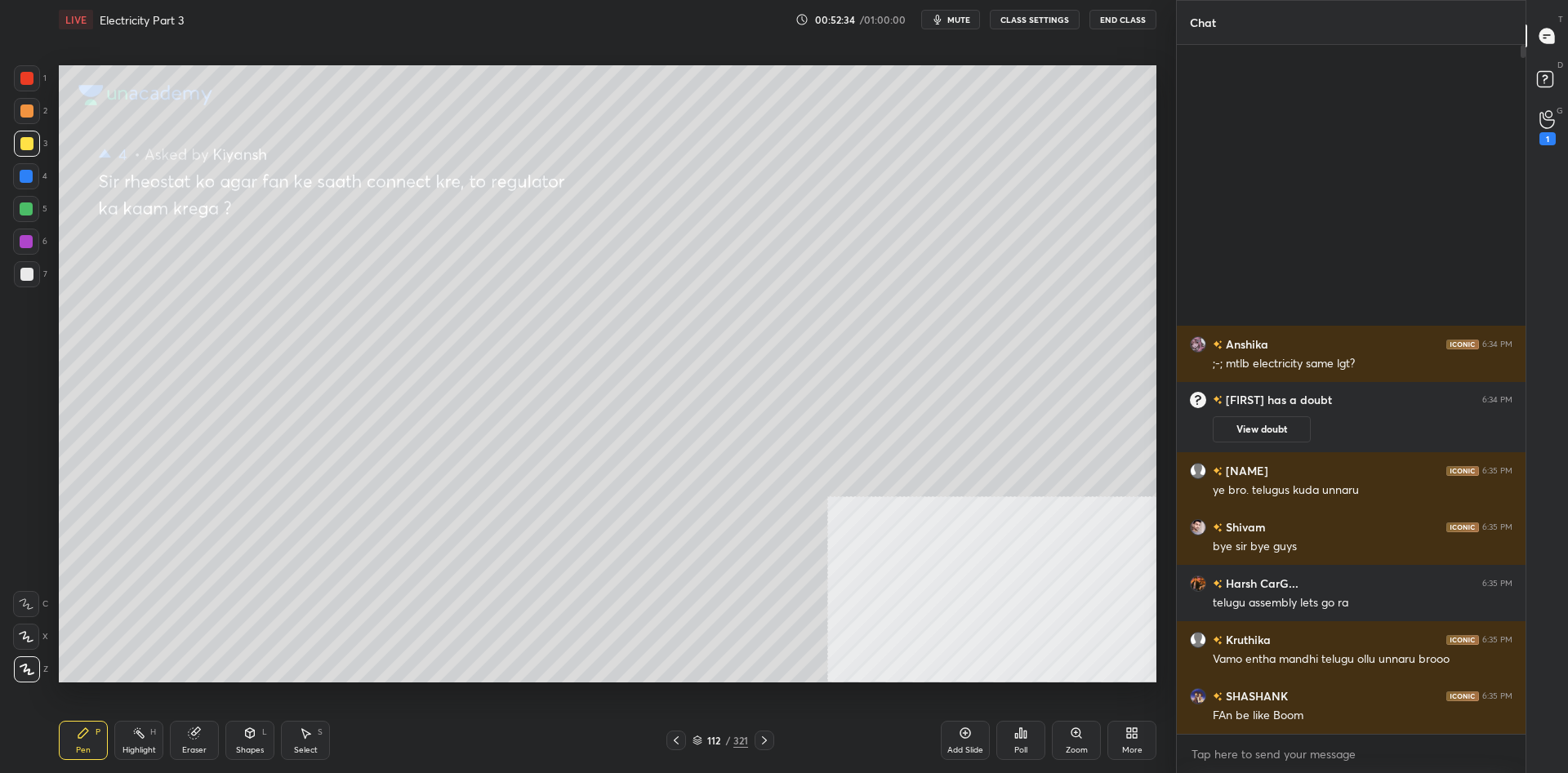 click at bounding box center [27, 144] 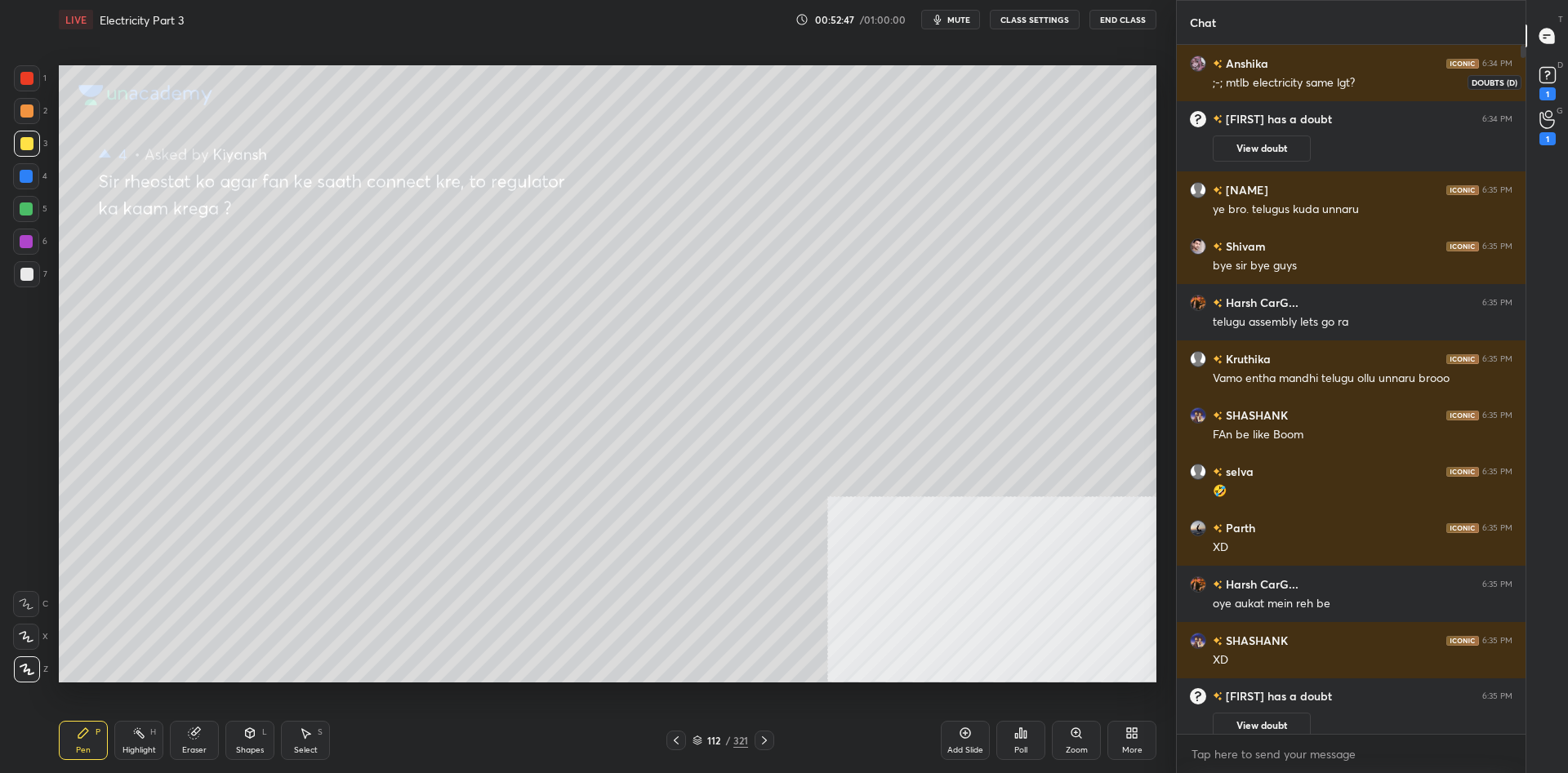 click 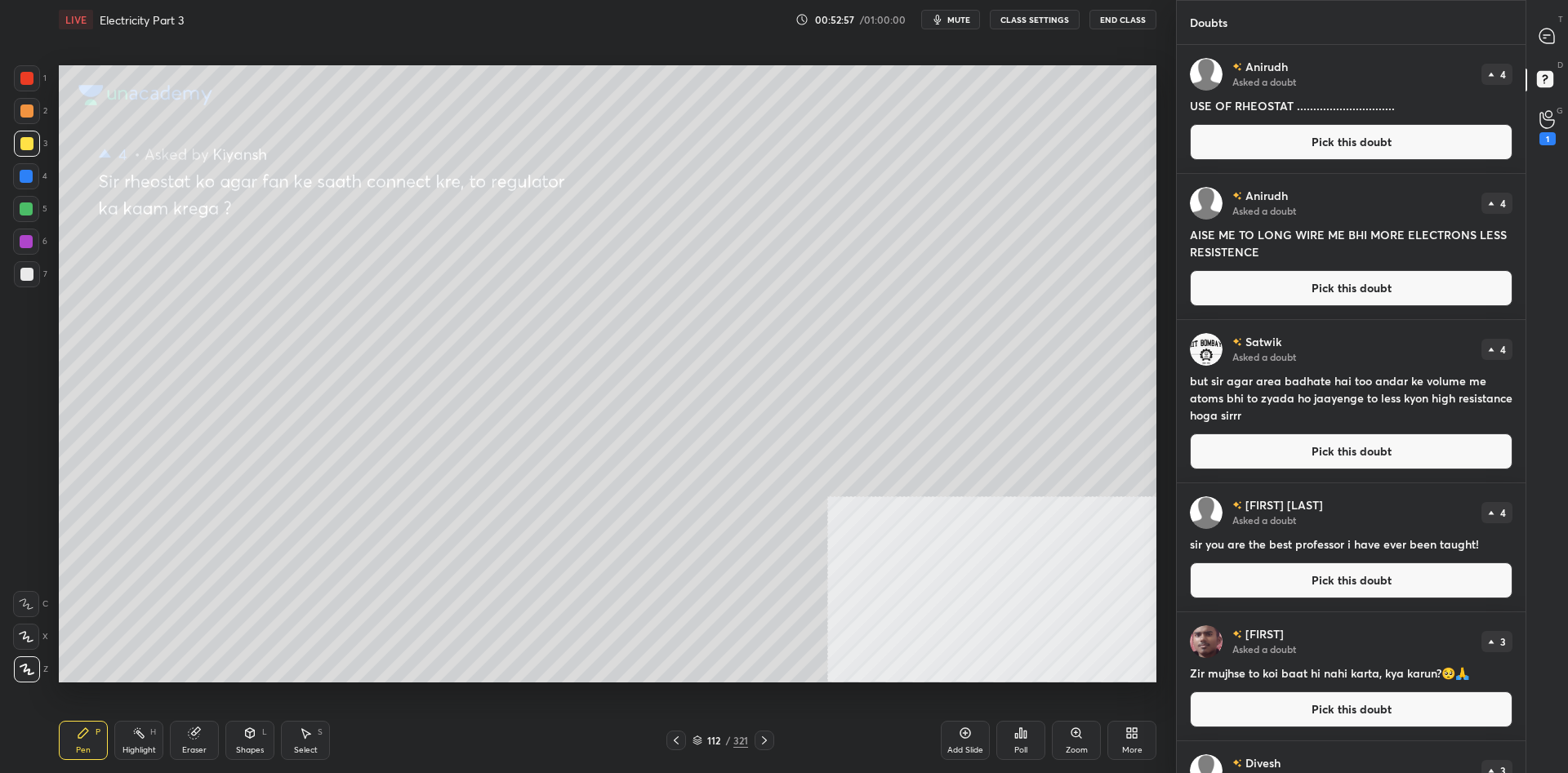 click on "Pick this doubt" at bounding box center [1351, 142] 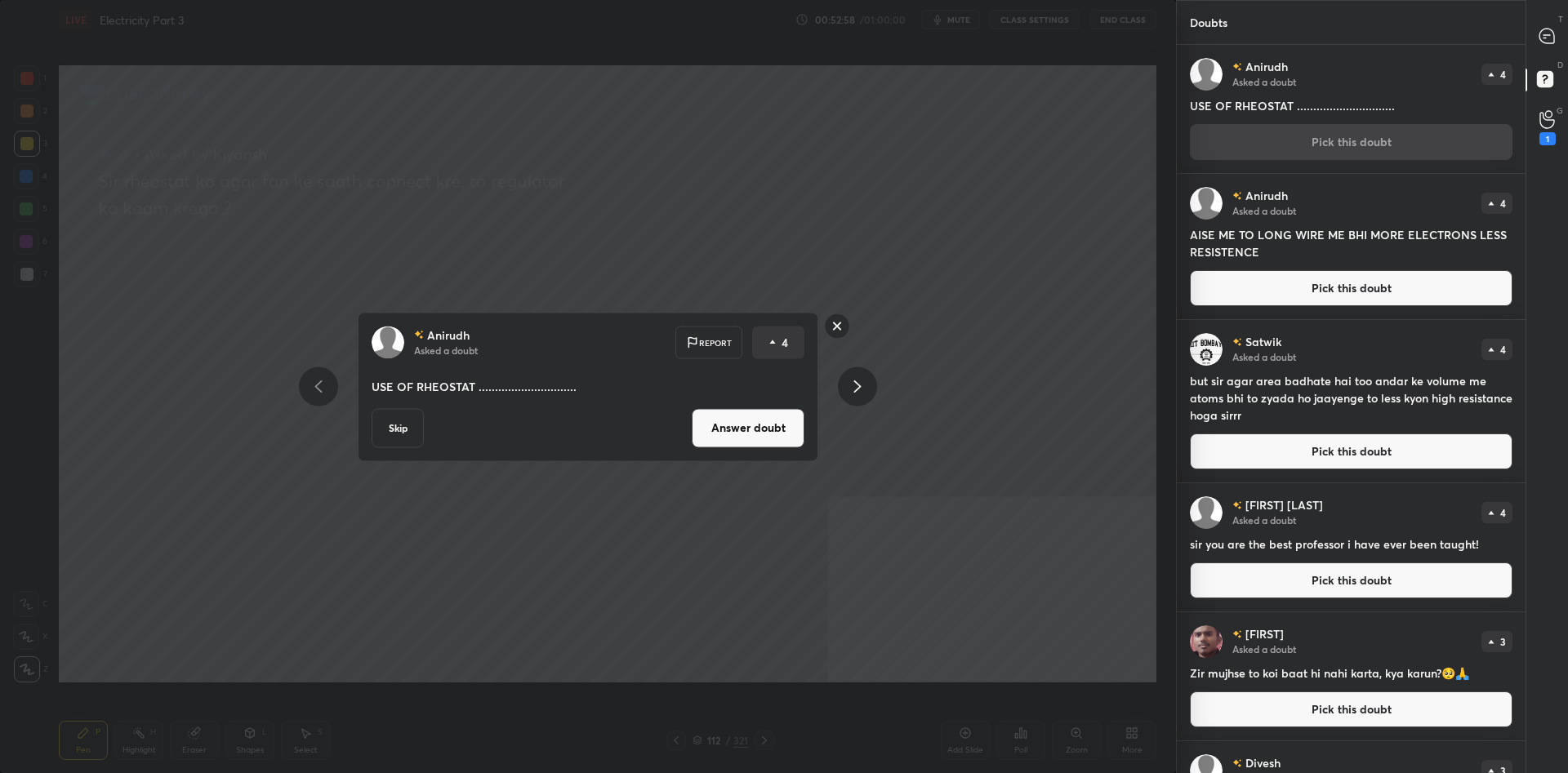 click on "Answer doubt" at bounding box center (748, 428) 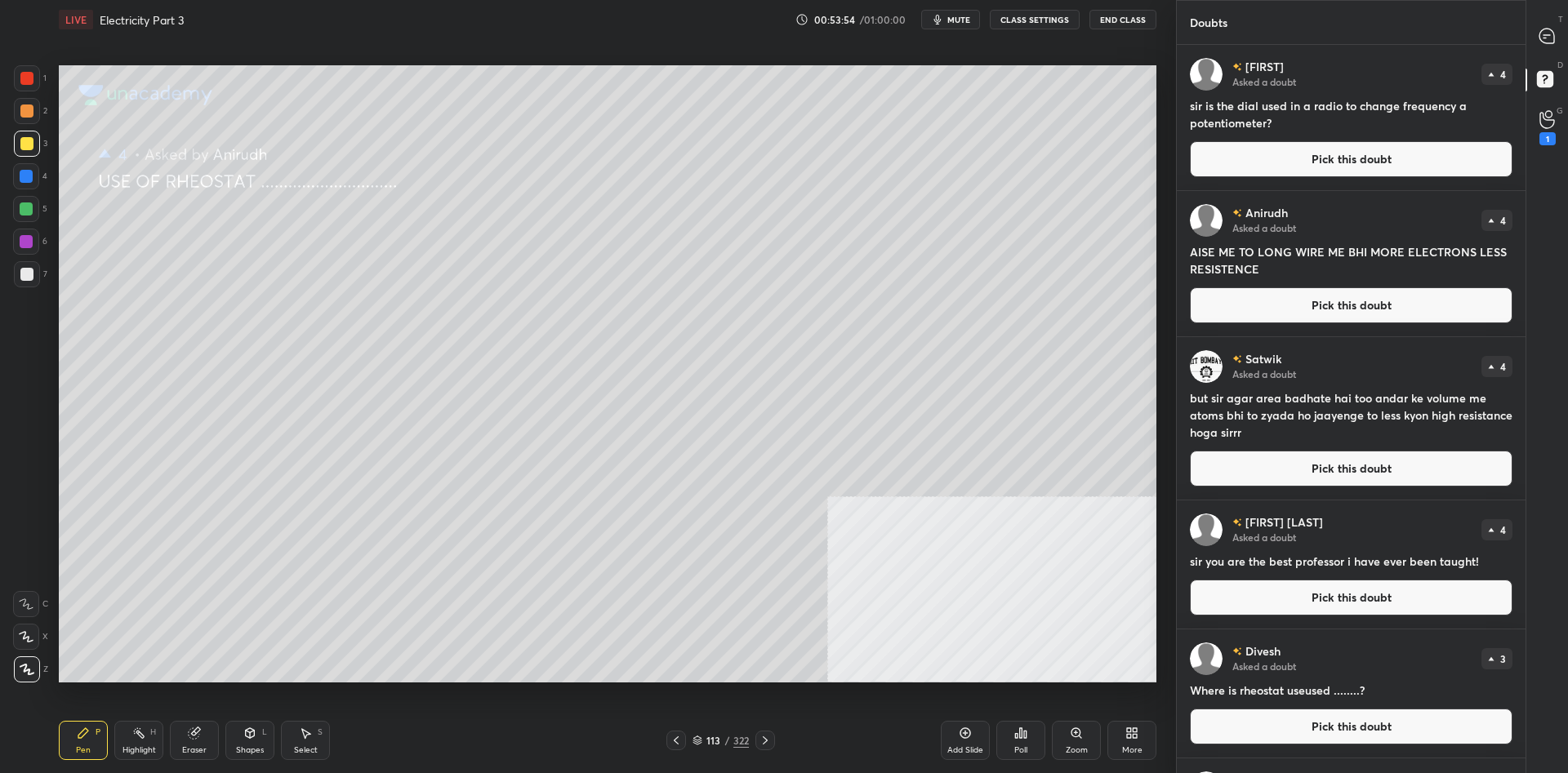click on "More" at bounding box center [1132, 740] 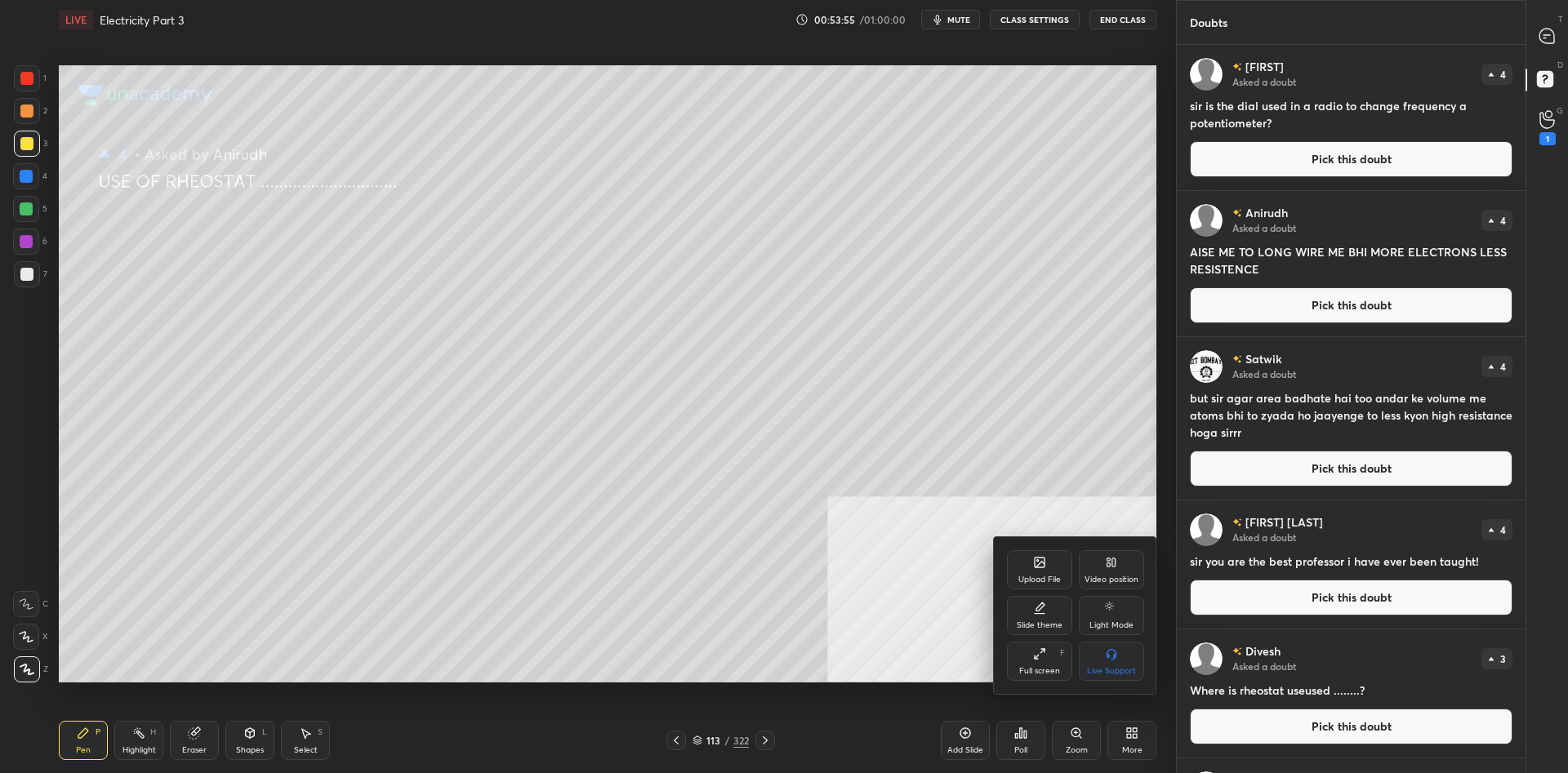 click on "Upload File" at bounding box center (1040, 570) 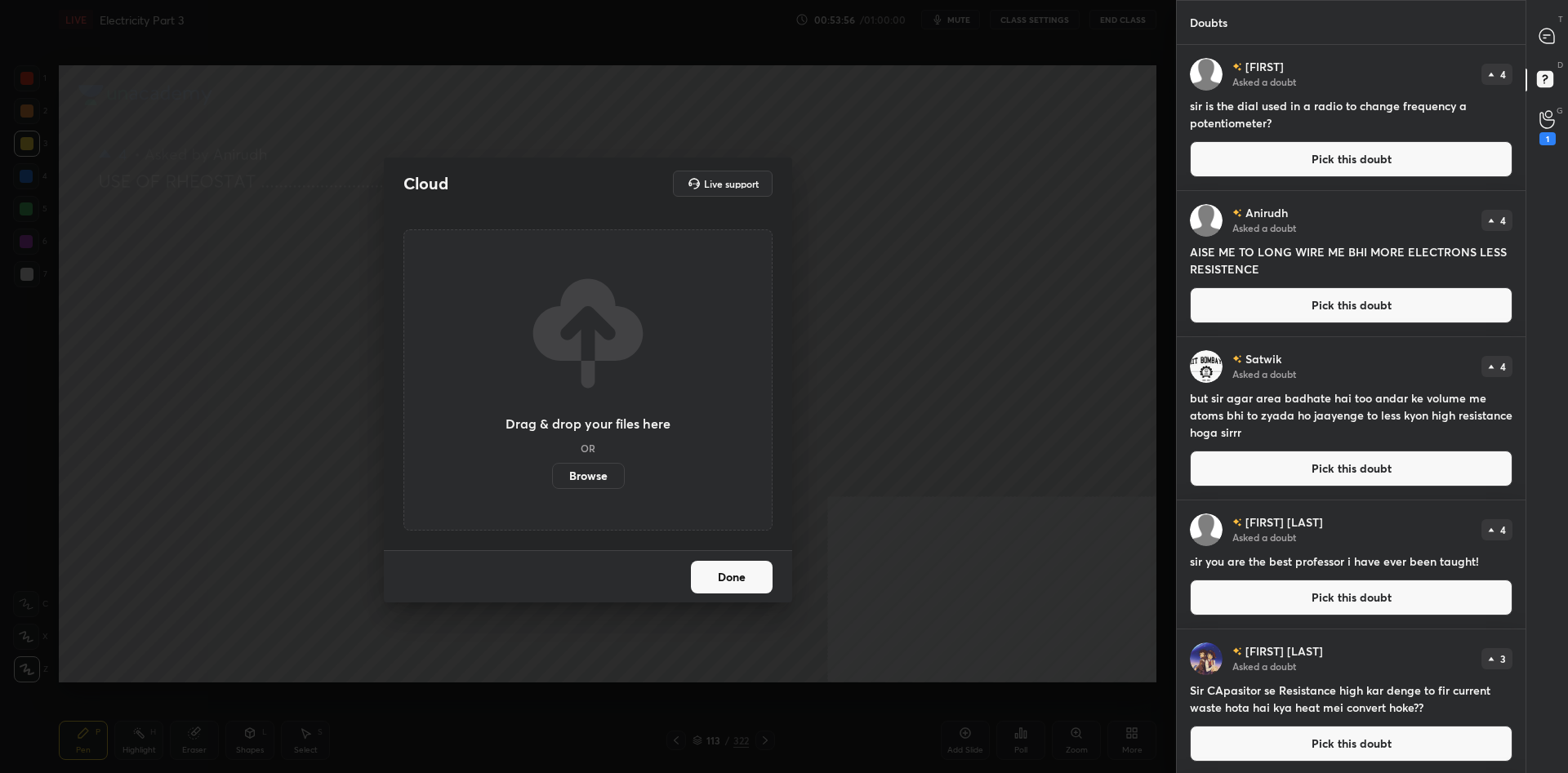 click on "Browse" at bounding box center [588, 476] 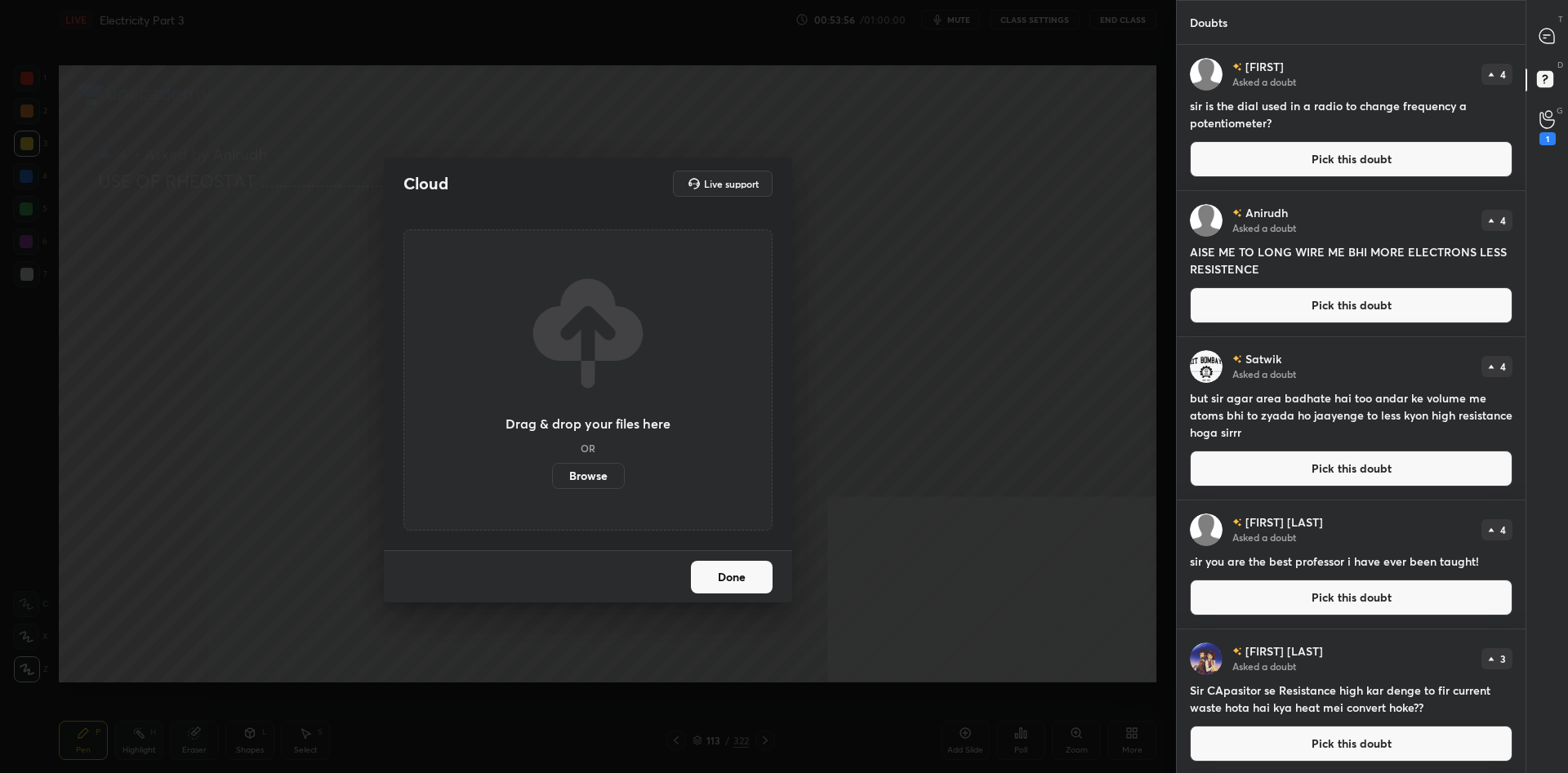 click on "Browse" at bounding box center [552, 476] 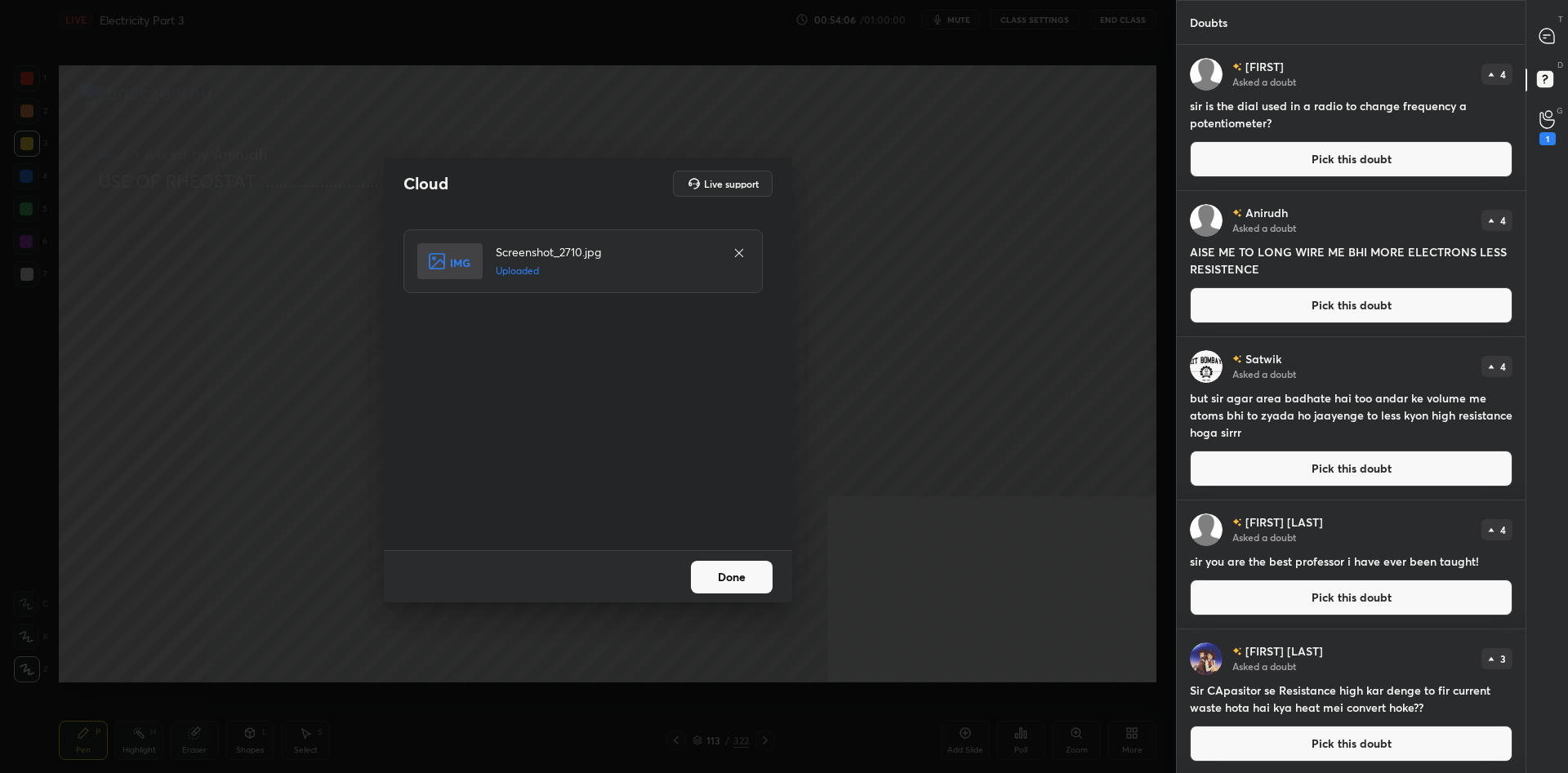 click on "Done" at bounding box center (732, 577) 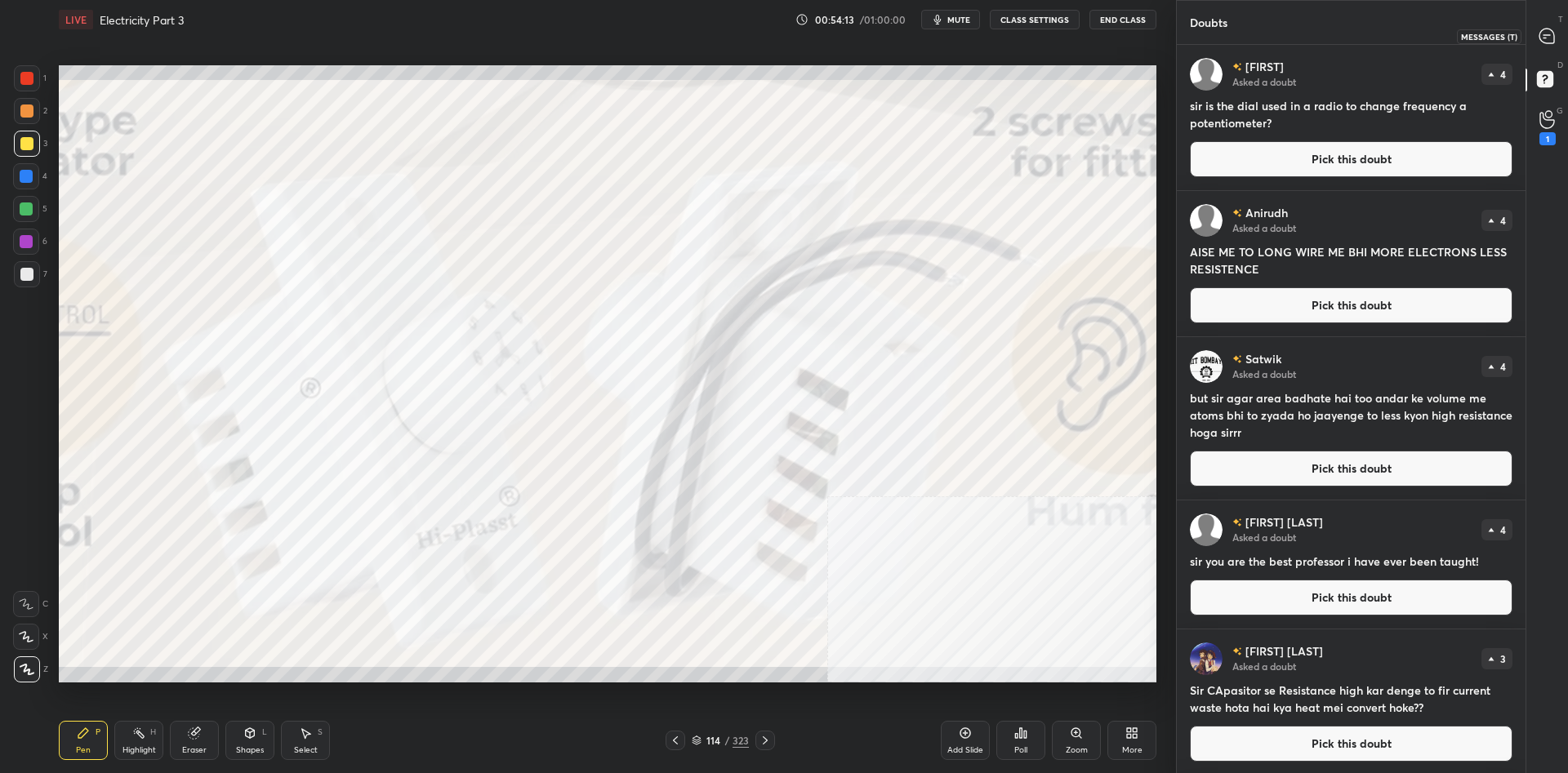 click at bounding box center [1548, 36] 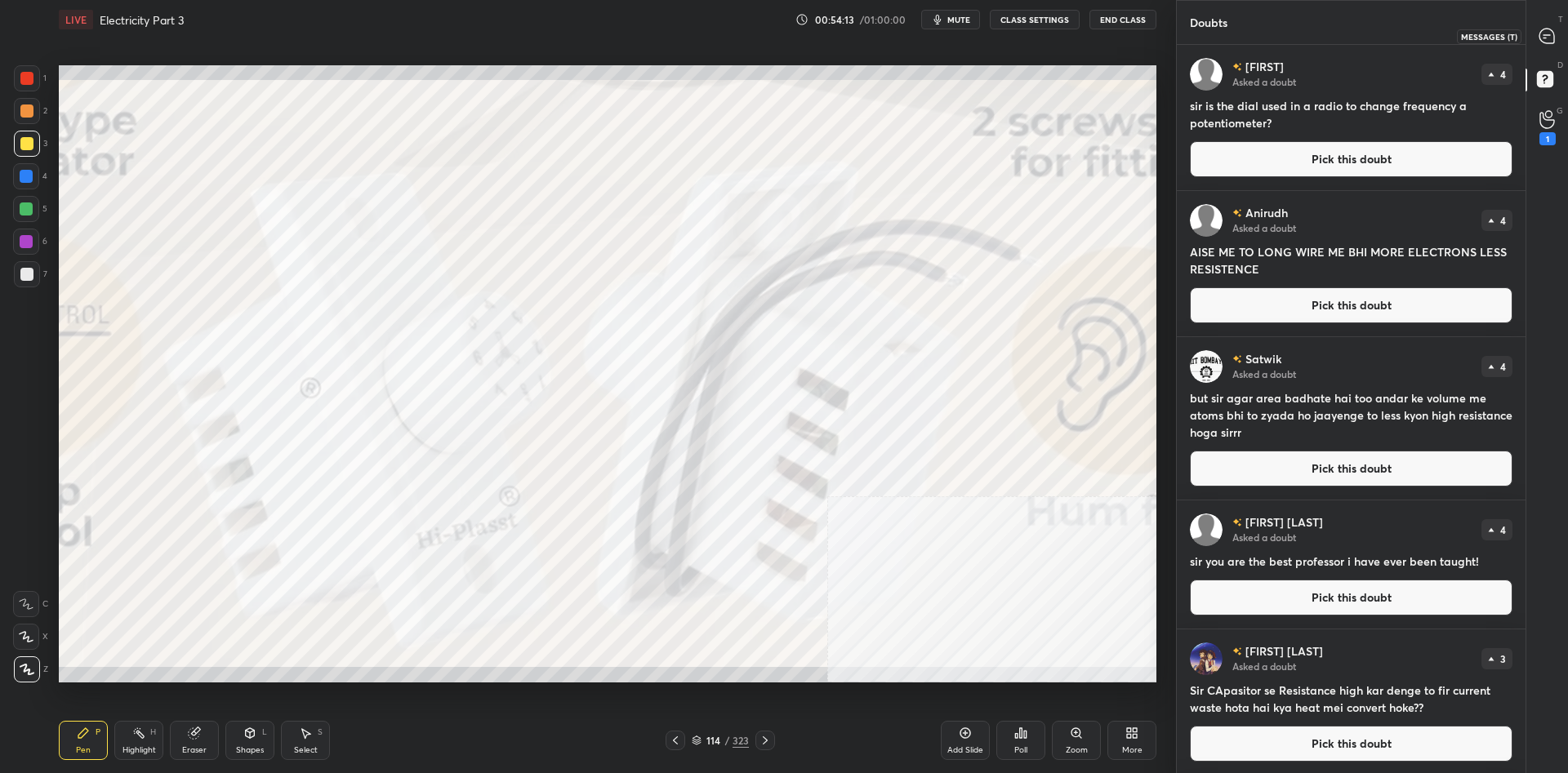 type on "x" 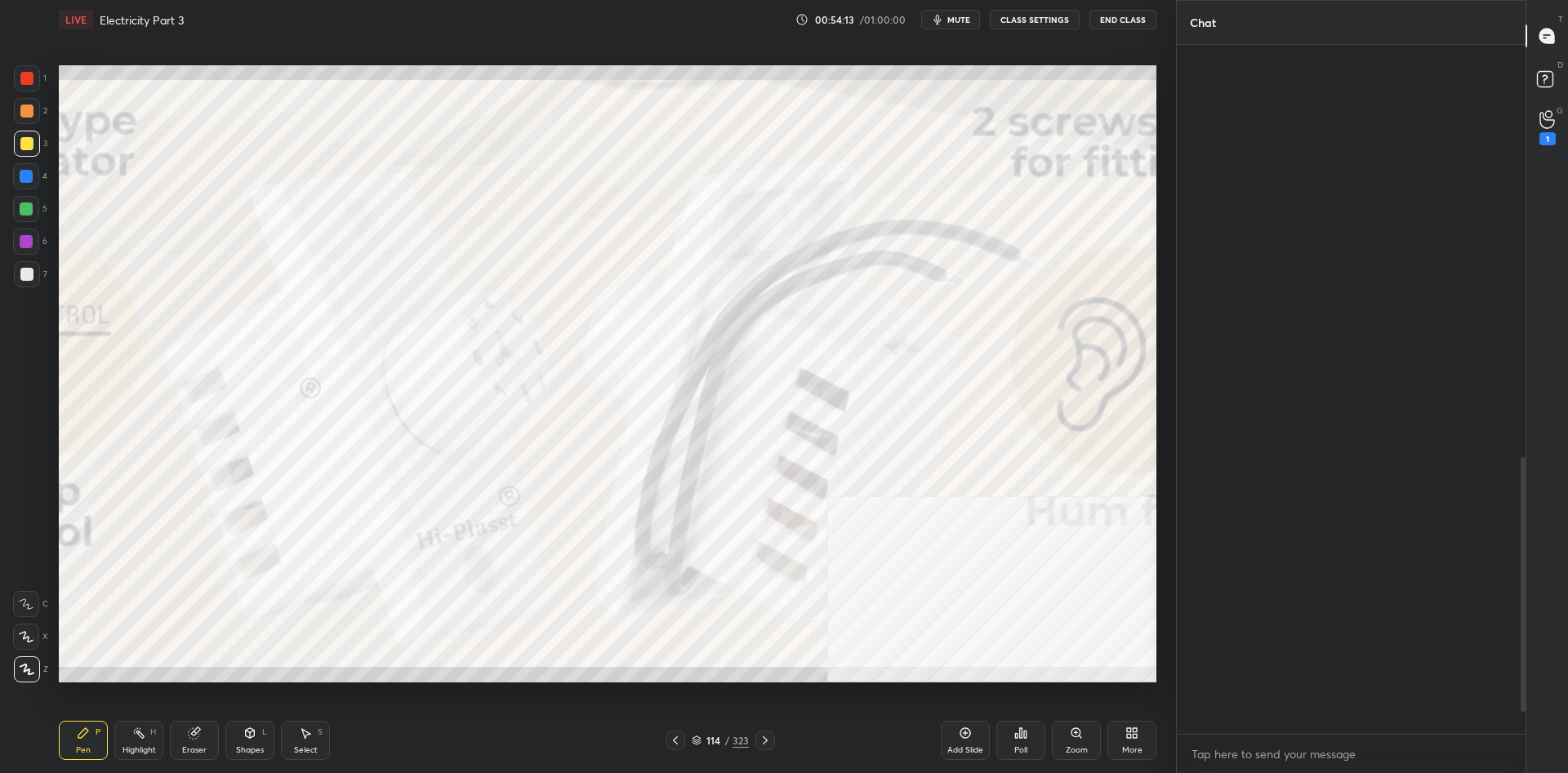 scroll, scrollTop: 1547, scrollLeft: 0, axis: vertical 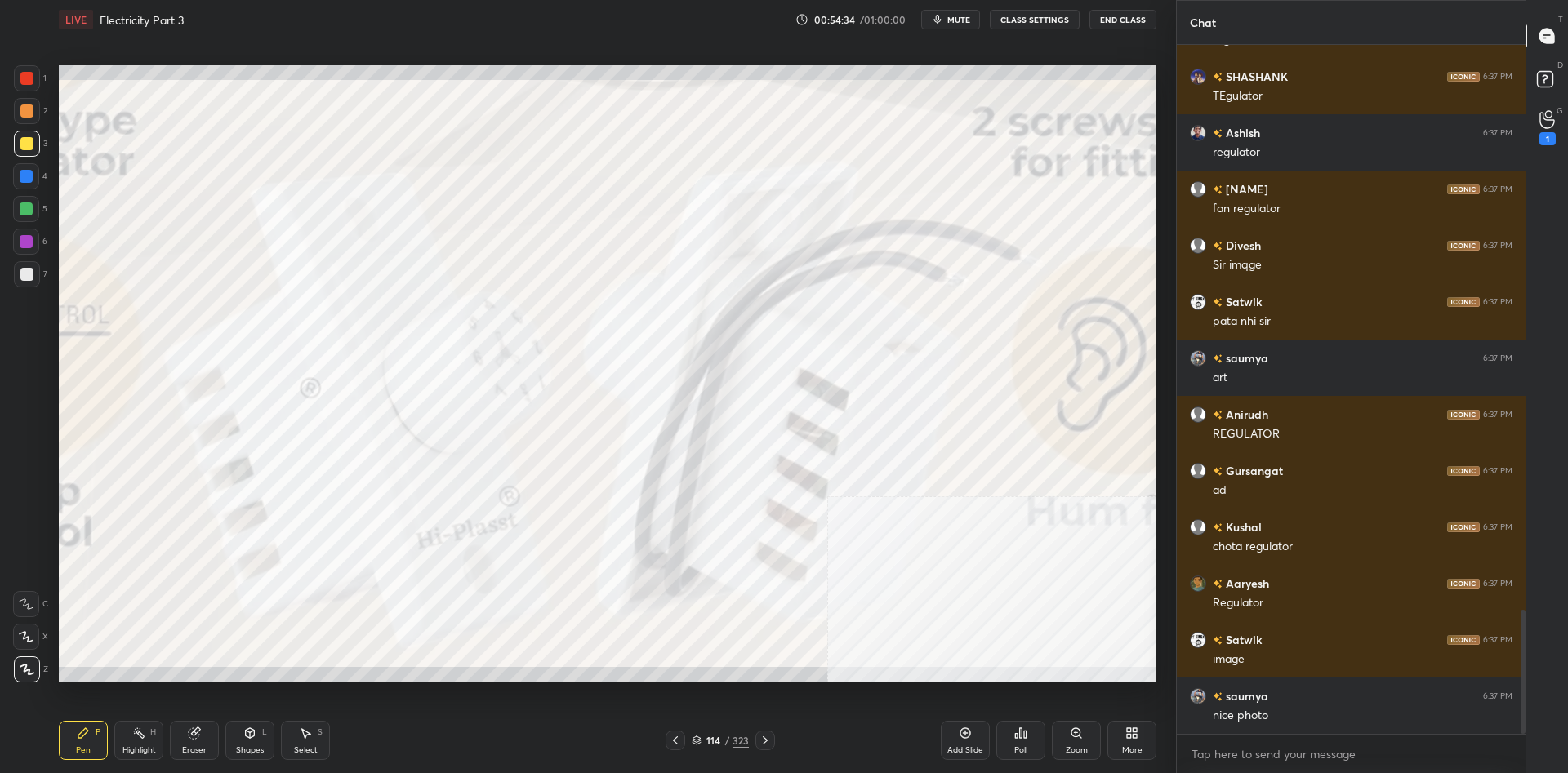 click 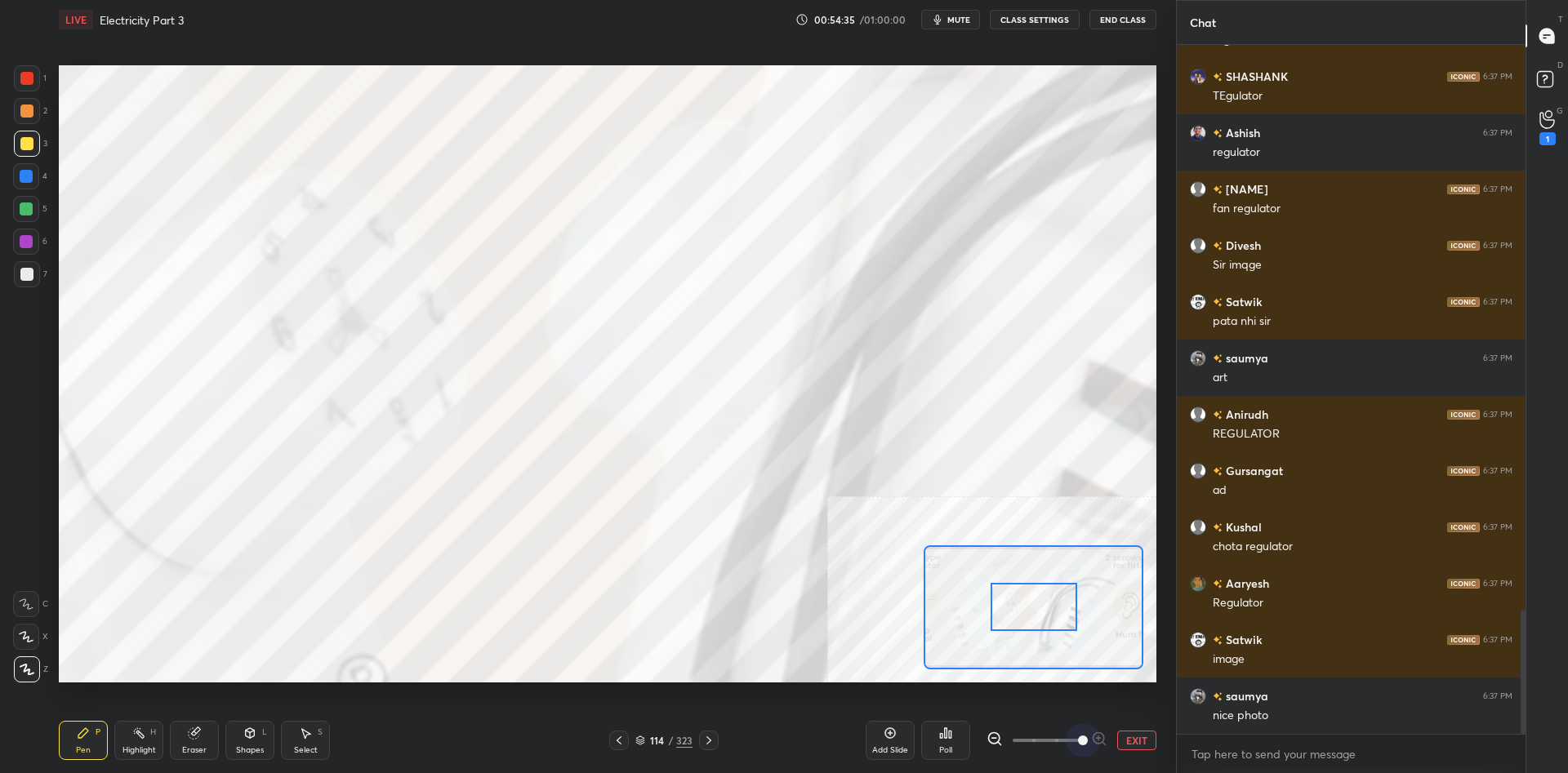 drag, startPoint x: 1049, startPoint y: 738, endPoint x: 1104, endPoint y: 742, distance: 55.14526 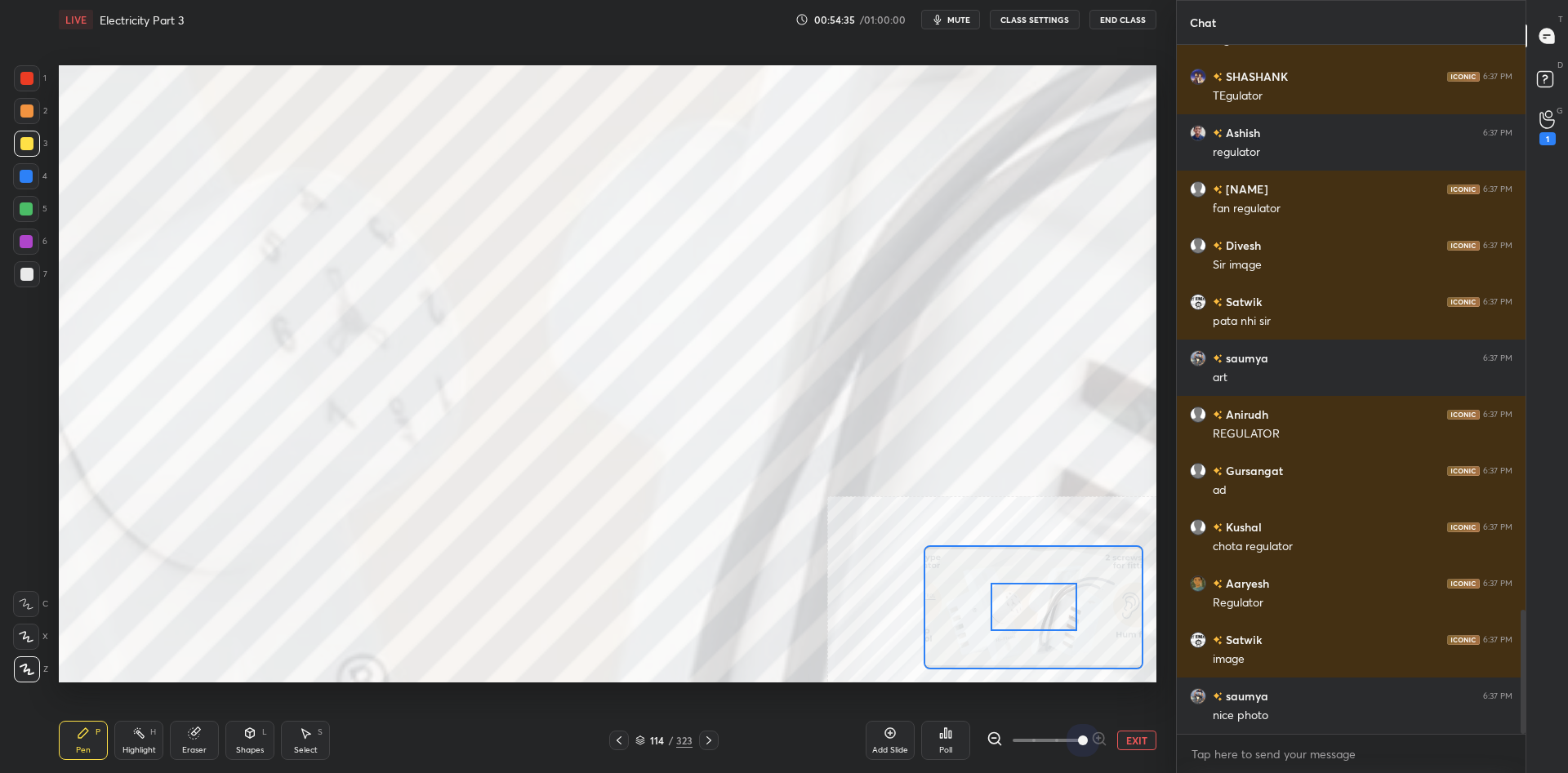 click at bounding box center [1047, 740] 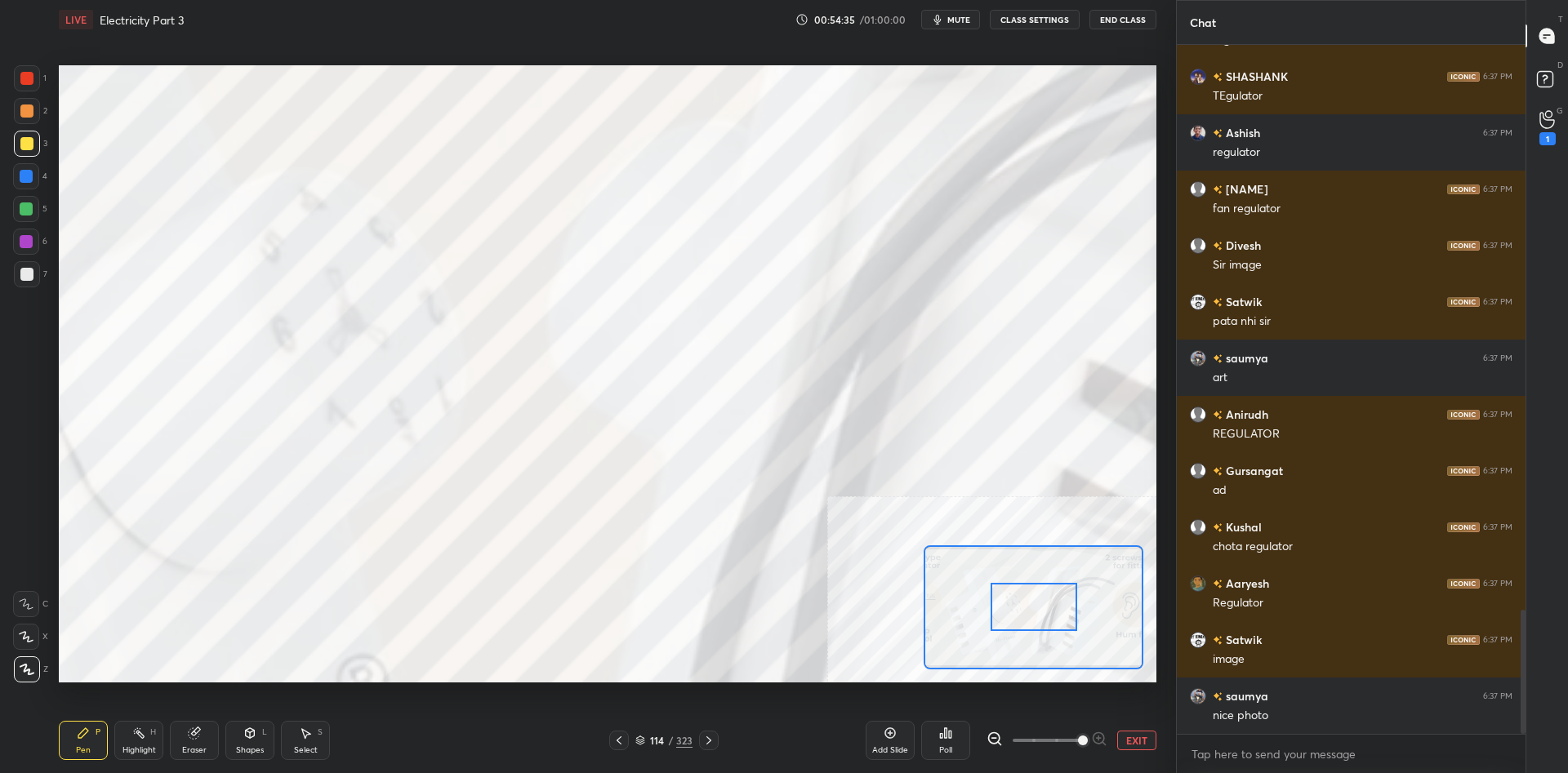 scroll, scrollTop: 3192, scrollLeft: 0, axis: vertical 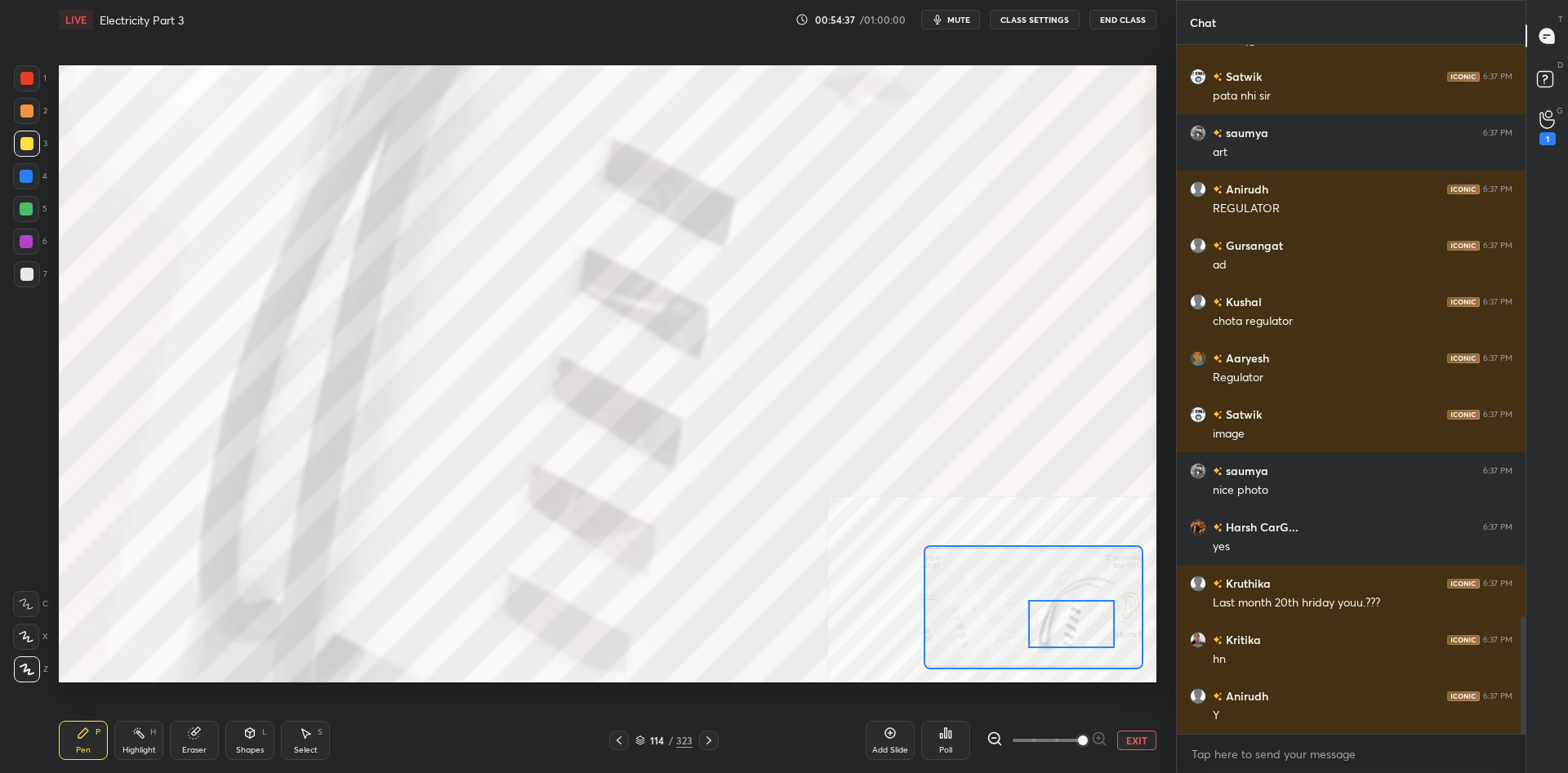 drag, startPoint x: 1025, startPoint y: 609, endPoint x: 1062, endPoint y: 626, distance: 40.718546 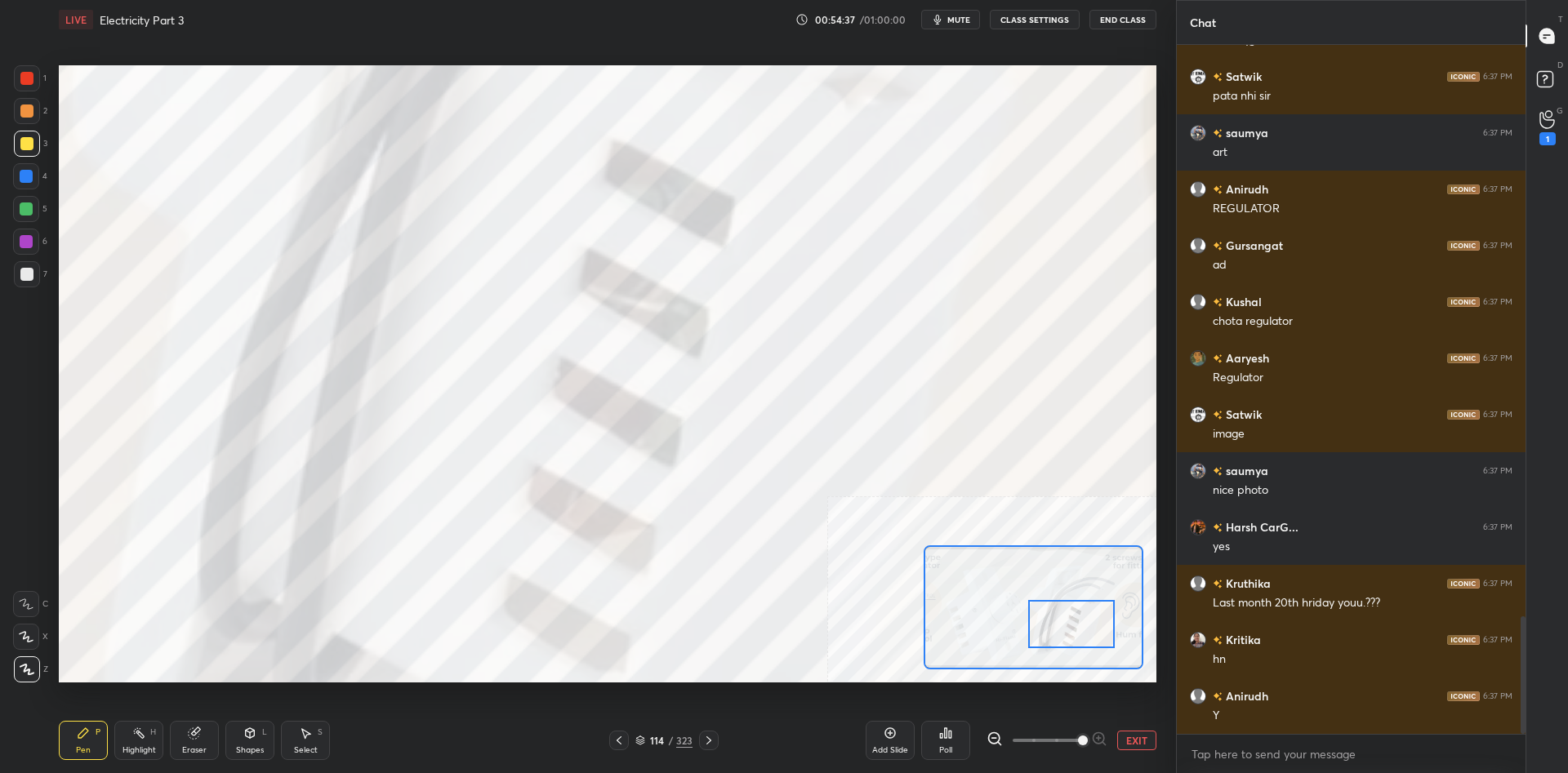 click at bounding box center [1071, 624] 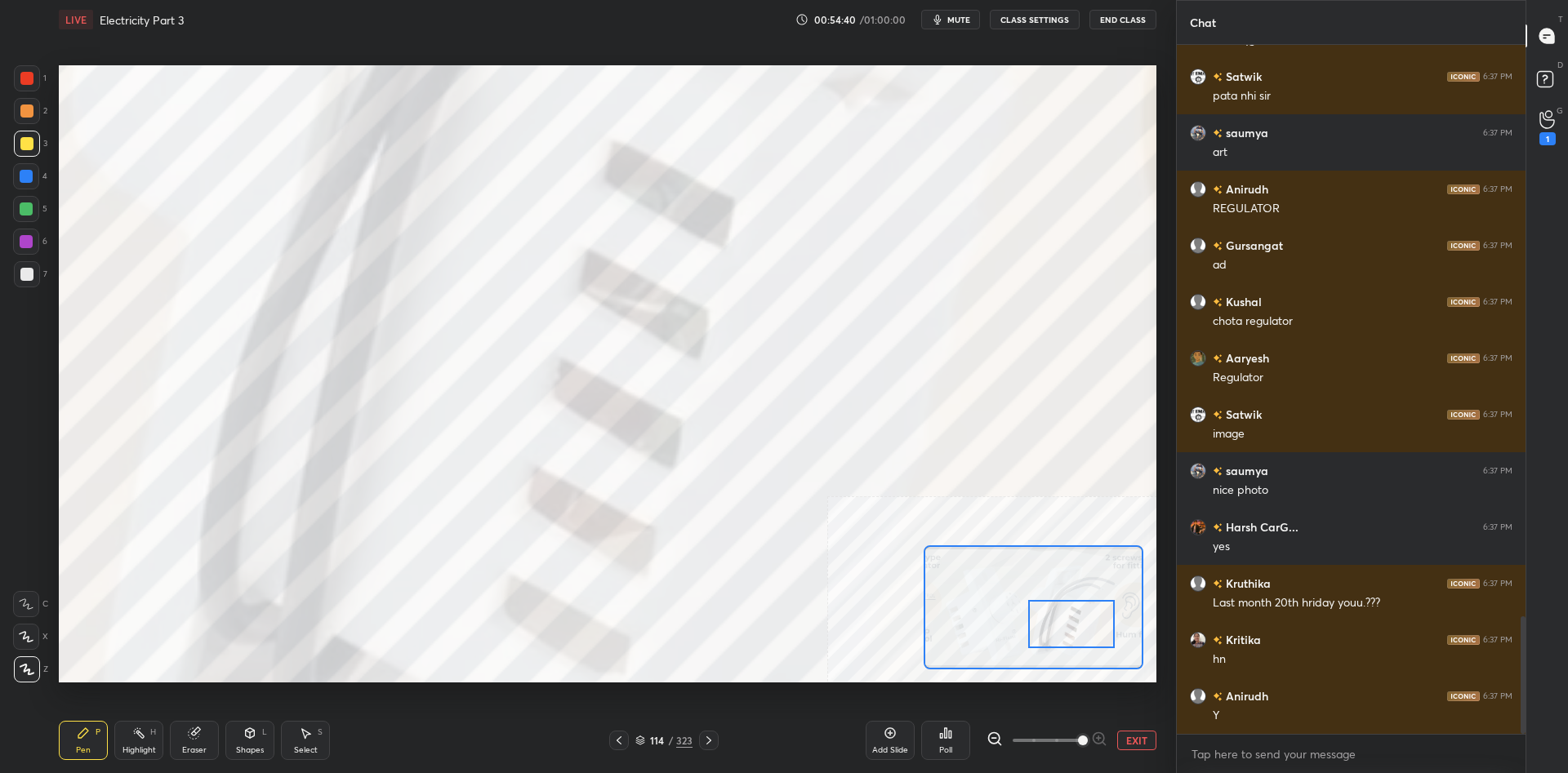 click on "Highlight H" at bounding box center [139, 740] 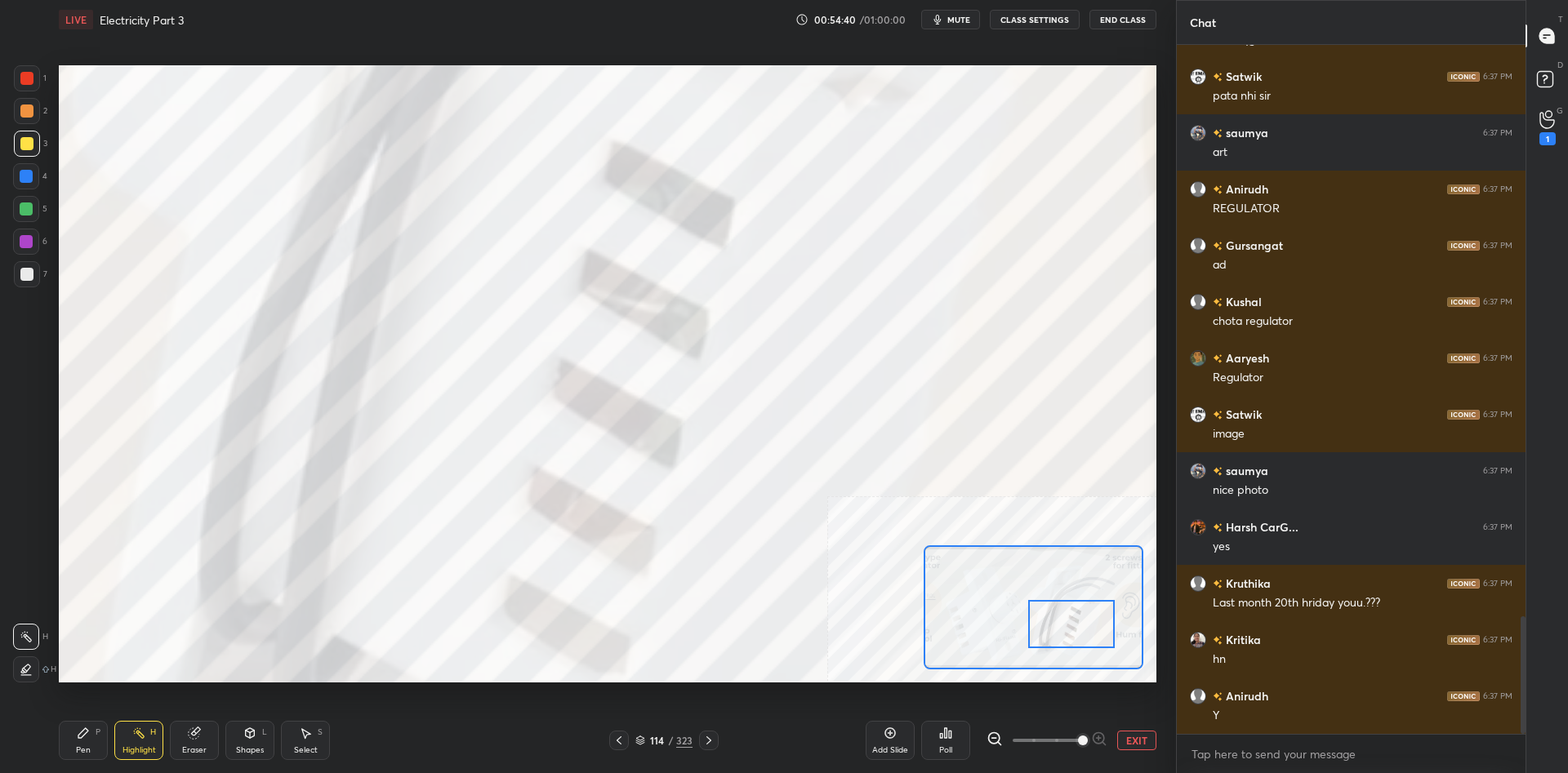 click on "Highlight H" at bounding box center [139, 740] 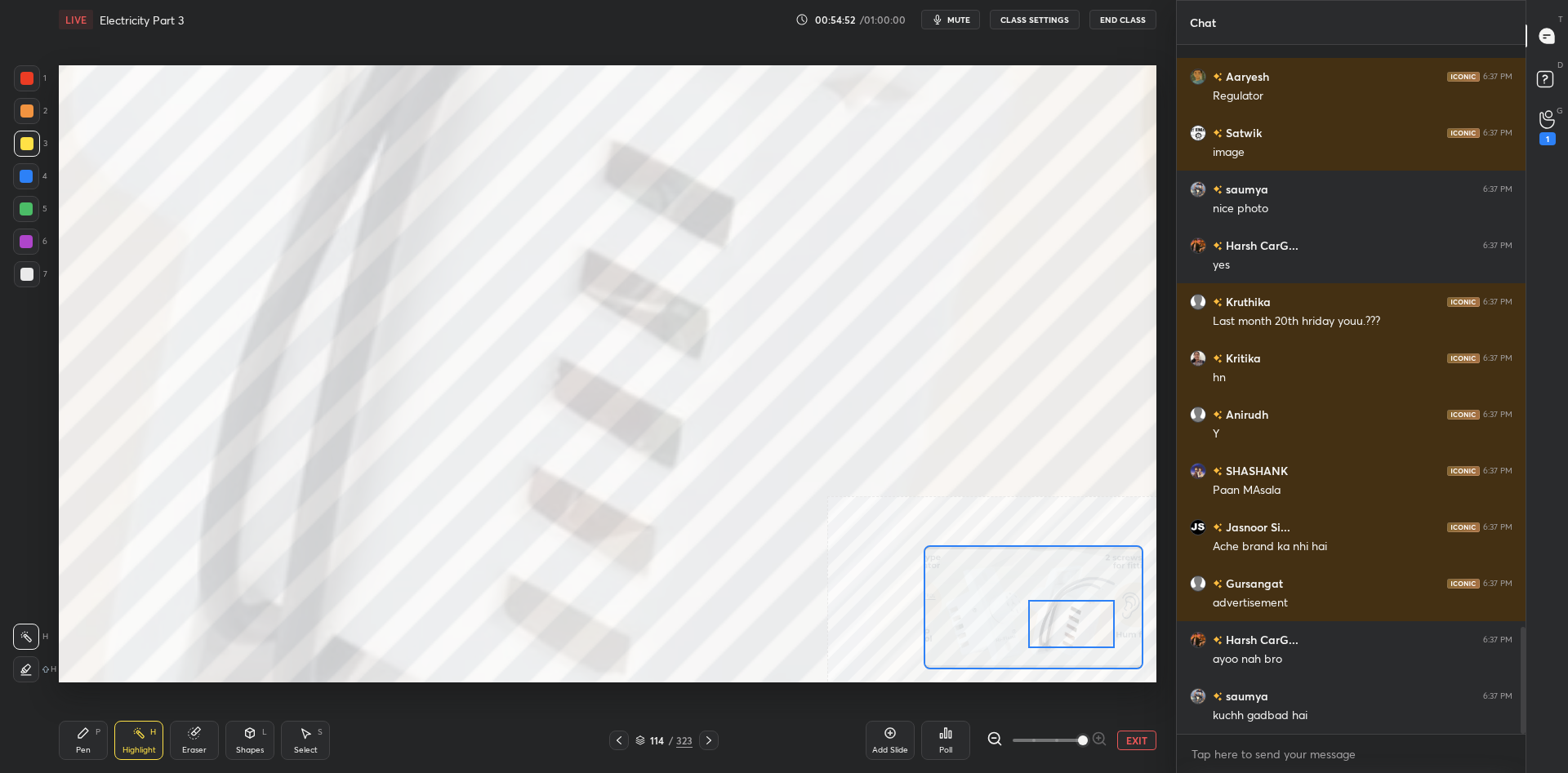 scroll, scrollTop: 3756, scrollLeft: 0, axis: vertical 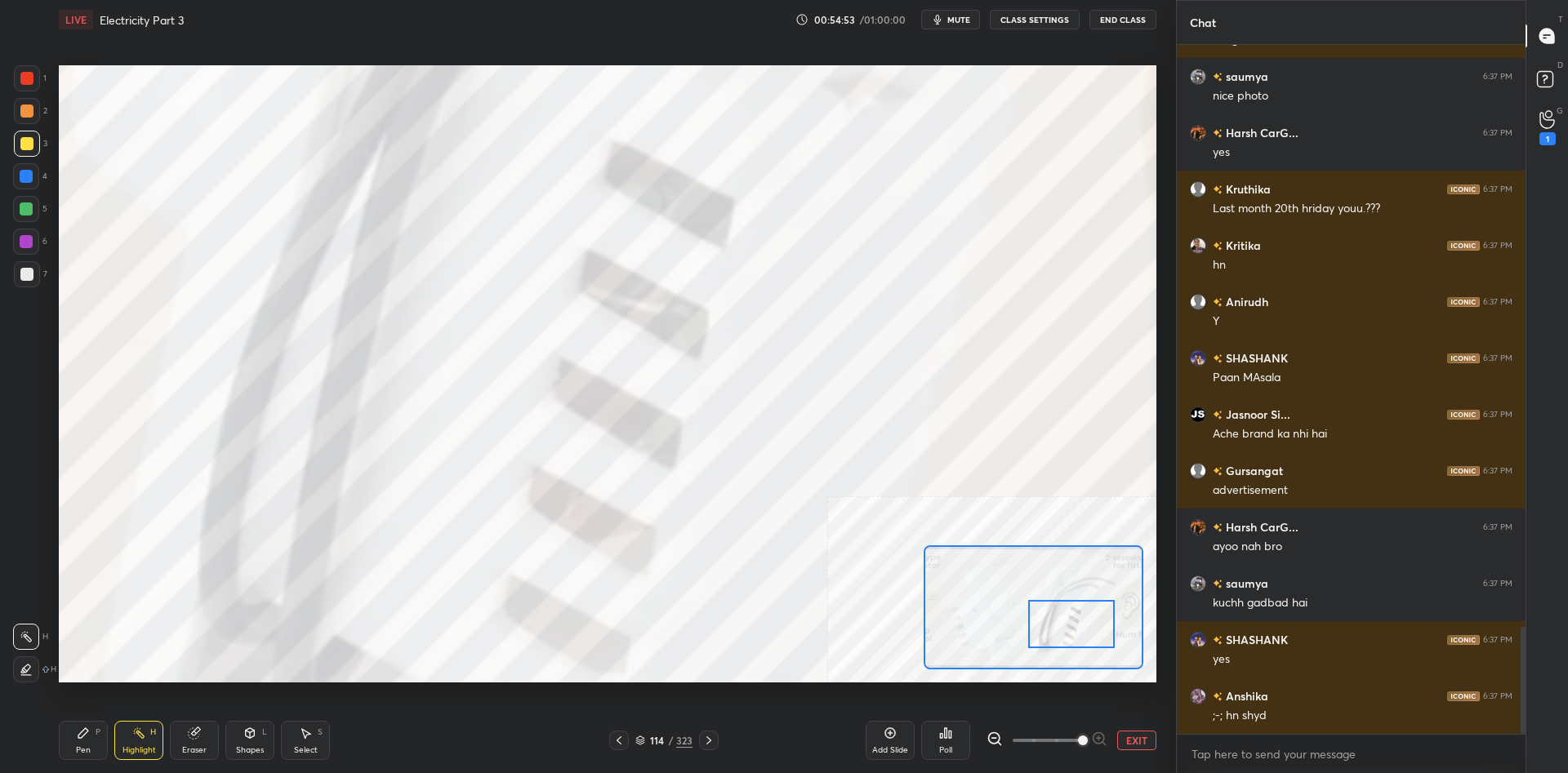 click on "EXIT" at bounding box center (1137, 740) 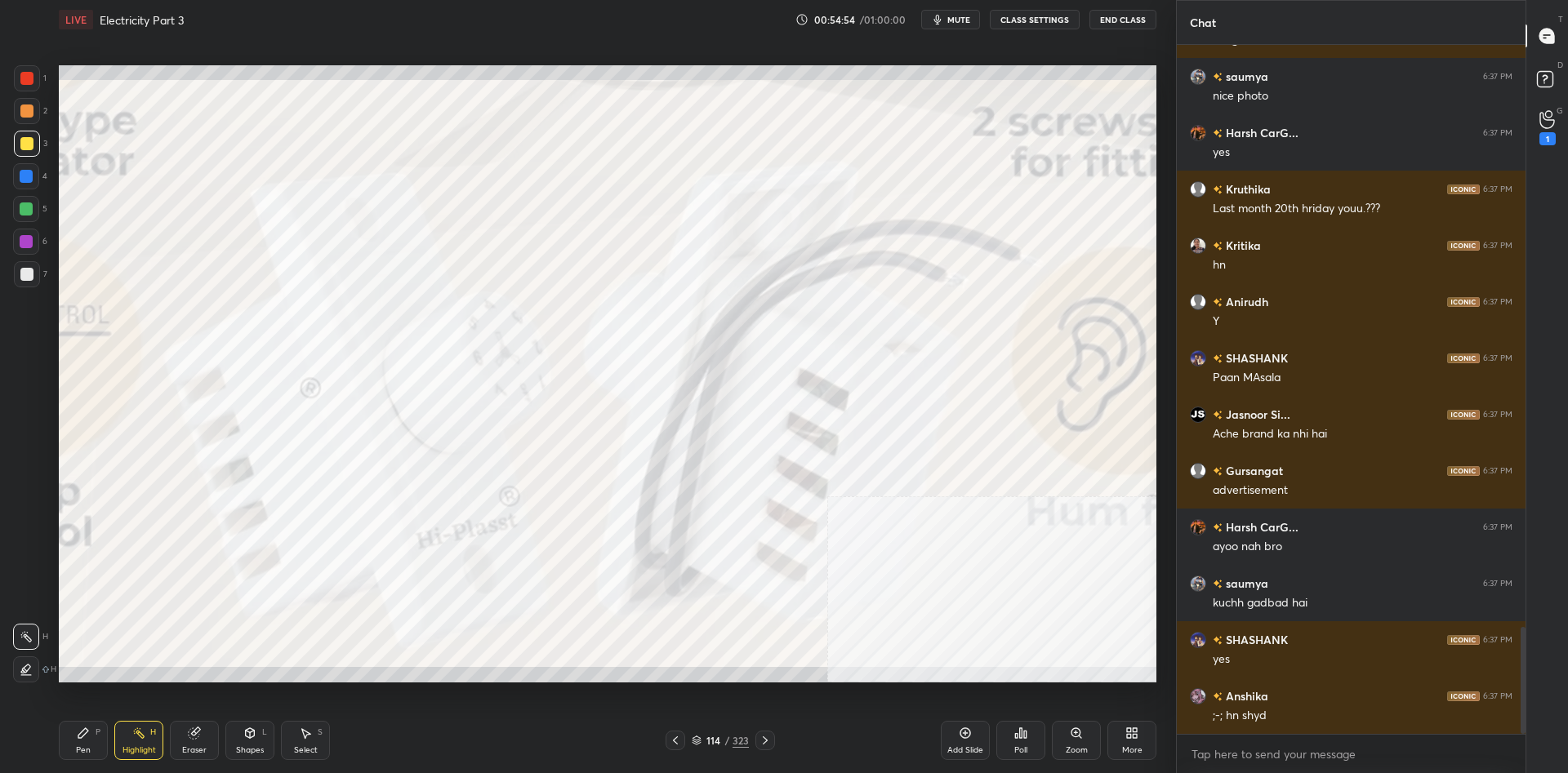 click on "Pen P" at bounding box center (83, 740) 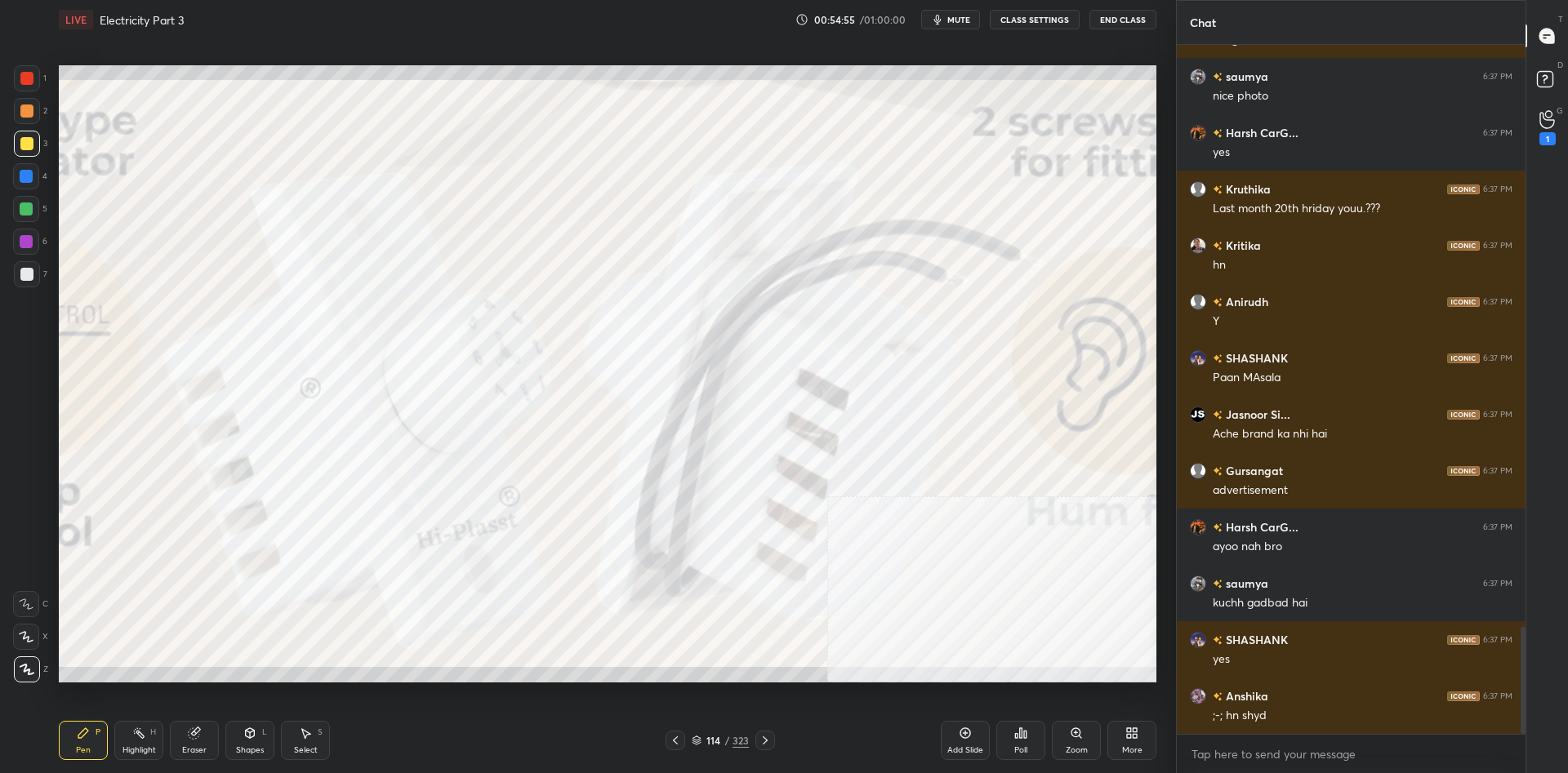 click at bounding box center [27, 144] 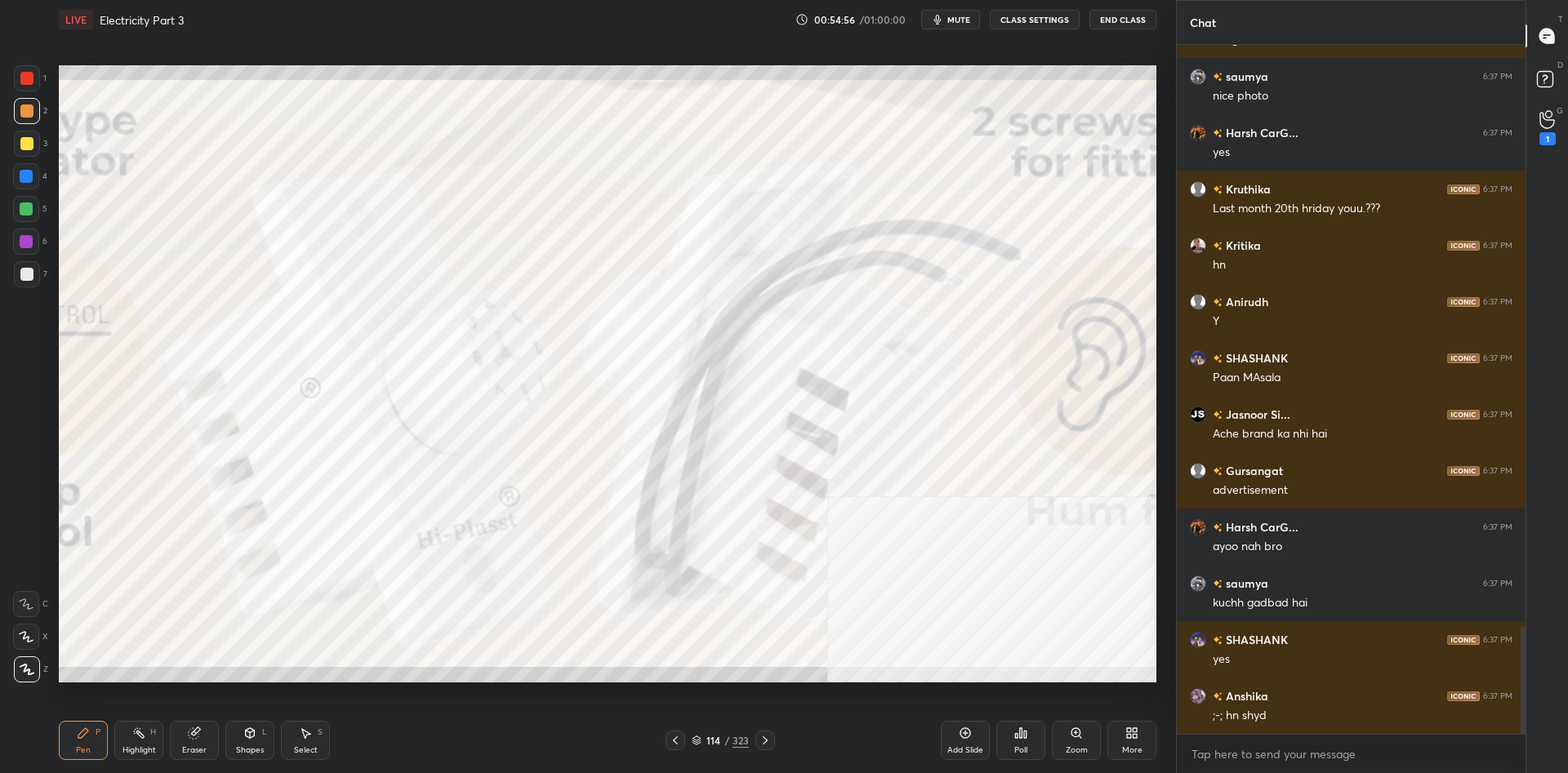 click at bounding box center (27, 111) 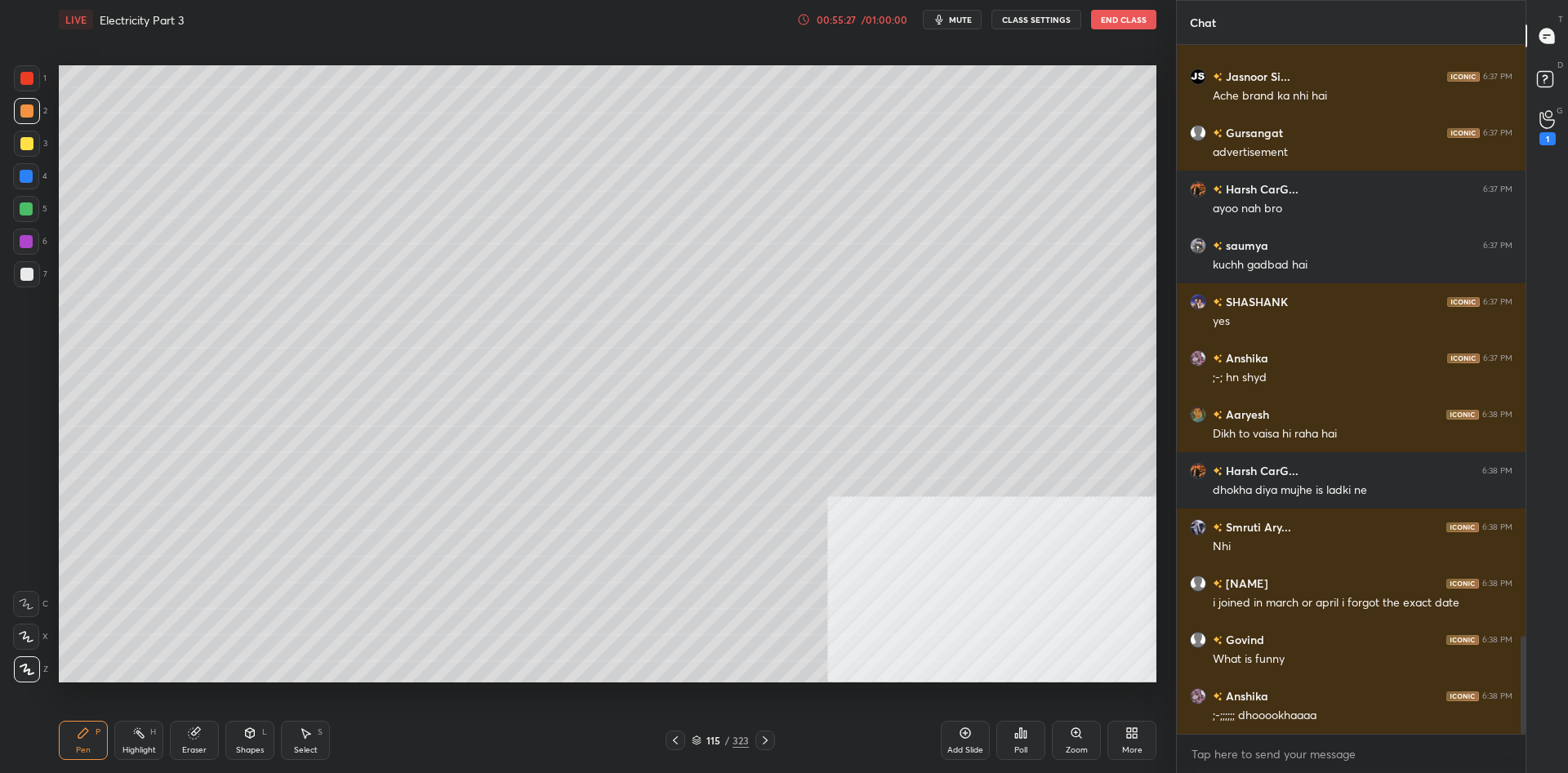 scroll, scrollTop: 4150, scrollLeft: 0, axis: vertical 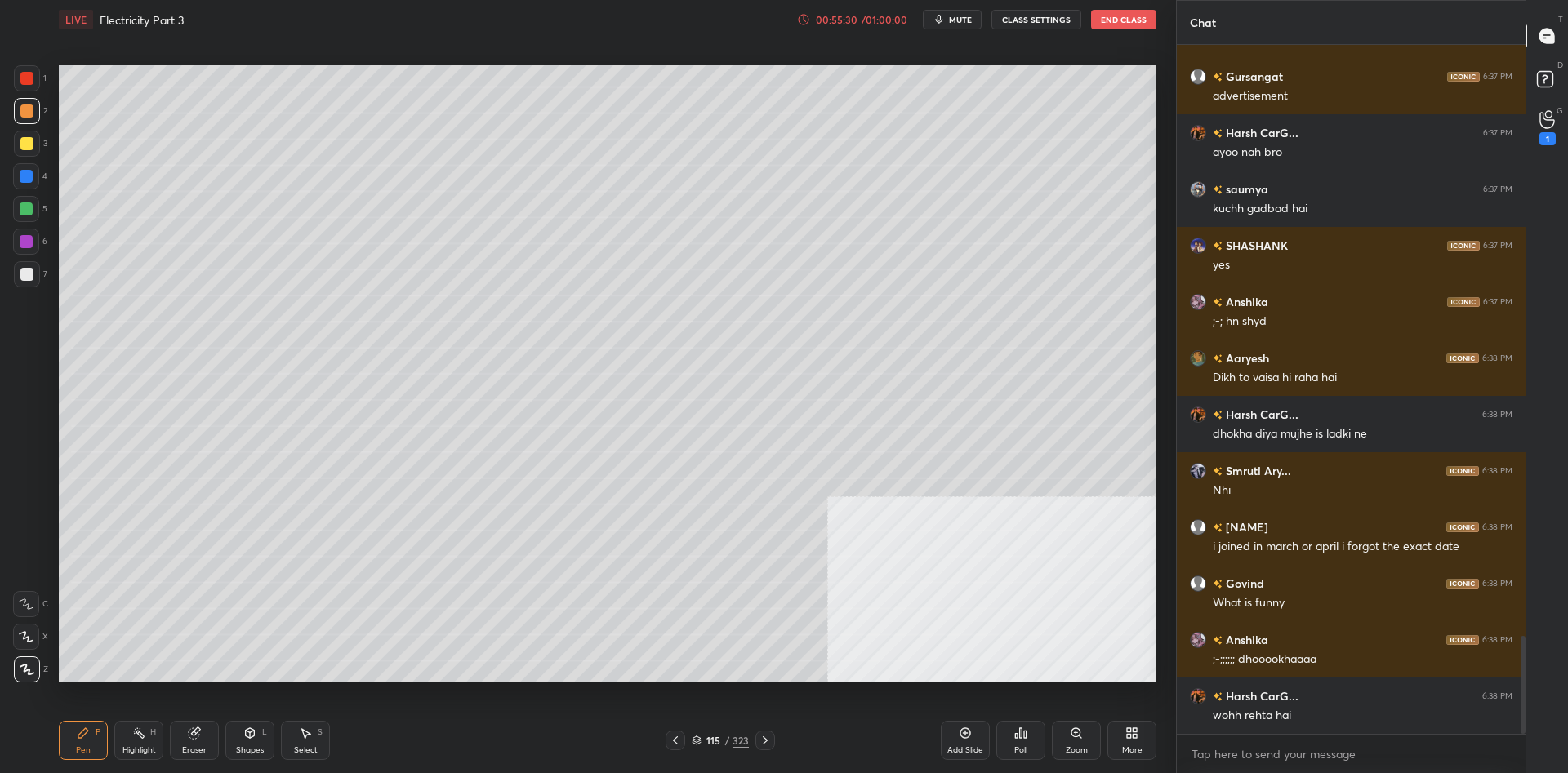 click on "Pen P Highlight H Eraser Shapes L Select S 115 / 323 Add Slide Poll Zoom More" at bounding box center [608, 740] 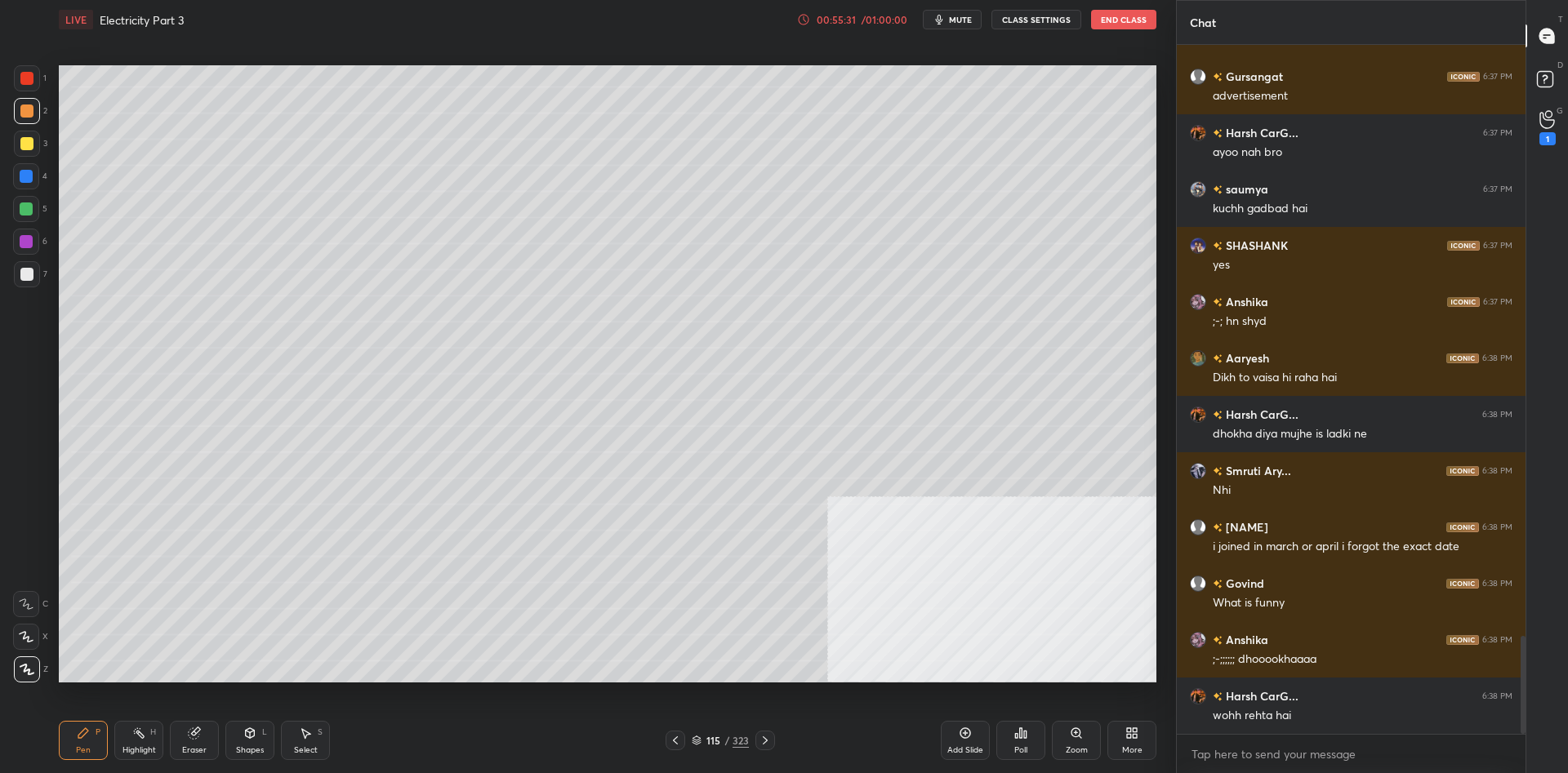 click on "115 / 323" at bounding box center (720, 740) 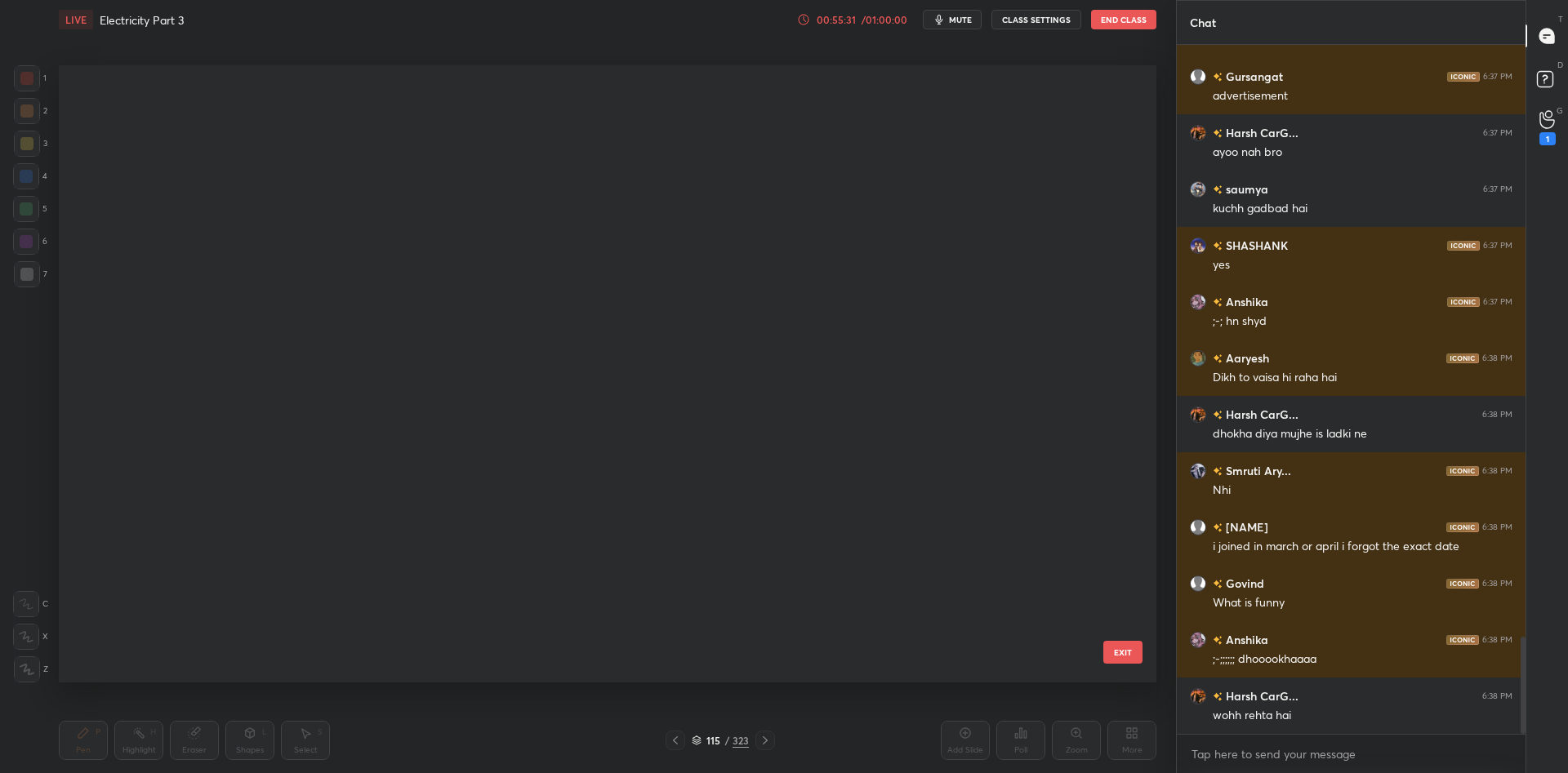 scroll, scrollTop: 4206, scrollLeft: 0, axis: vertical 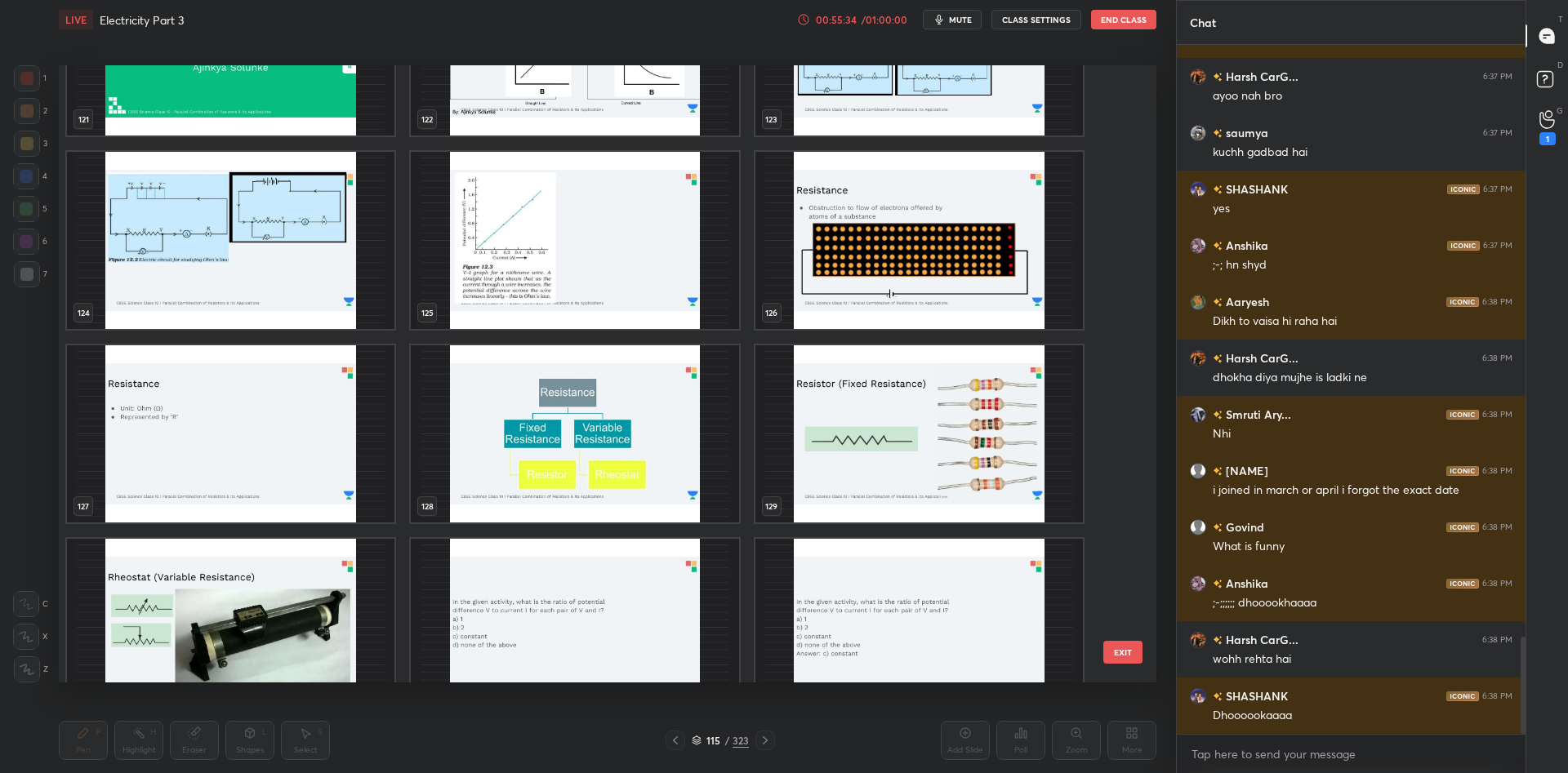 click at bounding box center (919, 433) 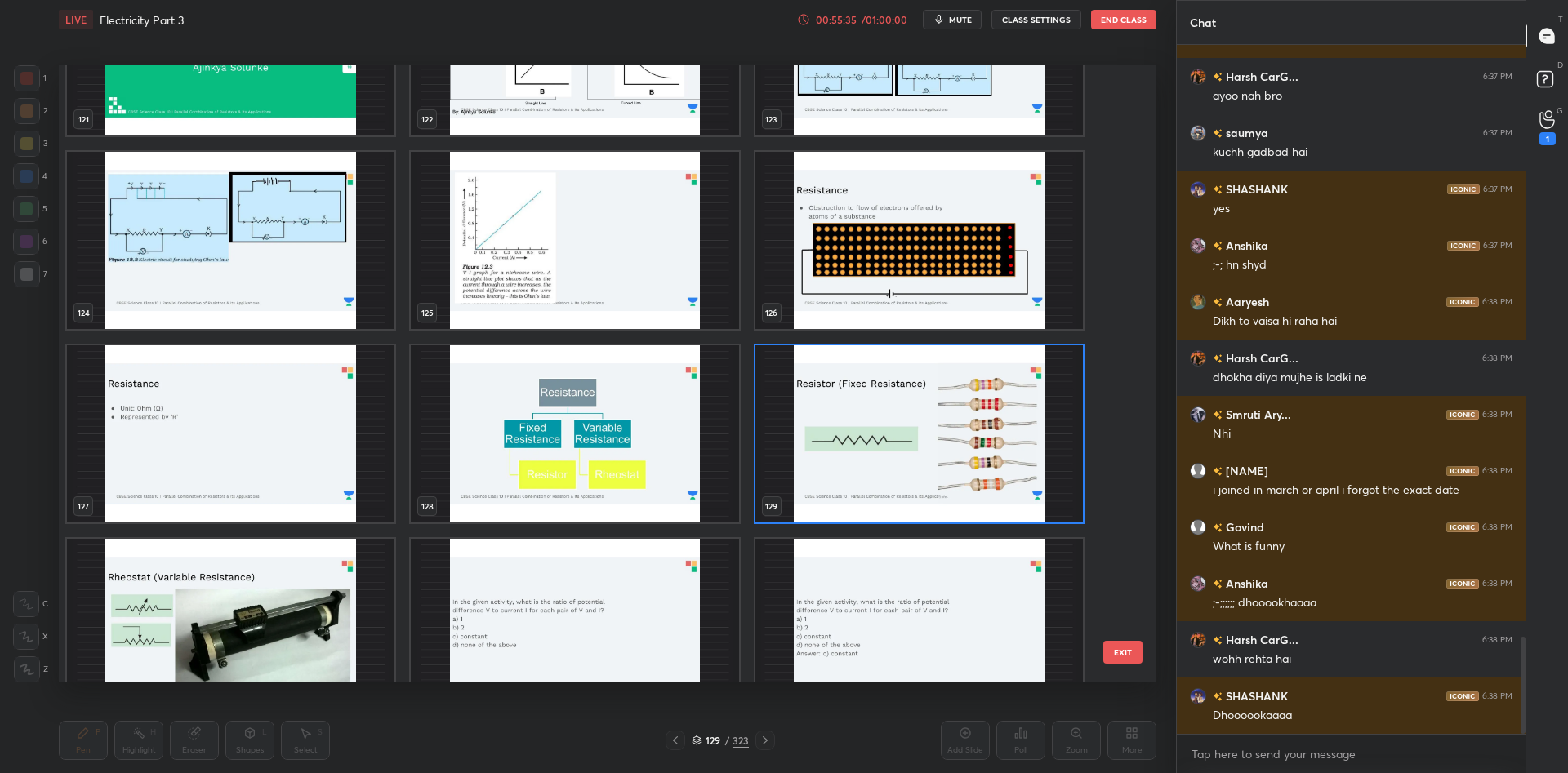 click at bounding box center (919, 433) 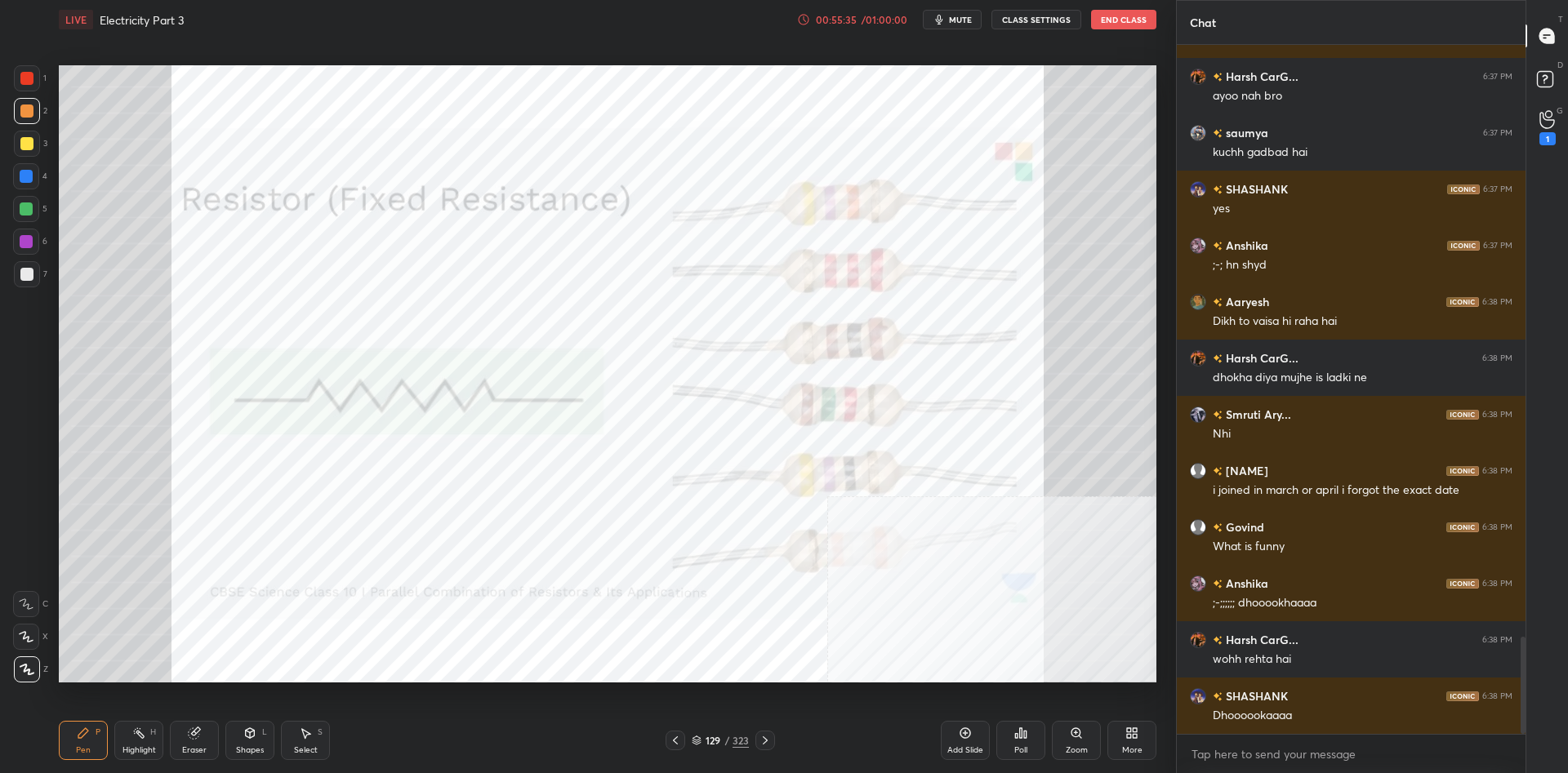 click at bounding box center (919, 433) 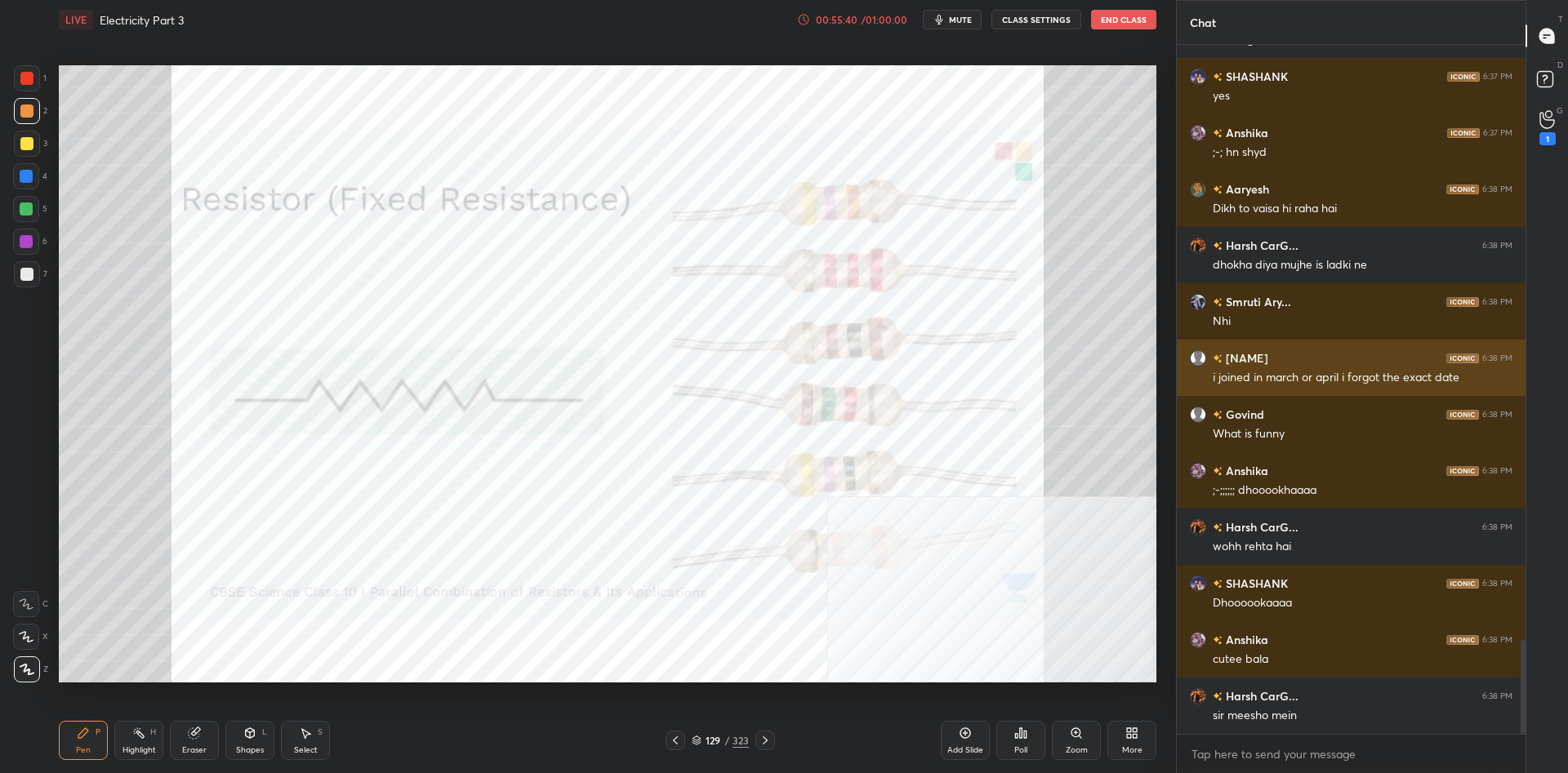 scroll, scrollTop: 4375, scrollLeft: 0, axis: vertical 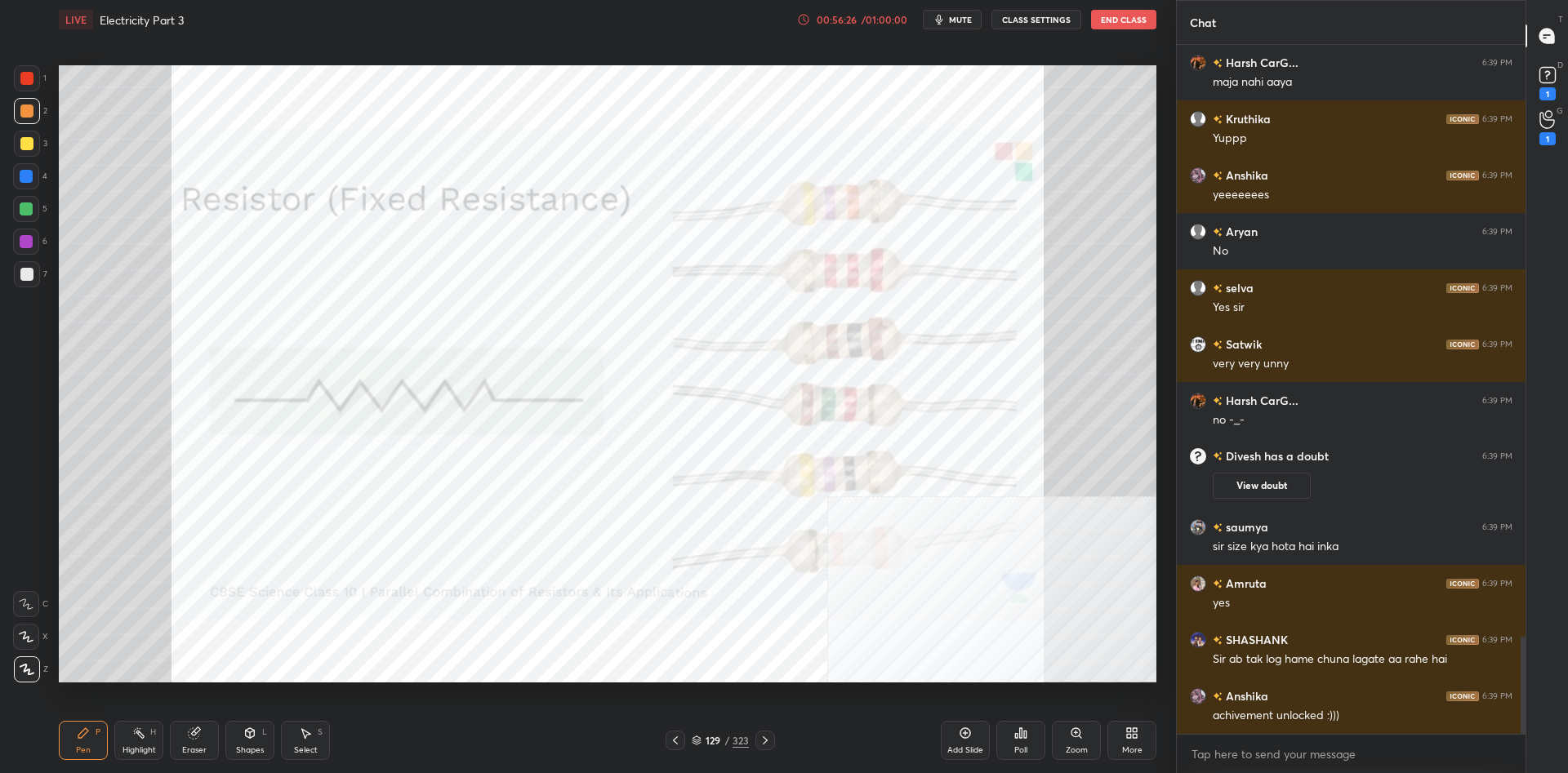 click on "129" at bounding box center [713, 740] 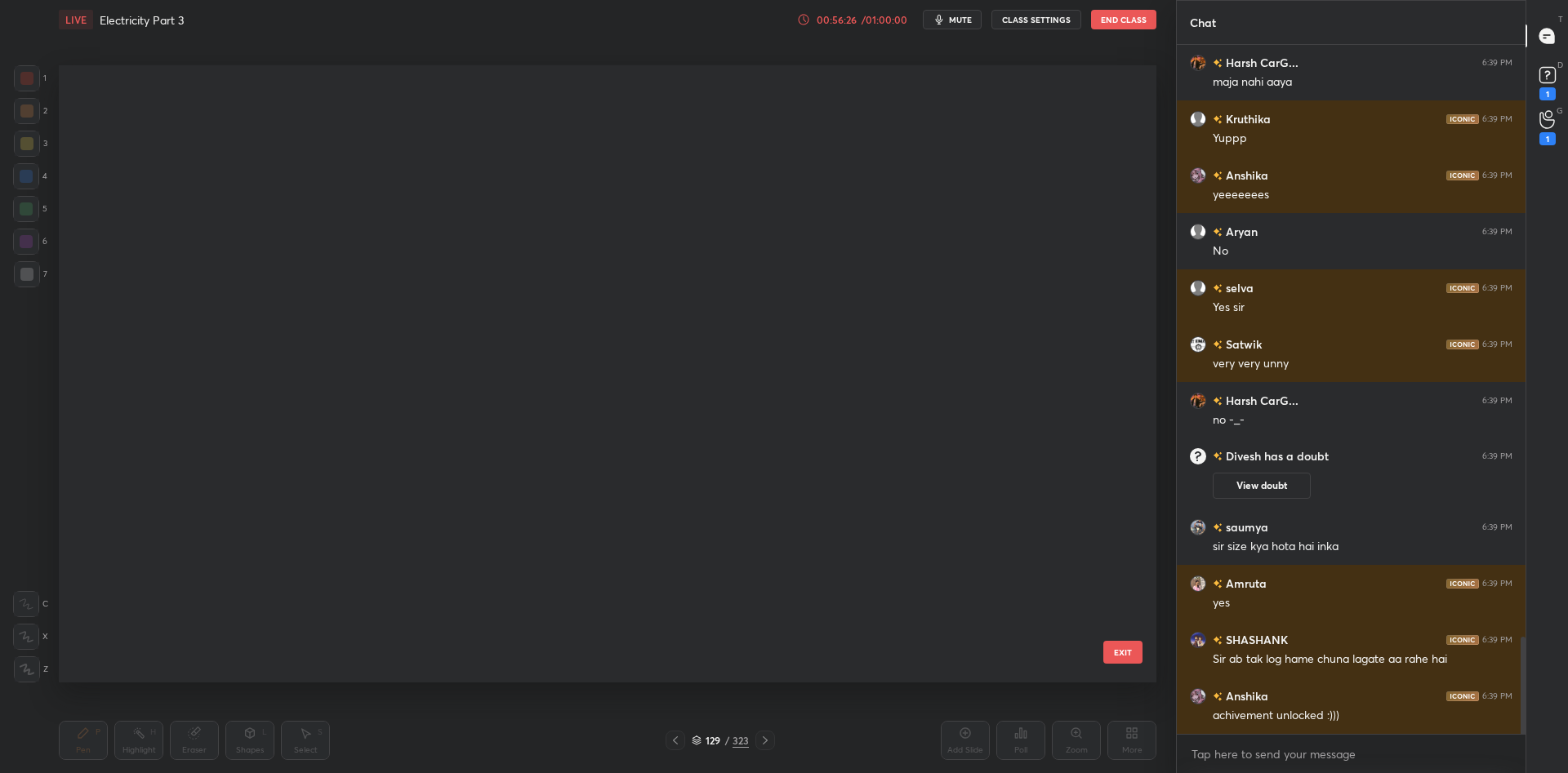 scroll, scrollTop: 7701, scrollLeft: 0, axis: vertical 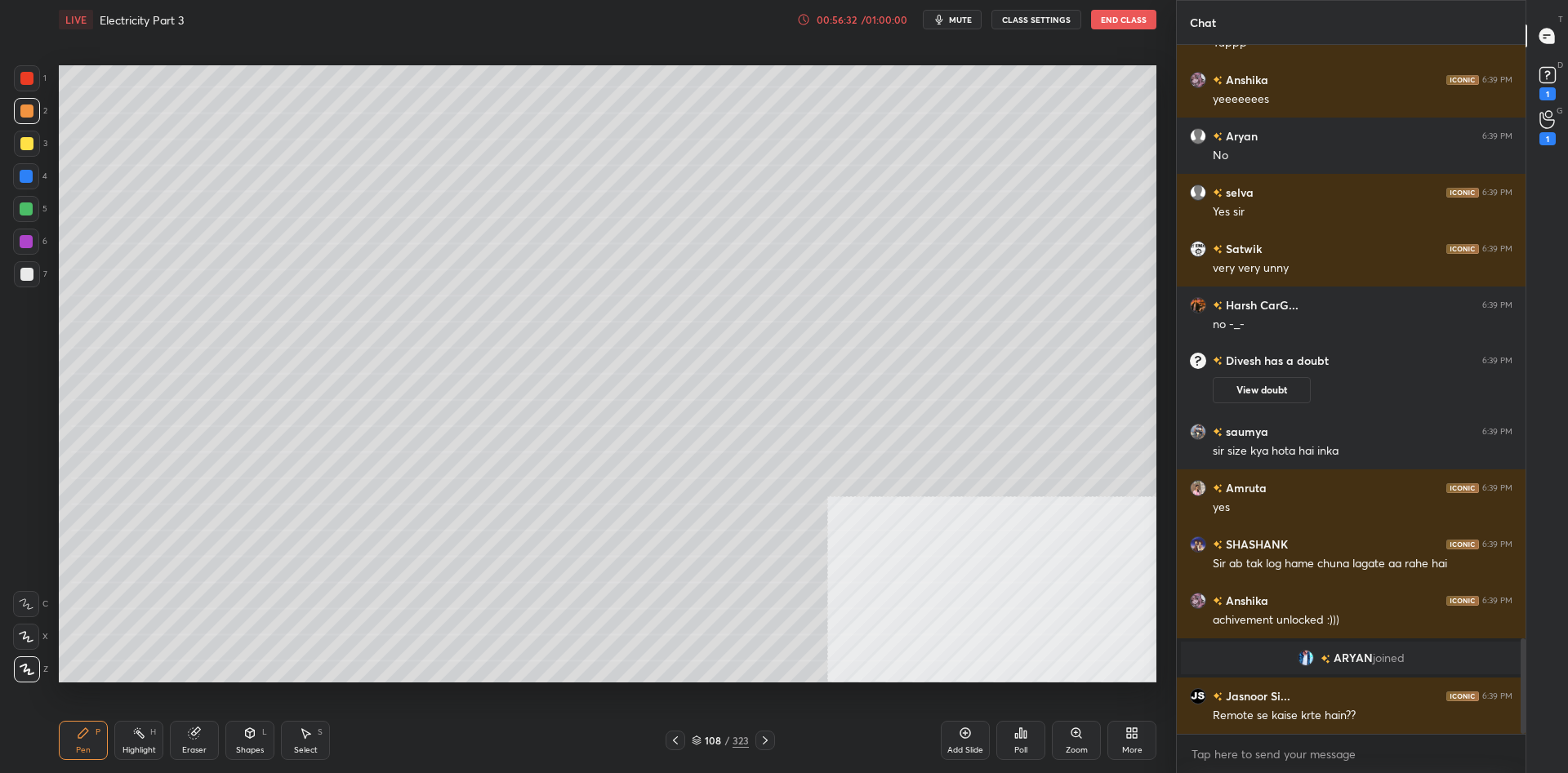 click 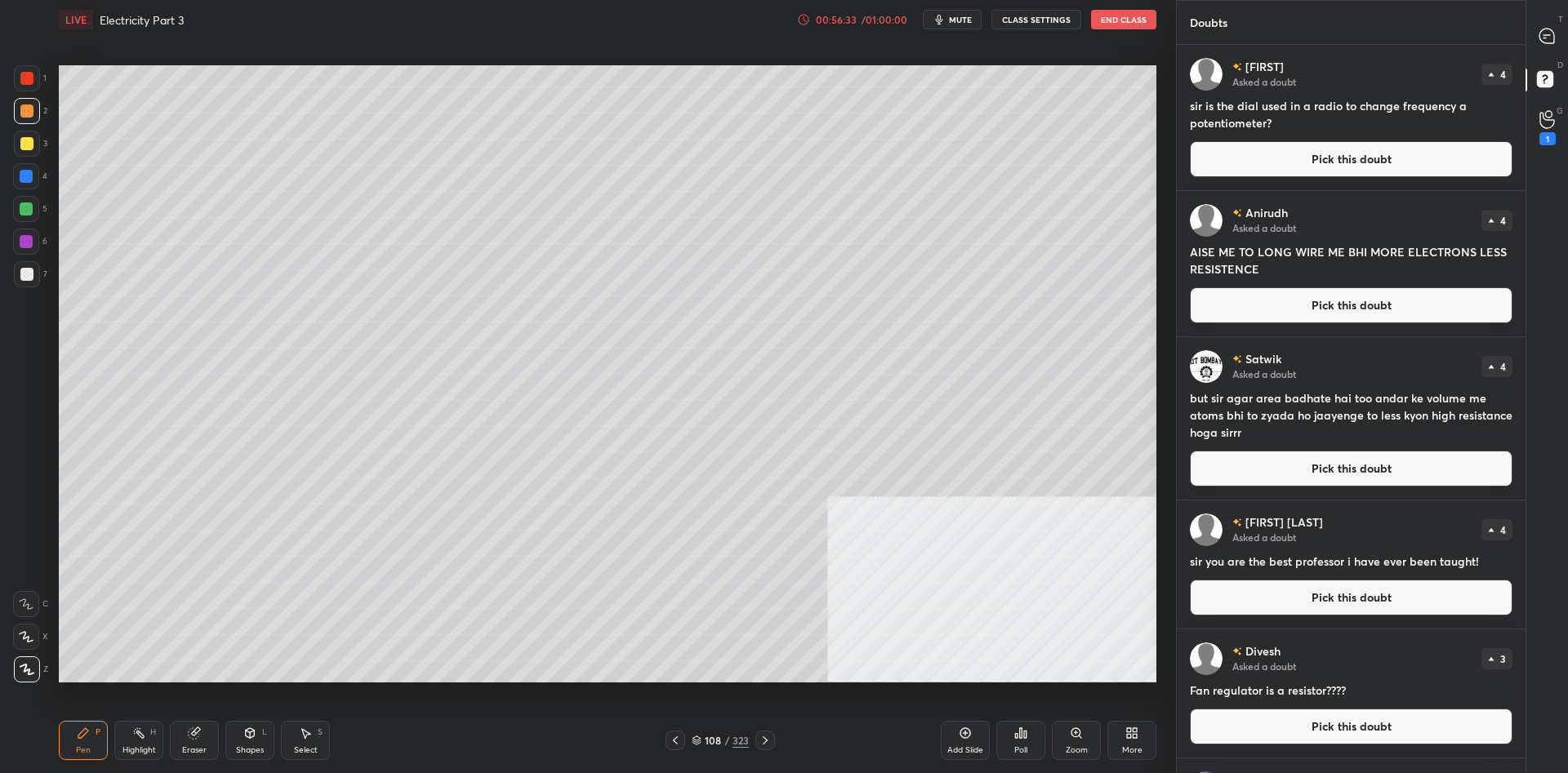 click on "Pick this doubt" at bounding box center (1351, 159) 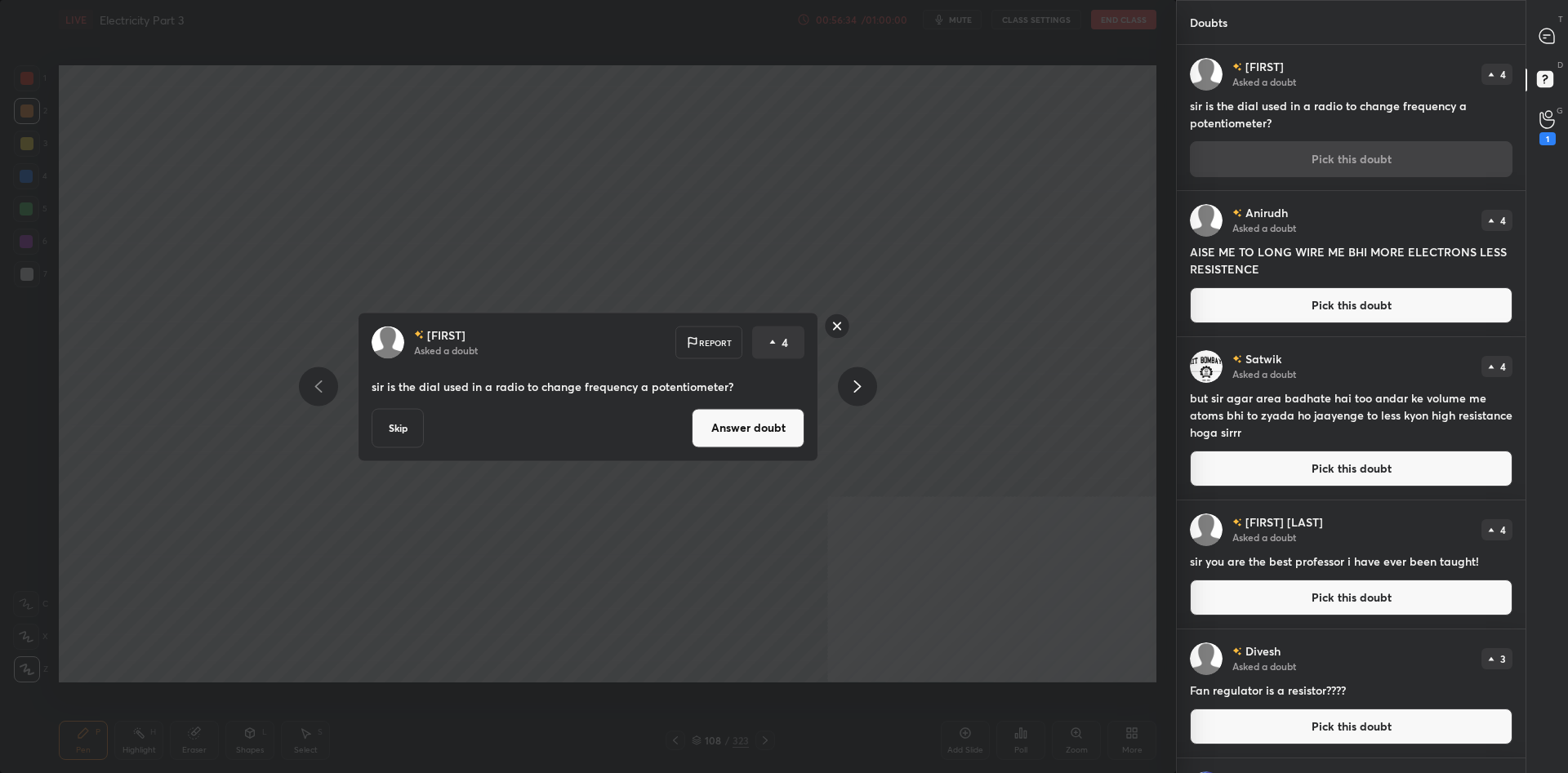 click on "Answer doubt" at bounding box center [748, 428] 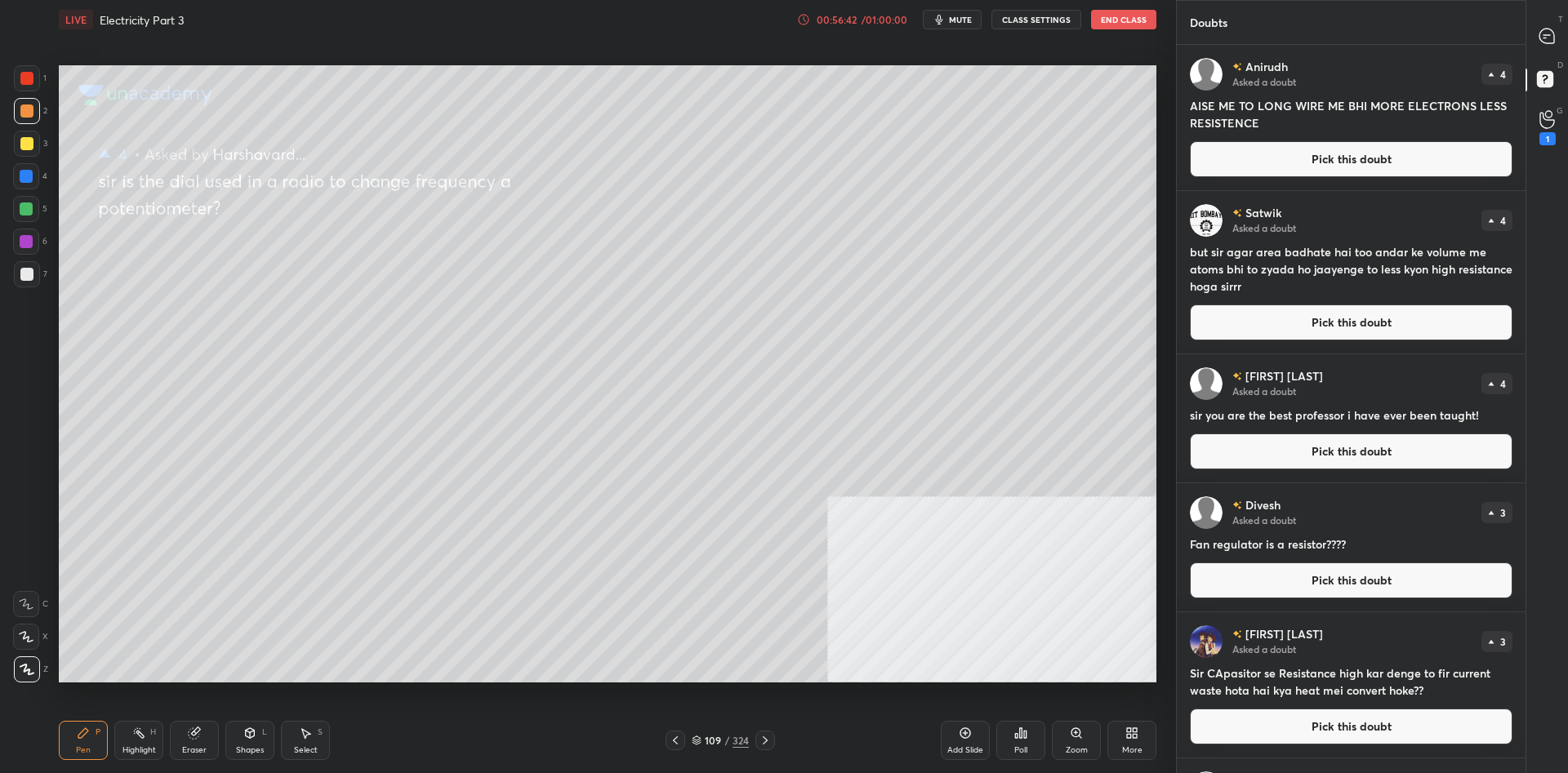type 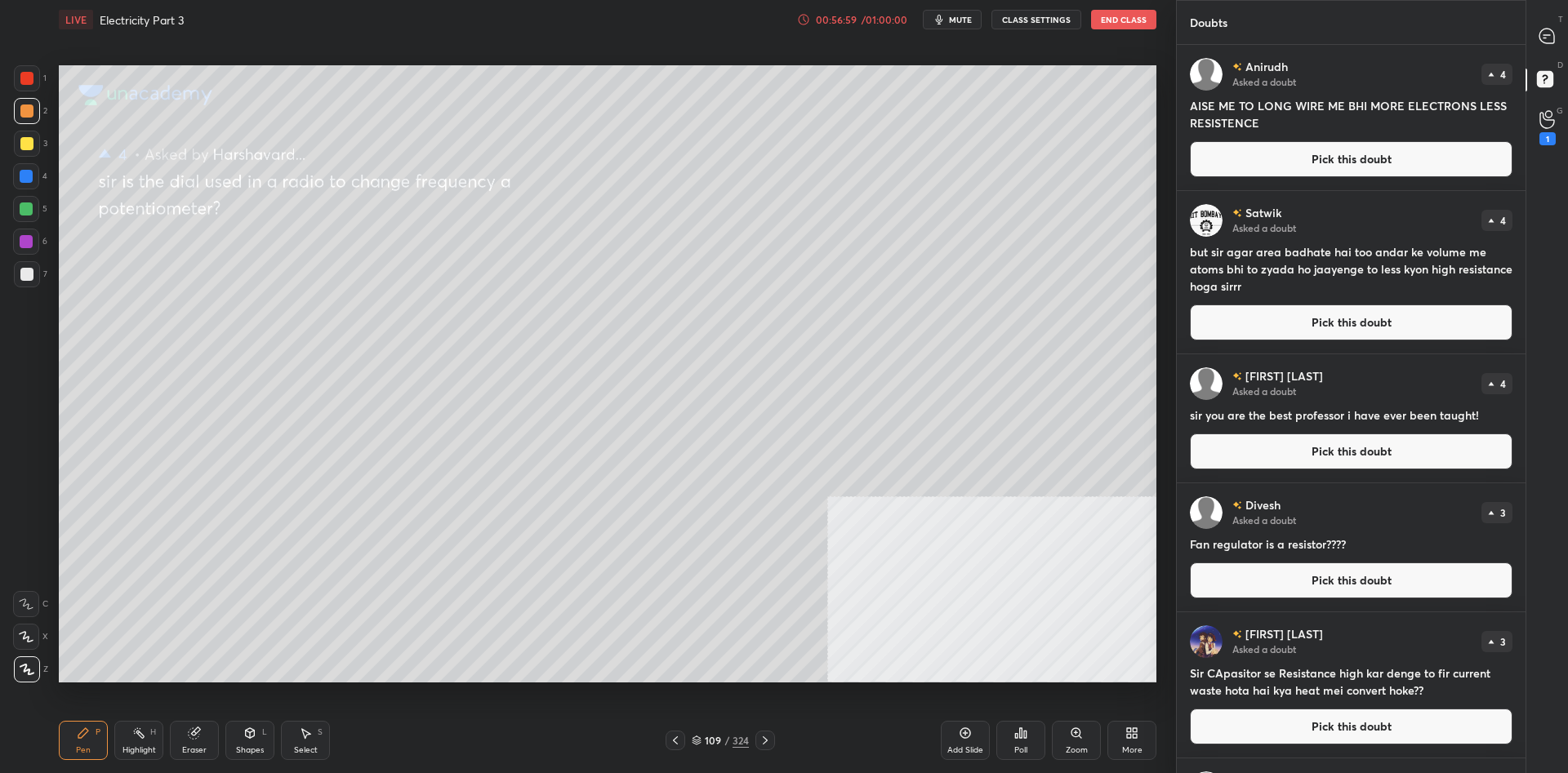 click at bounding box center [1548, 36] 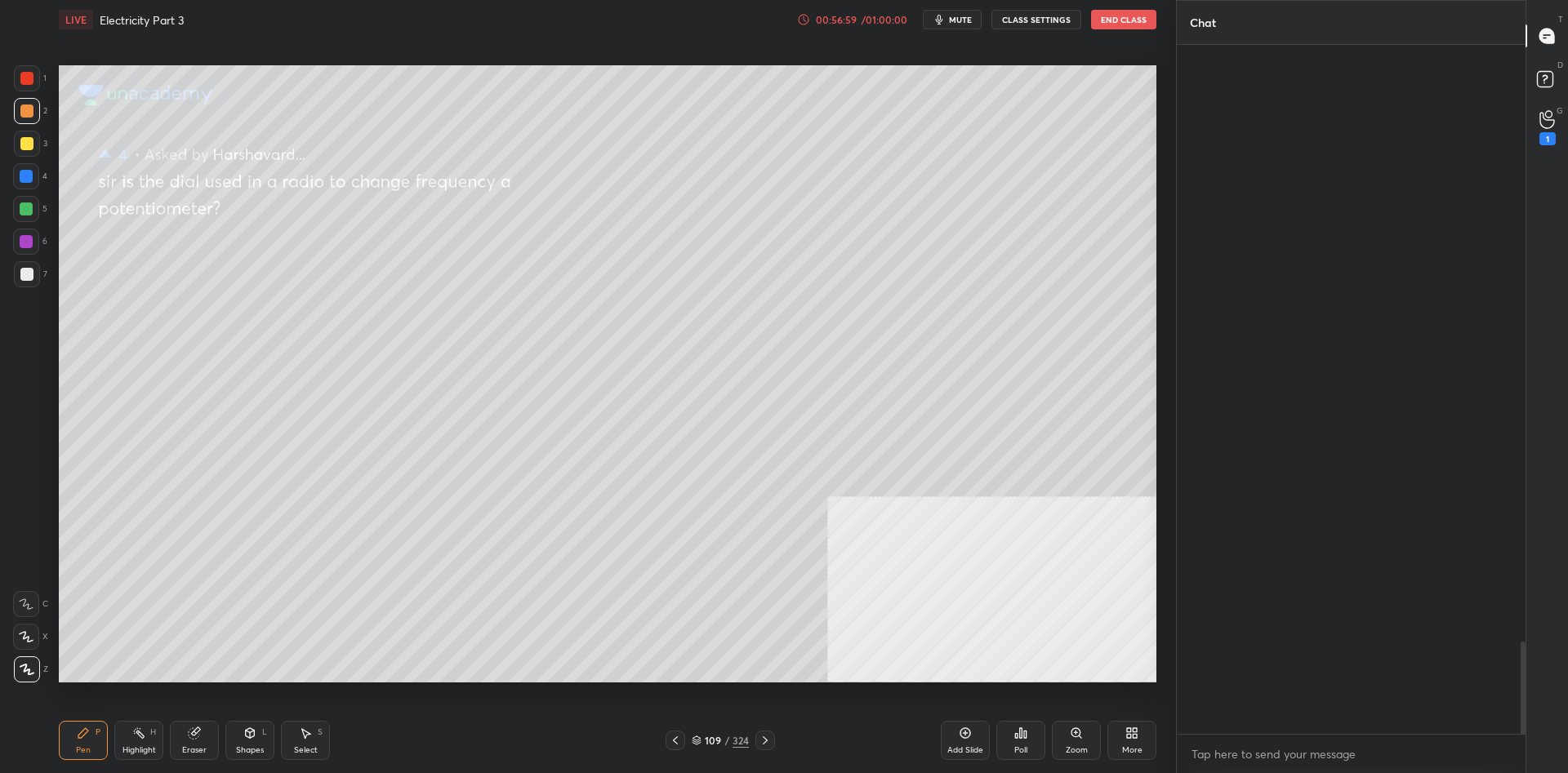 scroll, scrollTop: 4844, scrollLeft: 0, axis: vertical 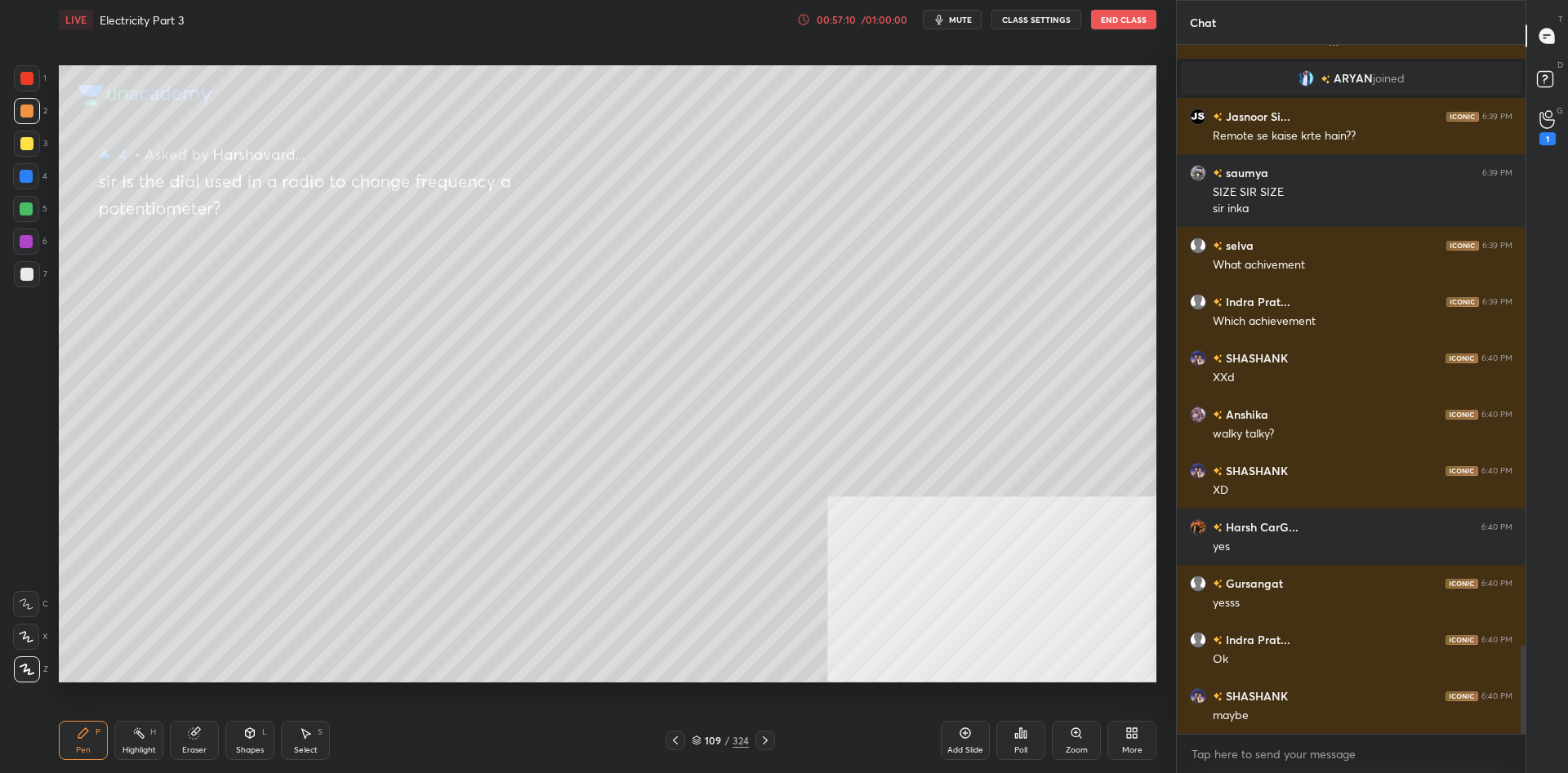 click at bounding box center (27, 144) 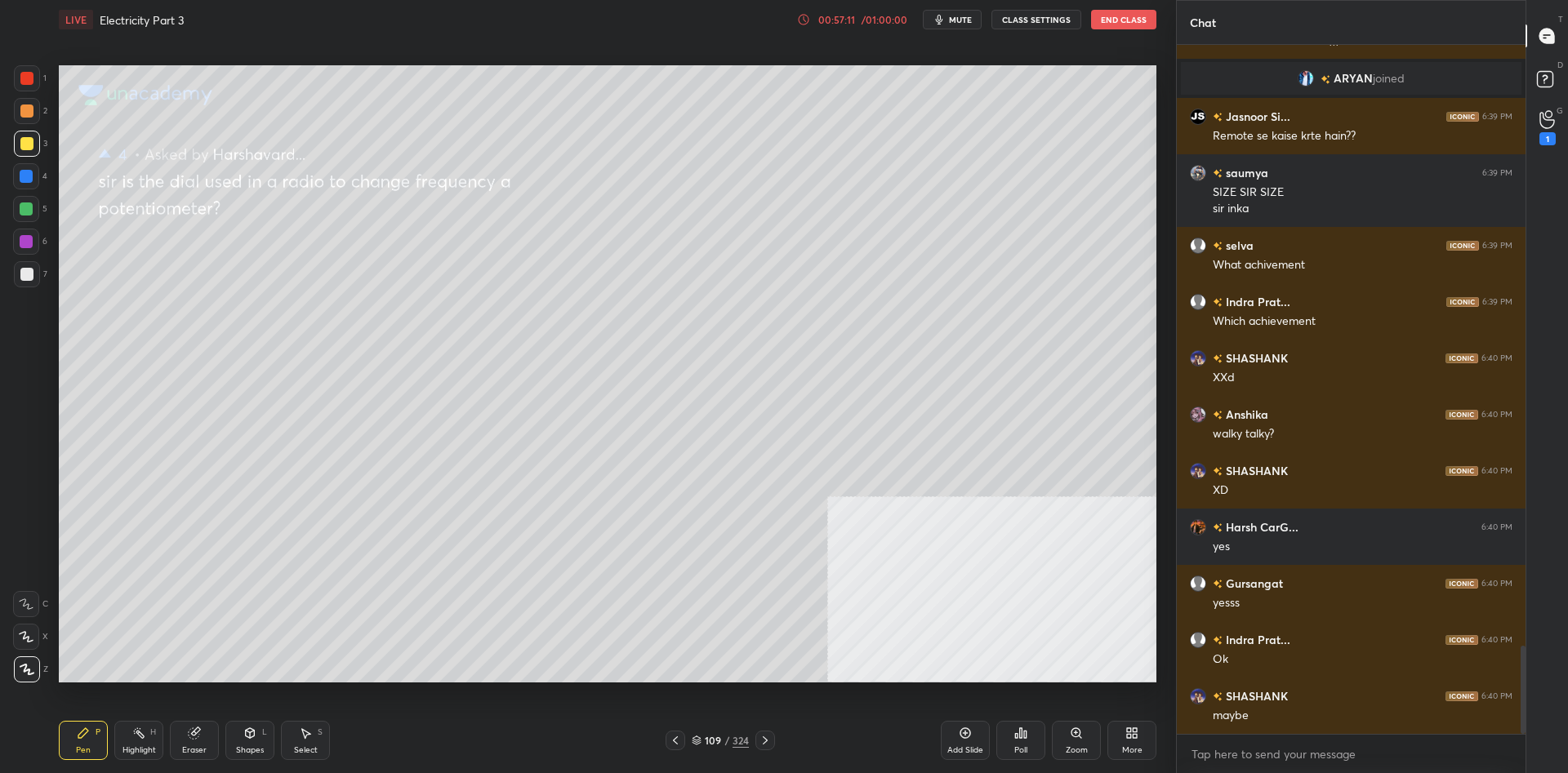 click at bounding box center [27, 144] 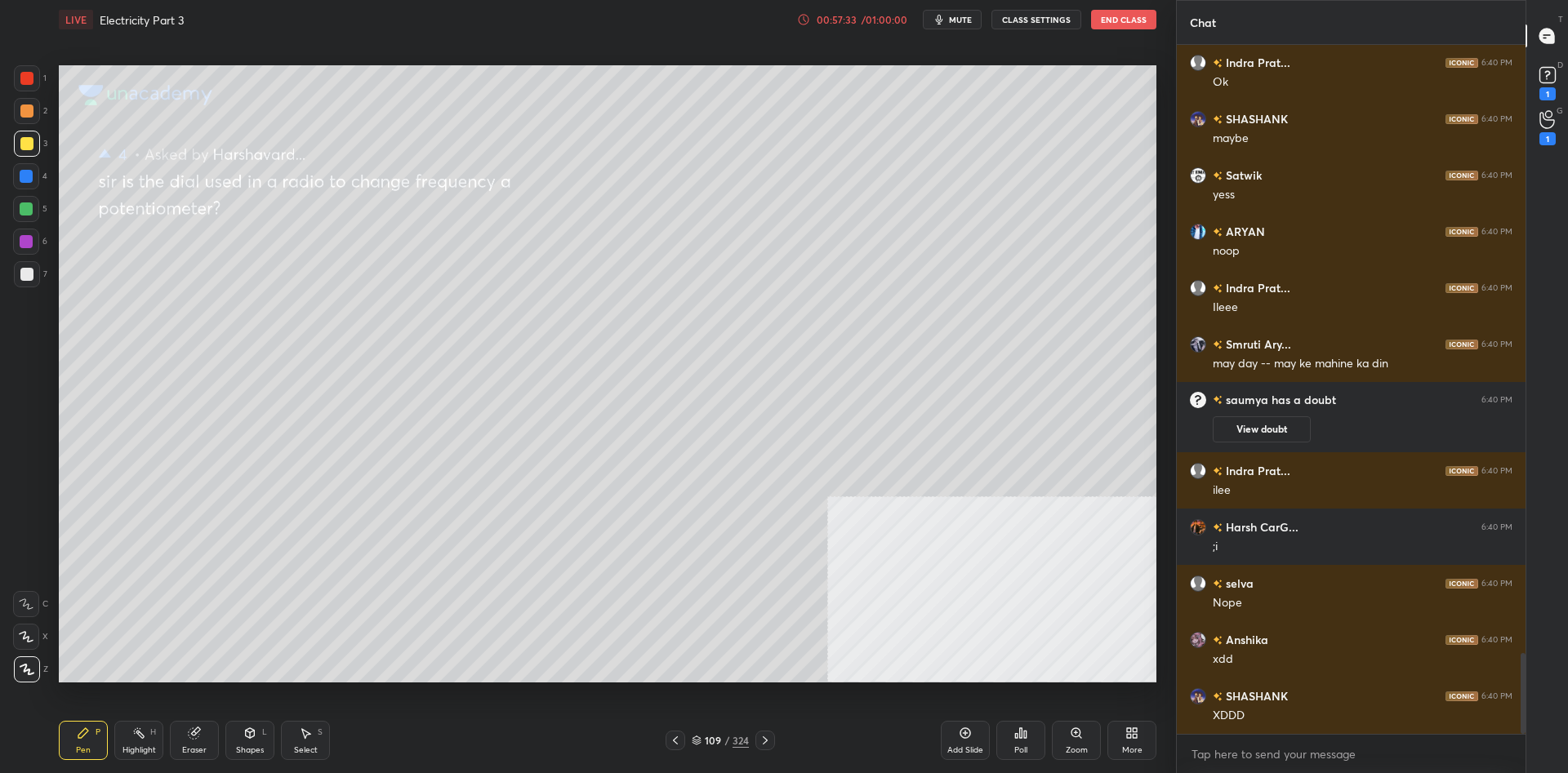 scroll, scrollTop: 5191, scrollLeft: 0, axis: vertical 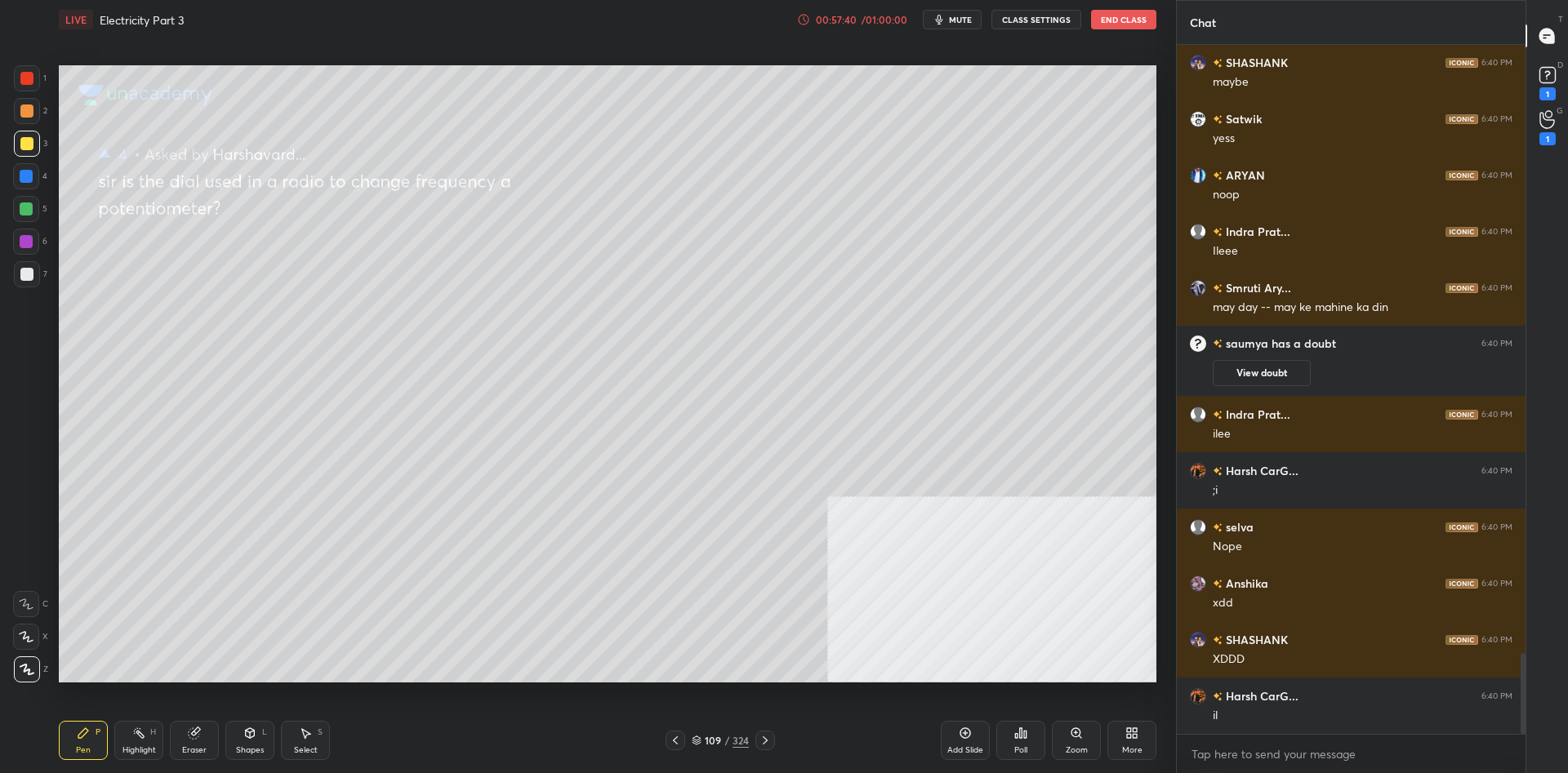 click at bounding box center [26, 176] 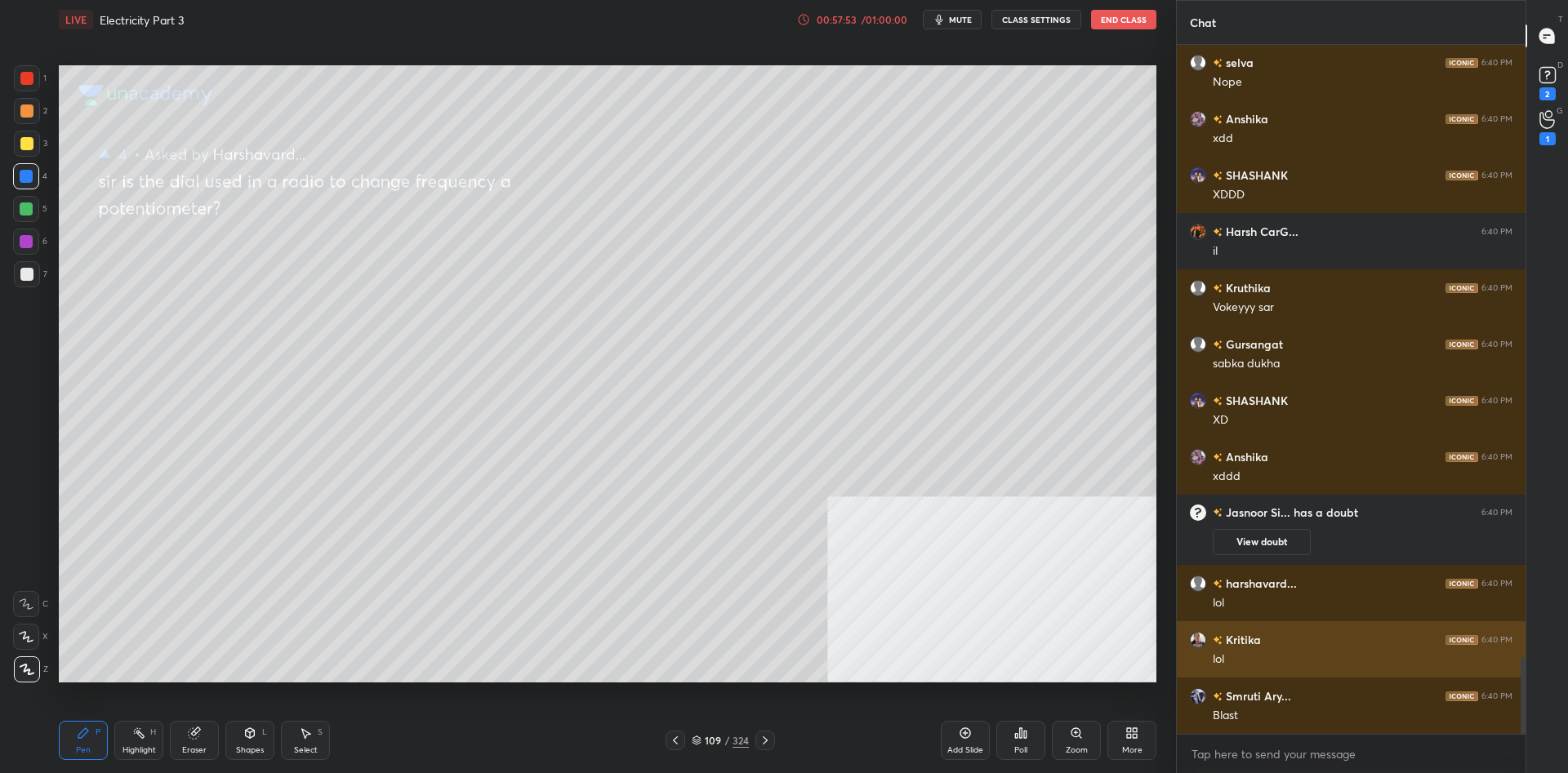 scroll, scrollTop: 5528, scrollLeft: 0, axis: vertical 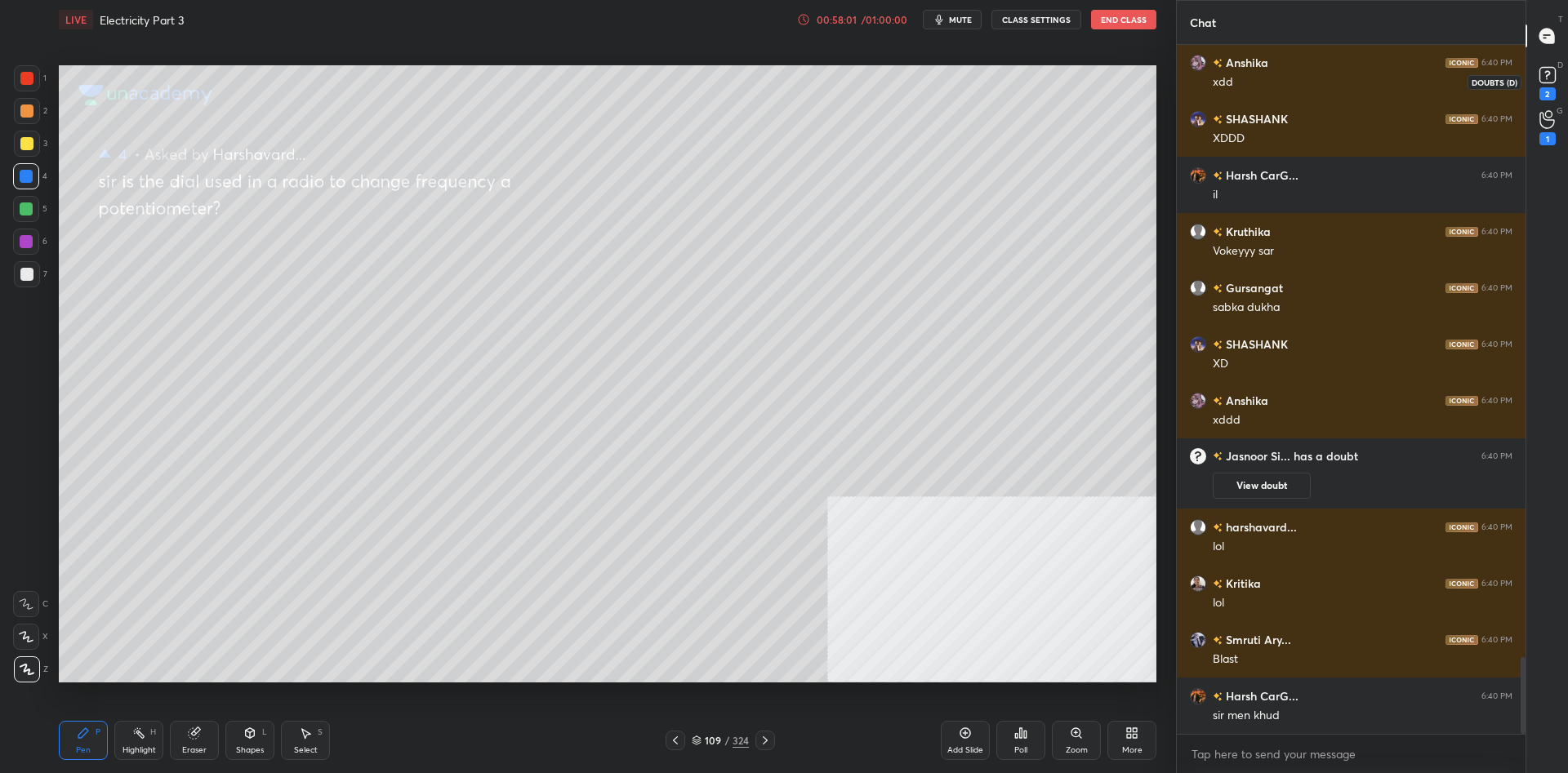 click 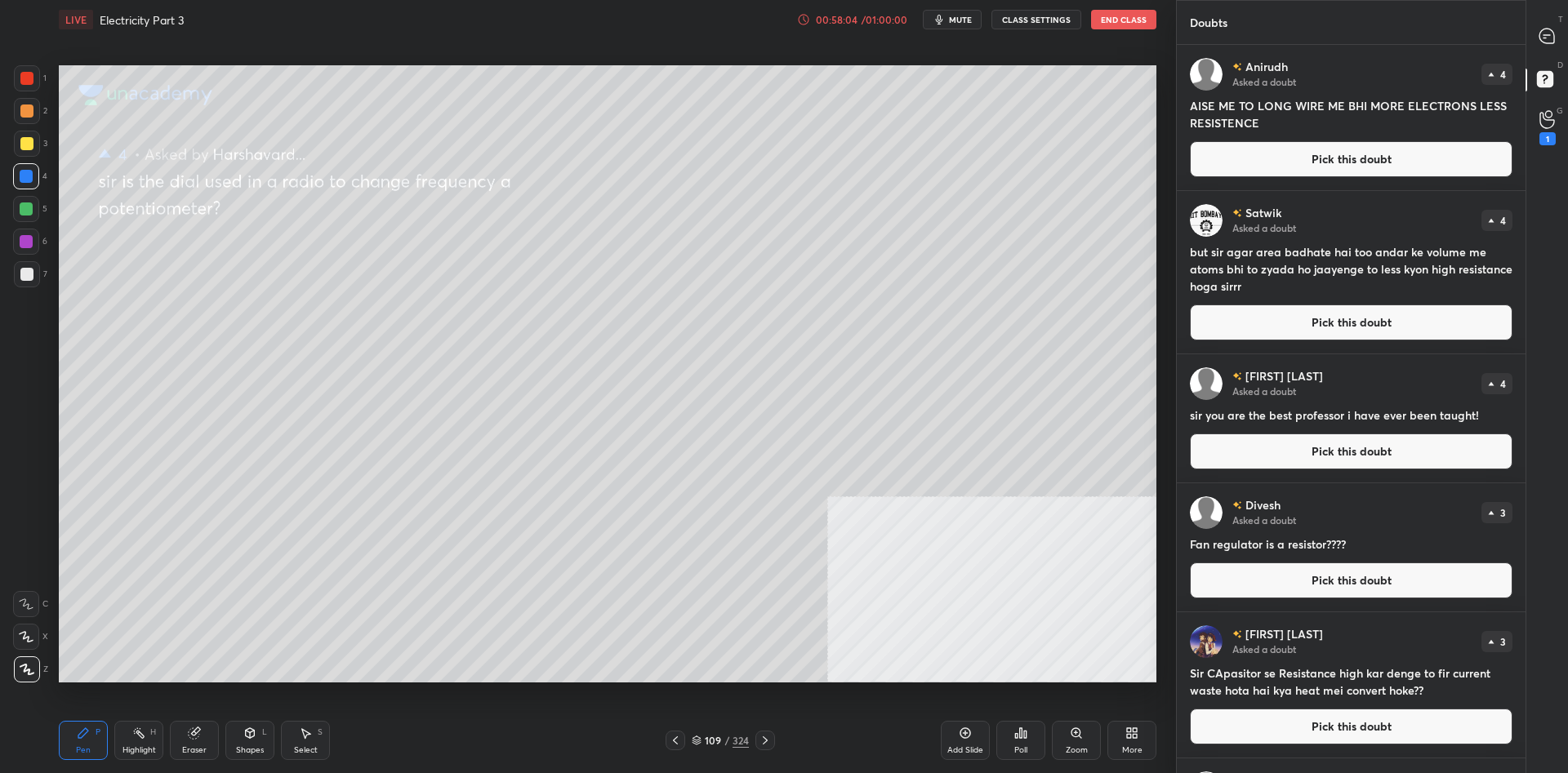 click on "Pick this doubt" at bounding box center (1351, 159) 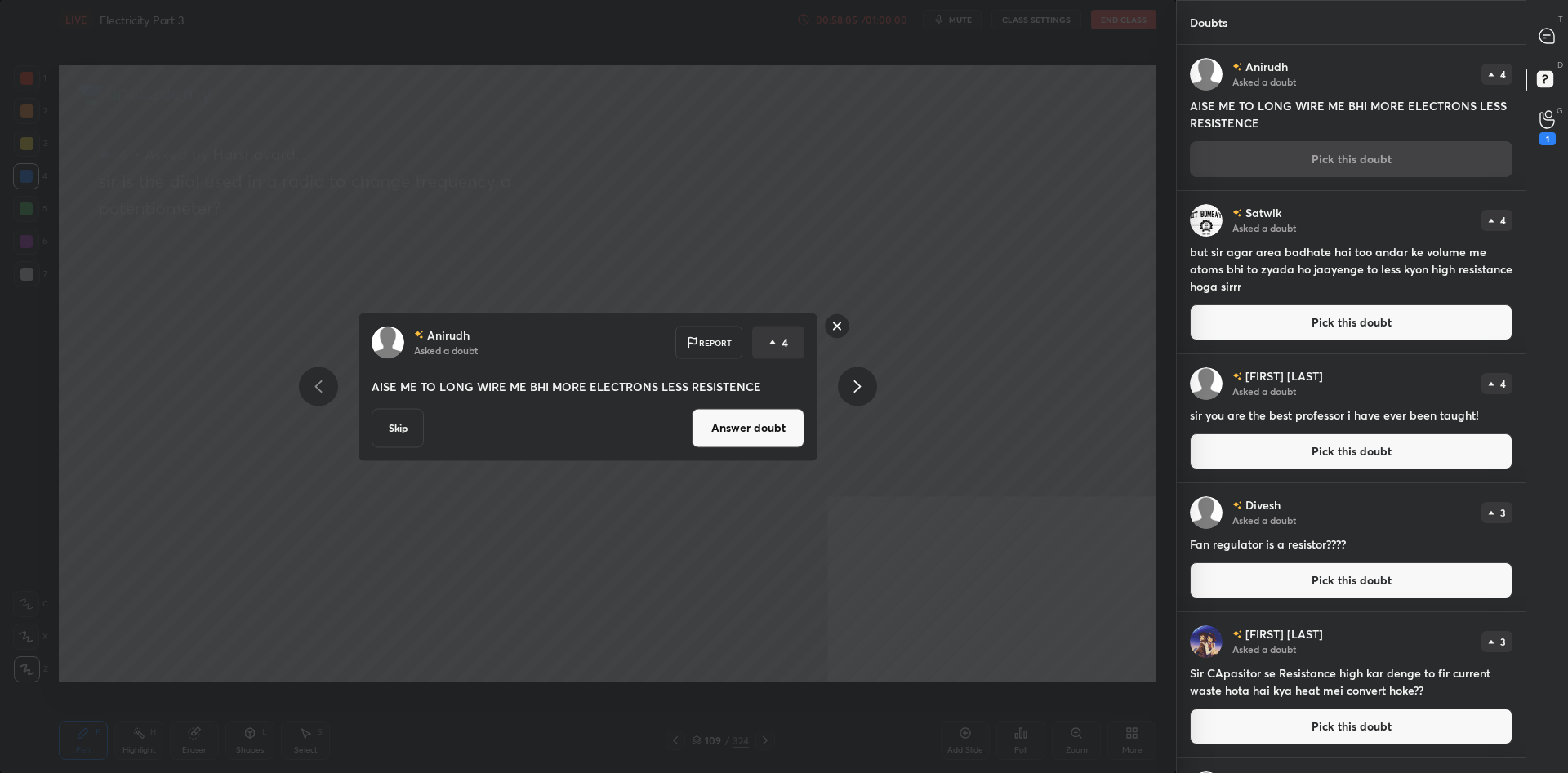 click on "Answer doubt" at bounding box center (748, 428) 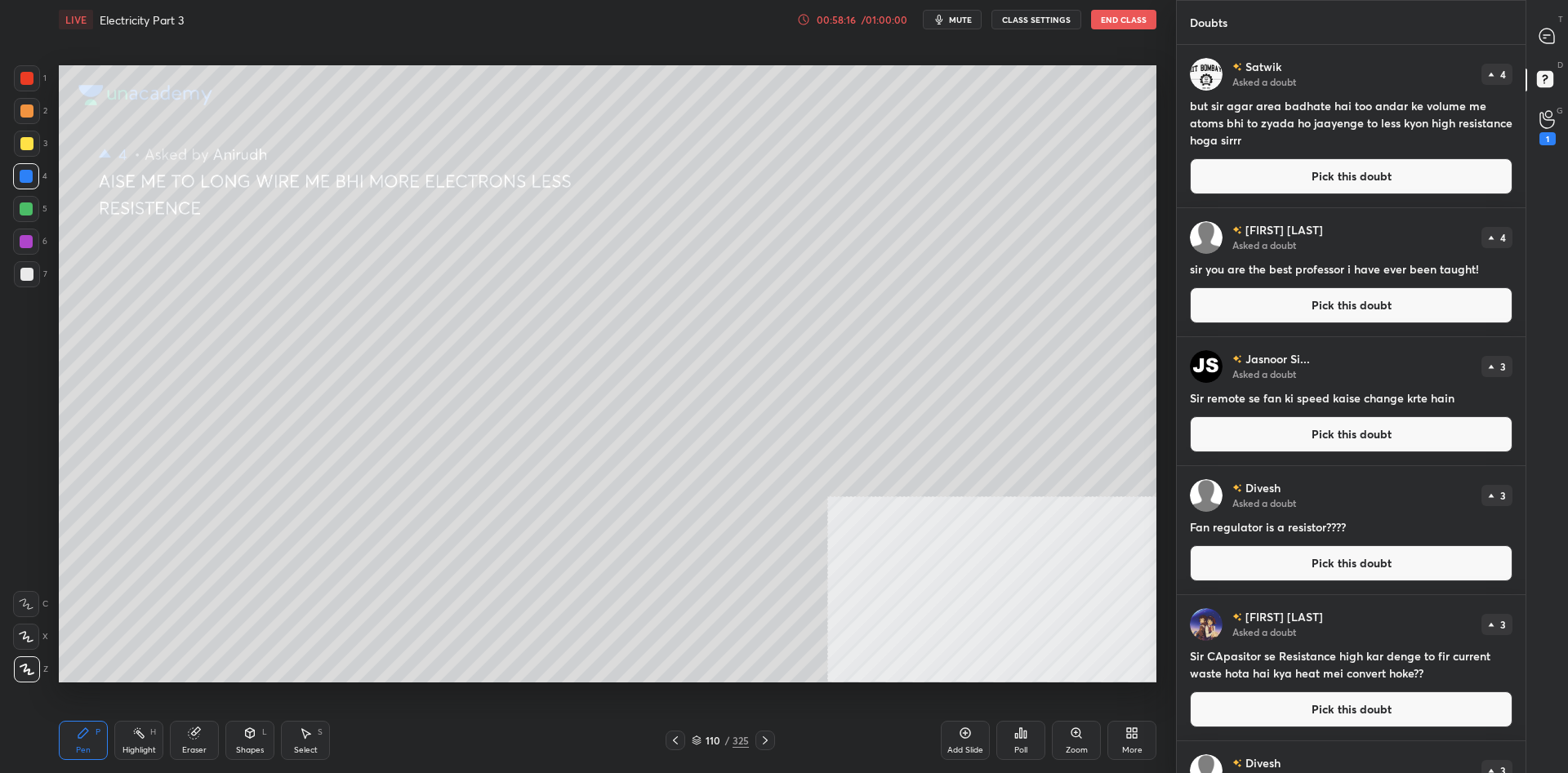 click at bounding box center [27, 144] 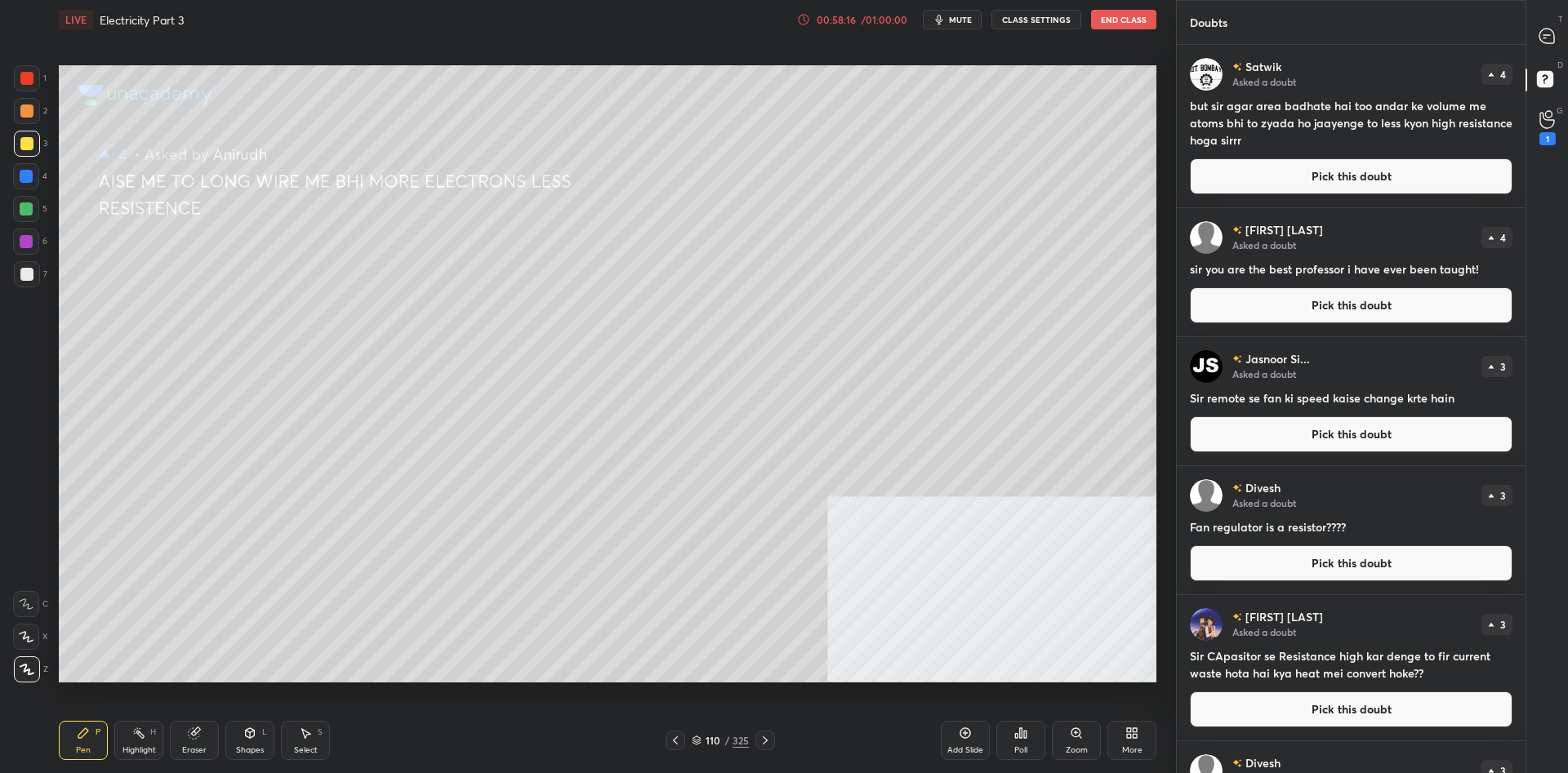 click at bounding box center (27, 144) 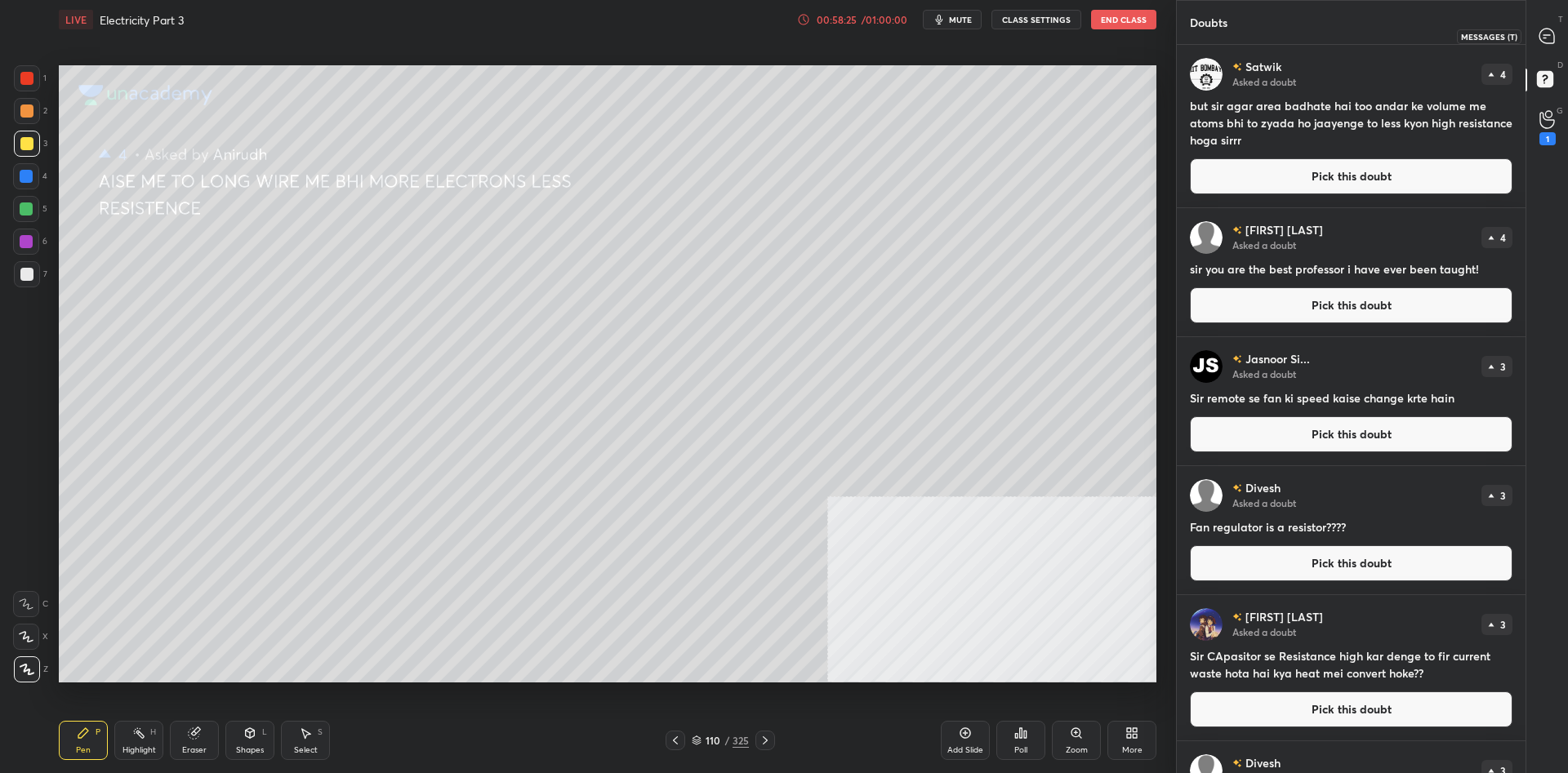 click 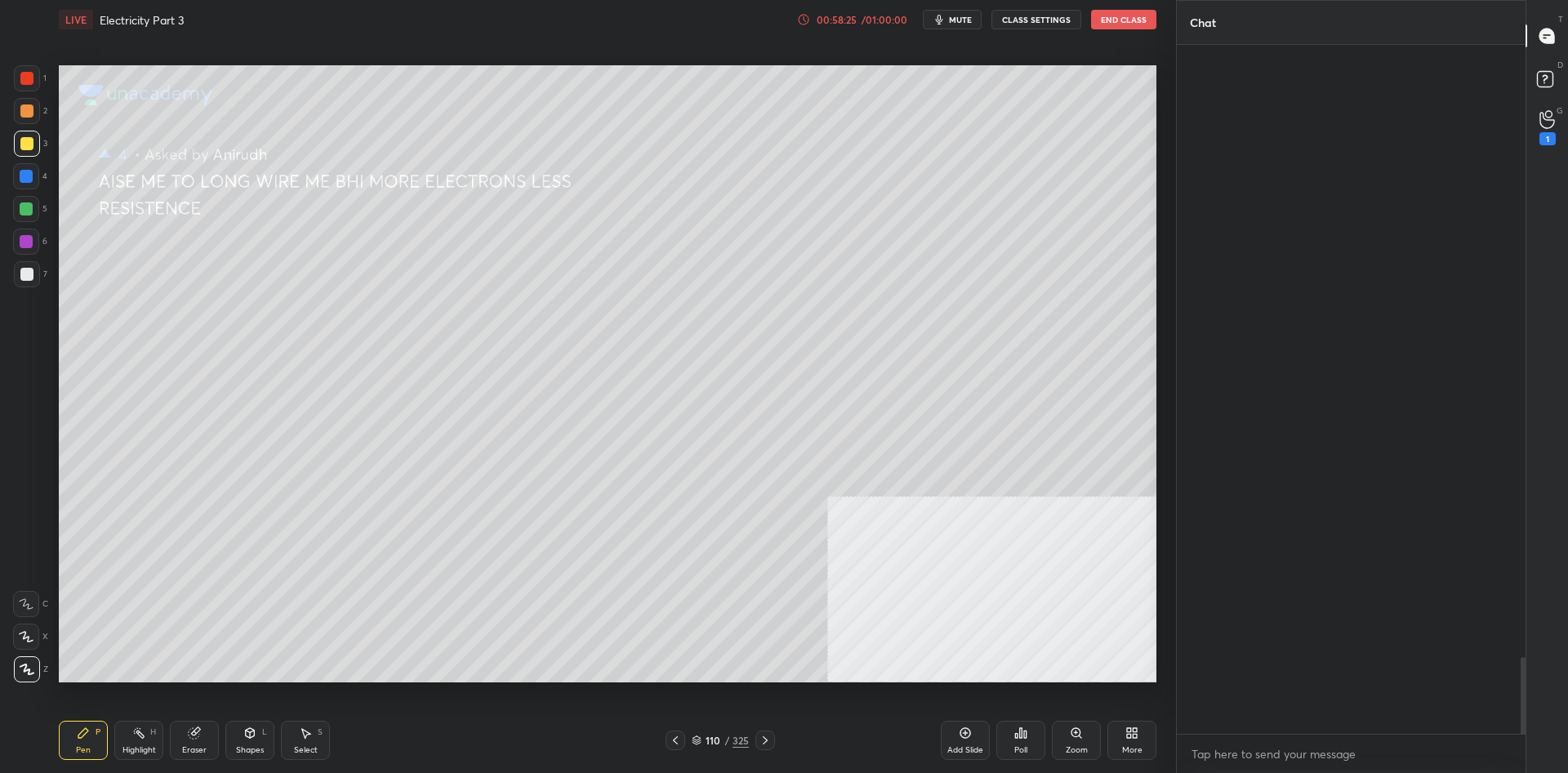 scroll, scrollTop: 6195, scrollLeft: 0, axis: vertical 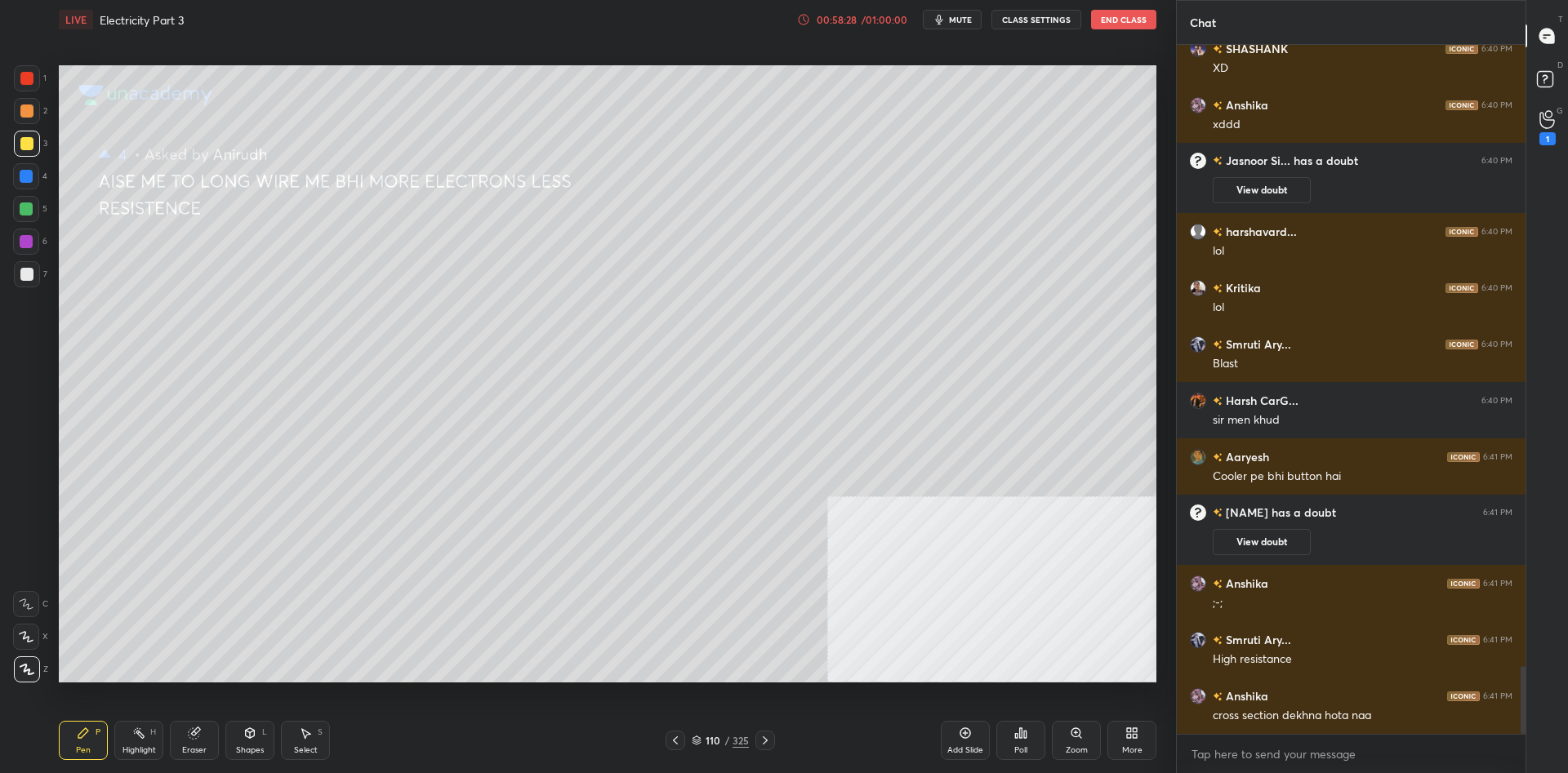 click at bounding box center (26, 176) 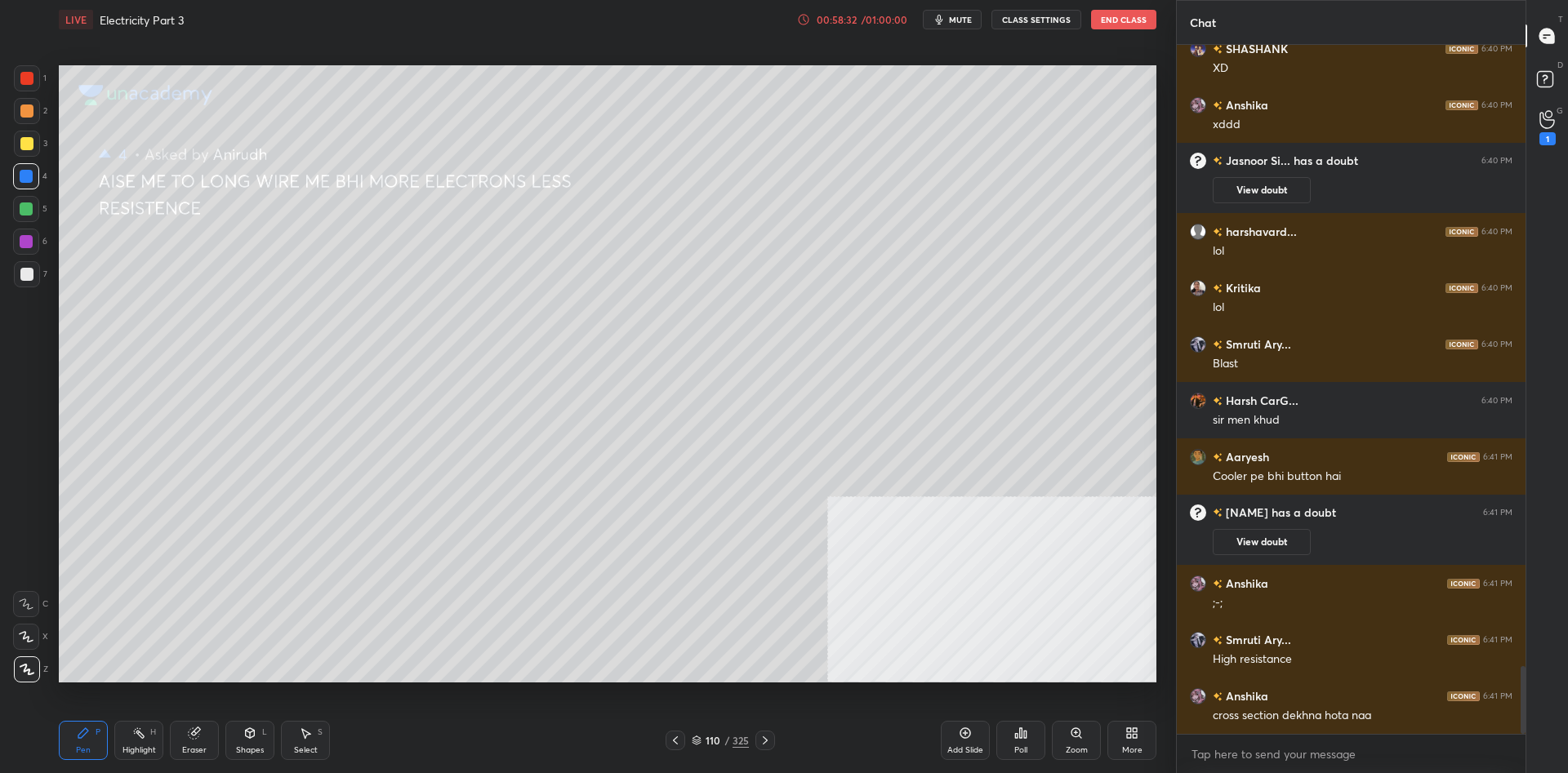 scroll, scrollTop: 6342, scrollLeft: 0, axis: vertical 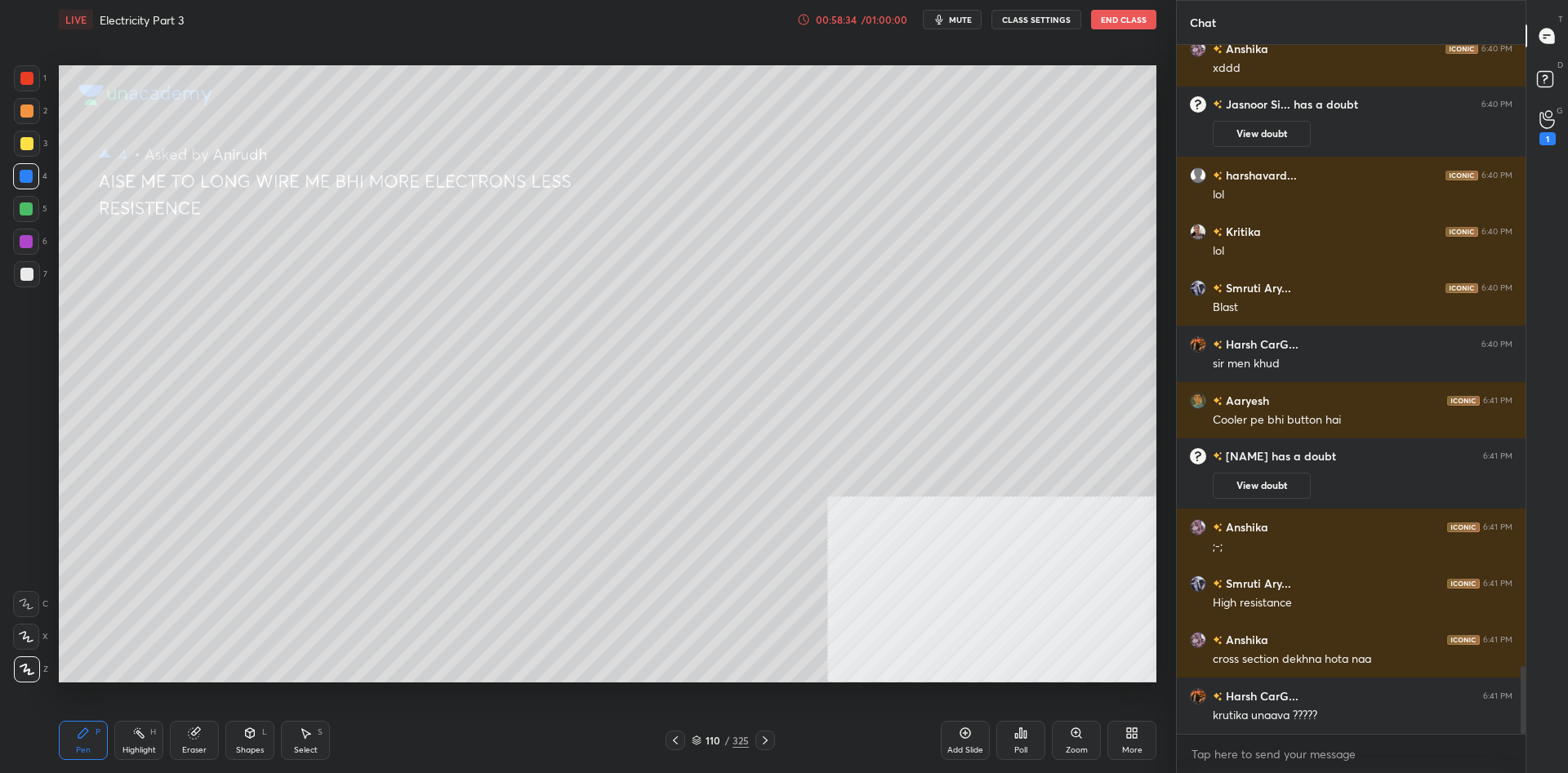 click on "3" at bounding box center [30, 144] 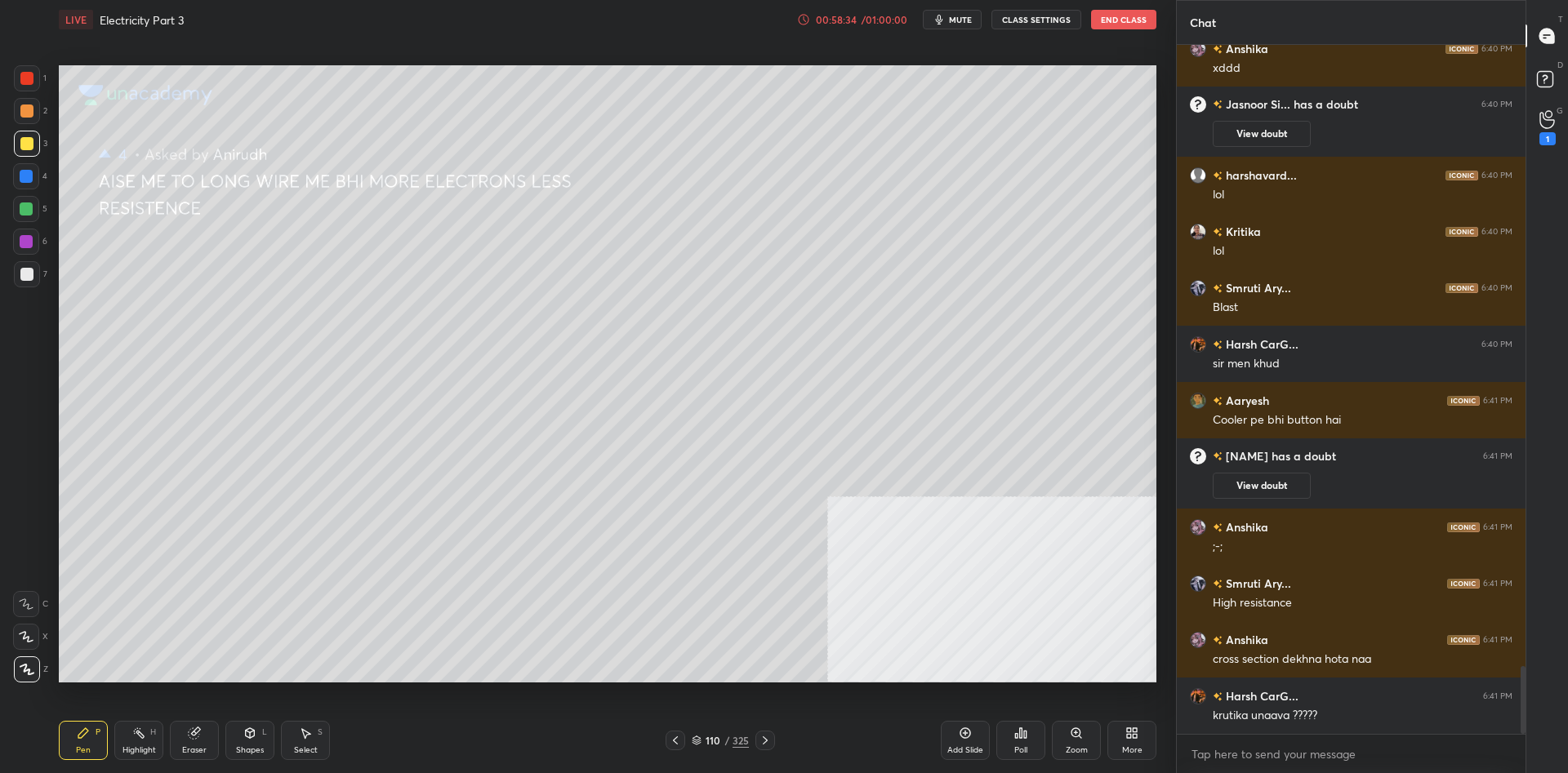 click on "2" at bounding box center [30, 111] 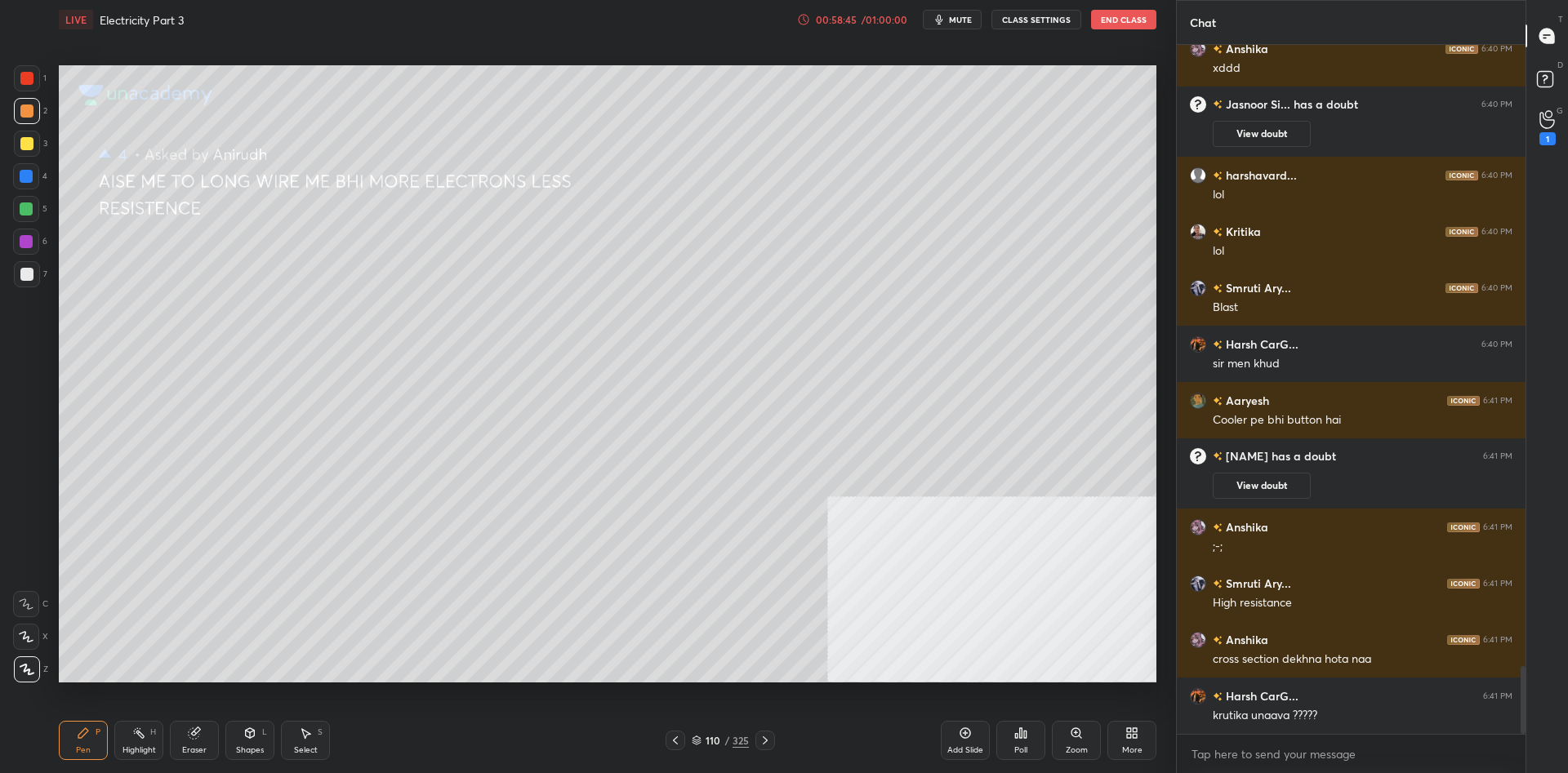 click at bounding box center (27, 144) 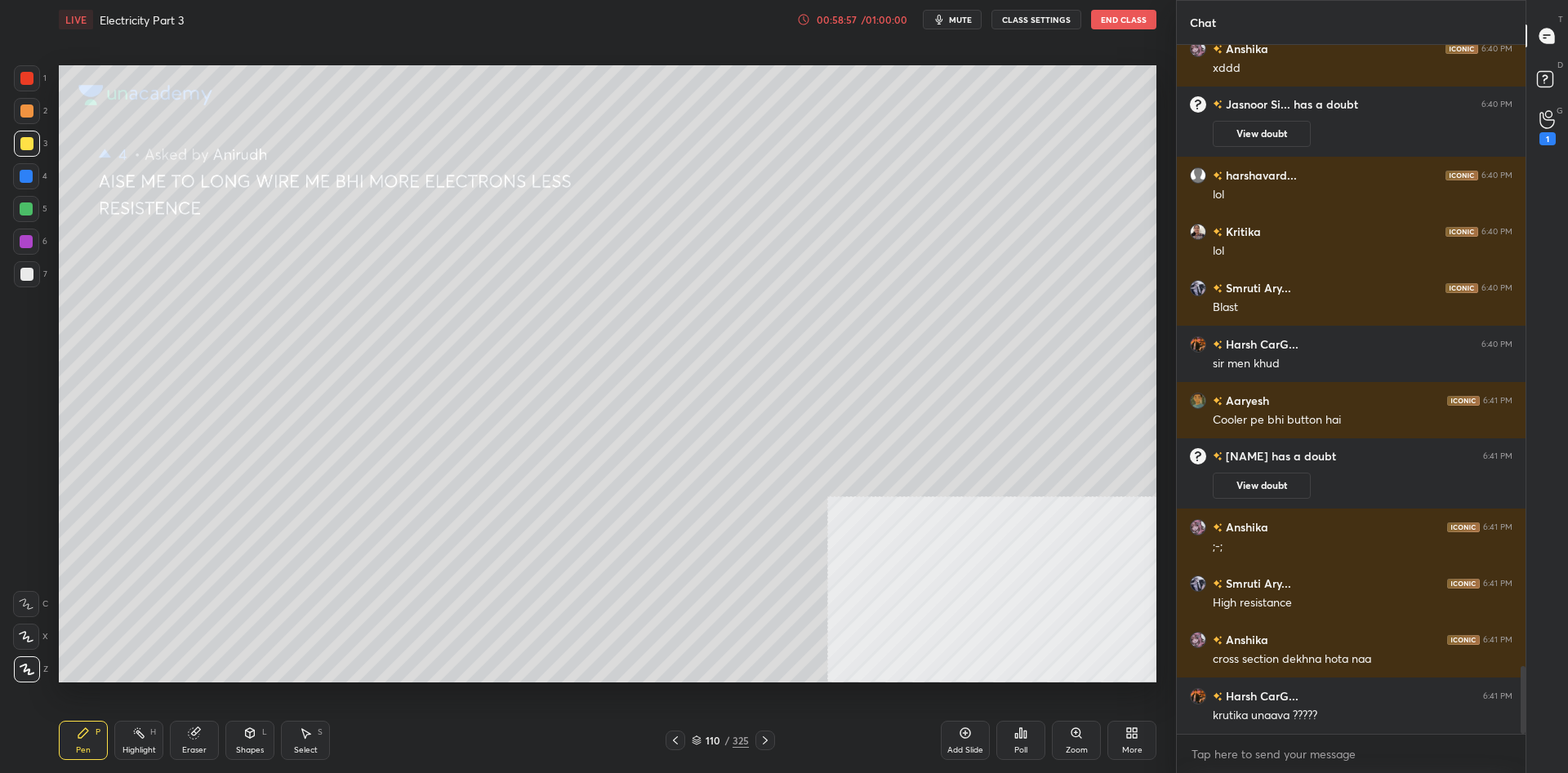 scroll, scrollTop: 6399, scrollLeft: 0, axis: vertical 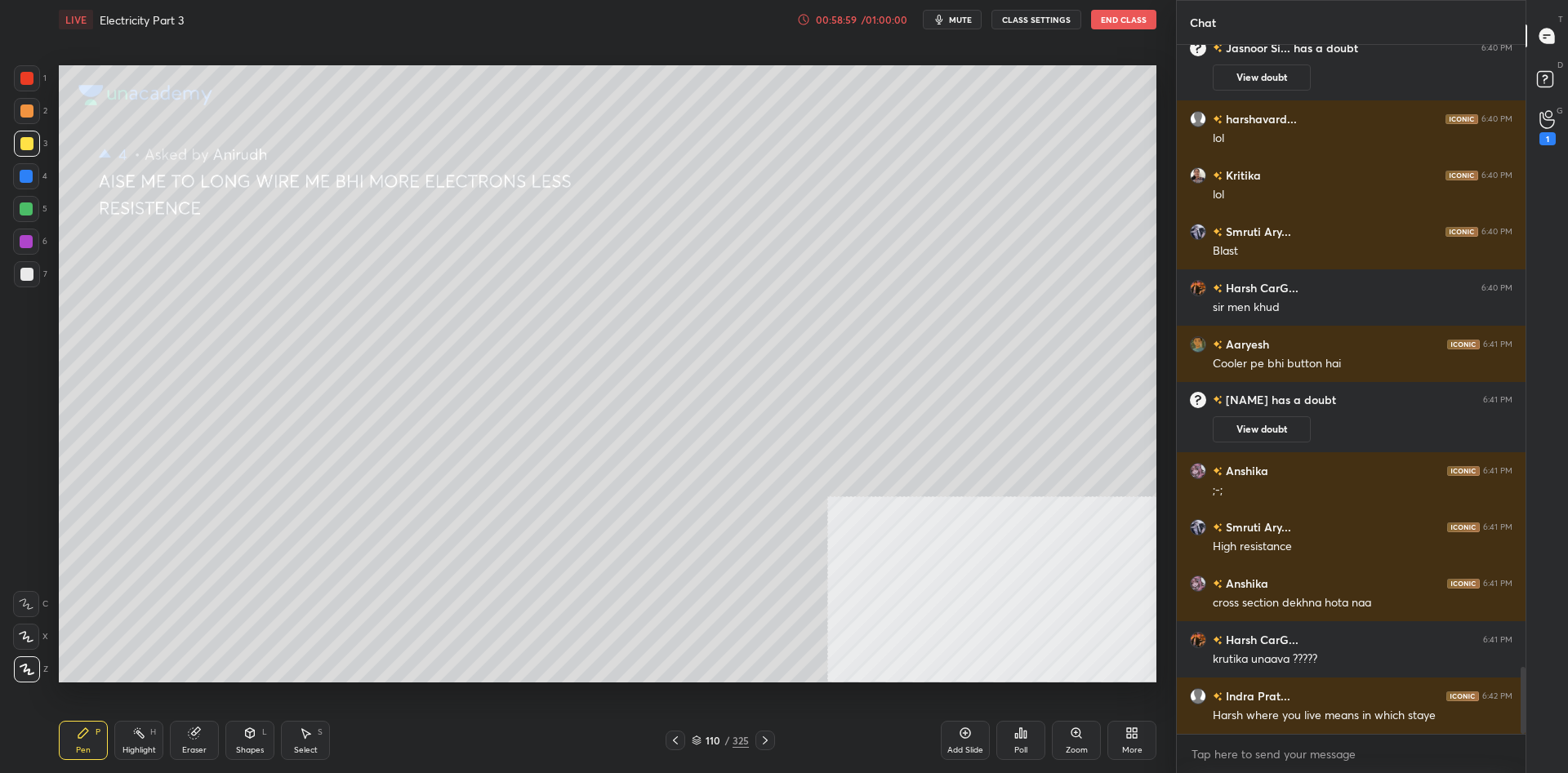 click on "Highlight" at bounding box center [139, 750] 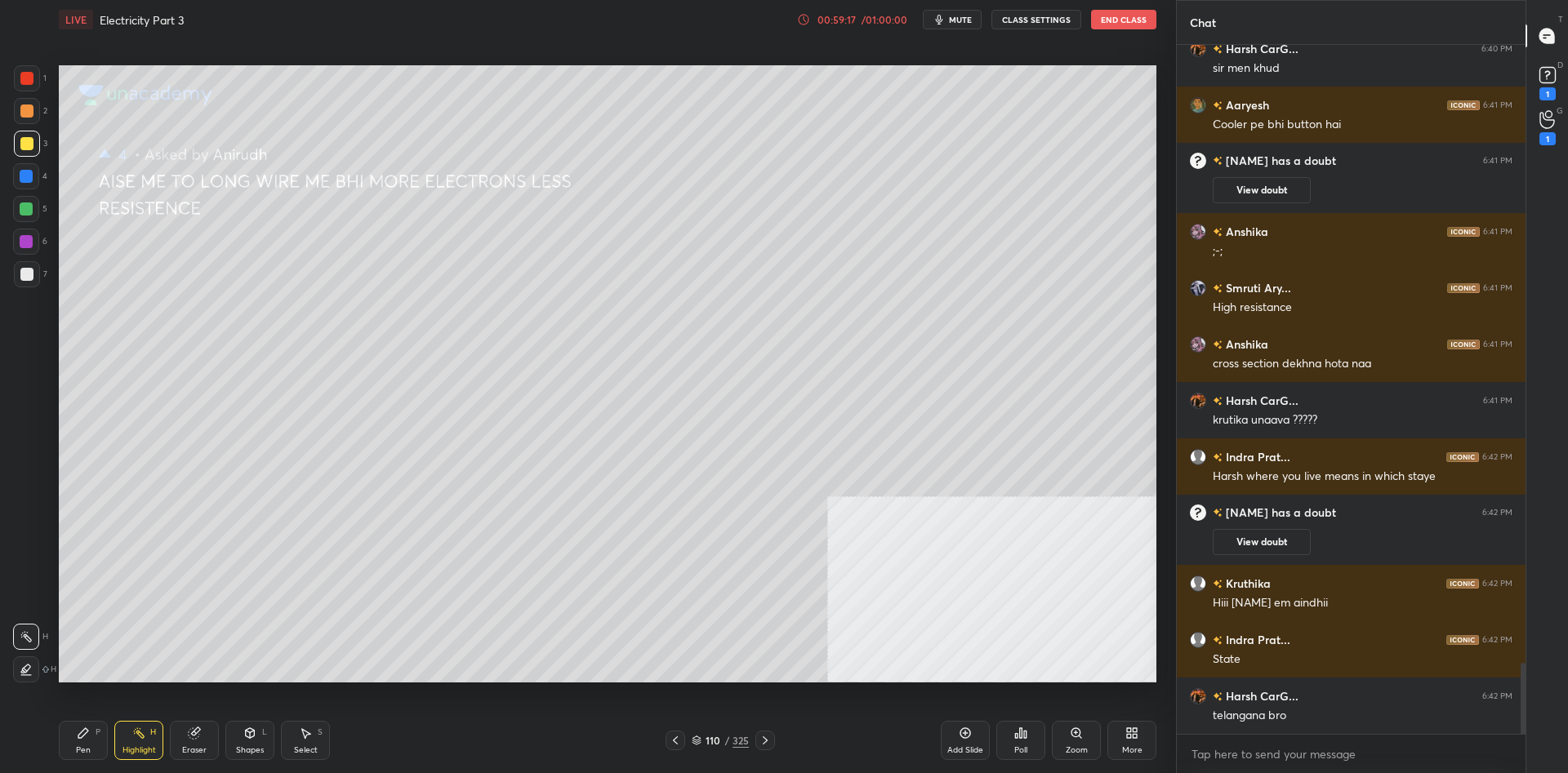scroll, scrollTop: 5976, scrollLeft: 0, axis: vertical 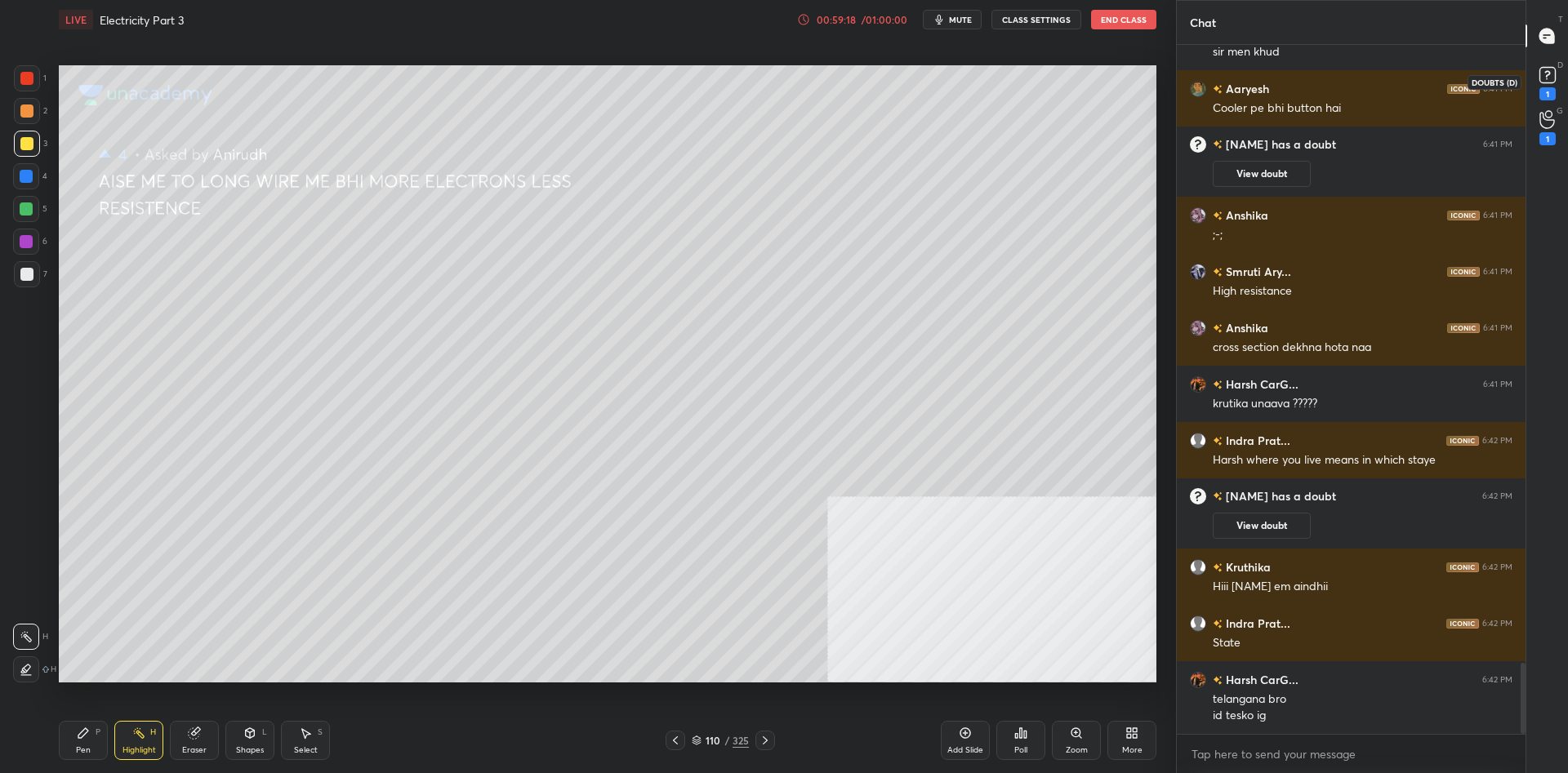click 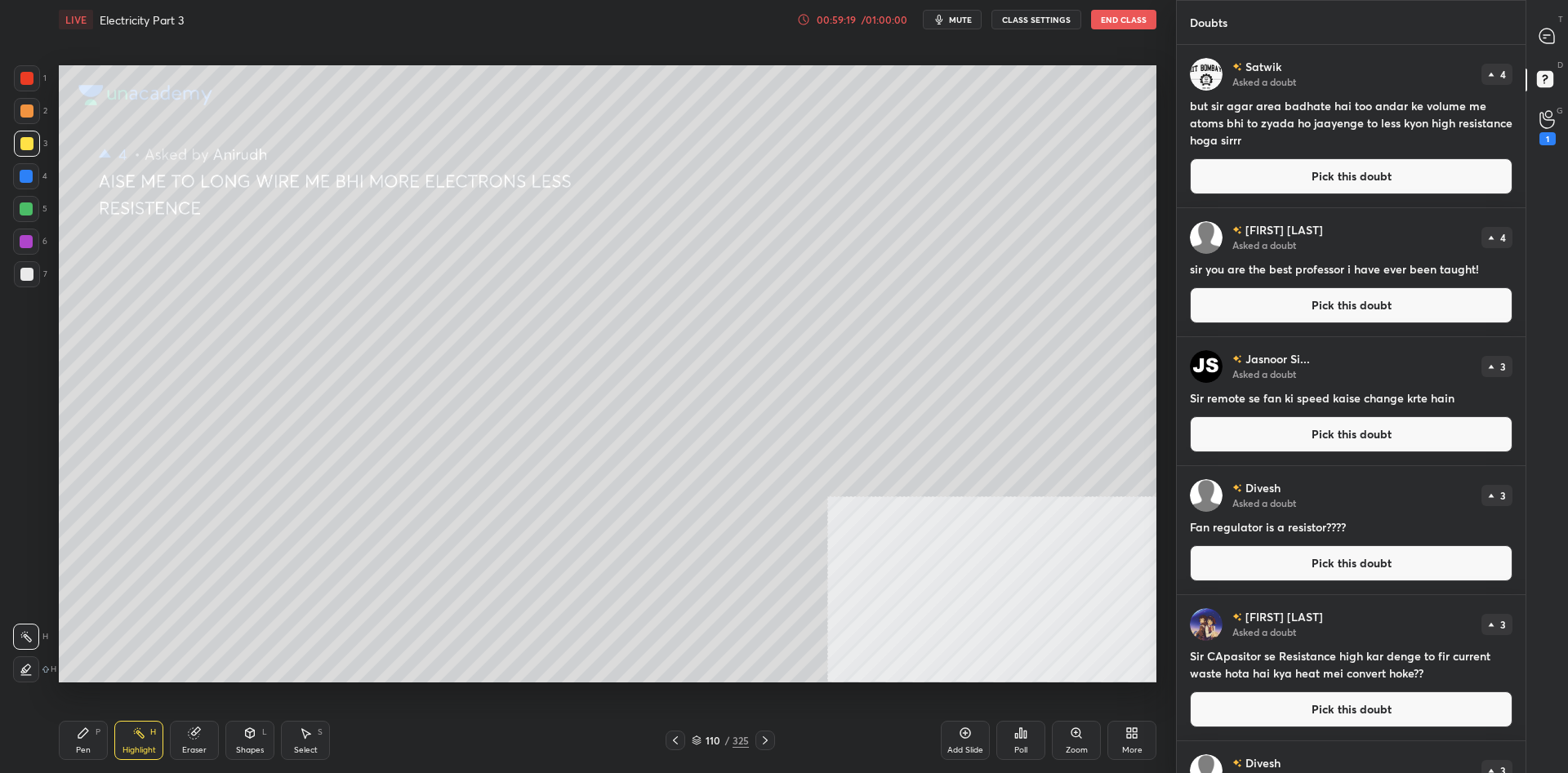 click on "Pick this doubt" at bounding box center [1351, 176] 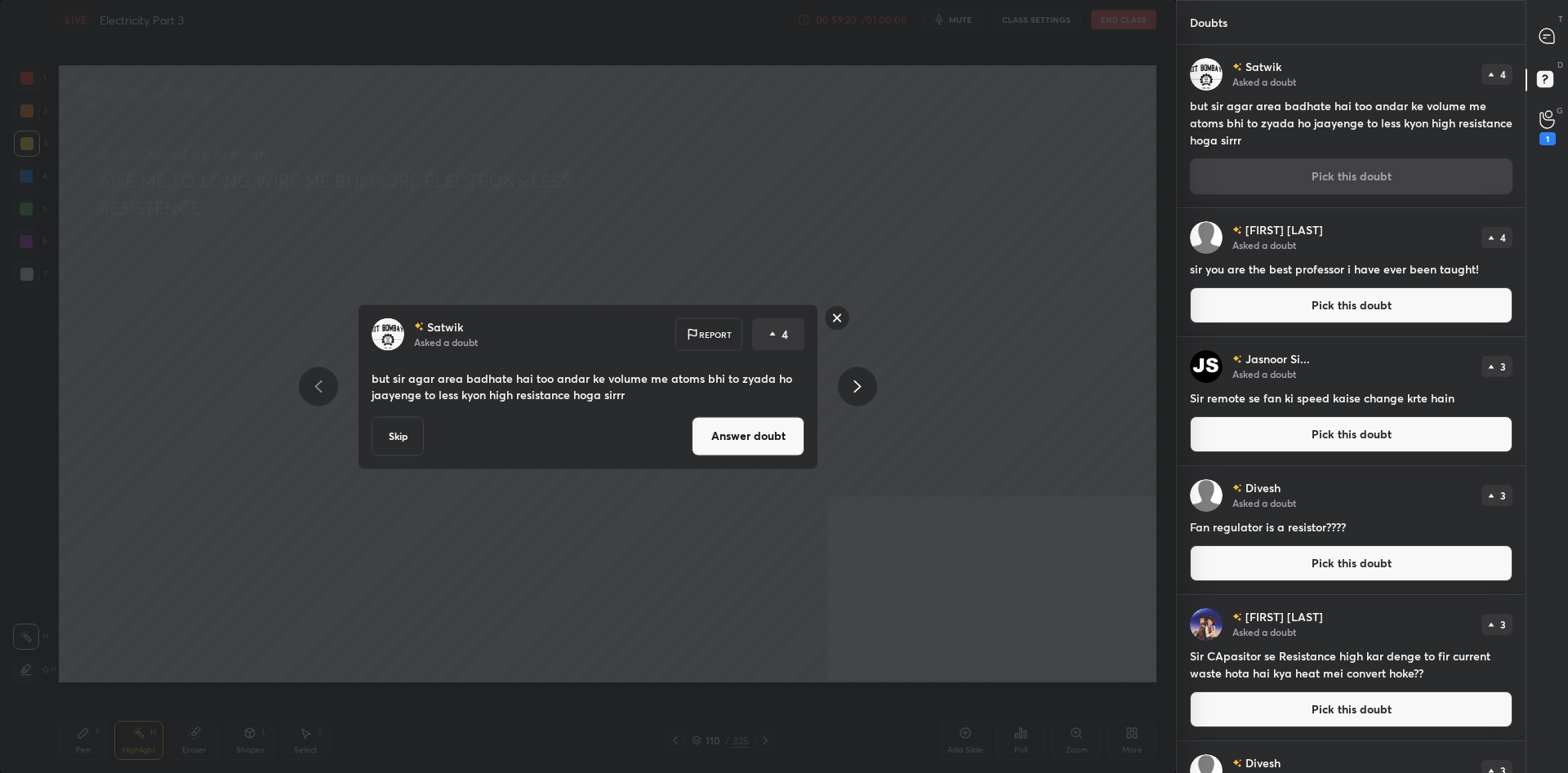 click on "Answer doubt" at bounding box center [748, 436] 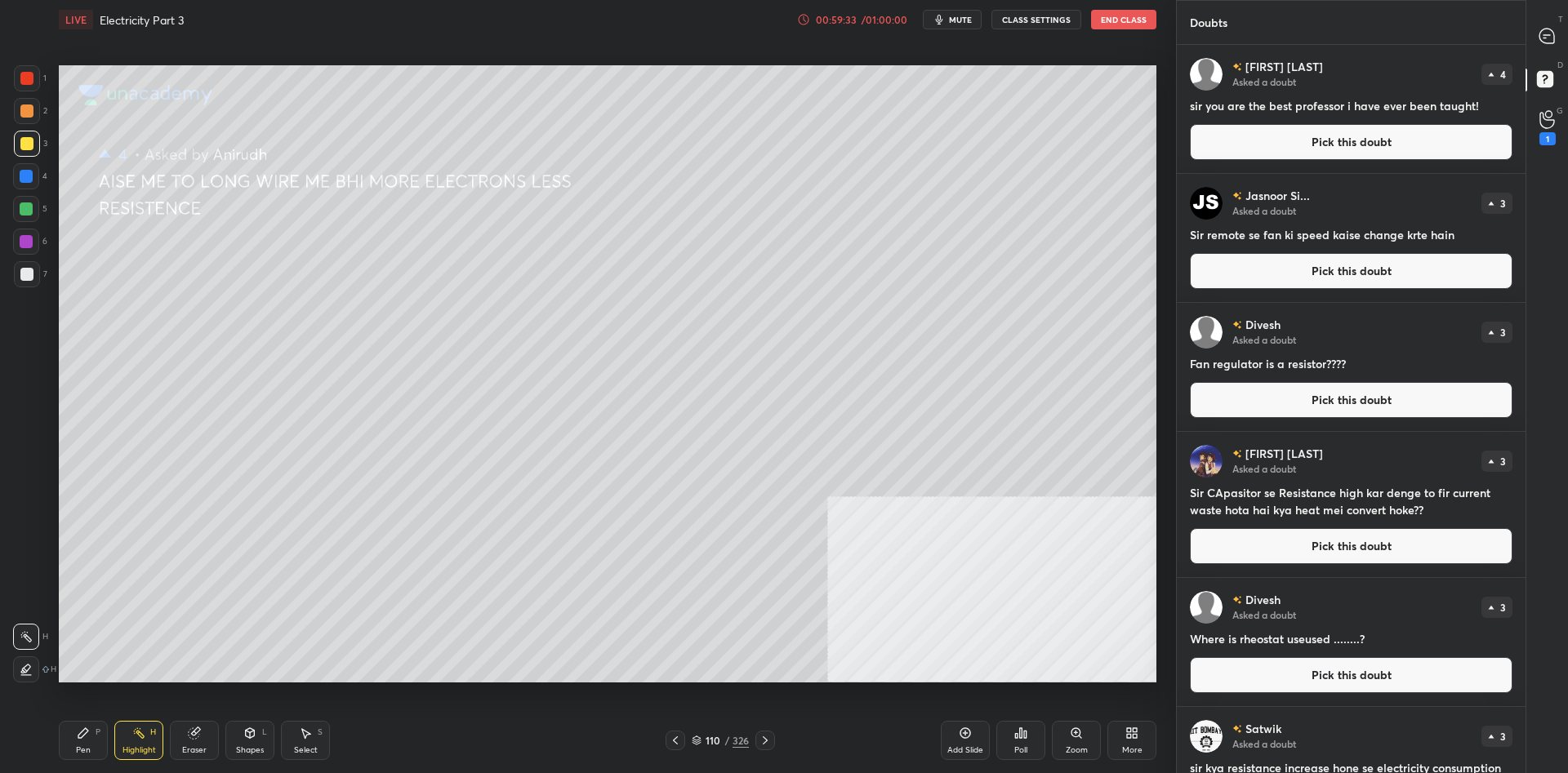 click on "Pen P" at bounding box center (83, 740) 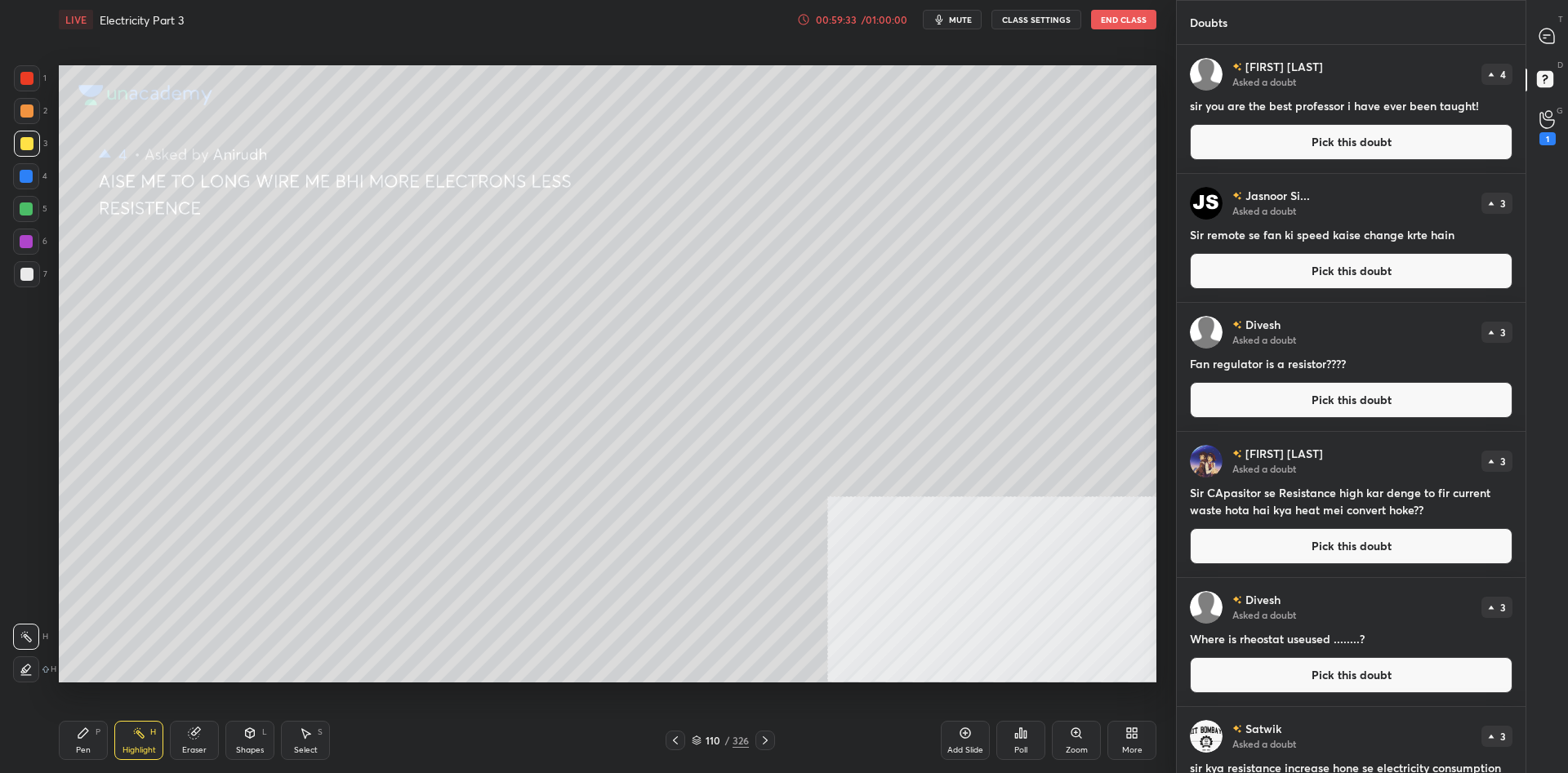 click on "Pen P" at bounding box center (83, 740) 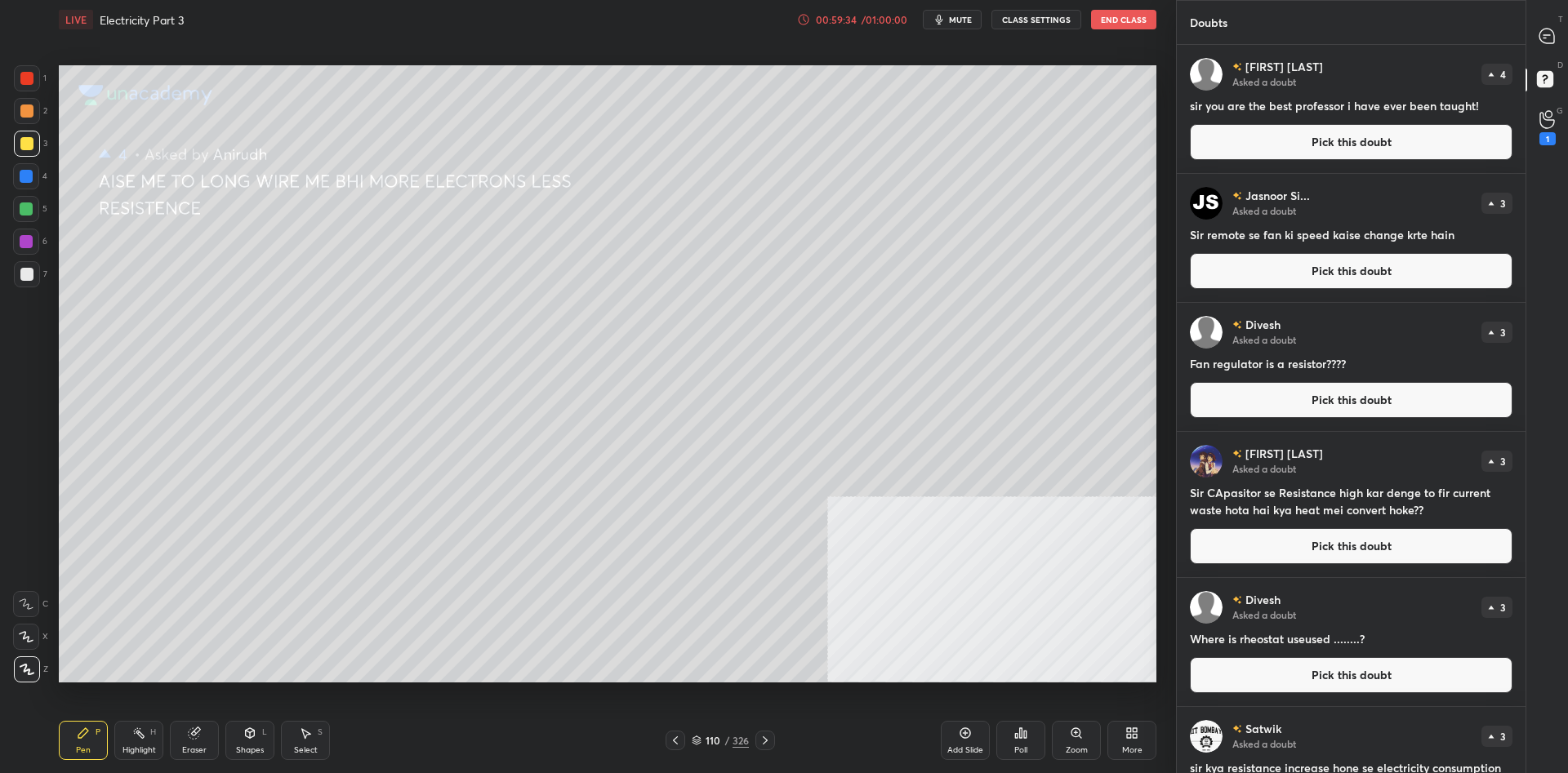 click at bounding box center (27, 78) 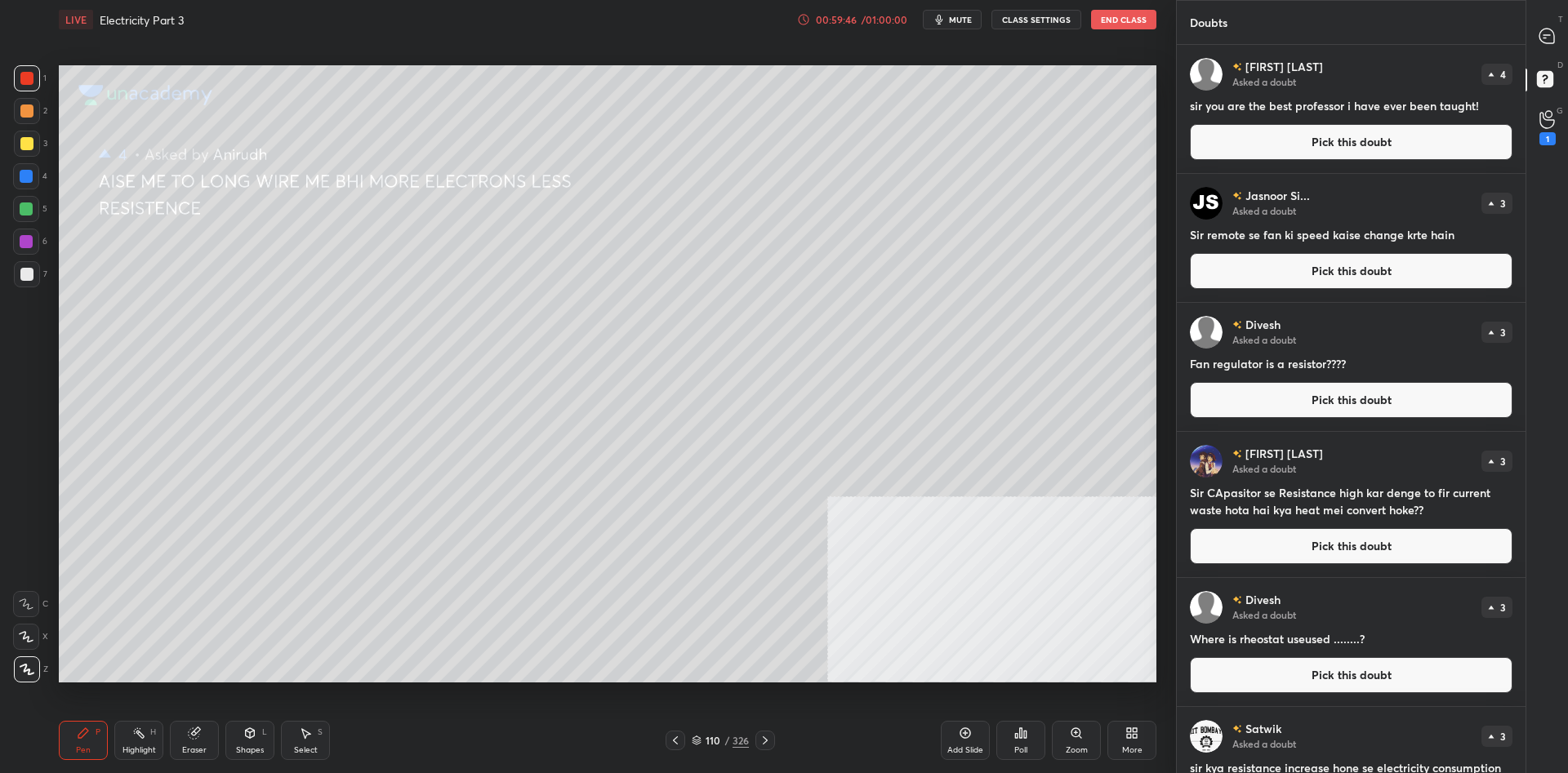click on "Highlight" at bounding box center [139, 750] 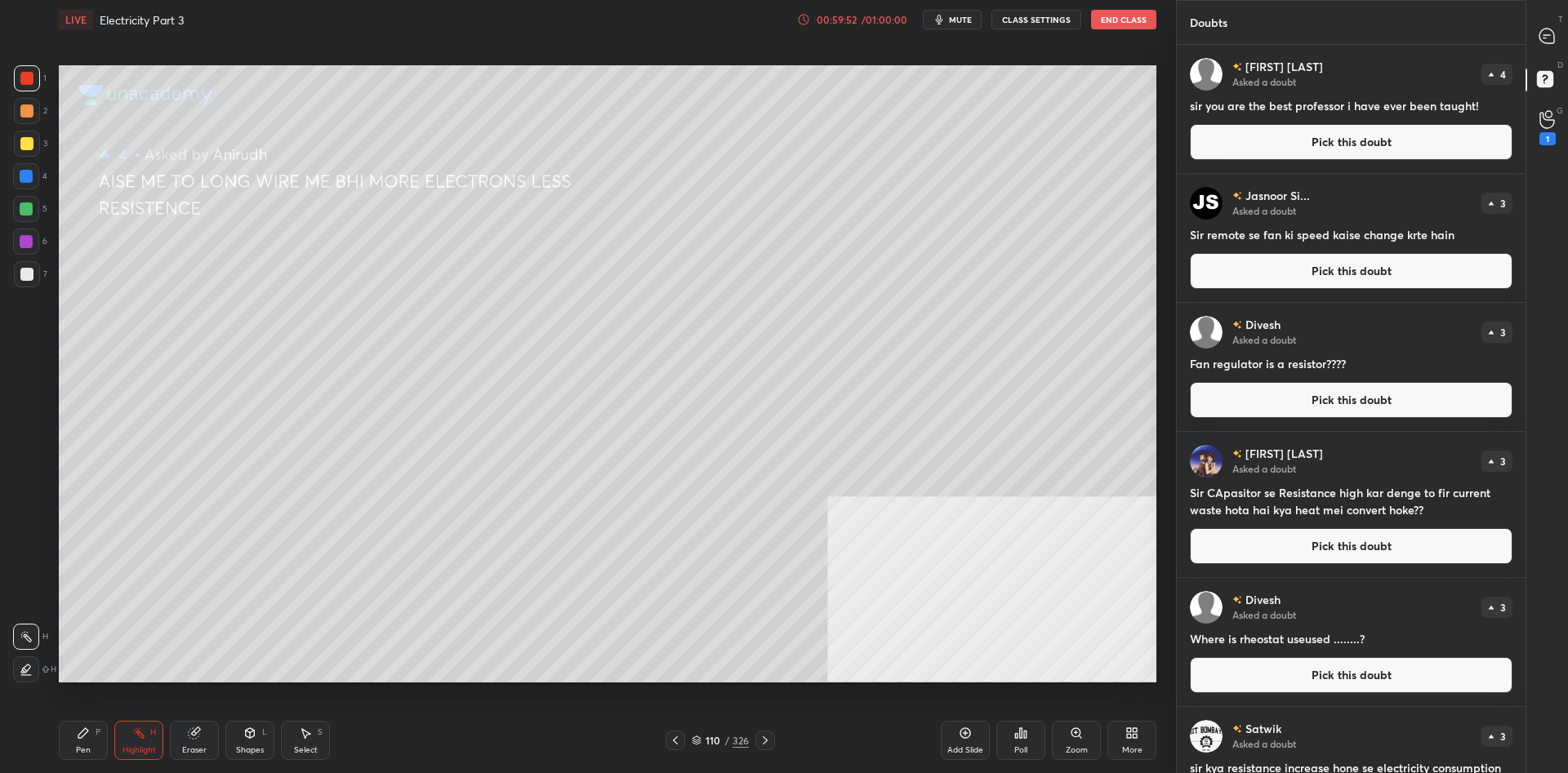 click on "Pick this doubt" at bounding box center [1351, 271] 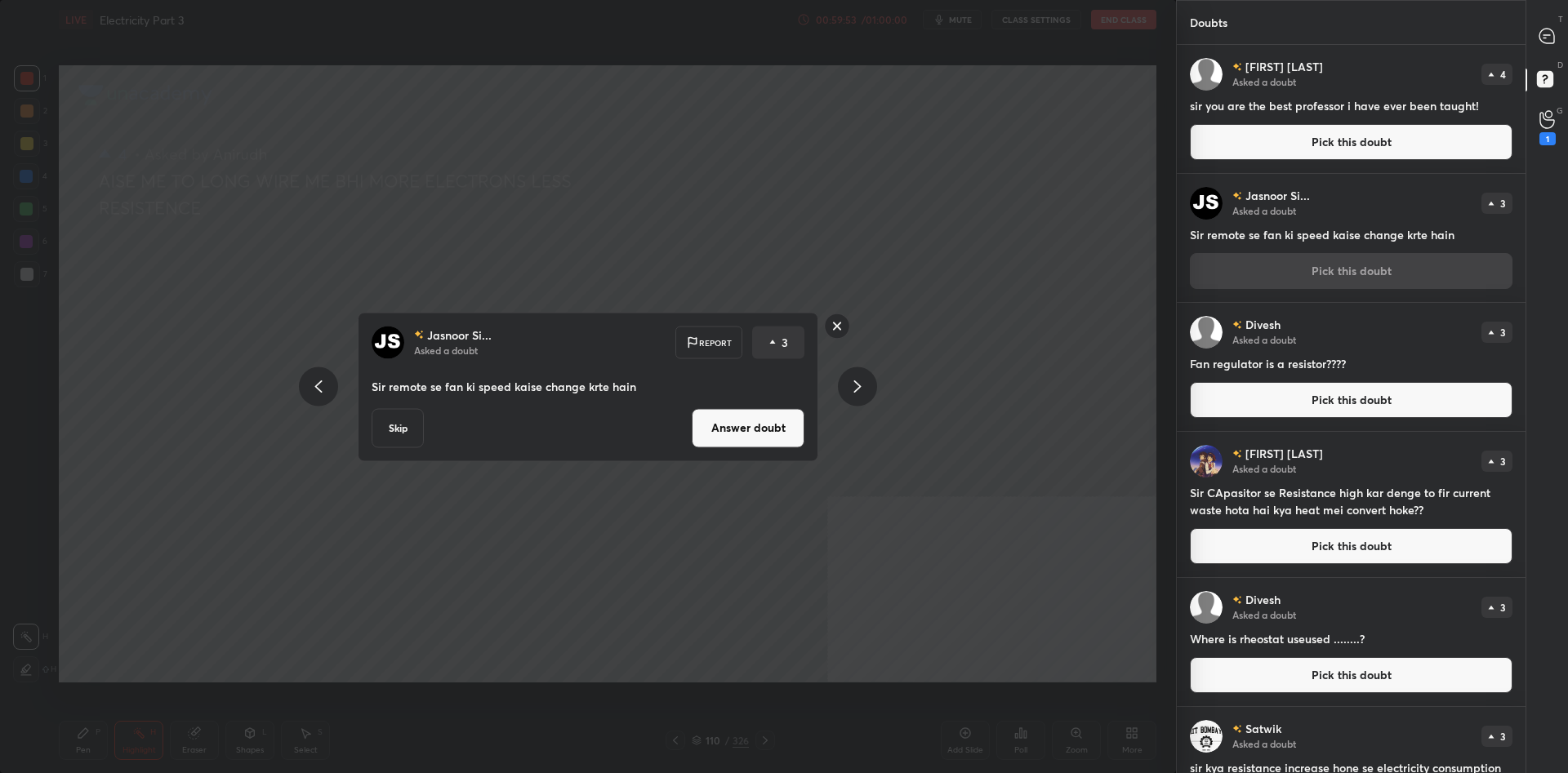 click on "Answer doubt" at bounding box center (748, 428) 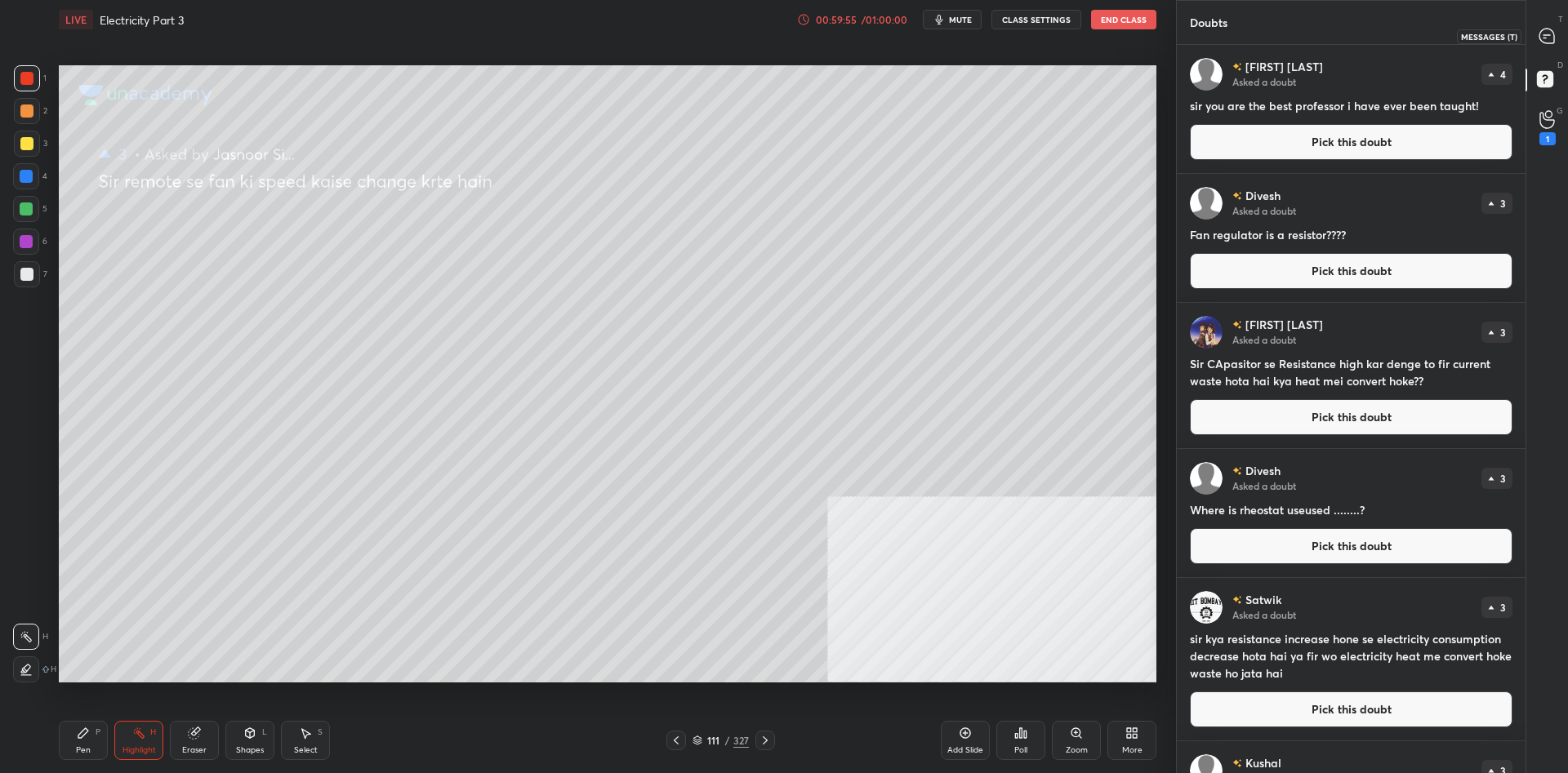 click 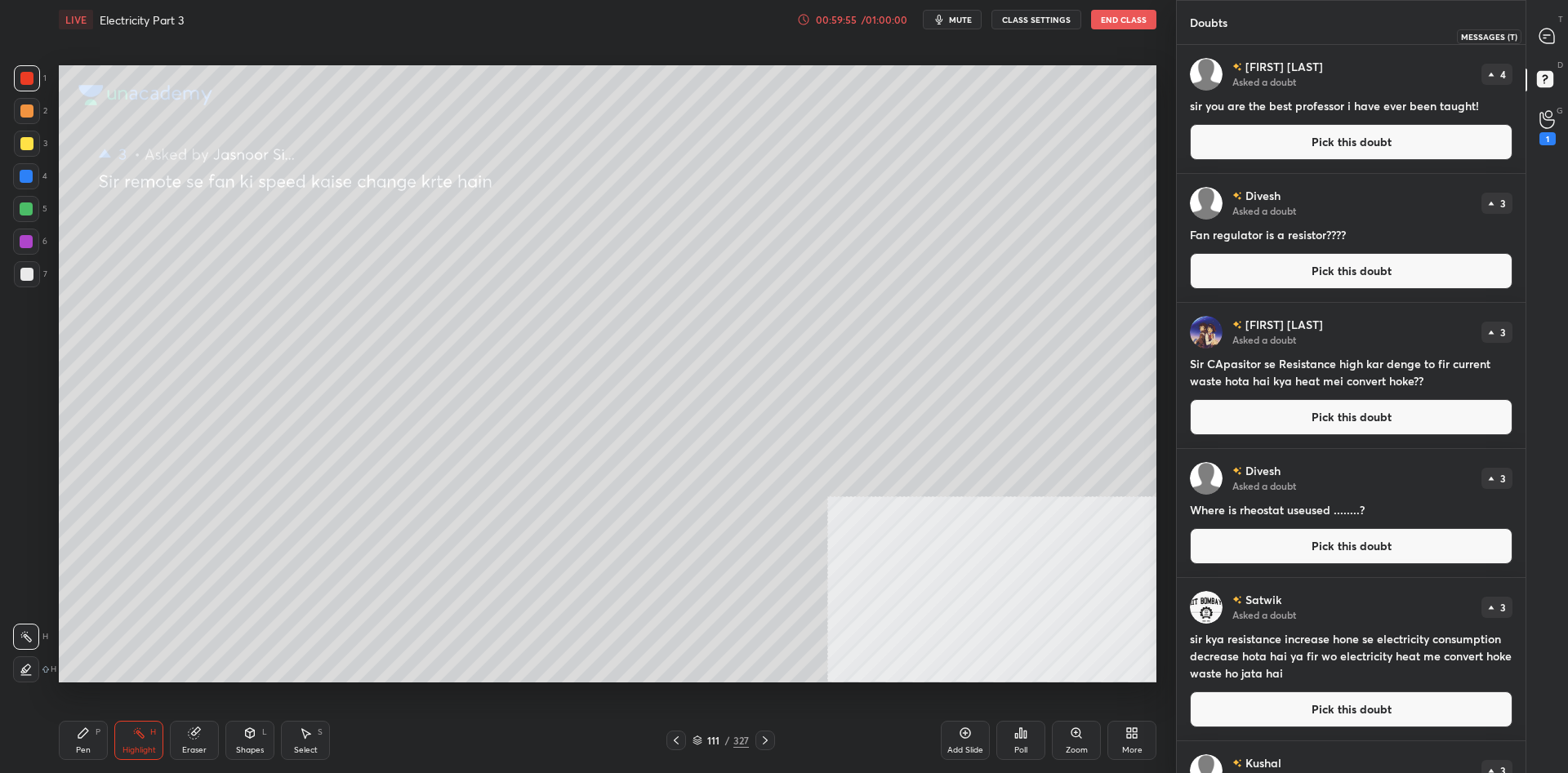 type on "x" 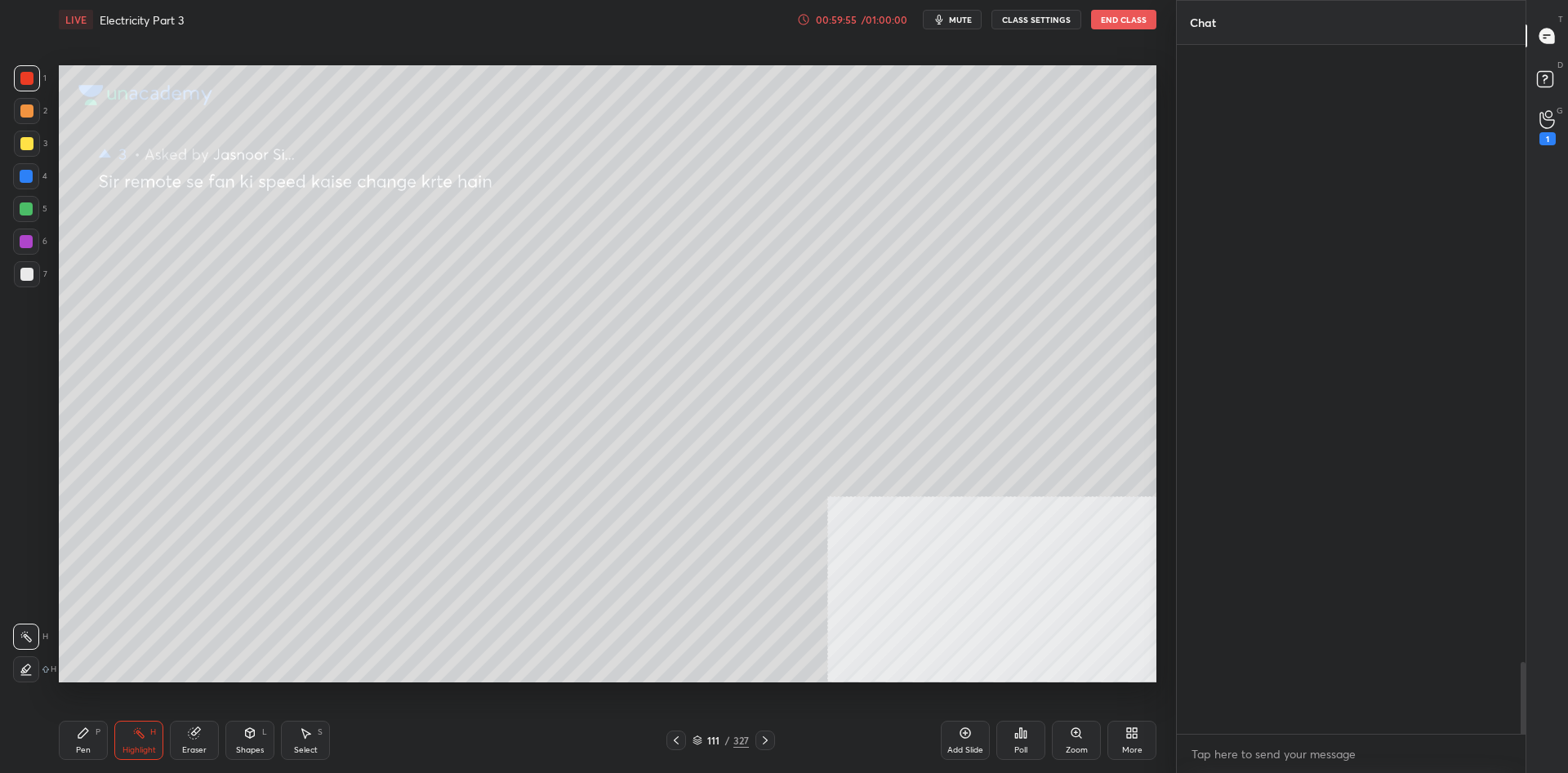 scroll, scrollTop: 6573, scrollLeft: 0, axis: vertical 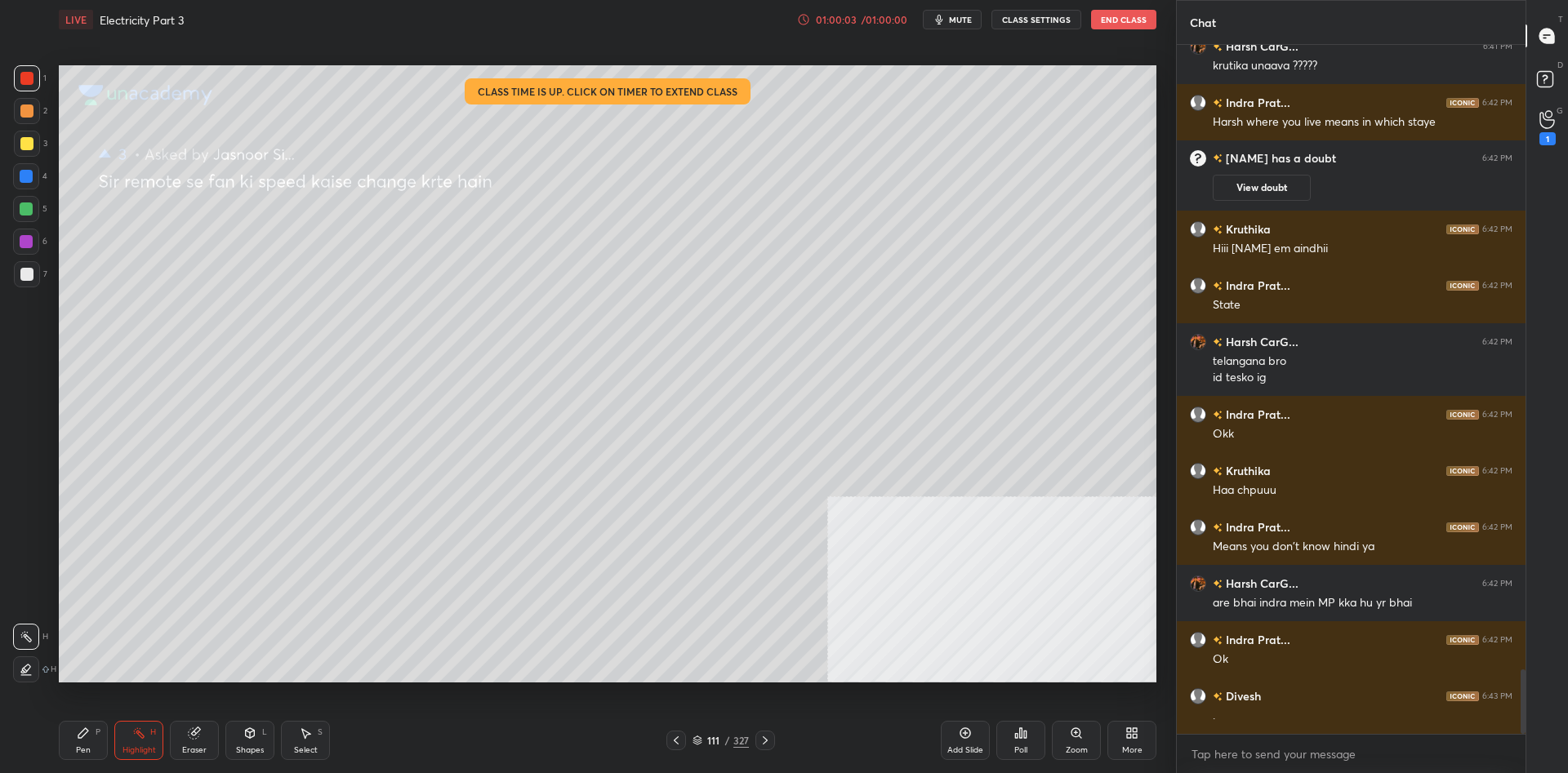 click 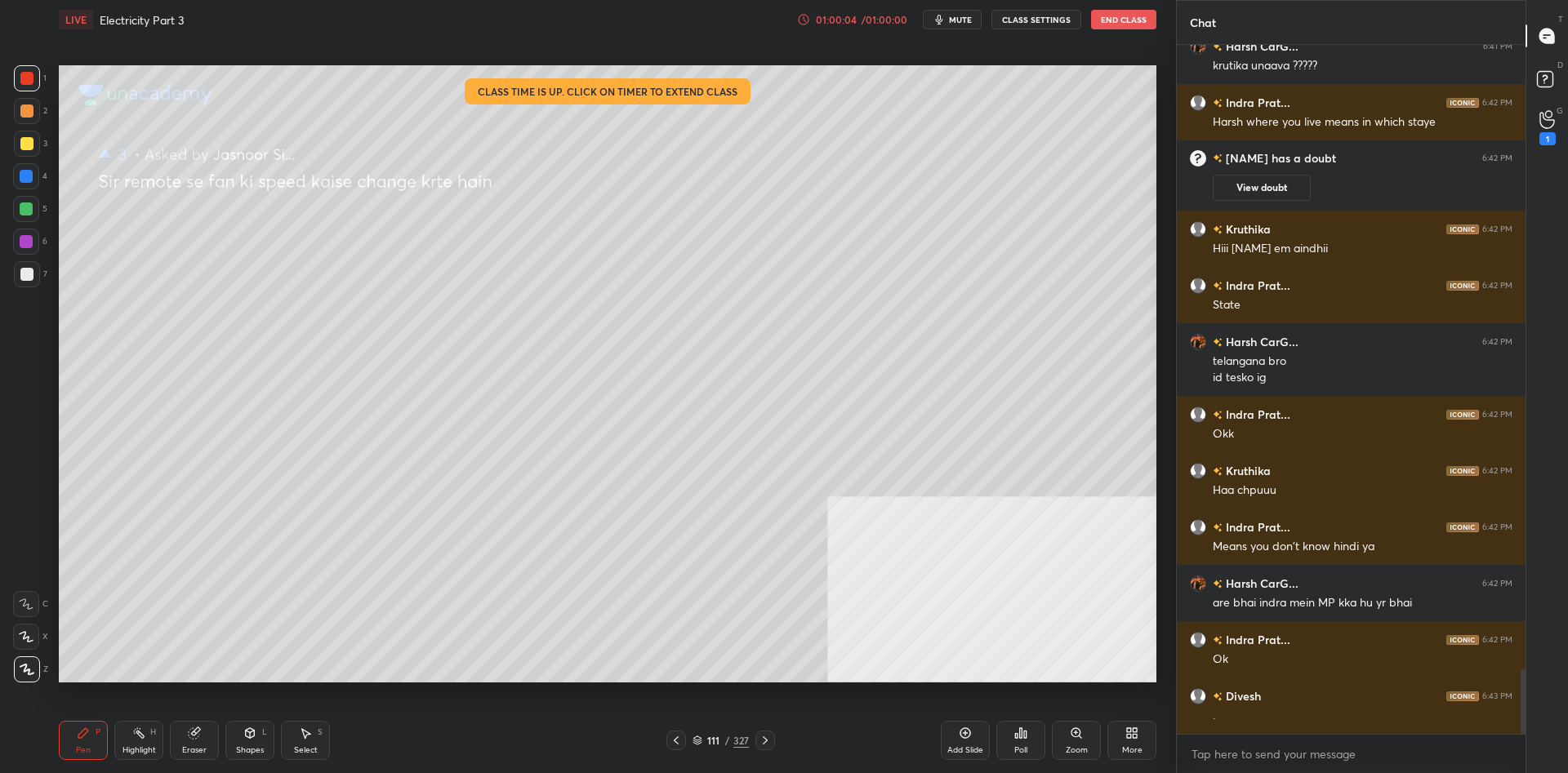 scroll, scrollTop: 6763, scrollLeft: 0, axis: vertical 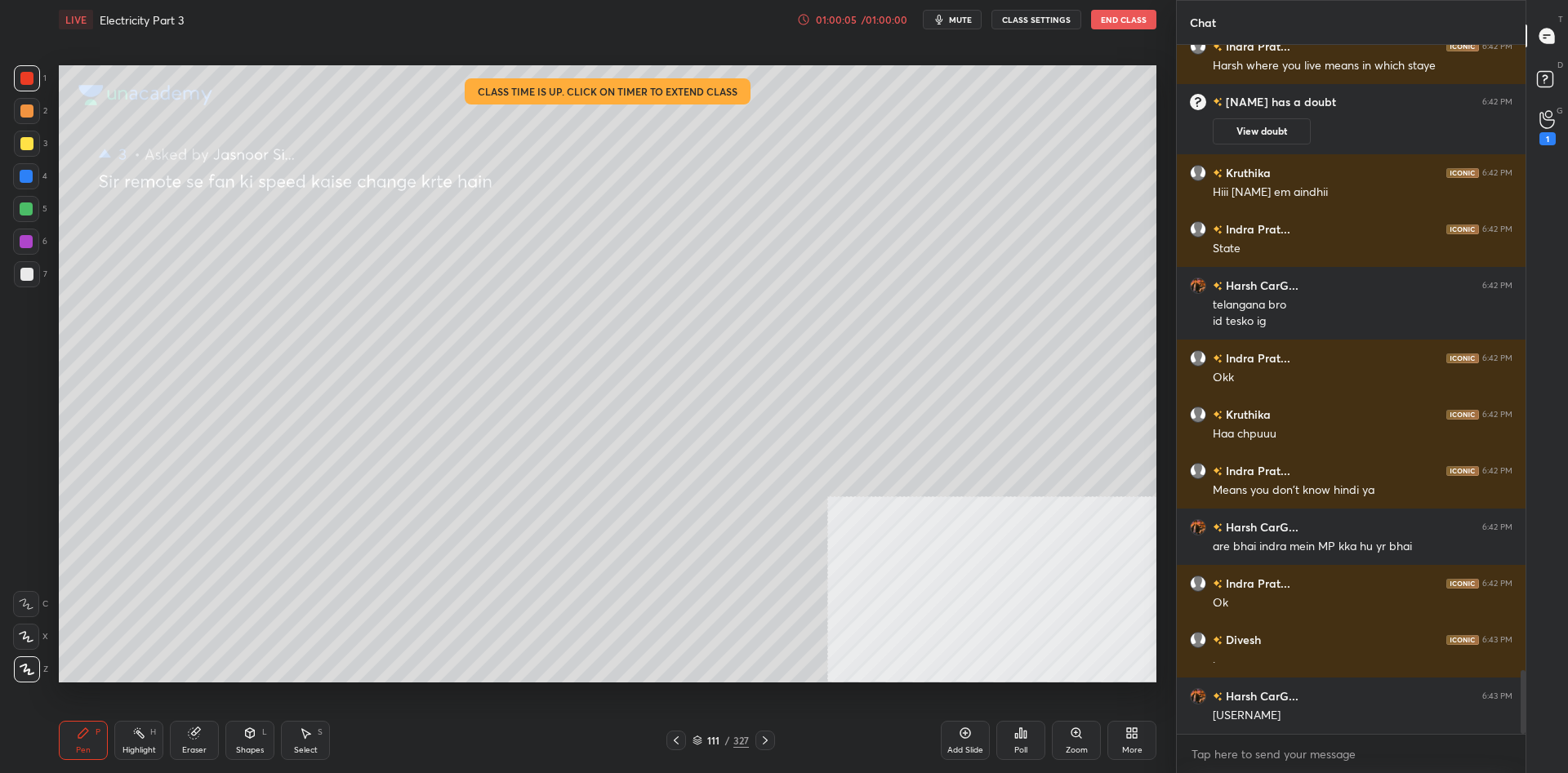 click at bounding box center [27, 144] 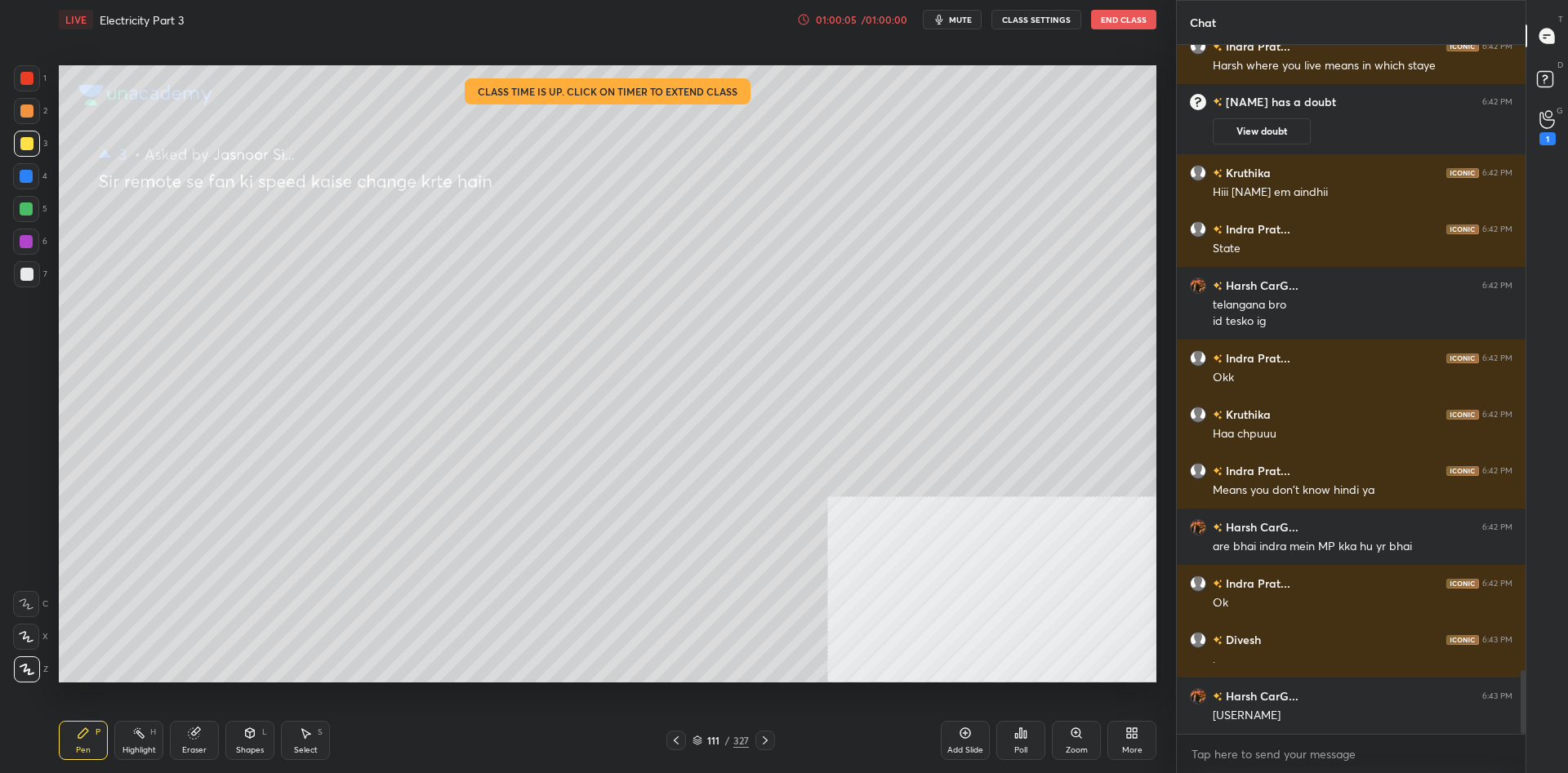 click at bounding box center (27, 144) 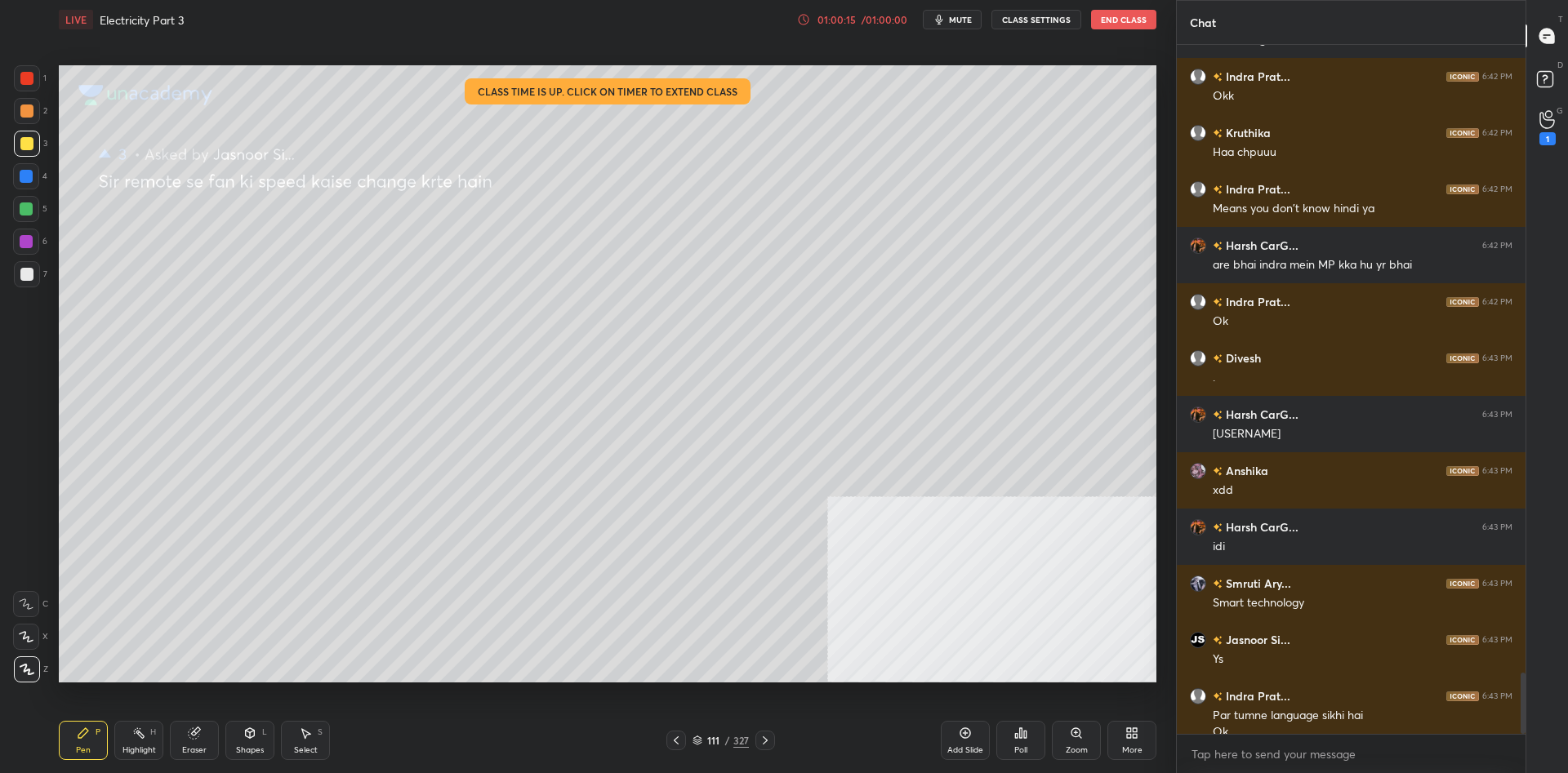 scroll, scrollTop: 7061, scrollLeft: 0, axis: vertical 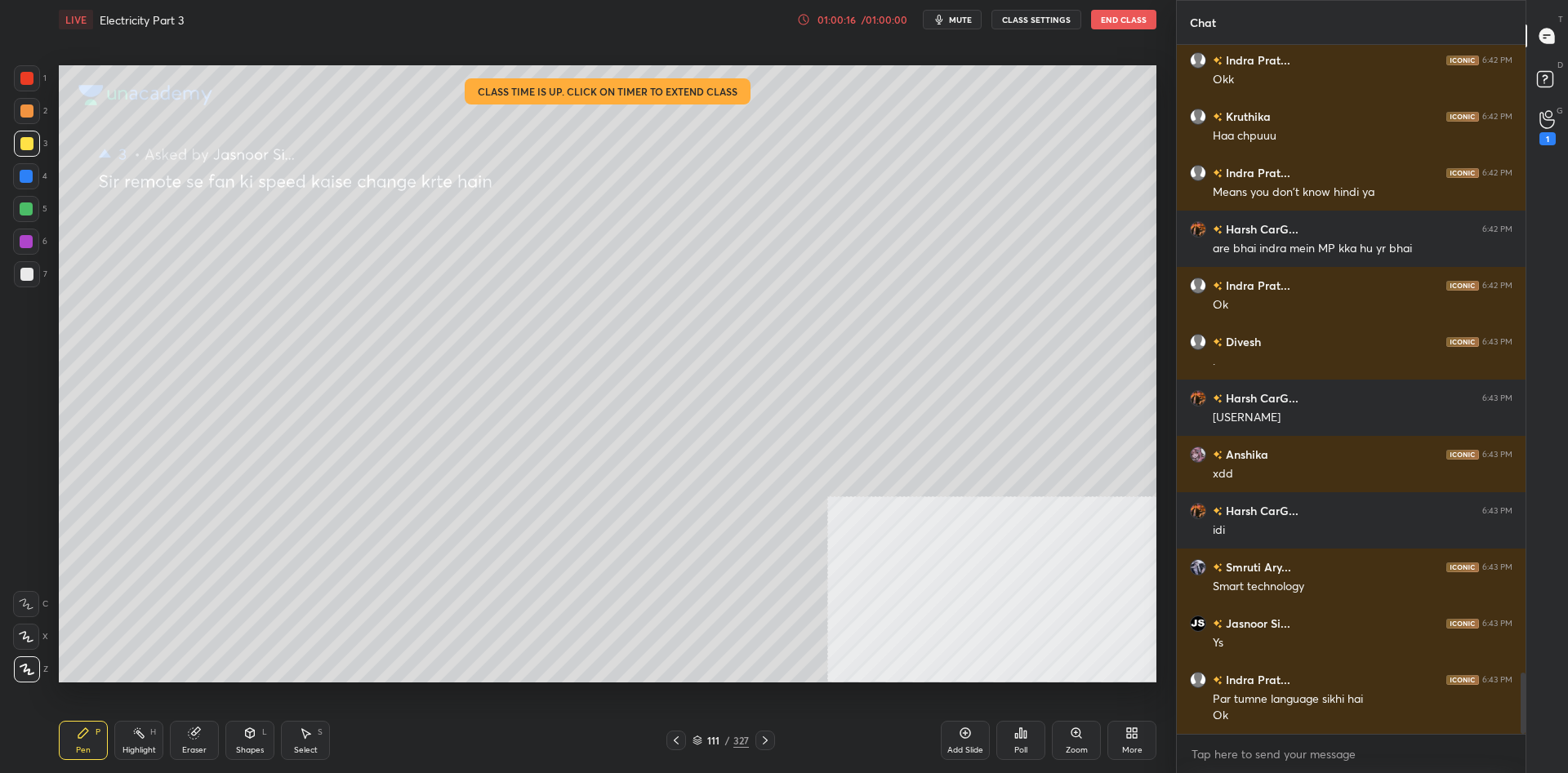 click on "/" at bounding box center (728, 740) 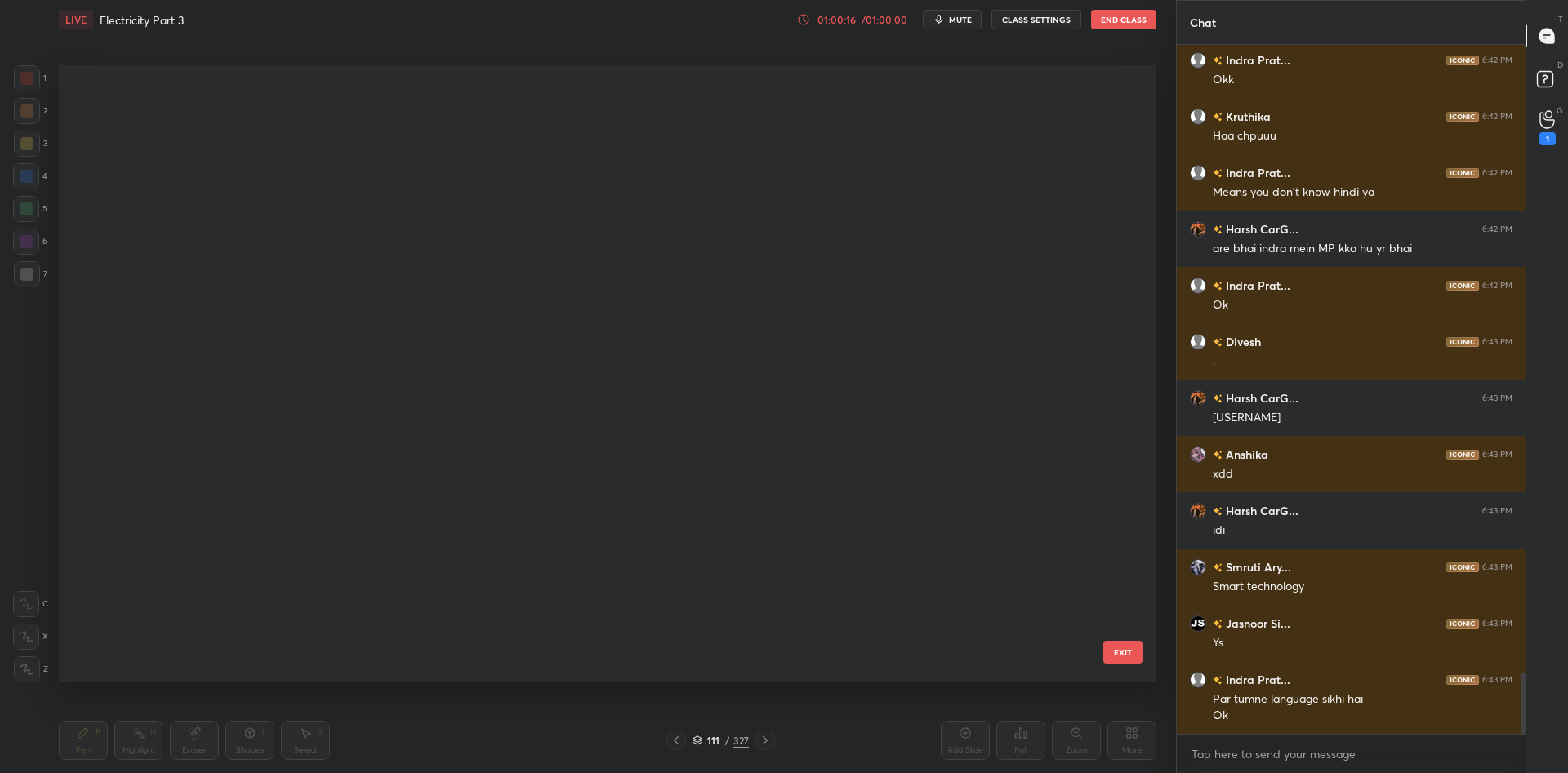scroll, scrollTop: 6541, scrollLeft: 0, axis: vertical 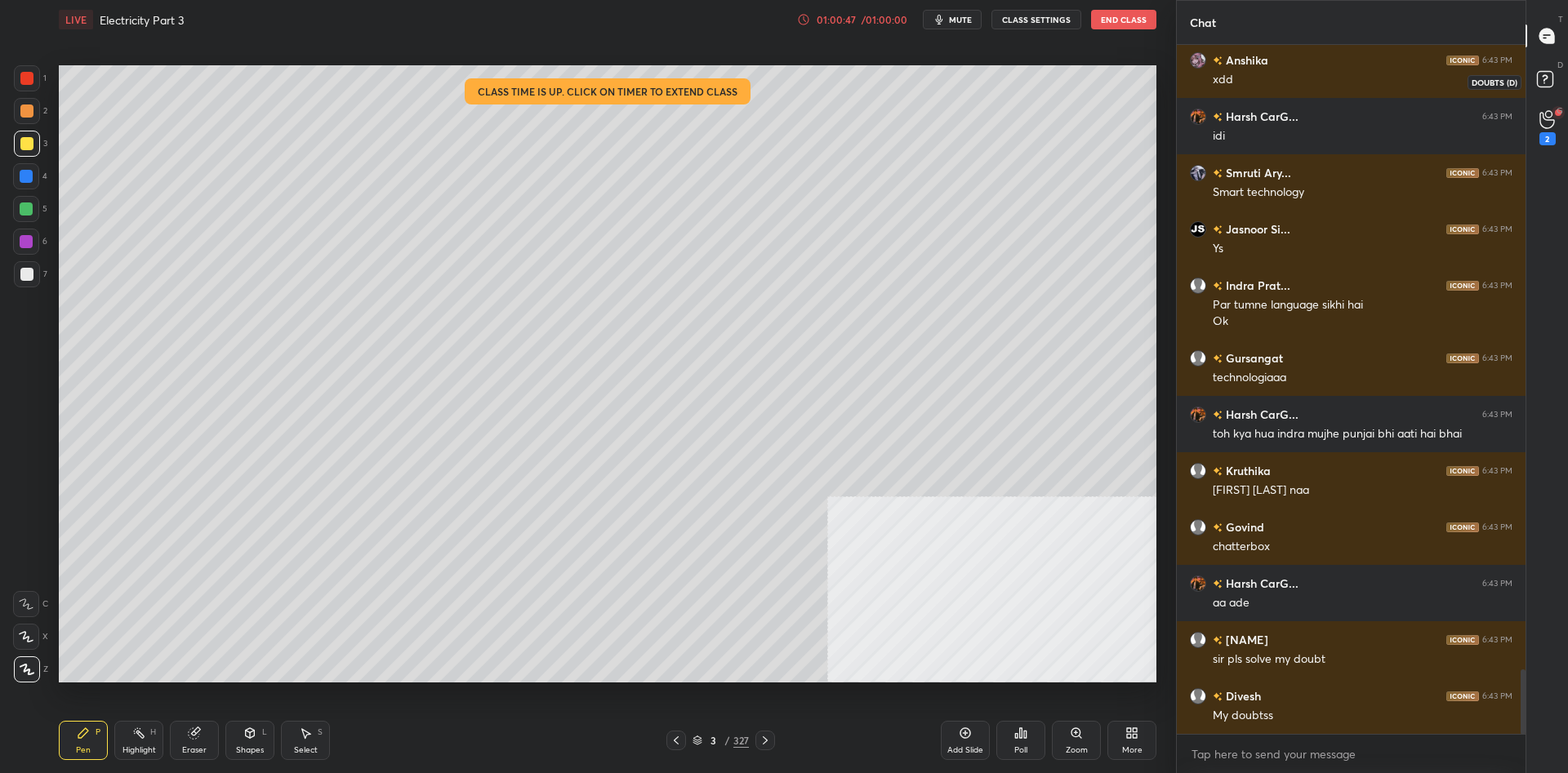 click 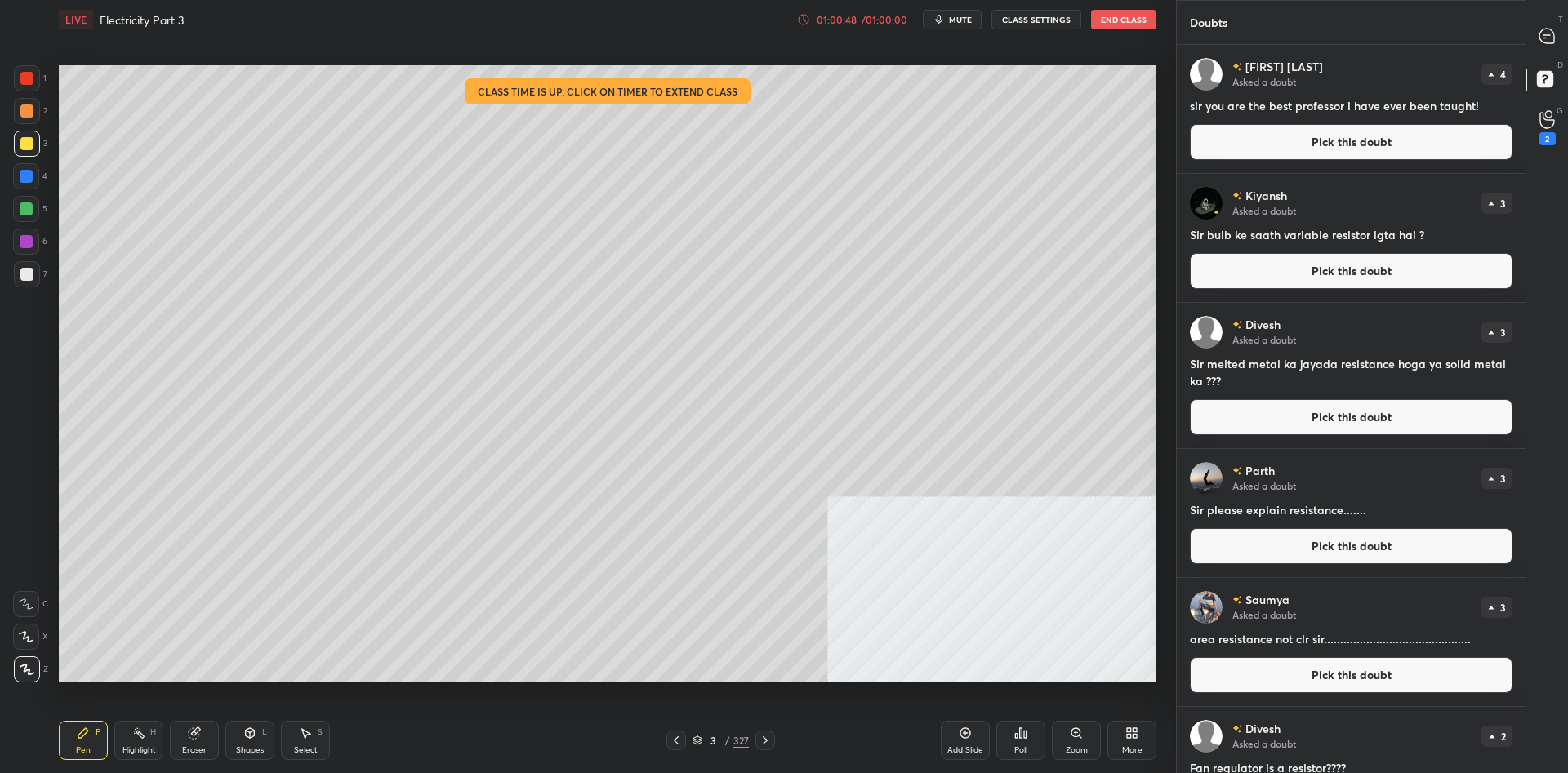 click on "Poll" at bounding box center [1021, 750] 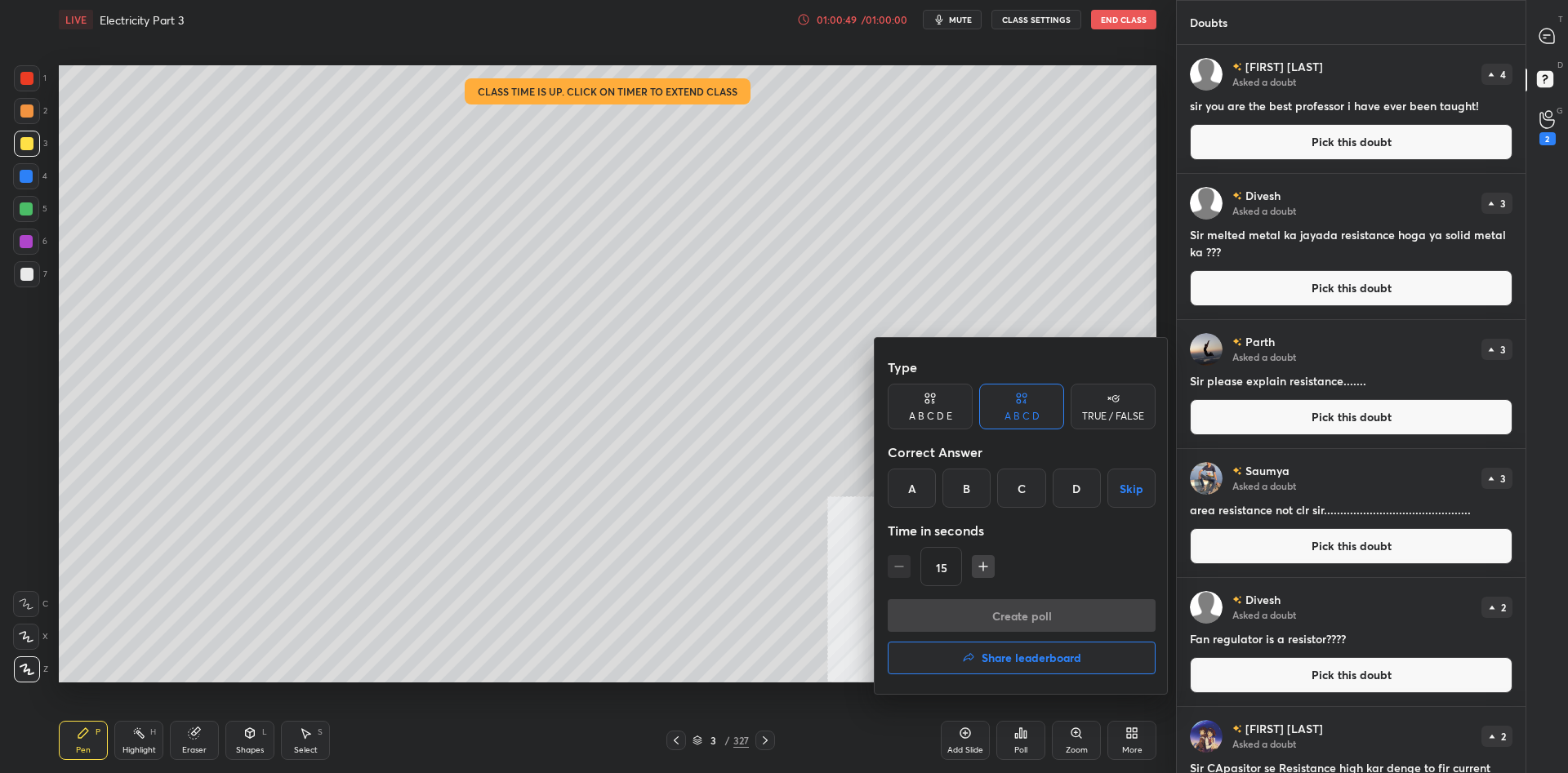 click on "Share leaderboard" at bounding box center [1022, 658] 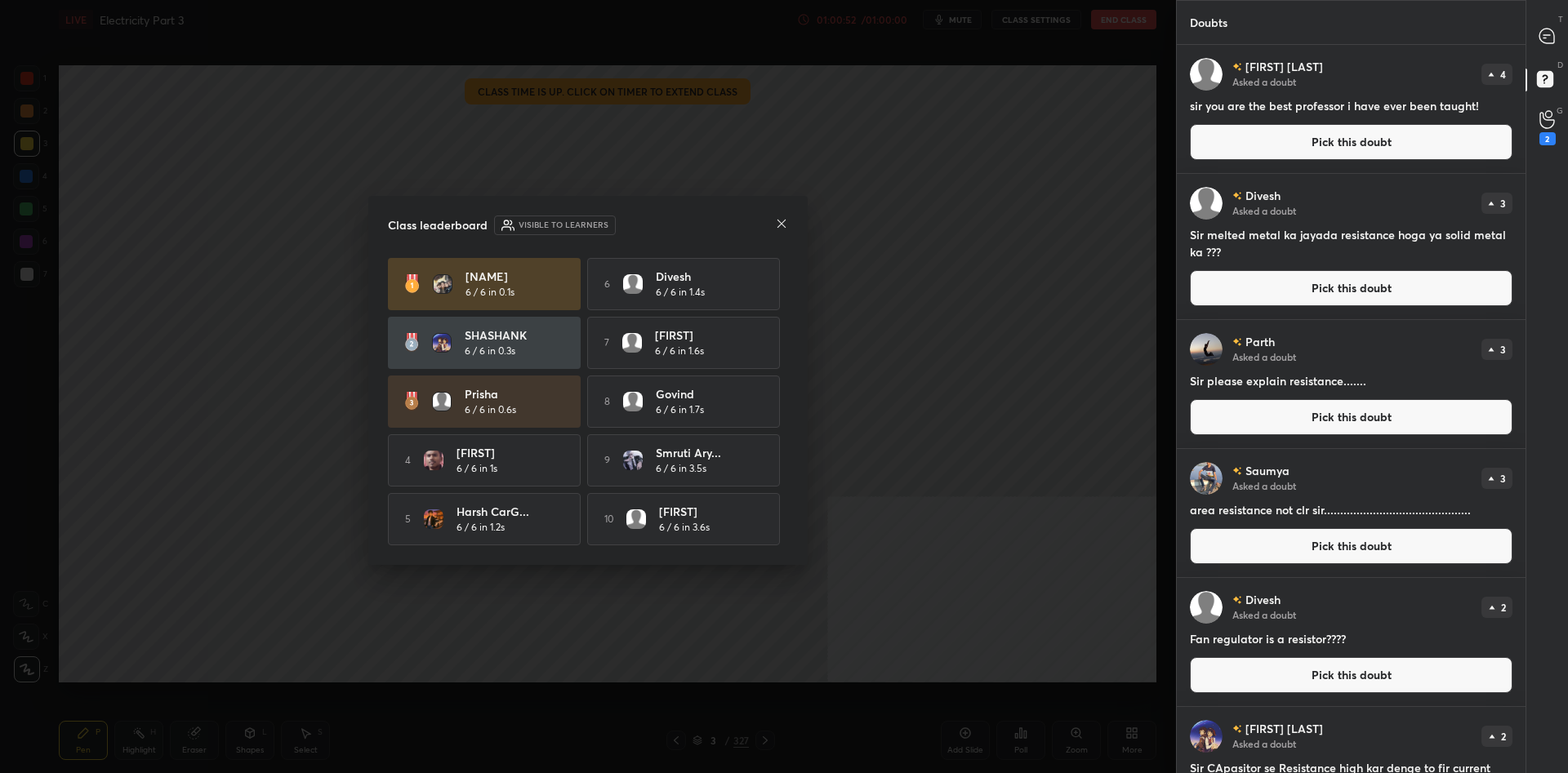 click on "Class leaderboard Visible to learners" at bounding box center [588, 225] 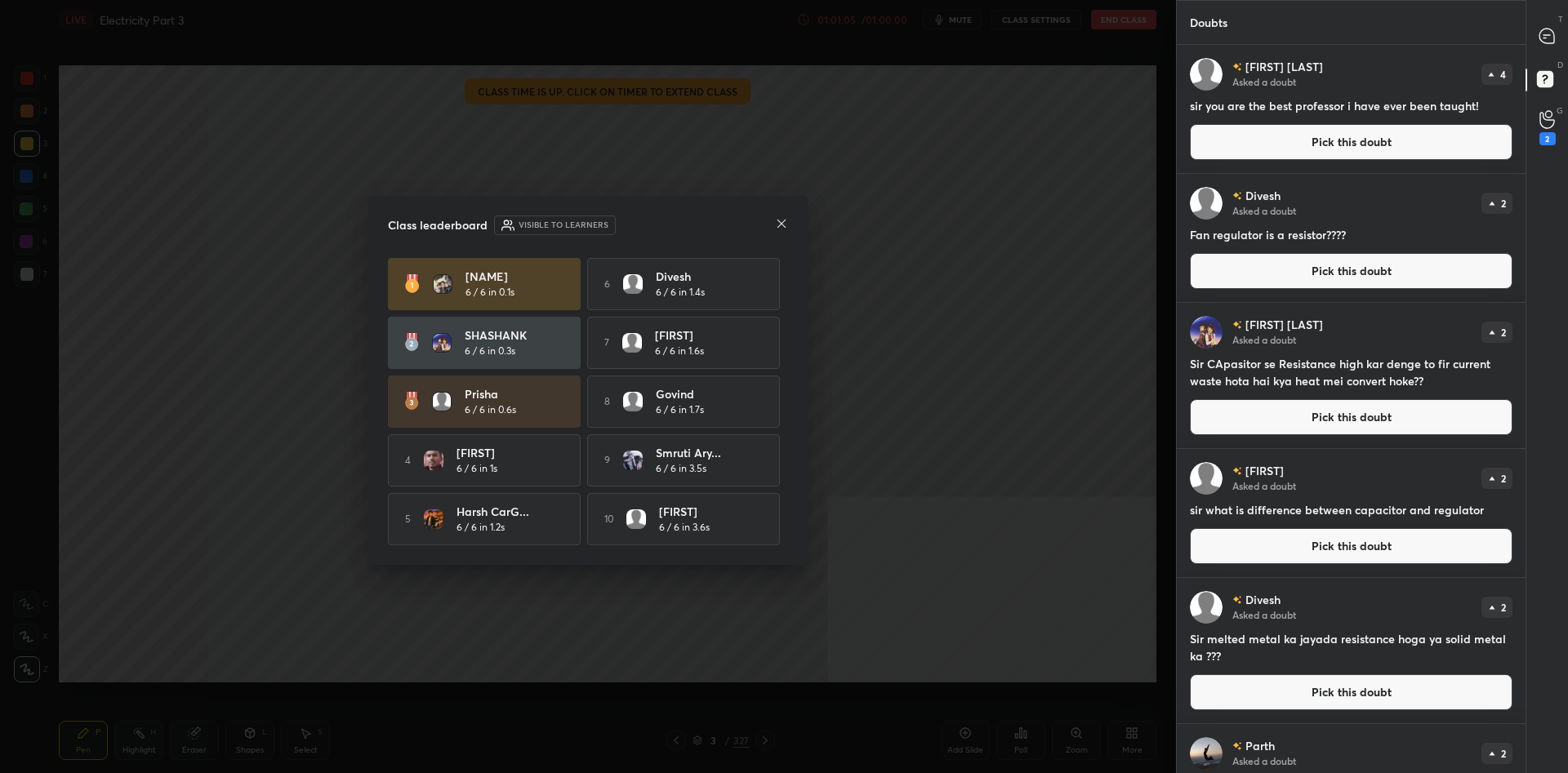 click on "Class leaderboard Visible to learners" at bounding box center [588, 225] 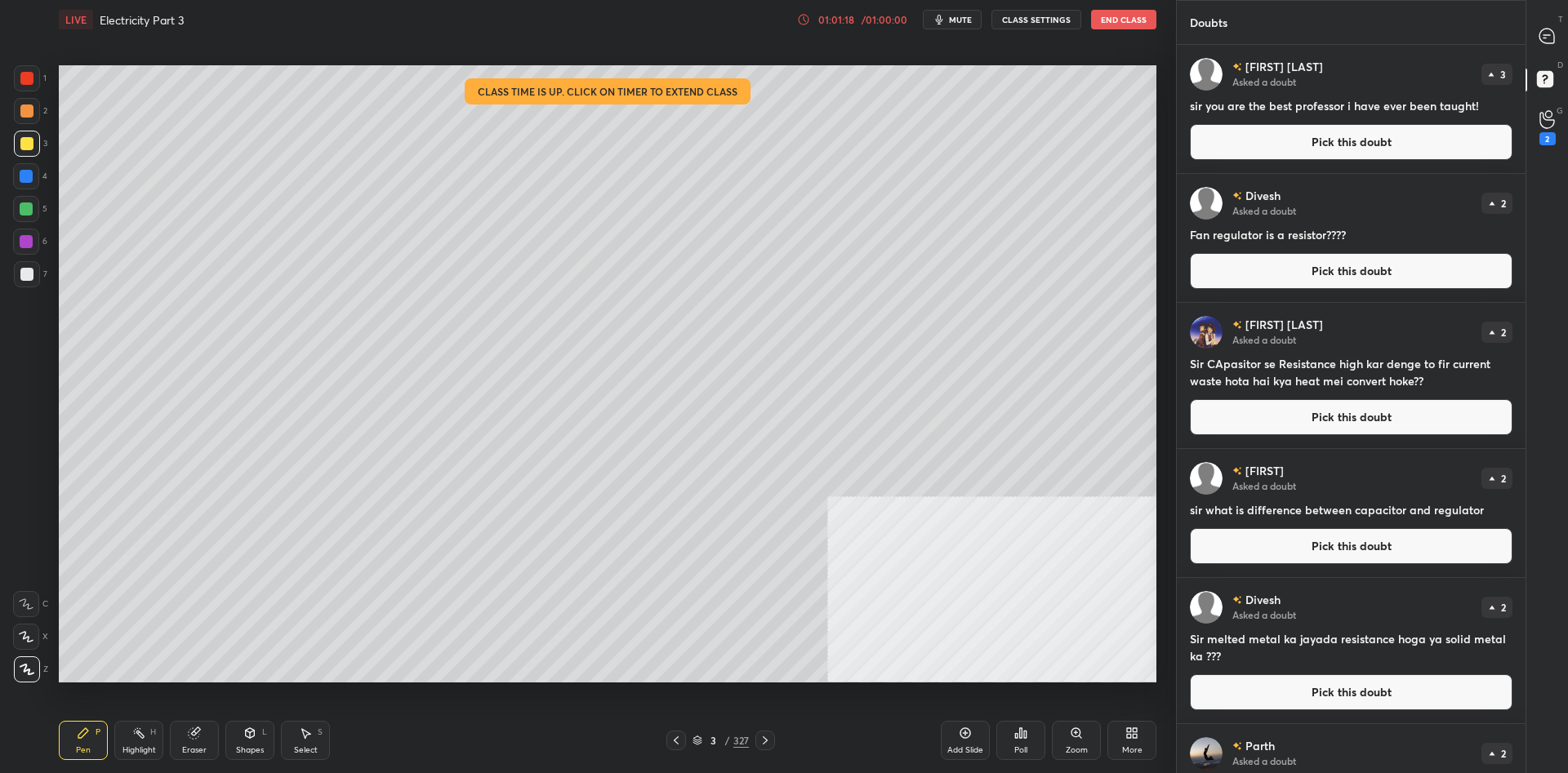 click on "End Class" at bounding box center (1124, 20) 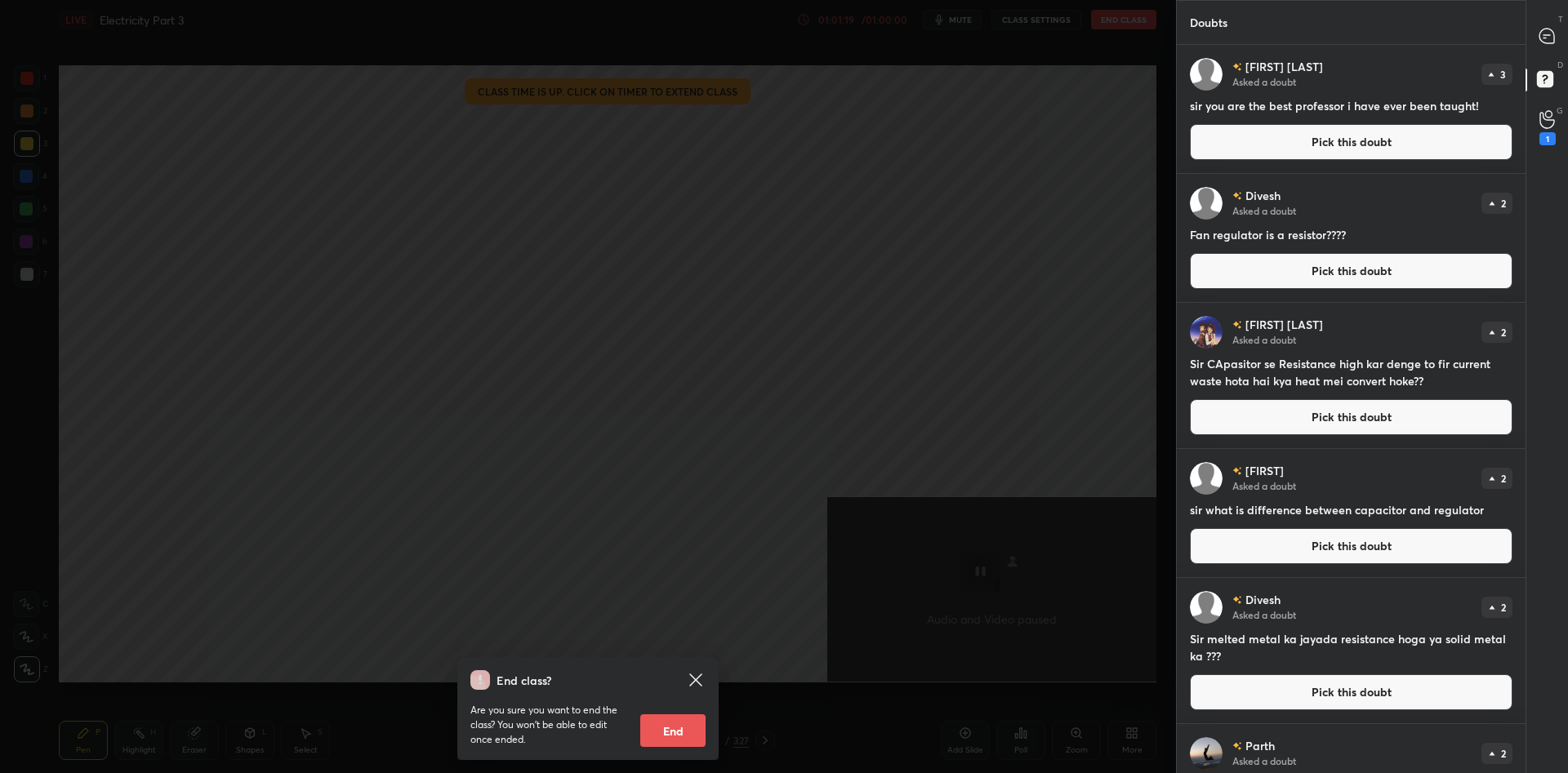 click on "End" at bounding box center (673, 731) 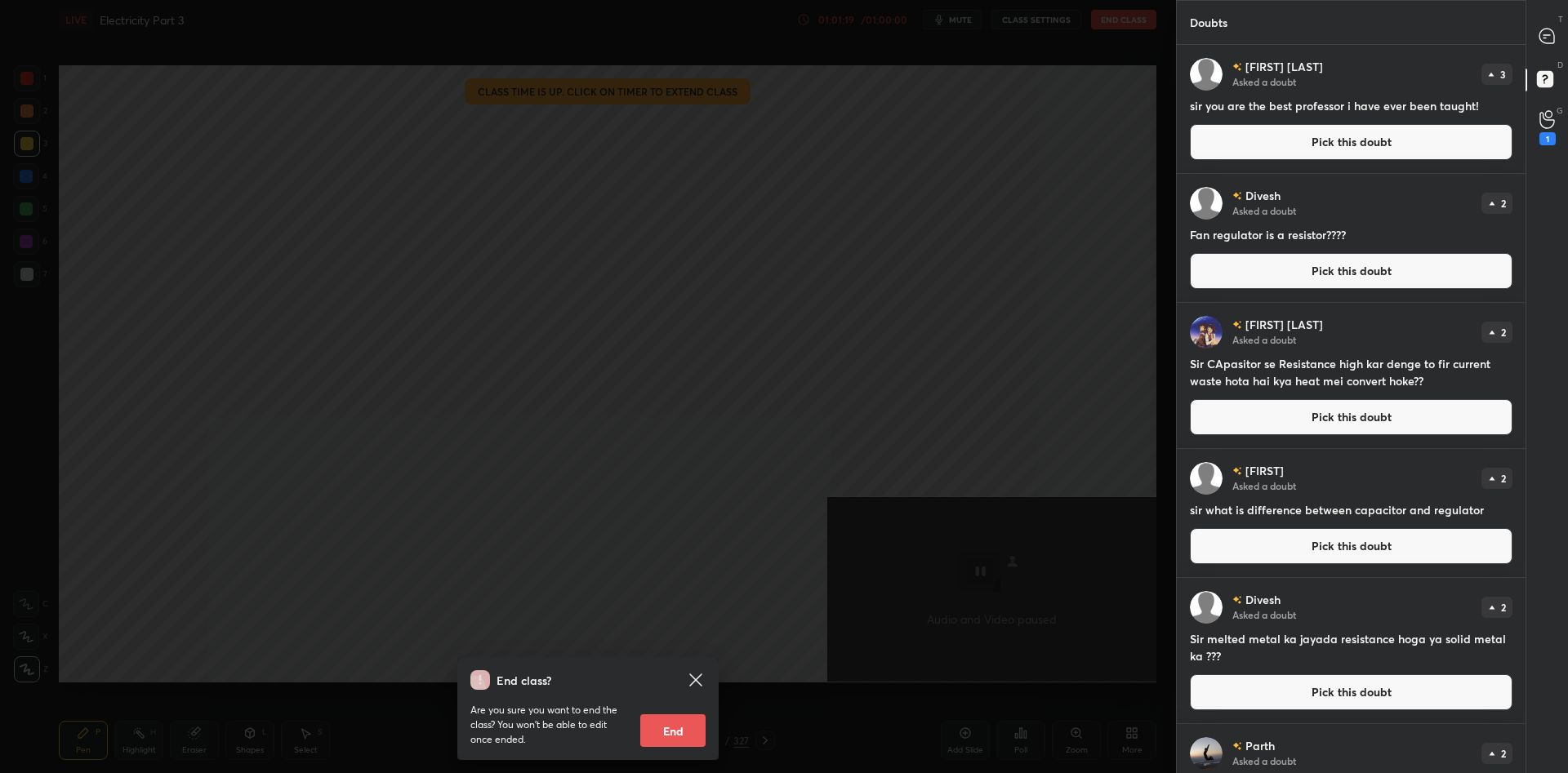scroll, scrollTop: 1, scrollLeft: 1, axis: both 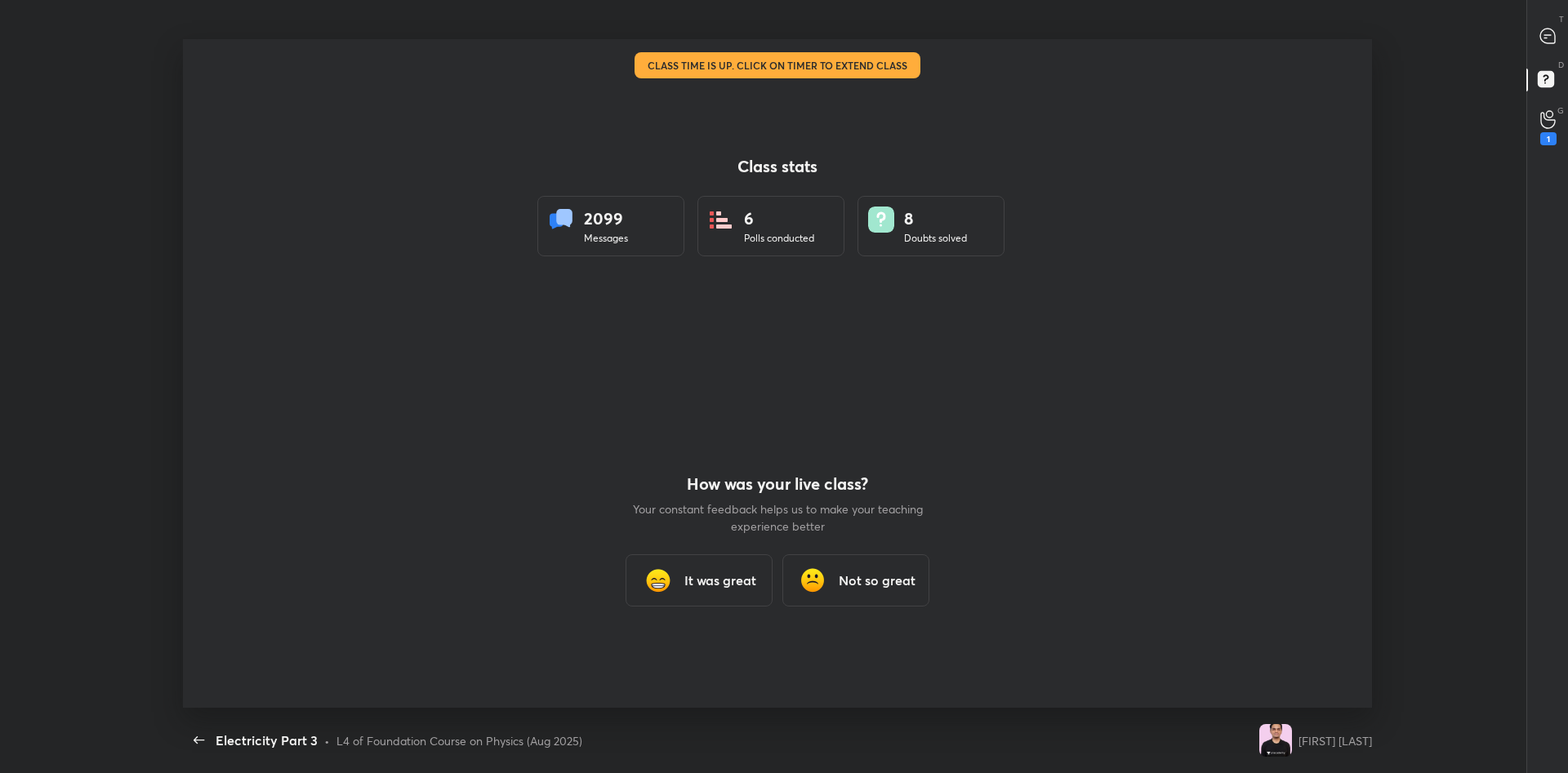 click on "Class stats 2099 Messages 6 Polls conducted 8 Doubts solved How was your live class? Your constant feedback helps us to make your teaching experience better It was great Not so great" at bounding box center (777, 373) 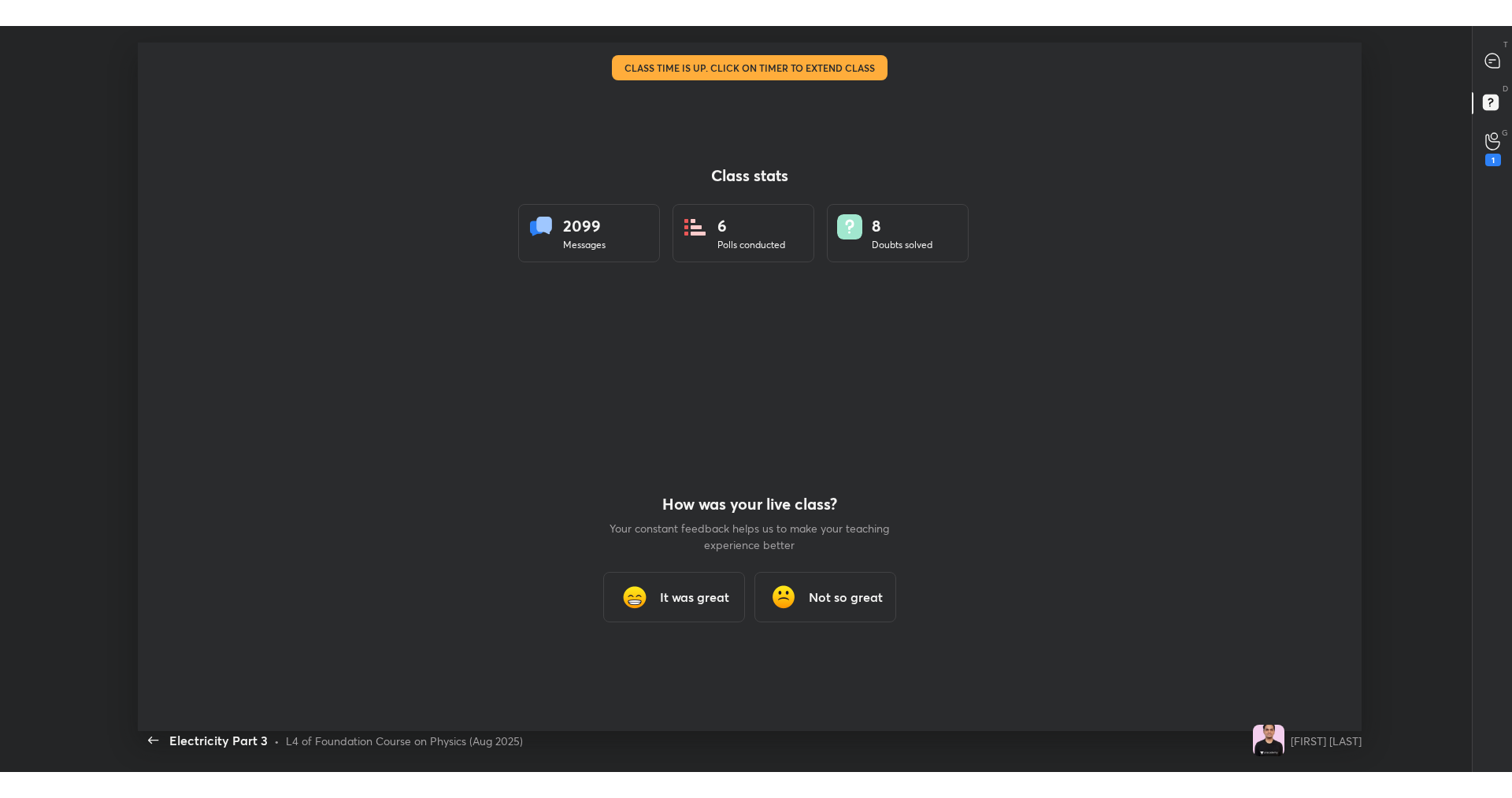 scroll, scrollTop: 78065, scrollLeft: 77251, axis: both 